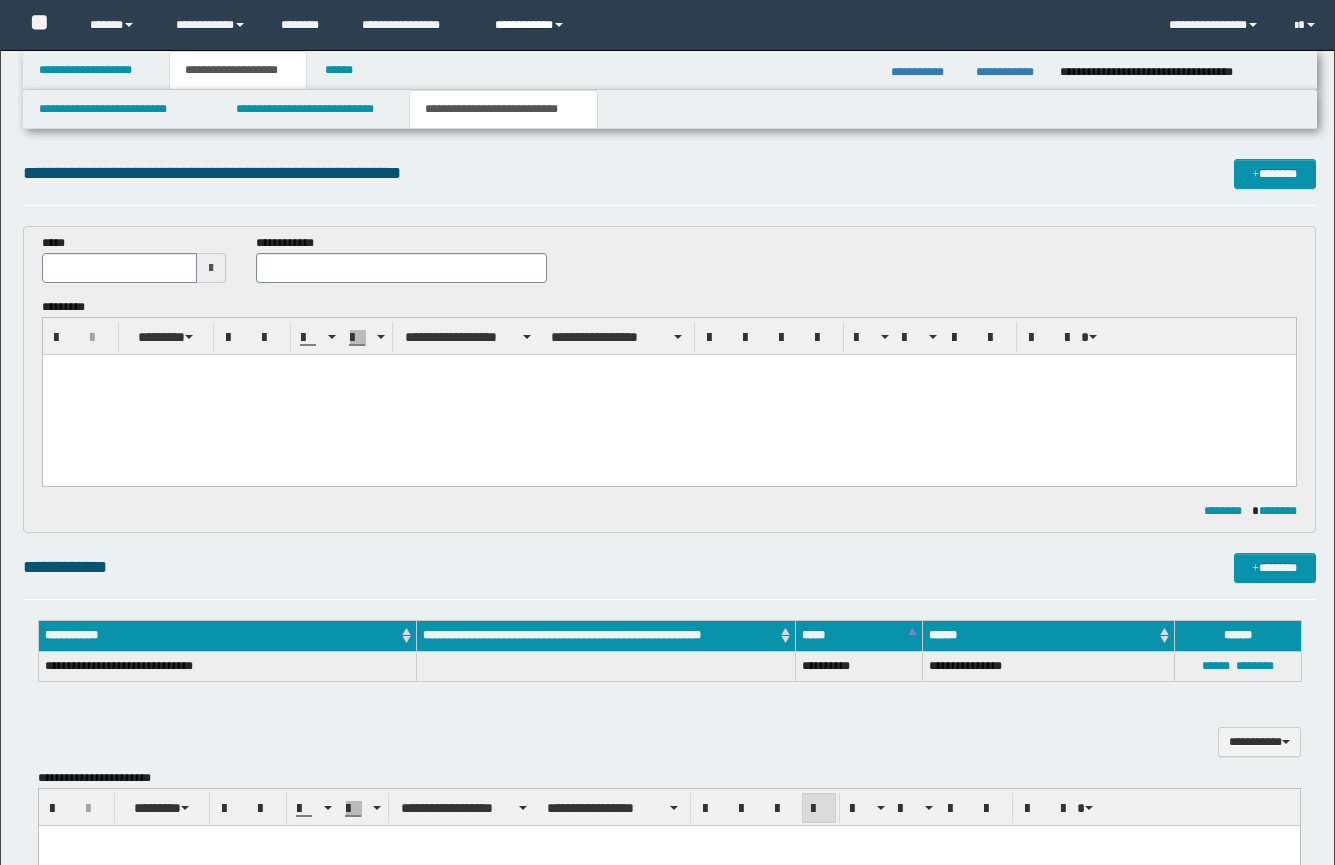 scroll, scrollTop: 743, scrollLeft: 0, axis: vertical 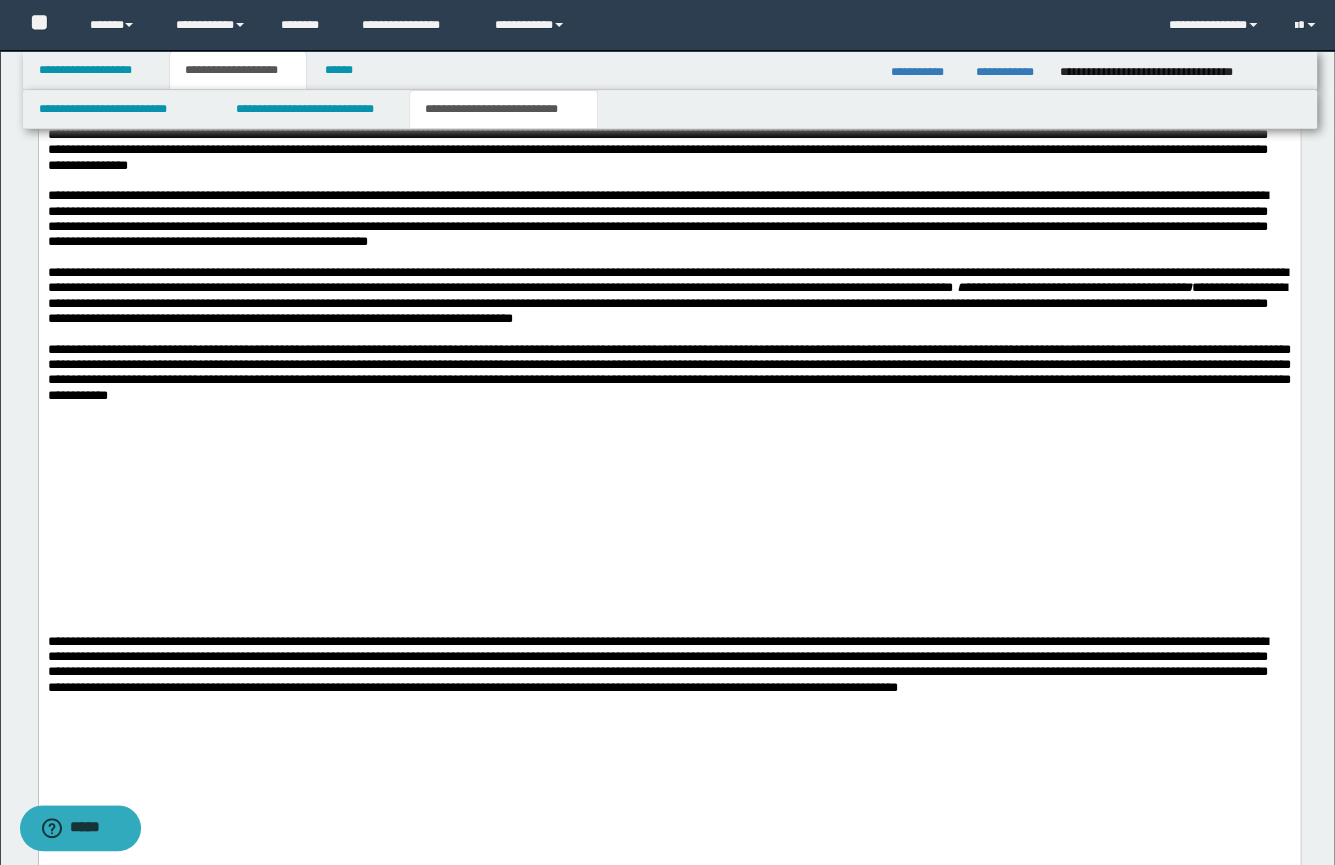 click on "**********" at bounding box center (668, 295) 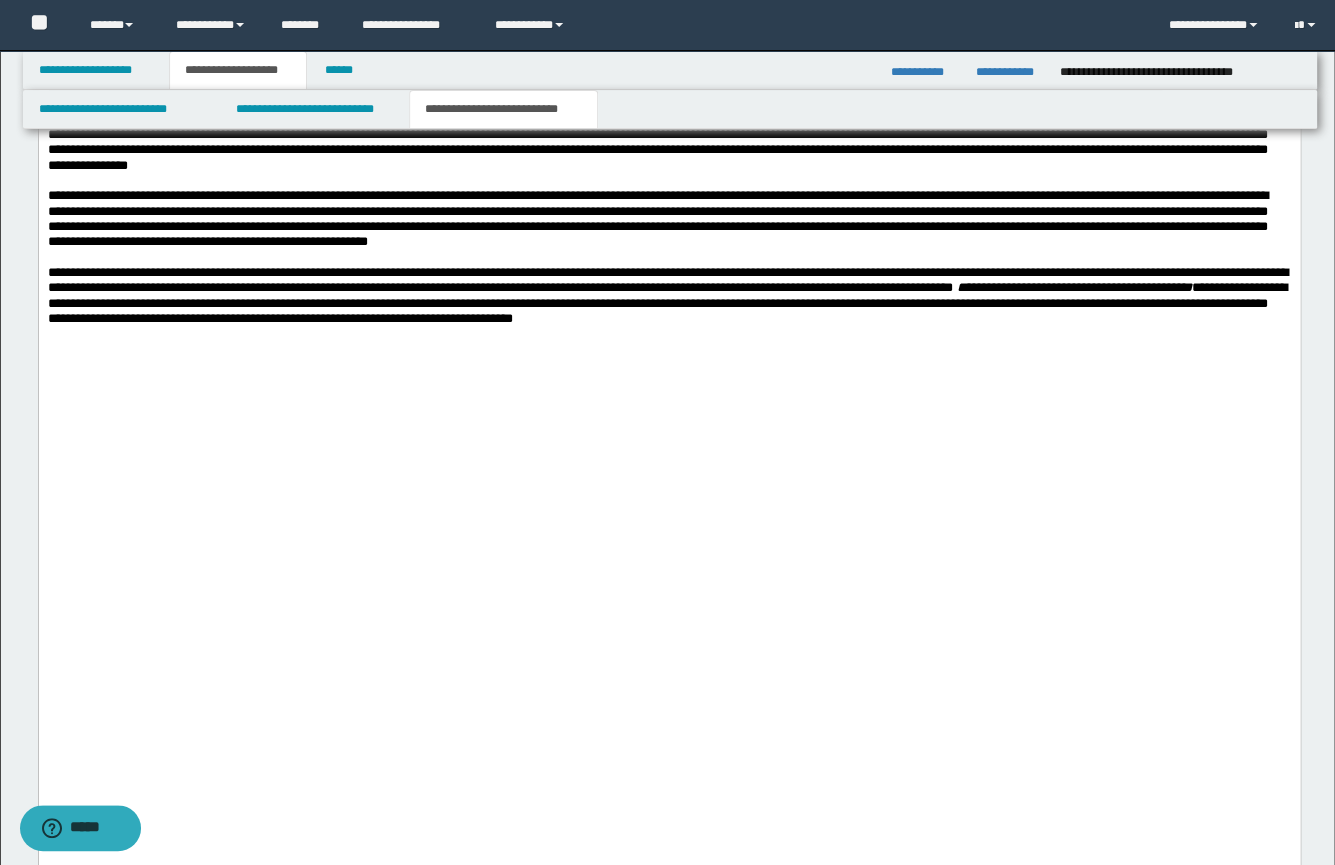 click at bounding box center (668, 364) 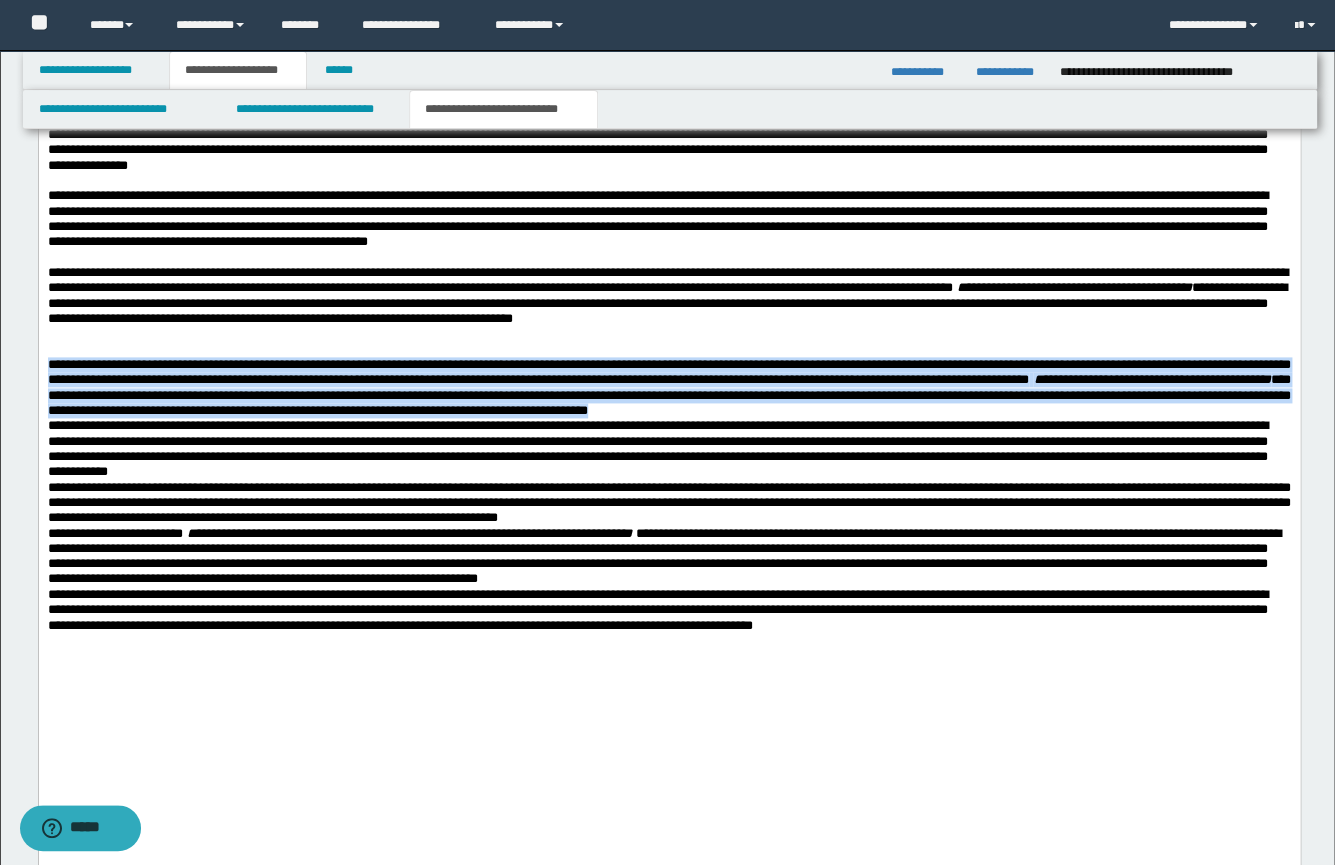 drag, startPoint x: 258, startPoint y: 458, endPoint x: -1, endPoint y: 399, distance: 265.6351 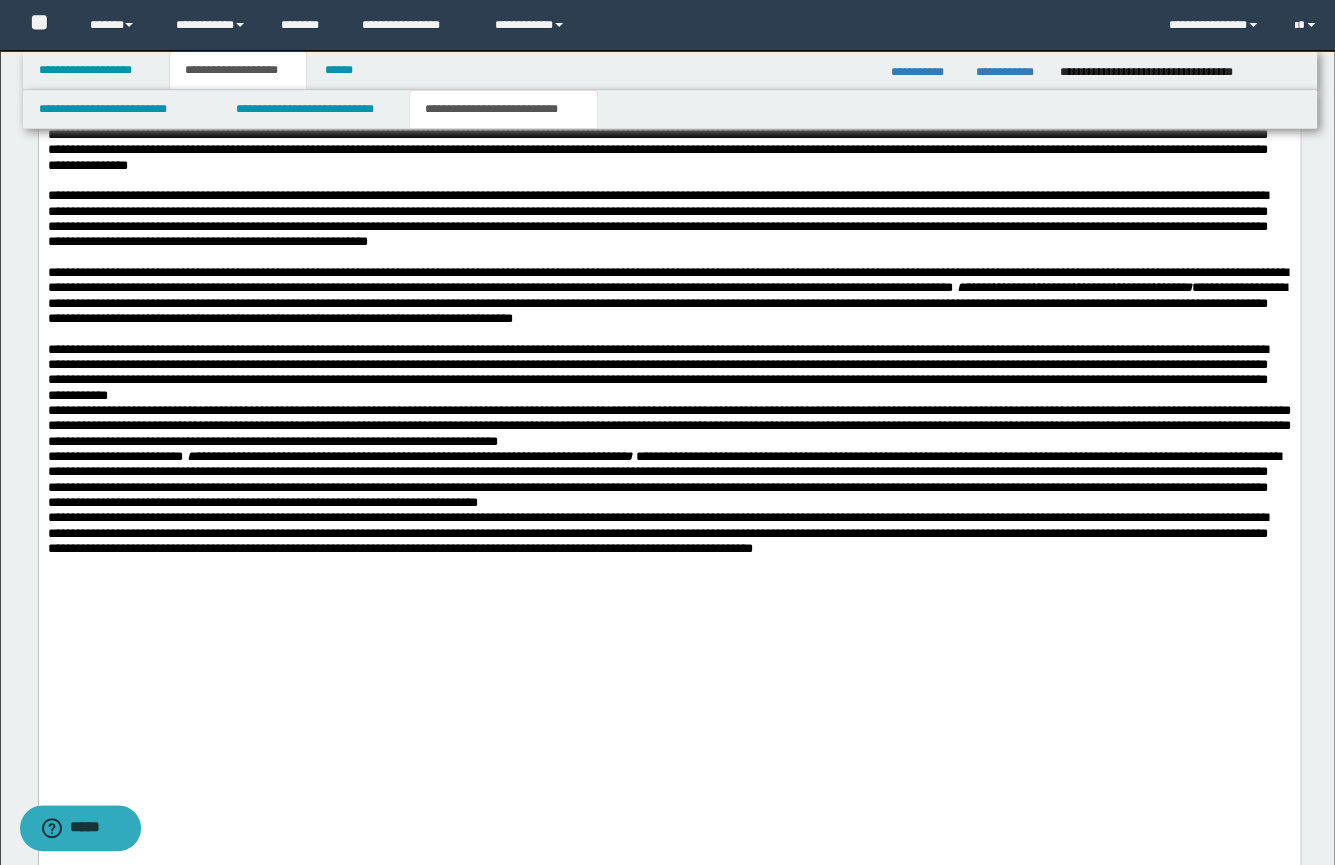 click on "**********" at bounding box center [668, 372] 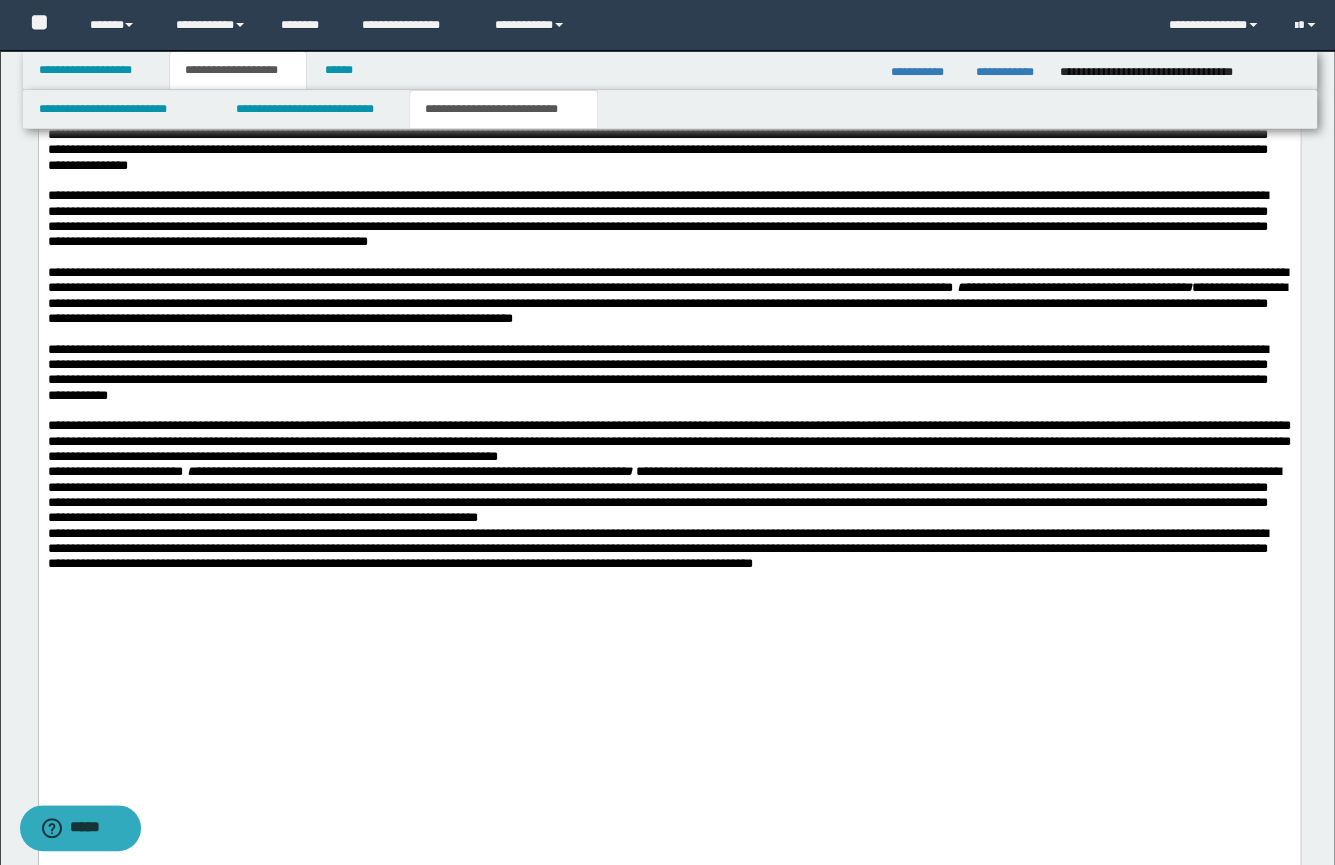 click on "**********" at bounding box center [668, 441] 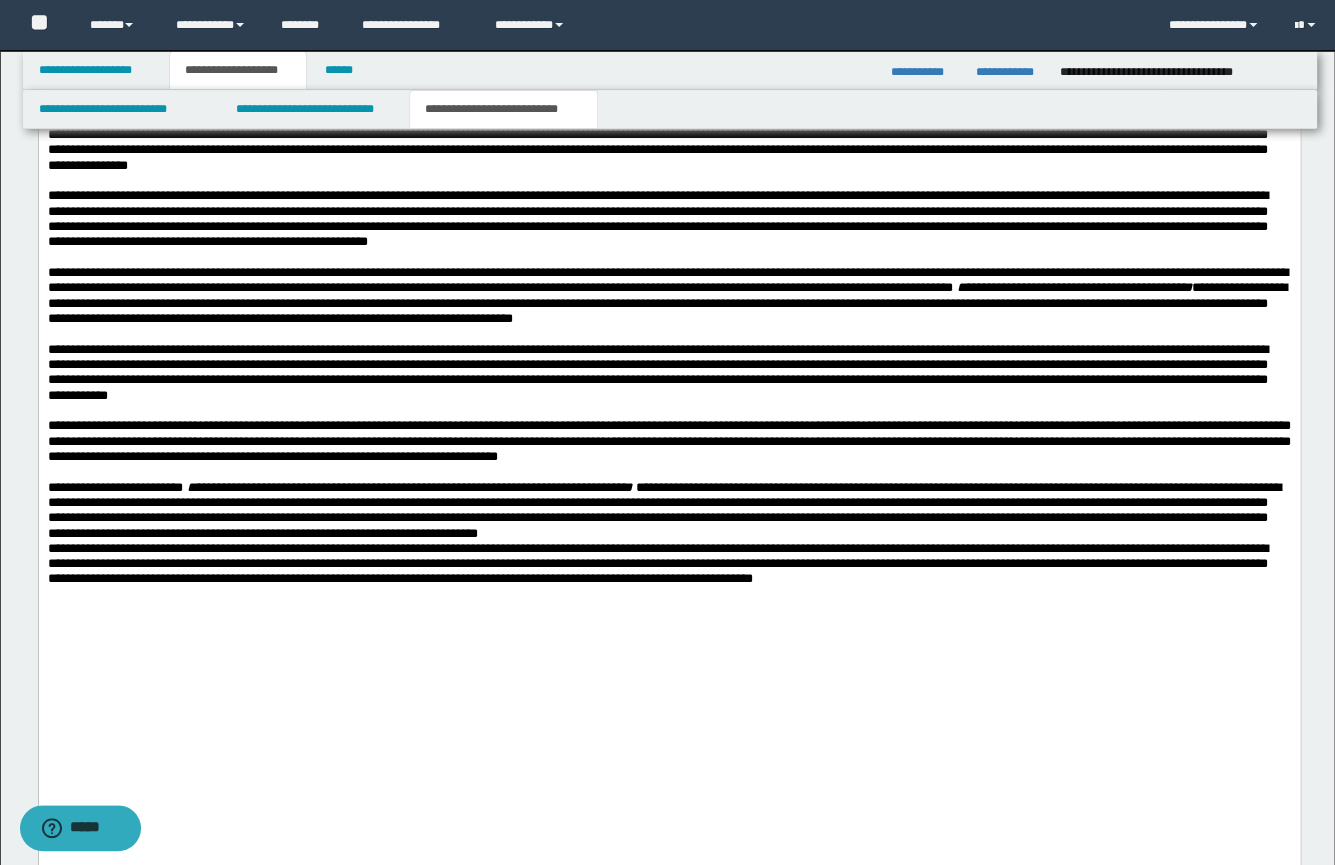 click on "**********" at bounding box center [668, 510] 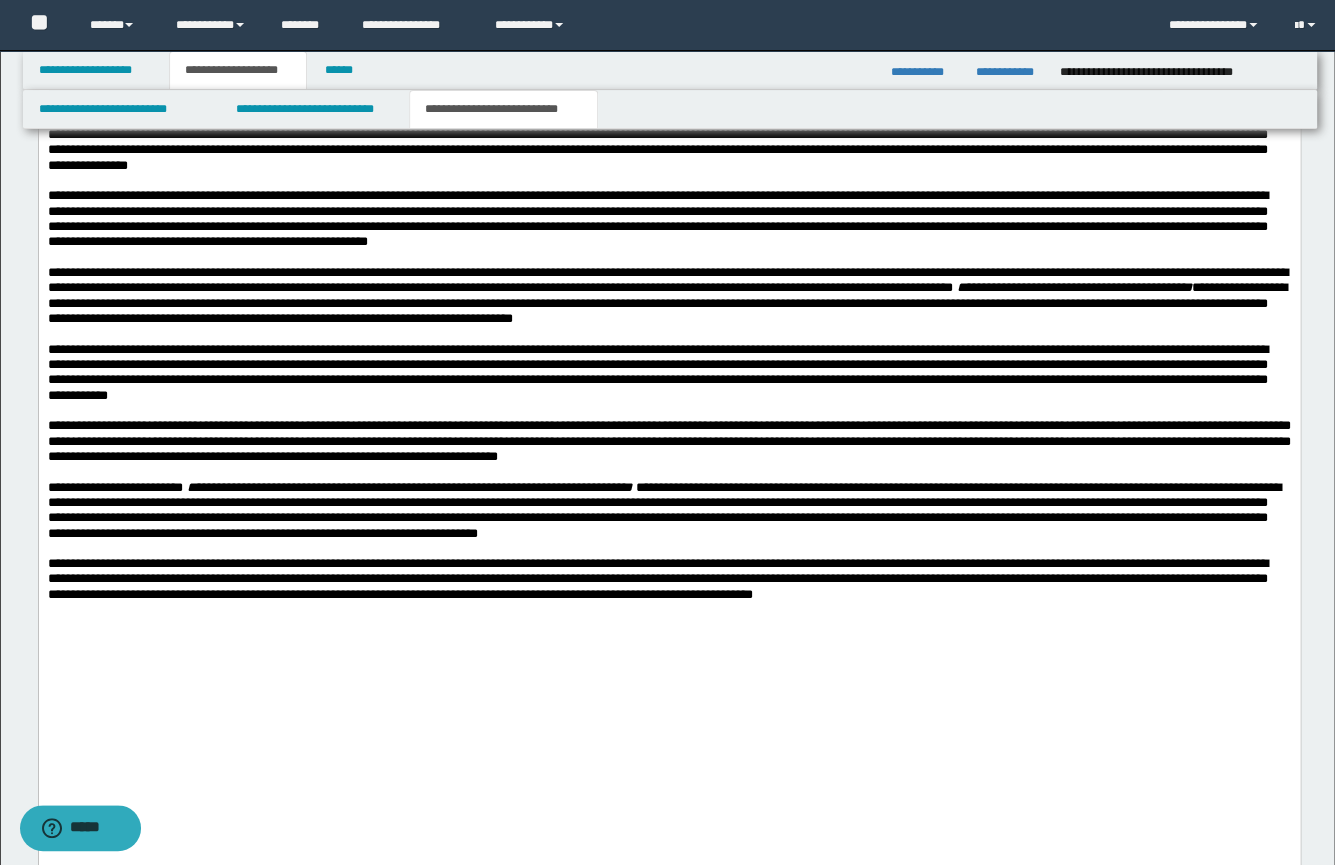 click on "**********" at bounding box center (657, 579) 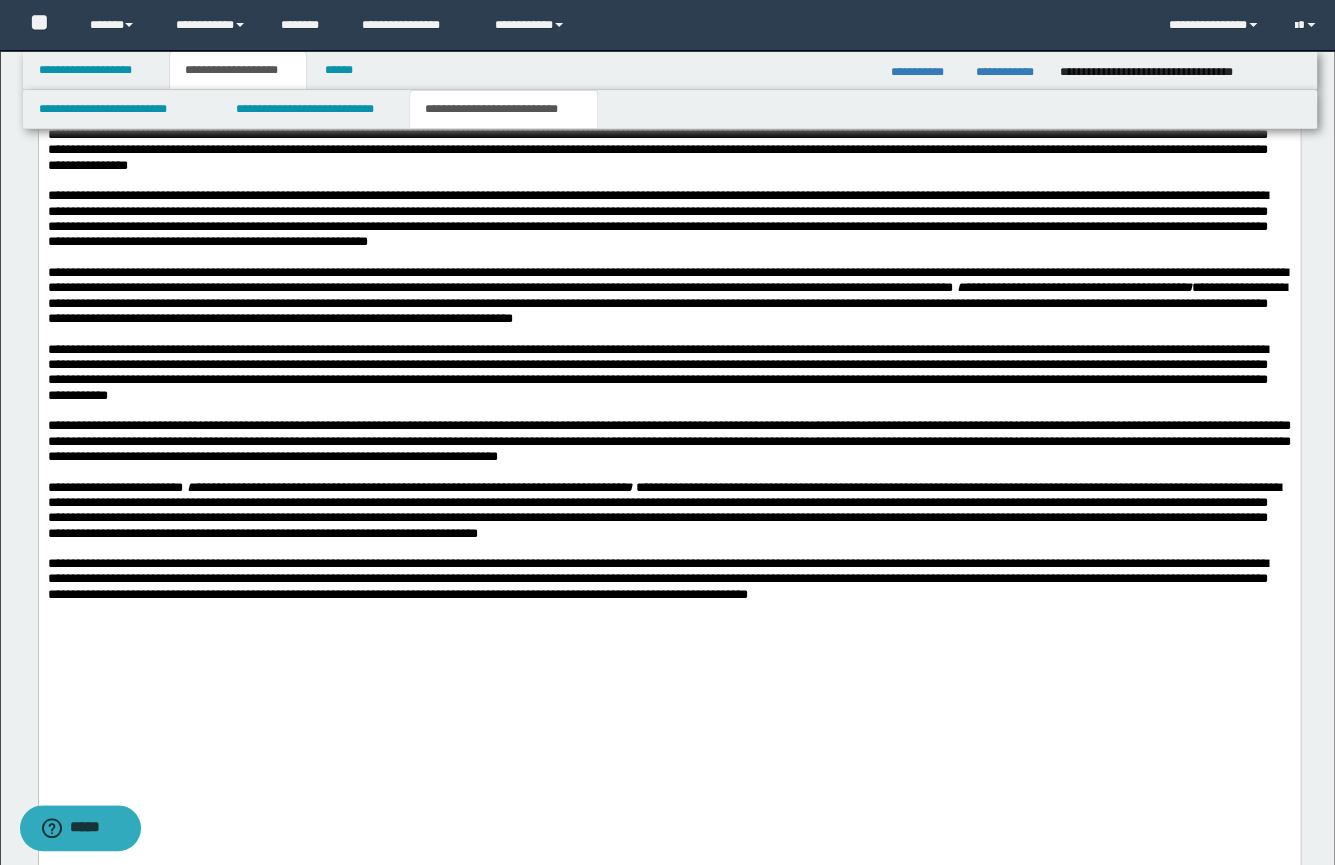 click on "**********" at bounding box center (657, 579) 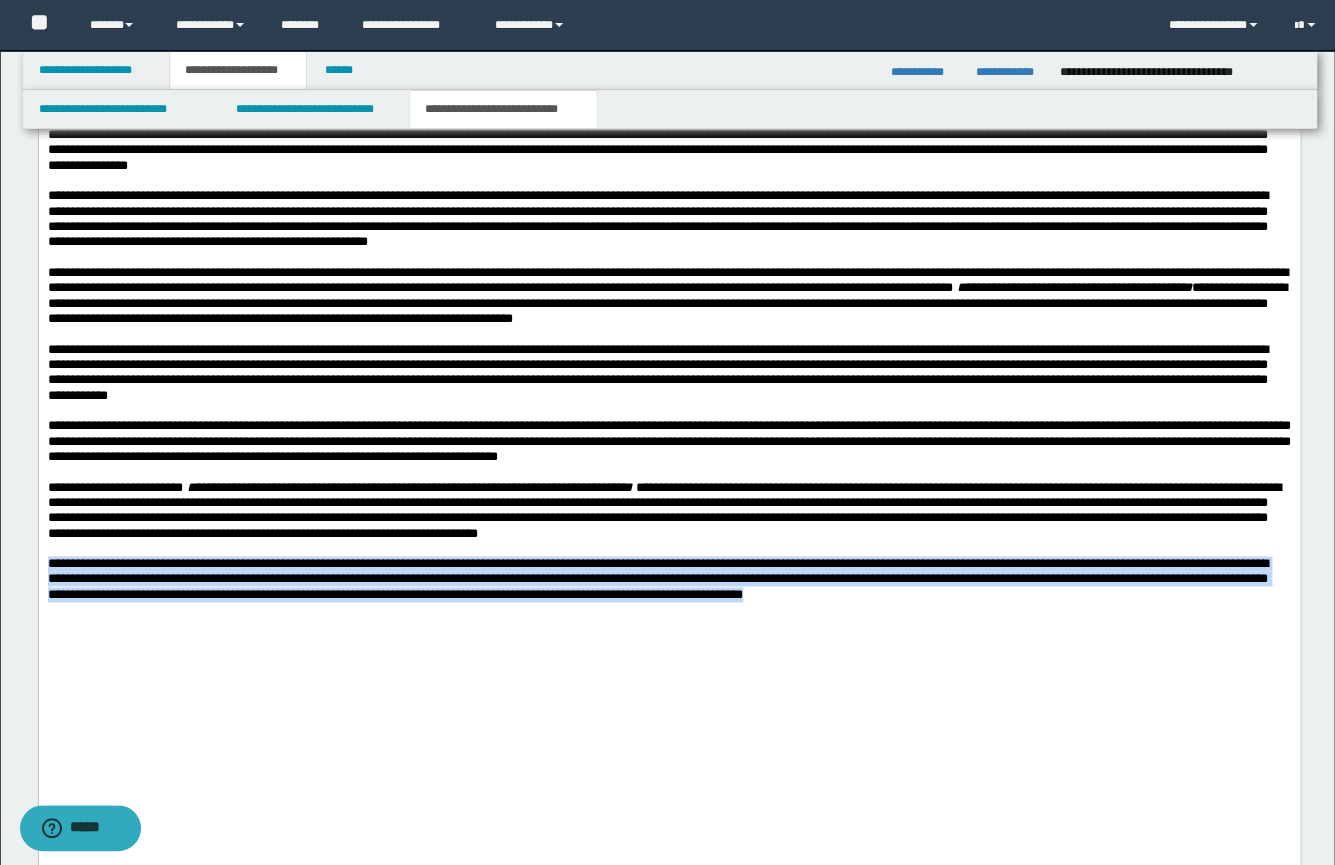 drag, startPoint x: 199, startPoint y: 654, endPoint x: 43, endPoint y: 590, distance: 168.6179 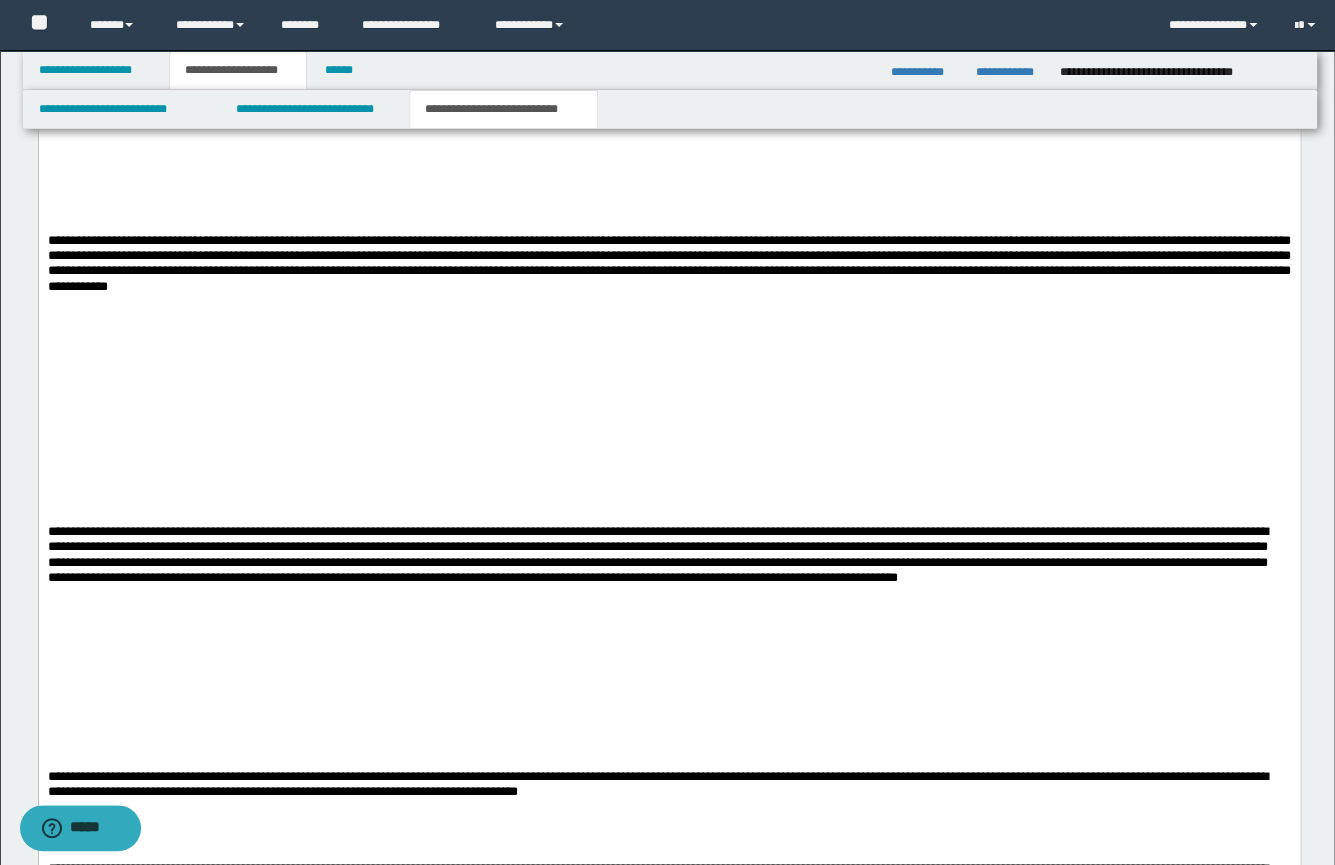 scroll, scrollTop: 1750, scrollLeft: 0, axis: vertical 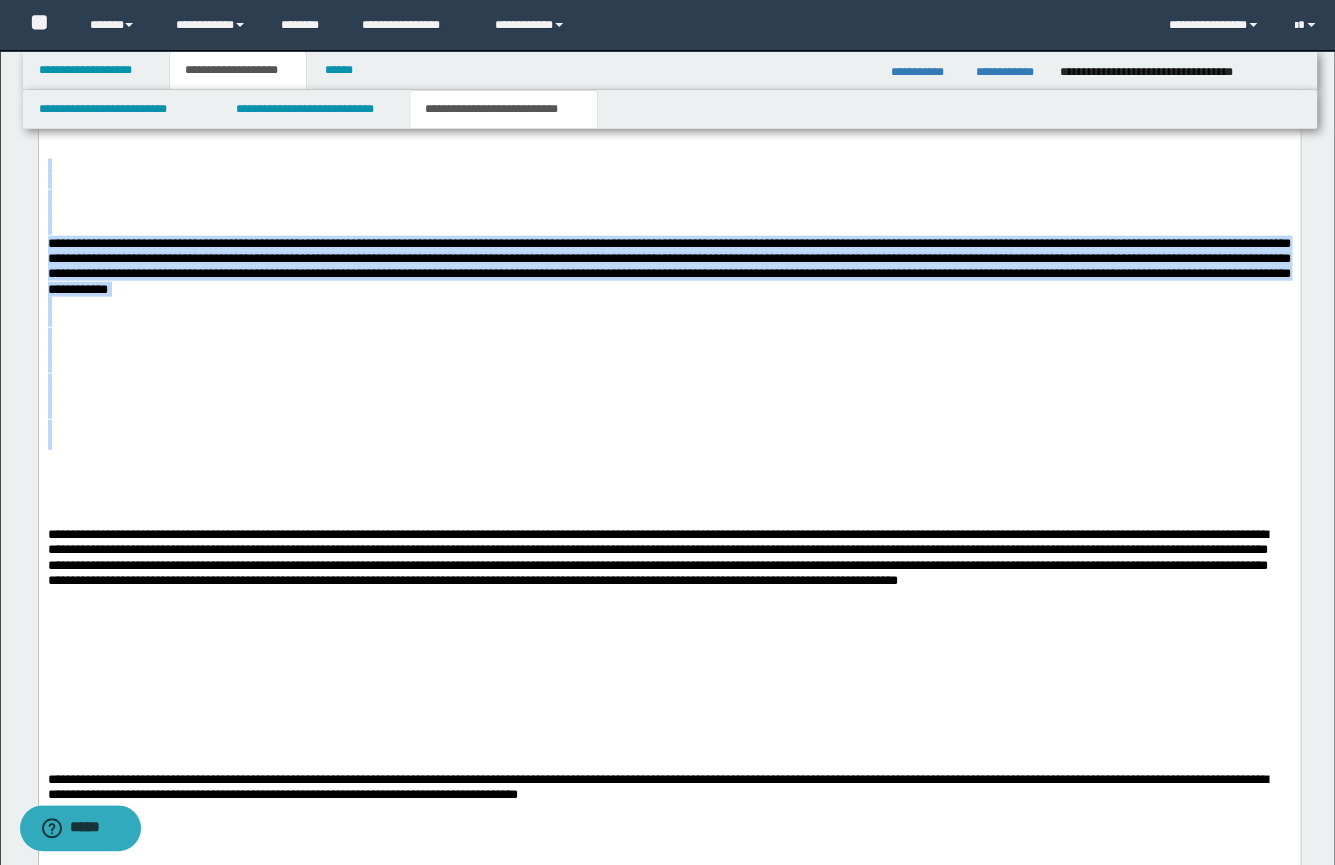 drag, startPoint x: 803, startPoint y: 509, endPoint x: 63, endPoint y: -717, distance: 1432.0182 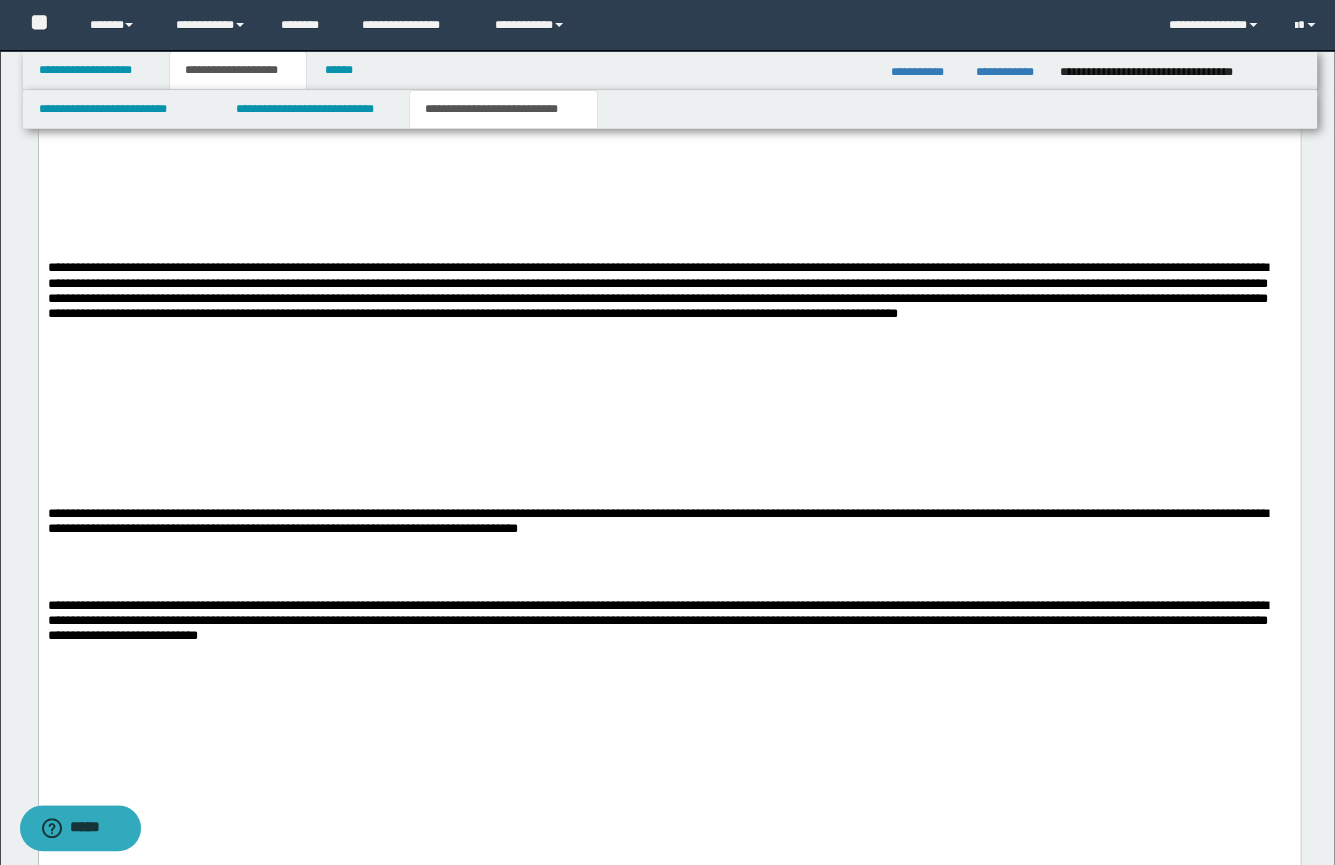 scroll, scrollTop: 1447, scrollLeft: 0, axis: vertical 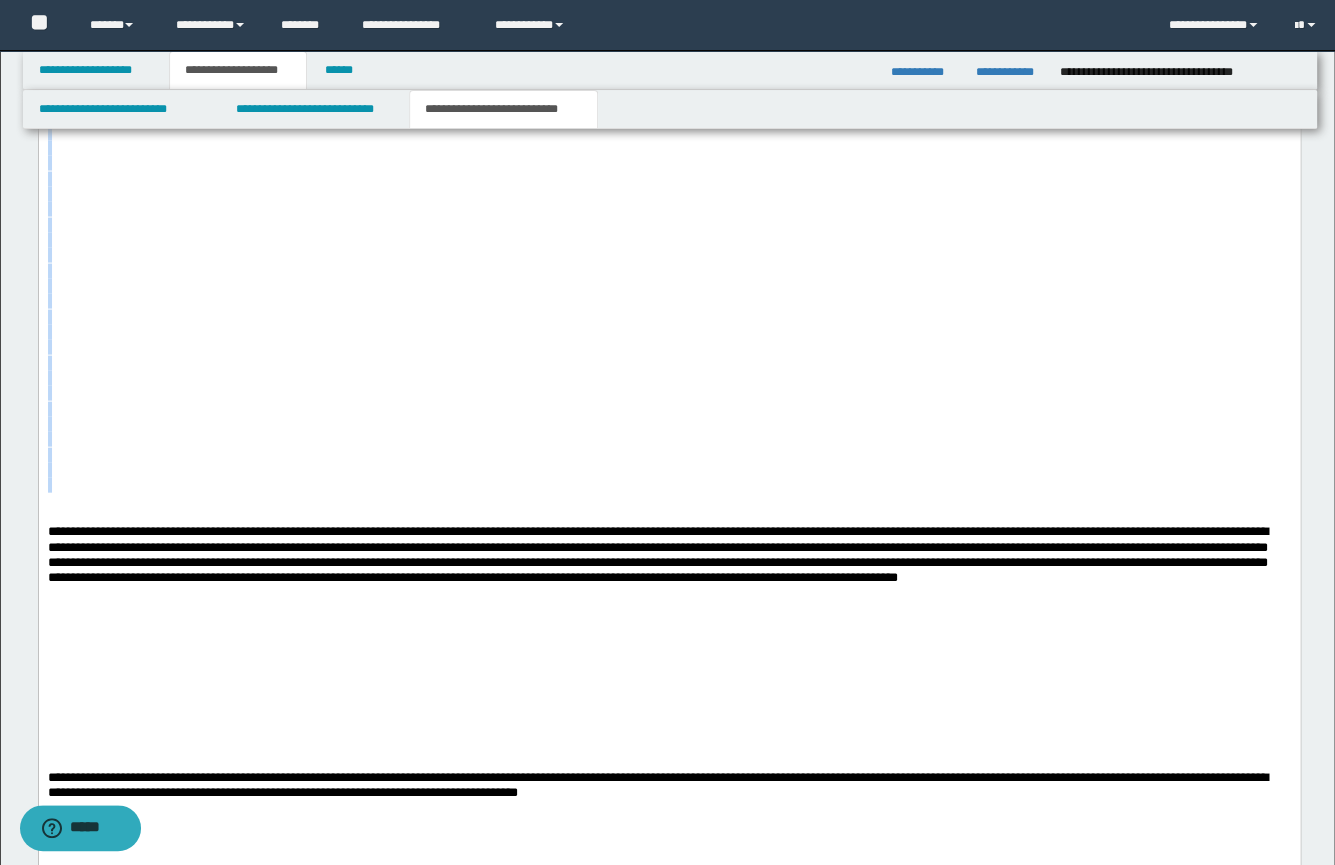 drag, startPoint x: 70, startPoint y: 534, endPoint x: 84, endPoint y: 167, distance: 367.26694 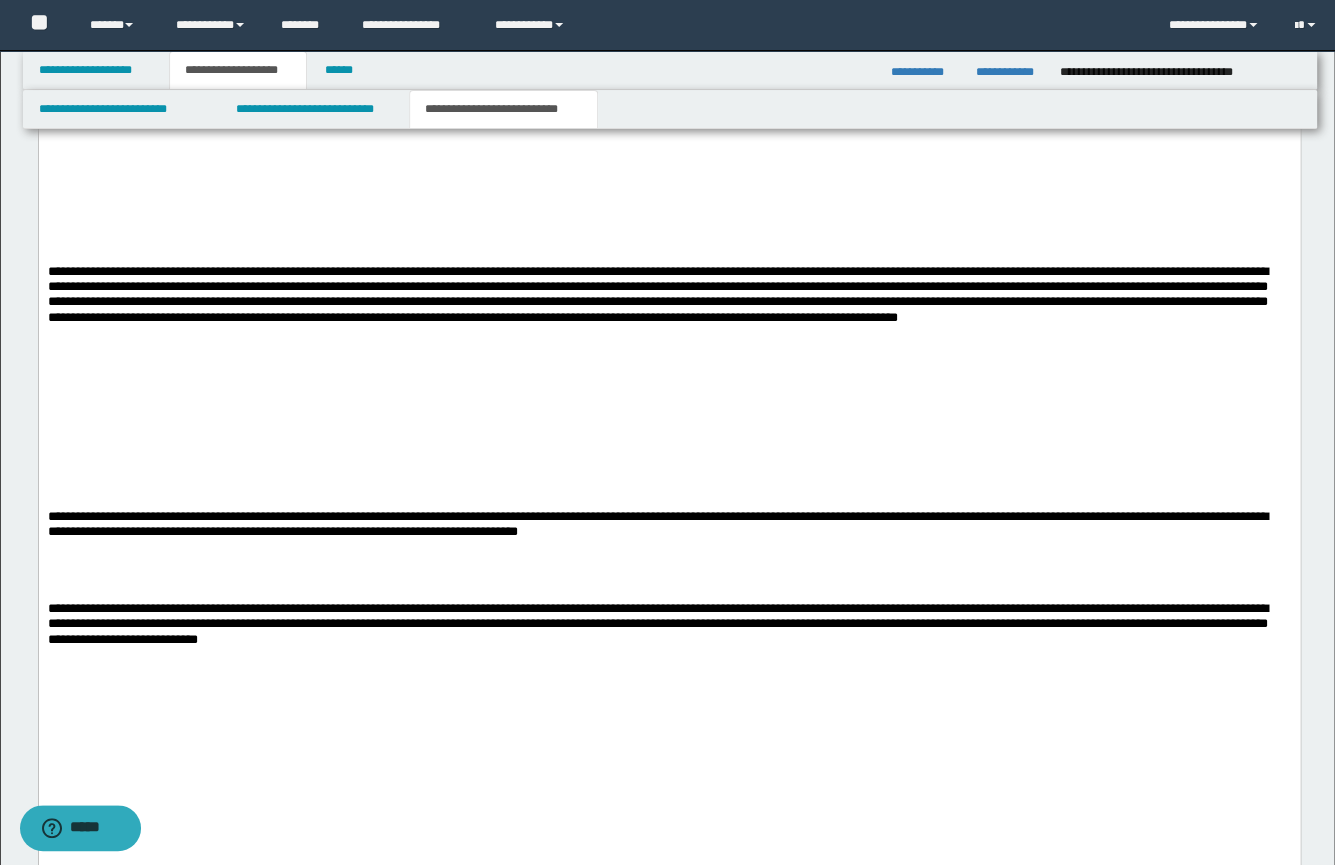scroll, scrollTop: 1305, scrollLeft: 0, axis: vertical 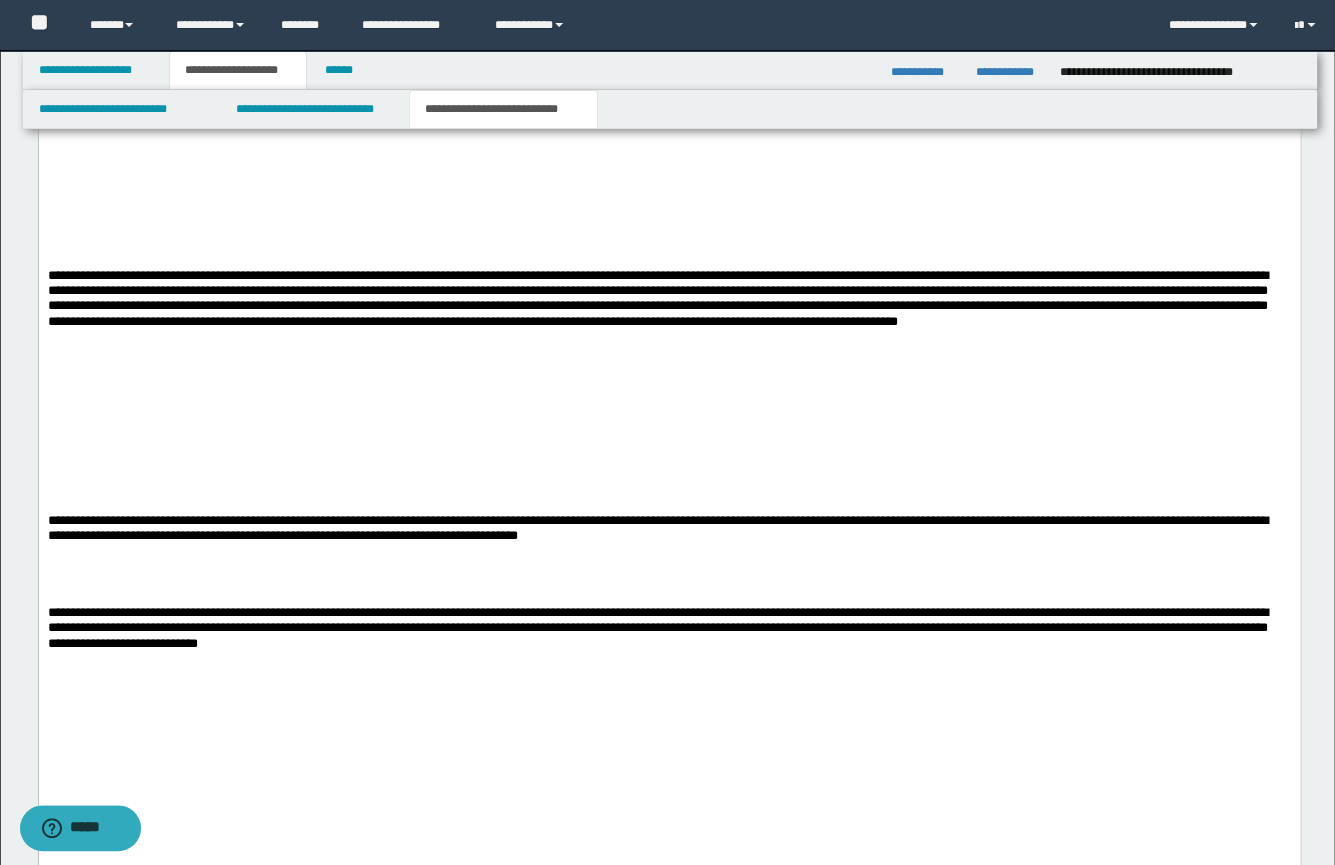 drag, startPoint x: 598, startPoint y: 579, endPoint x: 59, endPoint y: 405, distance: 566.38947 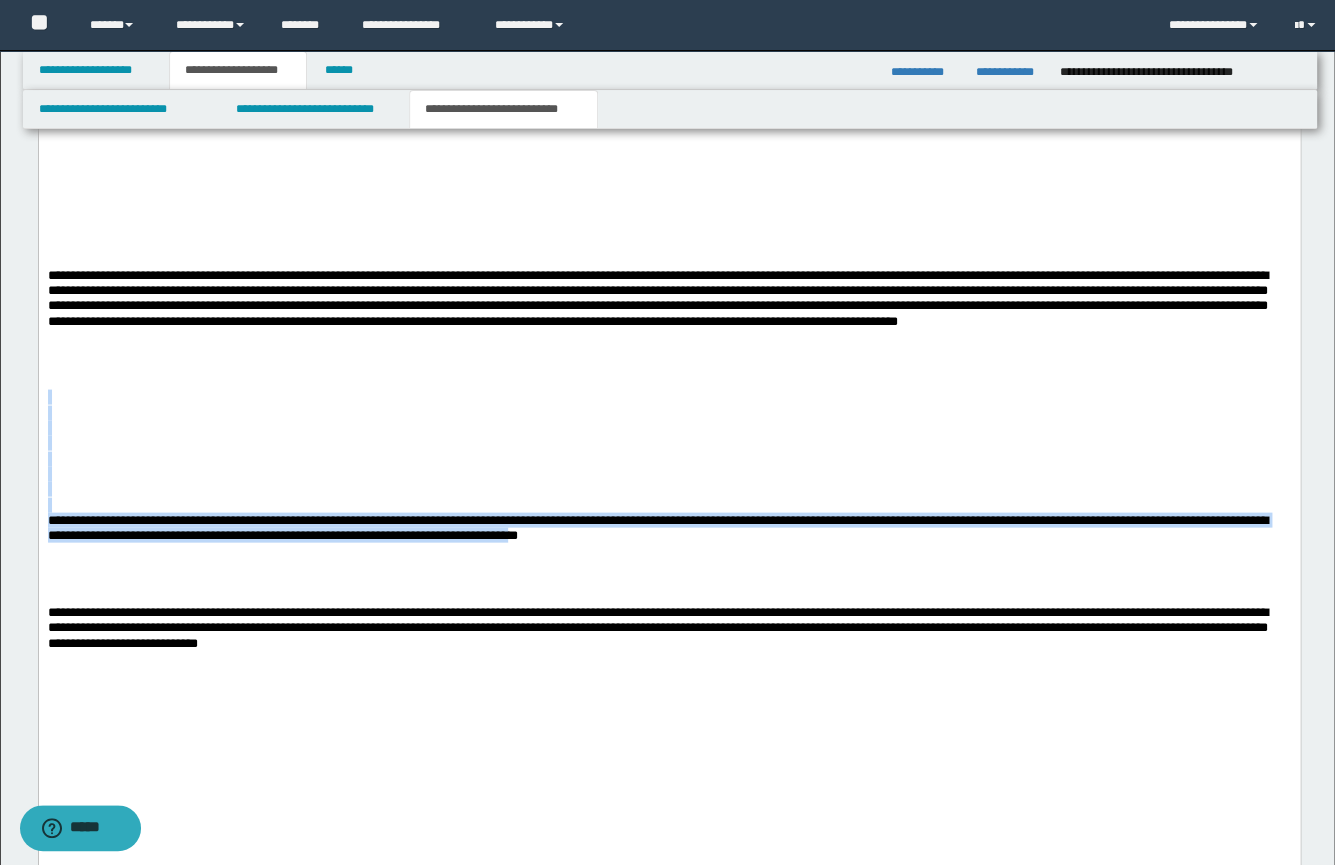 drag, startPoint x: 828, startPoint y: 594, endPoint x: 105, endPoint y: 463, distance: 734.7721 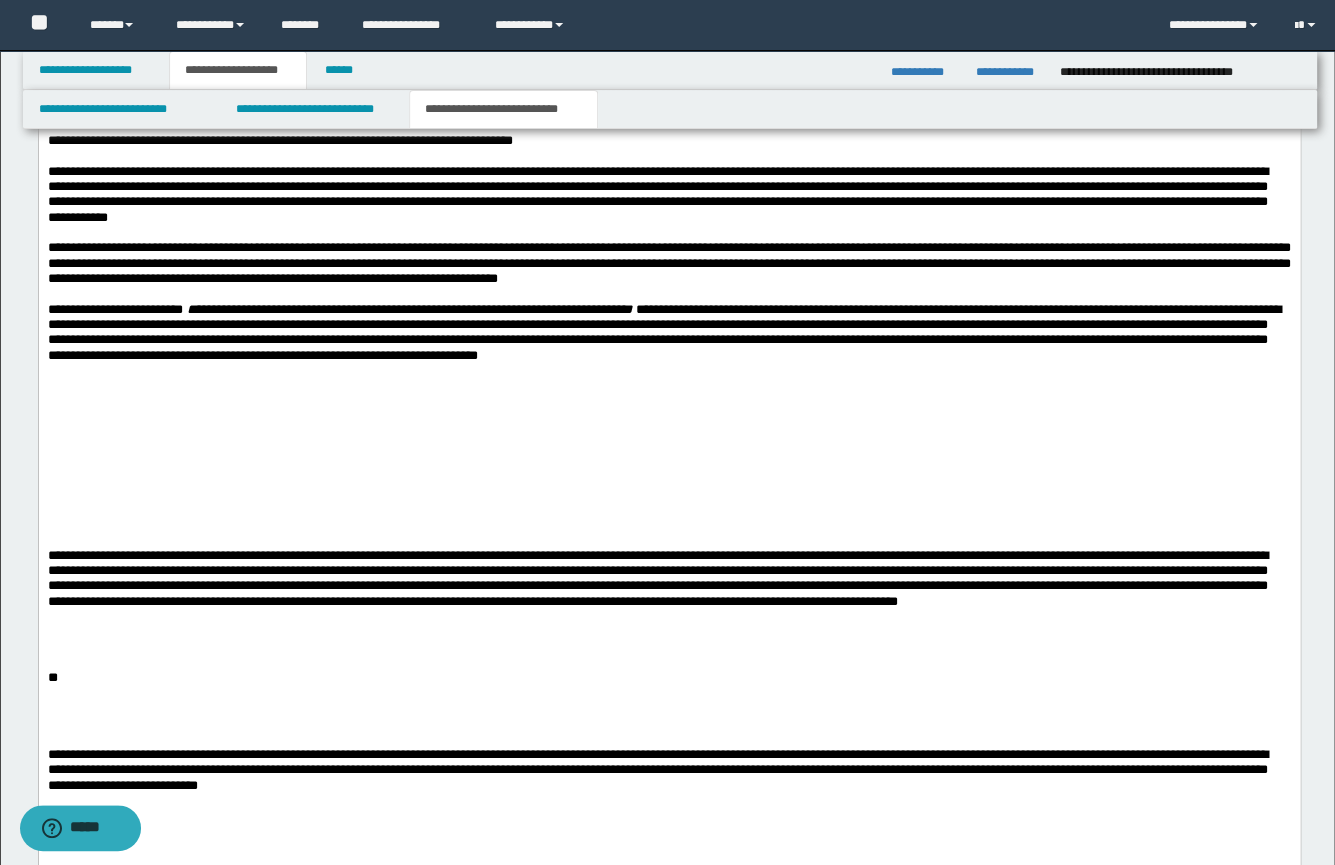 scroll, scrollTop: 1027, scrollLeft: 0, axis: vertical 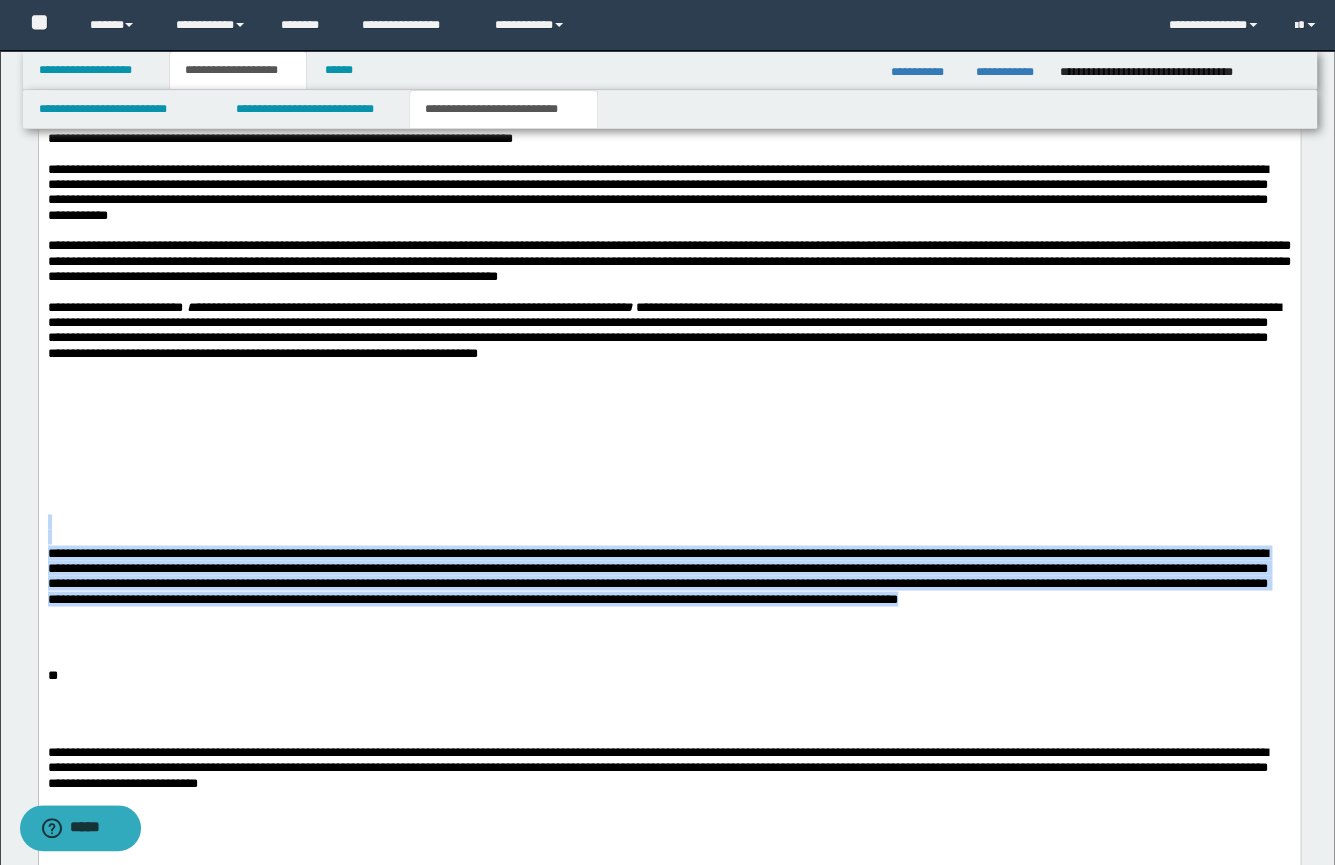 drag, startPoint x: 604, startPoint y: 677, endPoint x: 60, endPoint y: 561, distance: 556.23016 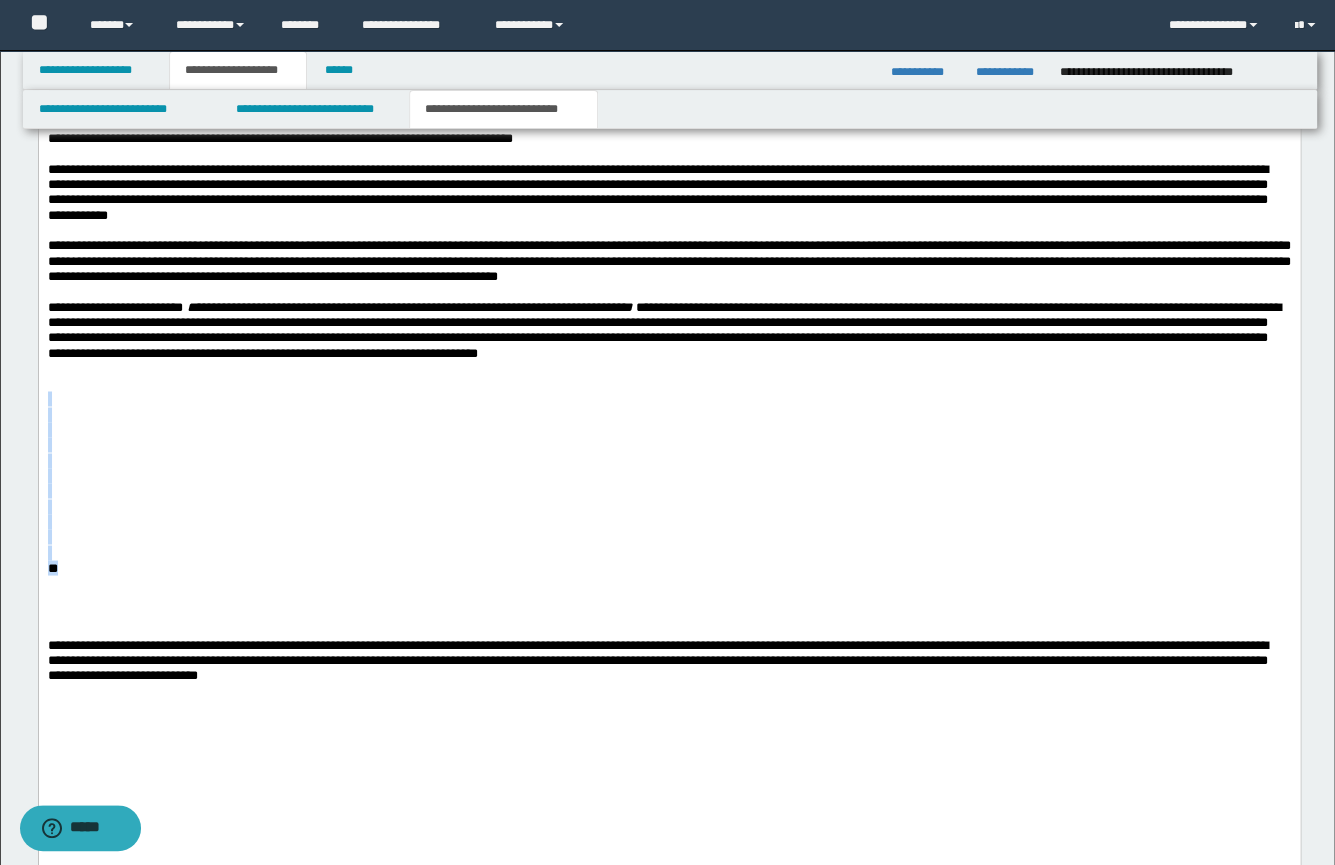 drag, startPoint x: 104, startPoint y: 631, endPoint x: 41, endPoint y: 444, distance: 197.32713 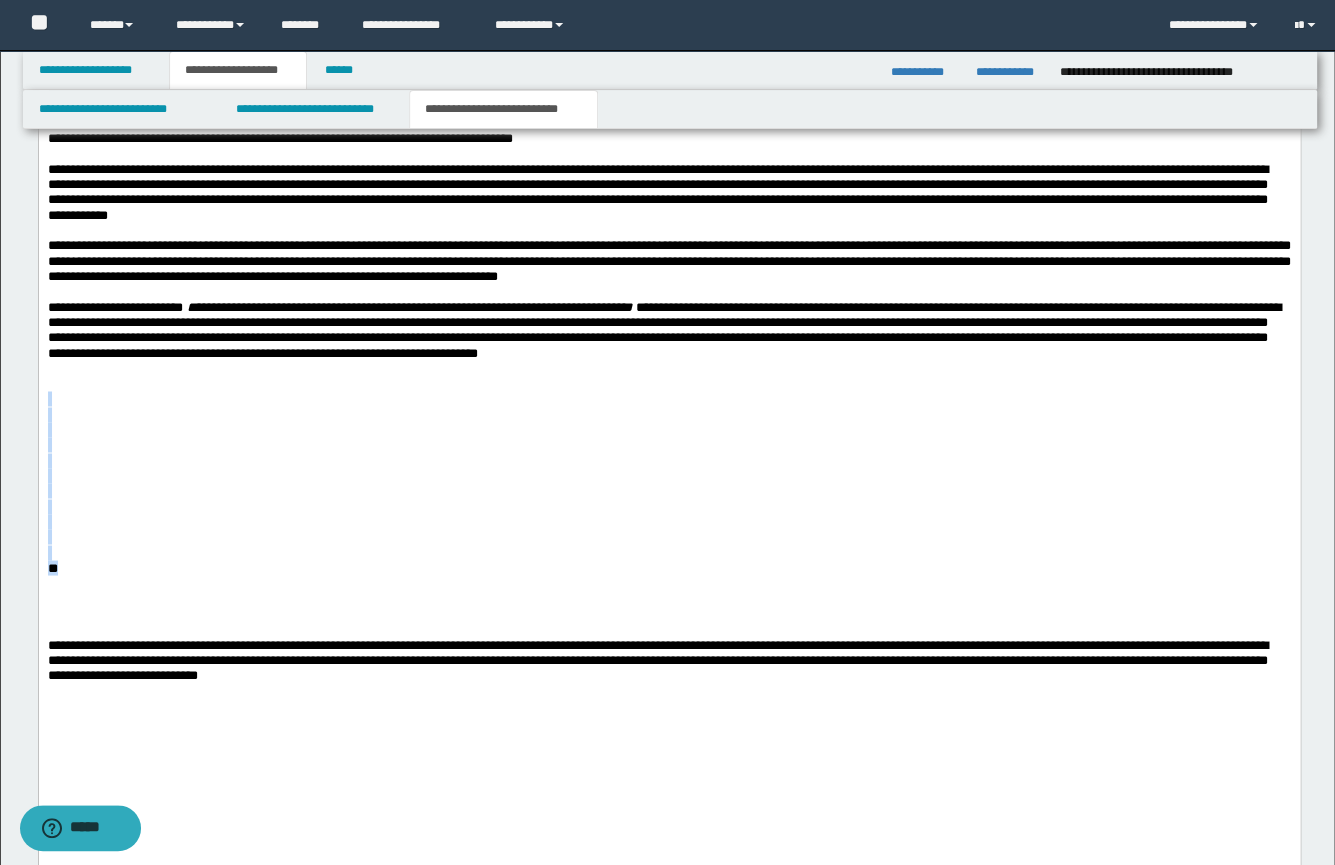 click on "**********" at bounding box center (668, 515) 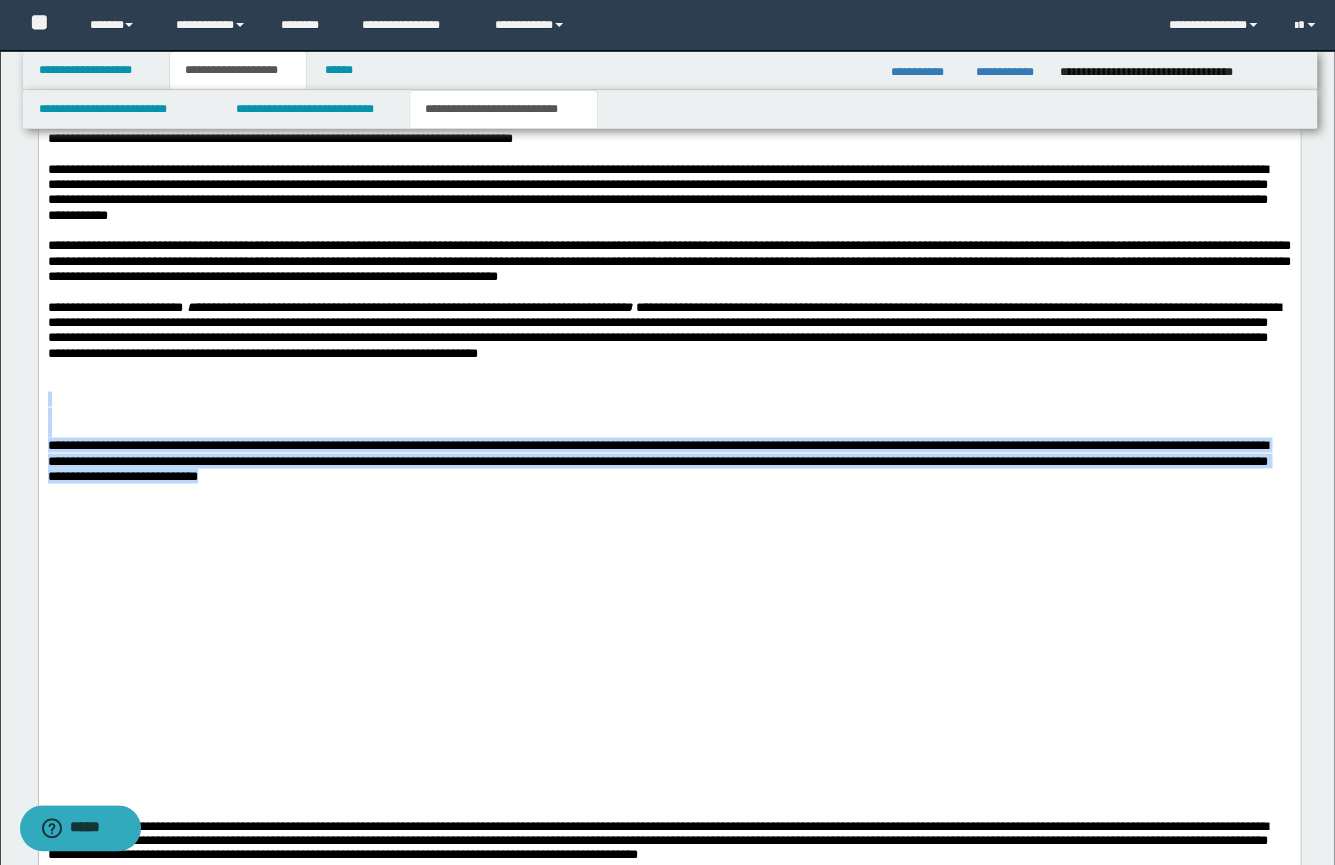 drag, startPoint x: 780, startPoint y: 529, endPoint x: -1, endPoint y: 453, distance: 784.6891 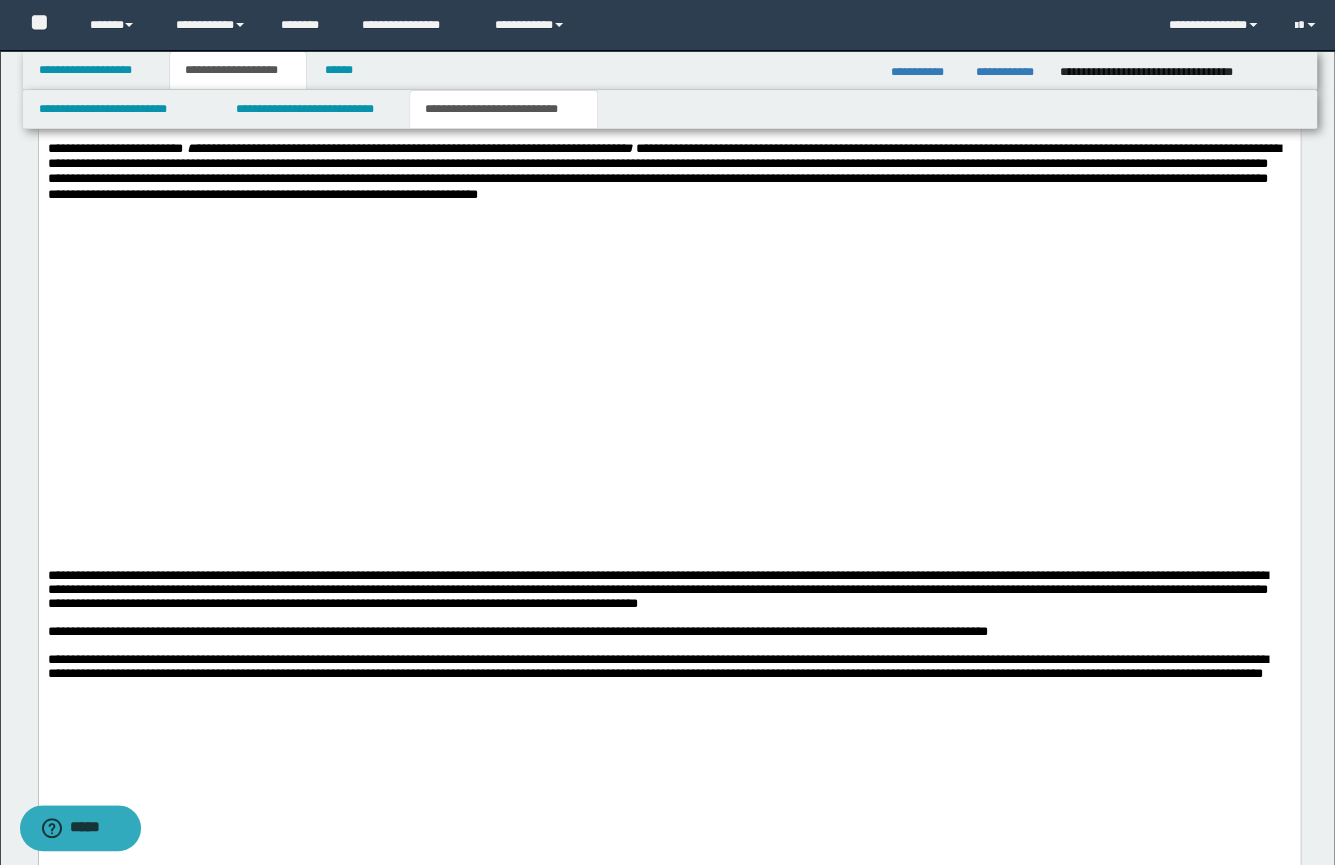 scroll, scrollTop: 1187, scrollLeft: 0, axis: vertical 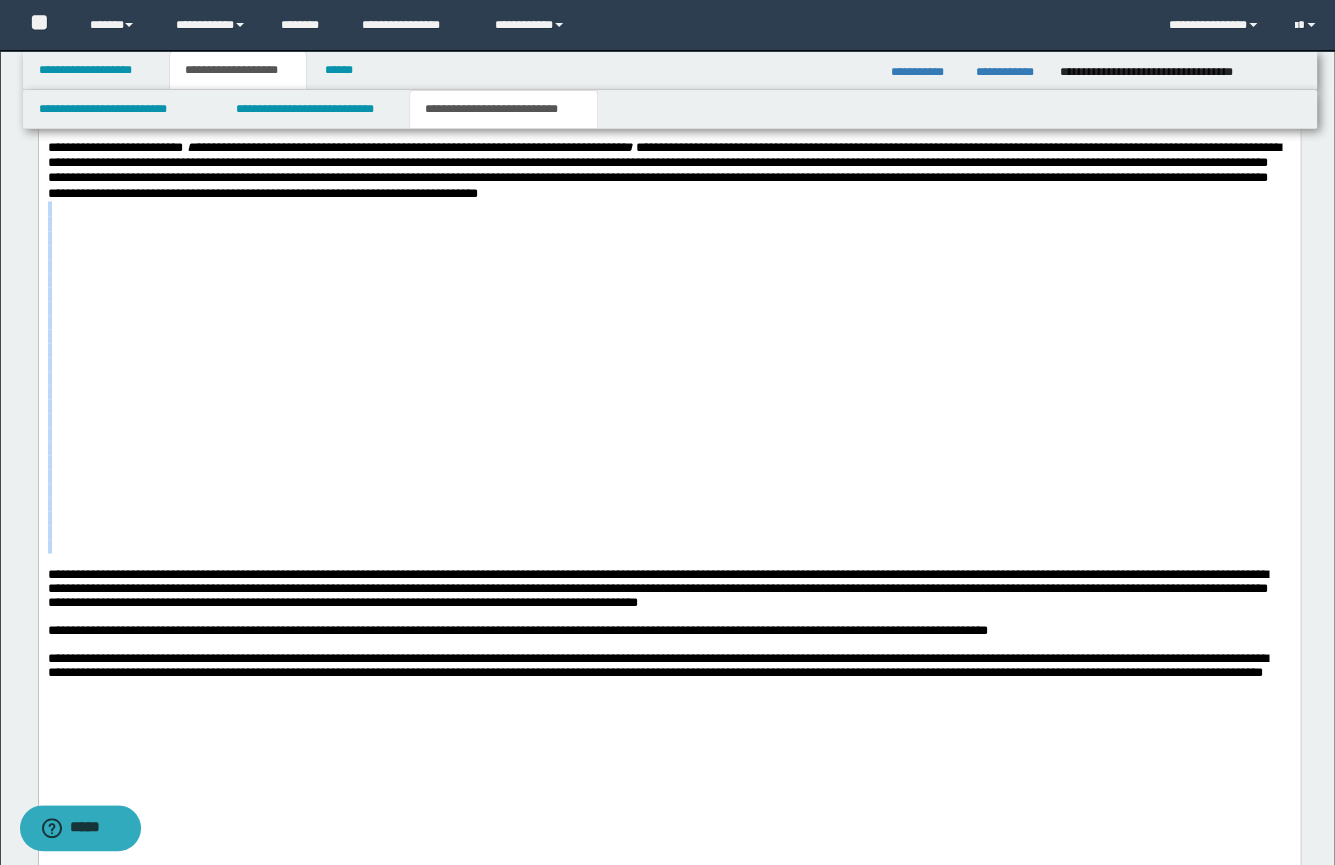 drag, startPoint x: 59, startPoint y: 598, endPoint x: 89, endPoint y: 256, distance: 343.31326 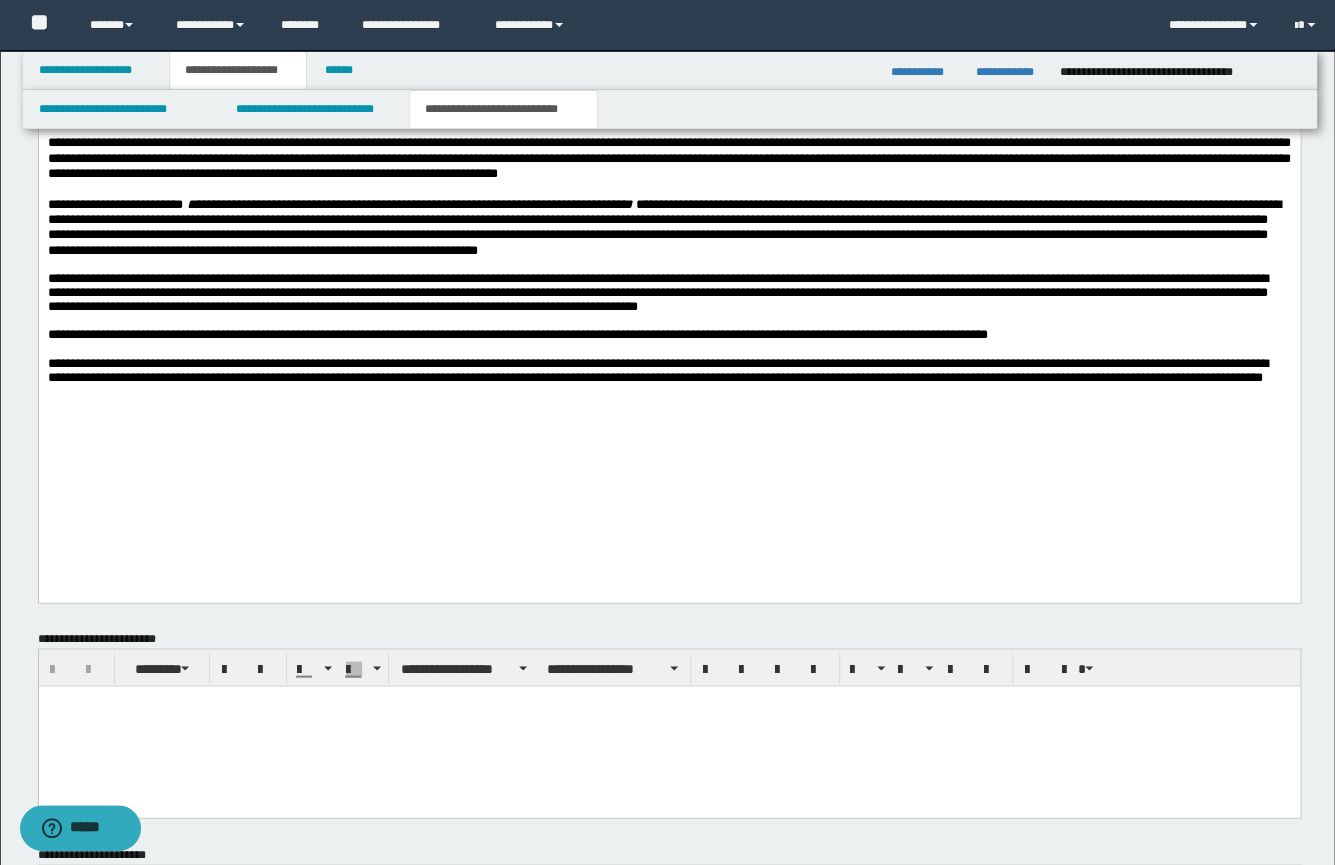 scroll, scrollTop: 1089, scrollLeft: 0, axis: vertical 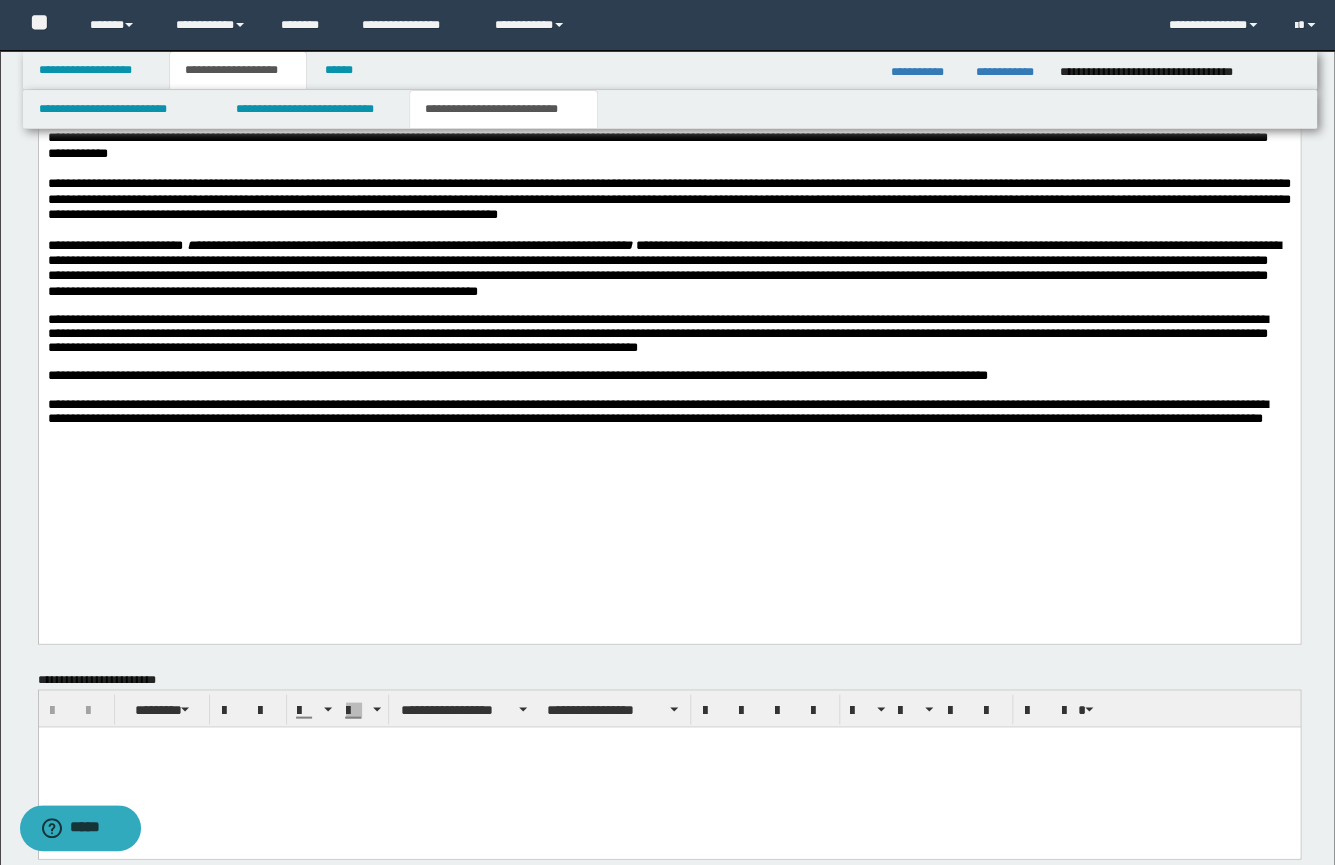 click on "**********" at bounding box center [668, 131] 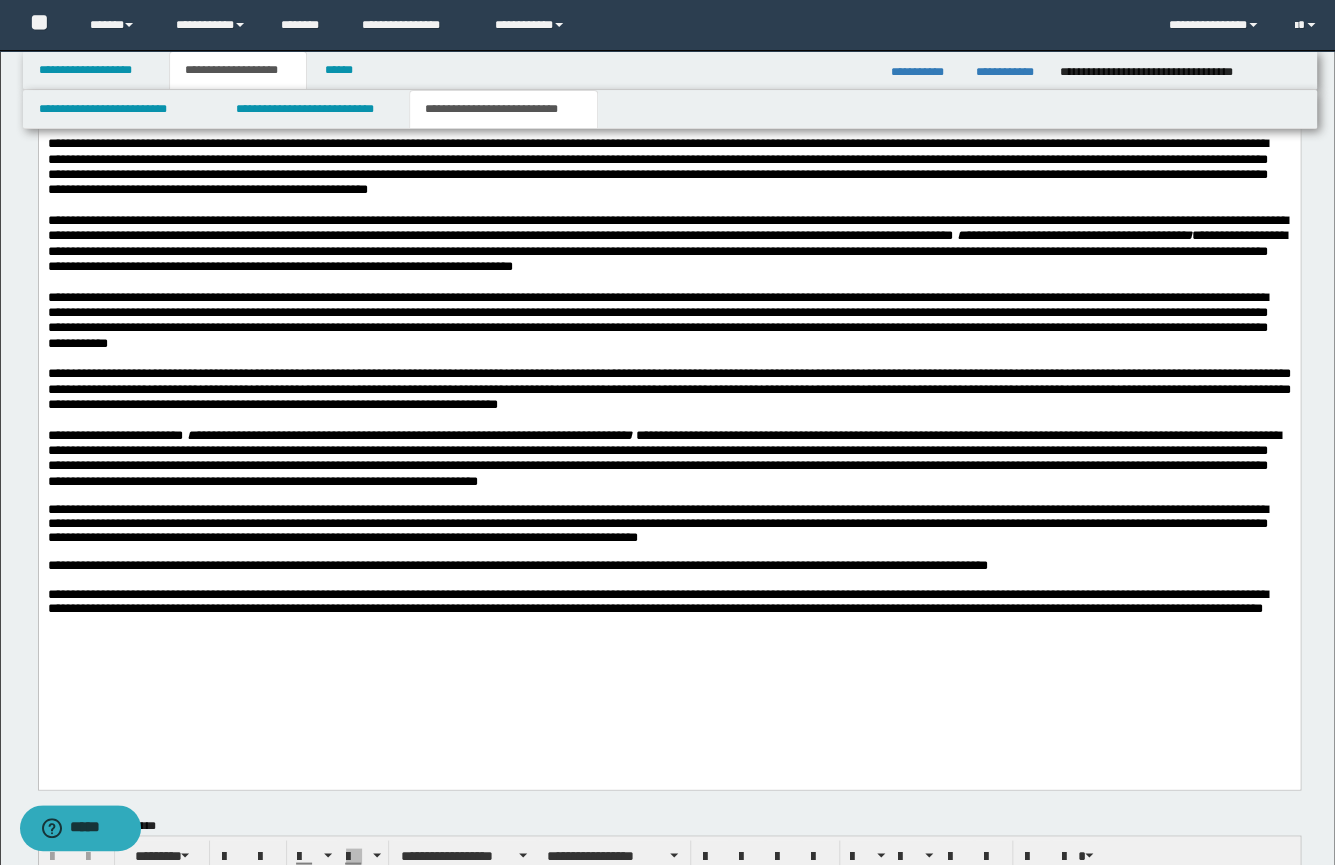 scroll, scrollTop: 1021, scrollLeft: 0, axis: vertical 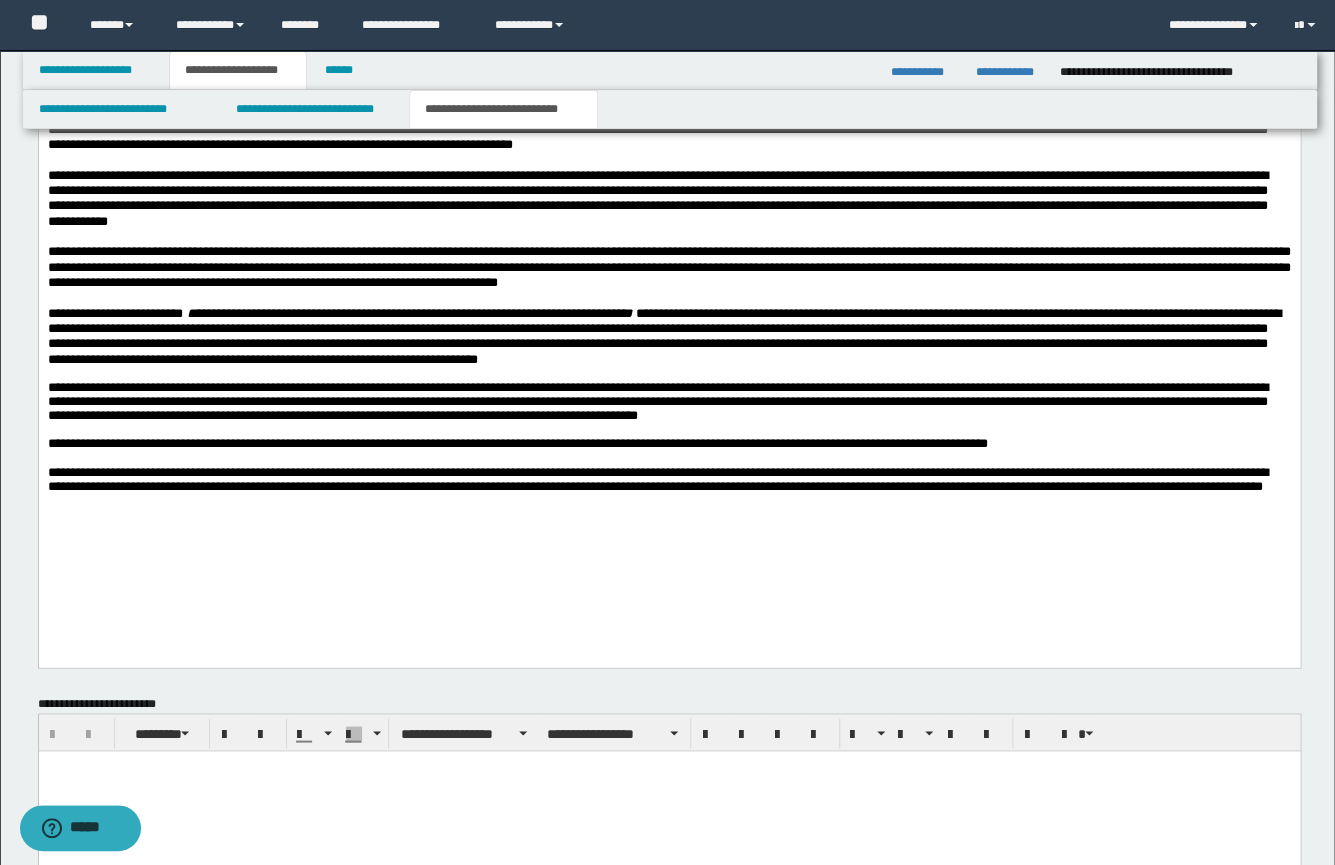 click on "**********" at bounding box center [668, 178] 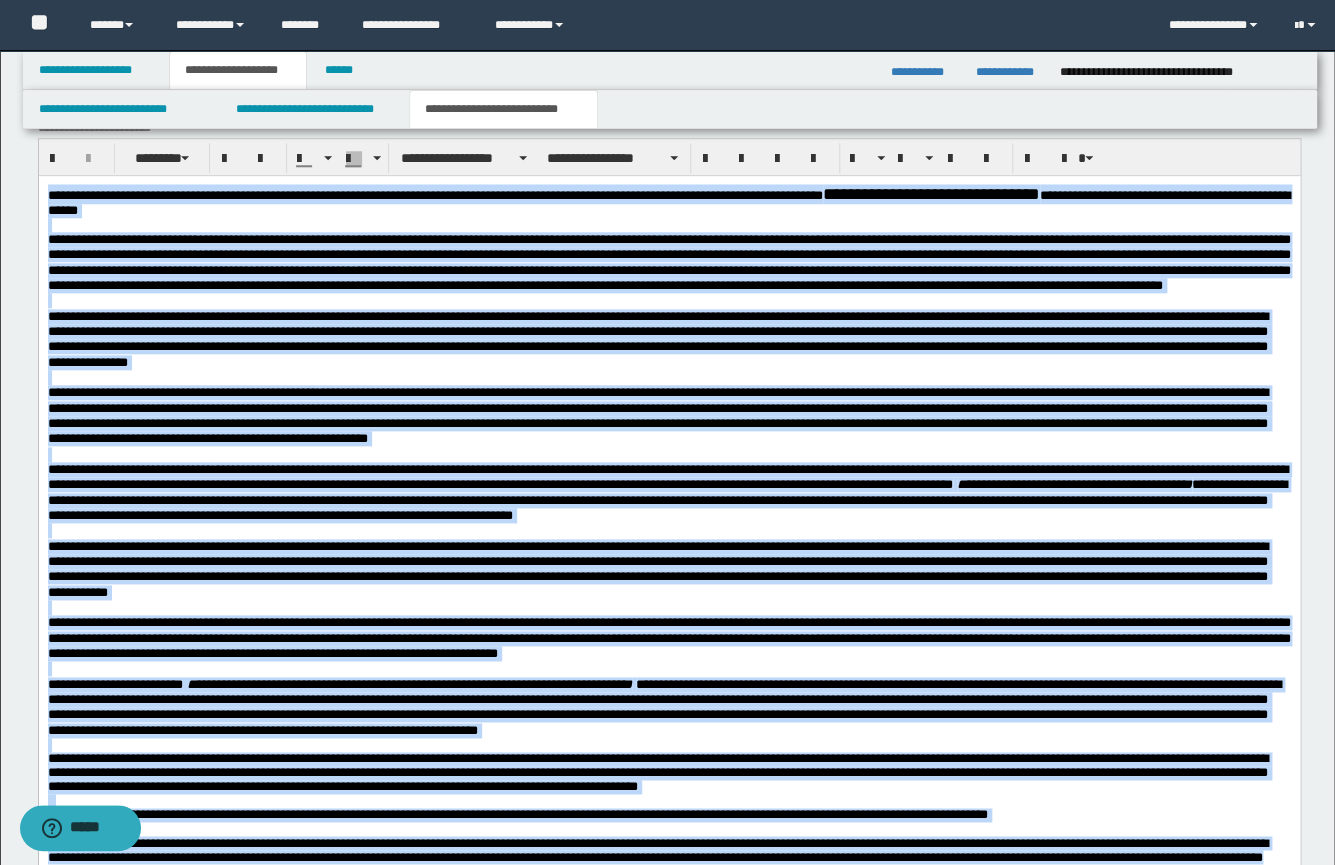 scroll, scrollTop: 0, scrollLeft: 0, axis: both 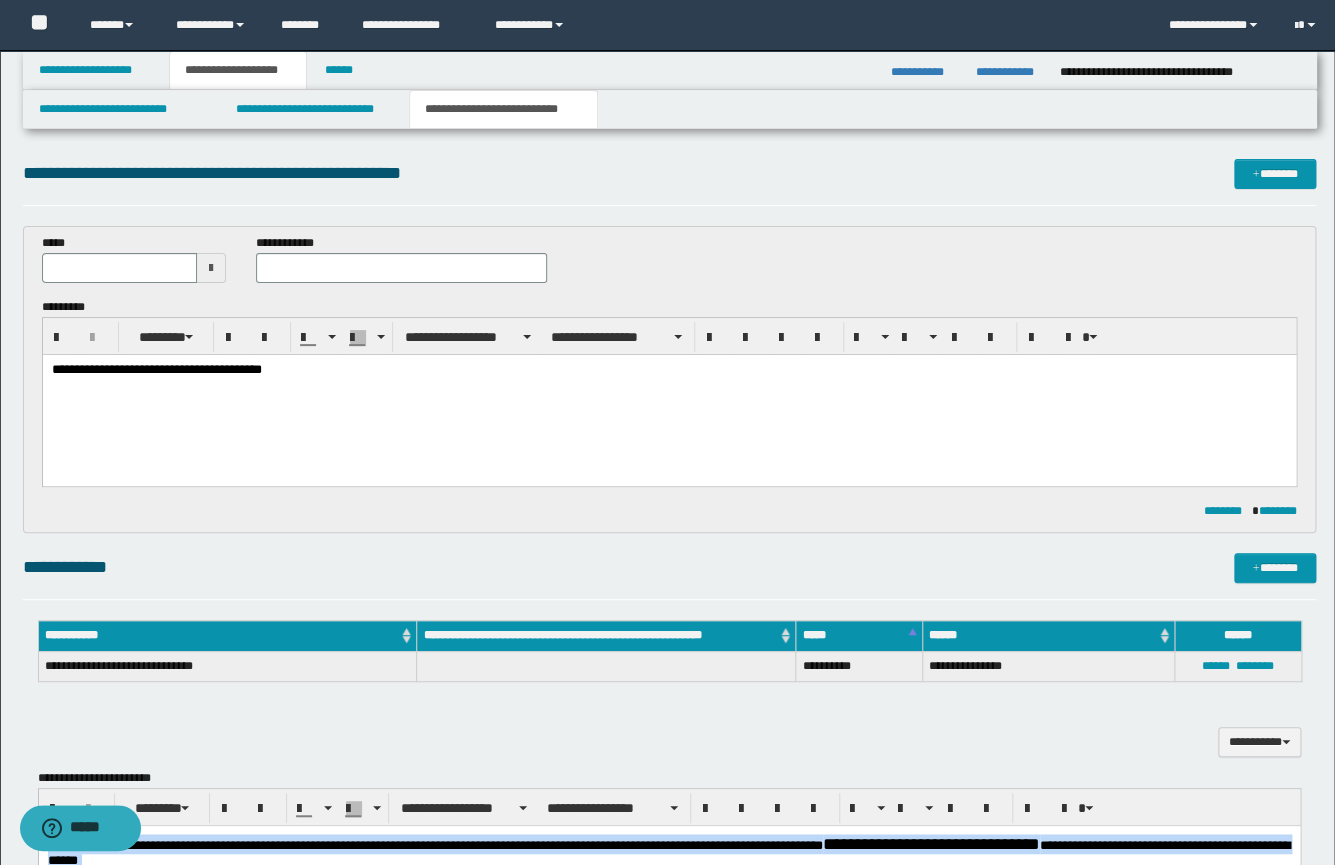 drag, startPoint x: 564, startPoint y: 1610, endPoint x: 119, endPoint y: -46, distance: 1714.748 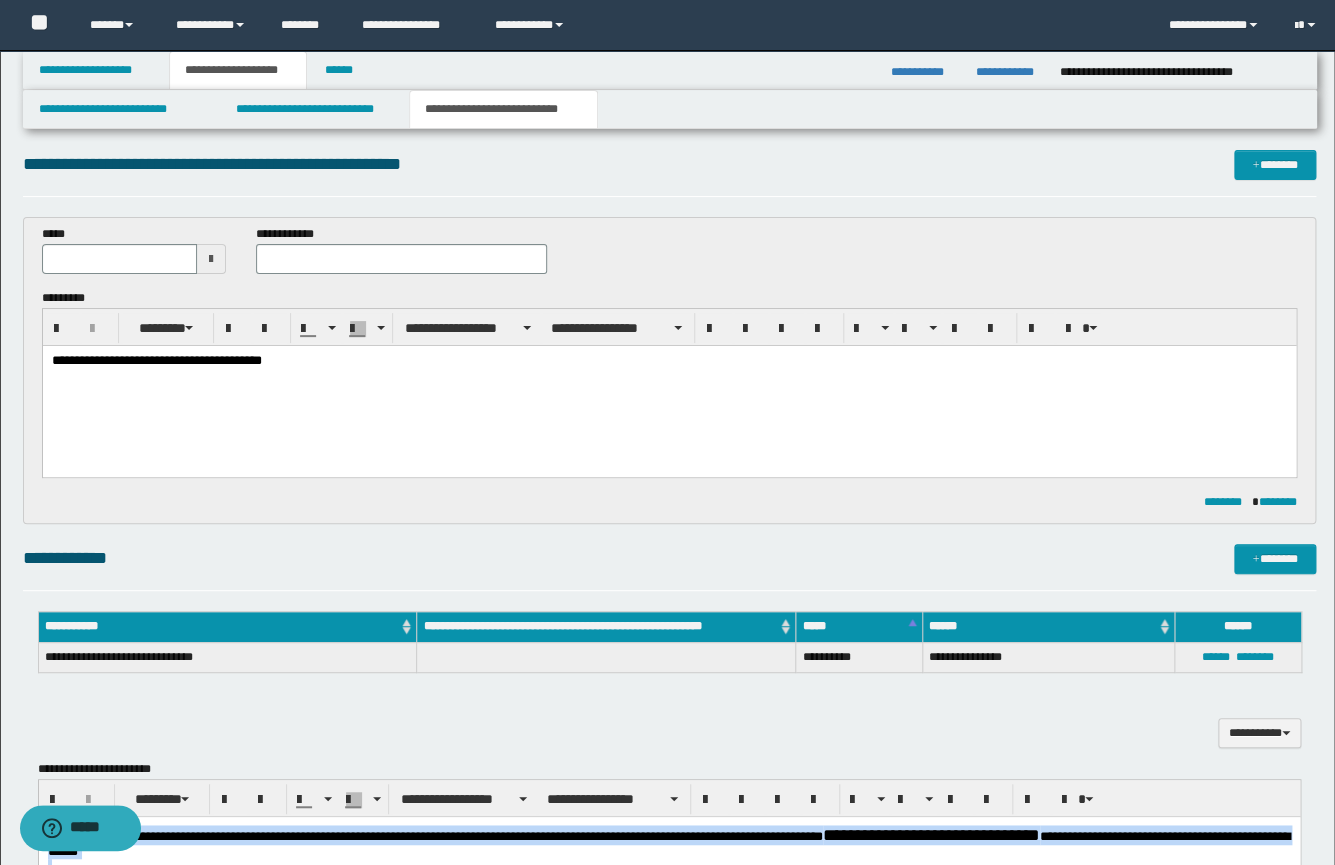 scroll, scrollTop: 563, scrollLeft: 0, axis: vertical 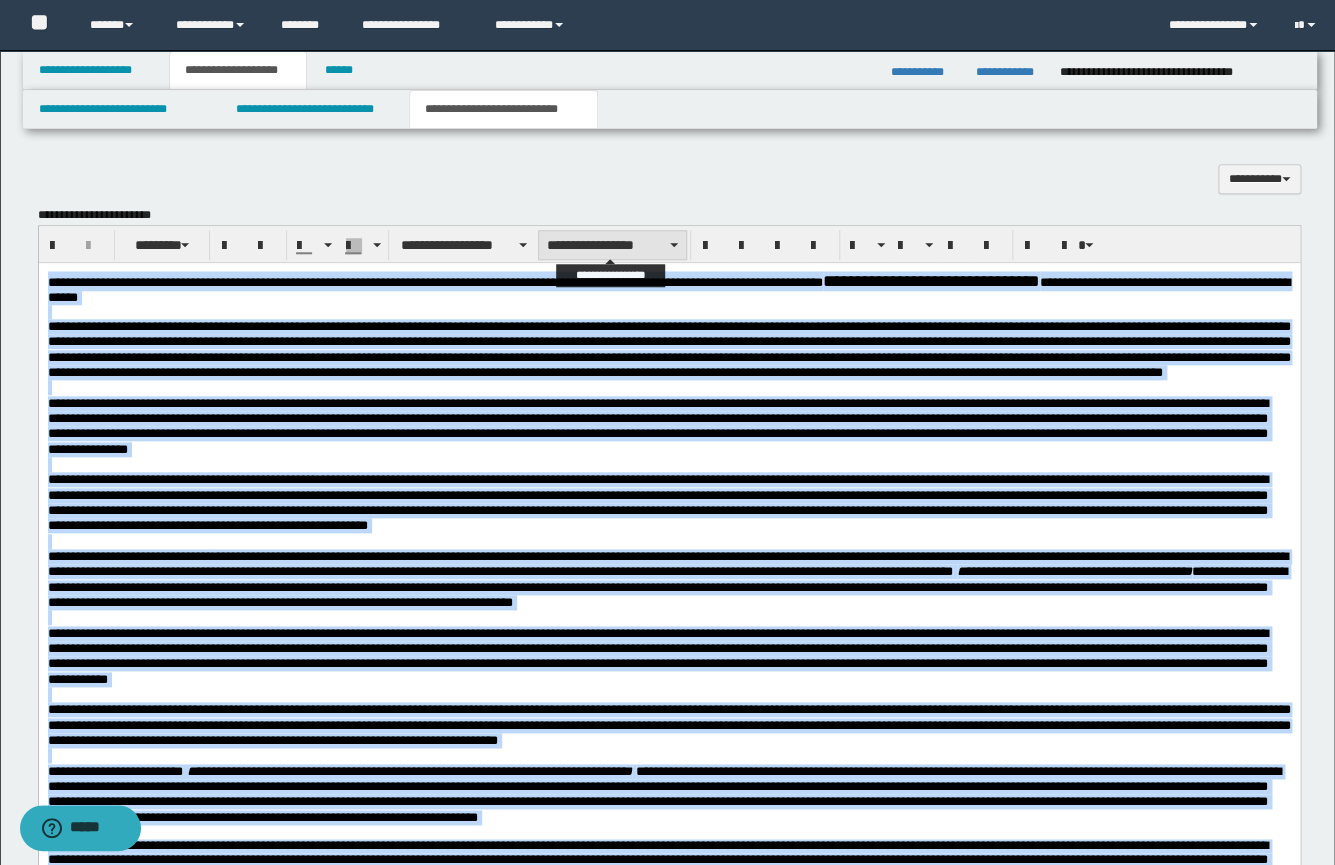 click on "**********" at bounding box center [612, 245] 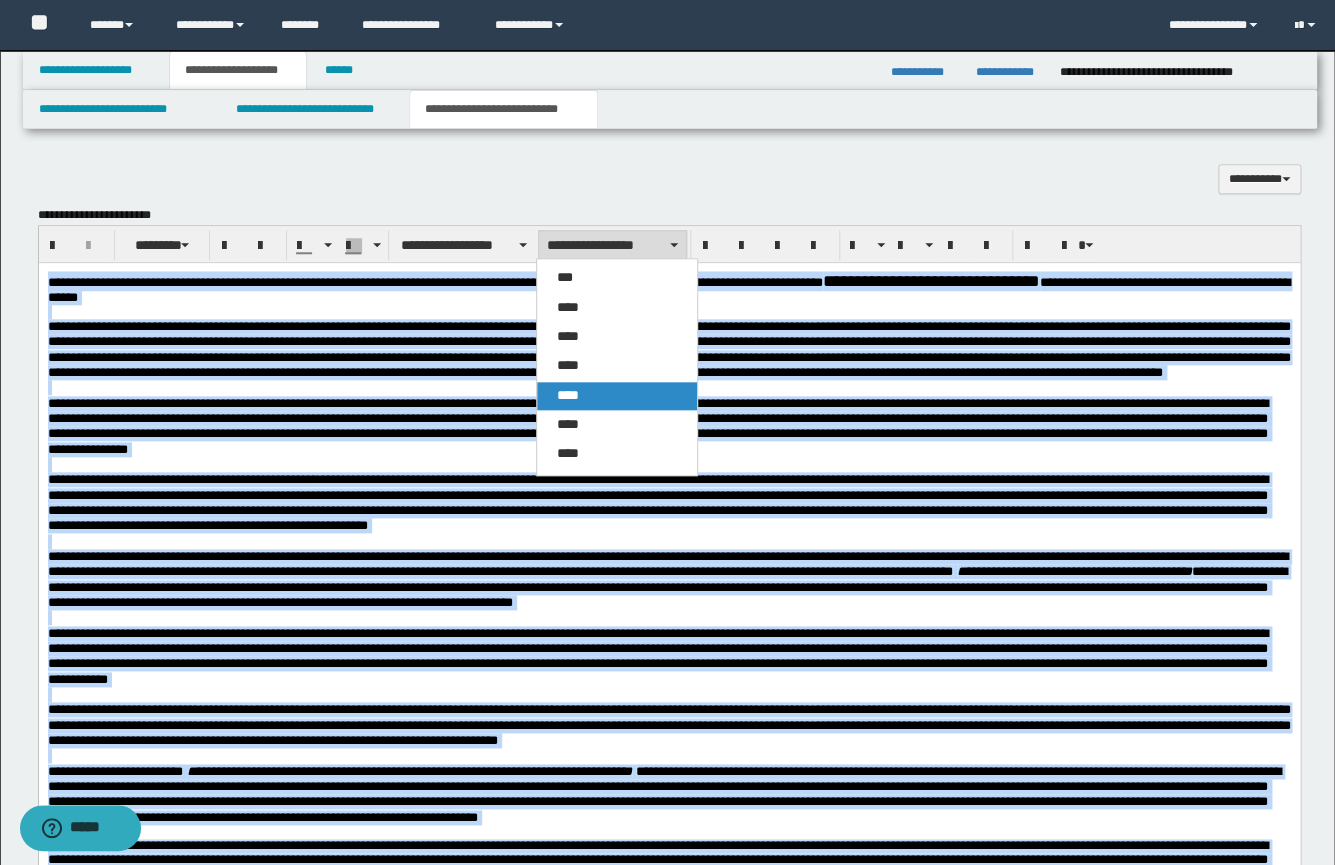 click on "****" at bounding box center [617, 396] 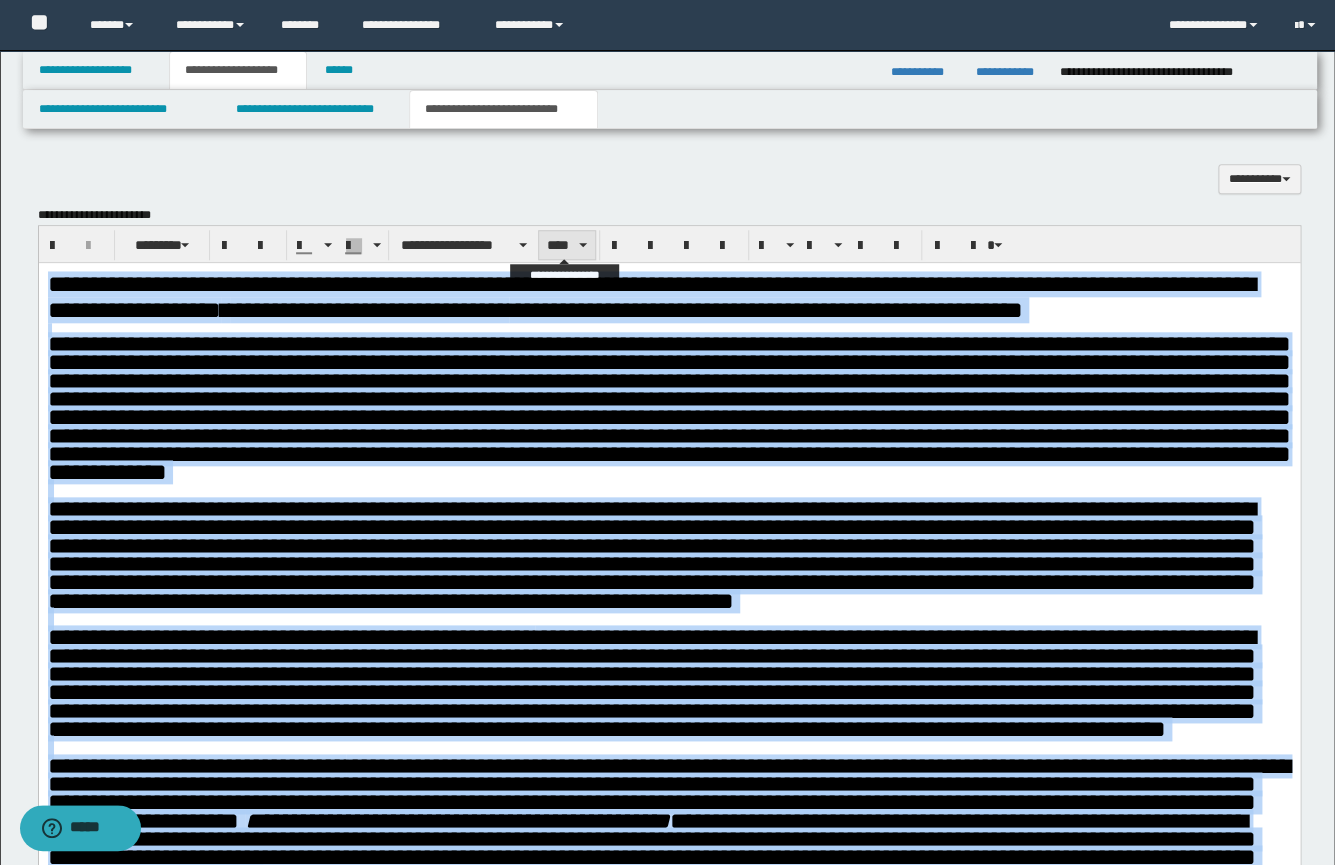 click on "****" at bounding box center [567, 245] 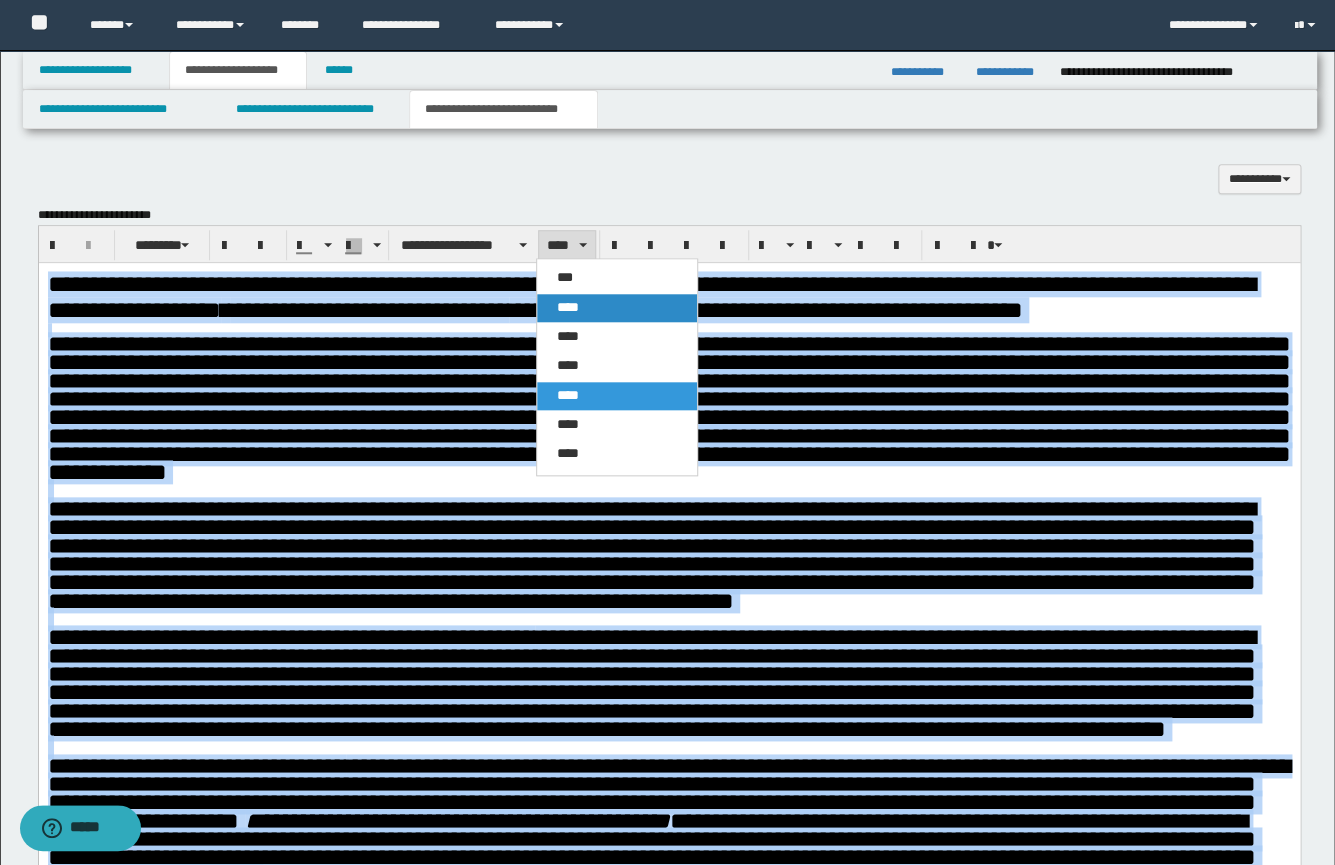 click on "****" at bounding box center (617, 308) 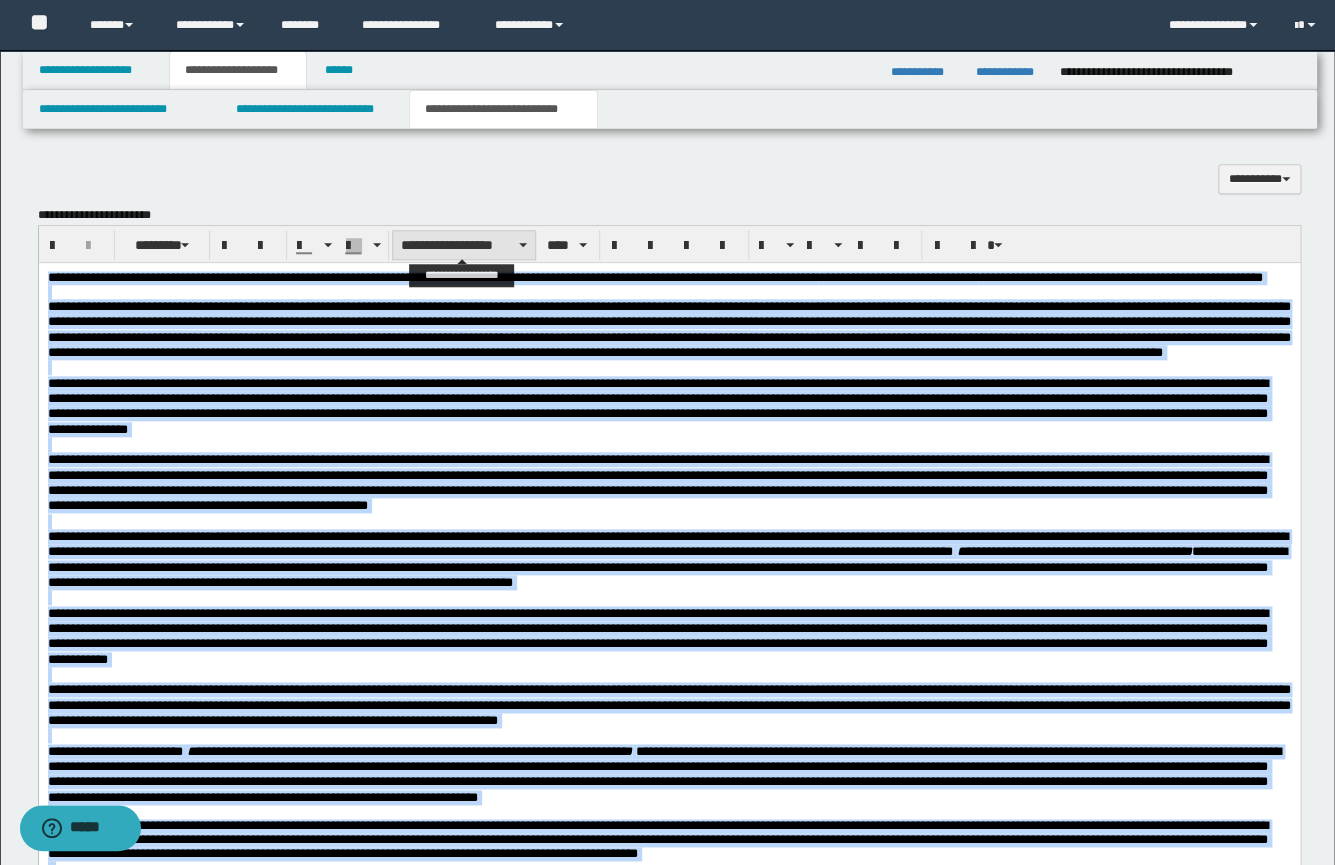 click on "**********" at bounding box center [464, 245] 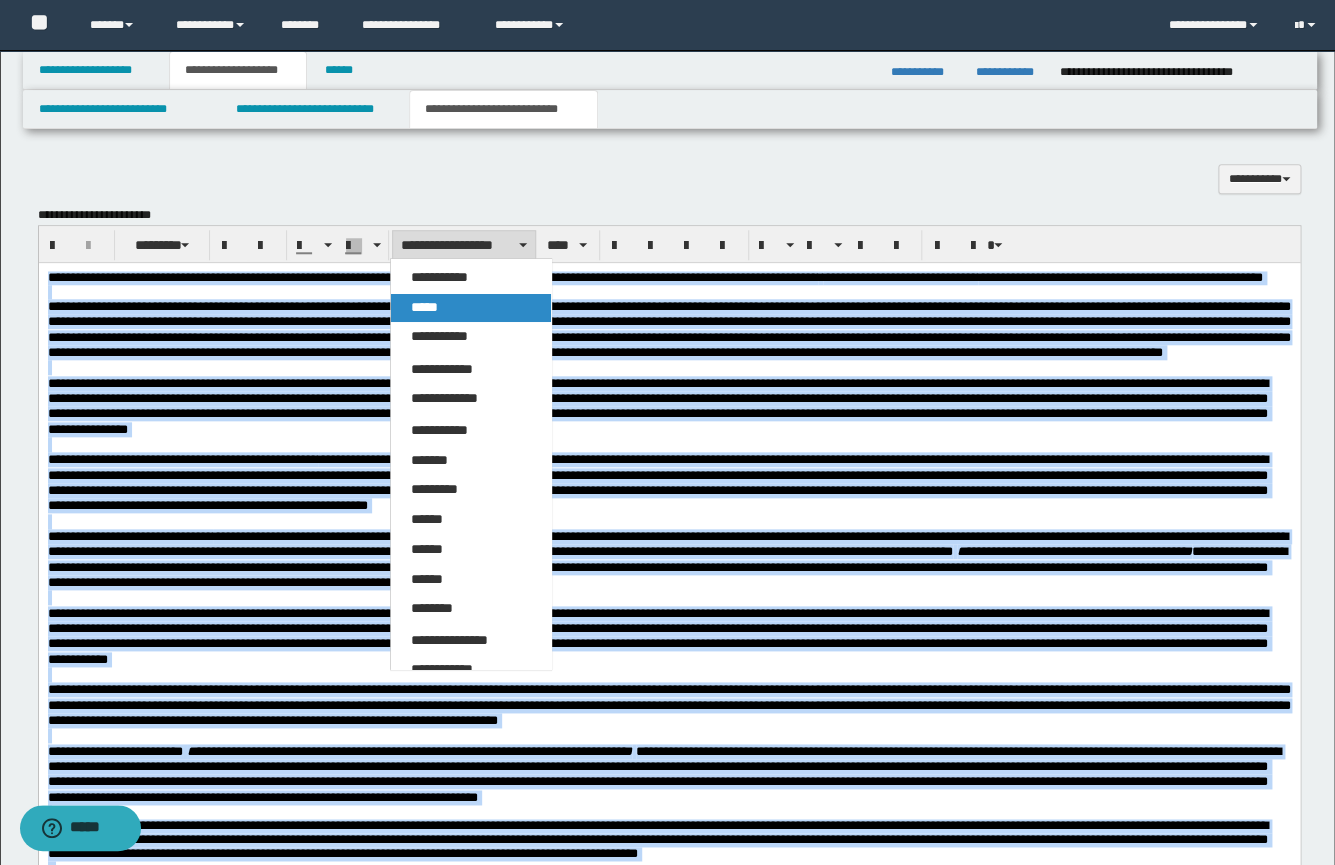 click on "*****" at bounding box center (471, 308) 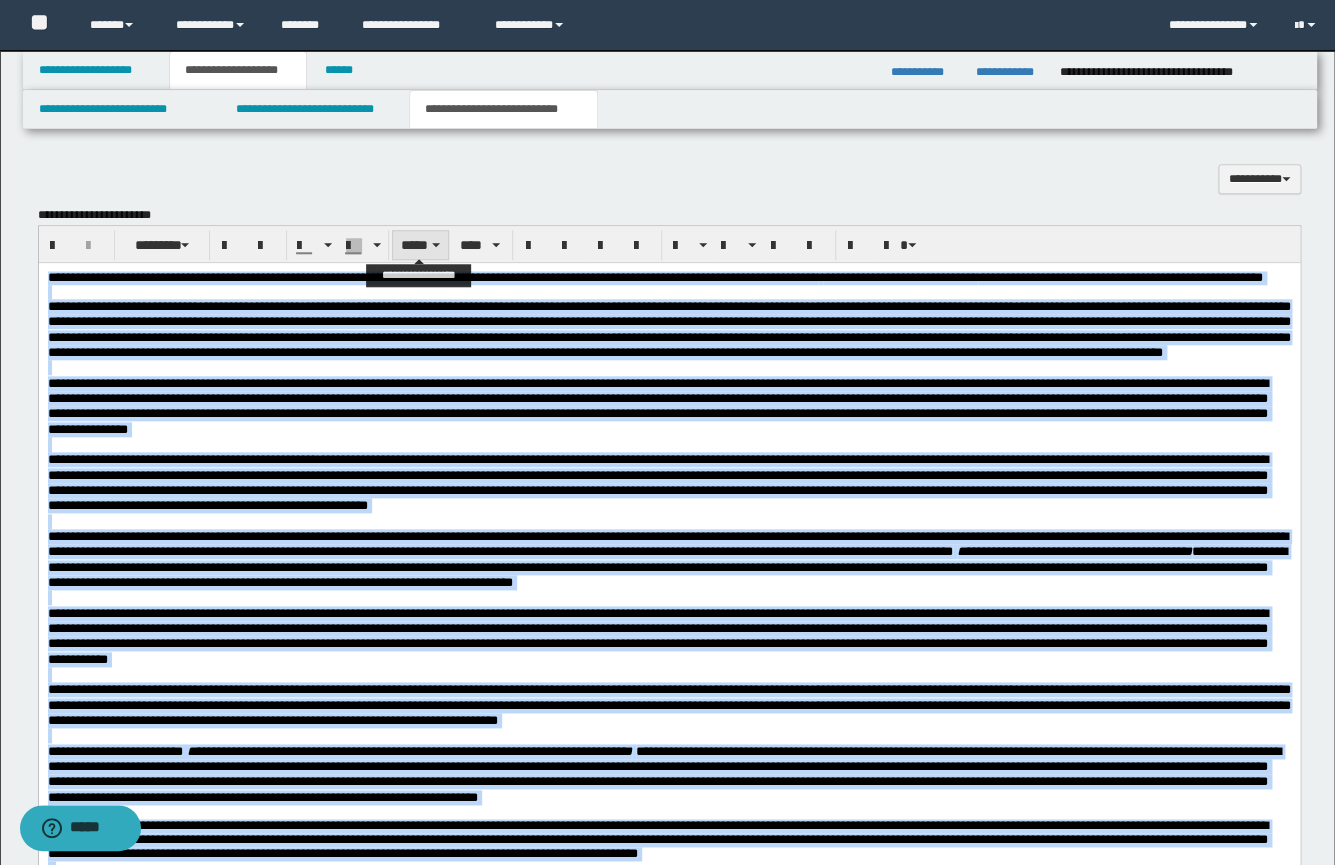 click on "*****" at bounding box center (420, 245) 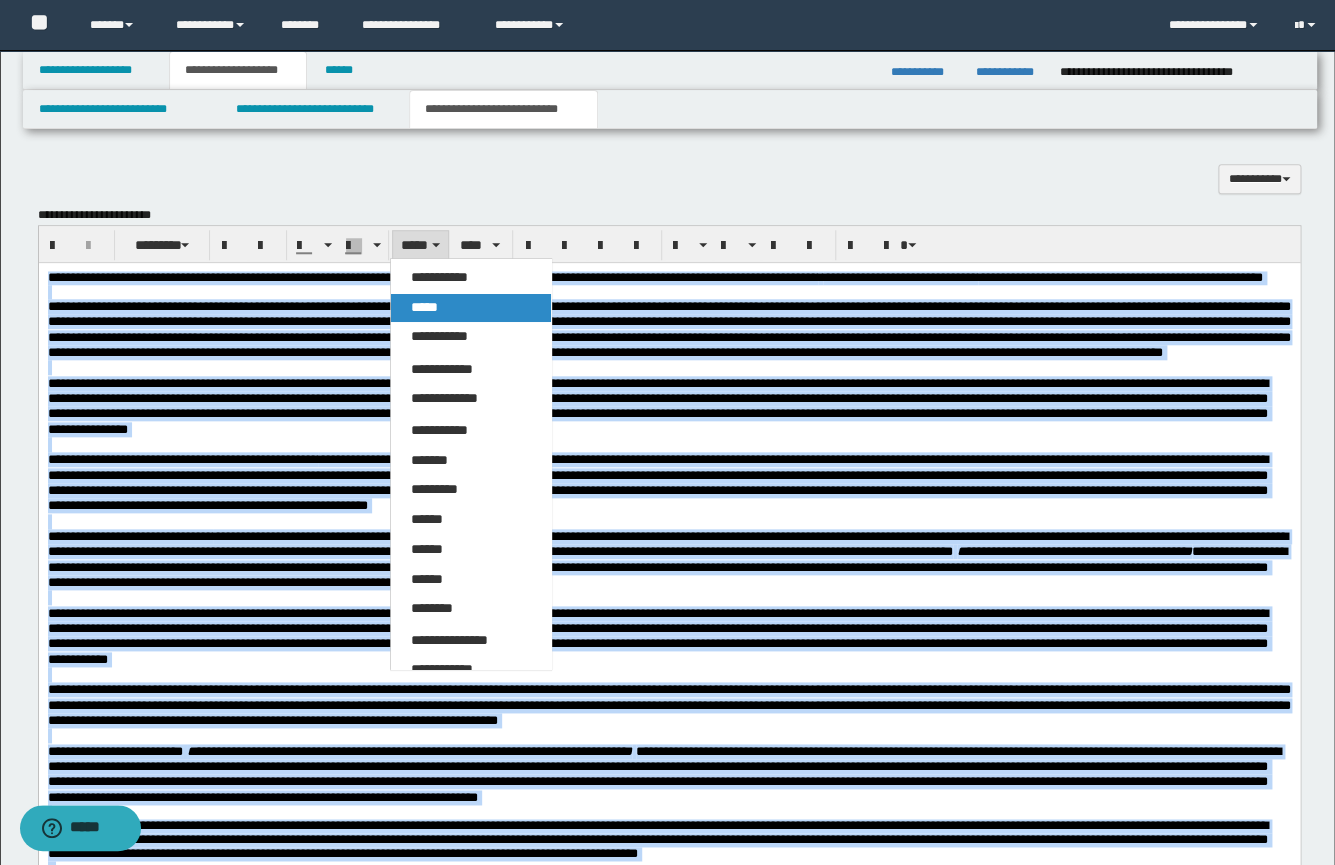 click on "*****" at bounding box center [424, 307] 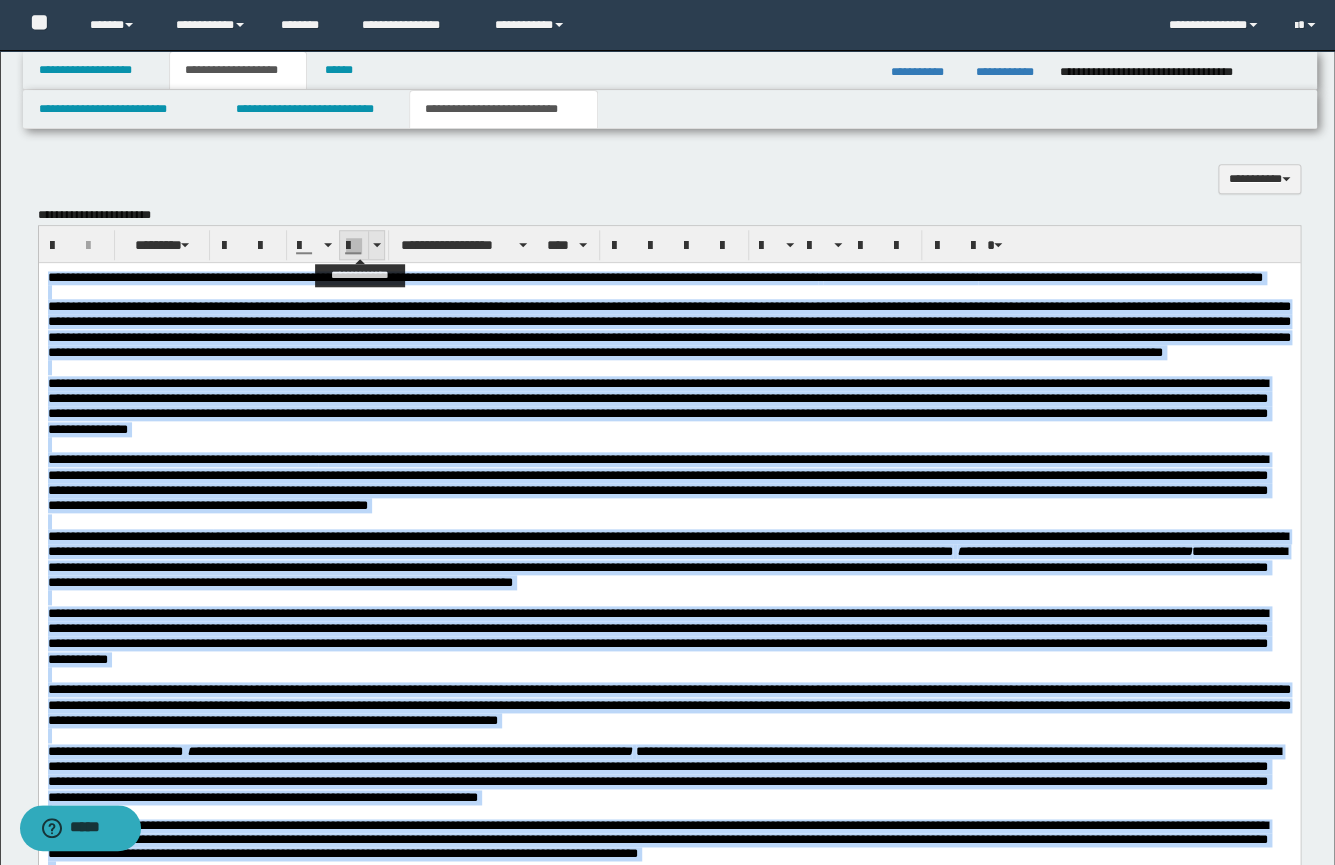 click at bounding box center (377, 245) 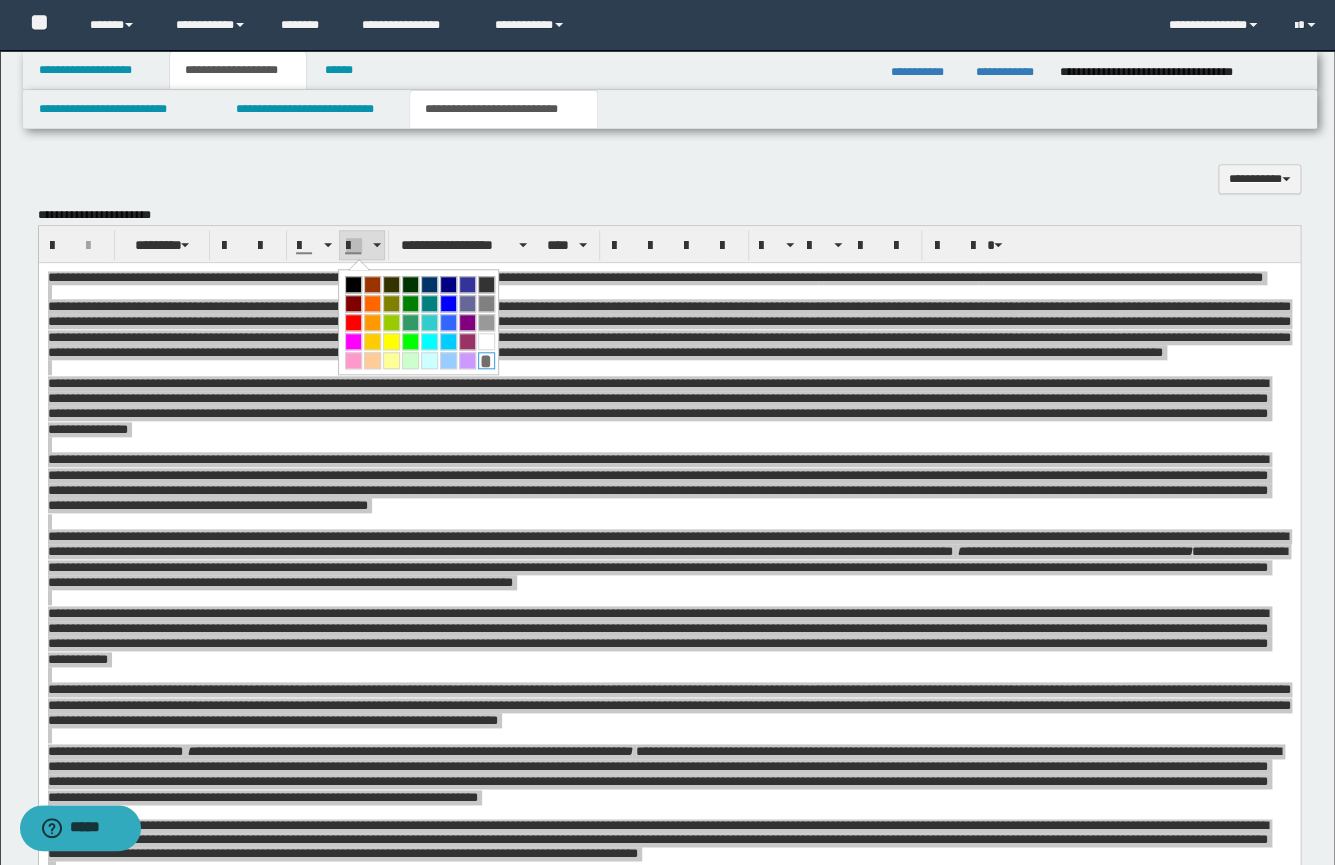 click on "*" at bounding box center (486, 360) 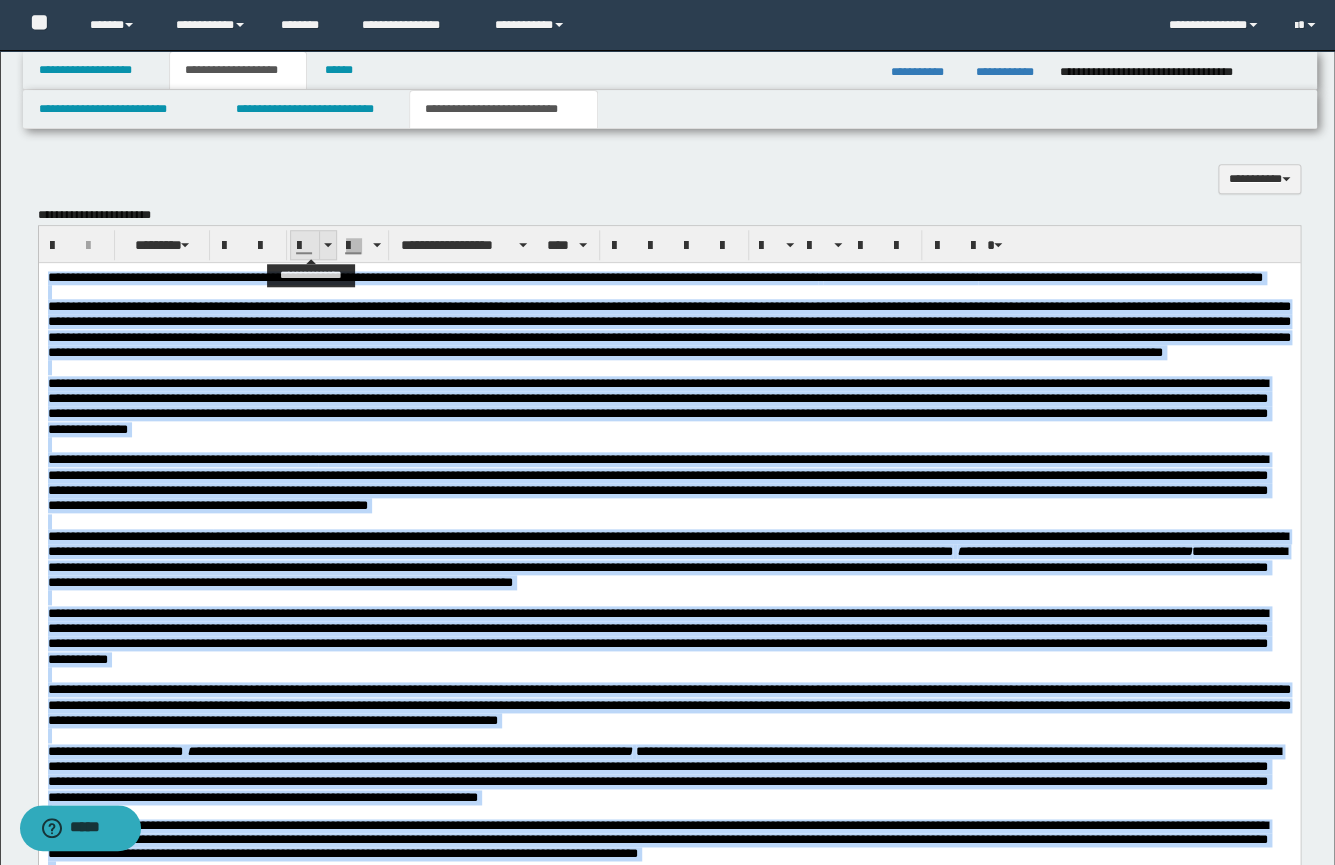 click at bounding box center (327, 245) 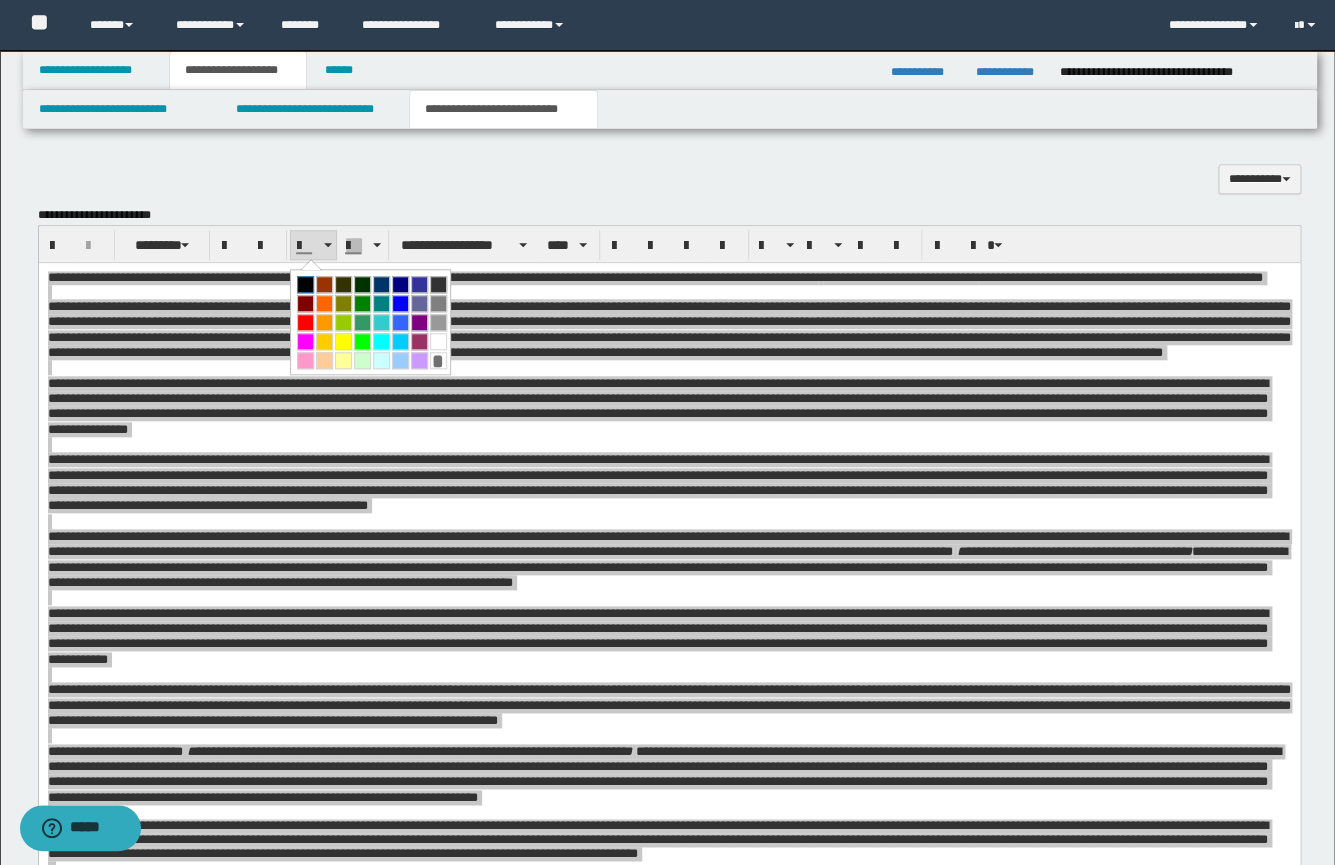 click at bounding box center [305, 284] 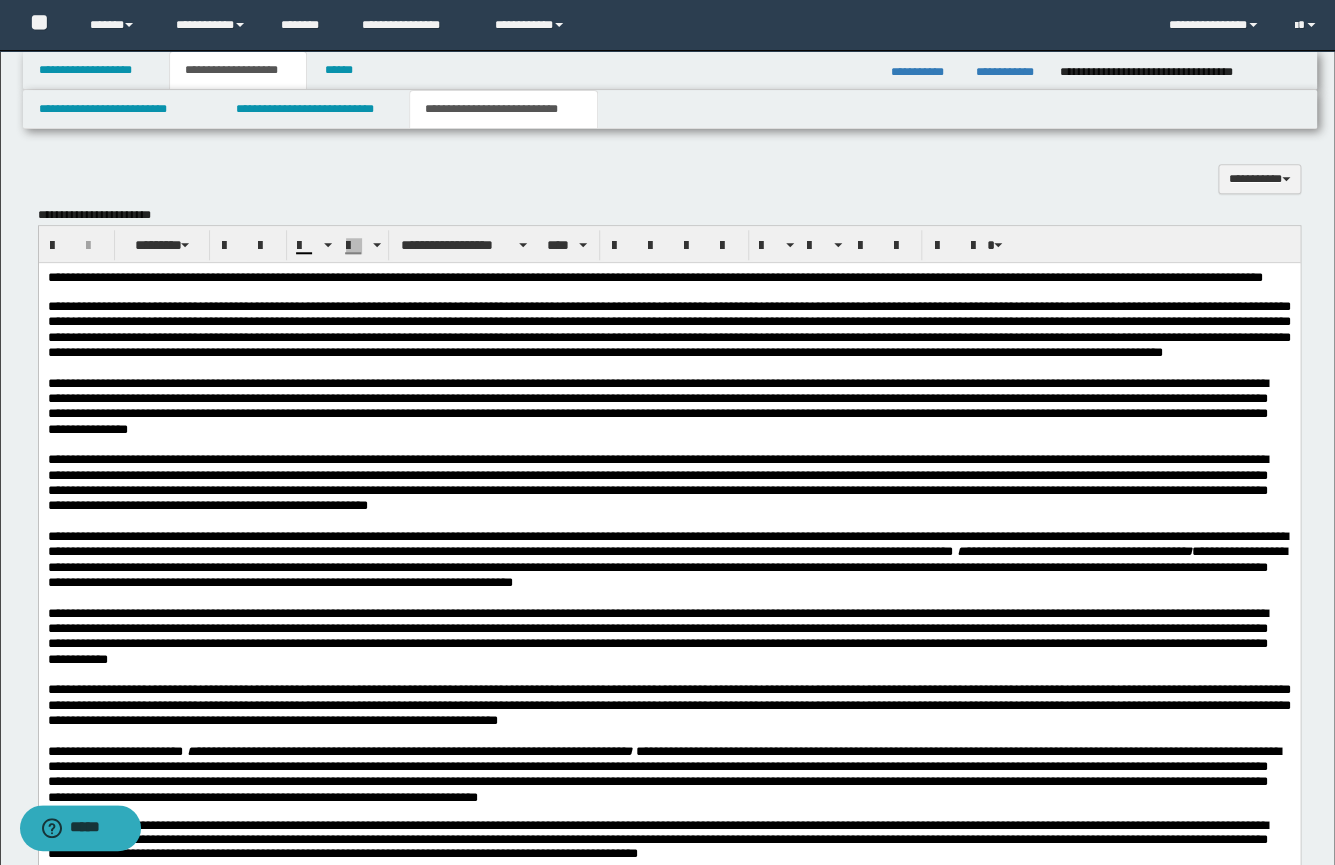 click on "**********" at bounding box center (668, 329) 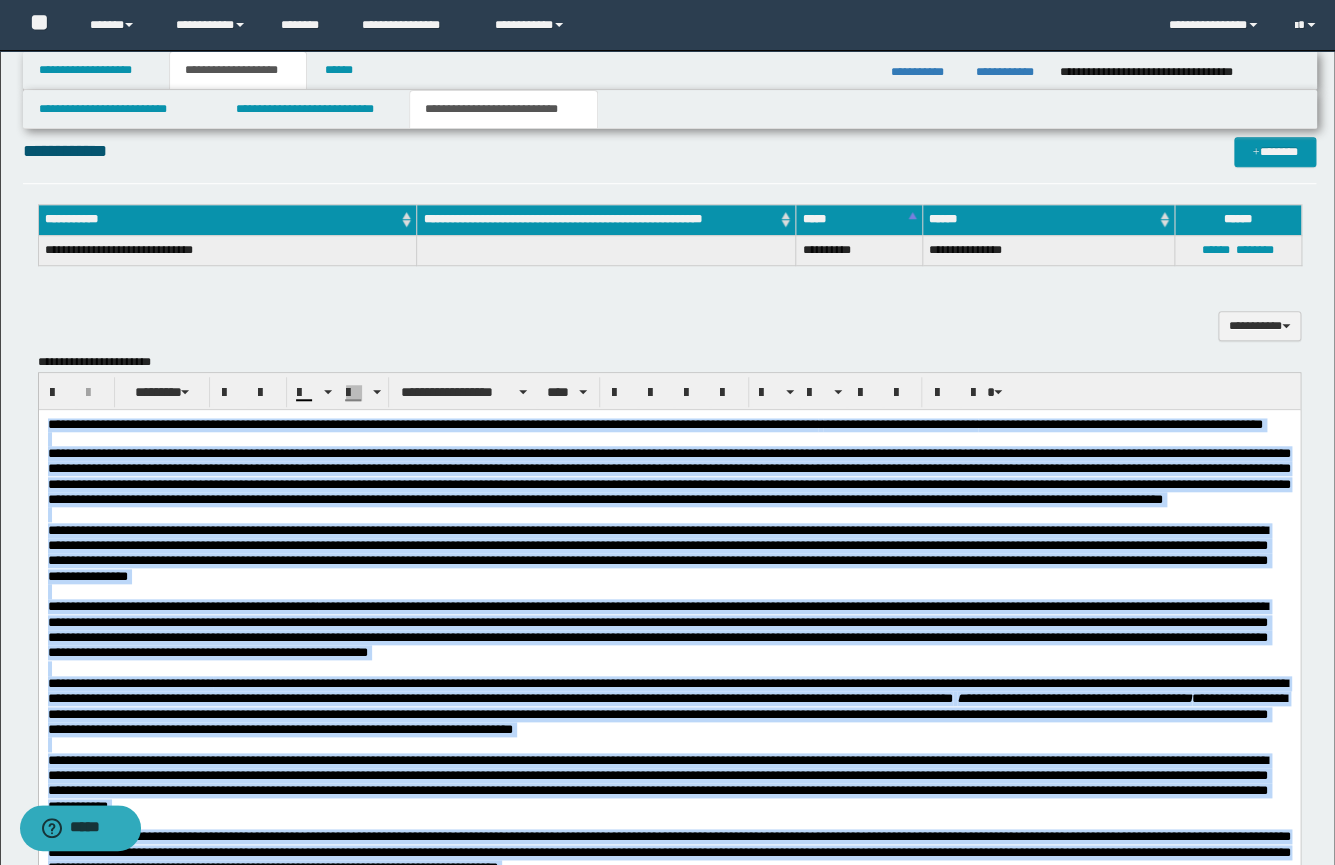 scroll, scrollTop: 255, scrollLeft: 0, axis: vertical 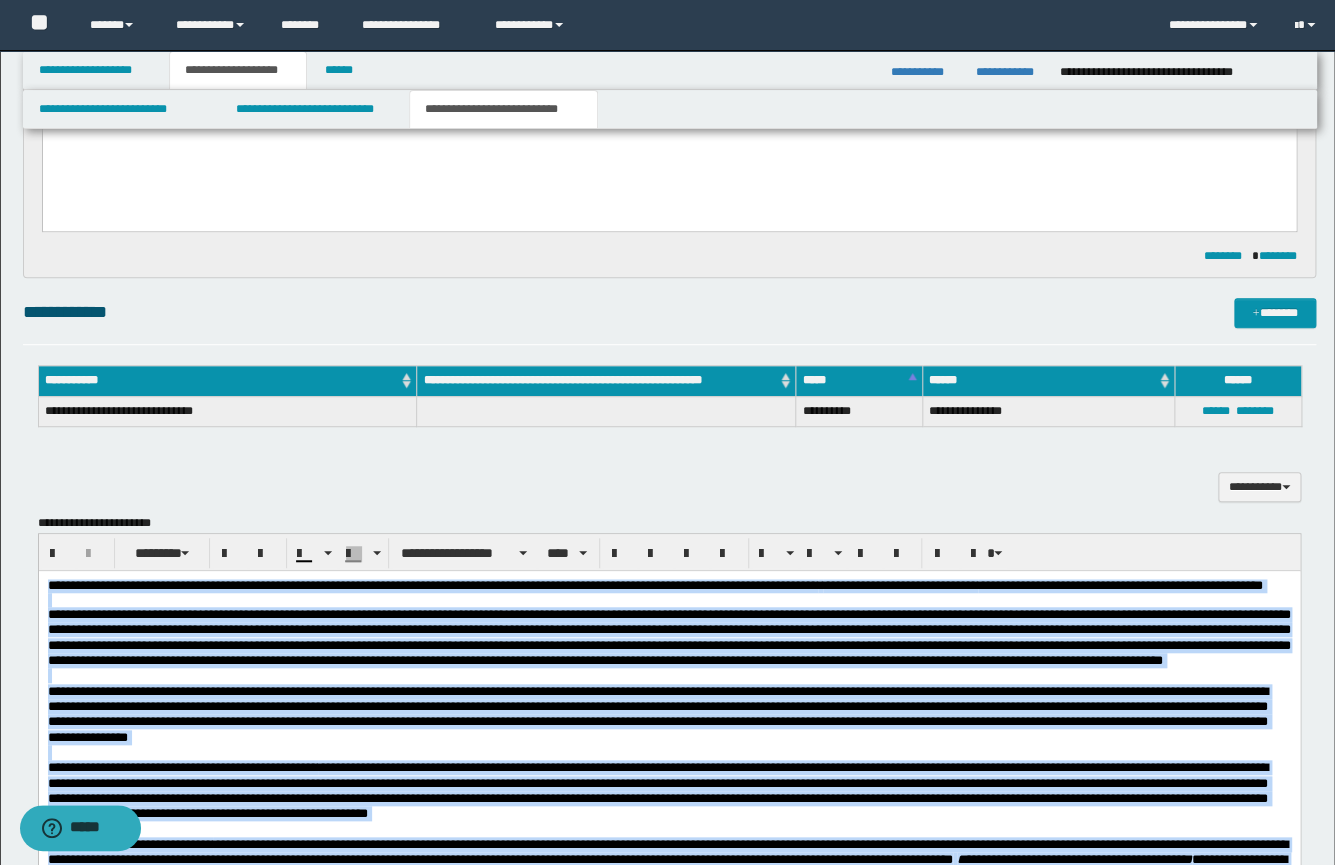 drag, startPoint x: 486, startPoint y: 1326, endPoint x: 127, endPoint y: 259, distance: 1125.7753 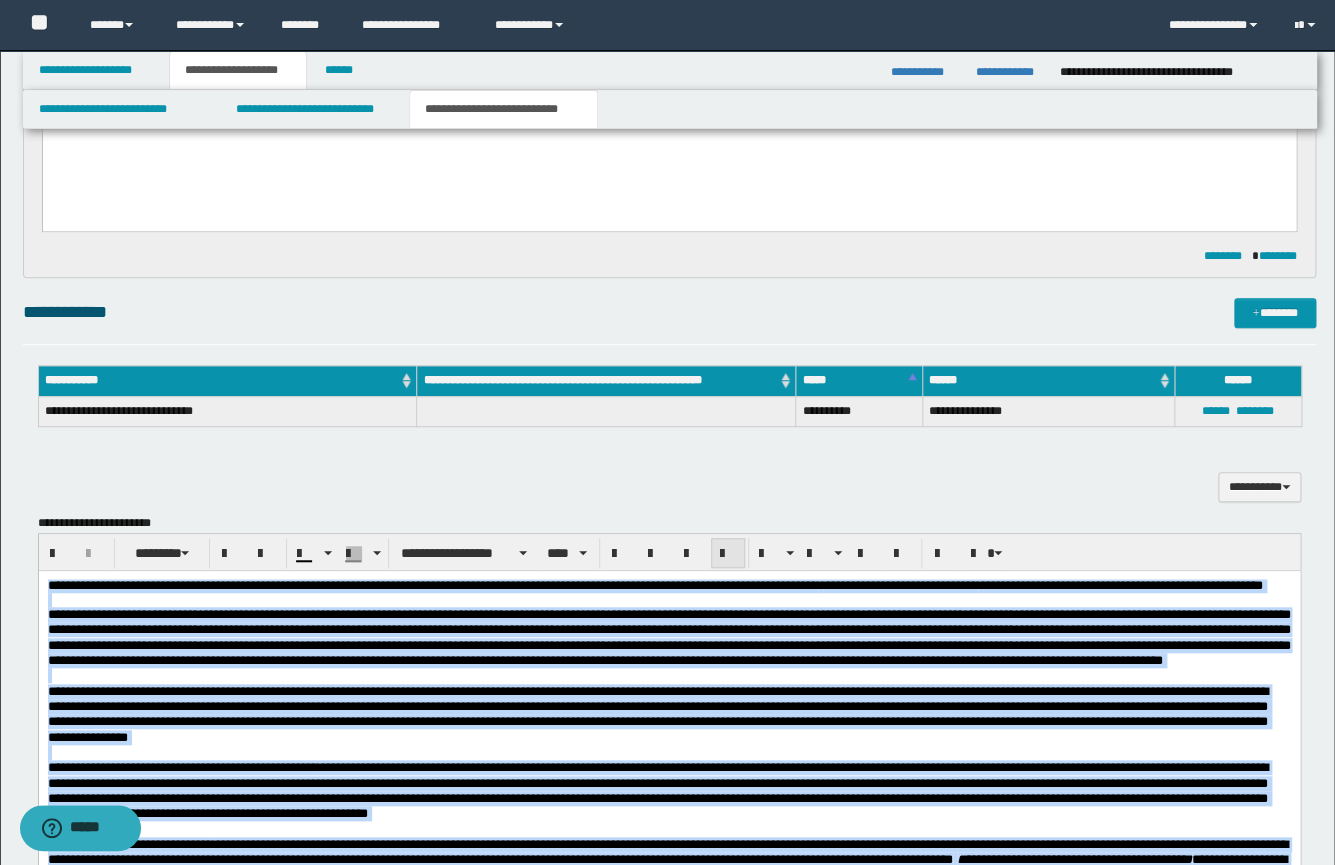 click at bounding box center (728, 554) 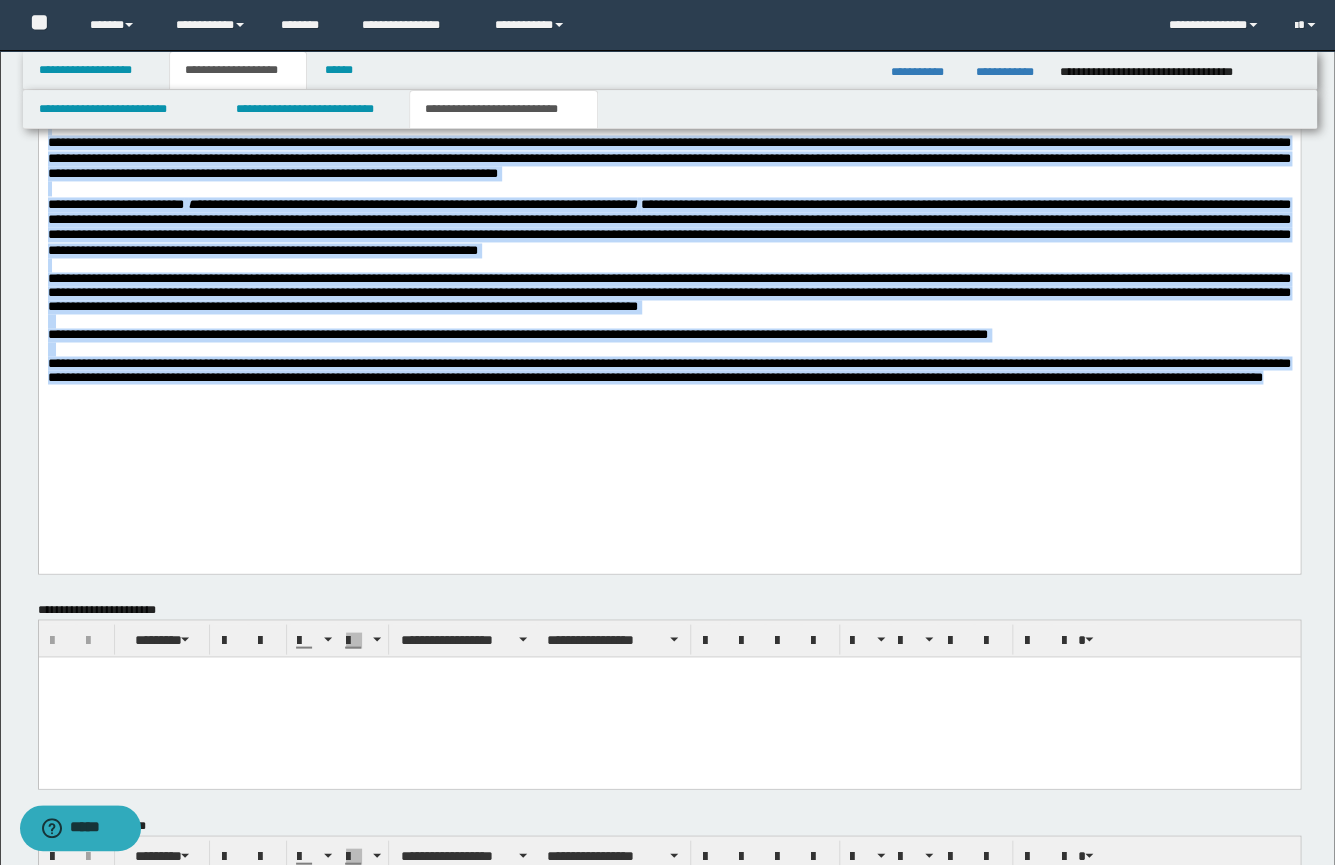 scroll, scrollTop: 1139, scrollLeft: 0, axis: vertical 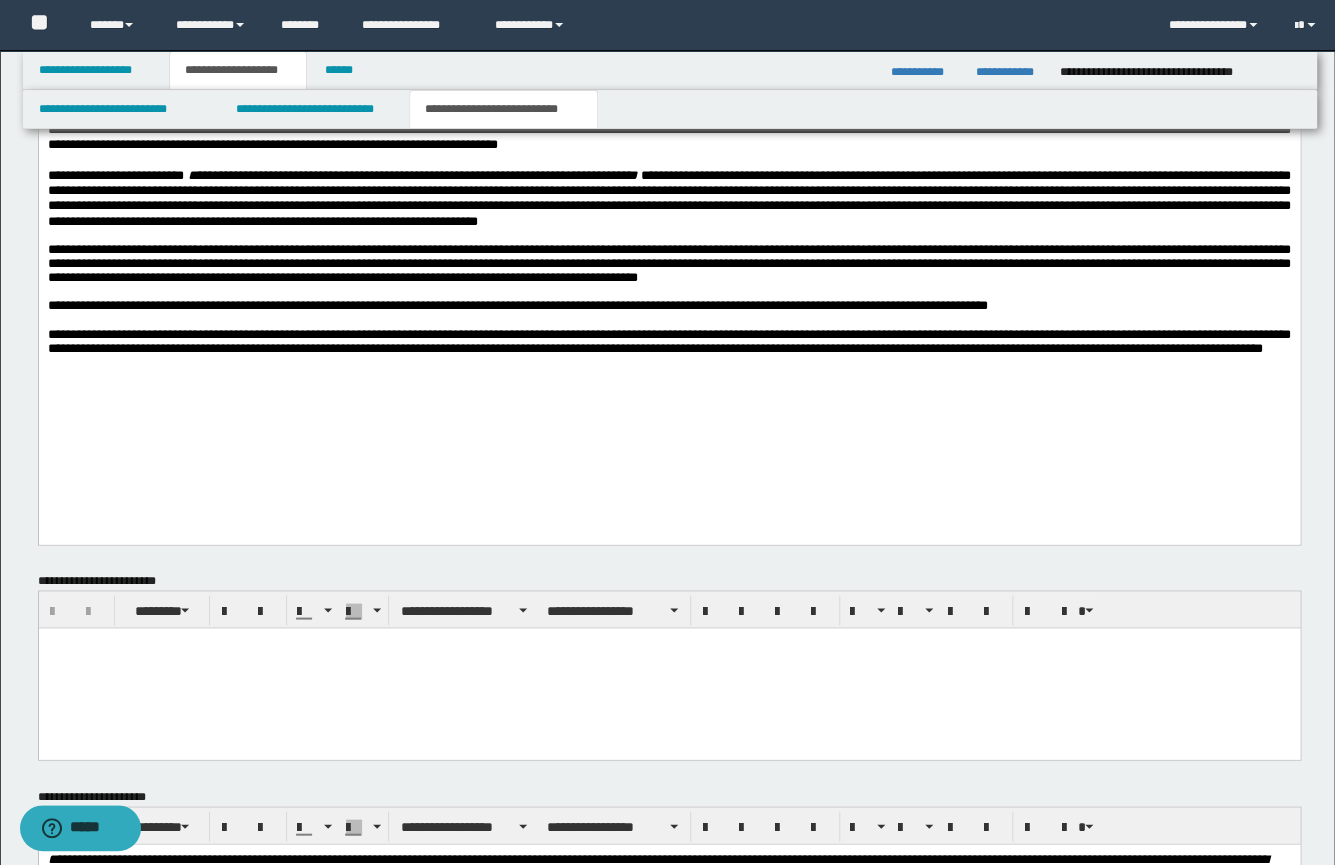 click on "**********" at bounding box center (668, 50) 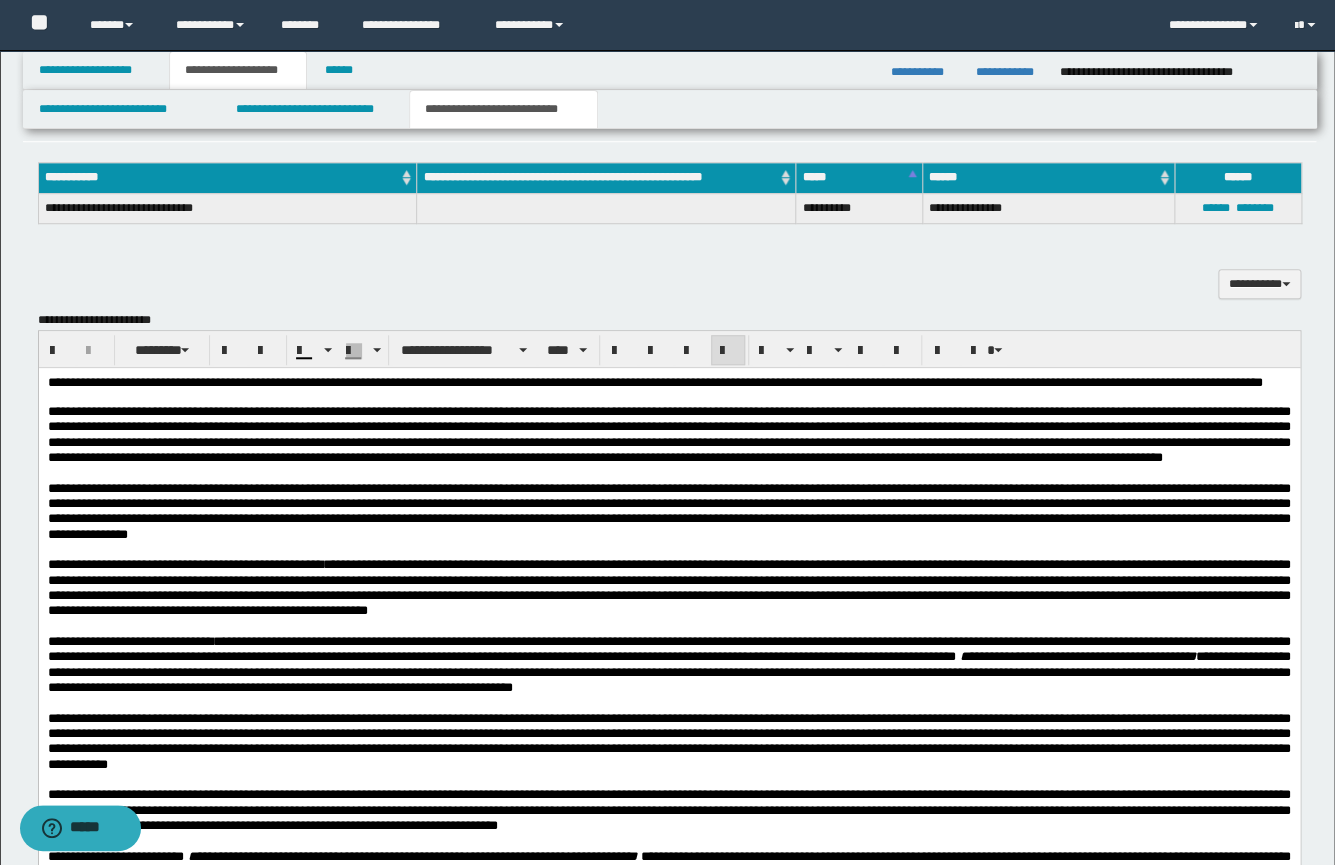 scroll, scrollTop: 323, scrollLeft: 0, axis: vertical 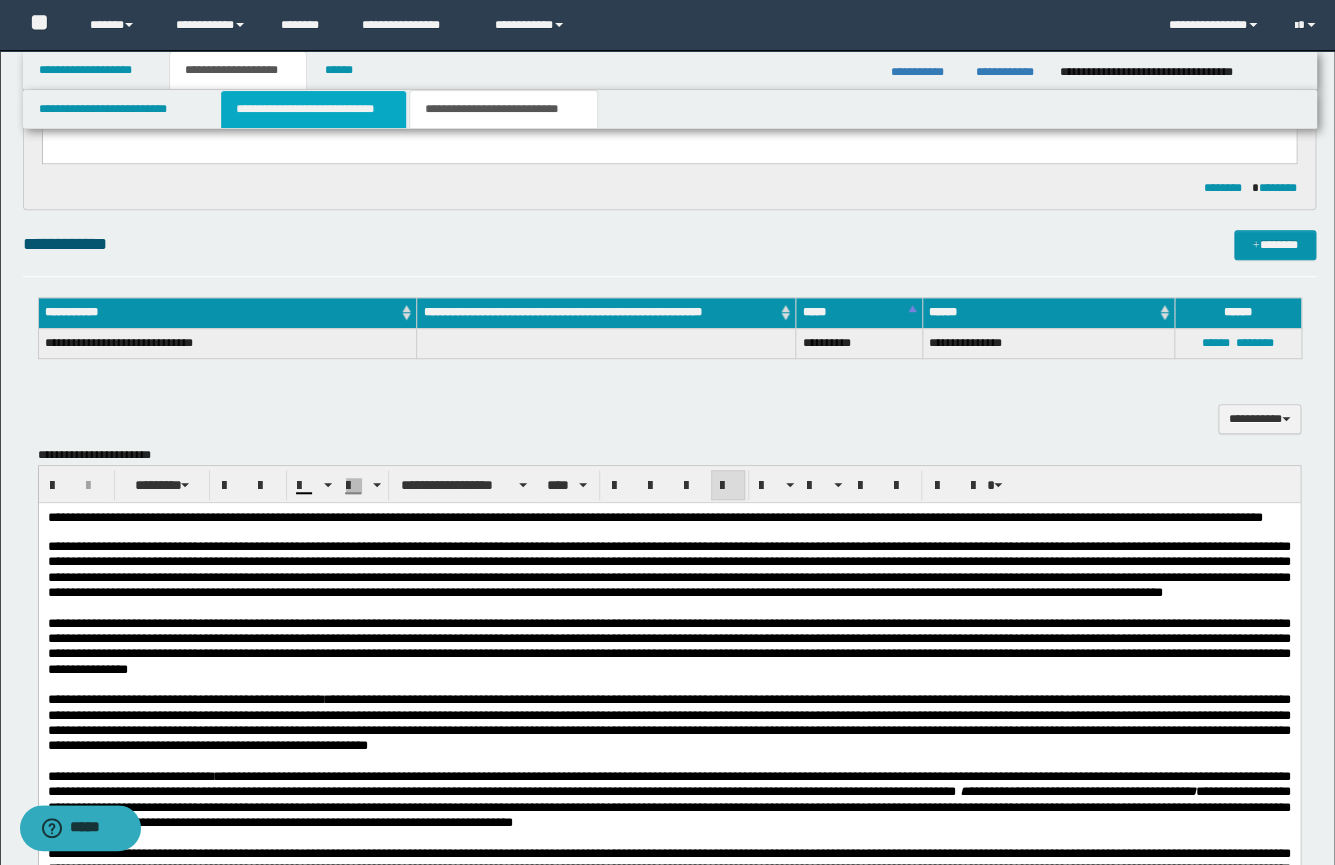 click on "**********" at bounding box center (313, 109) 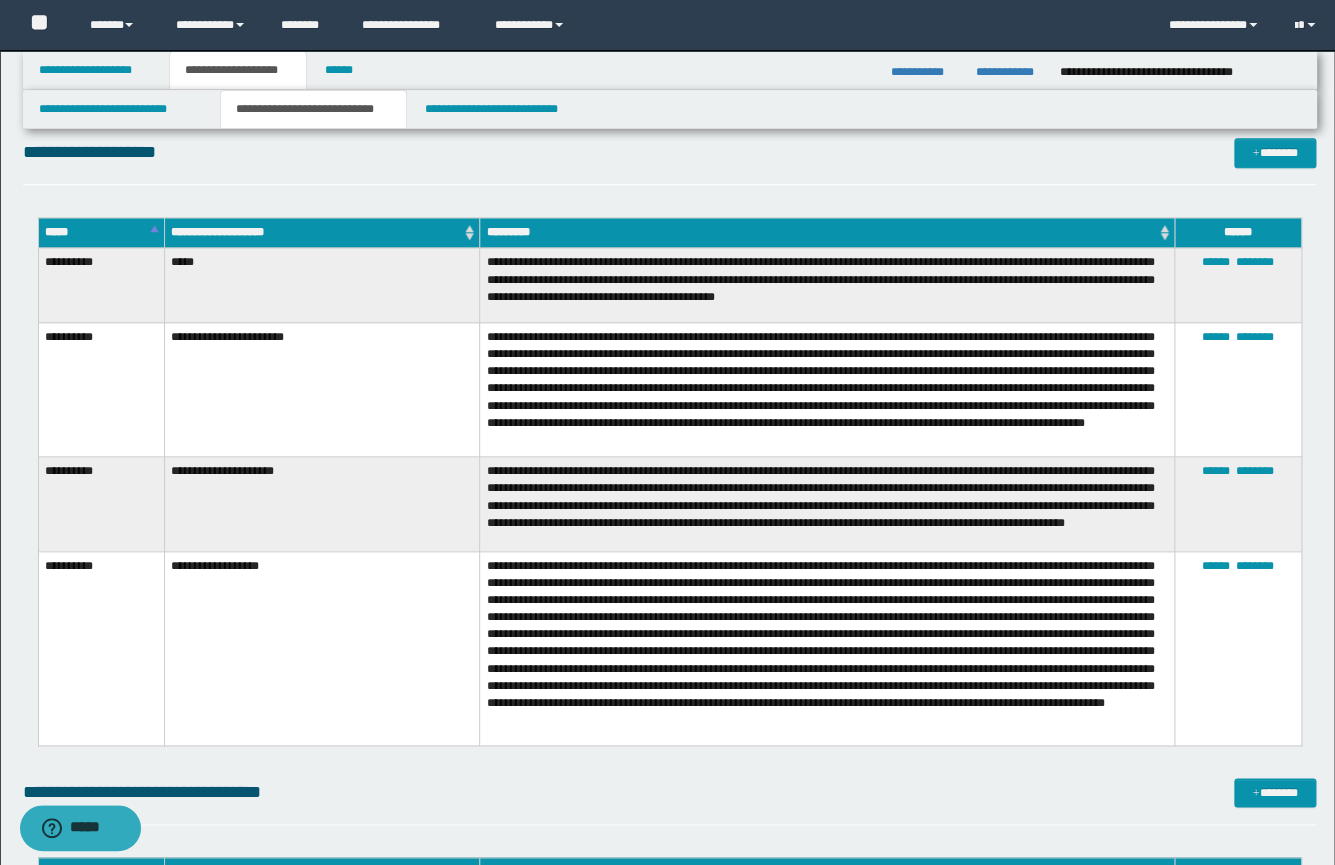 scroll, scrollTop: 551, scrollLeft: 0, axis: vertical 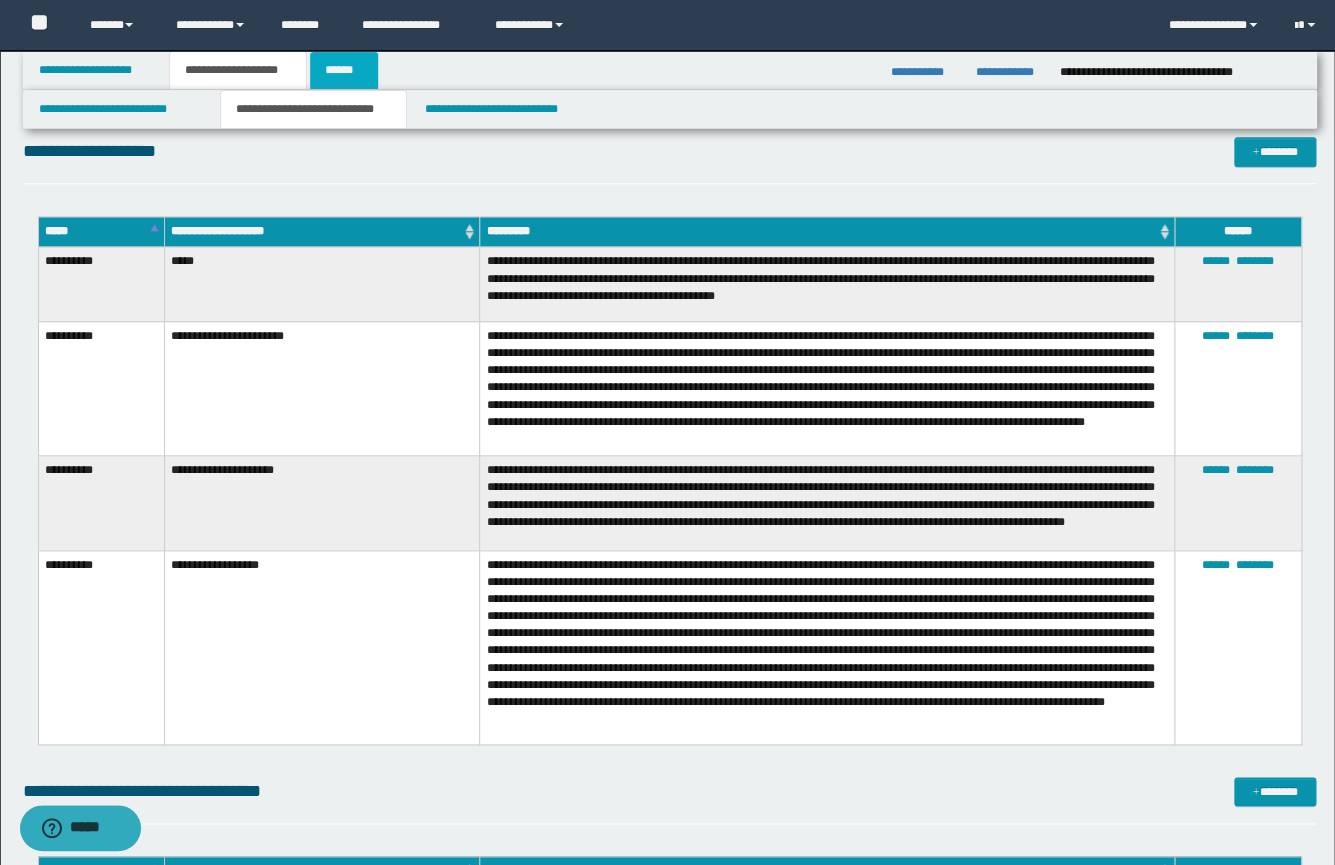 click on "******" at bounding box center (344, 70) 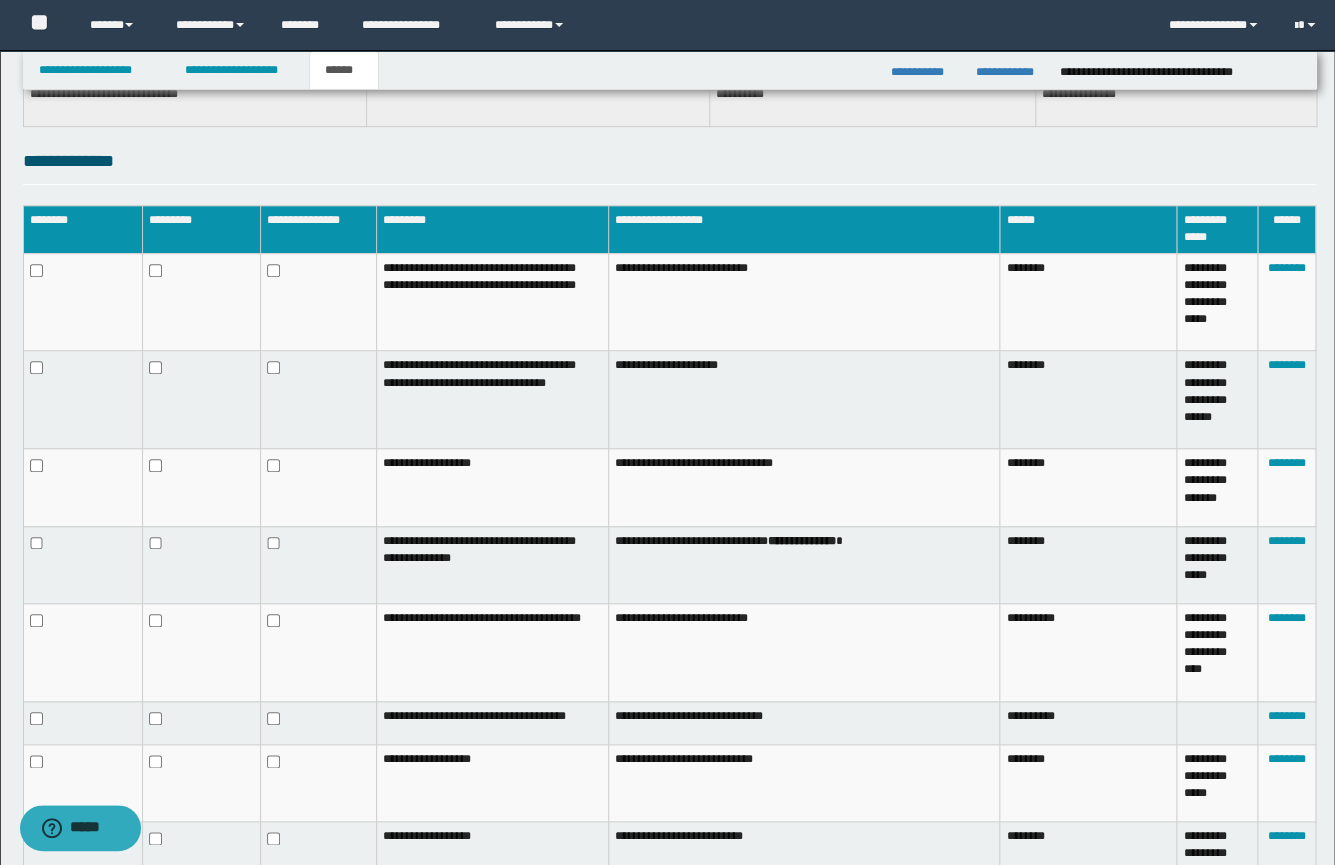 scroll, scrollTop: 814, scrollLeft: 0, axis: vertical 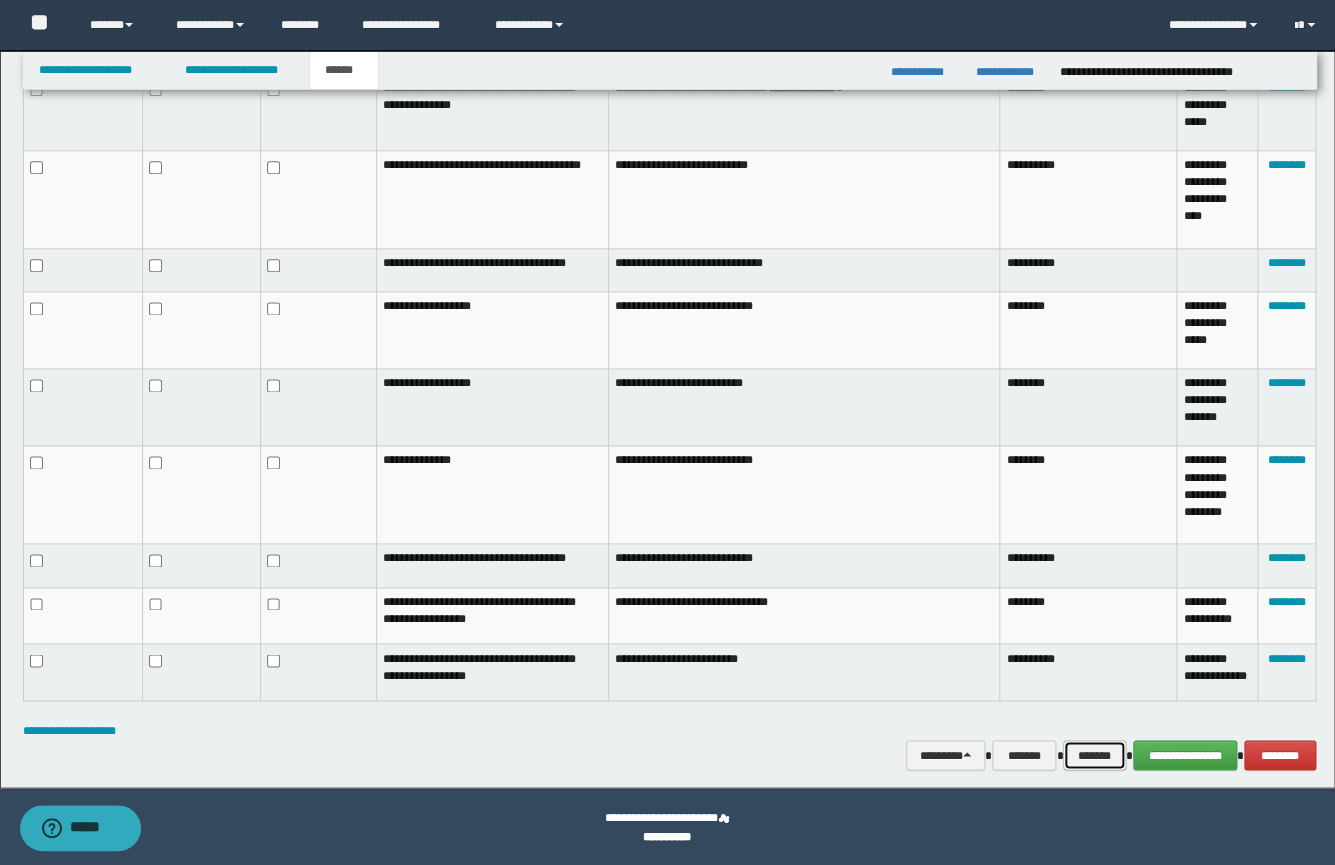 click on "*******" at bounding box center [1094, 755] 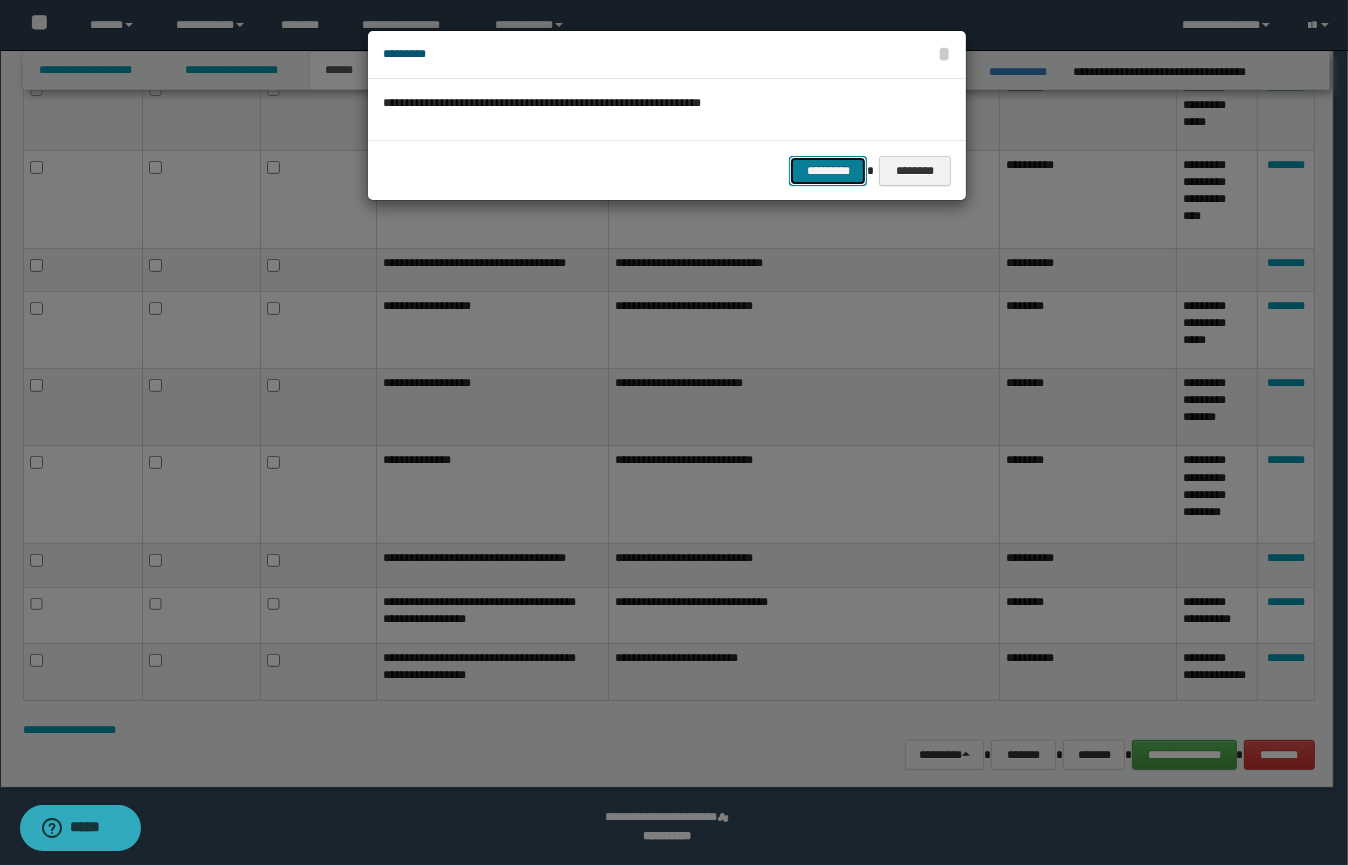 click on "*********" at bounding box center (828, 171) 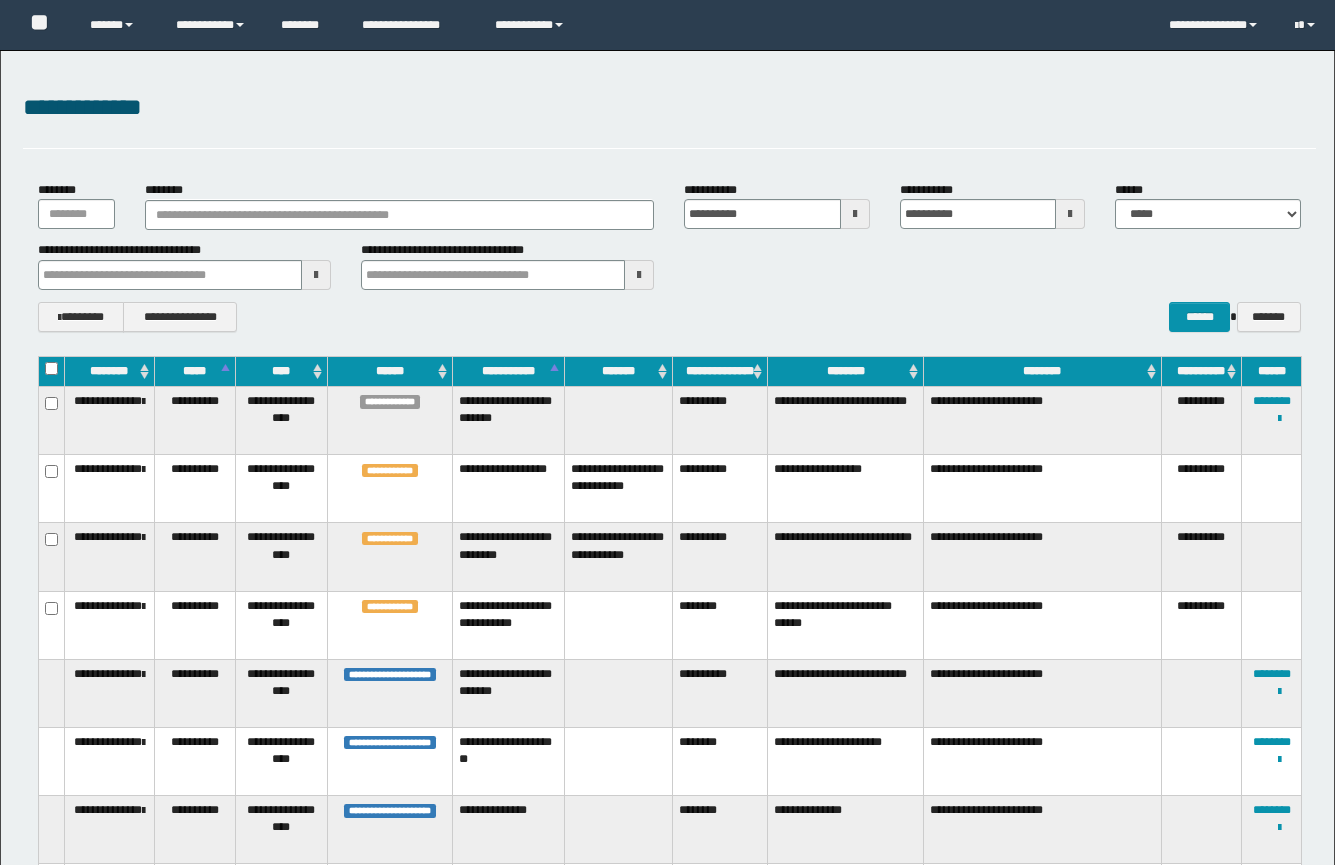 scroll, scrollTop: 132, scrollLeft: 0, axis: vertical 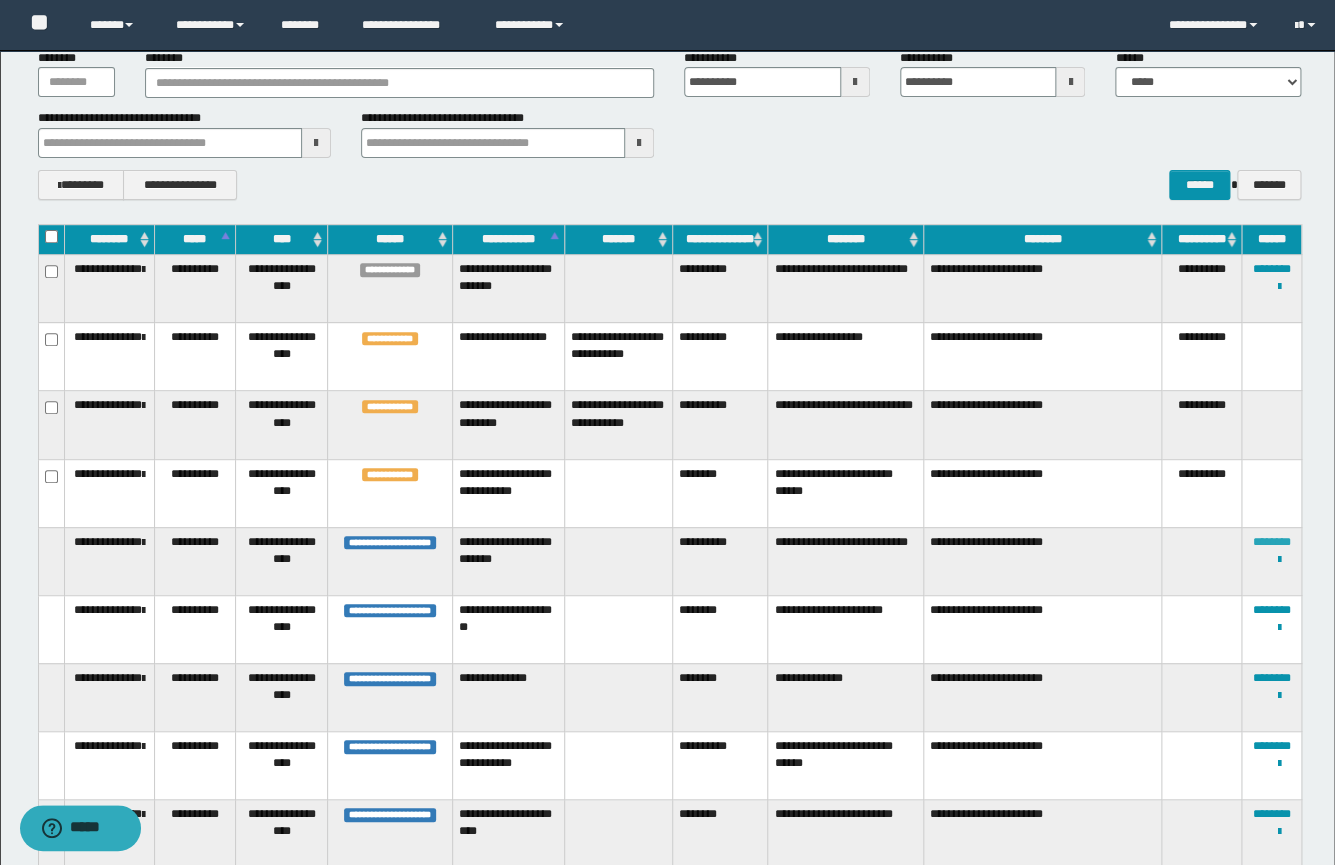 click on "********" at bounding box center (1272, 542) 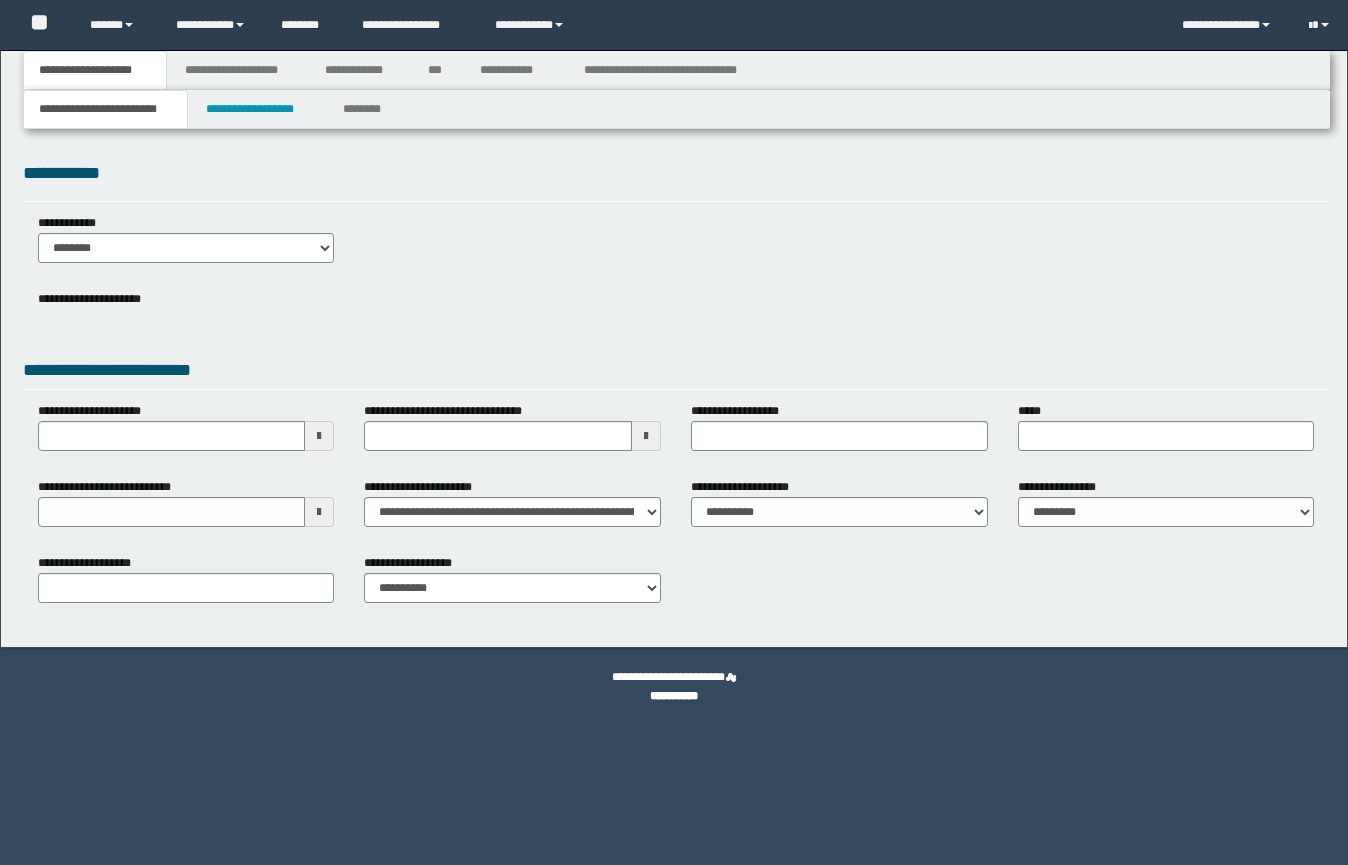 scroll, scrollTop: 0, scrollLeft: 0, axis: both 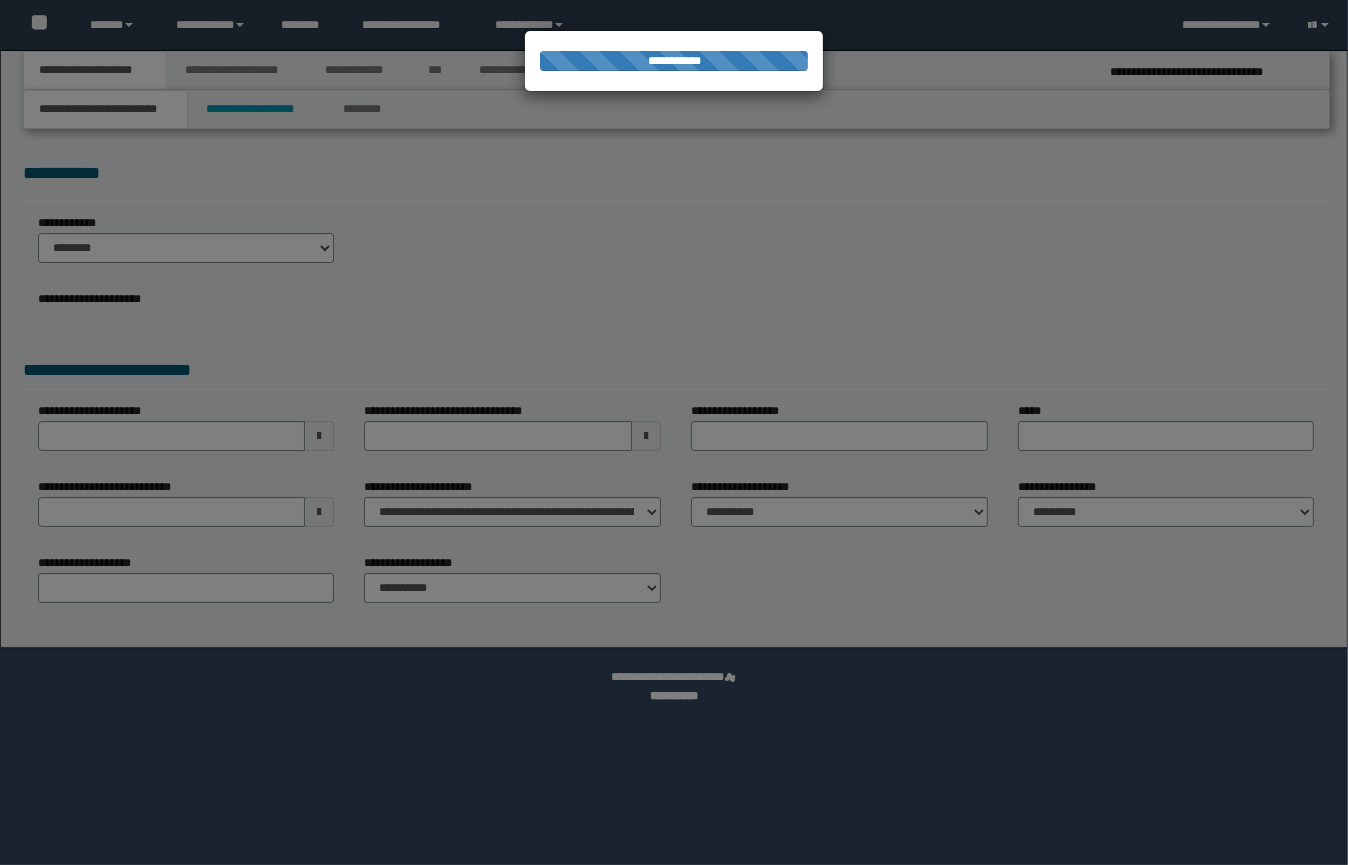 select on "*" 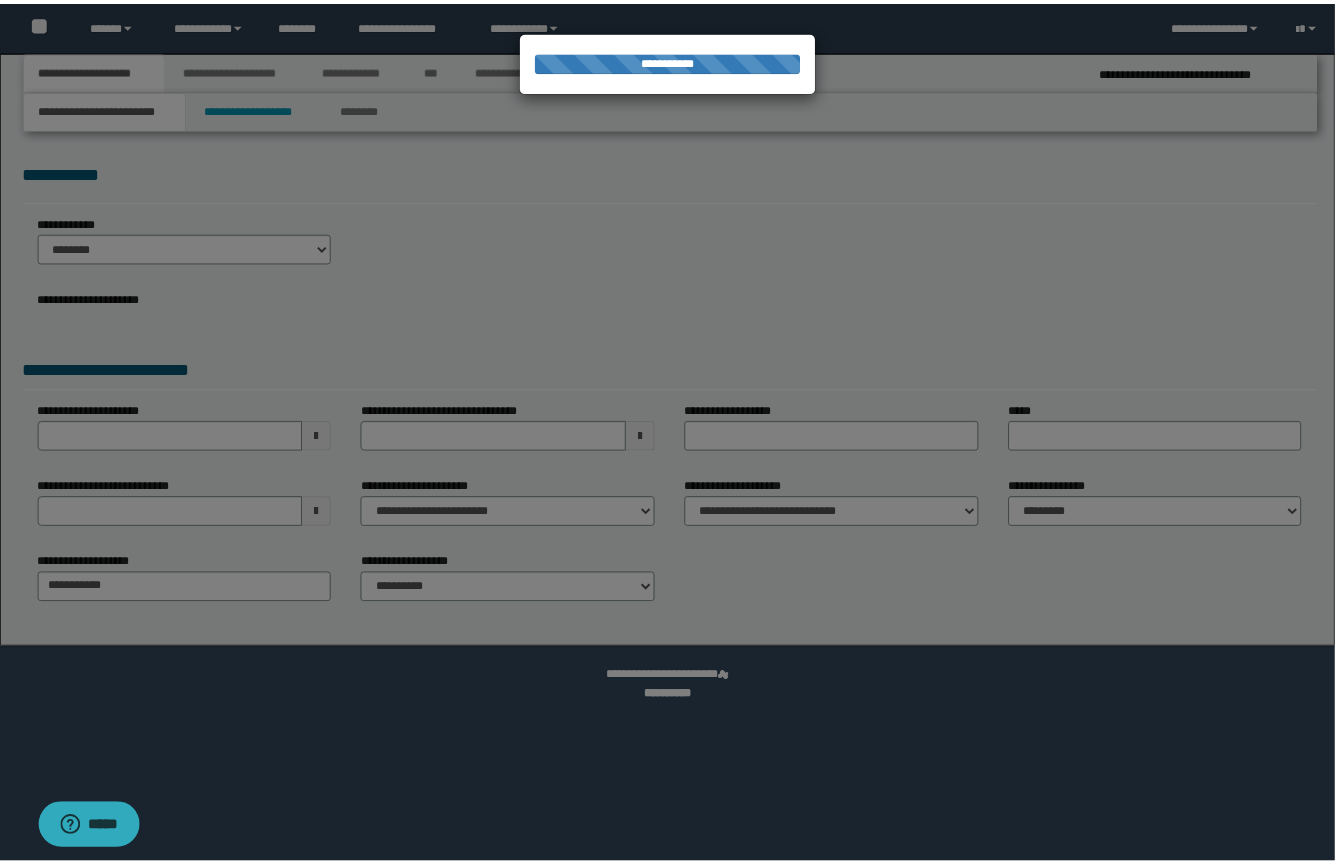 scroll, scrollTop: 0, scrollLeft: 0, axis: both 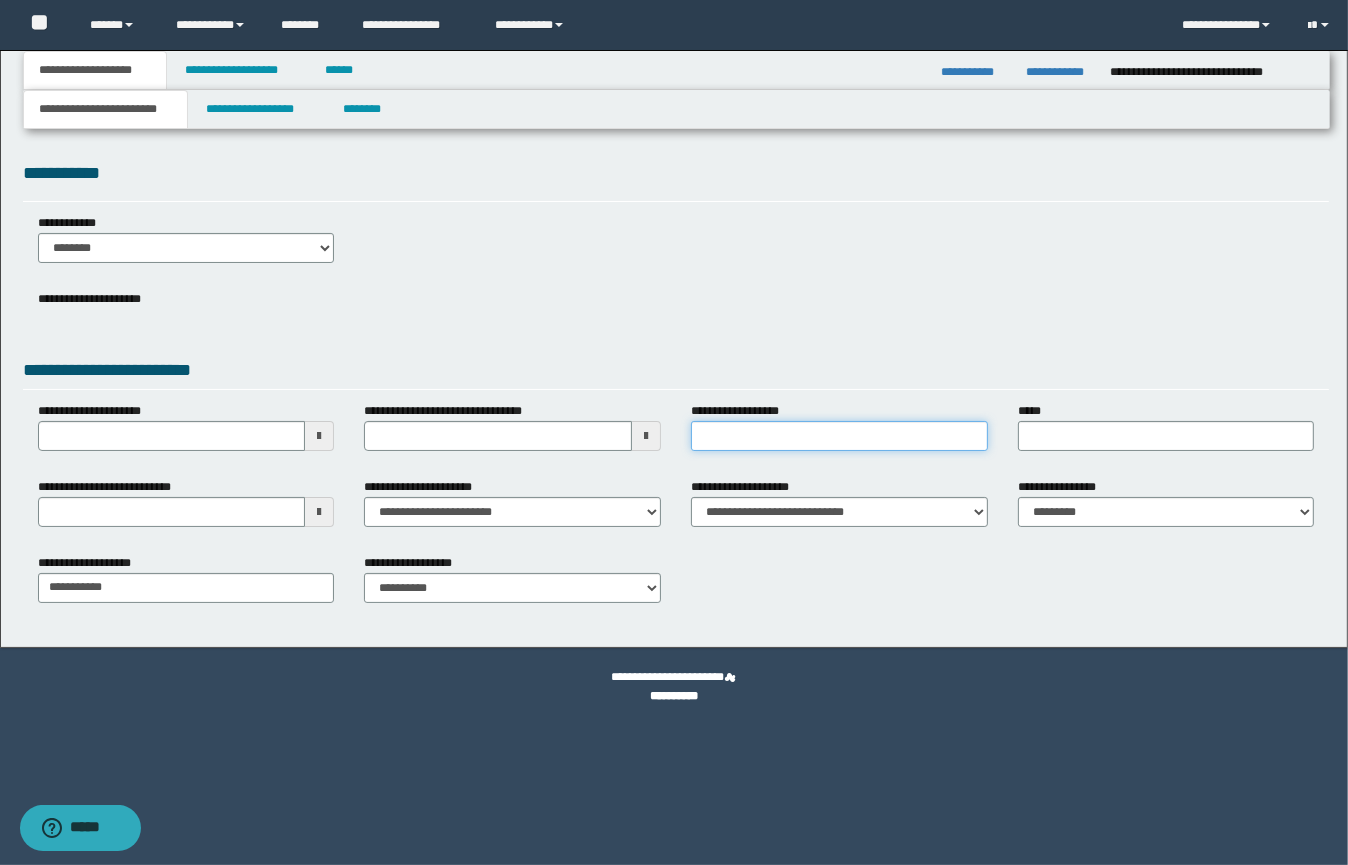 click on "**********" at bounding box center (839, 436) 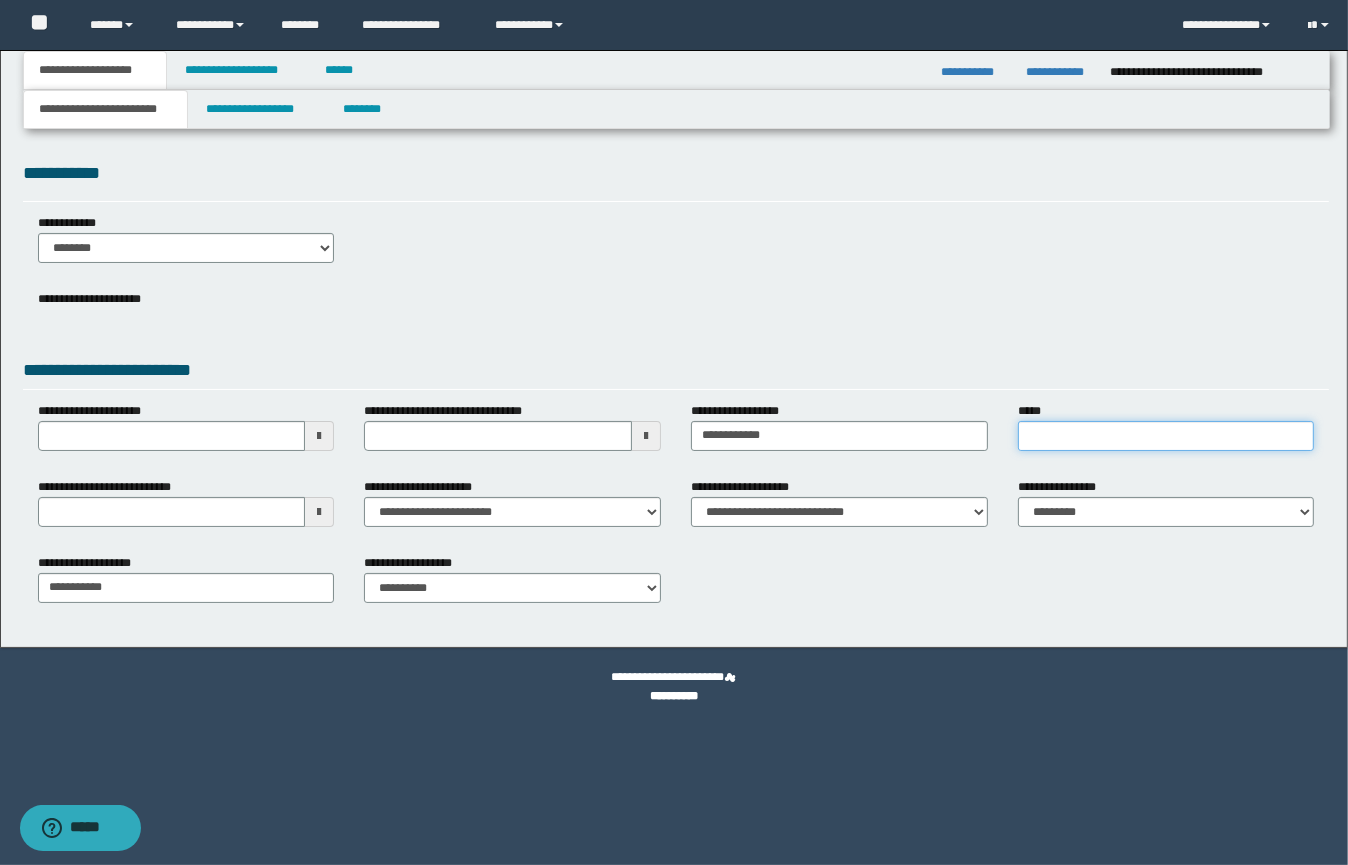 click on "*****" at bounding box center (1166, 436) 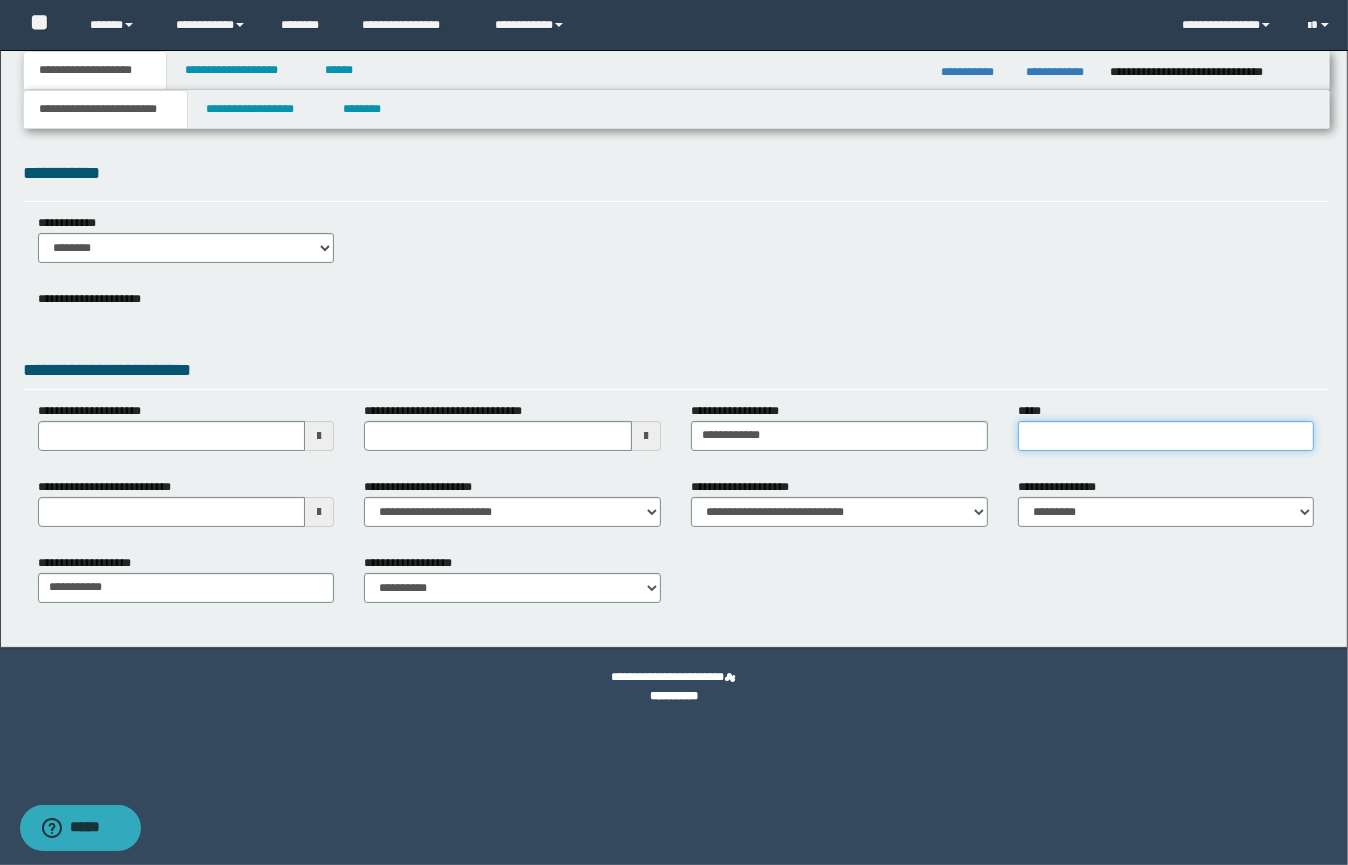 type on "**********" 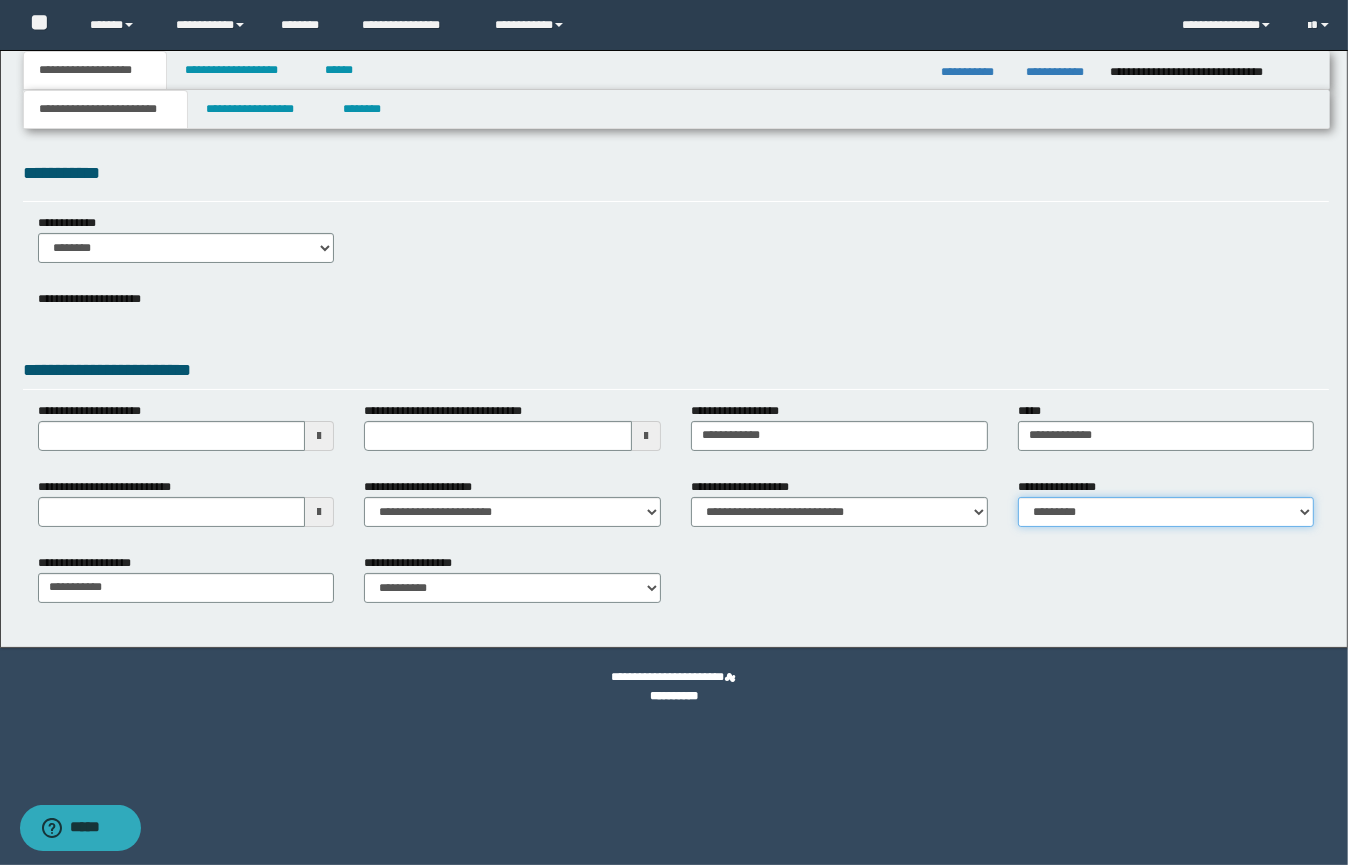 click on "**********" at bounding box center [1166, 512] 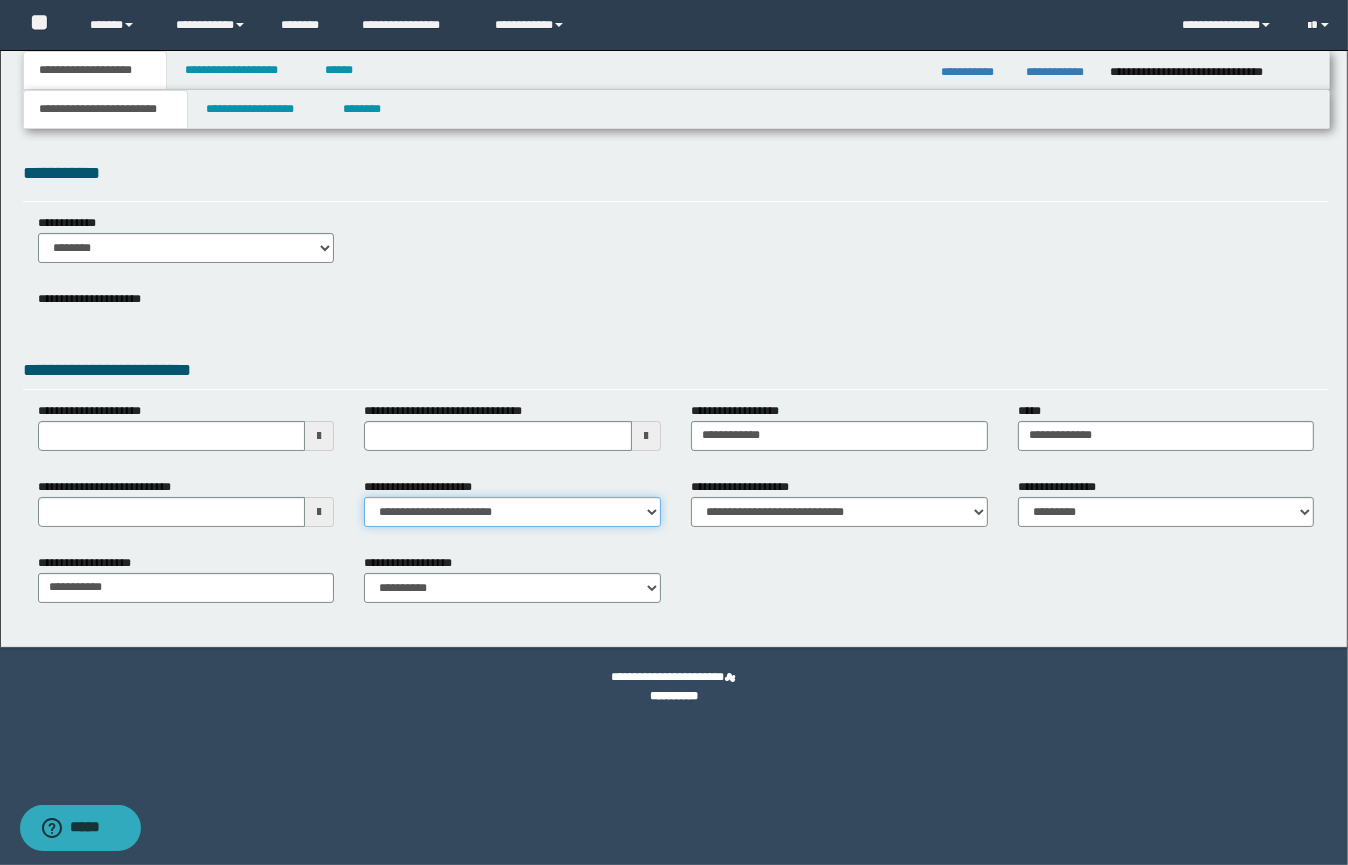 click on "**********" at bounding box center [512, 512] 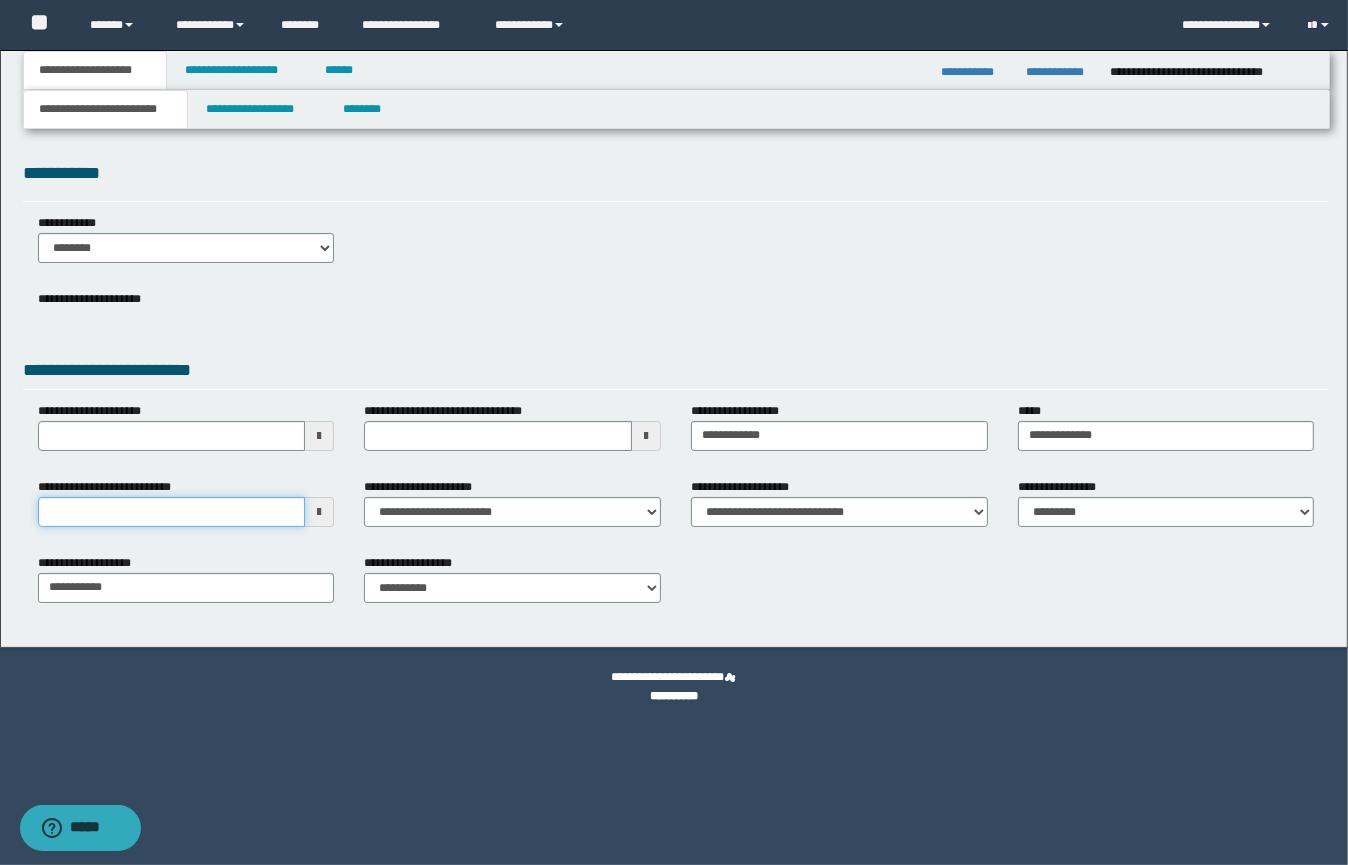 click on "**********" at bounding box center [172, 512] 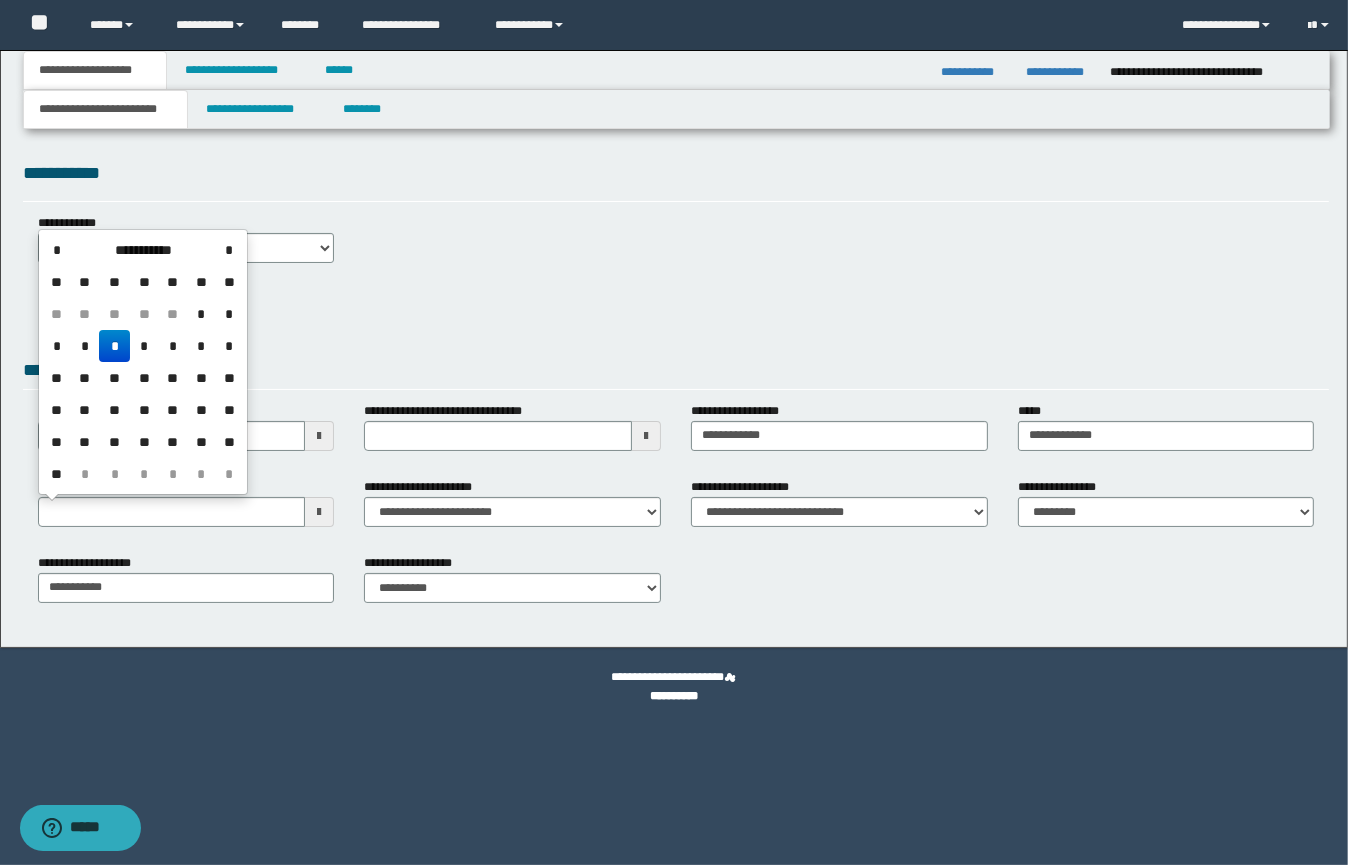 click on "*" at bounding box center [114, 346] 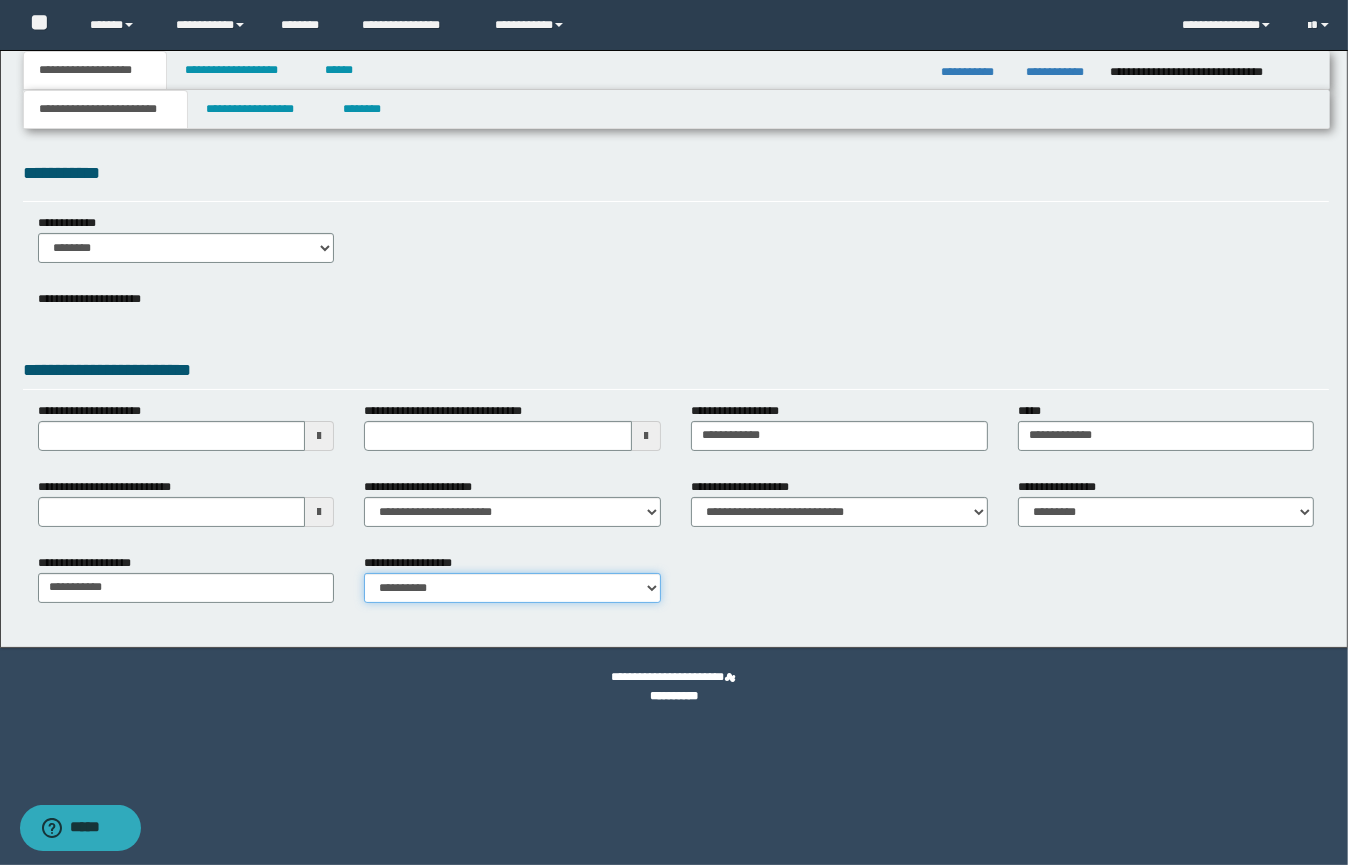 click on "**********" at bounding box center (512, 588) 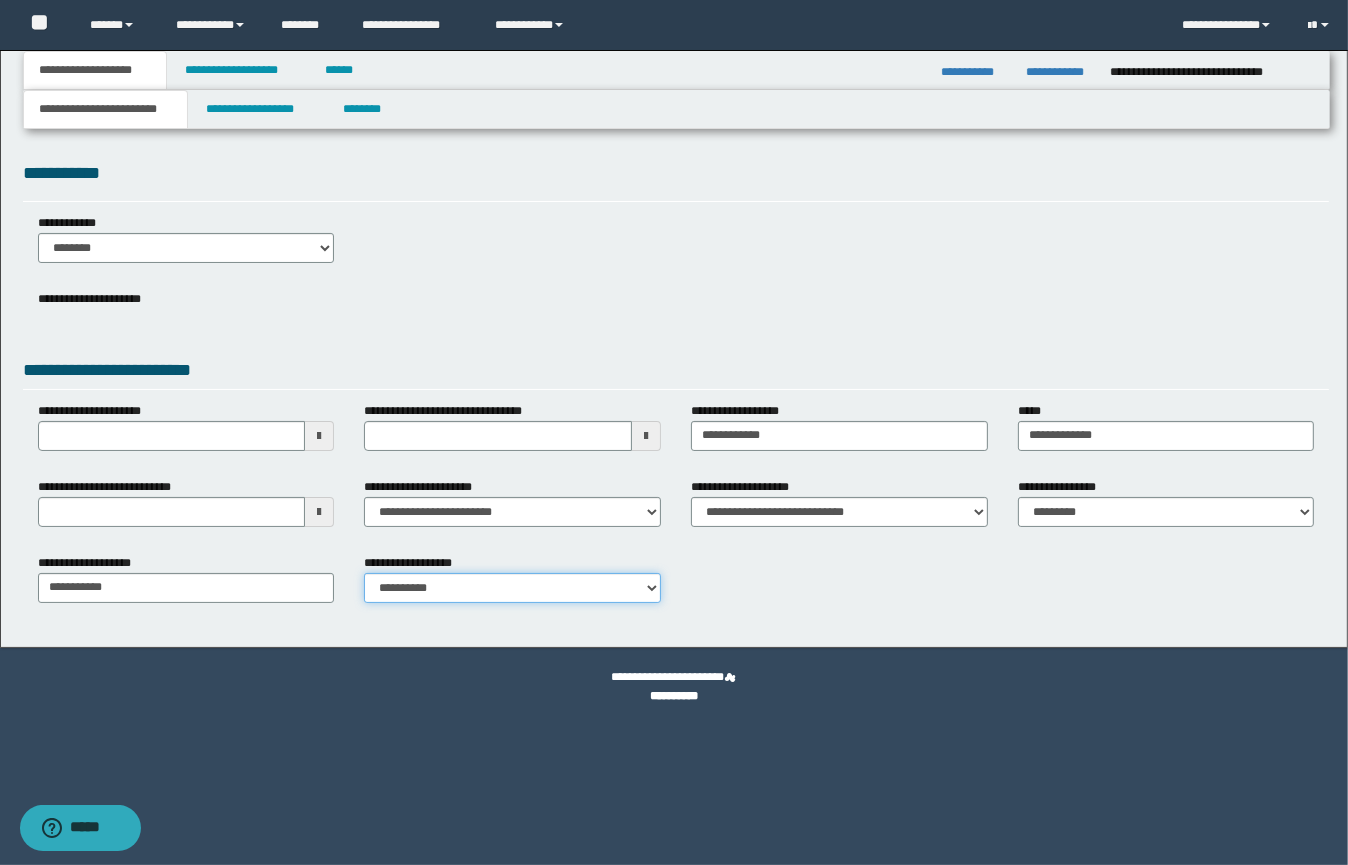 select on "*" 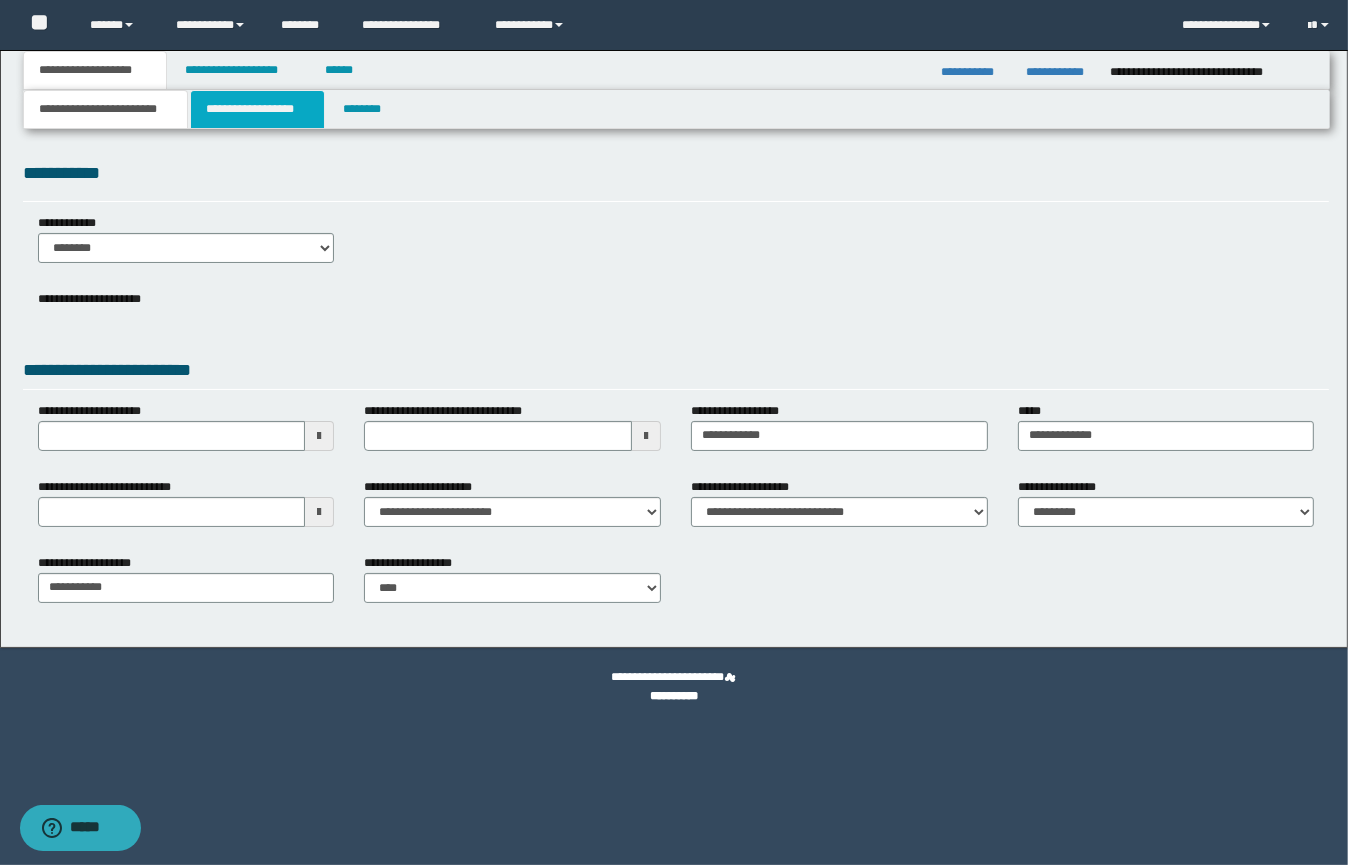 click on "**********" at bounding box center (257, 109) 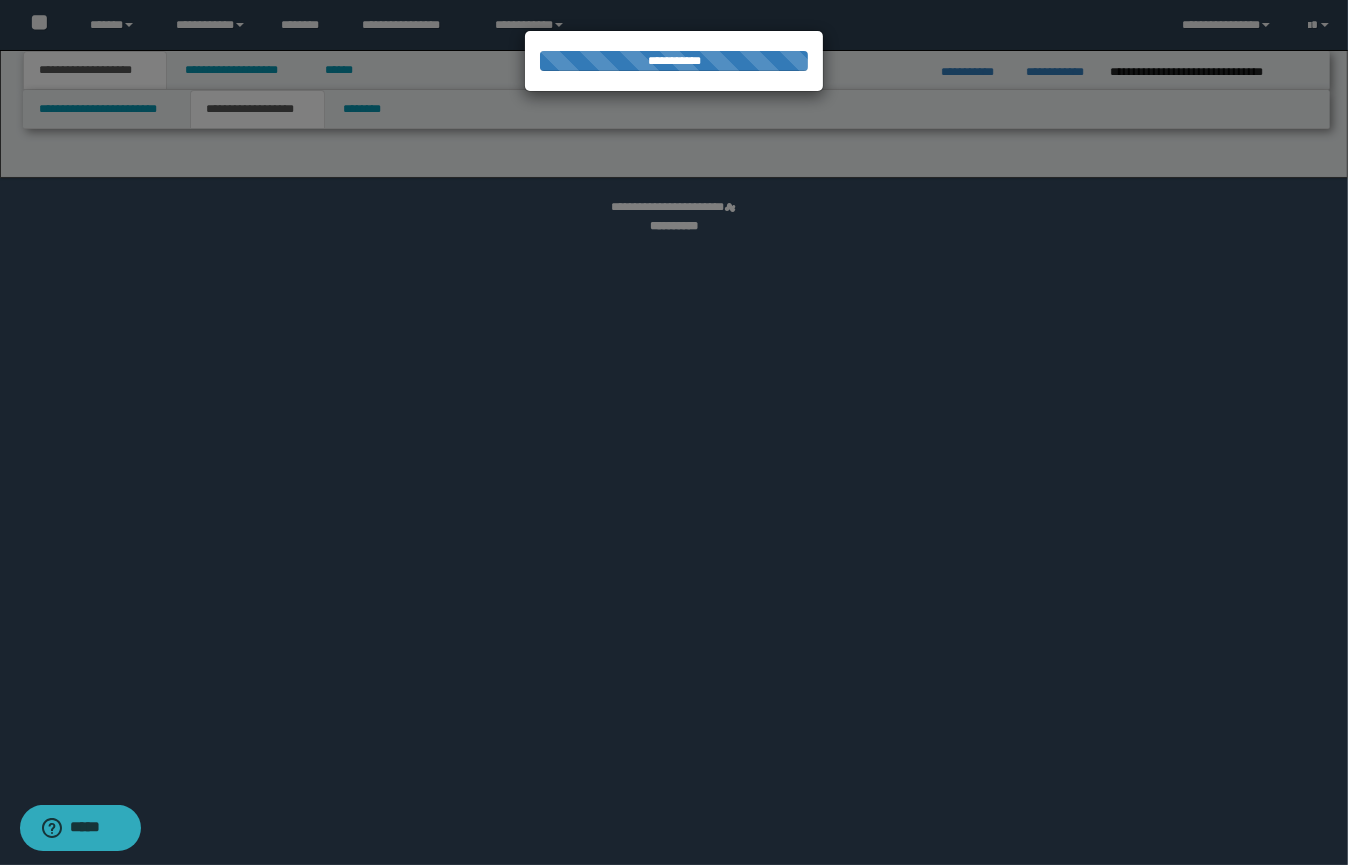 select on "*" 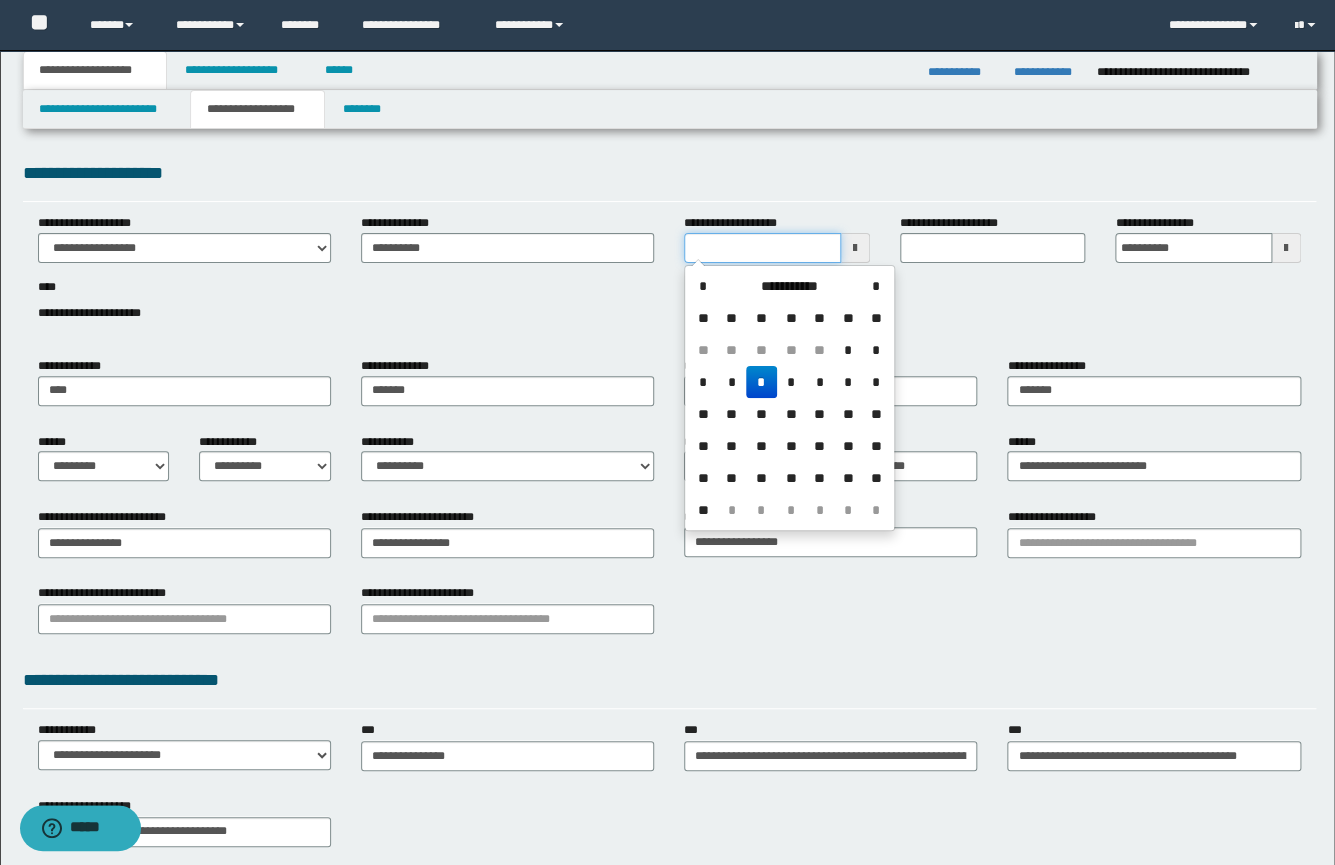 drag, startPoint x: 778, startPoint y: 254, endPoint x: 565, endPoint y: 237, distance: 213.67732 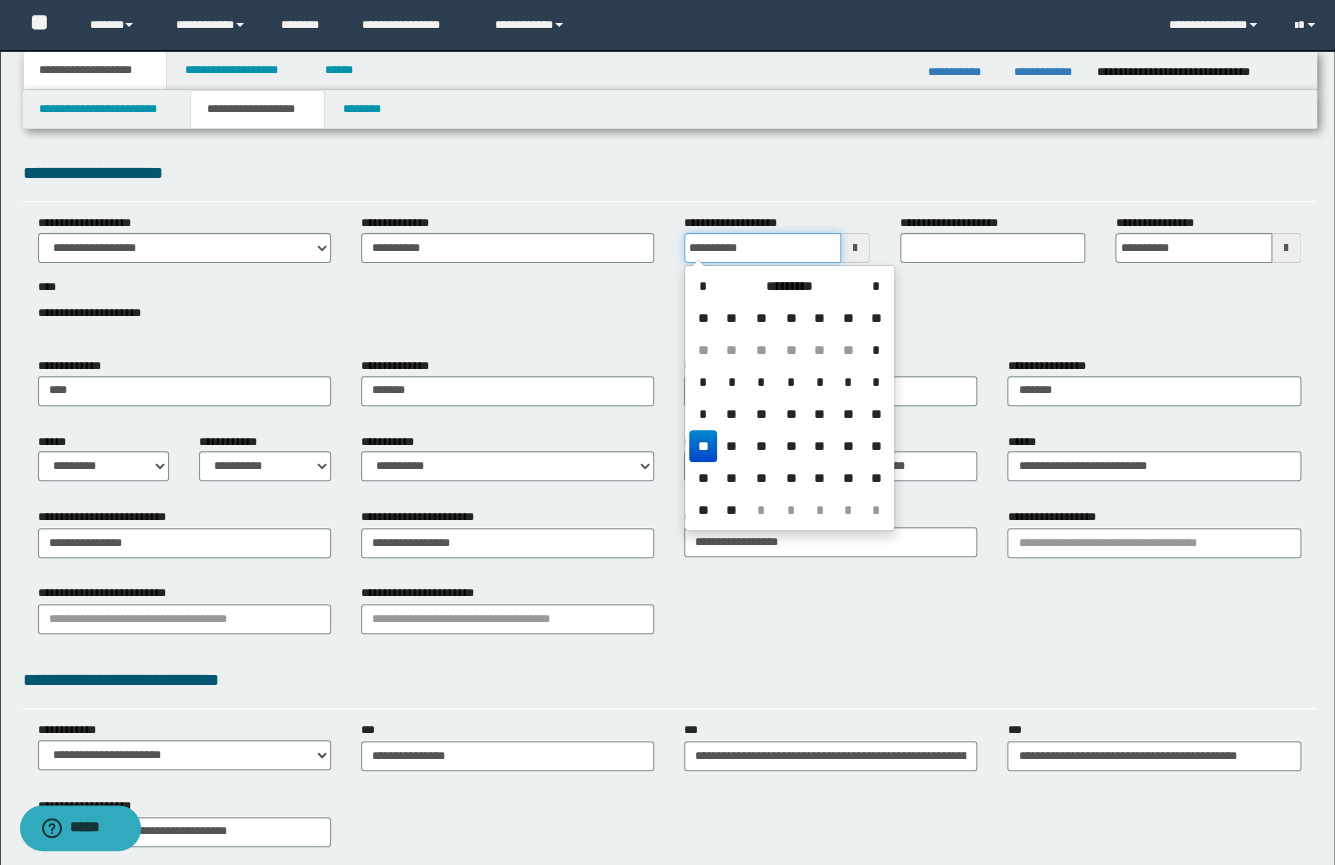 type on "**********" 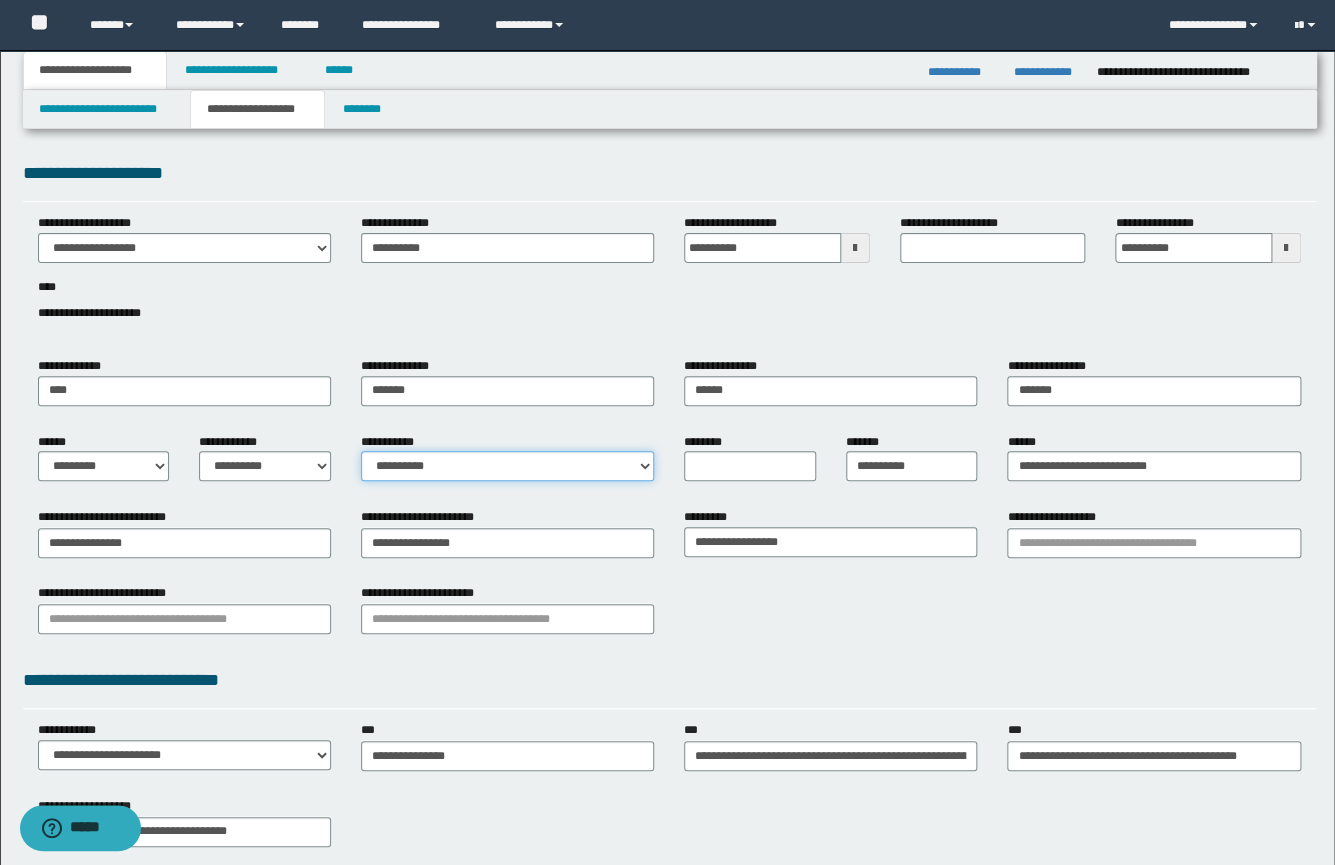 click on "**********" at bounding box center (507, 466) 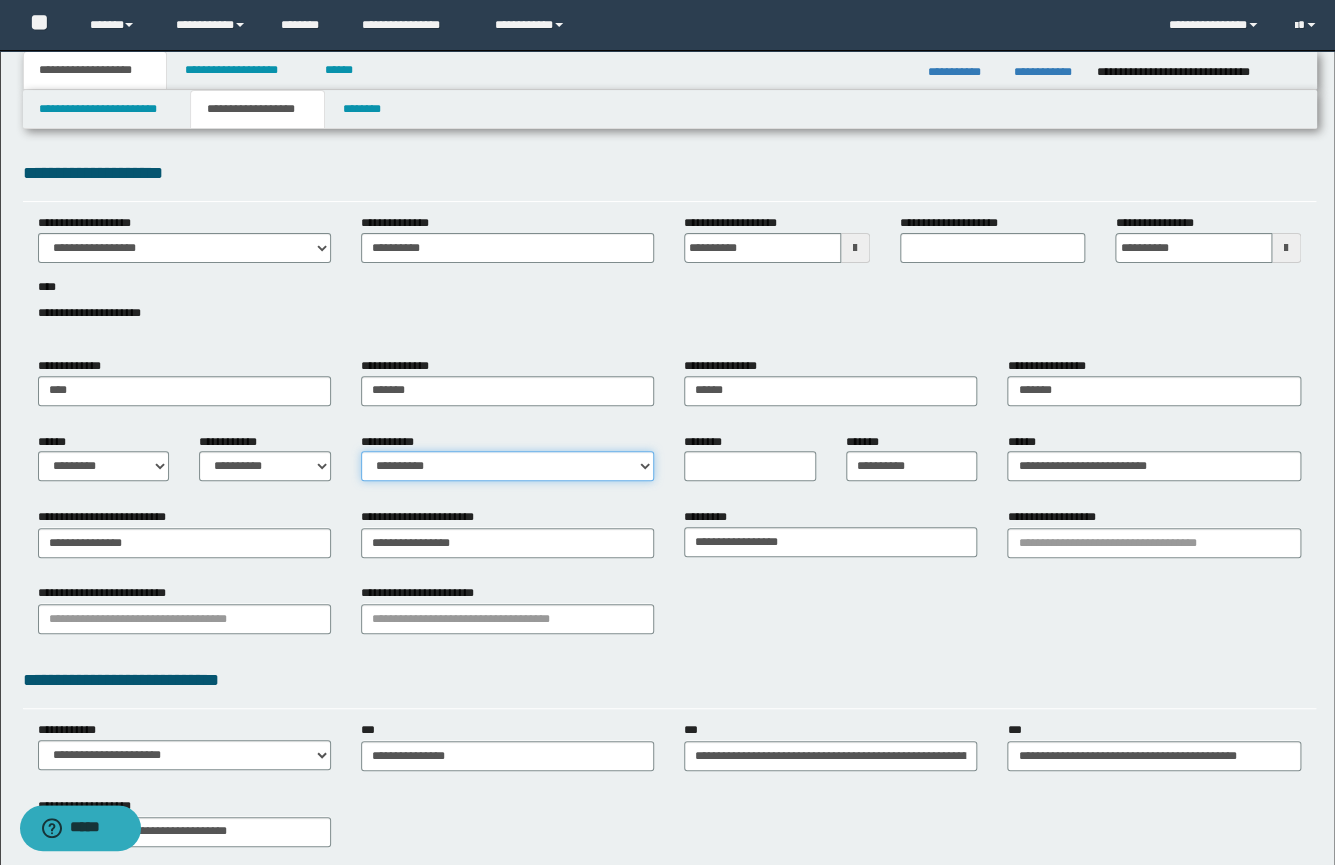 select on "*" 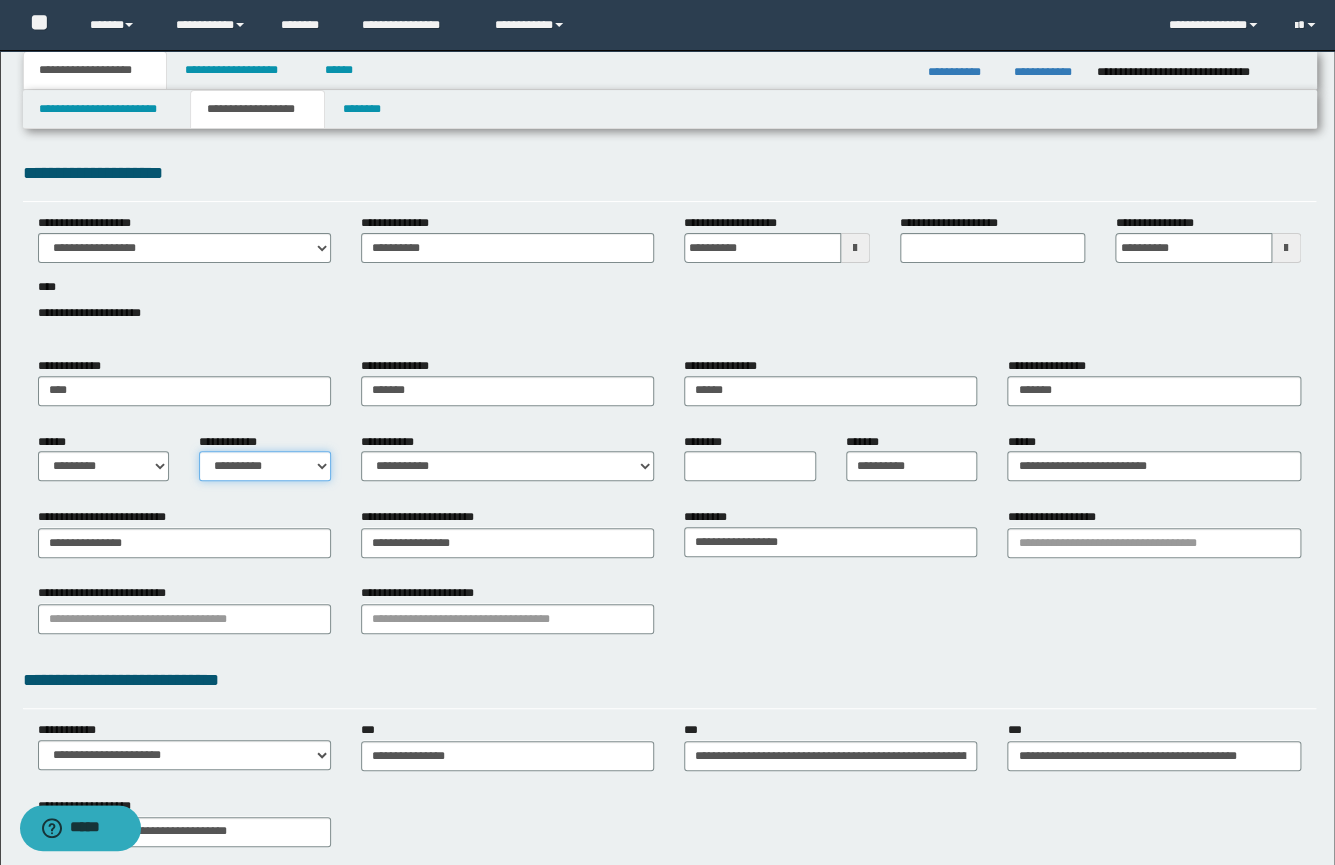 click on "**********" at bounding box center [265, 466] 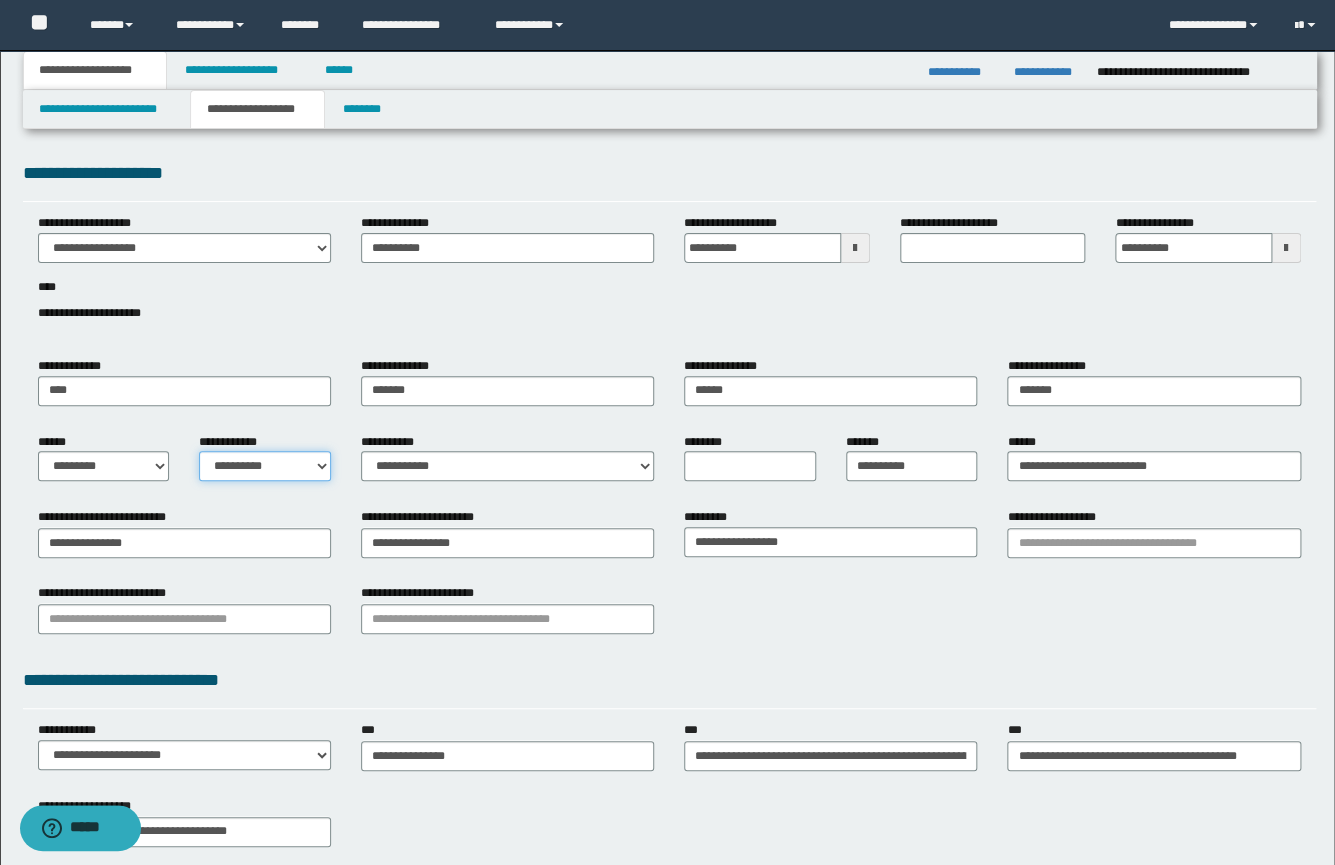 select on "*" 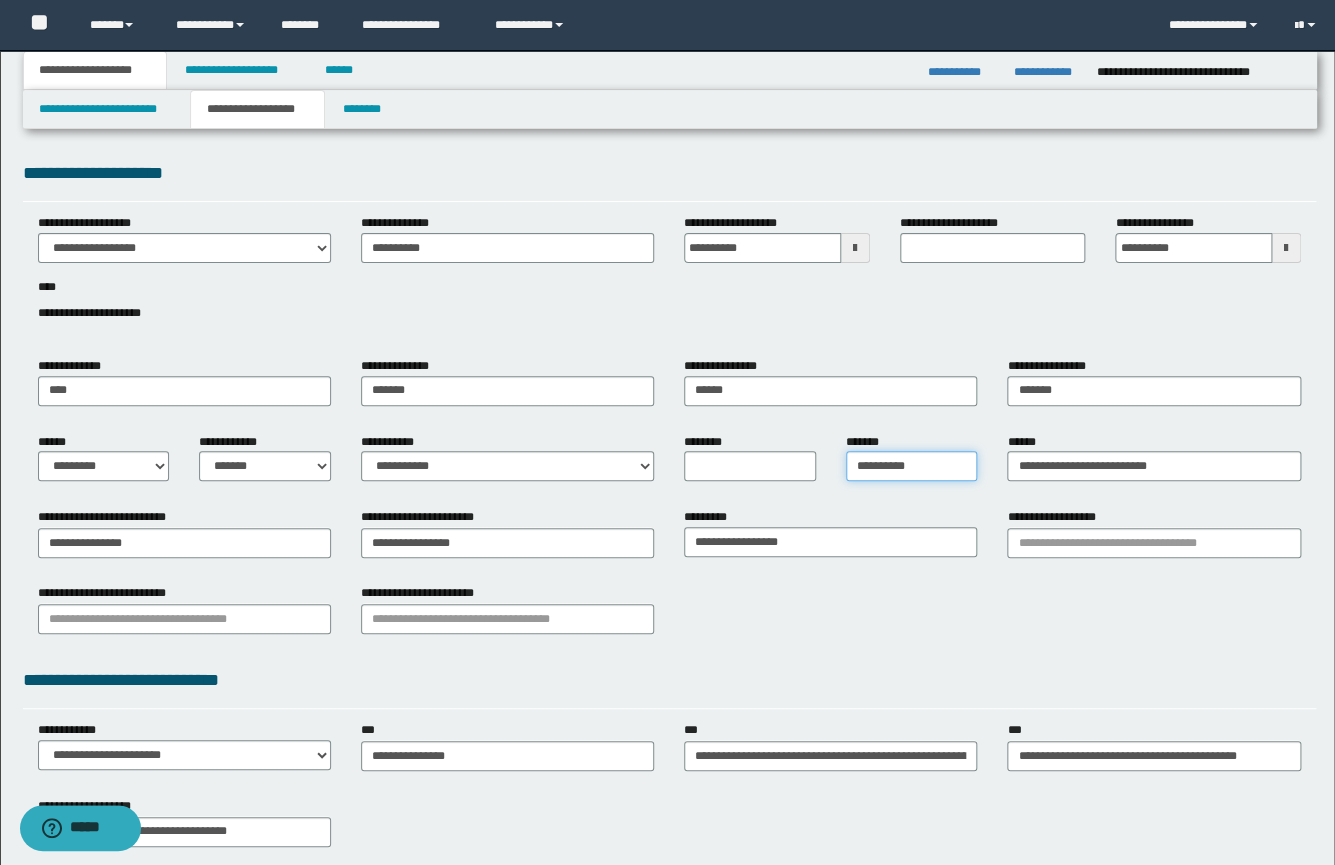 drag, startPoint x: 935, startPoint y: 467, endPoint x: 806, endPoint y: 456, distance: 129.46814 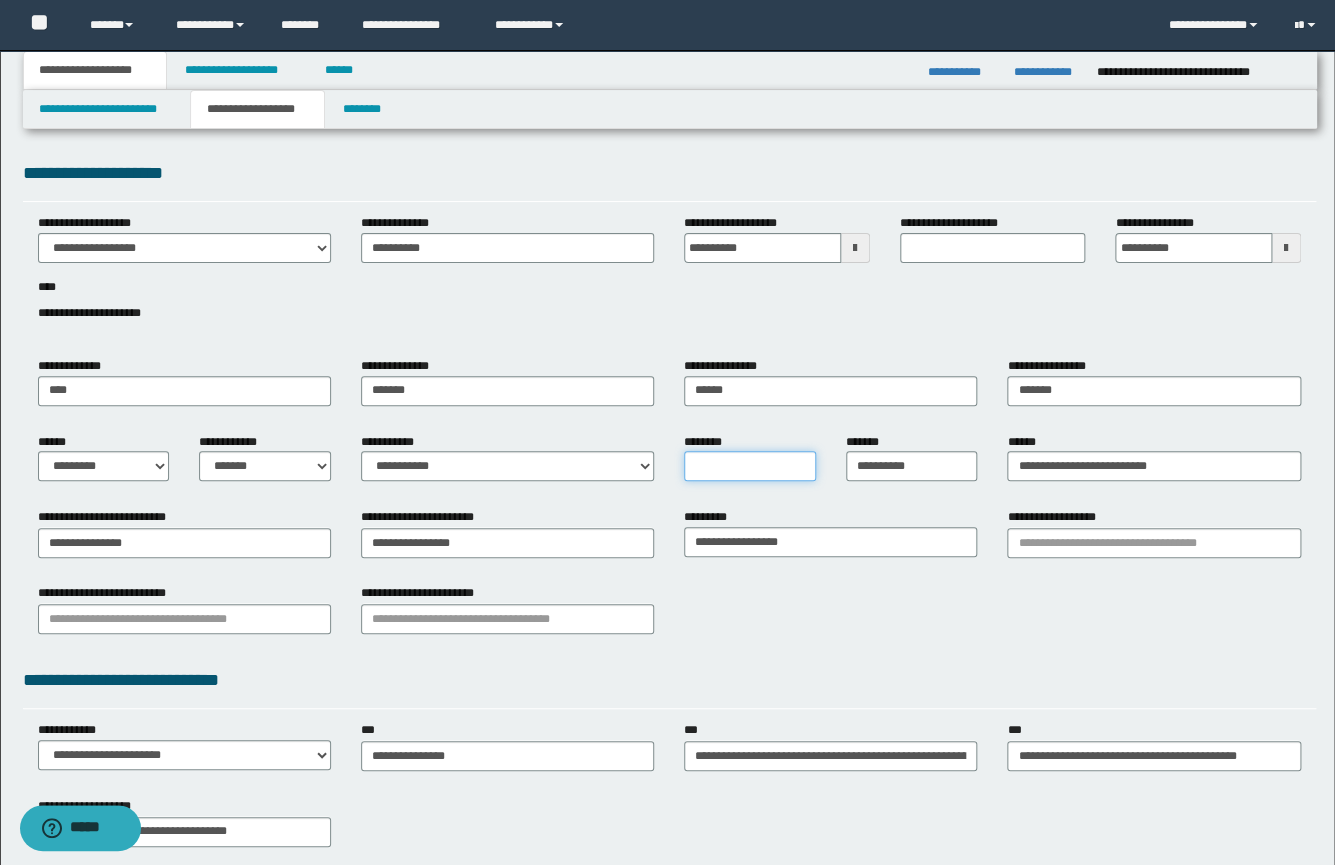 click on "********" at bounding box center [750, 466] 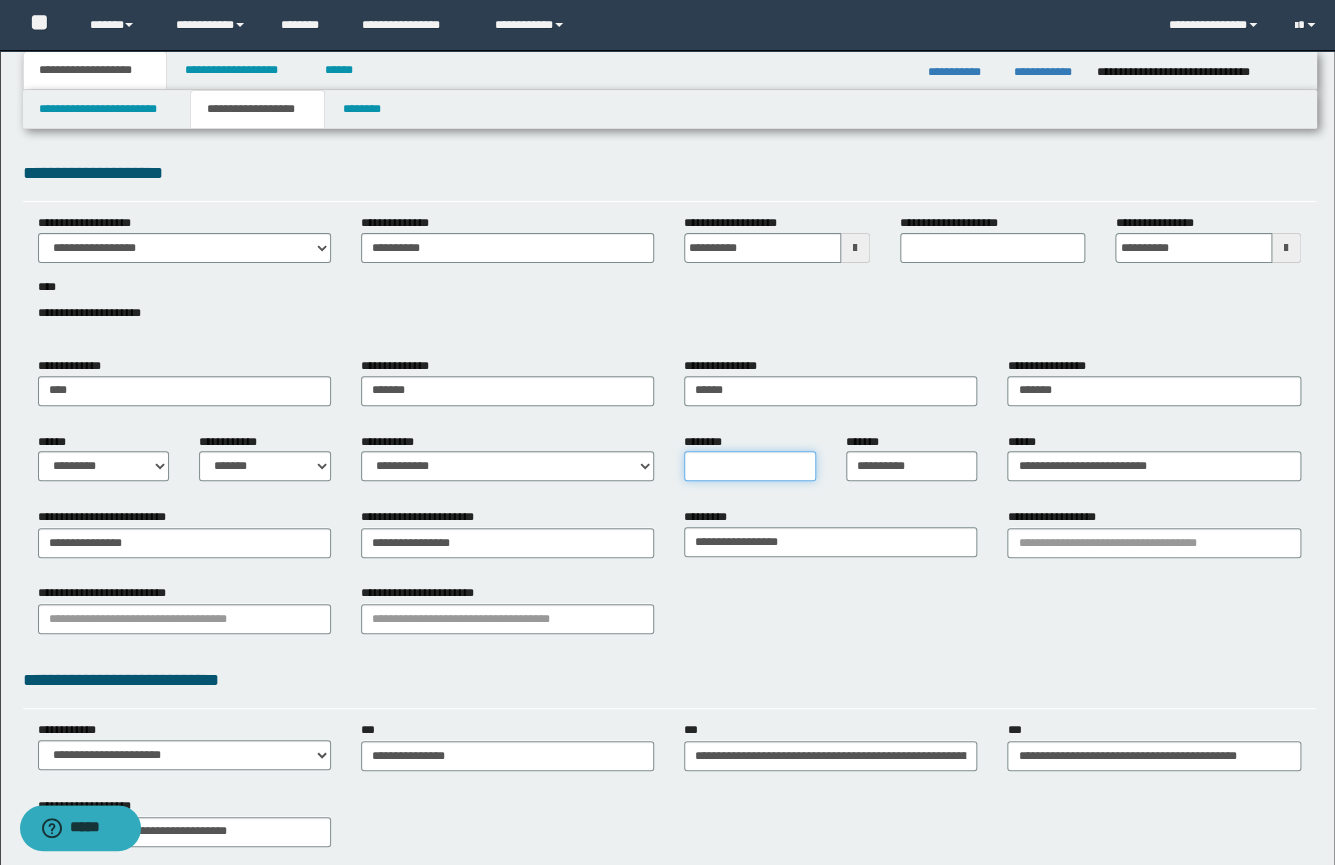 paste on "**********" 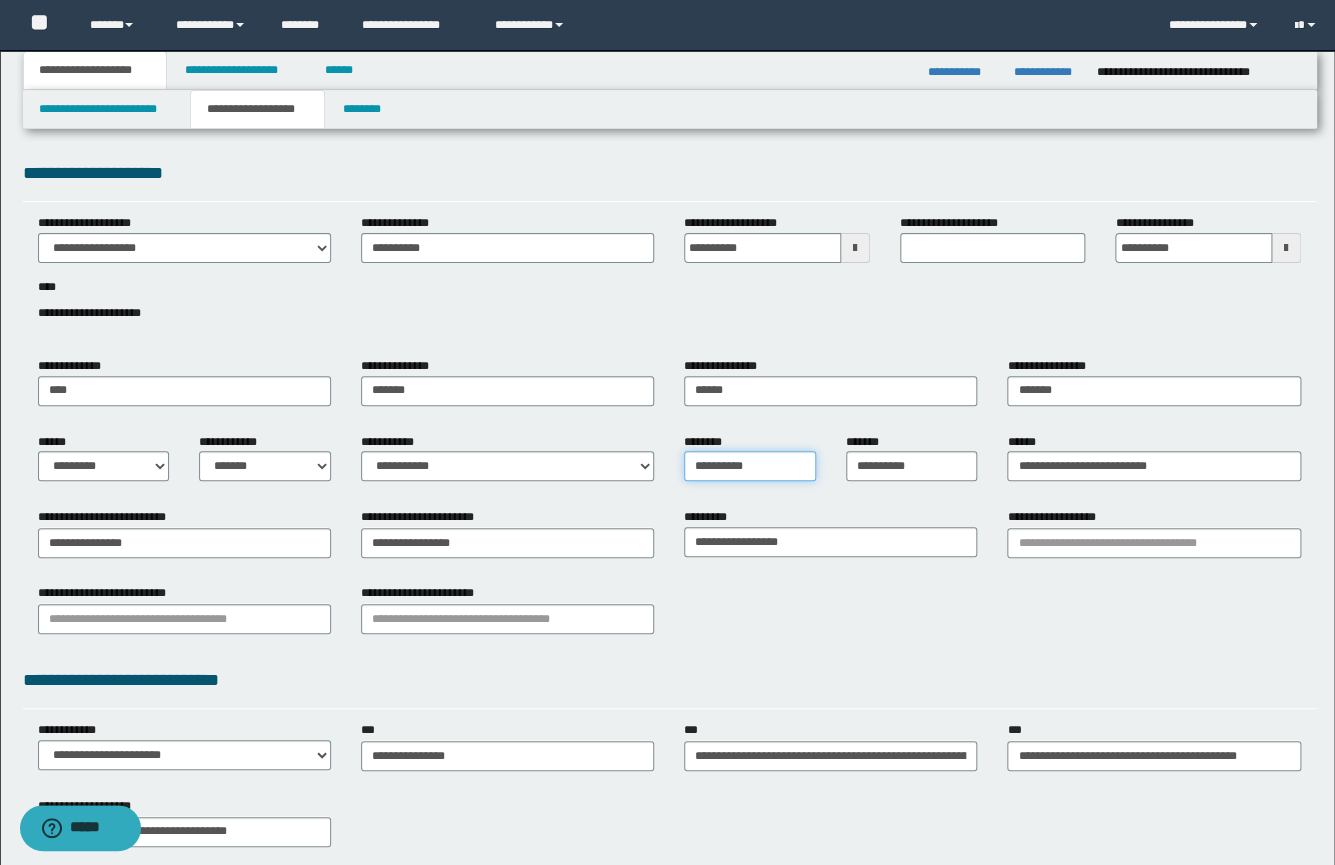 type on "**********" 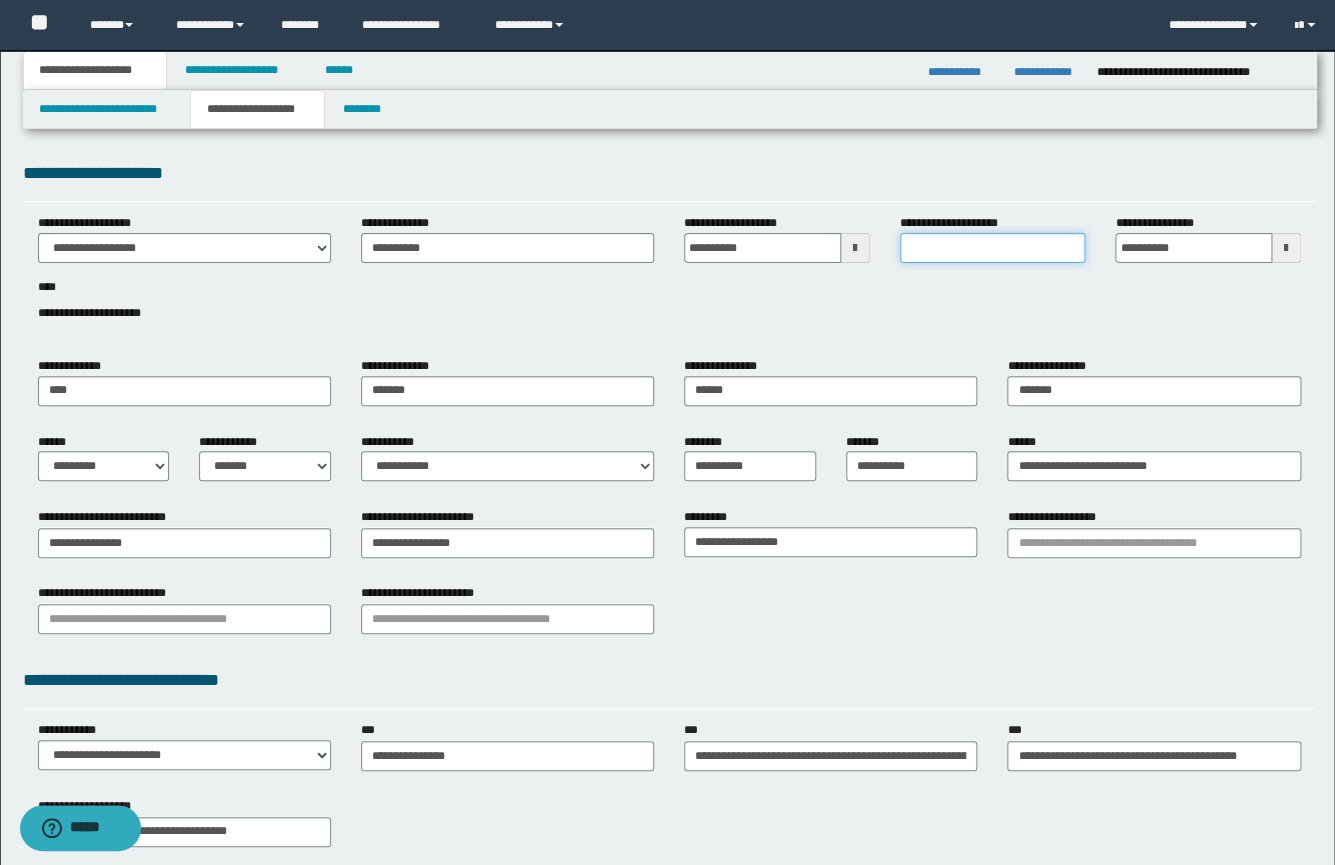 click on "**********" at bounding box center [993, 248] 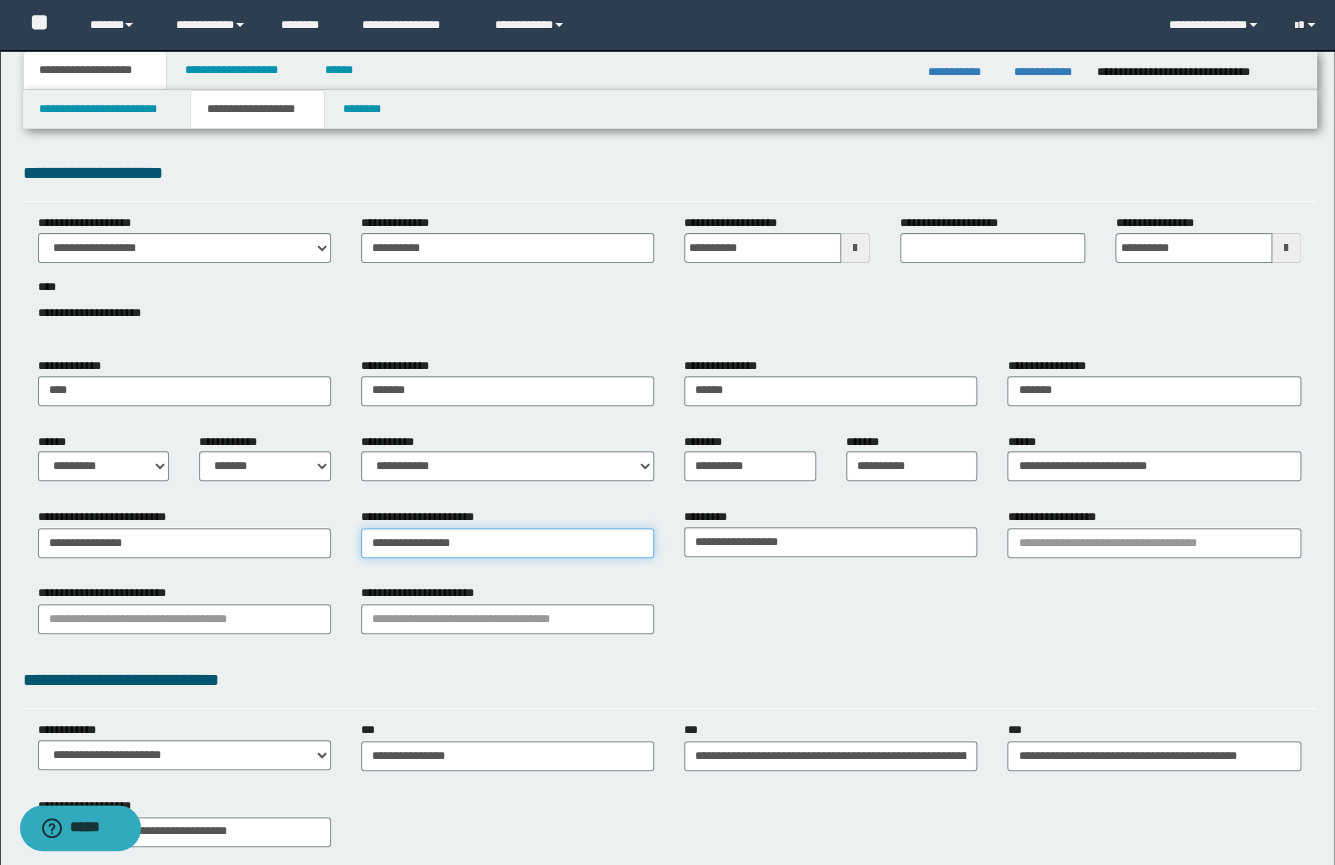 type on "**********" 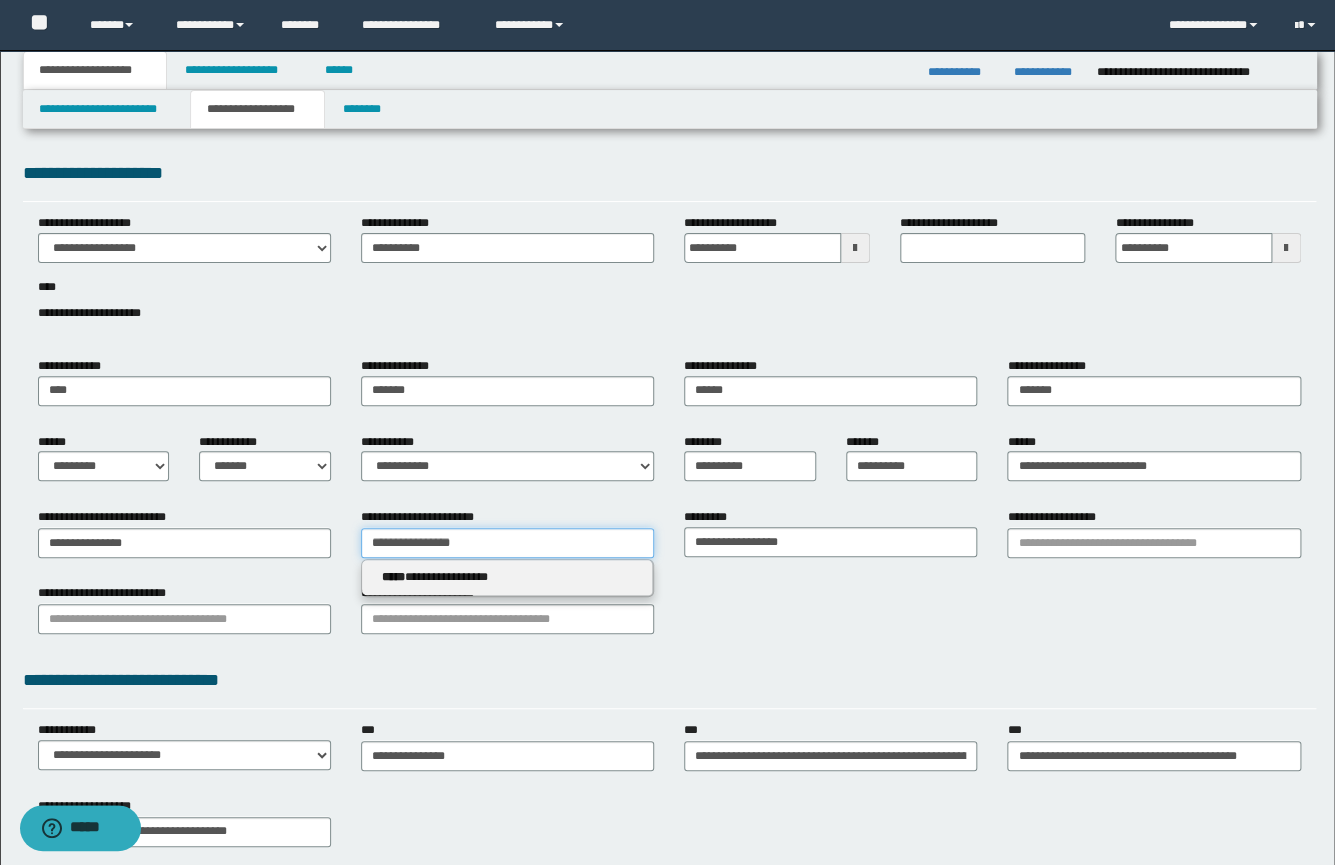 drag, startPoint x: 488, startPoint y: 540, endPoint x: 302, endPoint y: 517, distance: 187.41664 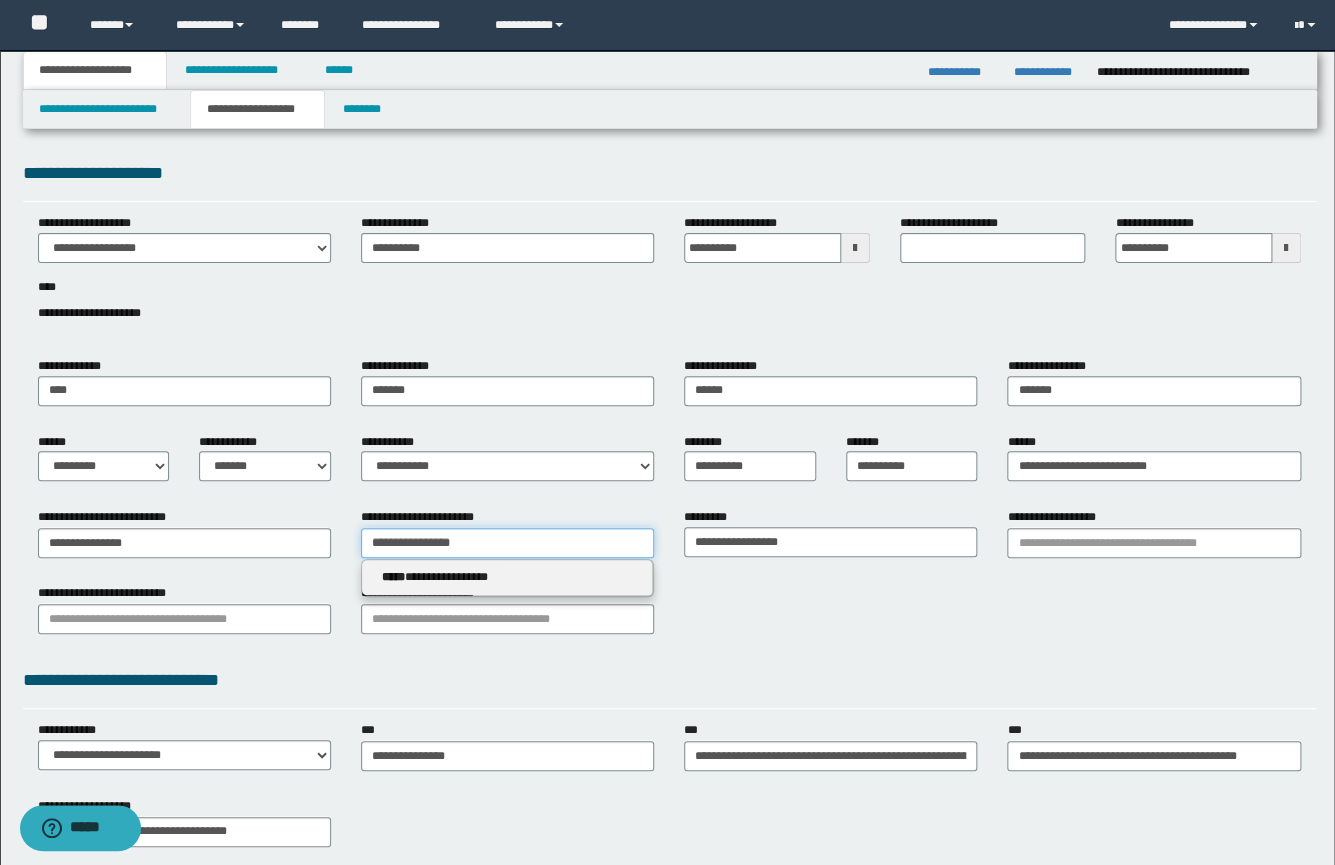click on "**********" at bounding box center (669, 540) 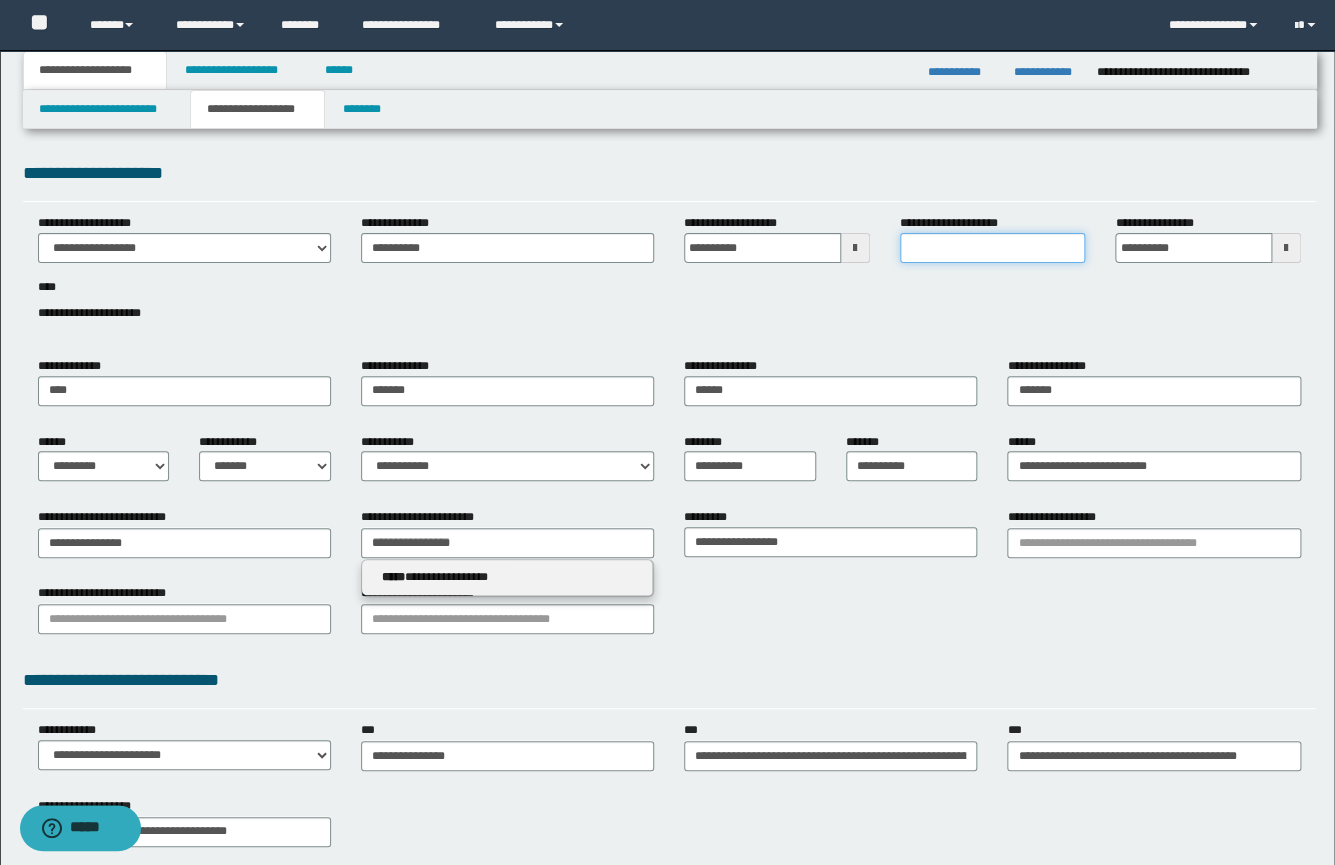 type 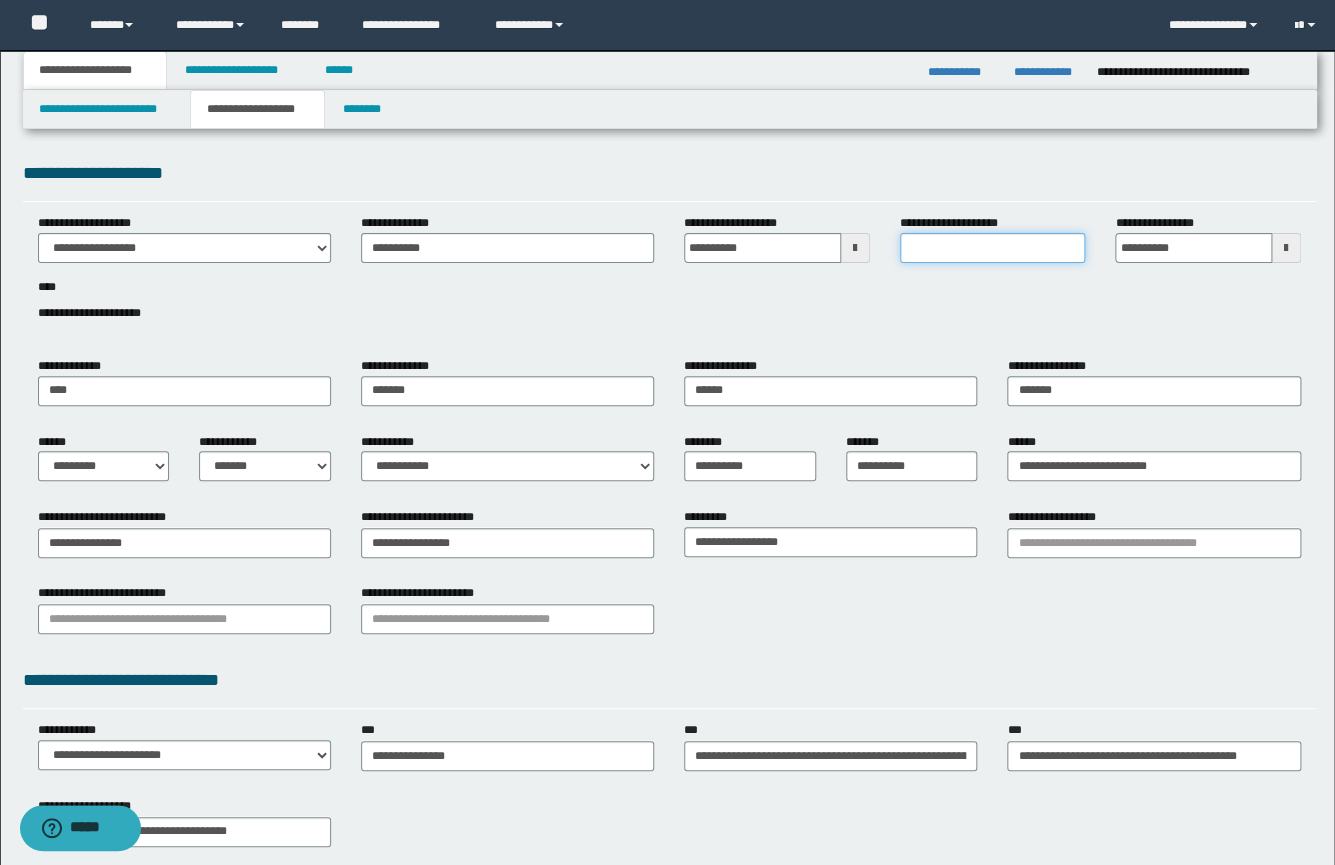 click on "**********" at bounding box center (993, 248) 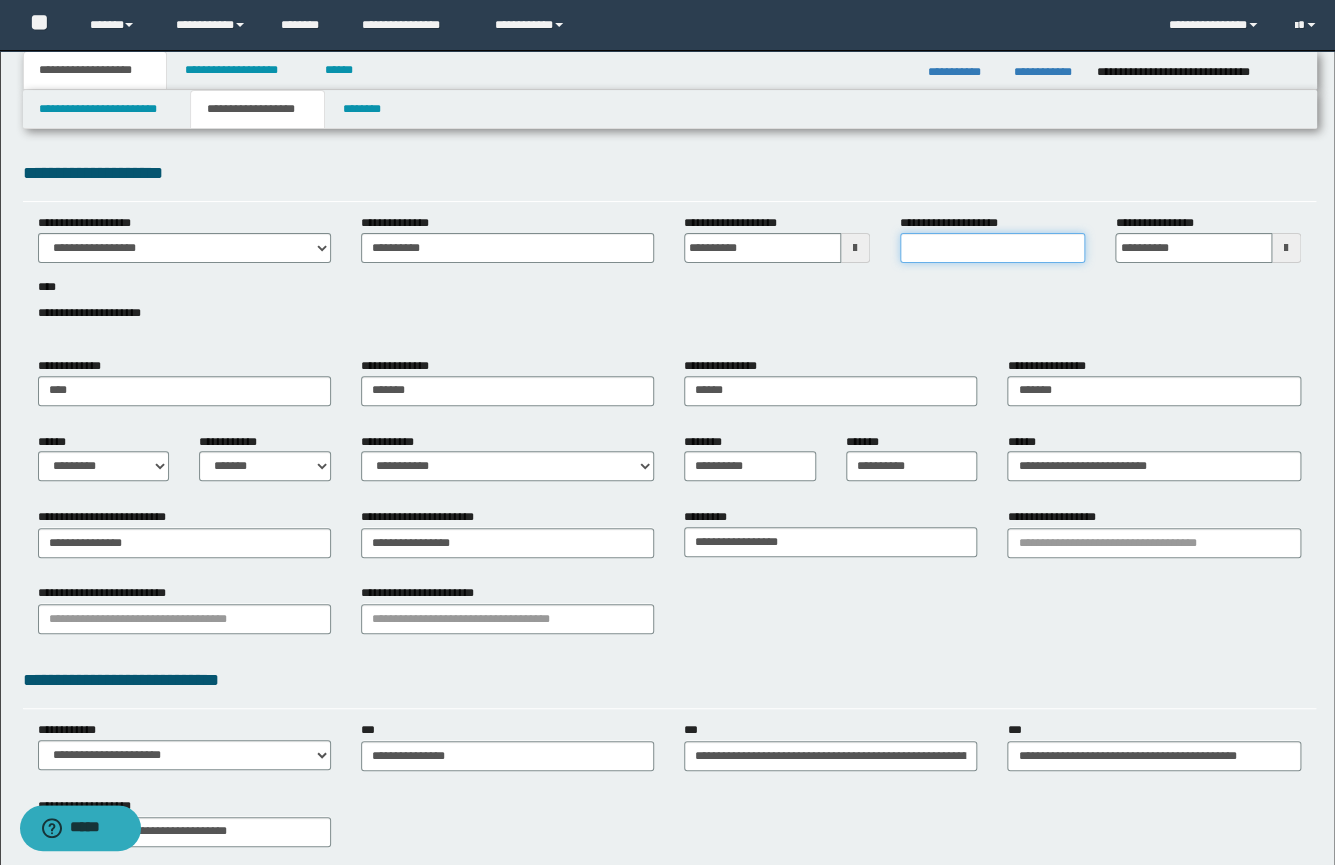 paste on "**********" 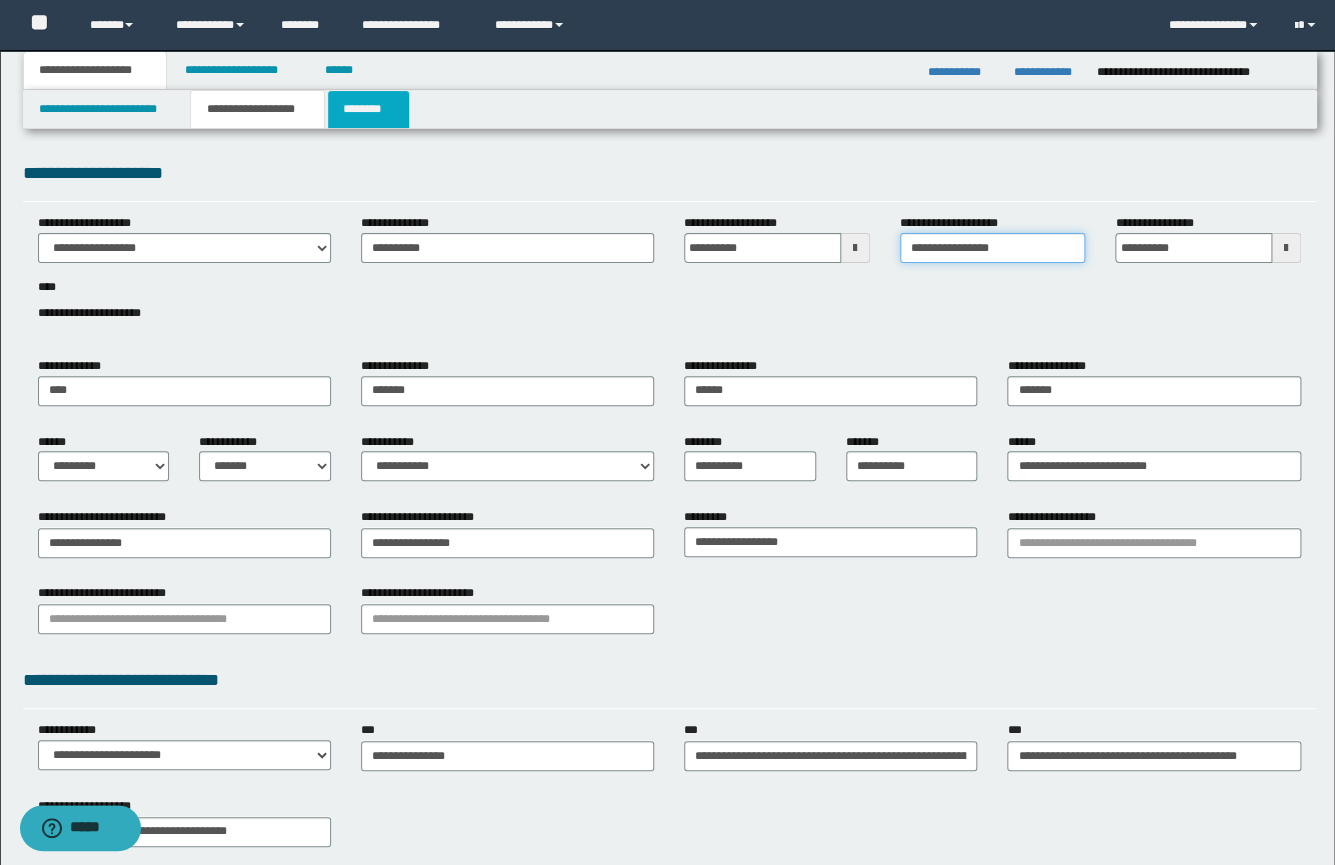 type on "**********" 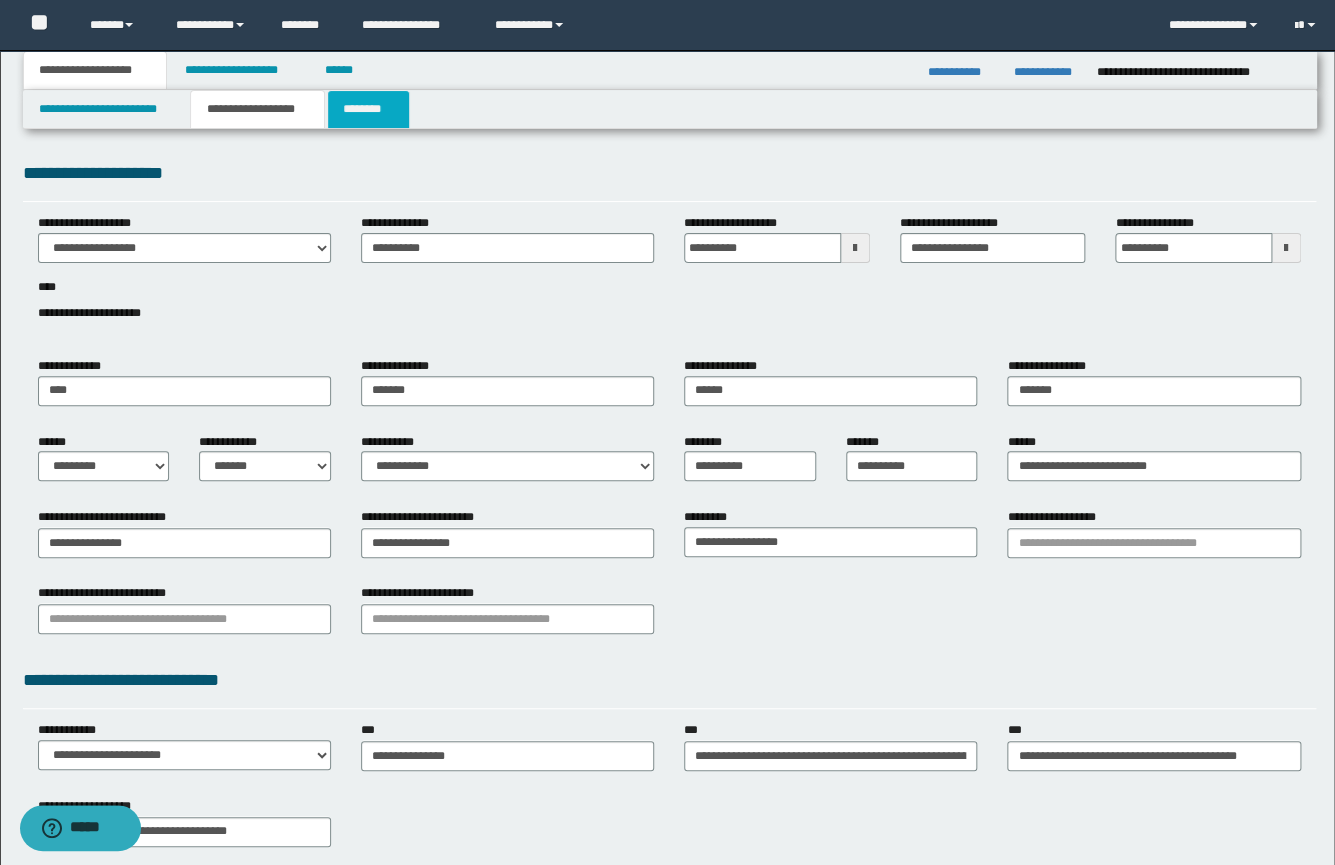 click on "********" at bounding box center (368, 109) 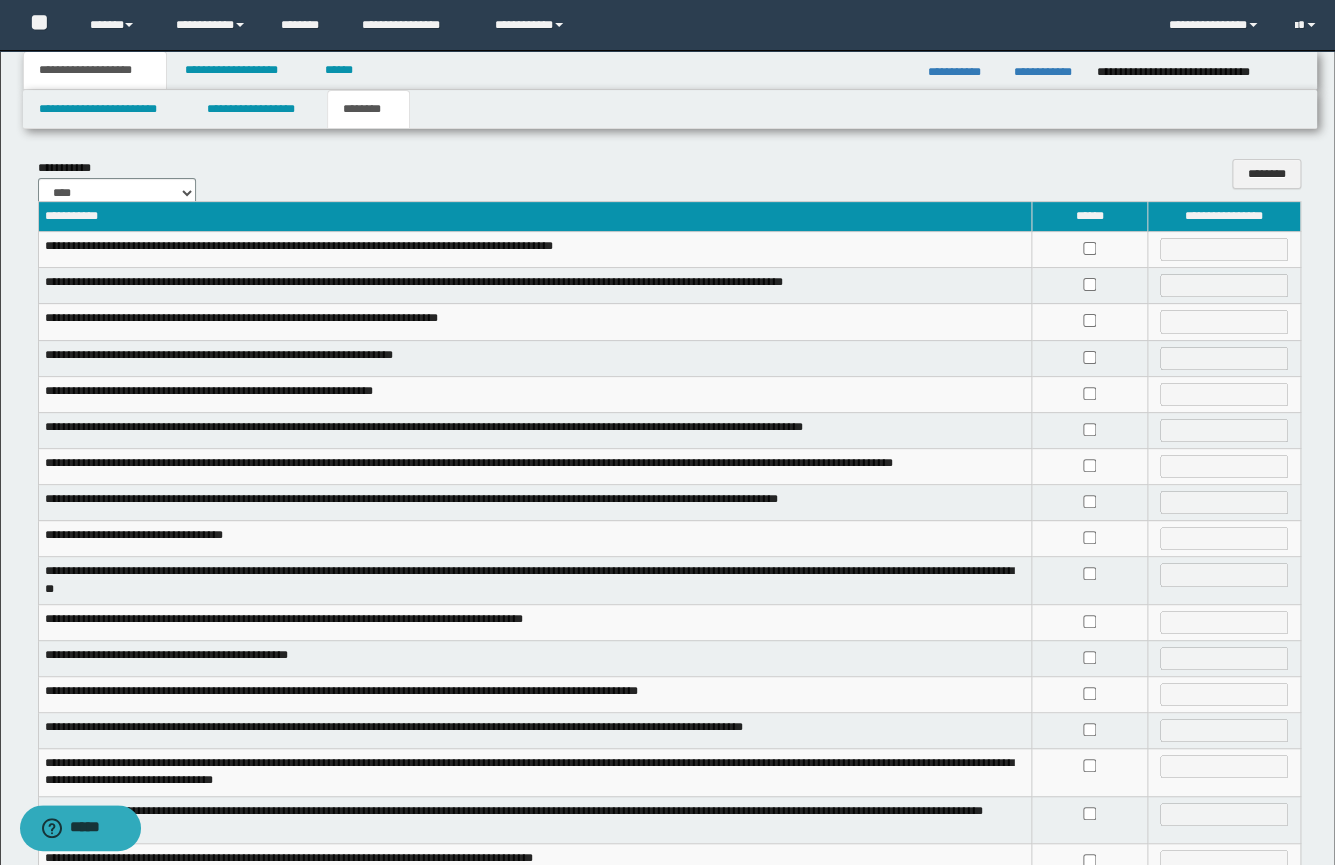 click at bounding box center [1089, 250] 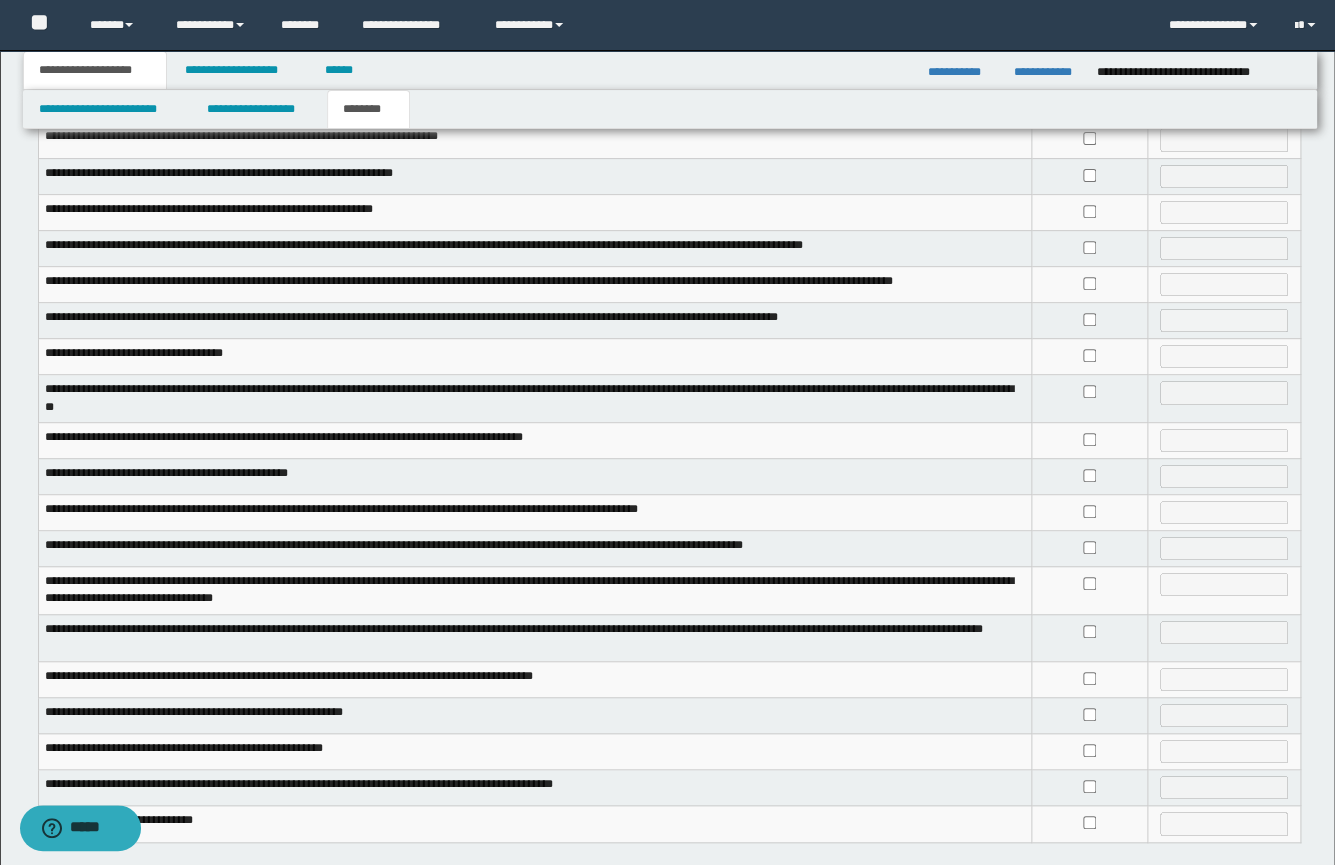 scroll, scrollTop: 278, scrollLeft: 0, axis: vertical 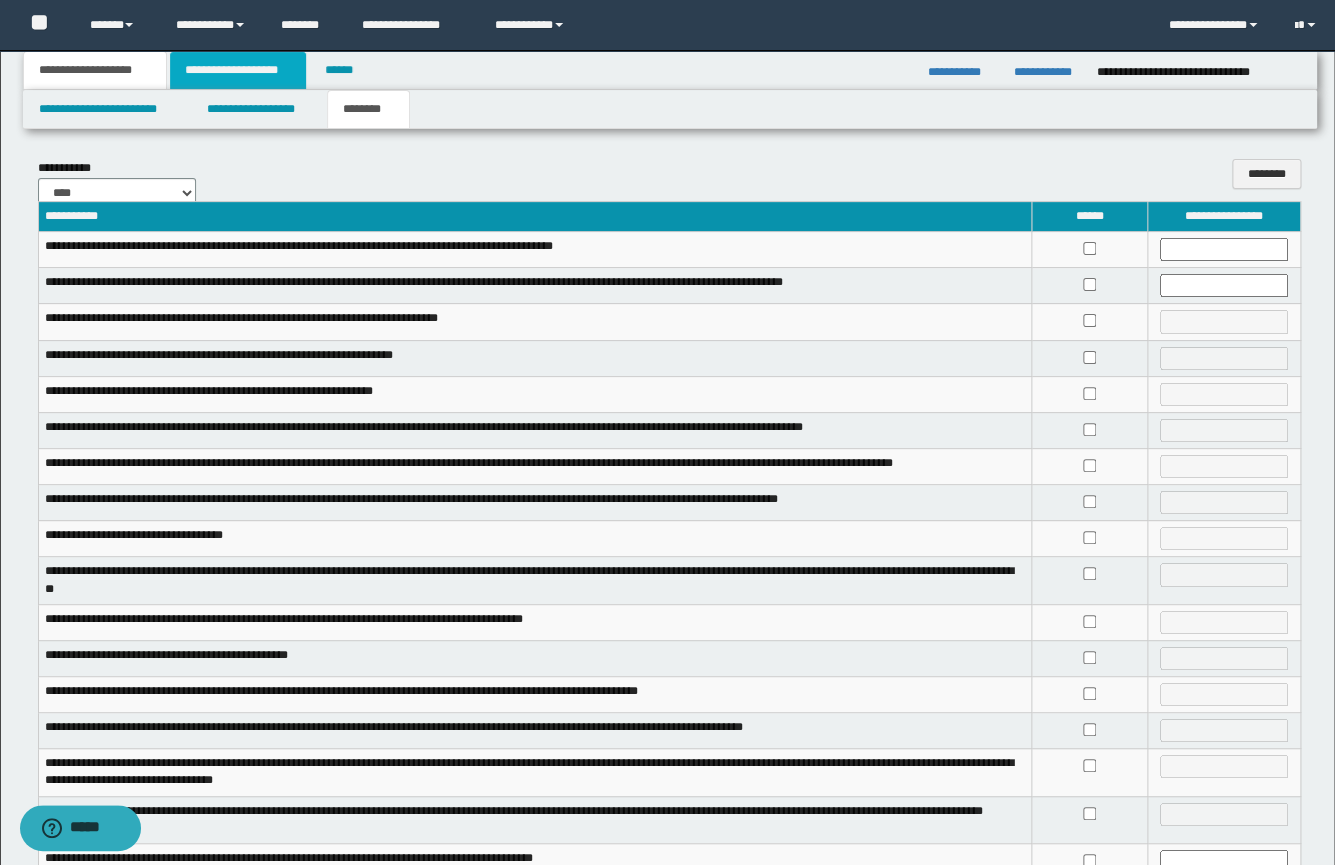 click on "**********" at bounding box center [238, 70] 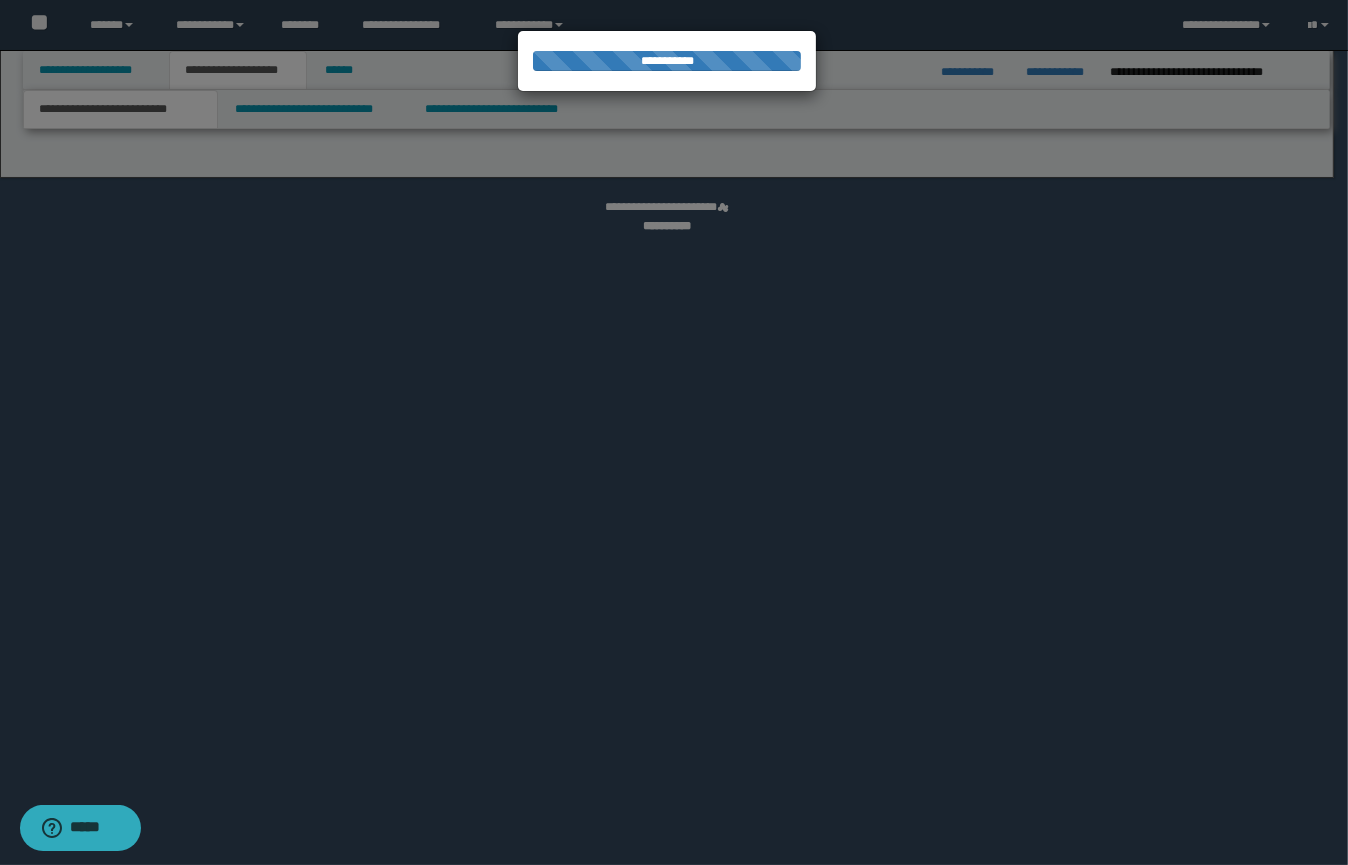 select on "*" 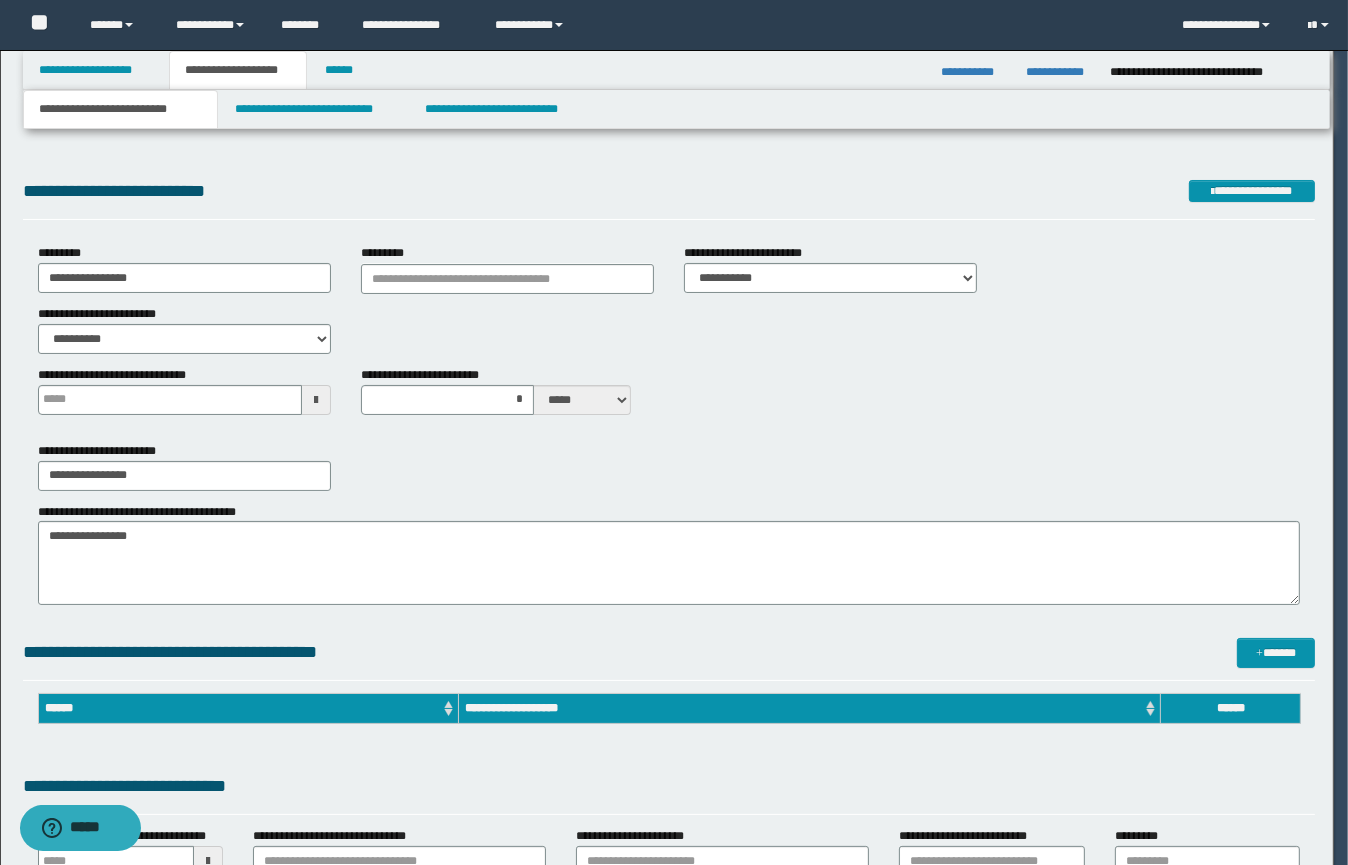 scroll, scrollTop: 0, scrollLeft: 0, axis: both 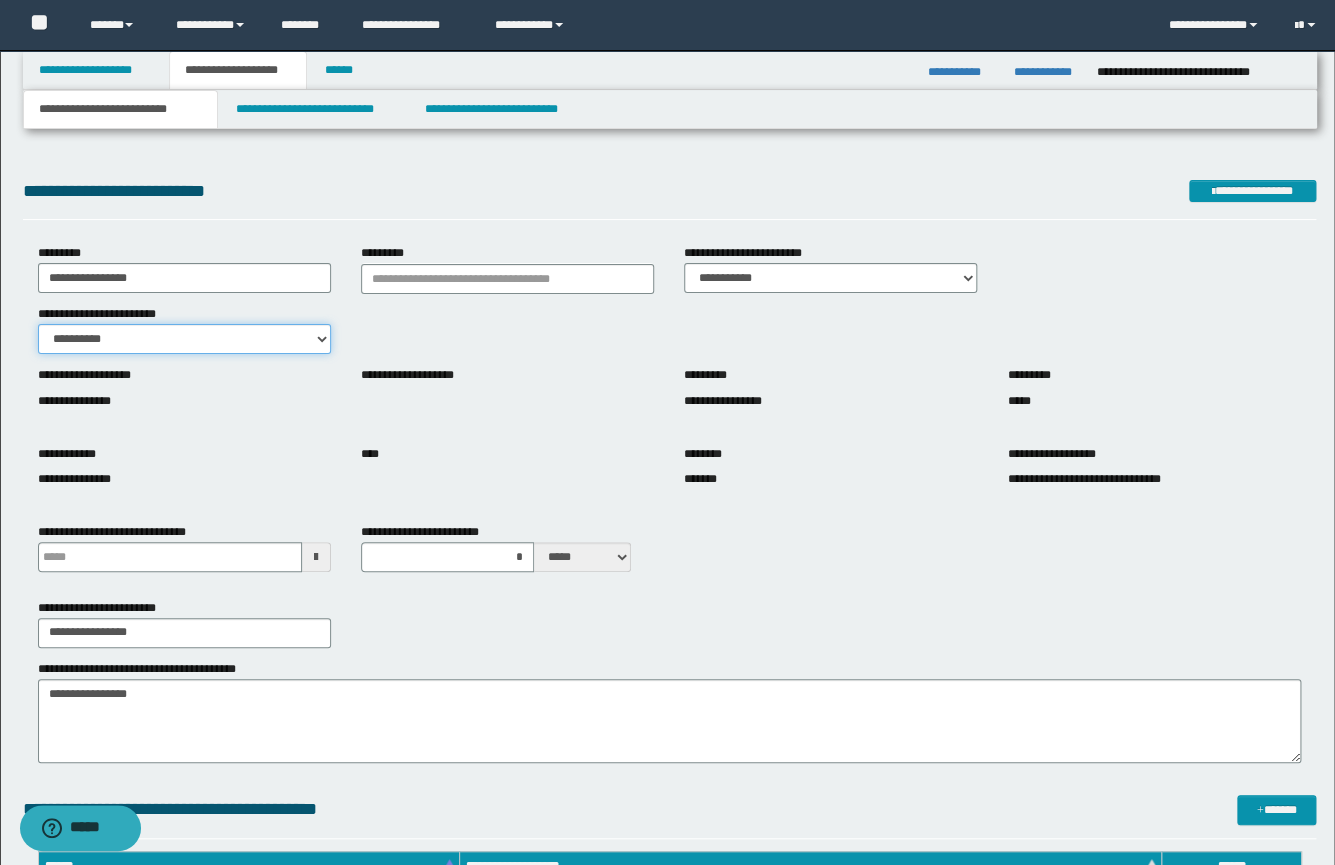 click on "**********" at bounding box center [184, 339] 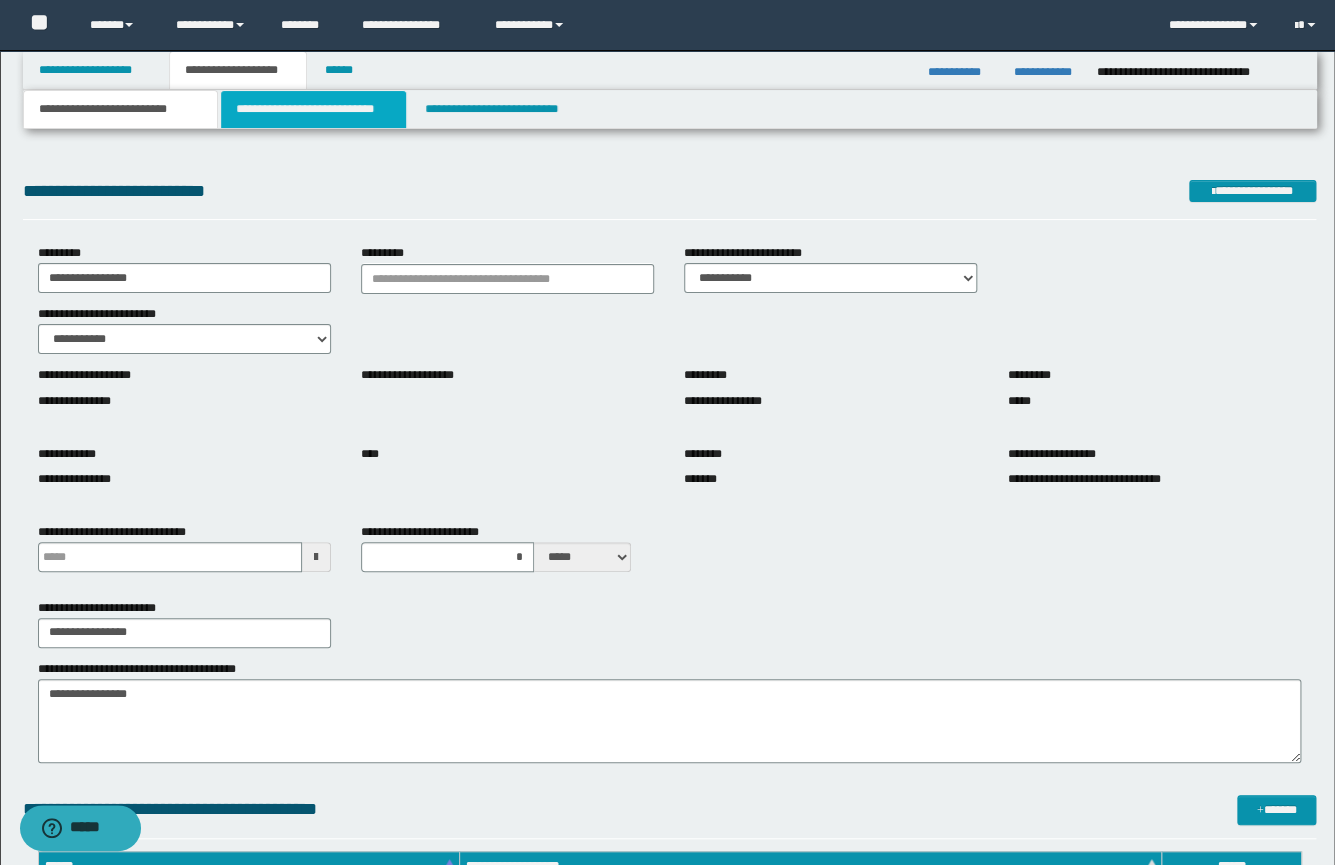 click on "**********" at bounding box center (313, 109) 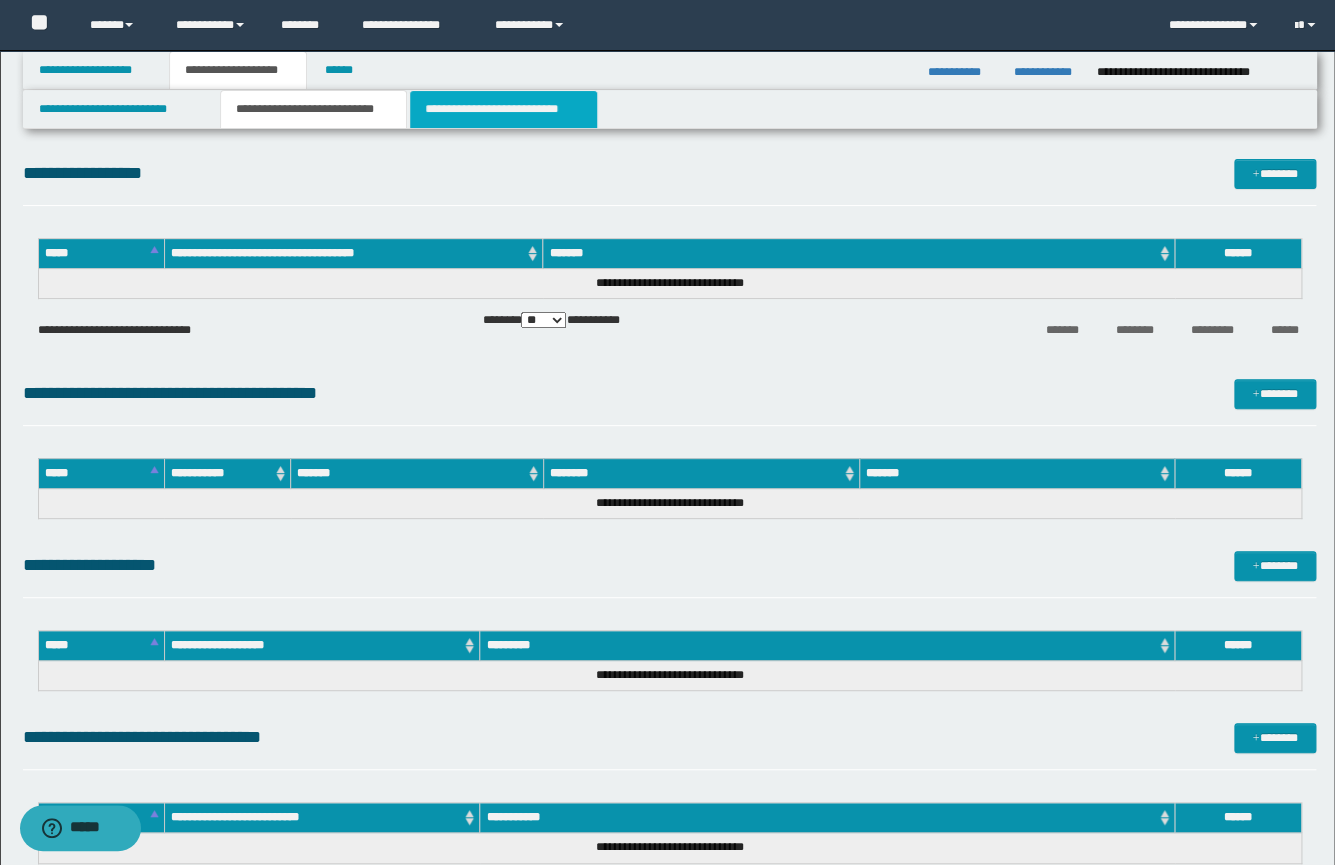 click on "**********" at bounding box center [503, 109] 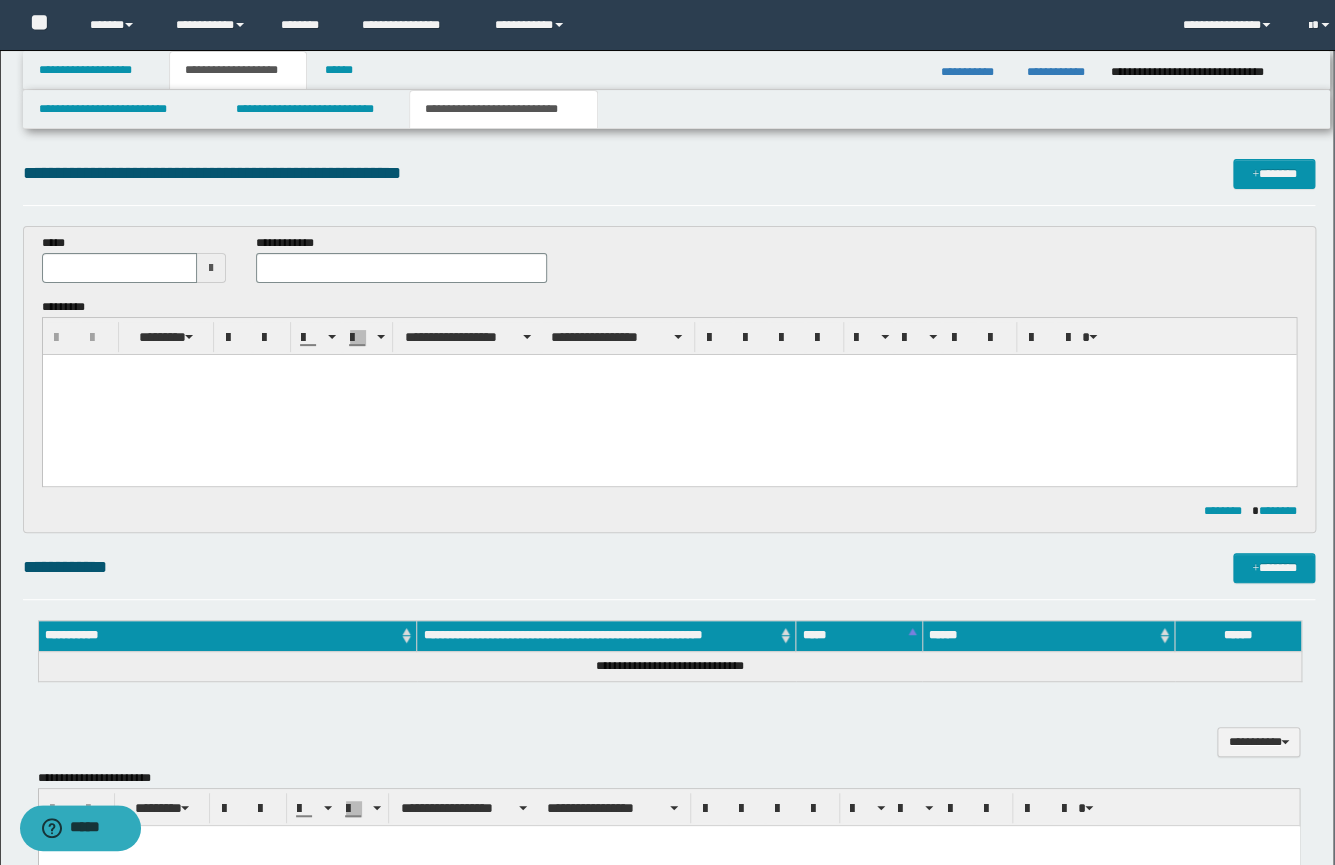 scroll, scrollTop: 0, scrollLeft: 0, axis: both 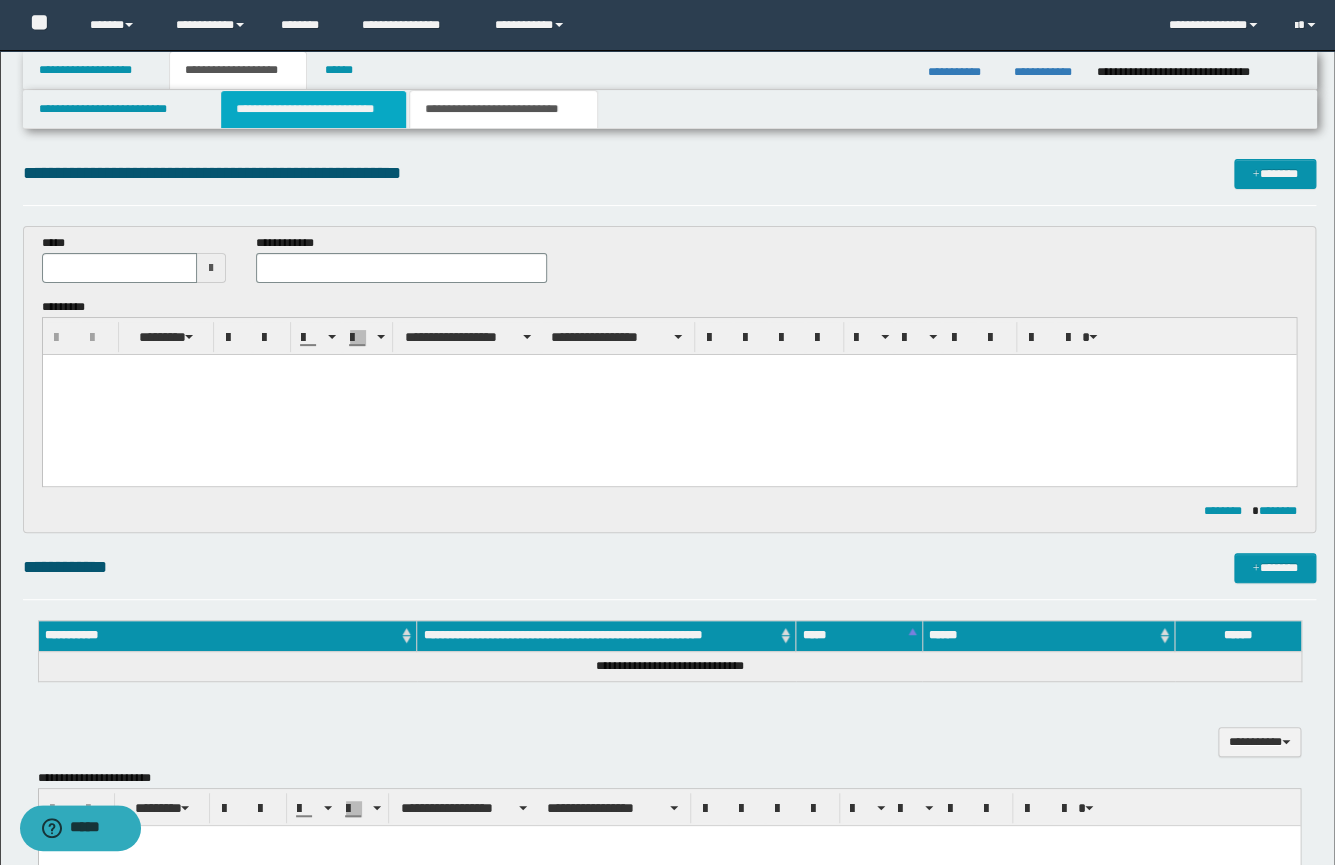 click on "**********" at bounding box center (313, 109) 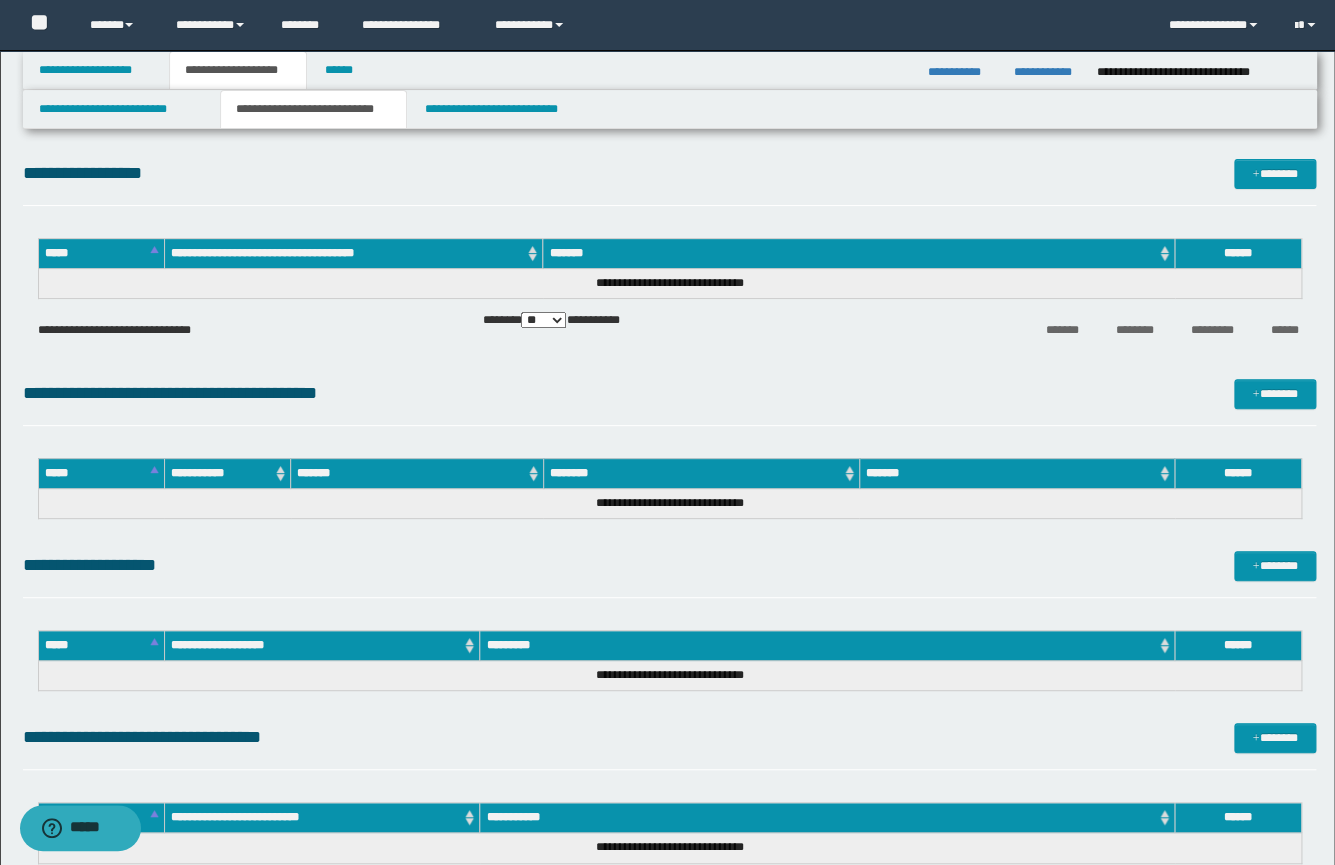 click on "**********" at bounding box center [238, 70] 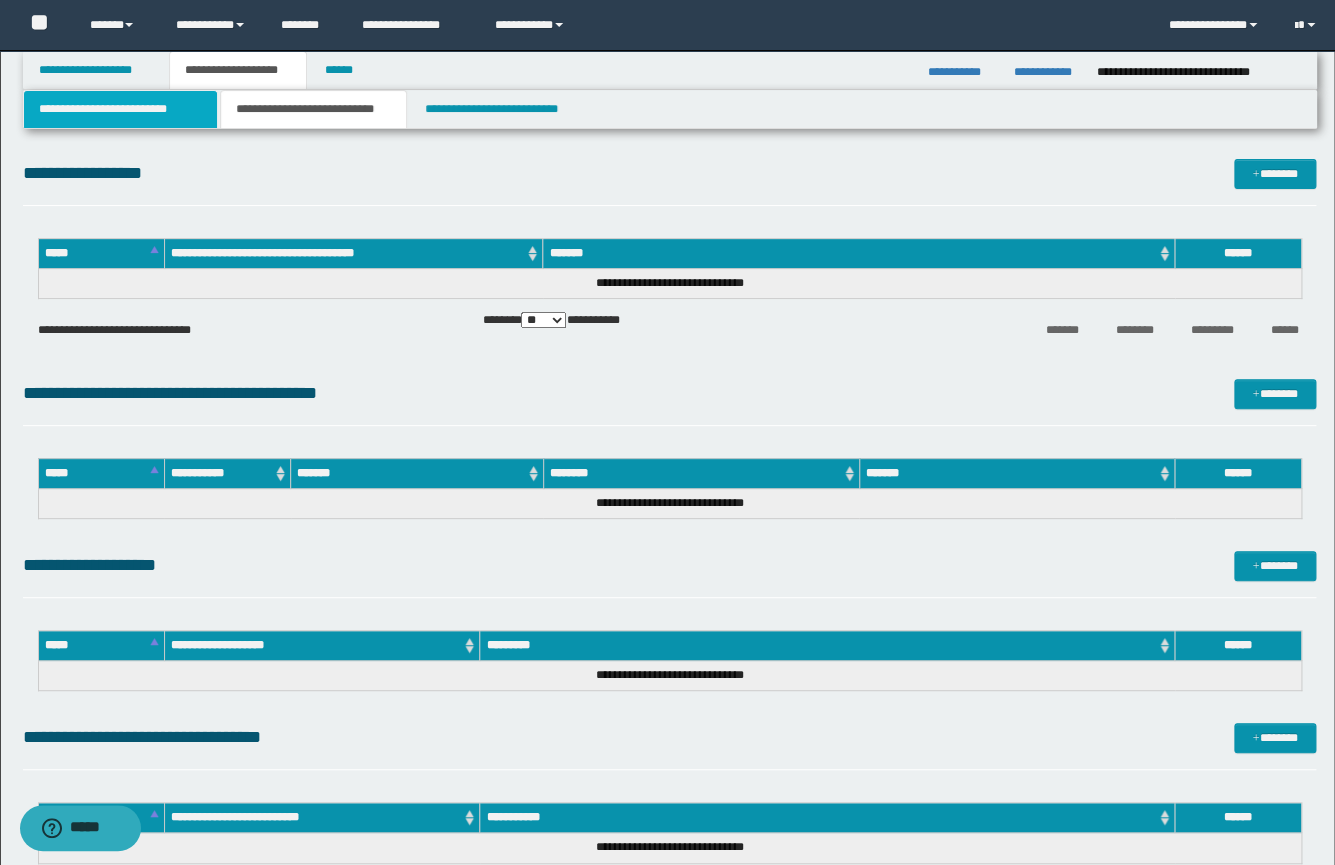 click on "**********" at bounding box center (120, 109) 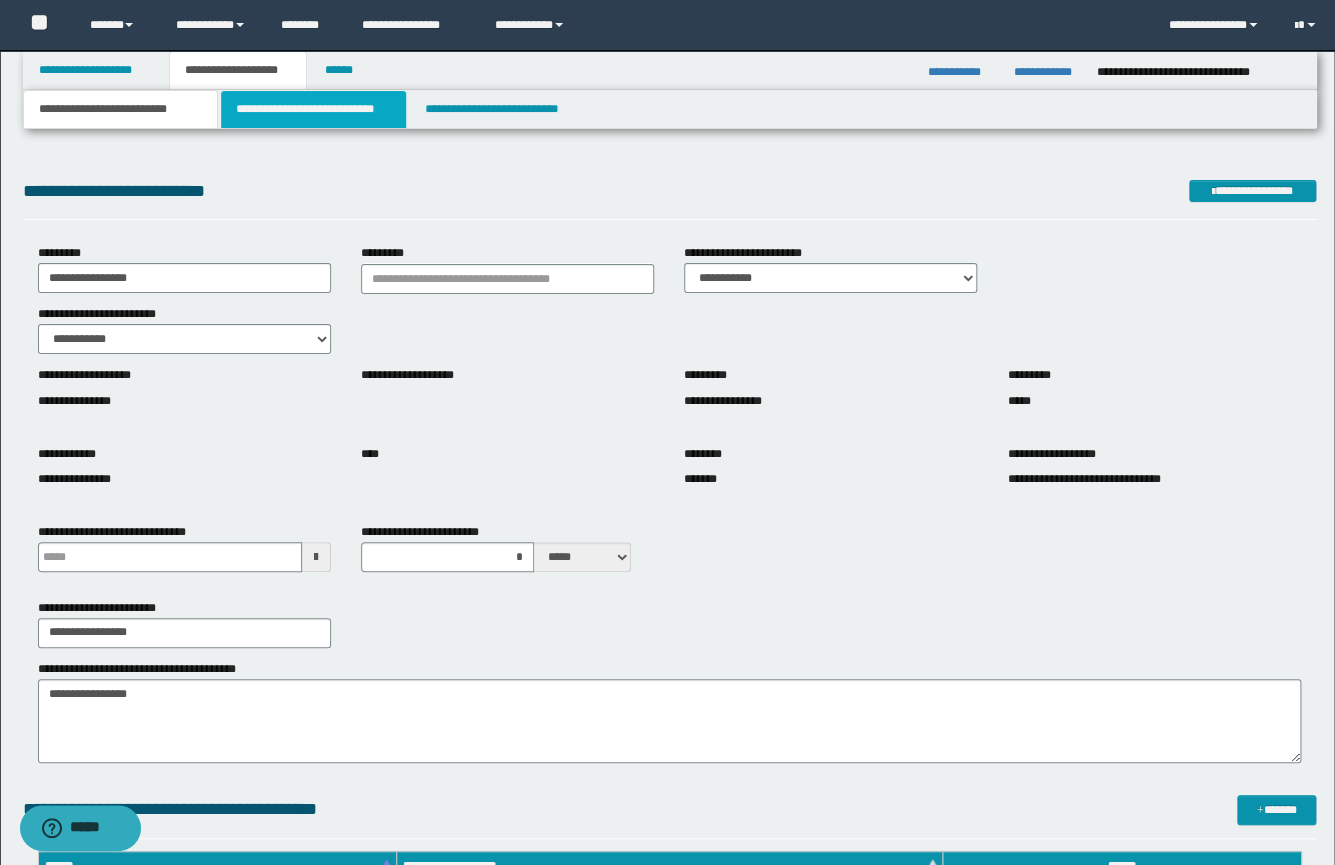 click on "**********" at bounding box center (313, 109) 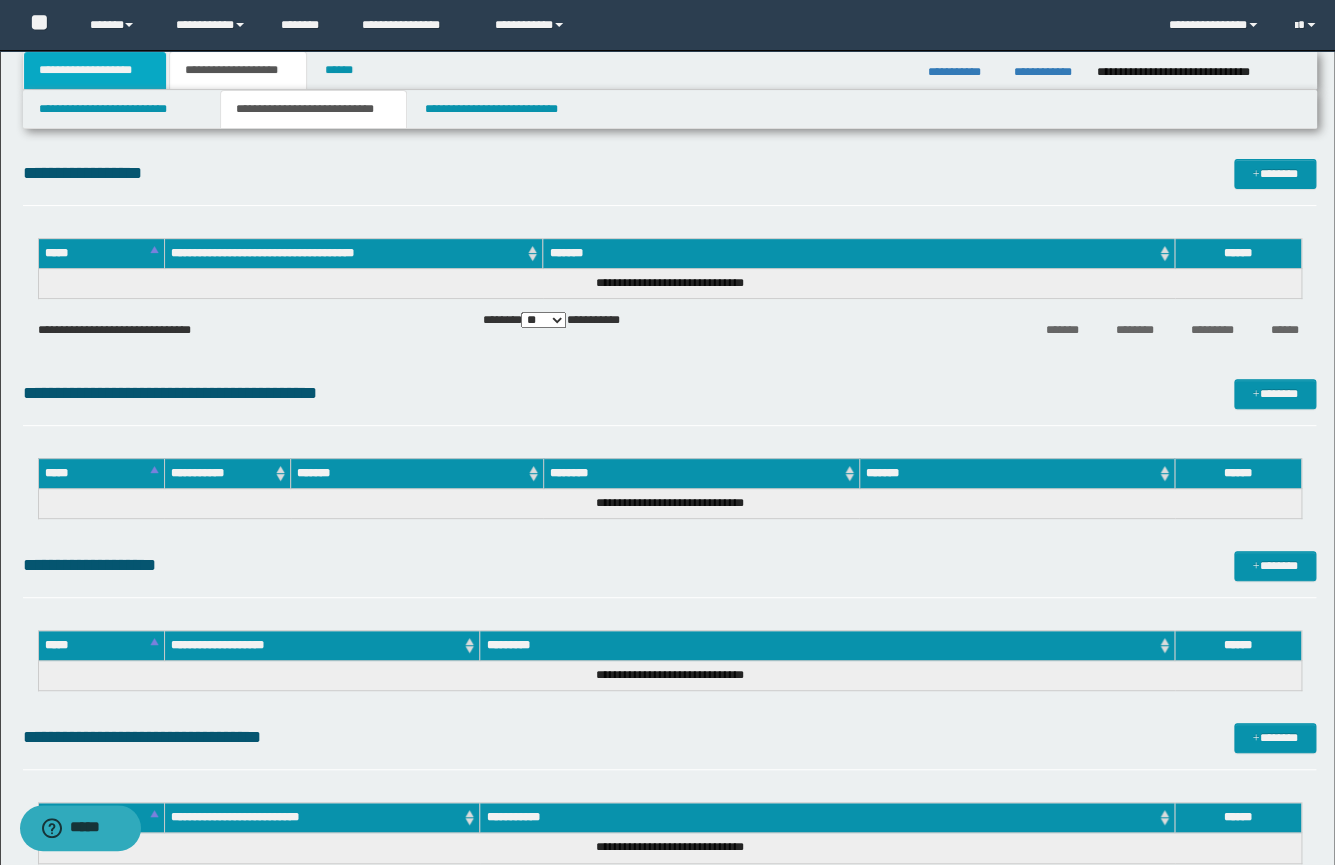click on "**********" at bounding box center (95, 70) 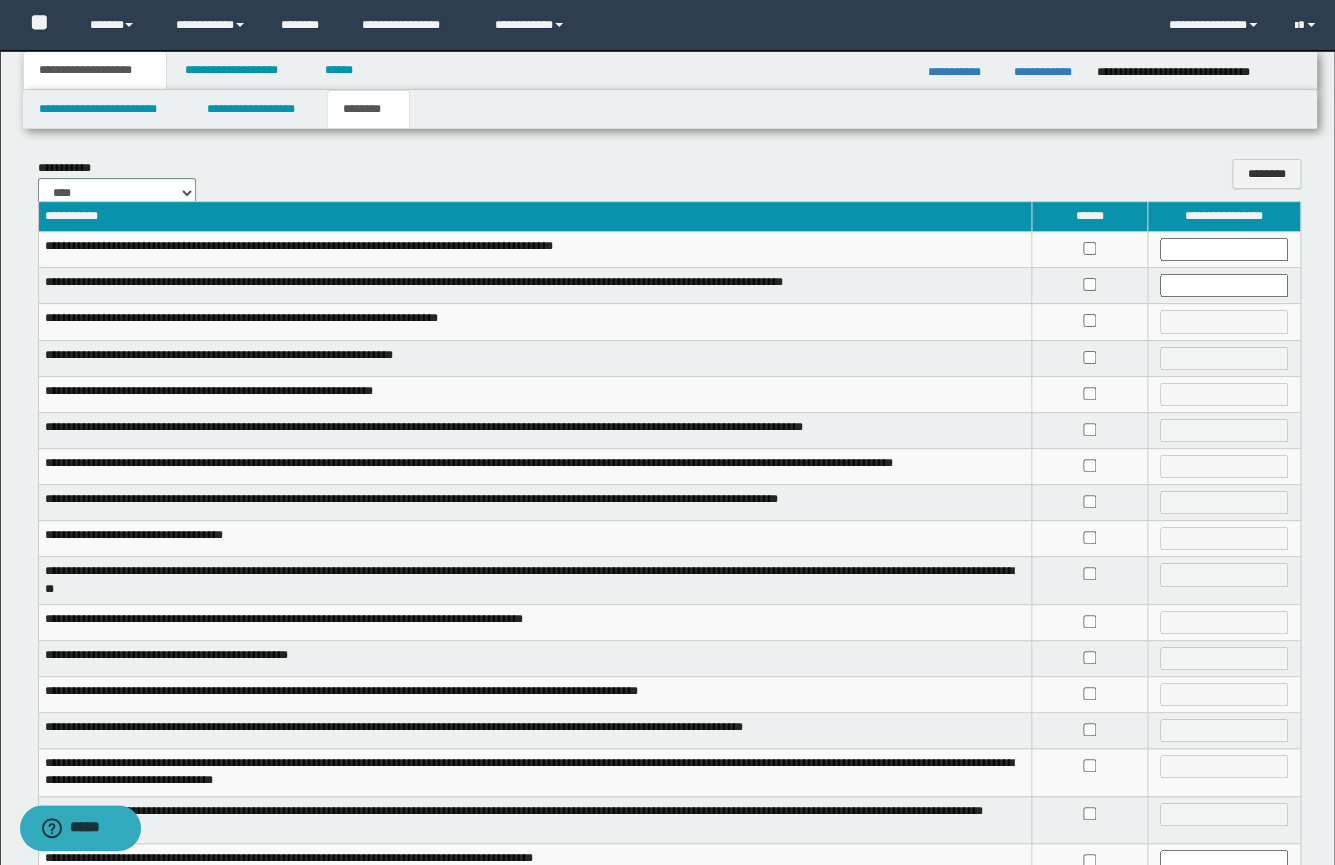 click on "********" at bounding box center (368, 109) 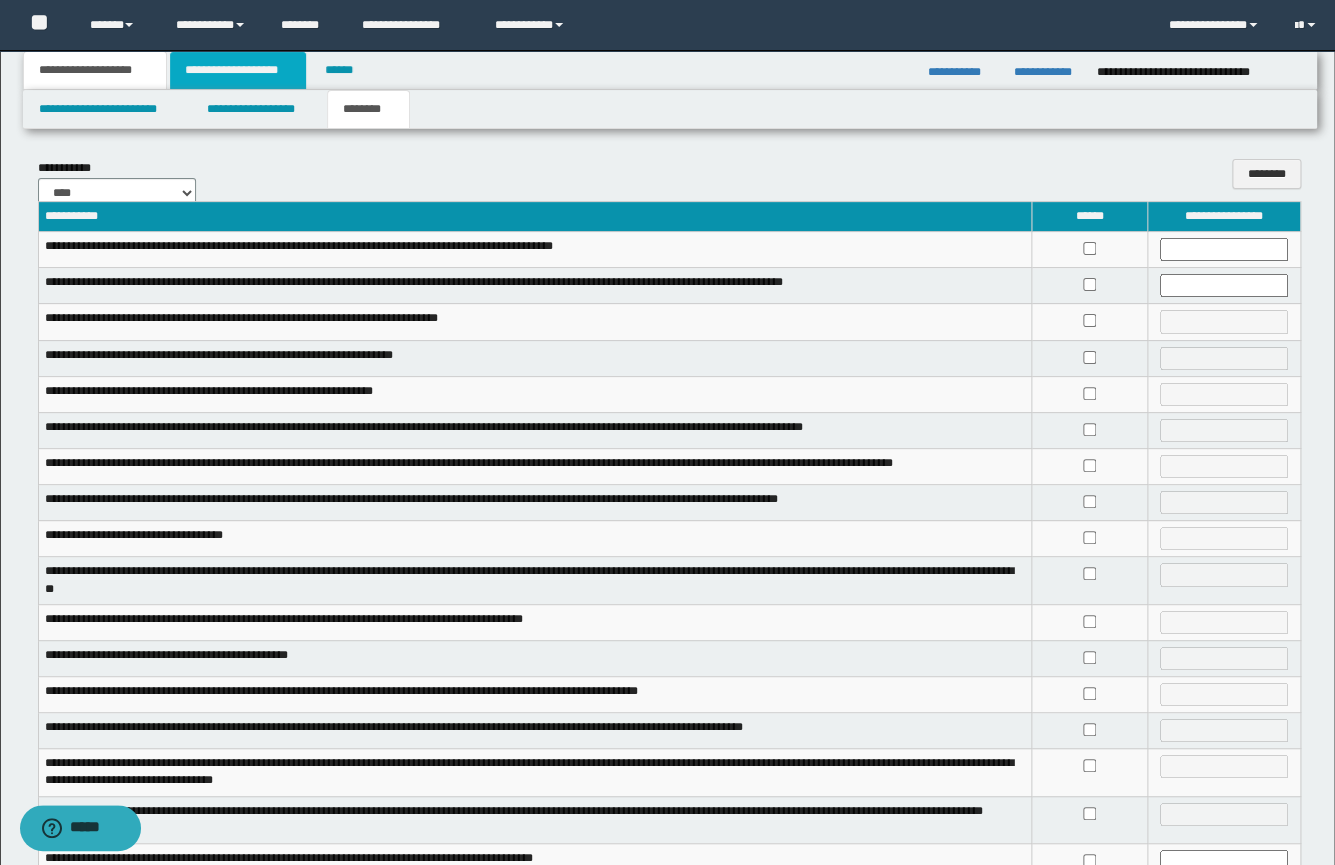 click on "**********" at bounding box center [238, 70] 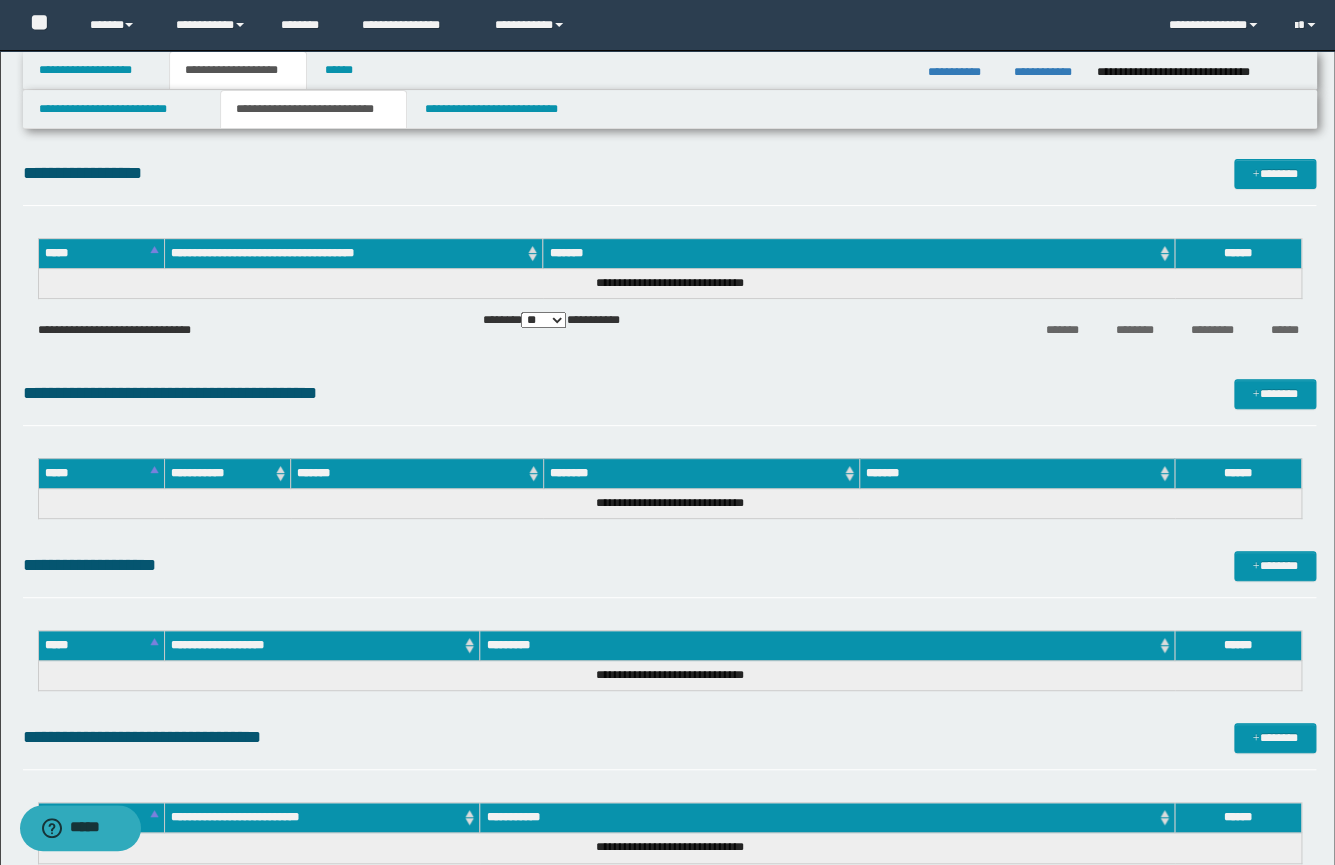 click on "**********" at bounding box center (313, 109) 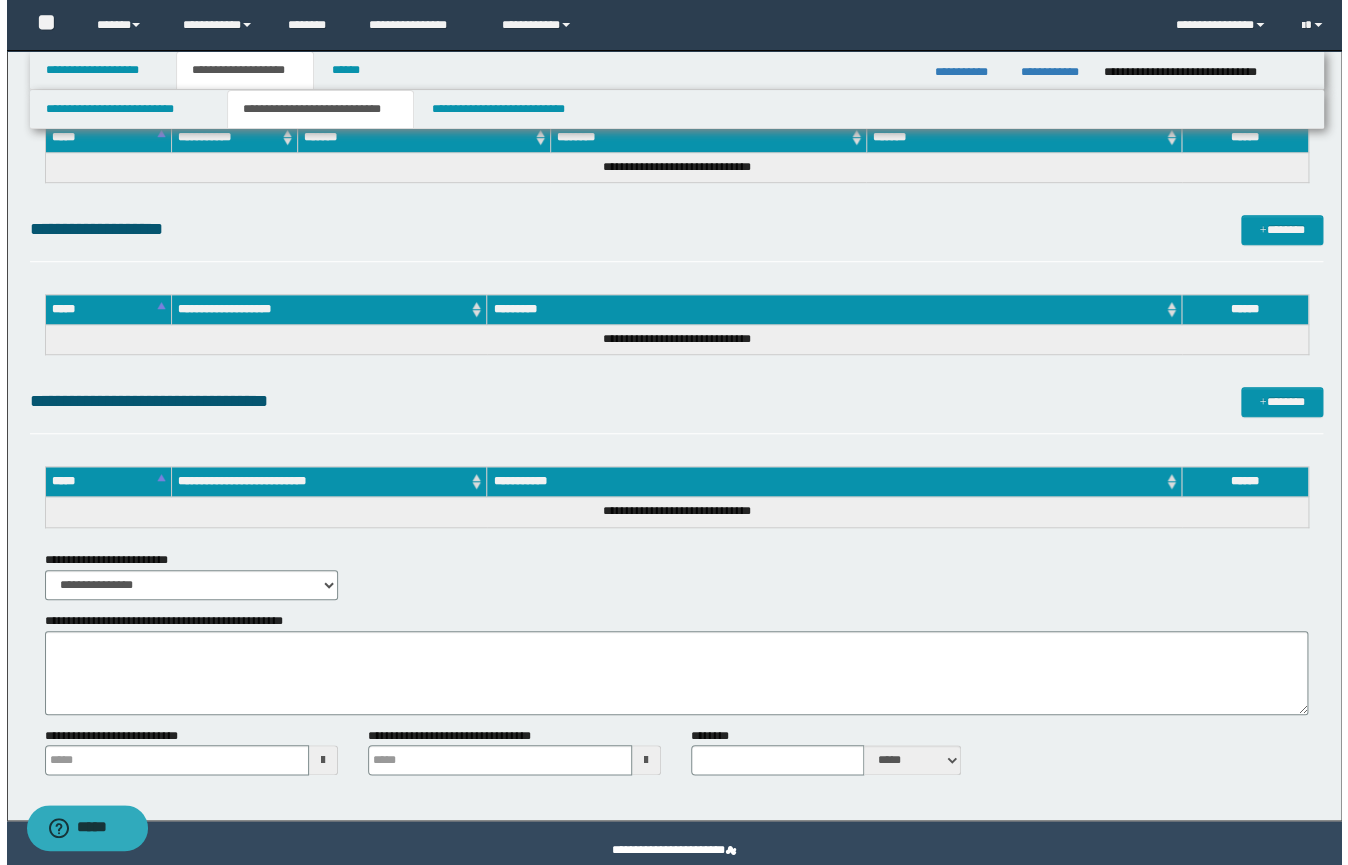scroll, scrollTop: 369, scrollLeft: 0, axis: vertical 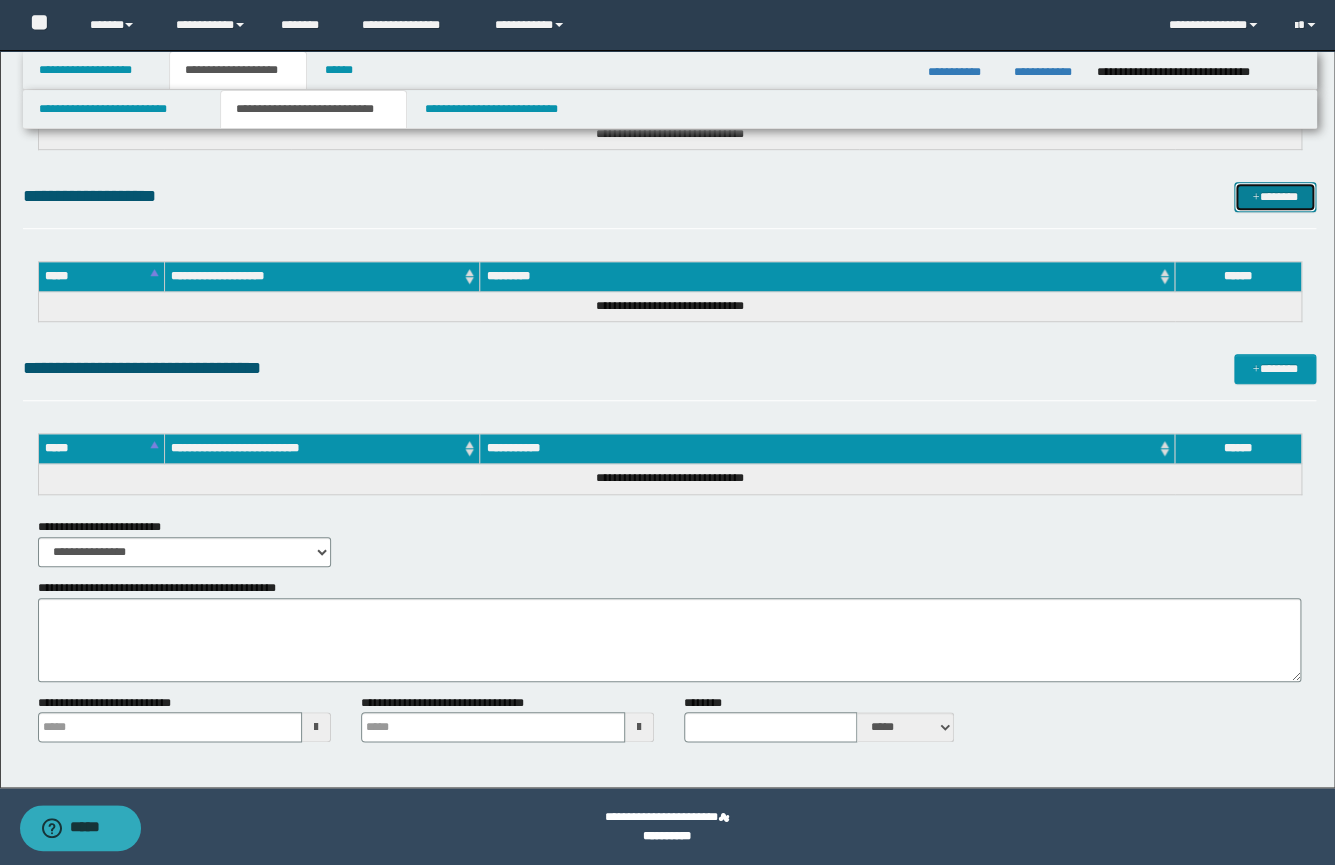 click on "*******" at bounding box center [1275, 197] 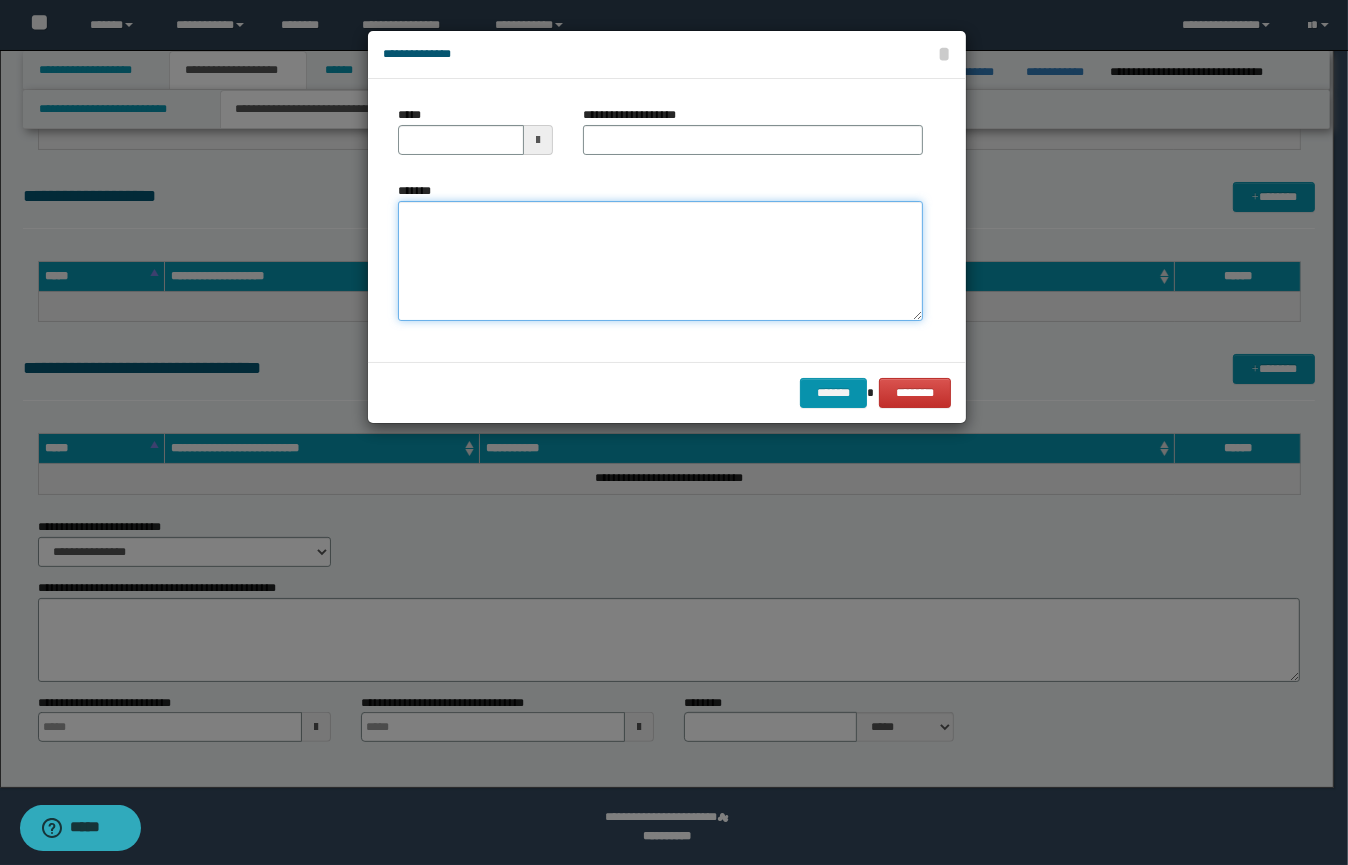 paste on "**********" 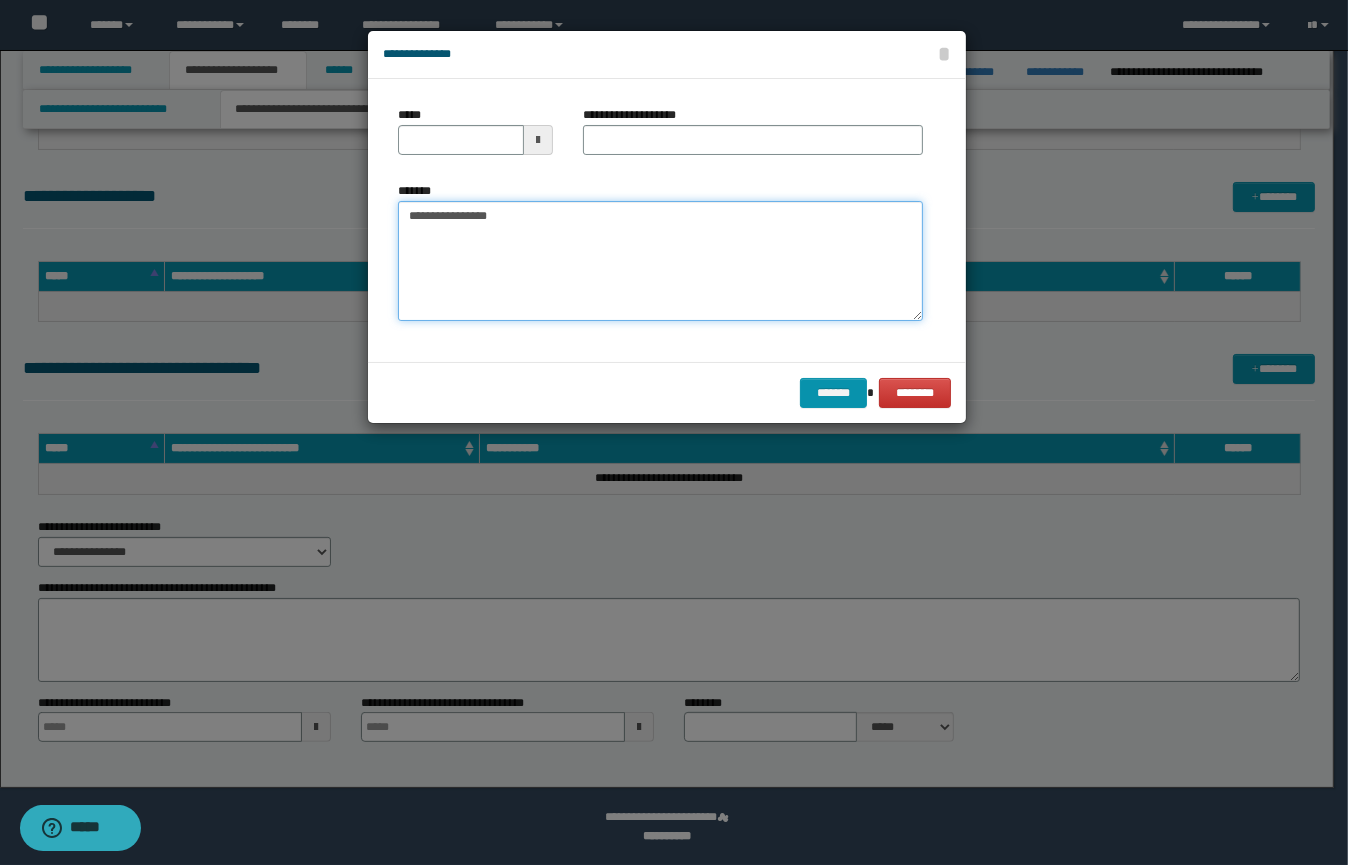 type on "**********" 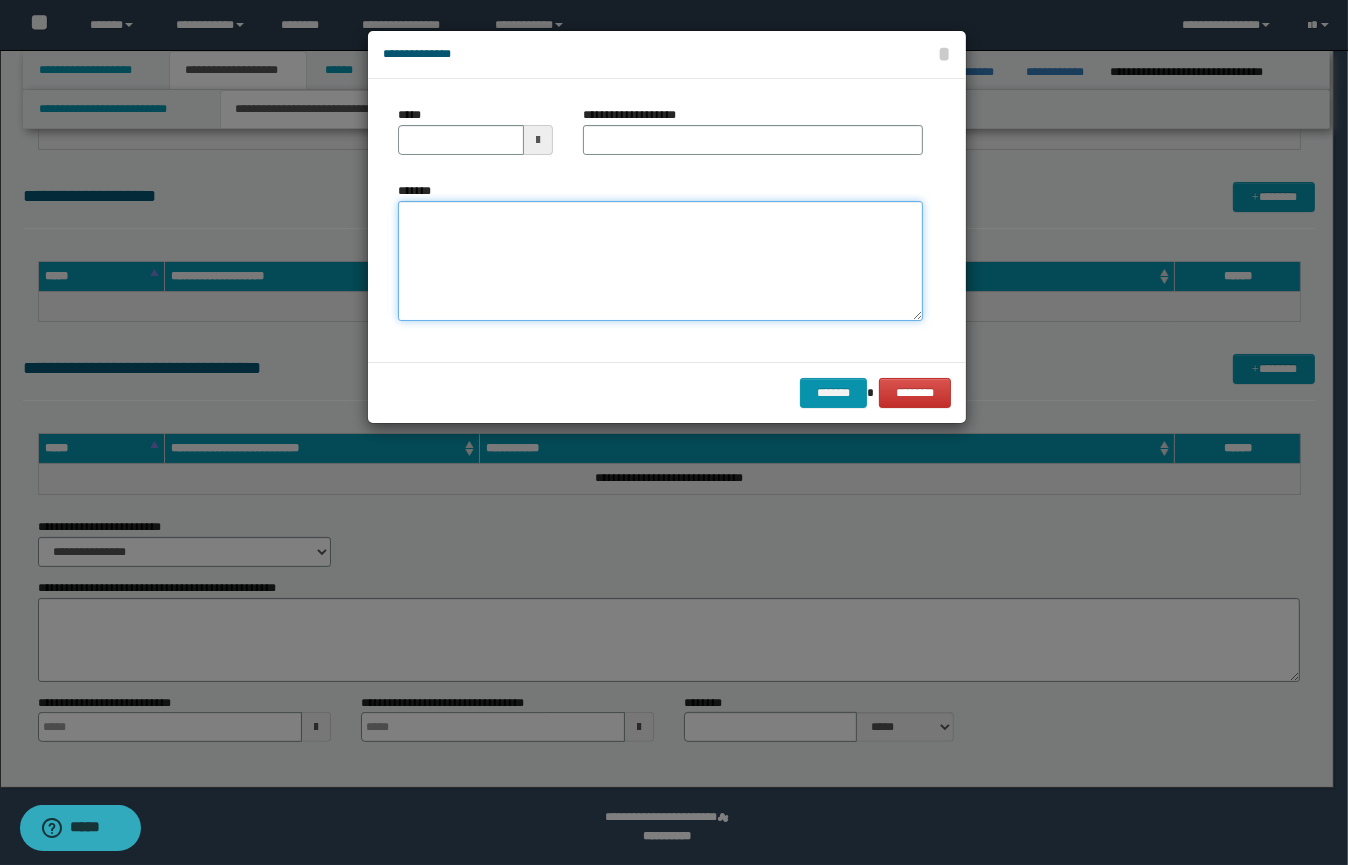 paste on "**********" 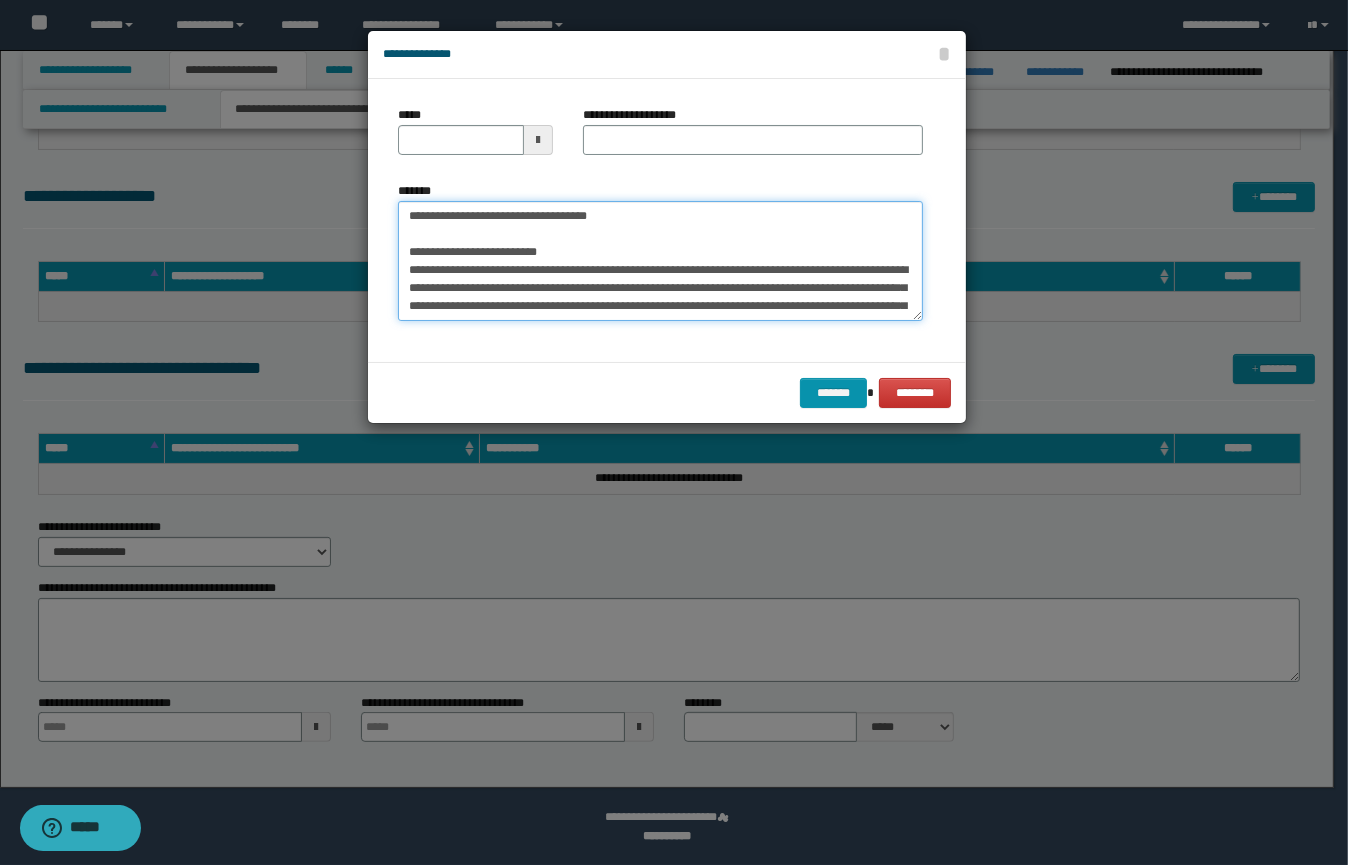 scroll, scrollTop: 155, scrollLeft: 0, axis: vertical 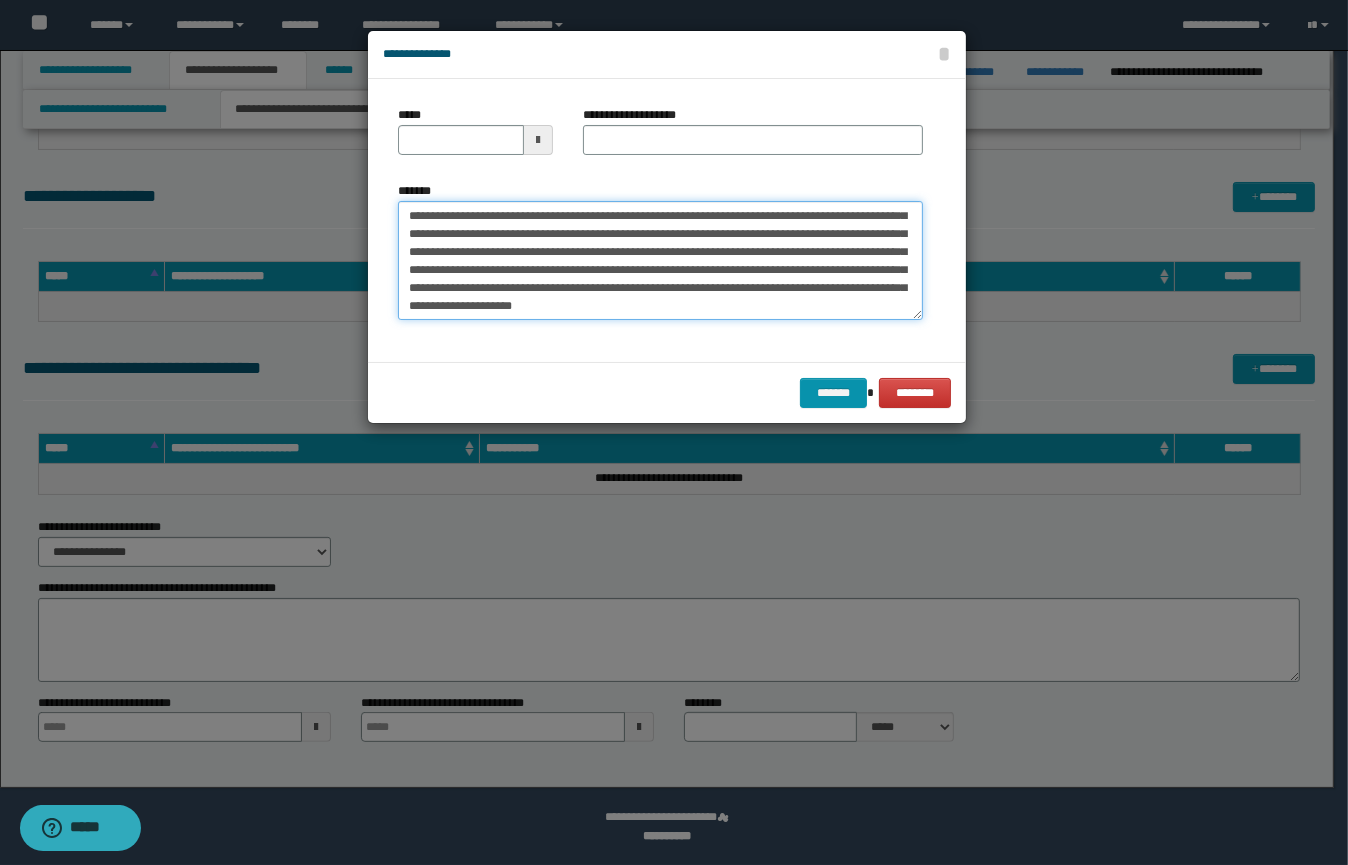 click on "**********" at bounding box center (660, 261) 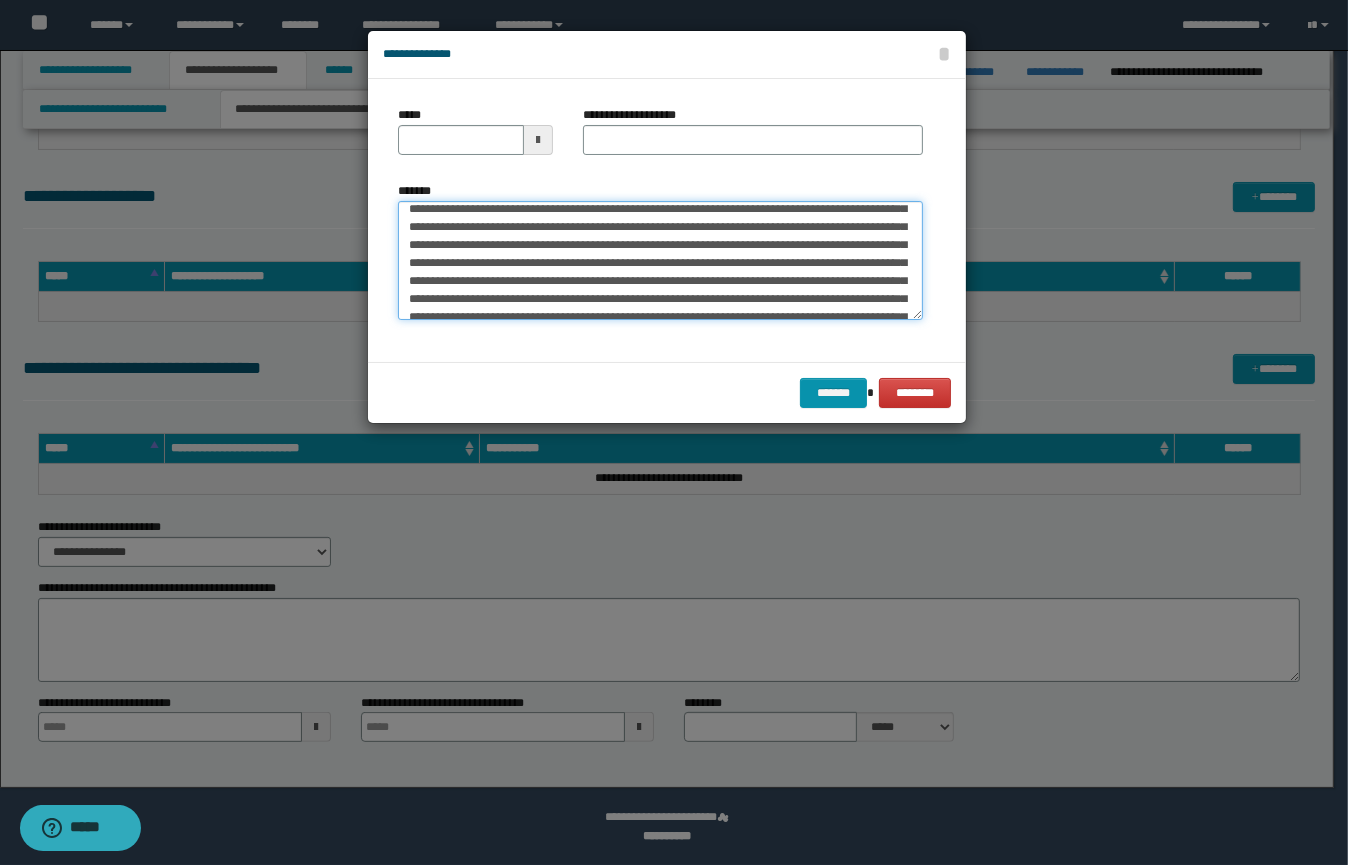 scroll, scrollTop: 0, scrollLeft: 0, axis: both 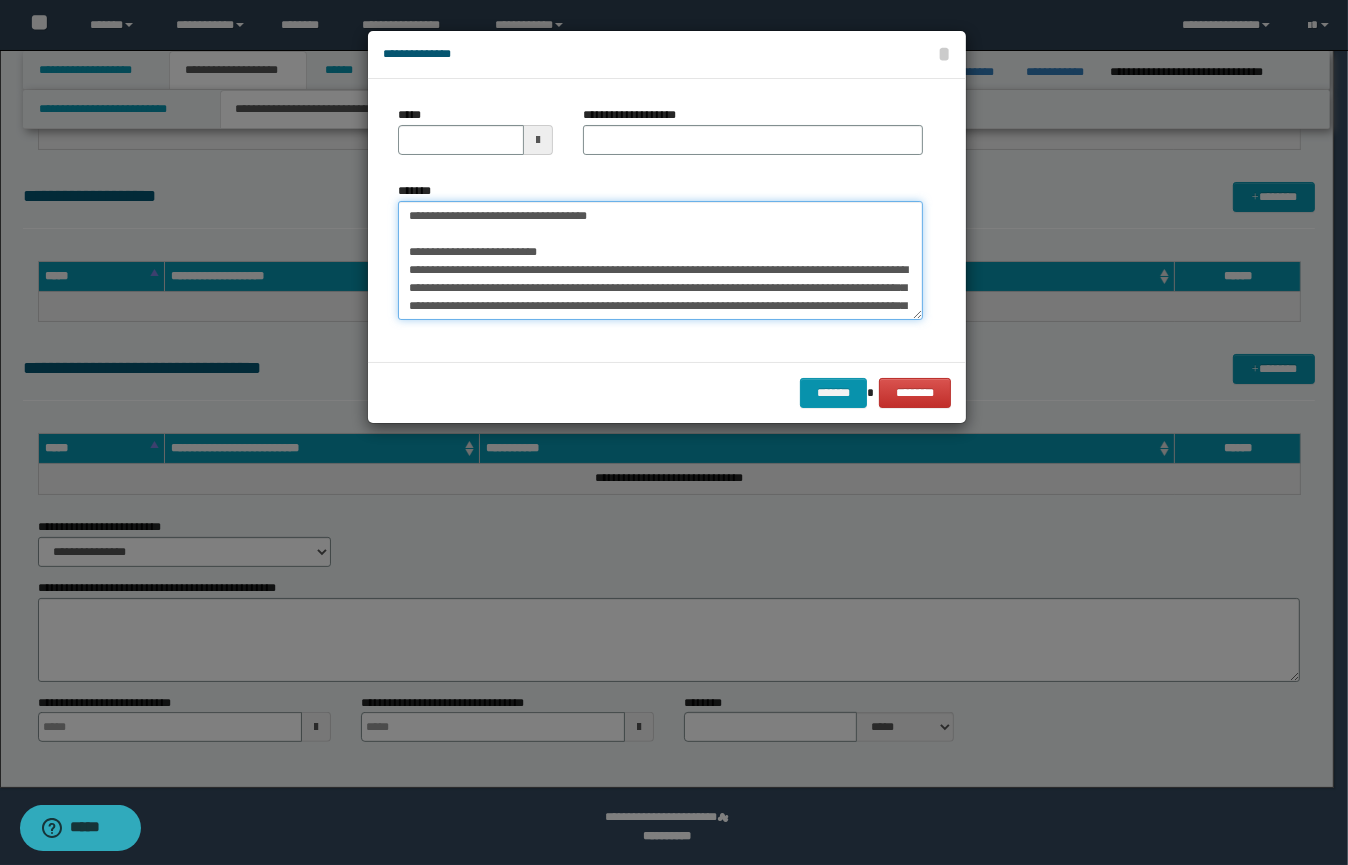 type on "**********" 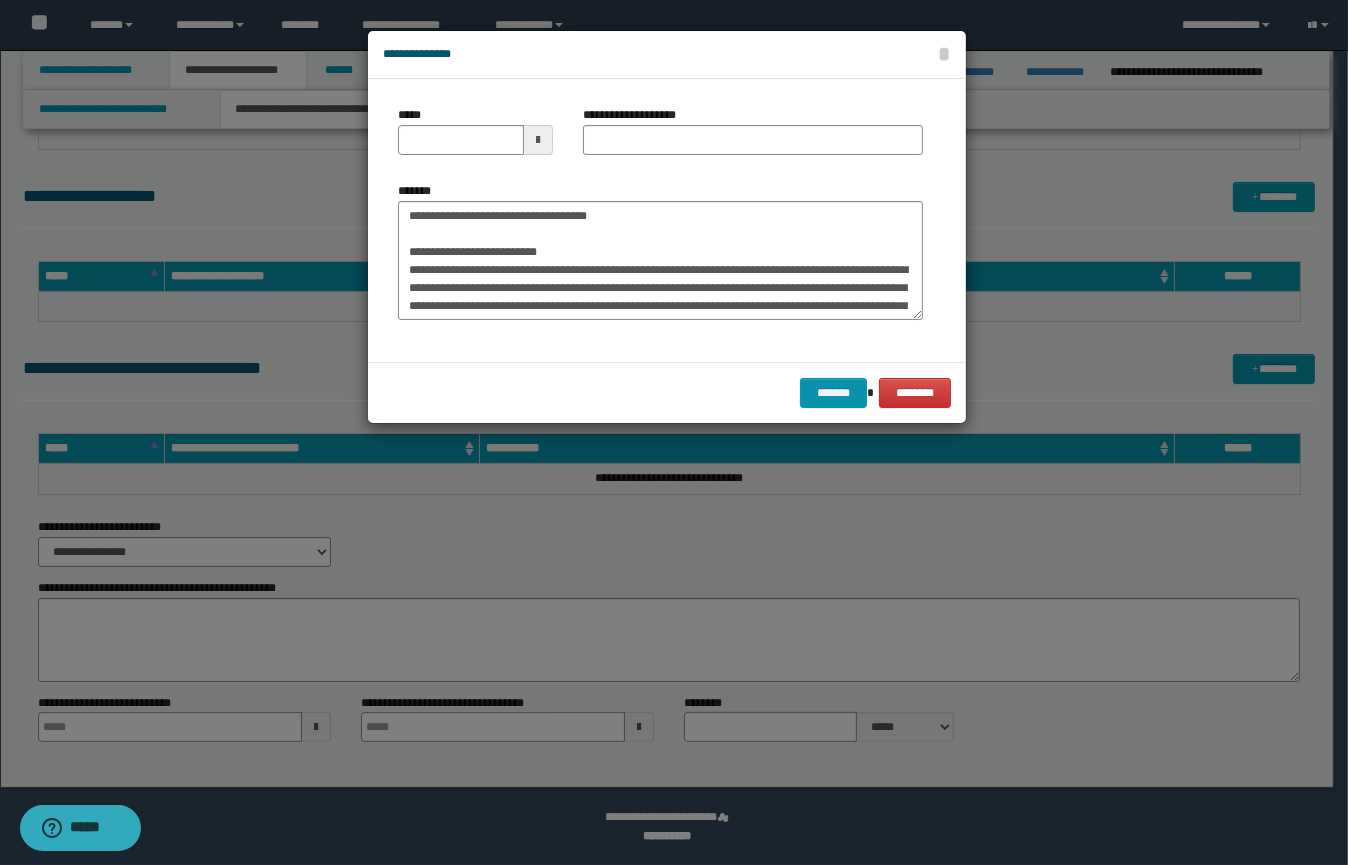 click at bounding box center (538, 140) 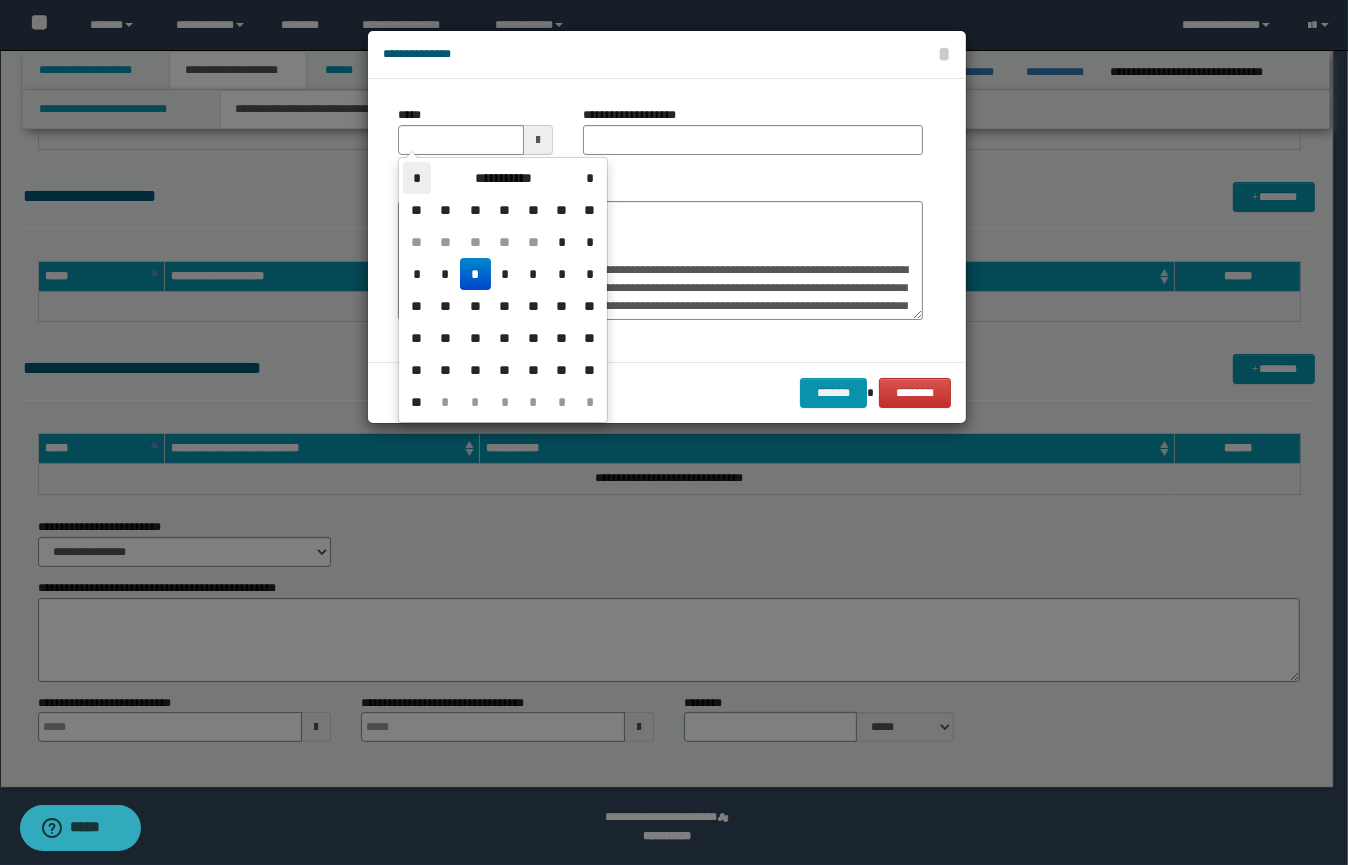 click on "*" at bounding box center (417, 178) 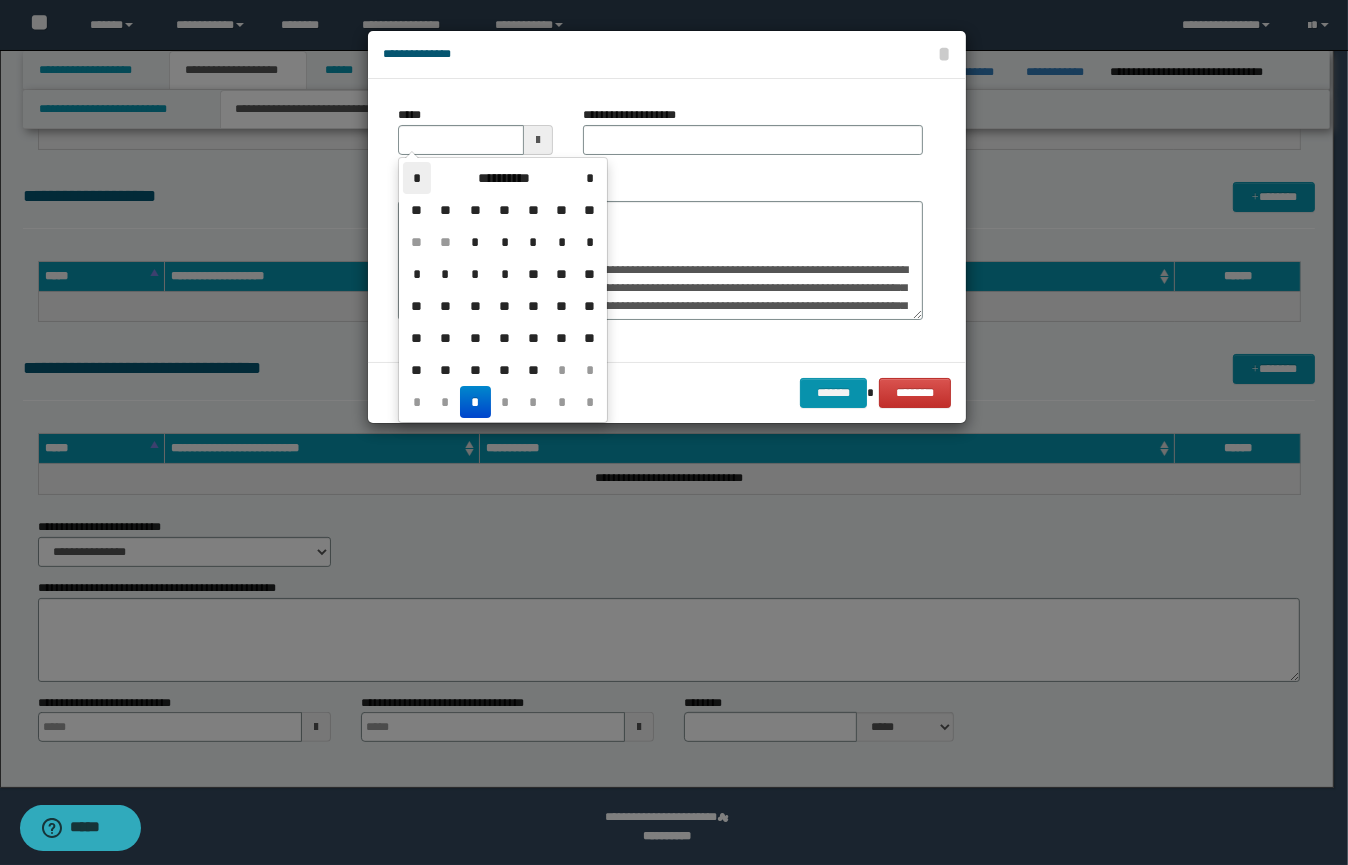 click on "*" at bounding box center [417, 178] 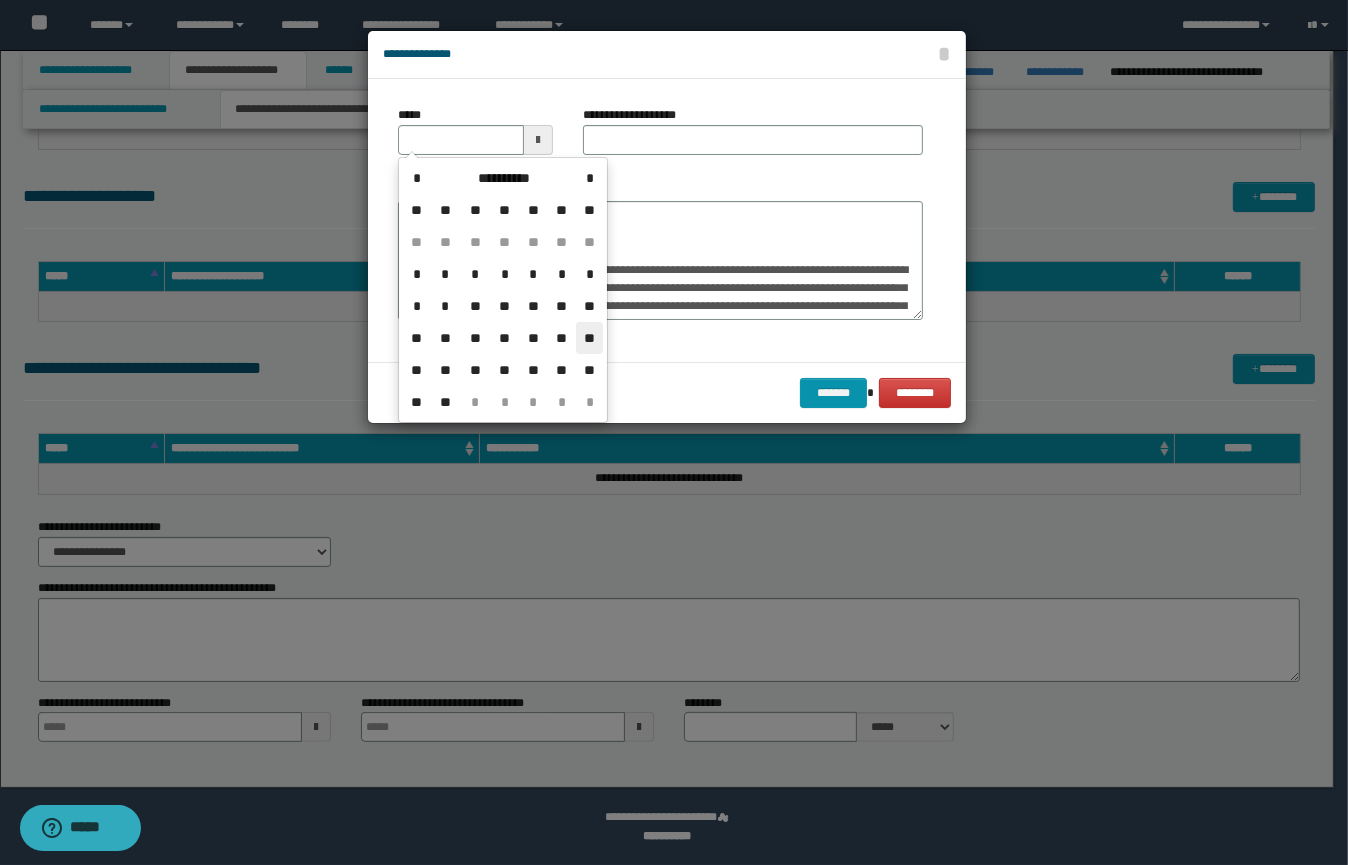 click on "**" at bounding box center (589, 338) 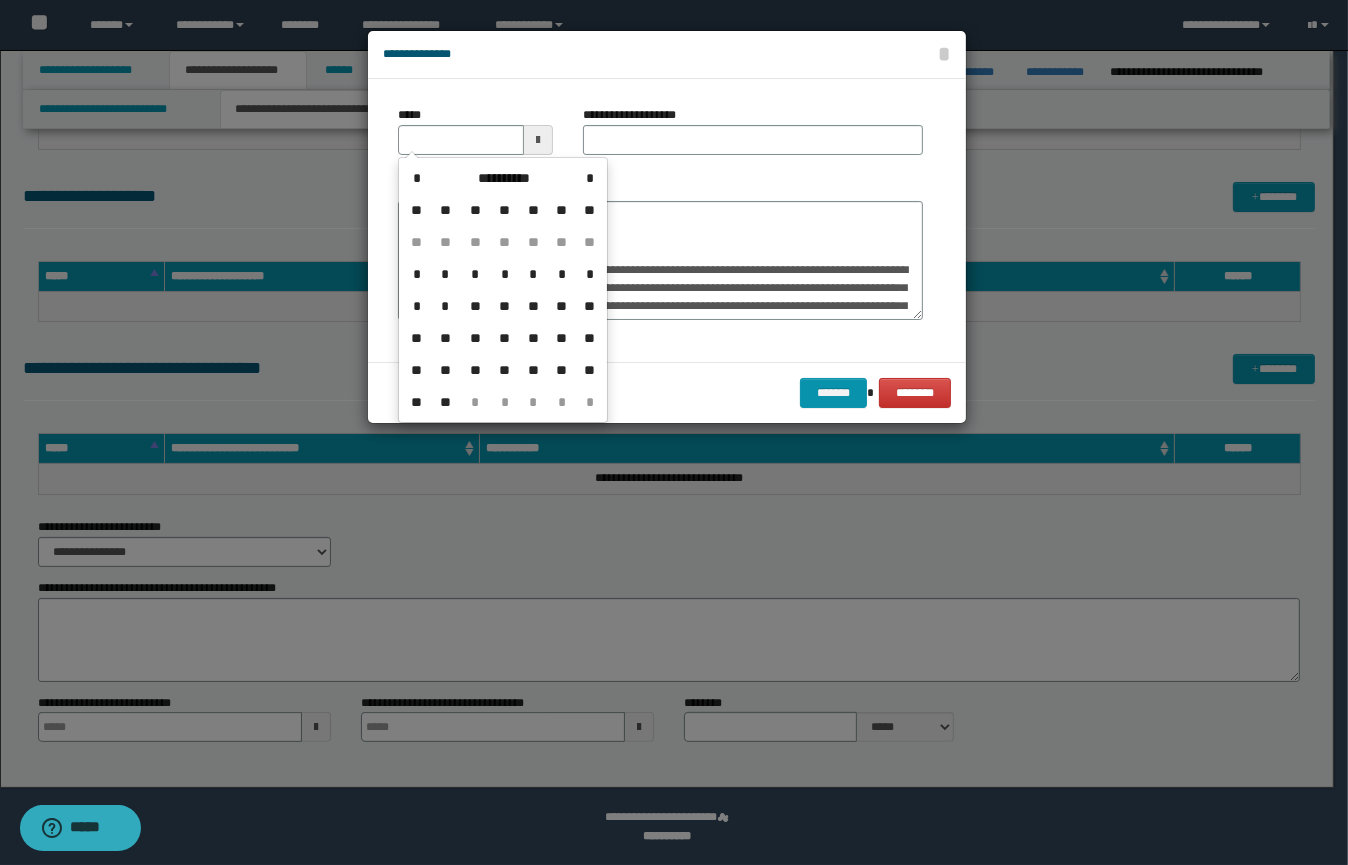 type on "**********" 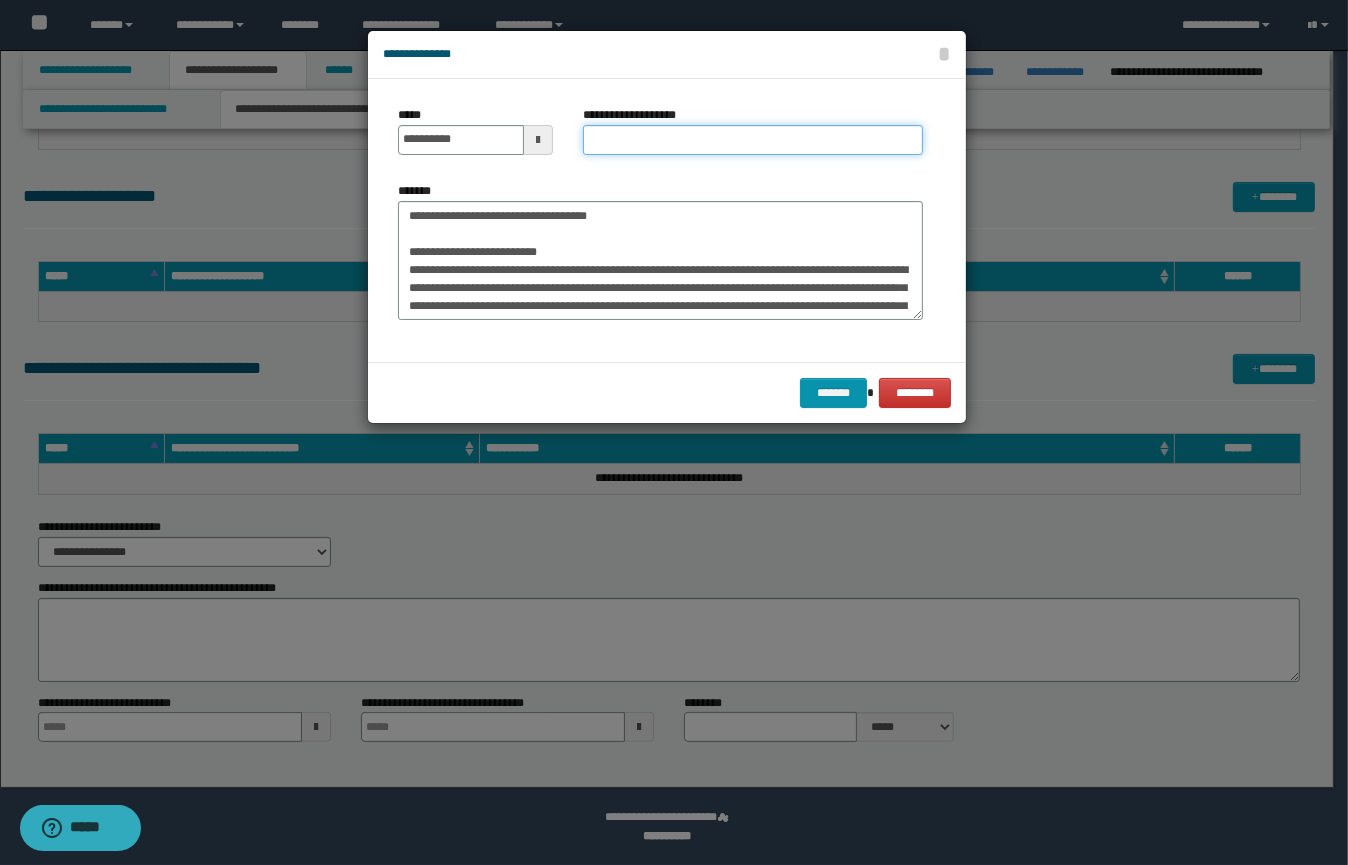click on "**********" at bounding box center (753, 140) 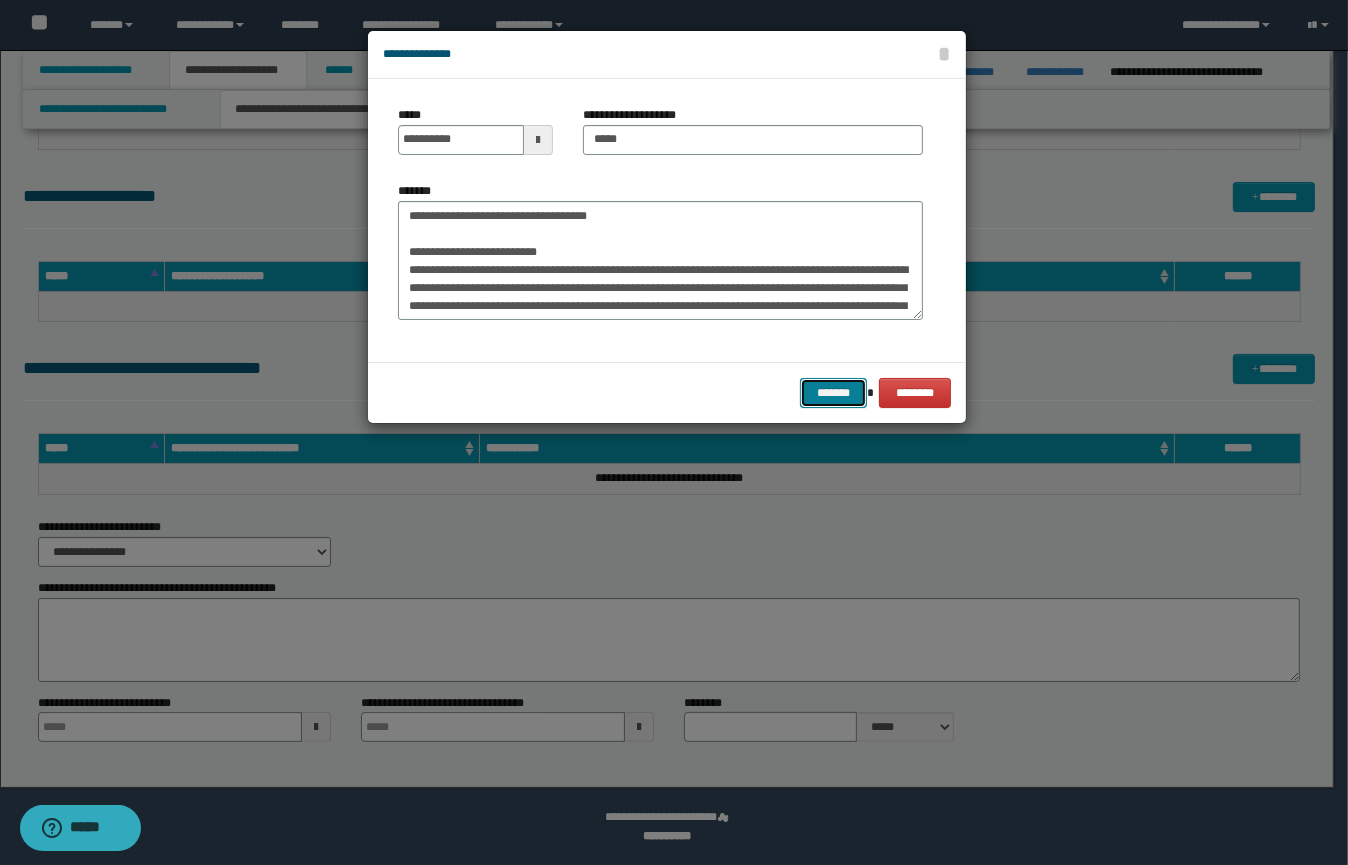 drag, startPoint x: 824, startPoint y: 380, endPoint x: 882, endPoint y: 367, distance: 59.439045 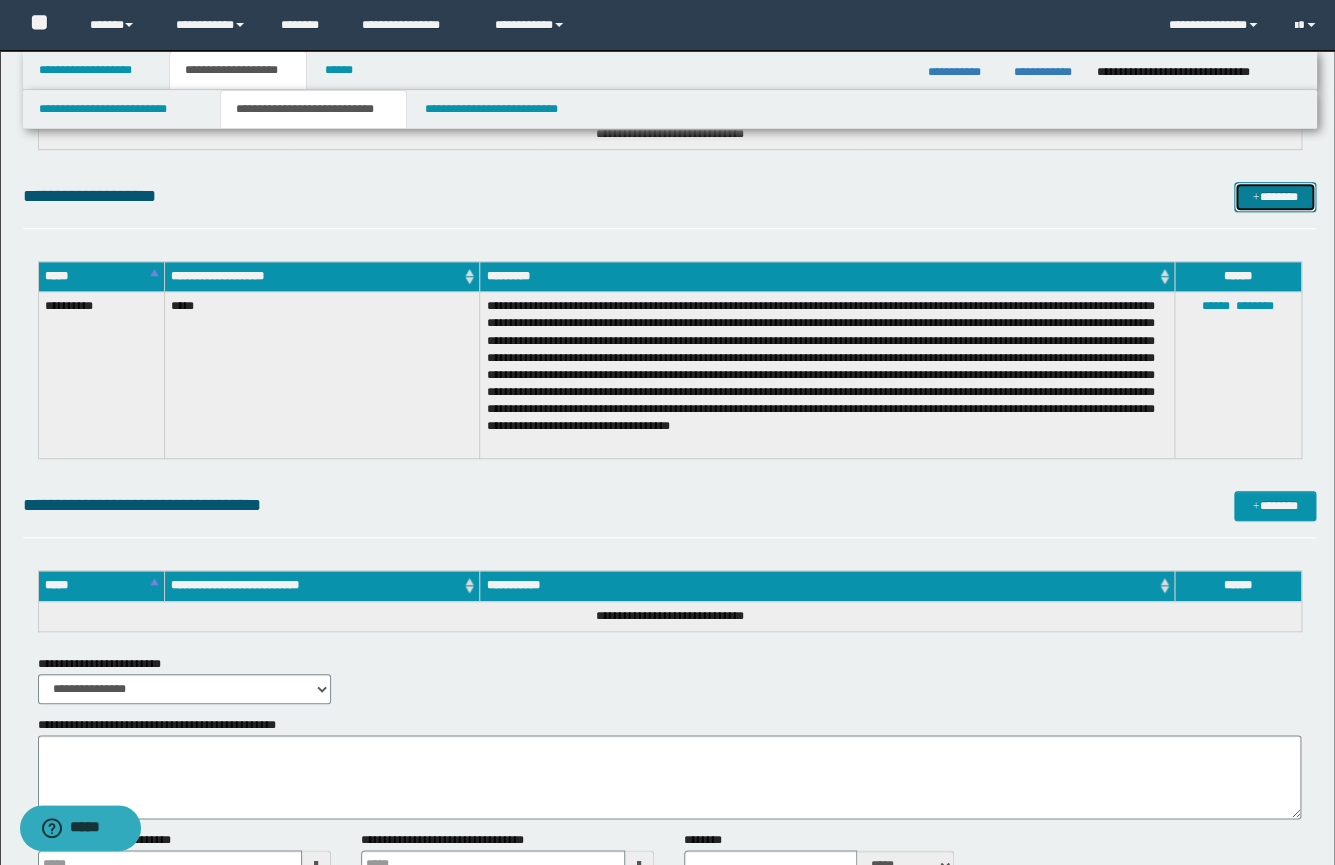 click on "*******" at bounding box center [1275, 197] 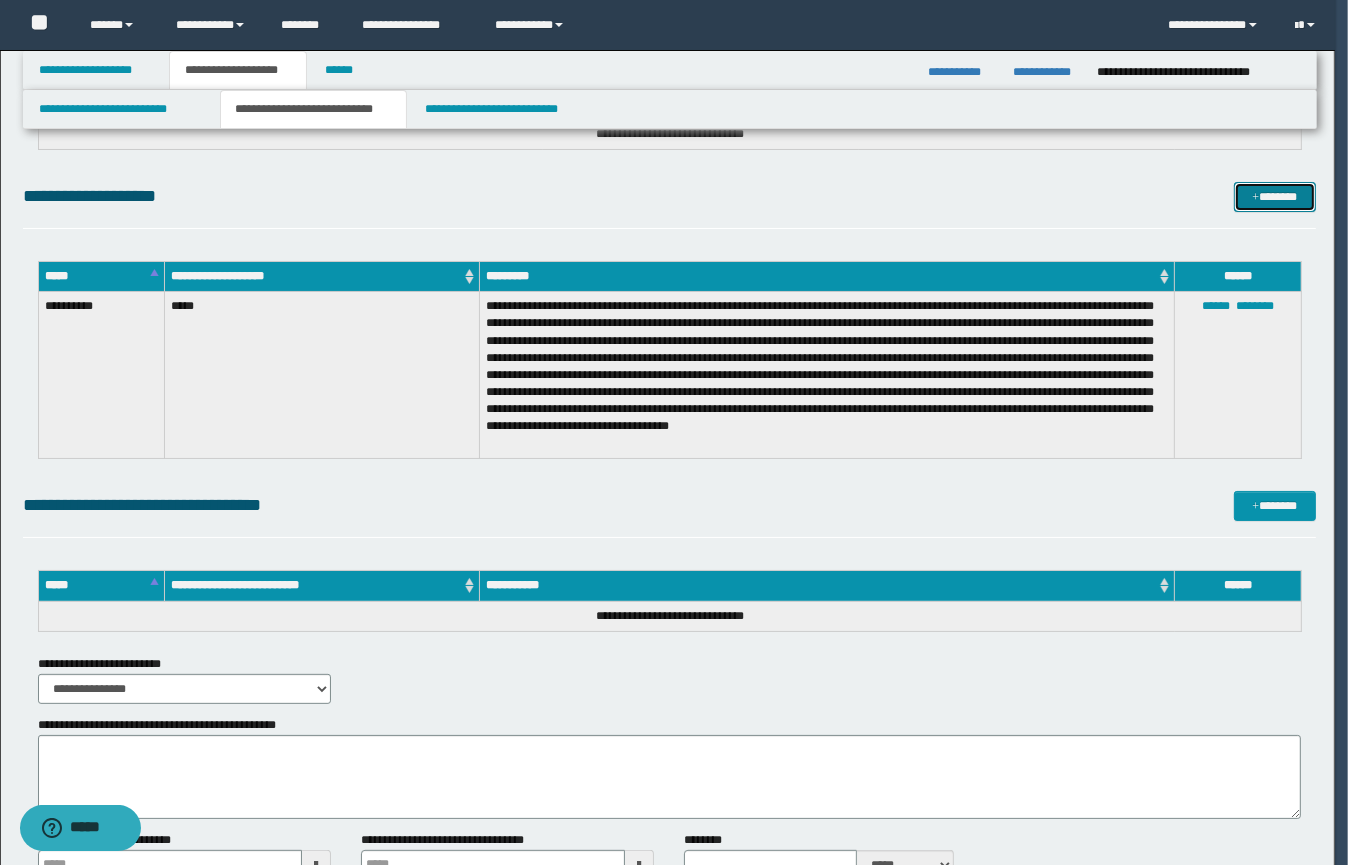 click on "*******" at bounding box center (1275, 197) 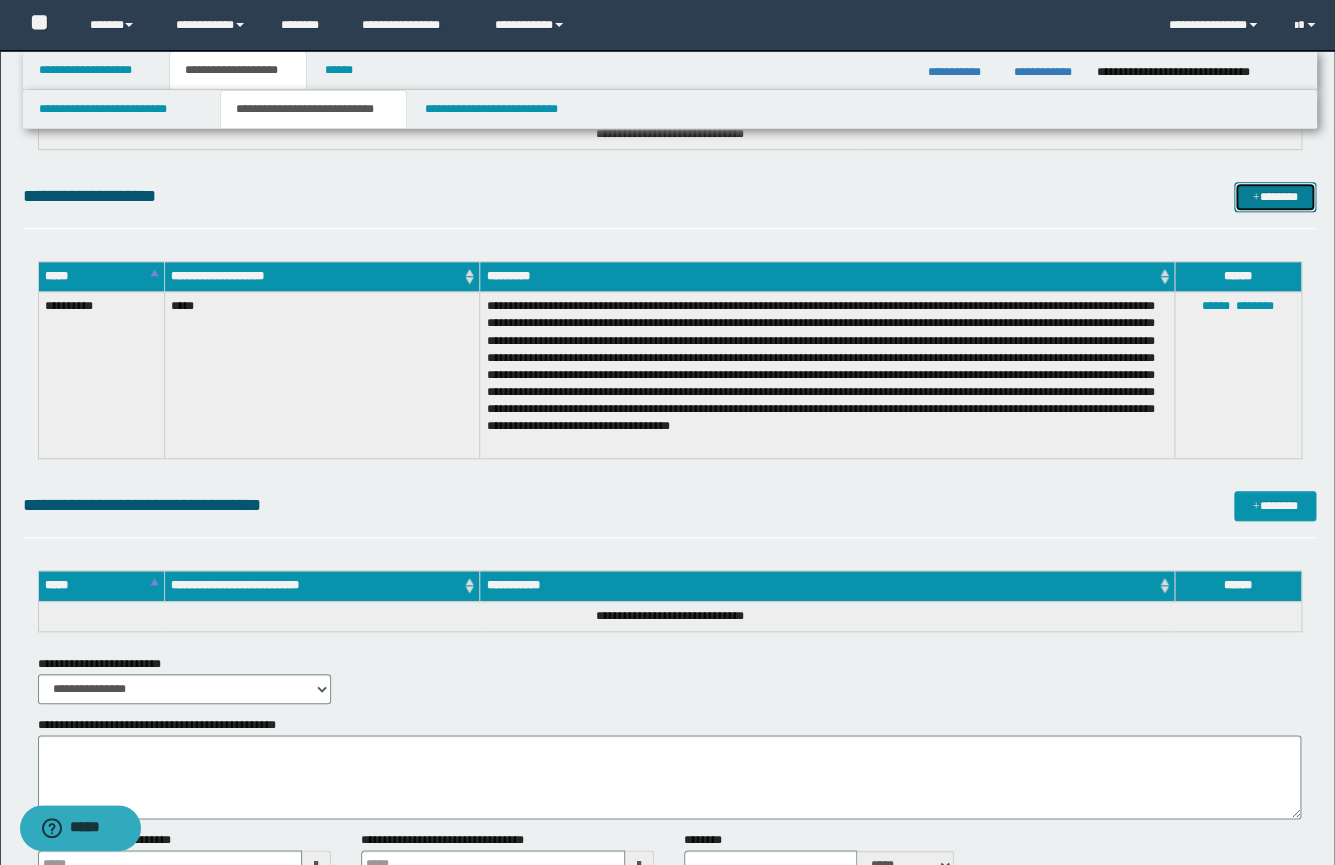 click on "*******" at bounding box center [1275, 197] 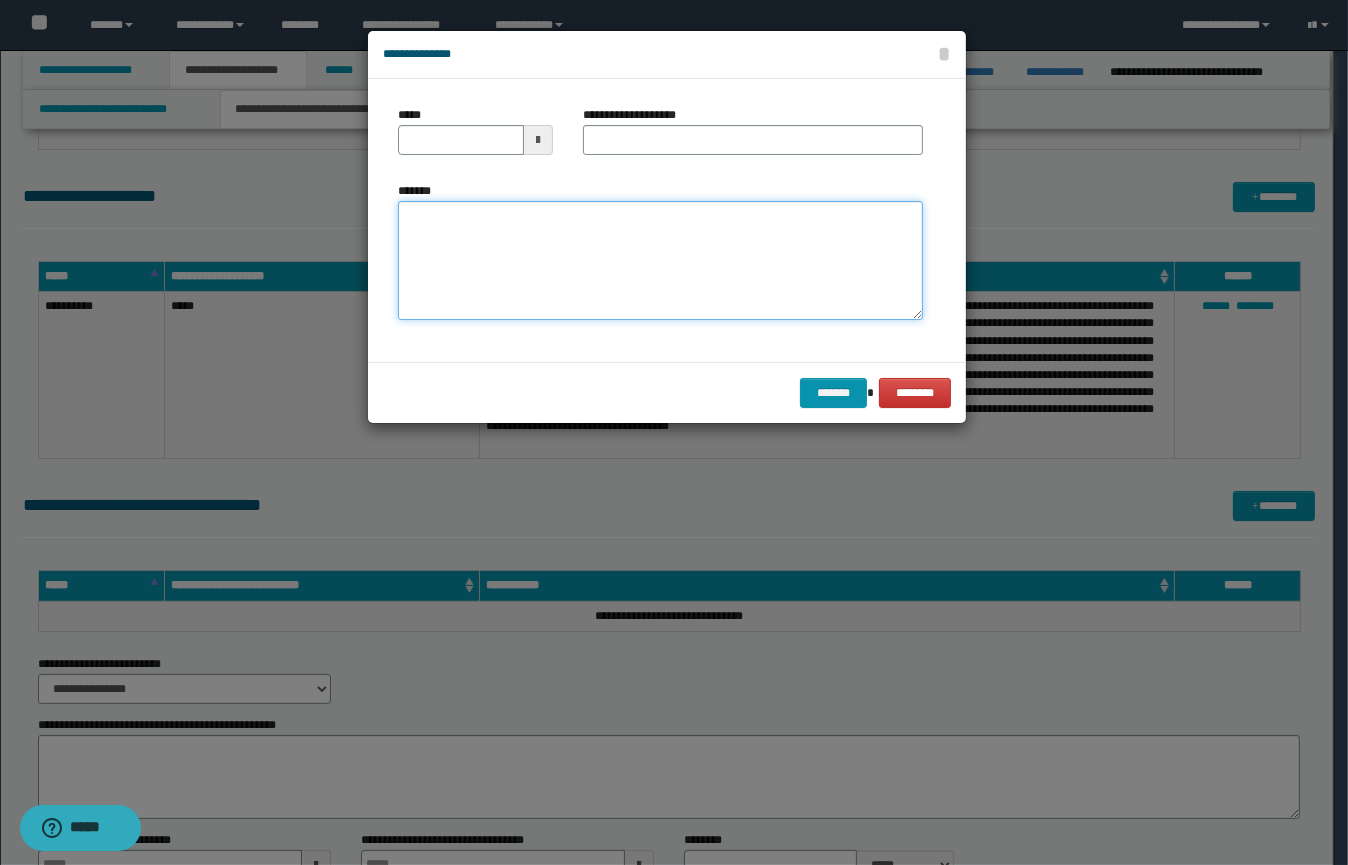 click on "*******" at bounding box center [660, 261] 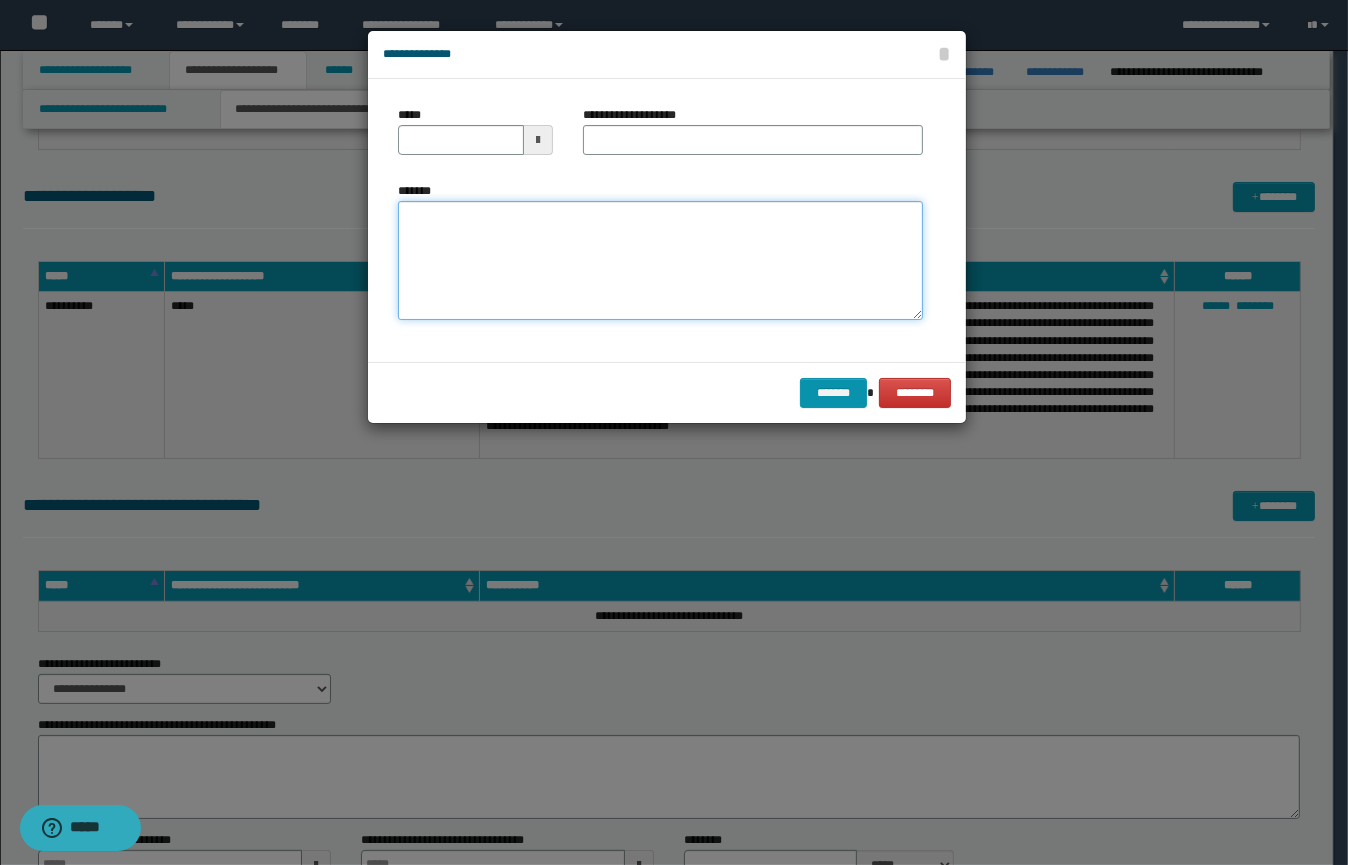 paste on "**********" 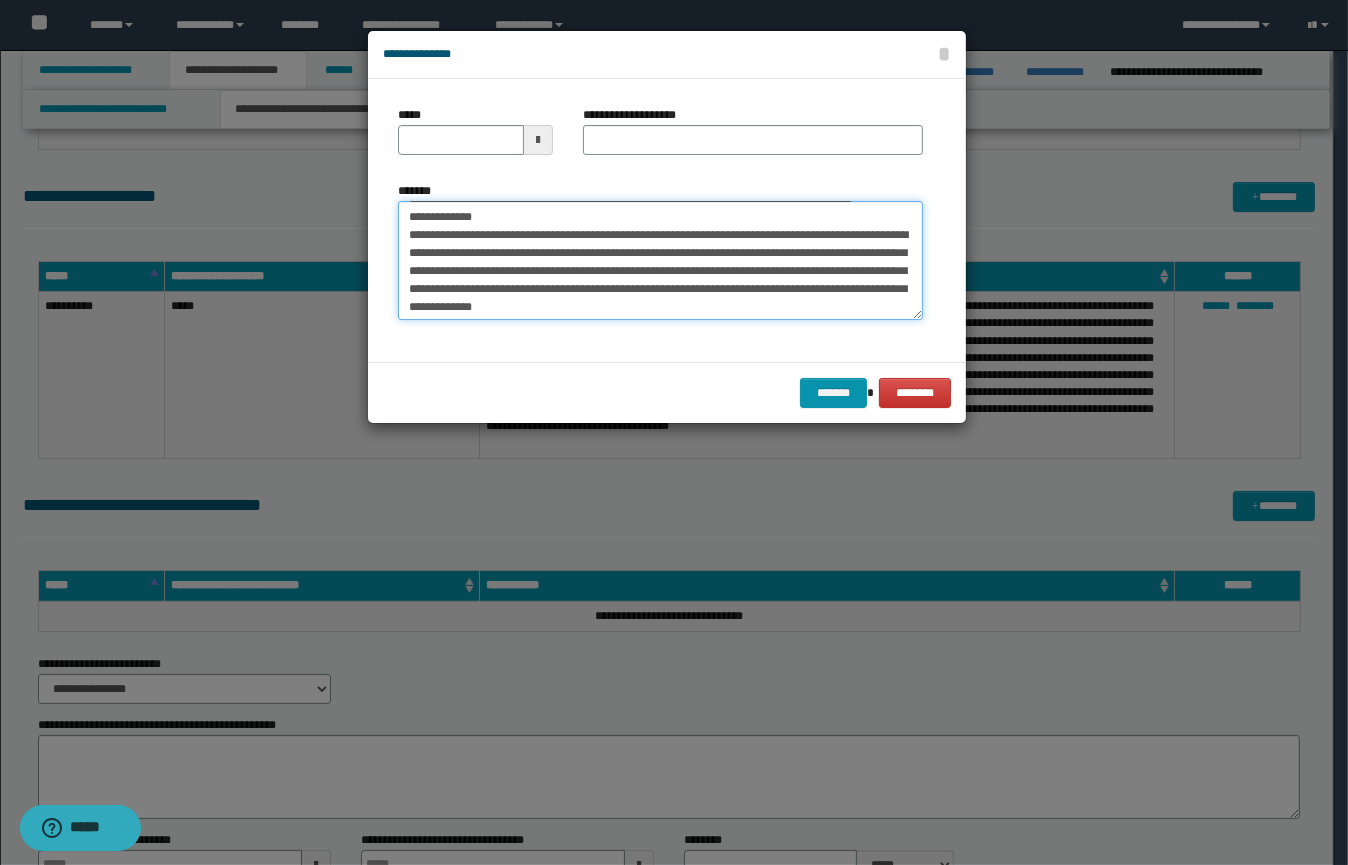 scroll, scrollTop: 0, scrollLeft: 0, axis: both 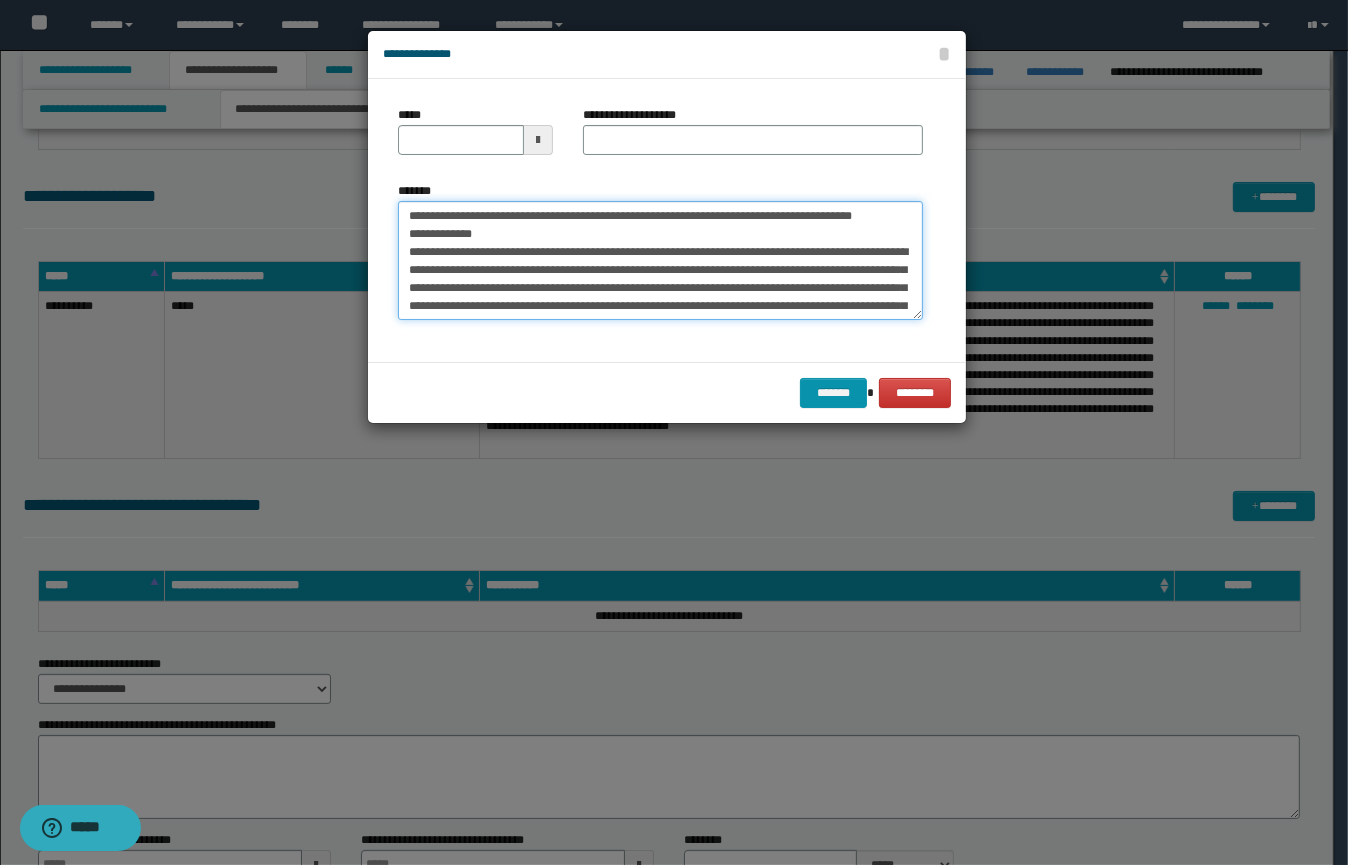 type on "**********" 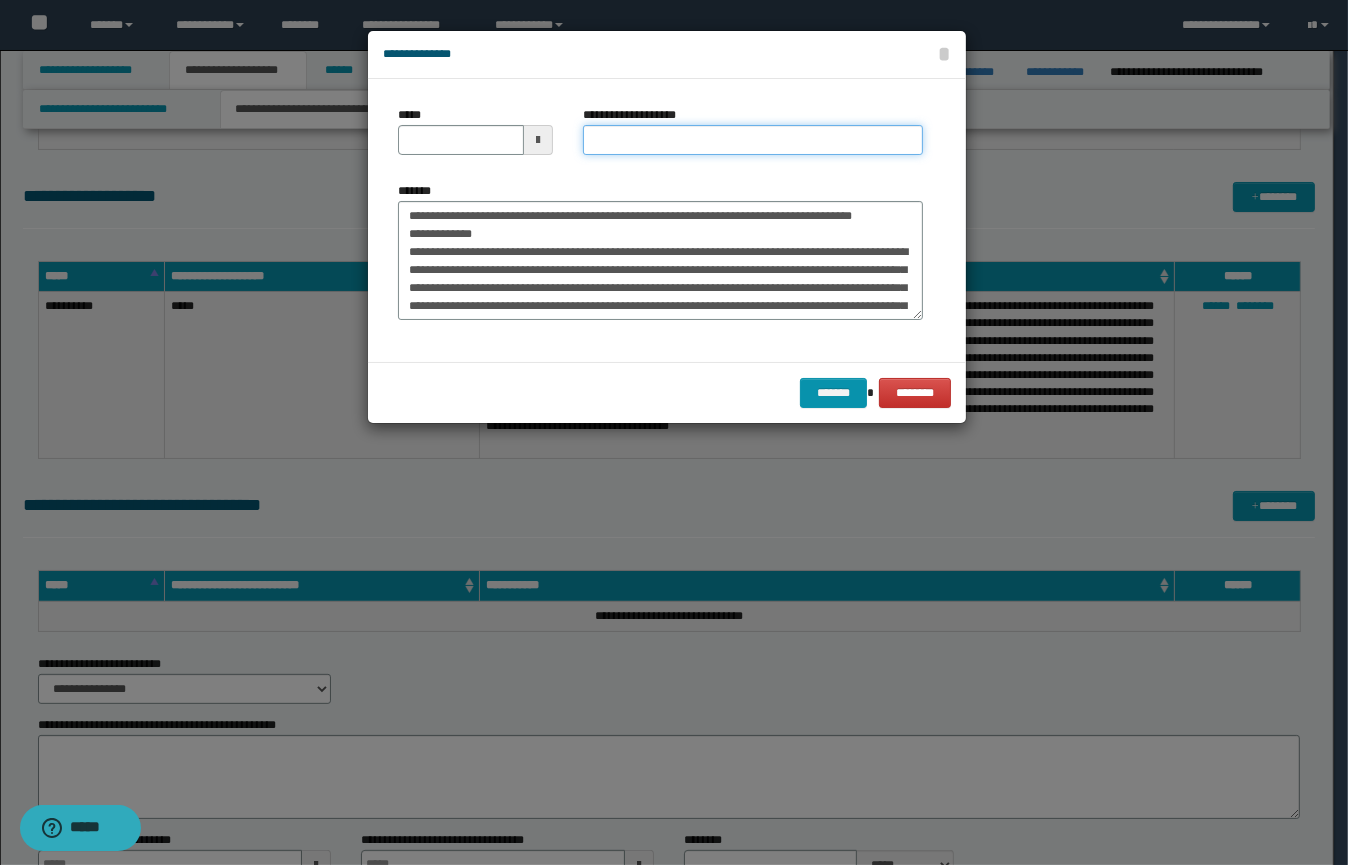 click on "**********" at bounding box center [753, 140] 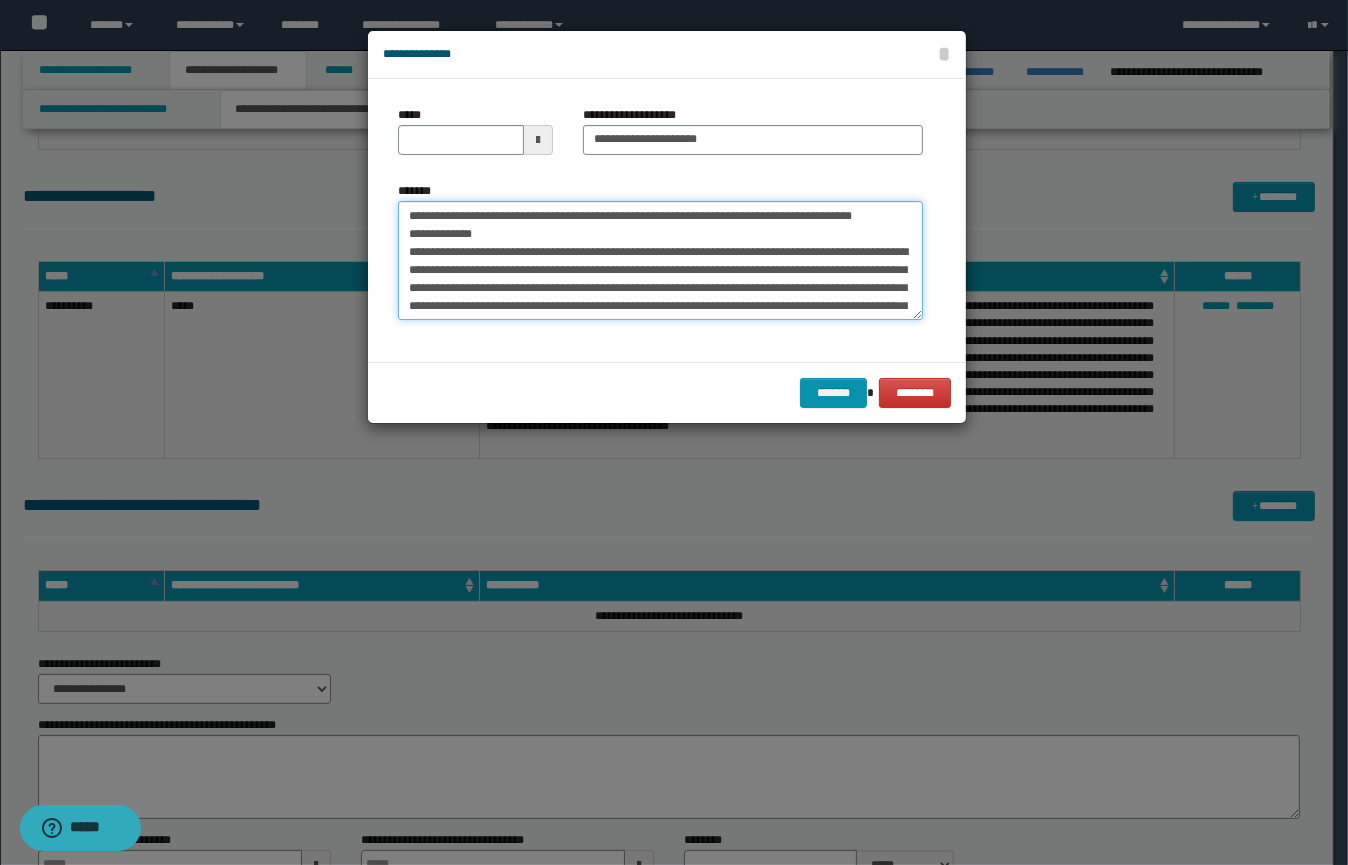 drag, startPoint x: 881, startPoint y: 217, endPoint x: 648, endPoint y: 228, distance: 233.2595 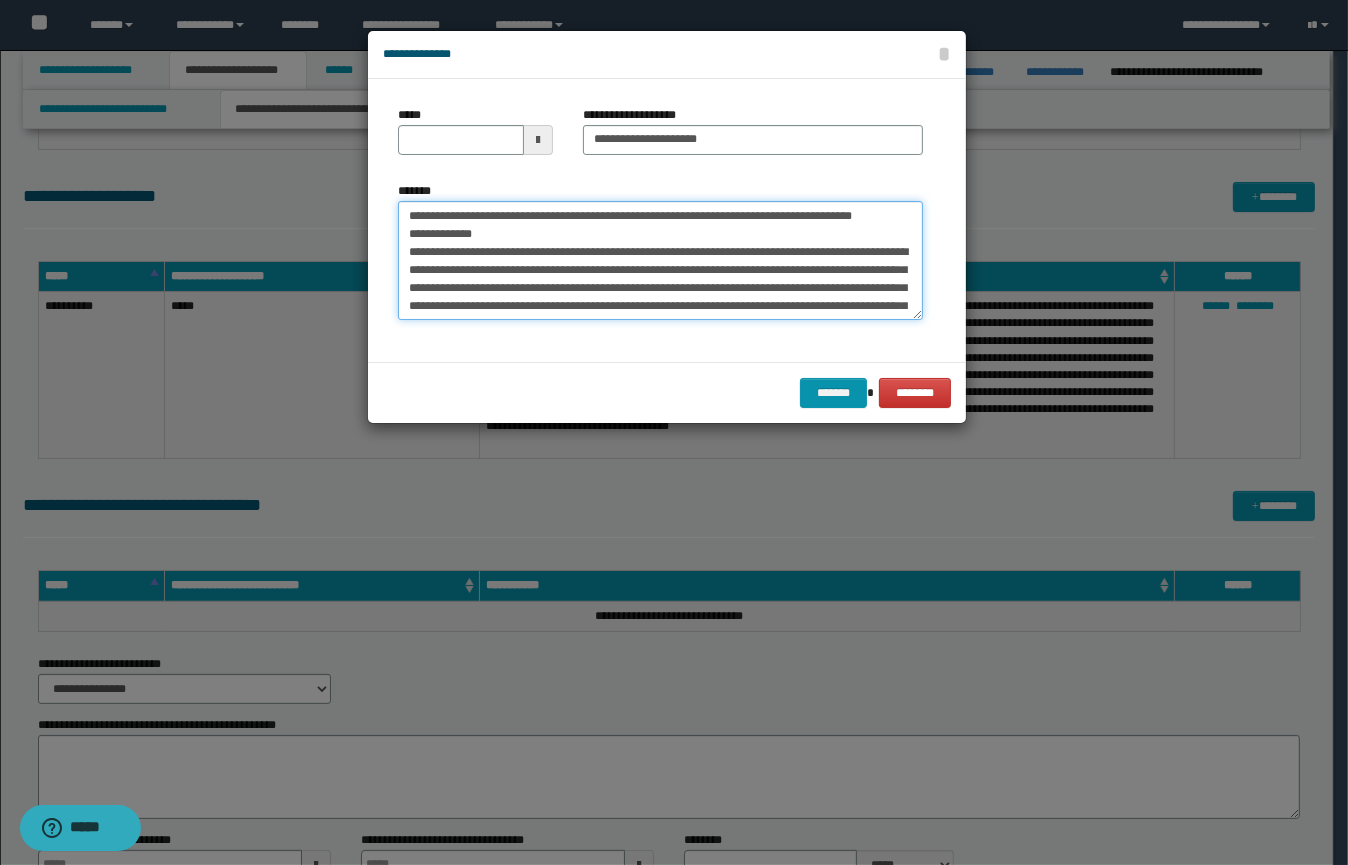 drag, startPoint x: 563, startPoint y: 241, endPoint x: 804, endPoint y: 212, distance: 242.73854 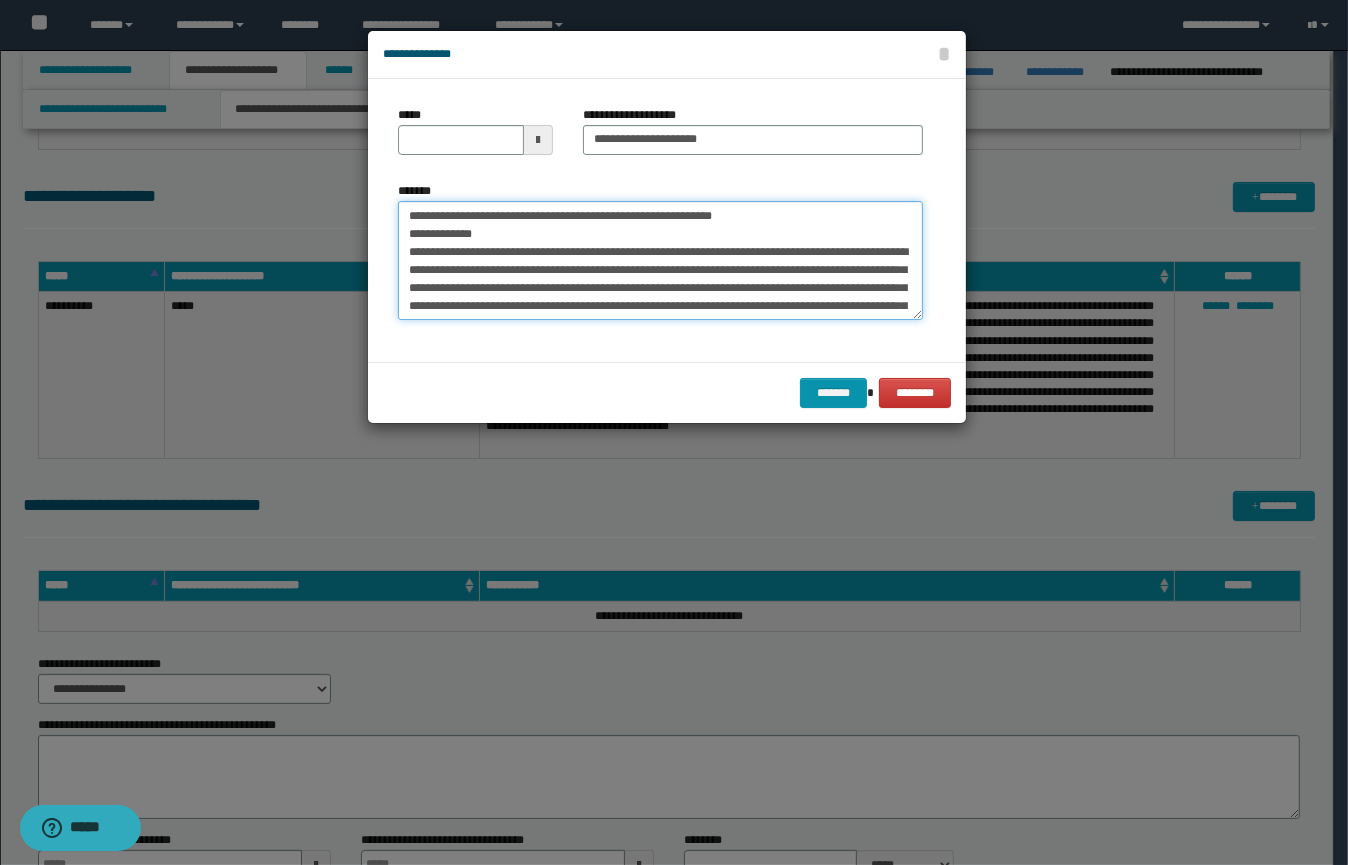 drag, startPoint x: 471, startPoint y: 215, endPoint x: 368, endPoint y: 216, distance: 103.00485 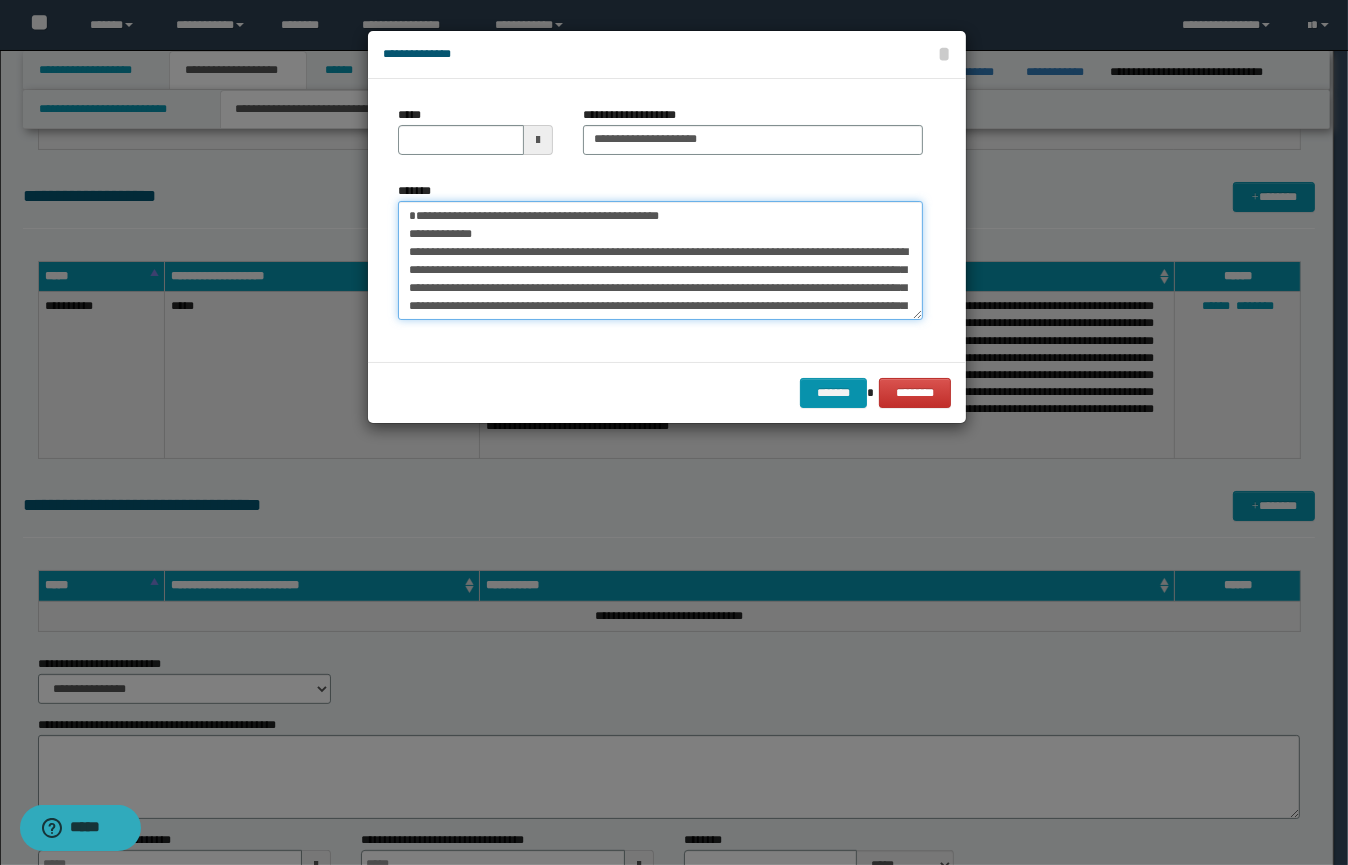 type 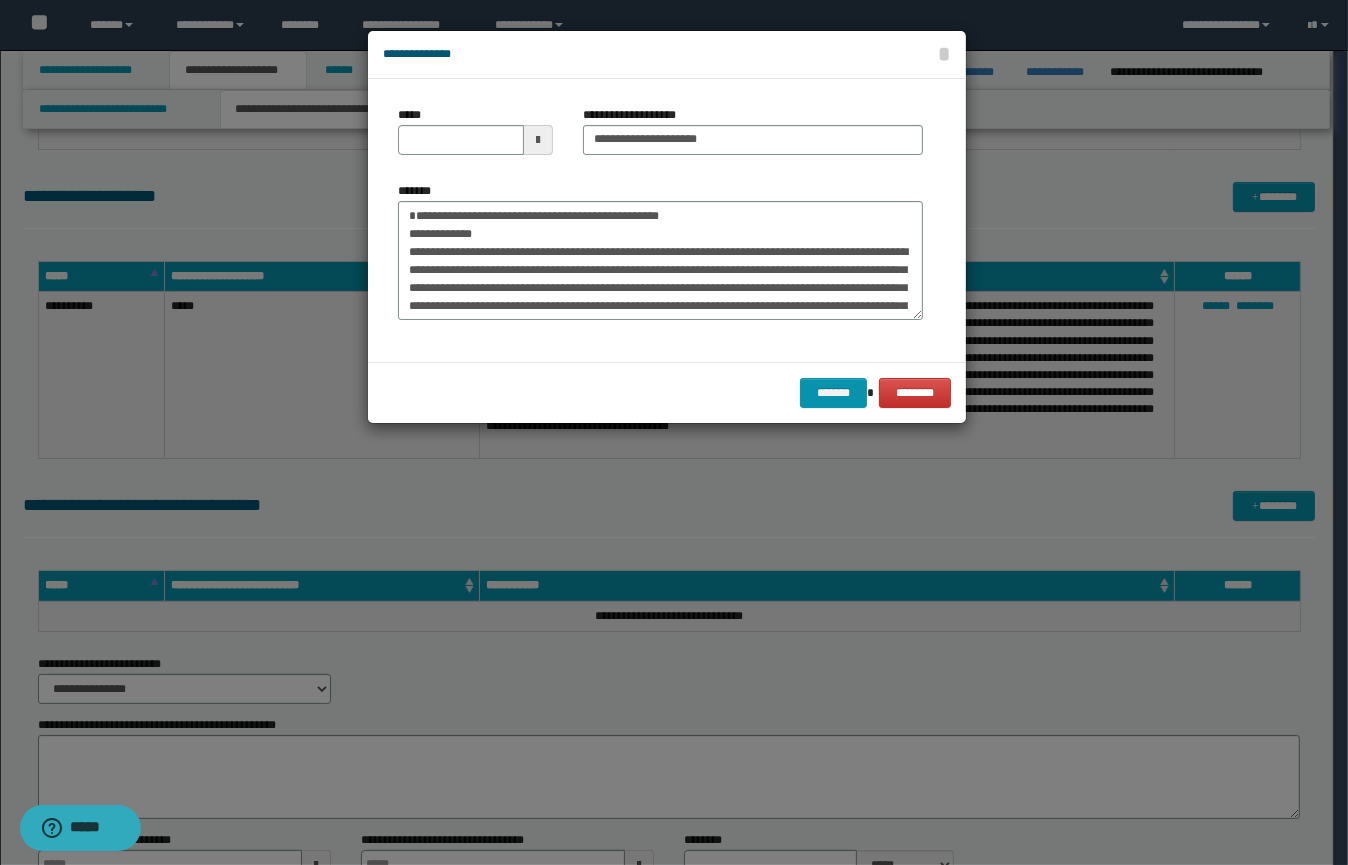 click at bounding box center (538, 140) 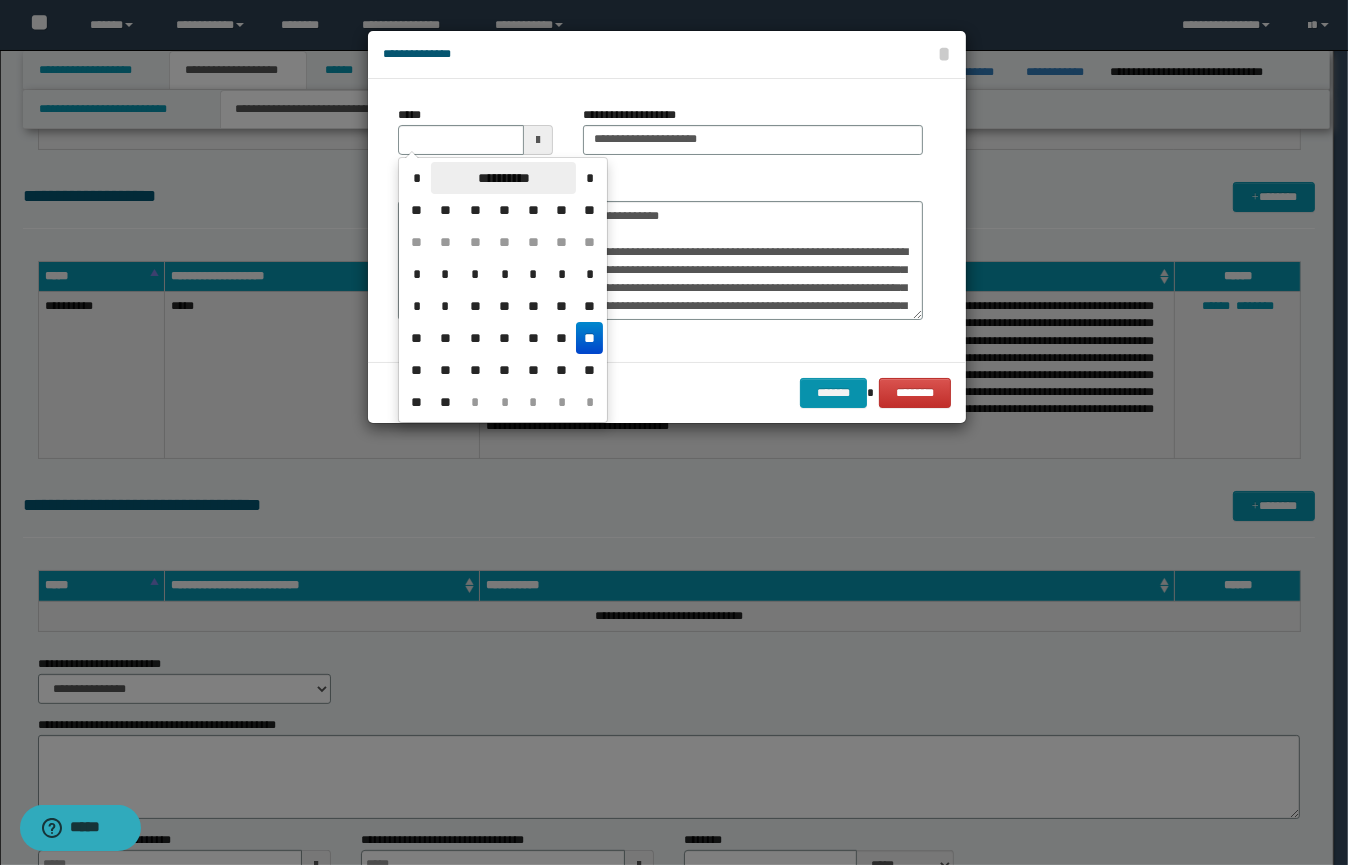 drag, startPoint x: 588, startPoint y: 174, endPoint x: 533, endPoint y: 185, distance: 56.089214 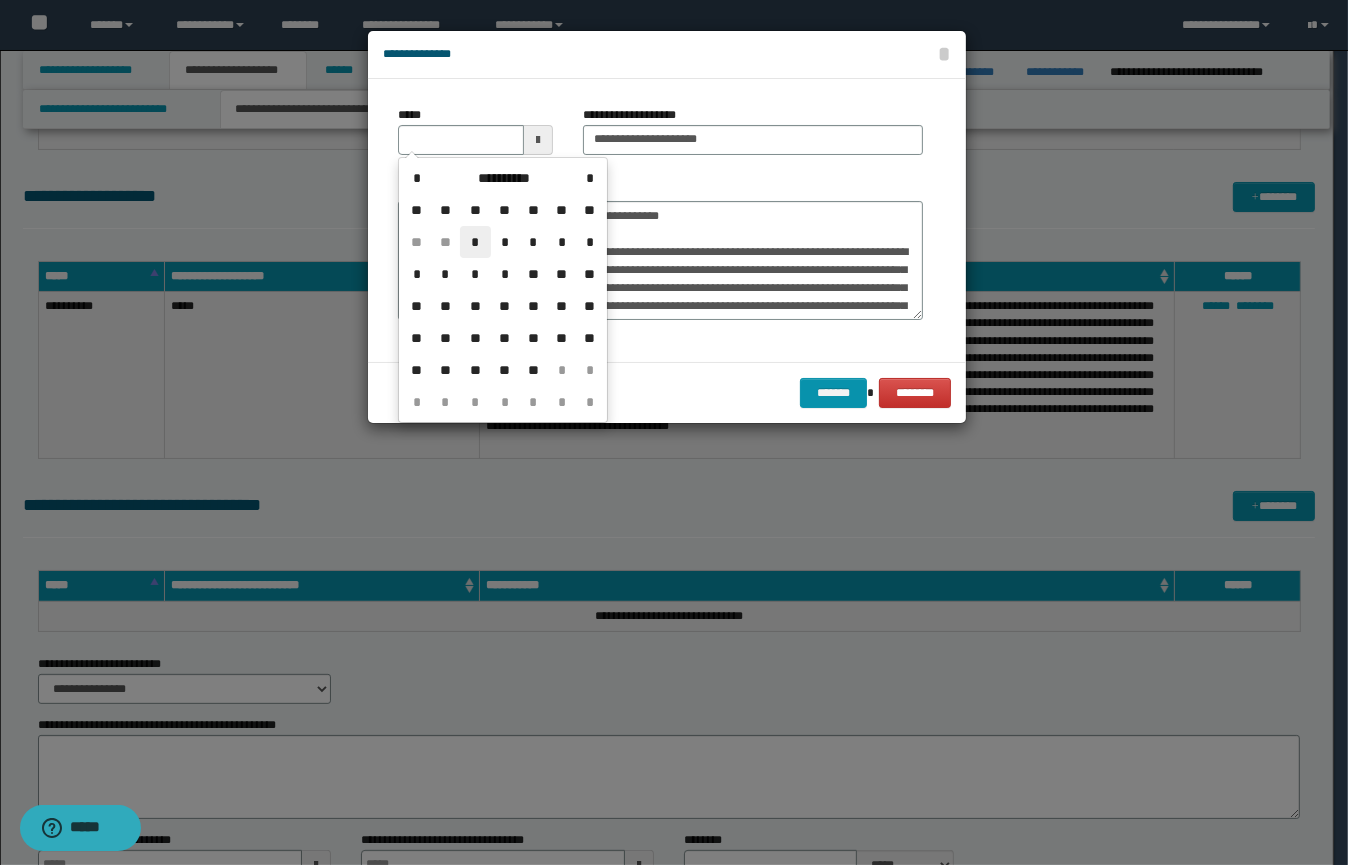 click on "*" at bounding box center [475, 242] 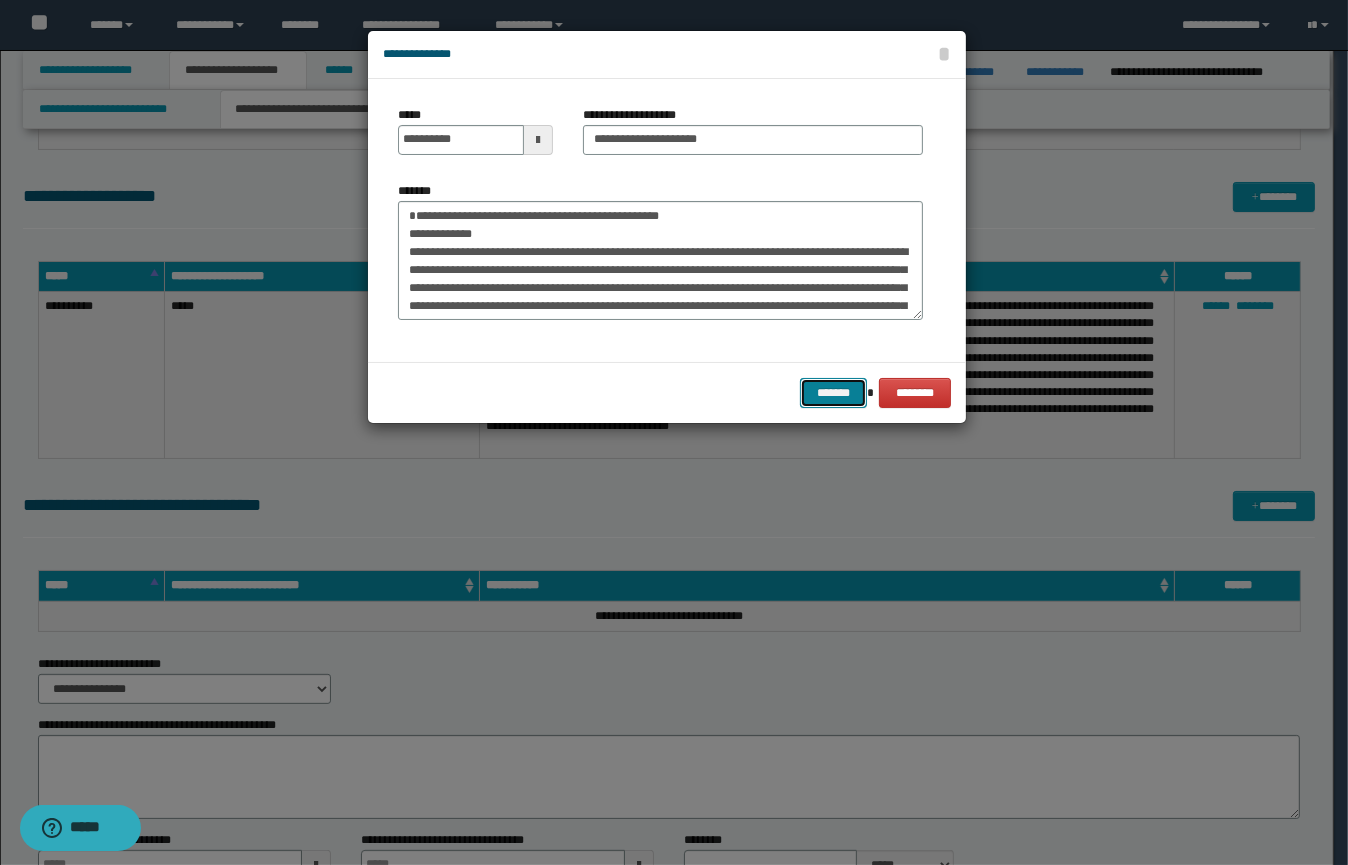 click on "*******" at bounding box center (833, 393) 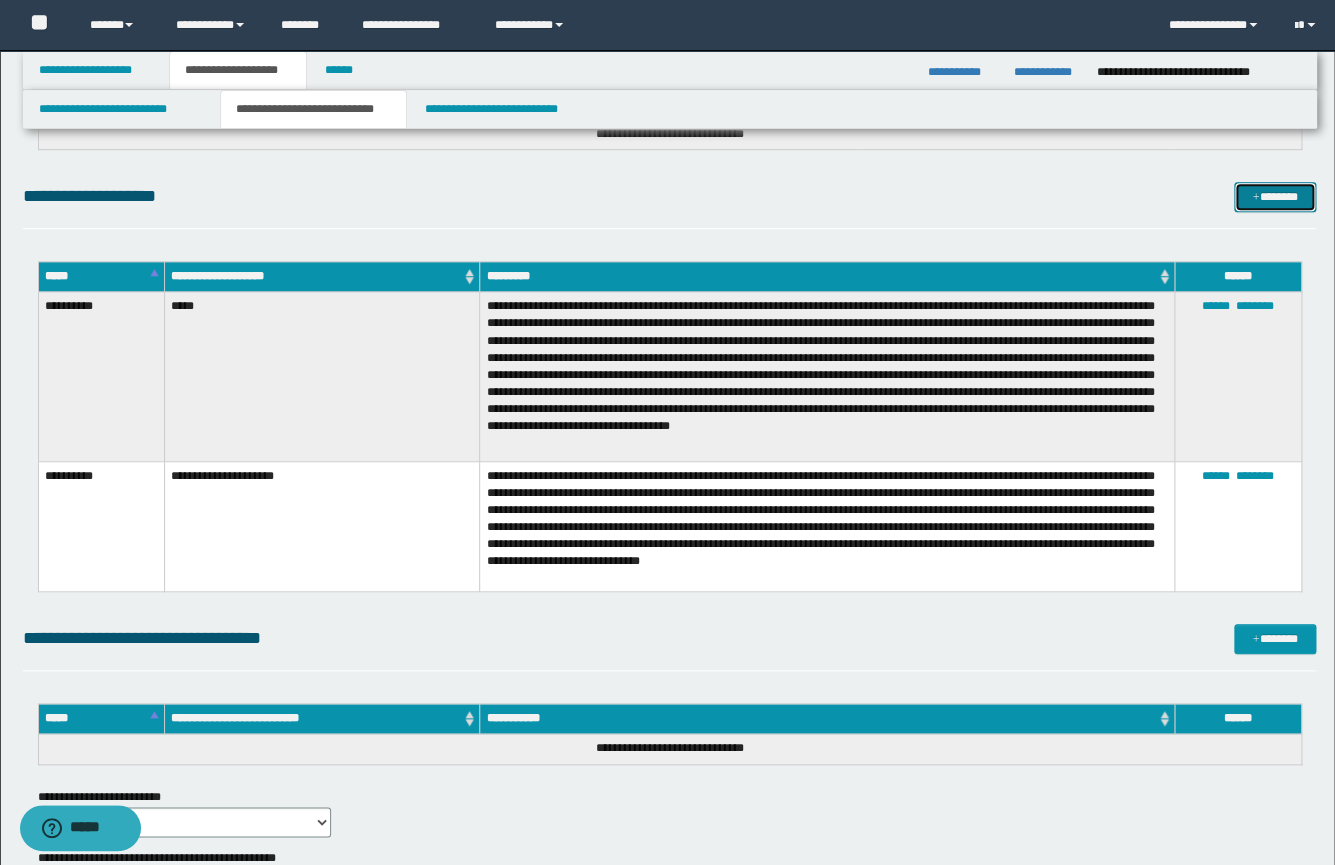 click on "*******" at bounding box center (1275, 197) 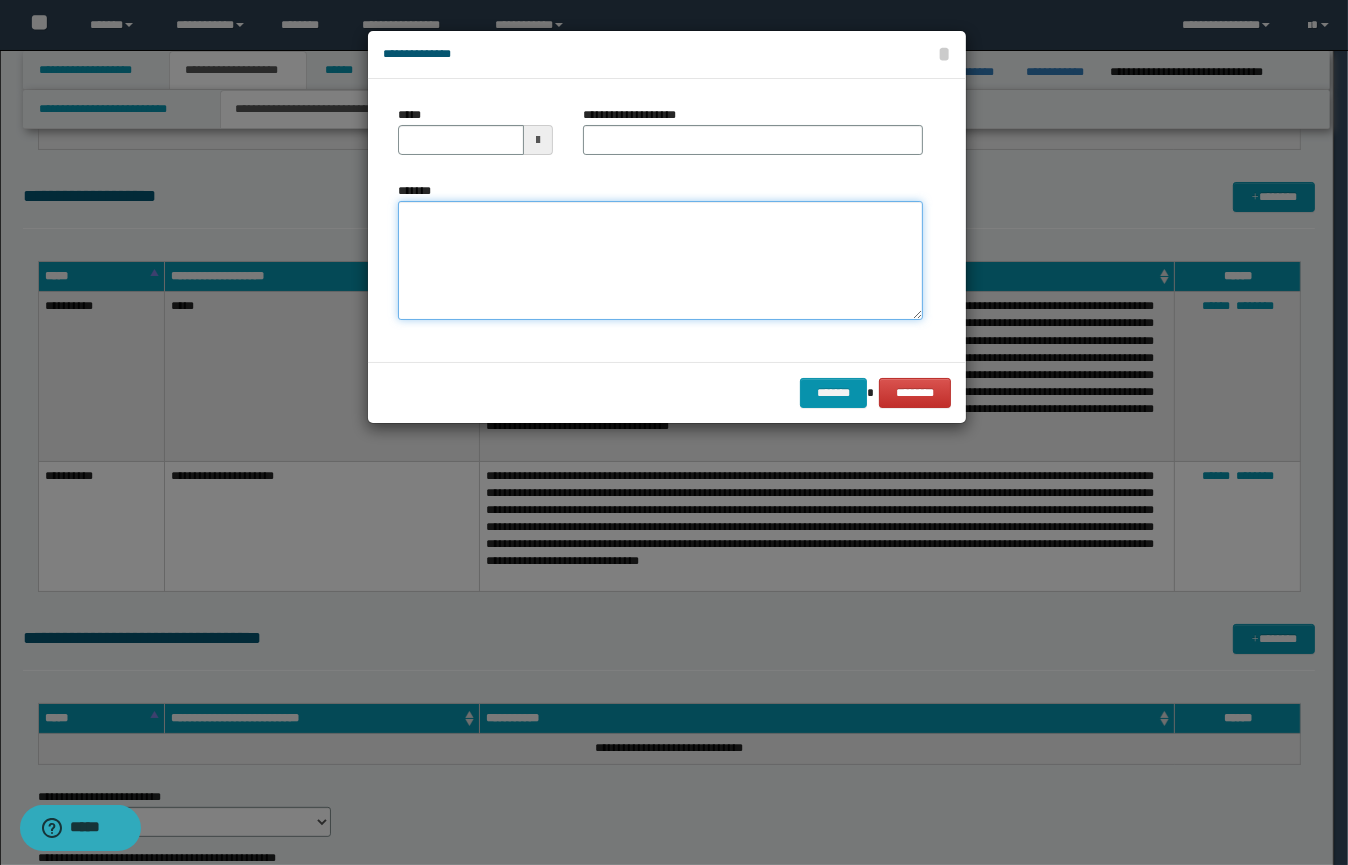 click on "*******" at bounding box center (660, 261) 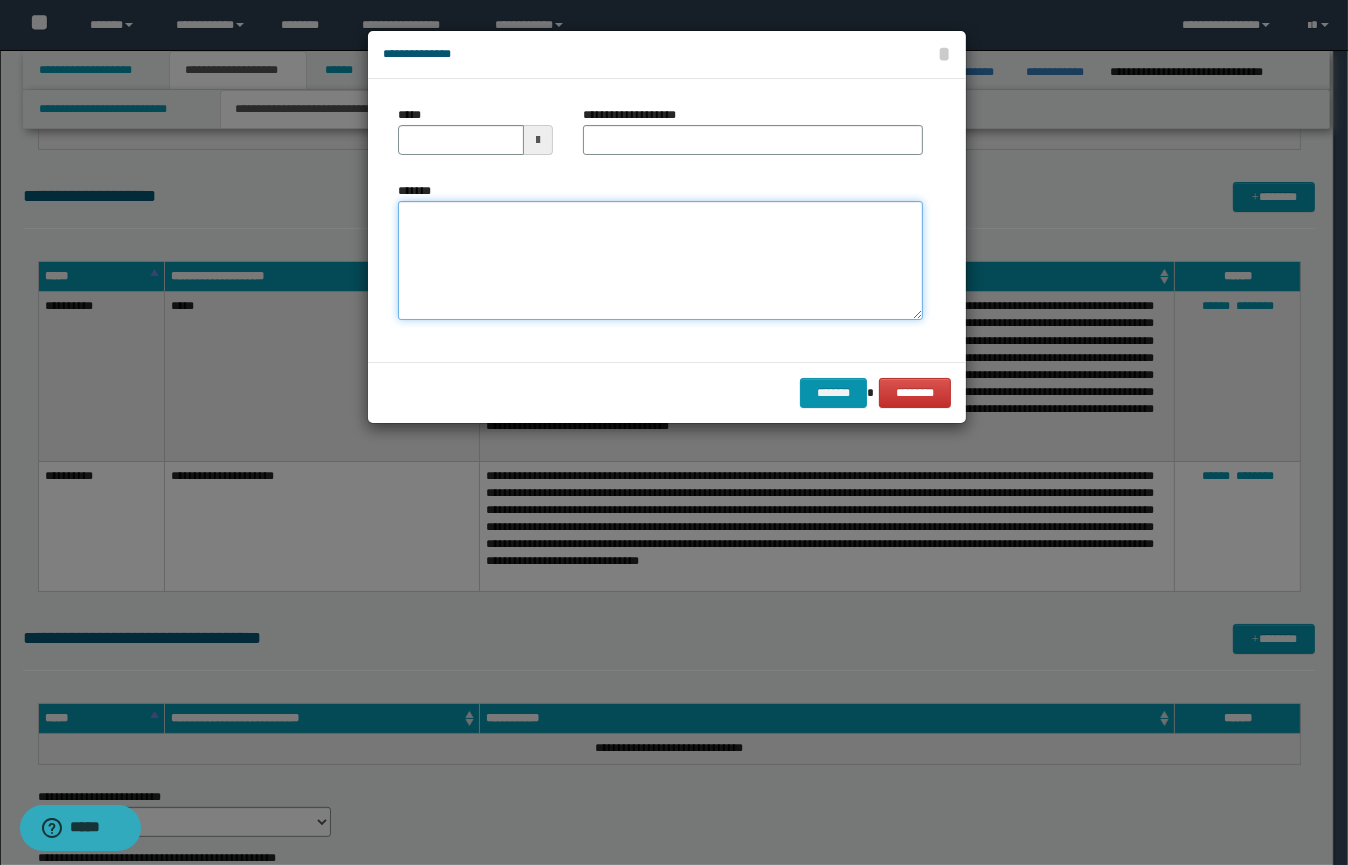 paste on "**********" 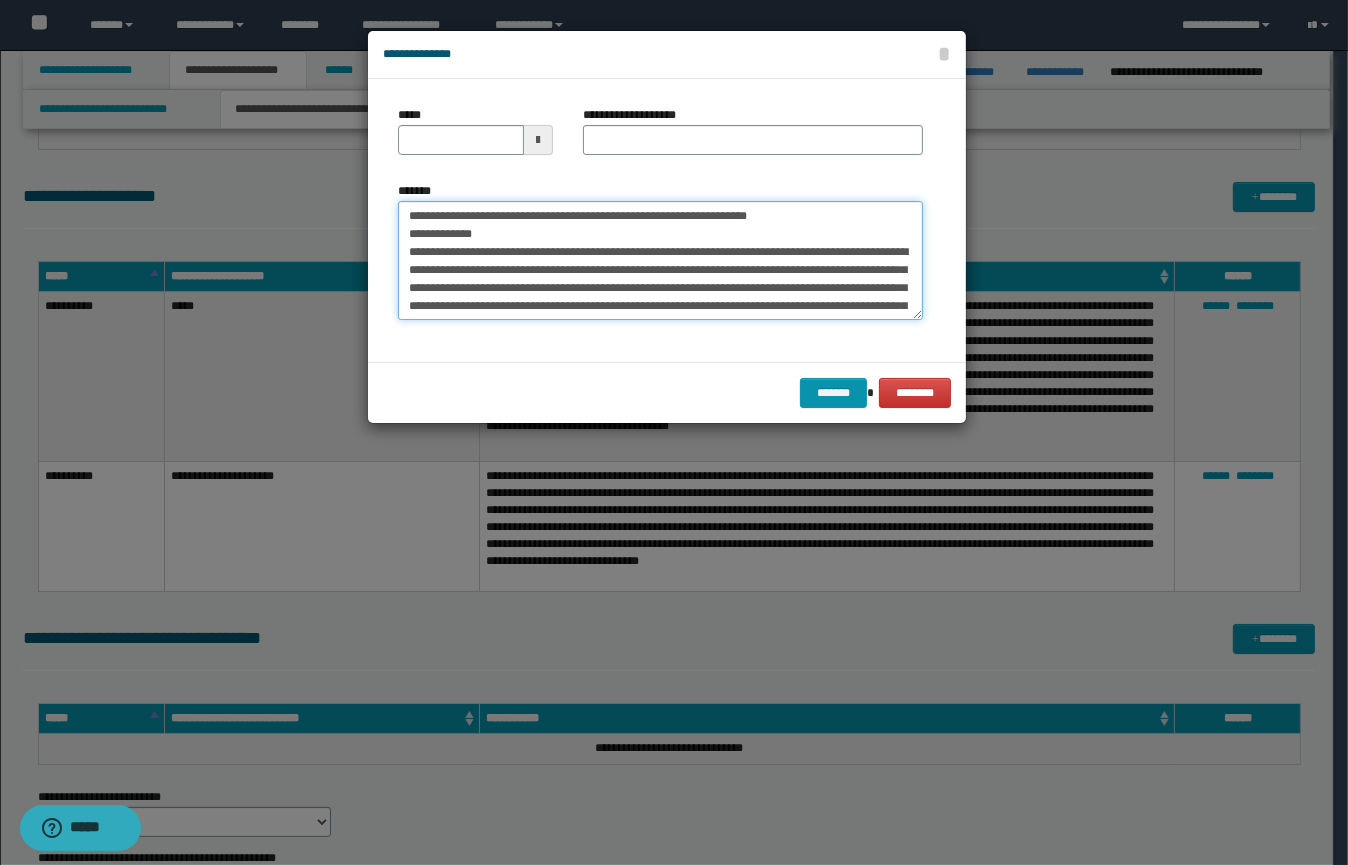 scroll, scrollTop: 280, scrollLeft: 0, axis: vertical 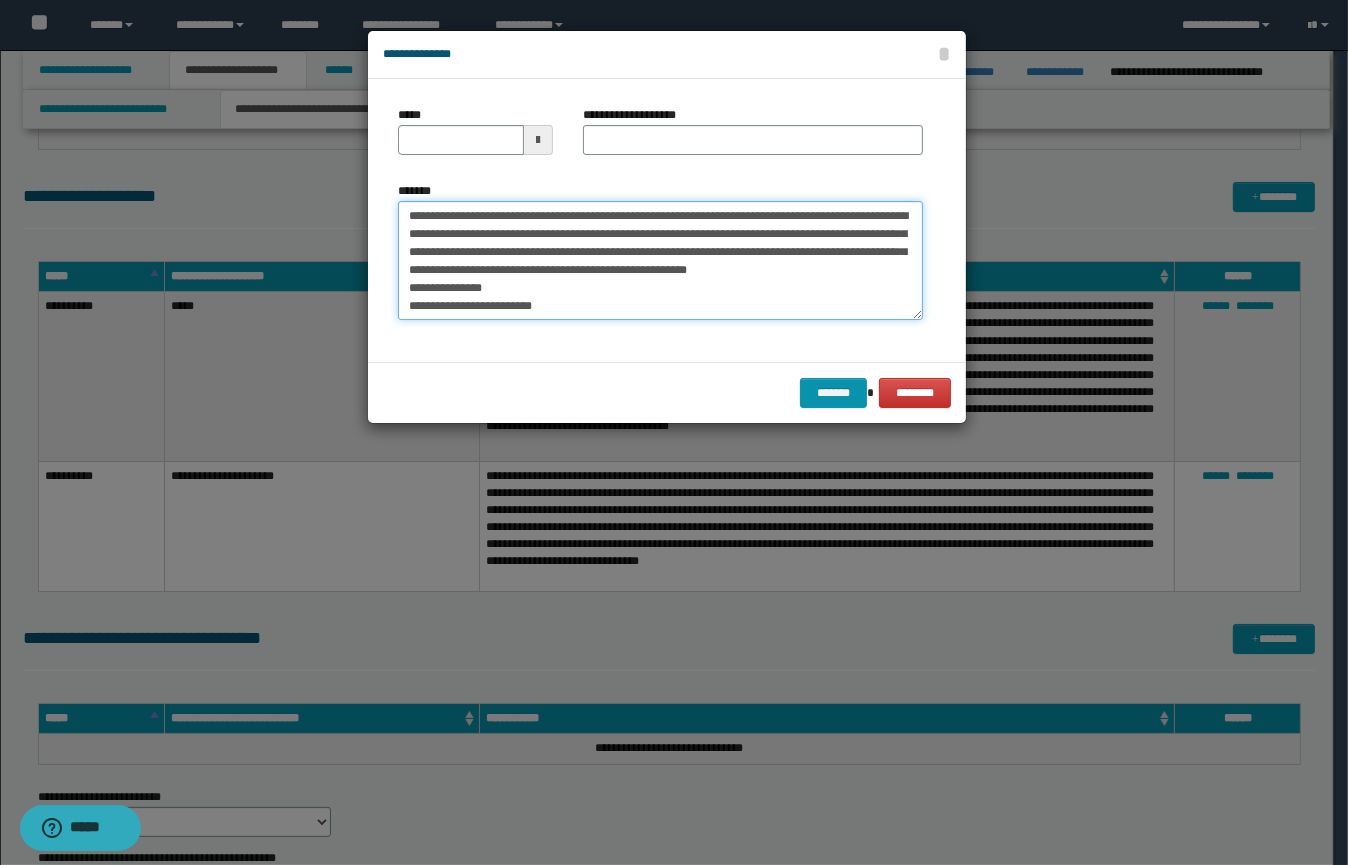 type on "**********" 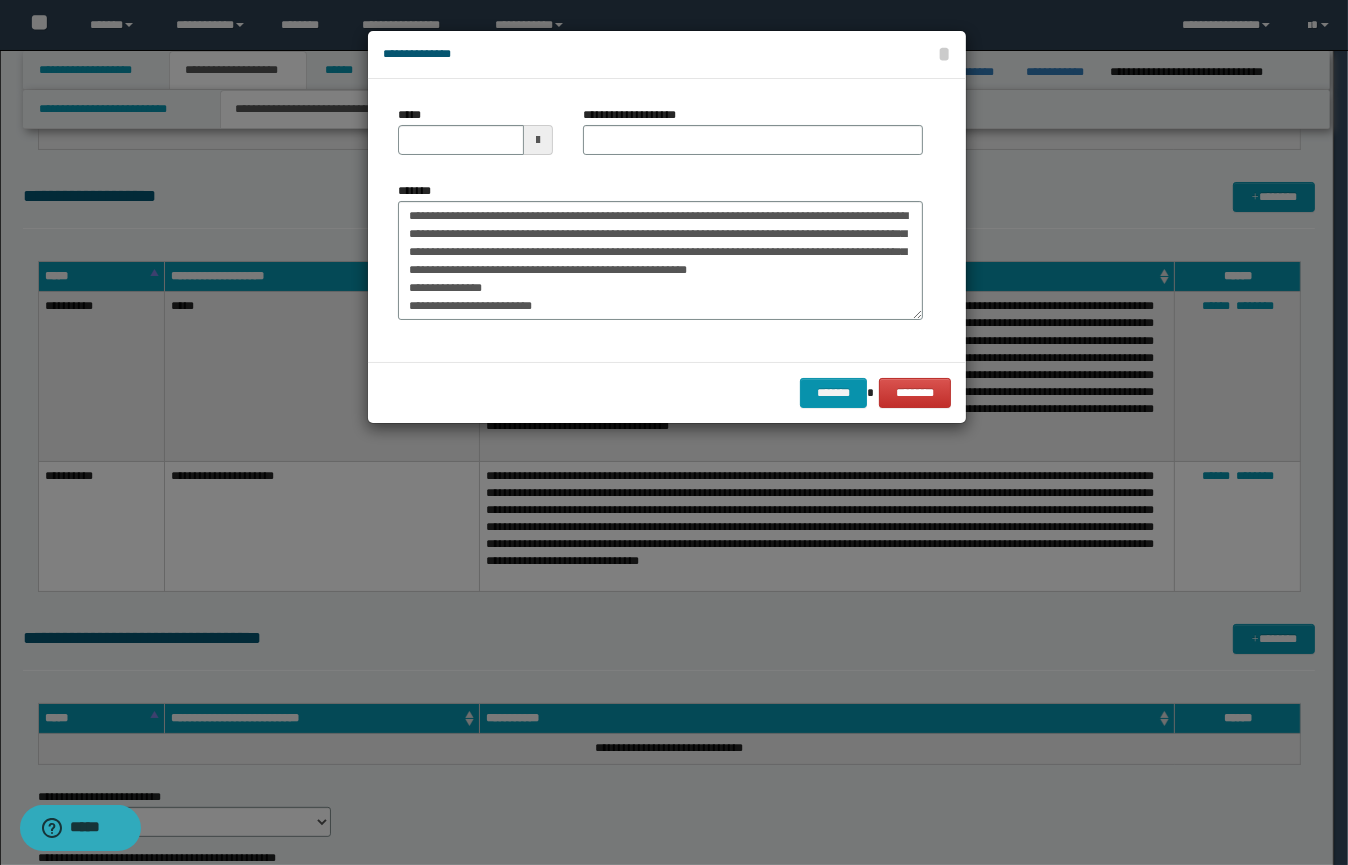click at bounding box center (538, 140) 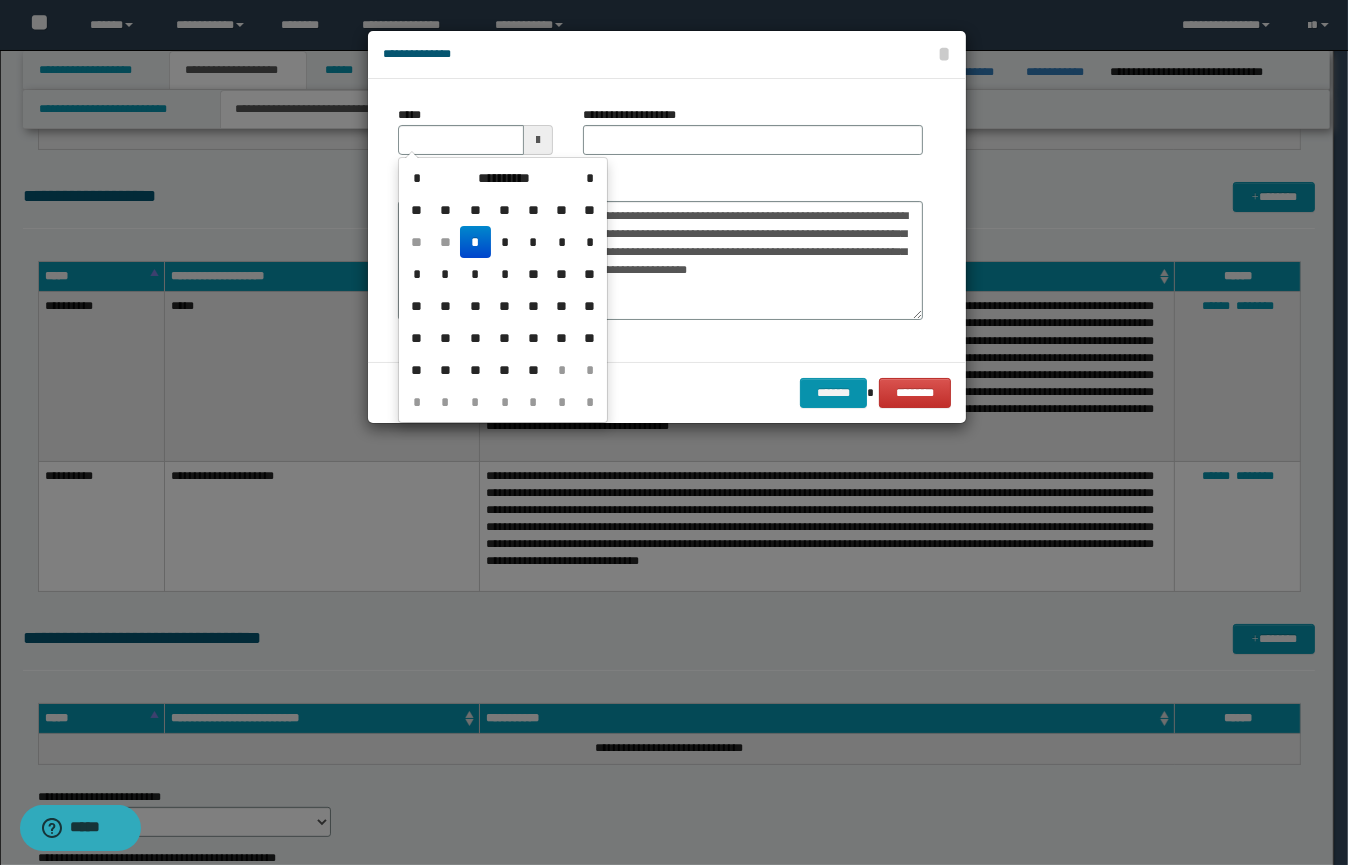 click on "*" at bounding box center [475, 242] 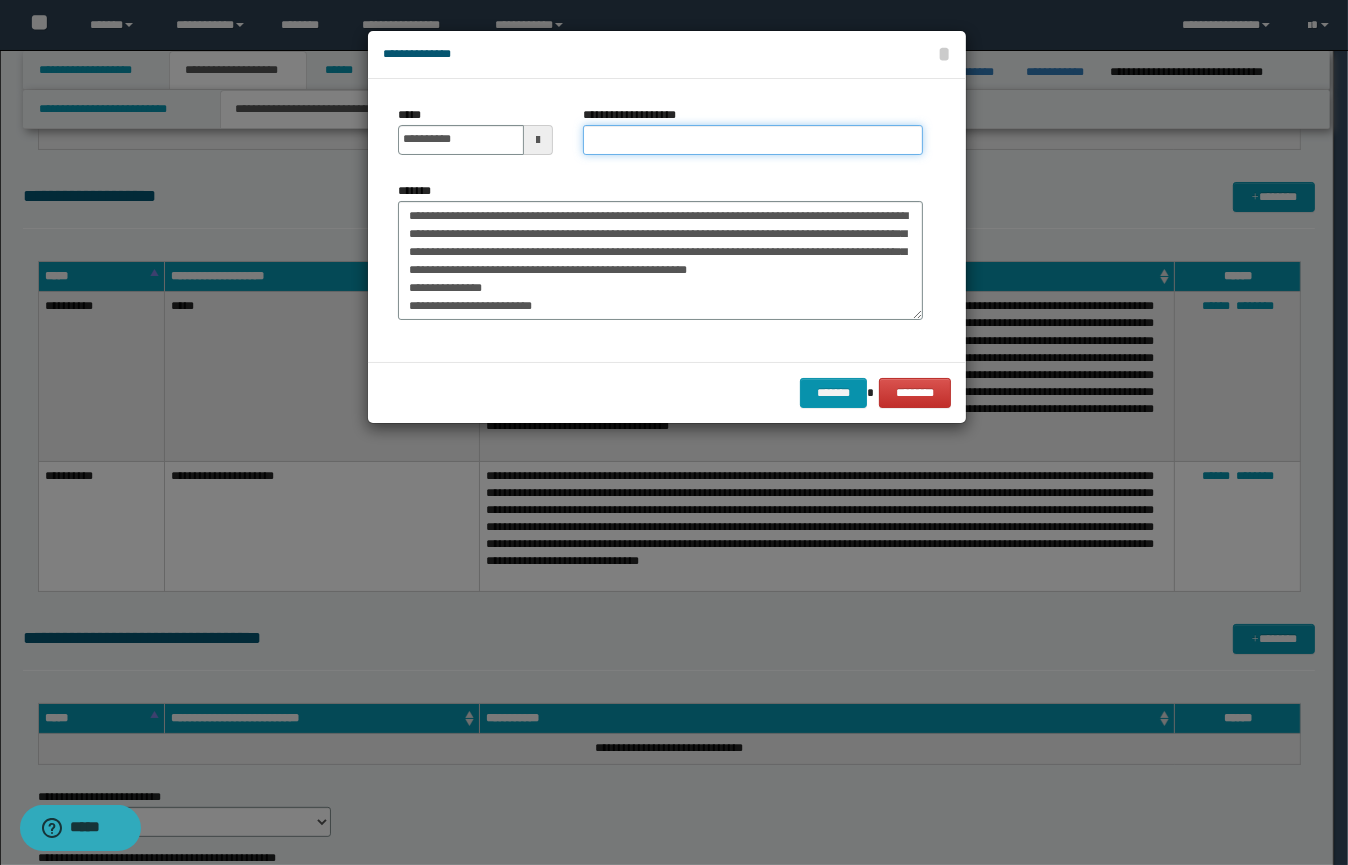 click on "**********" at bounding box center (753, 140) 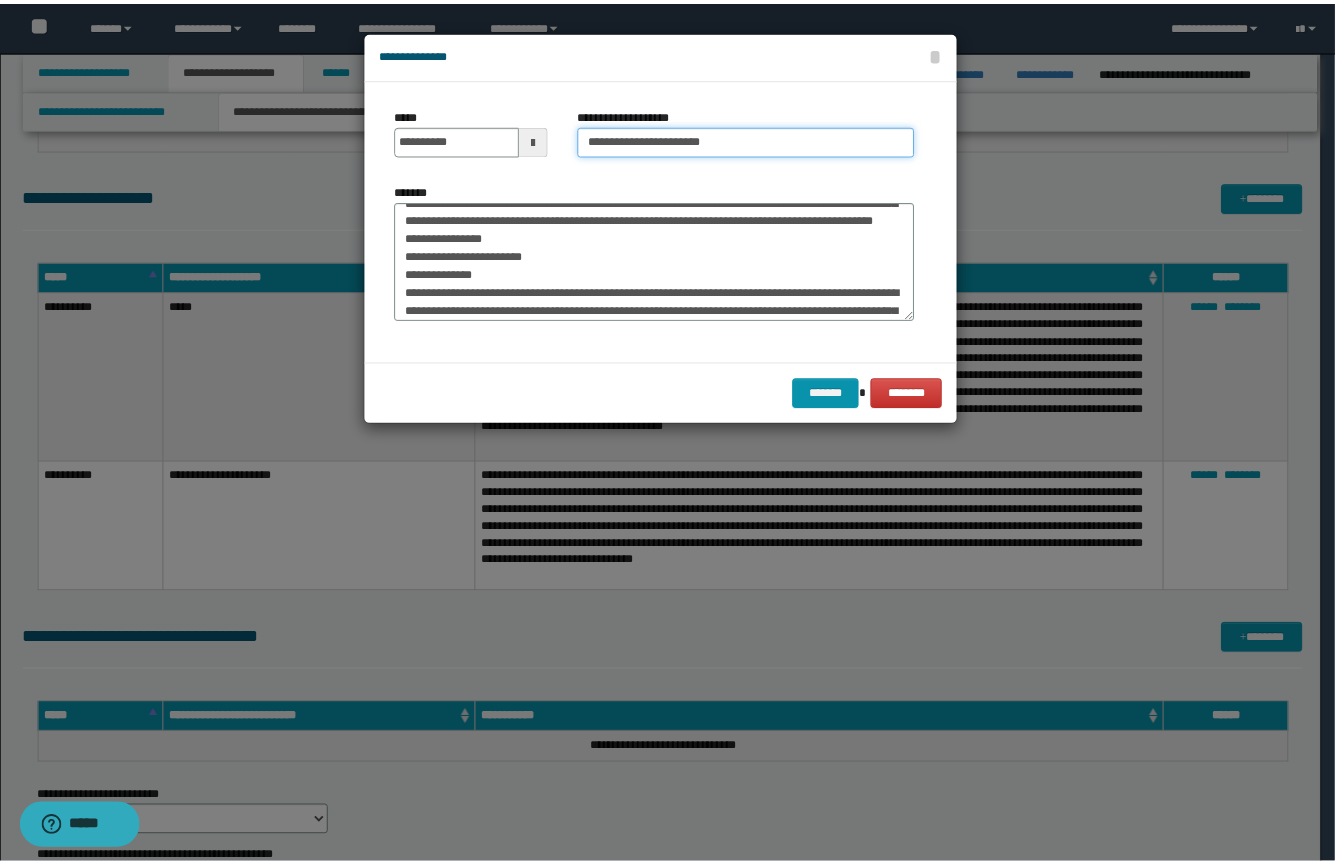 scroll, scrollTop: 0, scrollLeft: 0, axis: both 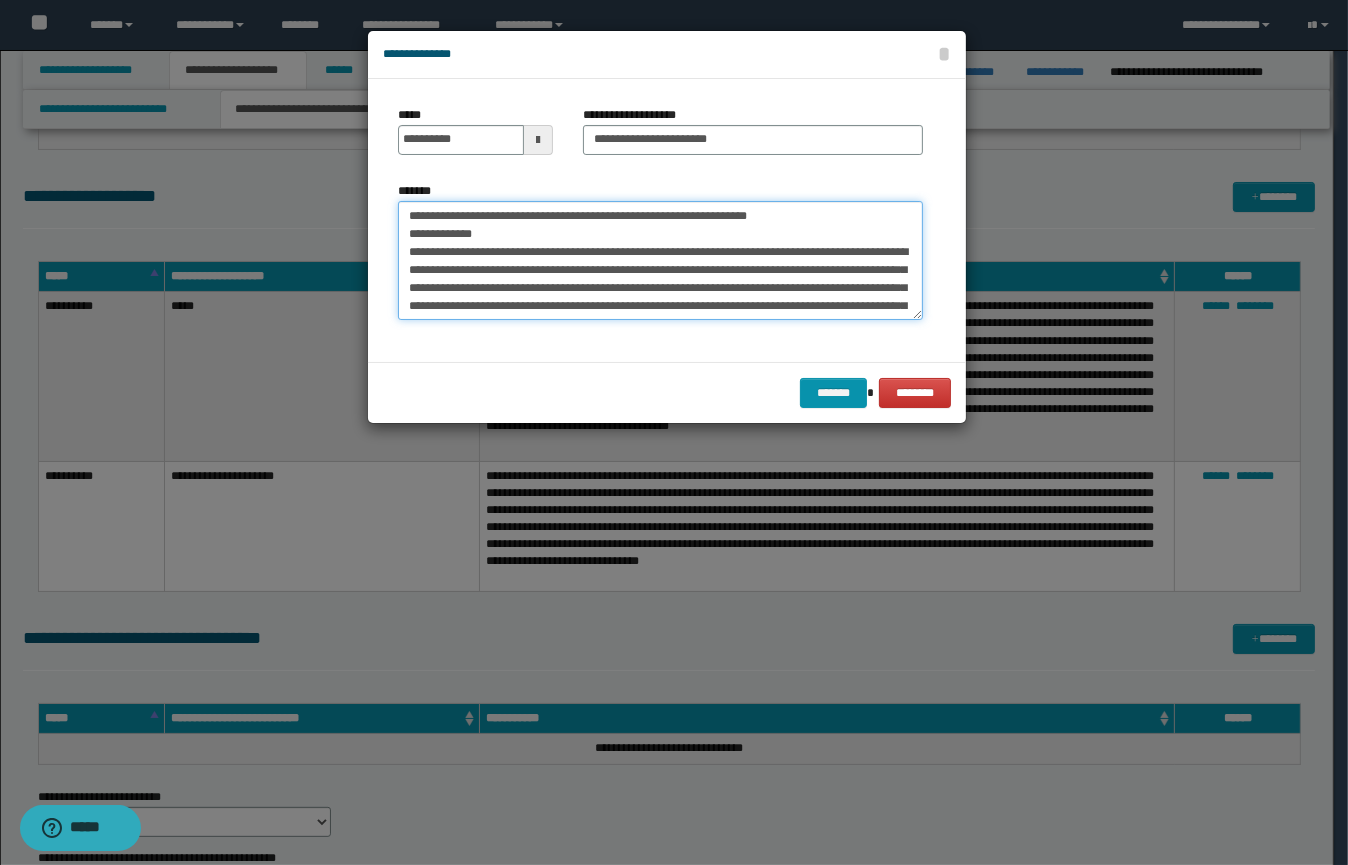 drag, startPoint x: 696, startPoint y: 213, endPoint x: 966, endPoint y: 206, distance: 270.09073 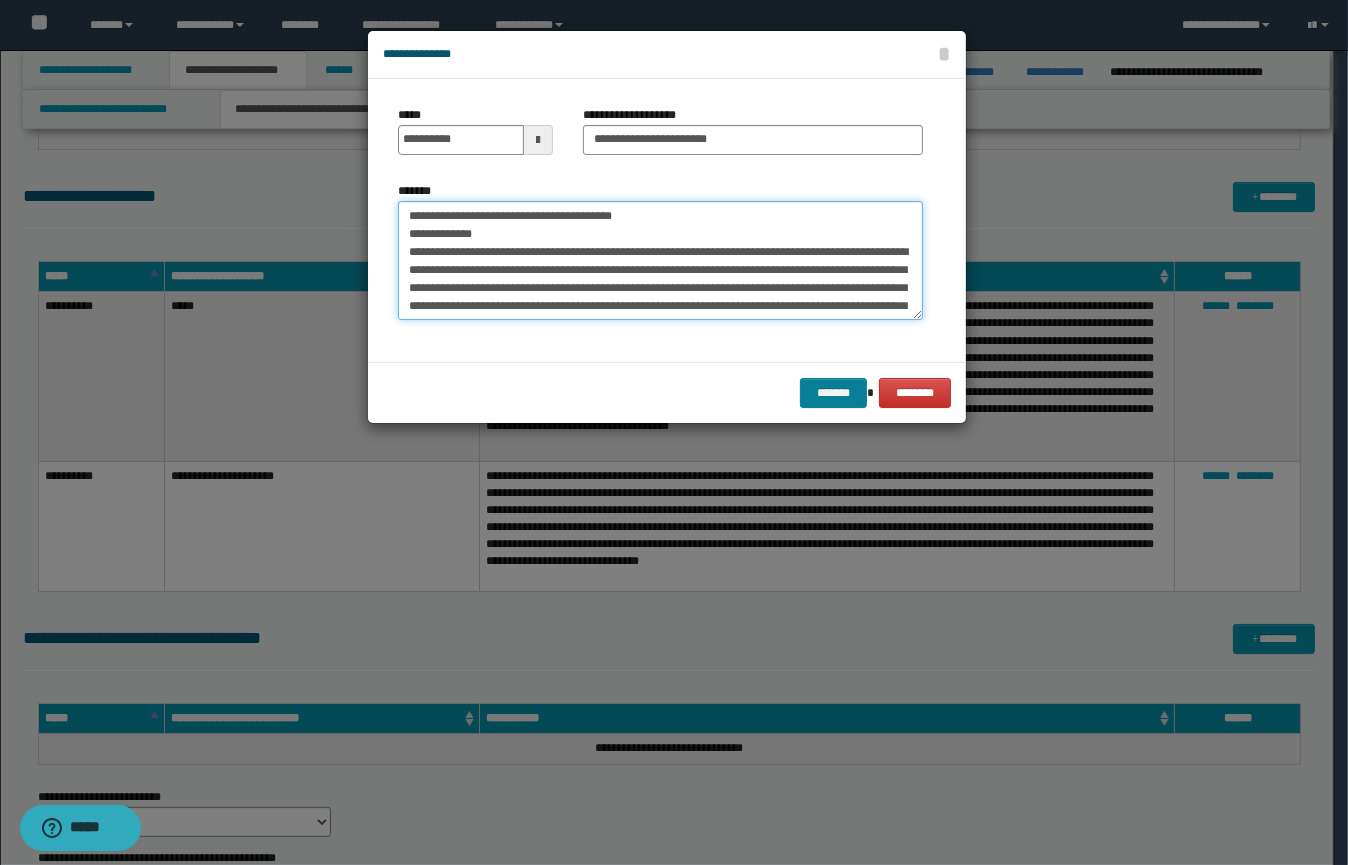type on "**********" 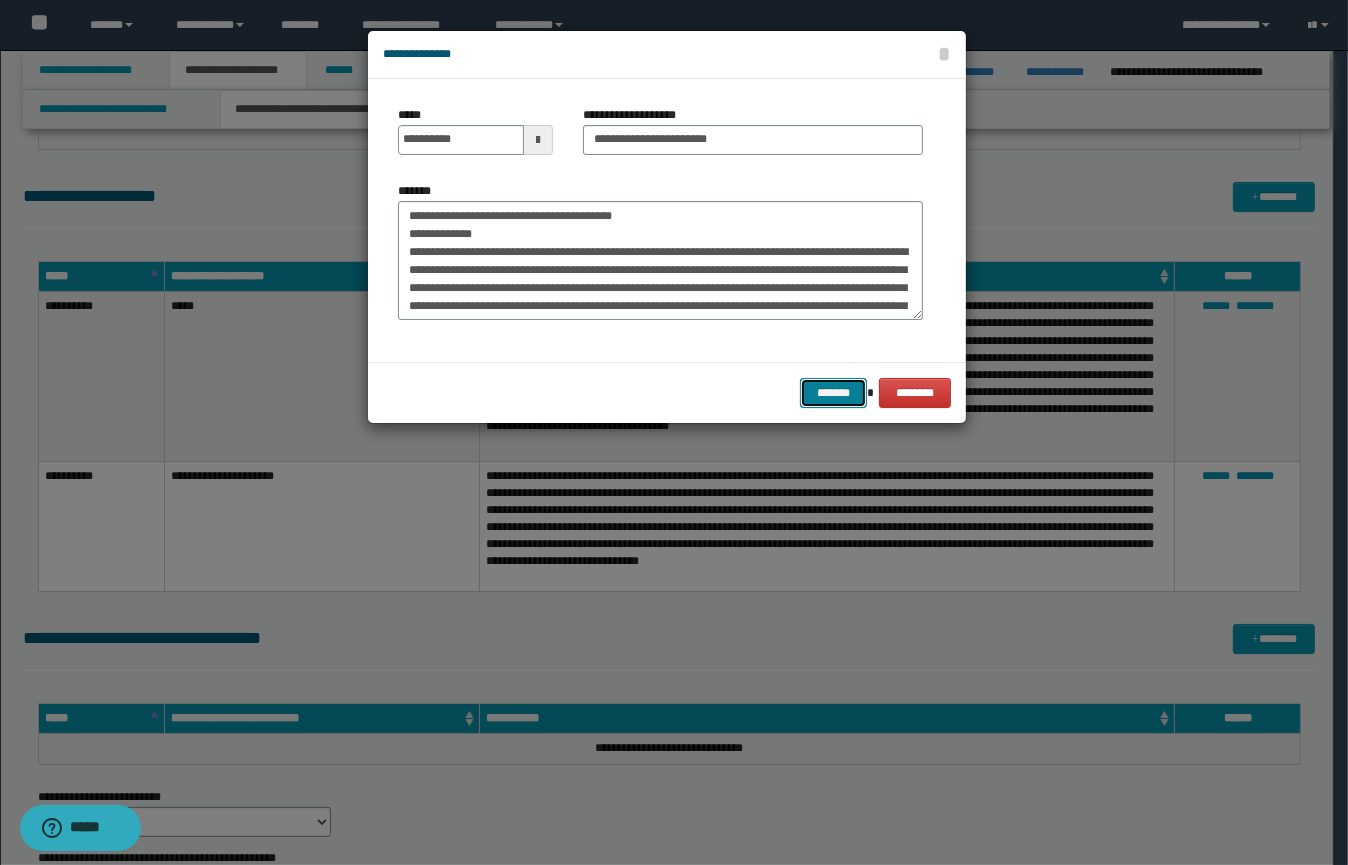 click on "*******" at bounding box center (833, 393) 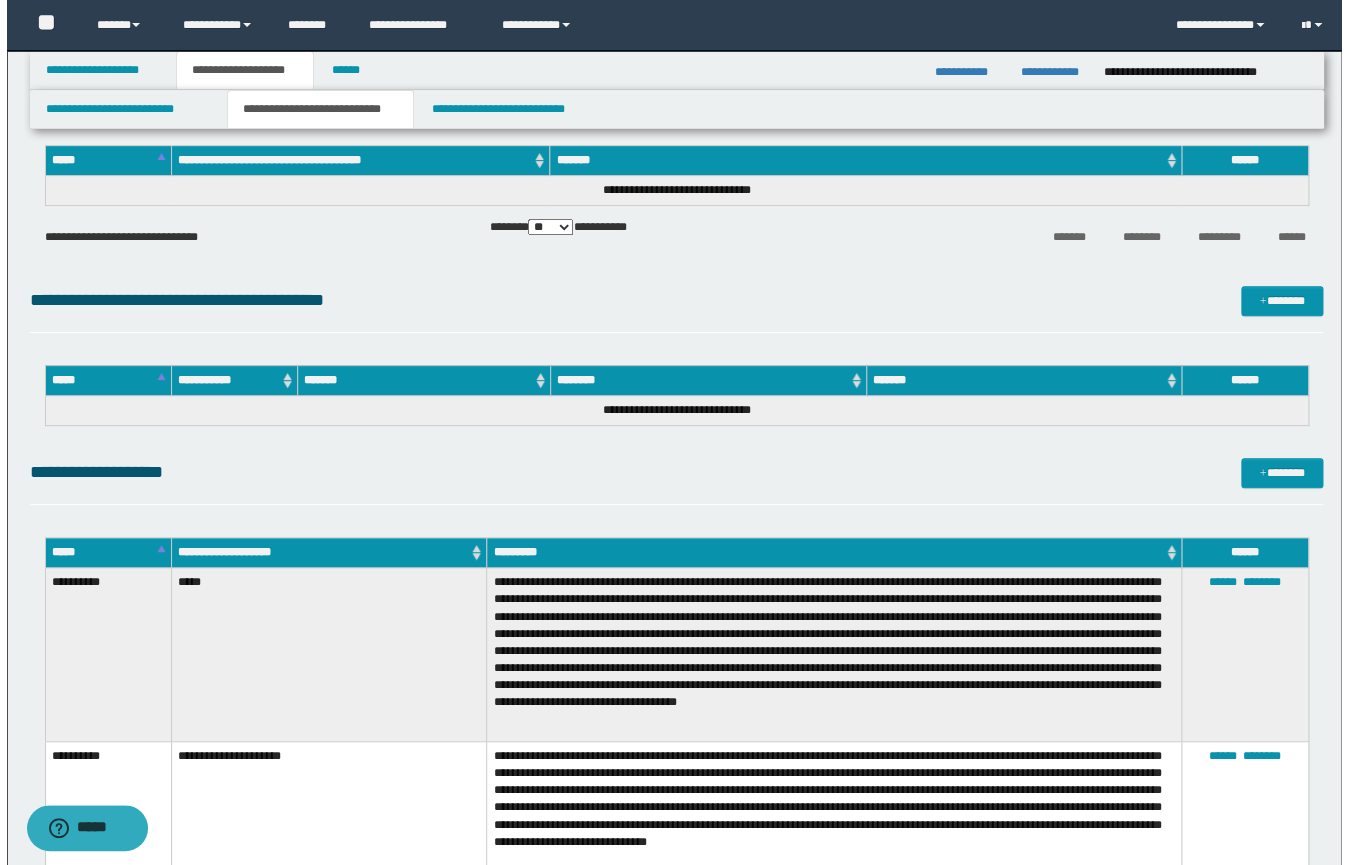 scroll, scrollTop: 0, scrollLeft: 0, axis: both 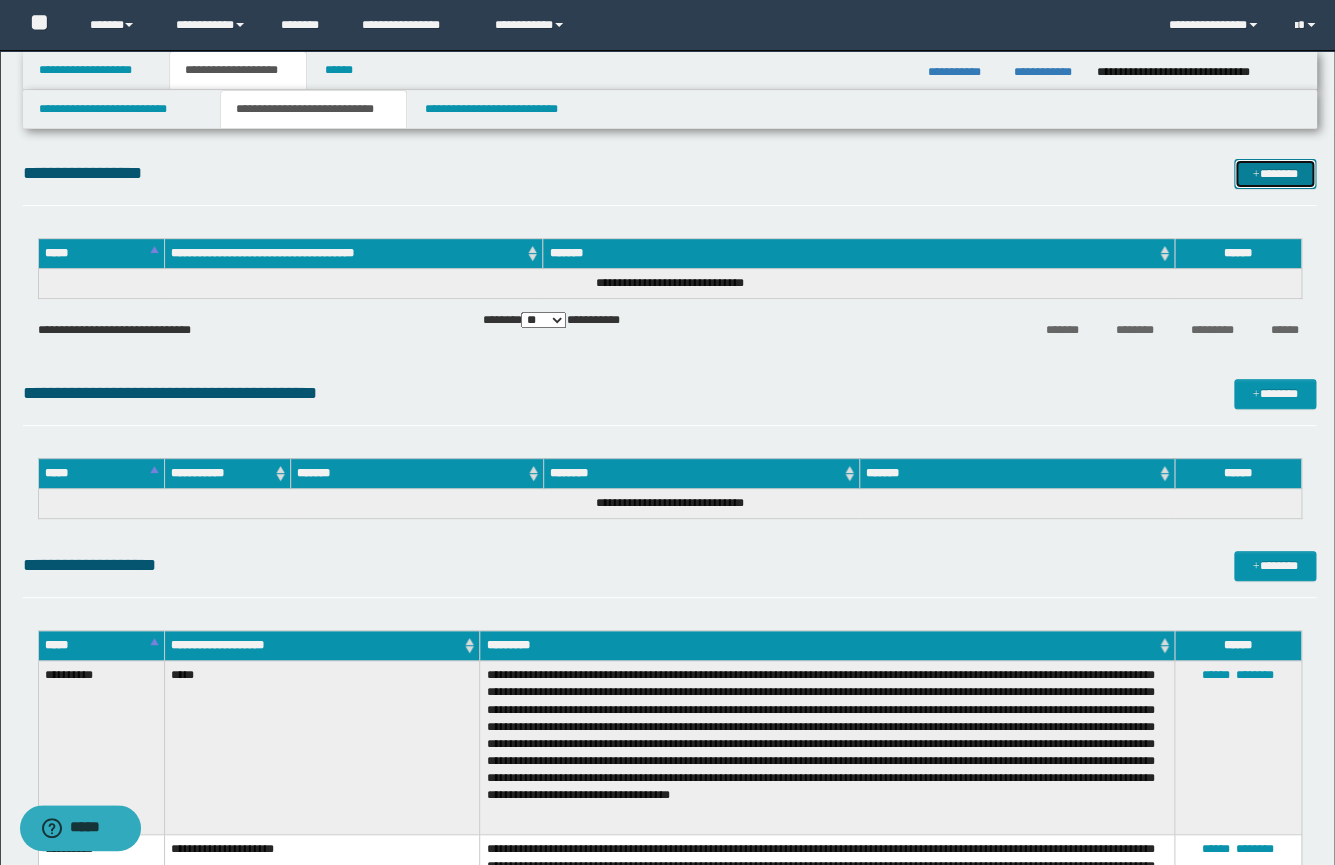 click on "*******" at bounding box center (1275, 174) 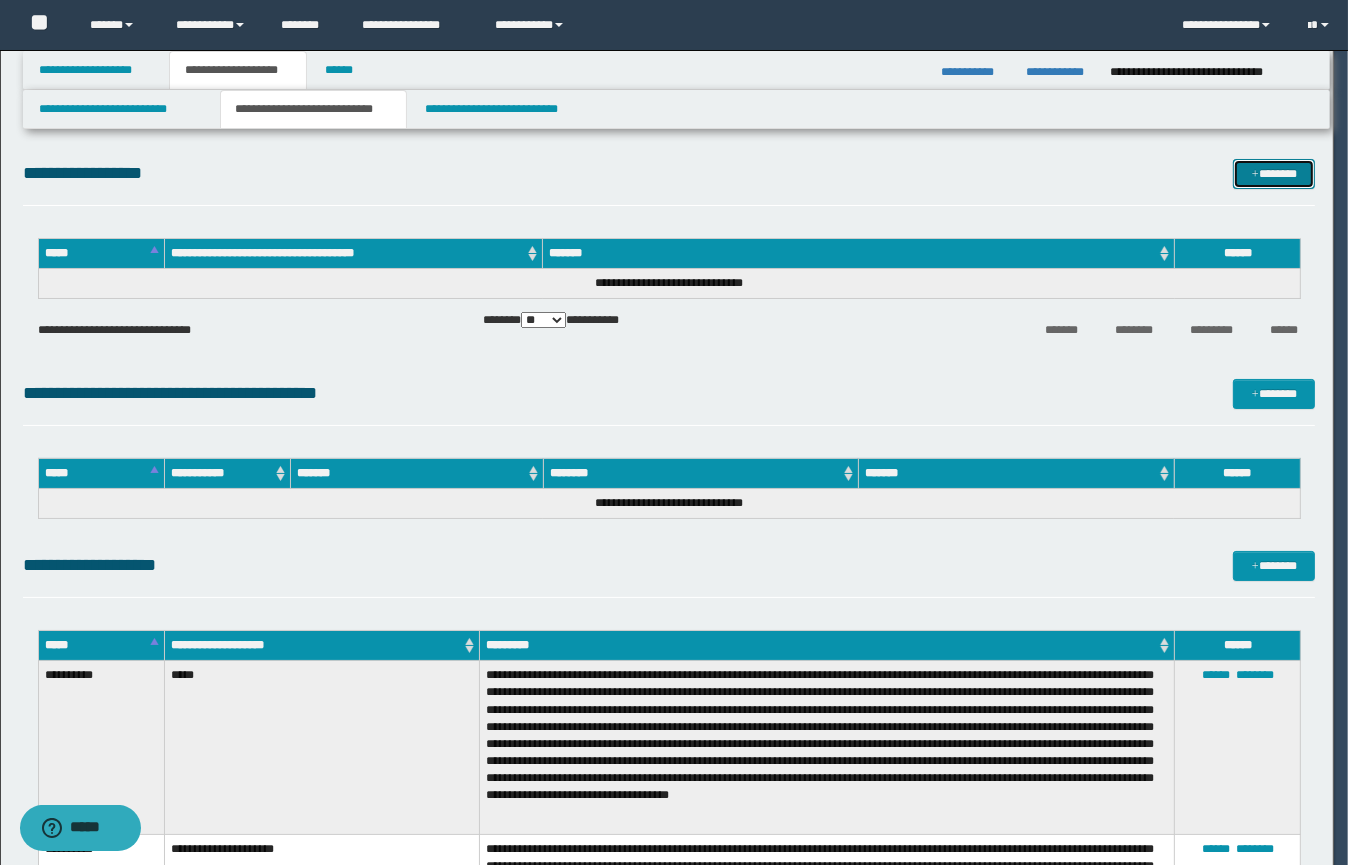 type 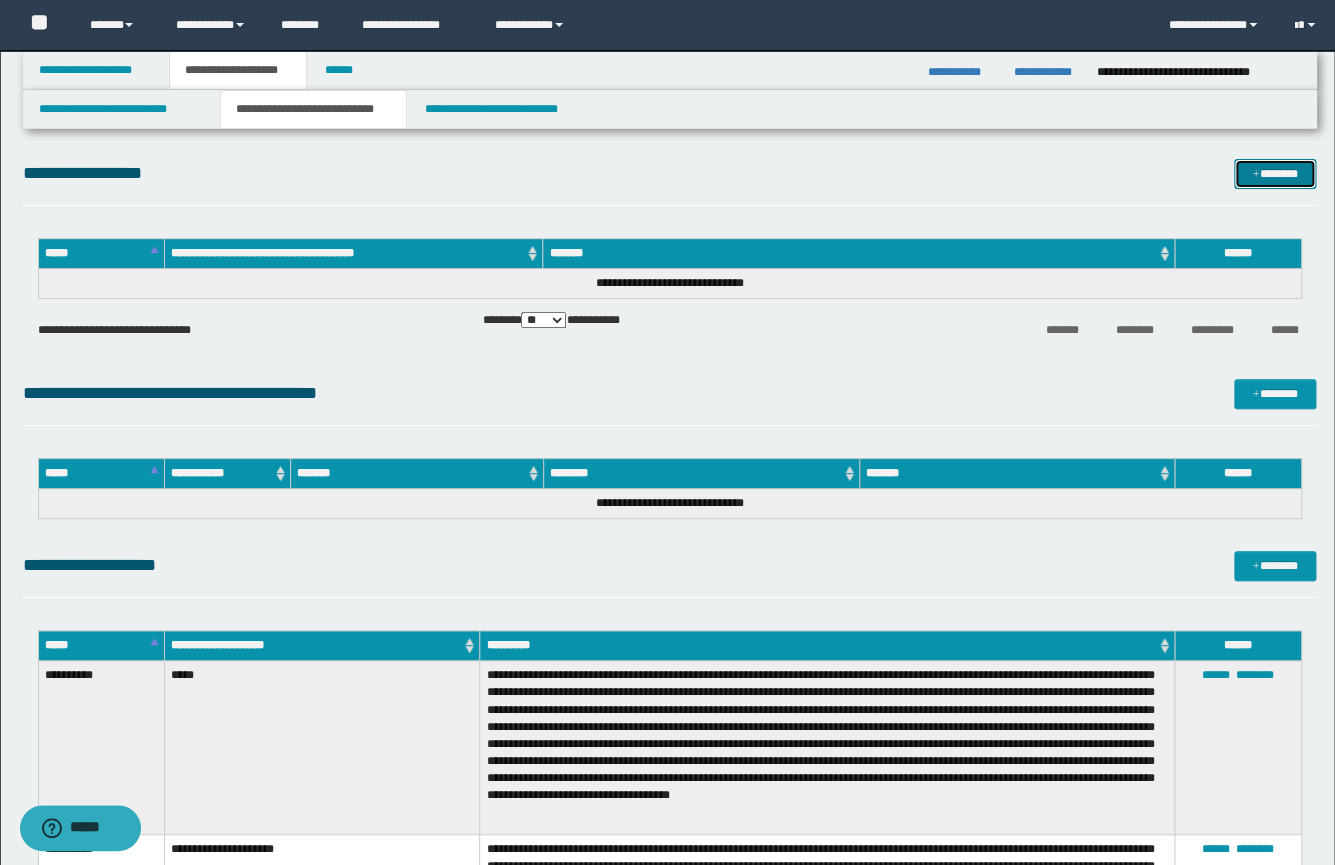 click on "*******" at bounding box center [1275, 174] 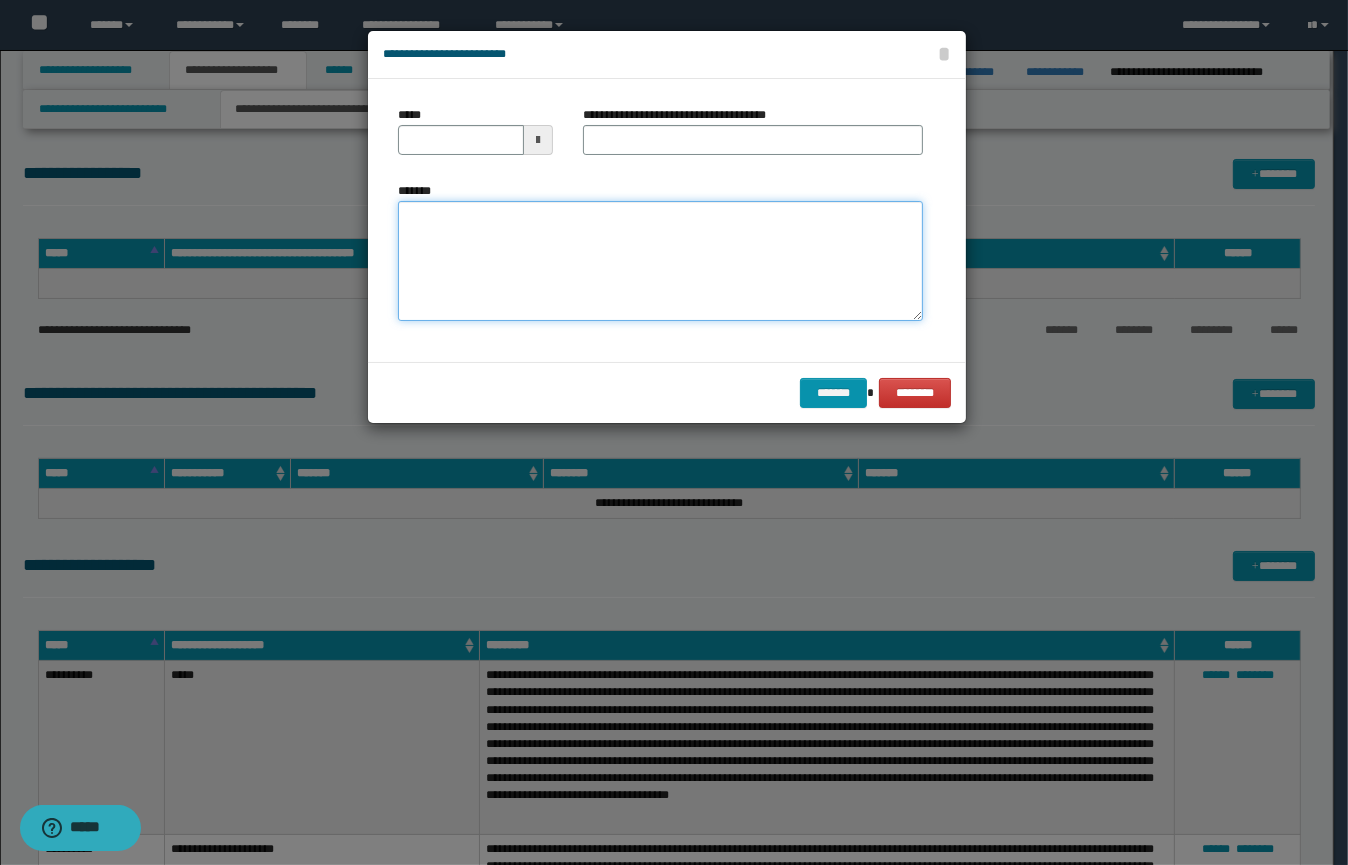 click on "*******" at bounding box center (660, 261) 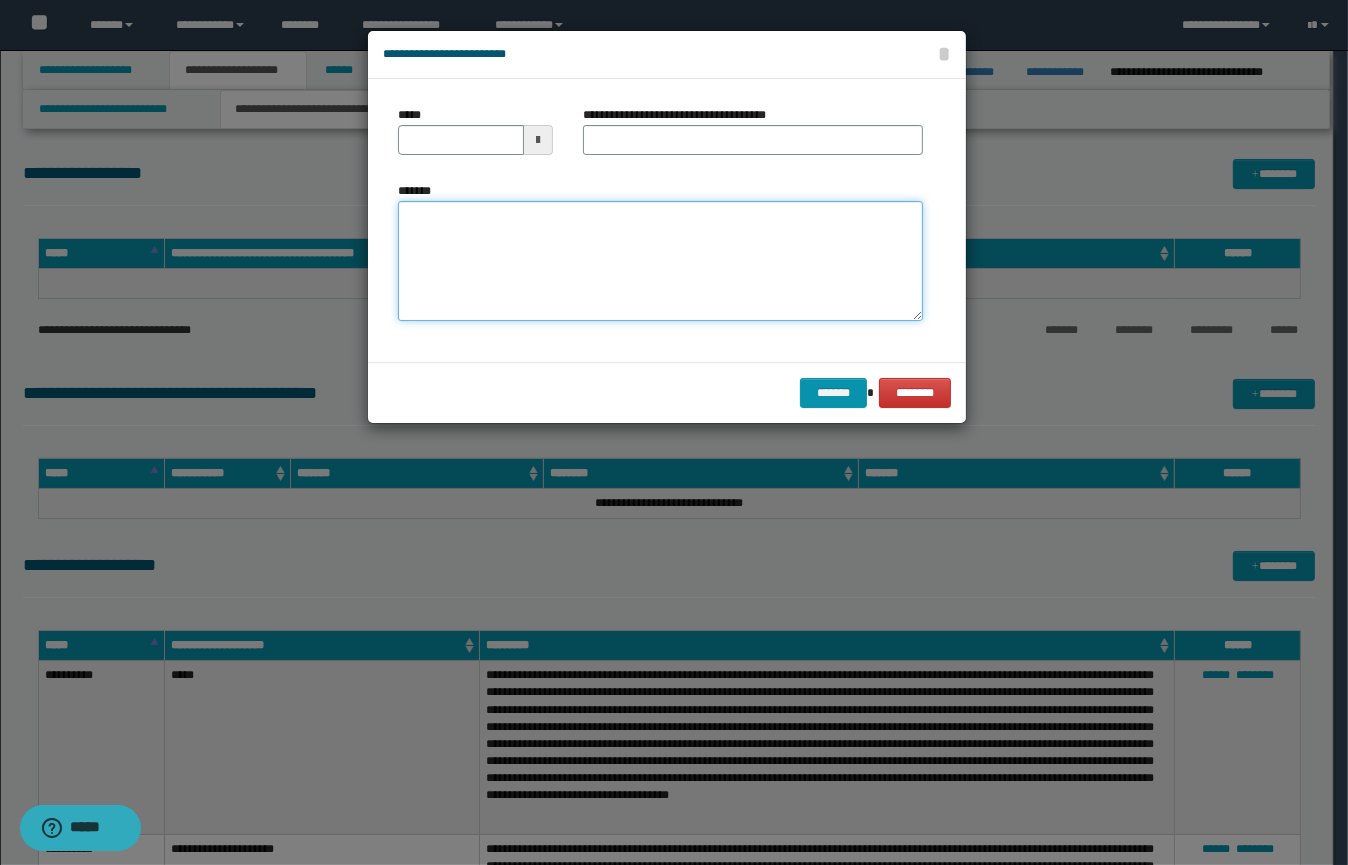 paste on "**********" 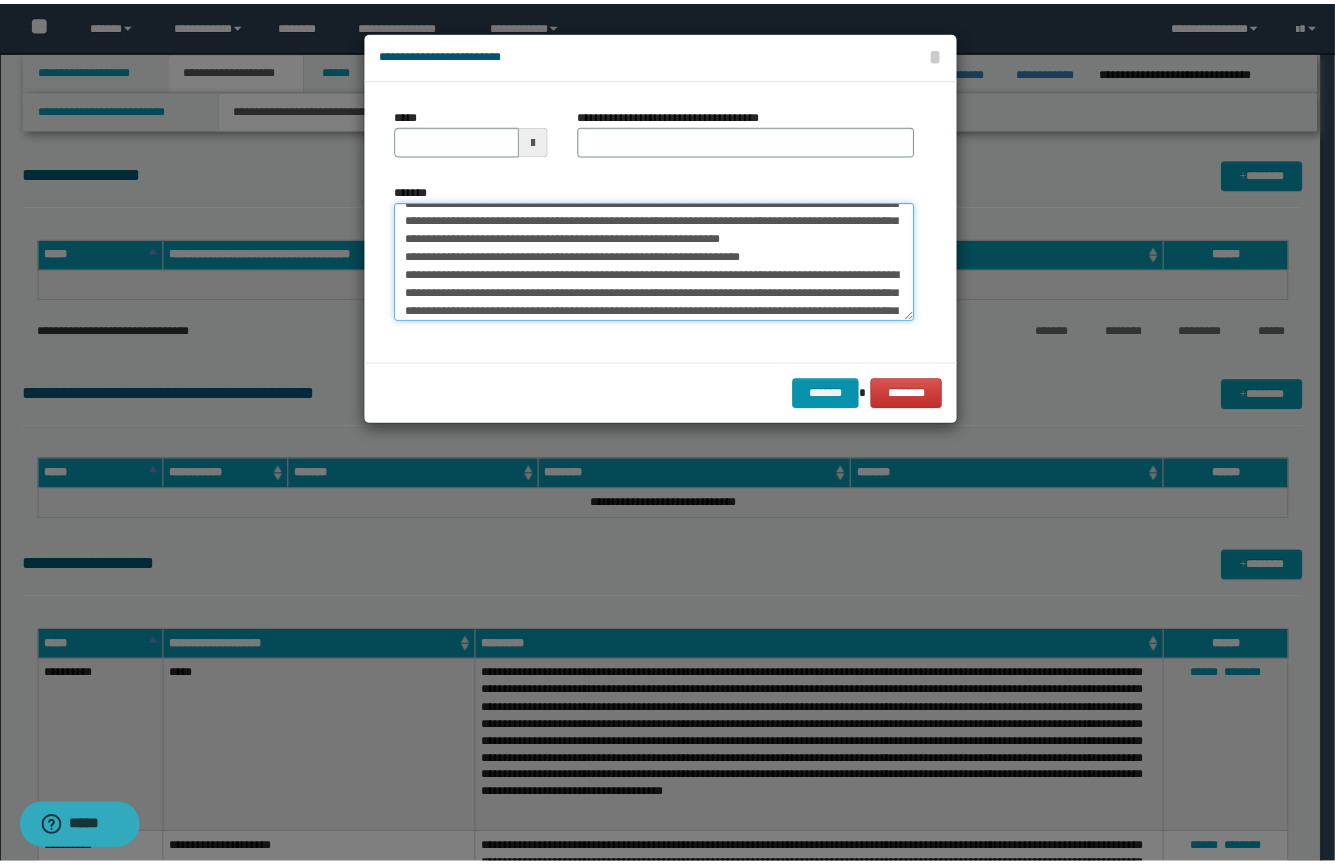 scroll, scrollTop: 0, scrollLeft: 0, axis: both 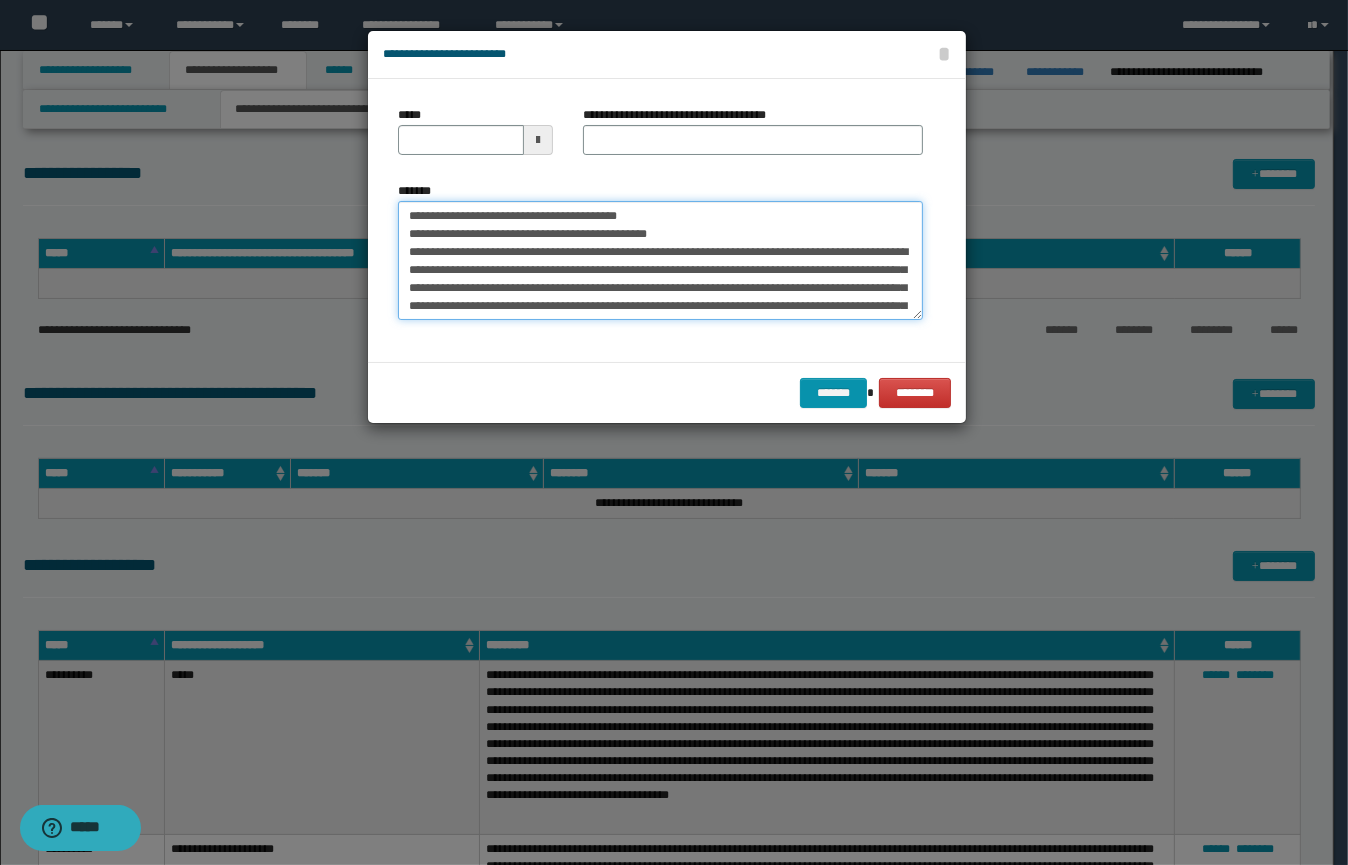 type on "**********" 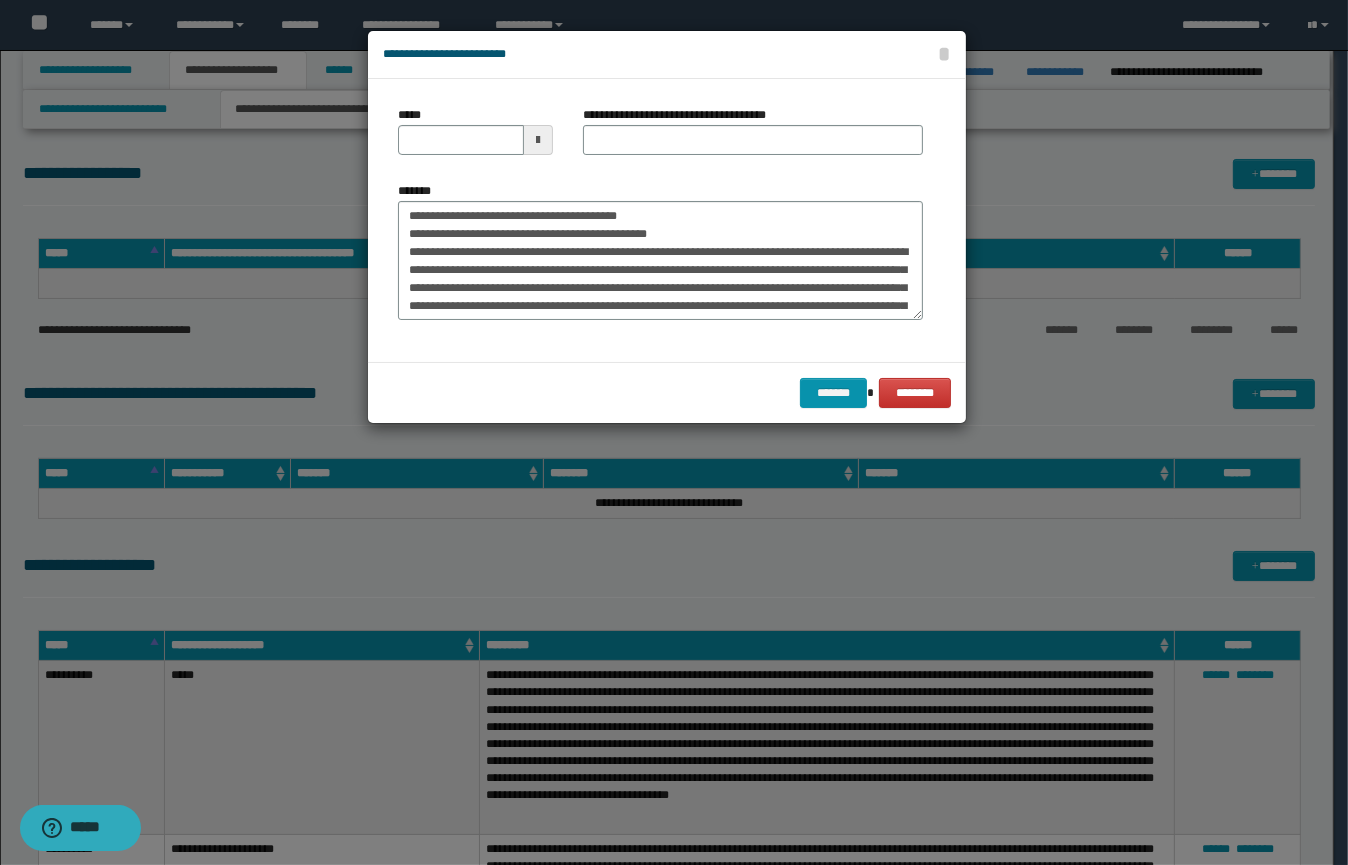 click at bounding box center (538, 140) 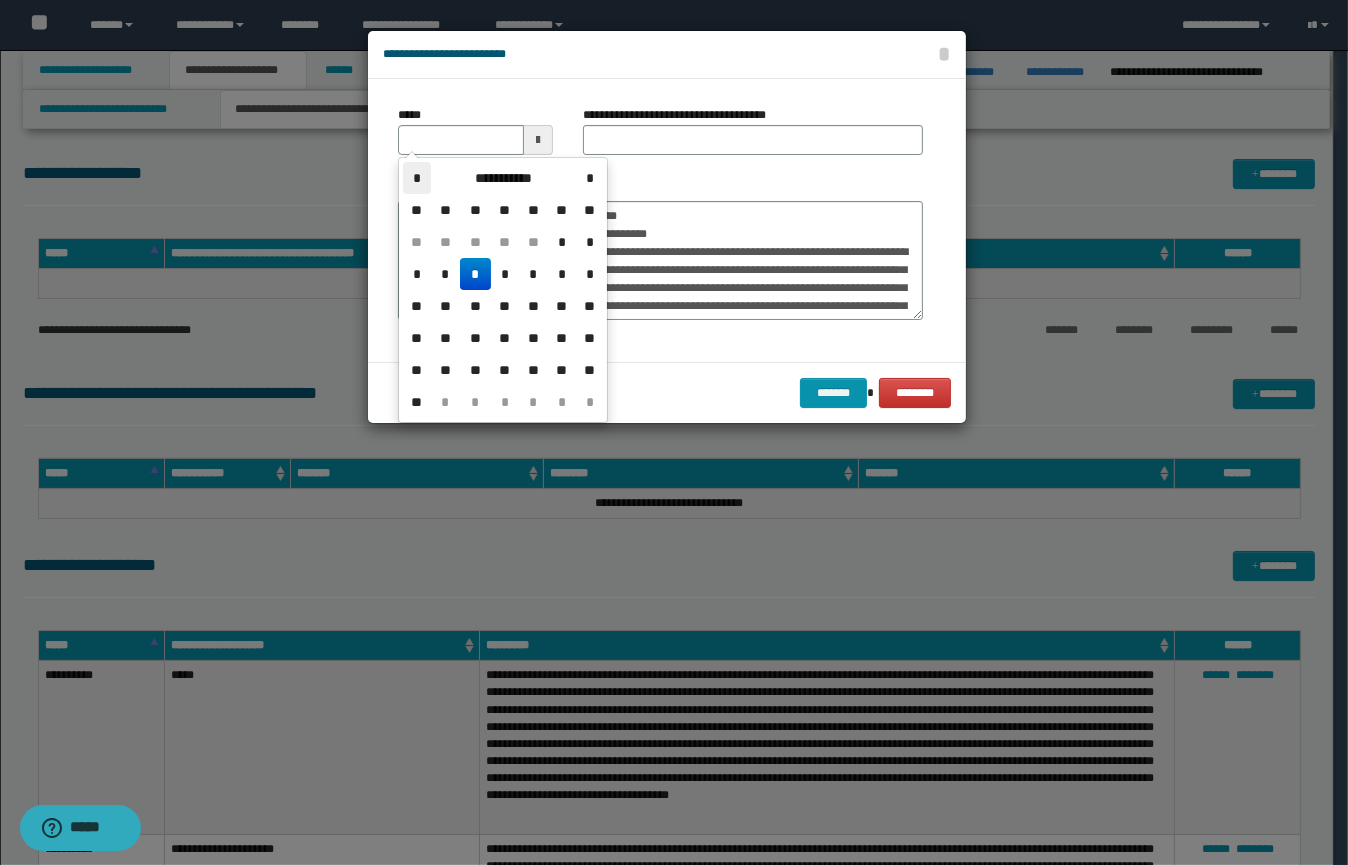 click on "*" at bounding box center (417, 178) 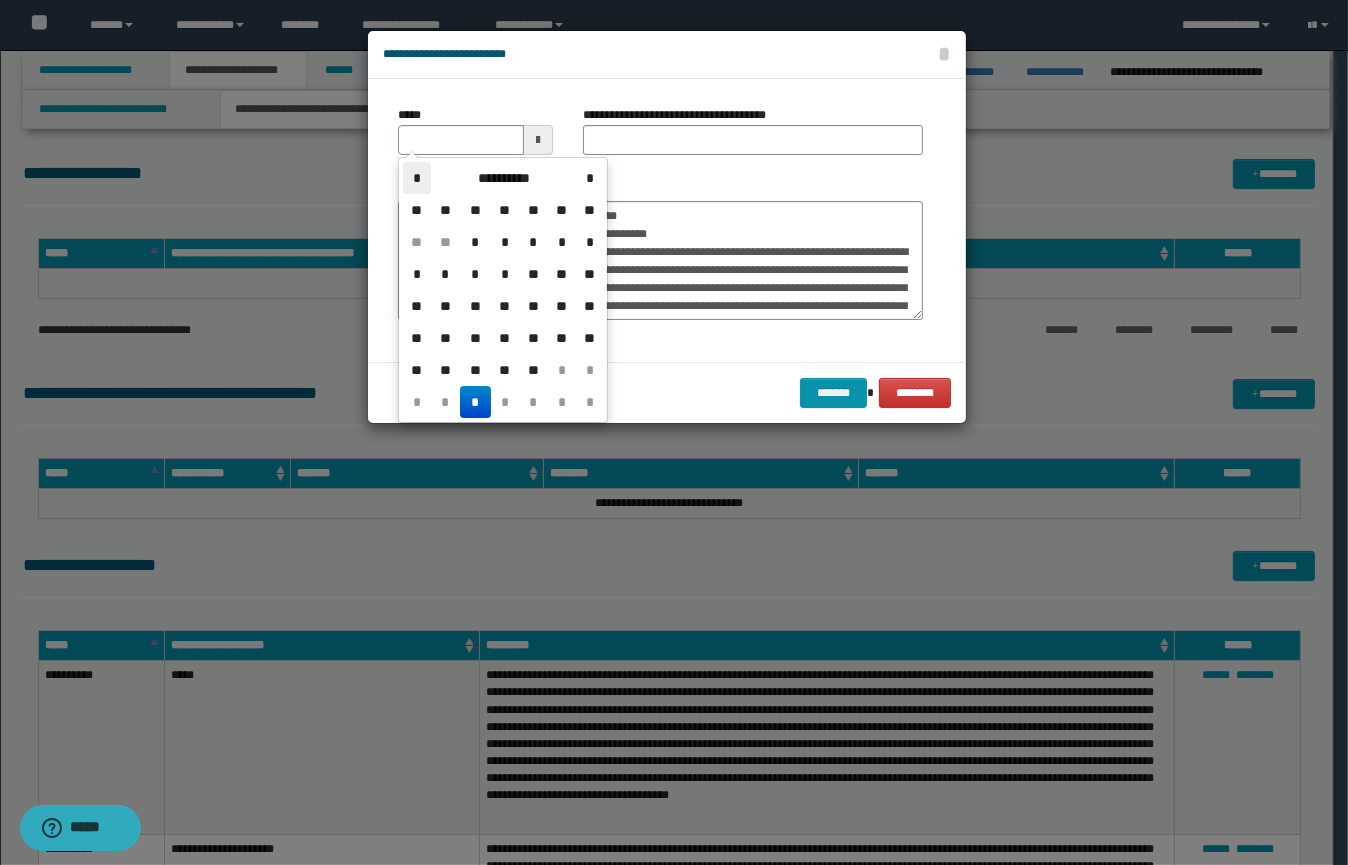 click on "*" at bounding box center [417, 178] 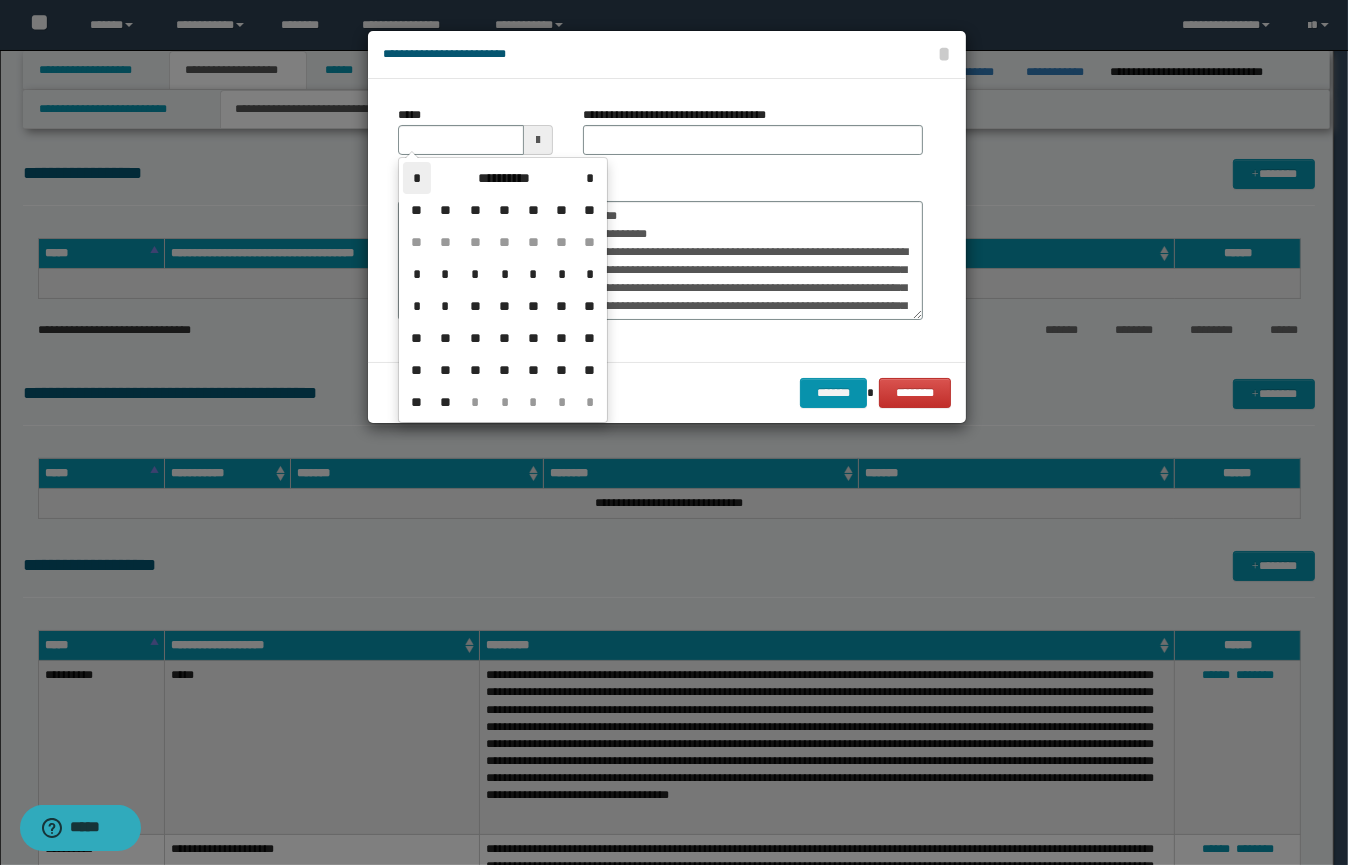 click on "*" at bounding box center (417, 178) 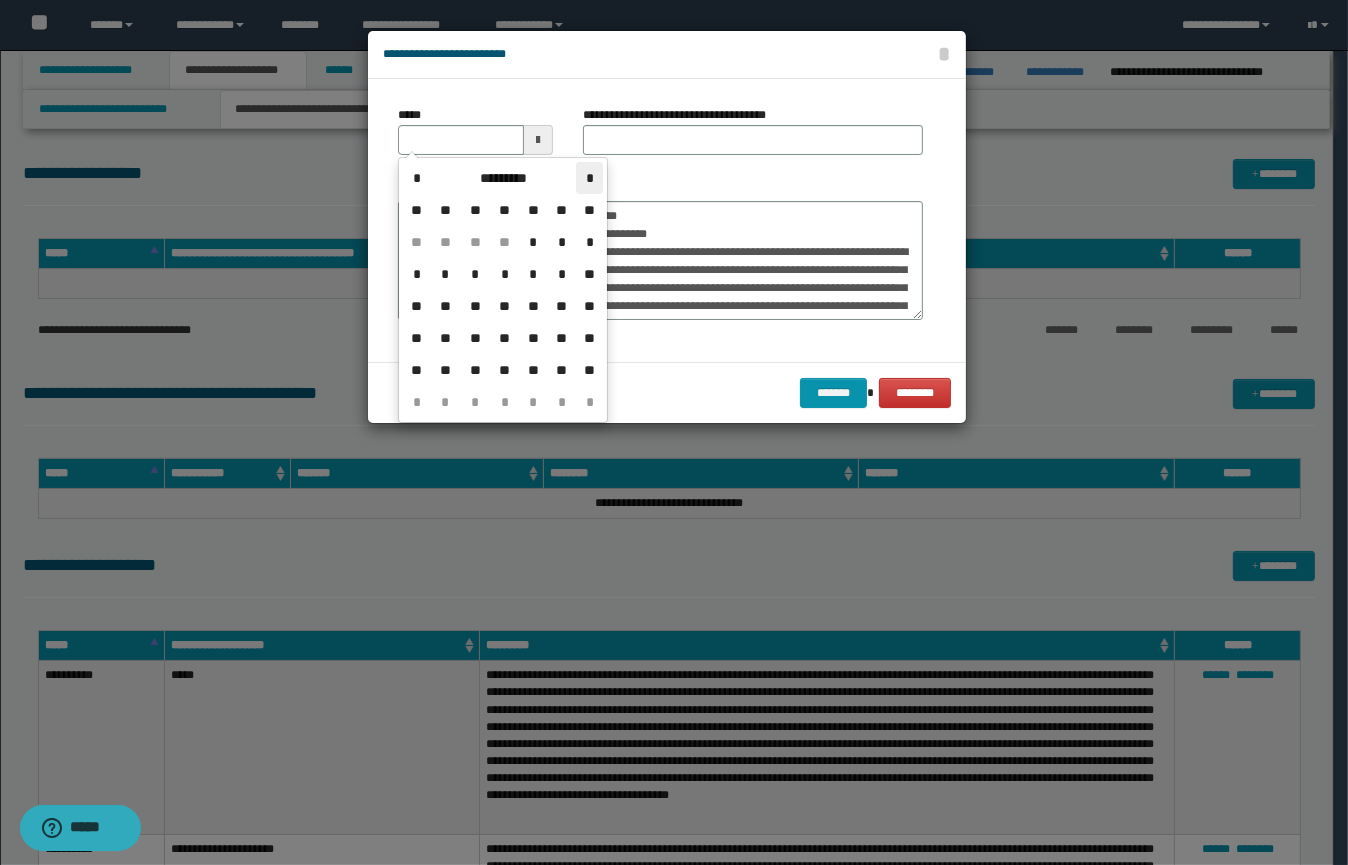 click on "*" at bounding box center [589, 178] 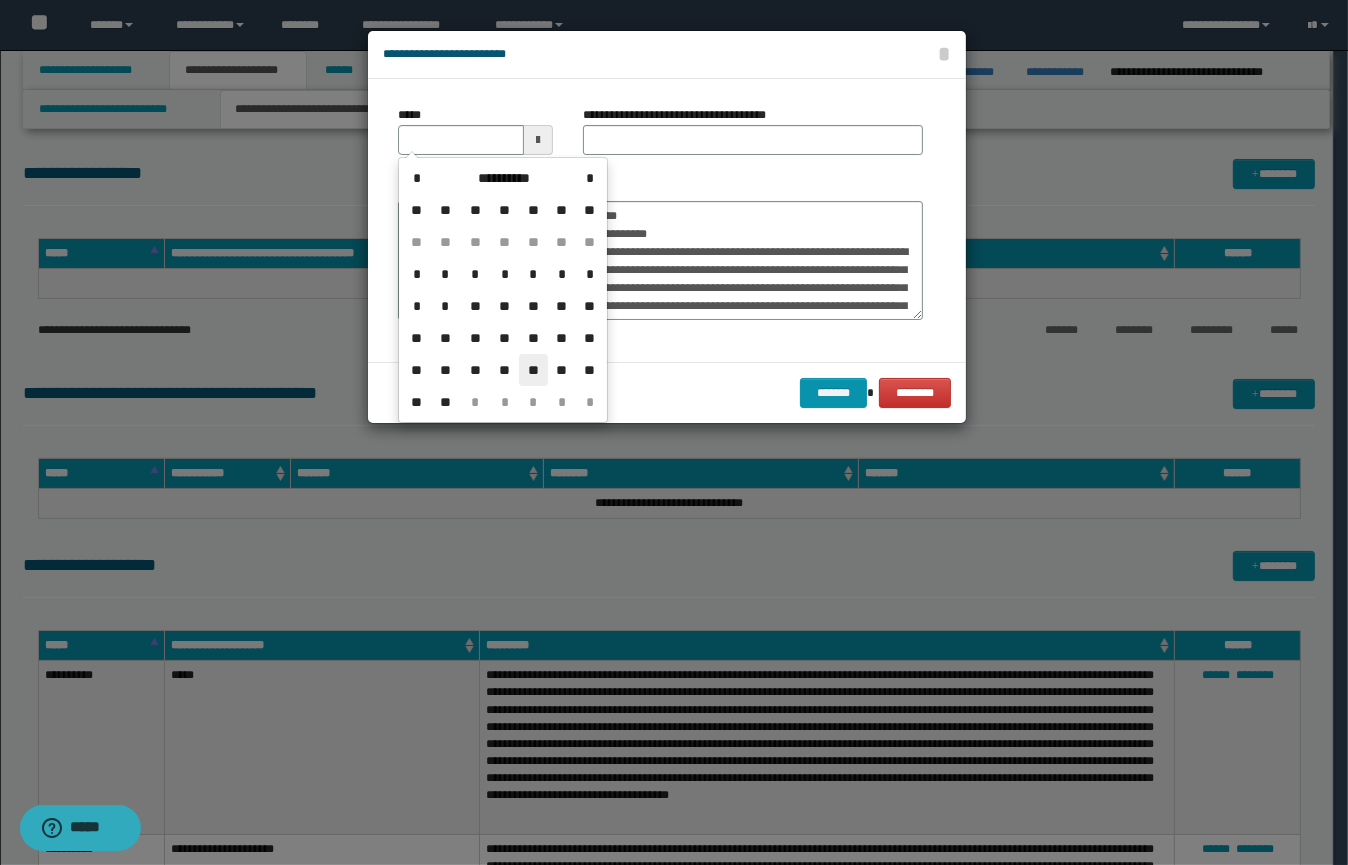click on "**" at bounding box center [533, 370] 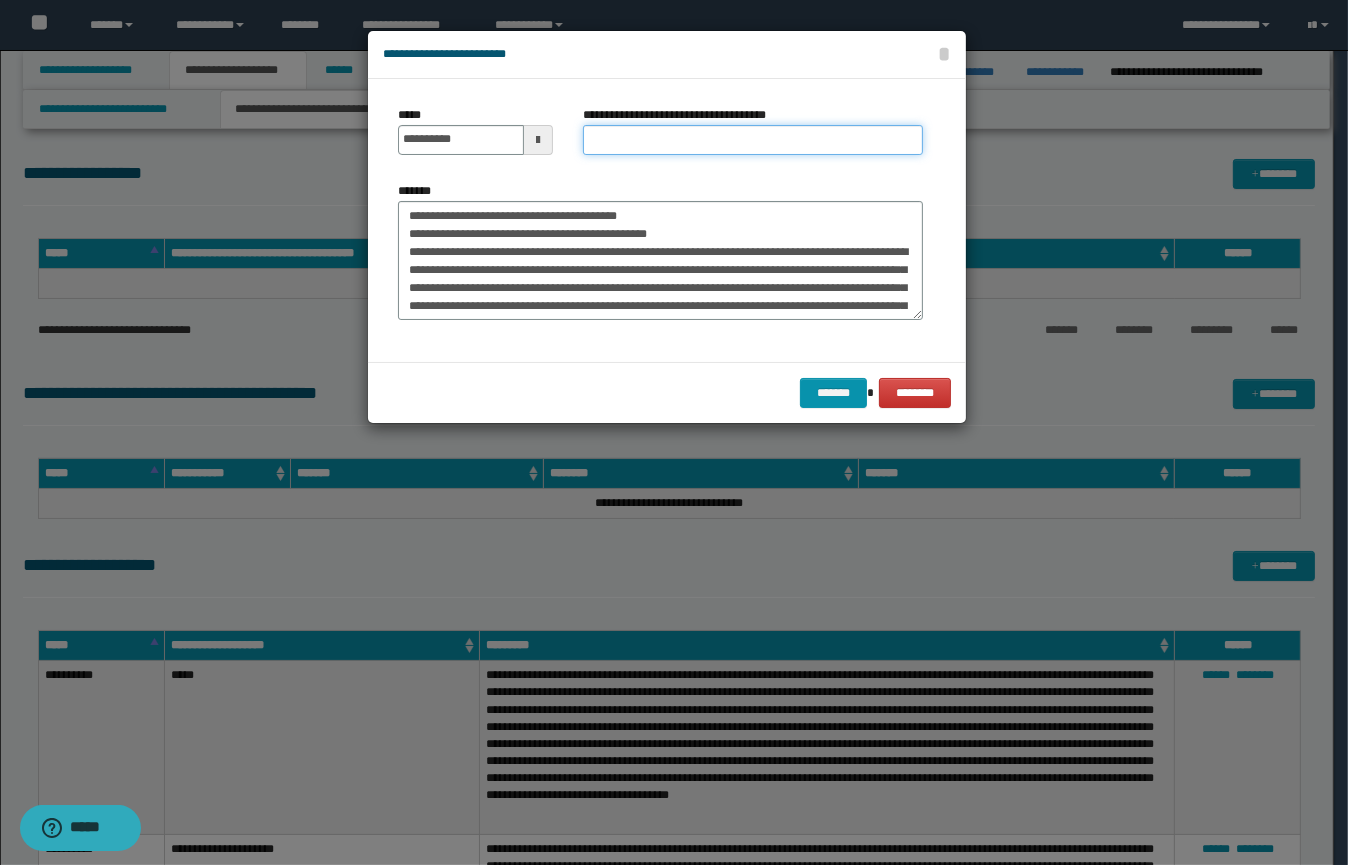 click on "**********" at bounding box center [753, 140] 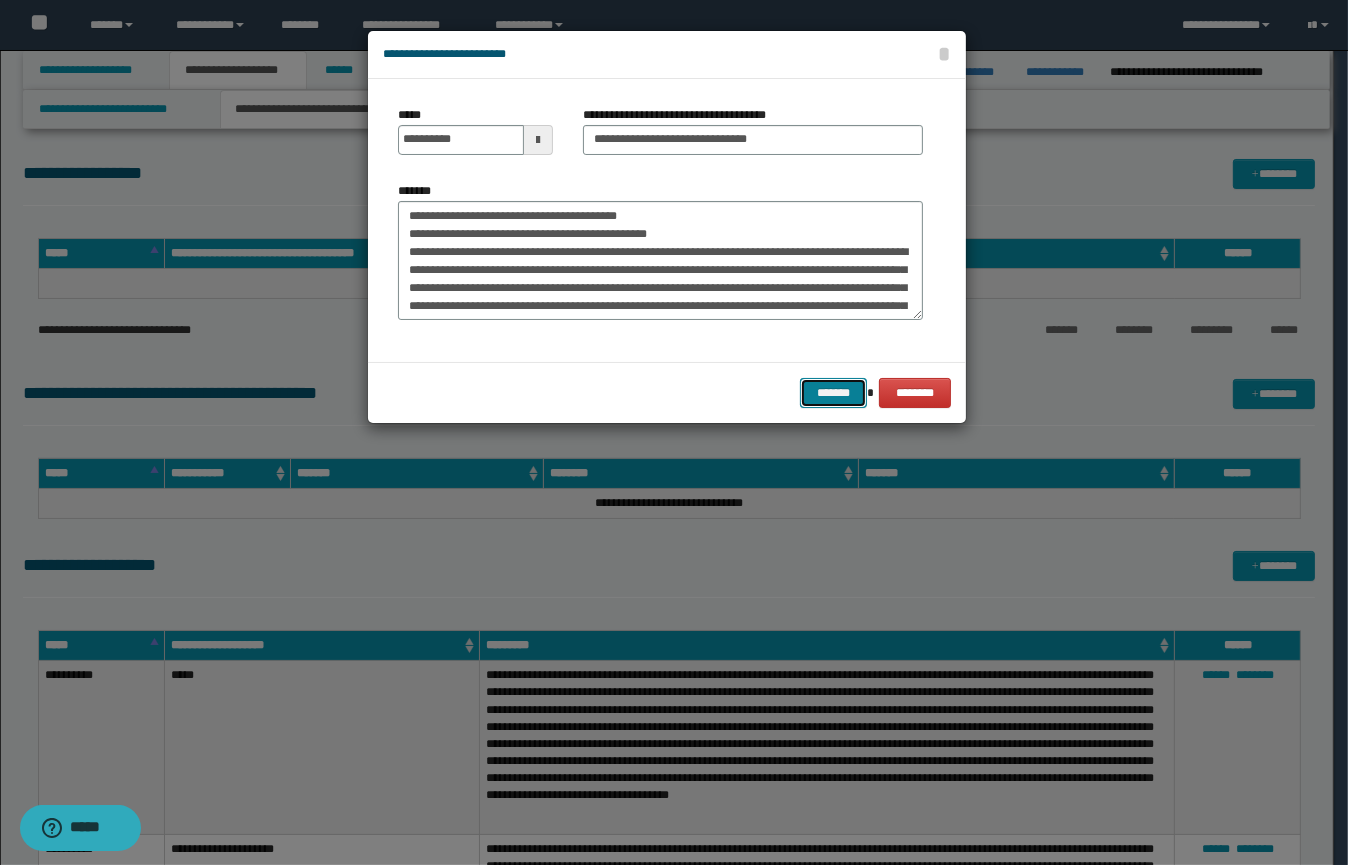 click on "*******" at bounding box center [833, 393] 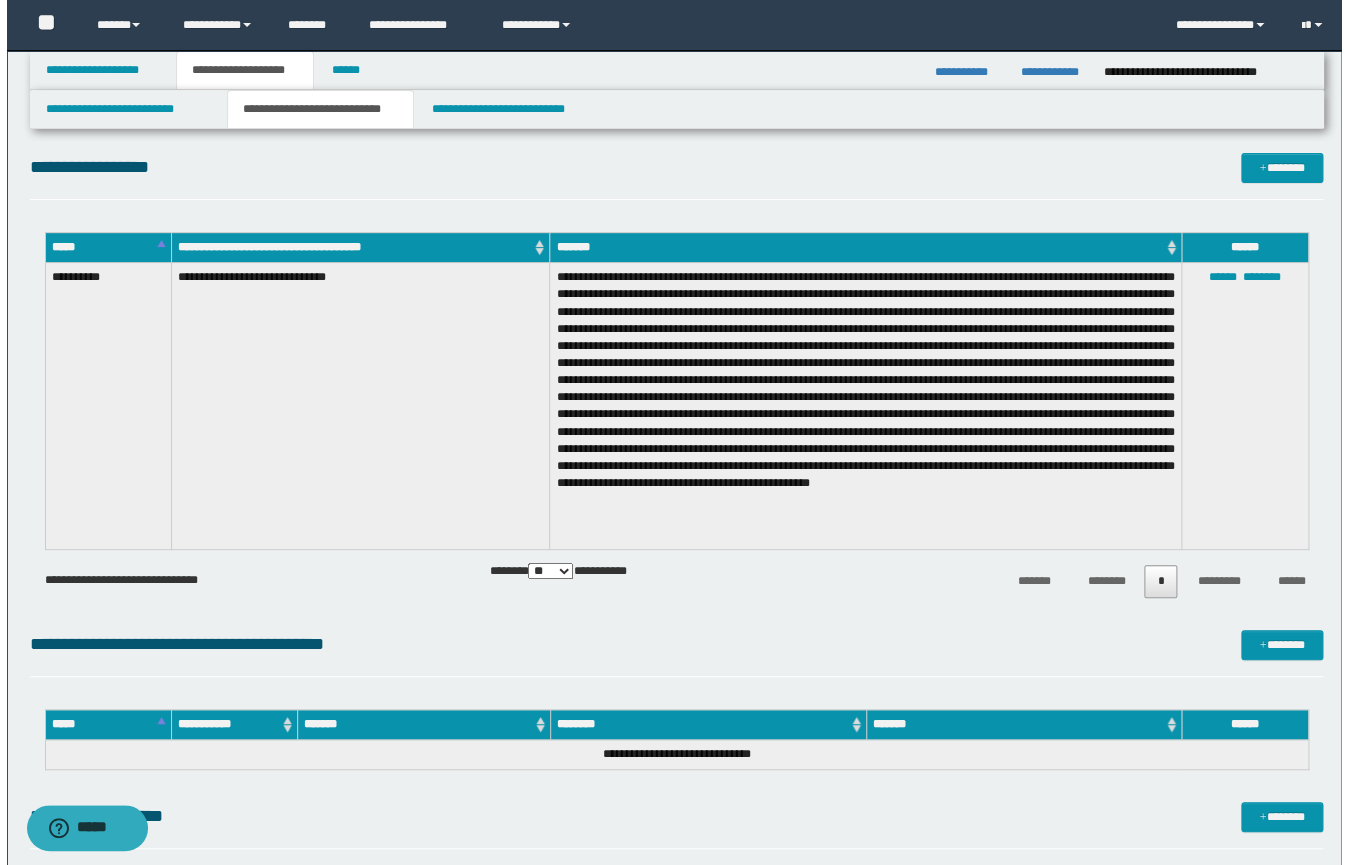 scroll, scrollTop: 3, scrollLeft: 0, axis: vertical 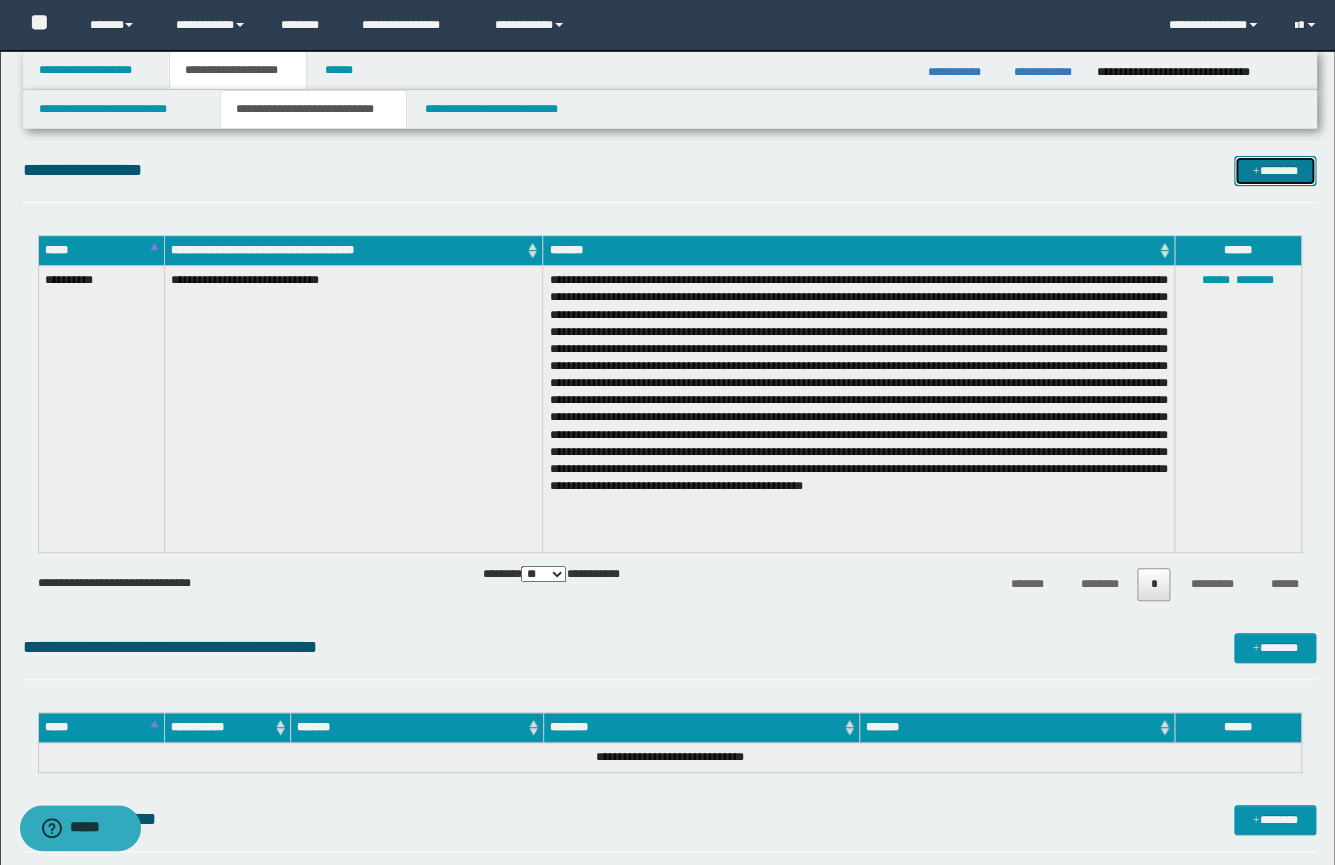 click on "*******" at bounding box center (1275, 171) 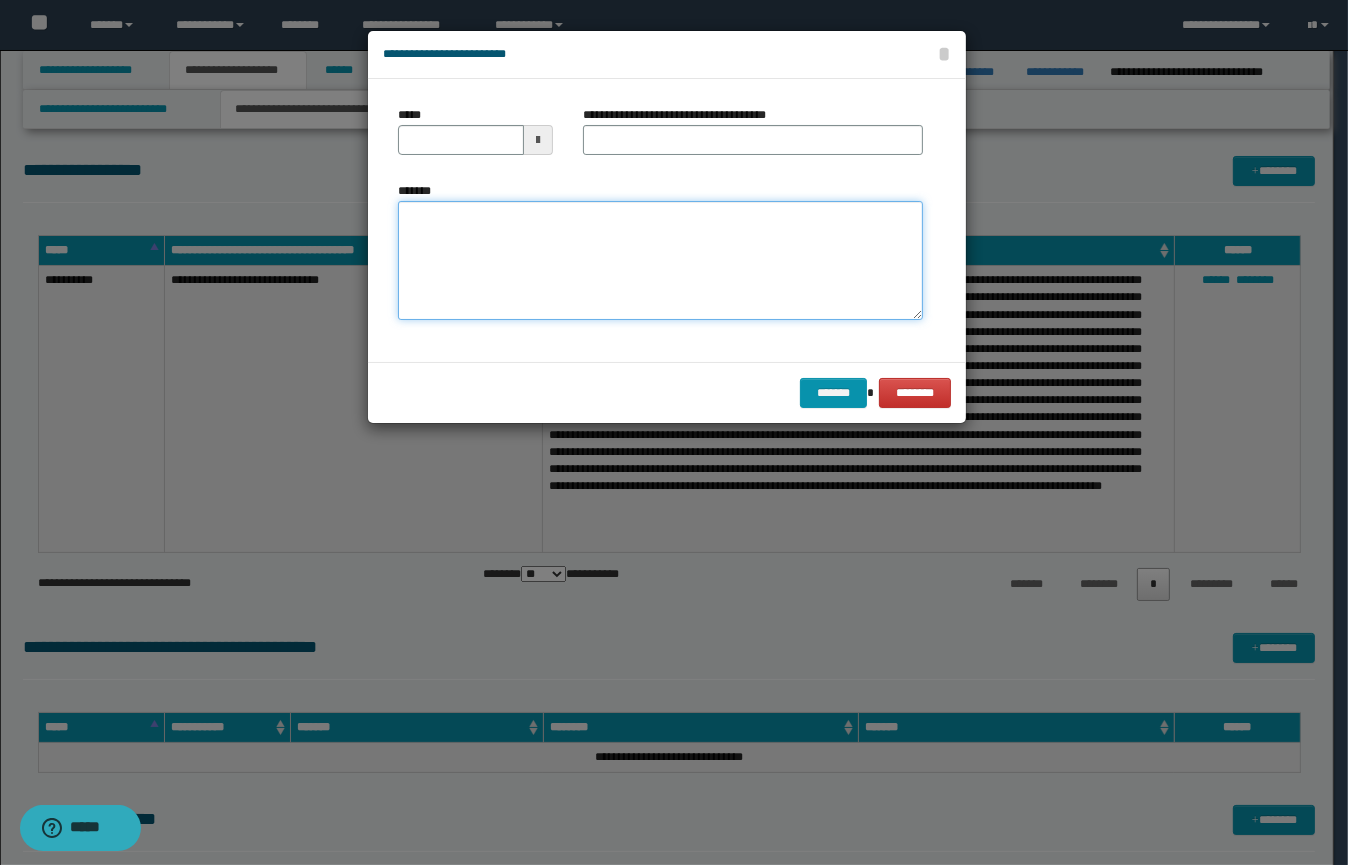 click on "*******" at bounding box center [660, 261] 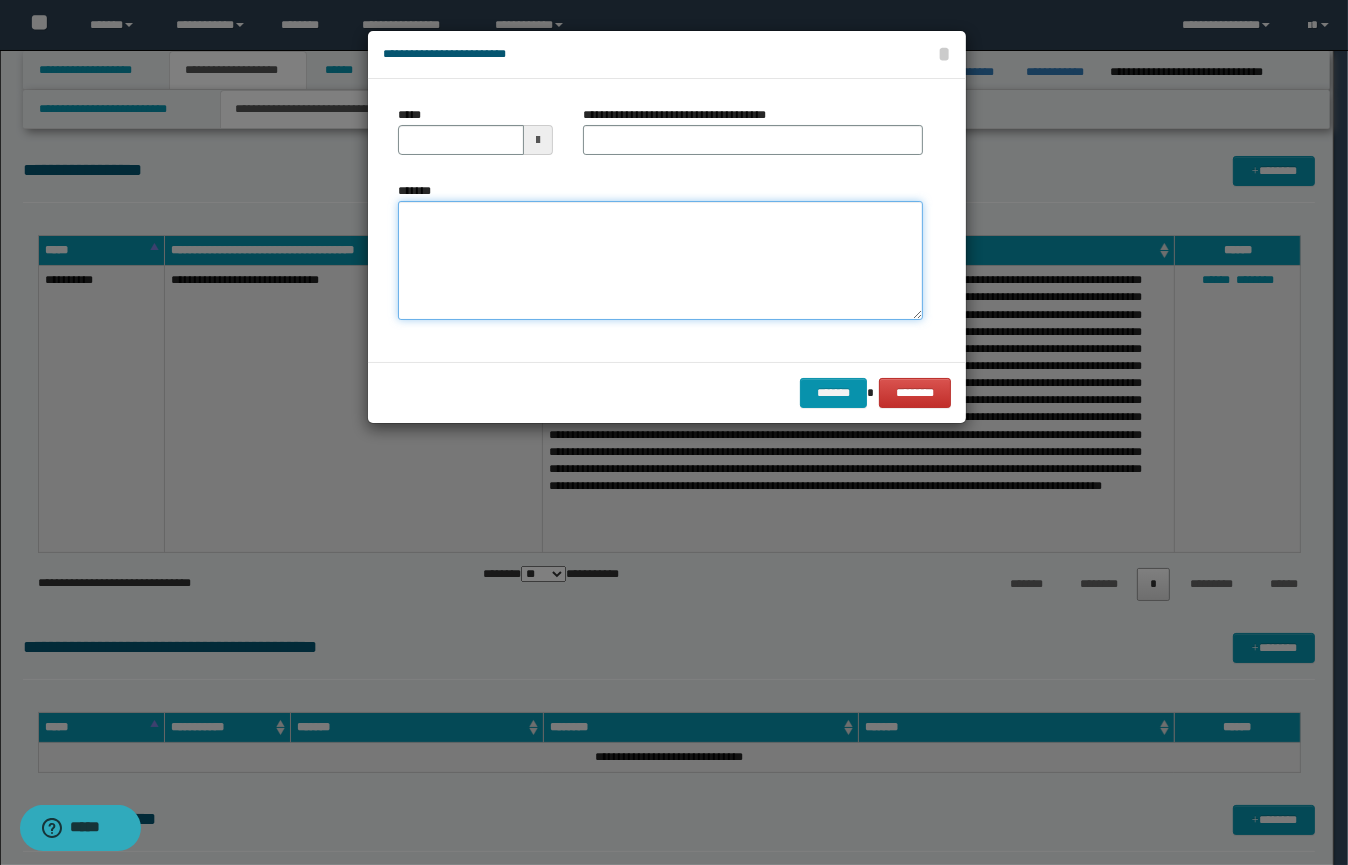 paste on "**********" 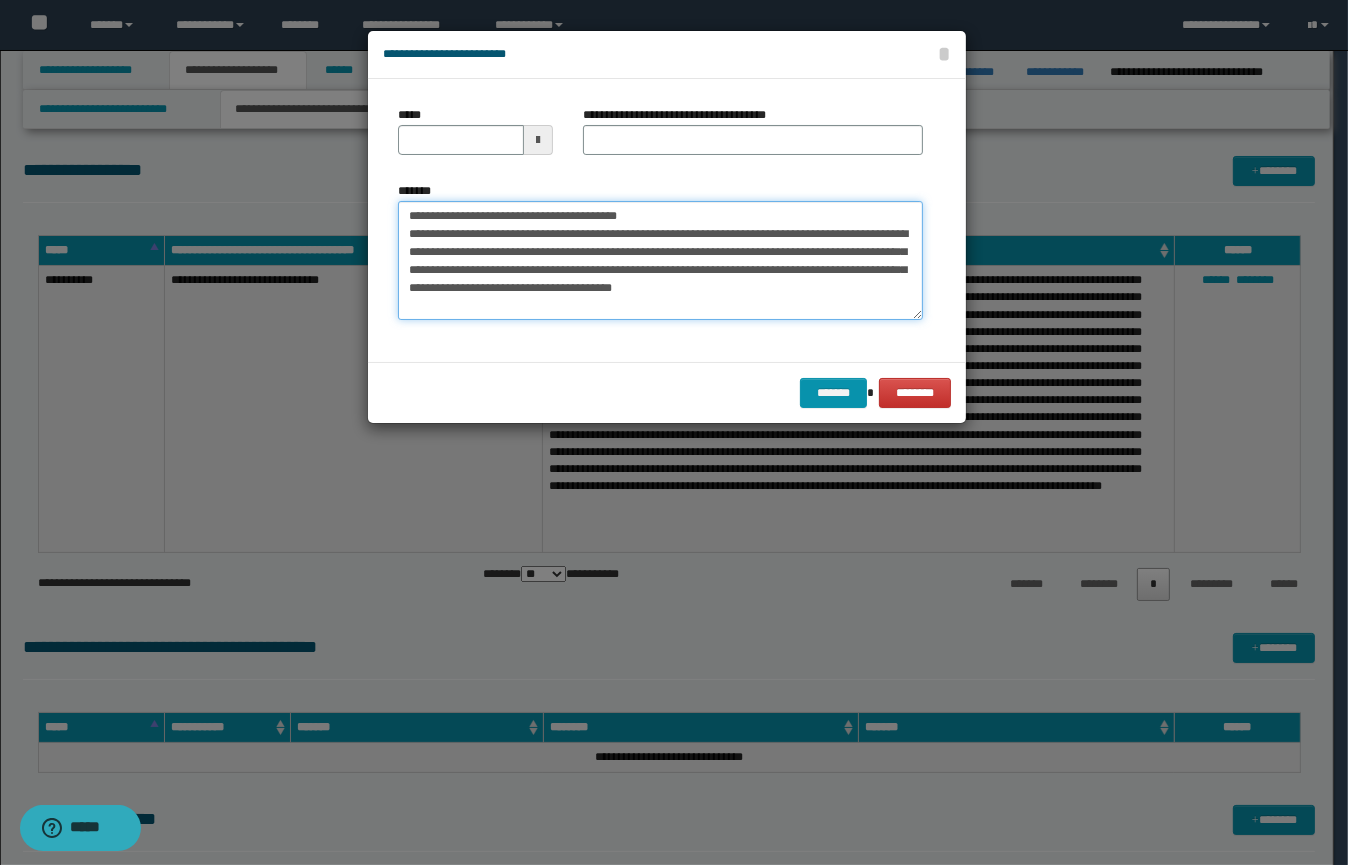 scroll, scrollTop: 0, scrollLeft: 0, axis: both 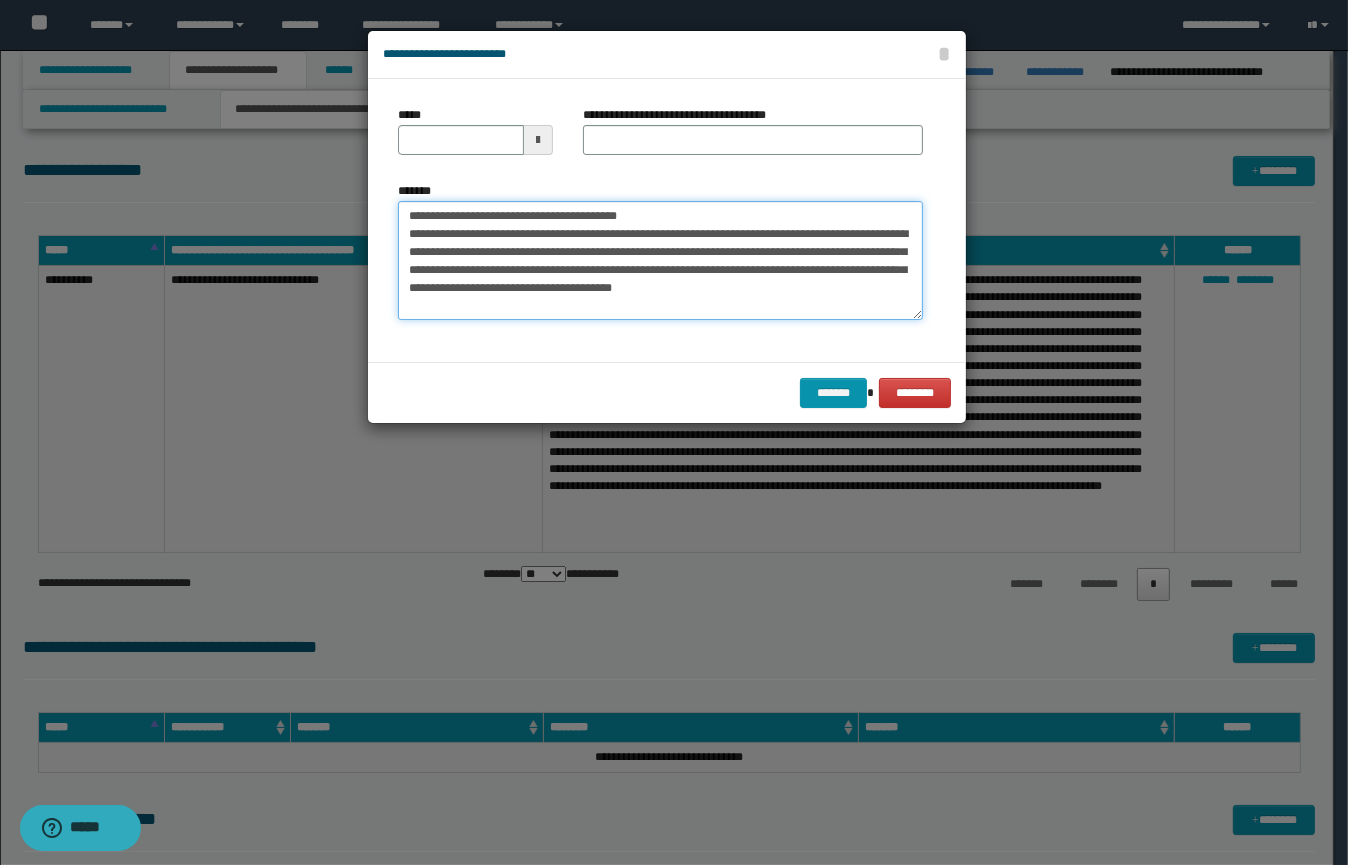 type on "**********" 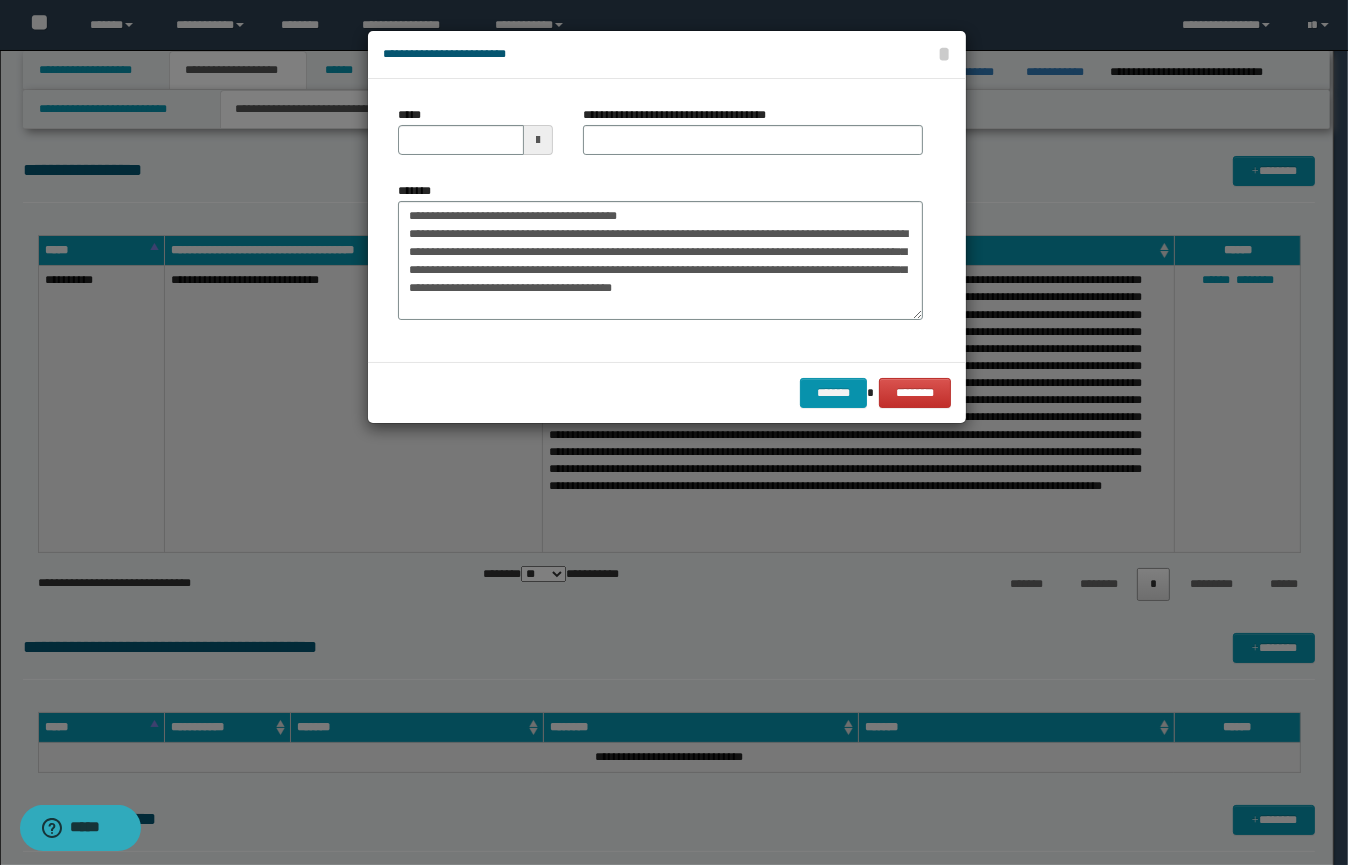 click at bounding box center [538, 140] 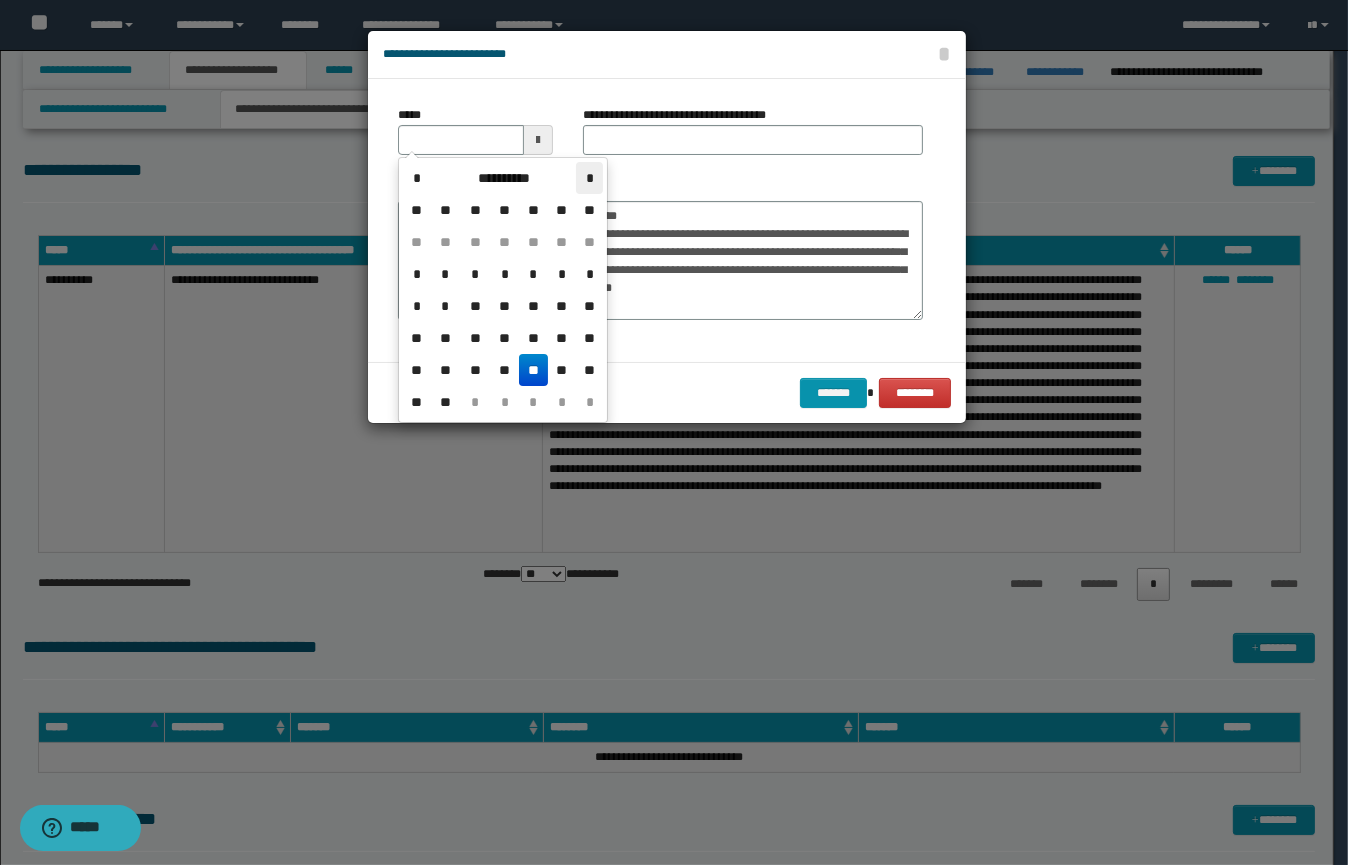 click on "*" at bounding box center [589, 178] 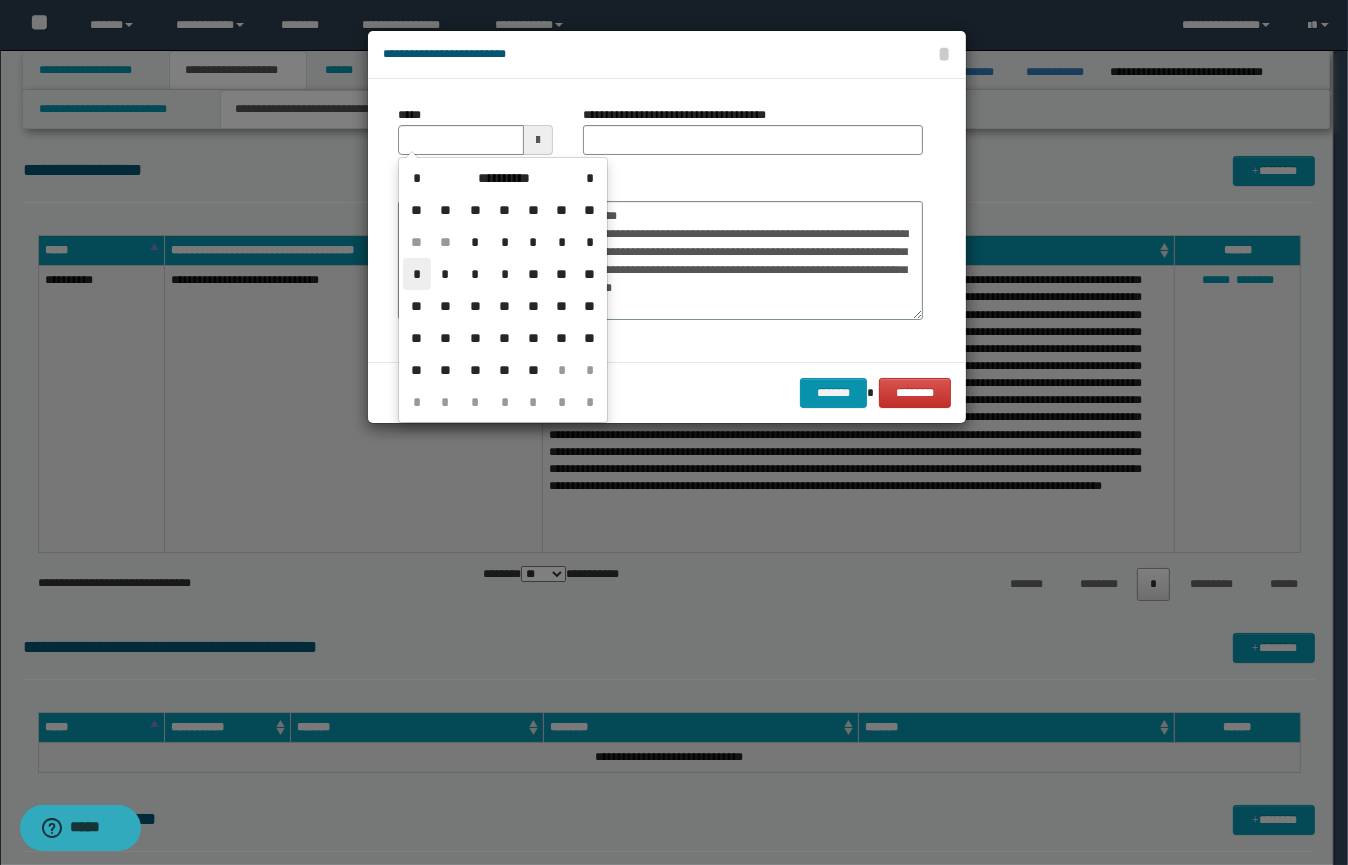 click on "*" at bounding box center [417, 274] 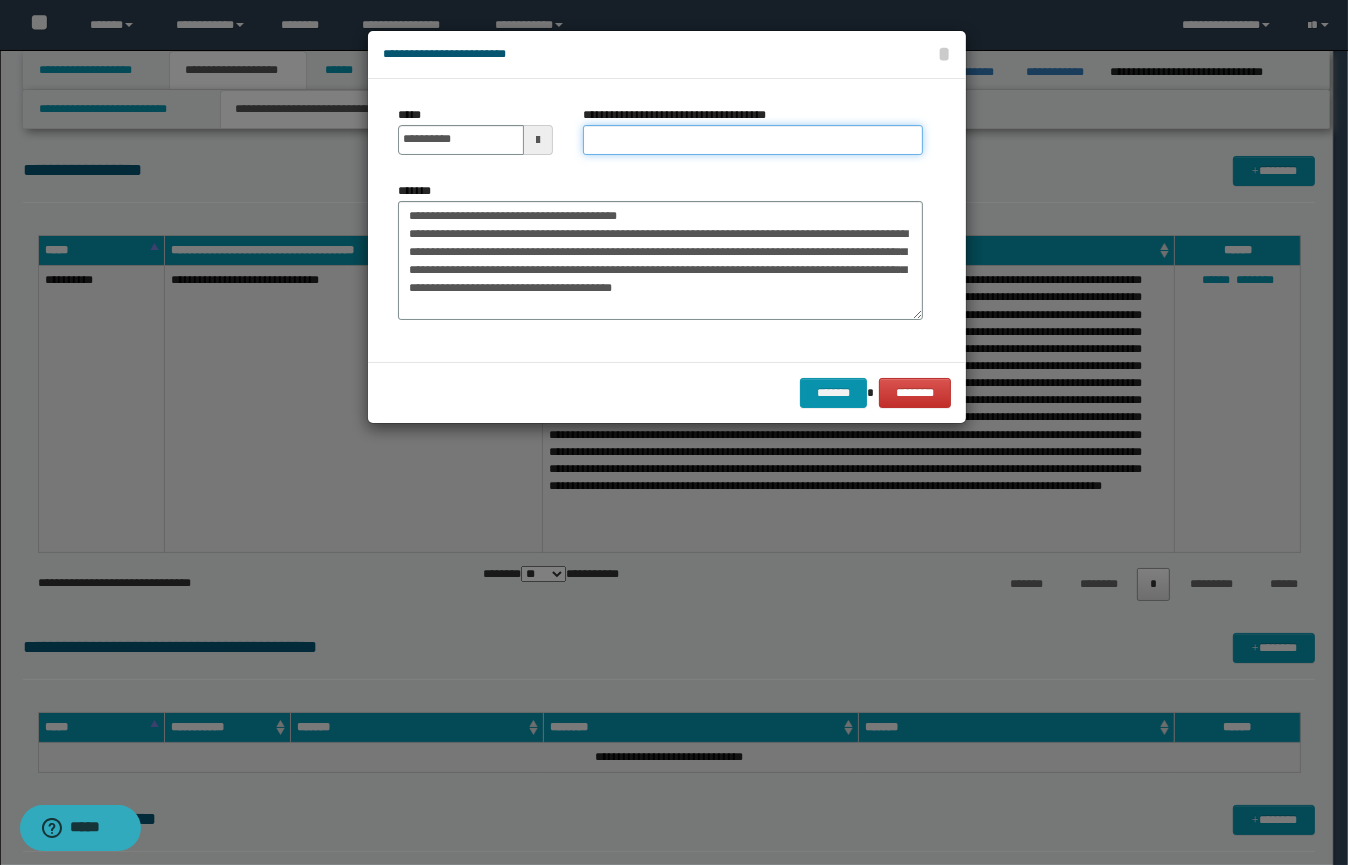 click on "**********" at bounding box center (753, 140) 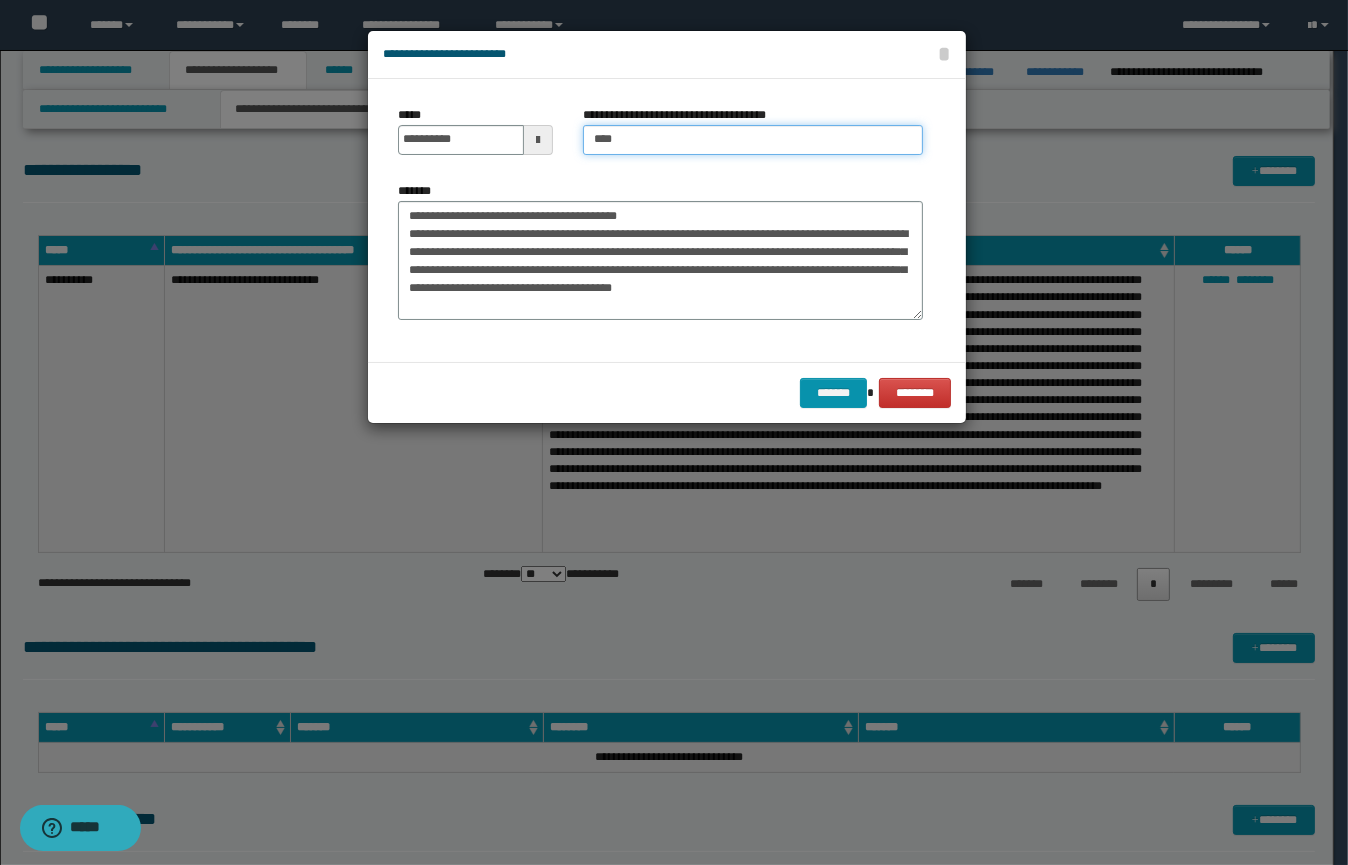 type on "**********" 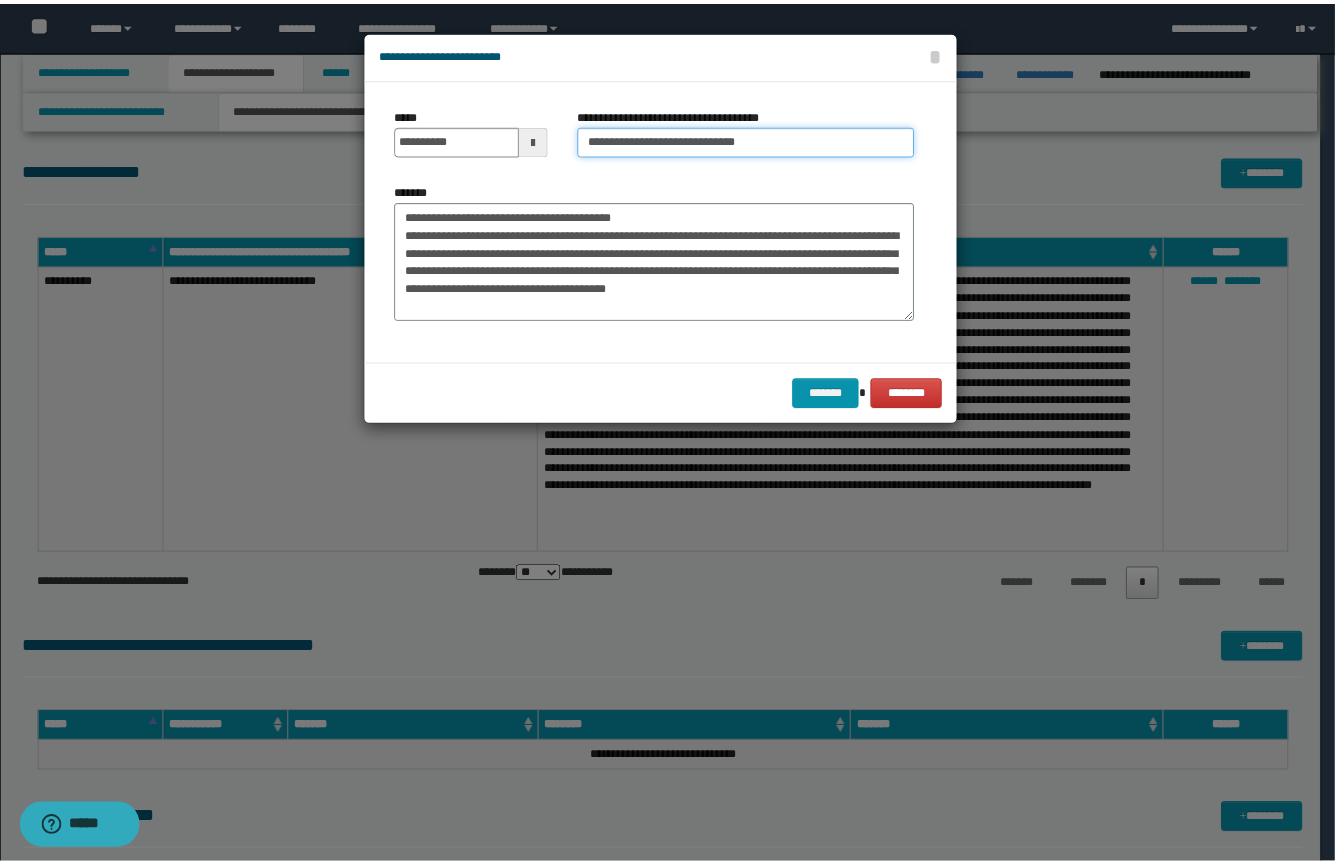 scroll, scrollTop: 35, scrollLeft: 0, axis: vertical 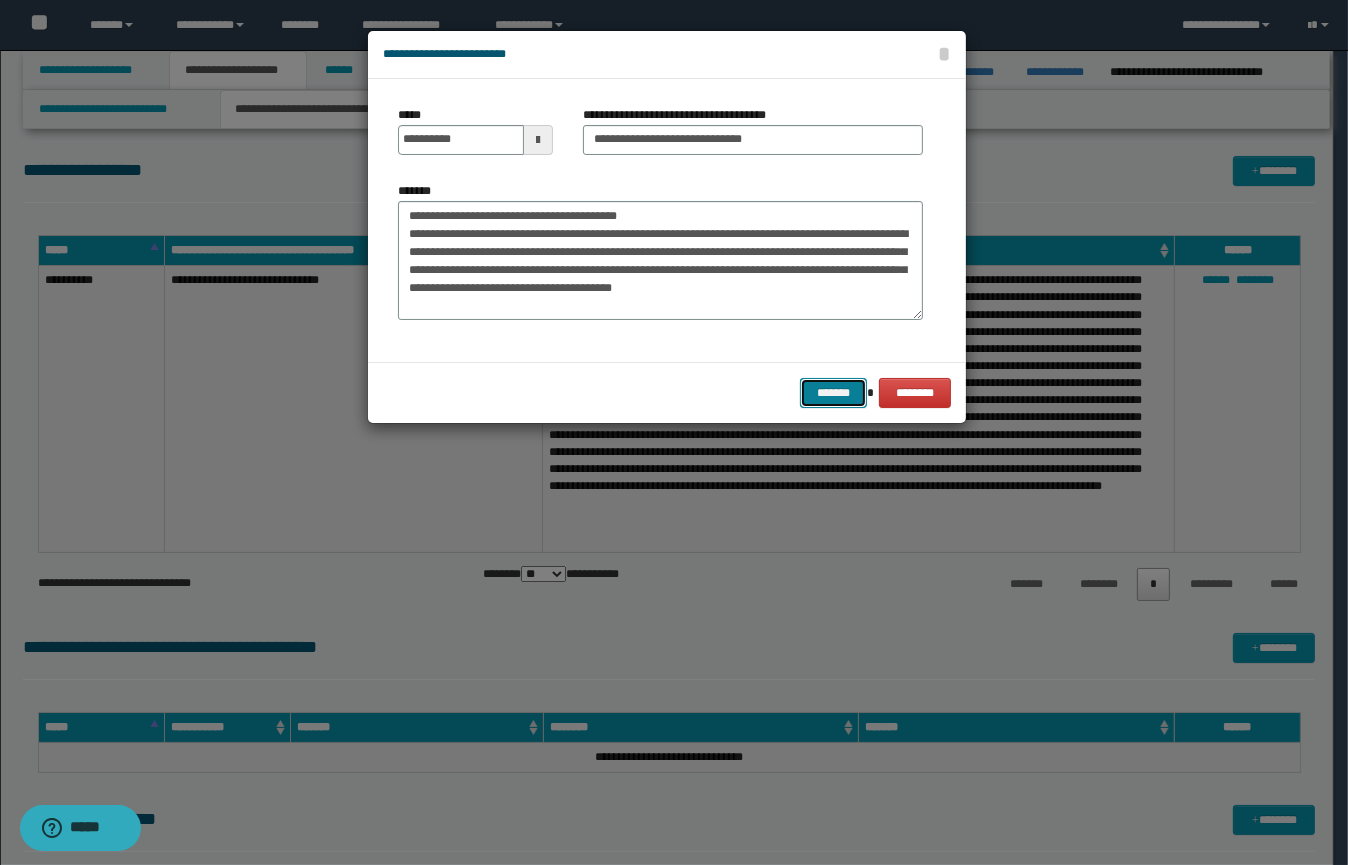 click on "*******" at bounding box center (833, 393) 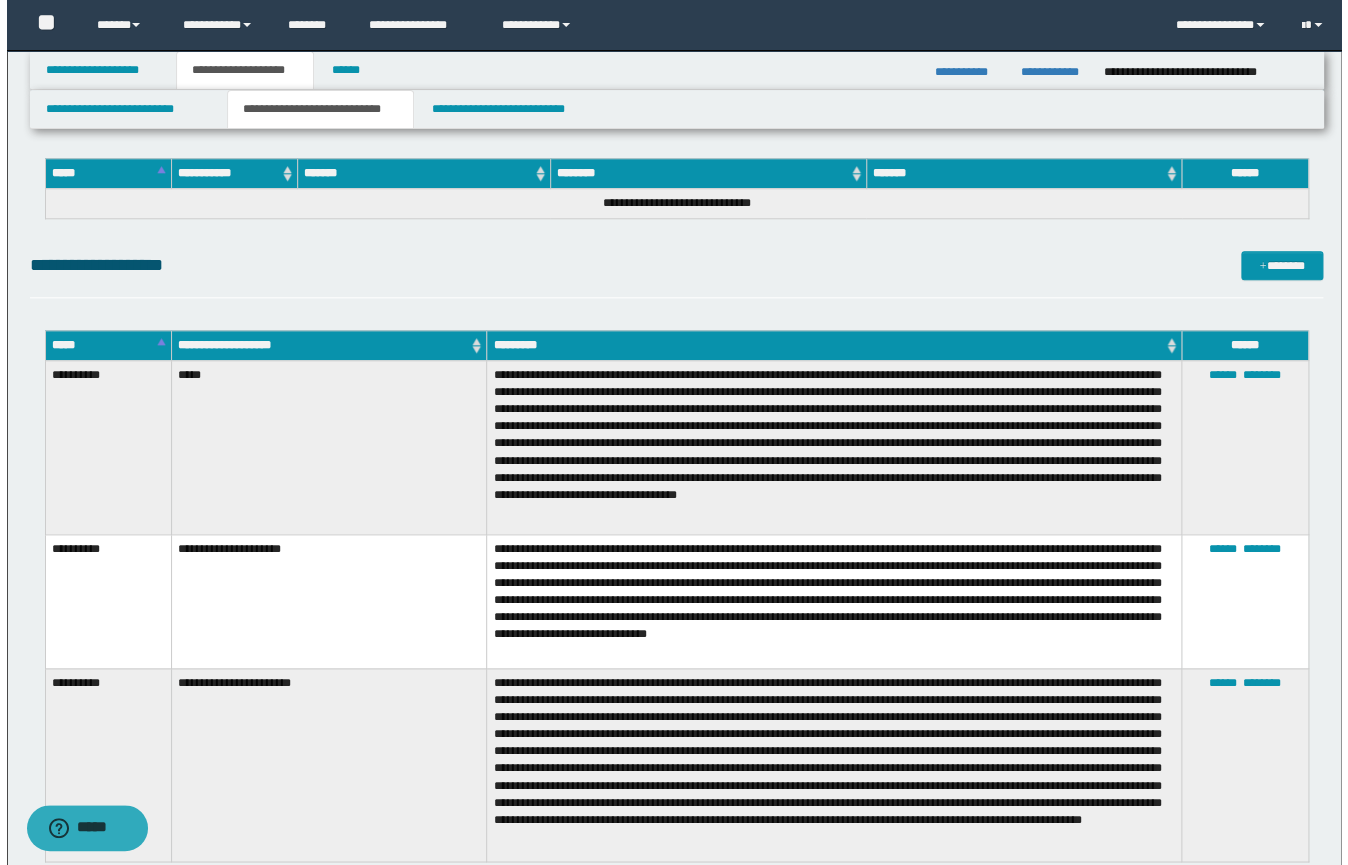 scroll, scrollTop: 702, scrollLeft: 0, axis: vertical 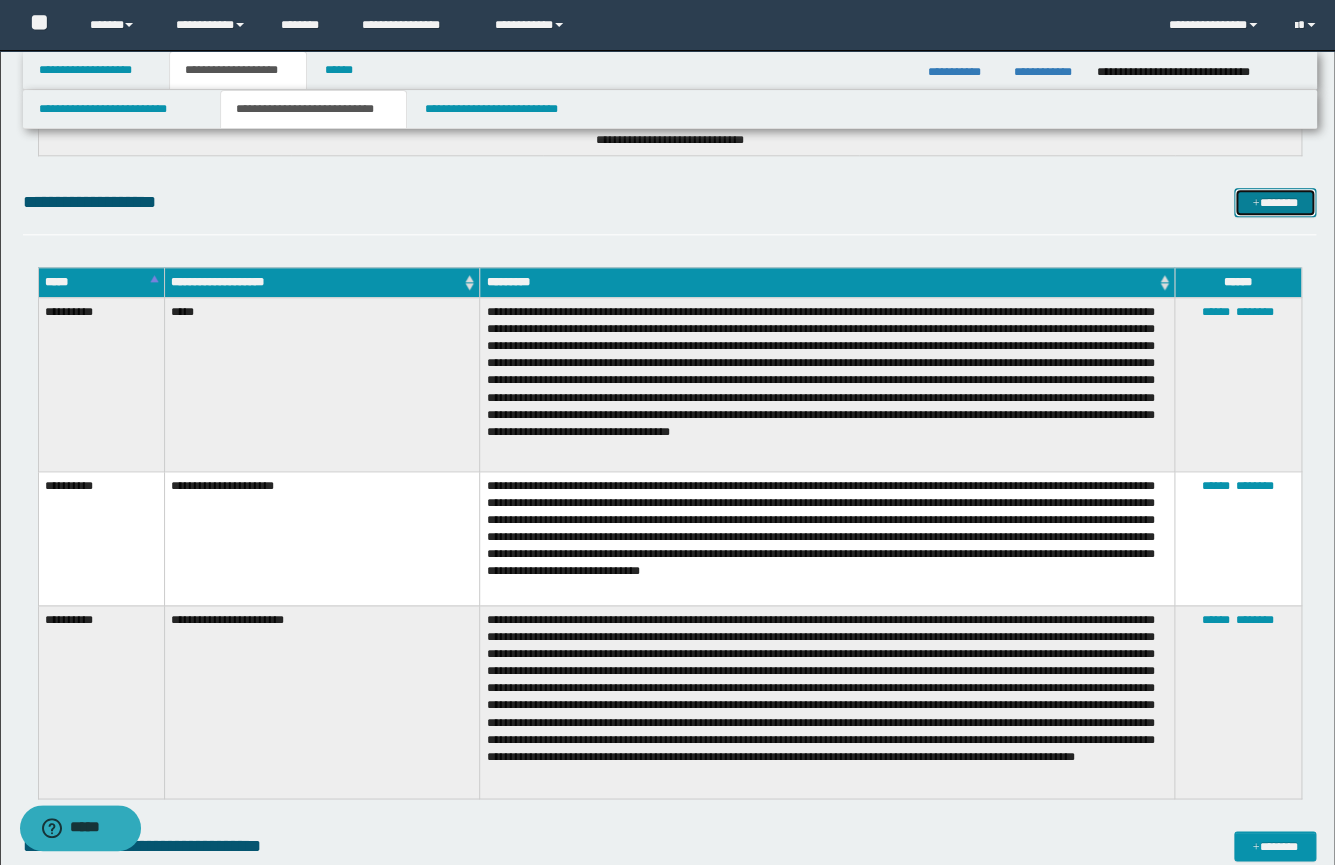 click on "*******" at bounding box center [1275, 203] 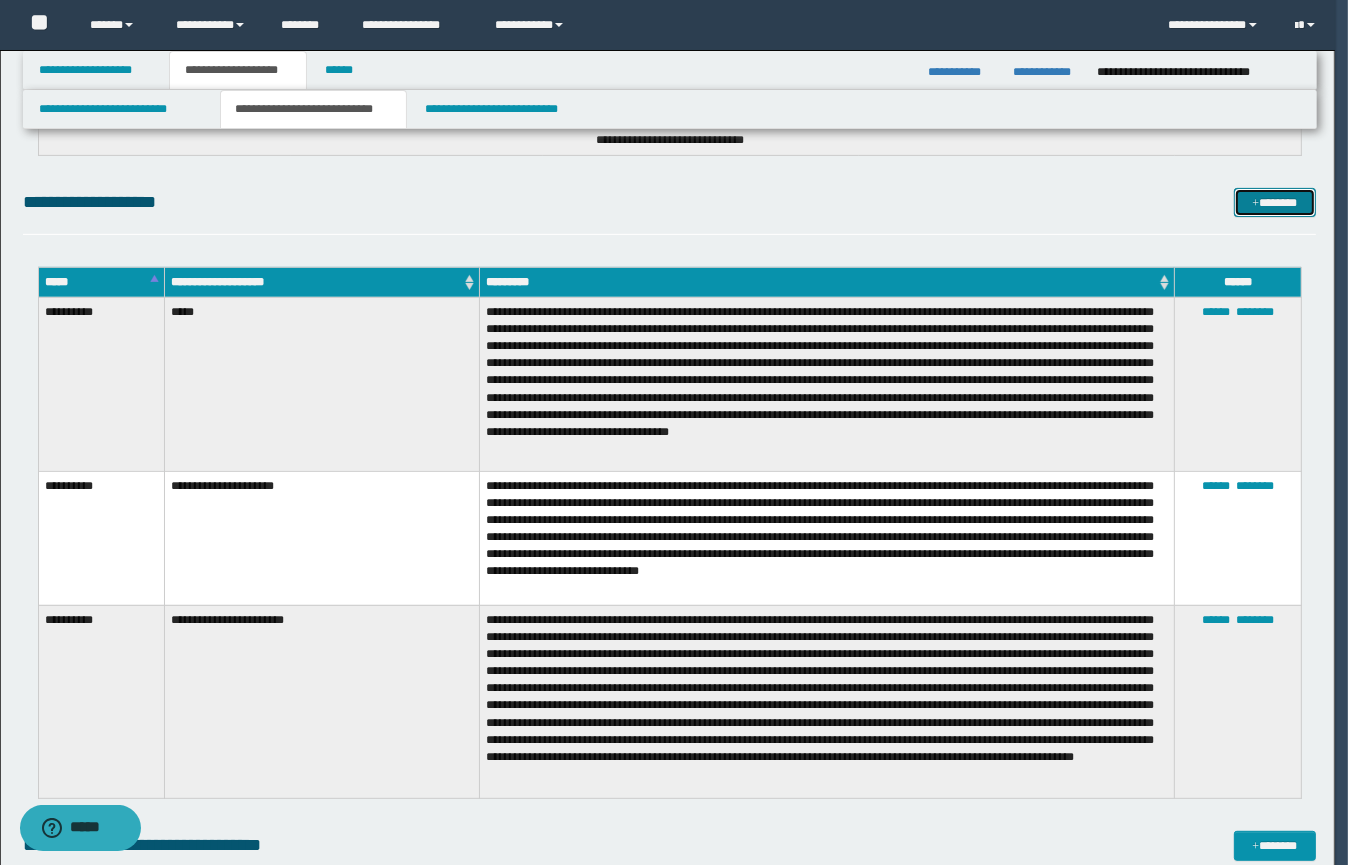 click on "*******" at bounding box center (1275, 203) 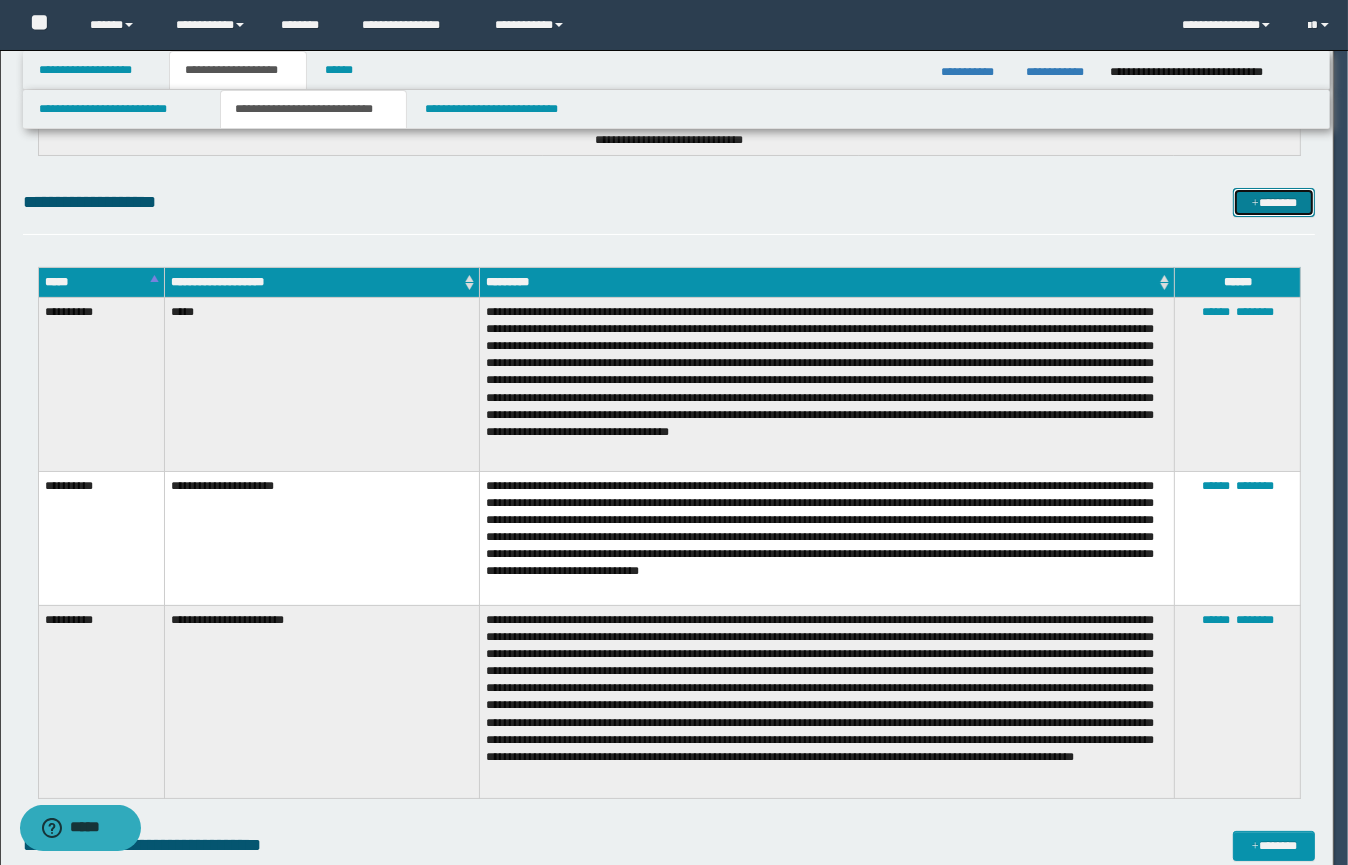 type 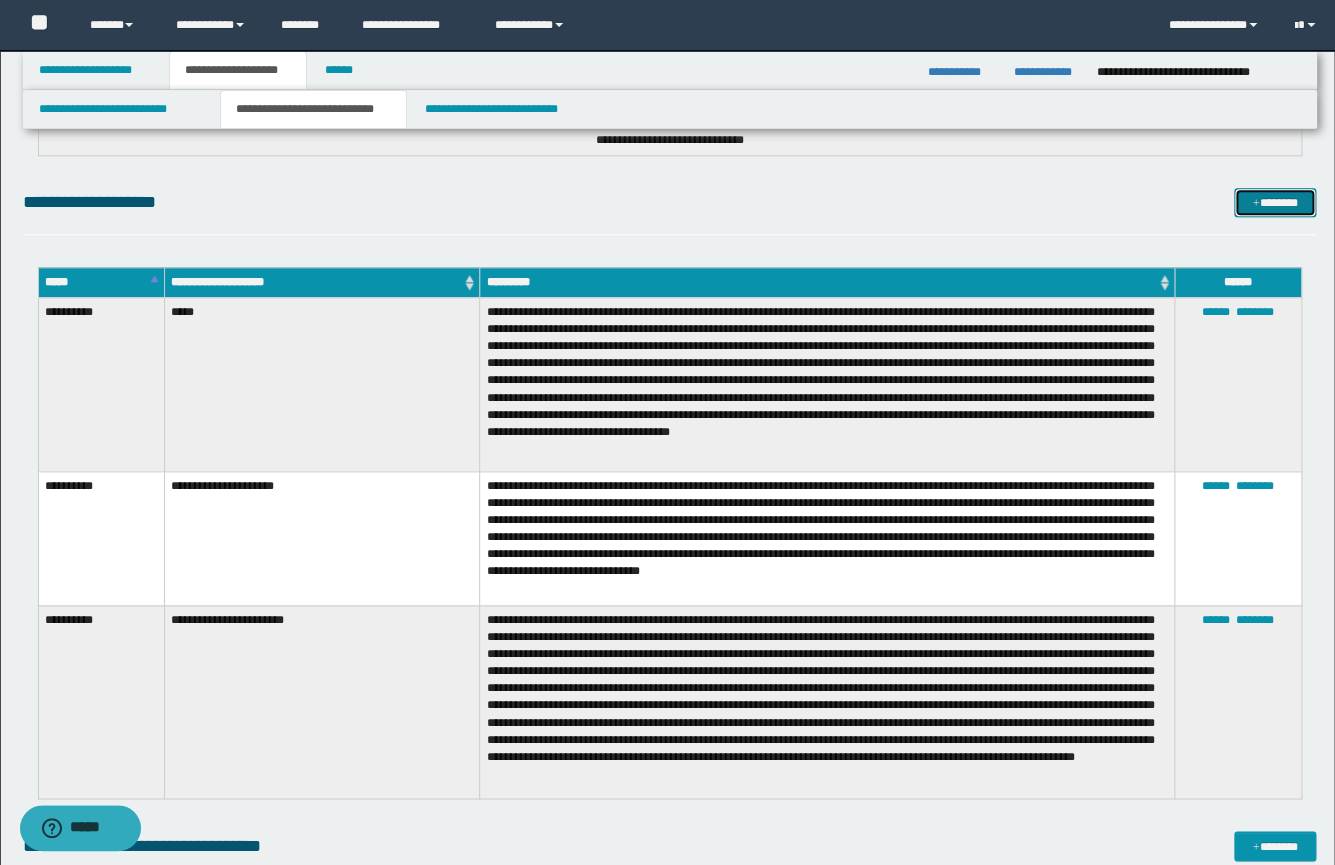 click on "*******" at bounding box center [1275, 203] 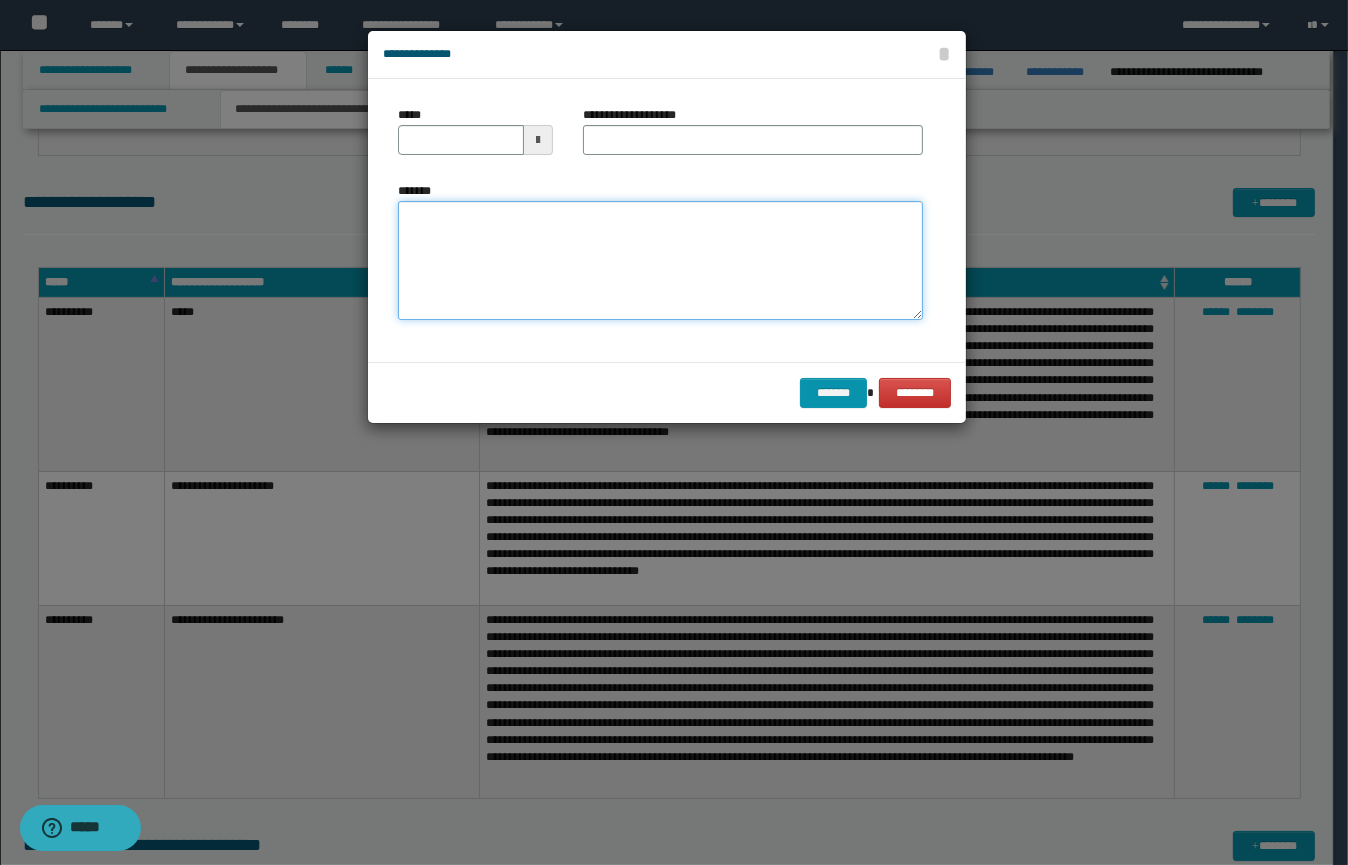 click on "*******" at bounding box center (660, 261) 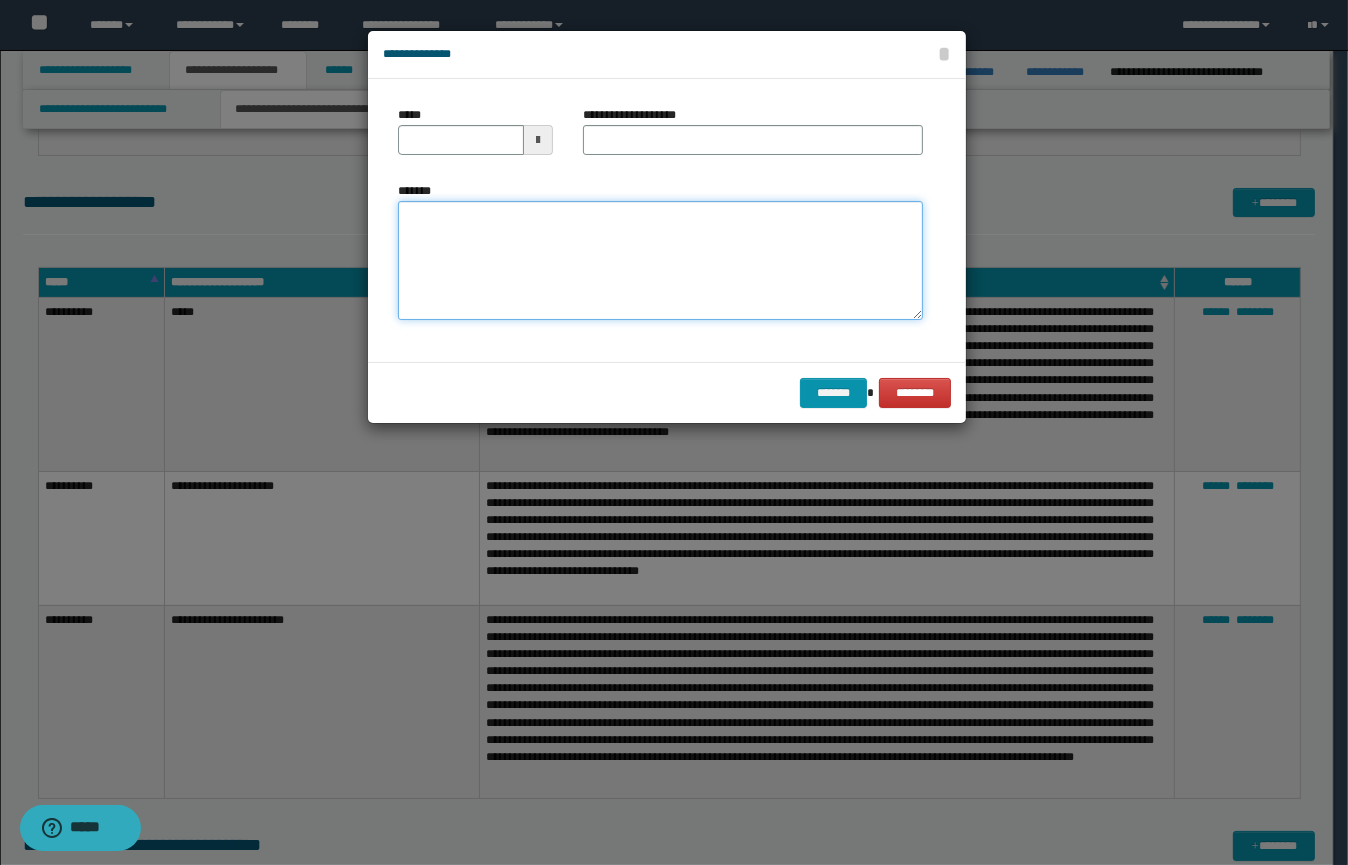 paste on "**********" 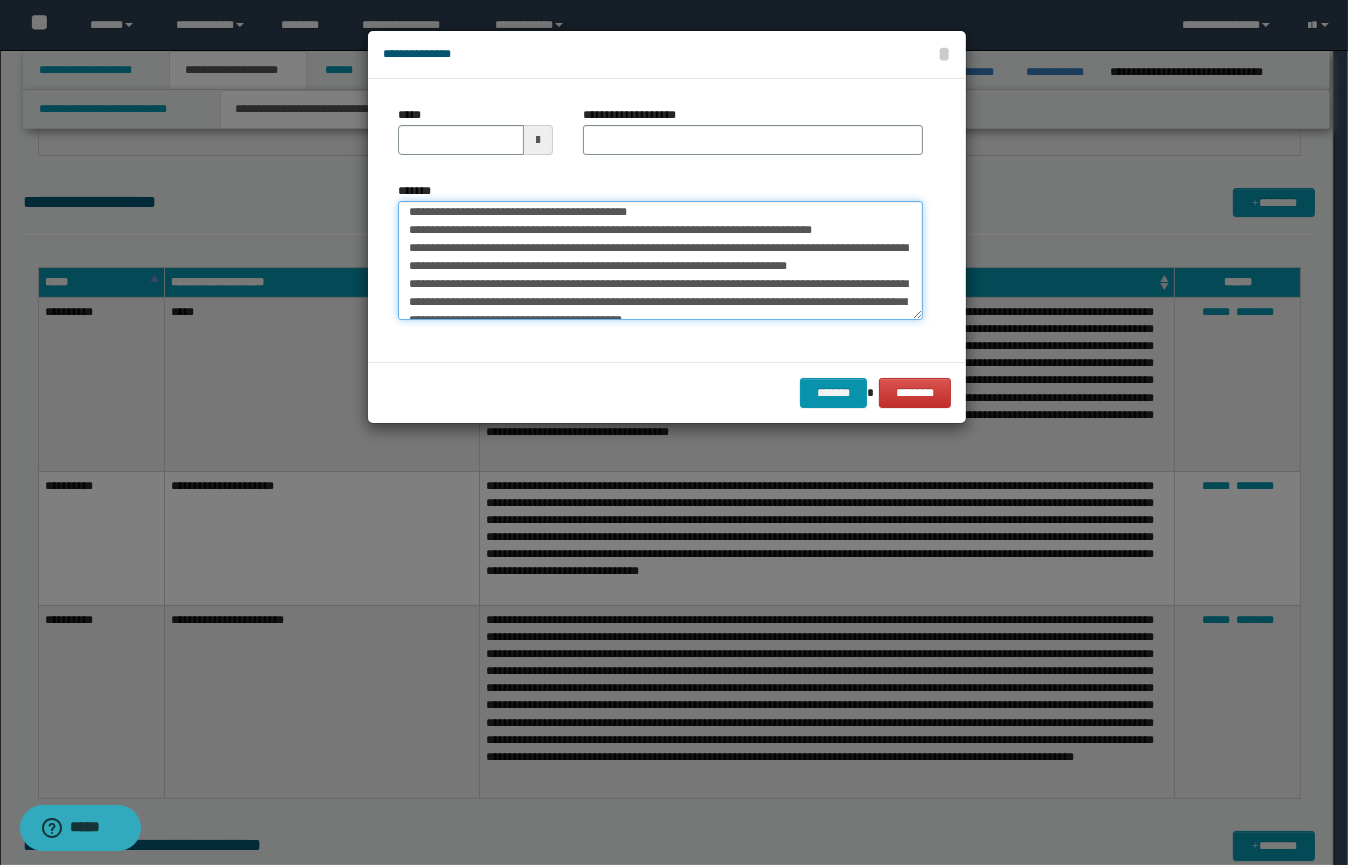 scroll, scrollTop: 0, scrollLeft: 0, axis: both 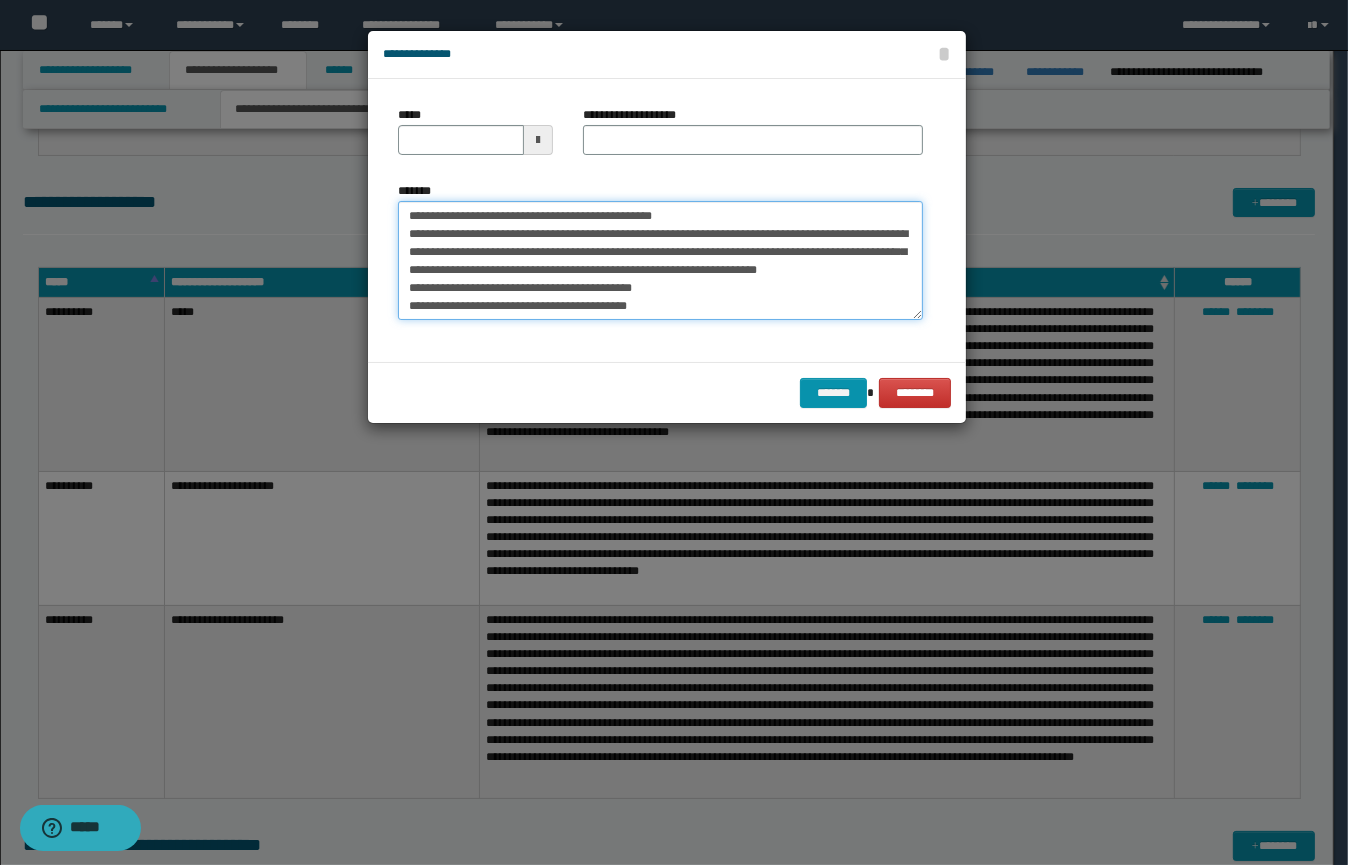 type on "**********" 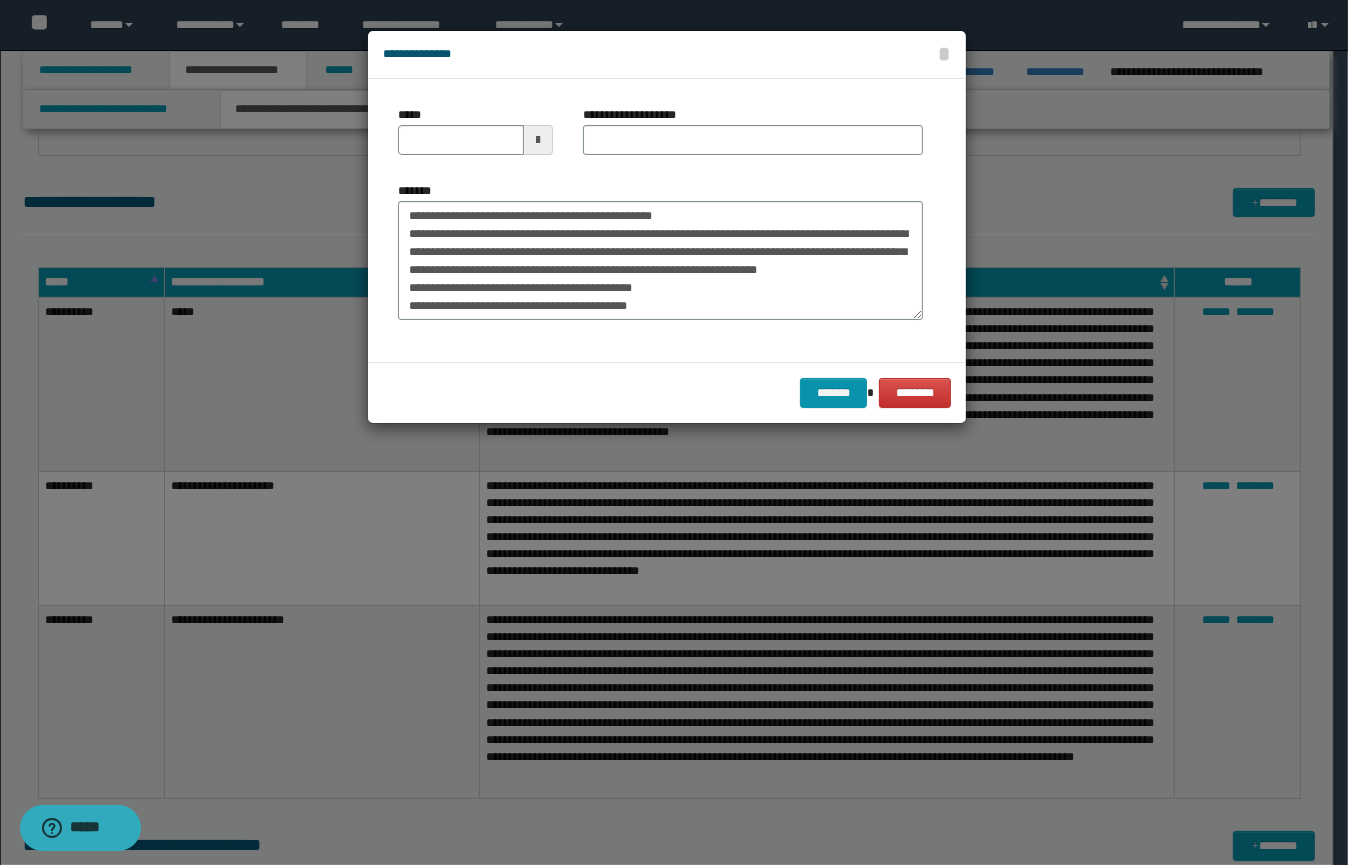 click at bounding box center [538, 140] 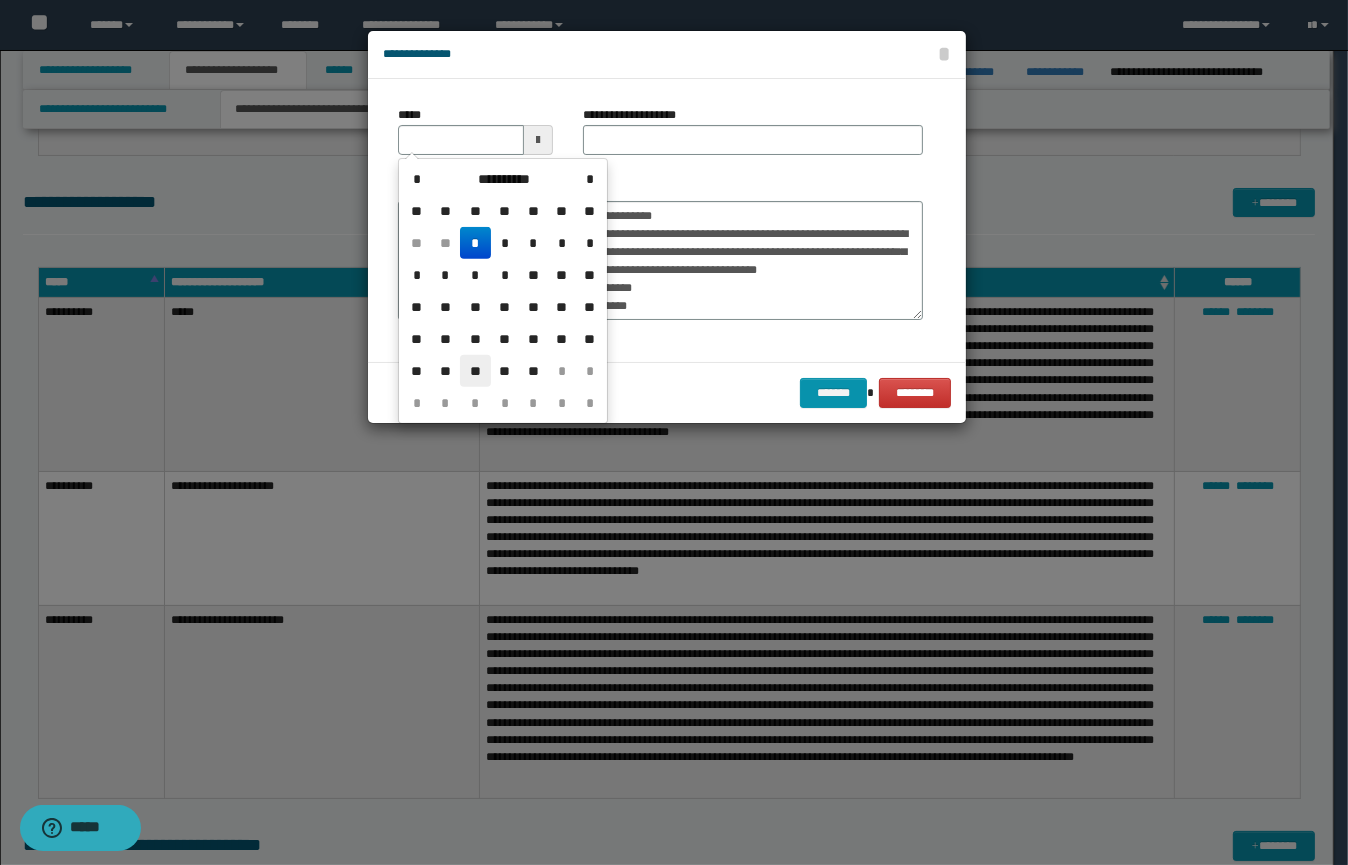 click on "**" at bounding box center [475, 371] 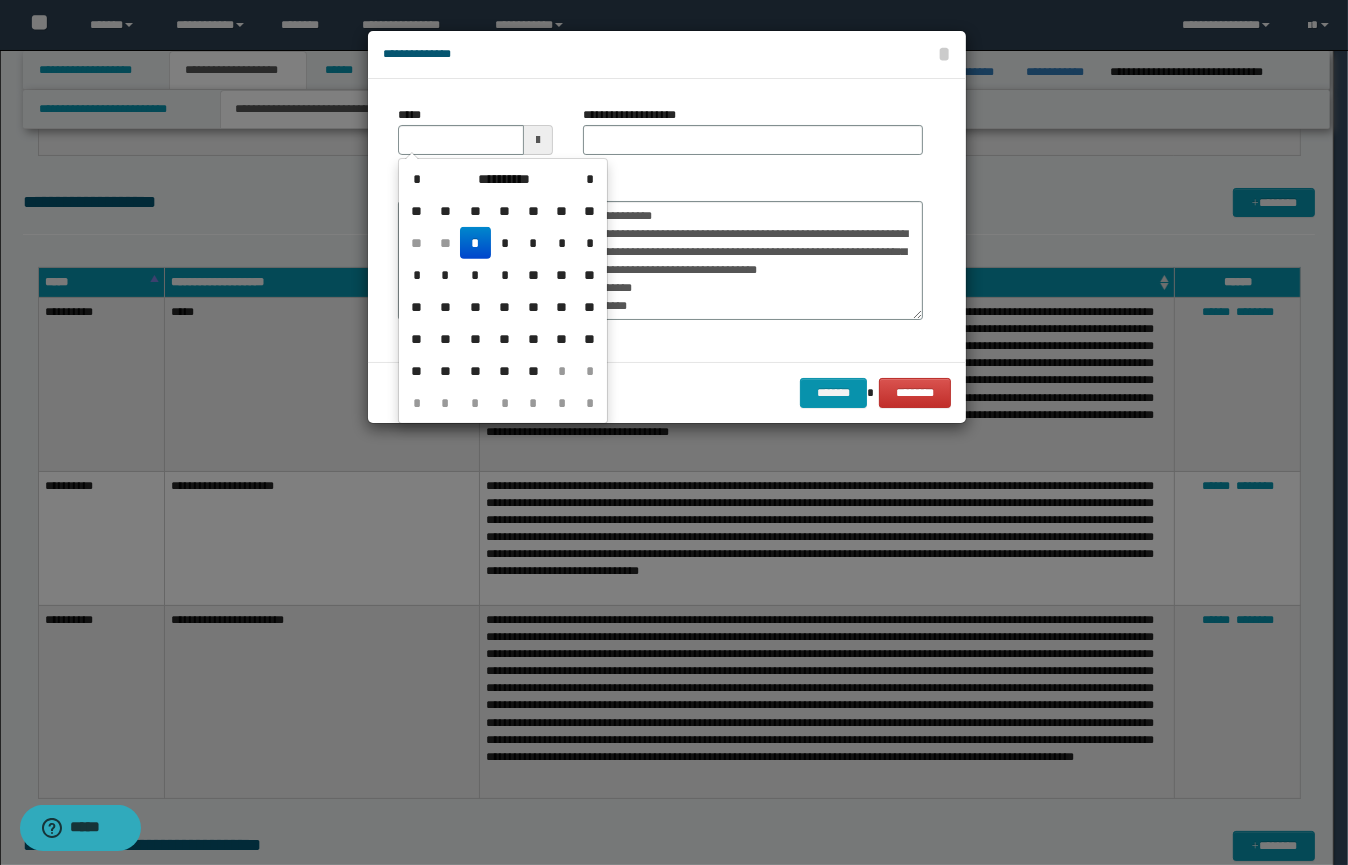 type on "**********" 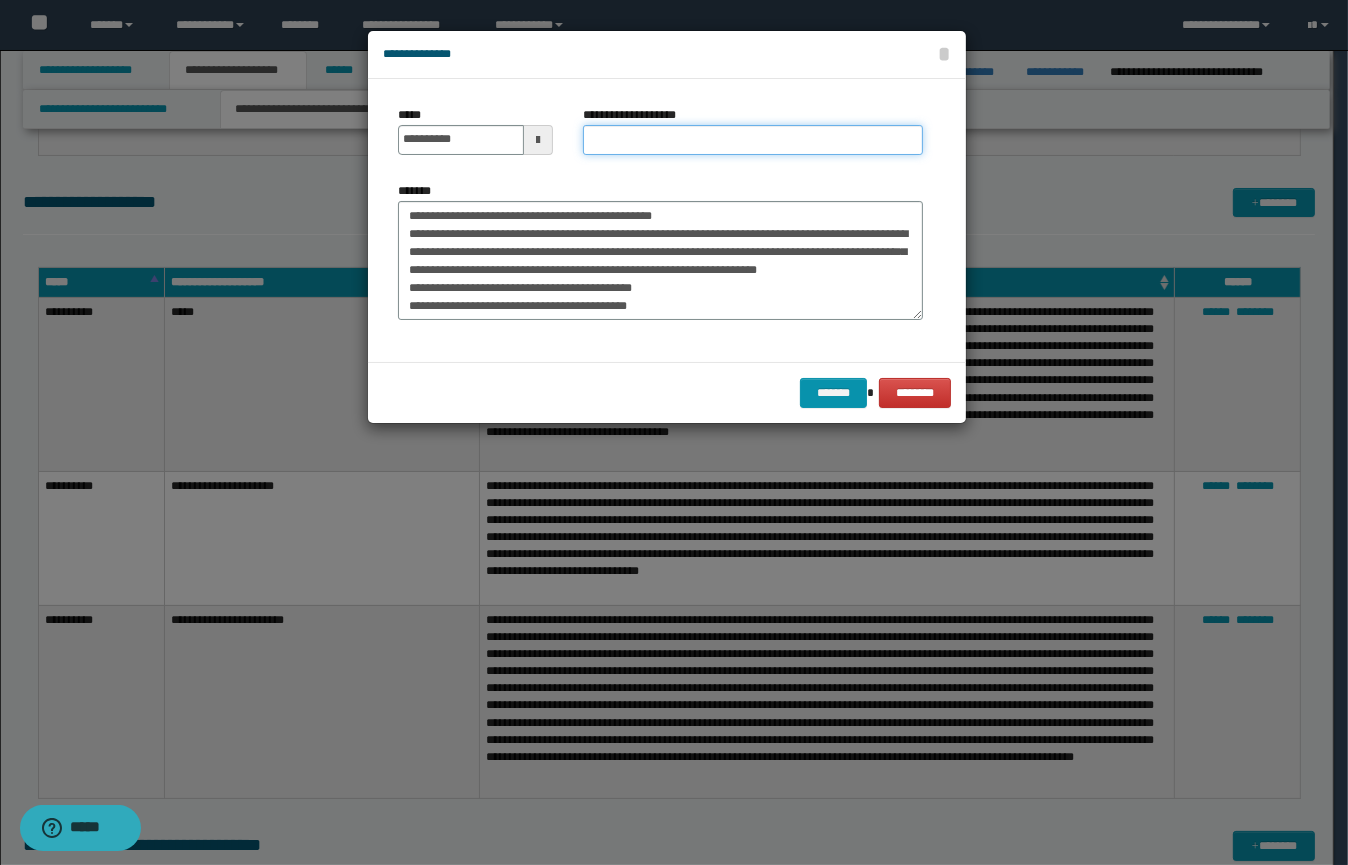 click on "**********" at bounding box center [753, 140] 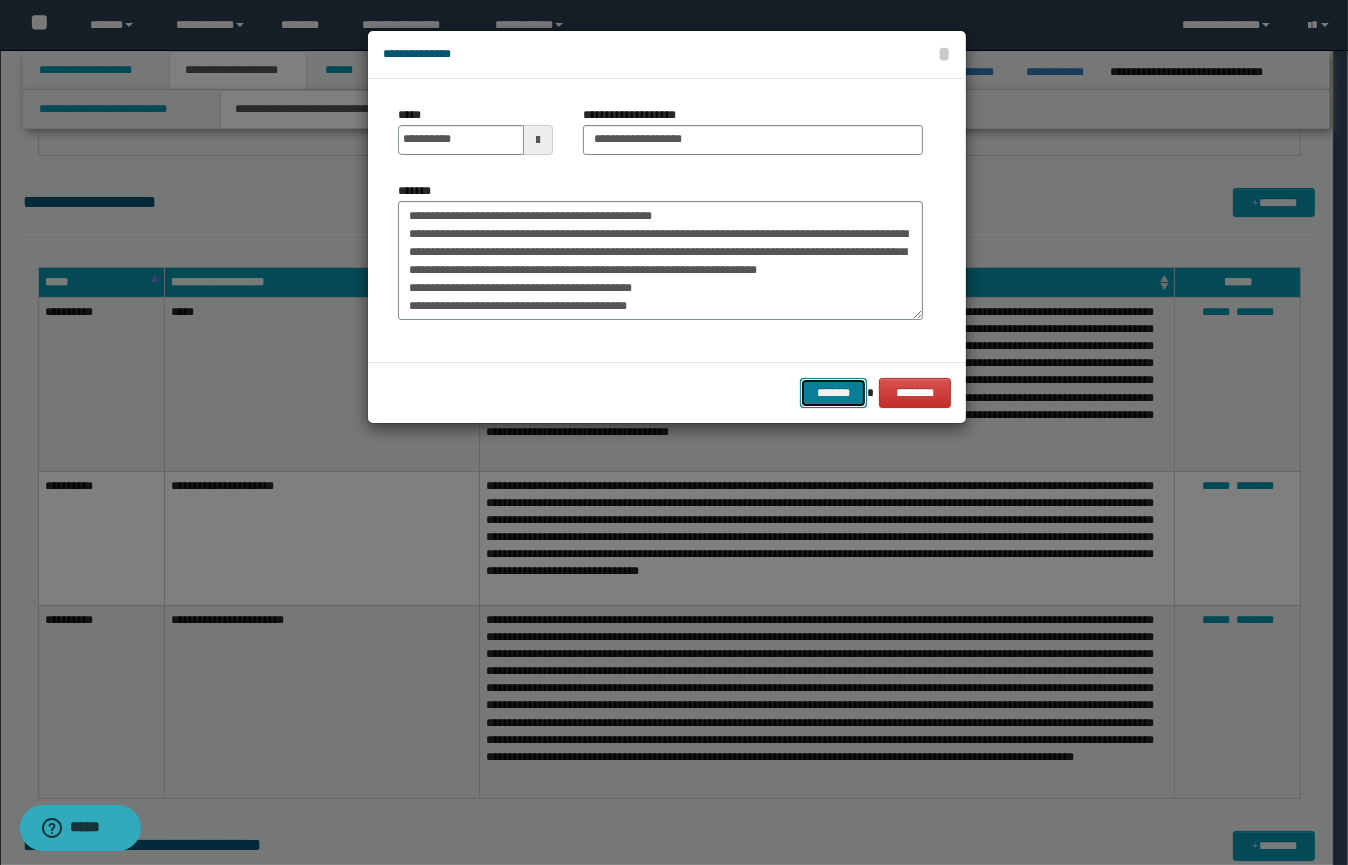click on "*******" at bounding box center [833, 393] 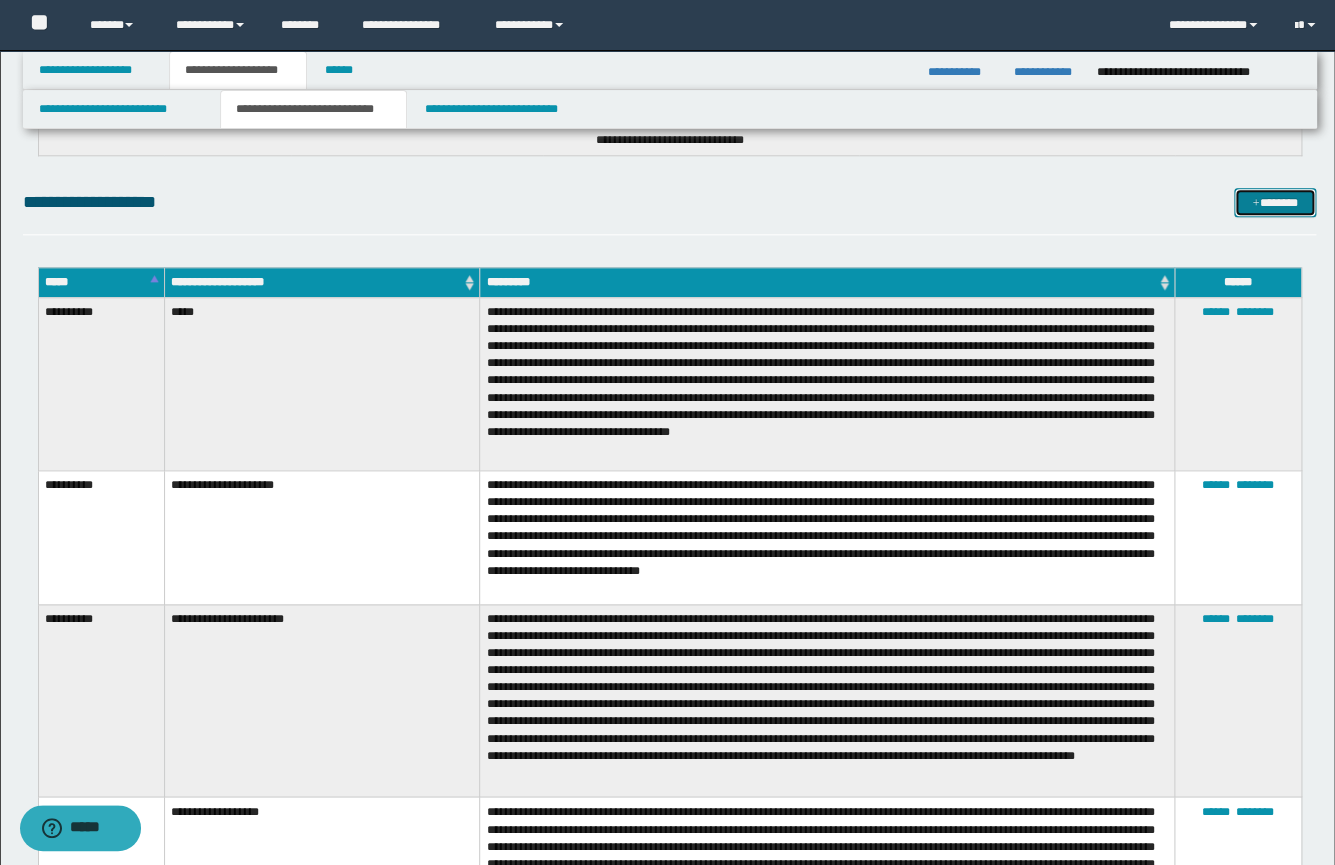 click on "*******" at bounding box center (1275, 203) 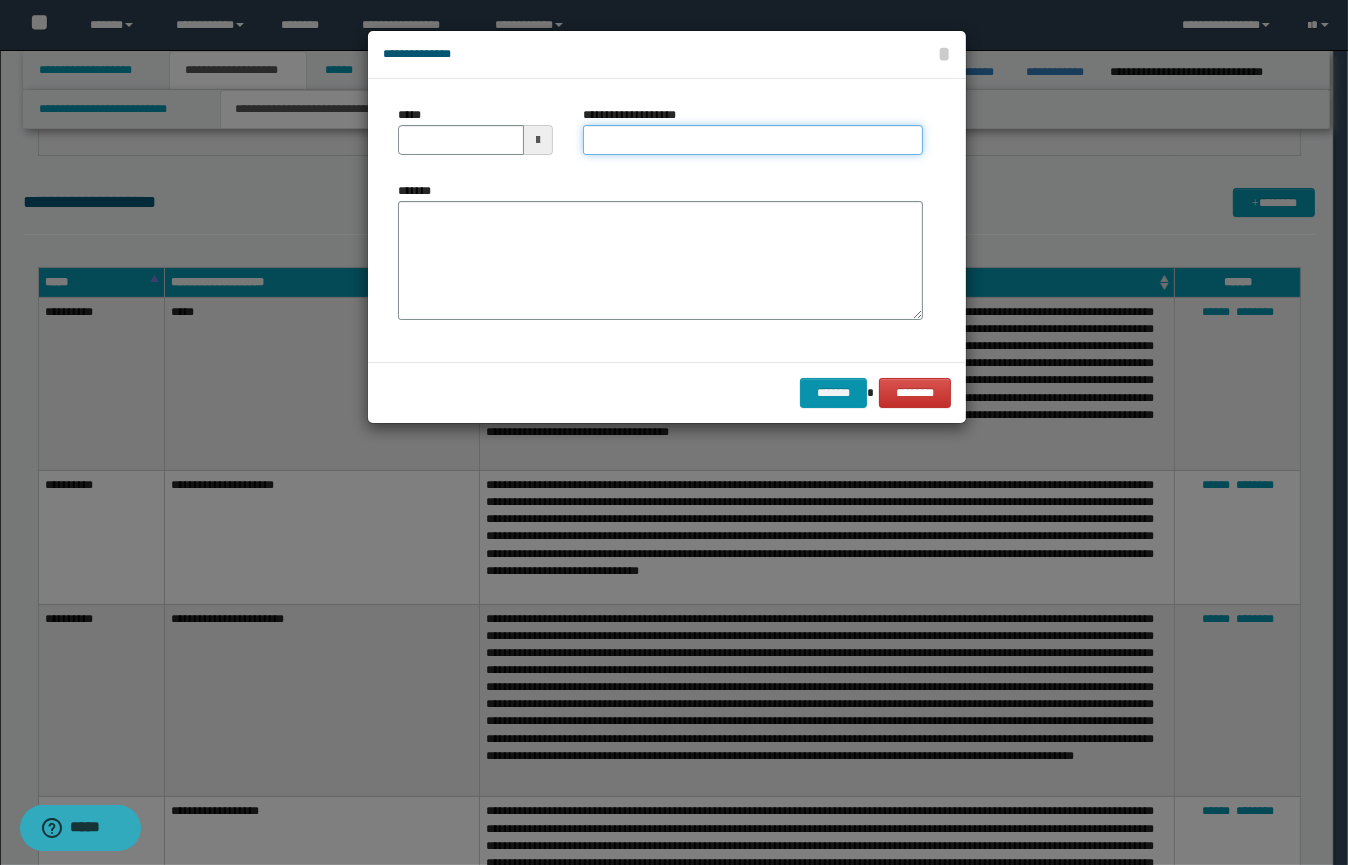 click on "**********" at bounding box center (753, 140) 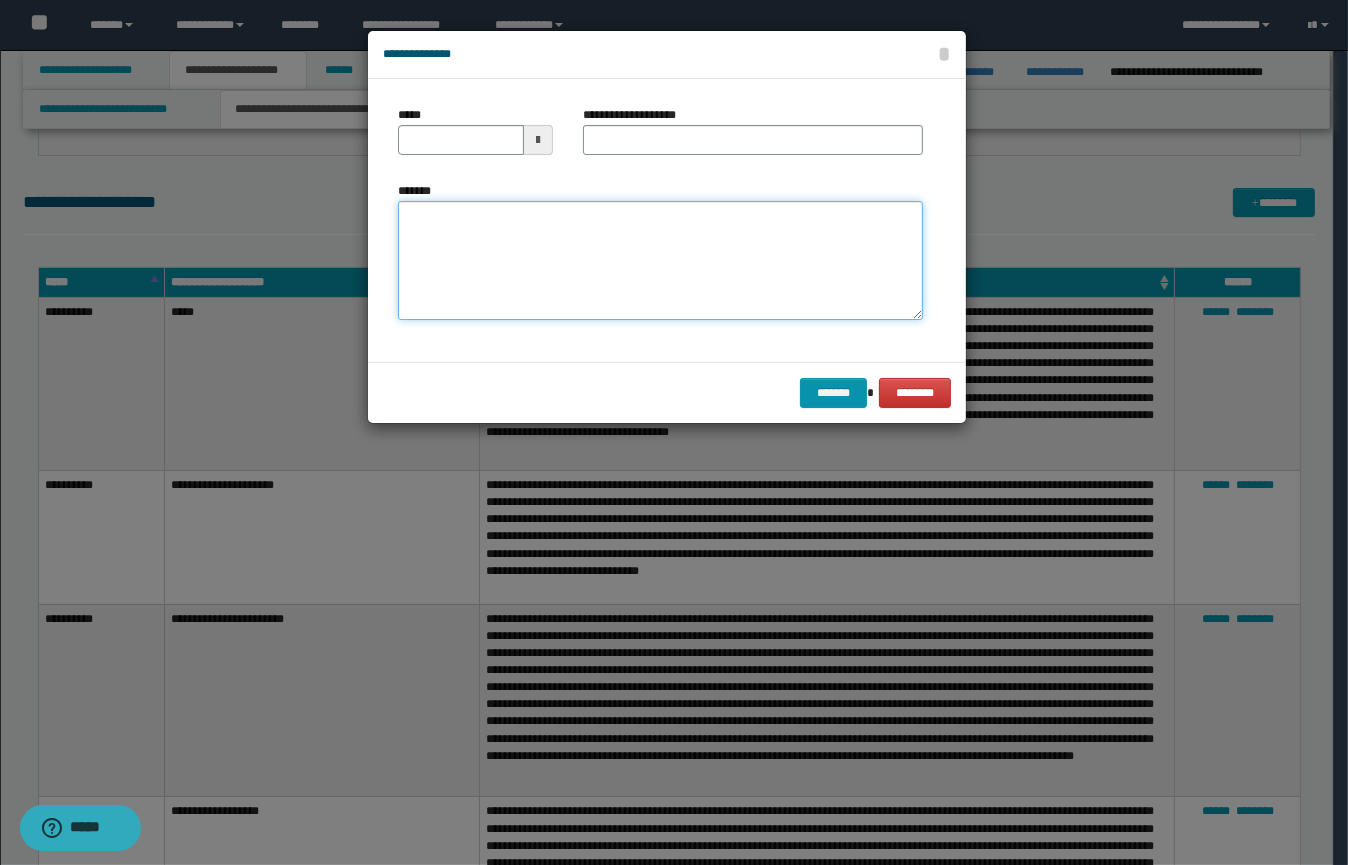 click on "*******" at bounding box center [660, 261] 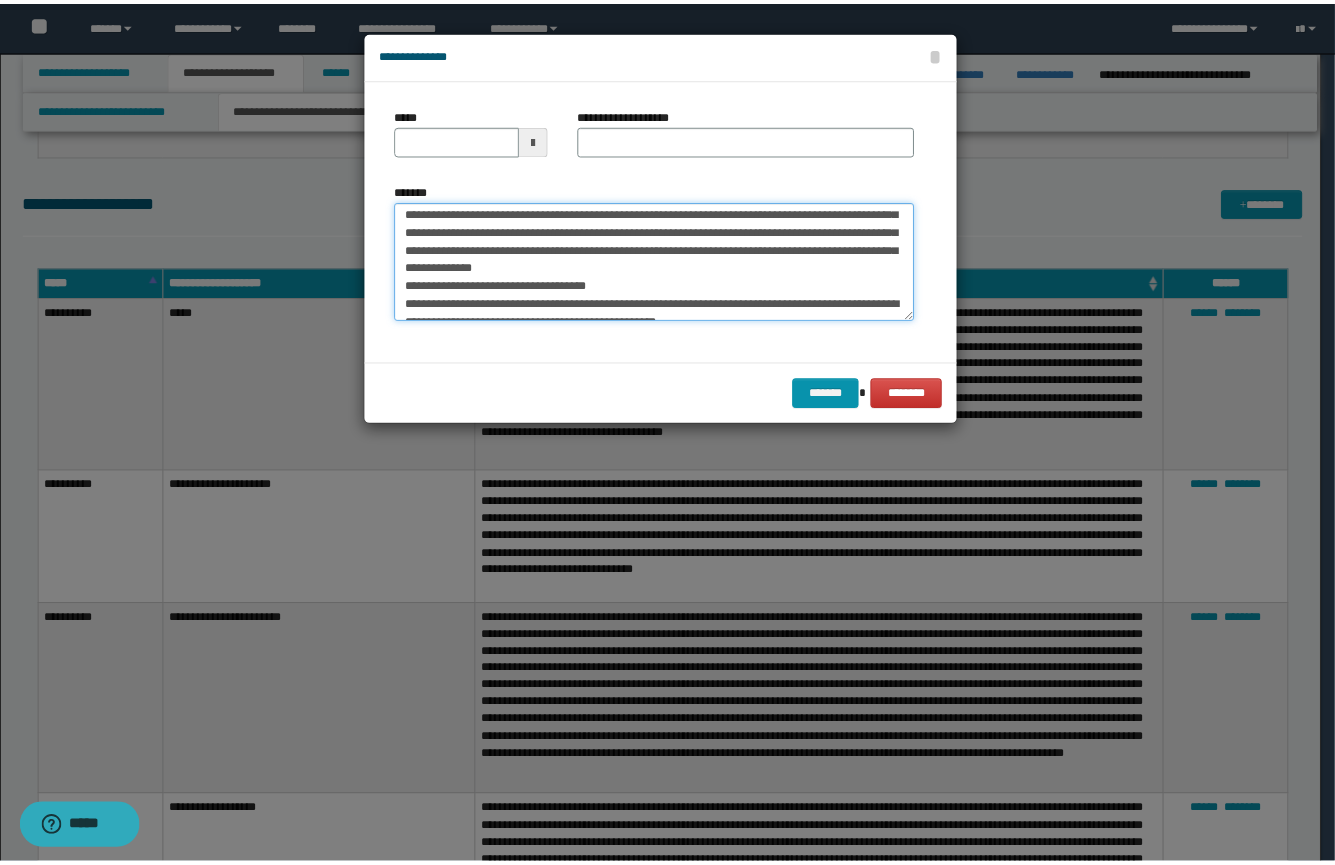 scroll, scrollTop: 0, scrollLeft: 0, axis: both 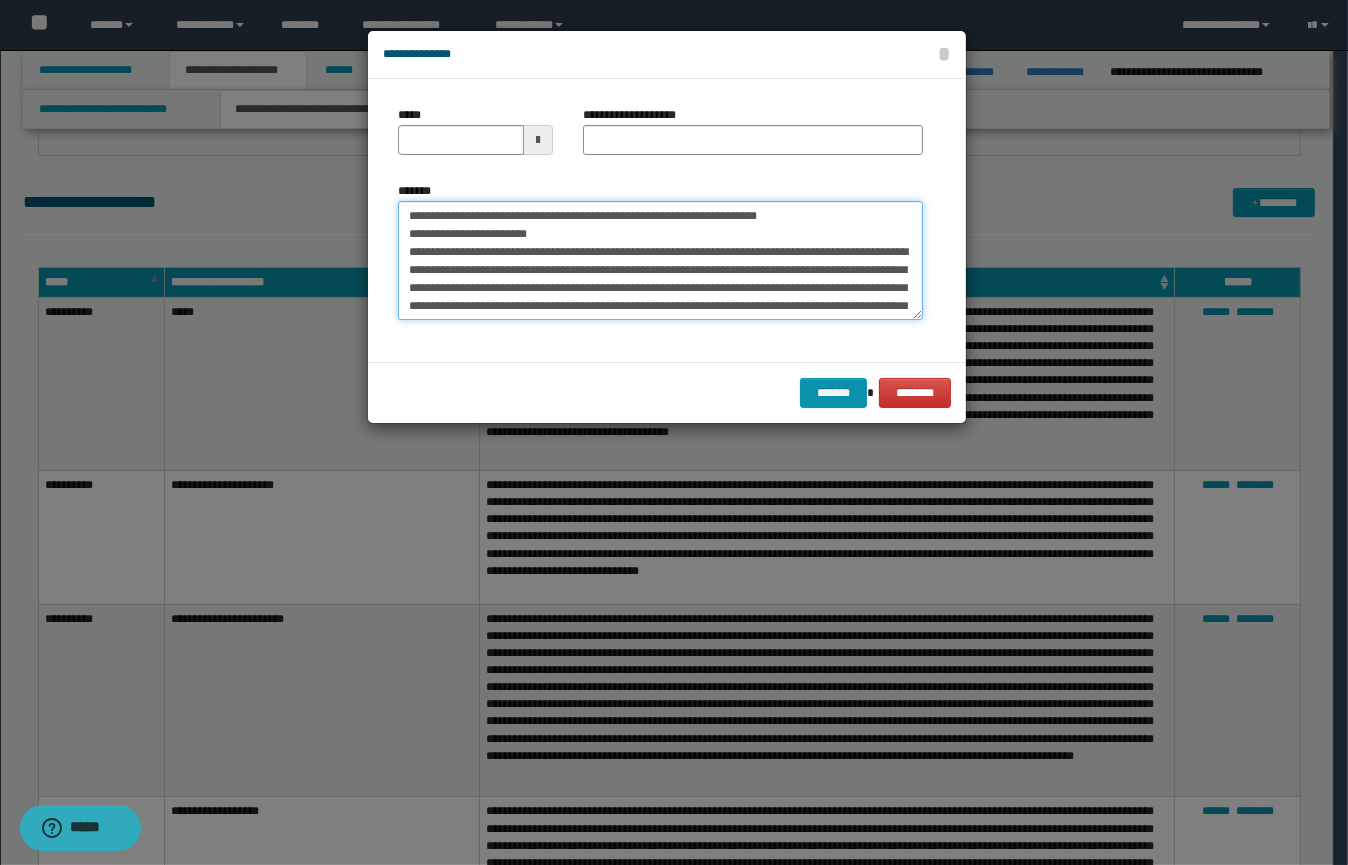 type on "**********" 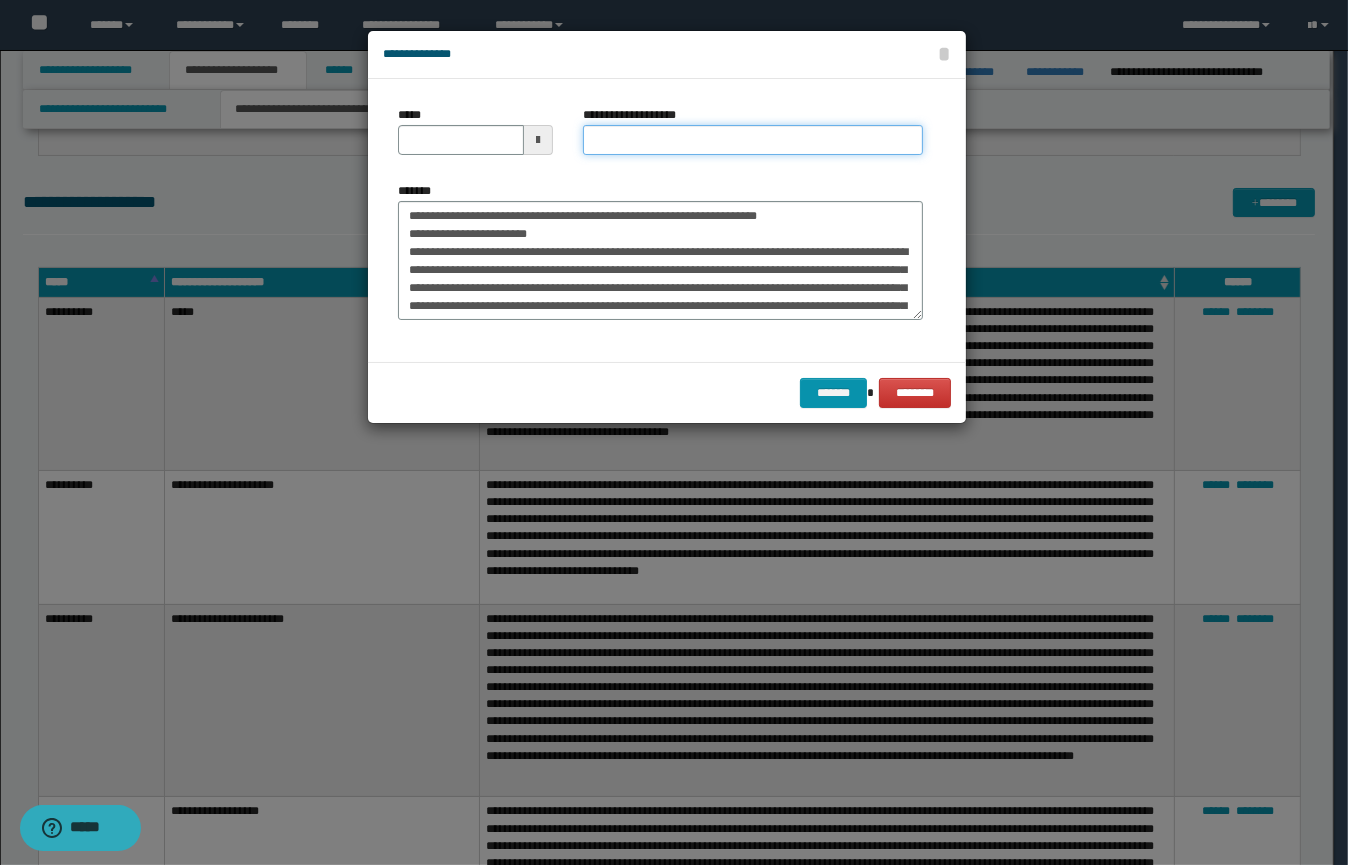 click on "**********" at bounding box center (753, 140) 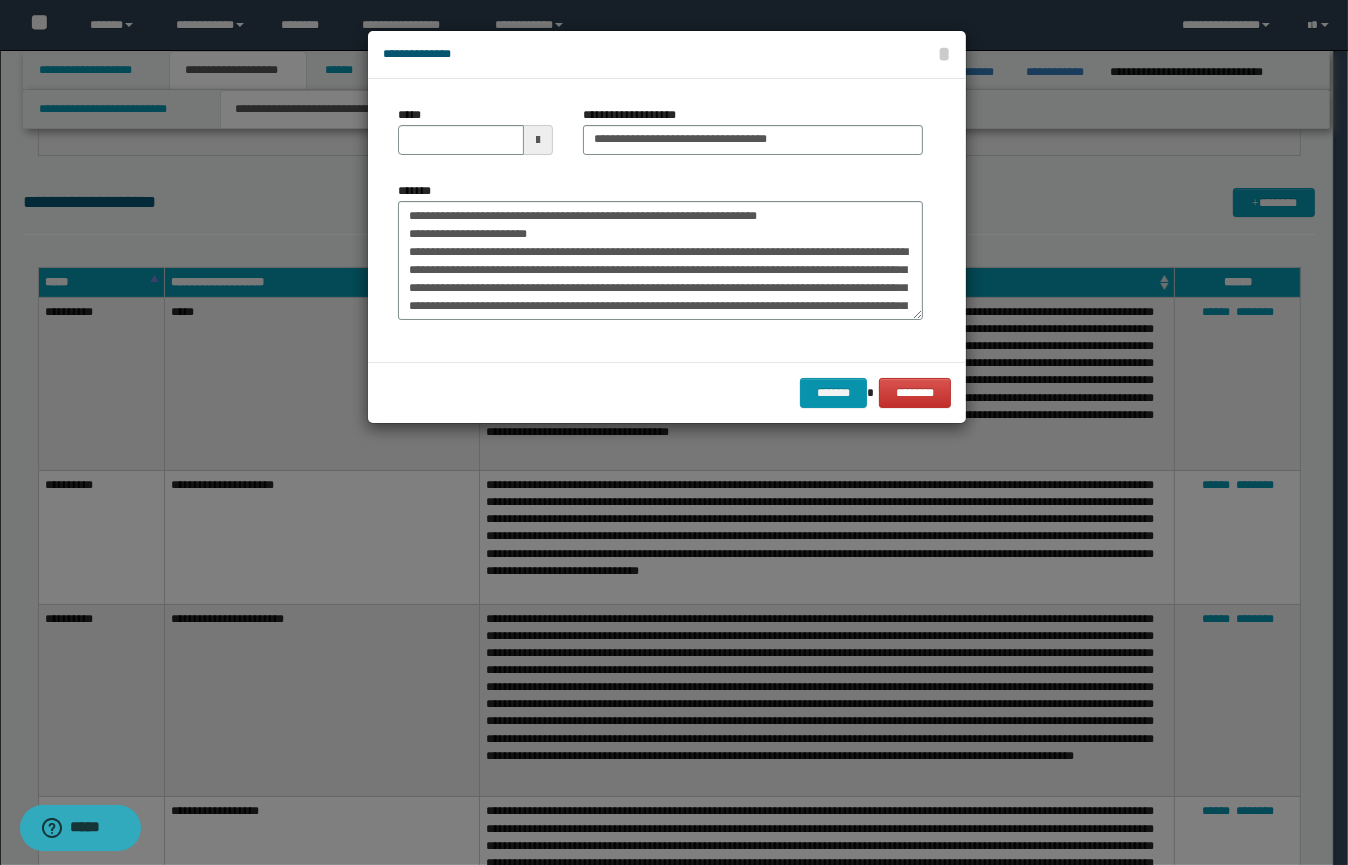 click at bounding box center [538, 140] 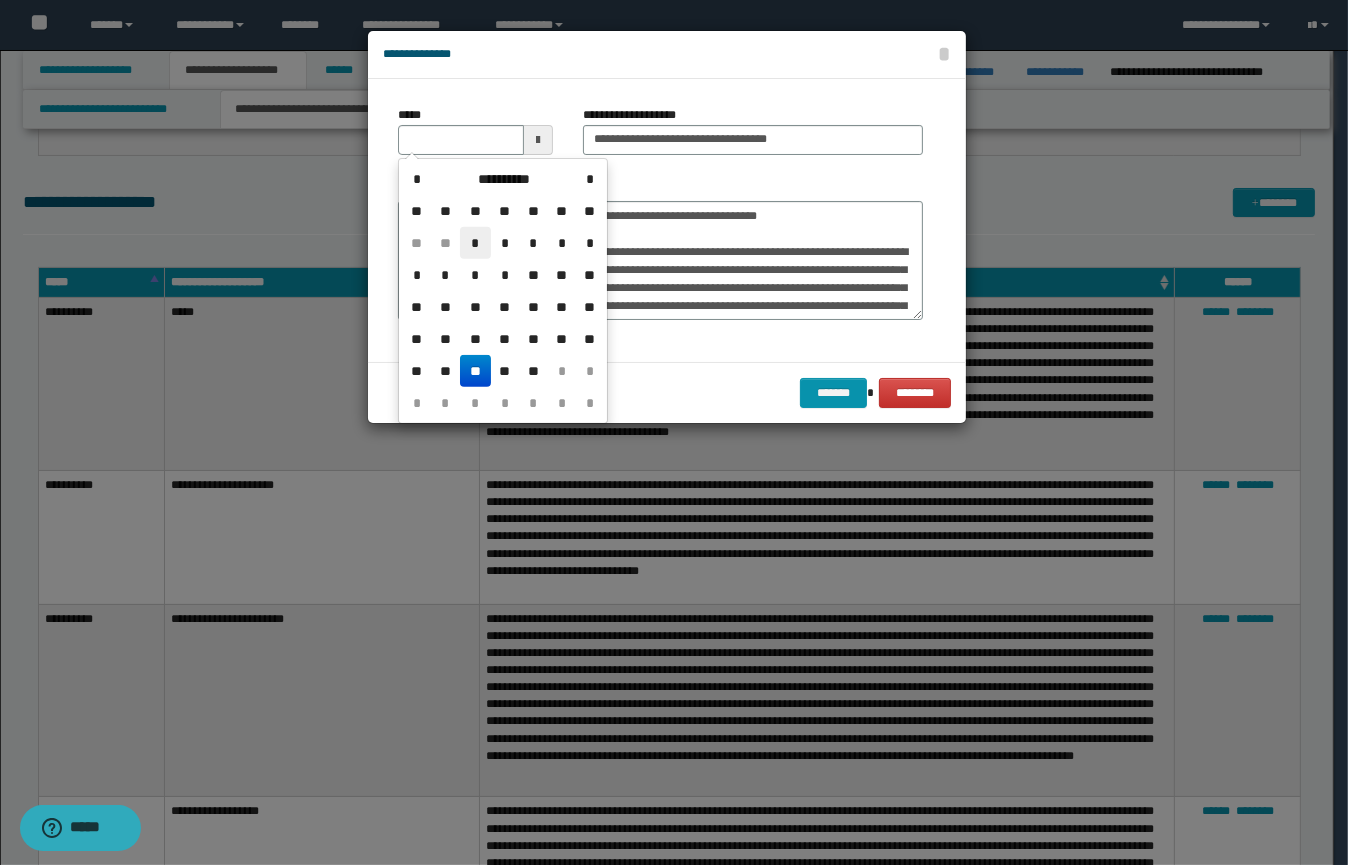 click on "*" at bounding box center [475, 243] 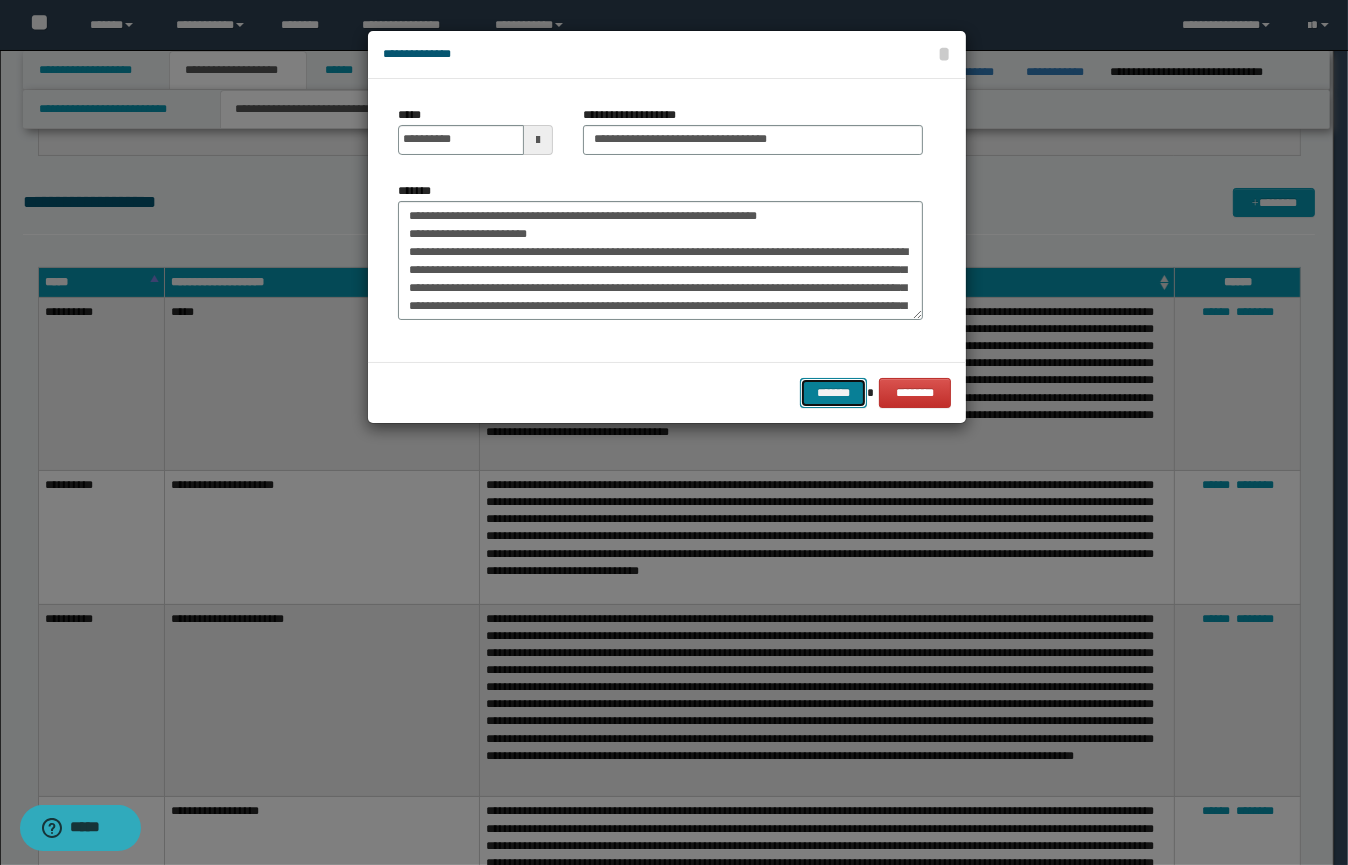 click on "*******" at bounding box center (833, 393) 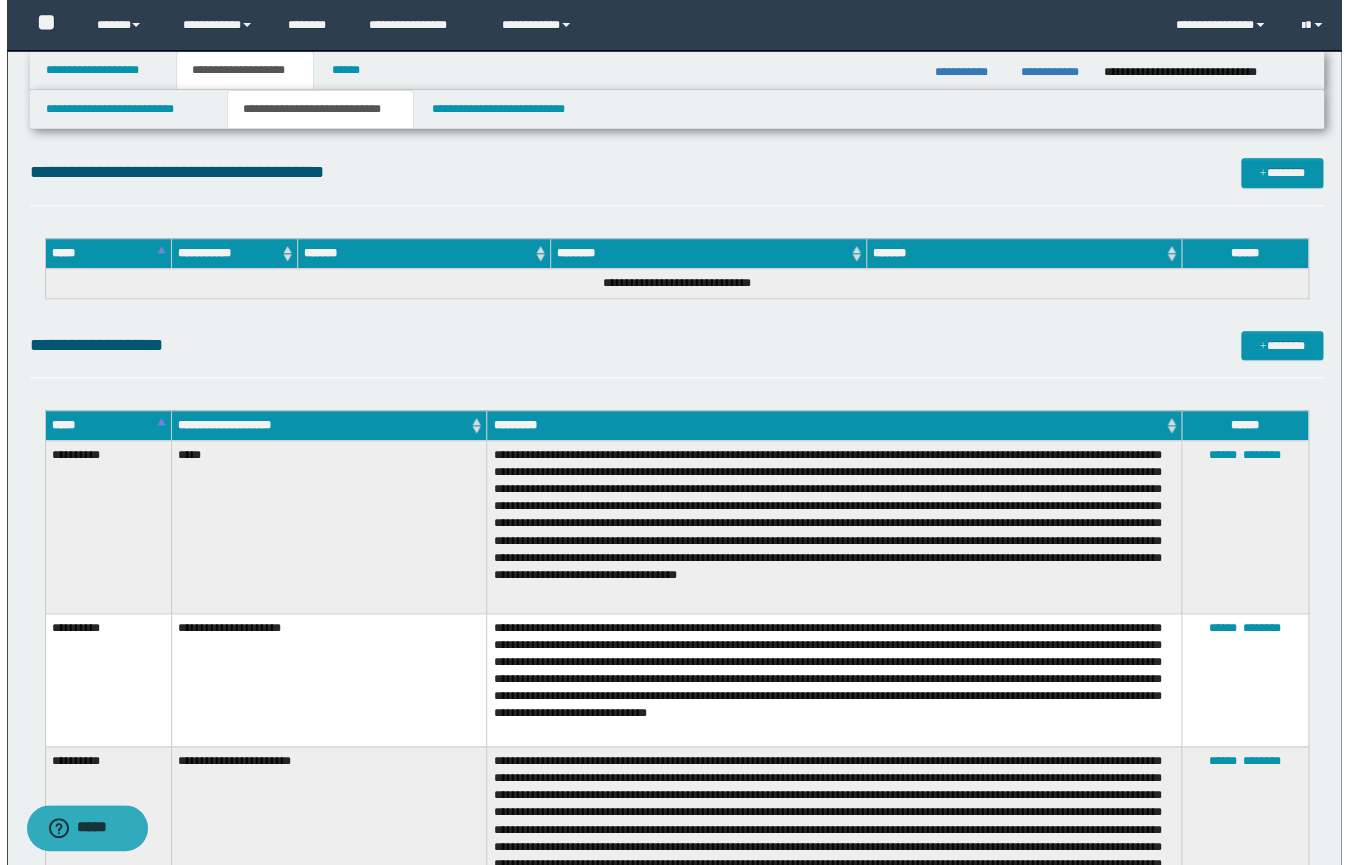 scroll, scrollTop: 555, scrollLeft: 0, axis: vertical 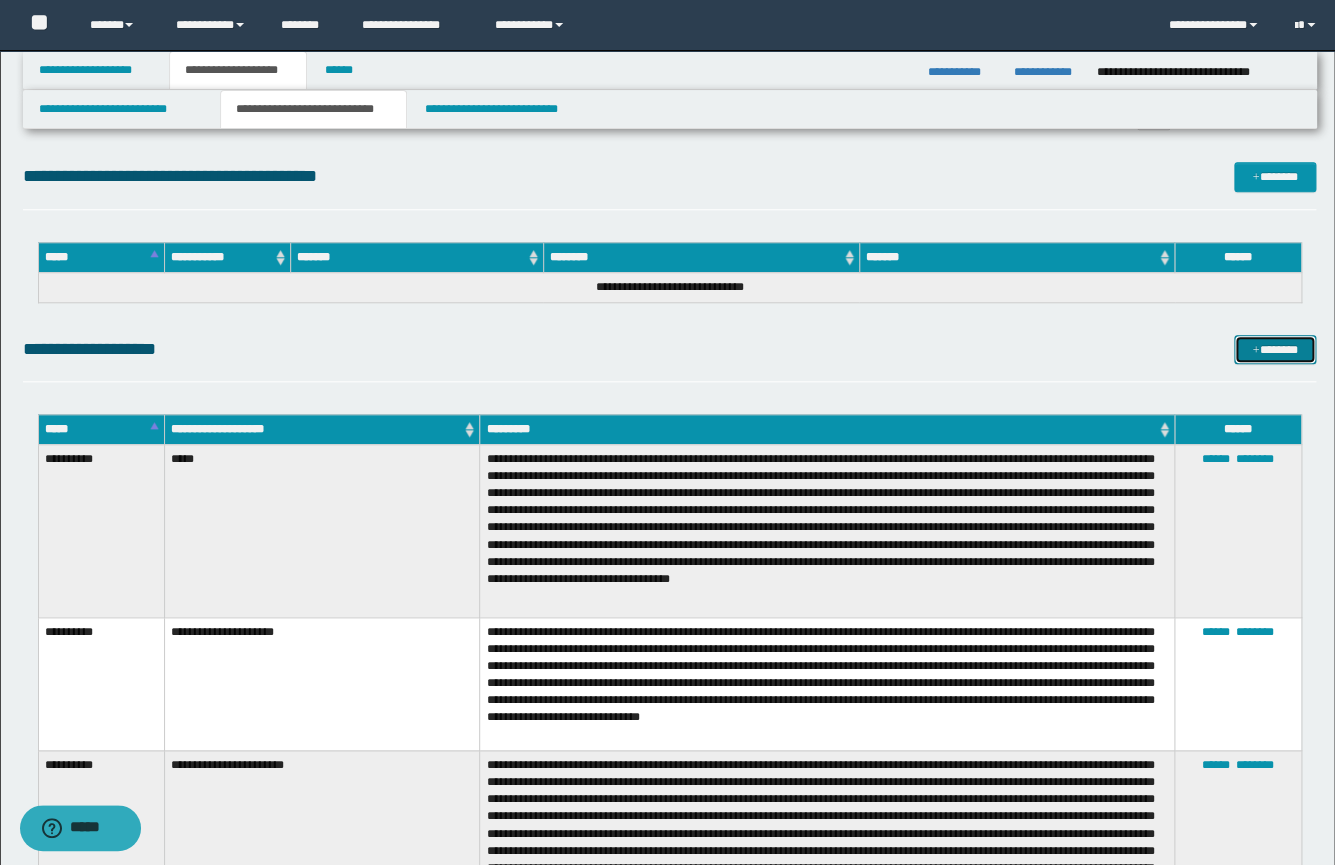 click on "*******" at bounding box center (1275, 350) 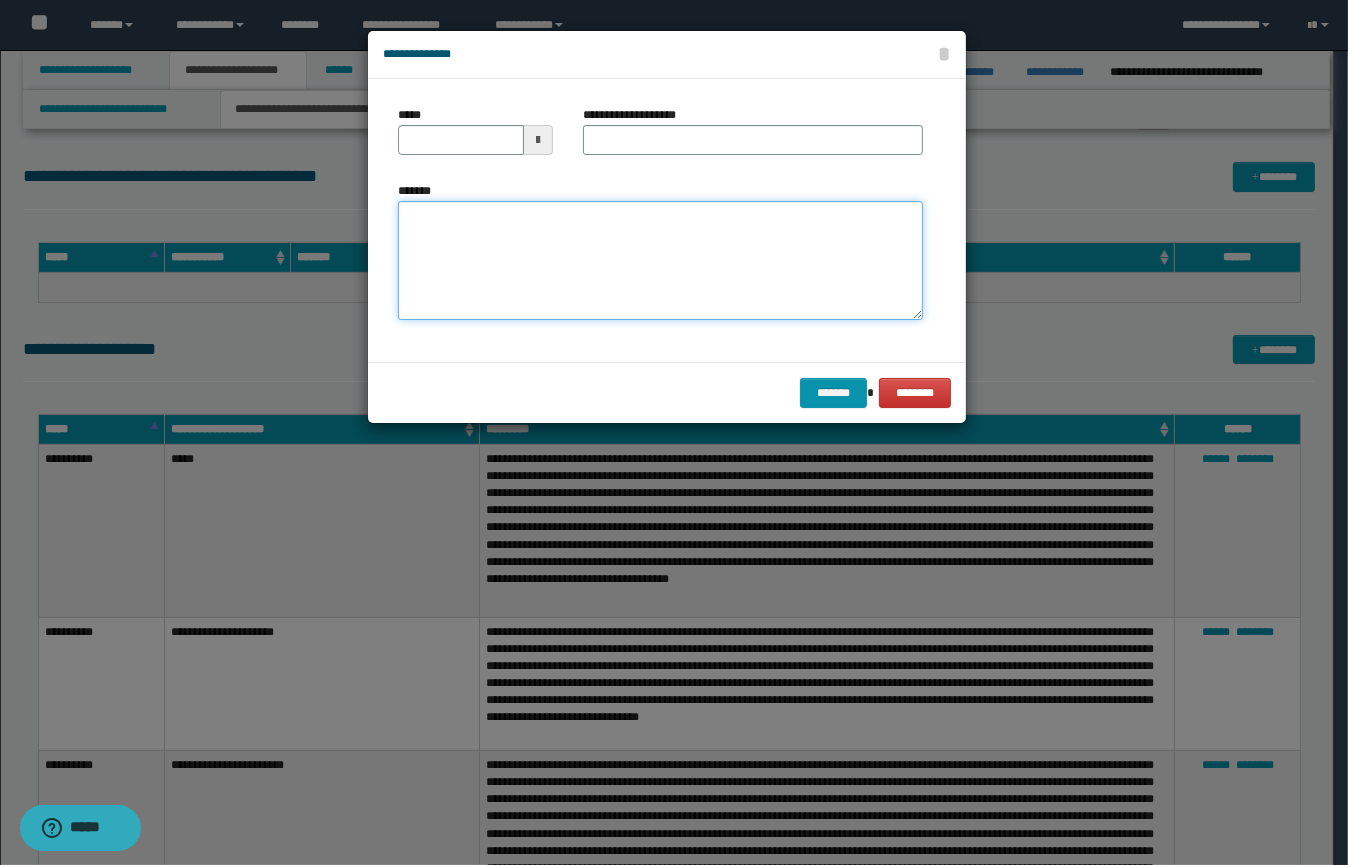 click on "*******" at bounding box center [660, 261] 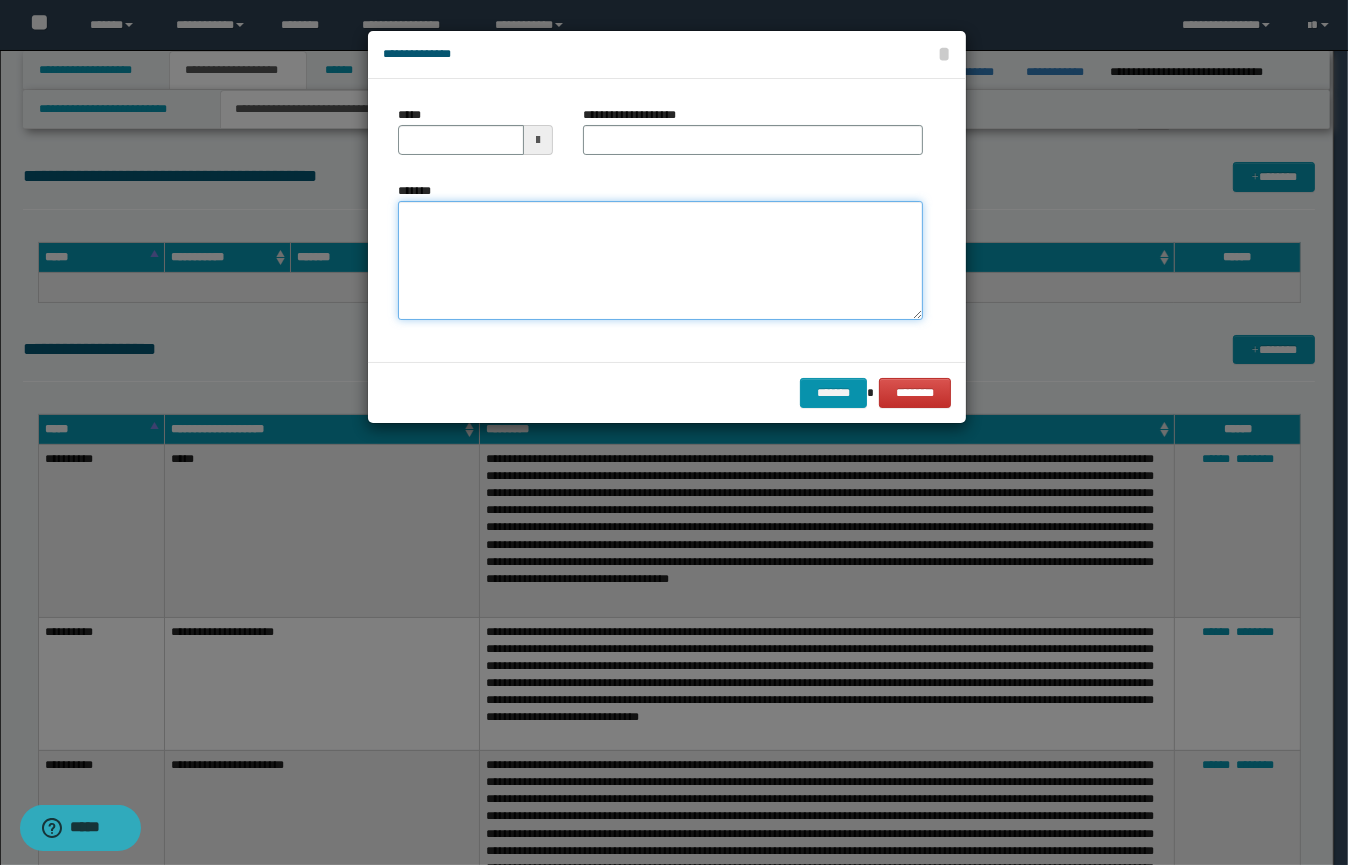 paste on "**********" 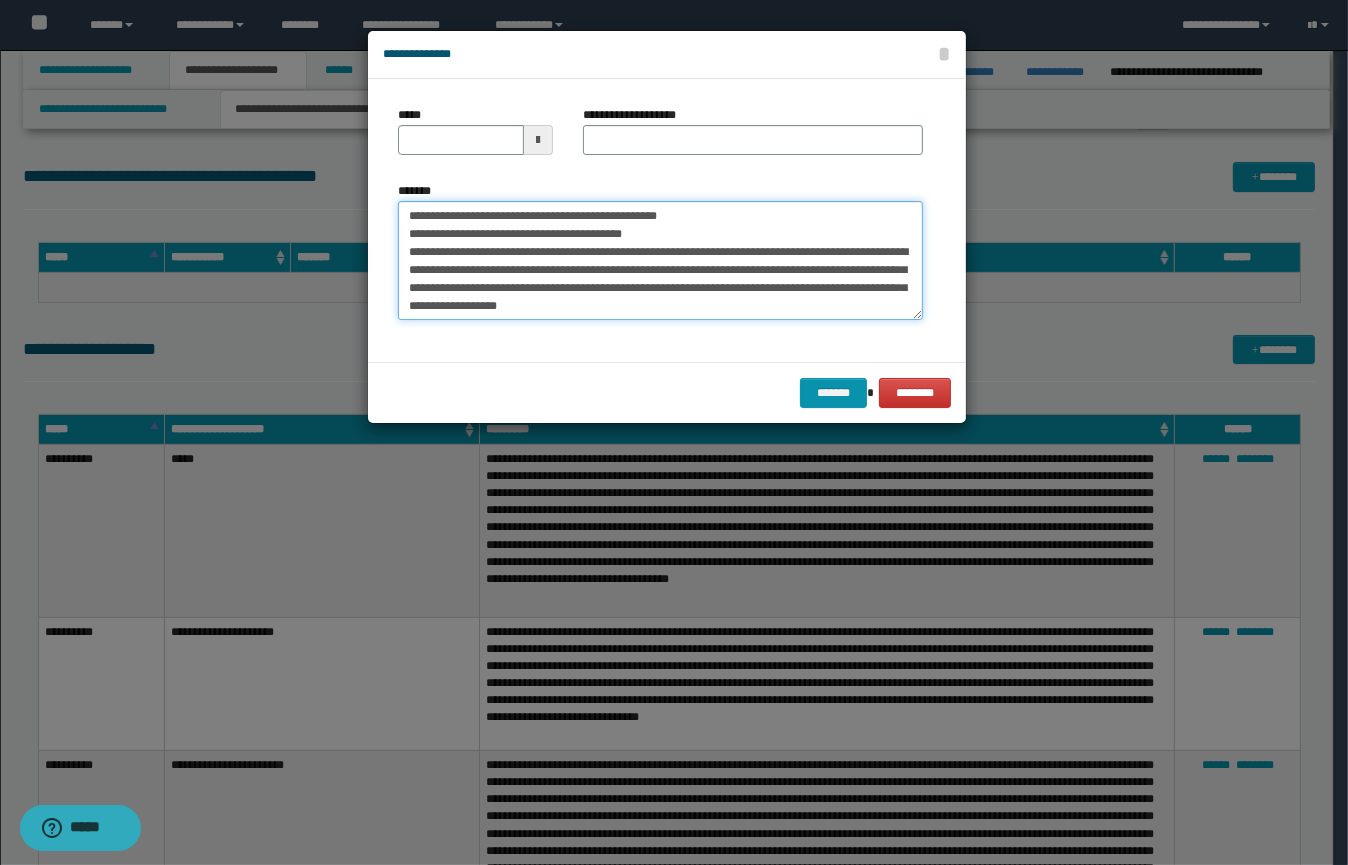 type 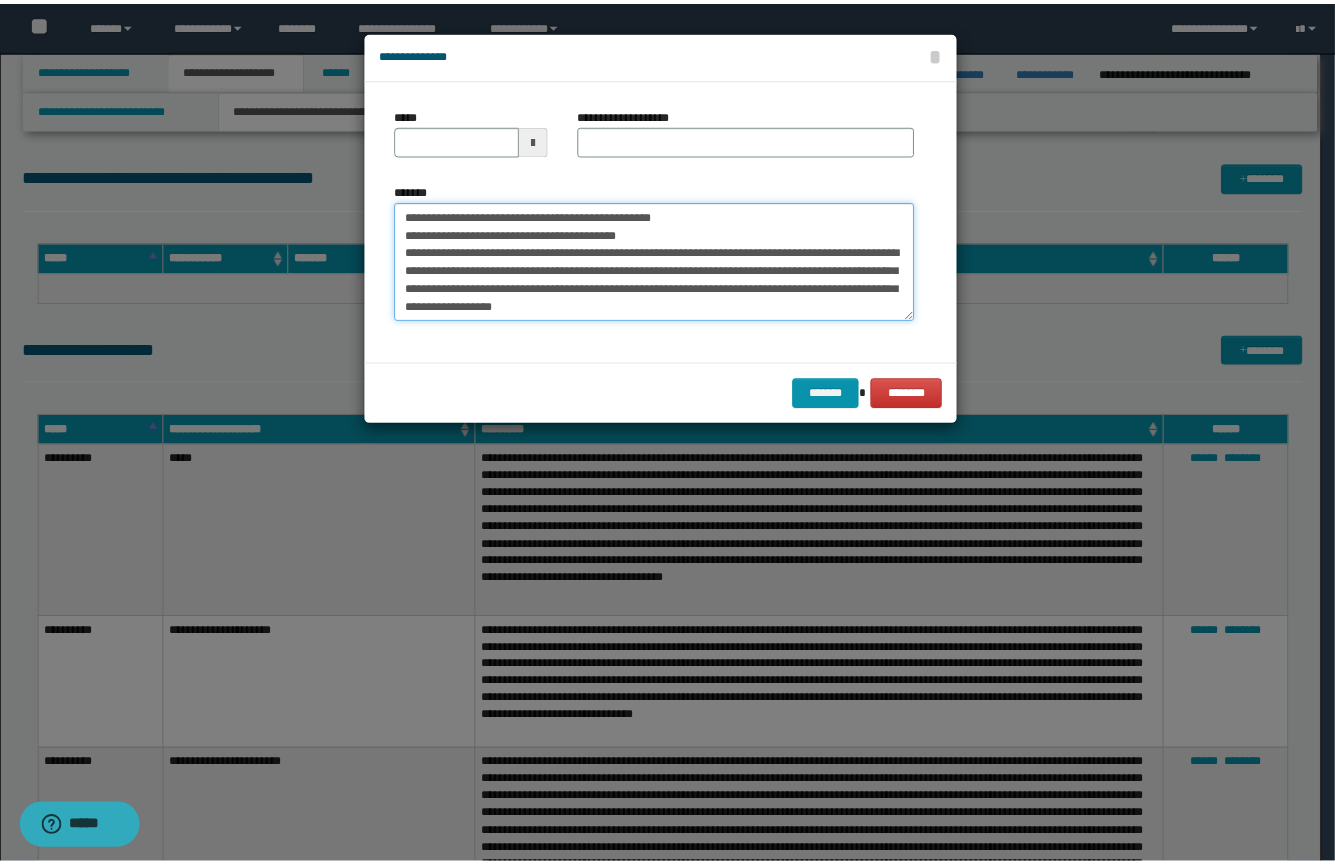 scroll, scrollTop: 190, scrollLeft: 0, axis: vertical 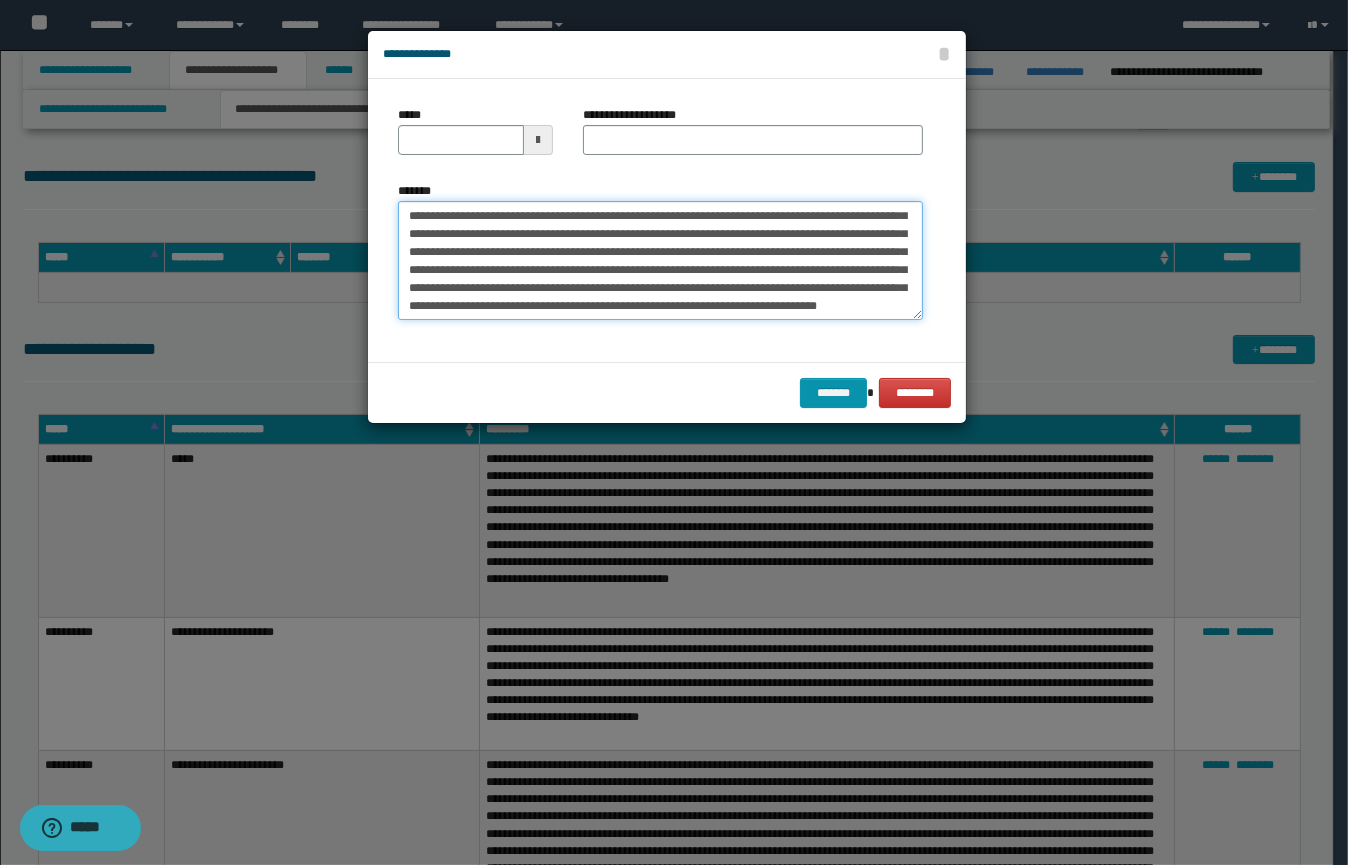 type on "**********" 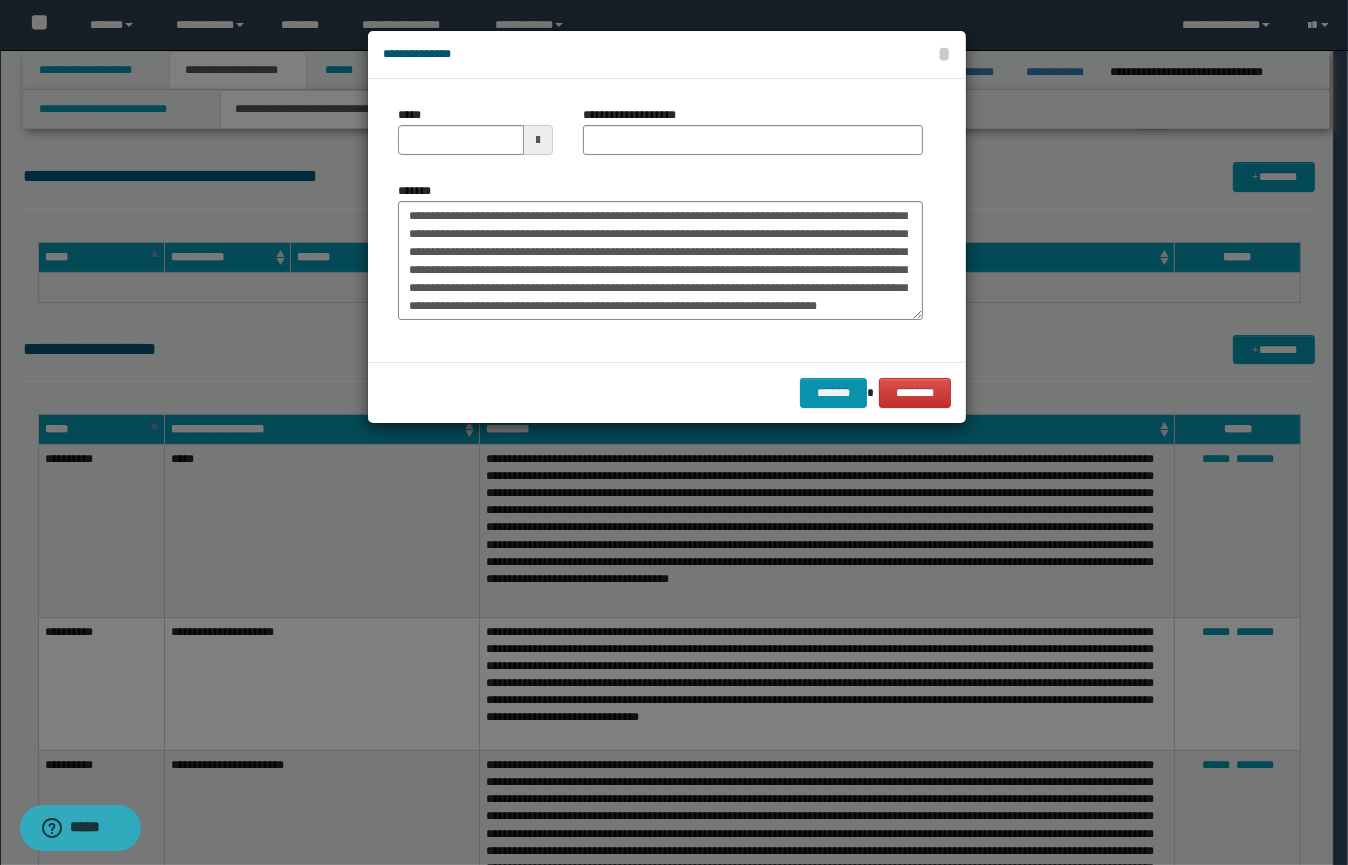 click at bounding box center (538, 140) 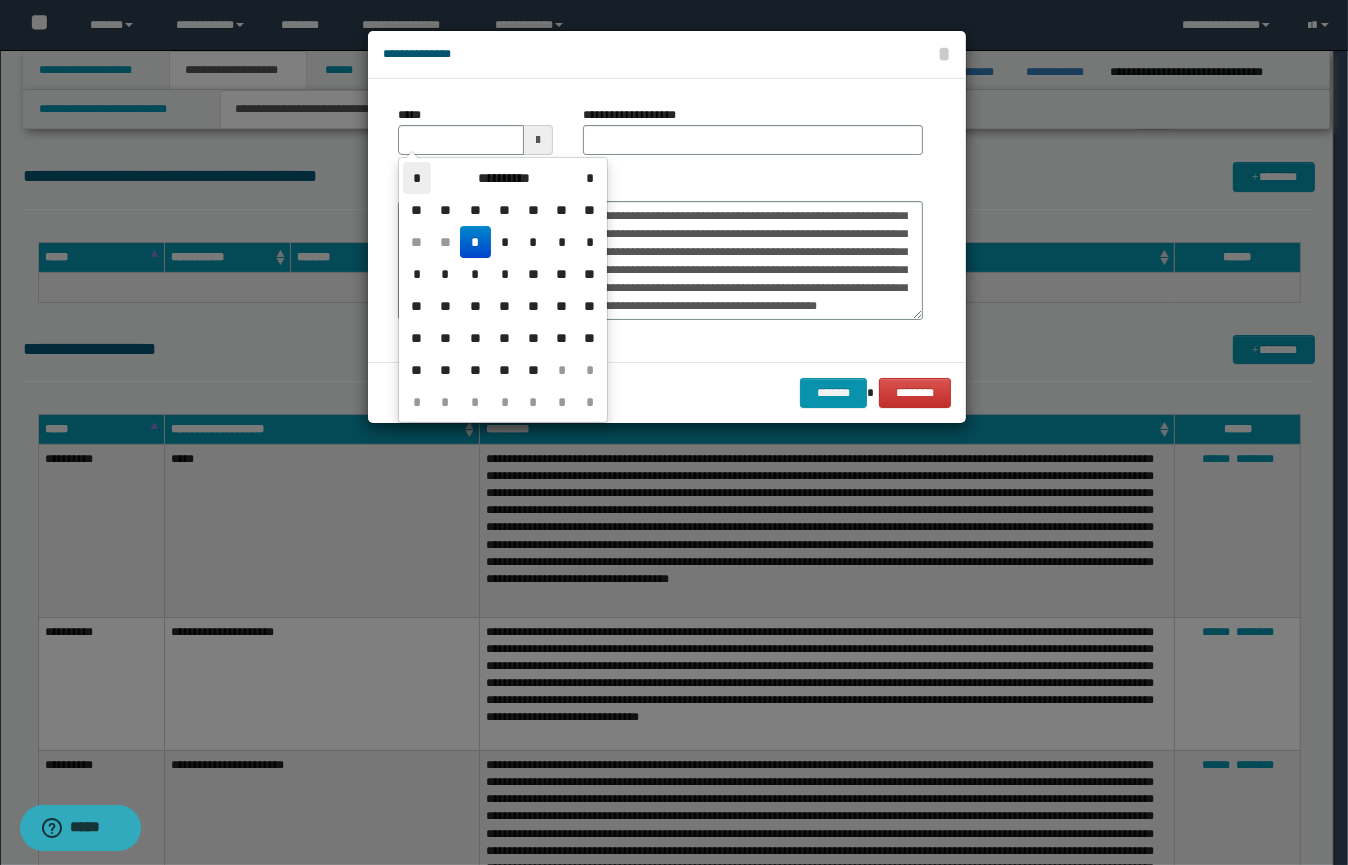 click on "*" at bounding box center [417, 178] 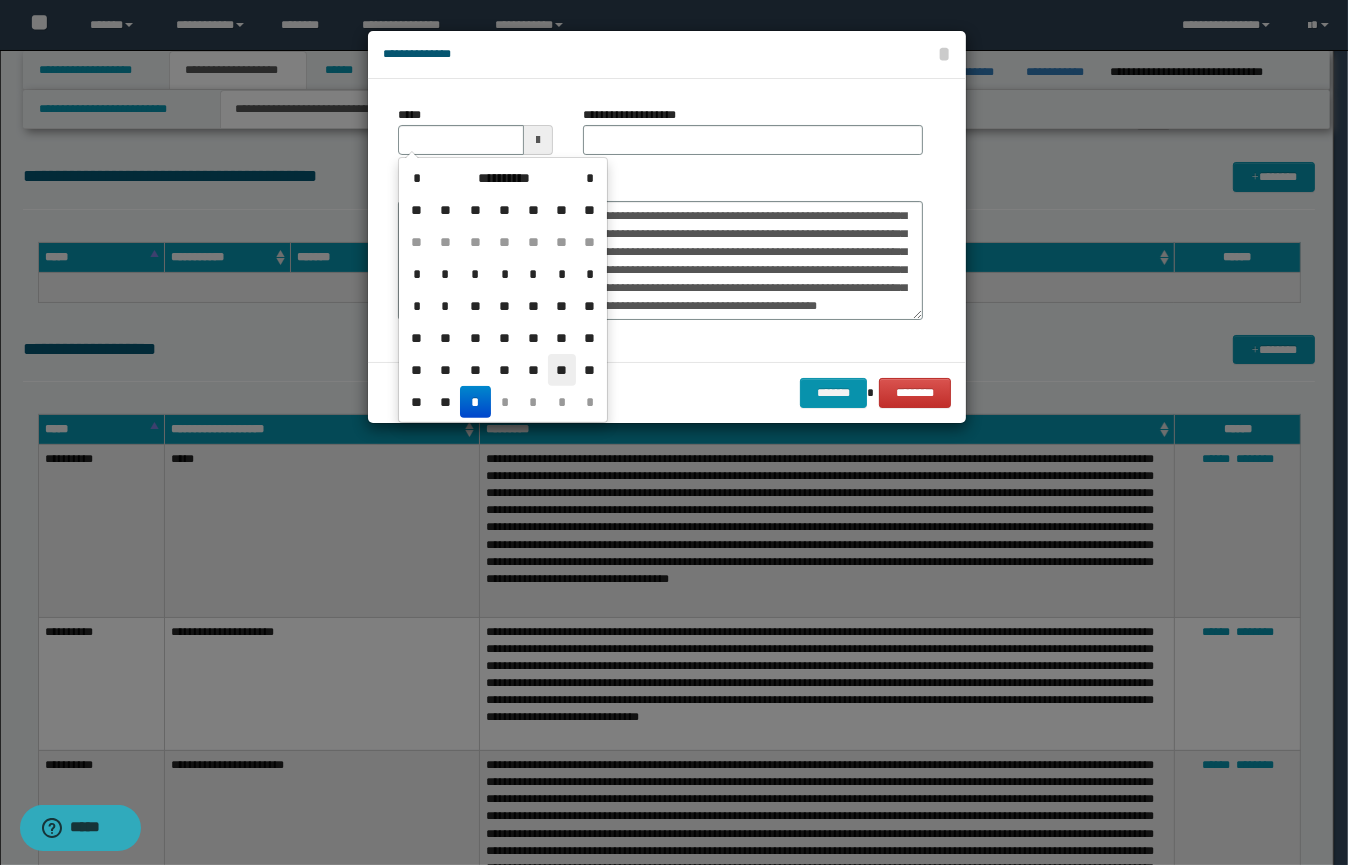 click on "**" at bounding box center [562, 370] 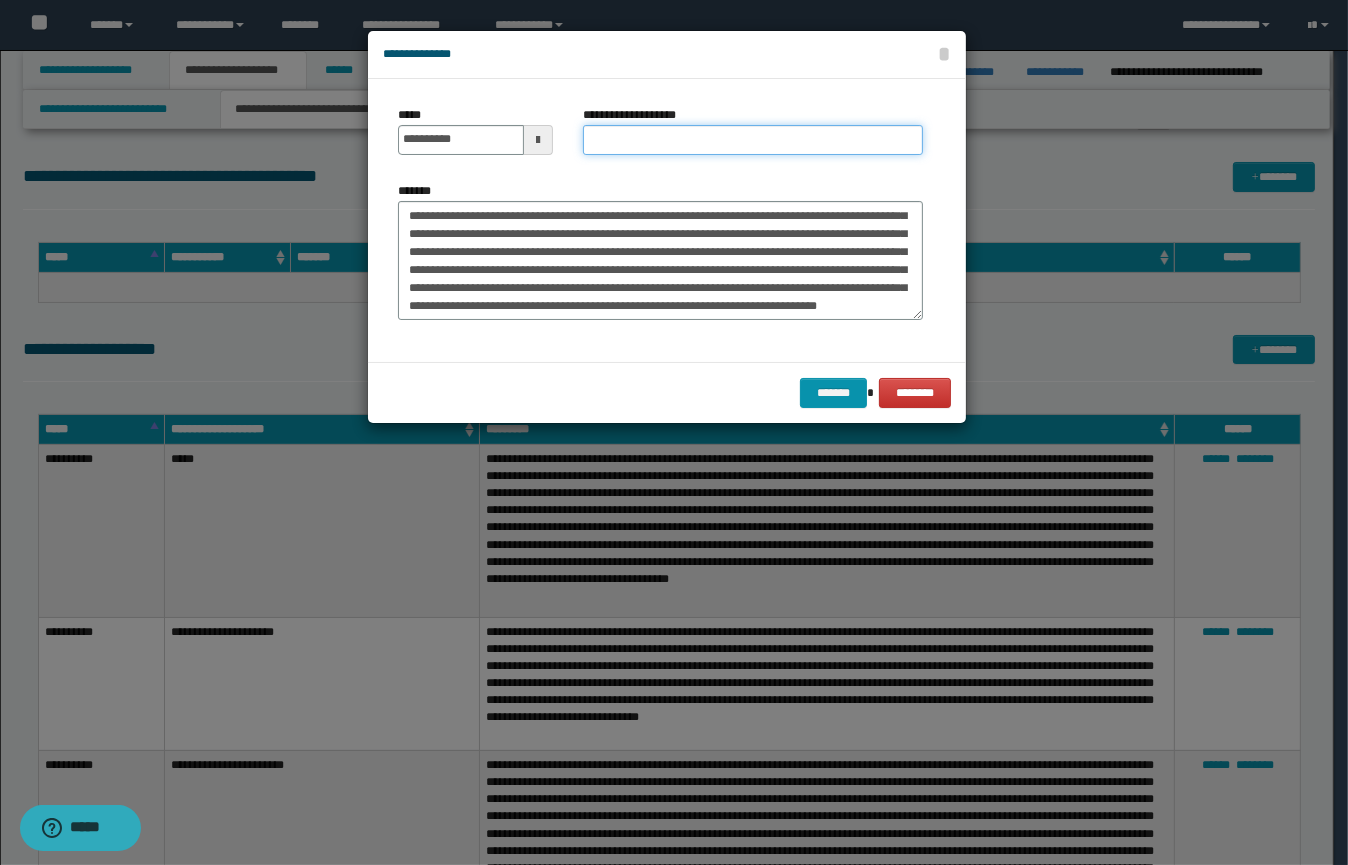 click on "**********" at bounding box center (753, 140) 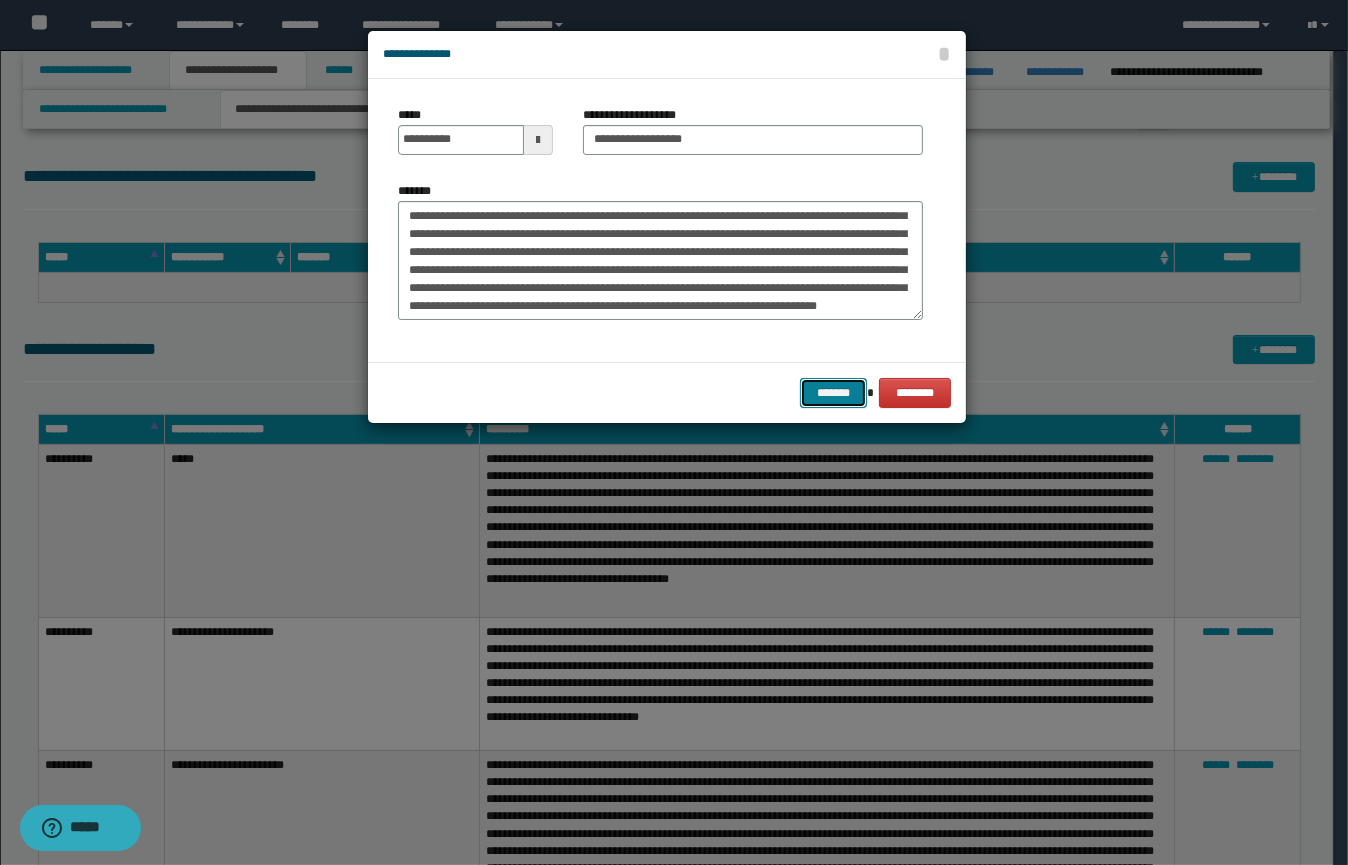 click on "*******" at bounding box center (833, 393) 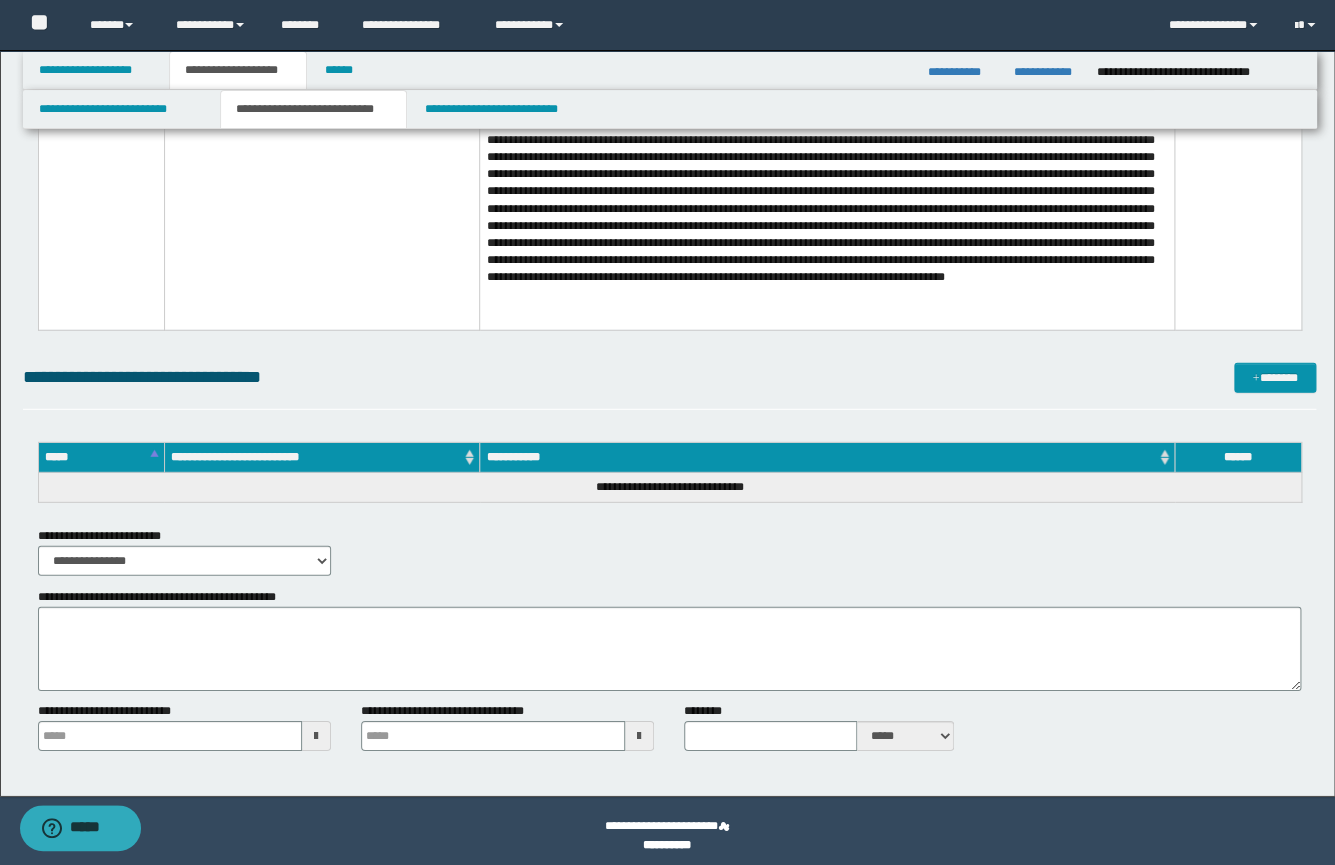 scroll, scrollTop: 1921, scrollLeft: 0, axis: vertical 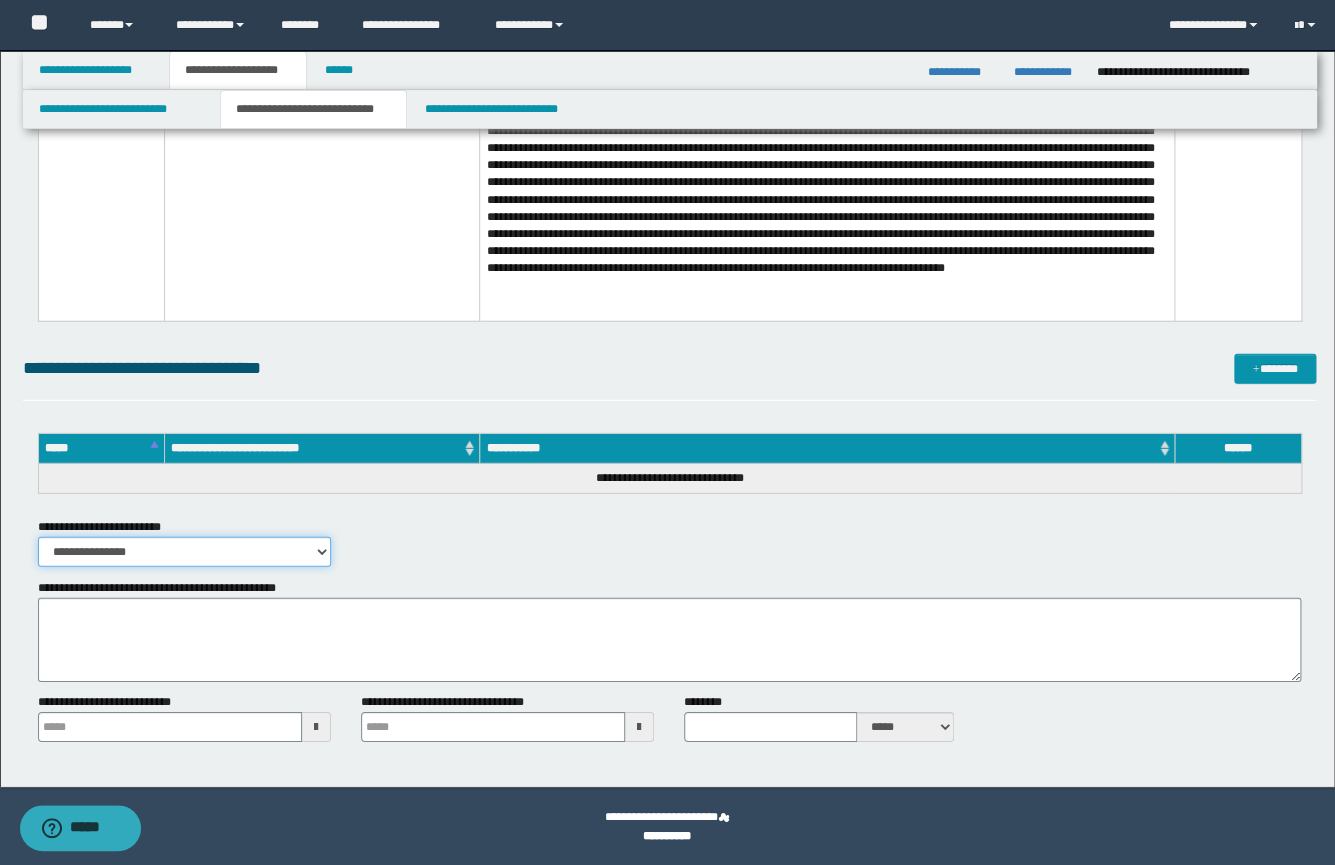 click on "**********" at bounding box center [184, 552] 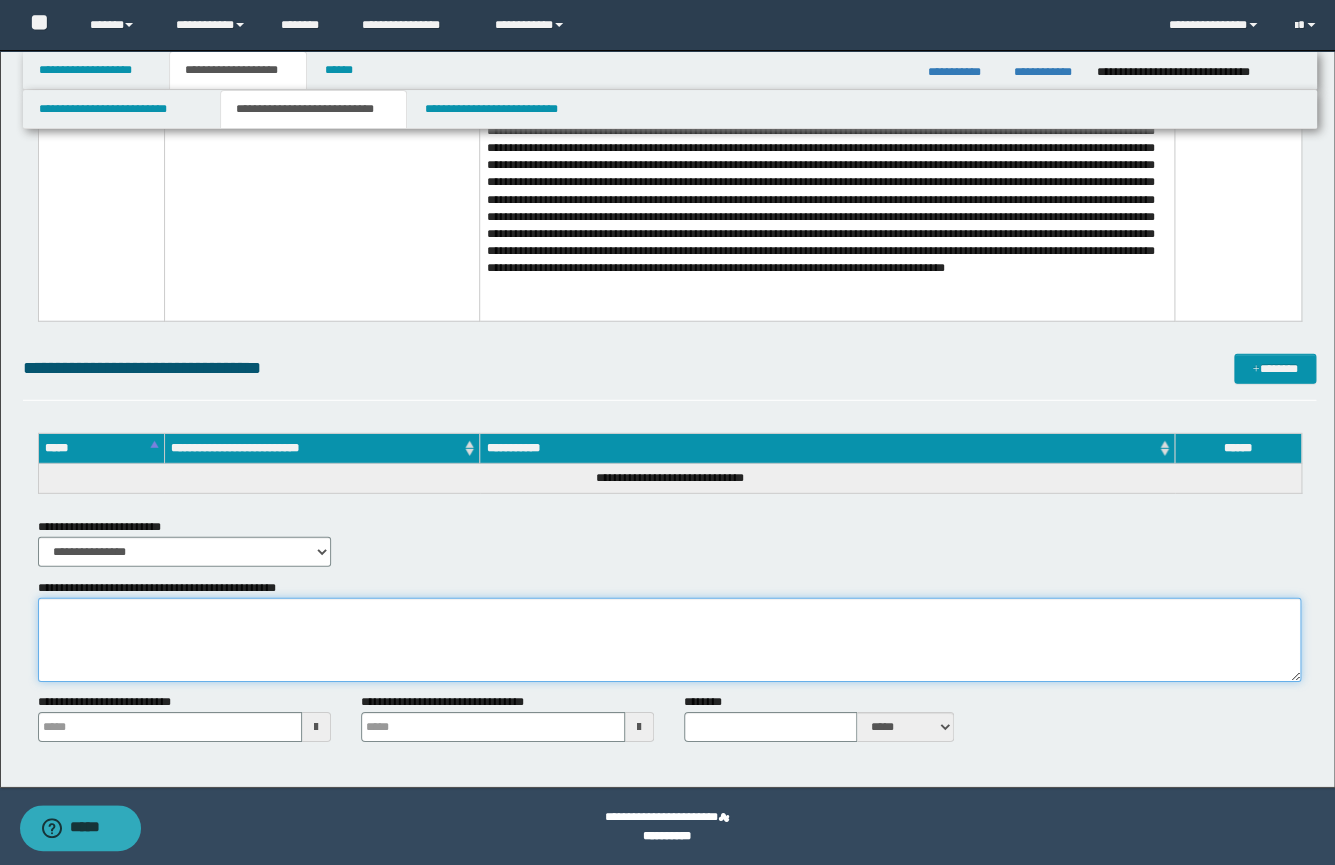 click on "**********" at bounding box center [669, 640] 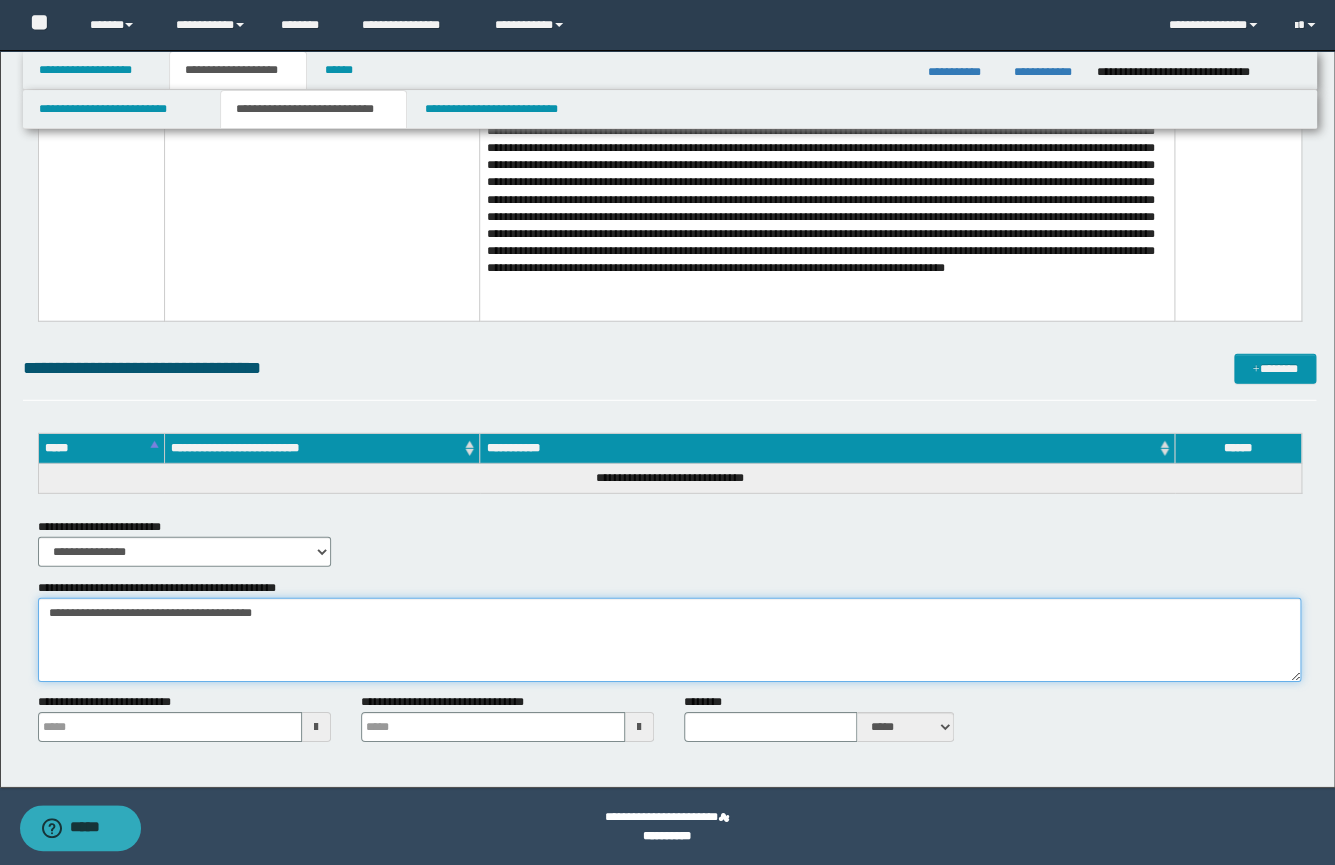 click on "**********" at bounding box center (669, 640) 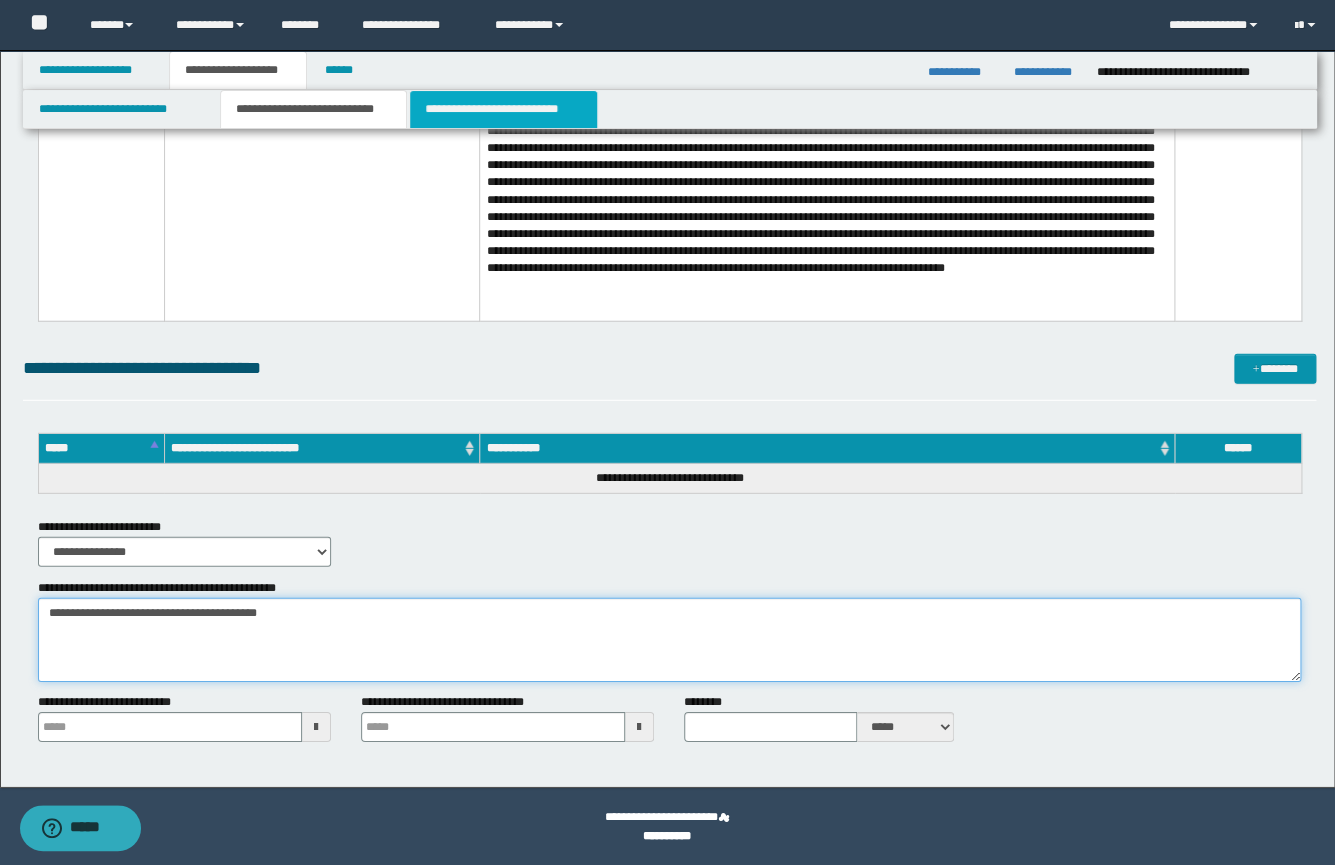 type on "**********" 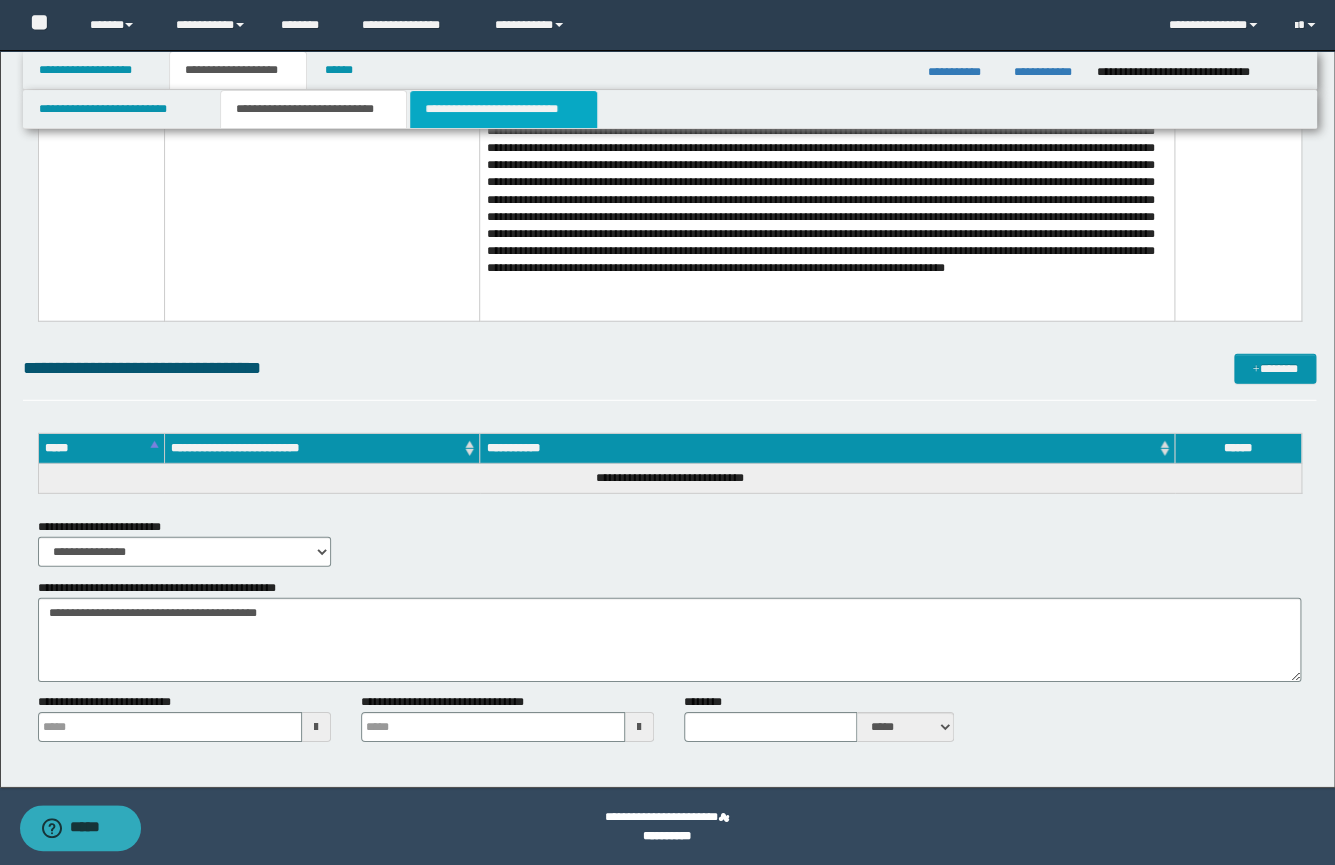 click on "**********" at bounding box center (503, 109) 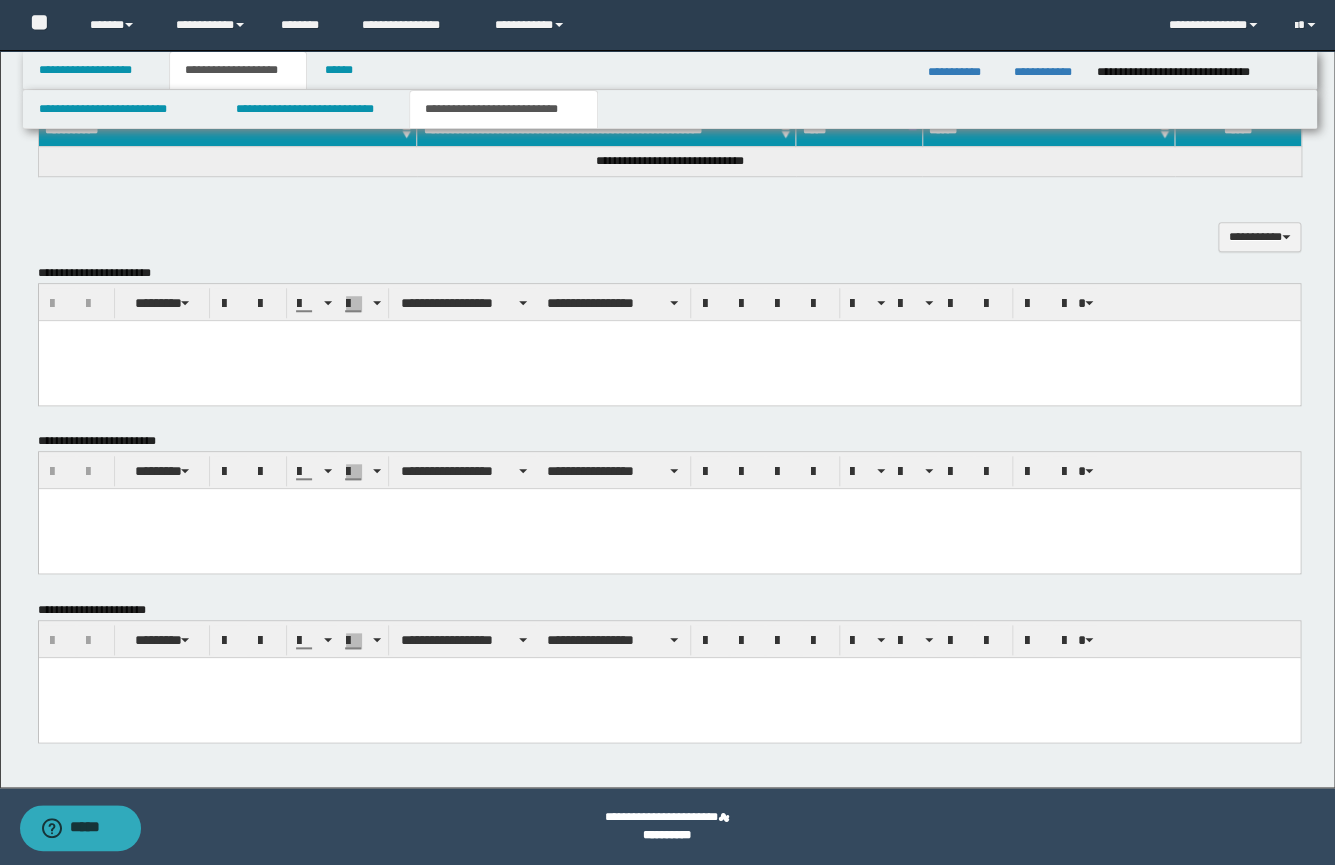 click at bounding box center (668, 336) 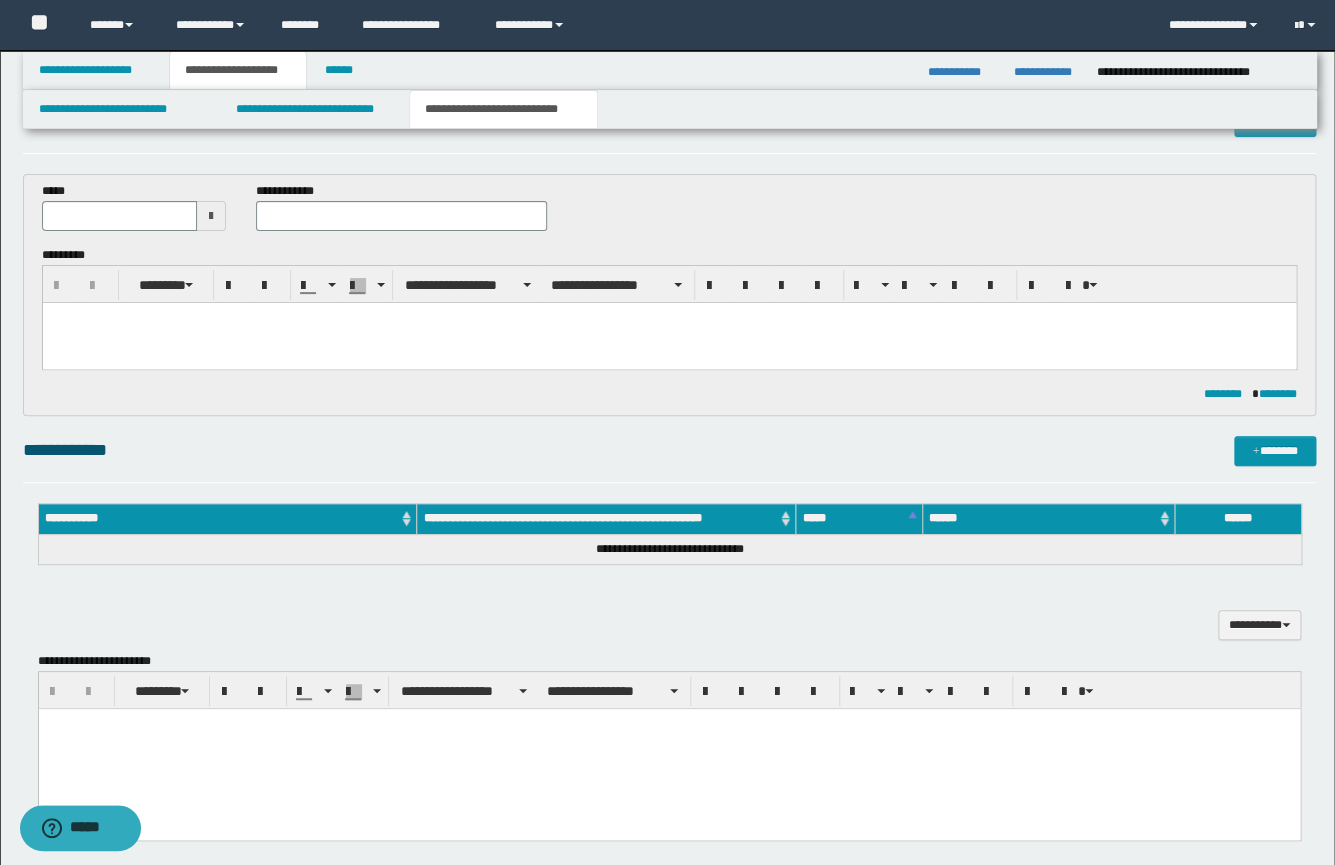 scroll, scrollTop: 49, scrollLeft: 0, axis: vertical 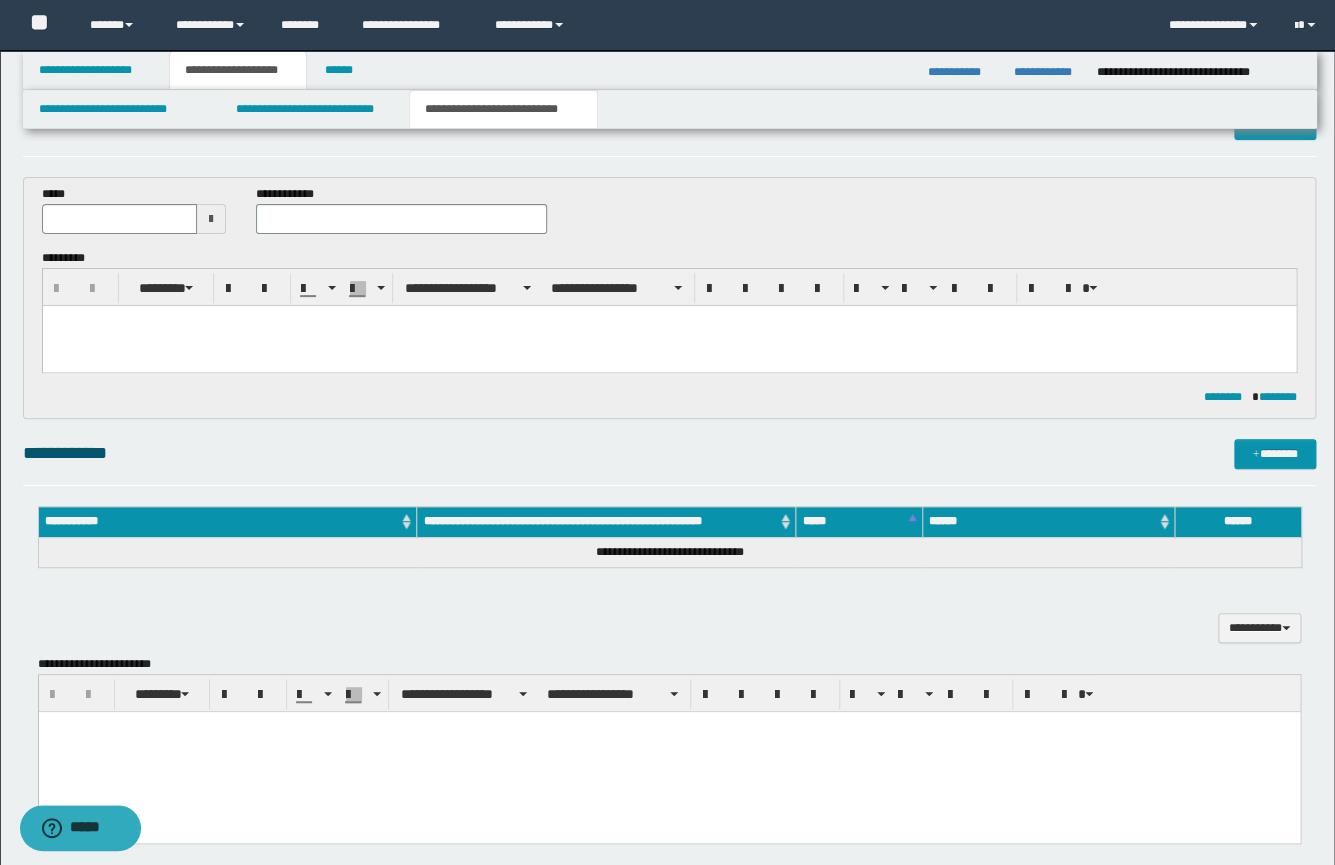 click at bounding box center (668, 321) 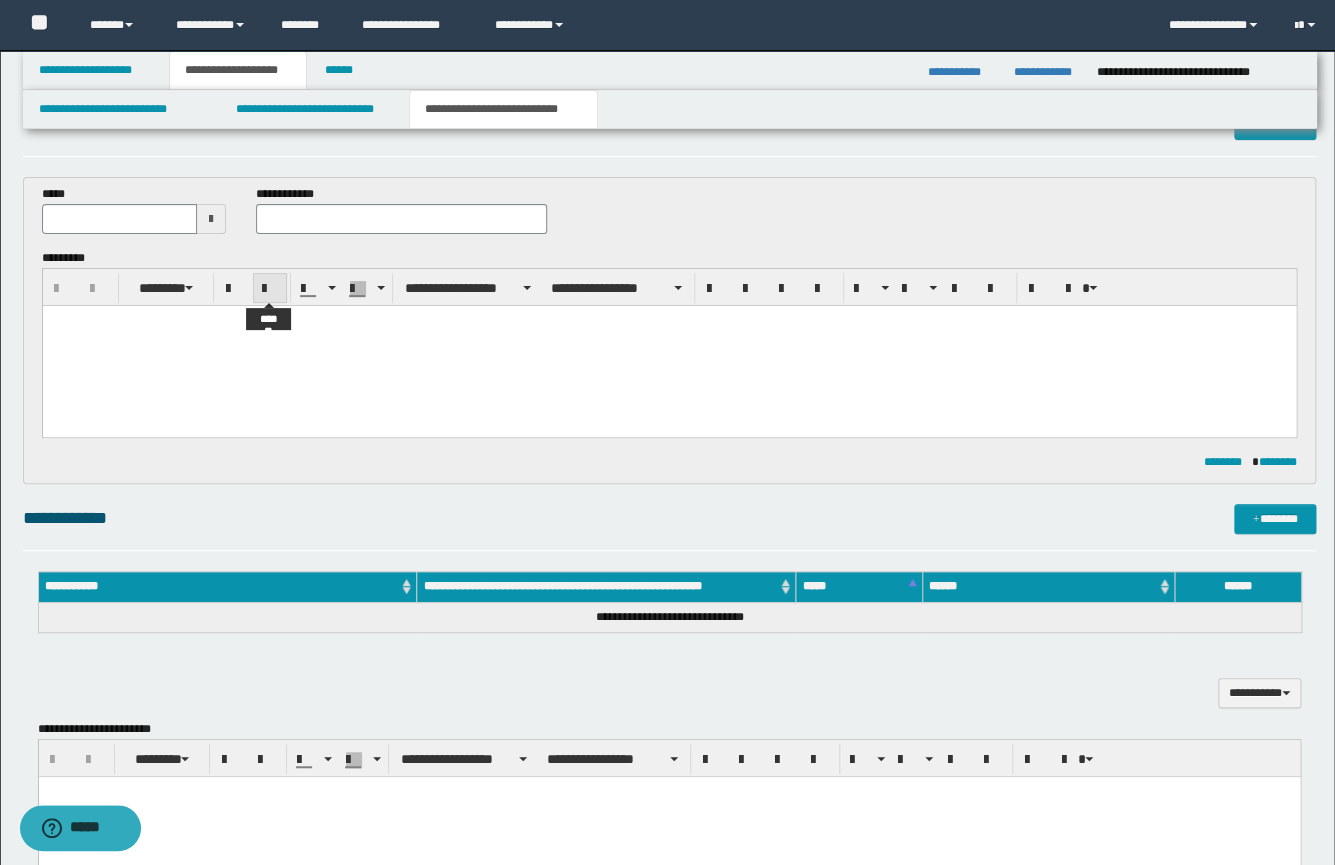 type 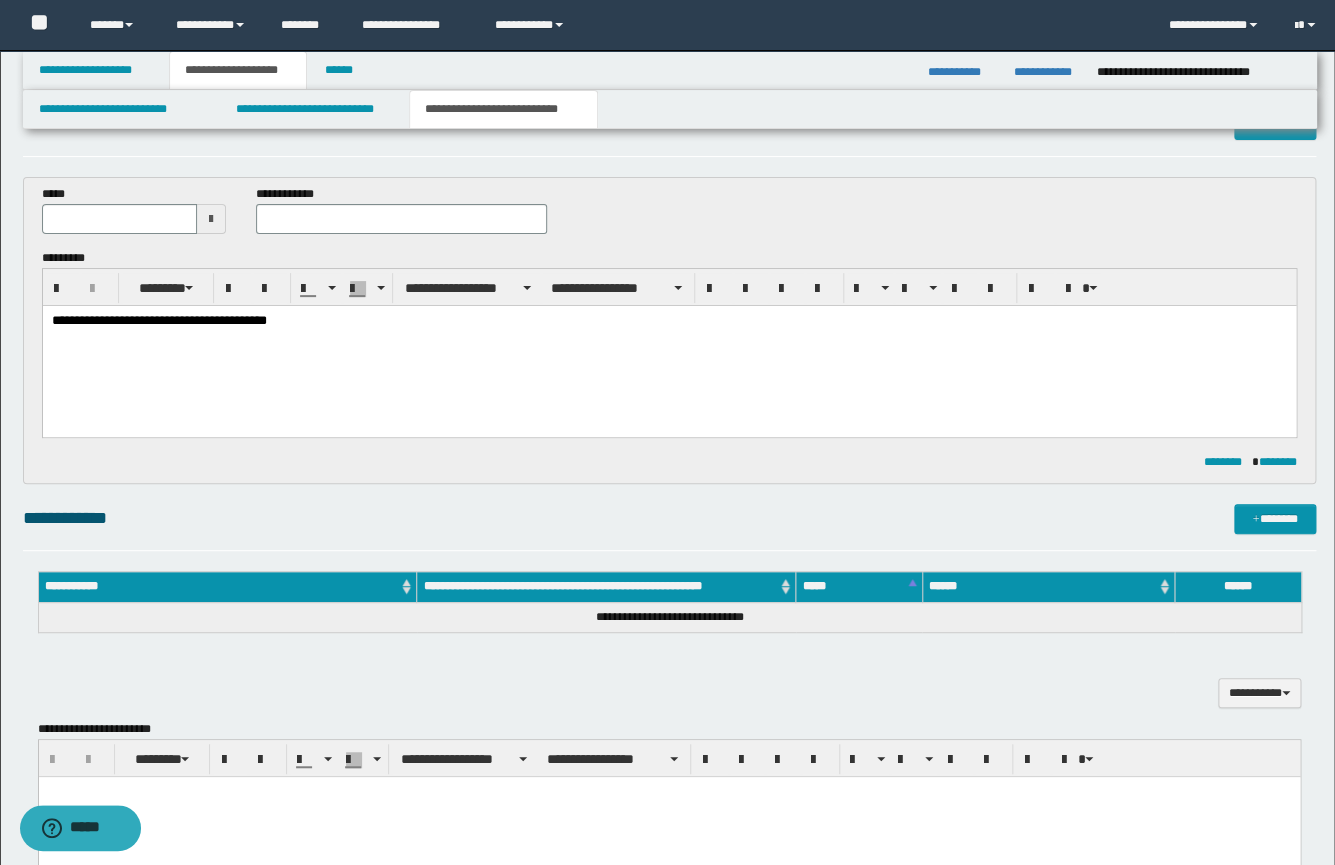 click on "**********" at bounding box center [668, 346] 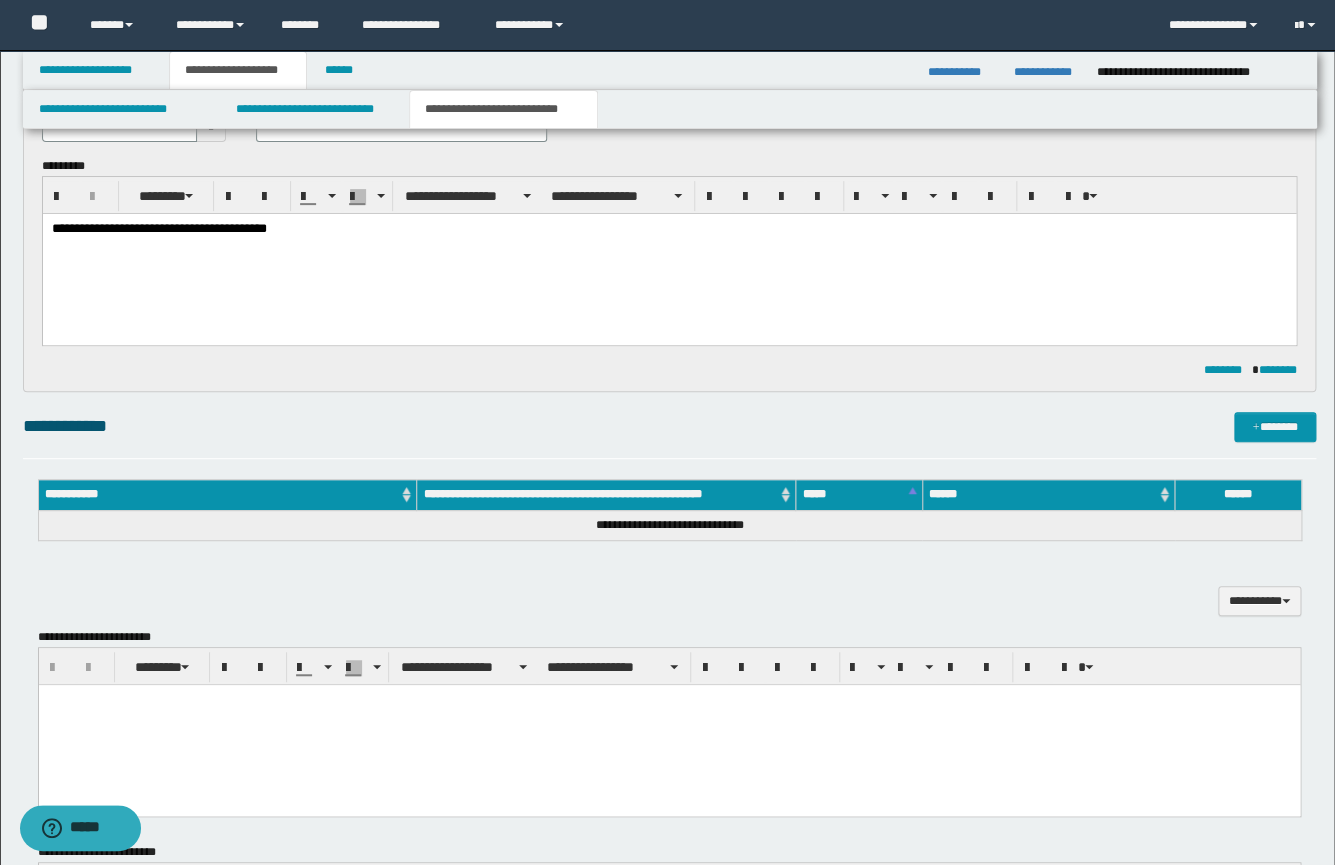 scroll, scrollTop: 381, scrollLeft: 0, axis: vertical 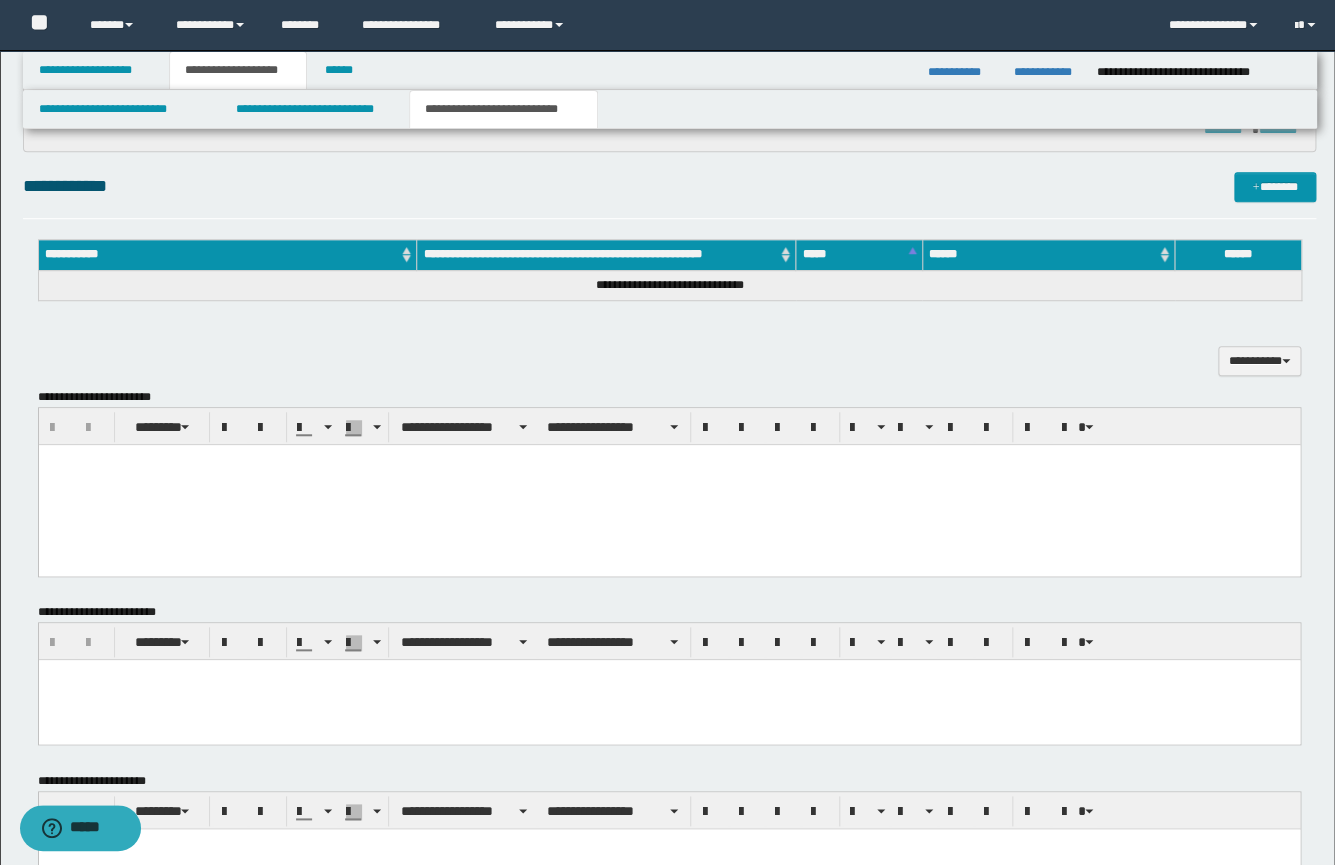 click at bounding box center [668, 485] 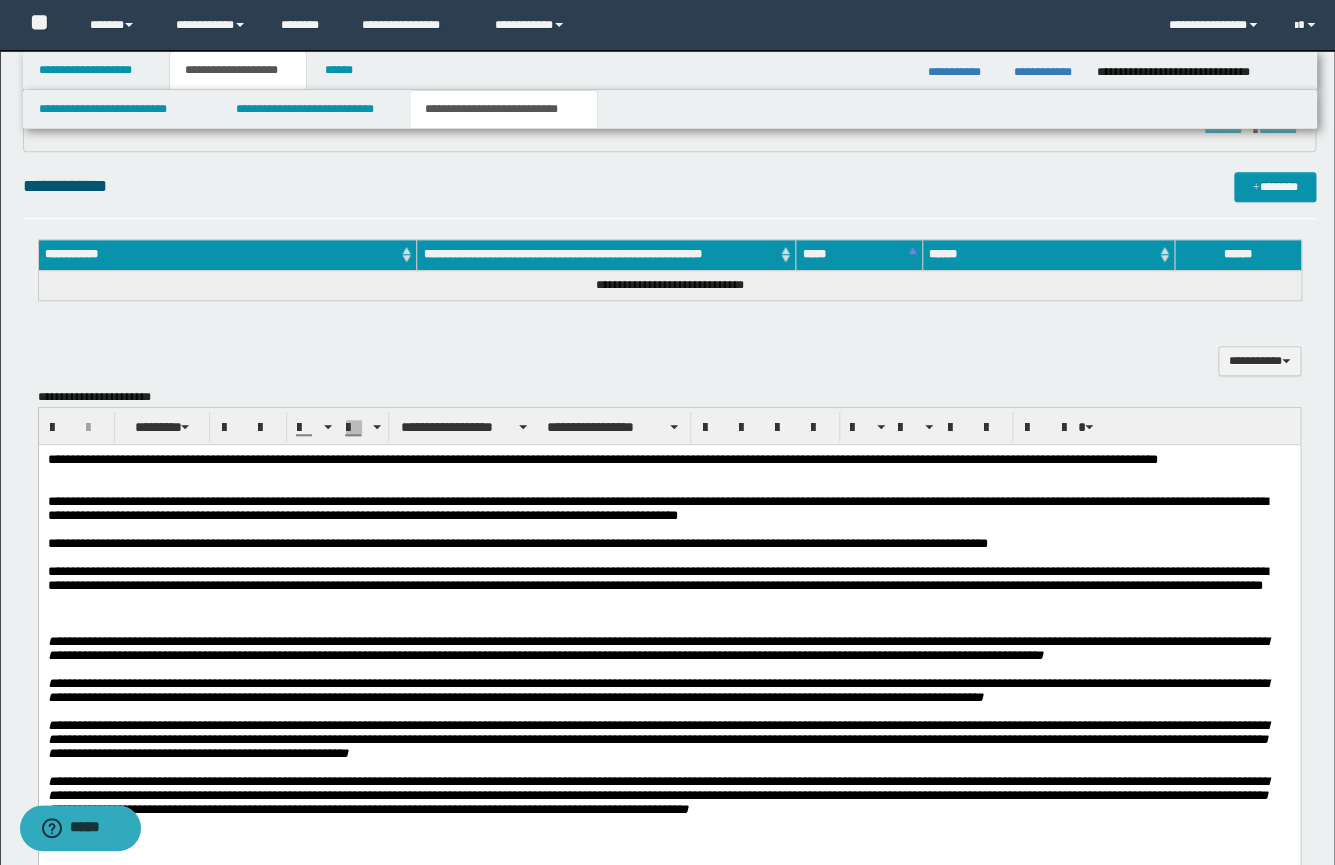 click at bounding box center [668, 628] 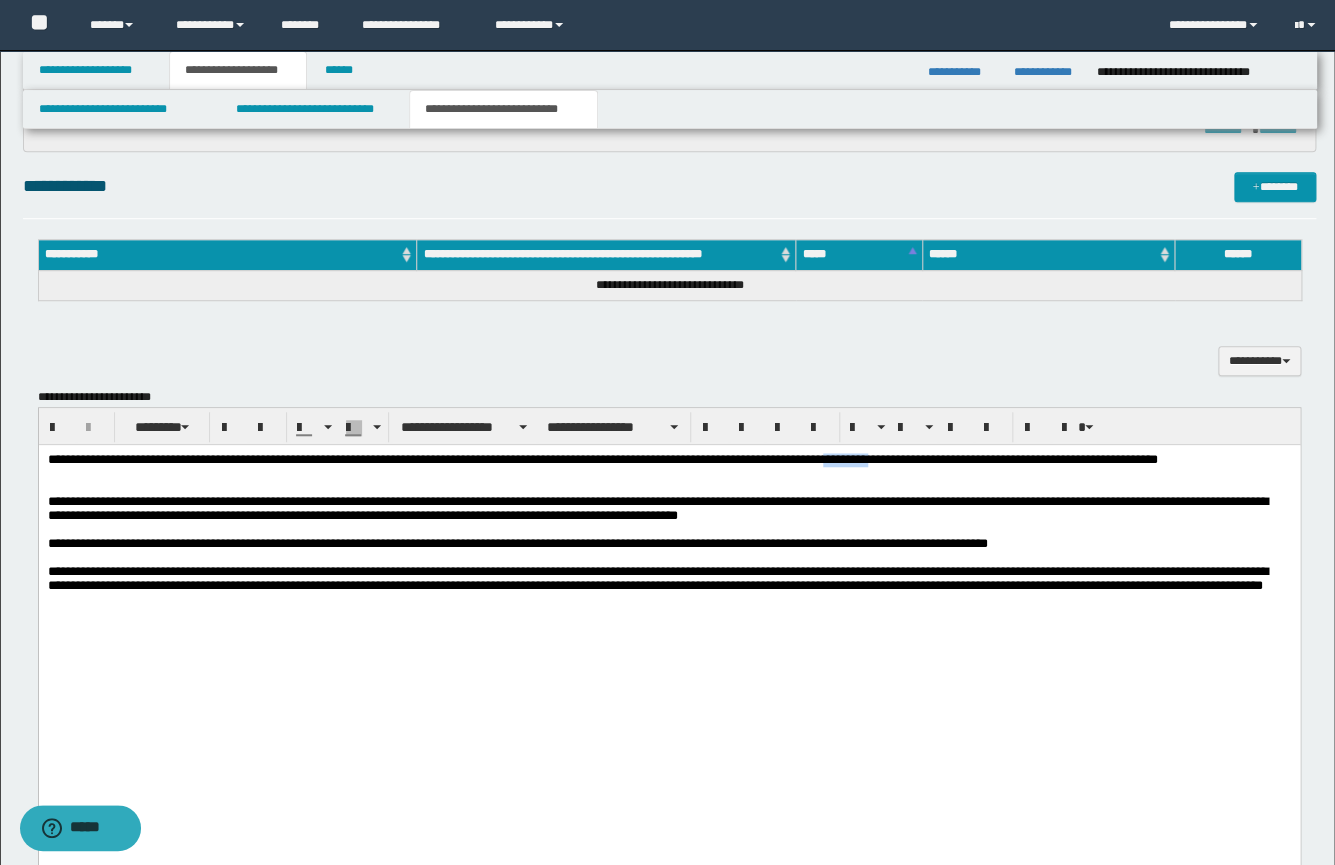 drag, startPoint x: 1028, startPoint y: 460, endPoint x: 950, endPoint y: 463, distance: 78.05767 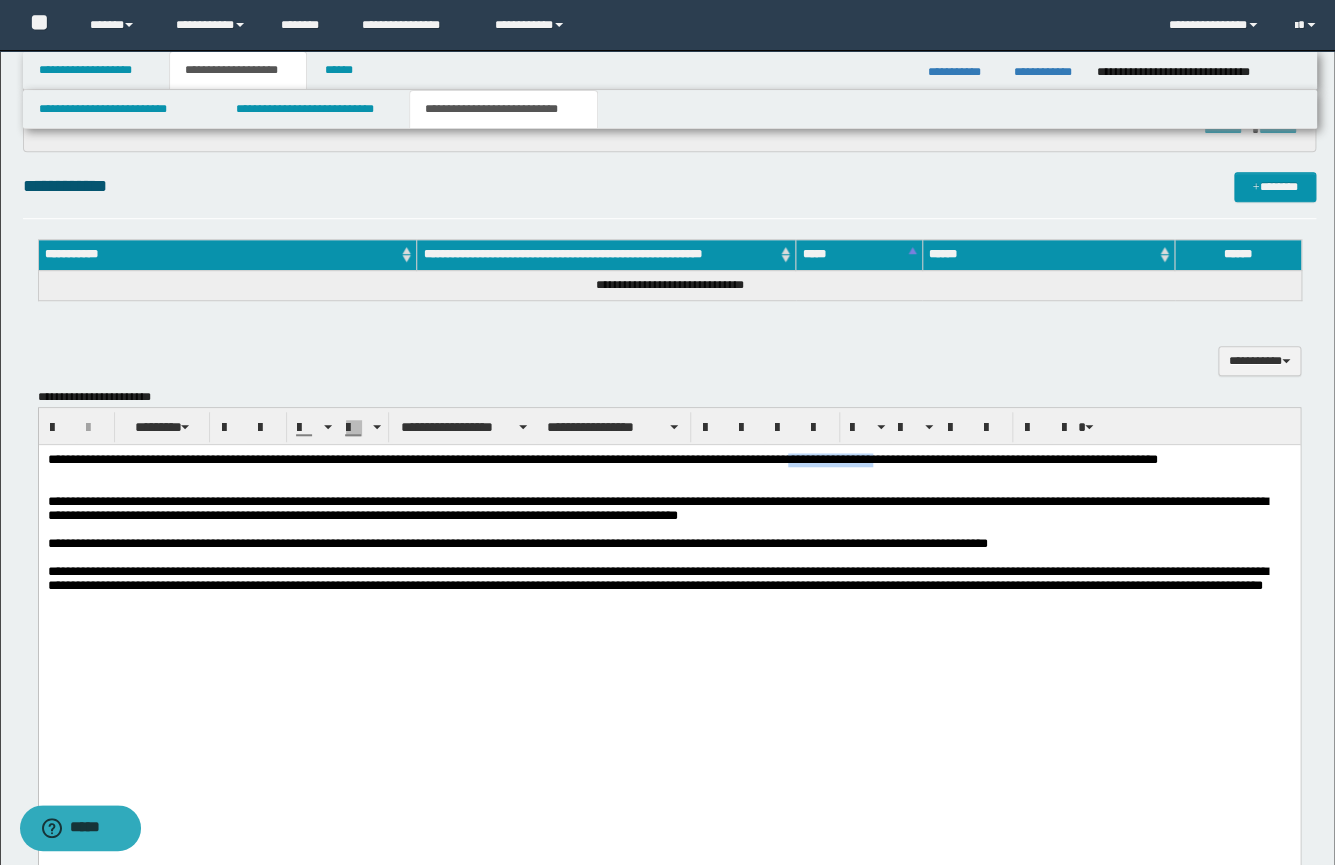 drag, startPoint x: 1031, startPoint y: 462, endPoint x: 919, endPoint y: 462, distance: 112 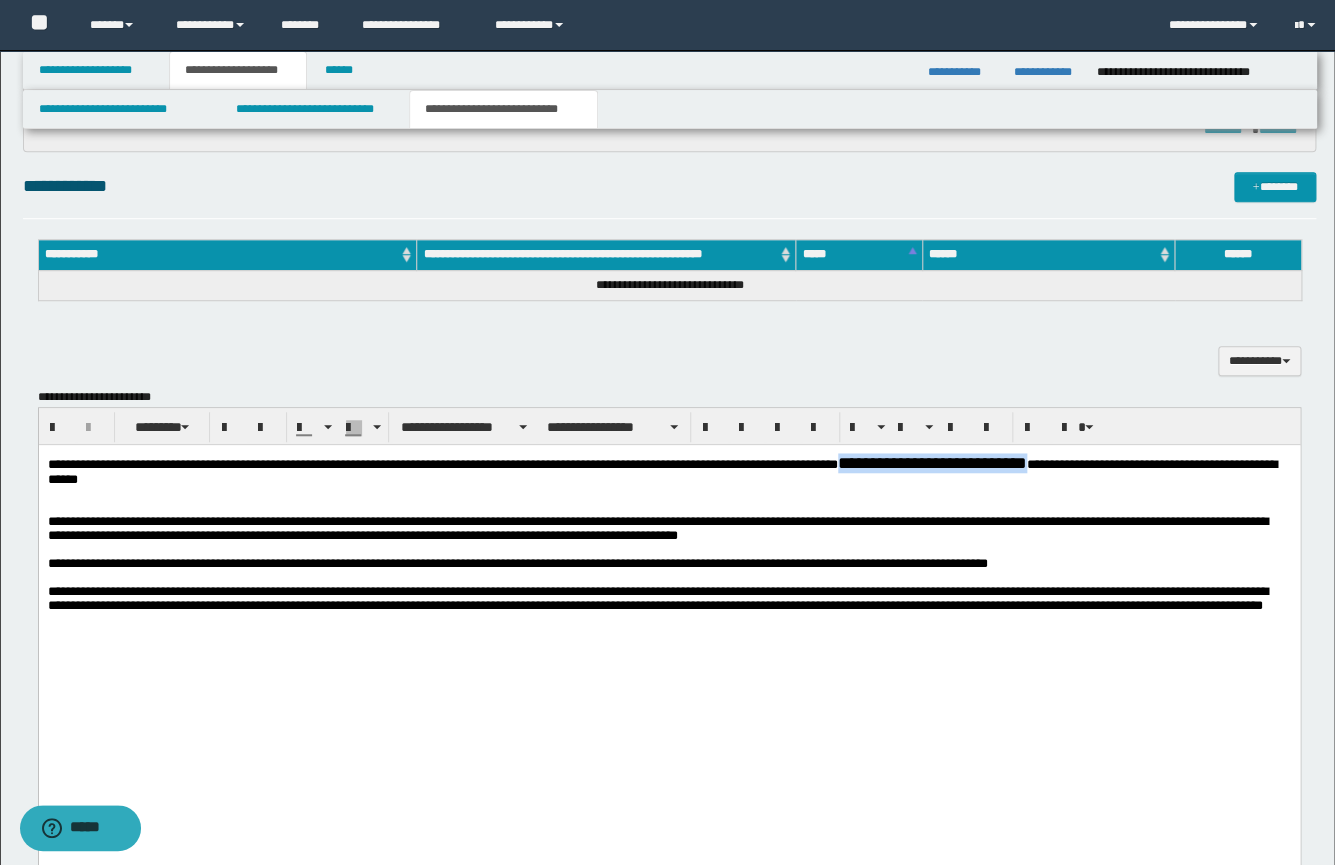 drag, startPoint x: 1192, startPoint y: 461, endPoint x: 848, endPoint y: 446, distance: 344.32687 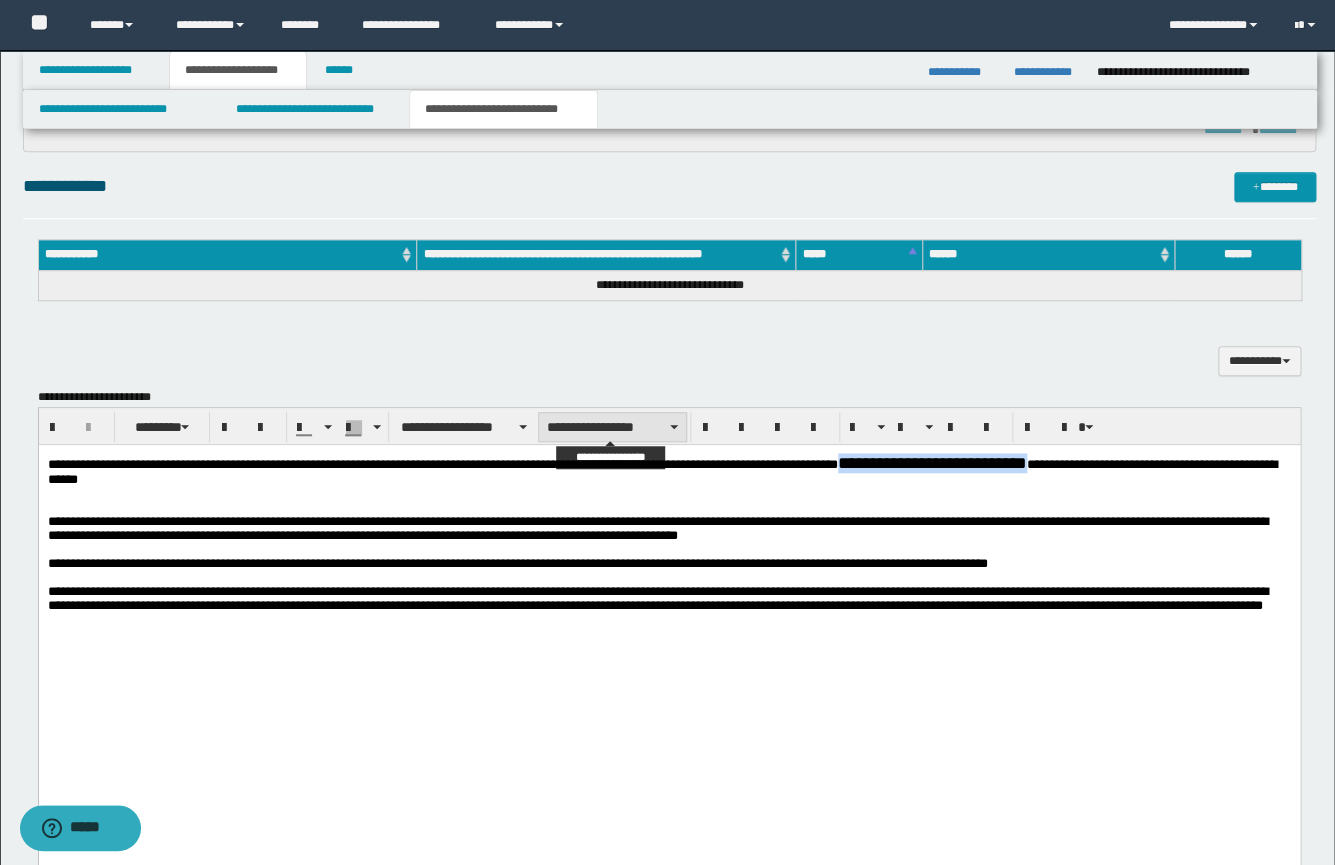 click on "**********" at bounding box center [612, 427] 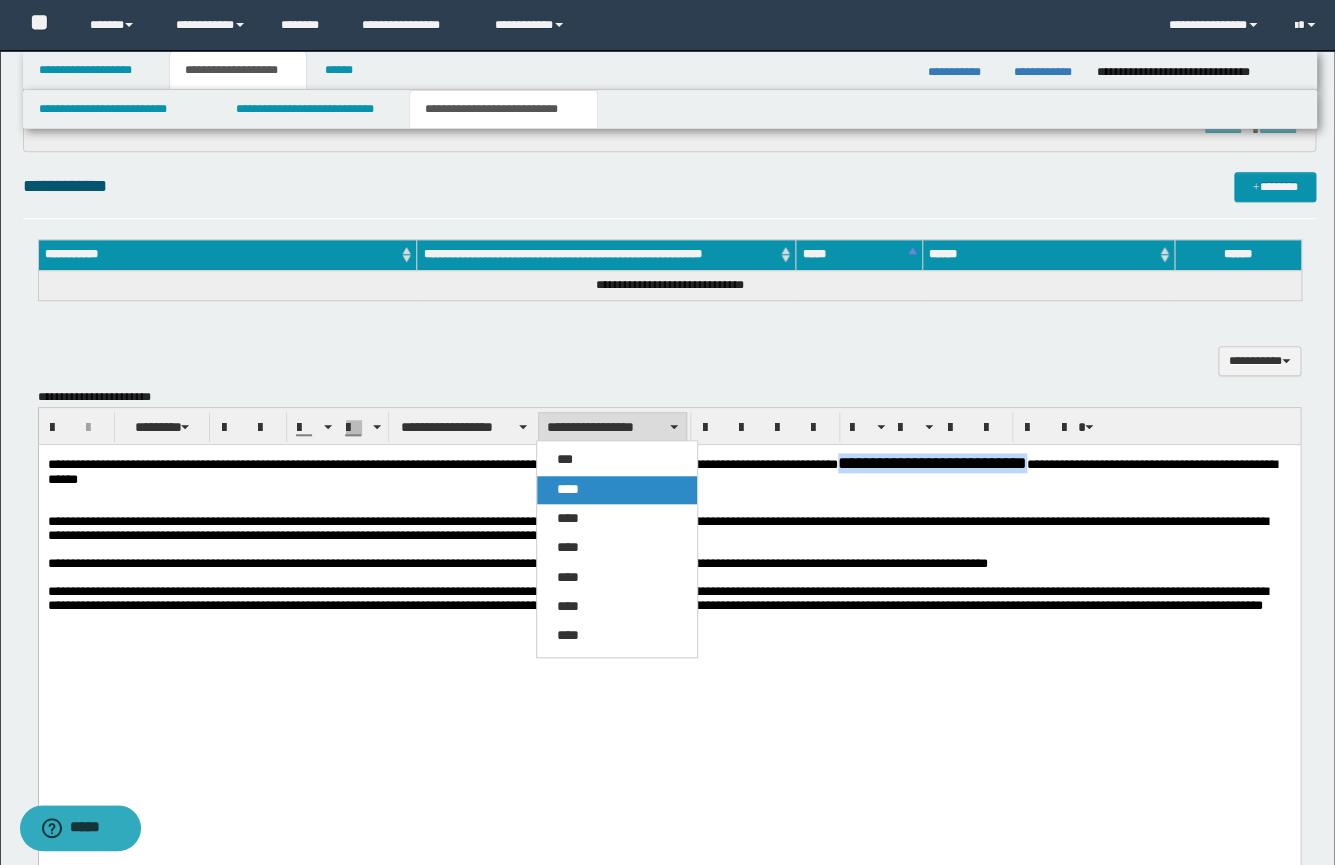 click on "****" at bounding box center [617, 490] 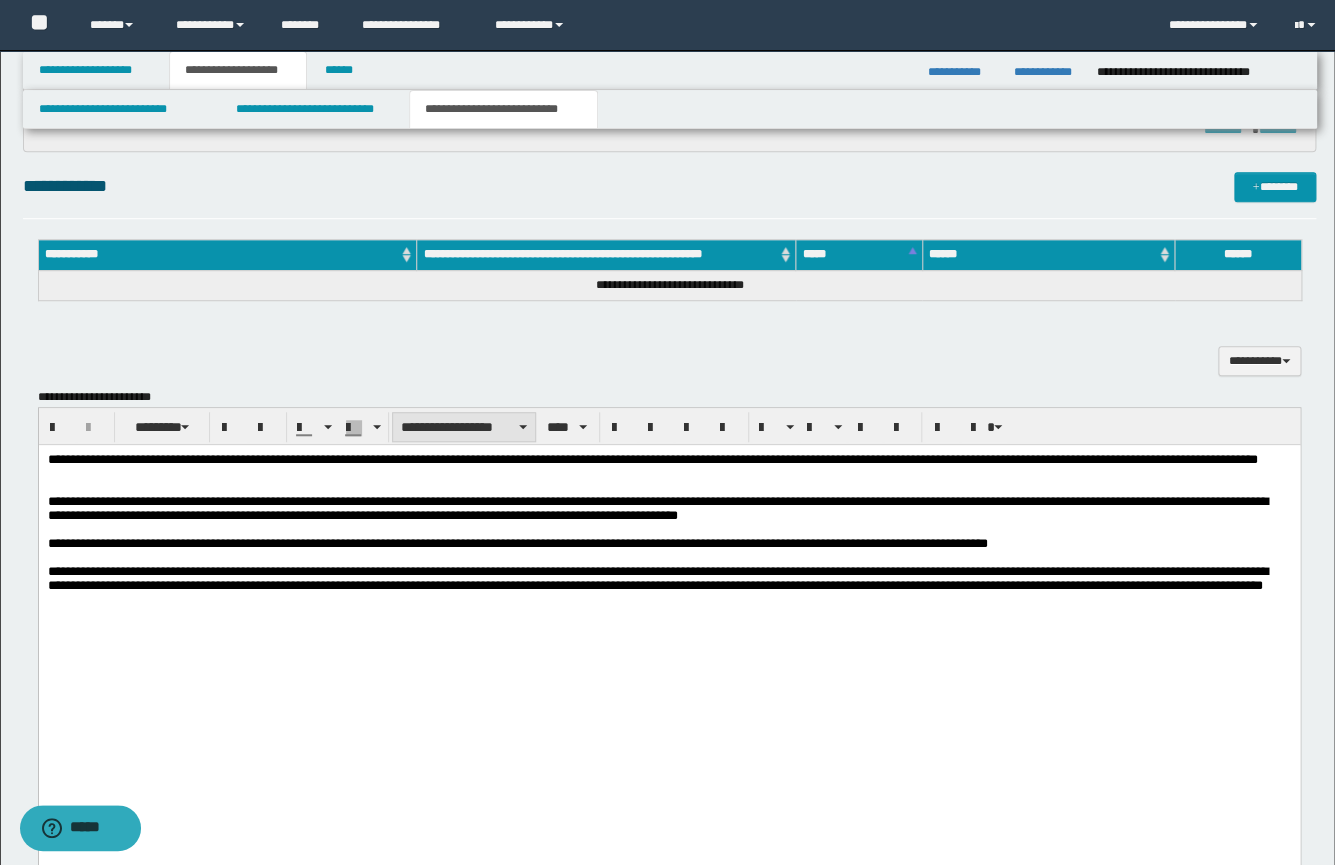 click on "**********" at bounding box center (464, 427) 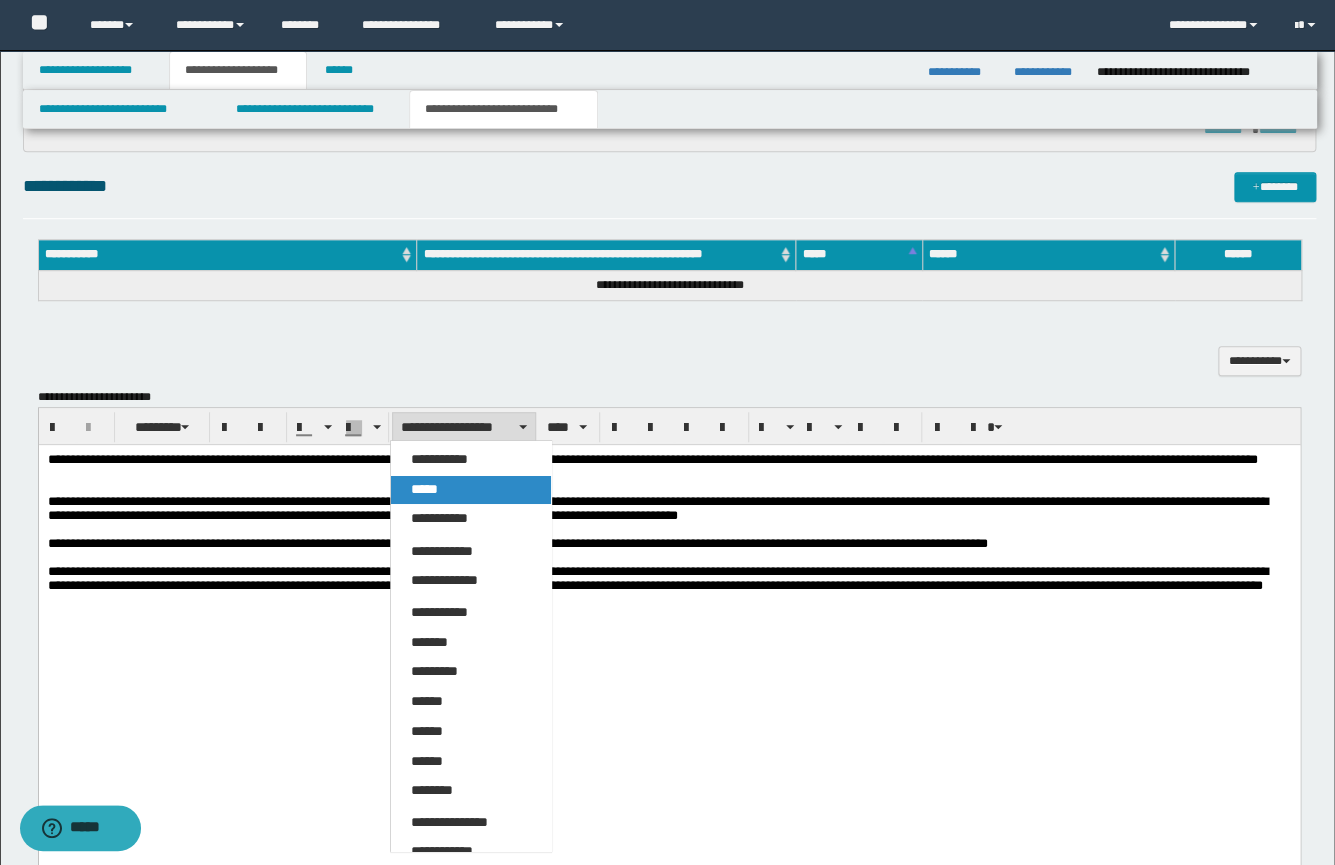 click on "*****" at bounding box center [424, 489] 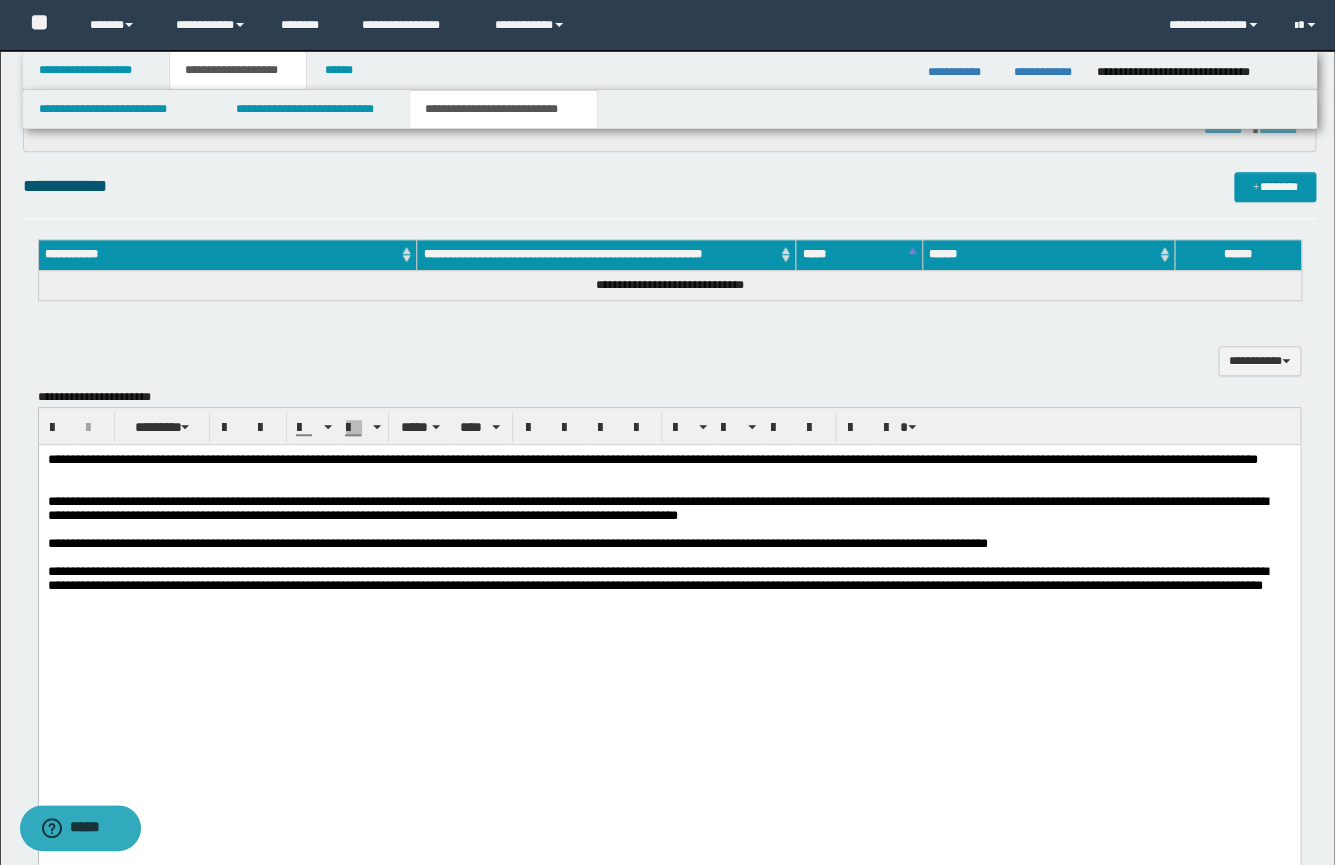 click at bounding box center [668, 488] 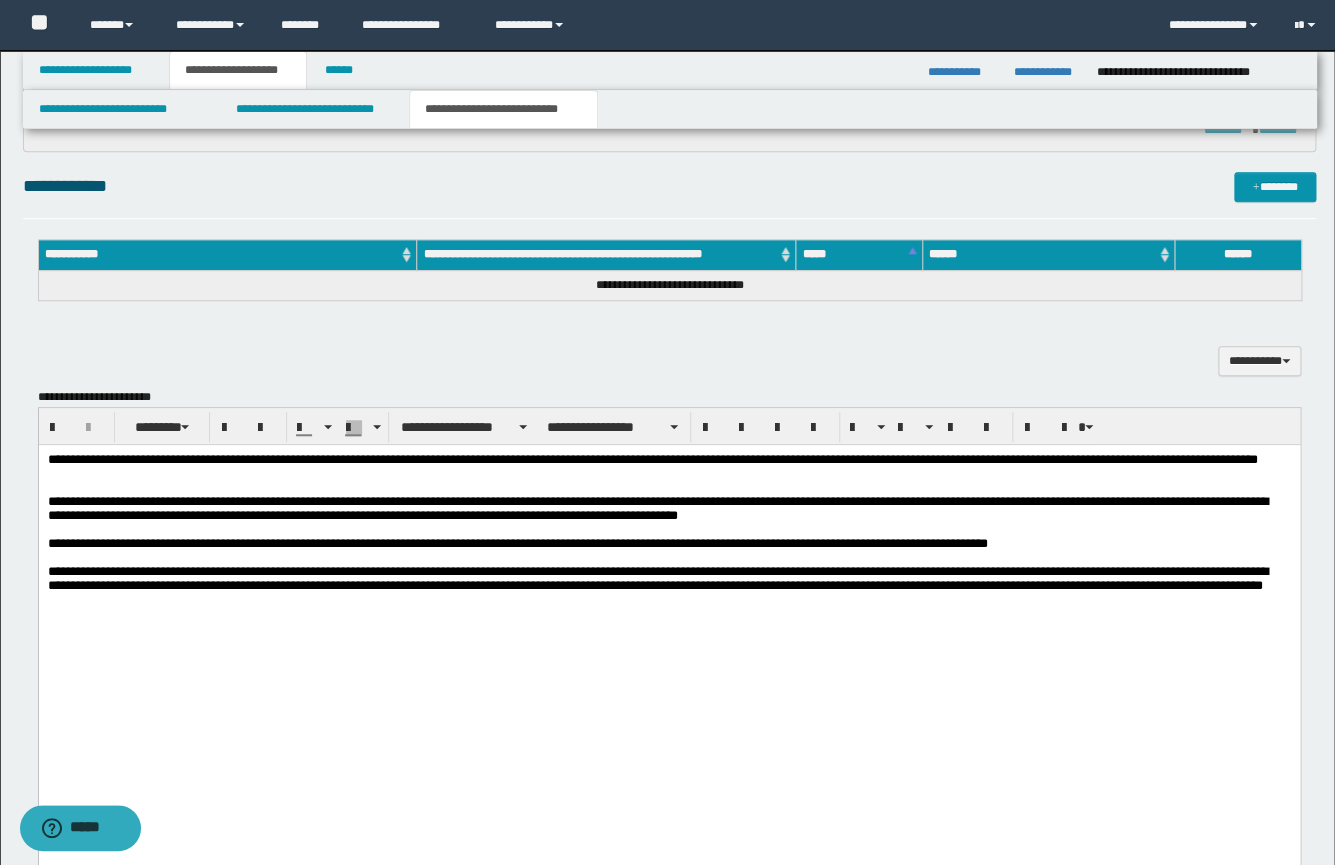 click at bounding box center [668, 474] 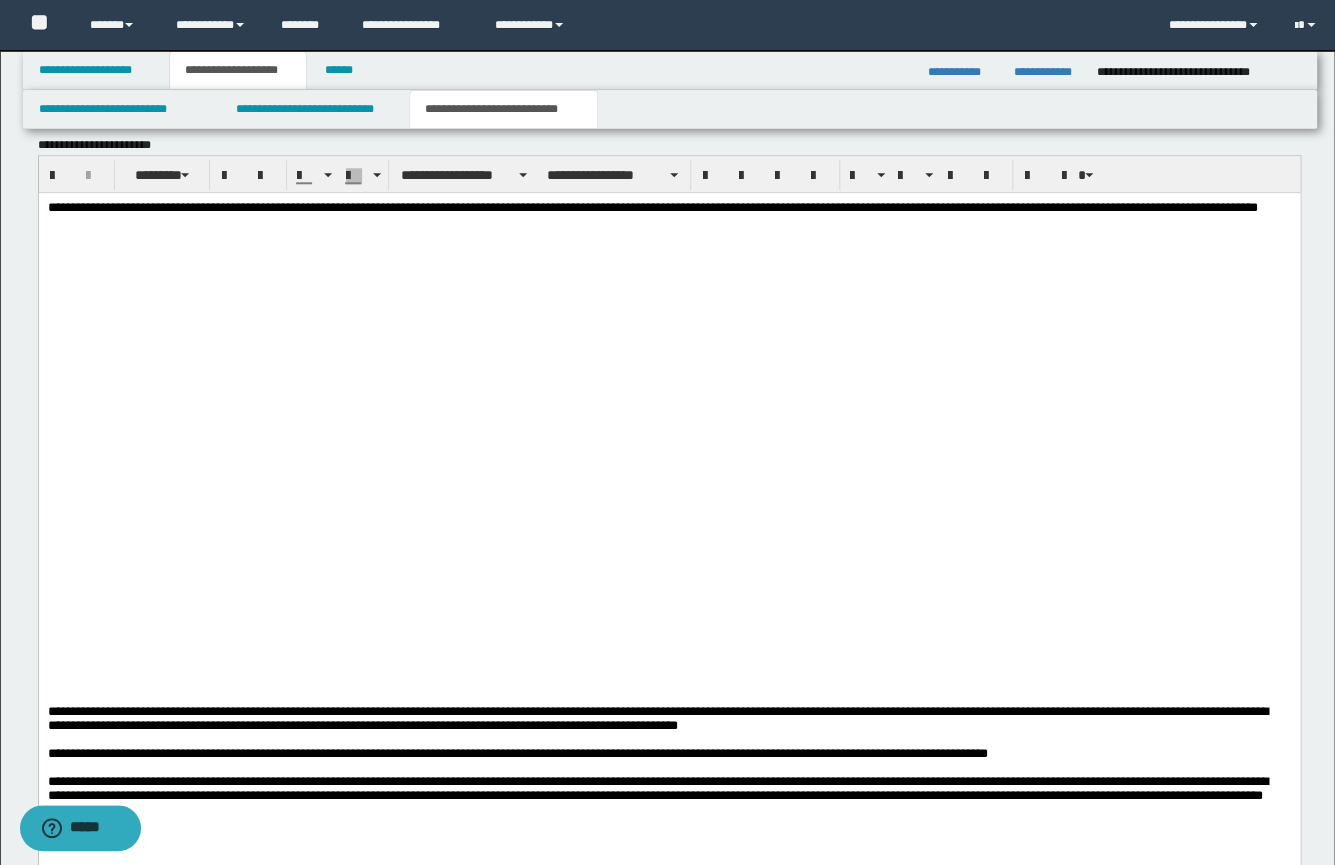 scroll, scrollTop: 630, scrollLeft: 0, axis: vertical 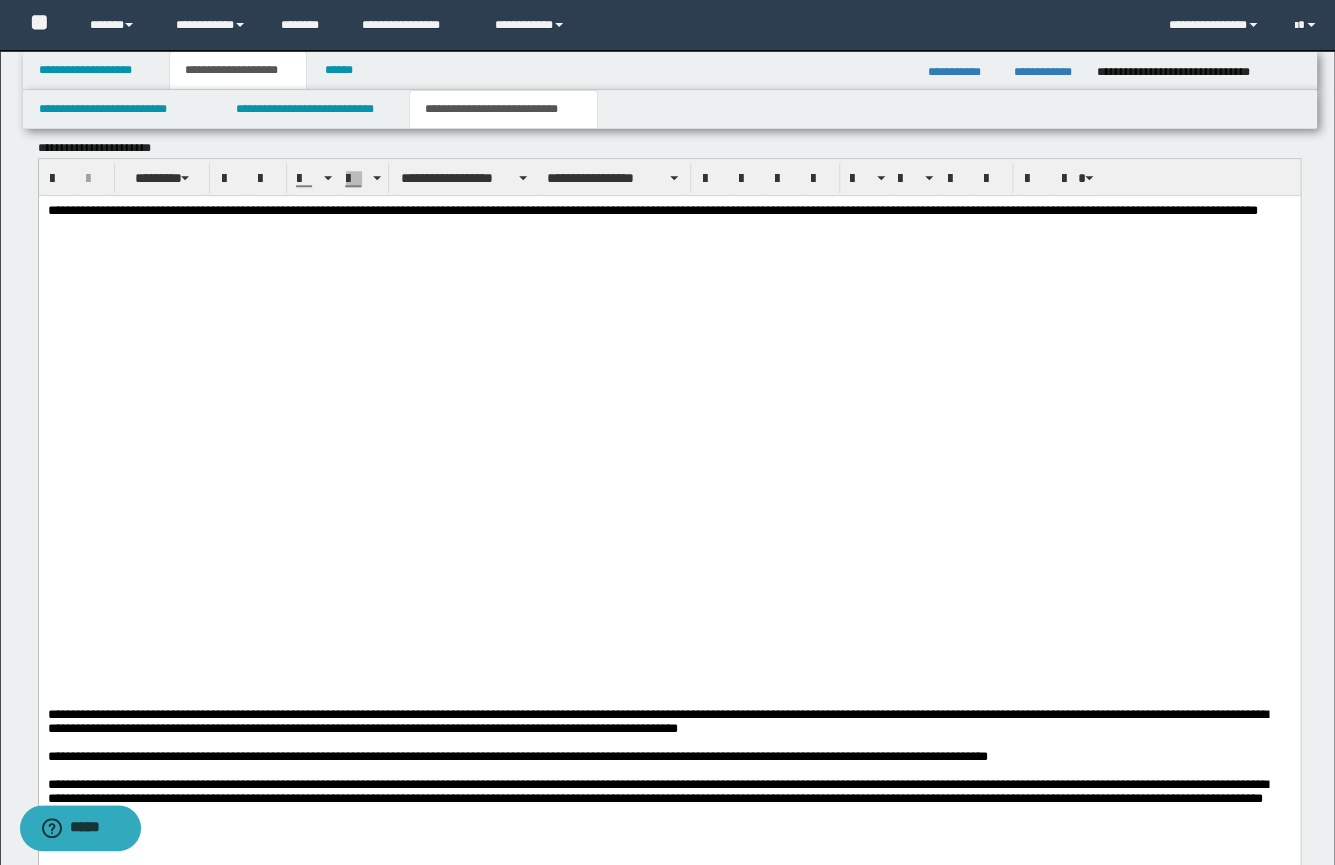 click on "**********" at bounding box center (669, 815) 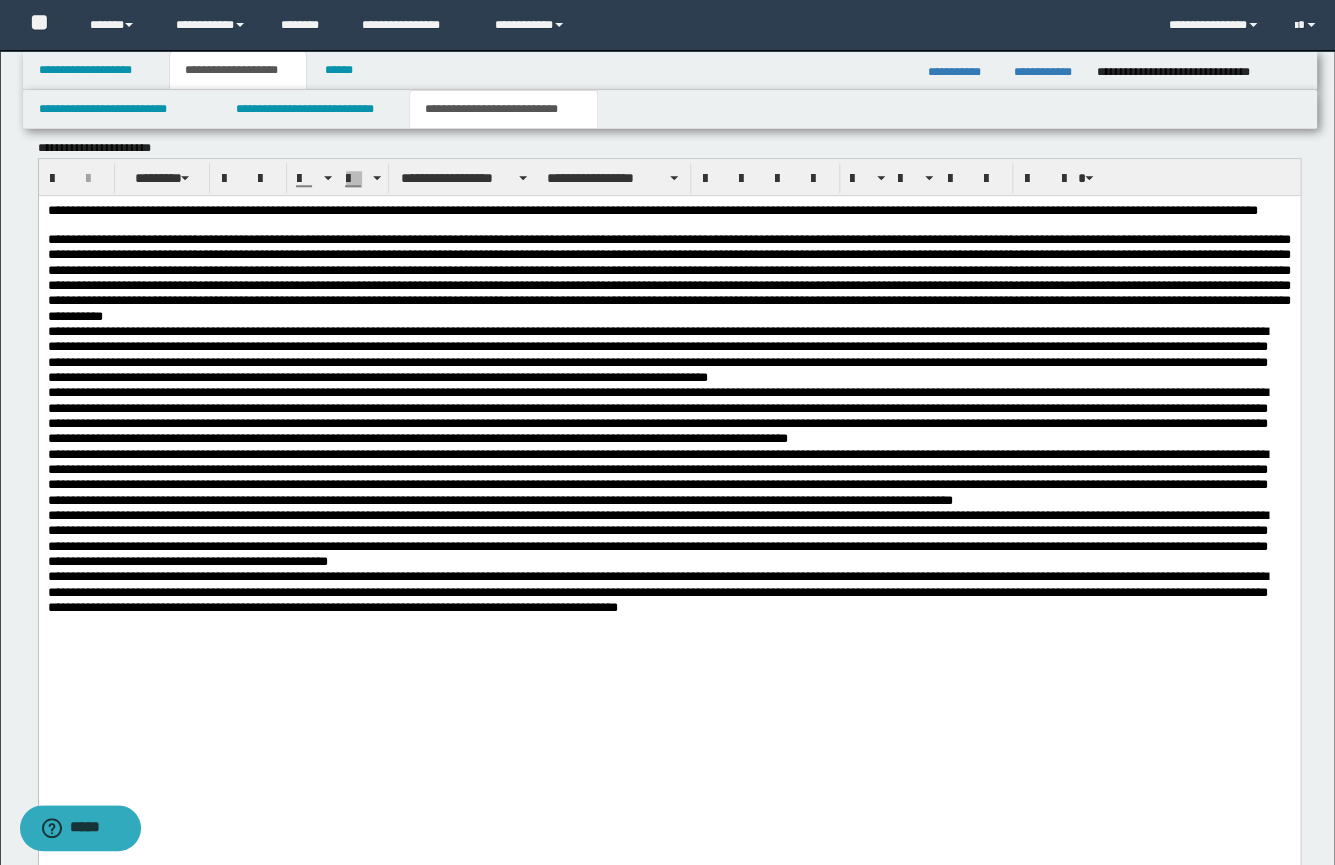 click at bounding box center (668, 277) 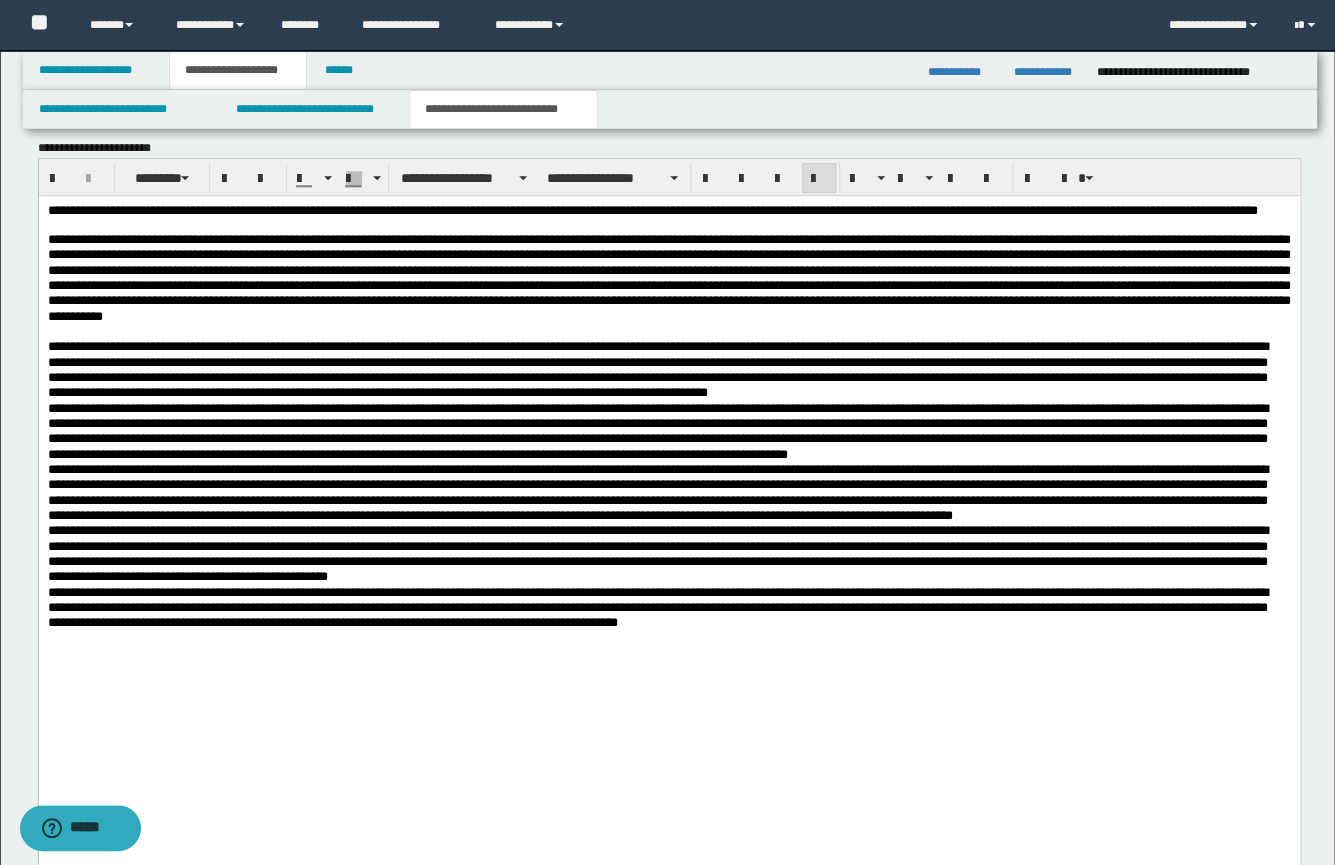 click on "**********" at bounding box center (668, 368) 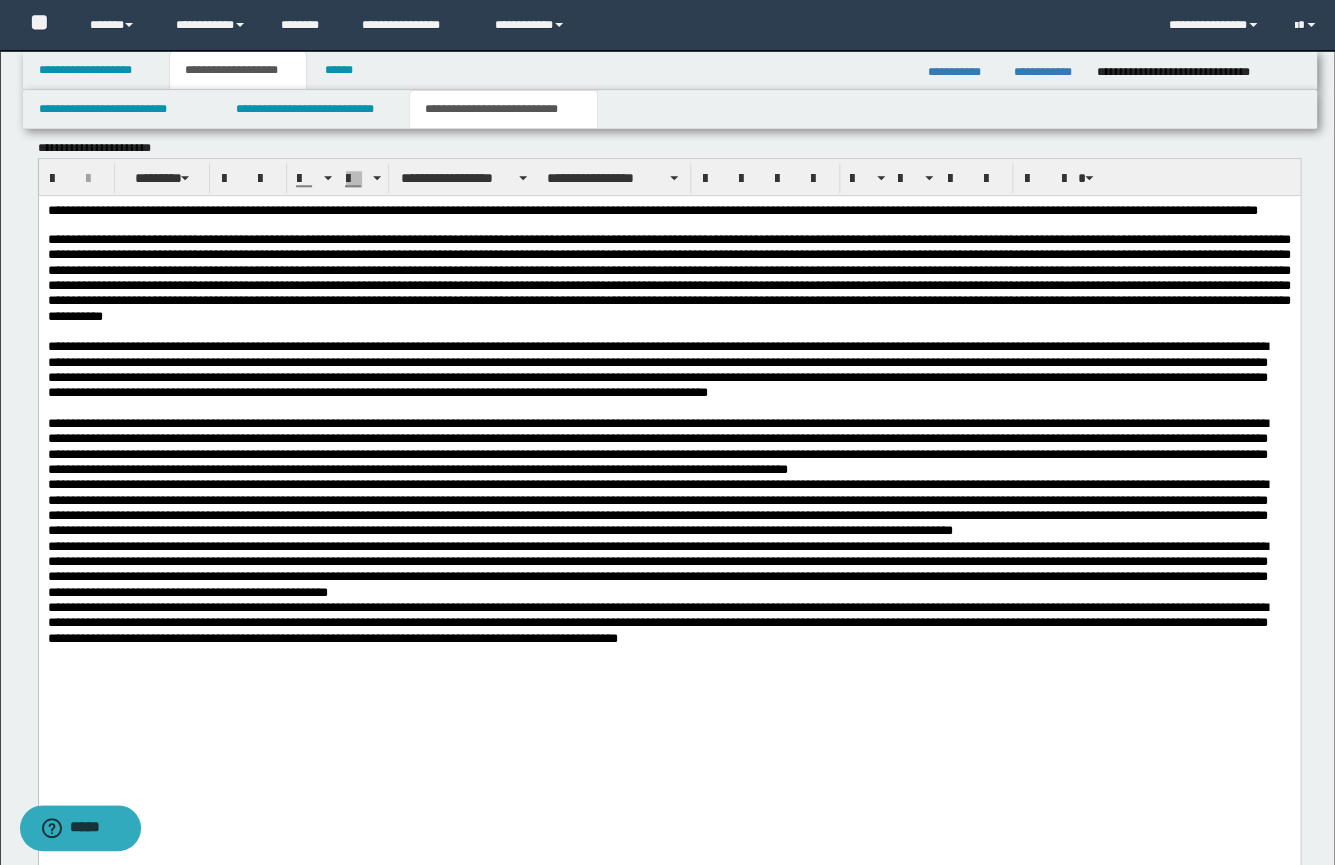 click on "**********" at bounding box center [668, 445] 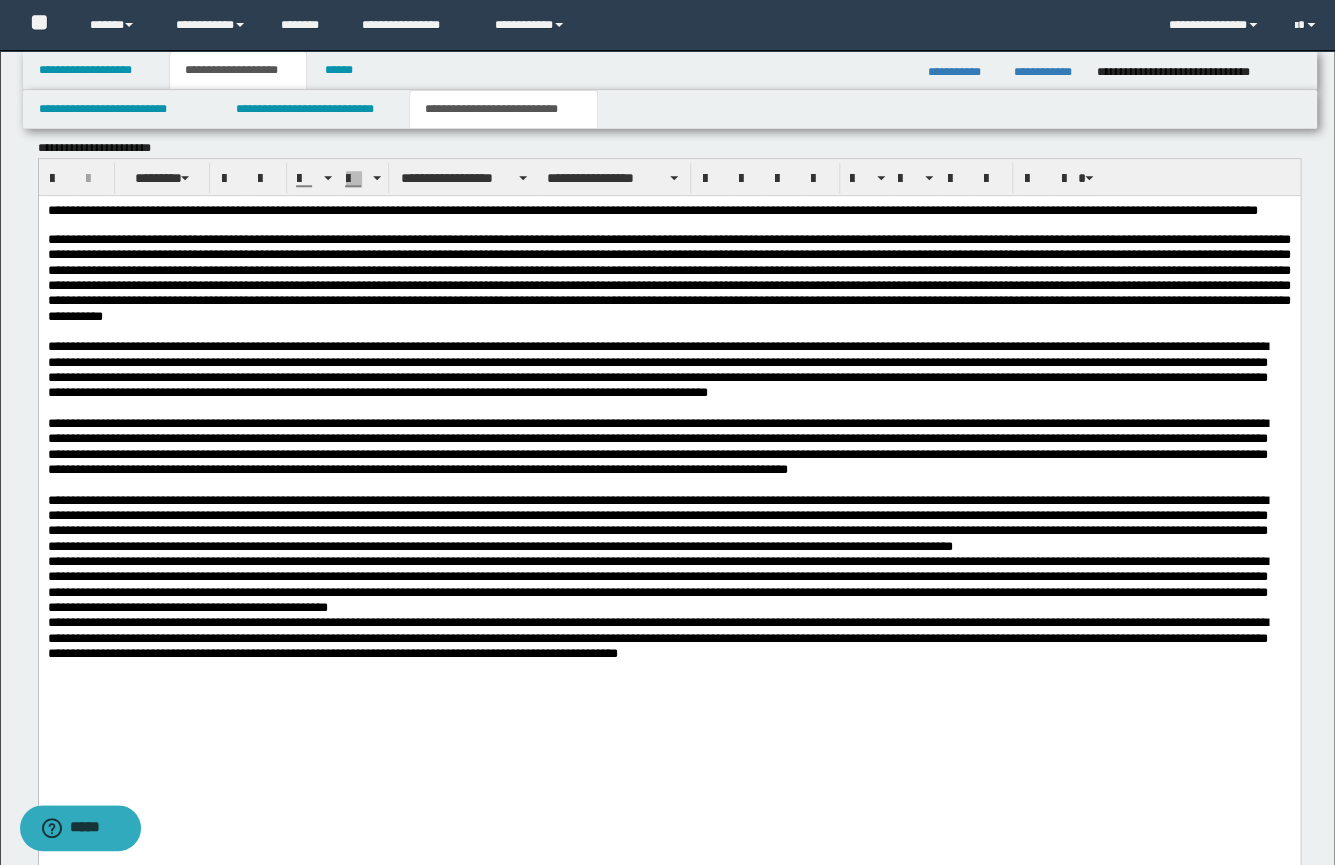 click on "**********" at bounding box center (668, 522) 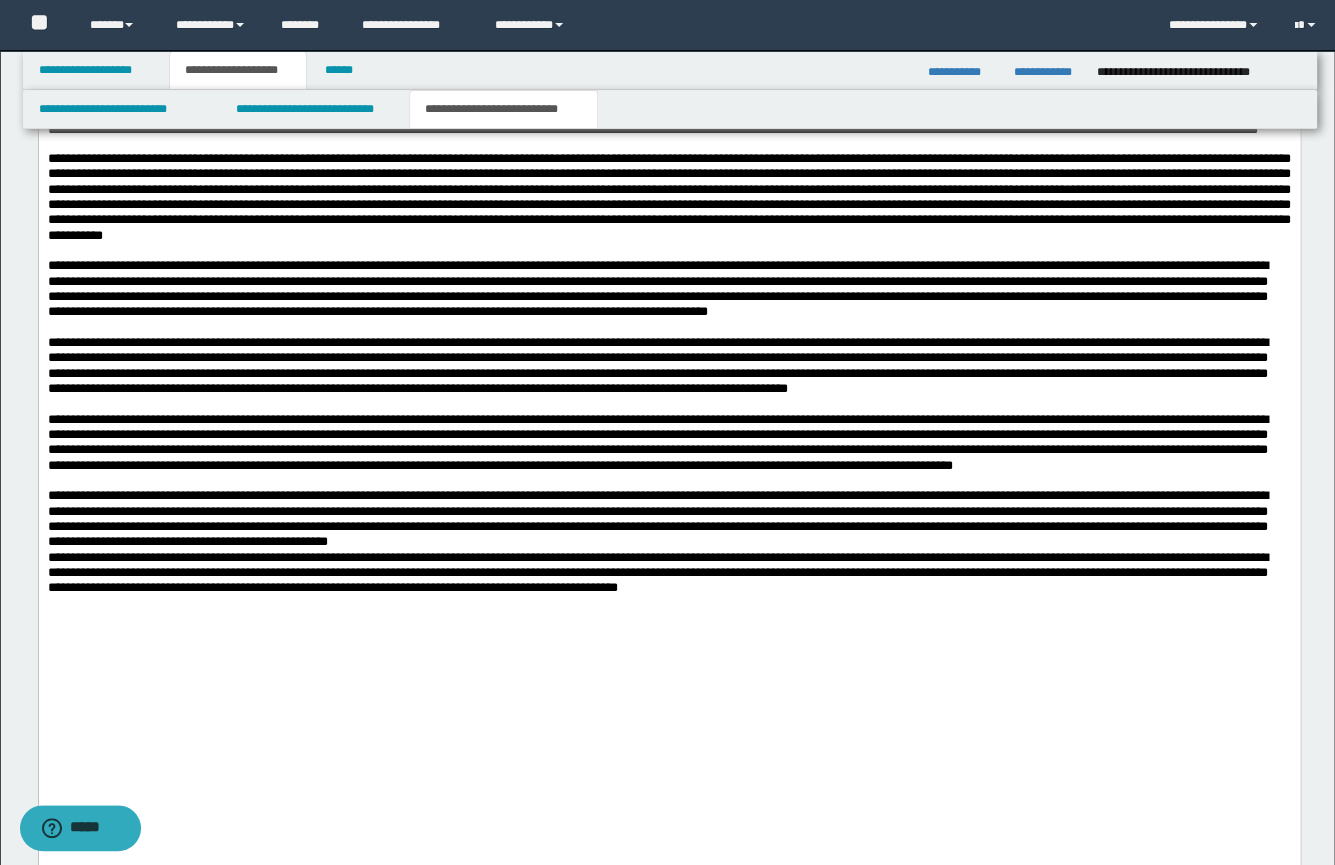 scroll, scrollTop: 728, scrollLeft: 0, axis: vertical 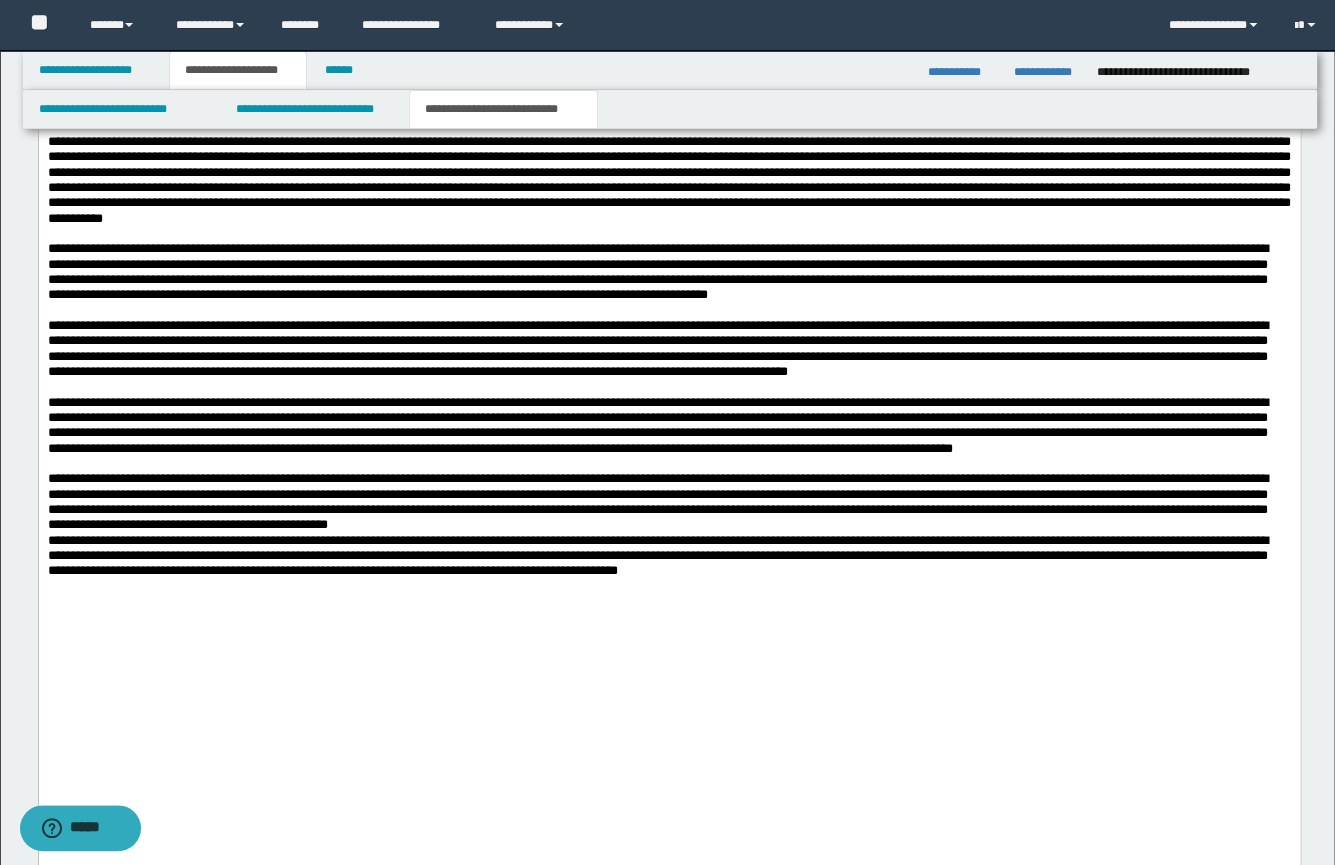 click on "**********" at bounding box center [657, 555] 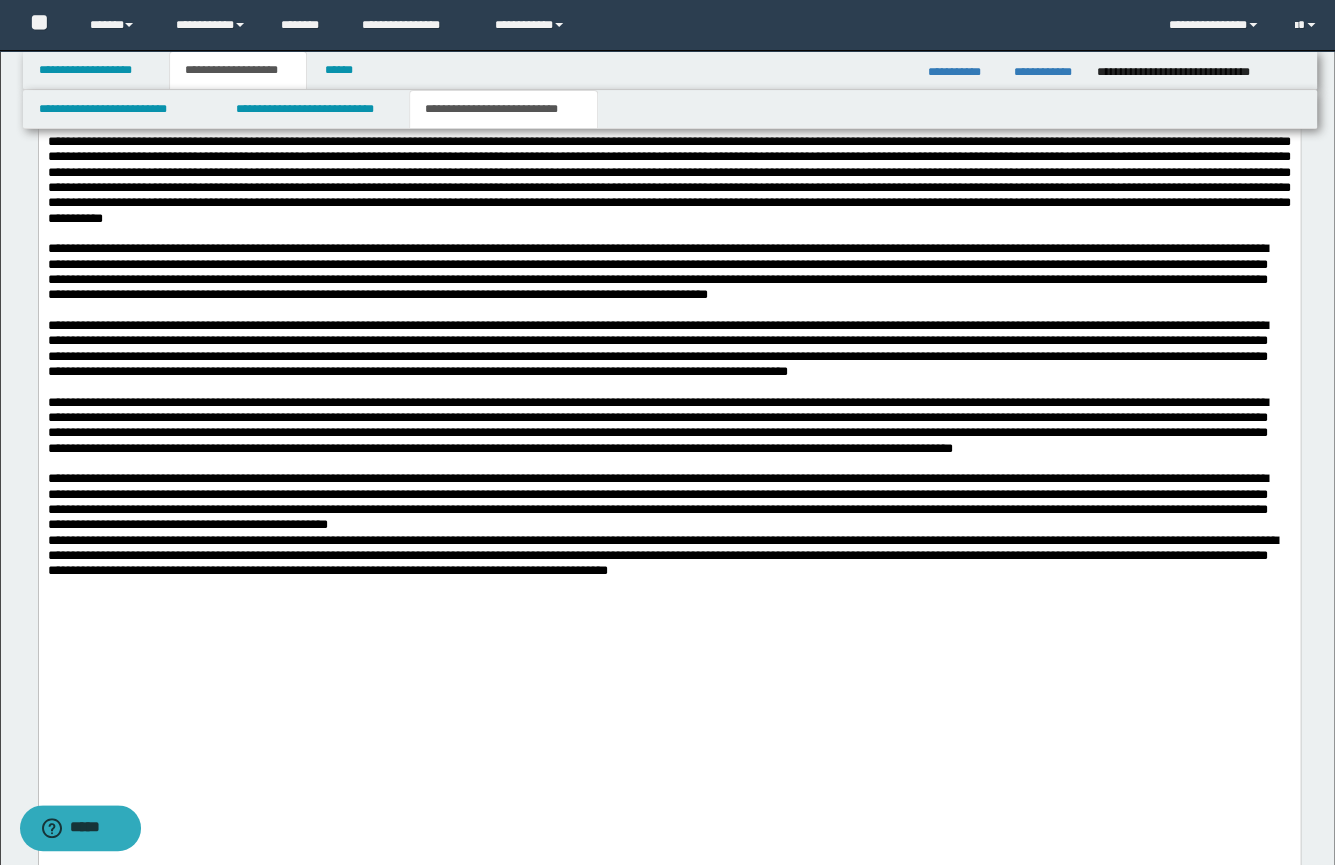 click on "**********" at bounding box center [668, 500] 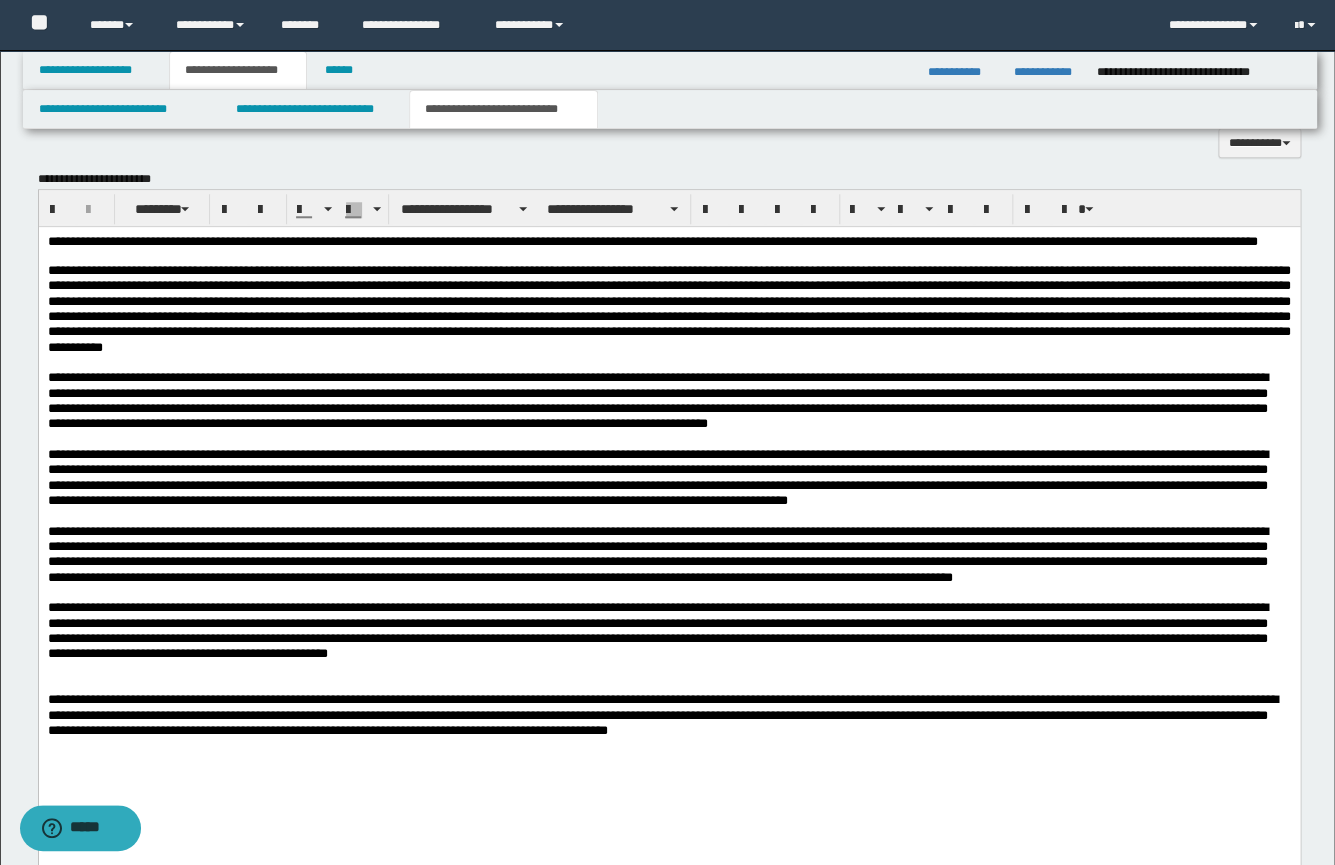 scroll, scrollTop: 598, scrollLeft: 0, axis: vertical 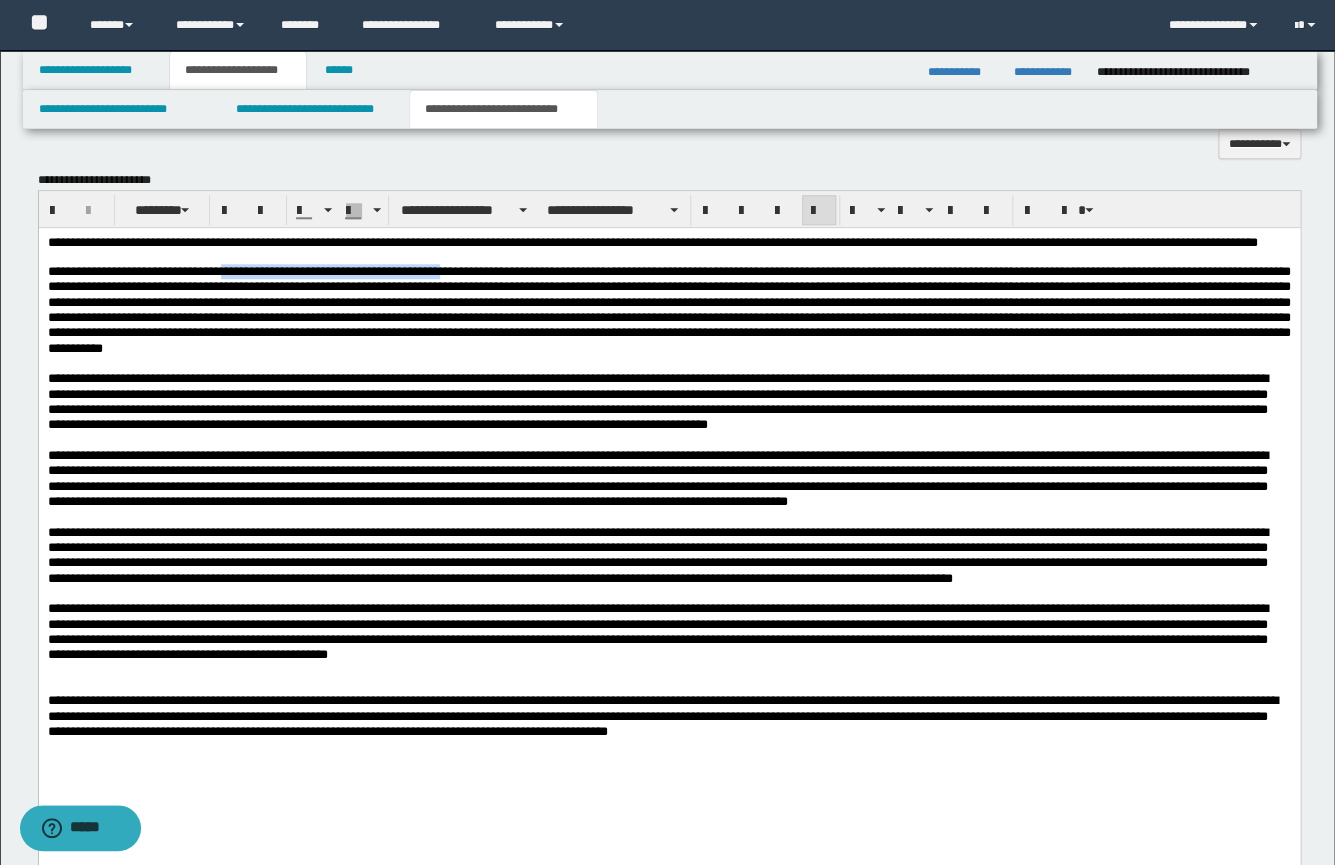 drag, startPoint x: 244, startPoint y: 287, endPoint x: 503, endPoint y: 286, distance: 259.00192 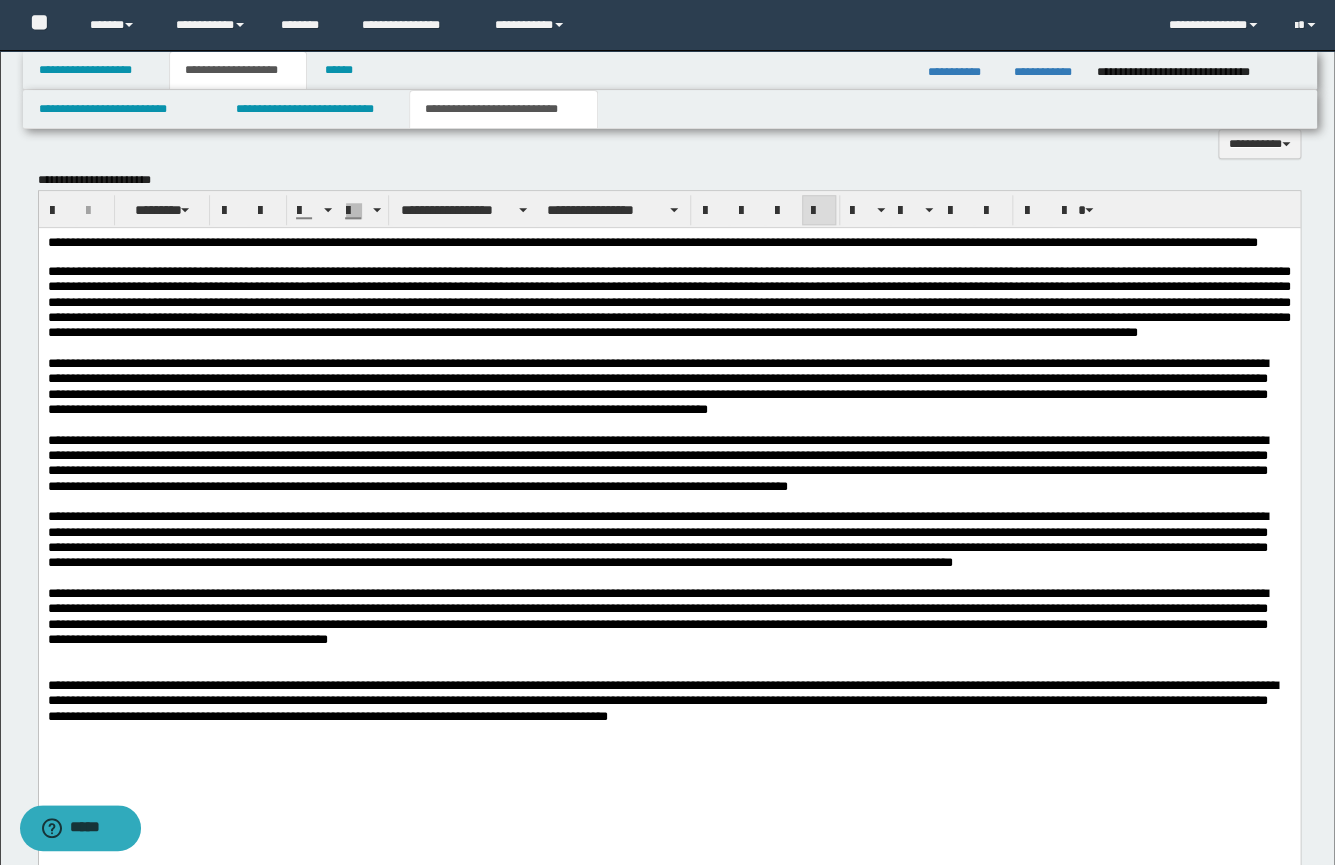 click at bounding box center (668, 301) 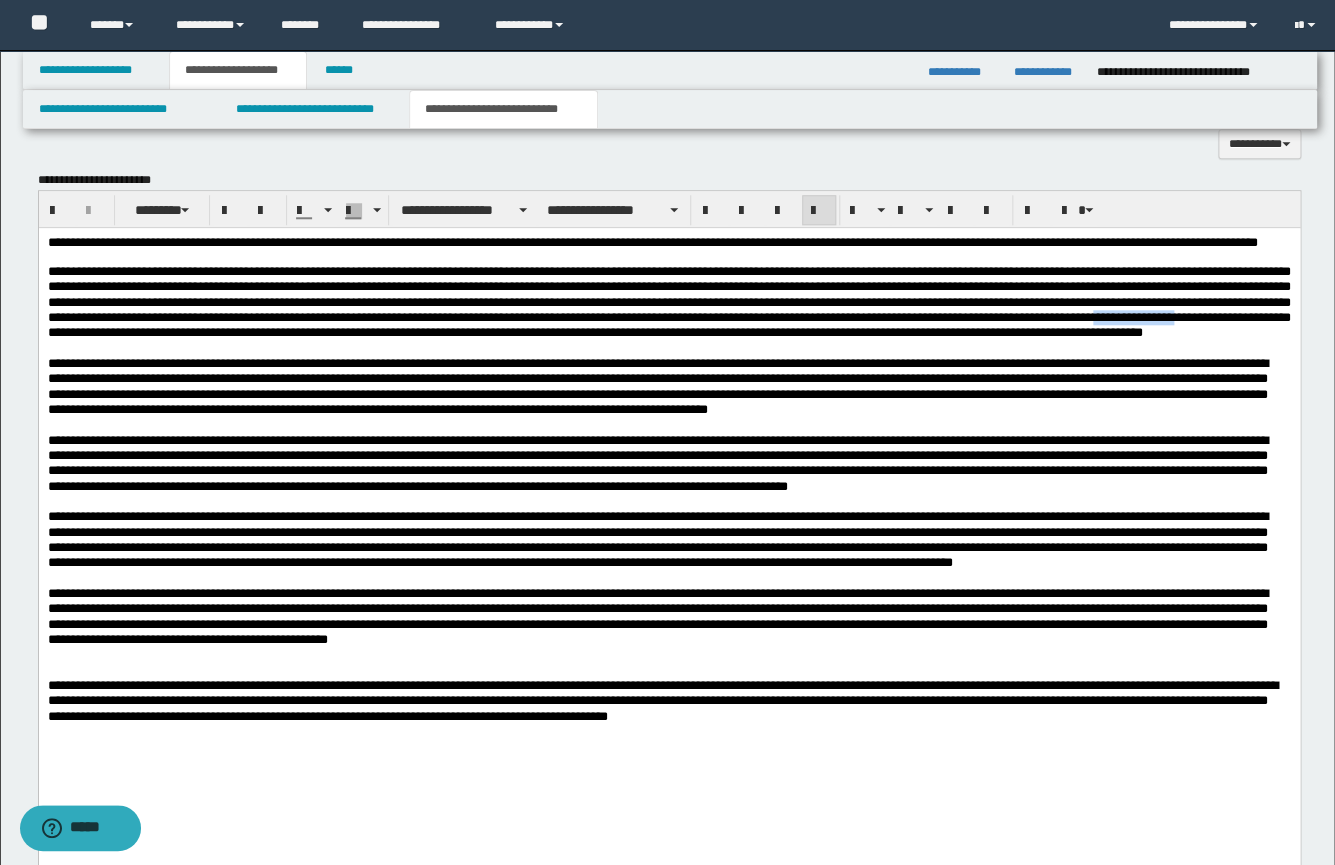 drag, startPoint x: 817, startPoint y: 346, endPoint x: 720, endPoint y: 349, distance: 97.04638 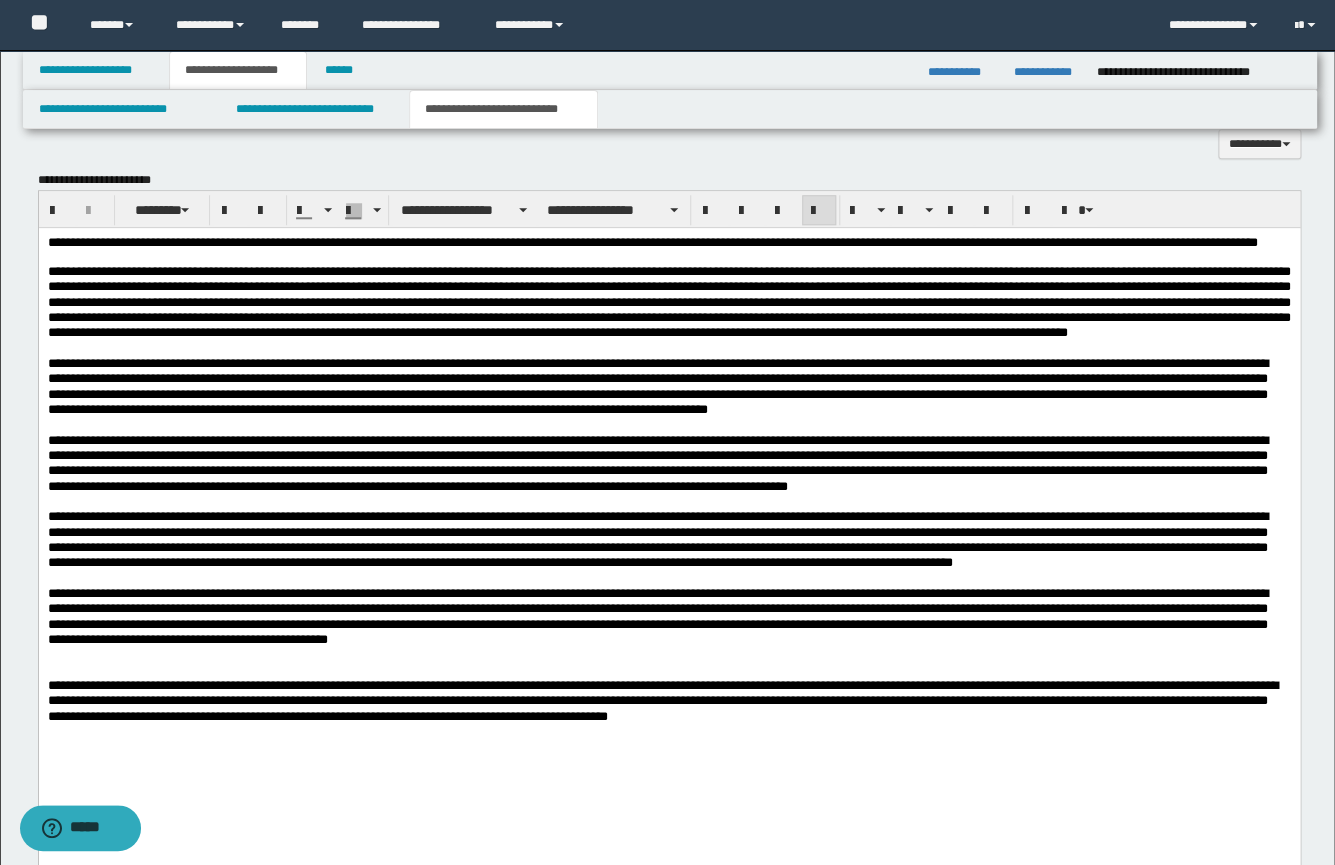 click at bounding box center [668, 301] 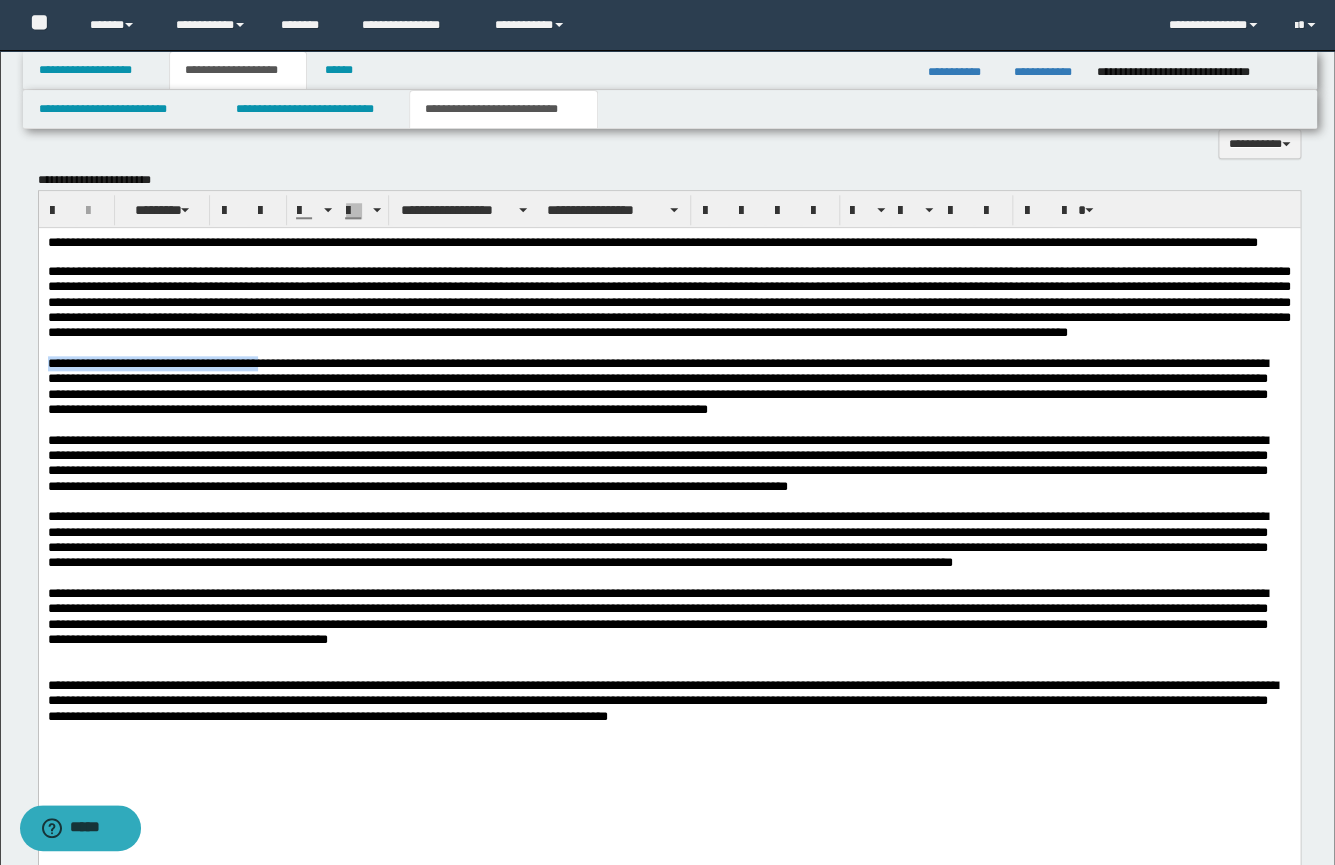 drag, startPoint x: 293, startPoint y: 392, endPoint x: 21, endPoint y: 398, distance: 272.06616 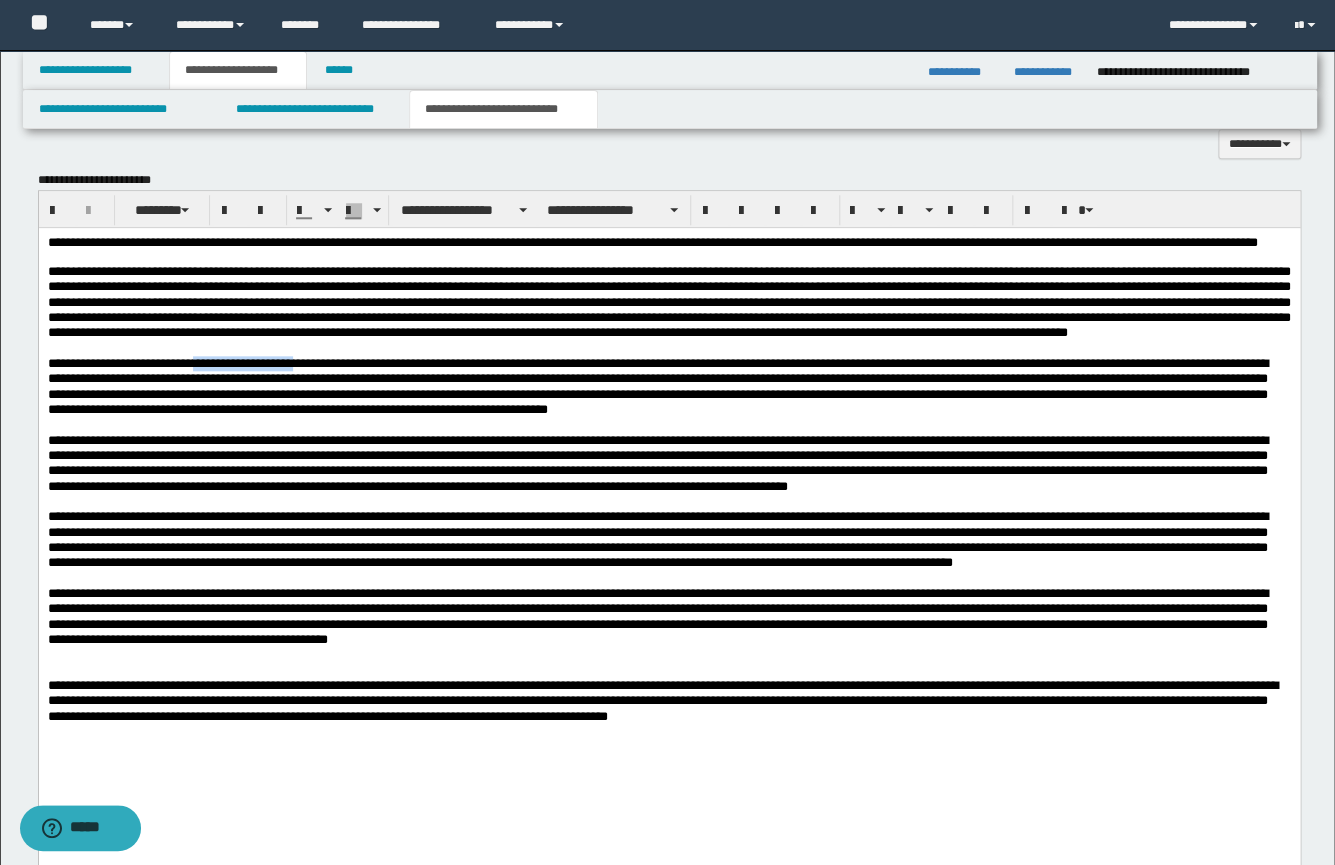 drag, startPoint x: 328, startPoint y: 393, endPoint x: 211, endPoint y: 393, distance: 117 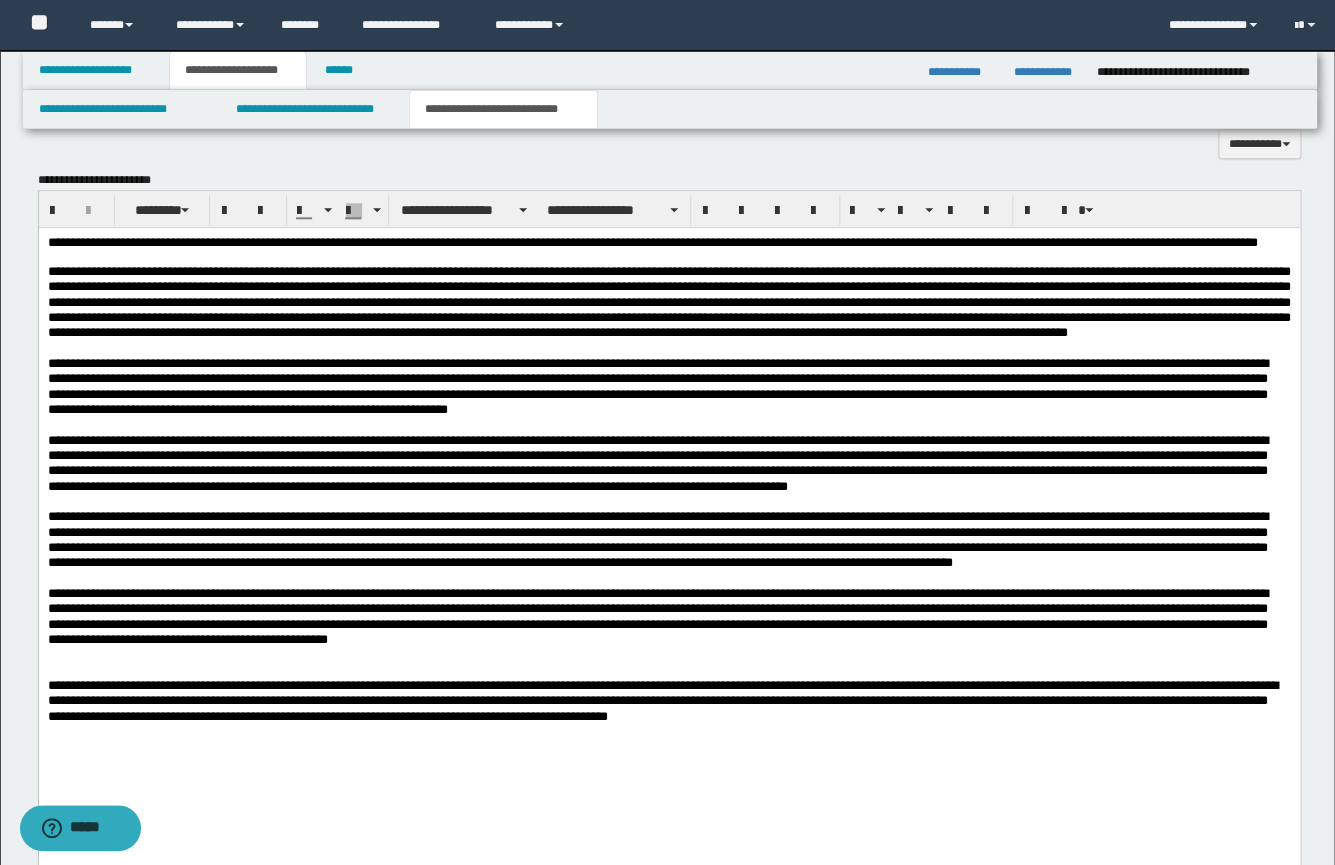 click on "**********" at bounding box center (668, 385) 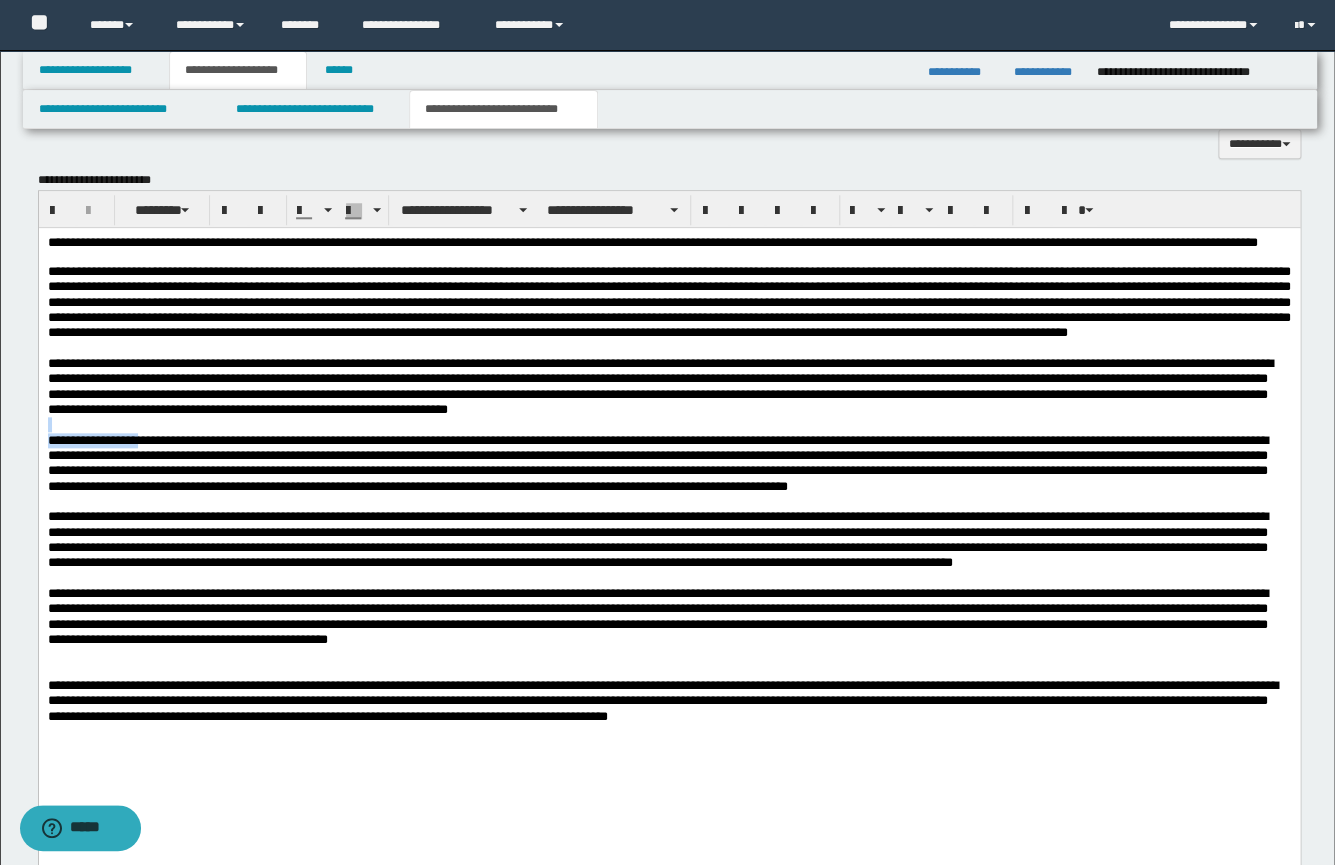 drag, startPoint x: 156, startPoint y: 471, endPoint x: 51, endPoint y: 680, distance: 233.89314 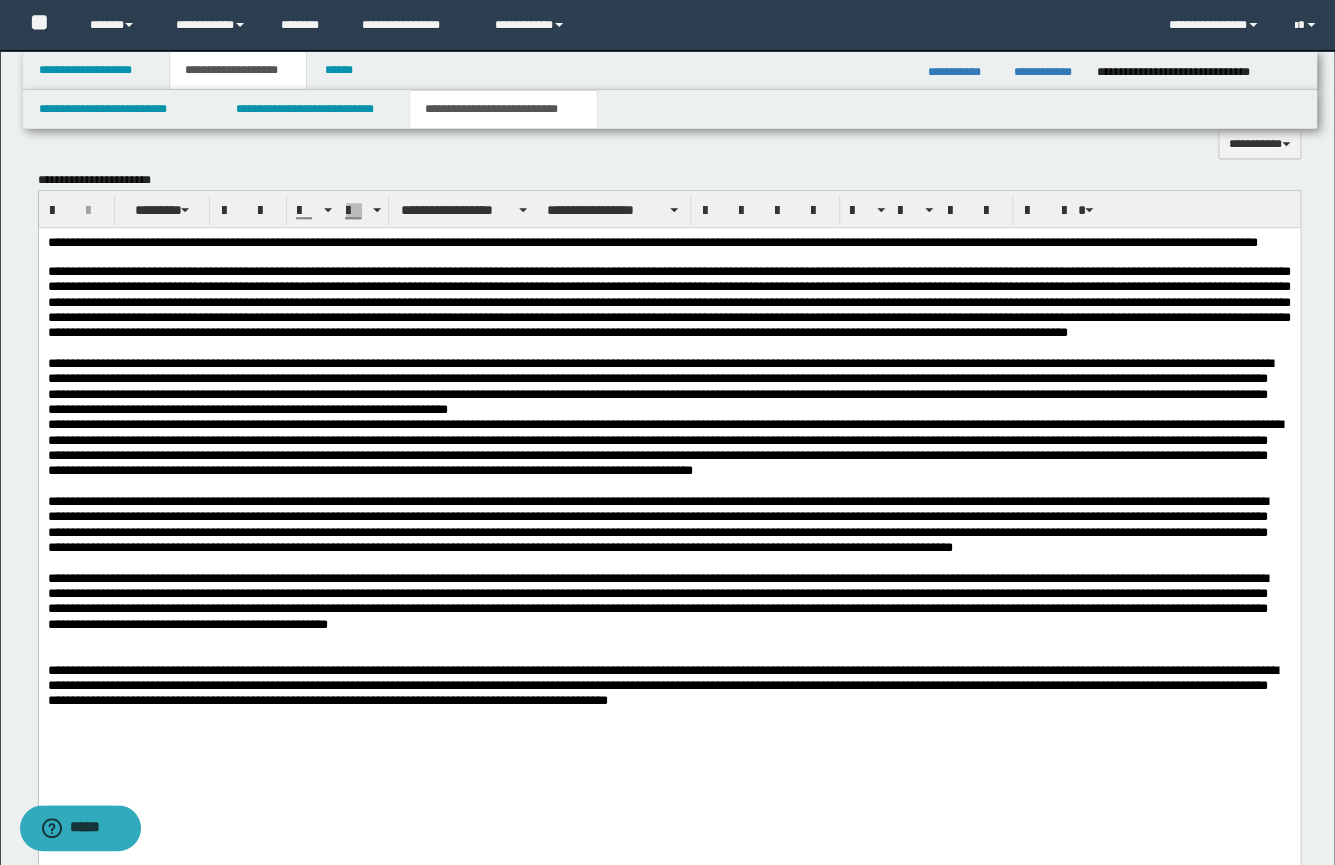 click on "**********" at bounding box center [668, 385] 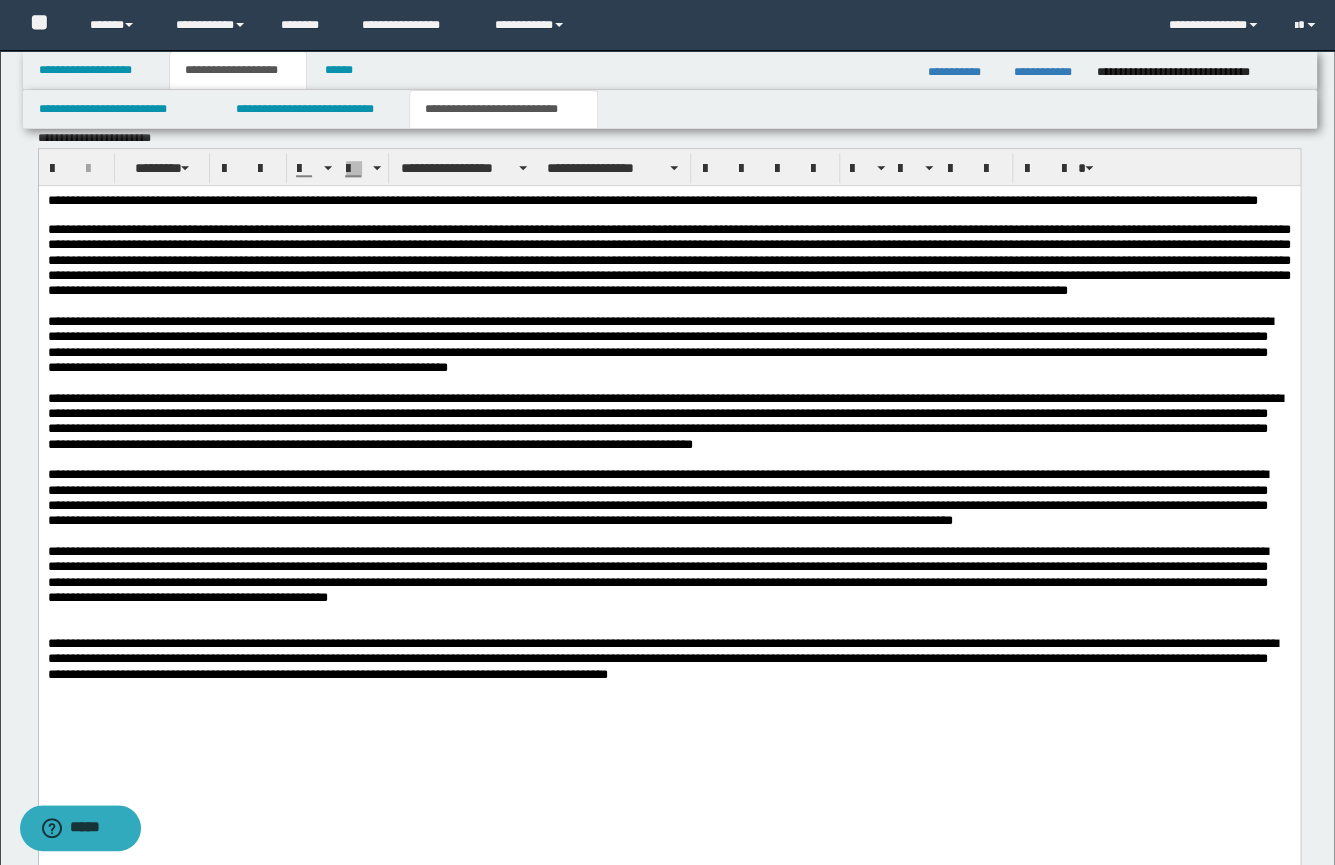 scroll, scrollTop: 643, scrollLeft: 0, axis: vertical 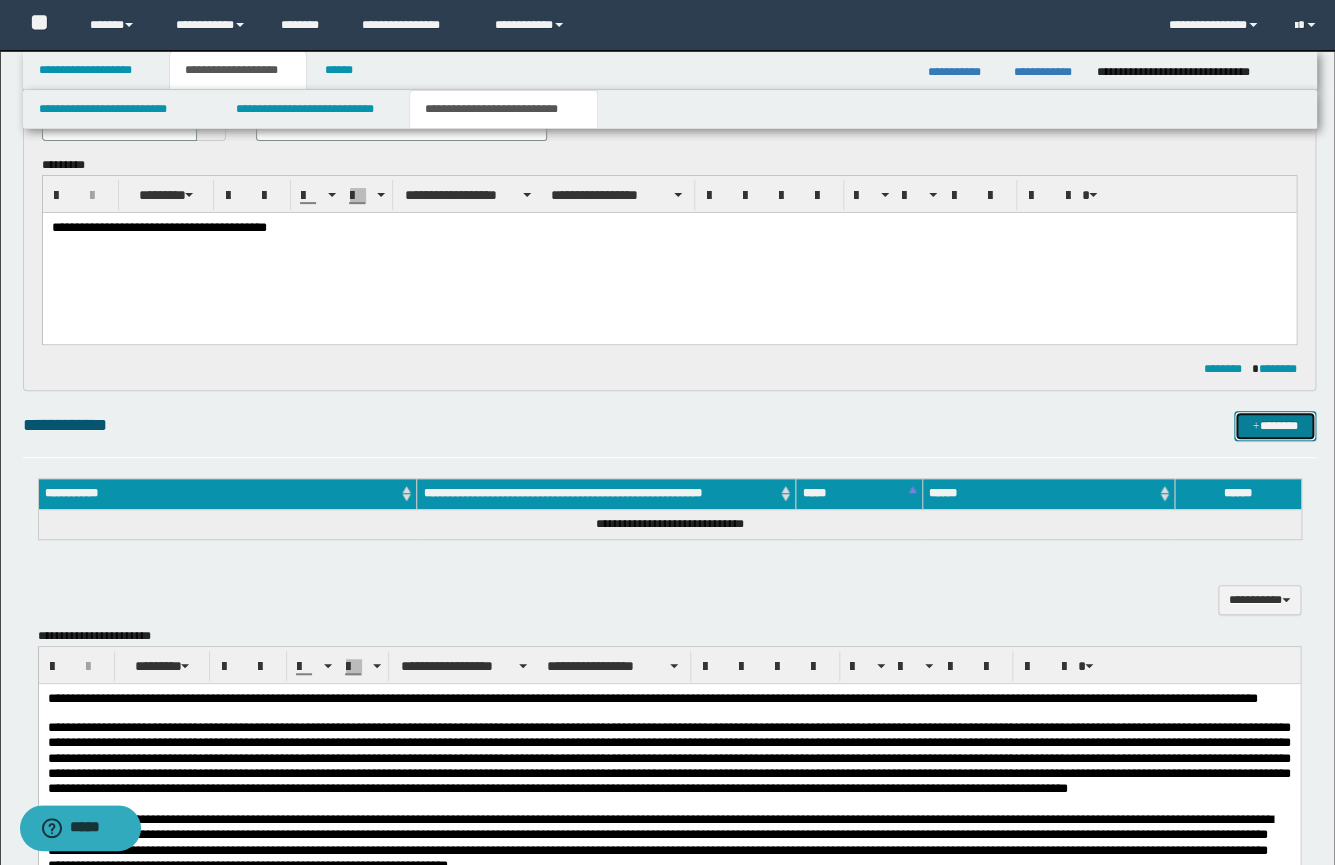 click on "*******" at bounding box center (1275, 426) 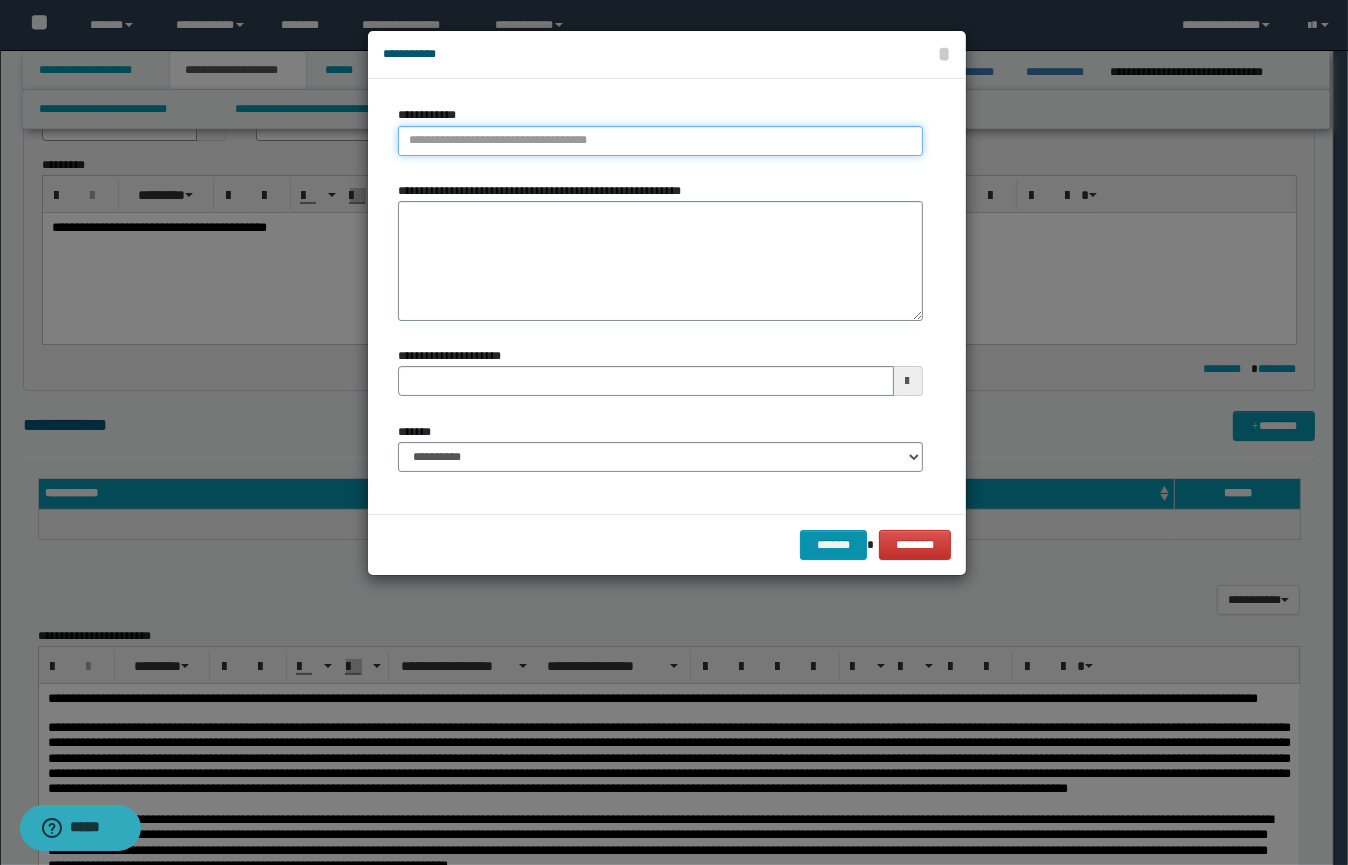 click on "**********" at bounding box center [660, 141] 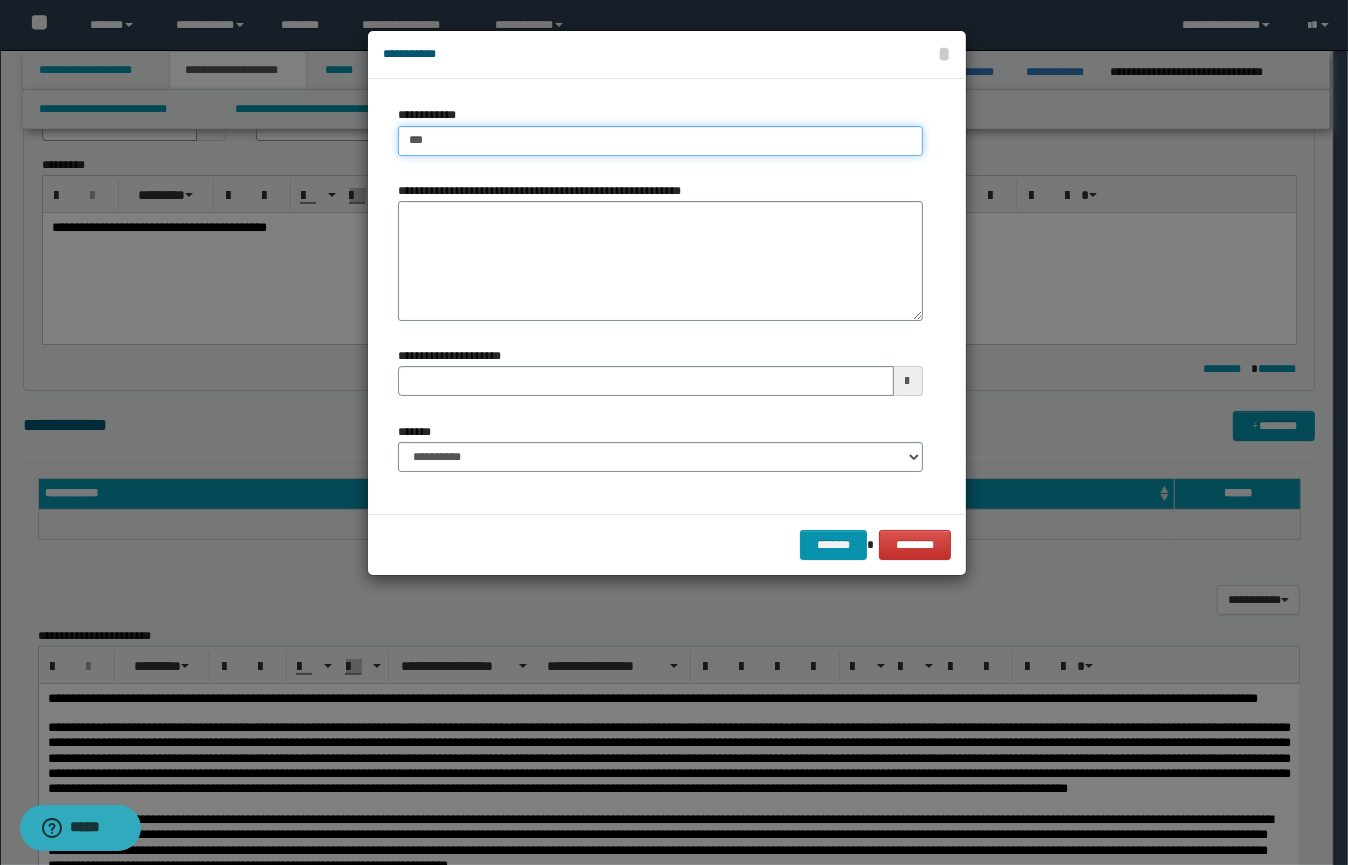 type on "****" 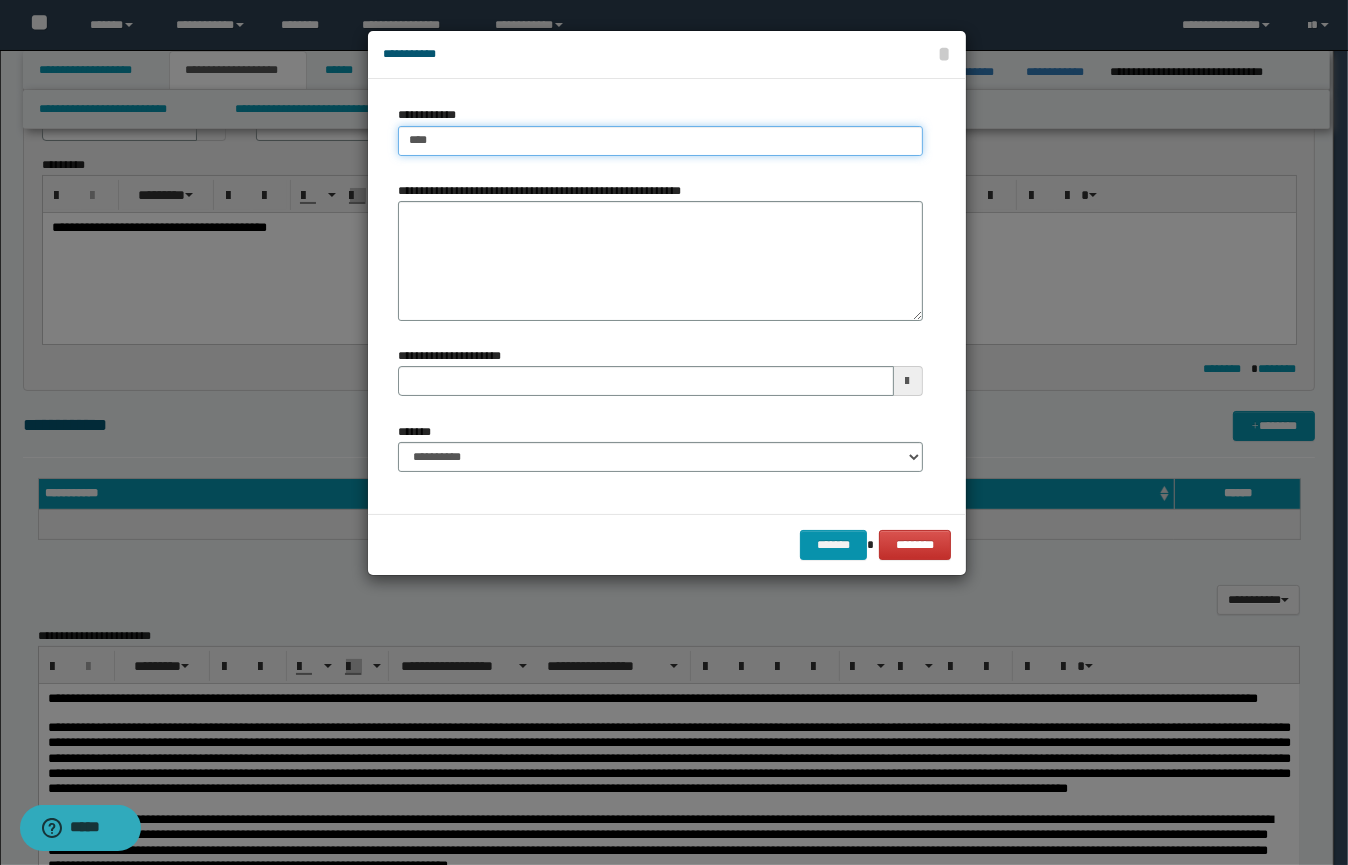 type on "****" 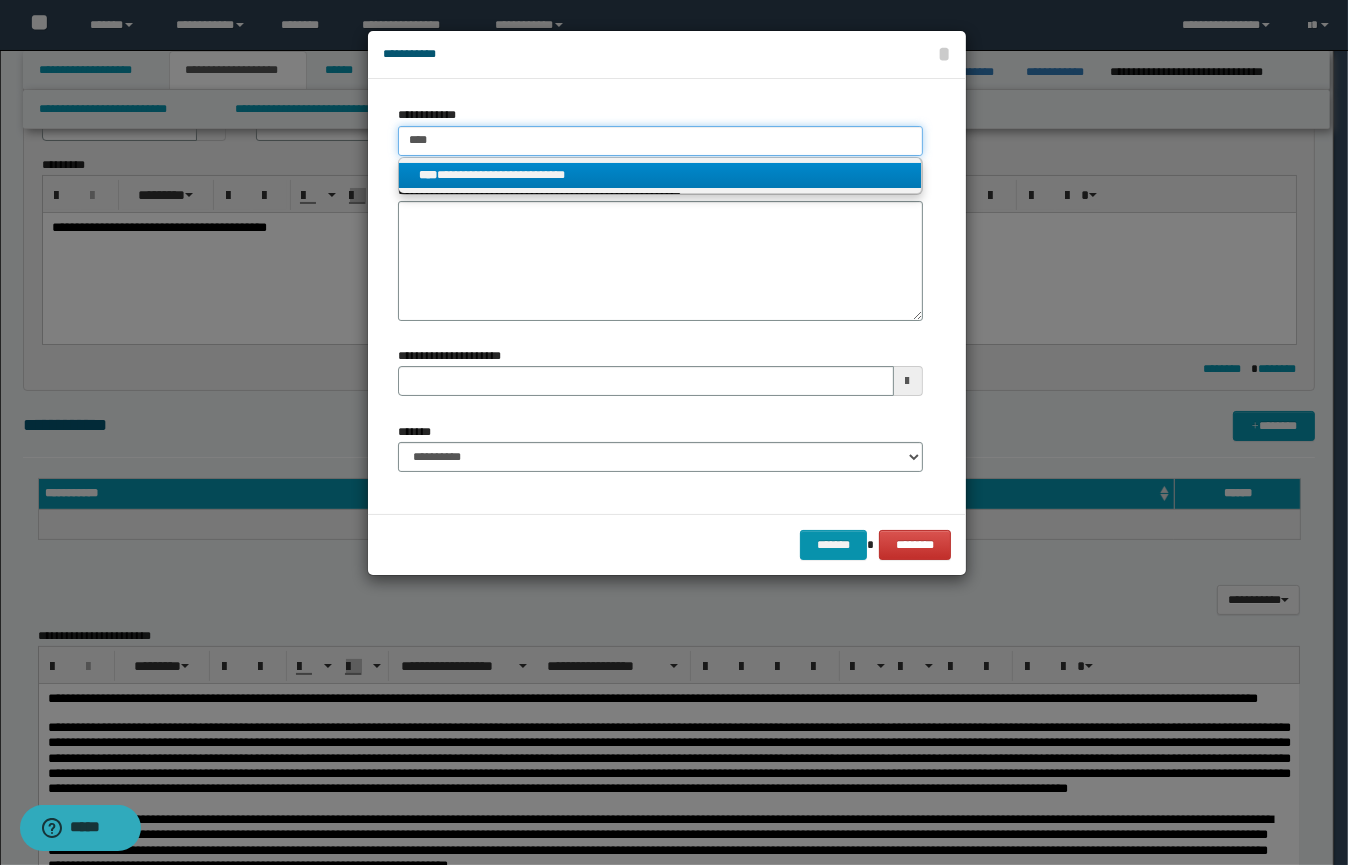 type 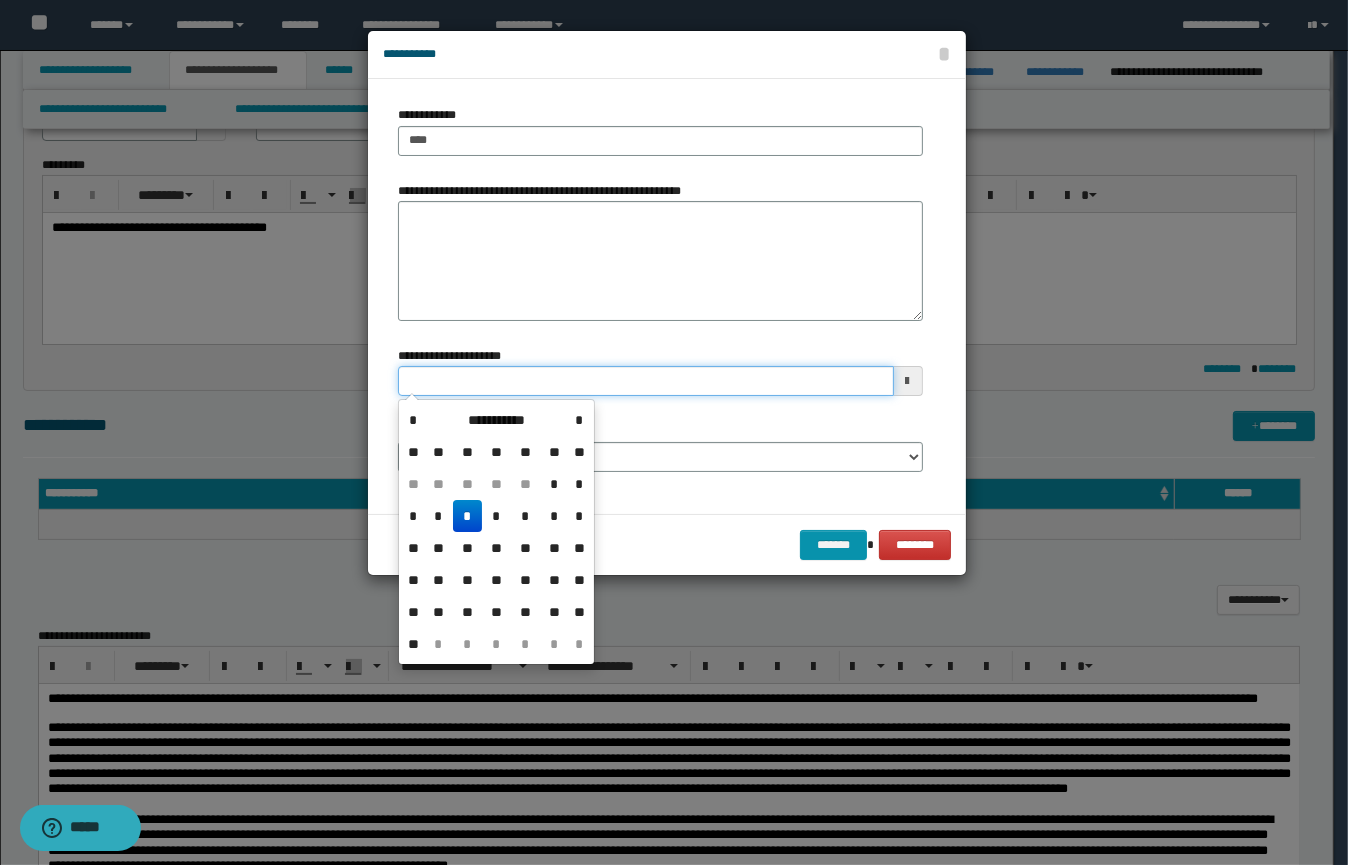click on "**********" at bounding box center [646, 381] 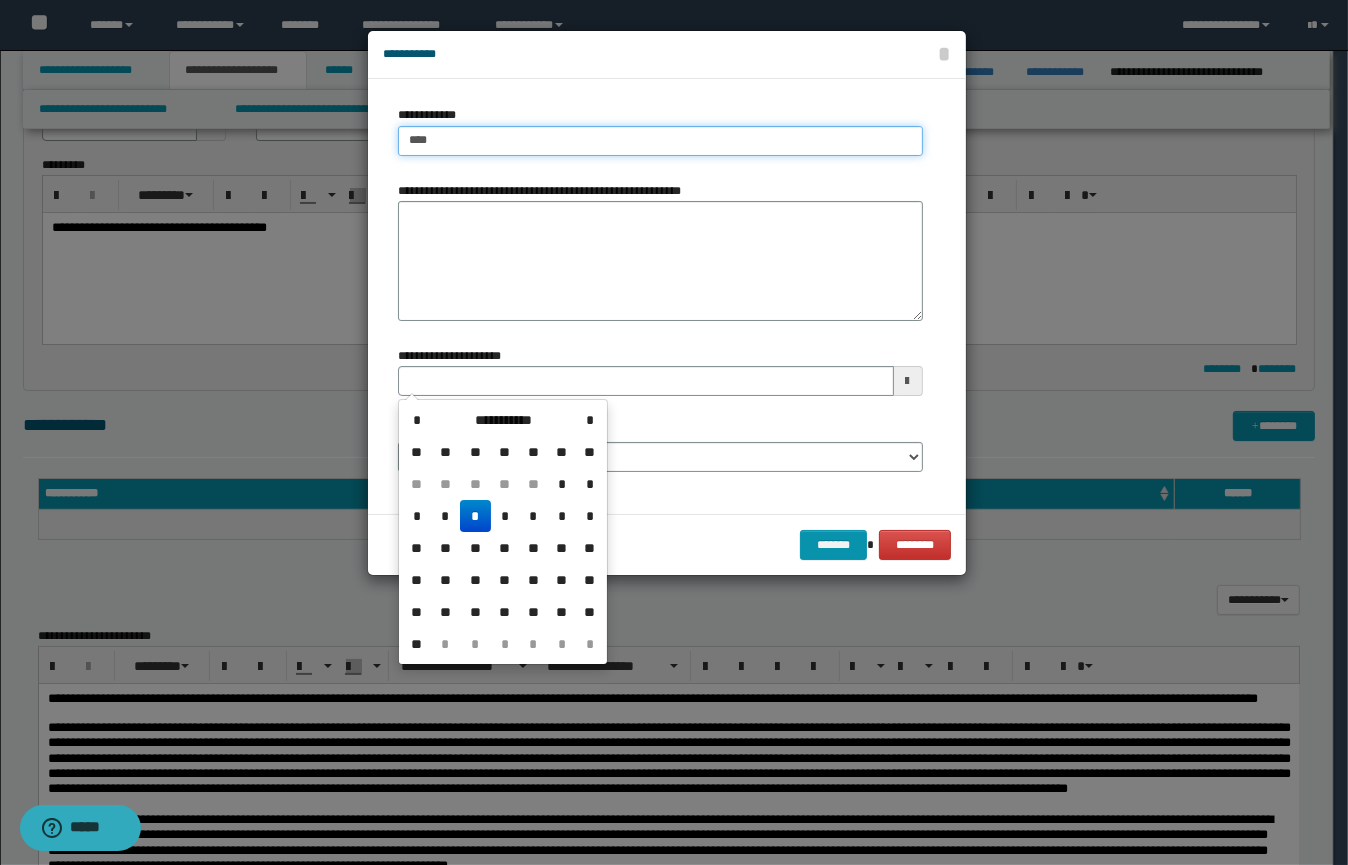 type on "****" 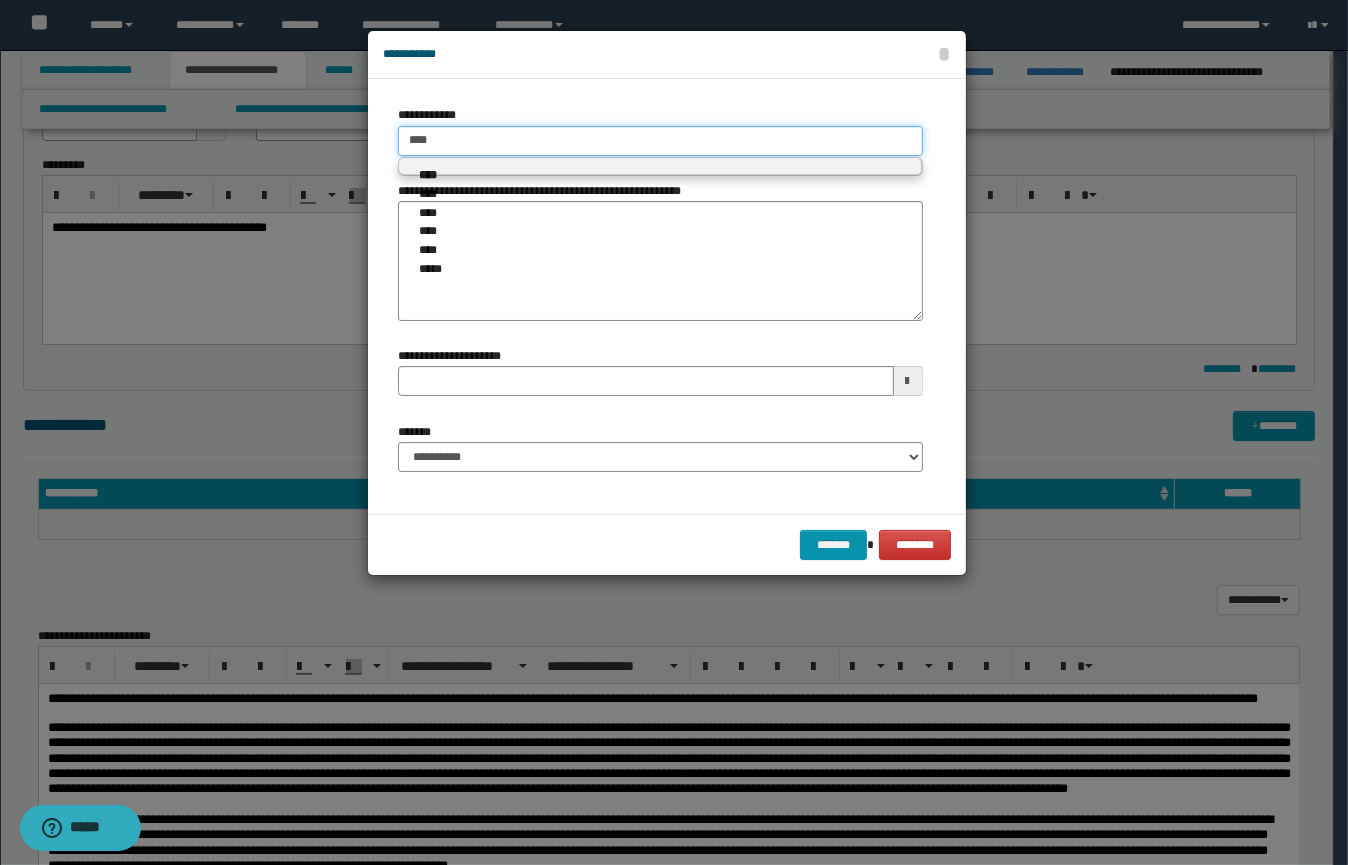 click on "****" at bounding box center (660, 141) 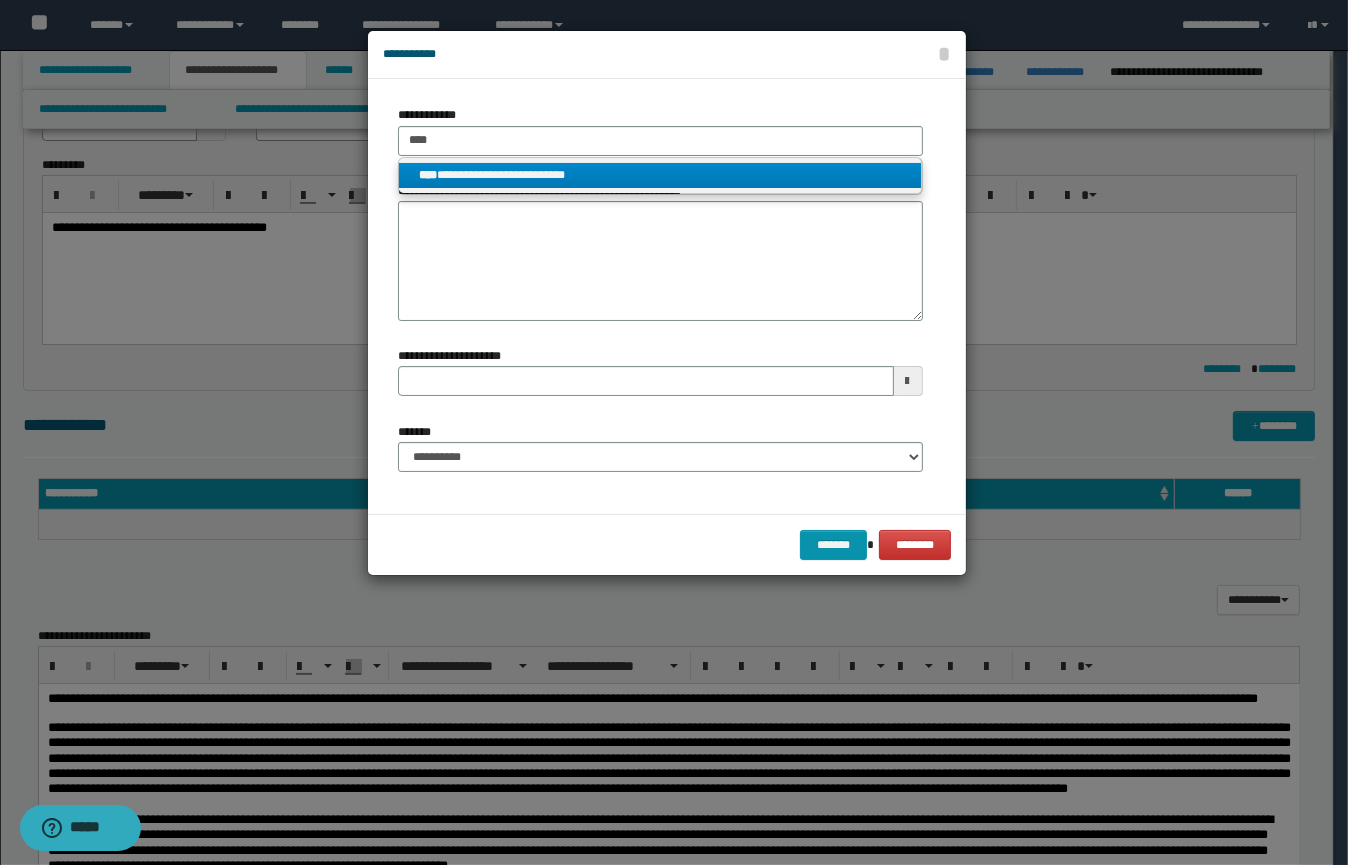 click on "**********" at bounding box center (660, 175) 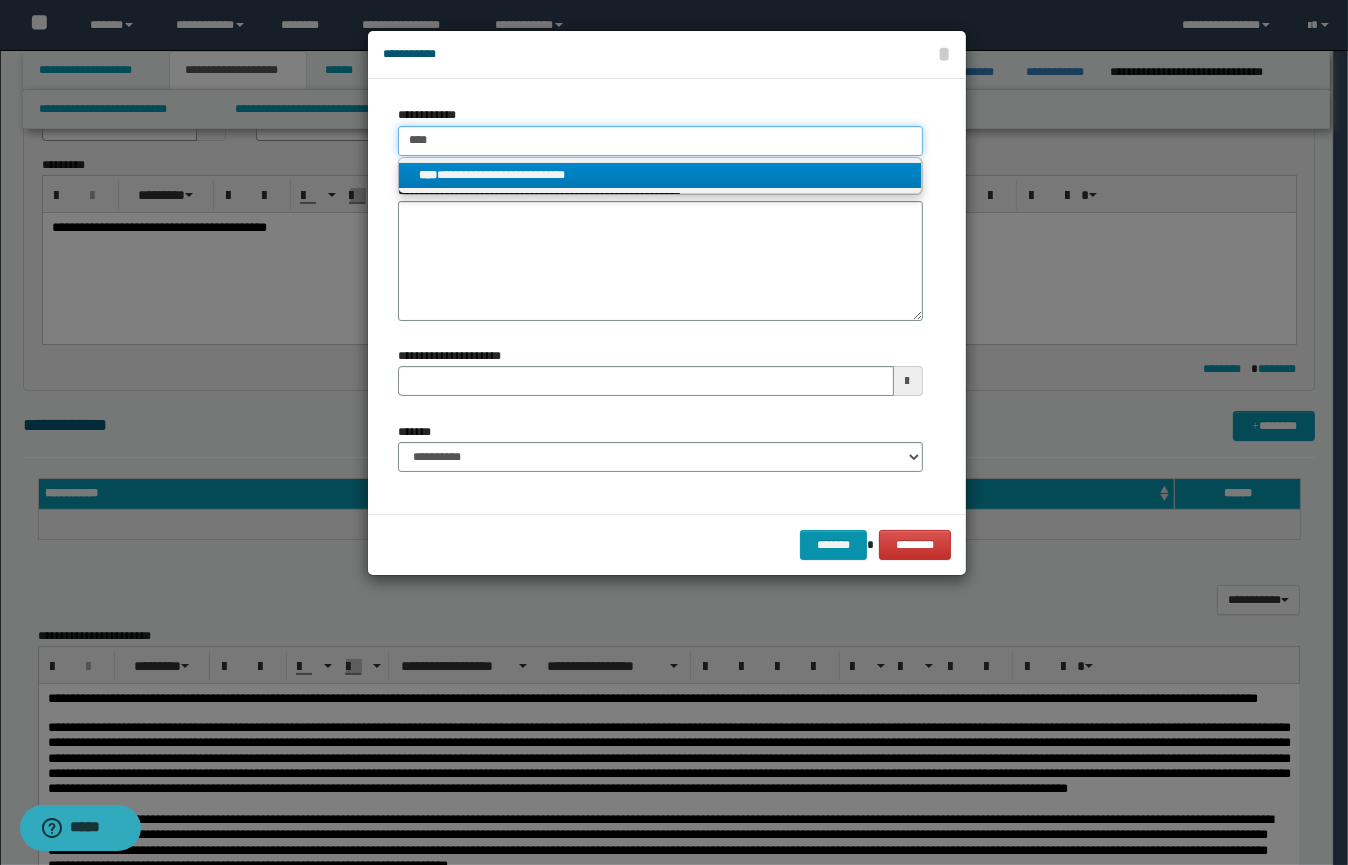 type 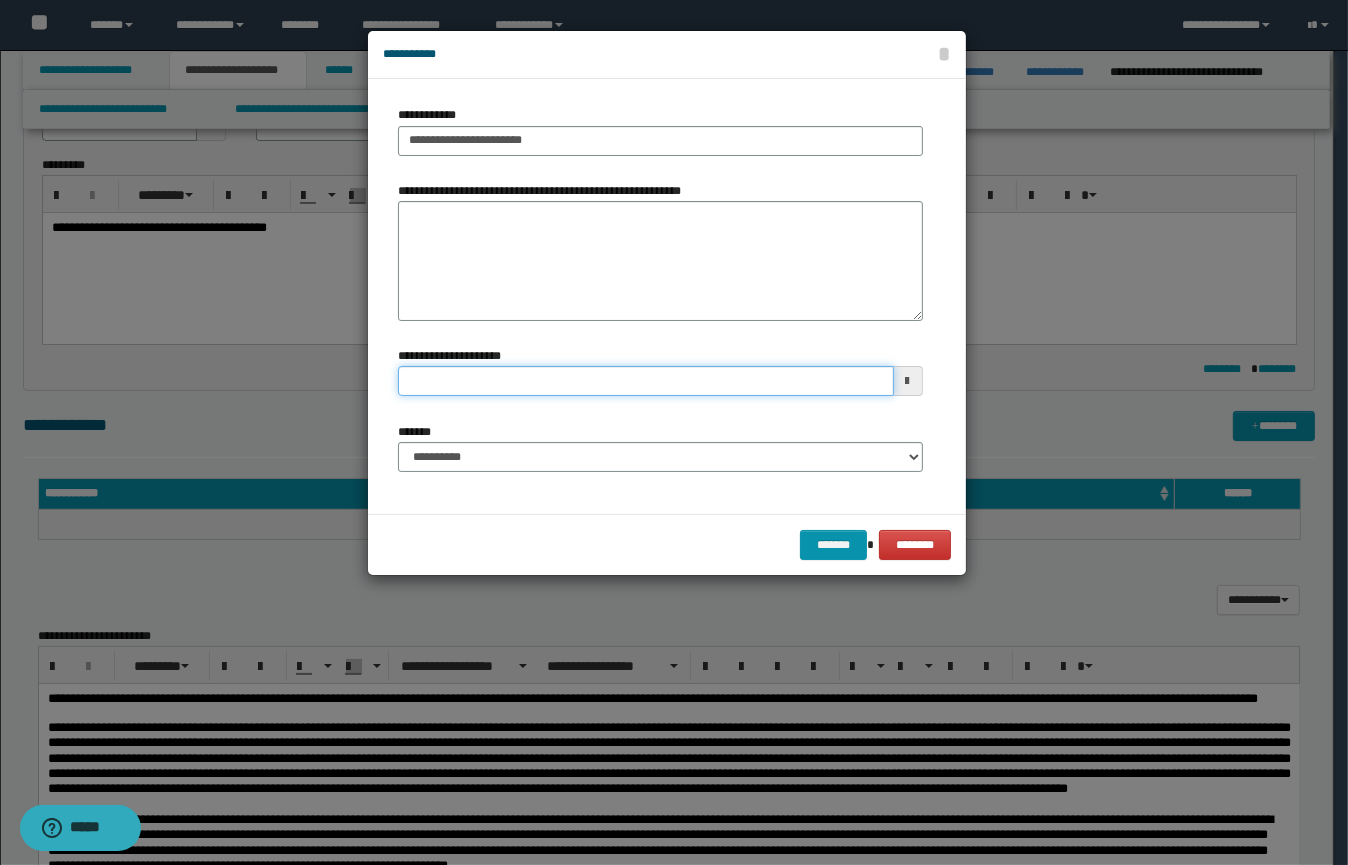 click on "**********" at bounding box center [646, 381] 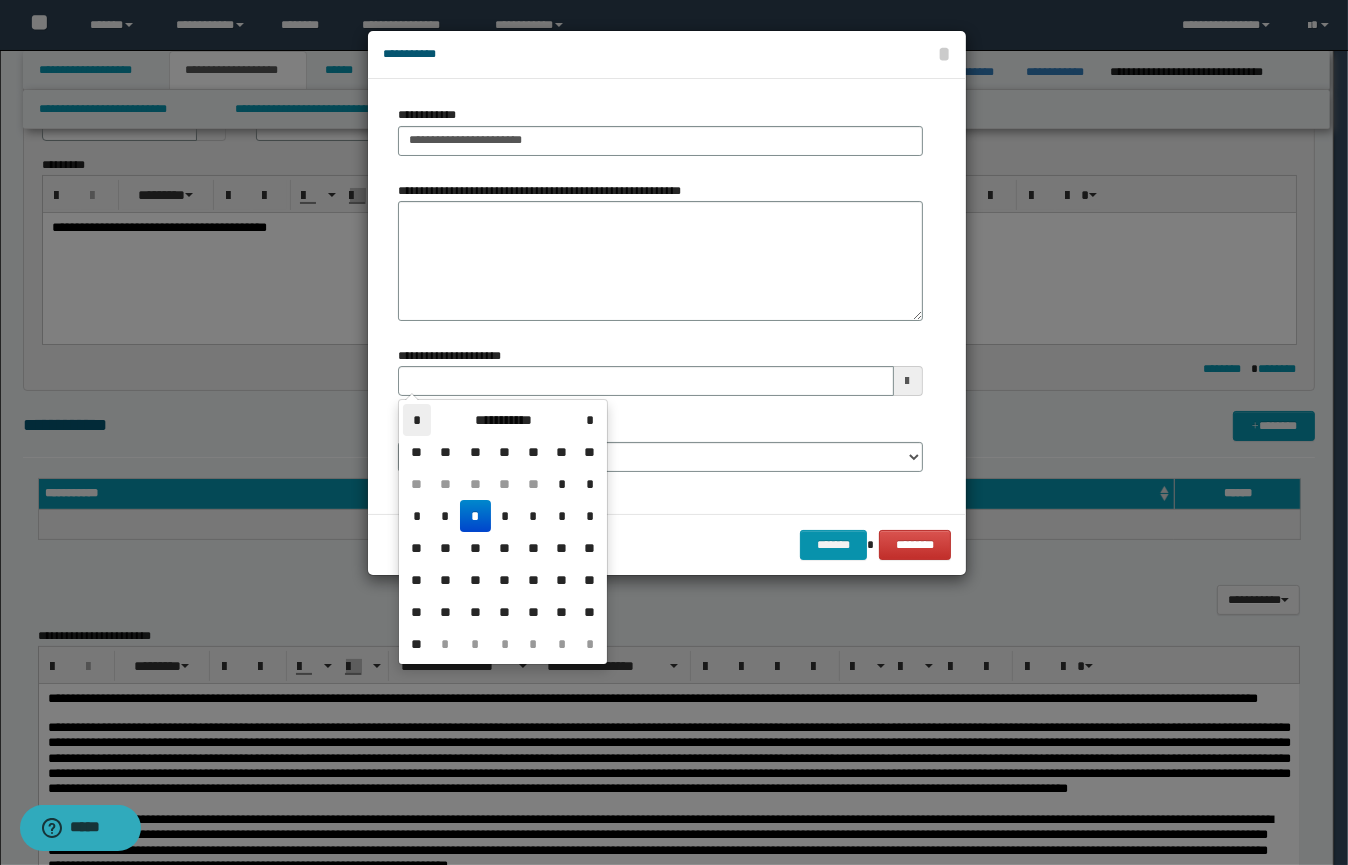 click on "*" at bounding box center (417, 420) 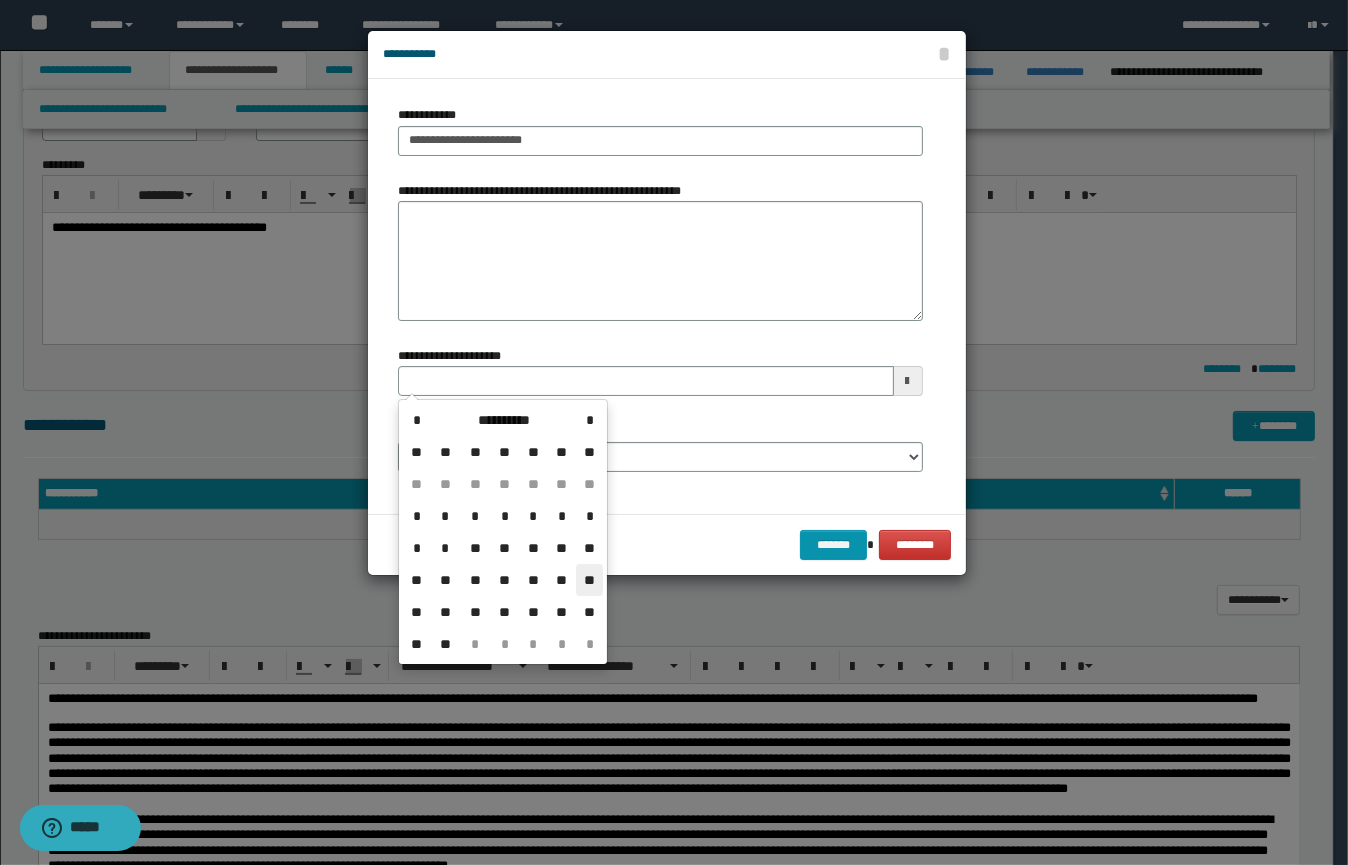 click on "**" at bounding box center (589, 580) 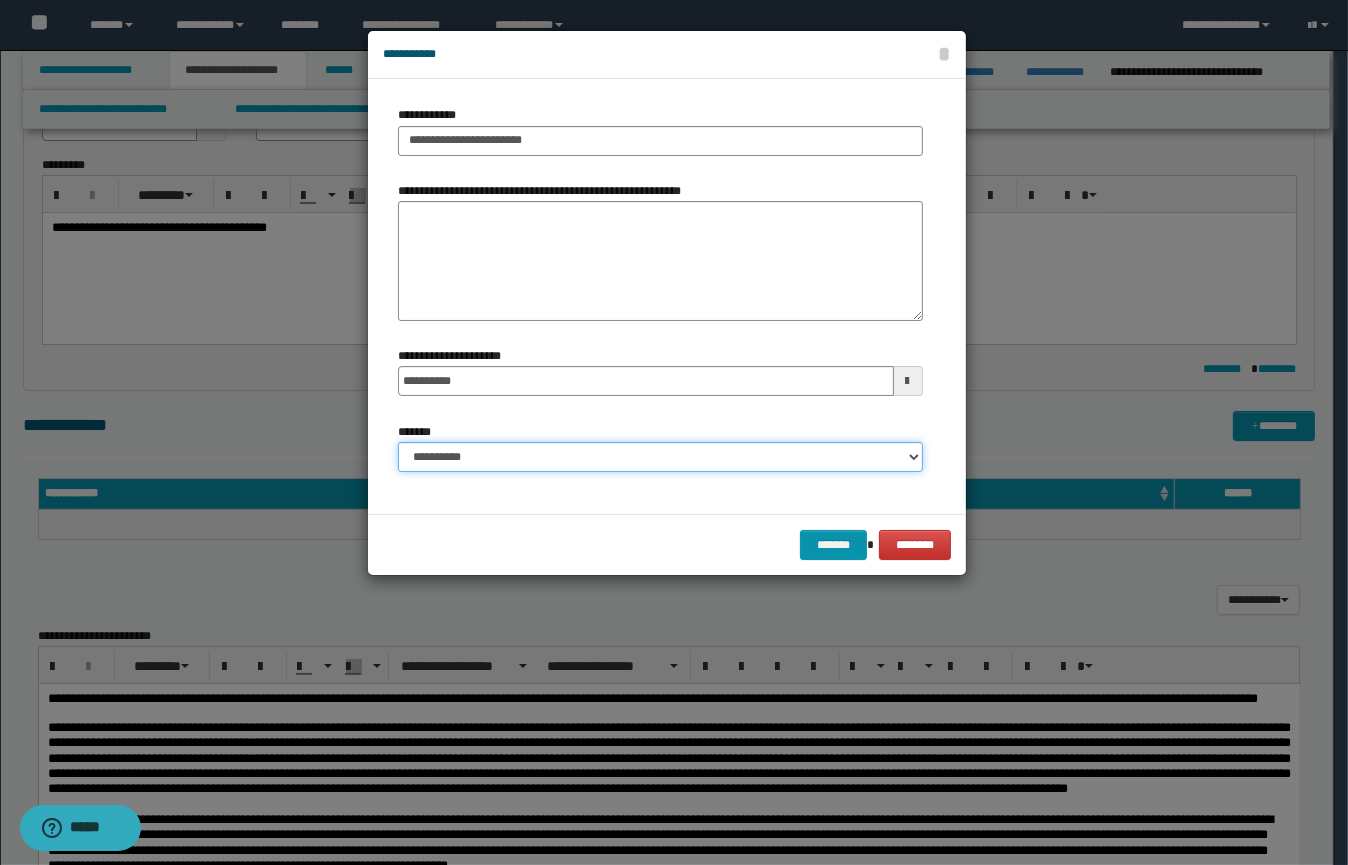 click on "**********" at bounding box center (660, 457) 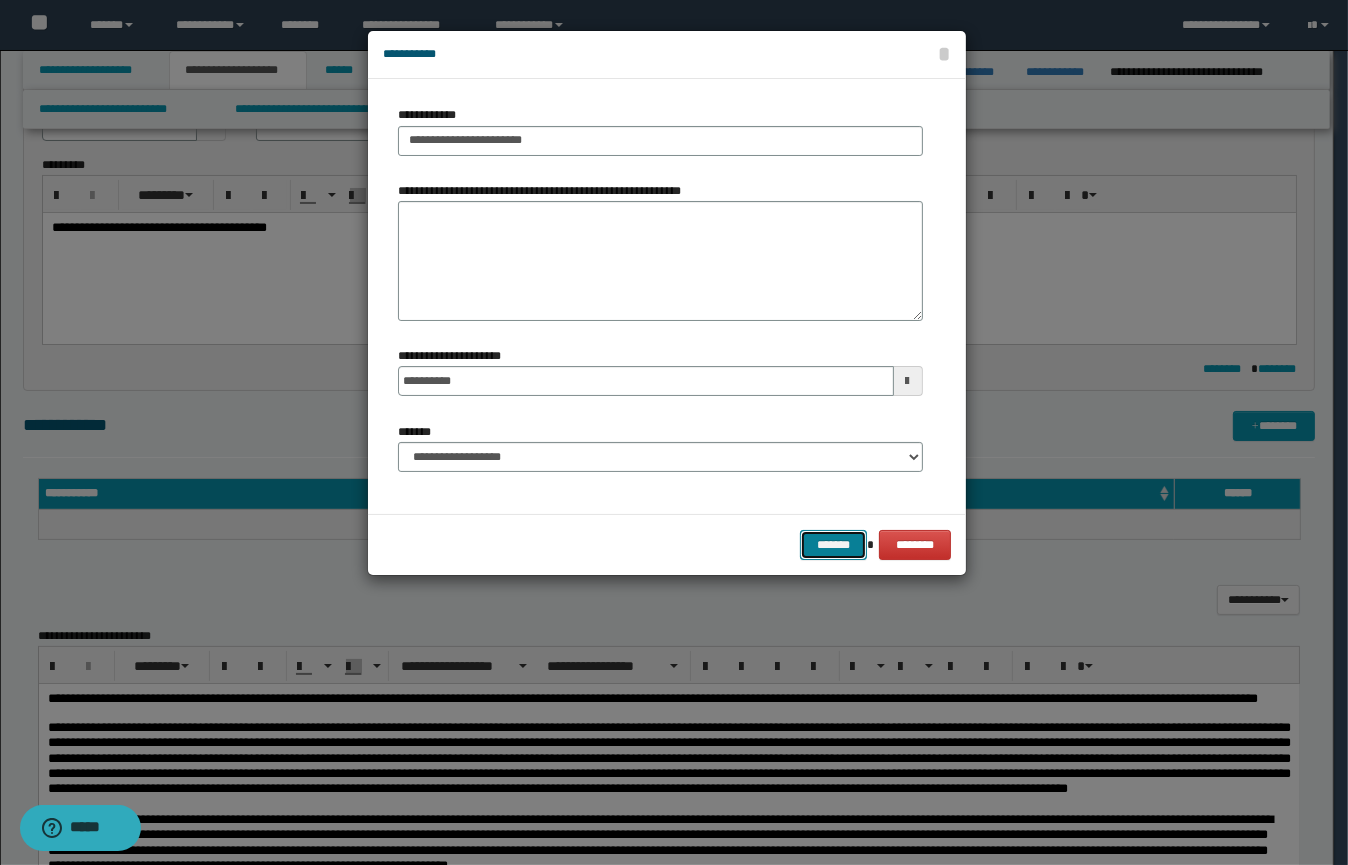 click on "*******" at bounding box center [833, 545] 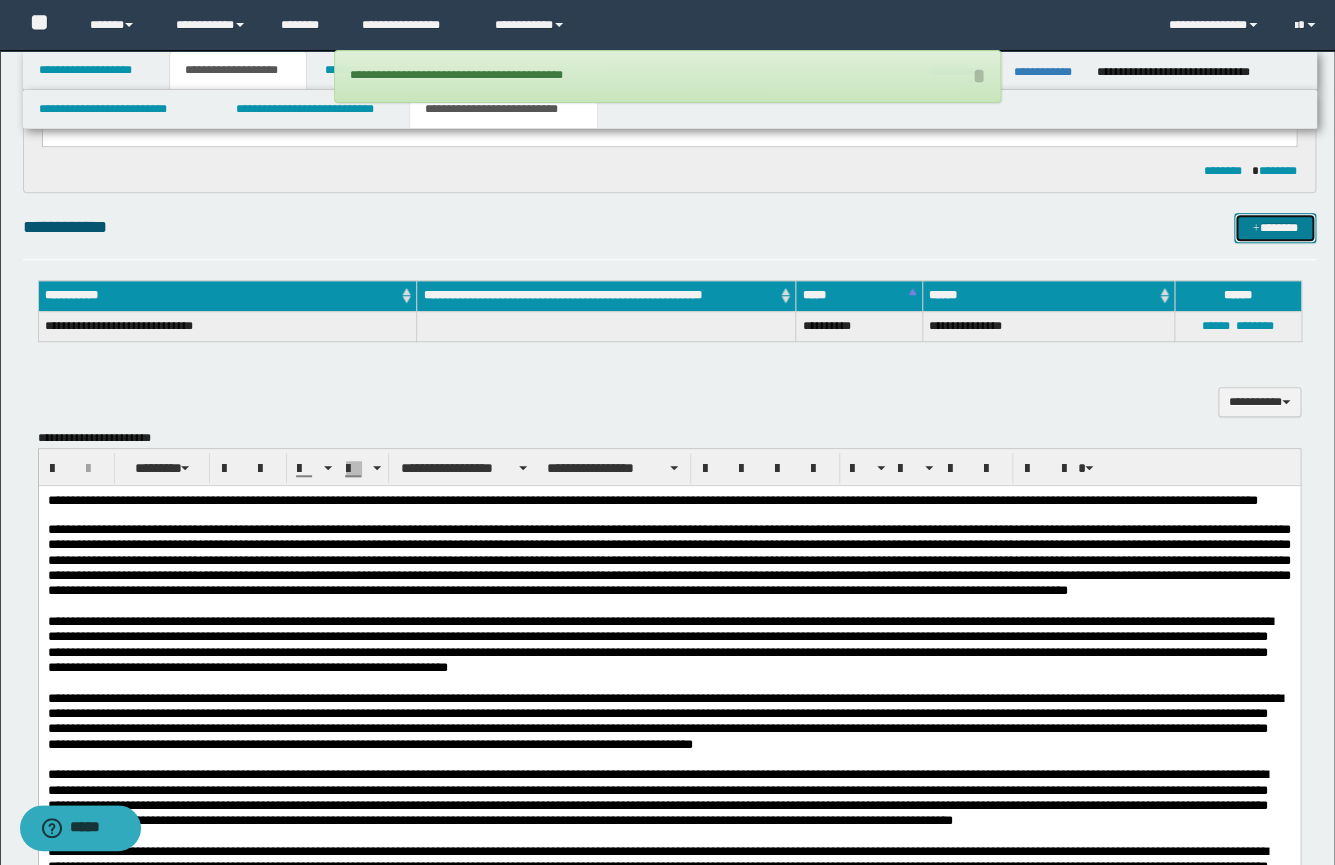 scroll, scrollTop: 340, scrollLeft: 0, axis: vertical 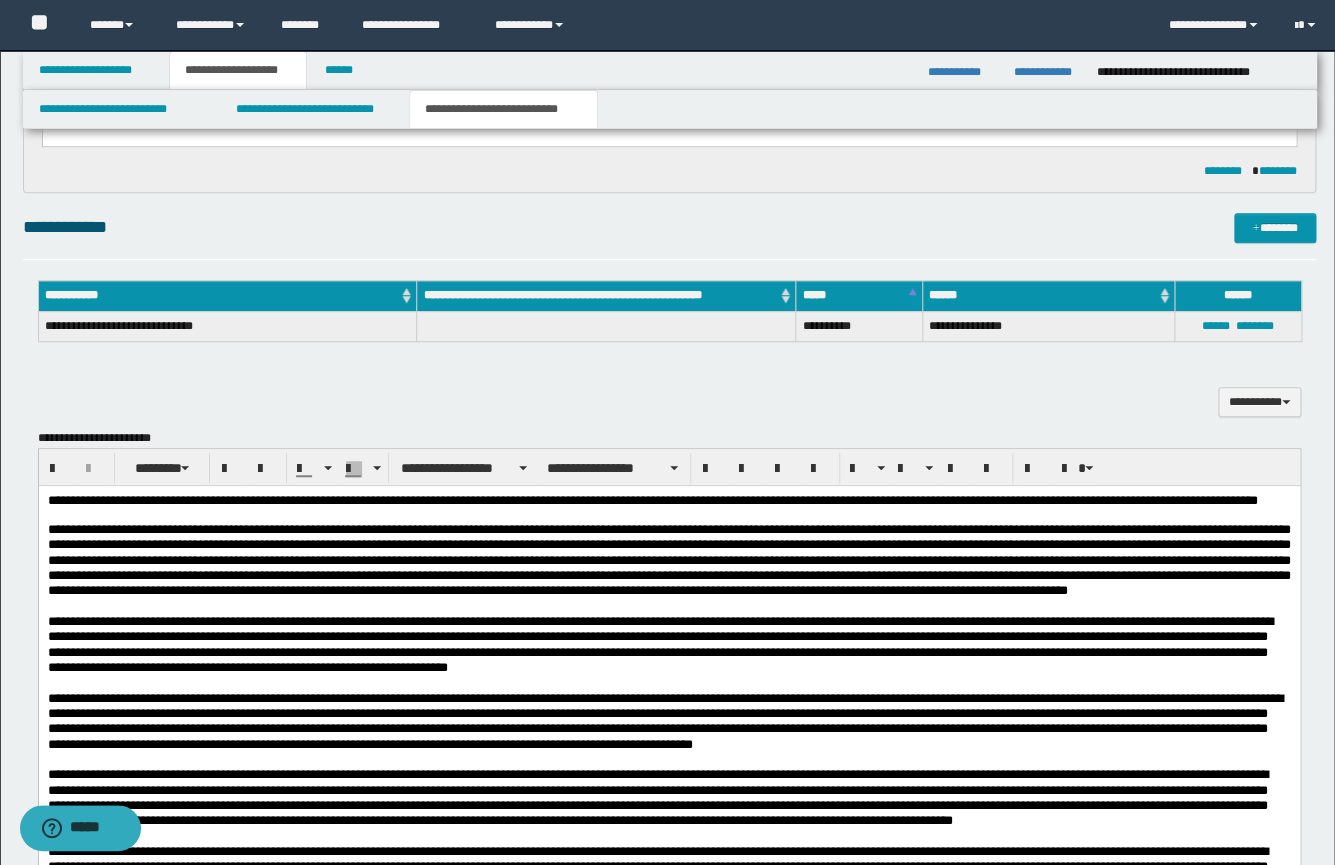 click at bounding box center (668, 606) 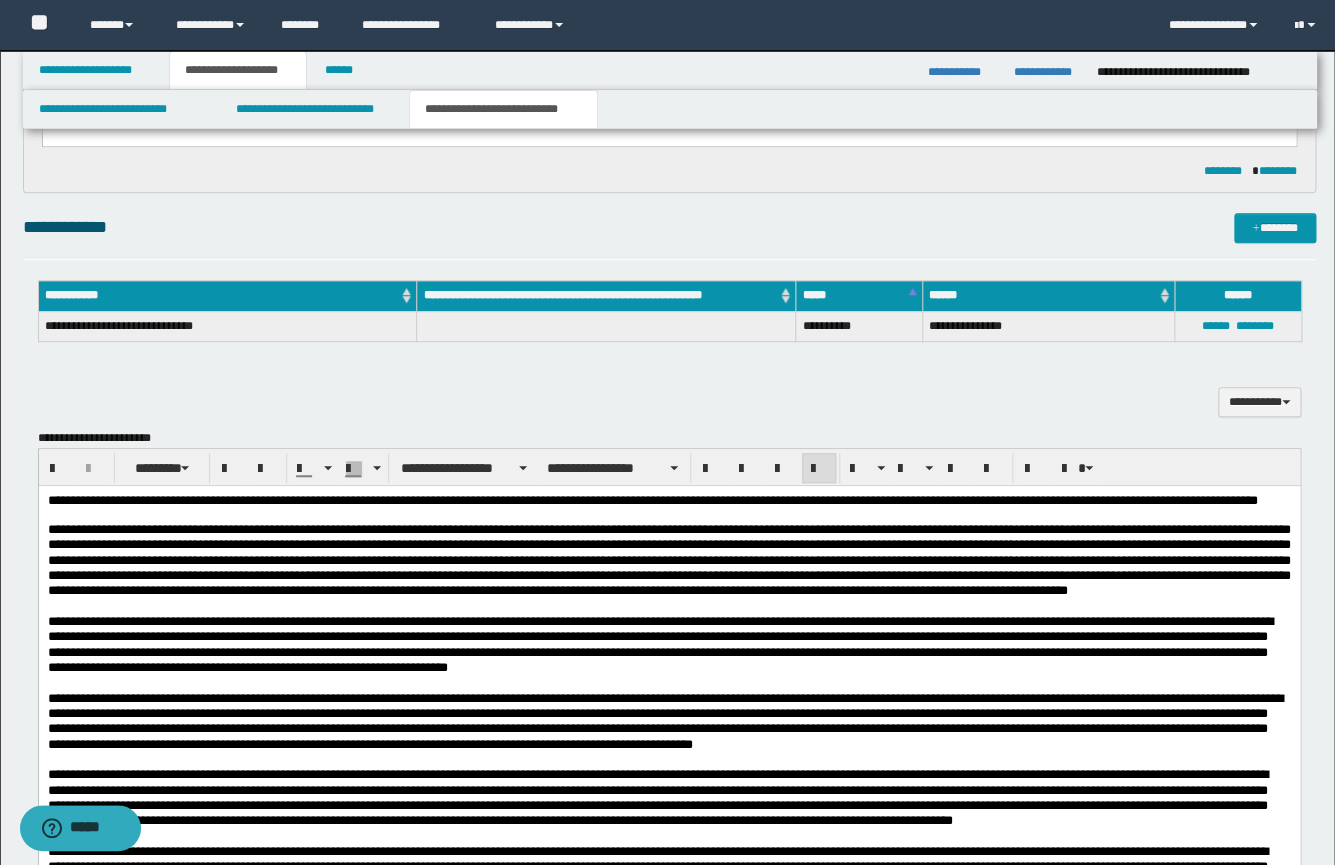 click at bounding box center [668, 560] 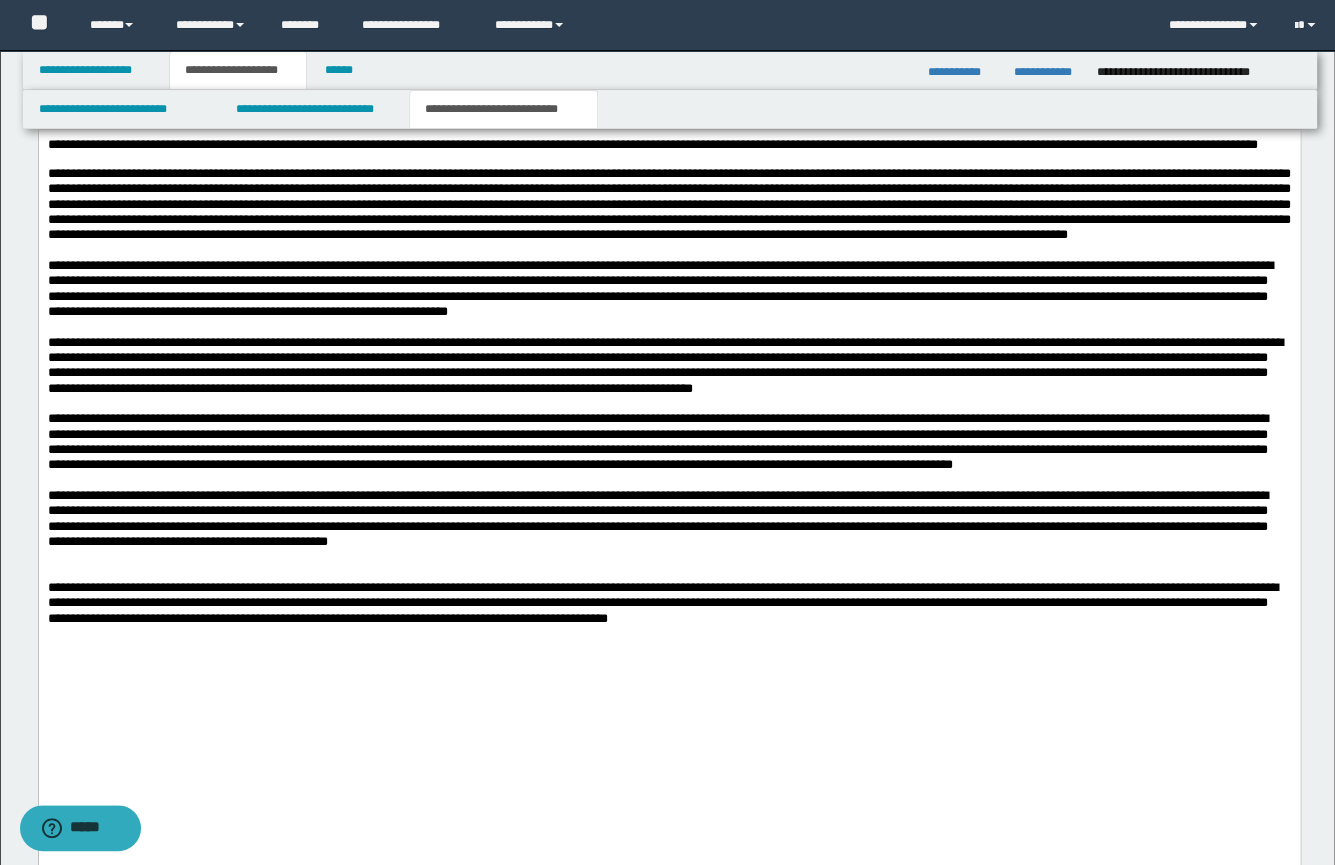 scroll, scrollTop: 710, scrollLeft: 0, axis: vertical 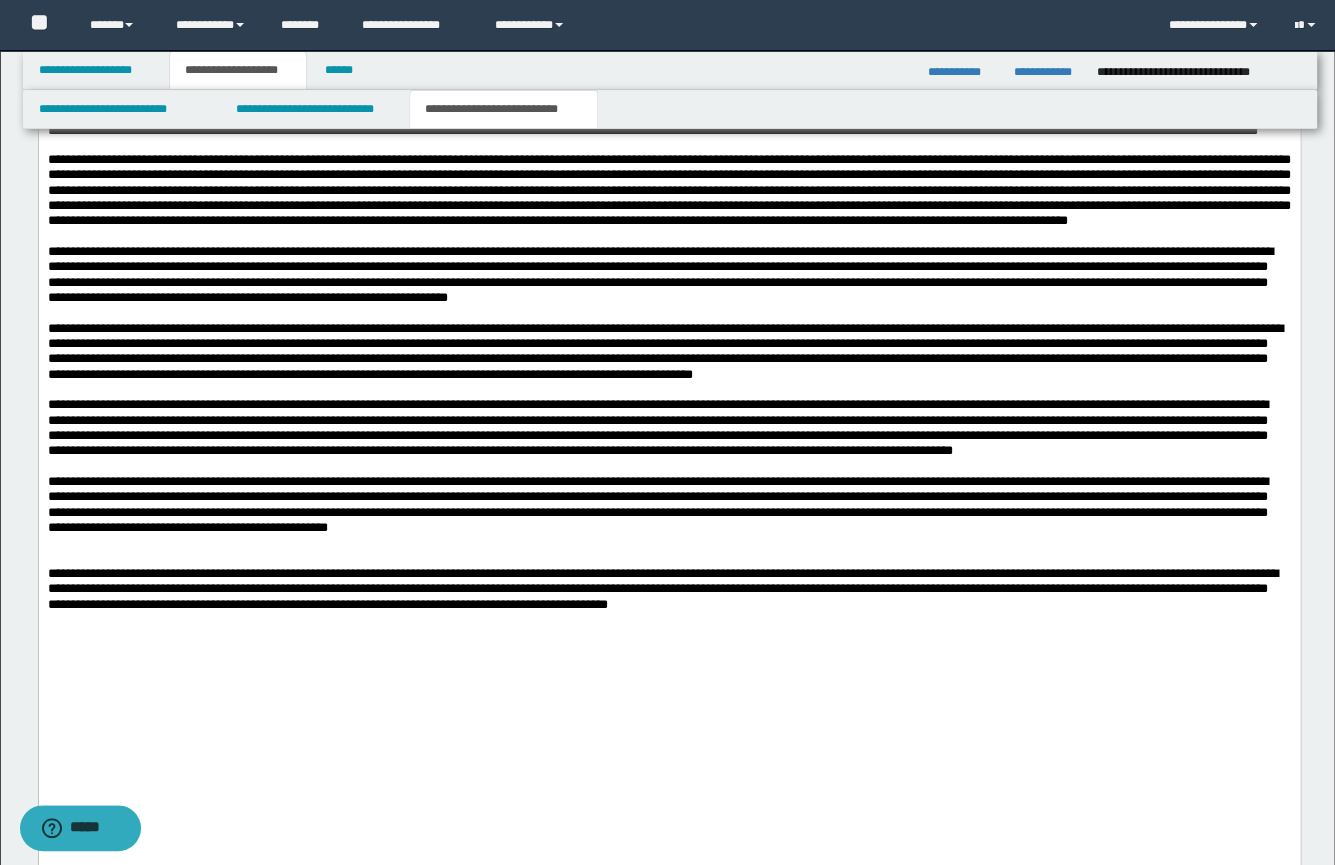 click at bounding box center (668, 465) 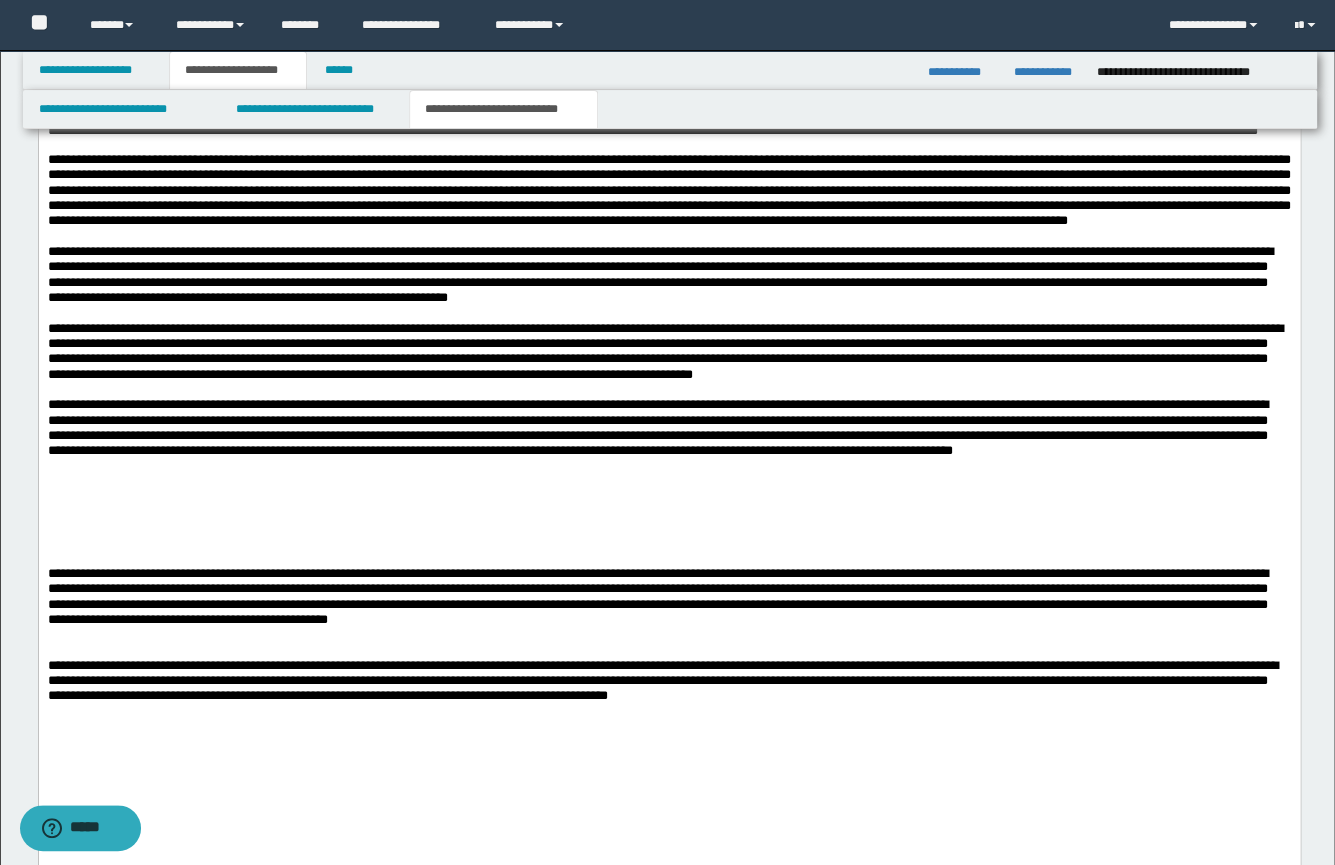 click at bounding box center [668, 465] 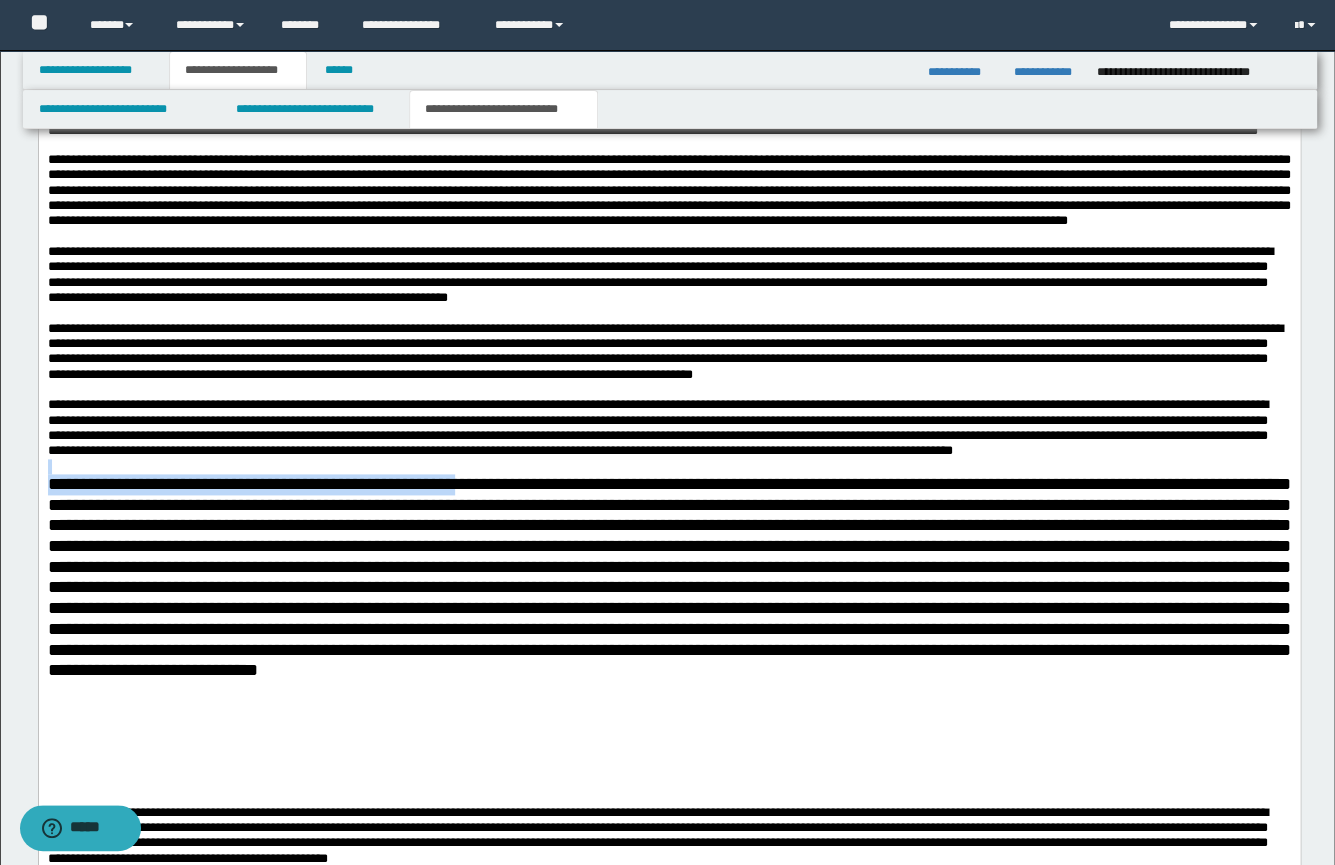 drag, startPoint x: 497, startPoint y: 543, endPoint x: -1, endPoint y: 526, distance: 498.29007 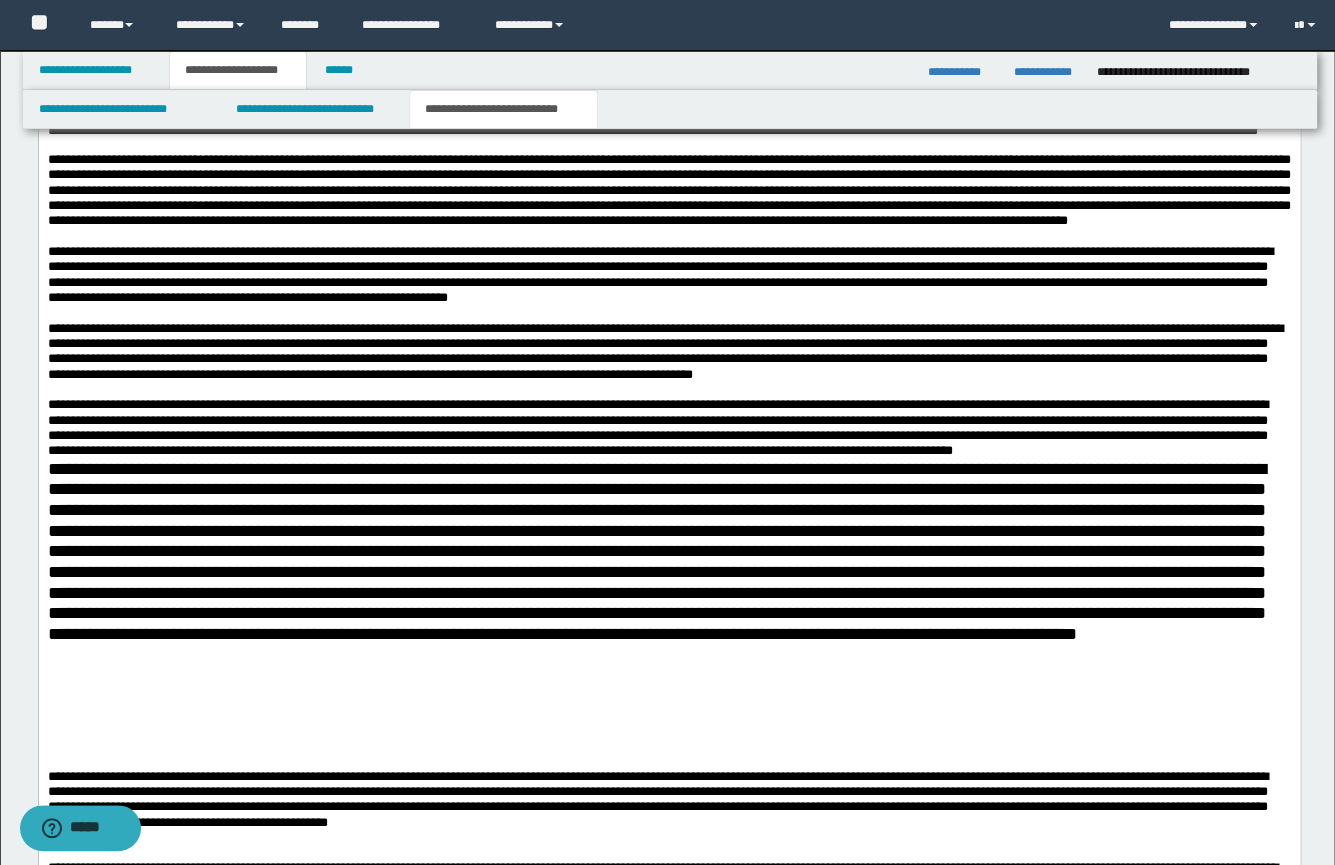 click on "**********" at bounding box center [668, 426] 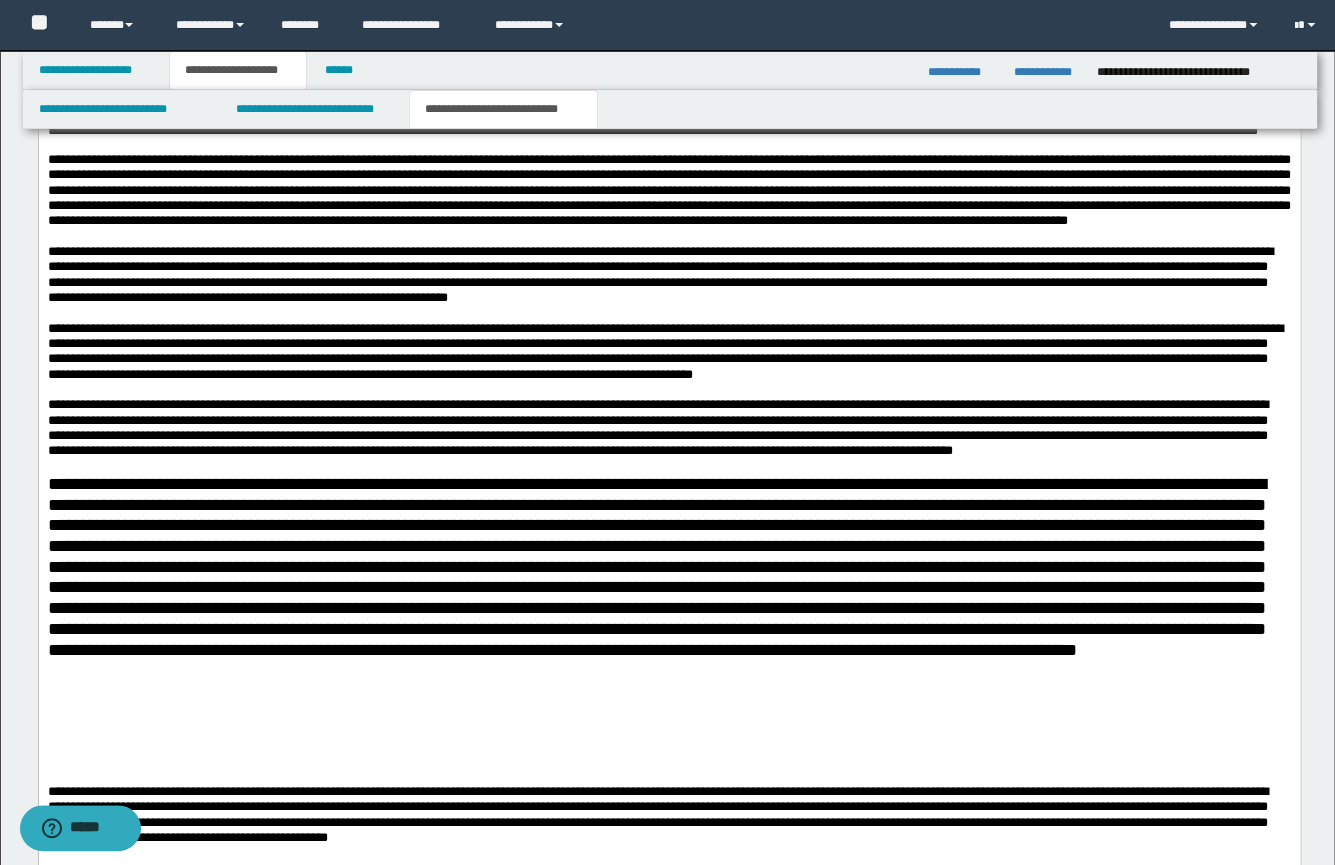click on "**********" at bounding box center [657, 426] 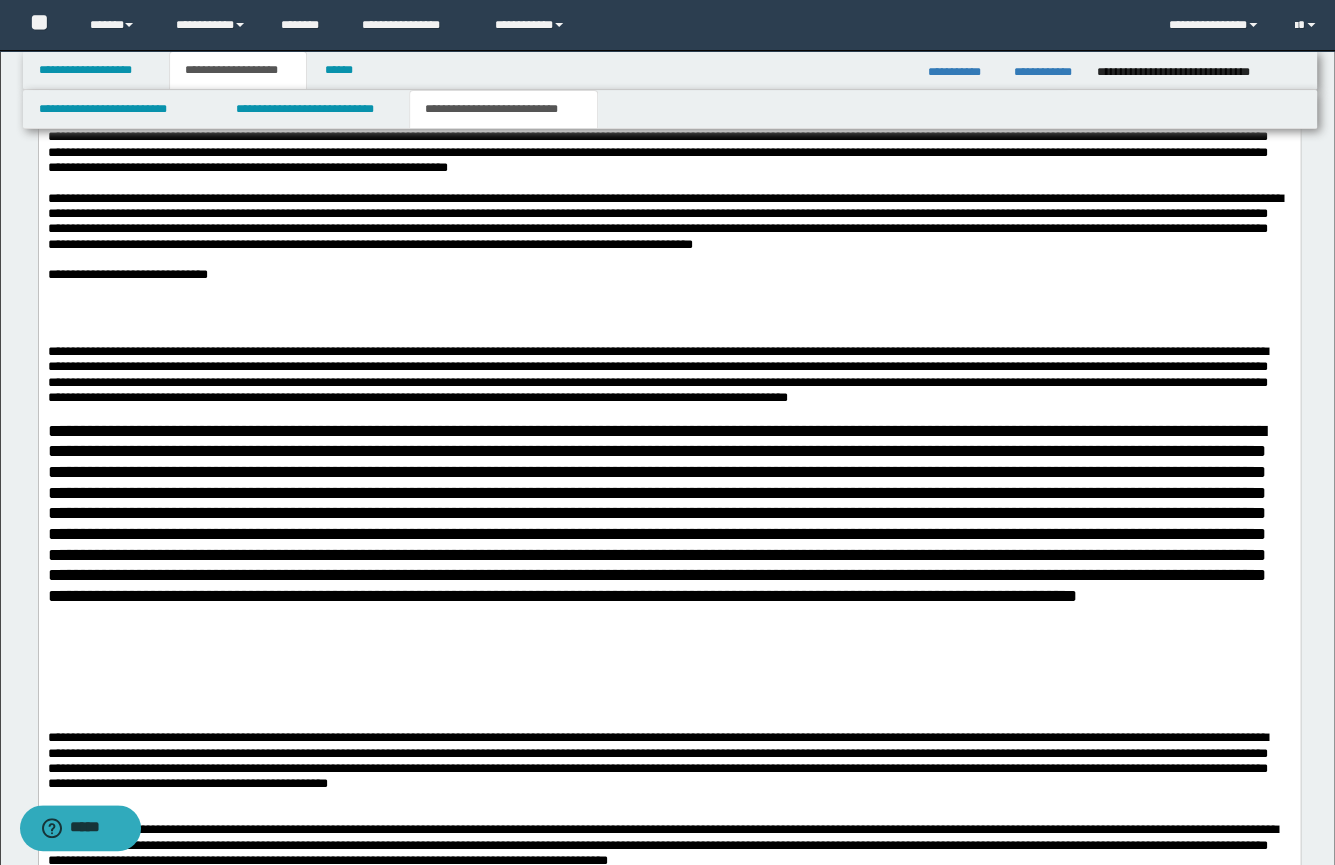 scroll, scrollTop: 943, scrollLeft: 0, axis: vertical 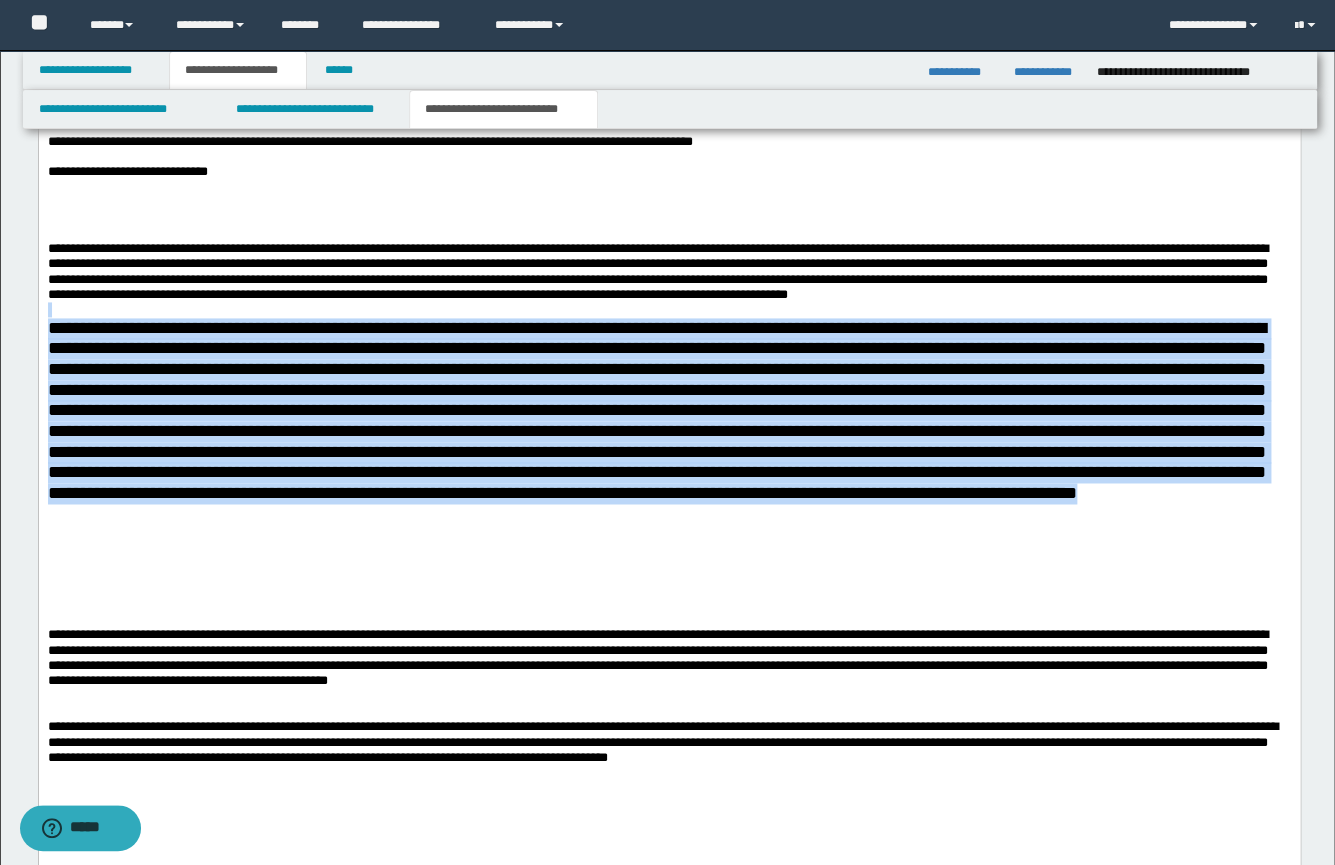drag, startPoint x: 377, startPoint y: 588, endPoint x: 57, endPoint y: 265, distance: 454.67462 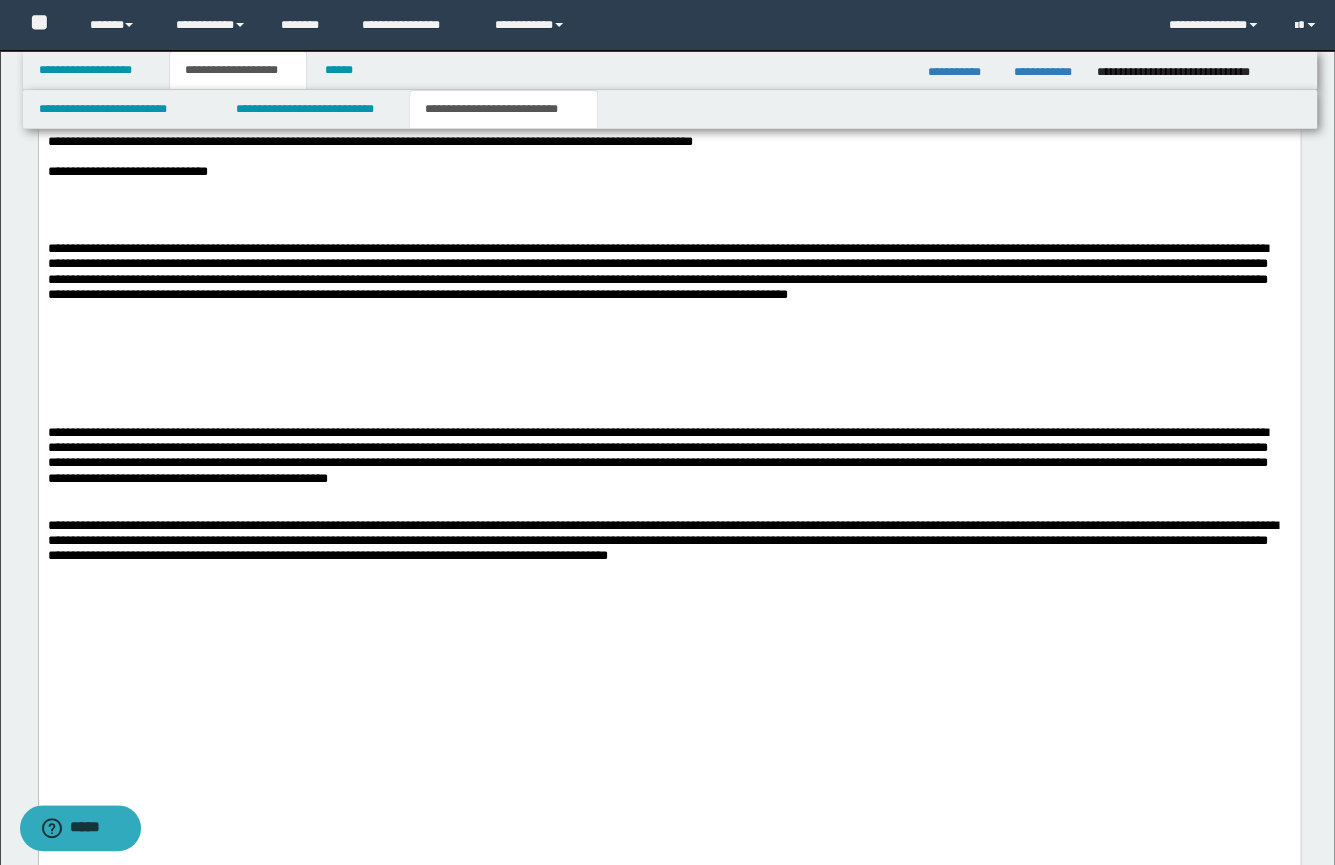 click on "**********" at bounding box center [668, 171] 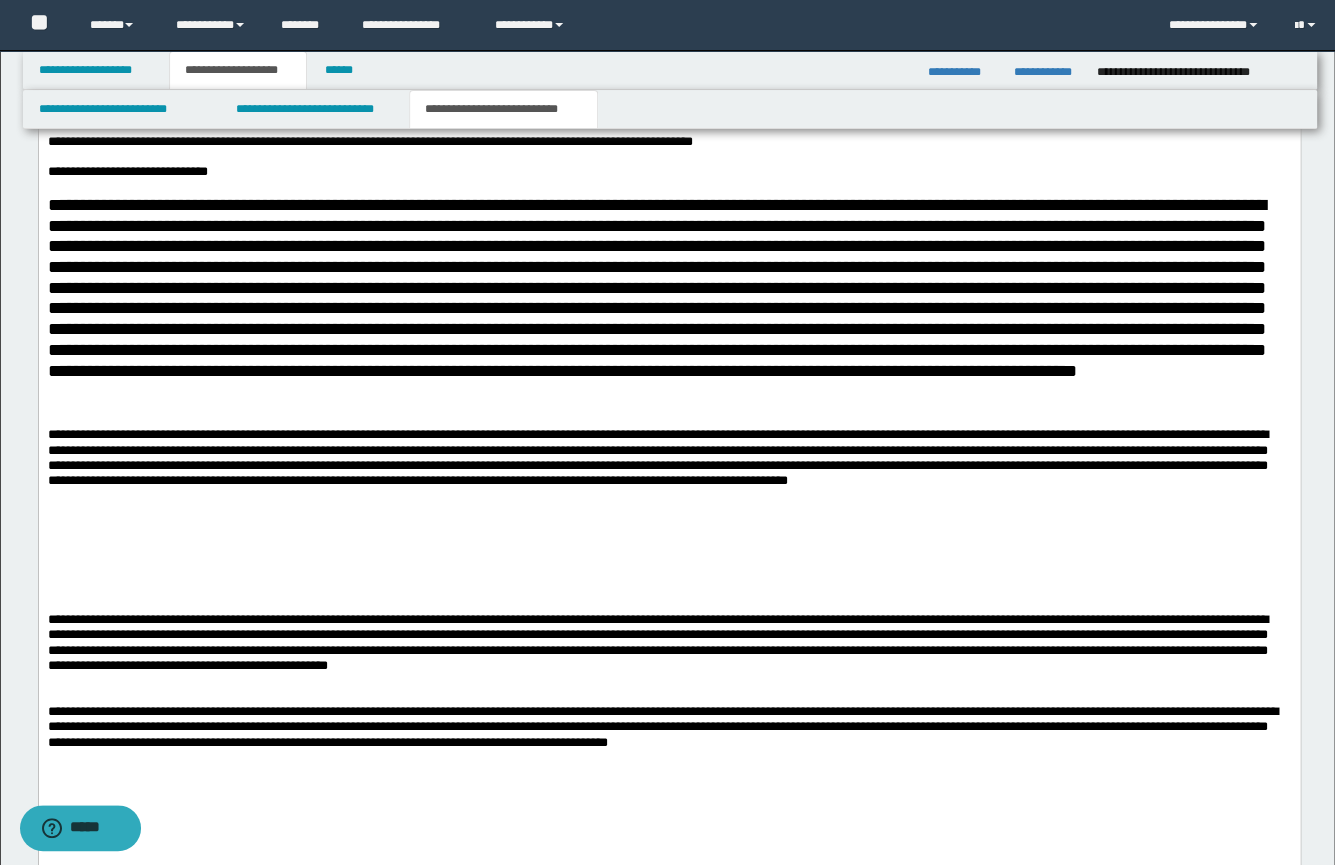 click on "**********" at bounding box center (668, 863) 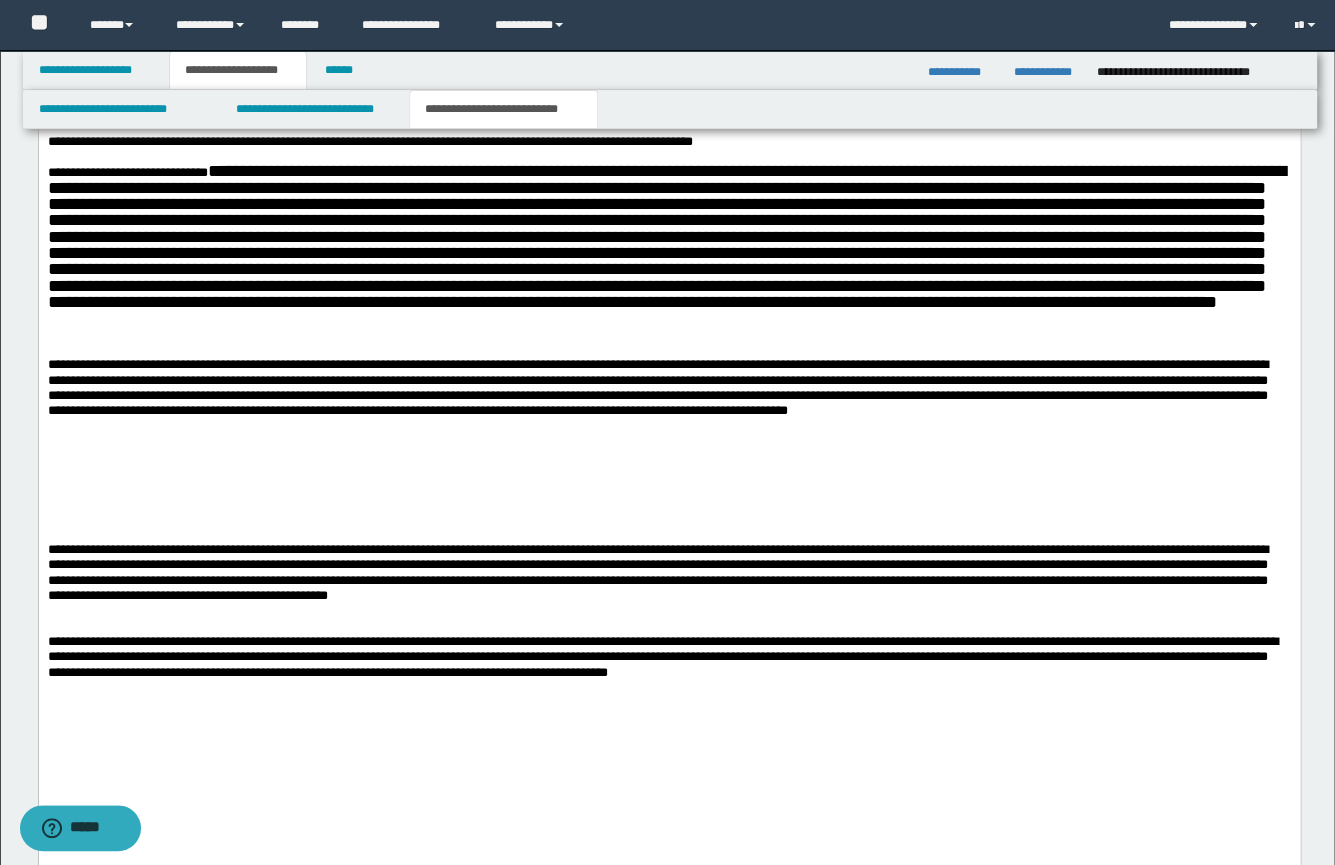 click at bounding box center [666, 236] 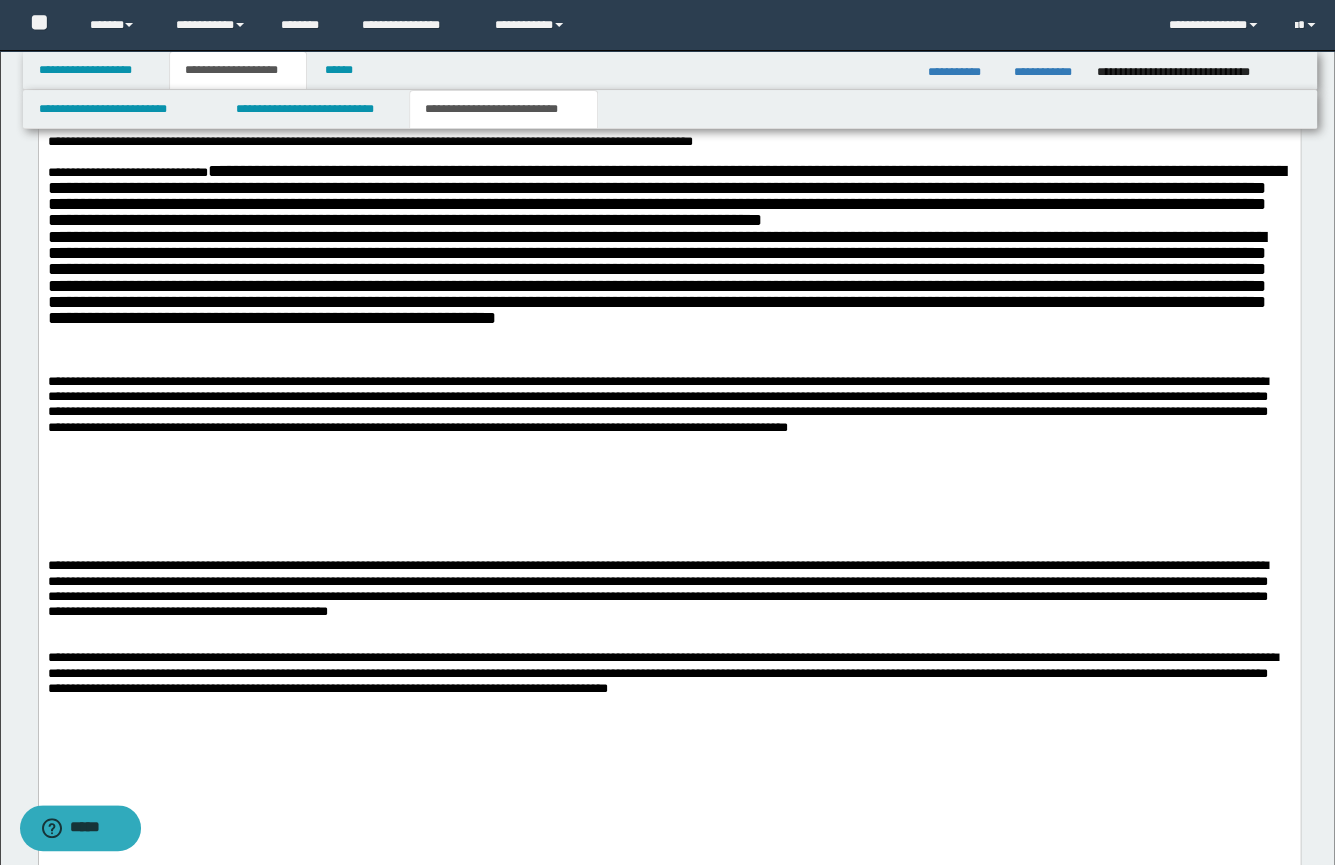 click on "**********" at bounding box center [656, 278] 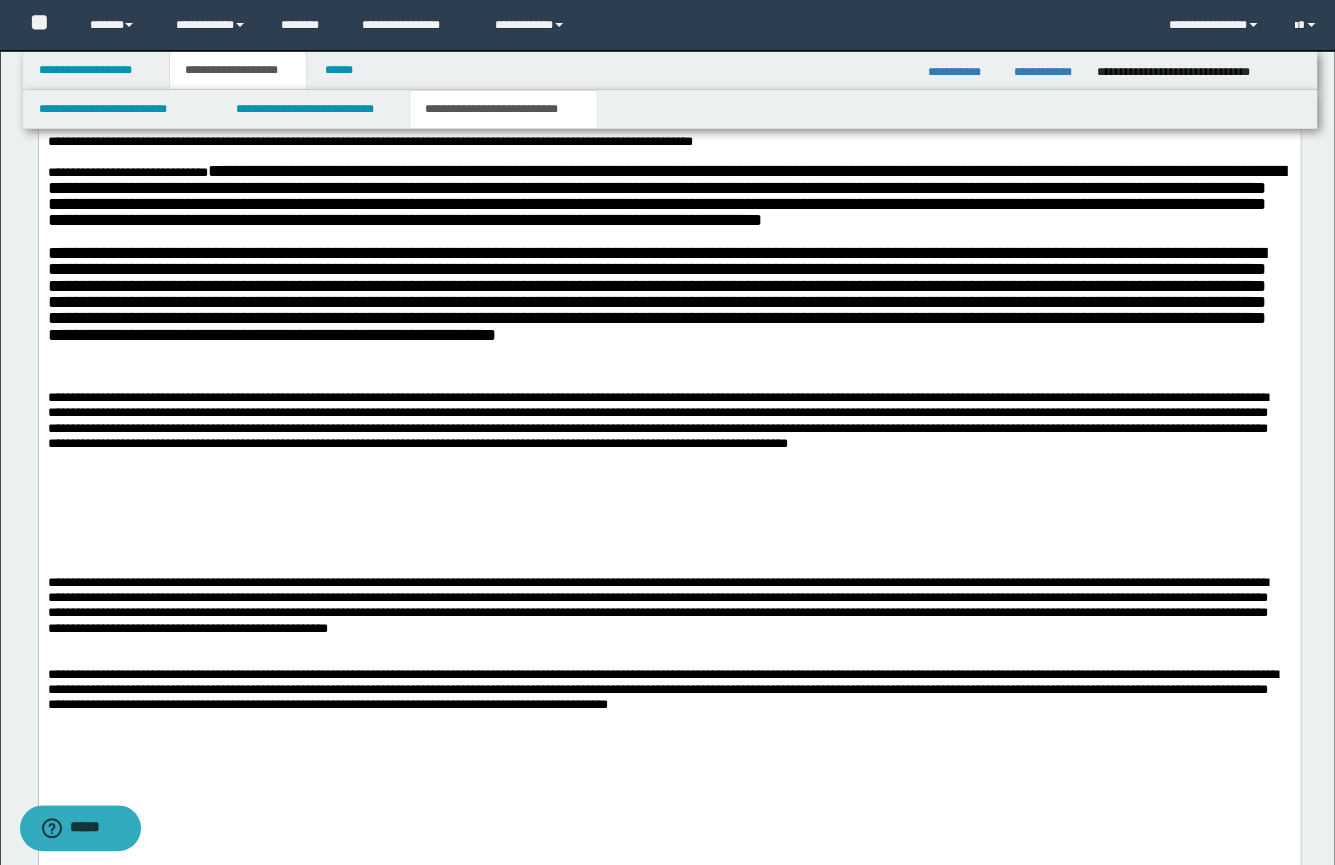drag, startPoint x: 68, startPoint y: 466, endPoint x: 51, endPoint y: 475, distance: 19.235384 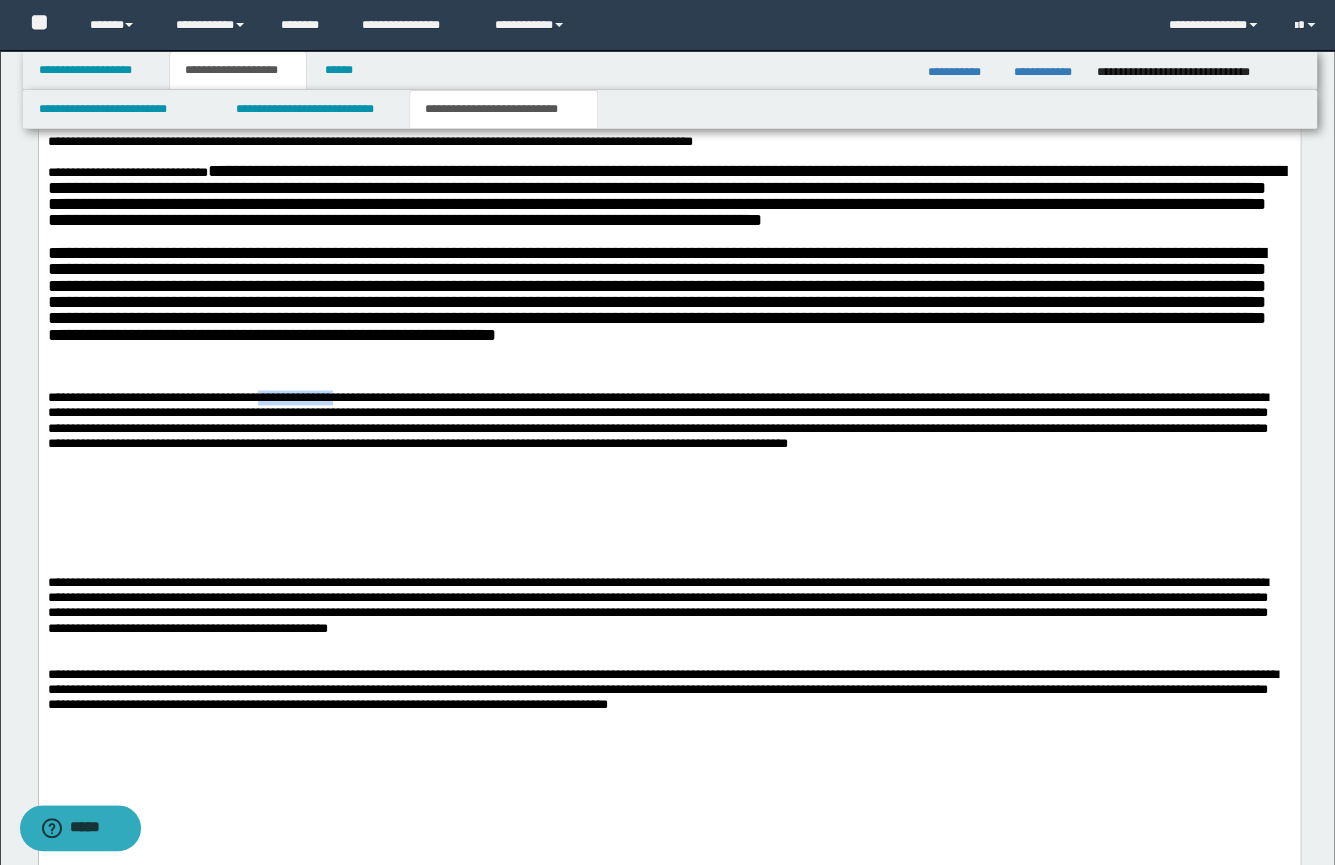 drag, startPoint x: 399, startPoint y: 485, endPoint x: 301, endPoint y: 489, distance: 98.0816 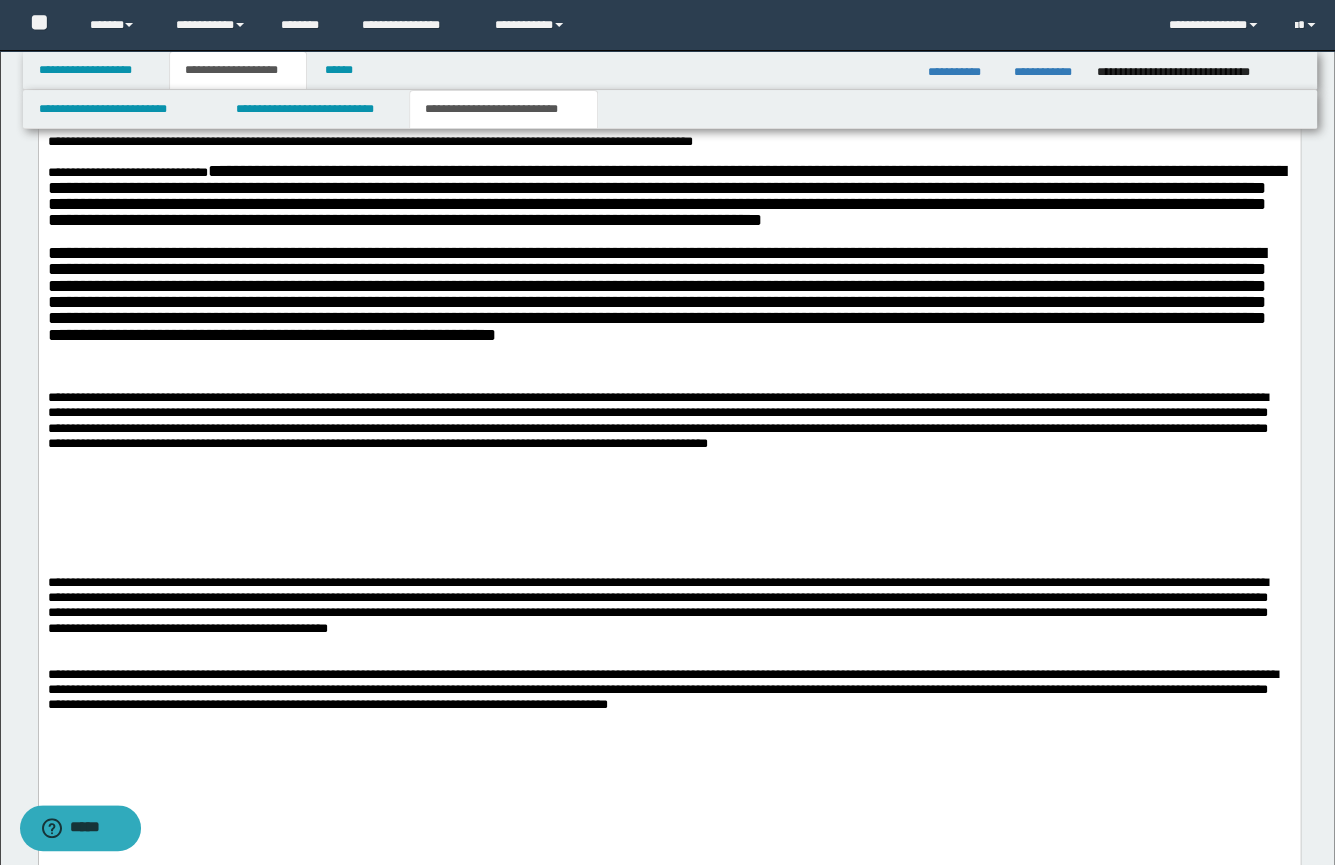 click on "**********" at bounding box center [657, 420] 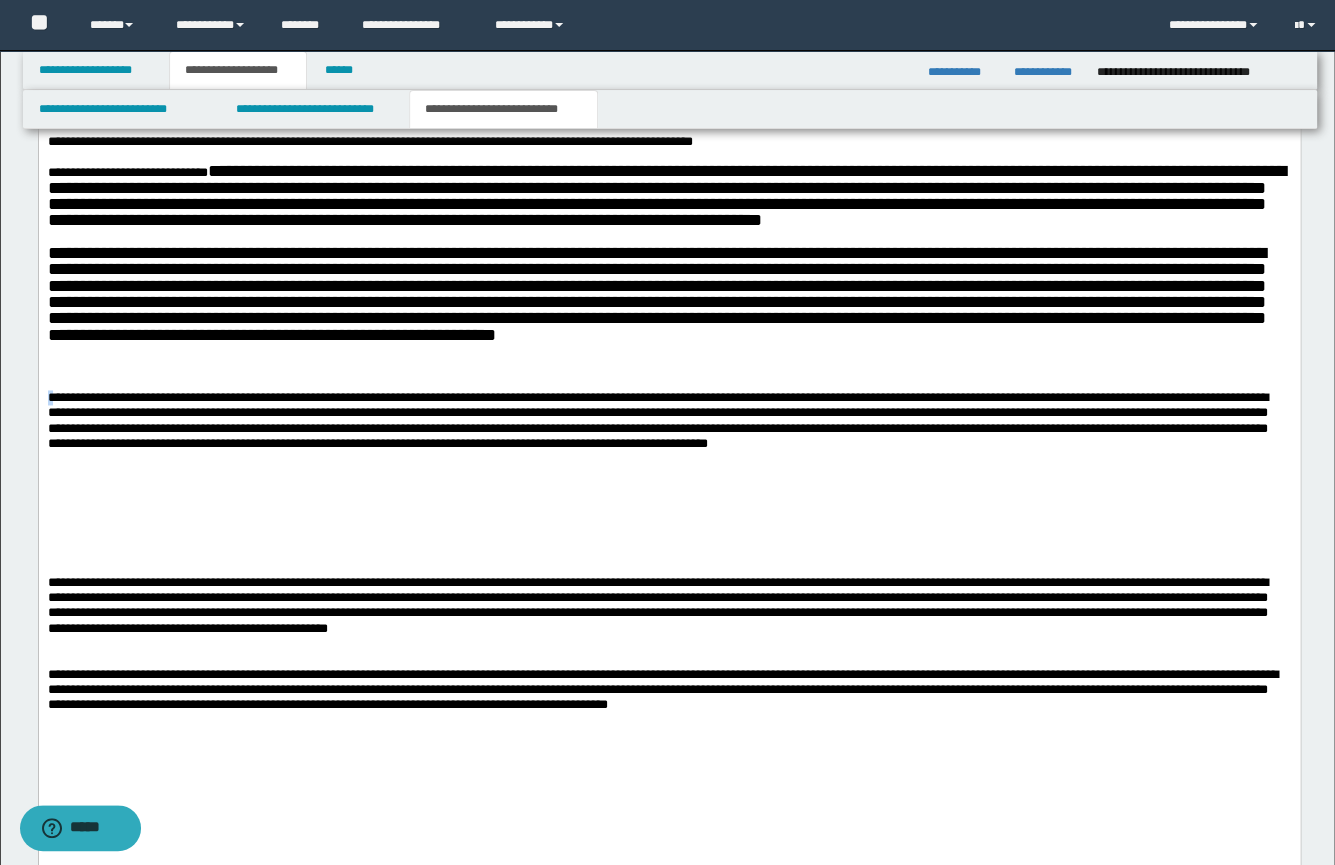 drag, startPoint x: 56, startPoint y: 485, endPoint x: 68, endPoint y: 369, distance: 116.61904 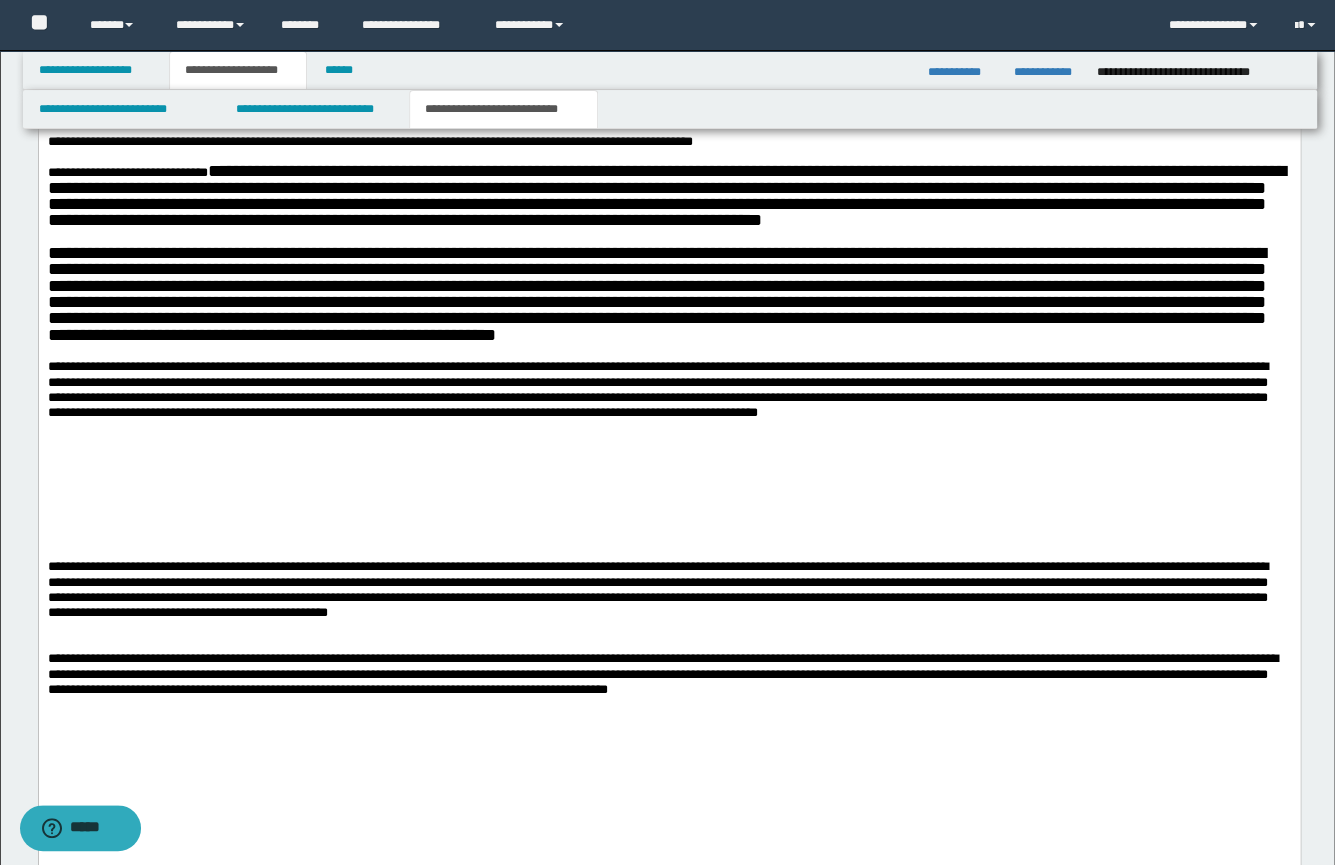 click on "**********" at bounding box center (668, 397) 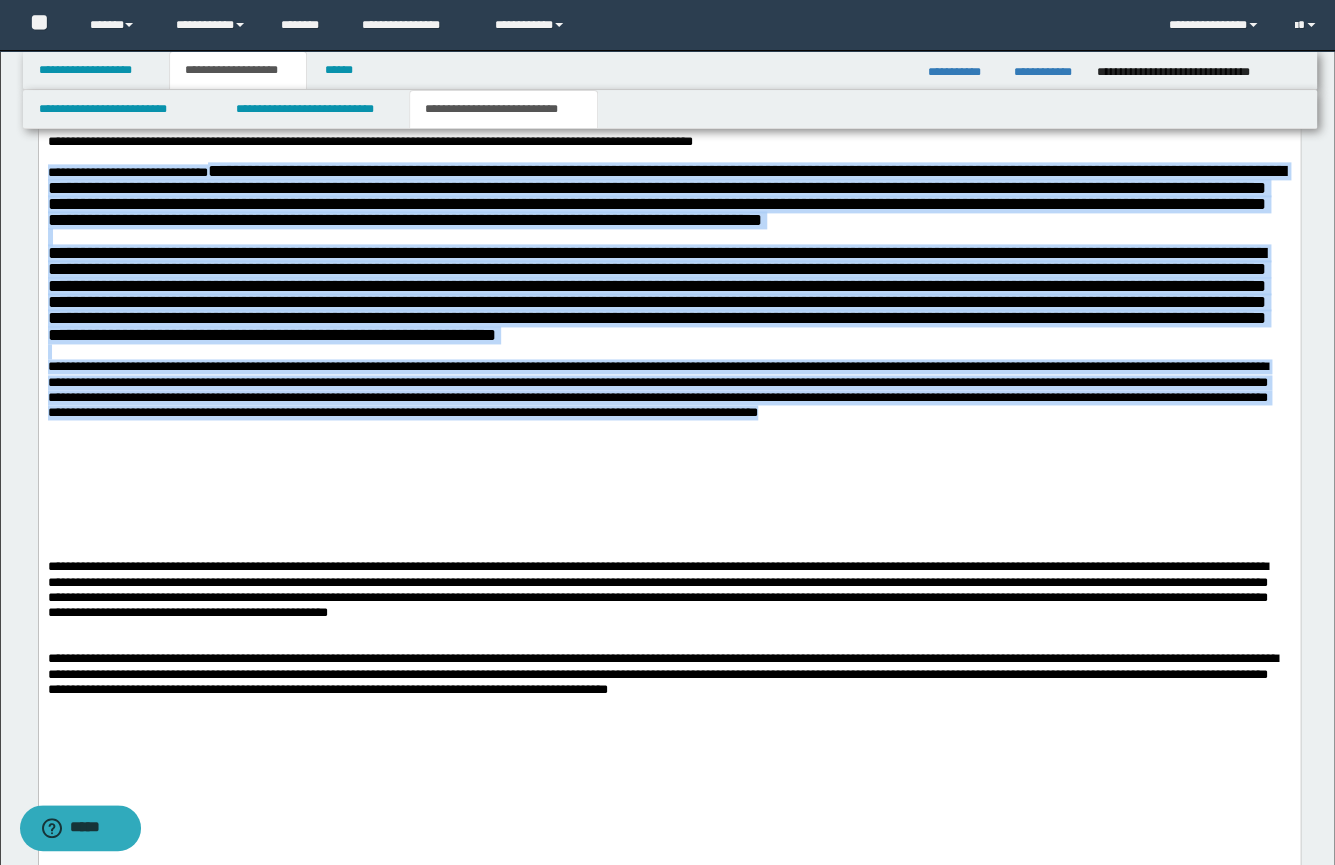 drag, startPoint x: 366, startPoint y: 520, endPoint x: 38, endPoint y: 214, distance: 448.57553 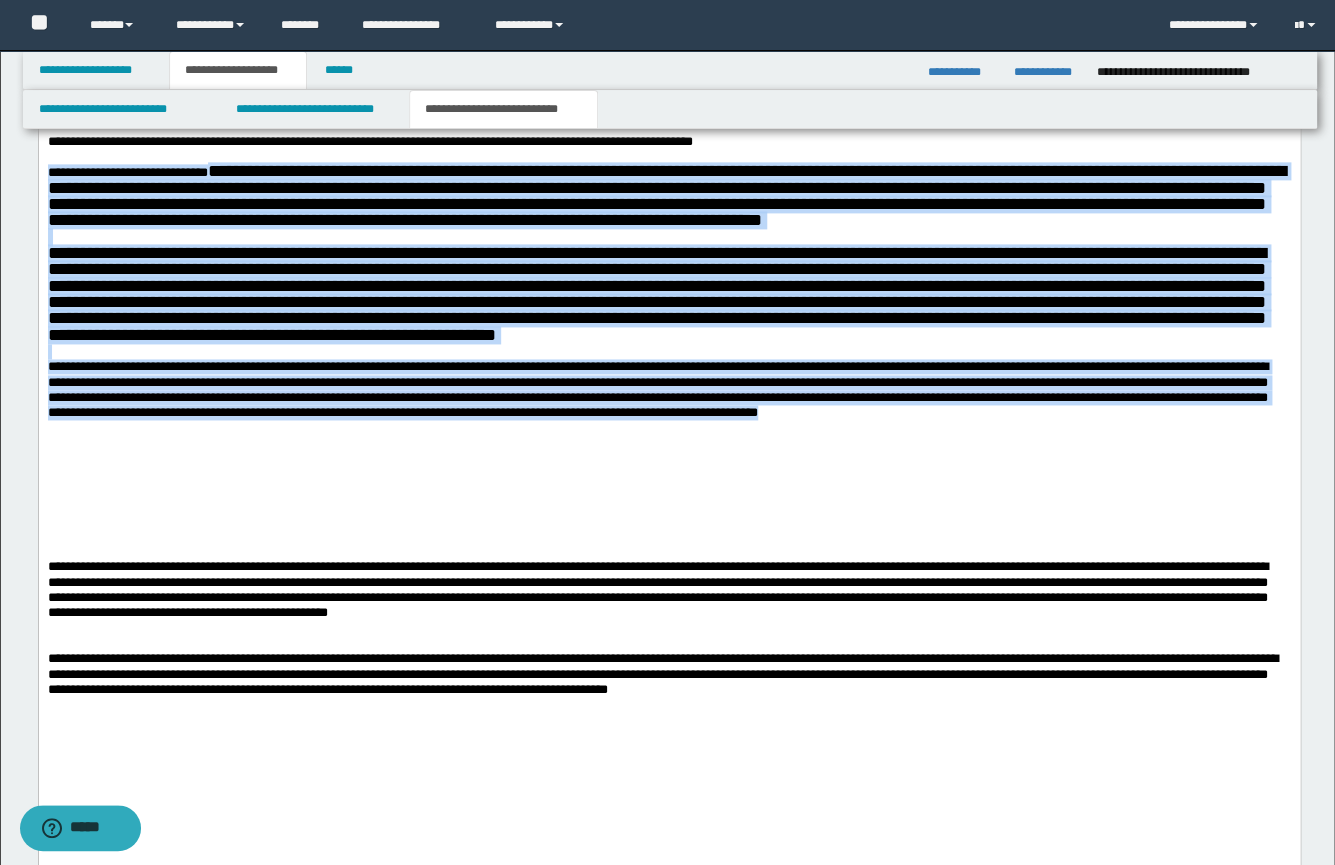 click on "**********" at bounding box center (668, 837) 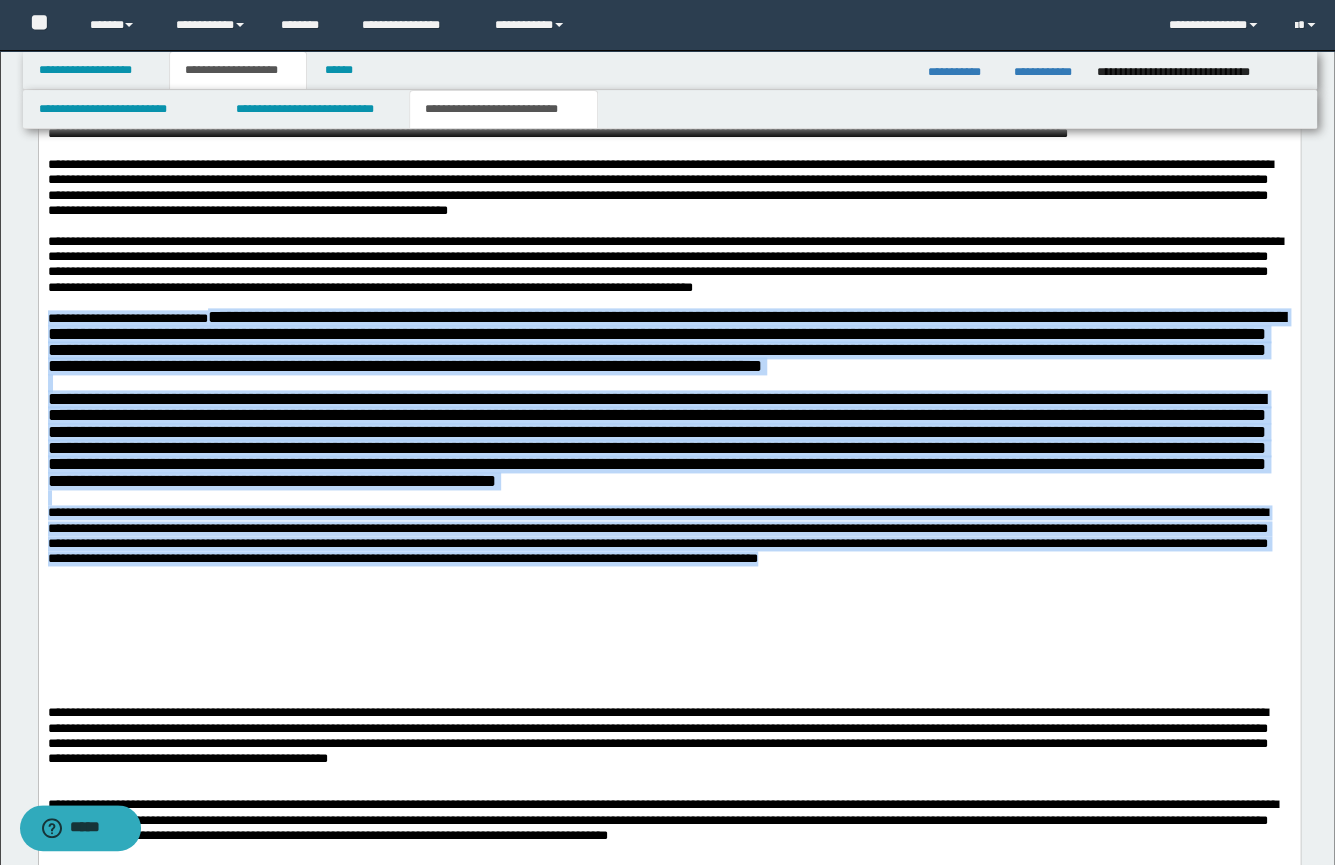 scroll, scrollTop: 597, scrollLeft: 0, axis: vertical 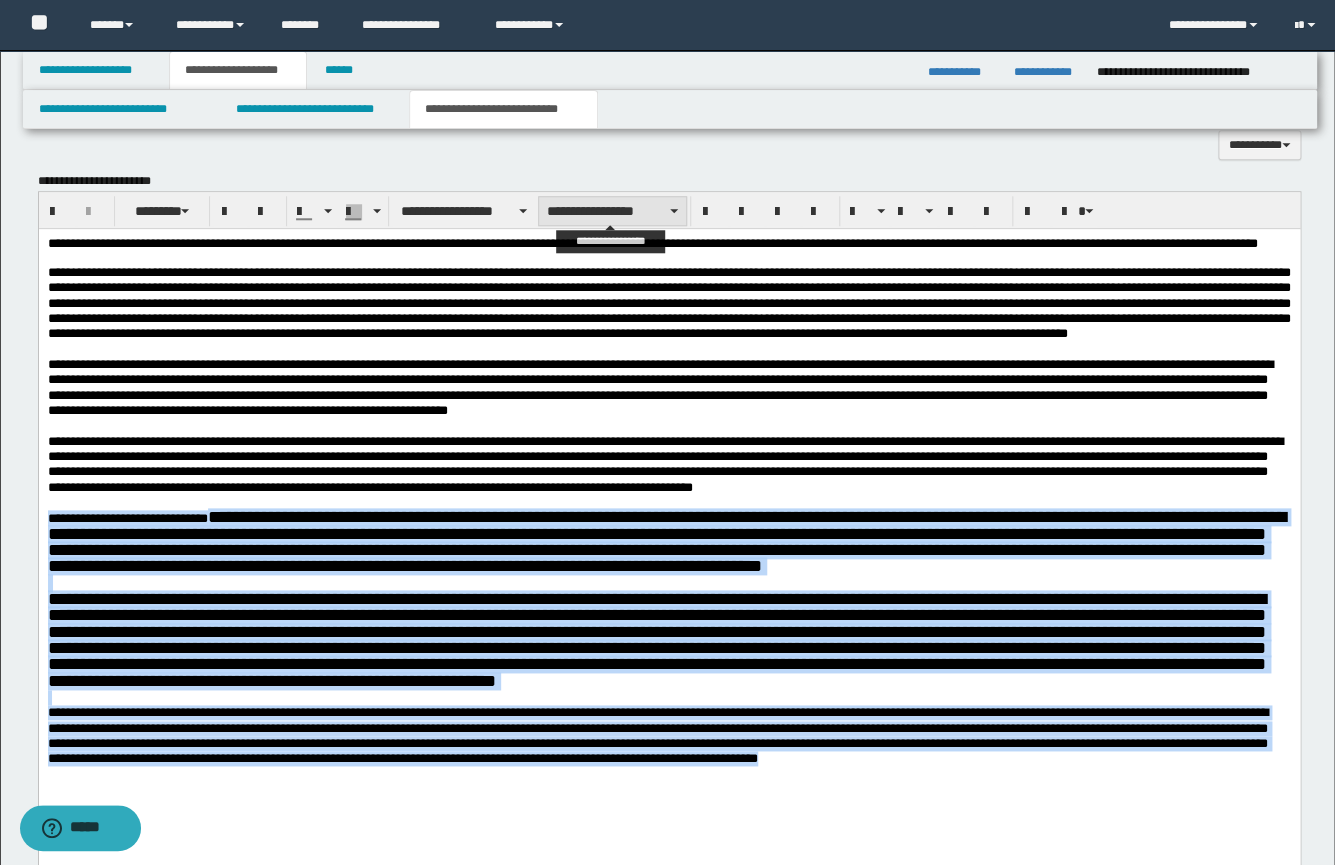 click on "**********" at bounding box center (612, 211) 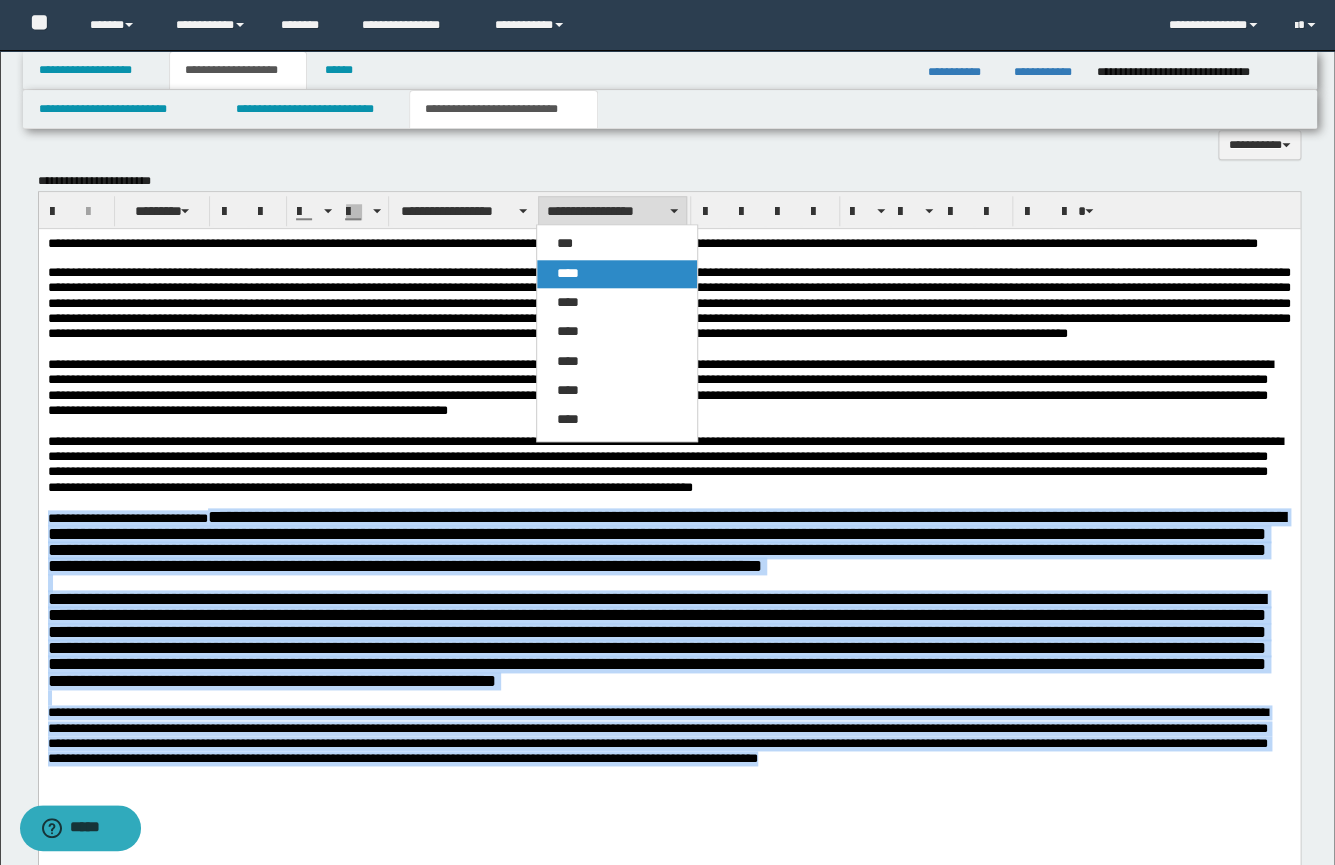 click on "****" at bounding box center [568, 273] 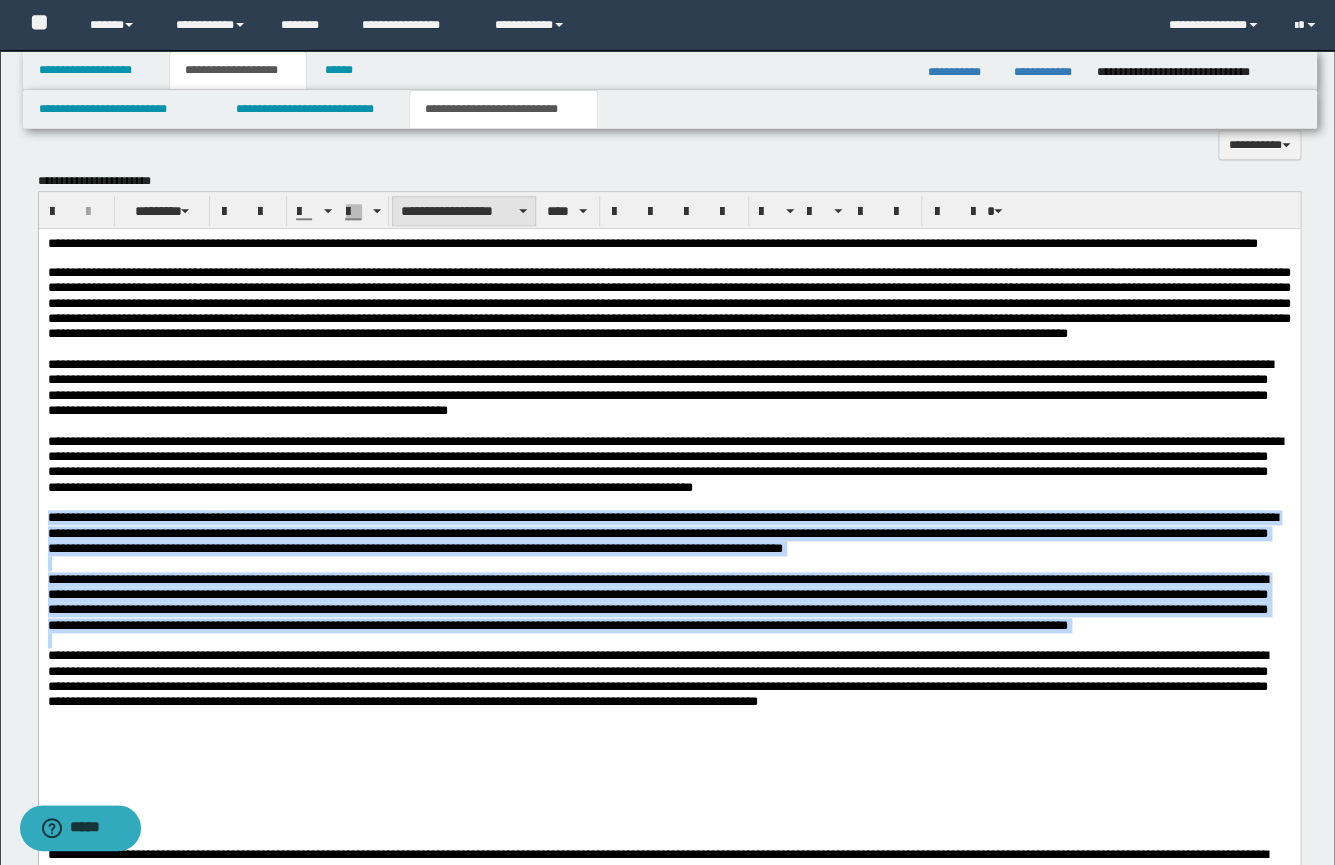 click on "**********" at bounding box center [464, 211] 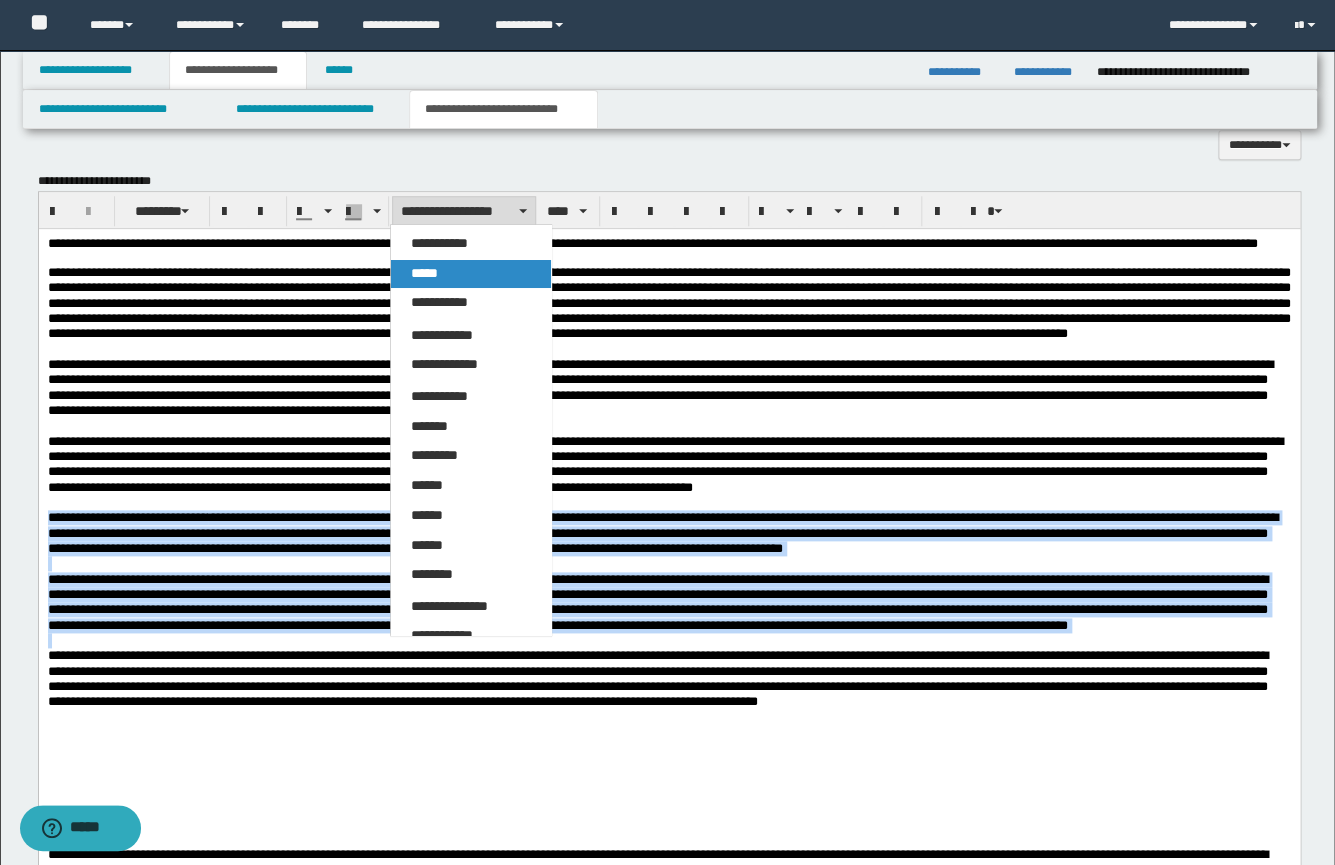click on "*****" at bounding box center (471, 274) 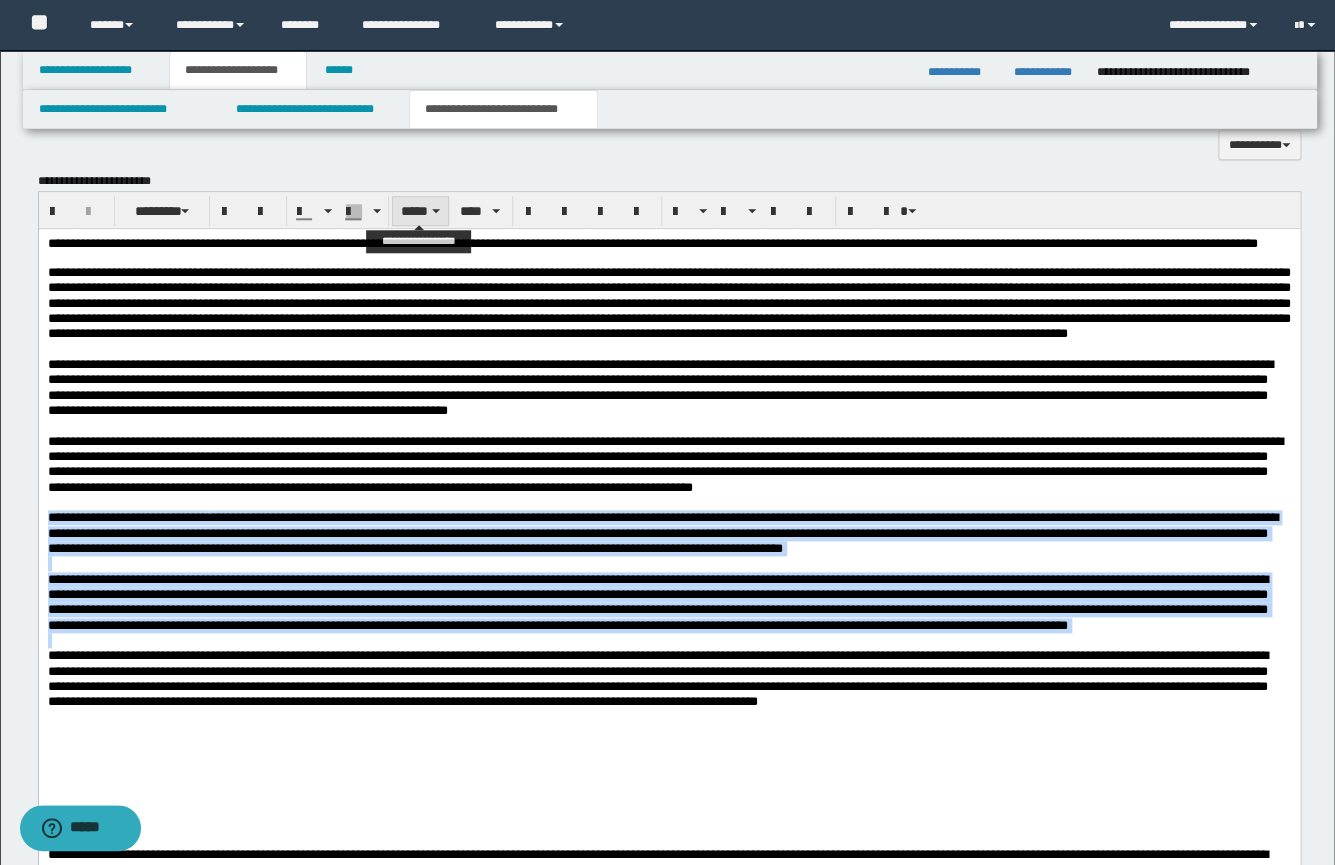click on "*****" at bounding box center (420, 211) 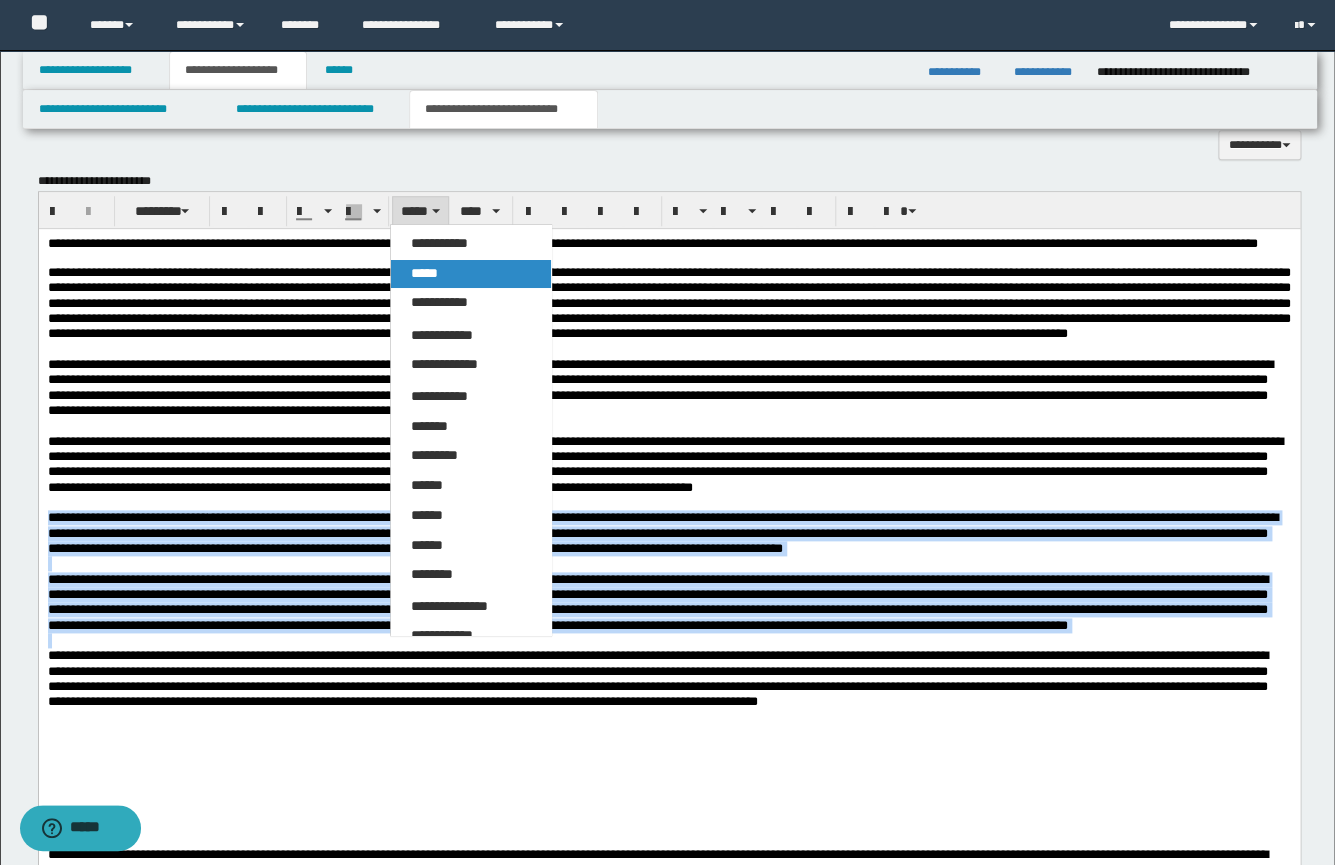drag, startPoint x: 438, startPoint y: 278, endPoint x: 373, endPoint y: 15, distance: 270.91327 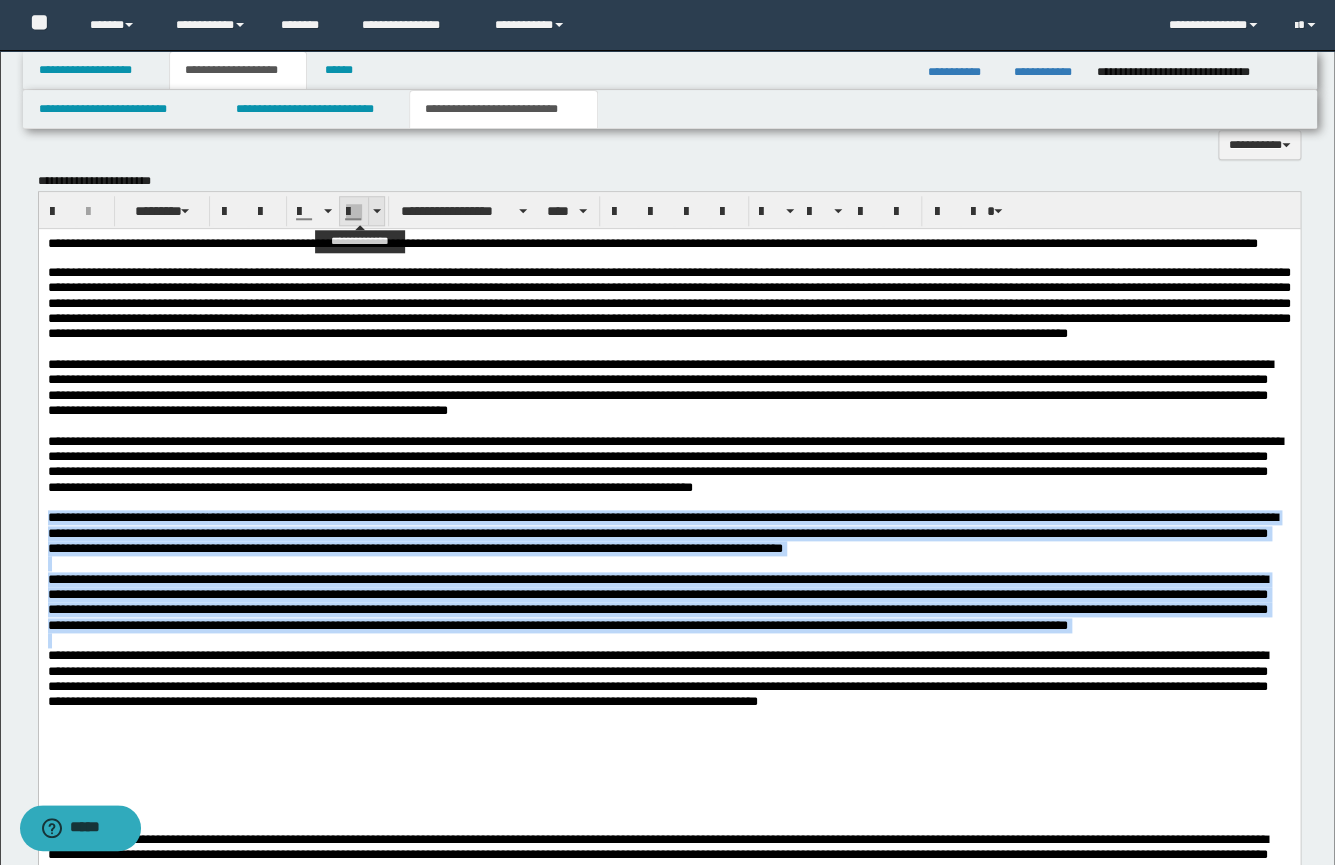 click at bounding box center [376, 211] 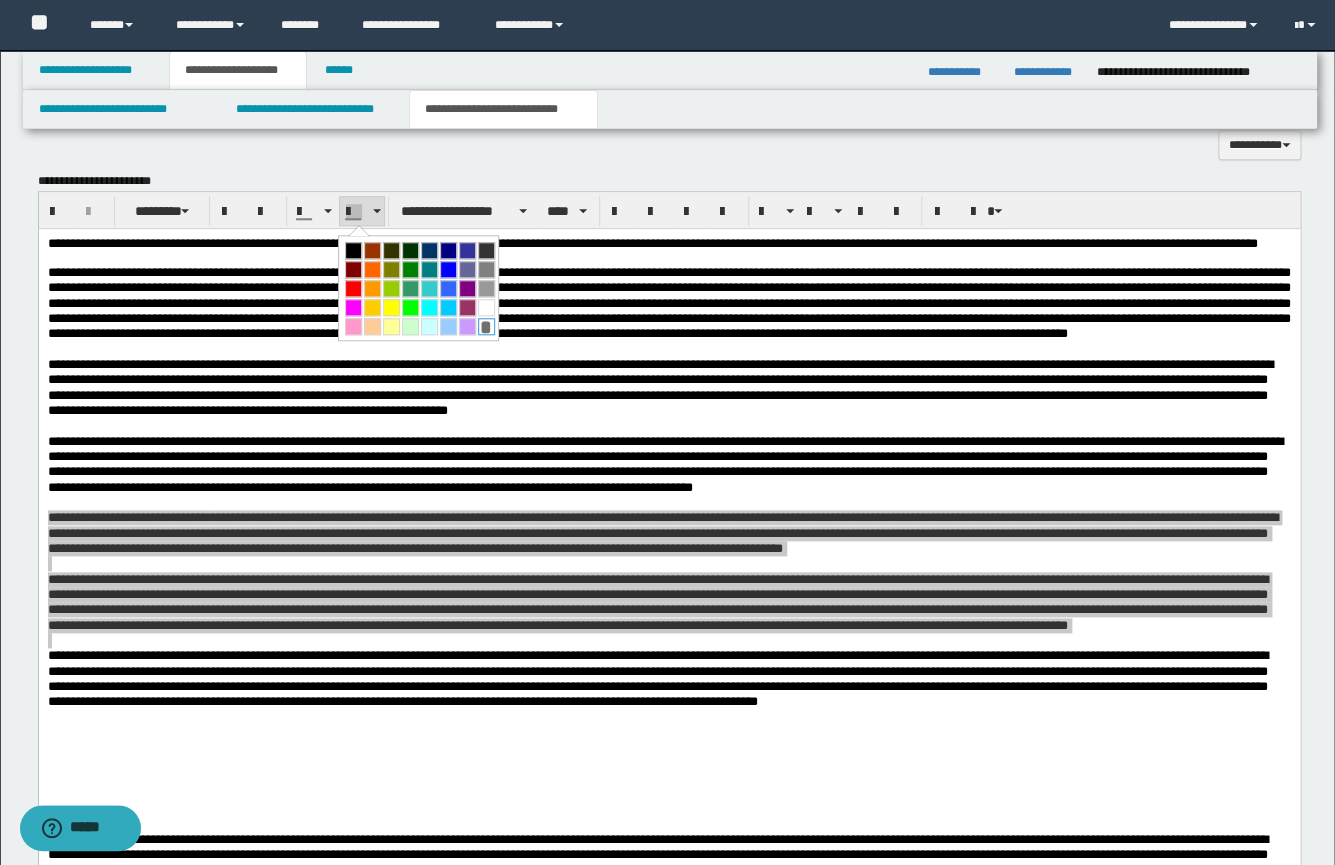 click on "*" at bounding box center [486, 326] 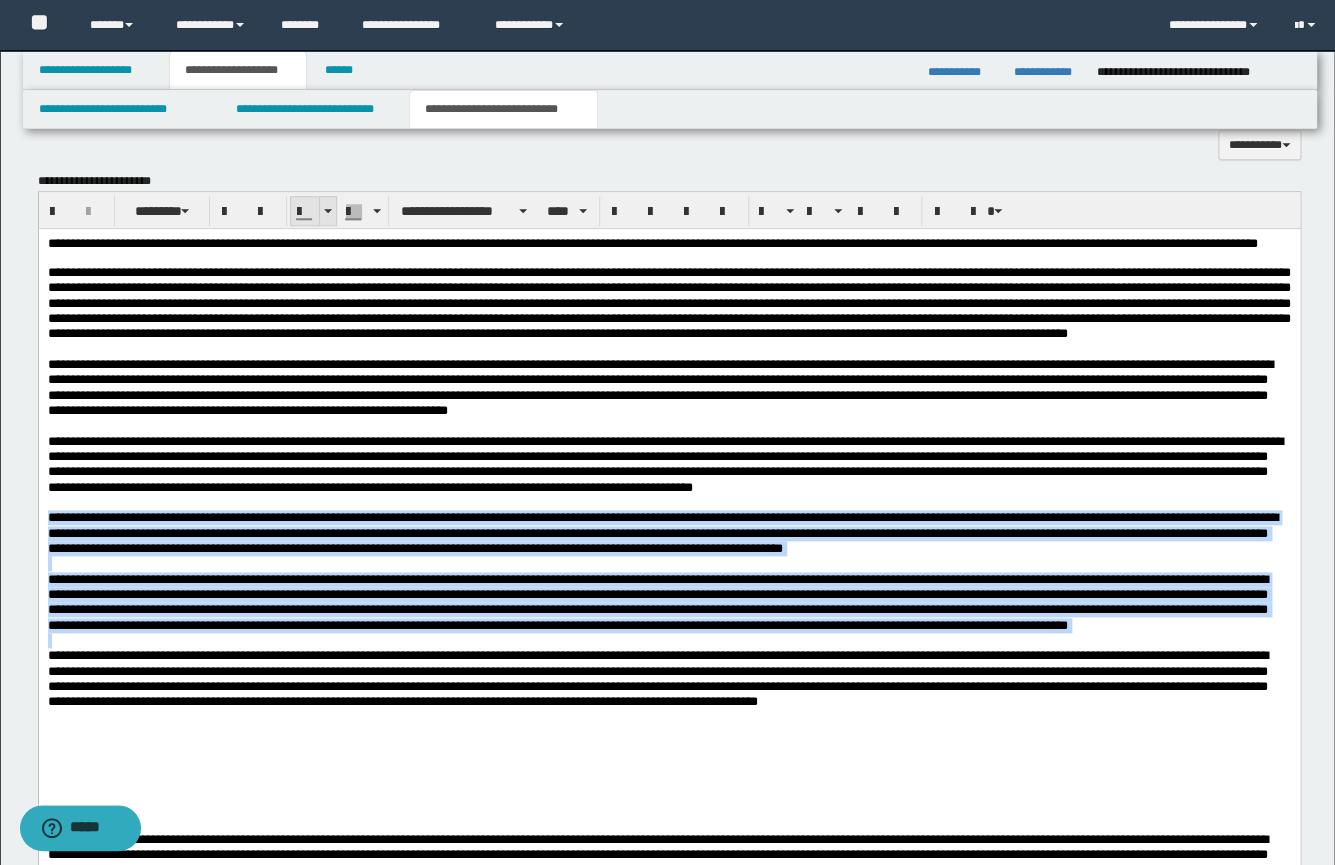 click at bounding box center [328, 211] 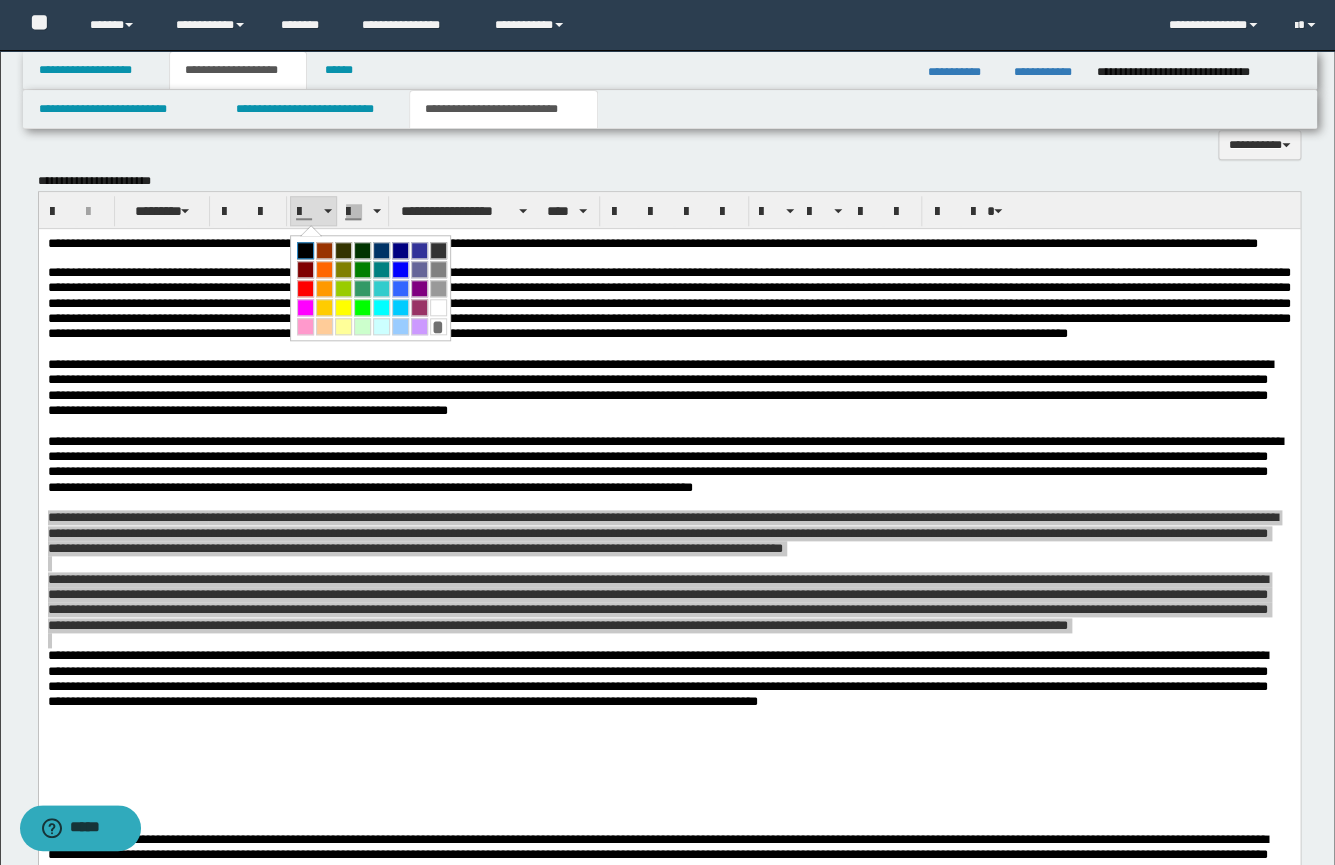 click at bounding box center (305, 250) 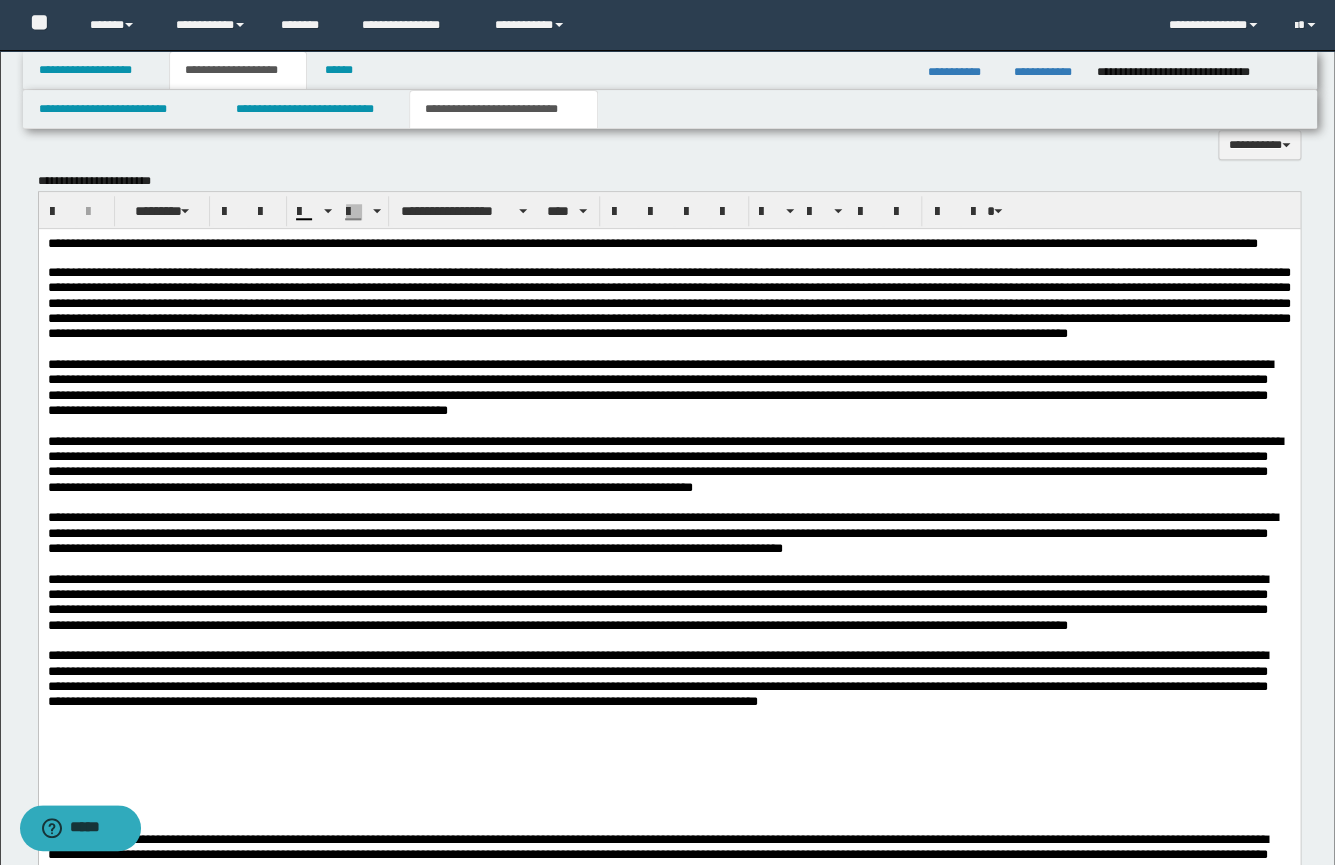 click at bounding box center [668, 348] 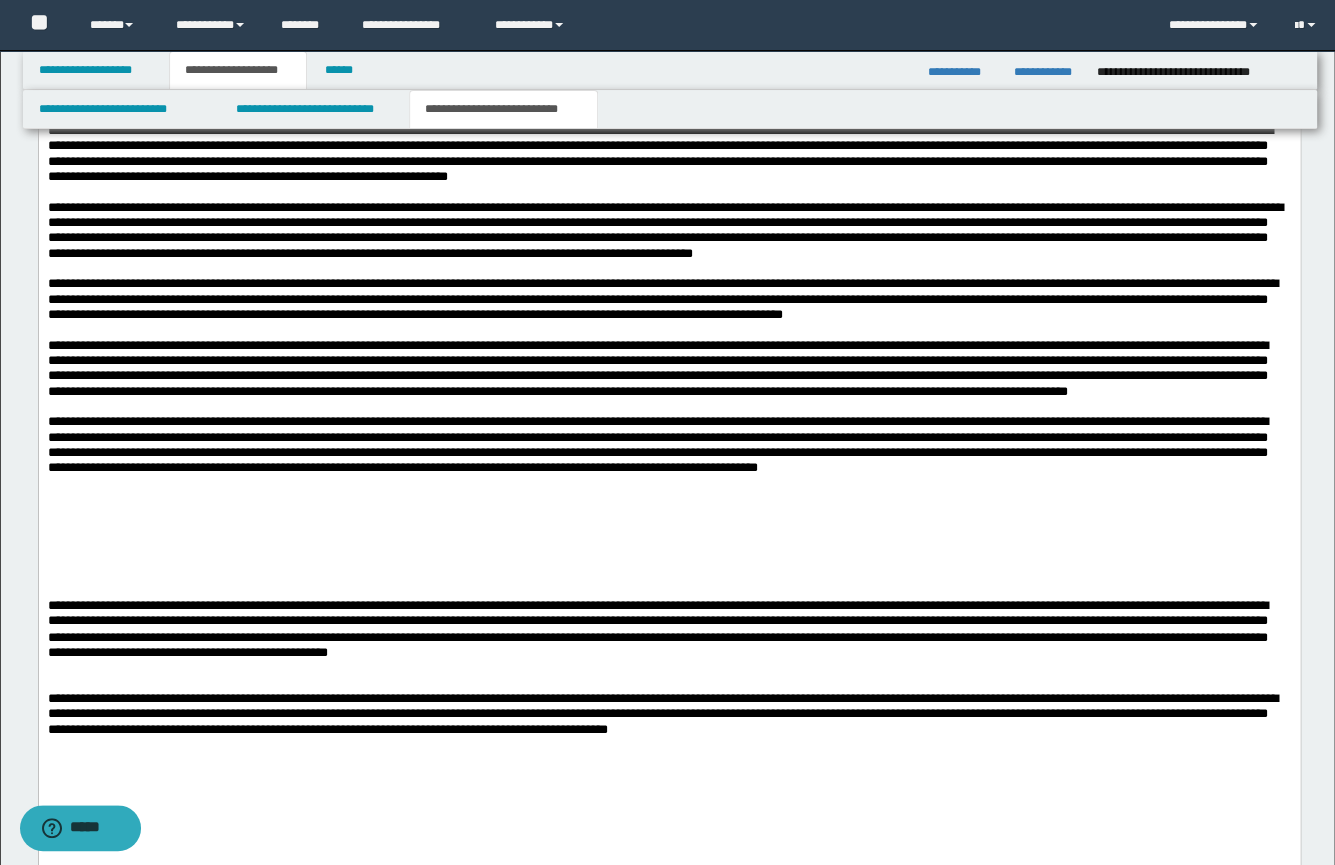 scroll, scrollTop: 866, scrollLeft: 0, axis: vertical 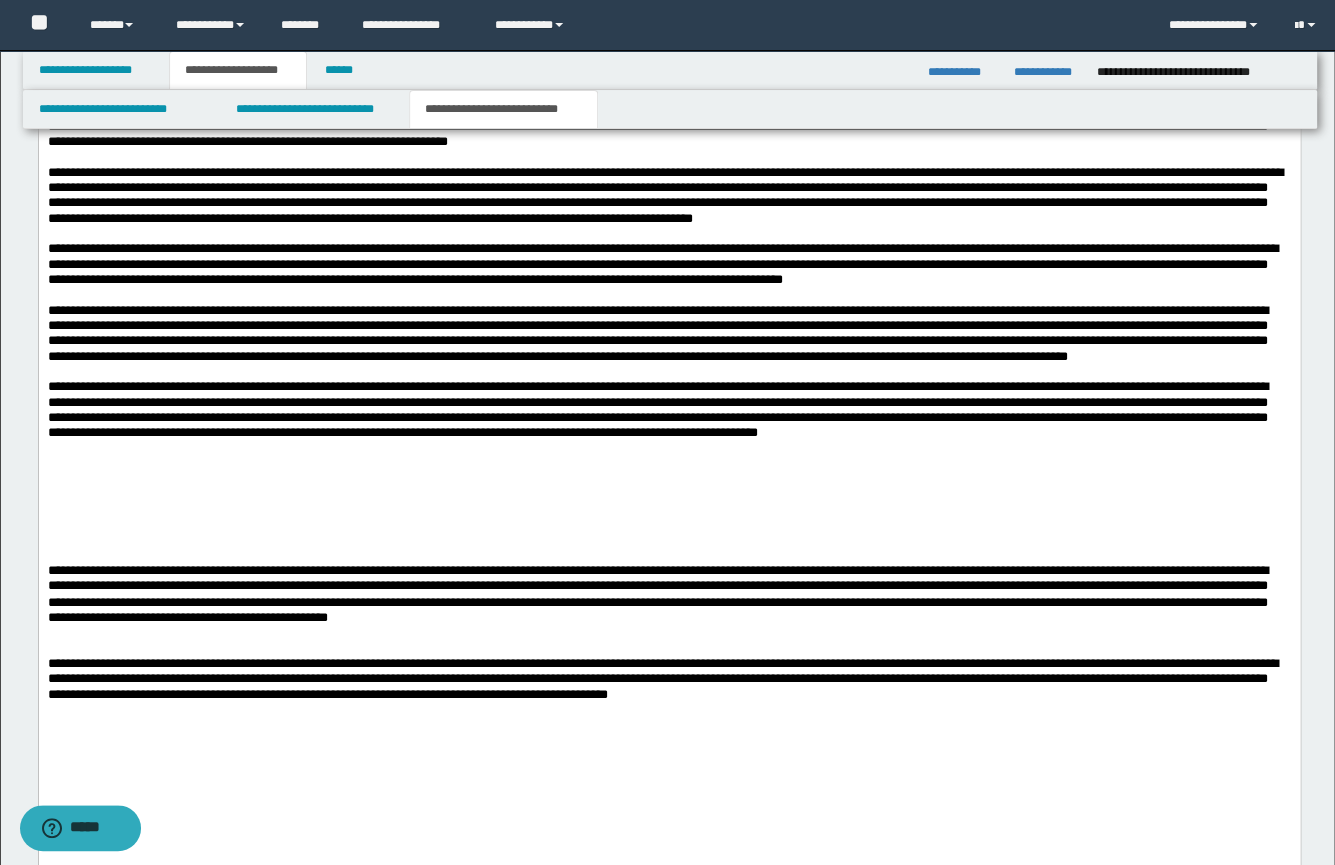 click at bounding box center (668, 294) 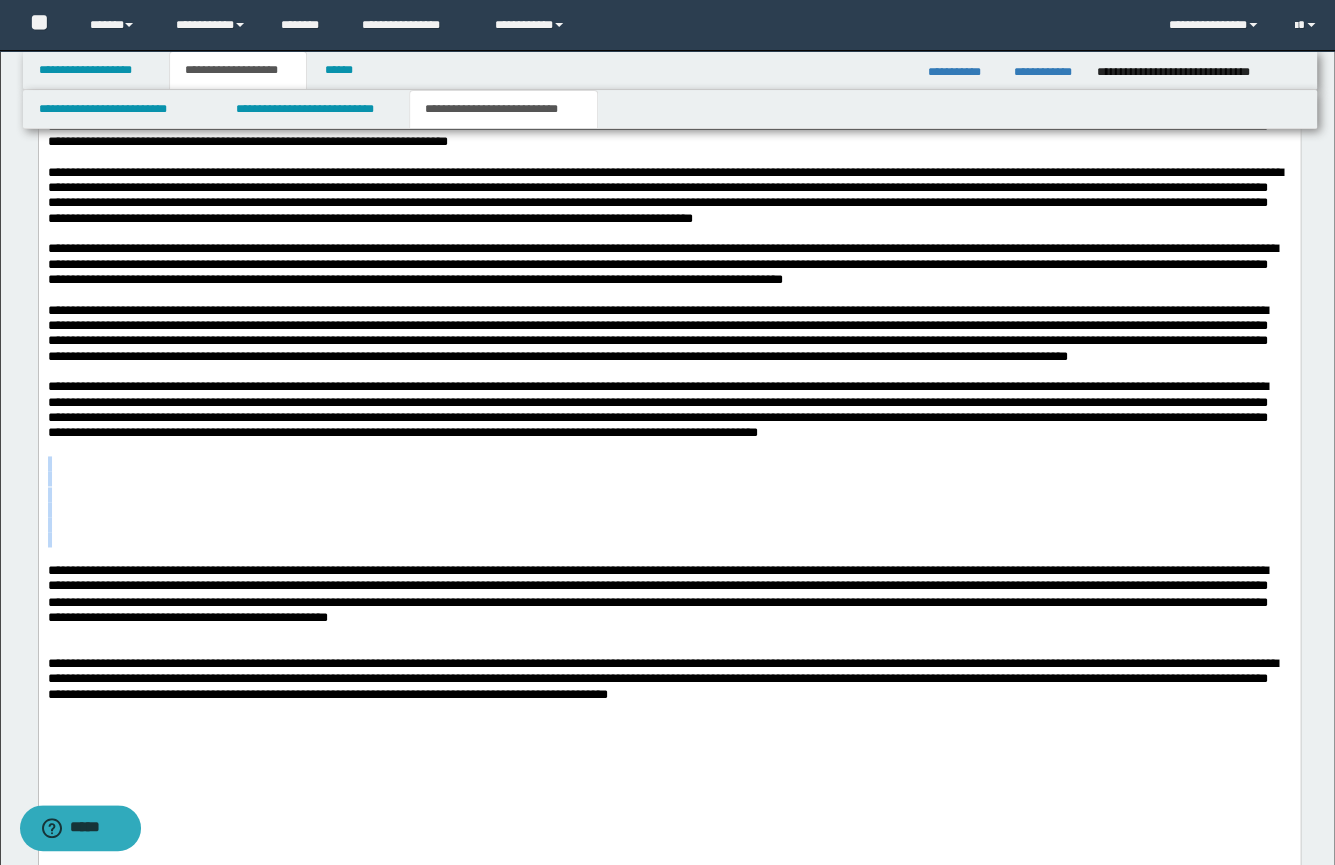 drag, startPoint x: 63, startPoint y: 647, endPoint x: 61, endPoint y: 545, distance: 102.01961 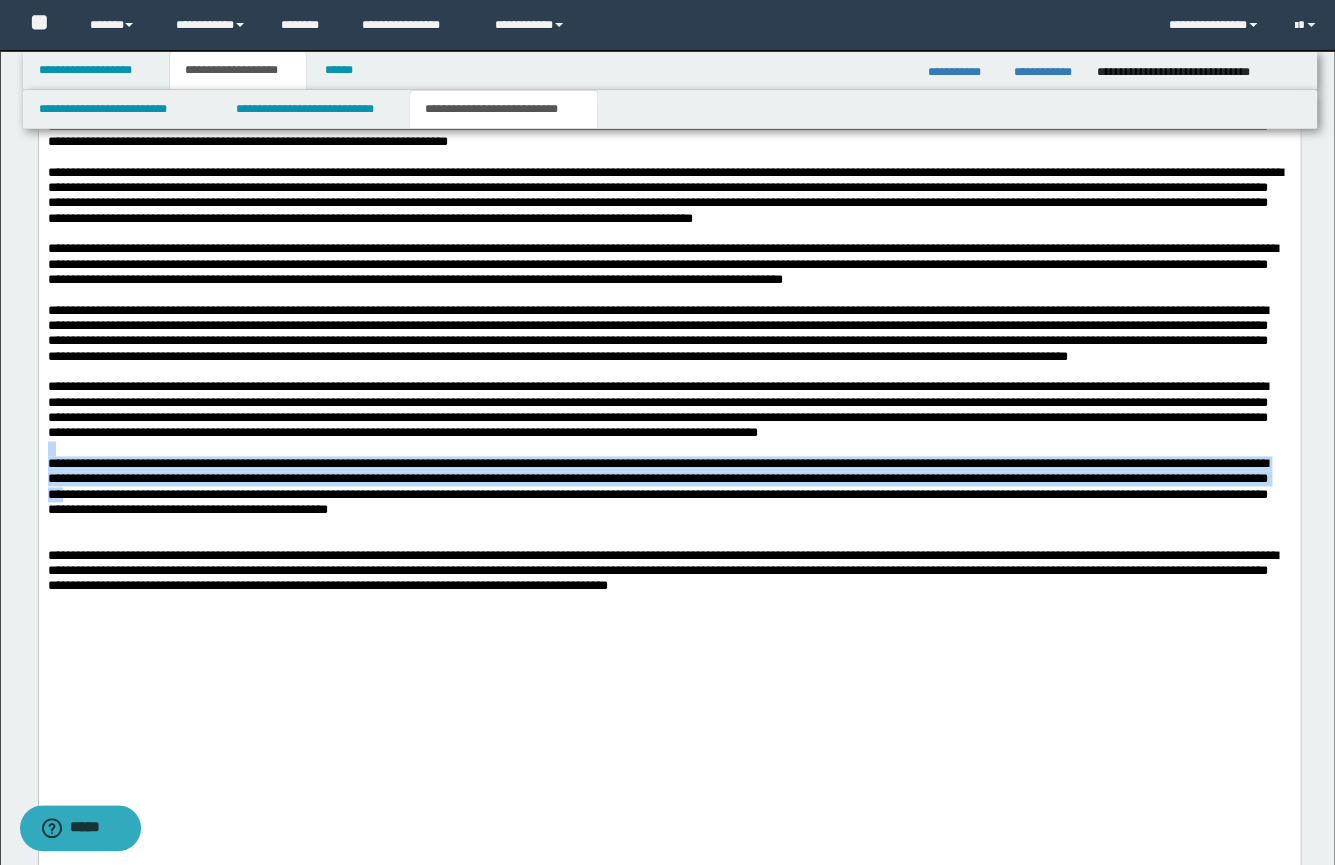 drag, startPoint x: 564, startPoint y: 585, endPoint x: -1, endPoint y: 547, distance: 566.2764 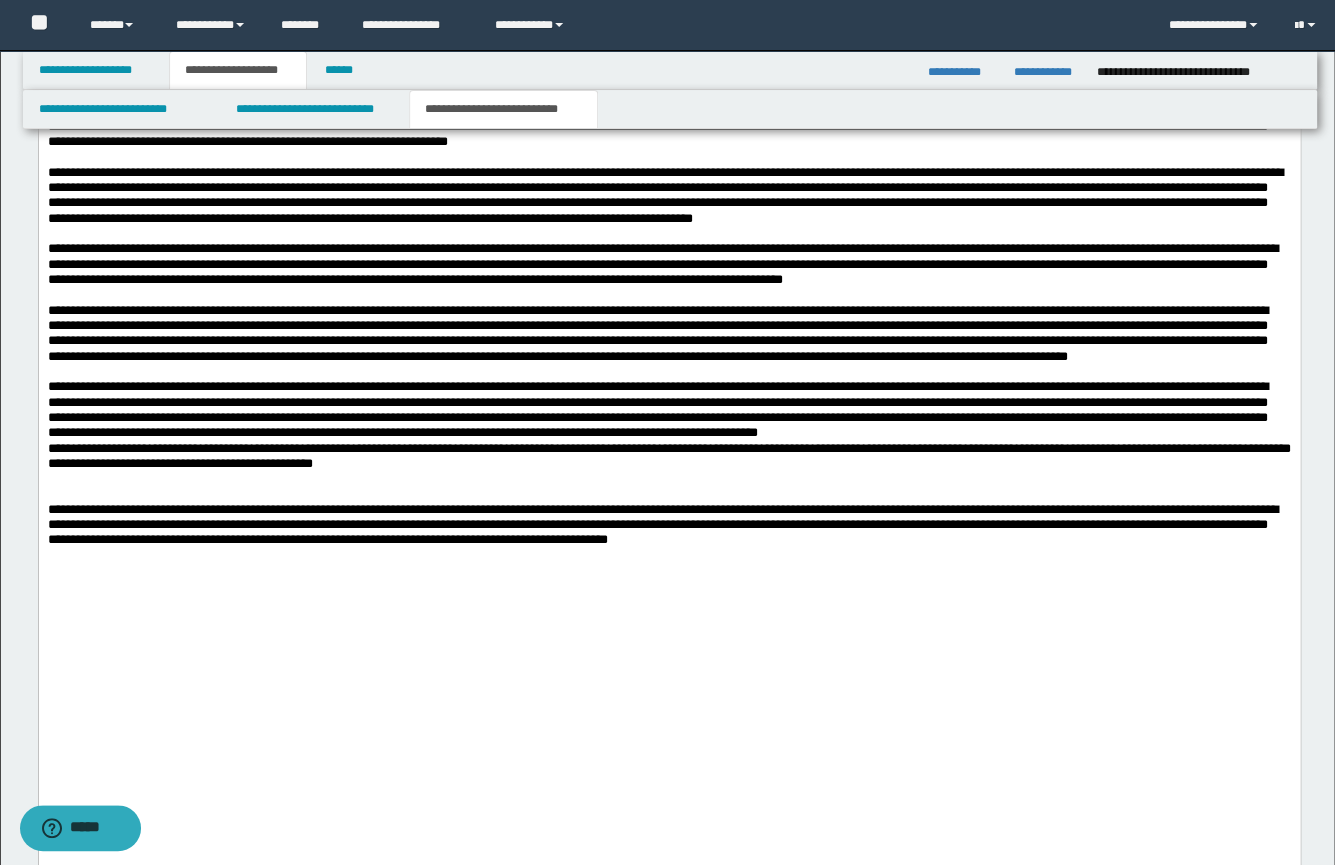 click on "**********" at bounding box center (668, 409) 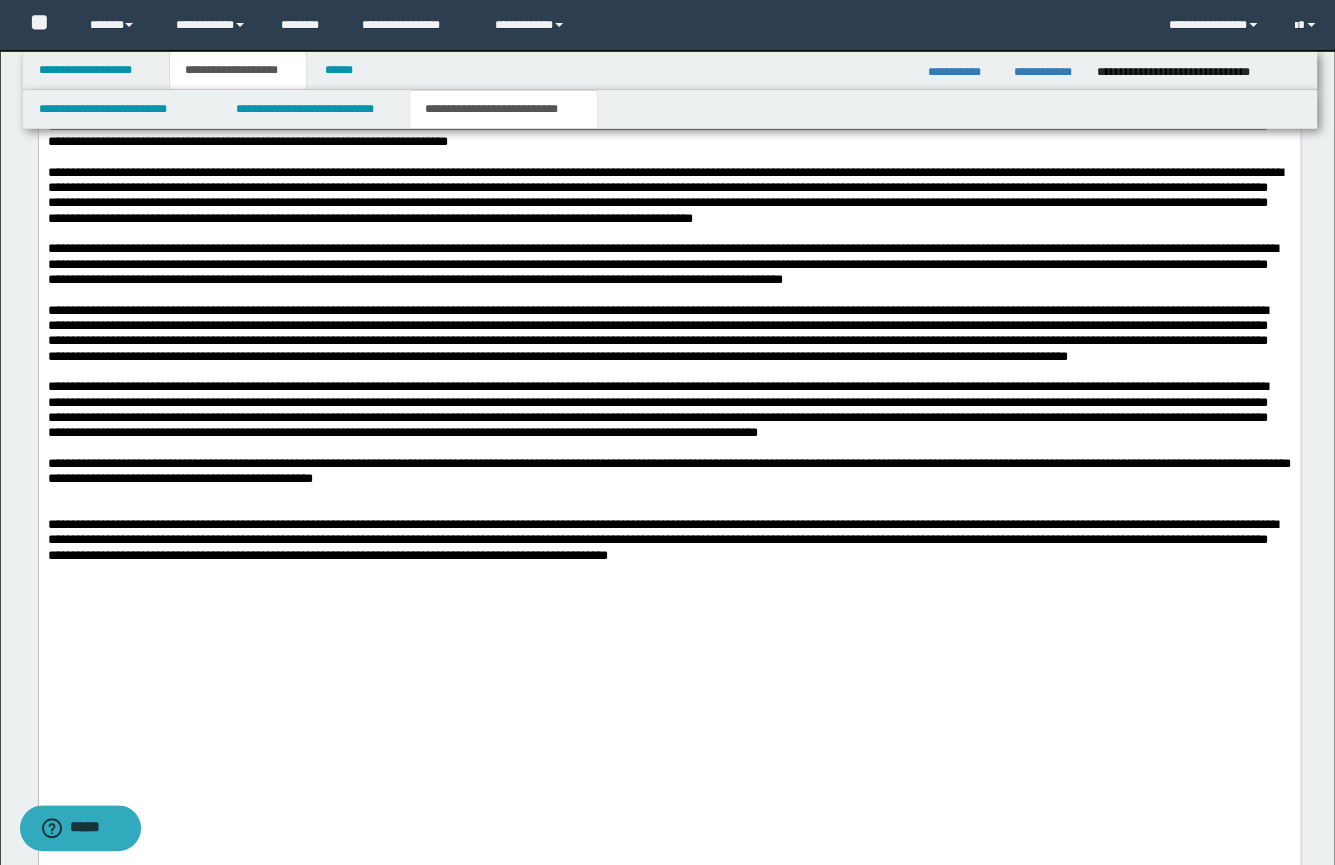 click on "**********" at bounding box center [668, 471] 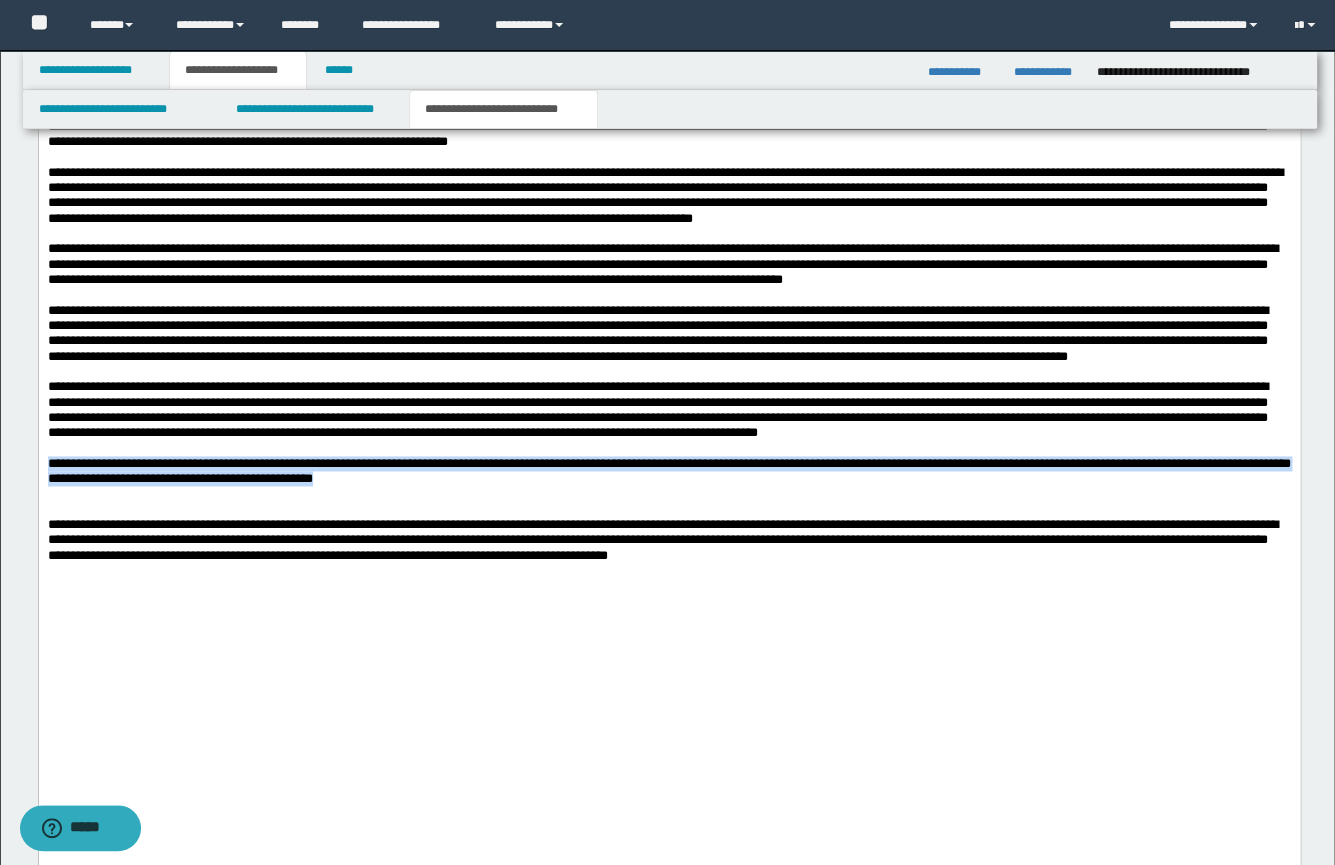 drag, startPoint x: 49, startPoint y: 558, endPoint x: 637, endPoint y: 581, distance: 588.44965 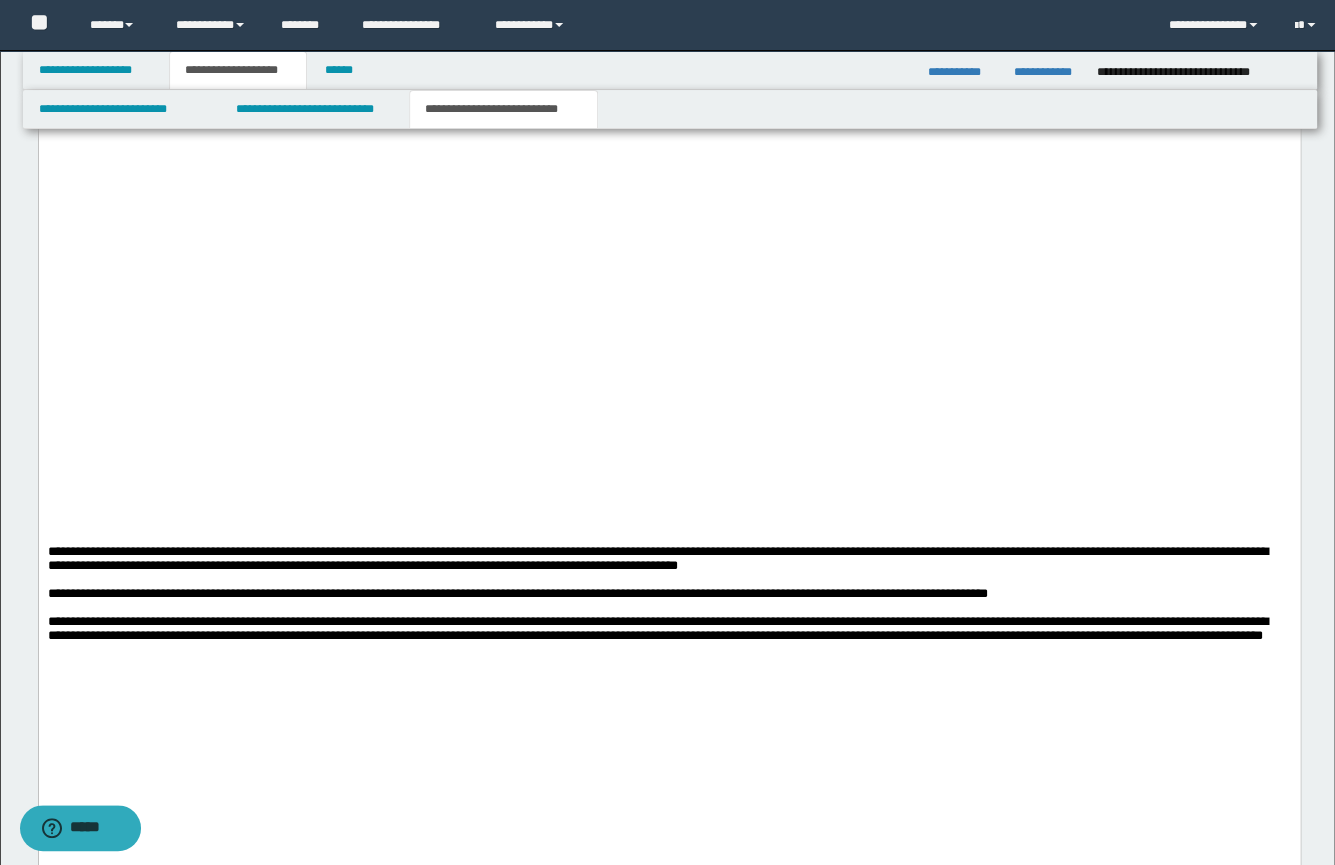 scroll, scrollTop: 1341, scrollLeft: 0, axis: vertical 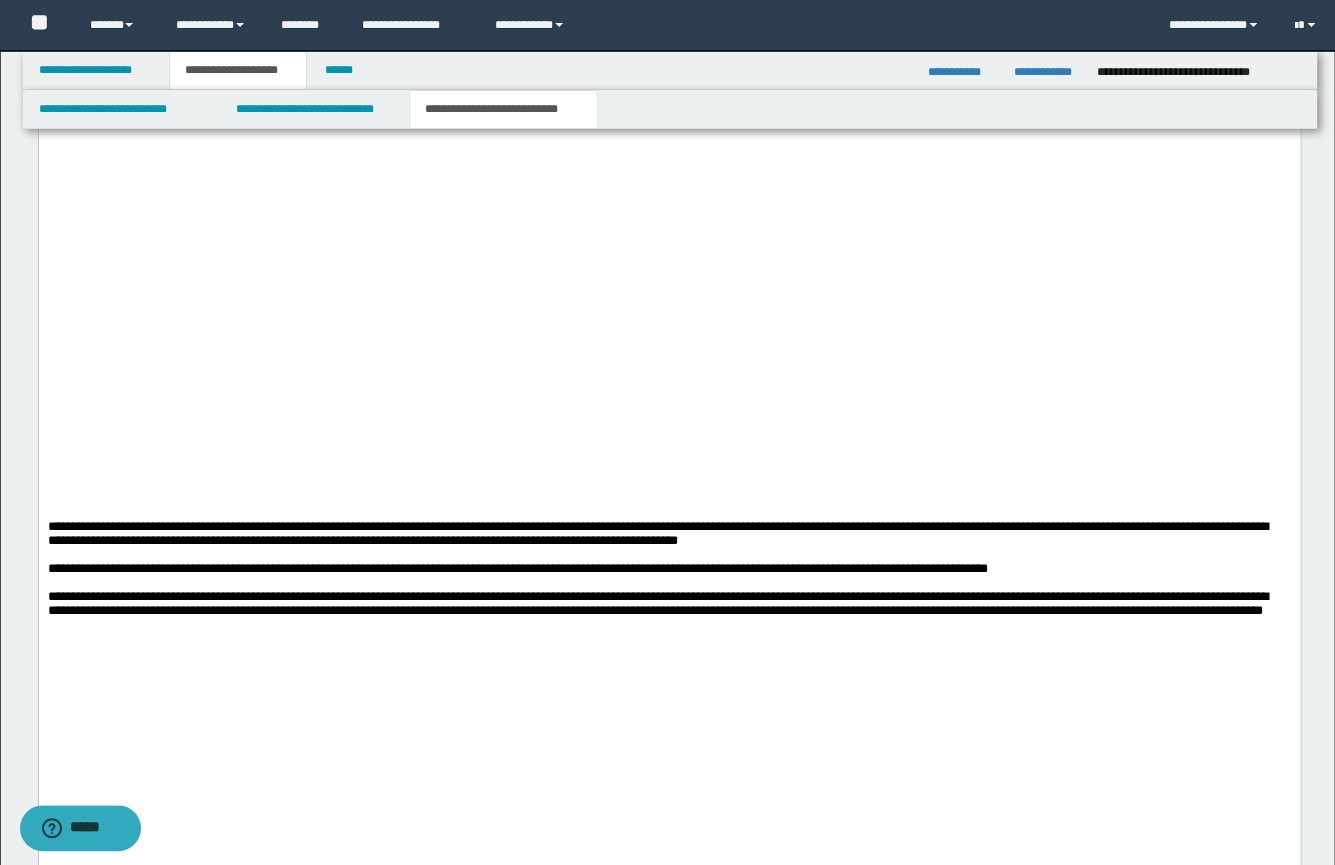 click on "**********" at bounding box center [668, 533] 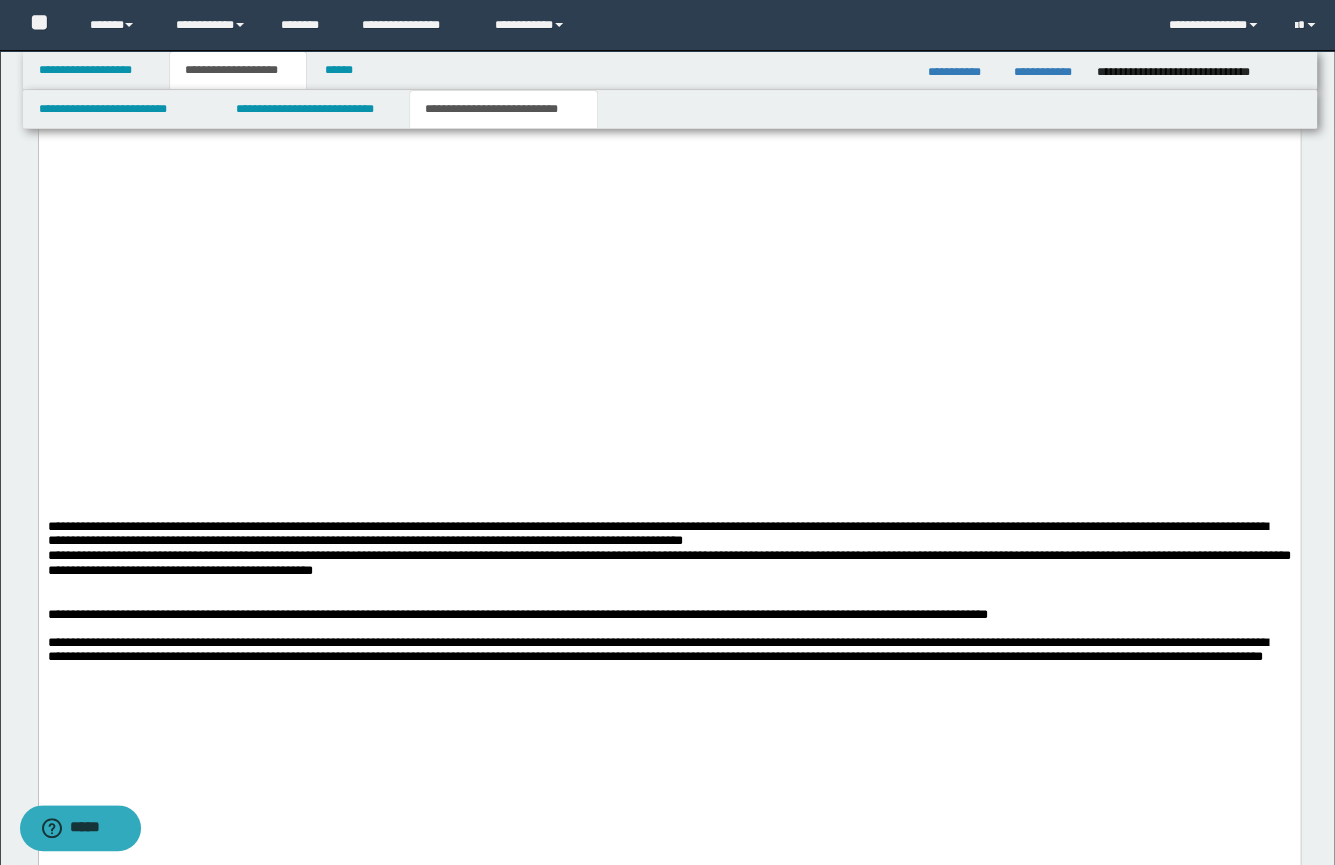 click on "**********" at bounding box center [668, 562] 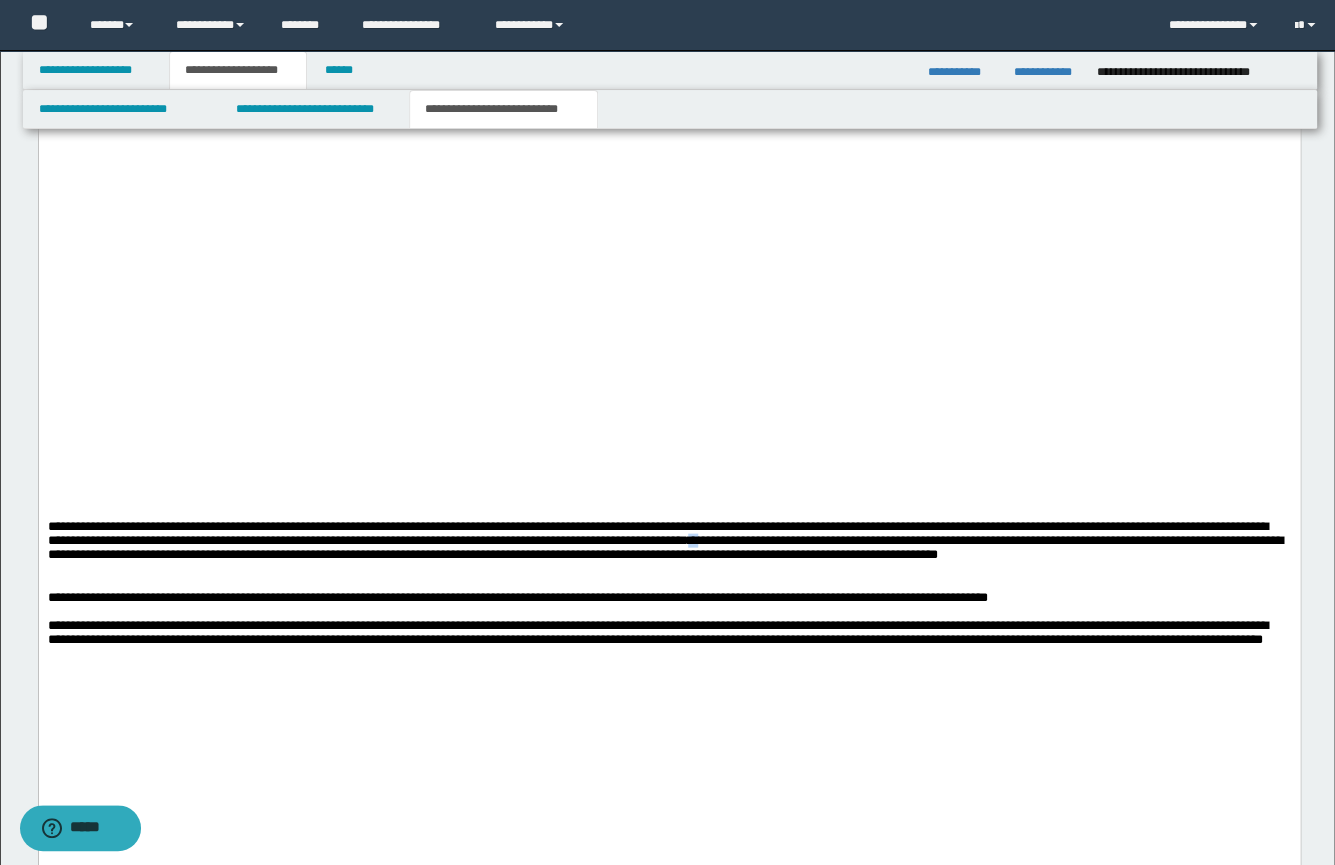 drag, startPoint x: 1003, startPoint y: 652, endPoint x: 989, endPoint y: 649, distance: 14.3178215 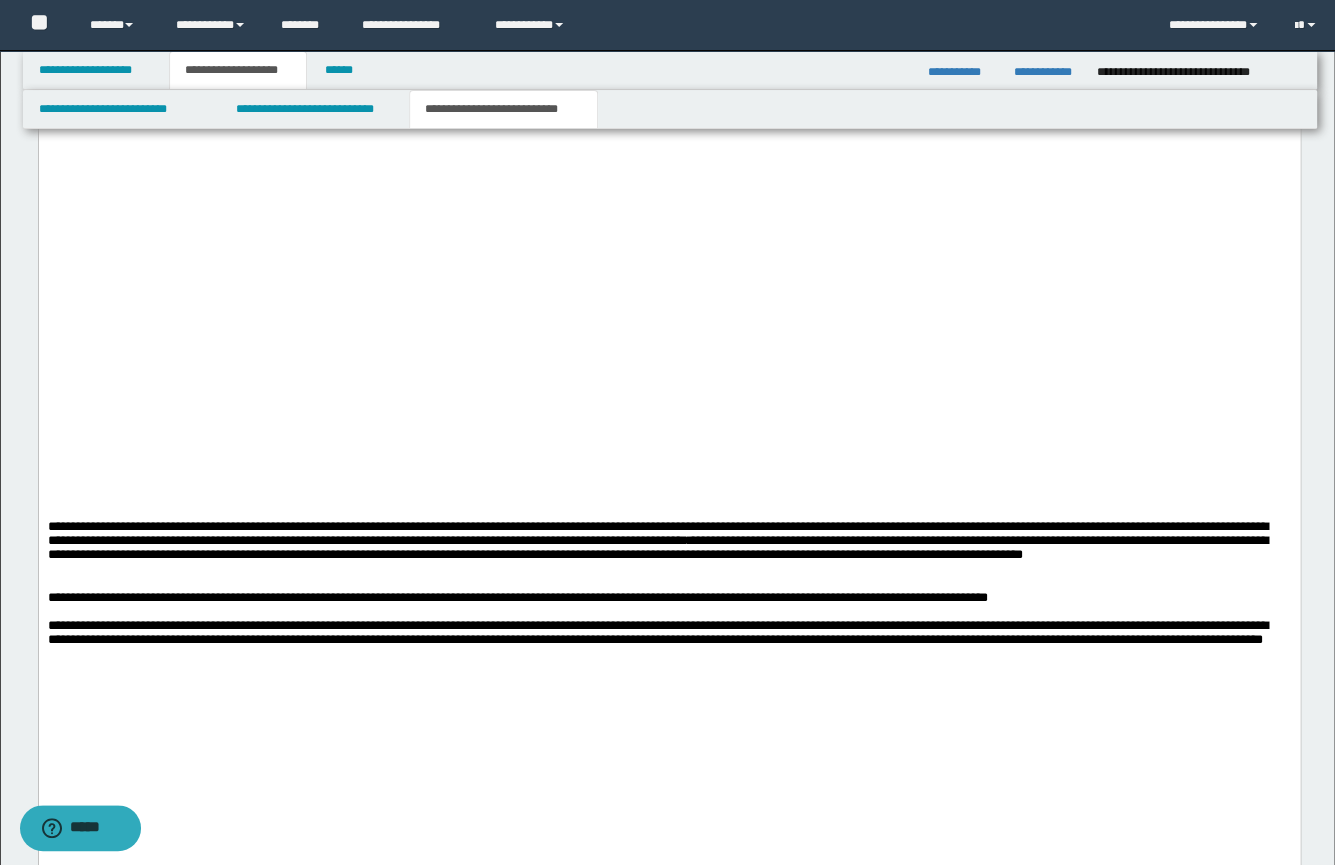 click at bounding box center [668, 583] 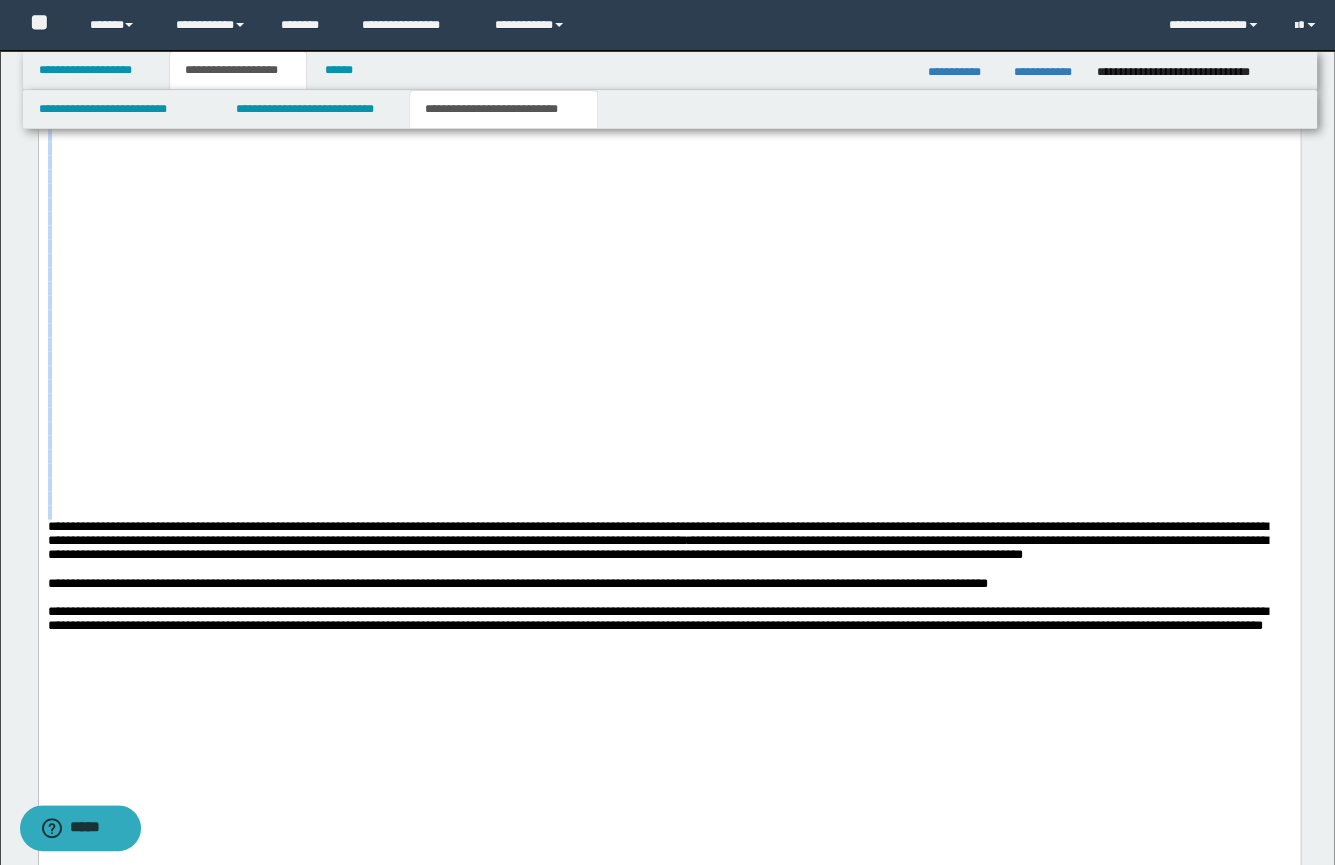 drag, startPoint x: 63, startPoint y: 618, endPoint x: 95, endPoint y: 157, distance: 462.10928 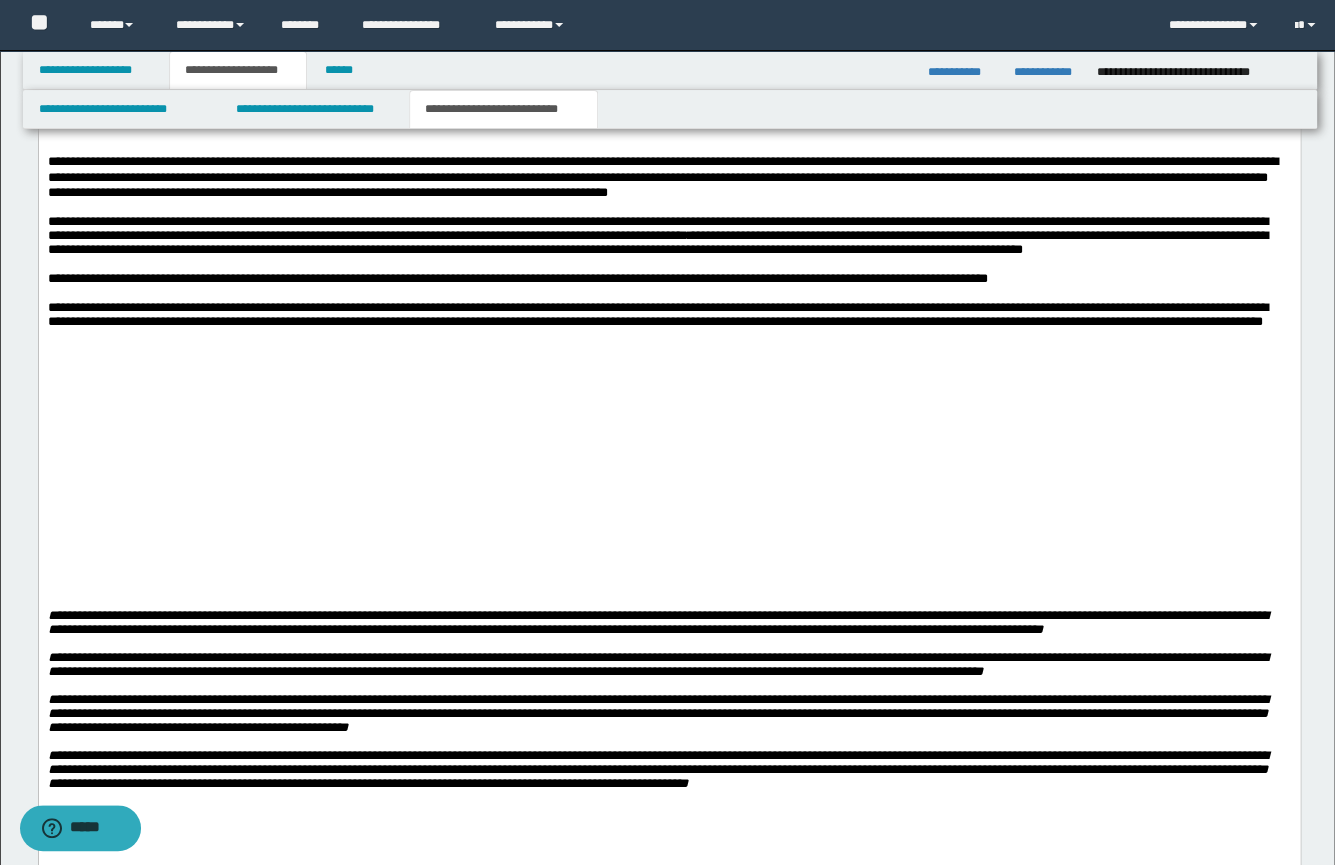 scroll, scrollTop: 1161, scrollLeft: 0, axis: vertical 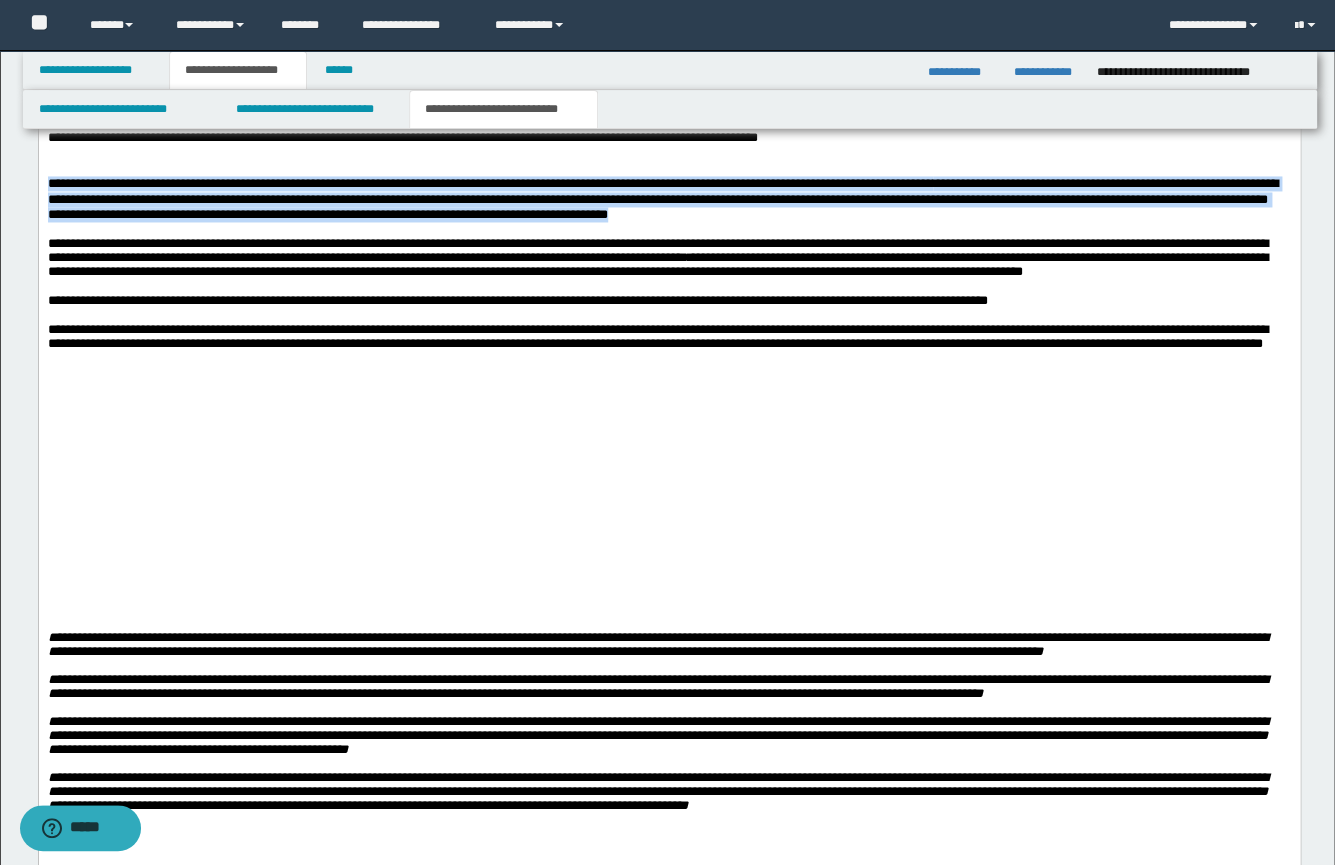 drag, startPoint x: 1219, startPoint y: 307, endPoint x: 38, endPoint y: -67, distance: 1238.8047 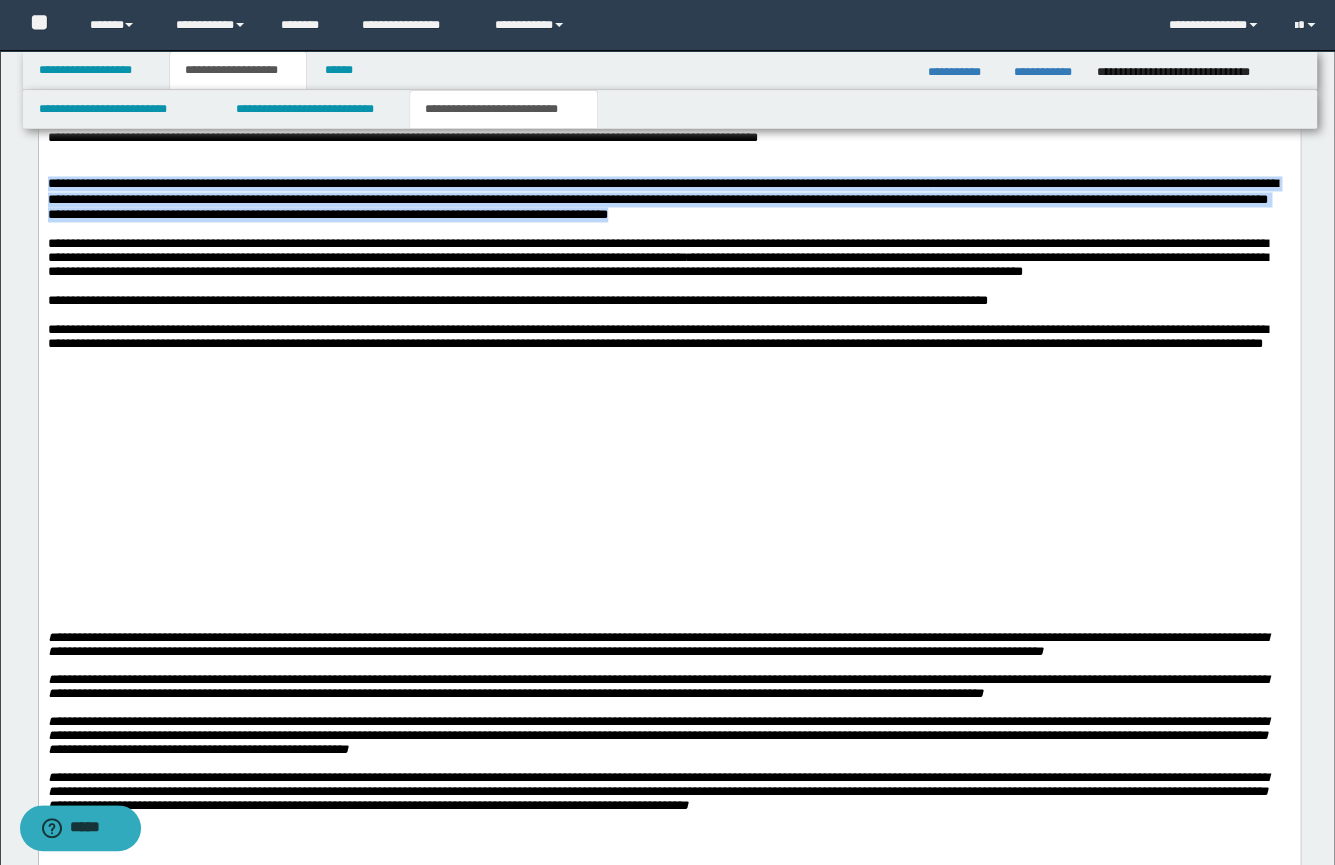 click on "**********" at bounding box center [668, 267] 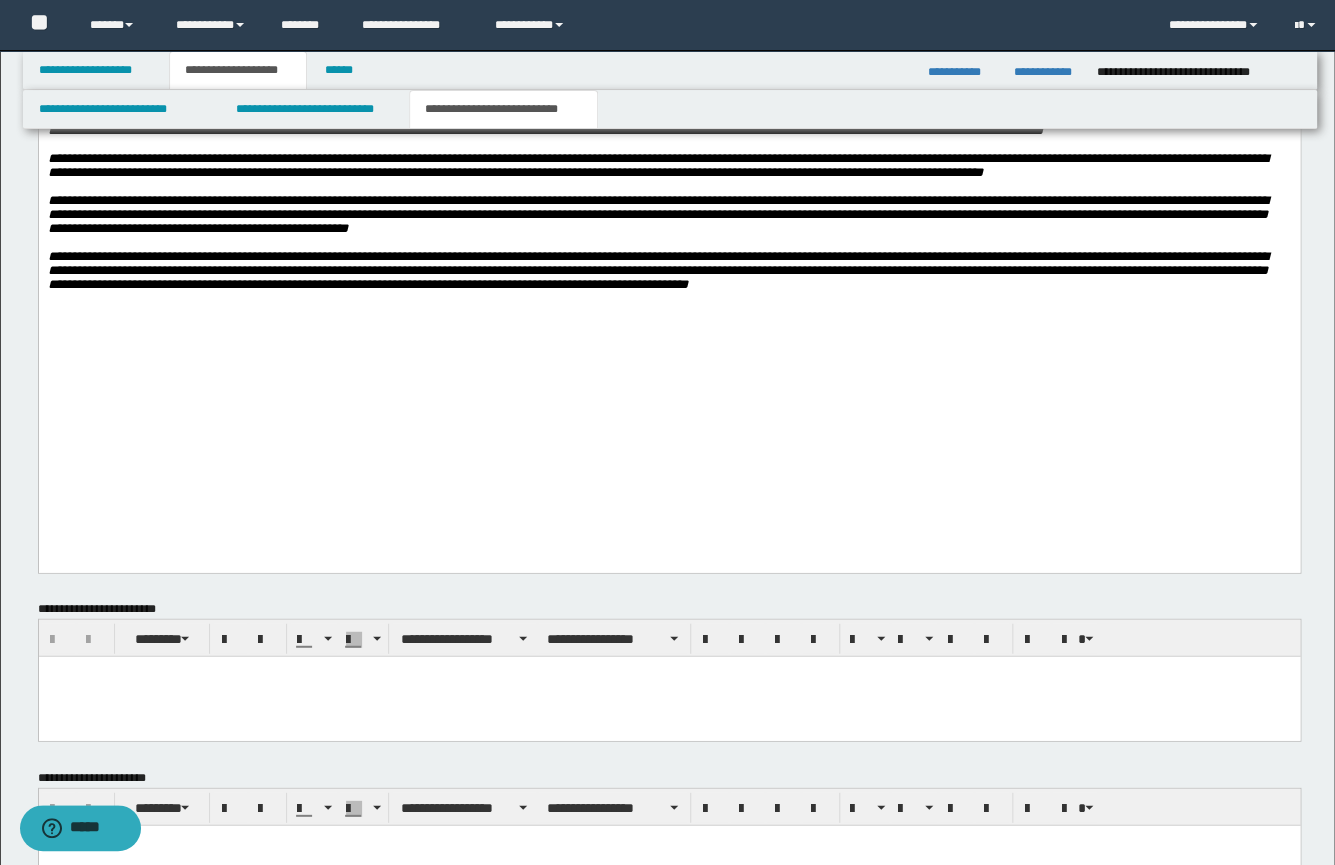 scroll, scrollTop: 1600, scrollLeft: 0, axis: vertical 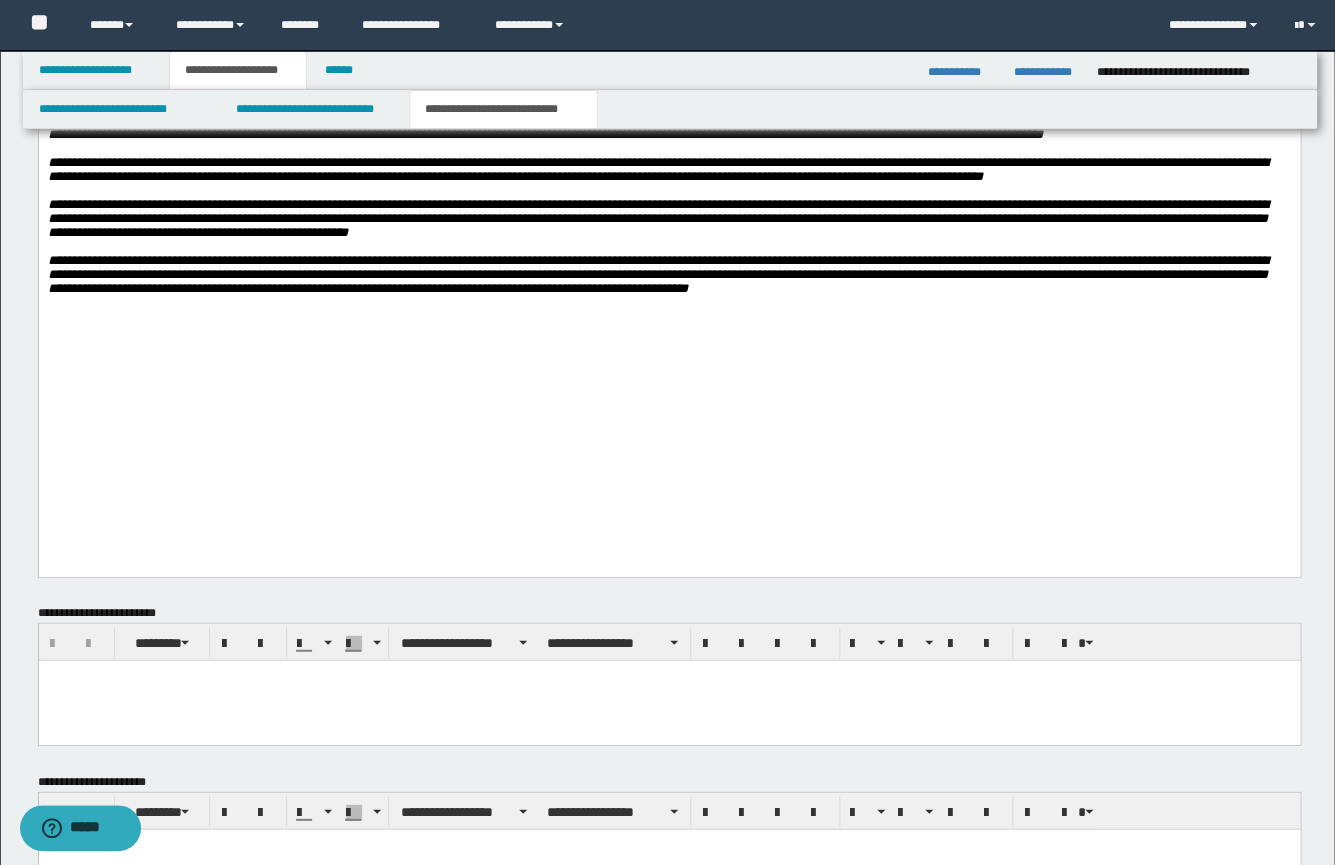 click on "**********" at bounding box center [657, 127] 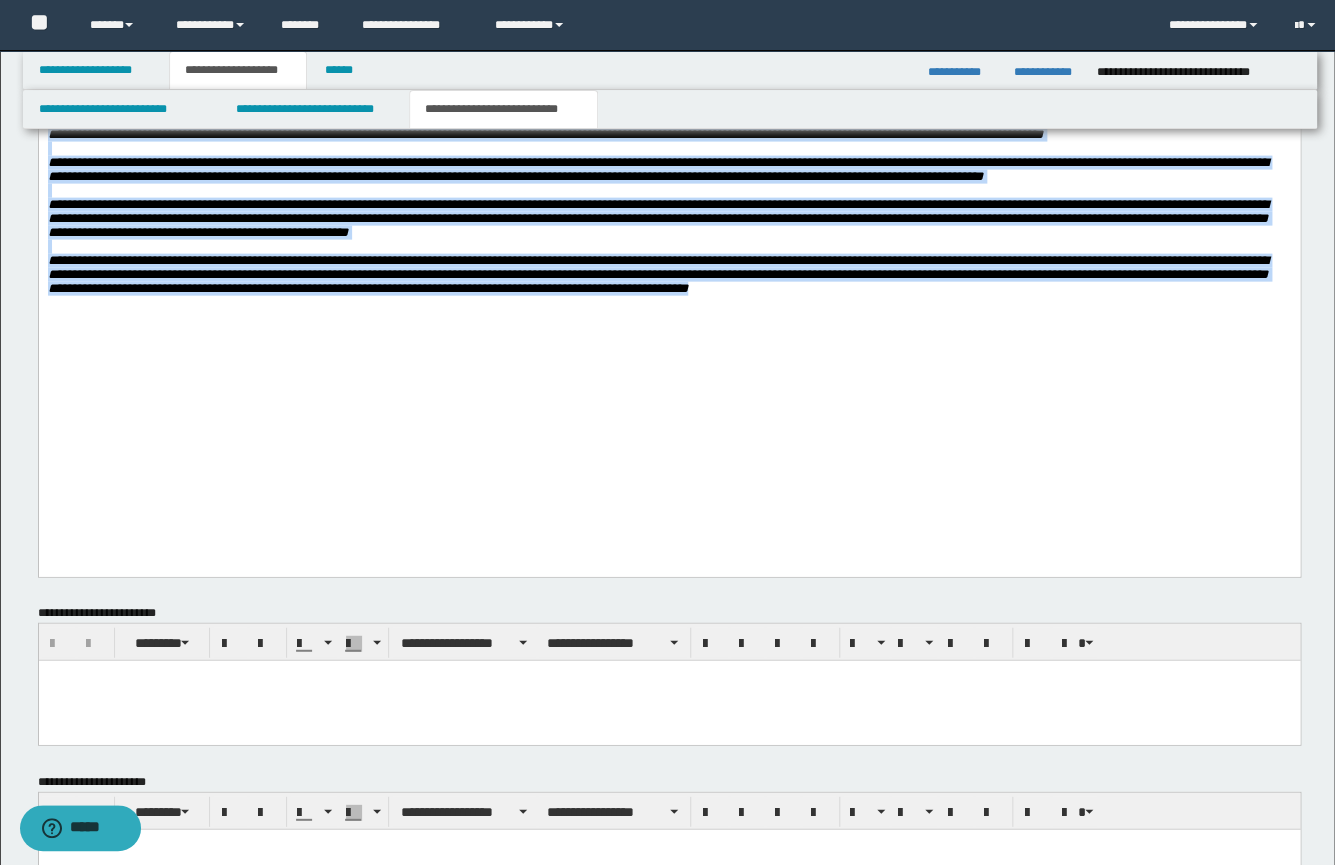 drag, startPoint x: 74, startPoint y: 261, endPoint x: 1338, endPoint y: 524, distance: 1291.0713 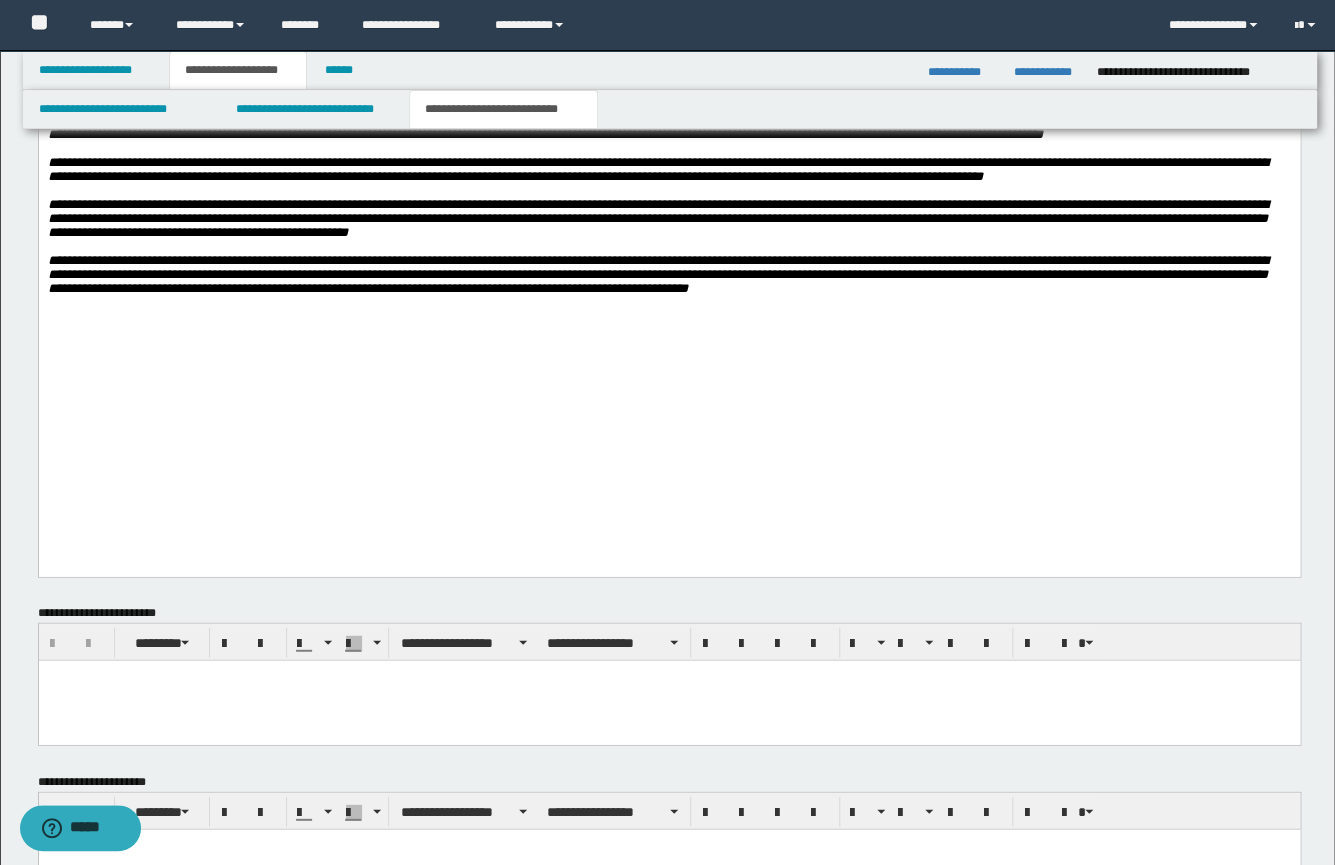 scroll, scrollTop: 1552, scrollLeft: 0, axis: vertical 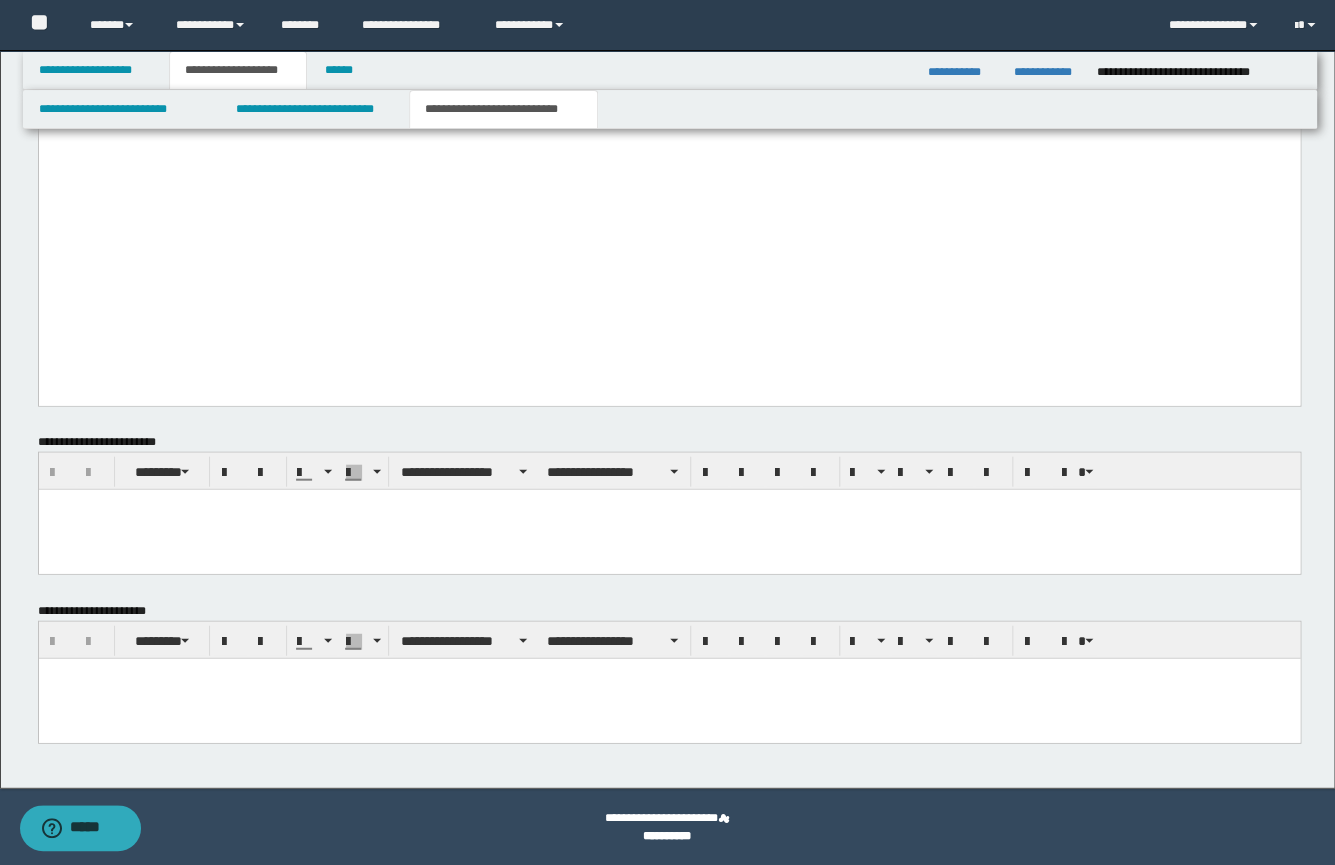 click at bounding box center [669, 701] 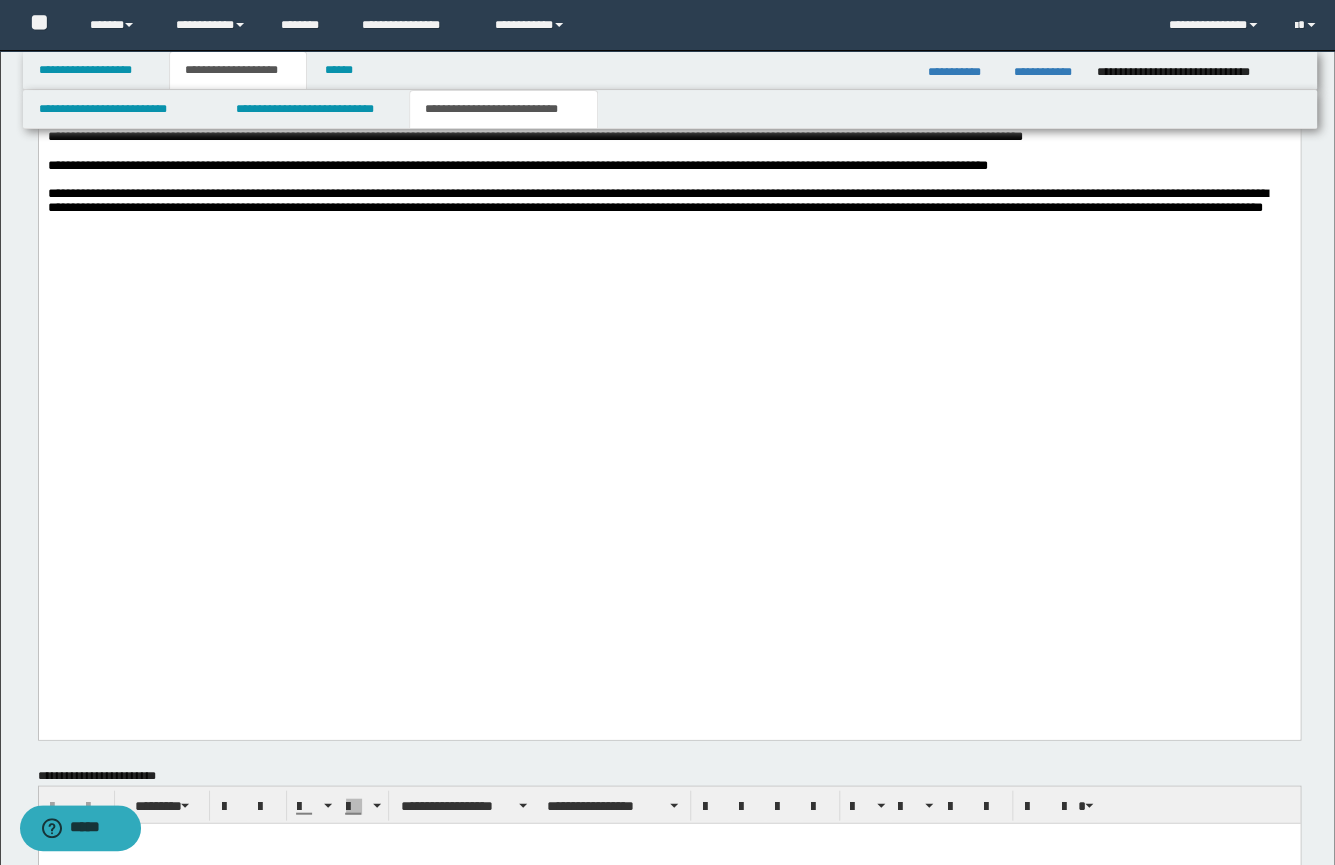 scroll, scrollTop: 1222, scrollLeft: 0, axis: vertical 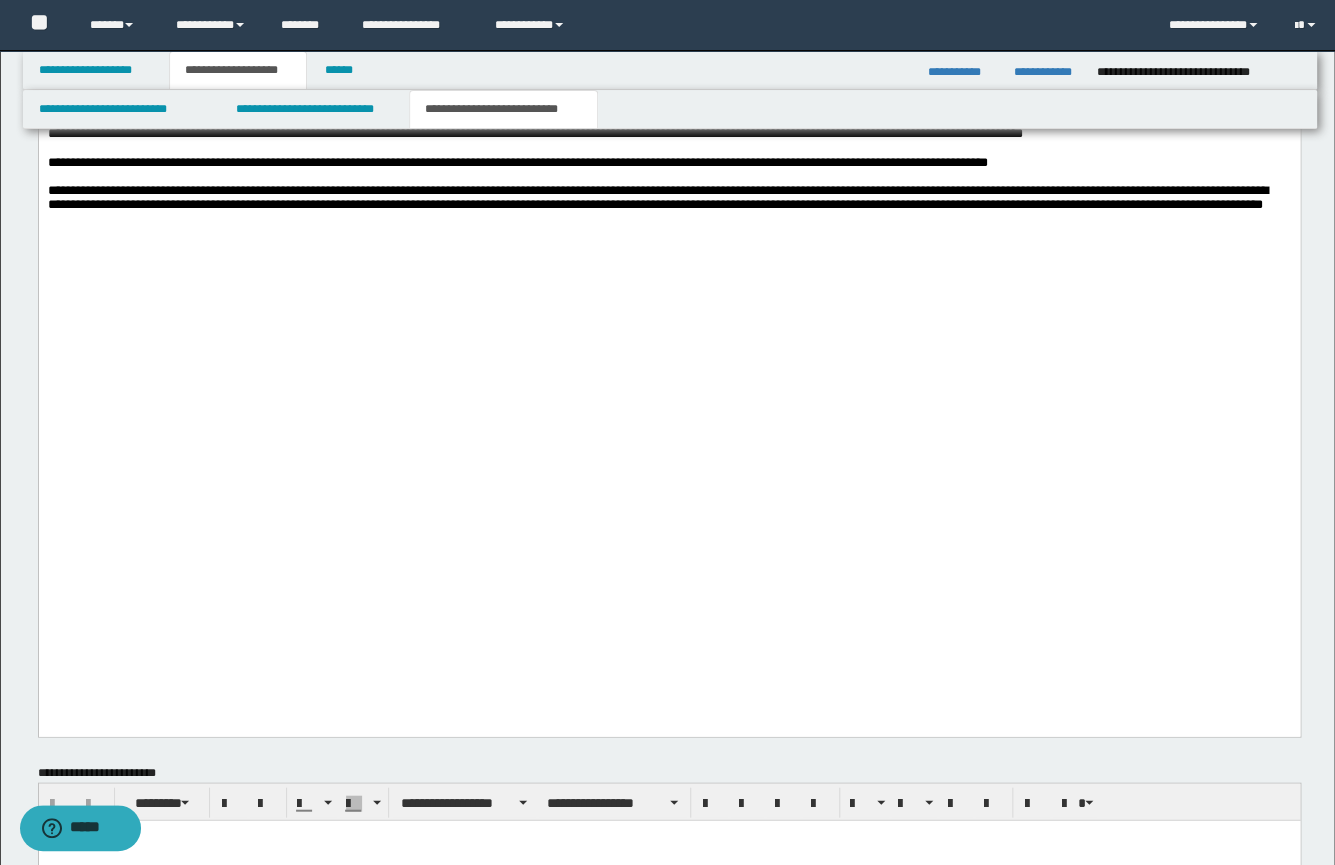 click on "**********" at bounding box center [668, 77] 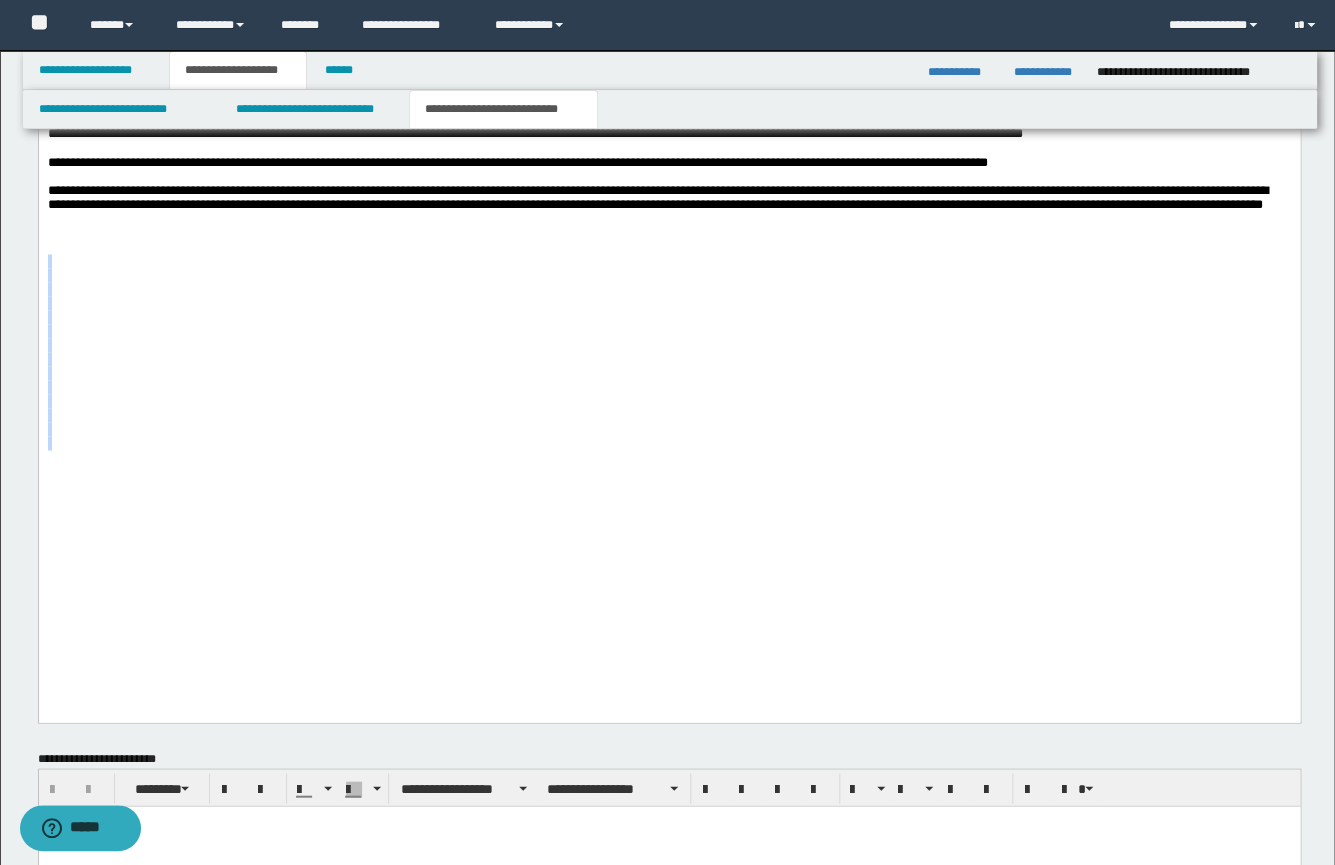 drag, startPoint x: 77, startPoint y: 563, endPoint x: 80, endPoint y: 392, distance: 171.0263 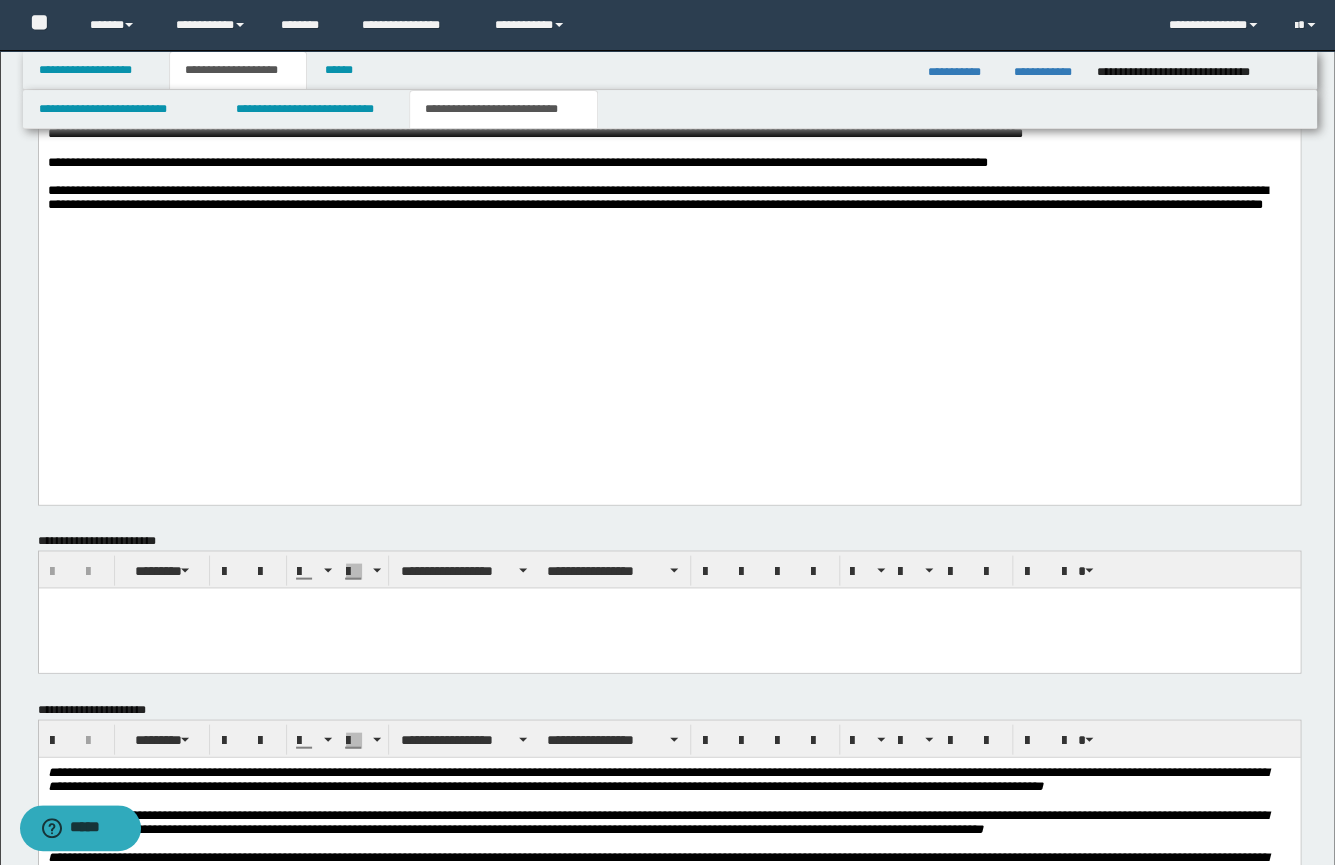 click on "**********" at bounding box center (668, -35) 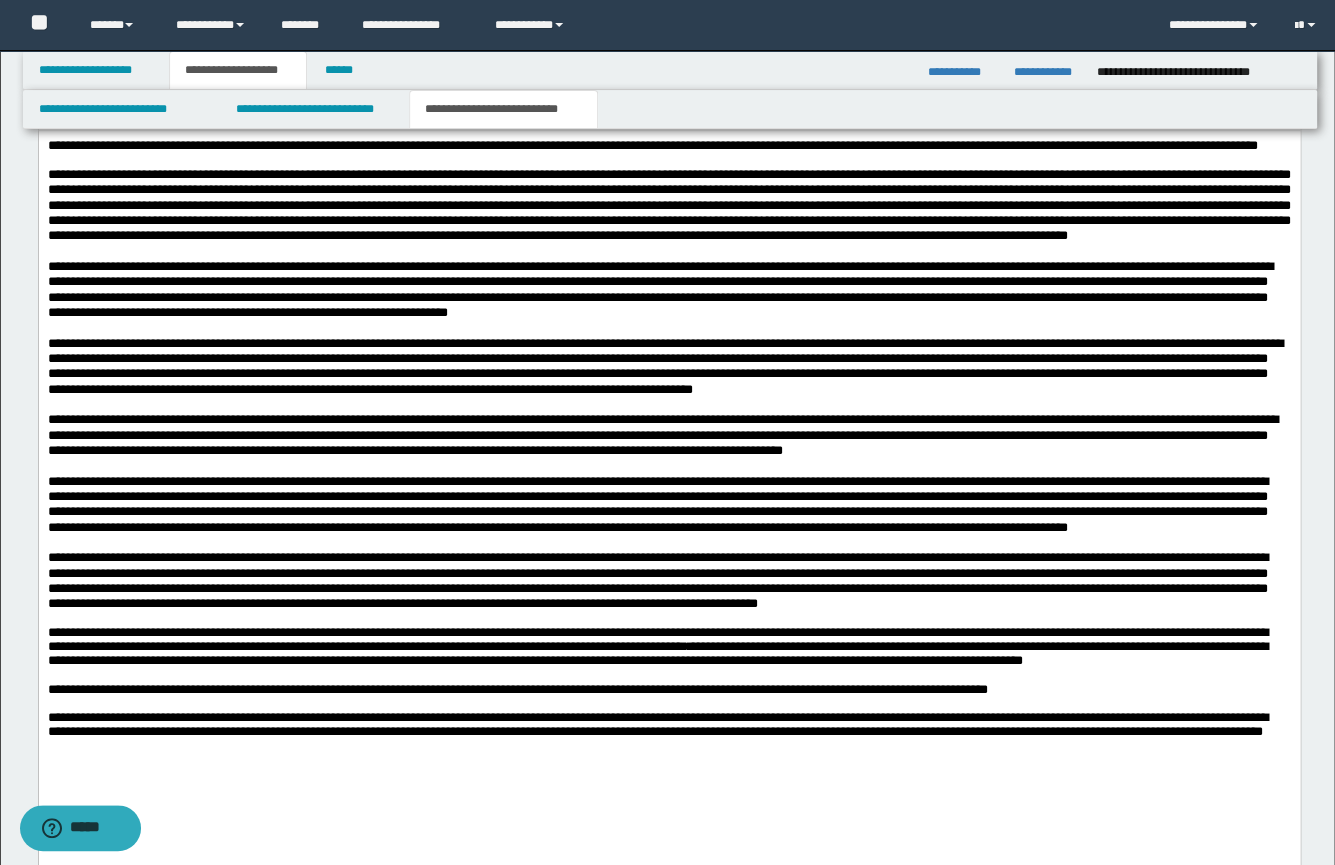 scroll, scrollTop: 587, scrollLeft: 0, axis: vertical 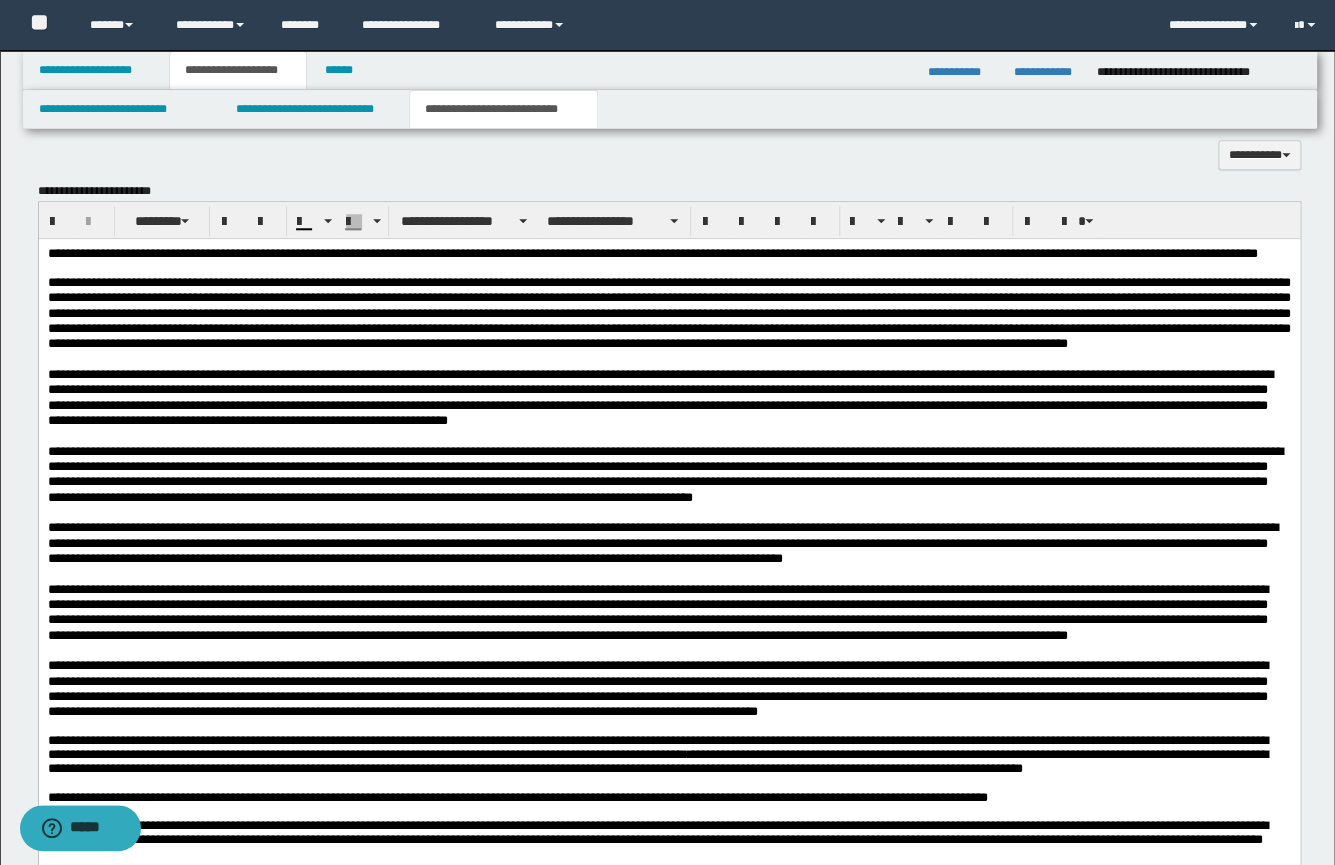 click at bounding box center (668, 511) 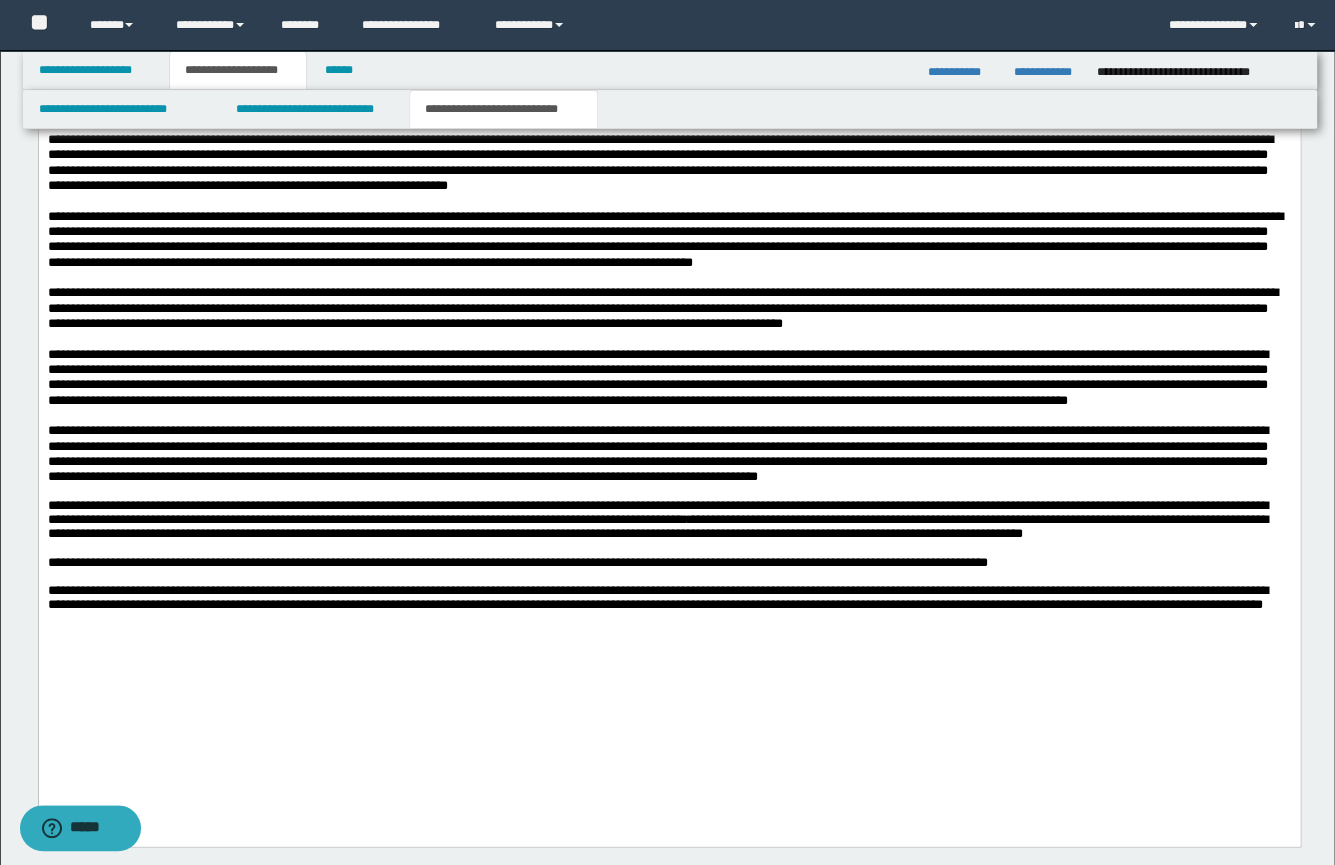 scroll, scrollTop: 857, scrollLeft: 0, axis: vertical 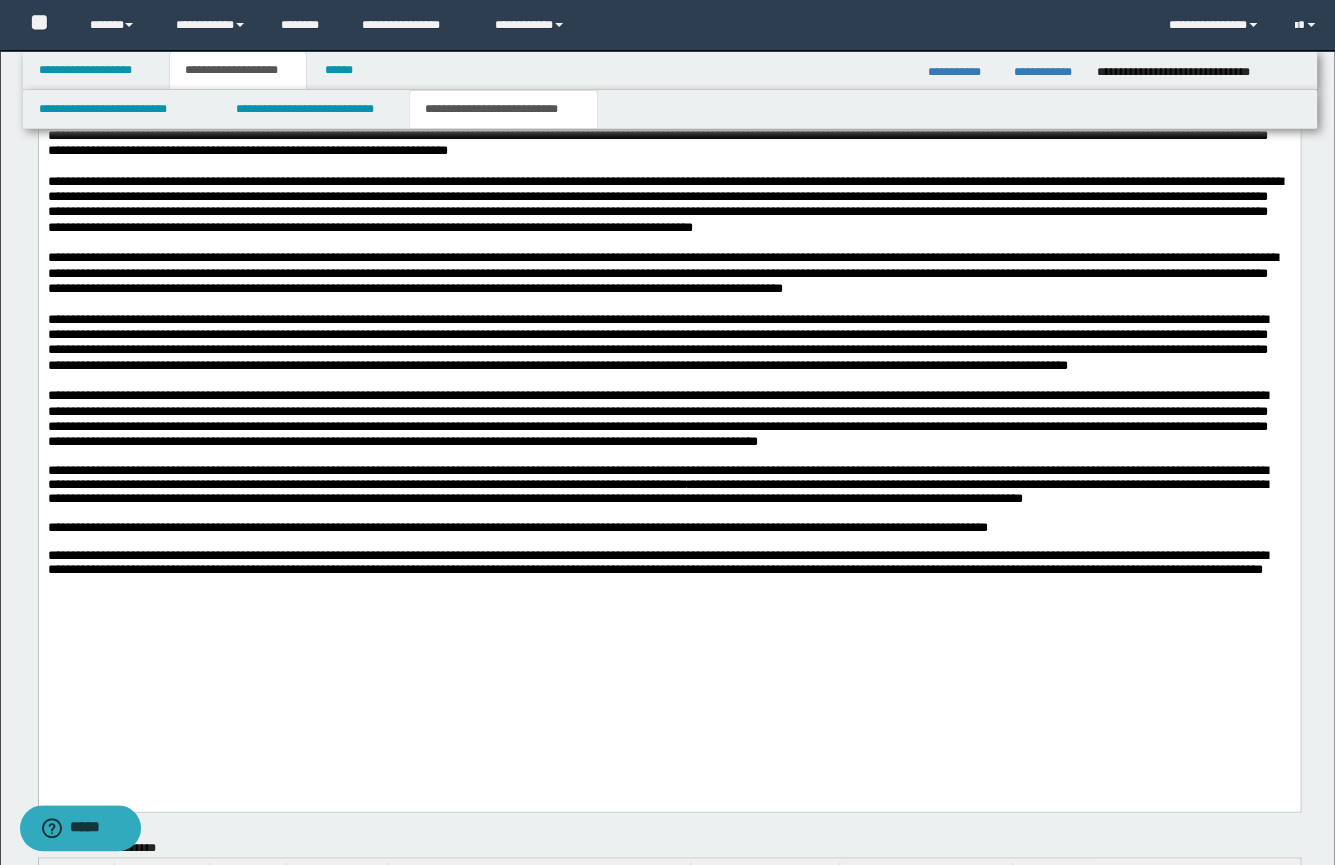 click on "**********" at bounding box center (668, 302) 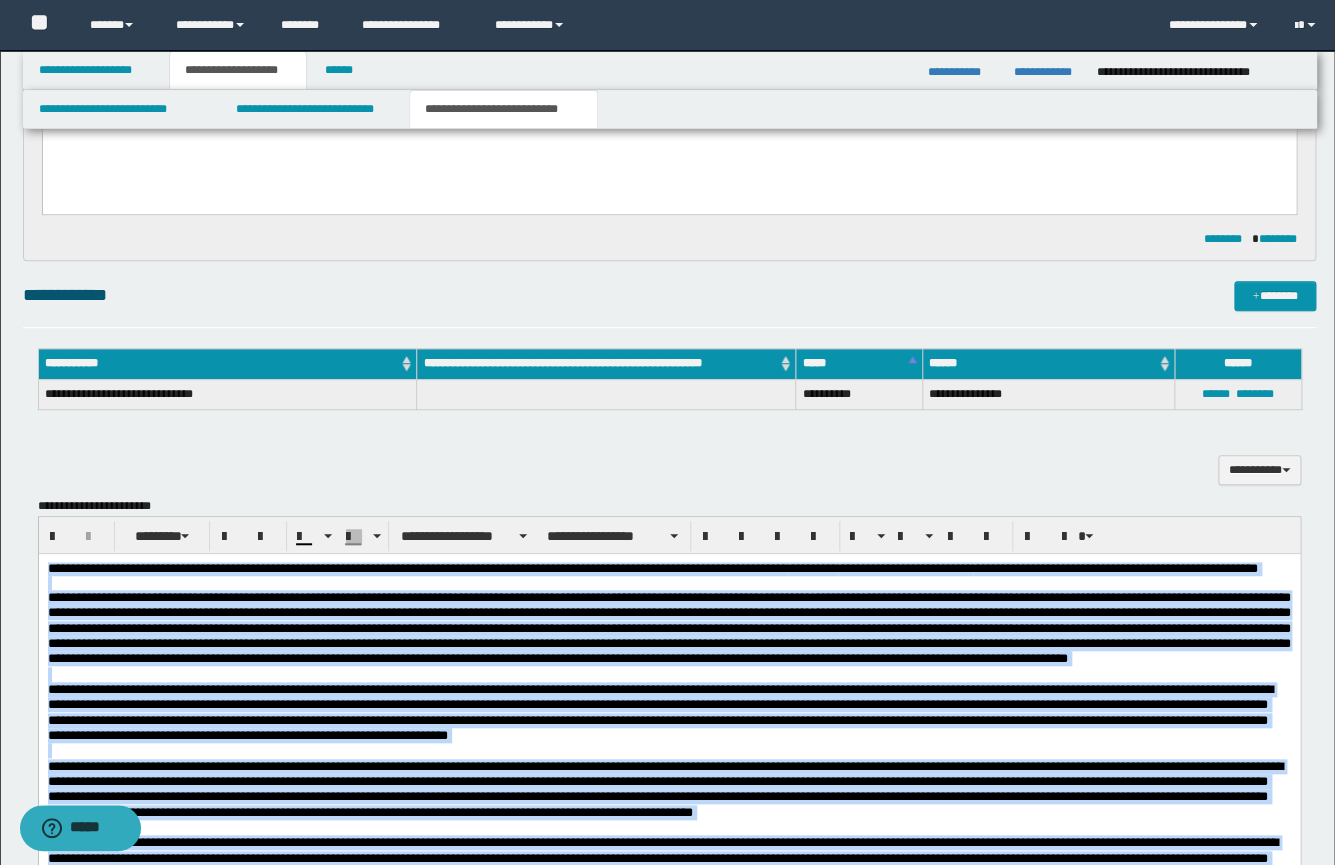 scroll, scrollTop: 253, scrollLeft: 0, axis: vertical 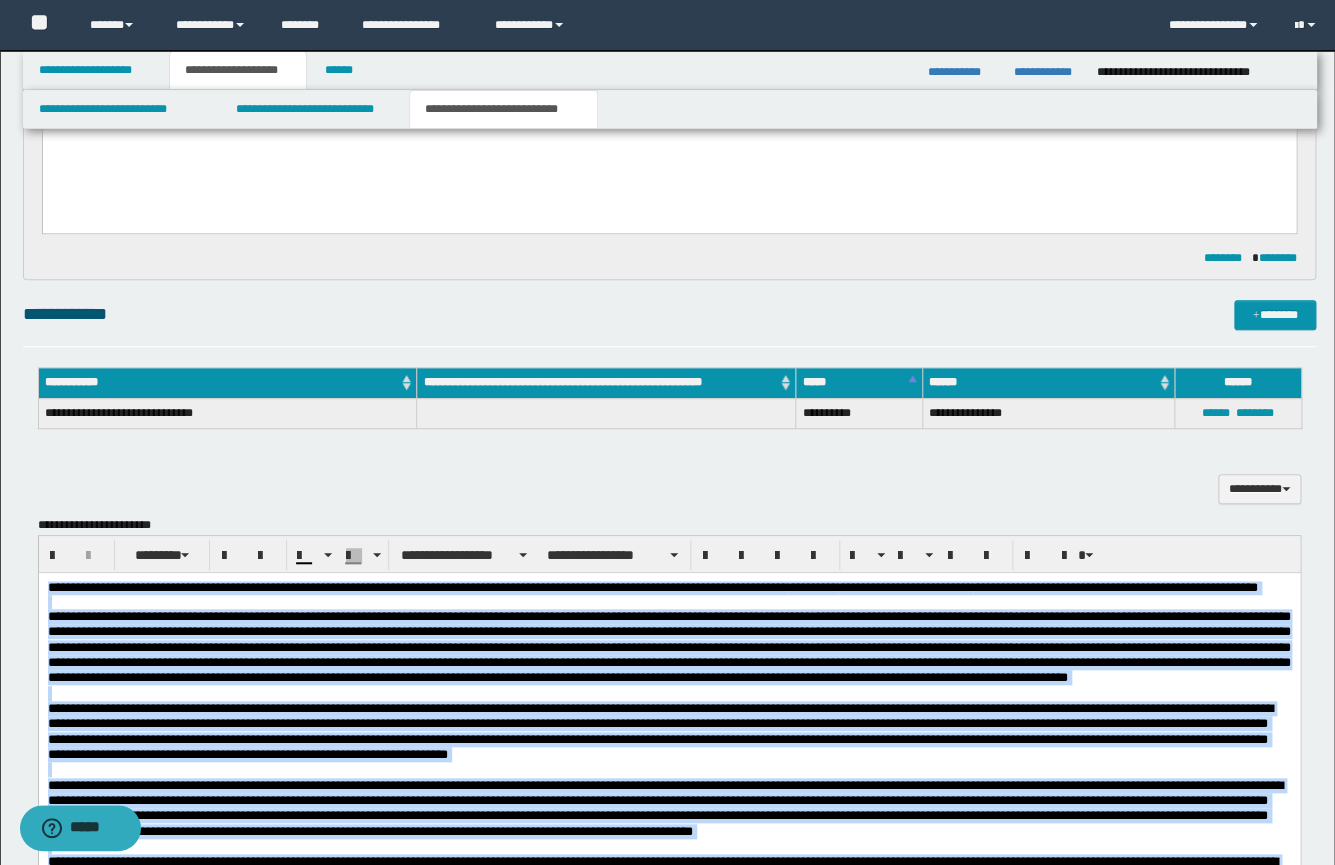 drag, startPoint x: 396, startPoint y: 1289, endPoint x: -1, endPoint y: 332, distance: 1036.0781 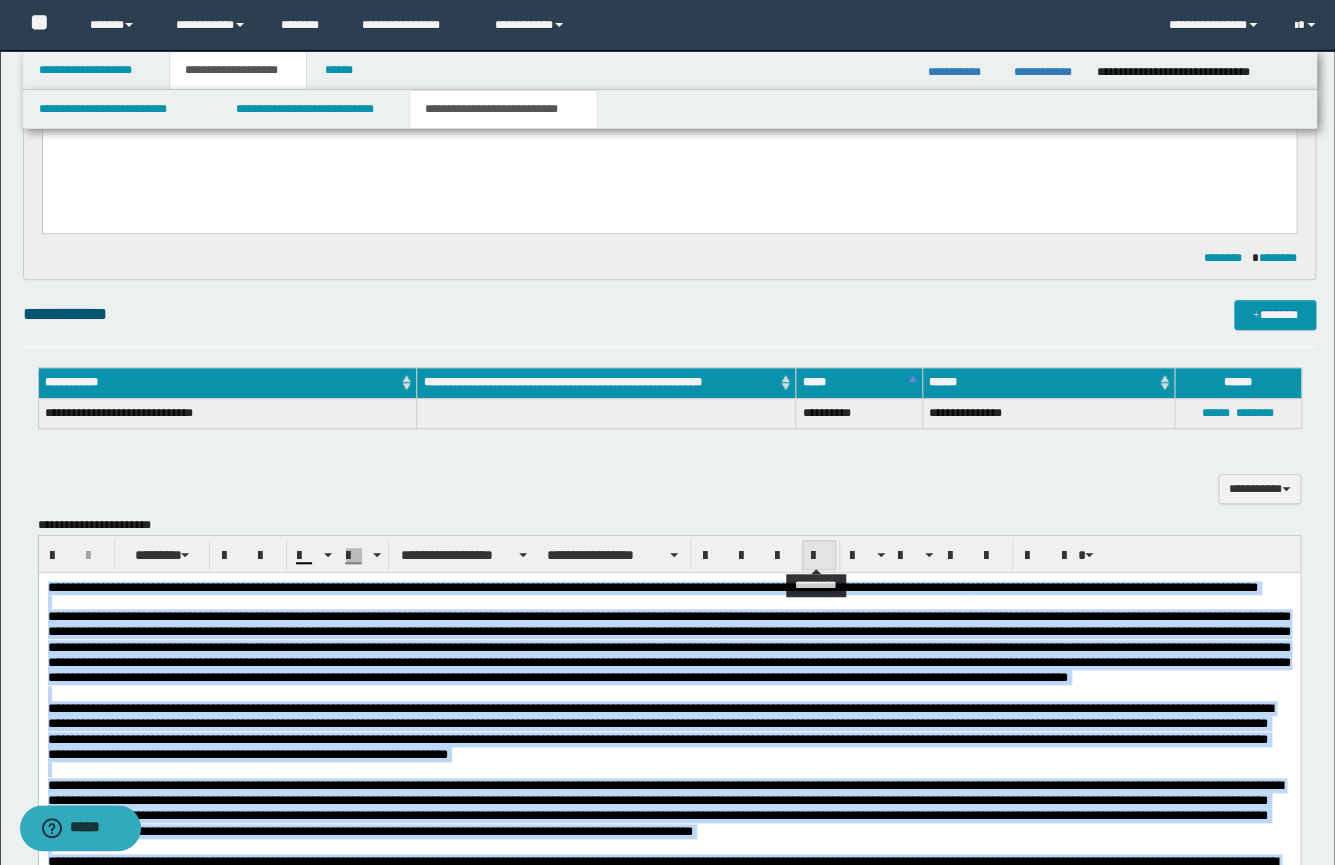 click at bounding box center (819, 556) 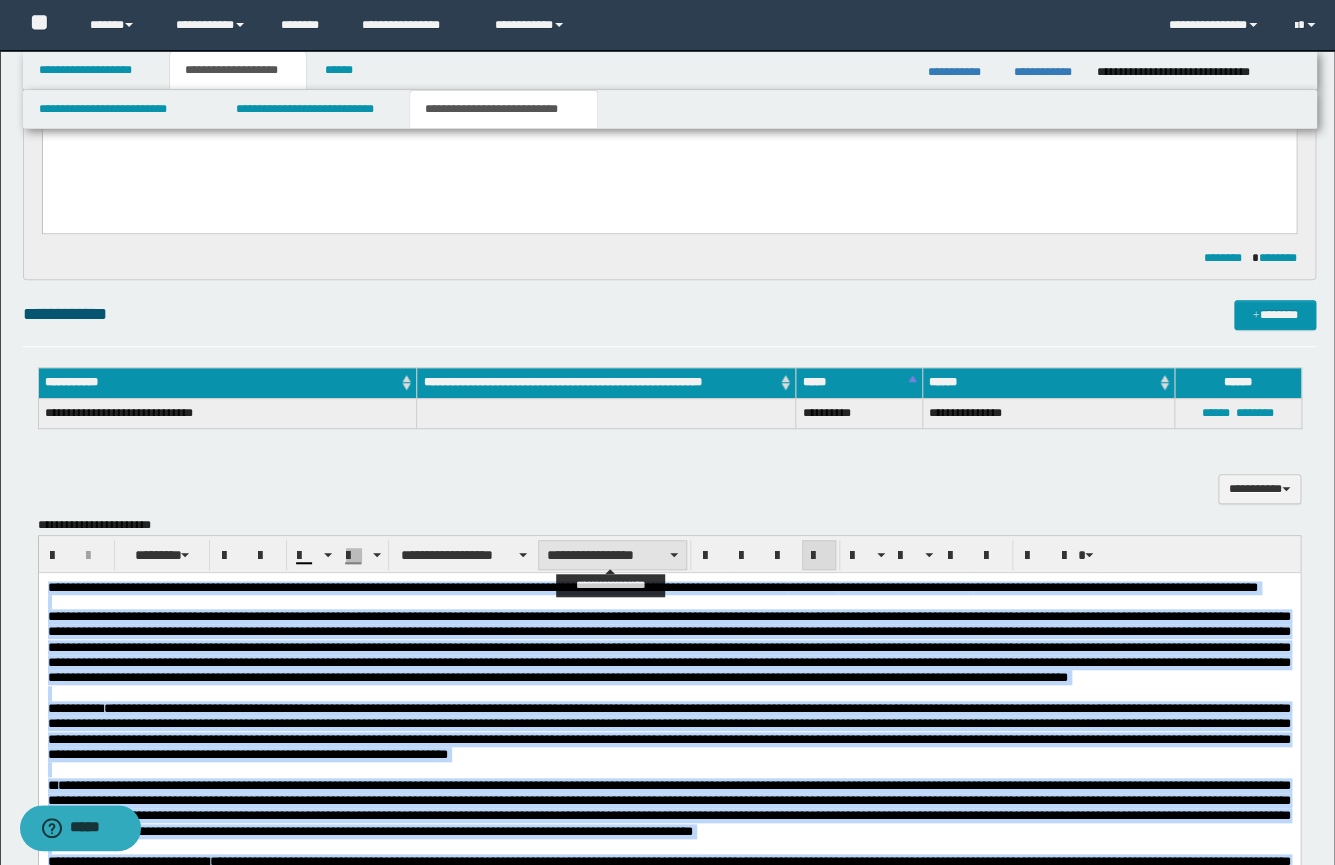 click on "**********" at bounding box center [612, 555] 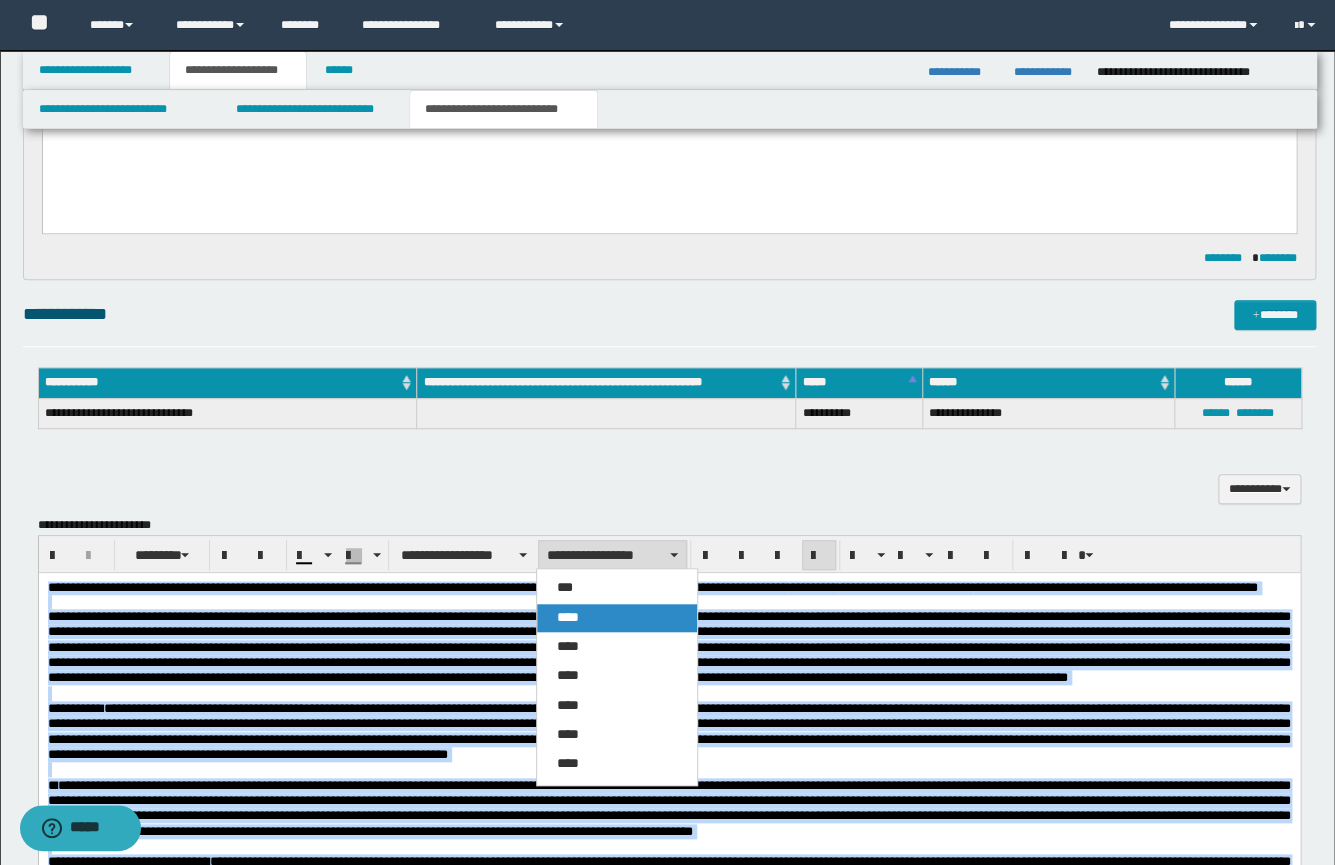 click on "****" at bounding box center (568, 617) 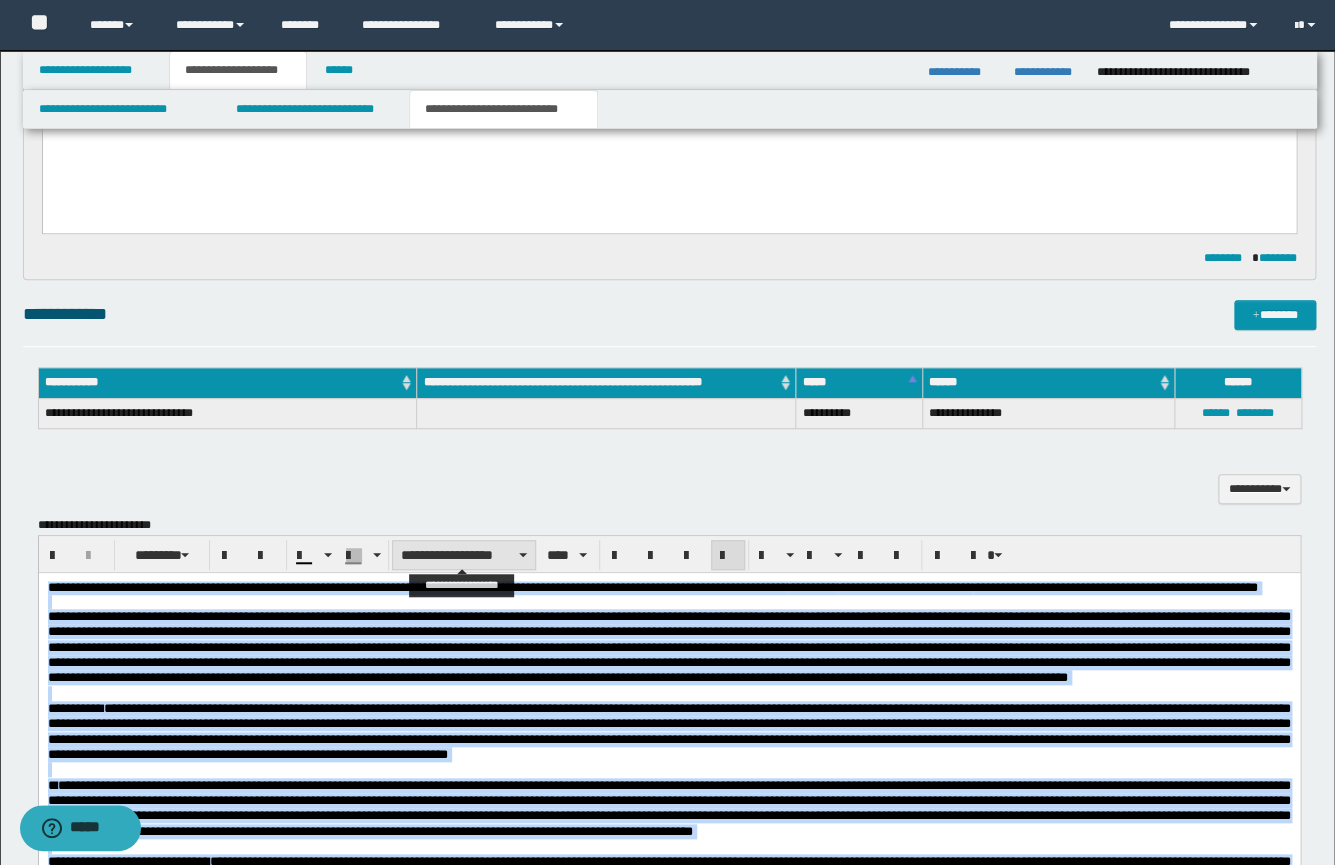 click at bounding box center [523, 555] 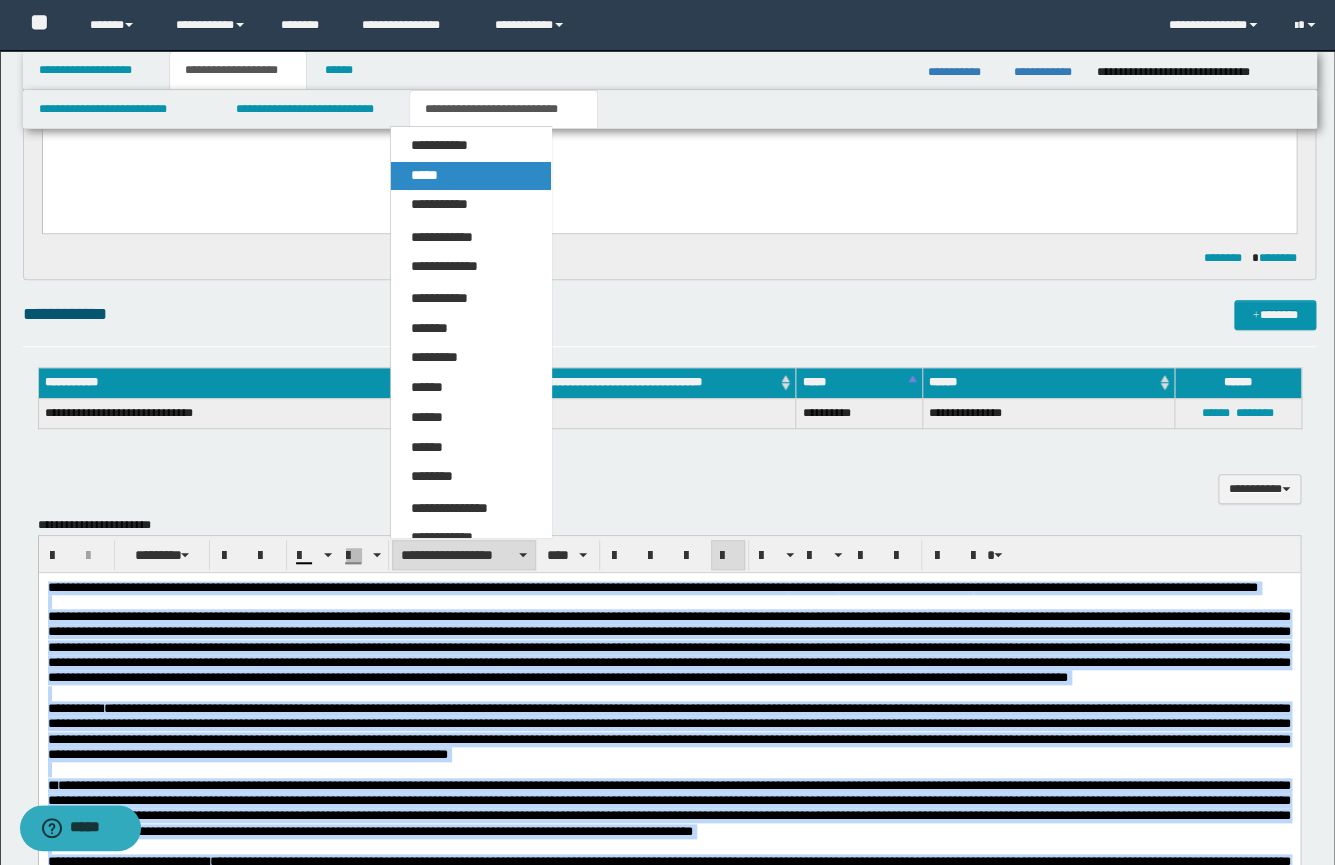 click on "*****" at bounding box center [424, 175] 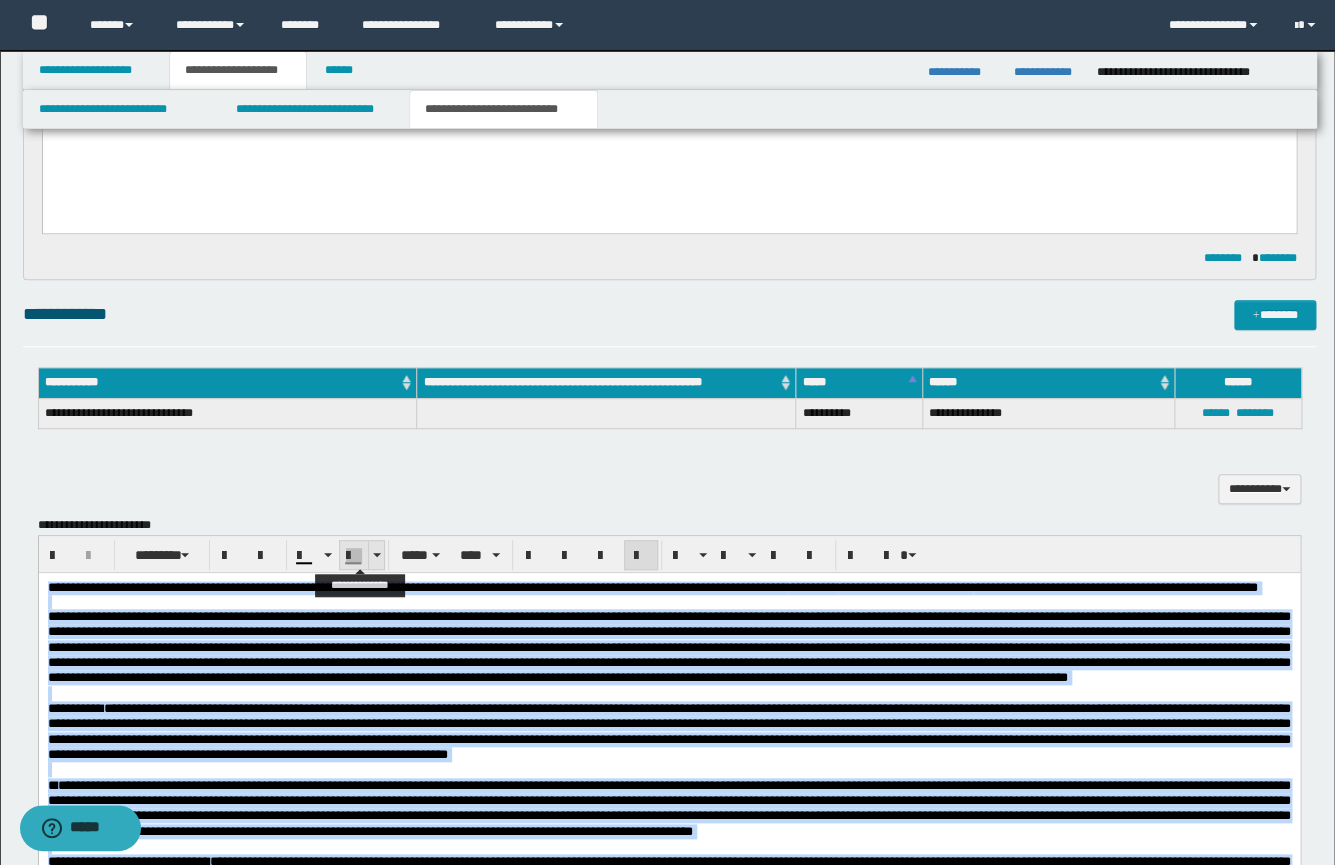 click at bounding box center (376, 555) 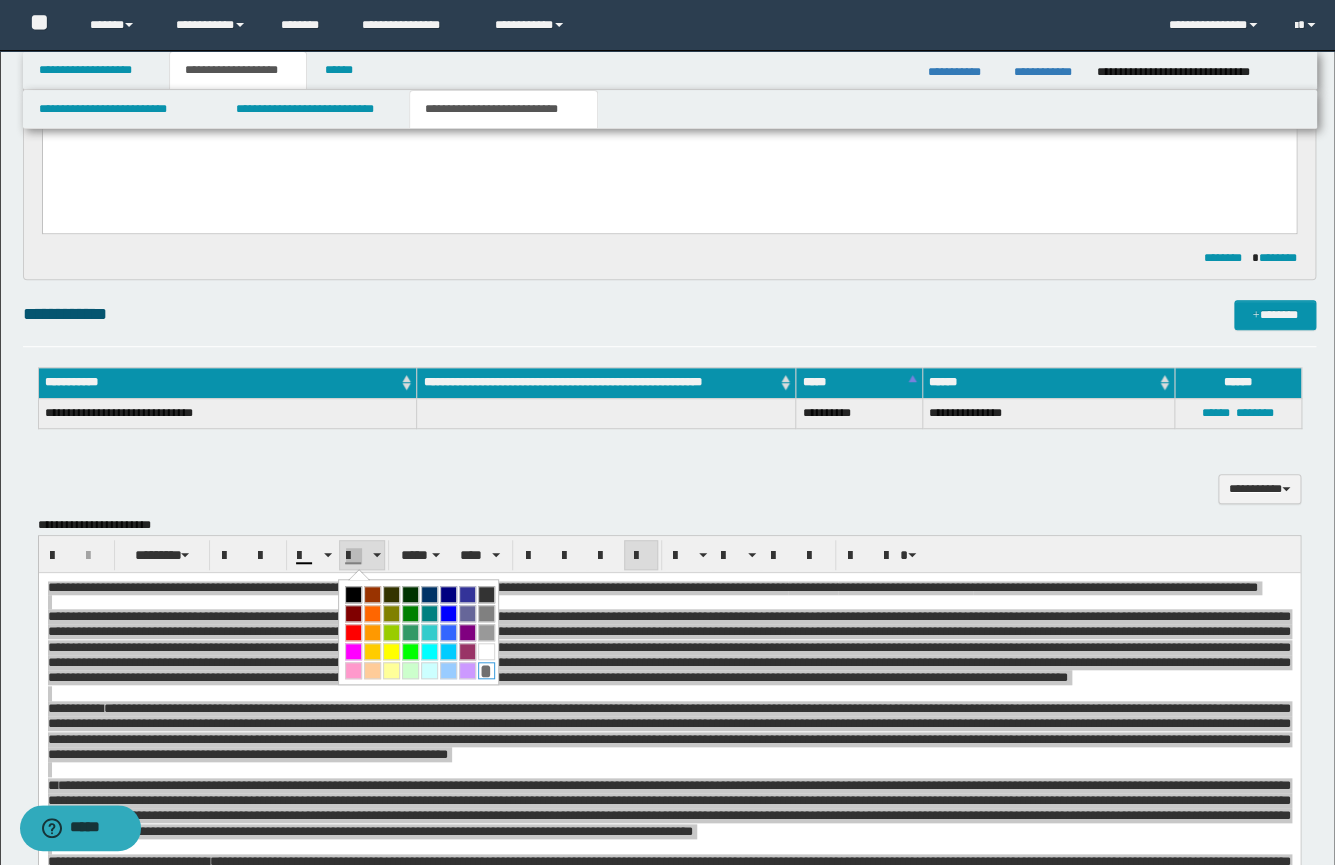 click on "*" at bounding box center (486, 670) 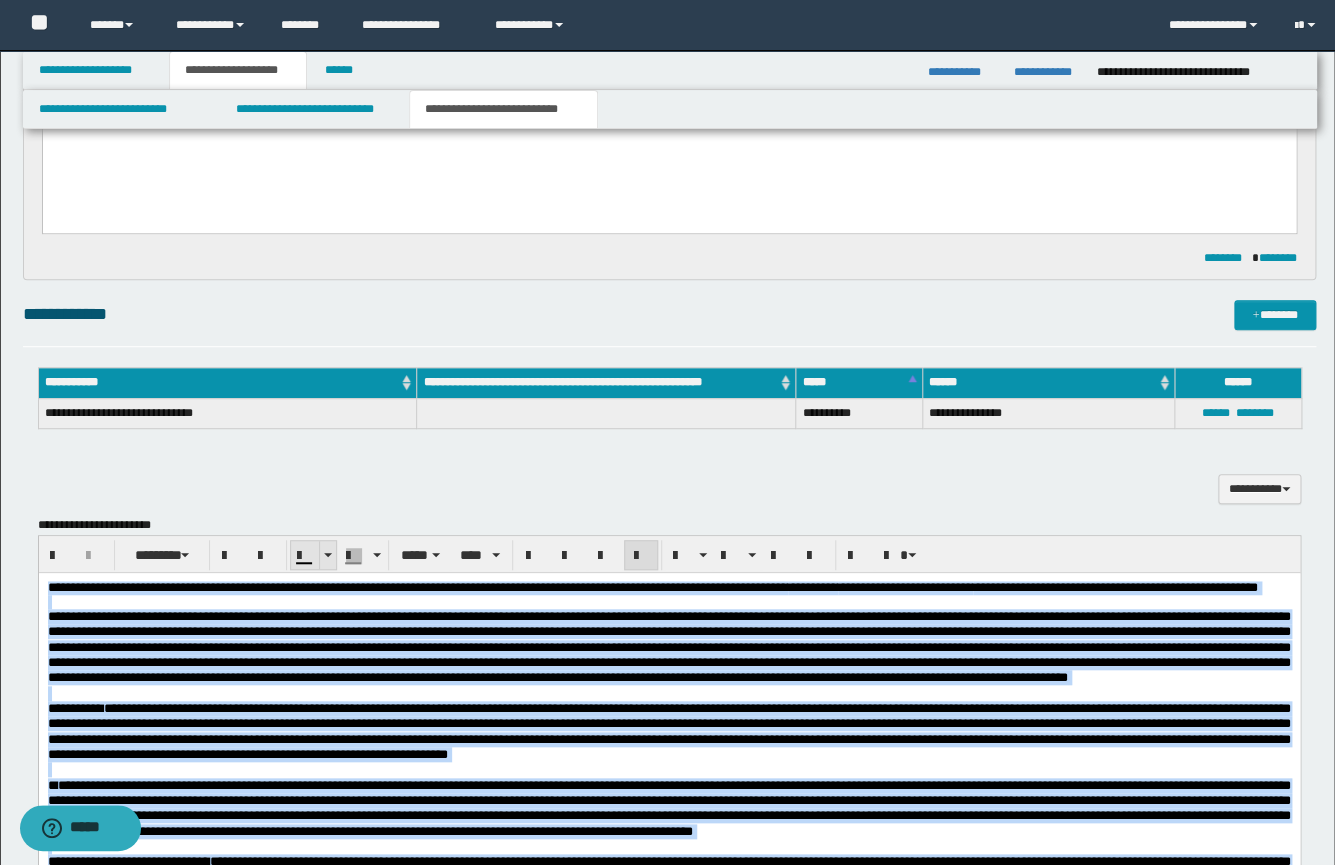 click at bounding box center [327, 555] 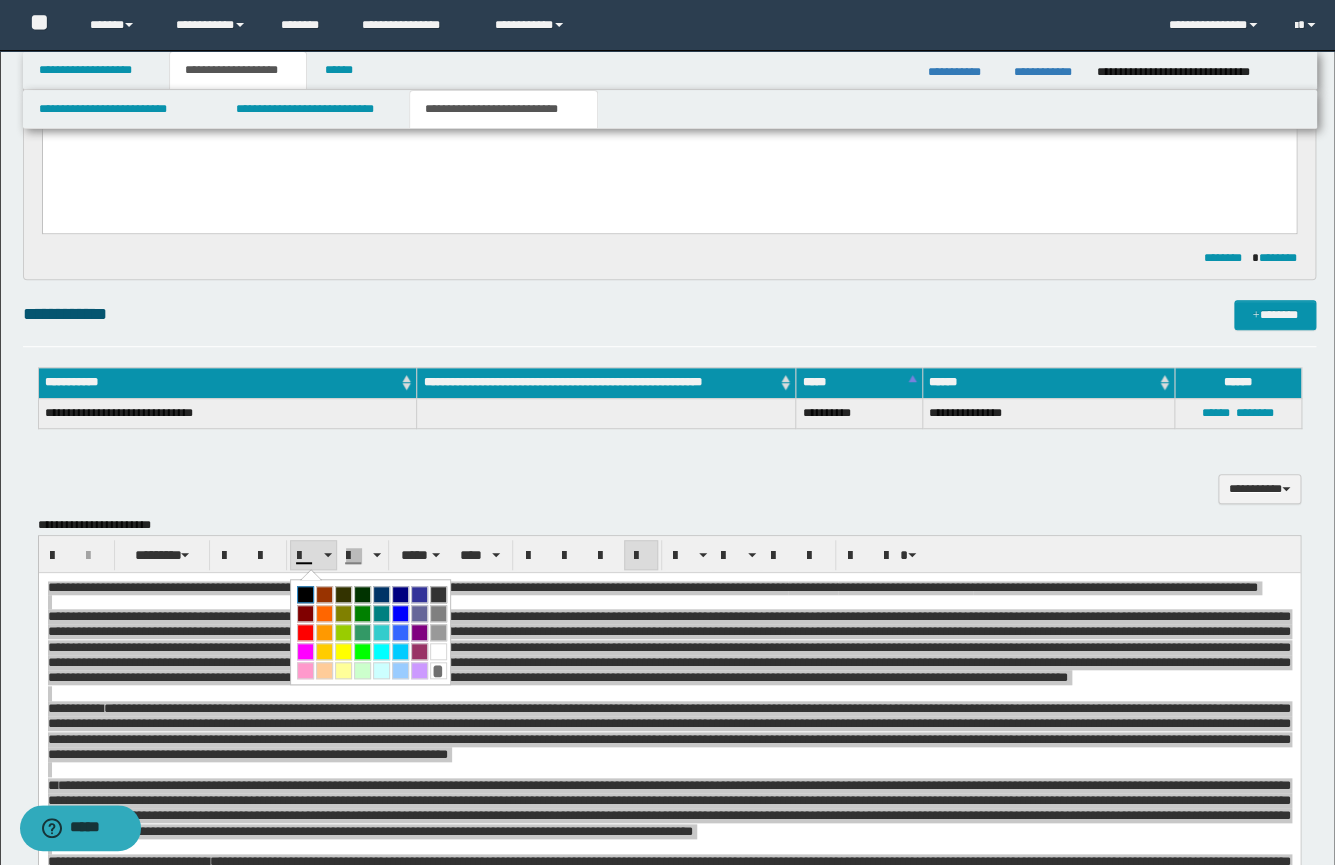 drag, startPoint x: 303, startPoint y: 591, endPoint x: 265, endPoint y: 19, distance: 573.26086 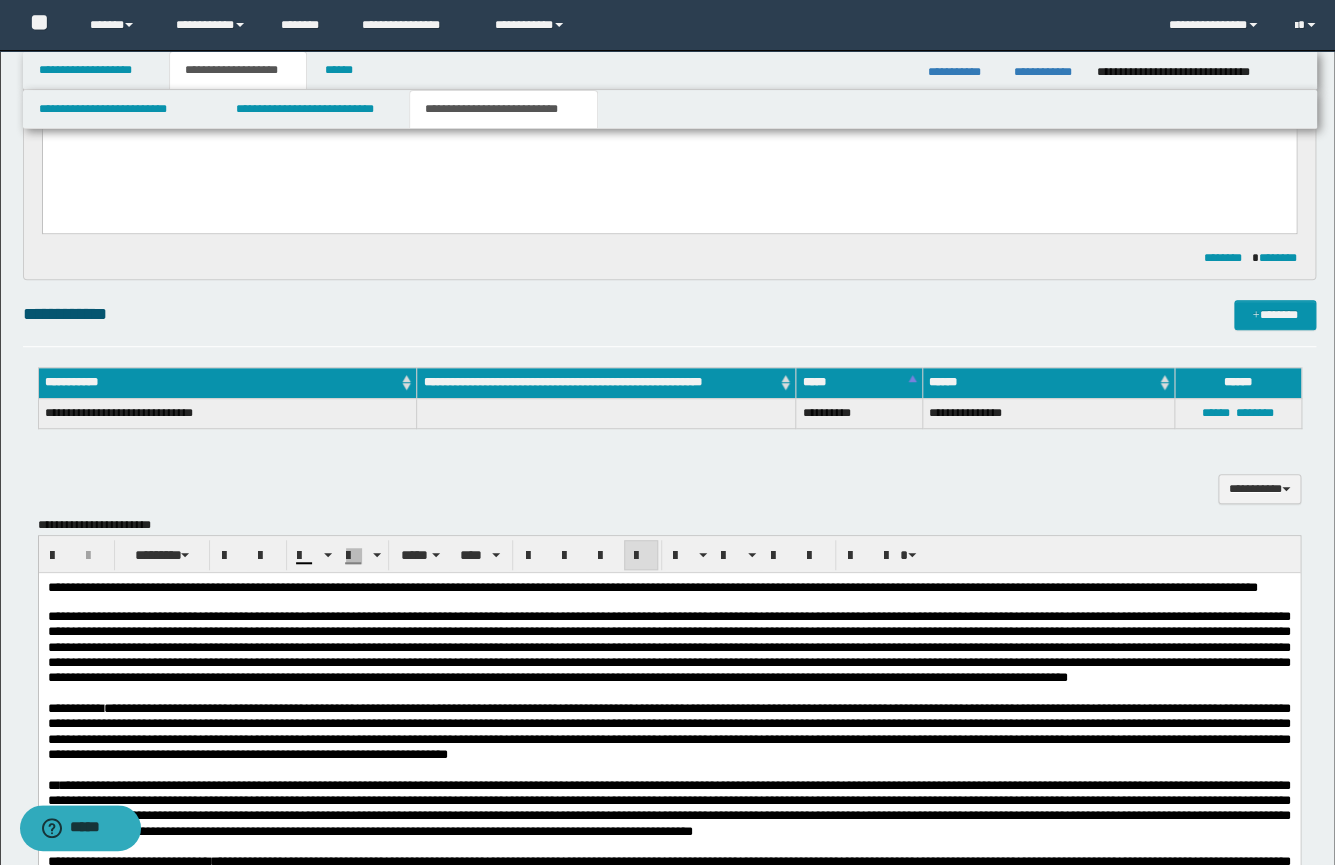 click at bounding box center (668, 647) 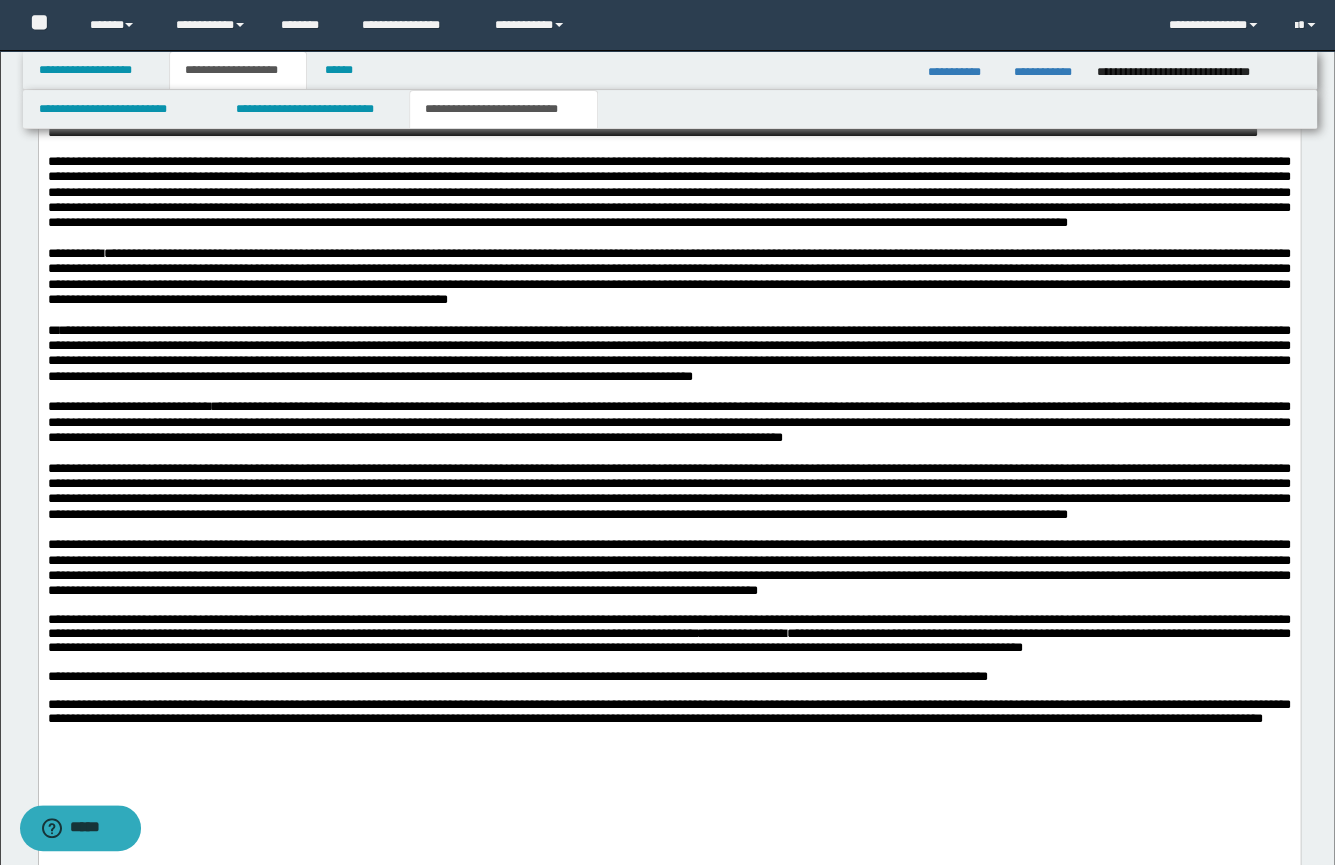 scroll, scrollTop: 710, scrollLeft: 0, axis: vertical 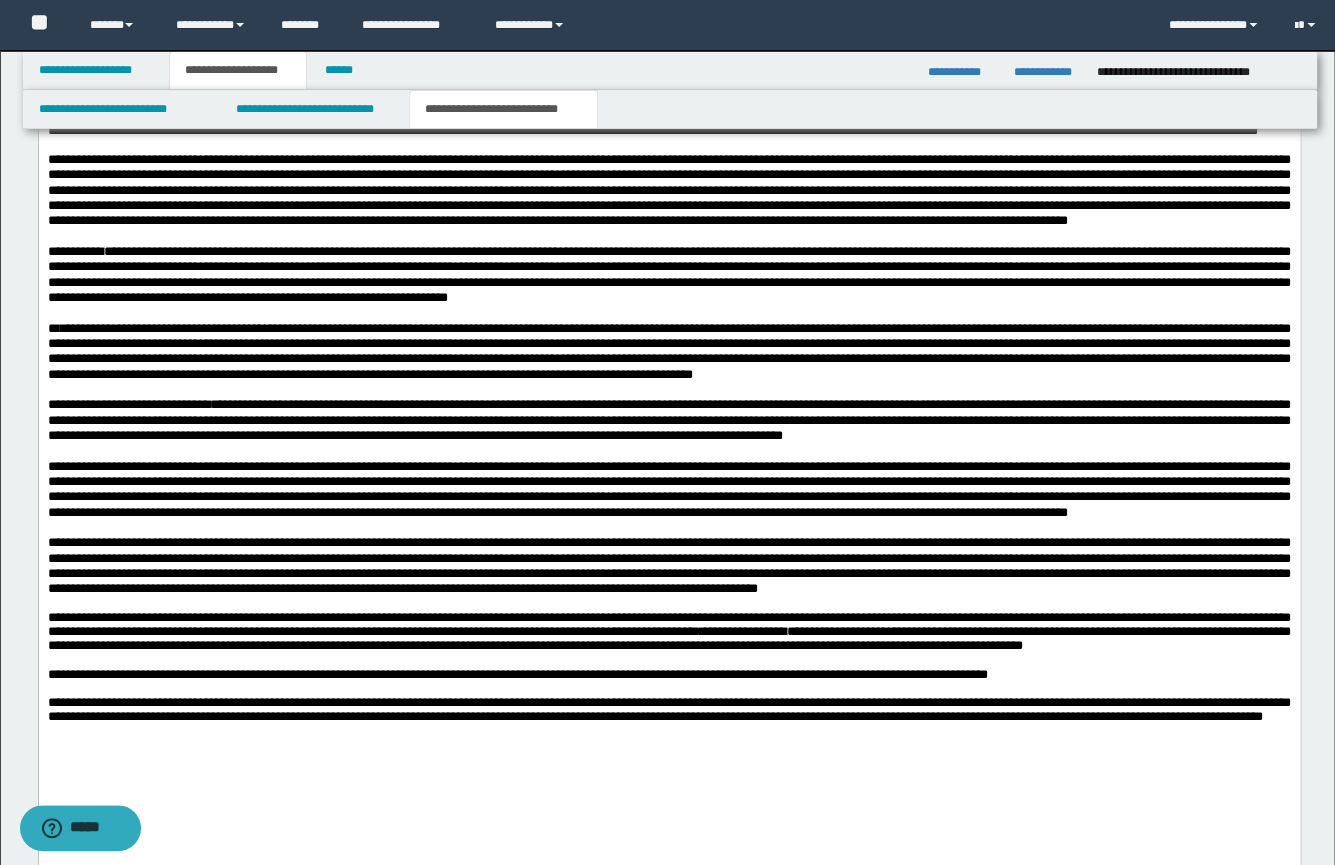 click on "**********" at bounding box center (668, 419) 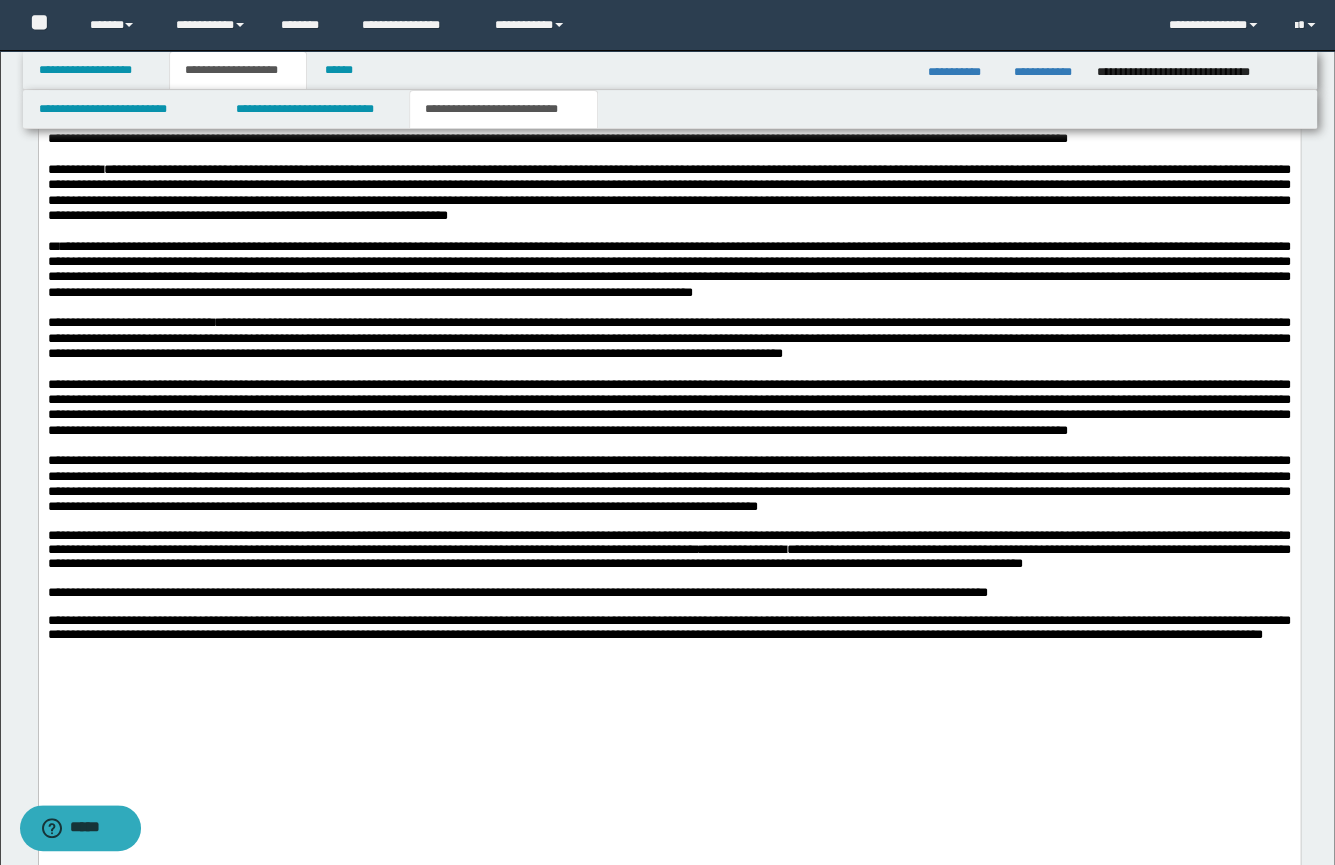 scroll, scrollTop: 822, scrollLeft: 0, axis: vertical 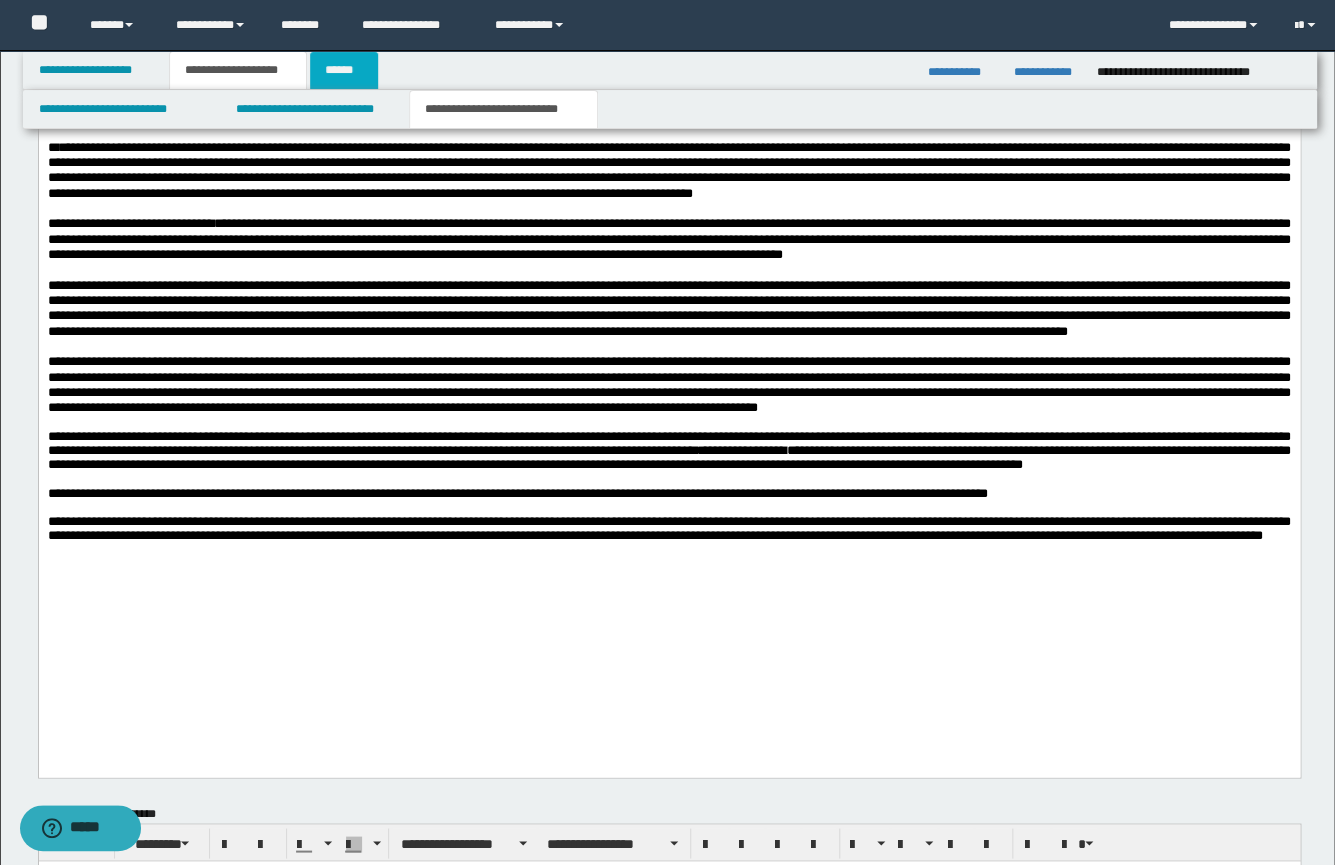 click on "******" at bounding box center [344, 70] 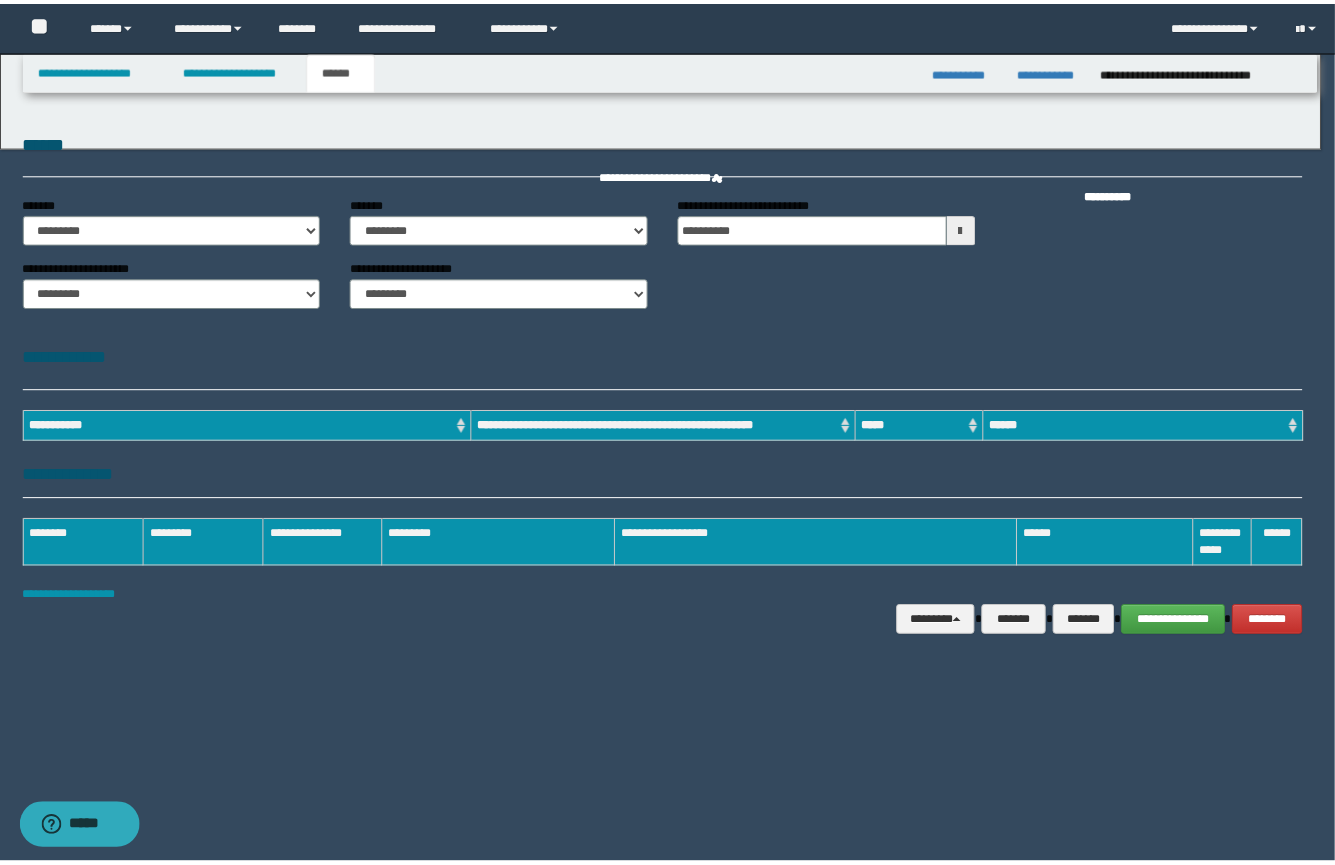 scroll, scrollTop: 0, scrollLeft: 0, axis: both 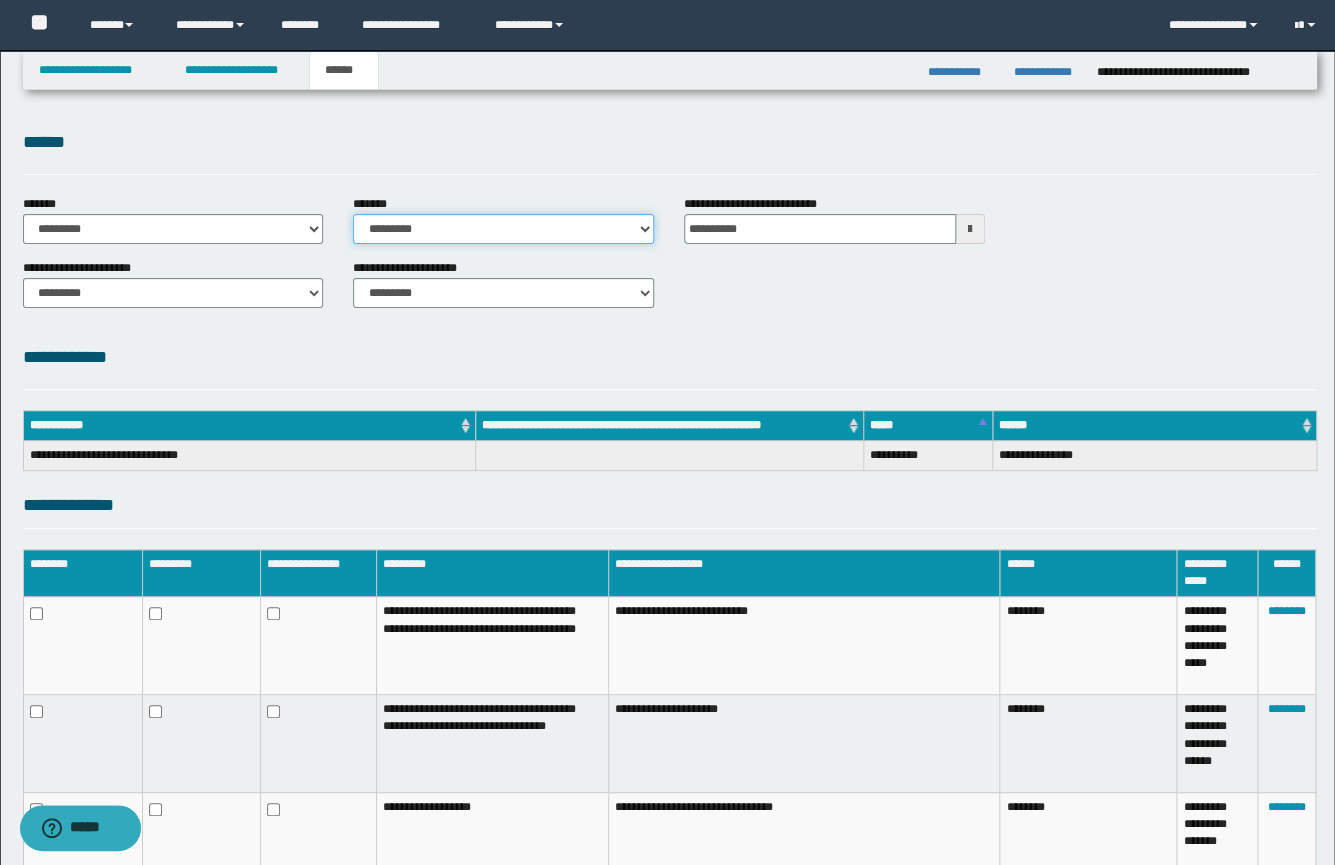 click on "**********" at bounding box center (503, 229) 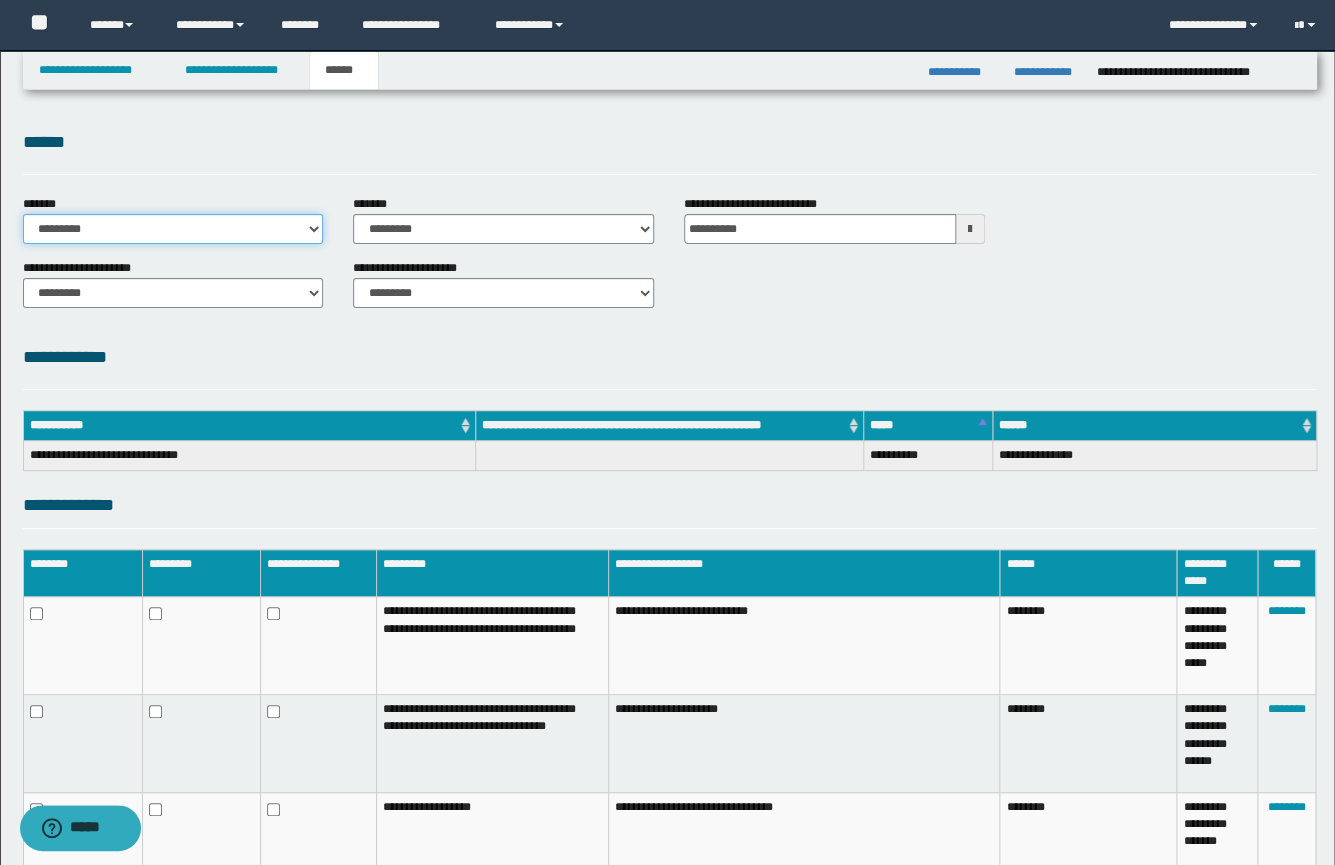 click on "**********" at bounding box center [173, 229] 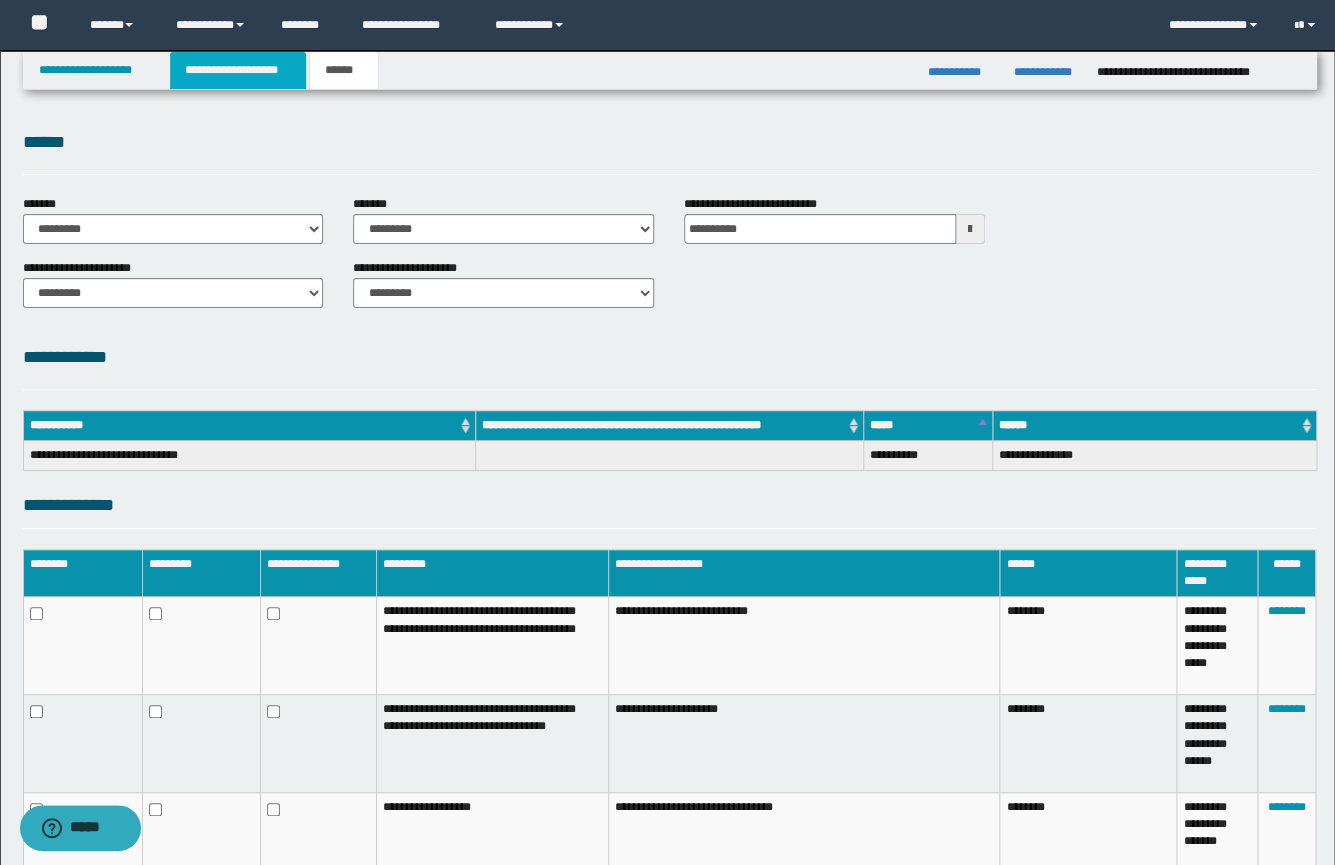 click on "**********" at bounding box center [238, 70] 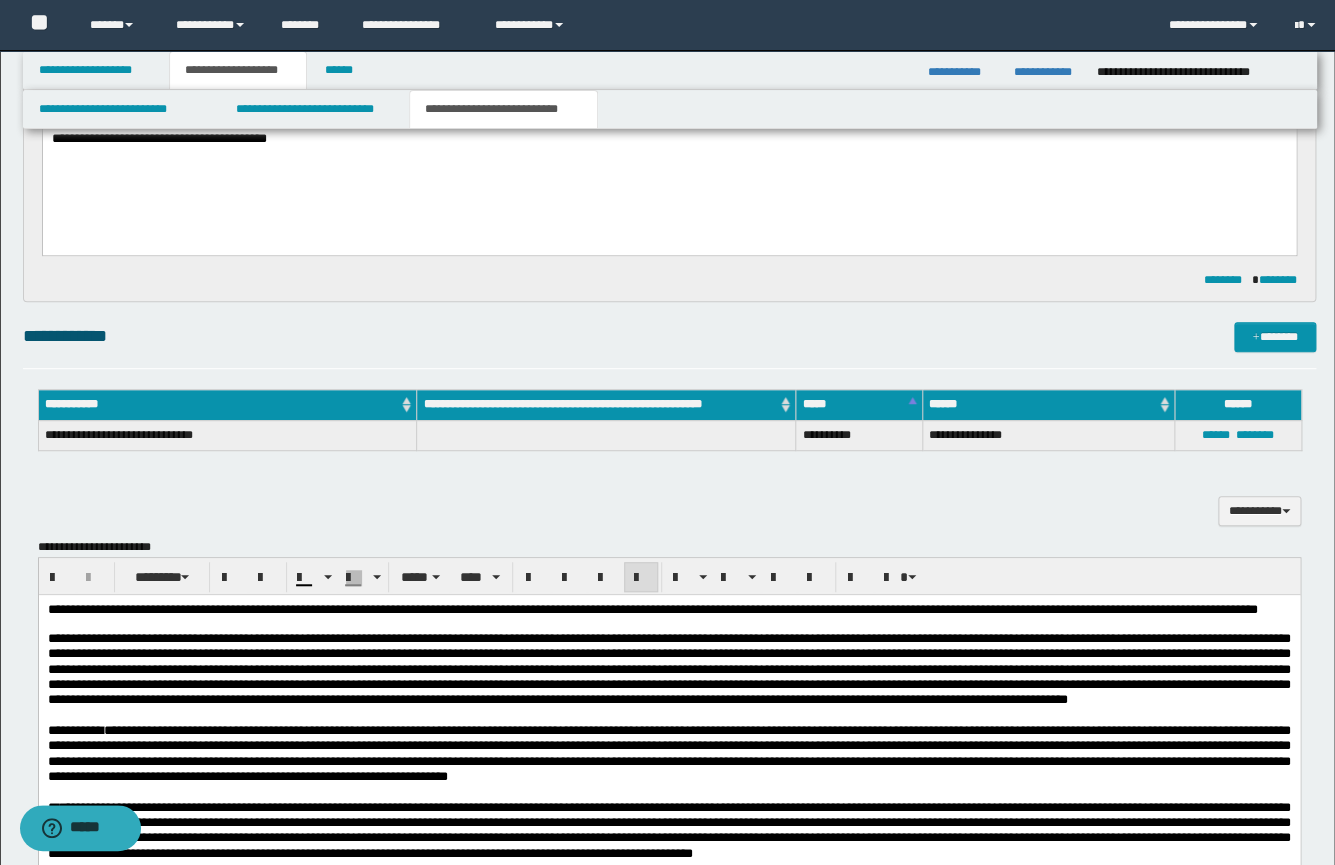 scroll, scrollTop: 258, scrollLeft: 0, axis: vertical 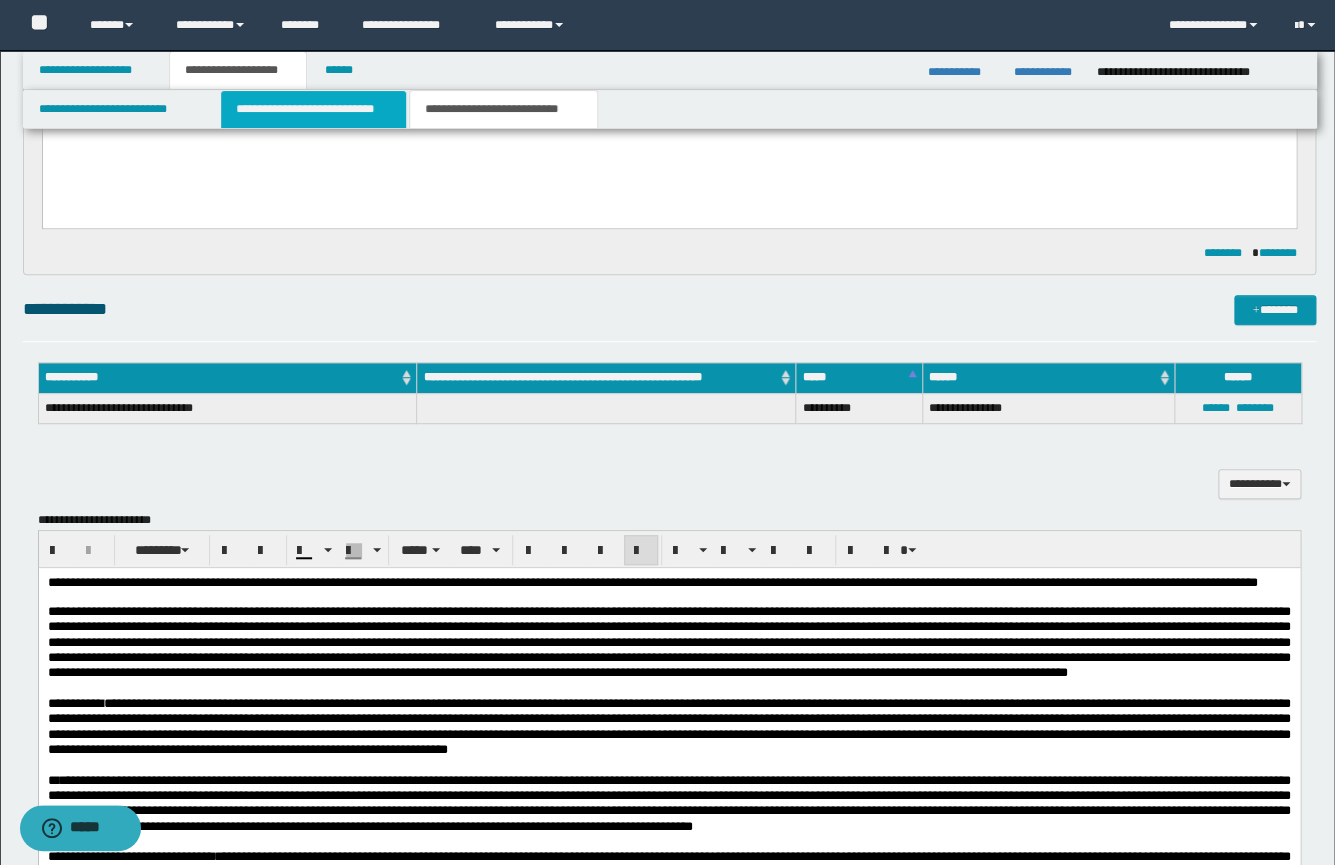 click on "**********" at bounding box center (313, 109) 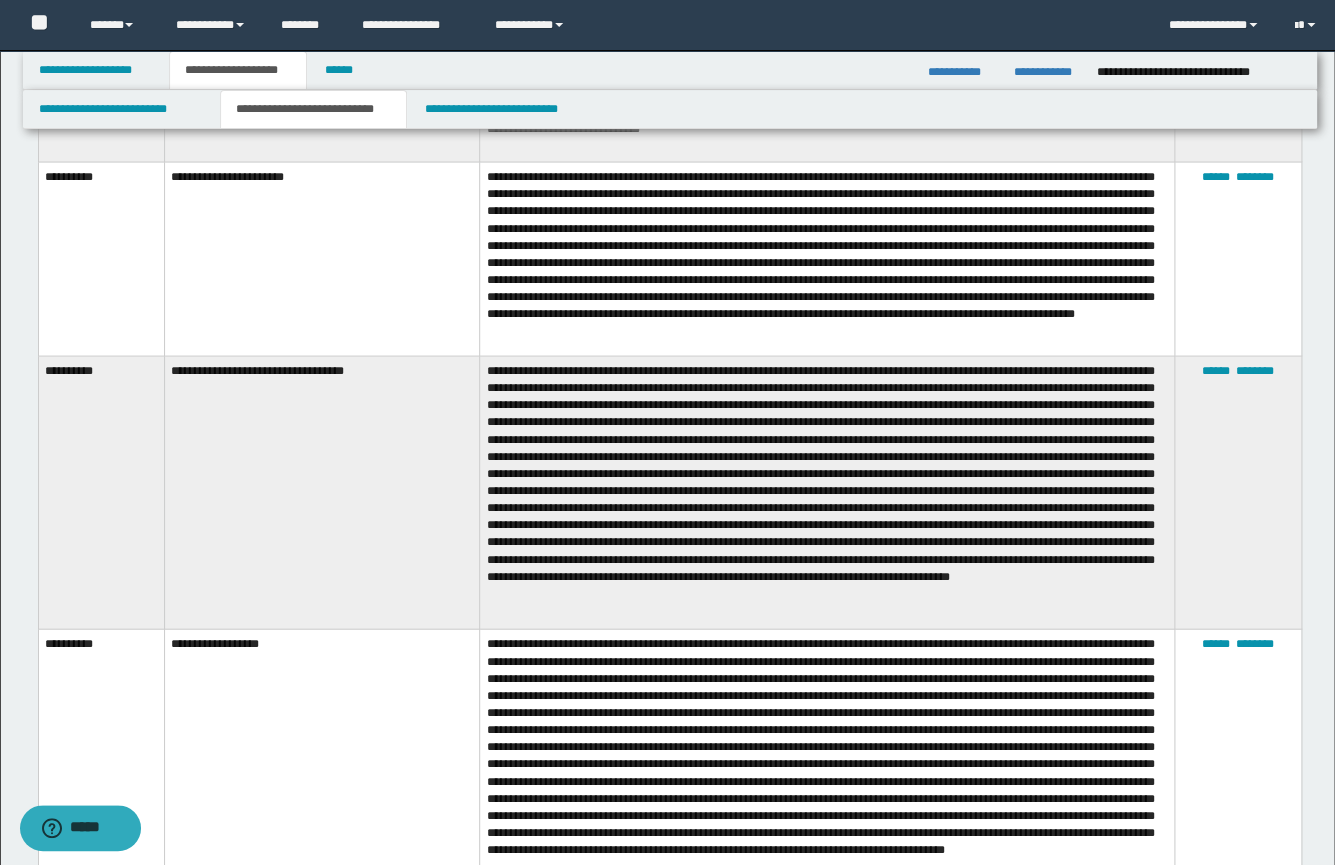 scroll, scrollTop: 1196, scrollLeft: 0, axis: vertical 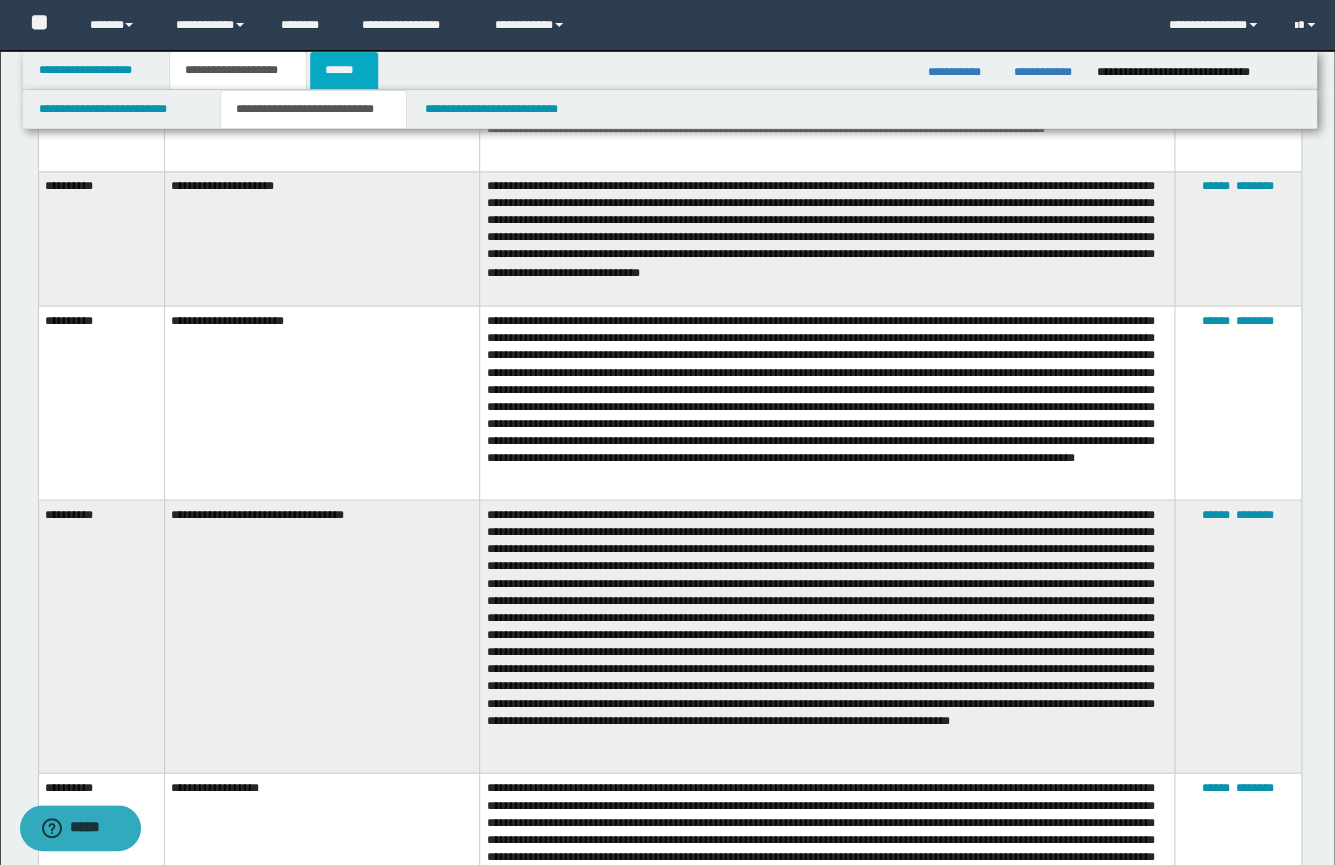 click on "******" at bounding box center [344, 70] 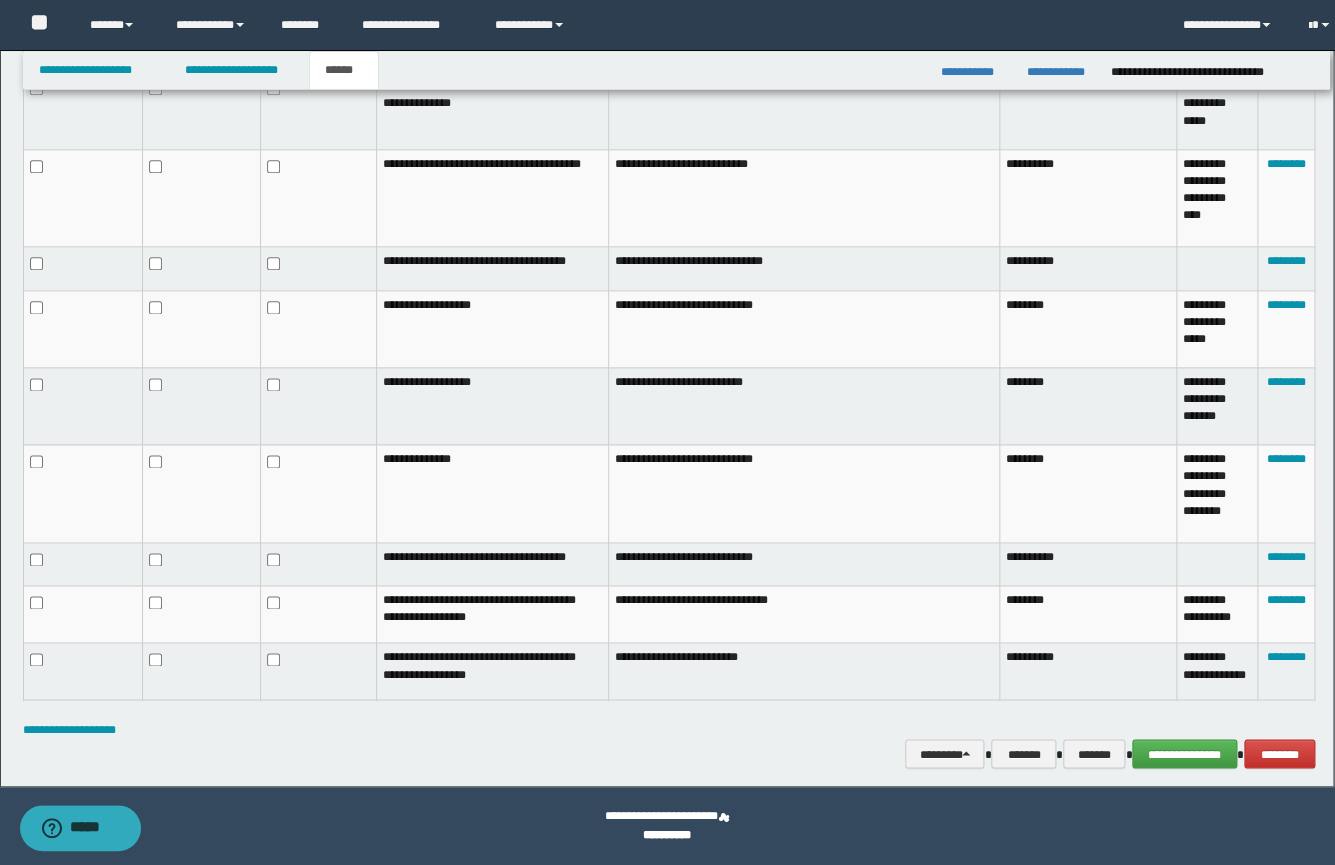 scroll, scrollTop: 797, scrollLeft: 0, axis: vertical 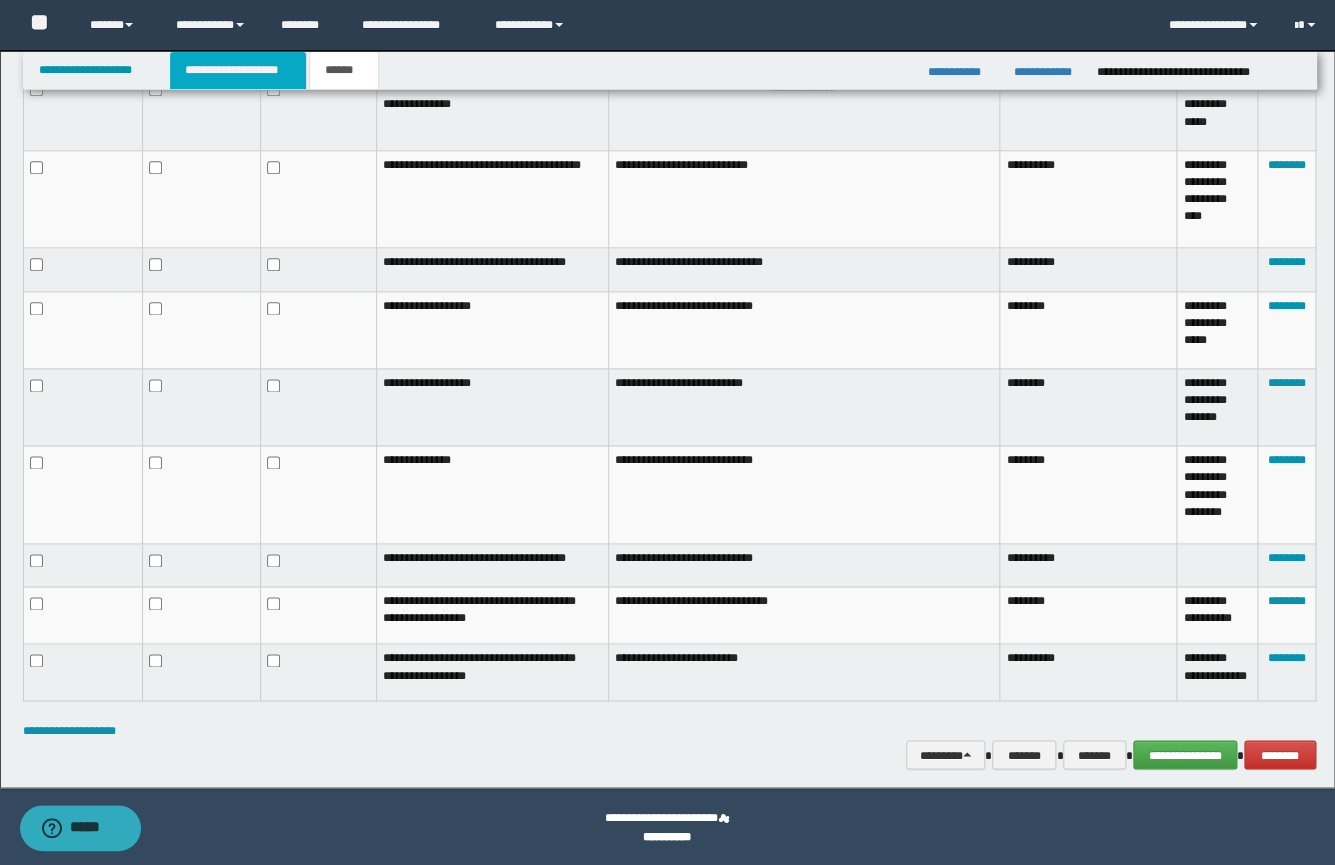 click on "**********" at bounding box center (238, 70) 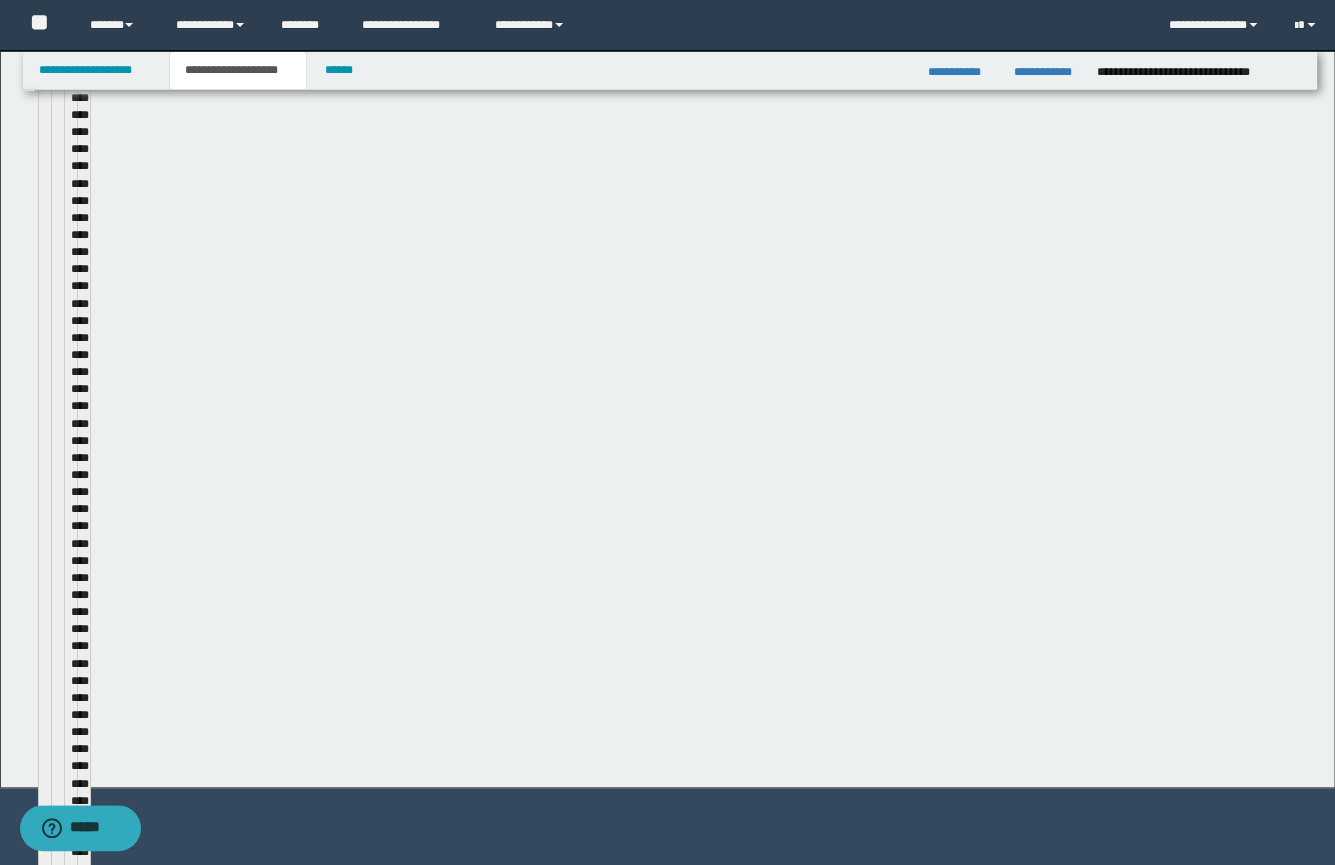 scroll, scrollTop: 828, scrollLeft: 0, axis: vertical 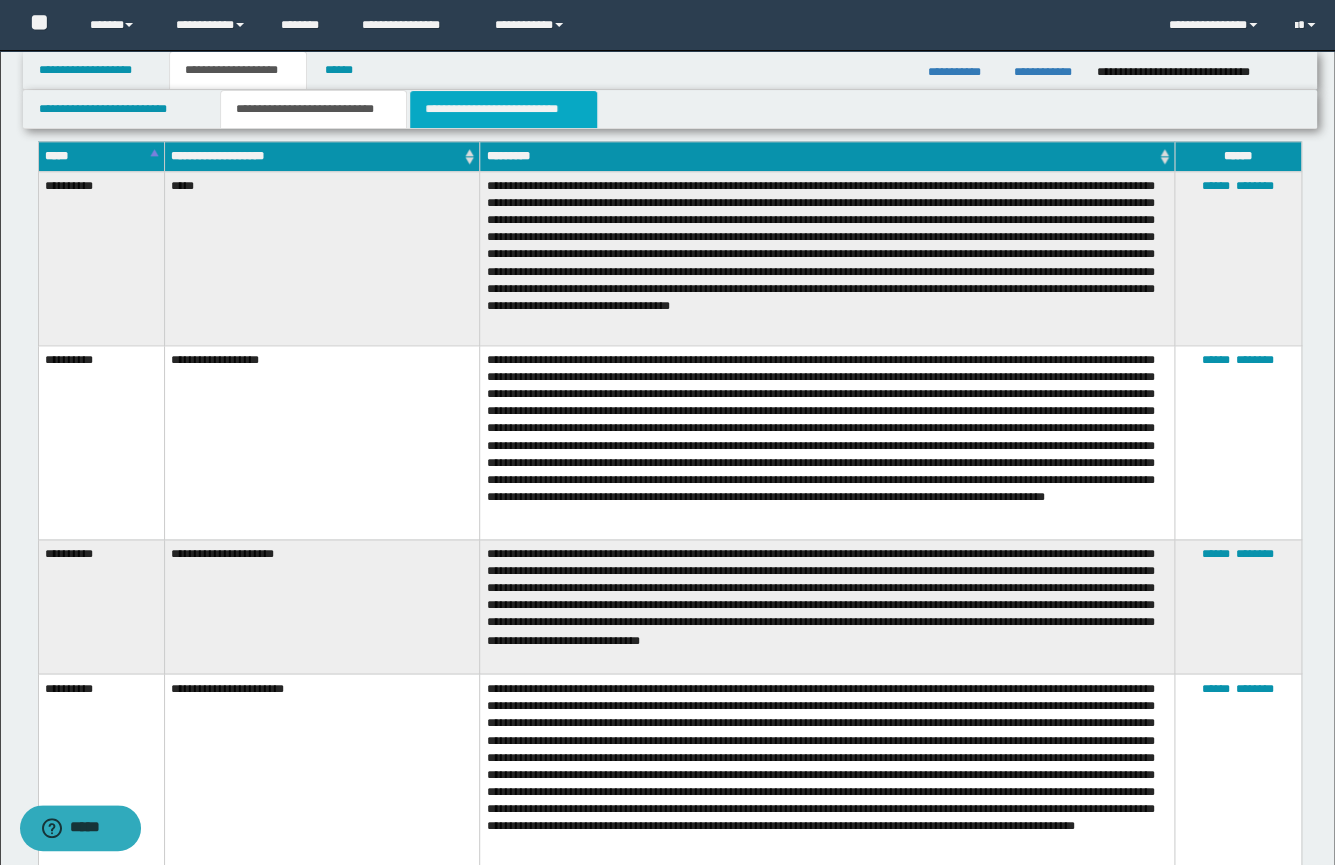 click on "**********" at bounding box center [503, 109] 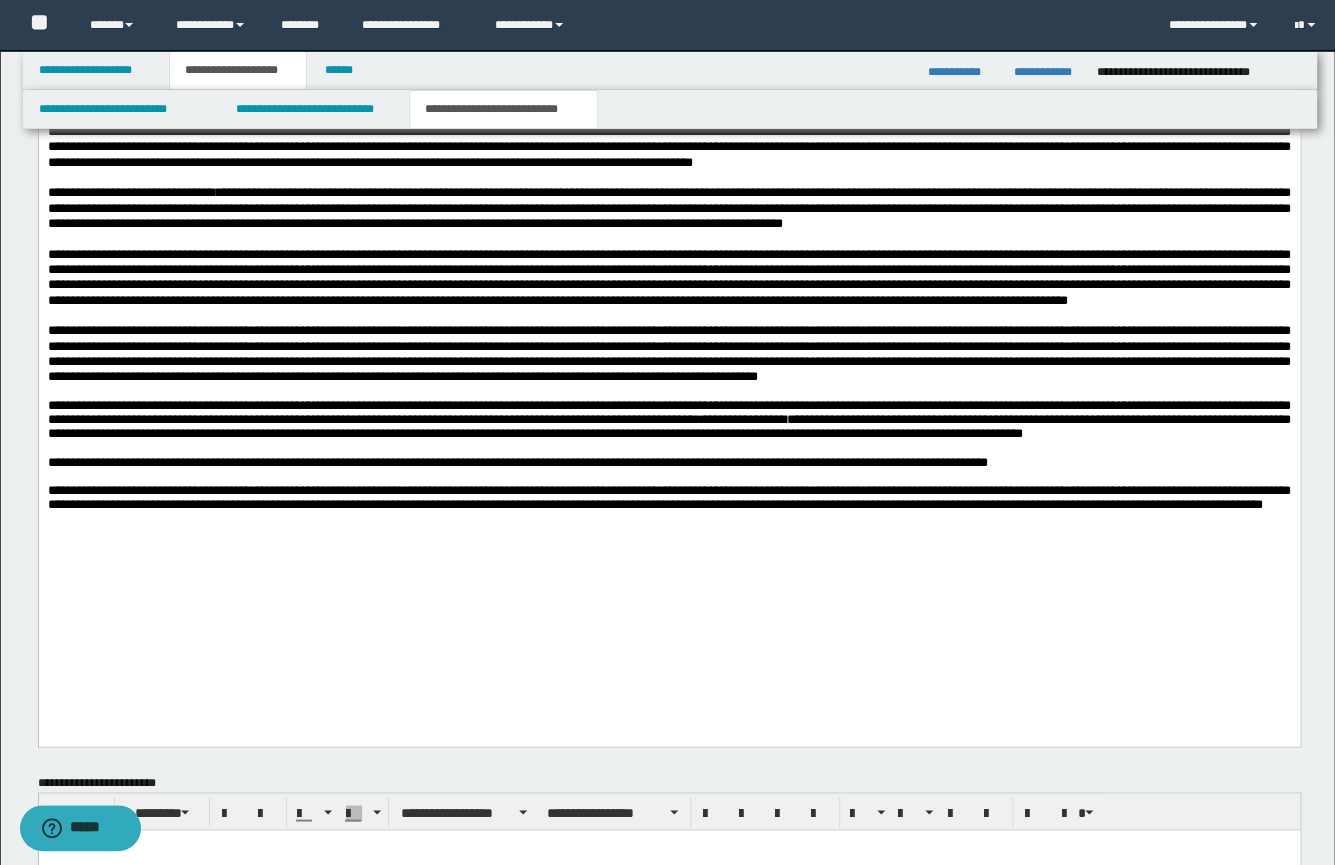 scroll, scrollTop: 1262, scrollLeft: 0, axis: vertical 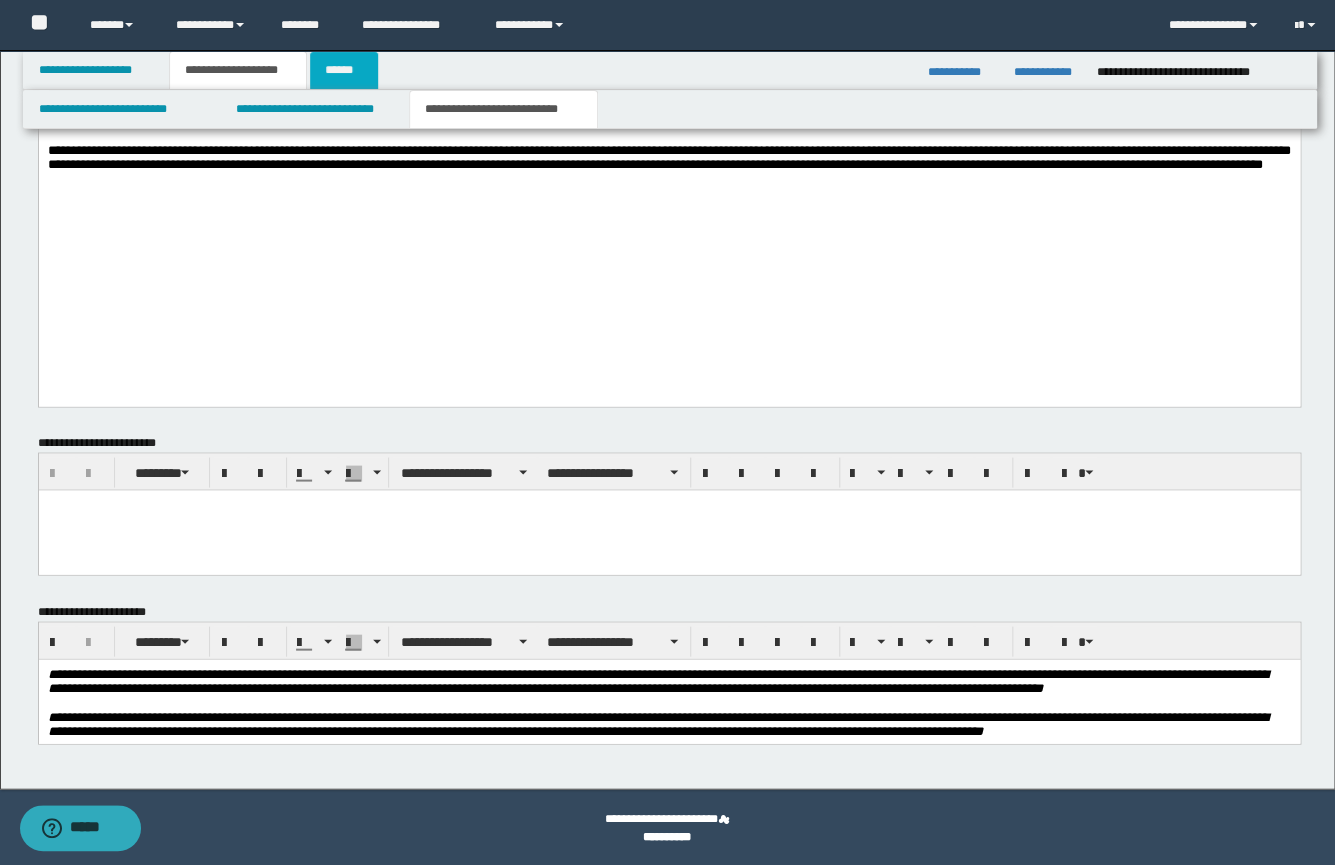 click on "******" at bounding box center (344, 70) 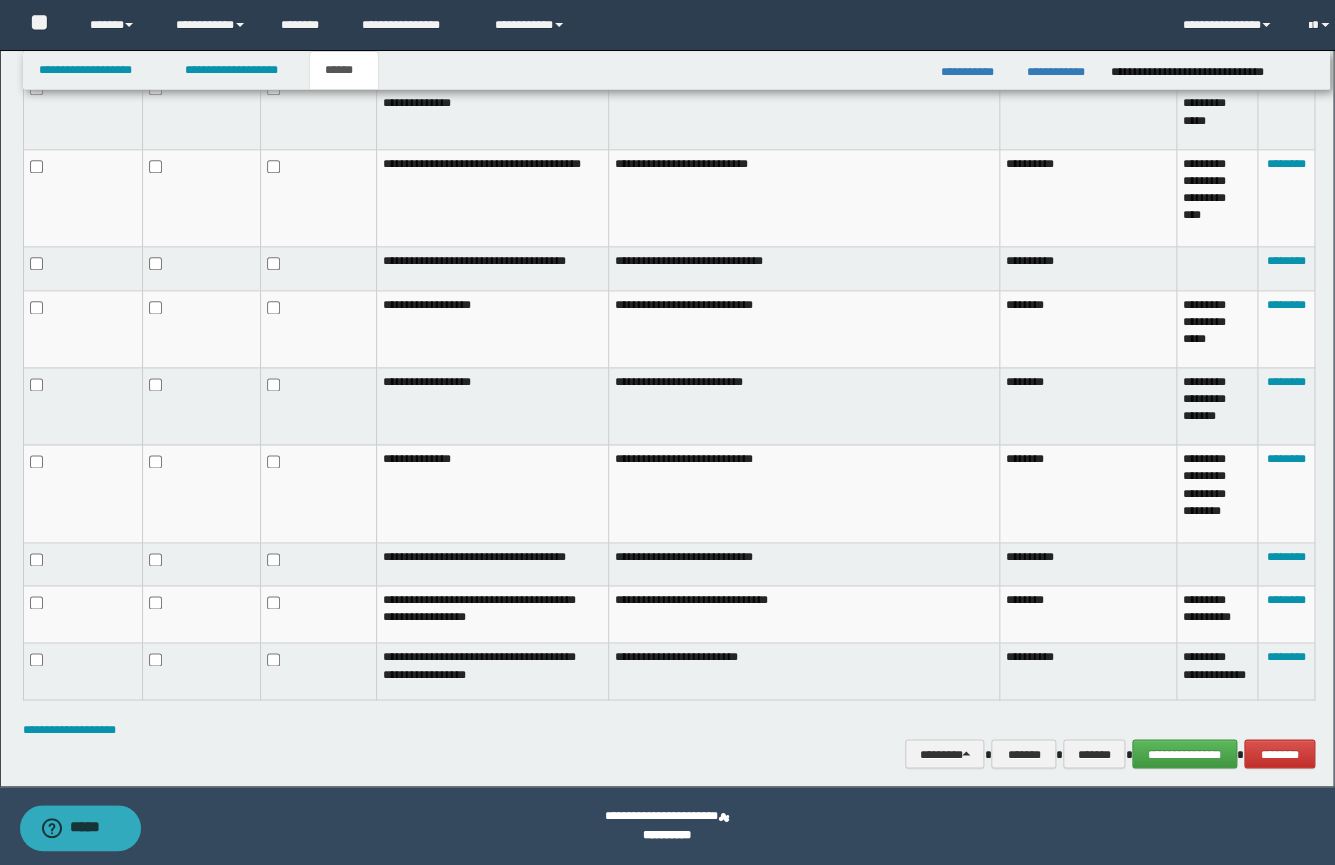 scroll, scrollTop: 797, scrollLeft: 0, axis: vertical 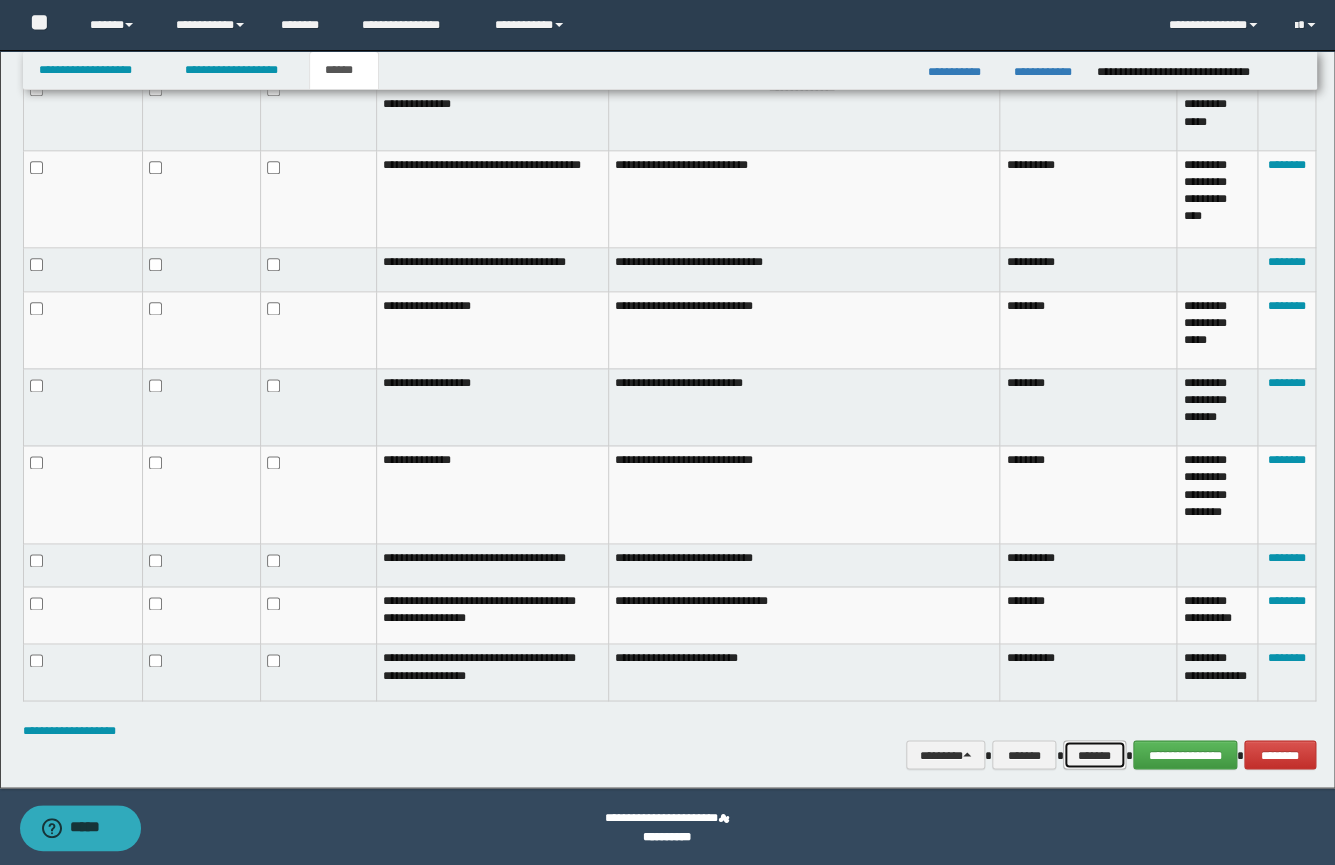 click on "*******" at bounding box center [1094, 755] 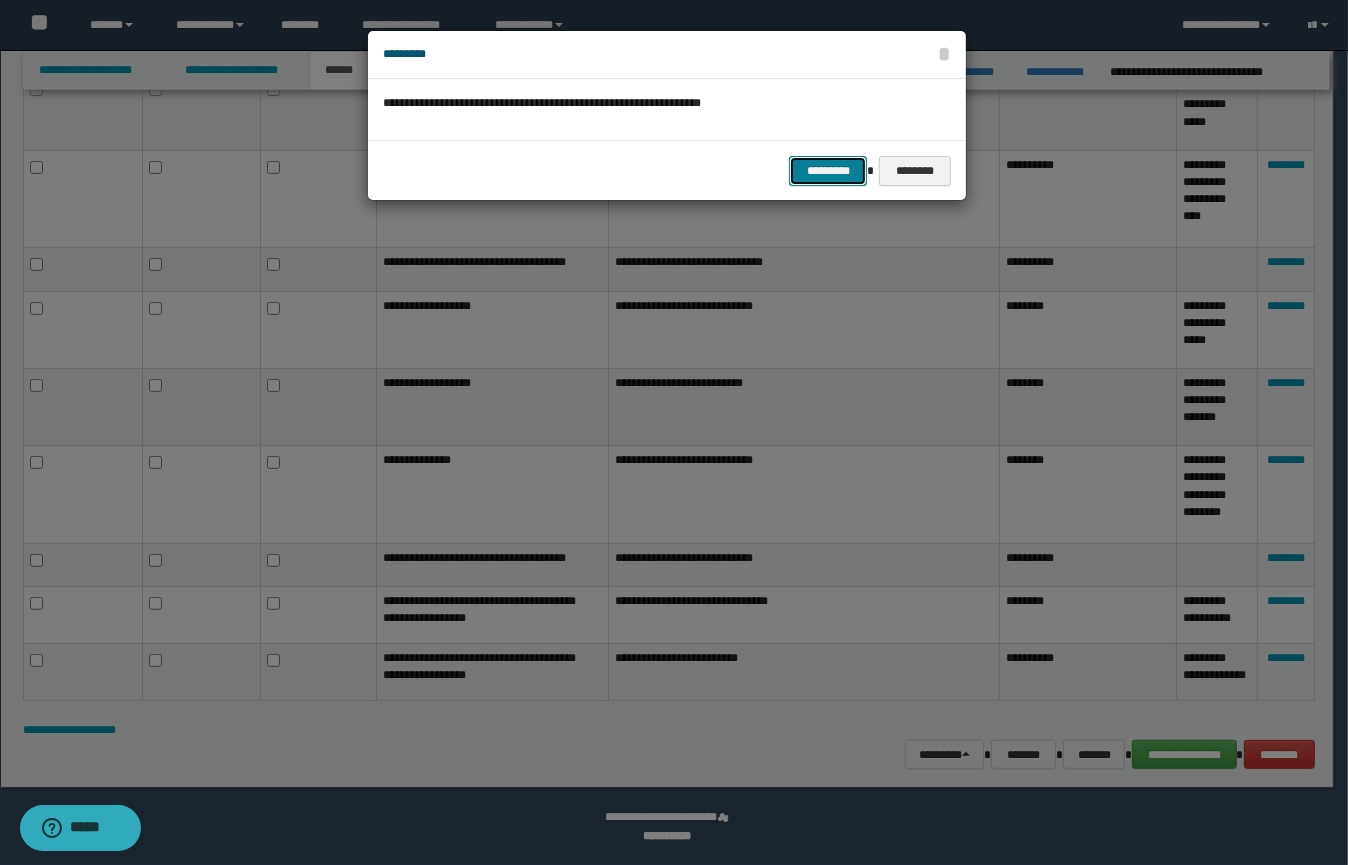 click on "*********" at bounding box center [828, 171] 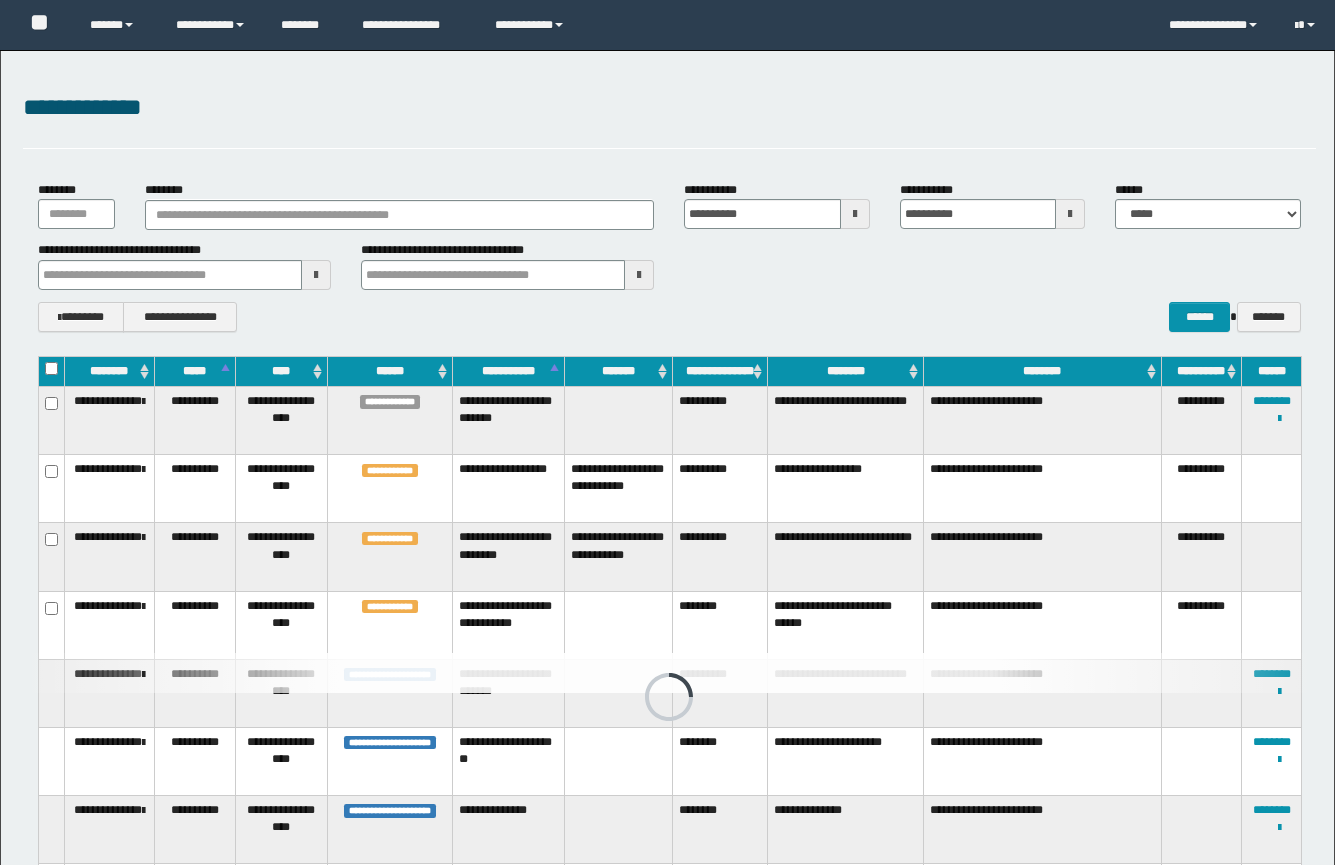 scroll, scrollTop: 132, scrollLeft: 0, axis: vertical 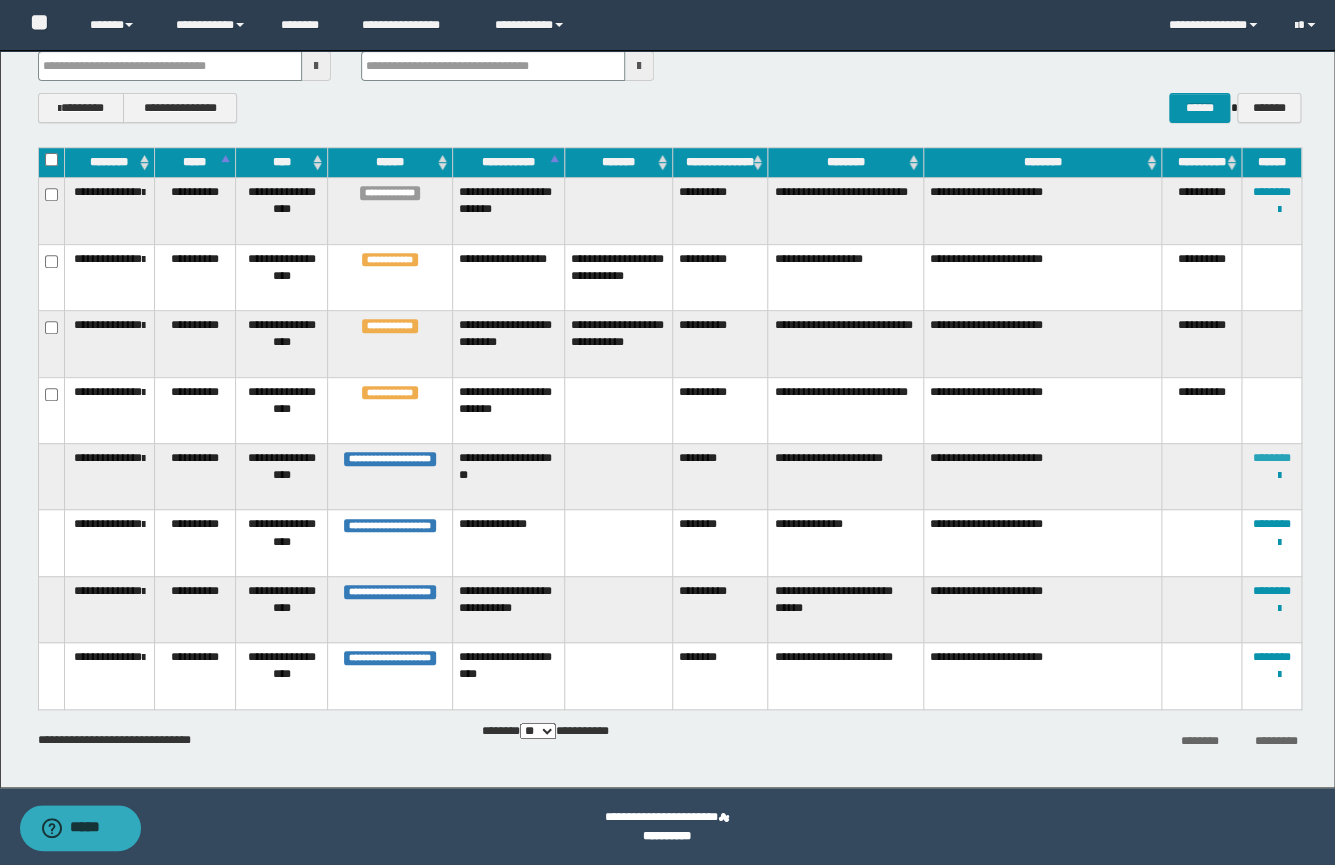 click on "********" at bounding box center (1272, 458) 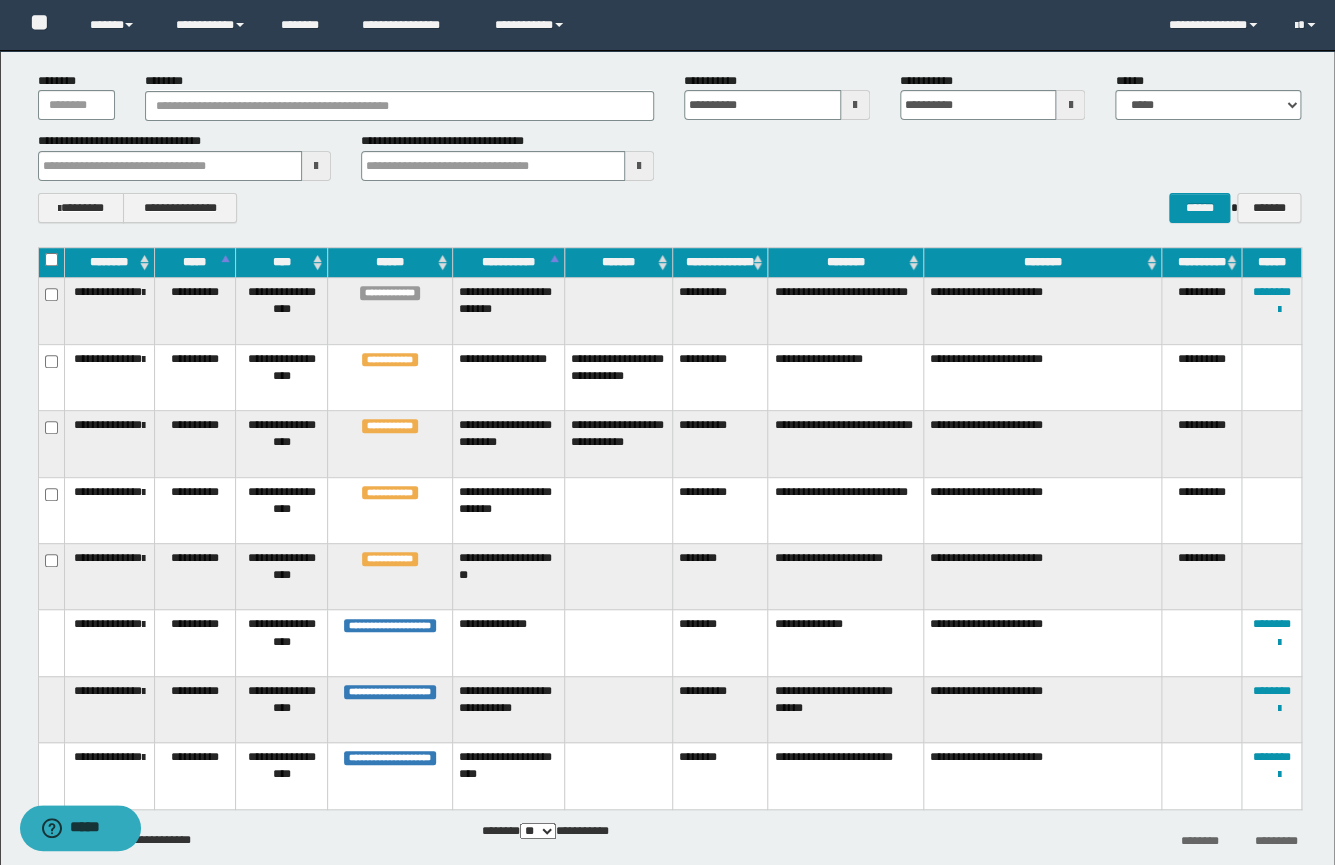 scroll, scrollTop: 127, scrollLeft: 0, axis: vertical 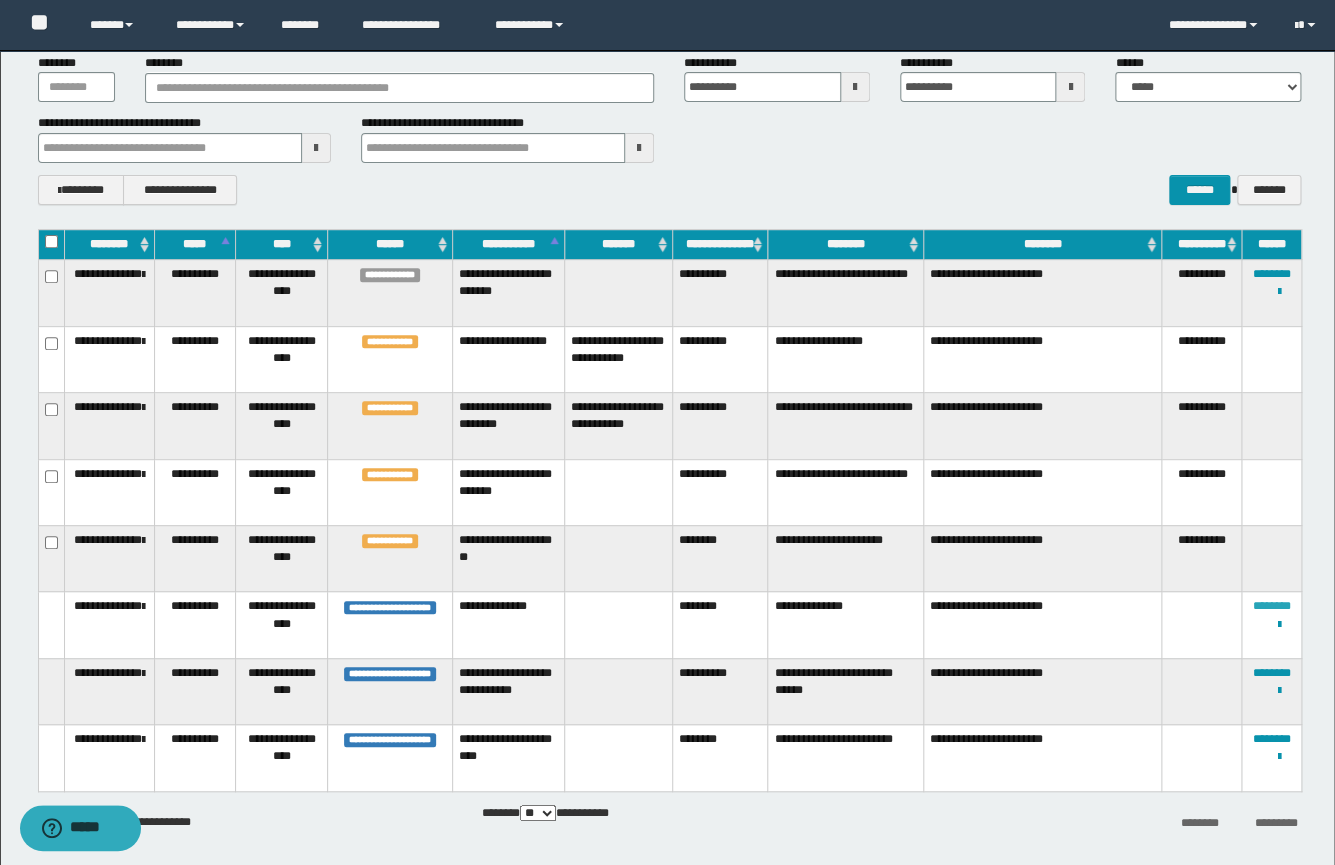 click on "********" at bounding box center [1272, 606] 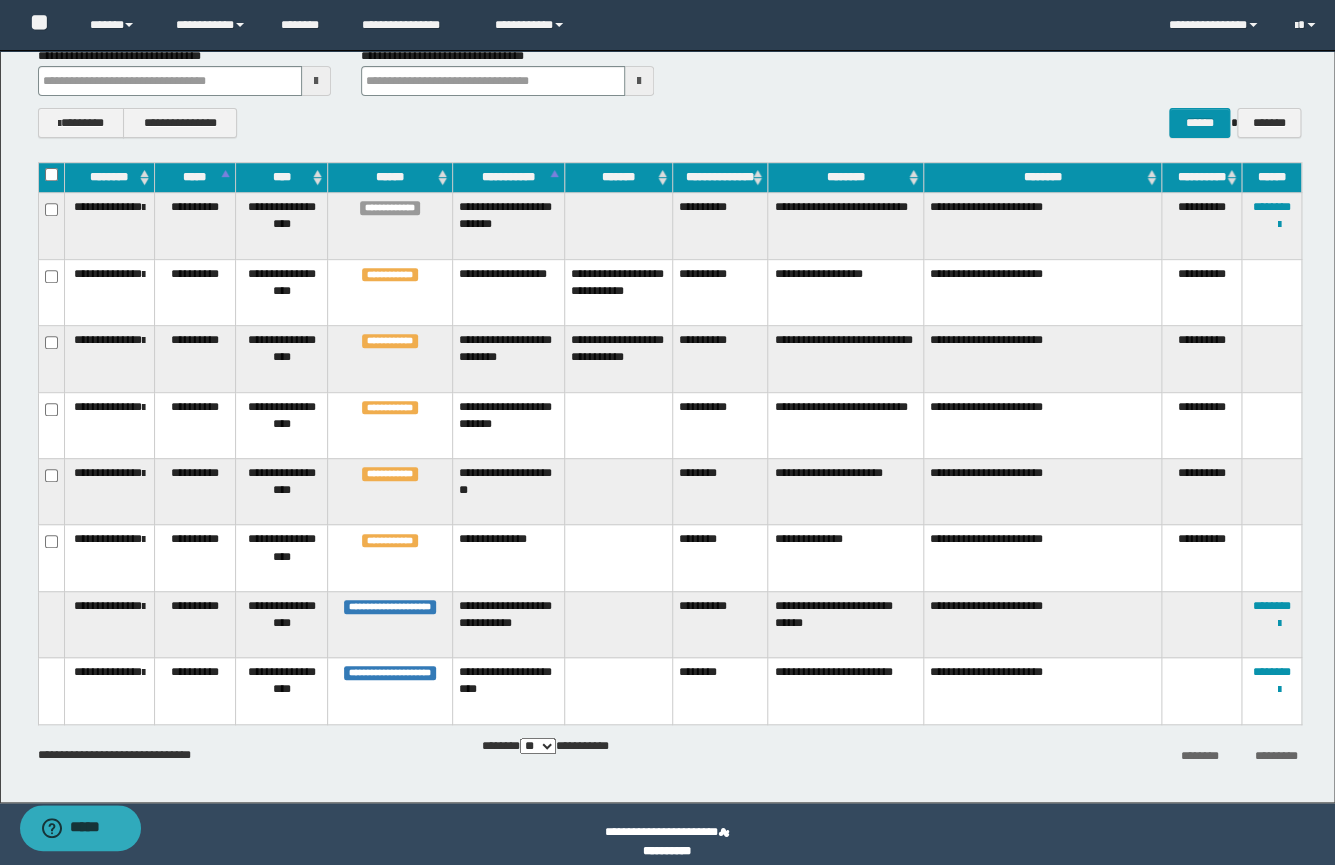 scroll, scrollTop: 209, scrollLeft: 0, axis: vertical 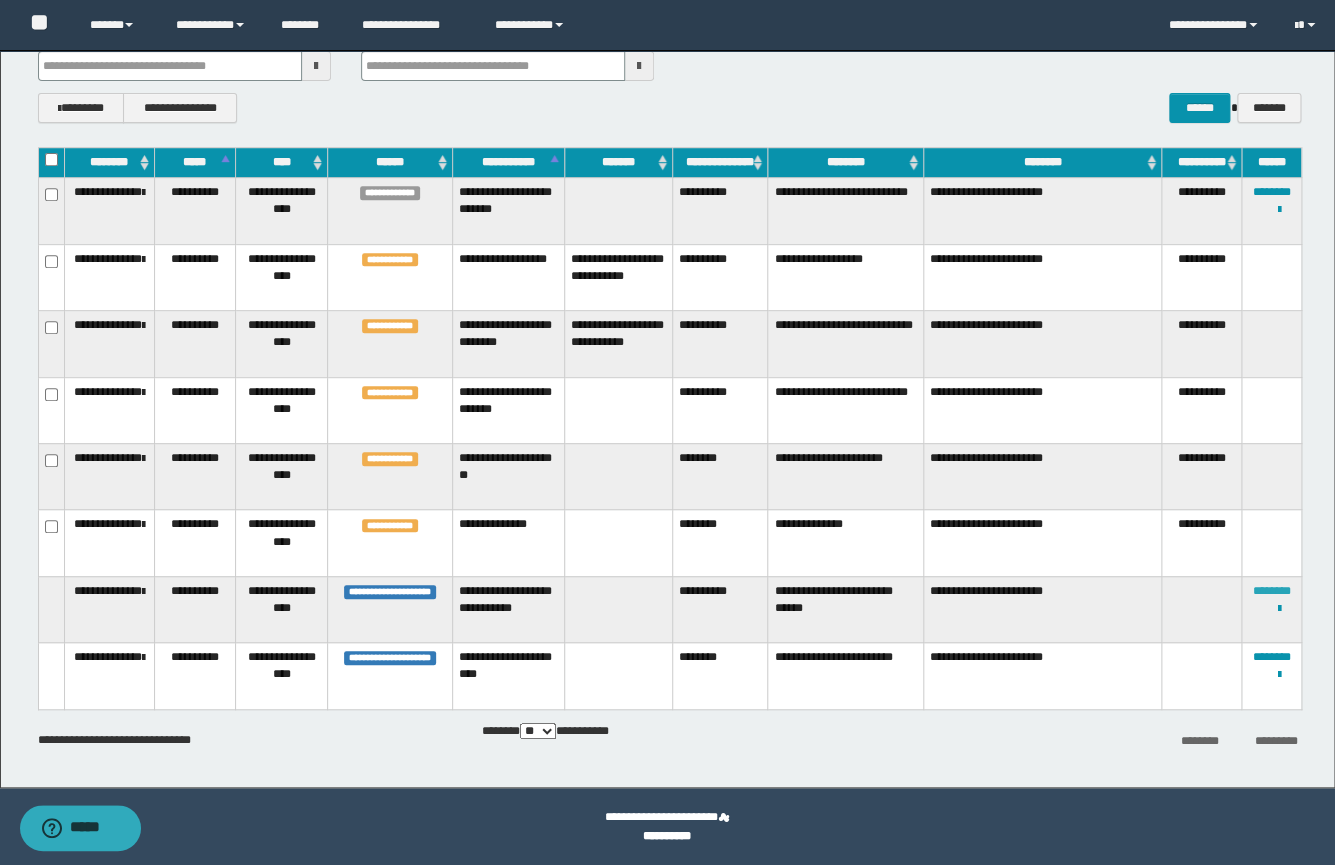 click on "********" at bounding box center (1272, 591) 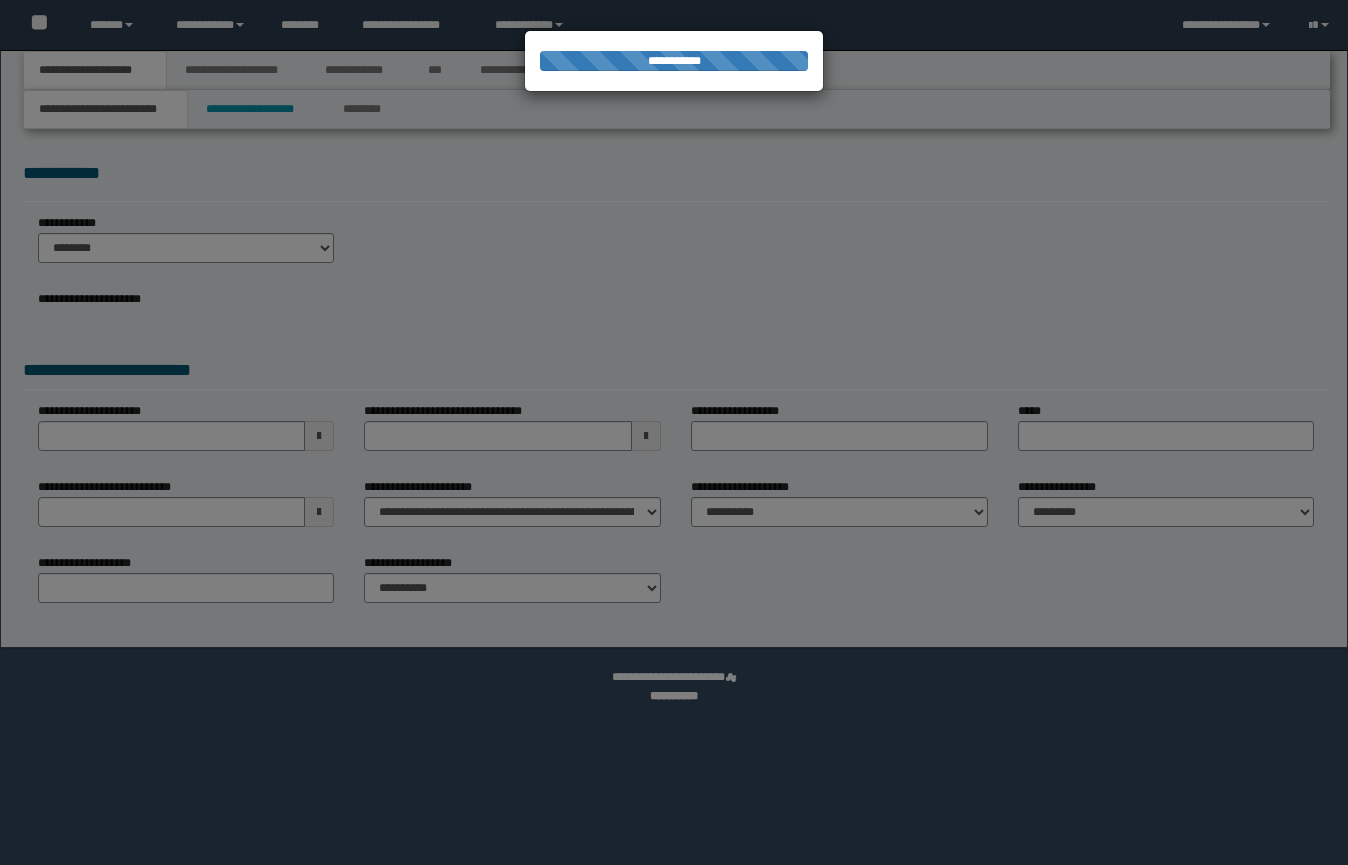 scroll, scrollTop: 0, scrollLeft: 0, axis: both 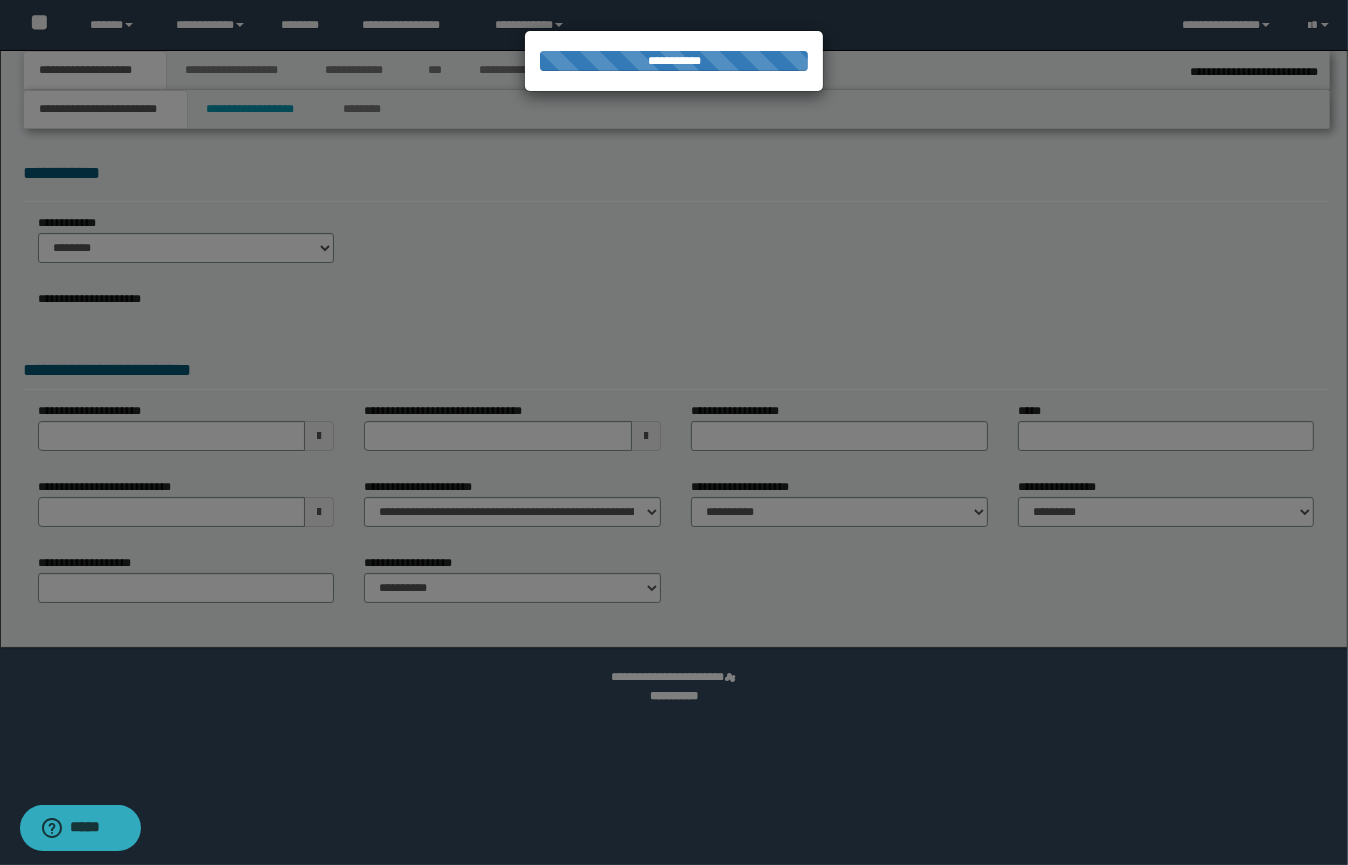 select on "*" 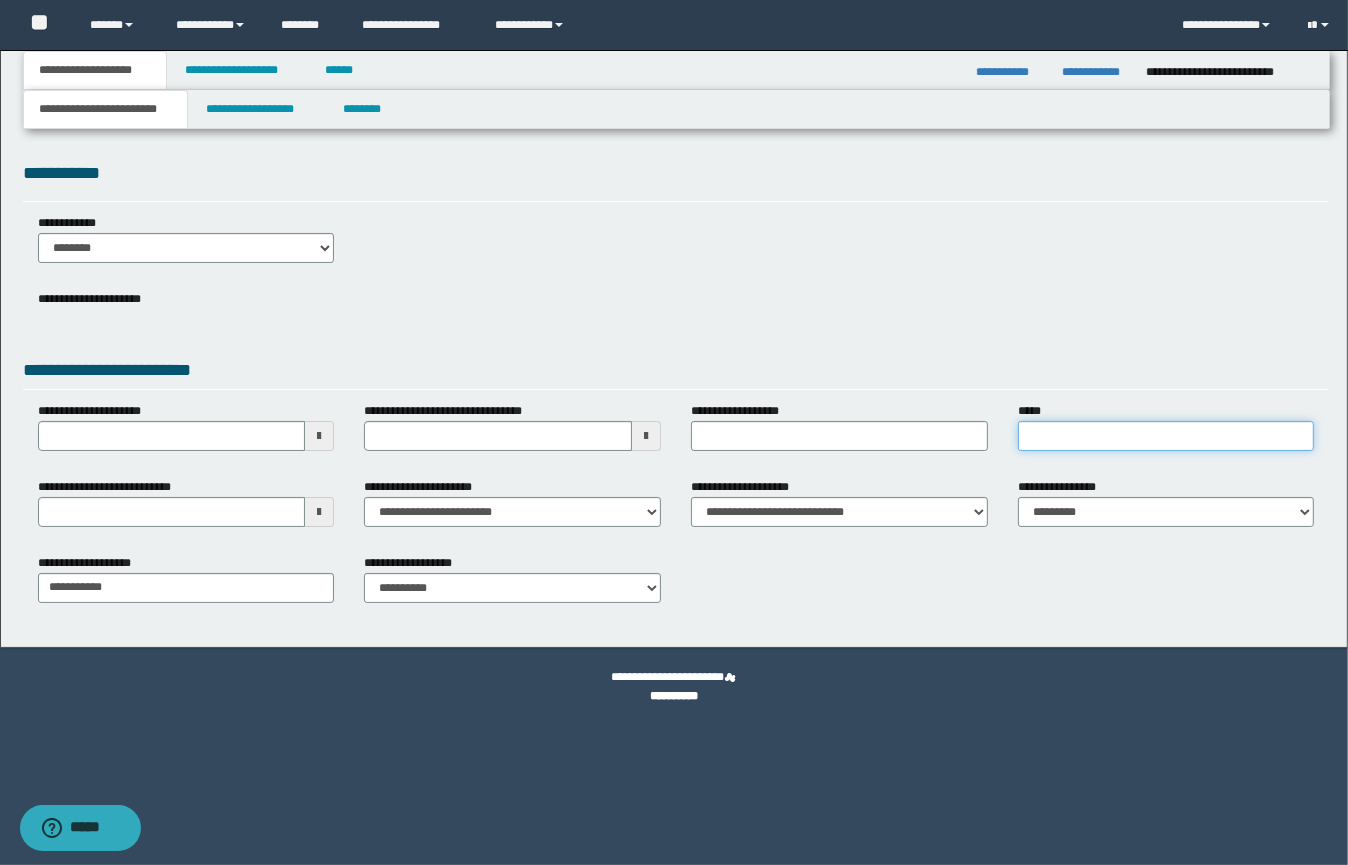 click on "*****" at bounding box center (1166, 436) 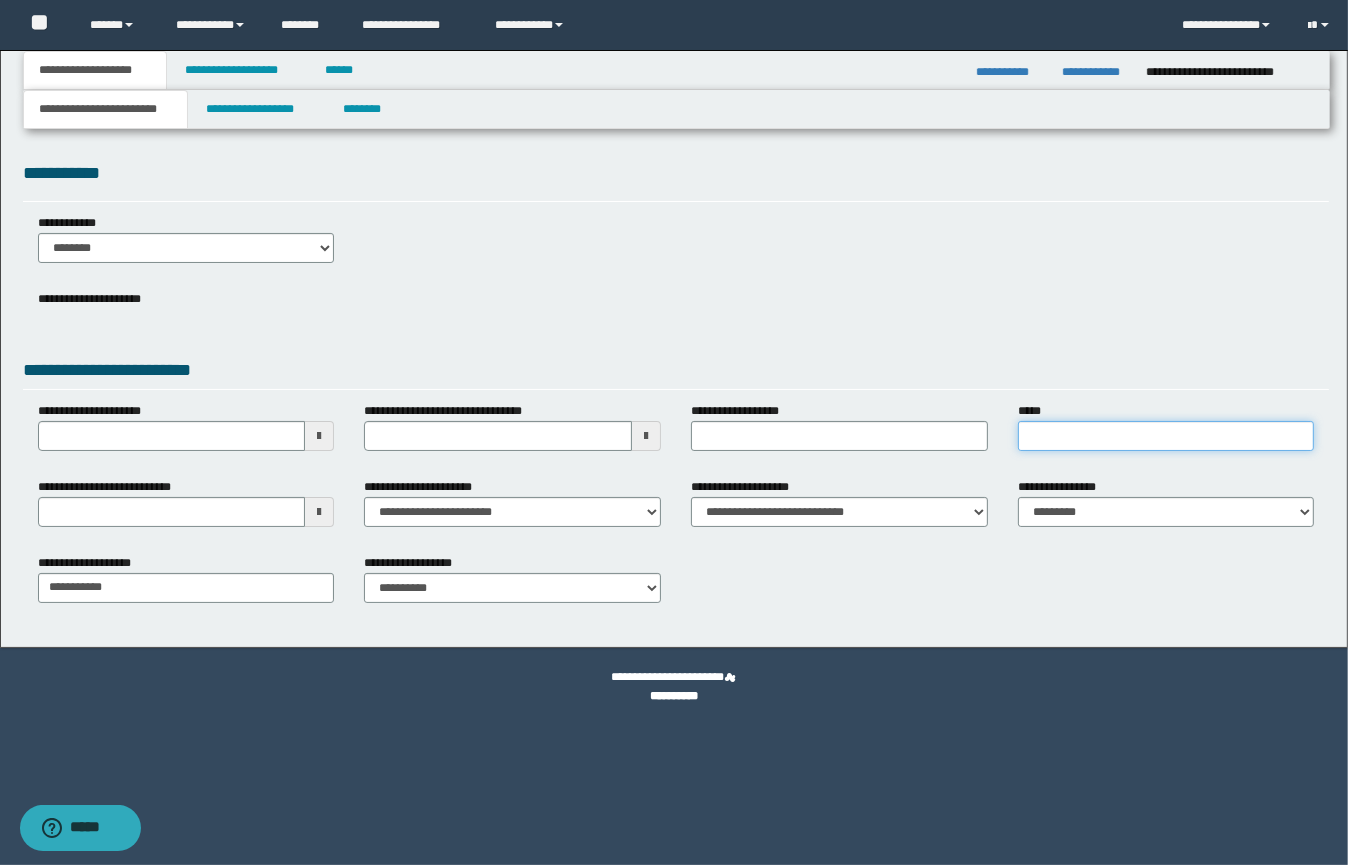 type on "**********" 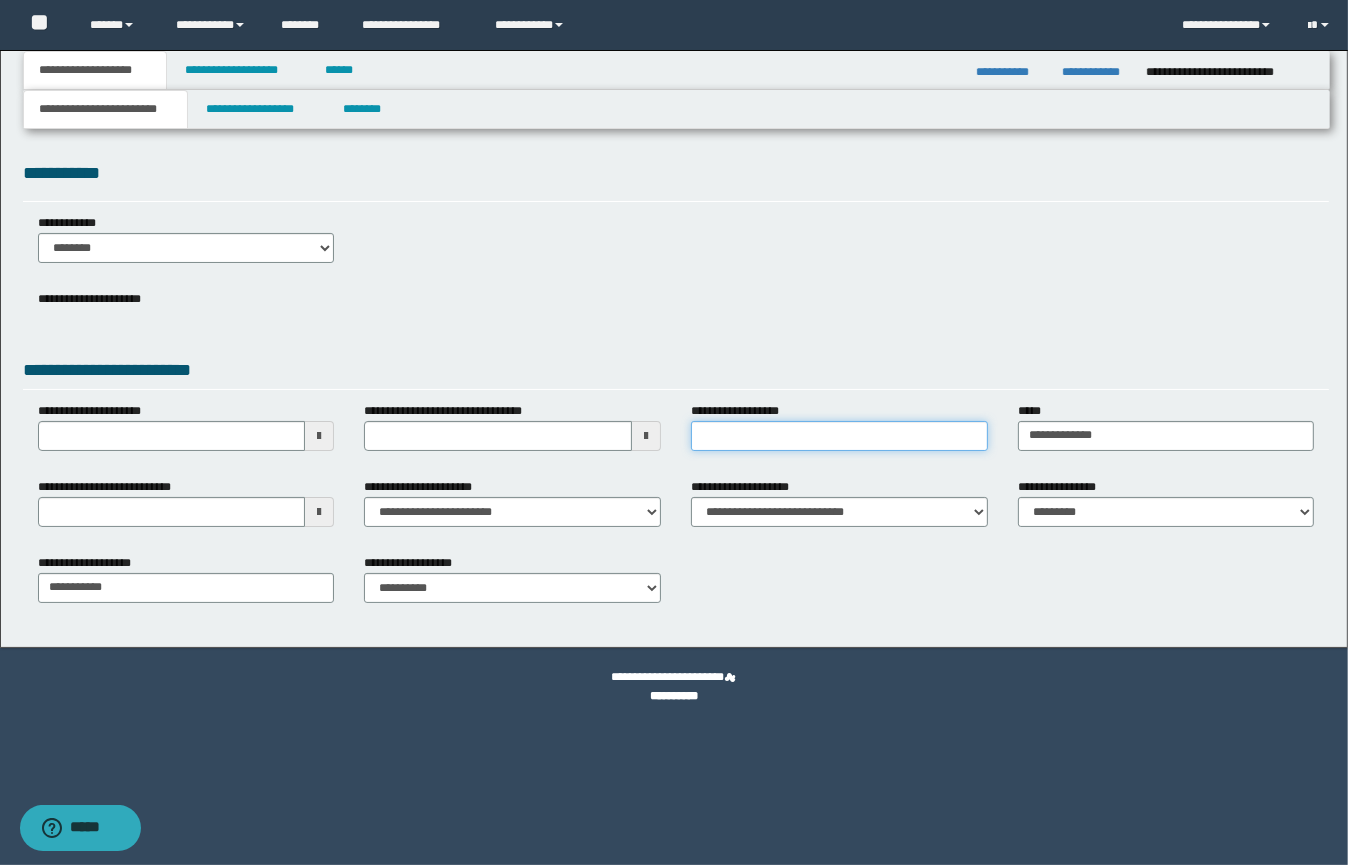 click on "**********" at bounding box center (839, 436) 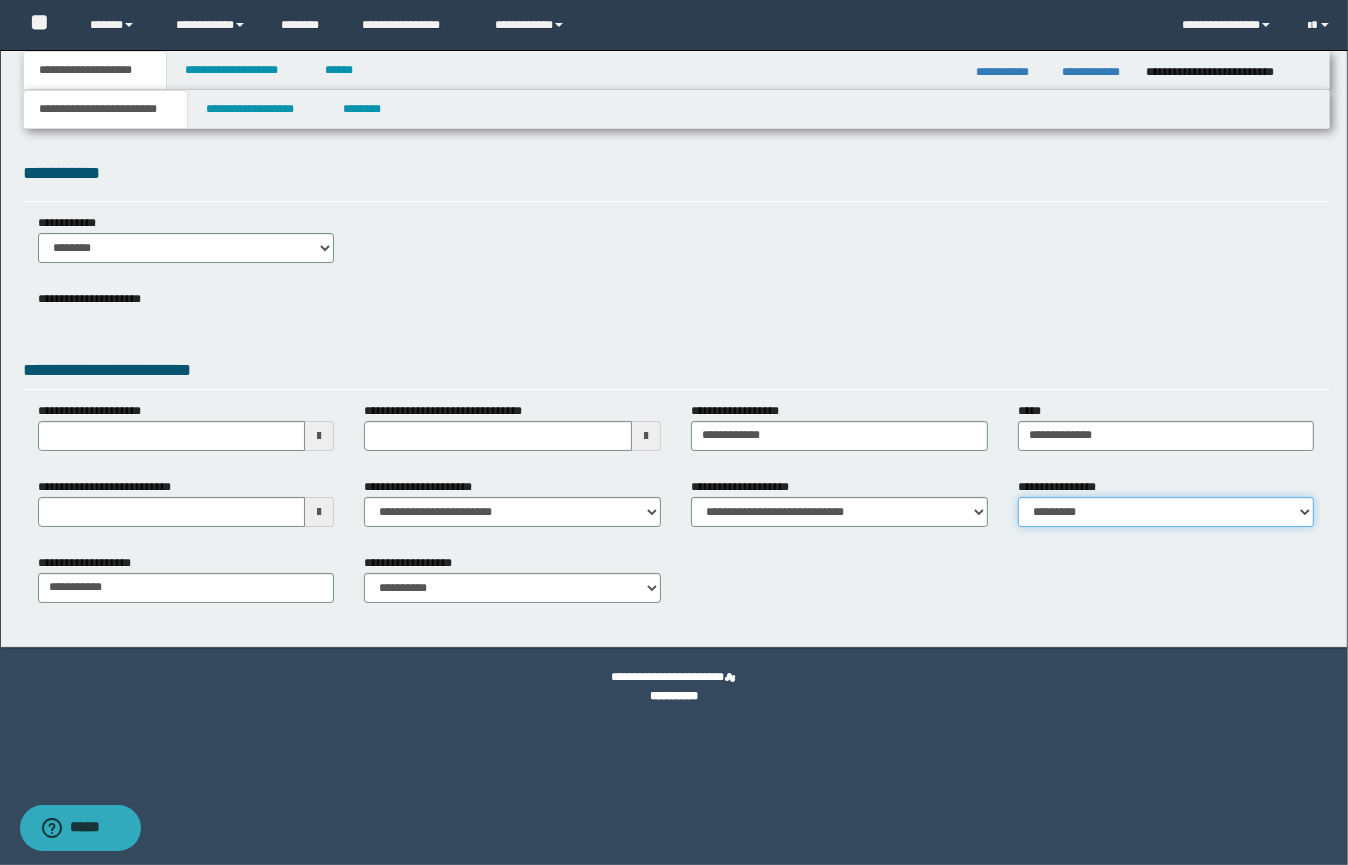 click on "**********" at bounding box center [1166, 512] 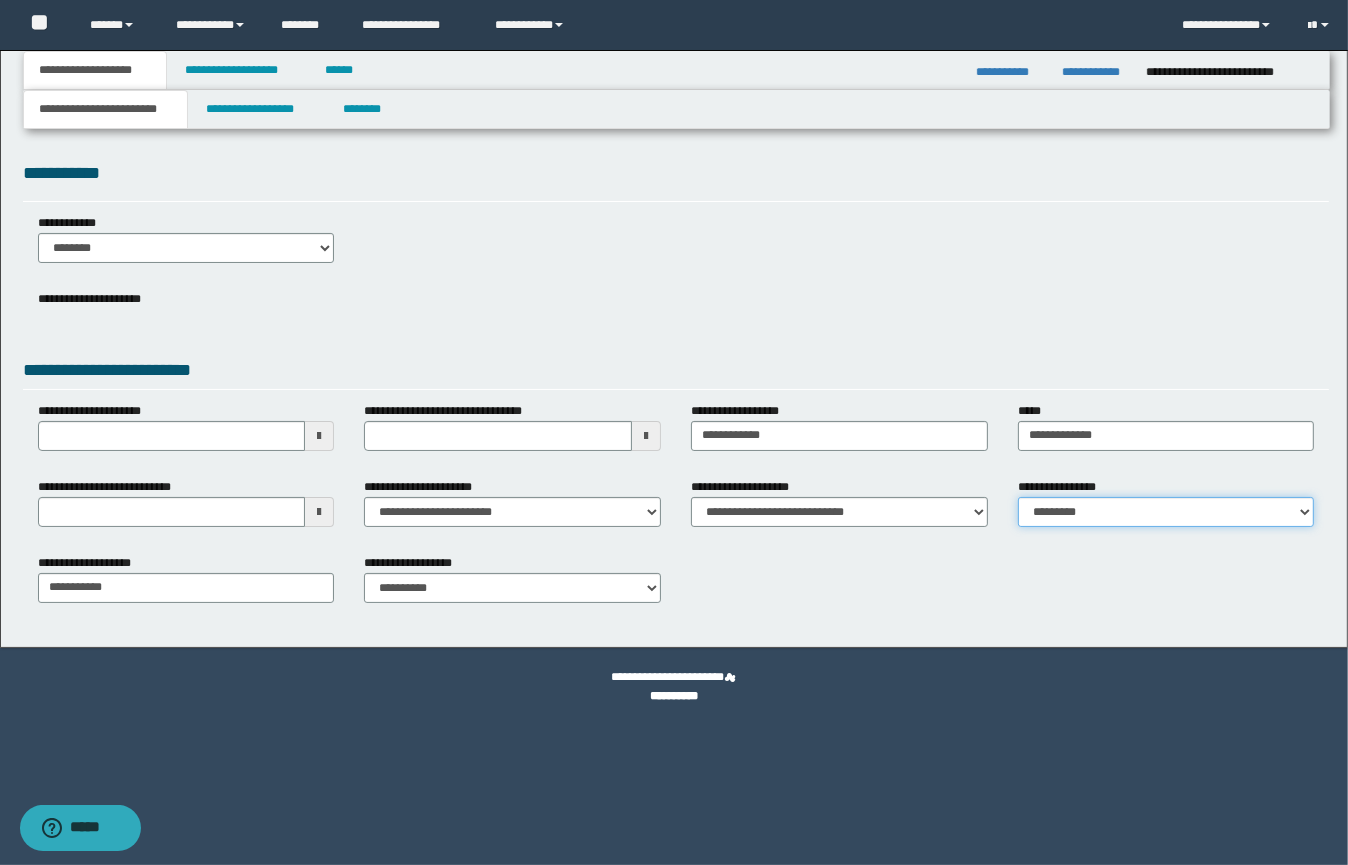select on "*" 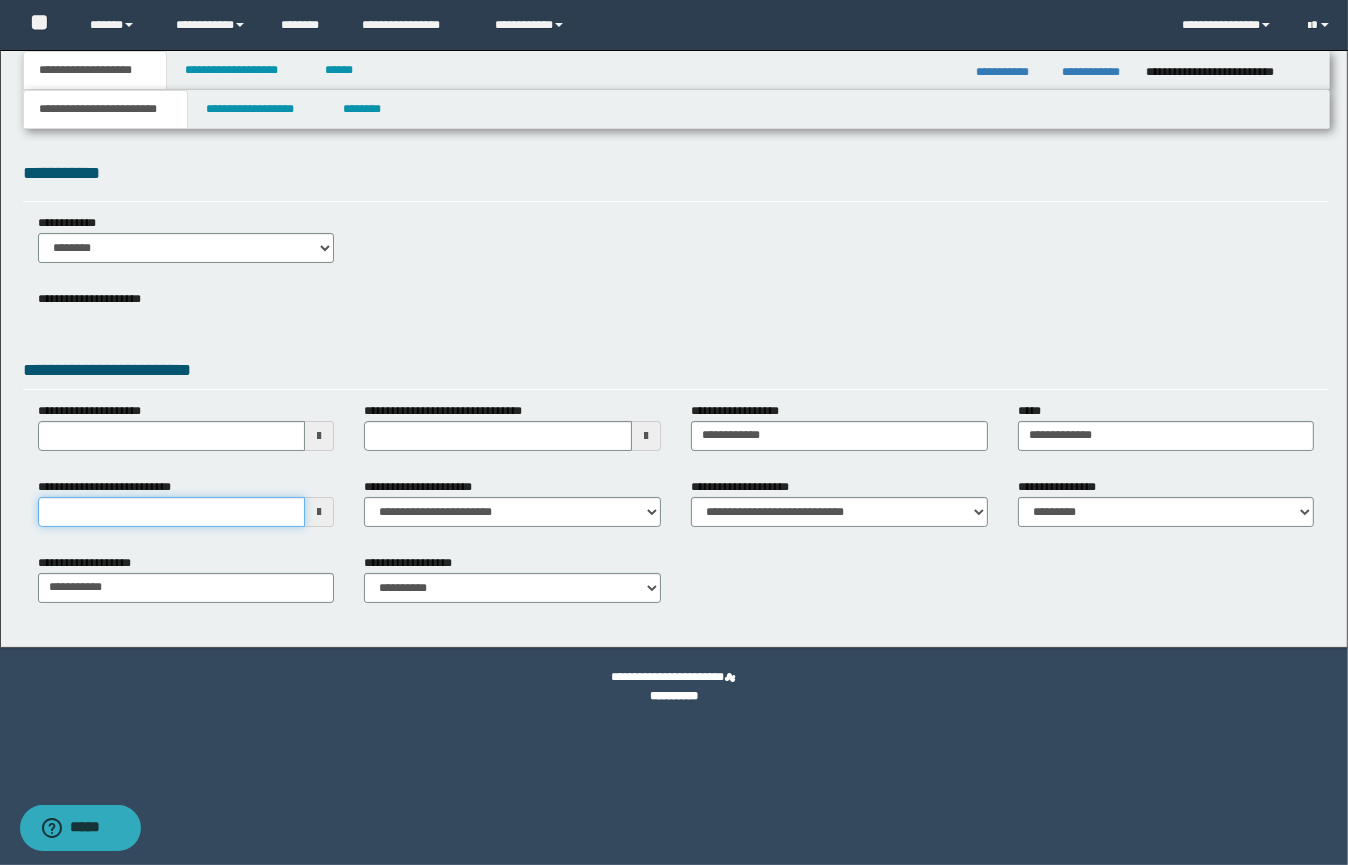click on "**********" at bounding box center [172, 512] 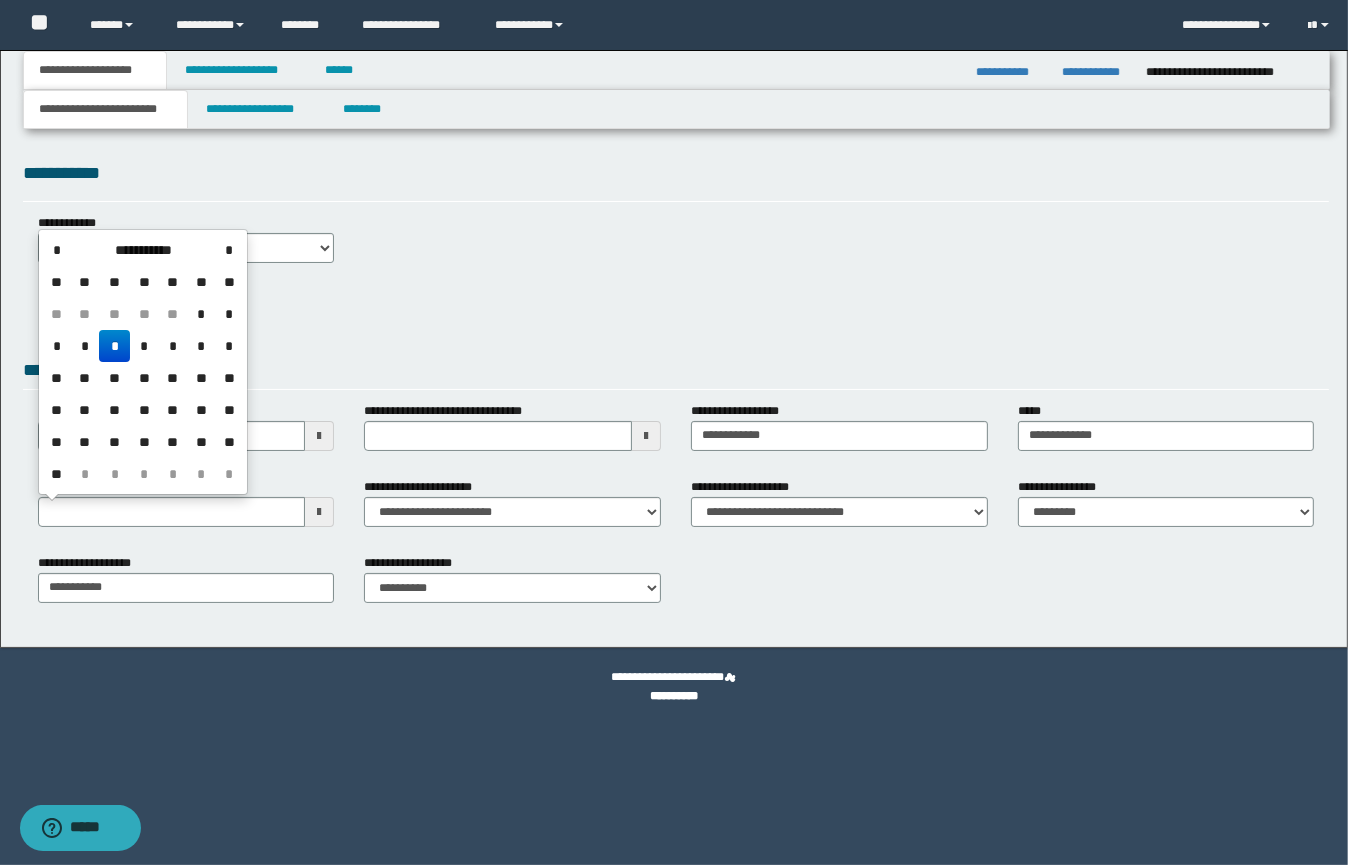 click on "*" at bounding box center (114, 346) 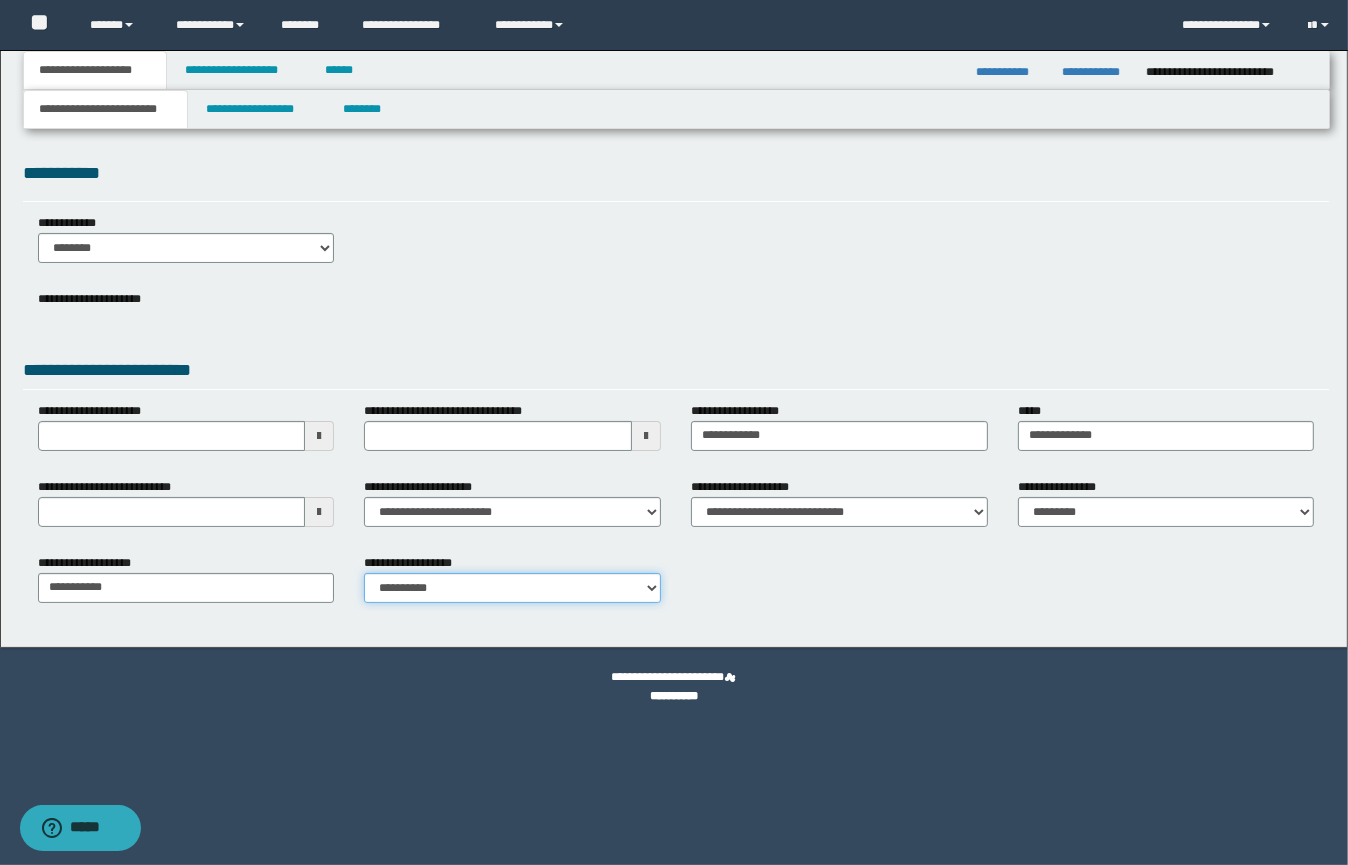 click on "**********" at bounding box center (512, 588) 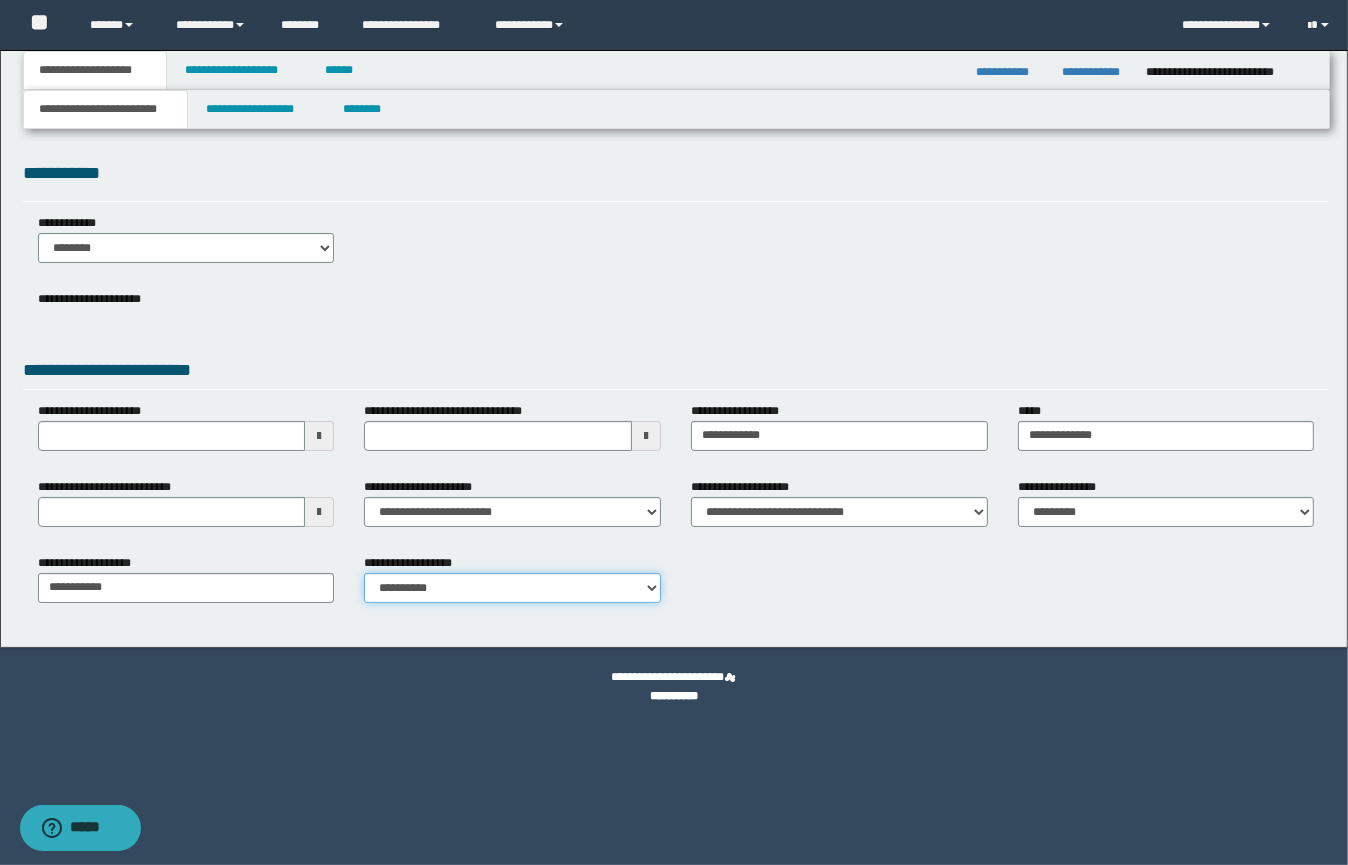 select on "*" 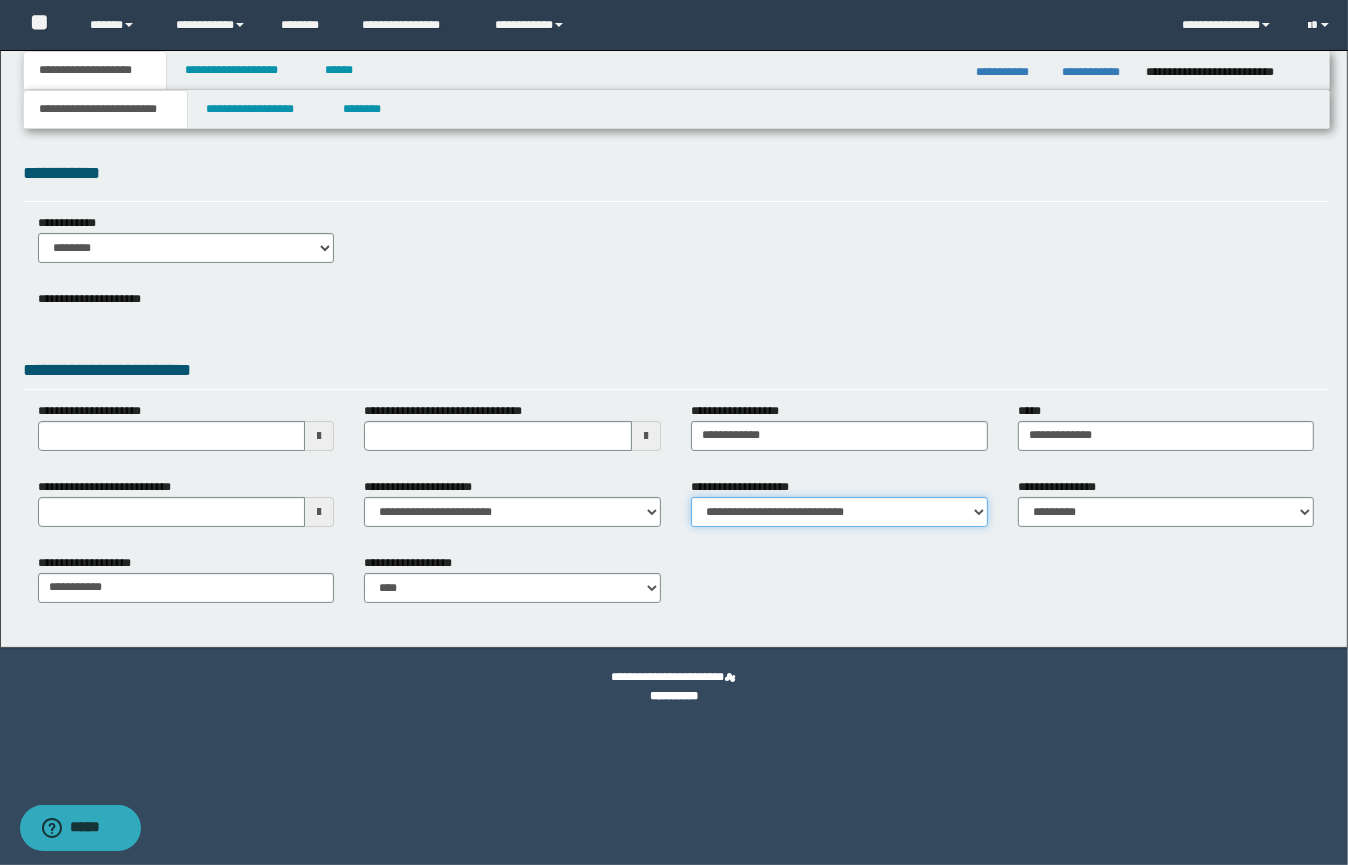 click on "**********" at bounding box center (839, 512) 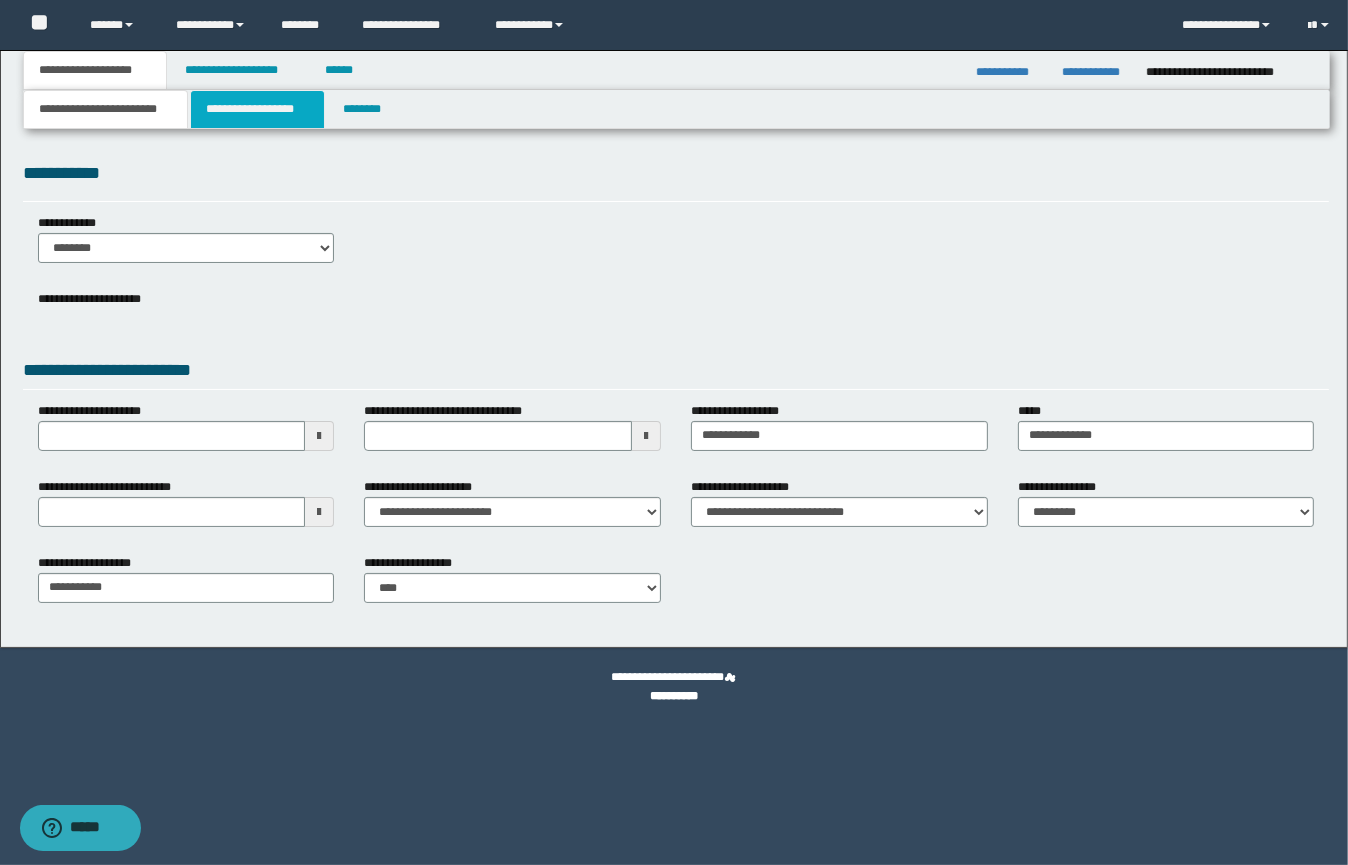 click on "**********" at bounding box center [257, 109] 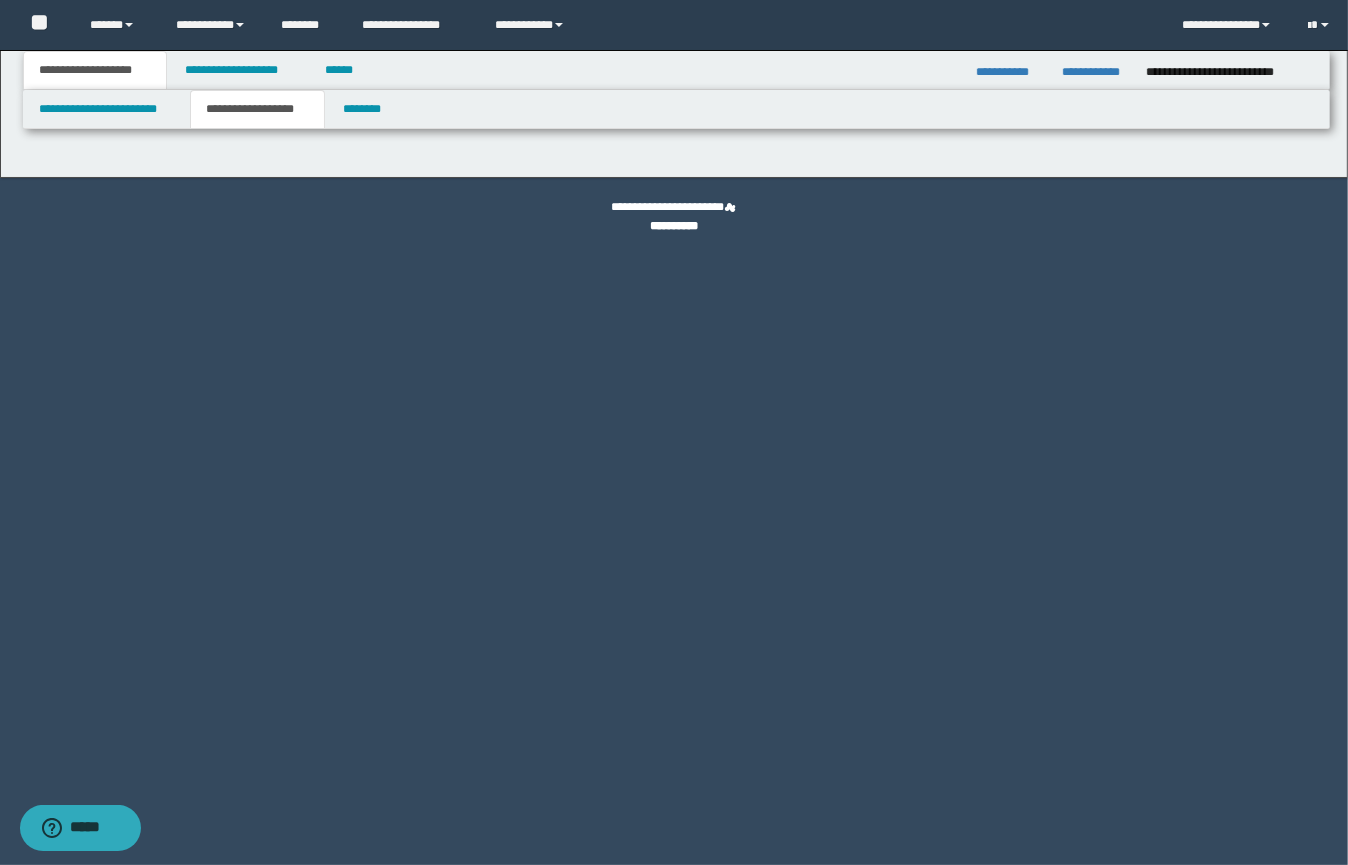 type on "********" 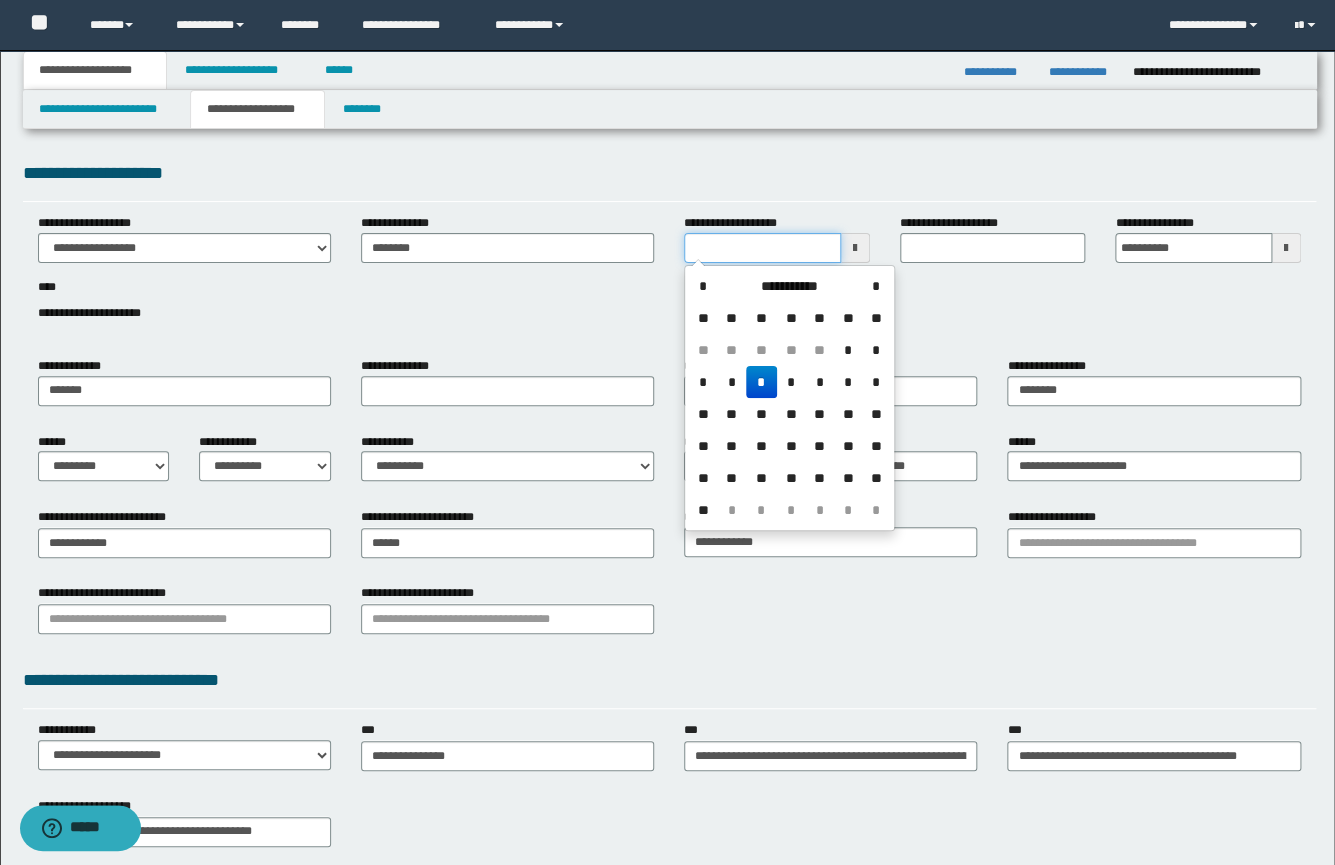 drag, startPoint x: 786, startPoint y: 259, endPoint x: 528, endPoint y: 265, distance: 258.06976 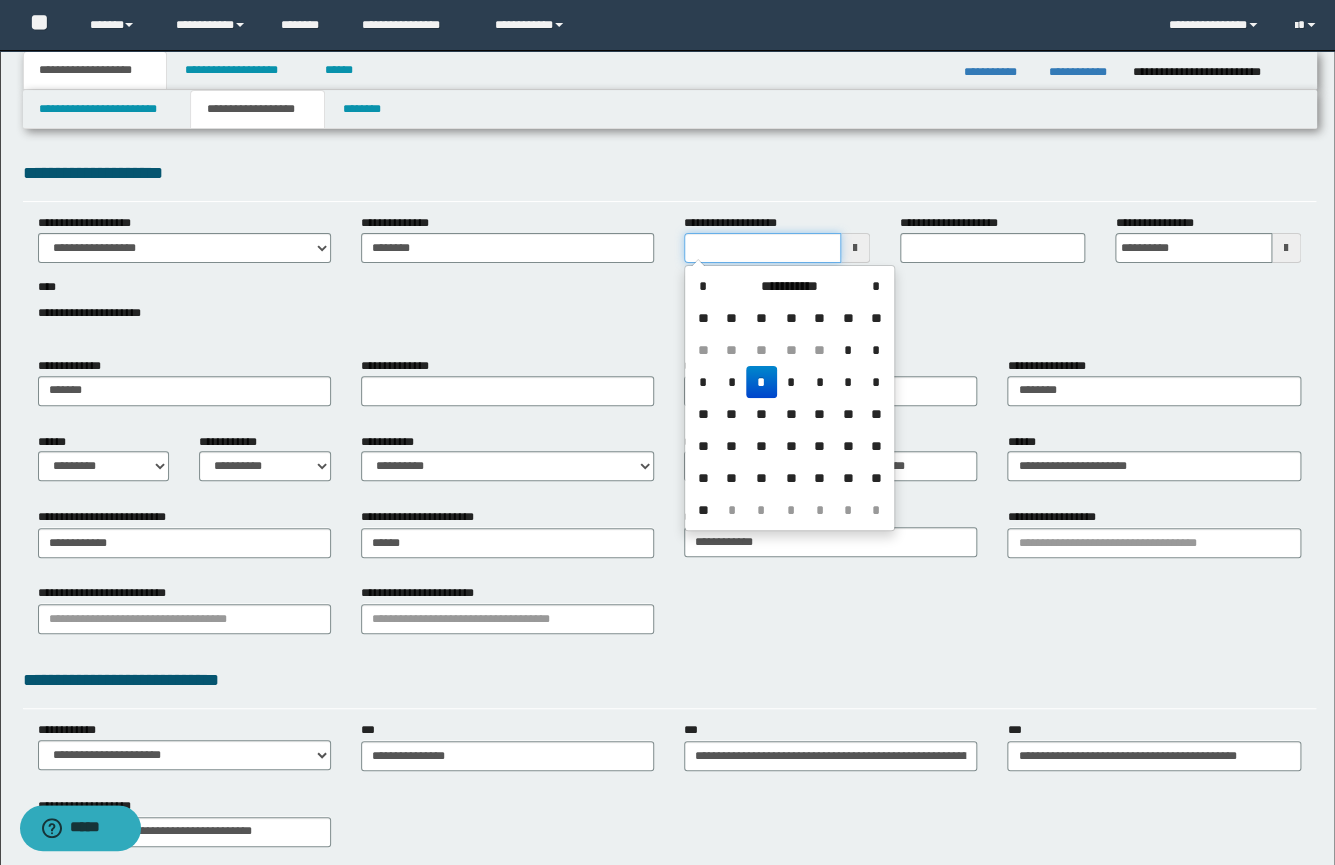 drag, startPoint x: 766, startPoint y: 249, endPoint x: 649, endPoint y: 250, distance: 117.00427 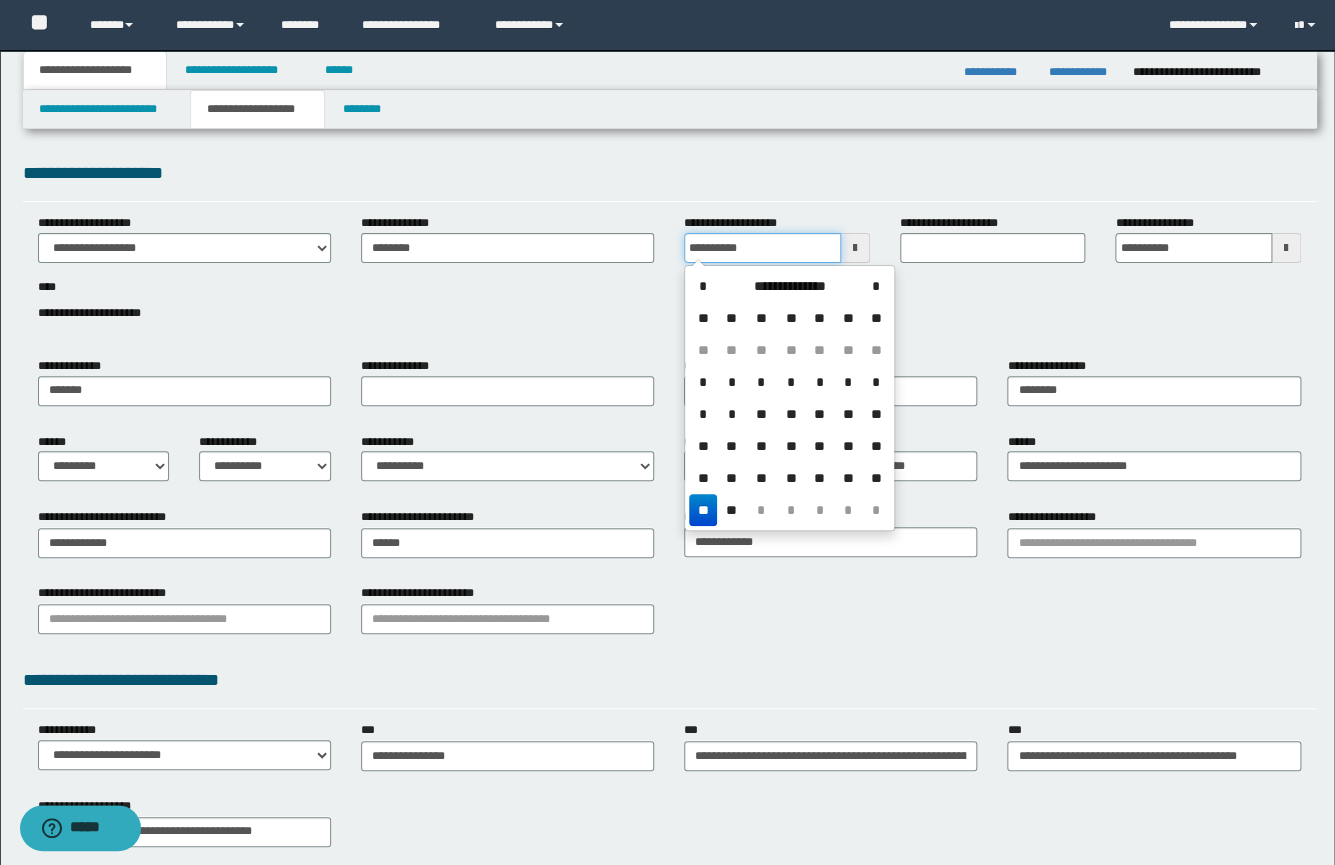 type on "**********" 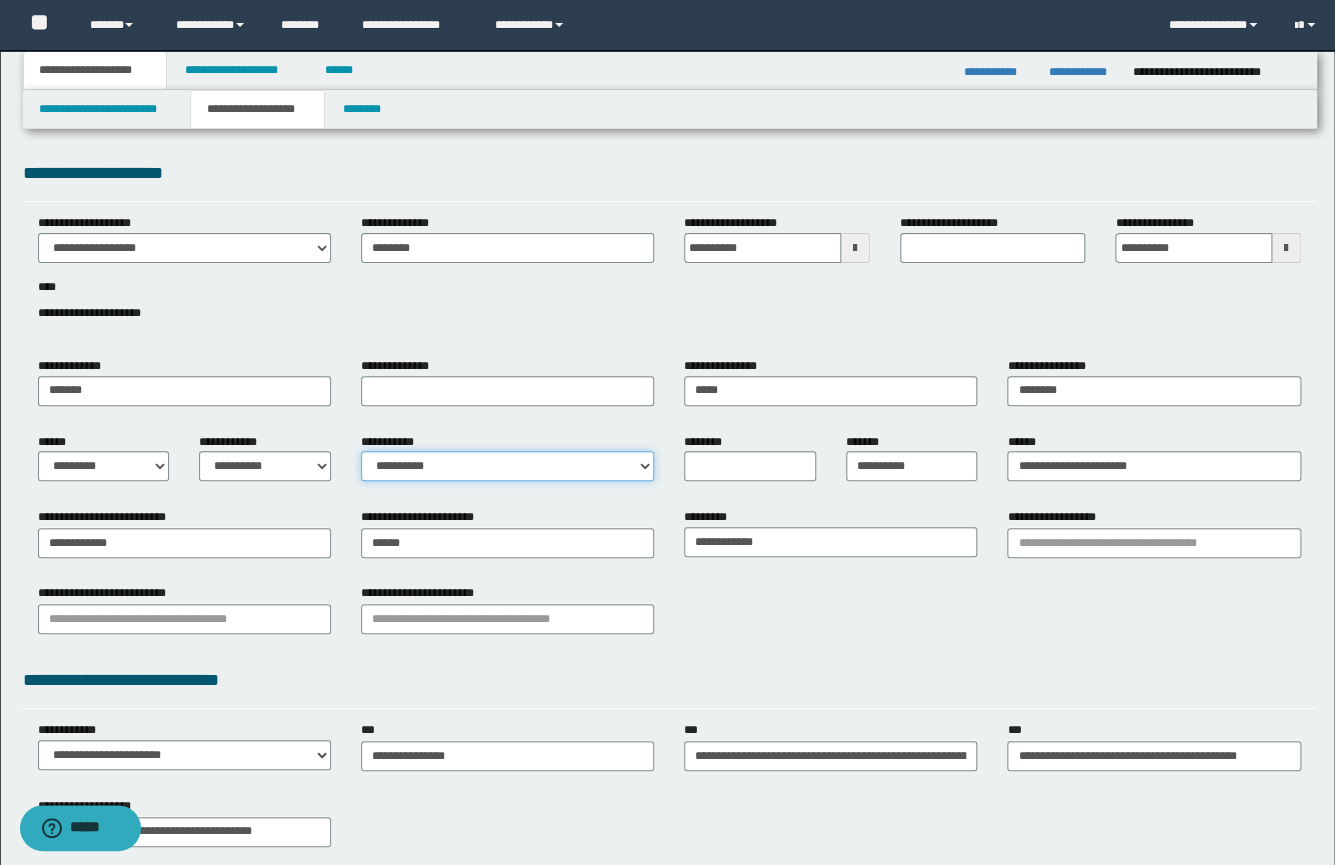 click on "**********" at bounding box center (507, 466) 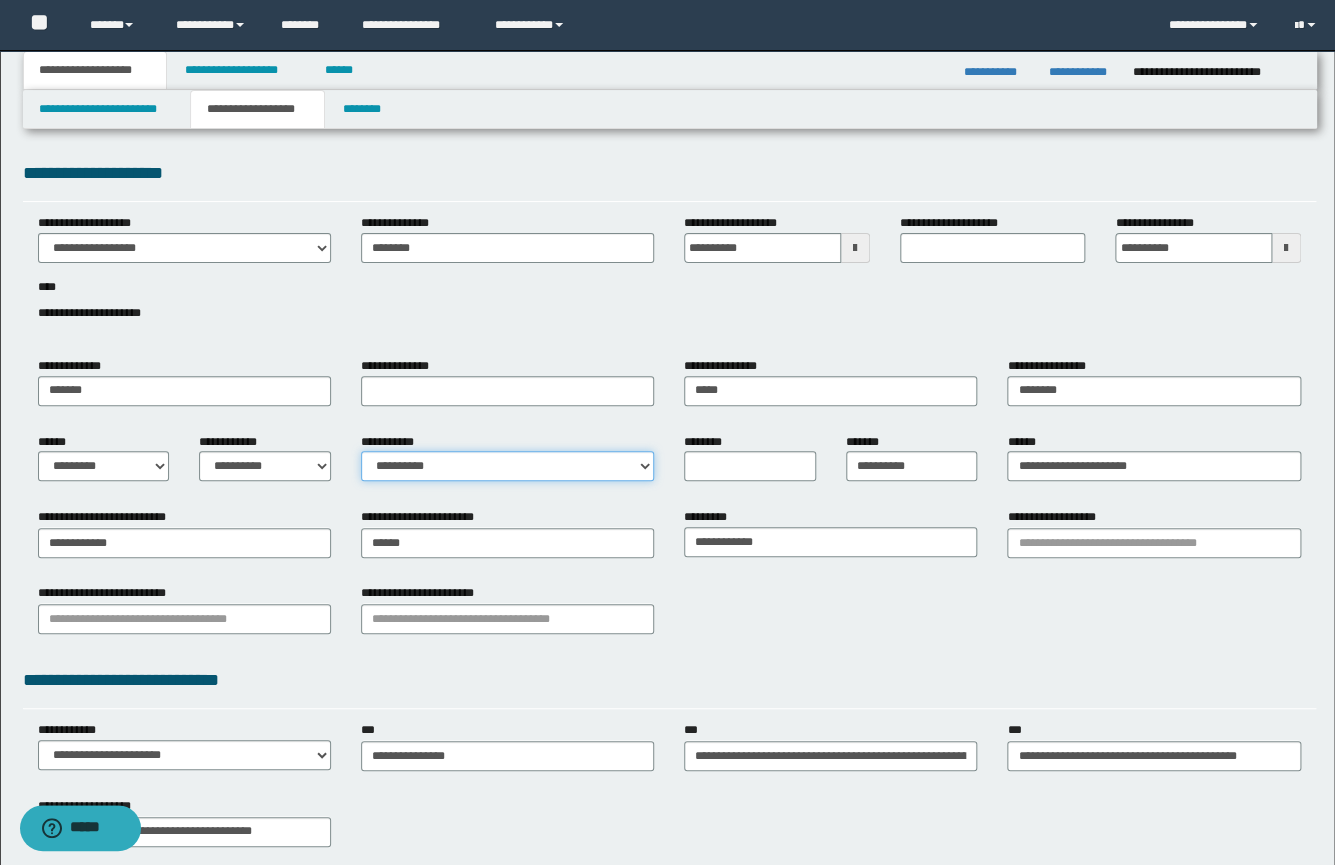 select on "*" 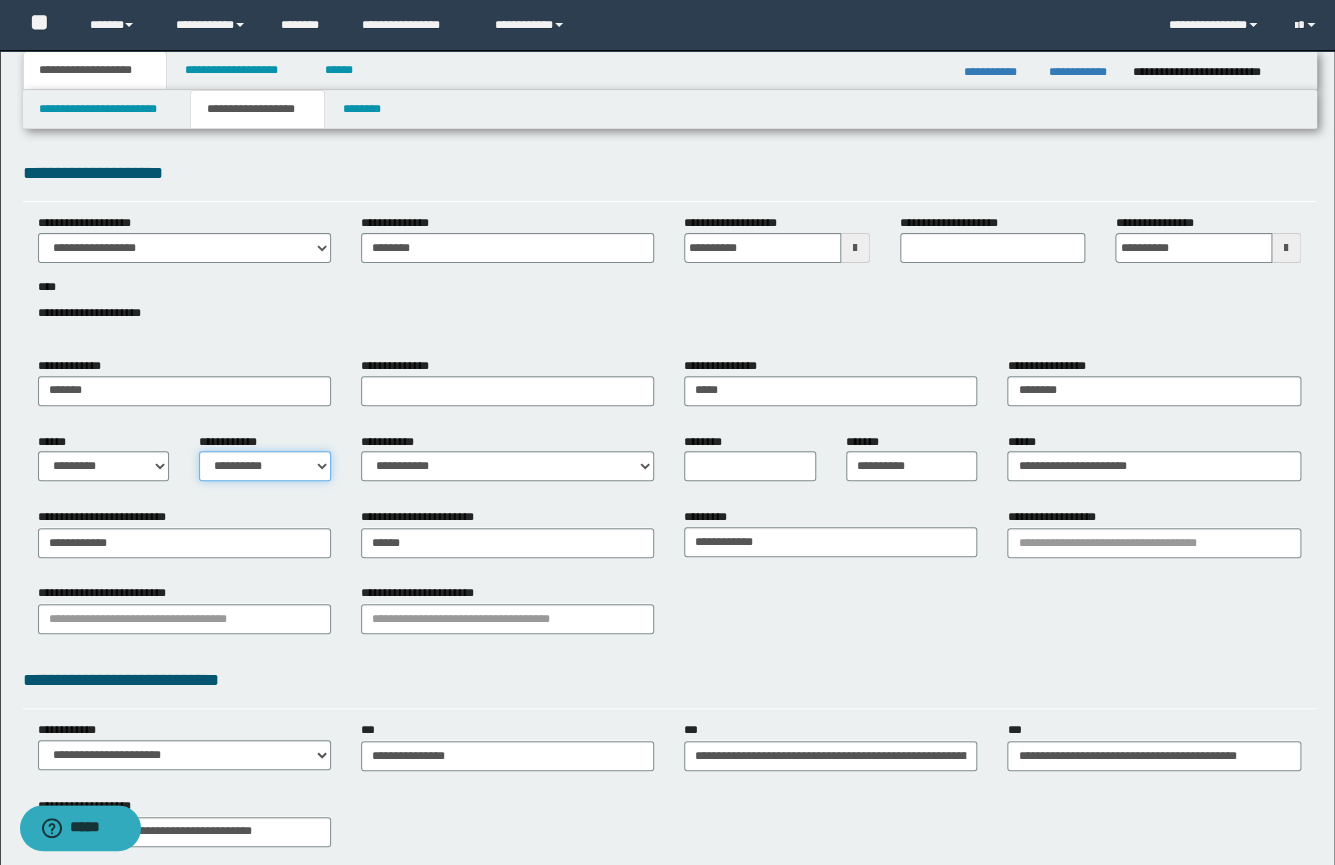 click on "**********" at bounding box center (265, 466) 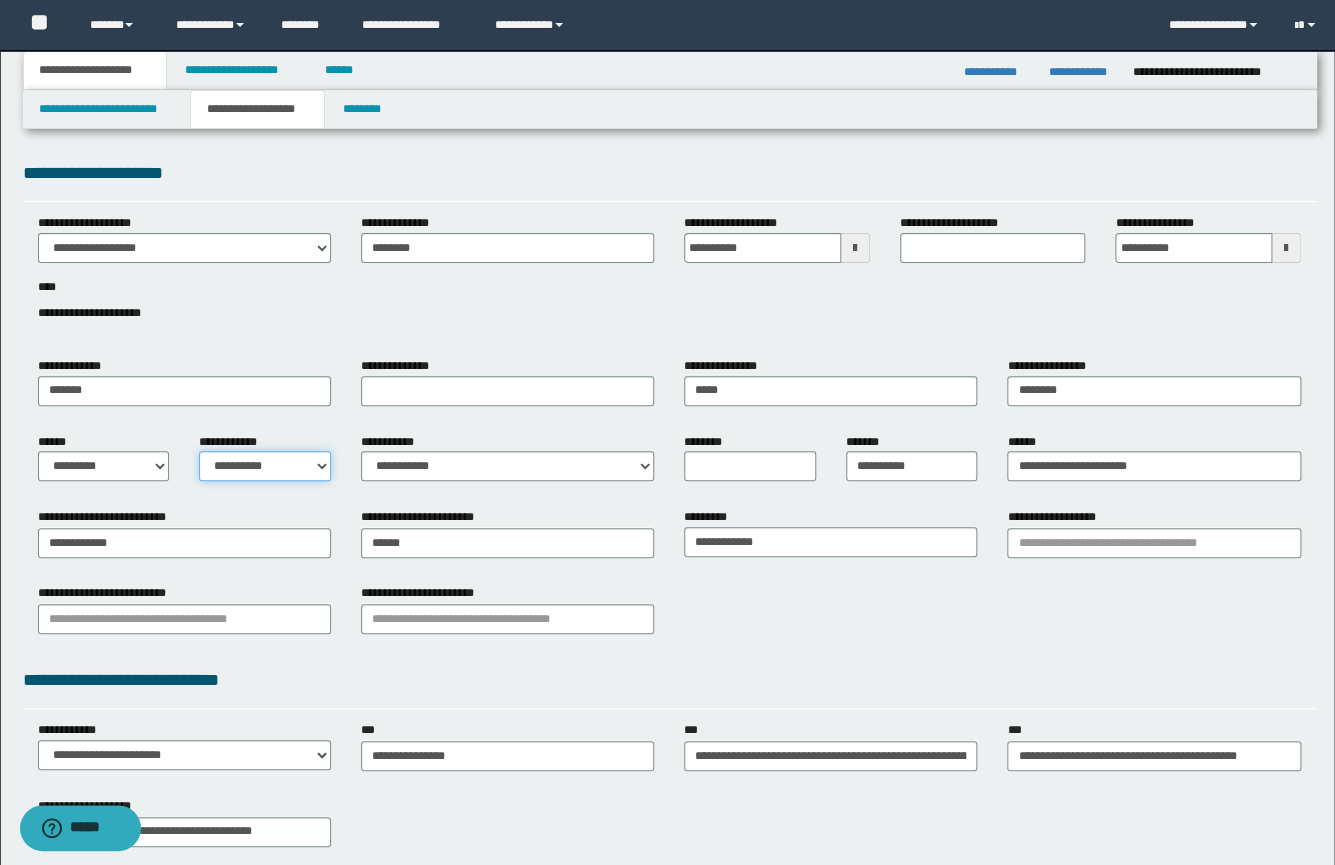 select on "*" 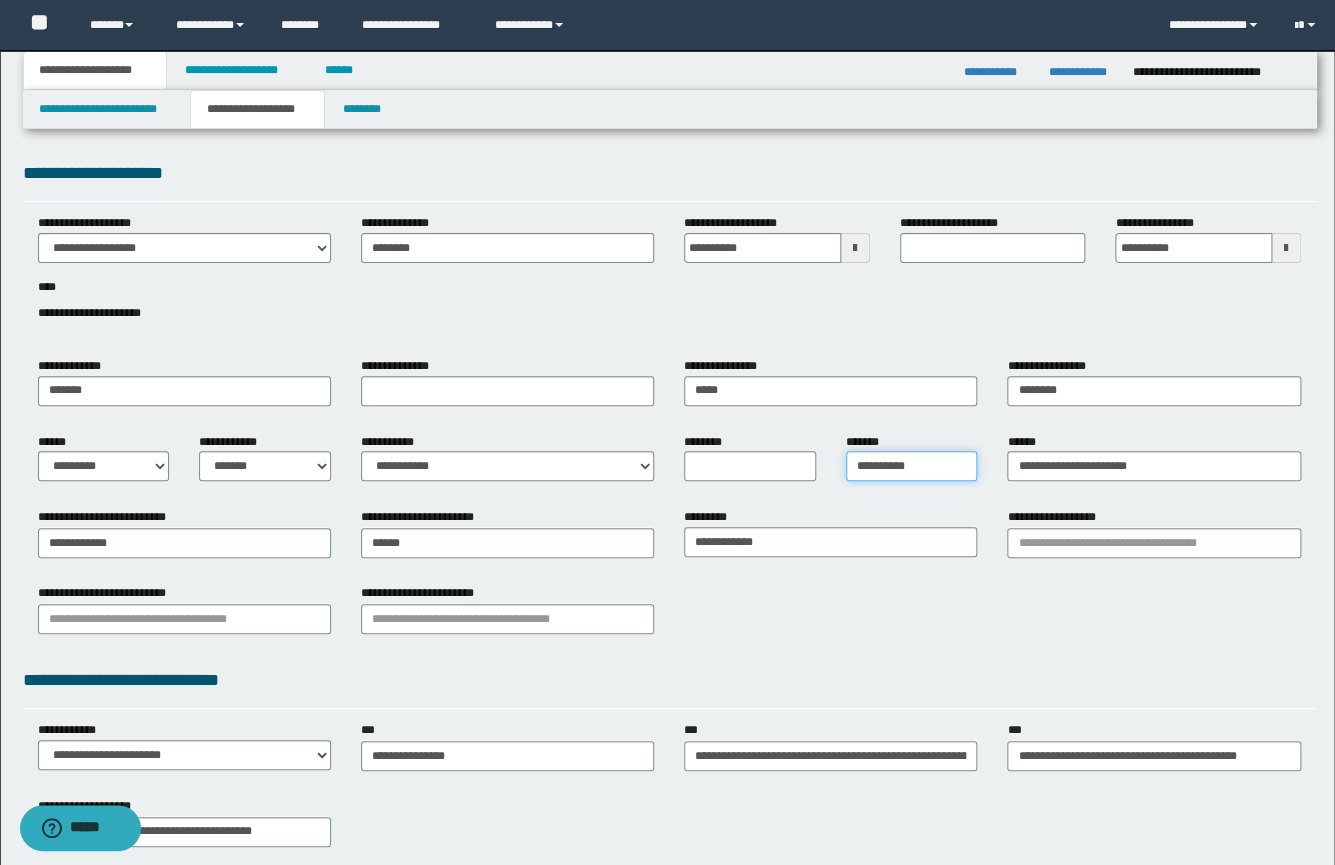 drag, startPoint x: 845, startPoint y: 463, endPoint x: 815, endPoint y: 462, distance: 30.016663 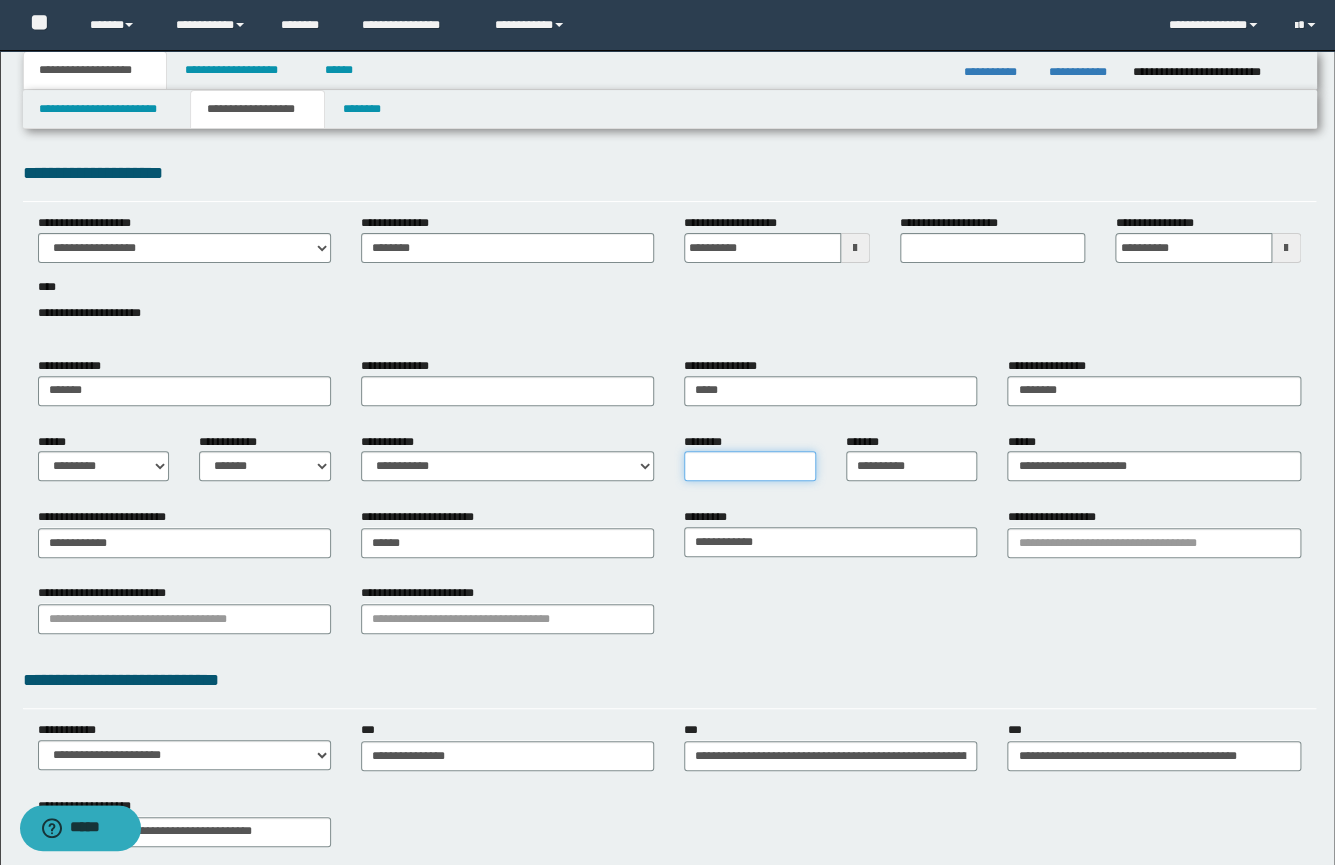click on "********" at bounding box center (750, 466) 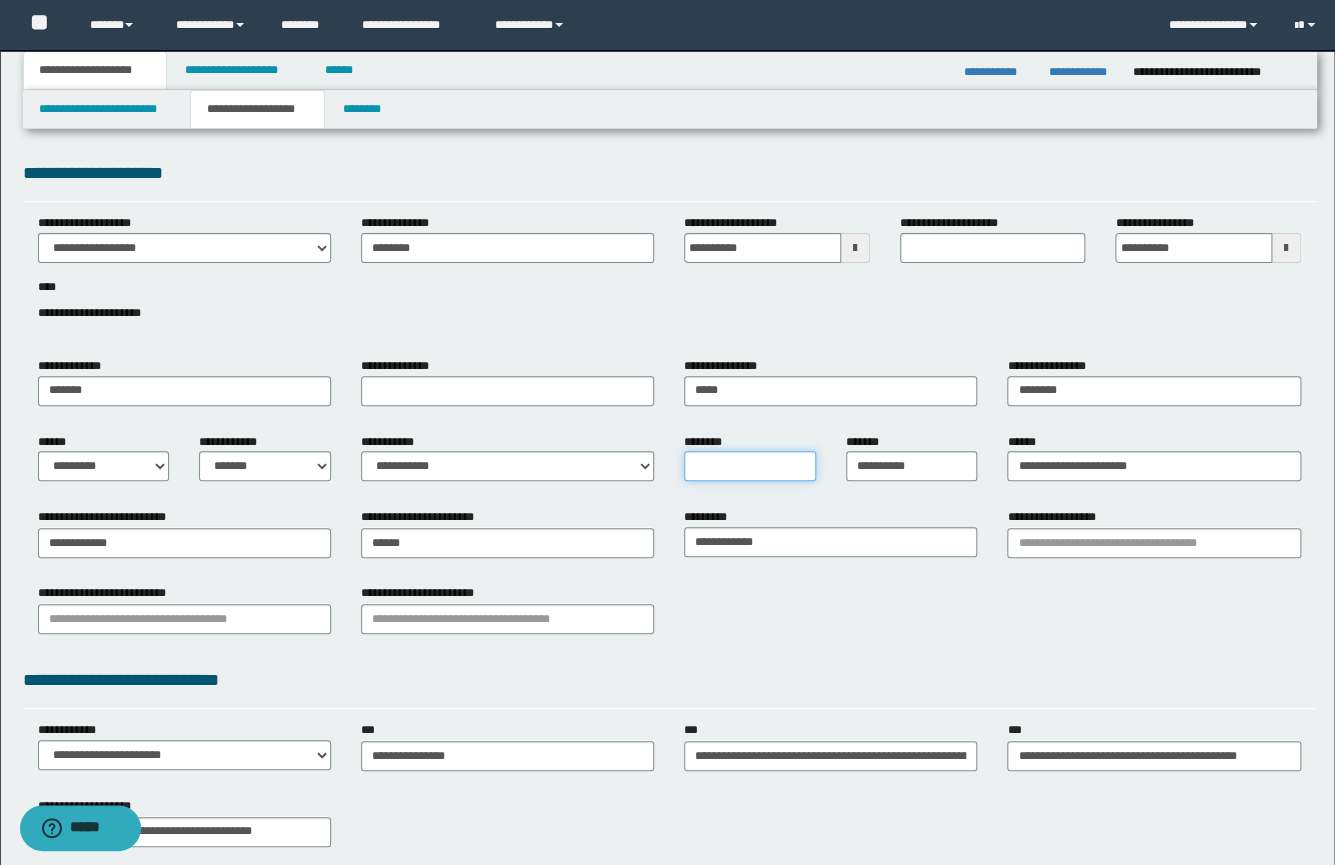 paste on "**********" 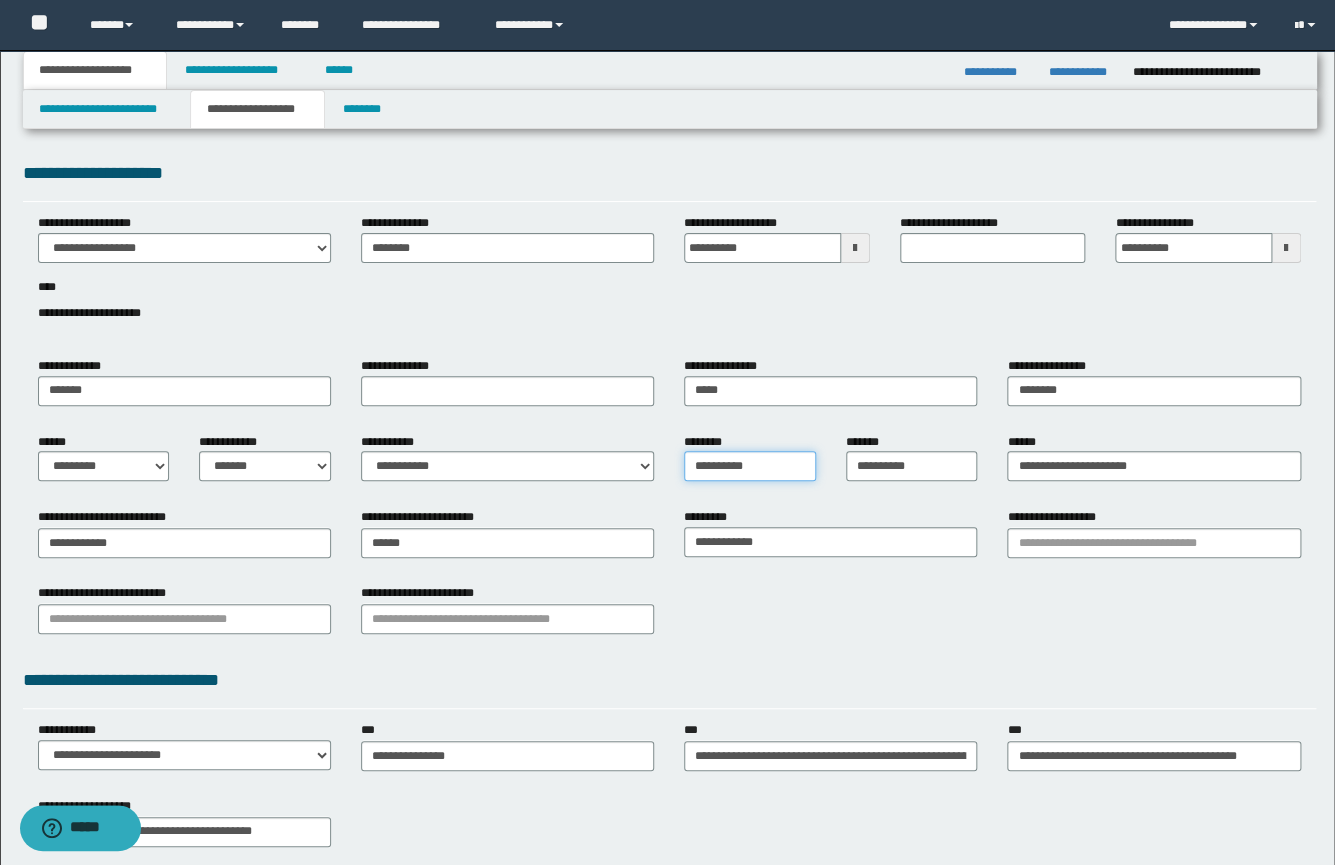 type on "**********" 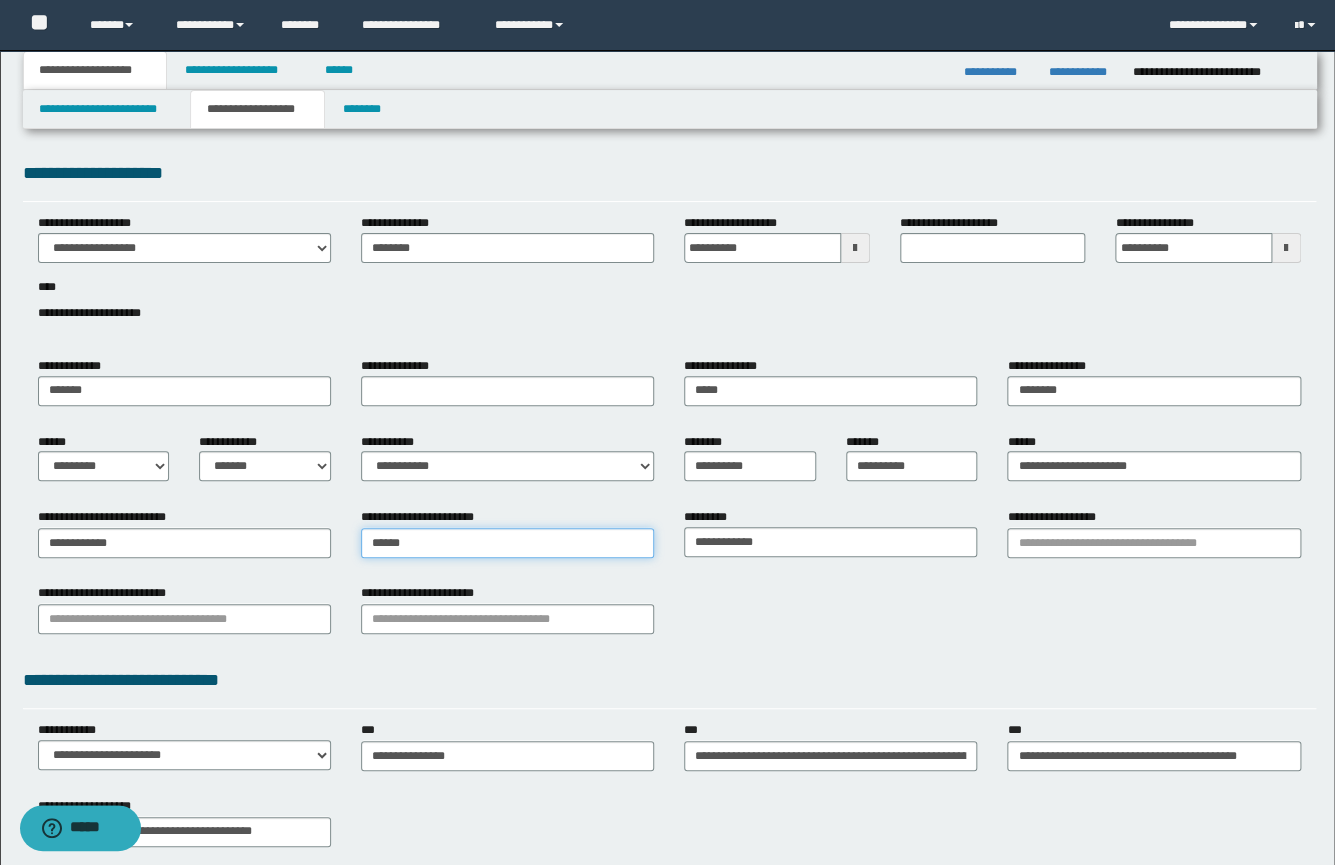 type on "******" 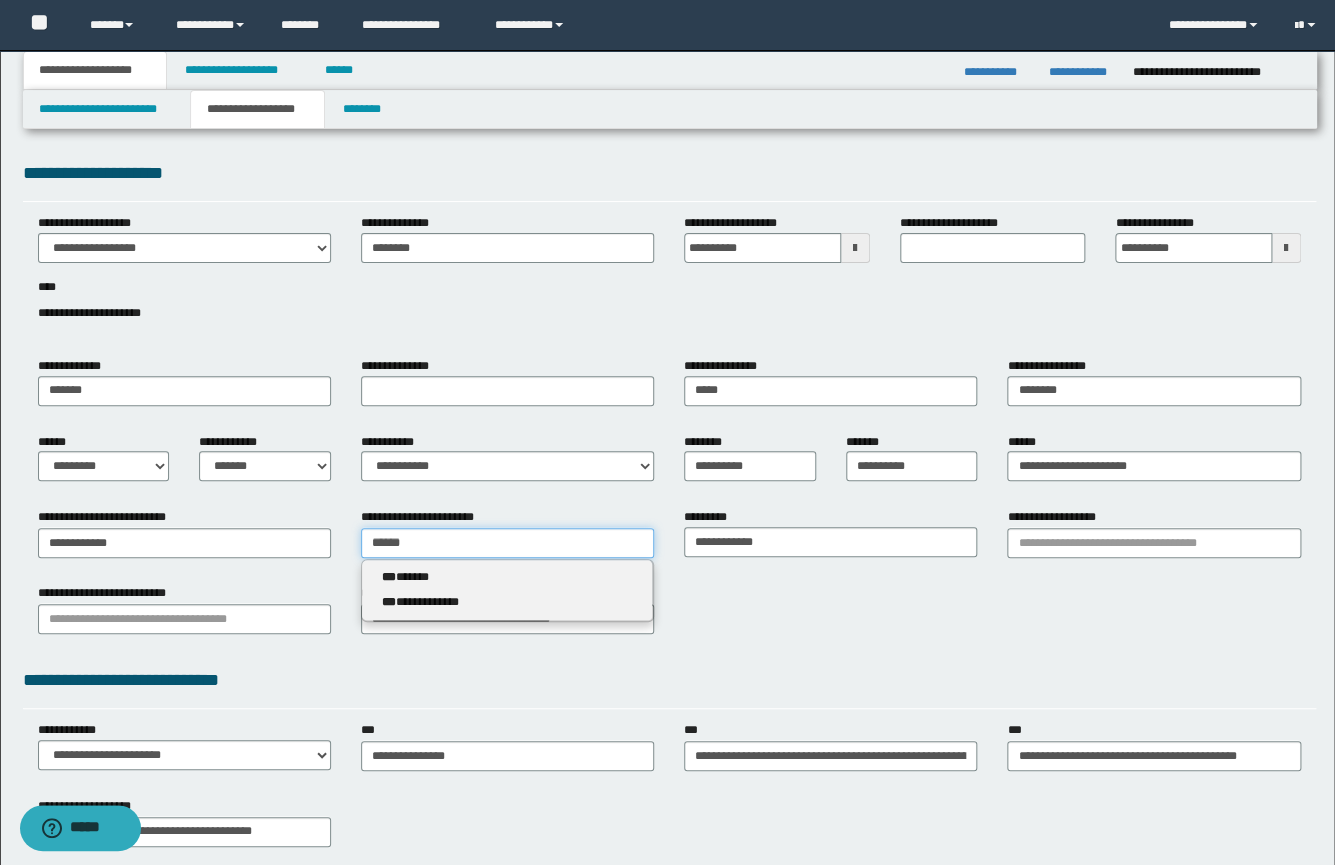 drag, startPoint x: 430, startPoint y: 542, endPoint x: 305, endPoint y: 537, distance: 125.09996 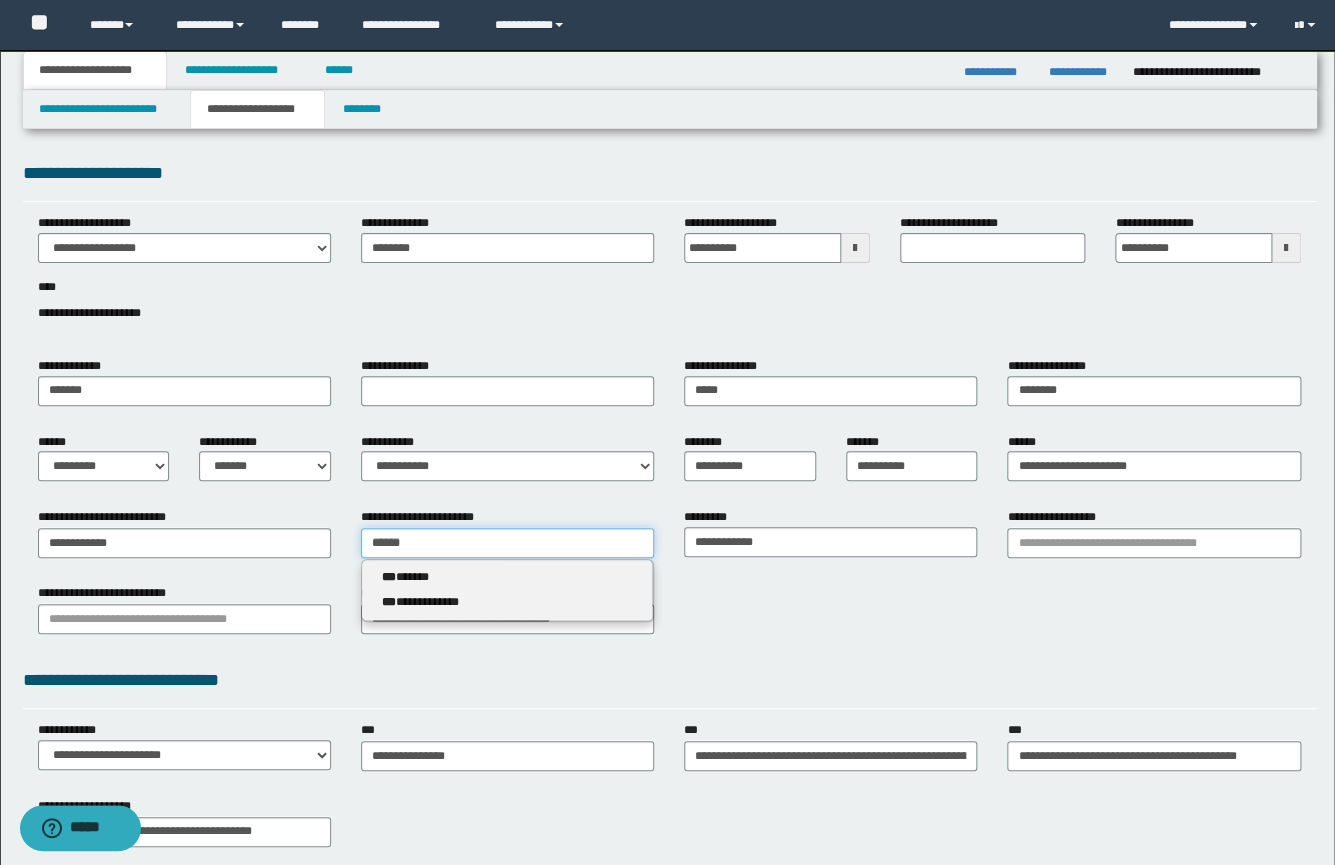click on "**********" at bounding box center (669, 540) 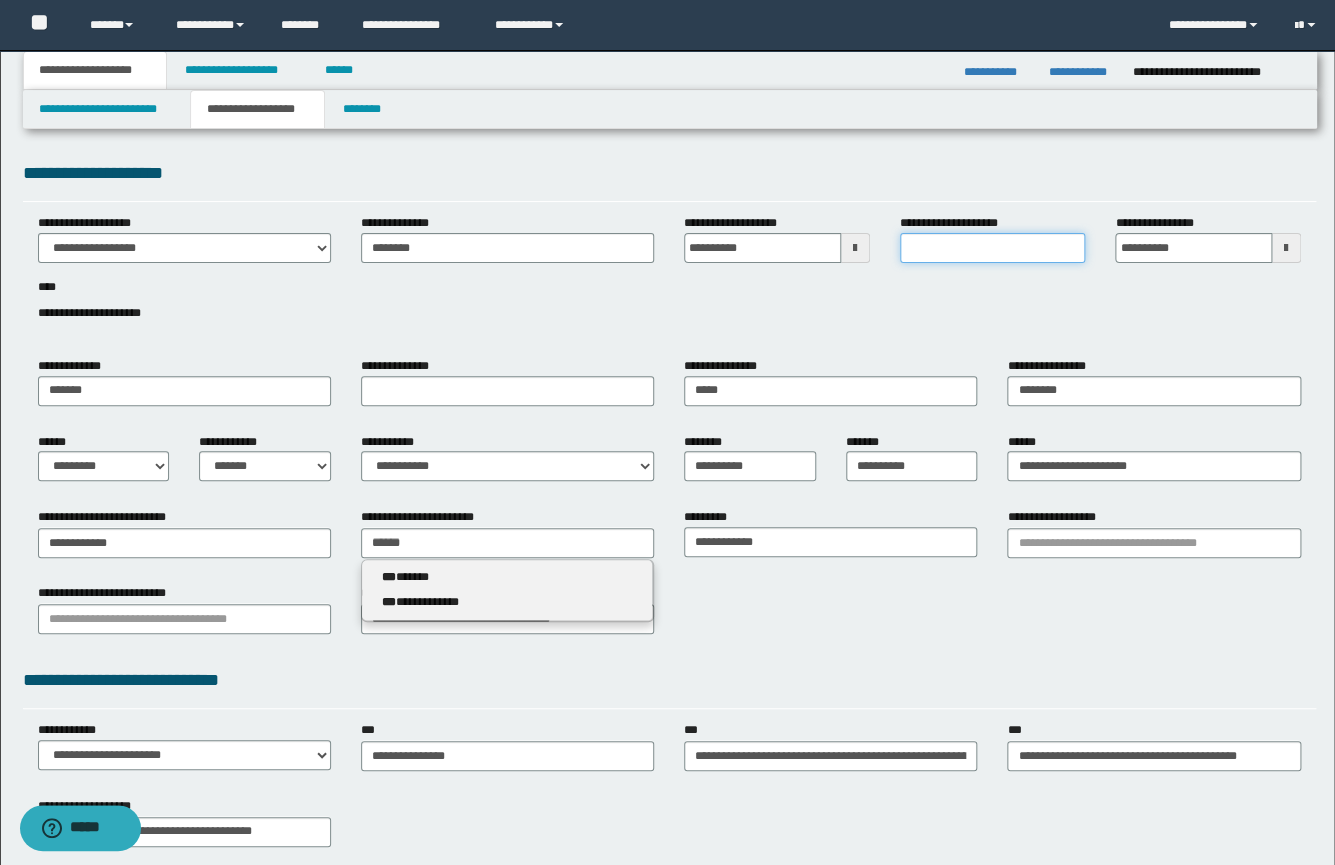 type 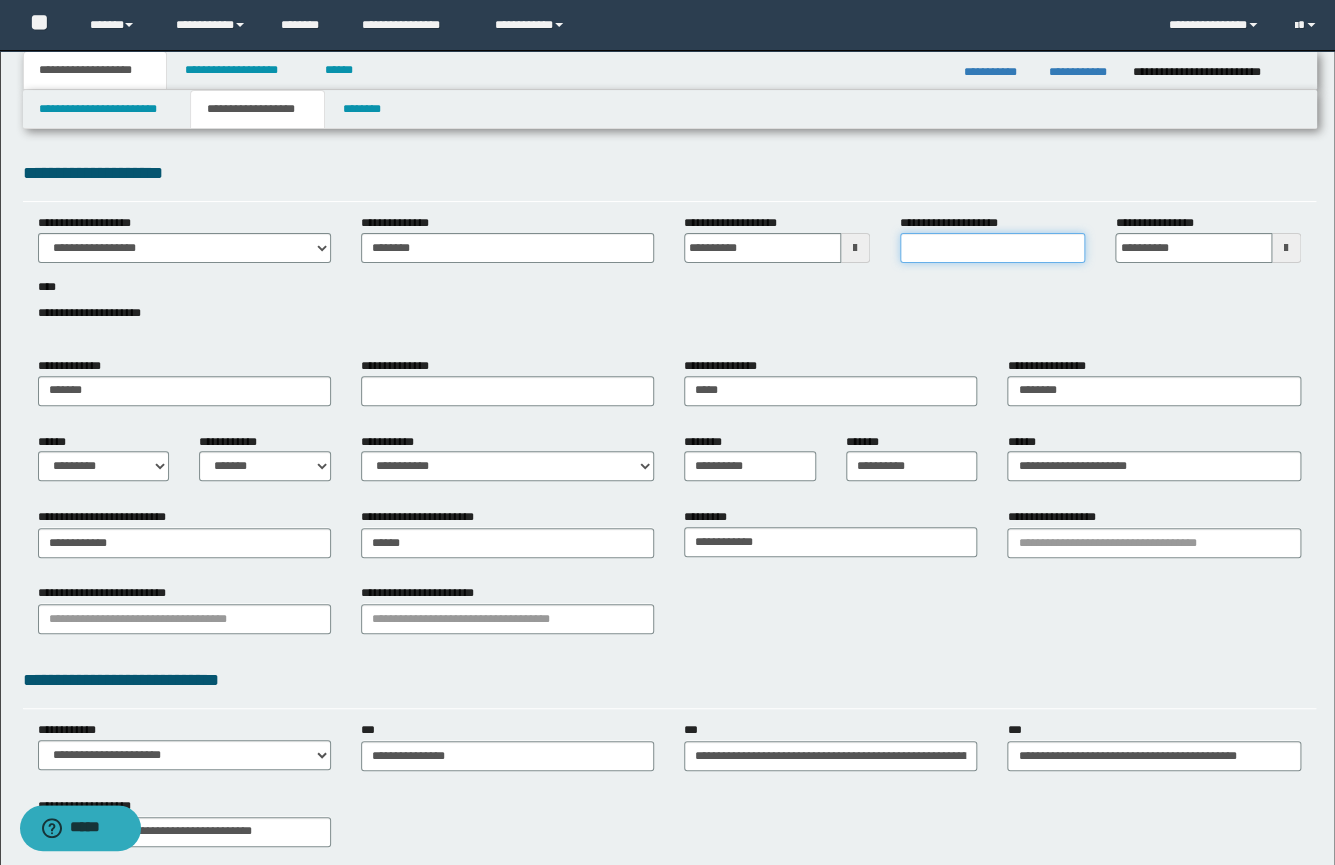 click on "**********" at bounding box center [993, 248] 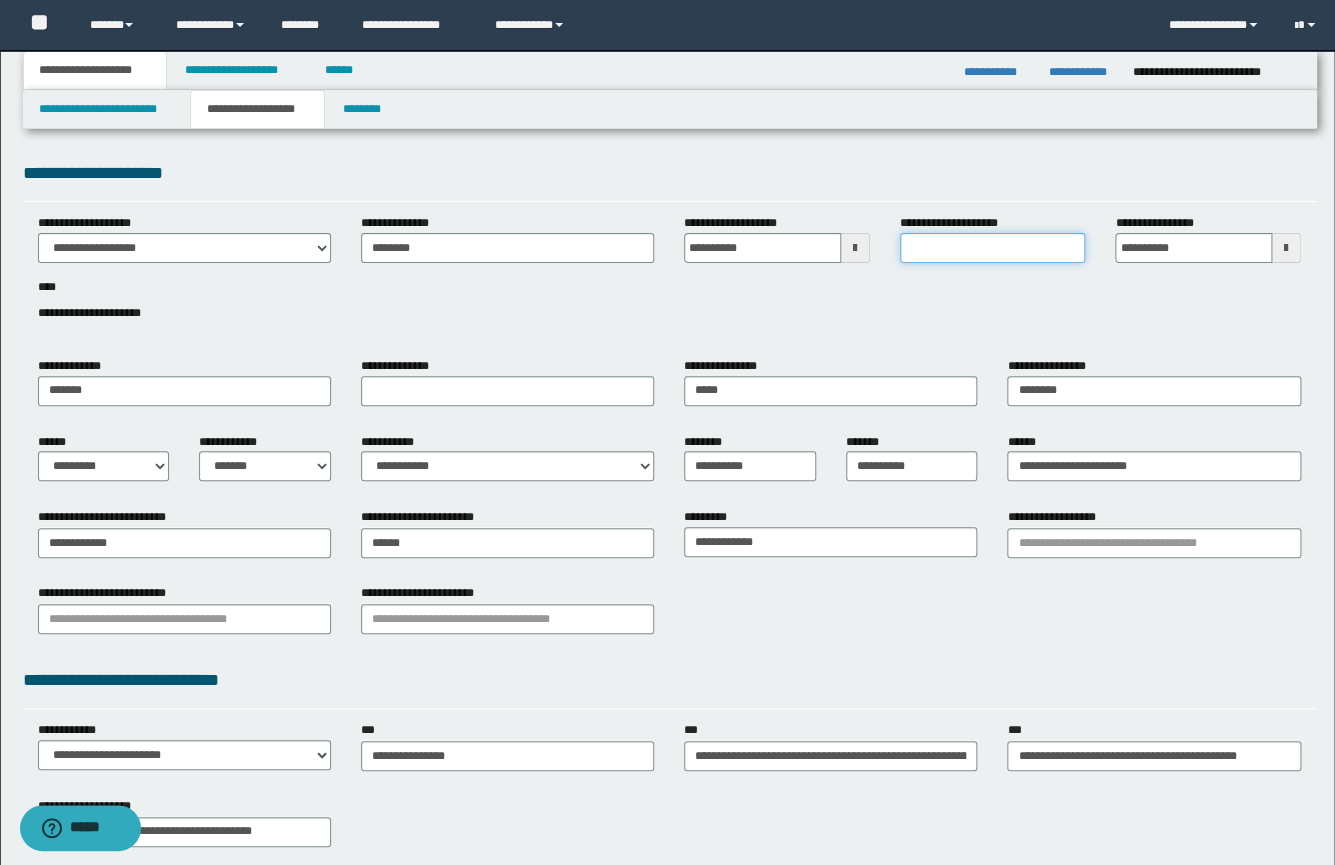 paste on "******" 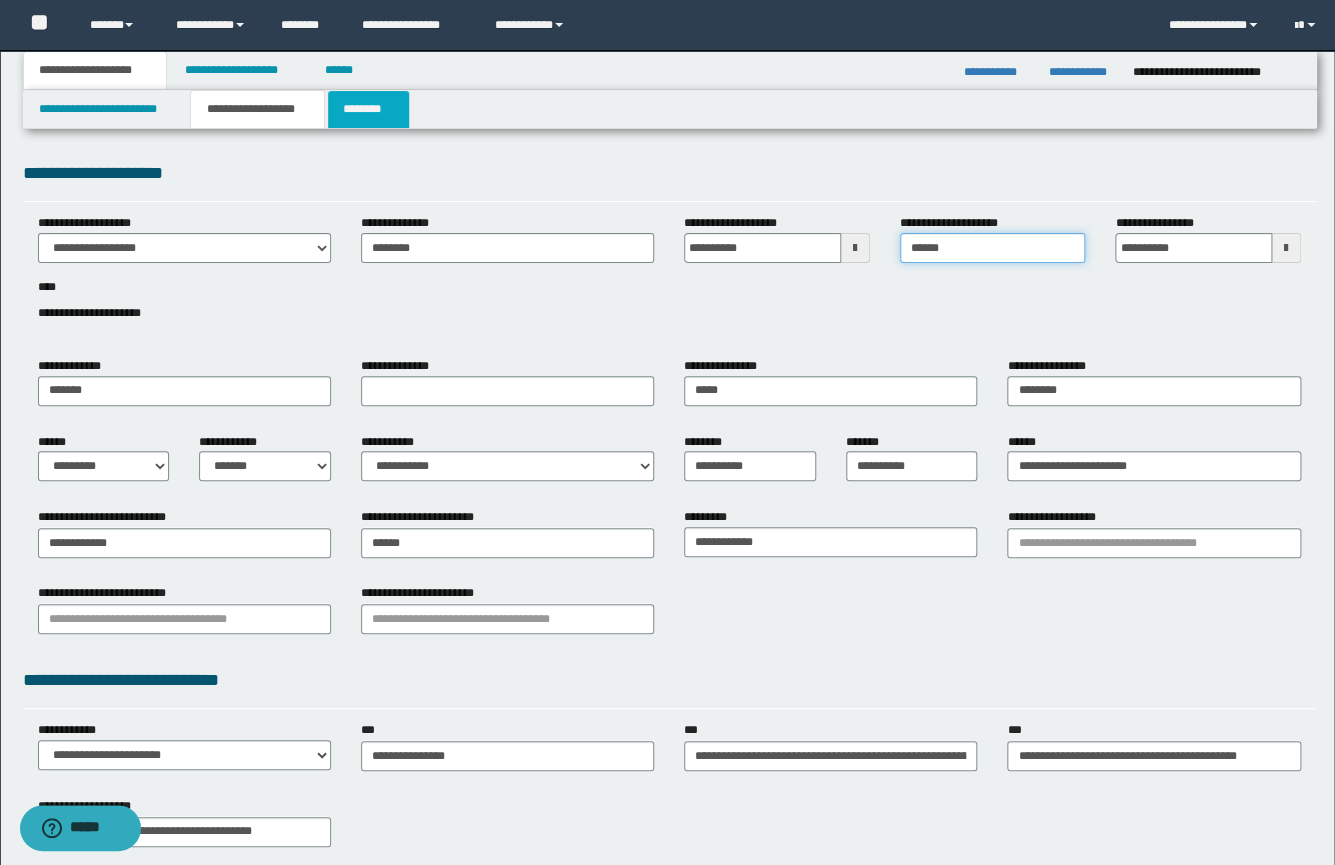 type on "******" 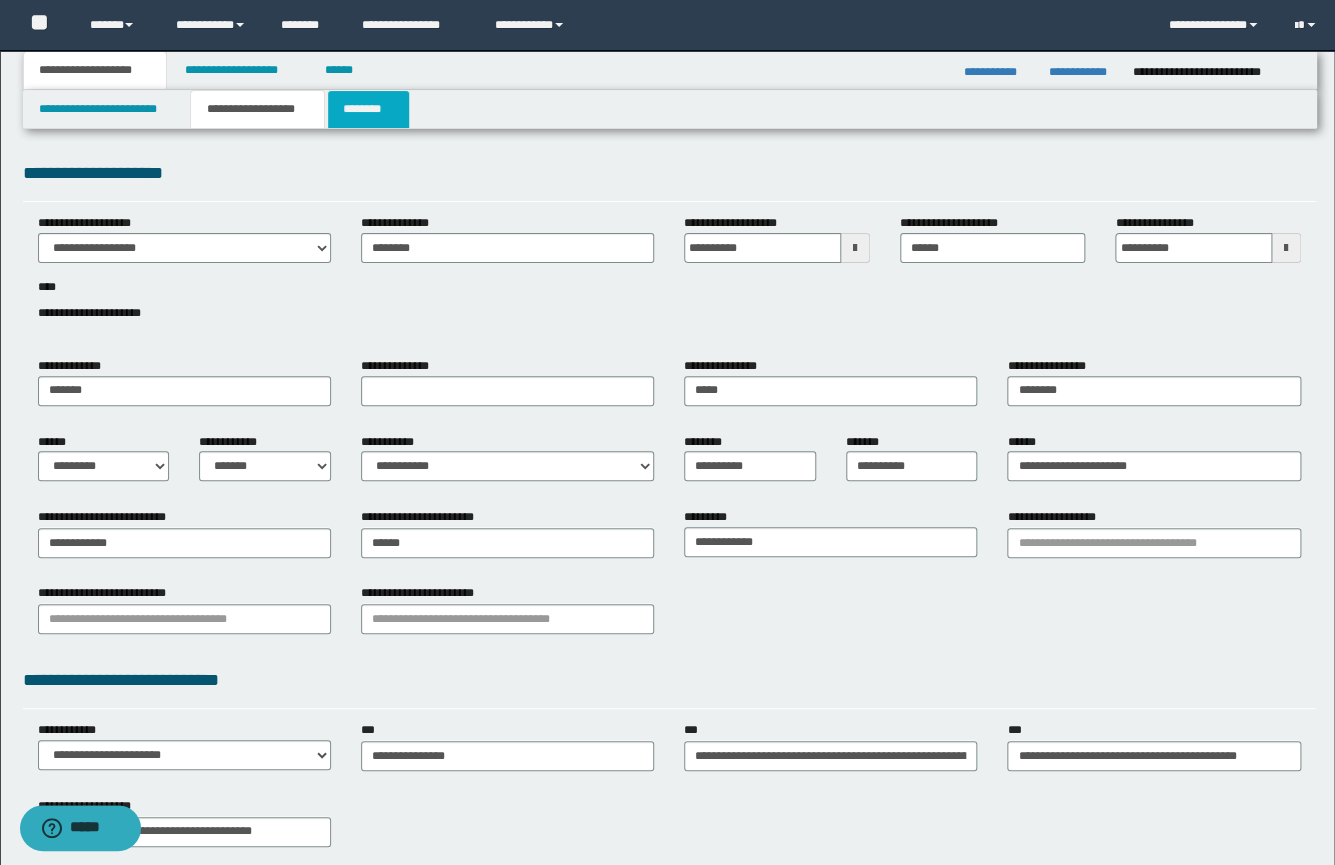 click on "********" at bounding box center [368, 109] 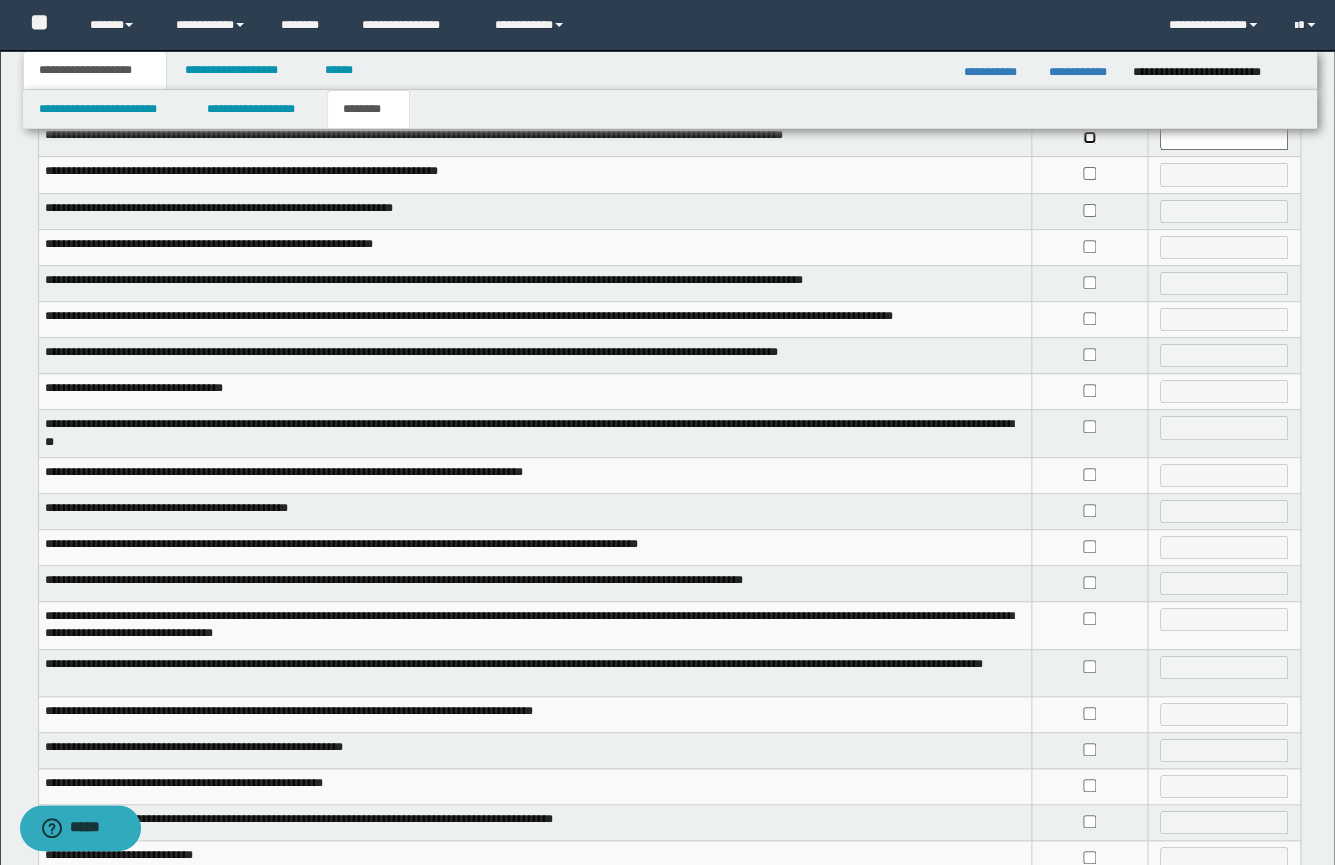 scroll, scrollTop: 278, scrollLeft: 0, axis: vertical 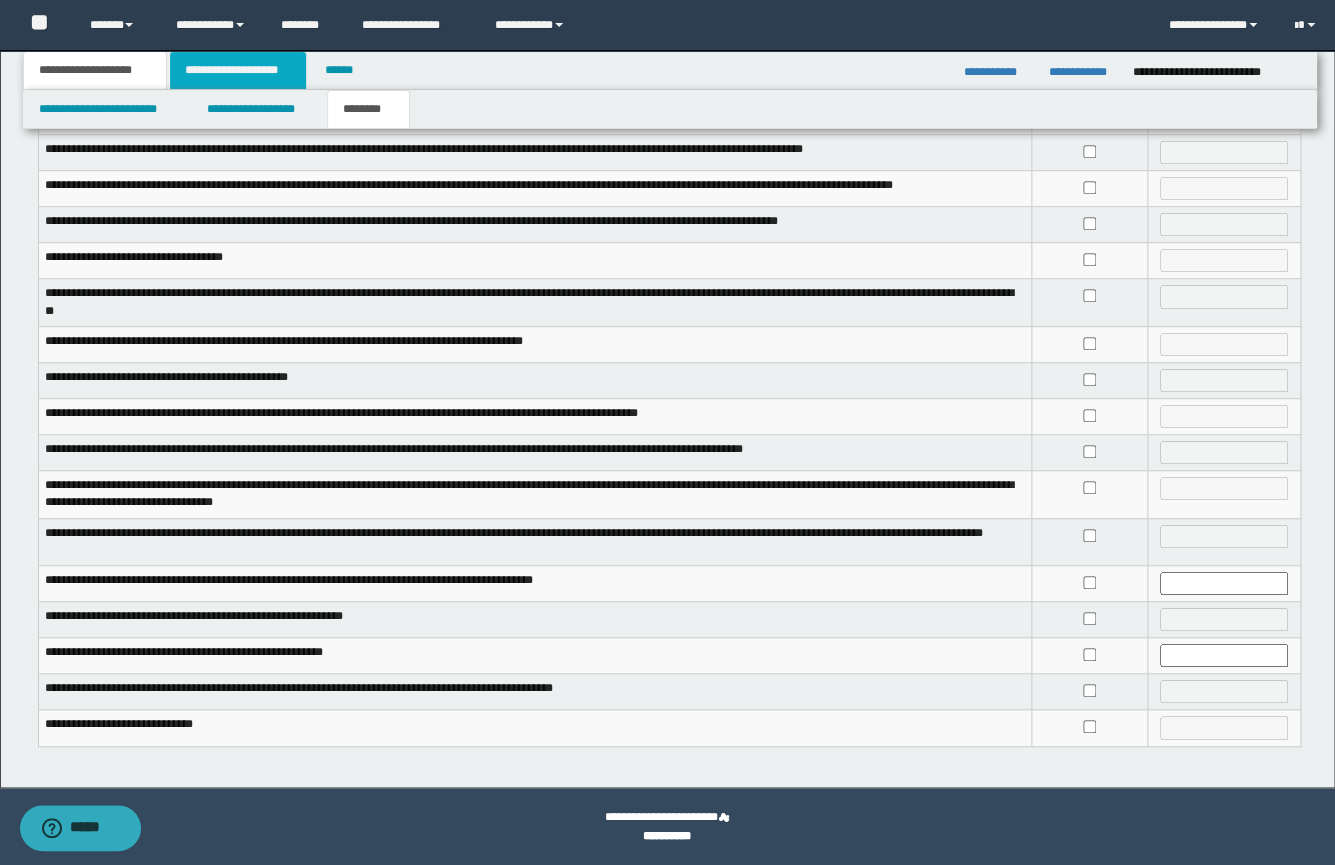 click on "**********" at bounding box center (238, 70) 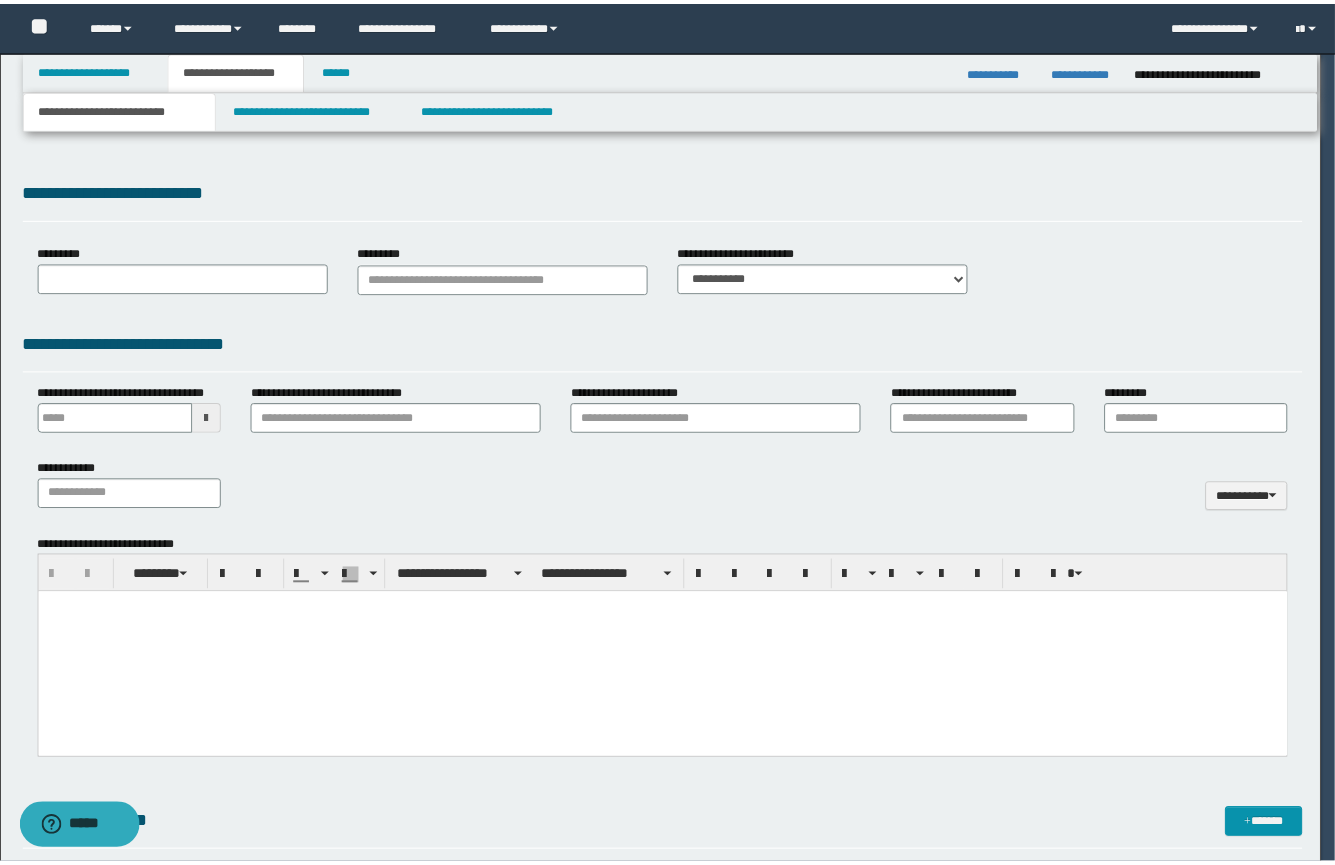 scroll, scrollTop: 0, scrollLeft: 0, axis: both 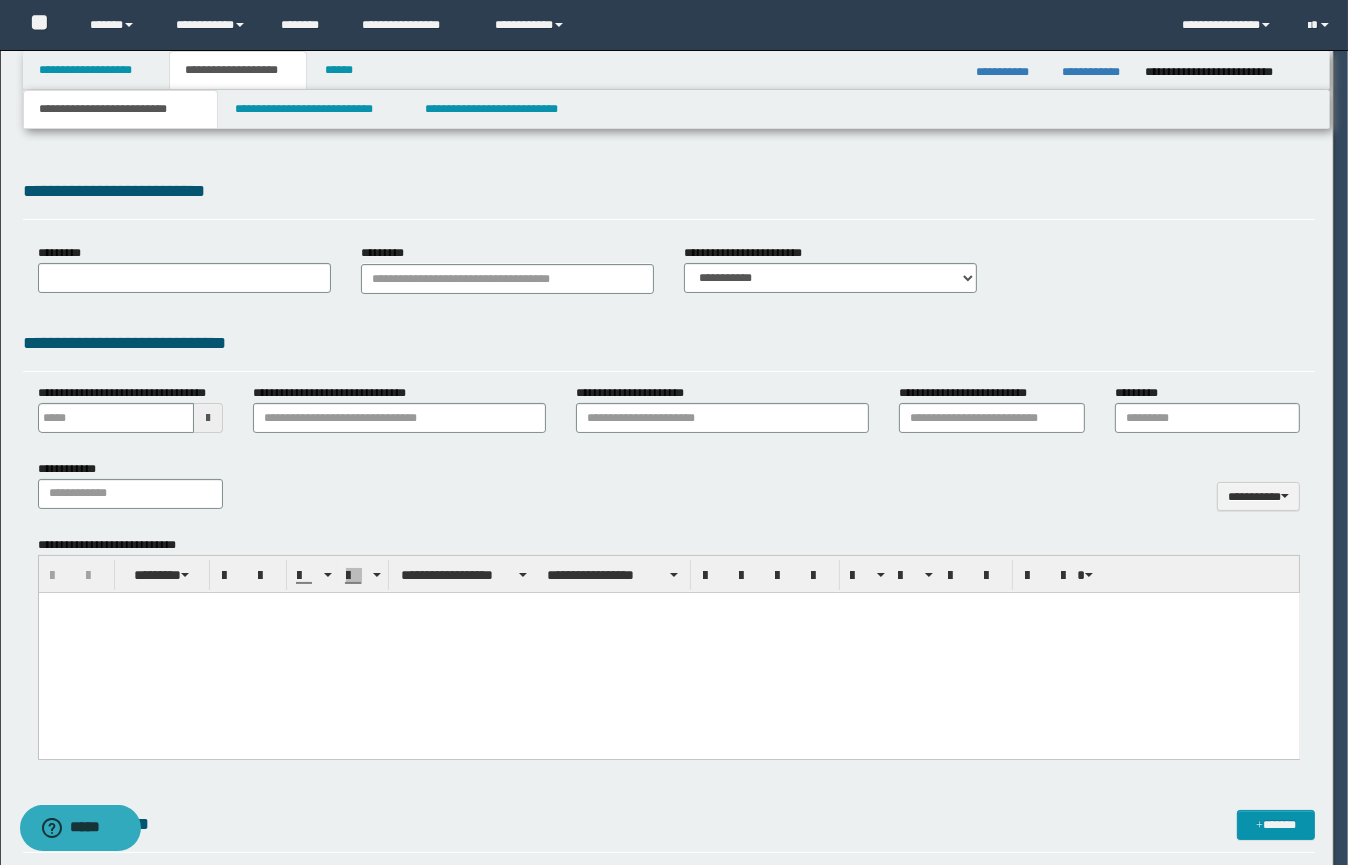 type on "**********" 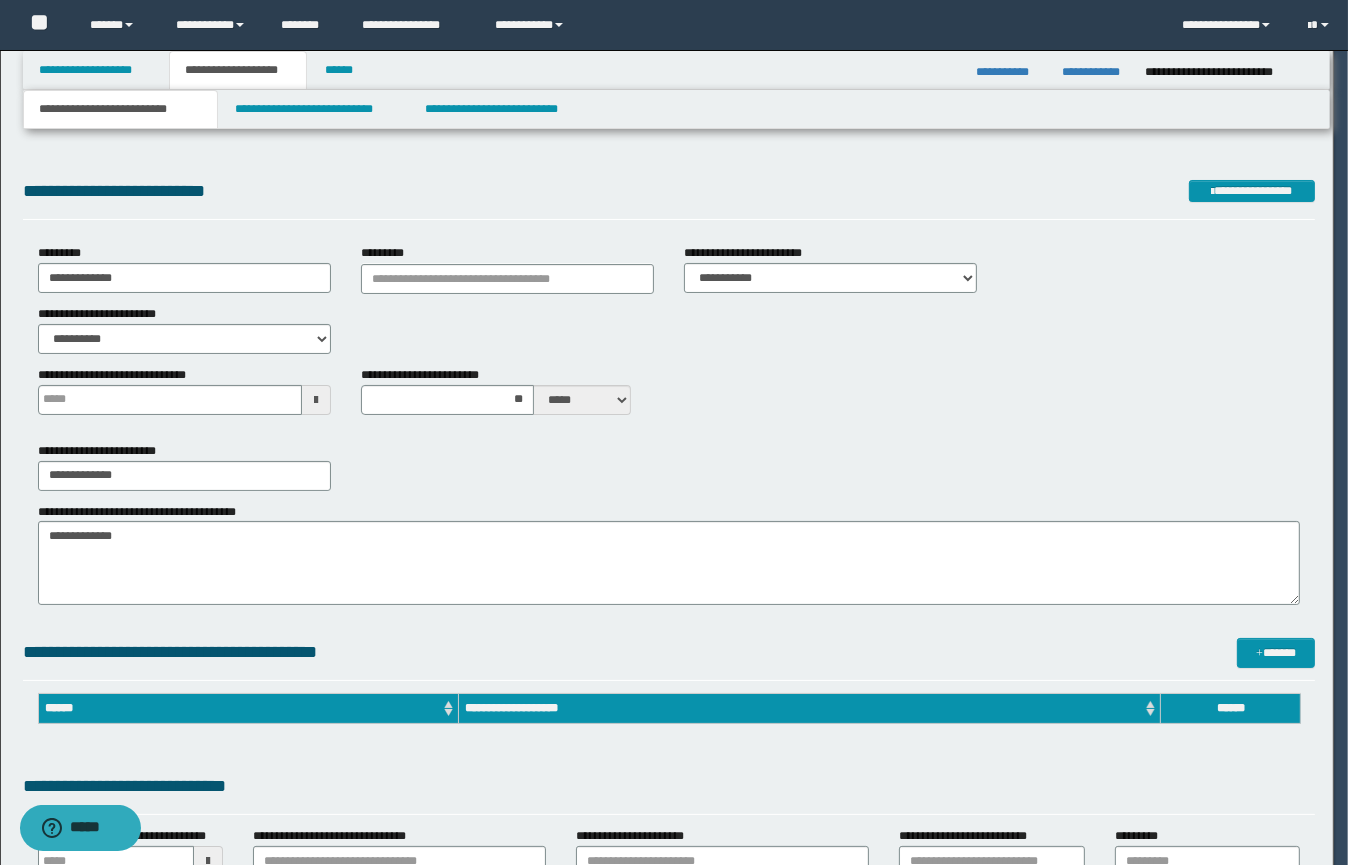 type 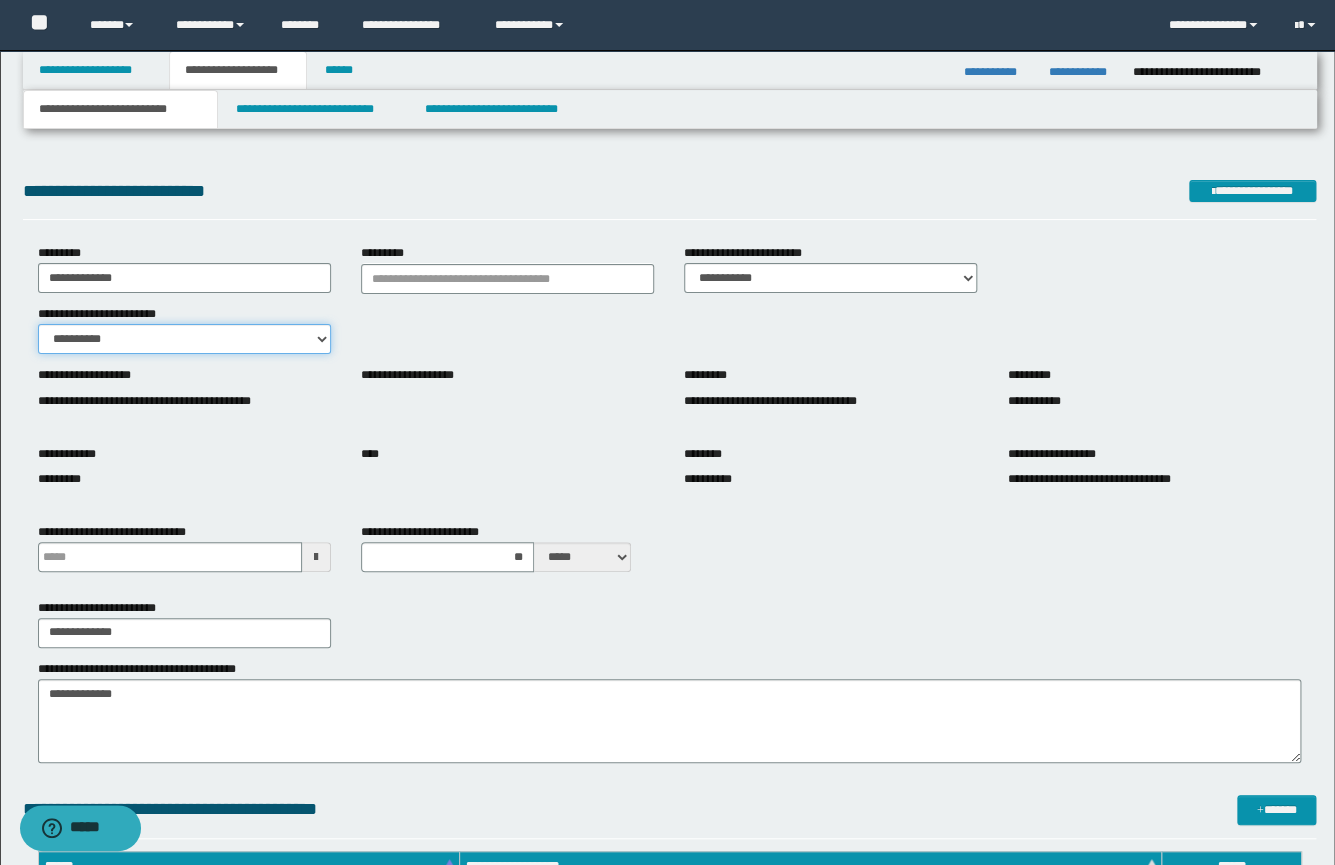 click on "**********" at bounding box center (184, 339) 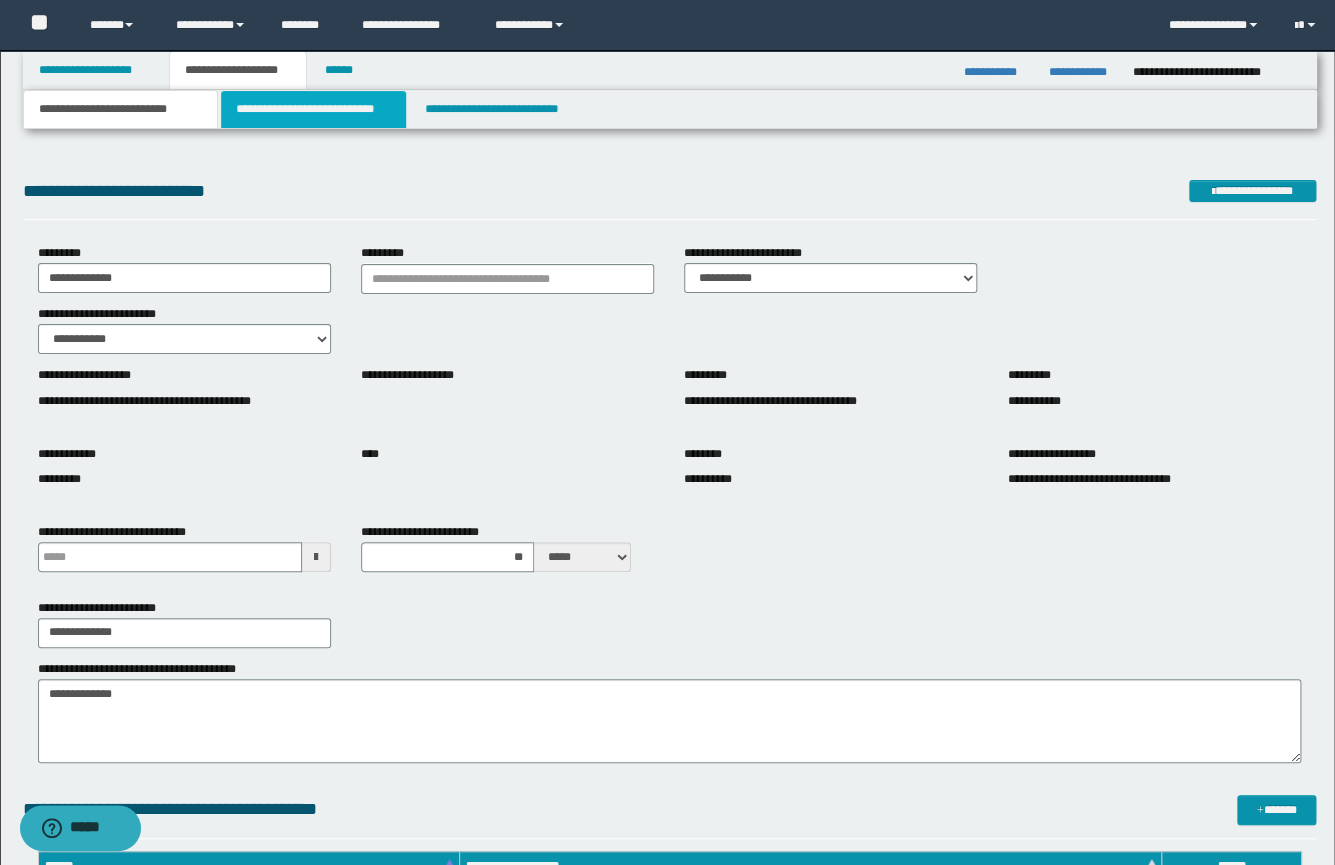 click on "**********" at bounding box center (313, 109) 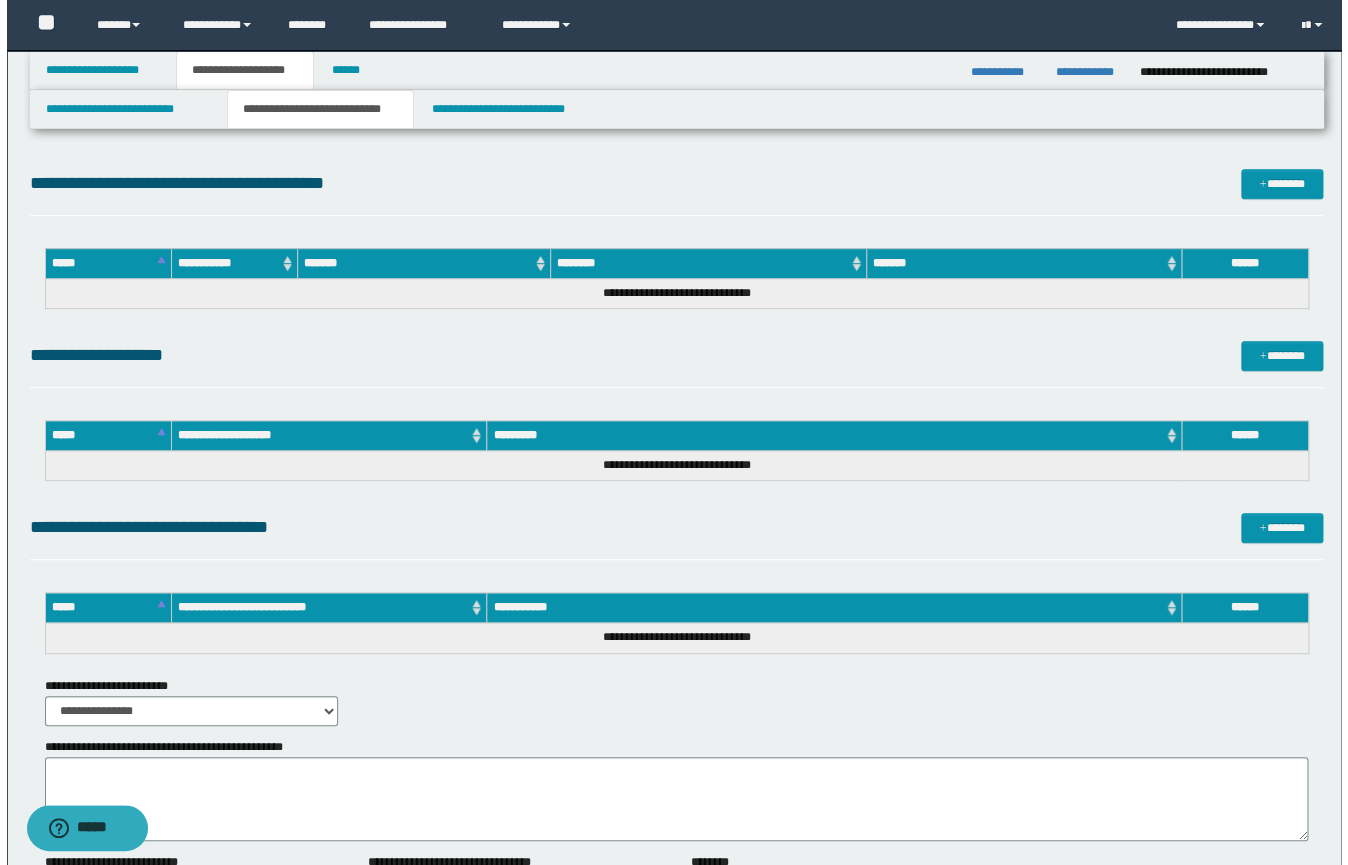 scroll, scrollTop: 356, scrollLeft: 0, axis: vertical 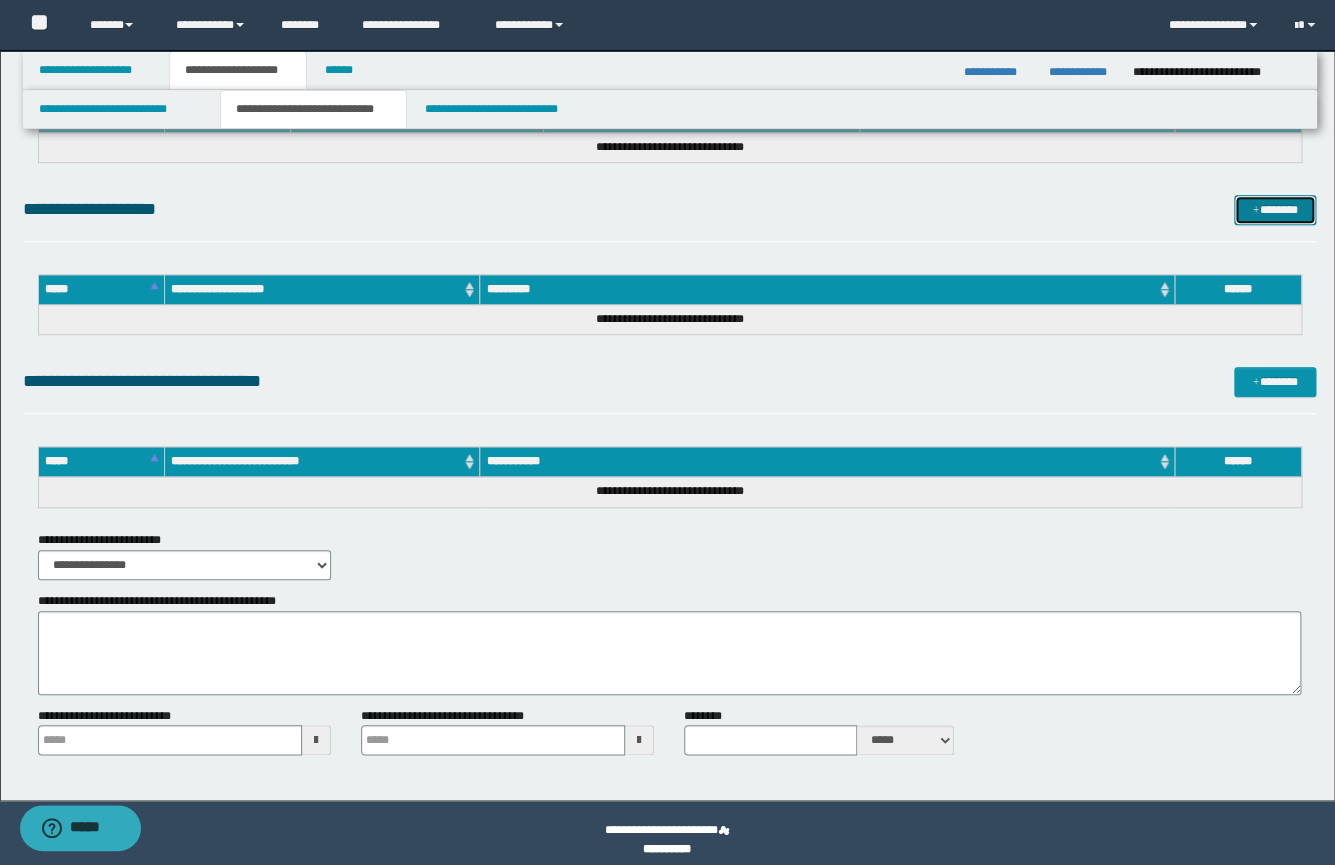 click on "*******" at bounding box center [1275, 210] 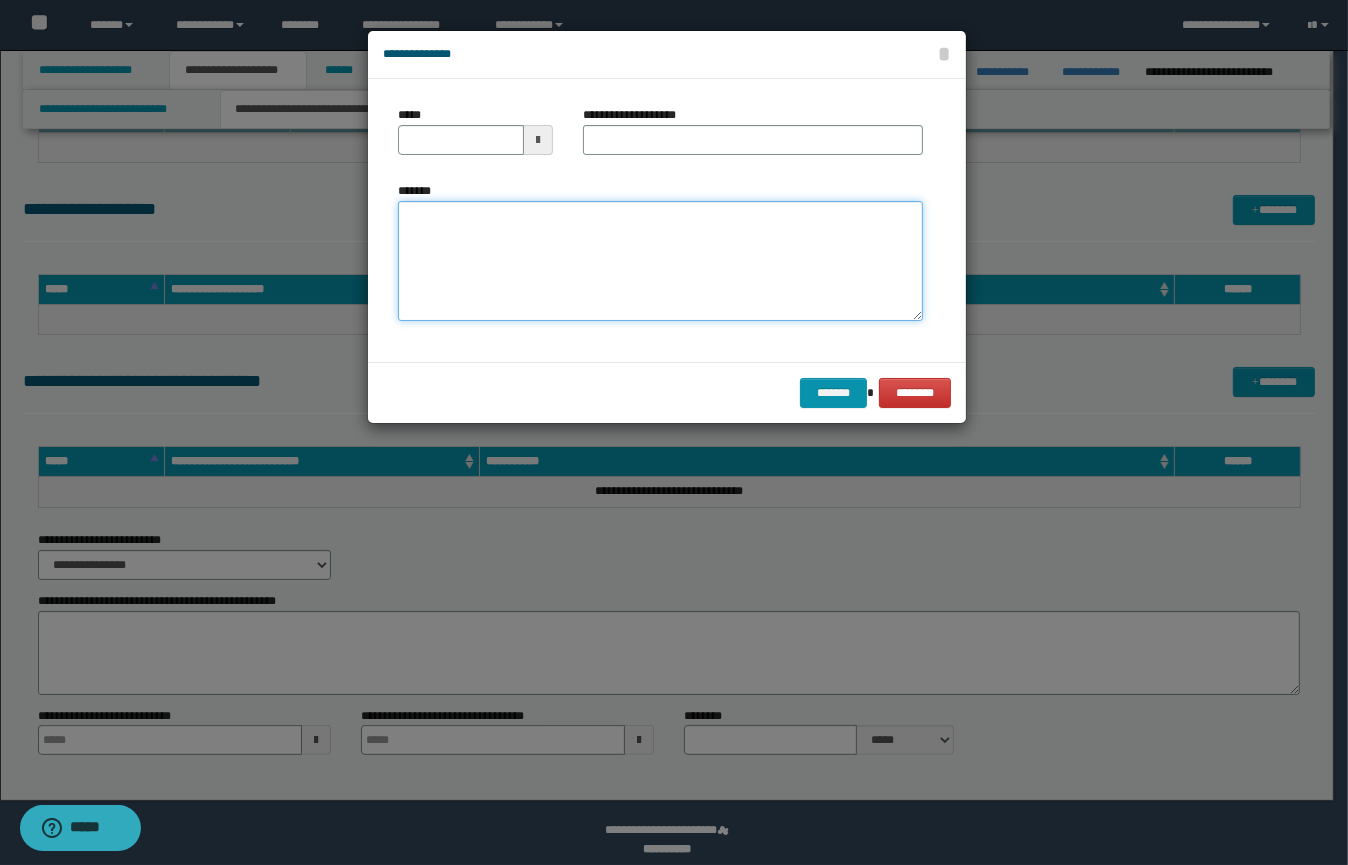 paste on "**********" 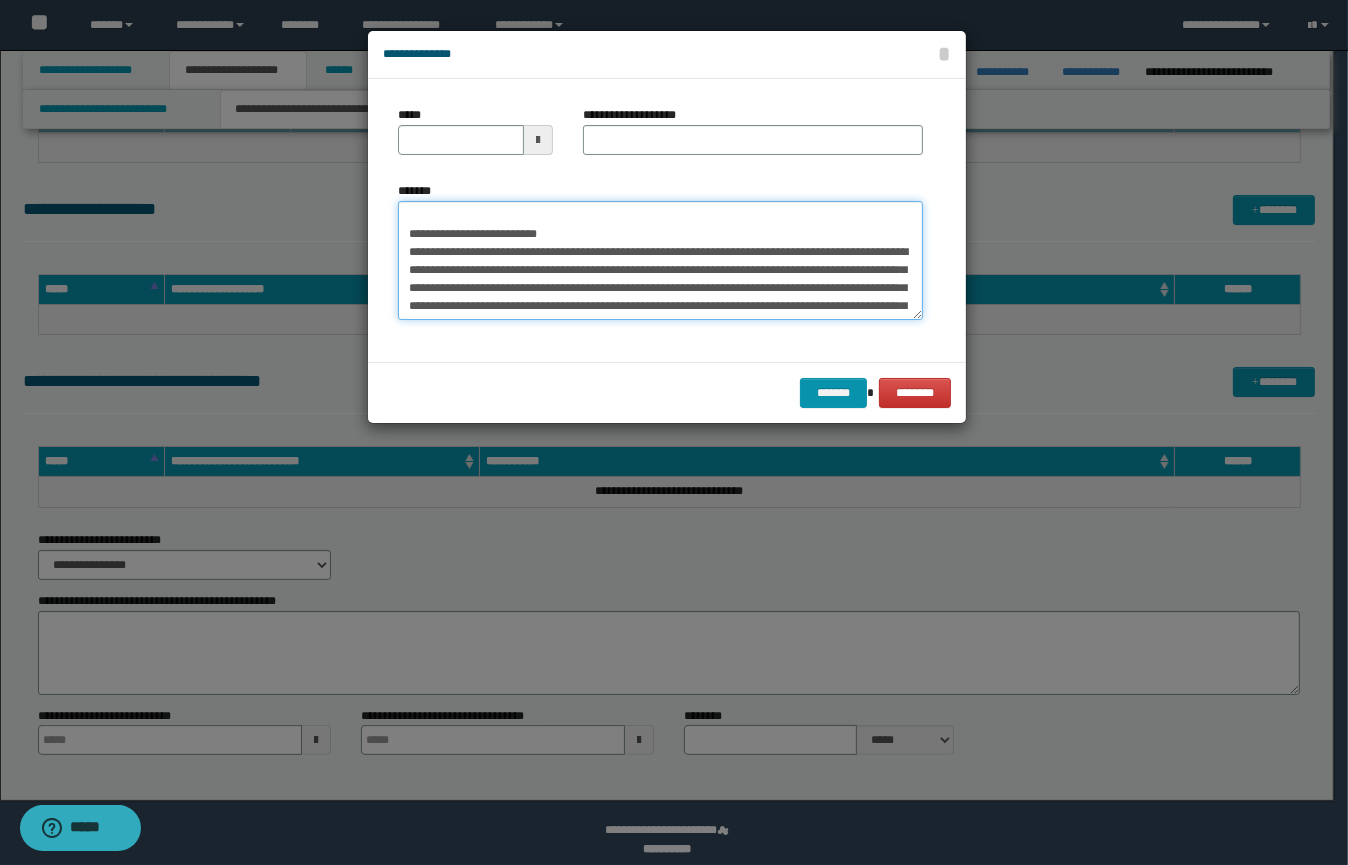 scroll, scrollTop: 0, scrollLeft: 0, axis: both 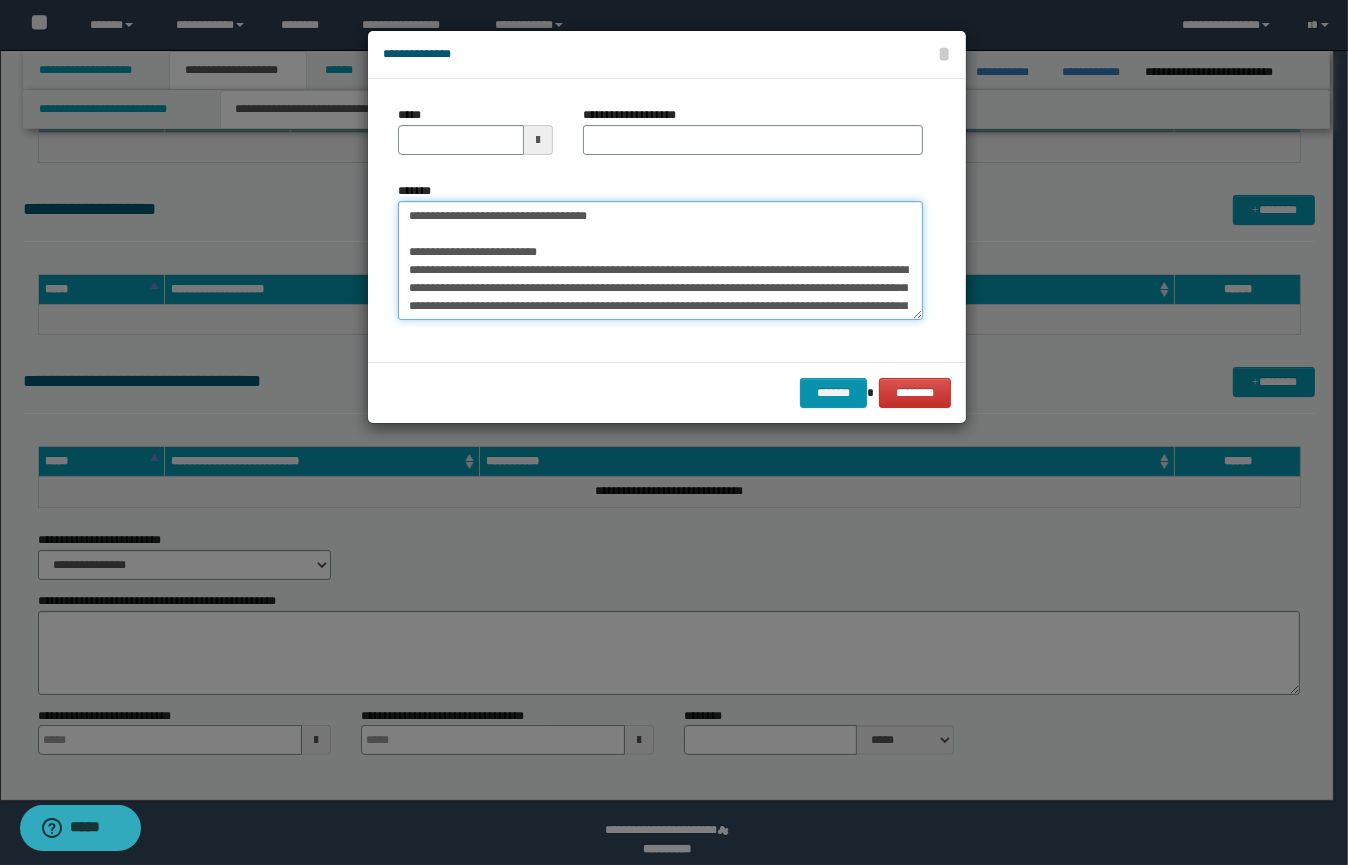 type on "**********" 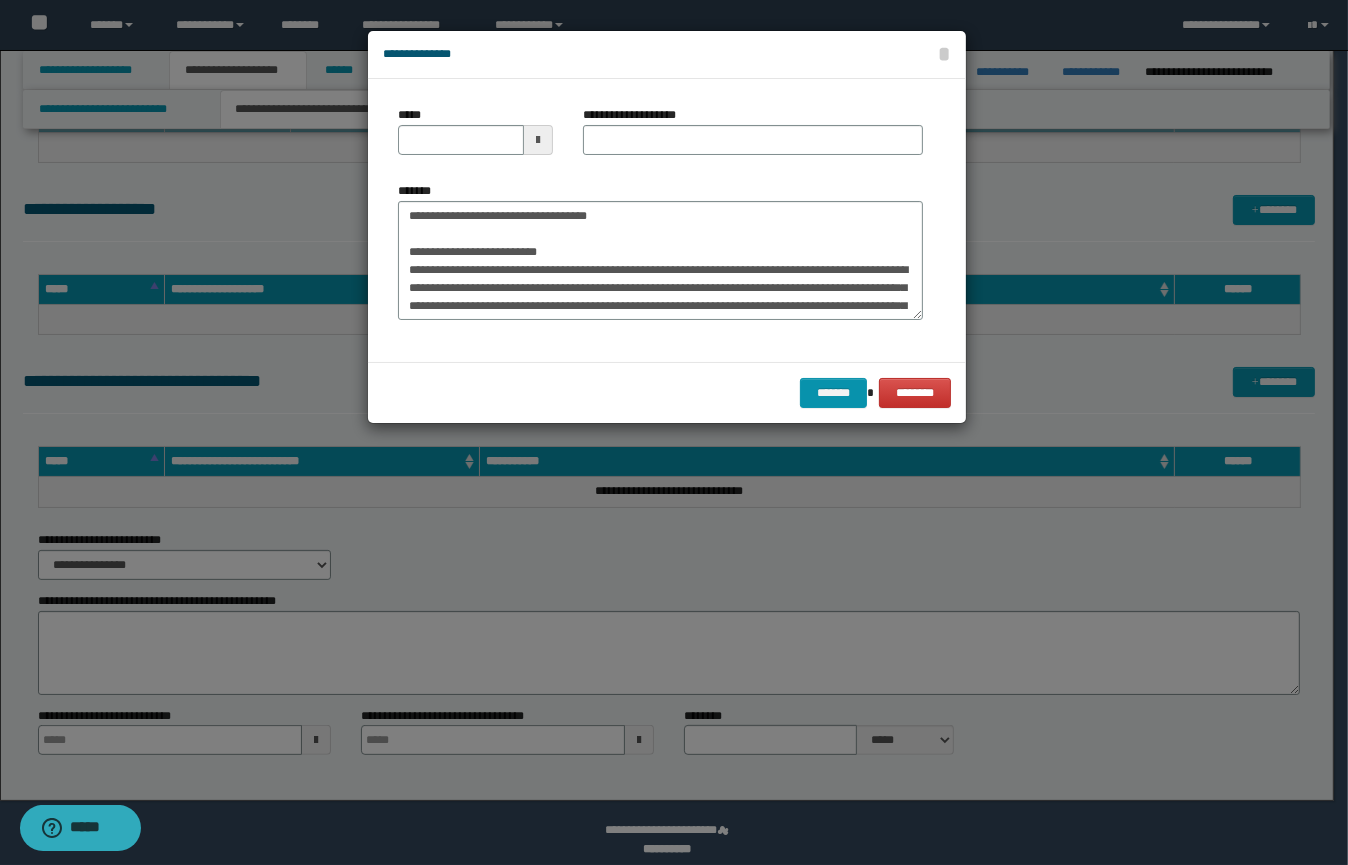 click at bounding box center (538, 140) 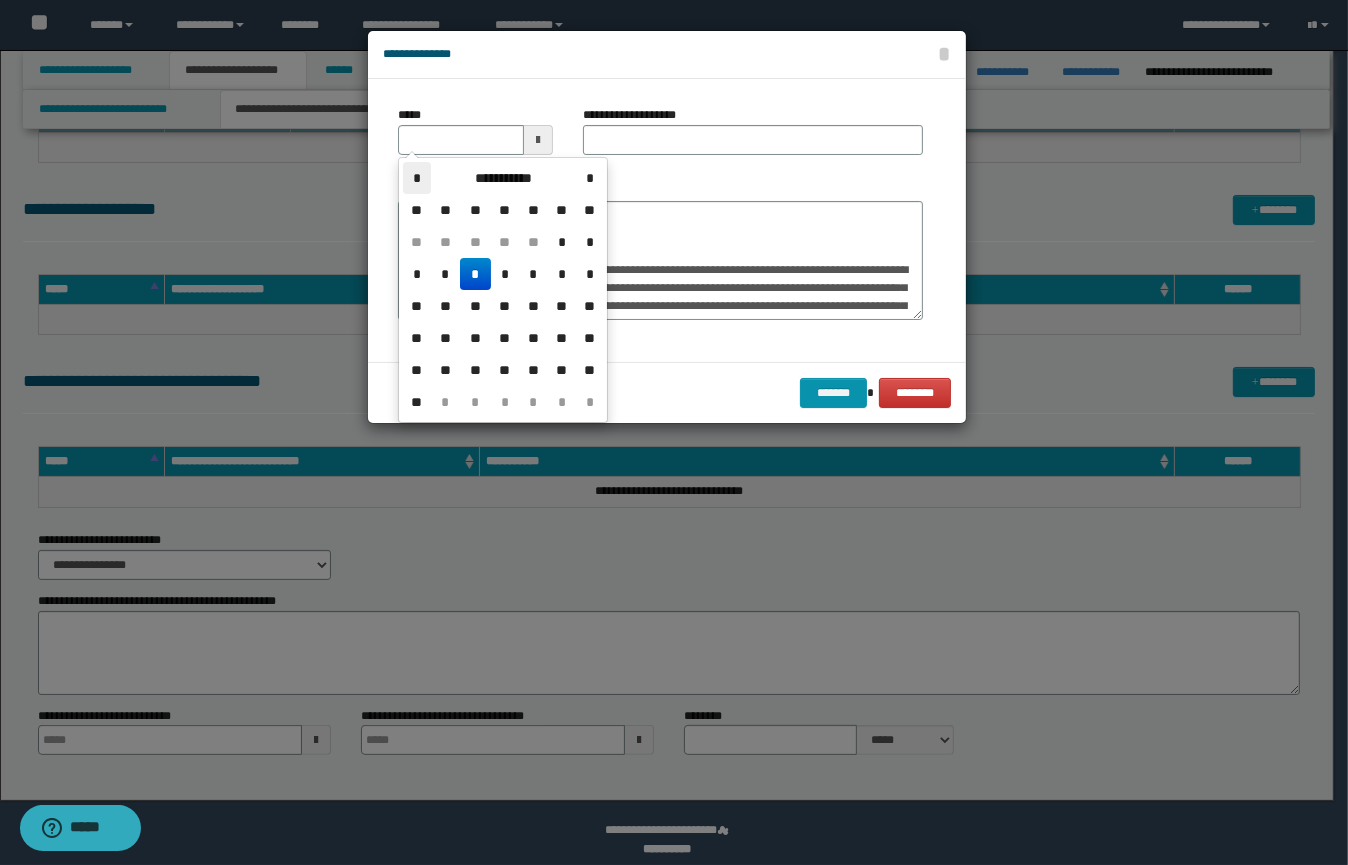click on "*" at bounding box center (417, 178) 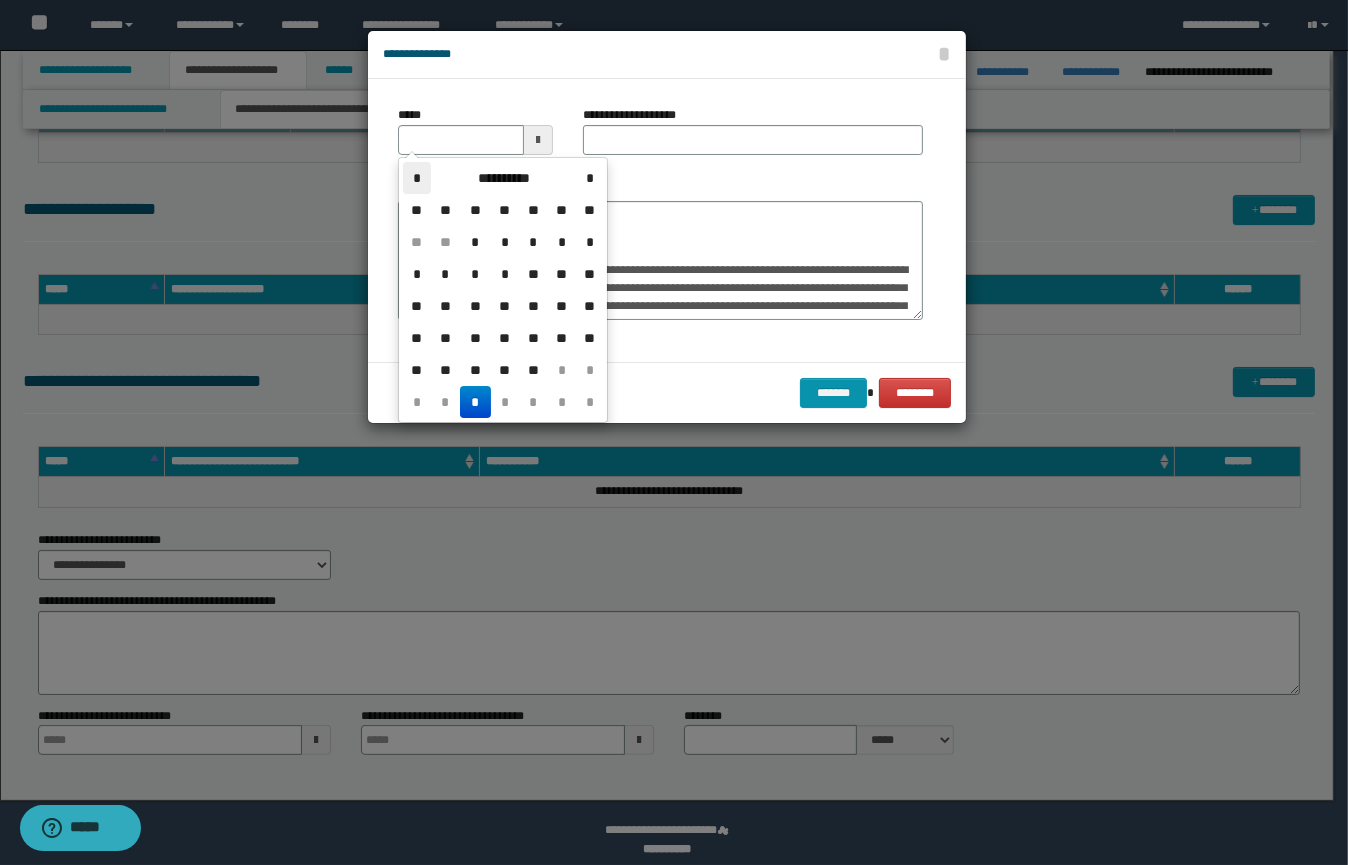click on "*" at bounding box center [417, 178] 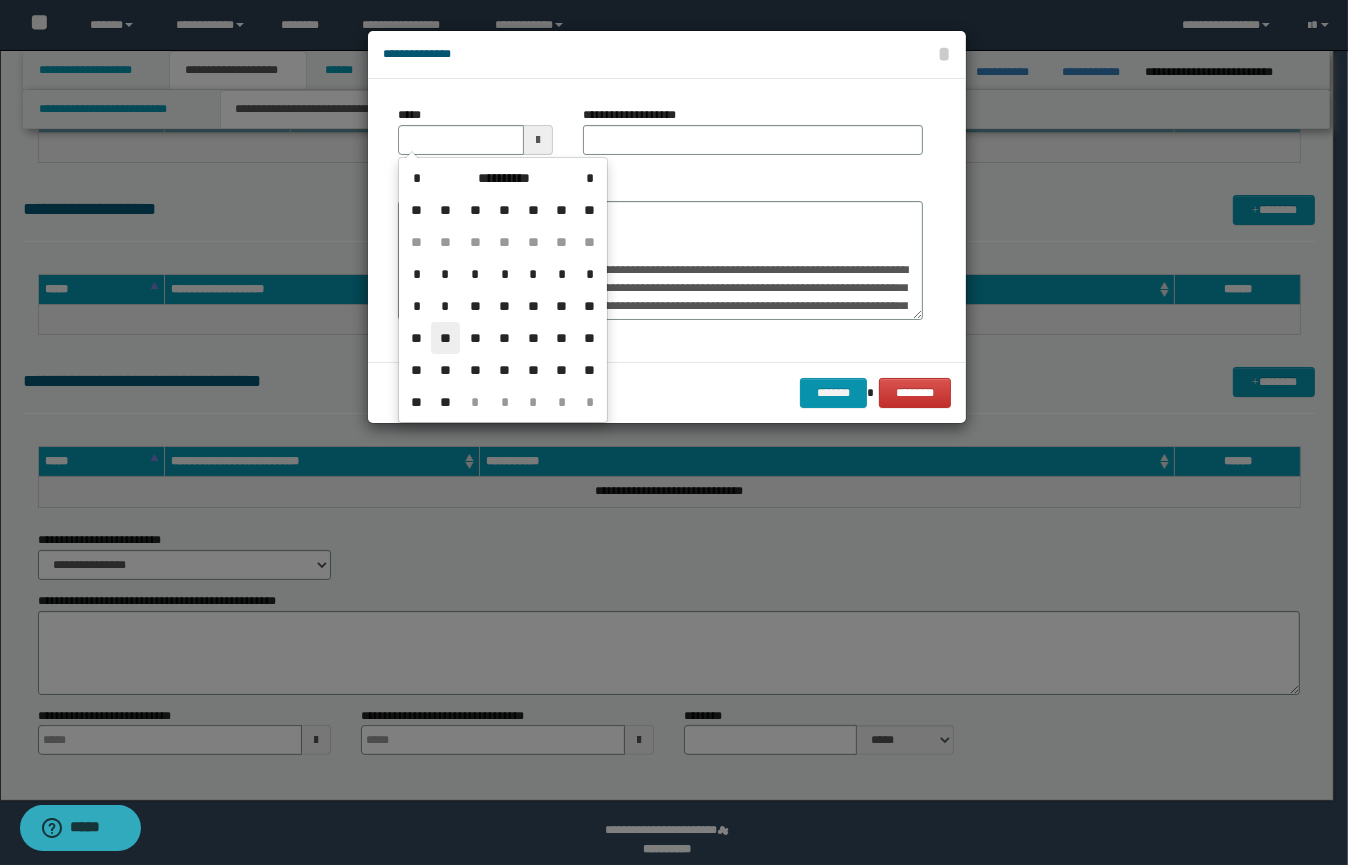 click on "**" at bounding box center (445, 338) 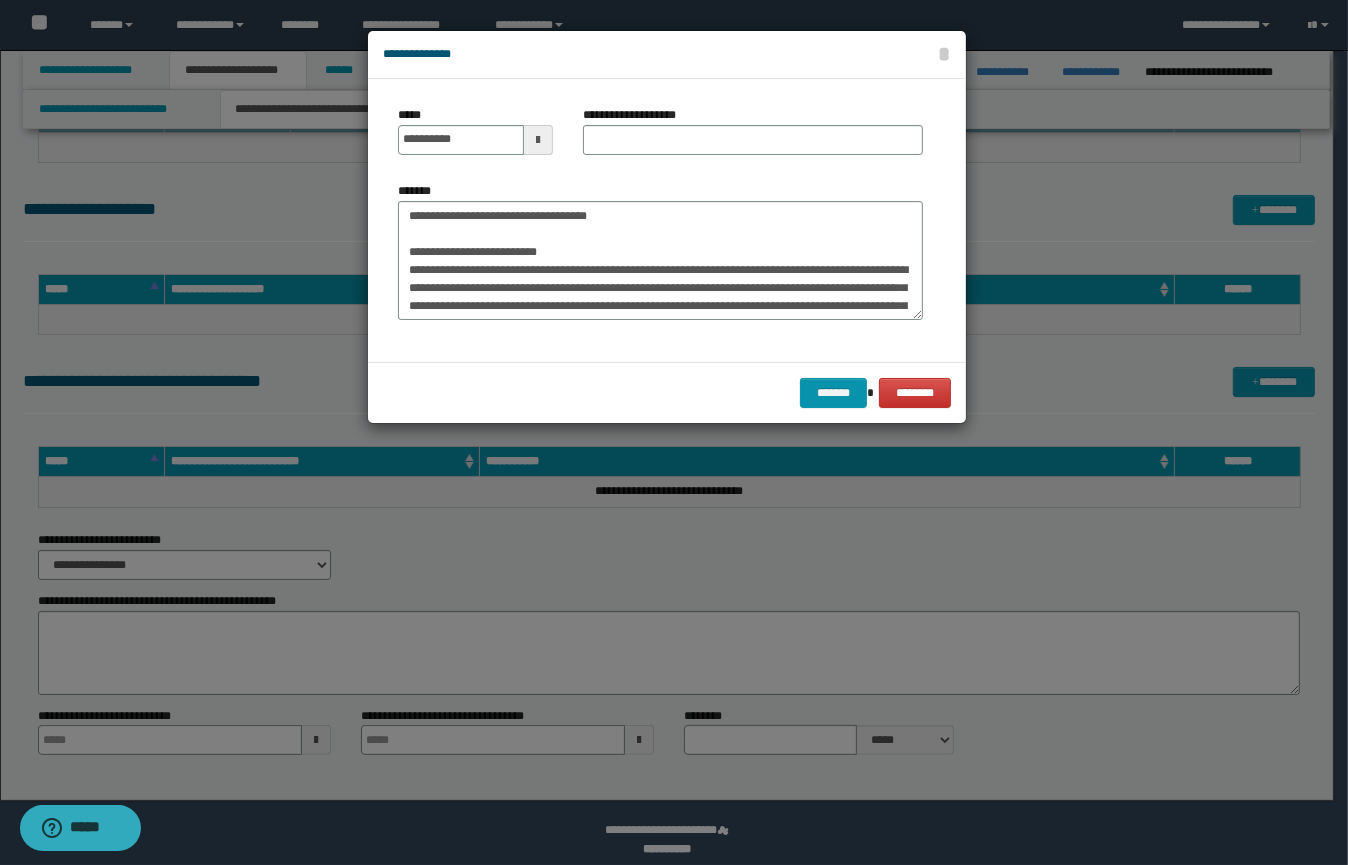 click at bounding box center (538, 140) 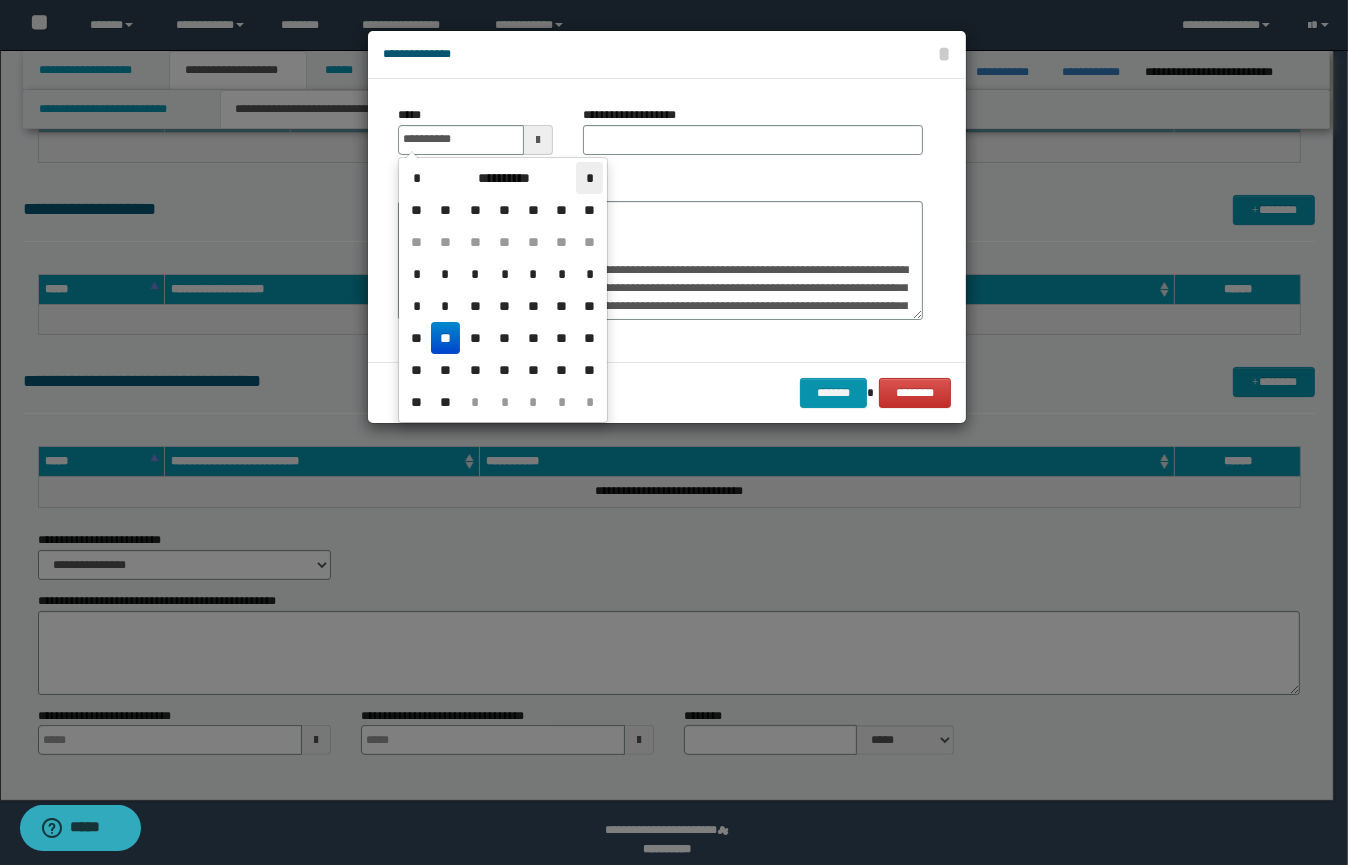click on "*" at bounding box center (589, 178) 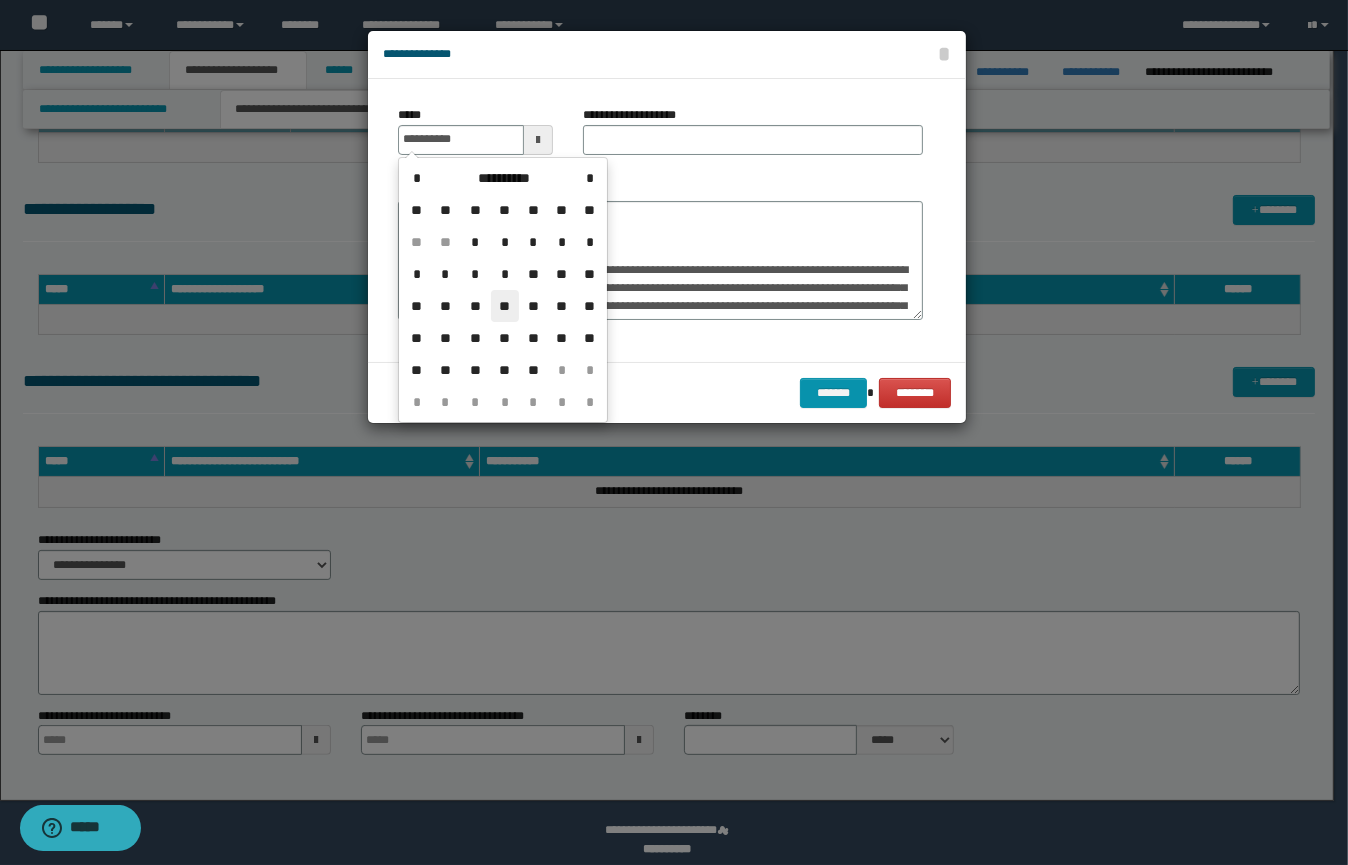 click on "**" at bounding box center (505, 306) 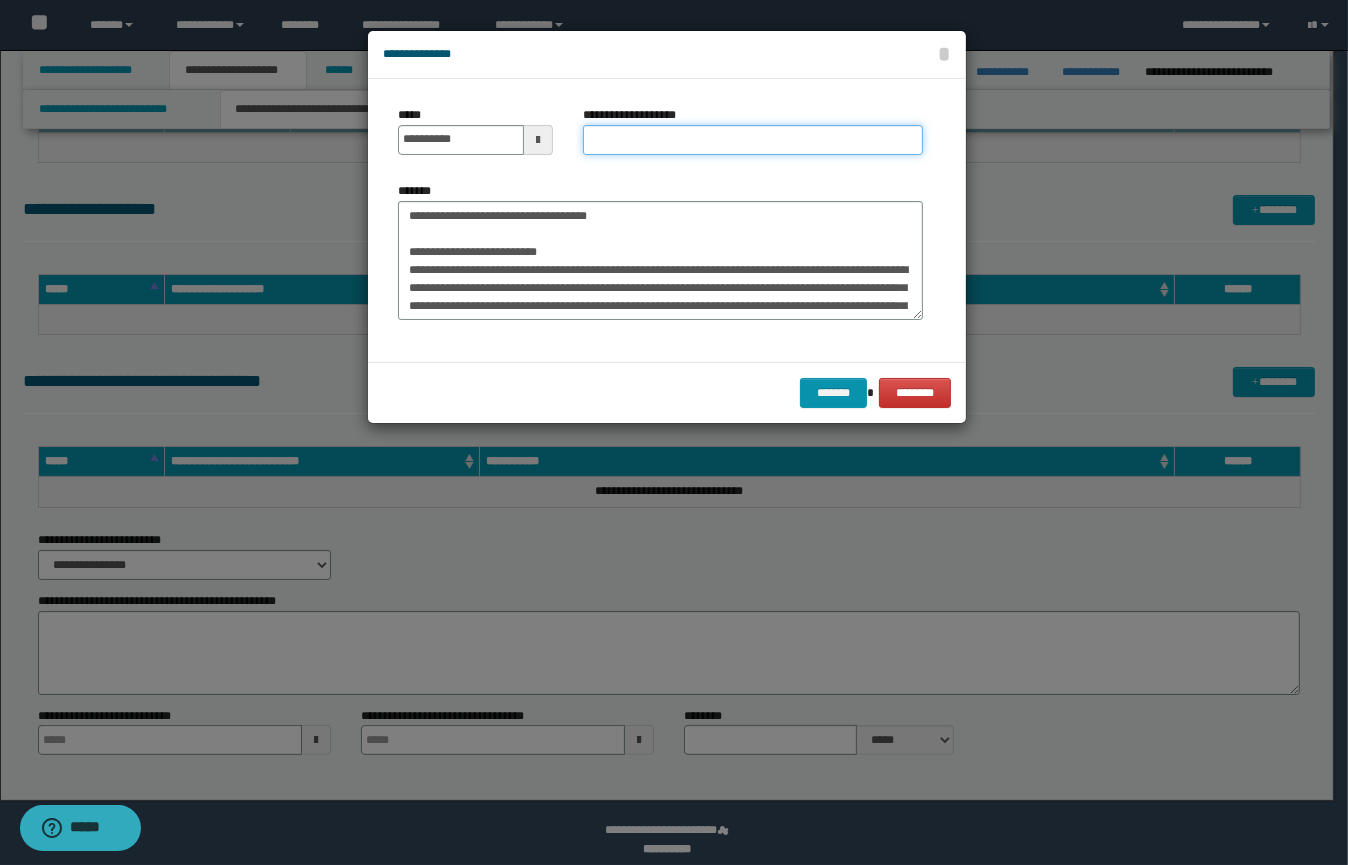 click on "**********" at bounding box center [753, 140] 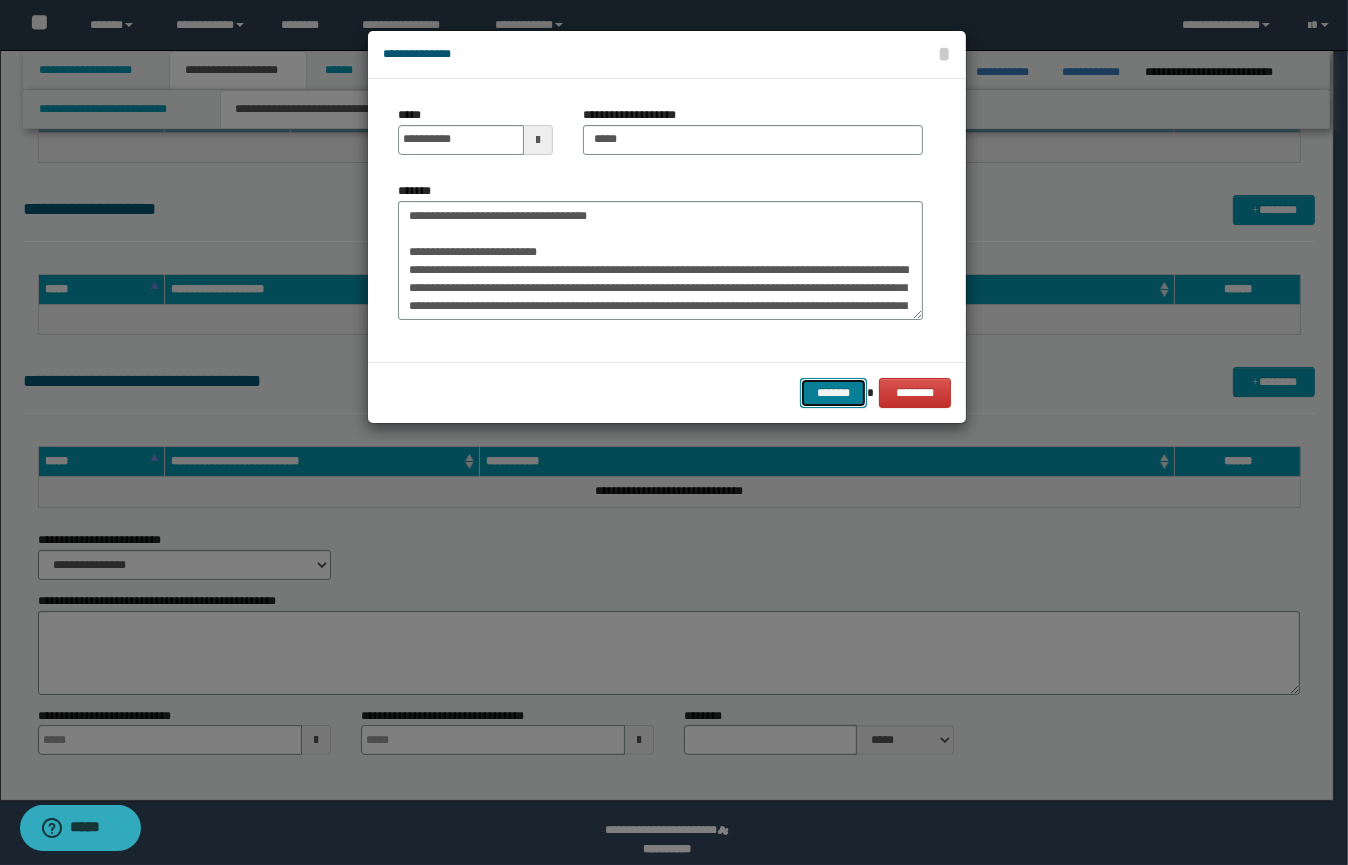 click on "*******" at bounding box center [833, 393] 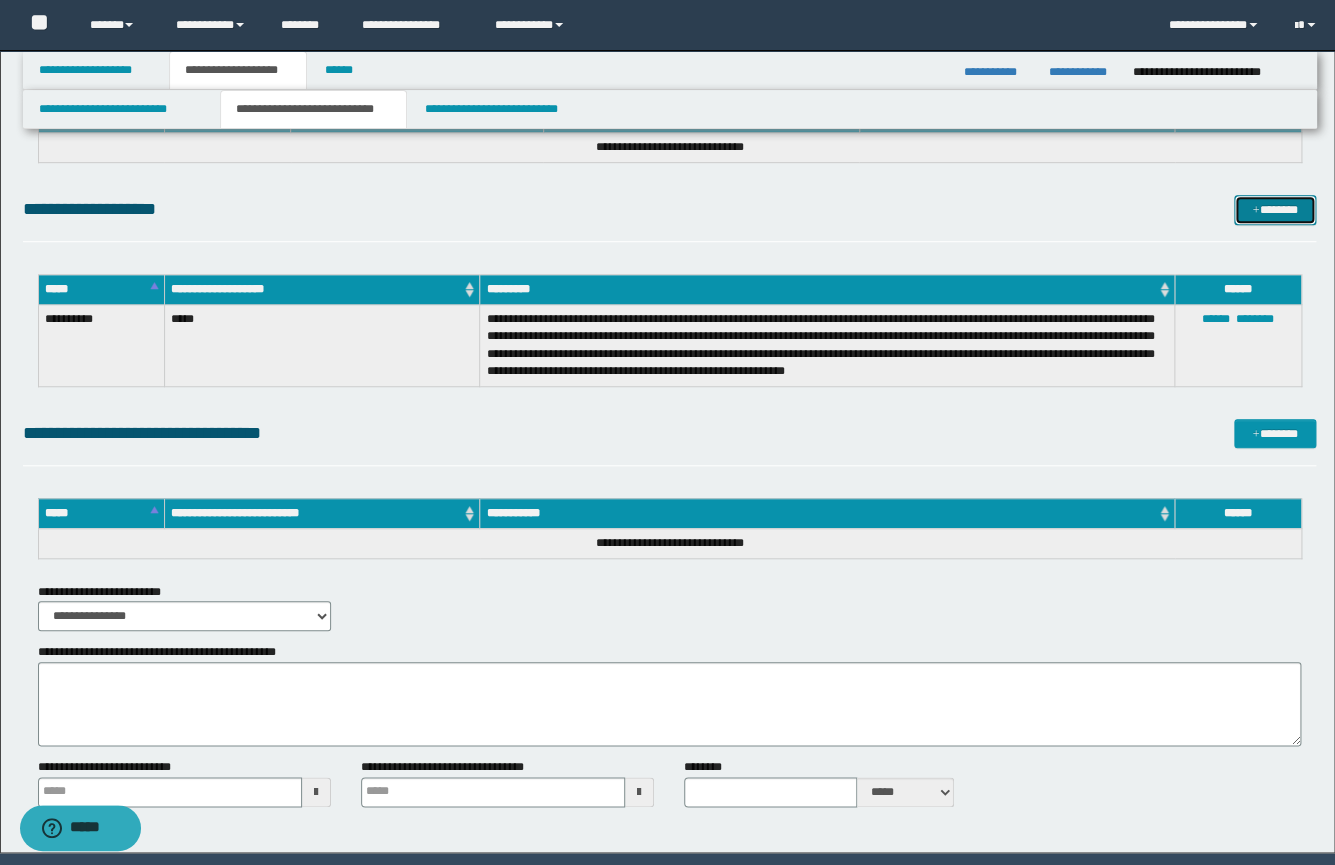 click on "*******" at bounding box center [1275, 210] 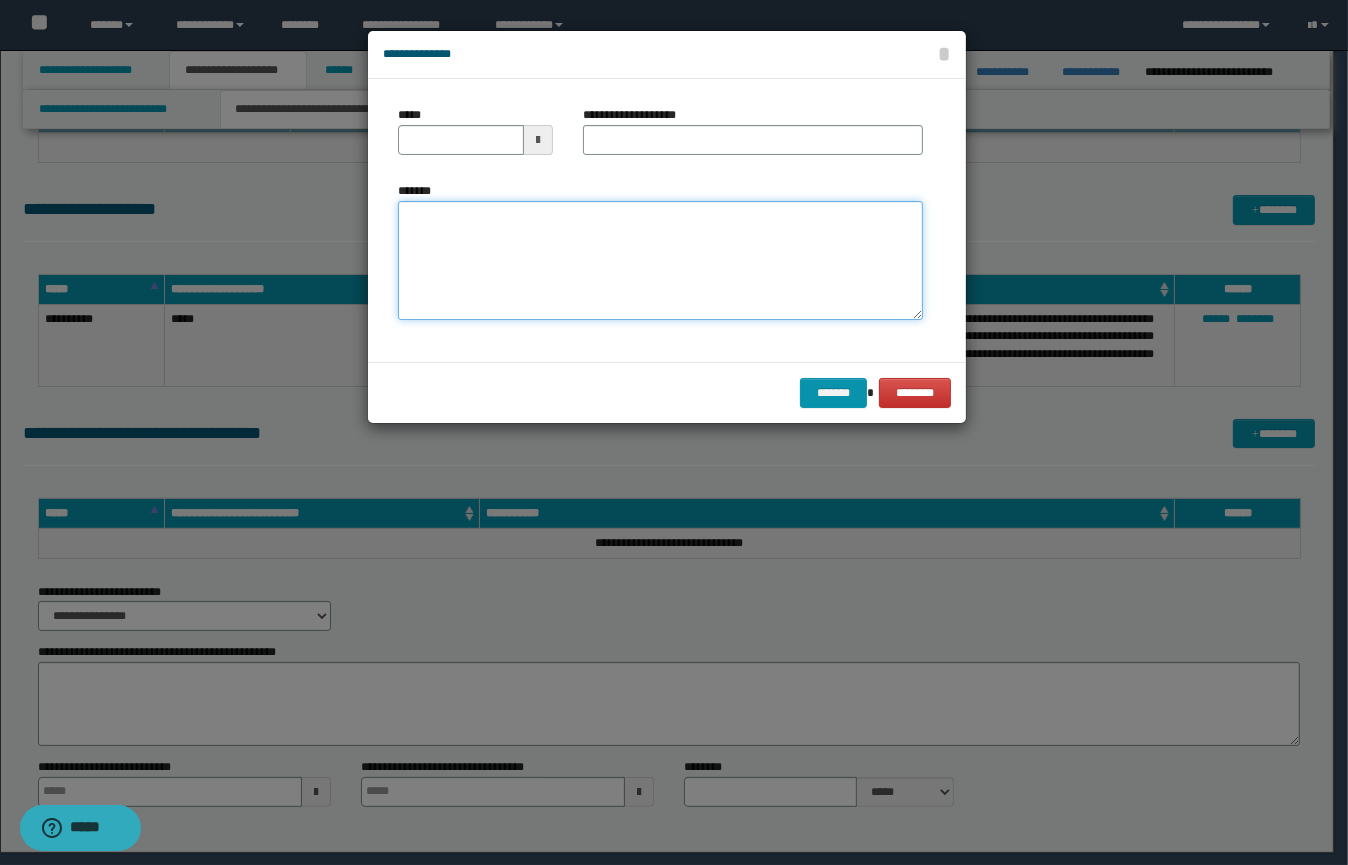 click on "*******" at bounding box center [660, 261] 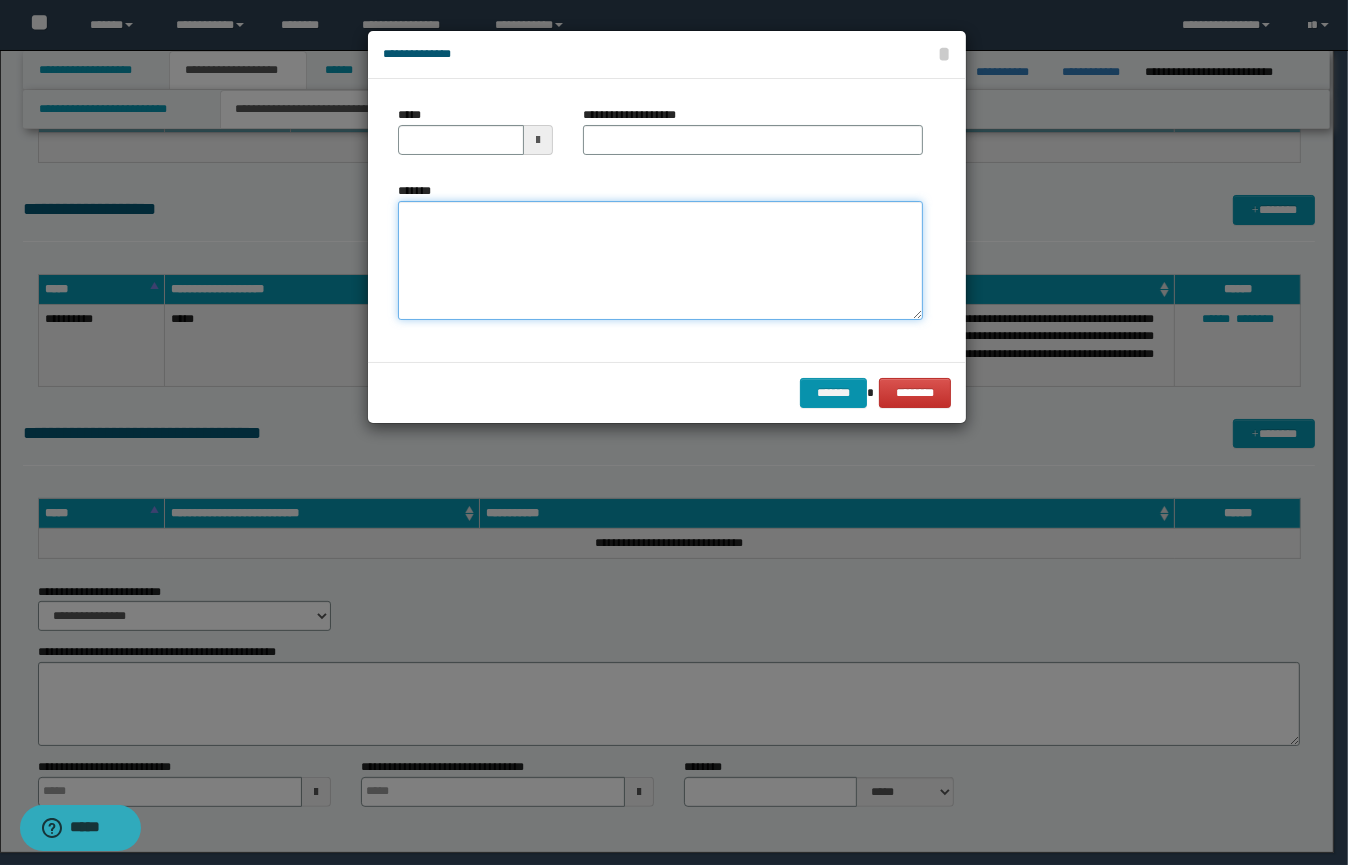 paste on "**********" 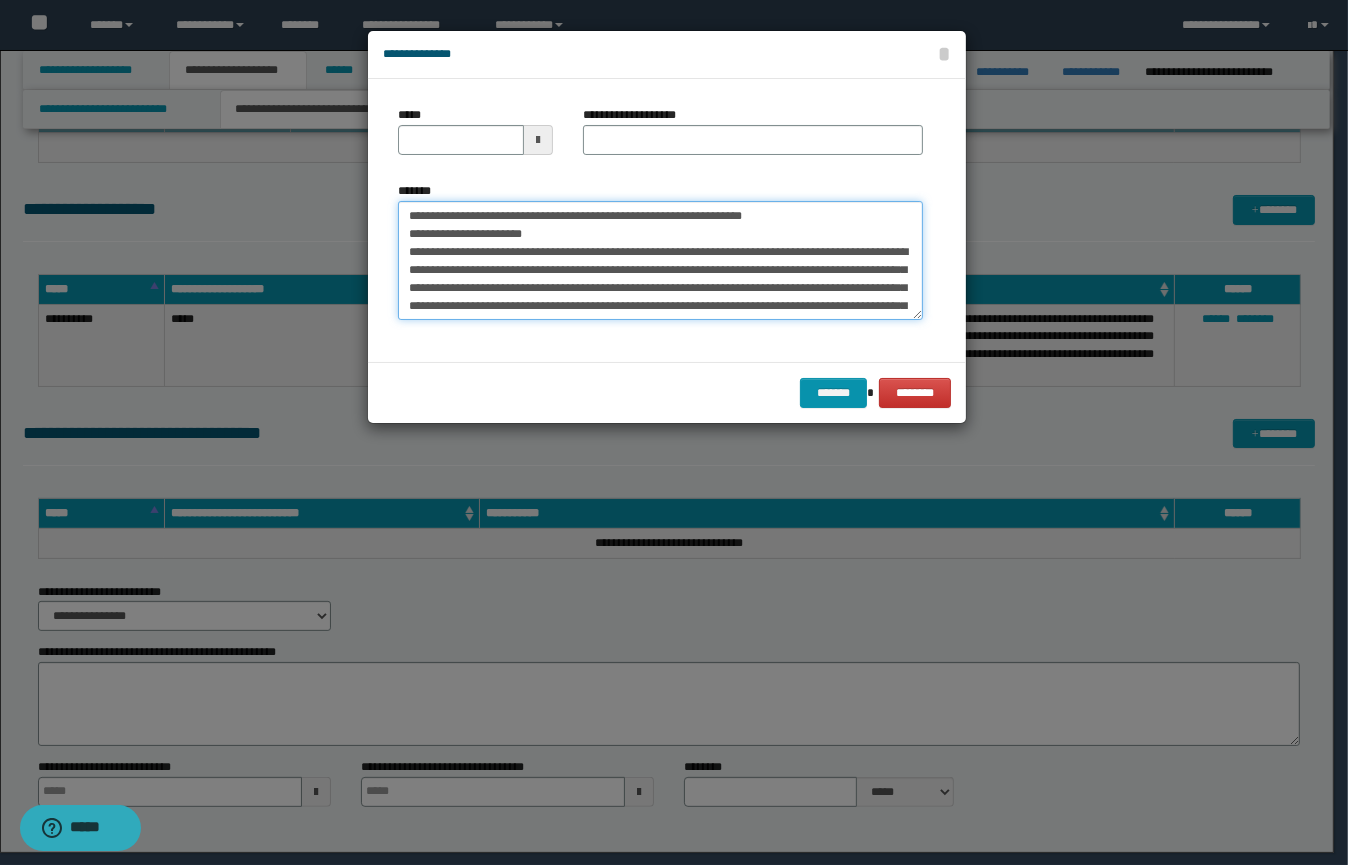 scroll, scrollTop: 713, scrollLeft: 0, axis: vertical 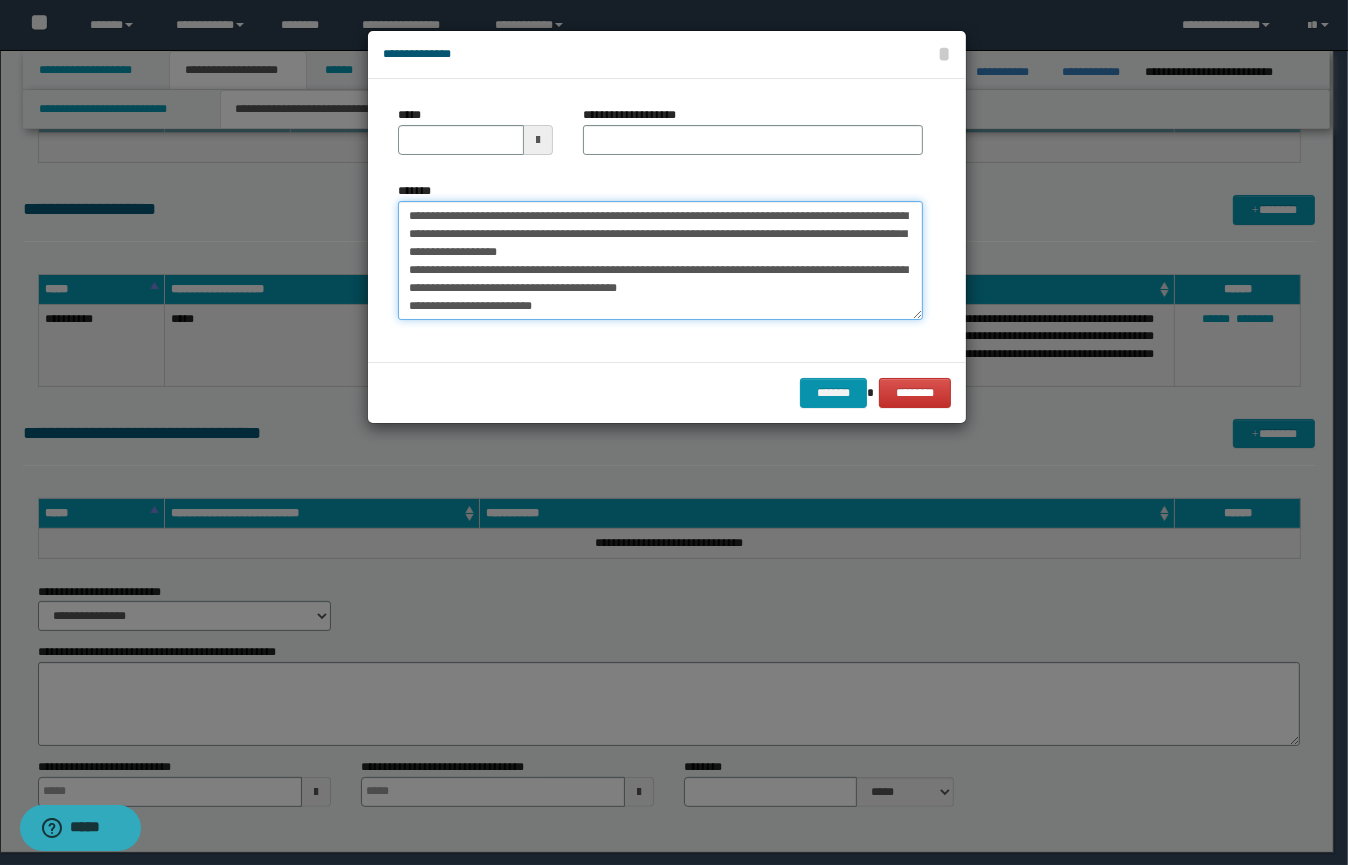 type on "**********" 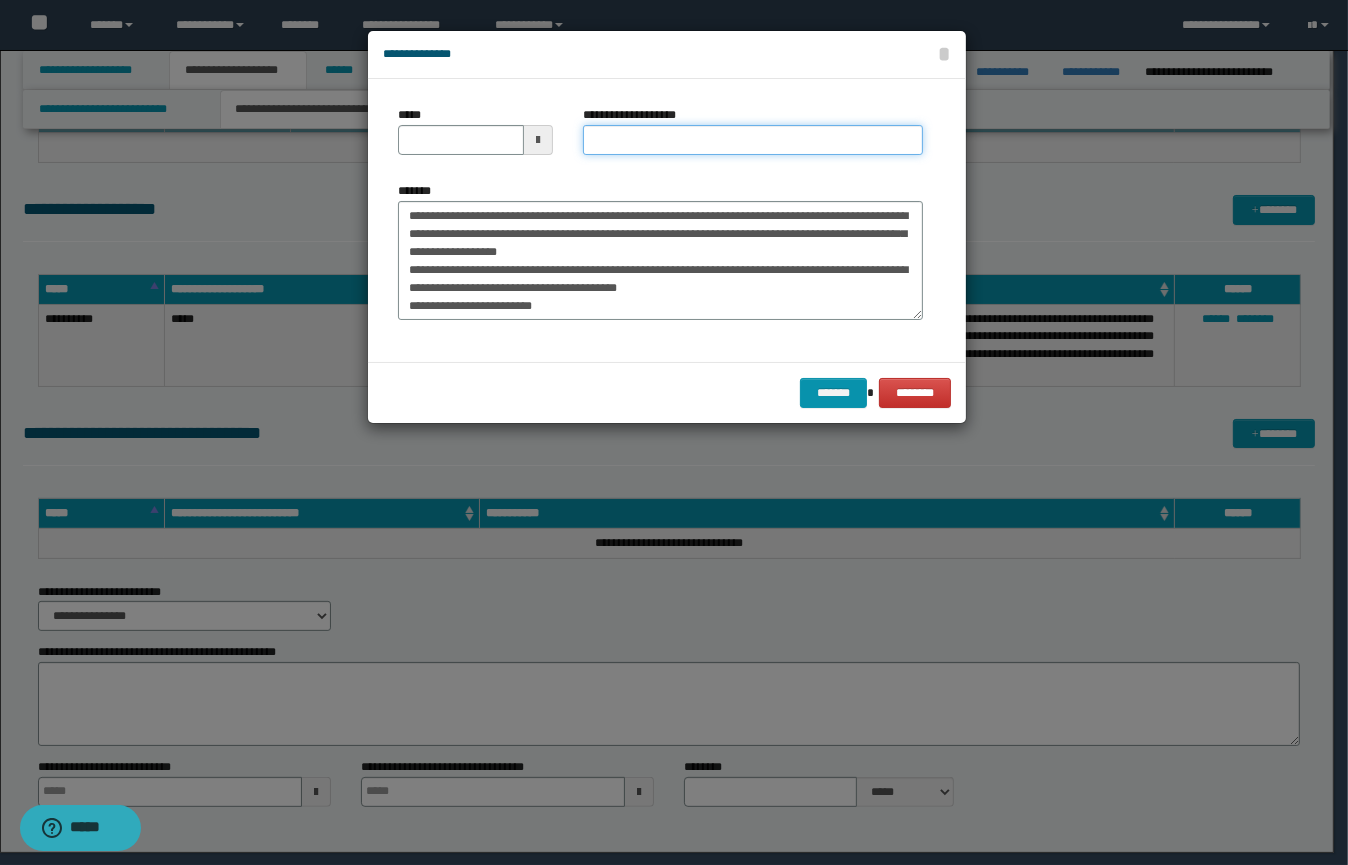 click on "**********" at bounding box center (753, 140) 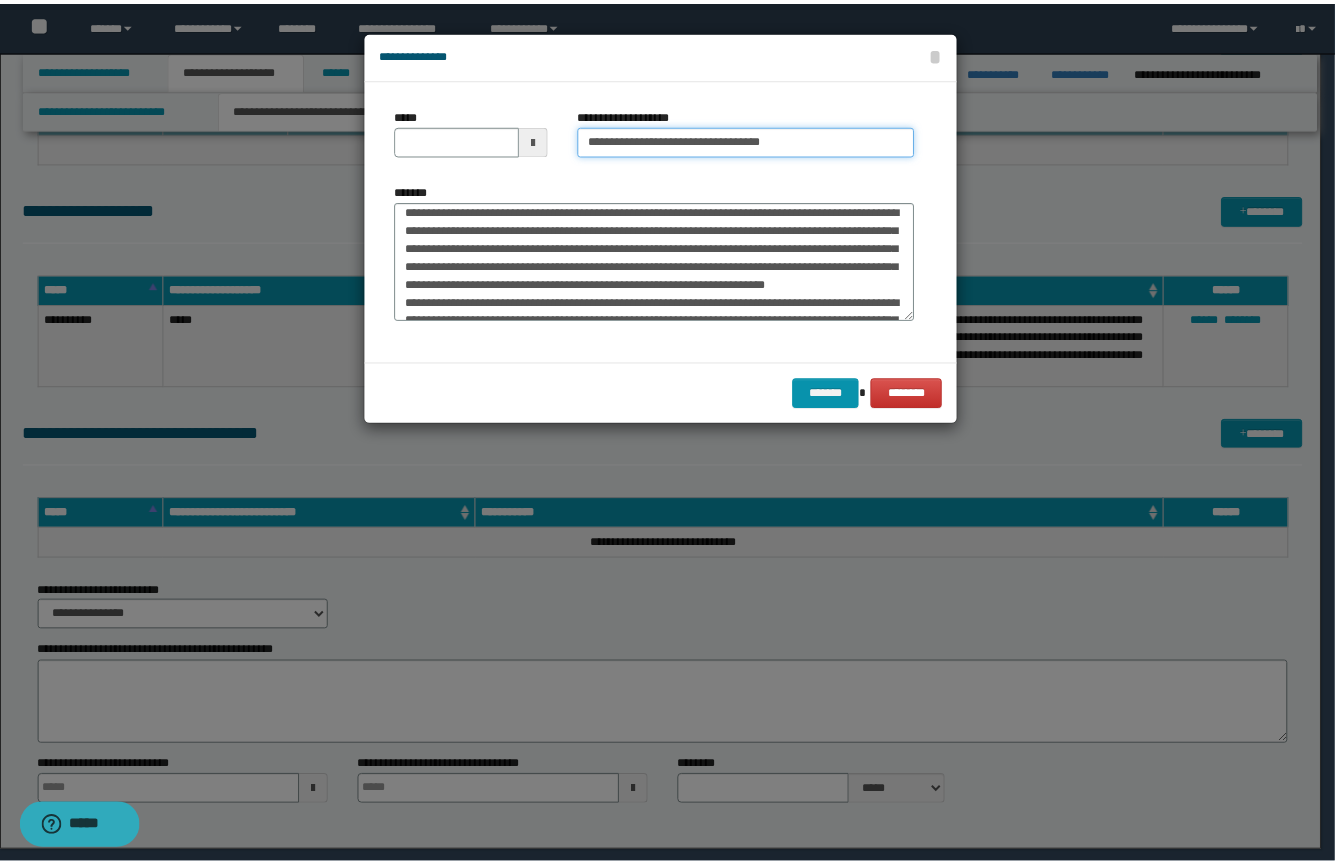 scroll, scrollTop: 0, scrollLeft: 0, axis: both 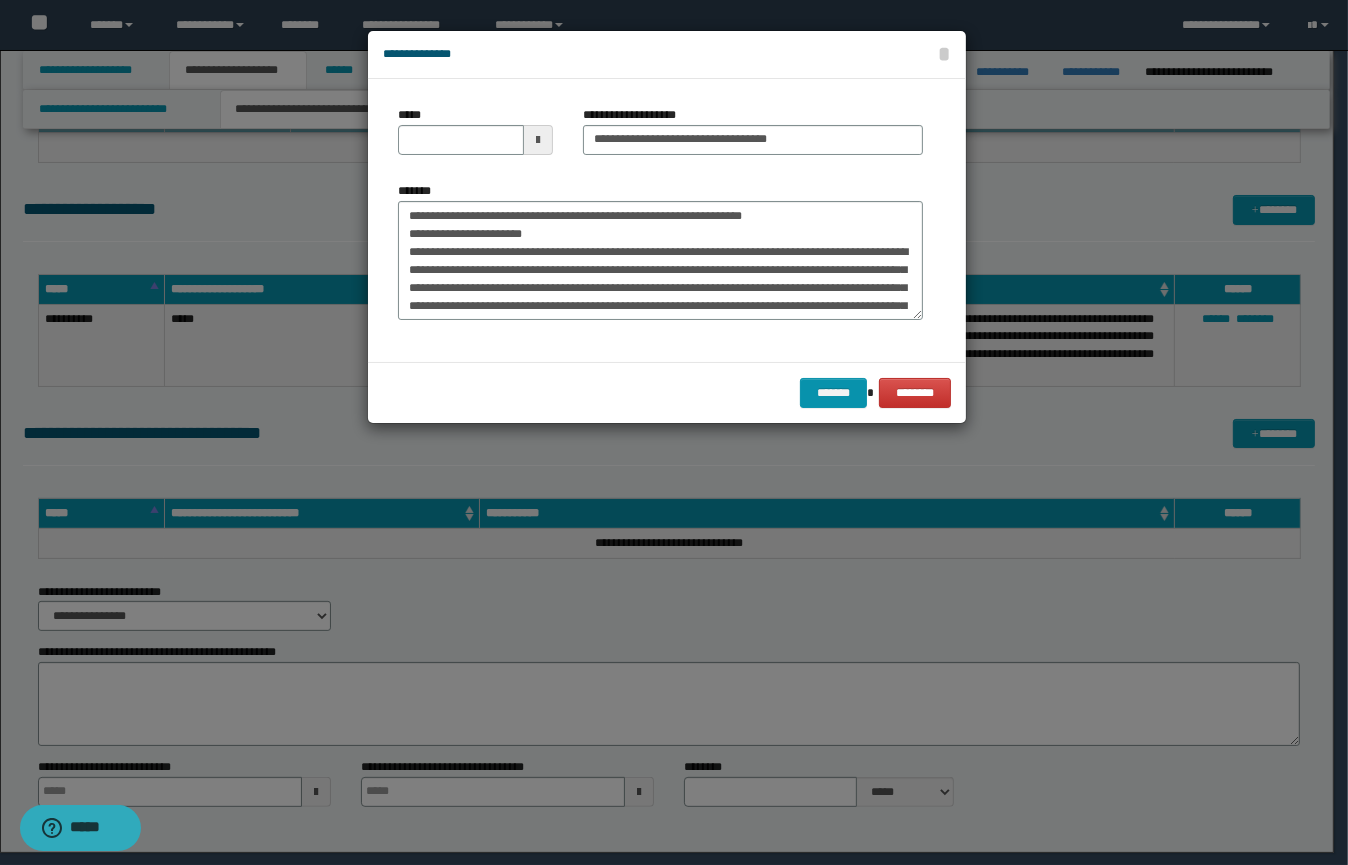 click at bounding box center (538, 140) 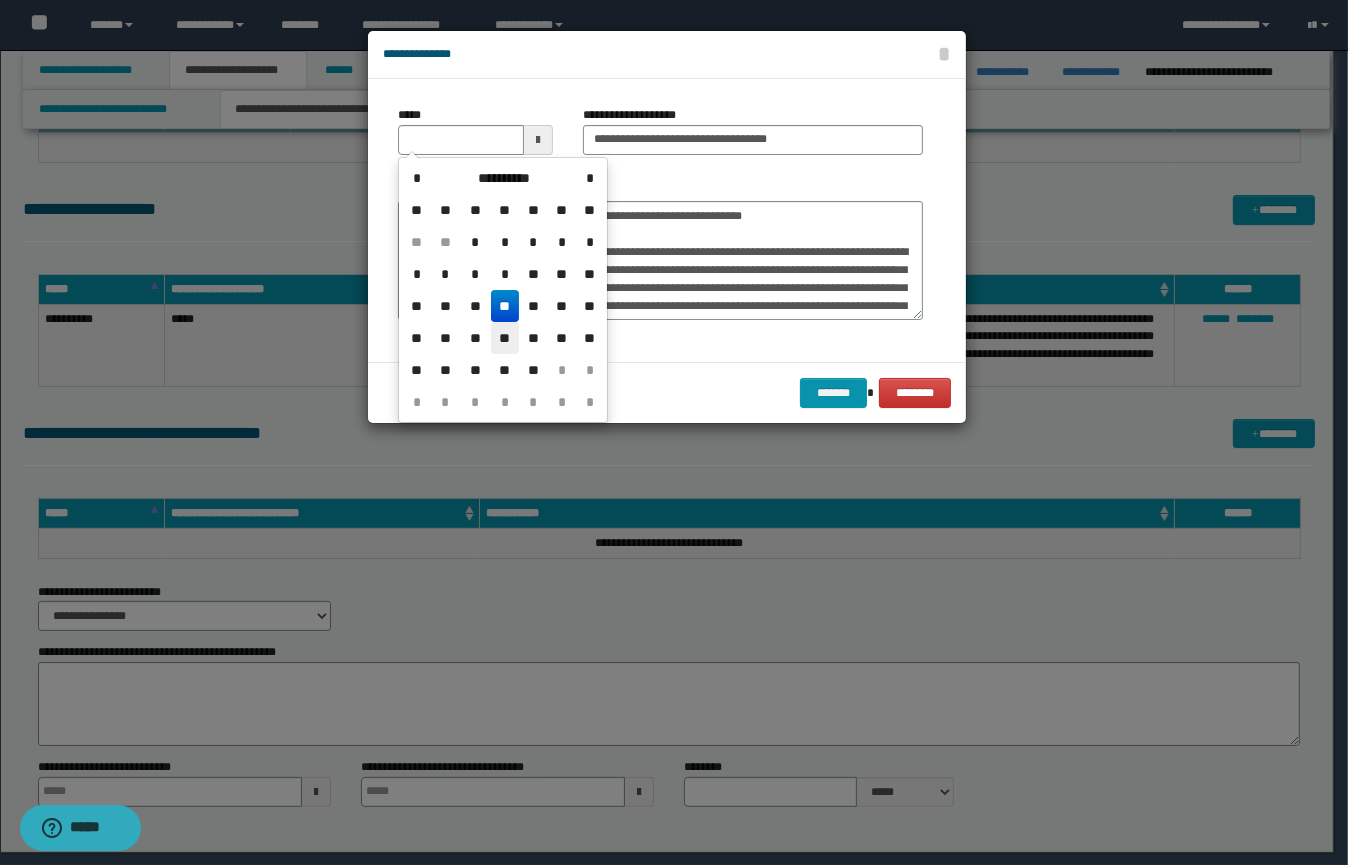 click on "**" at bounding box center [505, 338] 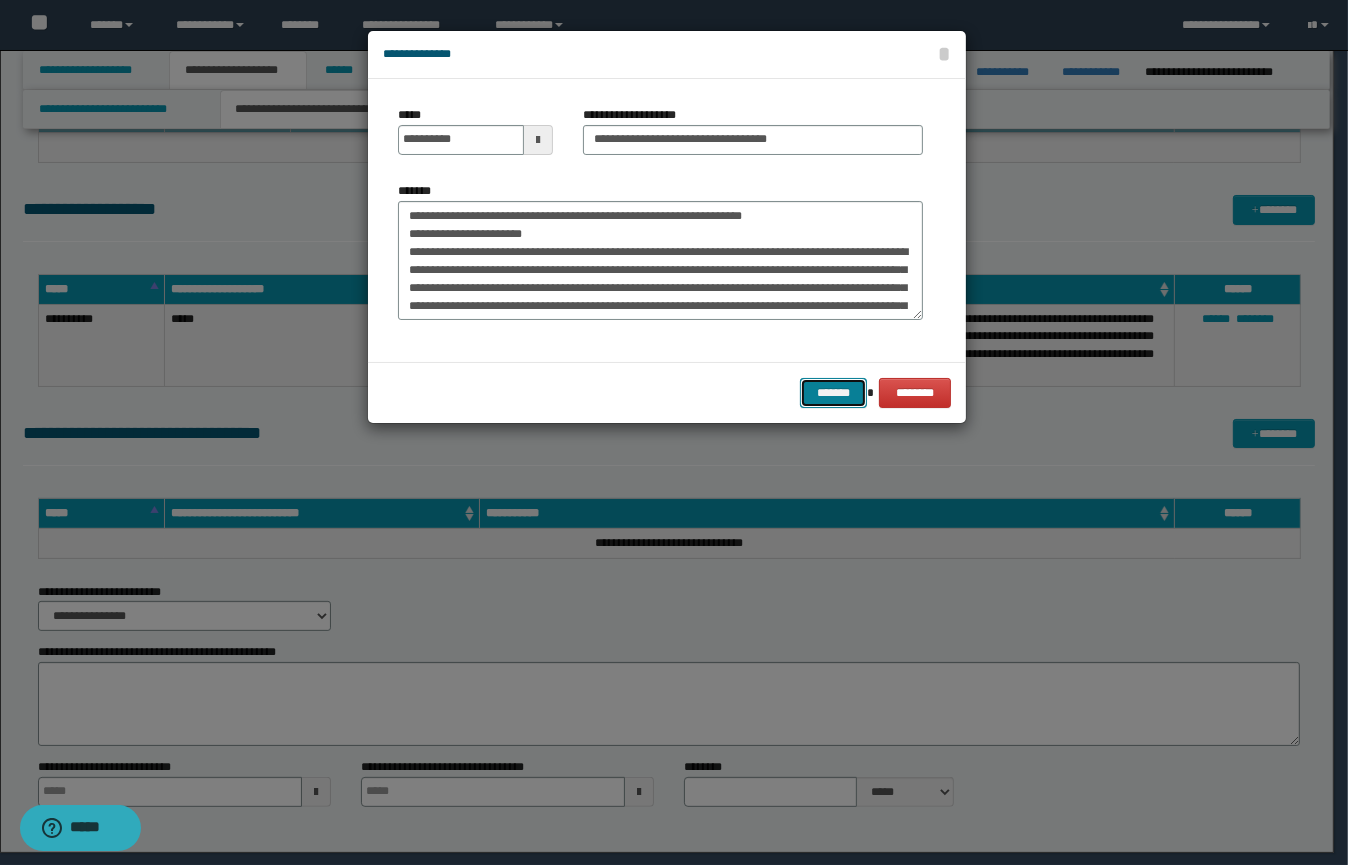 click on "*******" at bounding box center [833, 393] 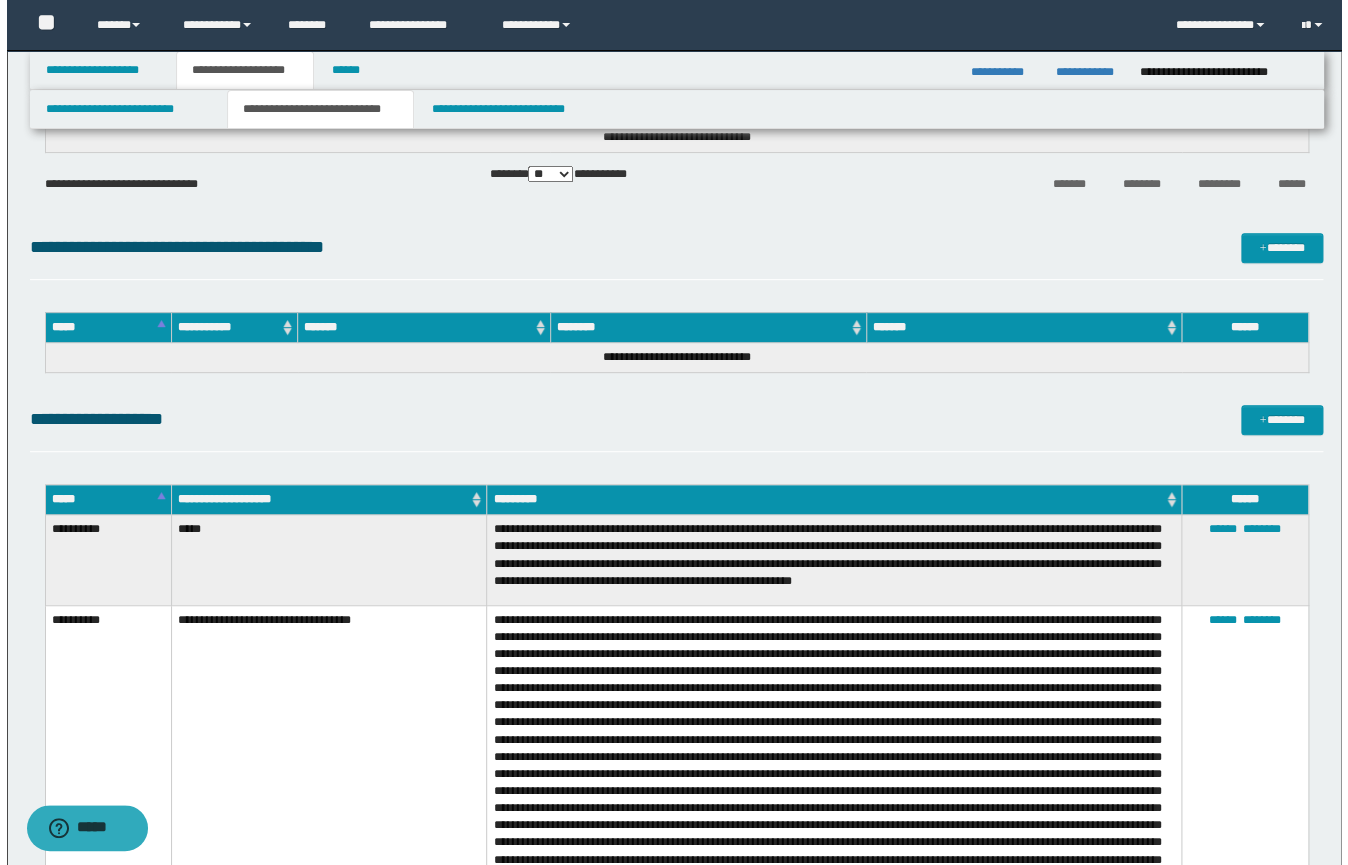 scroll, scrollTop: 0, scrollLeft: 0, axis: both 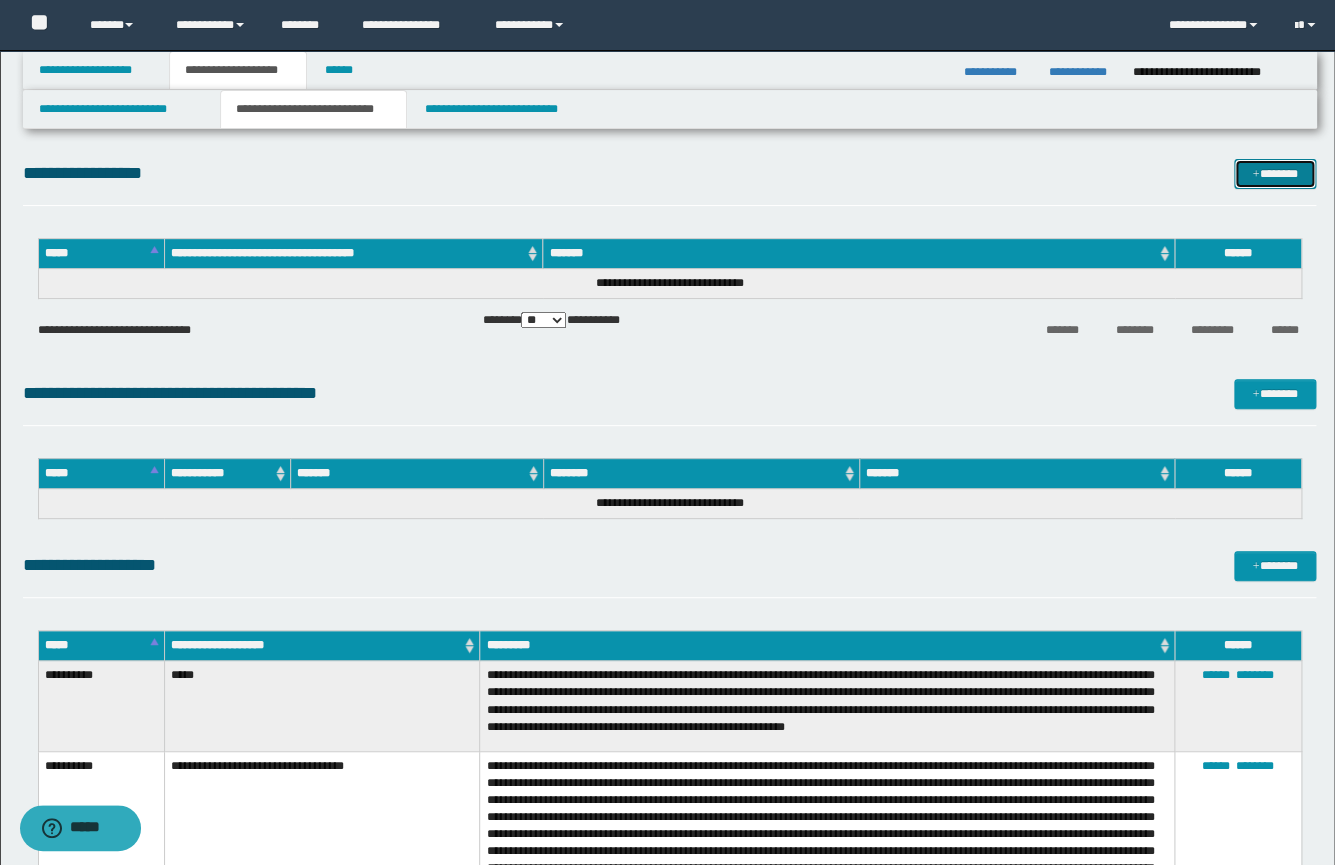 click on "*******" at bounding box center [1275, 174] 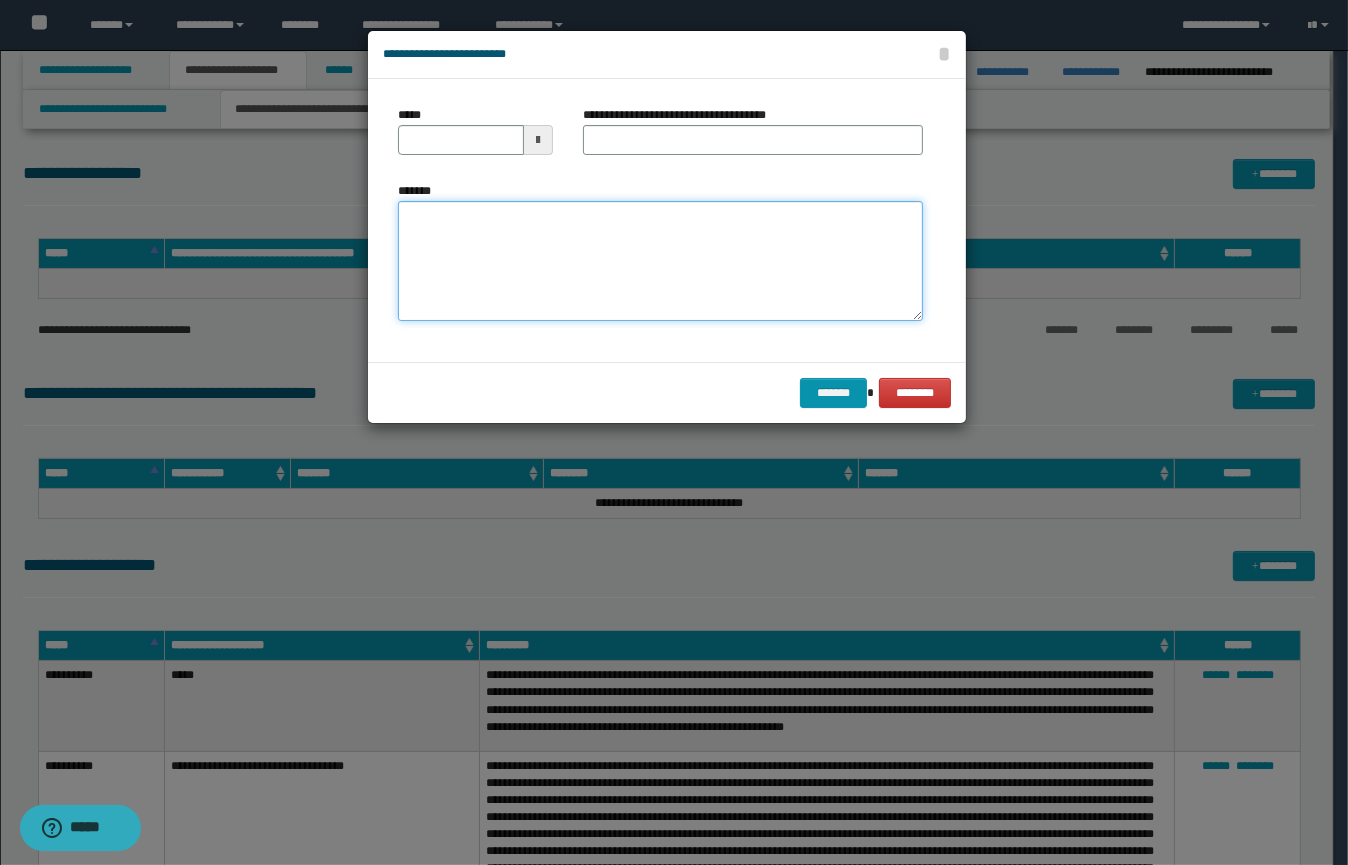click on "*******" at bounding box center [660, 261] 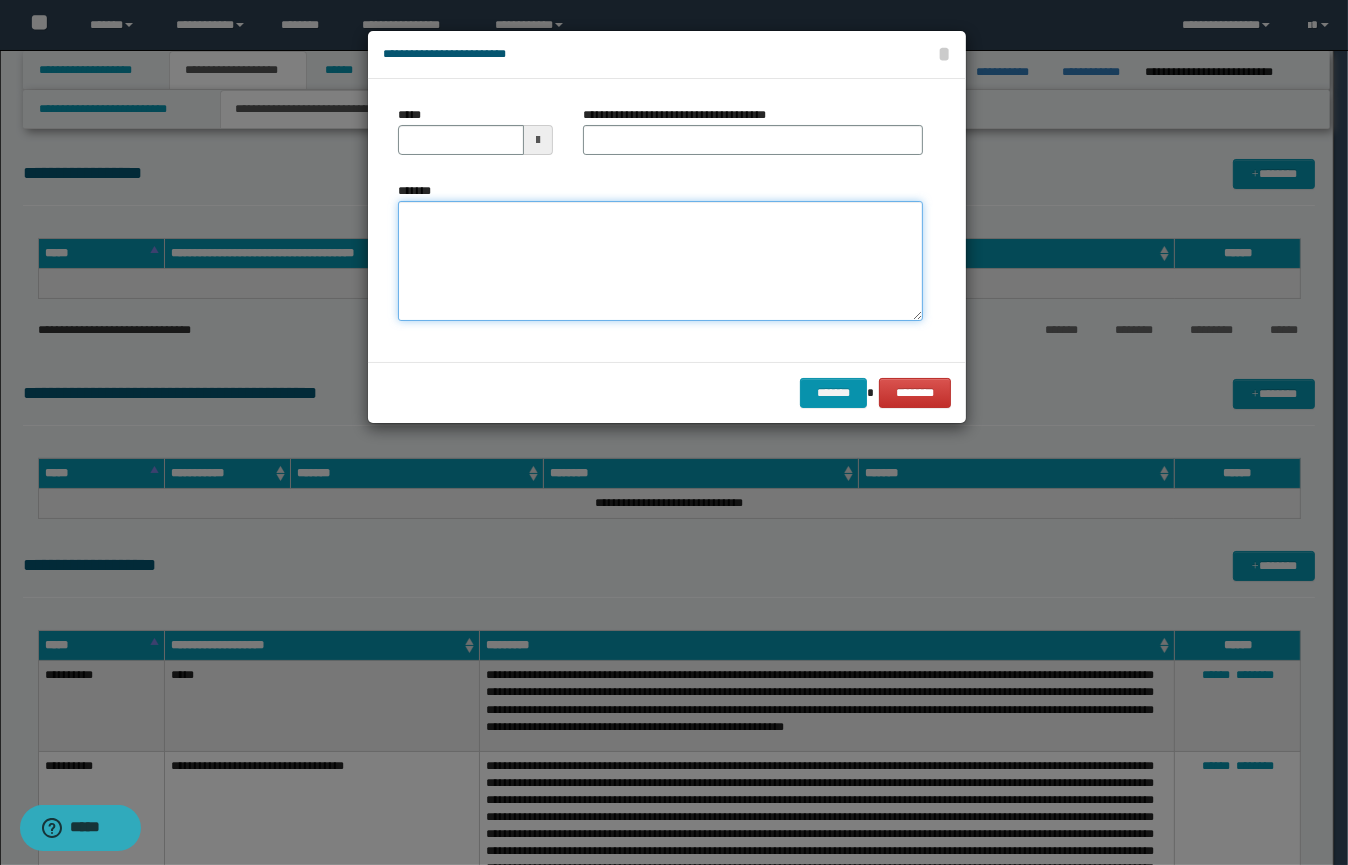 paste on "**********" 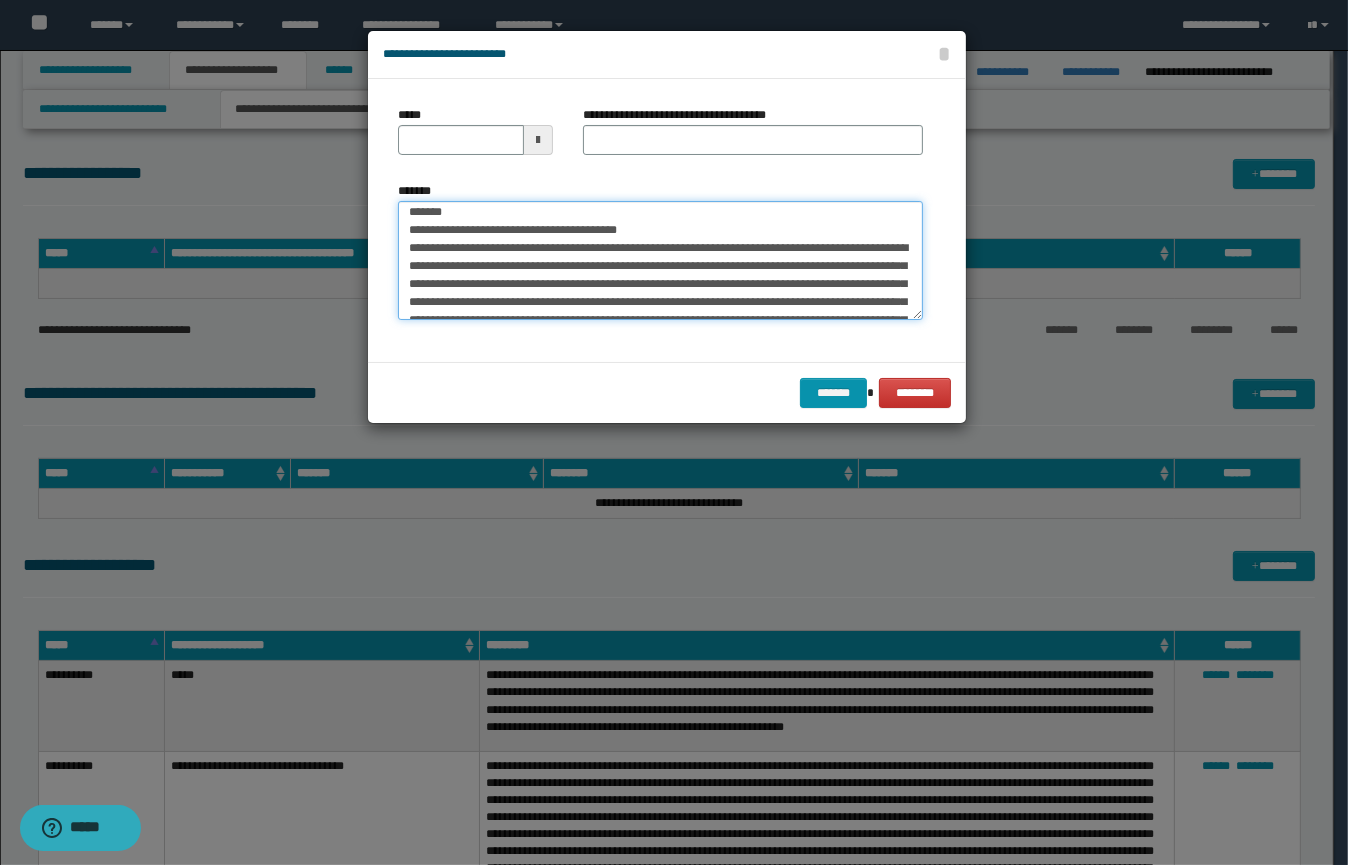 scroll, scrollTop: 0, scrollLeft: 0, axis: both 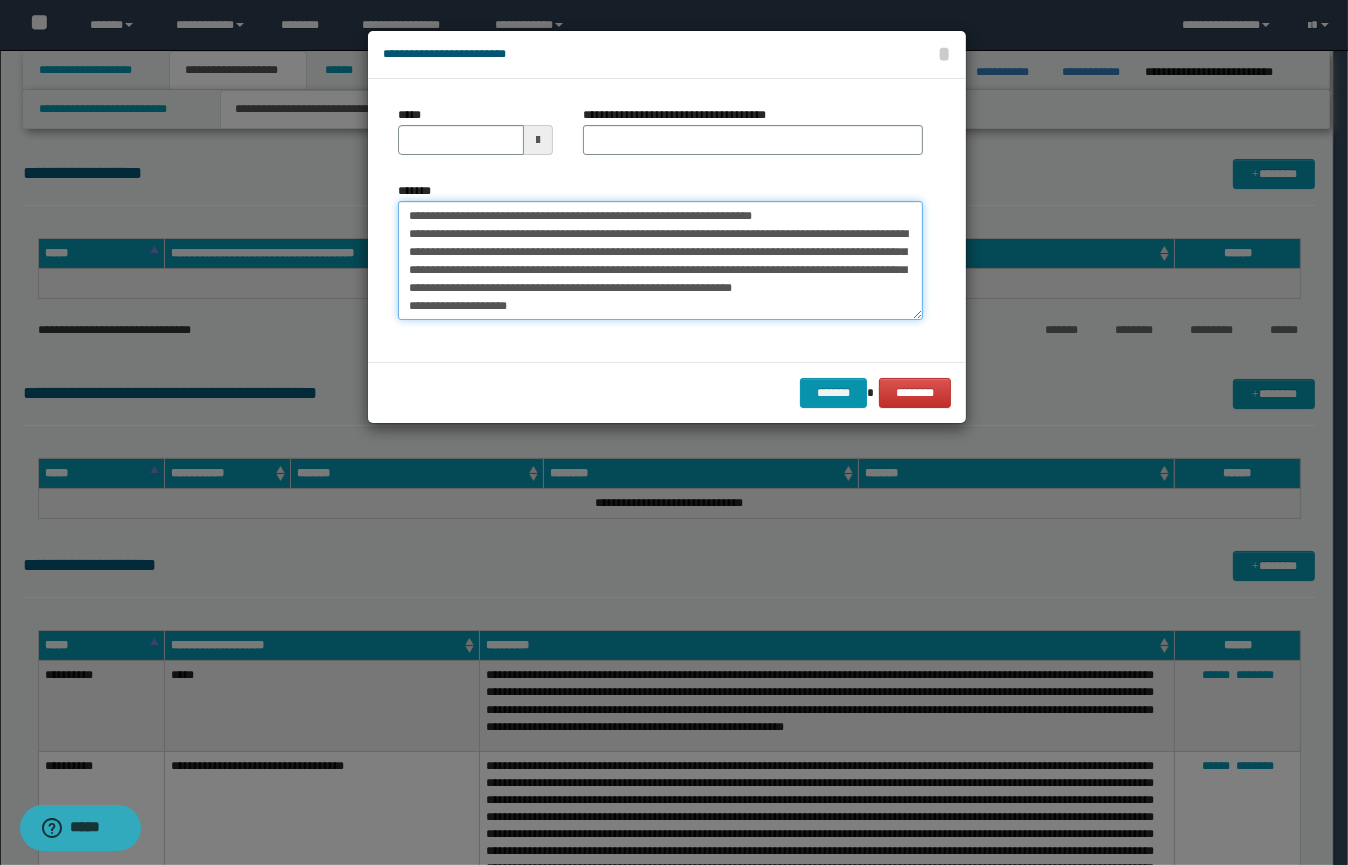 type 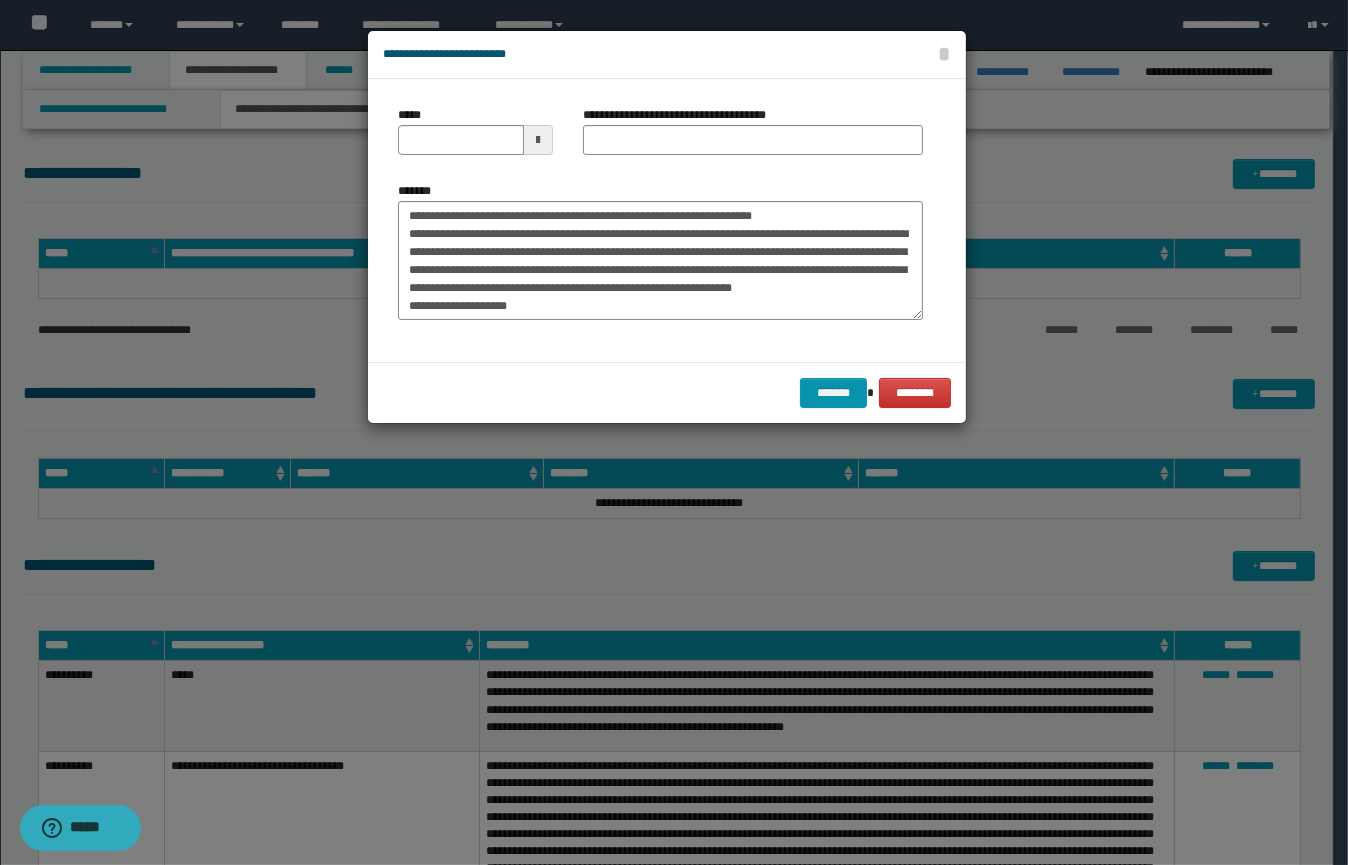 click at bounding box center (538, 140) 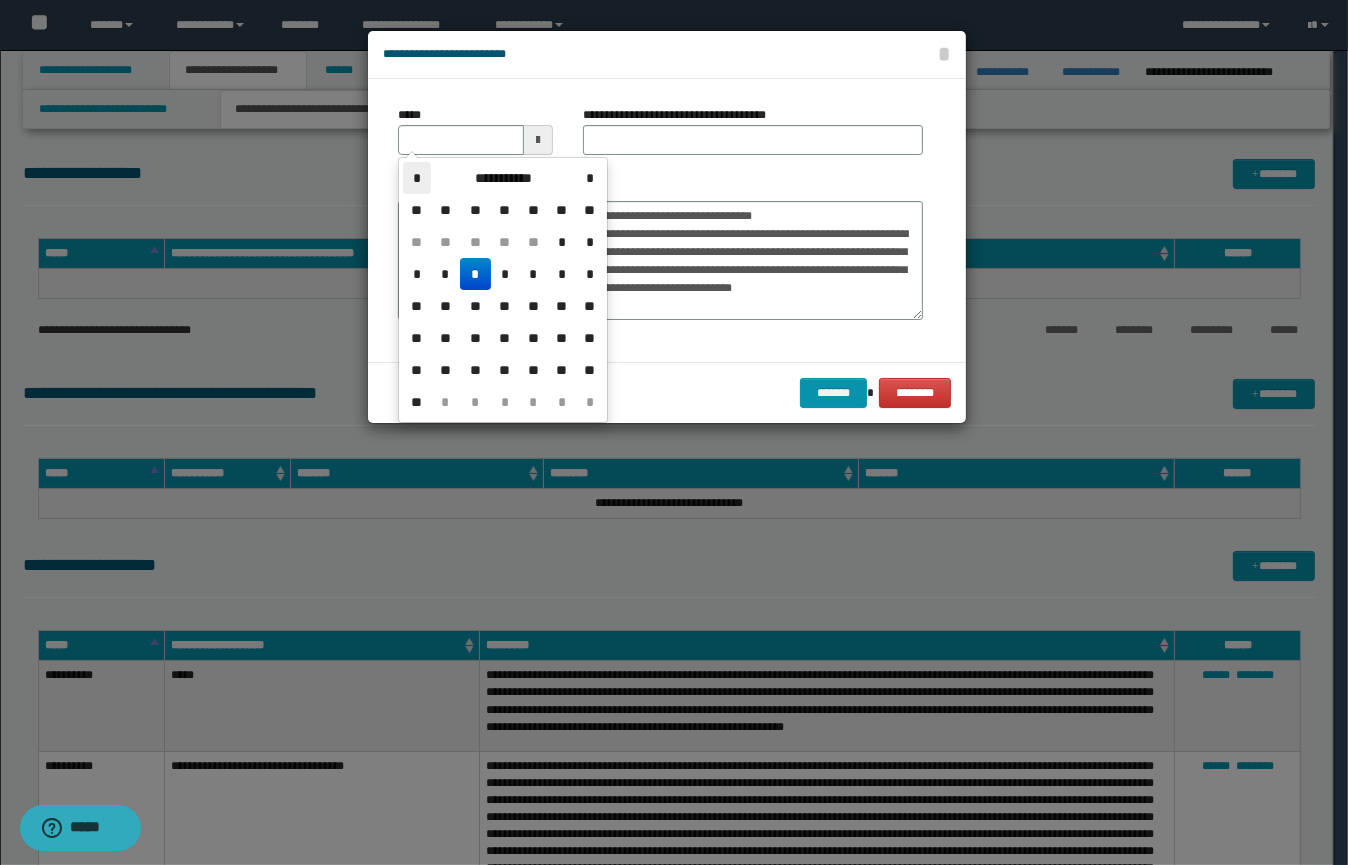 click on "*" at bounding box center (417, 178) 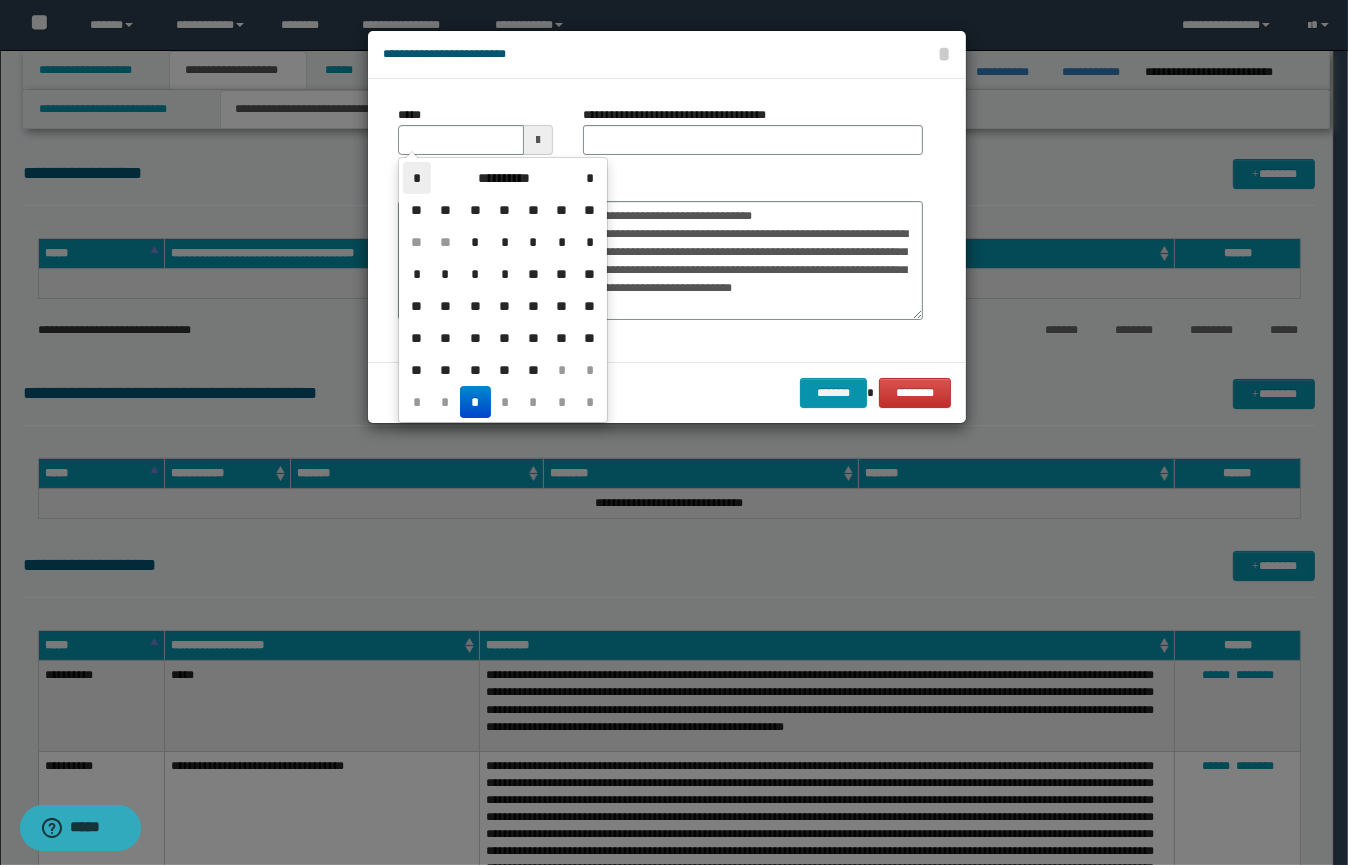 click on "*" at bounding box center (417, 178) 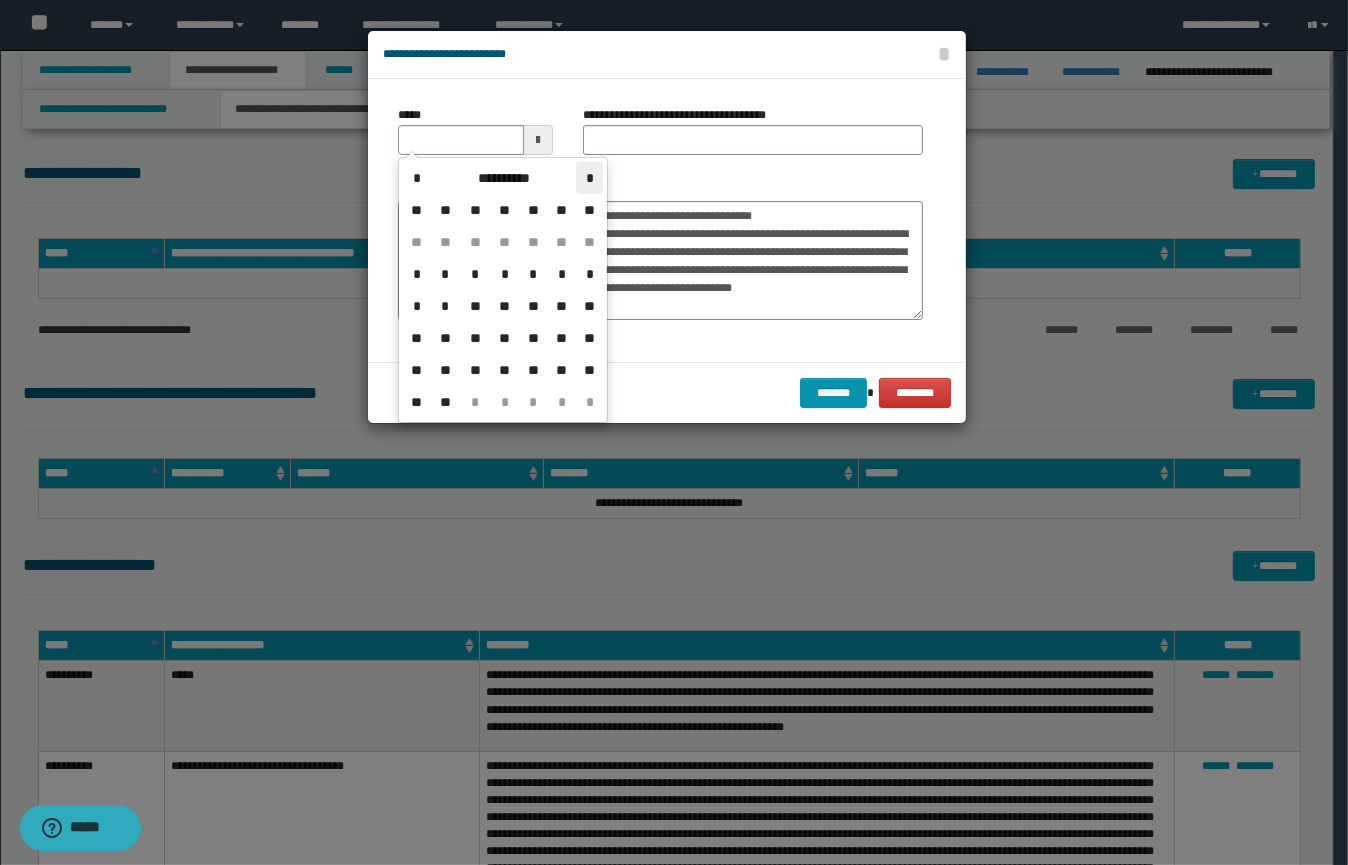 click on "*" at bounding box center (589, 178) 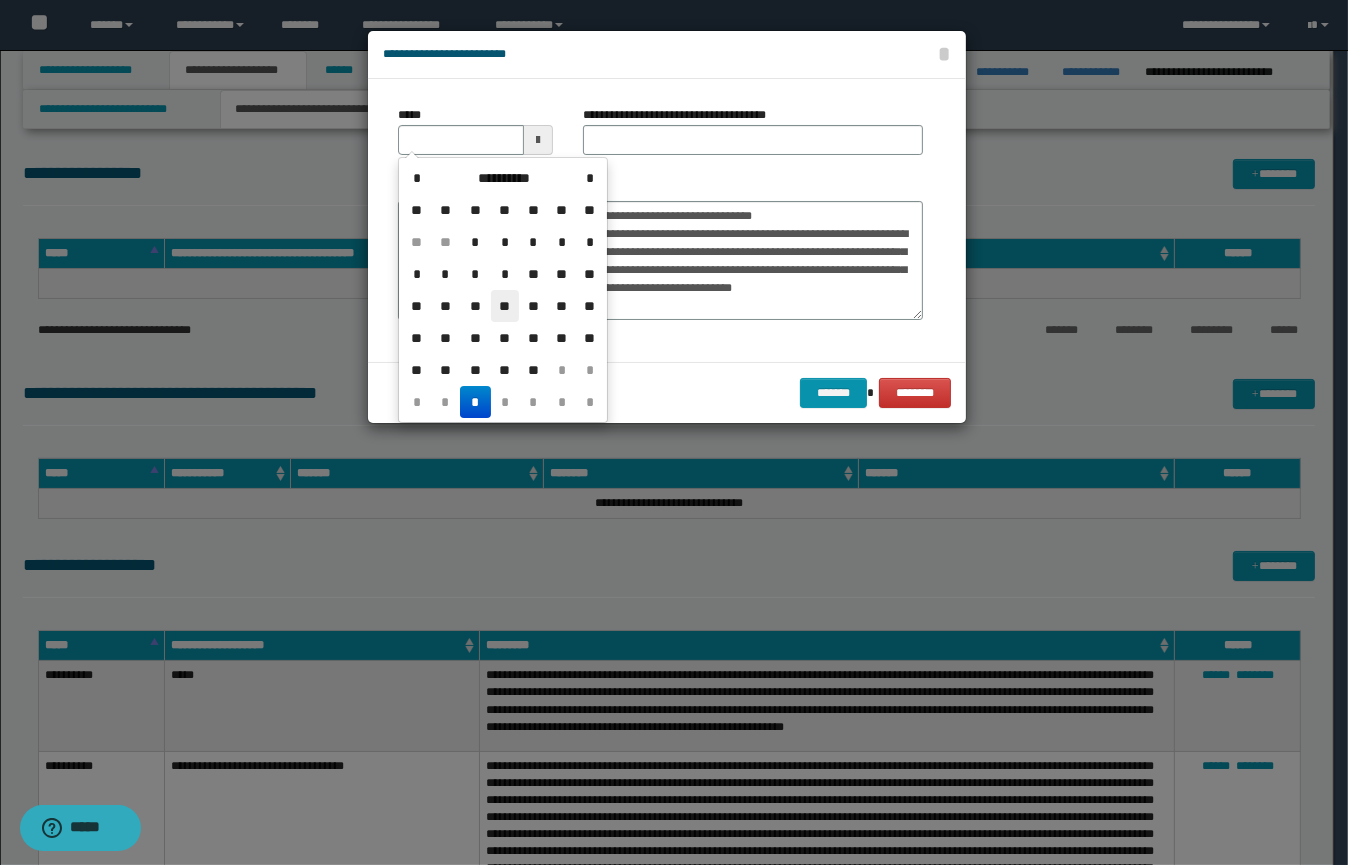 click on "**" at bounding box center [505, 306] 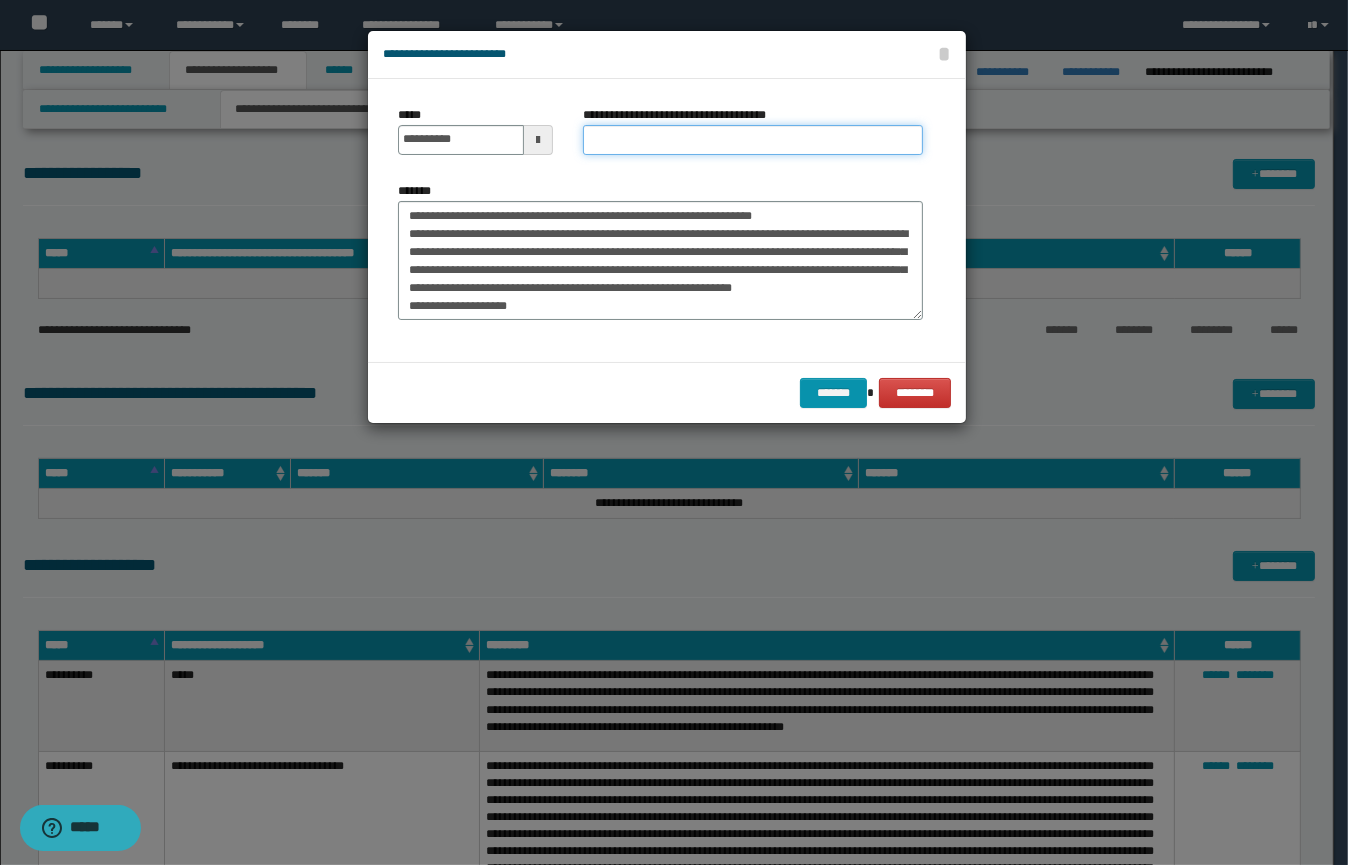 click on "**********" at bounding box center [753, 140] 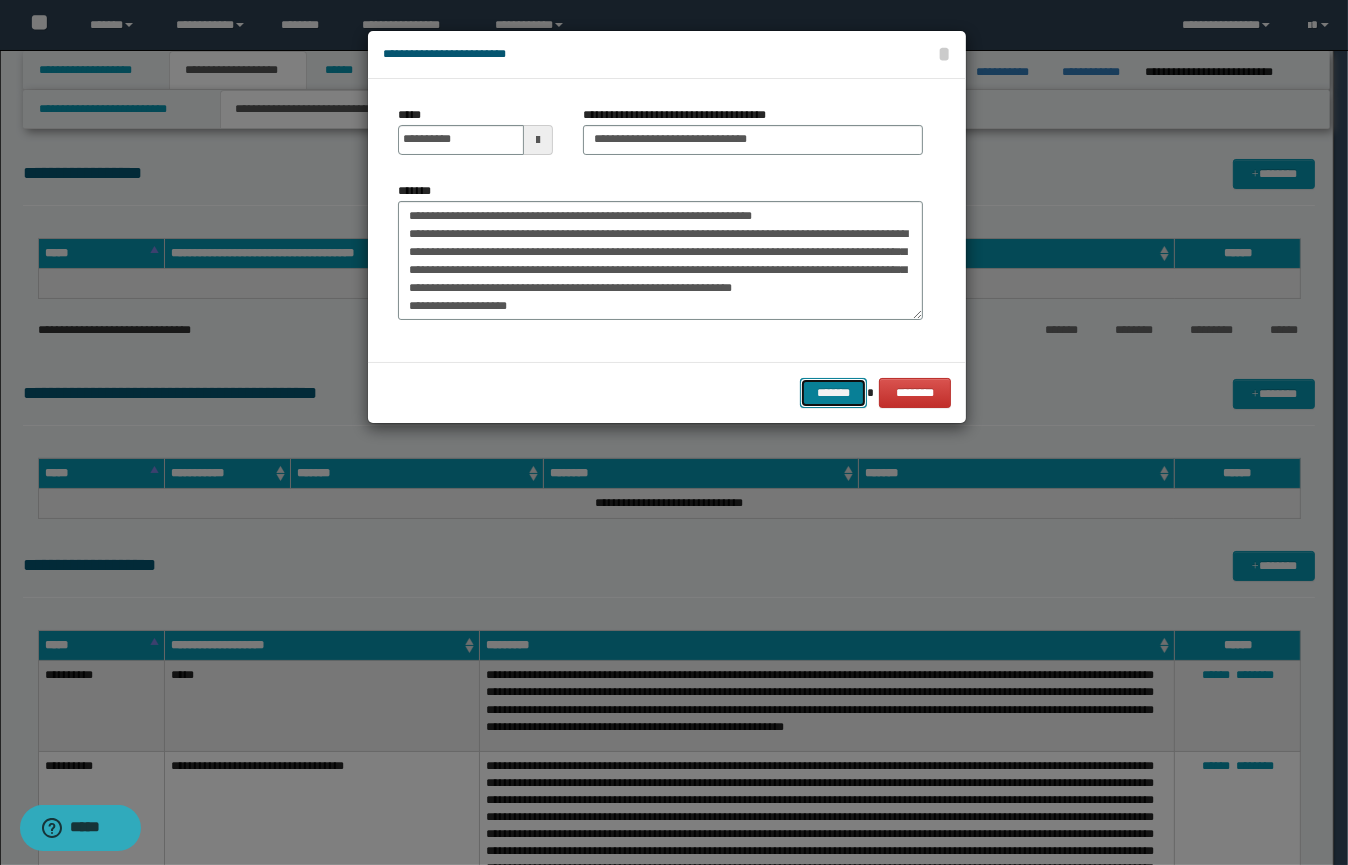 click on "*******" at bounding box center (833, 393) 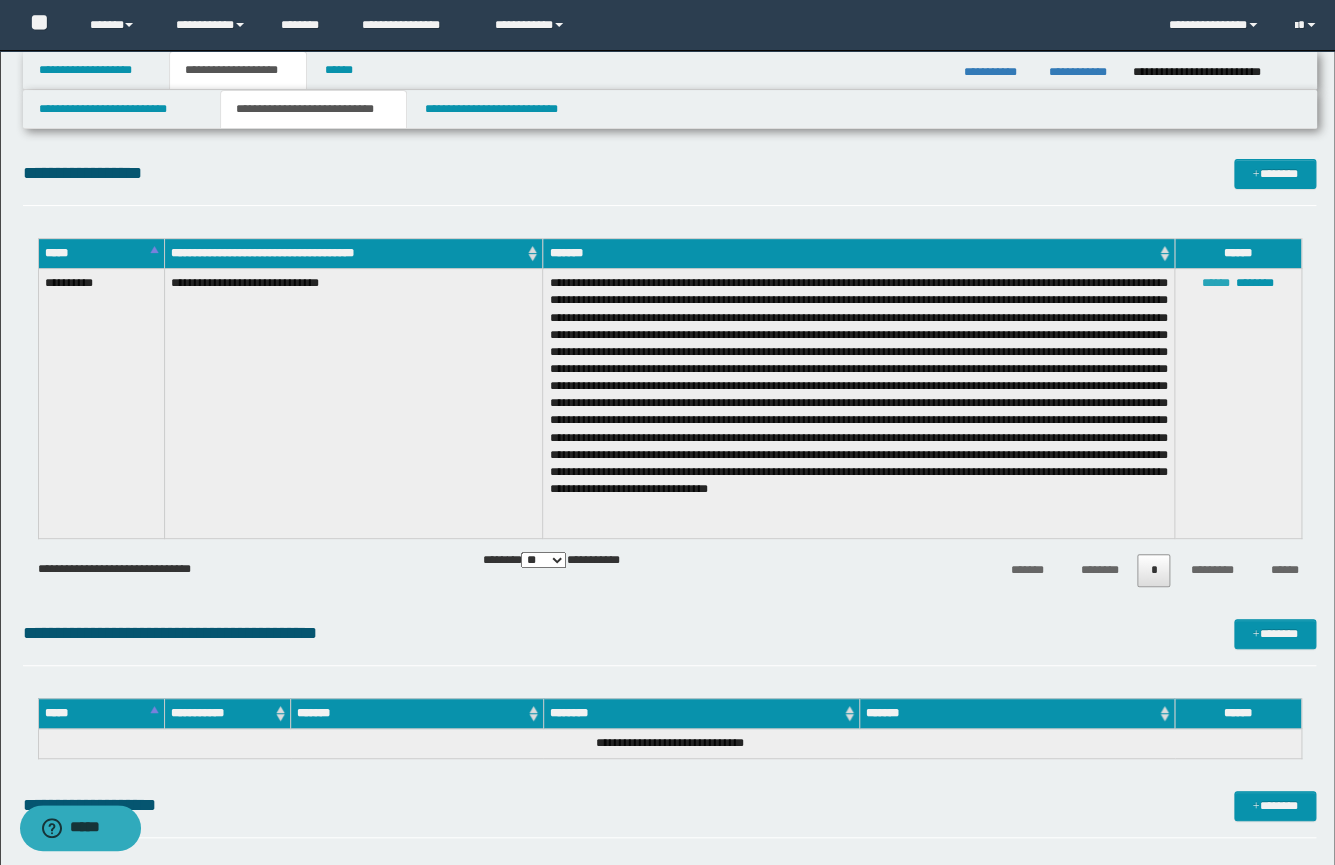 click on "******" at bounding box center [1216, 283] 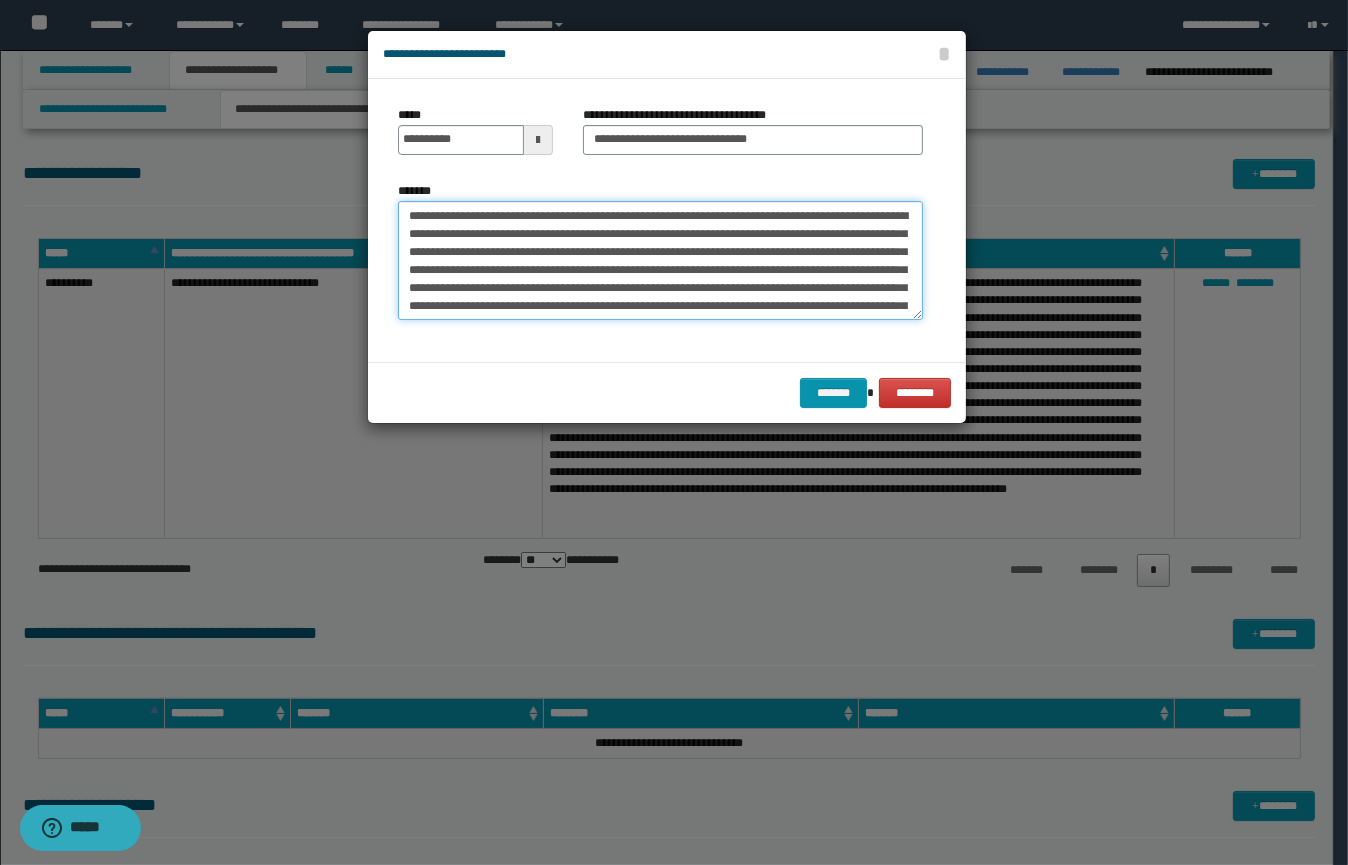 click on "*******" at bounding box center [660, 261] 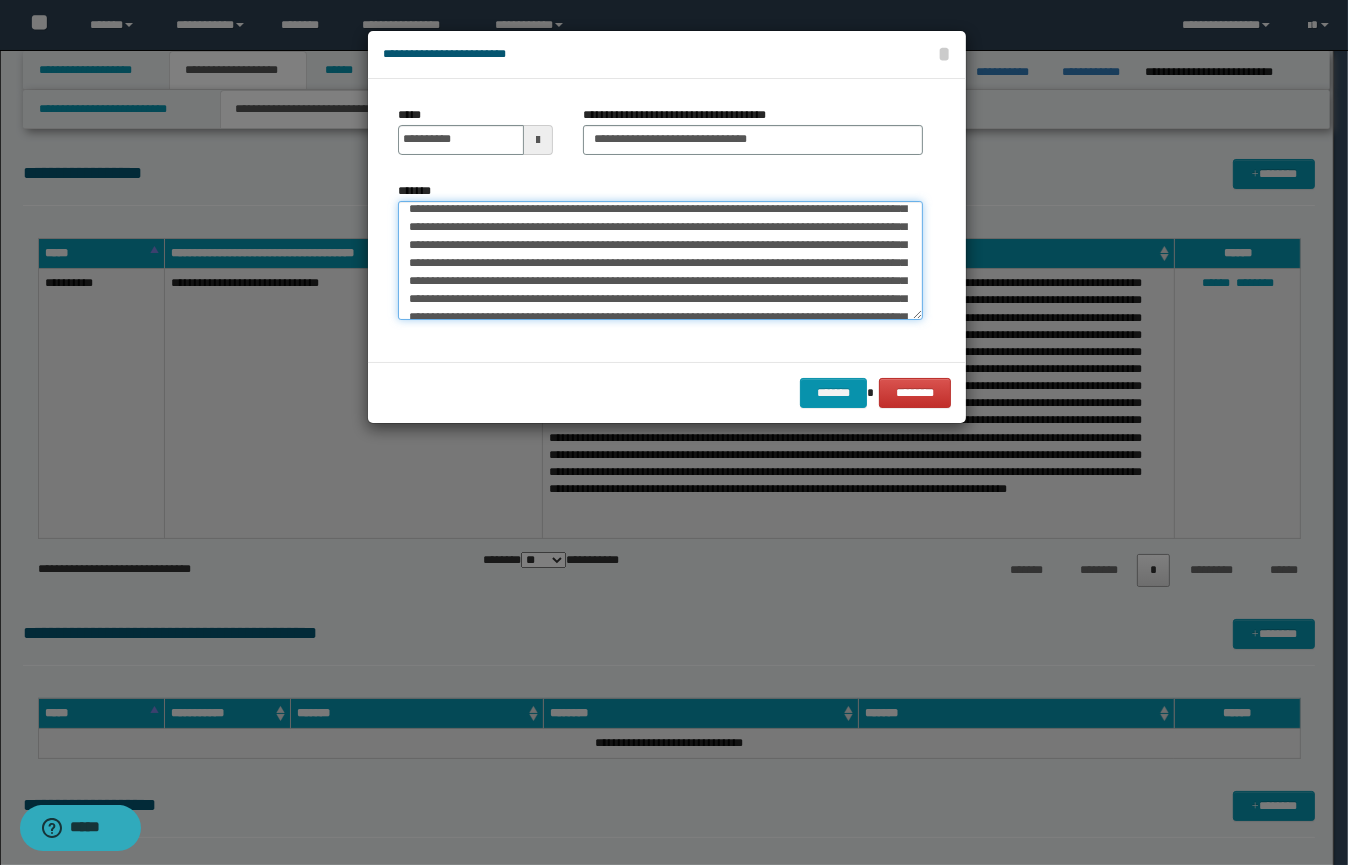 scroll, scrollTop: 233, scrollLeft: 0, axis: vertical 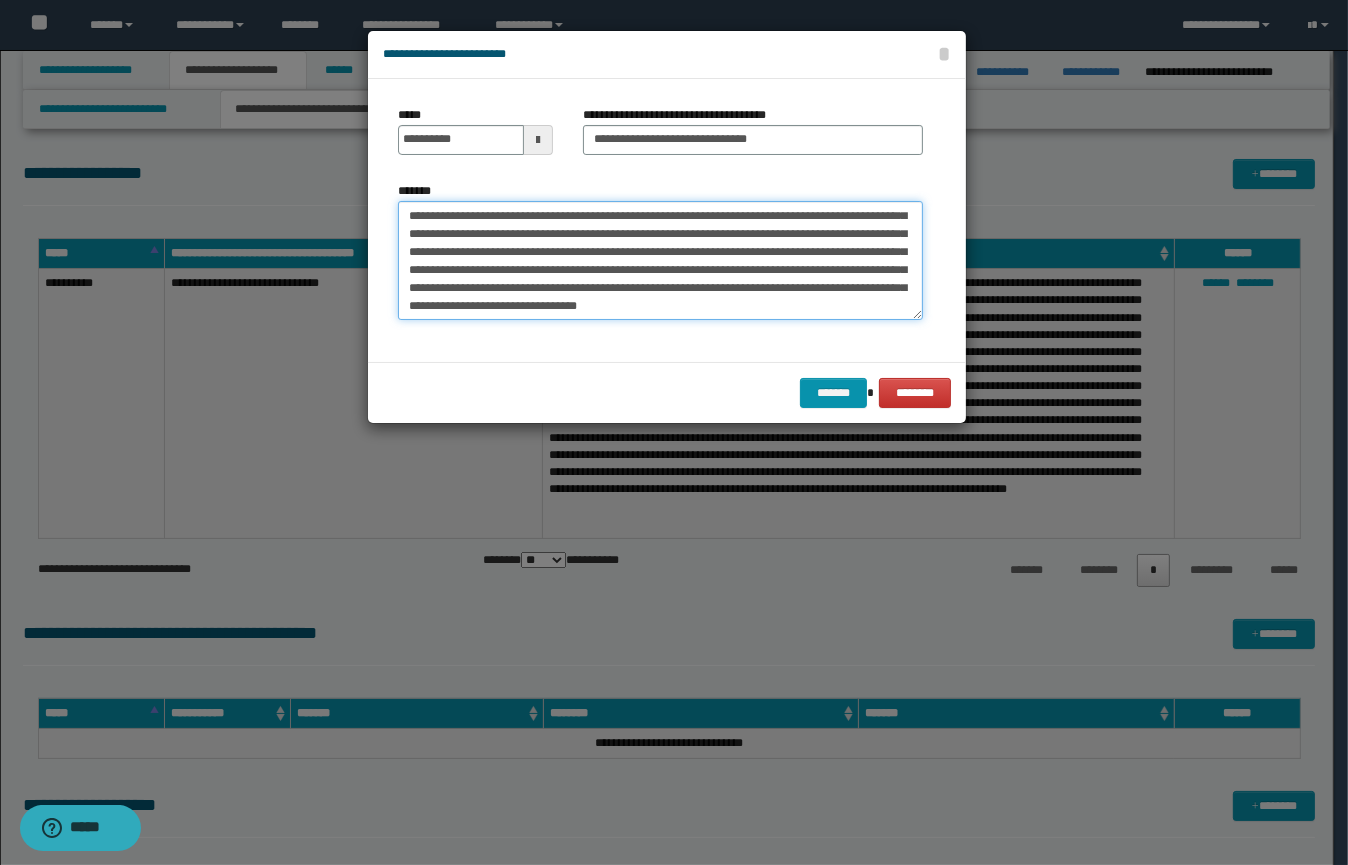 drag, startPoint x: 867, startPoint y: 307, endPoint x: 878, endPoint y: 305, distance: 11.18034 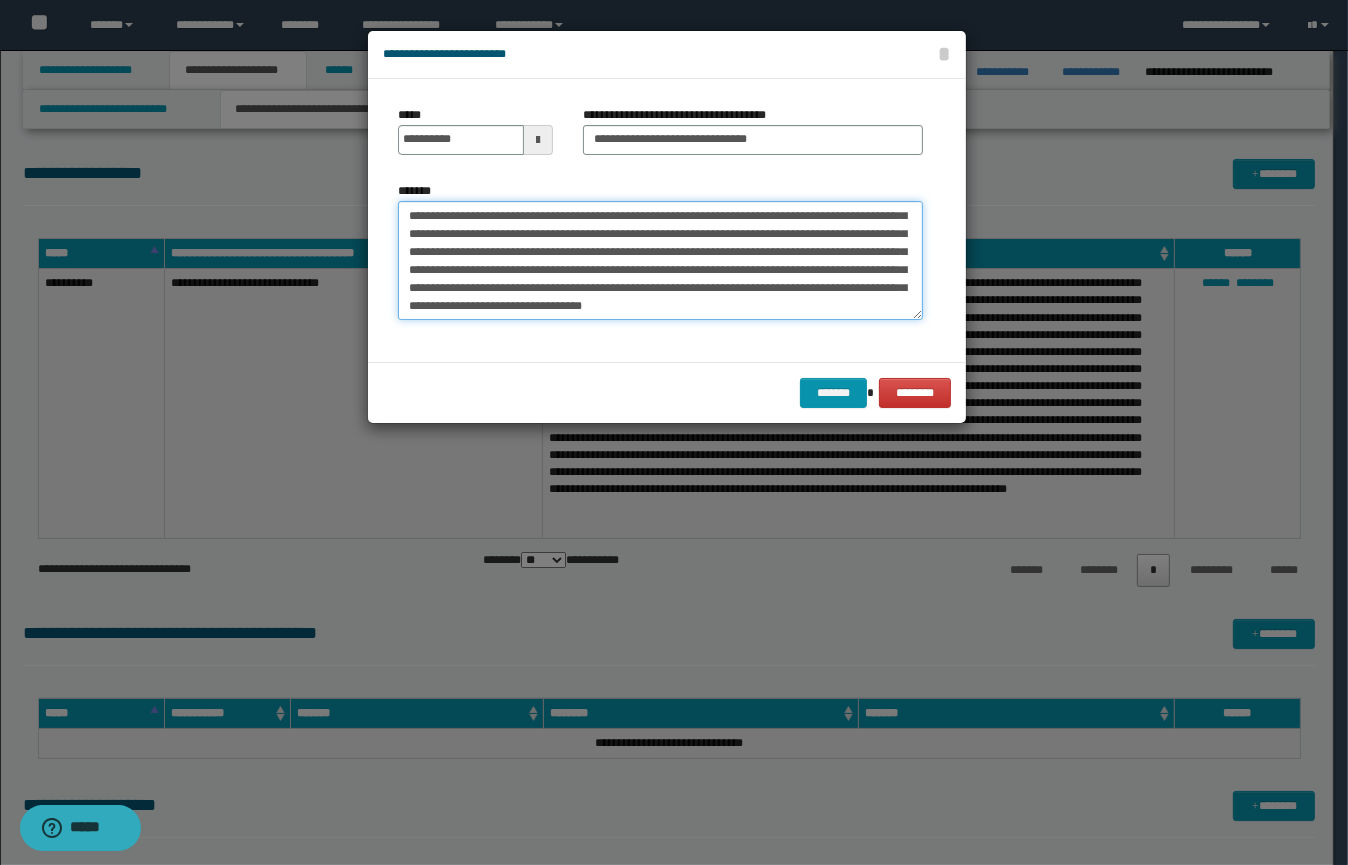 paste on "**********" 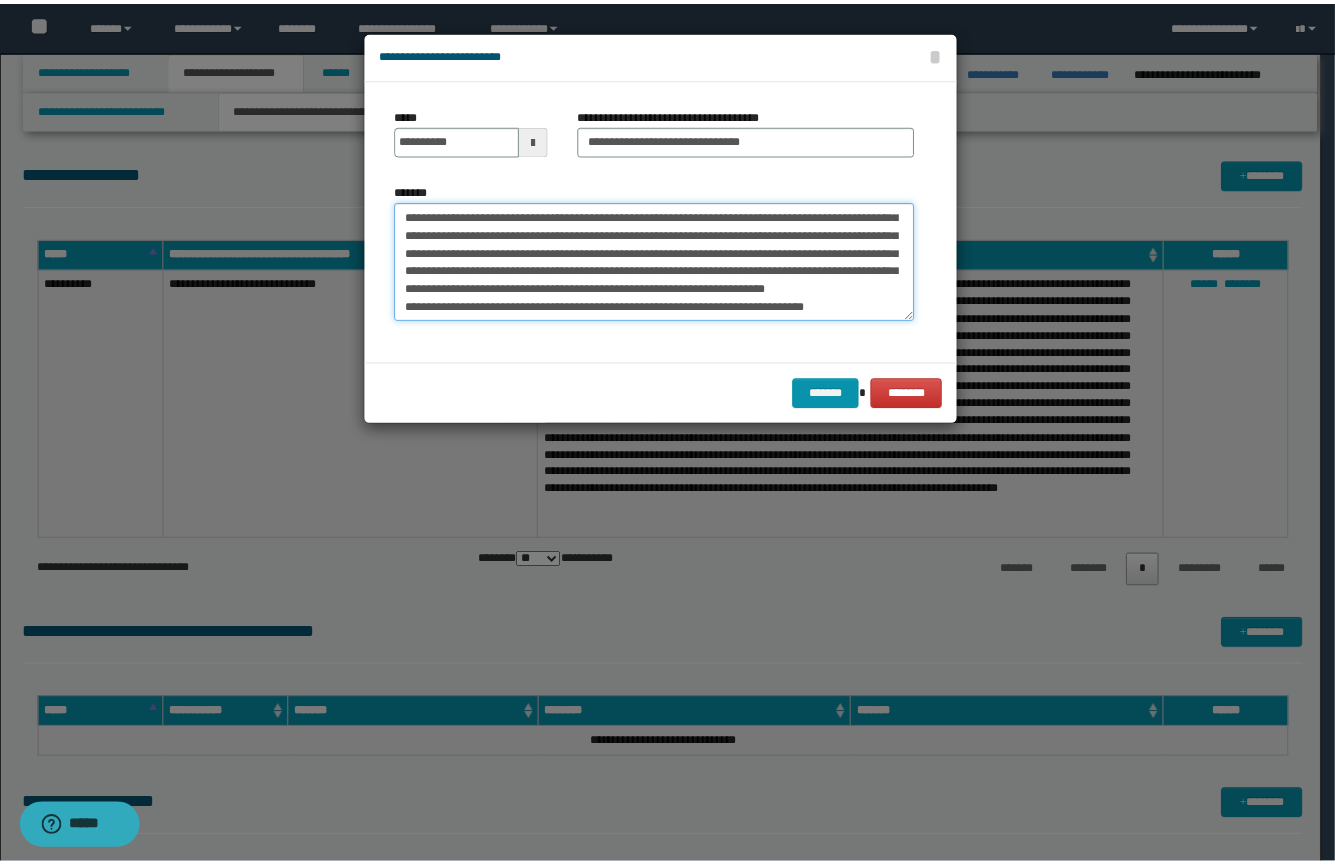 scroll, scrollTop: 280, scrollLeft: 0, axis: vertical 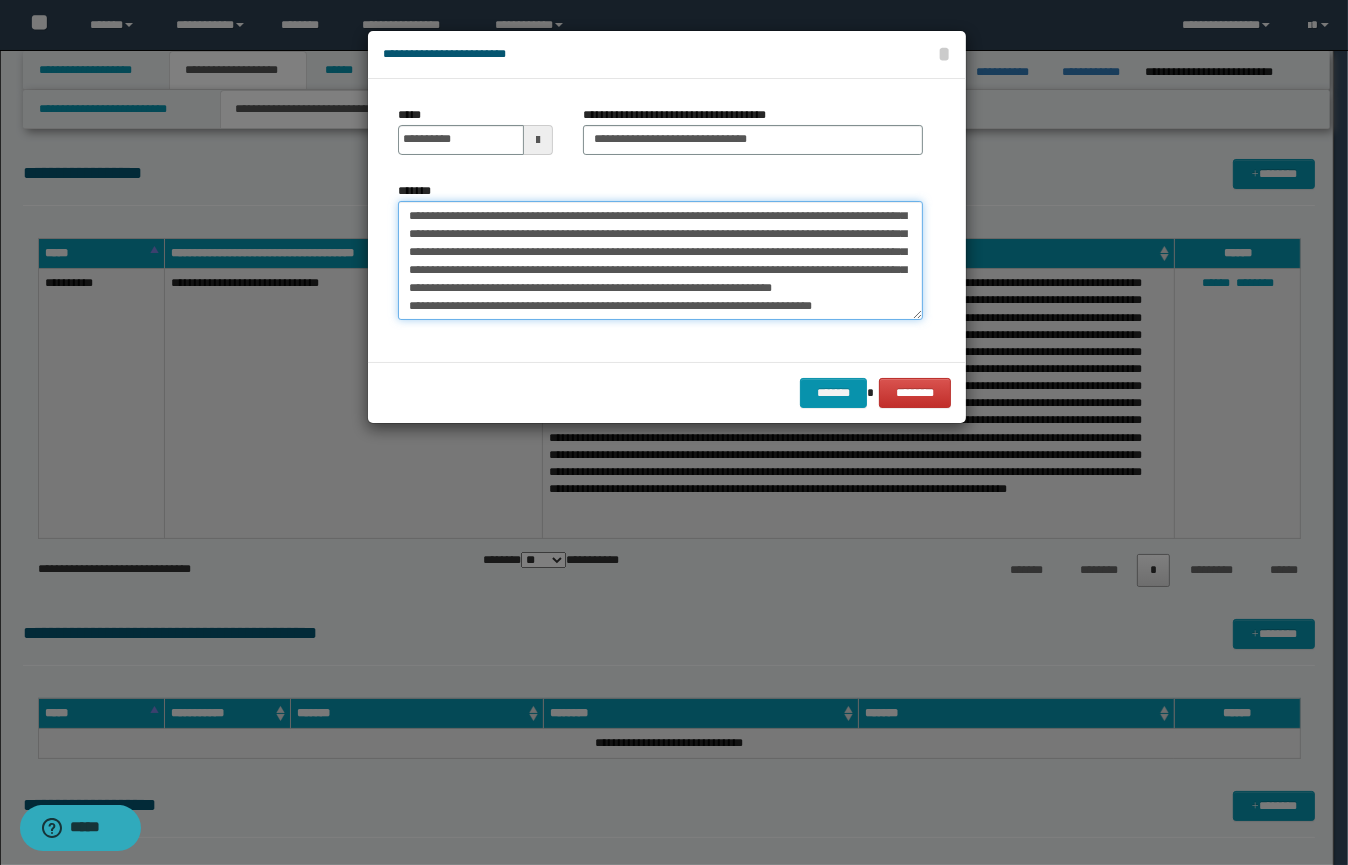 drag, startPoint x: 688, startPoint y: 273, endPoint x: 574, endPoint y: 279, distance: 114.15778 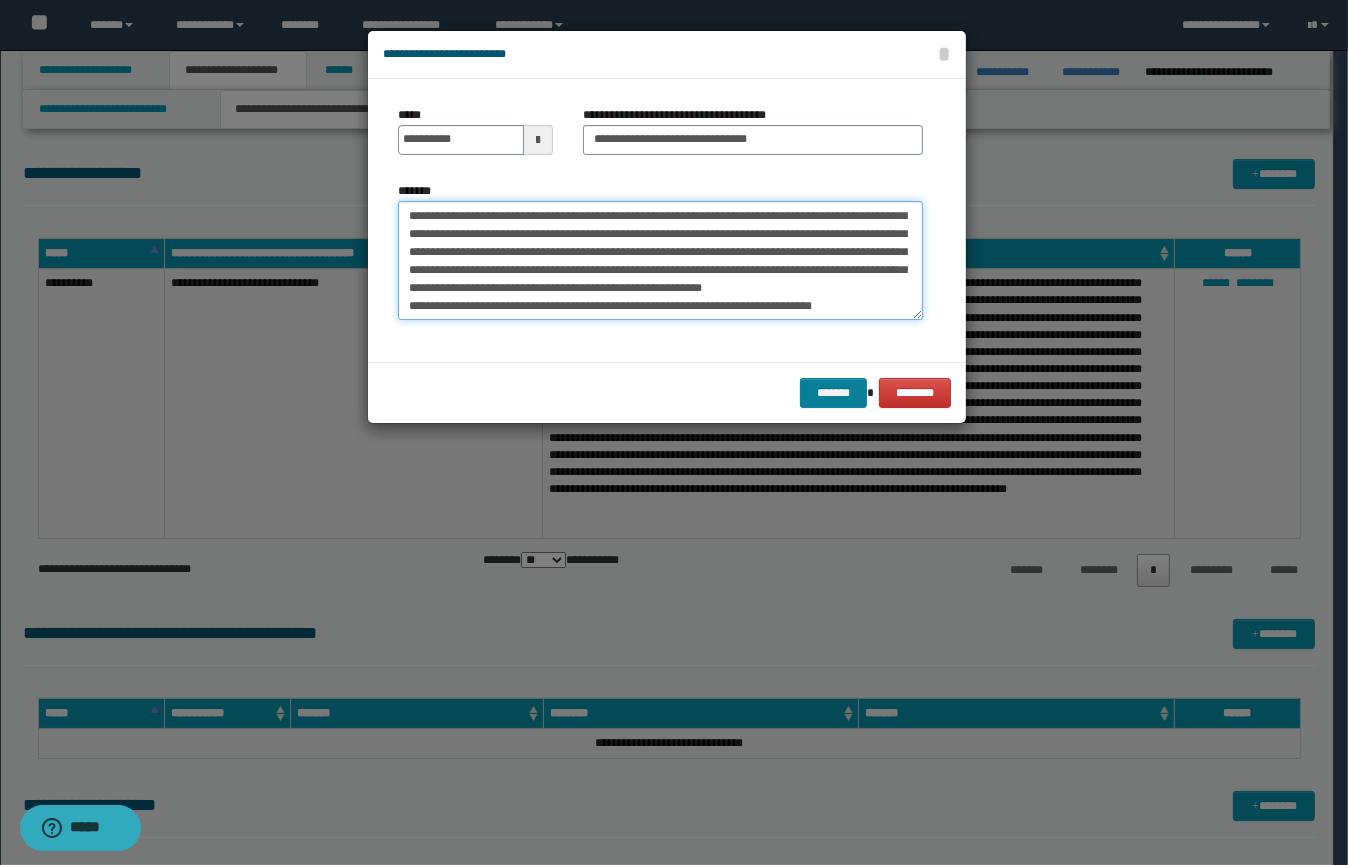 type on "**********" 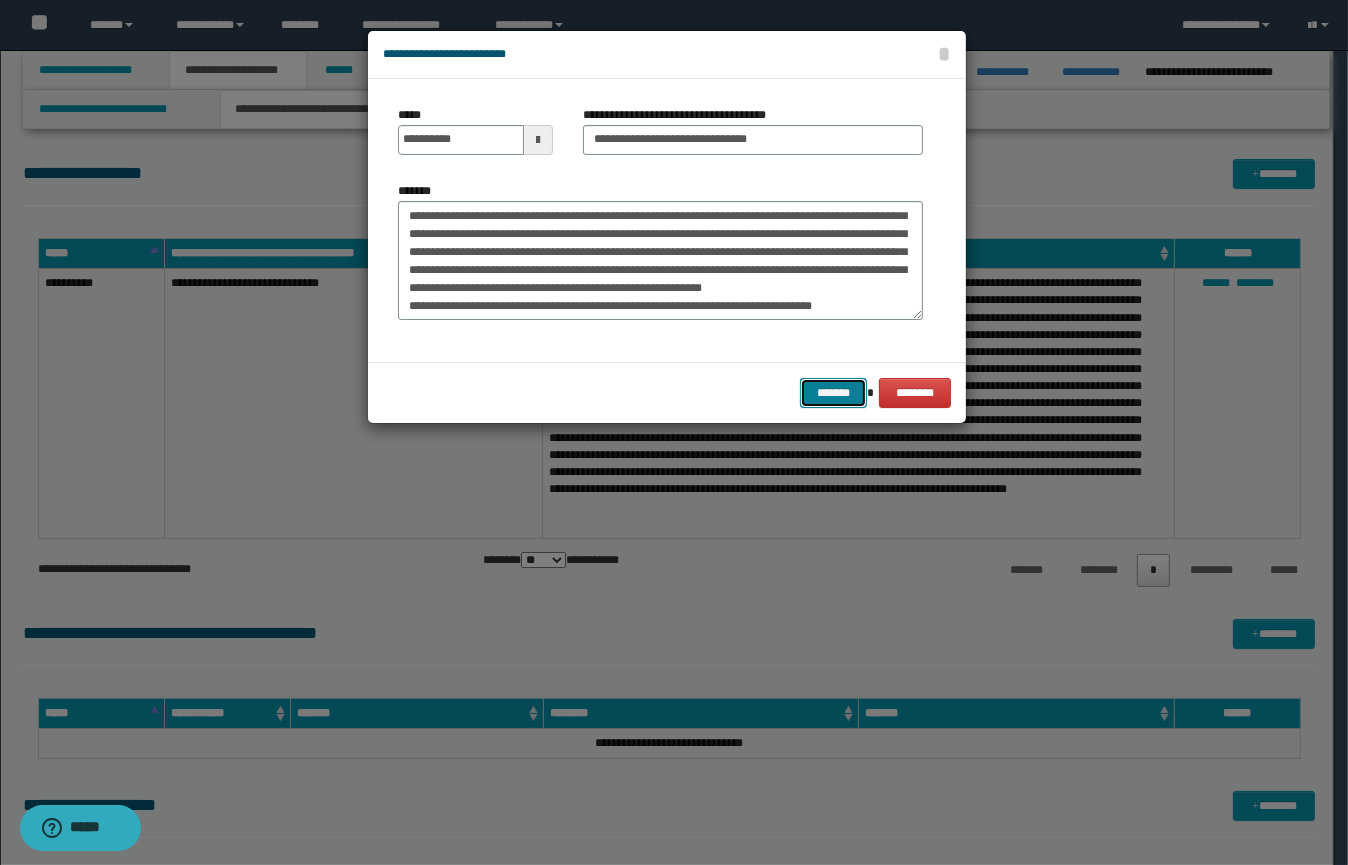 click on "*******" at bounding box center (833, 393) 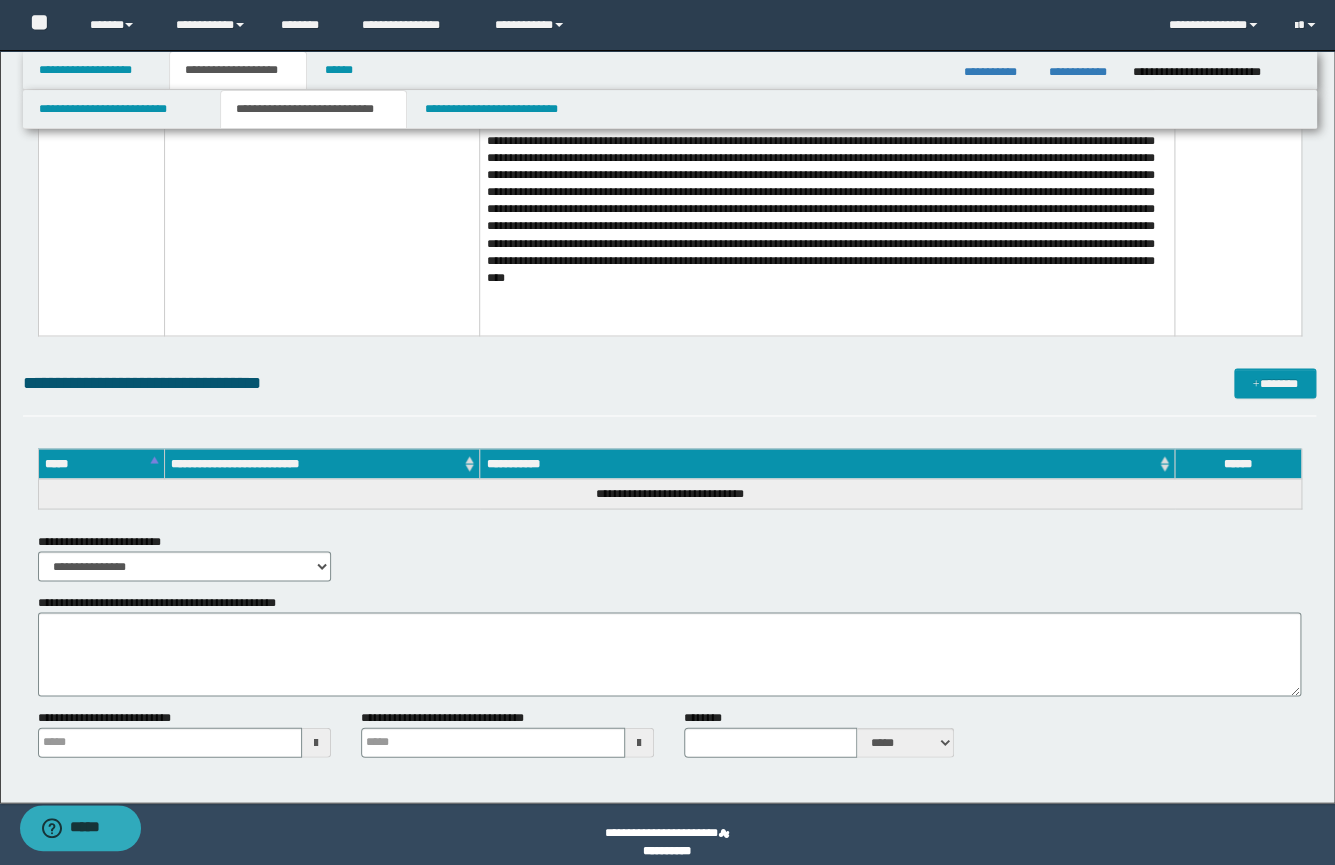 scroll, scrollTop: 1136, scrollLeft: 0, axis: vertical 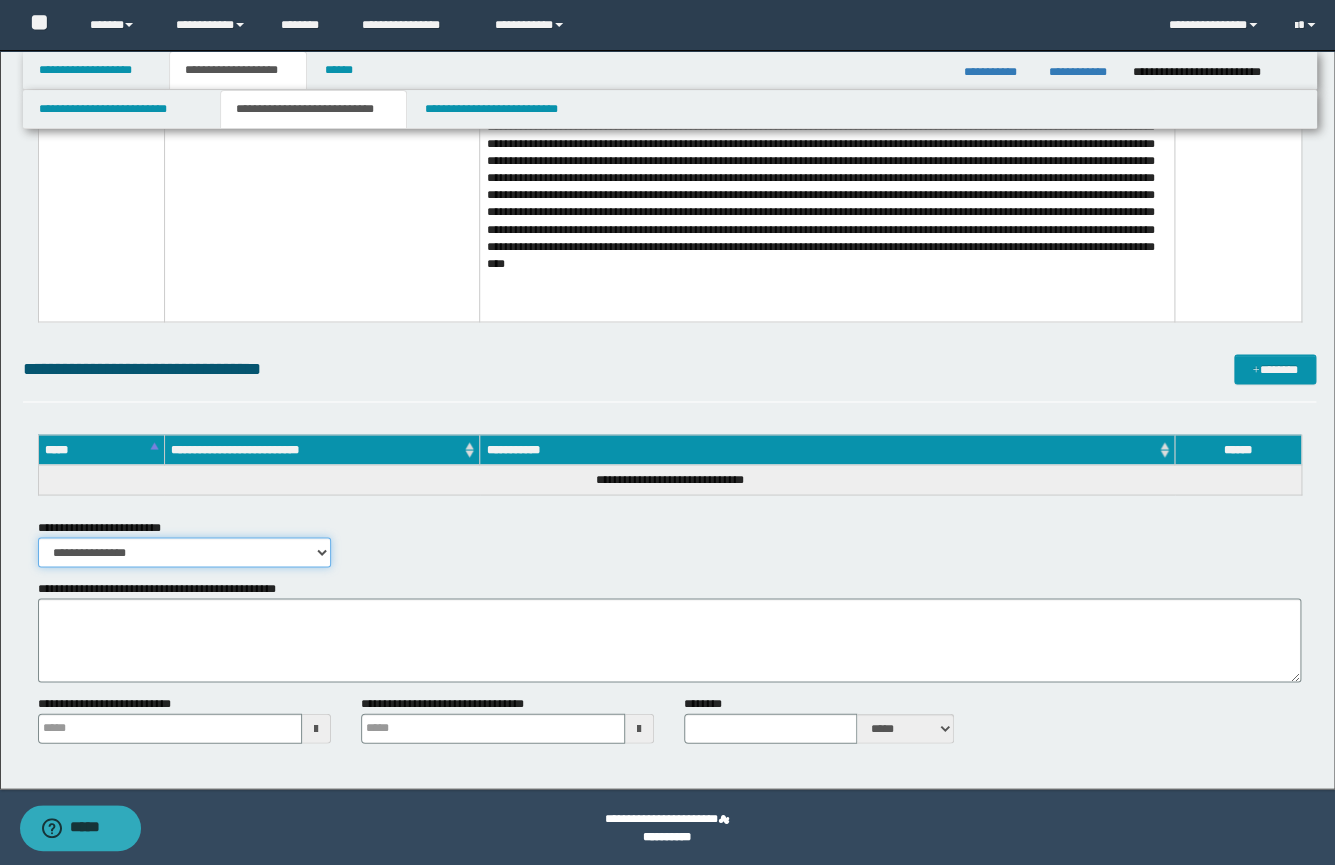click on "**********" at bounding box center [184, 552] 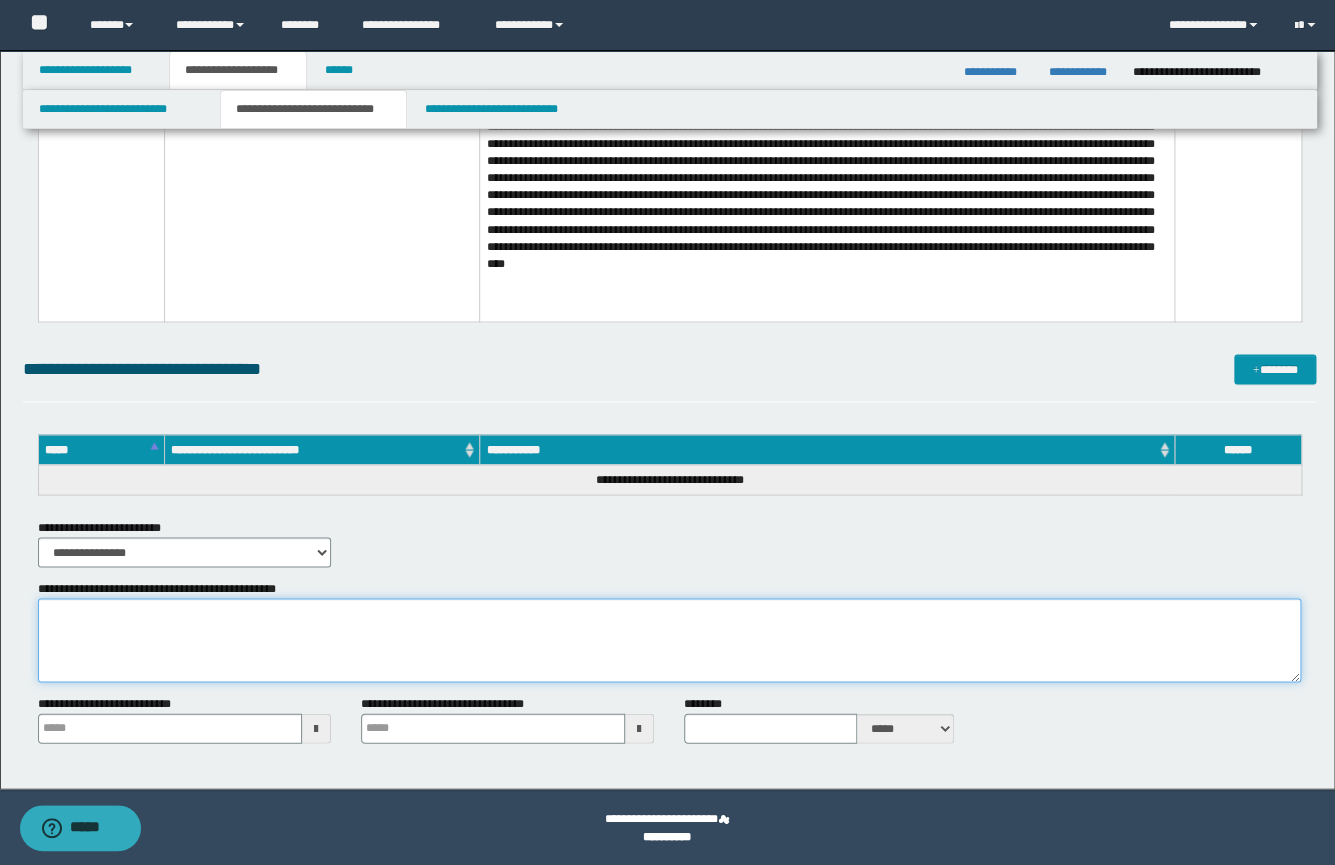 click on "**********" at bounding box center (669, 640) 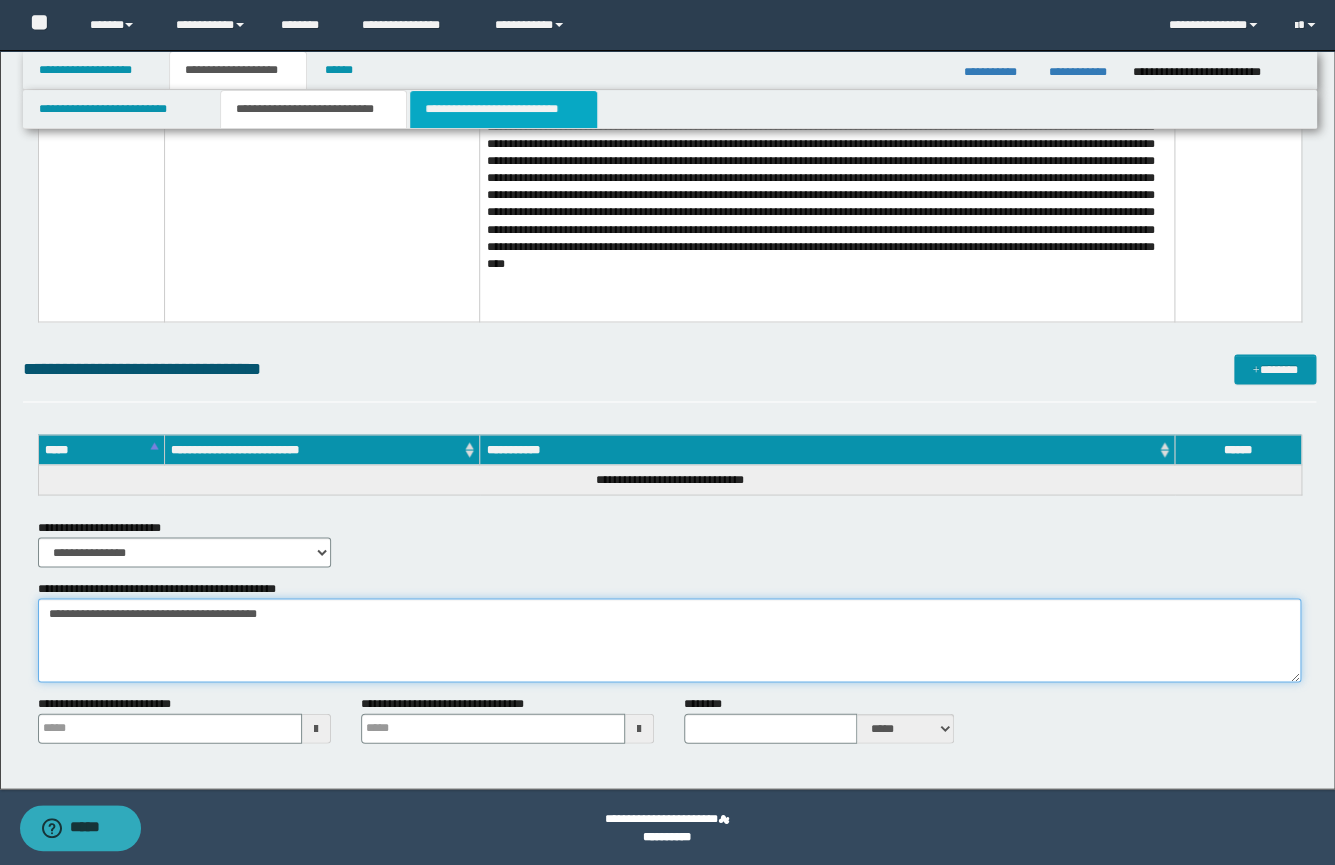 type on "**********" 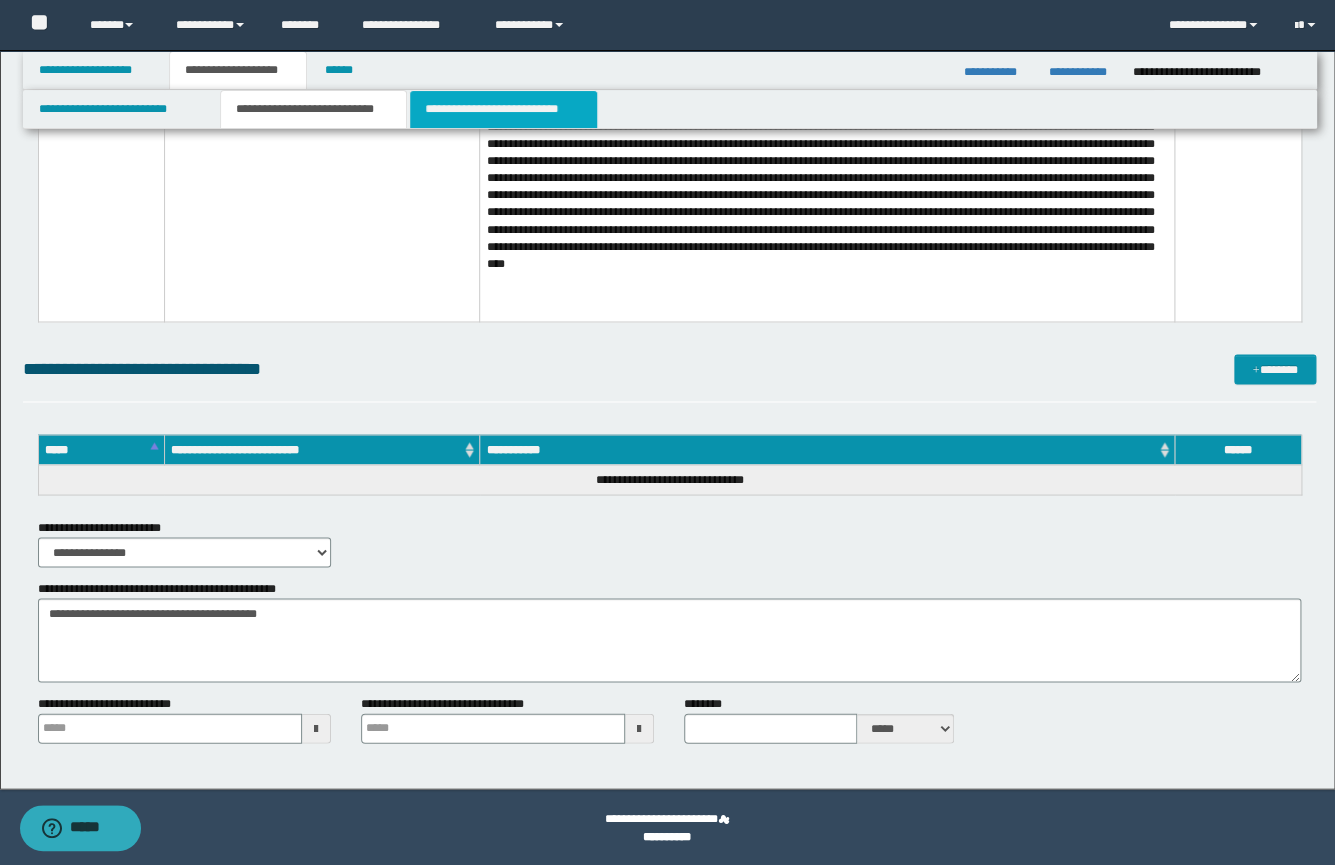 click on "**********" at bounding box center (503, 109) 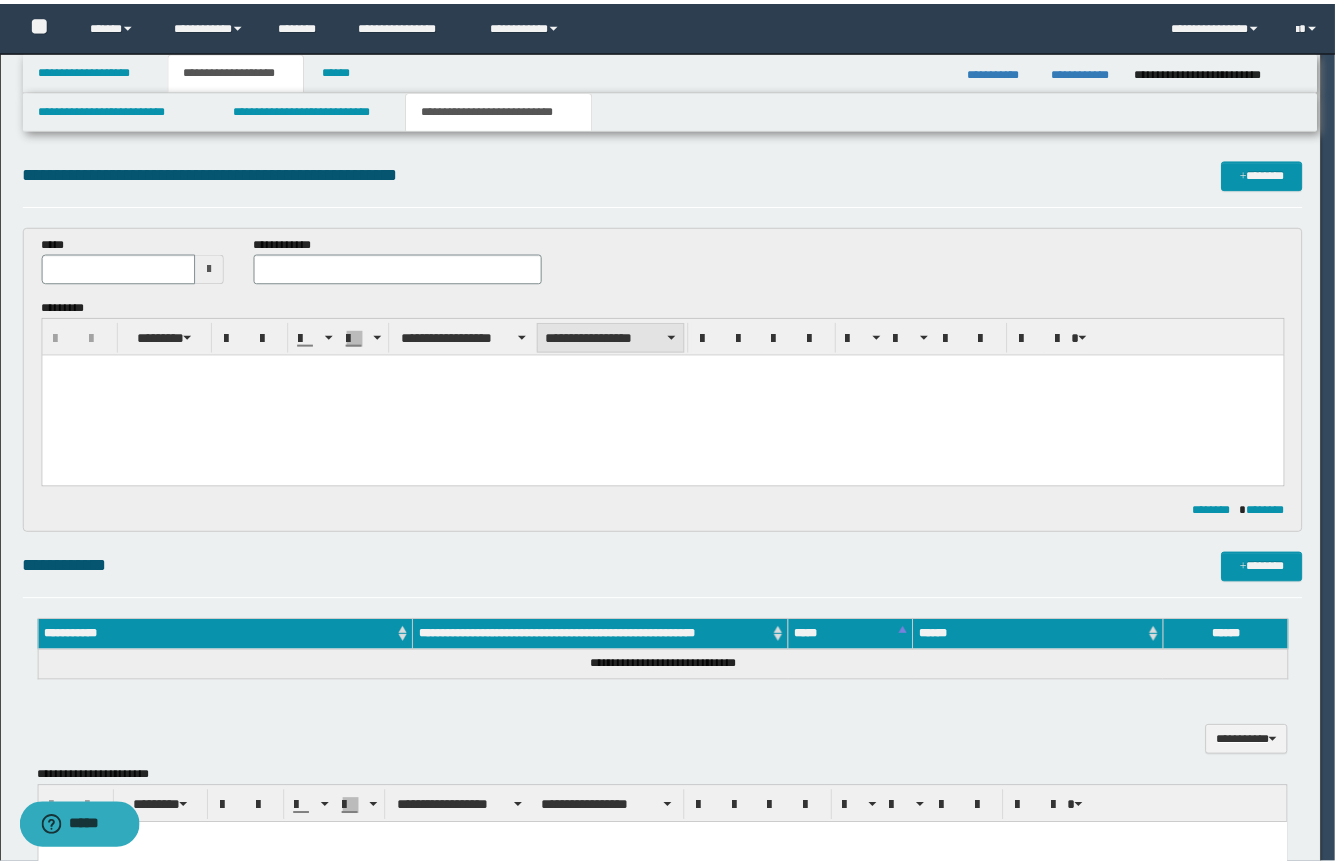 scroll, scrollTop: 0, scrollLeft: 0, axis: both 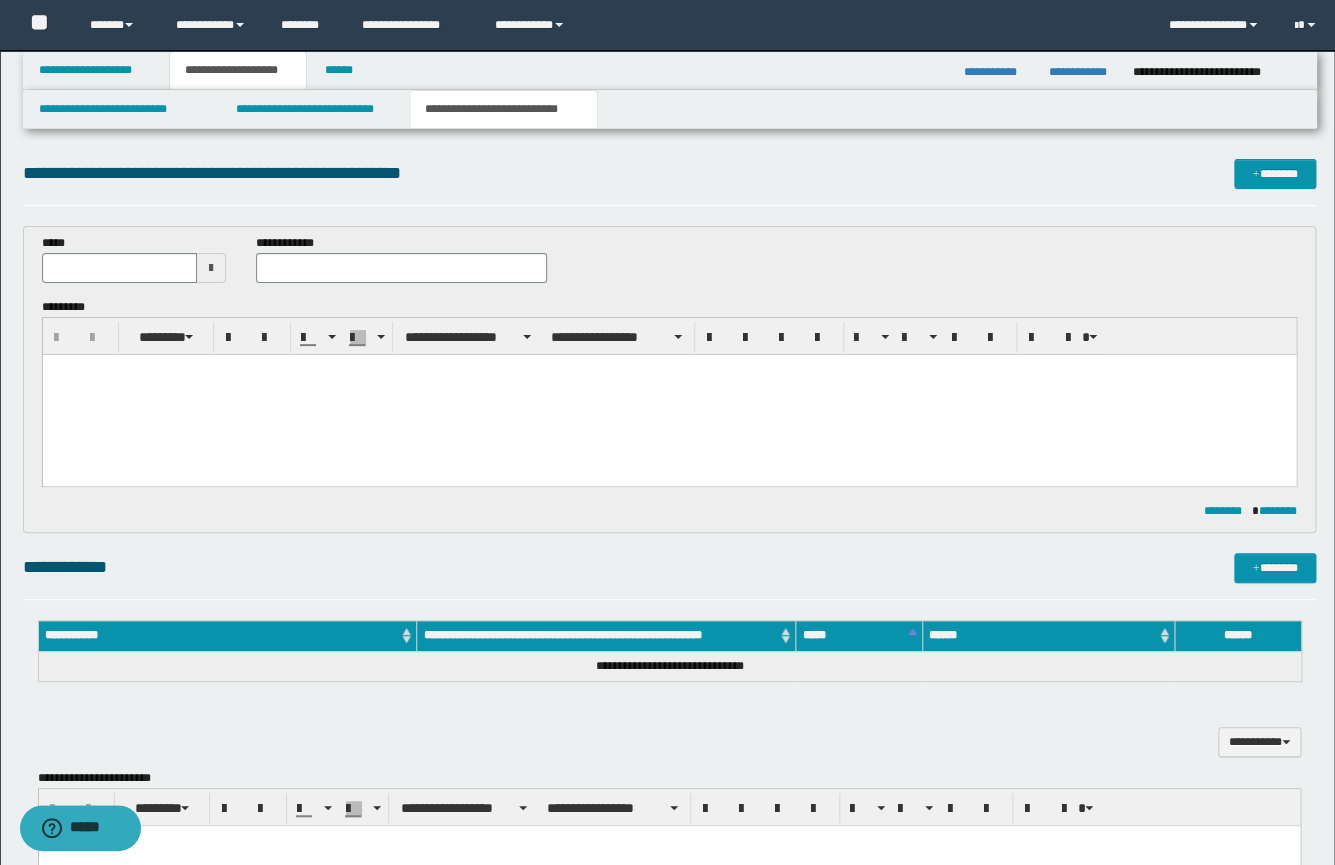 click at bounding box center [668, 395] 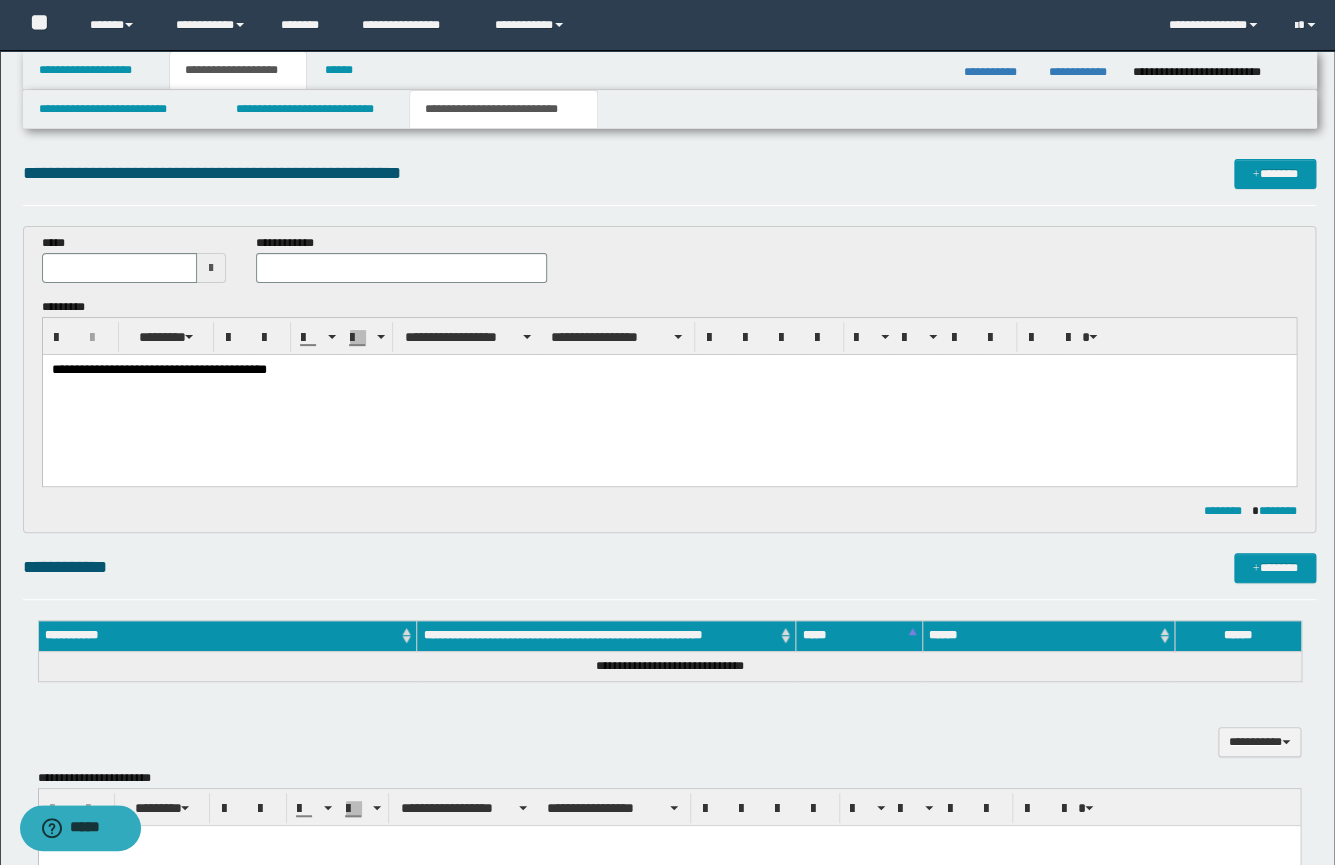 click on "**********" at bounding box center [669, 731] 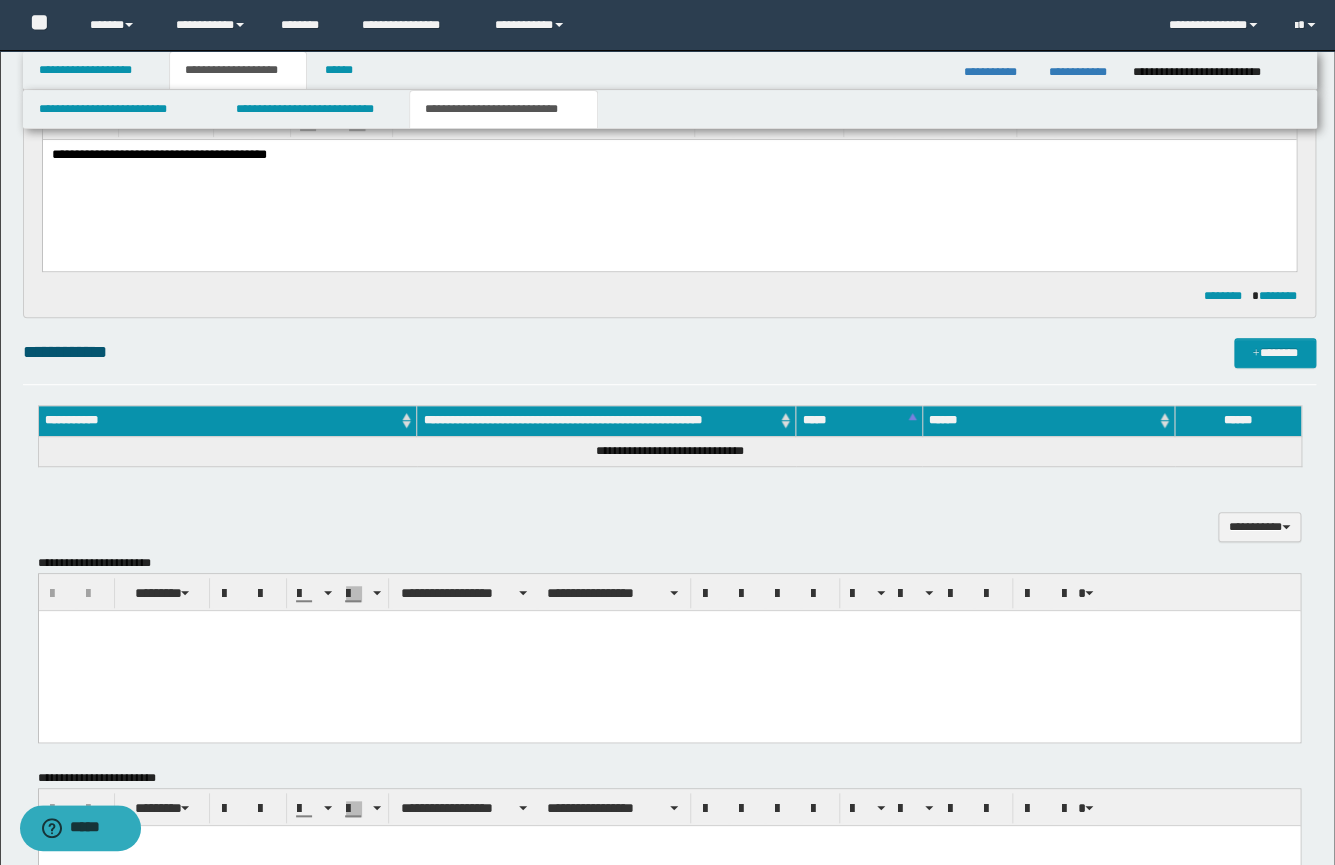 scroll, scrollTop: 553, scrollLeft: 0, axis: vertical 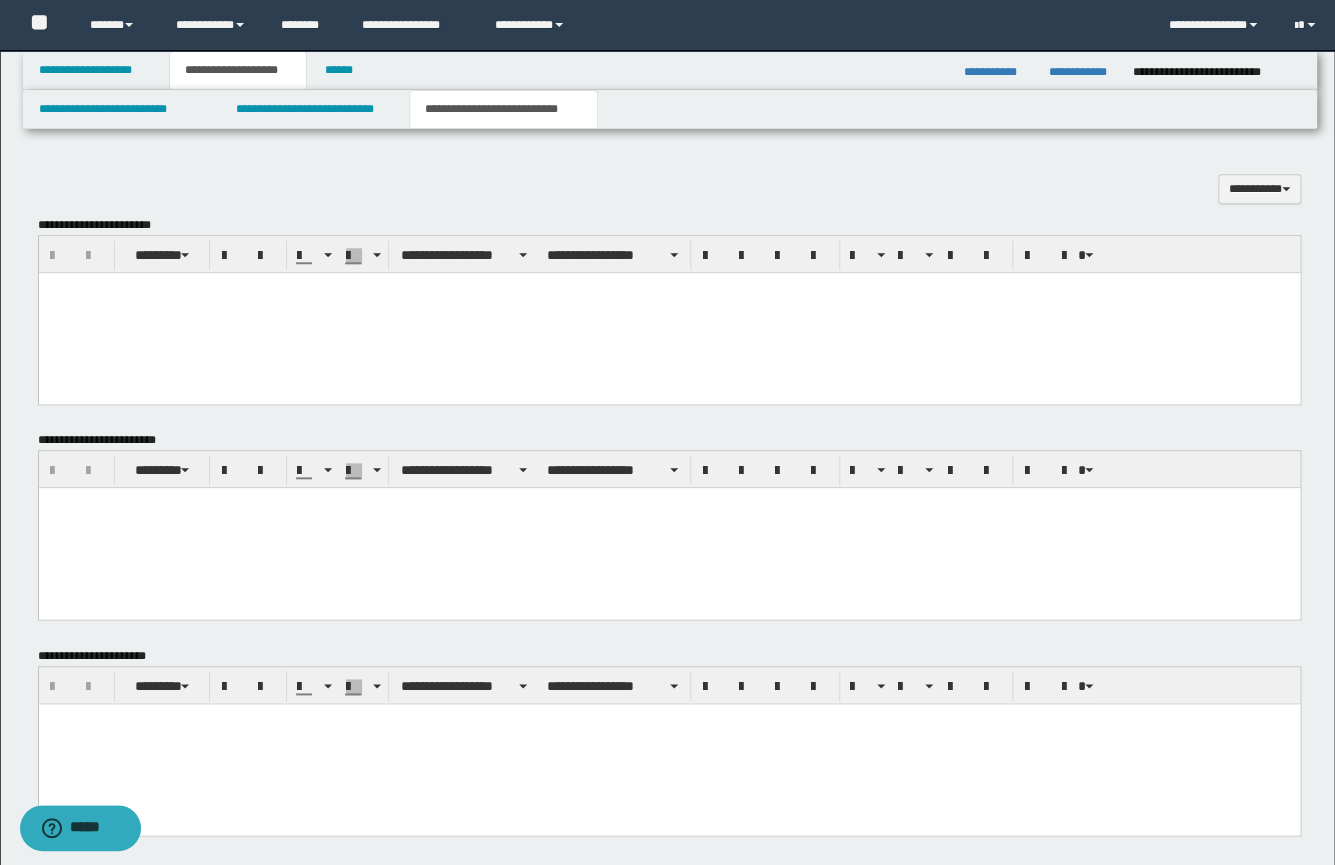 click at bounding box center (668, 313) 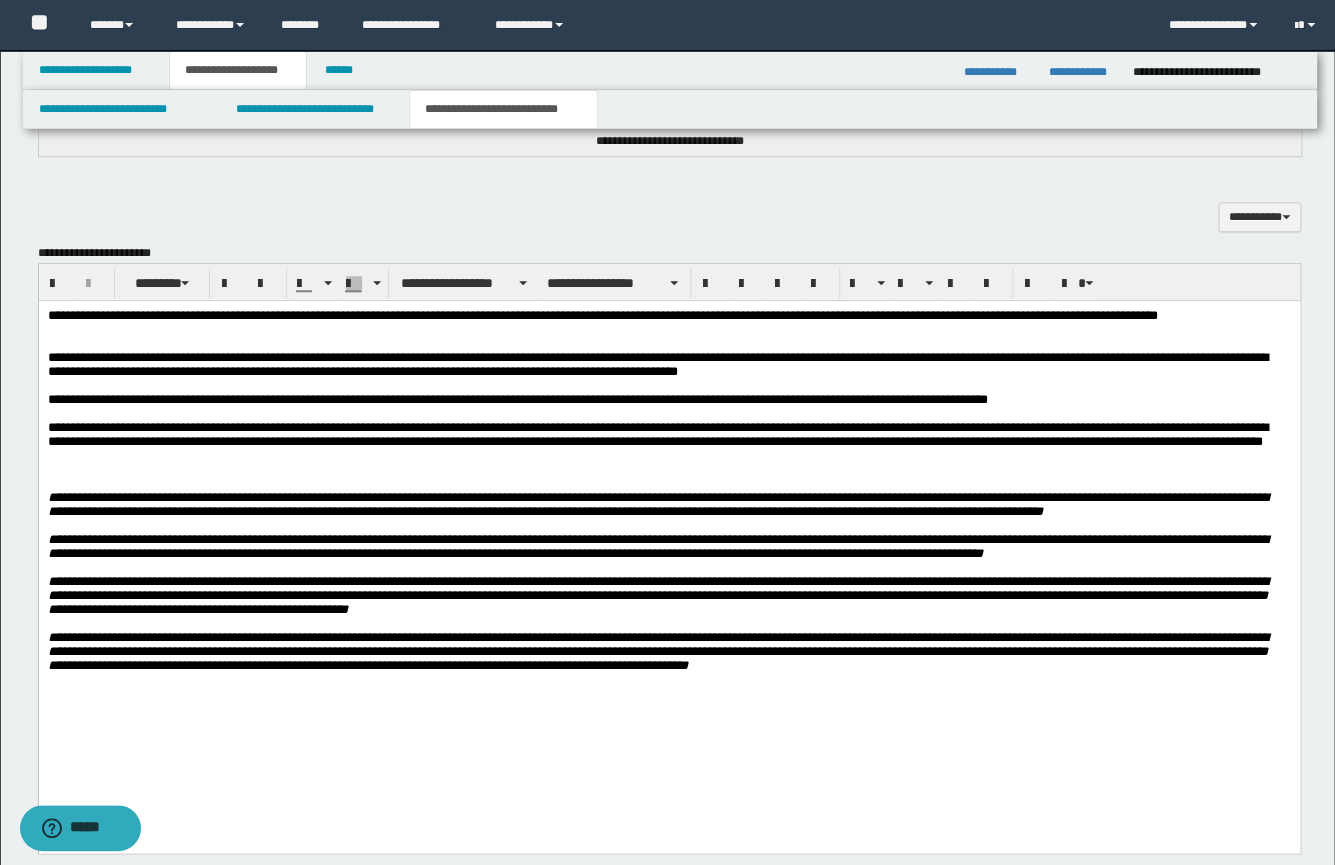 scroll, scrollTop: 773, scrollLeft: 0, axis: vertical 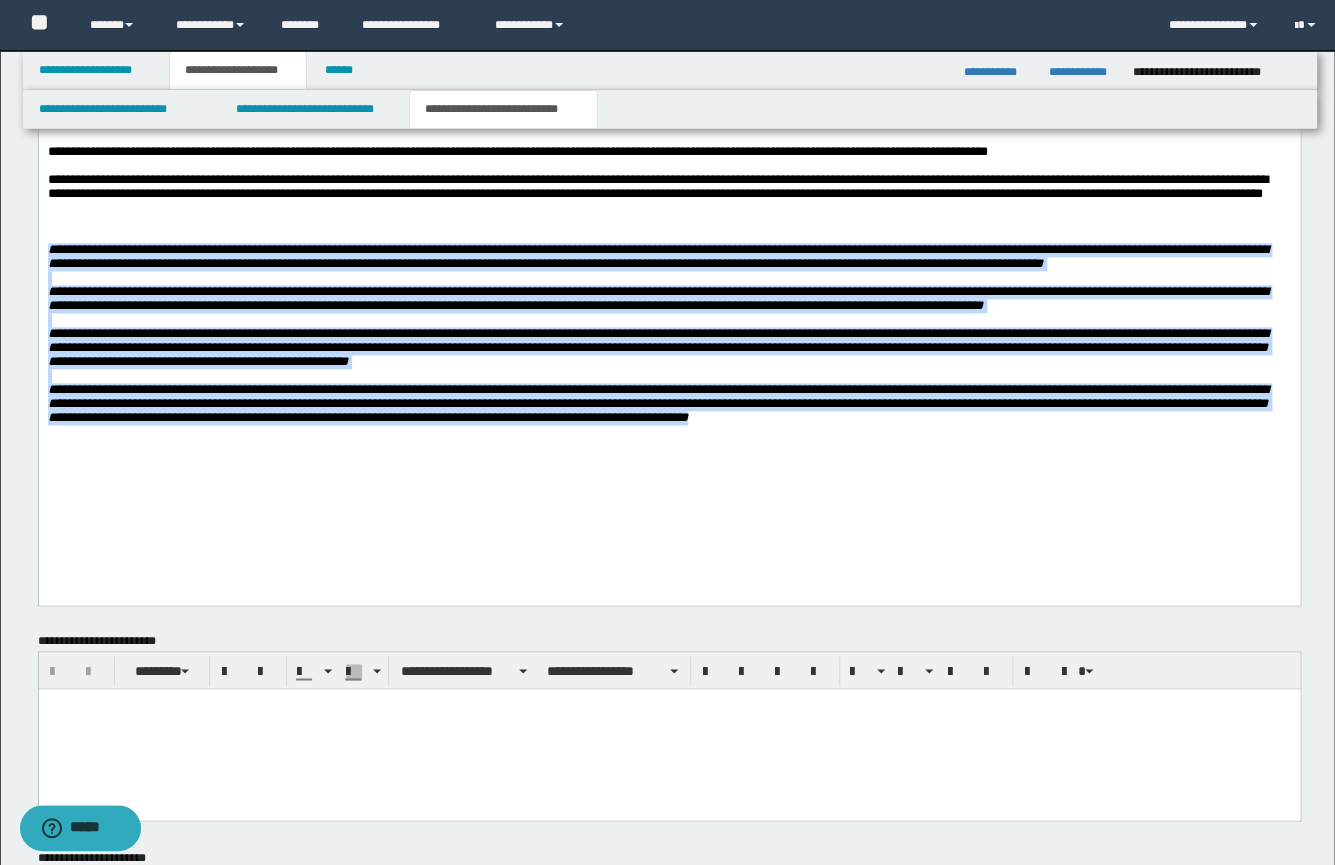 drag, startPoint x: 45, startPoint y: 281, endPoint x: 612, endPoint y: 539, distance: 622.939 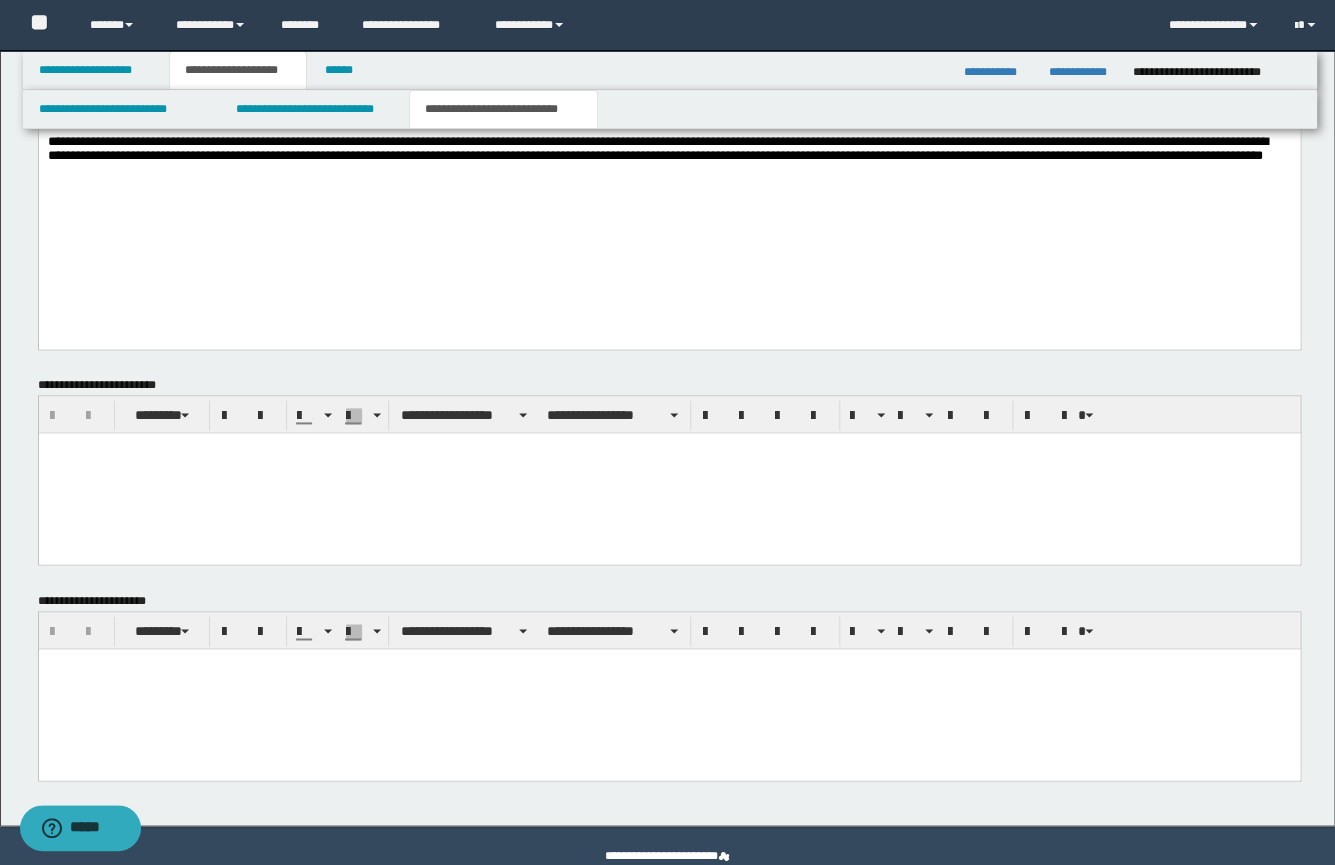 scroll, scrollTop: 849, scrollLeft: 0, axis: vertical 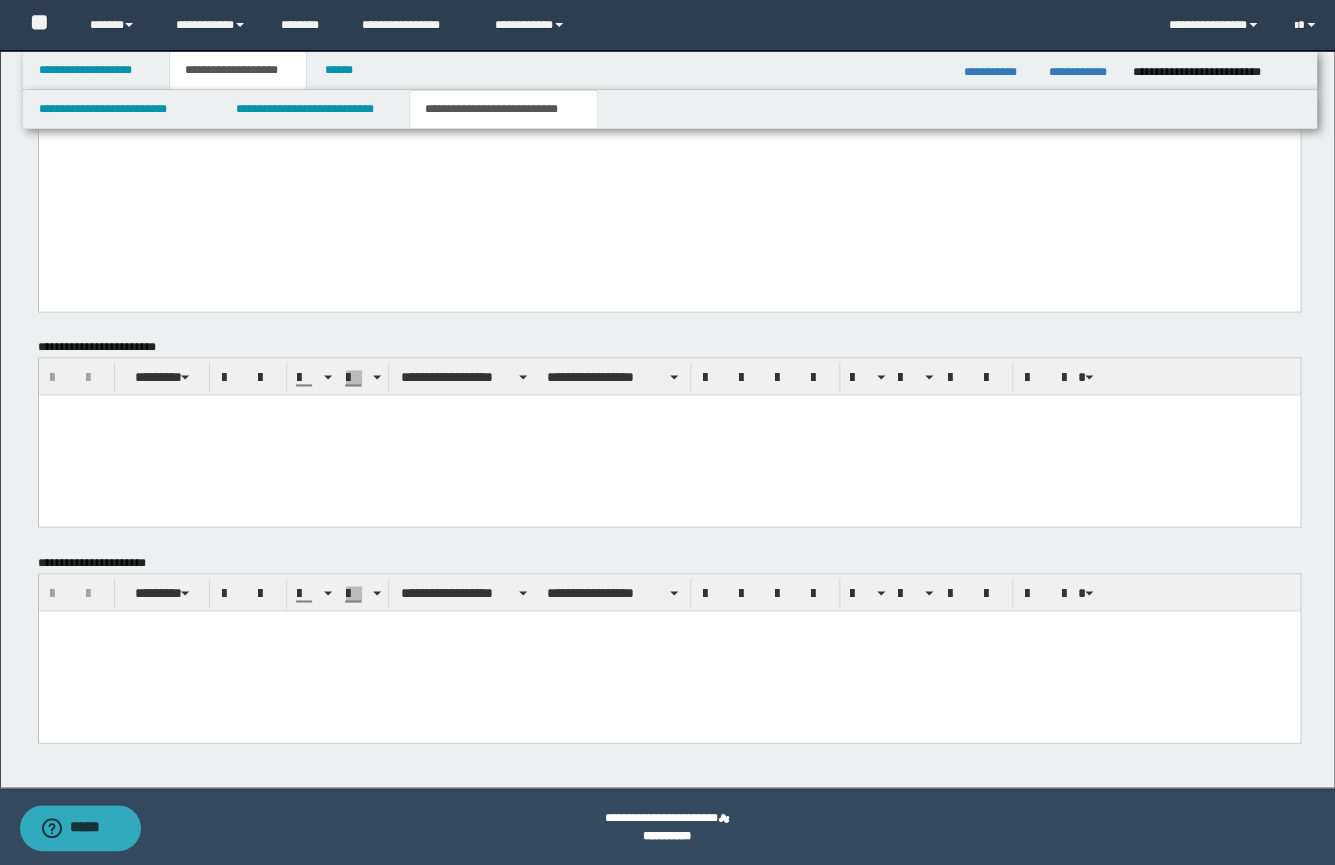 click at bounding box center [668, 650] 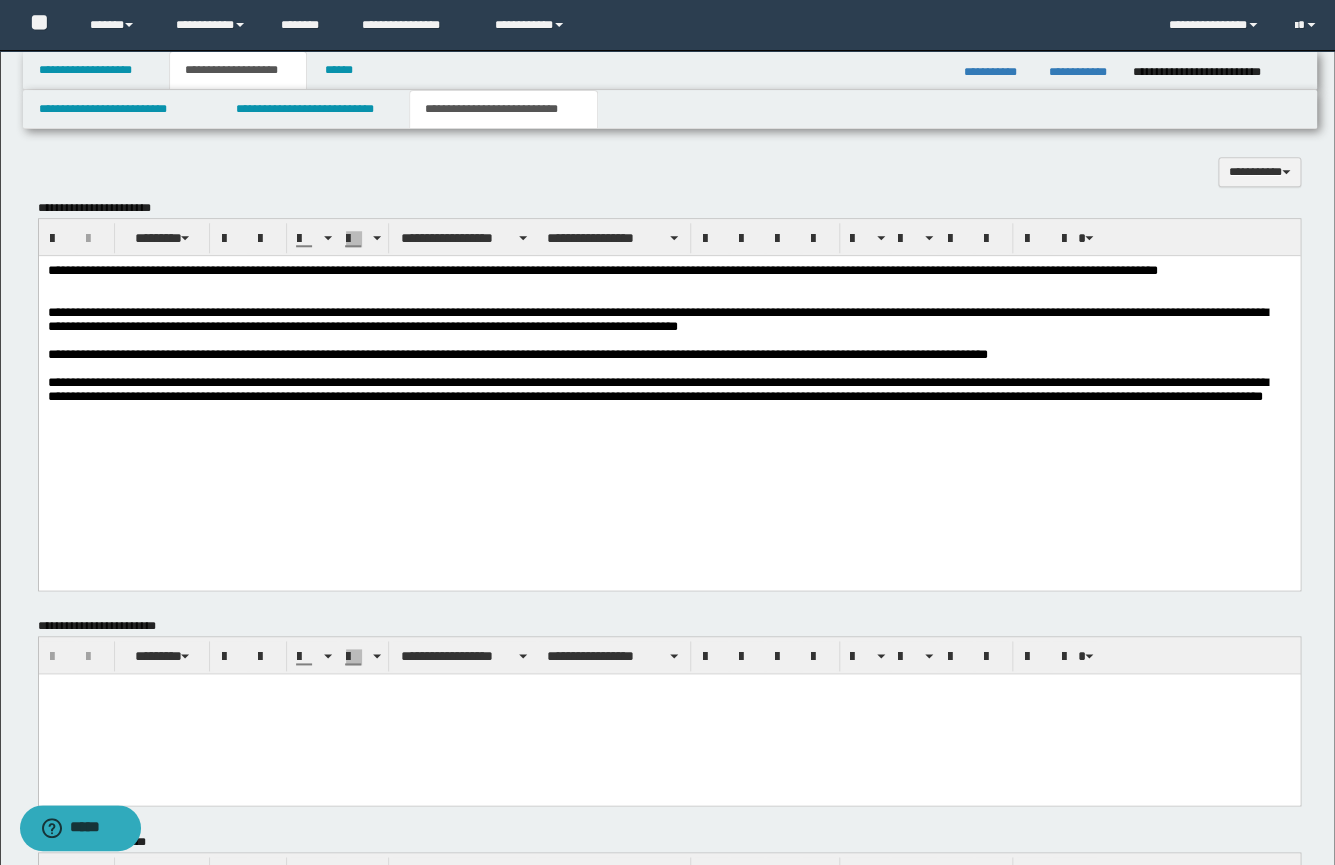 scroll, scrollTop: 529, scrollLeft: 0, axis: vertical 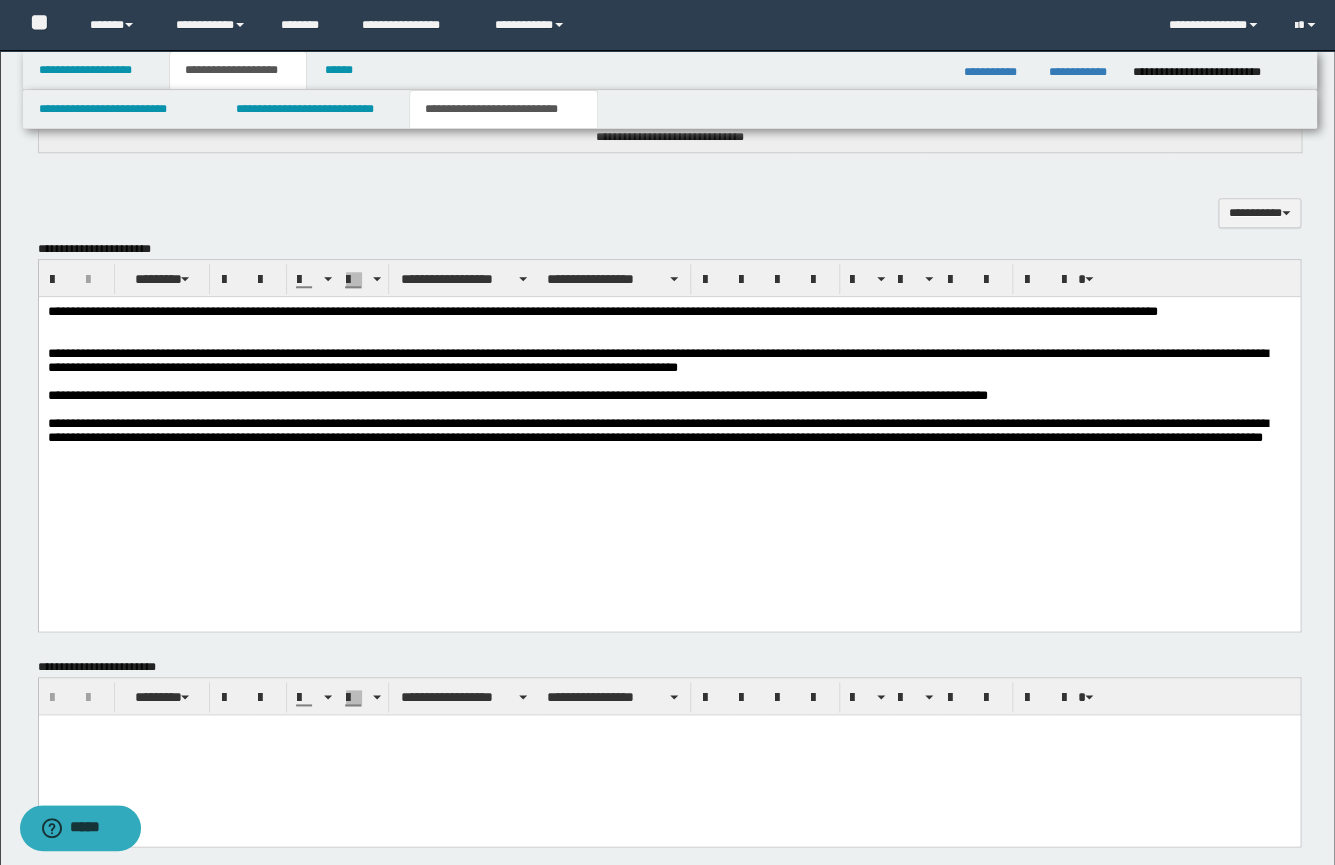 click at bounding box center [668, 326] 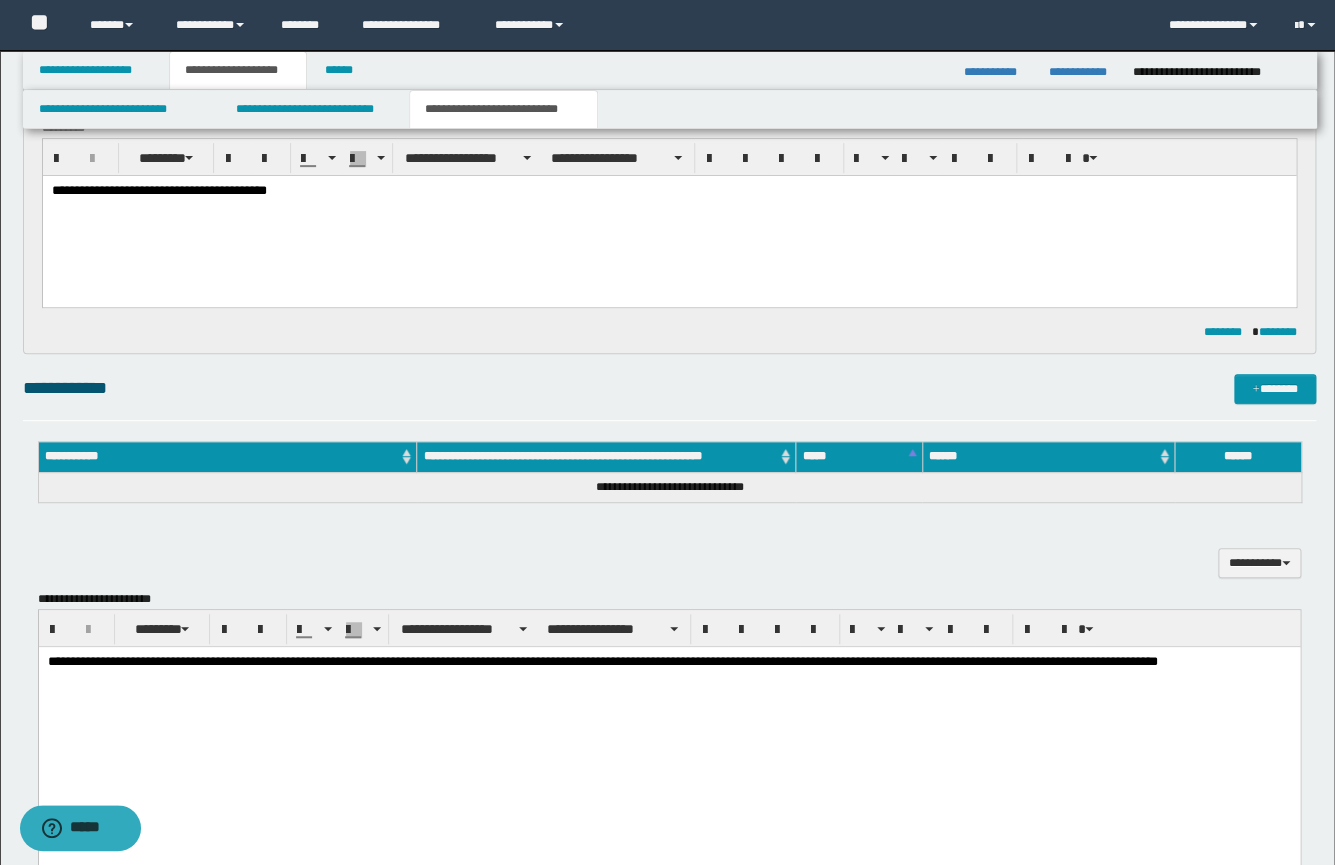 scroll, scrollTop: 145, scrollLeft: 0, axis: vertical 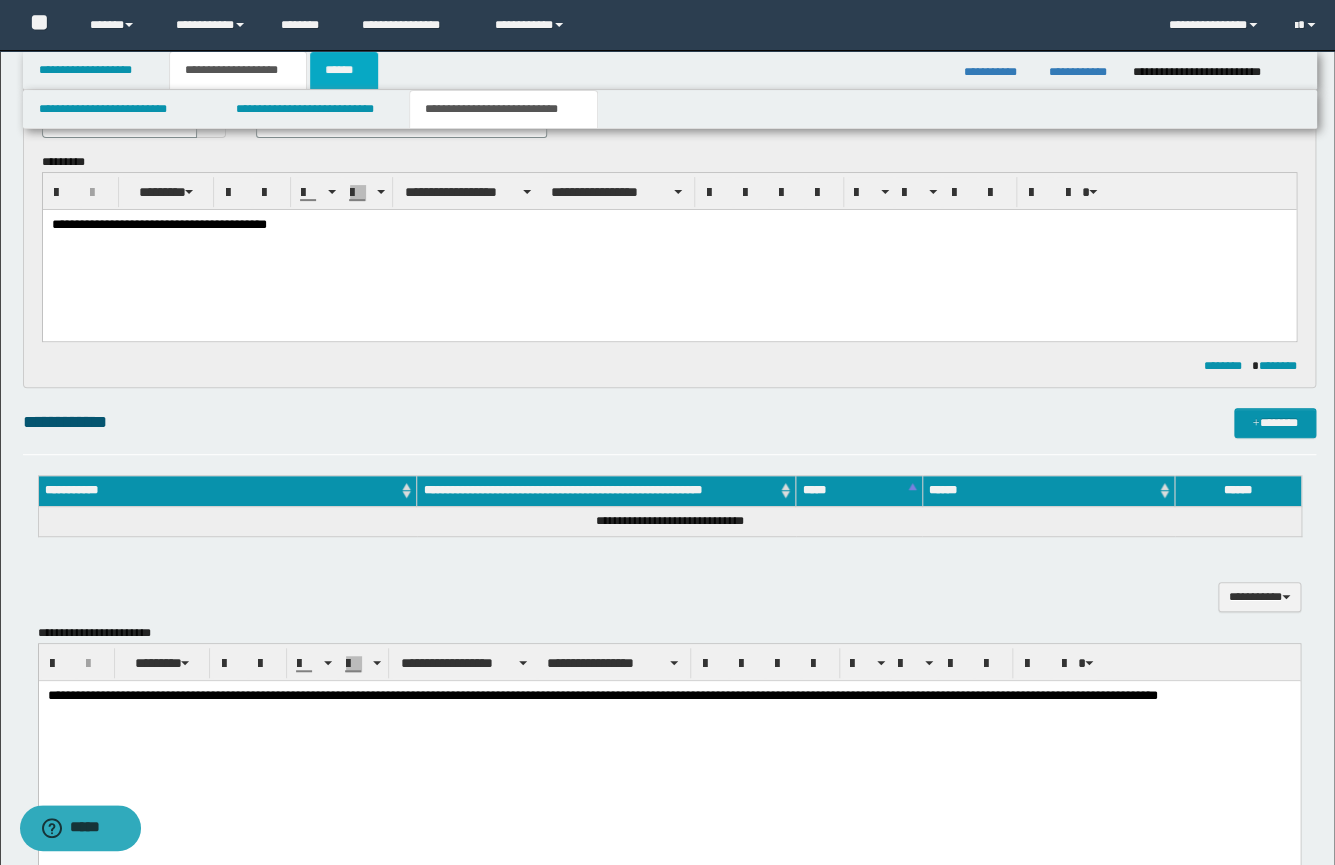 click on "******" at bounding box center (344, 70) 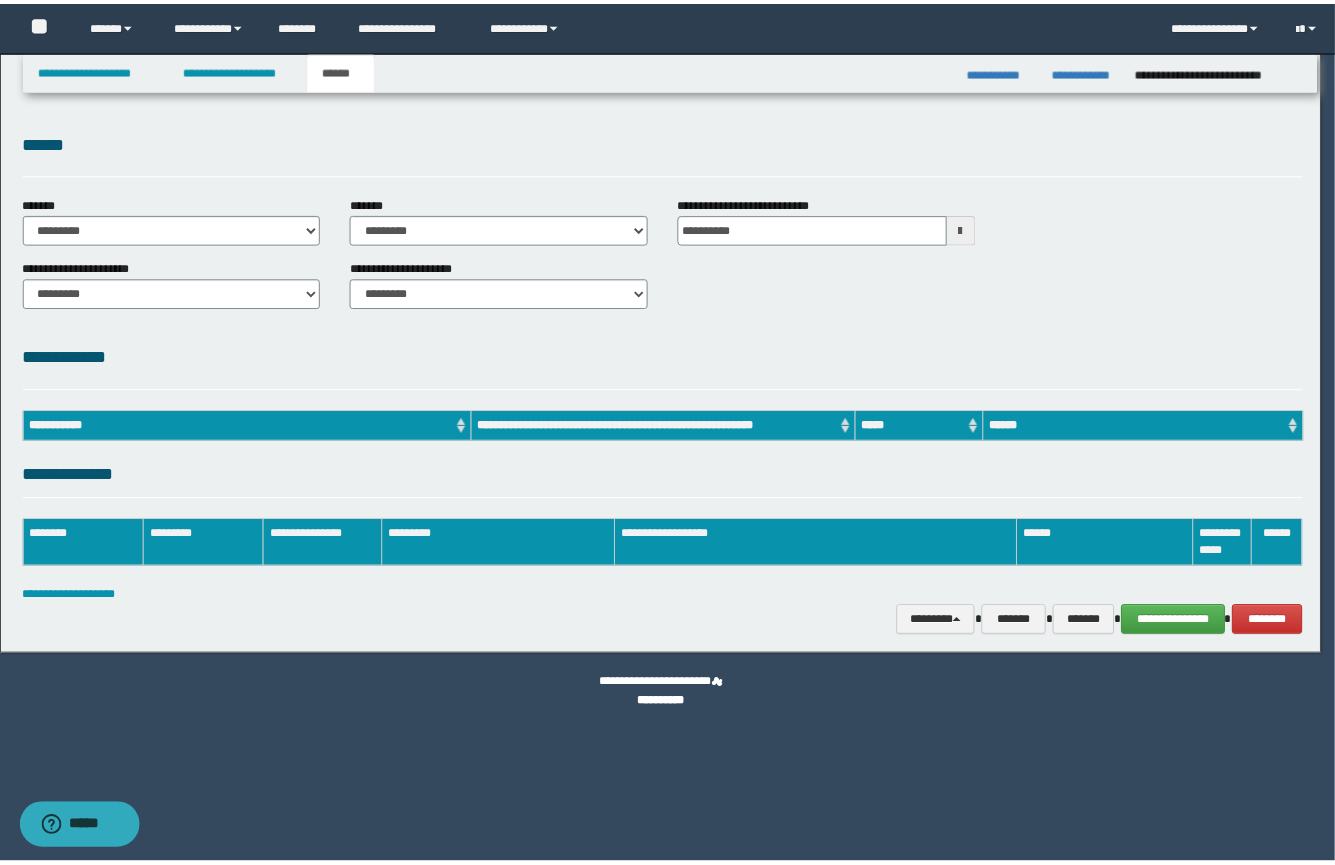 scroll, scrollTop: 0, scrollLeft: 0, axis: both 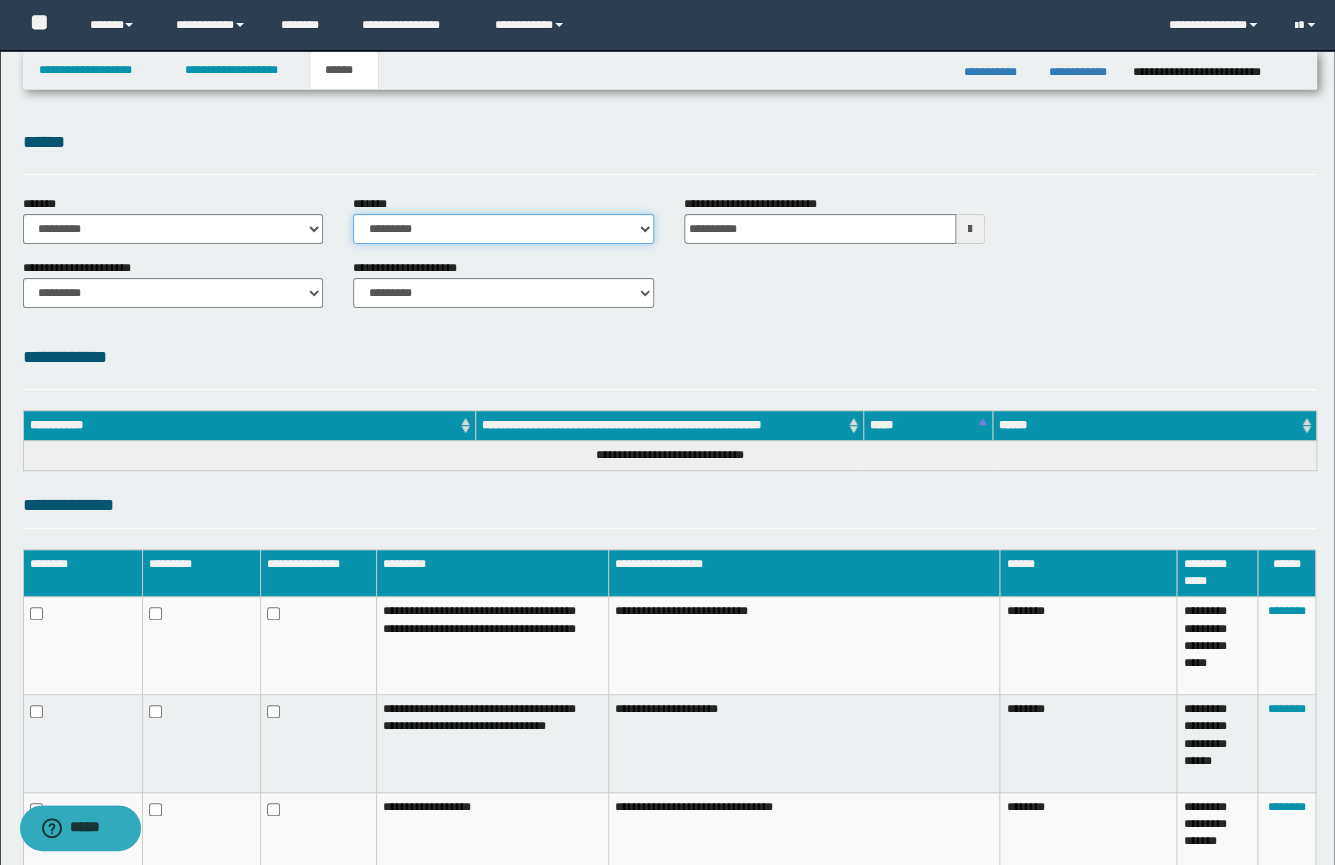 click on "**********" at bounding box center (503, 229) 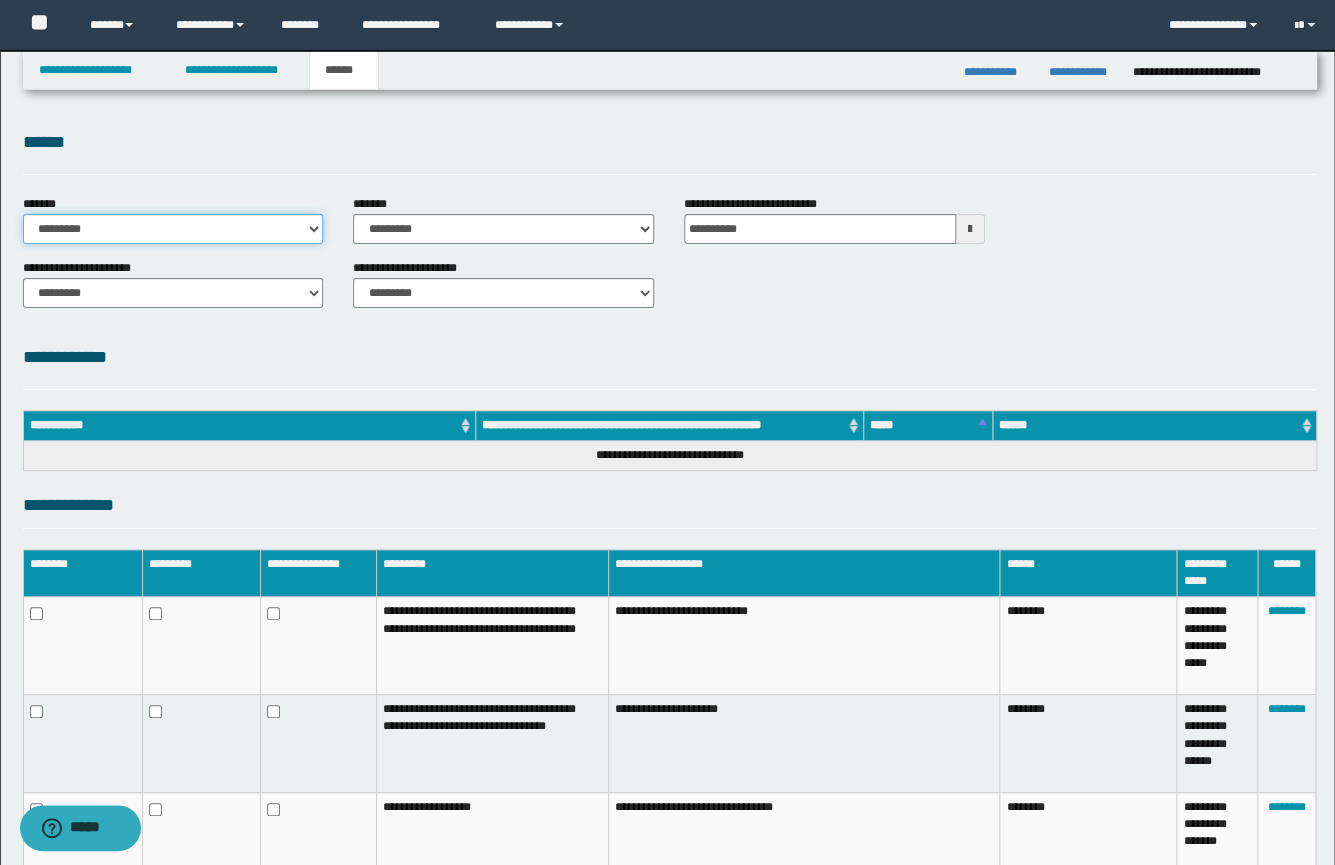 click on "**********" at bounding box center (173, 229) 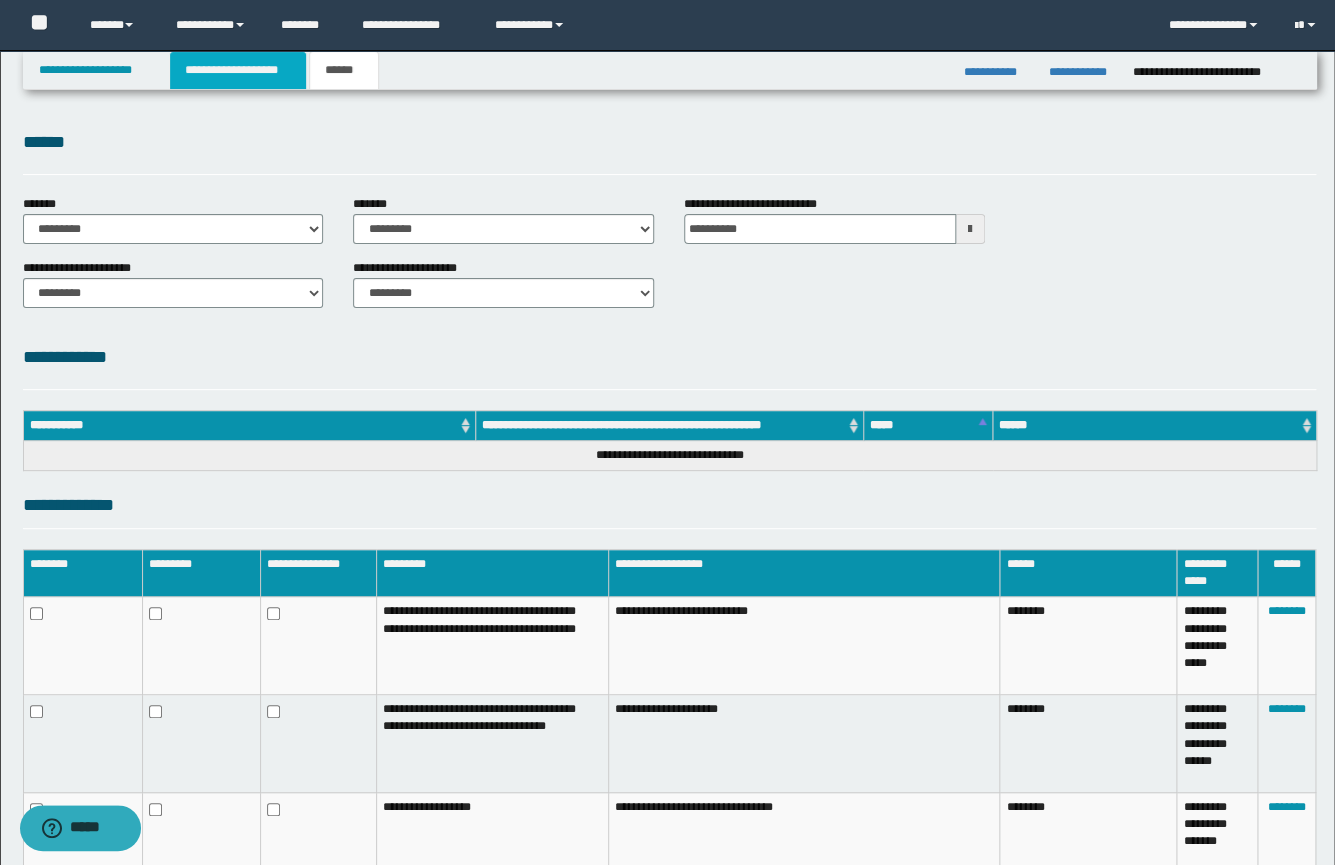 click on "**********" at bounding box center [238, 70] 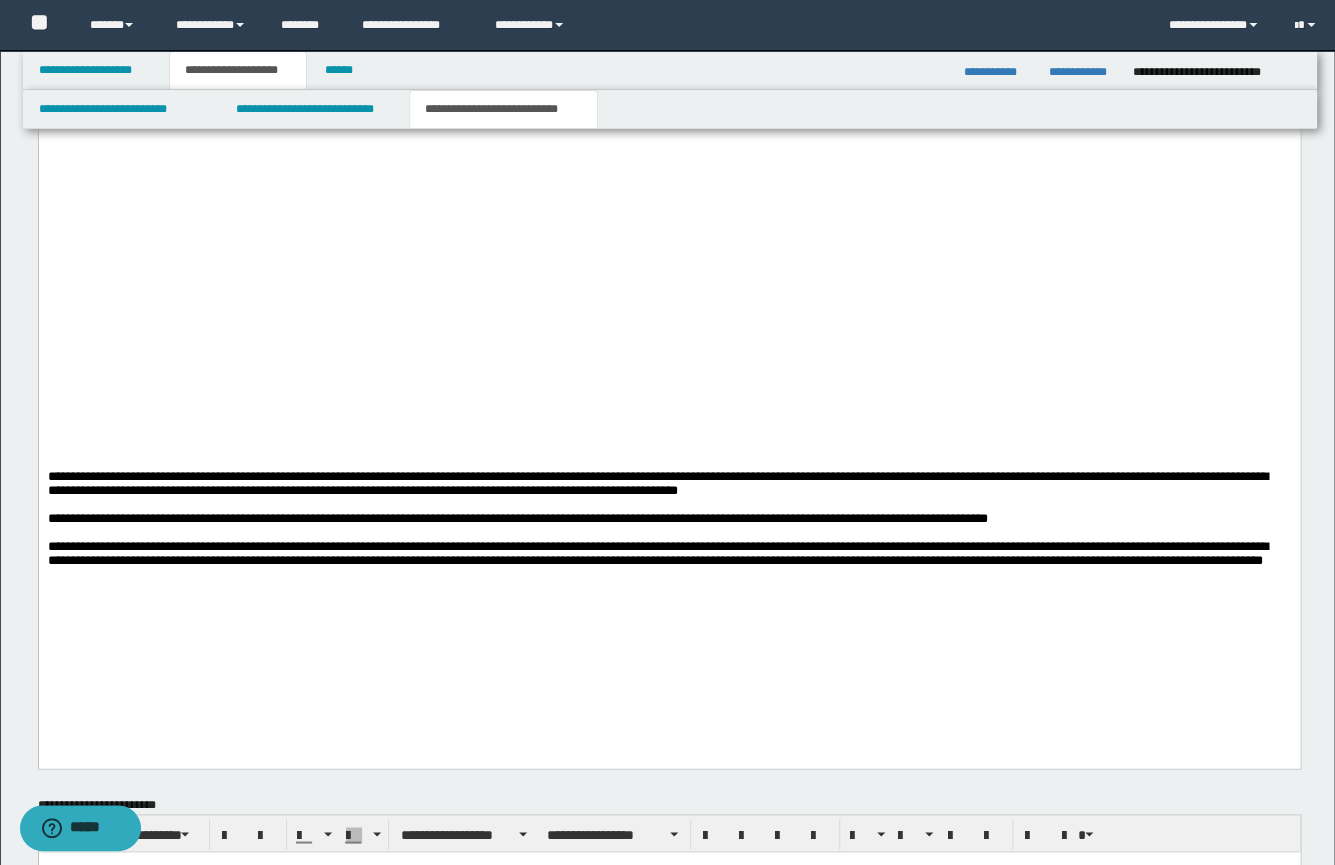 scroll, scrollTop: 581, scrollLeft: 0, axis: vertical 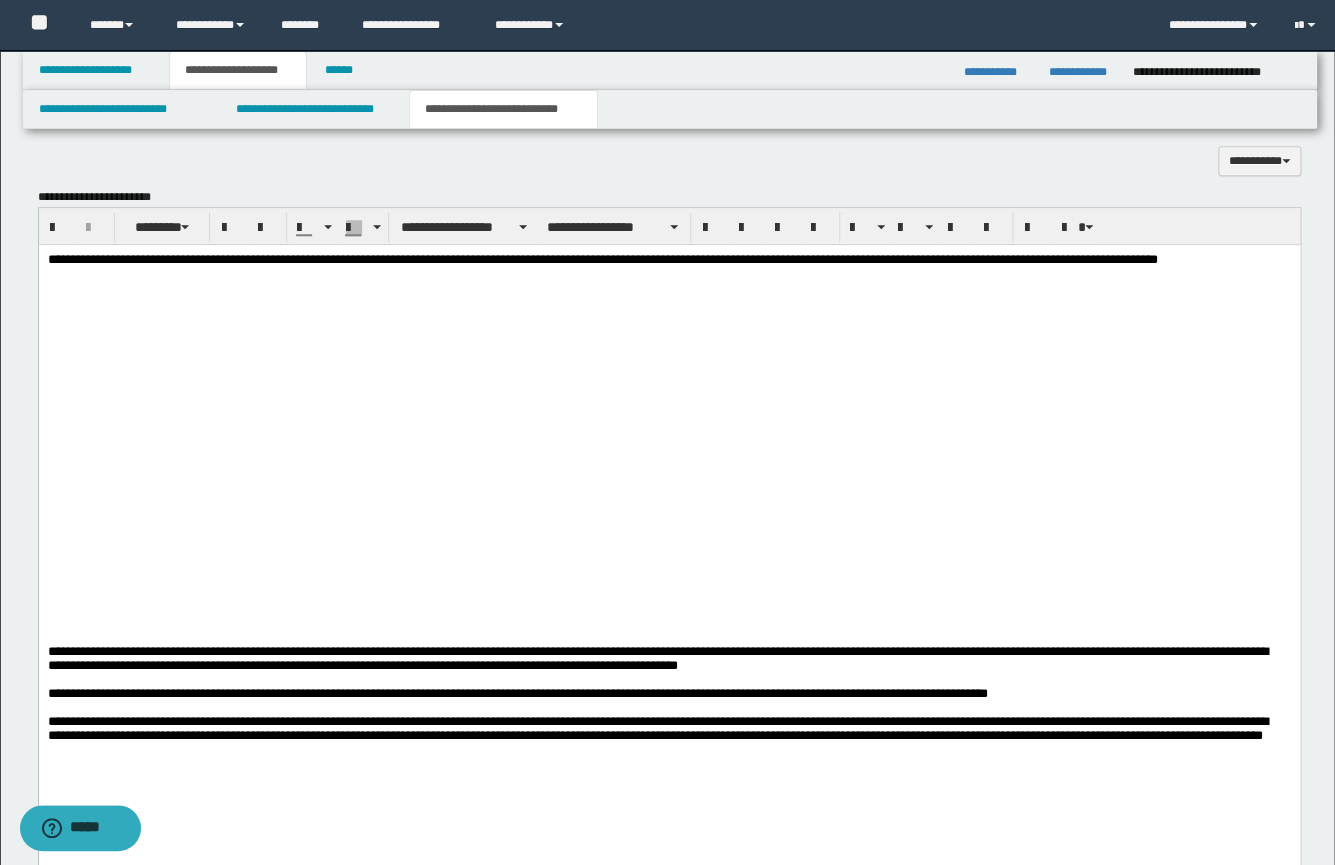 click at bounding box center [668, 329] 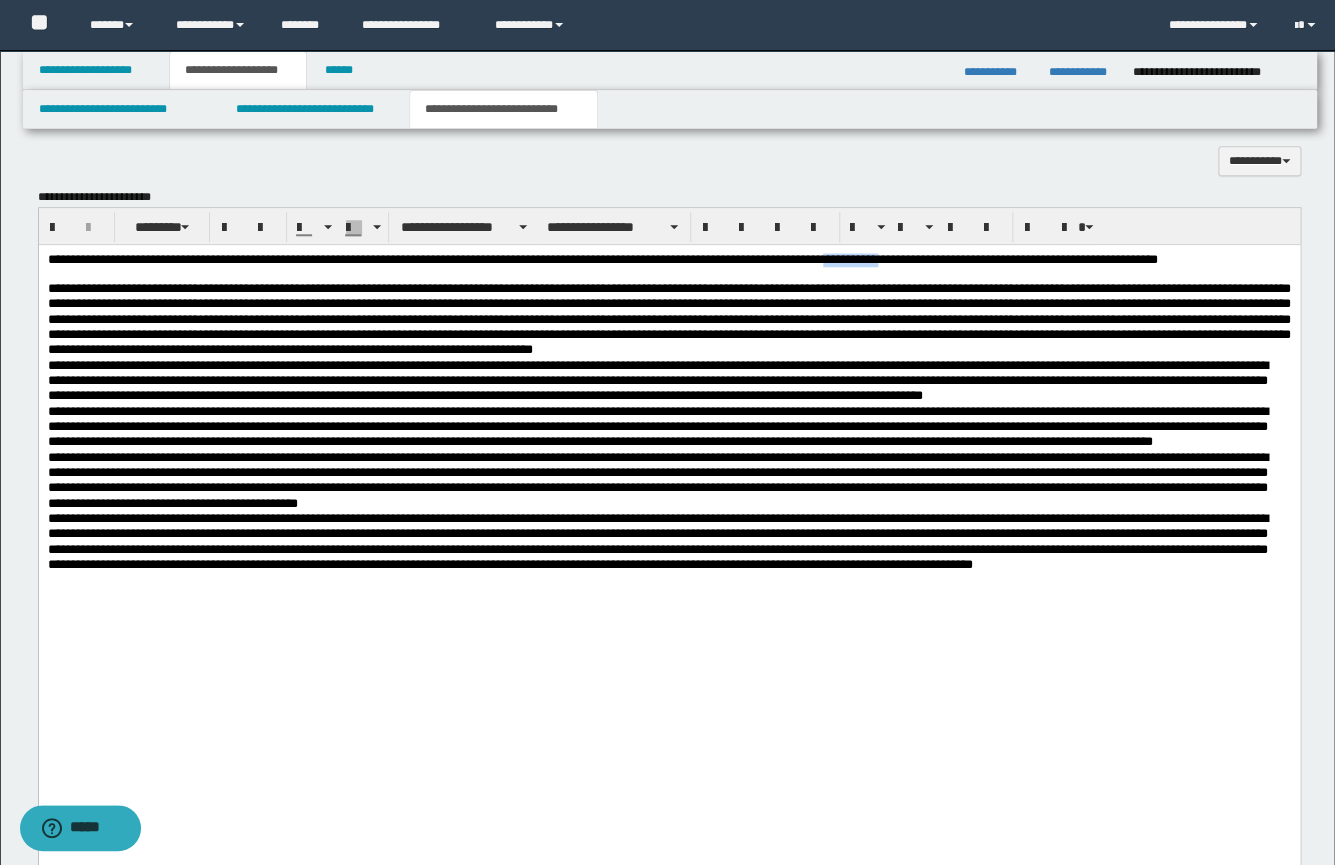 drag, startPoint x: 1009, startPoint y: 262, endPoint x: 947, endPoint y: 260, distance: 62.03225 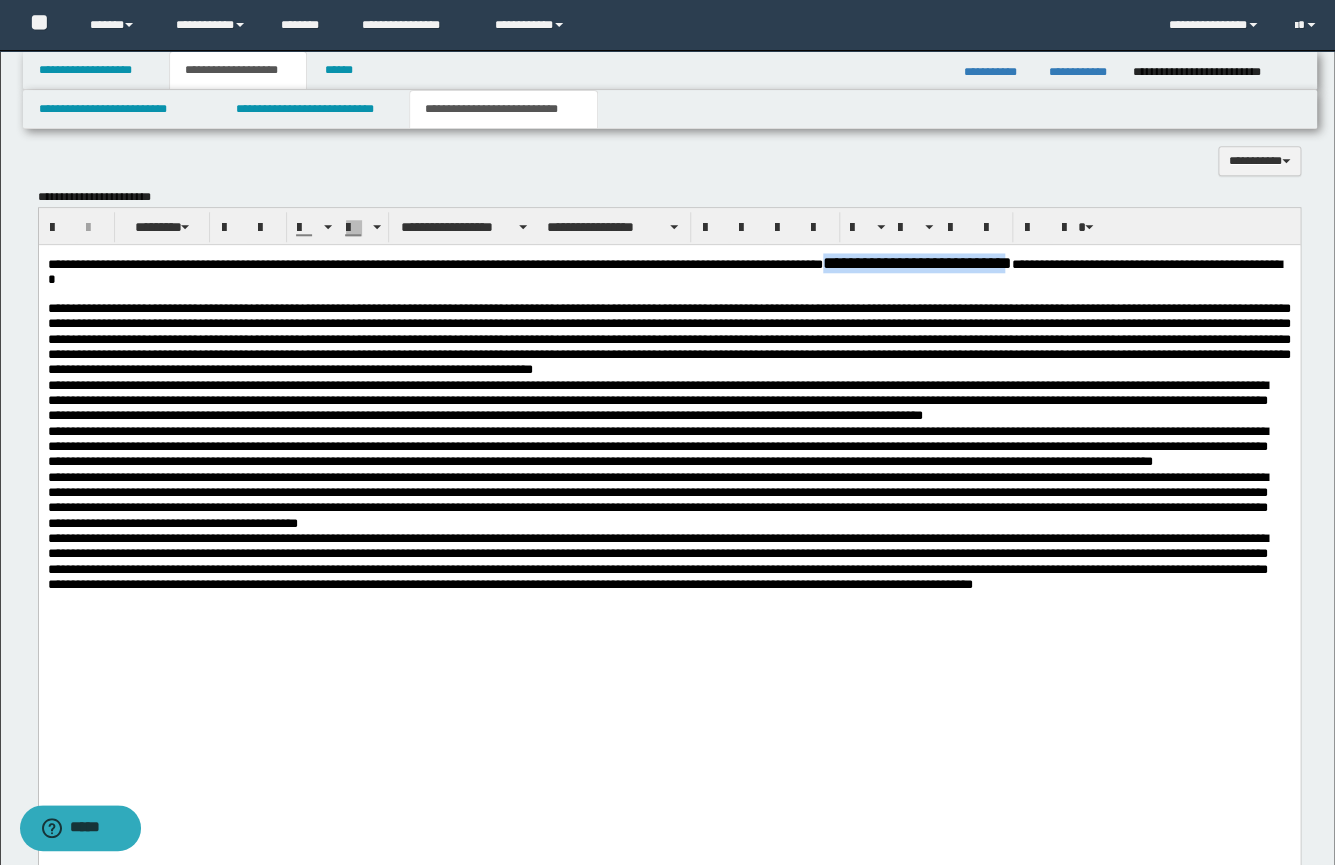drag, startPoint x: 1173, startPoint y: 262, endPoint x: 953, endPoint y: 268, distance: 220.0818 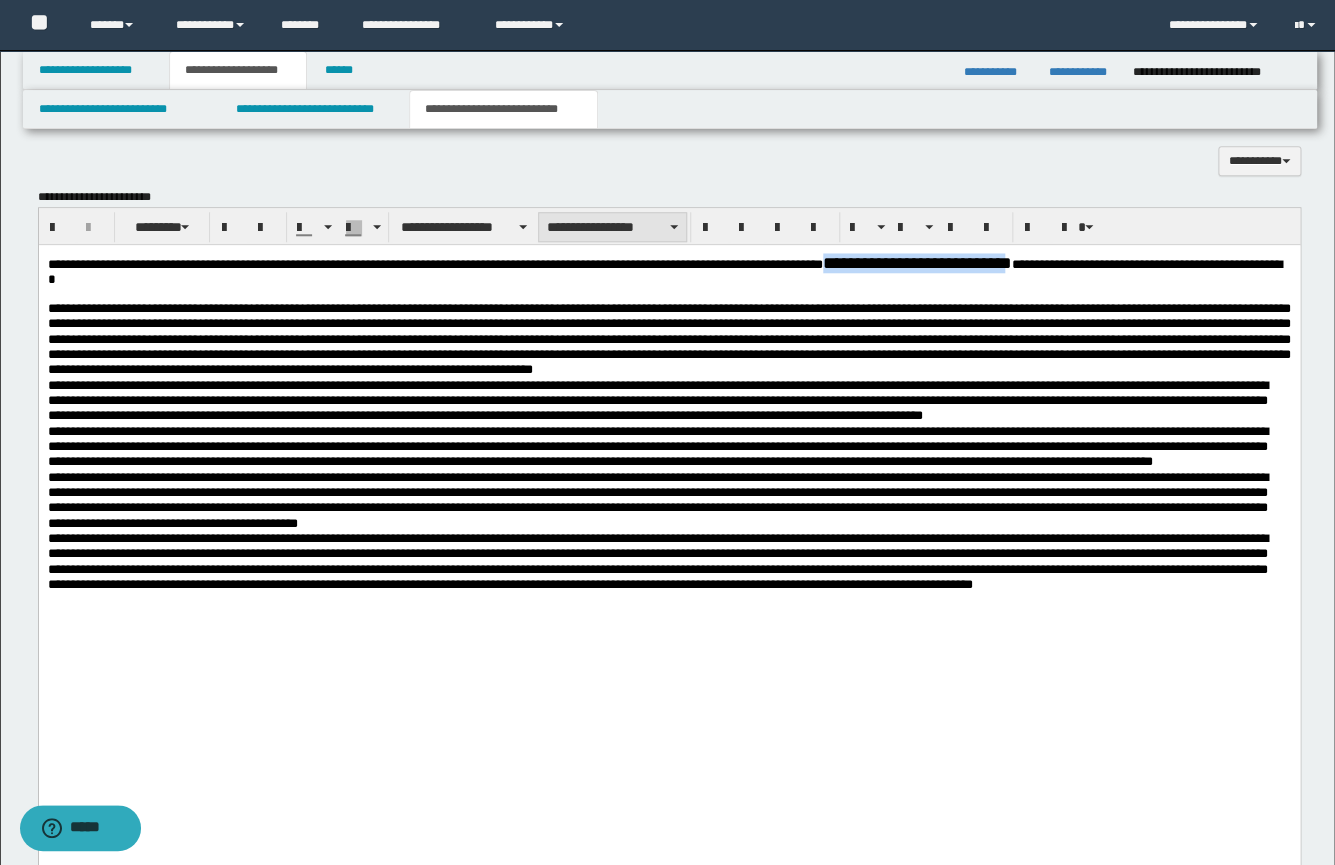 click on "**********" at bounding box center (612, 227) 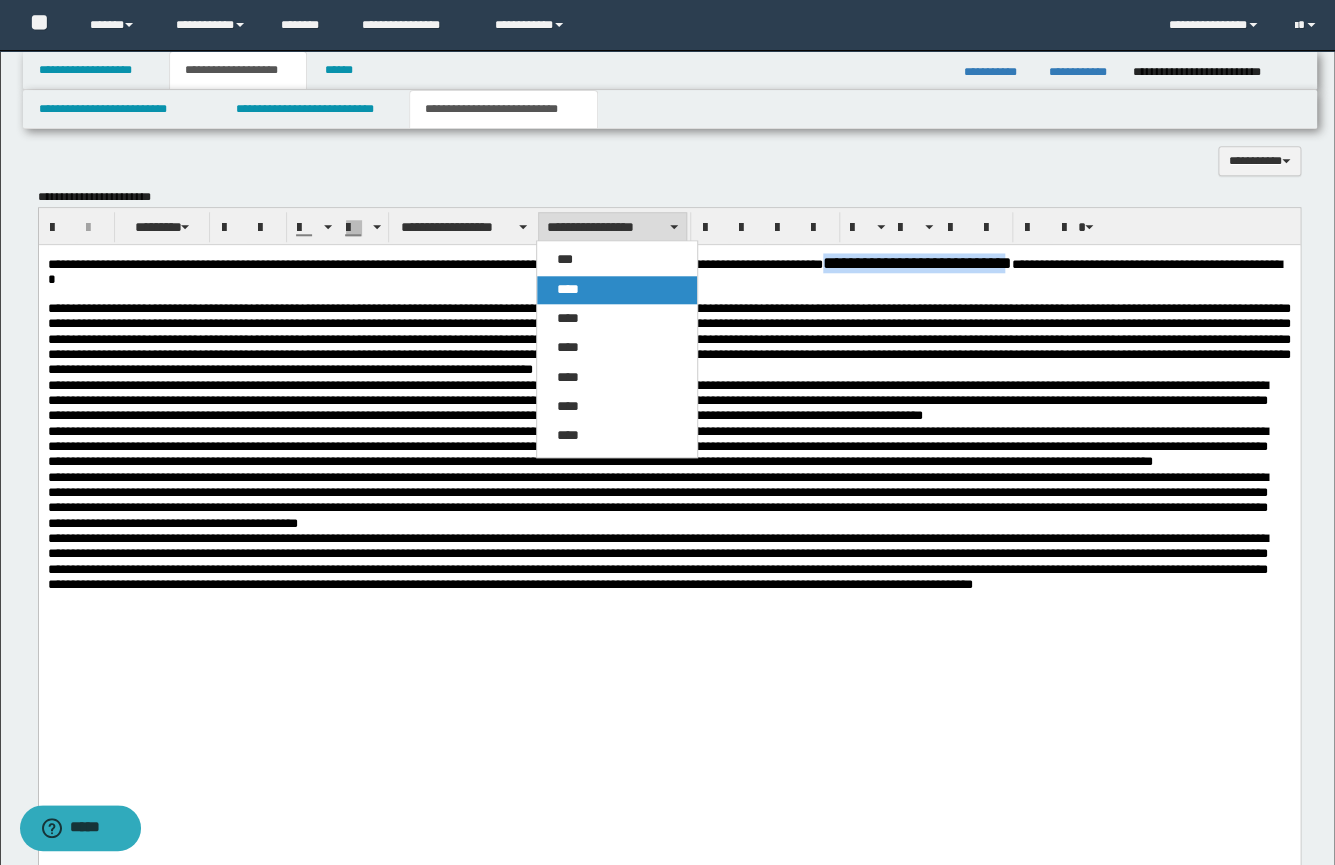 drag, startPoint x: 605, startPoint y: 289, endPoint x: 561, endPoint y: 44, distance: 248.91966 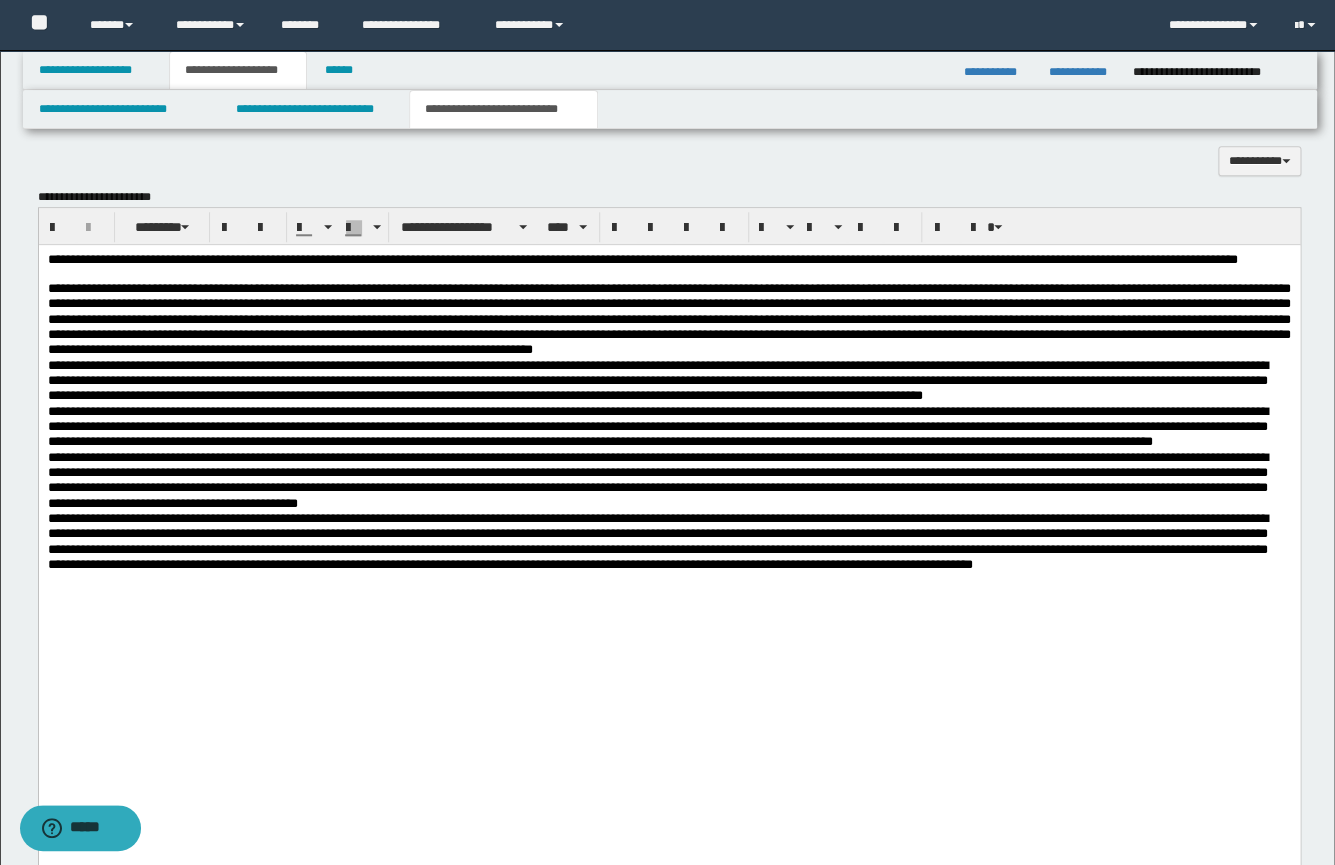 click at bounding box center (668, 318) 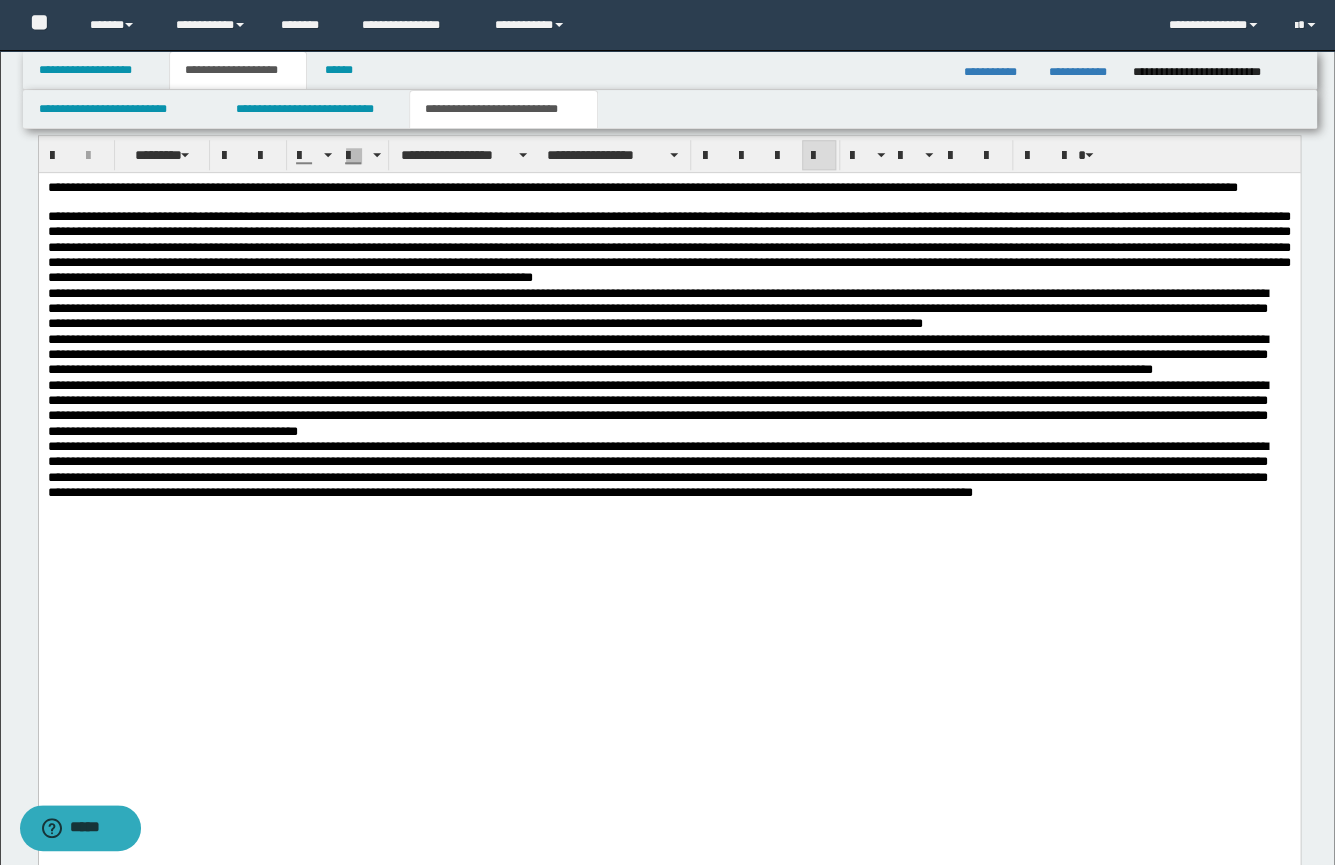 scroll, scrollTop: 637, scrollLeft: 0, axis: vertical 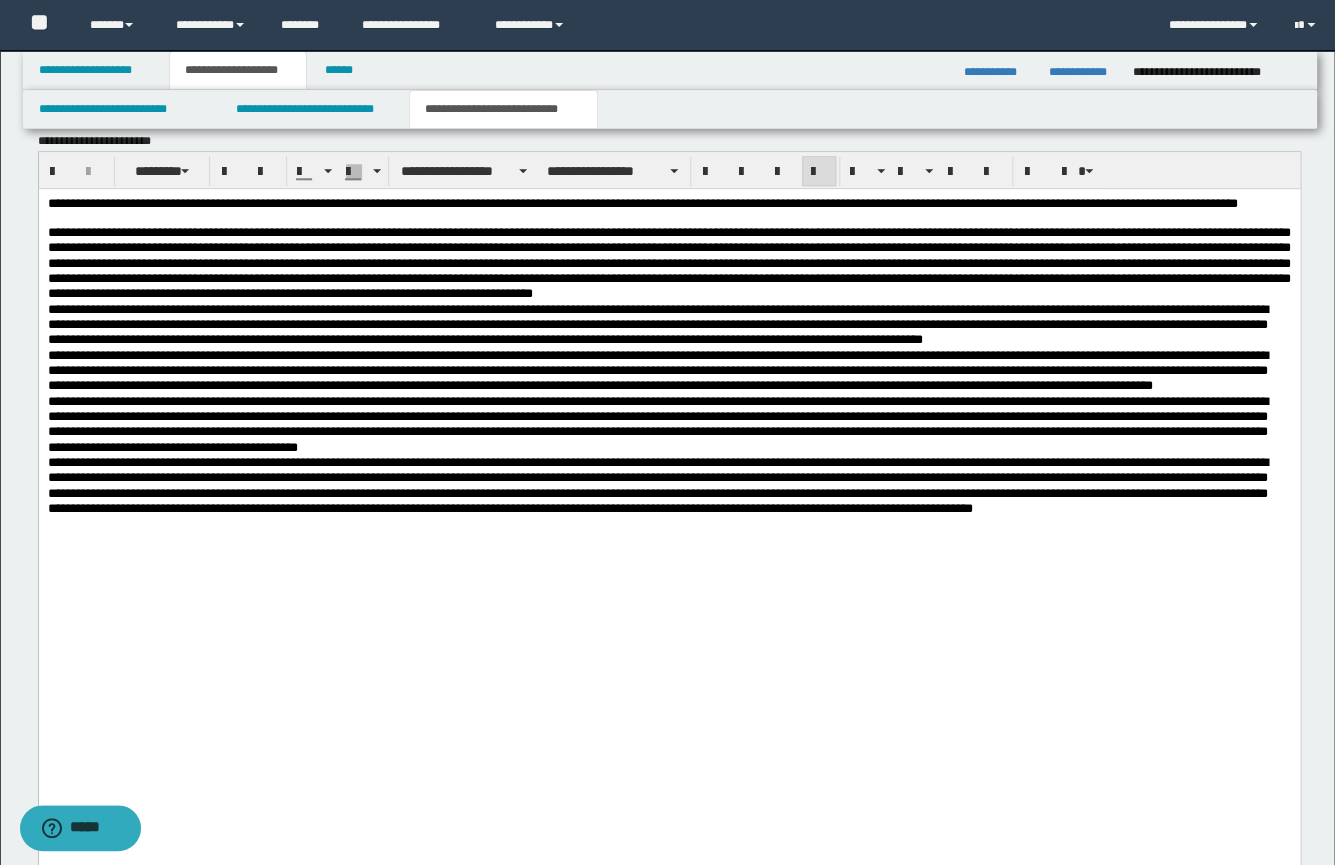 click at bounding box center (668, 262) 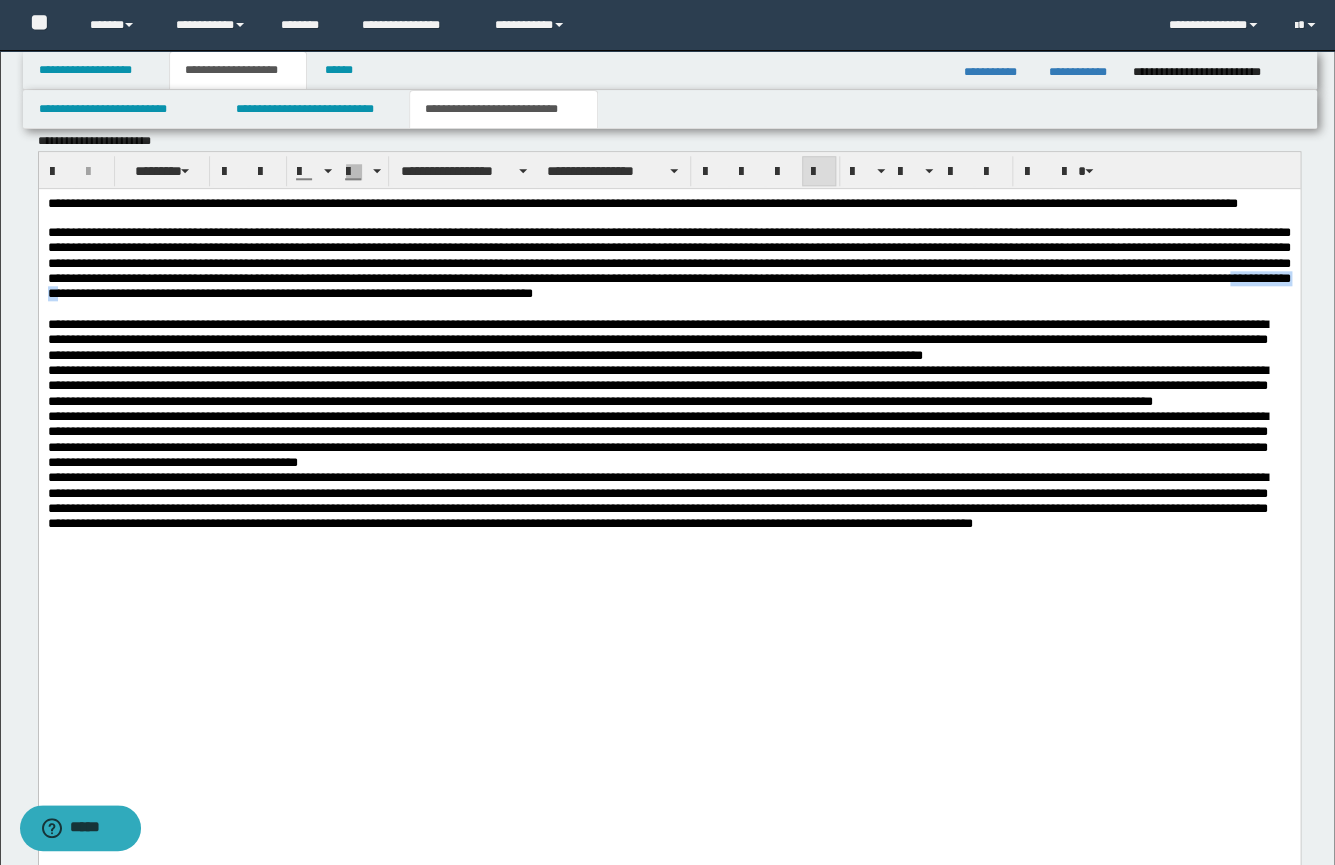 drag, startPoint x: 1154, startPoint y: 307, endPoint x: 1058, endPoint y: 308, distance: 96.00521 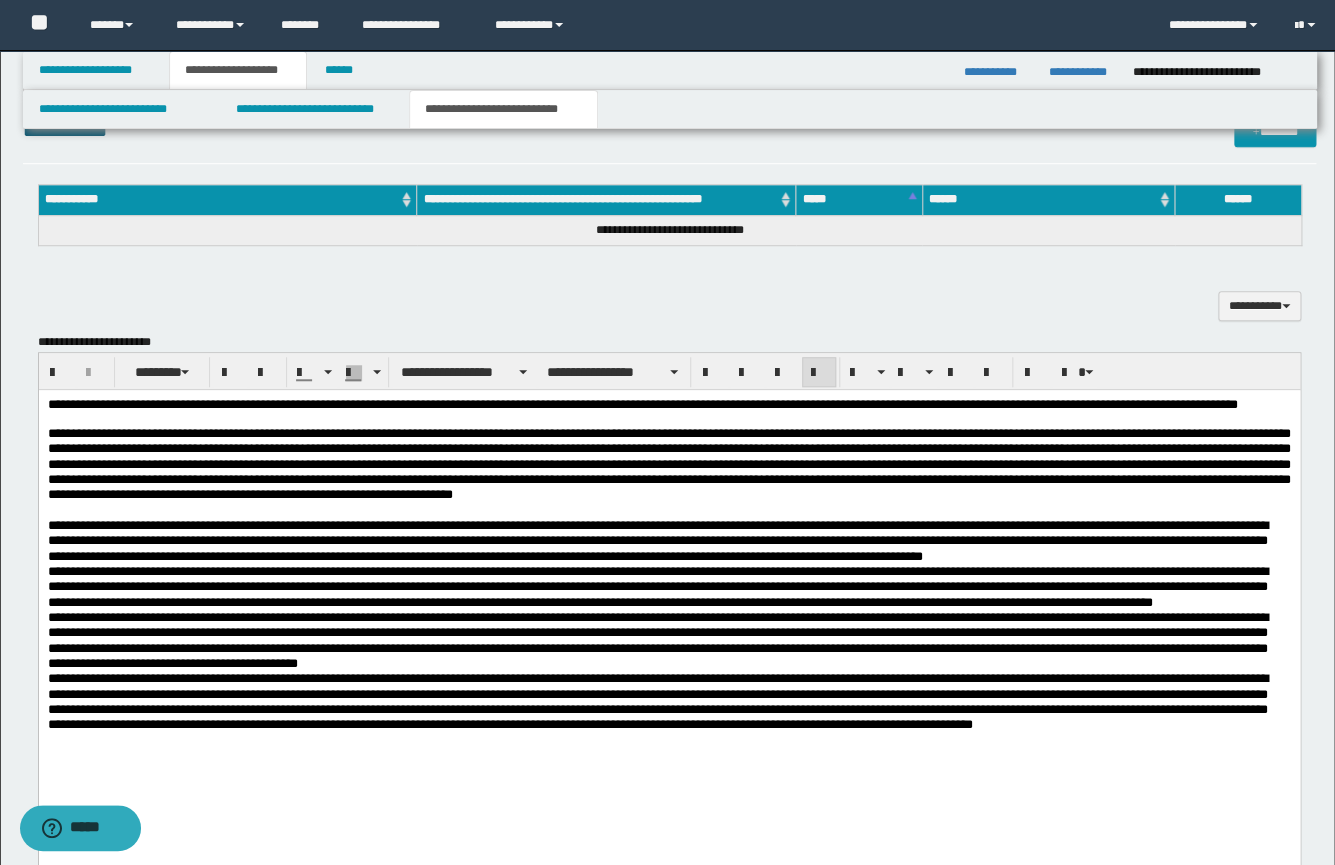 scroll, scrollTop: 269, scrollLeft: 0, axis: vertical 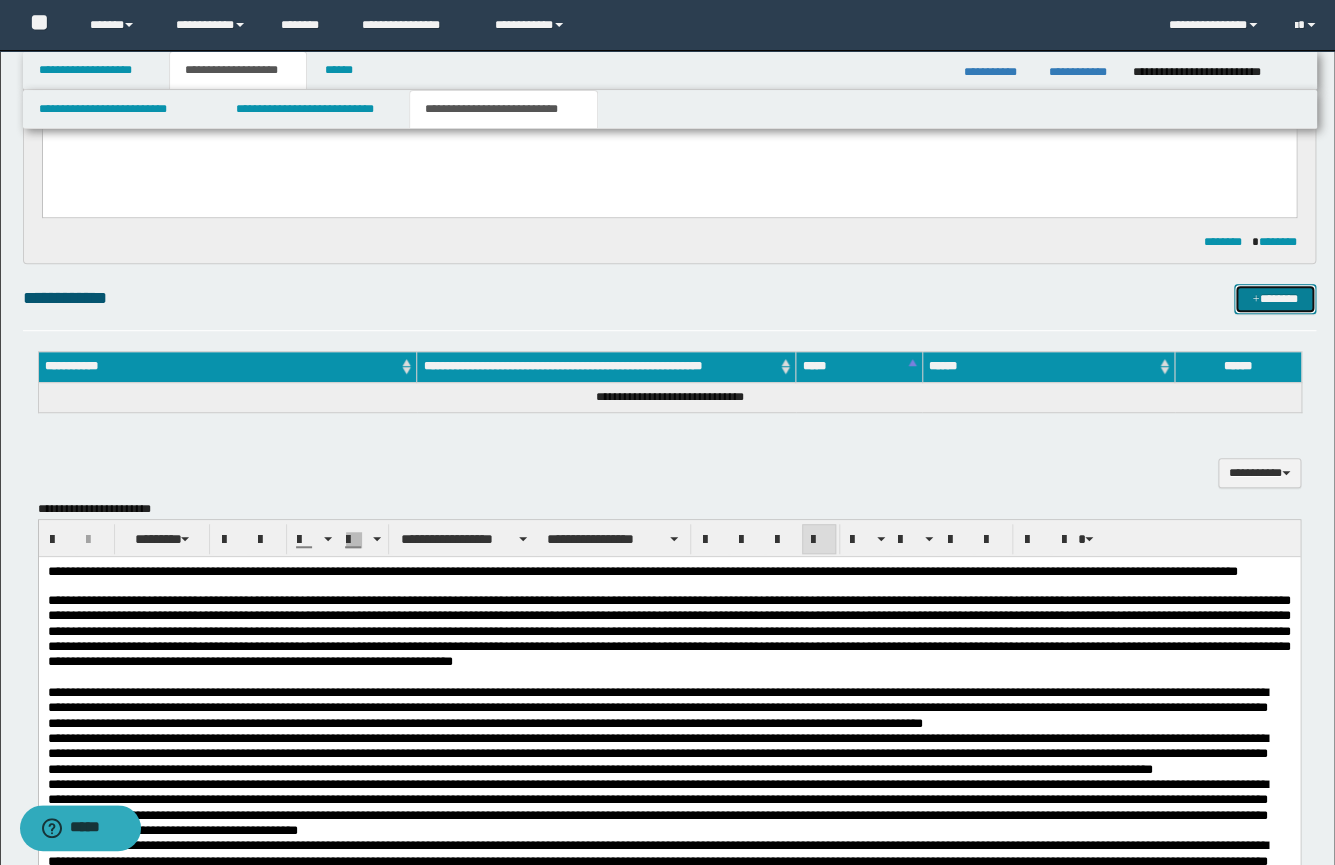 click on "*******" at bounding box center [1275, 299] 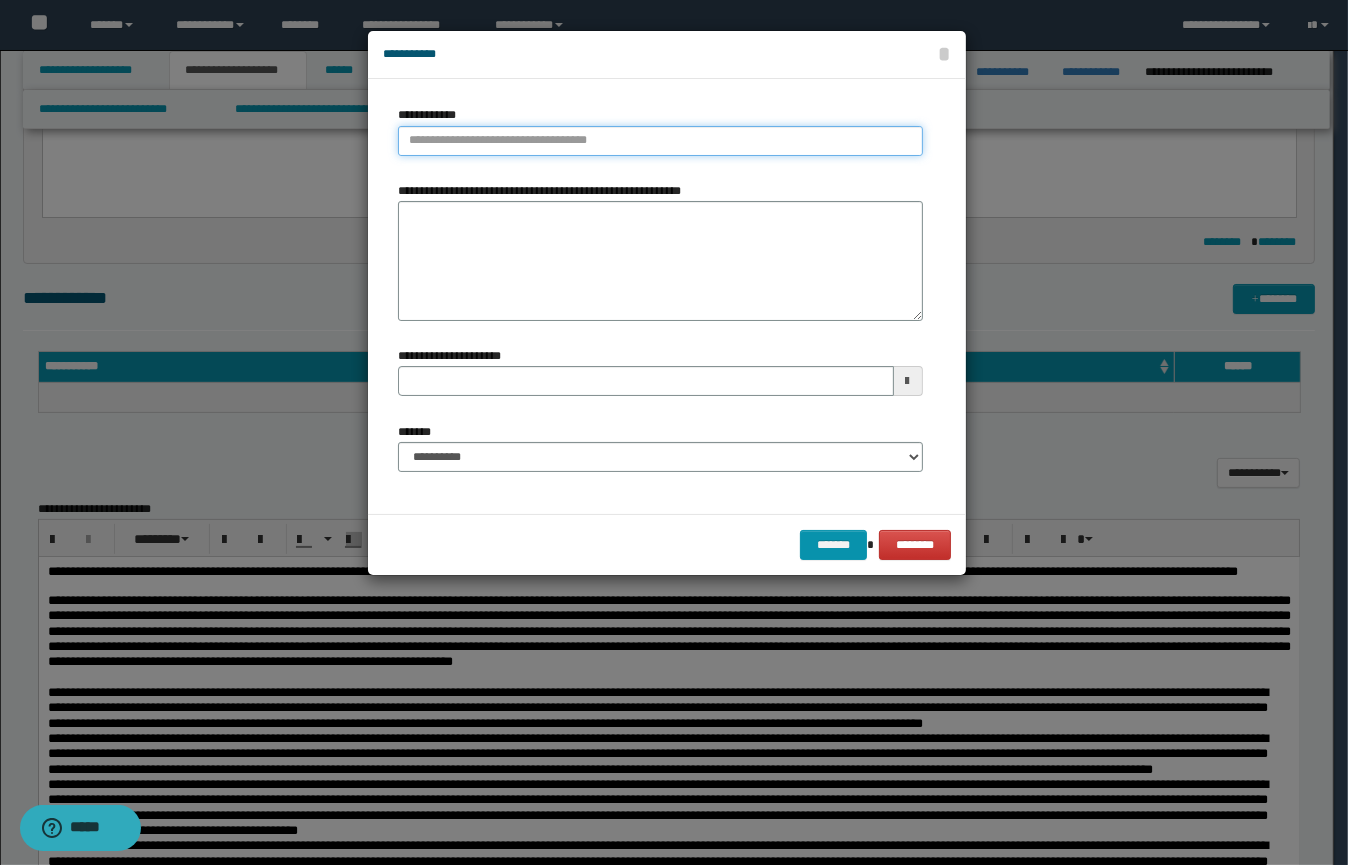 click on "**********" at bounding box center (660, 141) 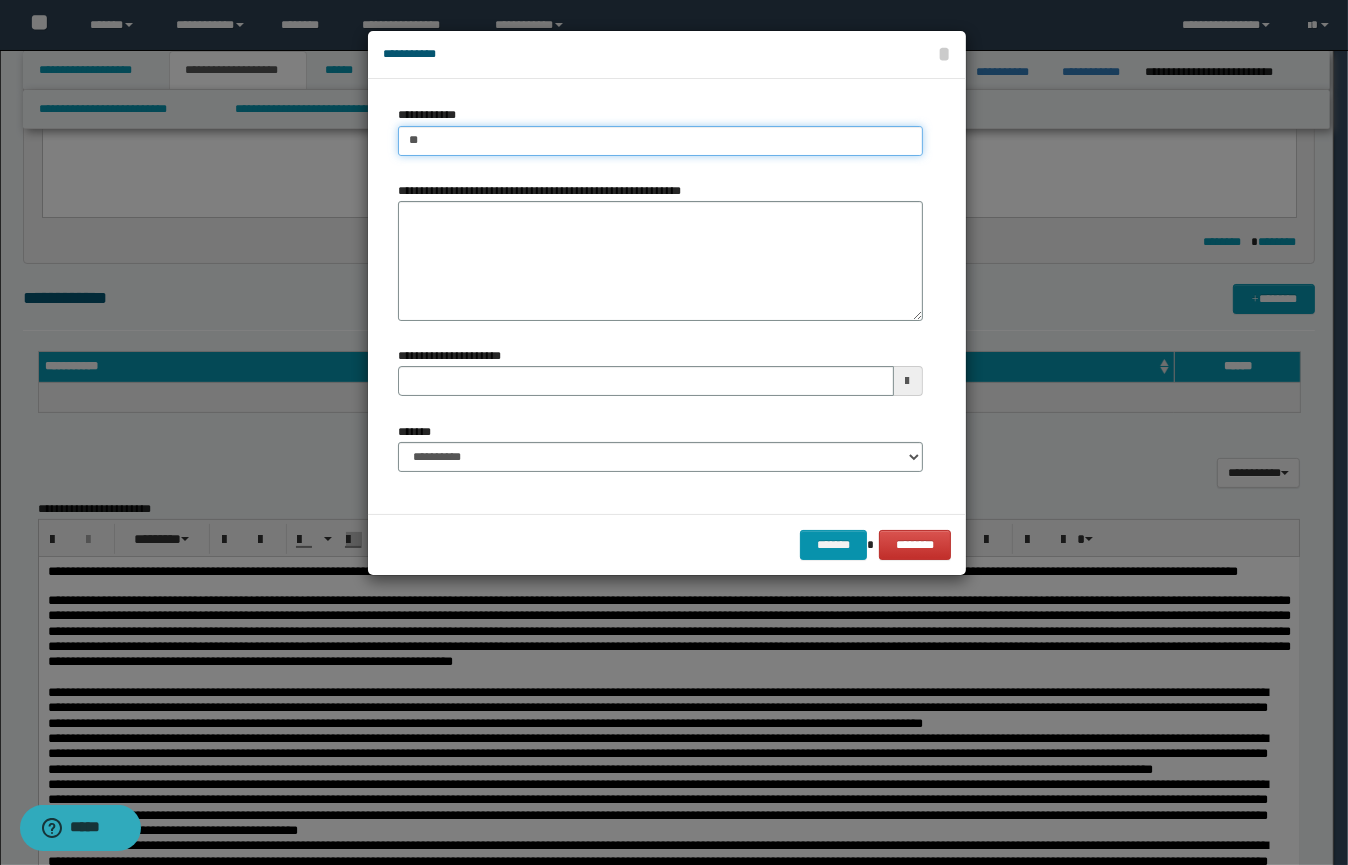 type on "***" 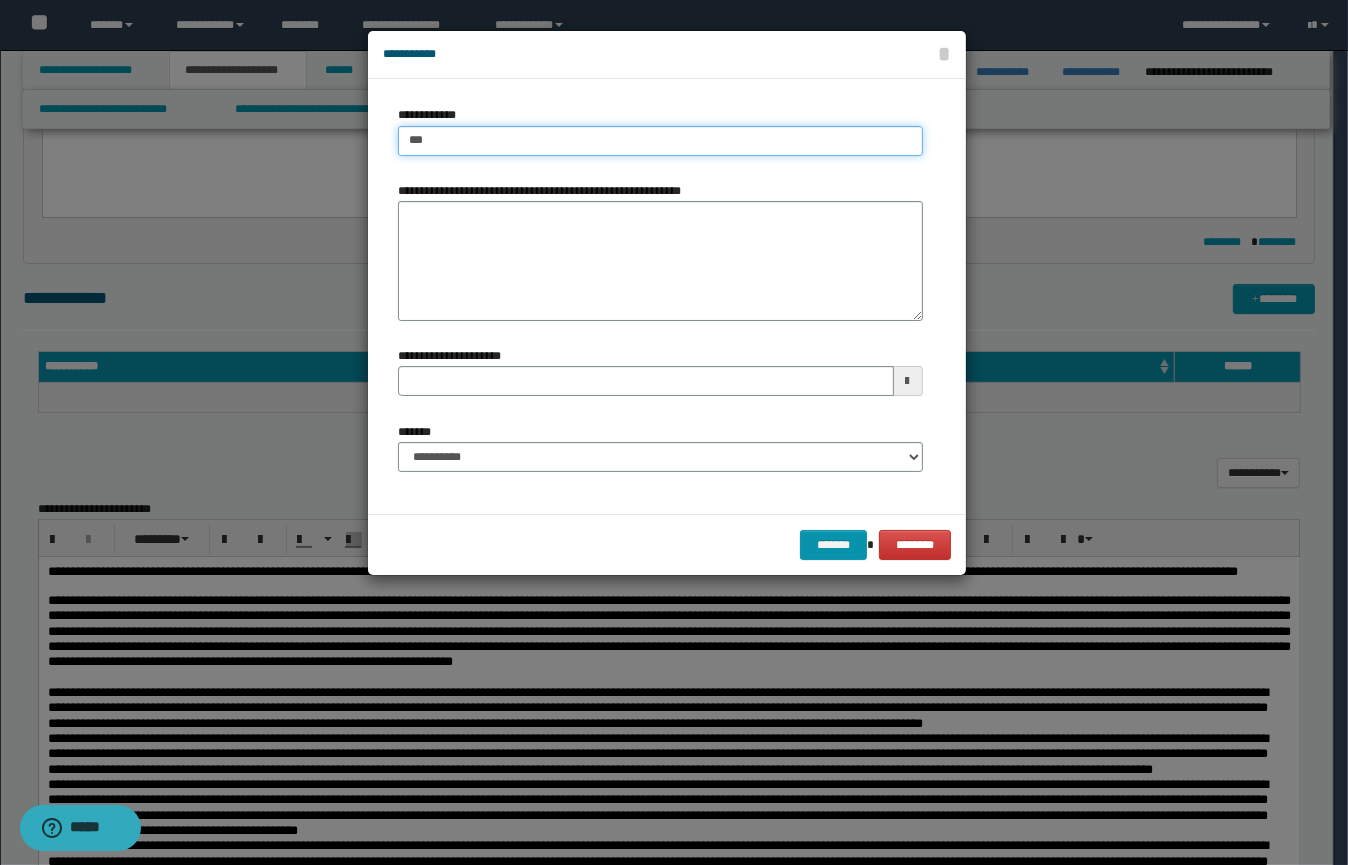 type on "***" 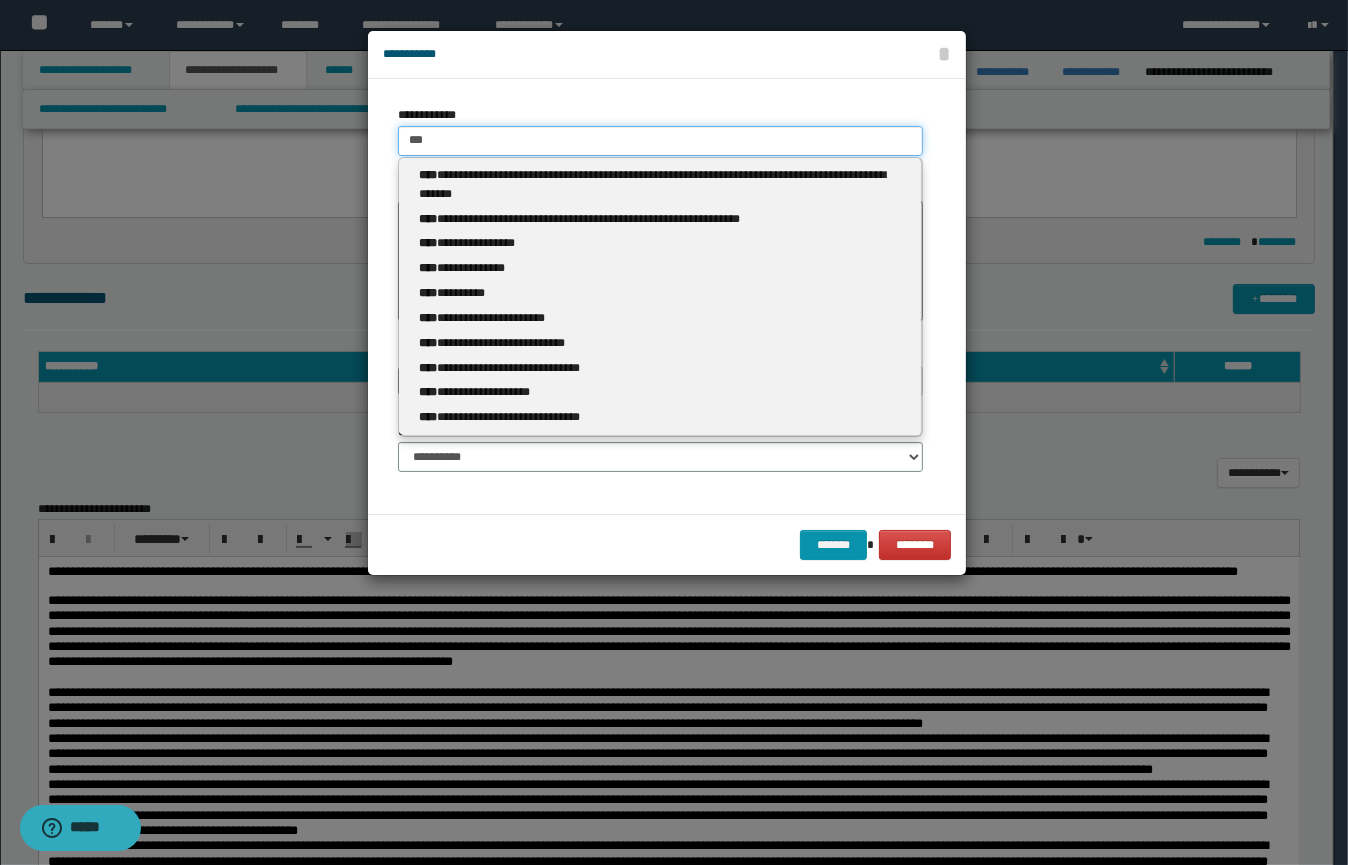 type 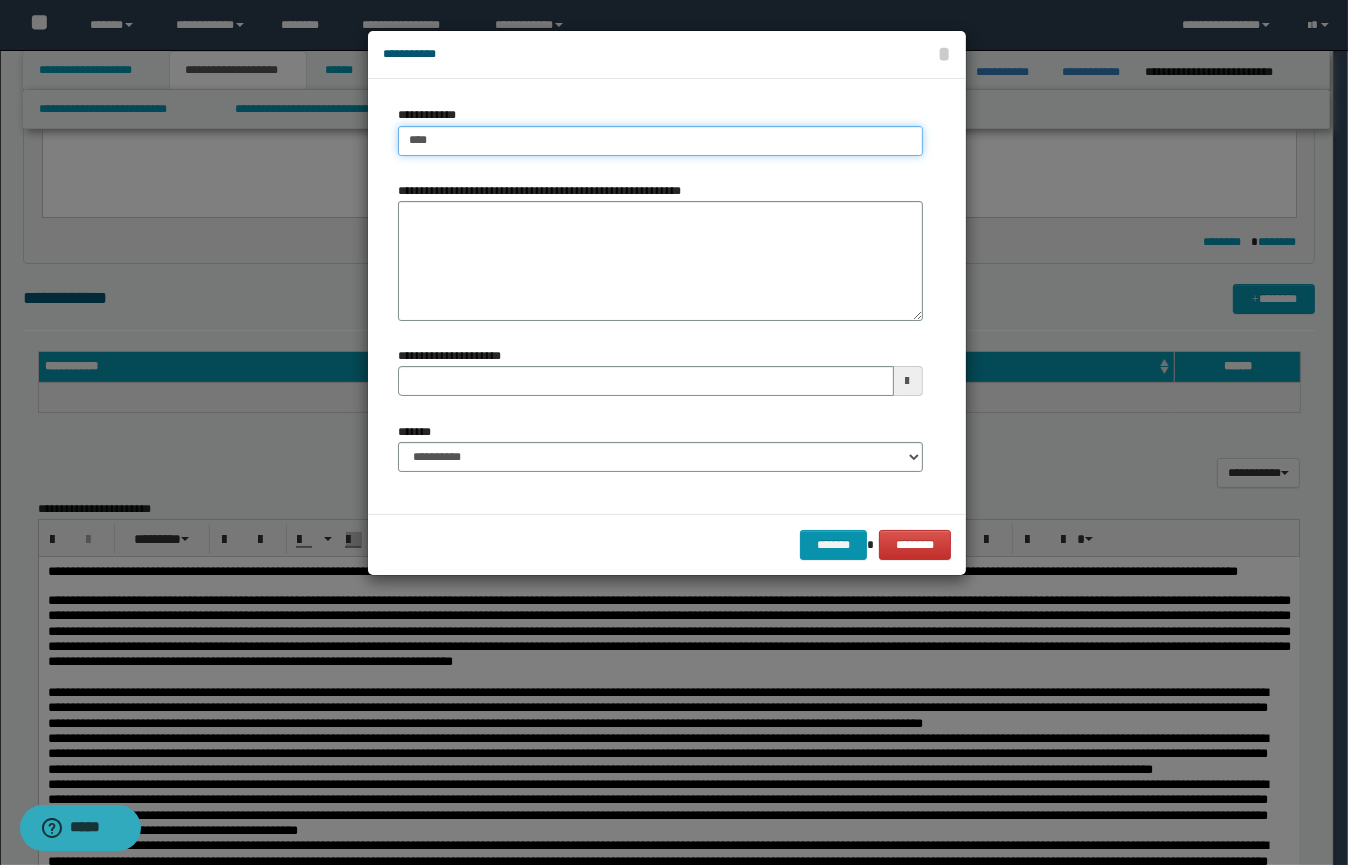 type on "****" 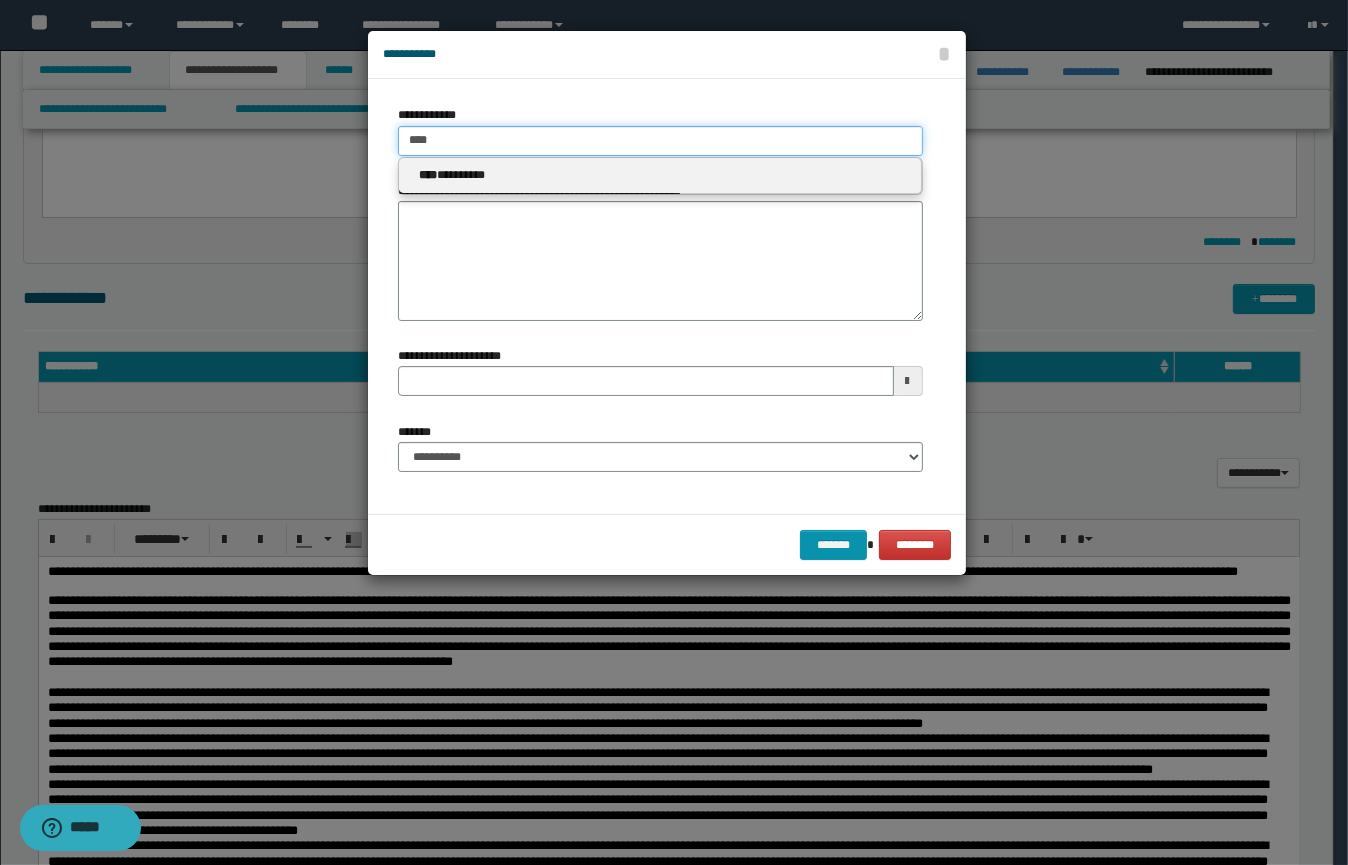 type 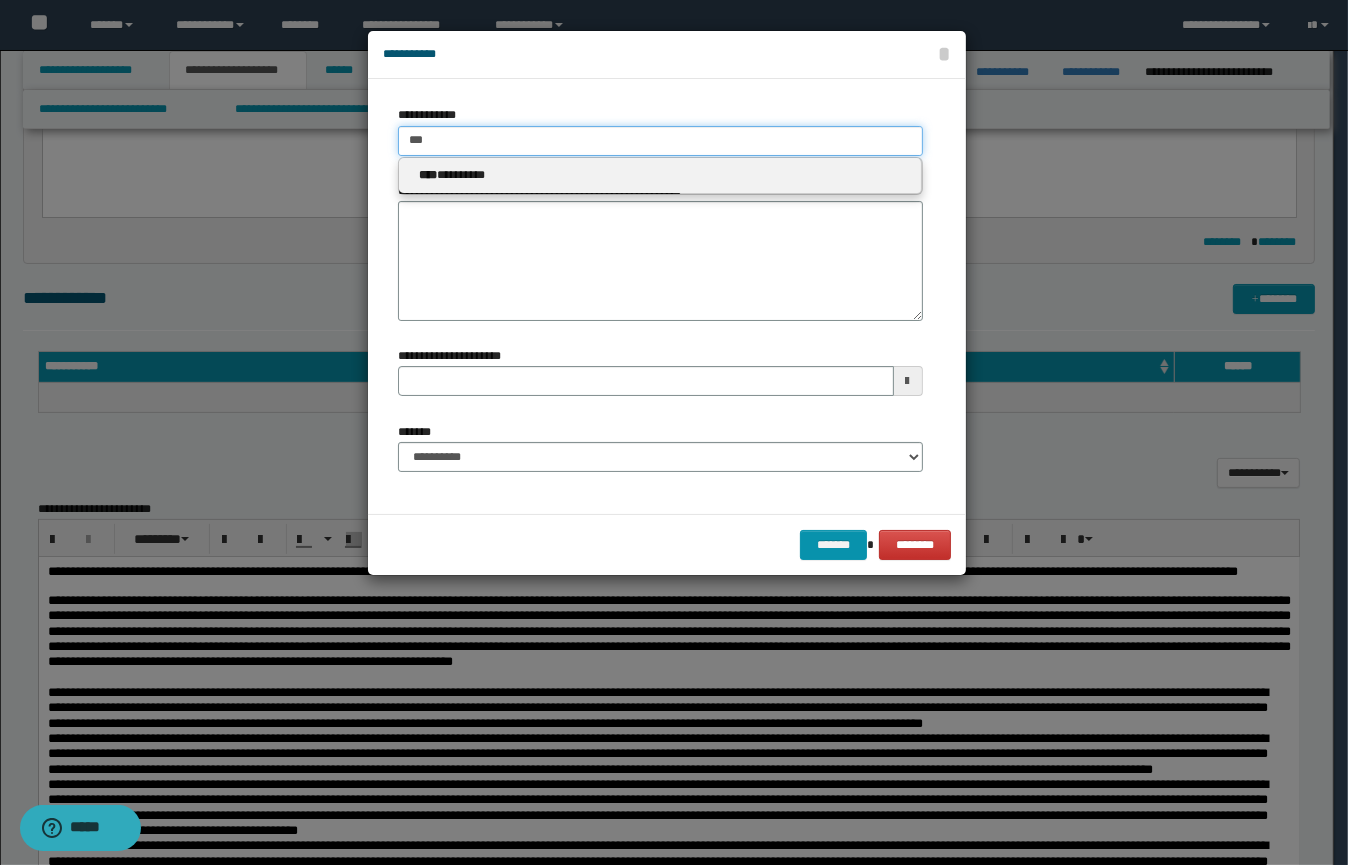 type on "***" 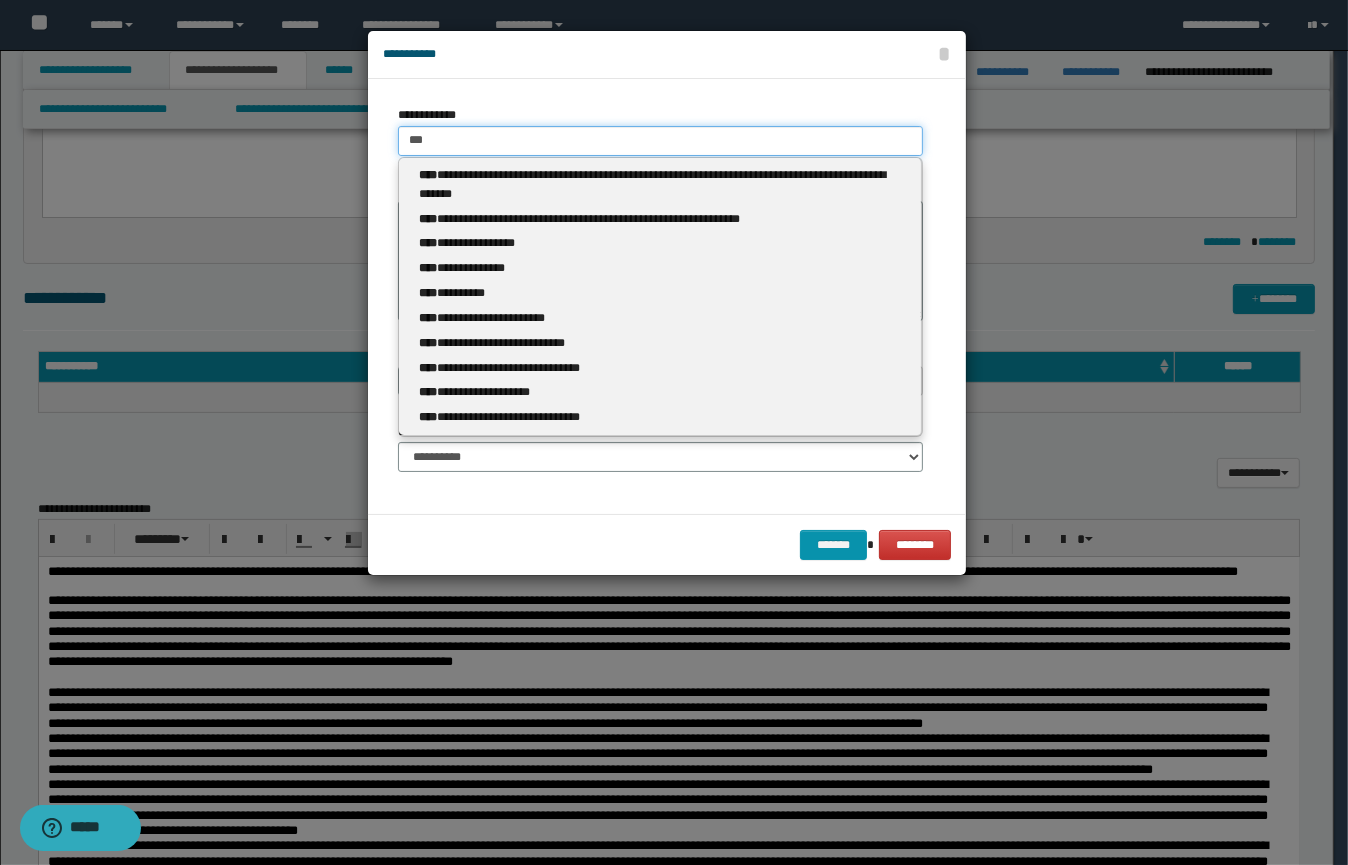 type 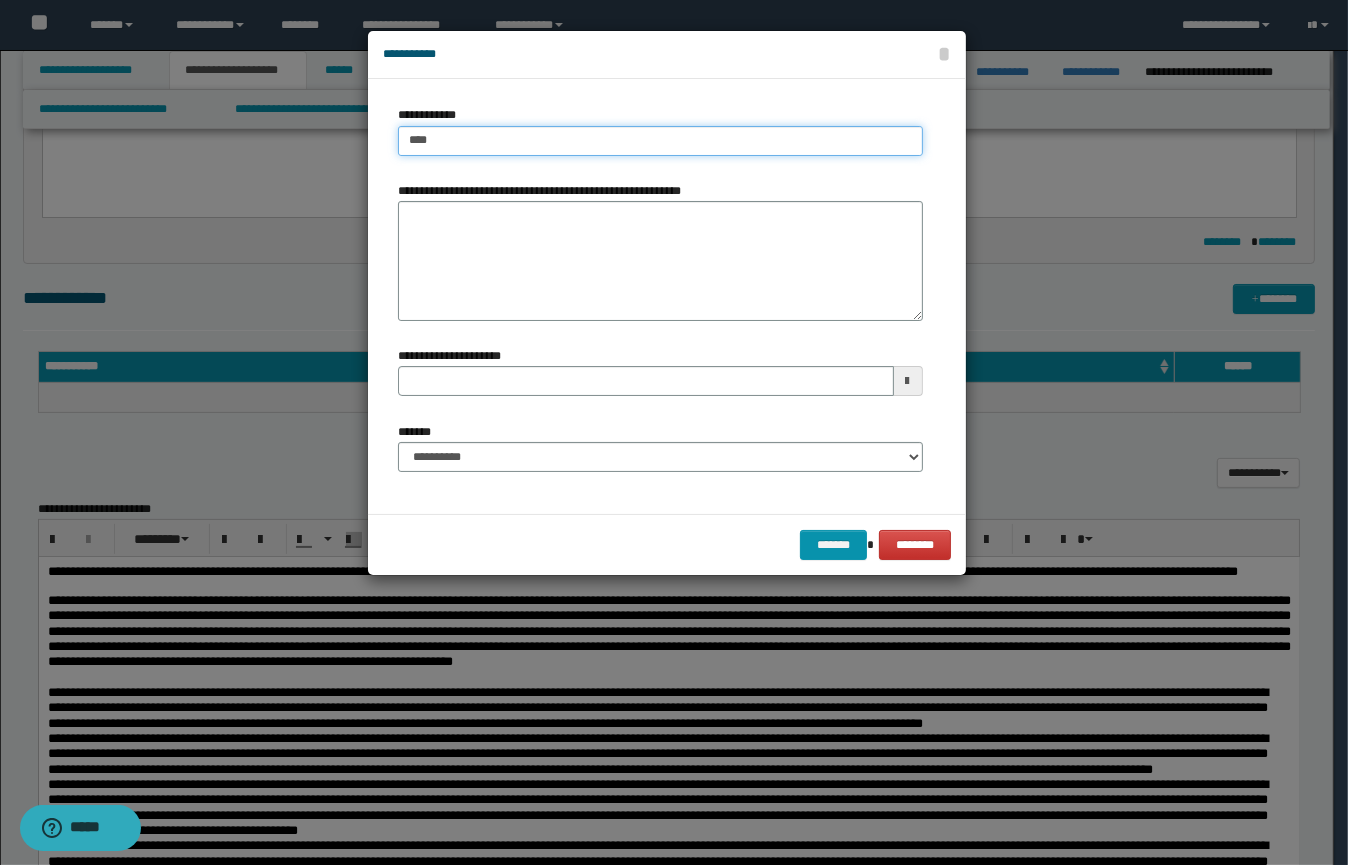 type on "****" 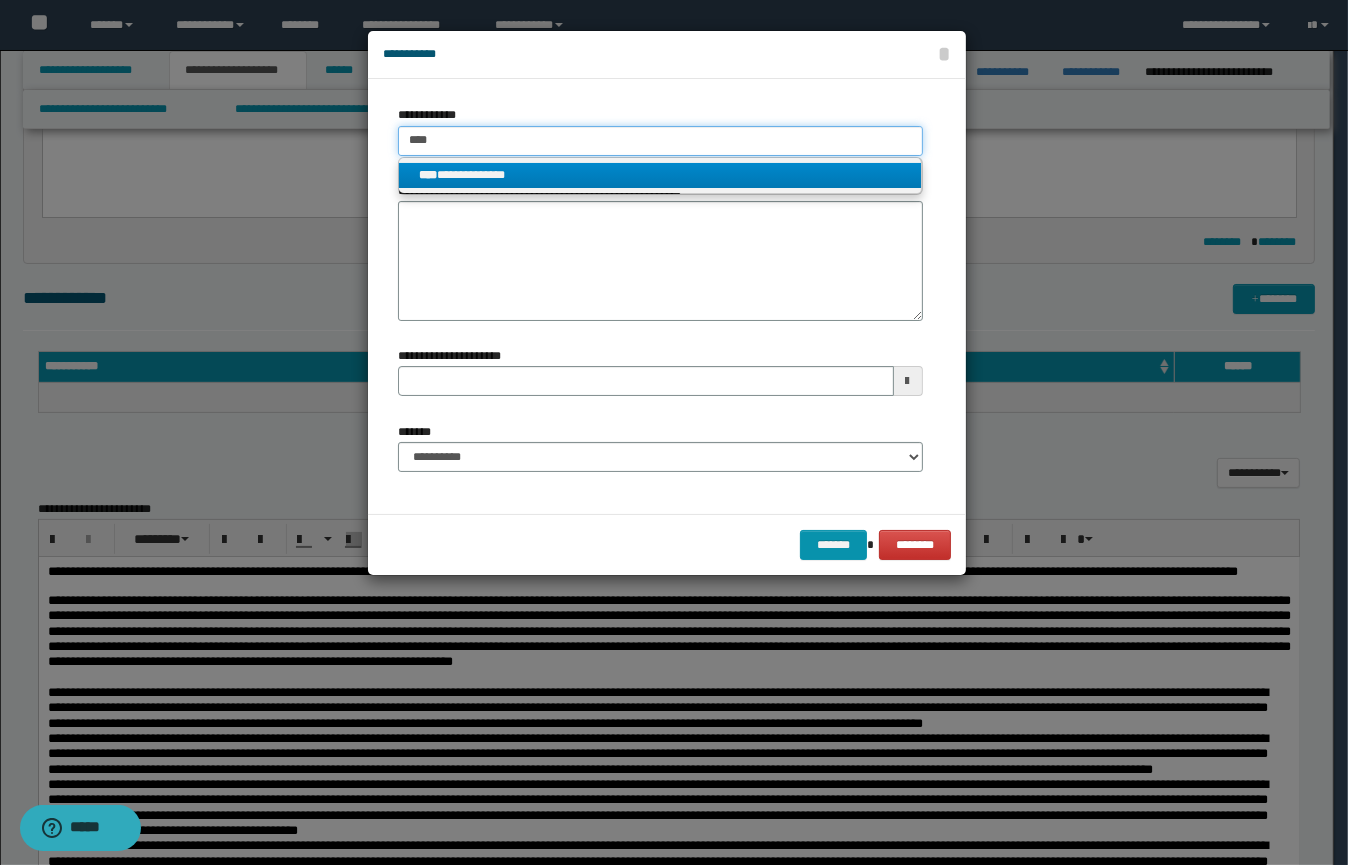 type 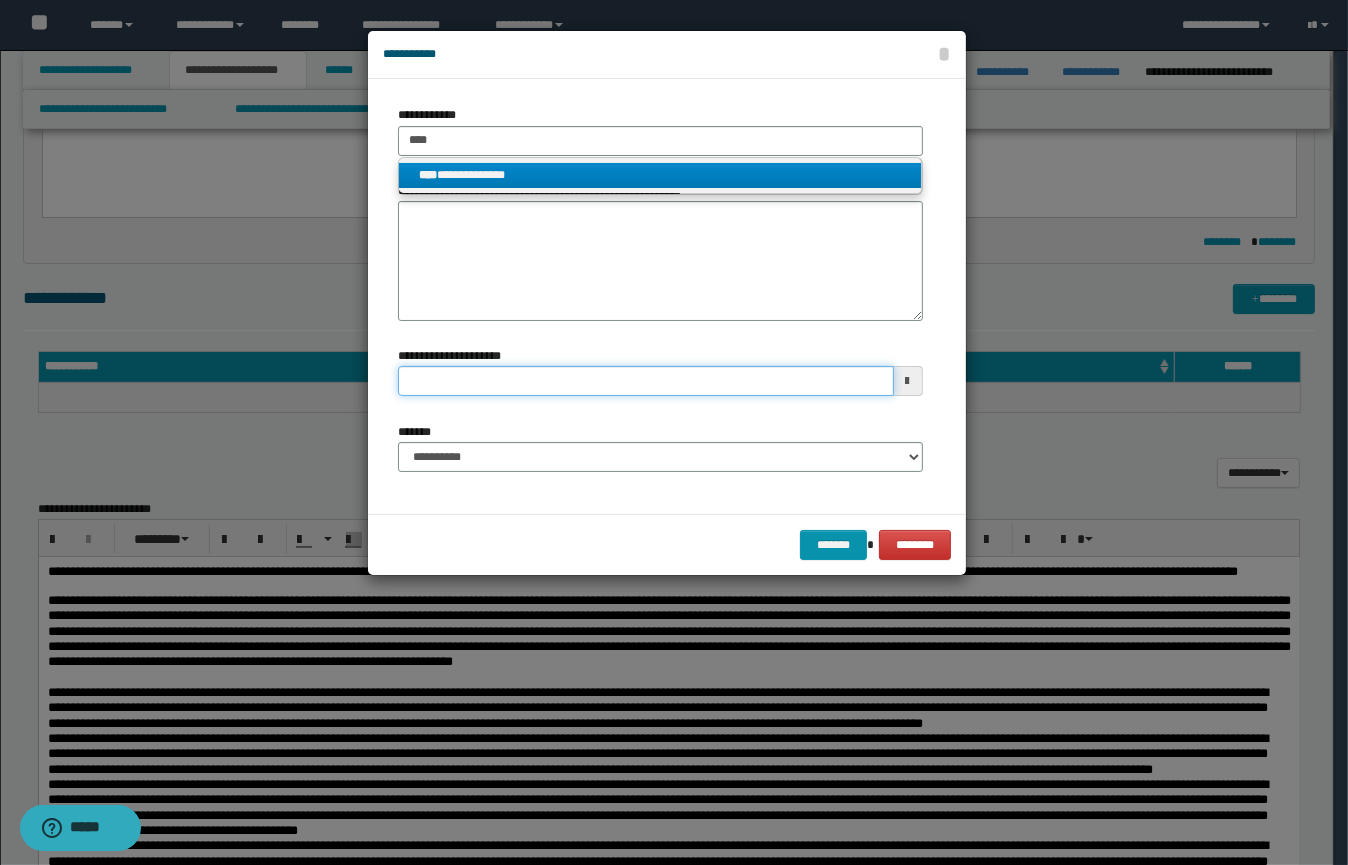 type 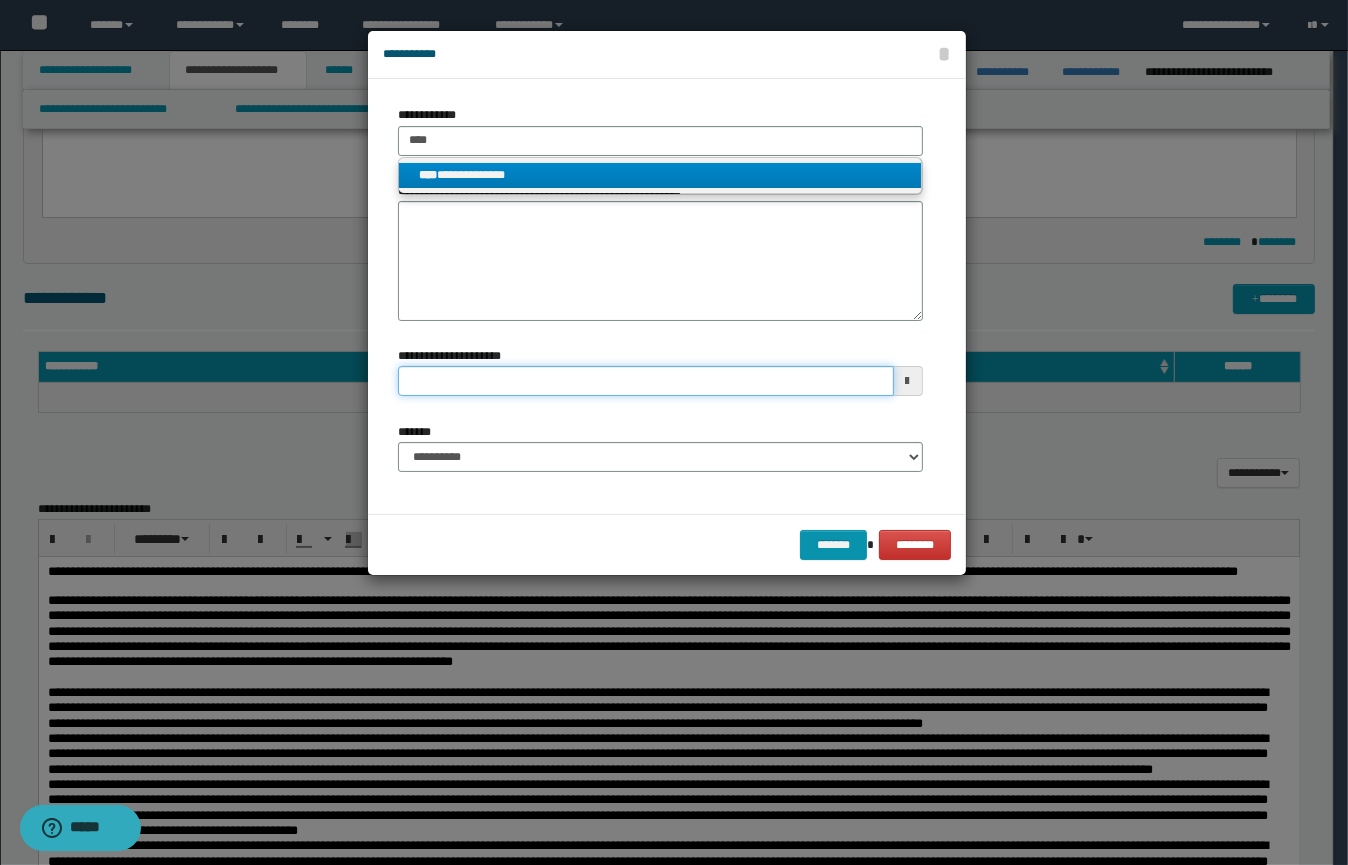 click on "**********" at bounding box center (646, 381) 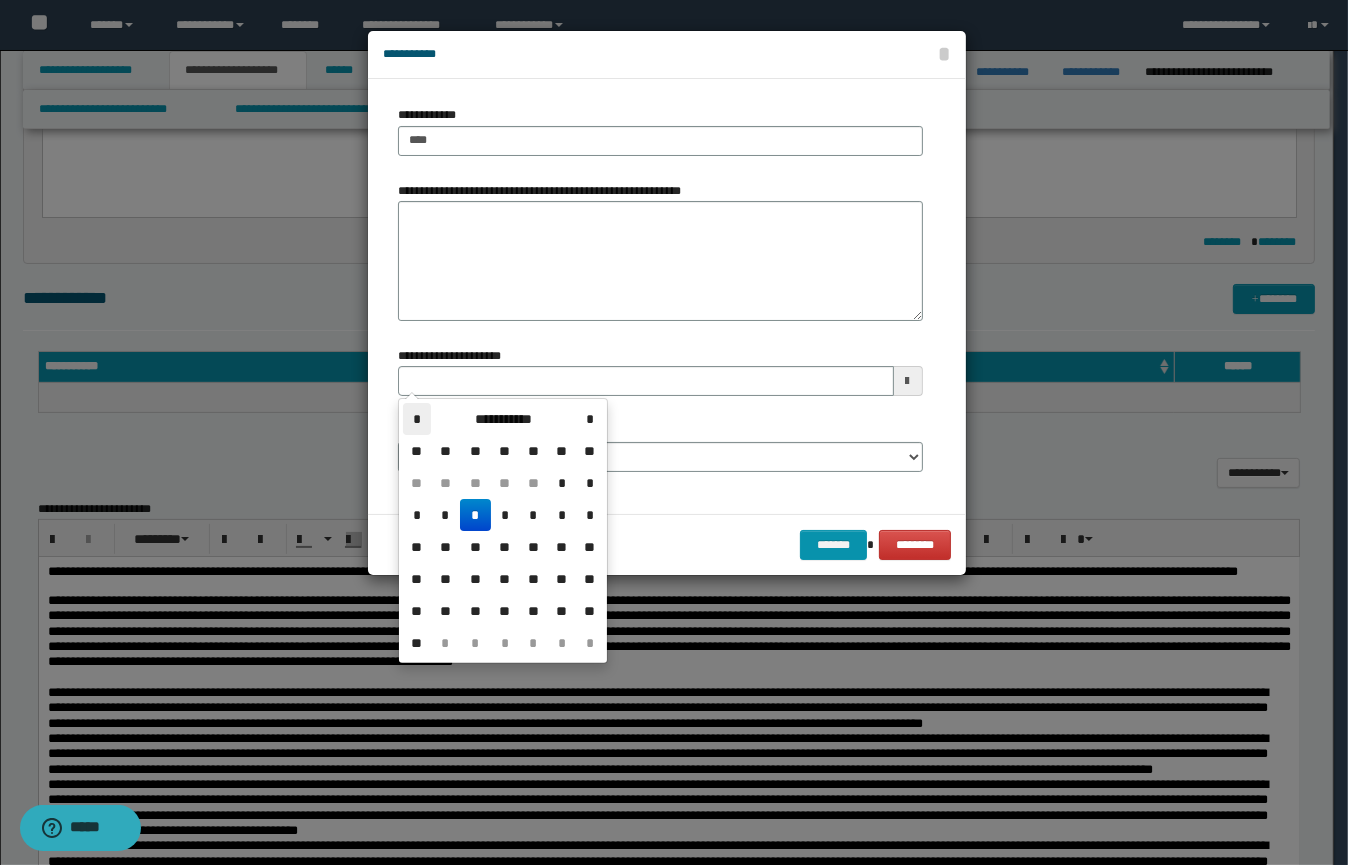 click on "*" at bounding box center (417, 419) 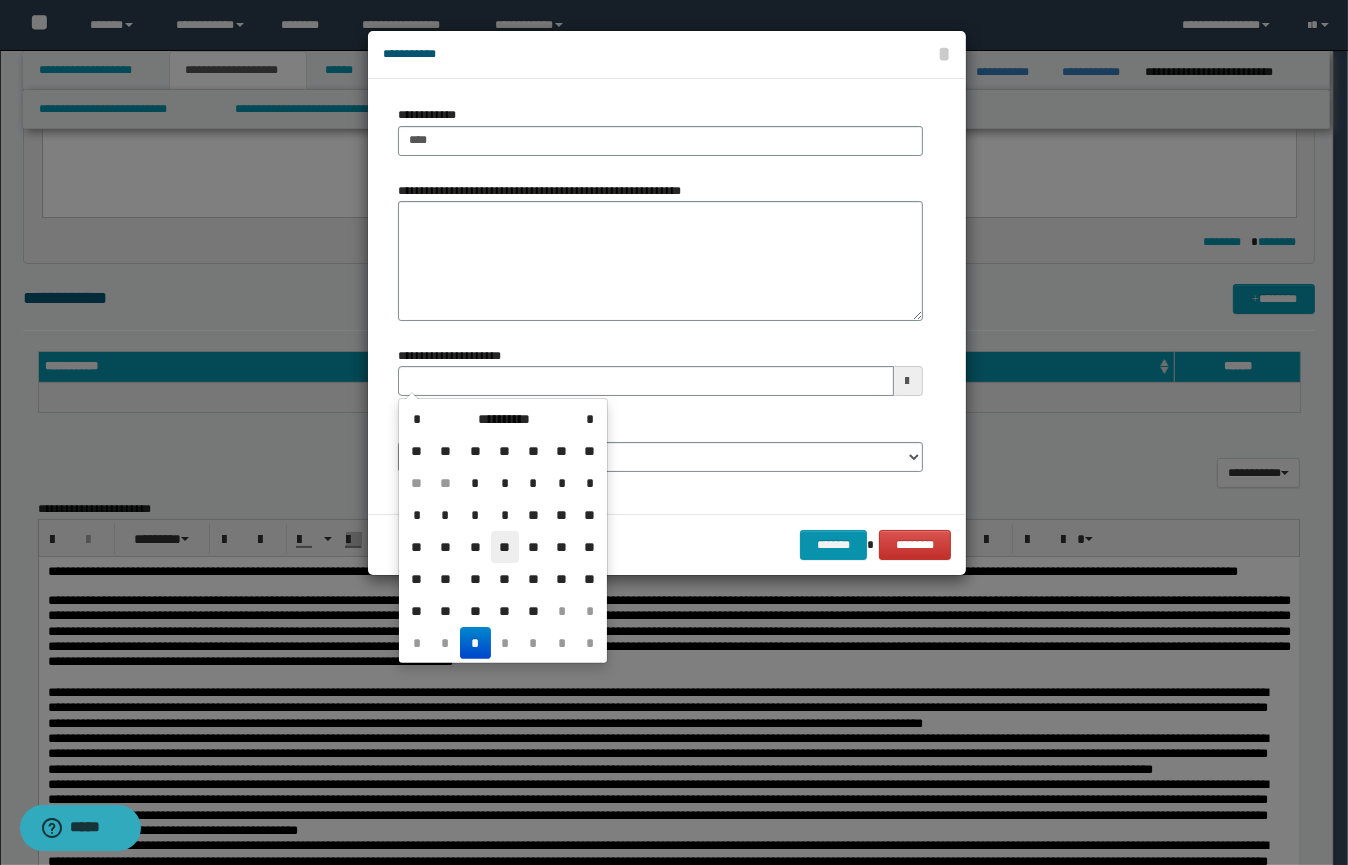 click on "**" at bounding box center [505, 547] 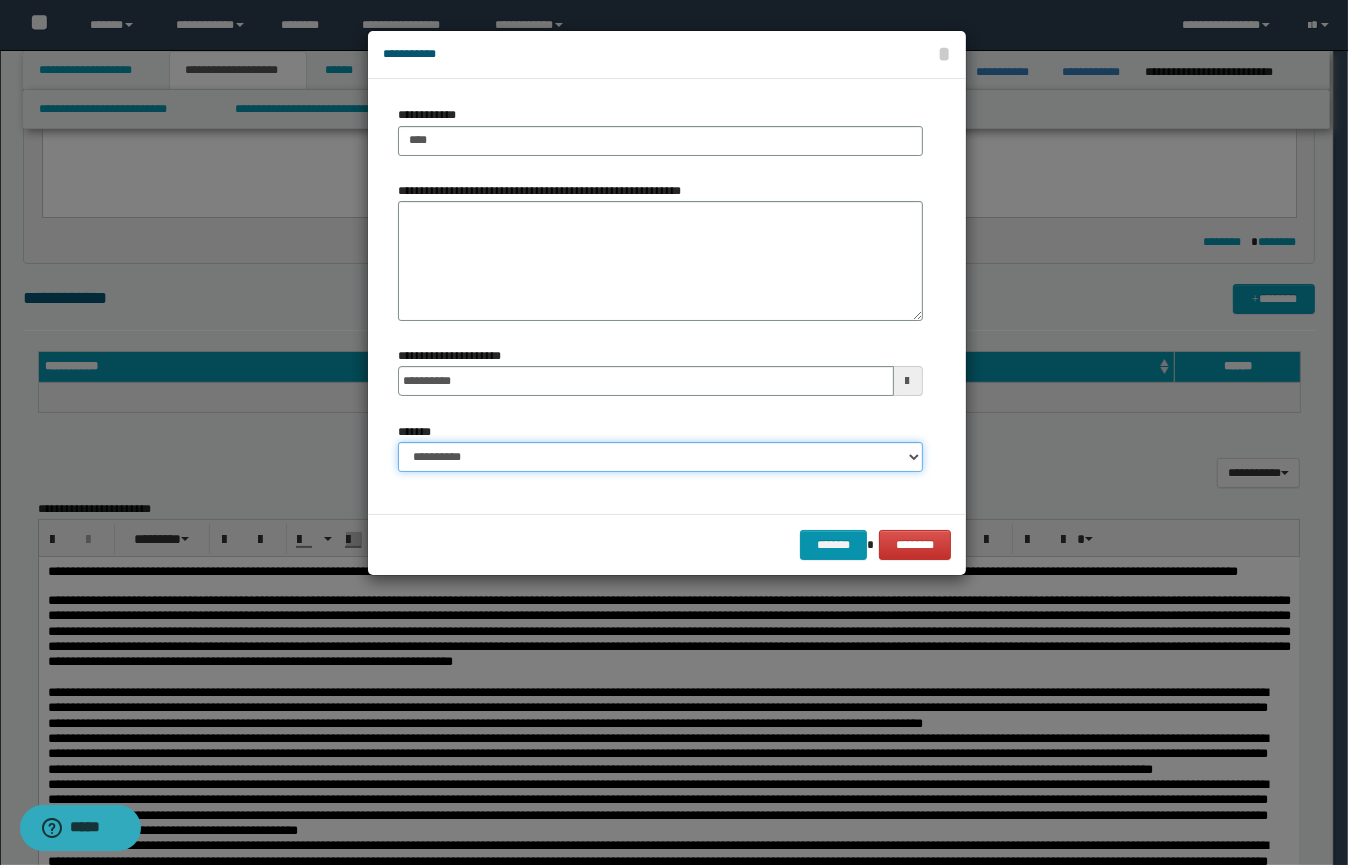 click on "**********" at bounding box center [660, 457] 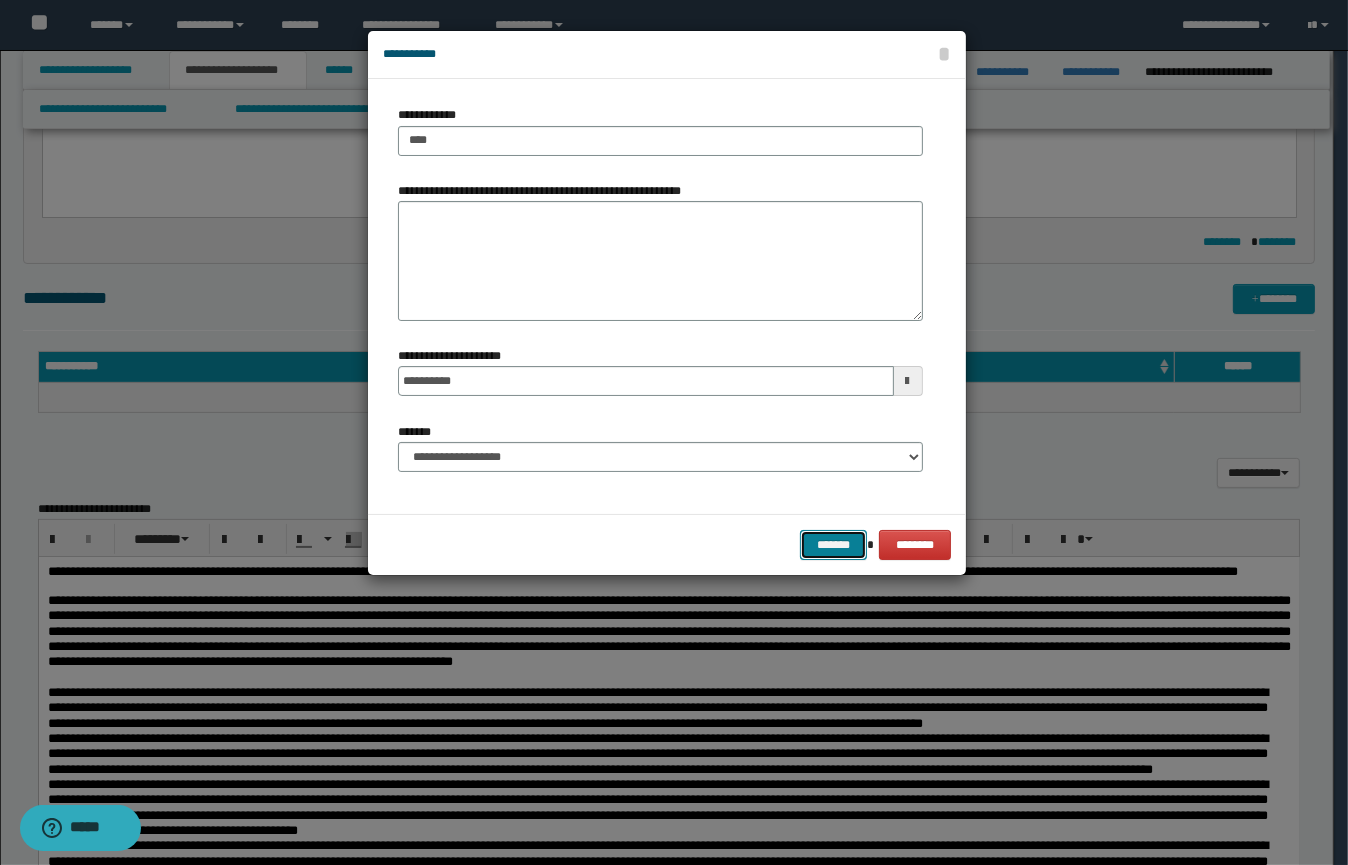 click on "*******" at bounding box center [833, 545] 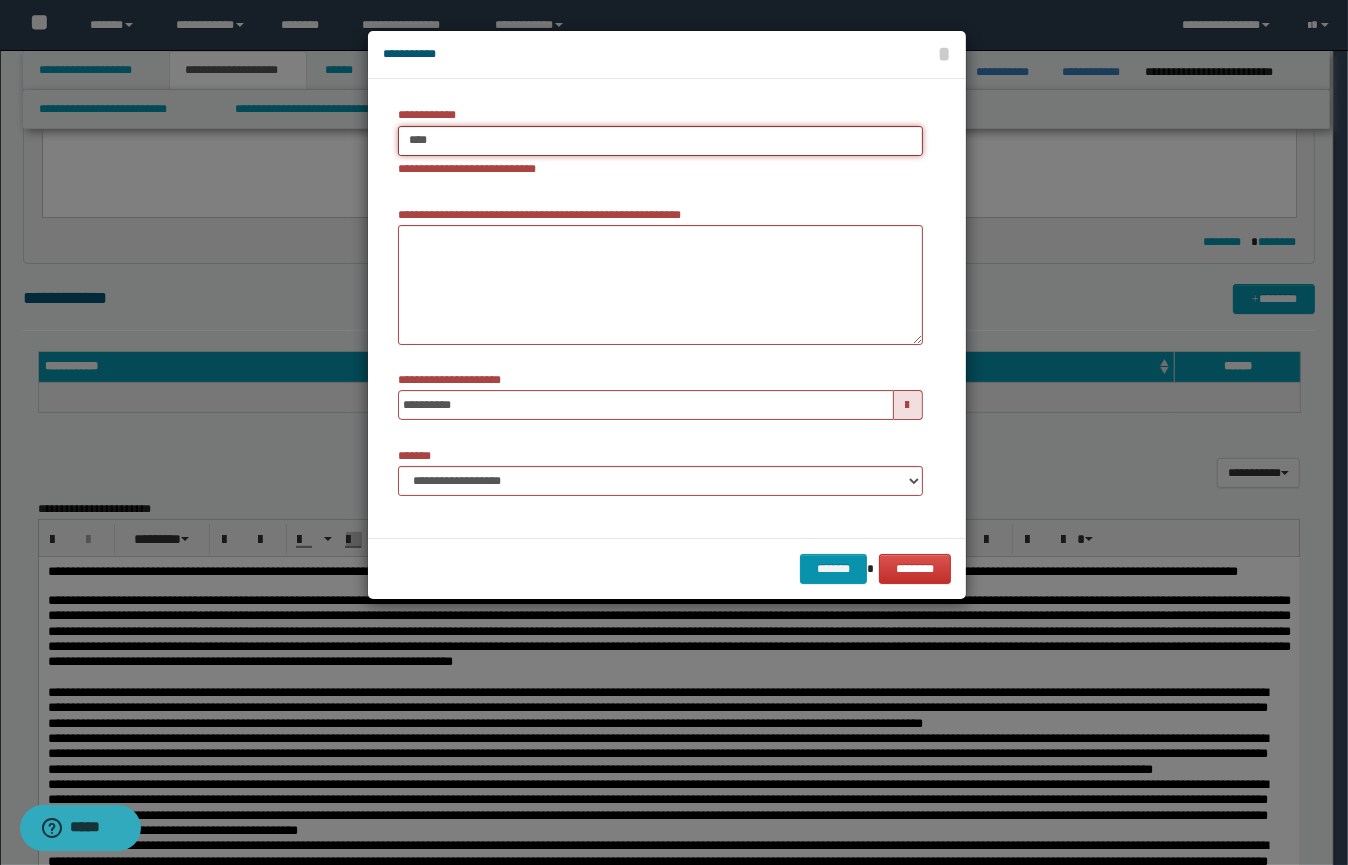 type on "****" 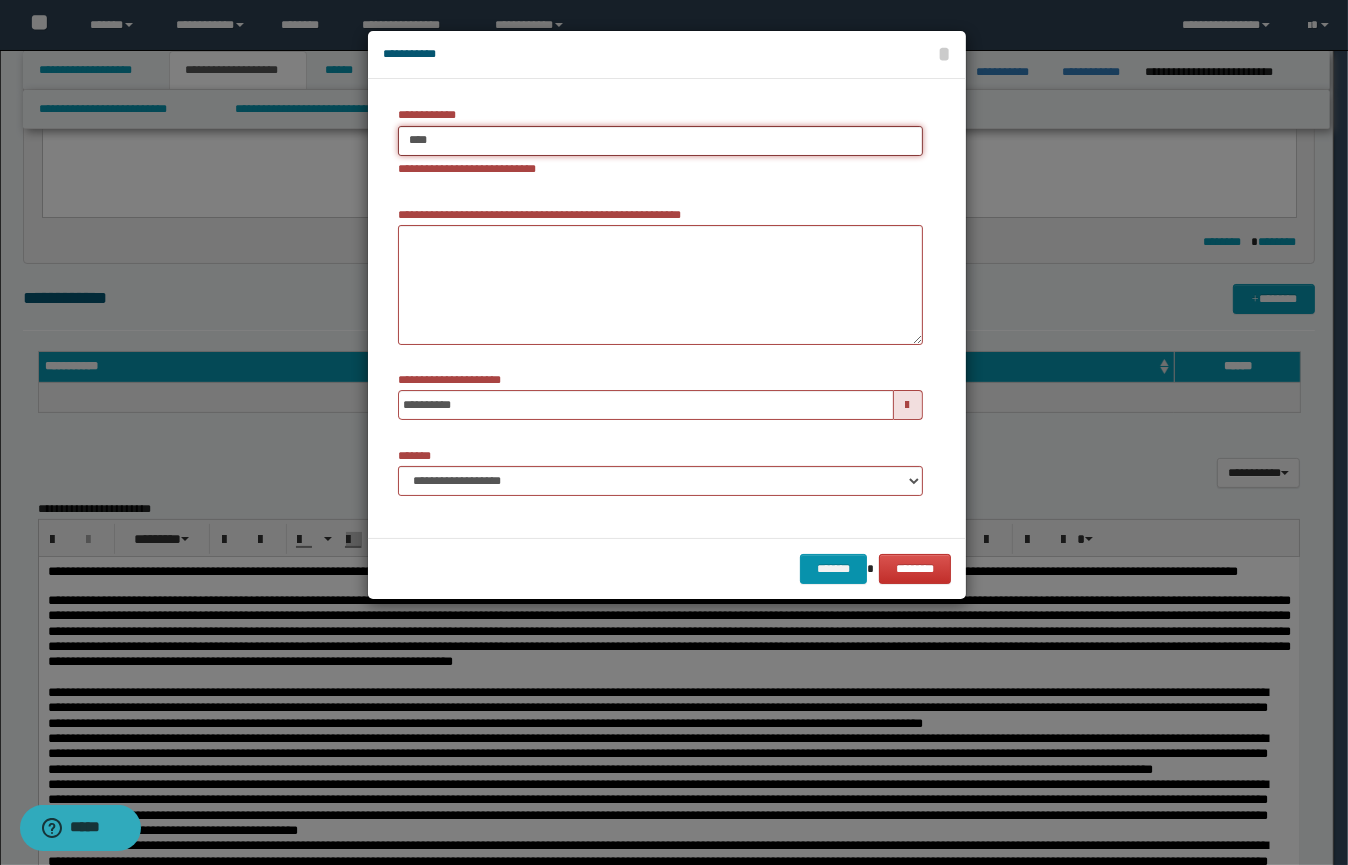 click on "****" at bounding box center (660, 141) 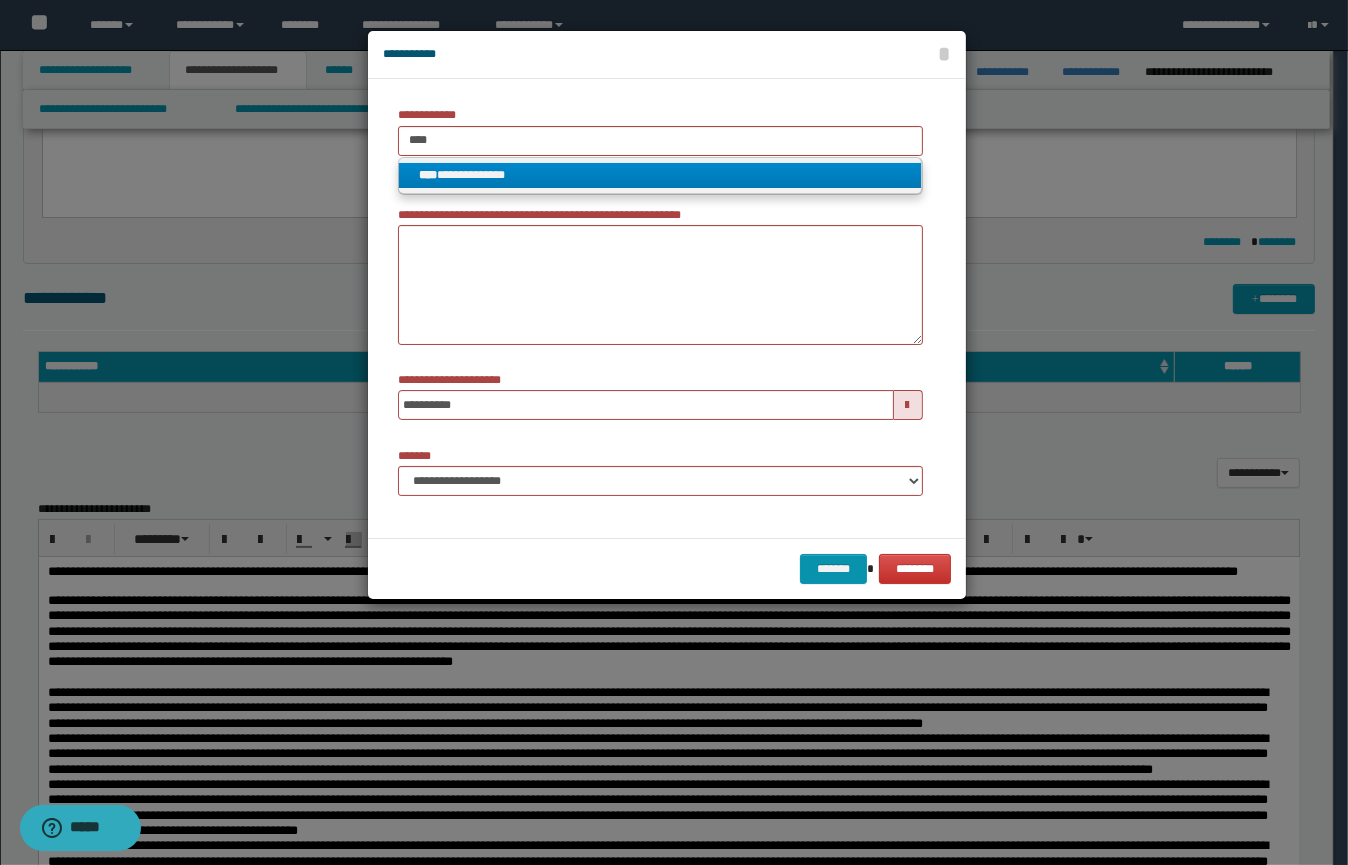 click on "**********" at bounding box center (660, 175) 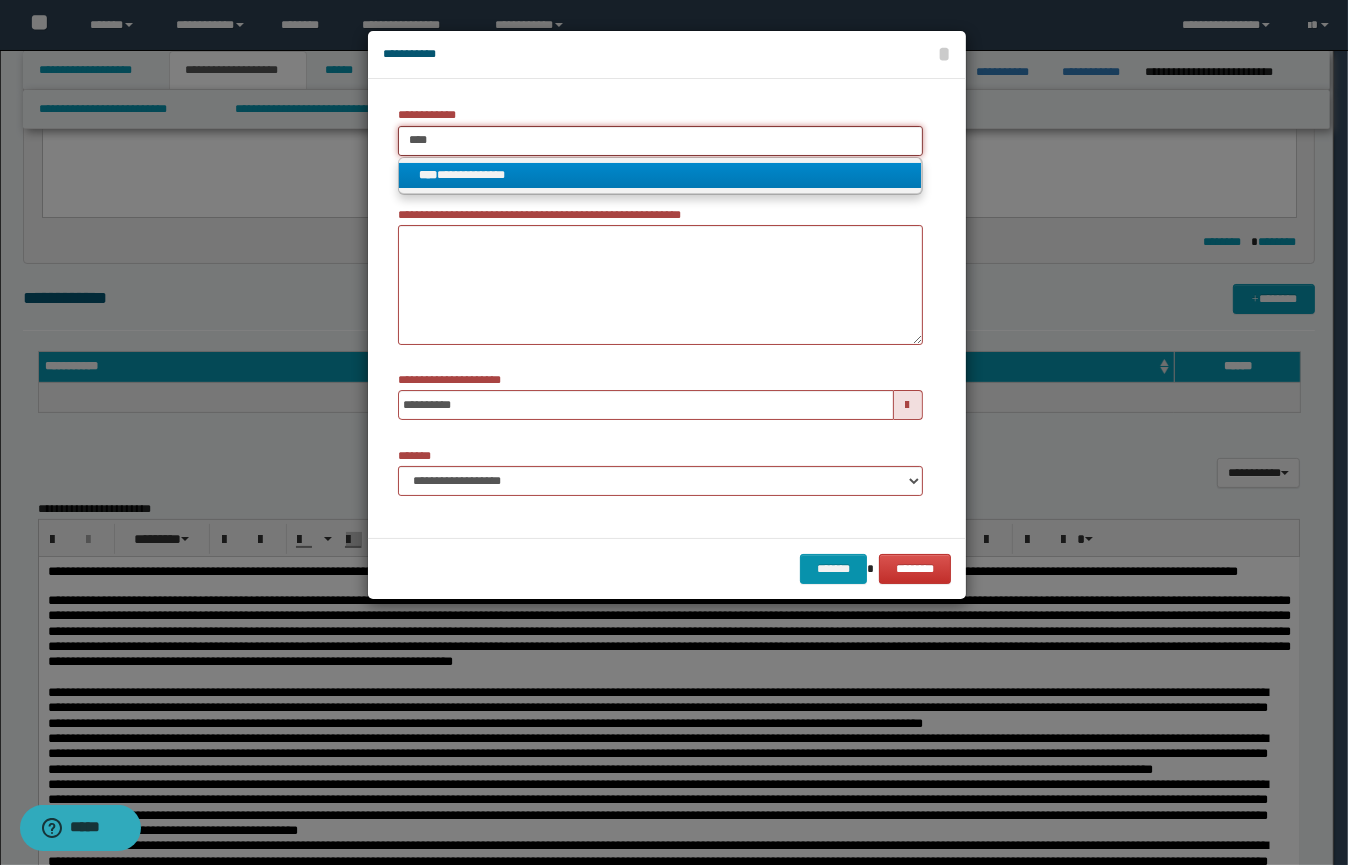 type 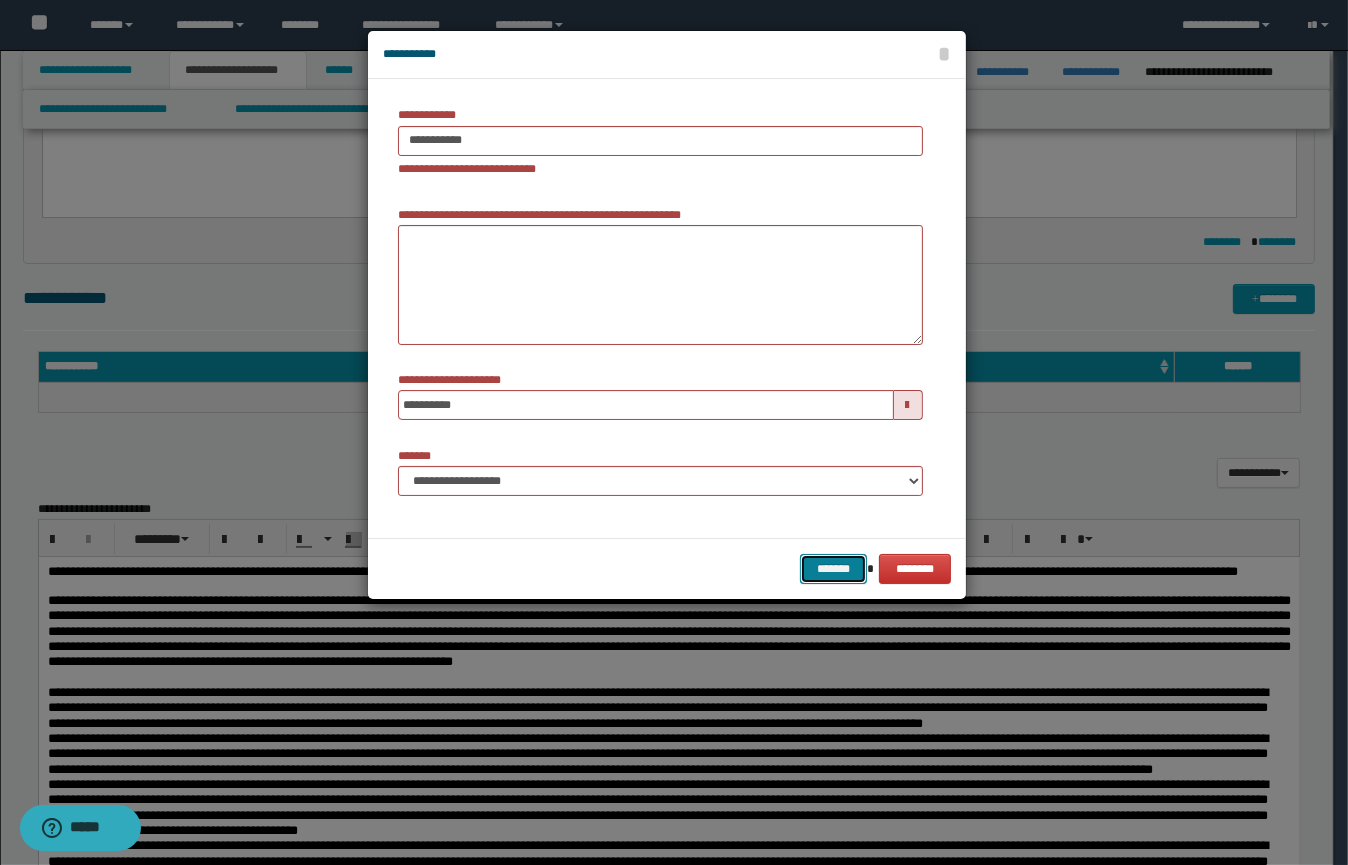 click on "*******" at bounding box center (833, 569) 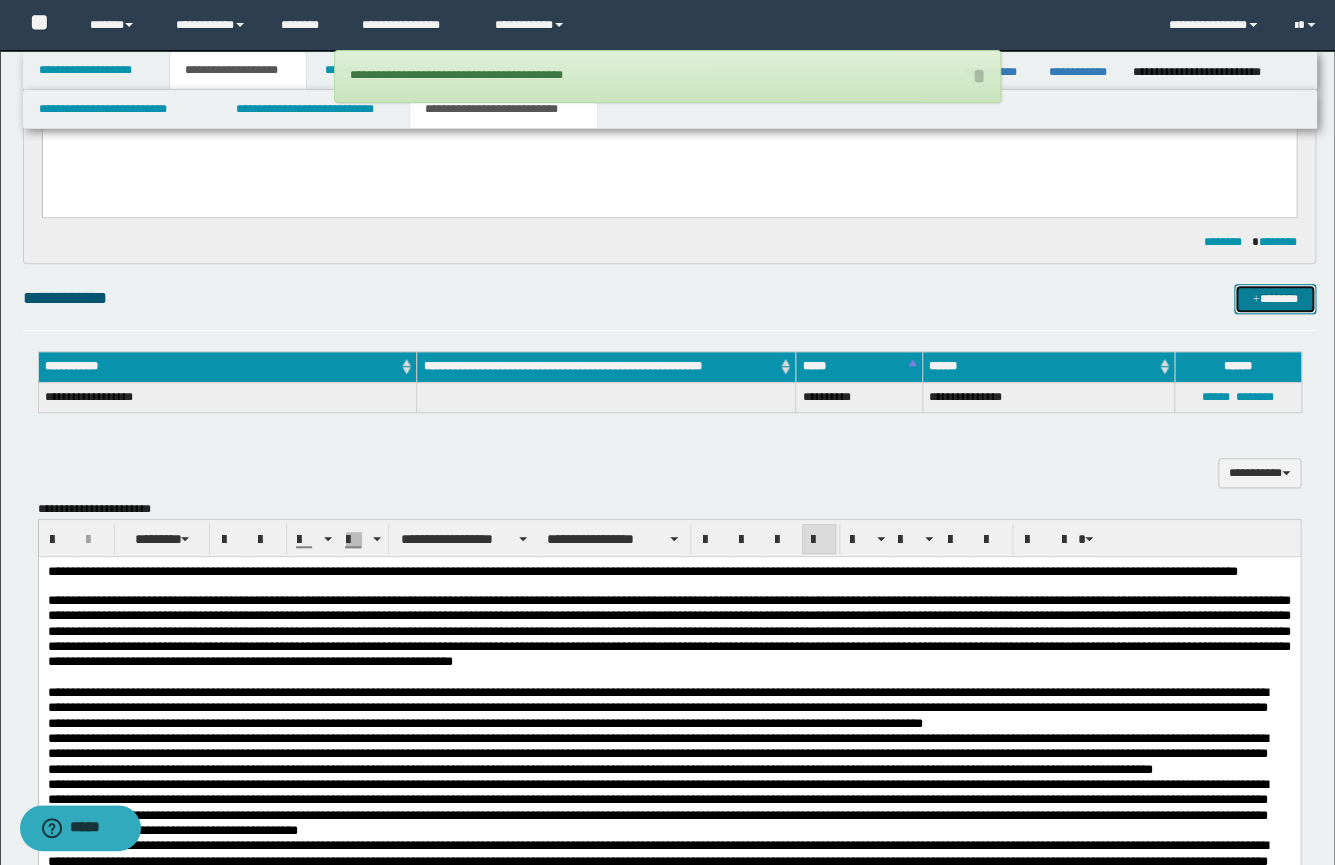 scroll, scrollTop: 604, scrollLeft: 0, axis: vertical 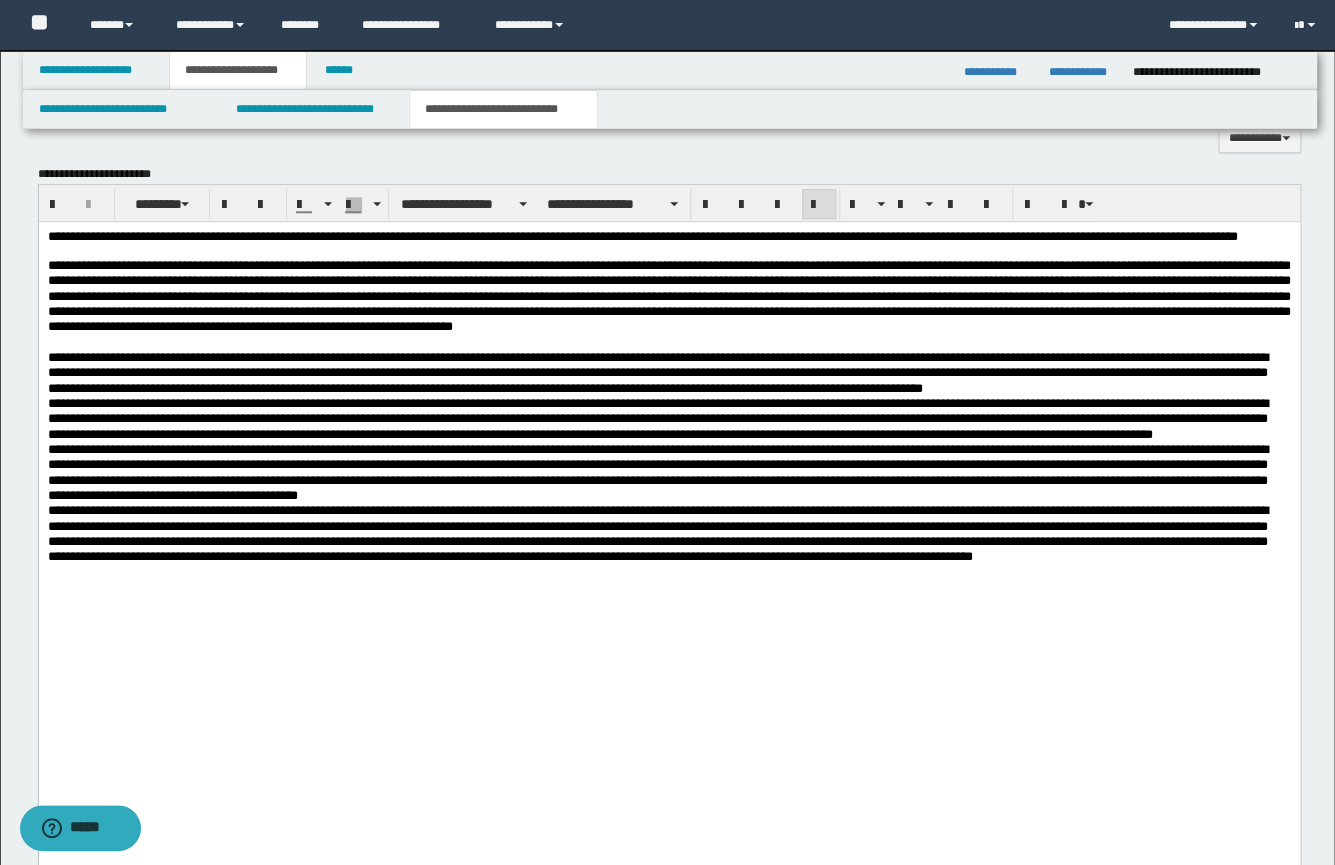 click at bounding box center (668, 341) 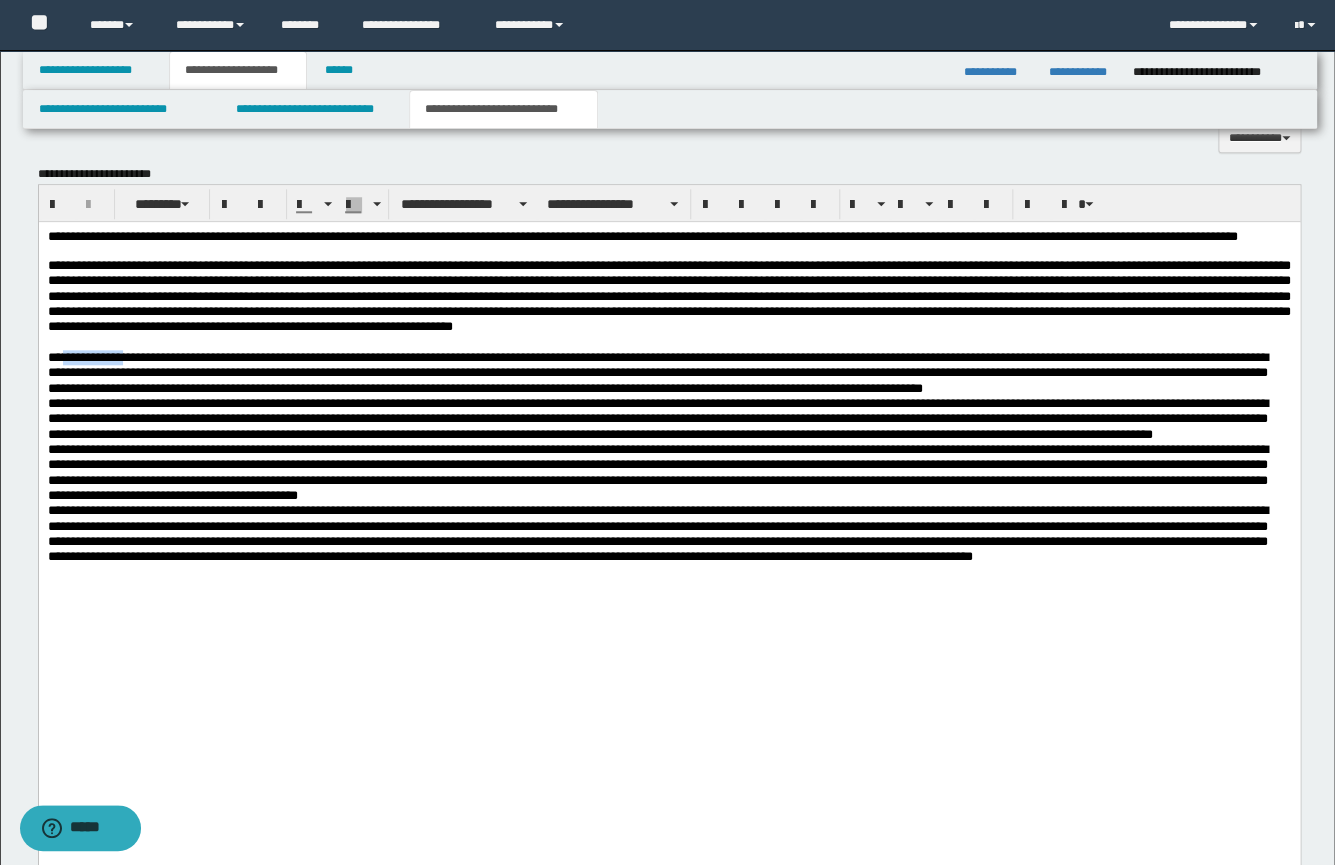 drag, startPoint x: 145, startPoint y: 387, endPoint x: 67, endPoint y: 384, distance: 78.05767 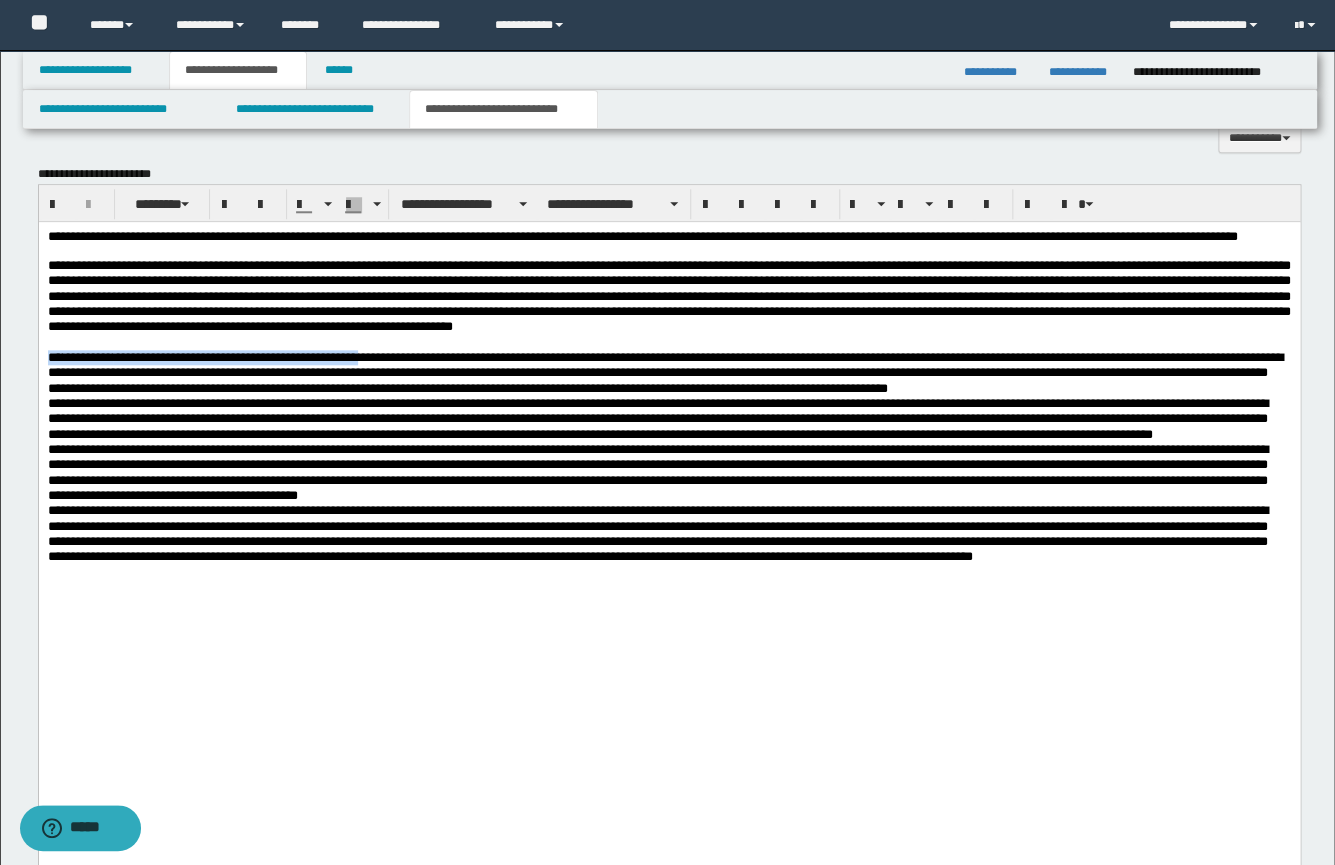 drag, startPoint x: 418, startPoint y: 388, endPoint x: 299, endPoint y: 379, distance: 119.33985 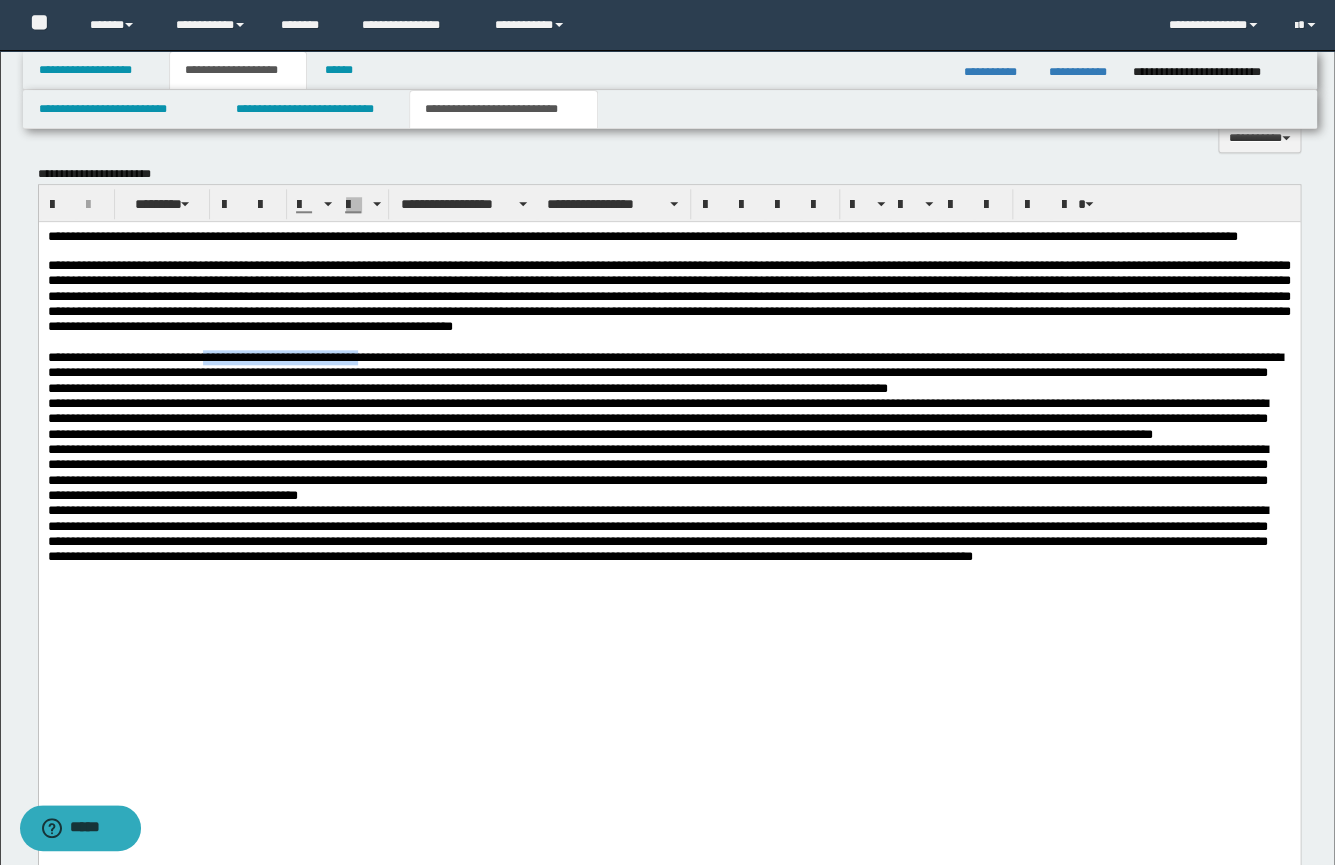 drag, startPoint x: 417, startPoint y: 387, endPoint x: 228, endPoint y: 390, distance: 189.0238 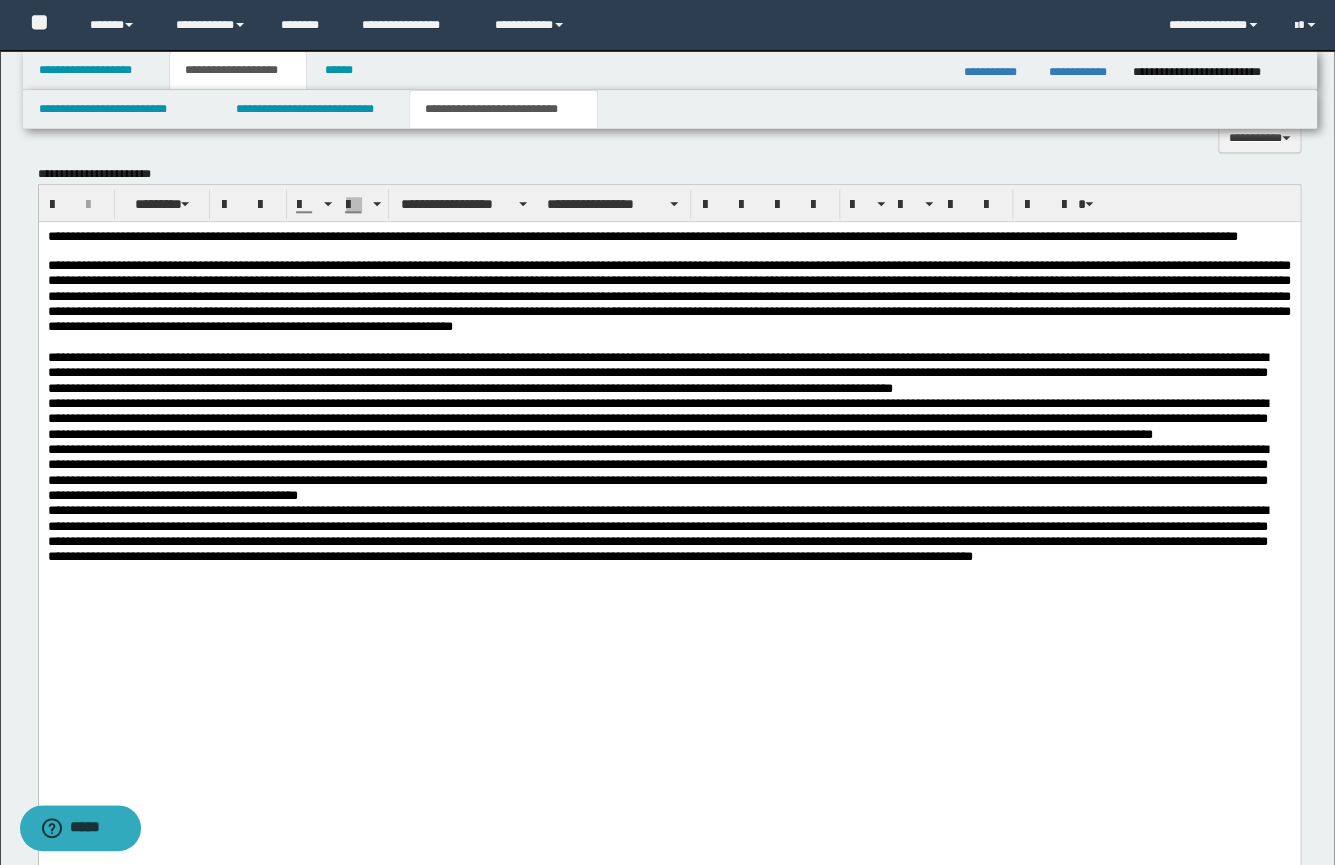 click on "**********" at bounding box center (668, 372) 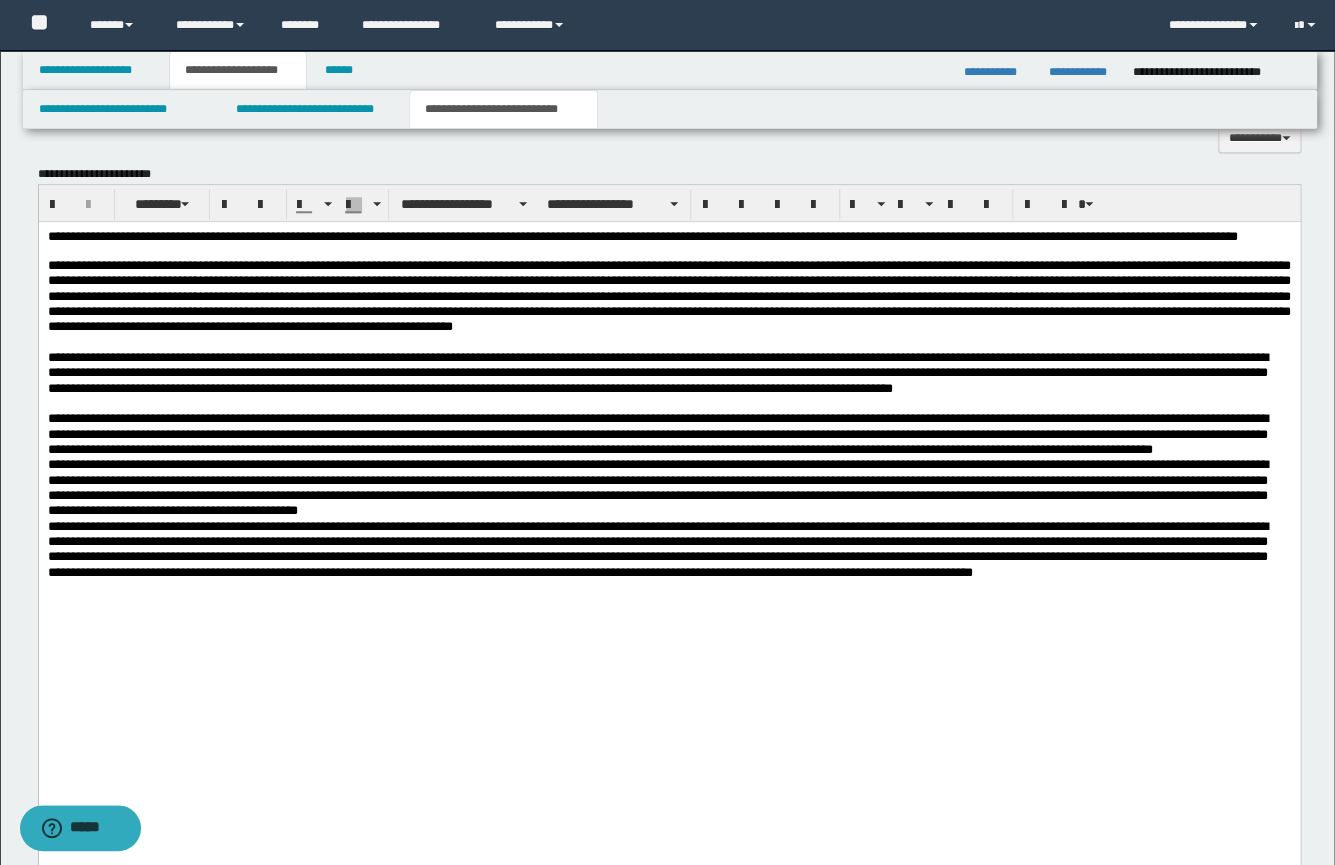 click on "**********" at bounding box center (657, 372) 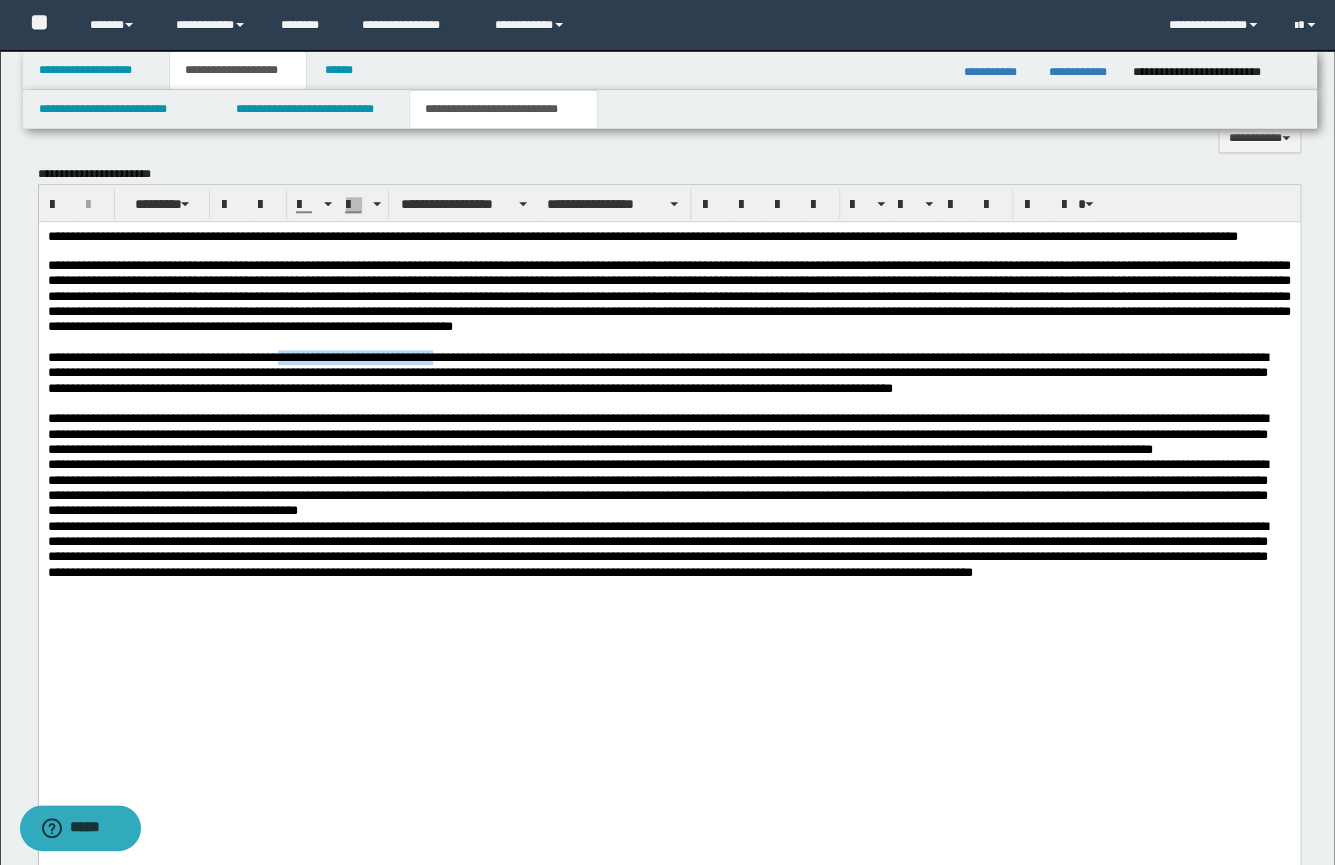 drag, startPoint x: 313, startPoint y: 390, endPoint x: 496, endPoint y: 387, distance: 183.02458 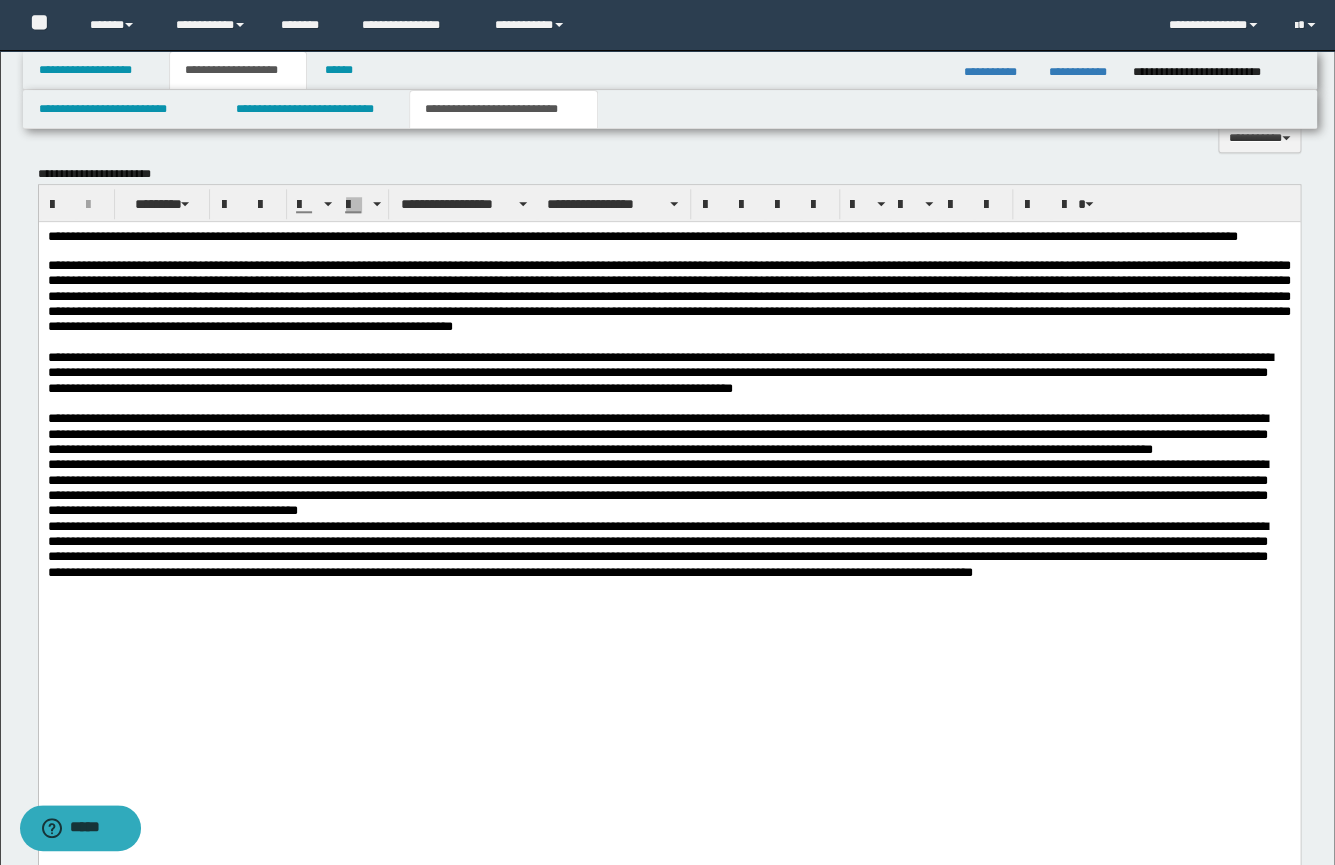 click on "**********" at bounding box center (668, 433) 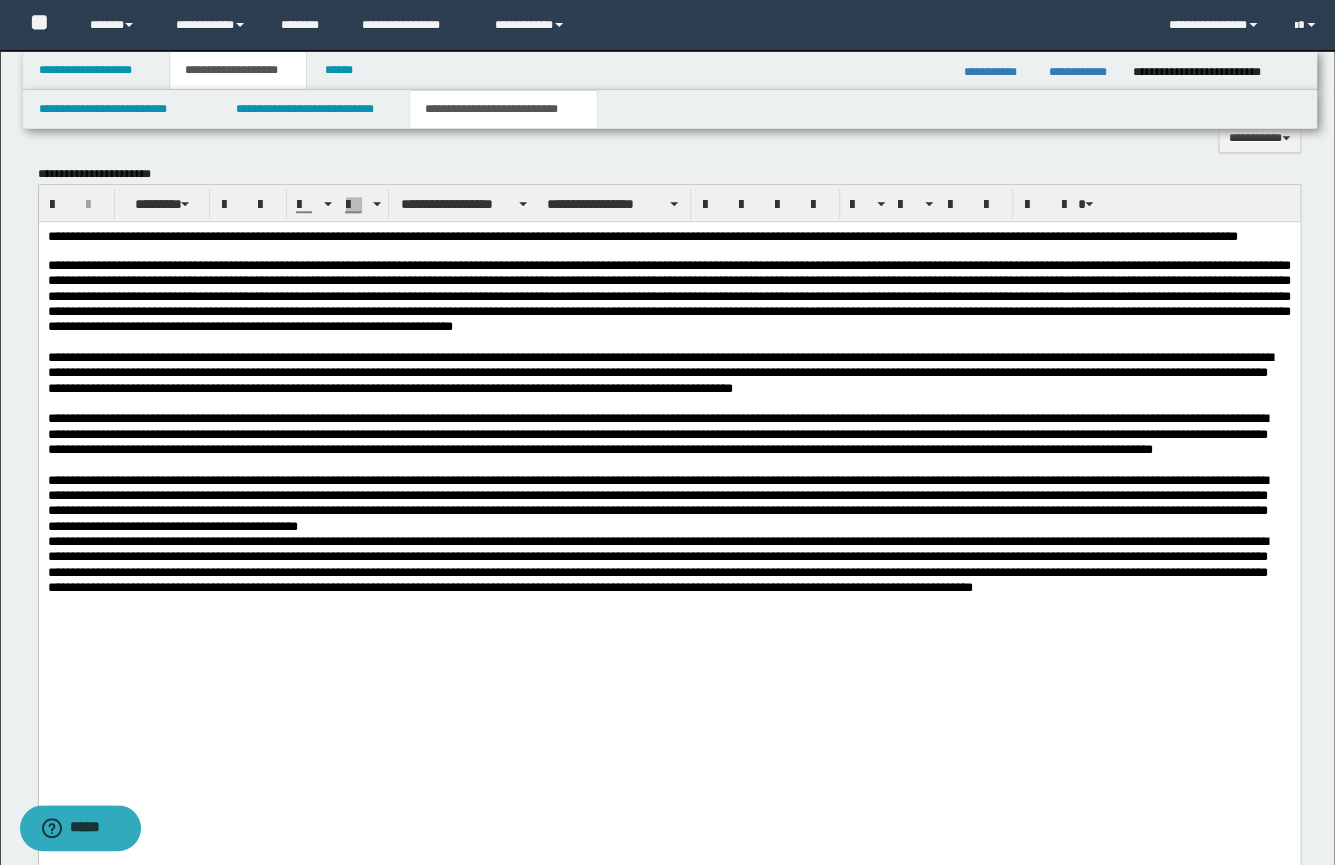 click on "**********" at bounding box center [657, 502] 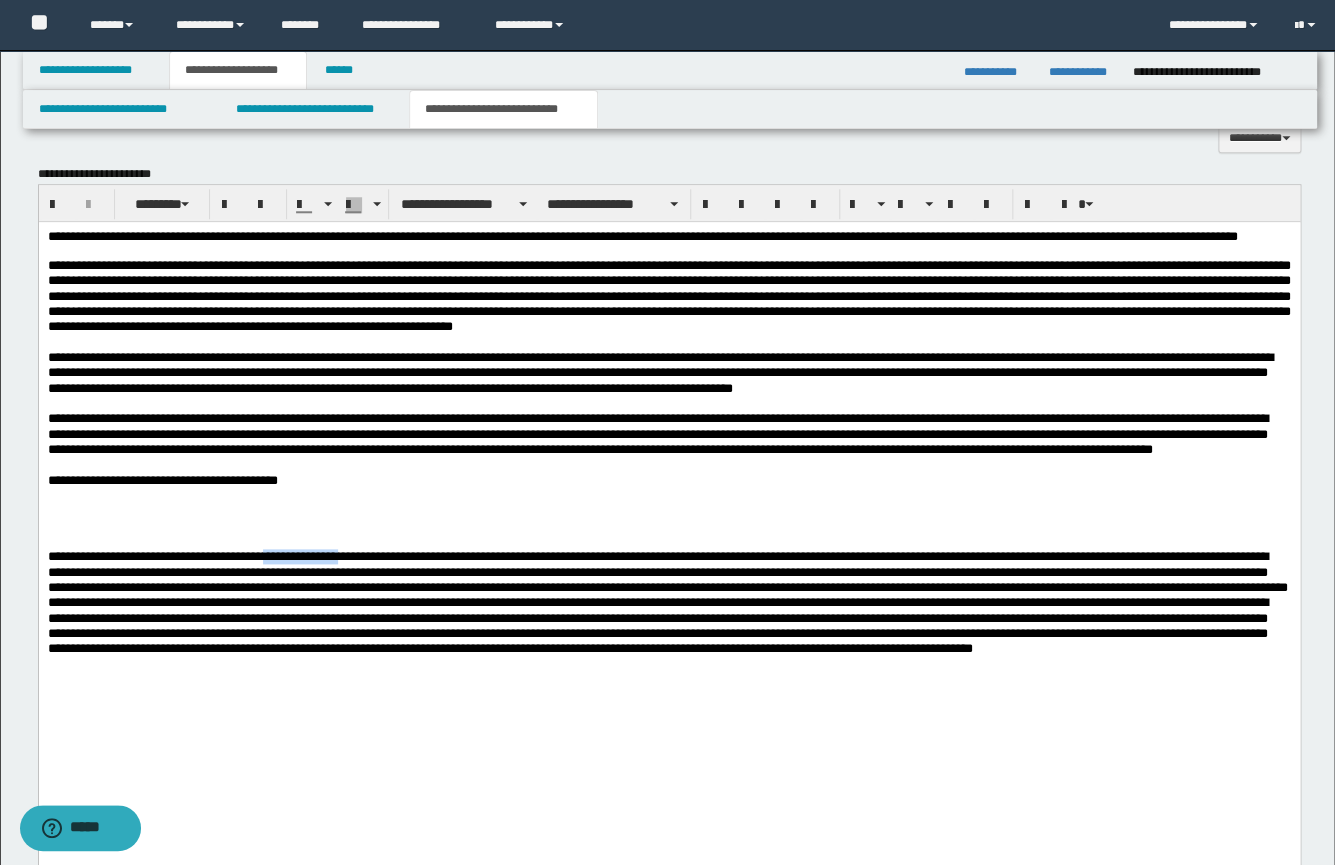 drag, startPoint x: 403, startPoint y: 616, endPoint x: 308, endPoint y: 618, distance: 95.02105 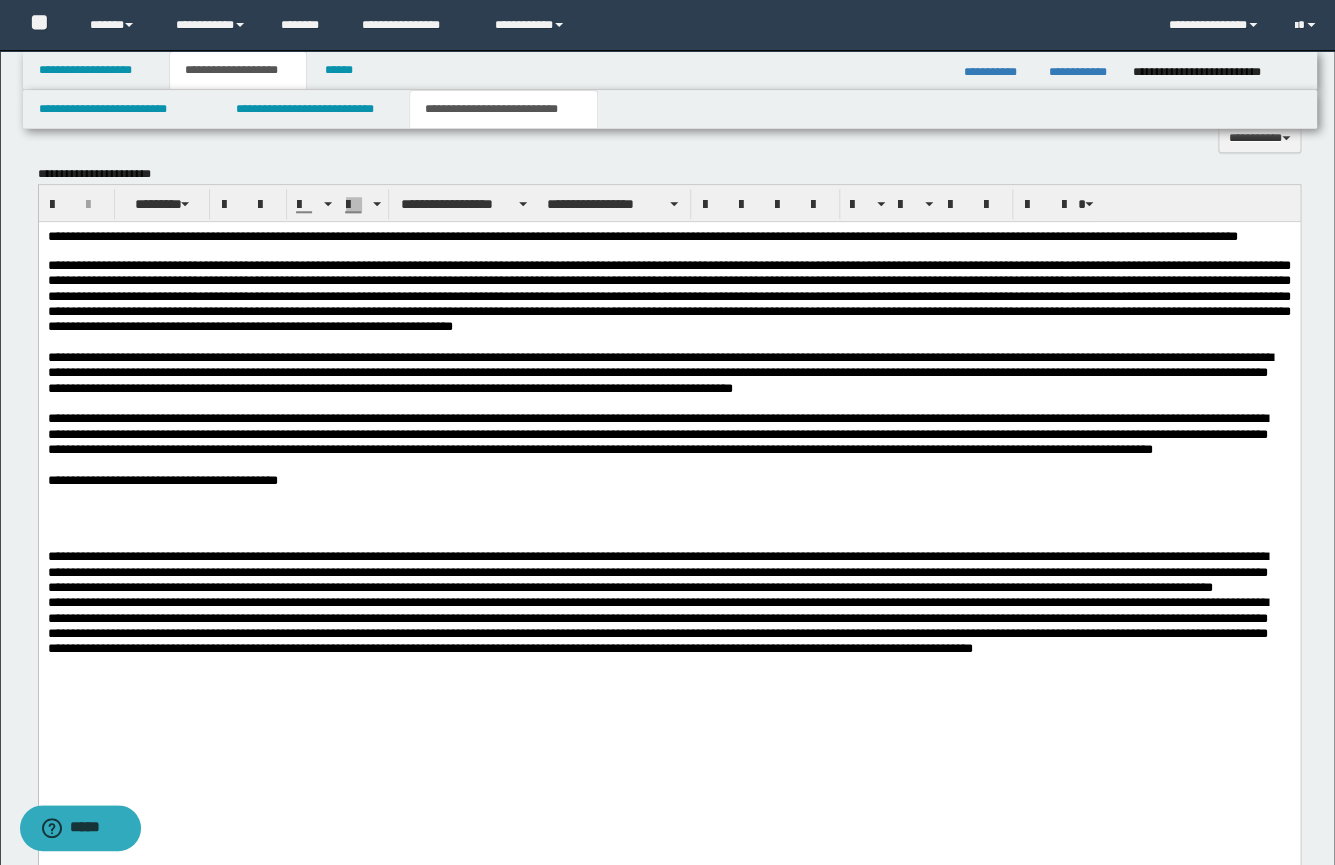 click on "**********" at bounding box center (668, 571) 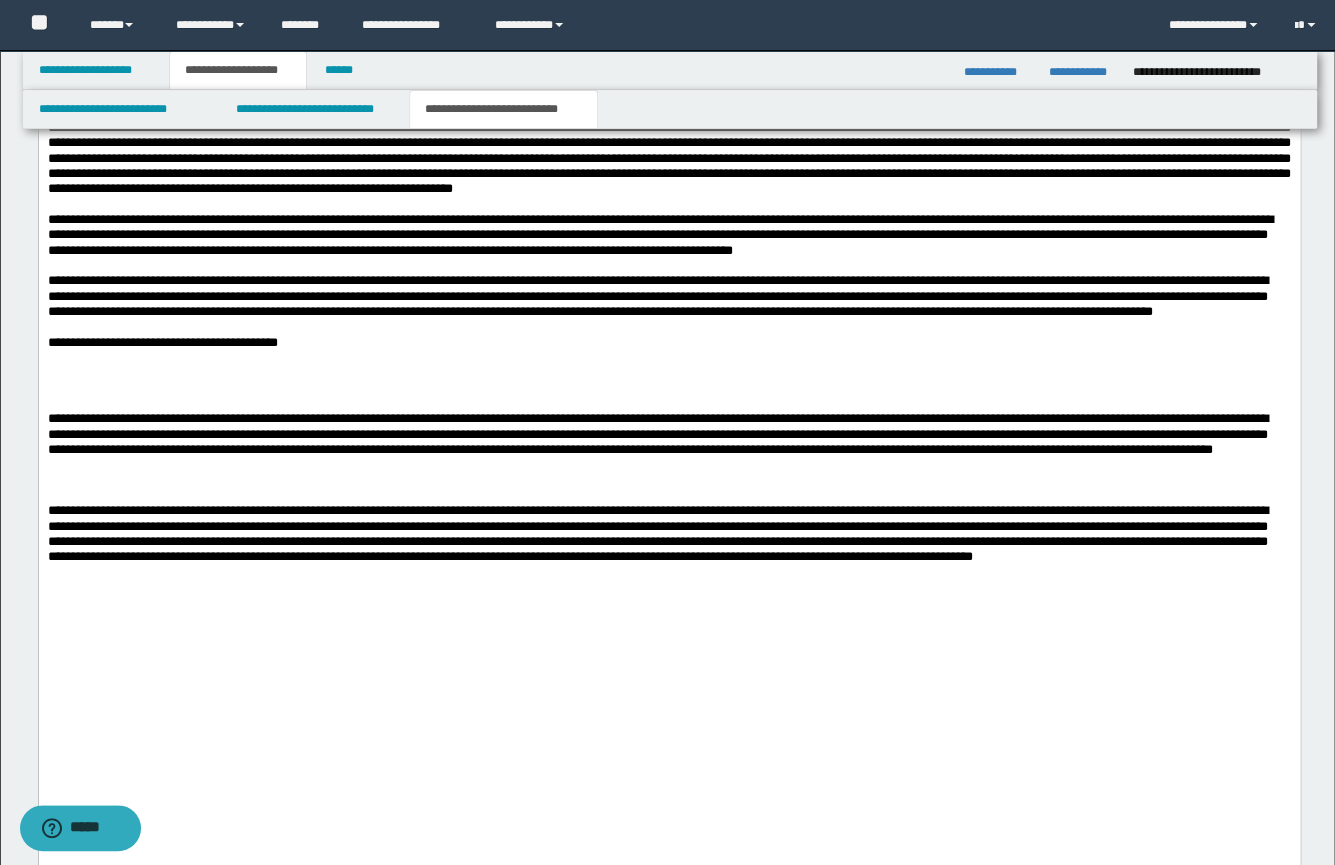 scroll, scrollTop: 766, scrollLeft: 0, axis: vertical 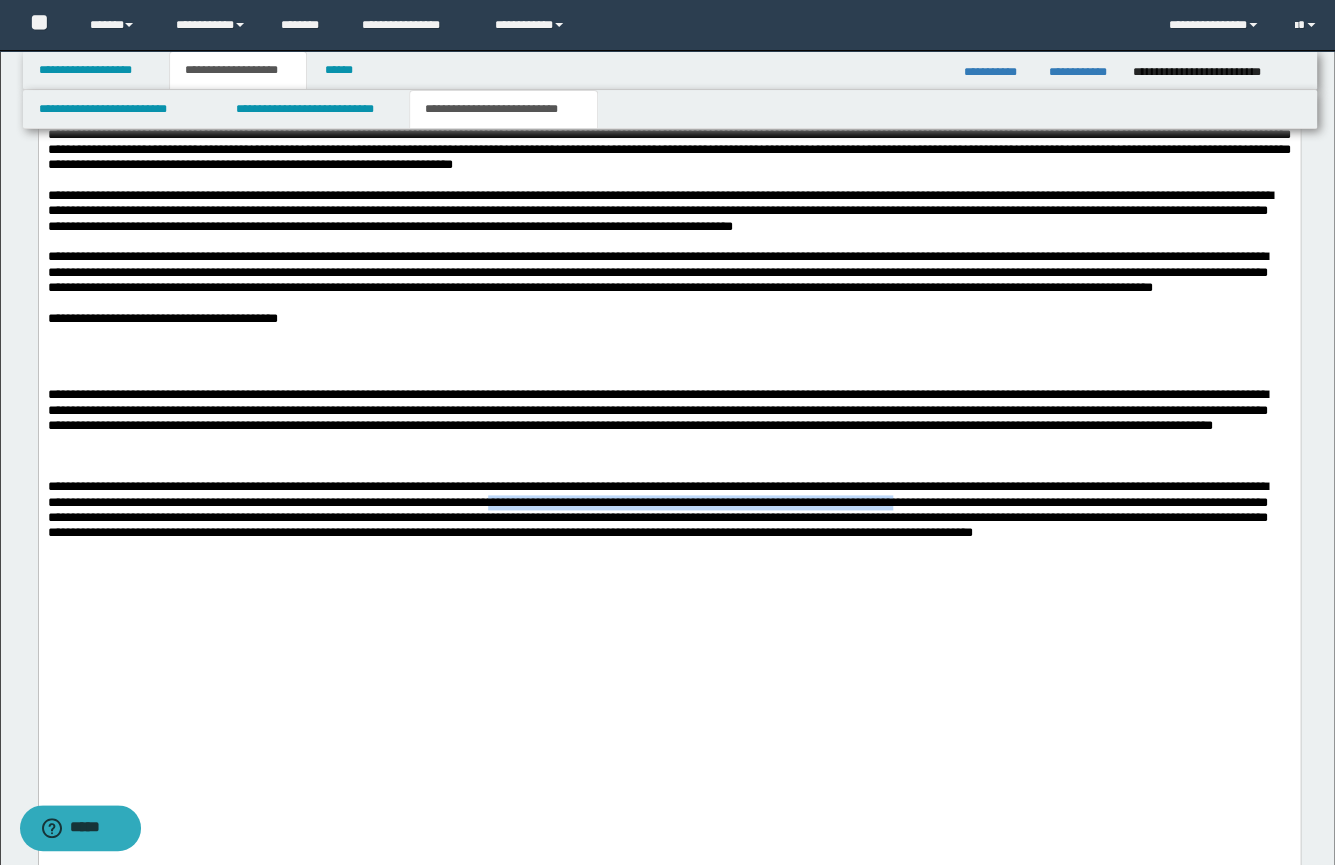 drag, startPoint x: 782, startPoint y: 580, endPoint x: 1265, endPoint y: 580, distance: 483 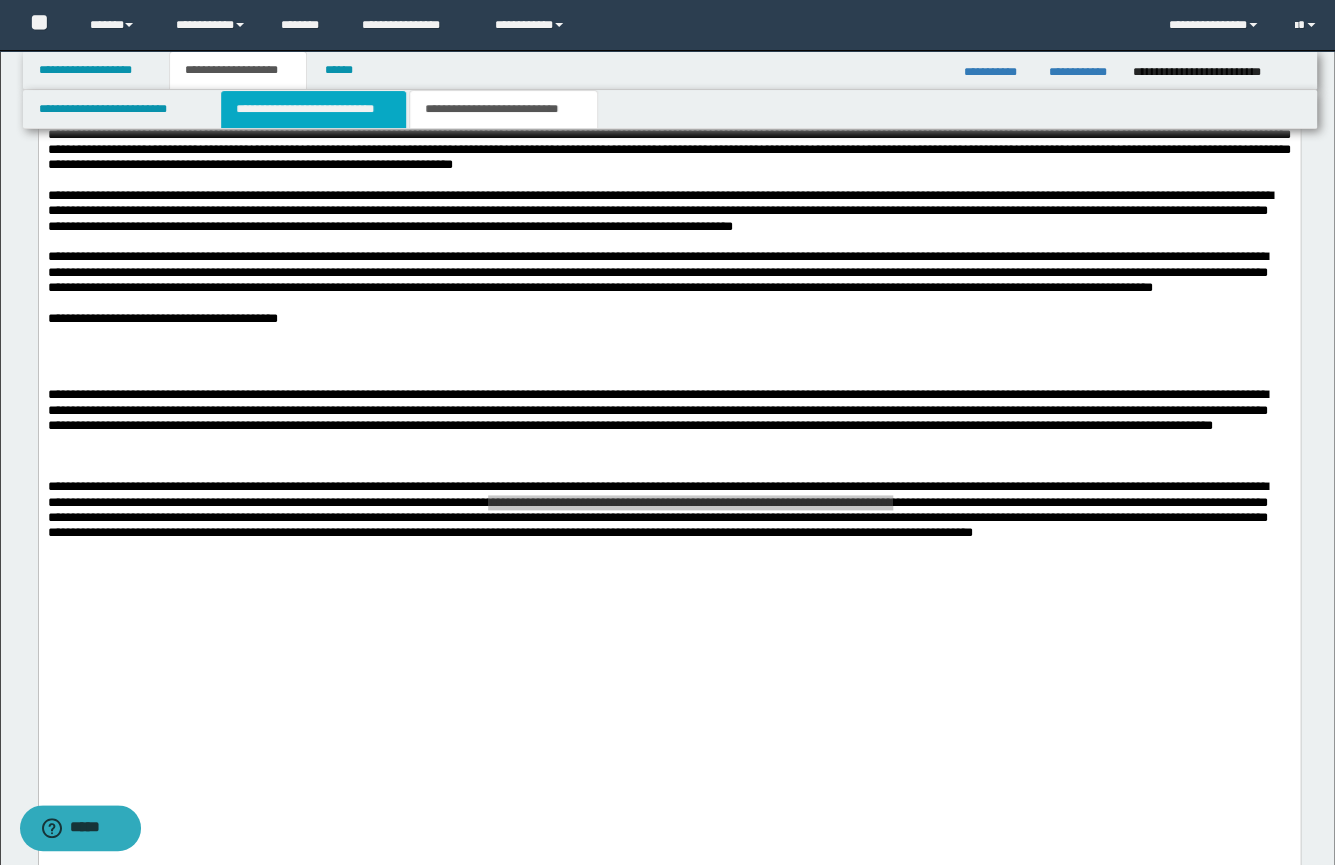 click on "**********" at bounding box center [313, 109] 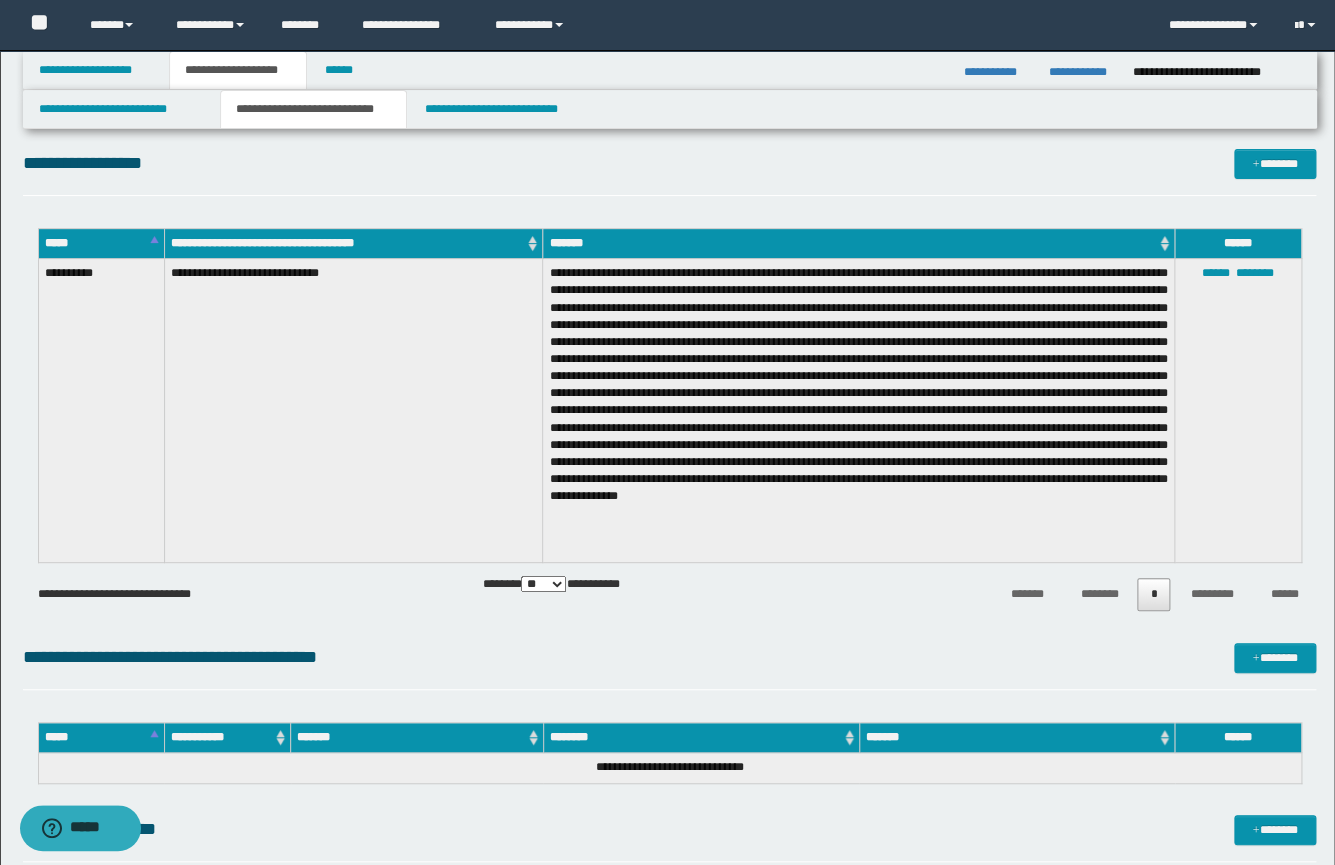scroll, scrollTop: 0, scrollLeft: 0, axis: both 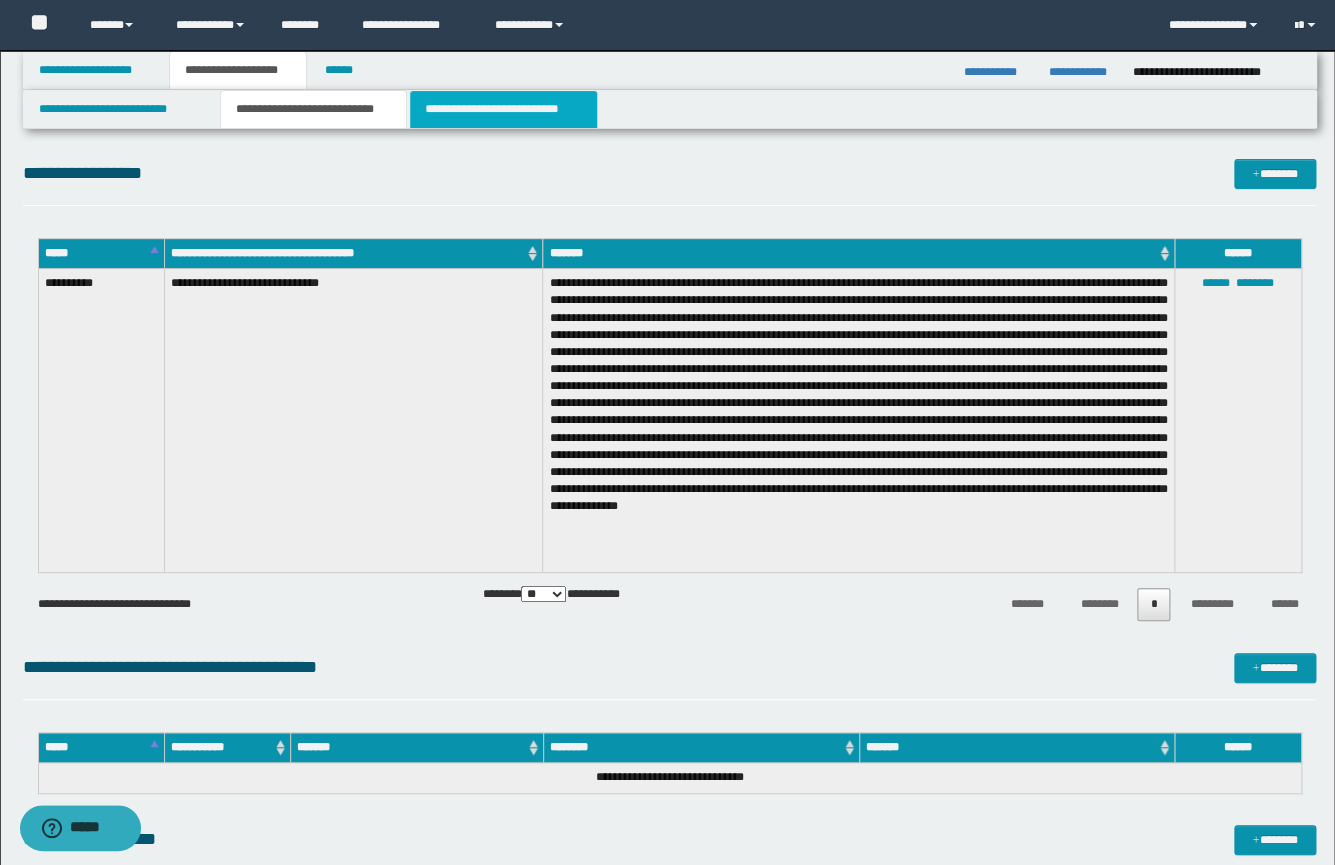 click on "**********" at bounding box center [503, 109] 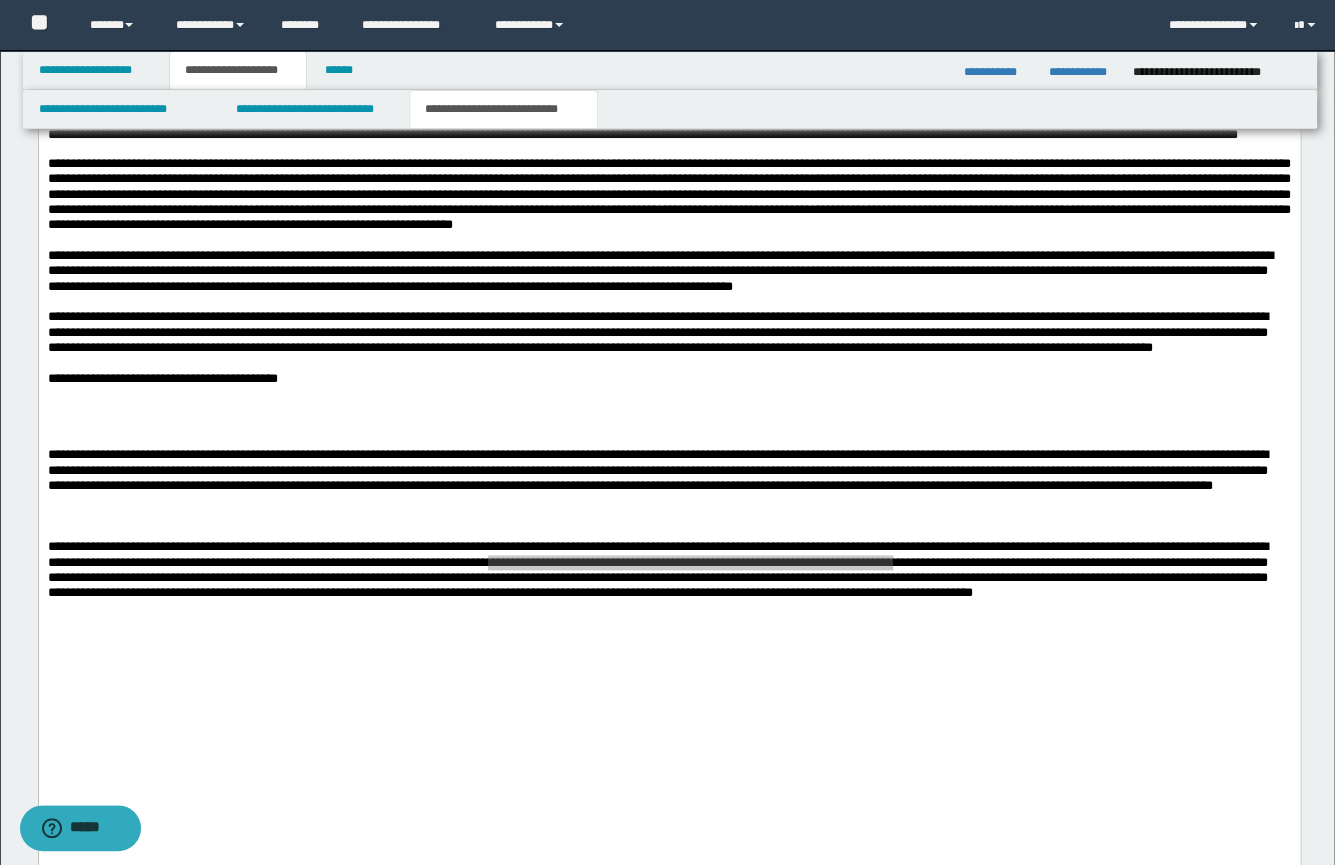 scroll, scrollTop: 780, scrollLeft: 0, axis: vertical 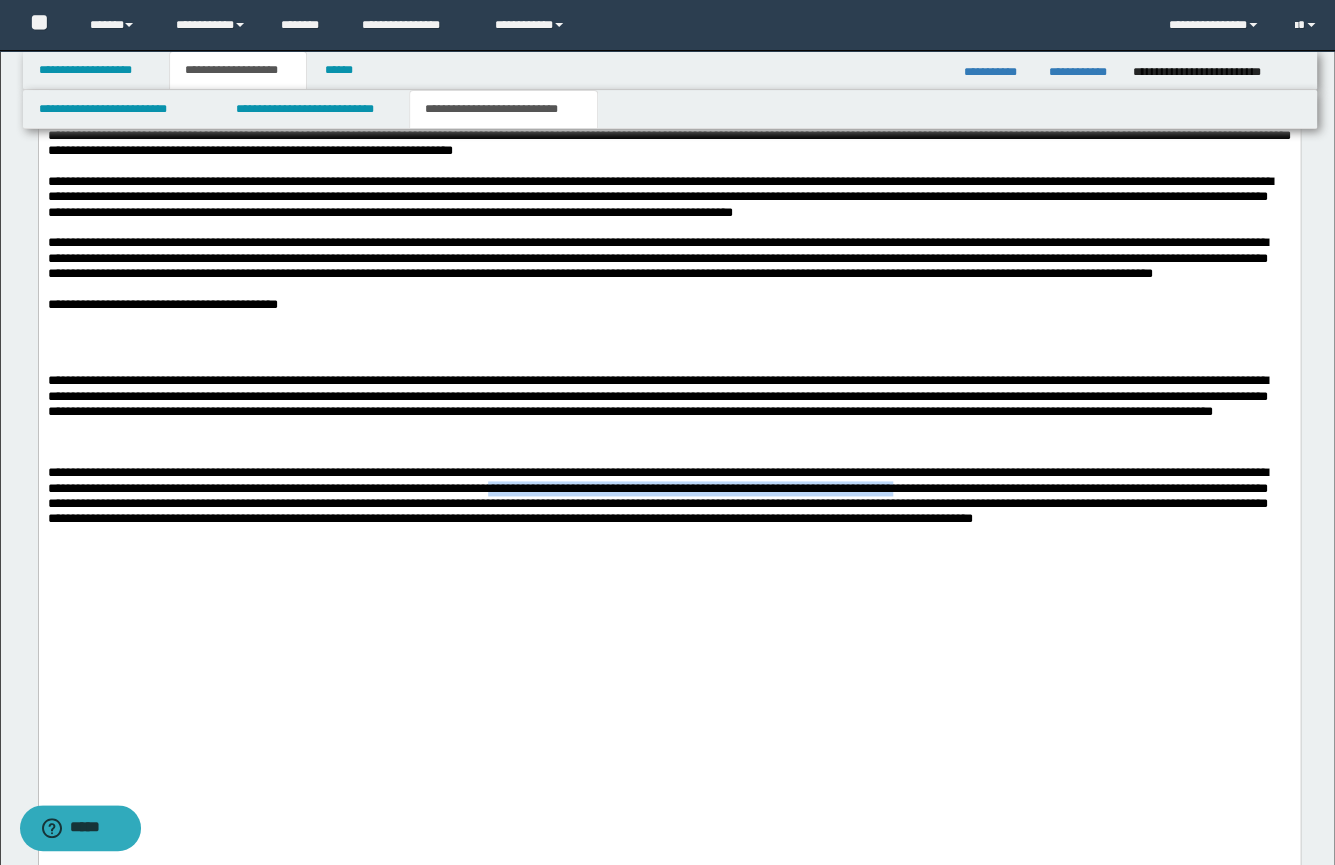 click at bounding box center [668, 318] 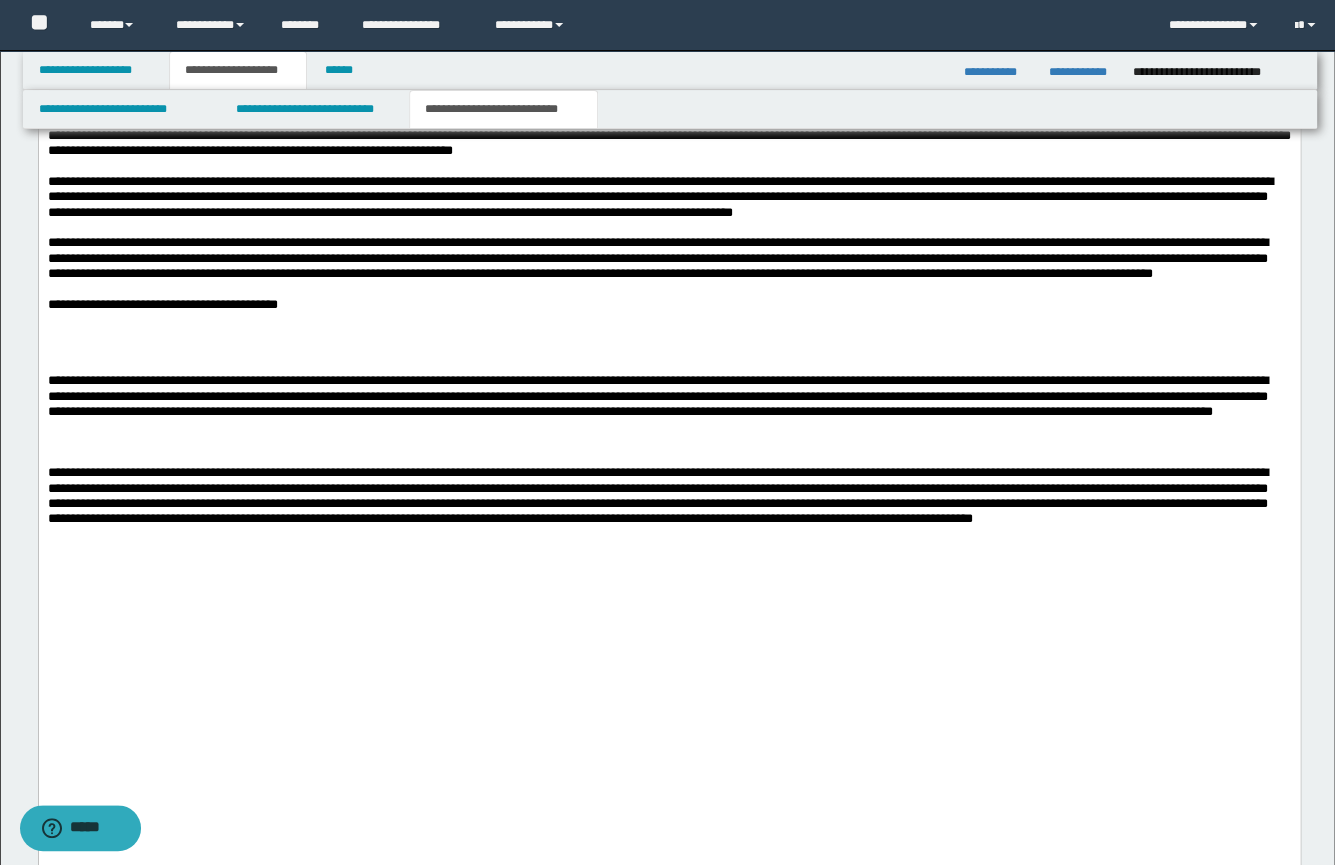 click at bounding box center (668, 318) 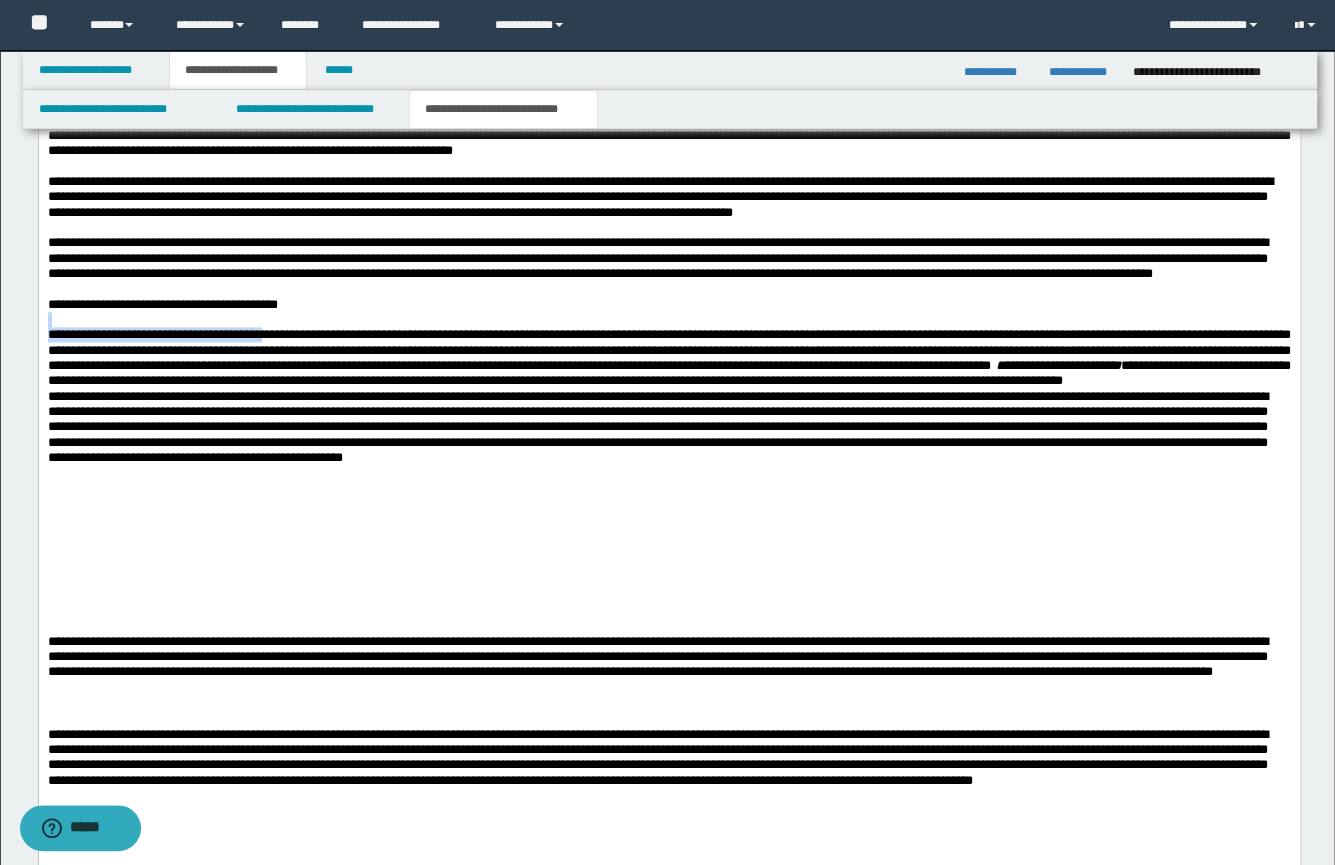 drag, startPoint x: 320, startPoint y: 396, endPoint x: -1, endPoint y: 377, distance: 321.56183 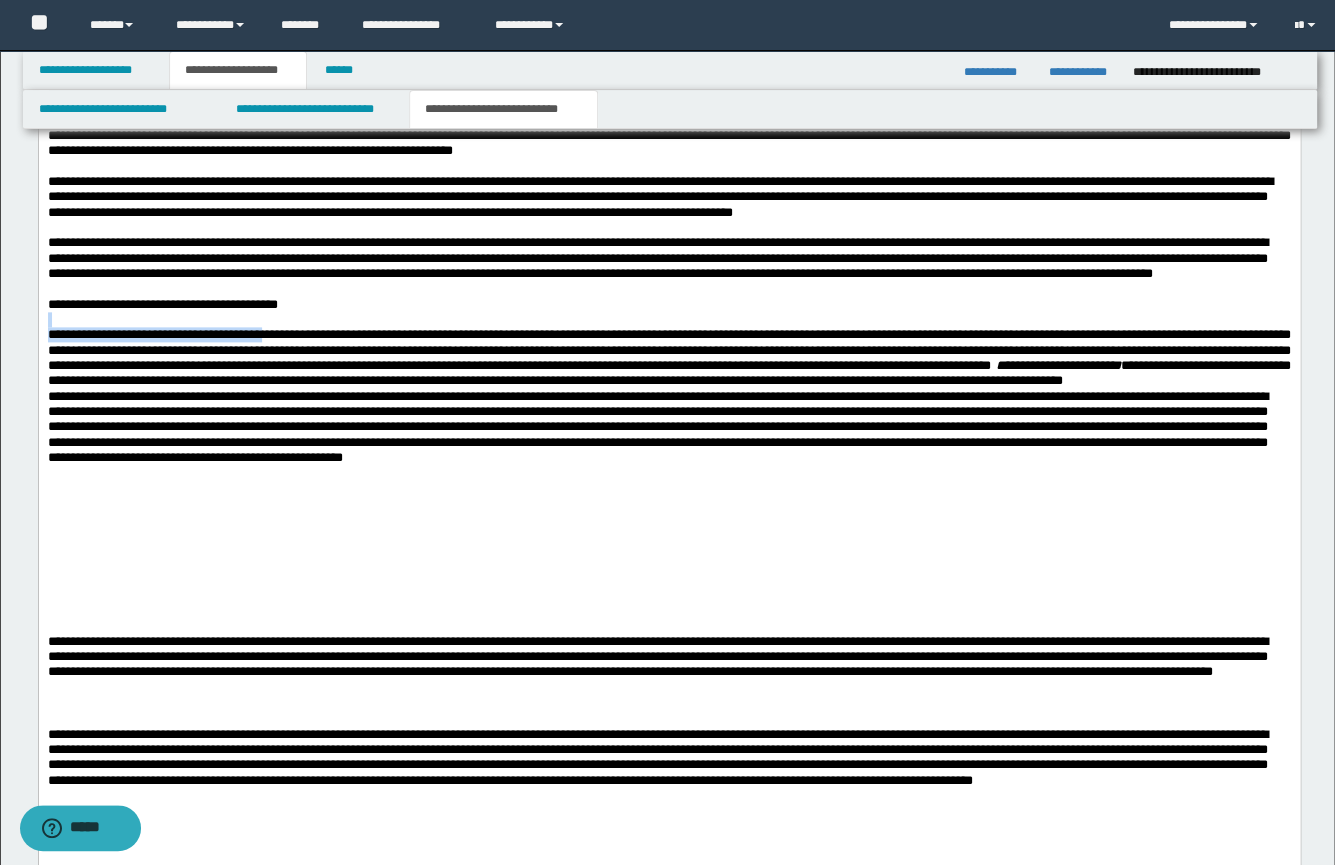 click on "**********" at bounding box center (668, 697) 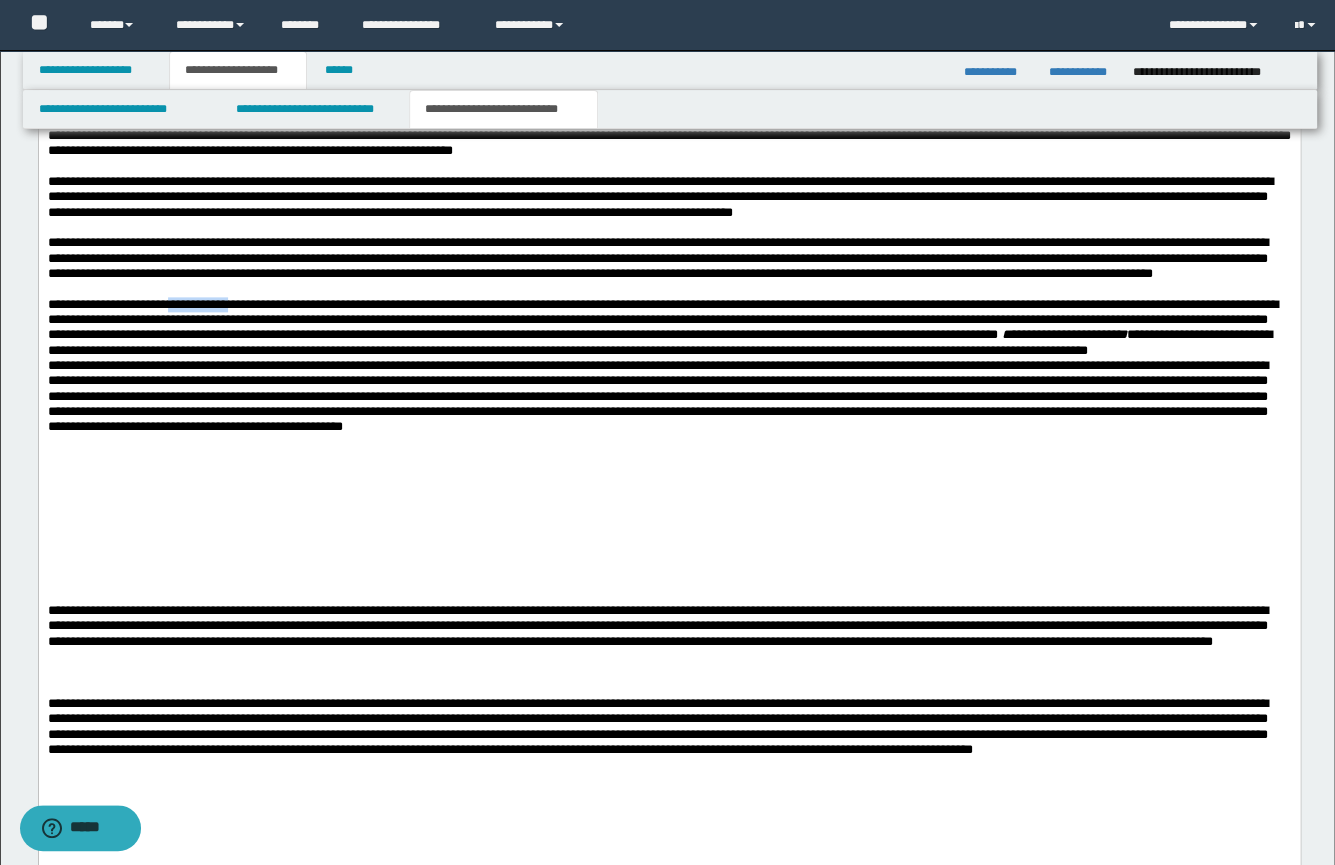 drag, startPoint x: 269, startPoint y: 364, endPoint x: 190, endPoint y: 366, distance: 79.025314 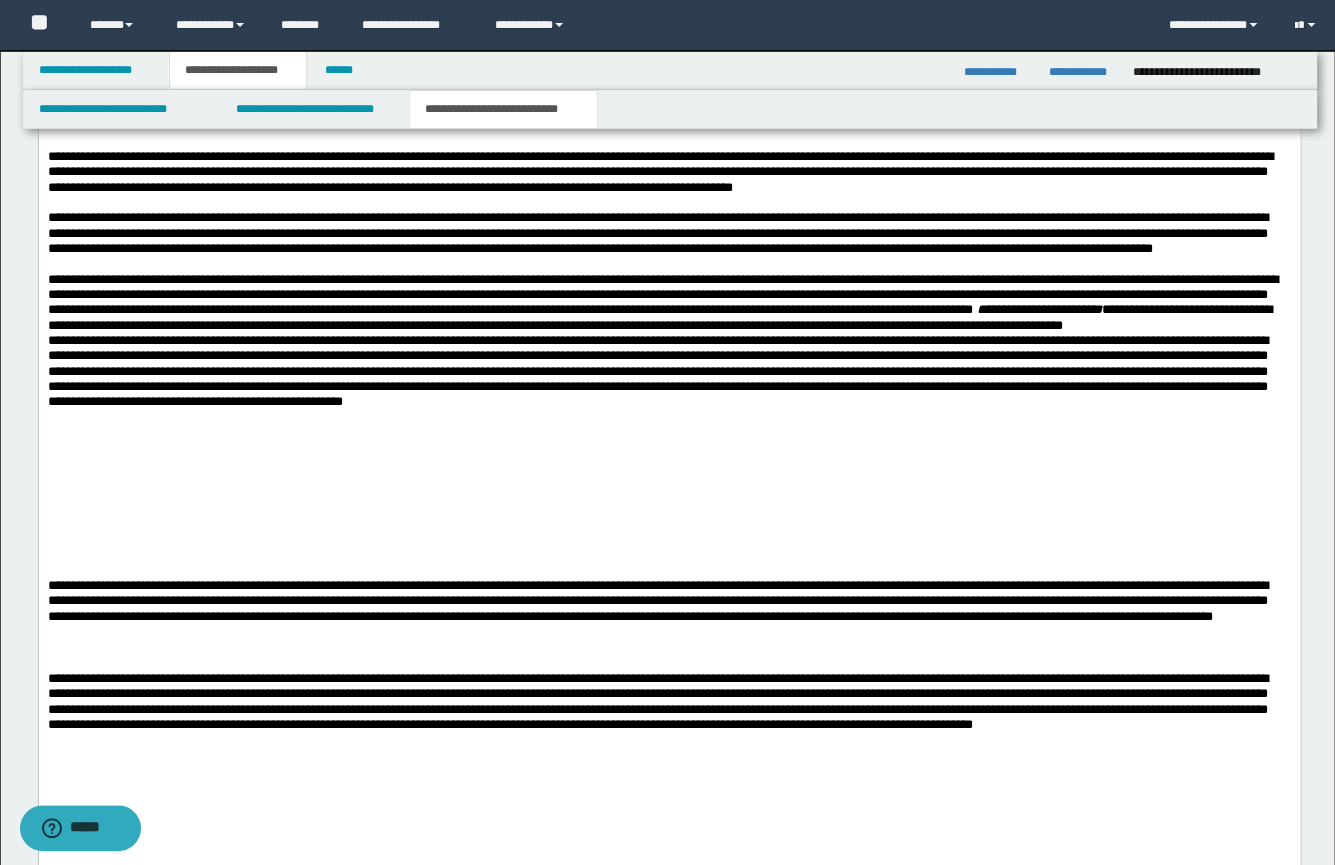 scroll, scrollTop: 660, scrollLeft: 0, axis: vertical 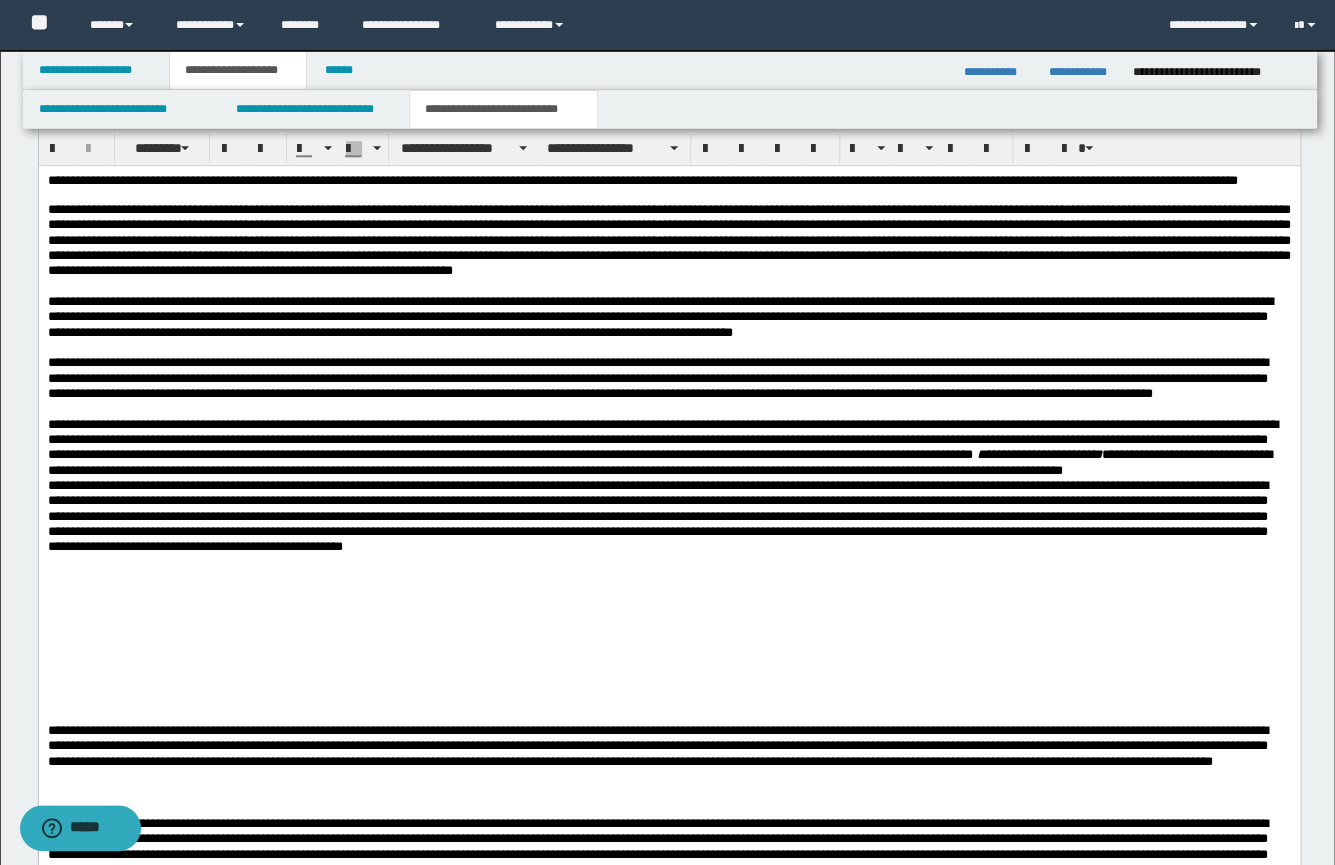 click on "**********" at bounding box center (662, 446) 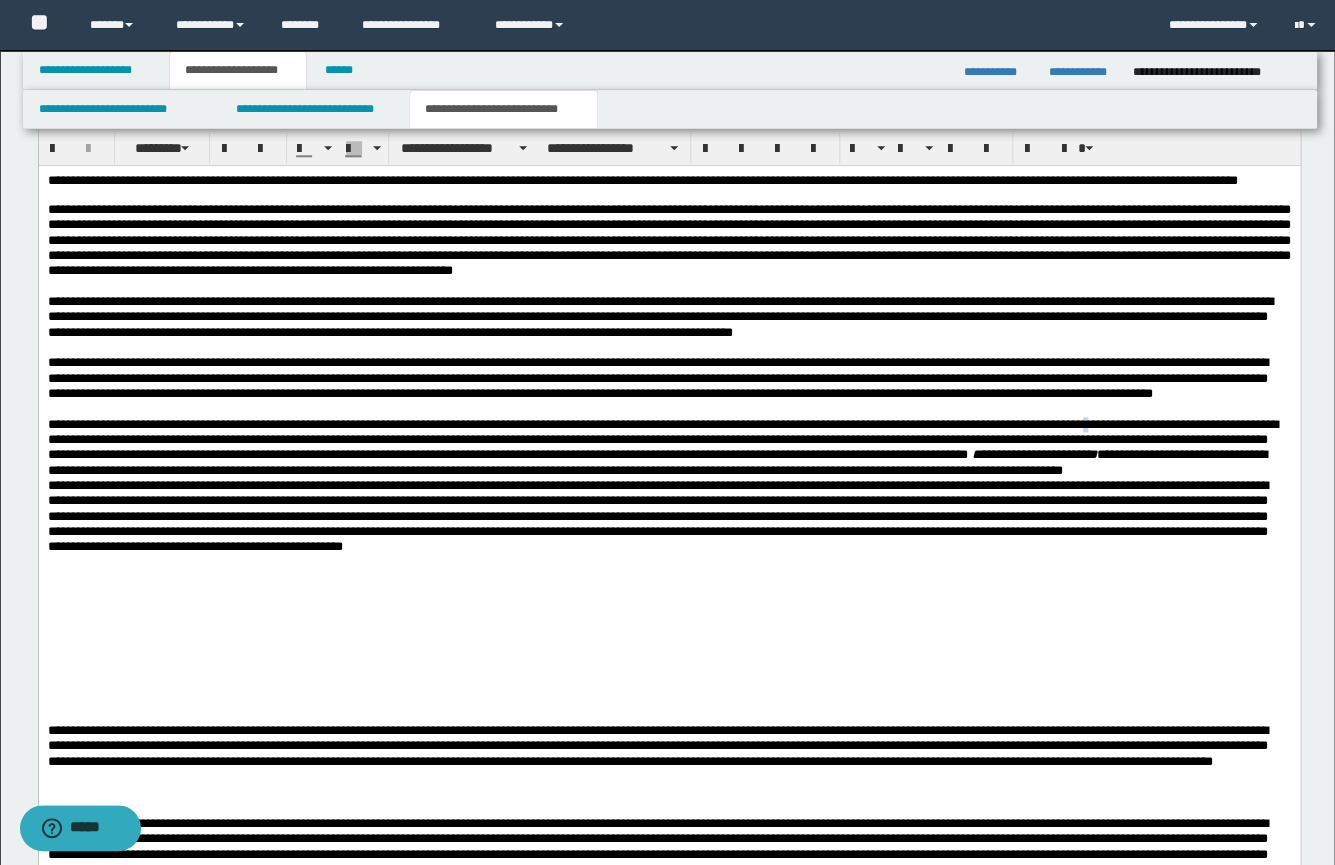 click on "**********" at bounding box center [662, 446] 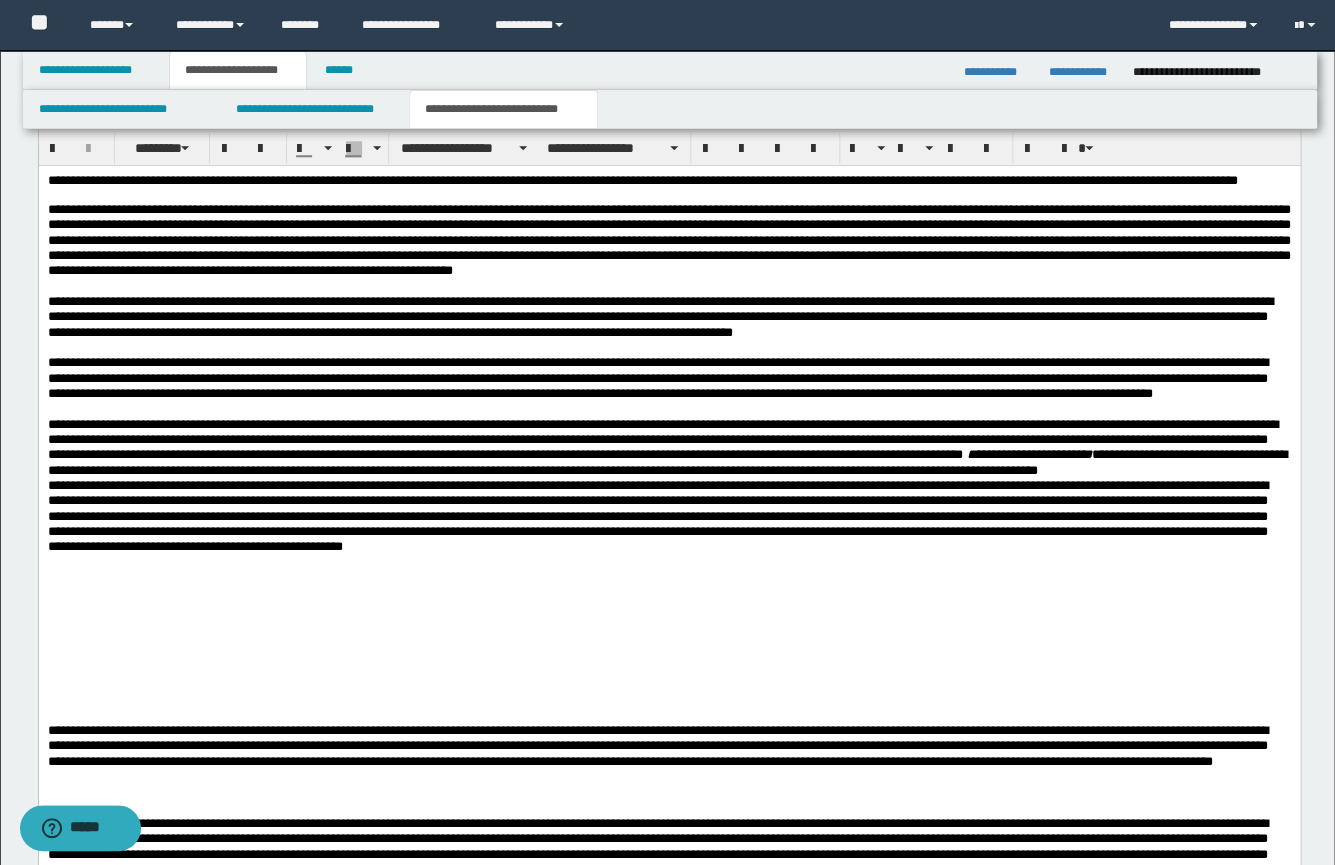 click on "**********" at bounding box center [666, 446] 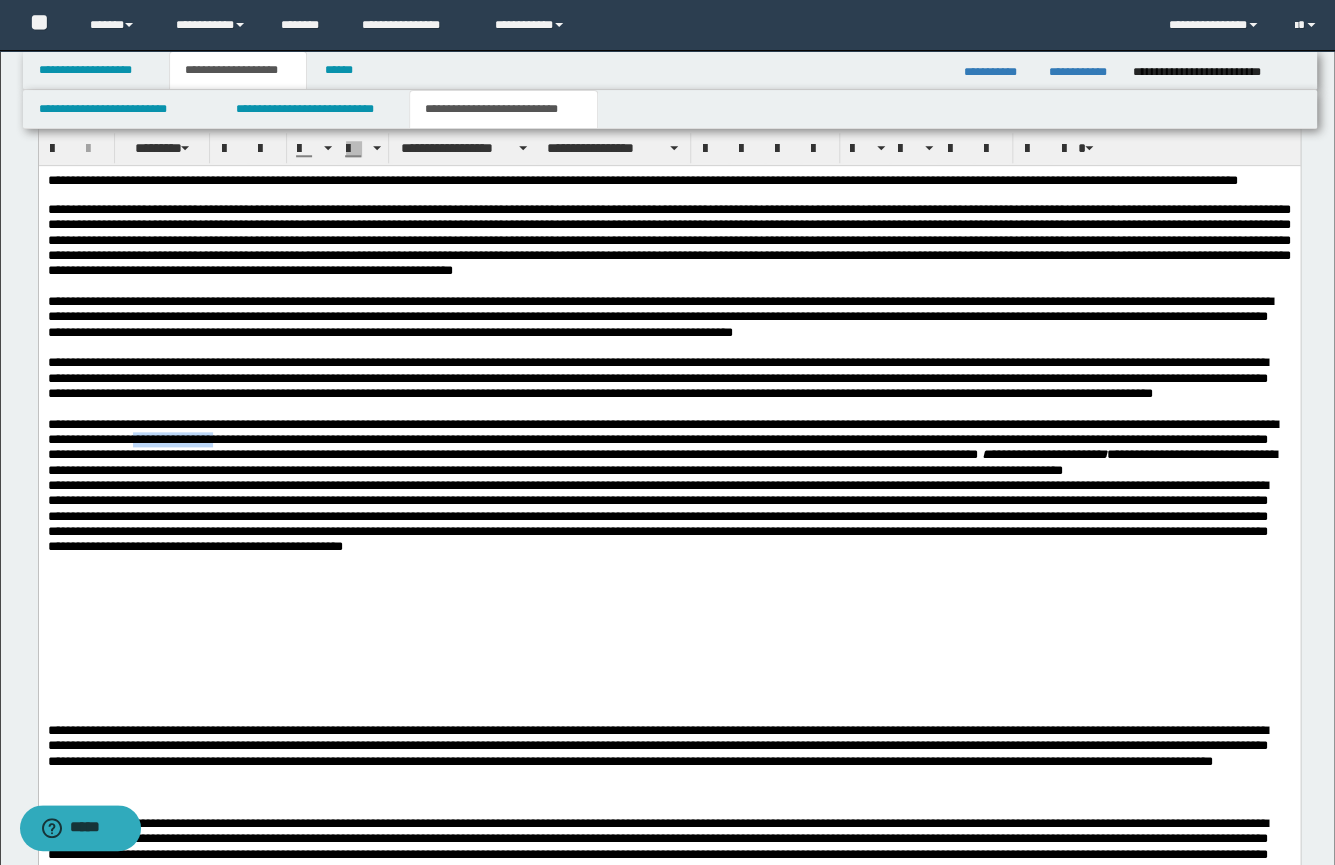 drag, startPoint x: 432, startPoint y: 500, endPoint x: 335, endPoint y: 497, distance: 97.04638 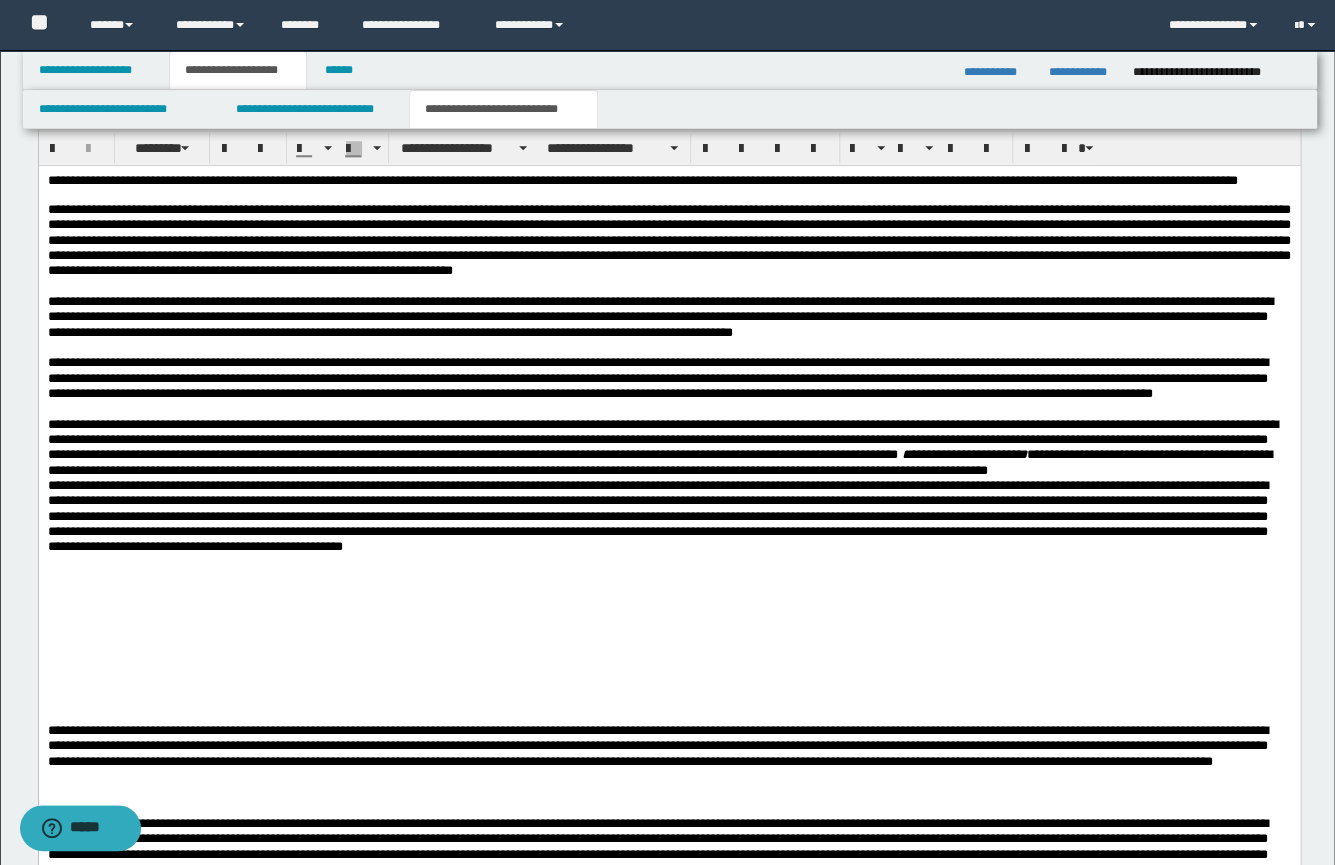 click on "**********" at bounding box center [668, 446] 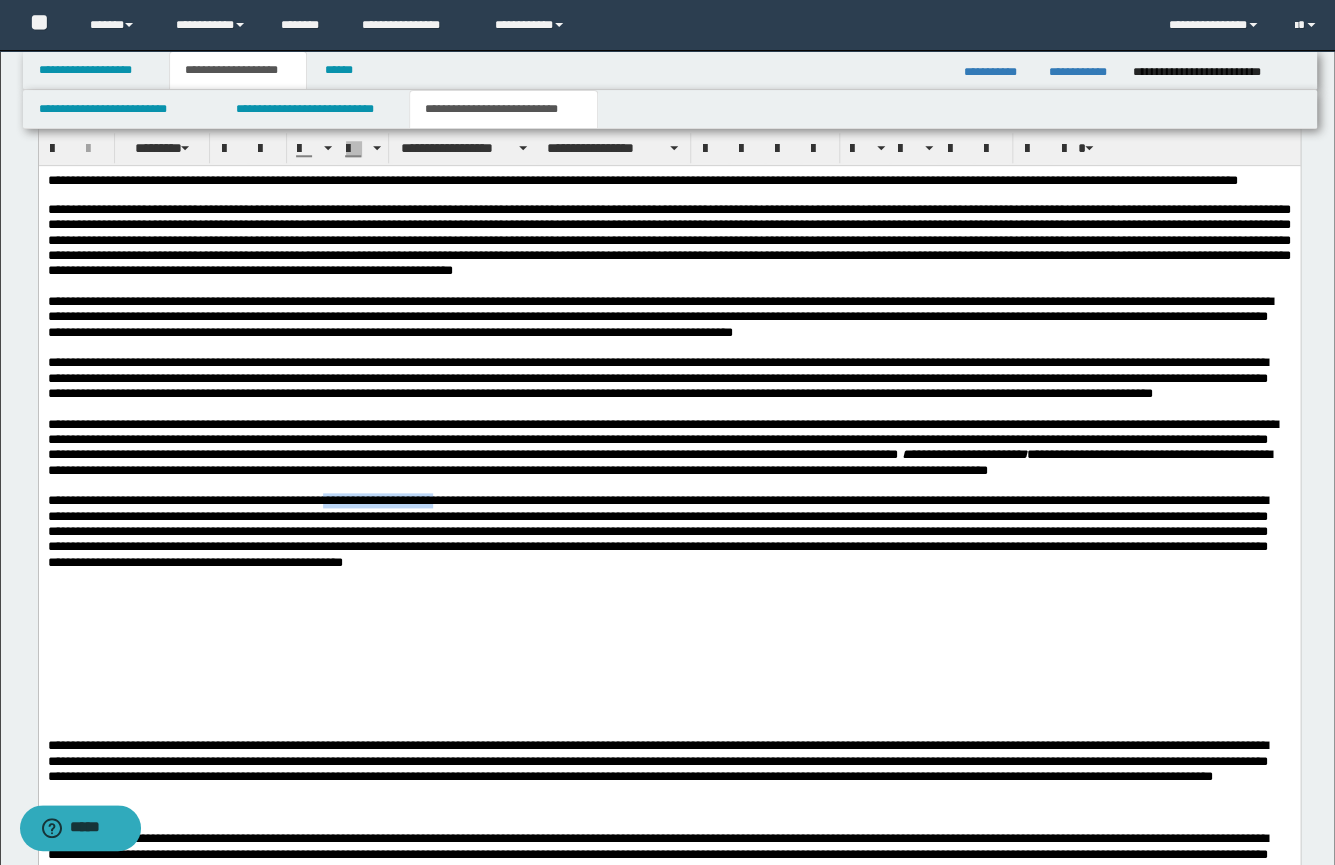 drag, startPoint x: 518, startPoint y: 576, endPoint x: 382, endPoint y: 579, distance: 136.03308 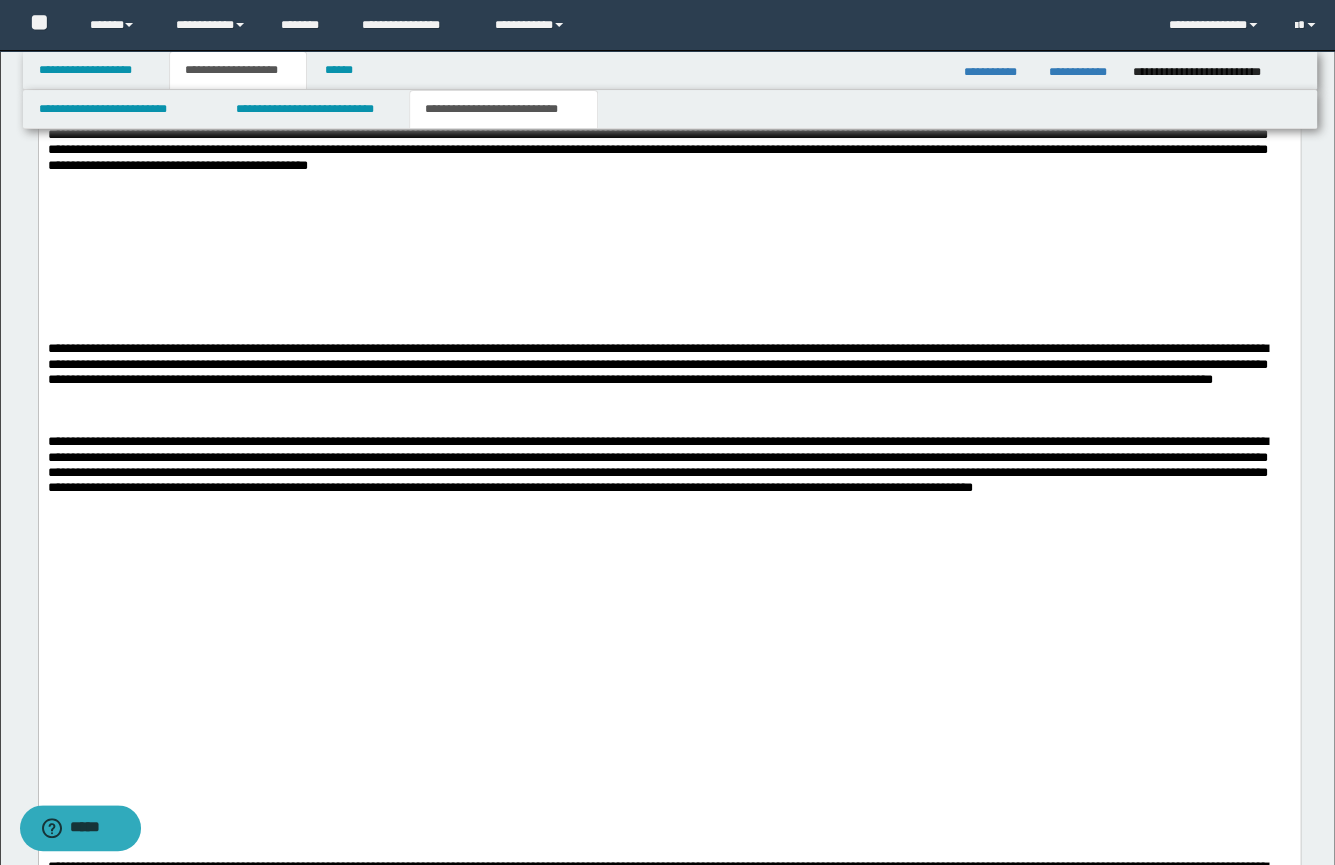 scroll, scrollTop: 867, scrollLeft: 0, axis: vertical 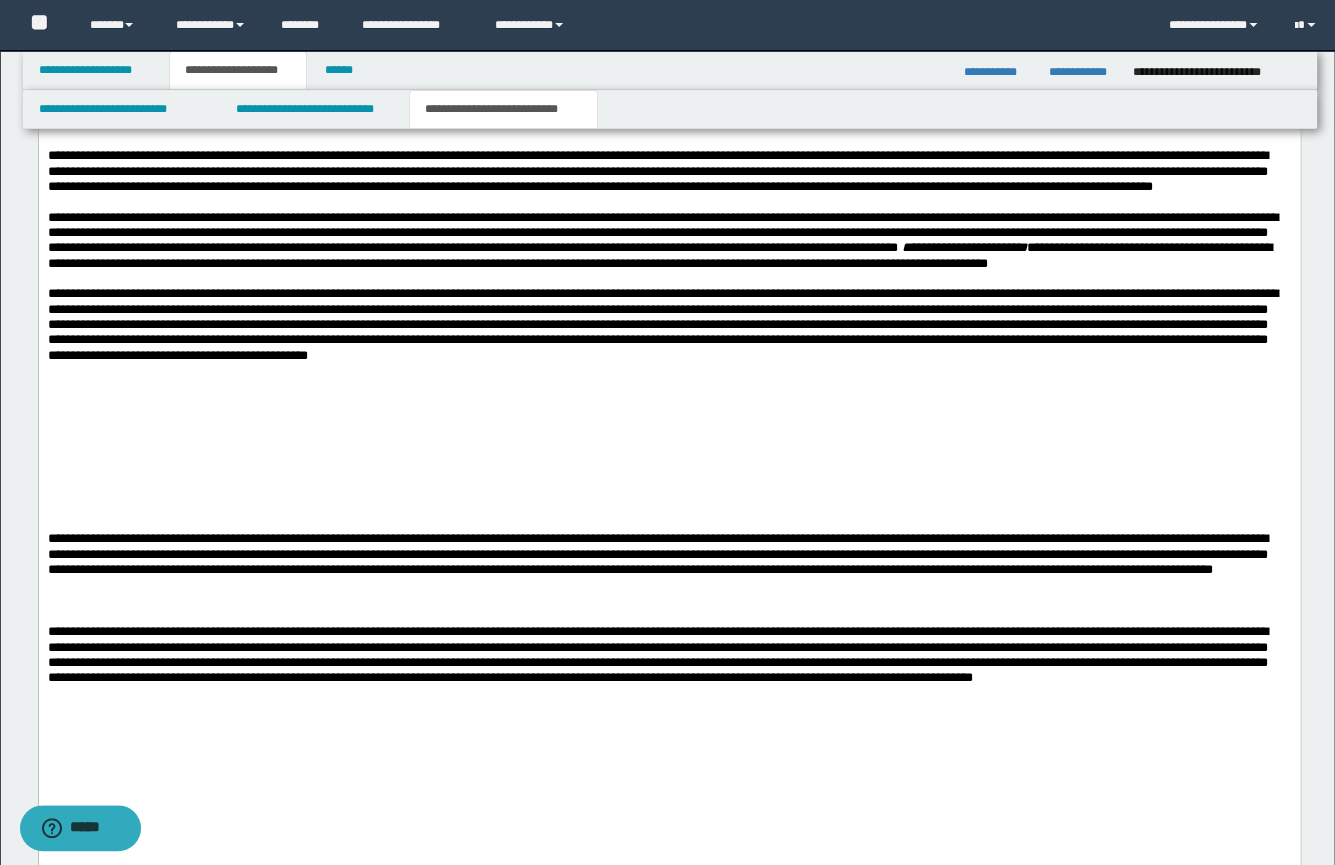 click on "**********" at bounding box center [657, 554] 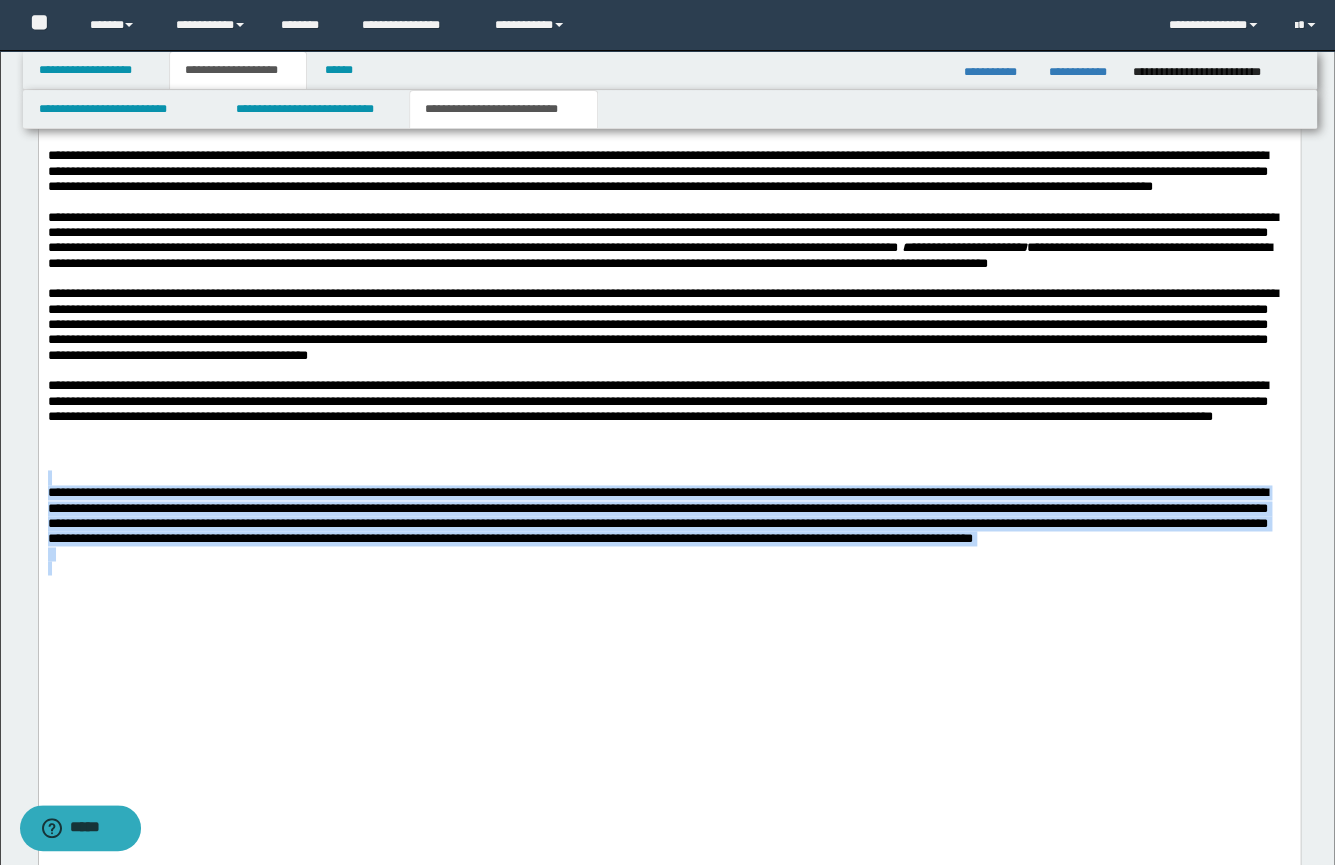 drag, startPoint x: 619, startPoint y: 677, endPoint x: 4, endPoint y: 568, distance: 624.58466 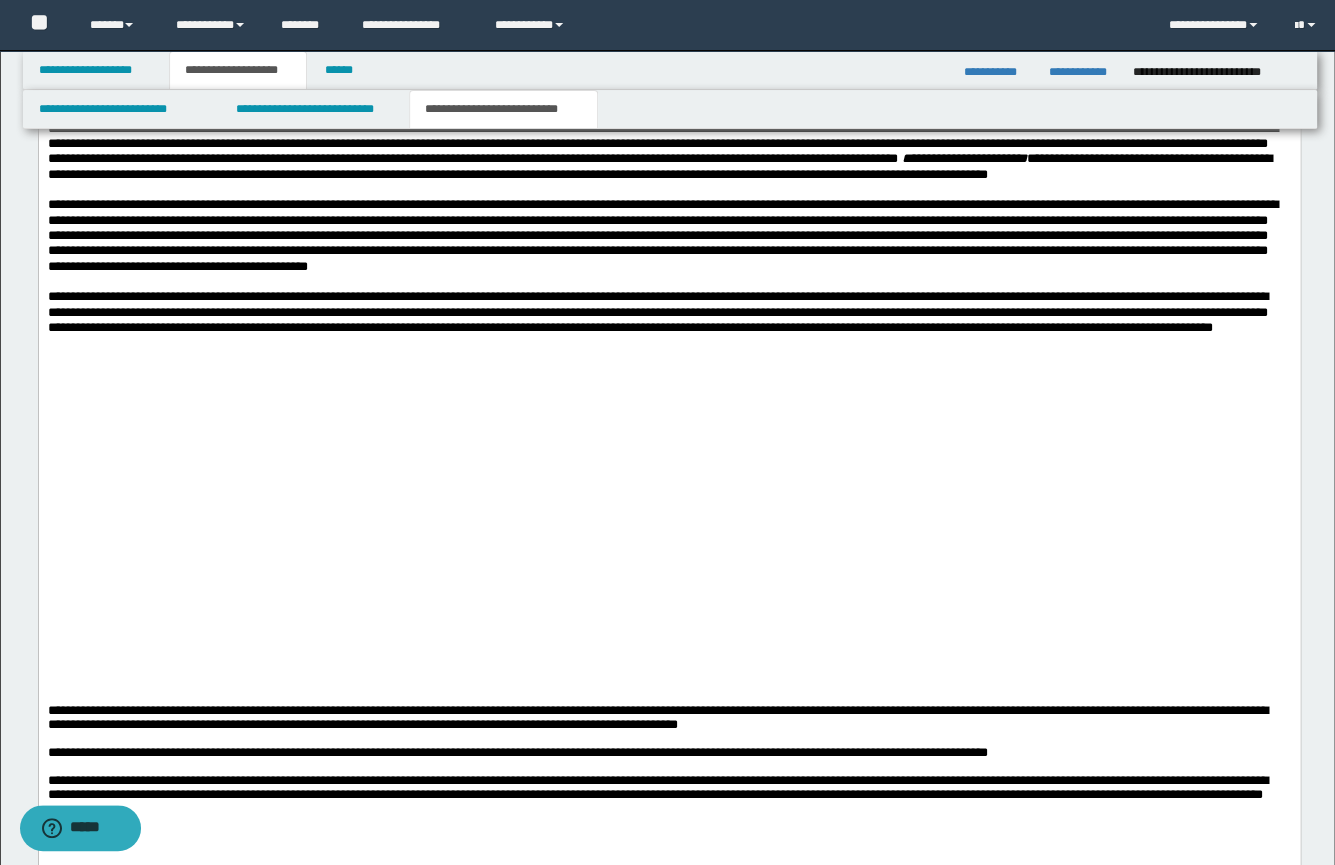 scroll, scrollTop: 1035, scrollLeft: 0, axis: vertical 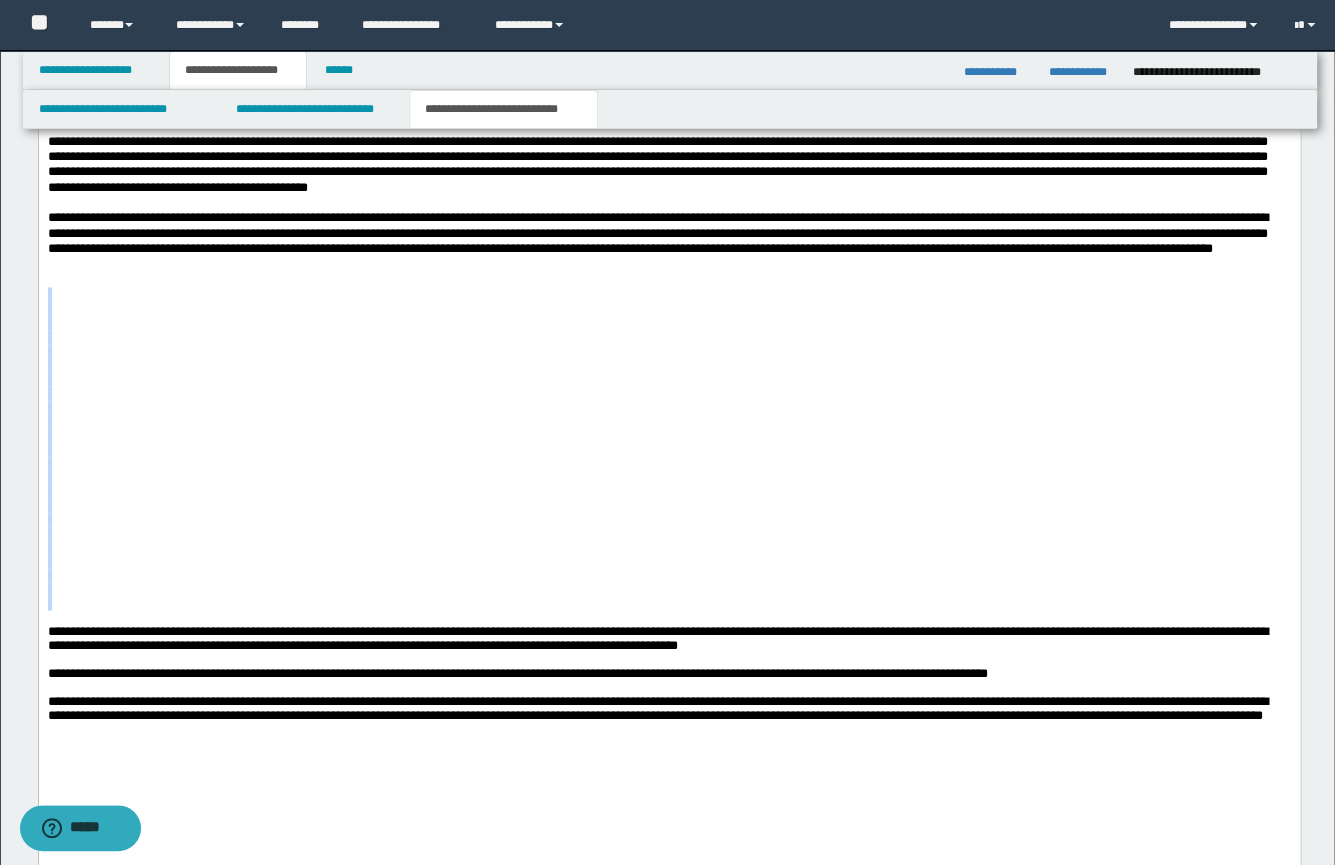 drag, startPoint x: 69, startPoint y: 707, endPoint x: 93, endPoint y: 379, distance: 328.87686 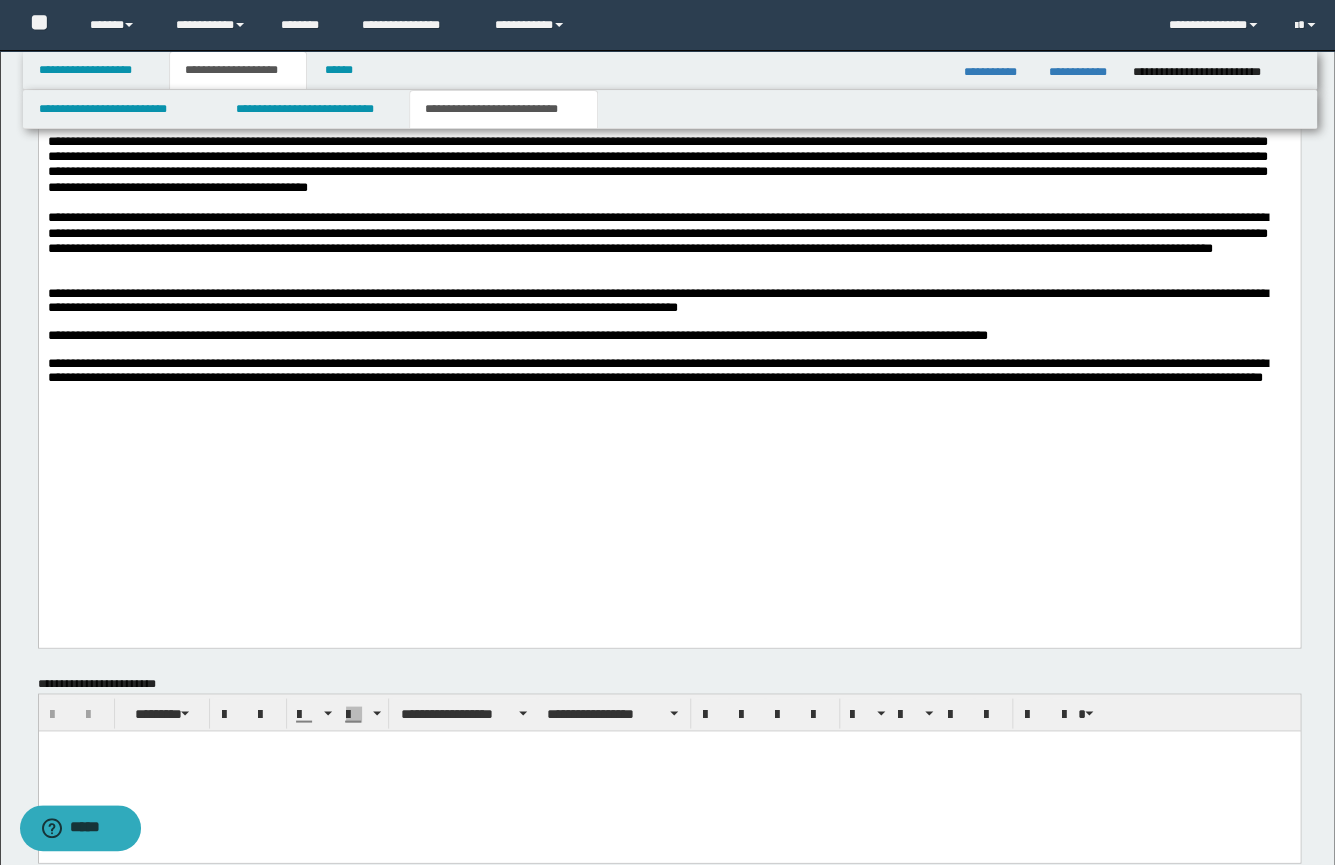 click on "**********" at bounding box center [668, 301] 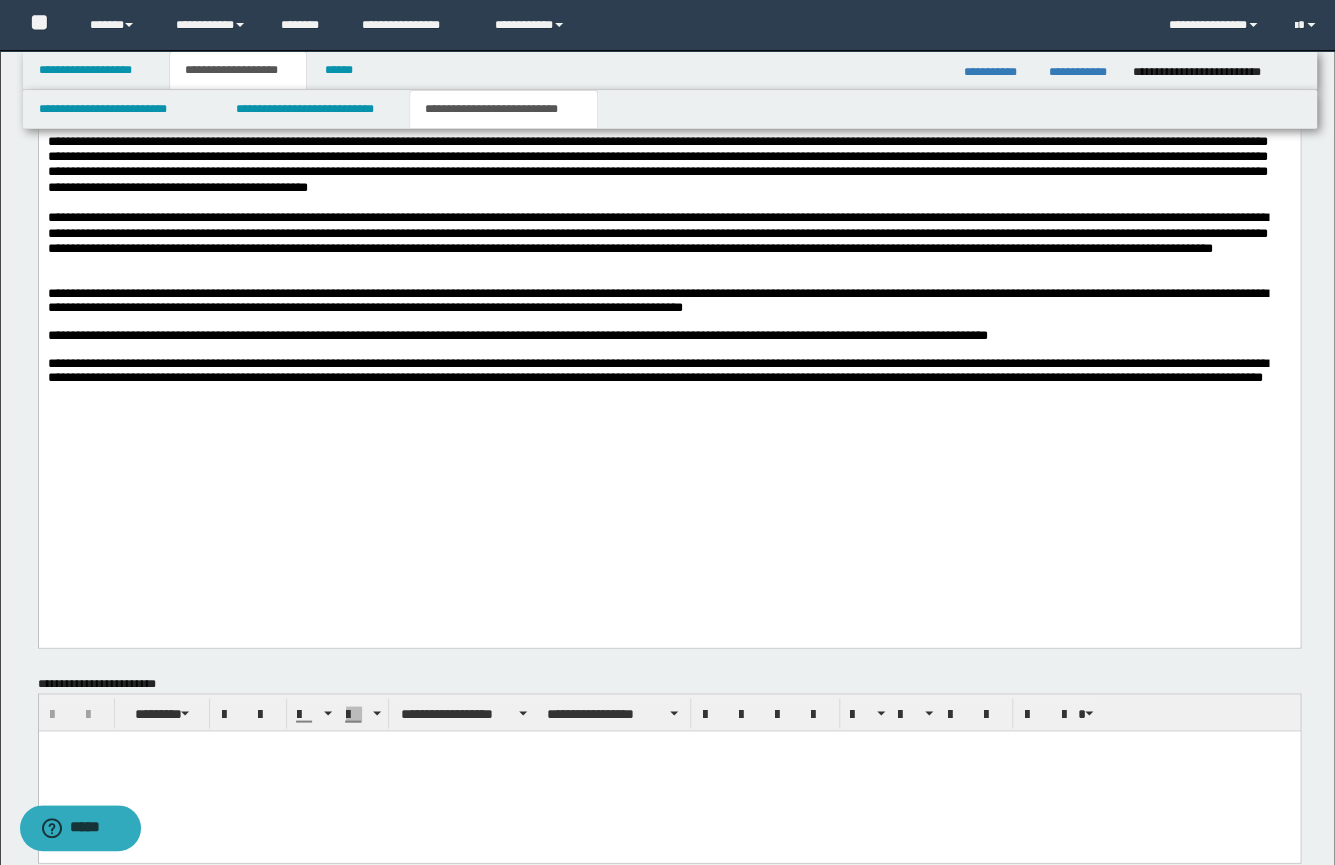 click on "**********" at bounding box center [668, 138] 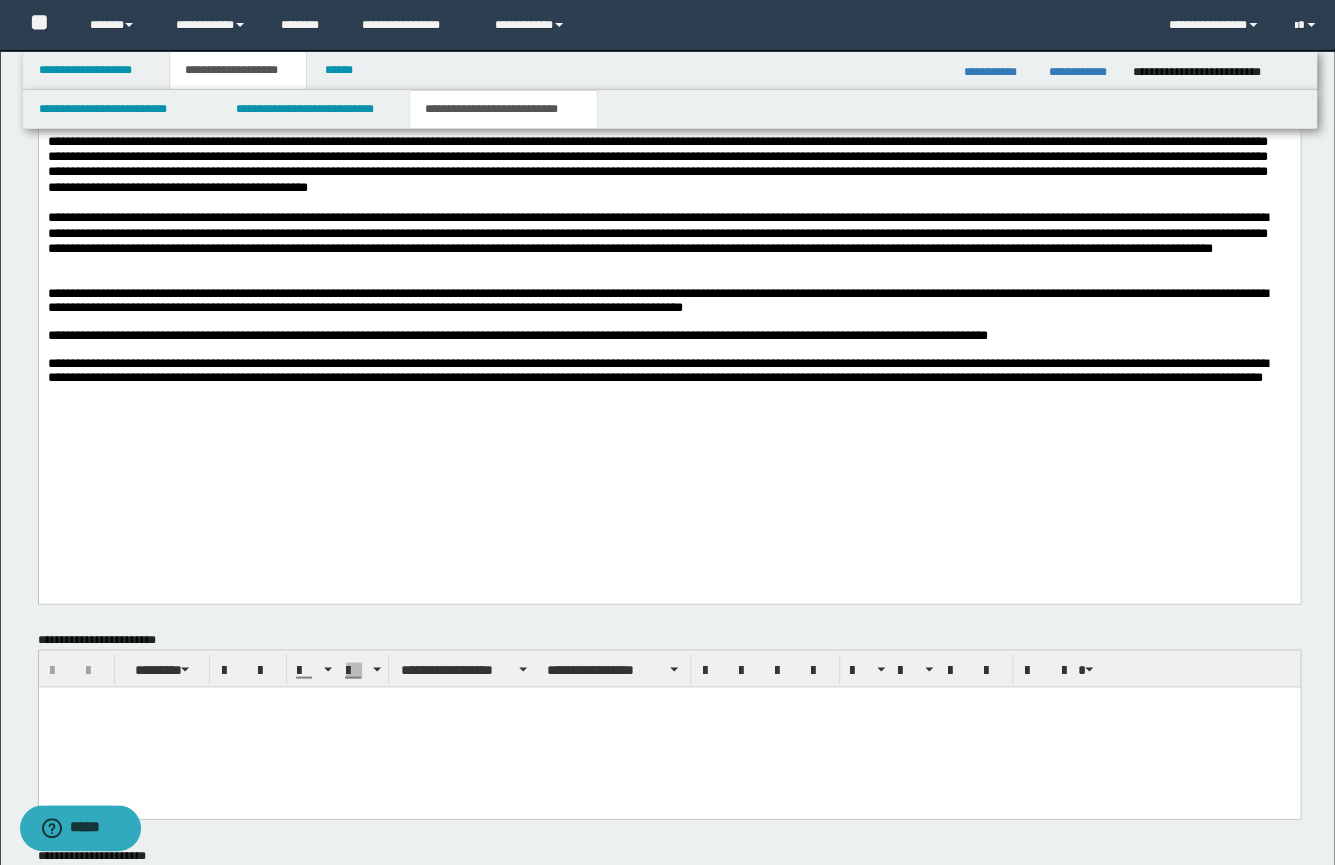 click on "**********" at bounding box center [668, 117] 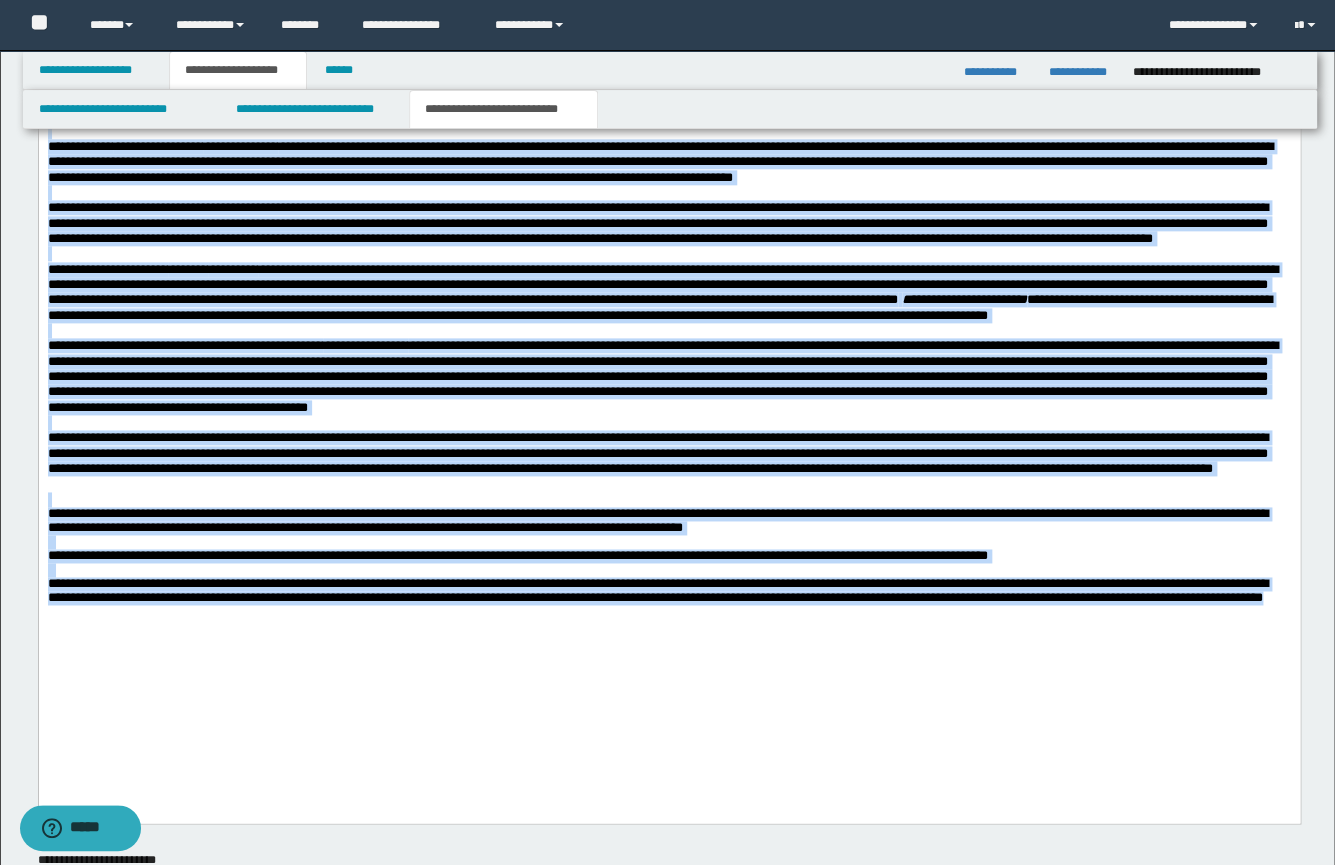 scroll, scrollTop: 667, scrollLeft: 0, axis: vertical 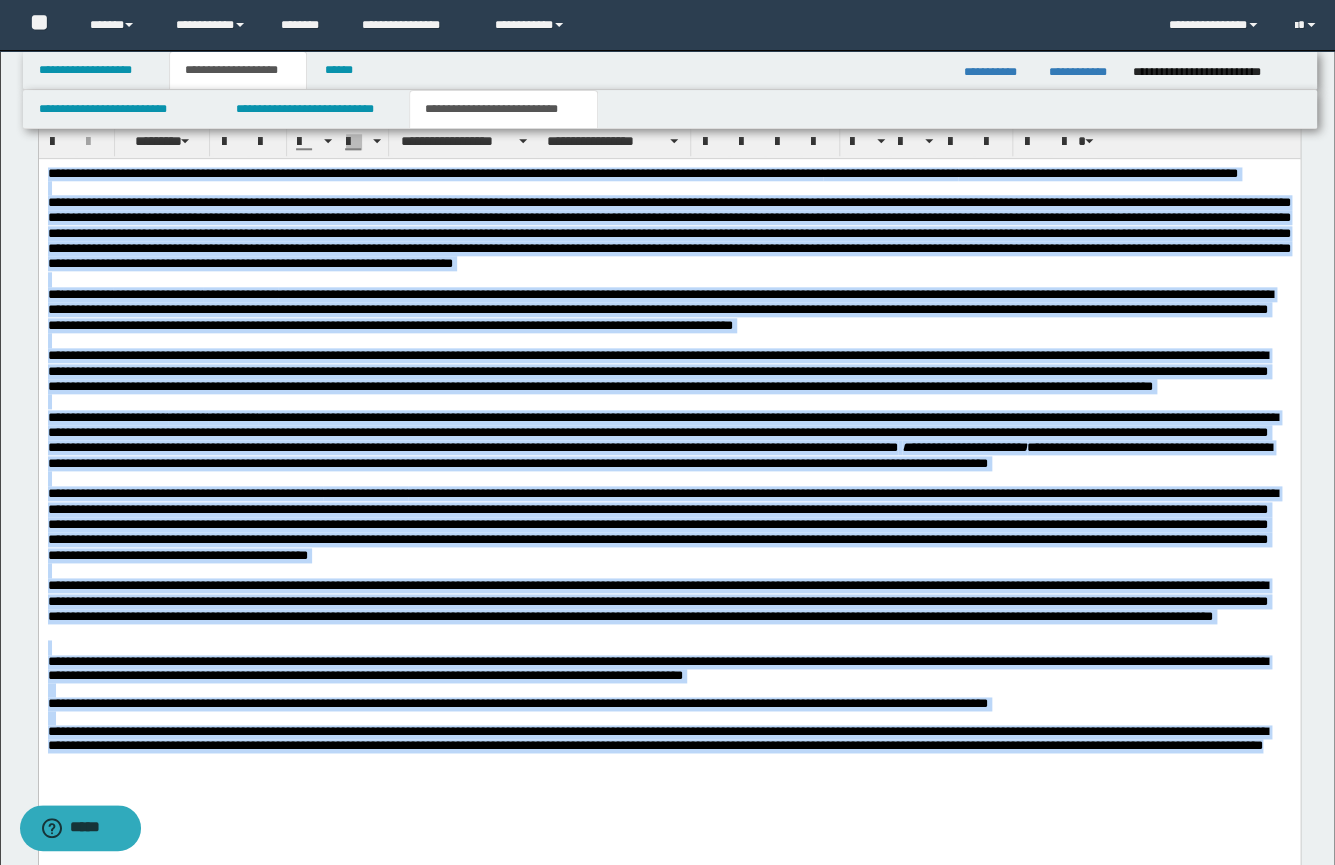 drag, startPoint x: 451, startPoint y: 850, endPoint x: -1, endPoint y: 149, distance: 834.0893 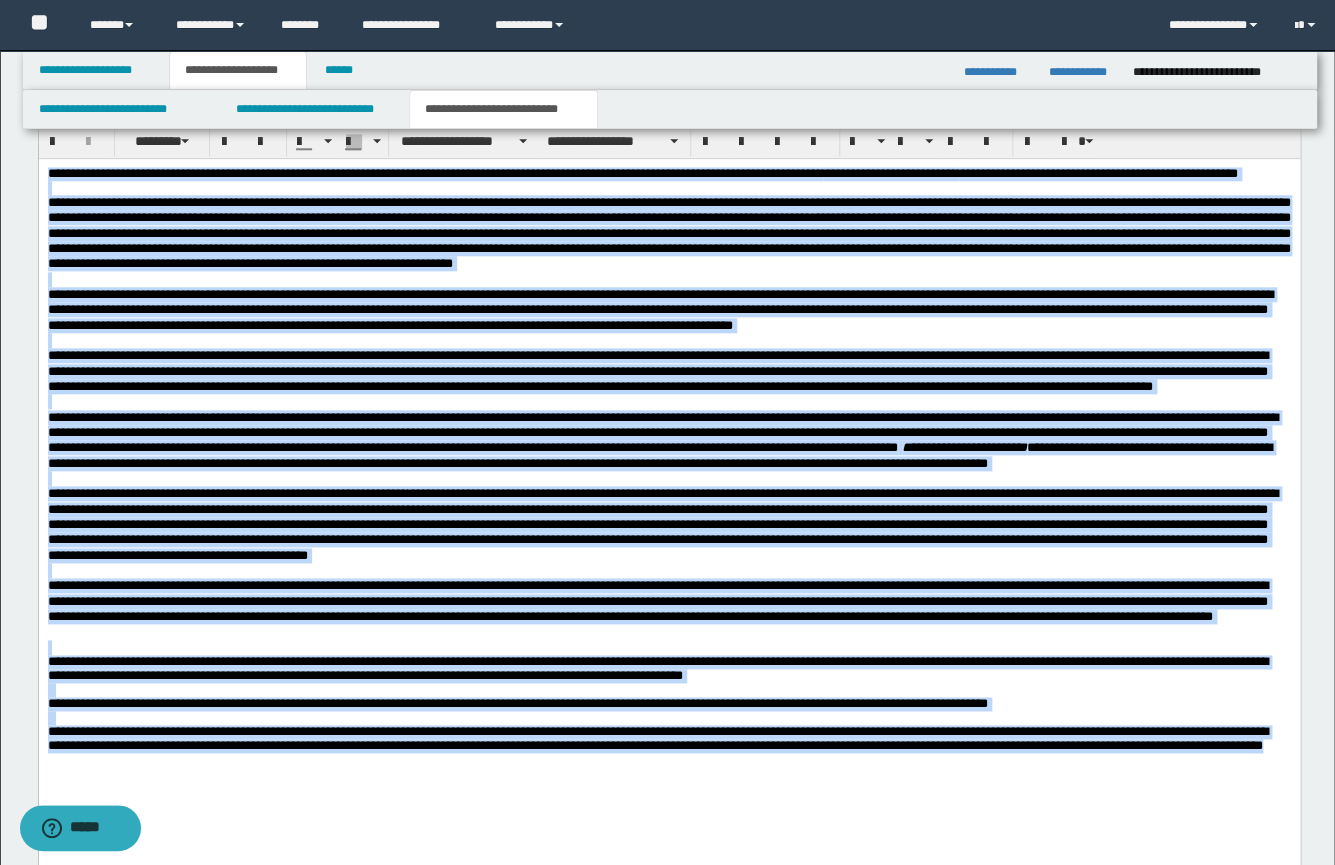 click on "**********" at bounding box center (668, 484) 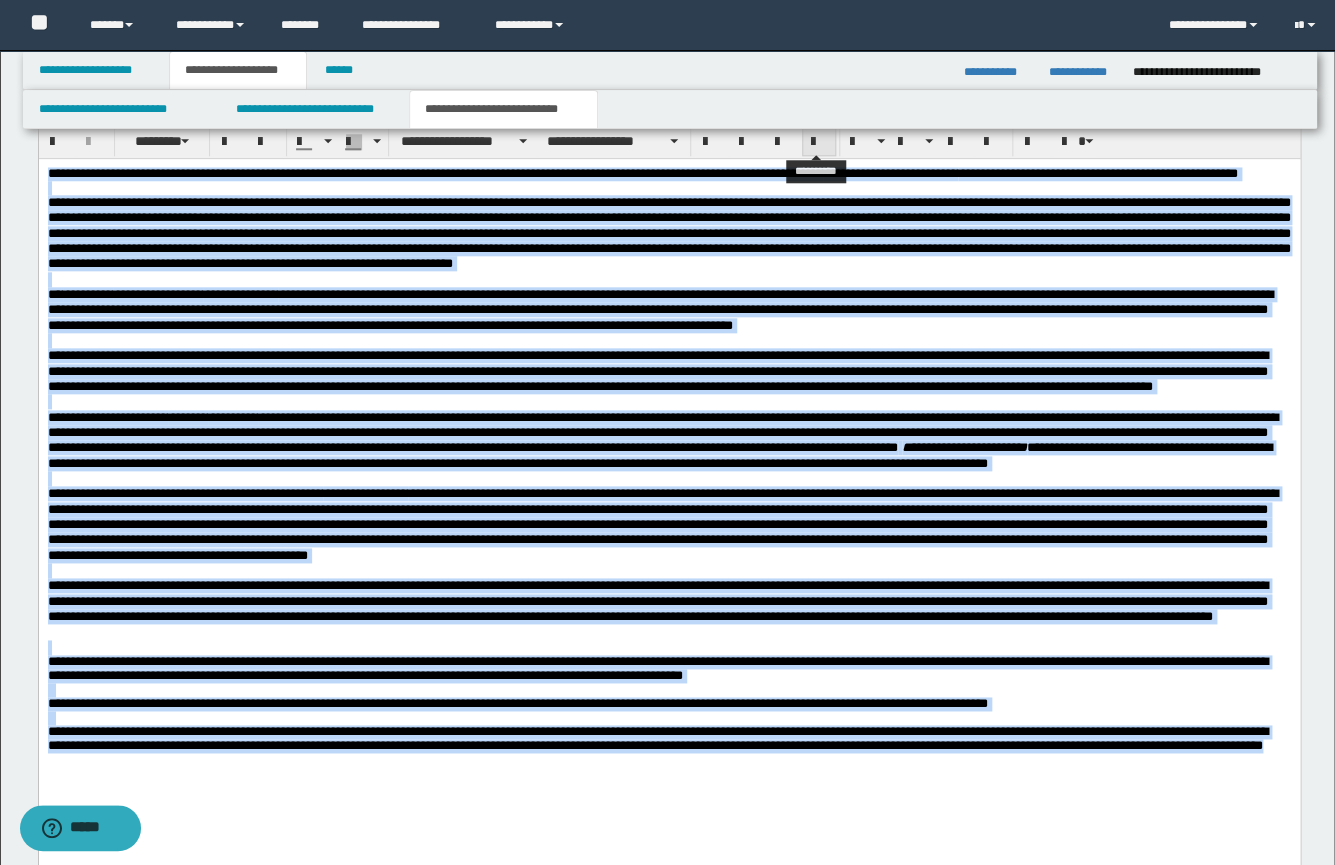 click at bounding box center [819, 142] 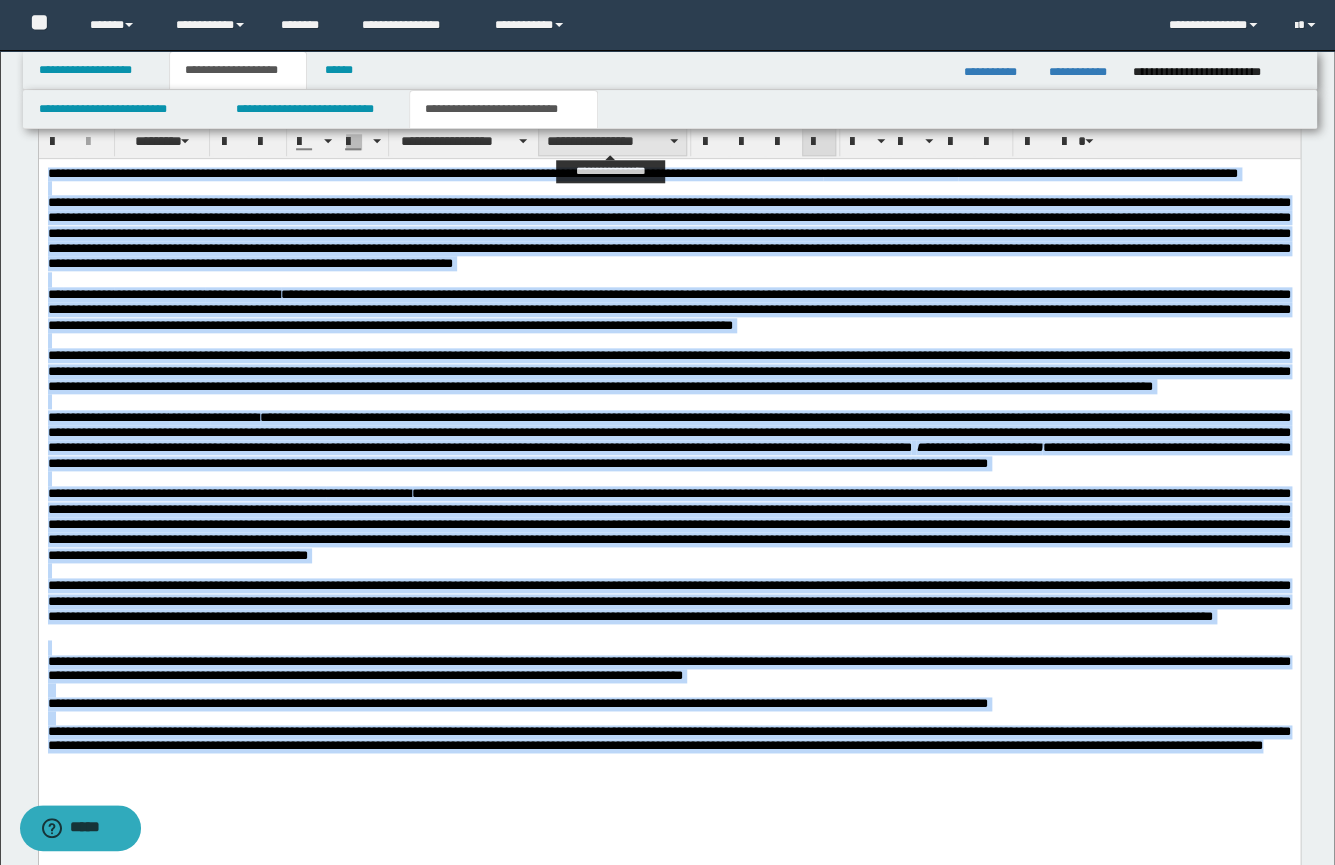 click on "**********" at bounding box center (612, 141) 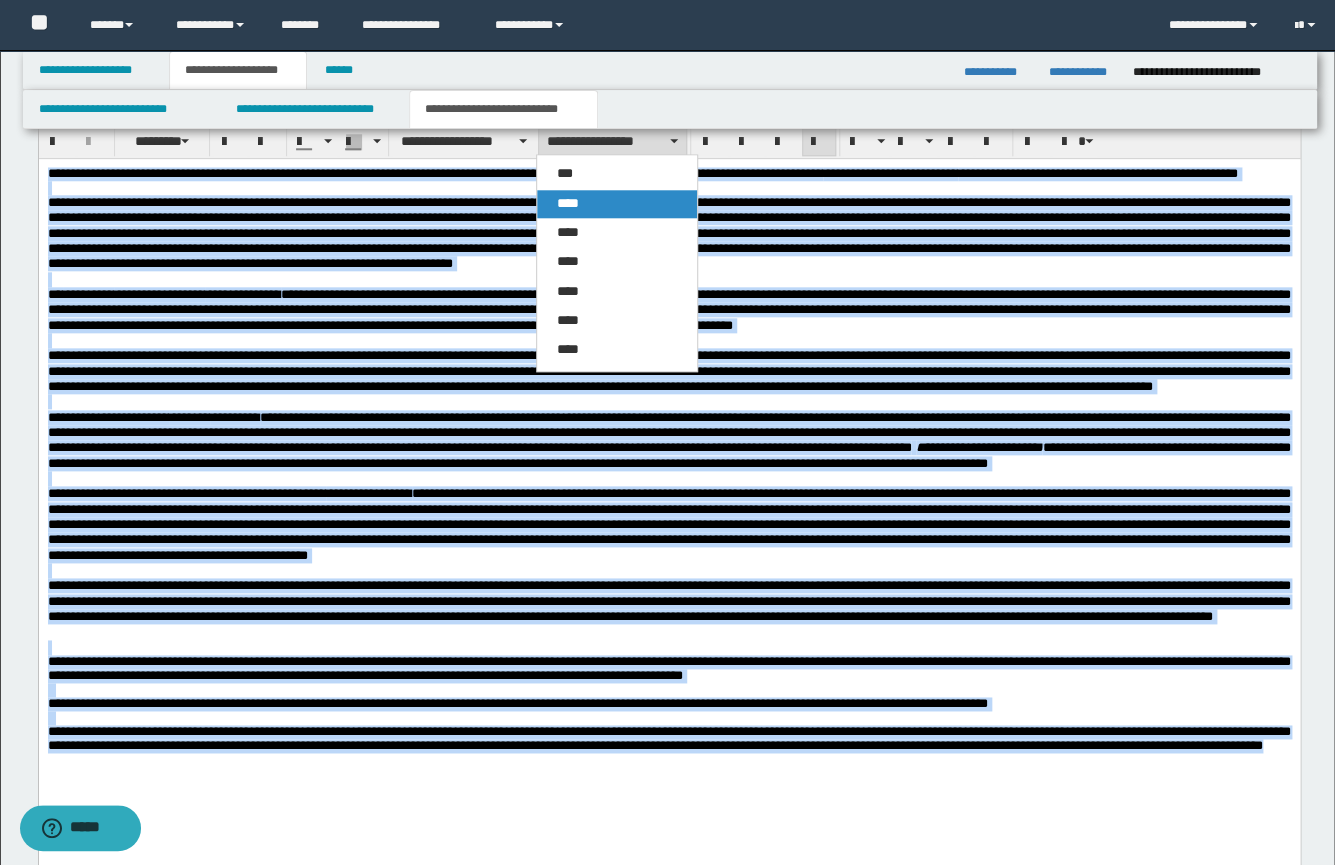 click on "****" at bounding box center (617, 204) 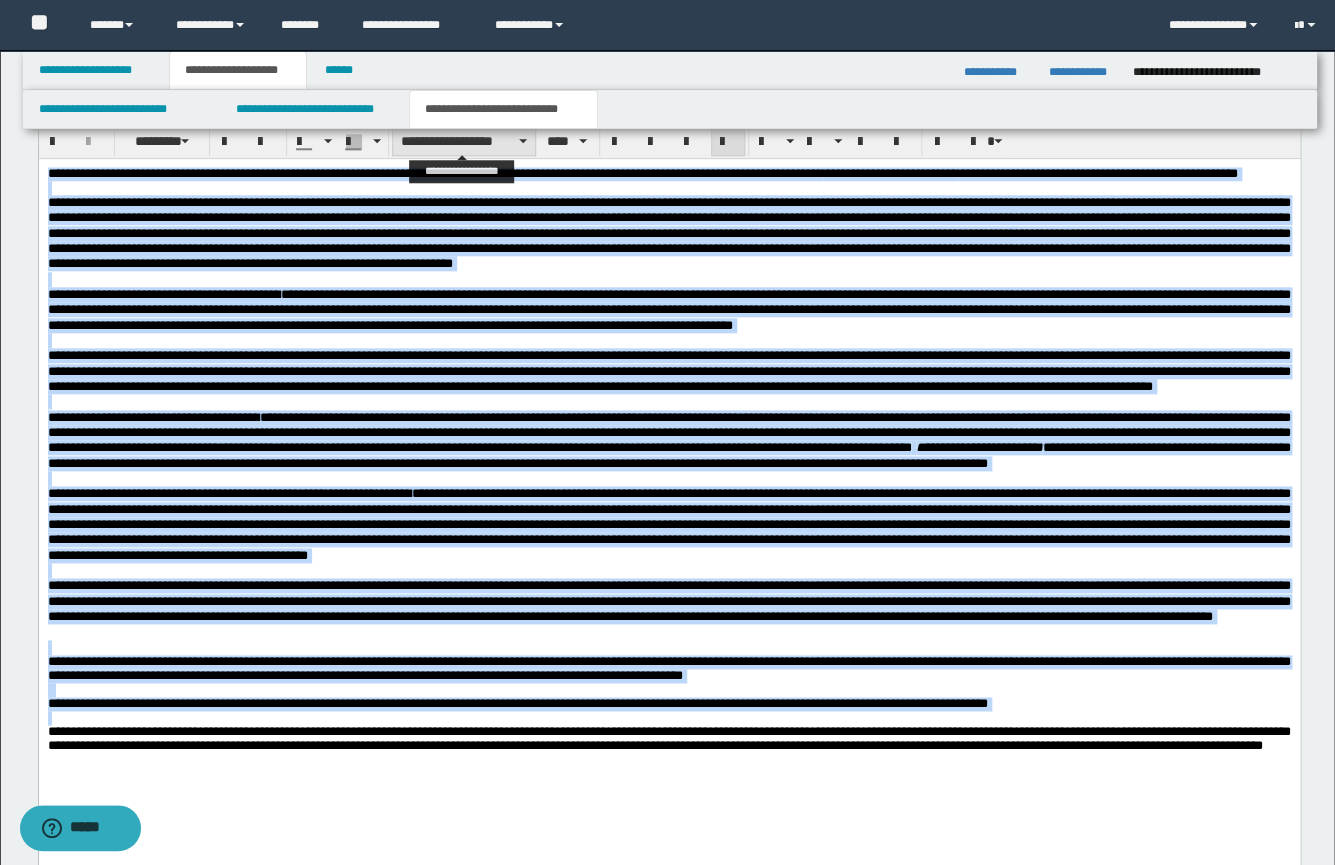 click at bounding box center [523, 141] 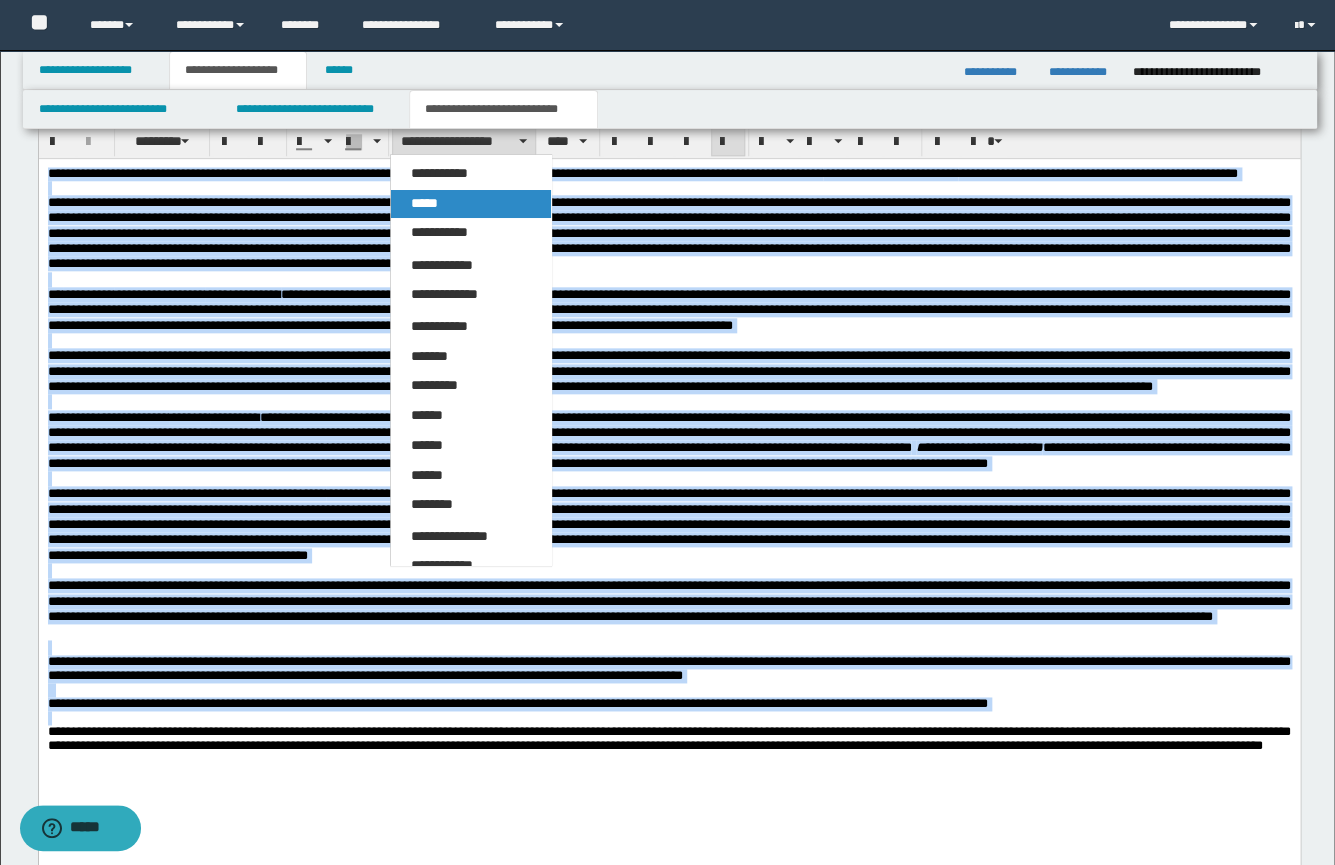 click on "*****" at bounding box center [471, 204] 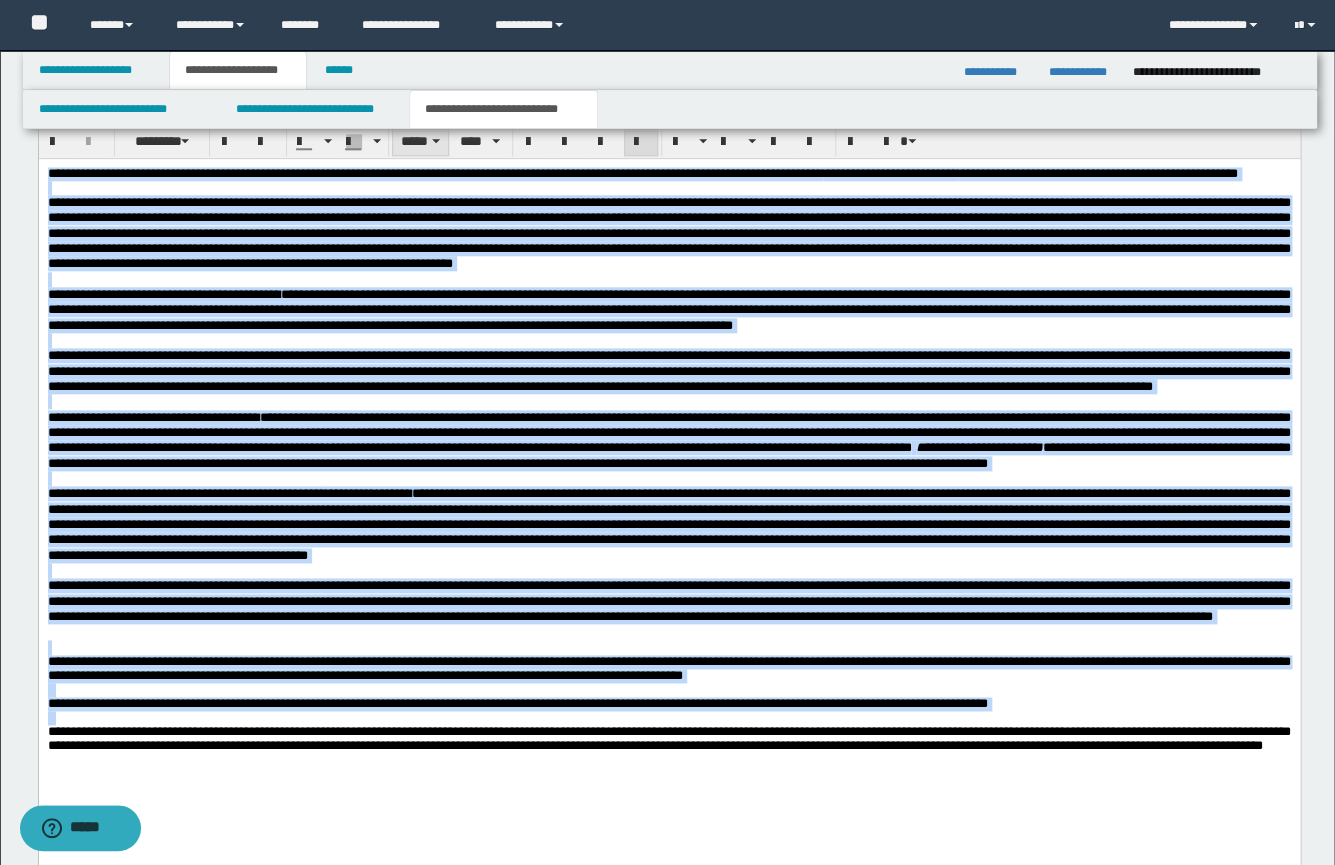 click at bounding box center [436, 141] 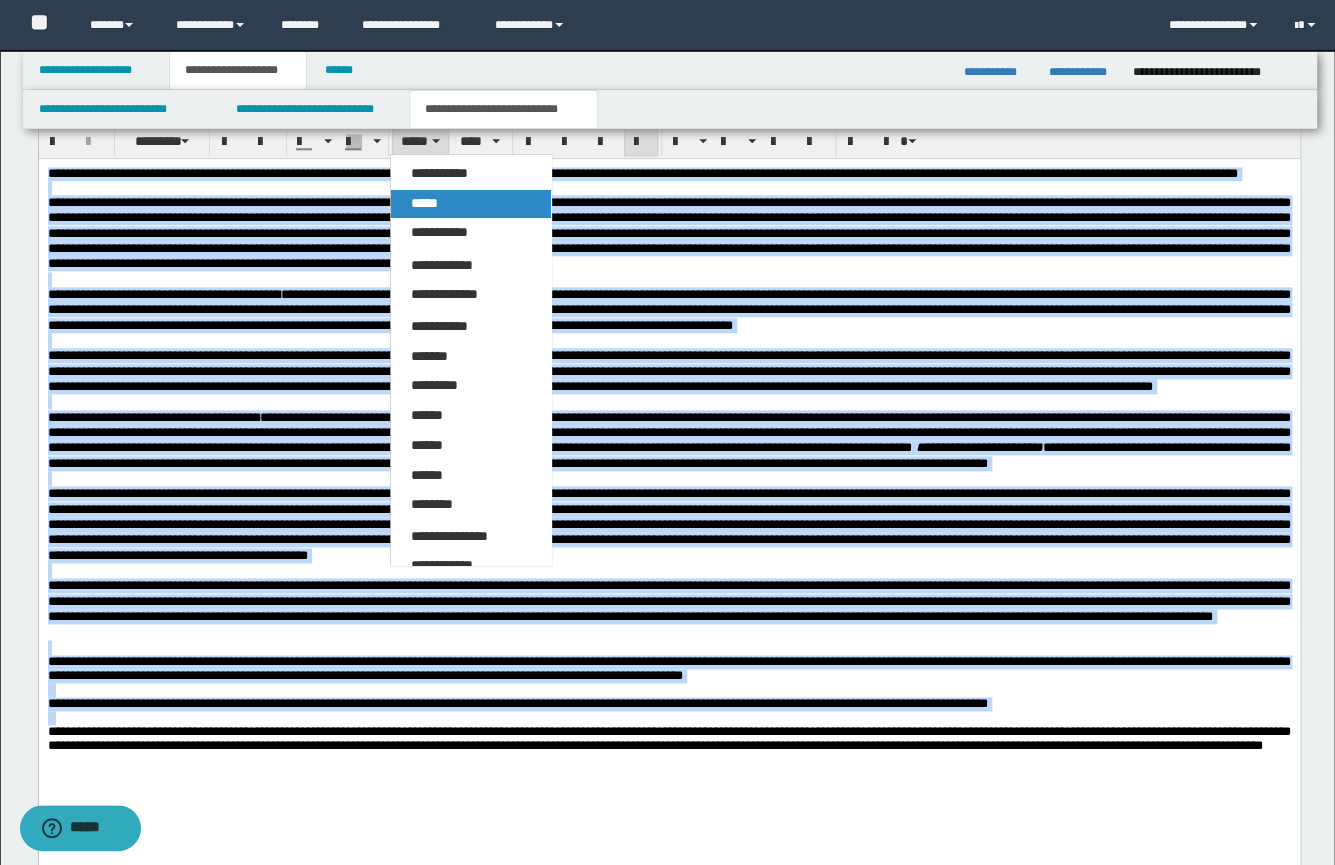 click on "*****" at bounding box center (424, 203) 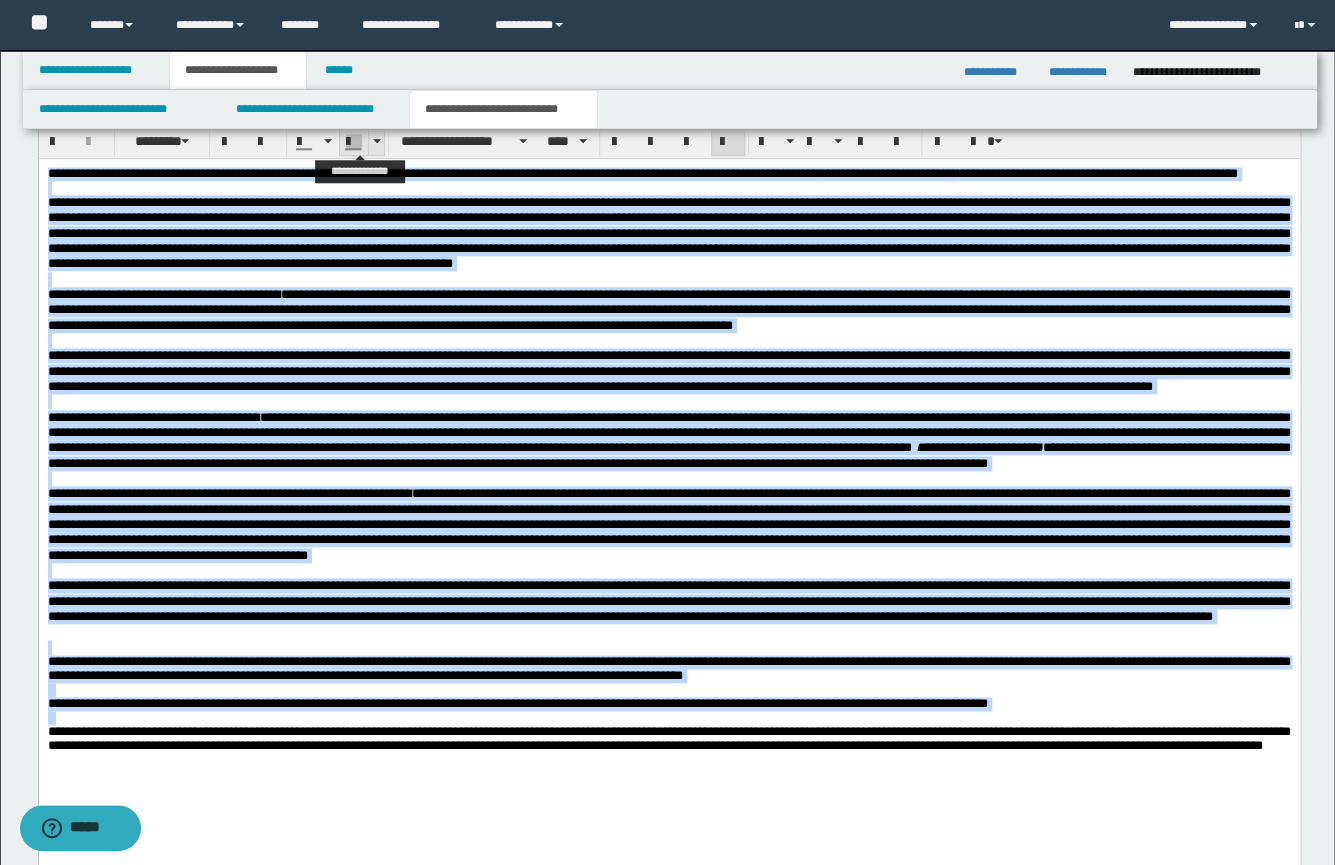 click at bounding box center (376, 141) 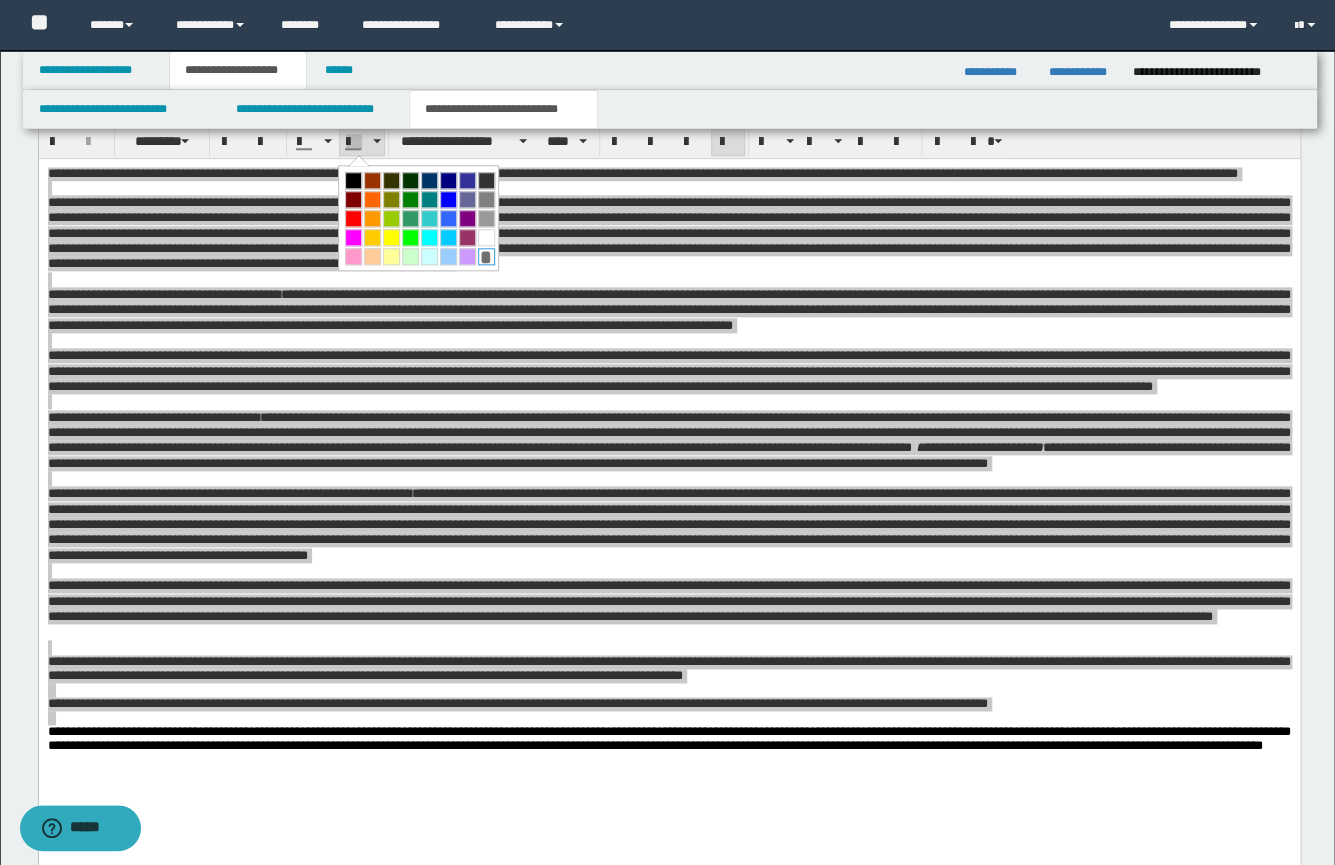 click on "*" at bounding box center [486, 256] 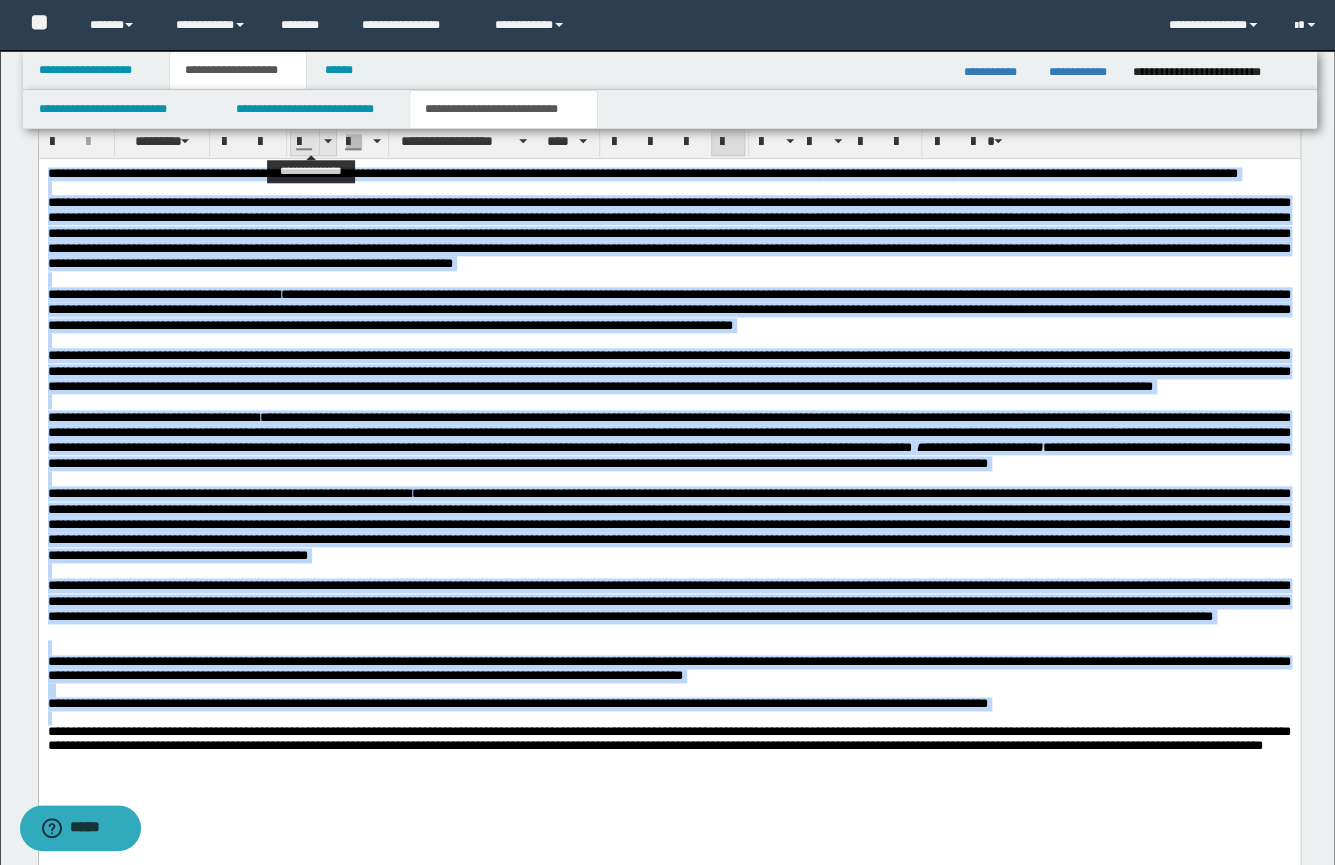 click at bounding box center (328, 141) 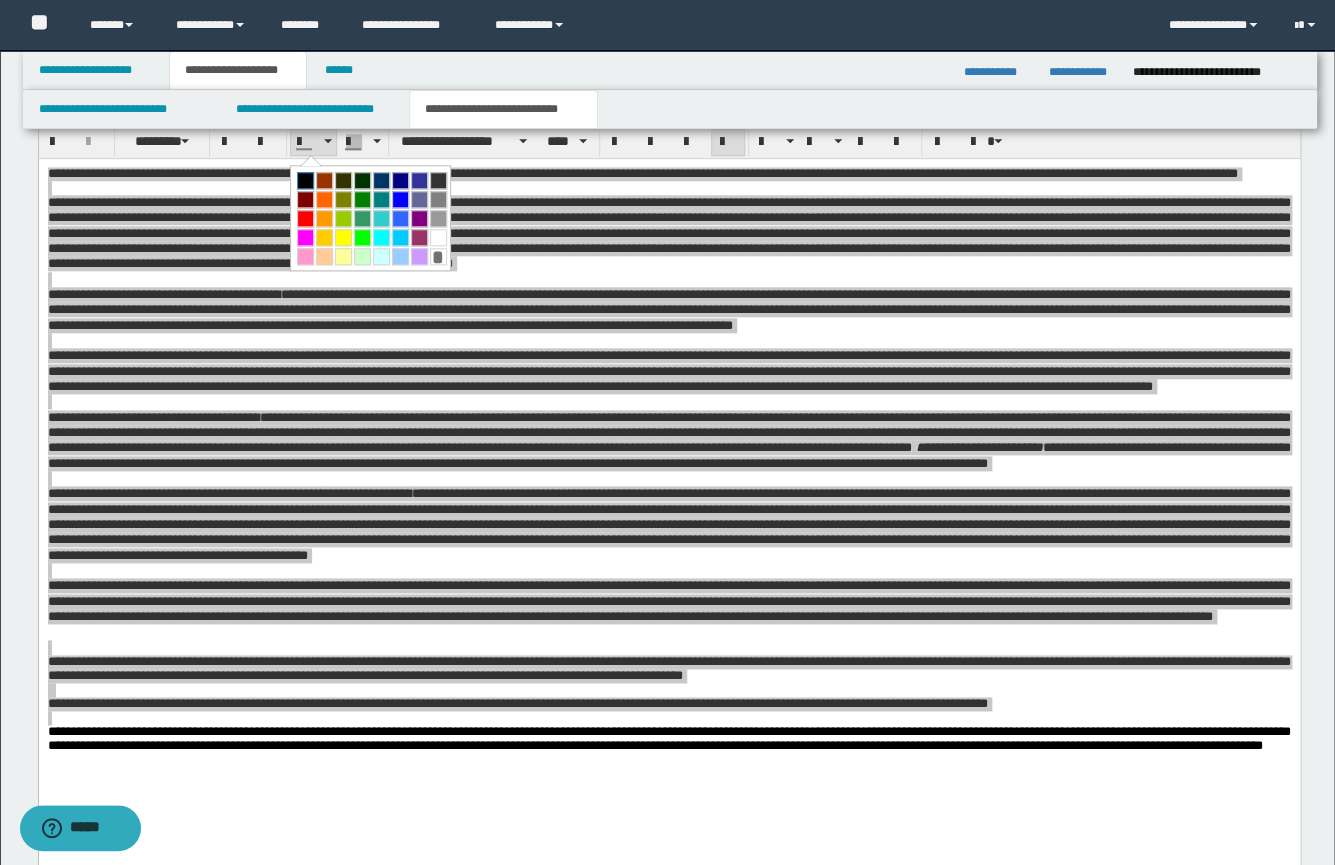 click at bounding box center [305, 180] 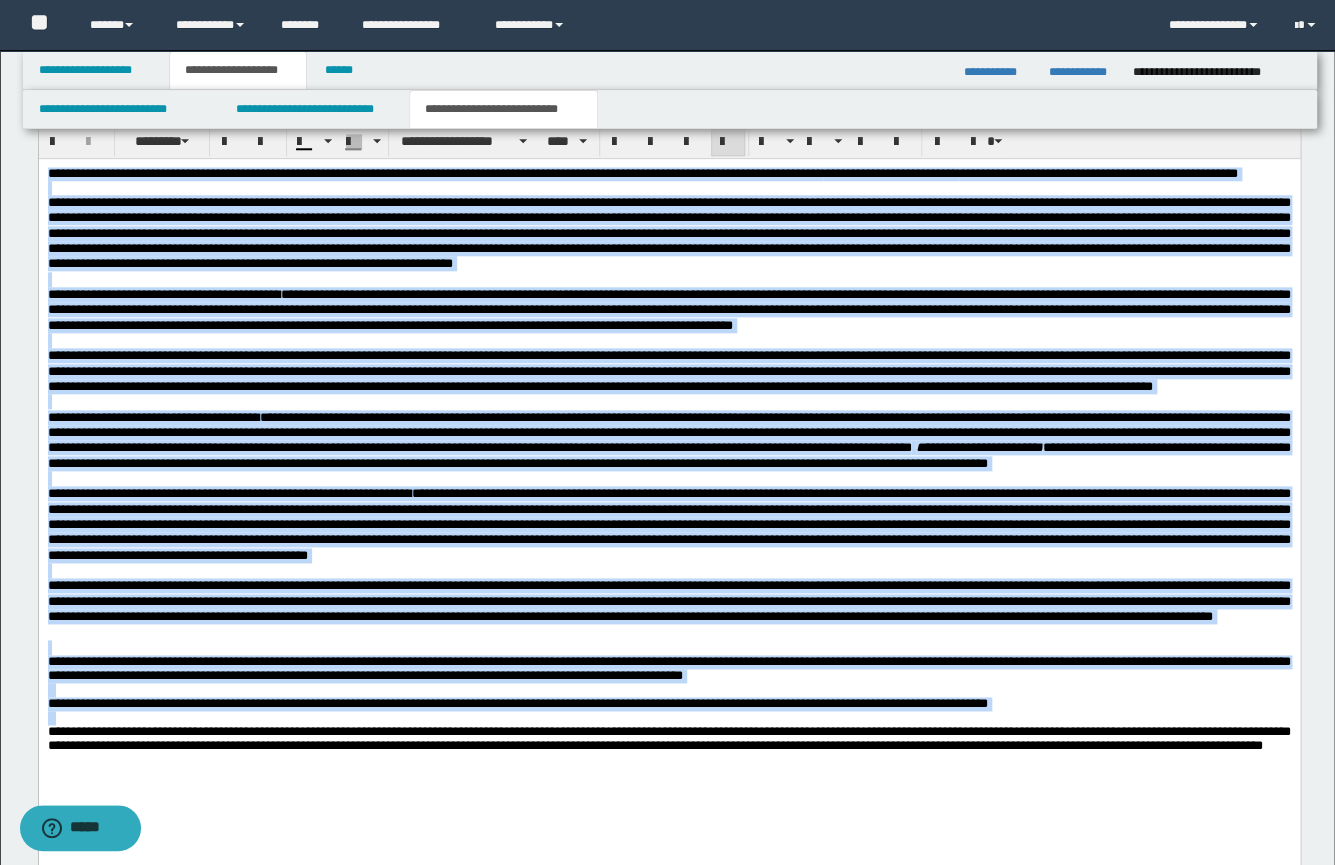 click at bounding box center [668, 232] 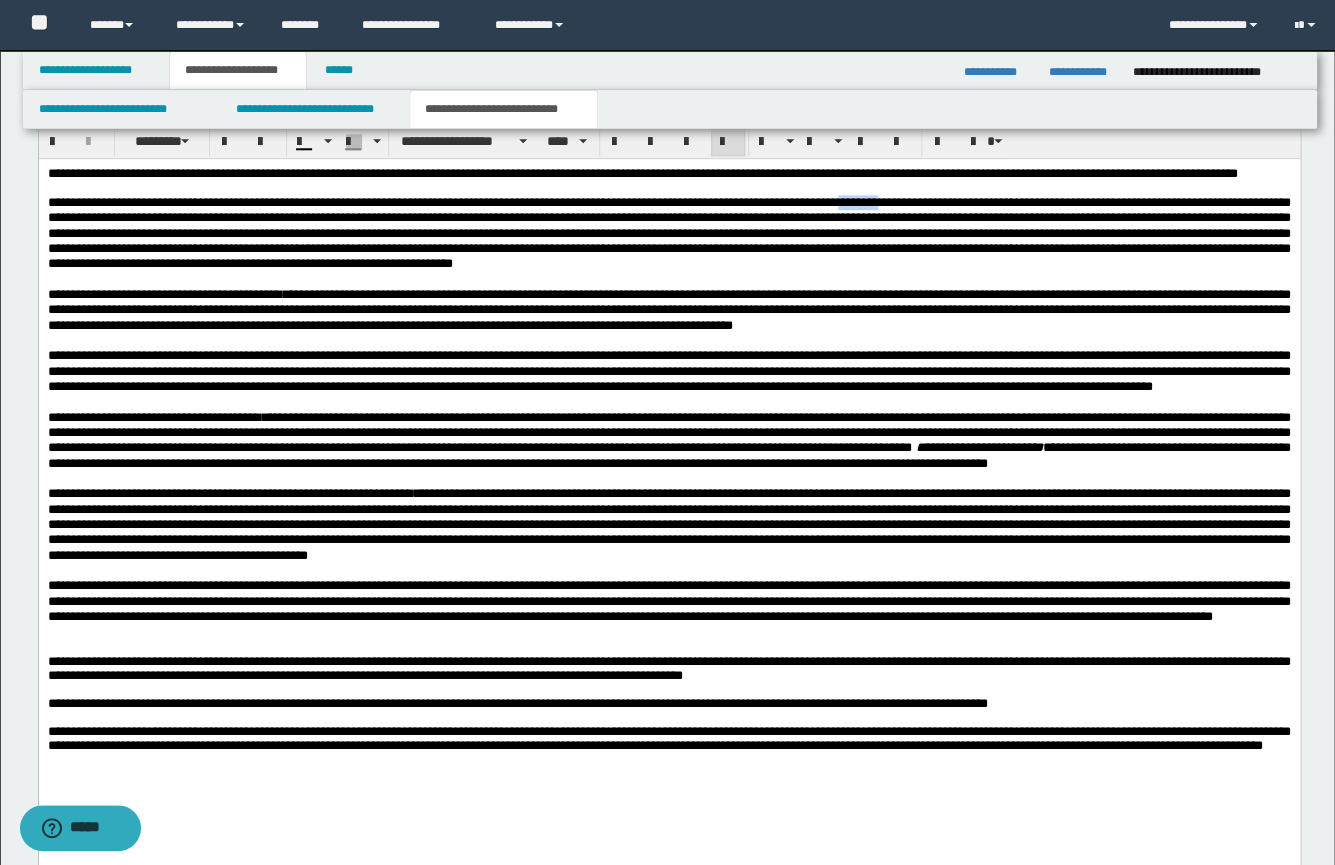 drag, startPoint x: 1089, startPoint y: 215, endPoint x: 1017, endPoint y: 217, distance: 72.02777 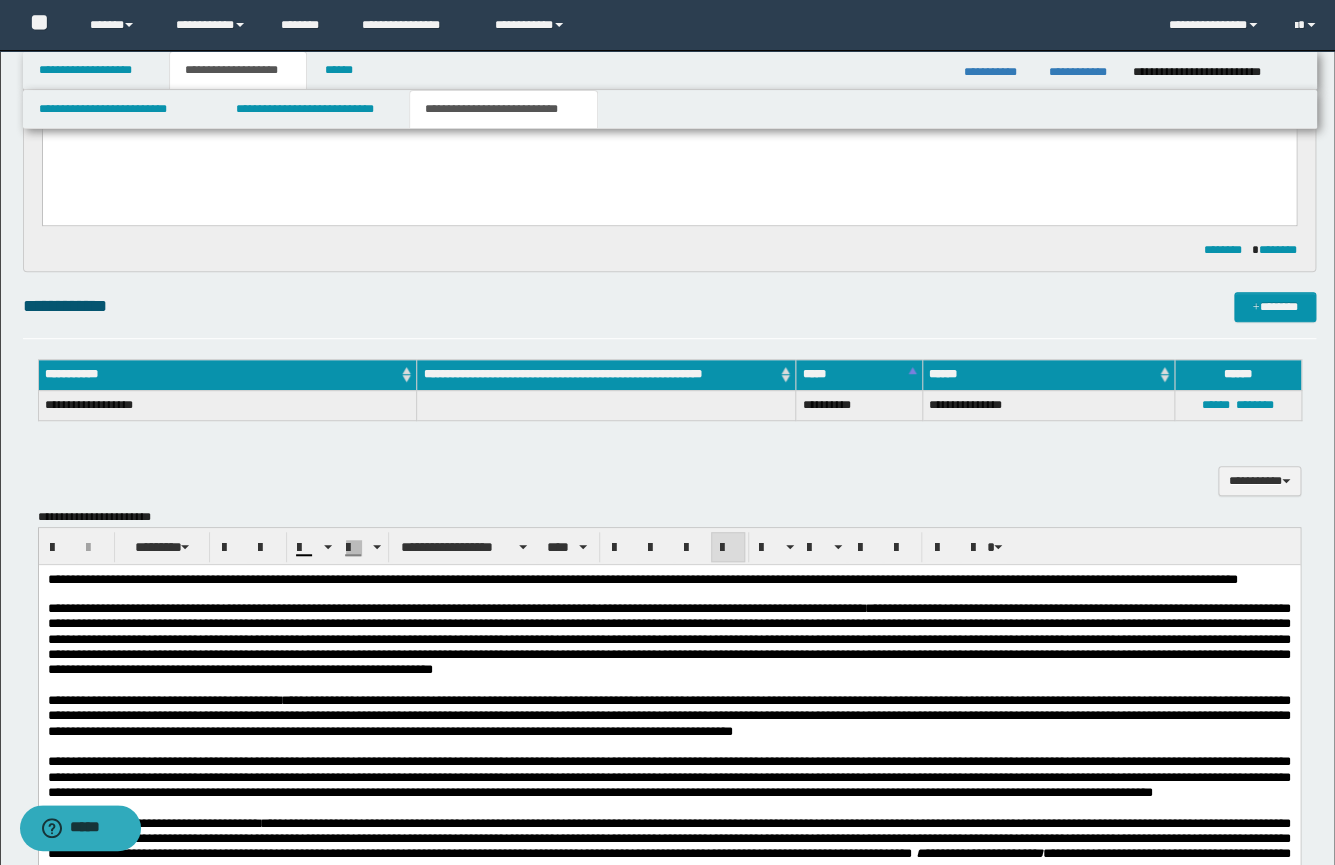 scroll, scrollTop: 0, scrollLeft: 0, axis: both 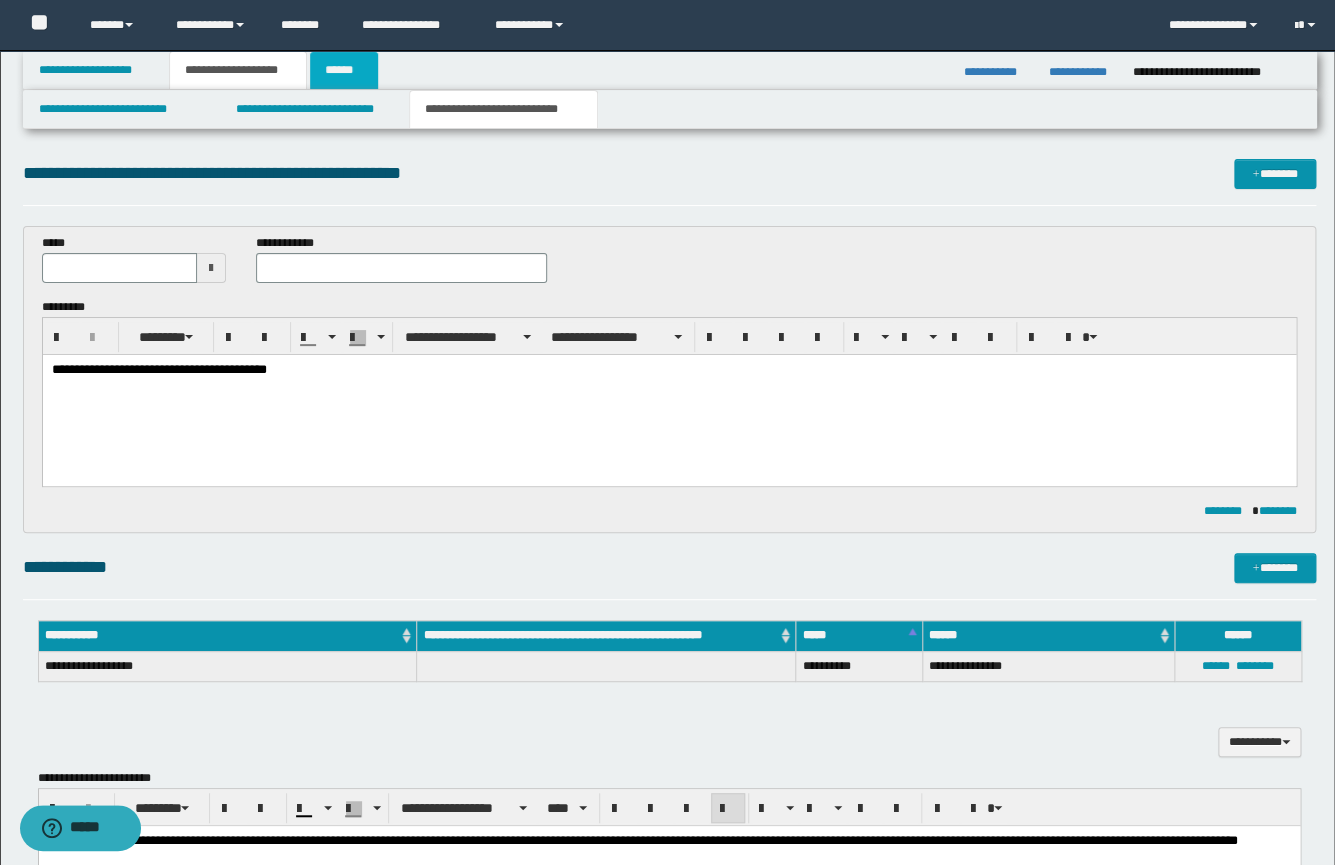 click on "******" at bounding box center [344, 70] 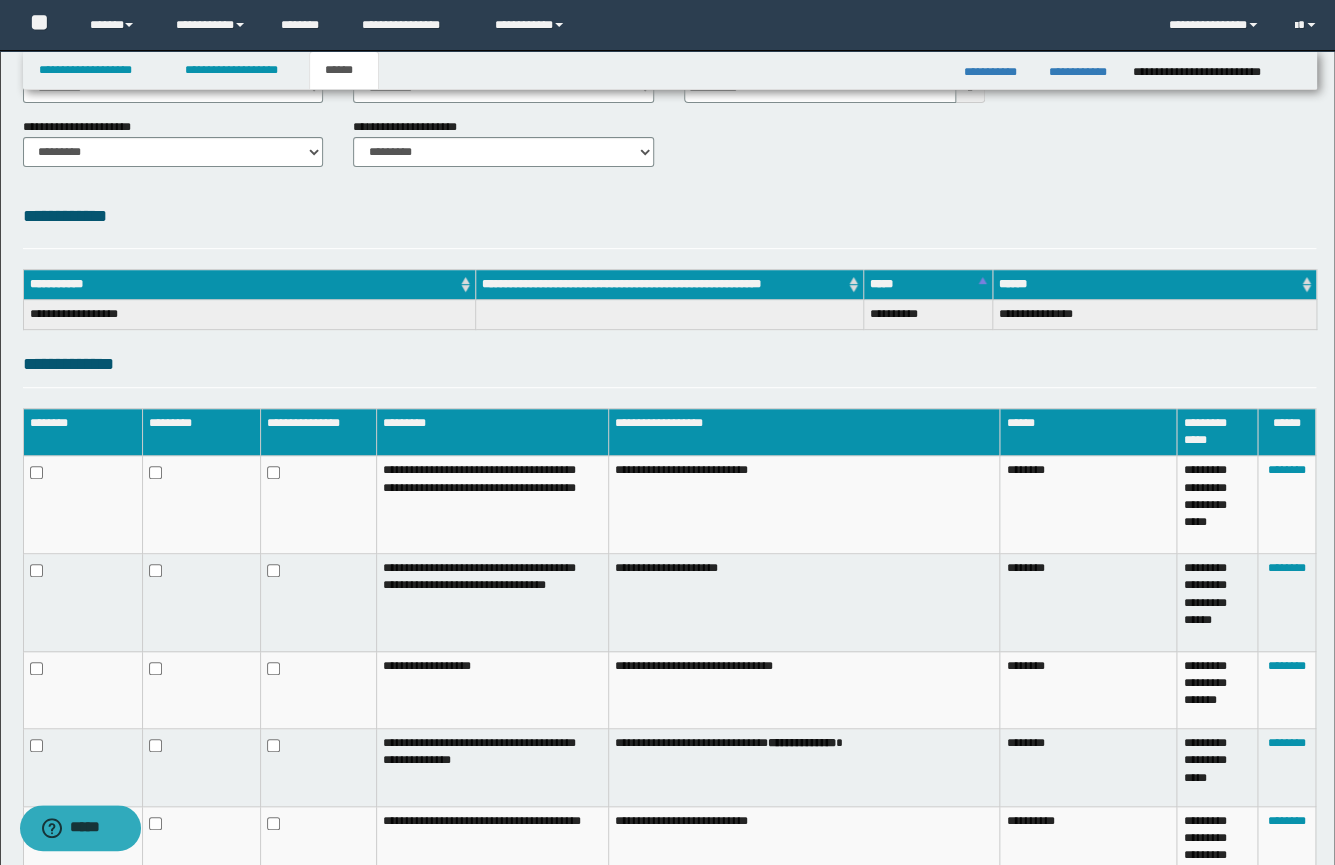scroll, scrollTop: 0, scrollLeft: 0, axis: both 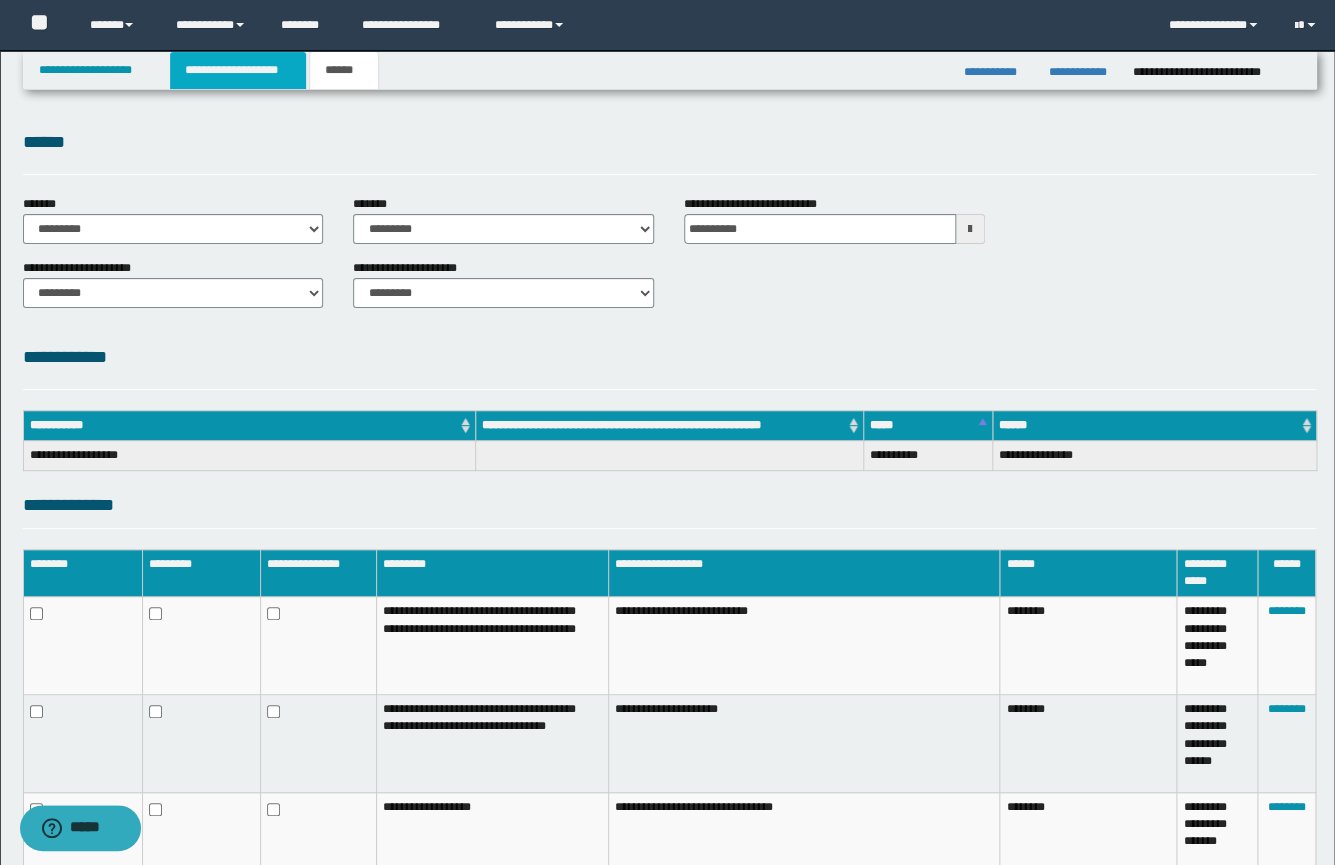 click on "**********" at bounding box center (238, 70) 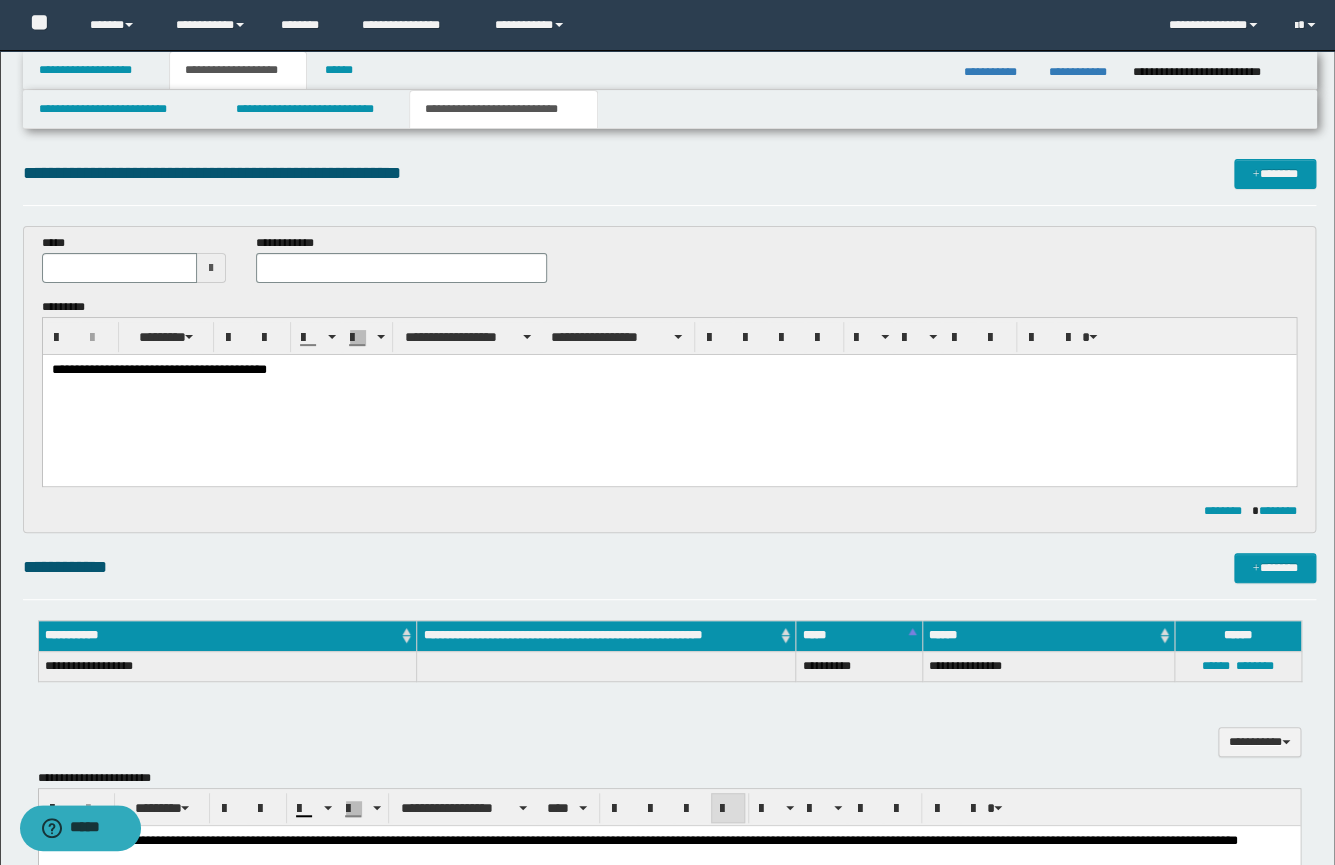 click on "**********" at bounding box center (503, 109) 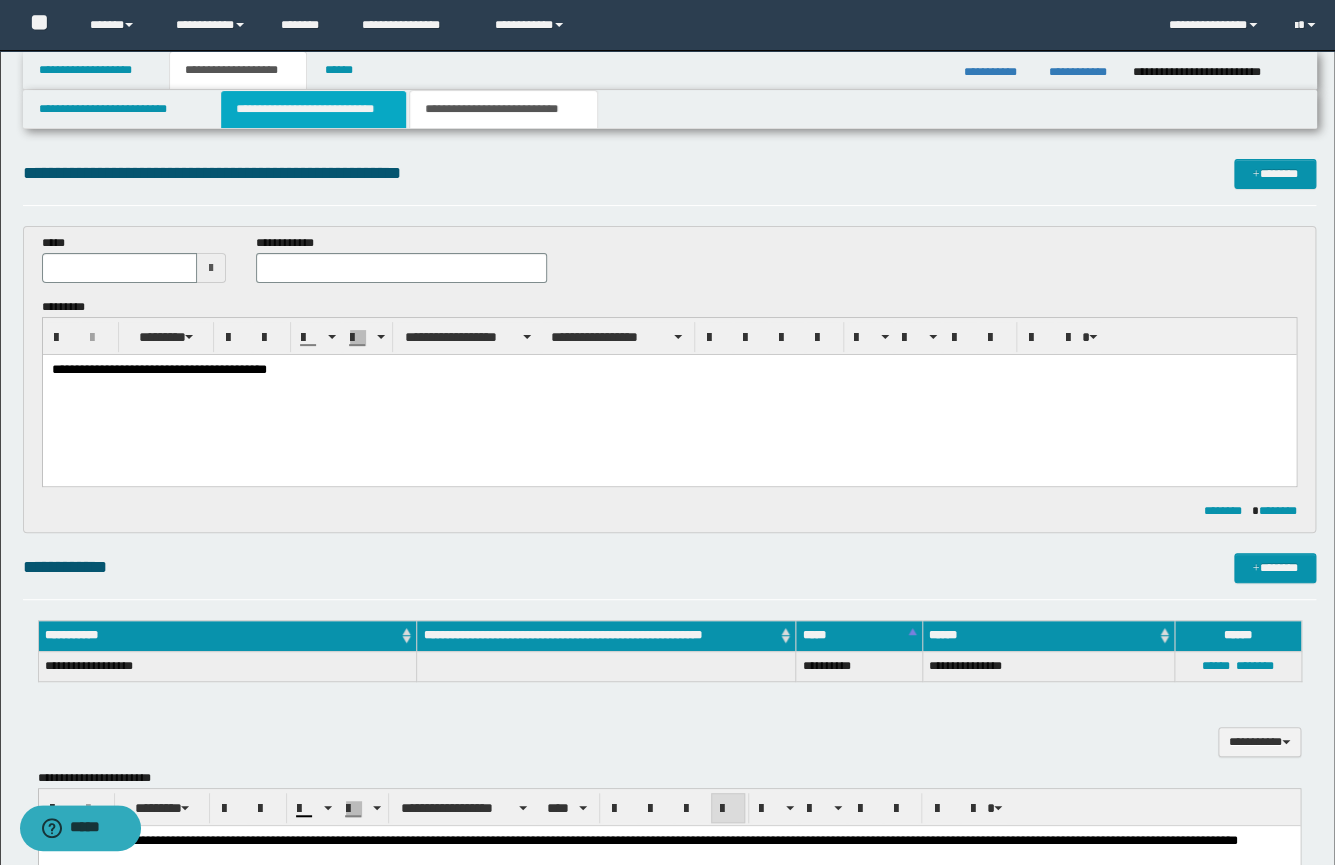 click on "**********" at bounding box center [313, 109] 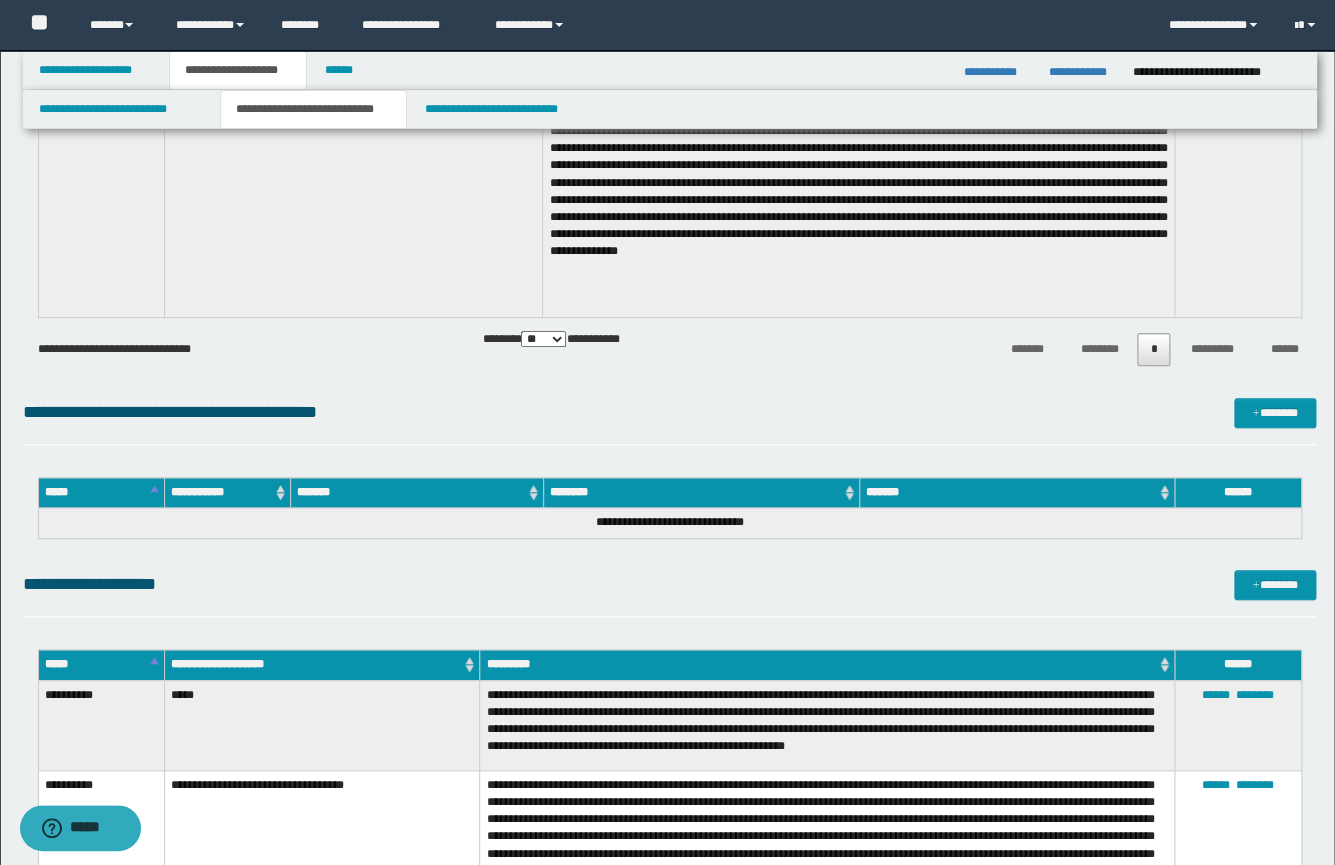 scroll, scrollTop: 256, scrollLeft: 0, axis: vertical 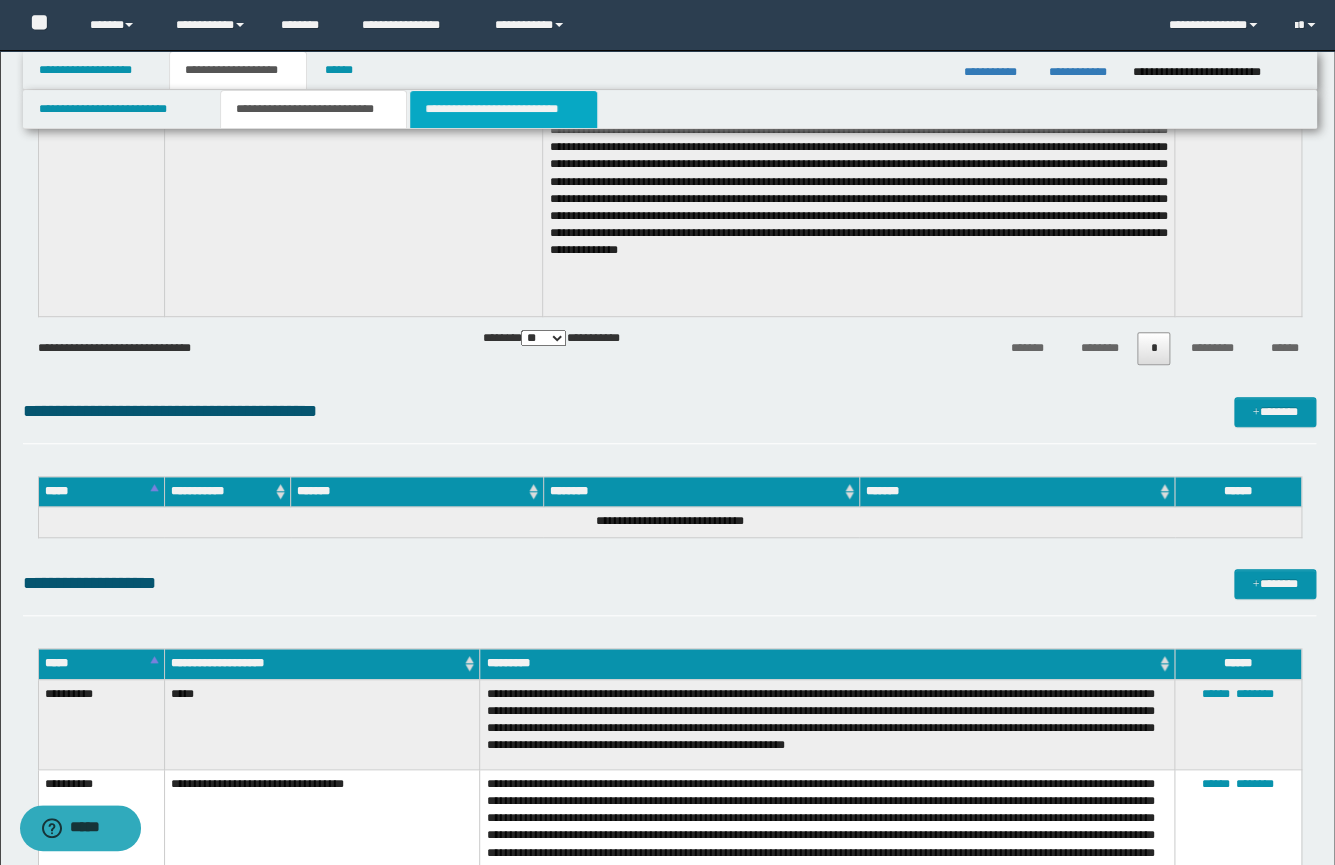 click on "**********" at bounding box center (503, 109) 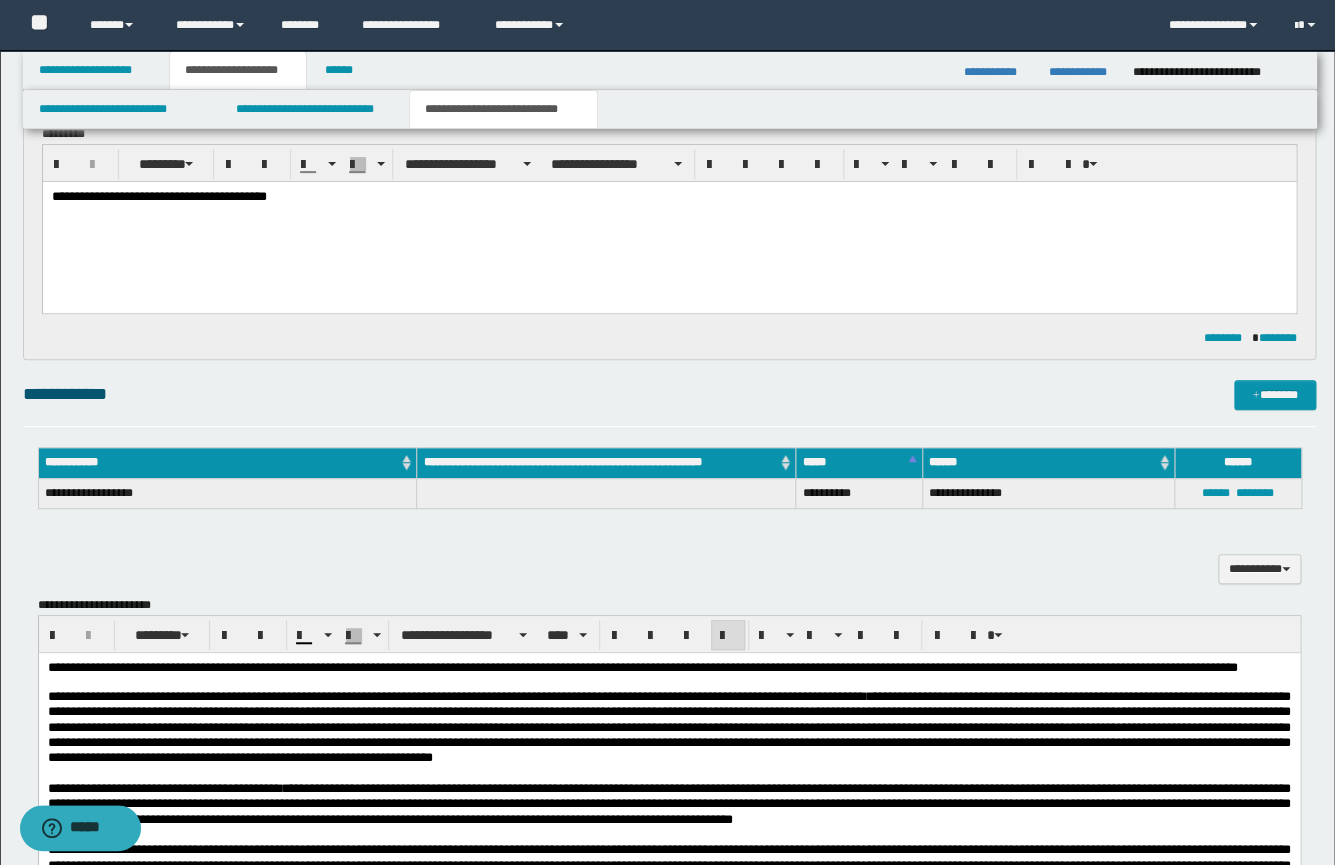 scroll, scrollTop: 161, scrollLeft: 0, axis: vertical 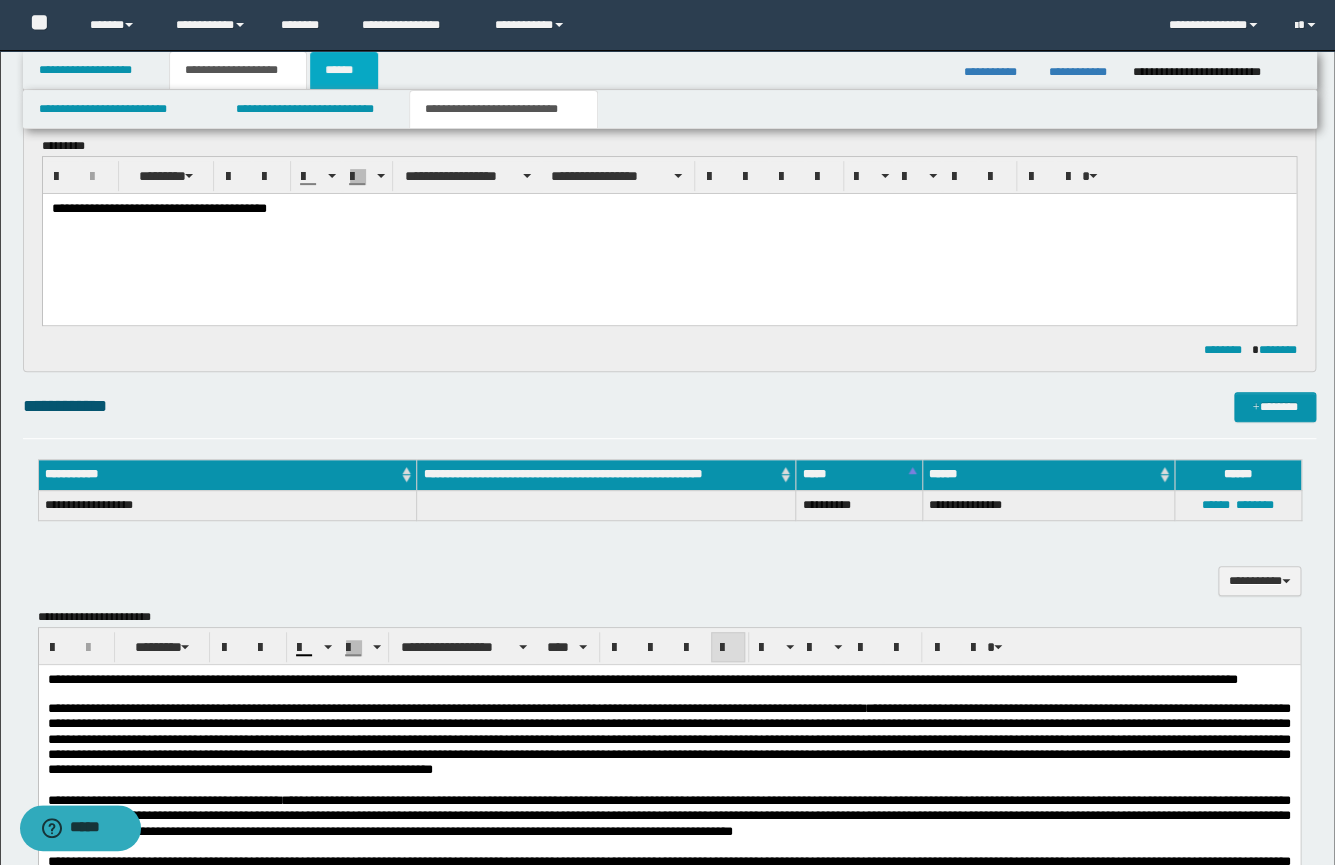 click on "******" at bounding box center (344, 70) 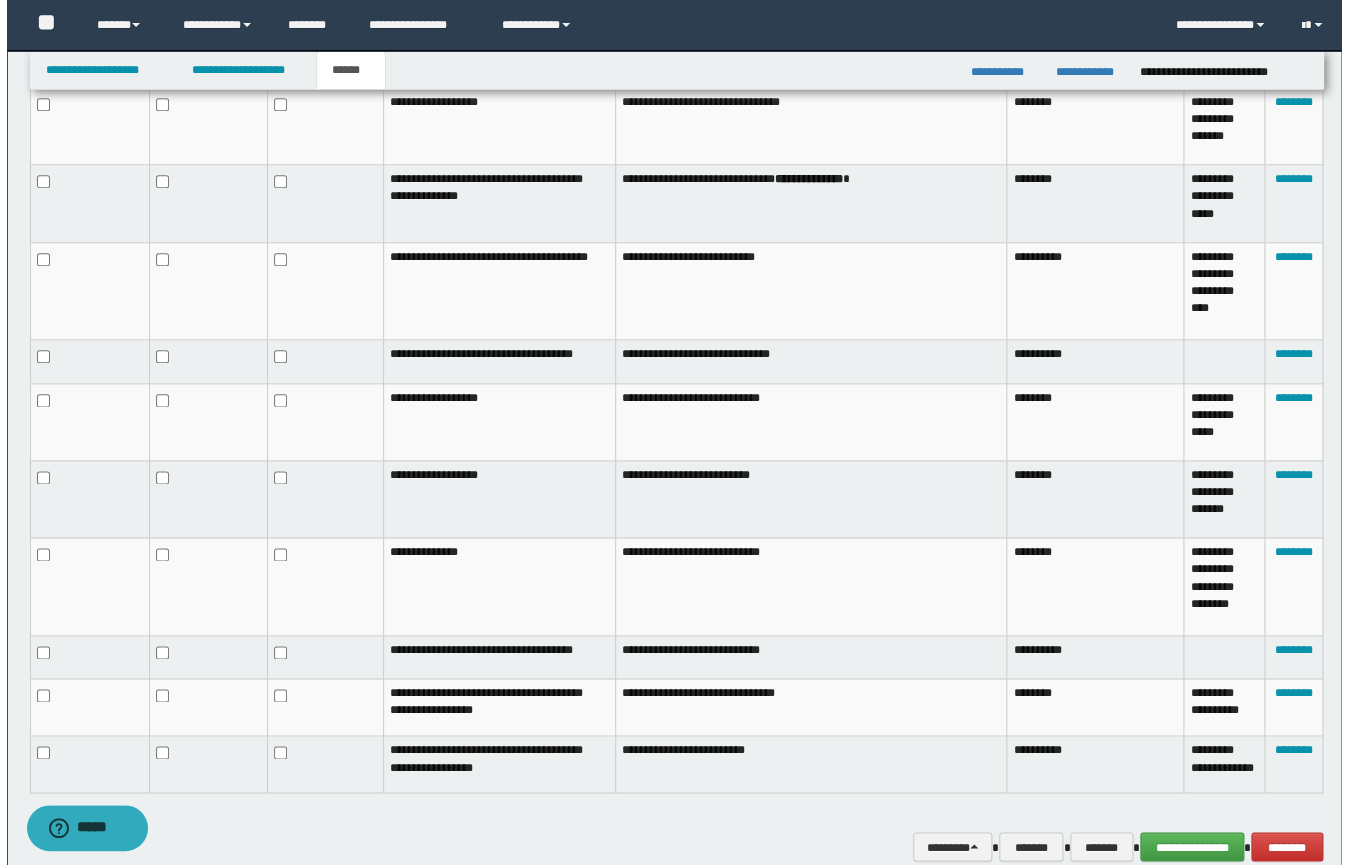 scroll, scrollTop: 797, scrollLeft: 0, axis: vertical 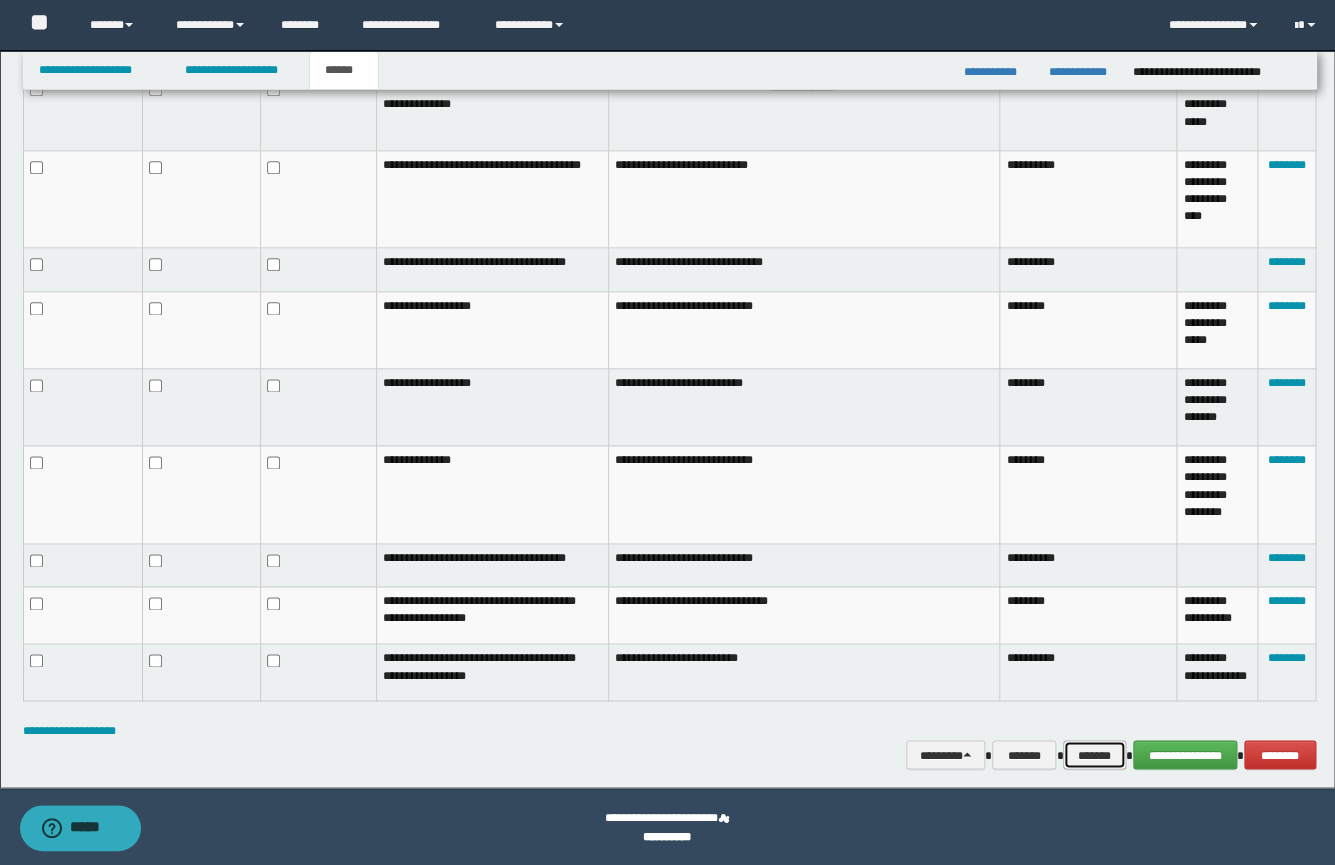 click on "*******" at bounding box center [1094, 755] 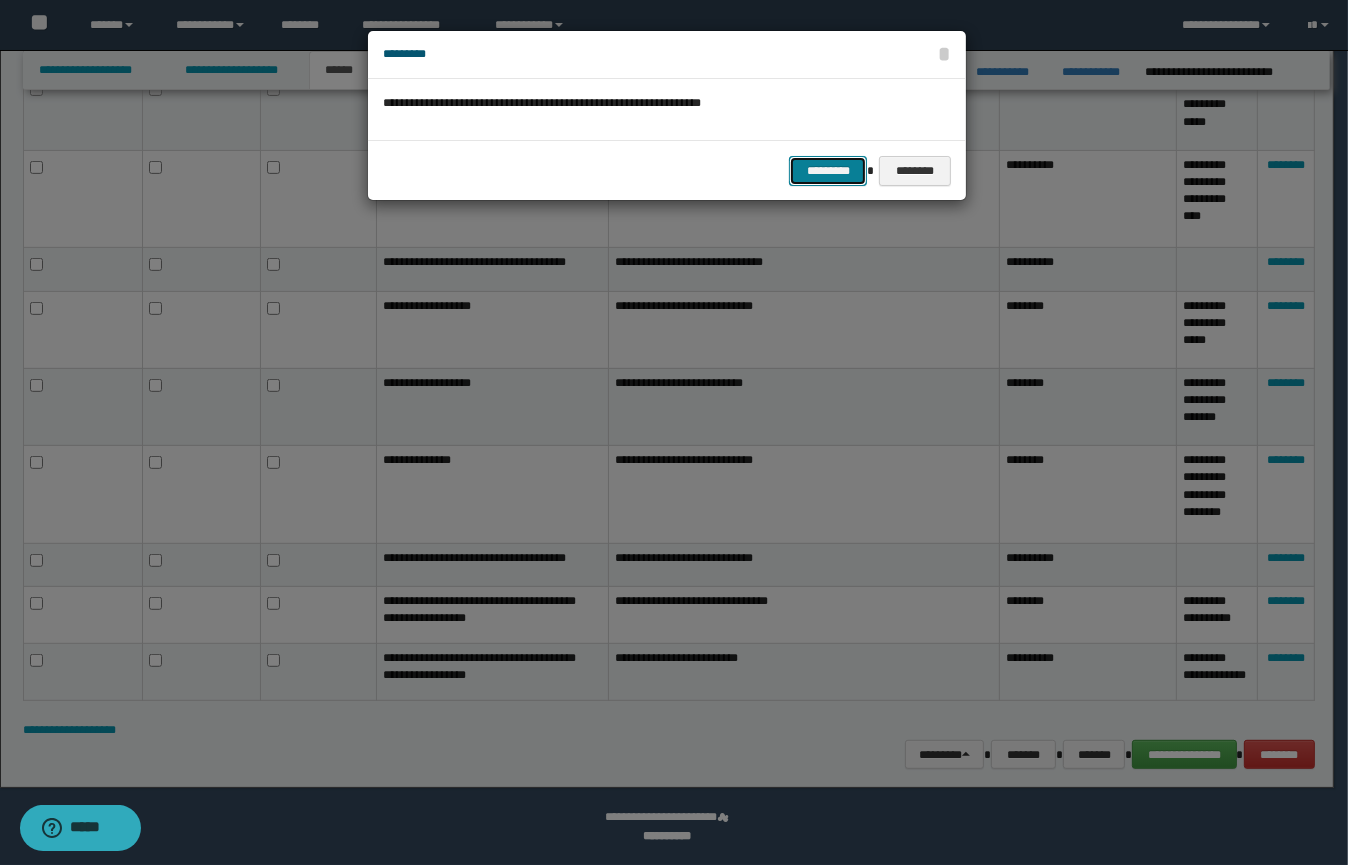 click on "*********" at bounding box center (828, 171) 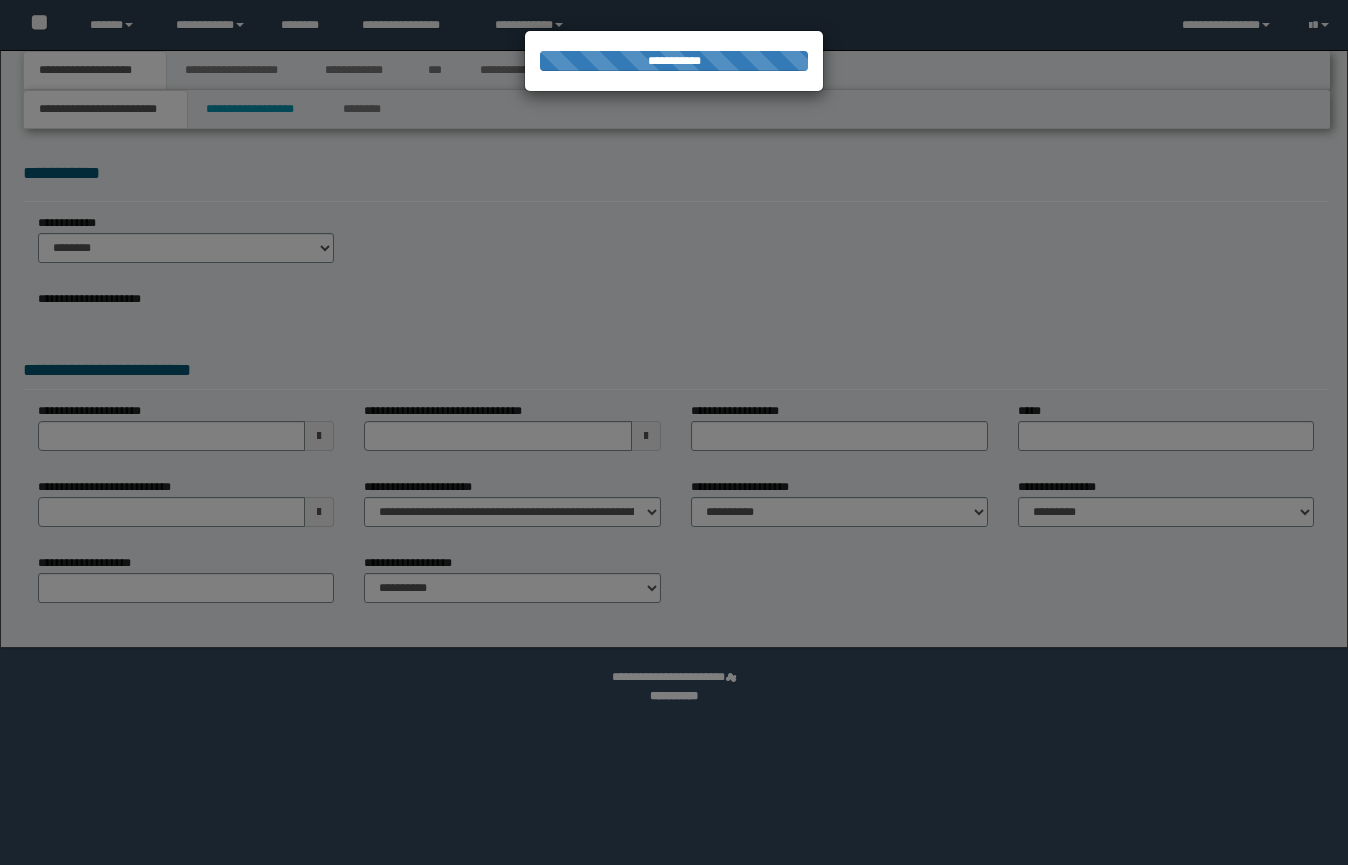scroll, scrollTop: 0, scrollLeft: 0, axis: both 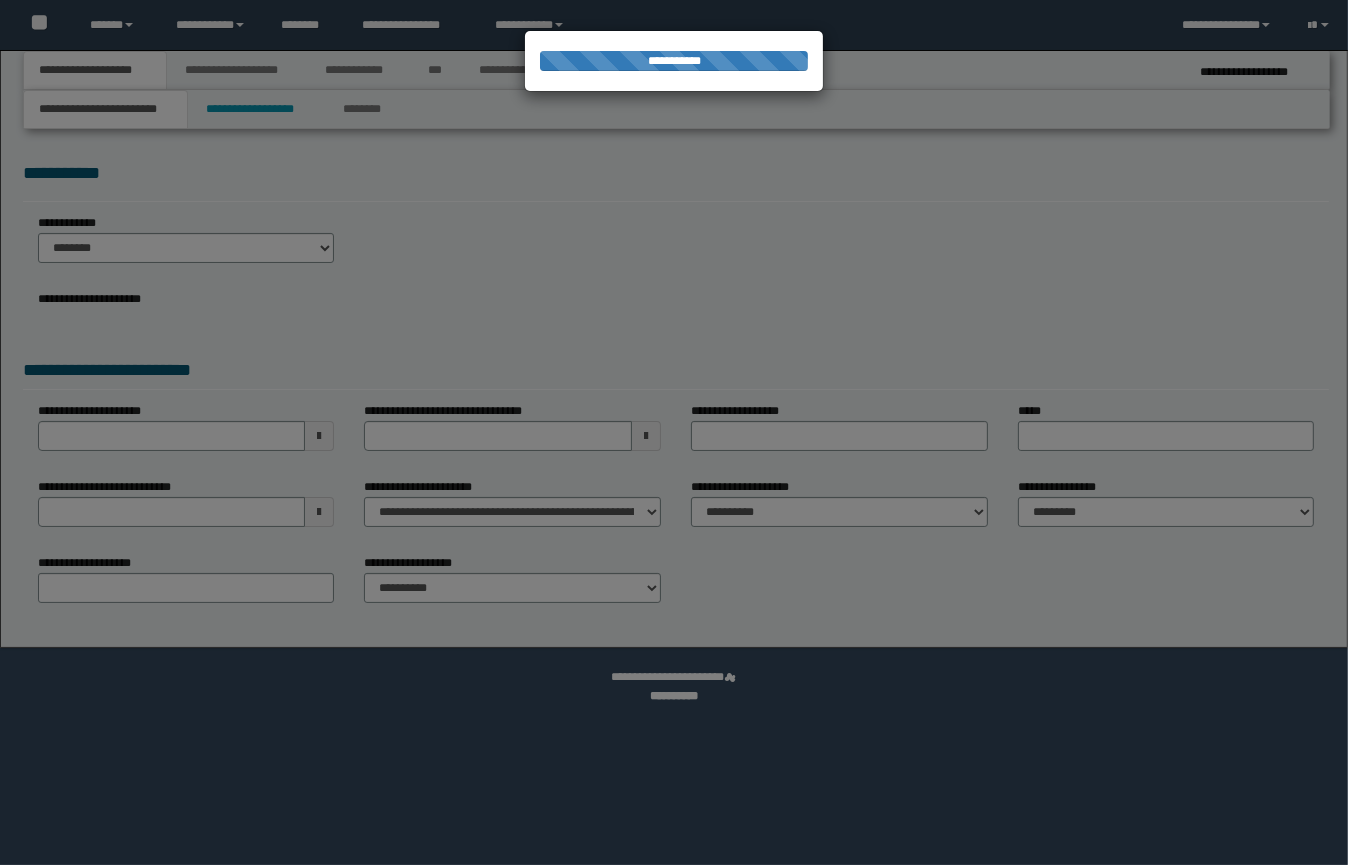 select on "*" 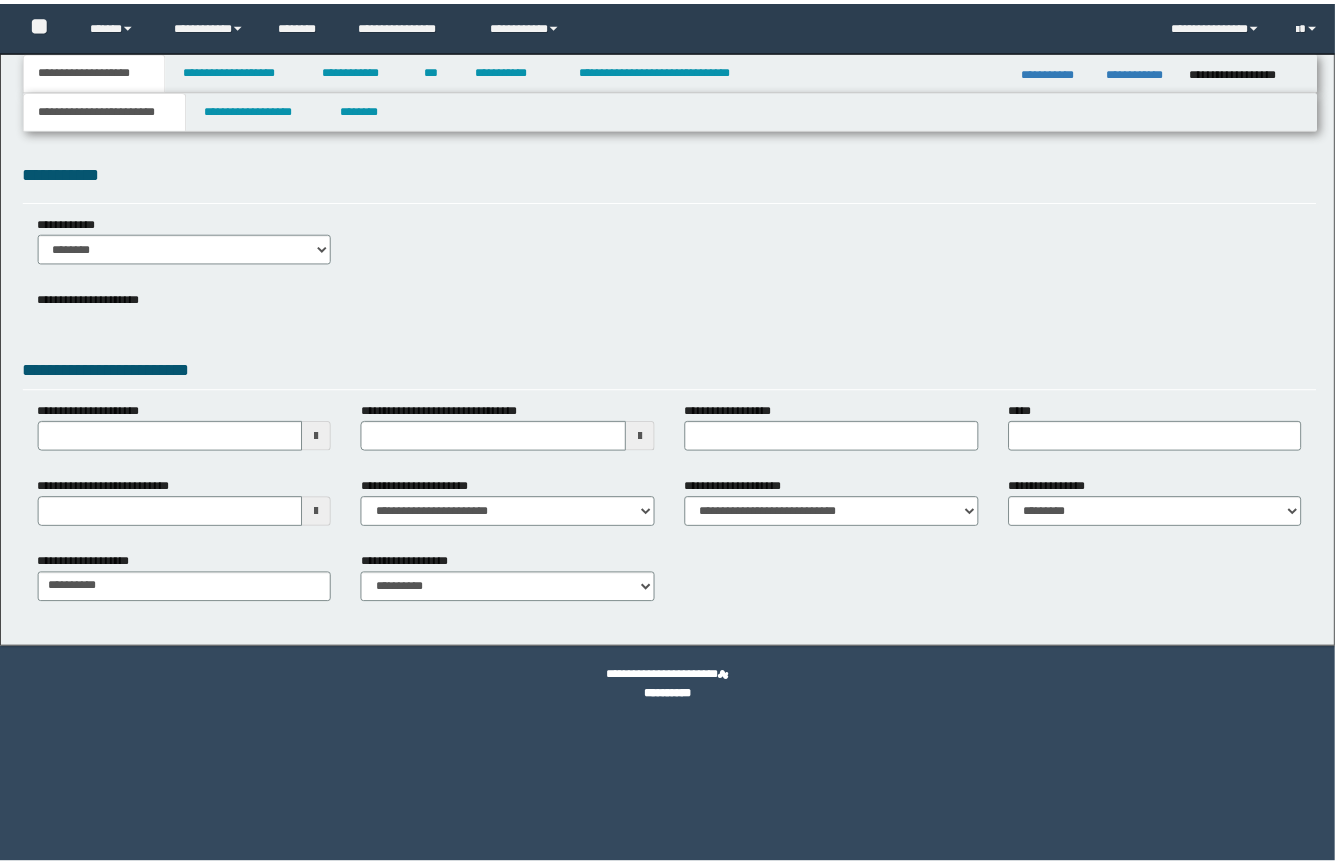 scroll, scrollTop: 0, scrollLeft: 0, axis: both 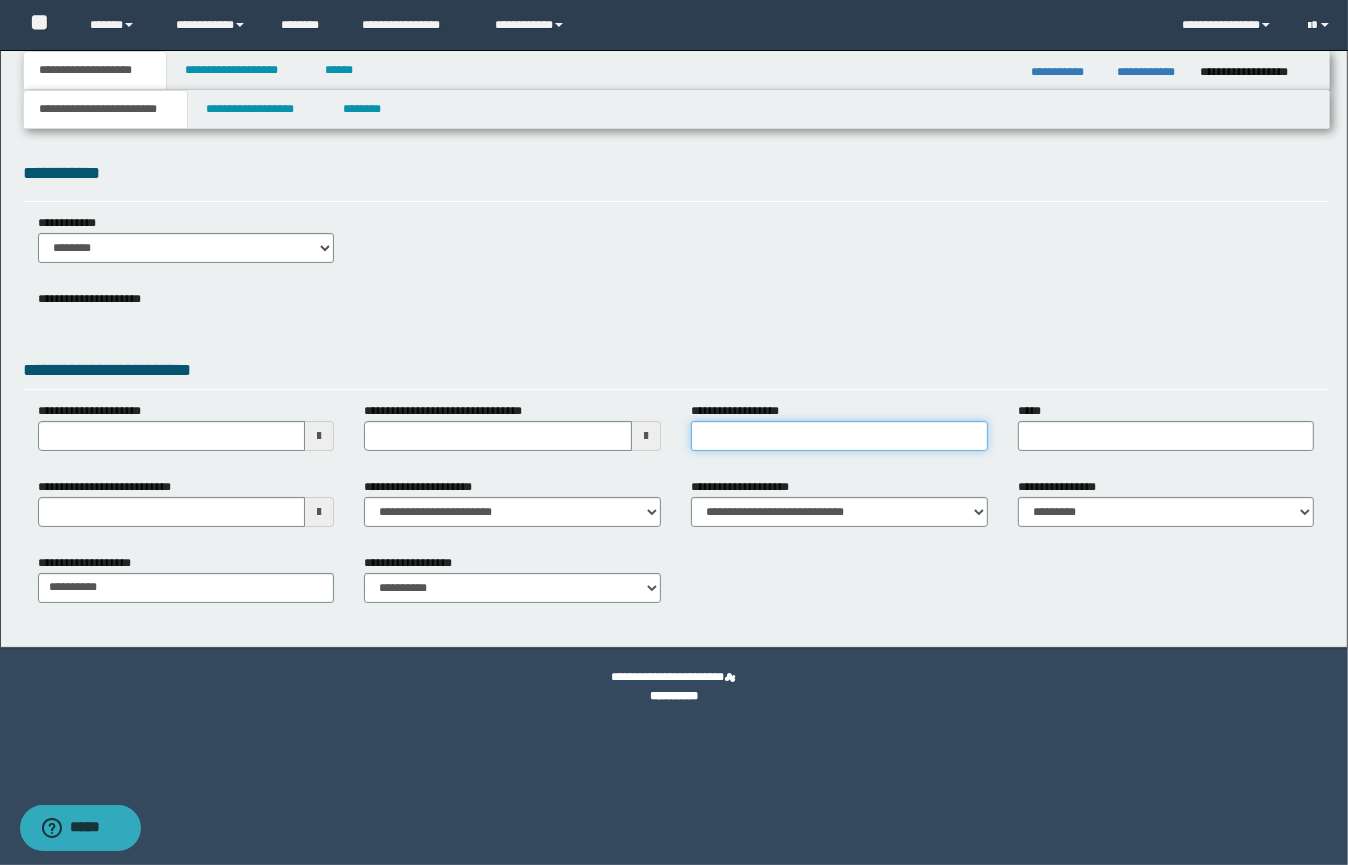click on "**********" at bounding box center (839, 436) 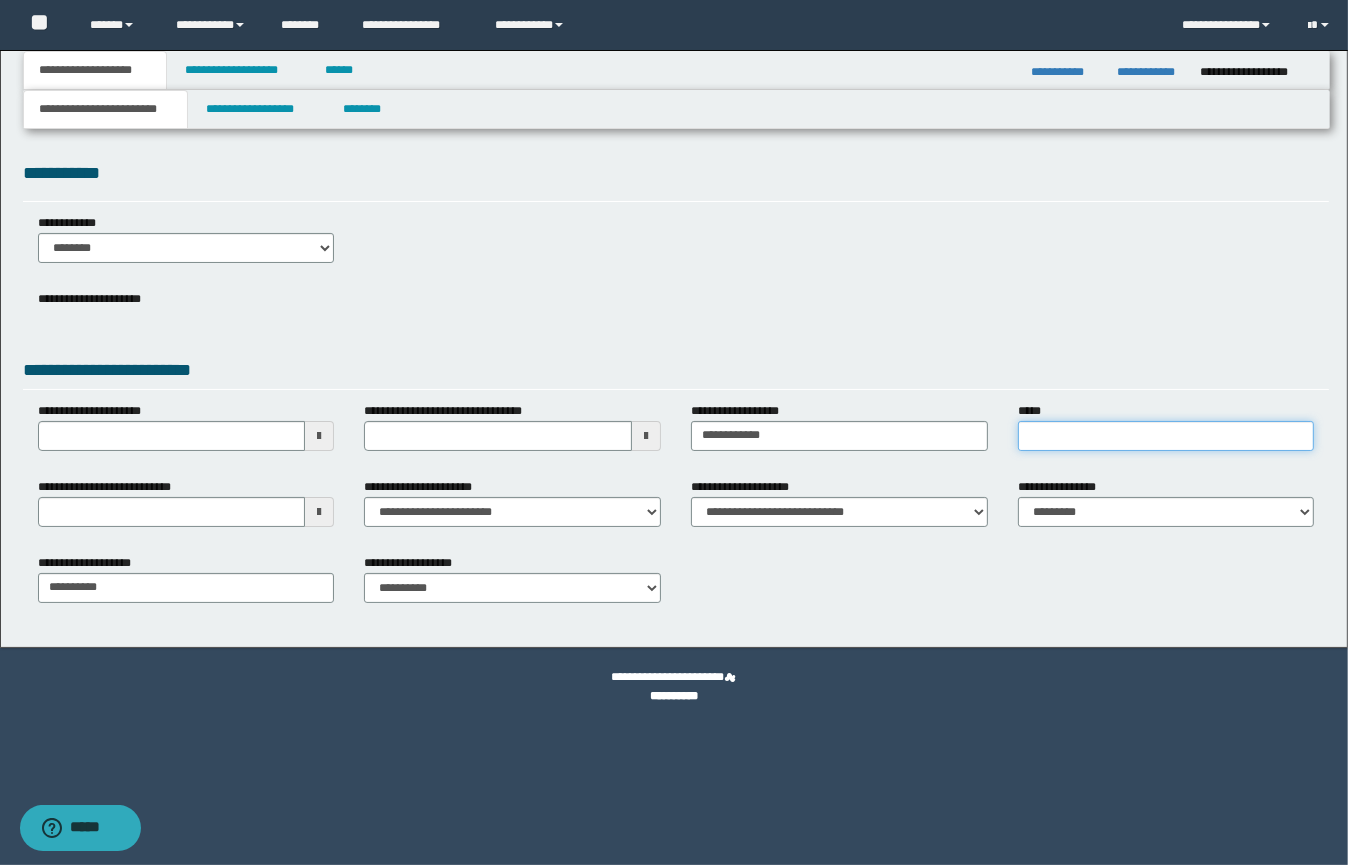 click on "*****" at bounding box center [1166, 436] 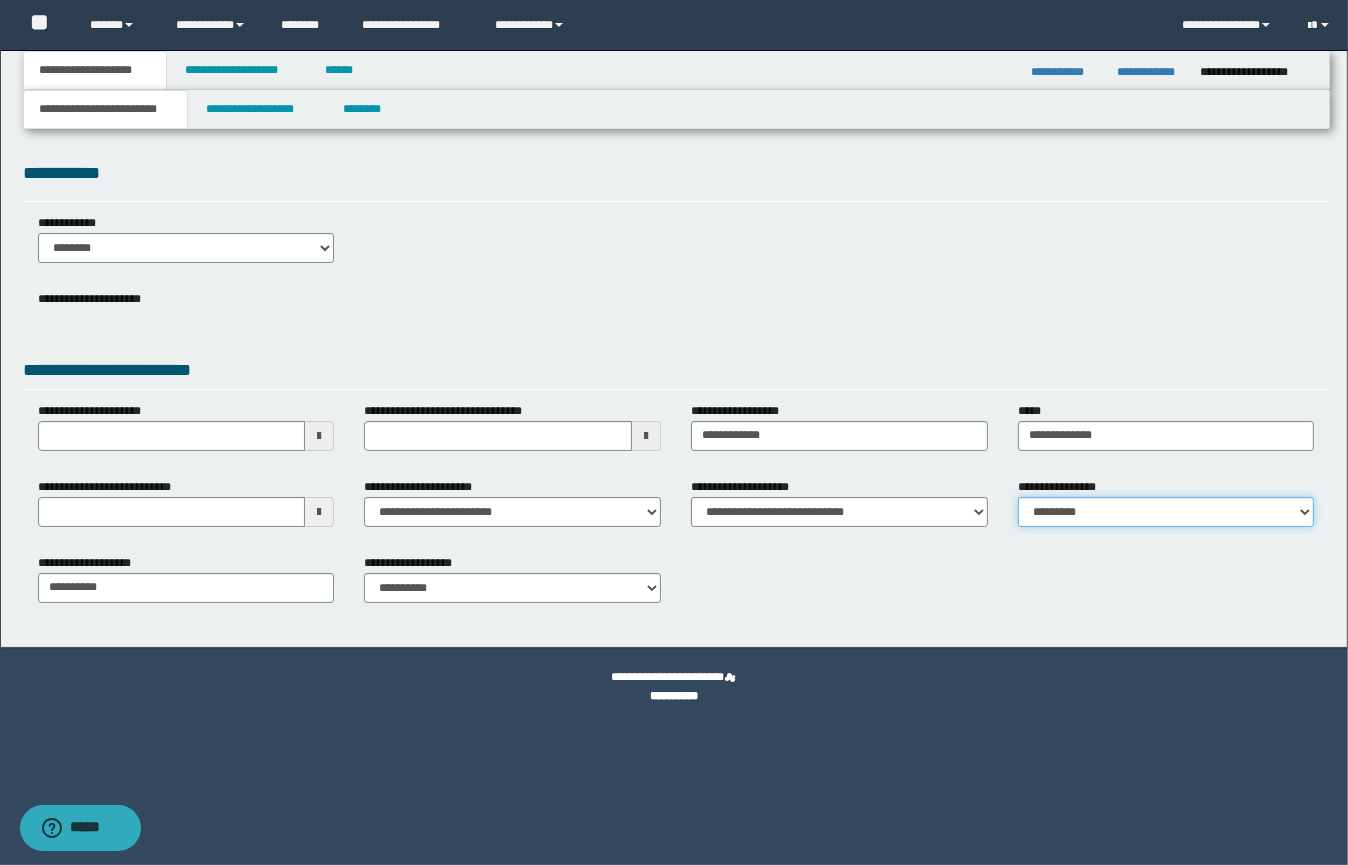 click on "**********" at bounding box center (1166, 512) 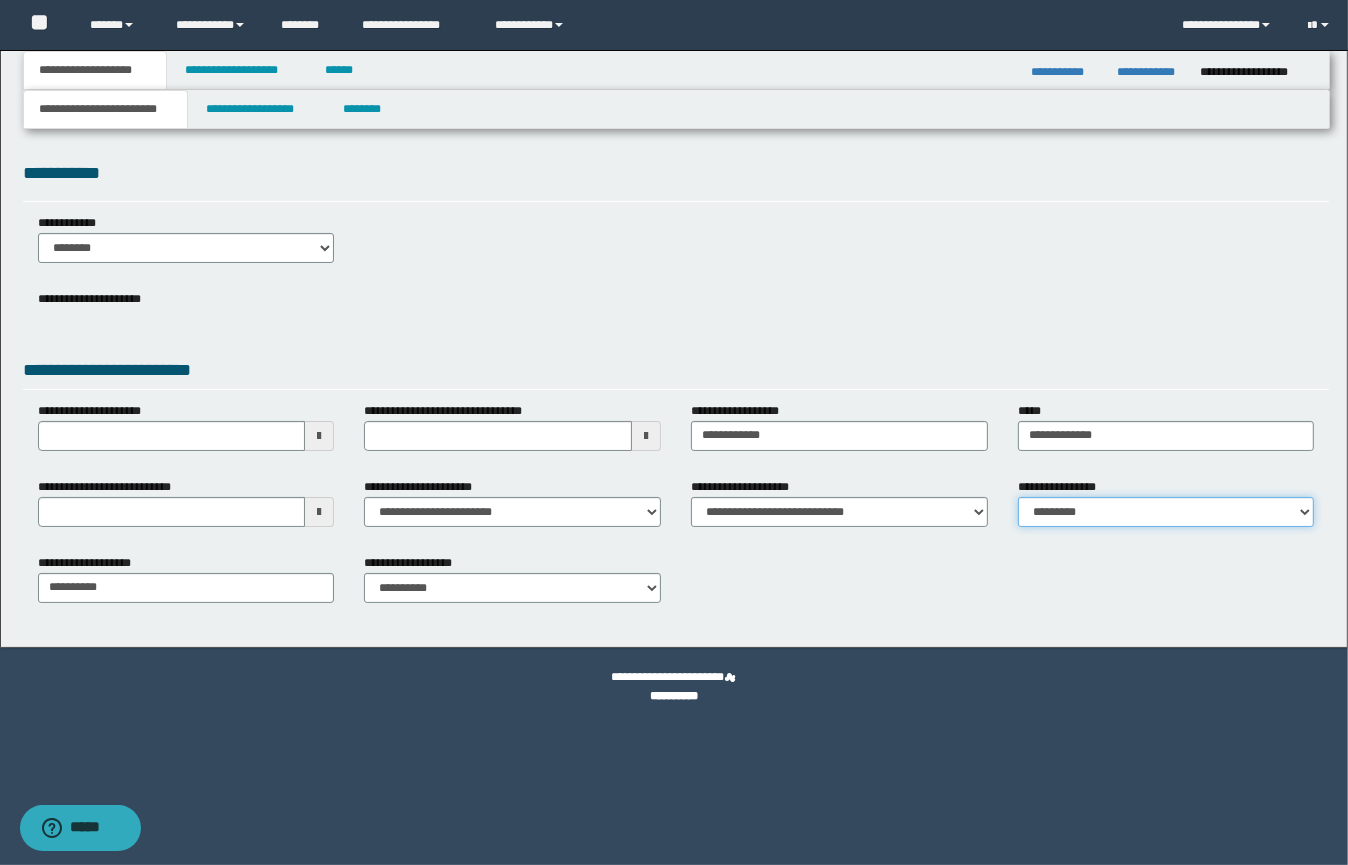 select on "*" 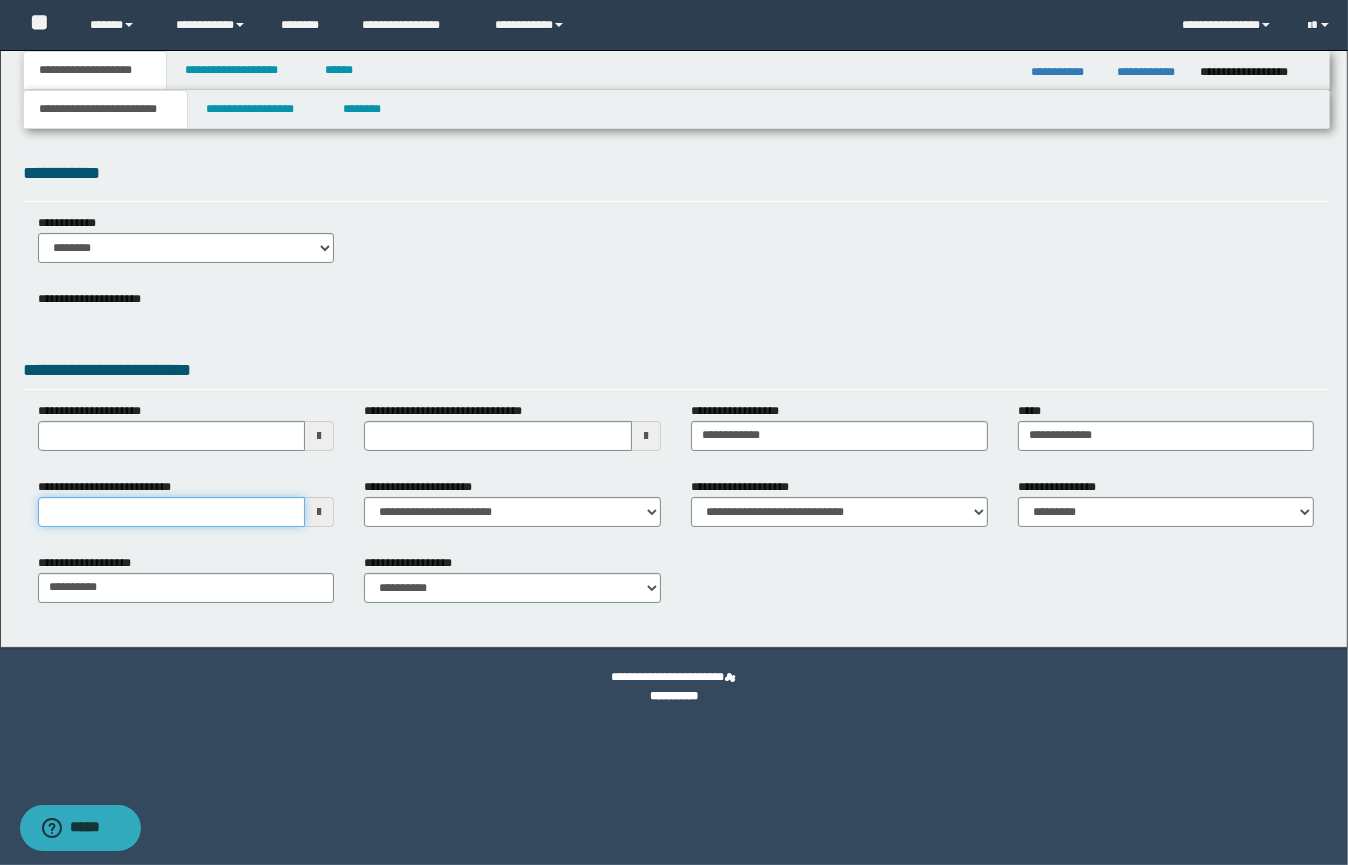 click on "**********" at bounding box center (172, 512) 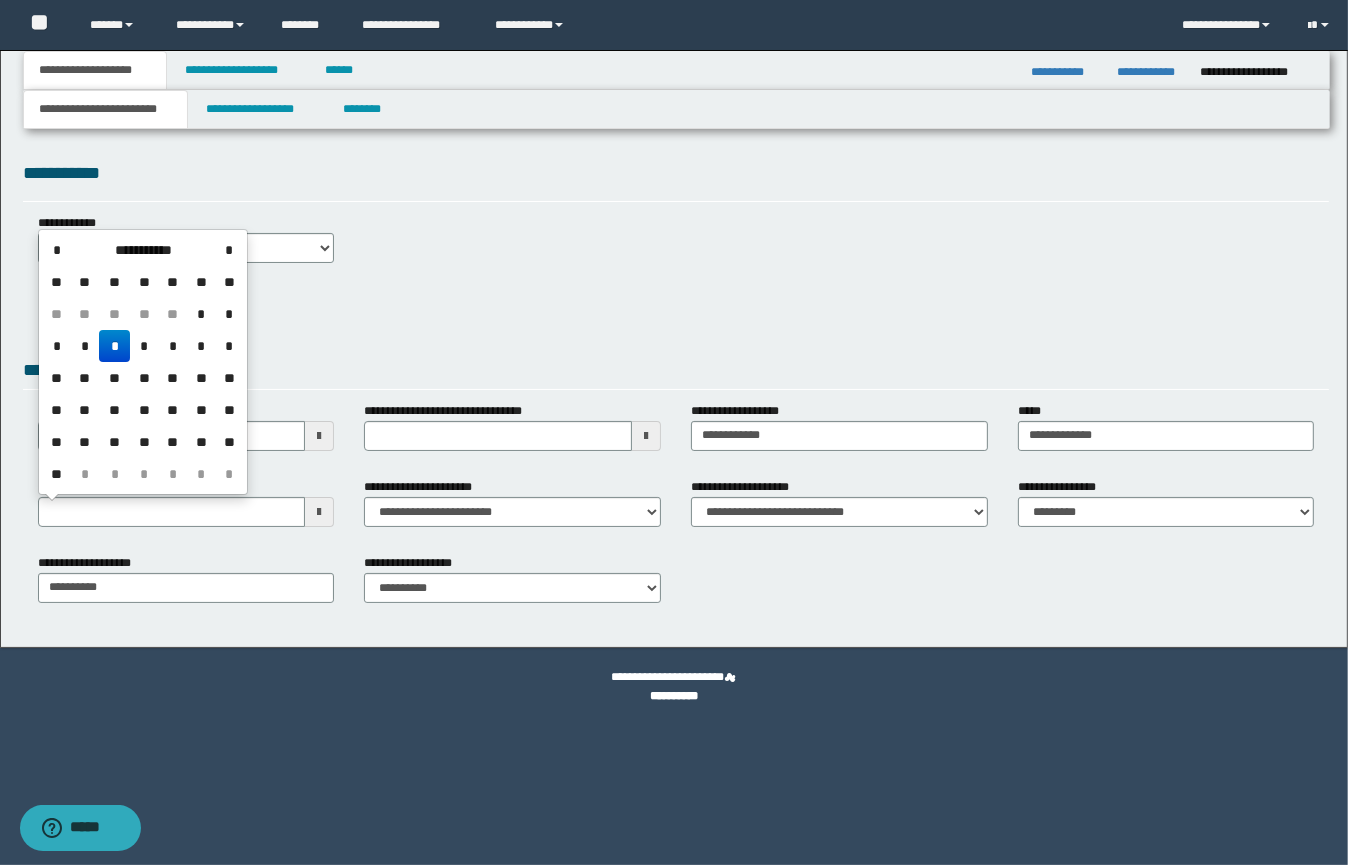 drag, startPoint x: 109, startPoint y: 335, endPoint x: 120, endPoint y: 368, distance: 34.785053 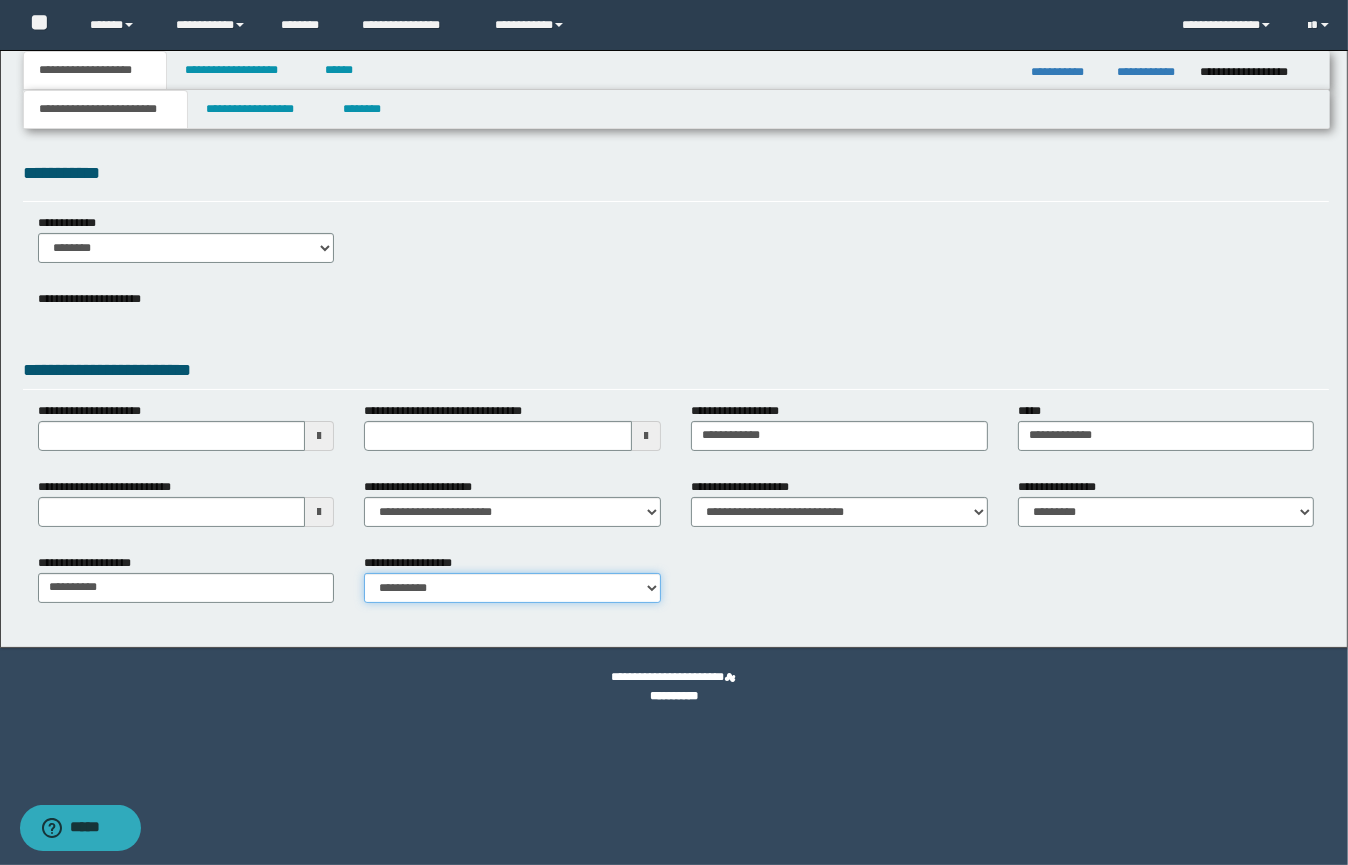 click on "**********" at bounding box center (512, 588) 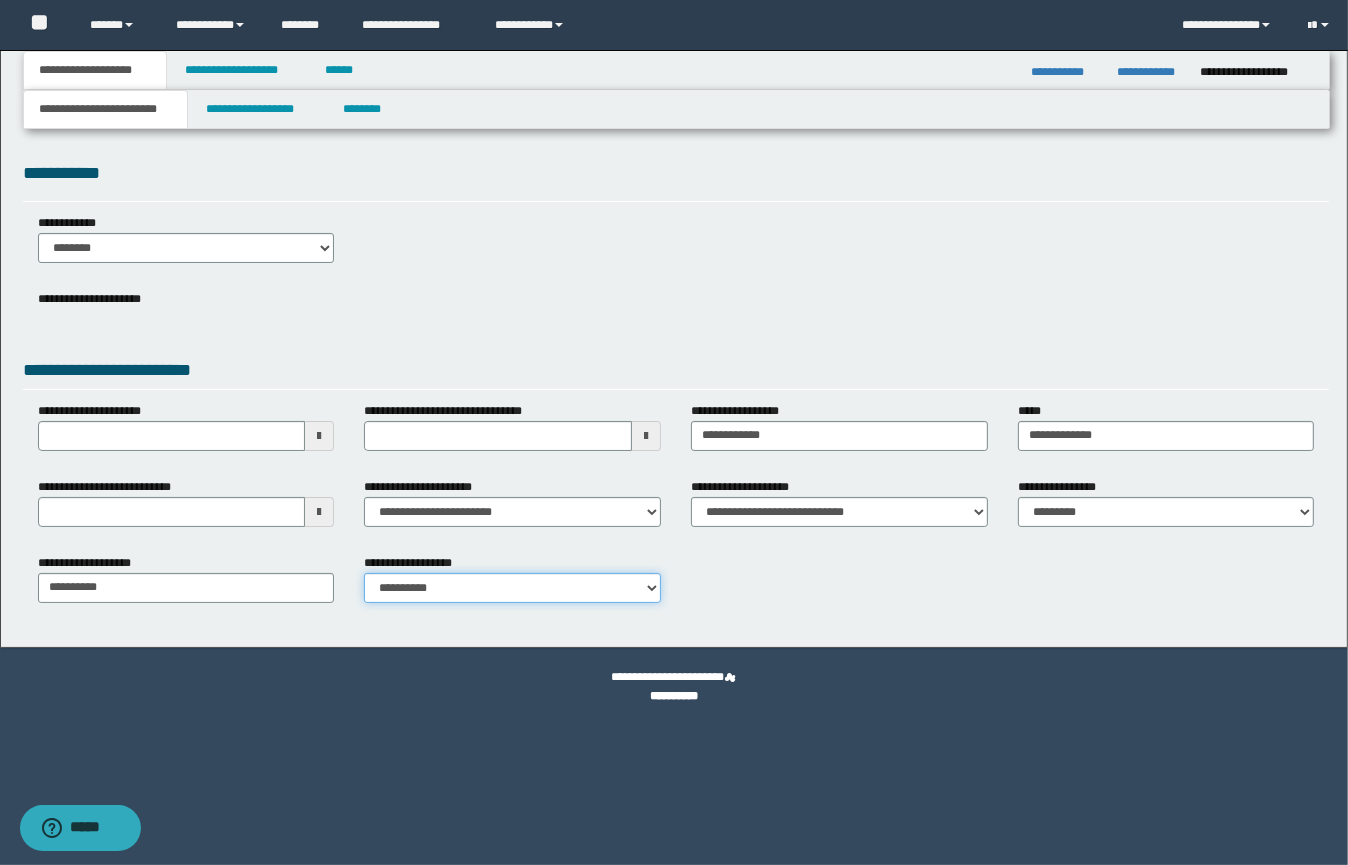 select on "*" 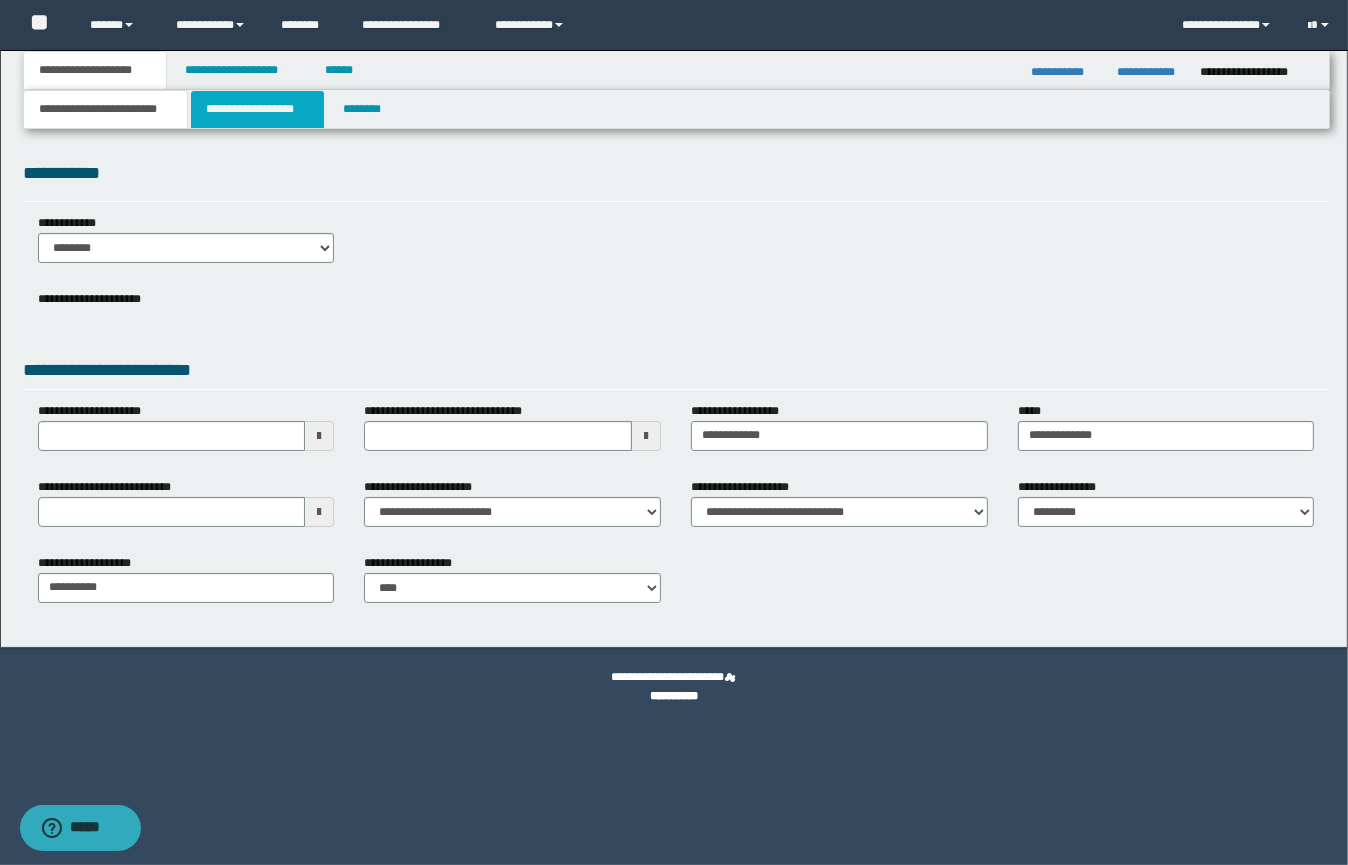 click on "**********" at bounding box center (257, 109) 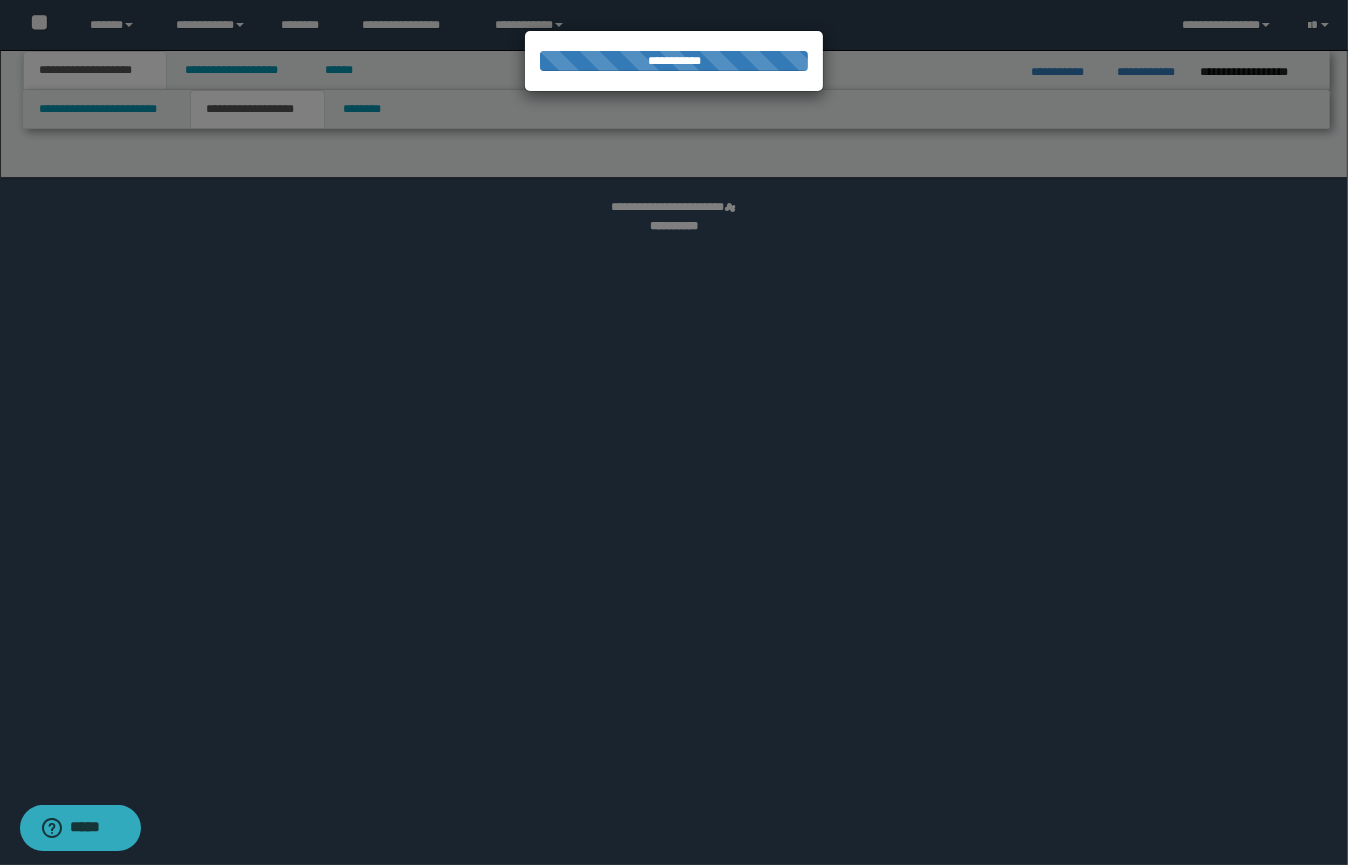 select on "*" 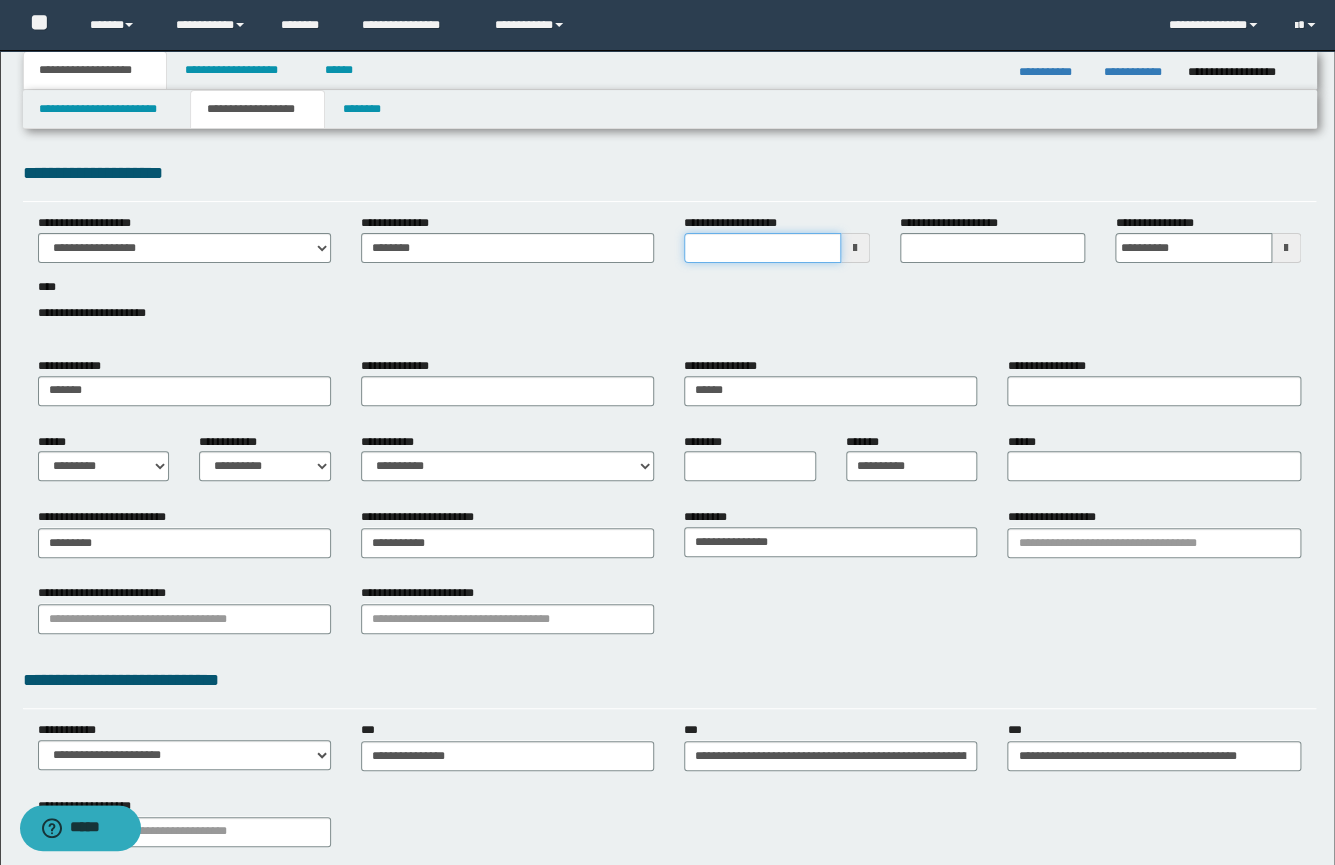drag, startPoint x: 758, startPoint y: 254, endPoint x: 631, endPoint y: 242, distance: 127.56567 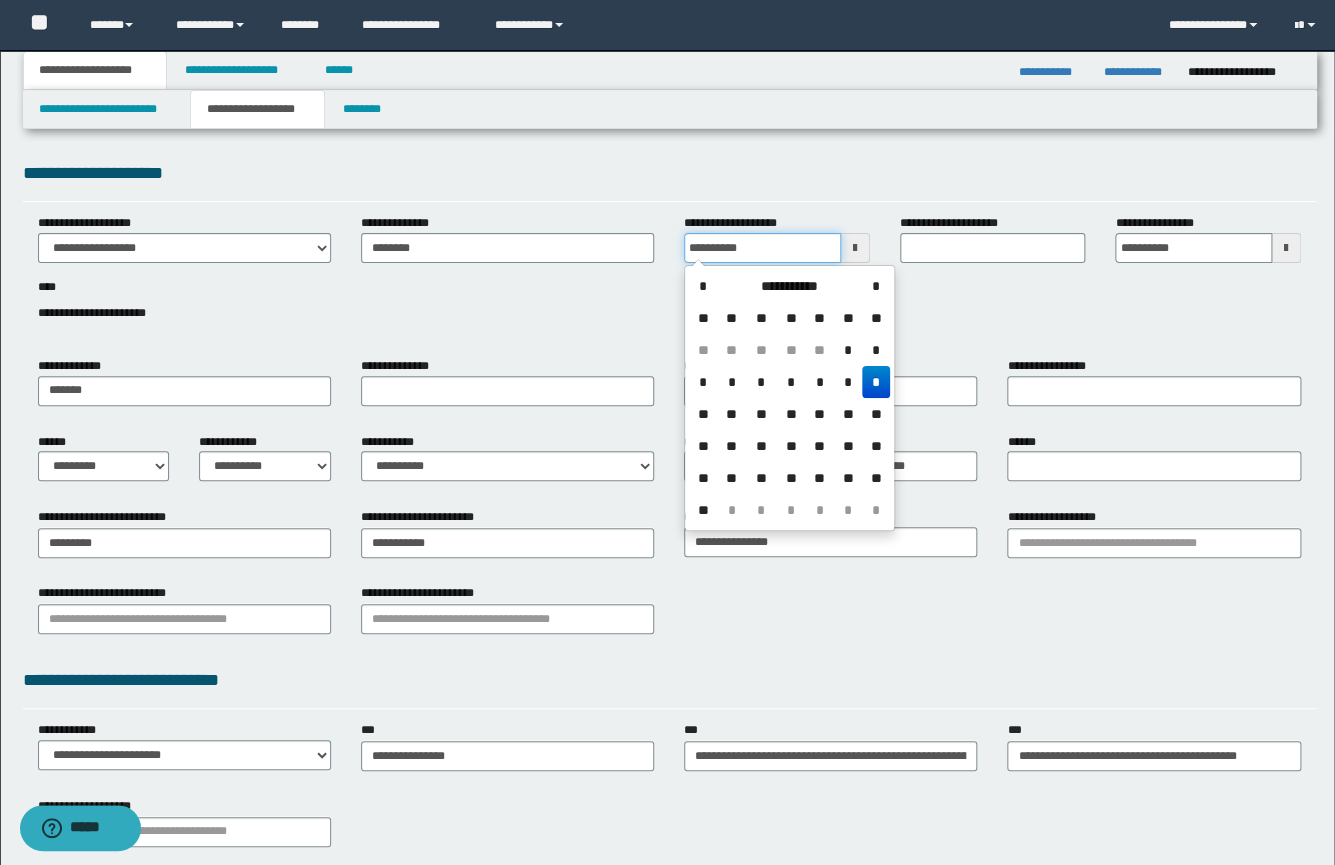 type on "**********" 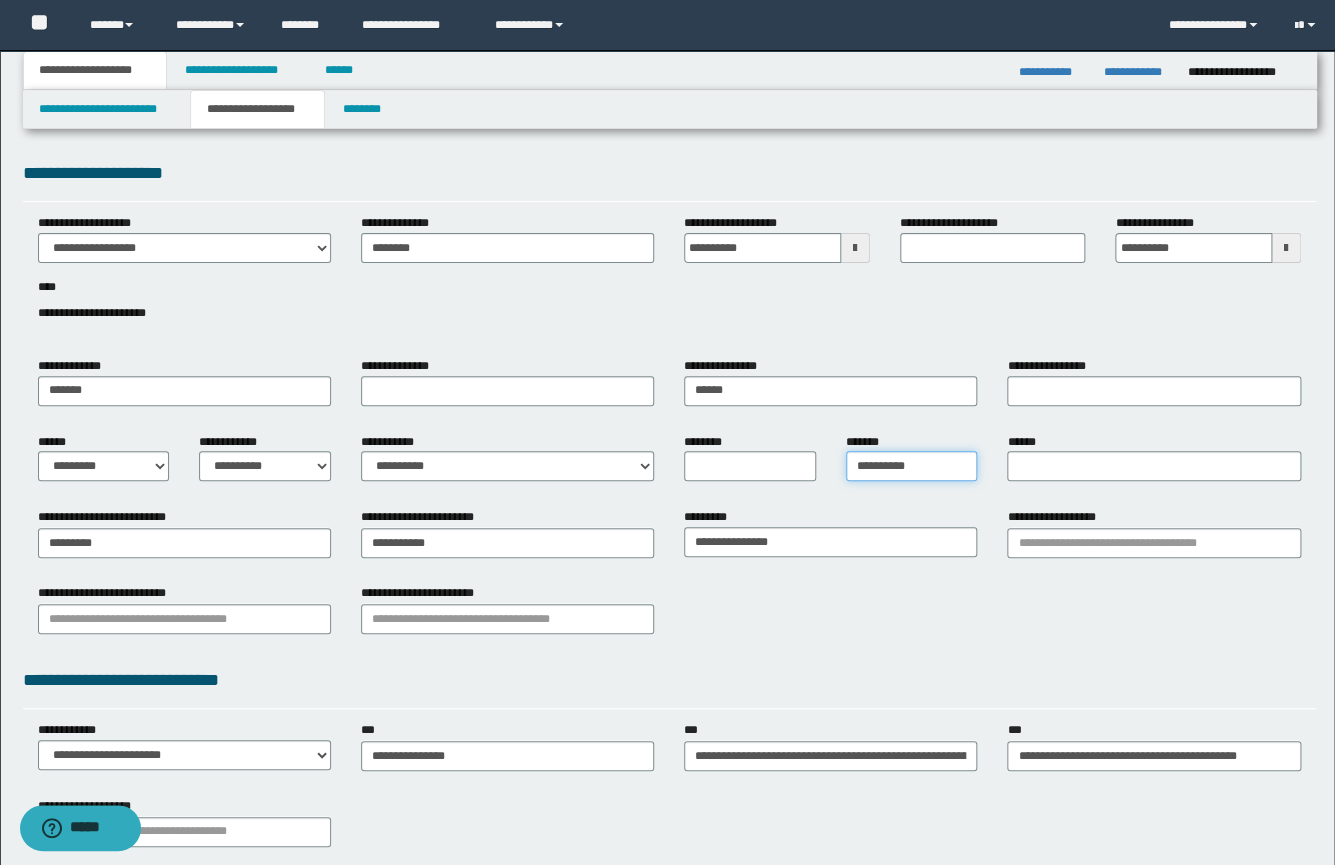 drag, startPoint x: 949, startPoint y: 469, endPoint x: 819, endPoint y: 469, distance: 130 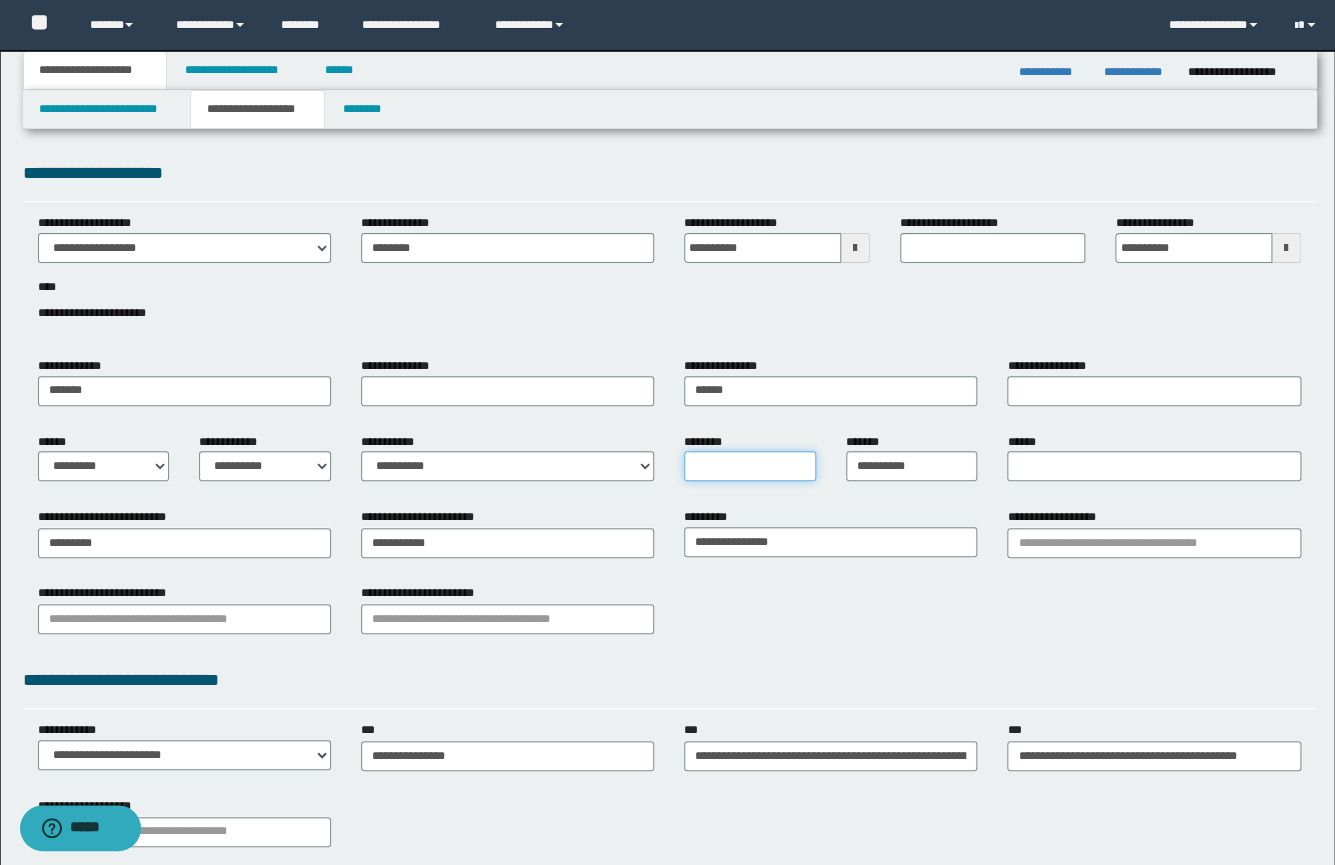 click on "********" at bounding box center [750, 466] 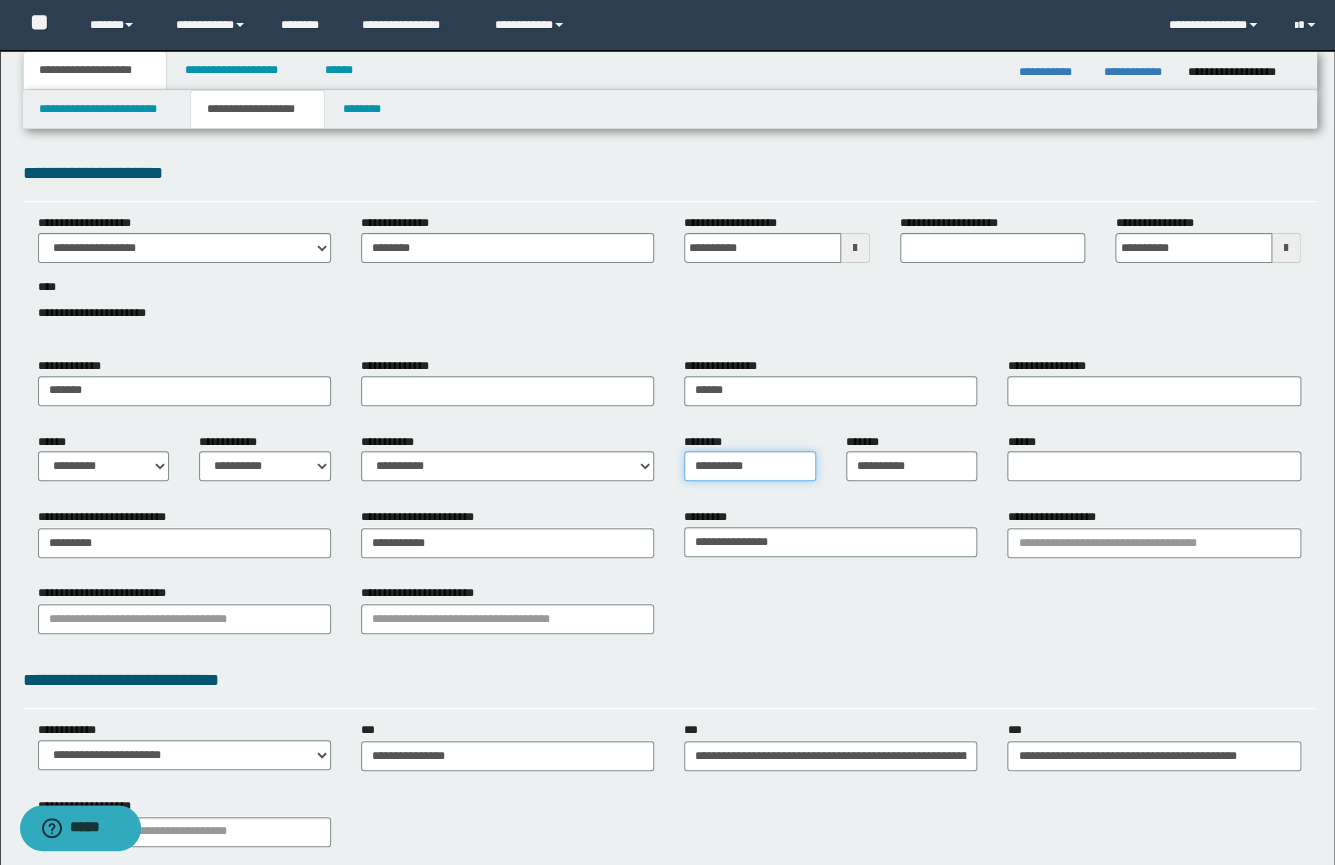 type on "**********" 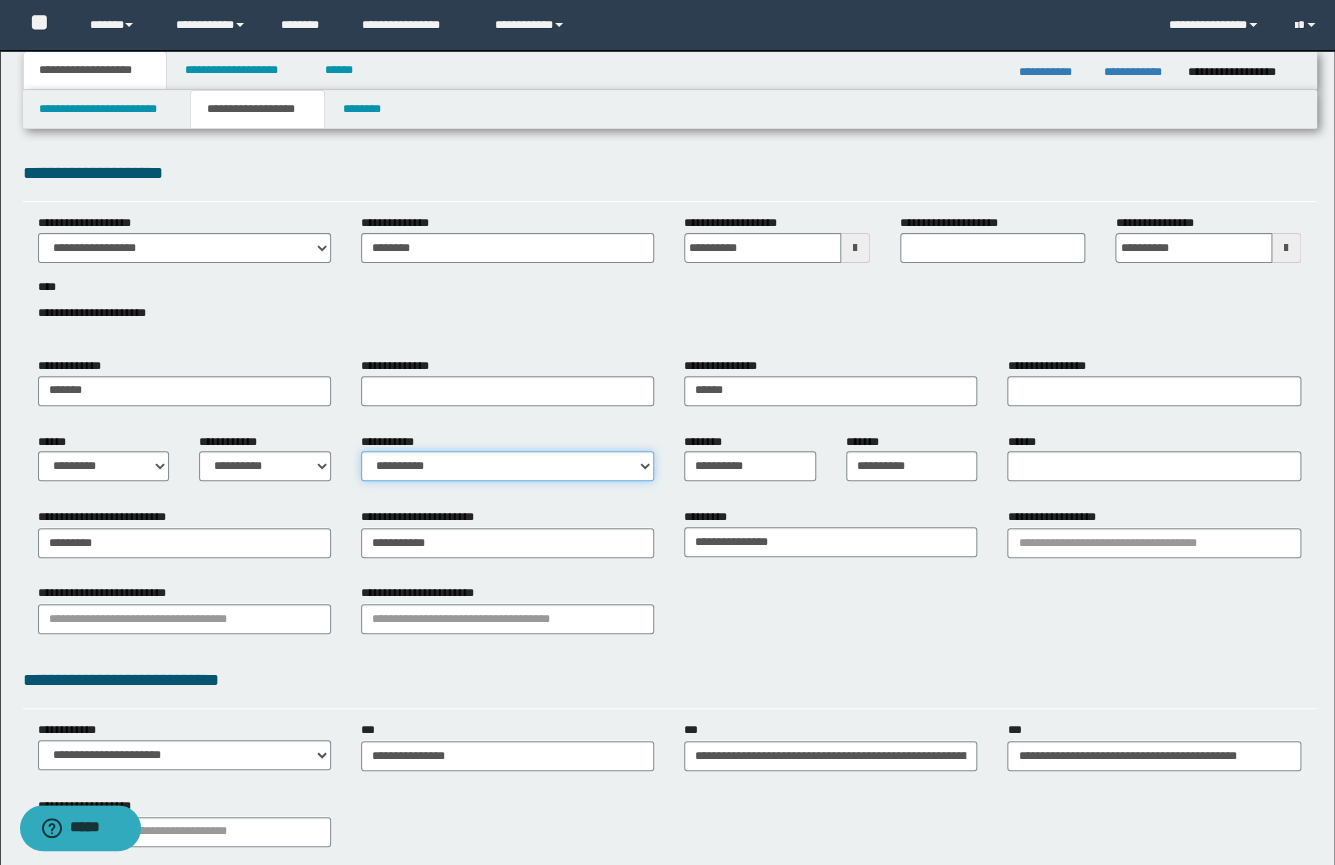 click on "**********" at bounding box center [507, 466] 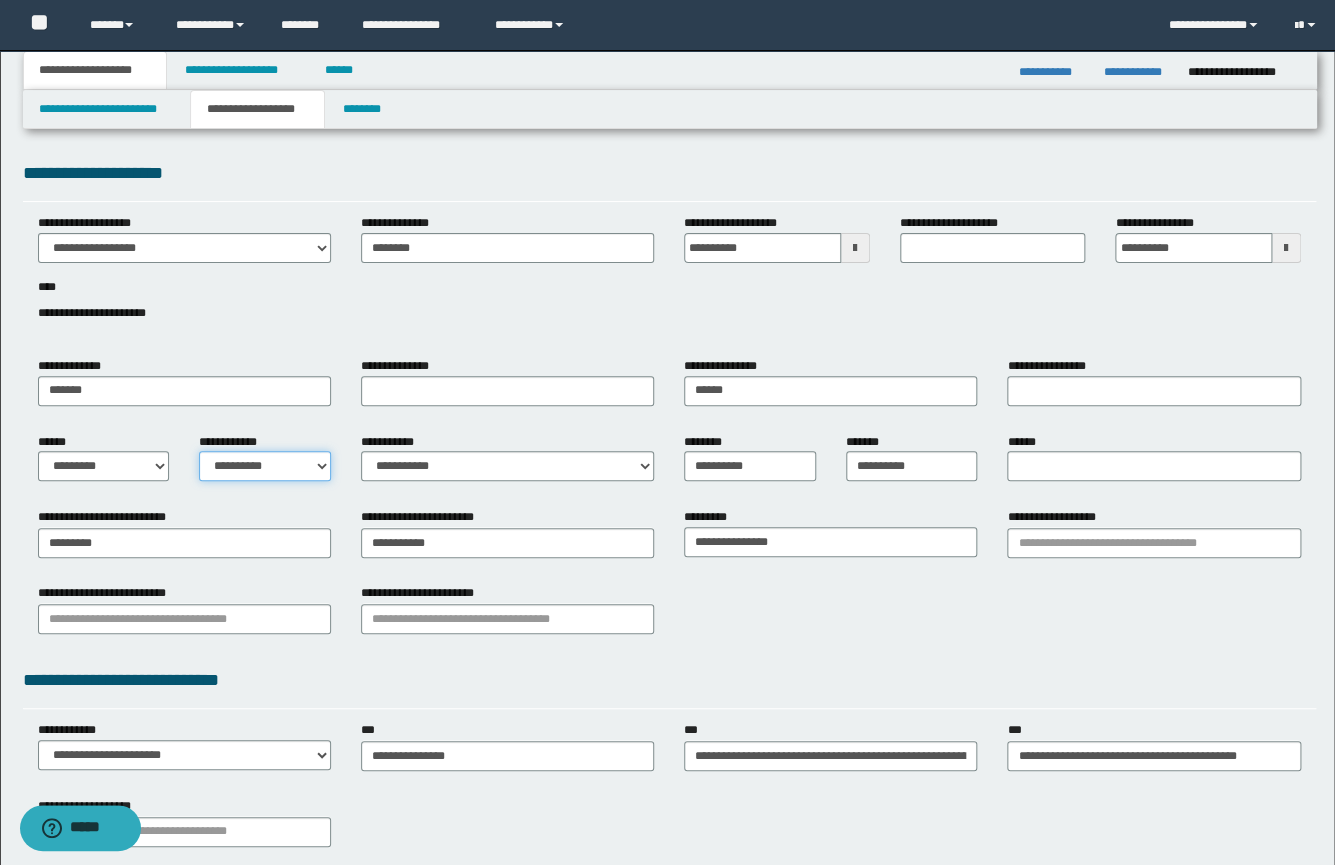 click on "**********" at bounding box center [265, 466] 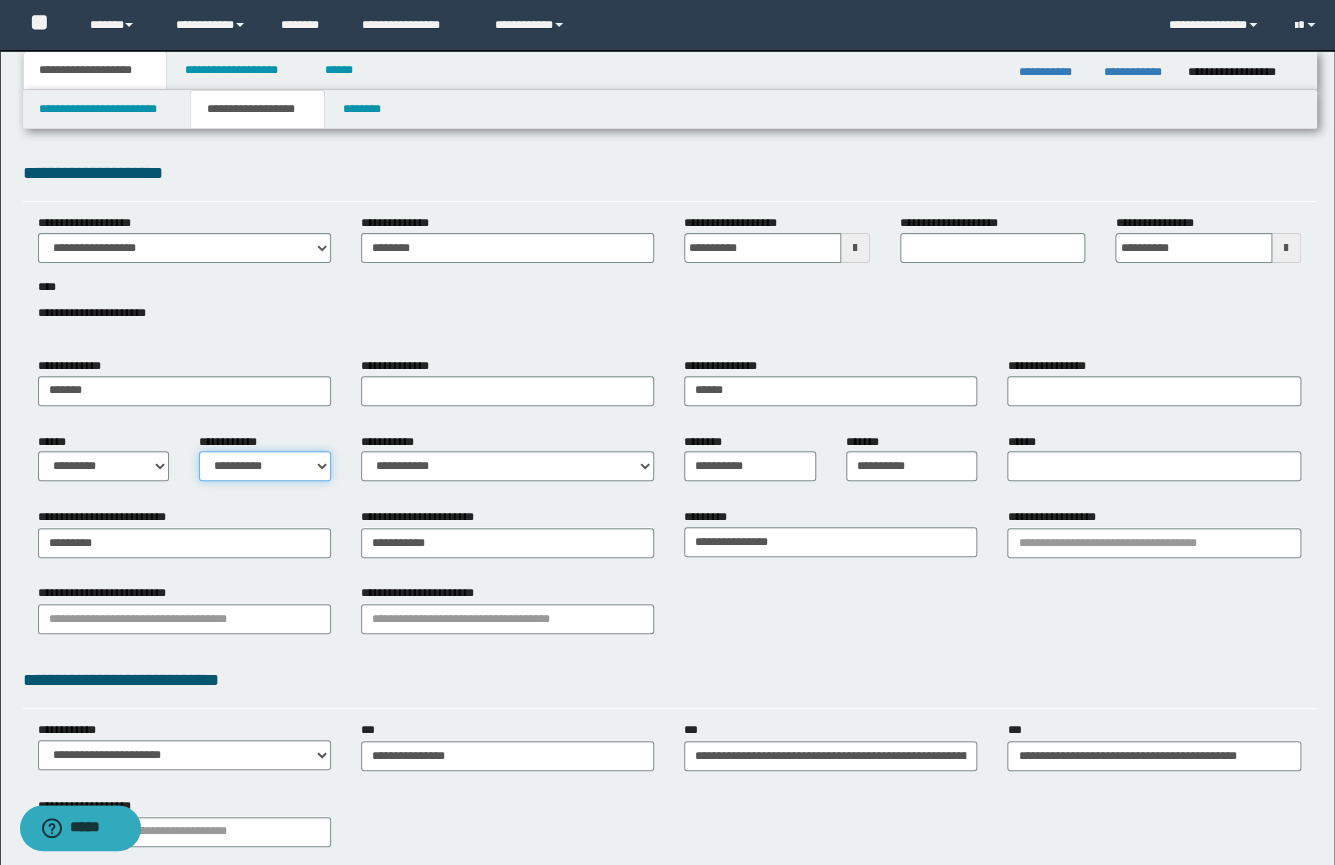 select on "*" 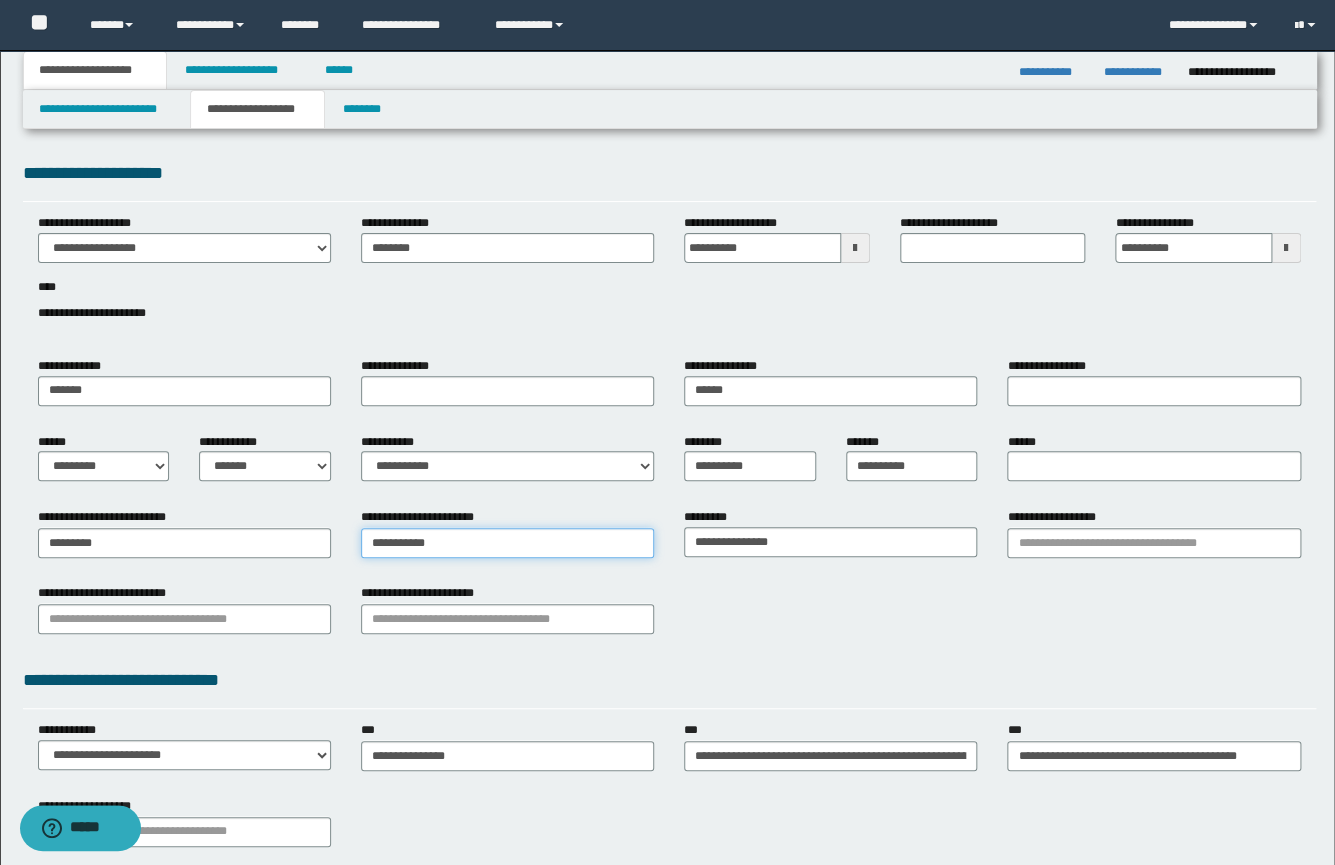 type on "**********" 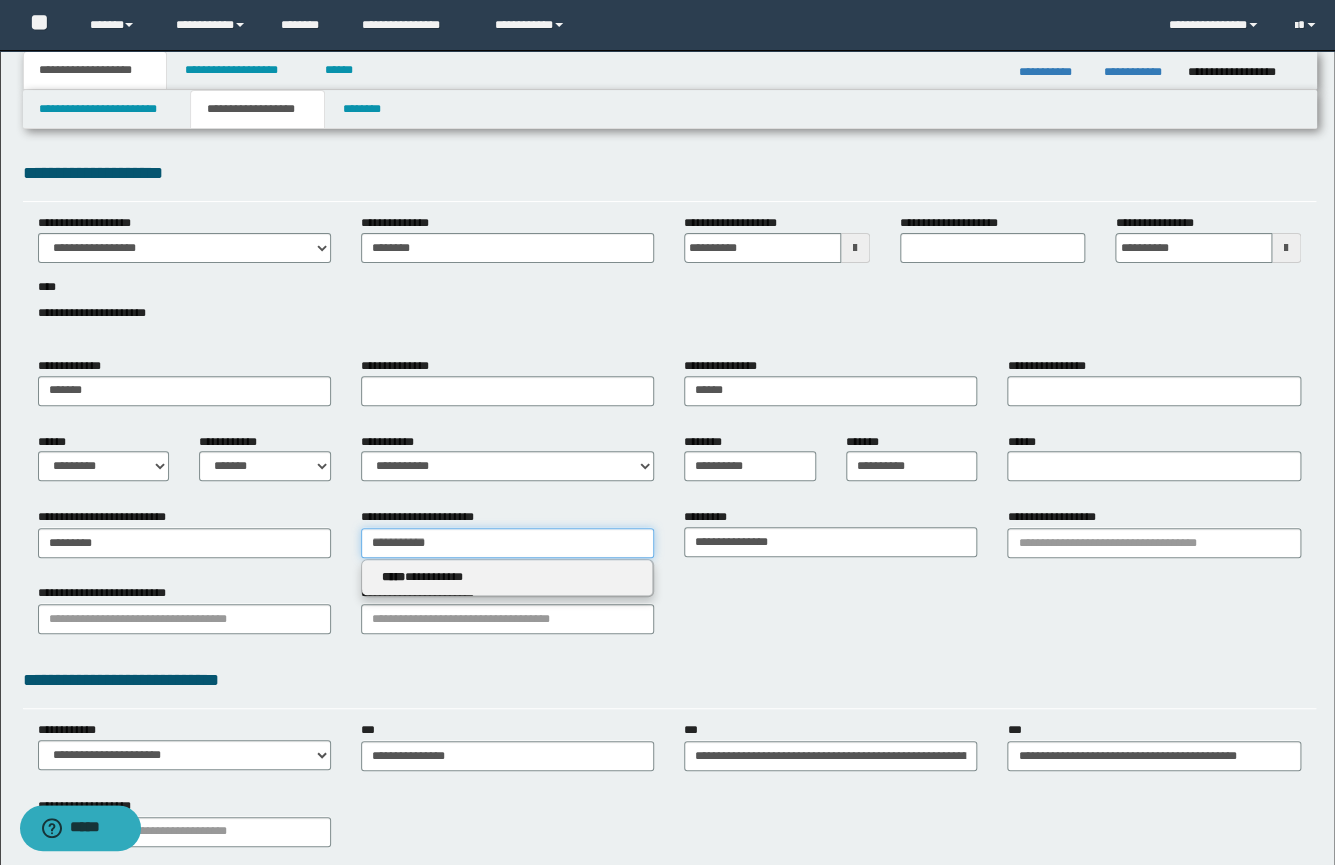 drag, startPoint x: 397, startPoint y: 546, endPoint x: 327, endPoint y: 538, distance: 70.45566 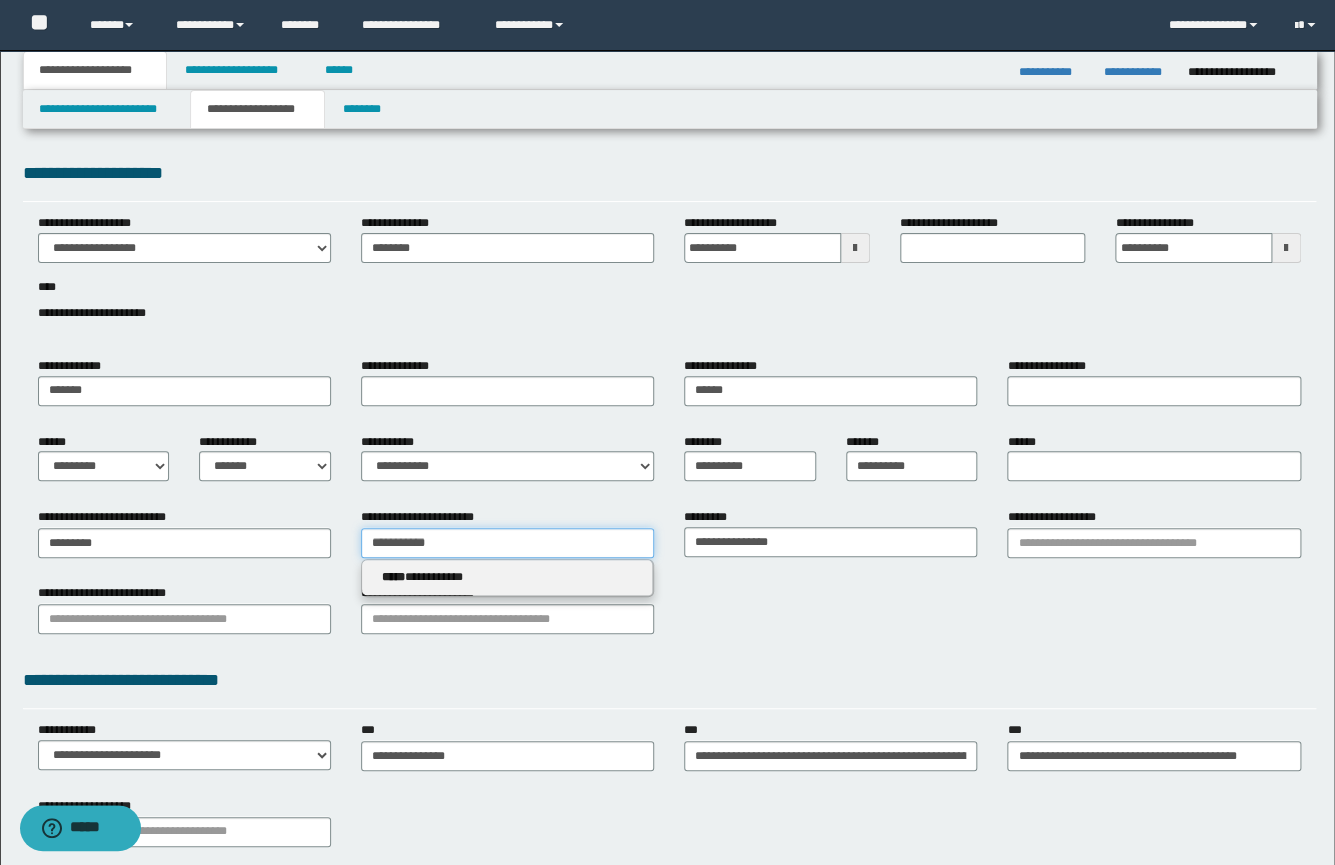 click on "**********" at bounding box center (669, 540) 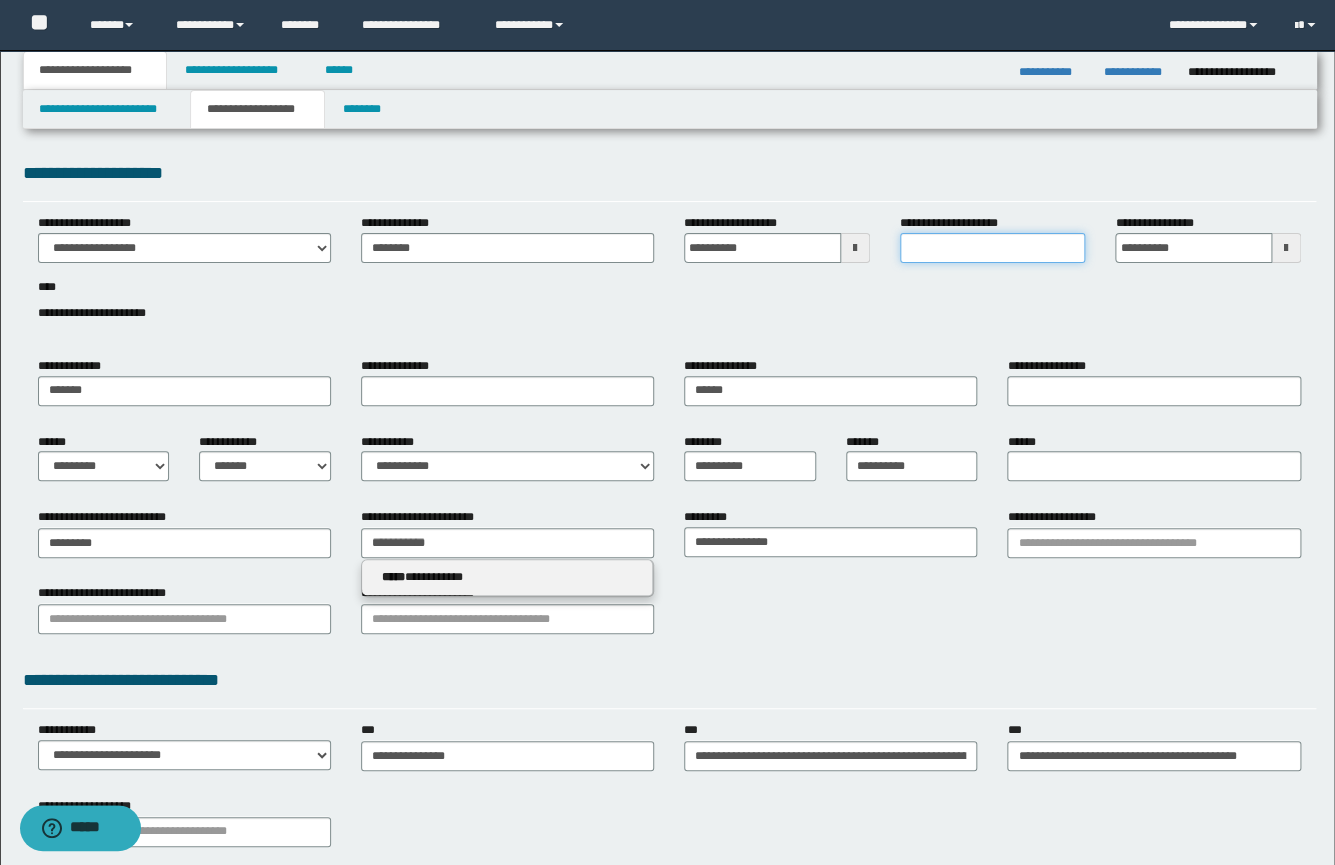 type 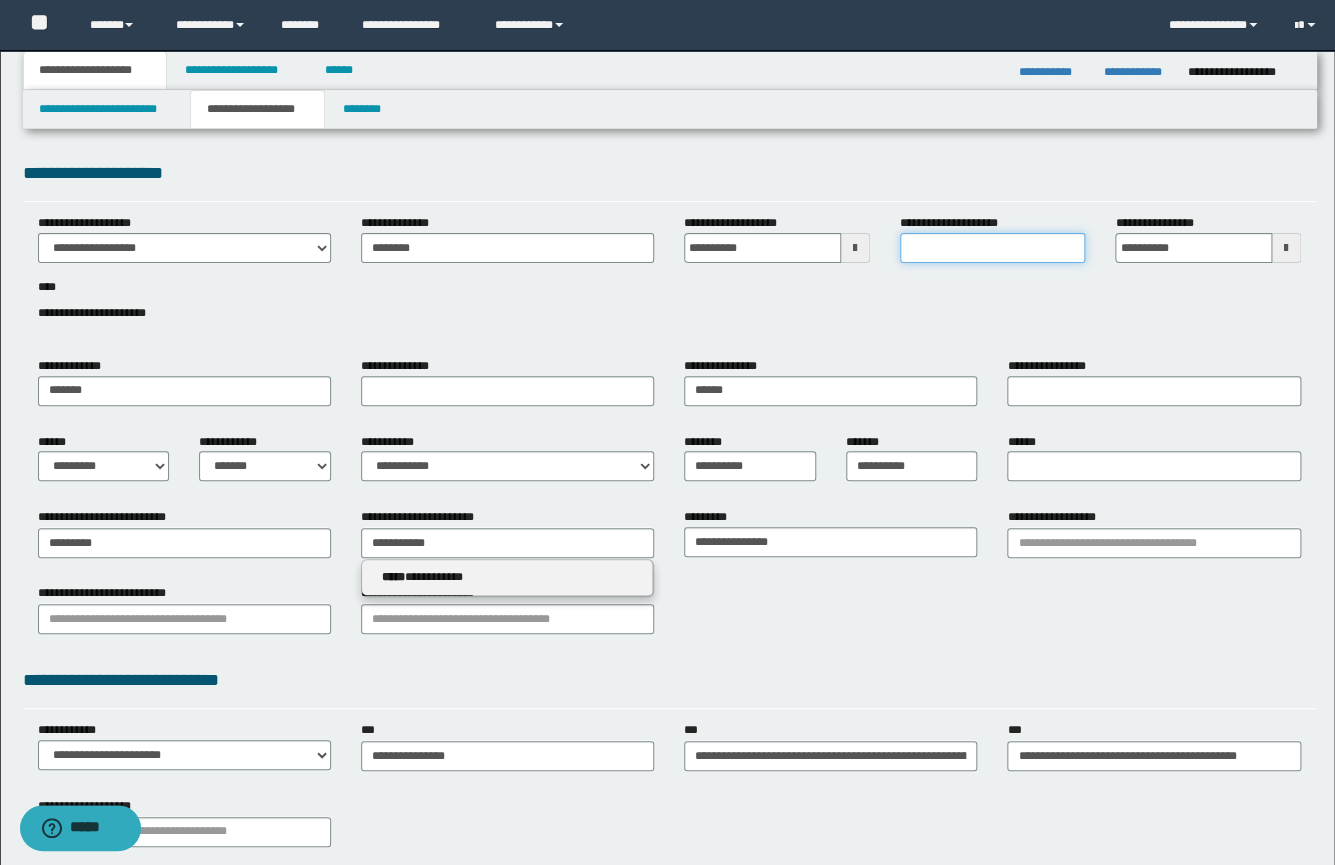 click on "**********" at bounding box center (993, 248) 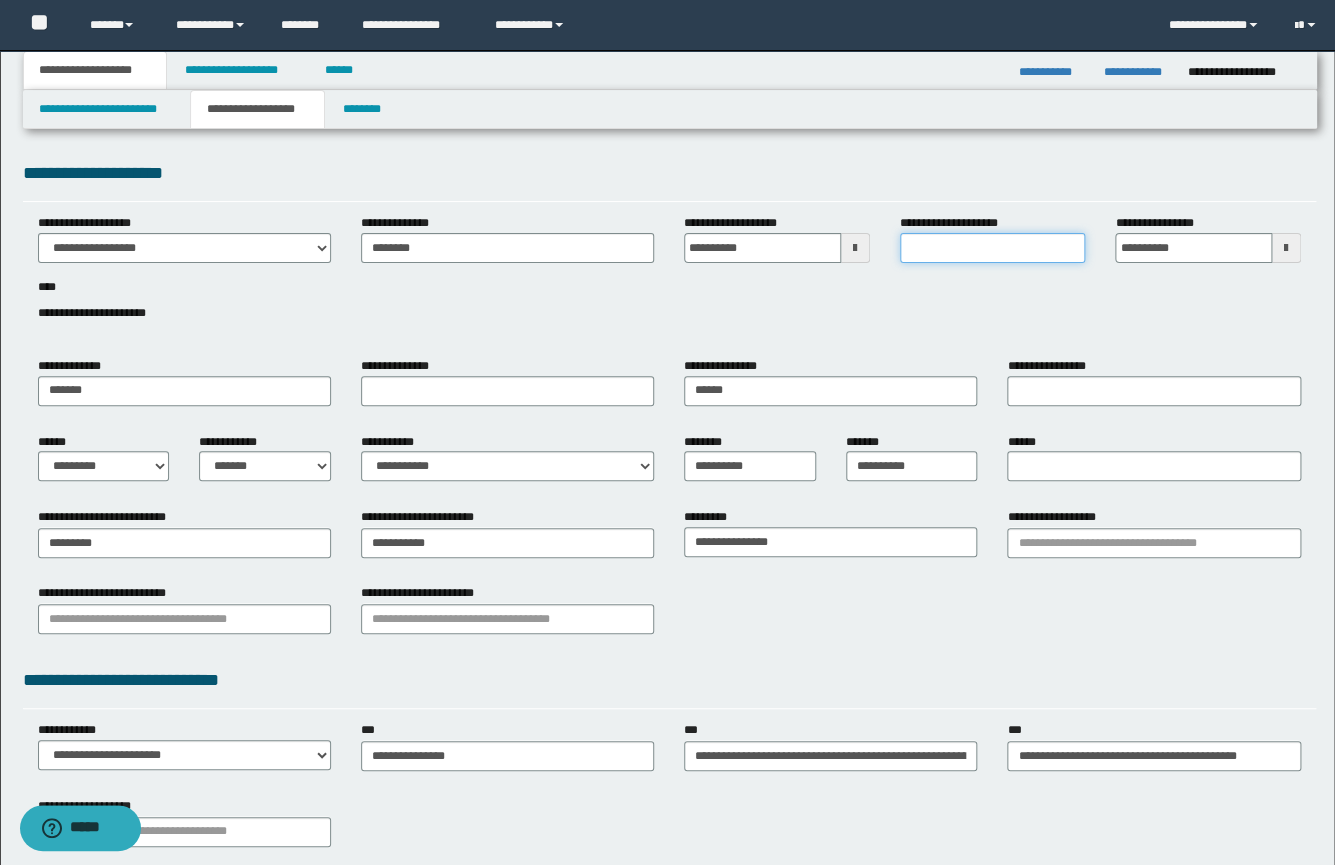 paste on "**********" 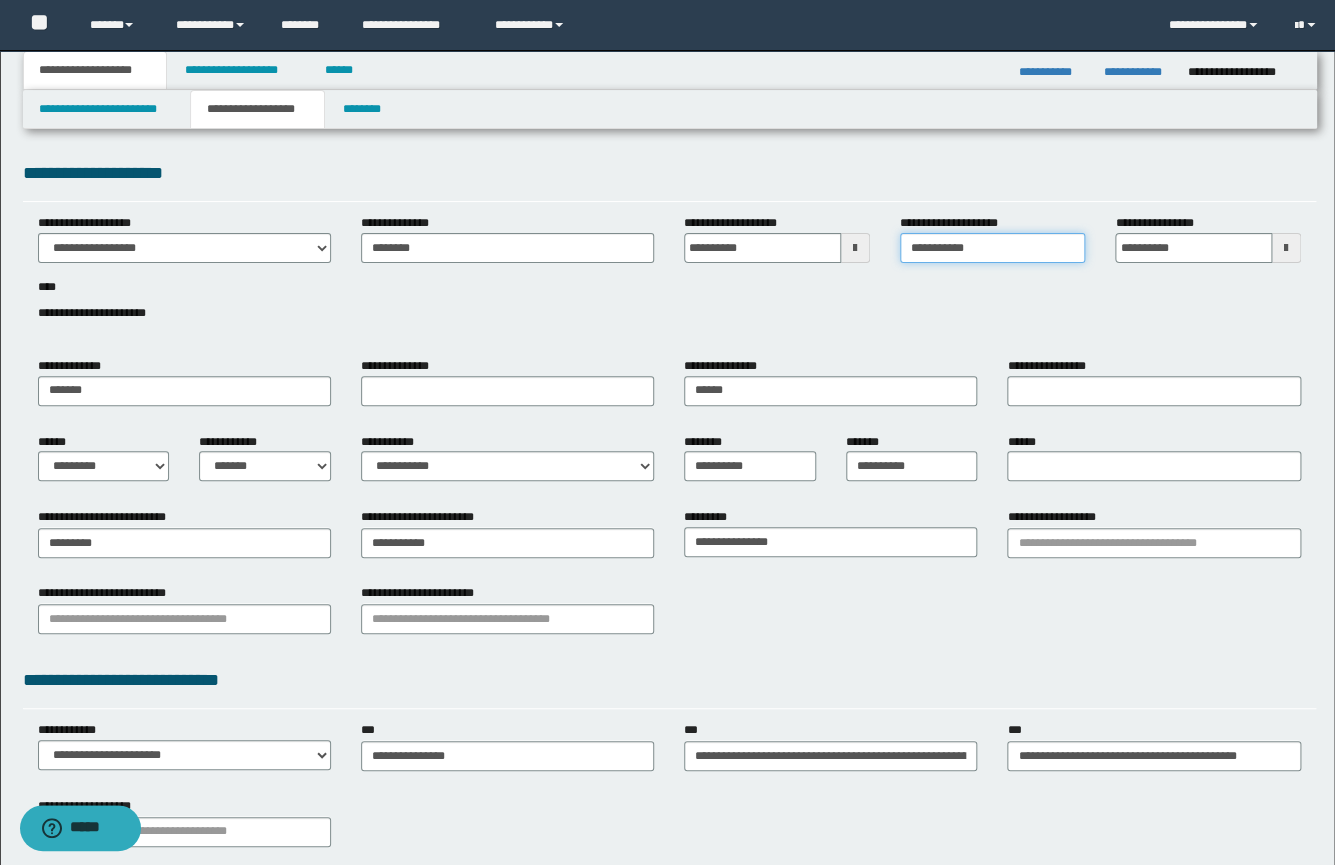 type on "**********" 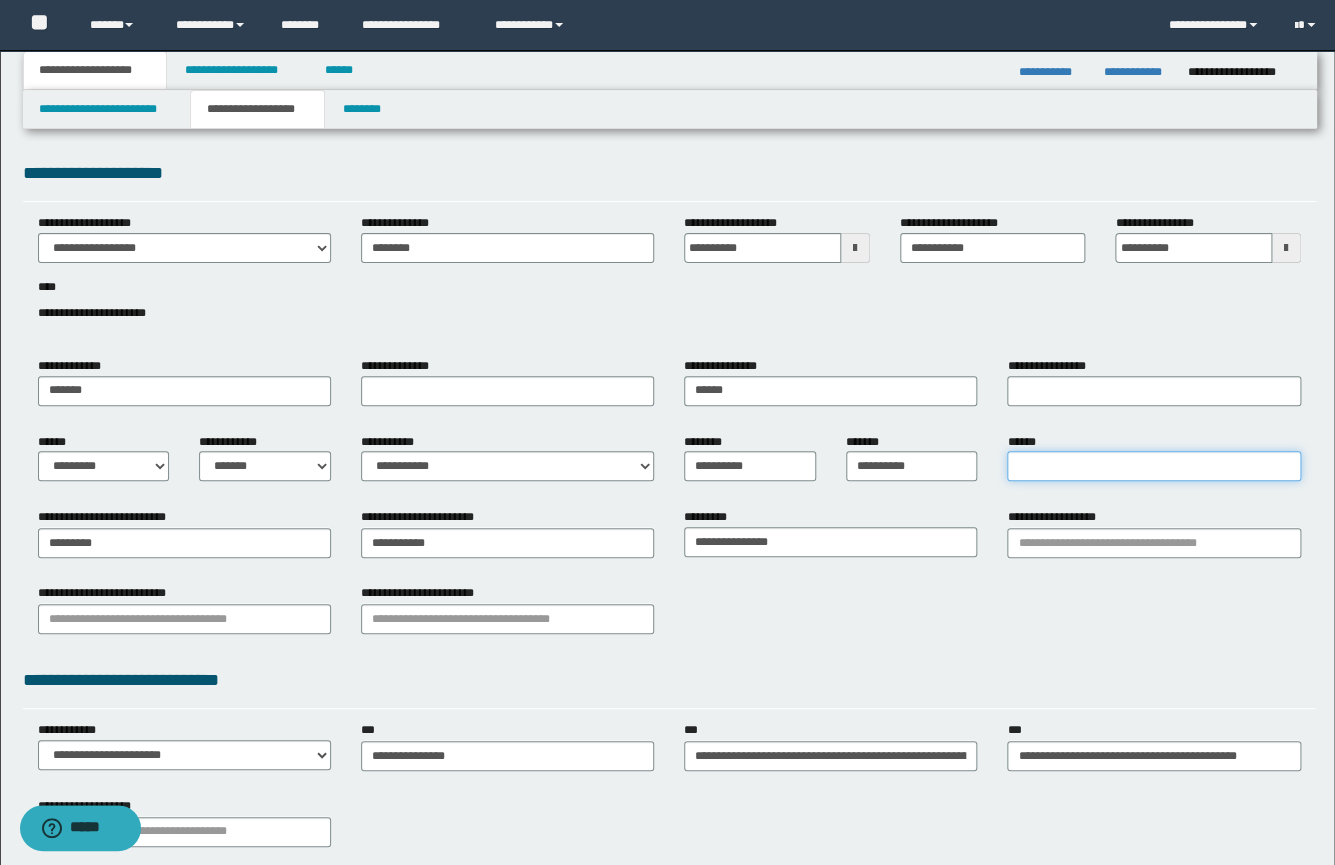click on "******" at bounding box center [1153, 466] 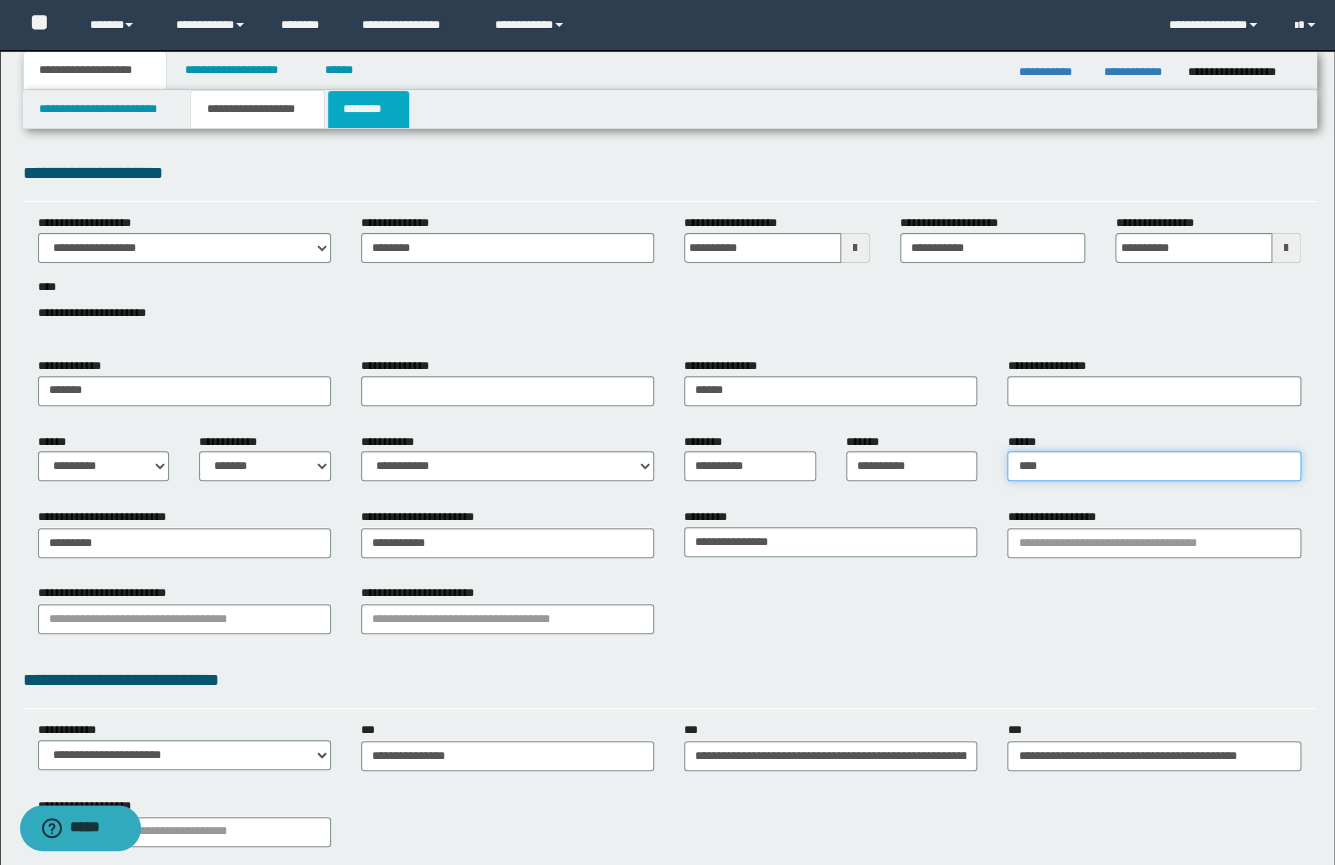 type on "****" 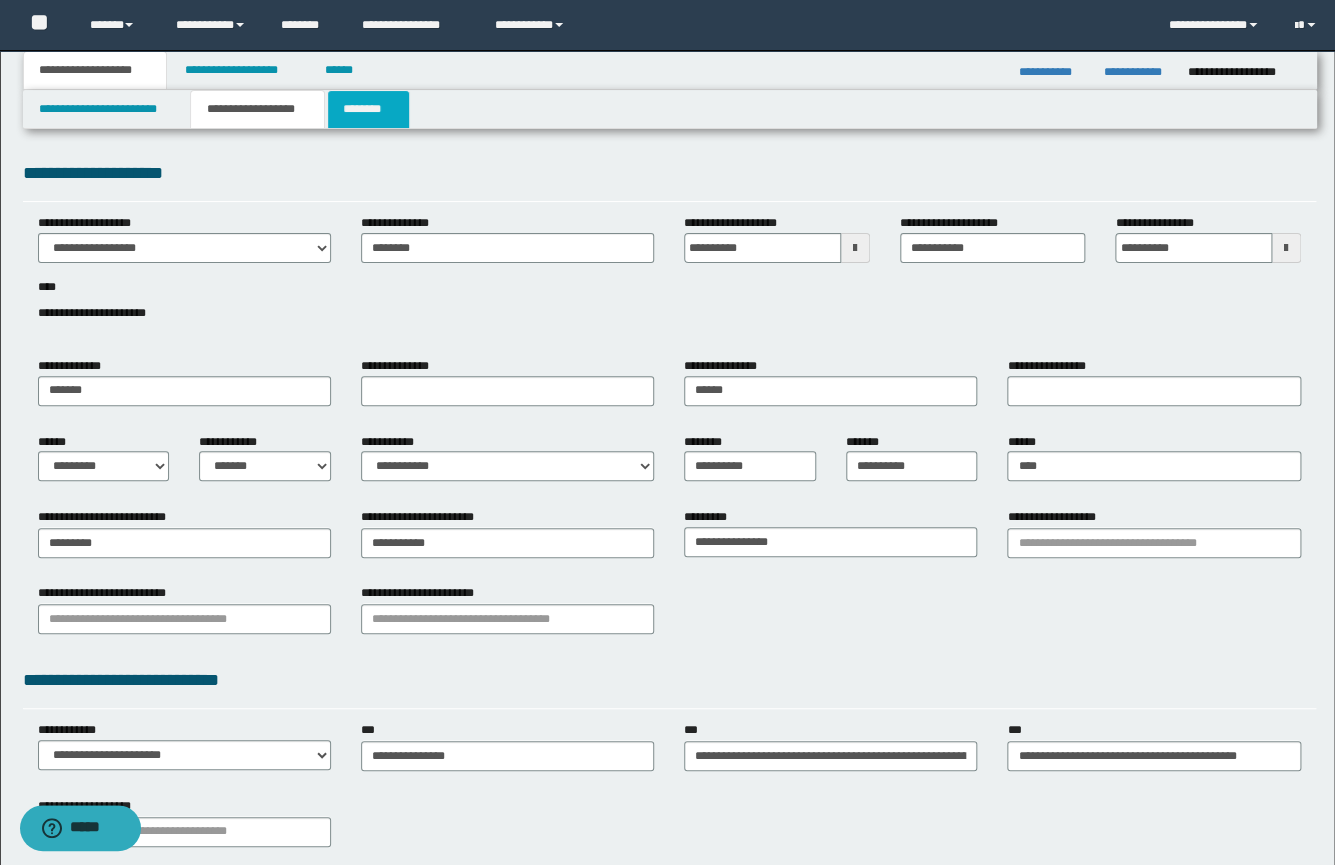 click on "********" at bounding box center [368, 109] 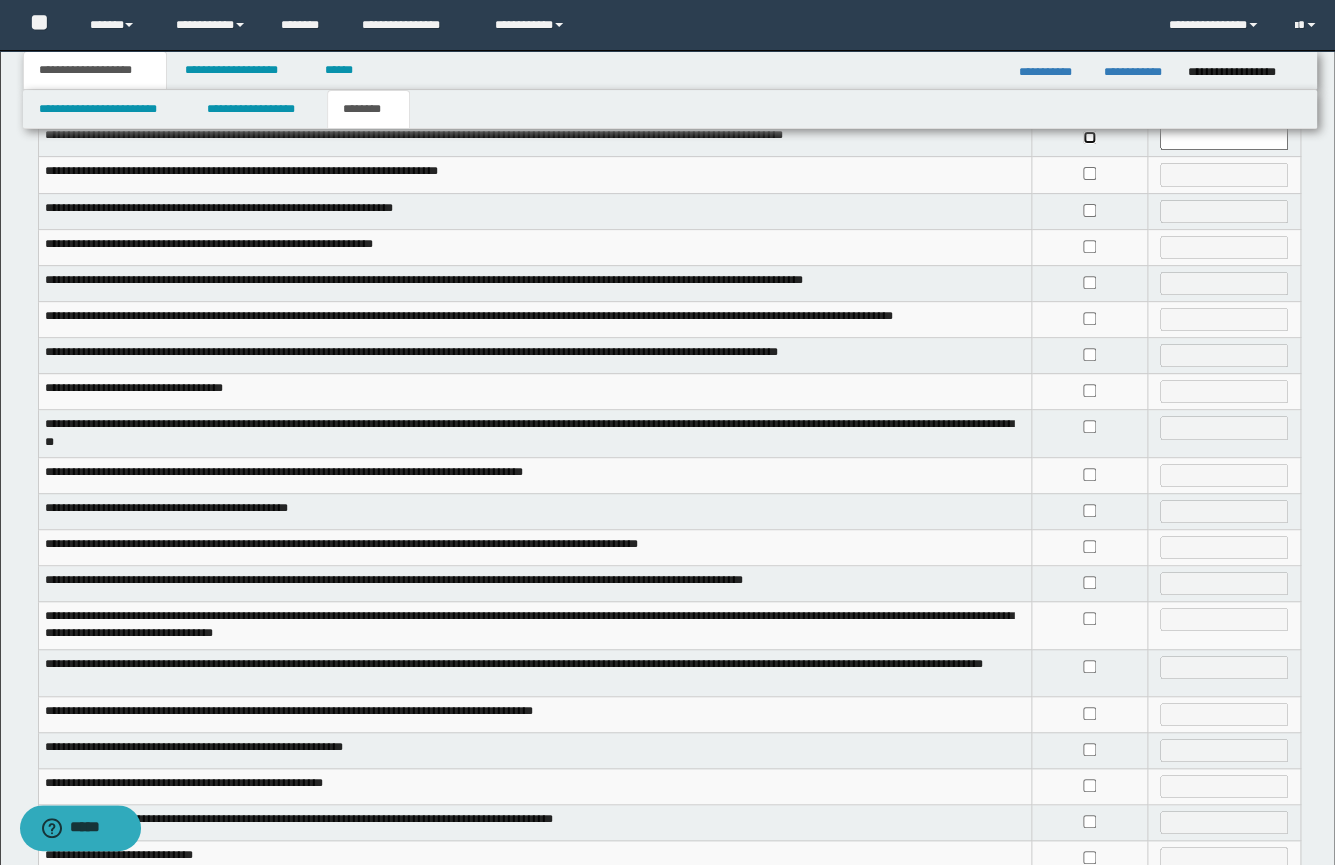 scroll, scrollTop: 278, scrollLeft: 0, axis: vertical 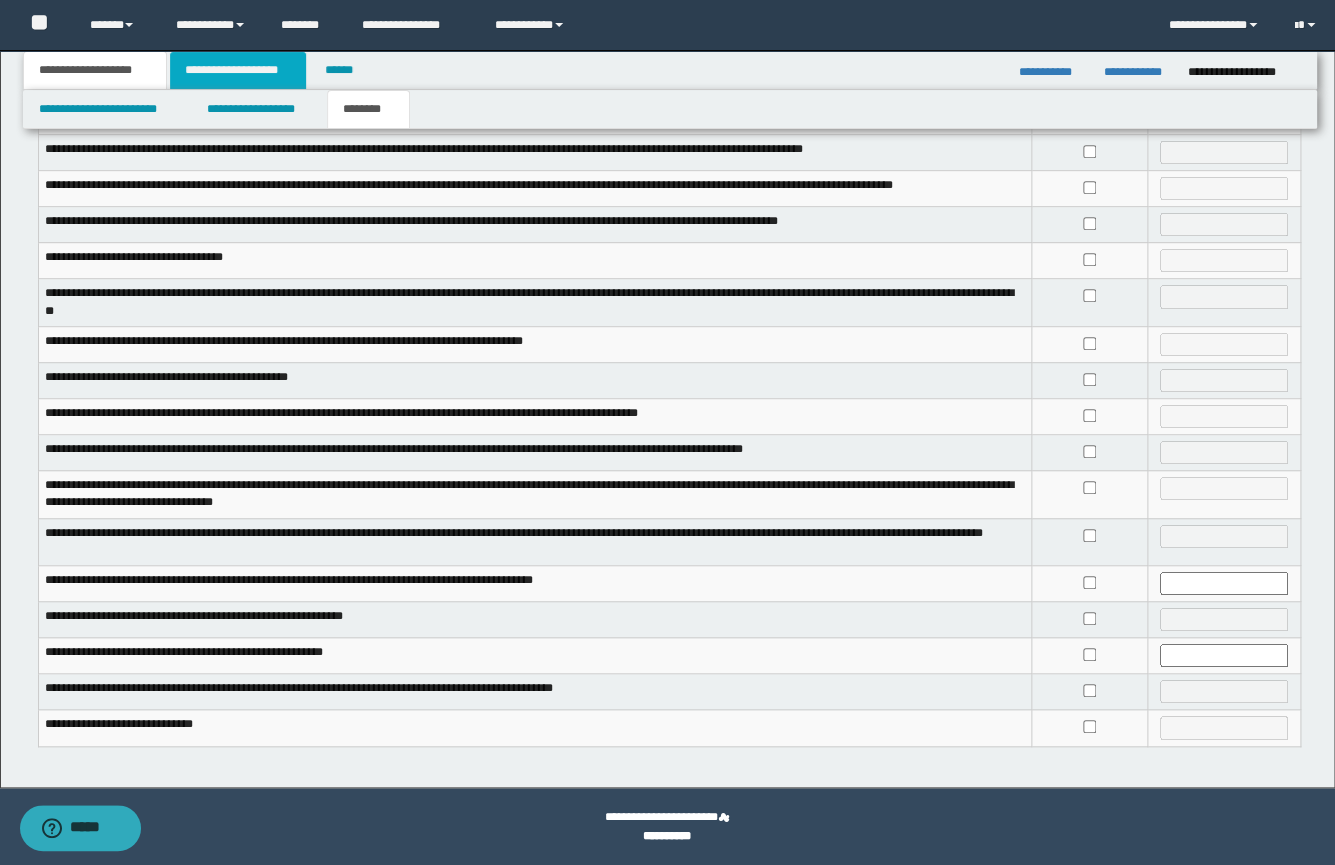 click on "**********" at bounding box center (238, 70) 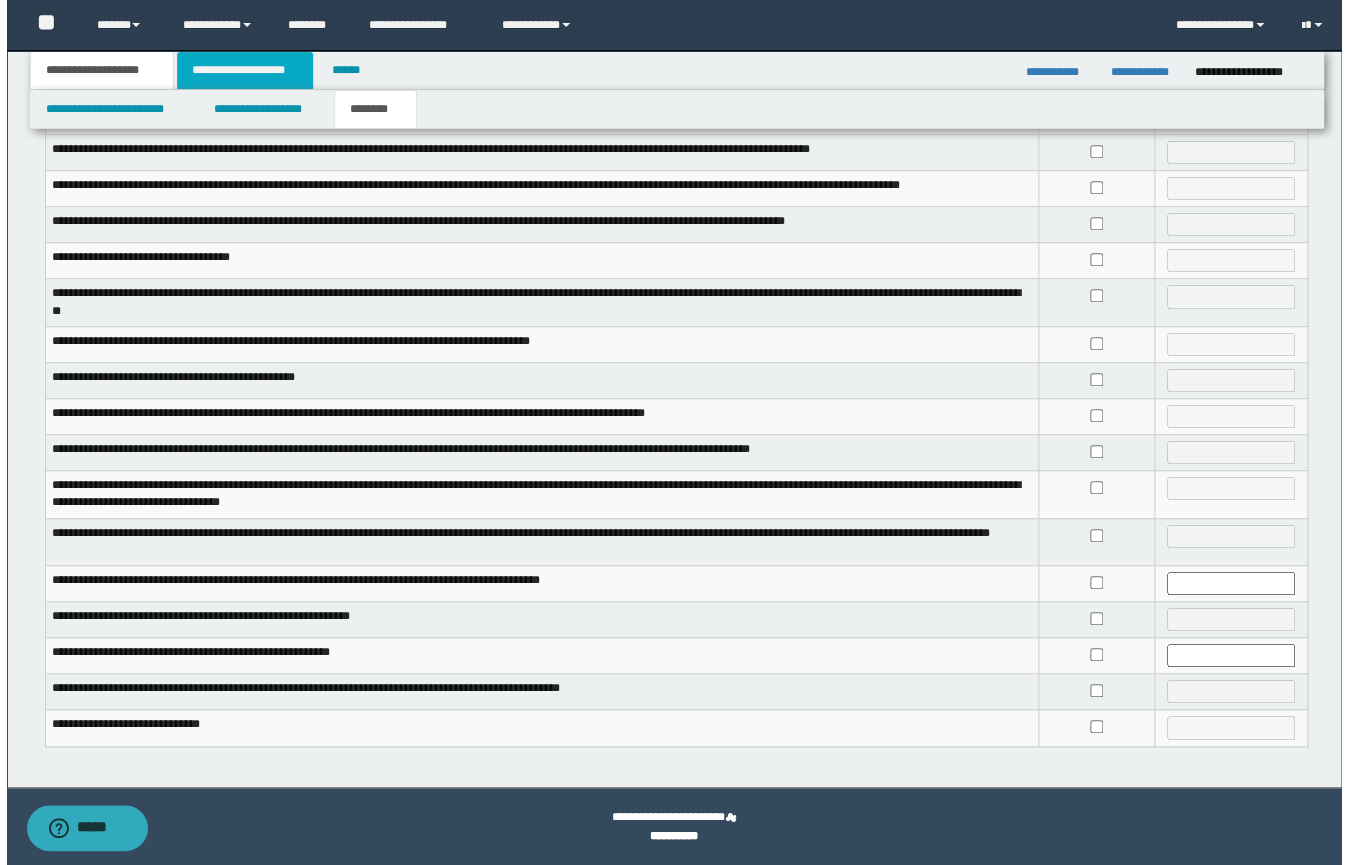 scroll, scrollTop: 0, scrollLeft: 0, axis: both 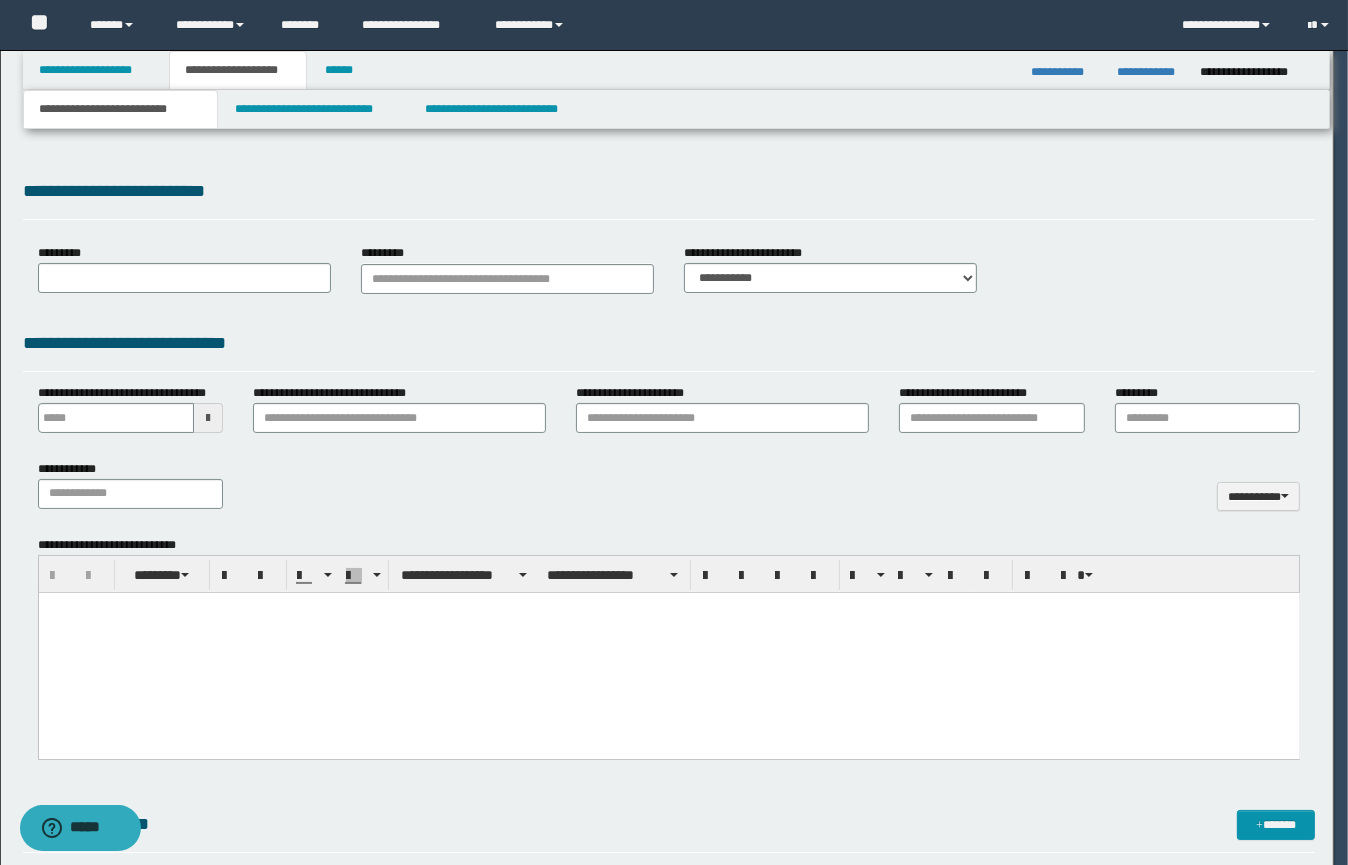 type on "**********" 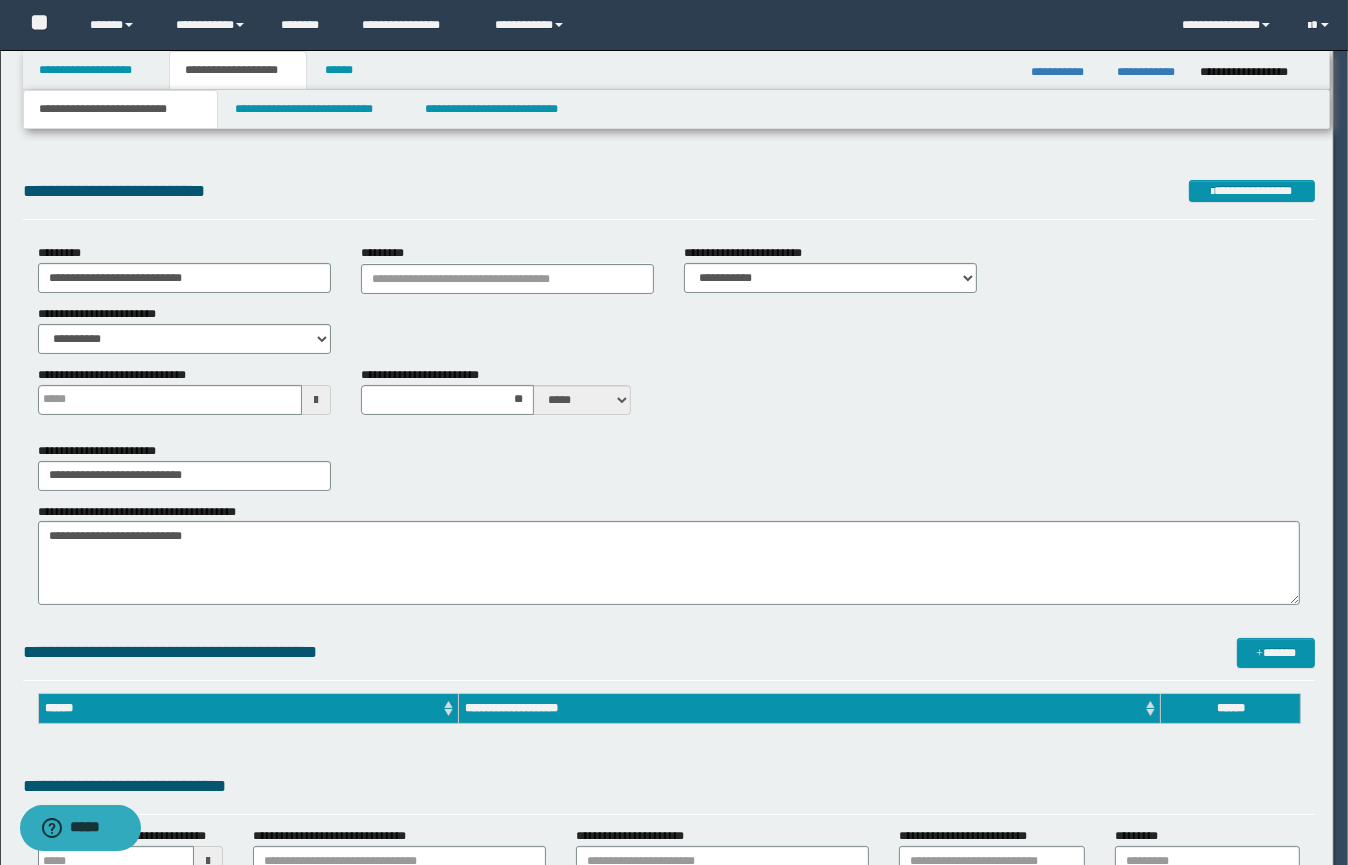 type 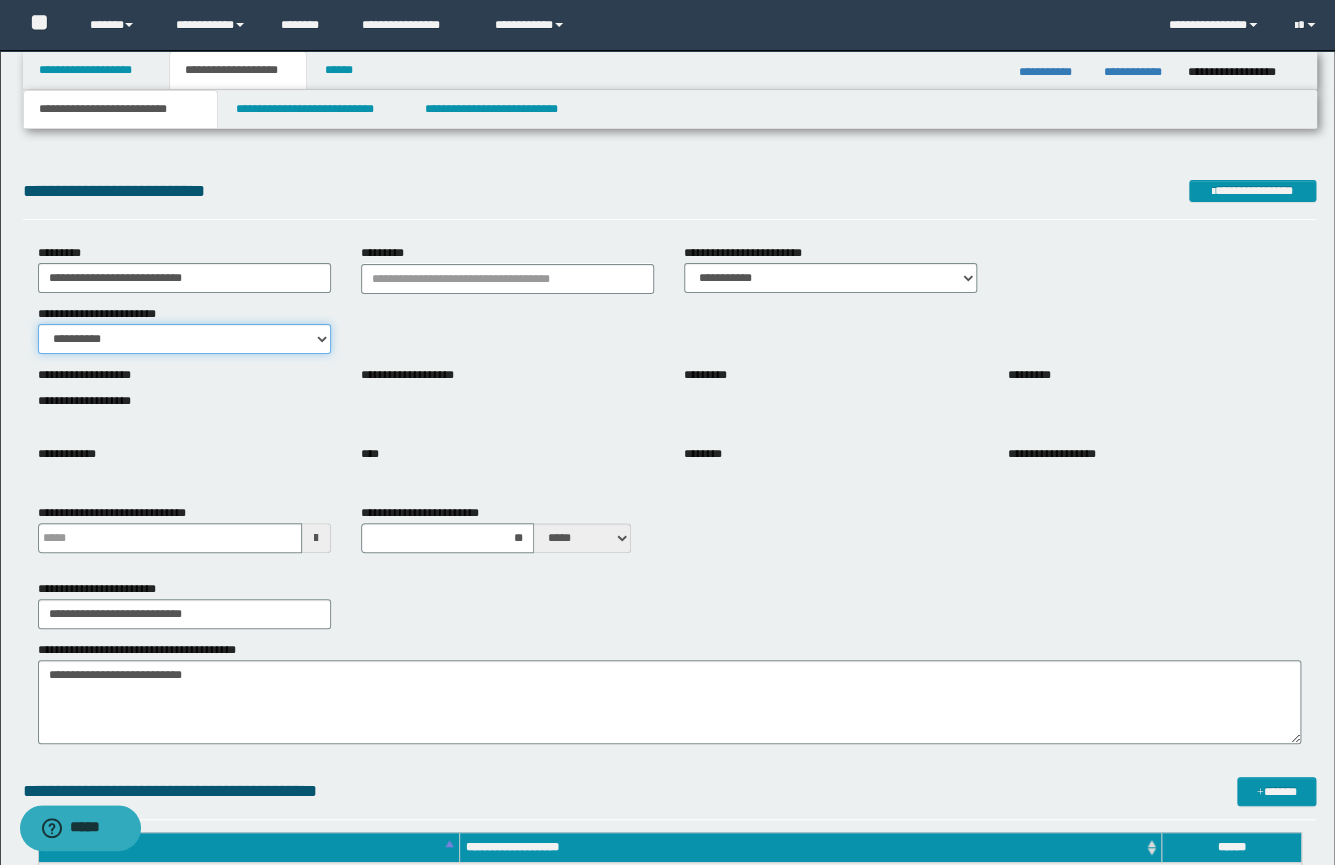 click on "**********" at bounding box center [184, 339] 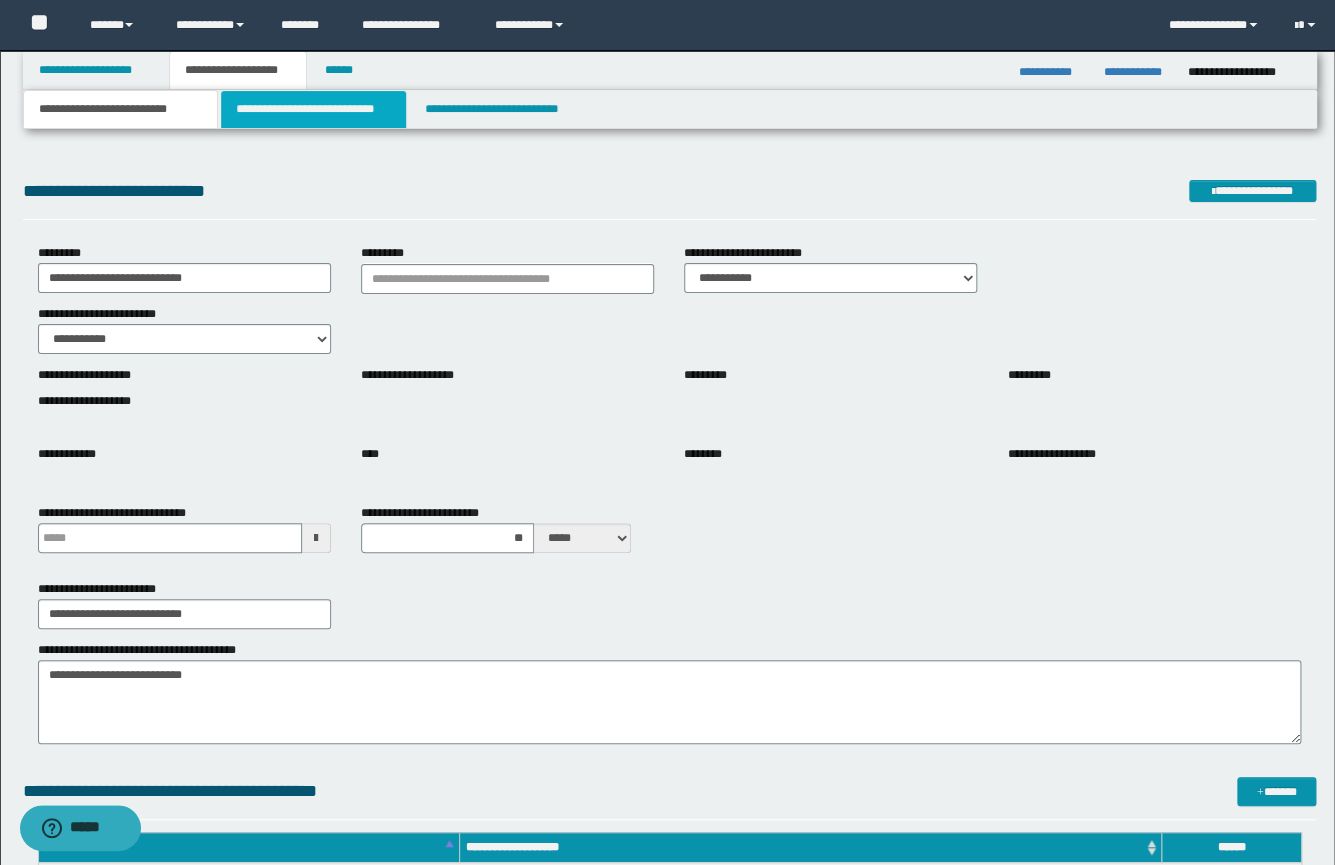 click on "**********" at bounding box center (313, 109) 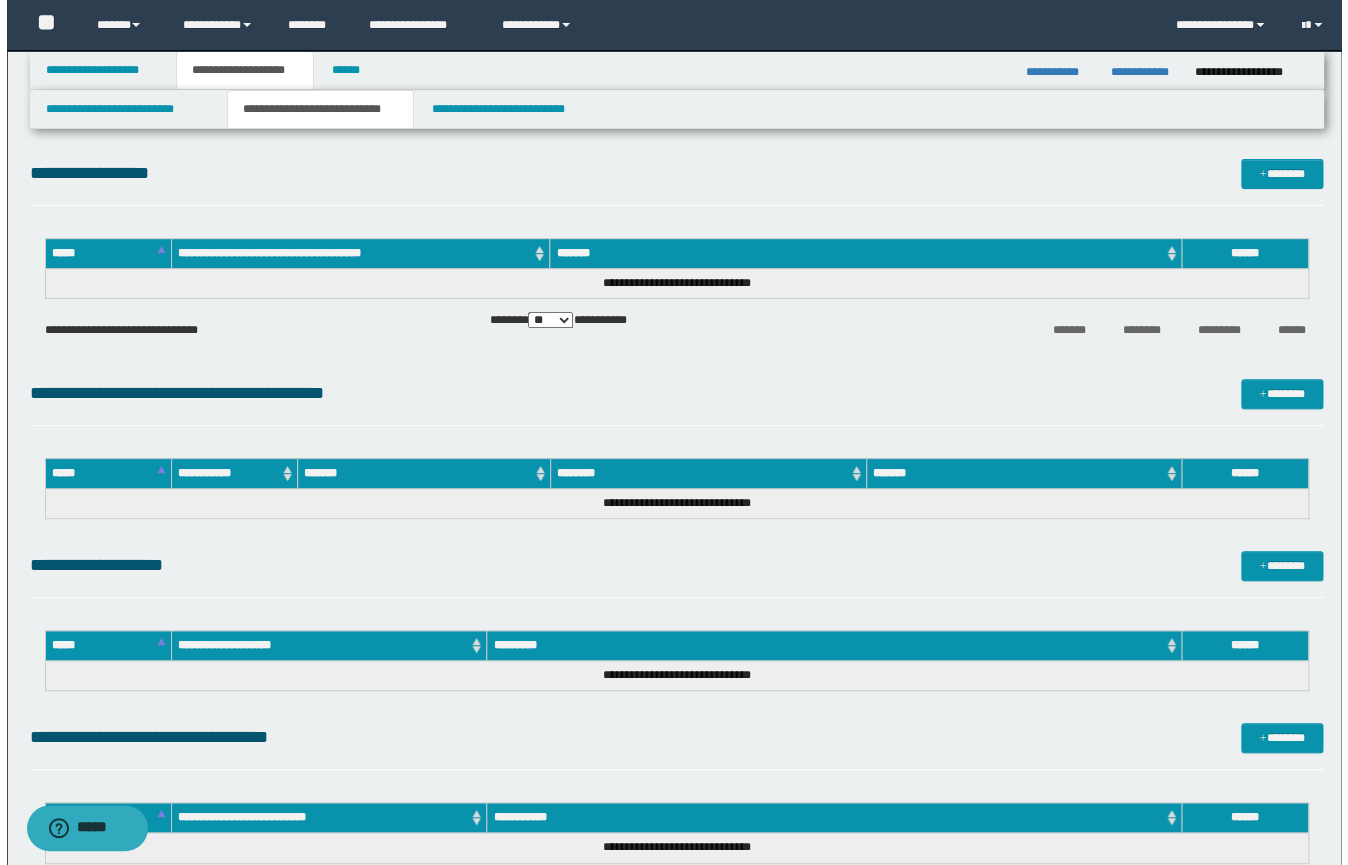 scroll, scrollTop: 369, scrollLeft: 0, axis: vertical 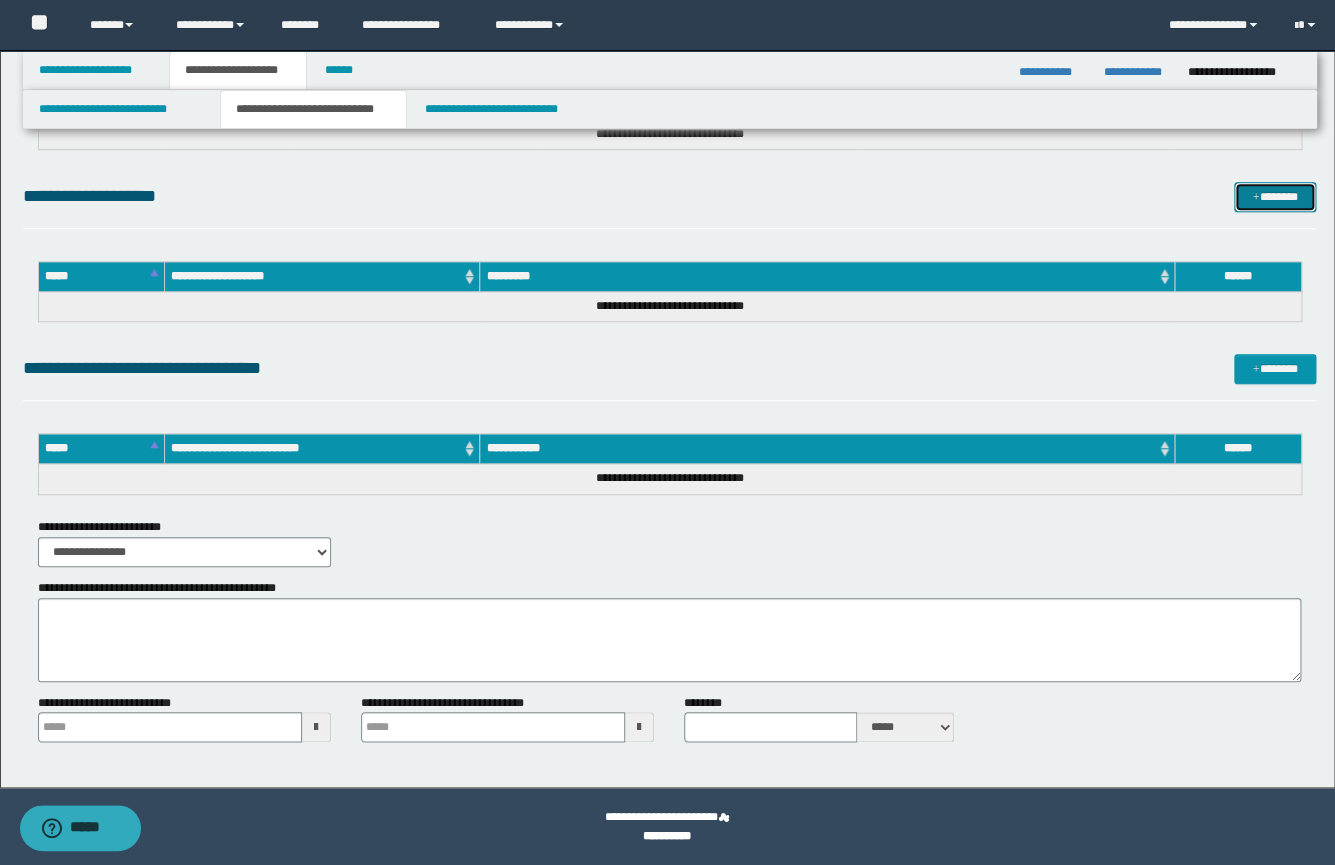 click on "*******" at bounding box center (1275, 197) 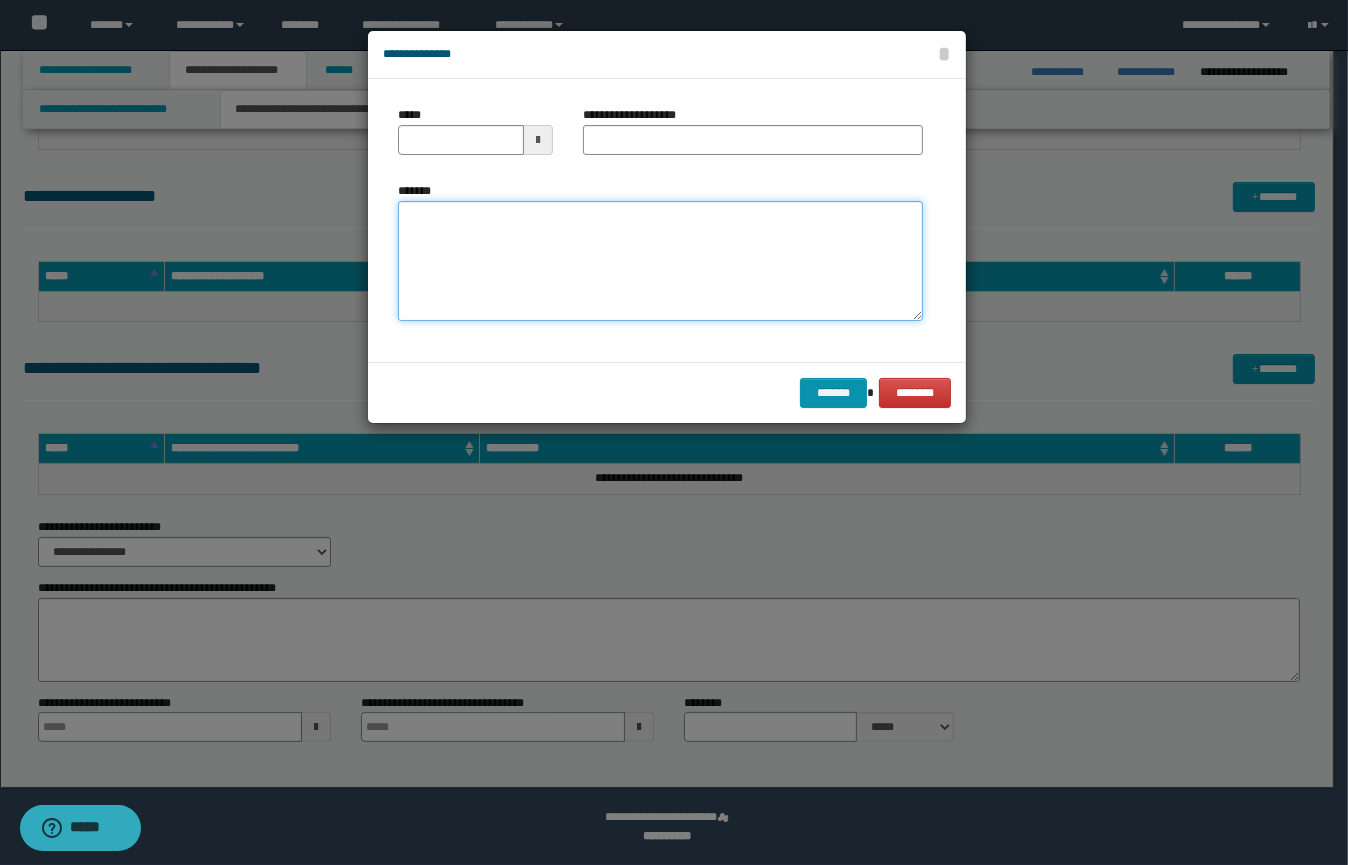 paste on "**********" 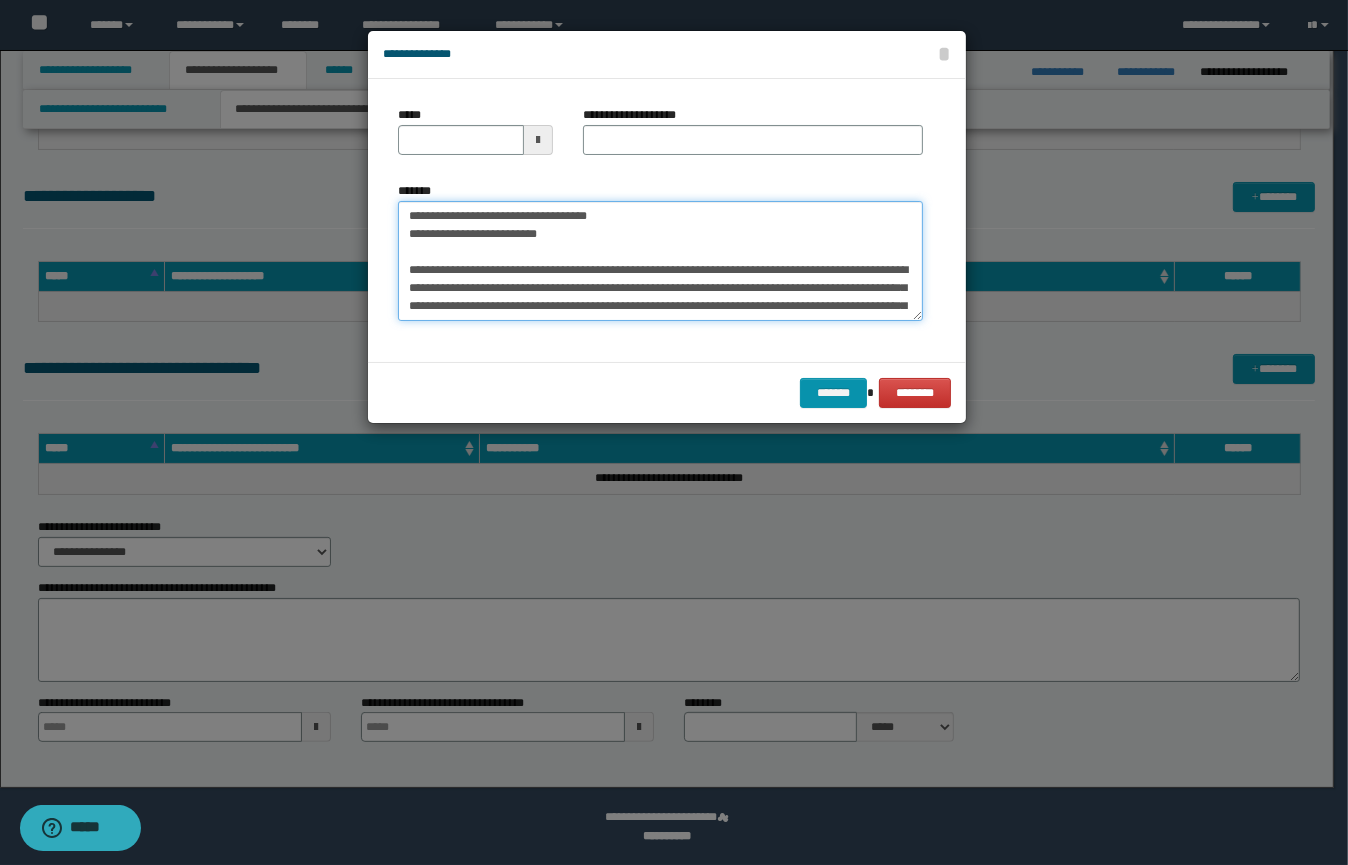 type 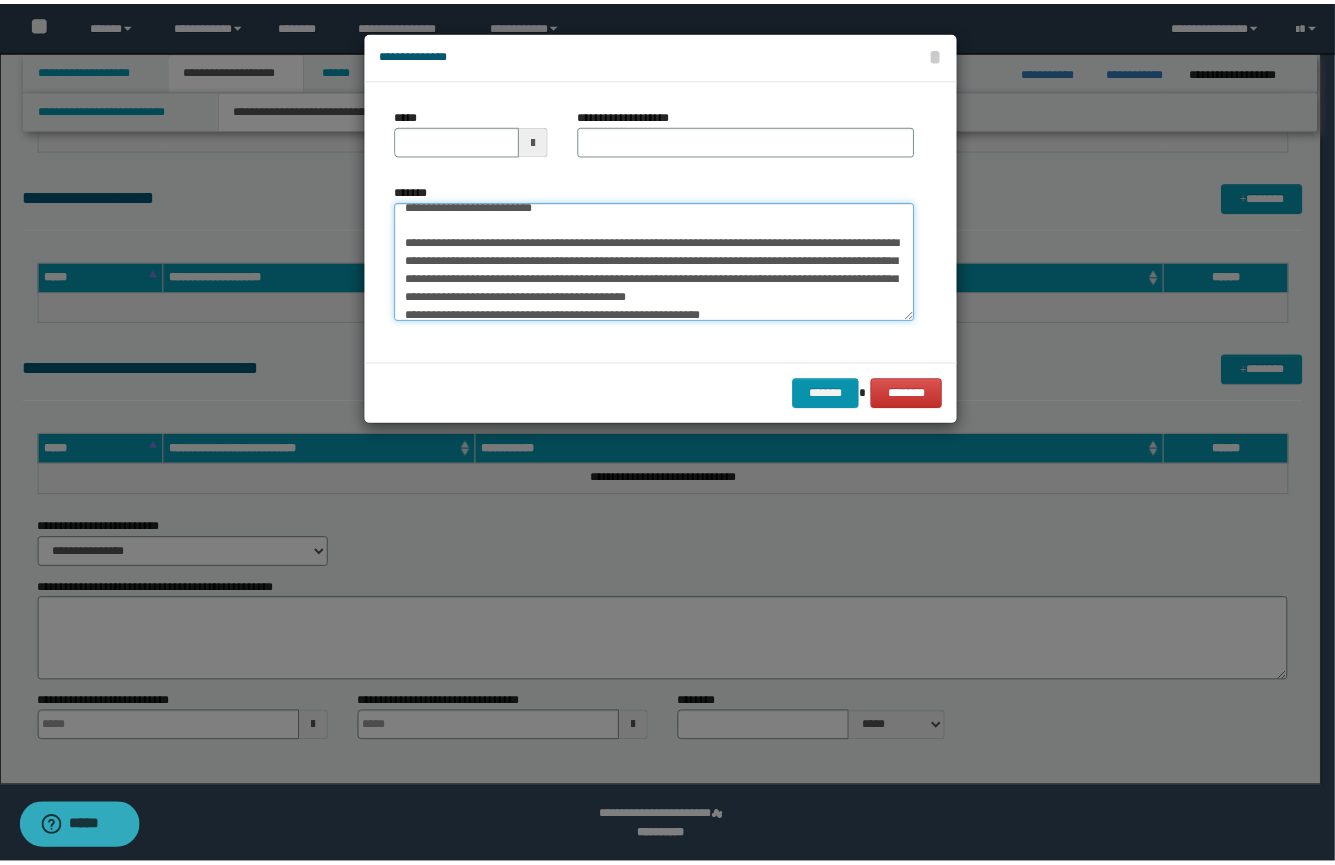 scroll, scrollTop: 0, scrollLeft: 0, axis: both 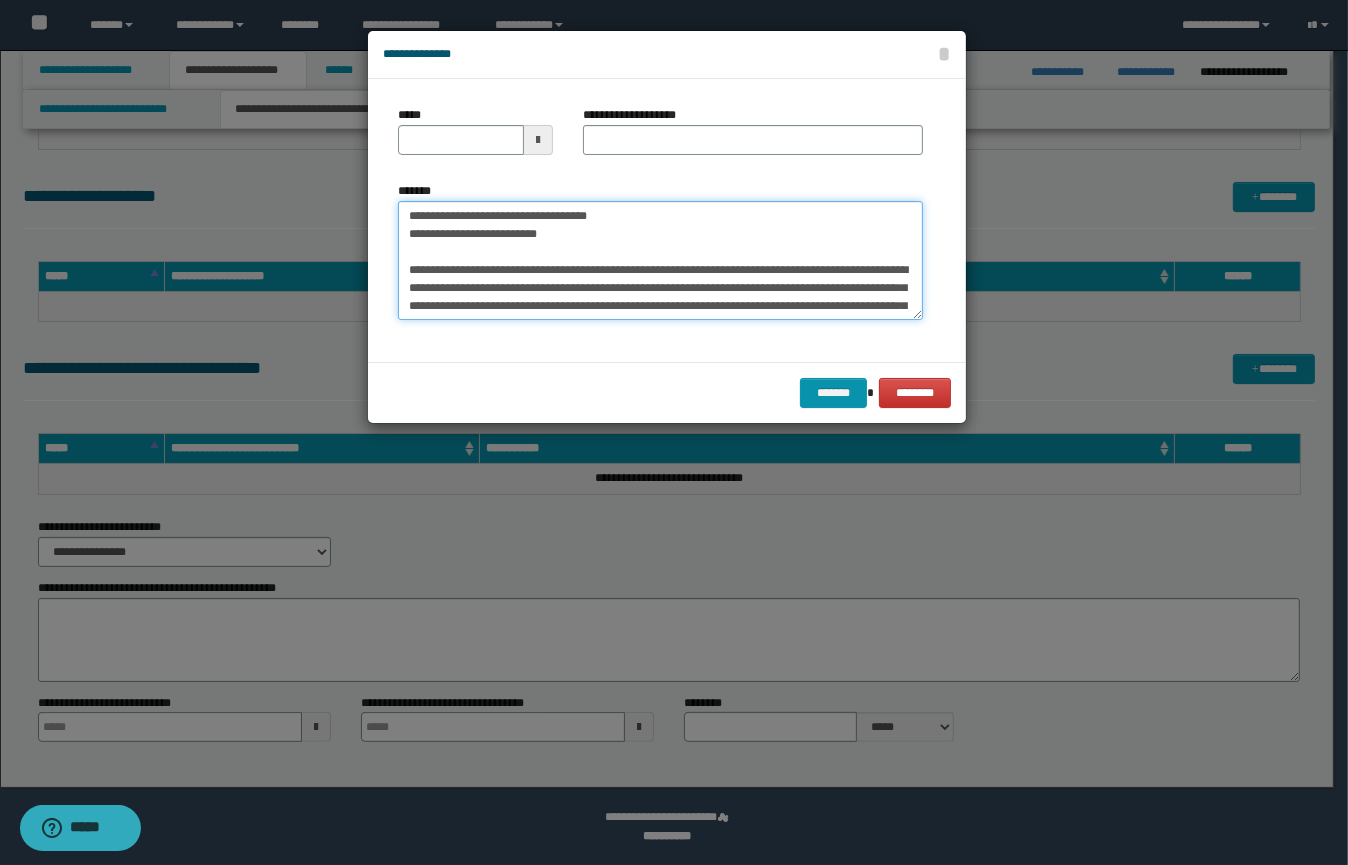type on "**********" 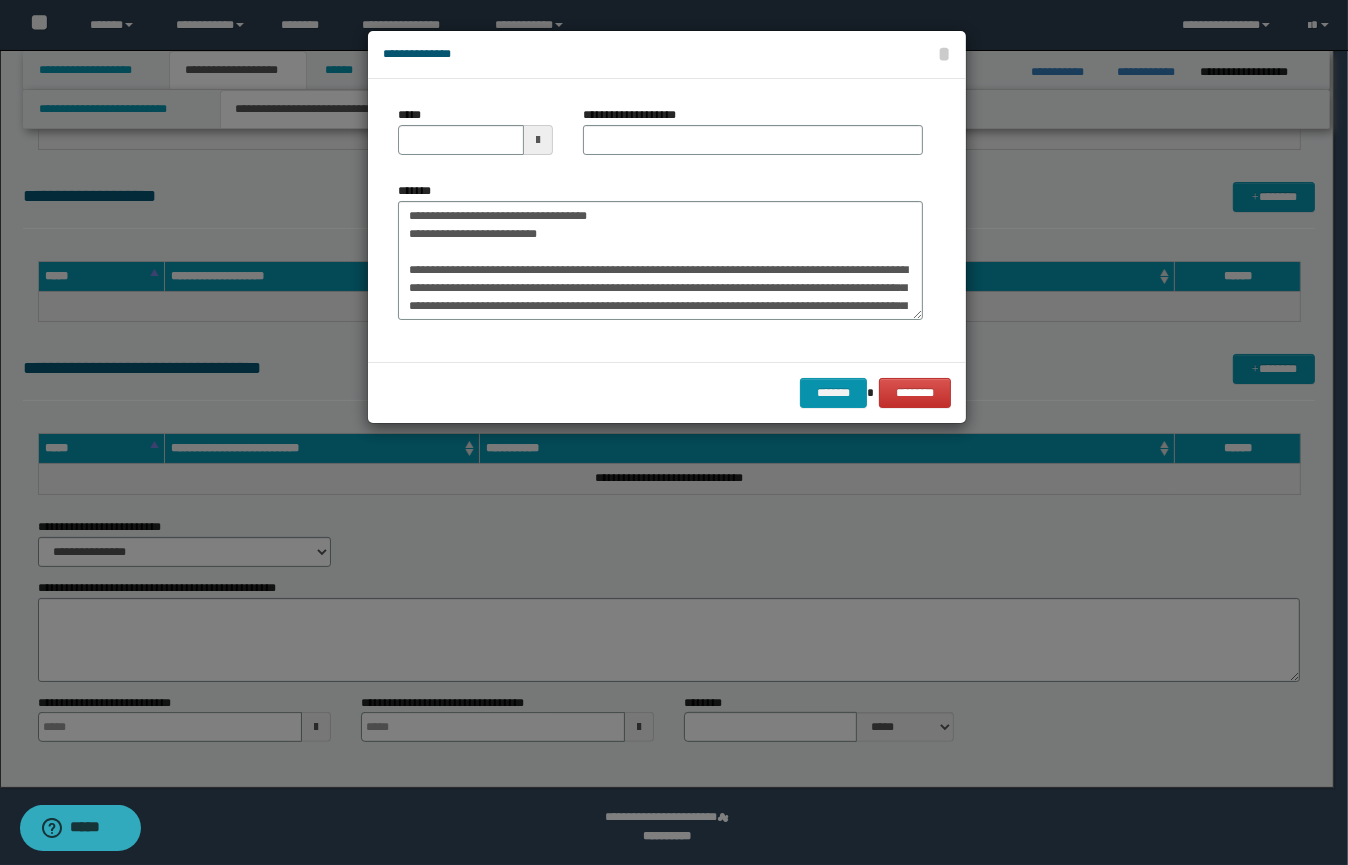 click at bounding box center (538, 140) 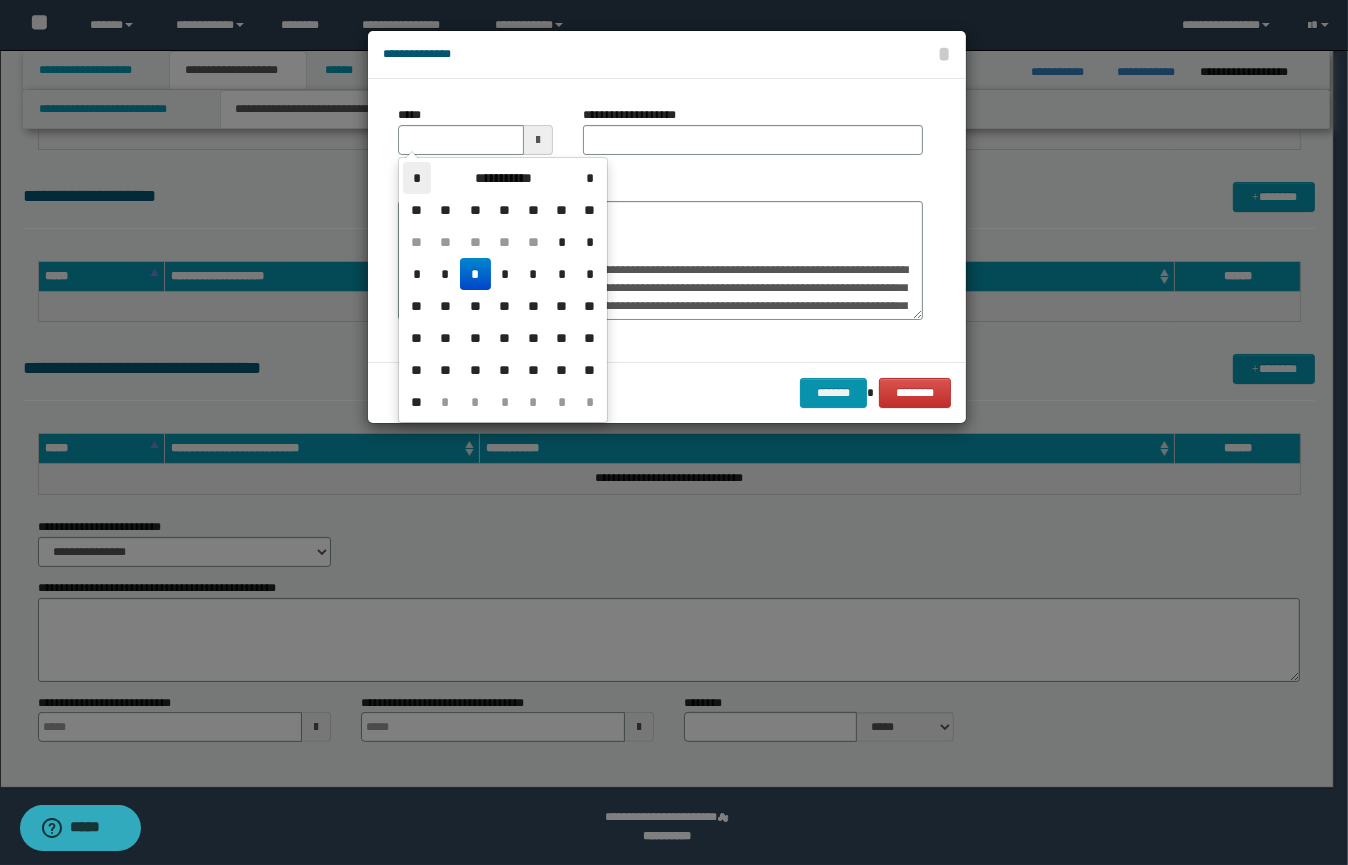 click on "*" at bounding box center [417, 178] 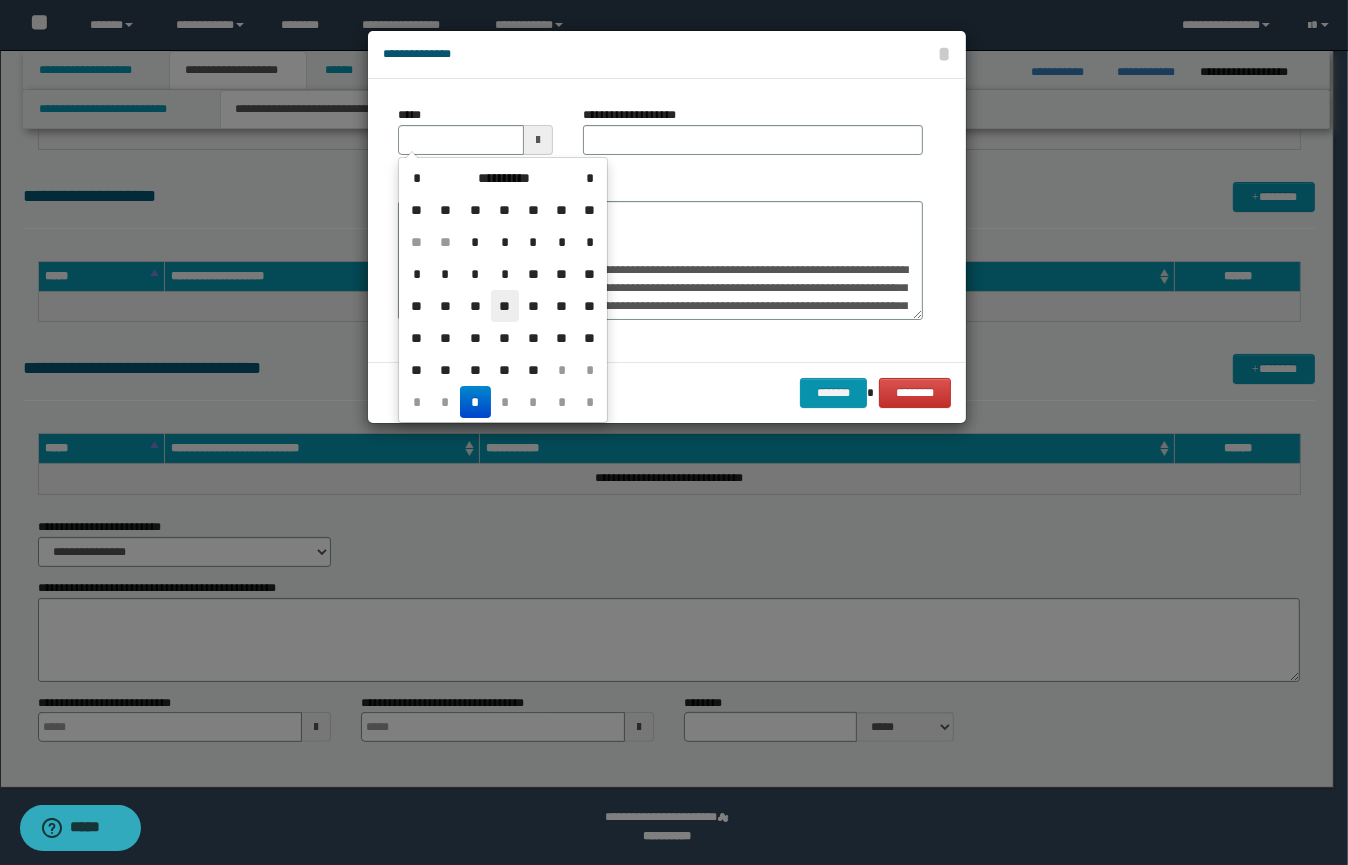click on "**" at bounding box center (505, 306) 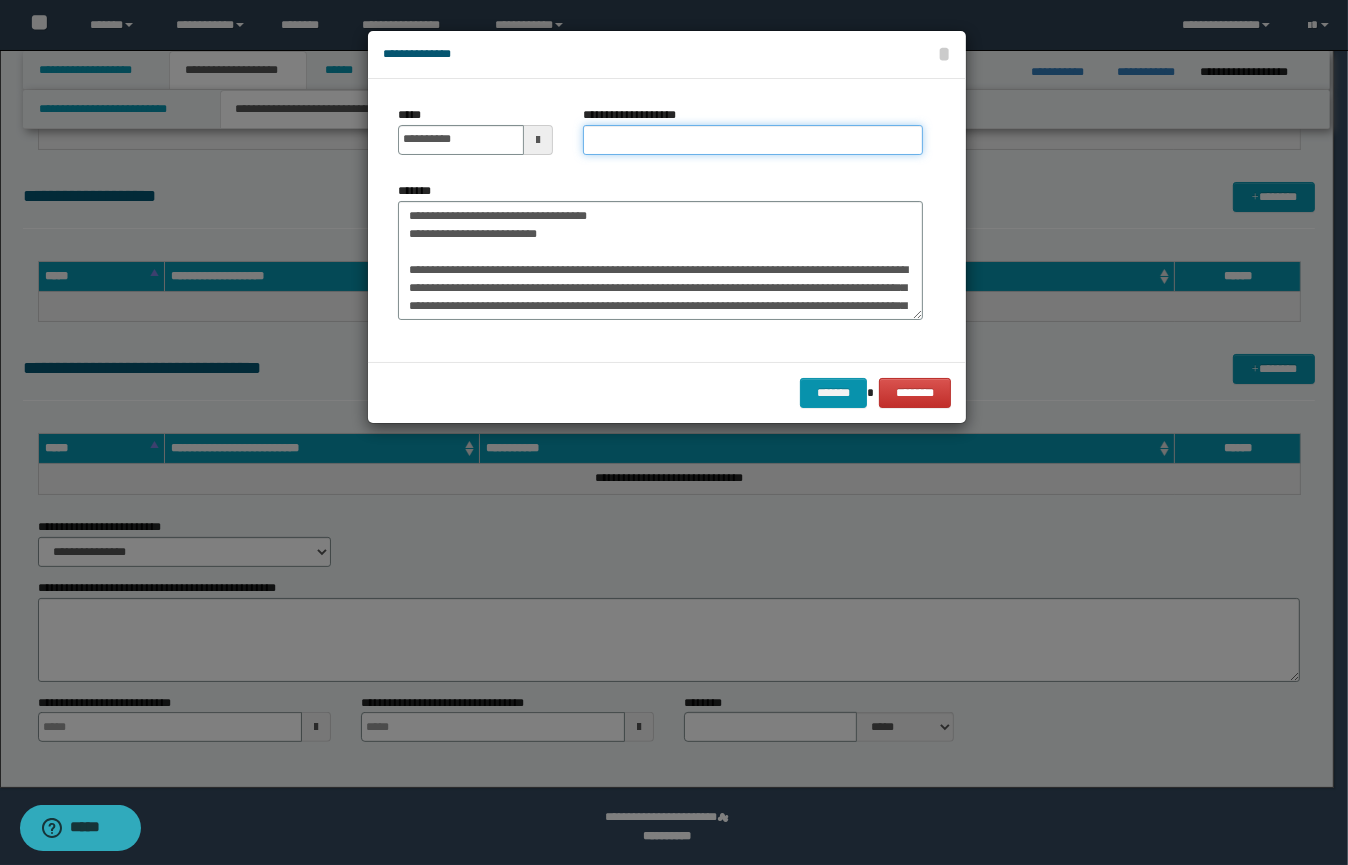 click on "**********" at bounding box center [753, 140] 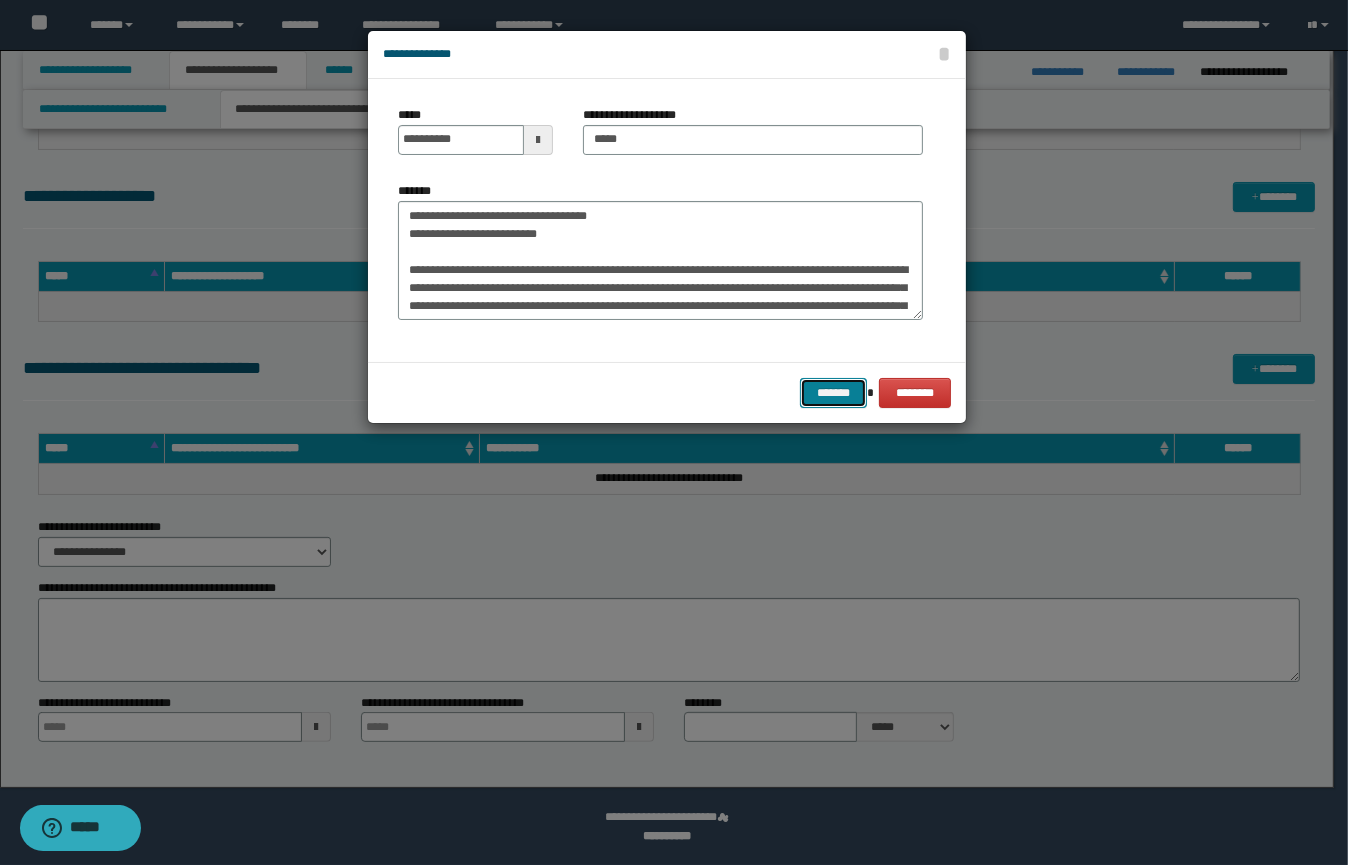 click on "*******" at bounding box center (833, 393) 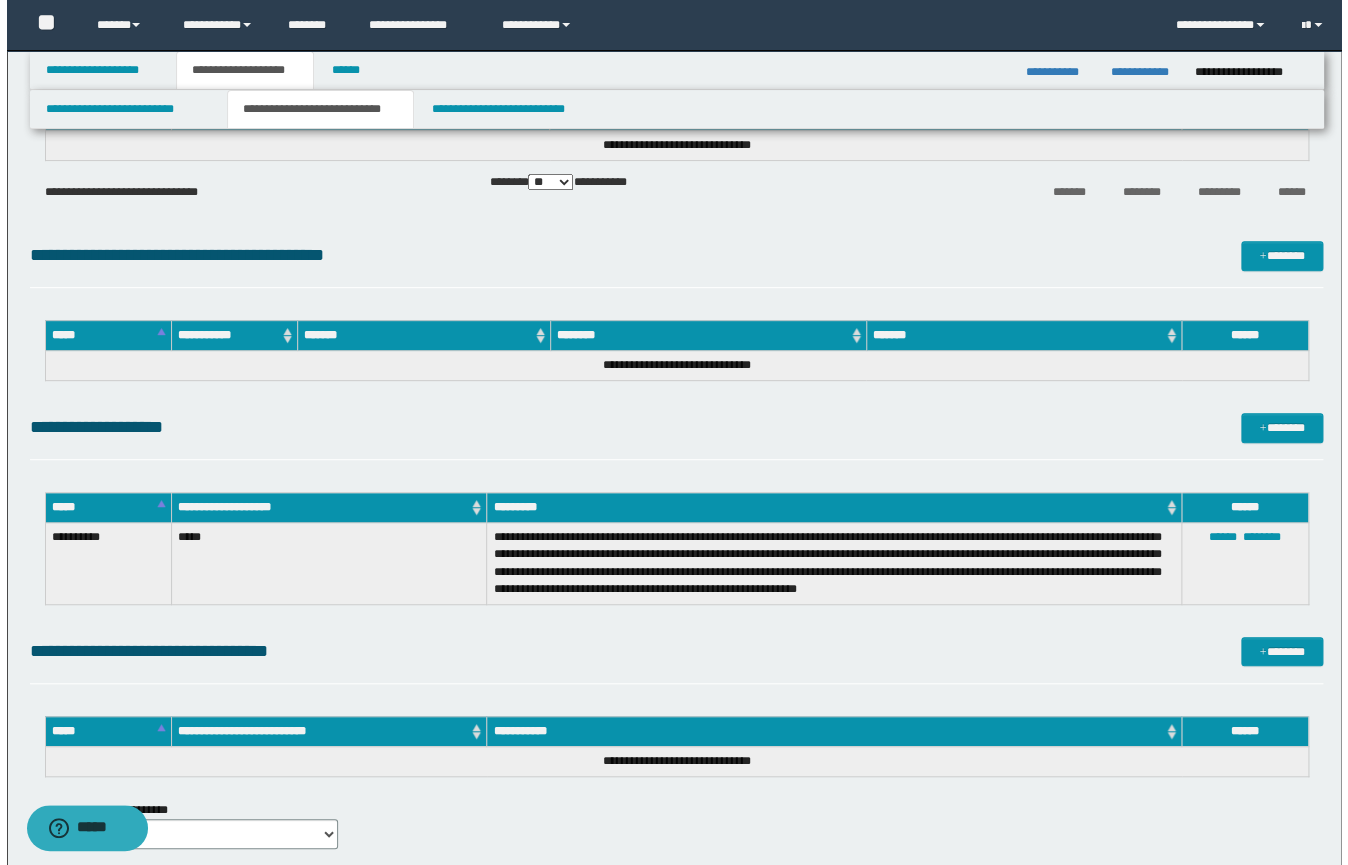 scroll, scrollTop: 0, scrollLeft: 0, axis: both 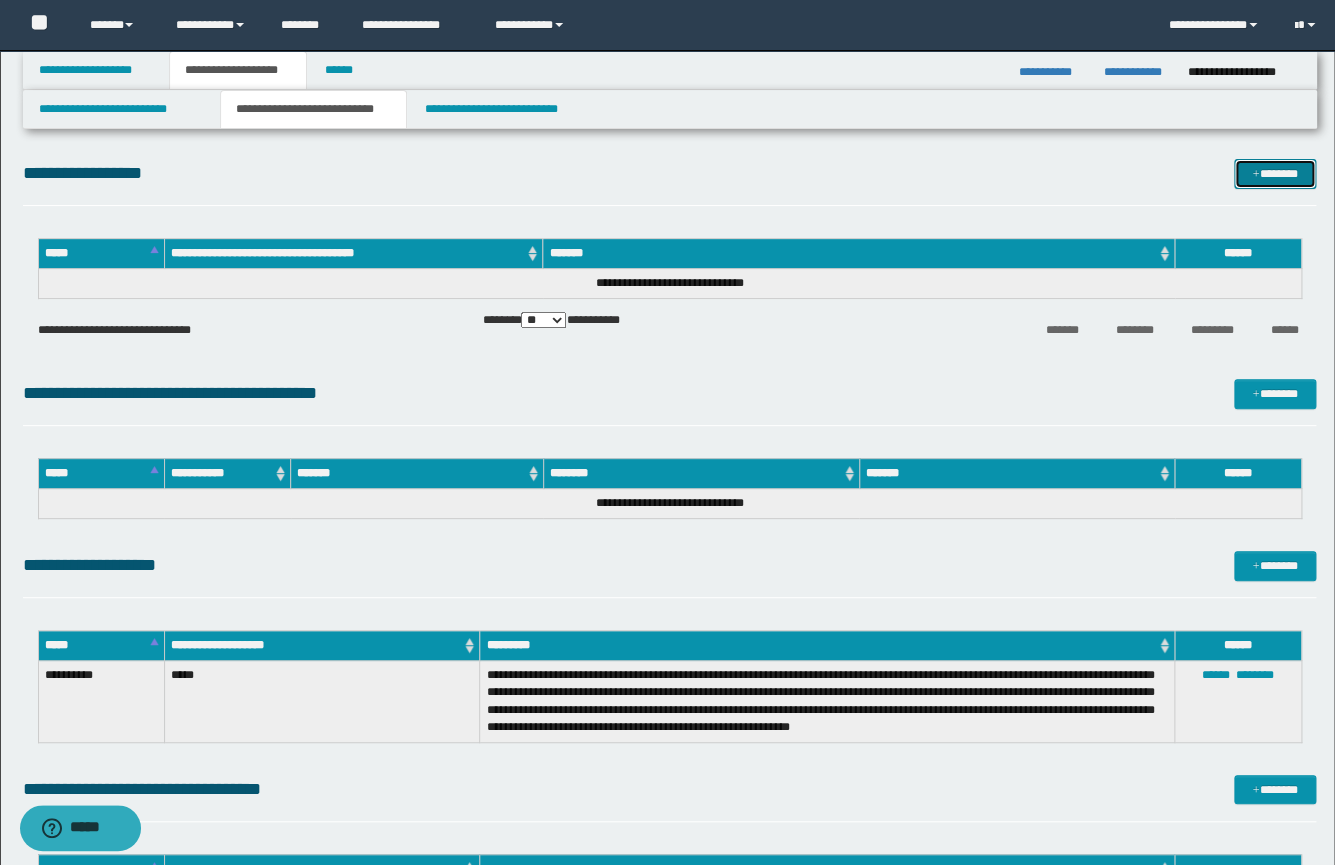 click on "*******" at bounding box center (1275, 174) 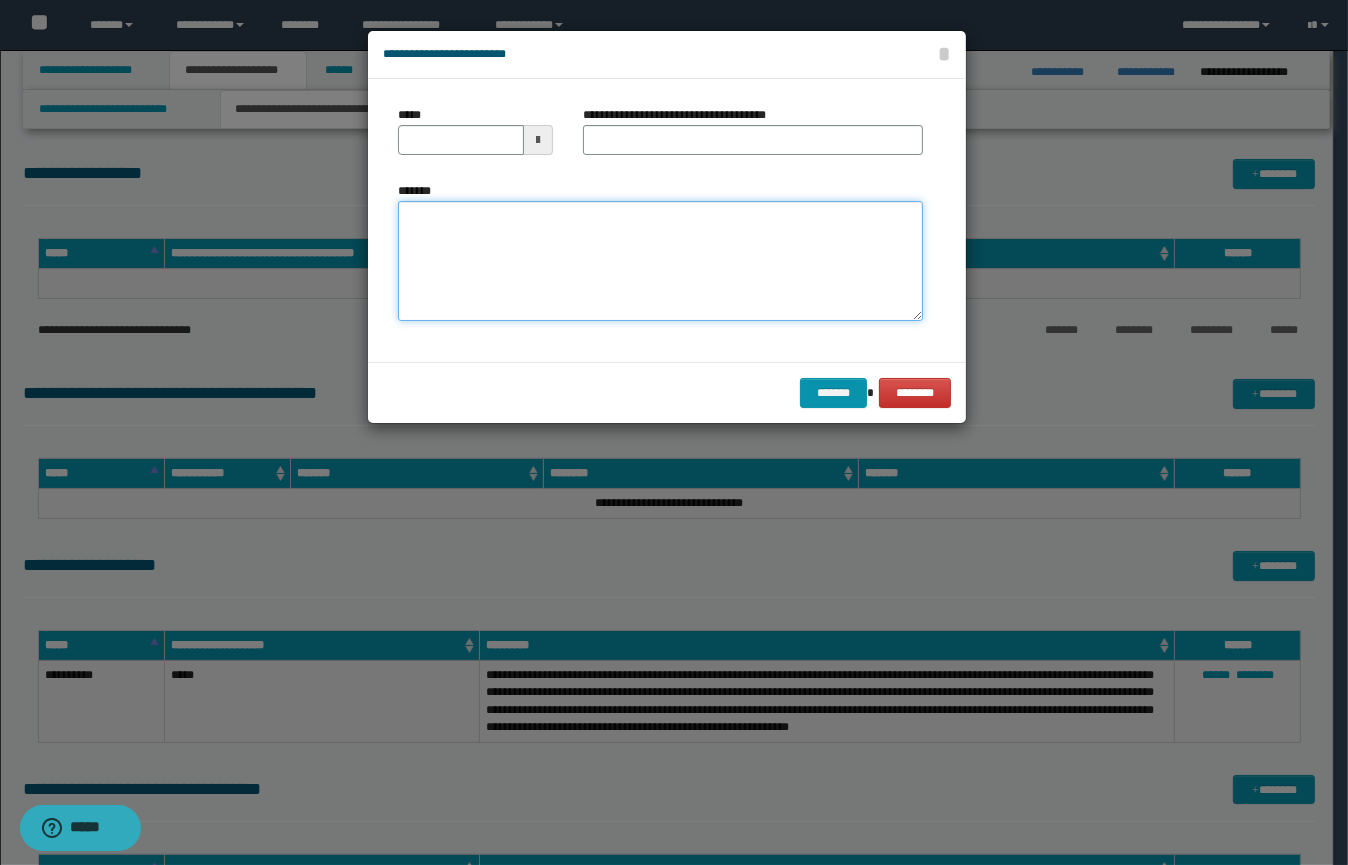 click on "*******" at bounding box center (660, 261) 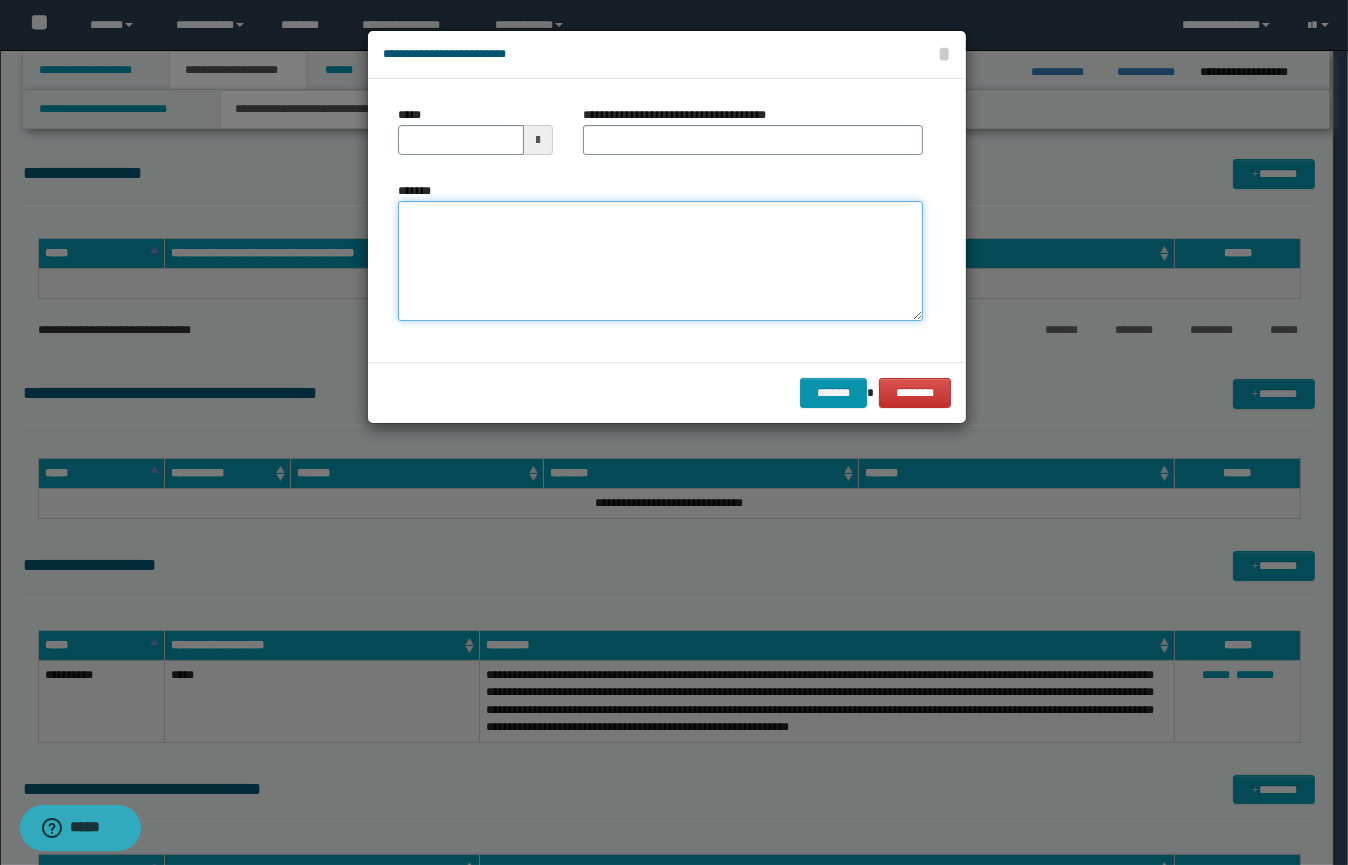 paste on "**********" 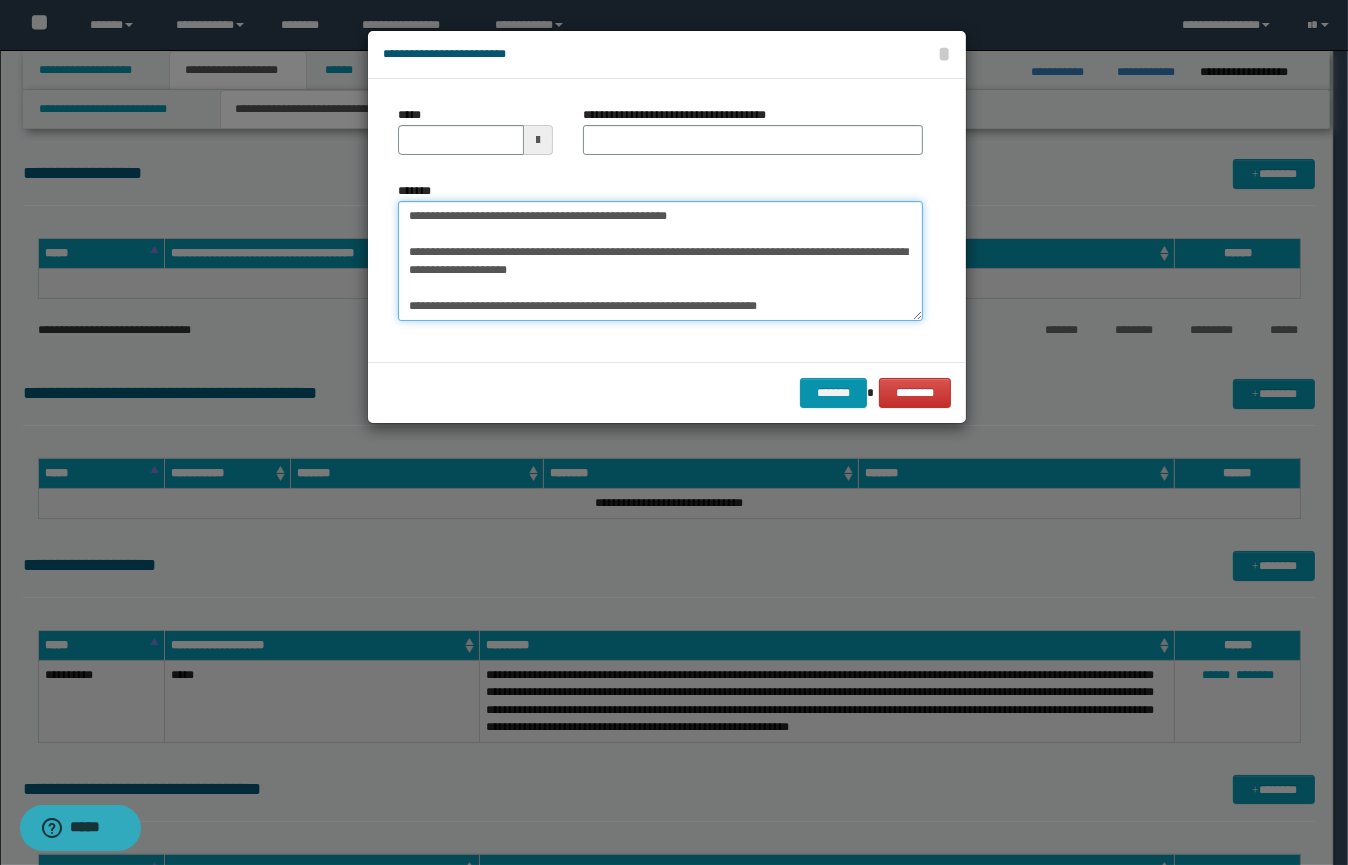 scroll, scrollTop: 460, scrollLeft: 0, axis: vertical 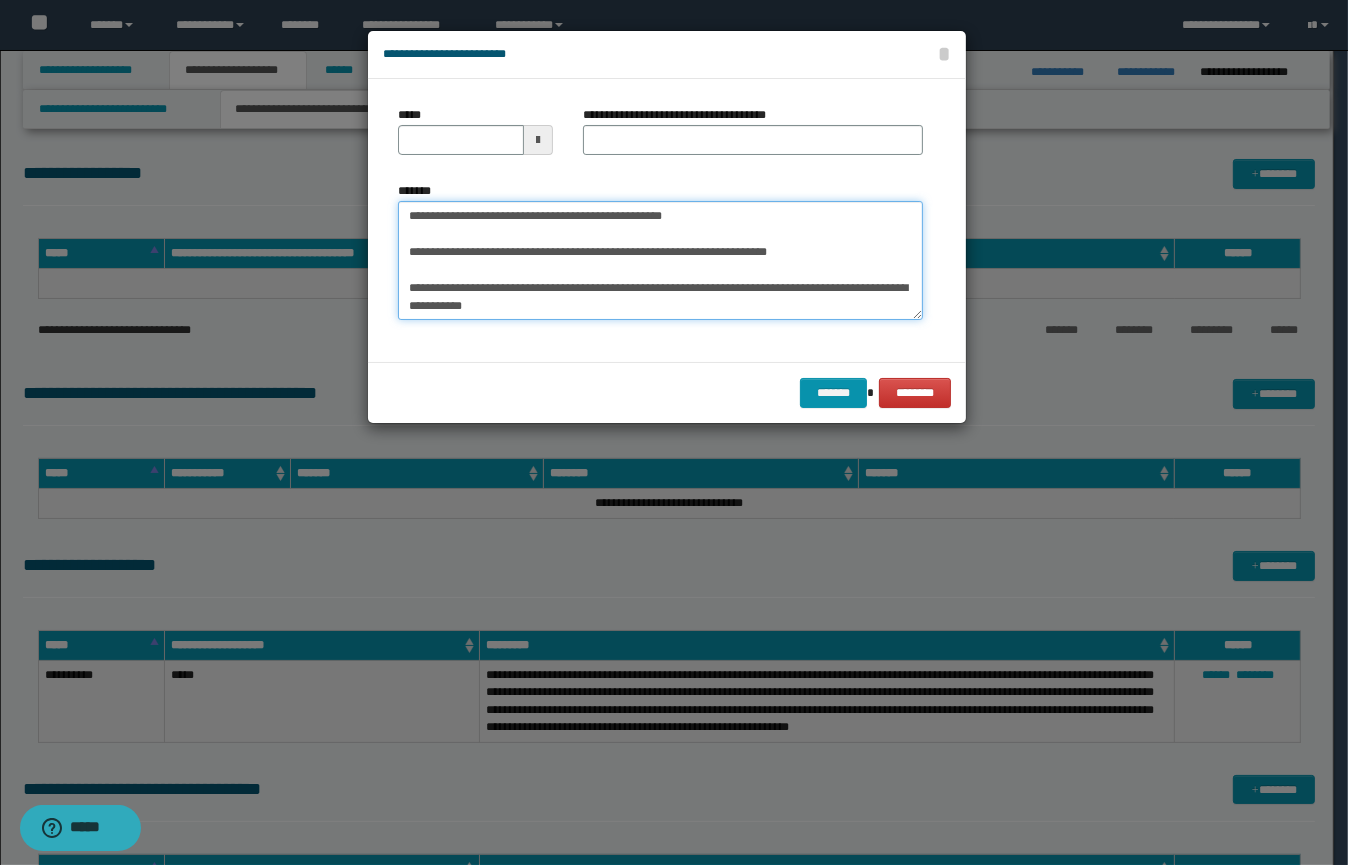 type on "**********" 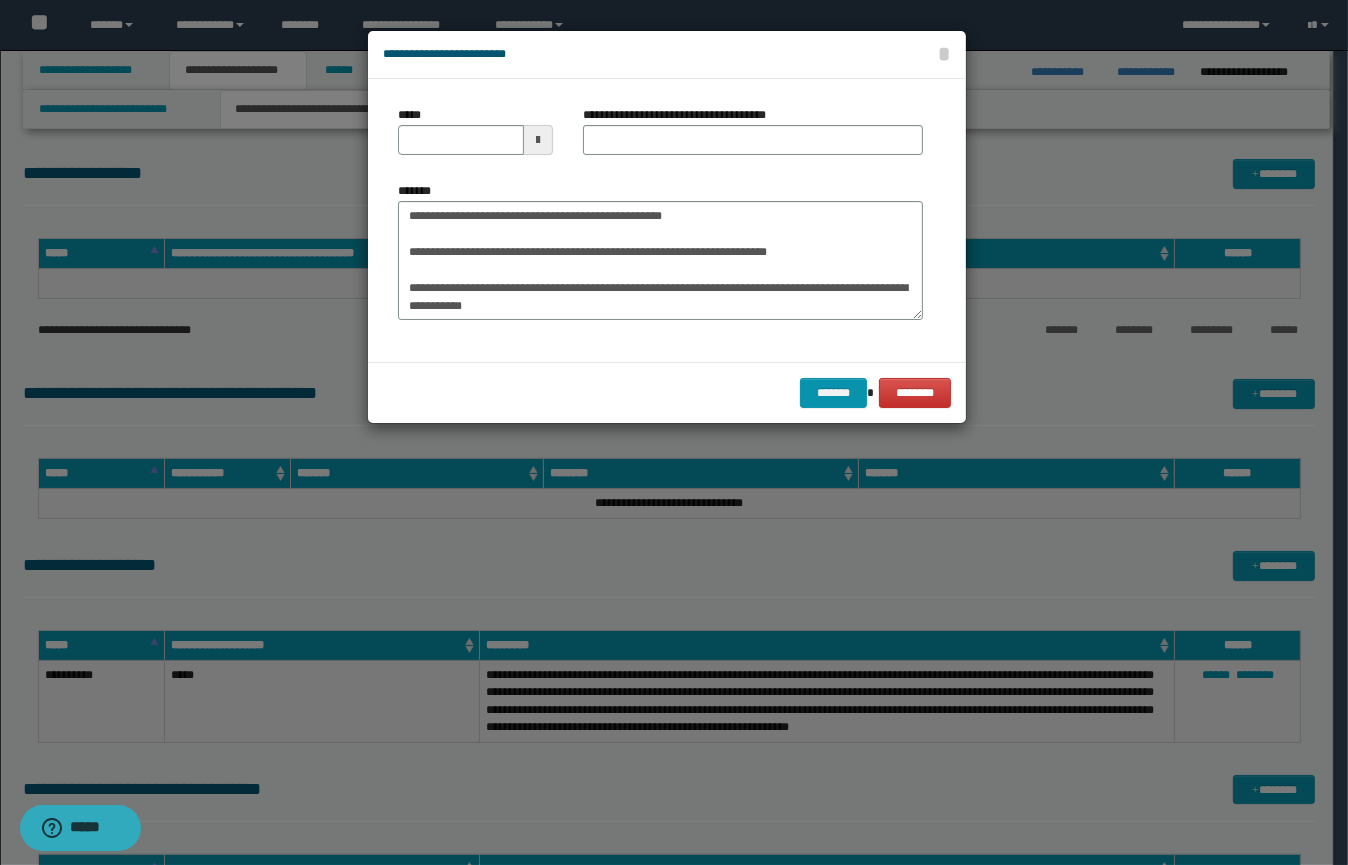 click at bounding box center [538, 140] 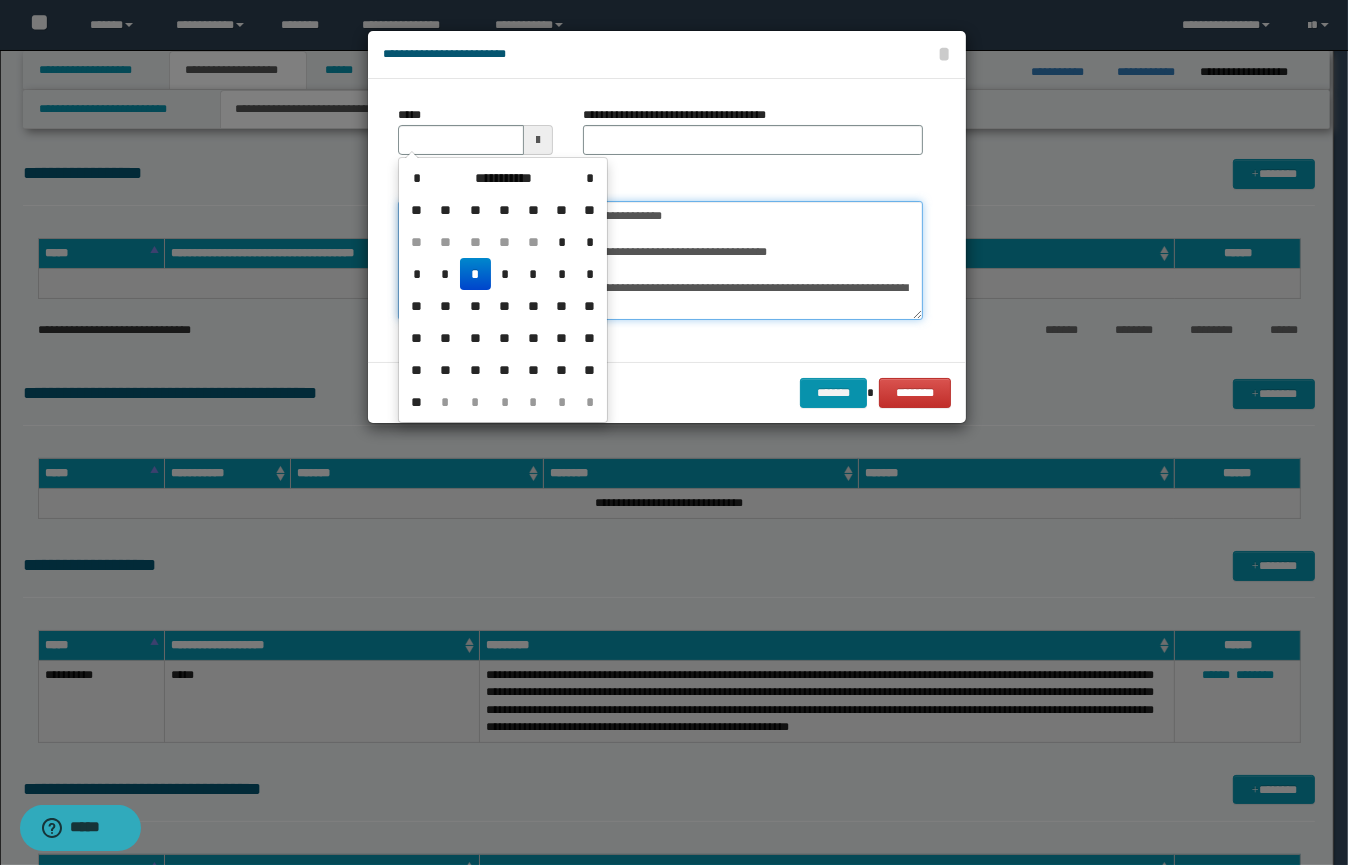 click on "*******" at bounding box center [660, 261] 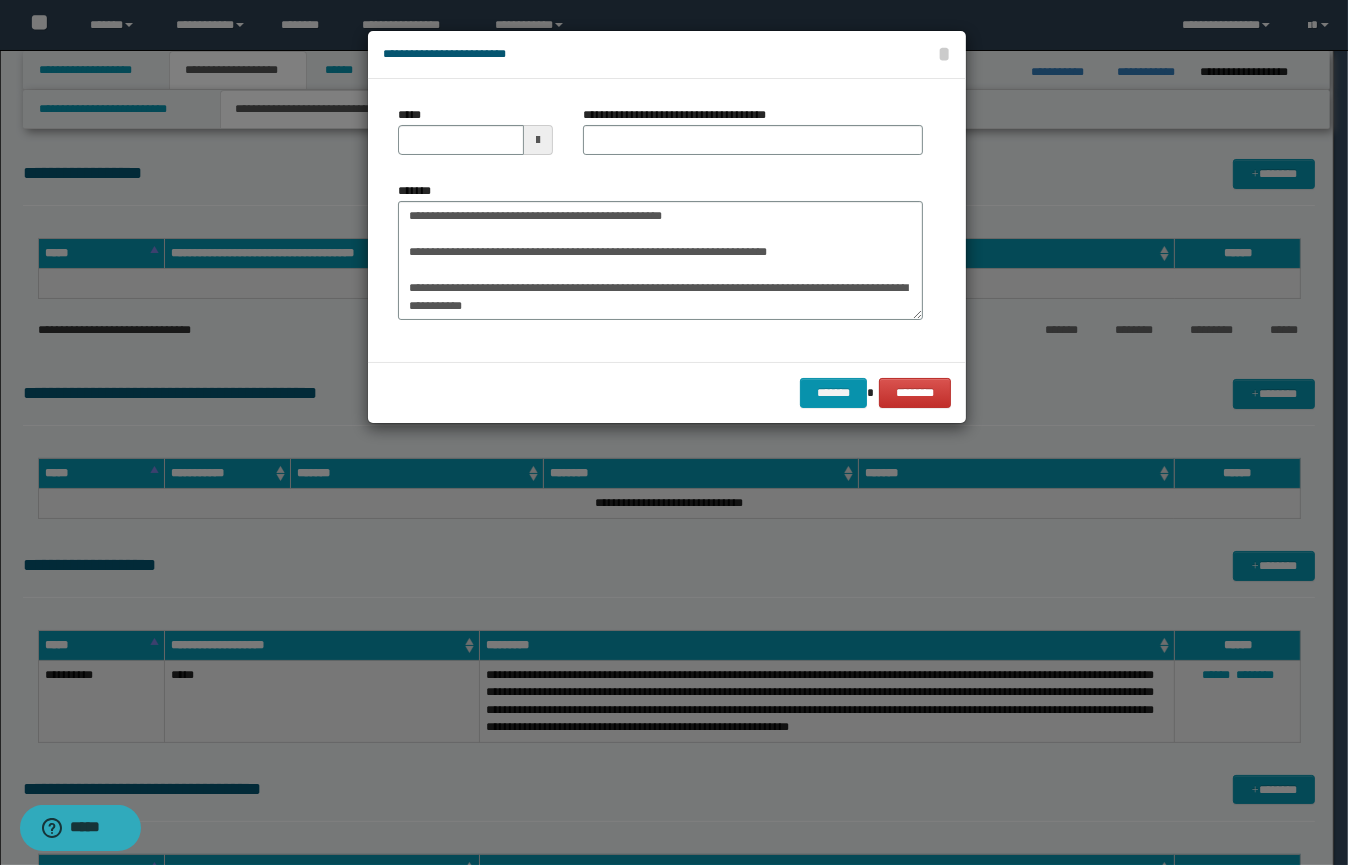 click at bounding box center [538, 140] 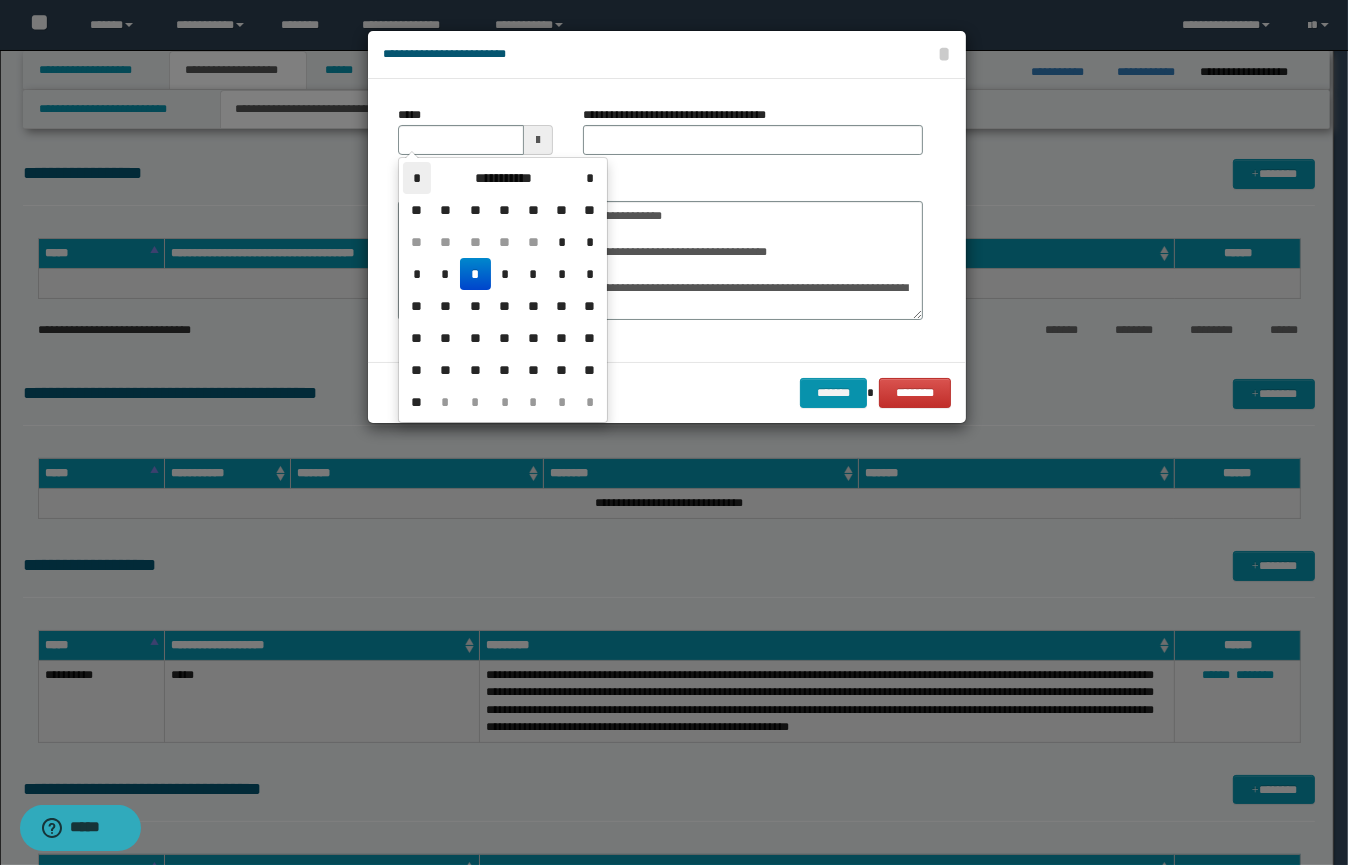 click on "*" at bounding box center [417, 178] 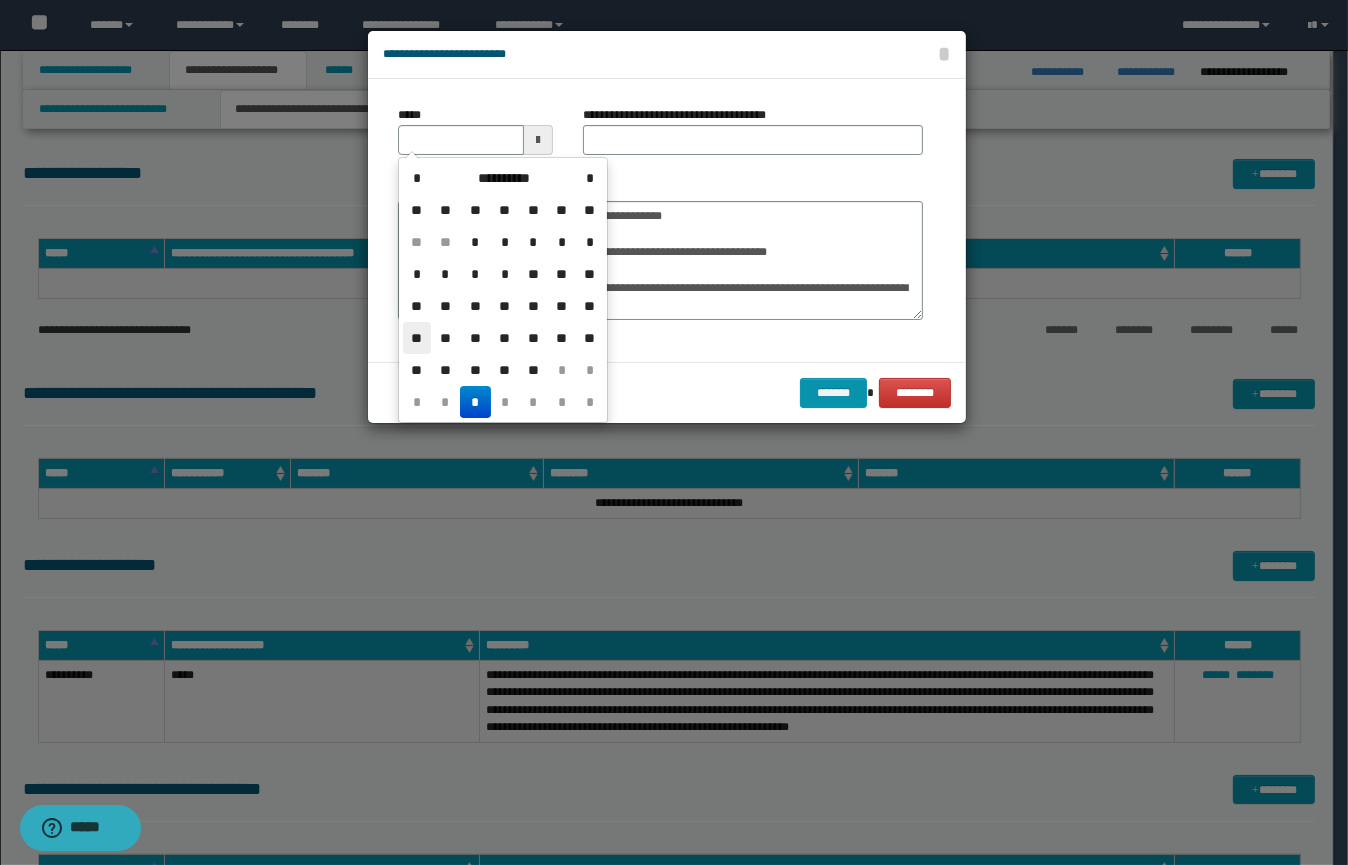 click on "**" at bounding box center (417, 338) 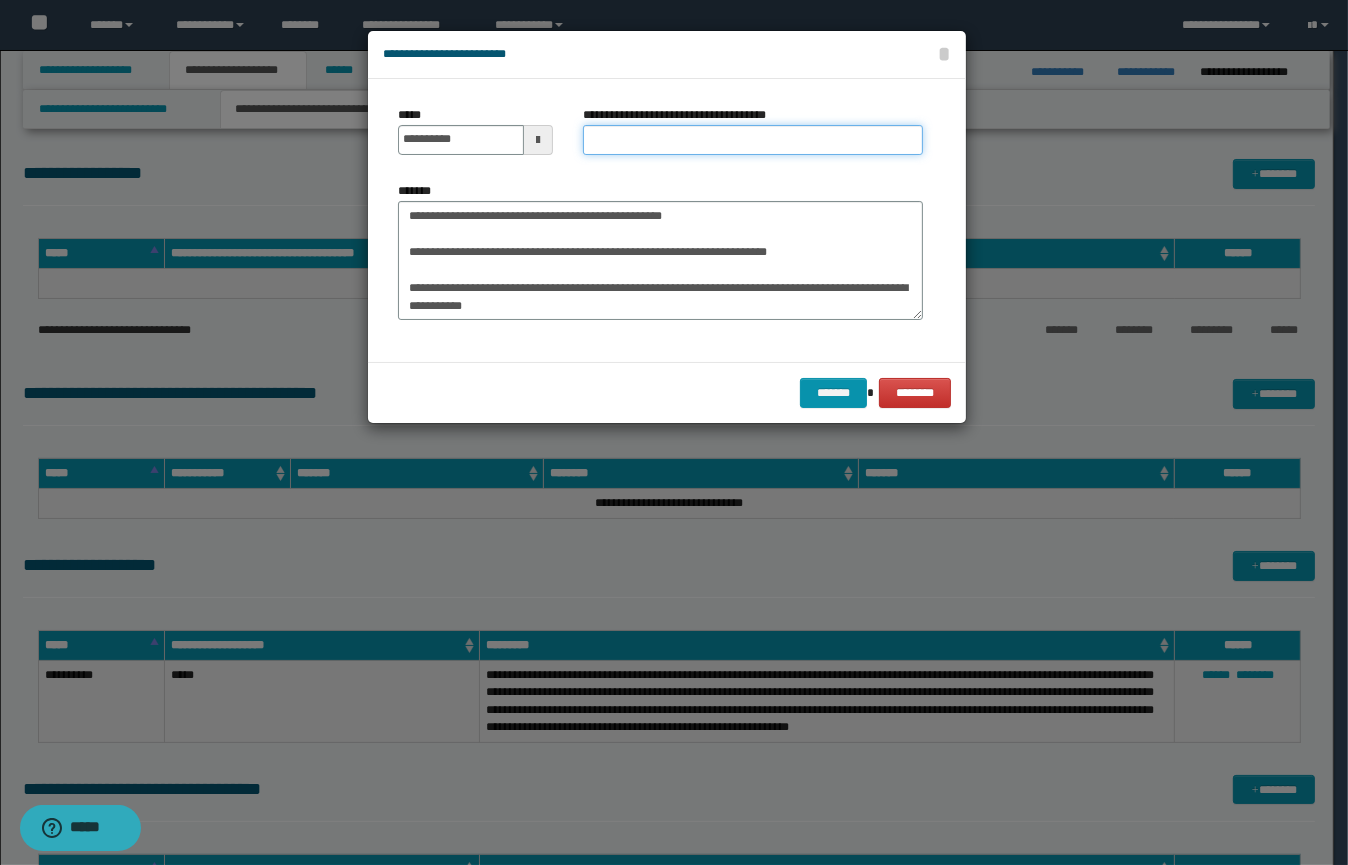 click on "**********" at bounding box center [753, 140] 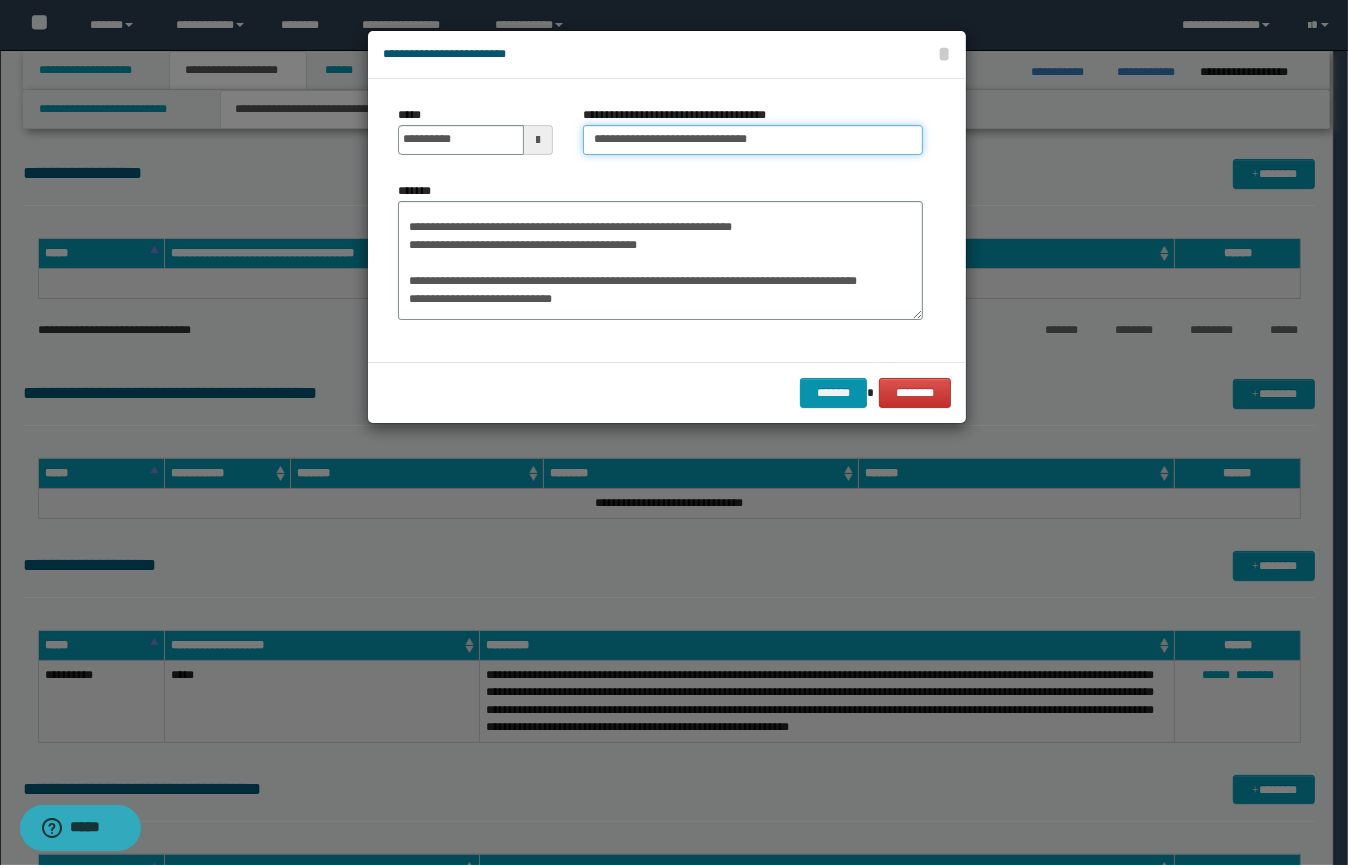 scroll, scrollTop: 200, scrollLeft: 0, axis: vertical 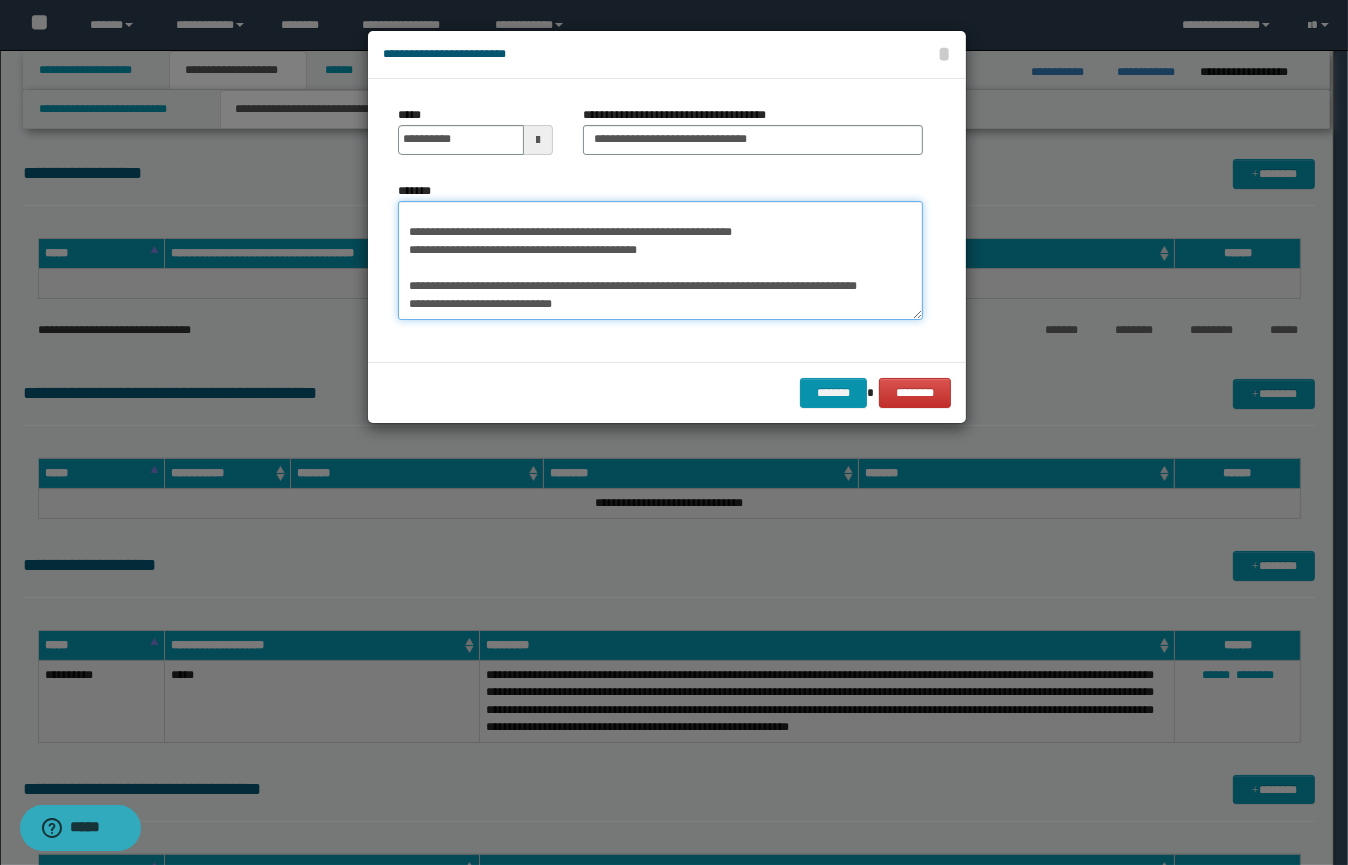 drag, startPoint x: 680, startPoint y: 259, endPoint x: 397, endPoint y: 234, distance: 284.10208 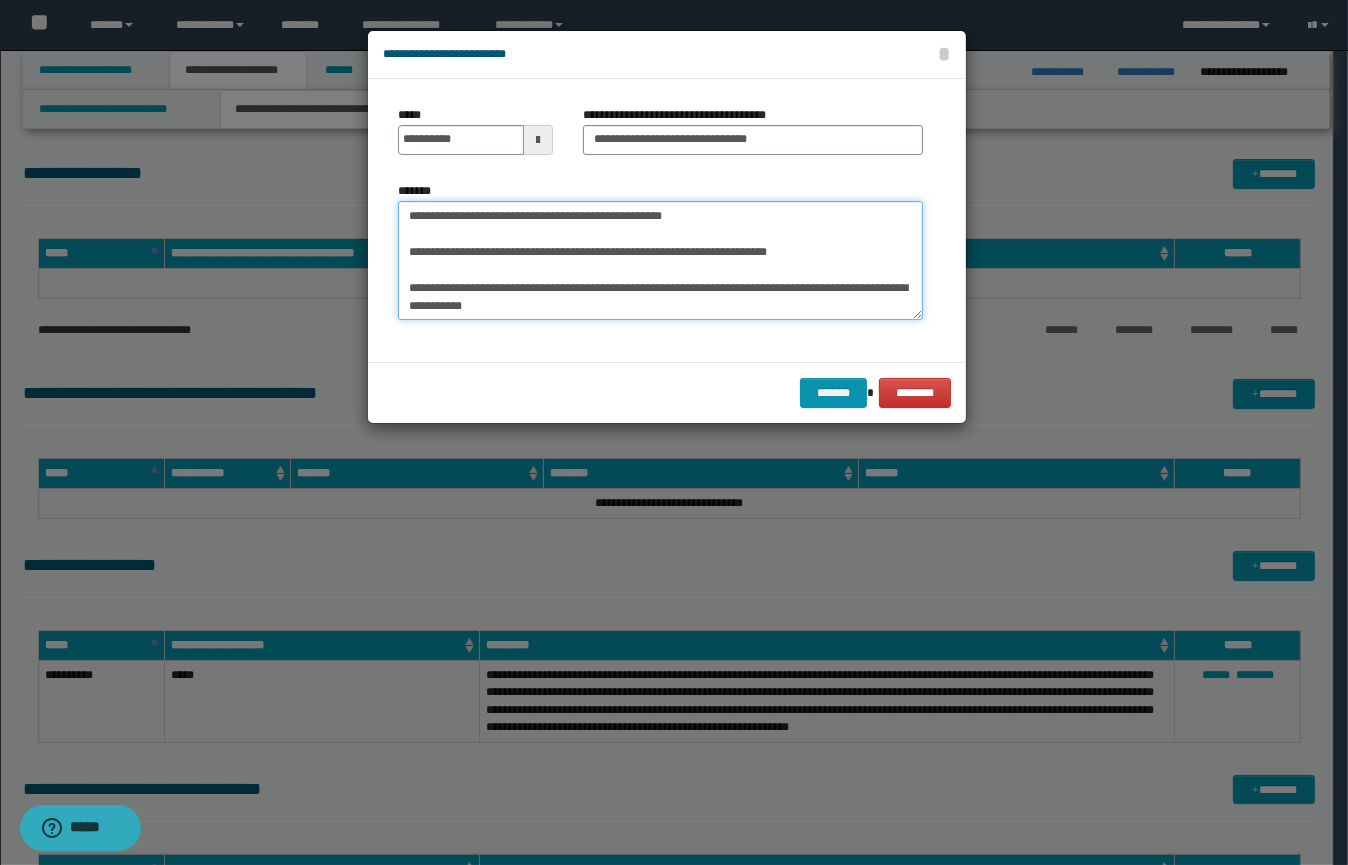 scroll, scrollTop: 426, scrollLeft: 0, axis: vertical 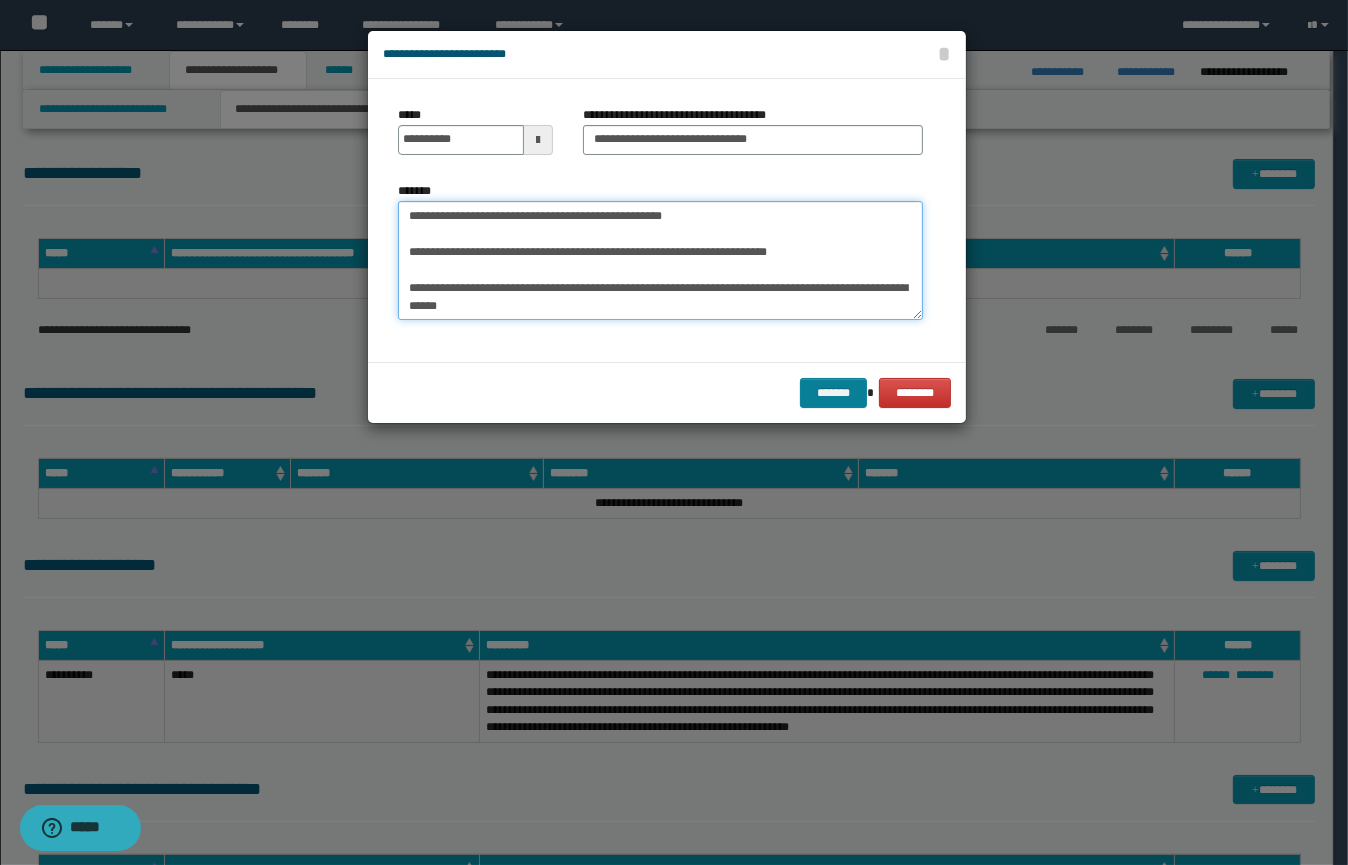 type on "**********" 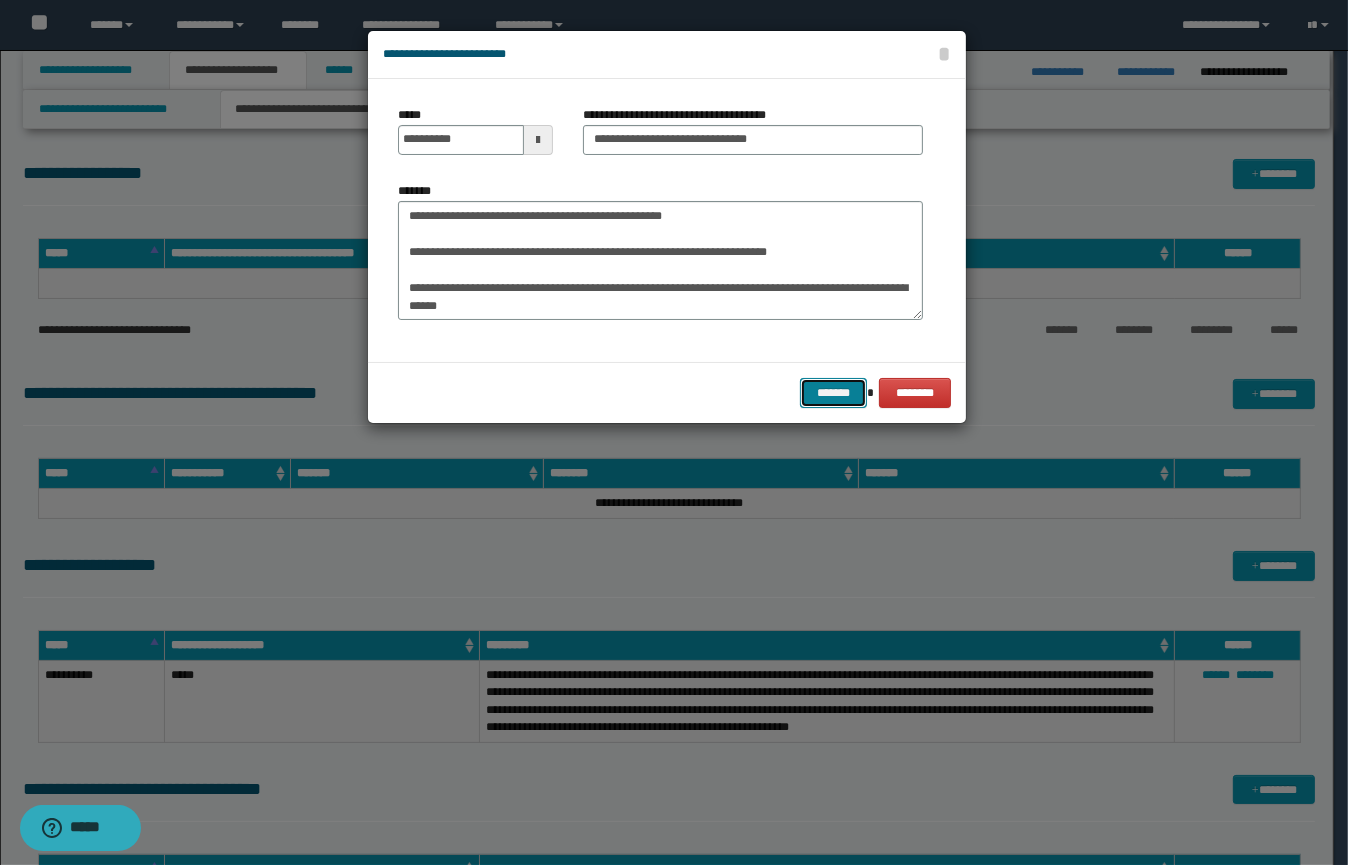 click on "*******" at bounding box center (833, 393) 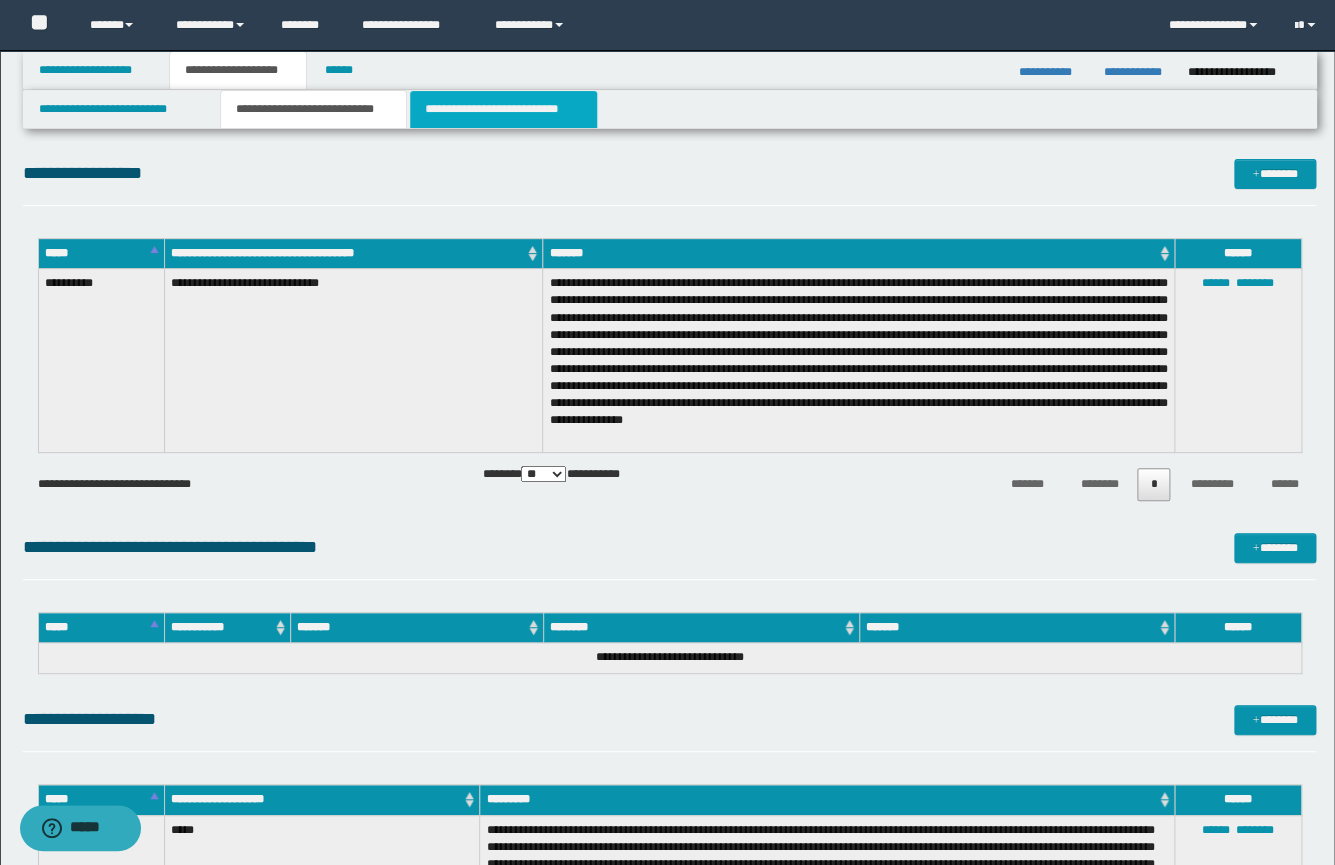 click on "**********" at bounding box center (503, 109) 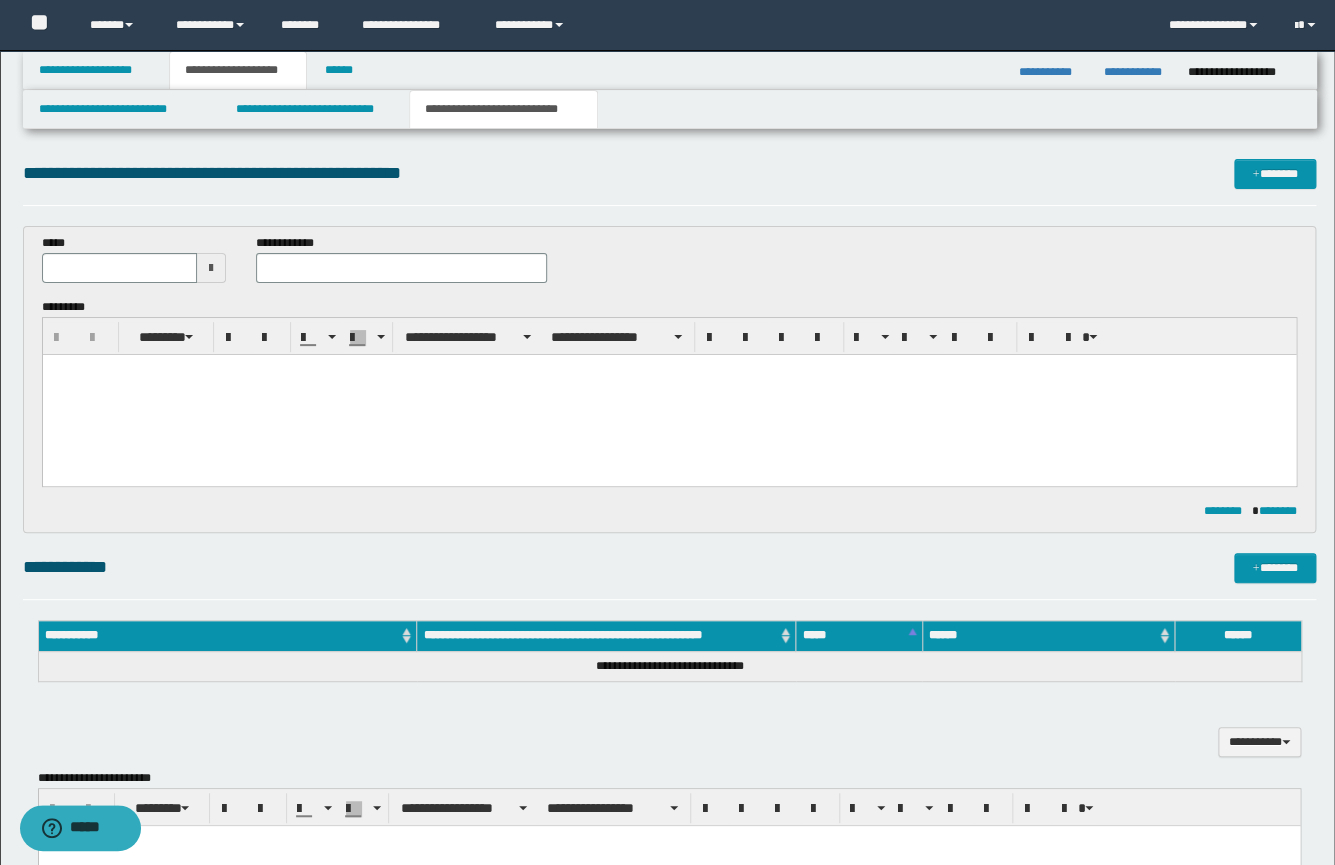 scroll, scrollTop: 0, scrollLeft: 0, axis: both 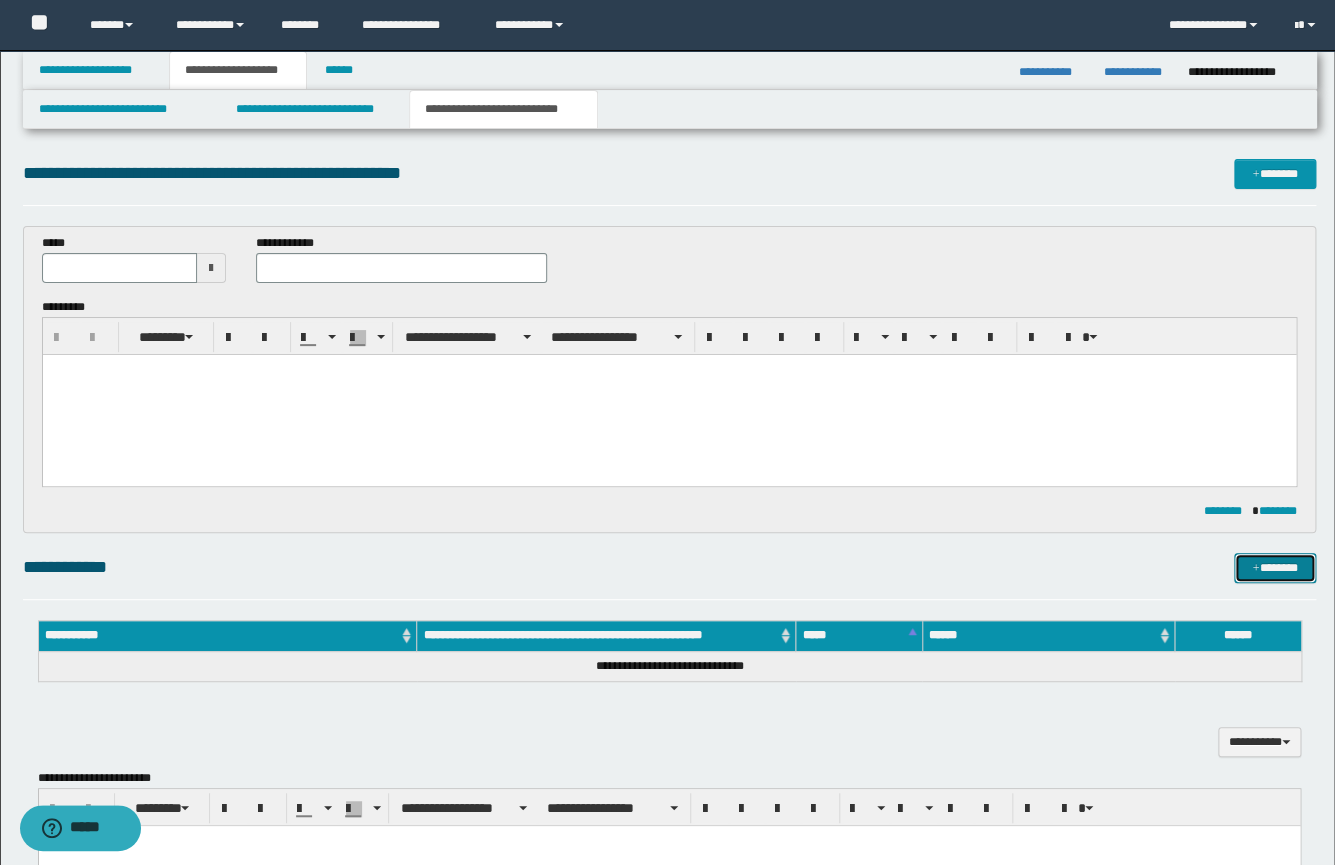 click on "*******" at bounding box center [1275, 568] 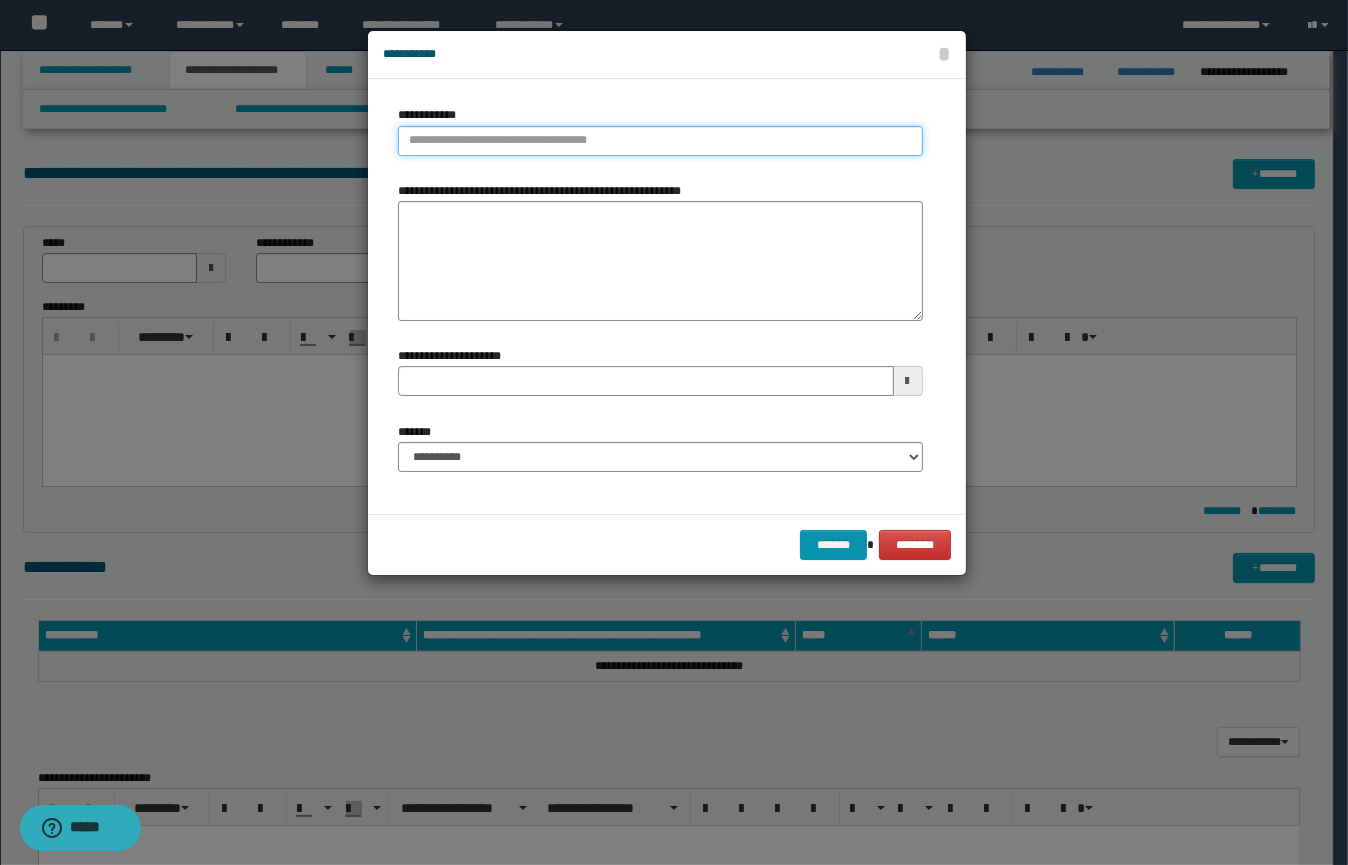 click on "**********" at bounding box center (660, 141) 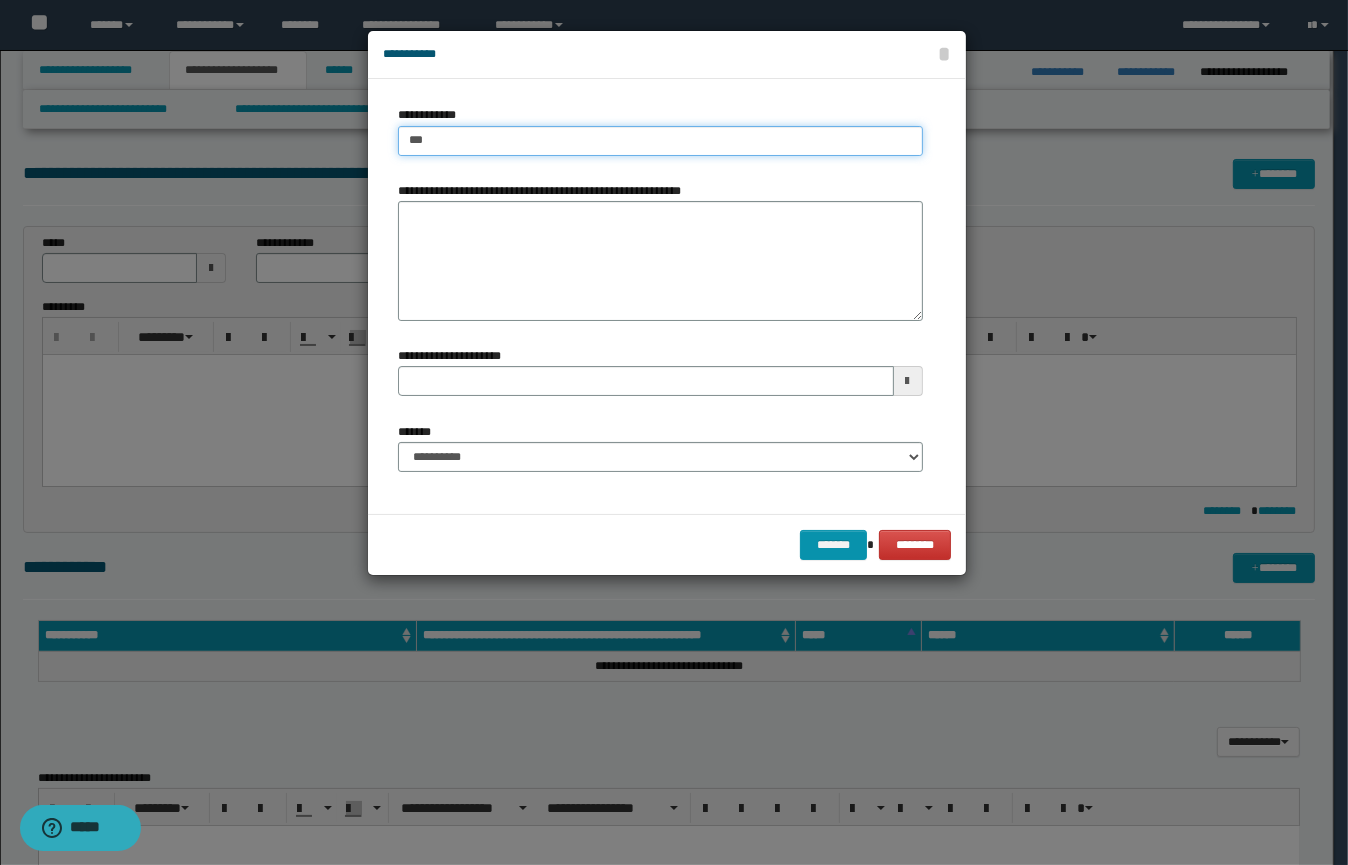 type on "****" 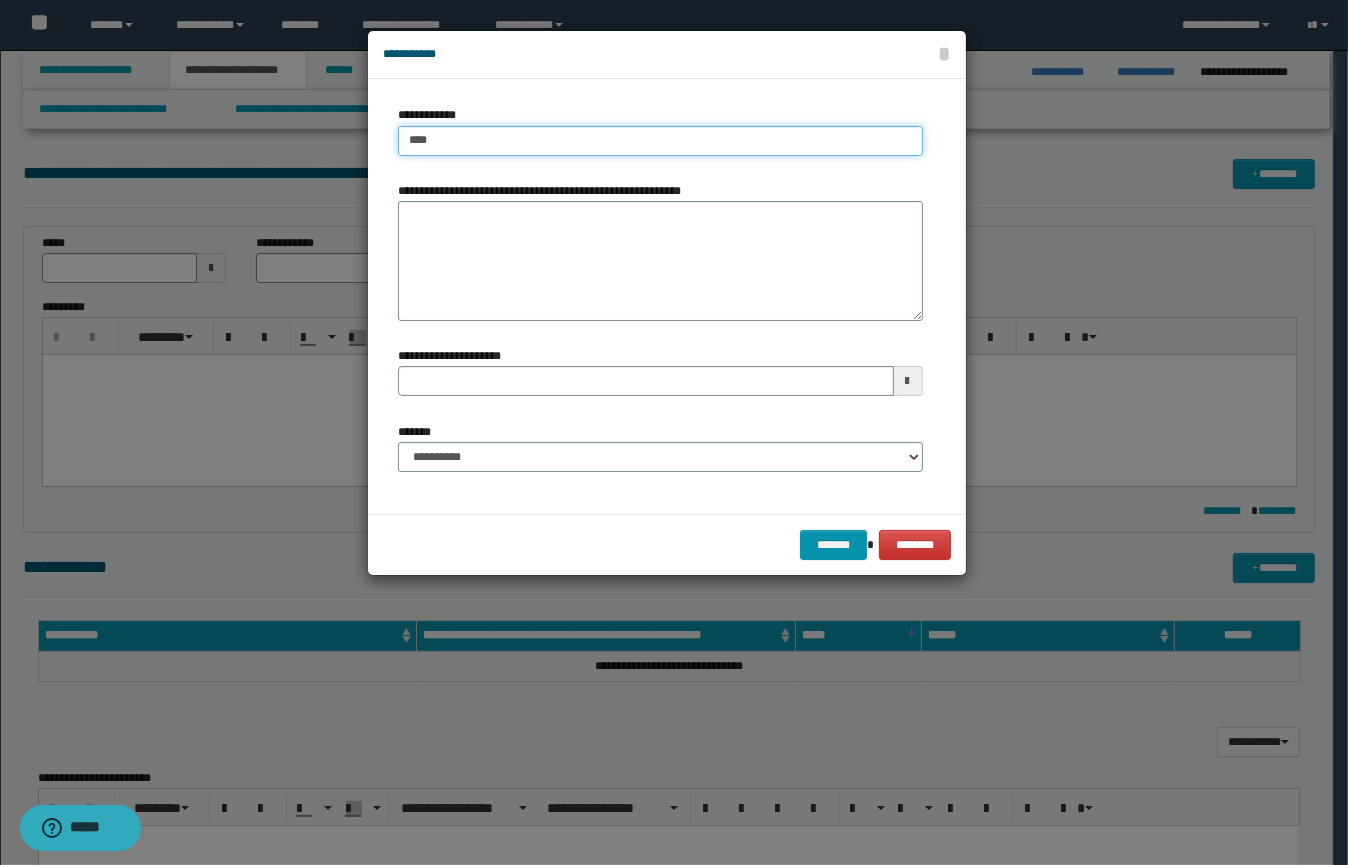 type on "****" 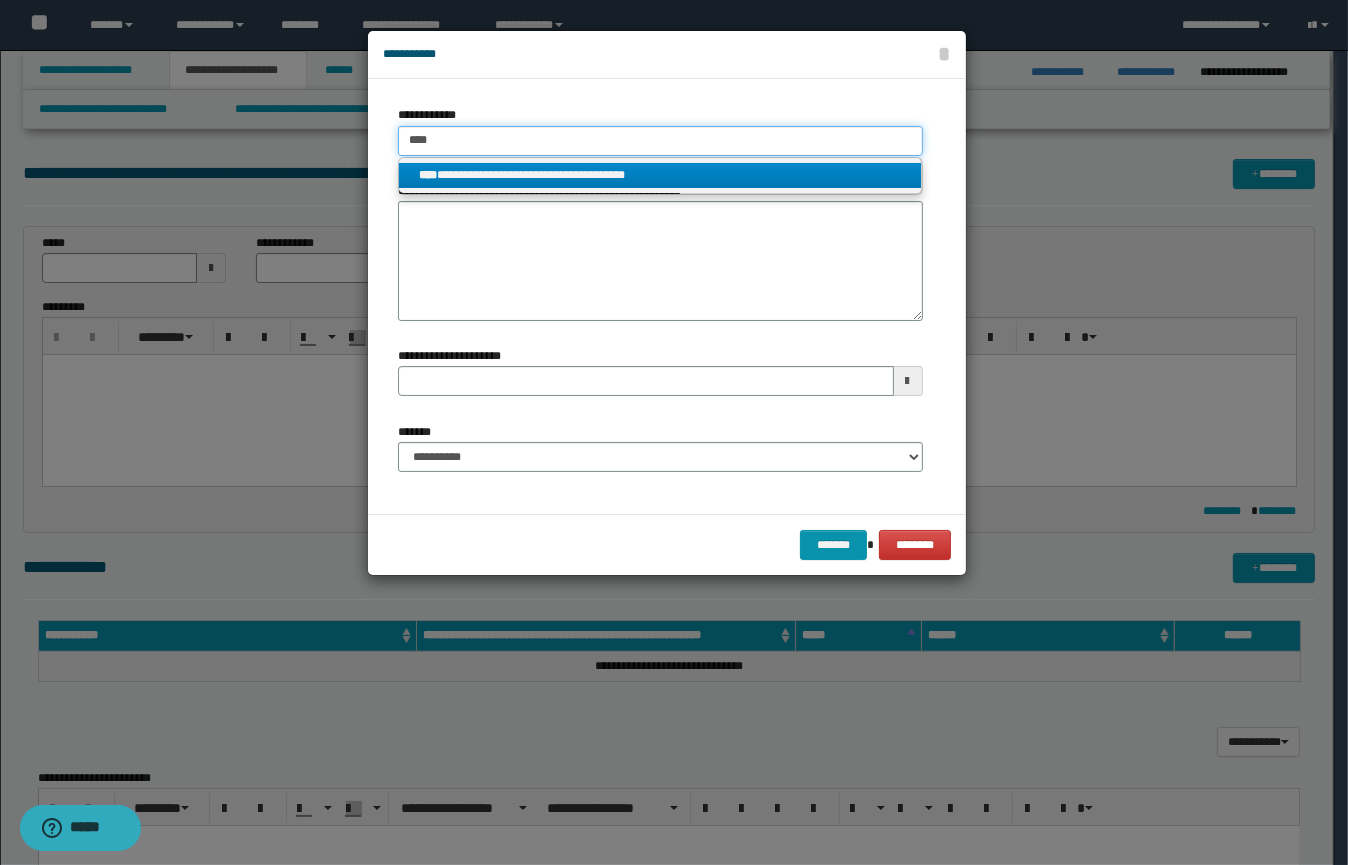 type on "****" 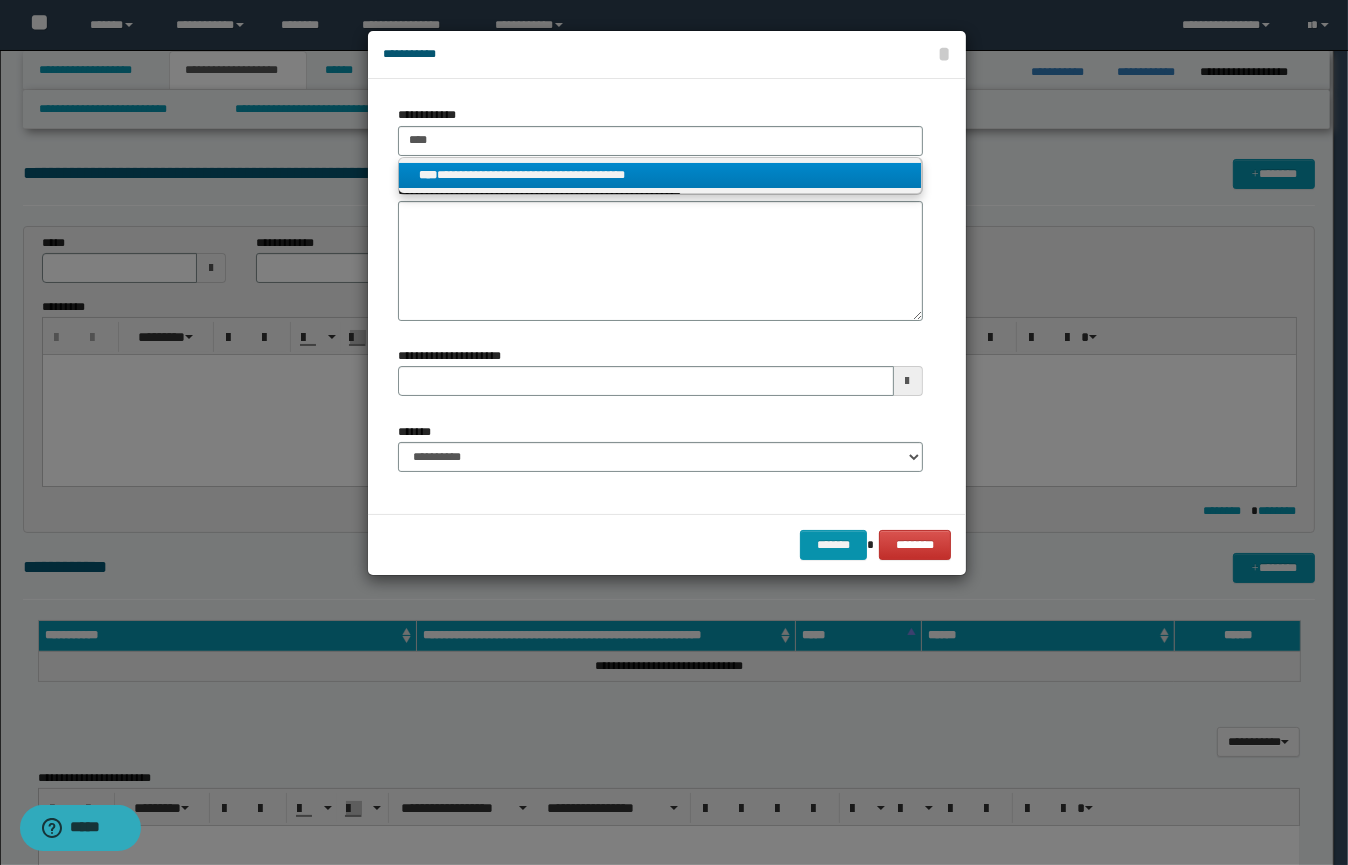 click on "**********" at bounding box center (660, 175) 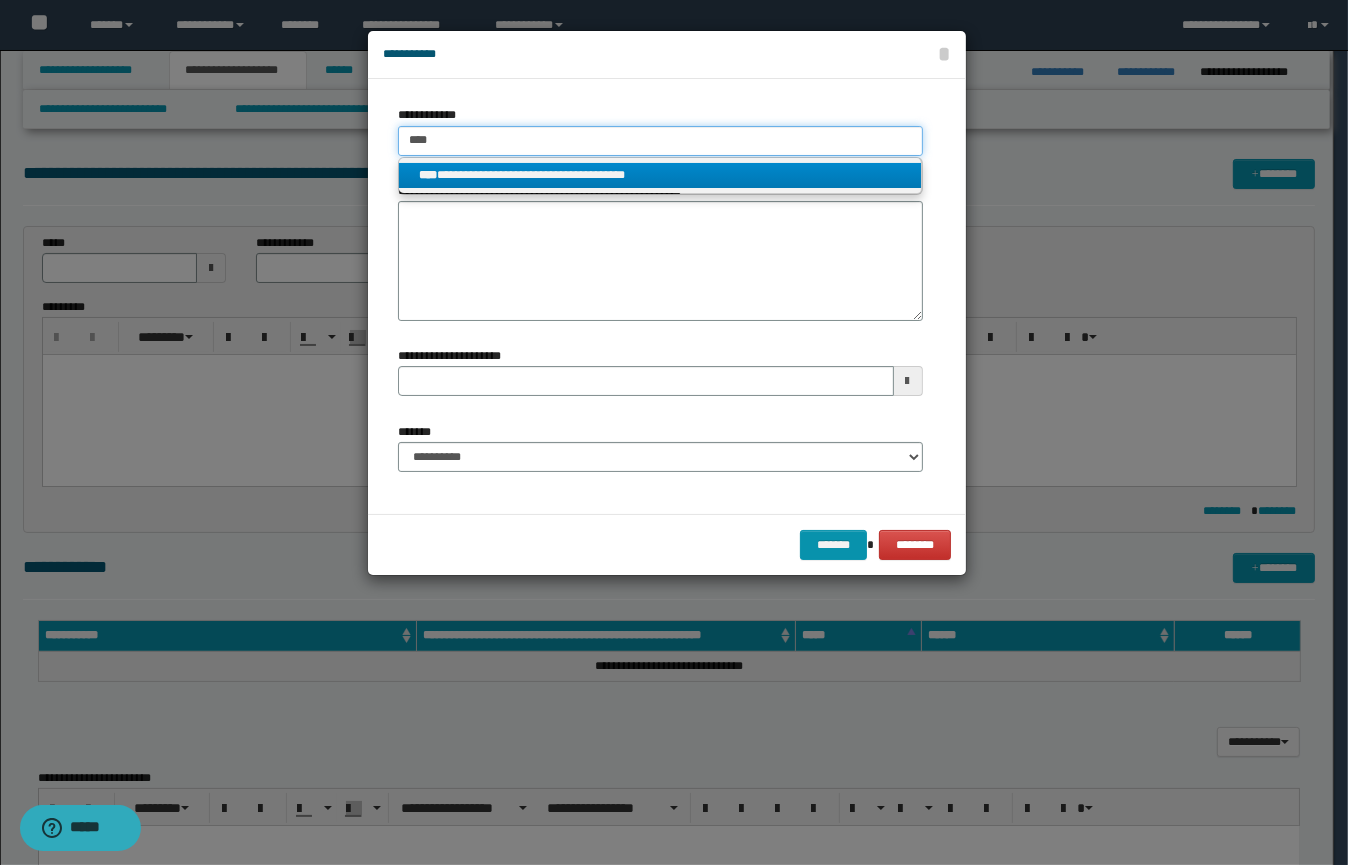 type 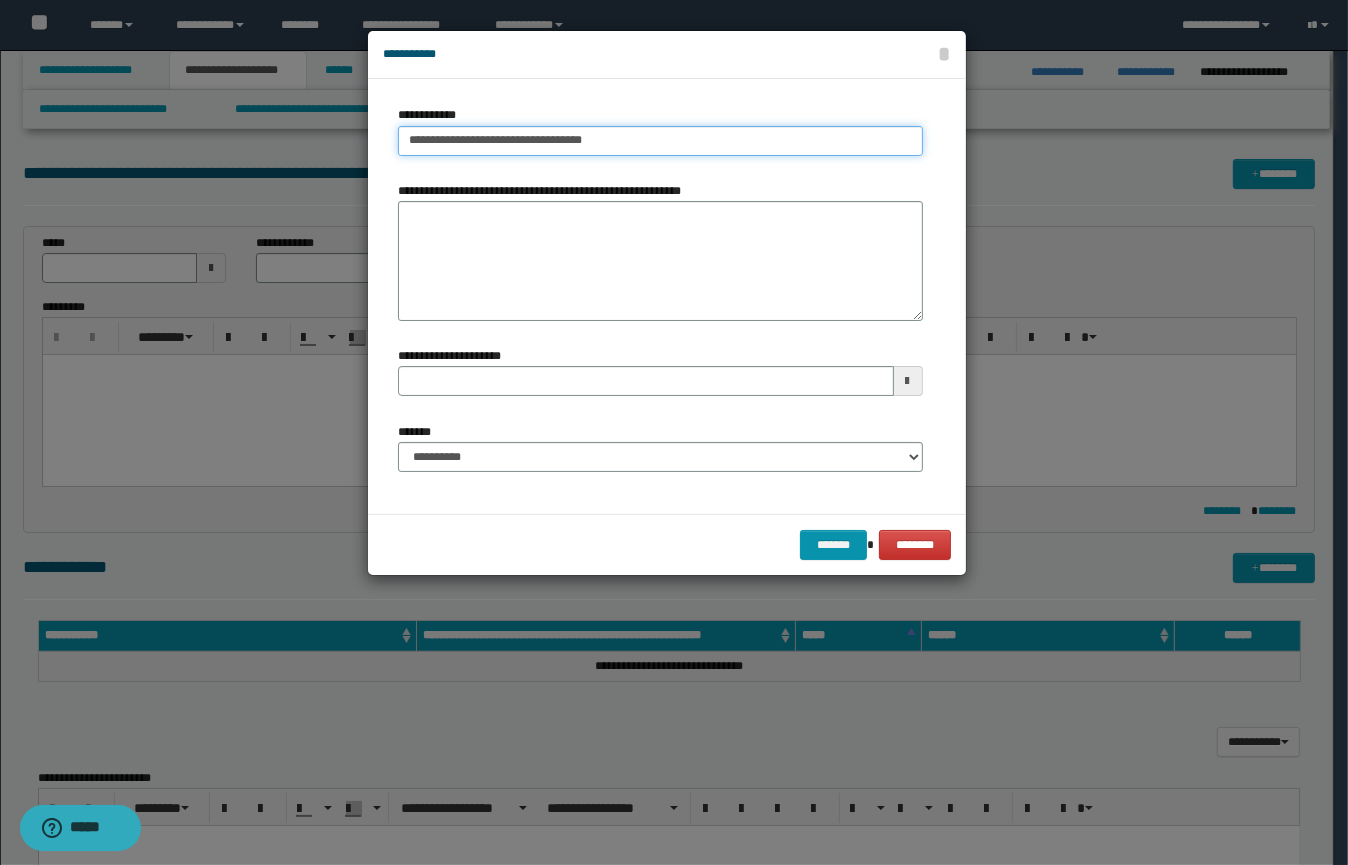drag, startPoint x: 607, startPoint y: 134, endPoint x: 346, endPoint y: 108, distance: 262.2918 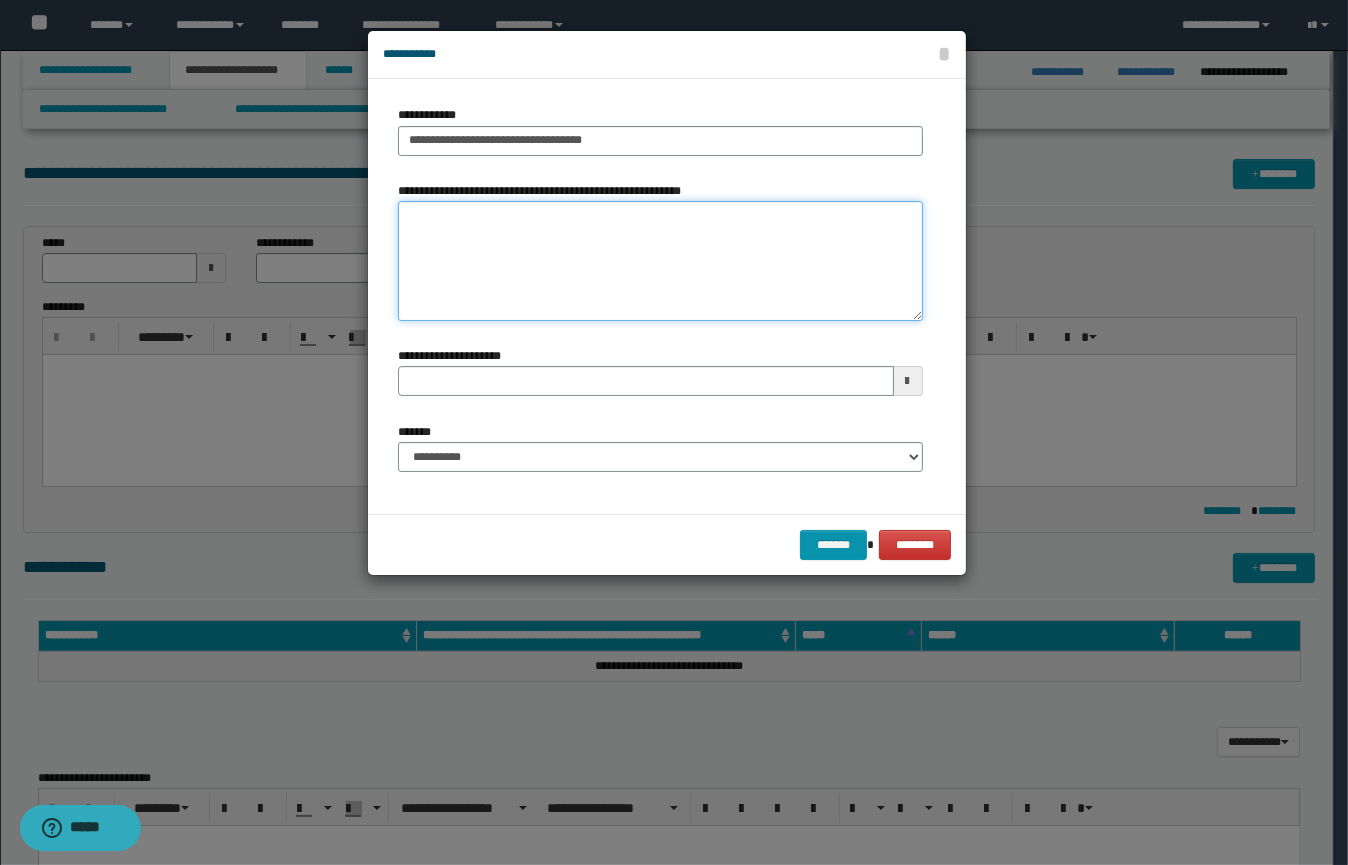 click on "**********" at bounding box center [660, 261] 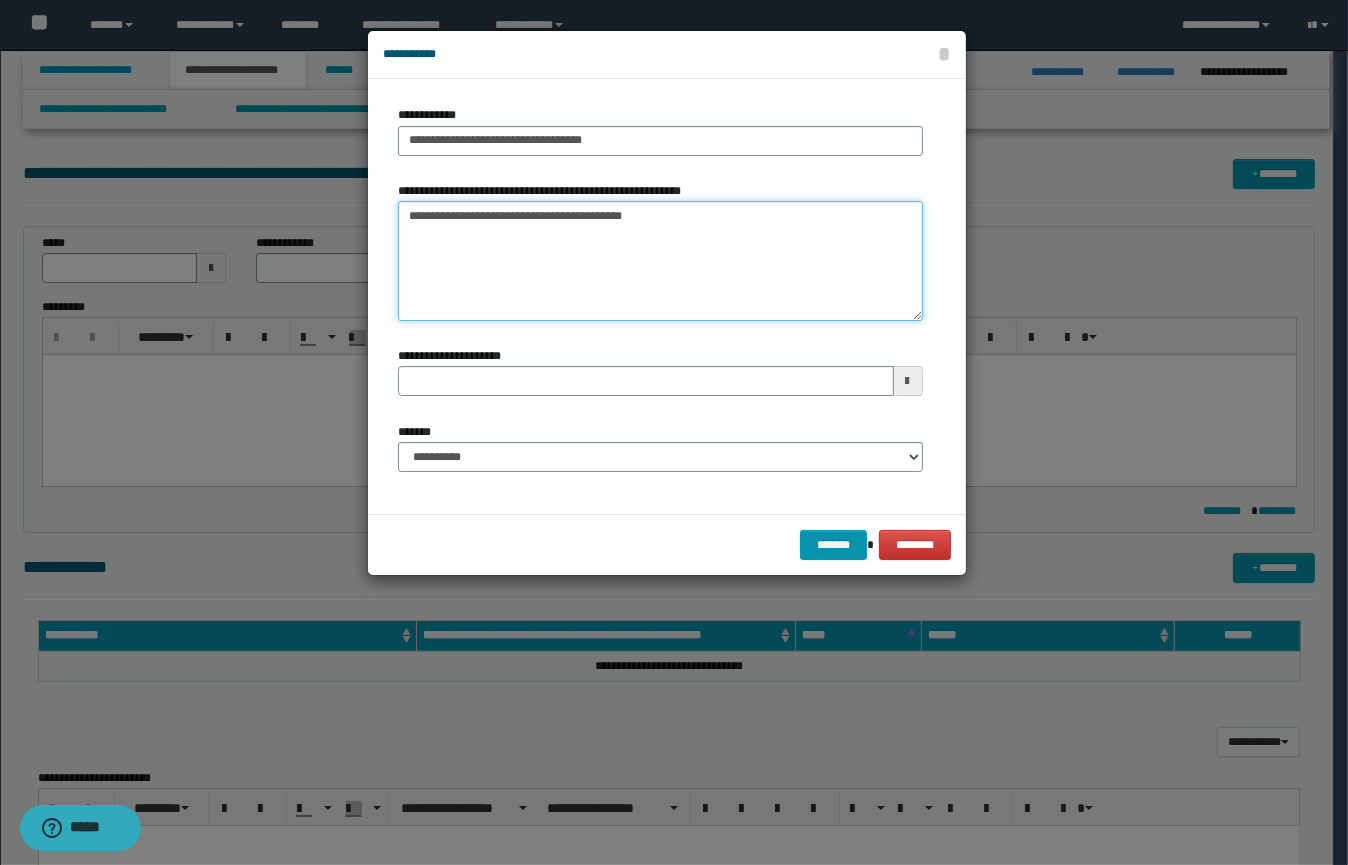 type on "**********" 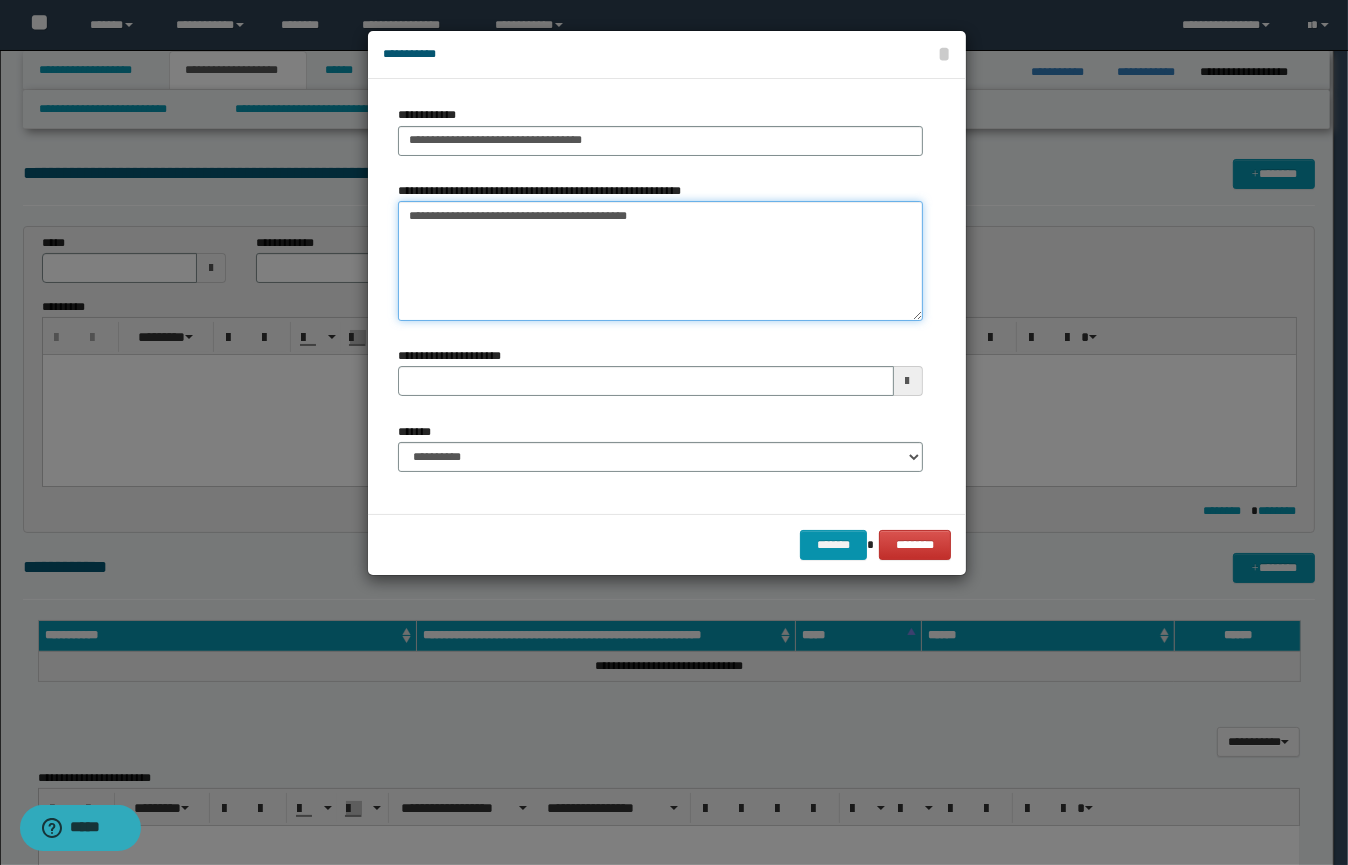 type 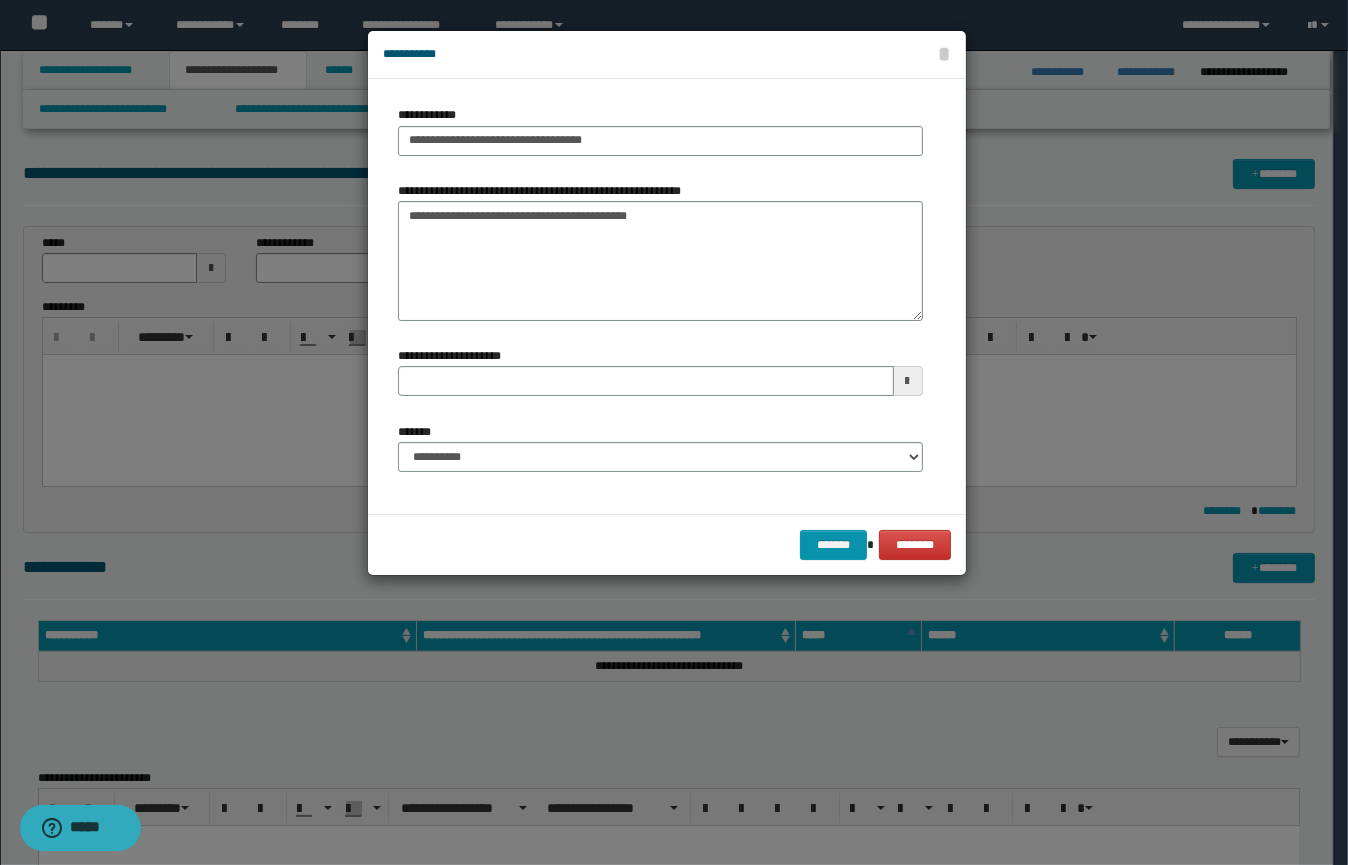 click at bounding box center (908, 381) 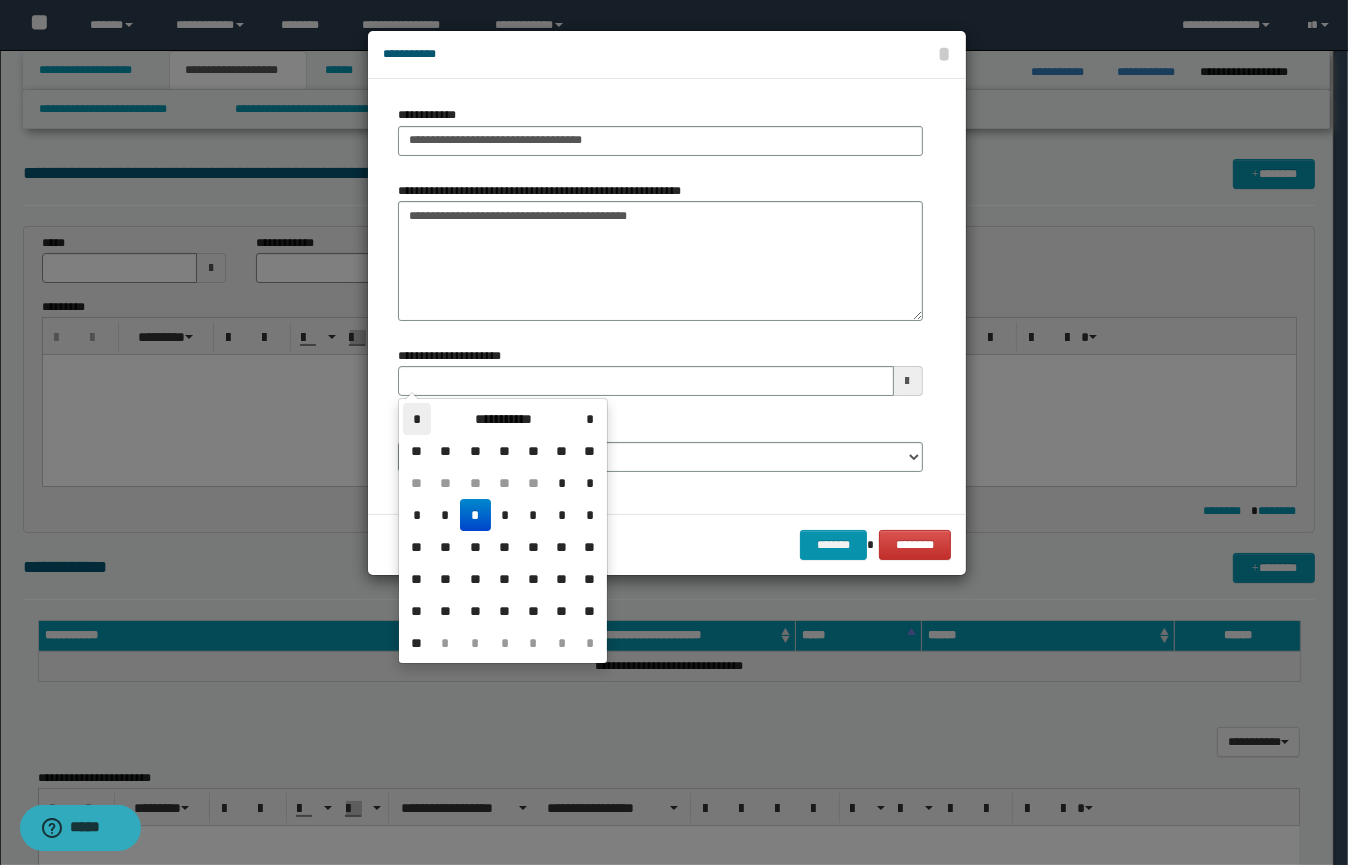 click on "*" at bounding box center (417, 419) 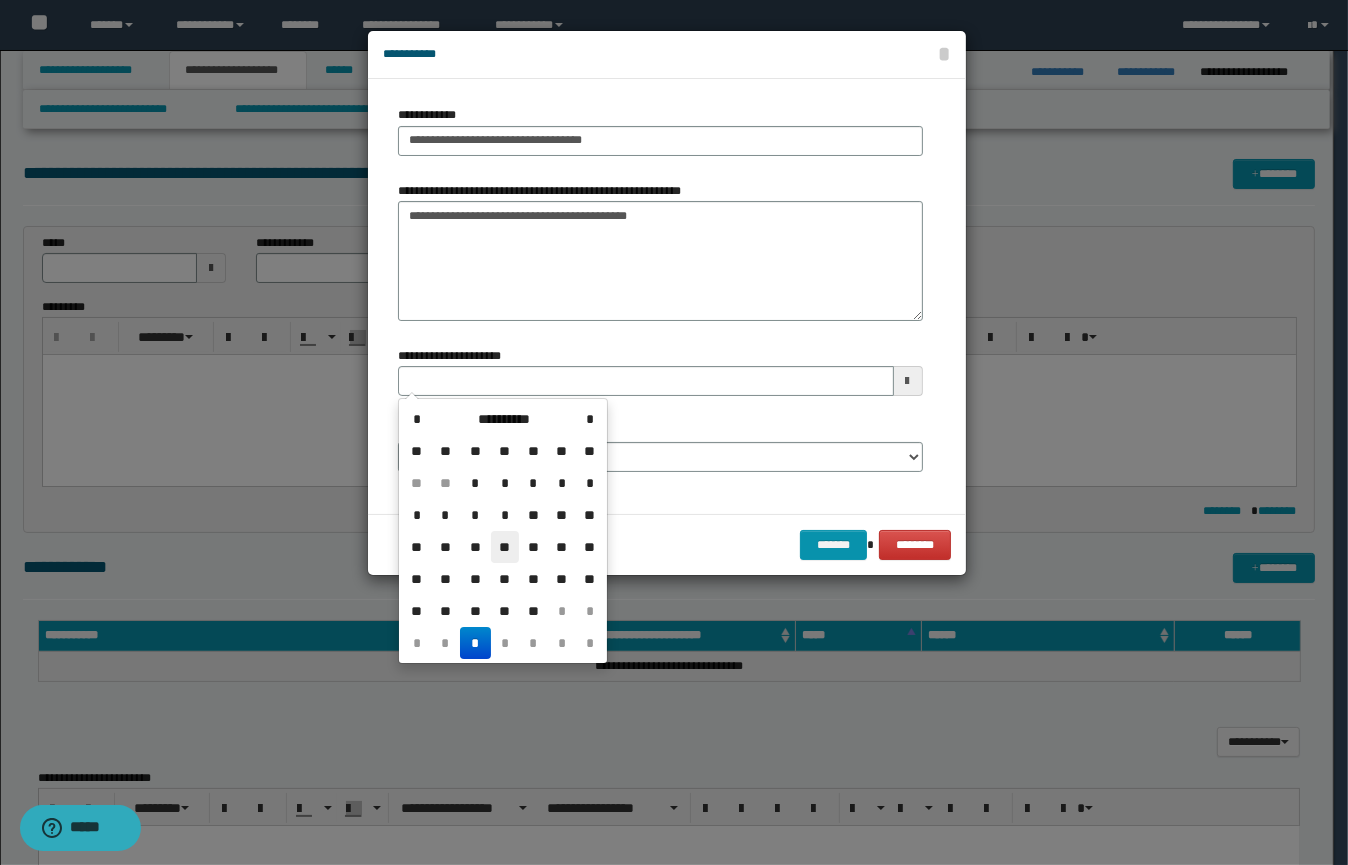 click on "**" at bounding box center [505, 547] 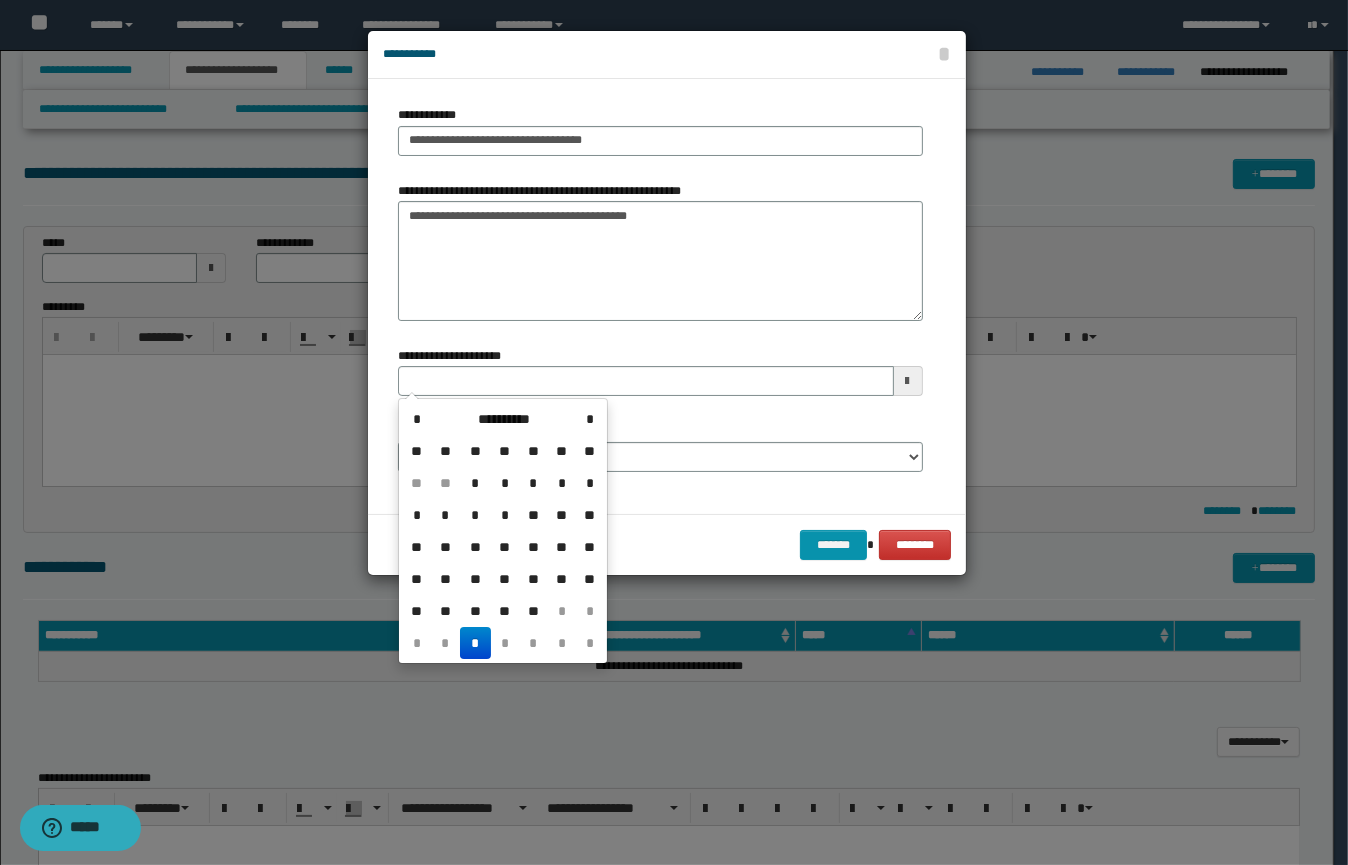 type on "**********" 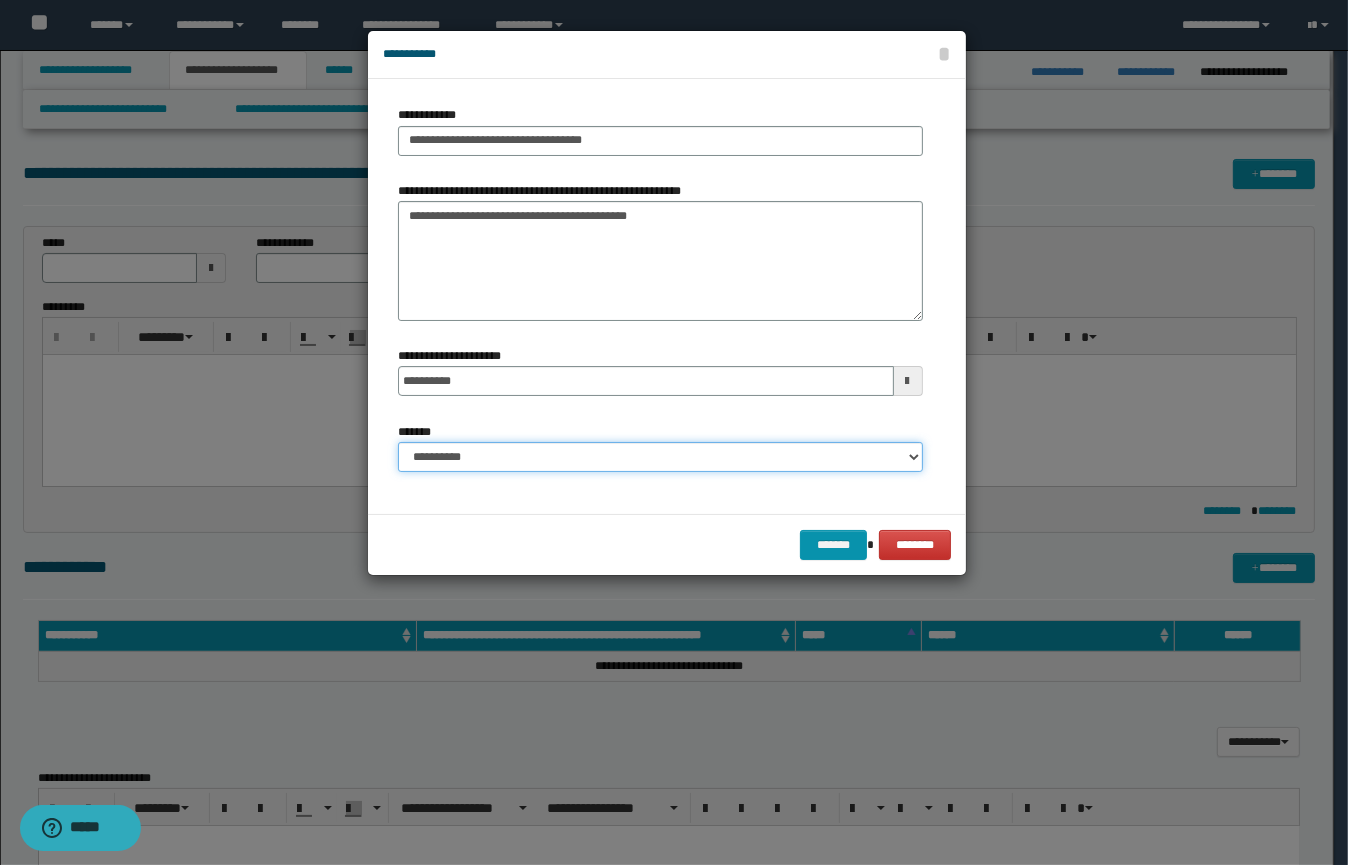 click on "**********" at bounding box center (660, 457) 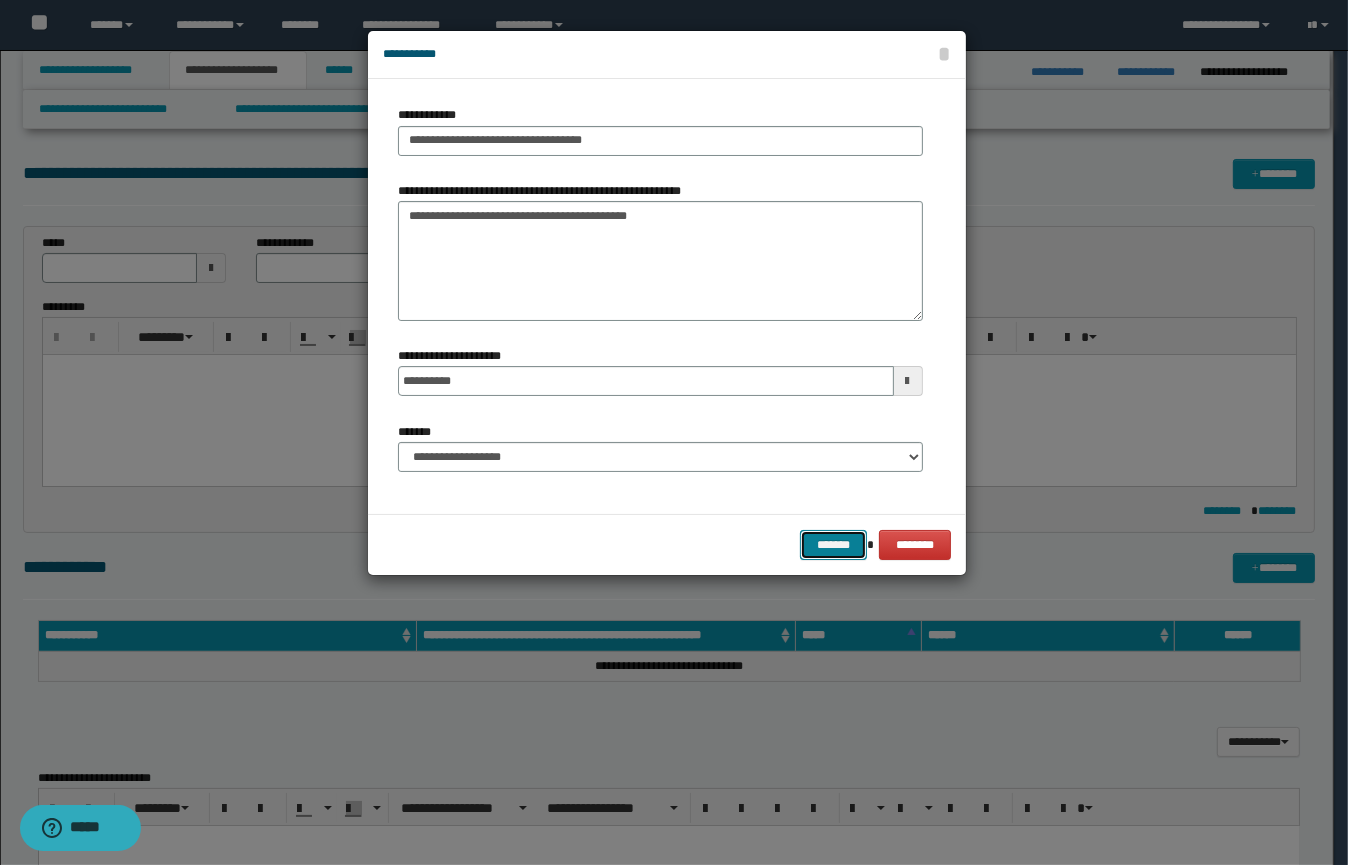click on "*******" at bounding box center (833, 545) 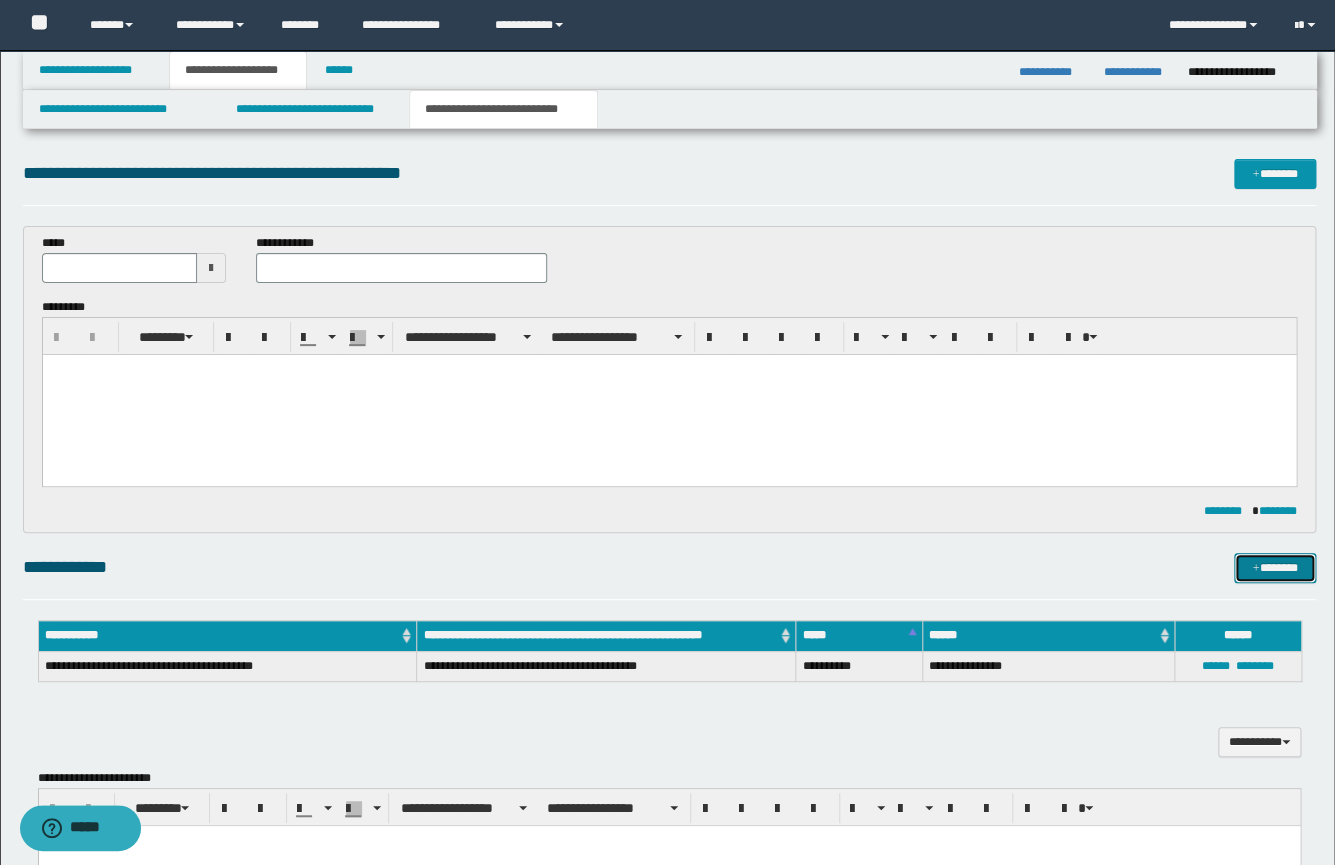 click on "*******" at bounding box center [1275, 568] 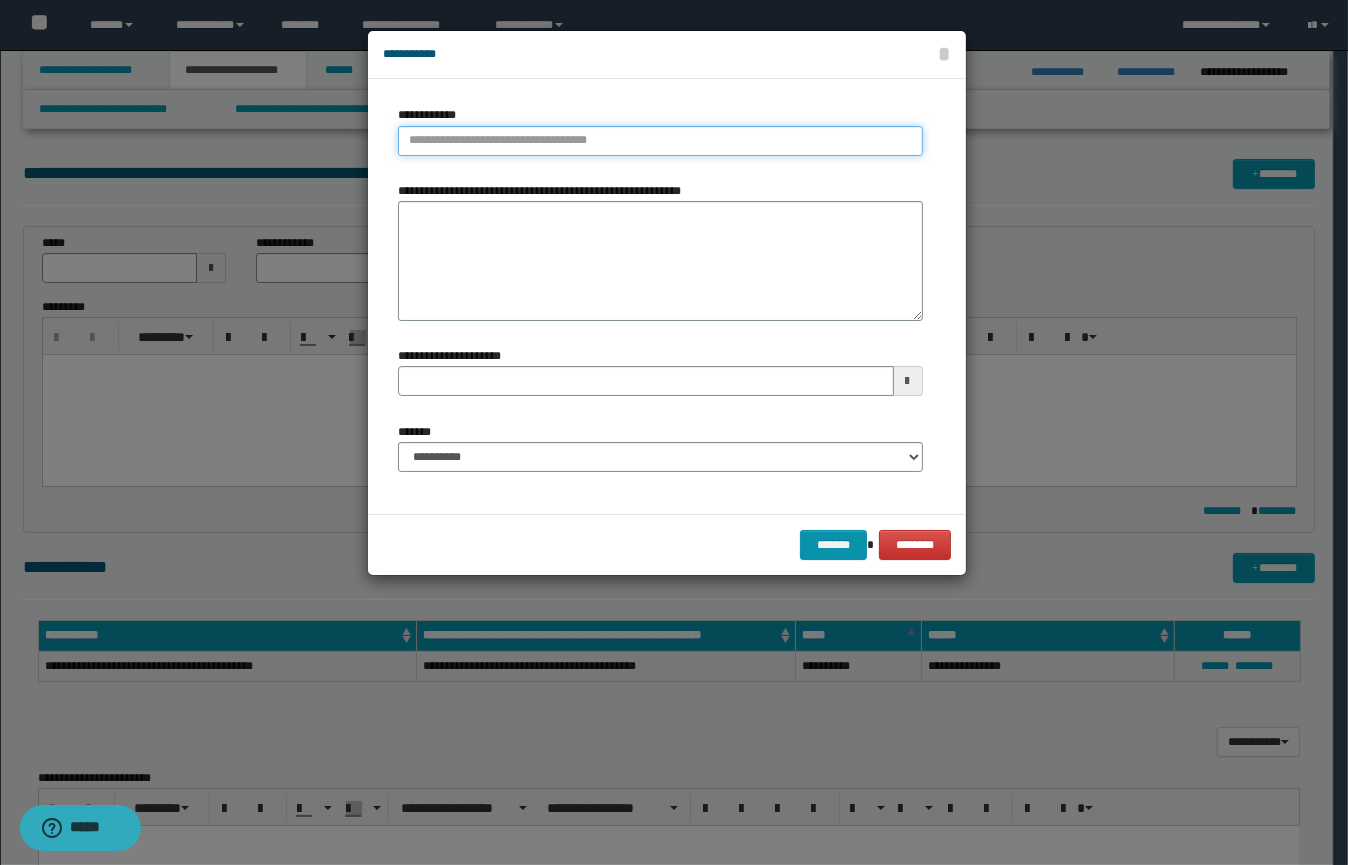 type on "**********" 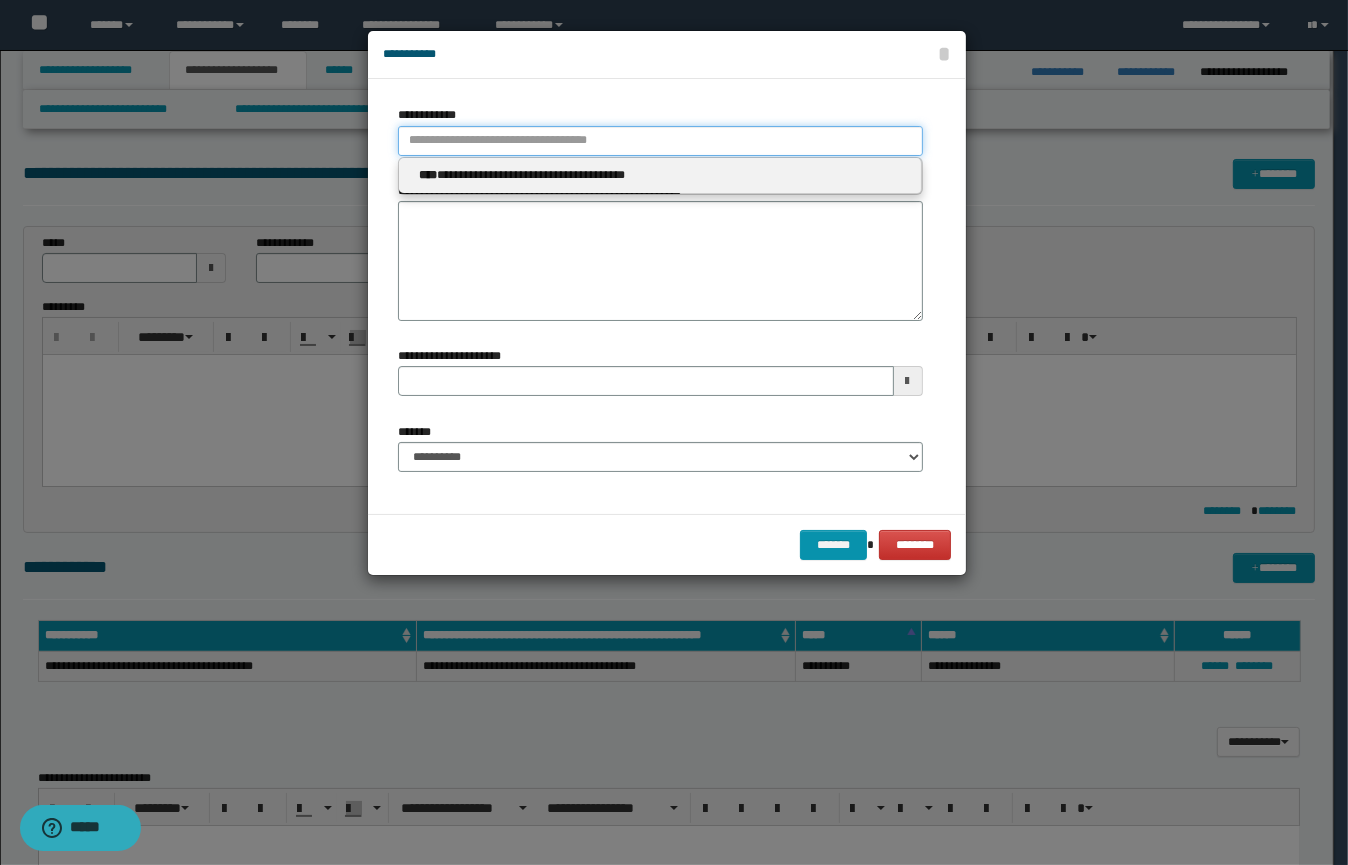 click on "**********" at bounding box center (660, 141) 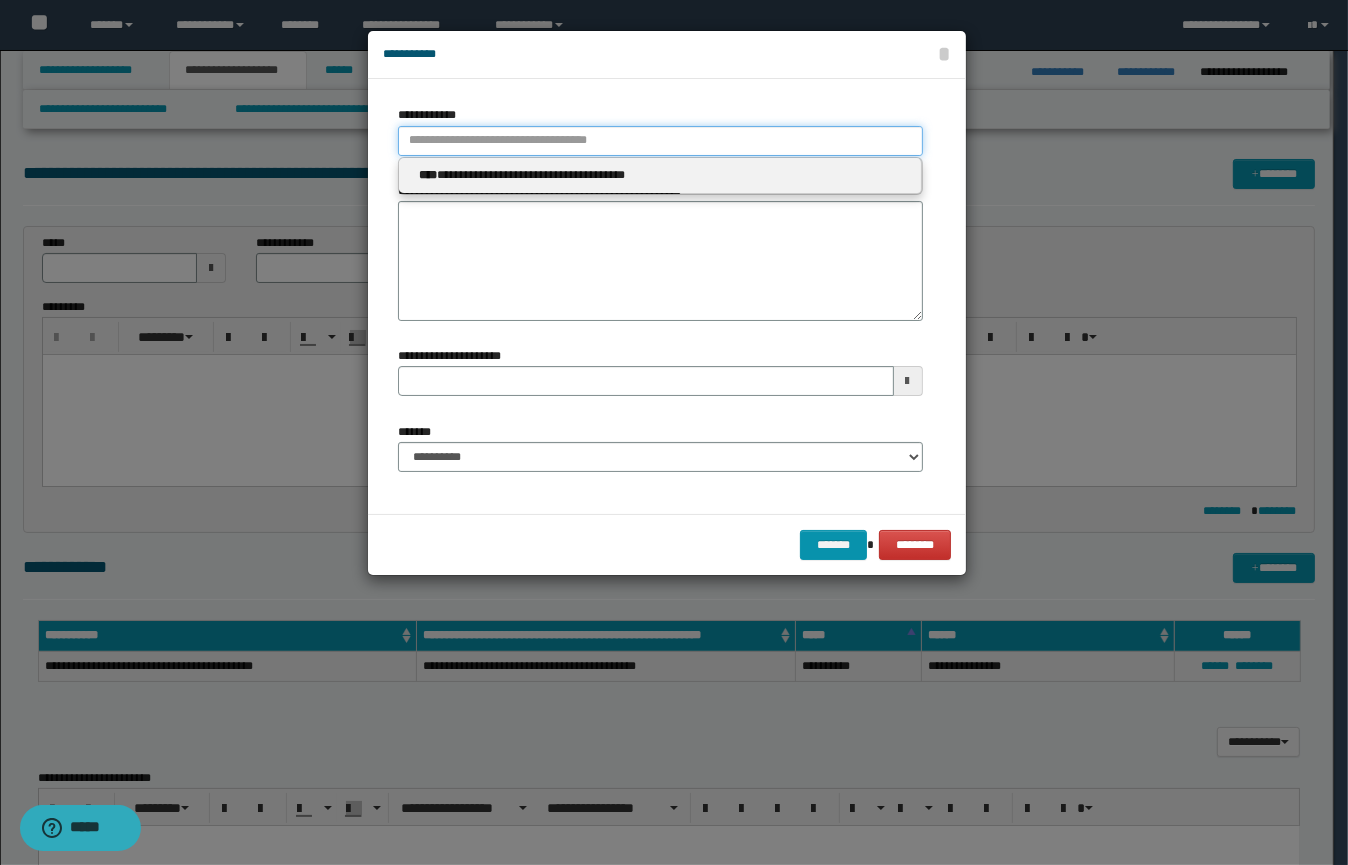 type 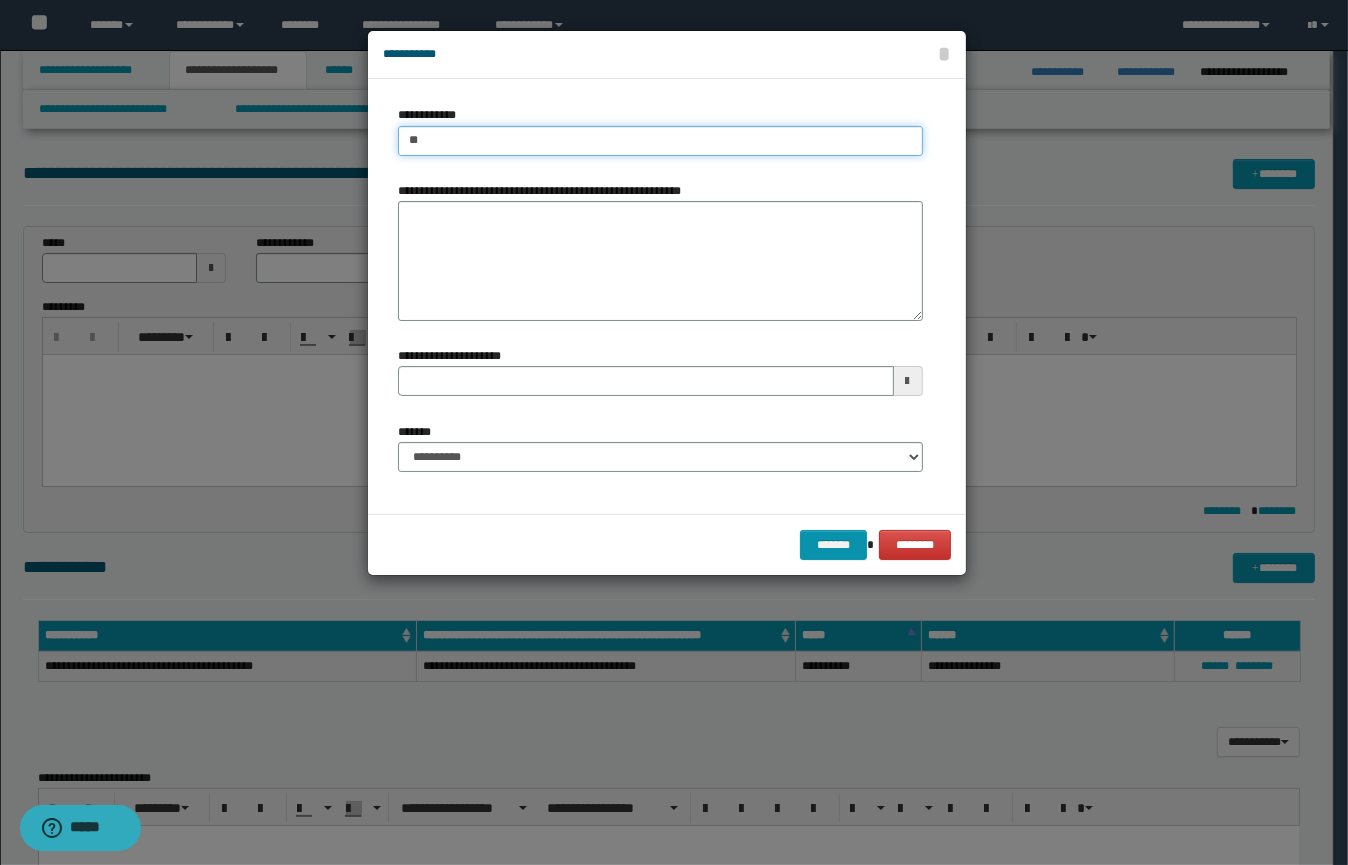 type on "***" 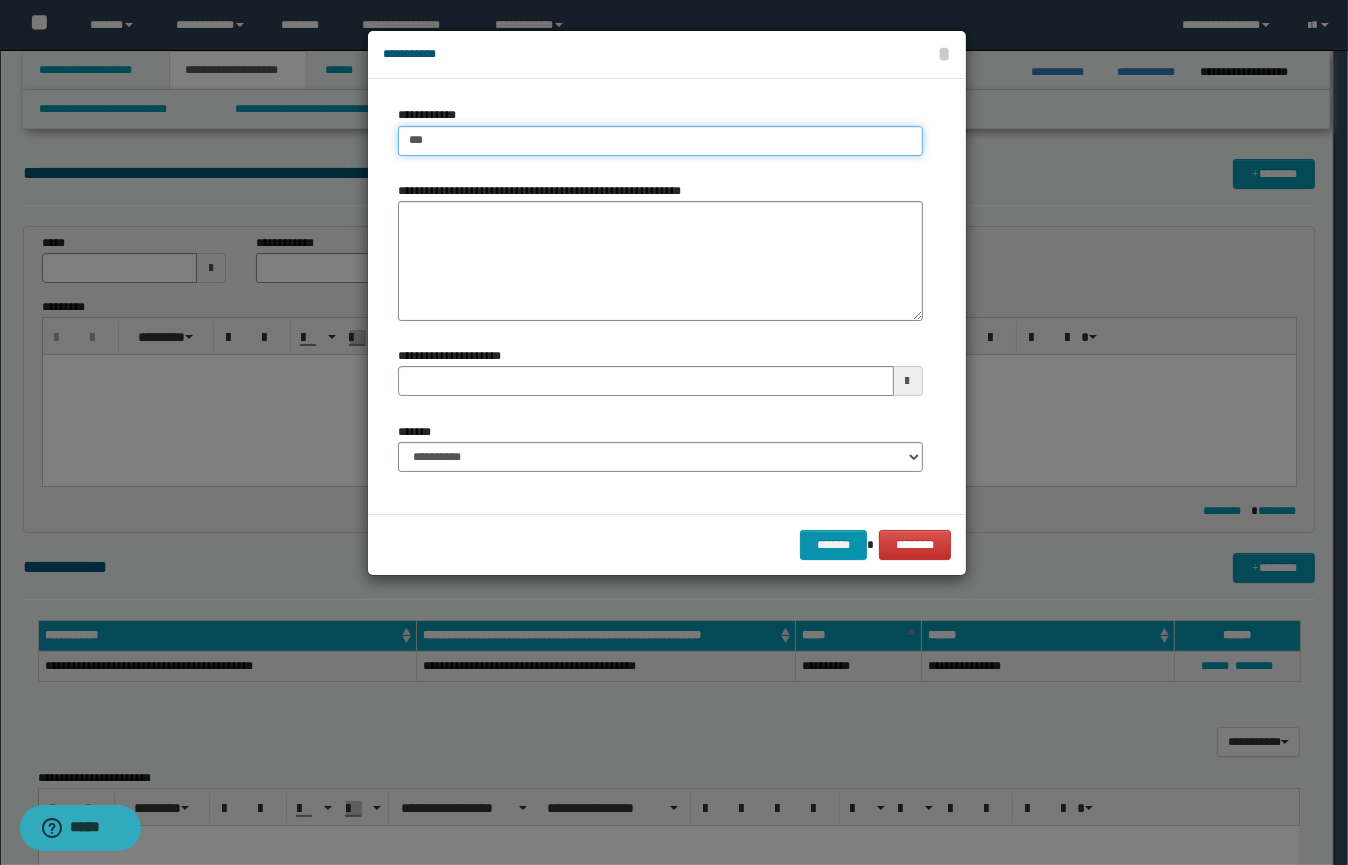 type on "***" 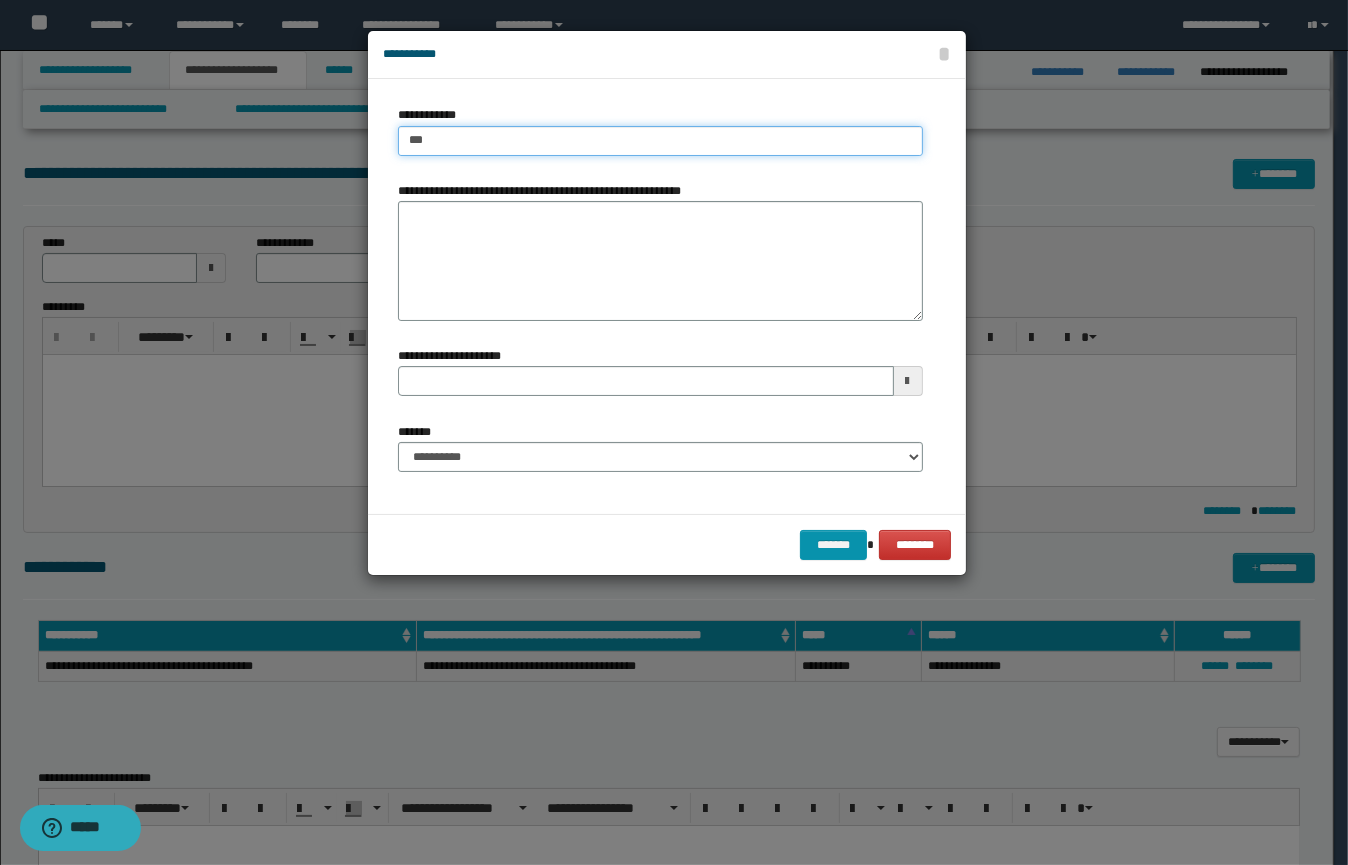 type 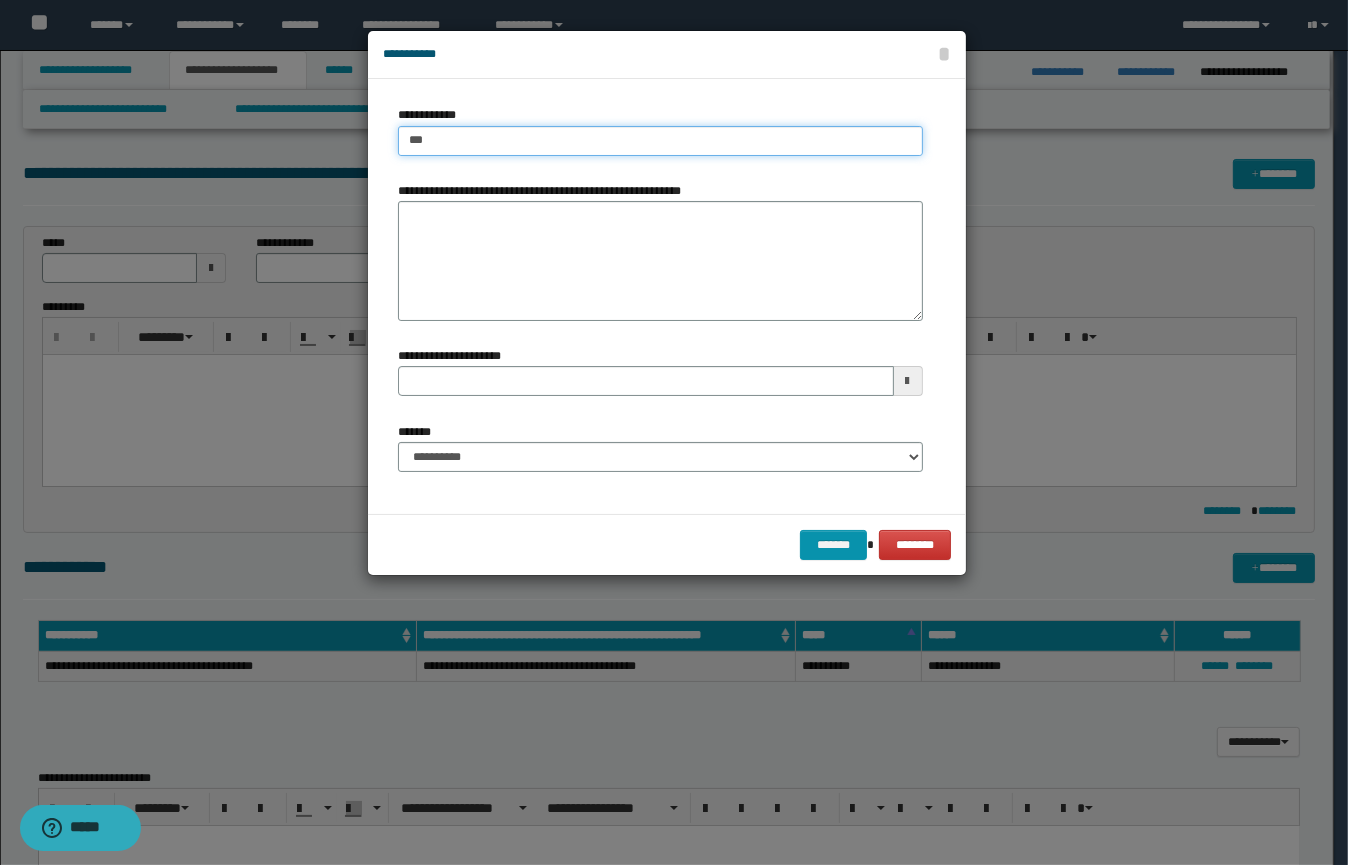 type on "****" 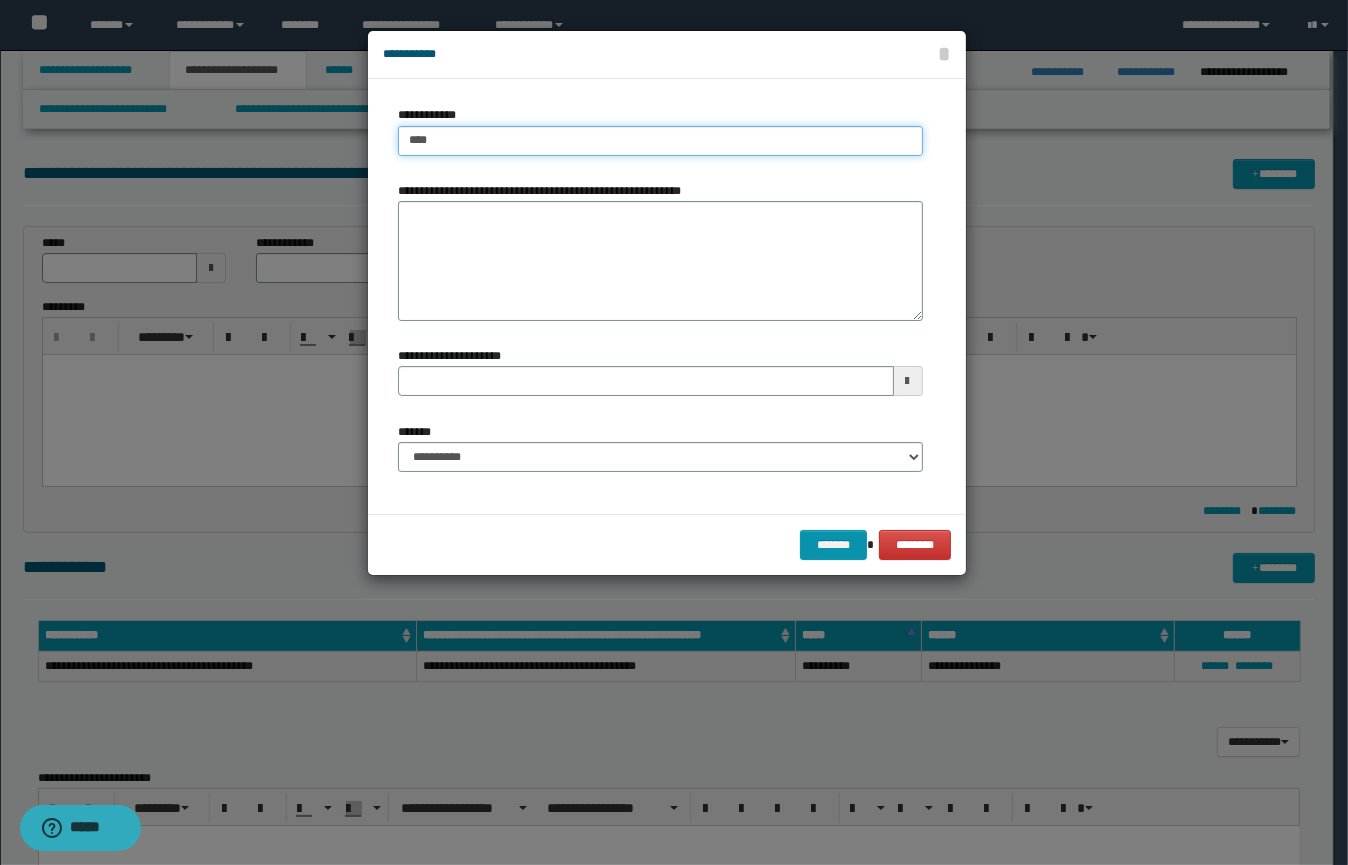 type on "****" 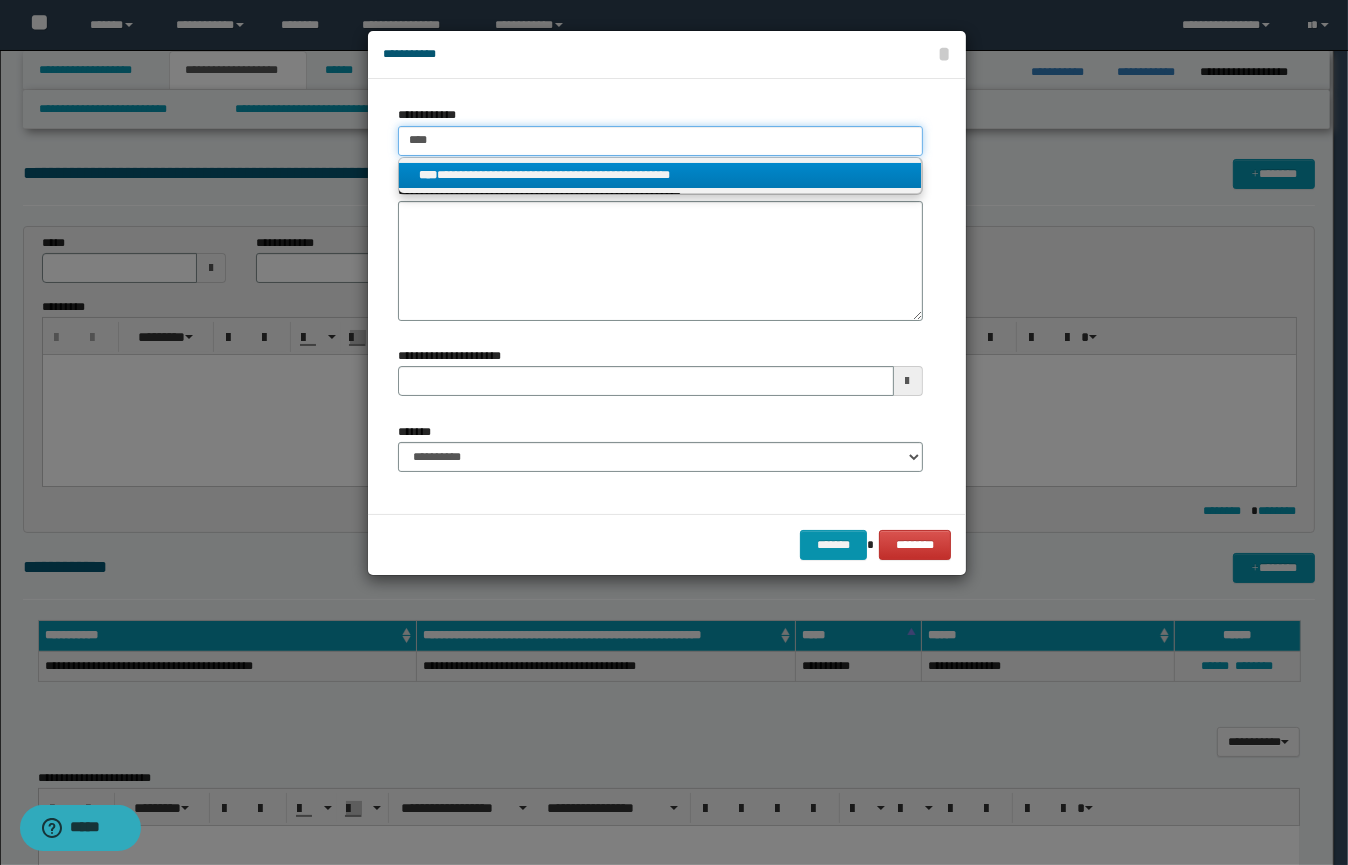 type on "****" 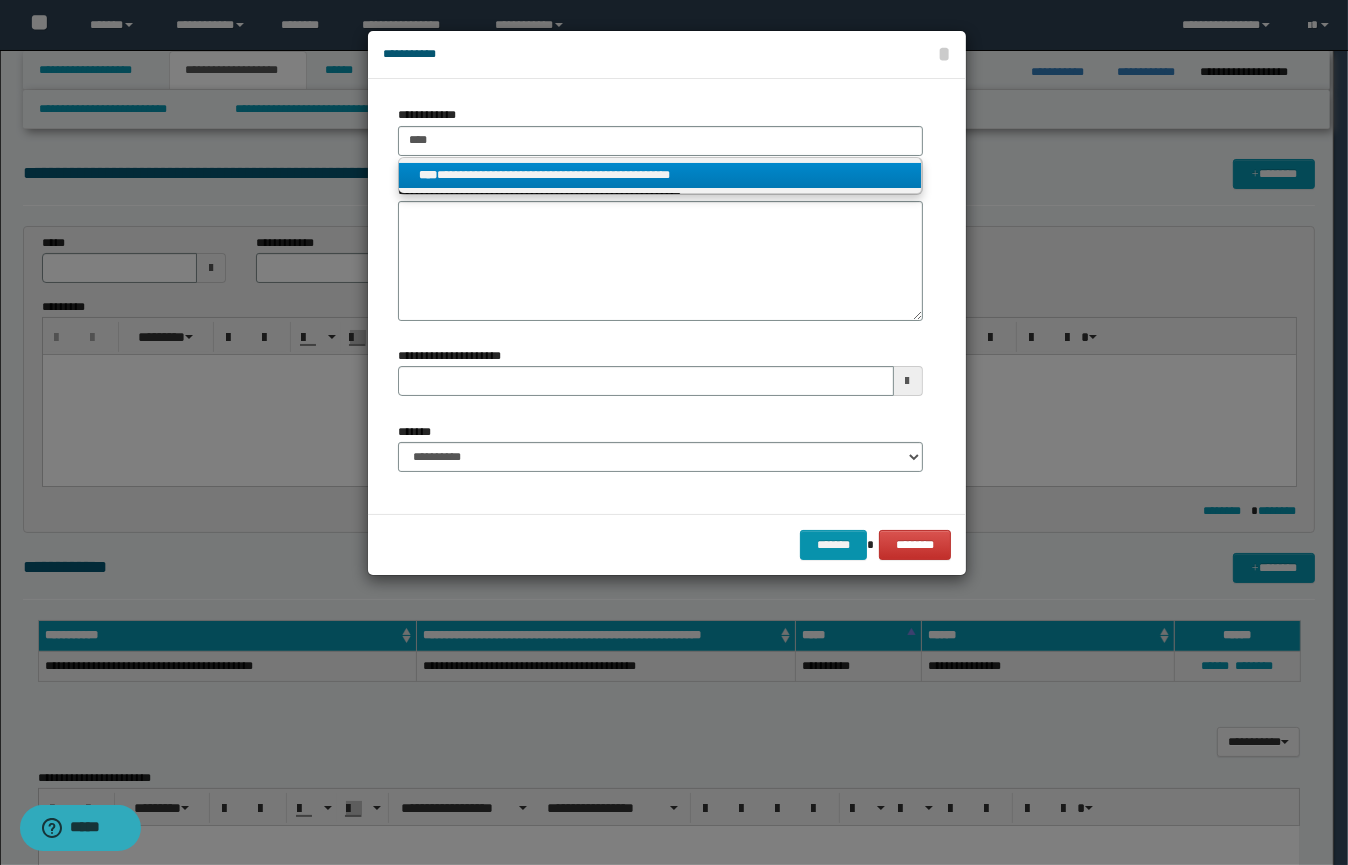click on "**********" at bounding box center [660, 175] 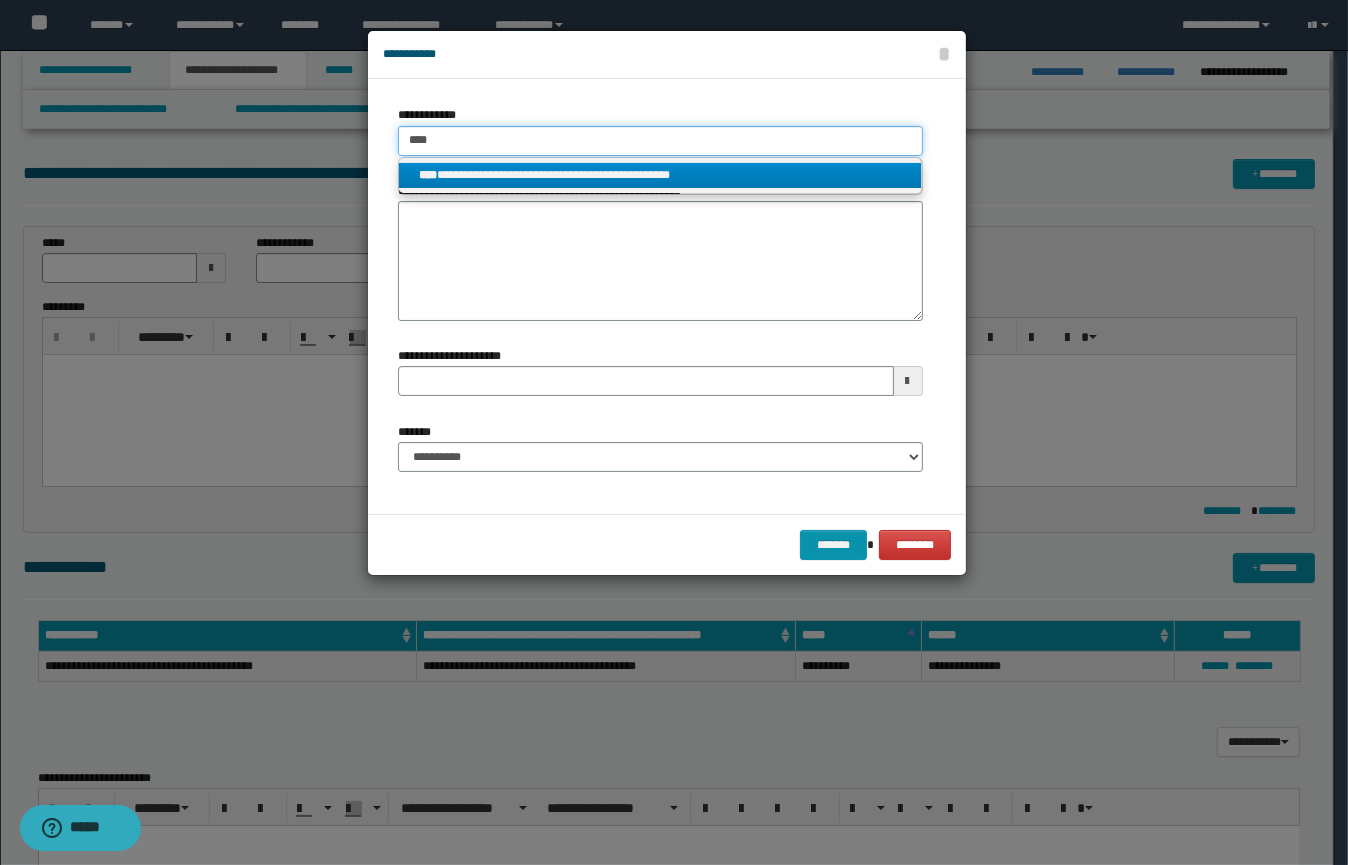 type 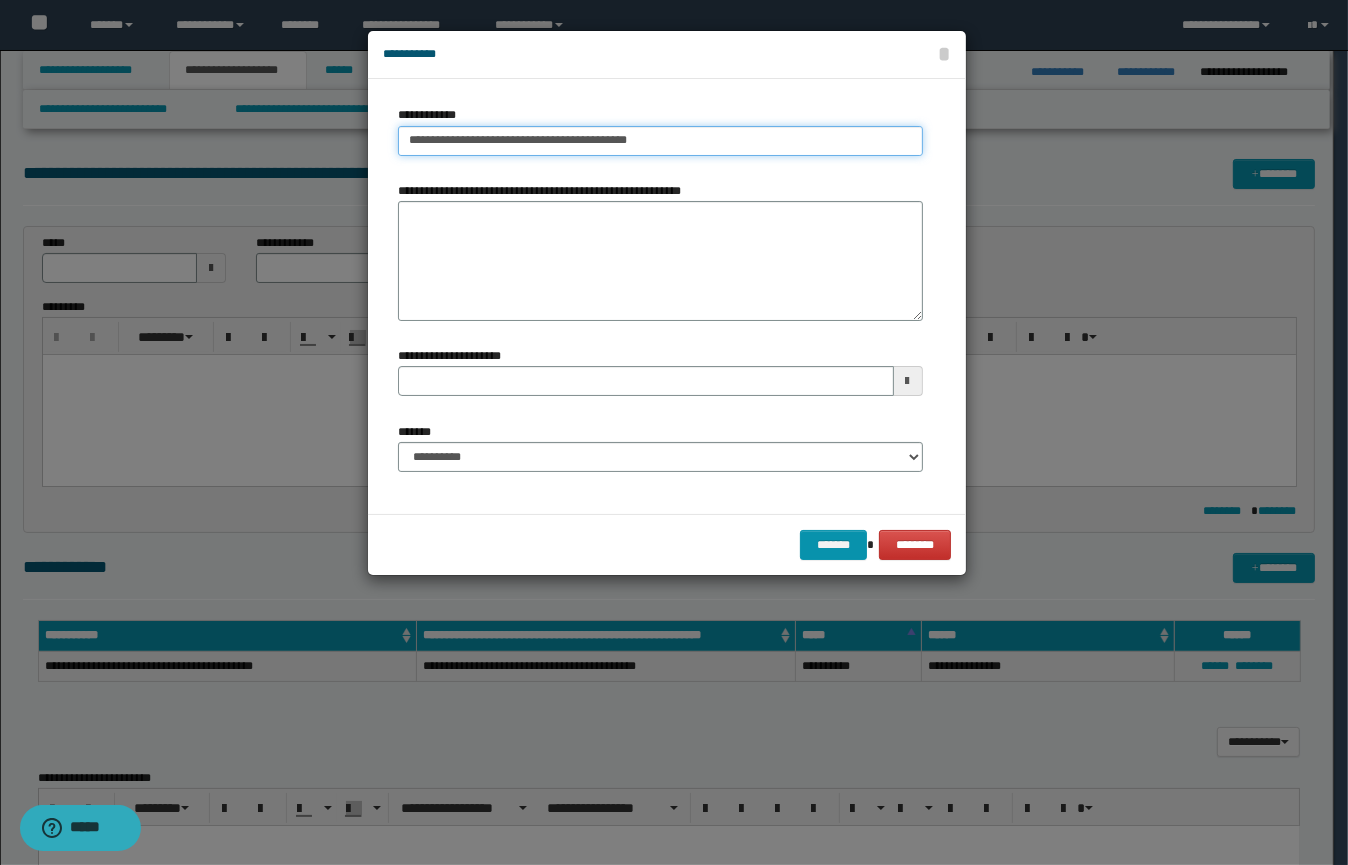 drag, startPoint x: 656, startPoint y: 144, endPoint x: 402, endPoint y: 142, distance: 254.00787 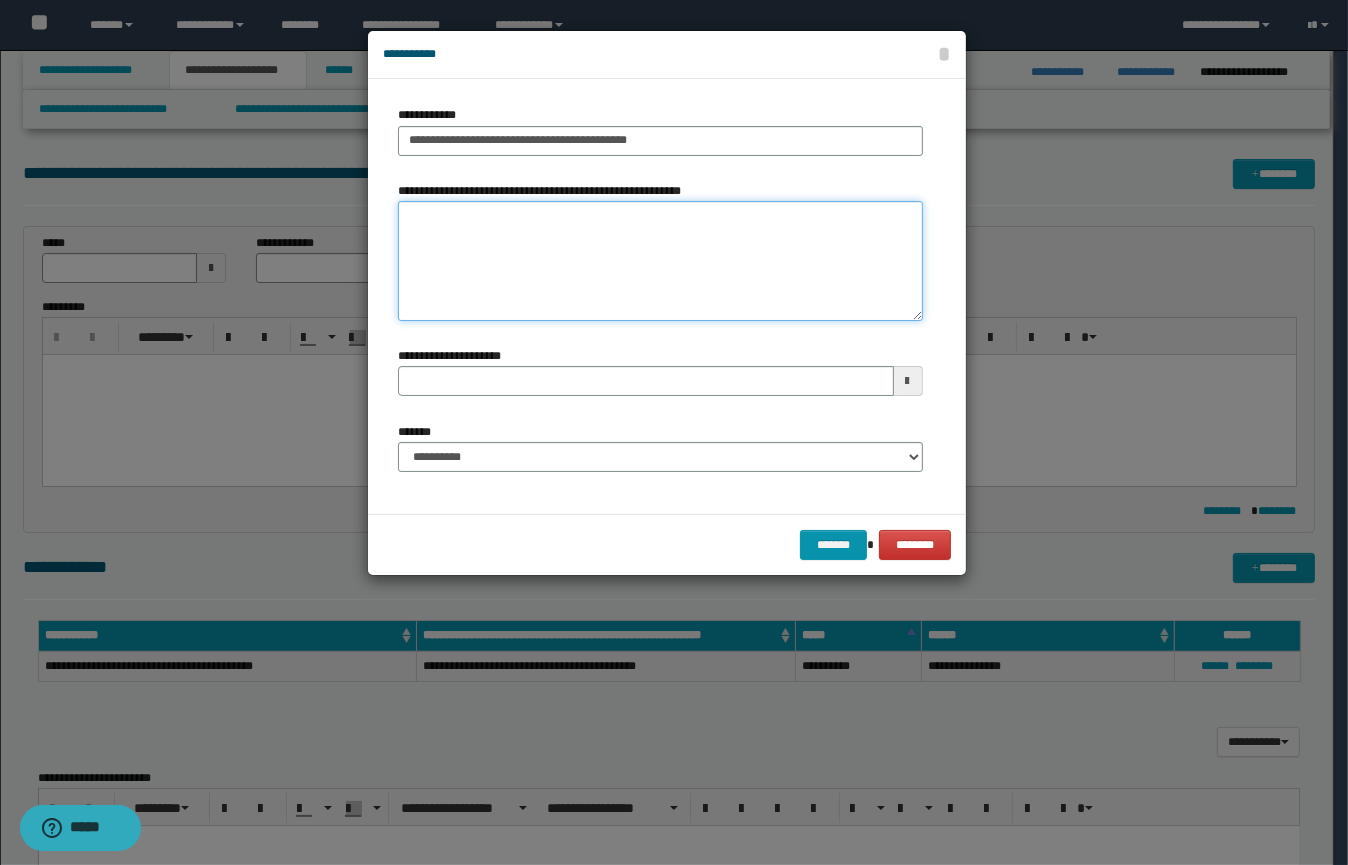 click on "**********" at bounding box center (660, 261) 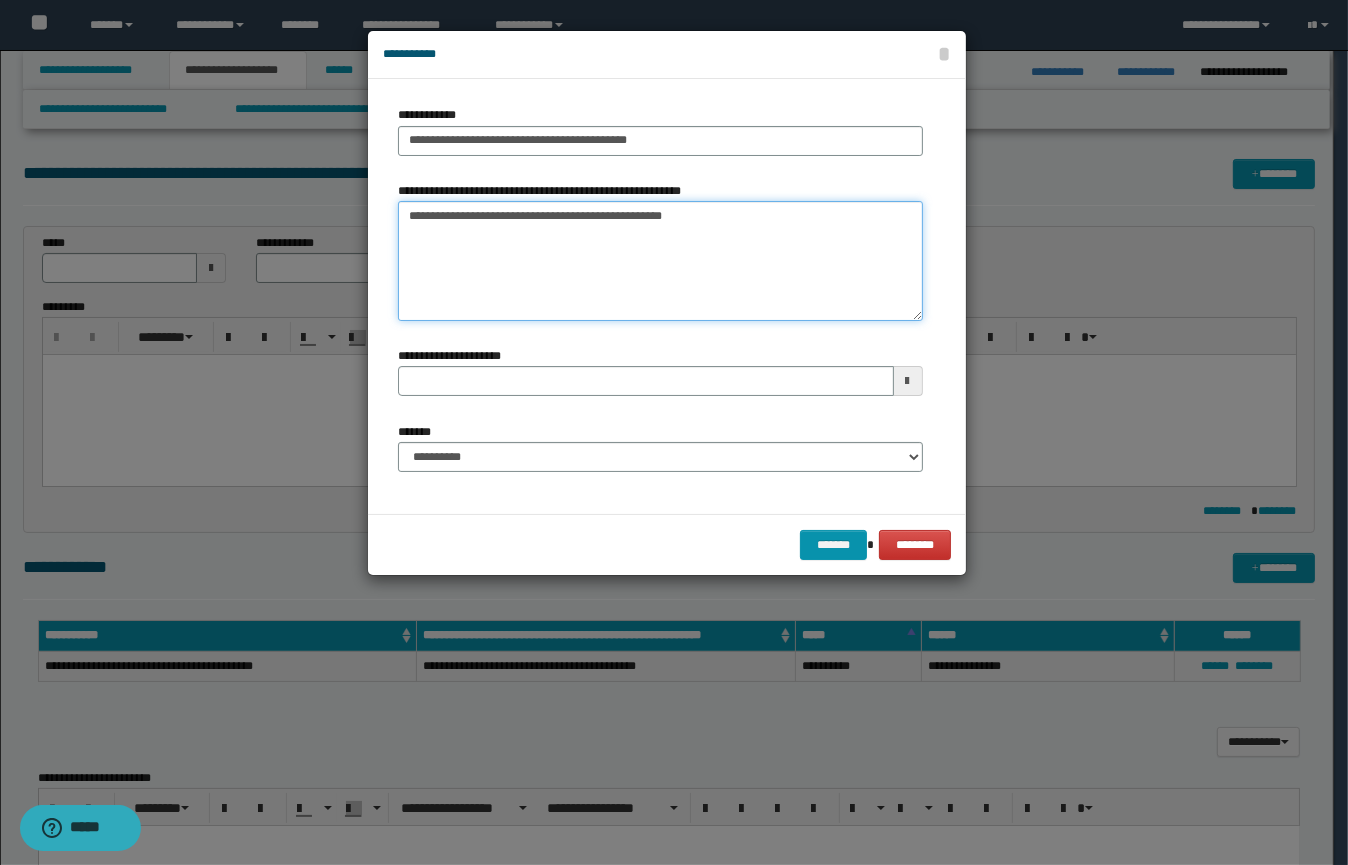 type on "**********" 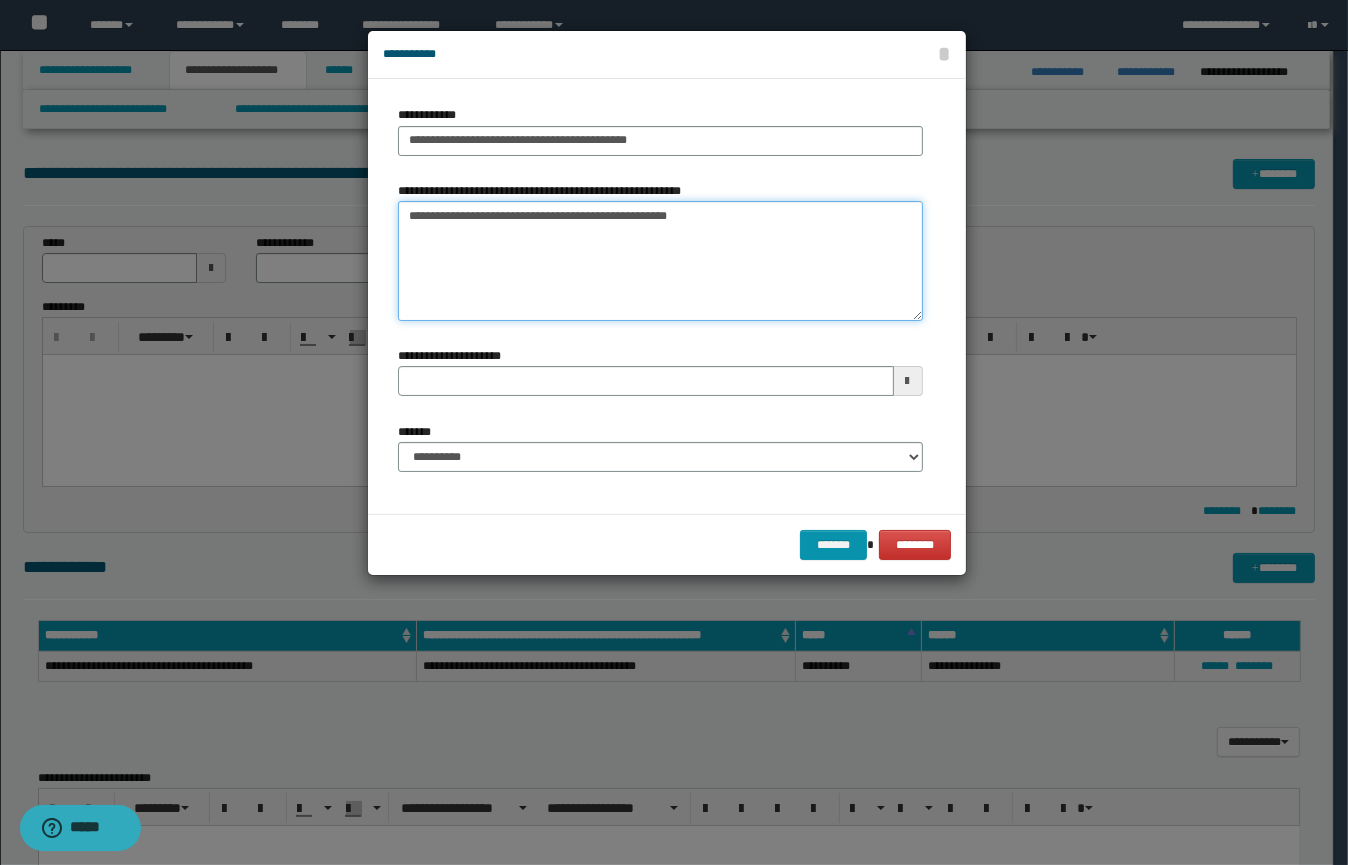 type 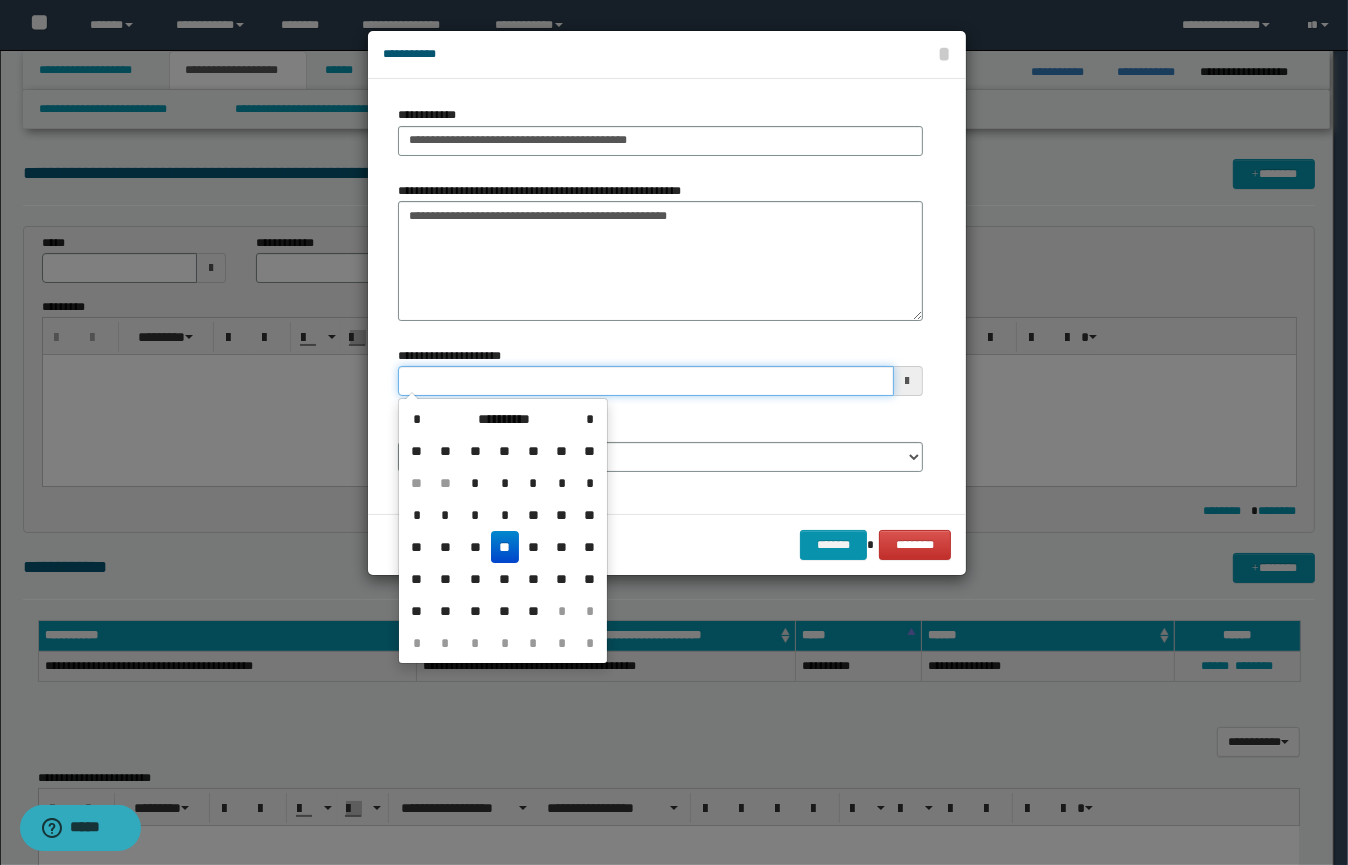 click on "**********" at bounding box center [646, 381] 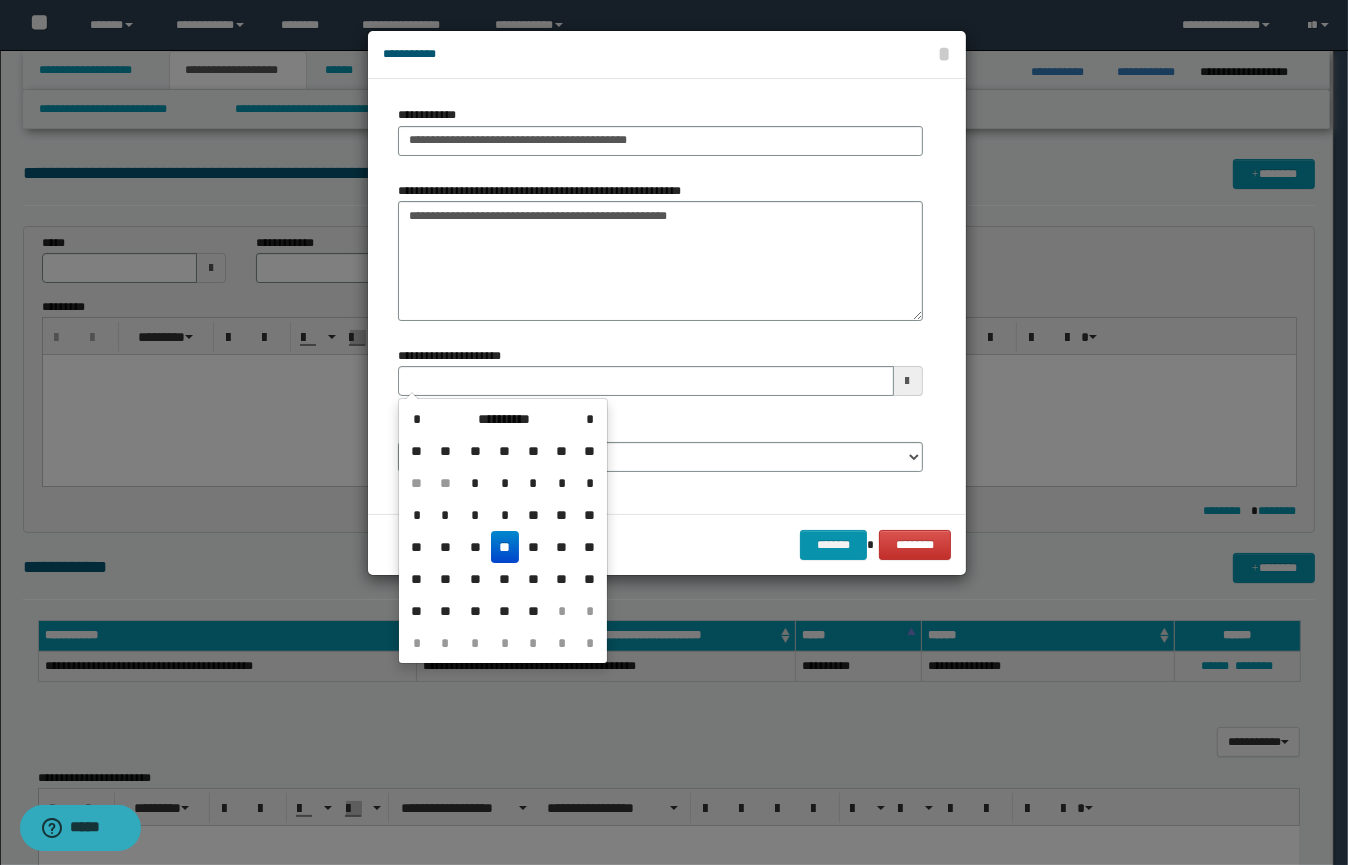 click on "**" at bounding box center [505, 547] 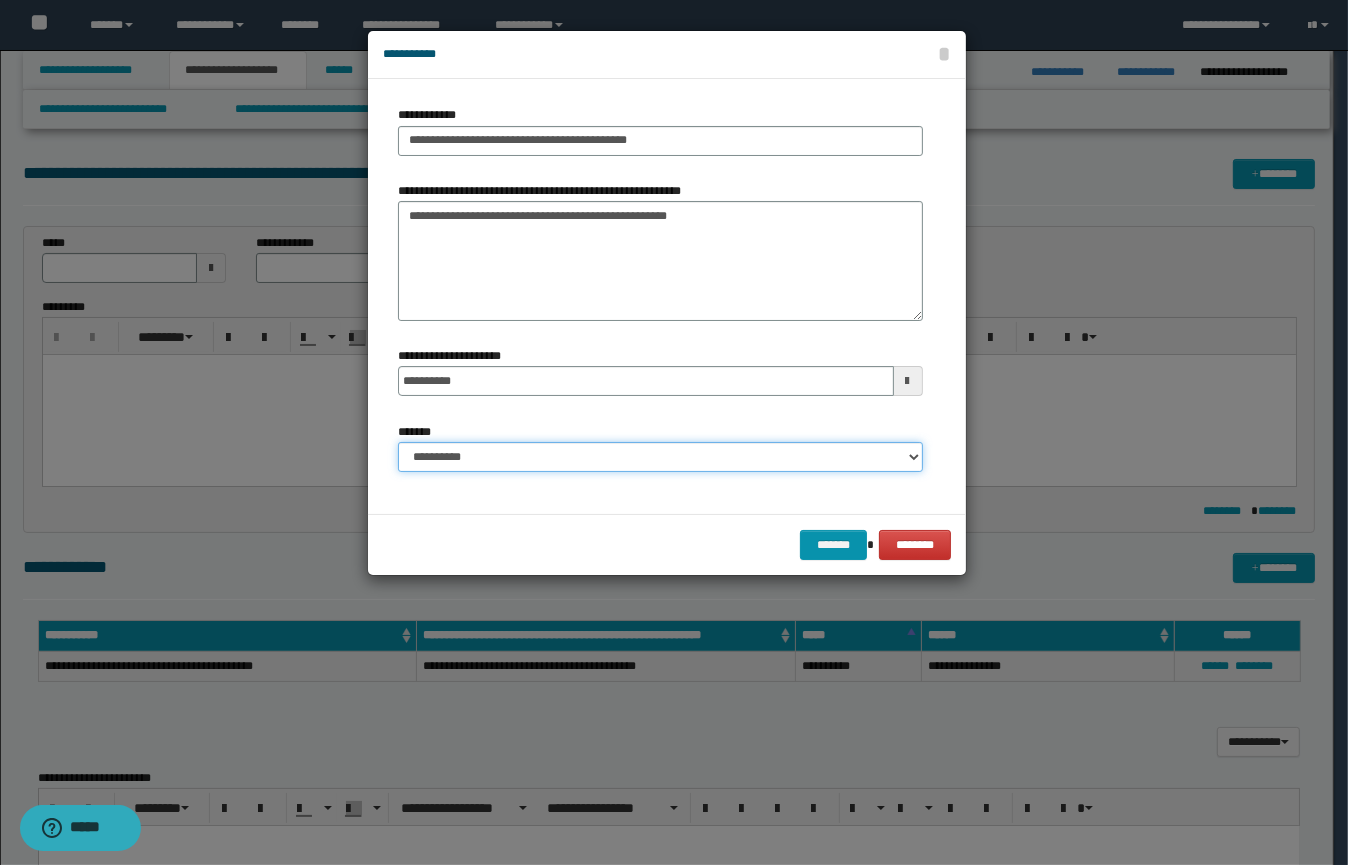 click on "**********" at bounding box center [660, 457] 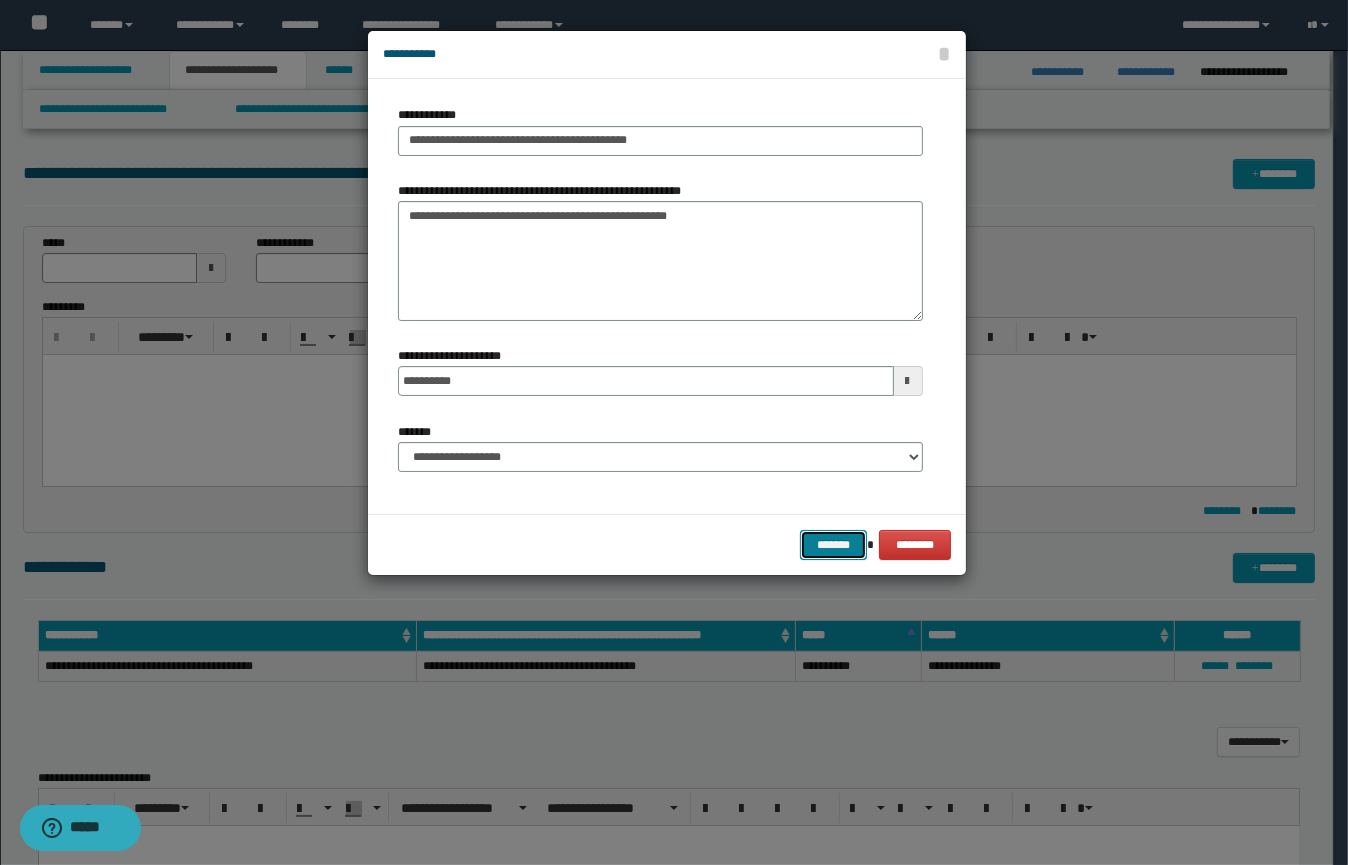 click on "*******" at bounding box center [833, 545] 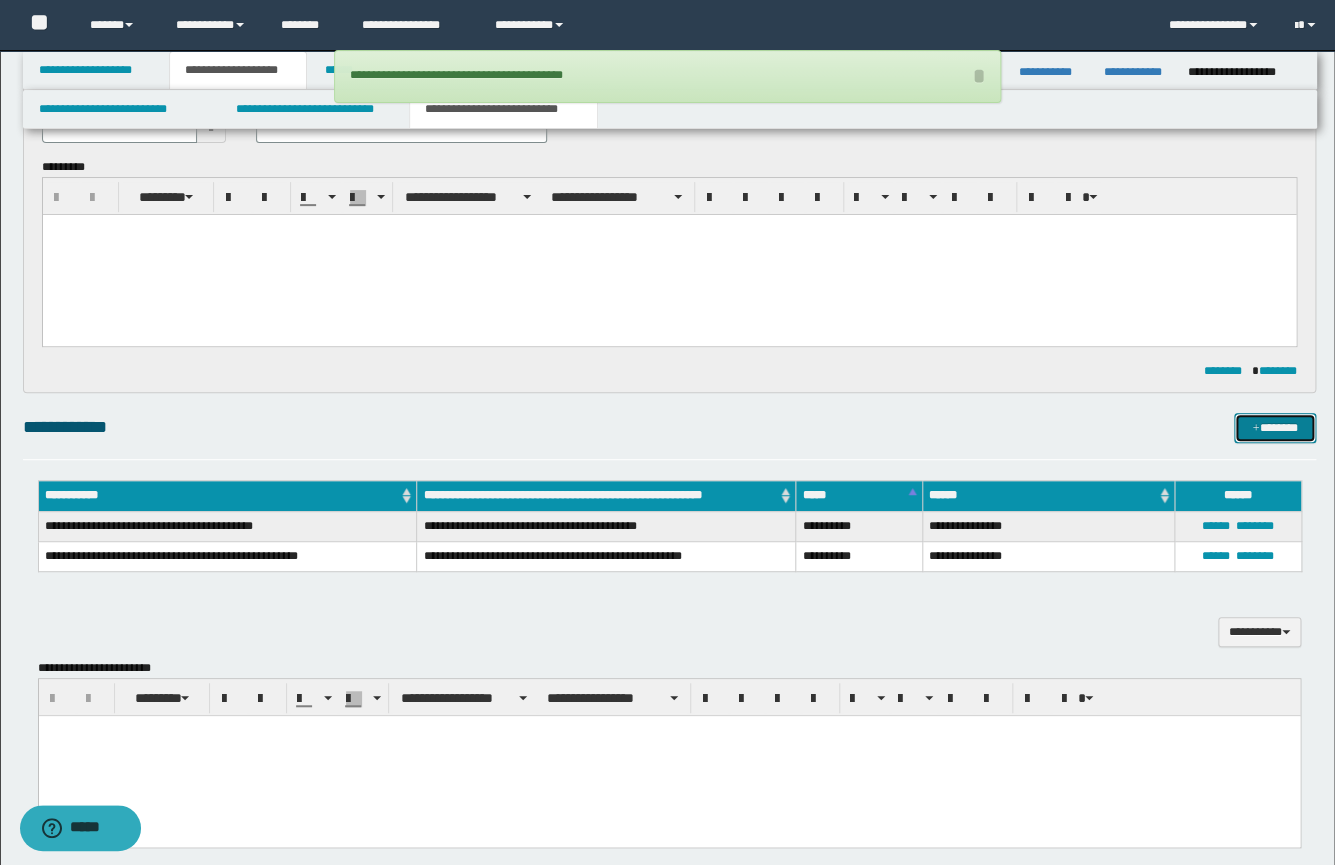 scroll, scrollTop: 335, scrollLeft: 0, axis: vertical 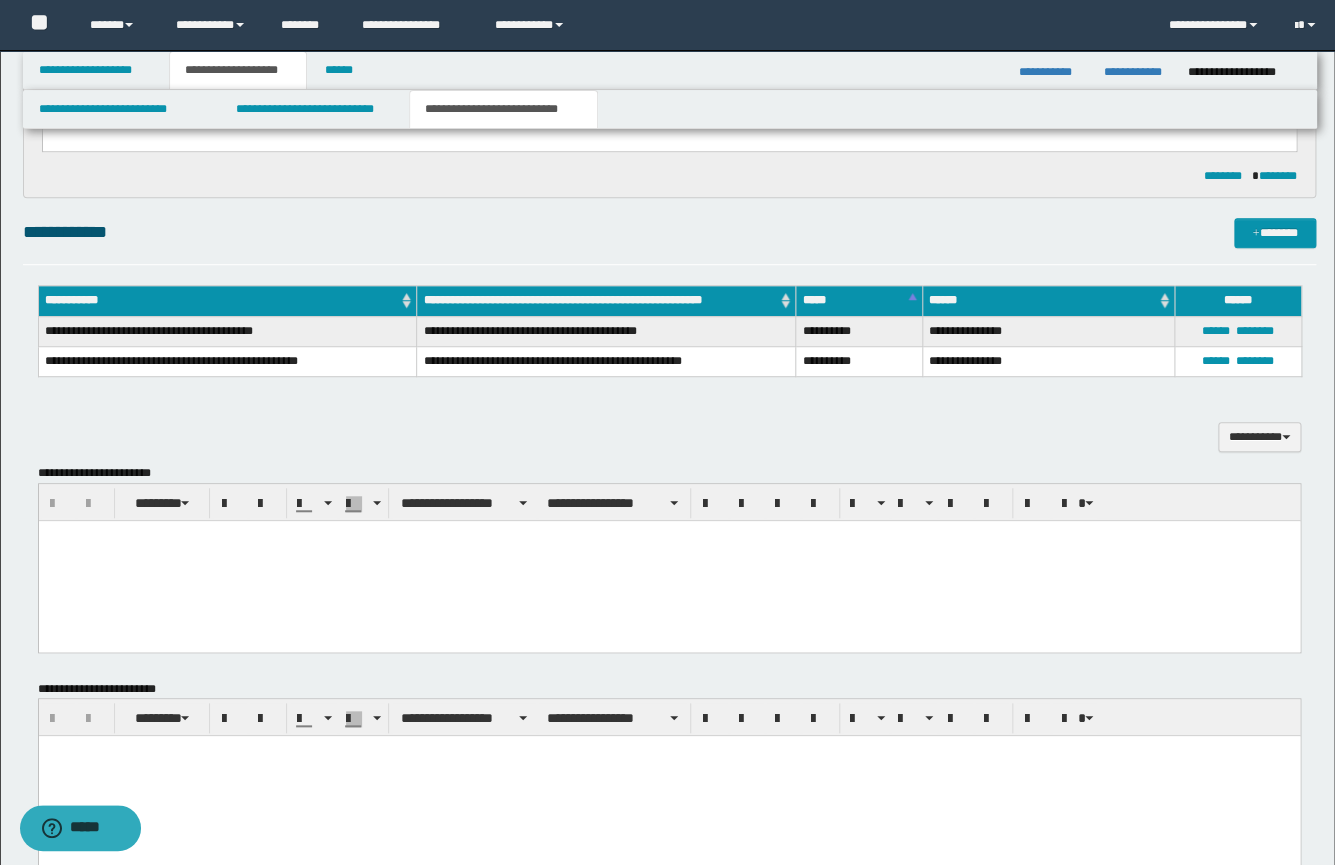 click at bounding box center (668, 561) 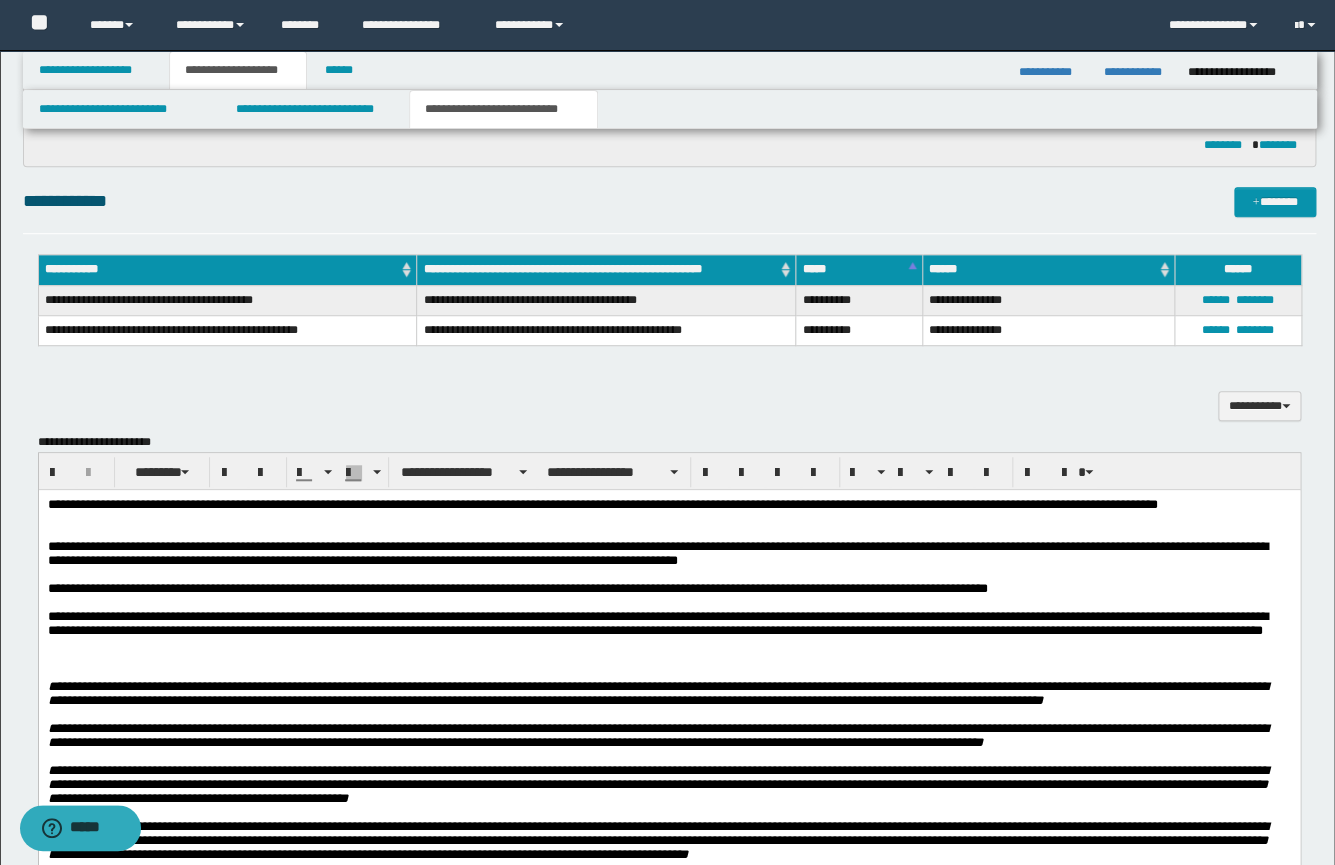 scroll, scrollTop: 486, scrollLeft: 0, axis: vertical 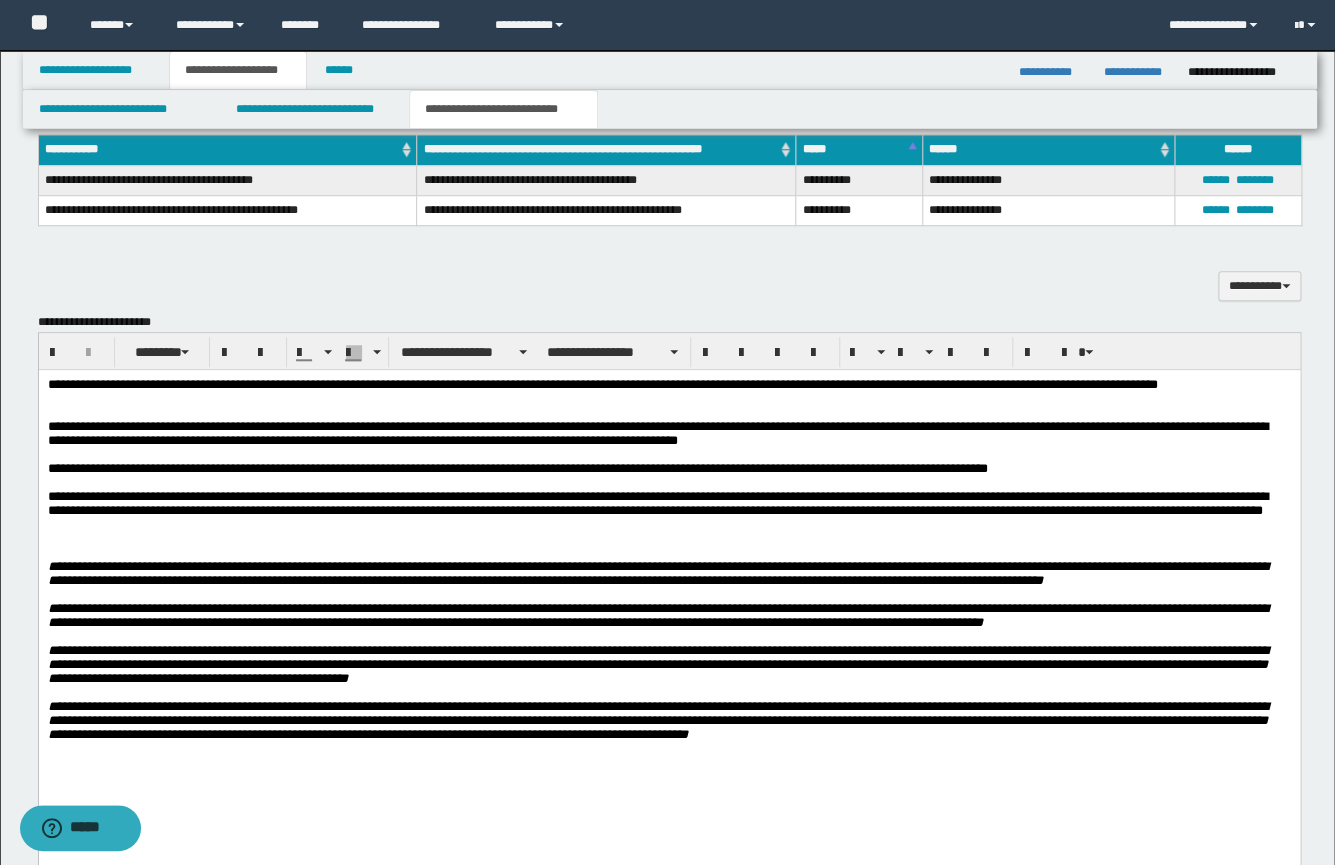 click on "**********" at bounding box center (657, 573) 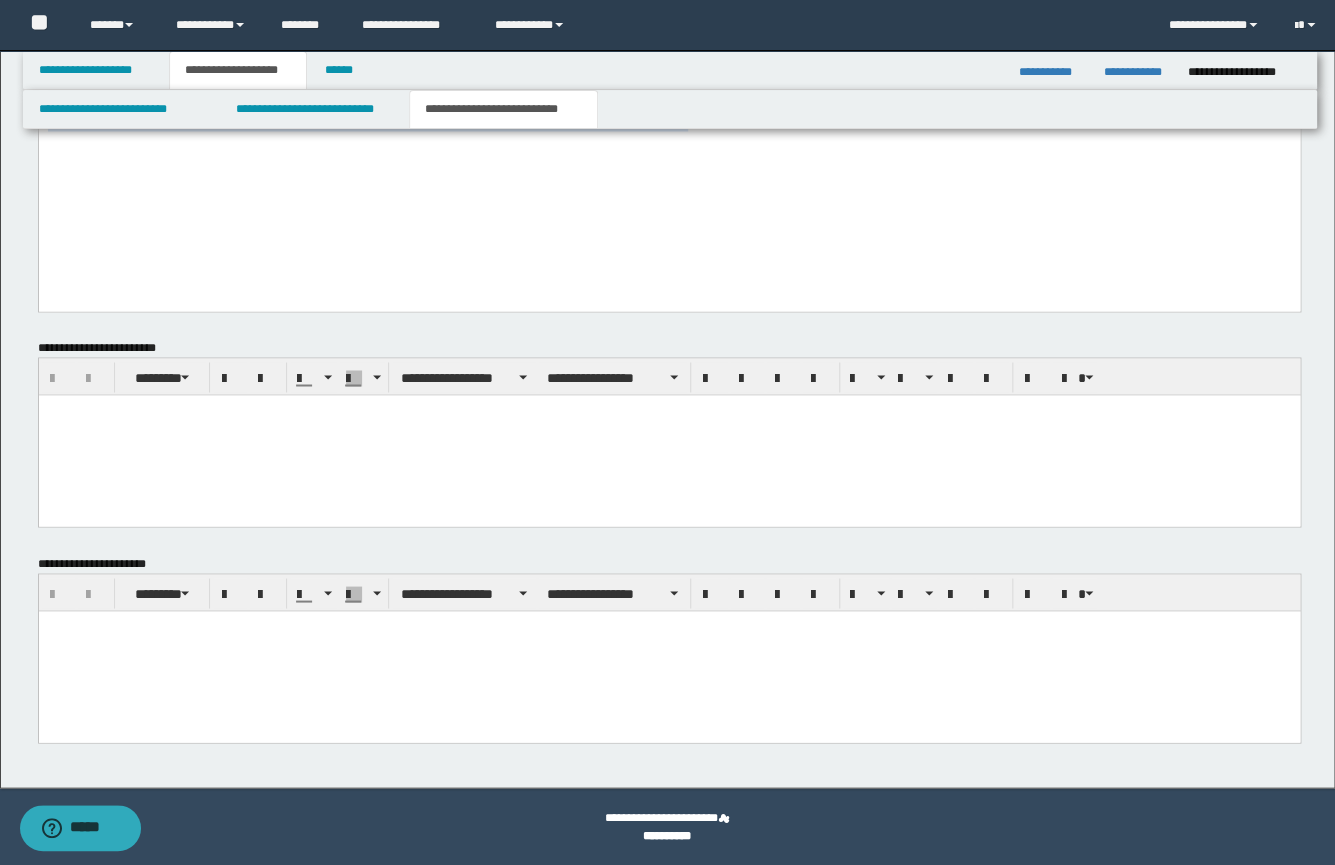 drag, startPoint x: 48, startPoint y: -14, endPoint x: 308, endPoint y: 889, distance: 939.6856 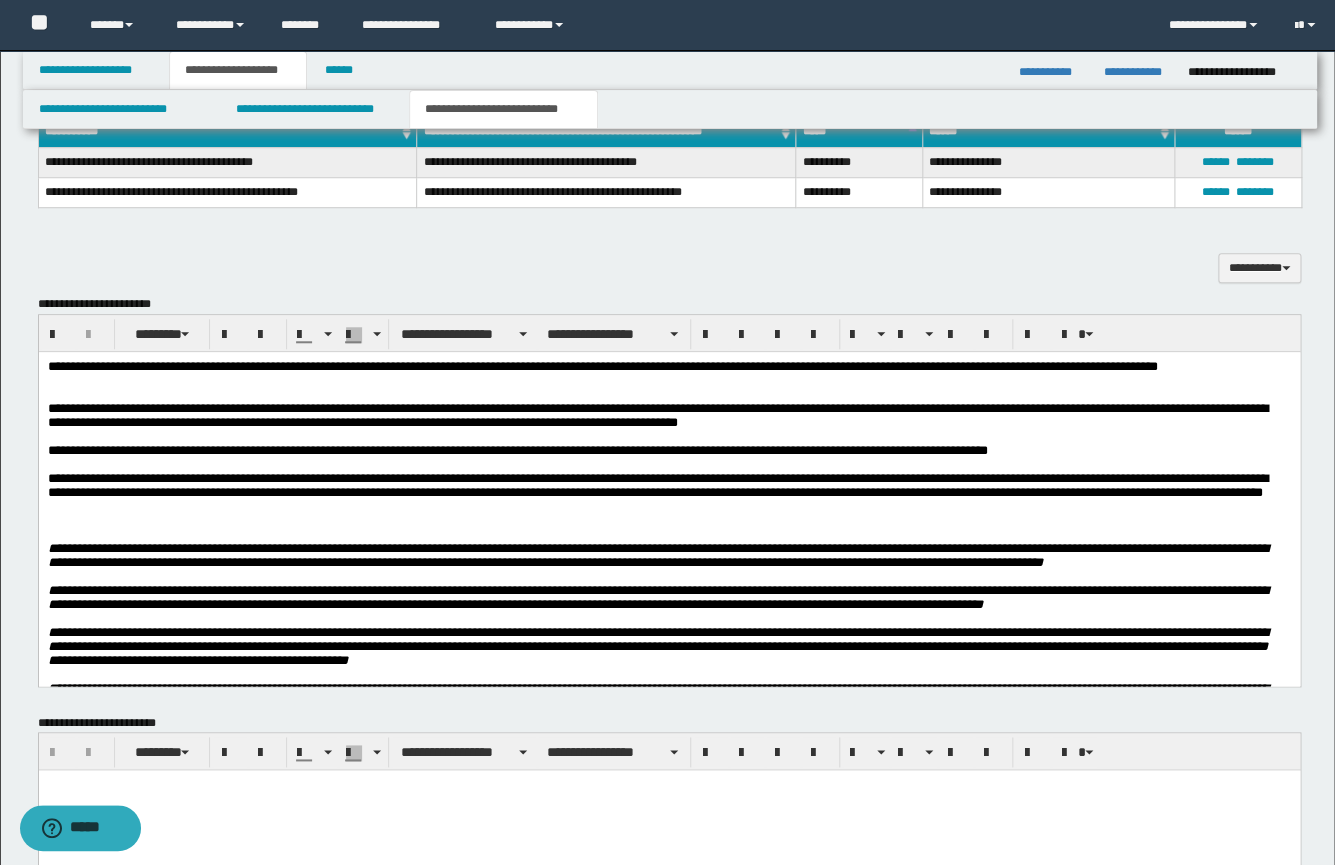 scroll, scrollTop: 879, scrollLeft: 0, axis: vertical 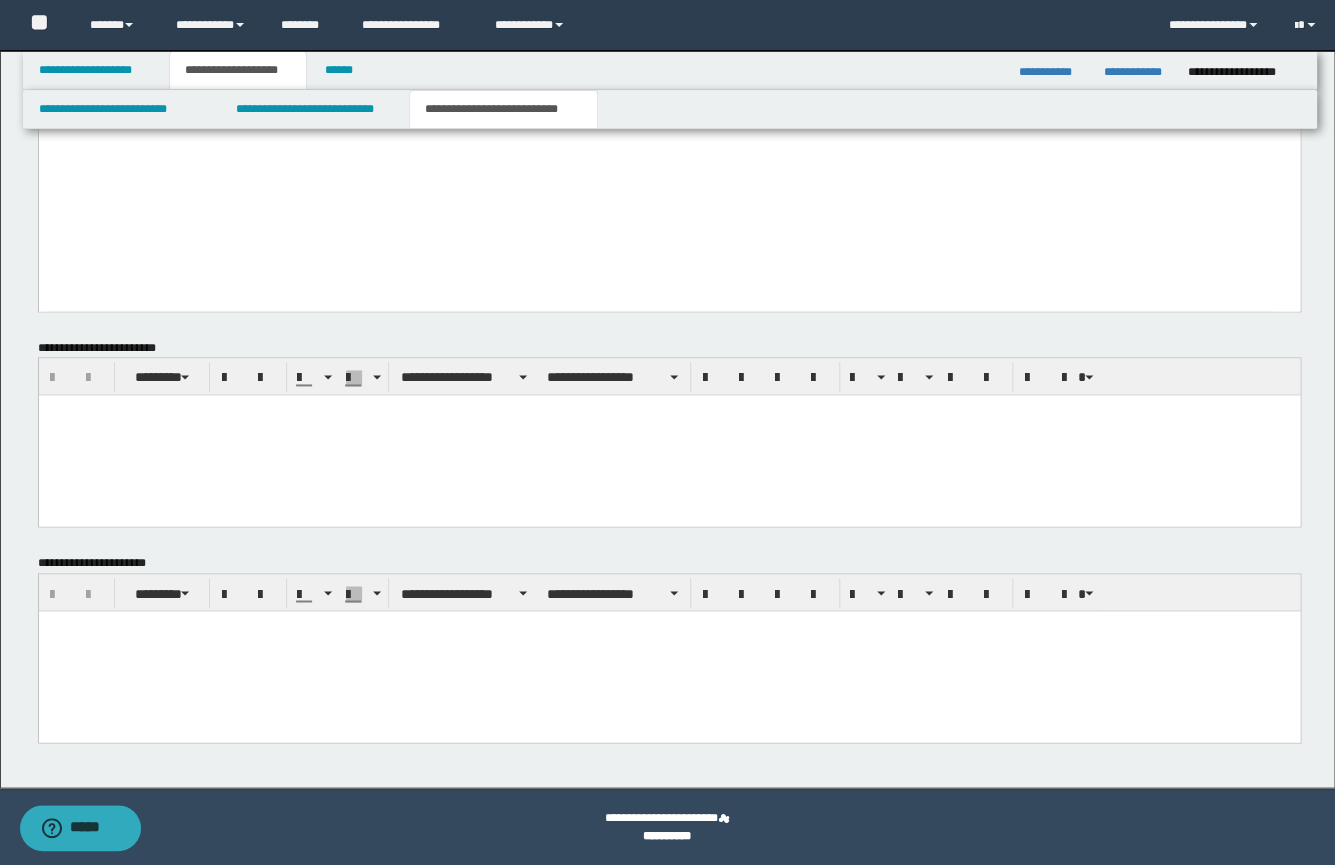 click at bounding box center (668, 650) 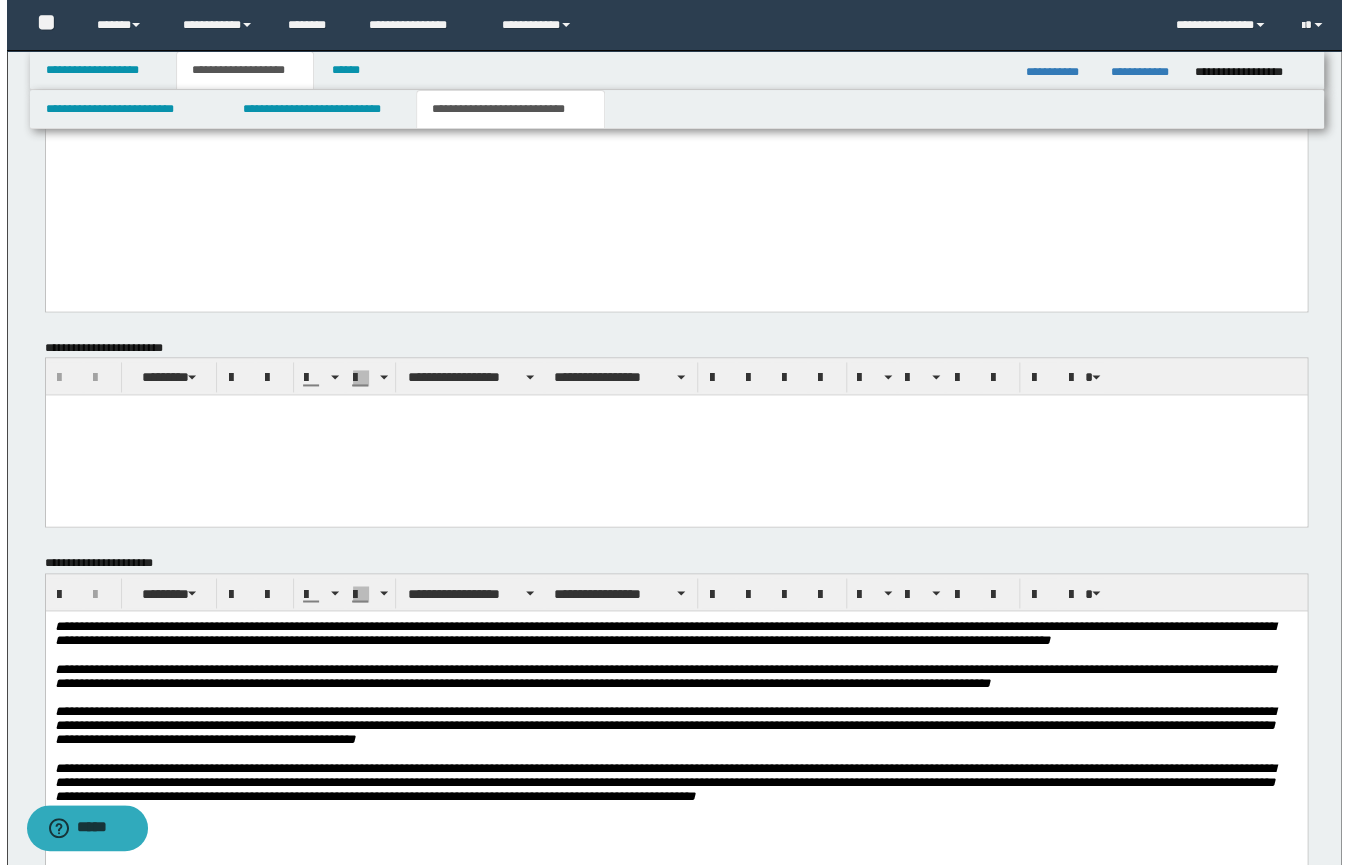scroll, scrollTop: 500, scrollLeft: 0, axis: vertical 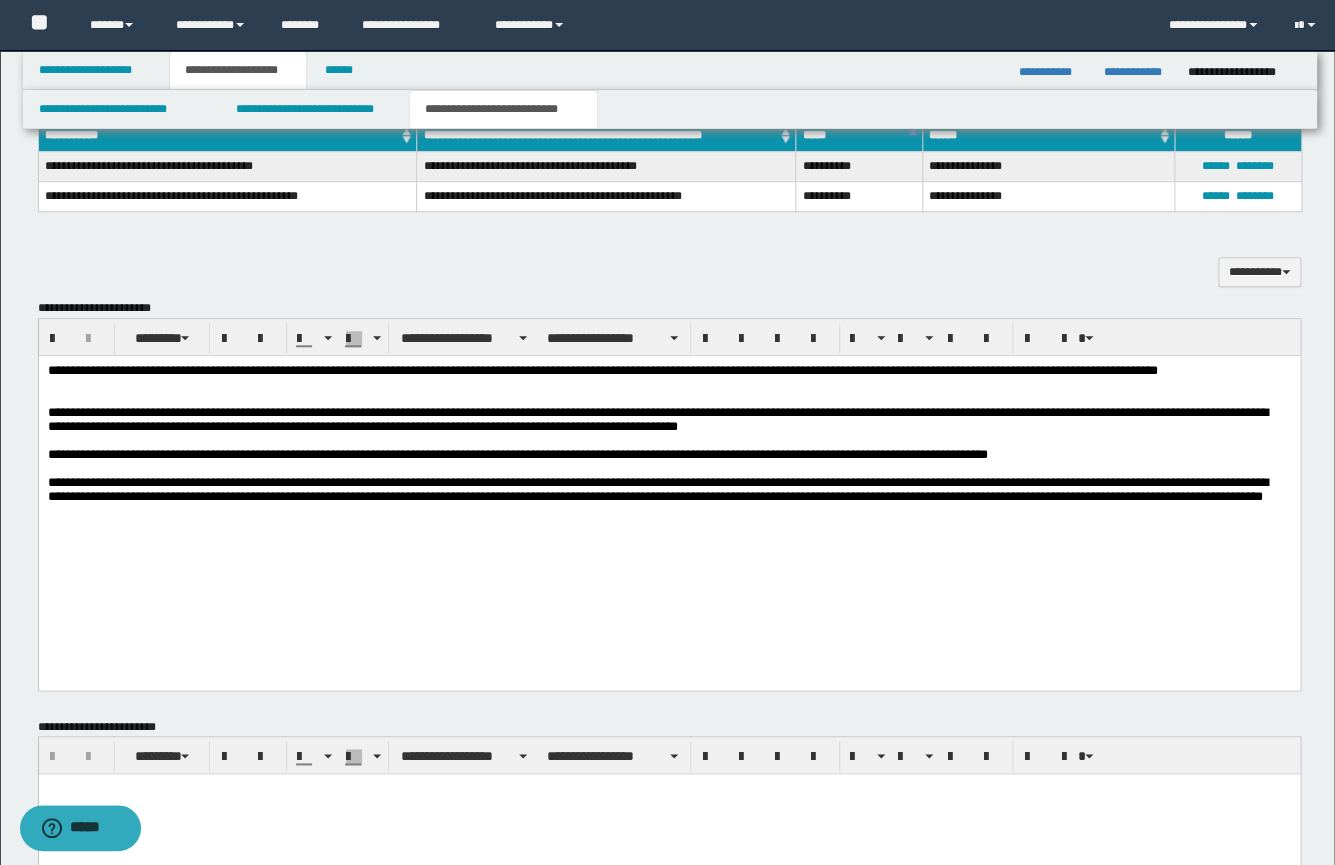 click at bounding box center [668, 525] 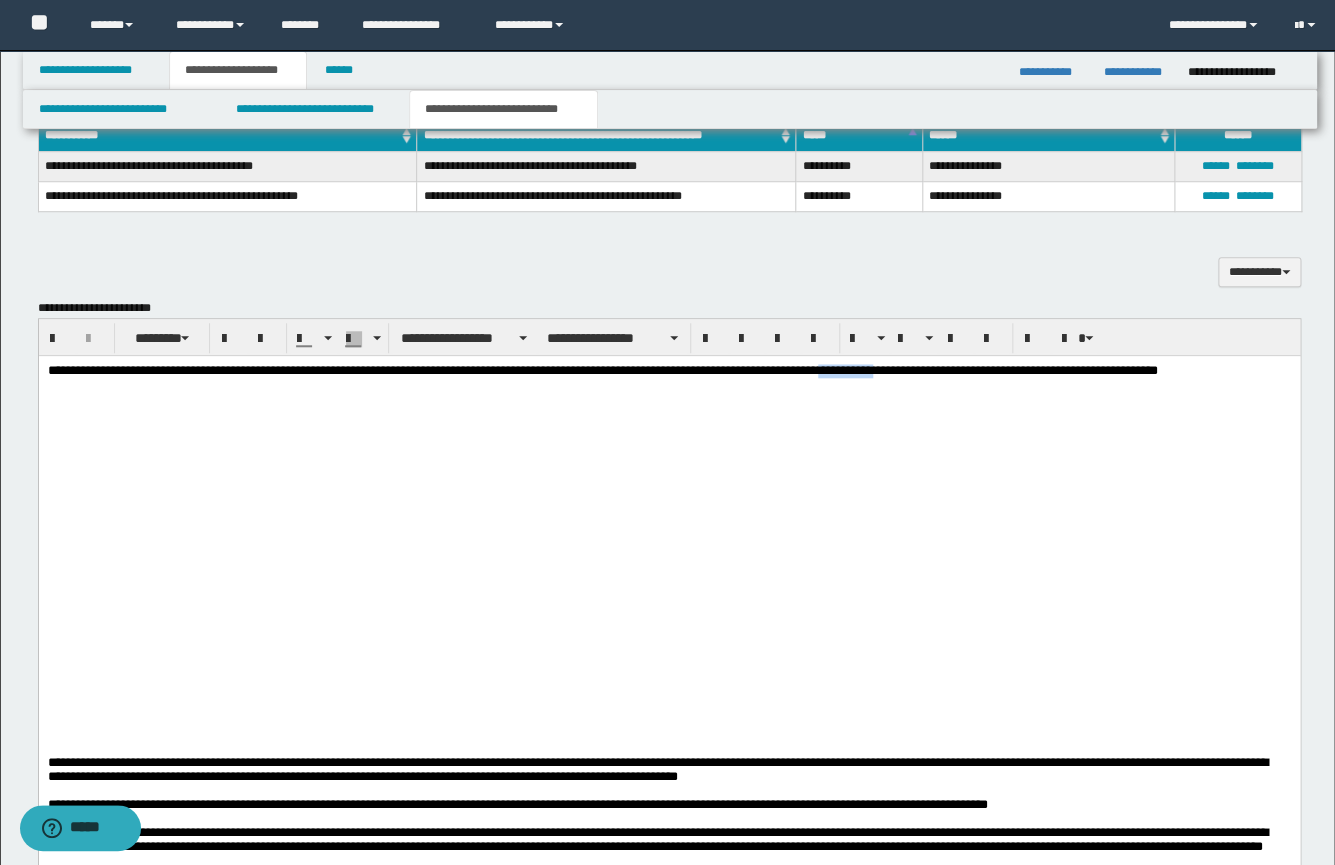 drag, startPoint x: 1018, startPoint y: 371, endPoint x: 946, endPoint y: 372, distance: 72.00694 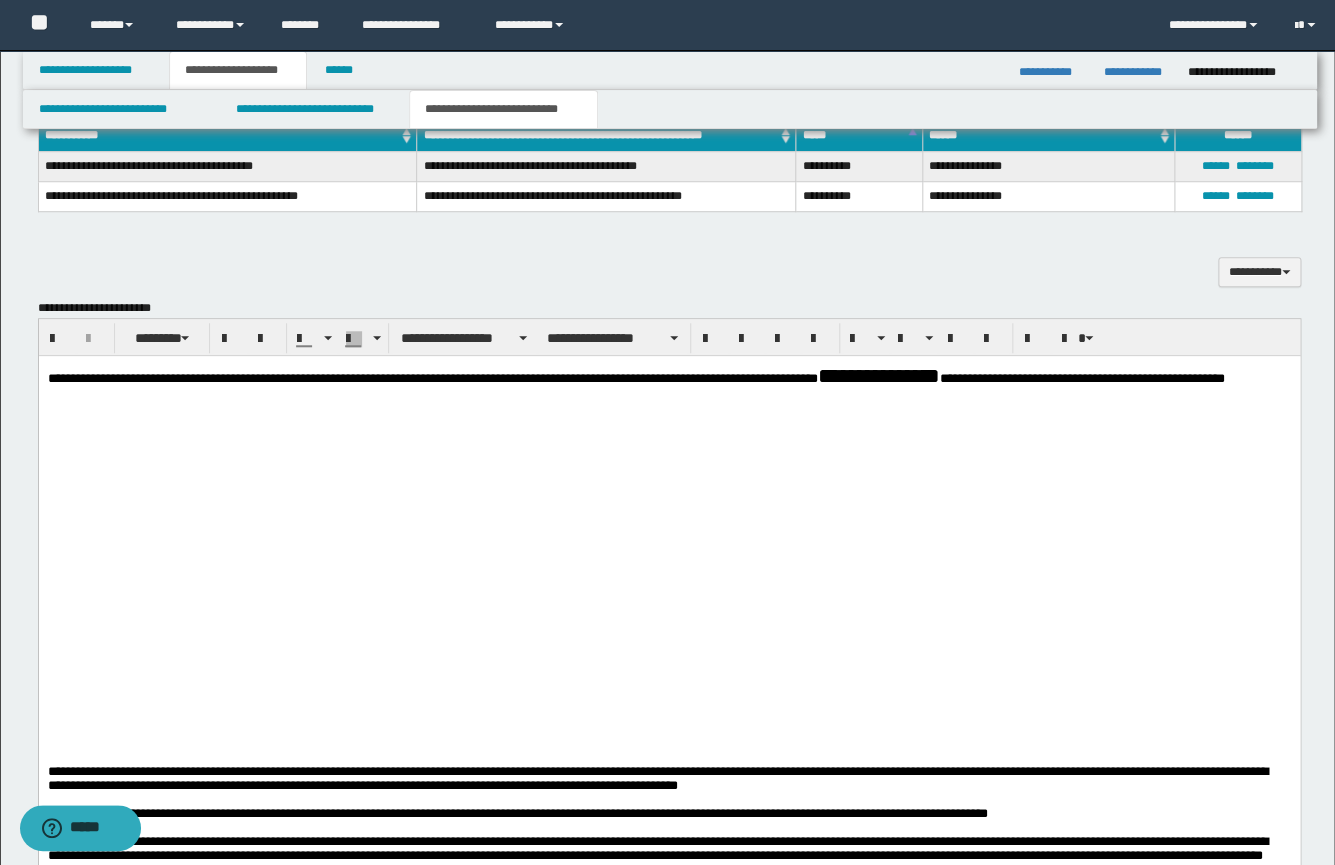 click on "**********" at bounding box center (878, 375) 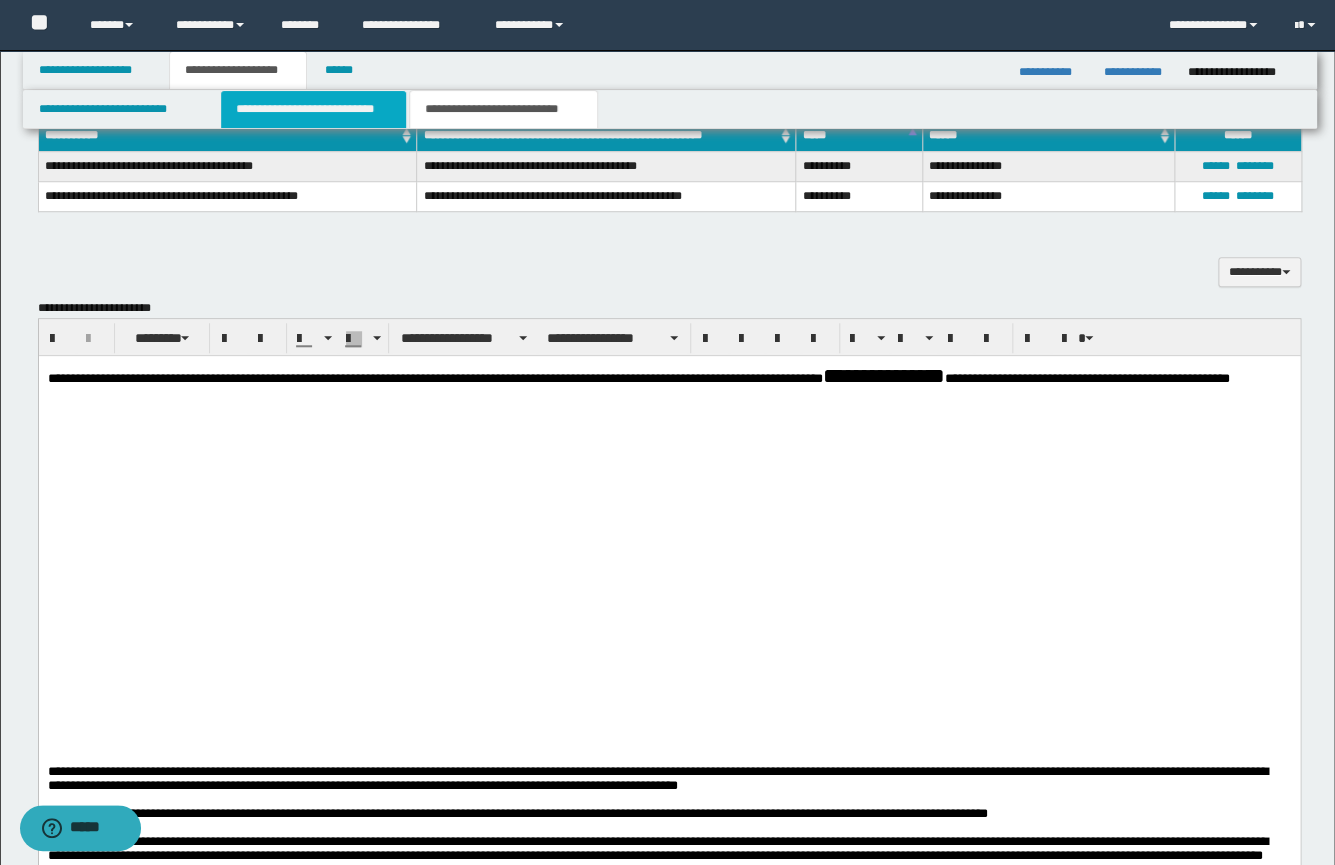 click on "**********" at bounding box center (313, 109) 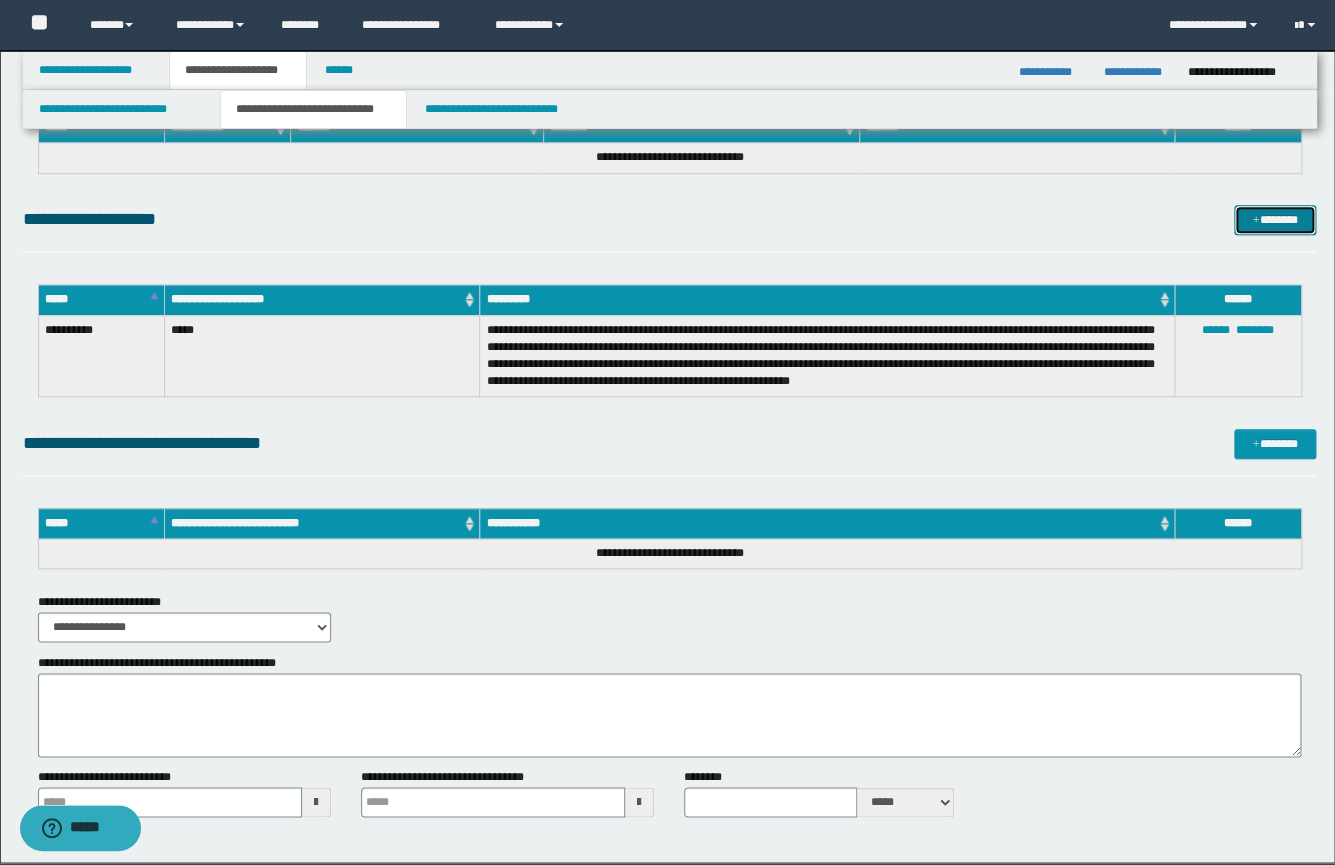 click on "*******" at bounding box center (1275, 220) 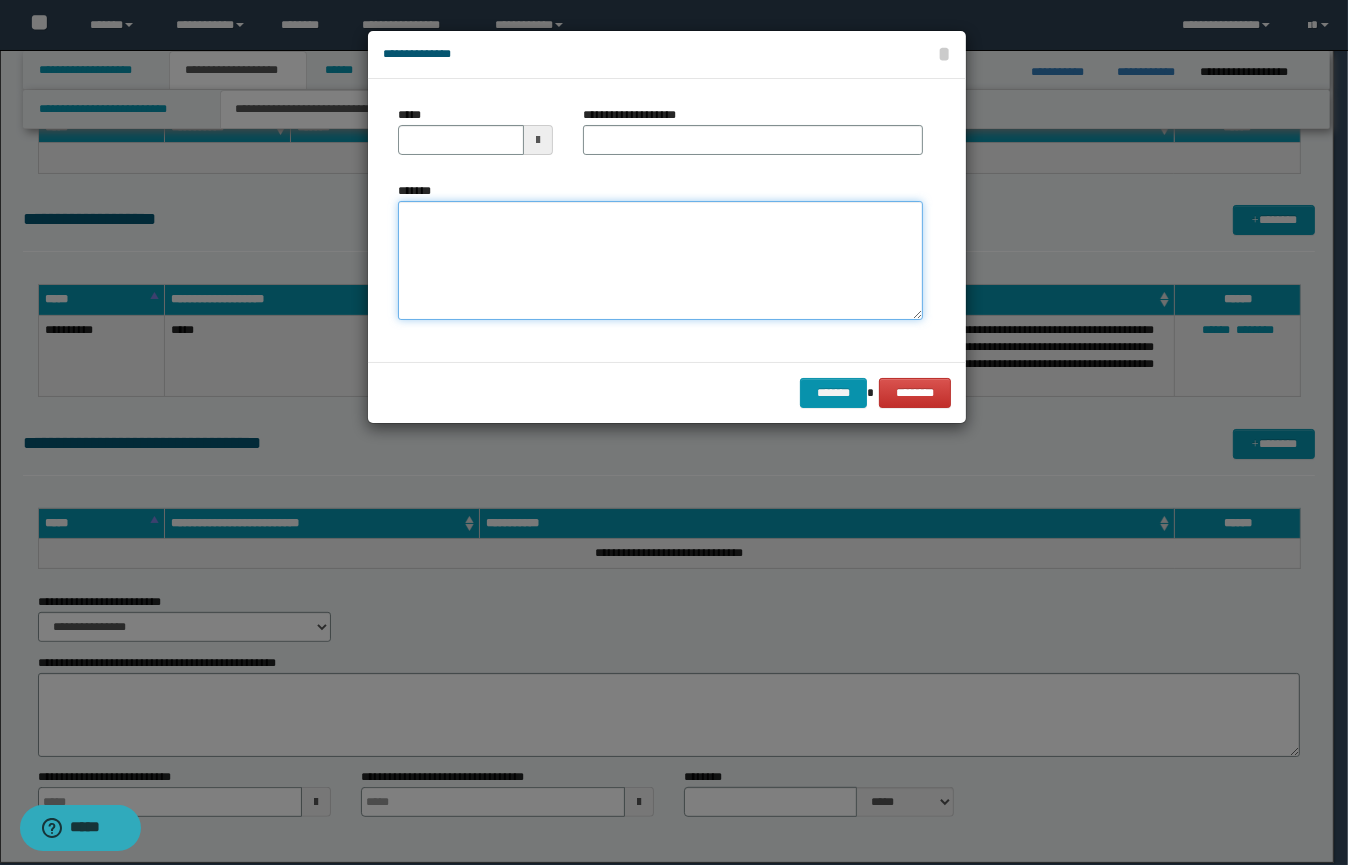 click on "*******" at bounding box center (660, 261) 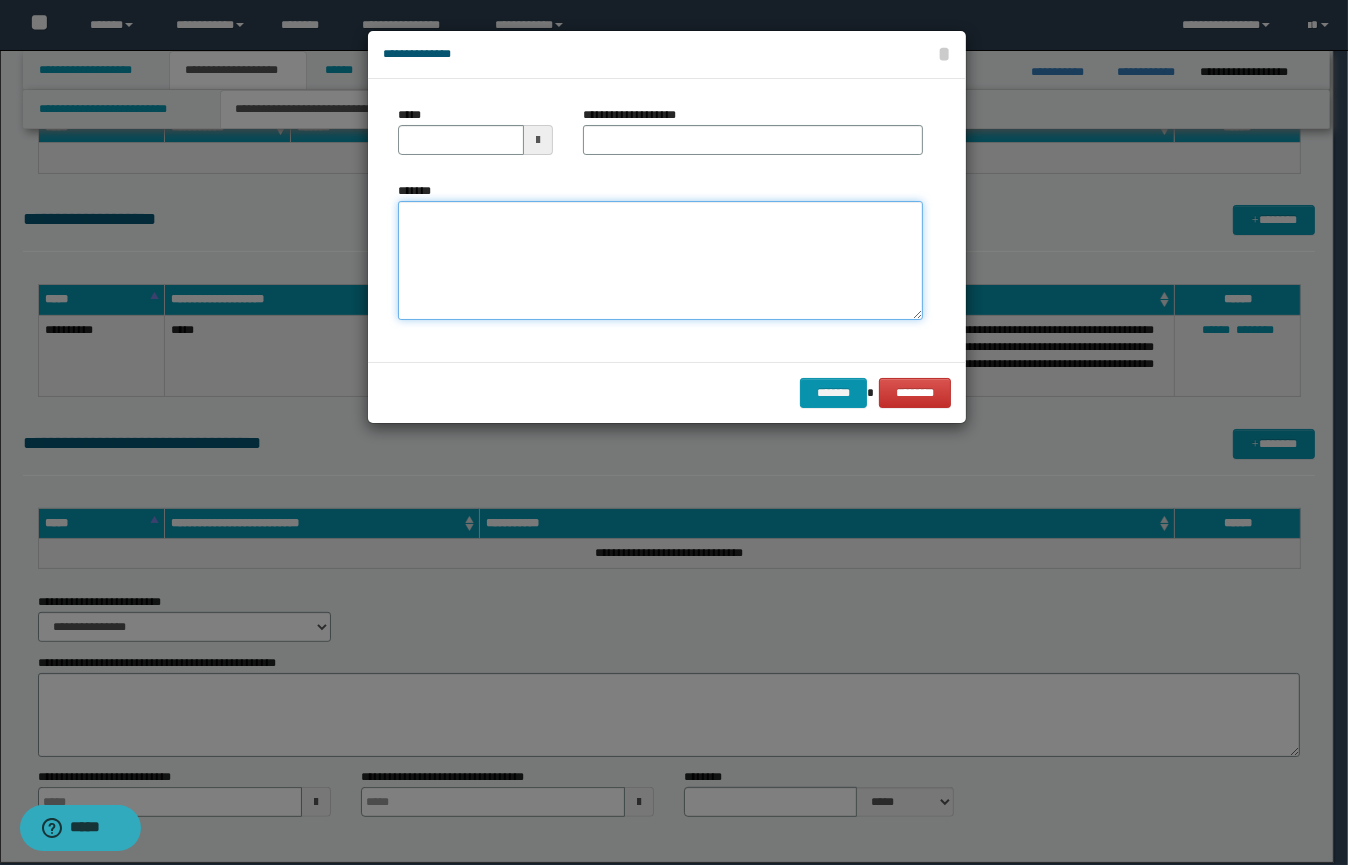 paste on "**********" 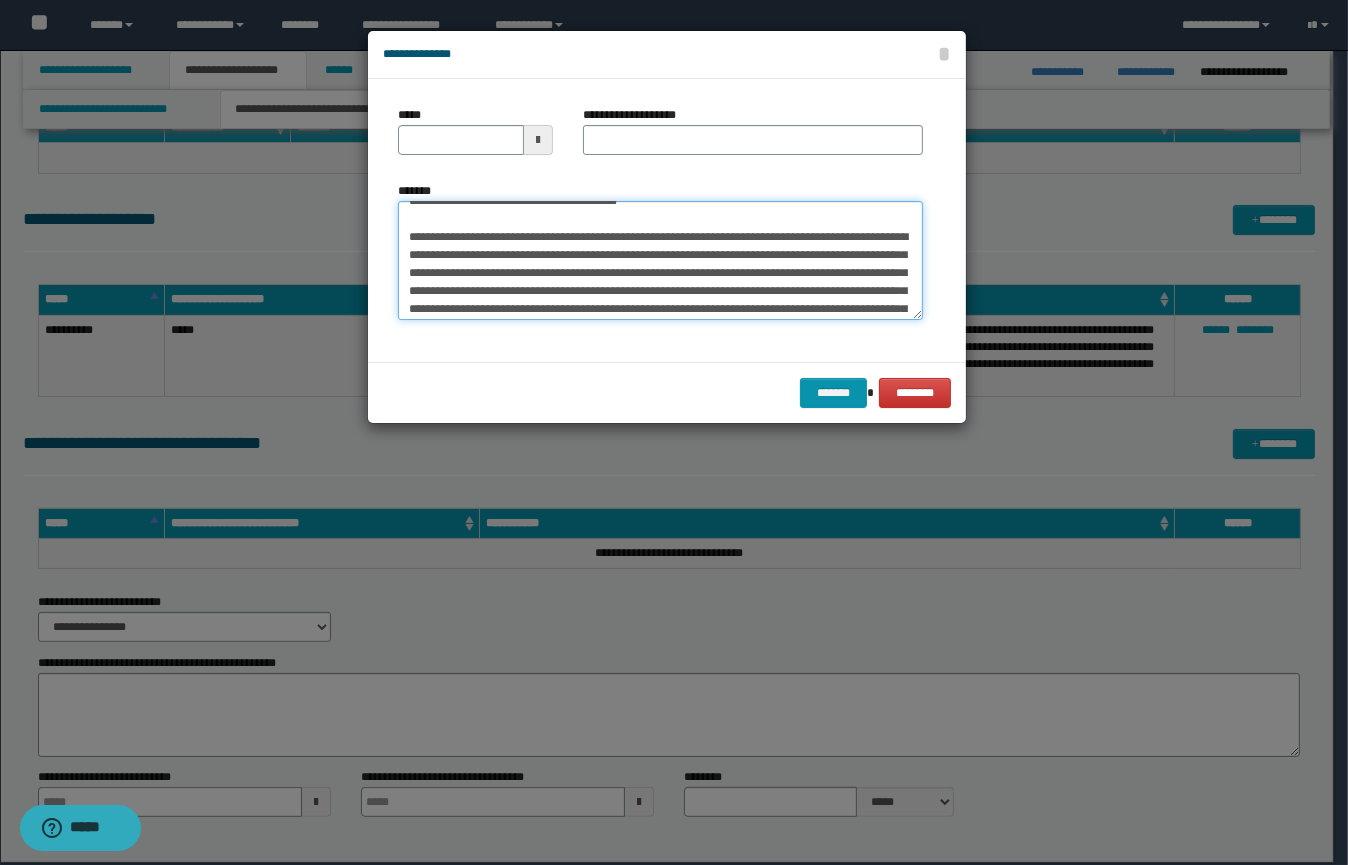 scroll, scrollTop: 0, scrollLeft: 0, axis: both 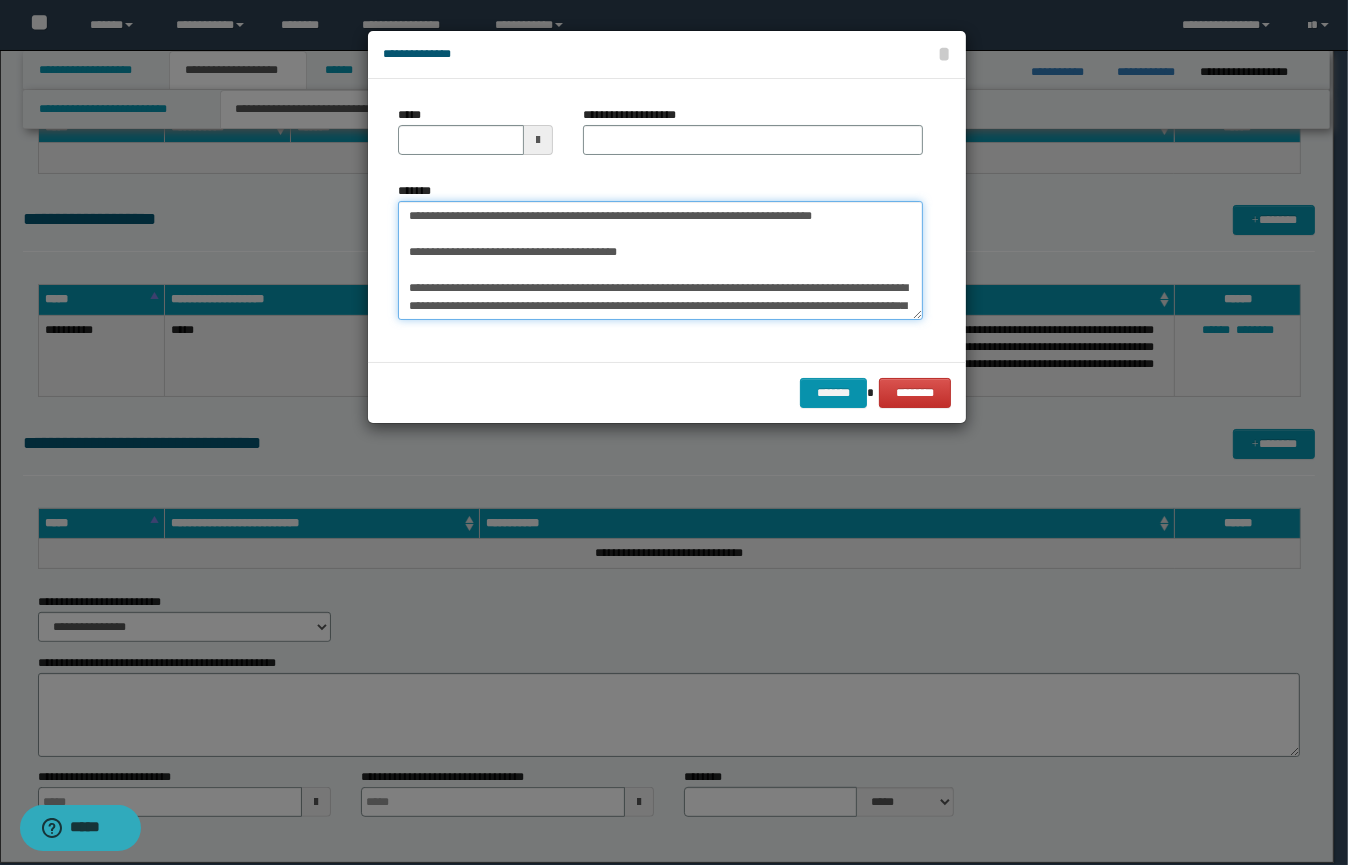 type on "**********" 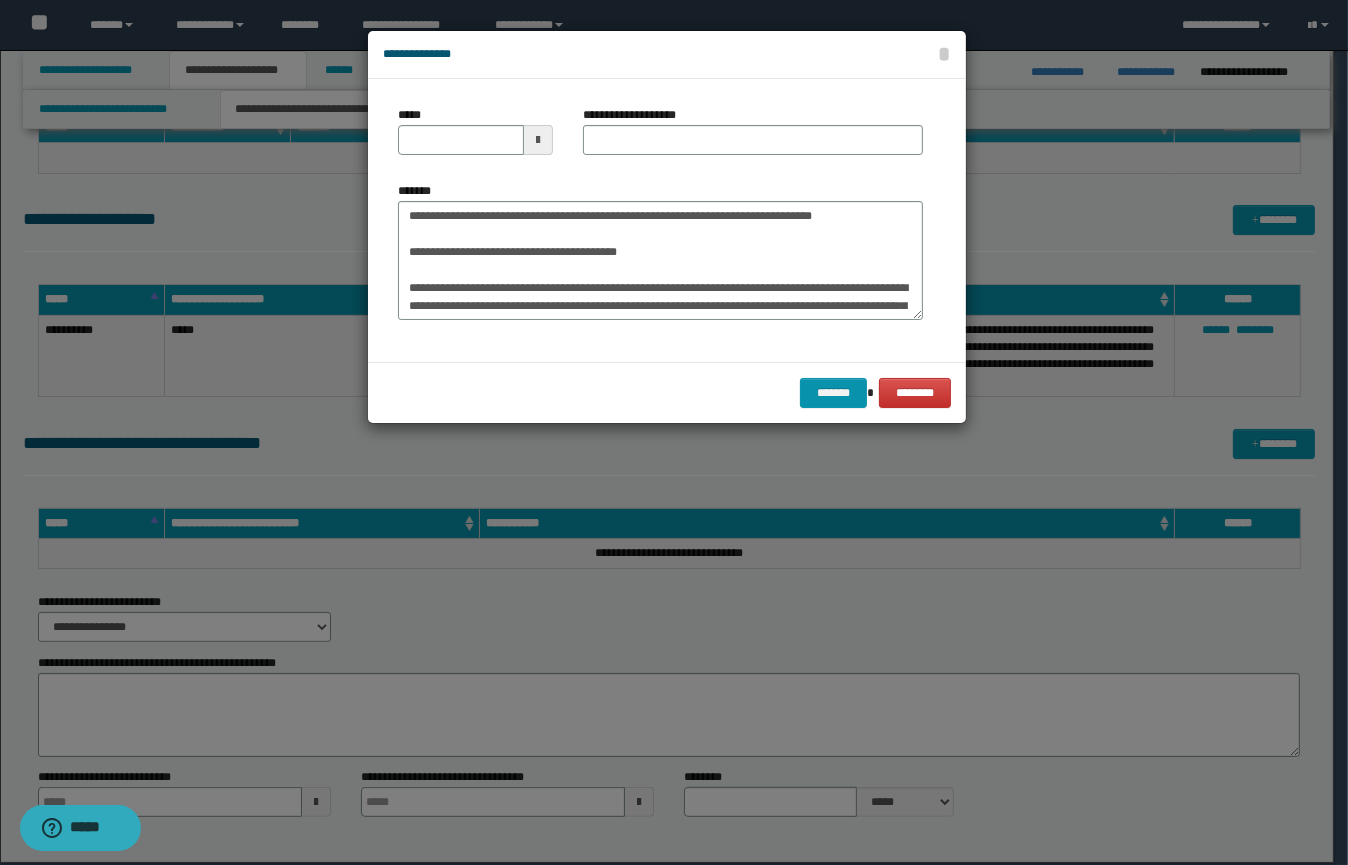 click at bounding box center (538, 140) 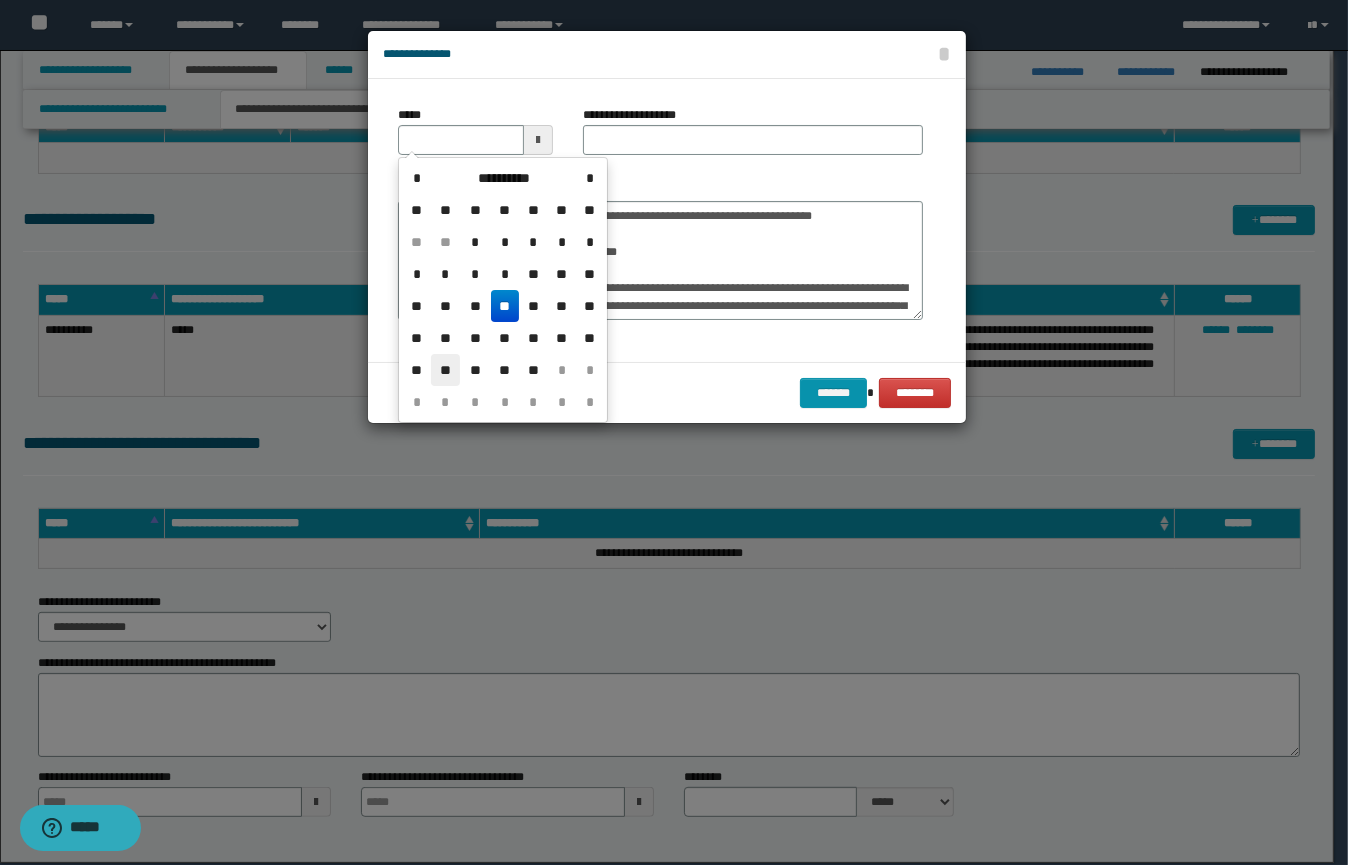 click on "**" at bounding box center (445, 370) 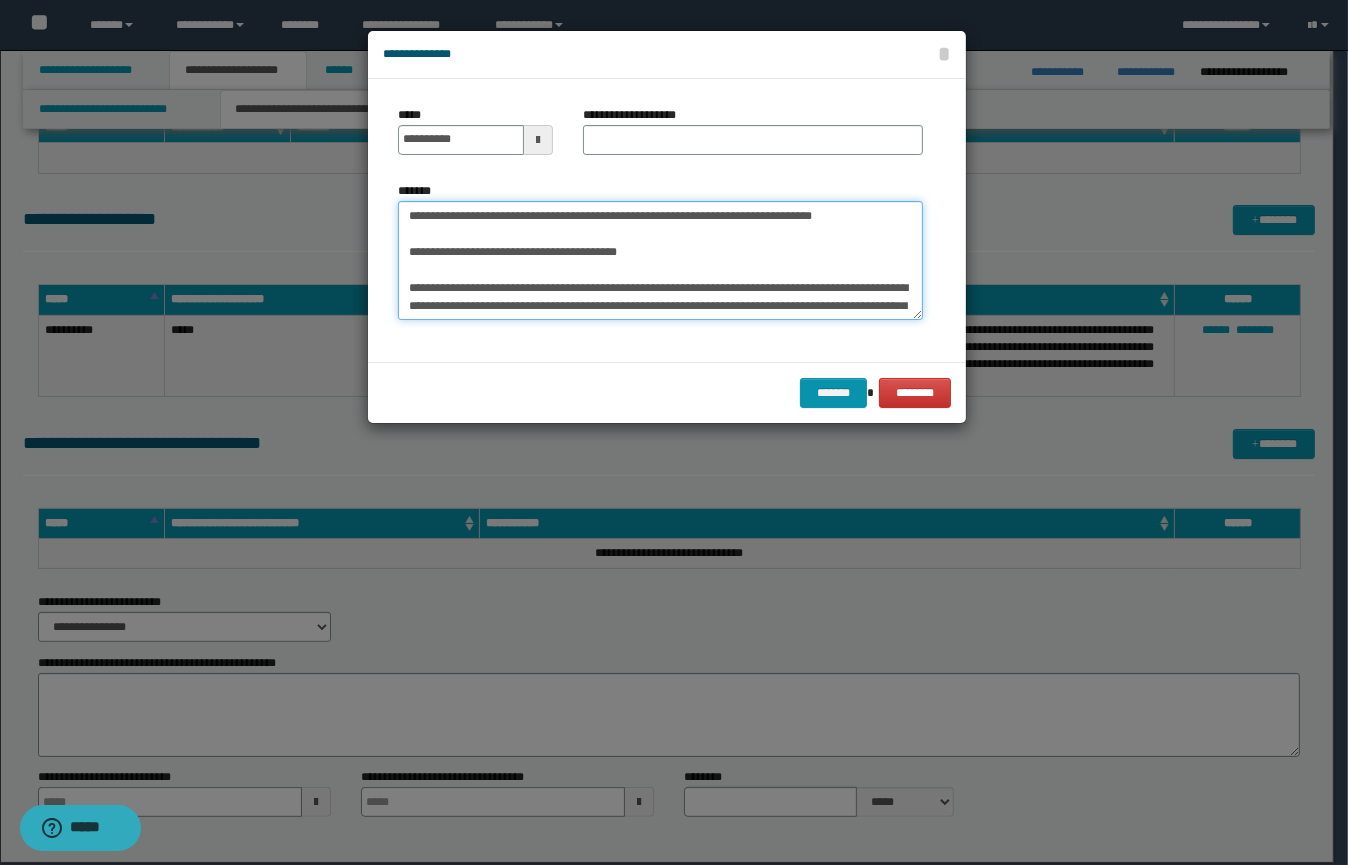 drag, startPoint x: 714, startPoint y: 215, endPoint x: 773, endPoint y: 231, distance: 61.13101 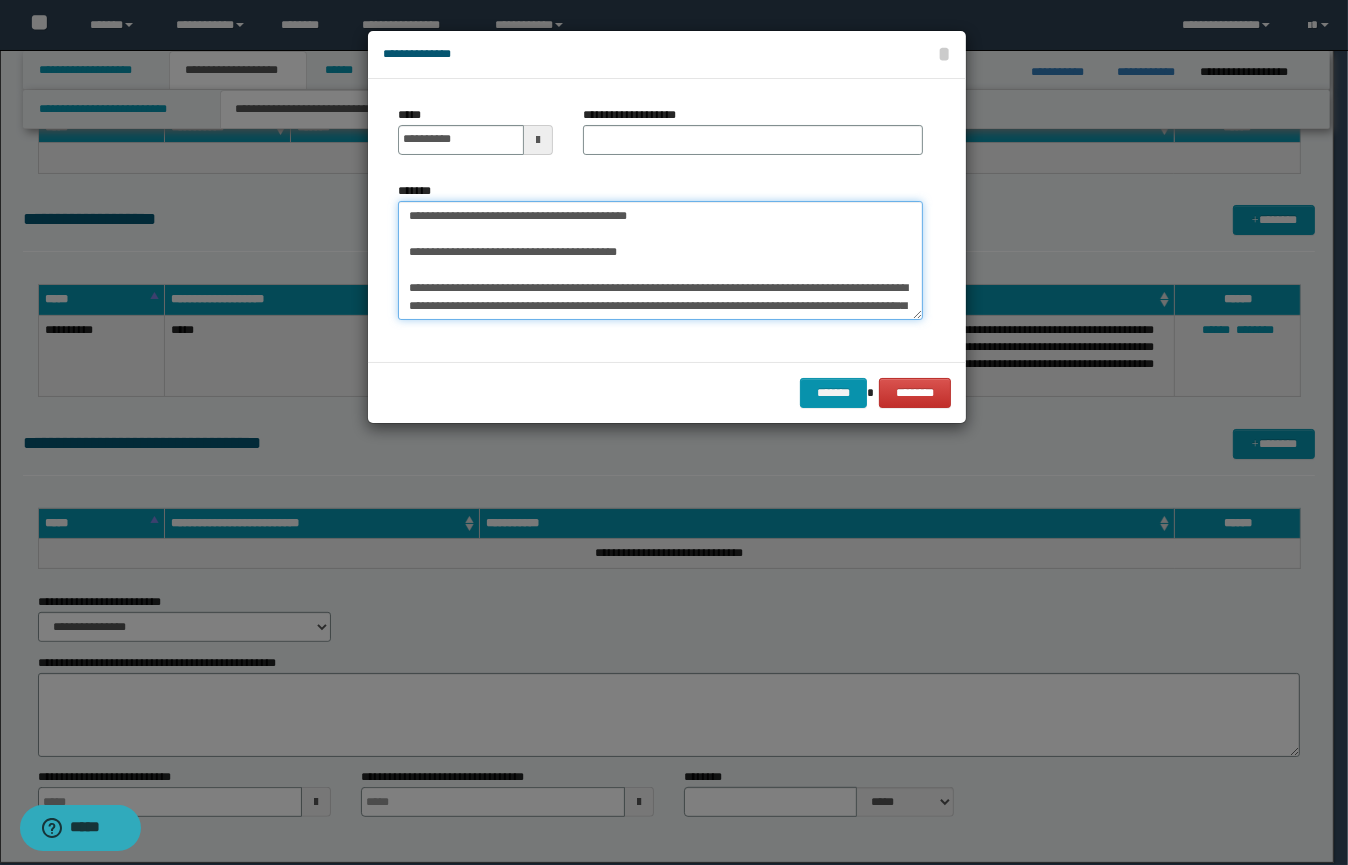 type on "**********" 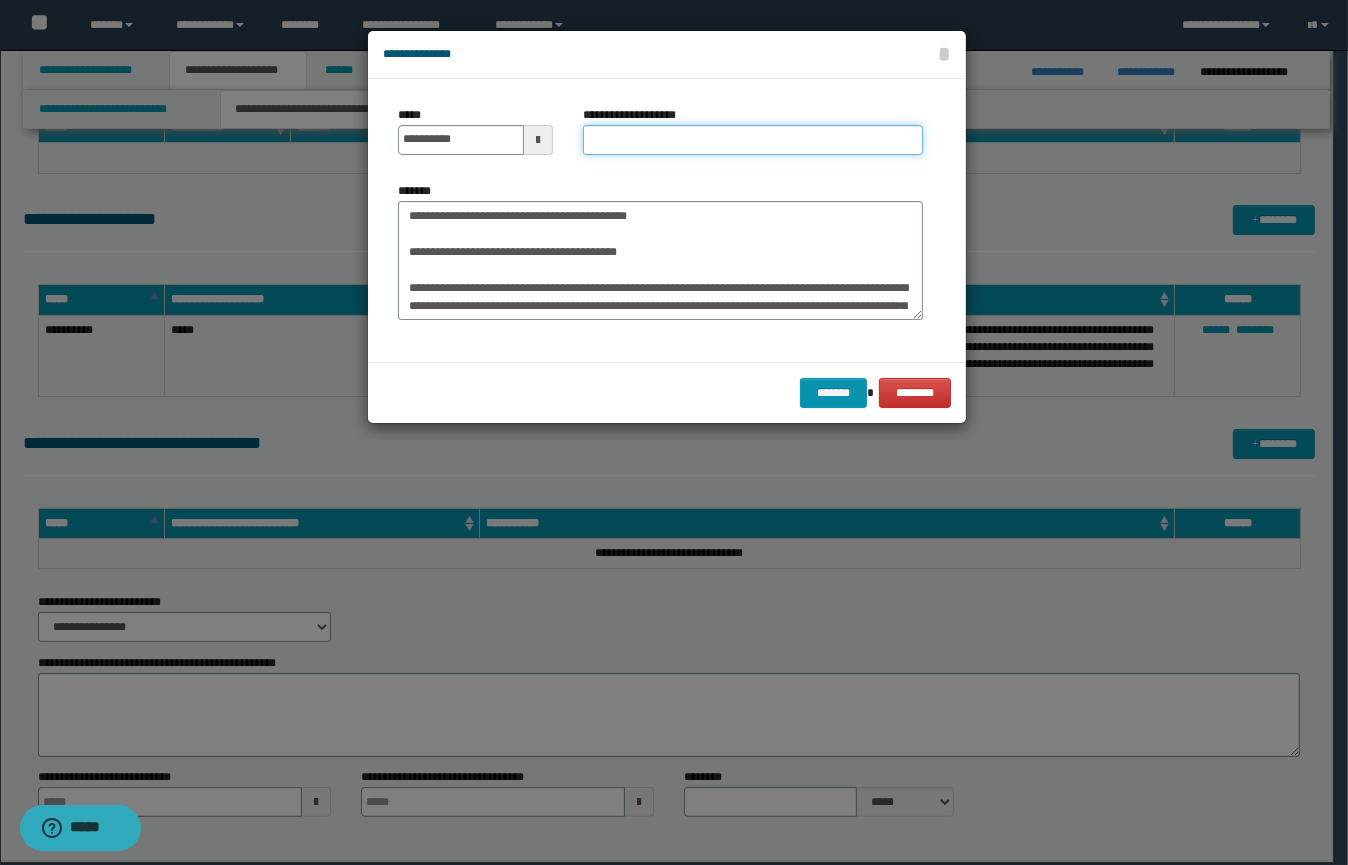 click on "**********" at bounding box center (753, 140) 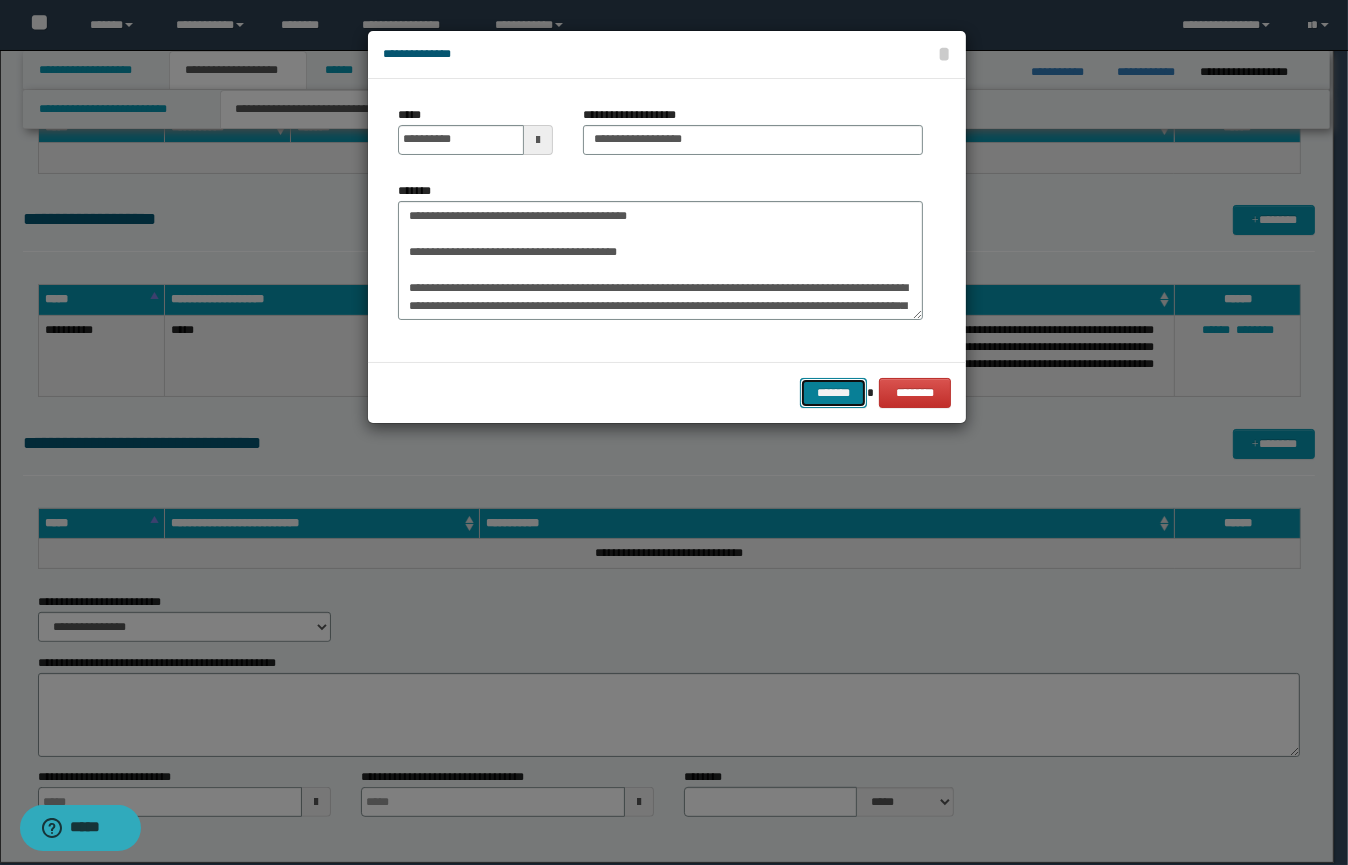 click on "*******" at bounding box center [833, 393] 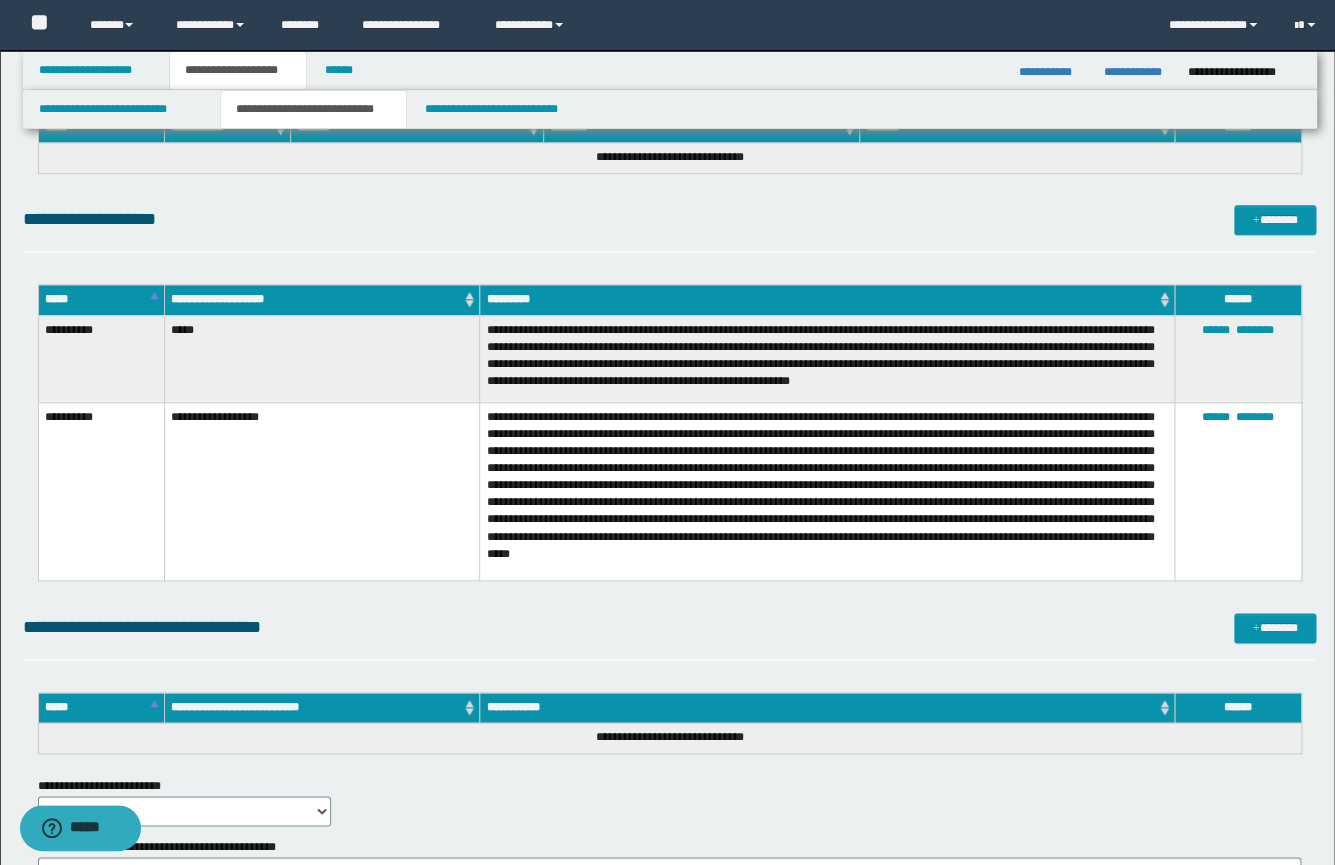 click on "**********" at bounding box center (669, 219) 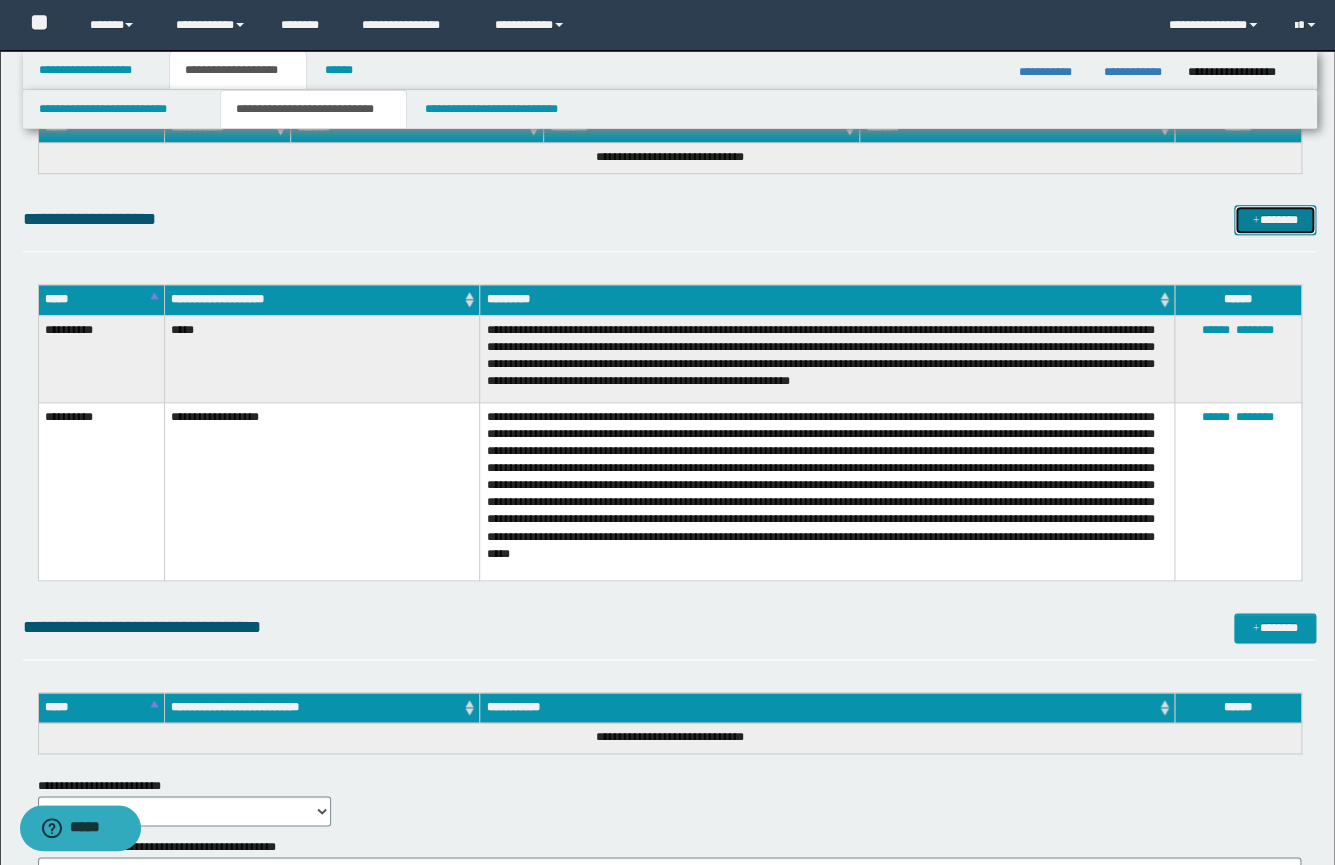 click on "*******" at bounding box center [1275, 220] 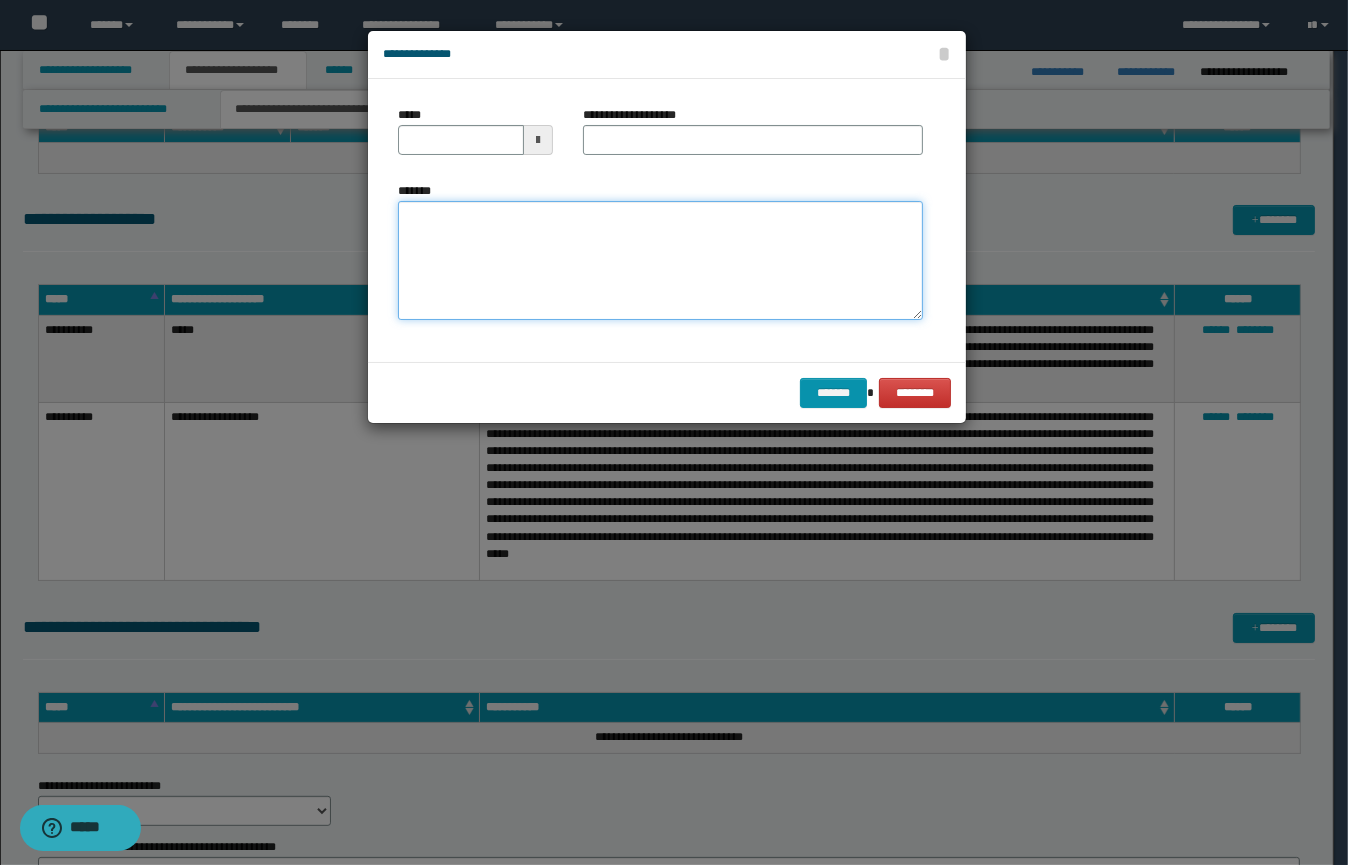 click on "*******" at bounding box center [660, 261] 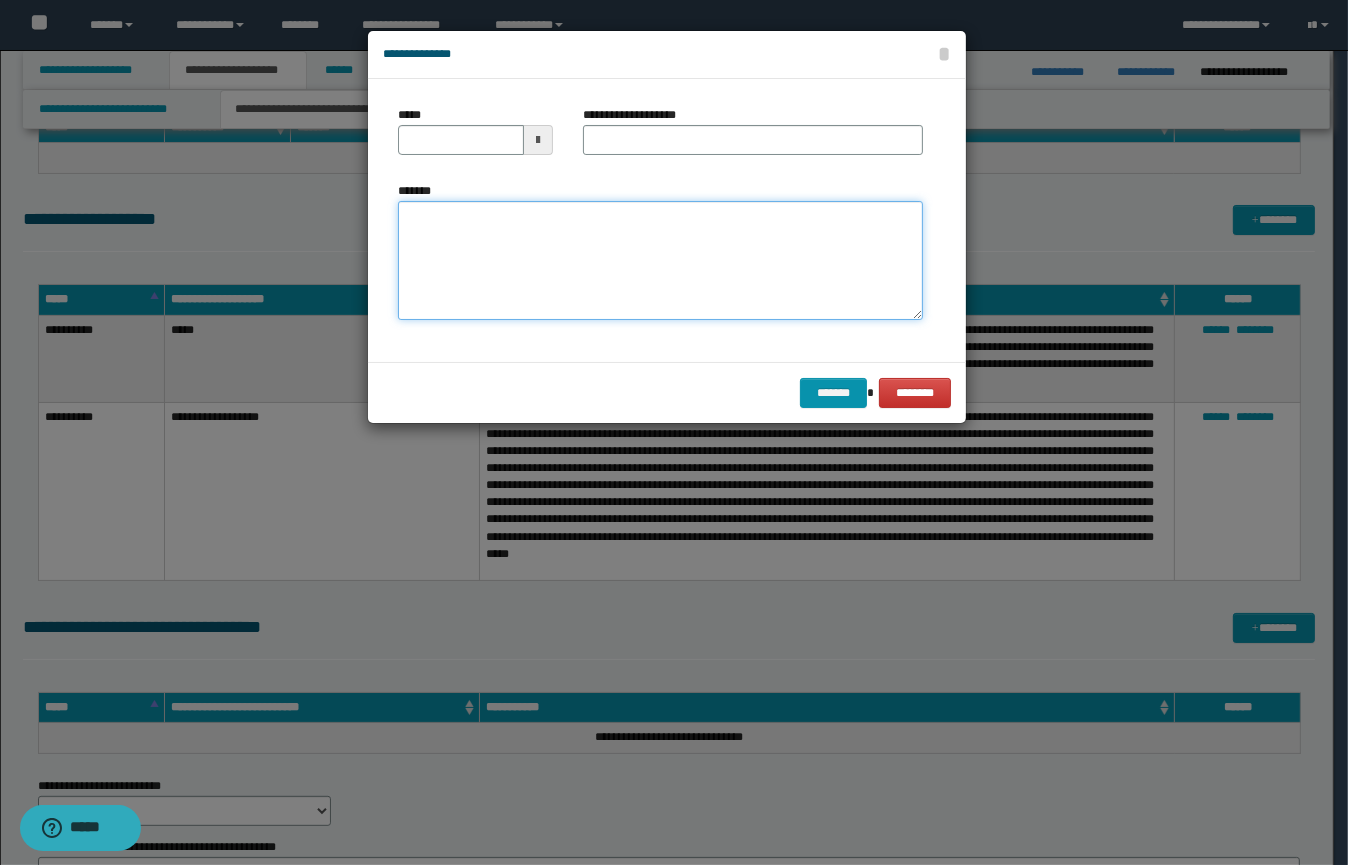 paste on "**********" 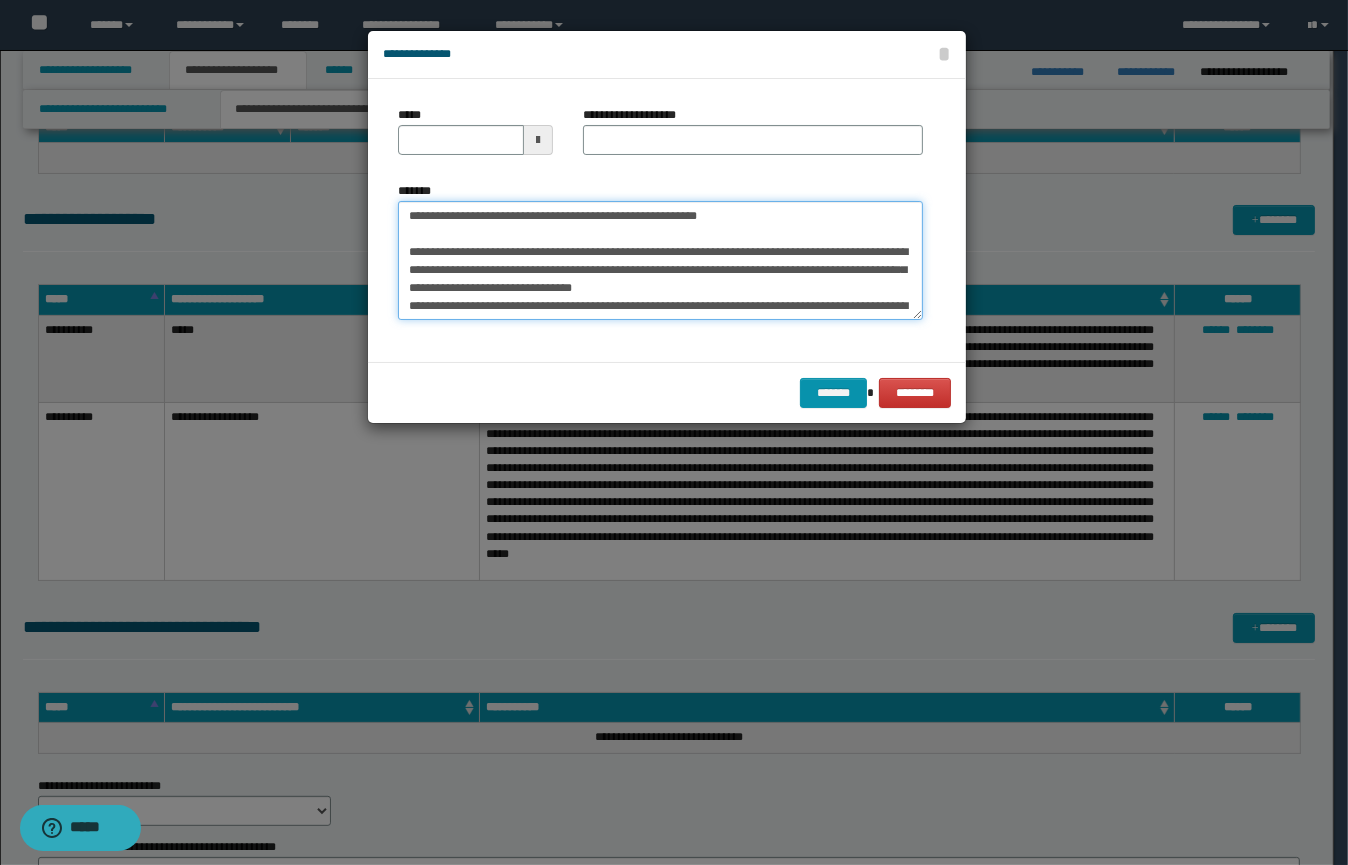 type 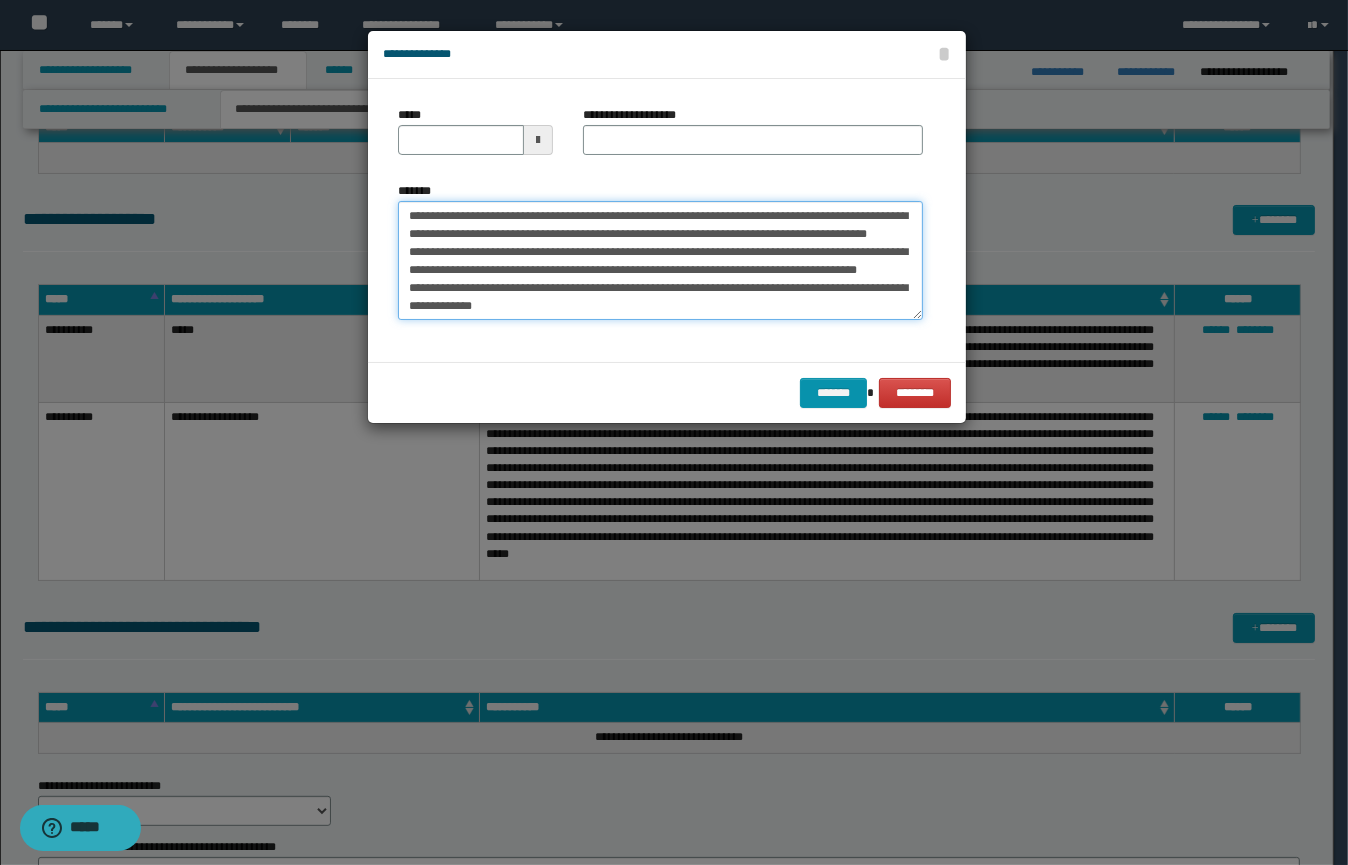 type on "**********" 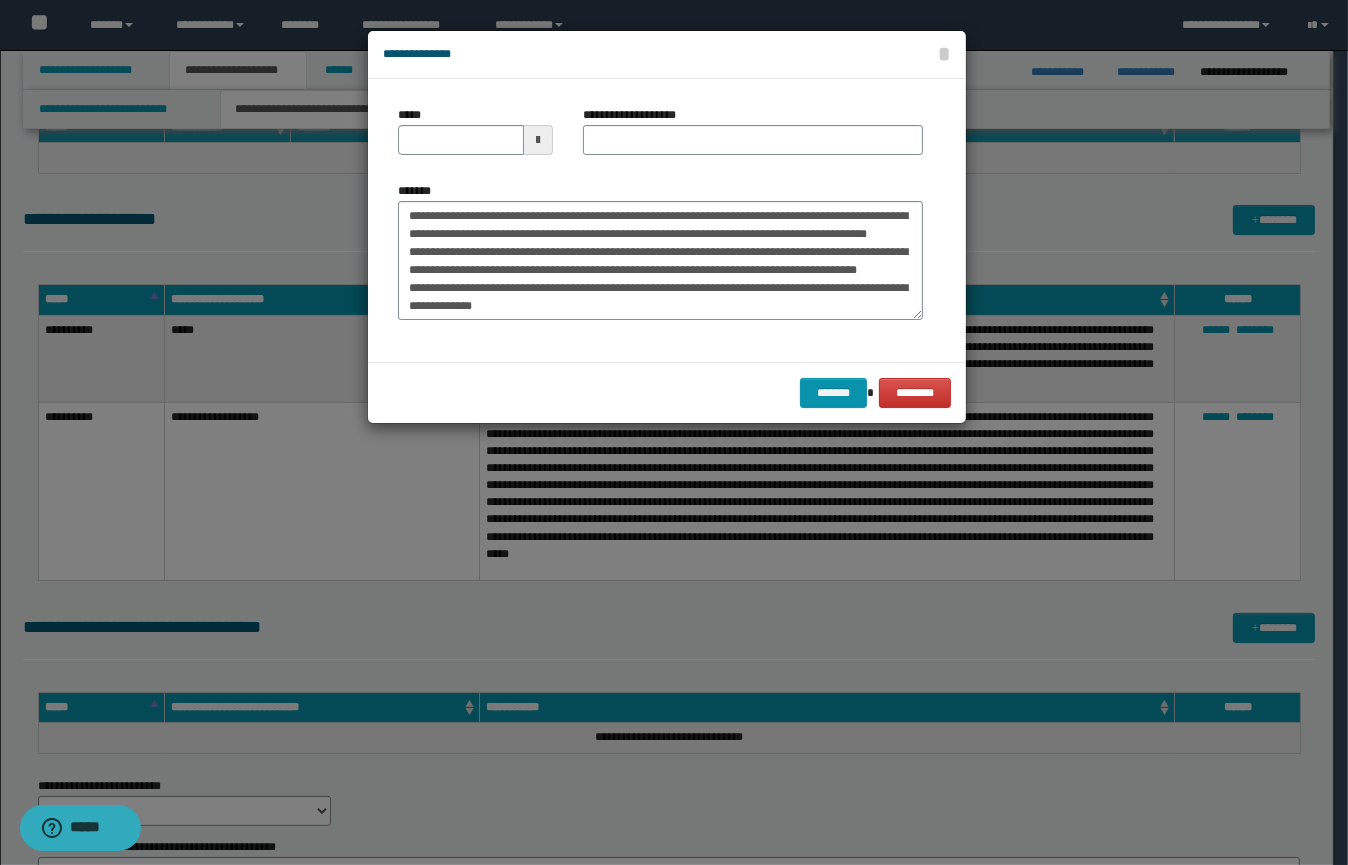 click at bounding box center [538, 140] 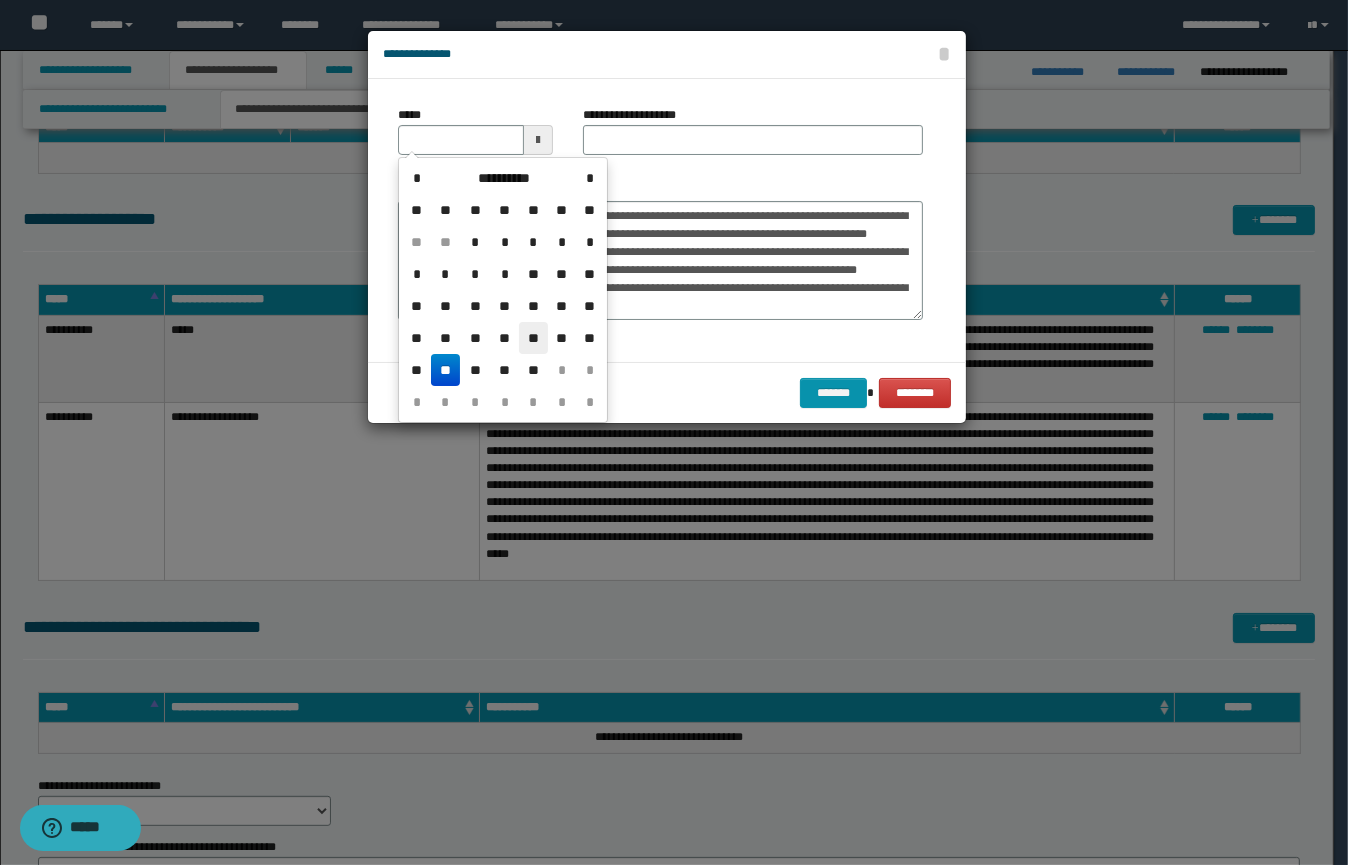 click on "**" at bounding box center [533, 338] 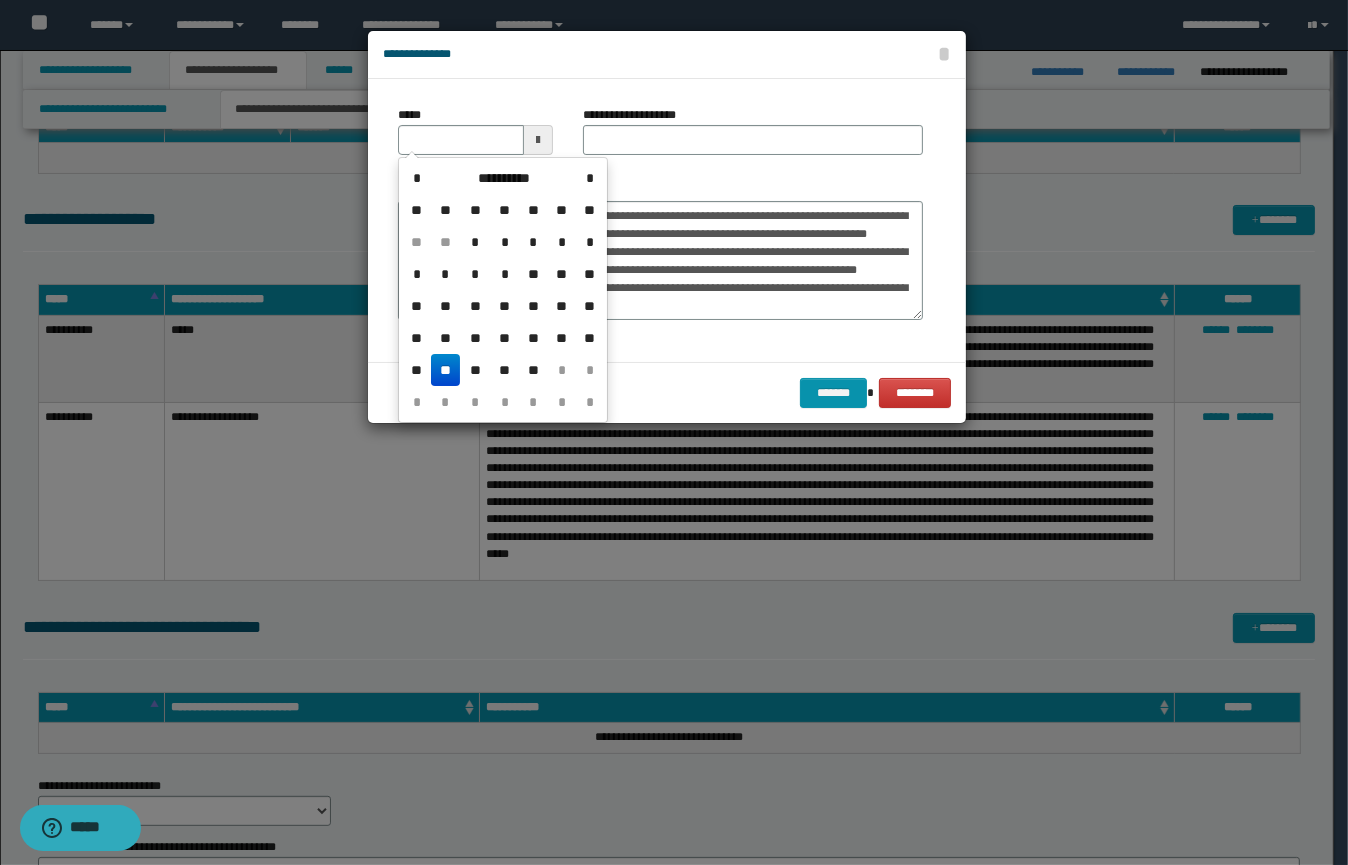 type on "**********" 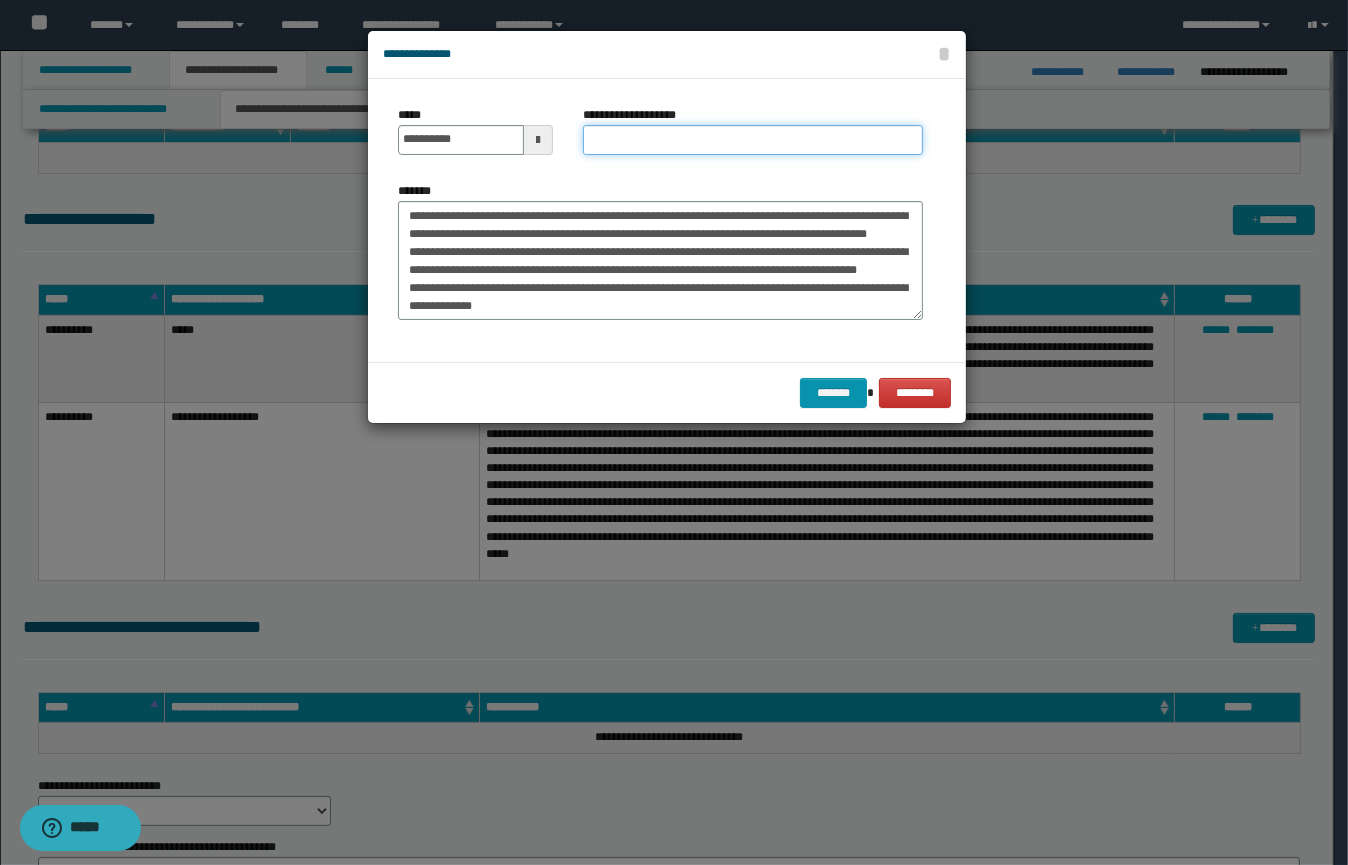click on "**********" at bounding box center (753, 140) 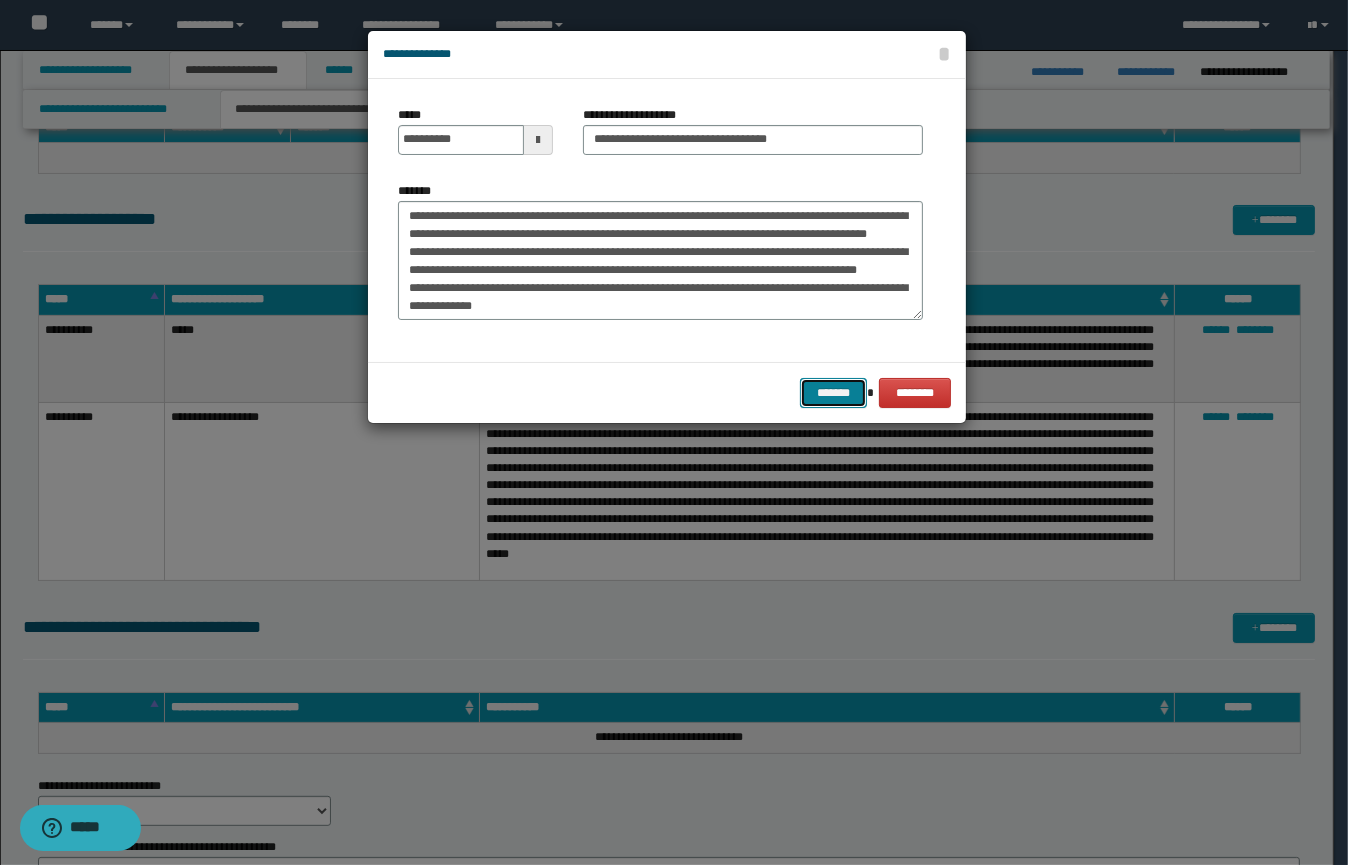 click on "*******" at bounding box center (833, 393) 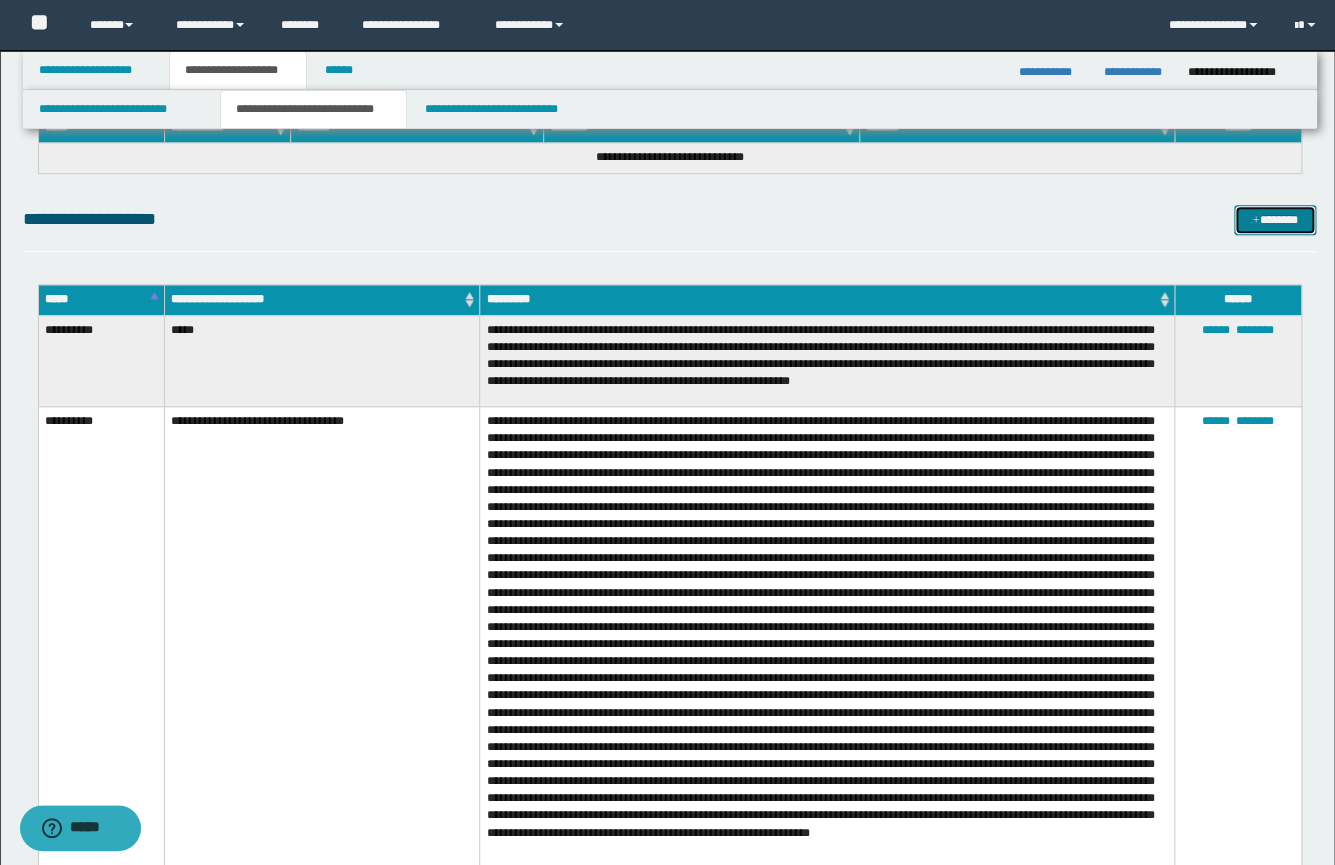 click on "*******" at bounding box center [1275, 220] 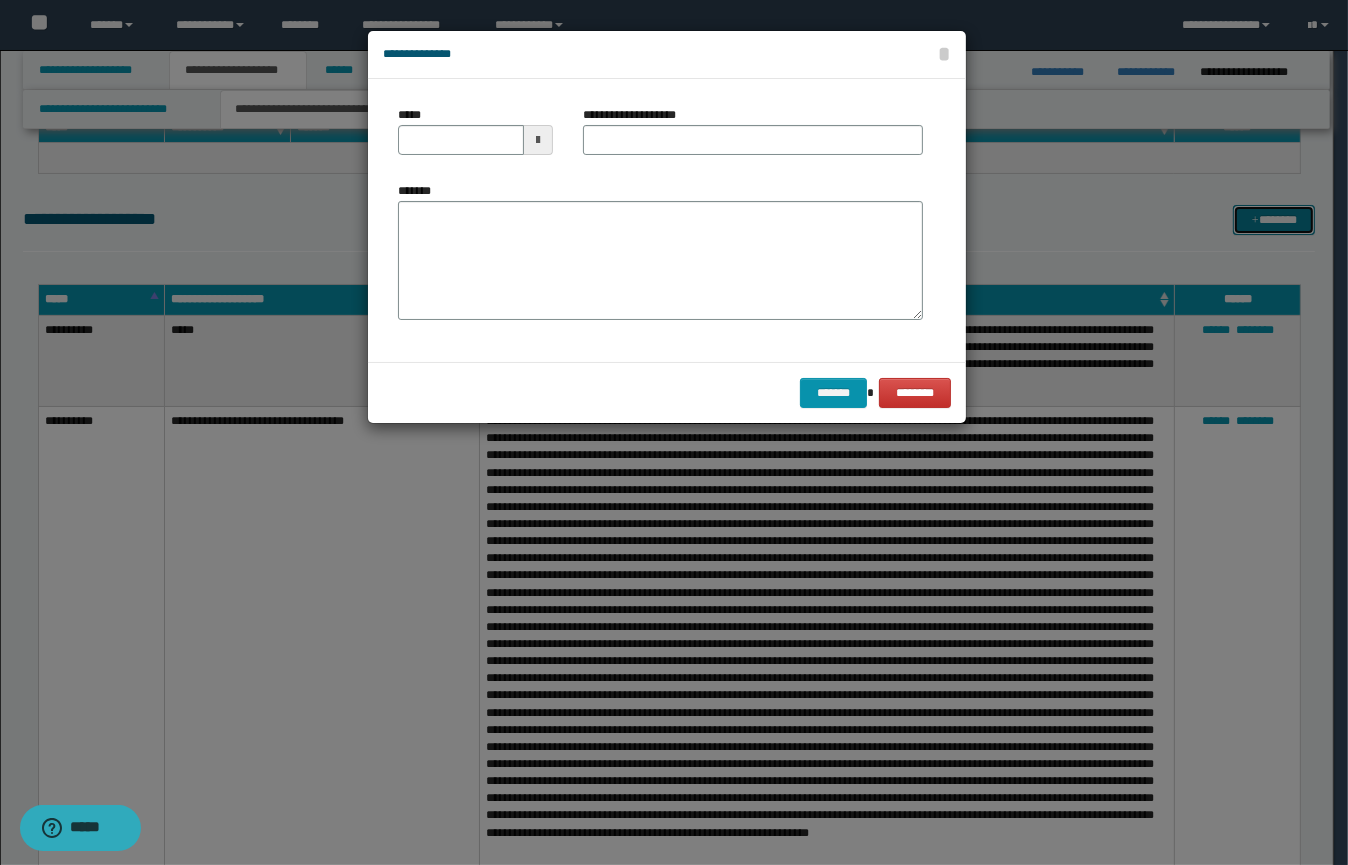scroll, scrollTop: 0, scrollLeft: 0, axis: both 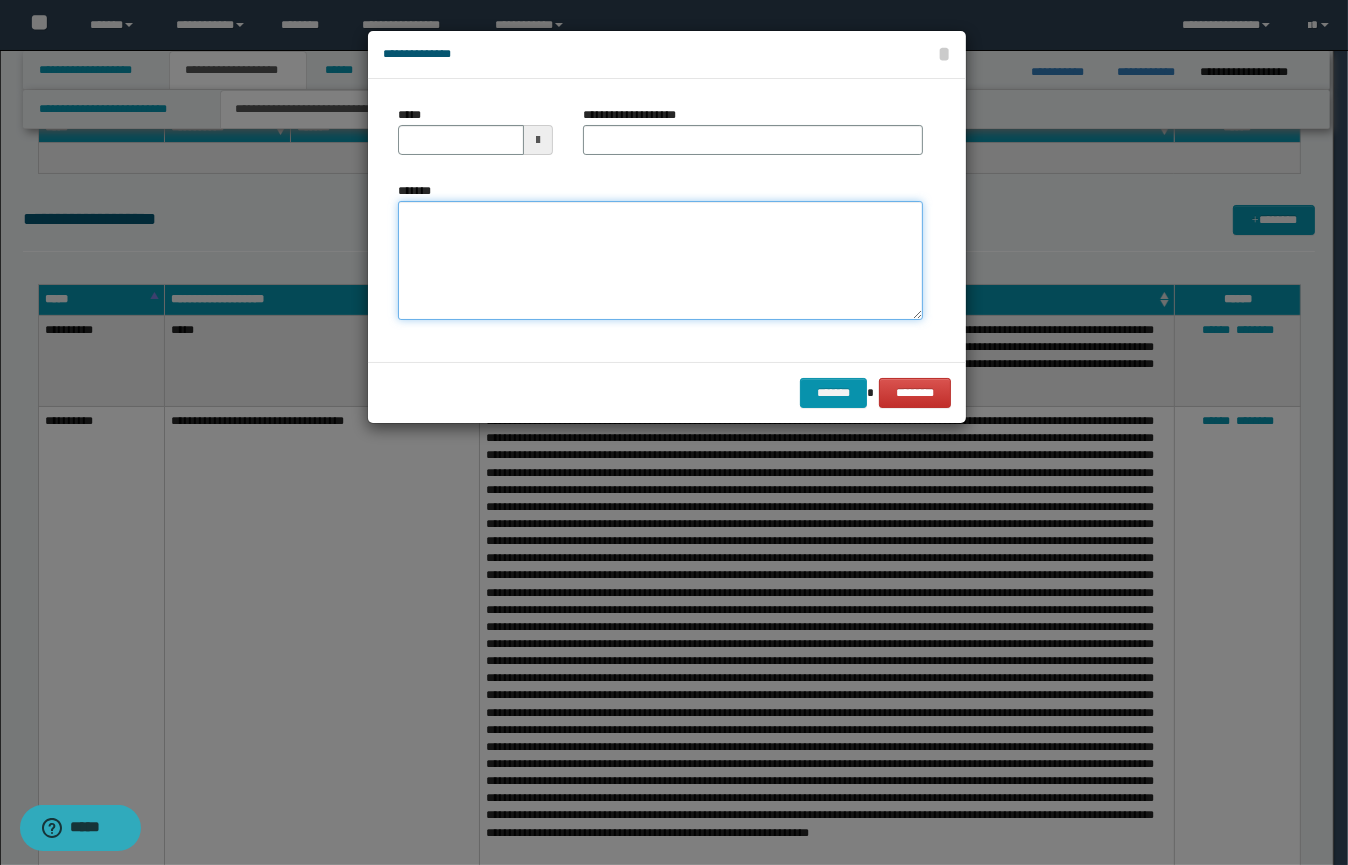 click on "*******" at bounding box center [660, 261] 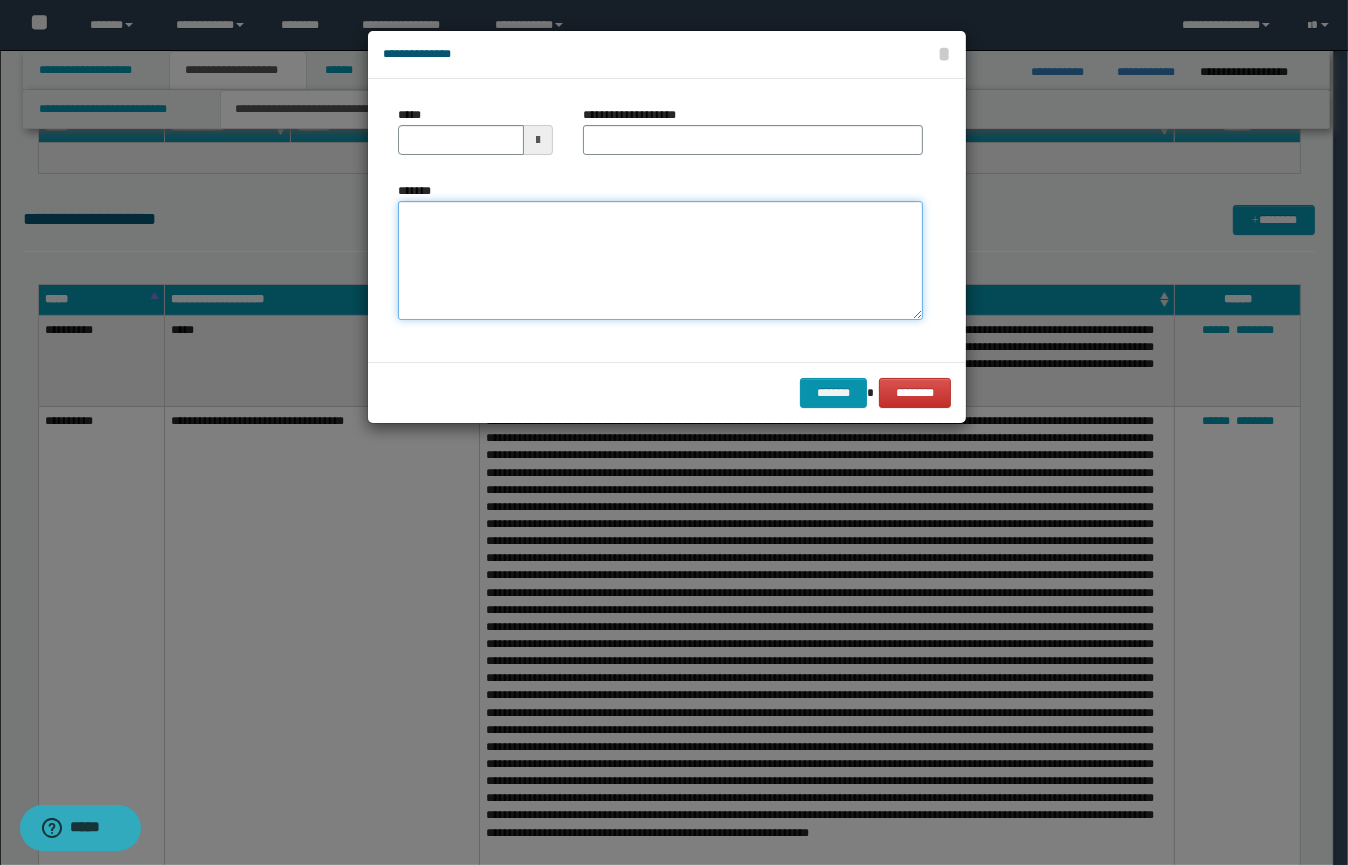 paste on "**********" 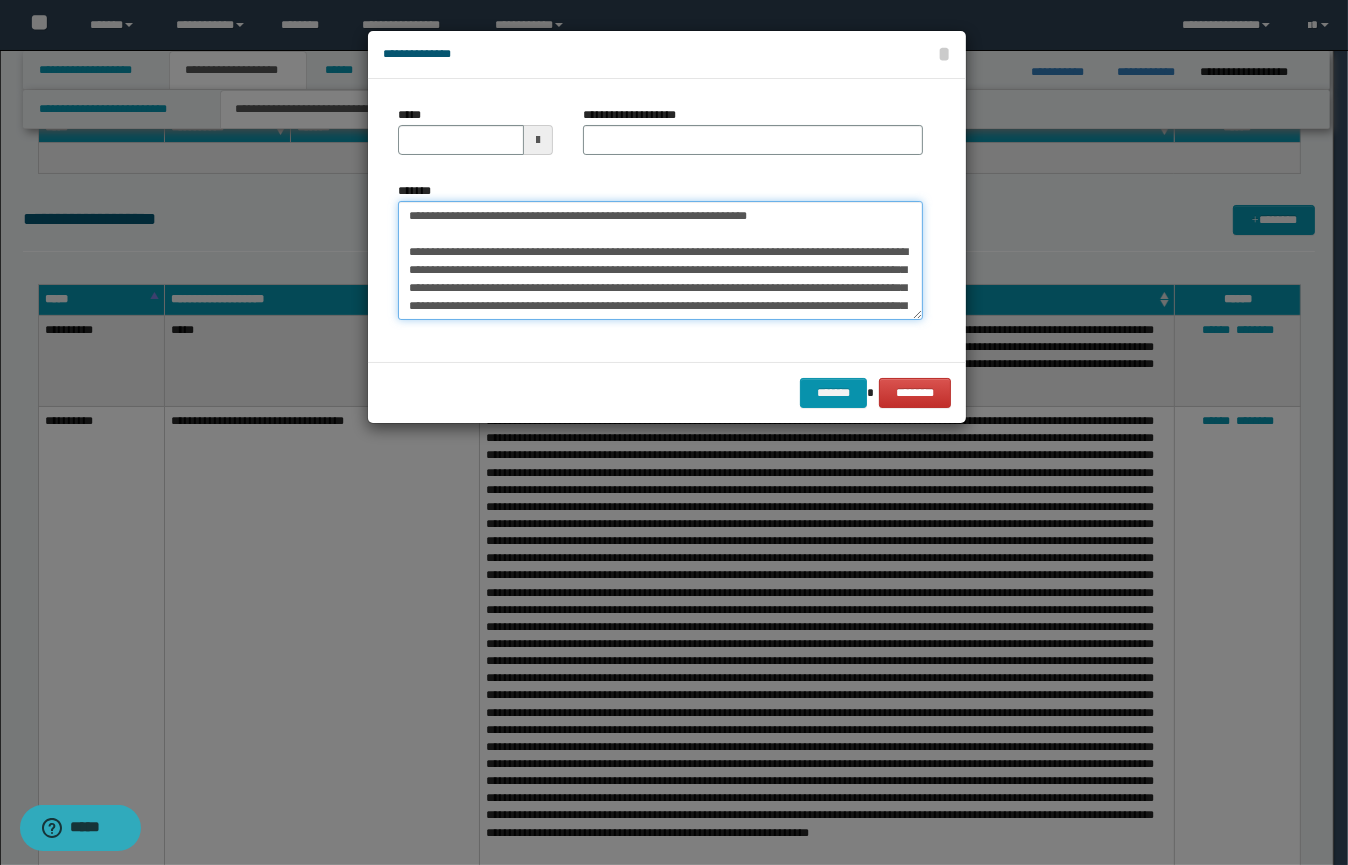 scroll, scrollTop: 0, scrollLeft: 0, axis: both 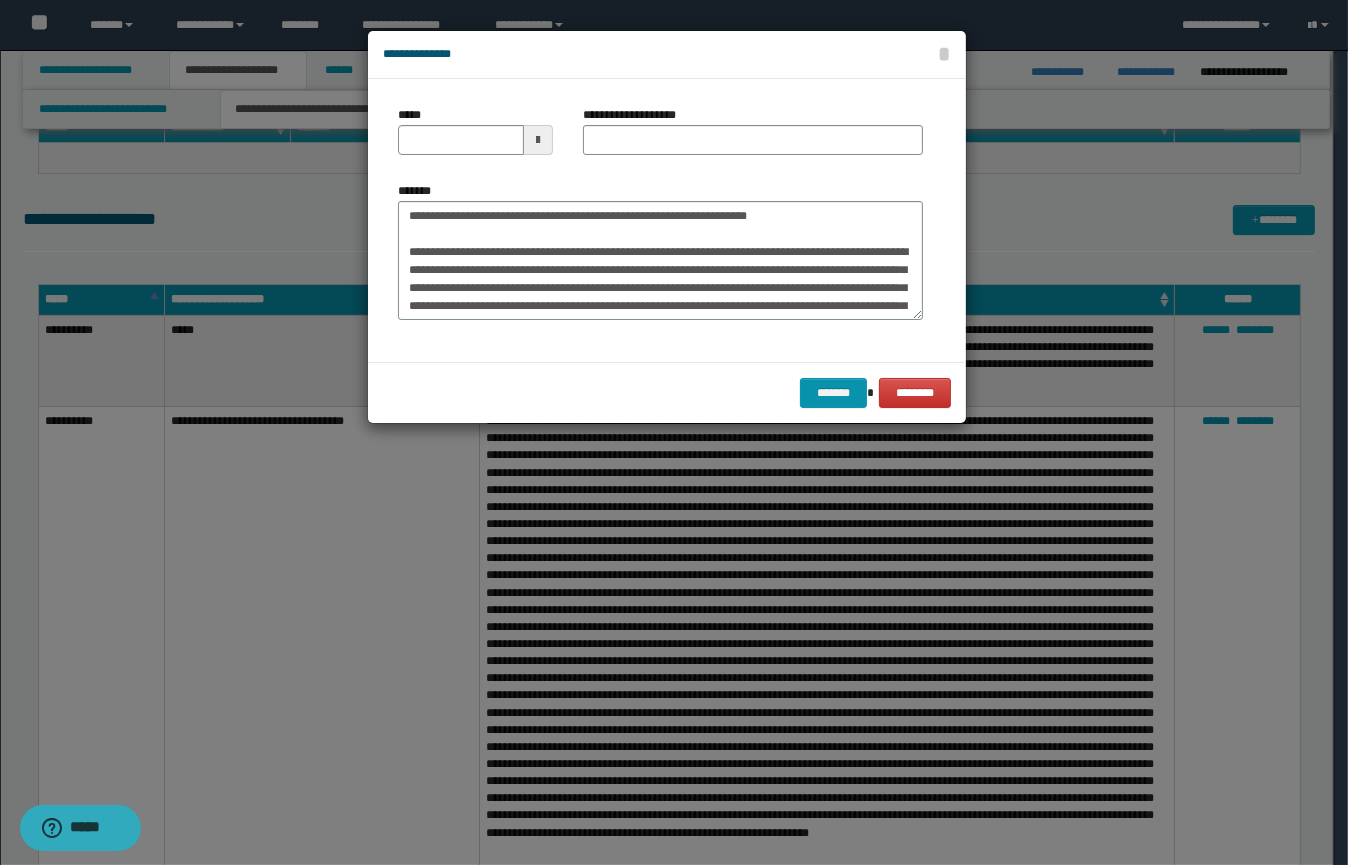 click at bounding box center [538, 140] 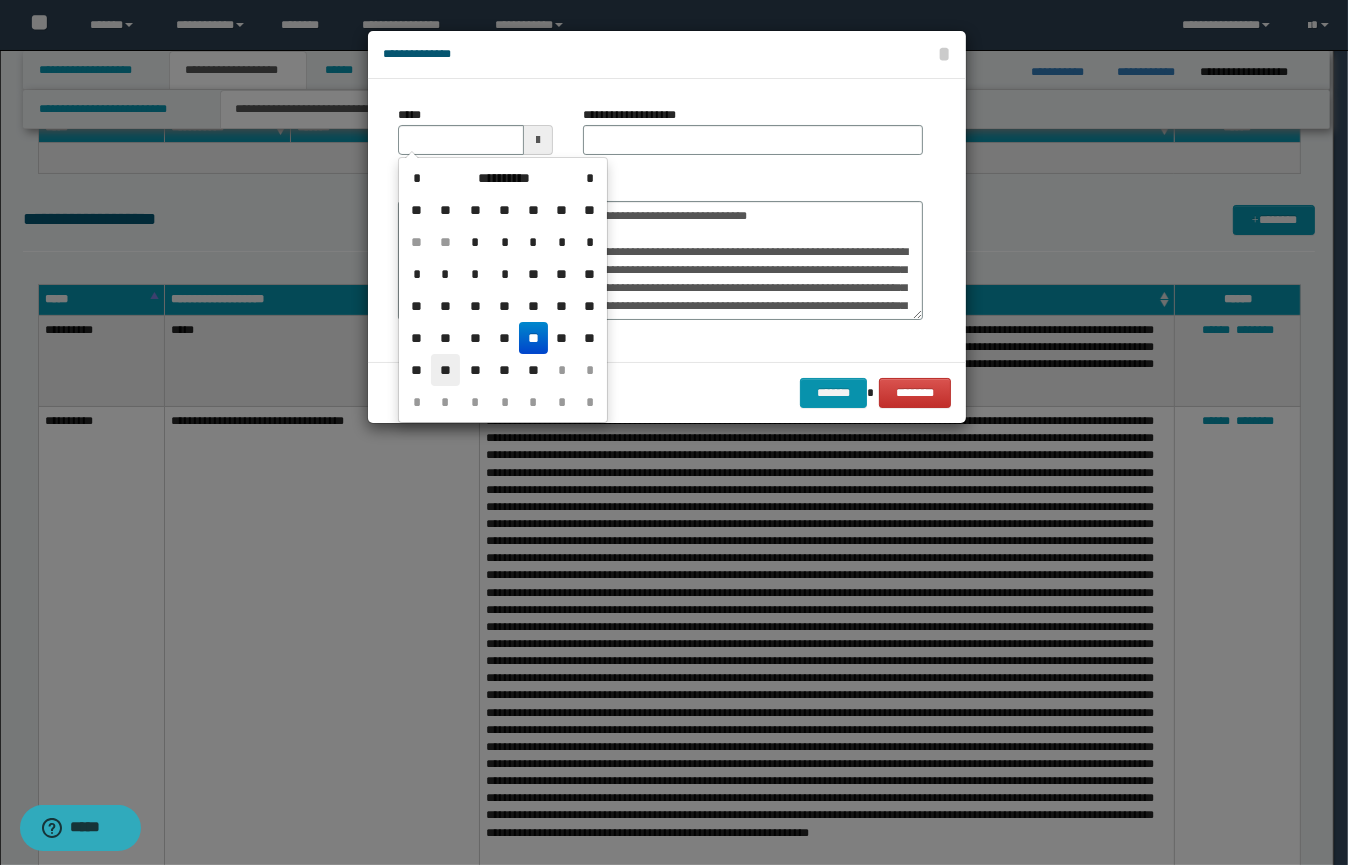 click on "**" at bounding box center [445, 370] 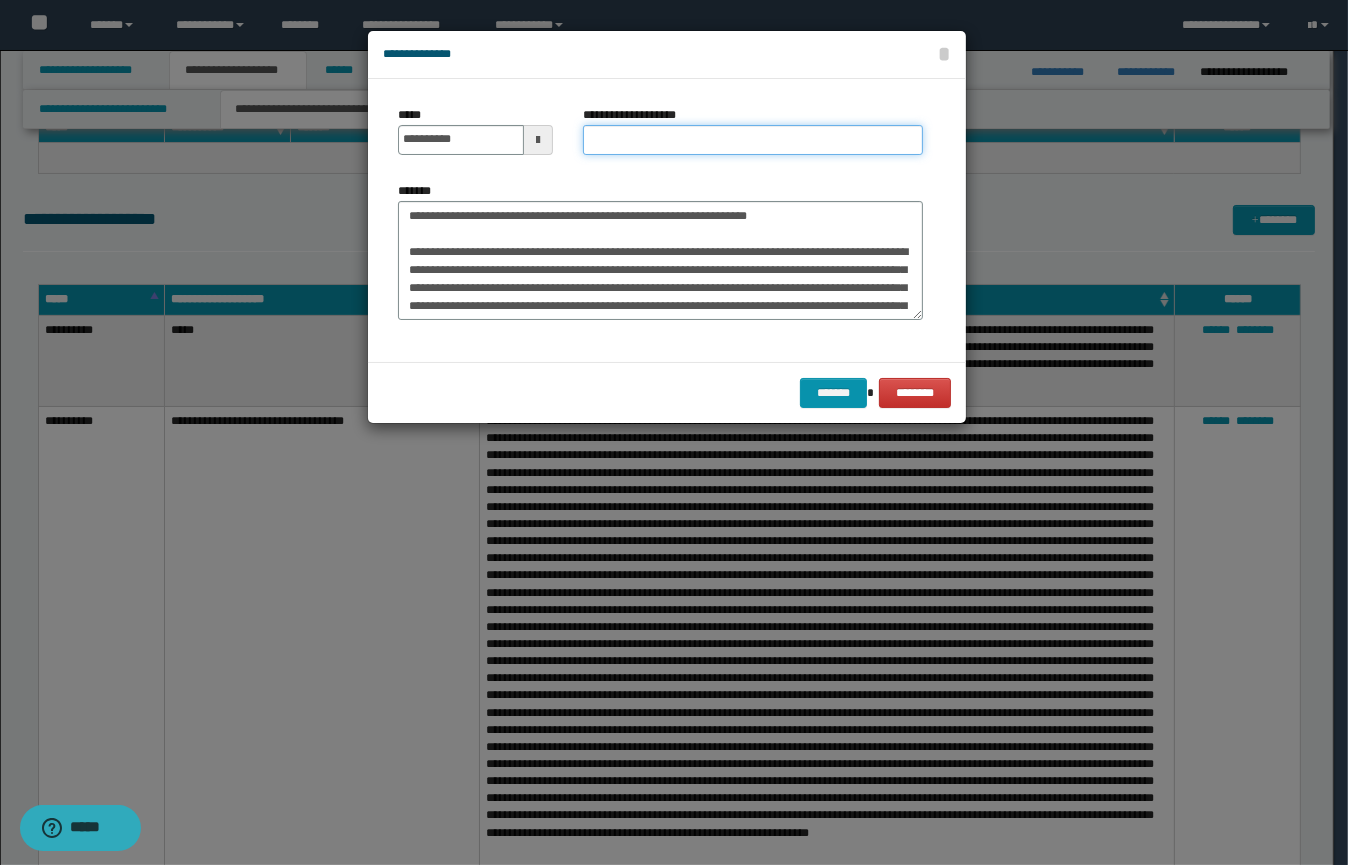click on "**********" at bounding box center (753, 140) 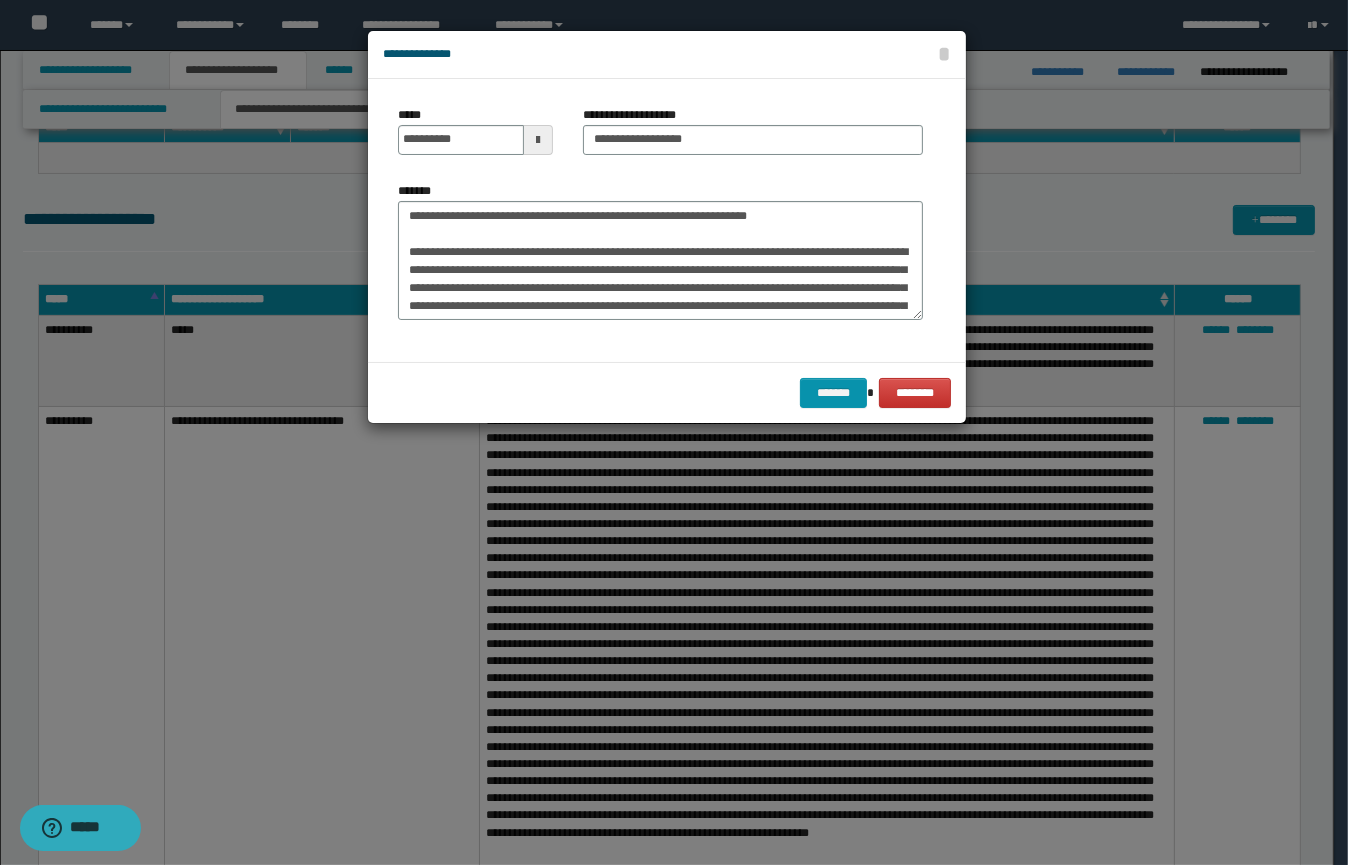 click on "*******
********" at bounding box center [667, 392] 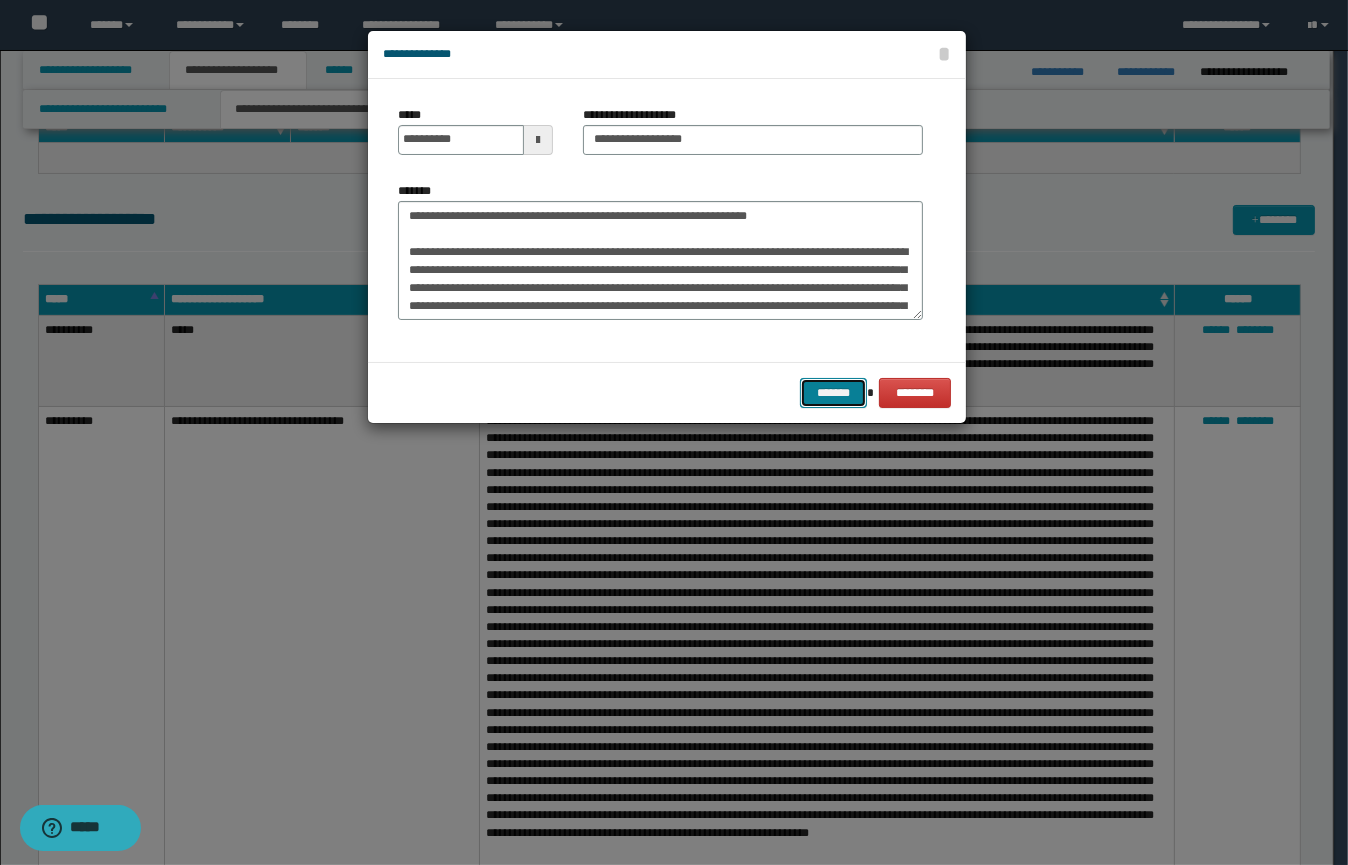 click on "*******" at bounding box center [833, 393] 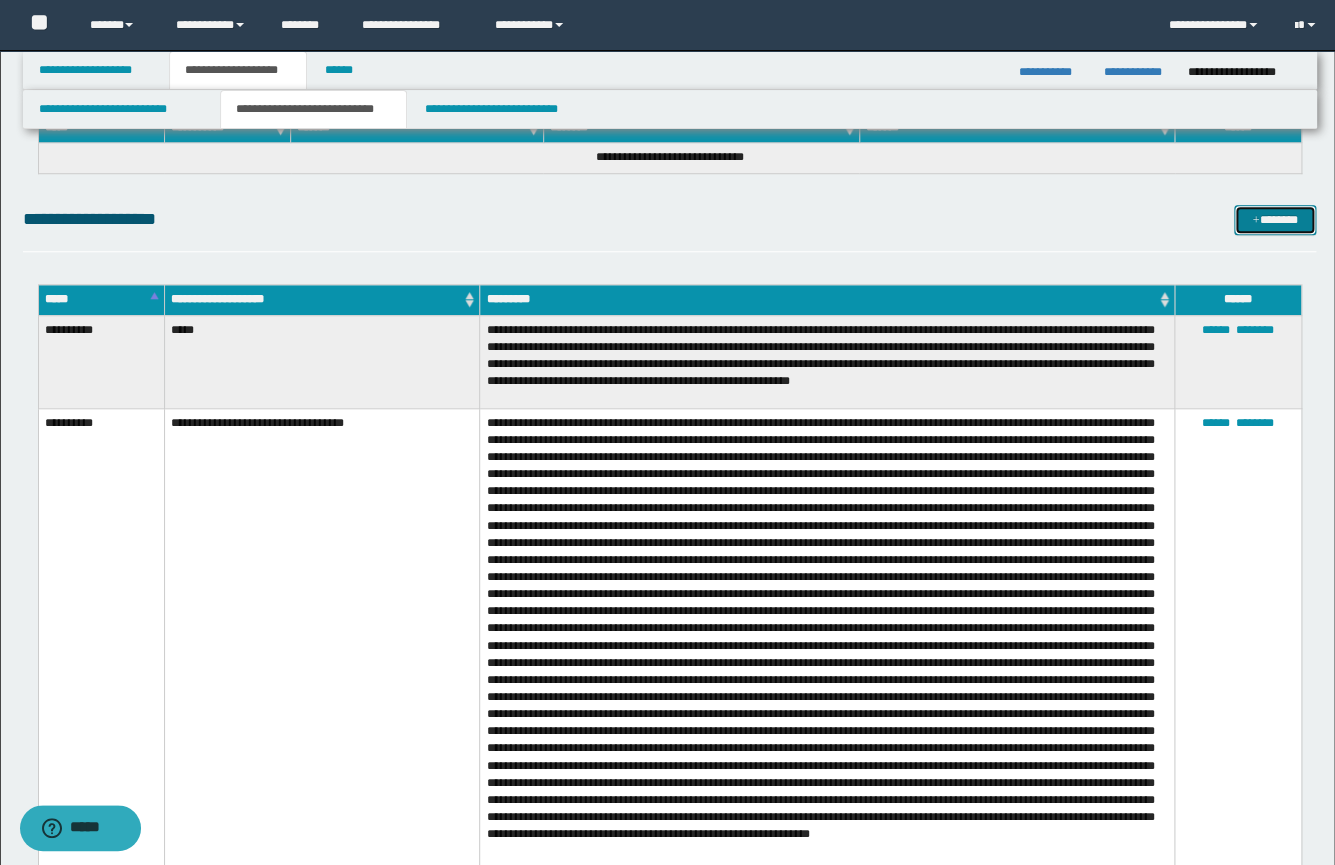 click on "*******" at bounding box center (1275, 220) 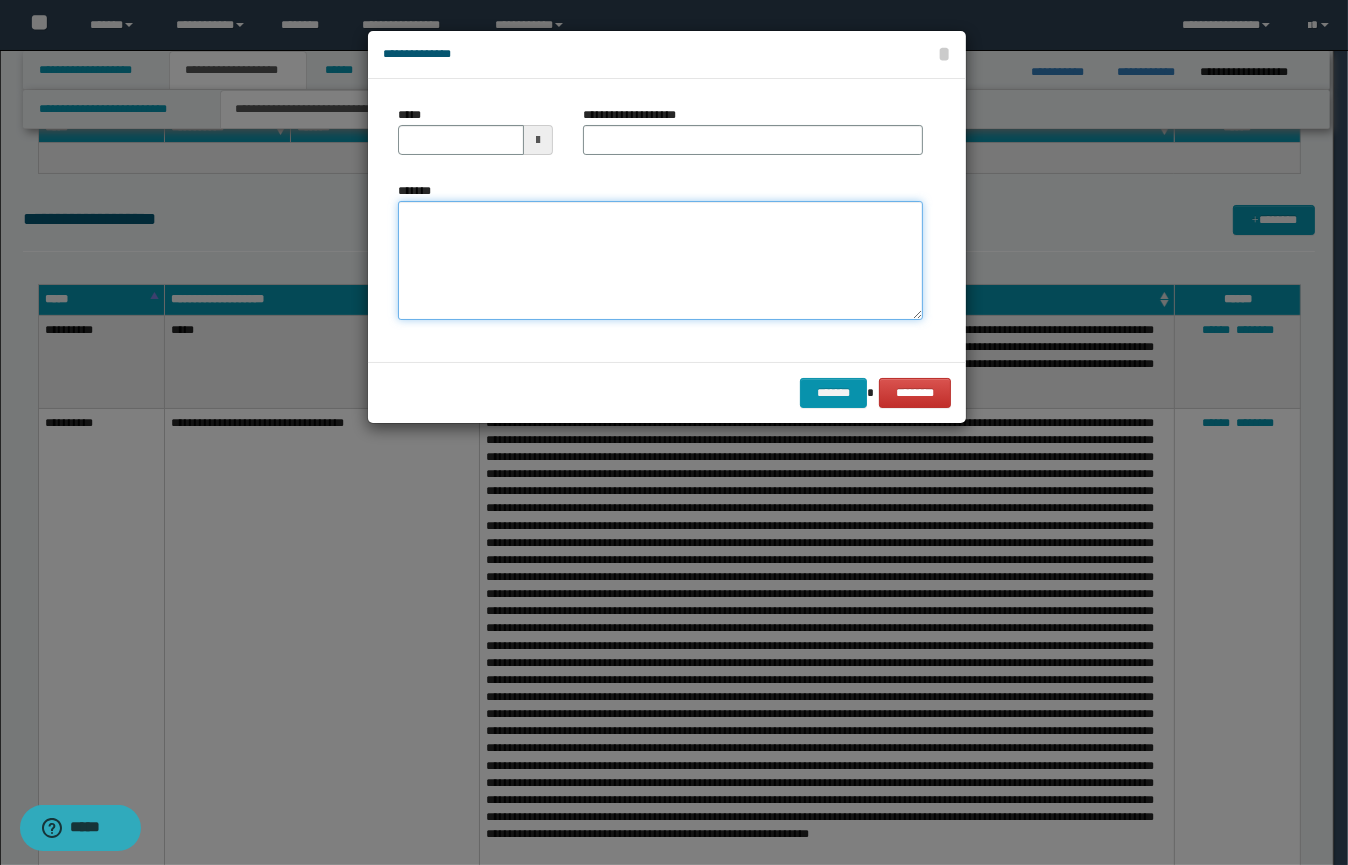 click on "*******" at bounding box center (660, 261) 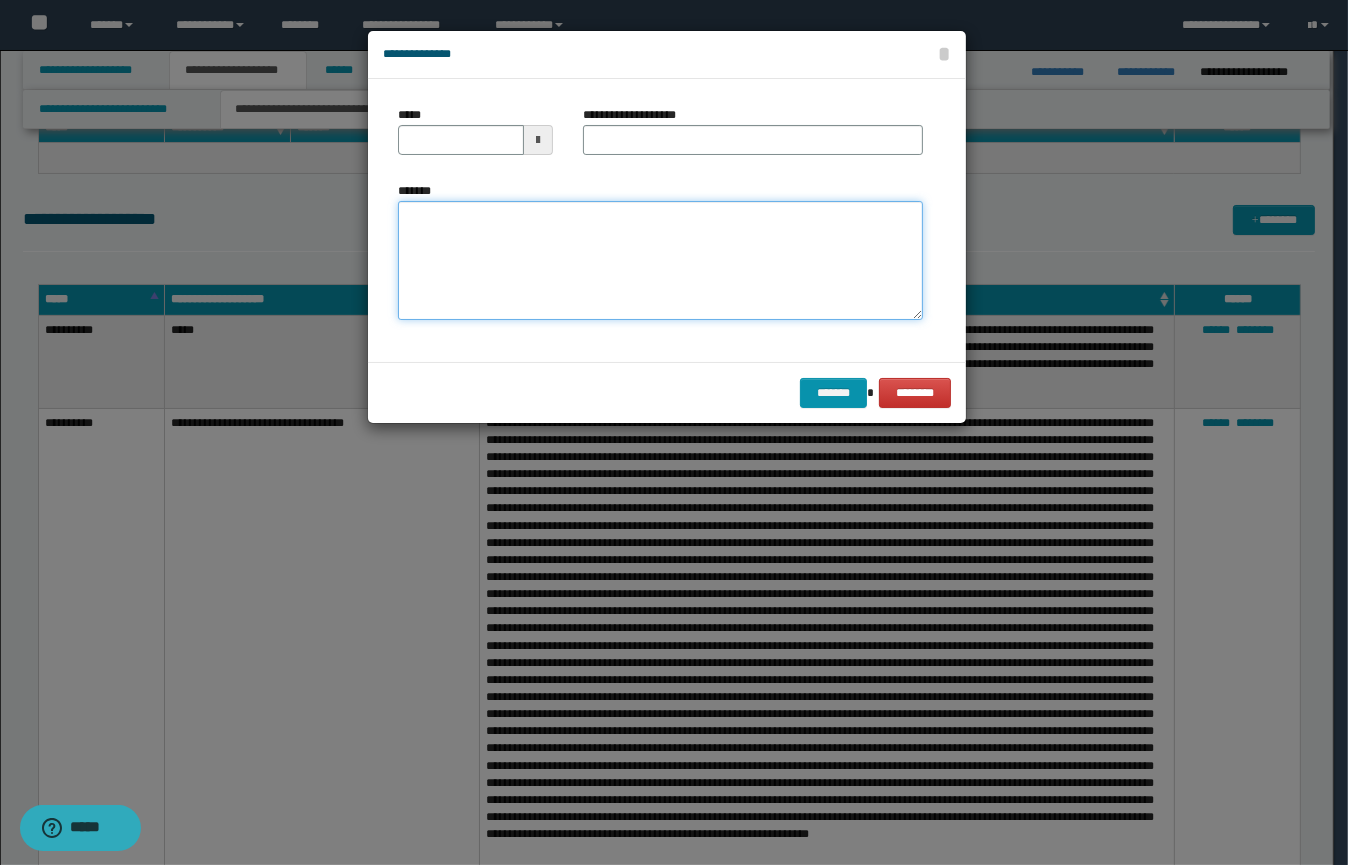 paste on "**********" 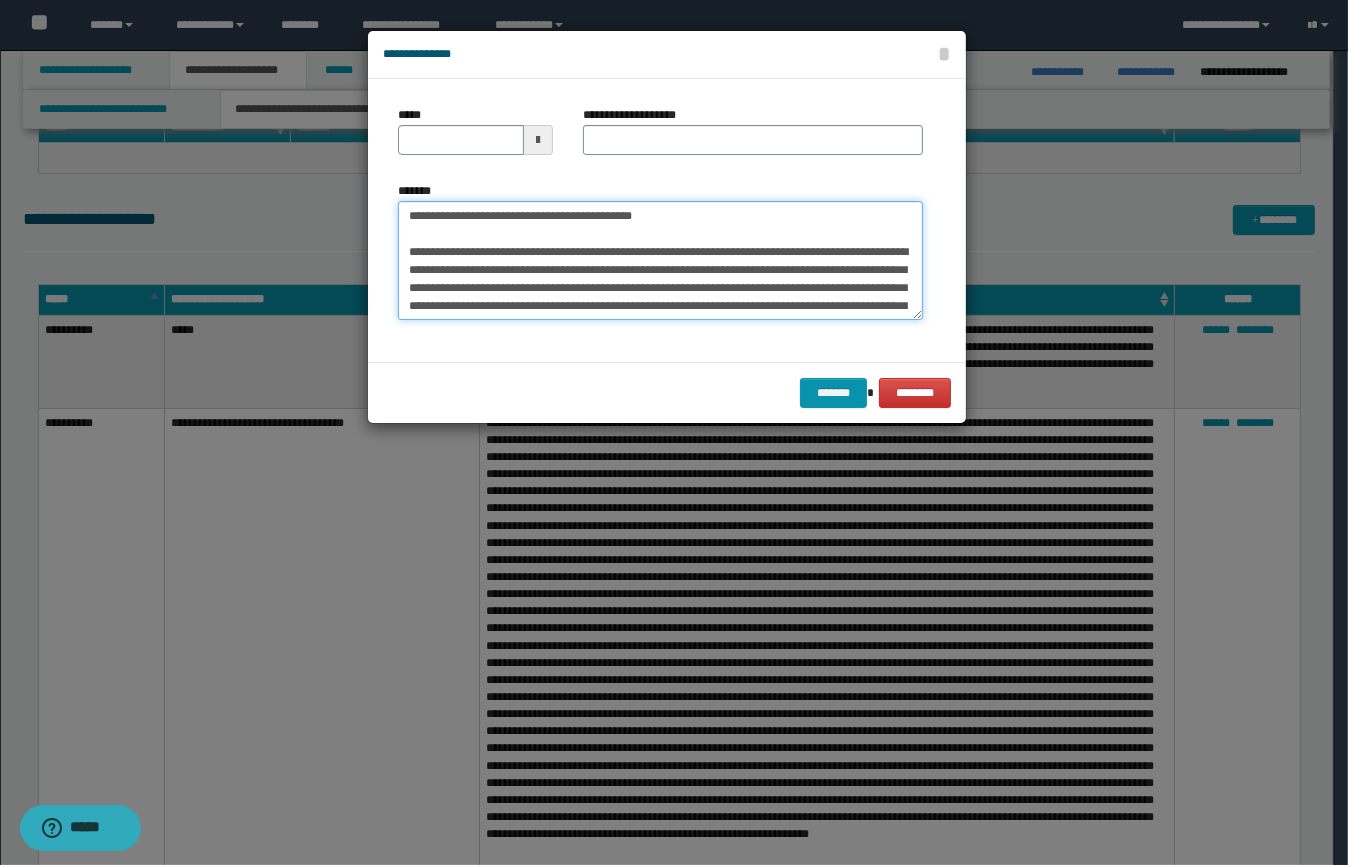 scroll, scrollTop: 227, scrollLeft: 0, axis: vertical 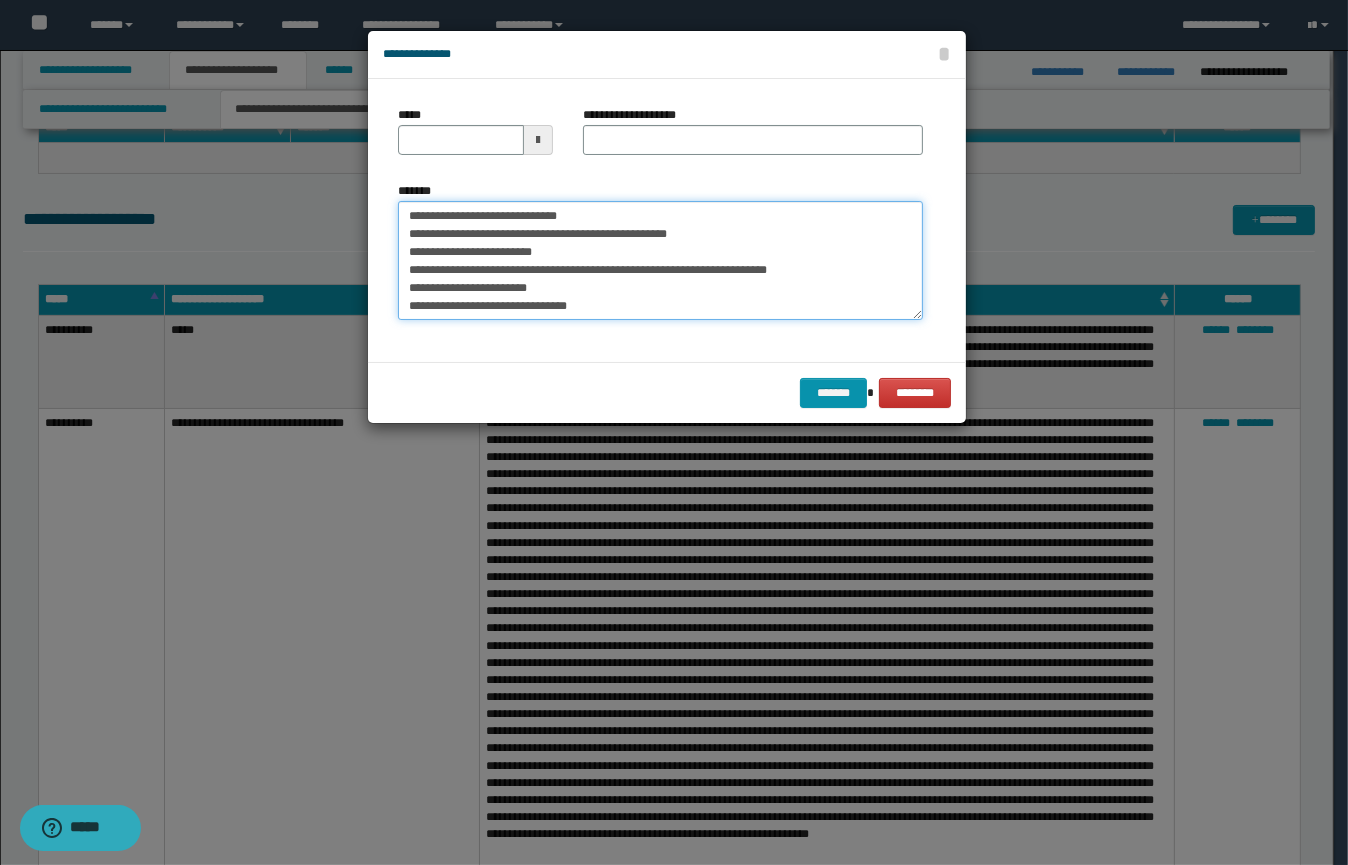 type on "**********" 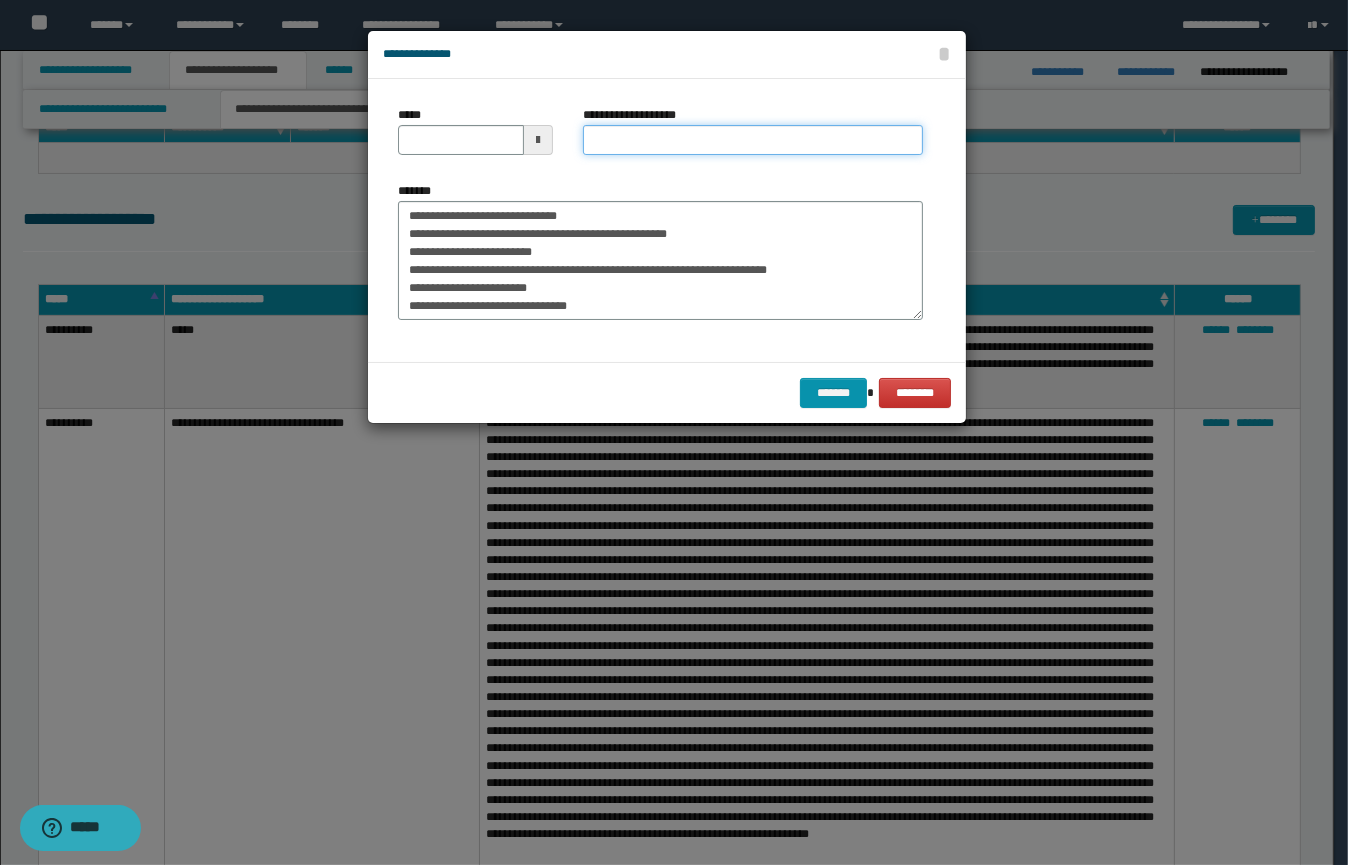click on "**********" at bounding box center [753, 140] 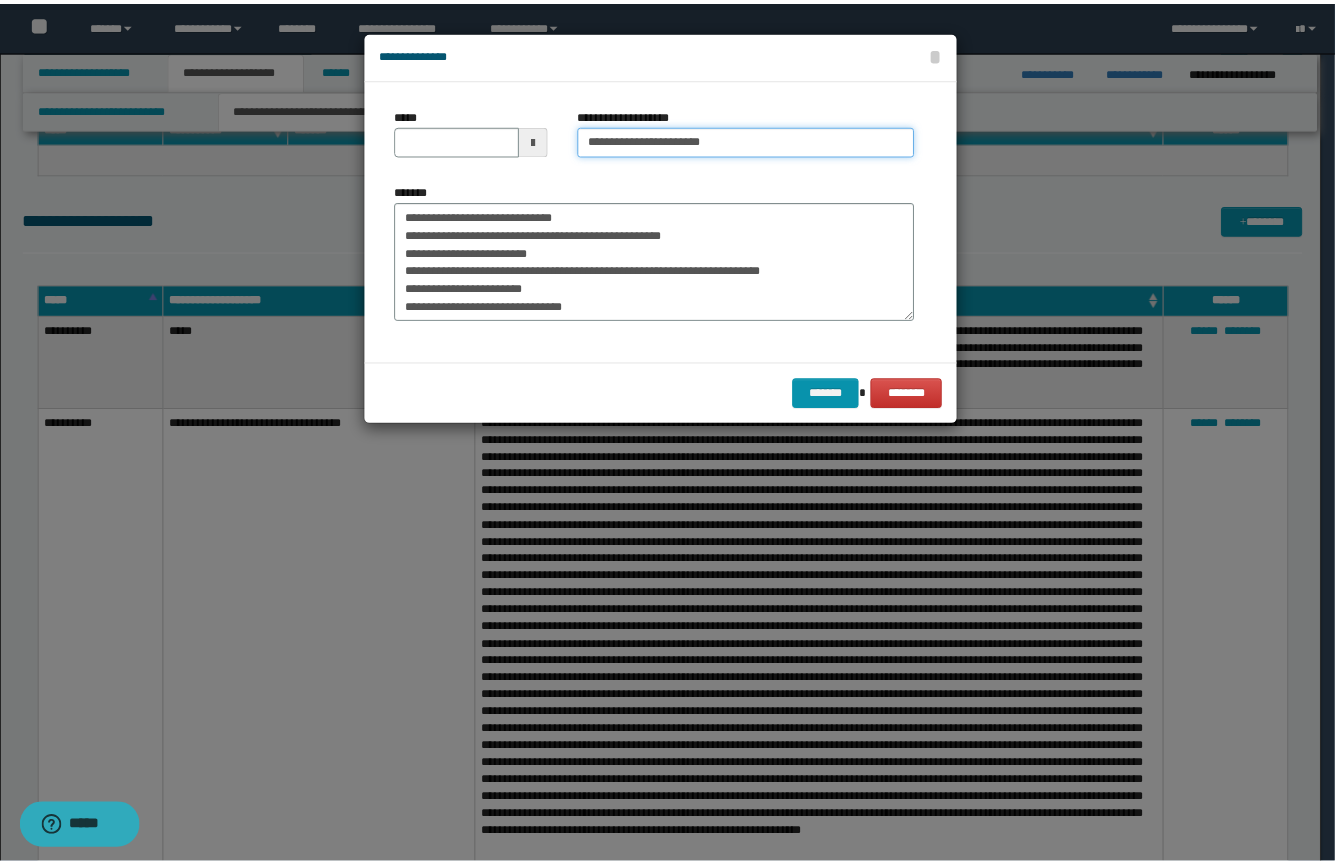 scroll, scrollTop: 0, scrollLeft: 0, axis: both 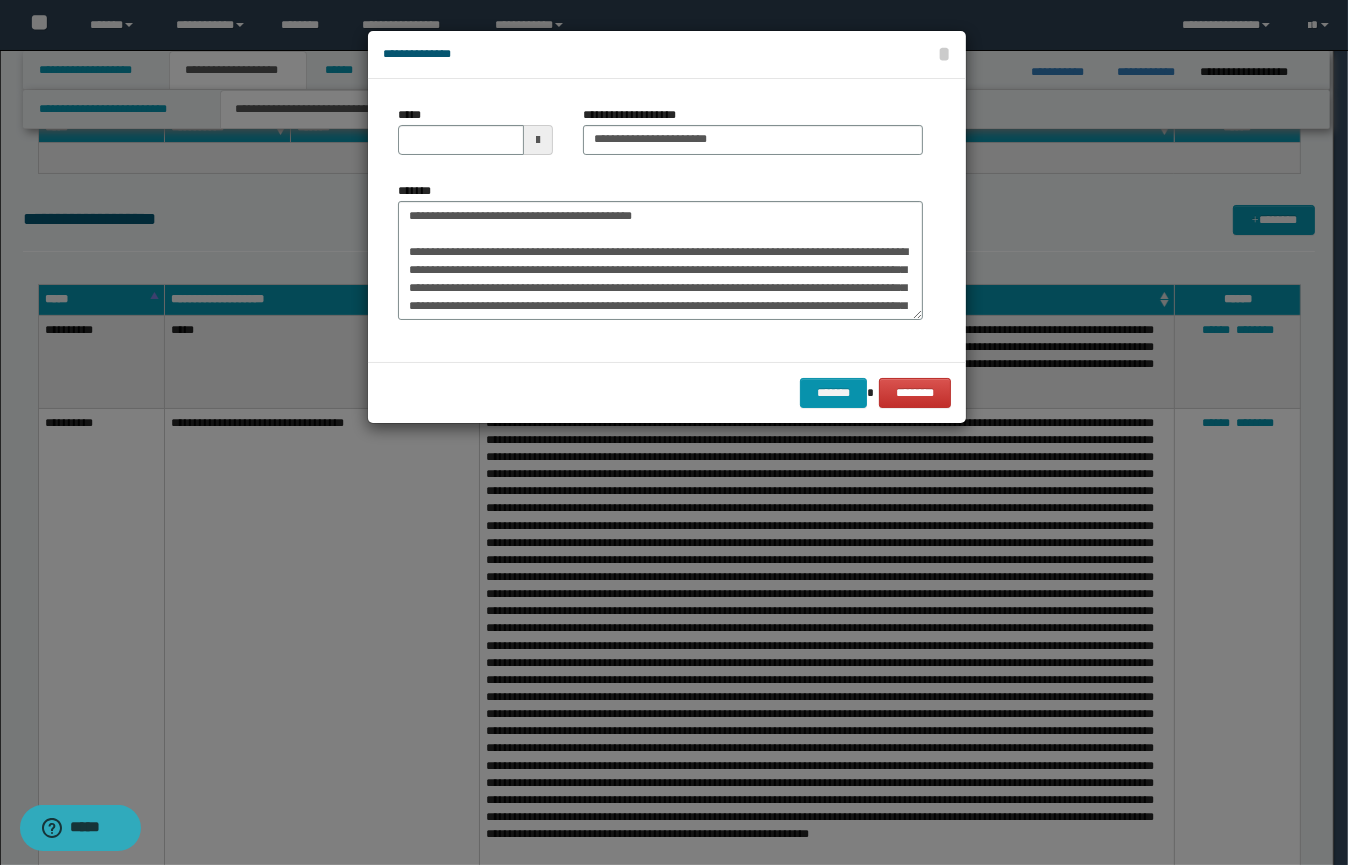 click at bounding box center (538, 140) 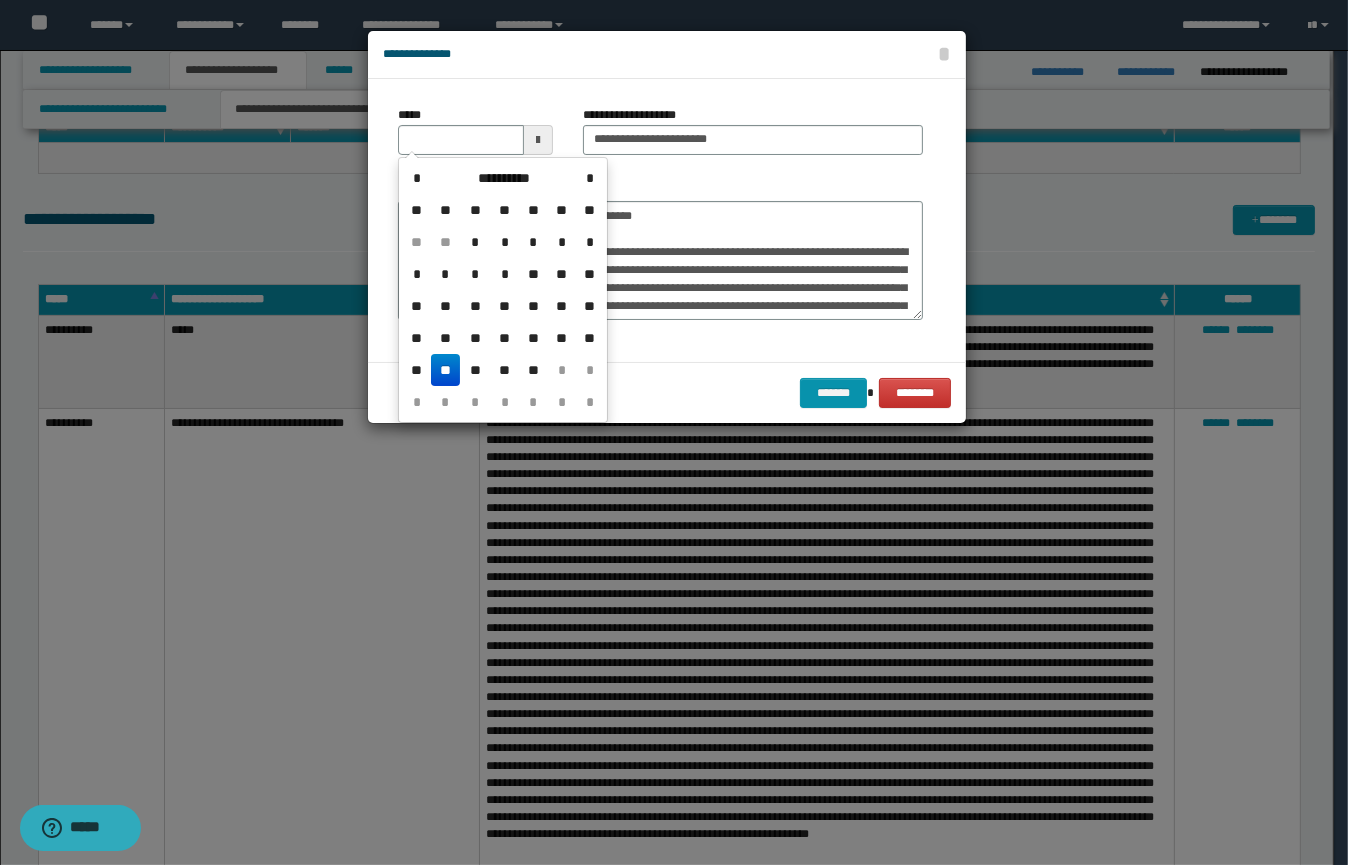 click on "**" at bounding box center (445, 370) 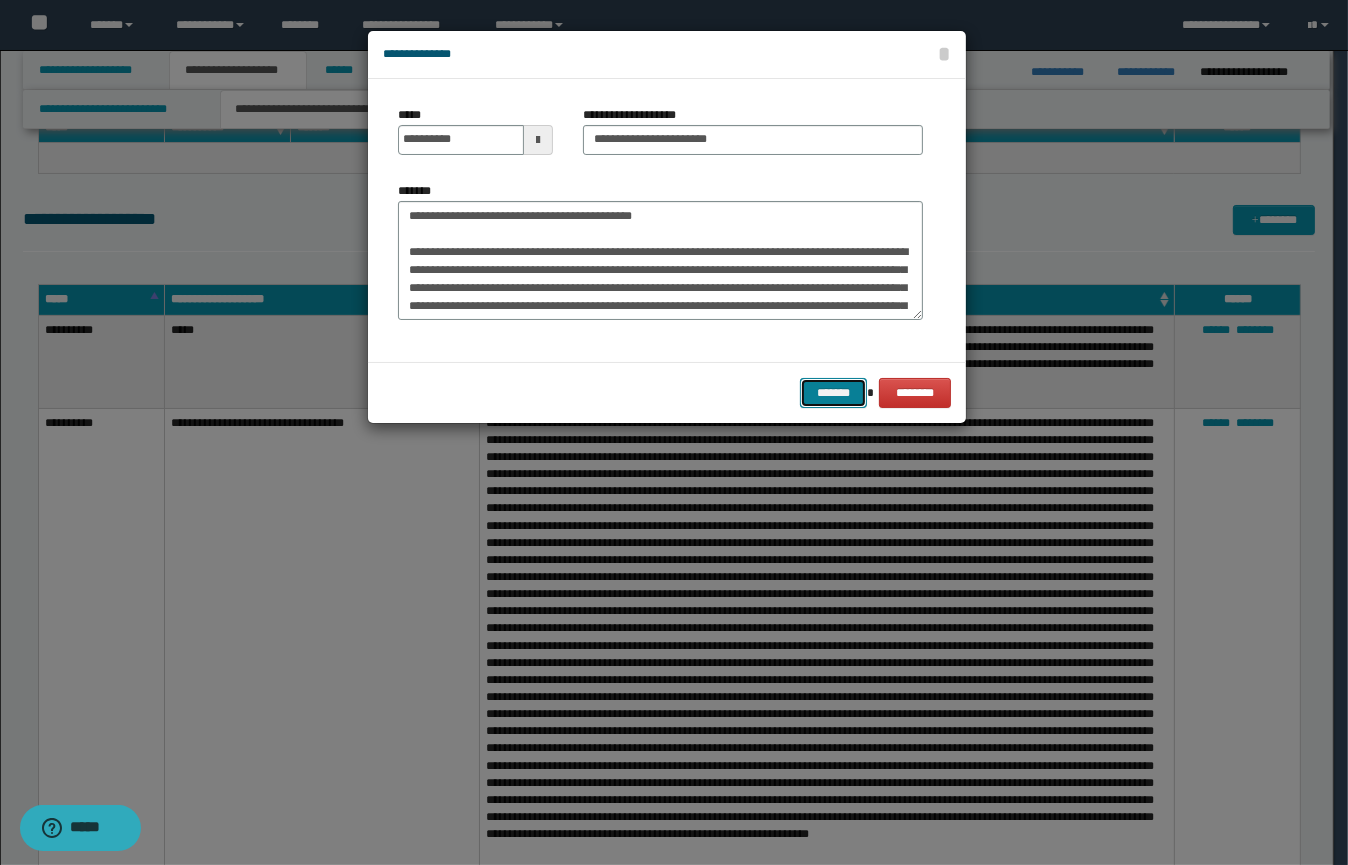 click on "*******" at bounding box center (833, 393) 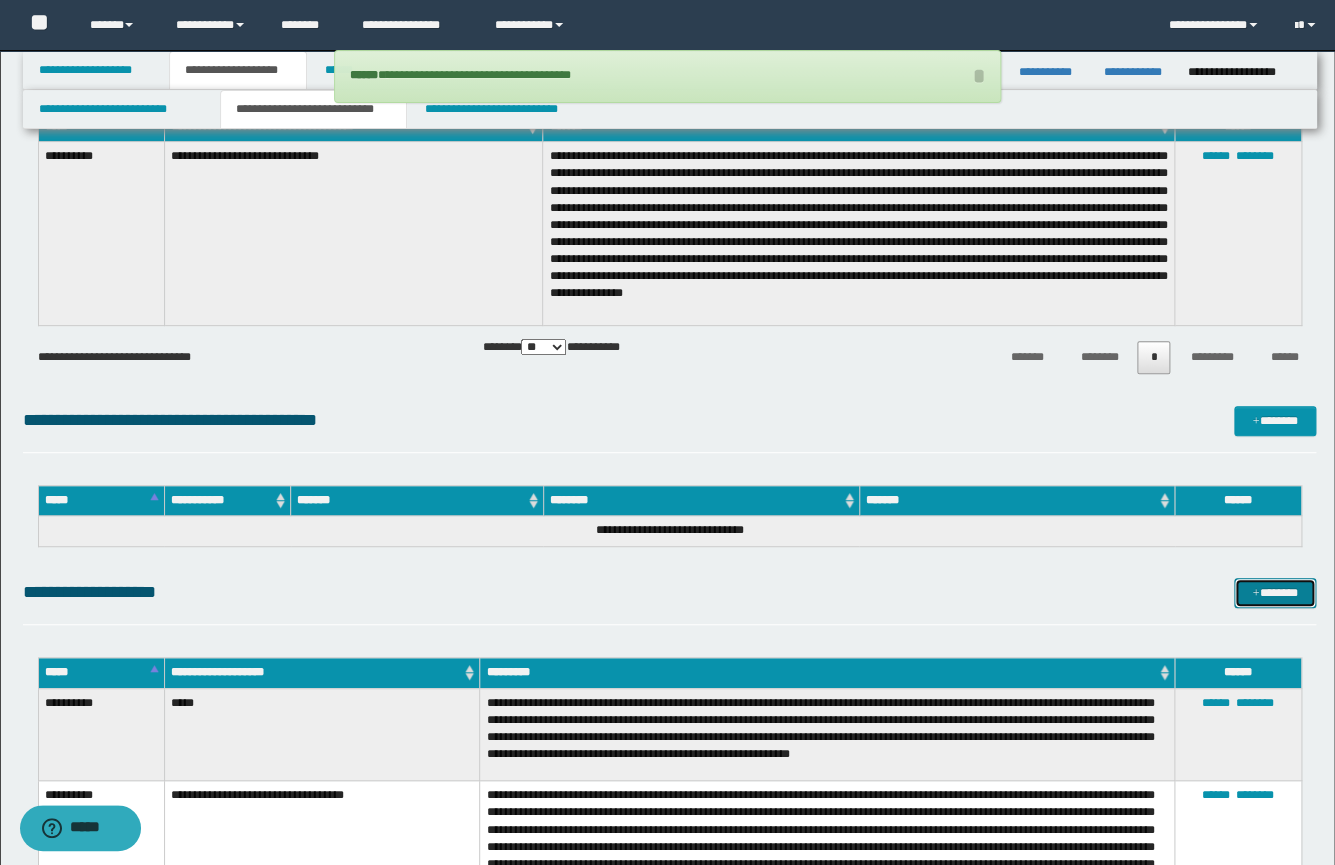 scroll, scrollTop: 0, scrollLeft: 0, axis: both 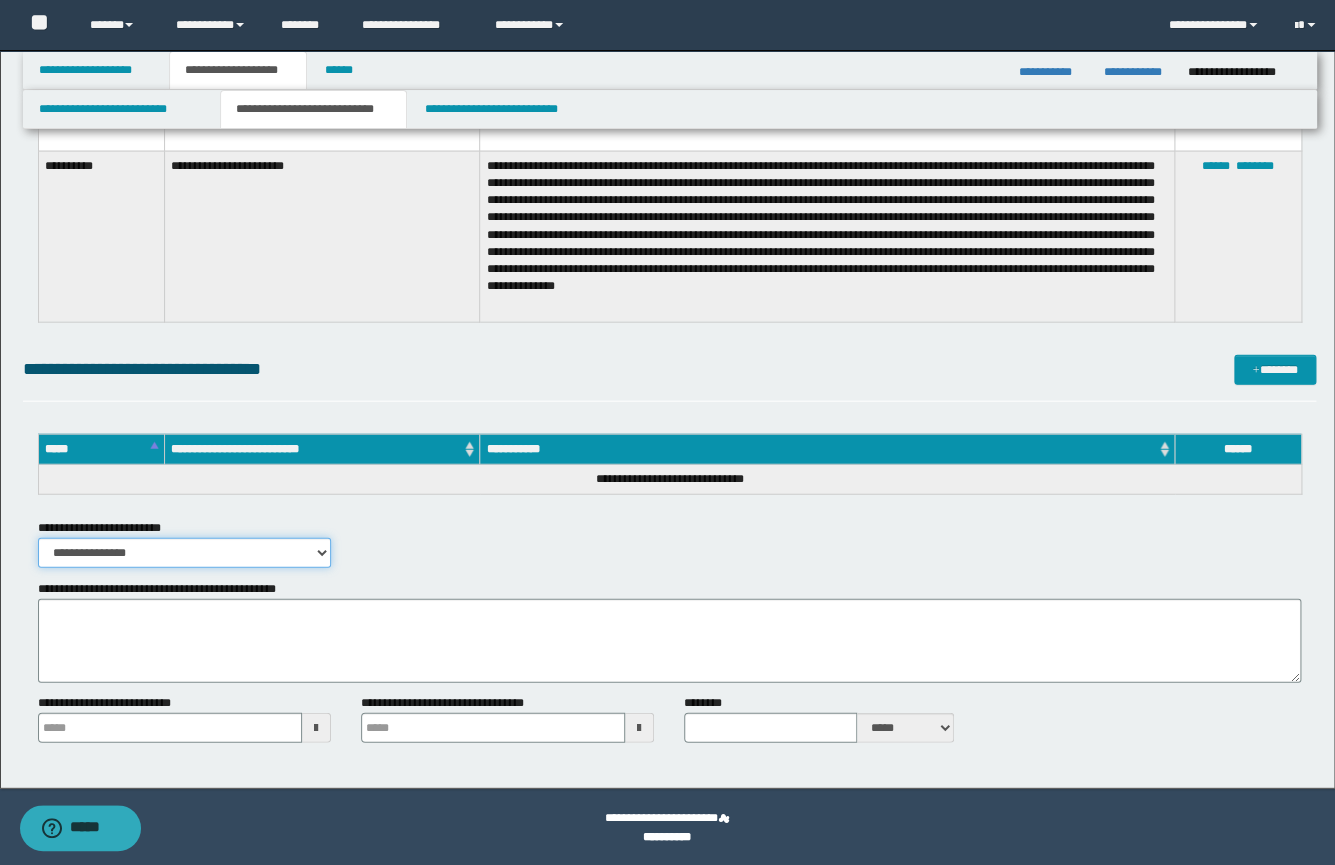 click on "**********" at bounding box center [184, 553] 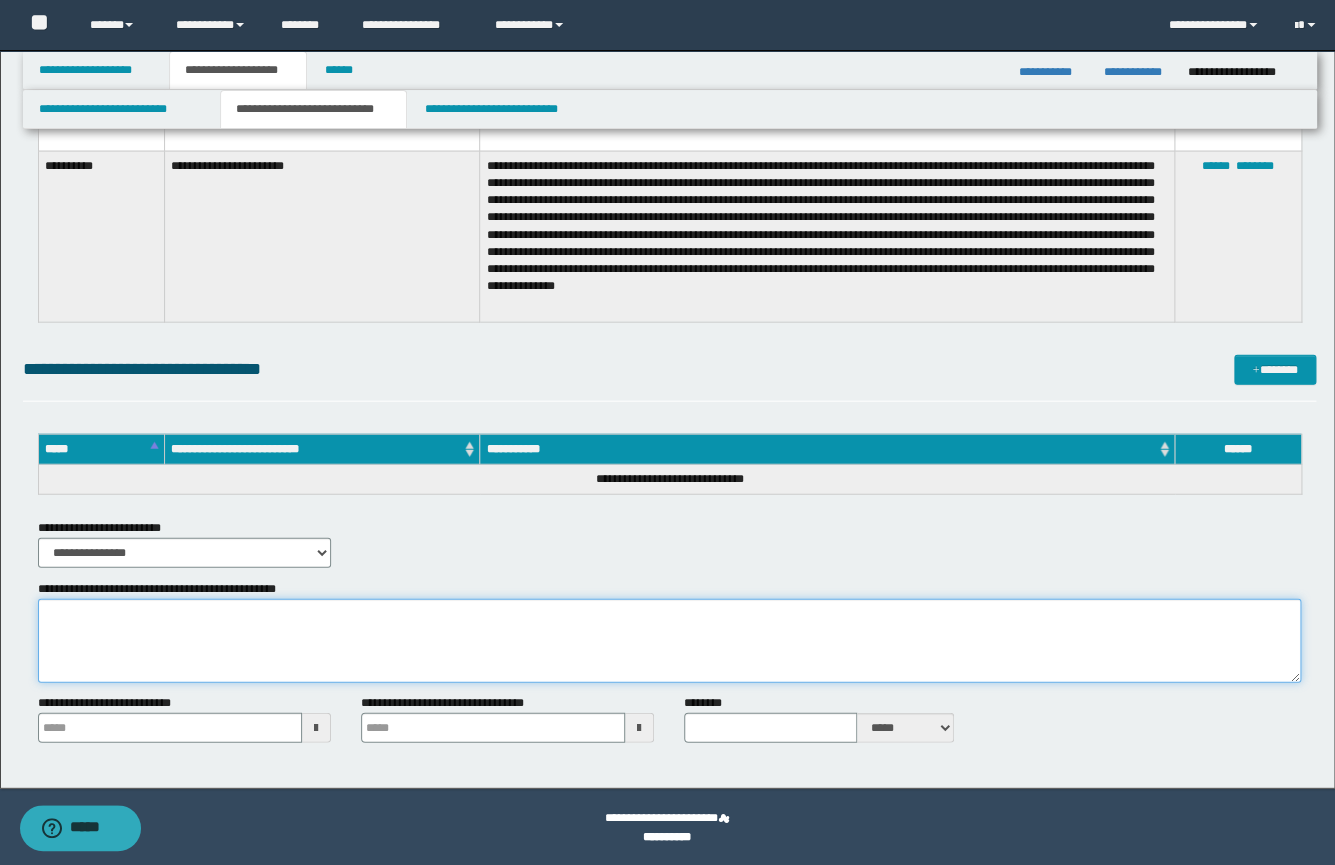 click on "**********" at bounding box center [669, 641] 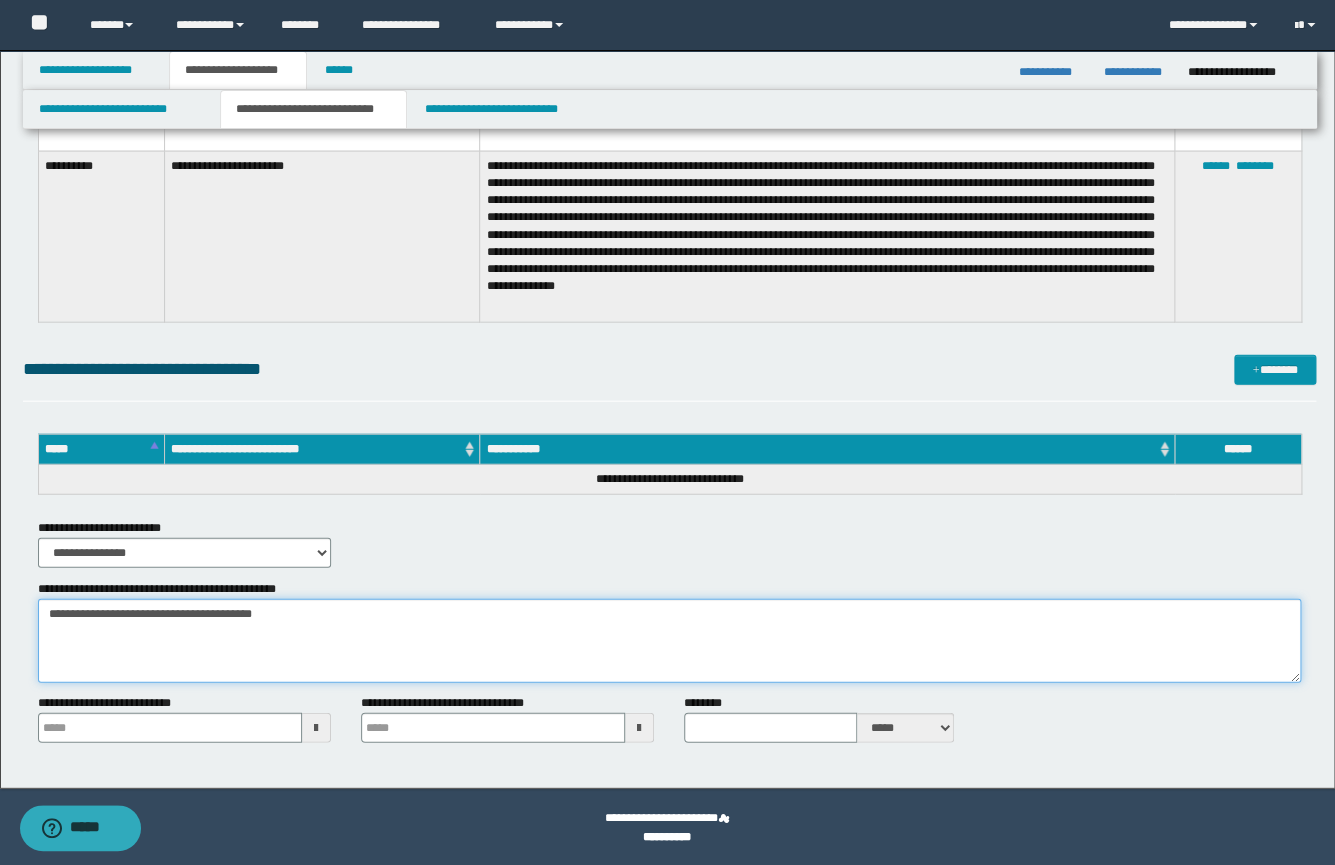 type on "**********" 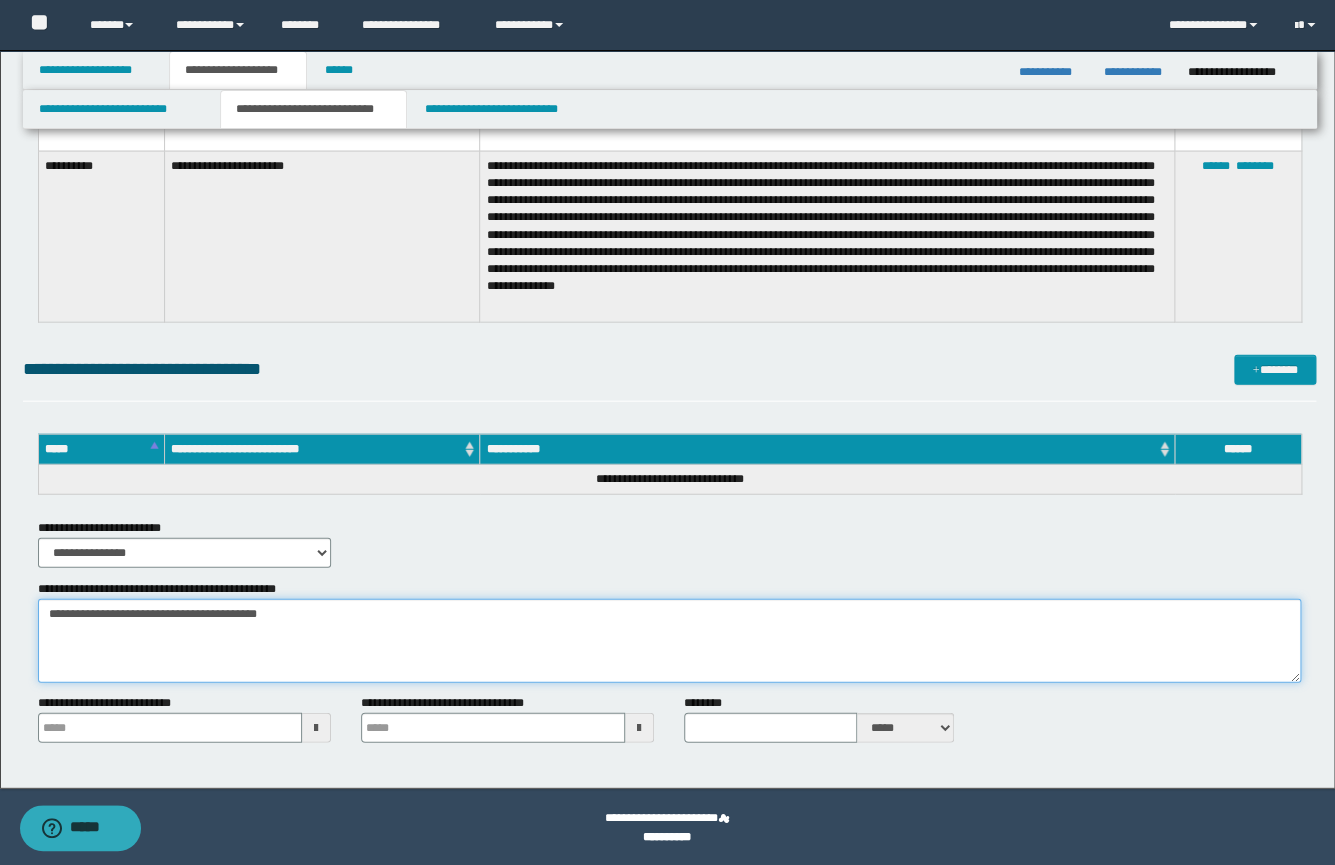 type 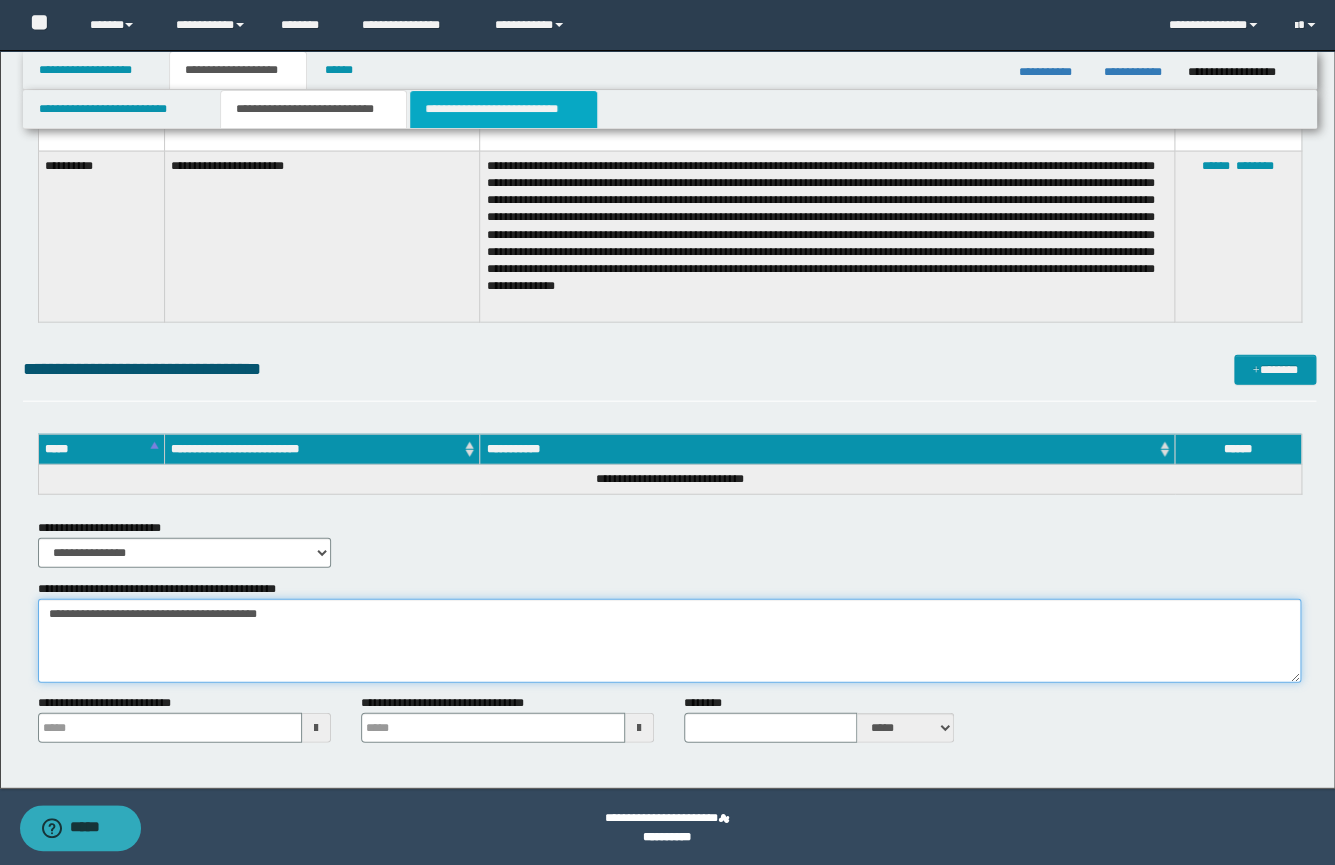 type on "**********" 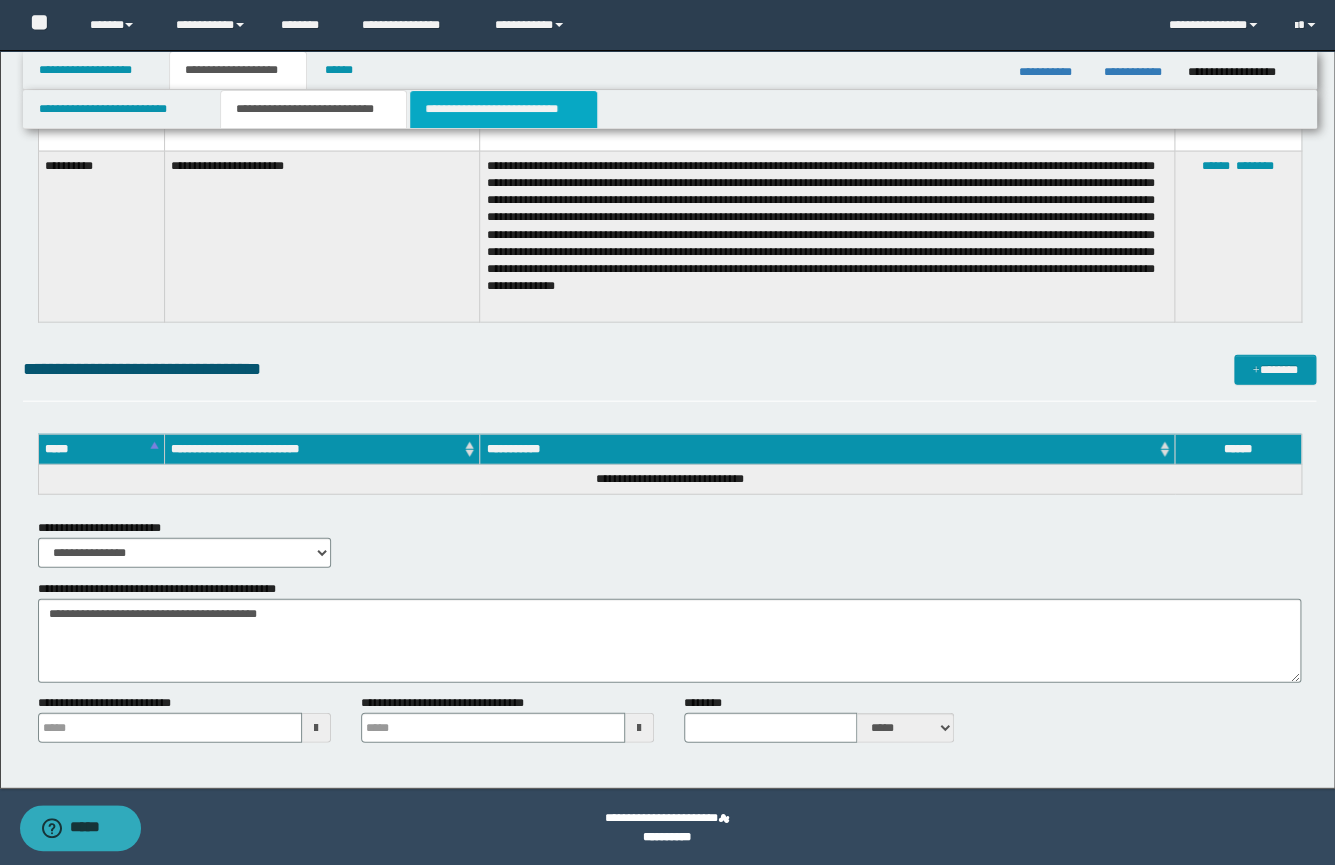 click on "**********" at bounding box center [503, 109] 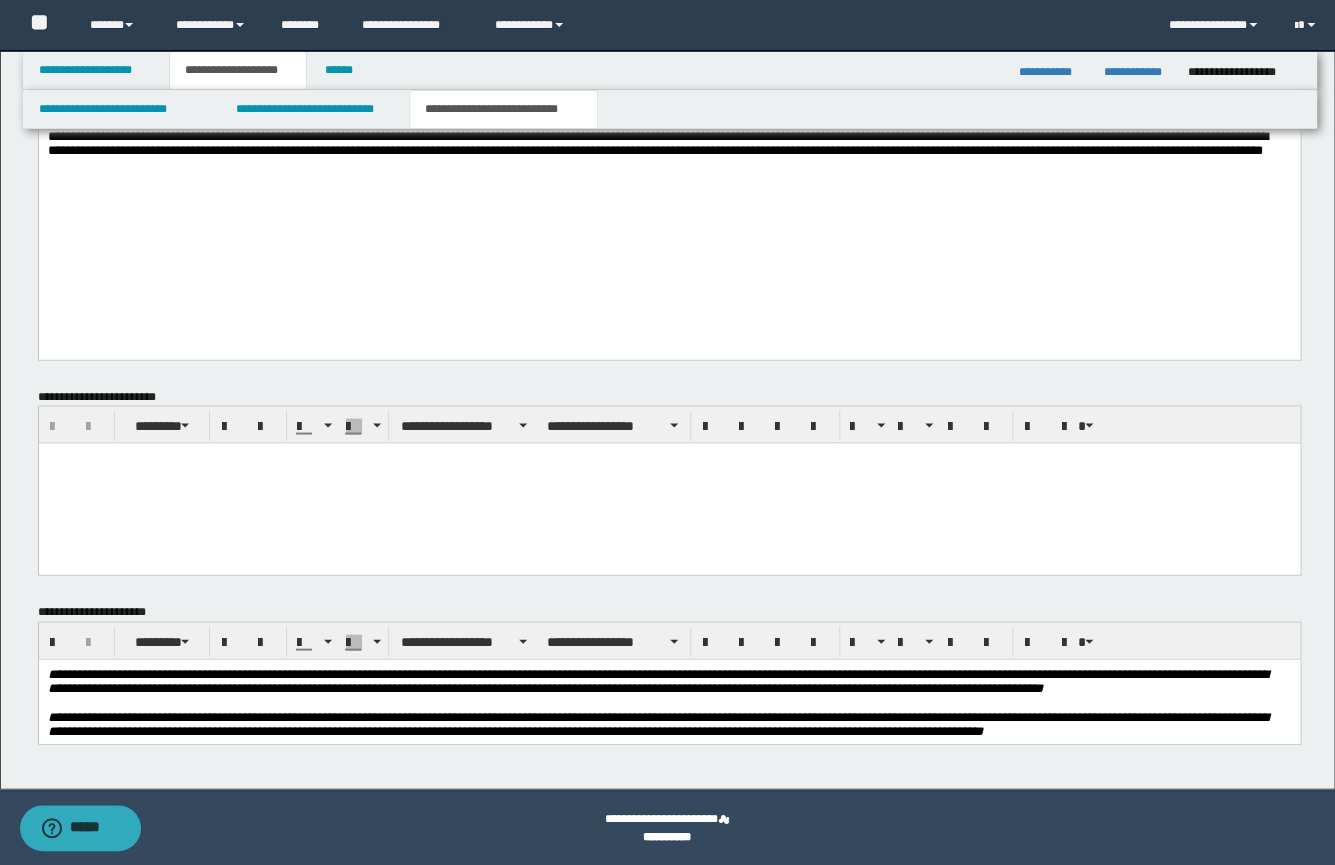 click on "**********" at bounding box center (503, 109) 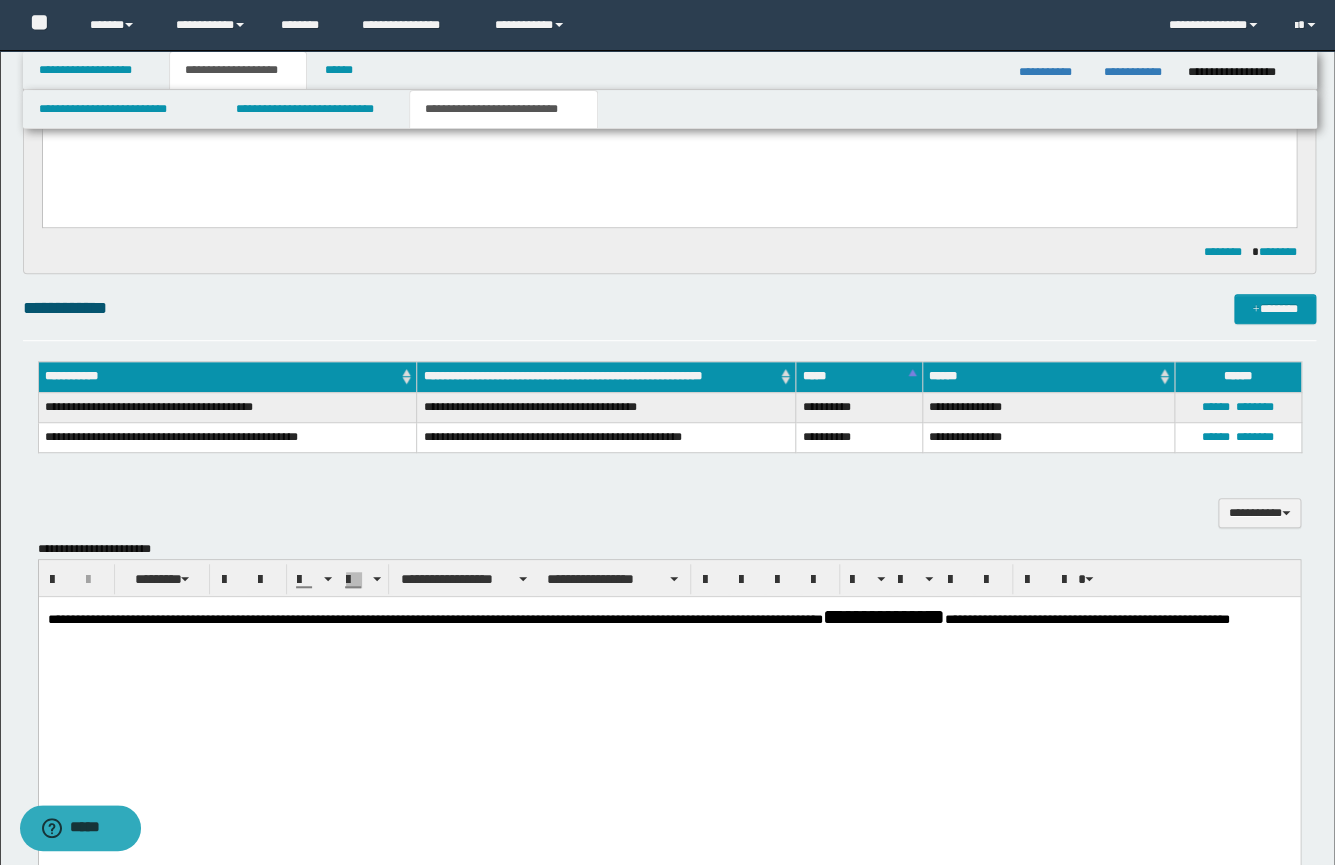 scroll, scrollTop: 81, scrollLeft: 0, axis: vertical 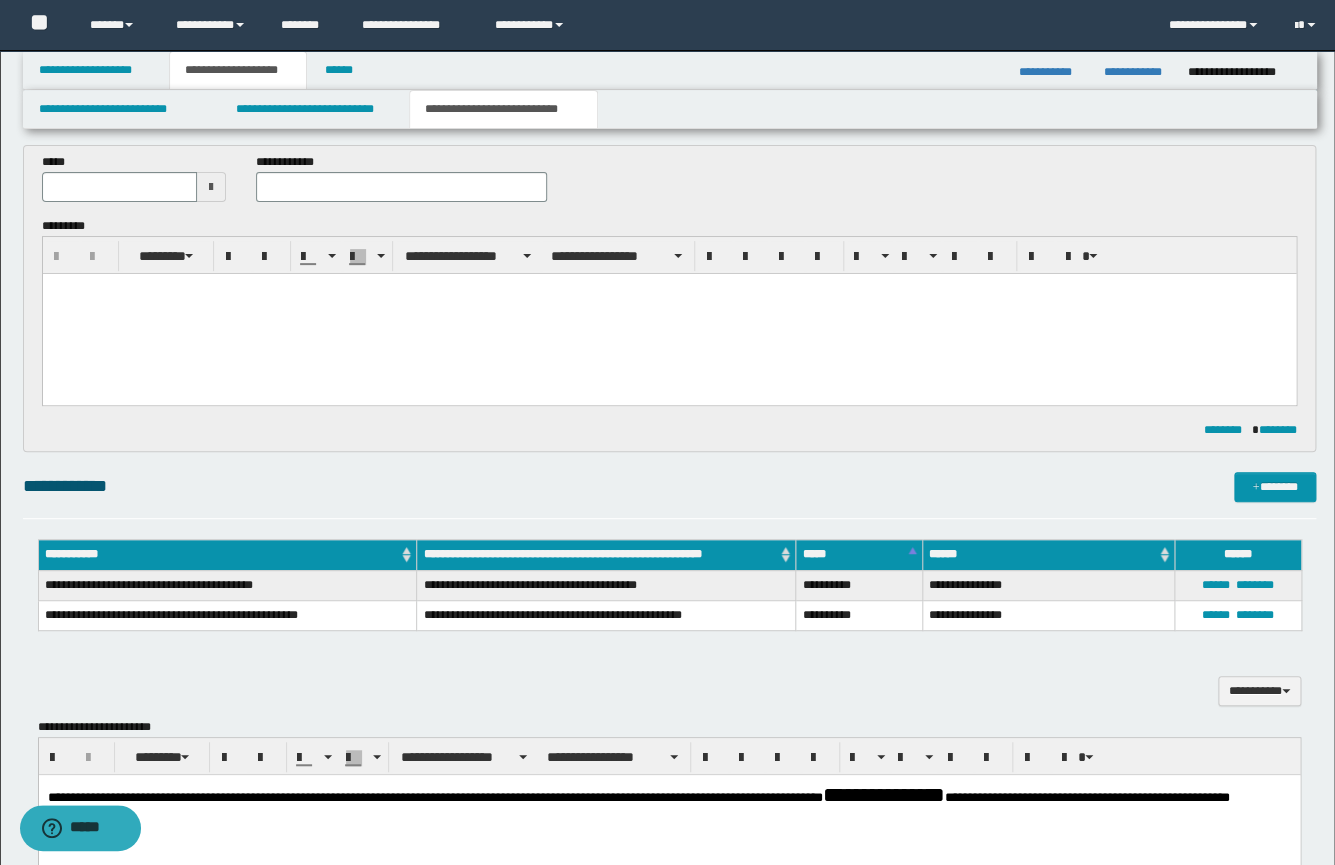 click at bounding box center (668, 314) 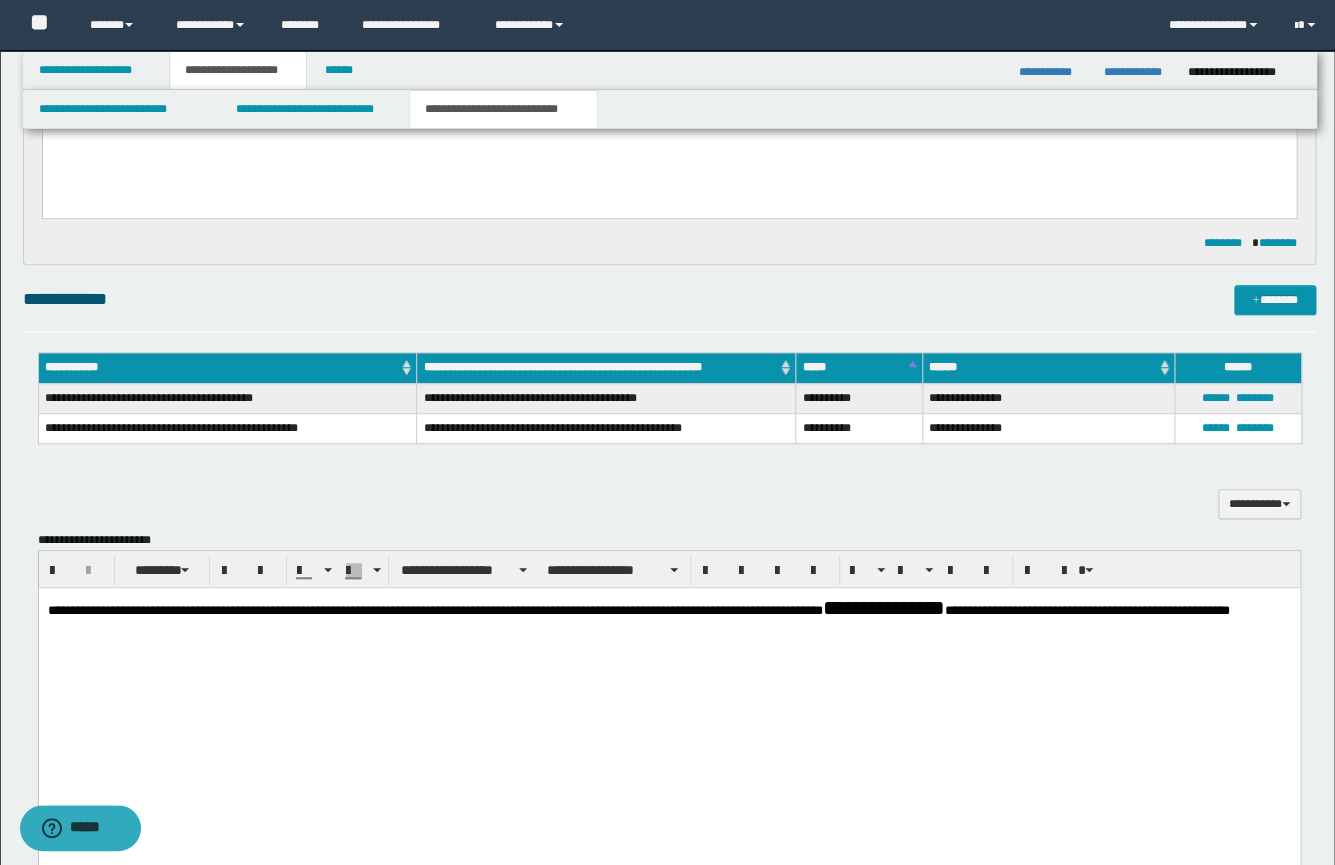 scroll, scrollTop: 499, scrollLeft: 0, axis: vertical 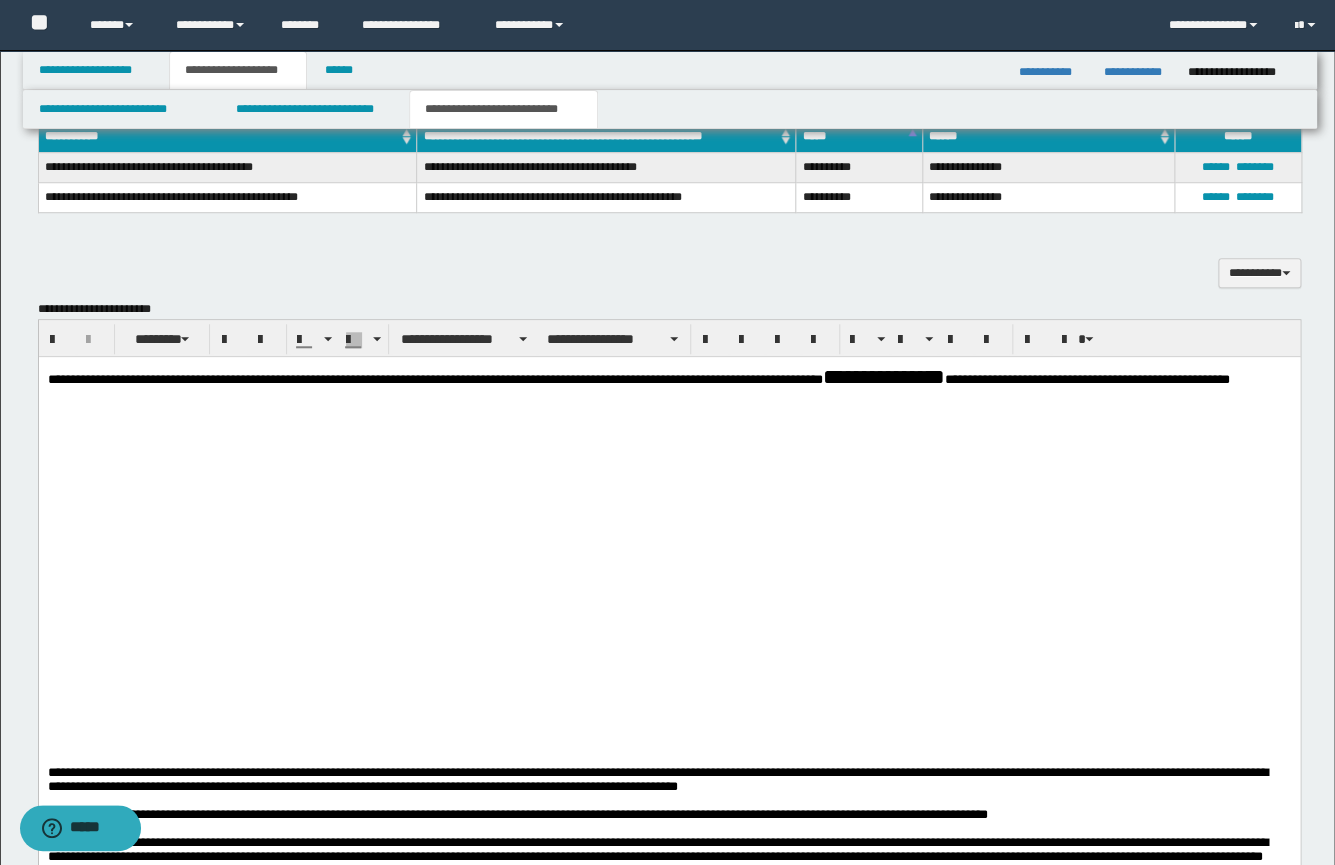 click on "**********" at bounding box center (883, 376) 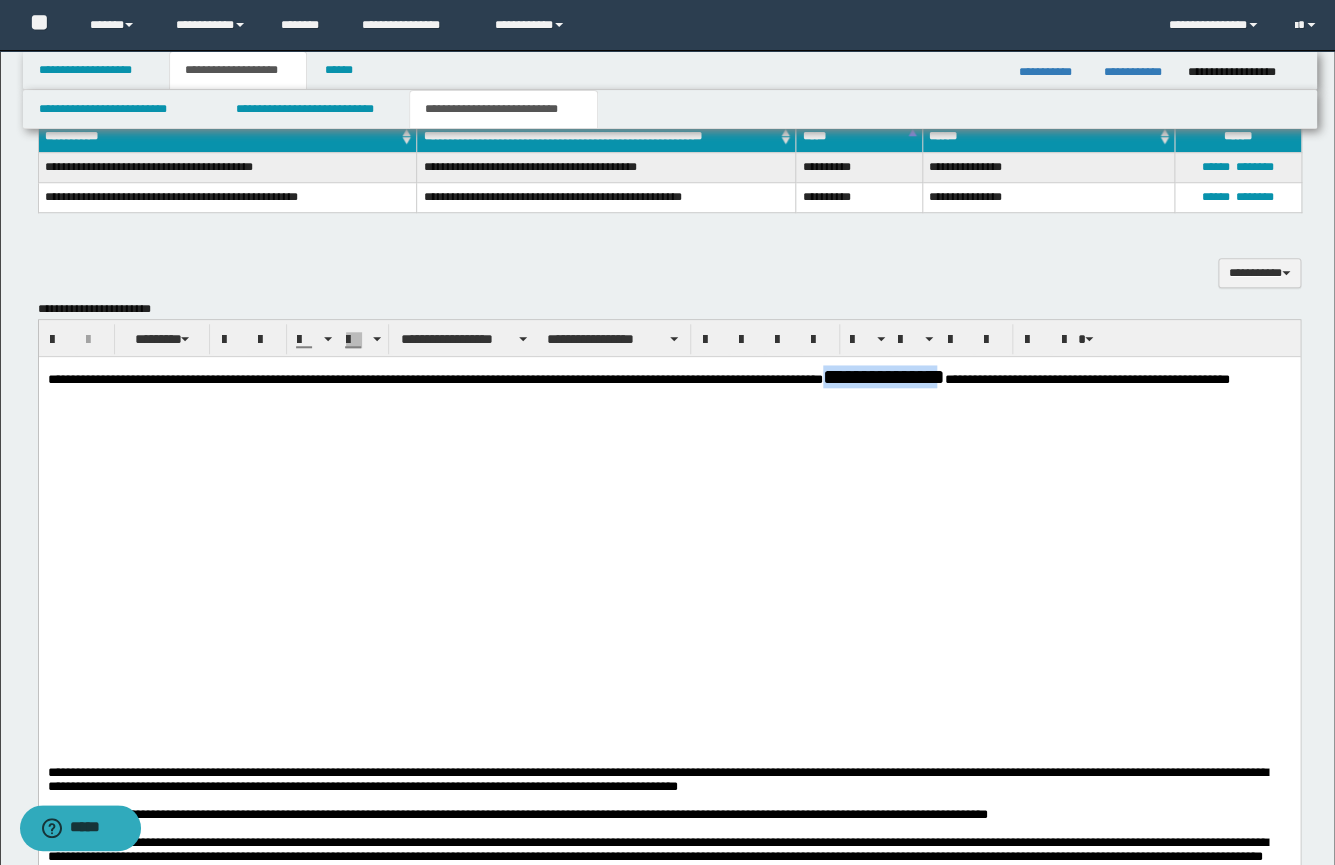 drag, startPoint x: 1092, startPoint y: 377, endPoint x: 947, endPoint y: 380, distance: 145.03104 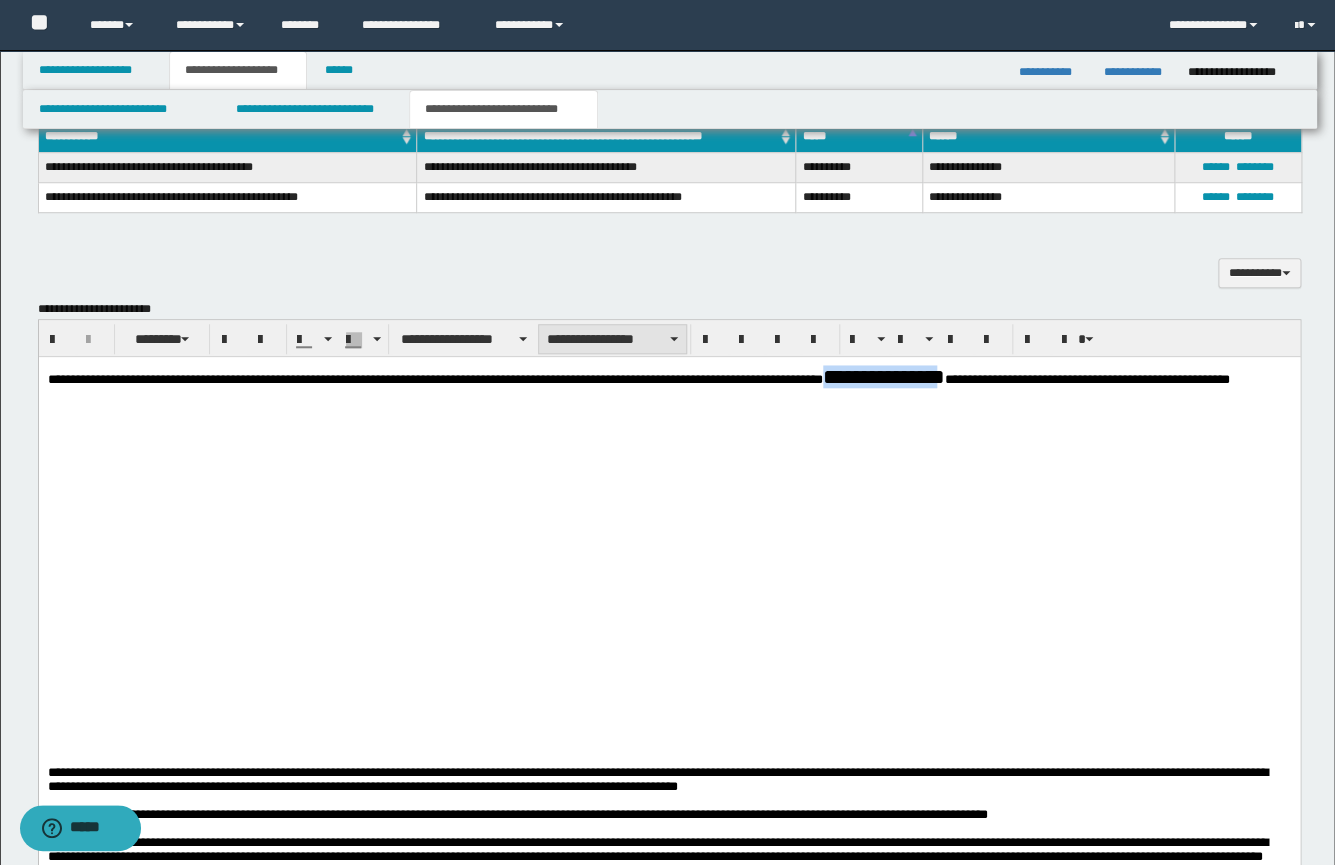 click on "**********" at bounding box center [612, 339] 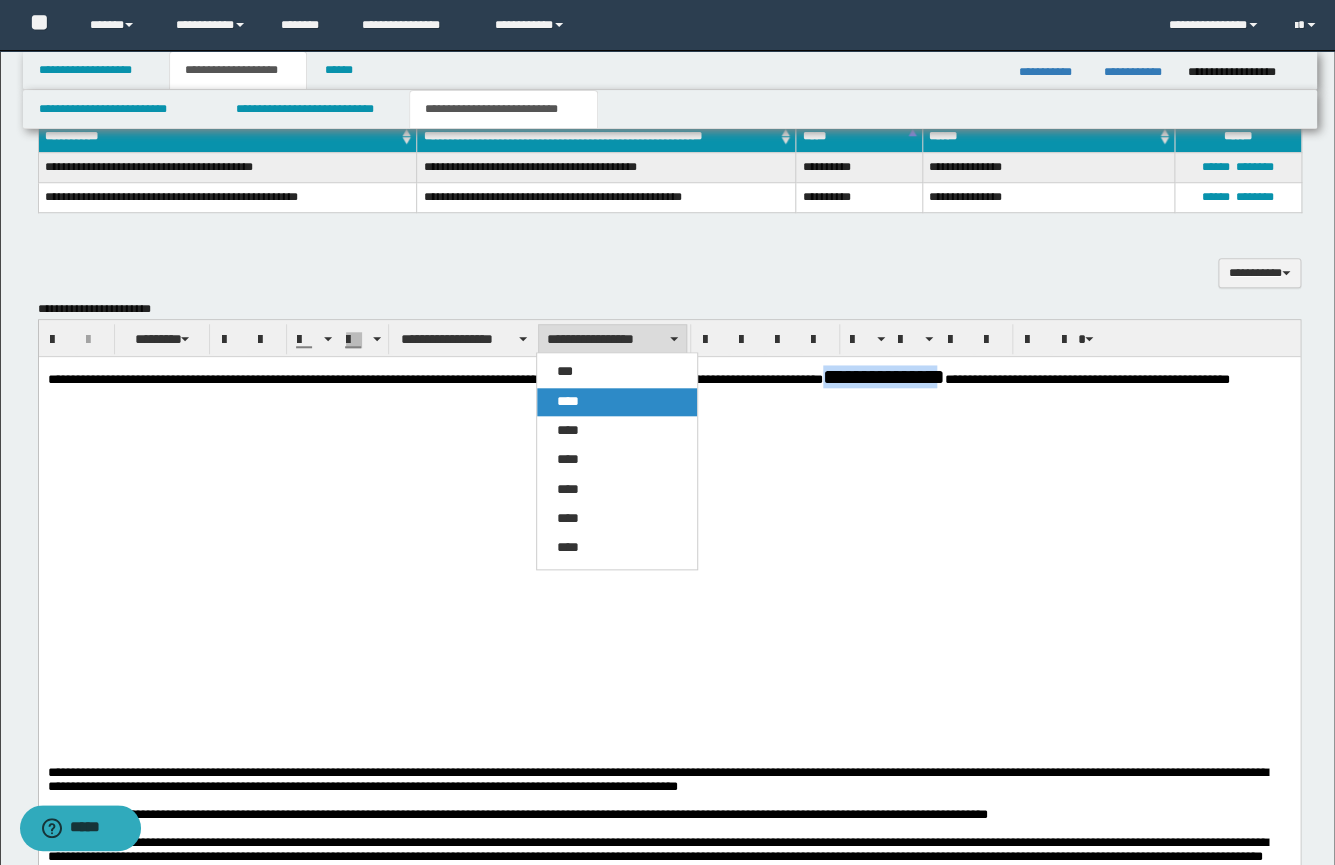 drag, startPoint x: 587, startPoint y: 403, endPoint x: 549, endPoint y: 47, distance: 358.02234 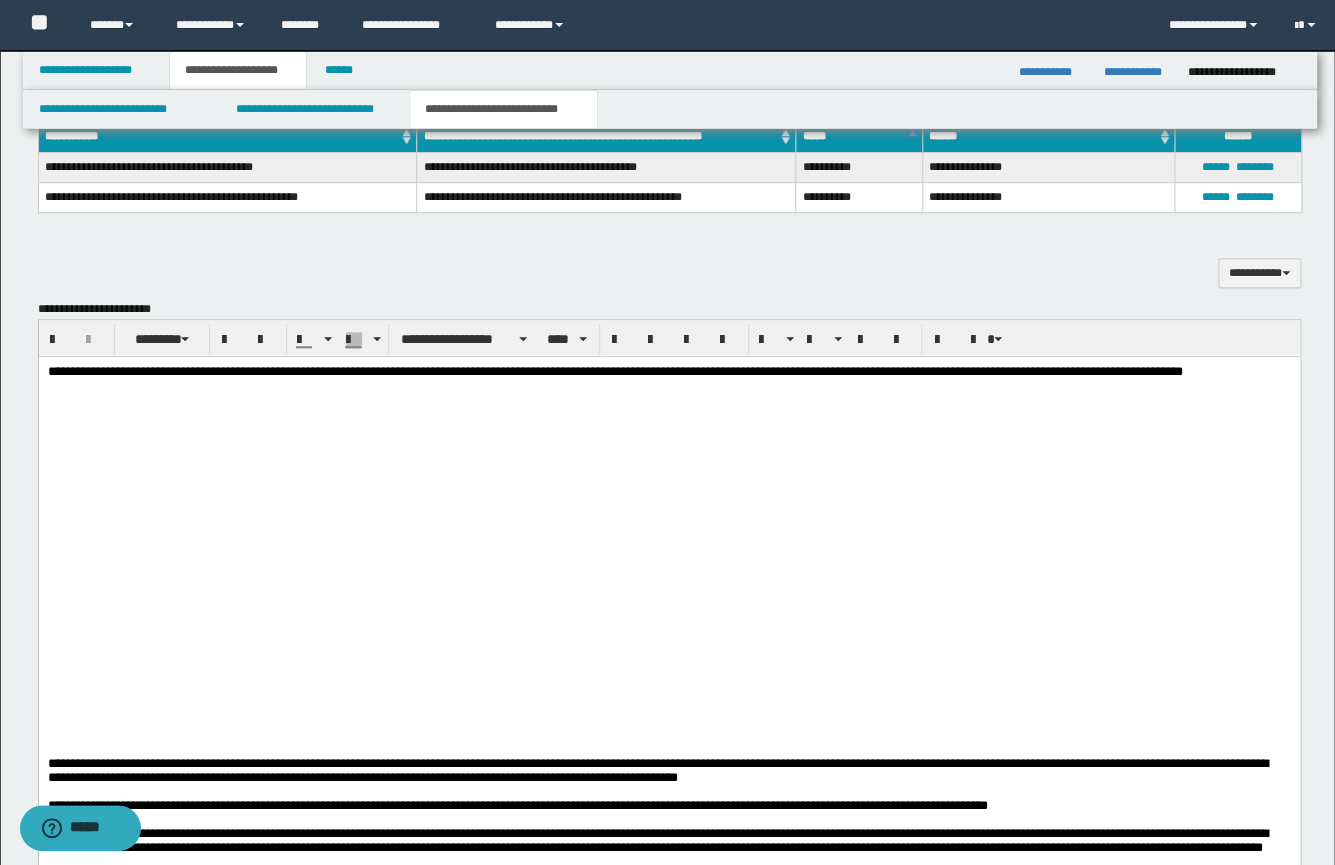 click at bounding box center (668, 470) 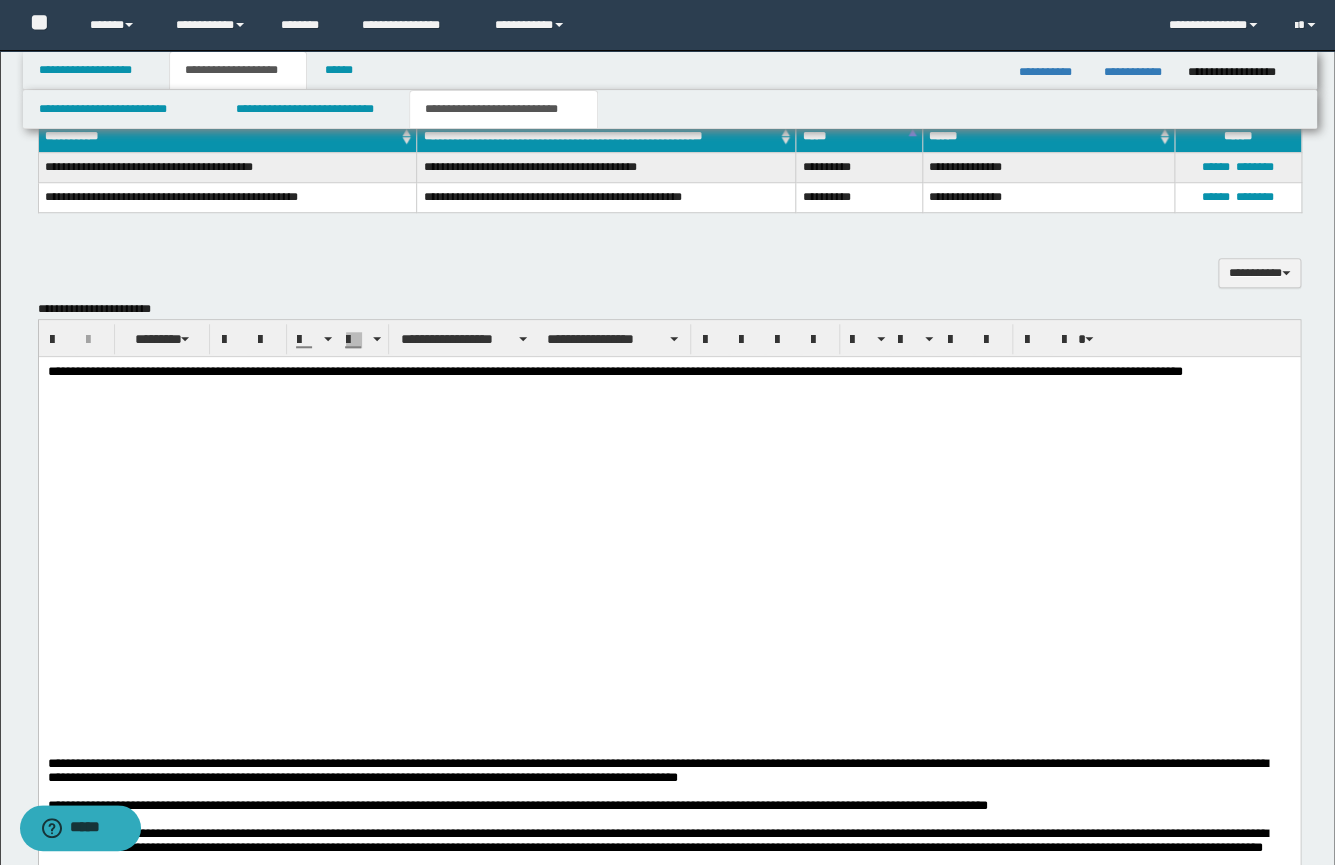 click at bounding box center [668, 400] 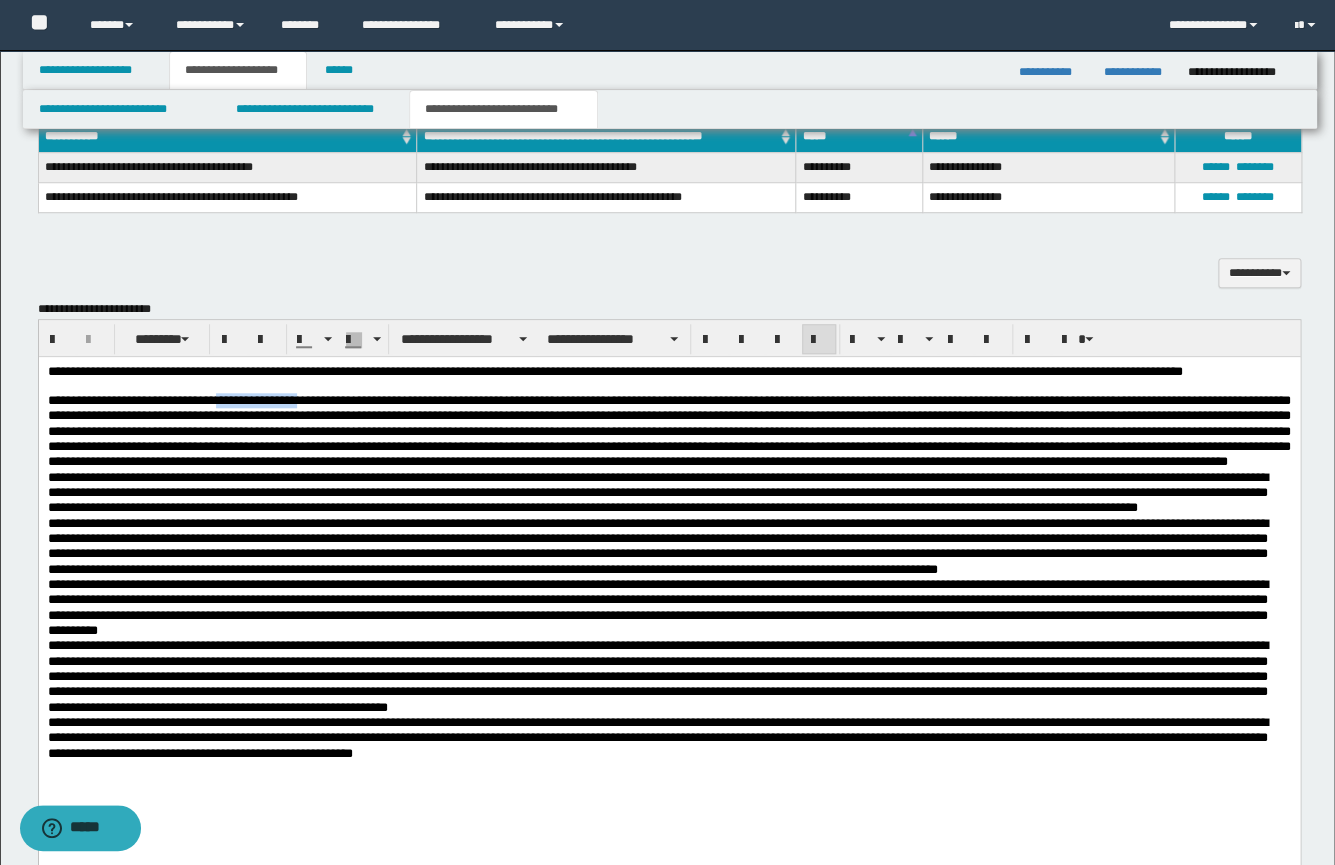drag, startPoint x: 241, startPoint y: 415, endPoint x: 338, endPoint y: 418, distance: 97.04638 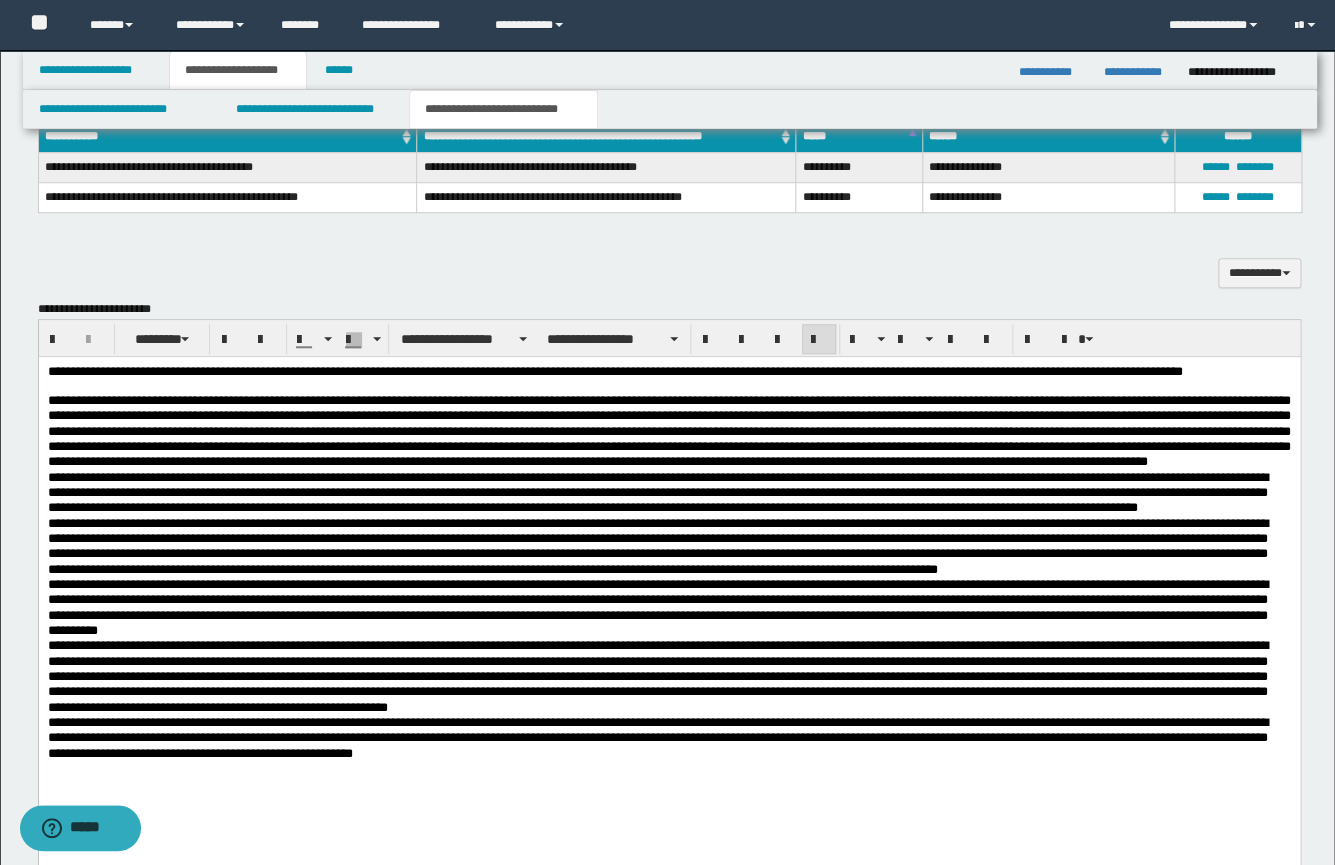 click at bounding box center [668, 431] 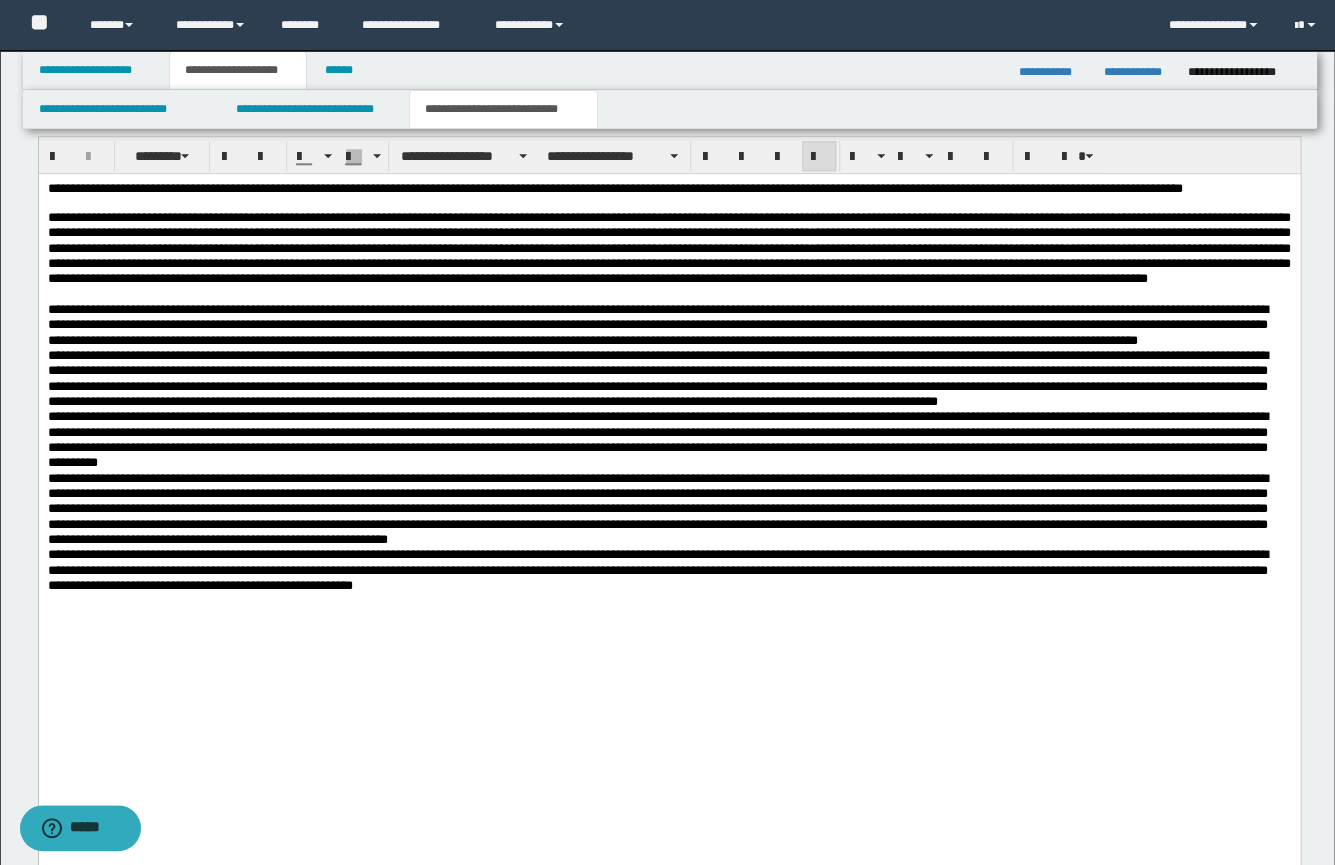 scroll, scrollTop: 683, scrollLeft: 0, axis: vertical 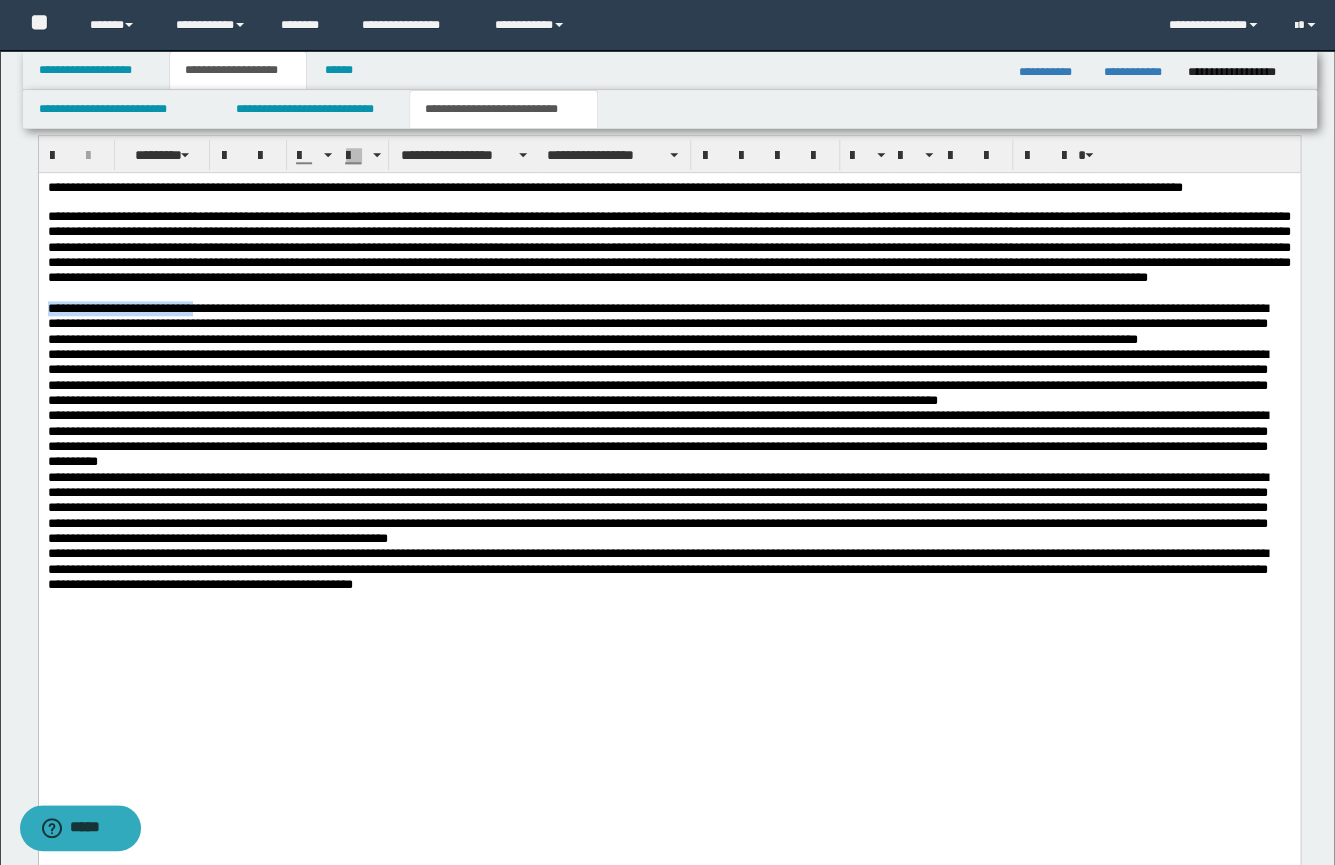 drag, startPoint x: 223, startPoint y: 339, endPoint x: 27, endPoint y: 342, distance: 196.02296 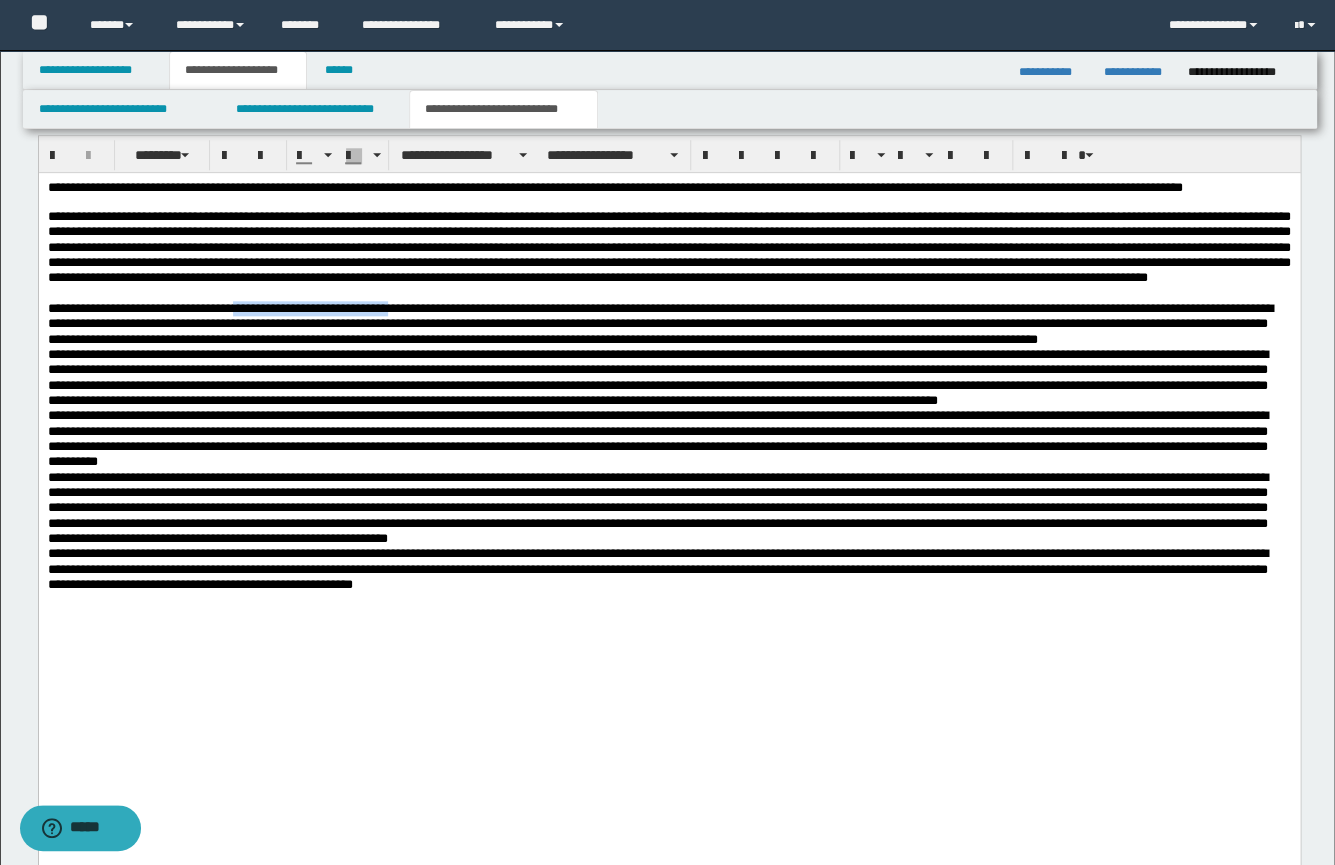 drag, startPoint x: 438, startPoint y: 340, endPoint x: 268, endPoint y: 338, distance: 170.01176 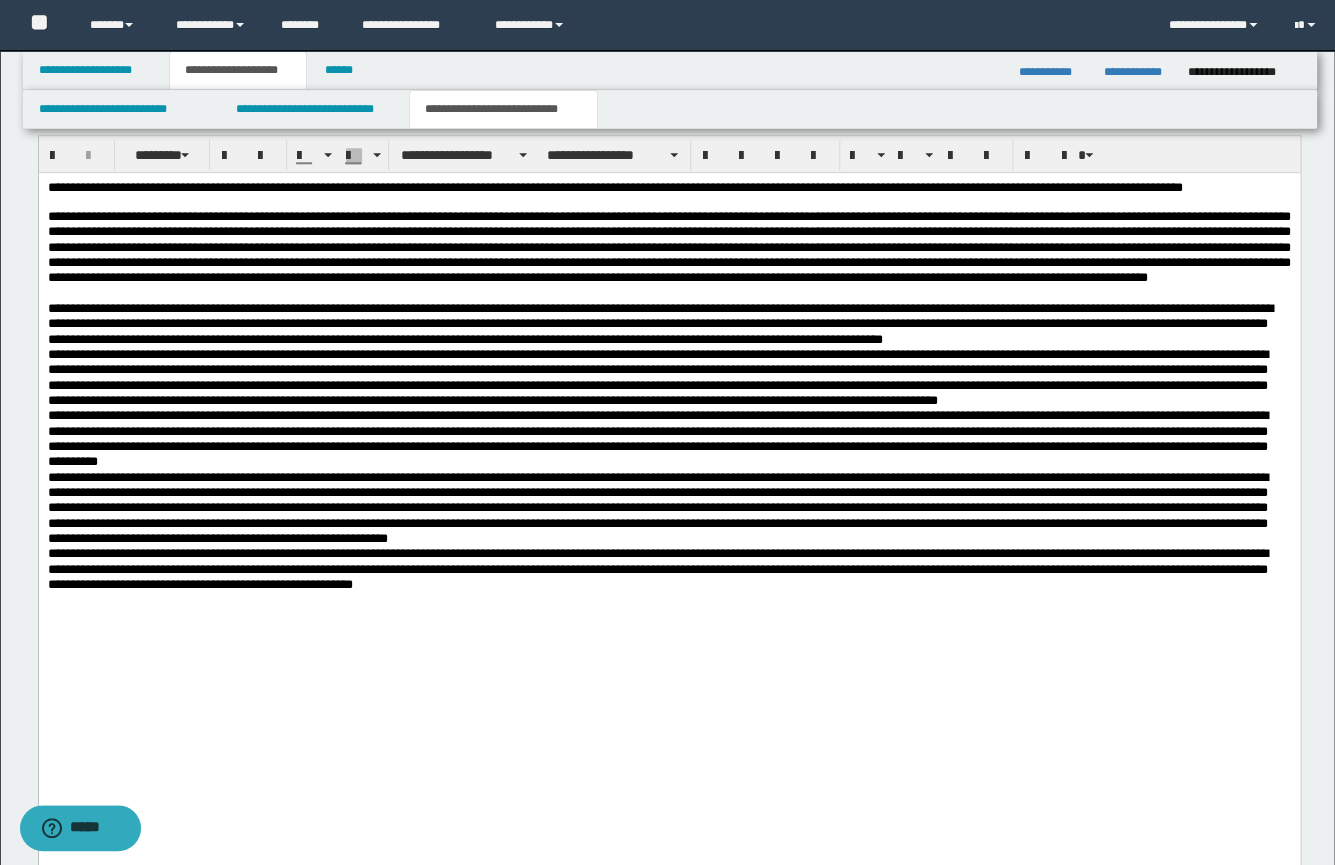 click on "**********" at bounding box center [668, 324] 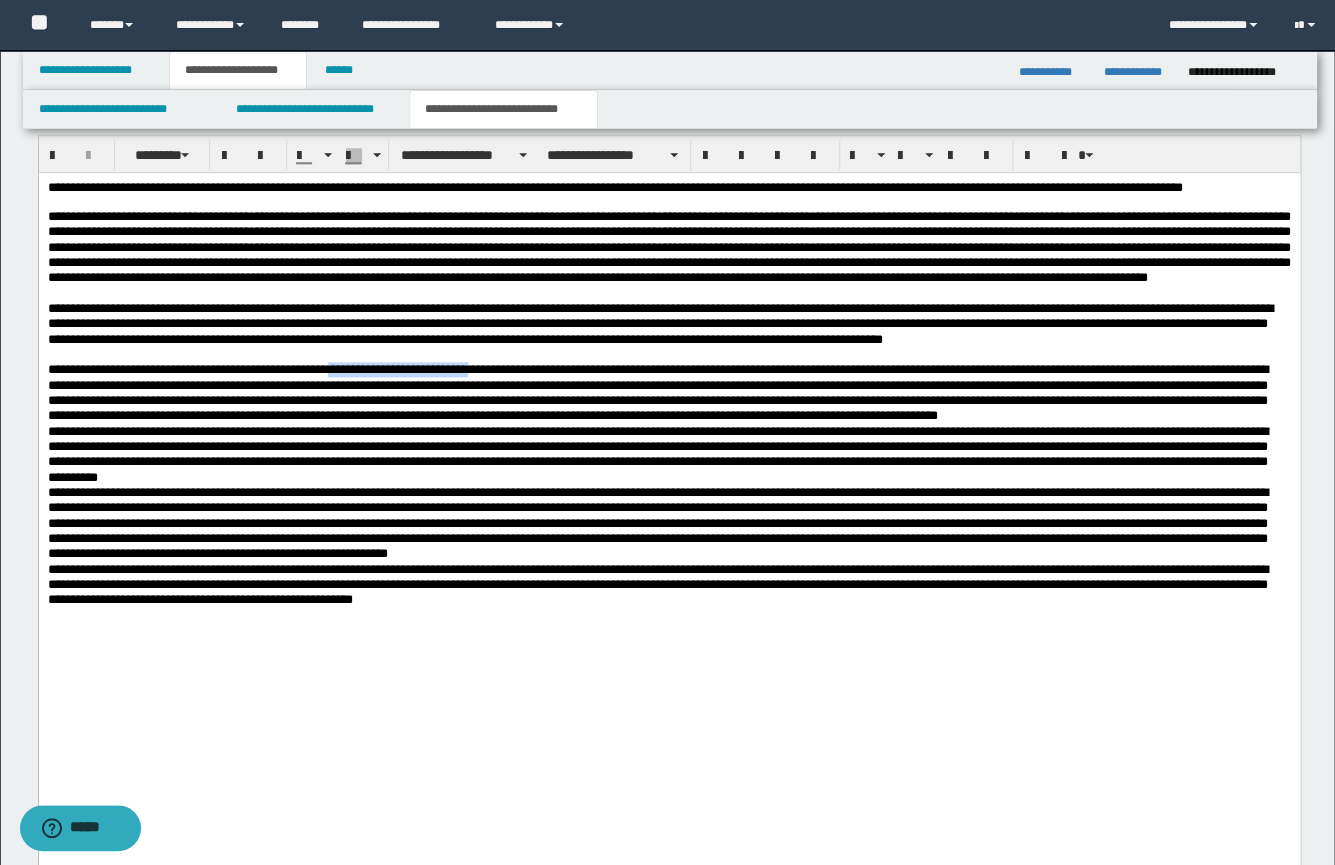 drag, startPoint x: 380, startPoint y: 418, endPoint x: 553, endPoint y: 415, distance: 173.02602 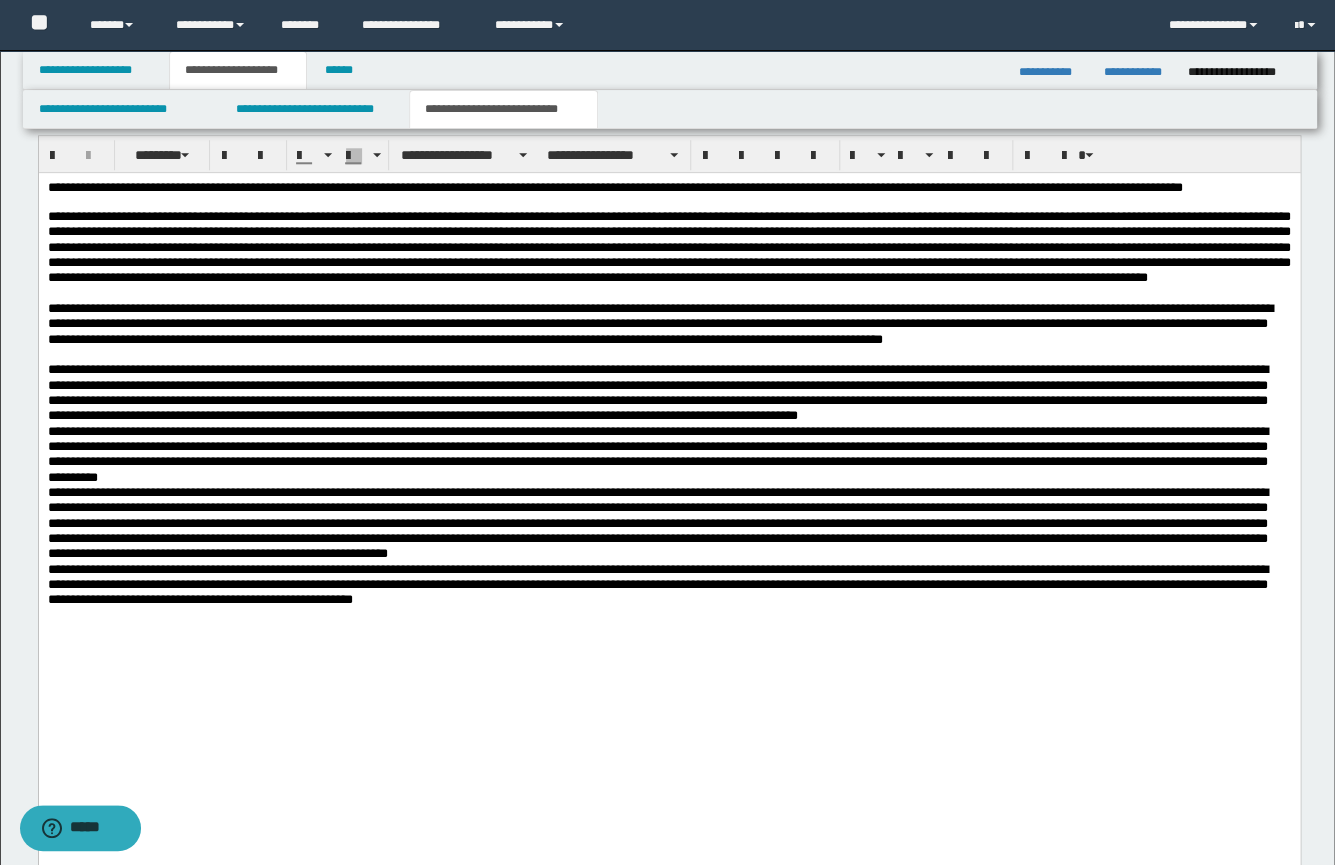 click on "**********" at bounding box center [657, 392] 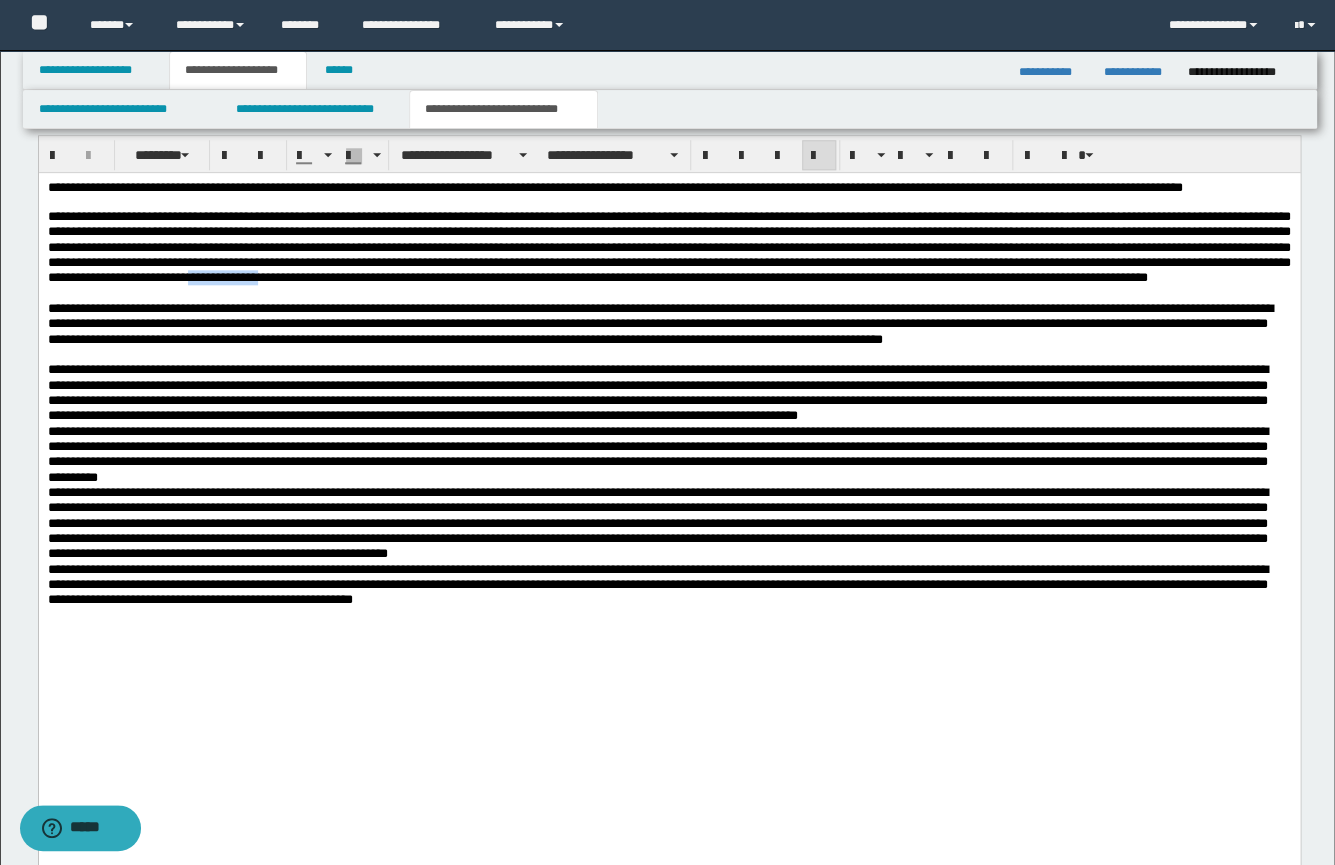 drag, startPoint x: 1188, startPoint y: 295, endPoint x: 1279, endPoint y: 297, distance: 91.02197 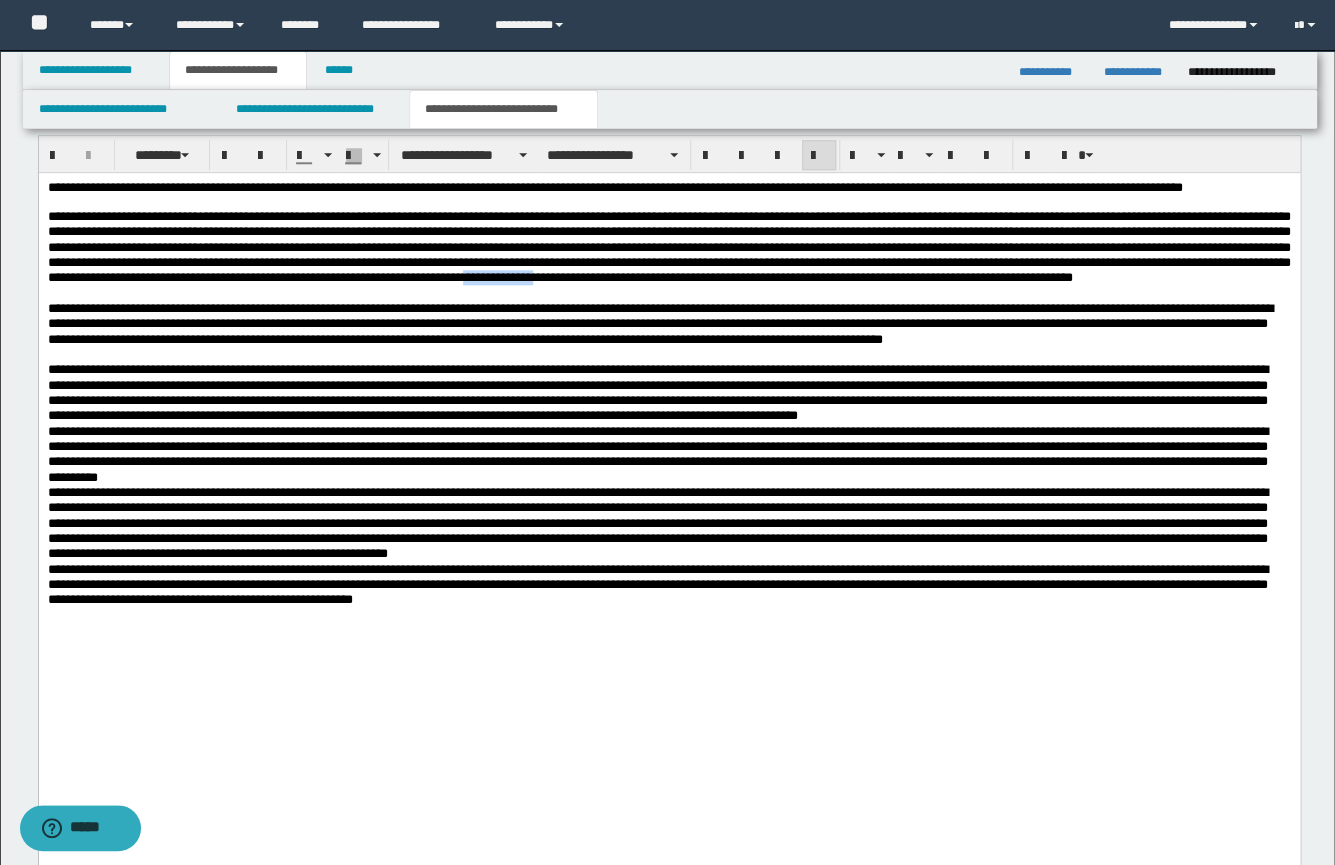 drag, startPoint x: 338, startPoint y: 307, endPoint x: 247, endPoint y: 311, distance: 91.08787 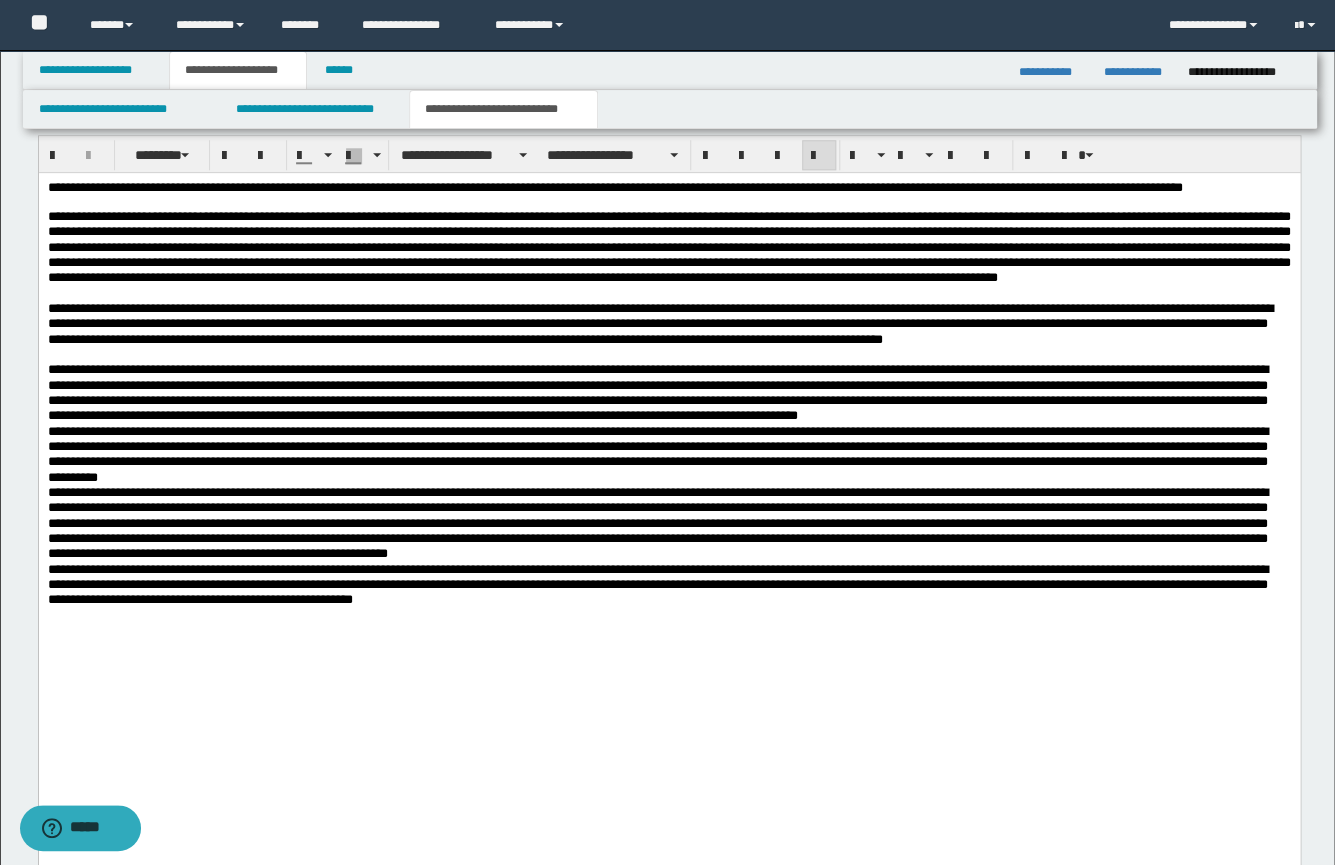 click at bounding box center (668, 293) 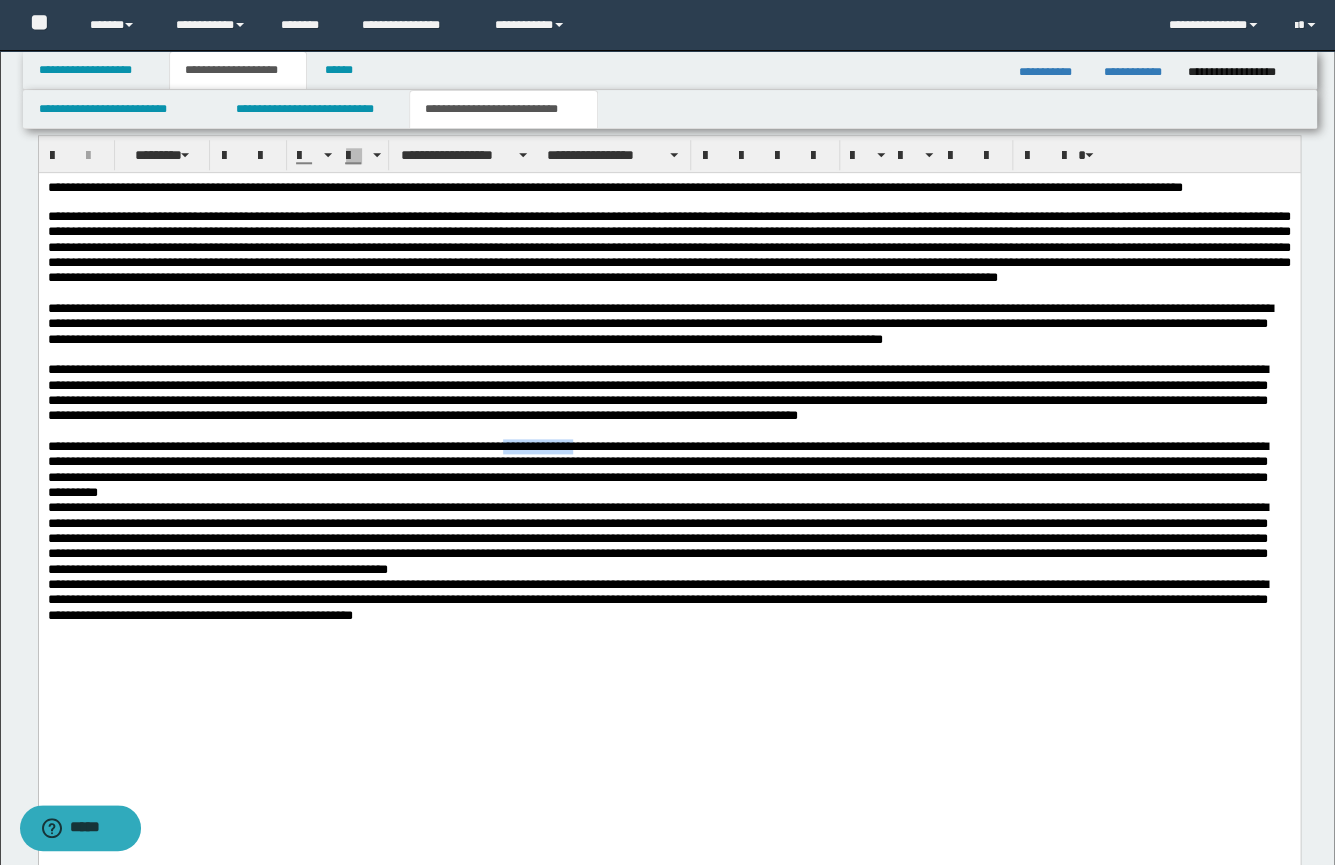 drag, startPoint x: 661, startPoint y: 505, endPoint x: 575, endPoint y: 511, distance: 86.209045 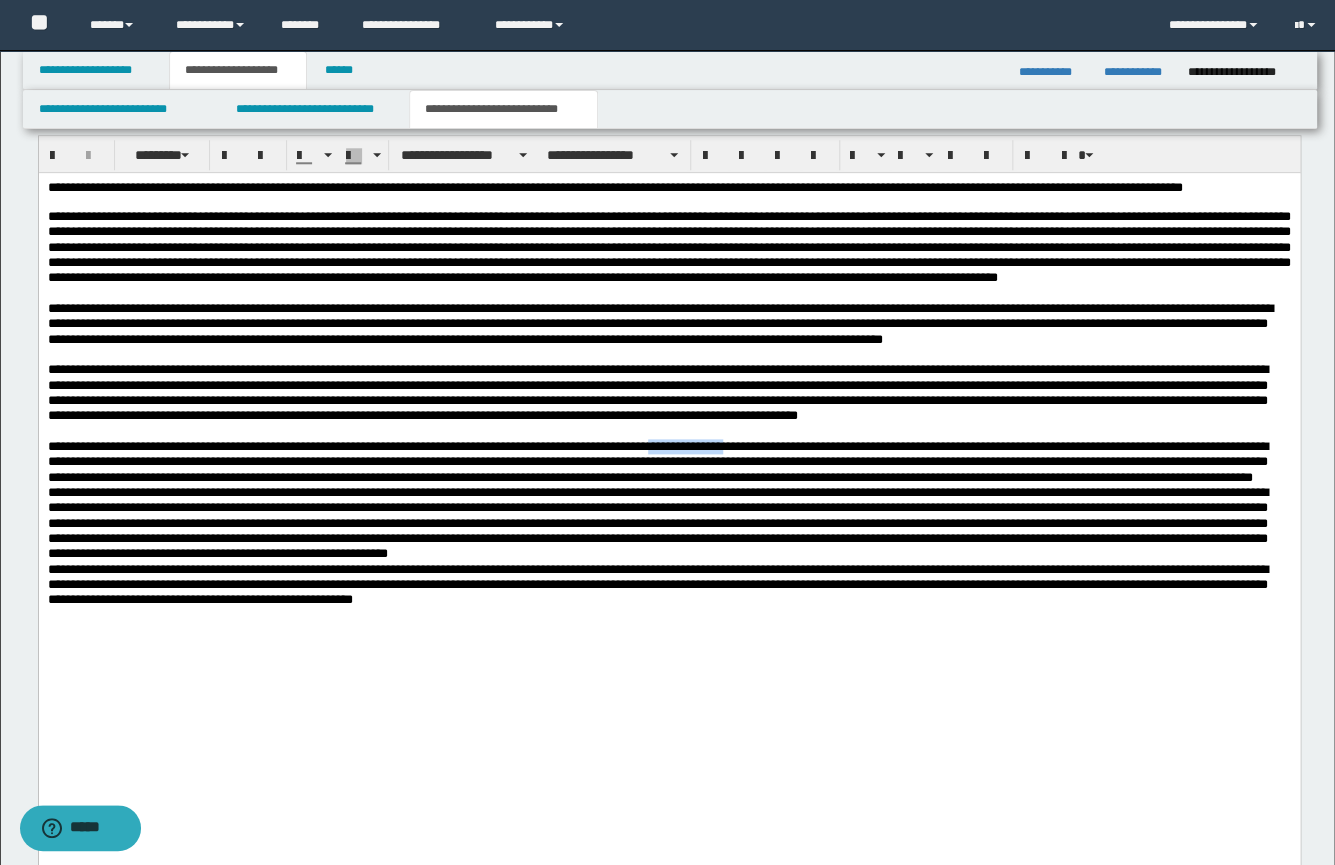 drag, startPoint x: 819, startPoint y: 507, endPoint x: 751, endPoint y: 501, distance: 68.26419 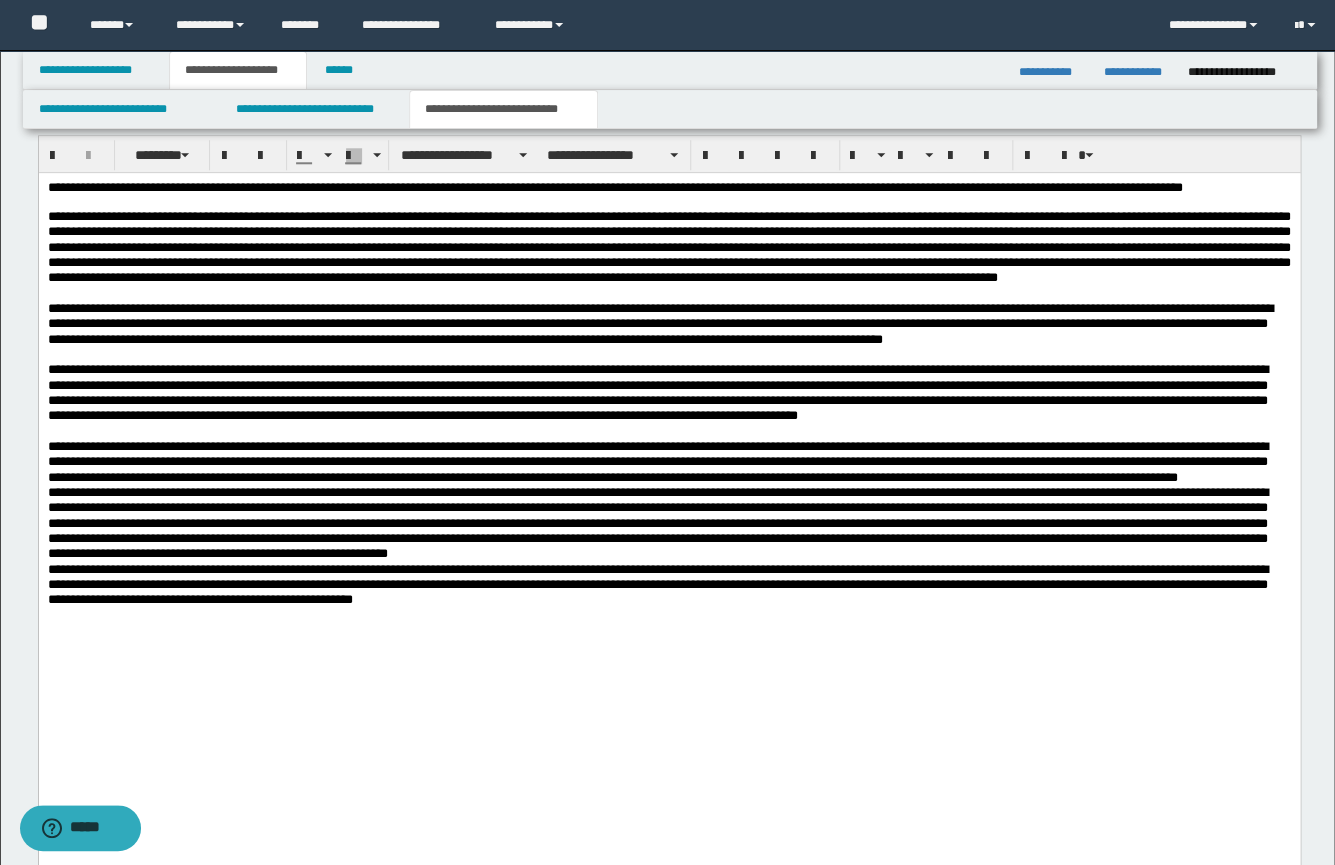 drag, startPoint x: 607, startPoint y: 555, endPoint x: 617, endPoint y: 550, distance: 11.18034 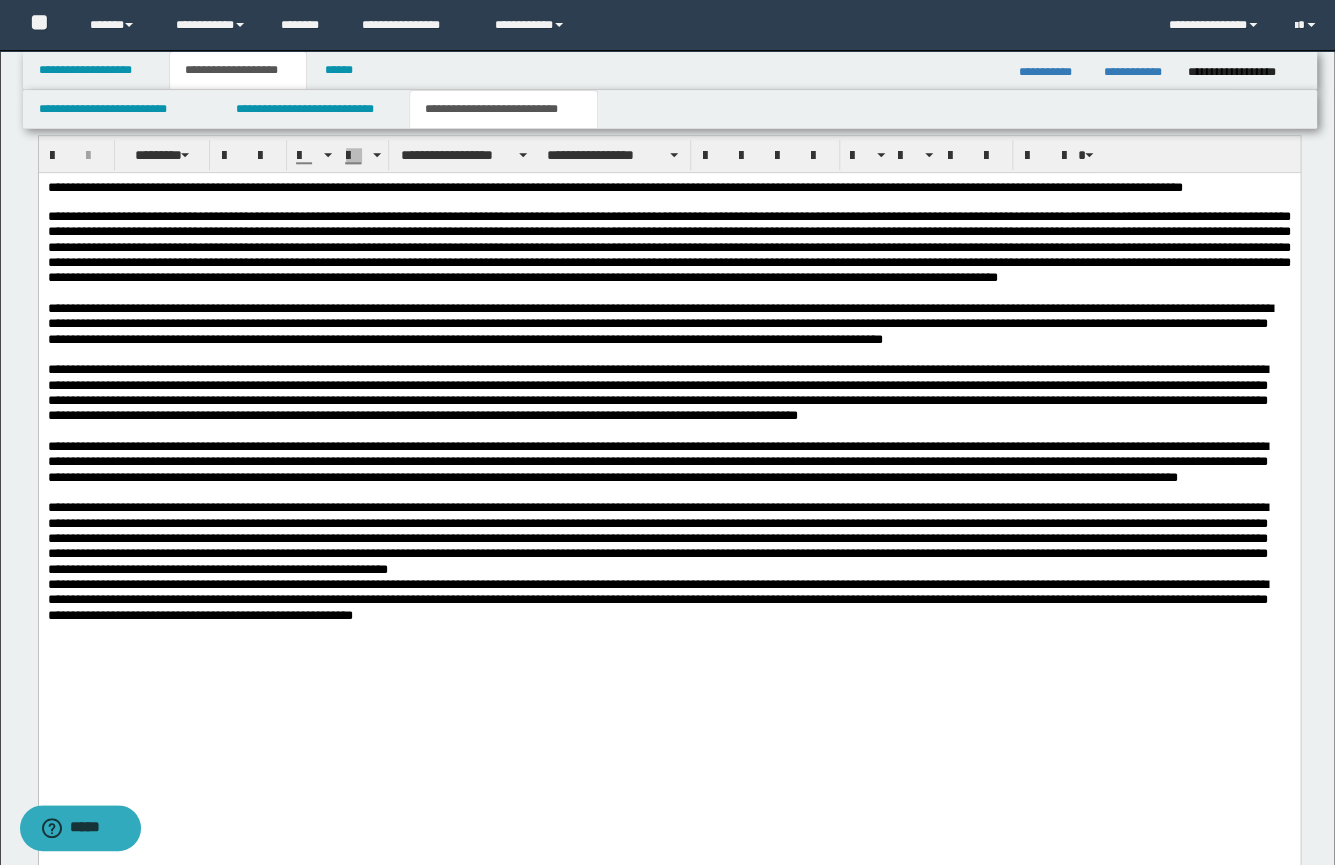 click at bounding box center [657, 538] 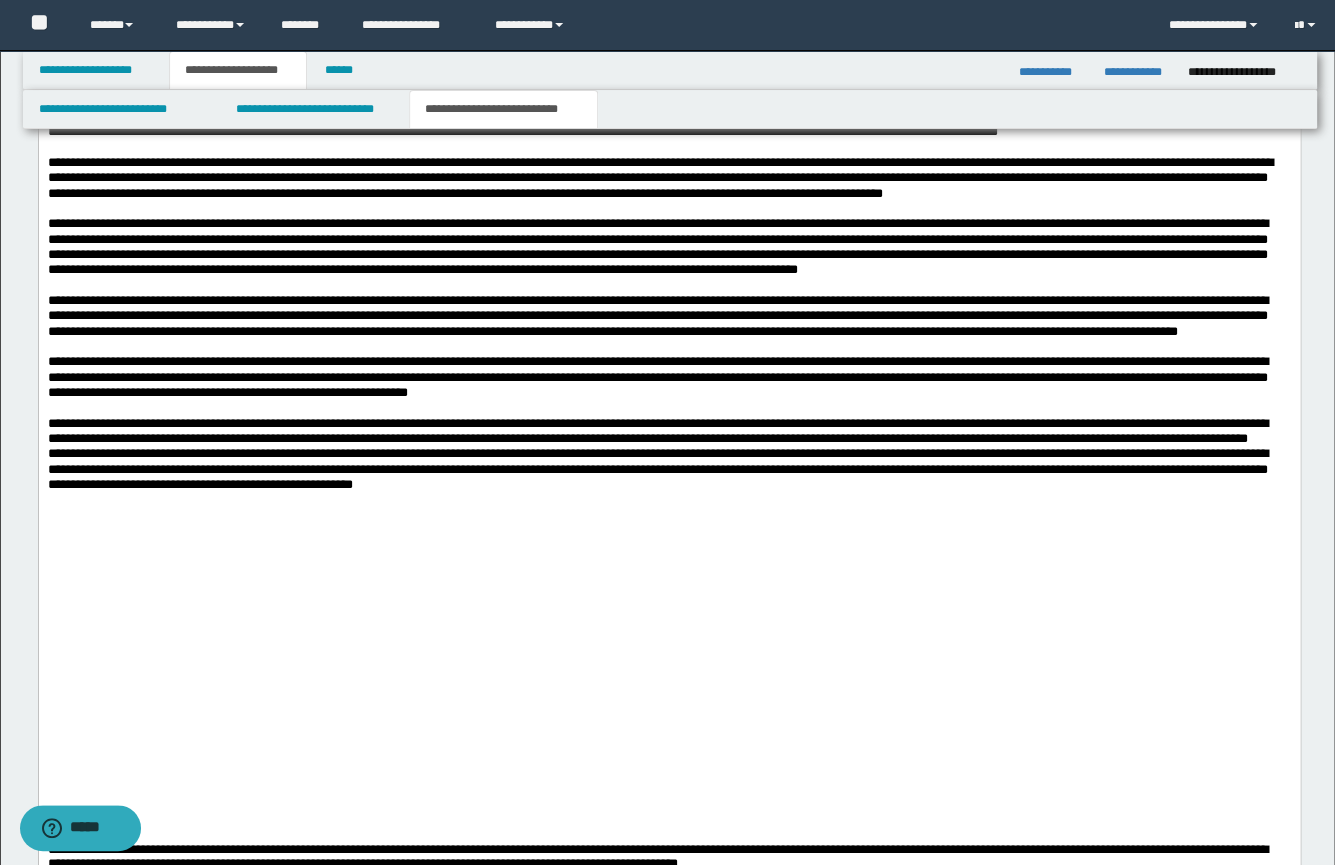 scroll, scrollTop: 832, scrollLeft: 0, axis: vertical 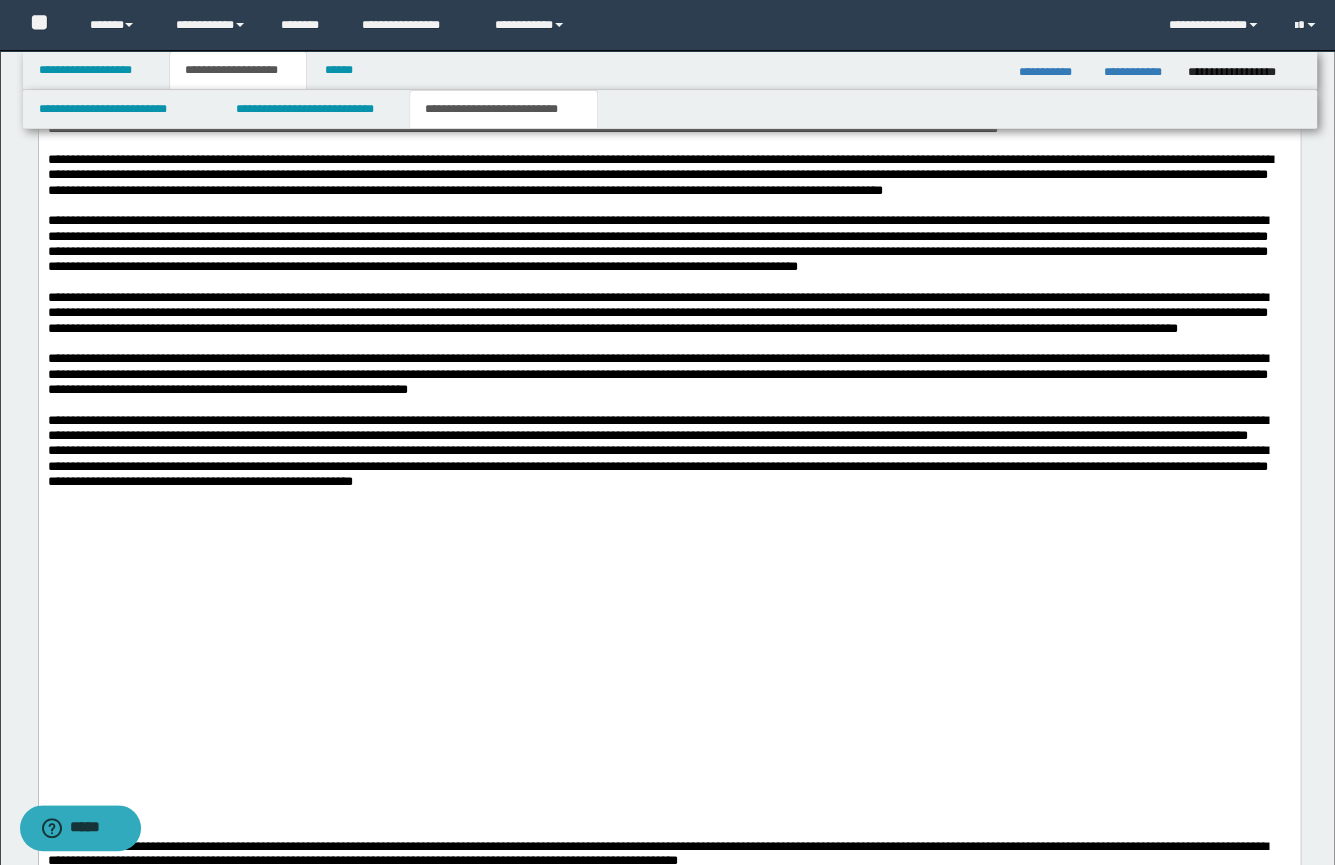 click on "**********" at bounding box center (668, 428) 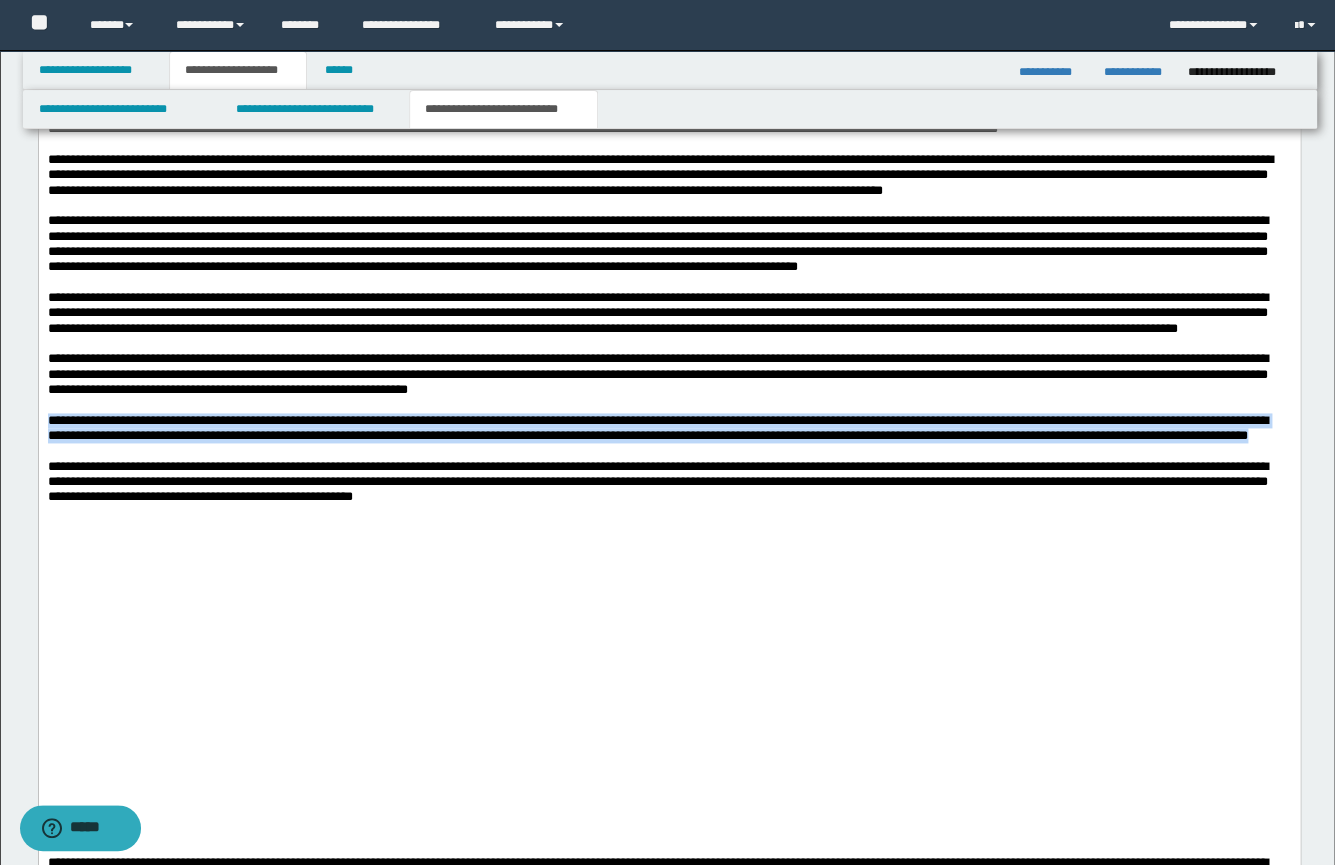 drag, startPoint x: 502, startPoint y: 533, endPoint x: 32, endPoint y: 499, distance: 471.22818 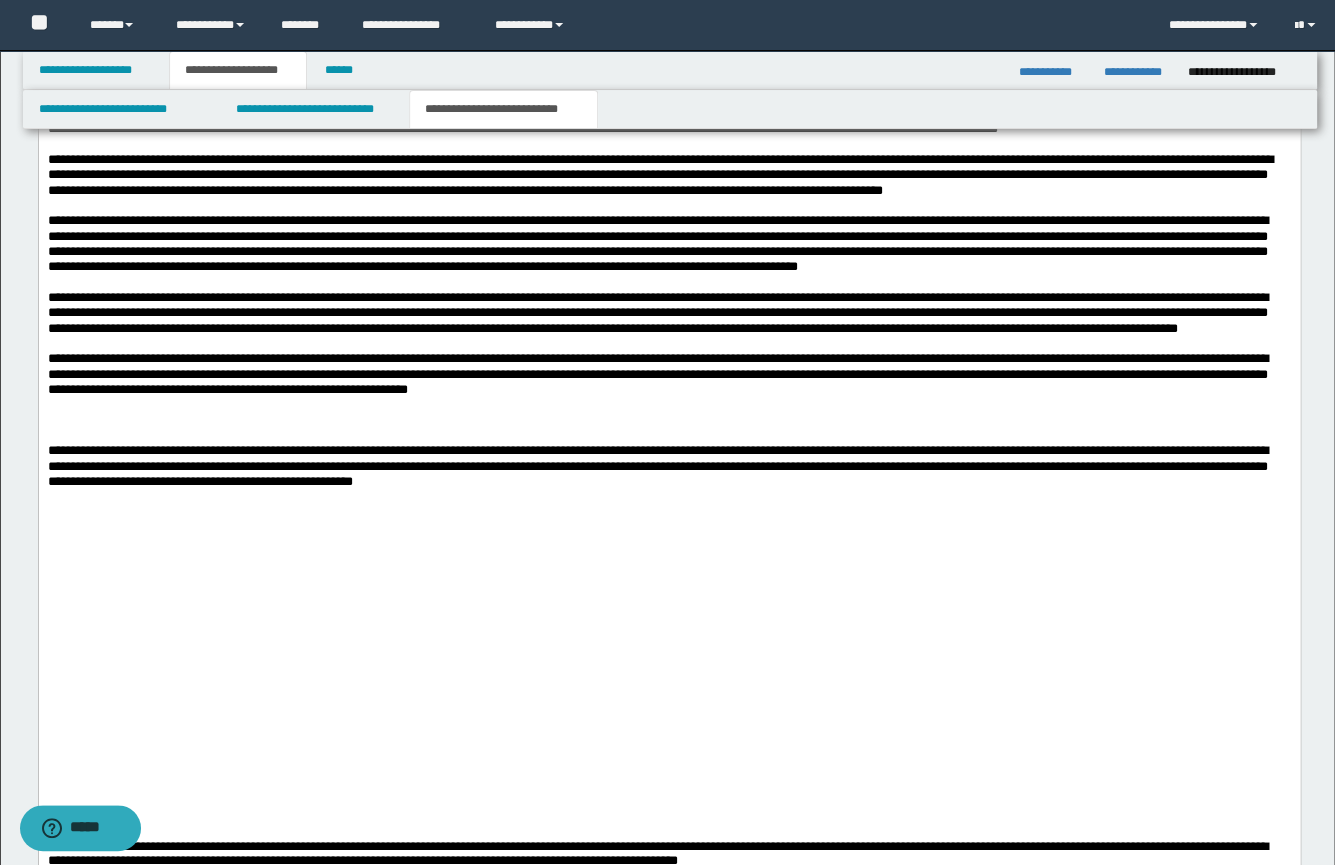 click on "**********" at bounding box center (668, 313) 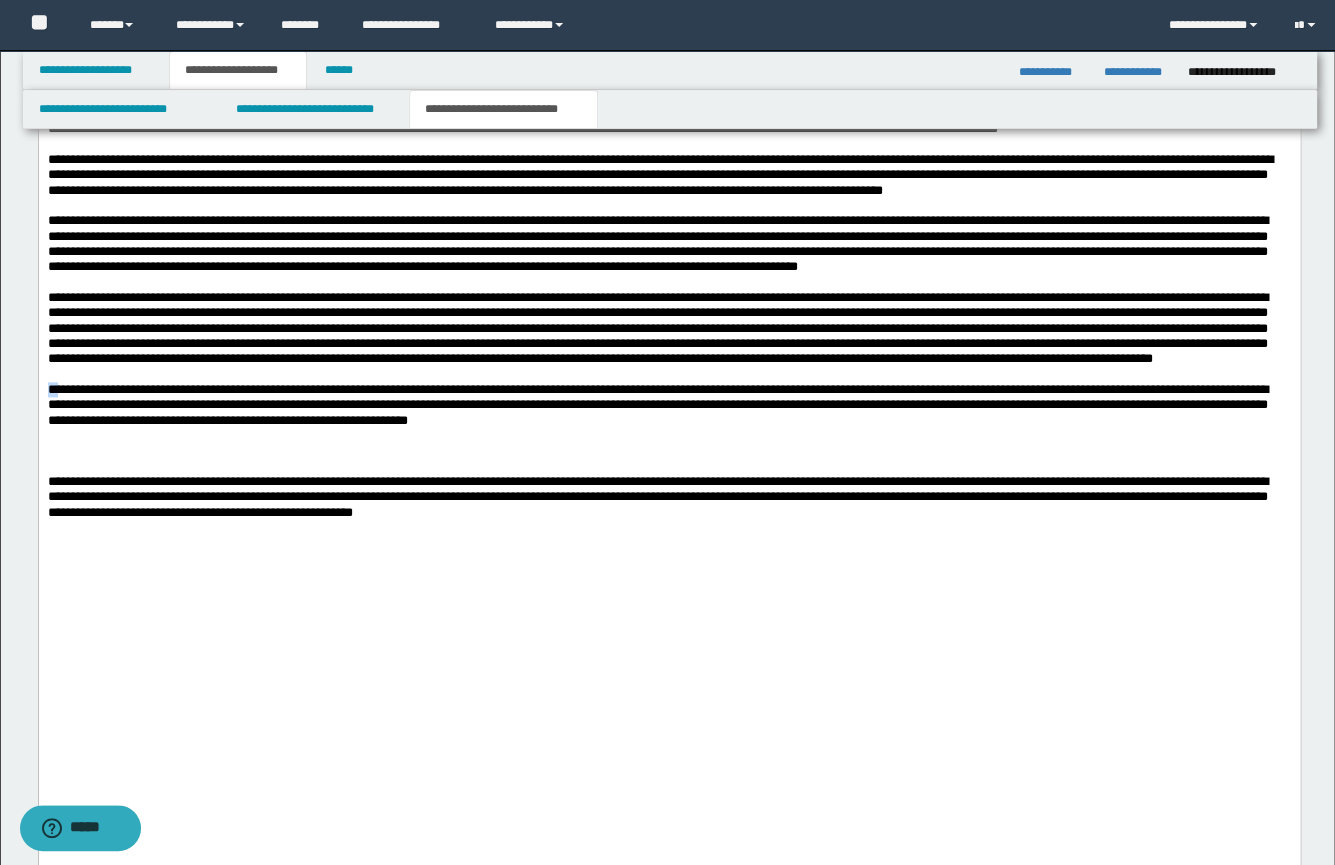 click on "**********" at bounding box center [657, 405] 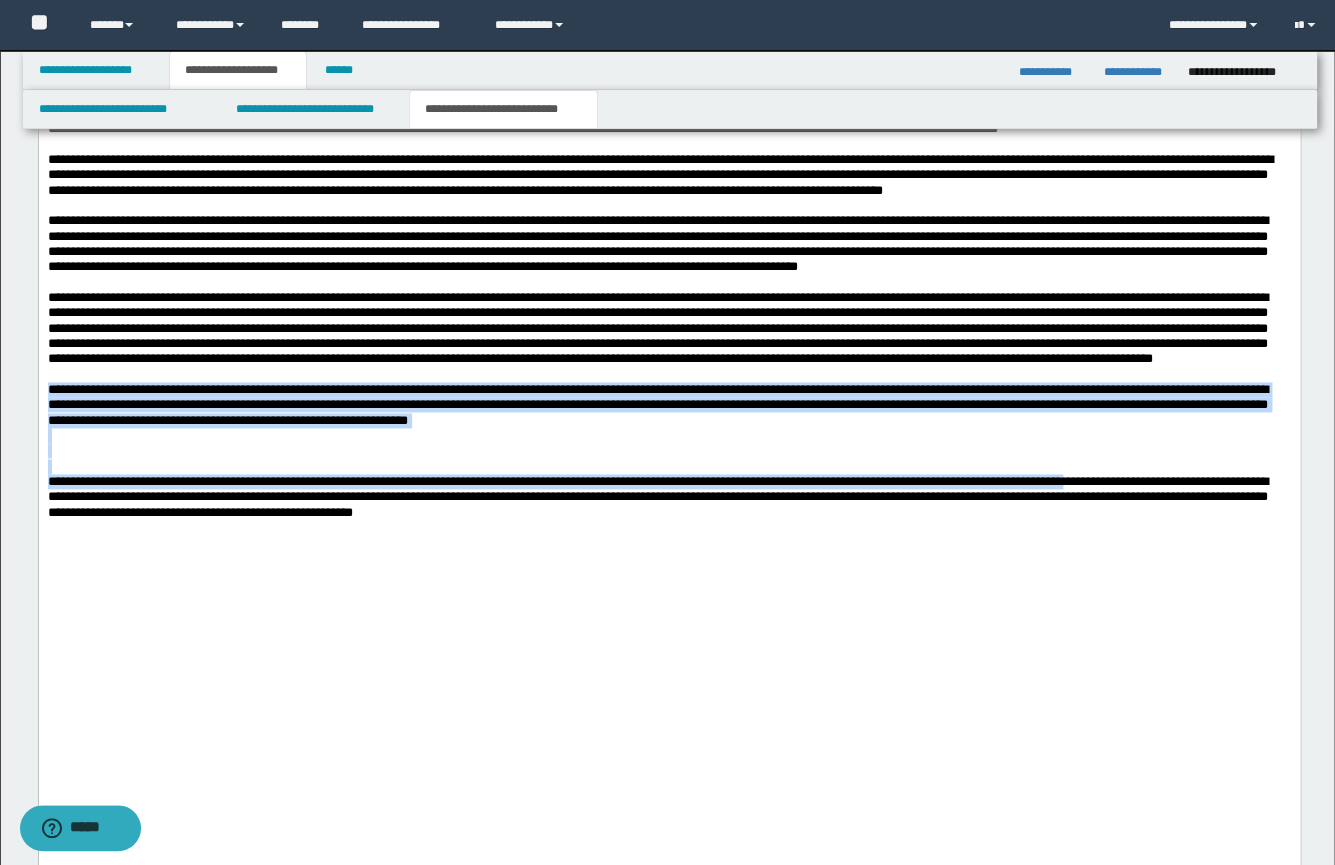 drag, startPoint x: 46, startPoint y: 465, endPoint x: 1211, endPoint y: 557, distance: 1168.627 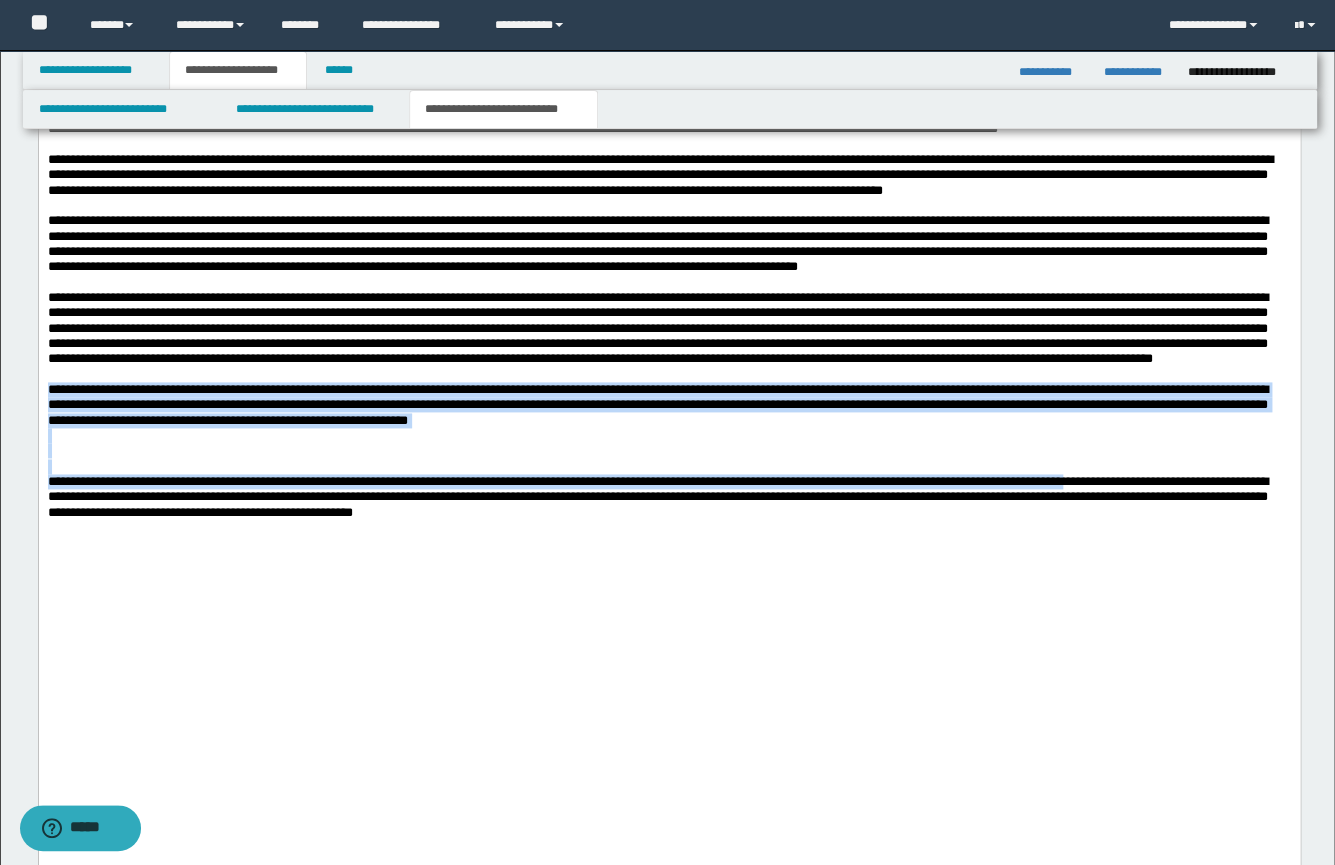 click on "**********" at bounding box center (668, 546) 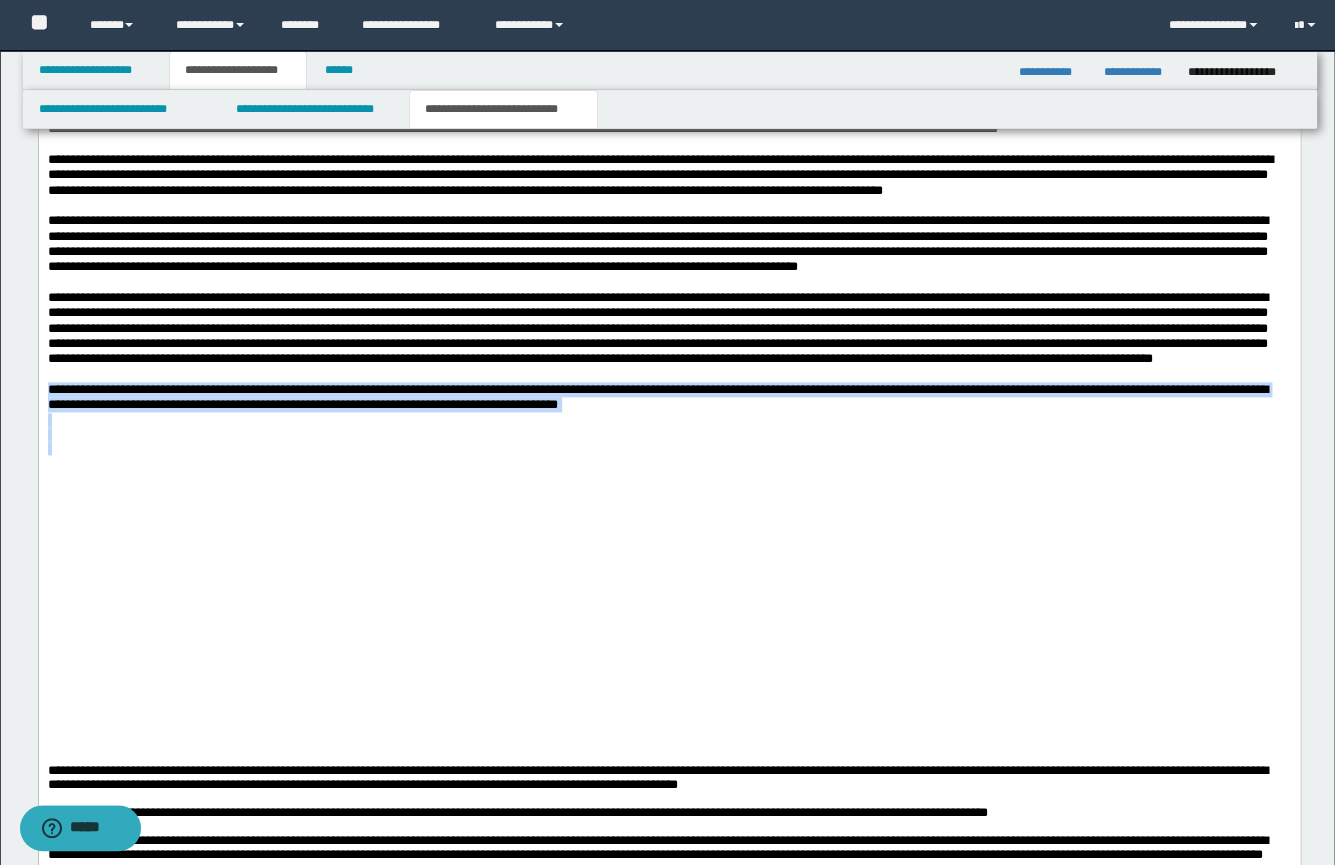 drag, startPoint x: 49, startPoint y: 467, endPoint x: 889, endPoint y: 519, distance: 841.608 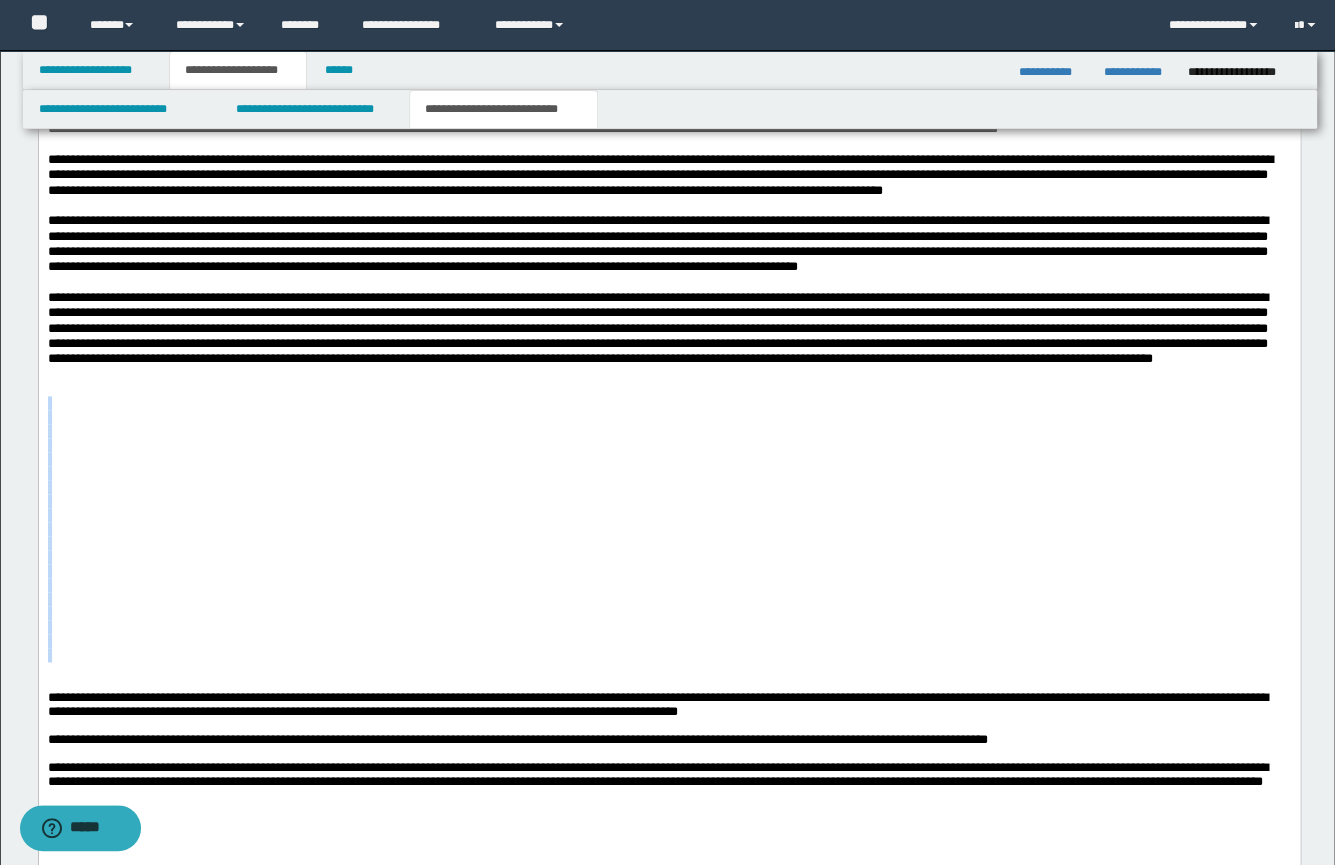drag, startPoint x: 203, startPoint y: 738, endPoint x: 183, endPoint y: 483, distance: 255.78311 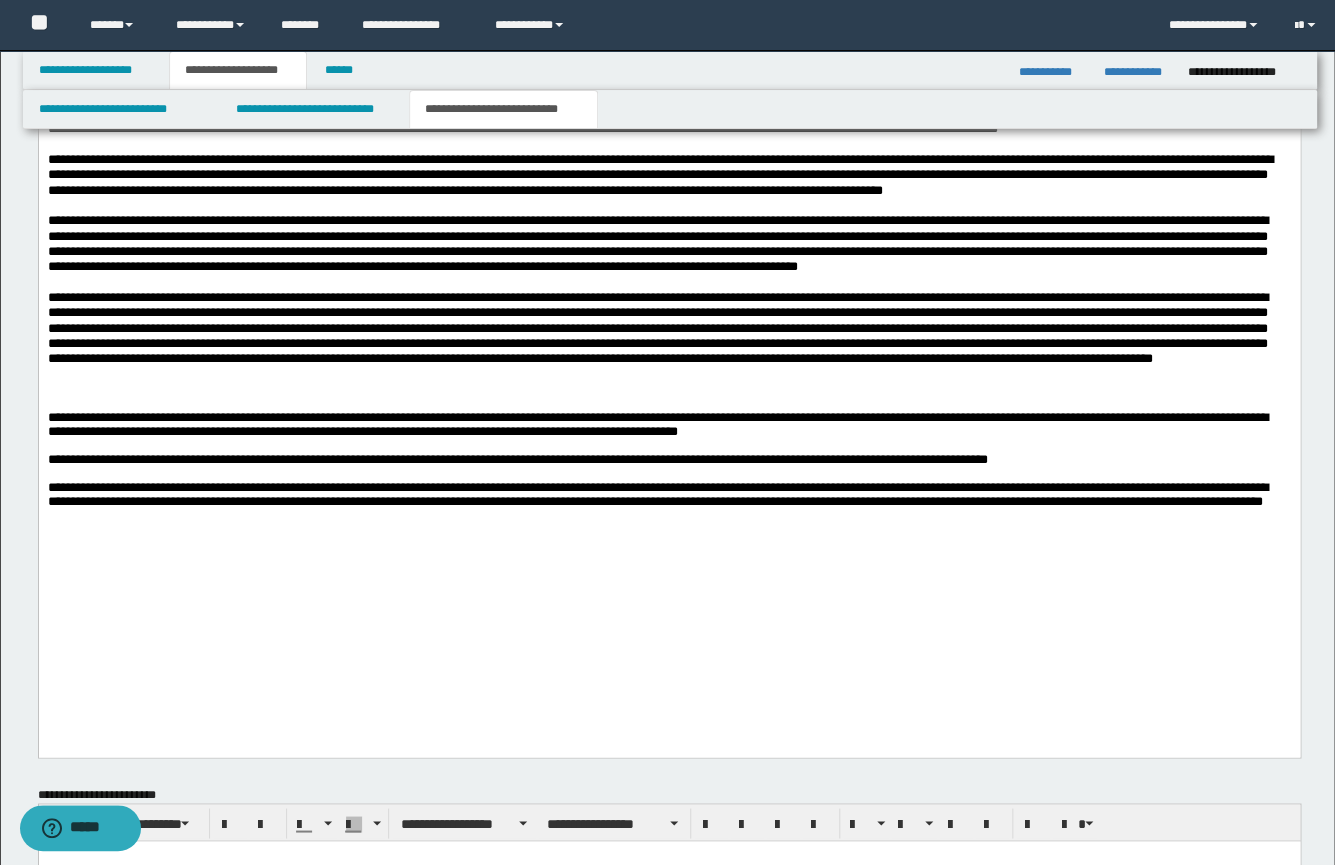 click at bounding box center [668, 404] 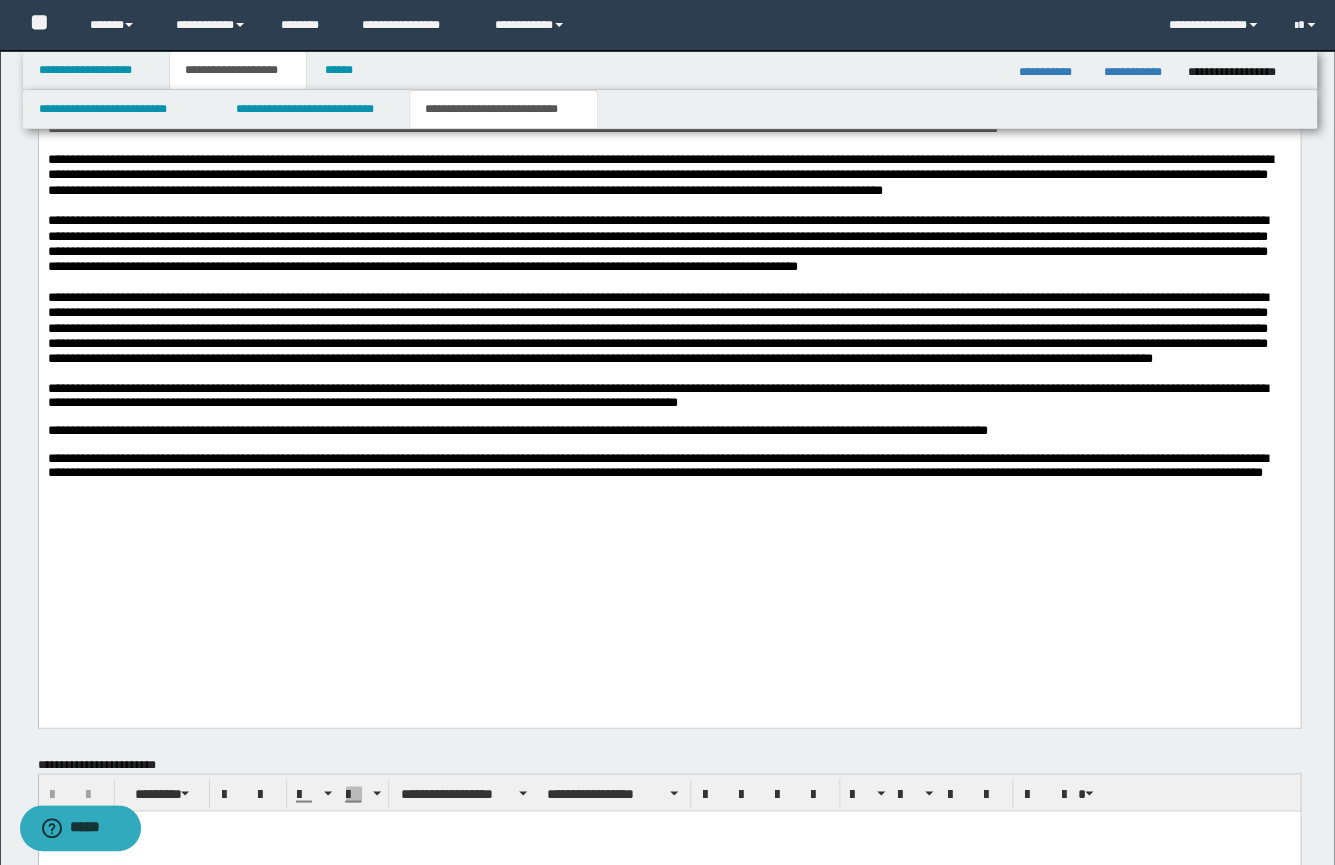 click on "**********" at bounding box center [668, 396] 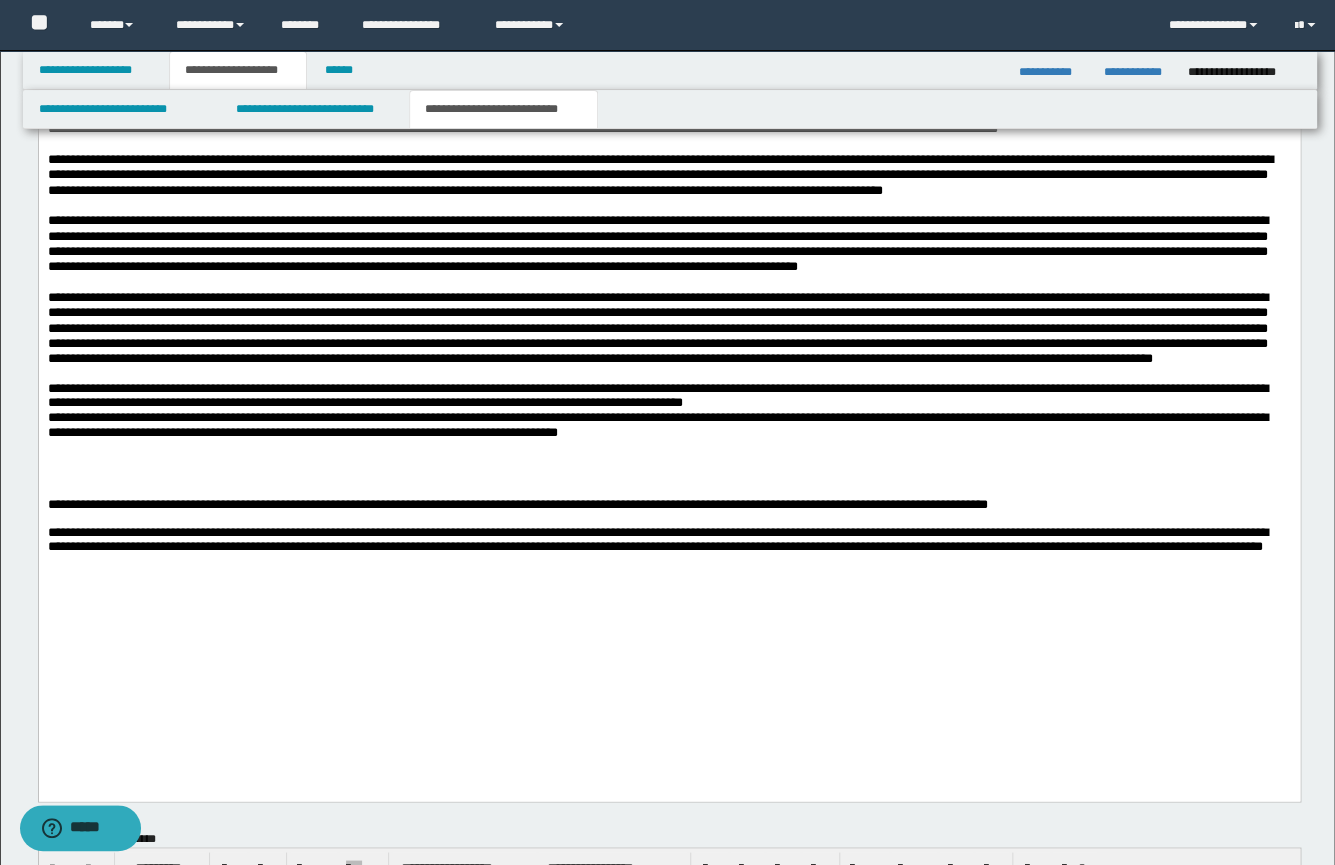 click on "**********" at bounding box center [657, 425] 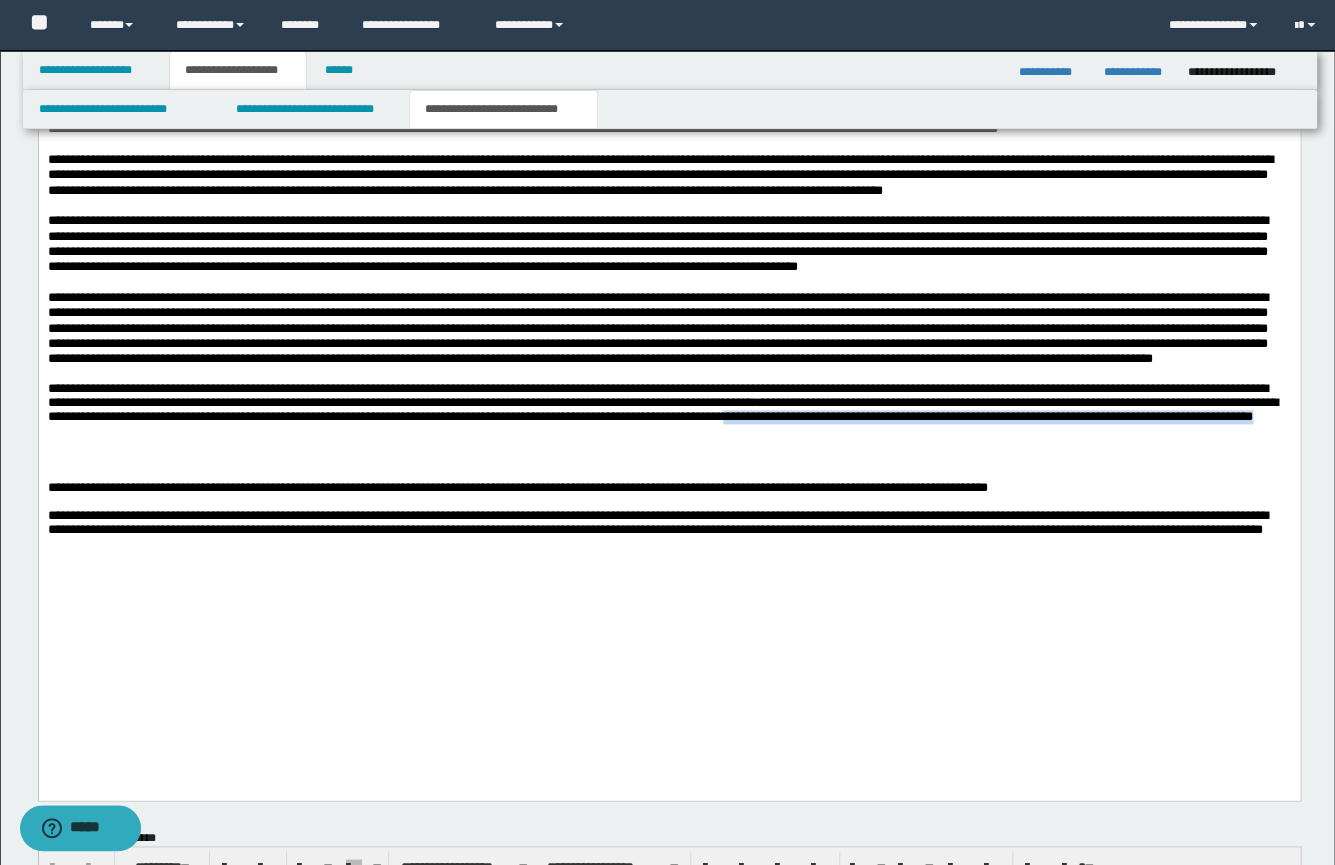 drag, startPoint x: 702, startPoint y: 513, endPoint x: 59, endPoint y: 530, distance: 643.2247 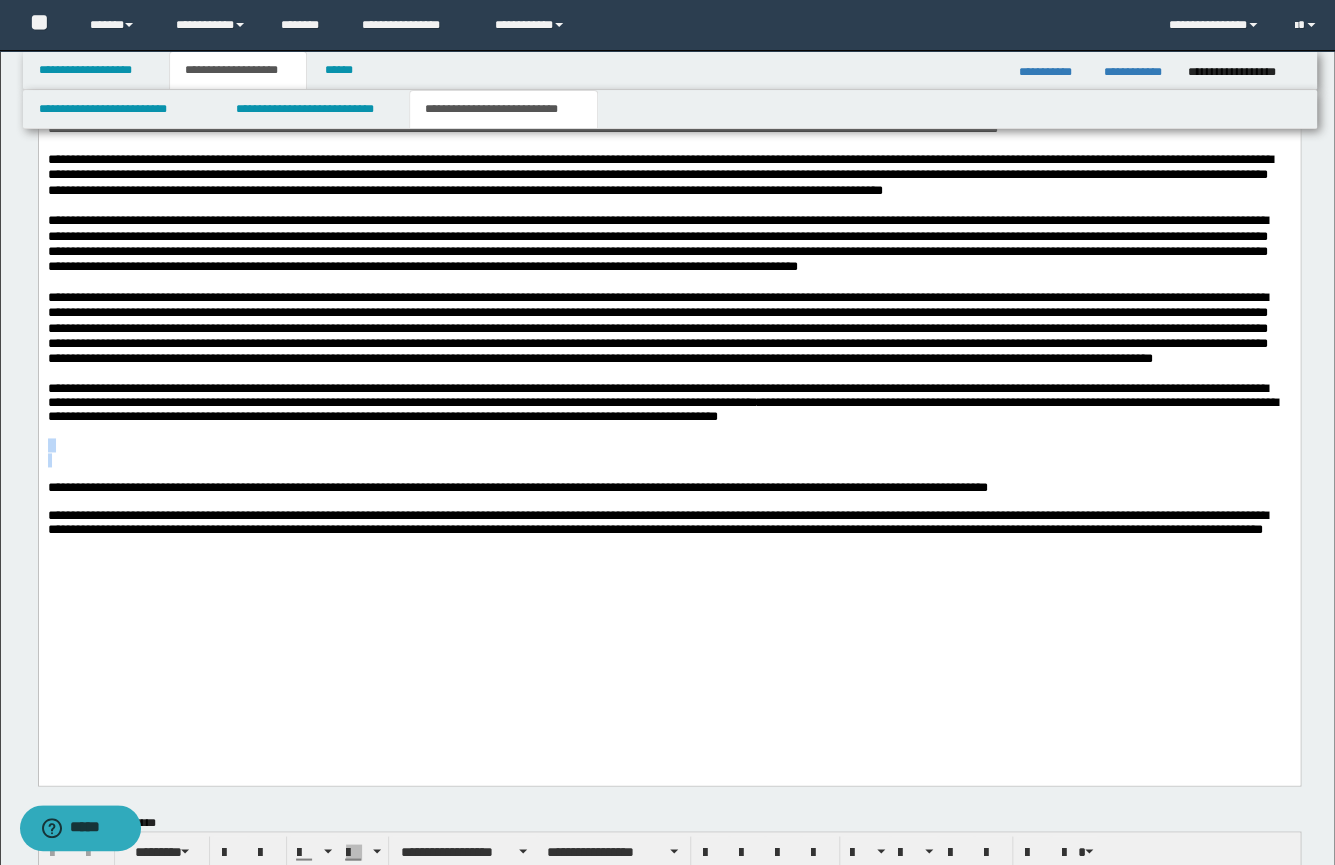 drag, startPoint x: 97, startPoint y: 543, endPoint x: 102, endPoint y: 506, distance: 37.336308 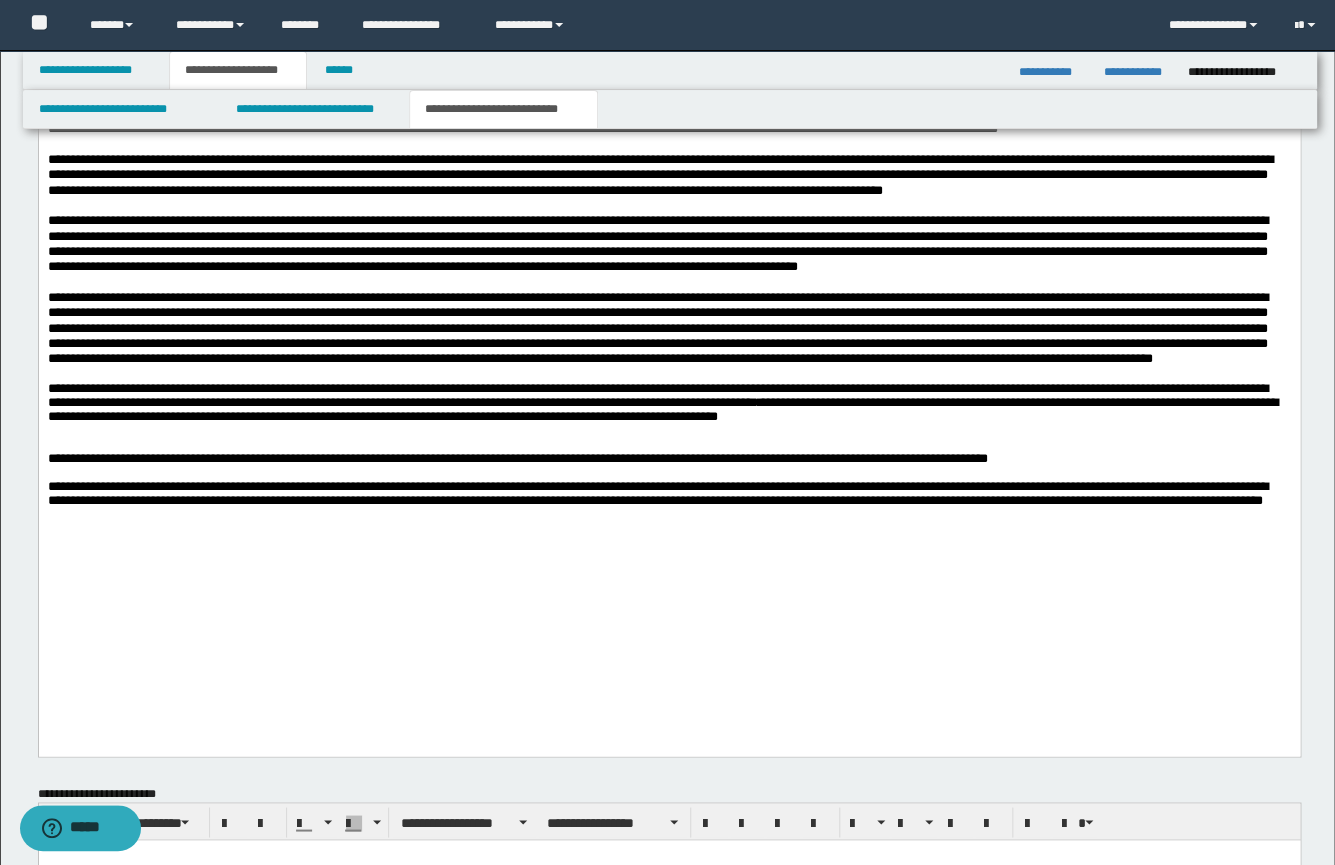 click at bounding box center [49, 444] 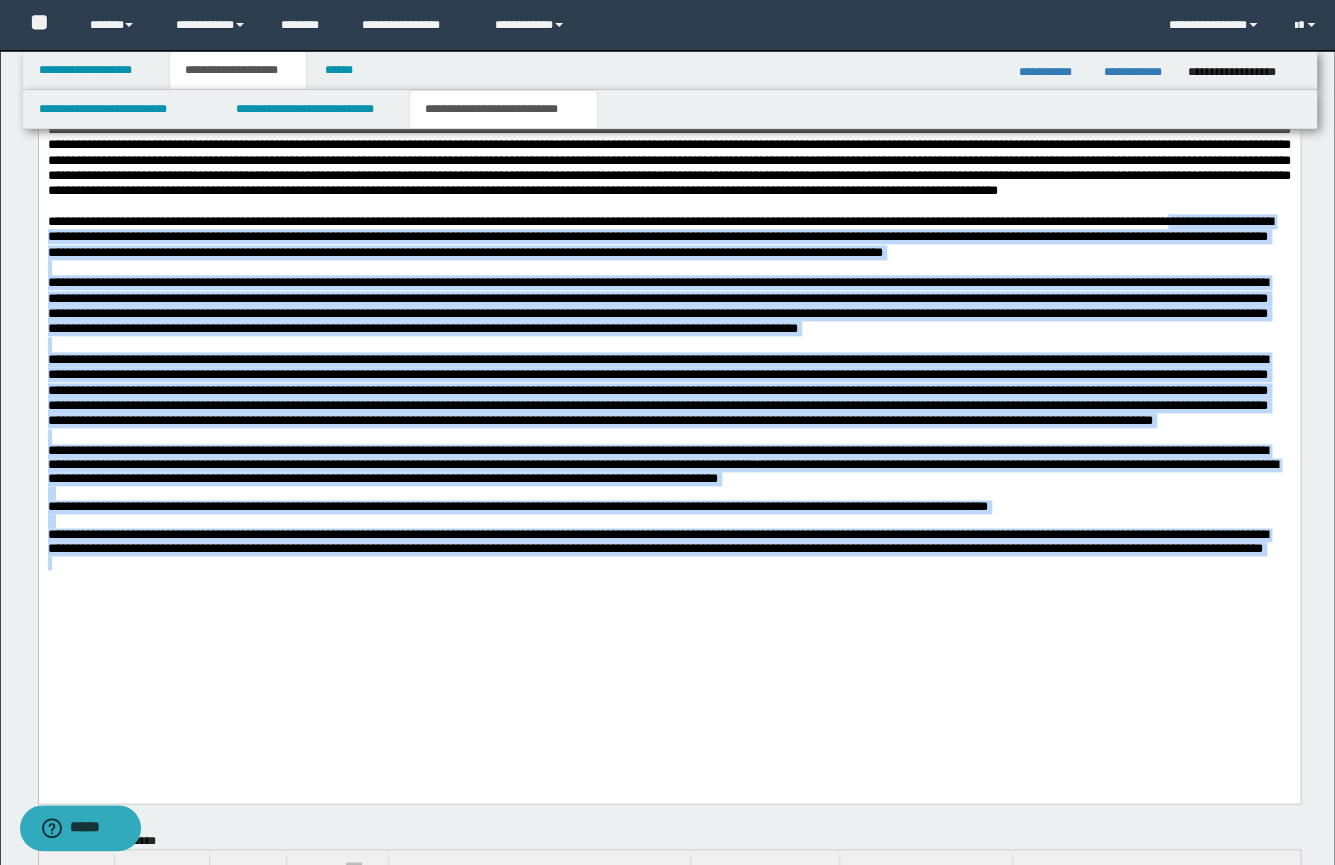 scroll, scrollTop: 503, scrollLeft: 0, axis: vertical 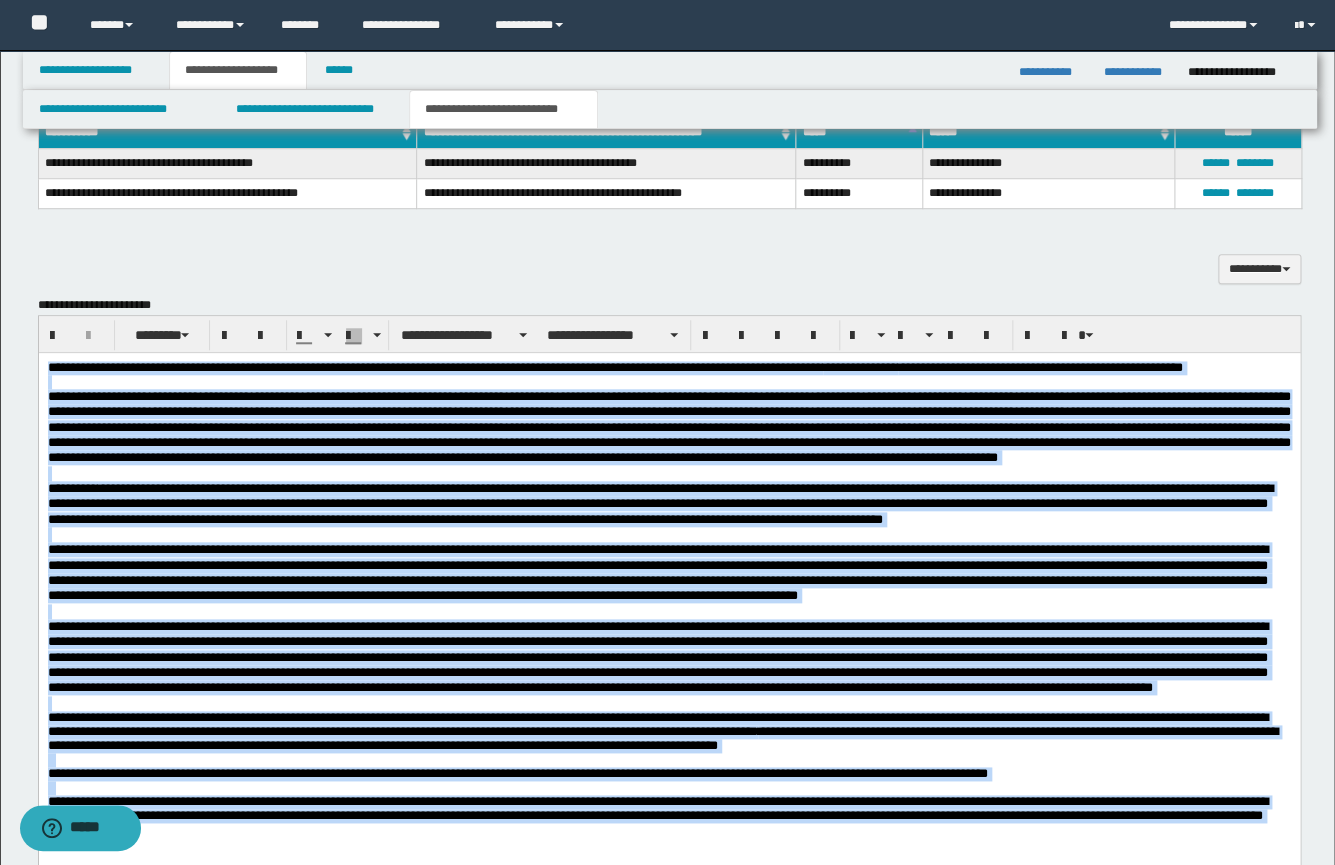 drag, startPoint x: 547, startPoint y: 922, endPoint x: 170, endPoint y: 263, distance: 759.2167 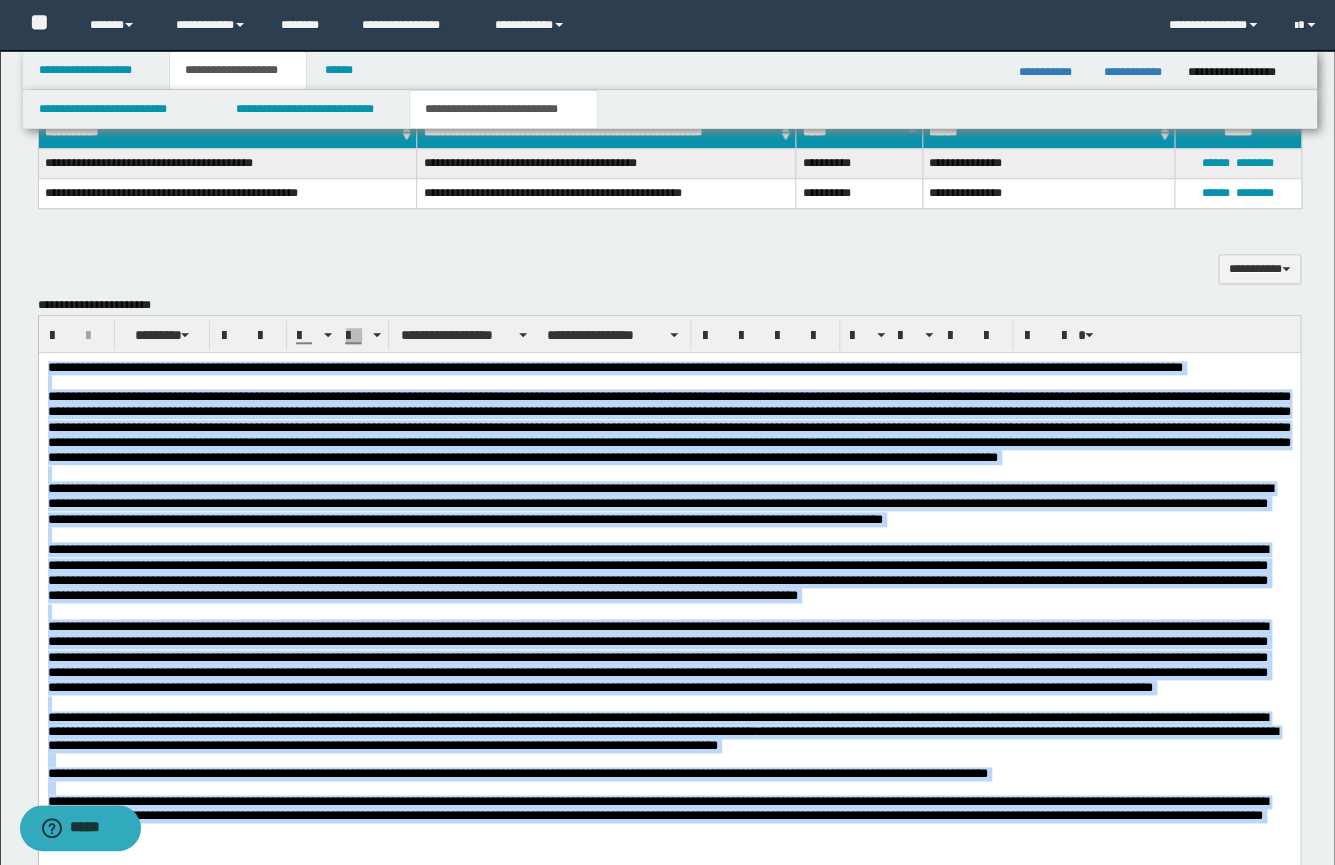 click on "**********" at bounding box center [668, 638] 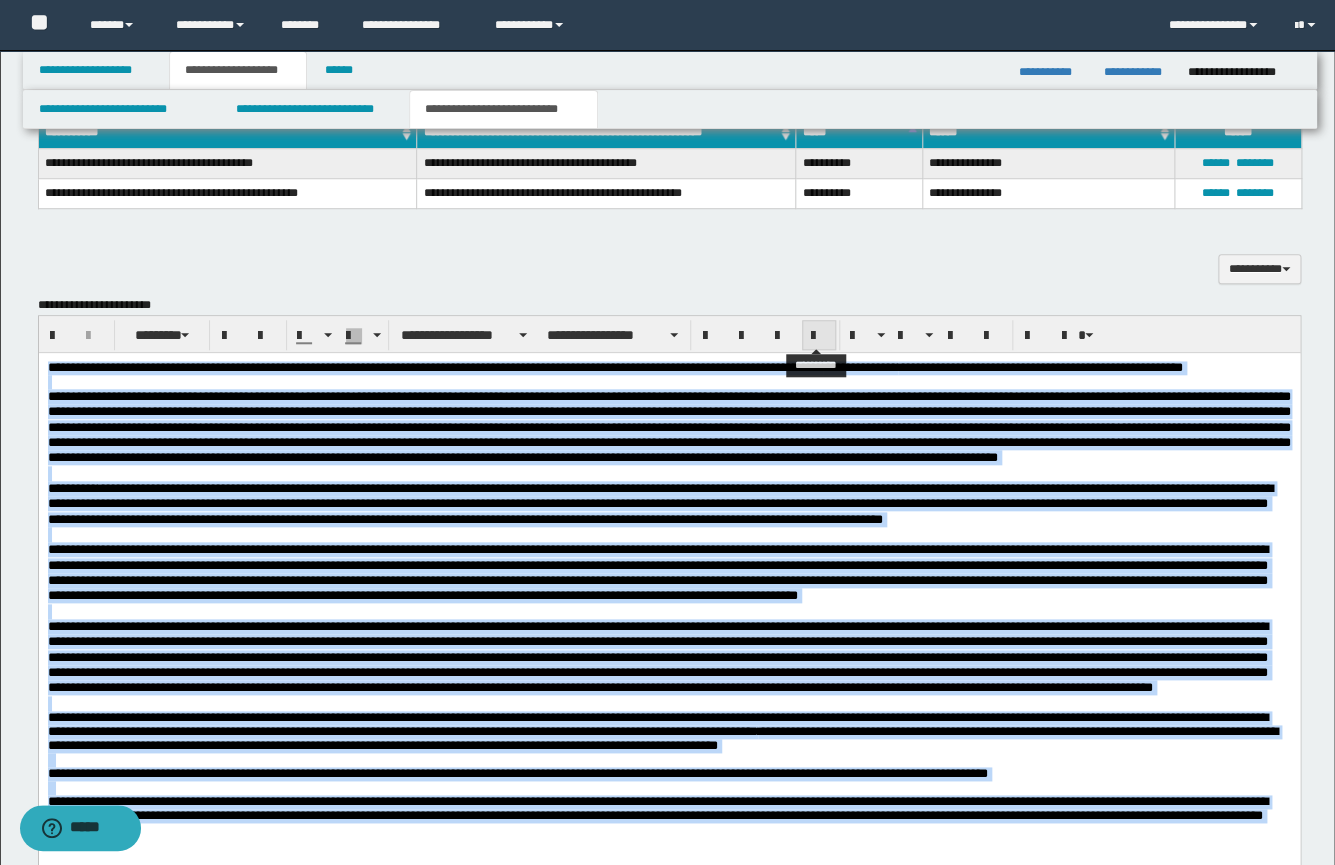 click at bounding box center [819, 336] 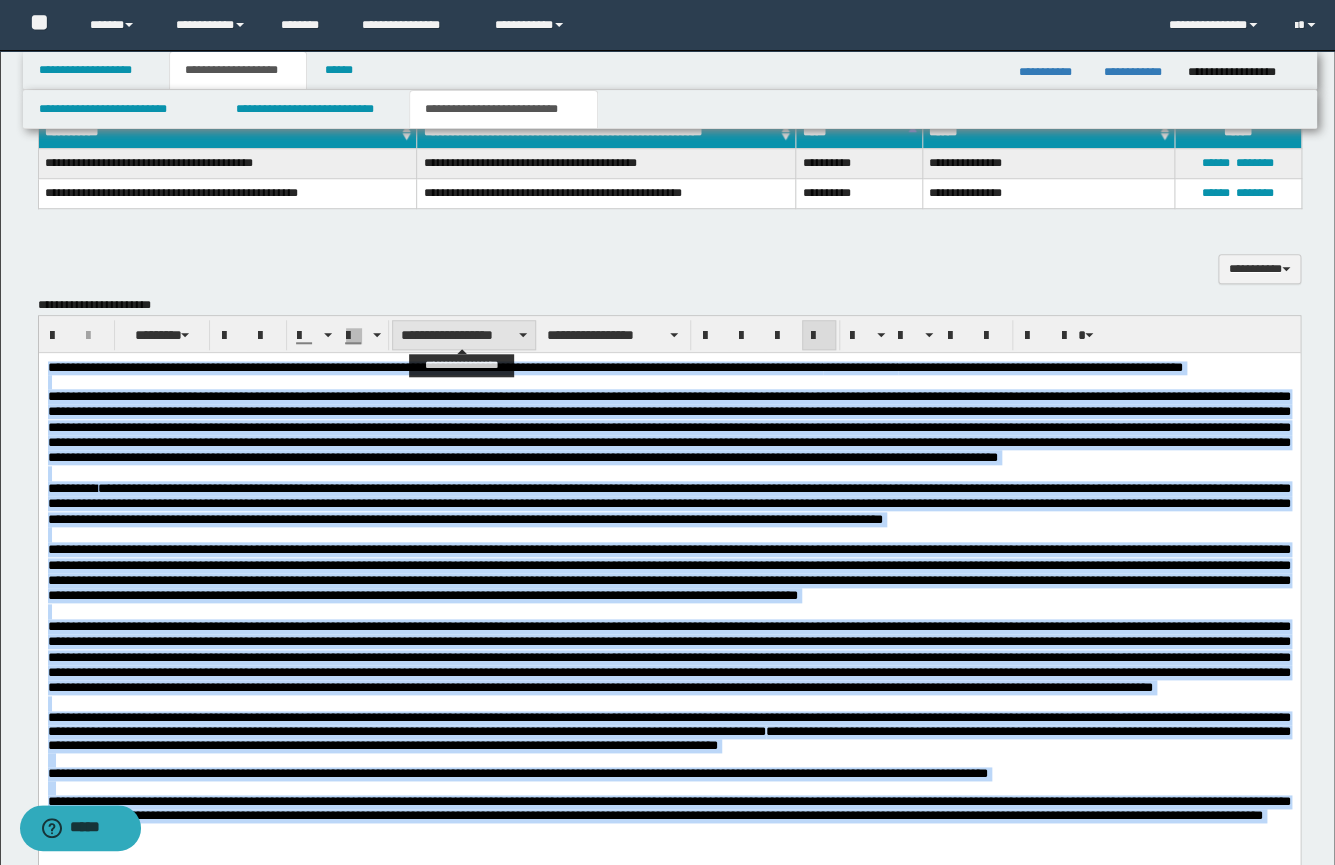 click on "**********" at bounding box center (464, 335) 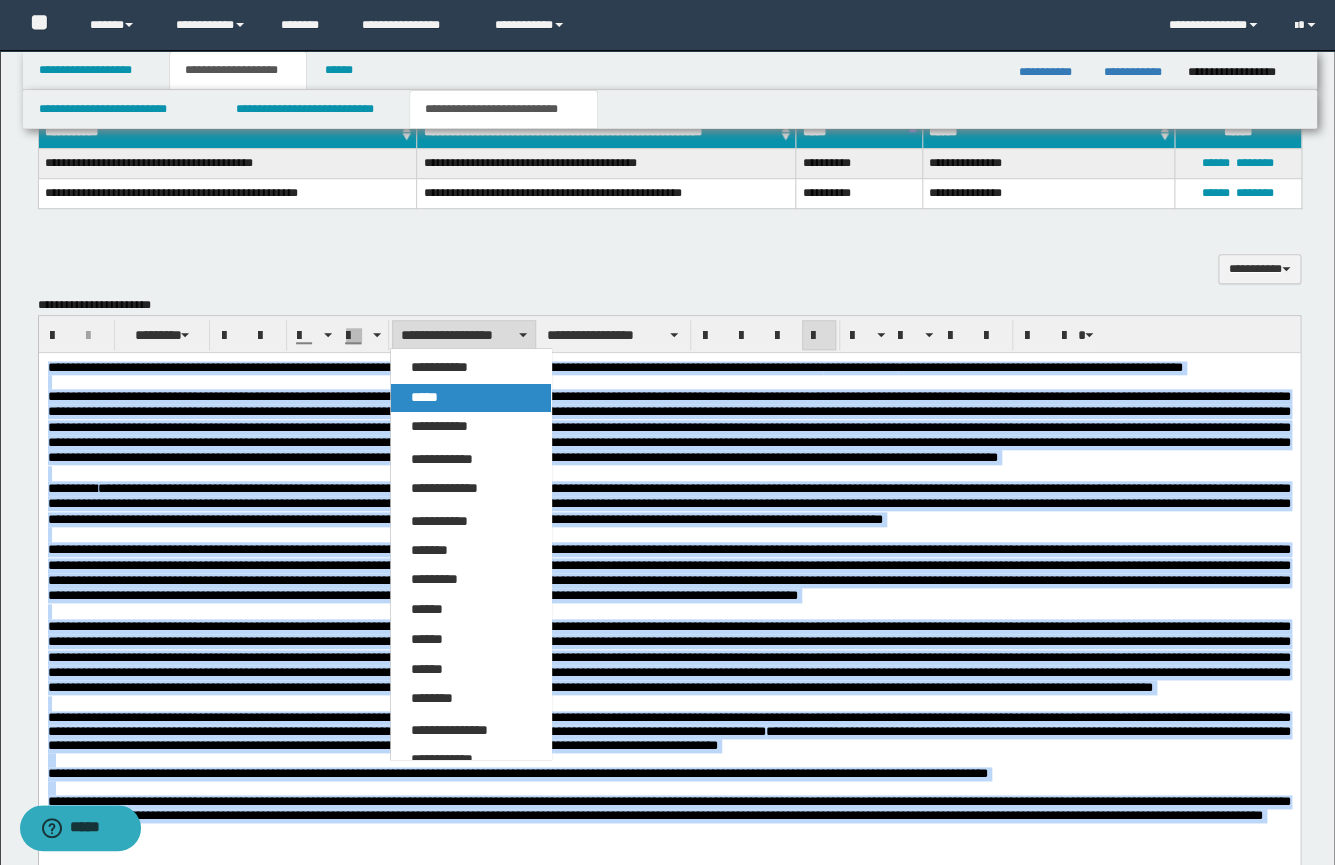 click on "*****" at bounding box center (424, 397) 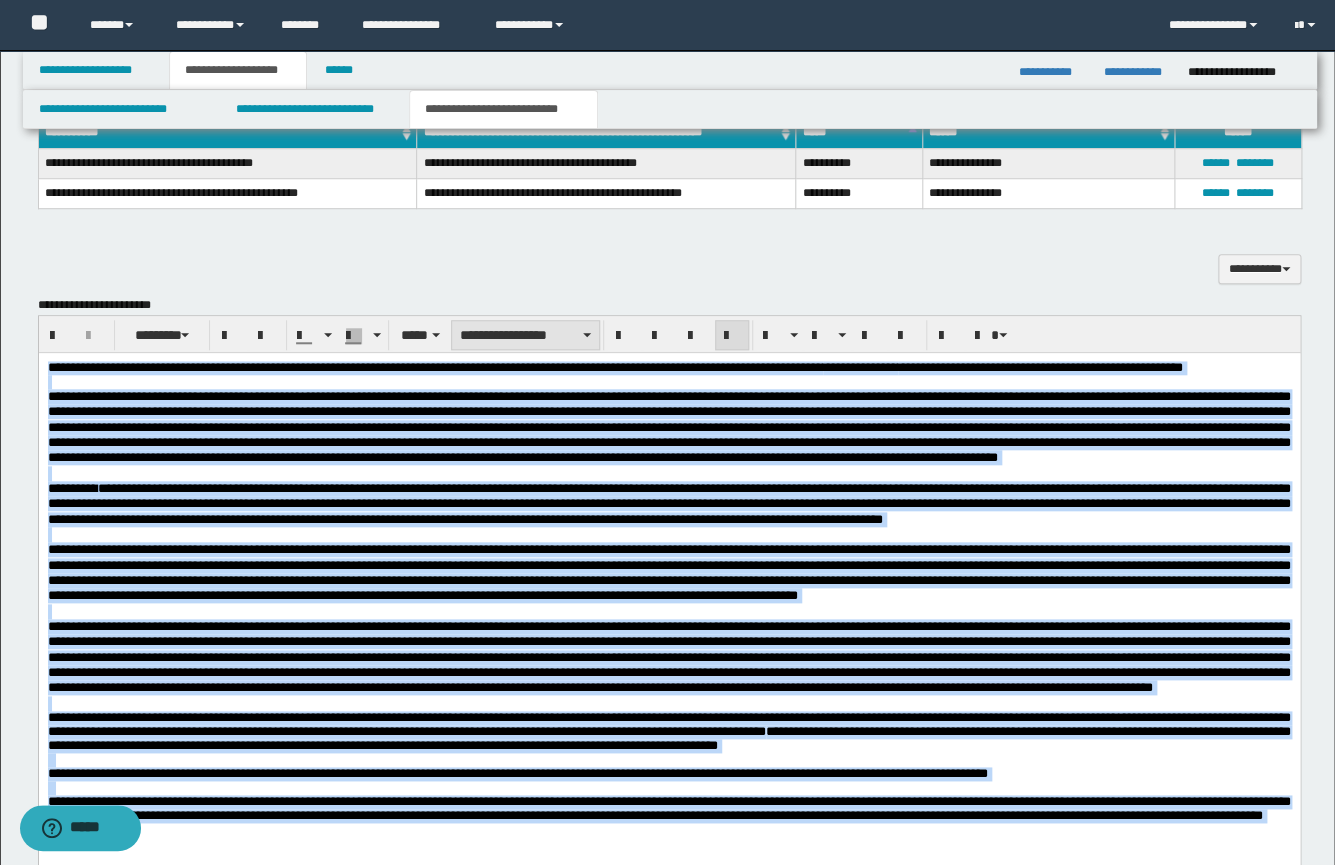 click on "**********" at bounding box center [525, 335] 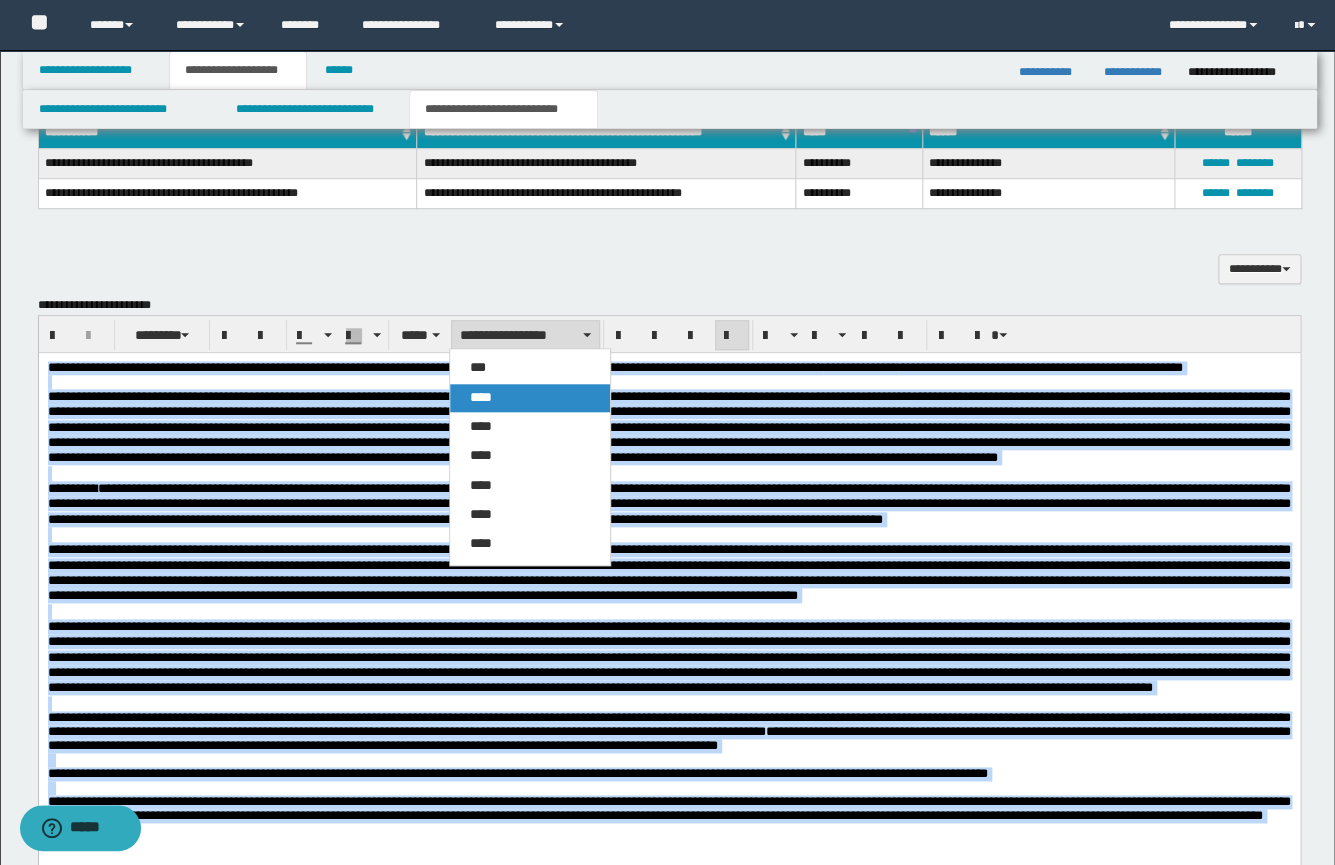 click on "****" at bounding box center [530, 398] 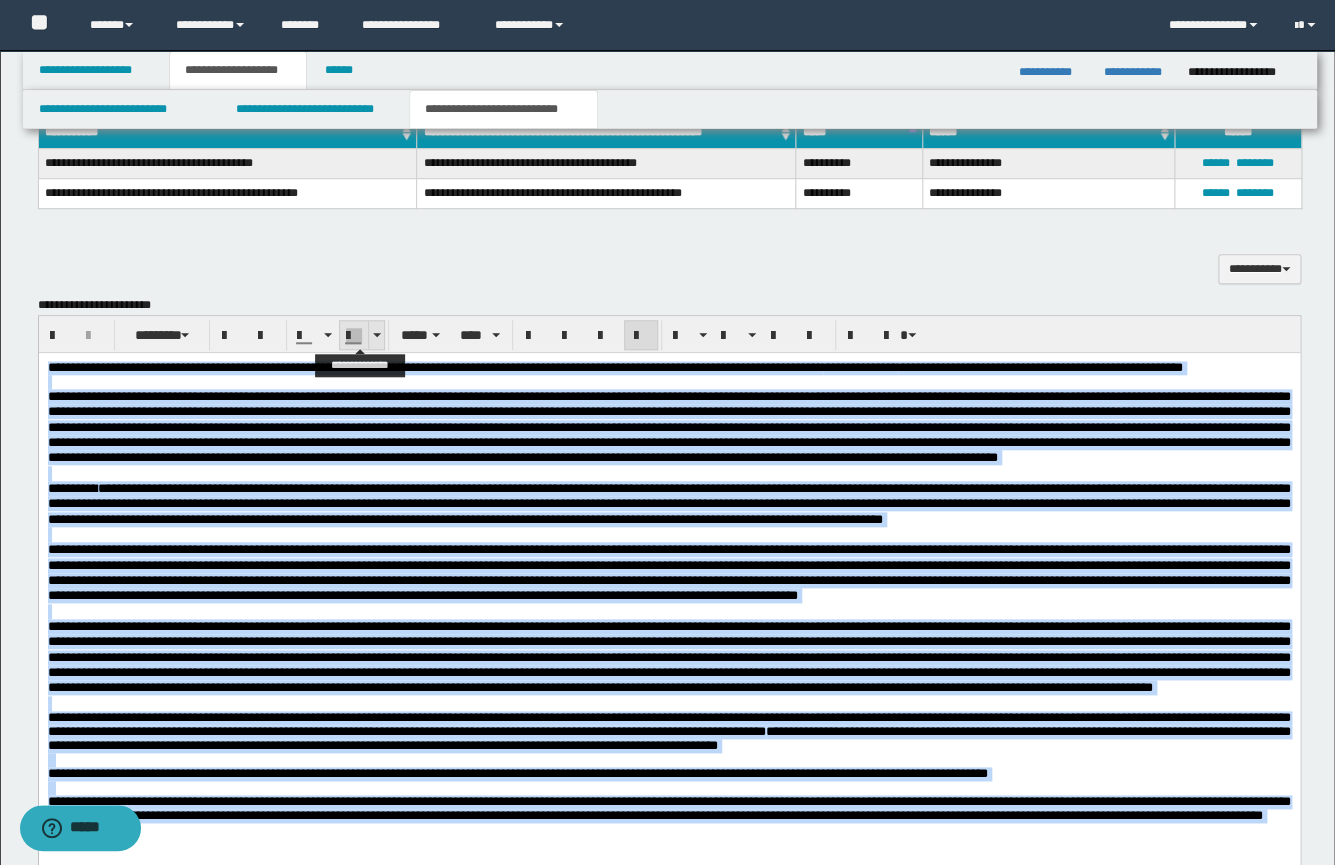 click at bounding box center [376, 335] 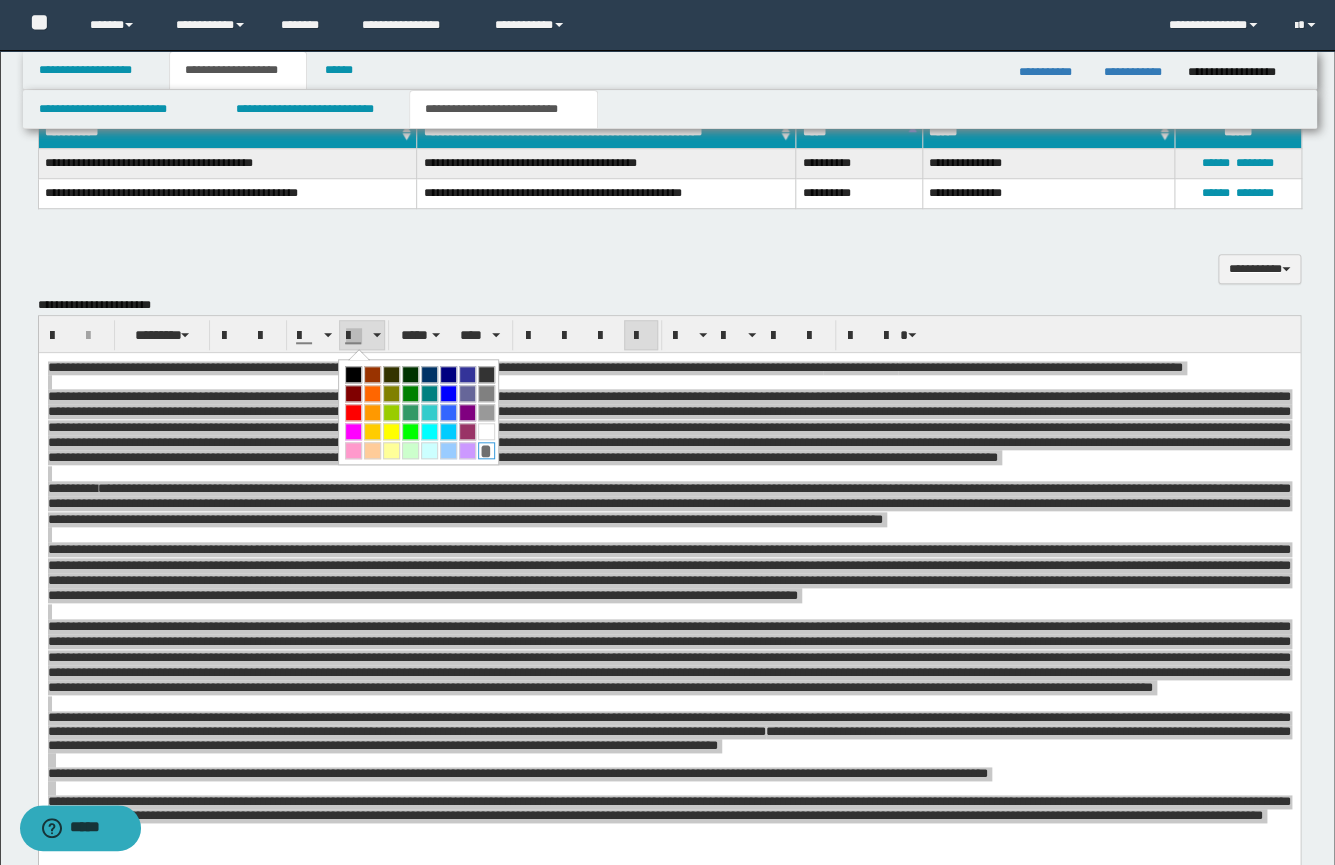click on "*" at bounding box center (486, 450) 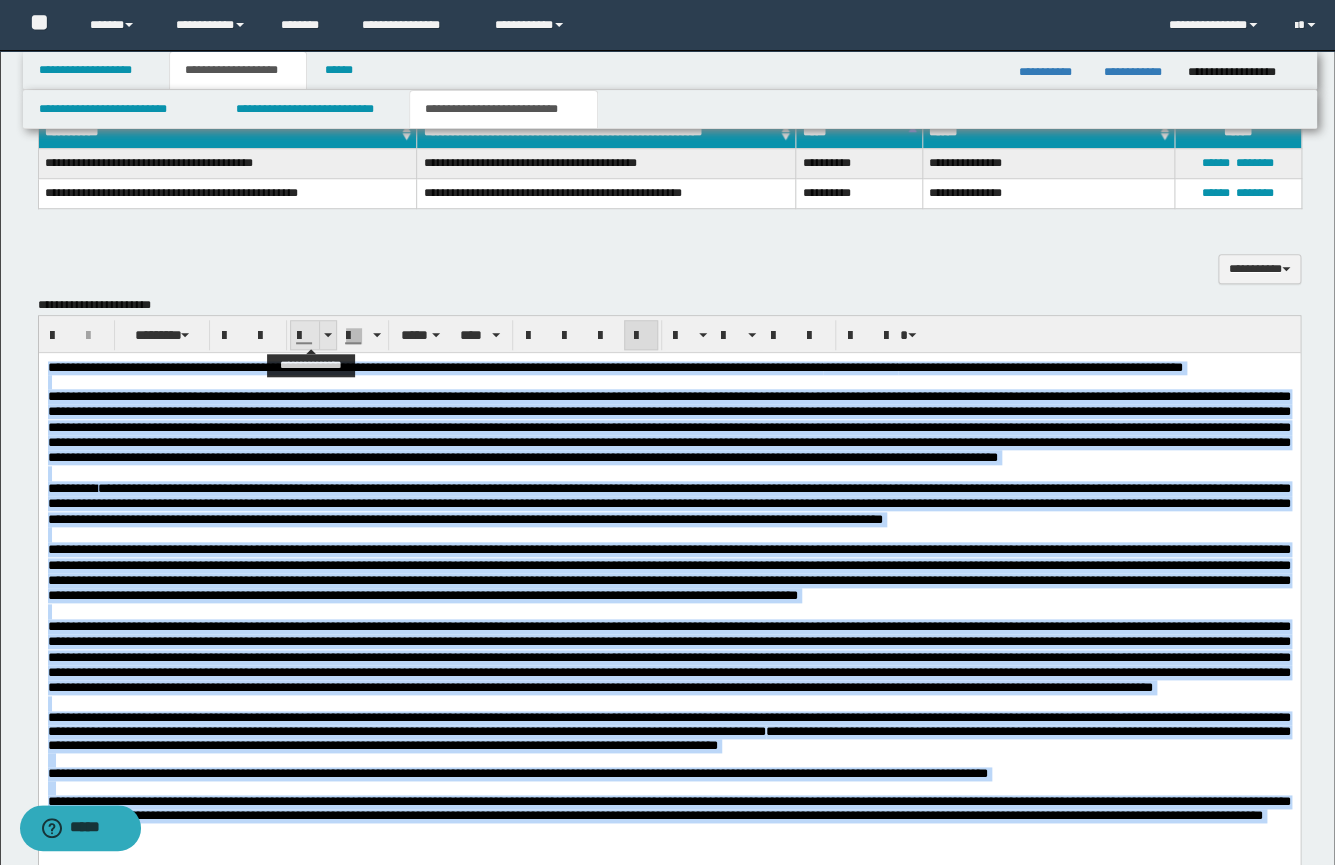 click at bounding box center (328, 335) 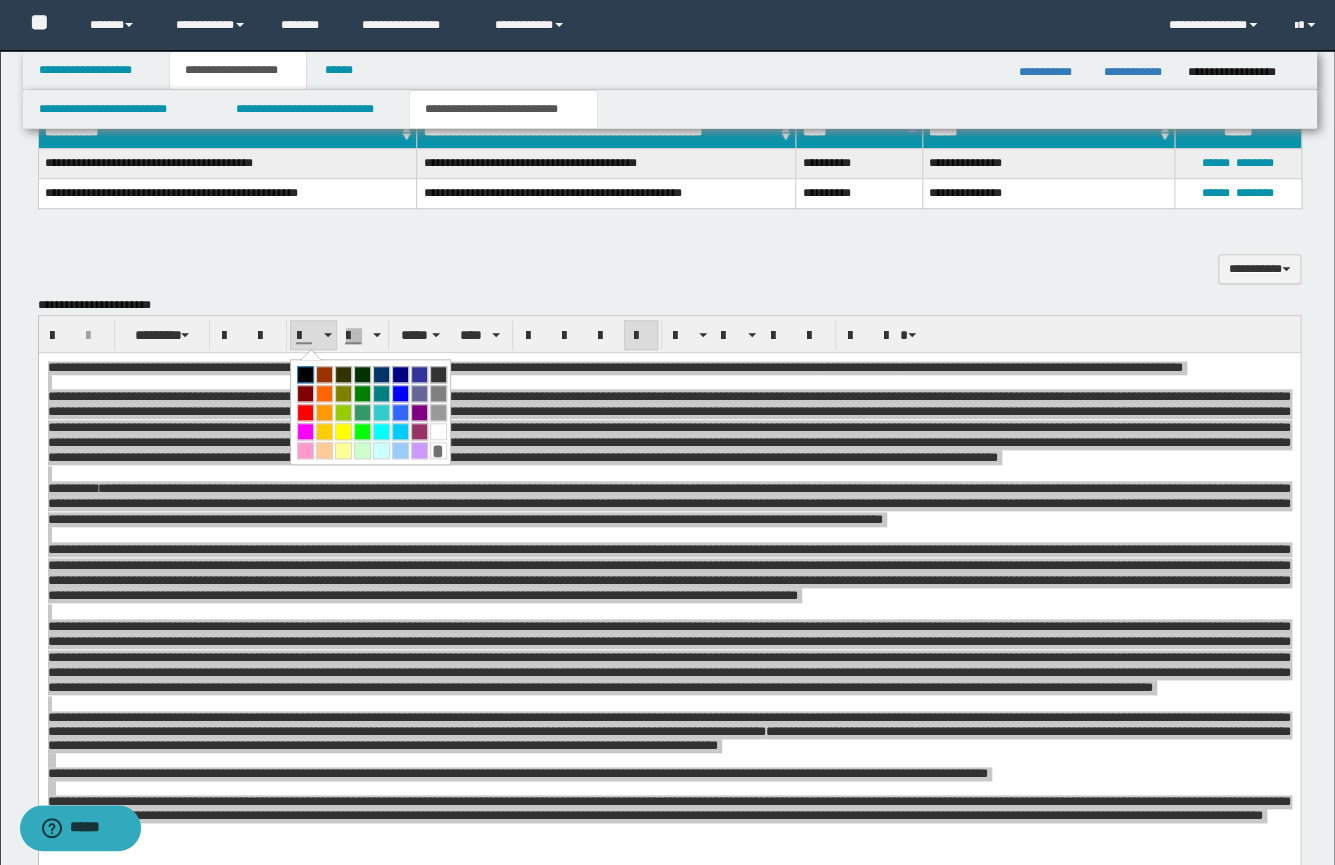 click at bounding box center (305, 374) 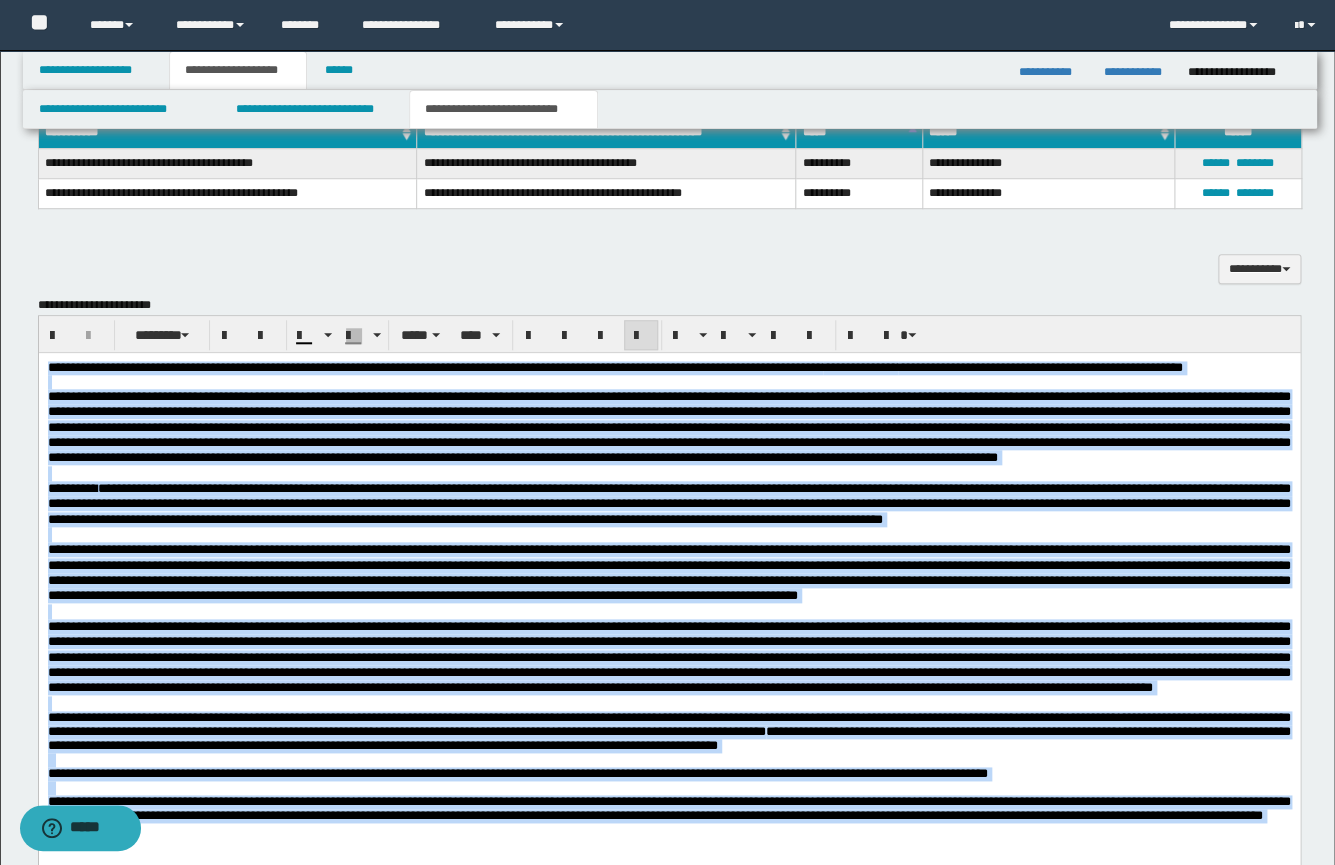 click at bounding box center [668, 427] 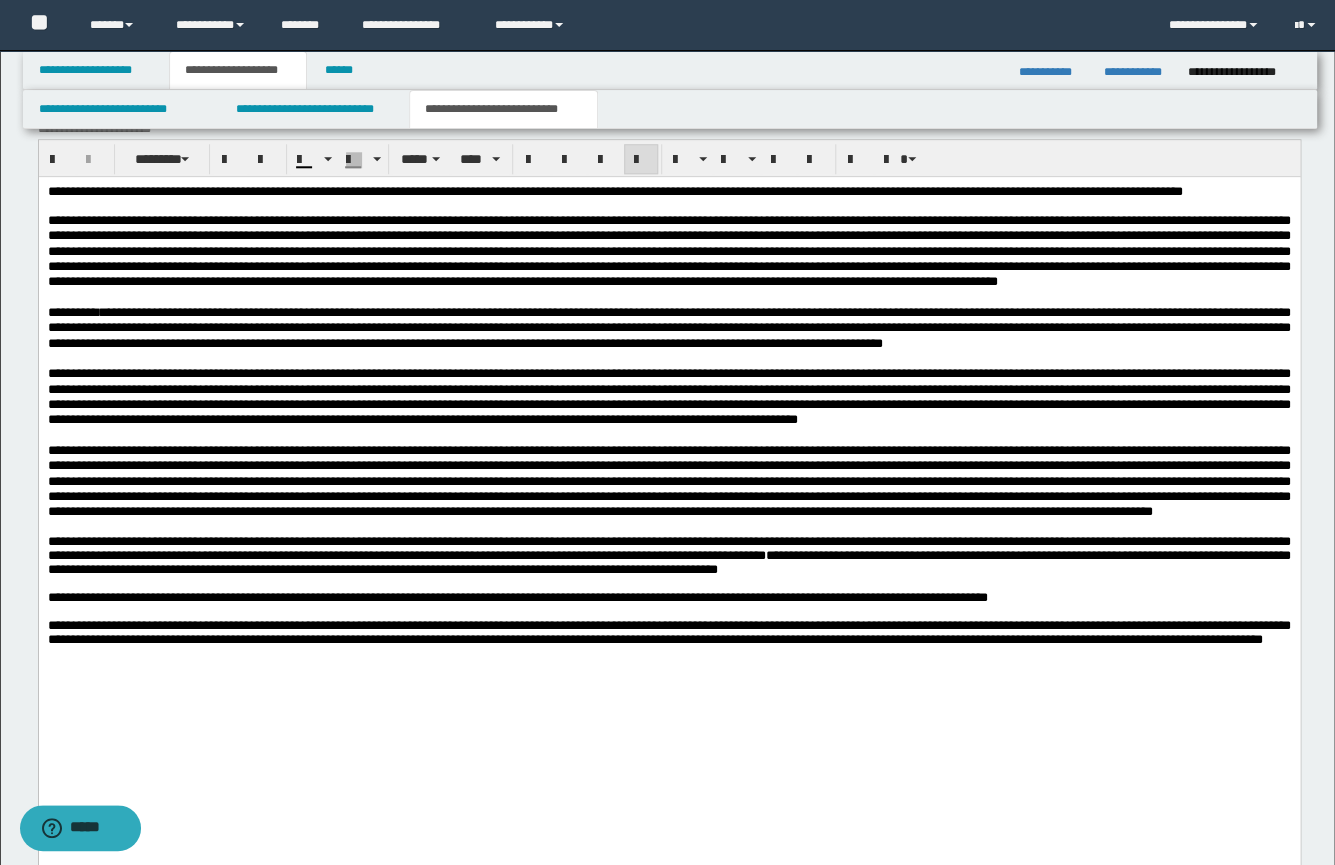 scroll, scrollTop: 866, scrollLeft: 0, axis: vertical 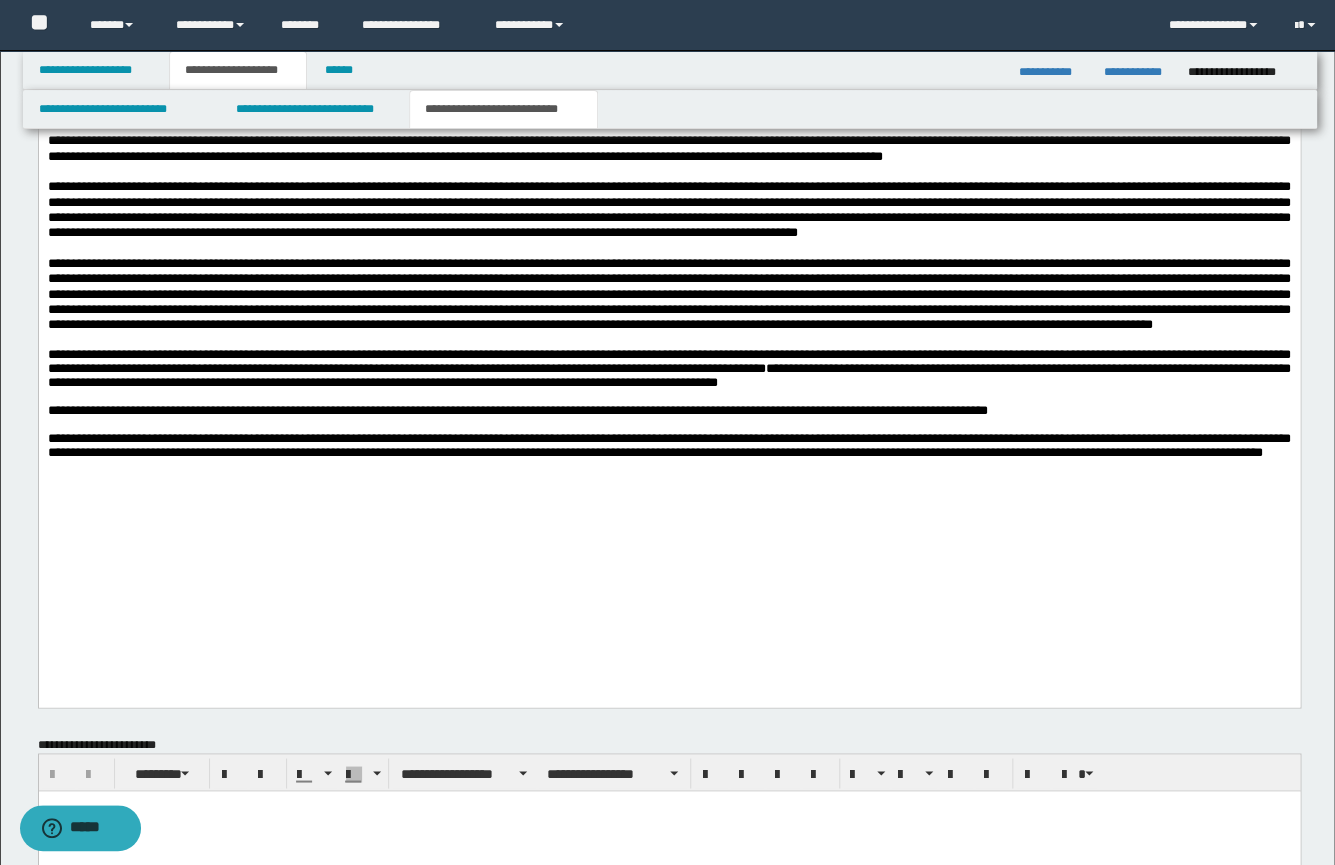 drag, startPoint x: 338, startPoint y: 695, endPoint x: 212, endPoint y: 633, distance: 140.42792 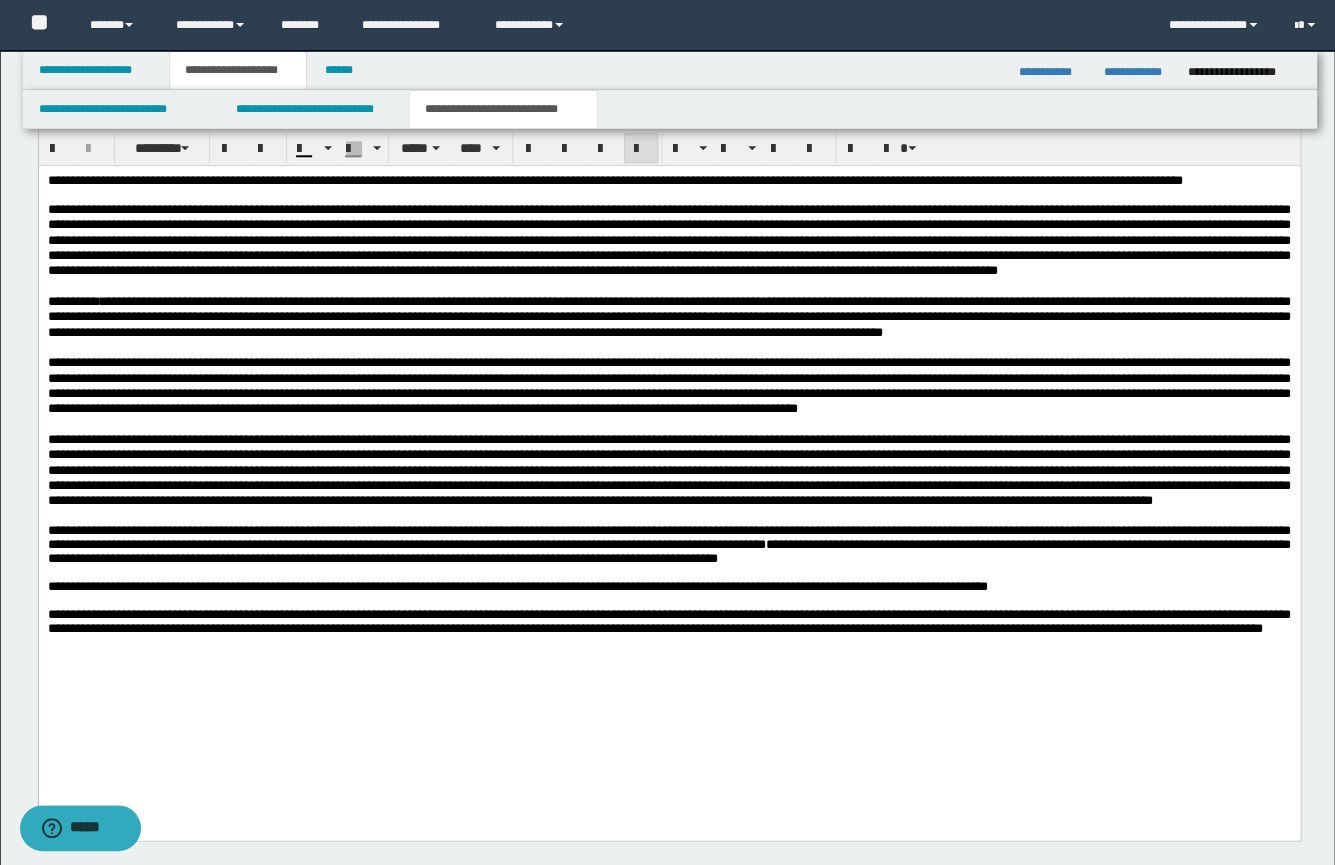 scroll, scrollTop: 742, scrollLeft: 0, axis: vertical 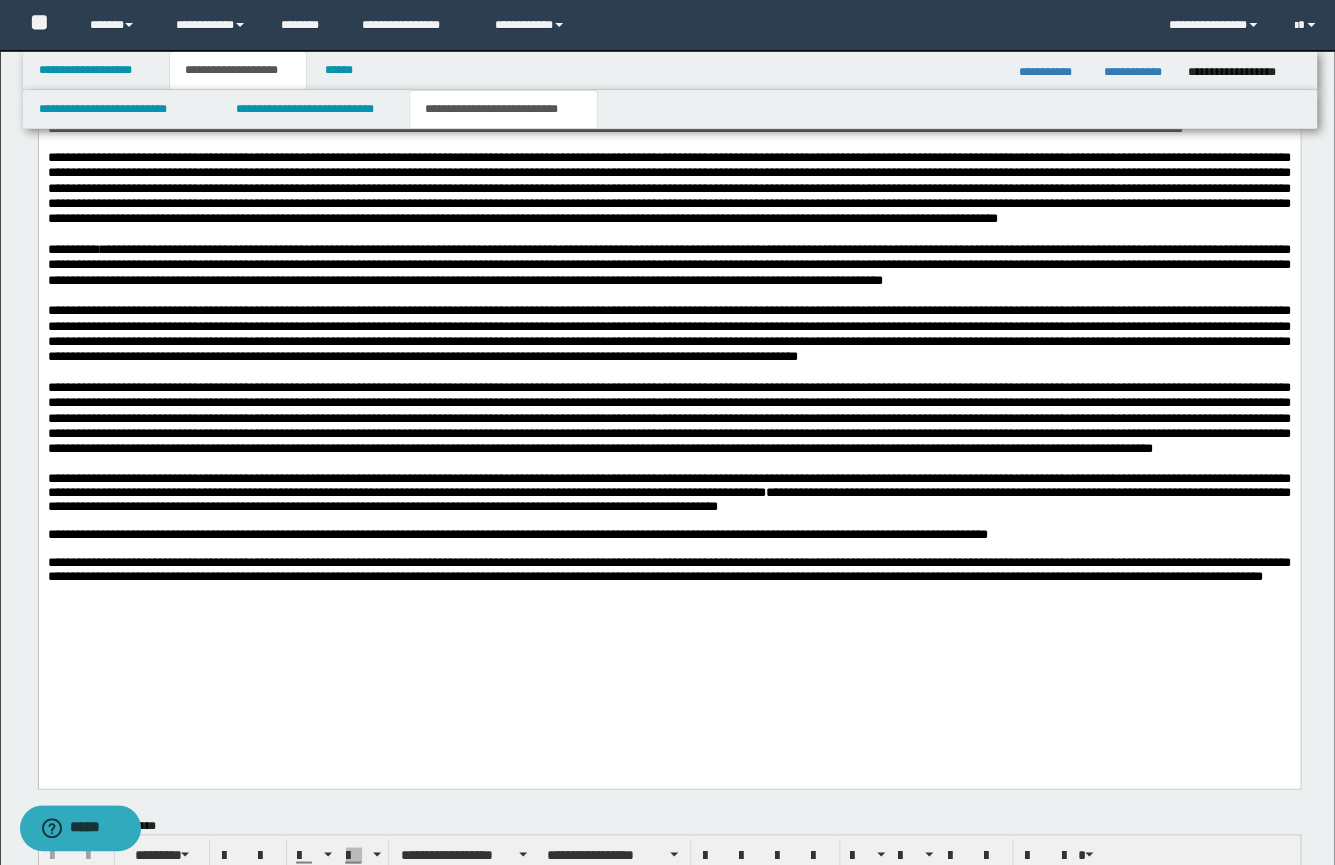 click at bounding box center [668, 418] 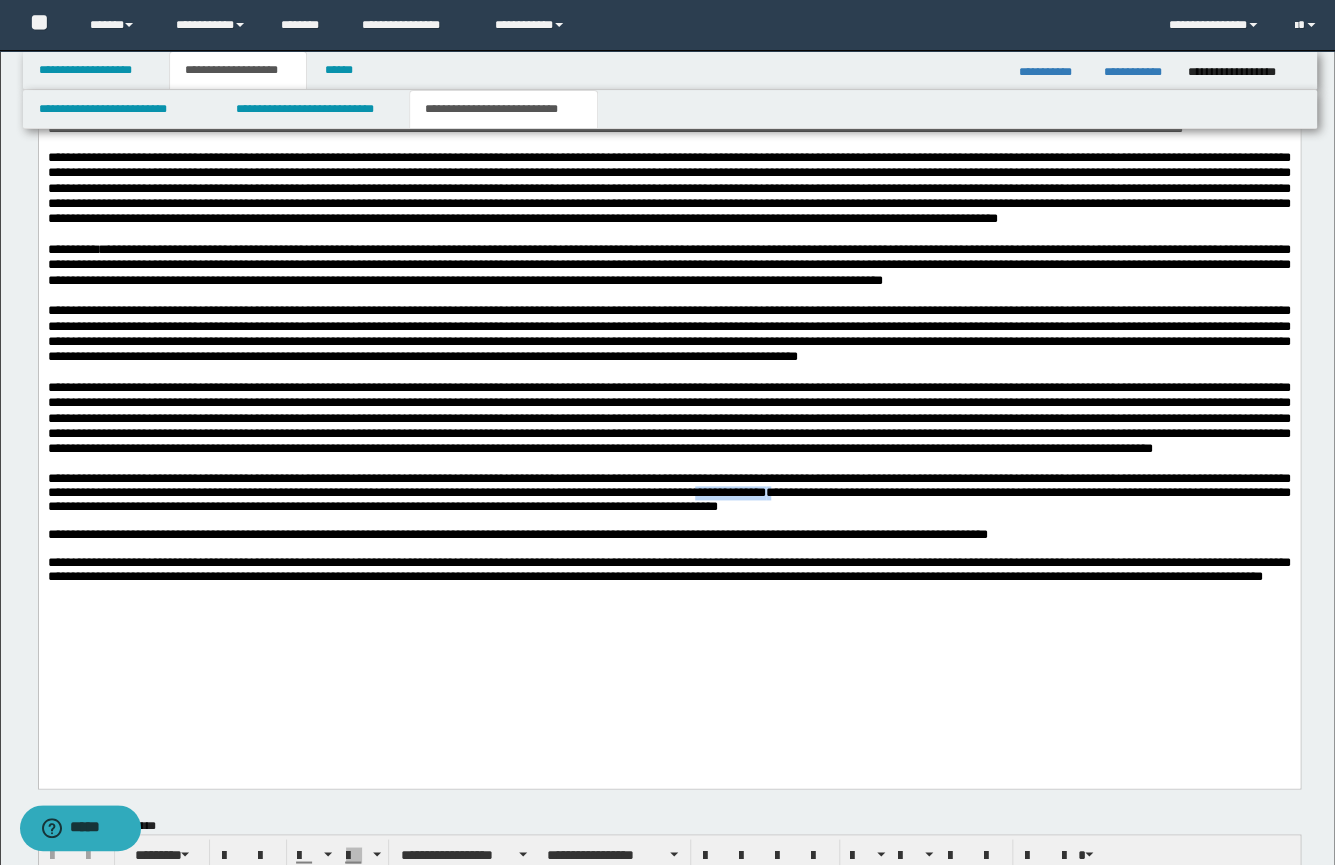 drag, startPoint x: 1108, startPoint y: 571, endPoint x: 1014, endPoint y: 576, distance: 94.13288 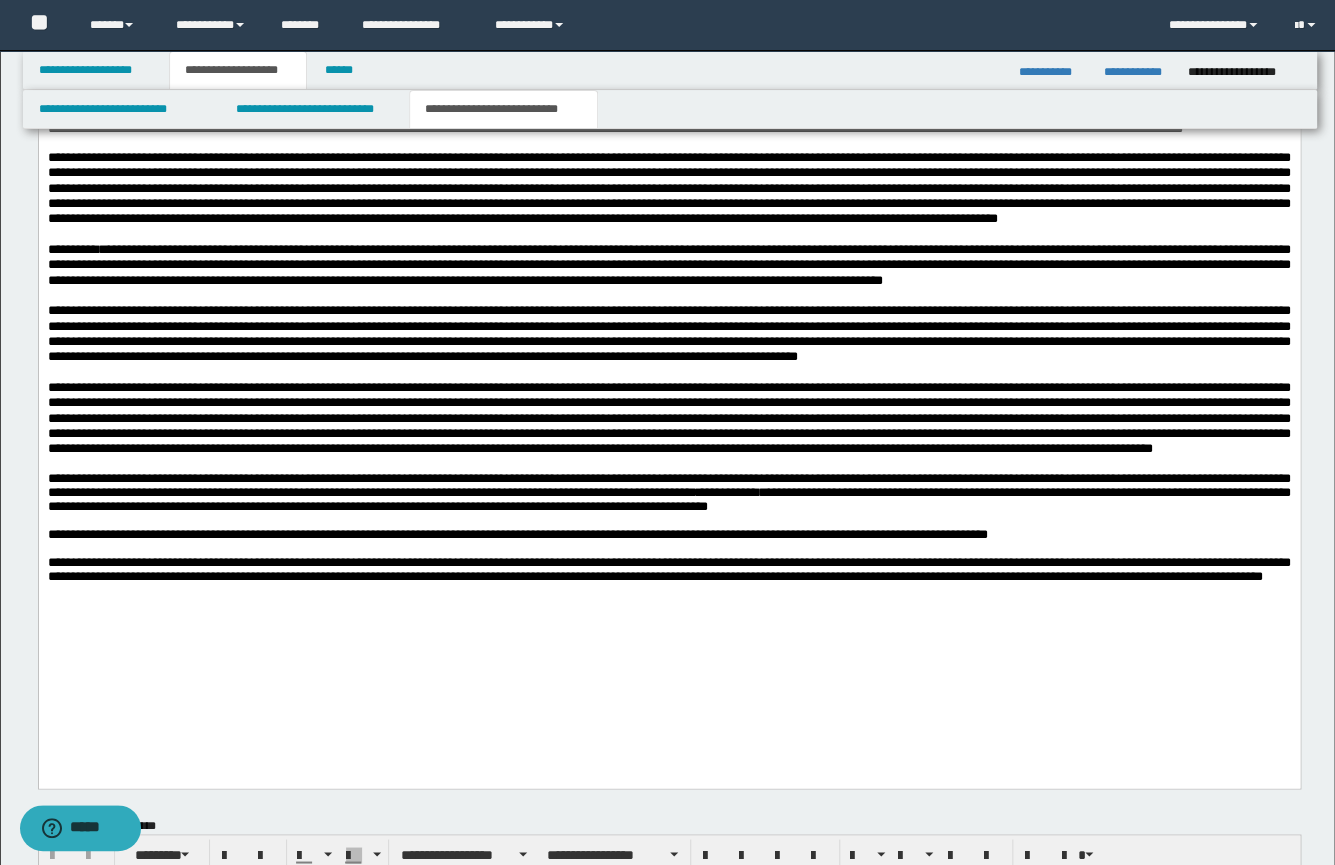click on "**********" at bounding box center (668, 492) 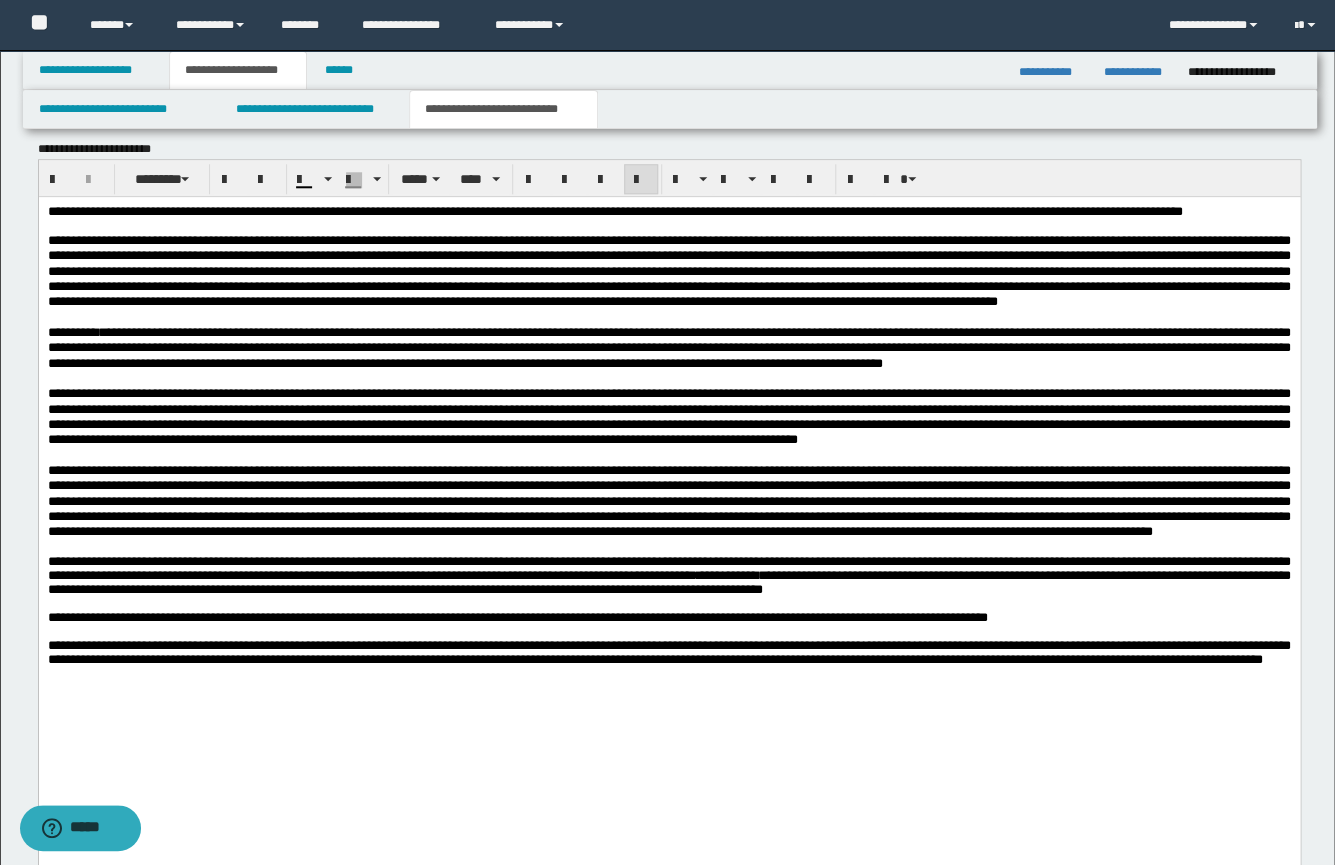 scroll, scrollTop: 458, scrollLeft: 0, axis: vertical 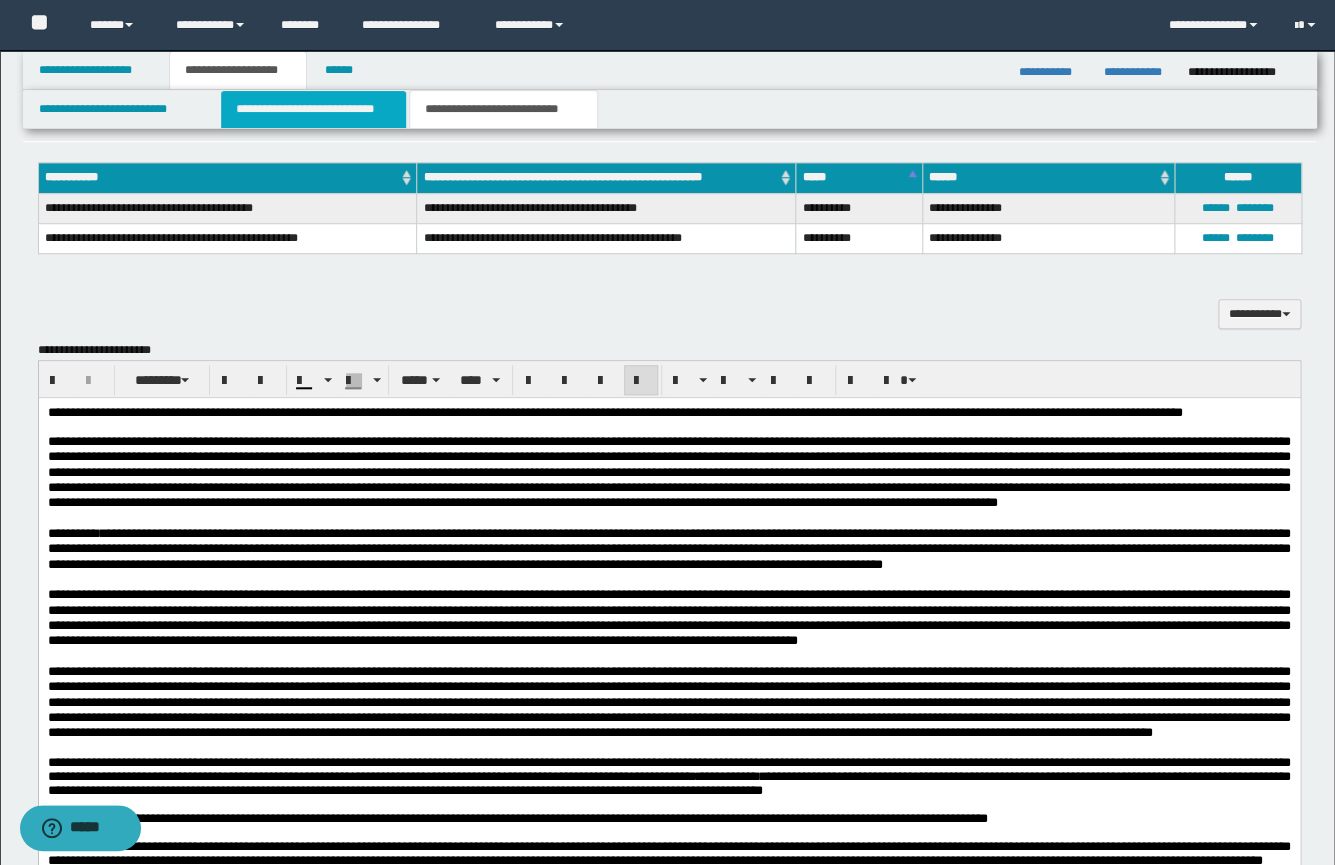 click on "**********" at bounding box center [313, 109] 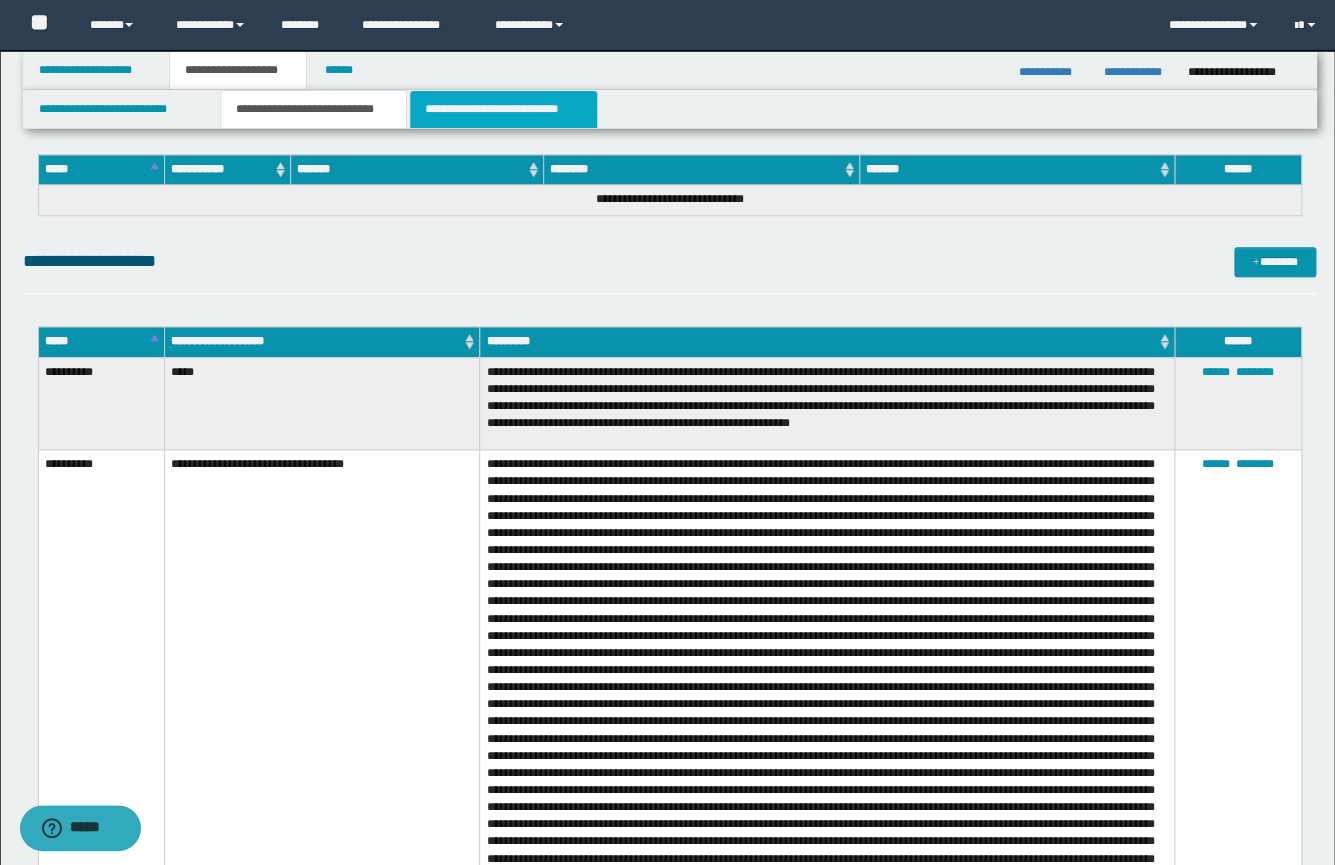 click on "**********" at bounding box center (503, 109) 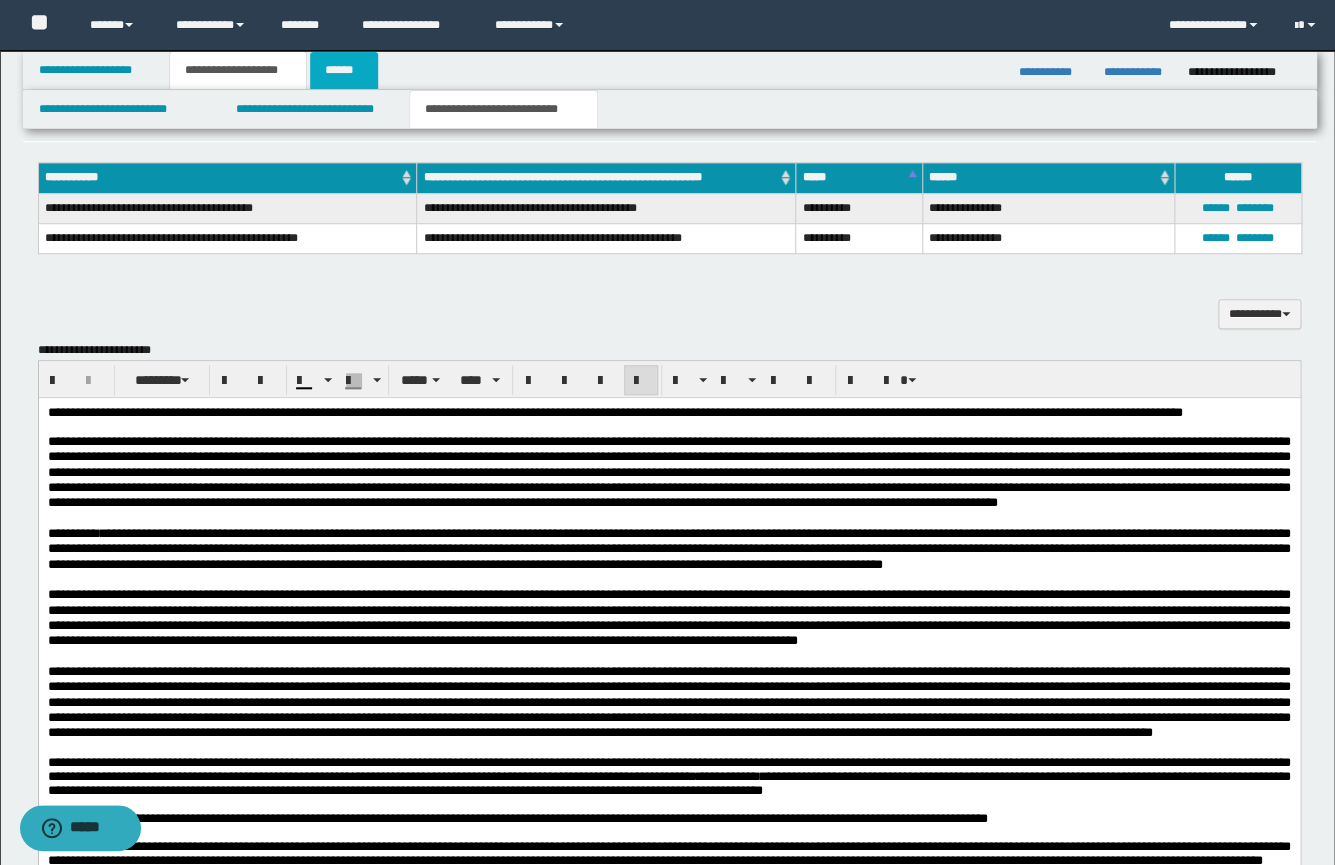 click on "******" at bounding box center [344, 70] 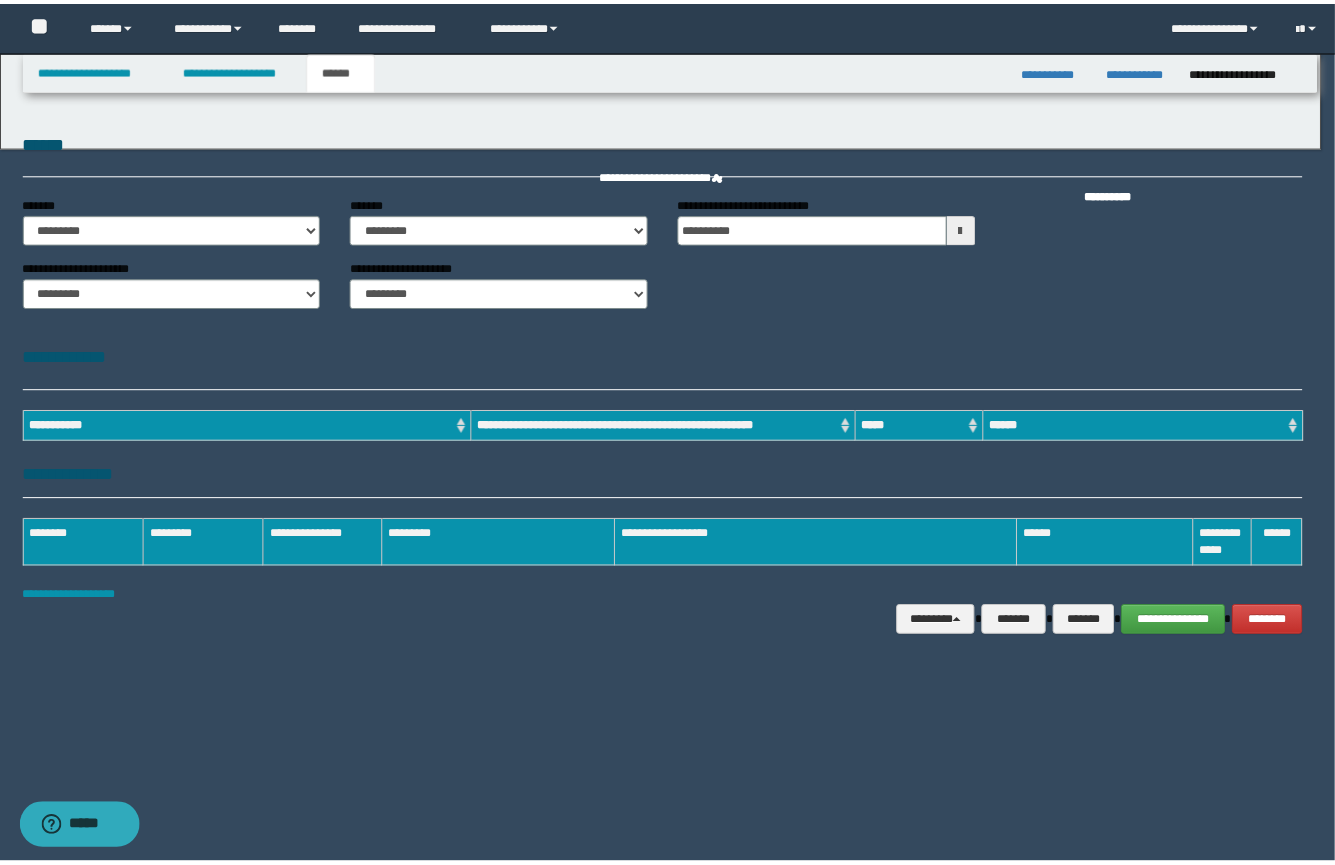 scroll, scrollTop: 0, scrollLeft: 0, axis: both 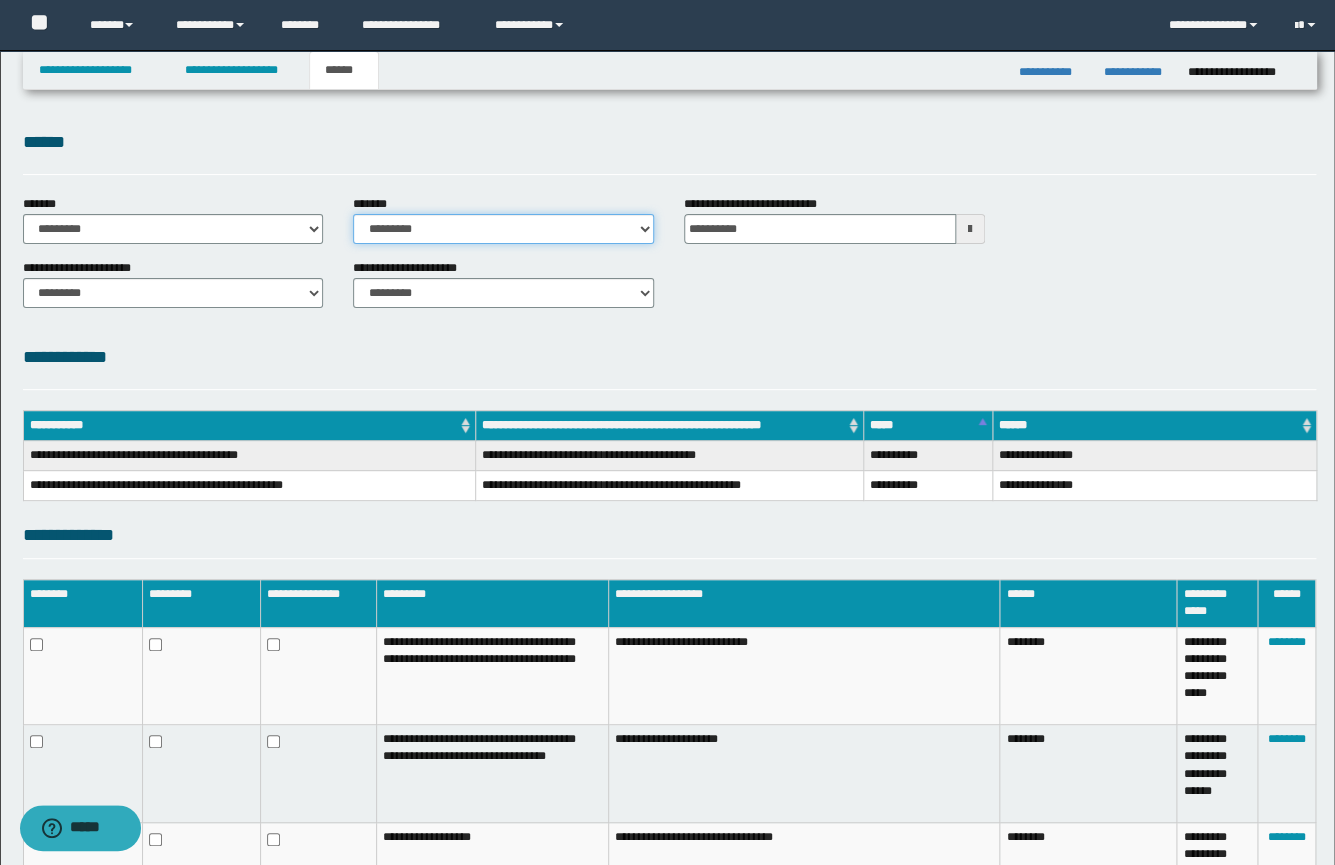 click on "**********" at bounding box center [503, 229] 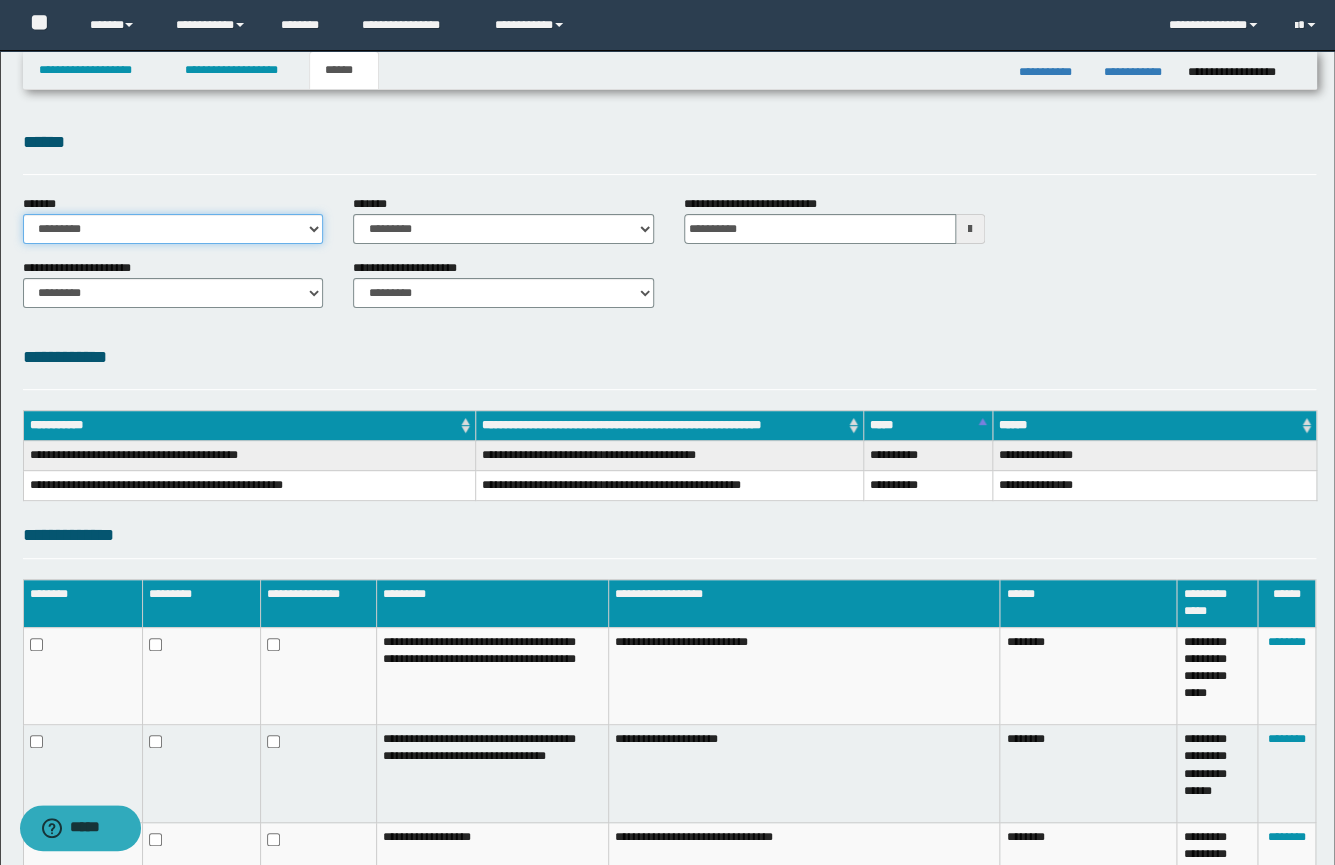 click on "**********" at bounding box center (173, 229) 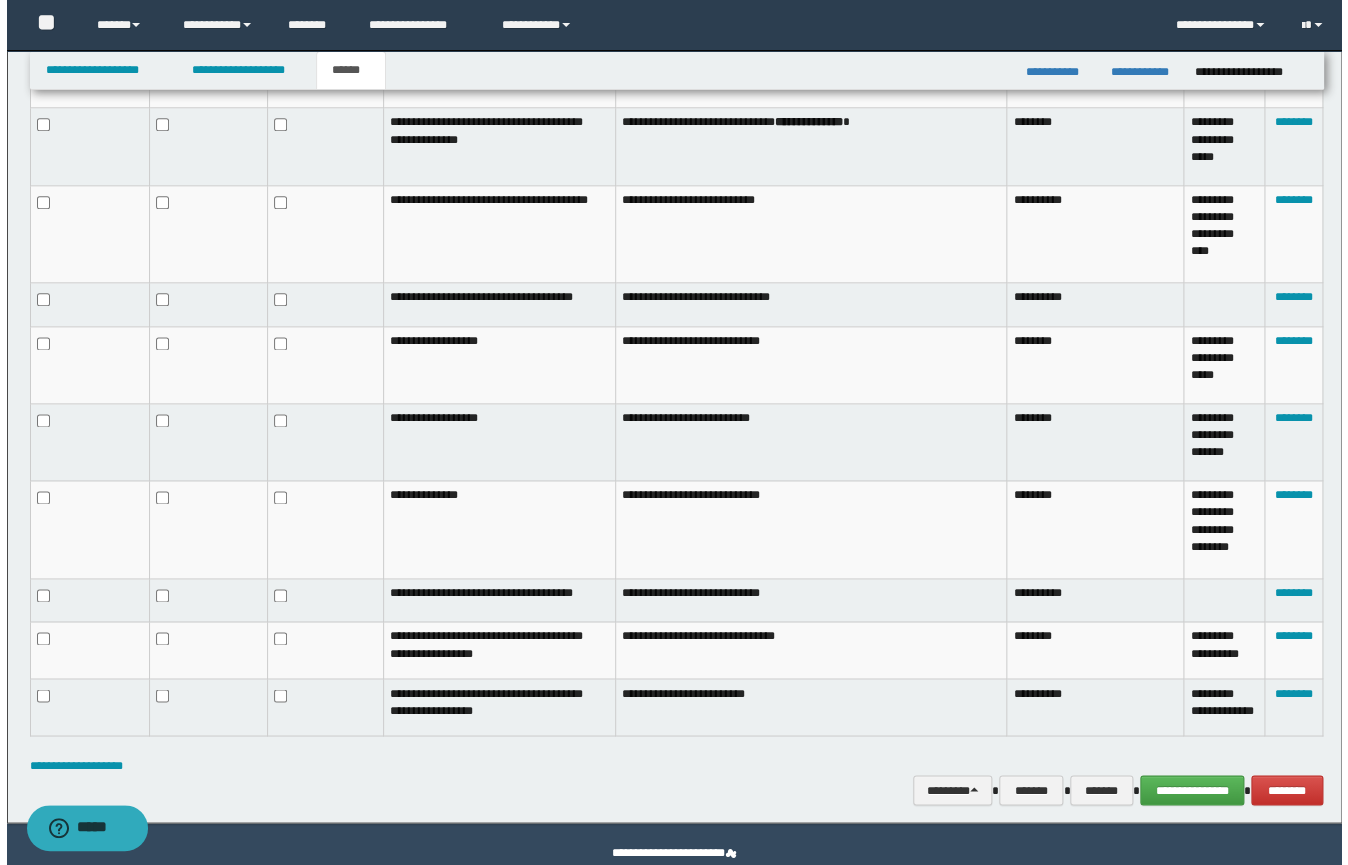 scroll, scrollTop: 827, scrollLeft: 0, axis: vertical 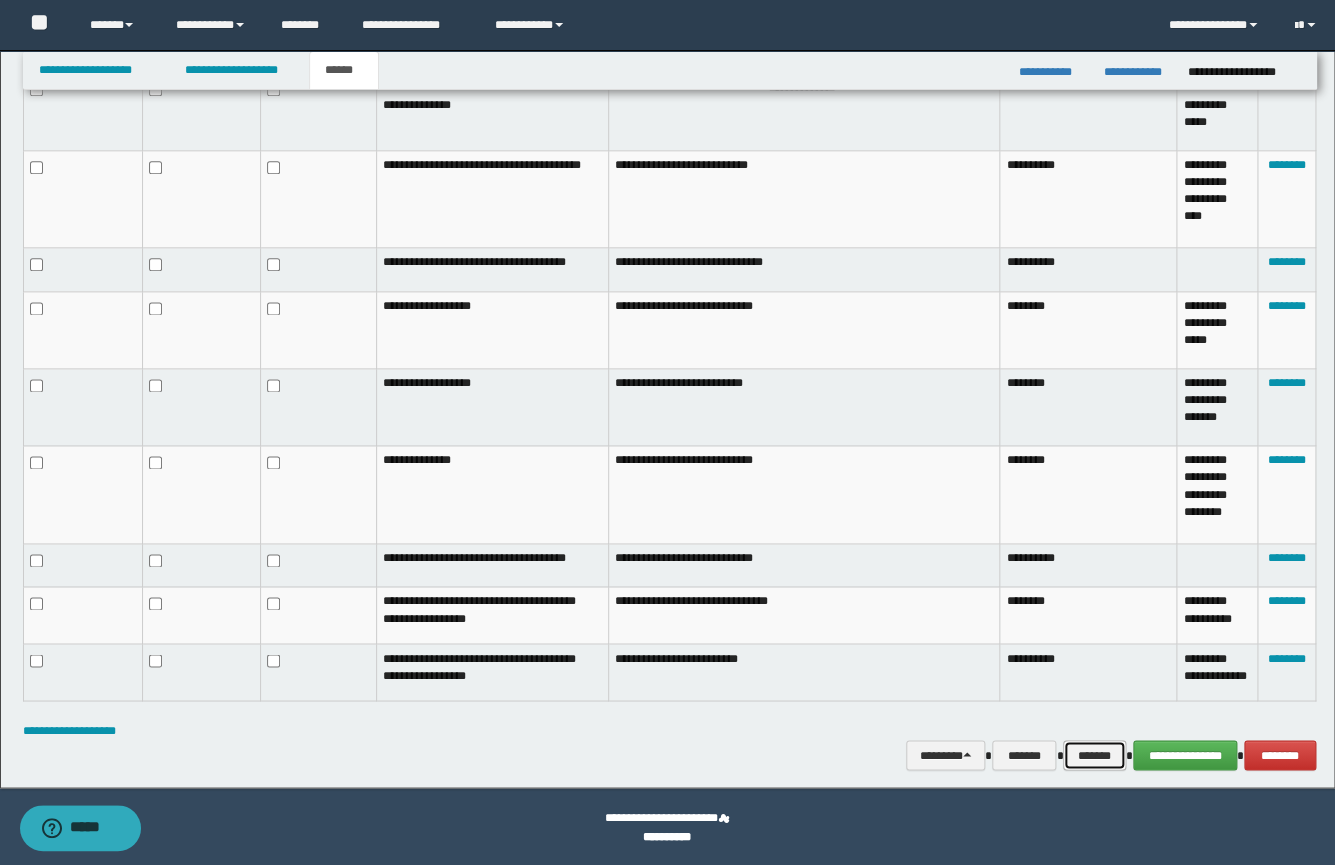 click on "*******" at bounding box center [1094, 755] 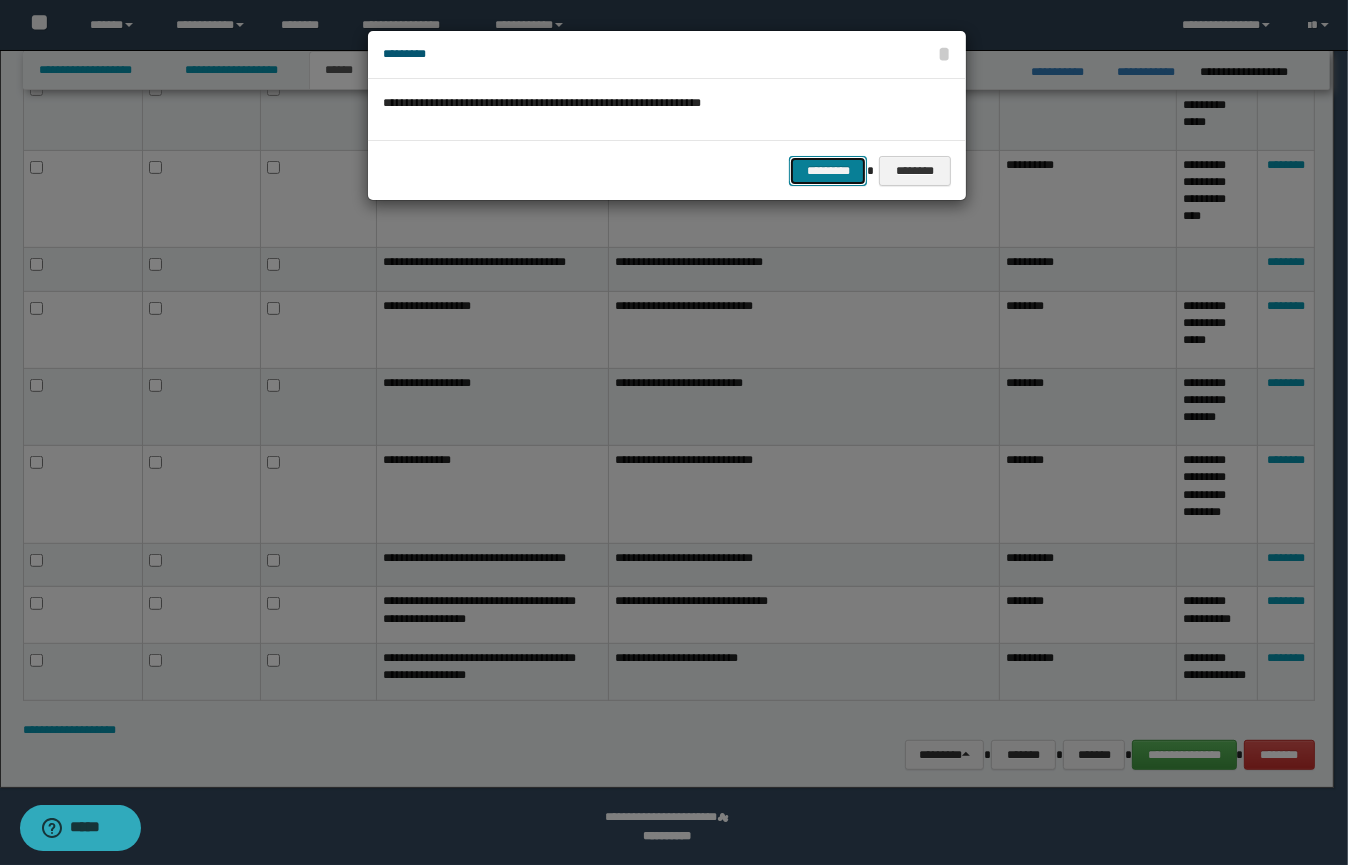 click on "*********" at bounding box center [828, 171] 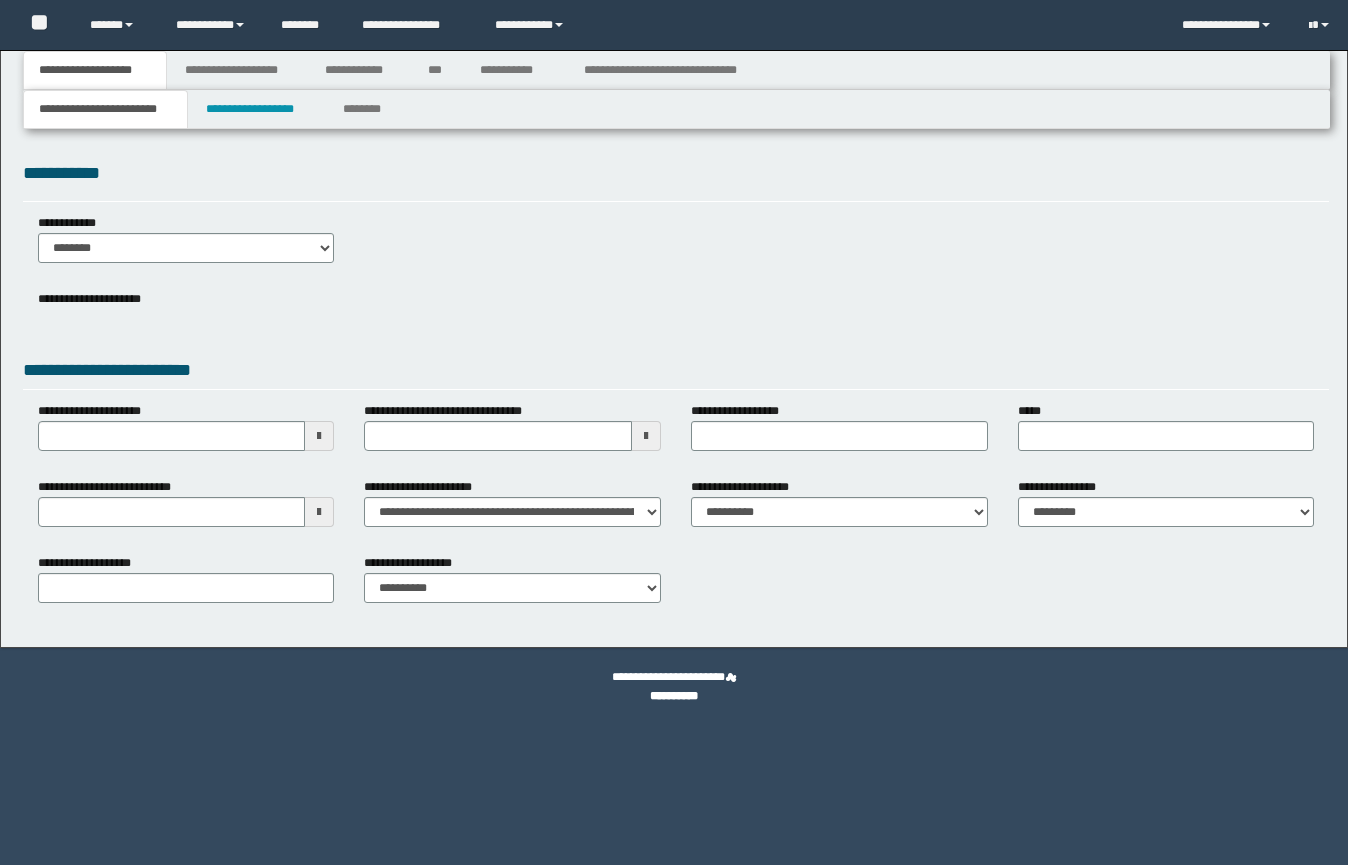 scroll, scrollTop: 0, scrollLeft: 0, axis: both 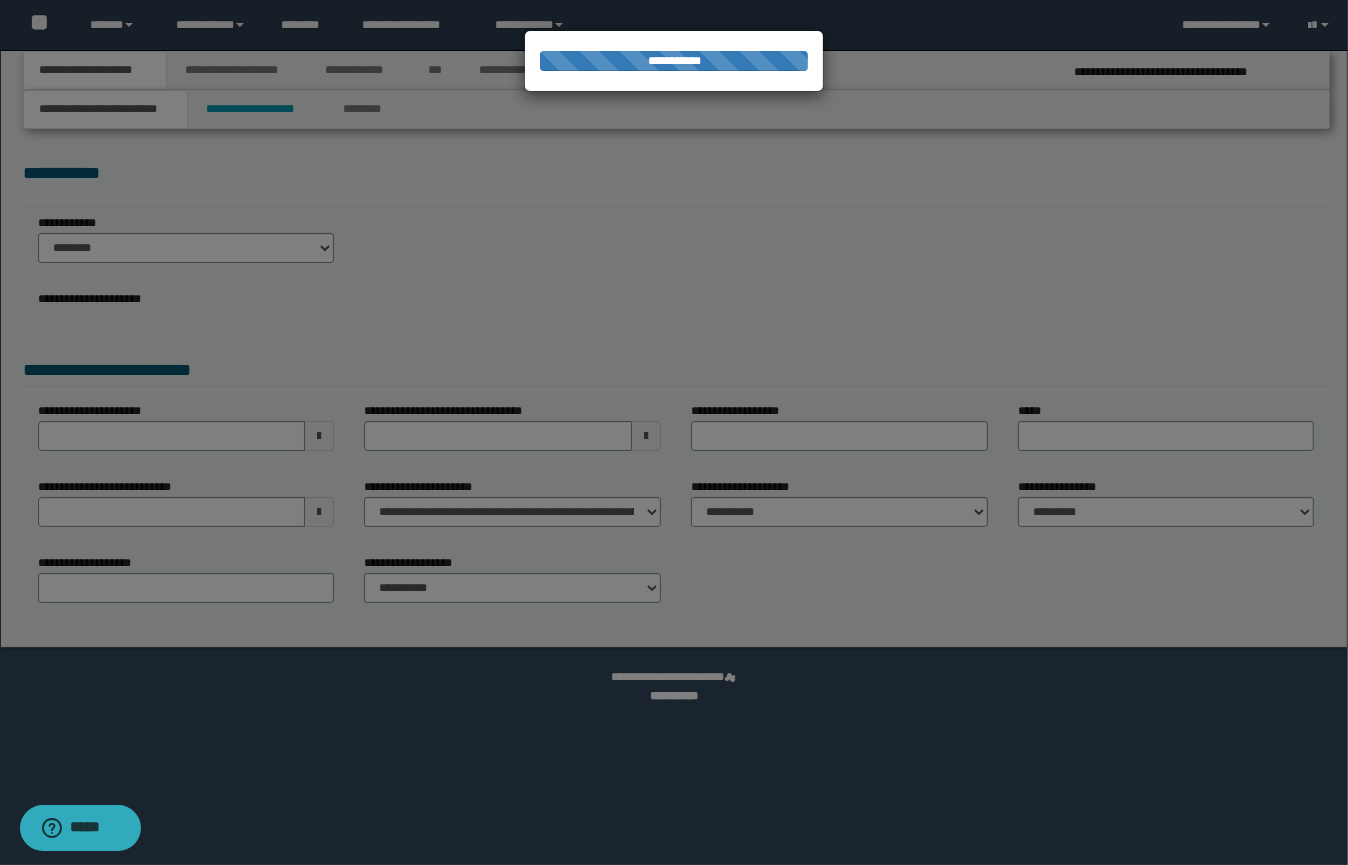 select on "*" 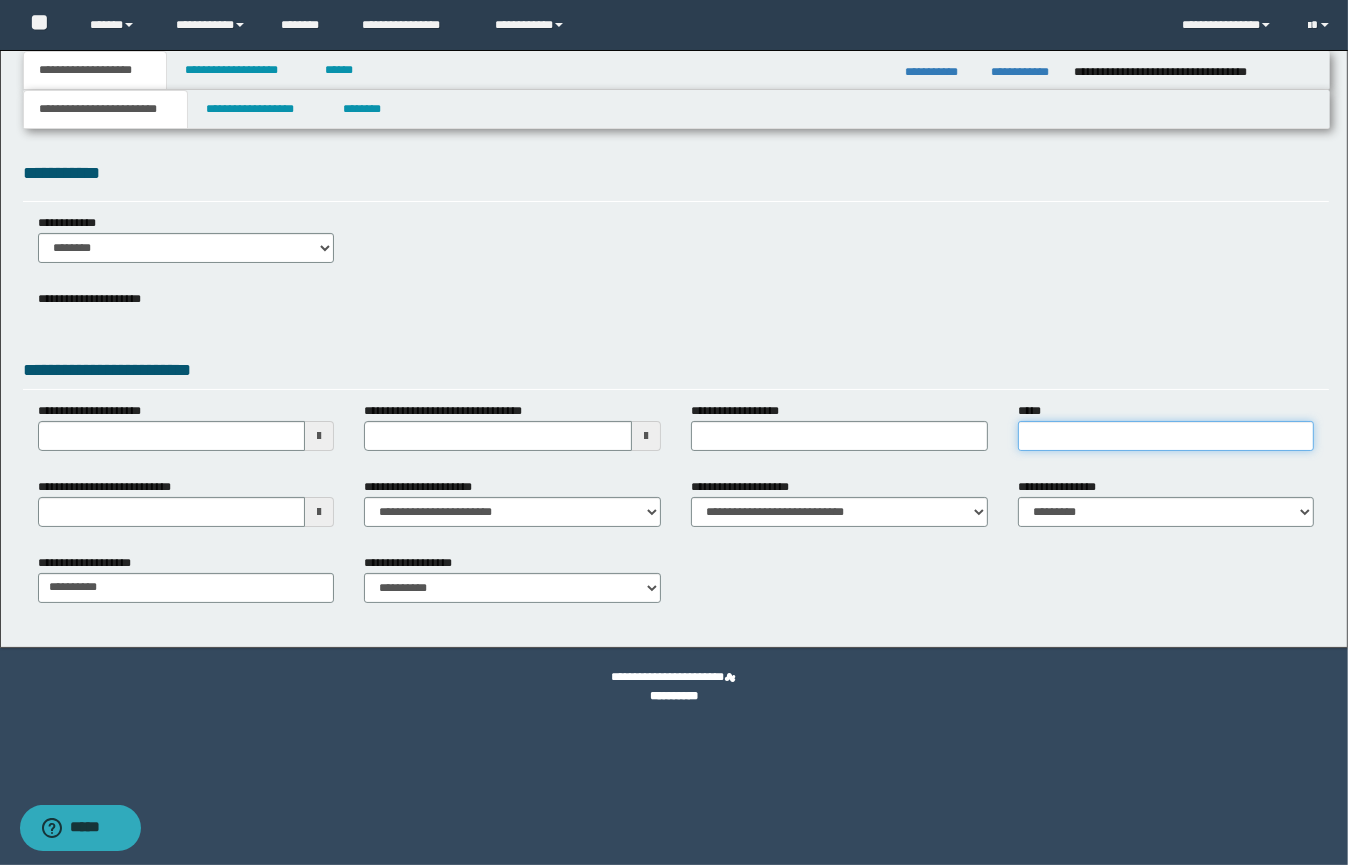 click on "*****" at bounding box center (1166, 436) 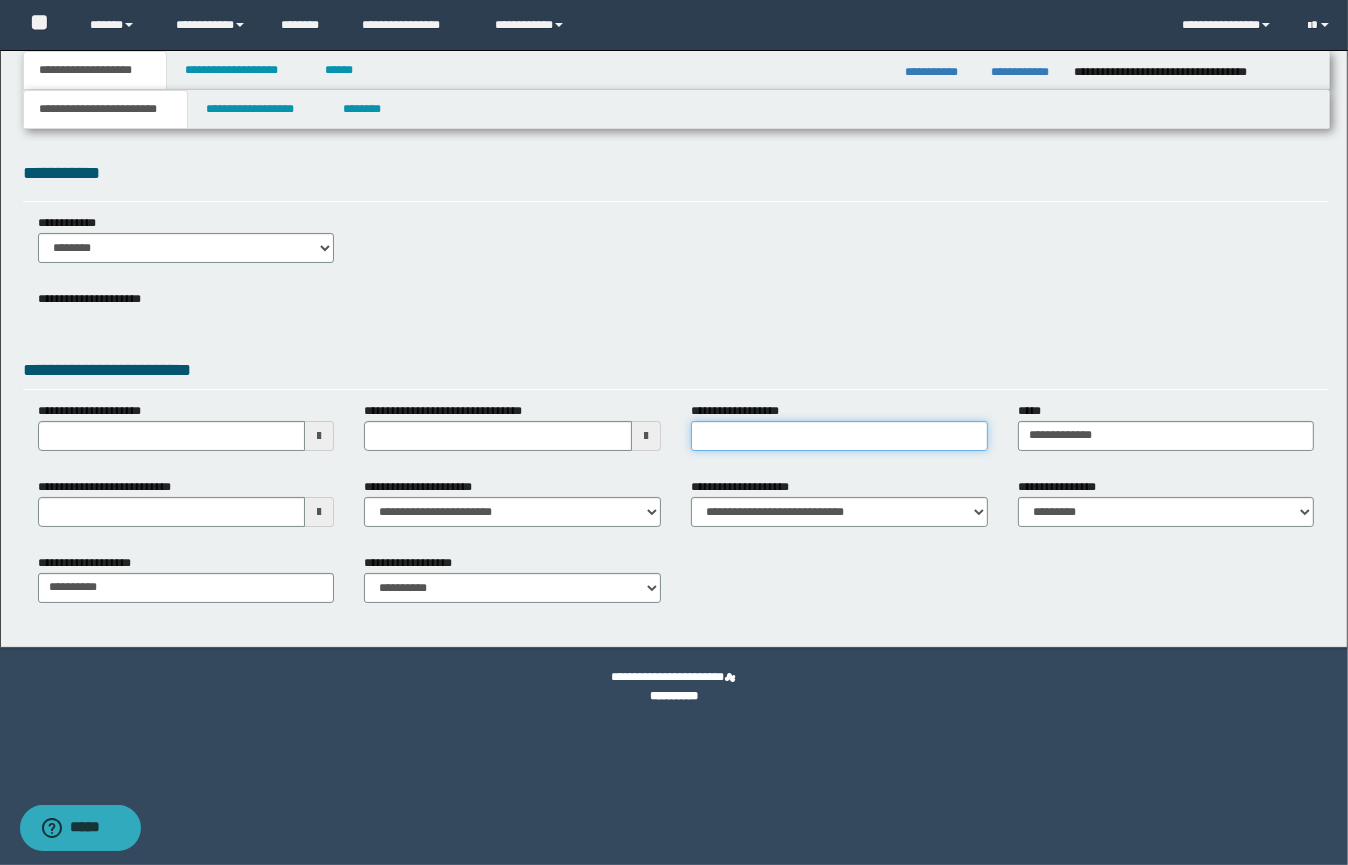 click on "**********" at bounding box center (839, 436) 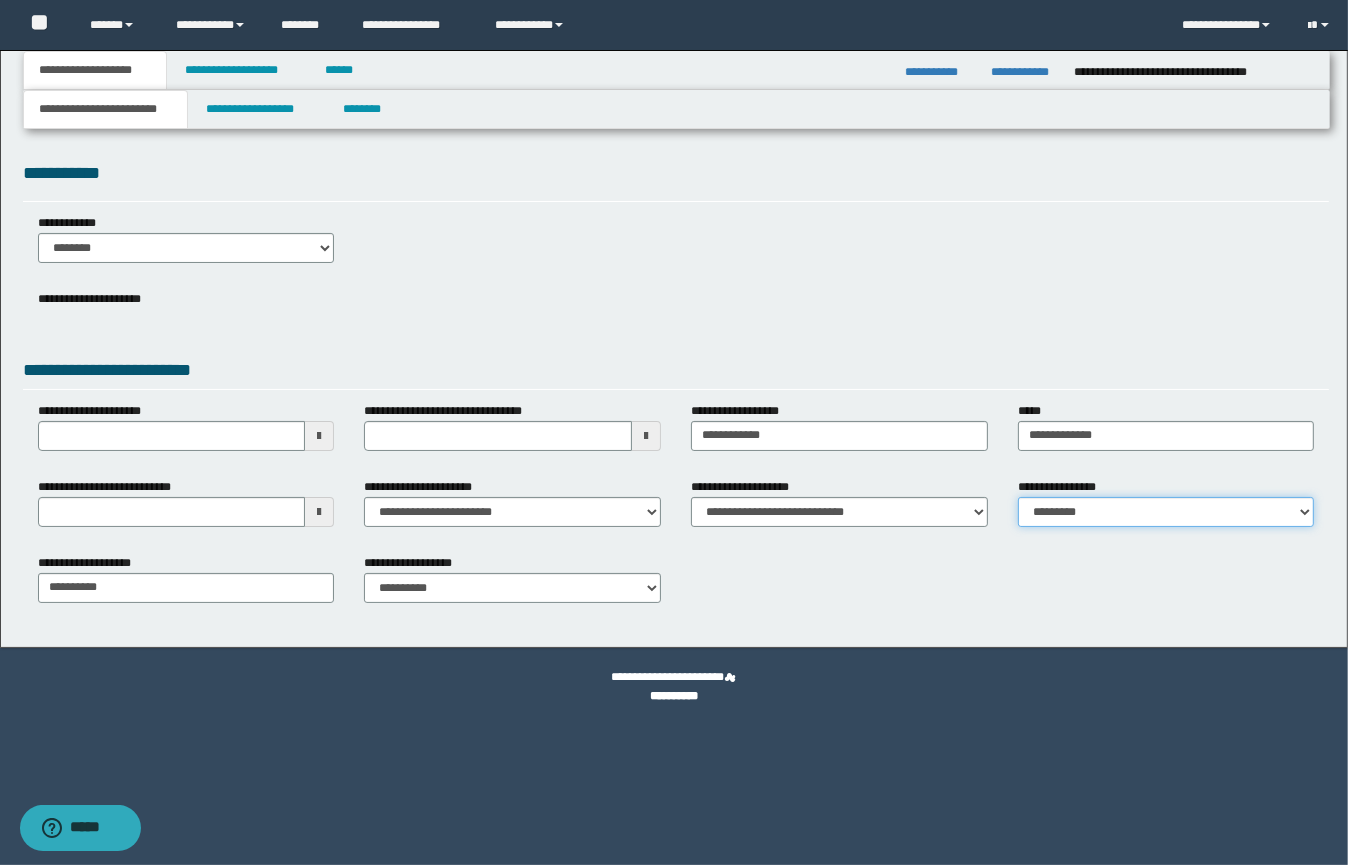click on "**********" at bounding box center (1166, 512) 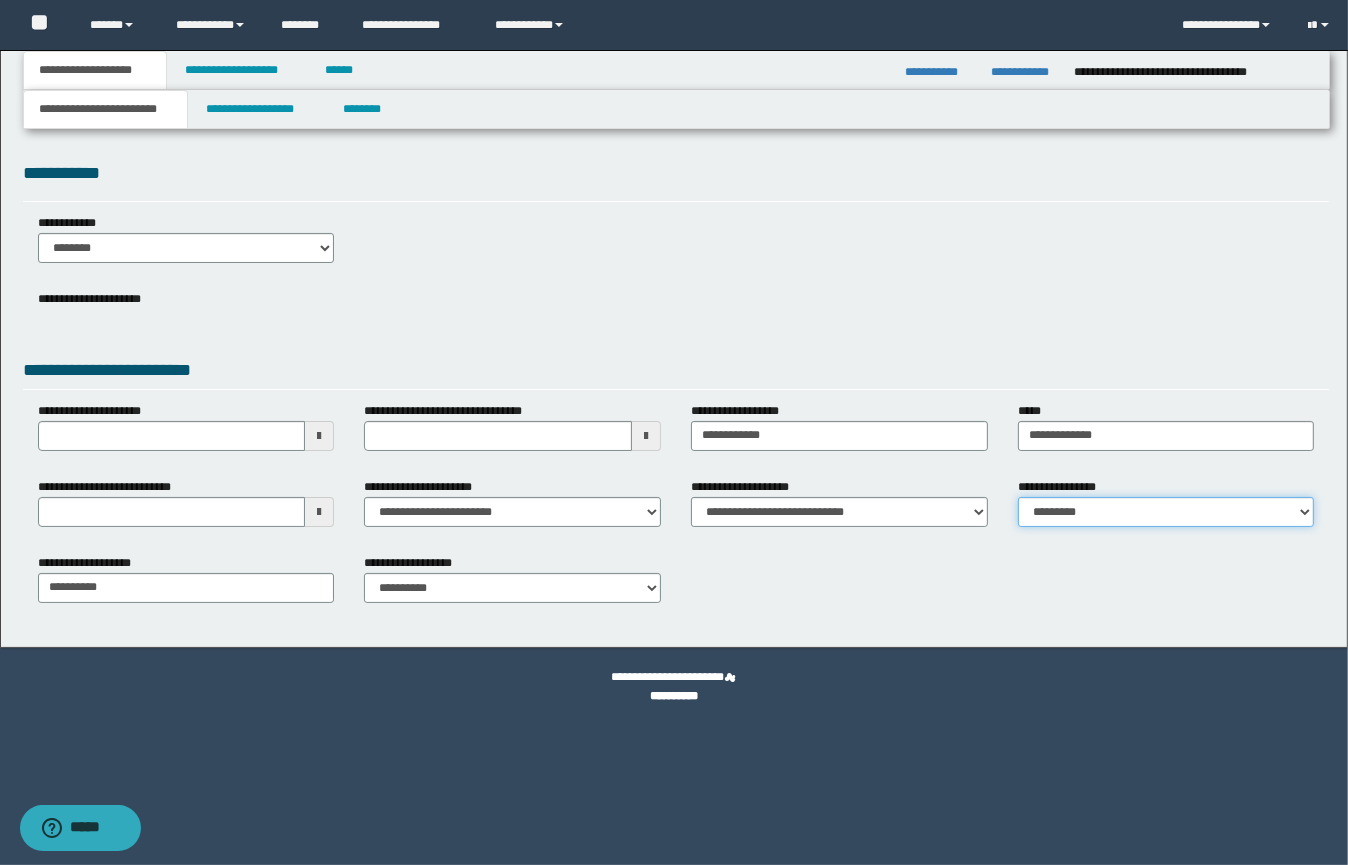 select on "*" 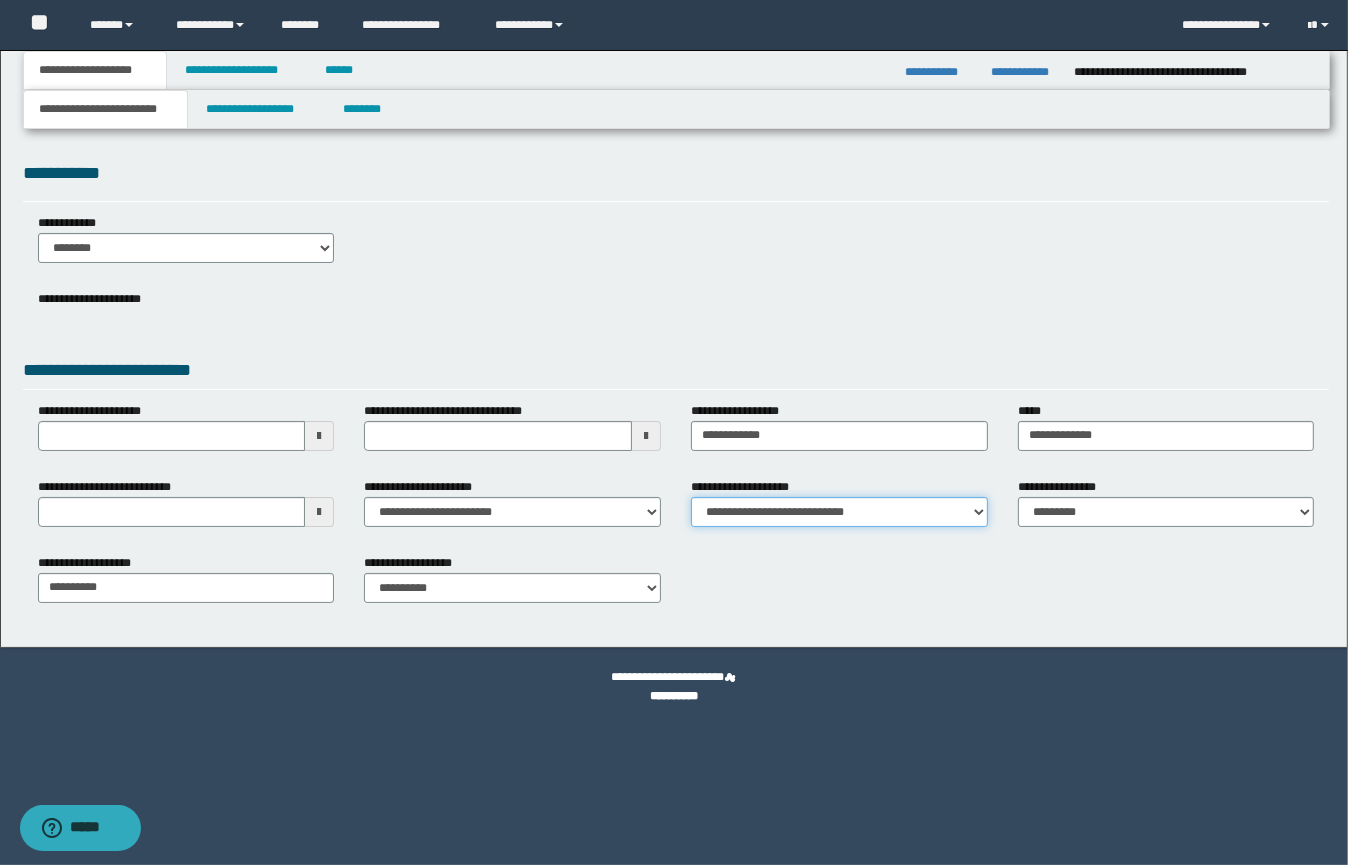 click on "**********" at bounding box center (839, 512) 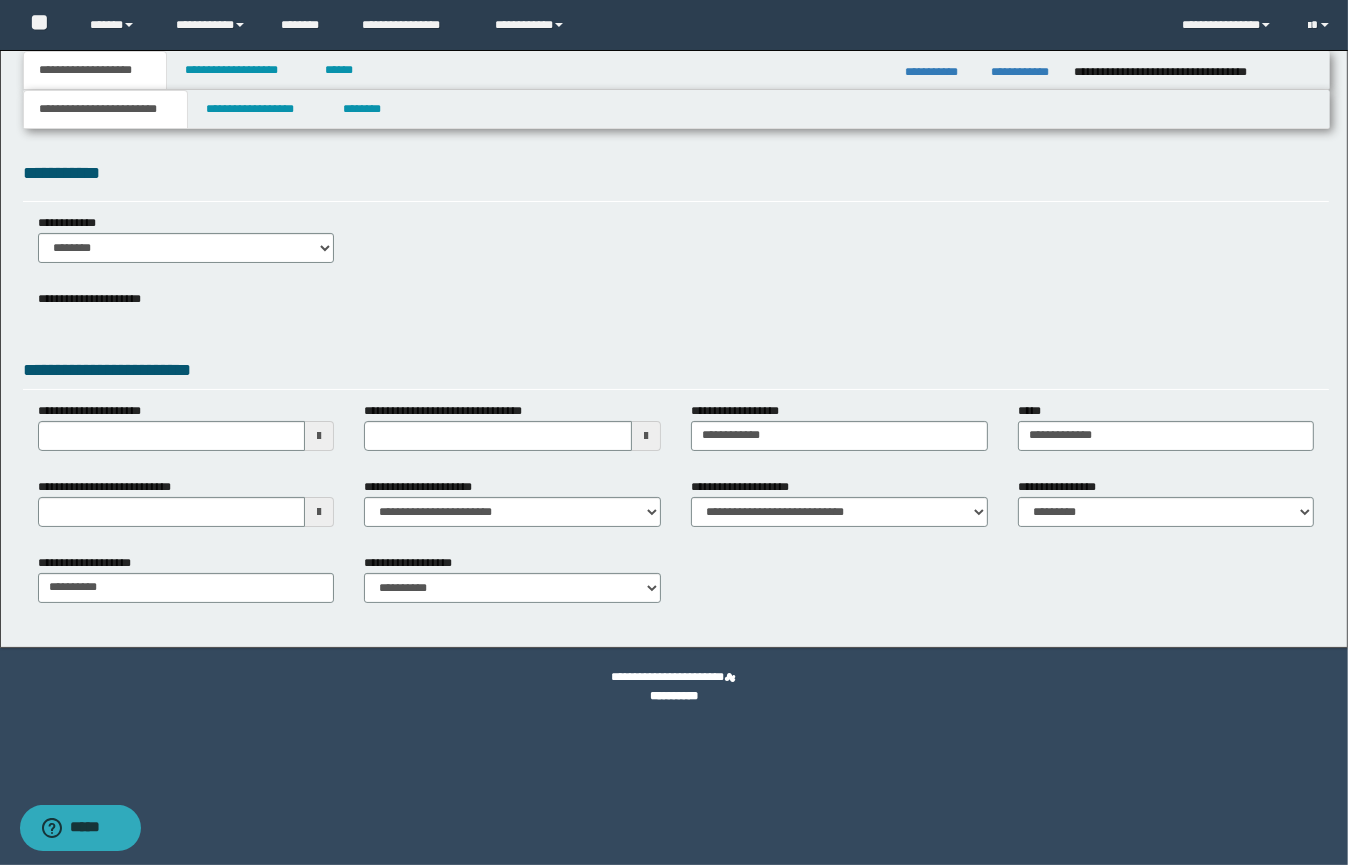 click at bounding box center [319, 512] 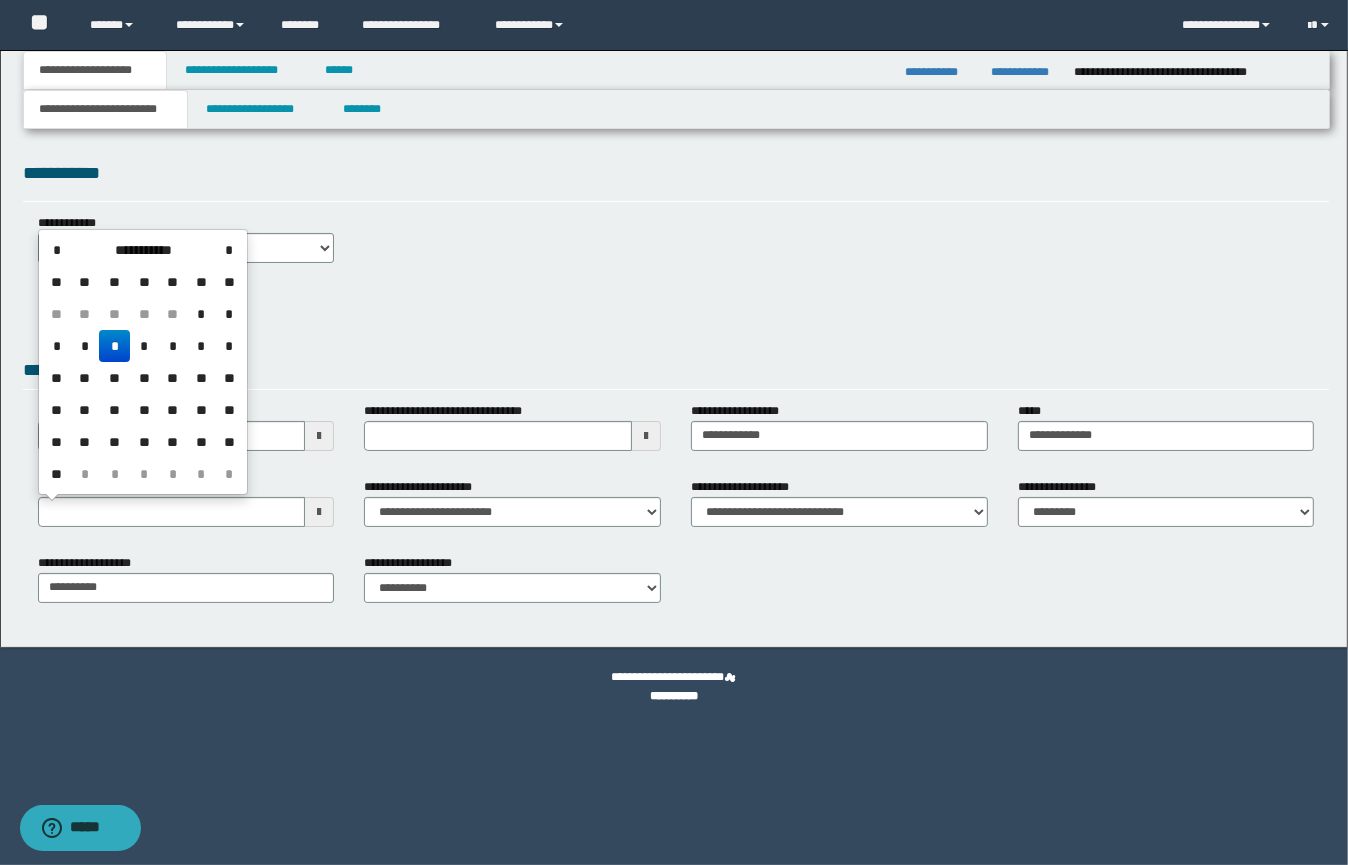 click on "*" at bounding box center [114, 346] 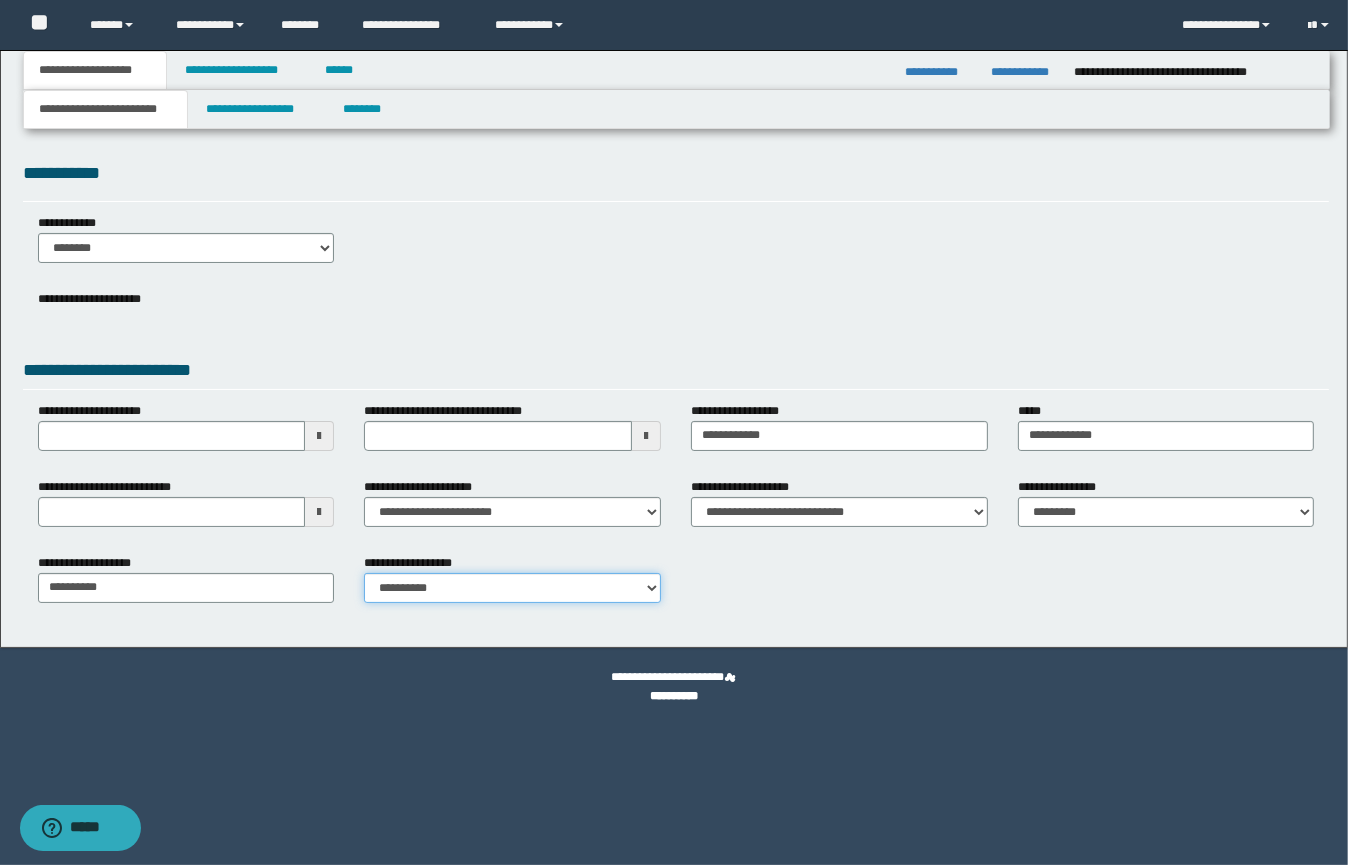 click on "**********" at bounding box center (512, 588) 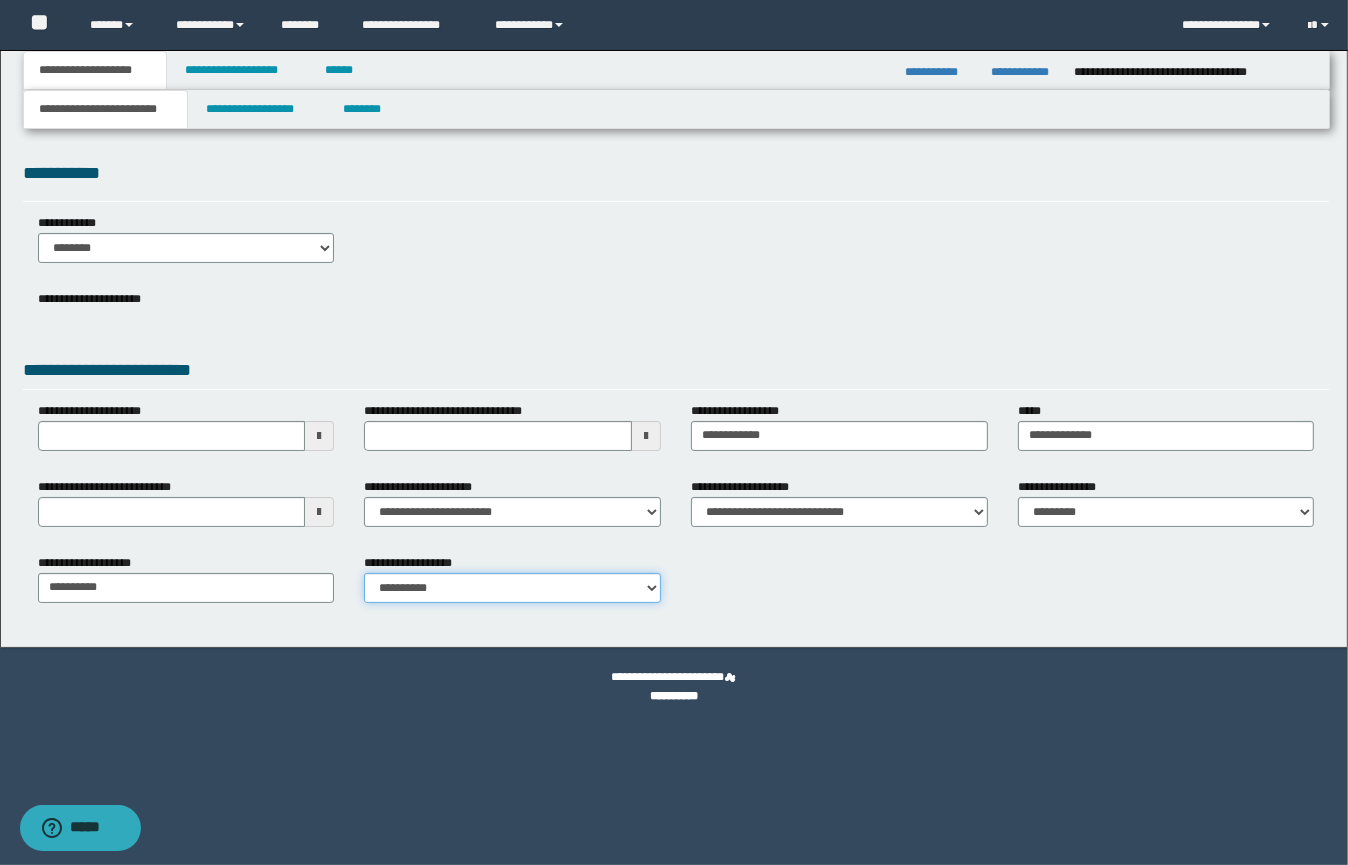 select on "*" 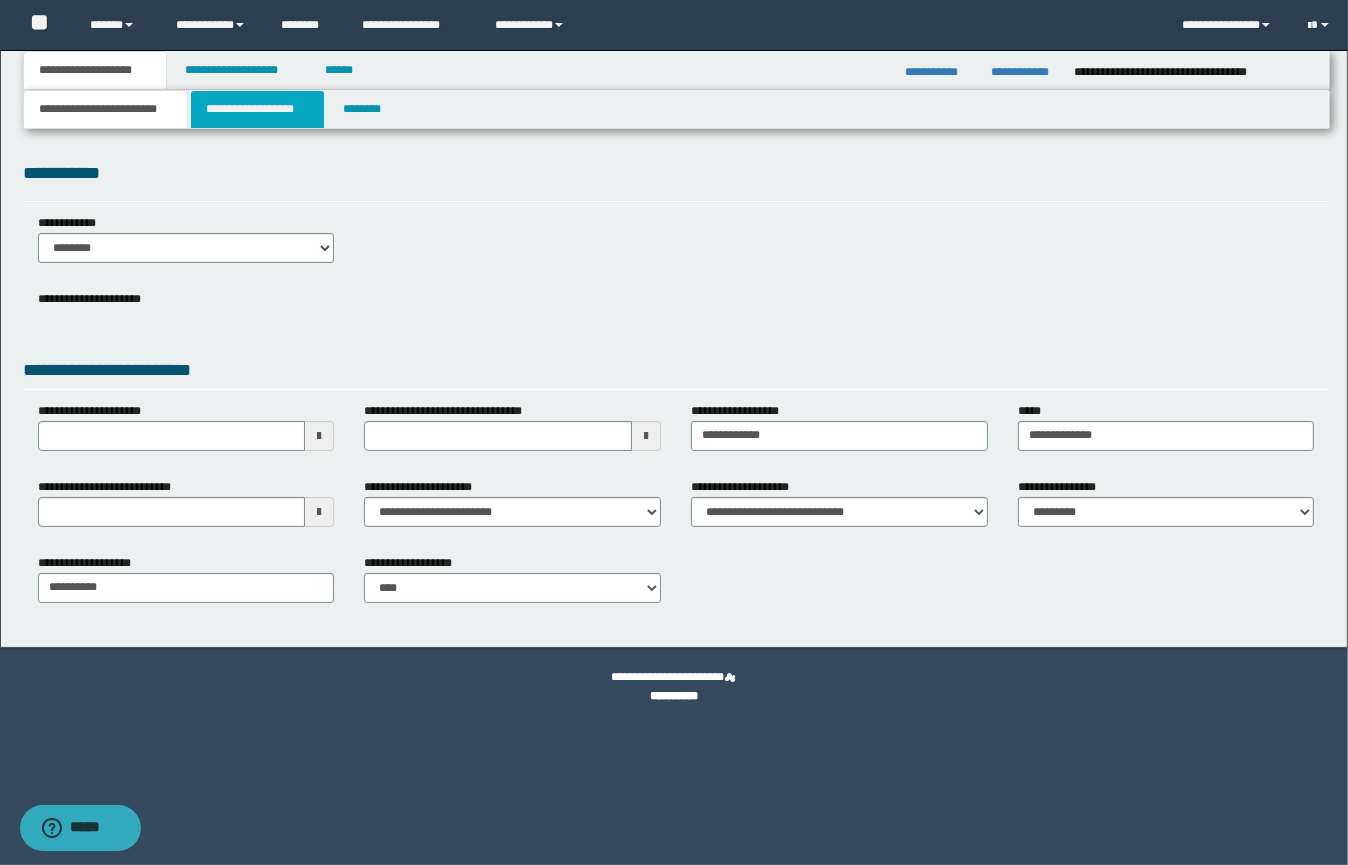 click on "**********" at bounding box center [257, 109] 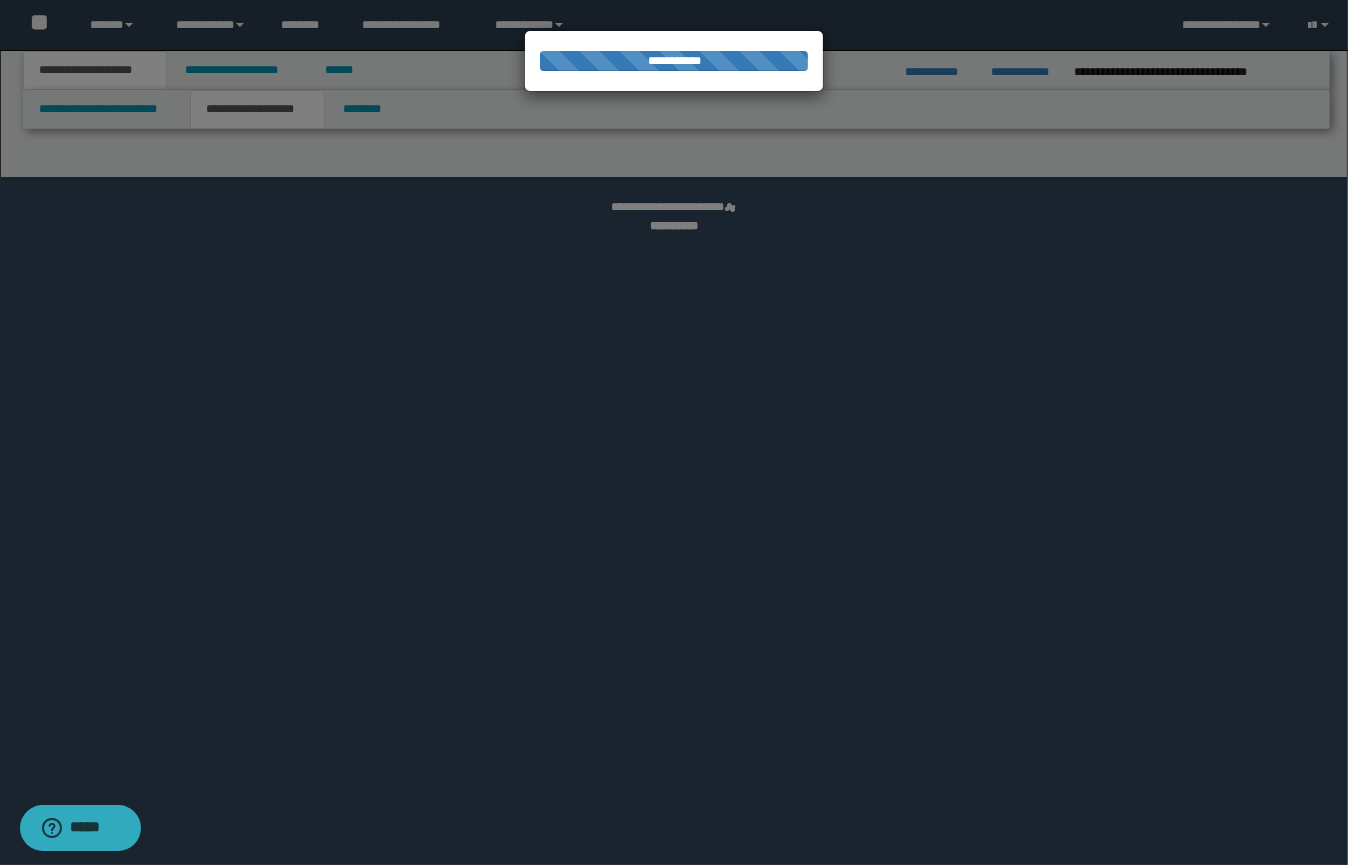 select on "*" 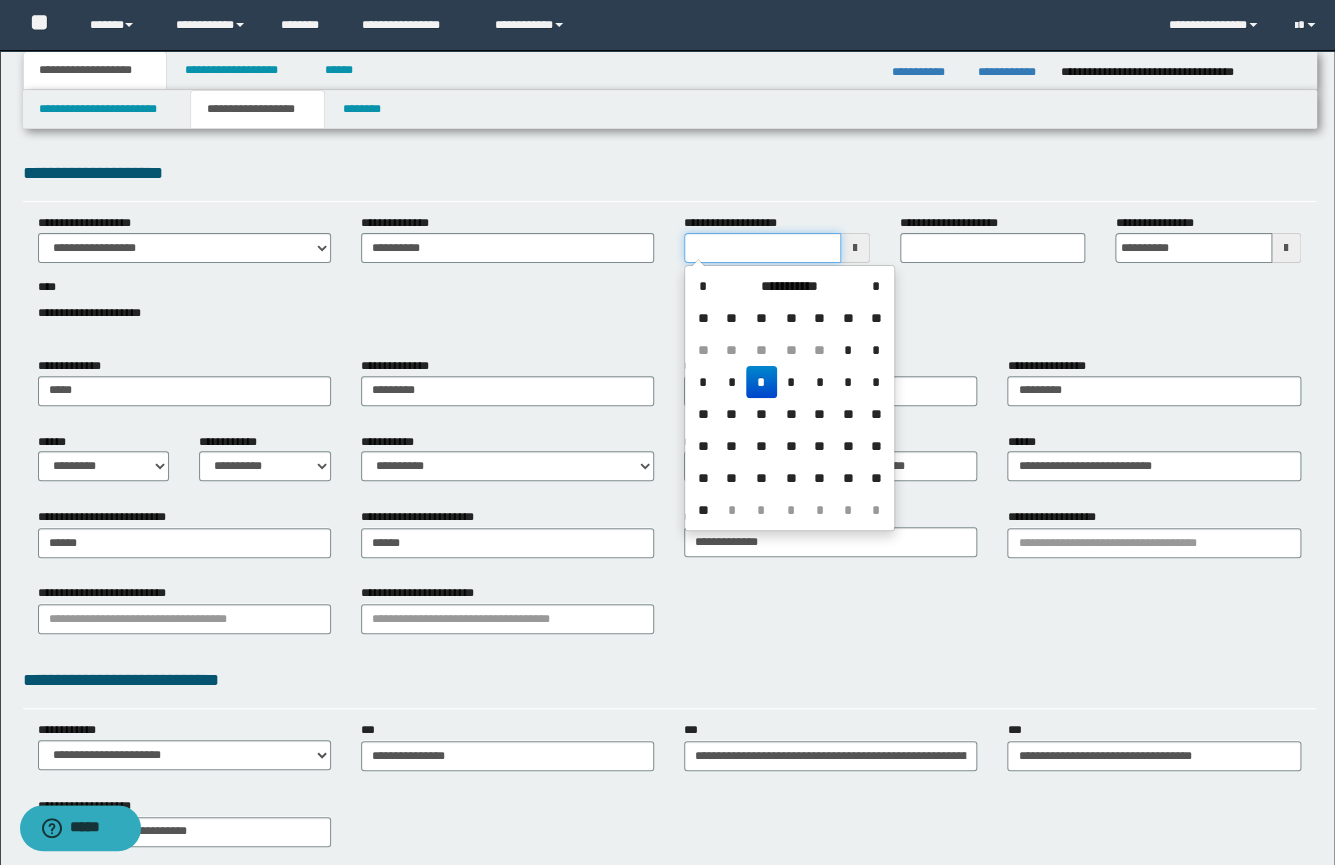 drag, startPoint x: 724, startPoint y: 246, endPoint x: 617, endPoint y: 242, distance: 107.07474 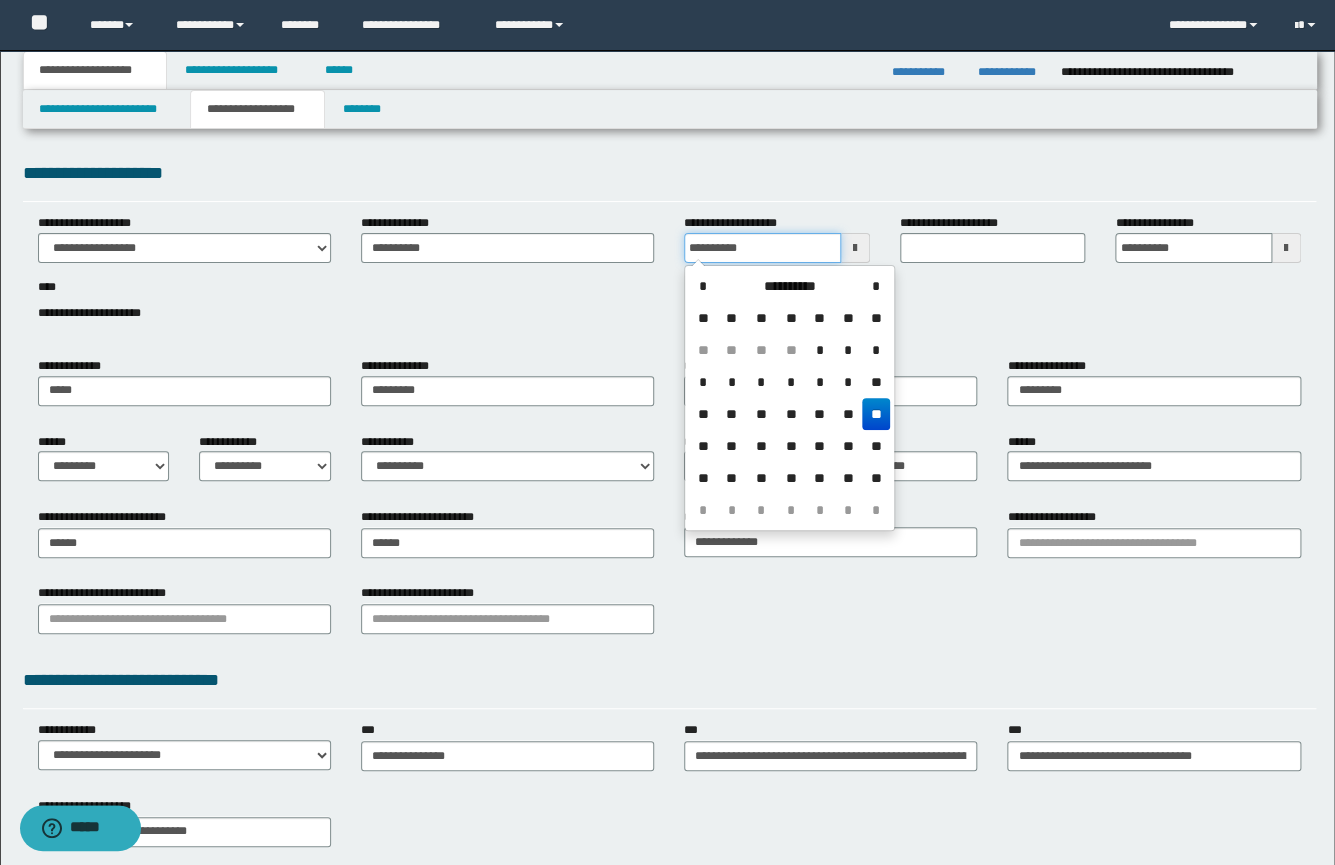 type on "**********" 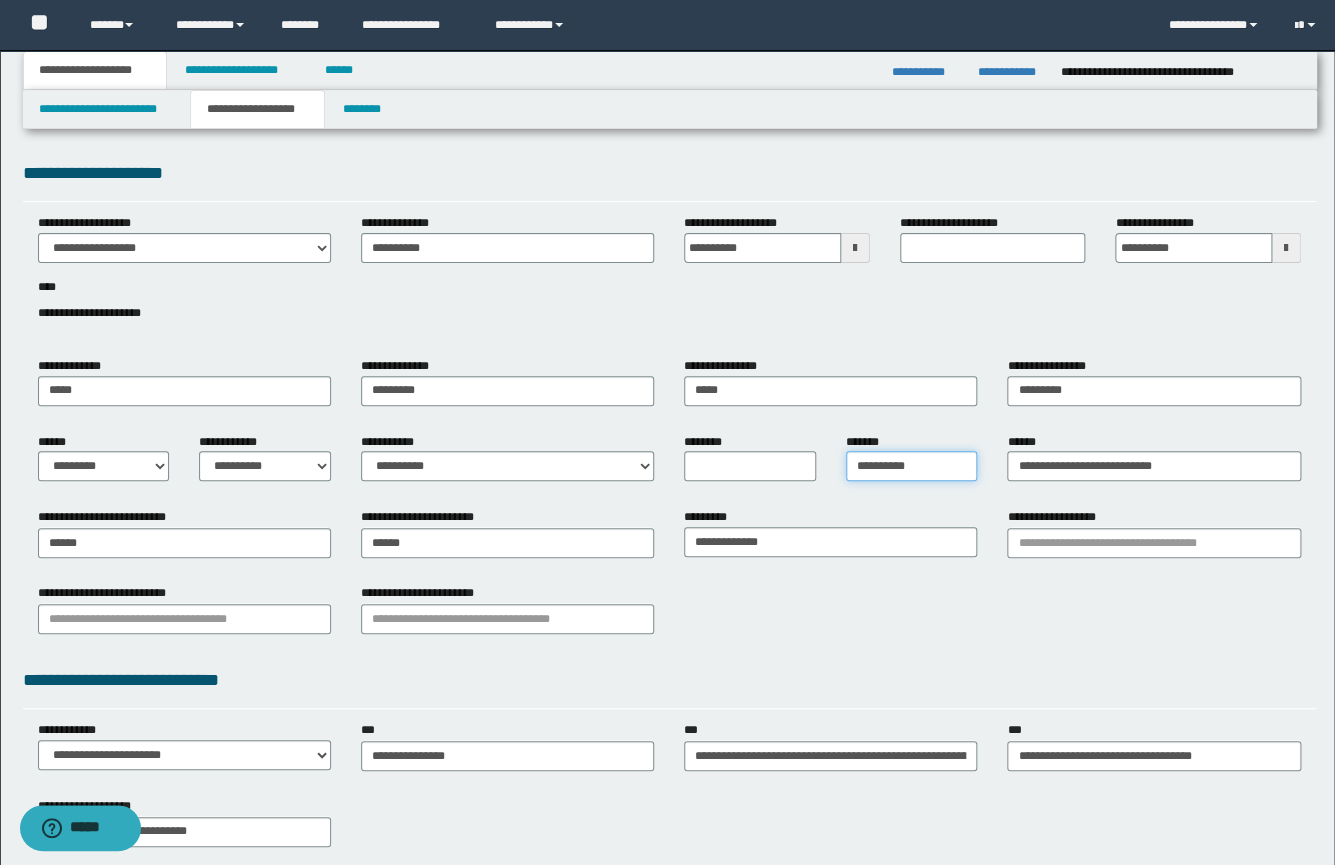 drag, startPoint x: 931, startPoint y: 465, endPoint x: 833, endPoint y: 465, distance: 98 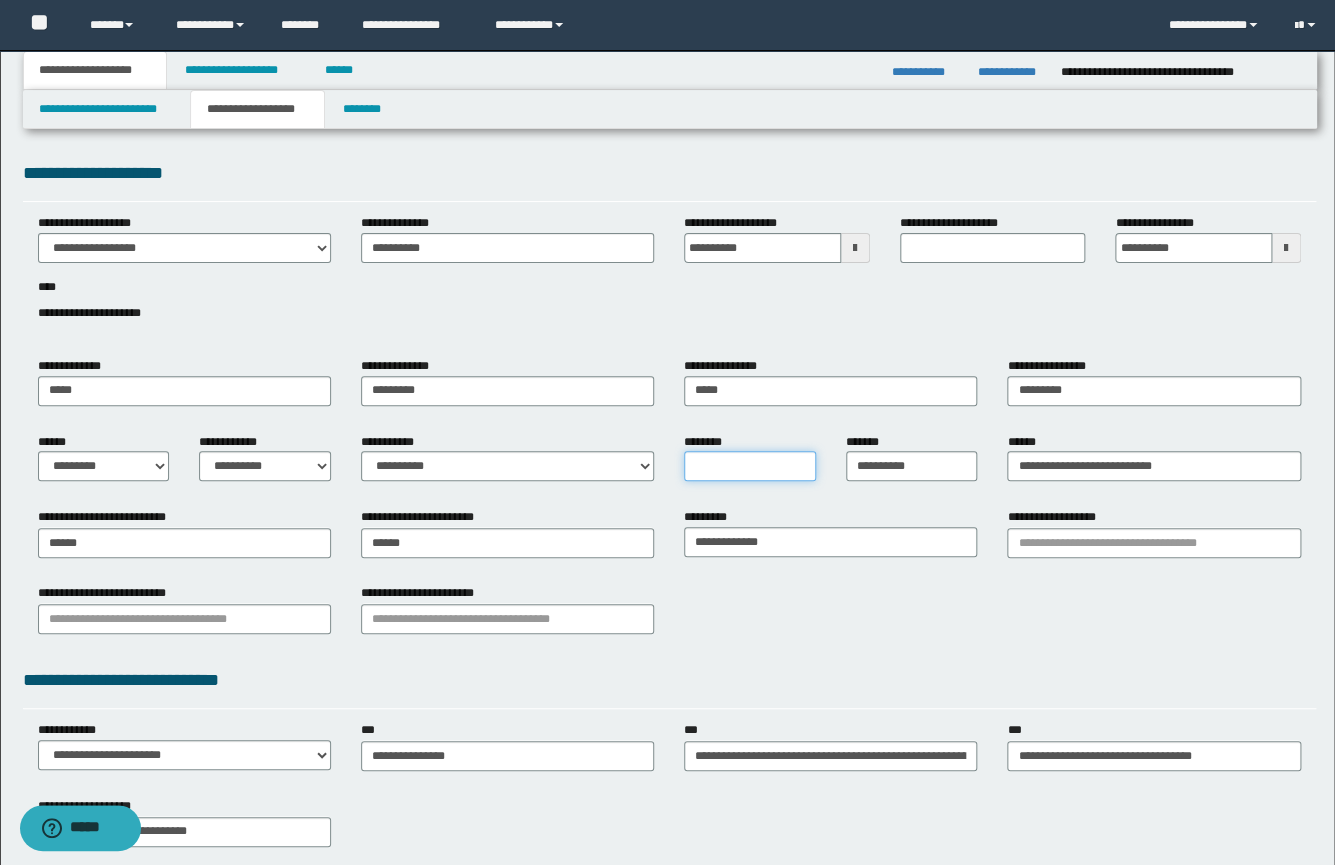 click on "********" at bounding box center [750, 466] 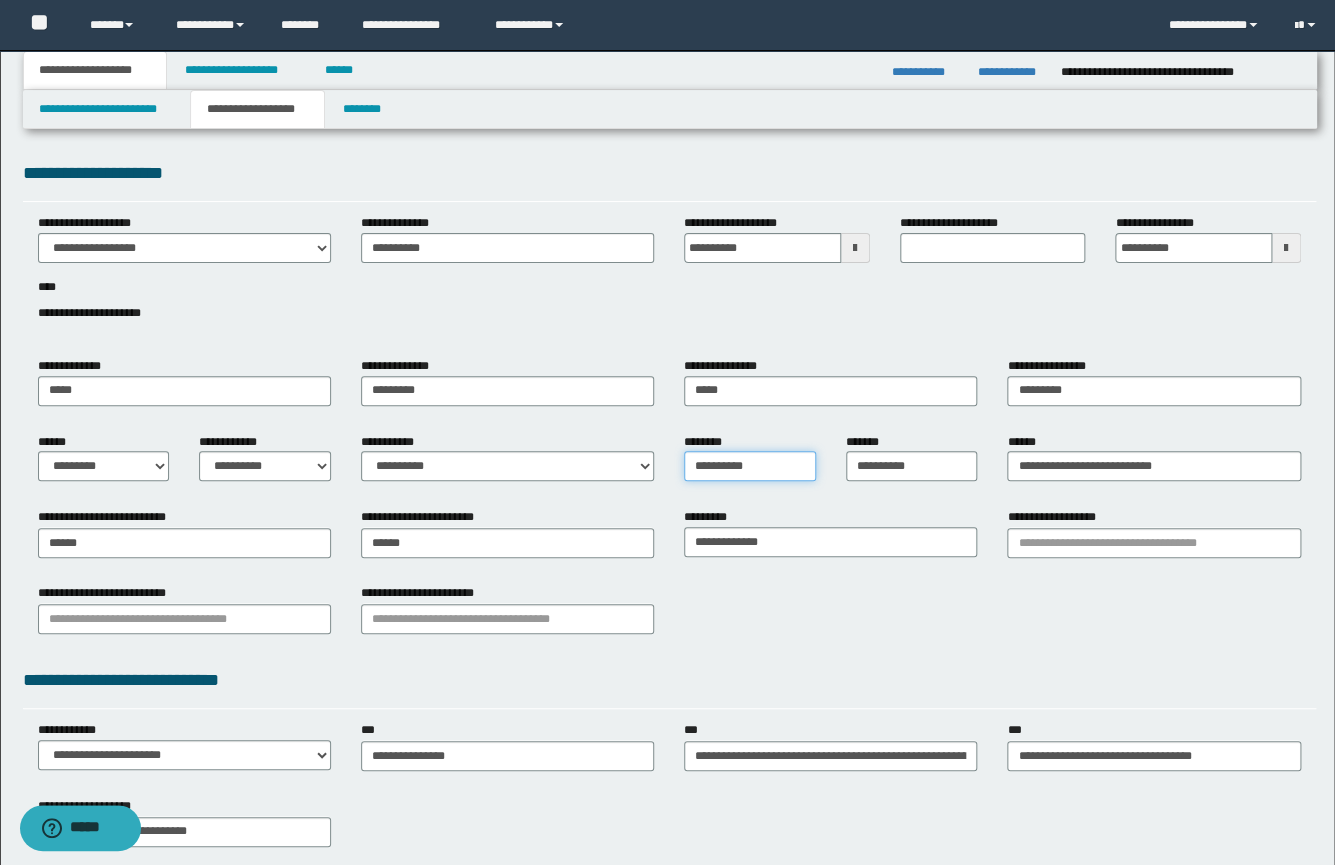 type on "**********" 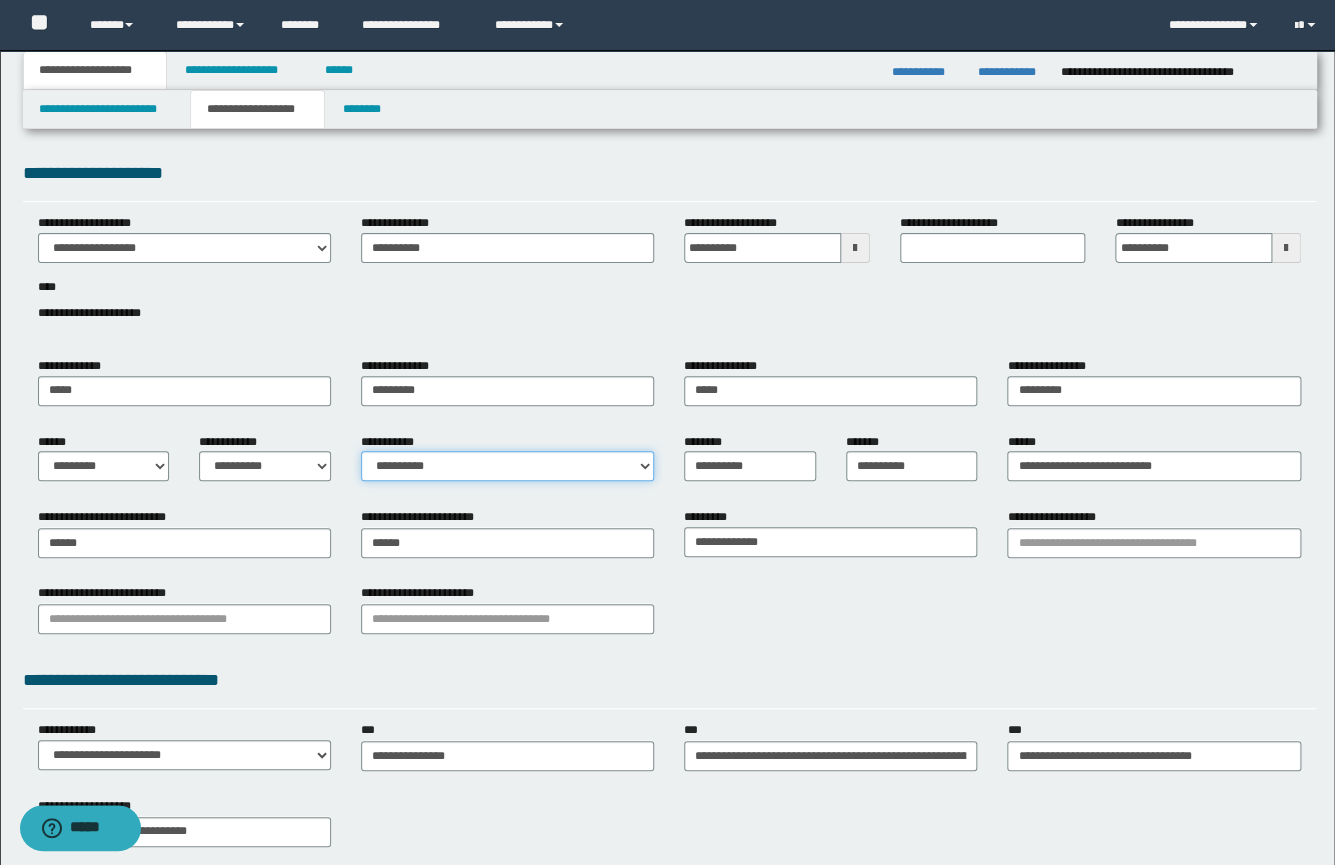 click on "**********" at bounding box center [507, 466] 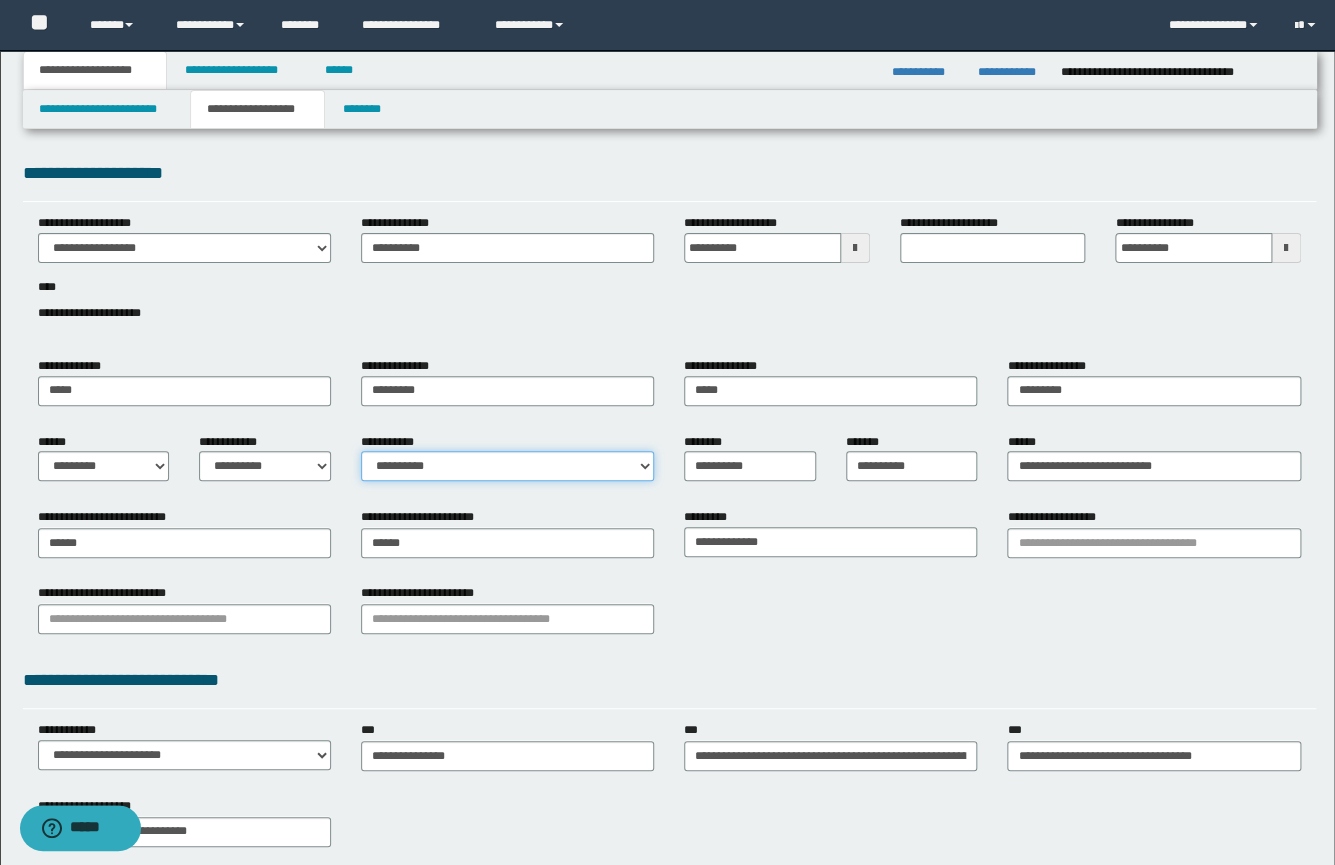 select on "*" 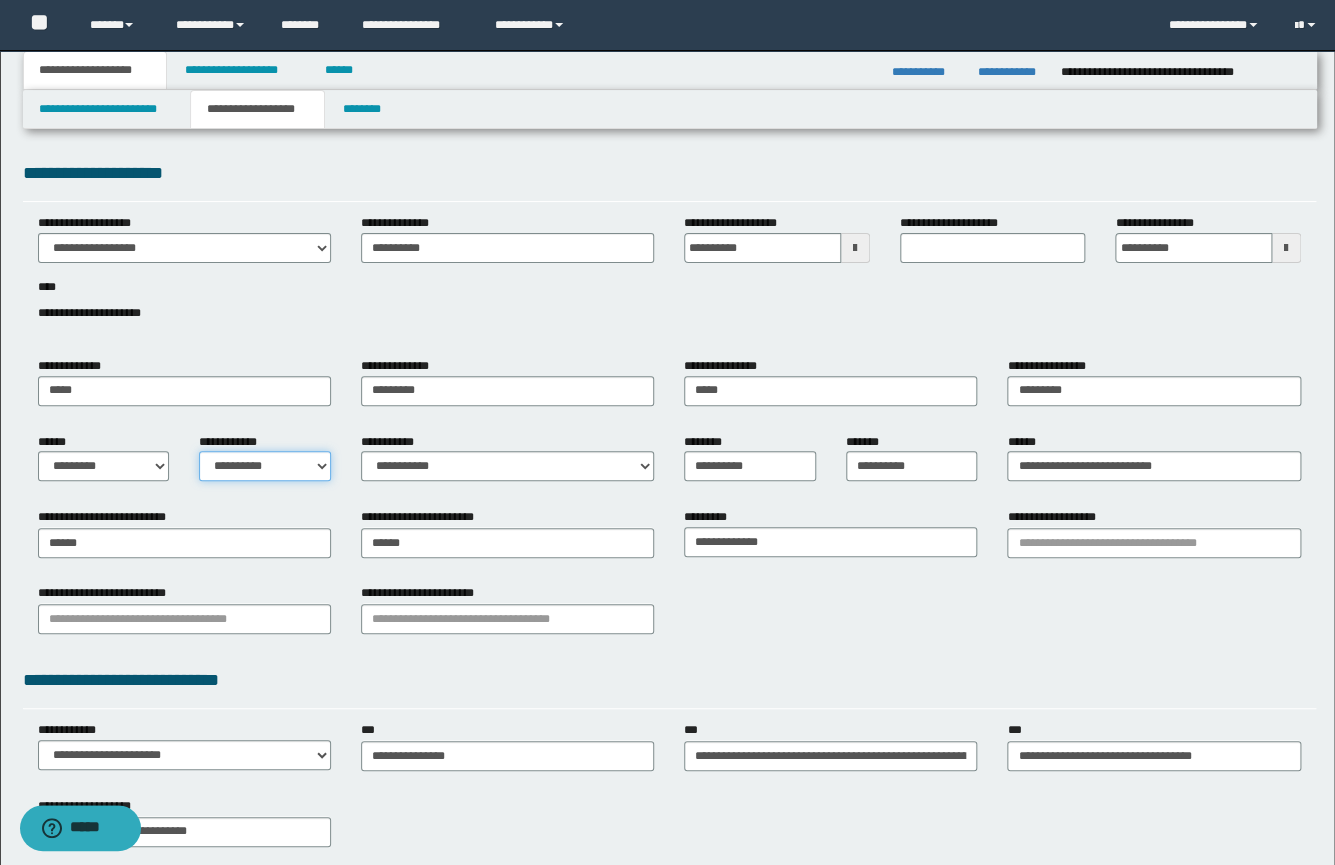 click on "**********" at bounding box center [265, 466] 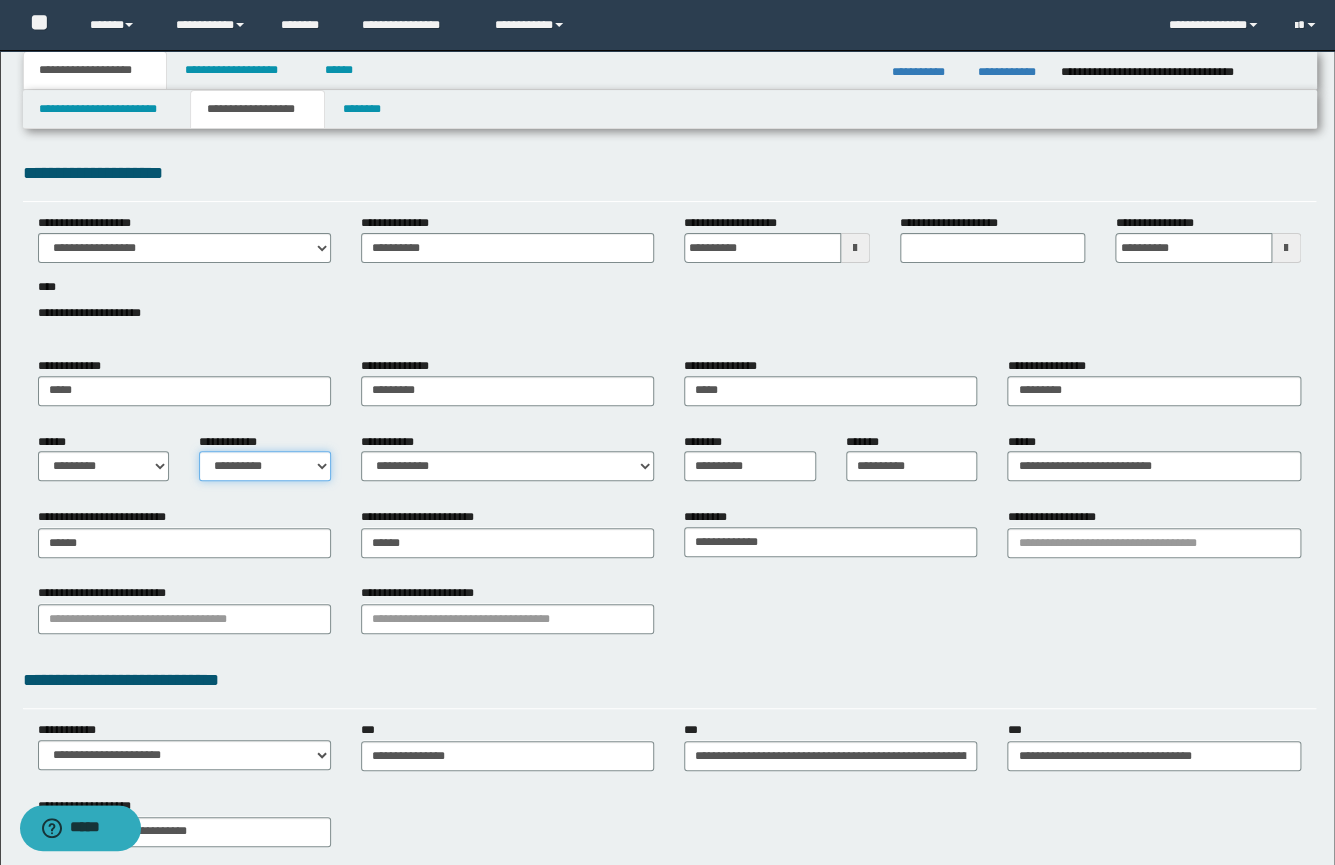 select on "*" 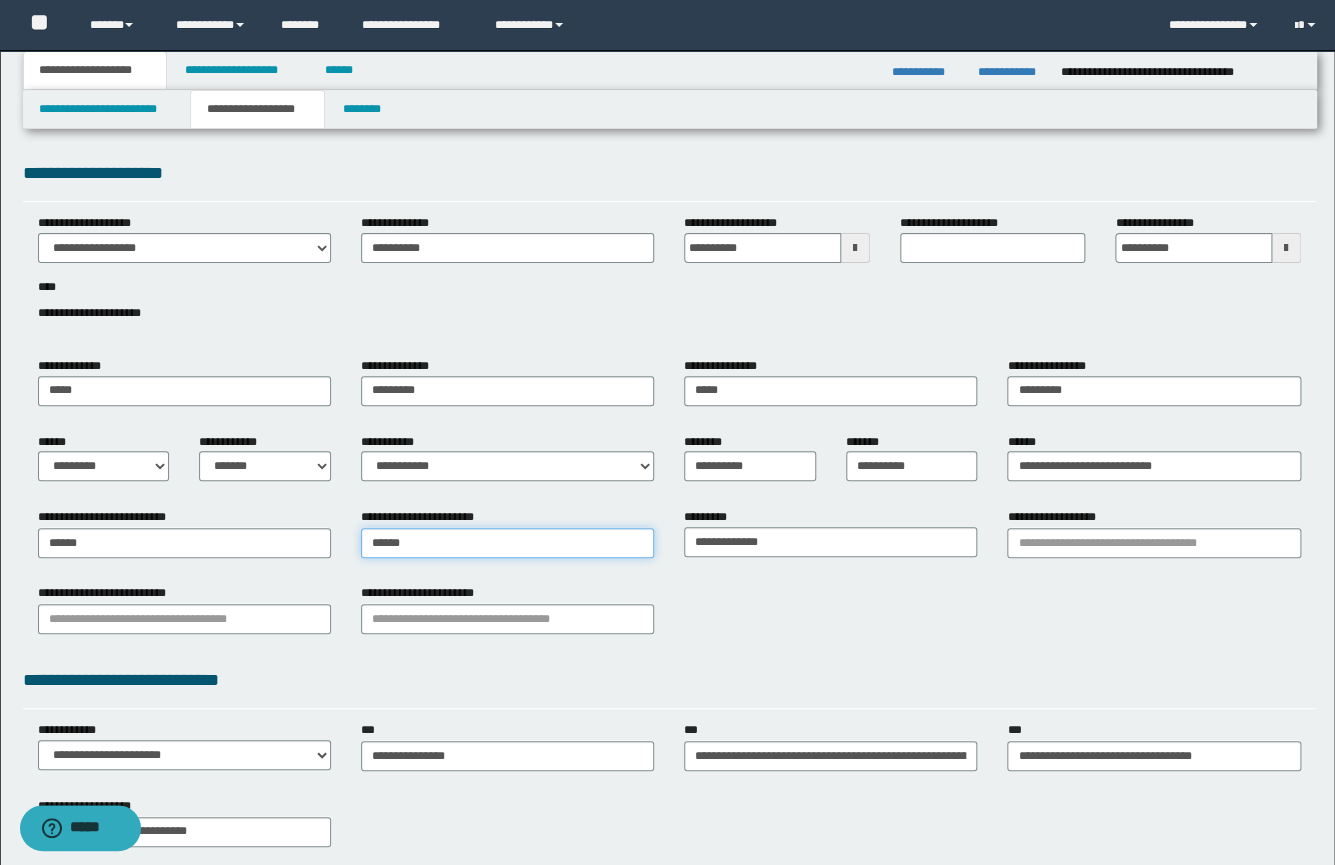 type on "******" 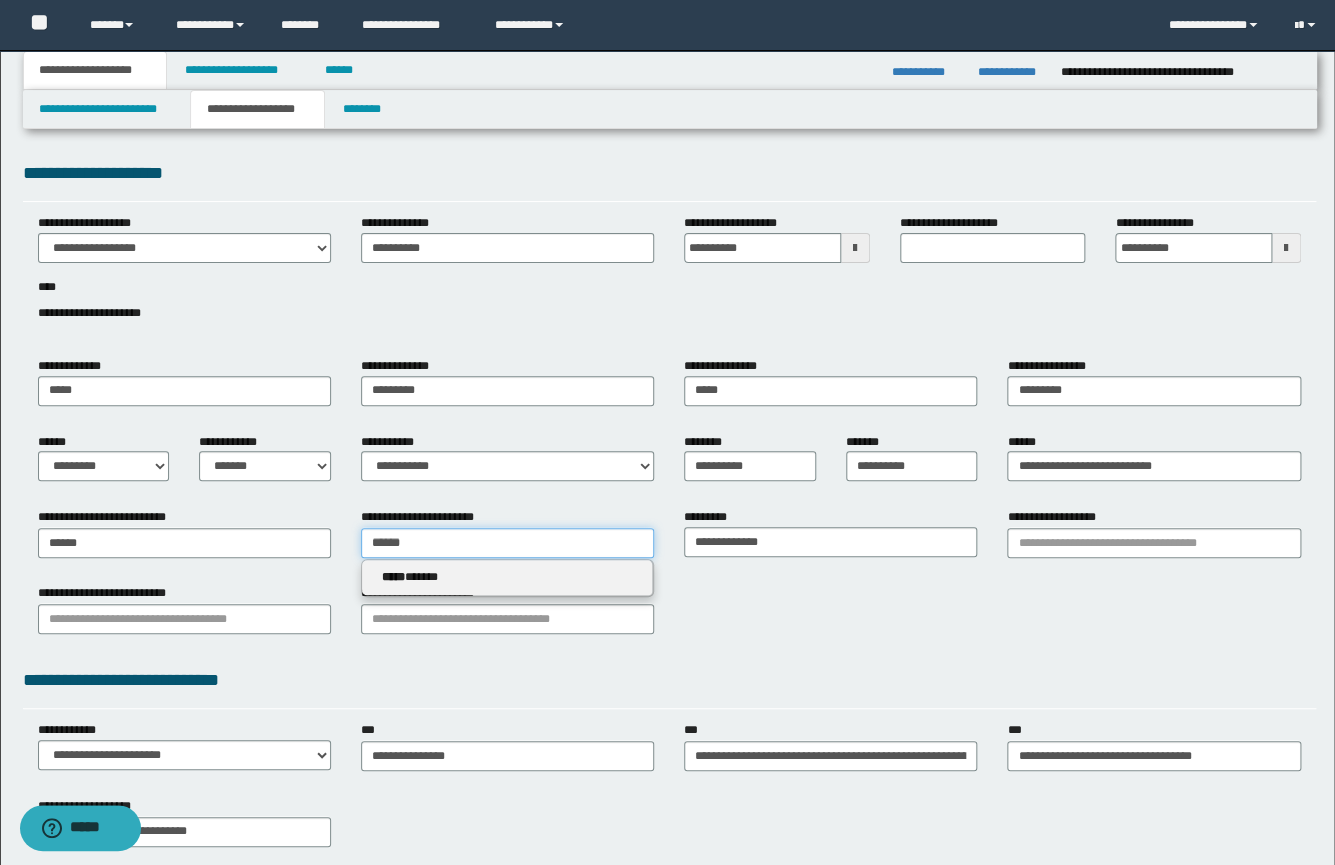 drag, startPoint x: 466, startPoint y: 551, endPoint x: 283, endPoint y: 525, distance: 184.83777 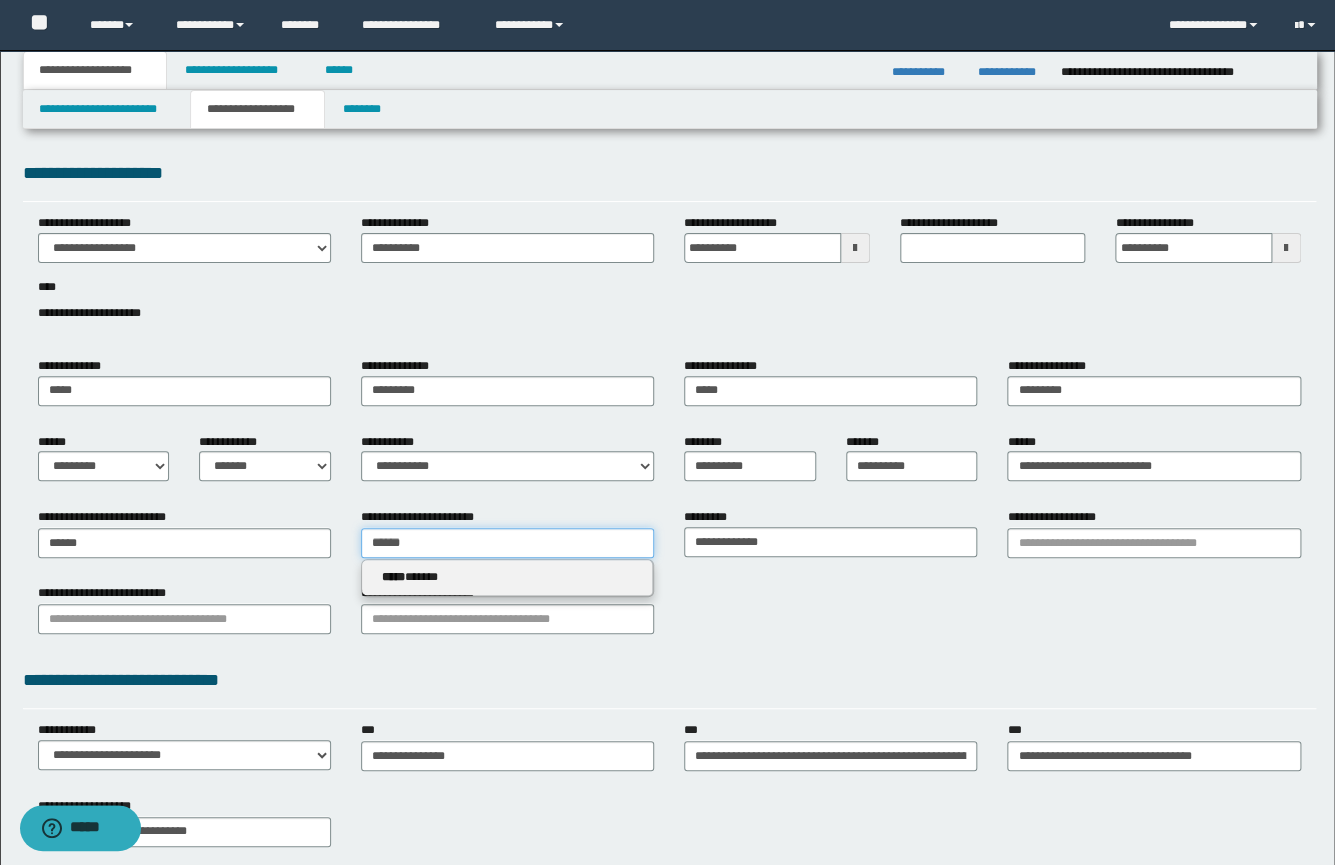 click on "**********" at bounding box center (669, 540) 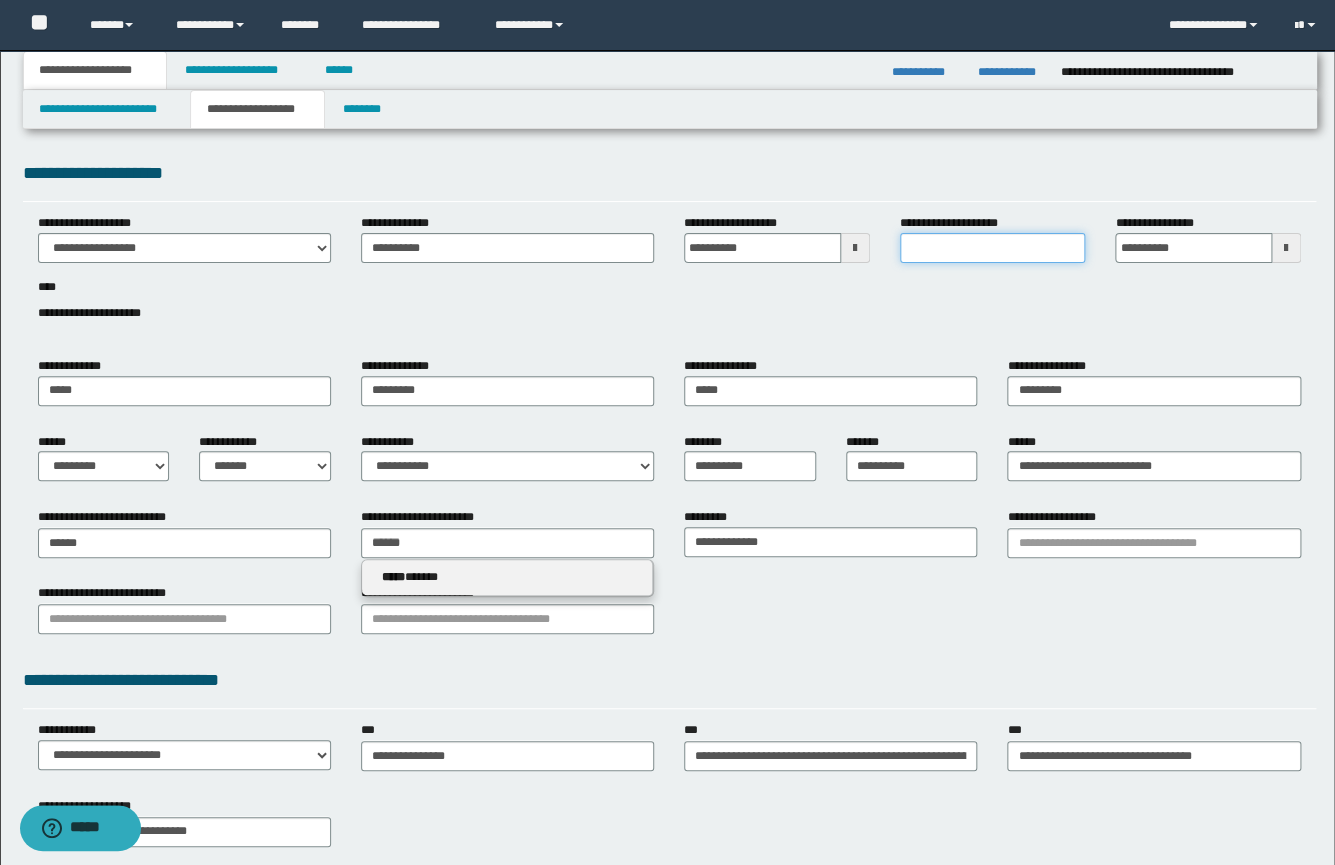 type 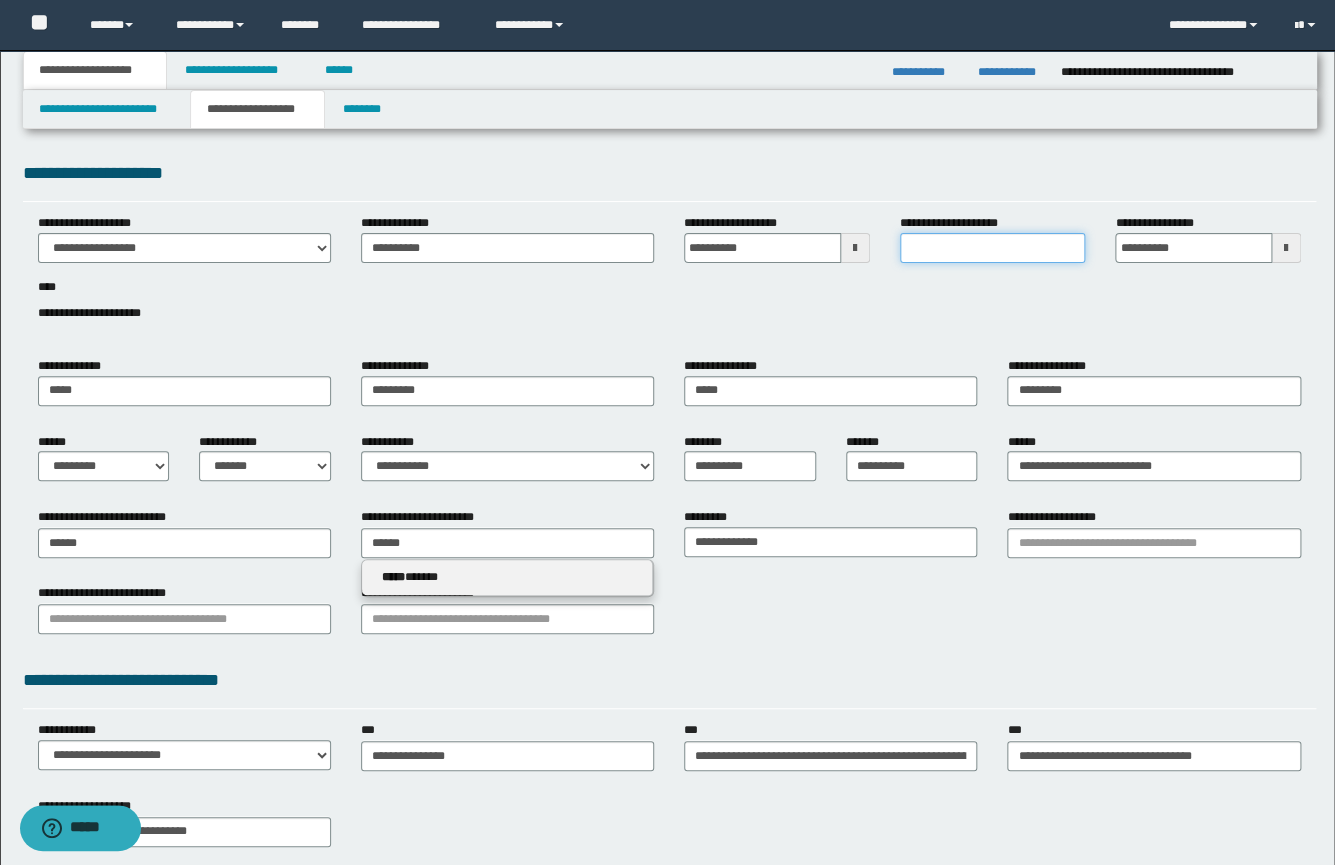 click on "**********" at bounding box center [993, 248] 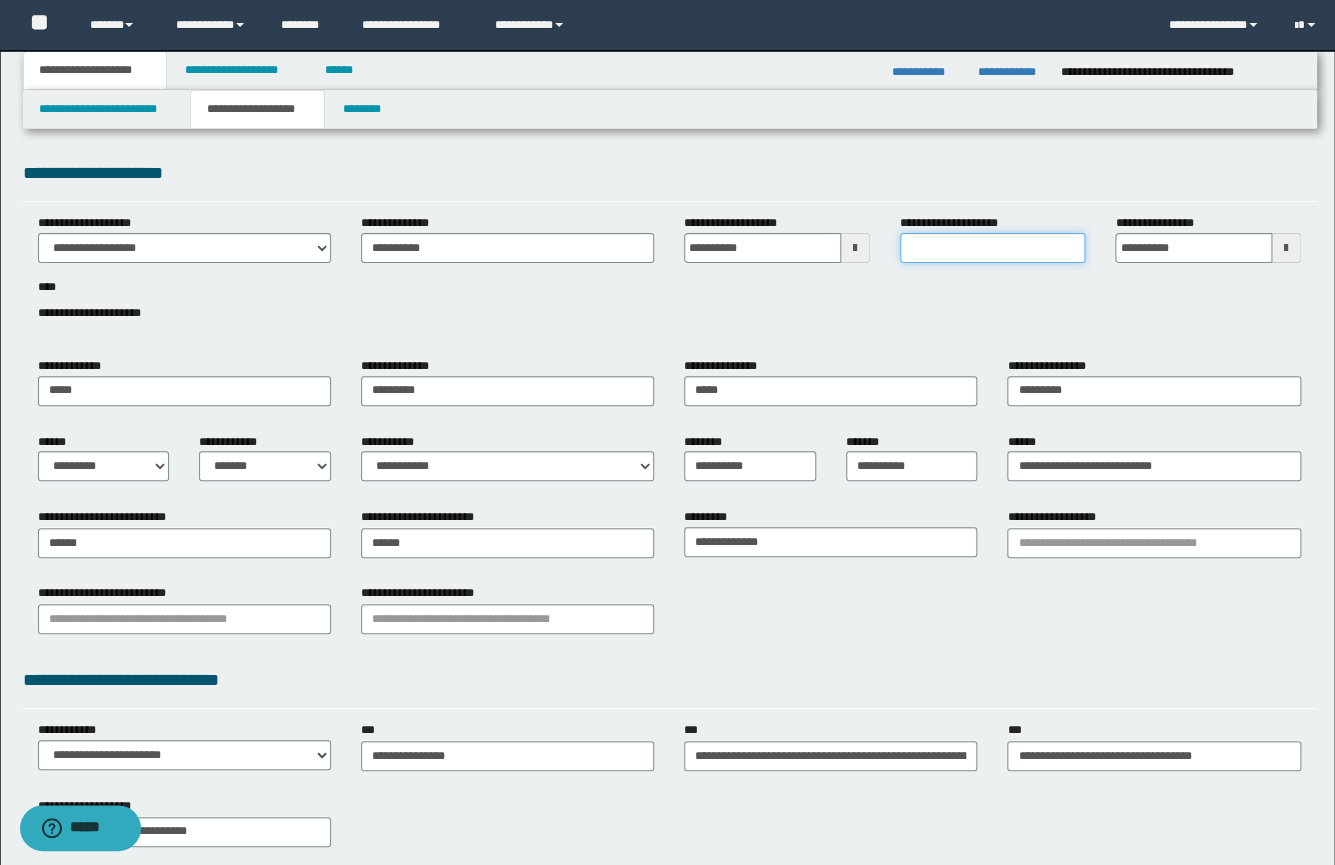 paste on "******" 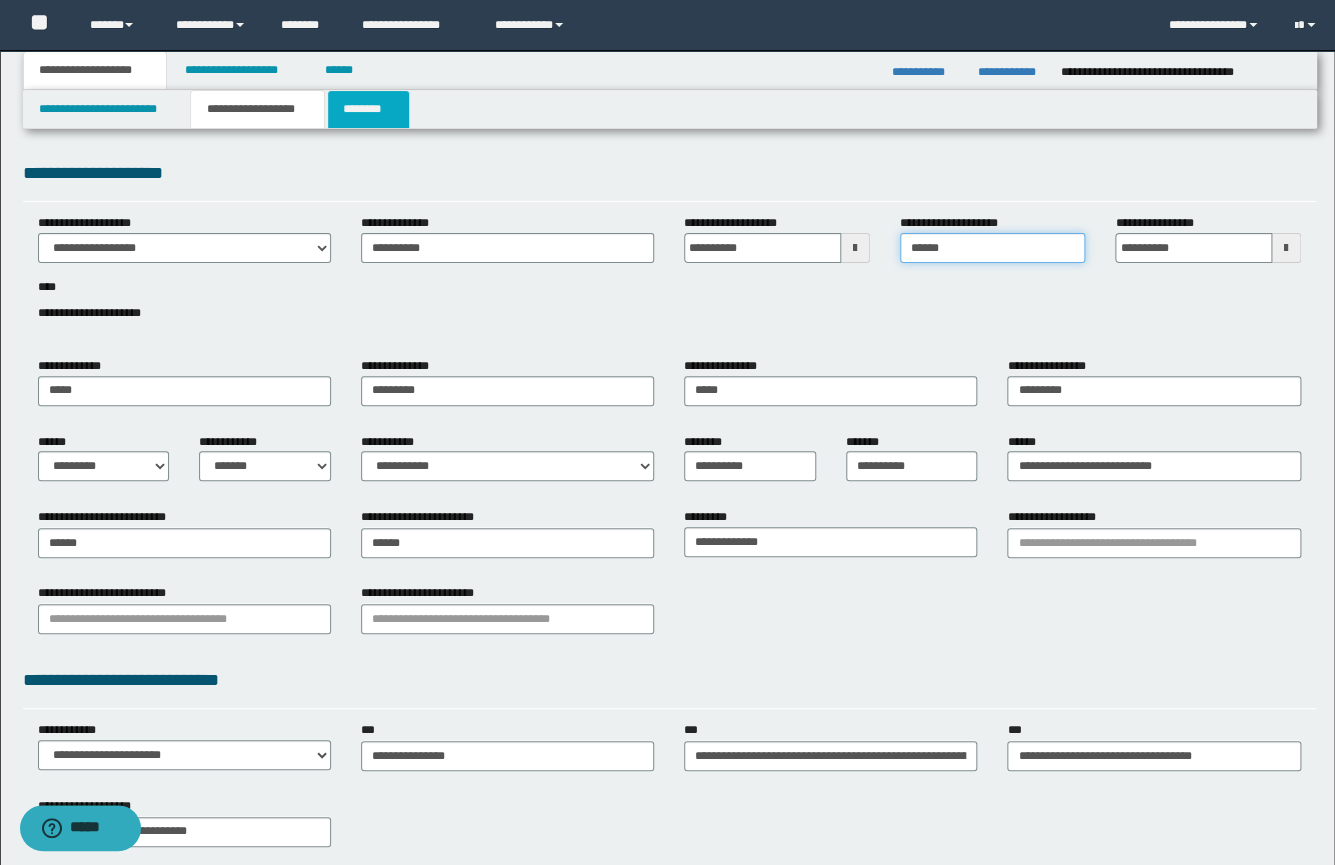 type on "******" 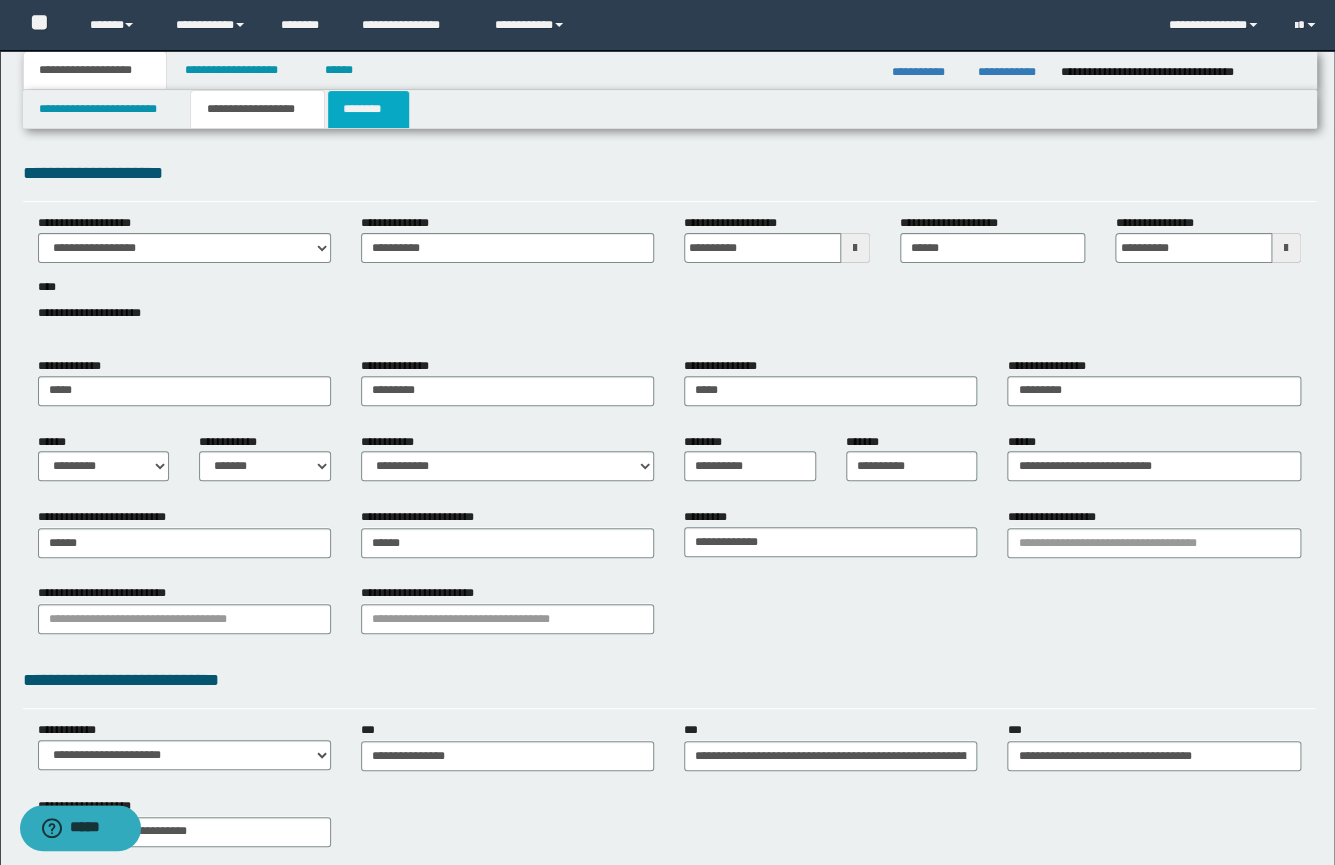 click on "********" at bounding box center [368, 109] 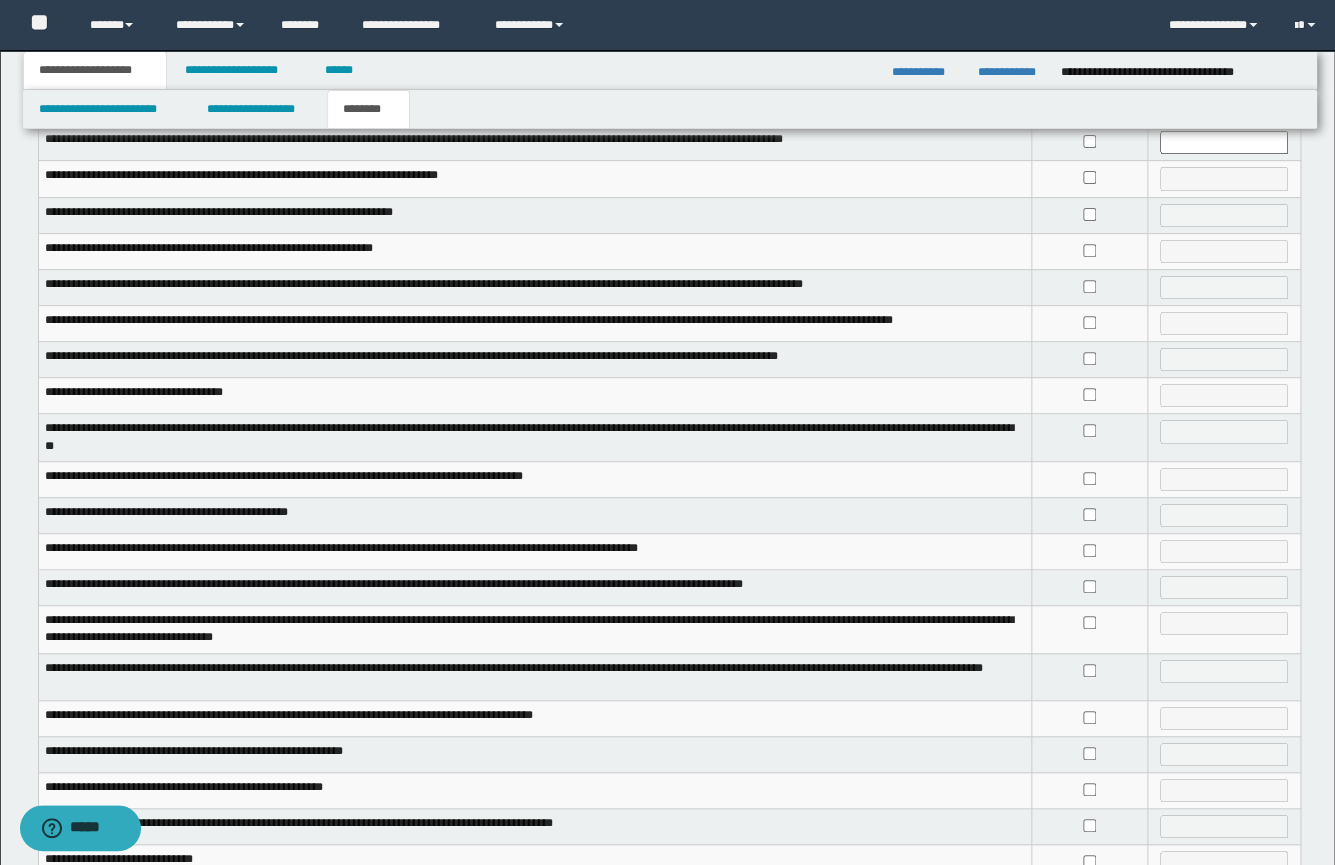 scroll, scrollTop: 278, scrollLeft: 0, axis: vertical 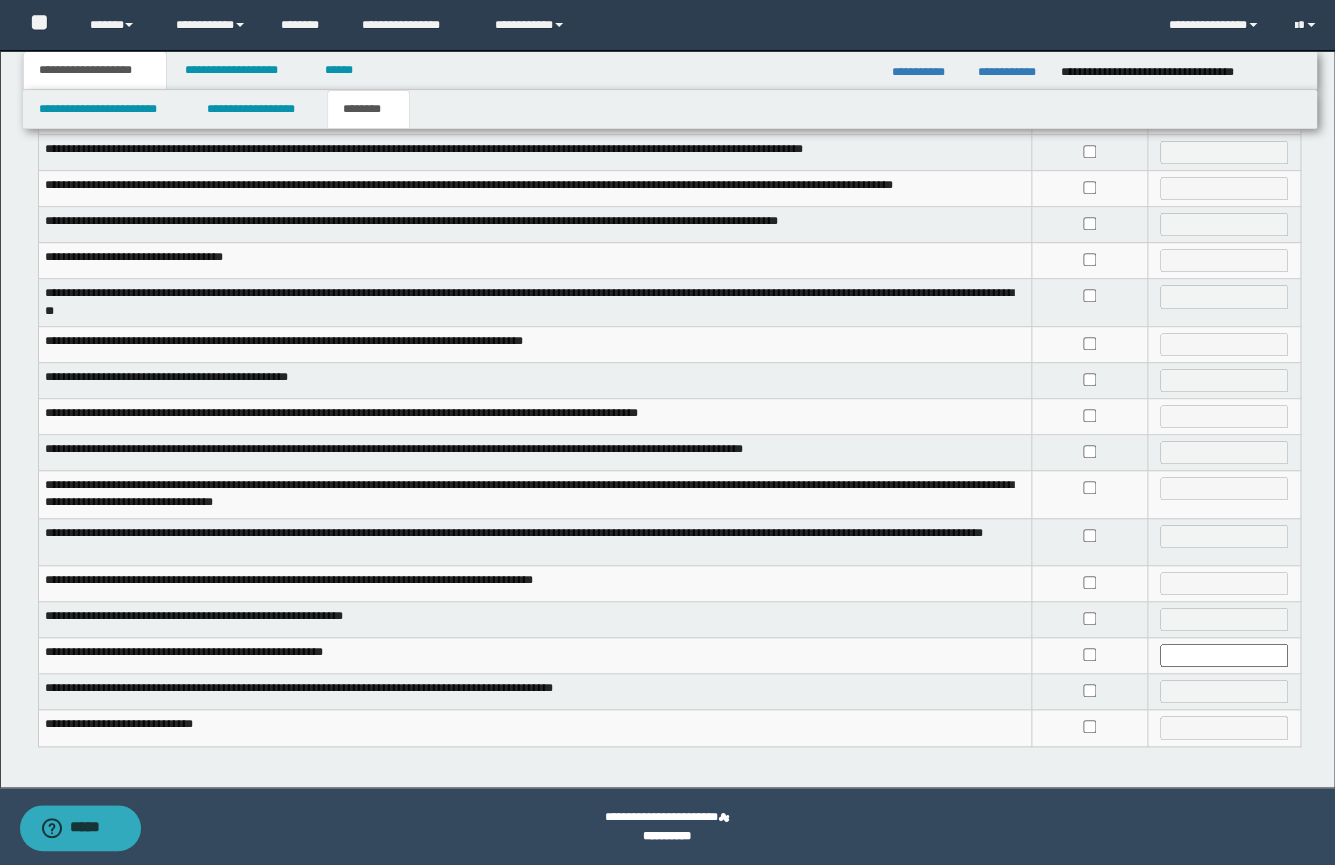 click at bounding box center (1089, 583) 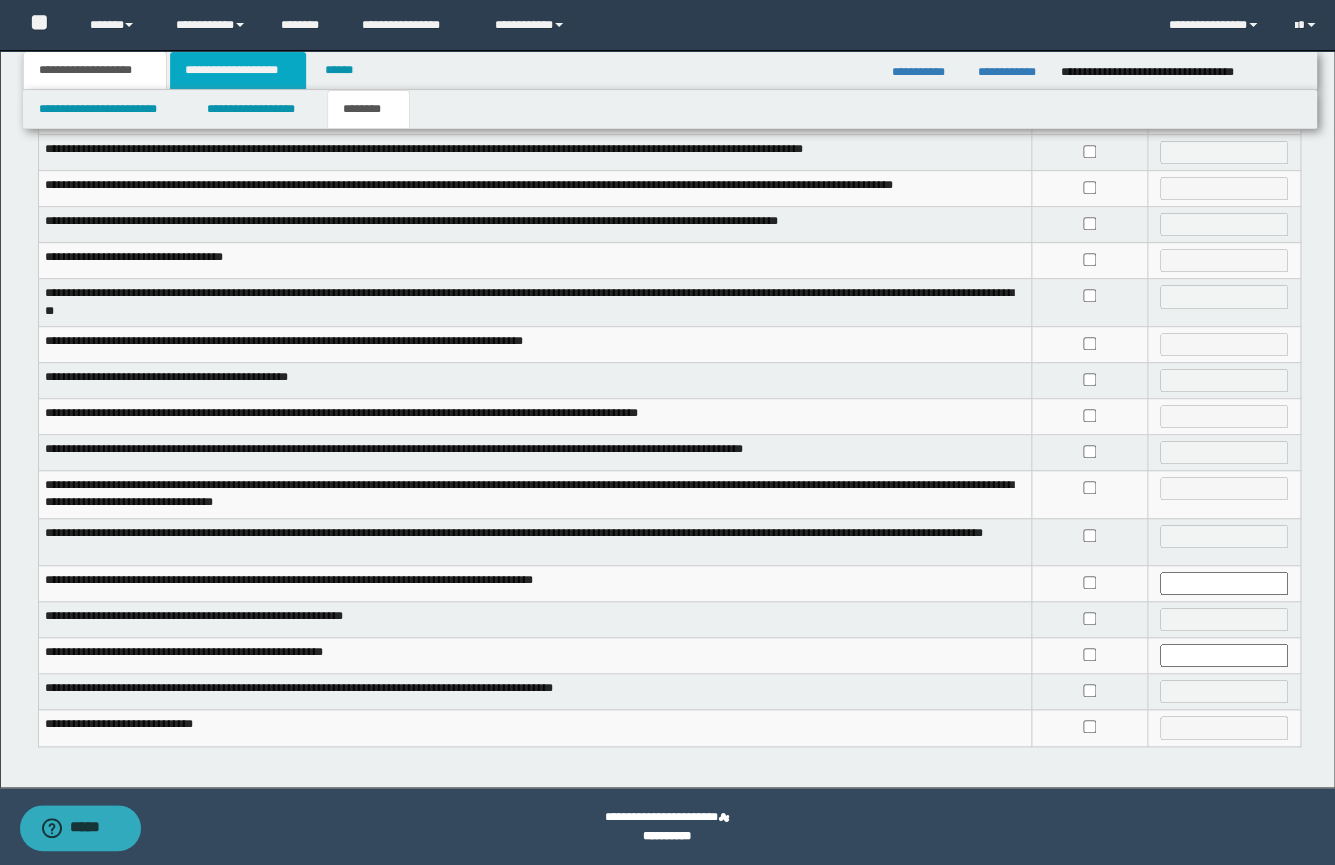 click on "**********" at bounding box center [238, 70] 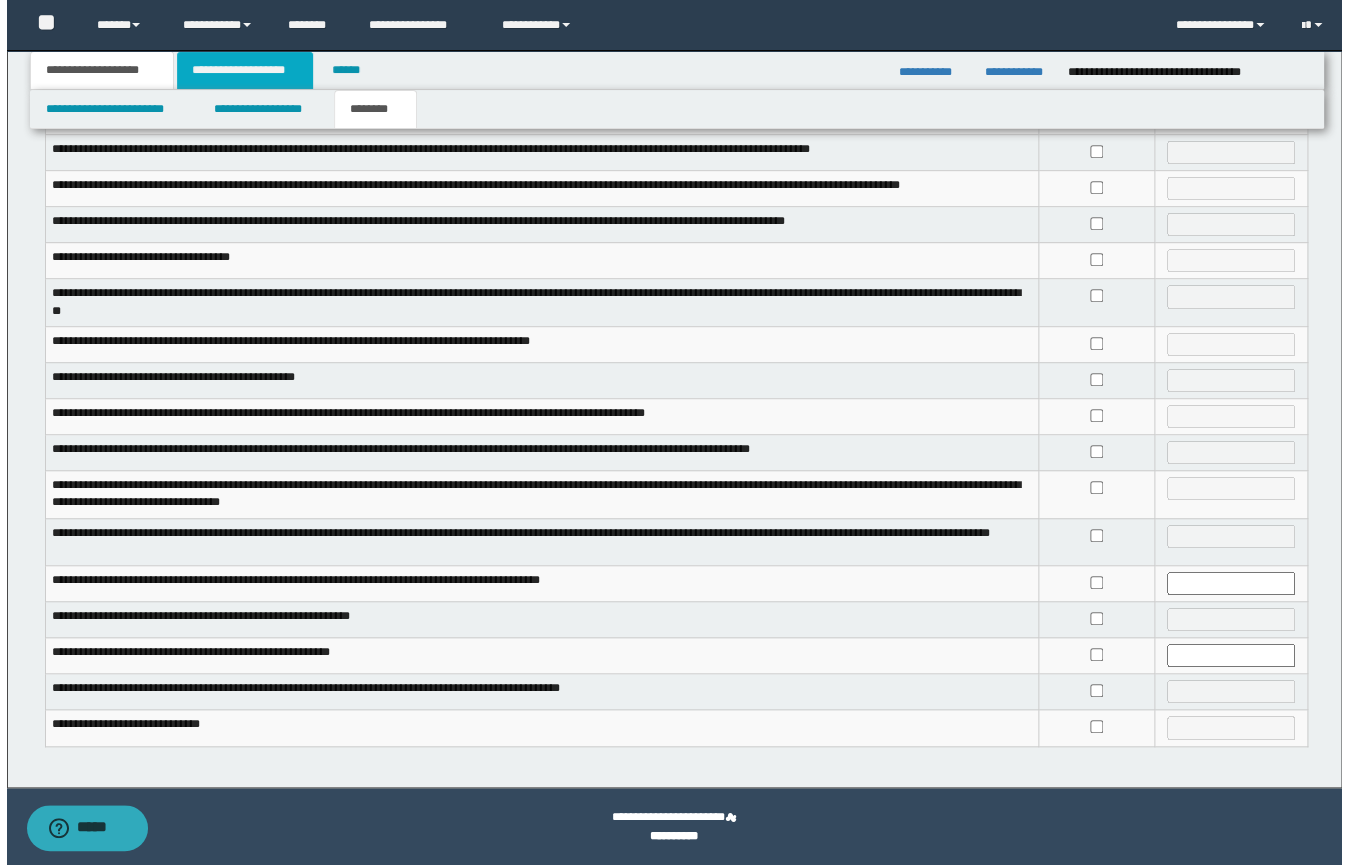 scroll, scrollTop: 0, scrollLeft: 0, axis: both 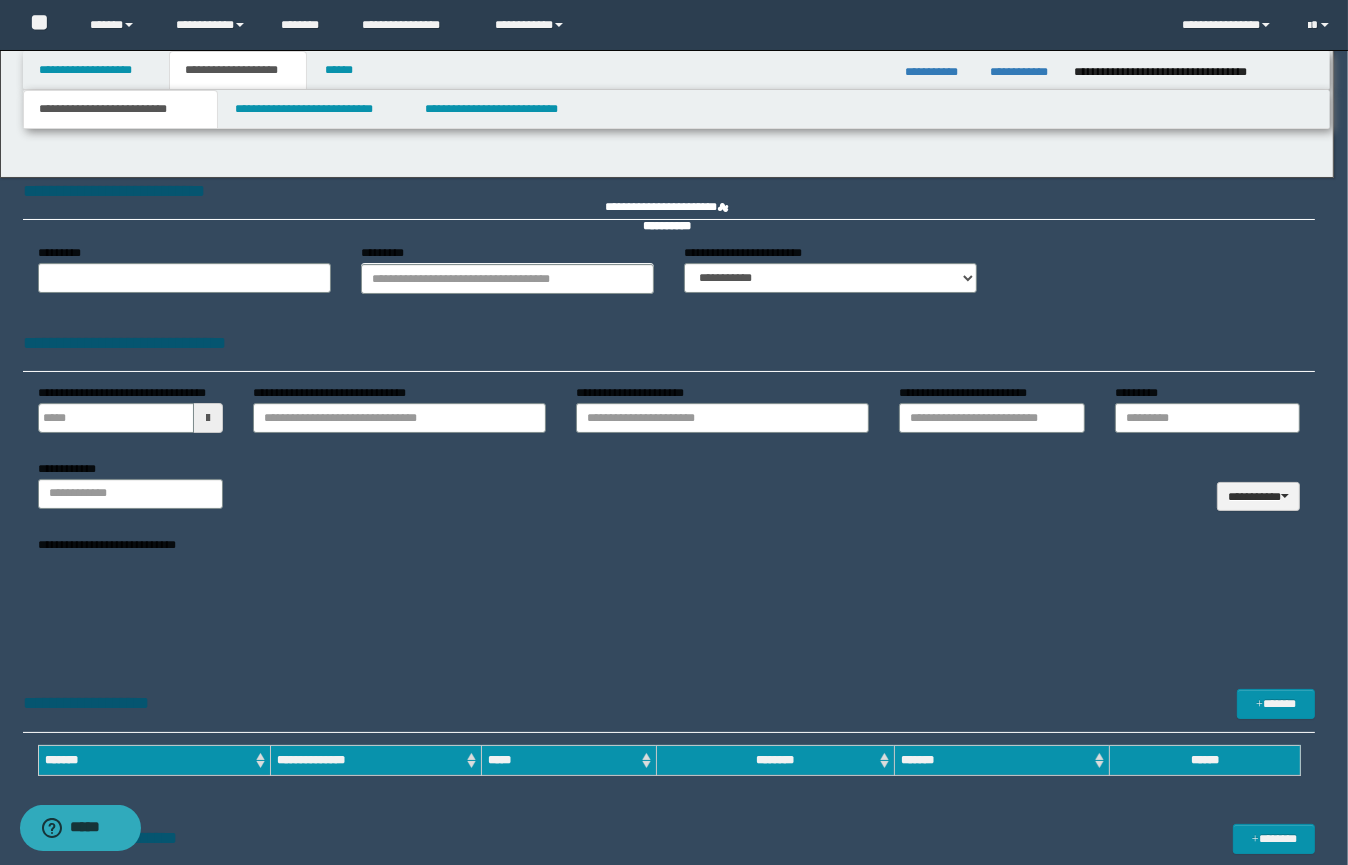 type on "**********" 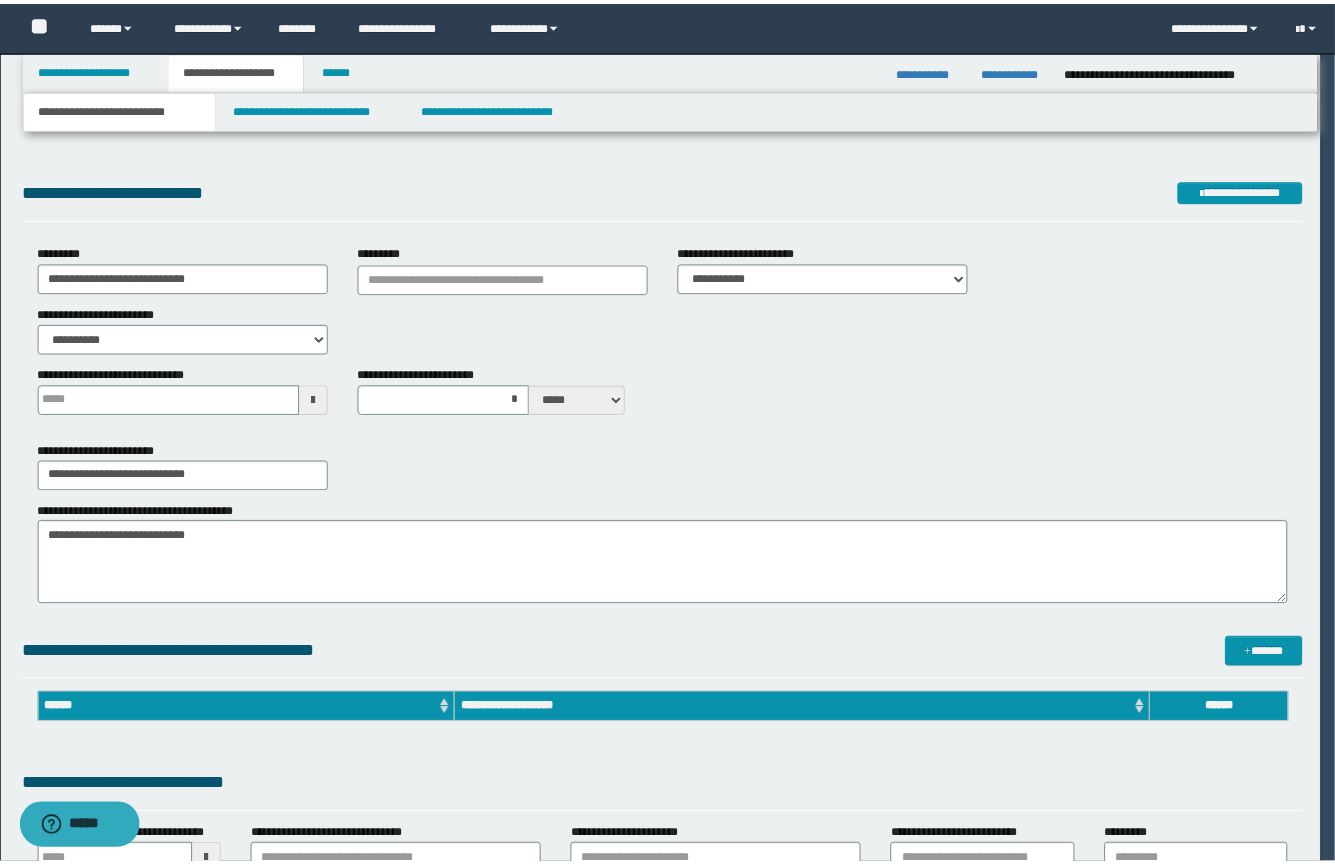 scroll, scrollTop: 0, scrollLeft: 0, axis: both 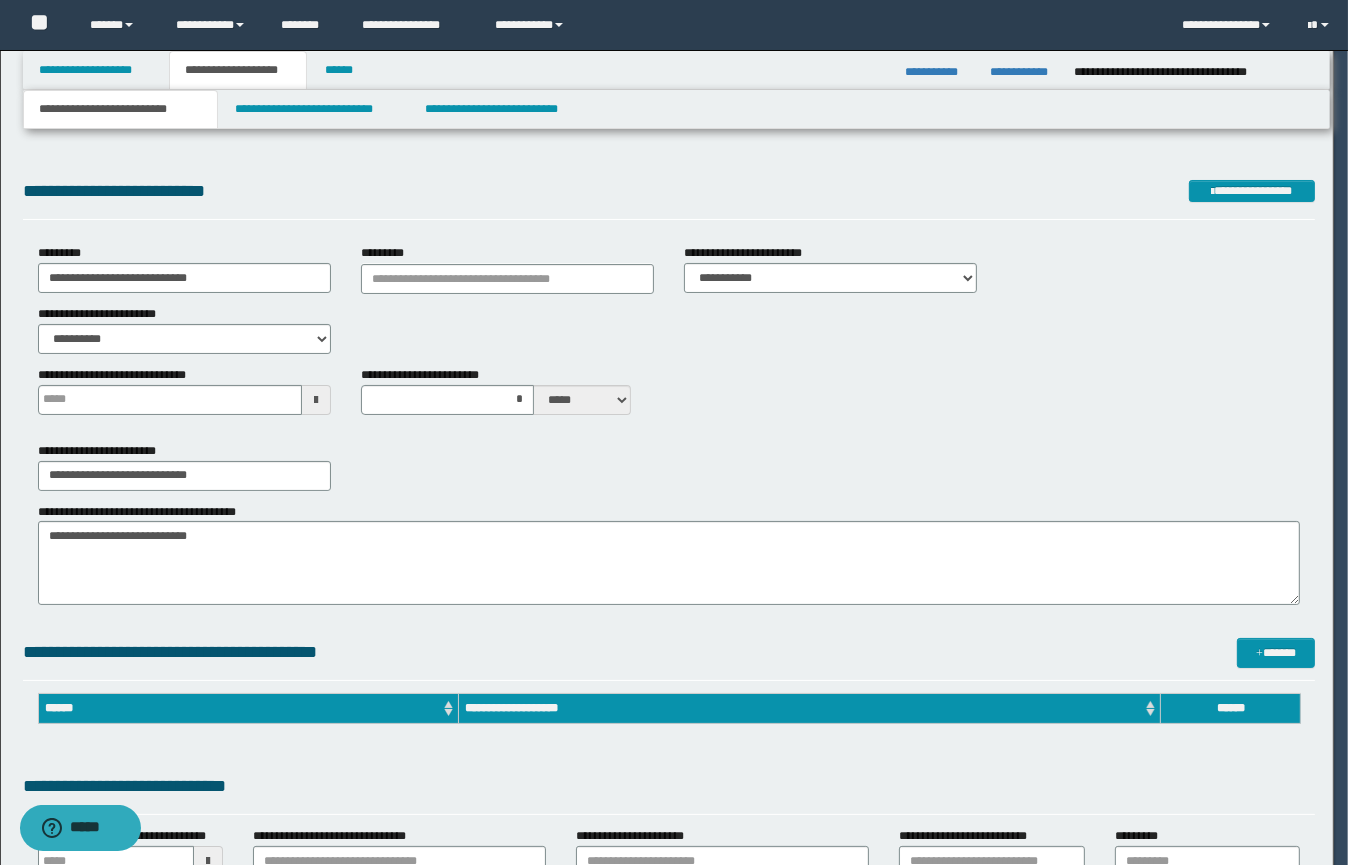 type 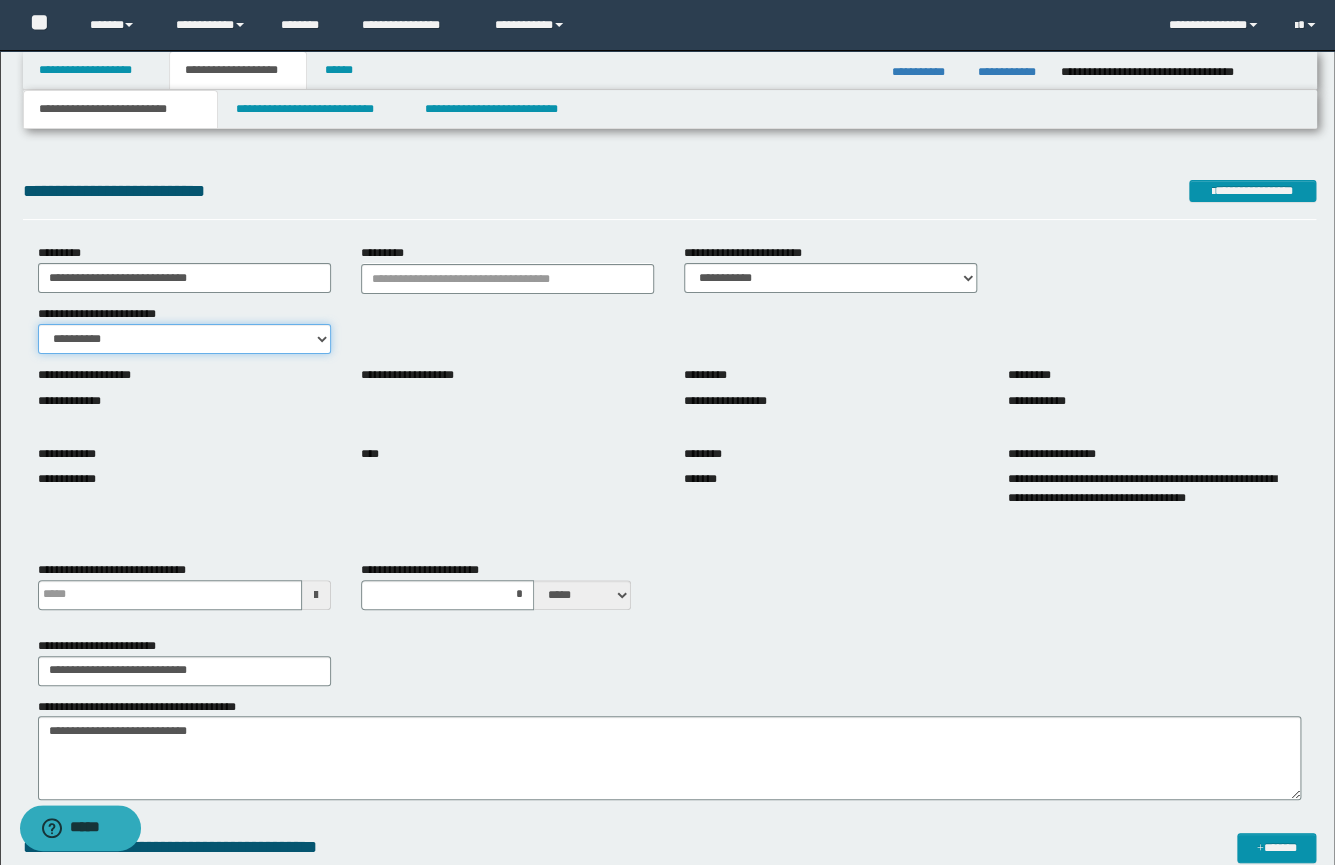 click on "**********" at bounding box center (184, 339) 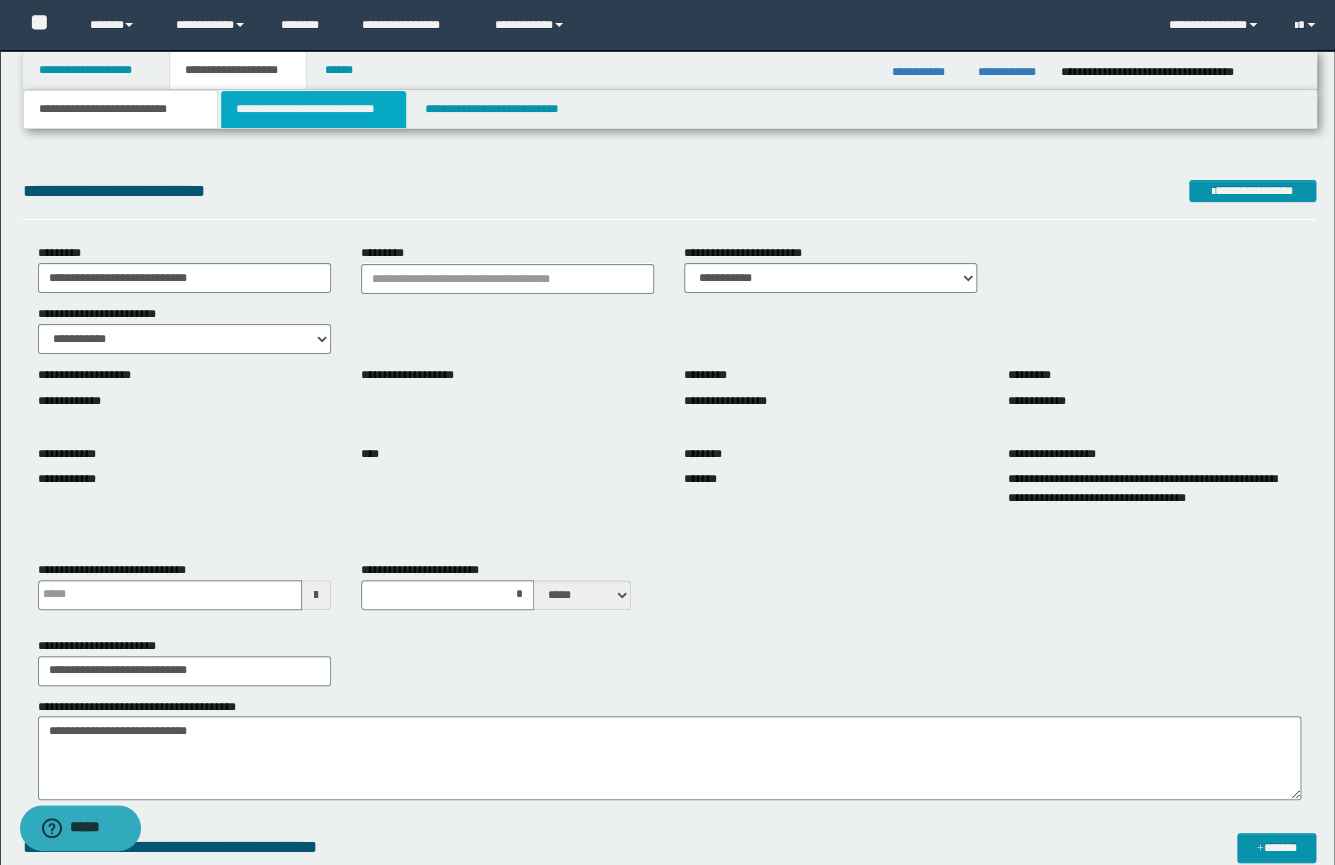click on "**********" at bounding box center (313, 109) 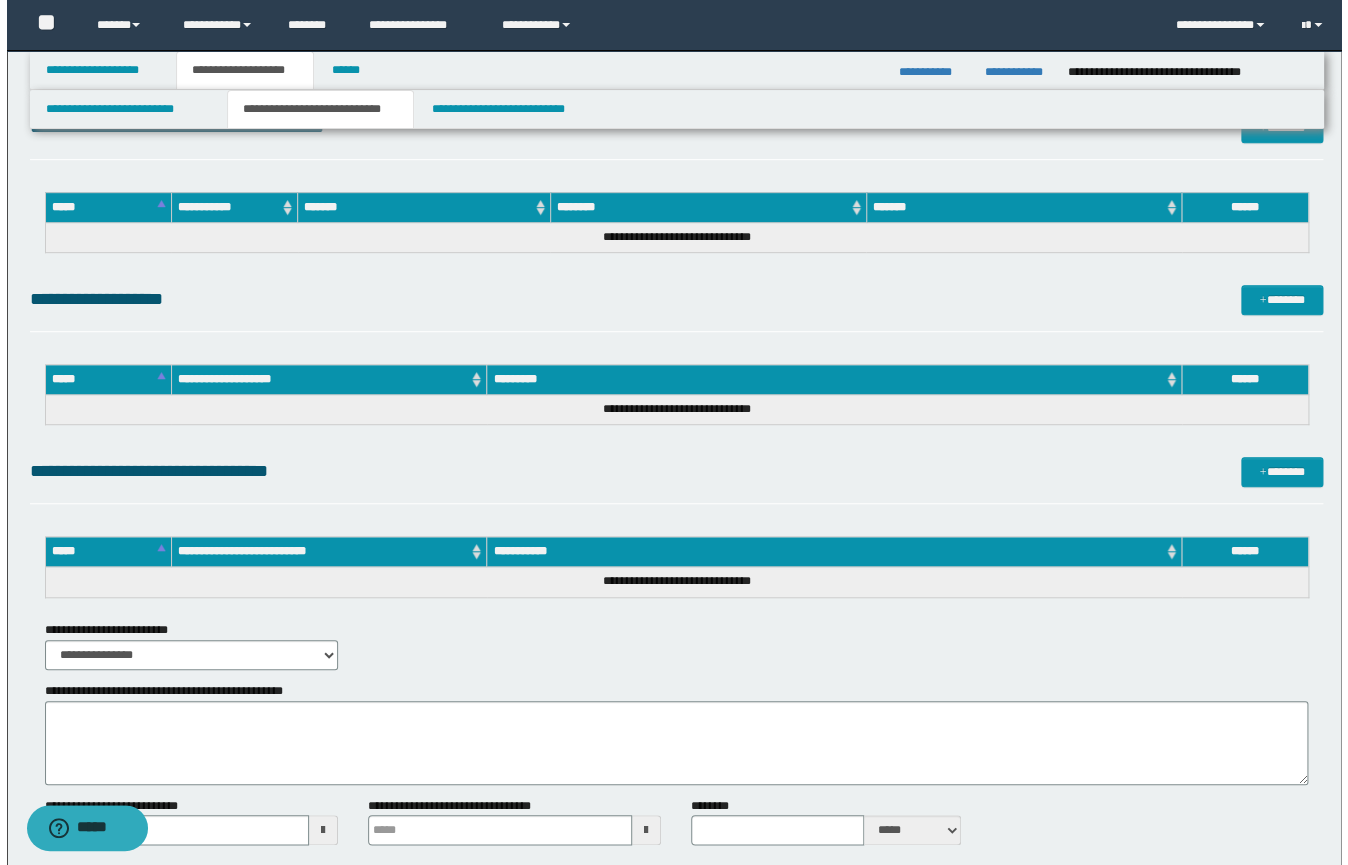 scroll, scrollTop: 369, scrollLeft: 0, axis: vertical 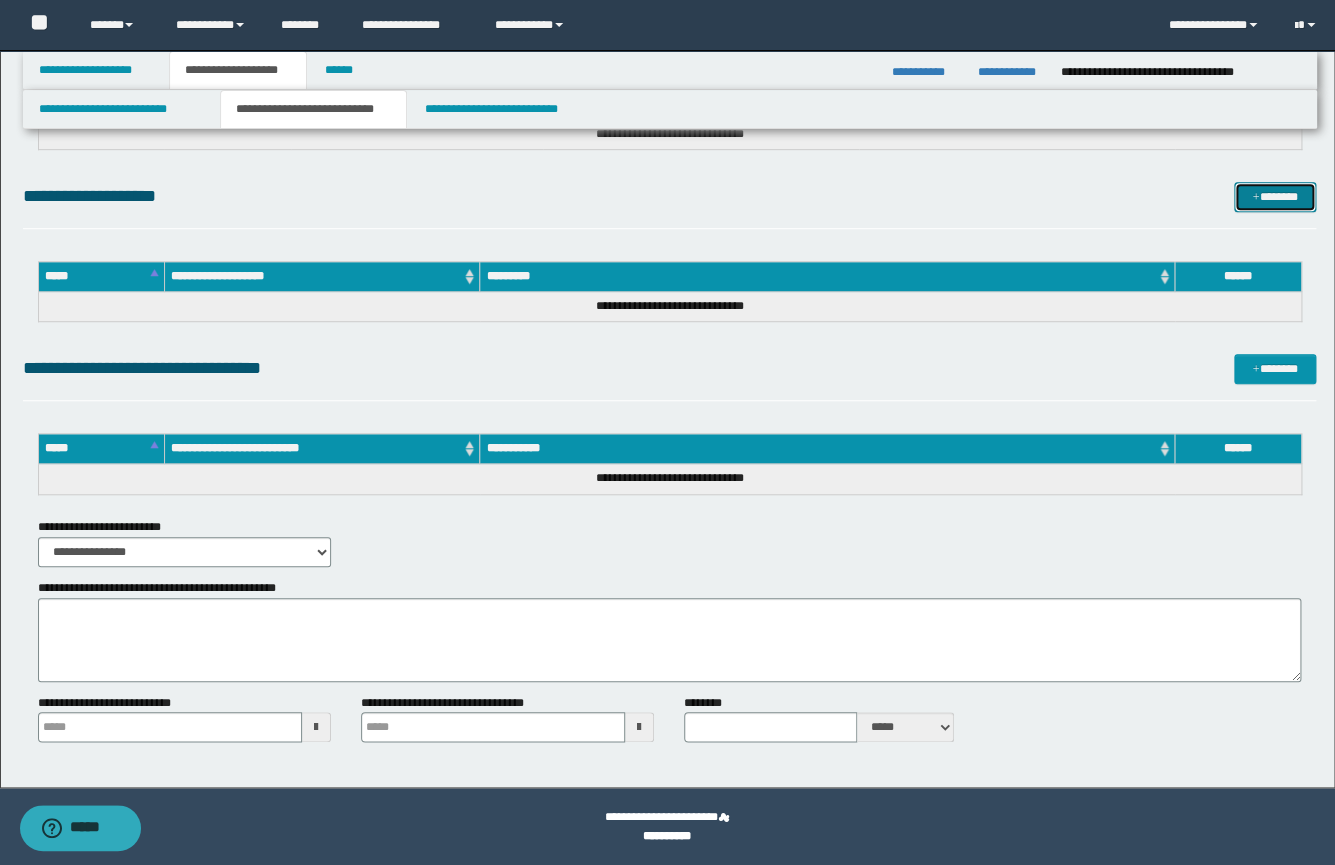 click on "*******" at bounding box center (1275, 197) 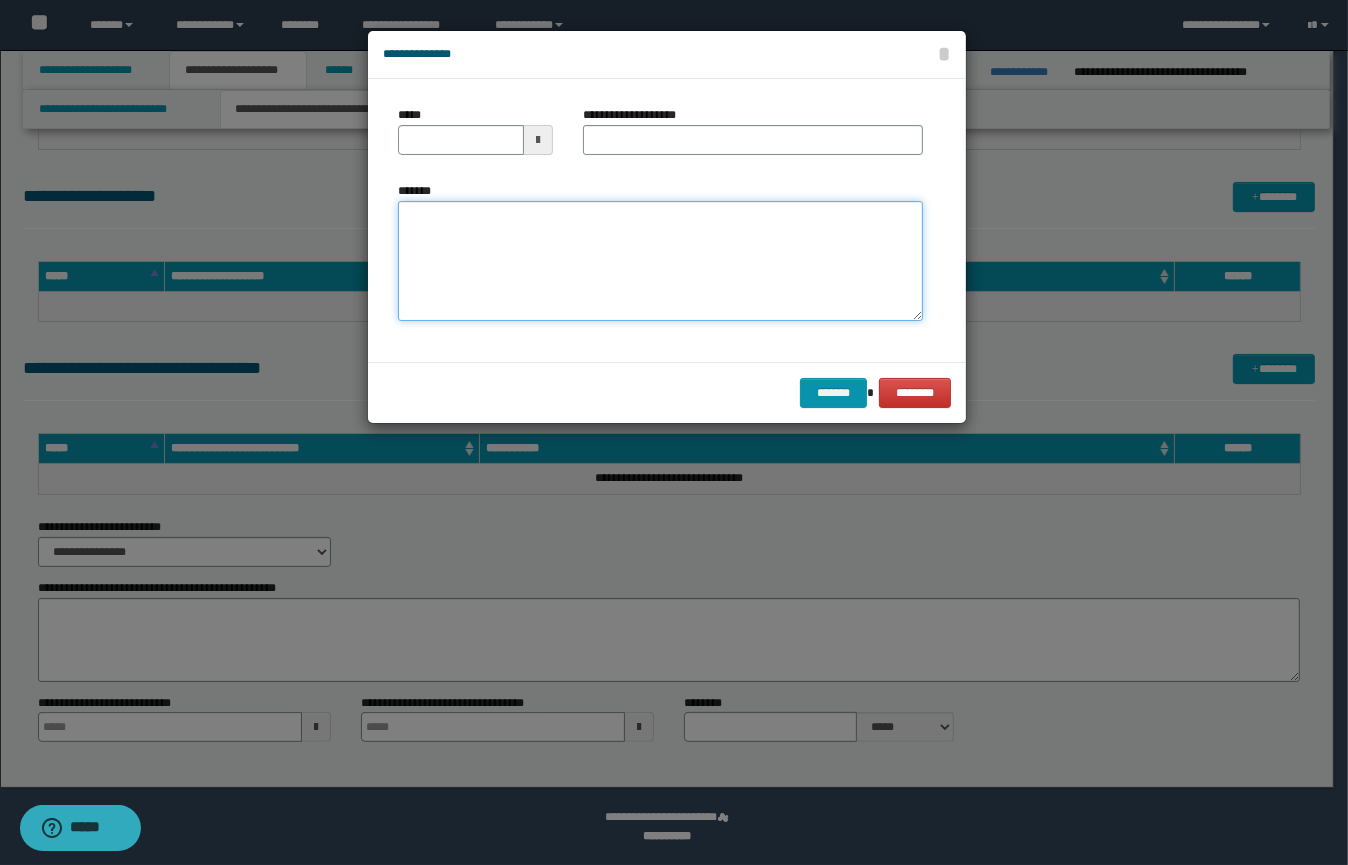click on "*******" at bounding box center (660, 261) 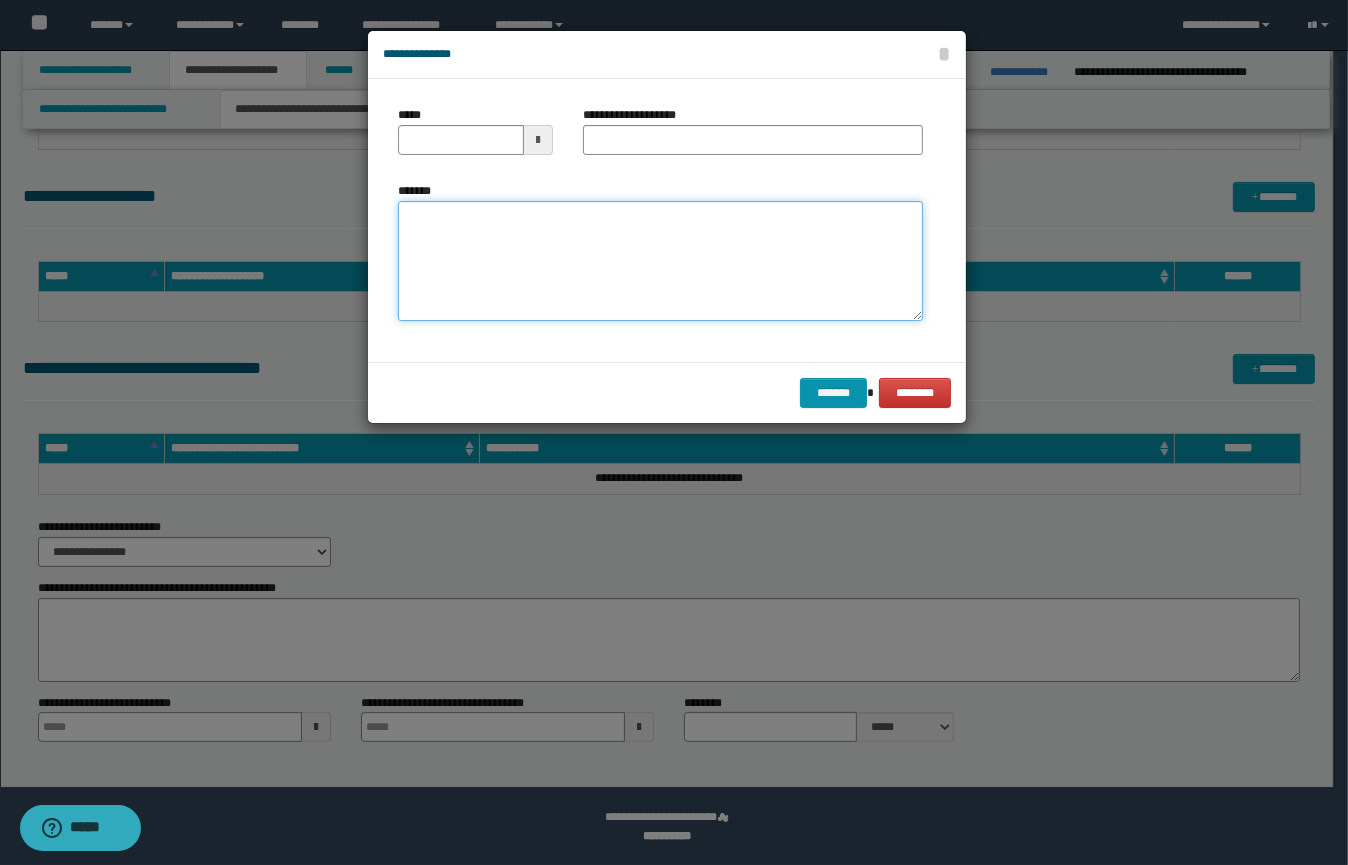 paste on "**********" 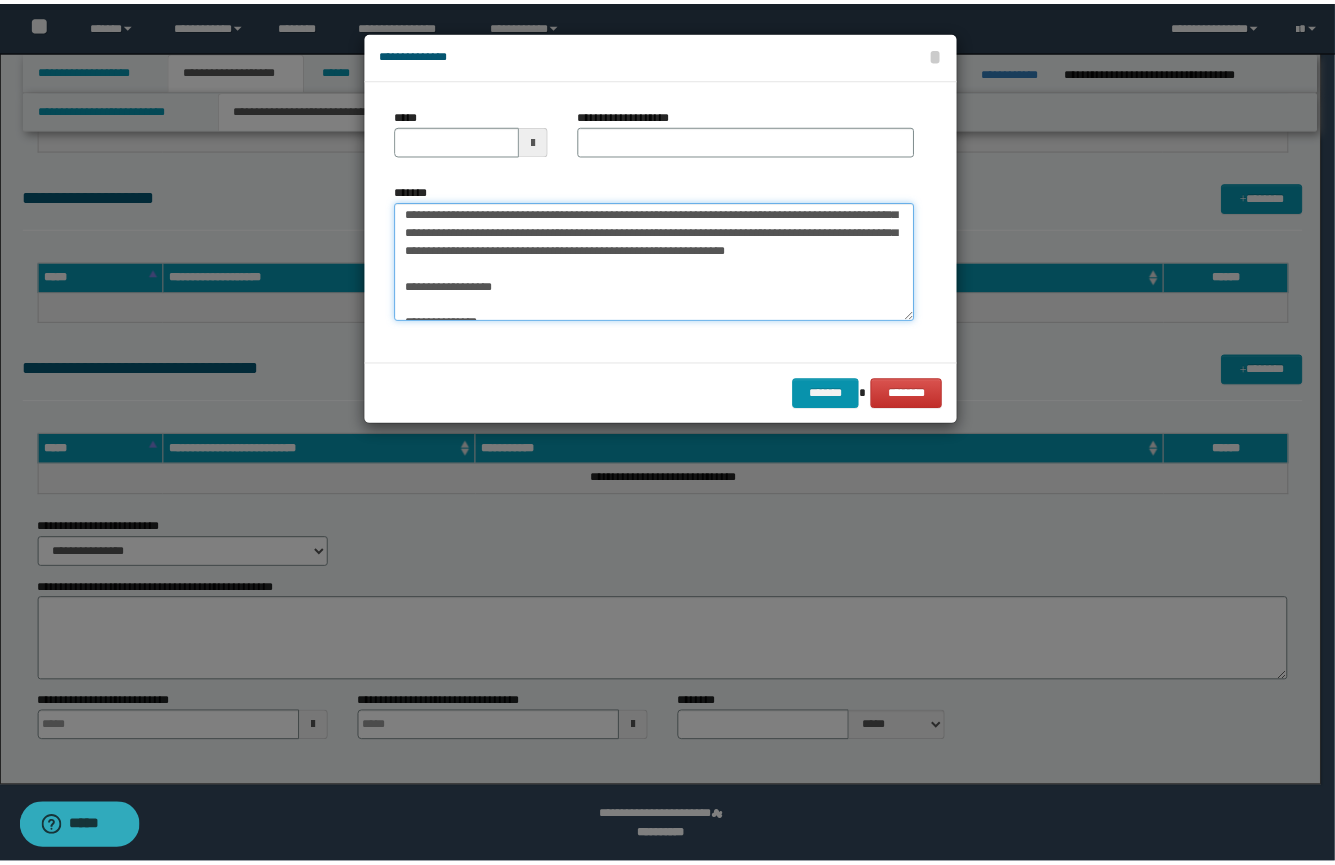 scroll, scrollTop: 0, scrollLeft: 0, axis: both 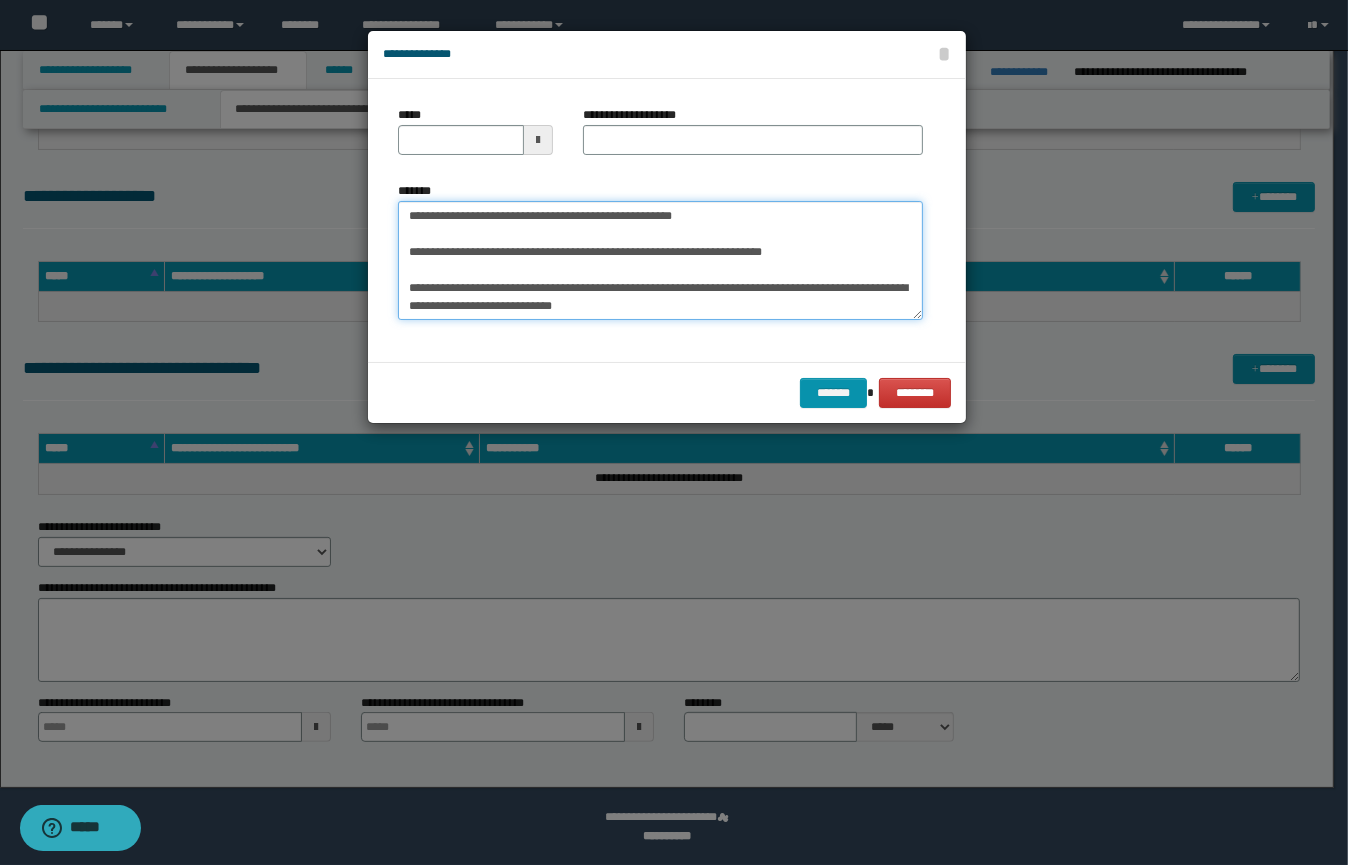 type on "**********" 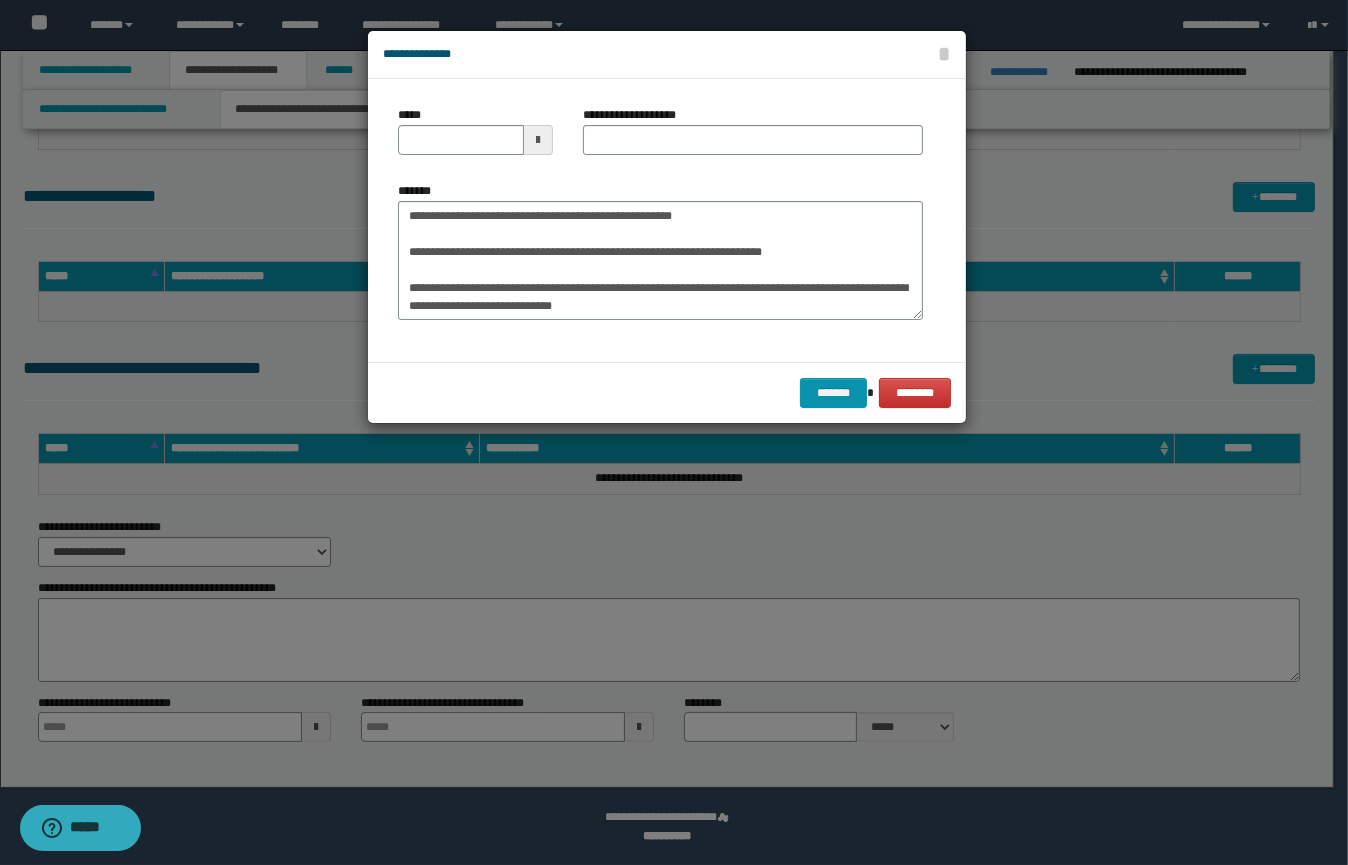 click at bounding box center [538, 140] 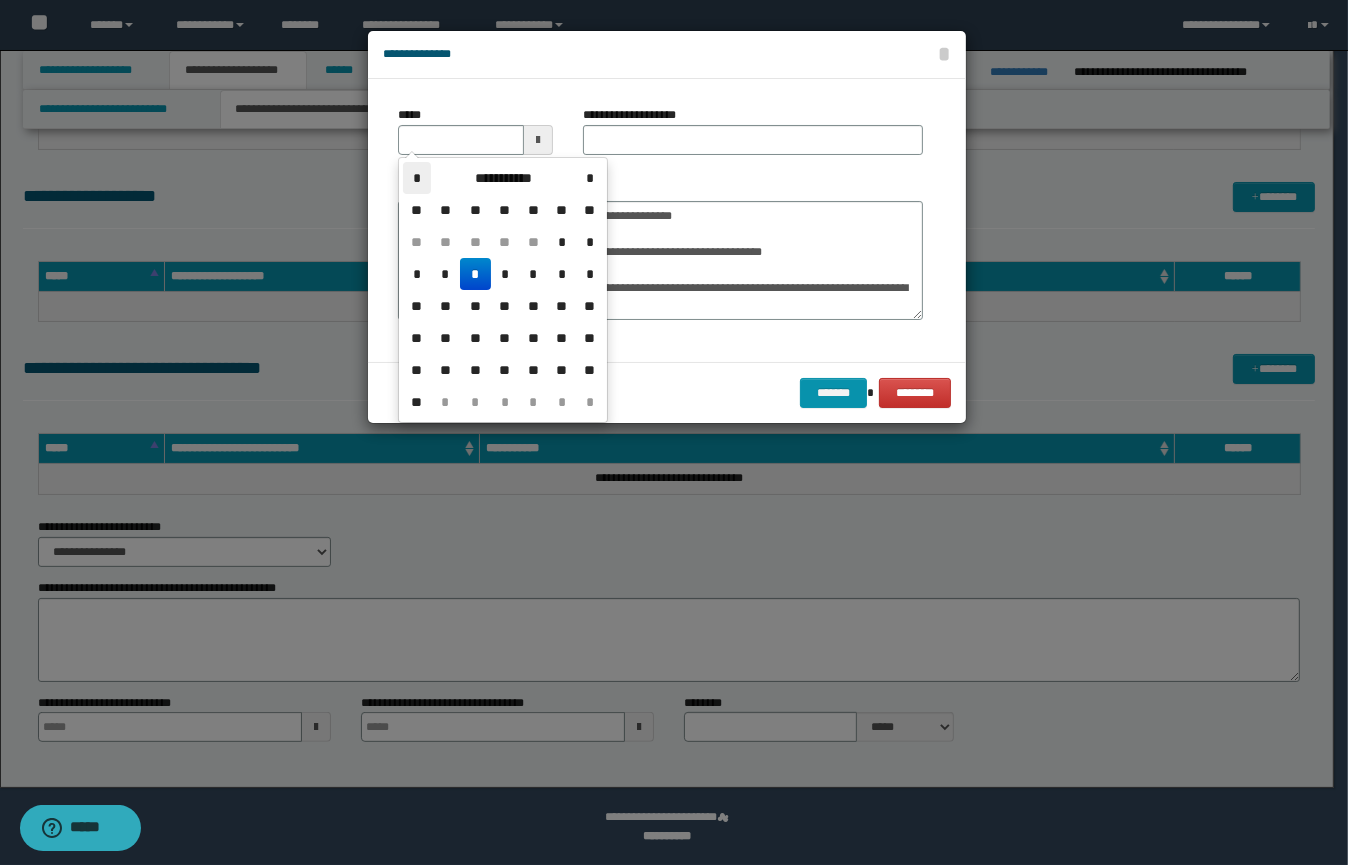 click on "*" at bounding box center (417, 178) 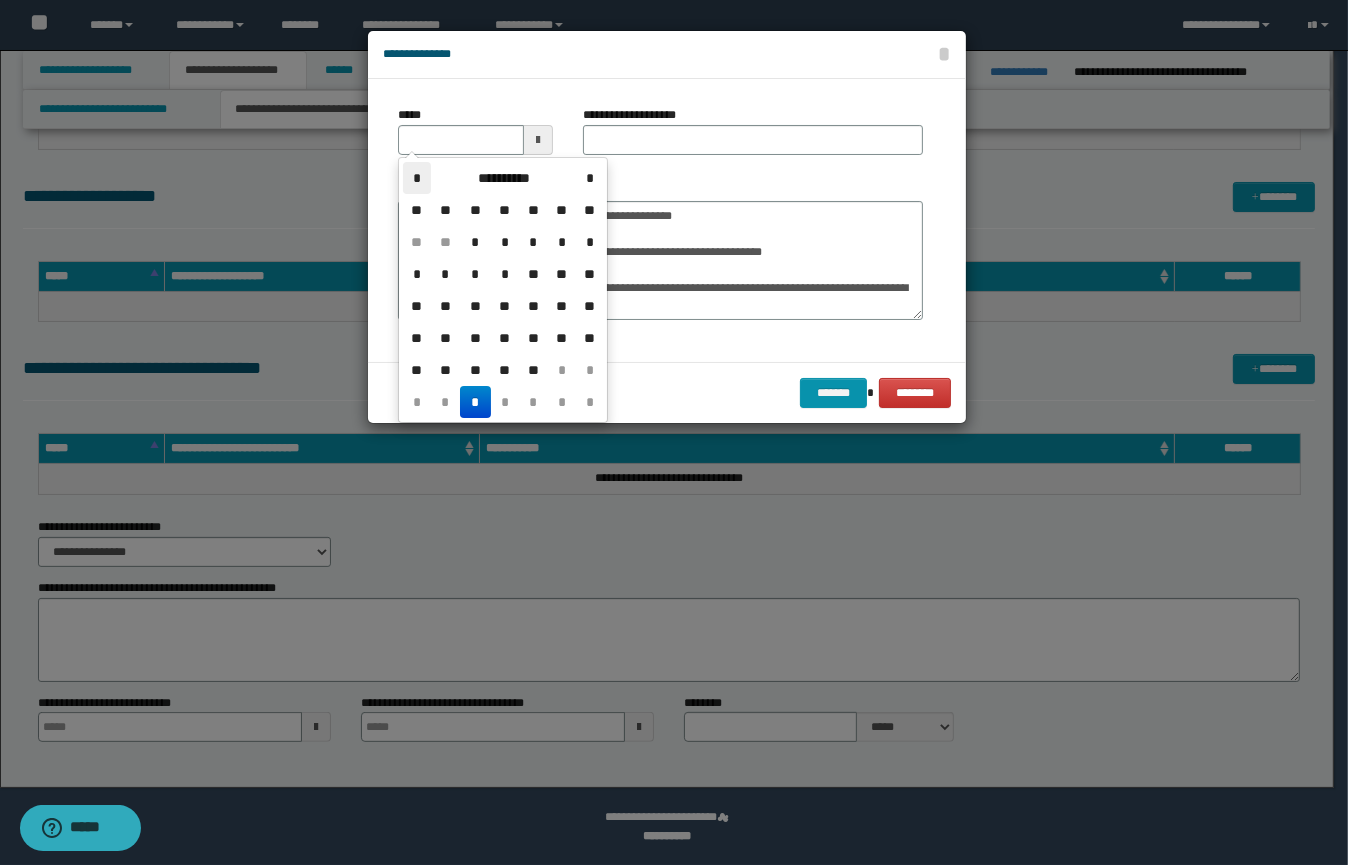 click on "*" at bounding box center (417, 178) 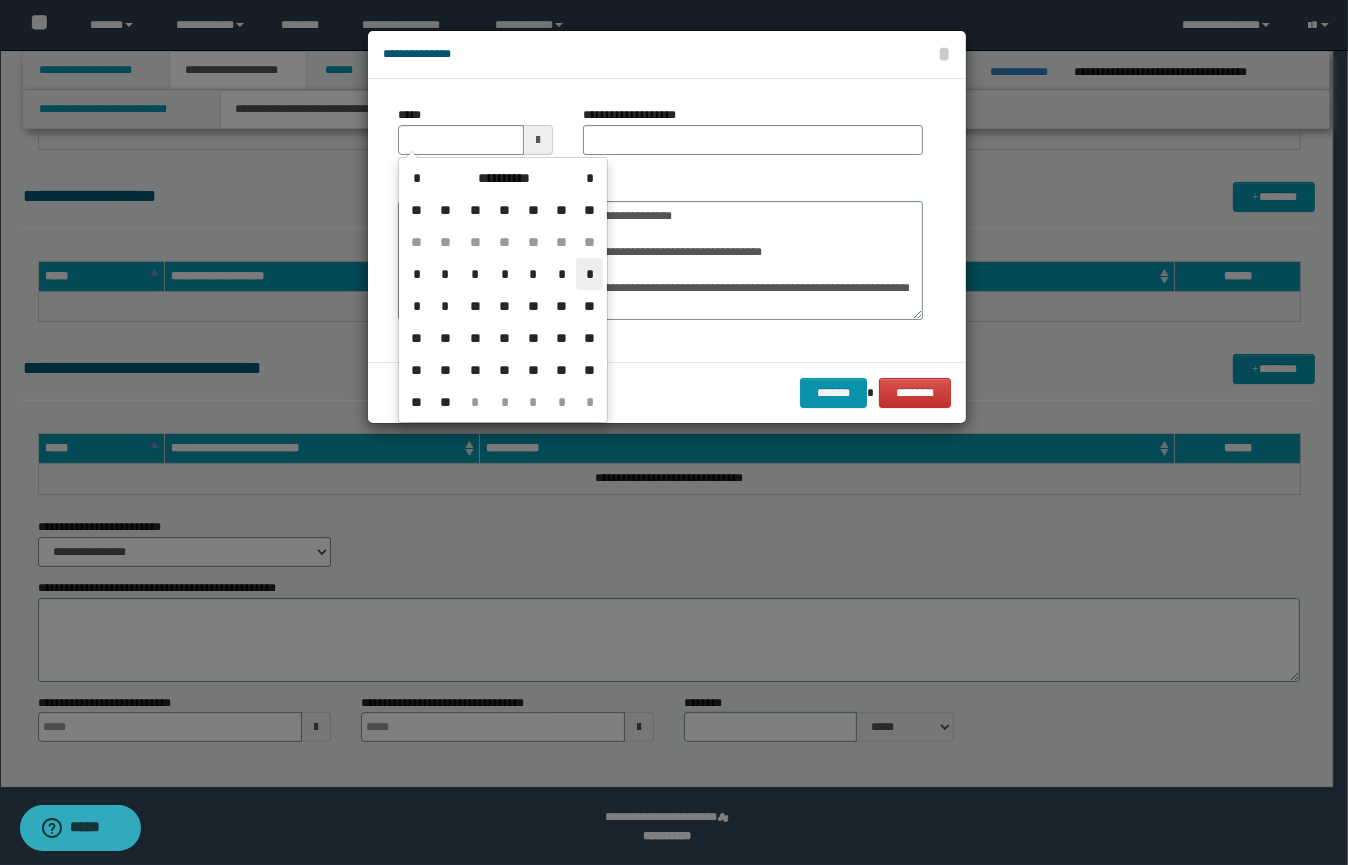 click on "*" at bounding box center (589, 274) 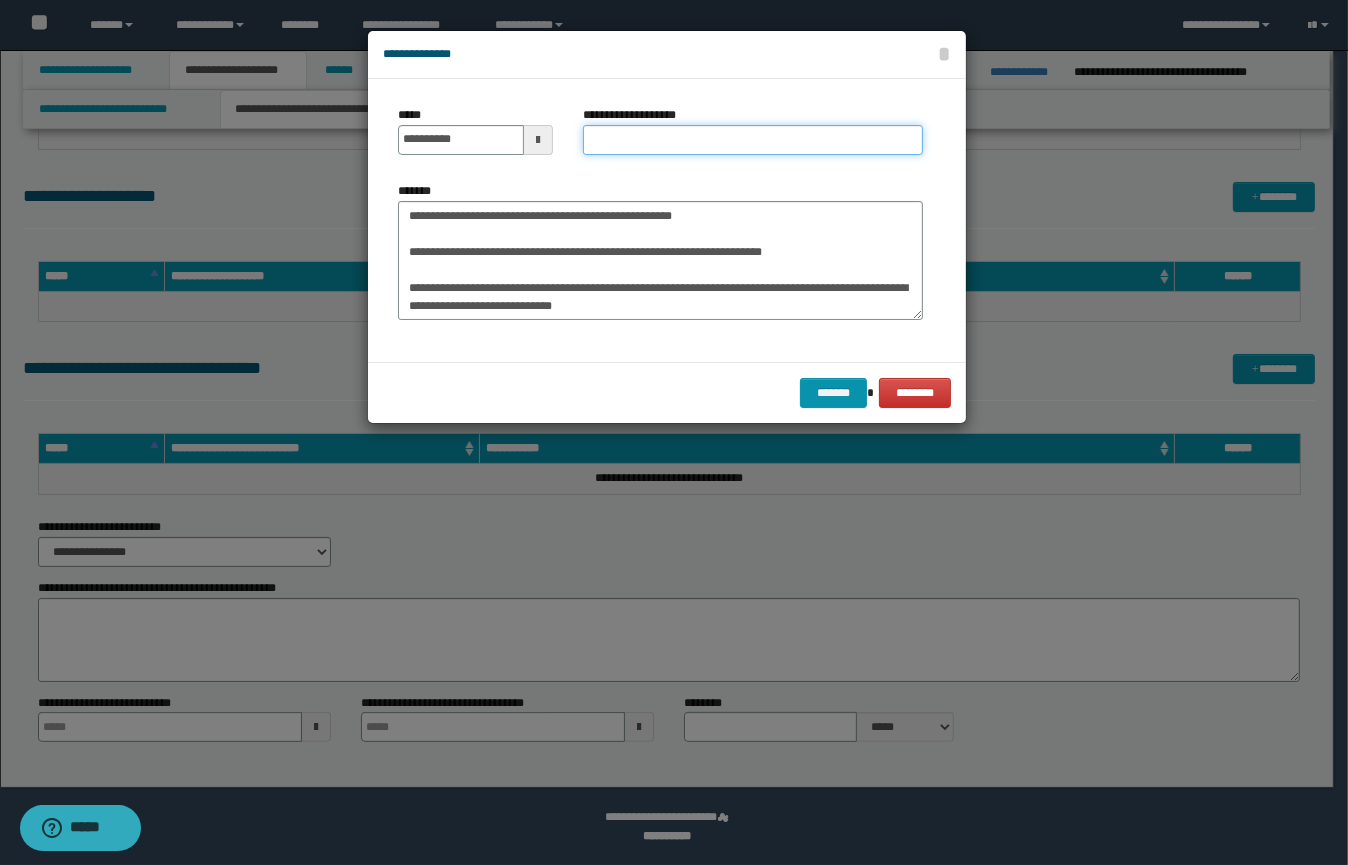 click on "**********" at bounding box center (753, 140) 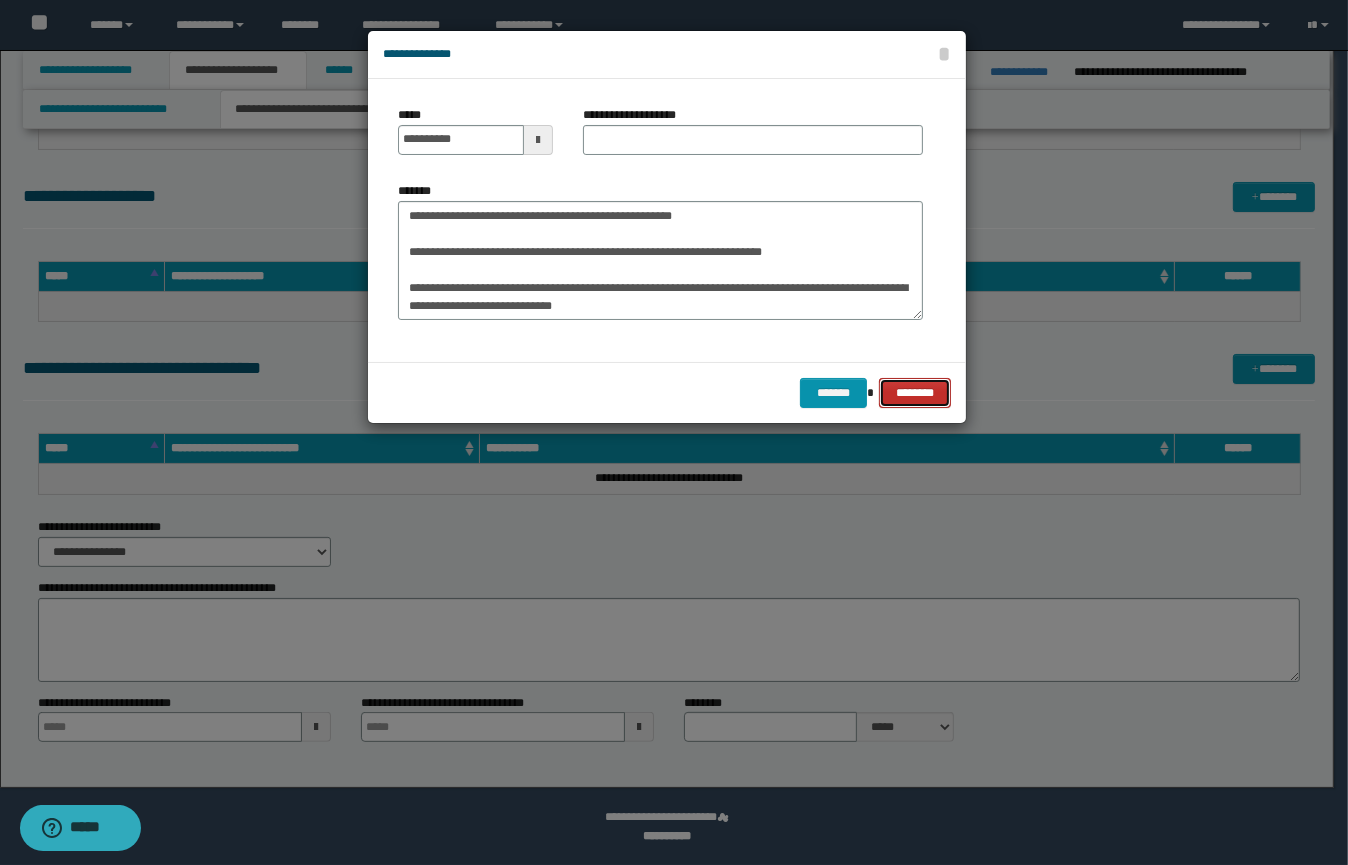 click on "********" at bounding box center [915, 393] 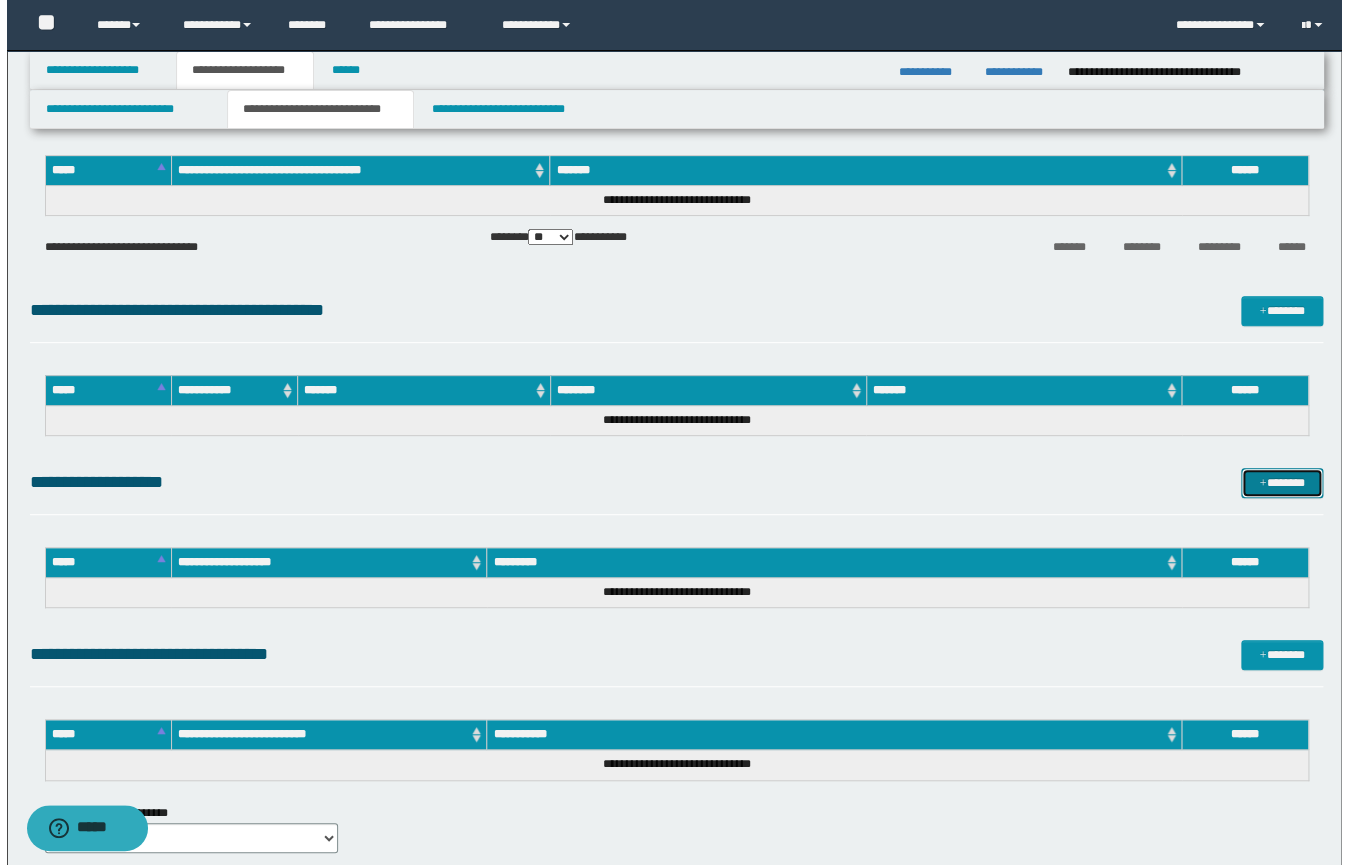scroll, scrollTop: 0, scrollLeft: 0, axis: both 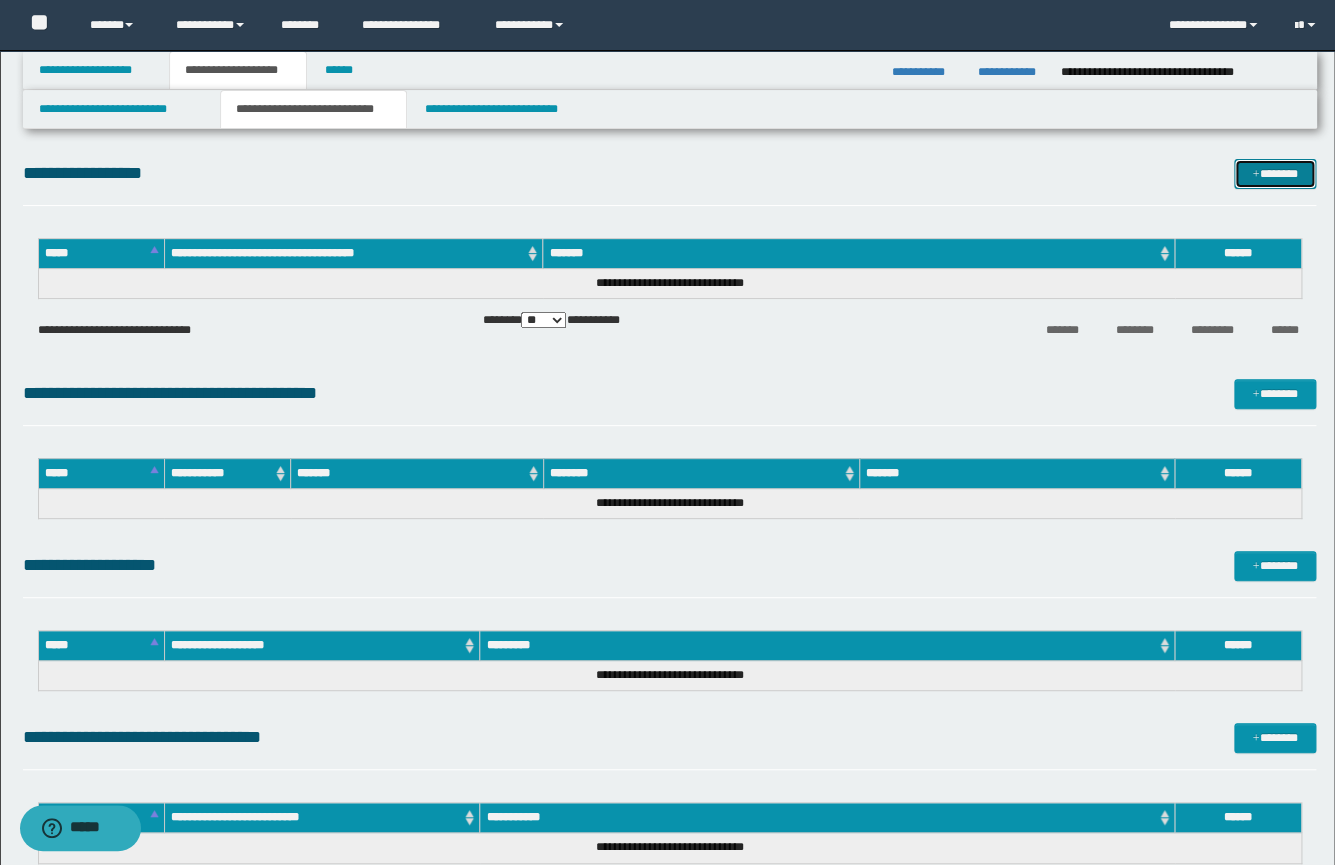 click on "*******" at bounding box center [1275, 174] 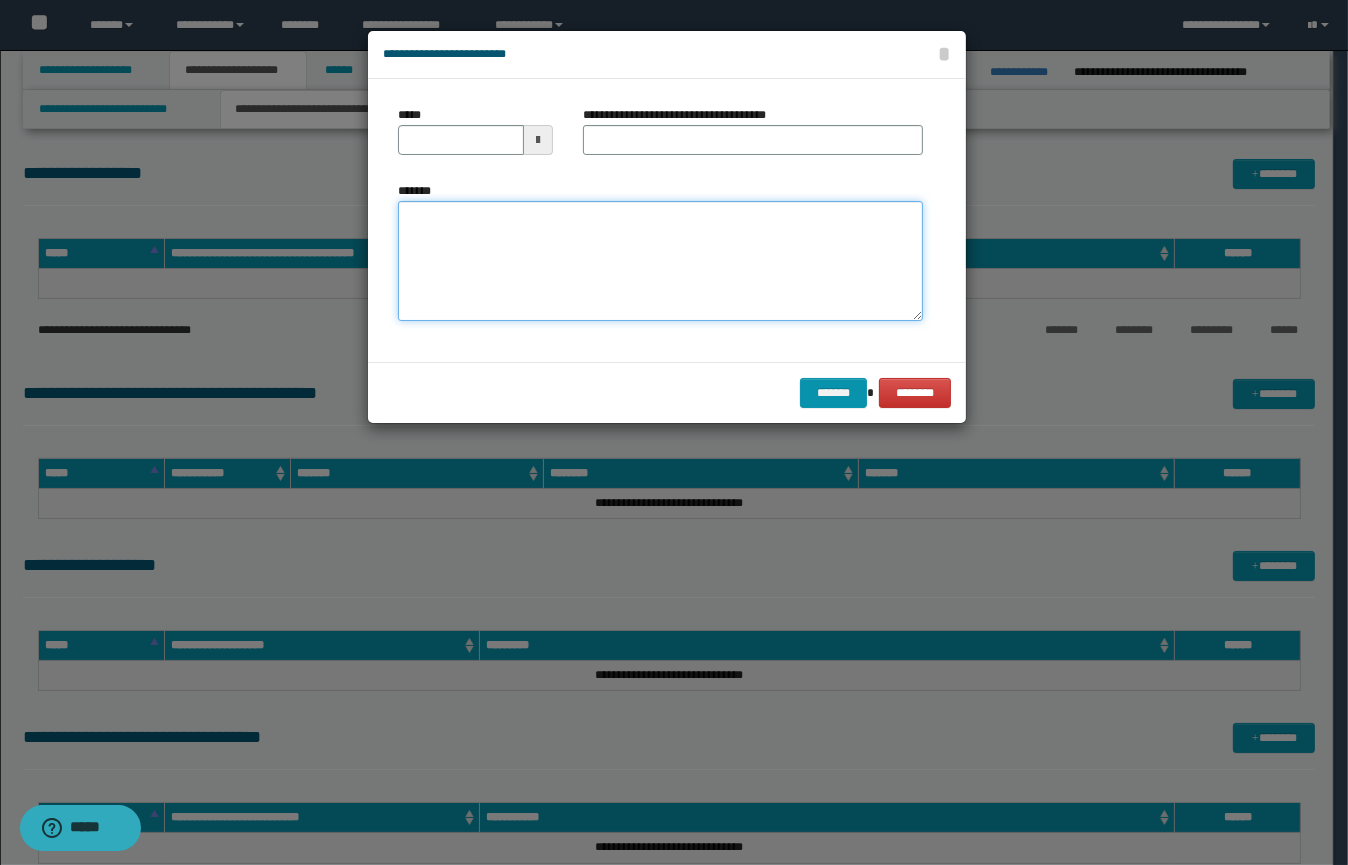 click on "*******" at bounding box center [660, 261] 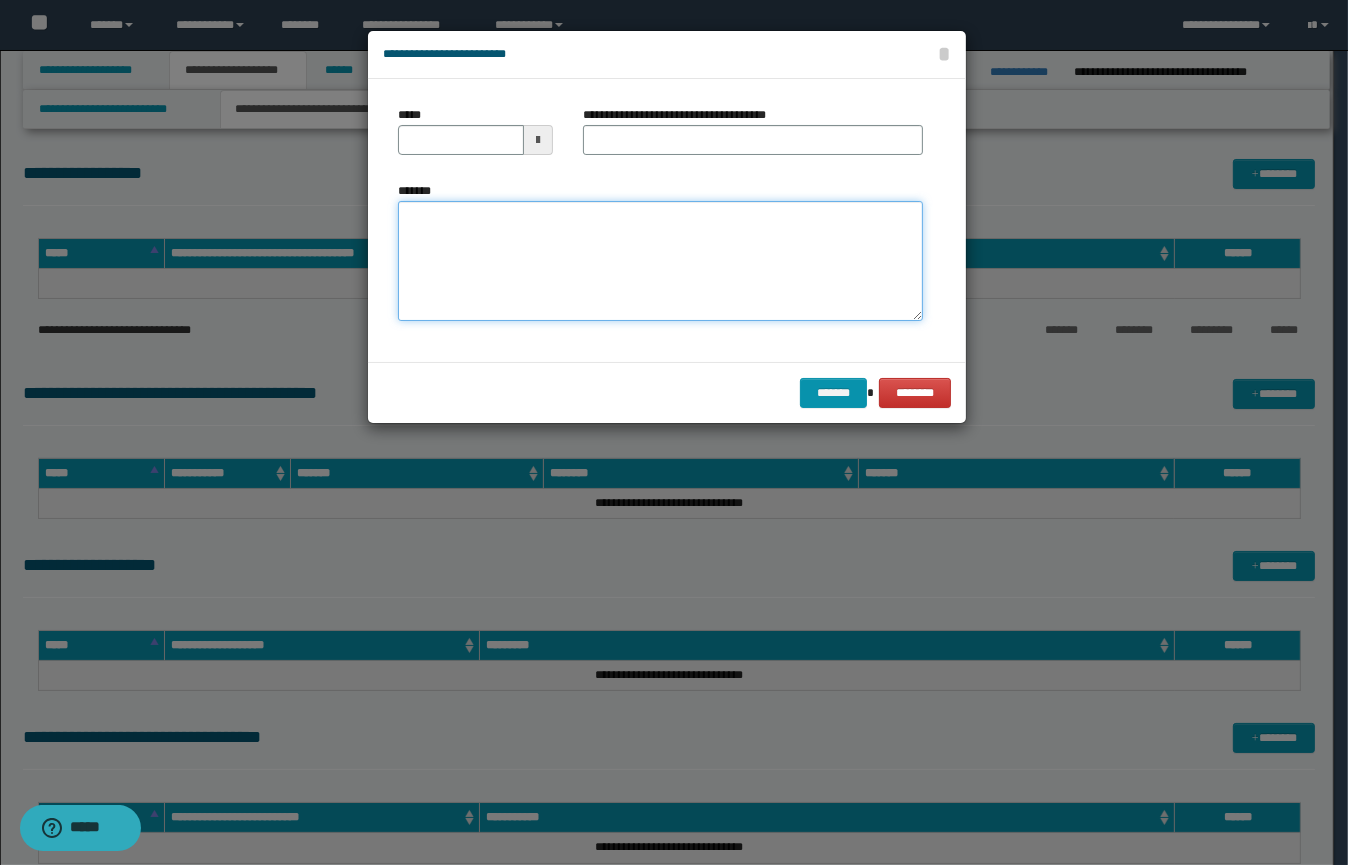 paste on "**********" 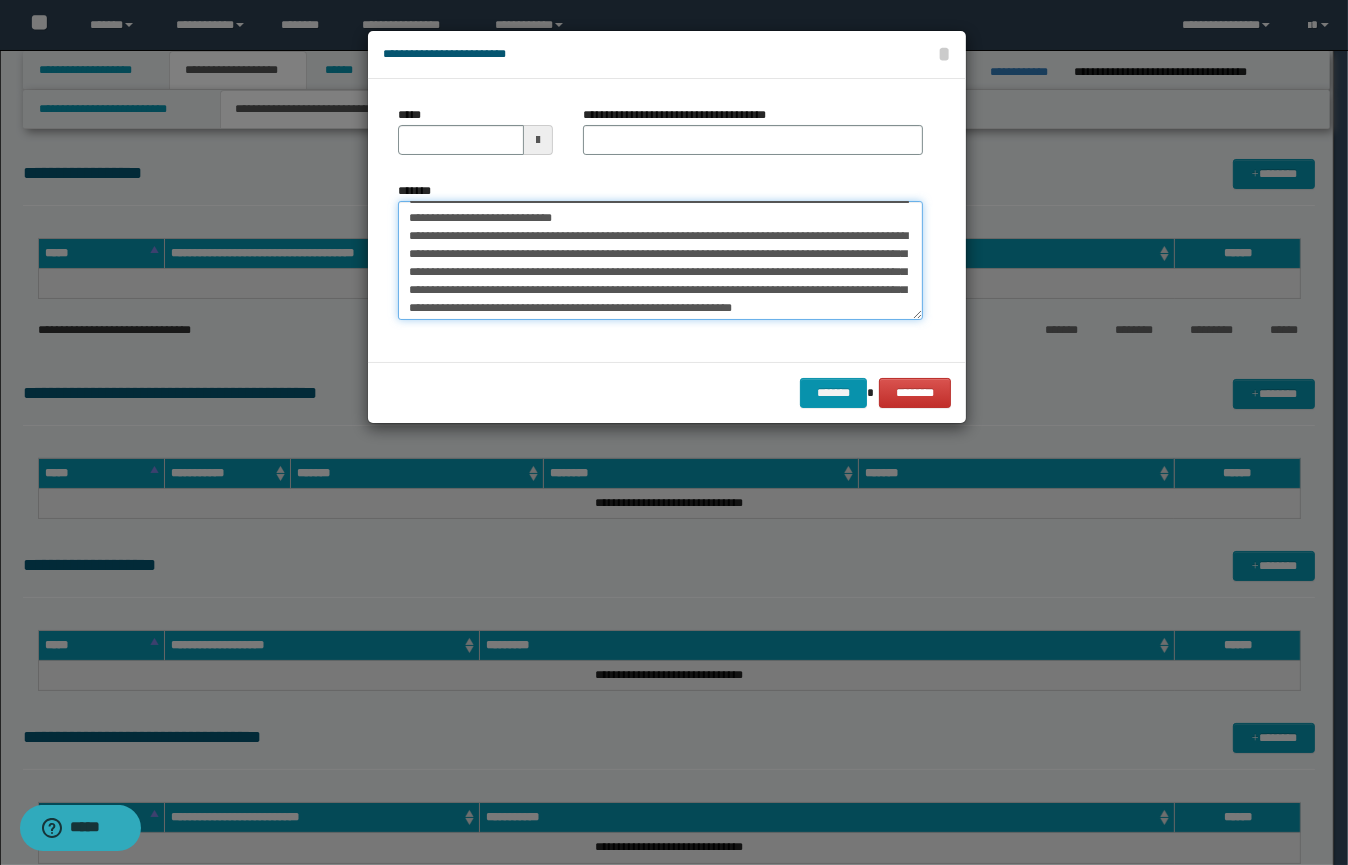 scroll, scrollTop: 0, scrollLeft: 0, axis: both 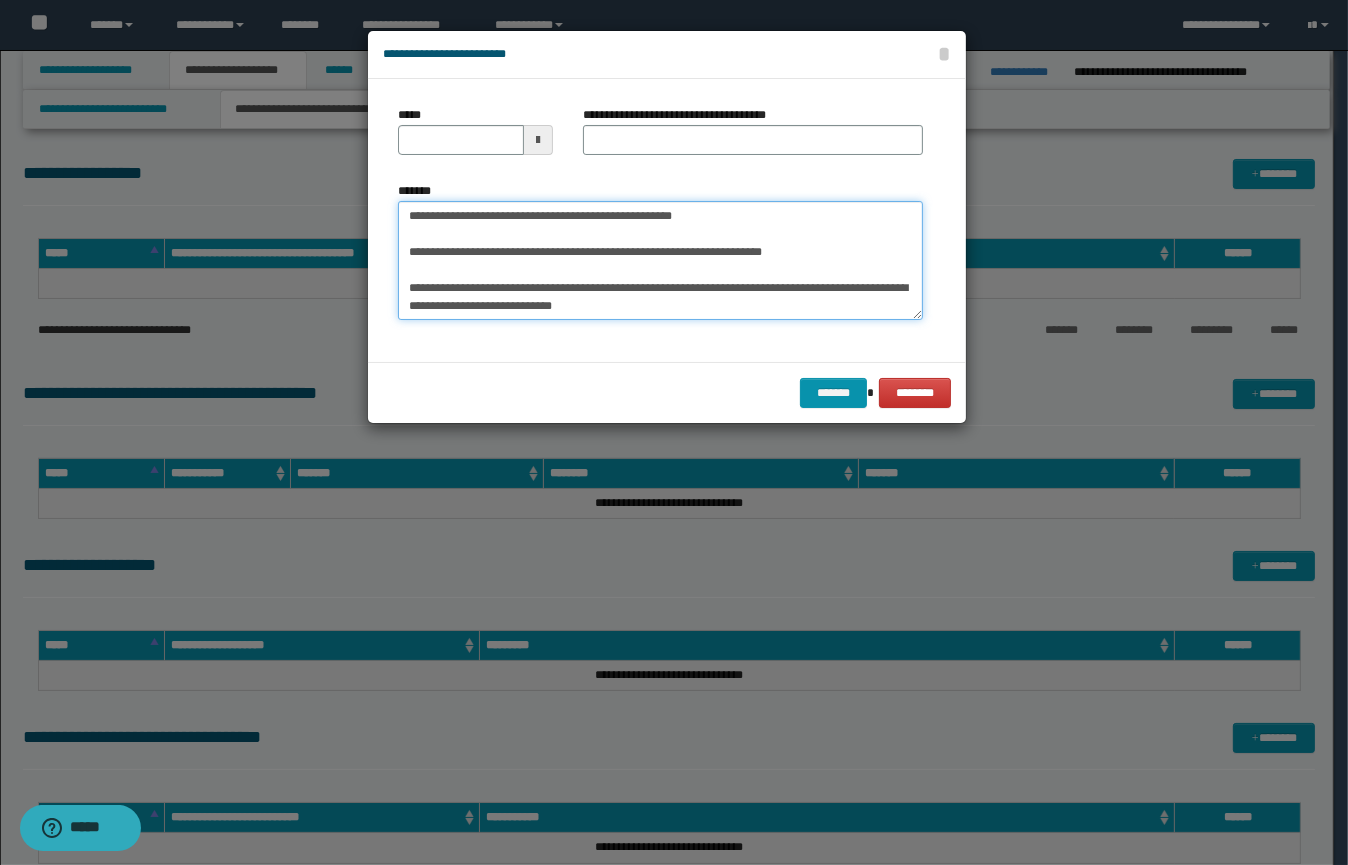 type 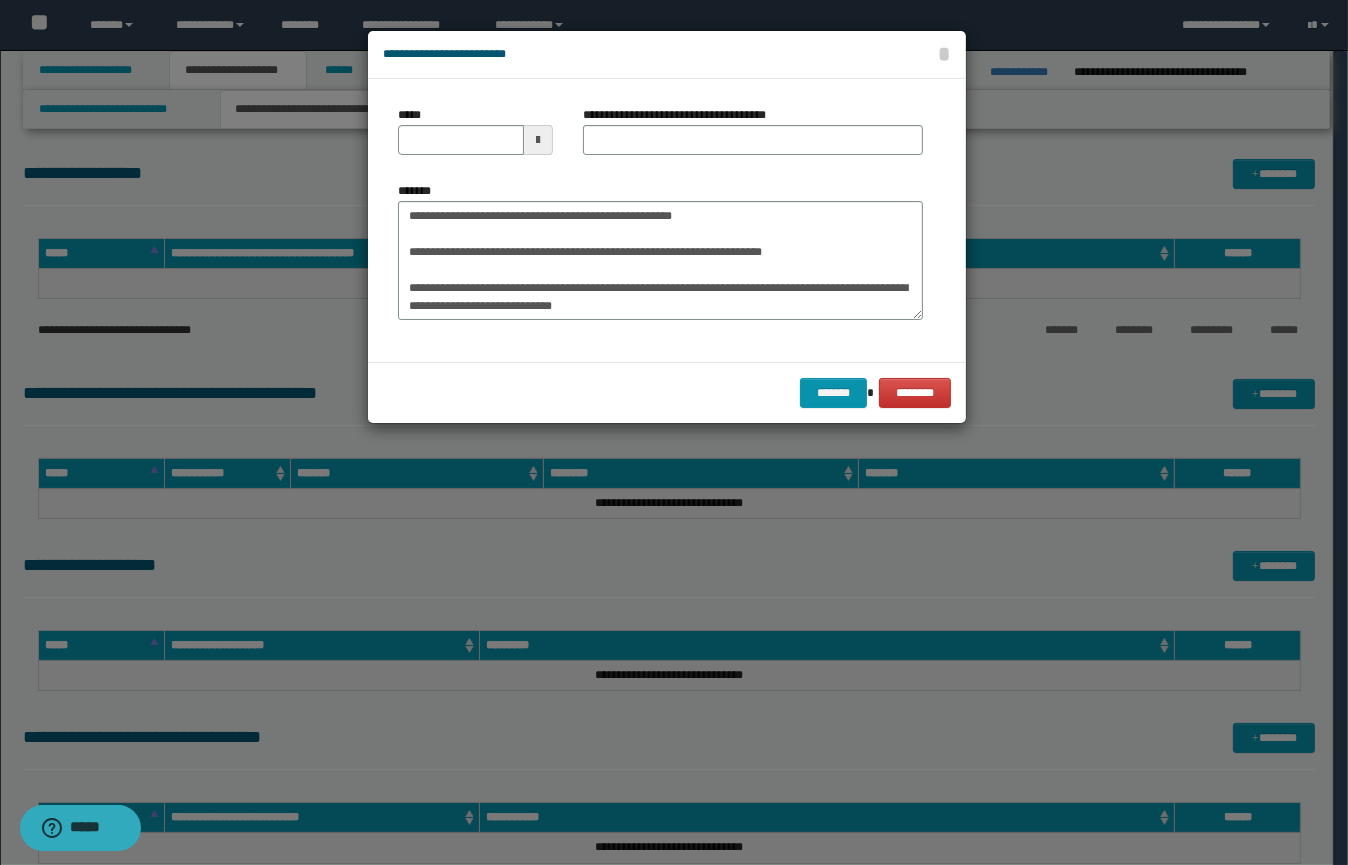 click at bounding box center (538, 140) 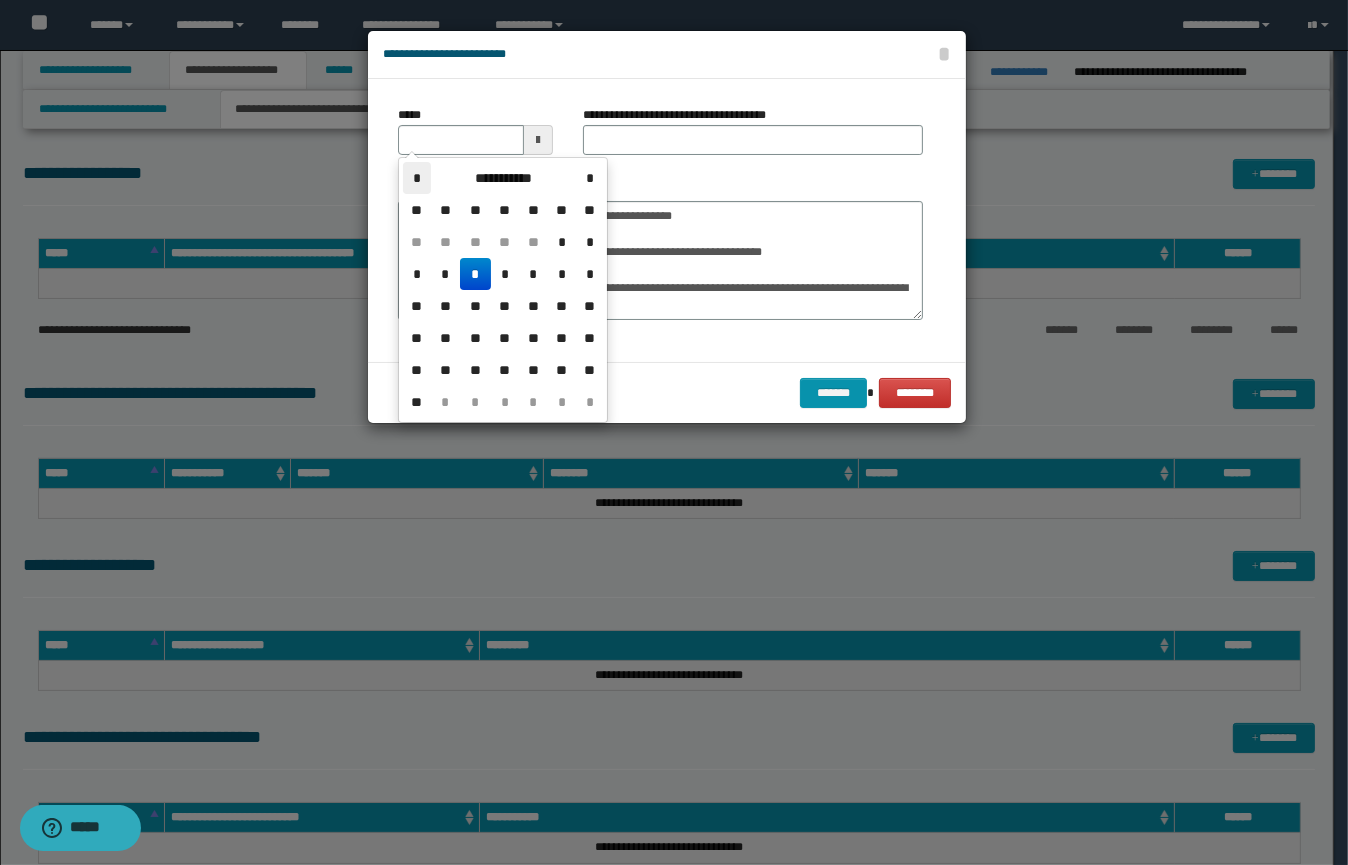click on "*" at bounding box center (417, 178) 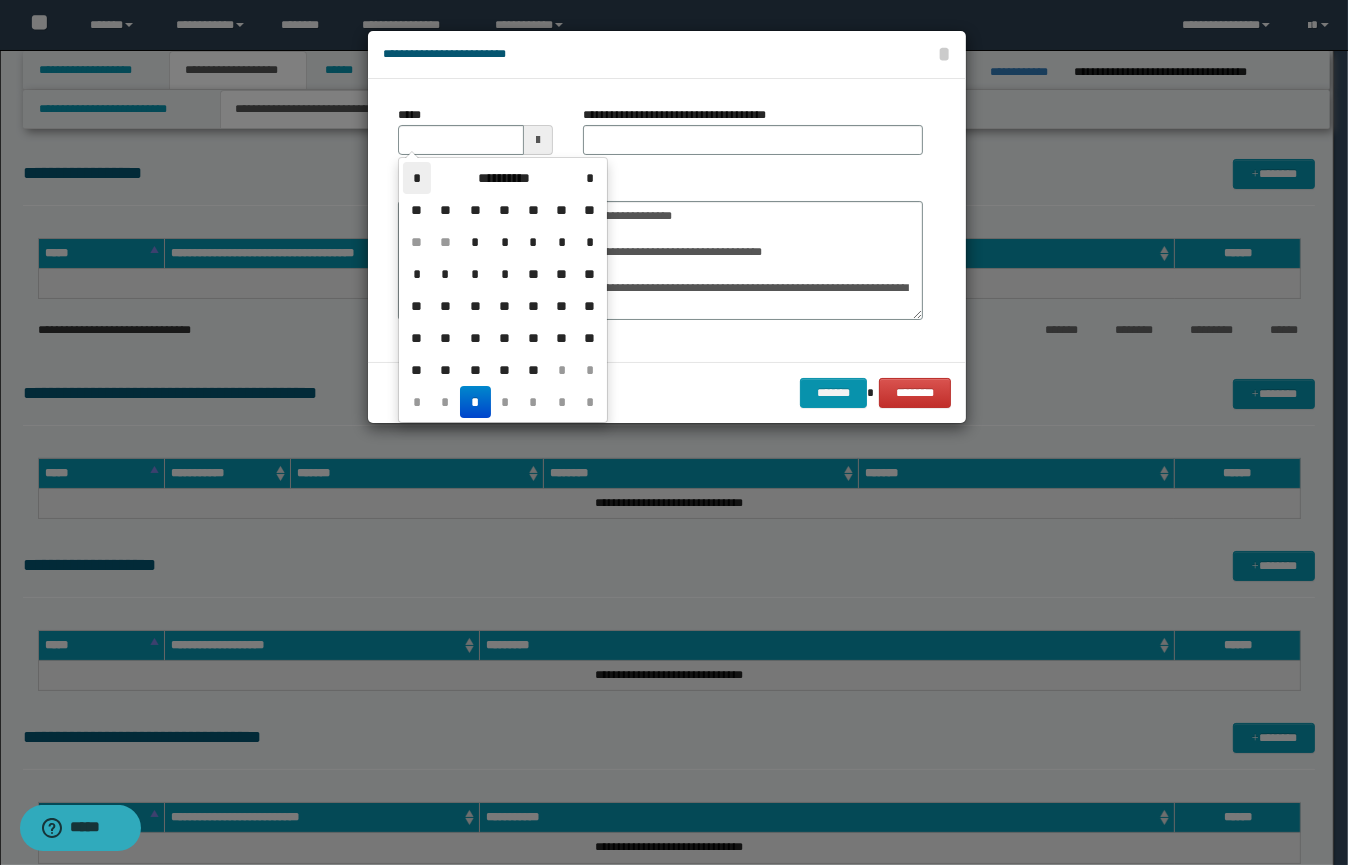click on "*" at bounding box center [417, 178] 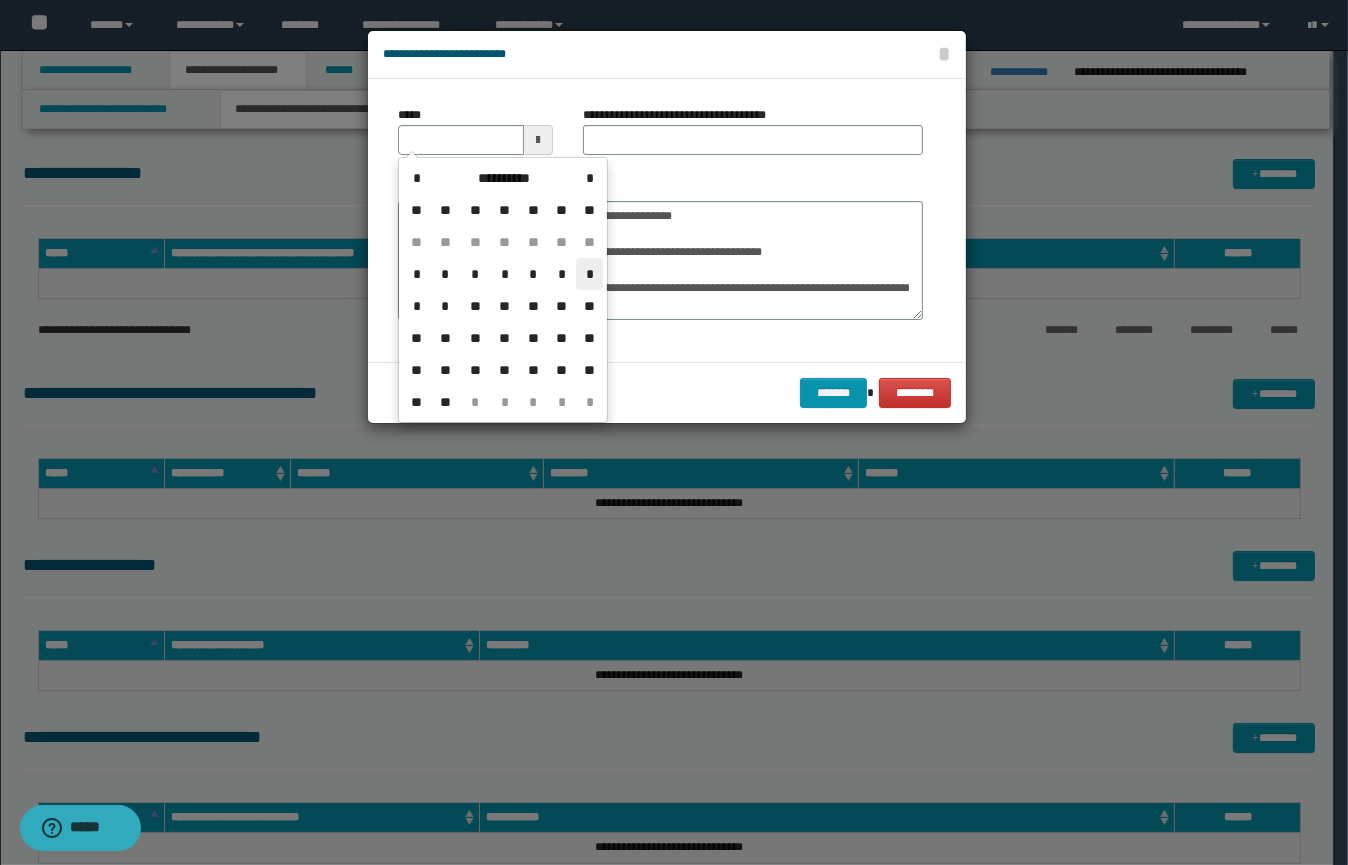 click on "*" at bounding box center (589, 274) 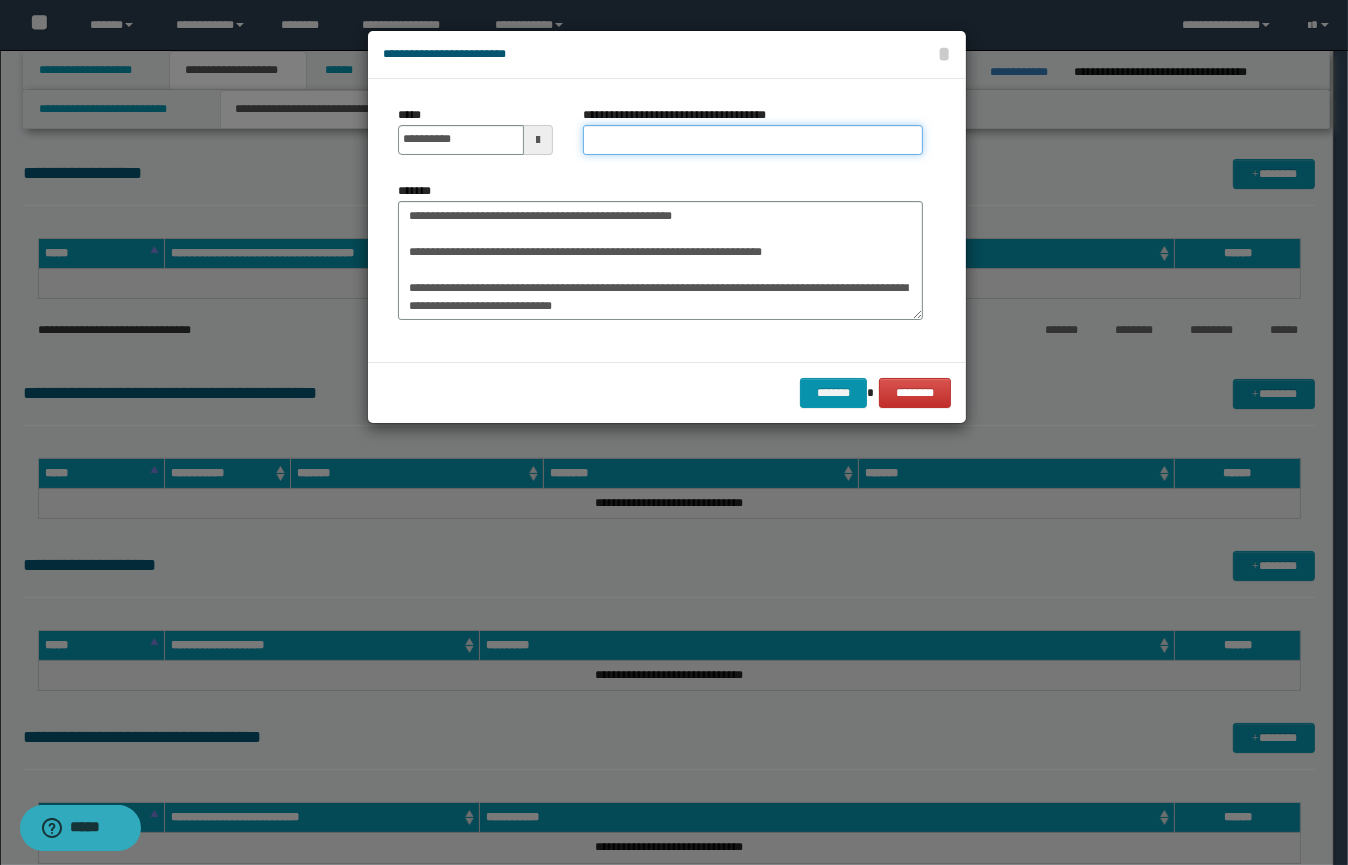 click on "**********" at bounding box center [753, 140] 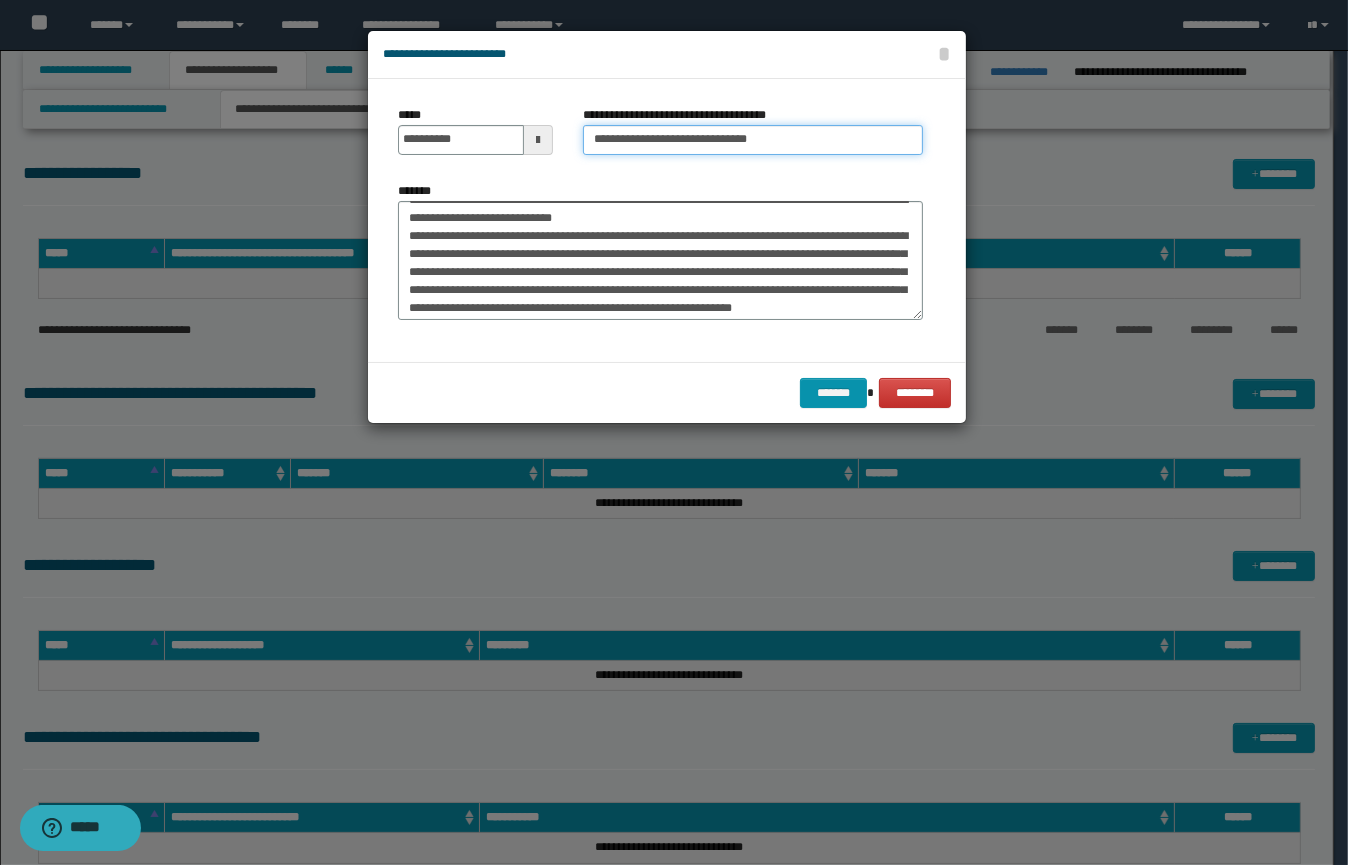 scroll, scrollTop: 94, scrollLeft: 0, axis: vertical 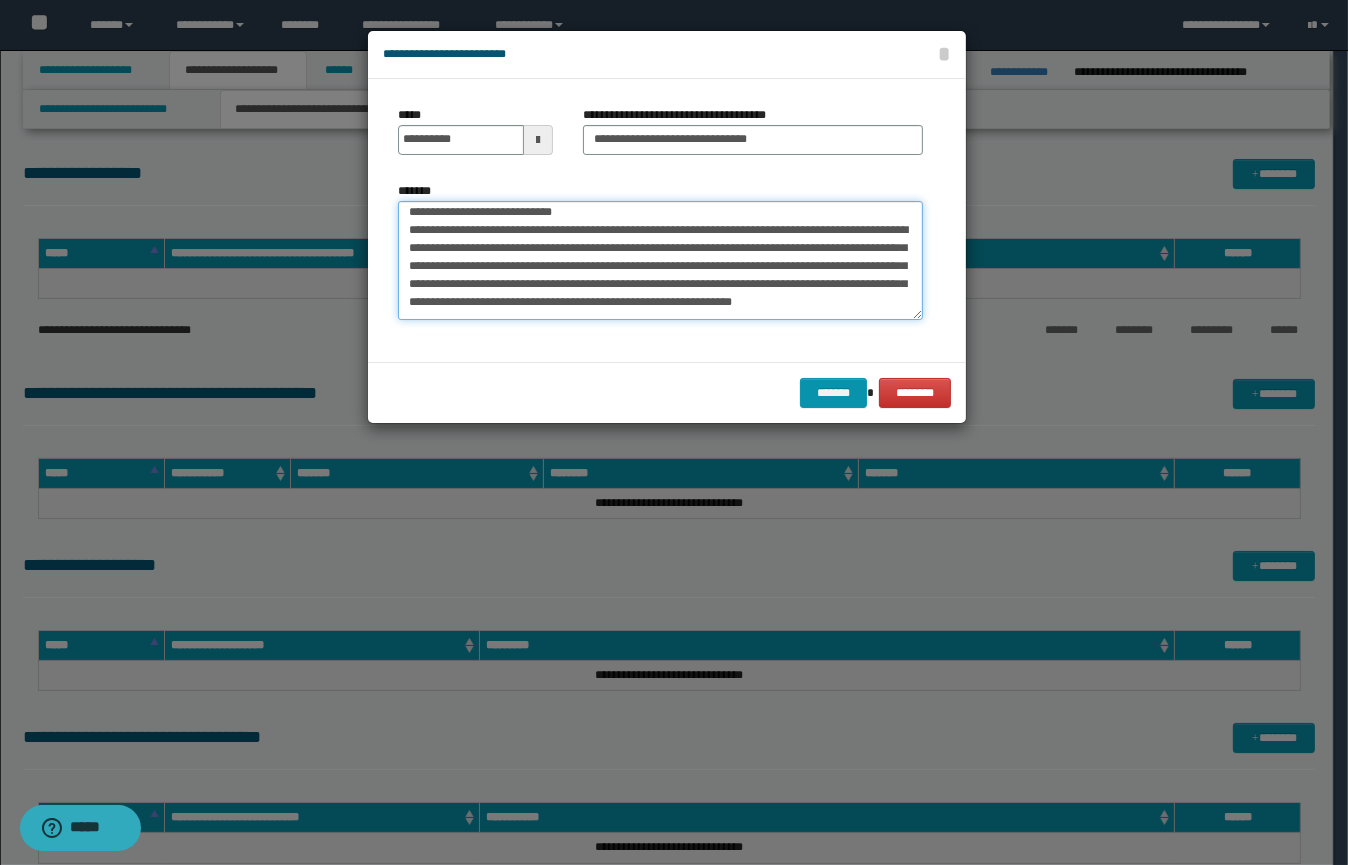 click on "*******" at bounding box center [660, 261] 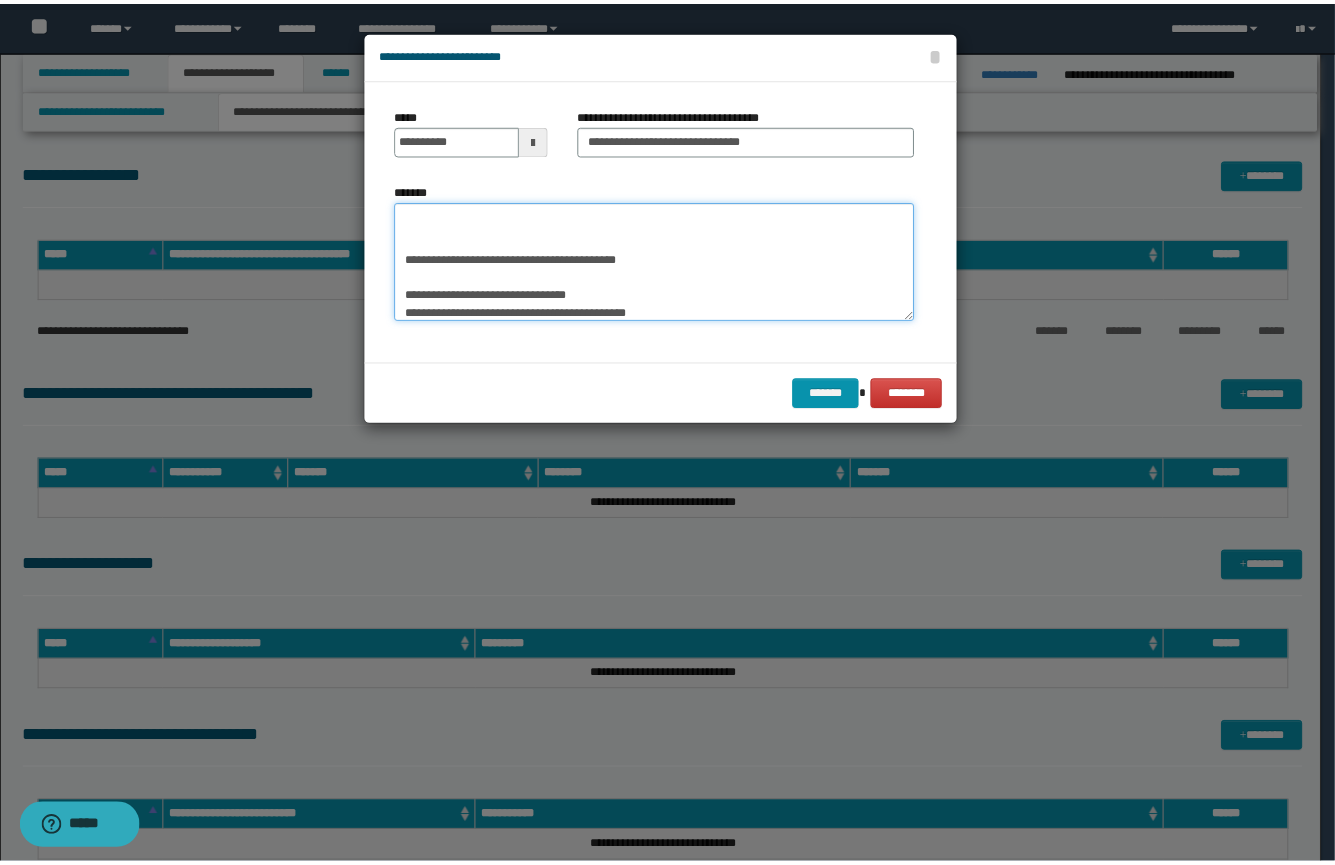 scroll, scrollTop: 452, scrollLeft: 0, axis: vertical 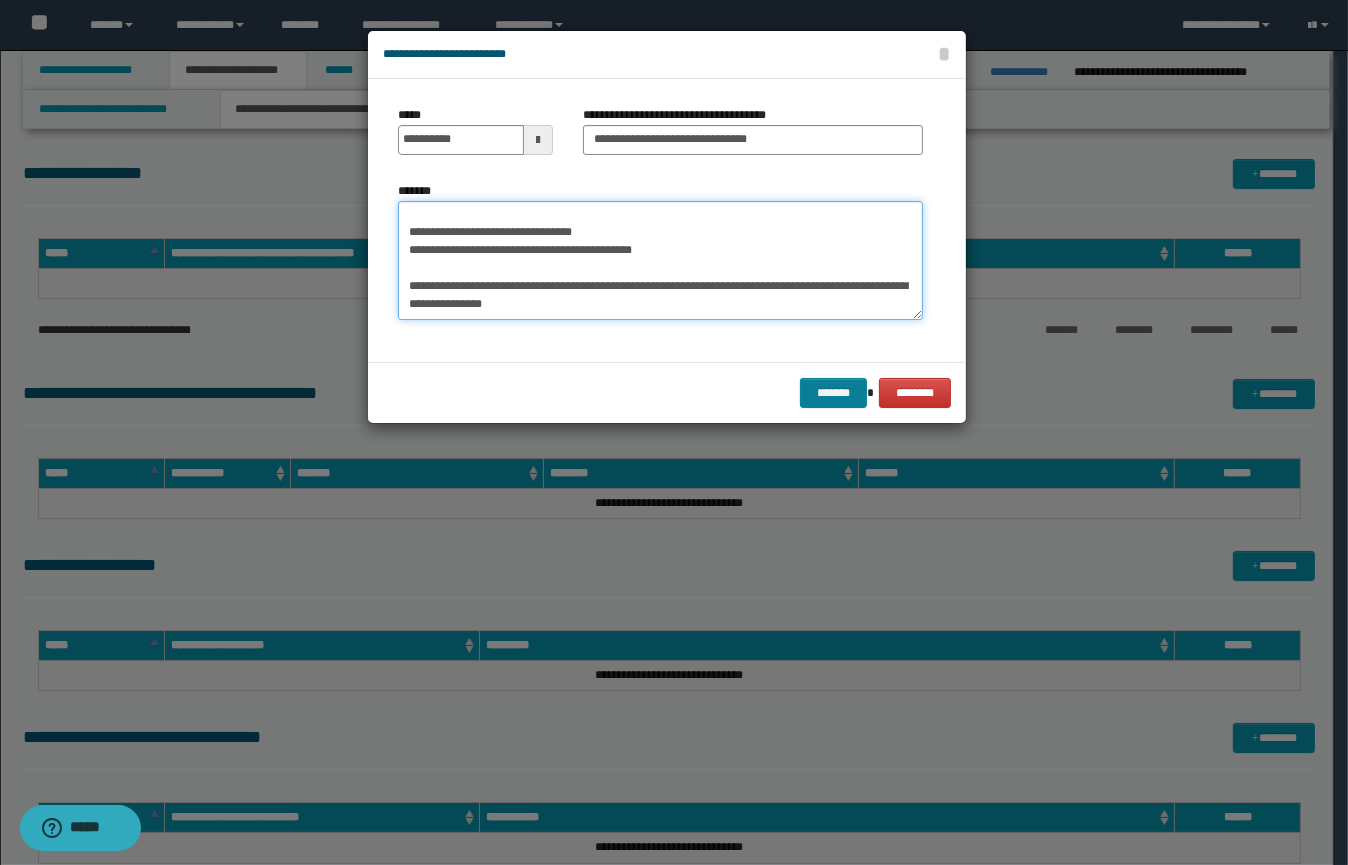 type on "**********" 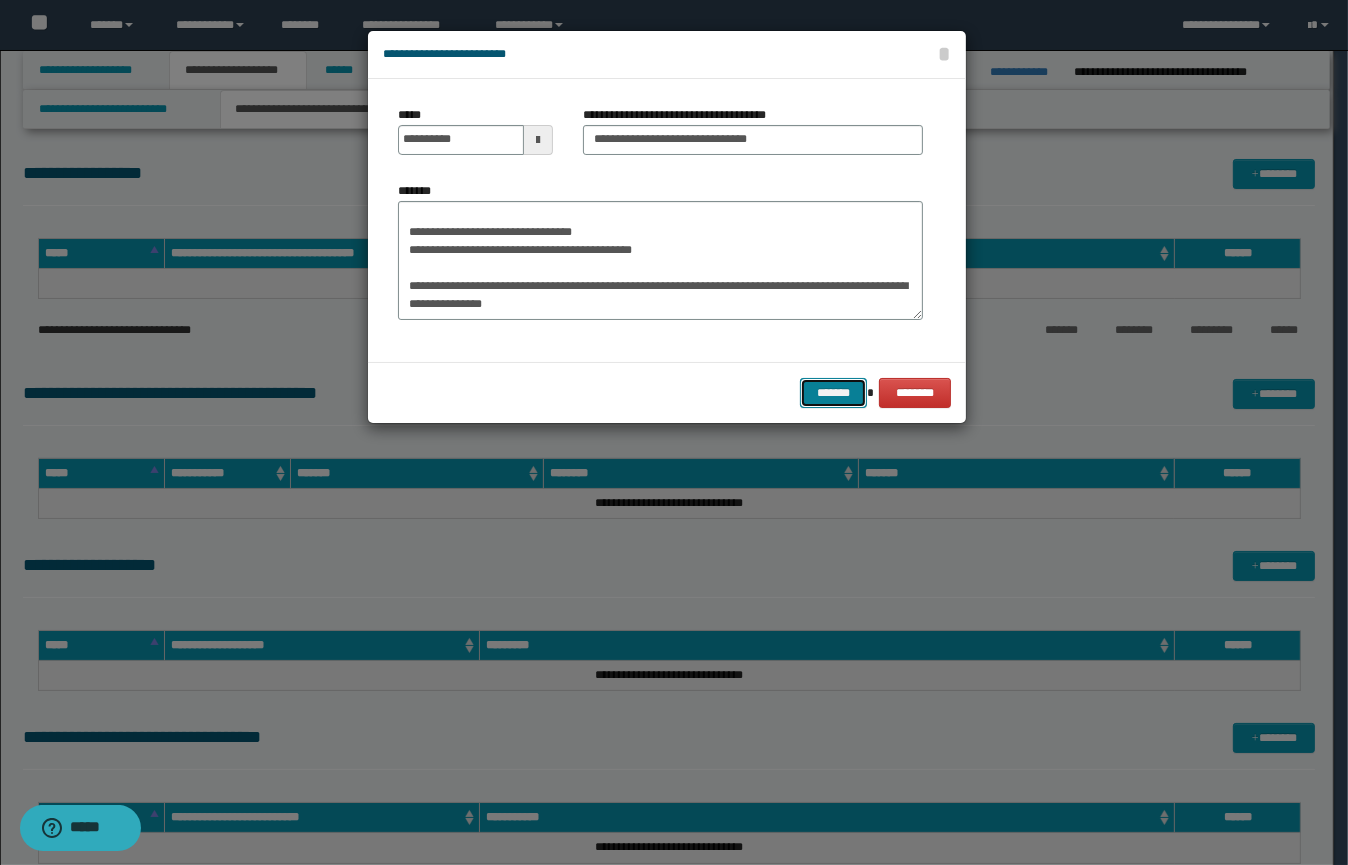 click on "*******" at bounding box center (833, 393) 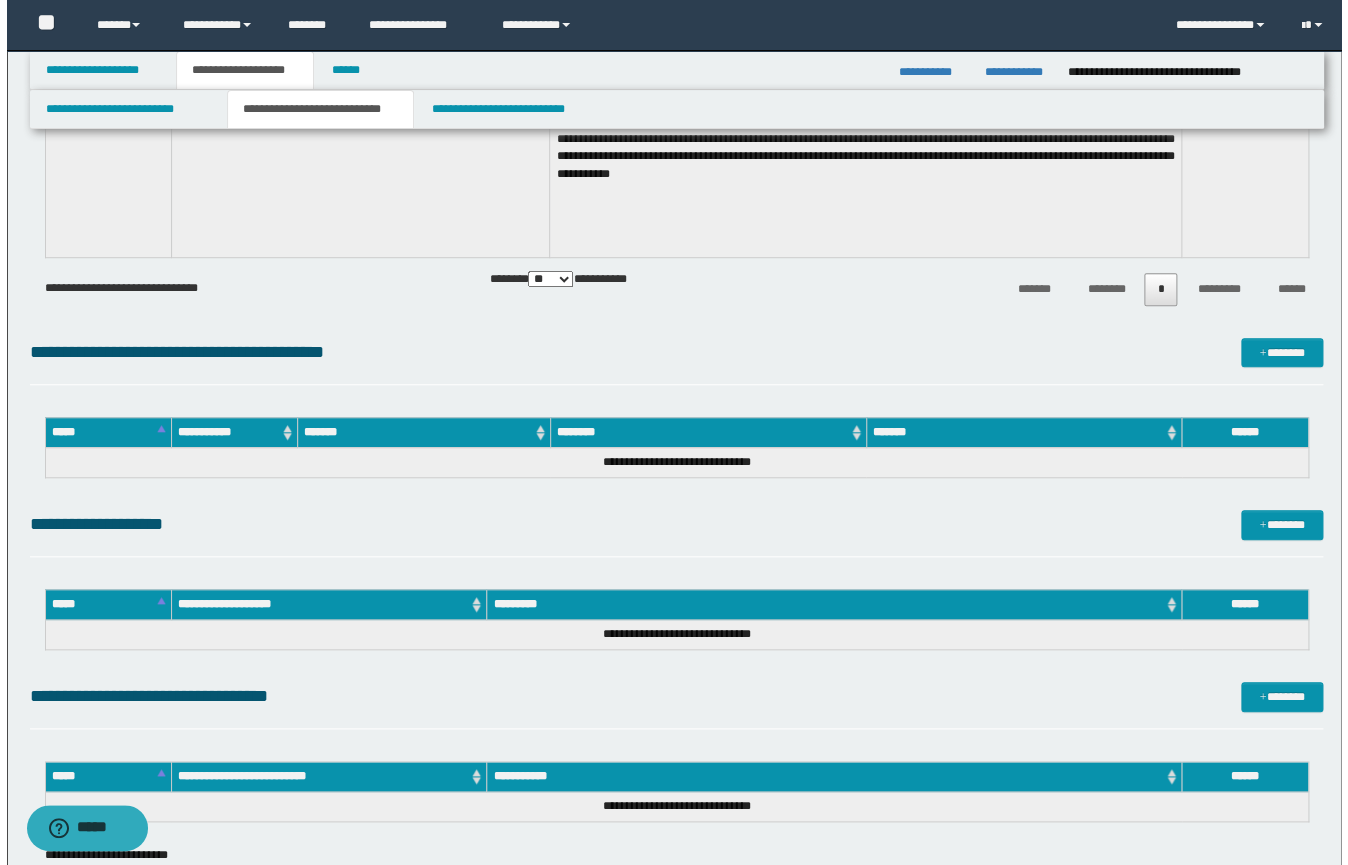scroll, scrollTop: 340, scrollLeft: 0, axis: vertical 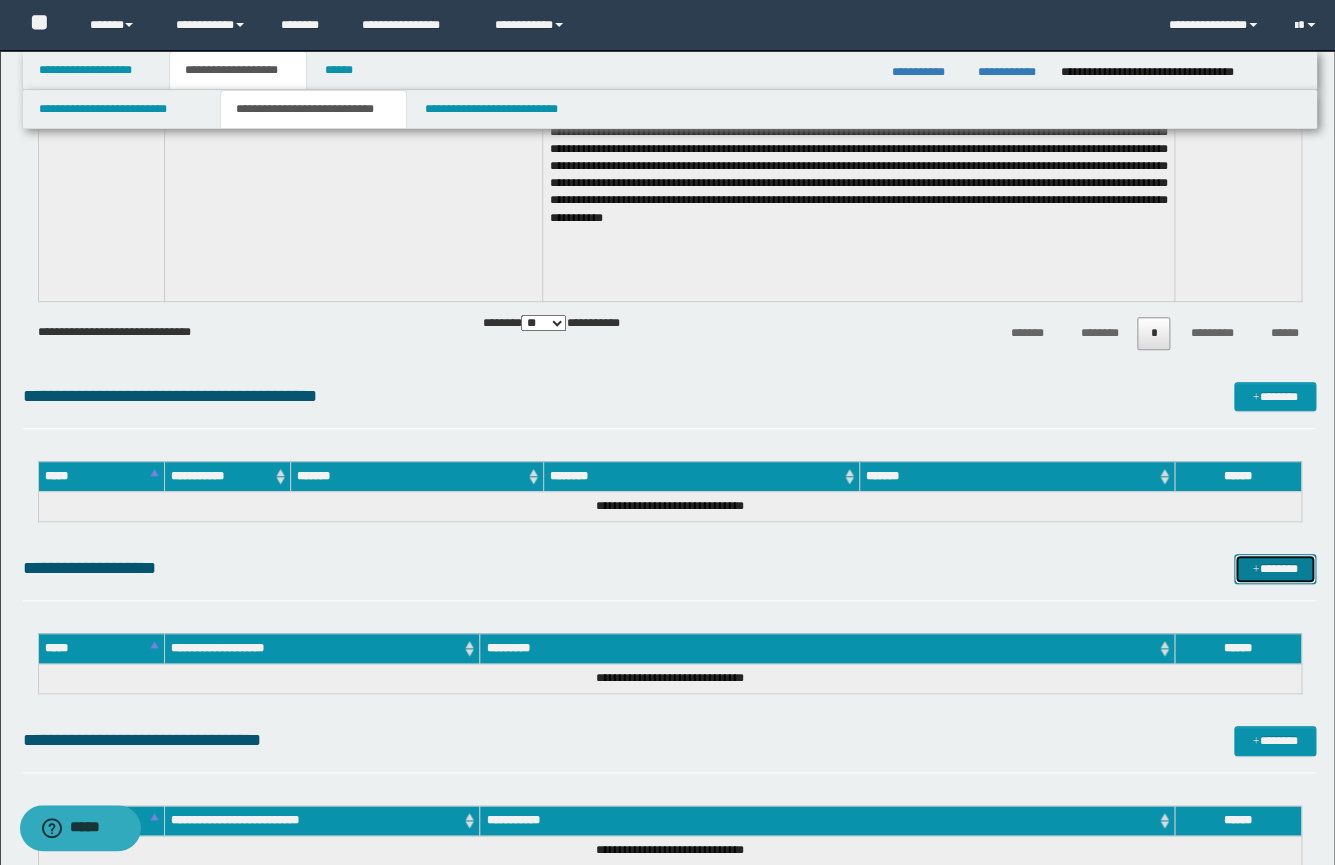 drag, startPoint x: 1276, startPoint y: 565, endPoint x: 1254, endPoint y: 561, distance: 22.36068 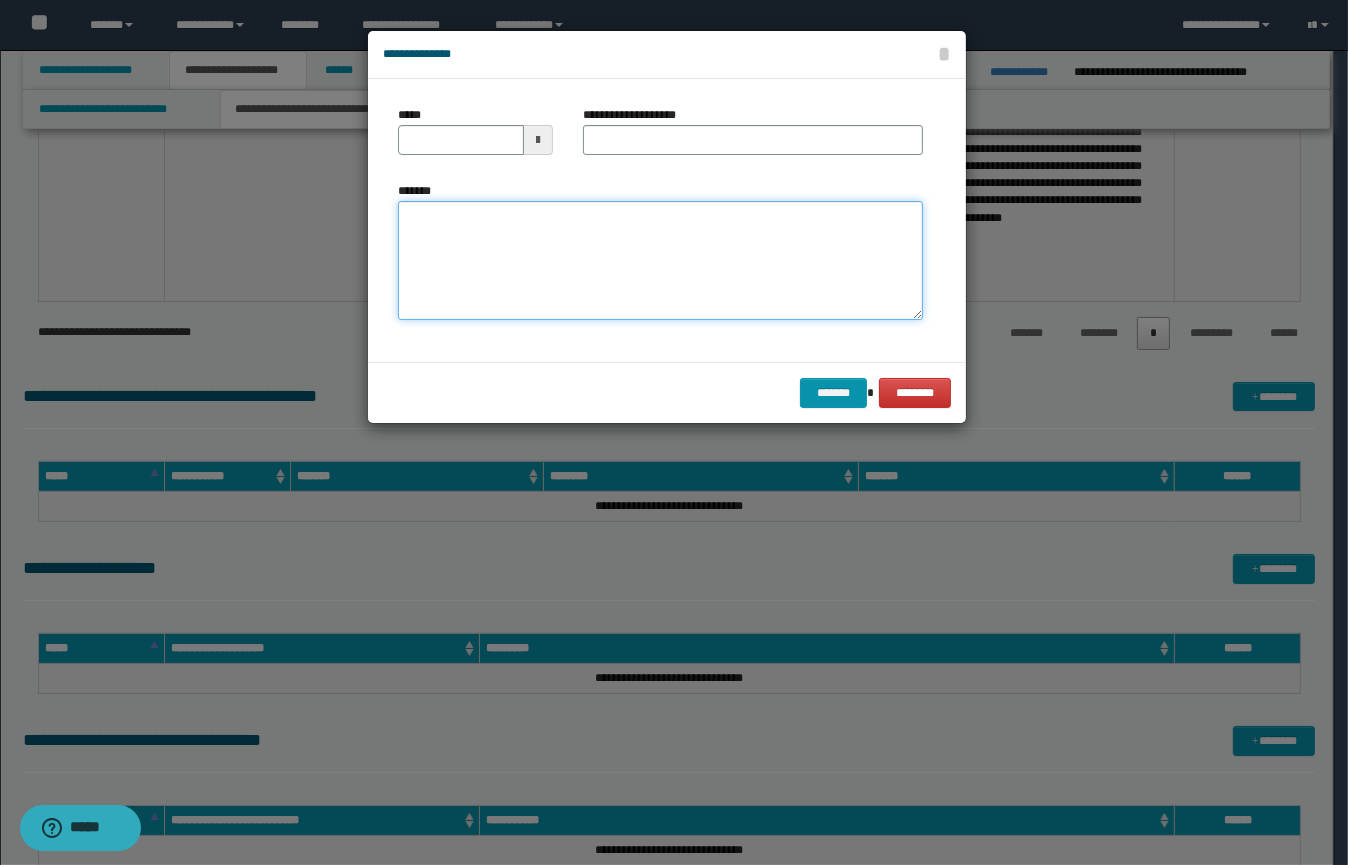 click on "*******" at bounding box center (660, 261) 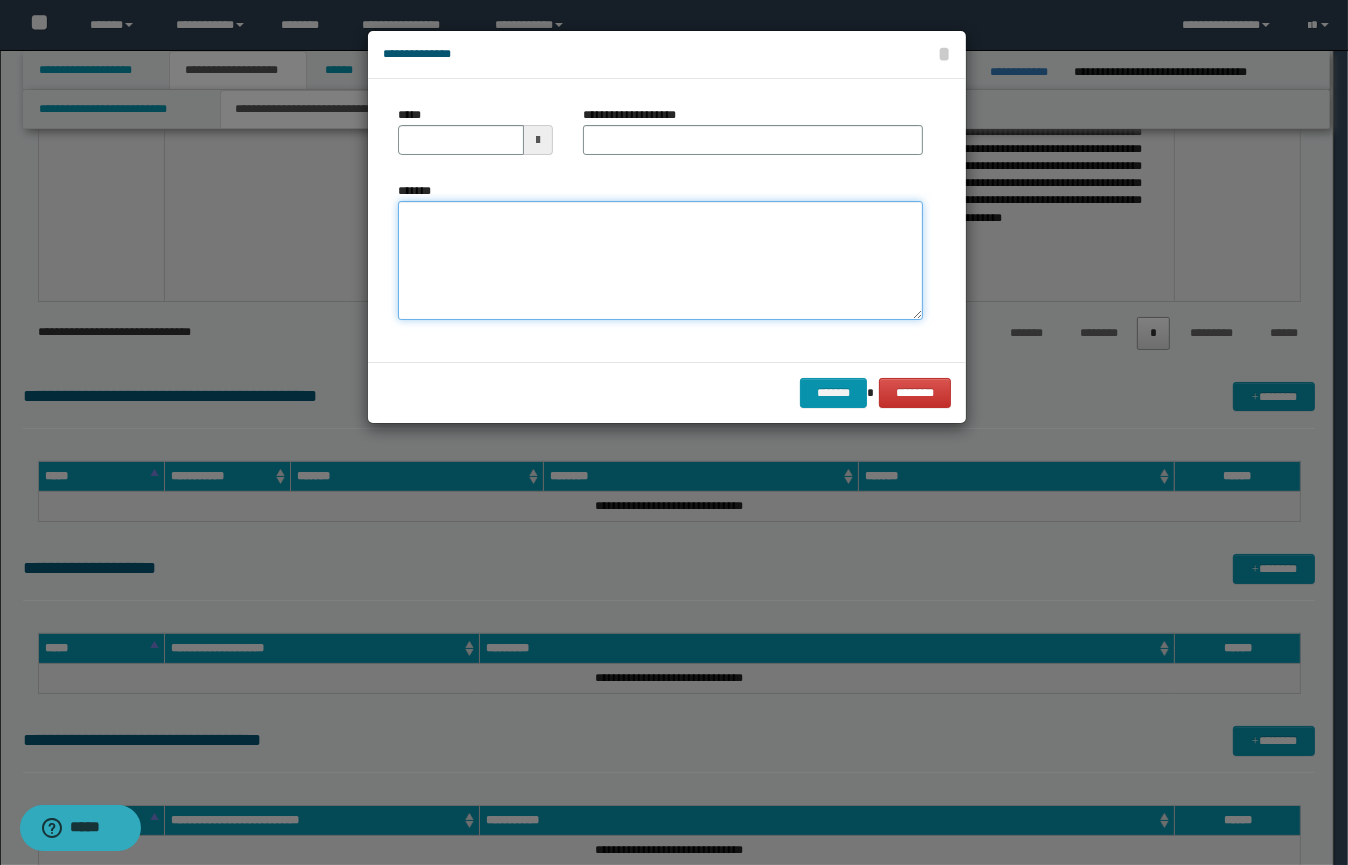 paste on "**********" 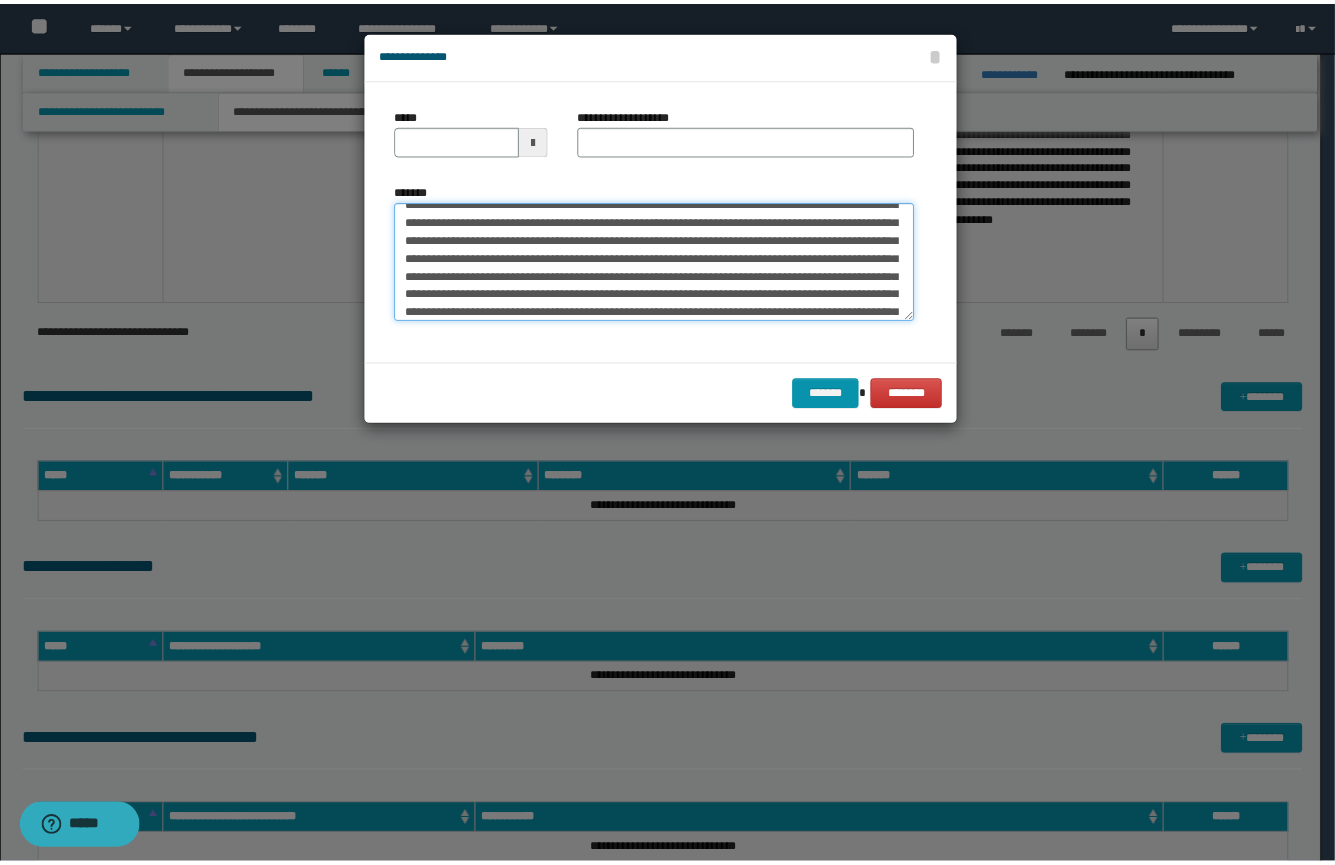 scroll, scrollTop: 0, scrollLeft: 0, axis: both 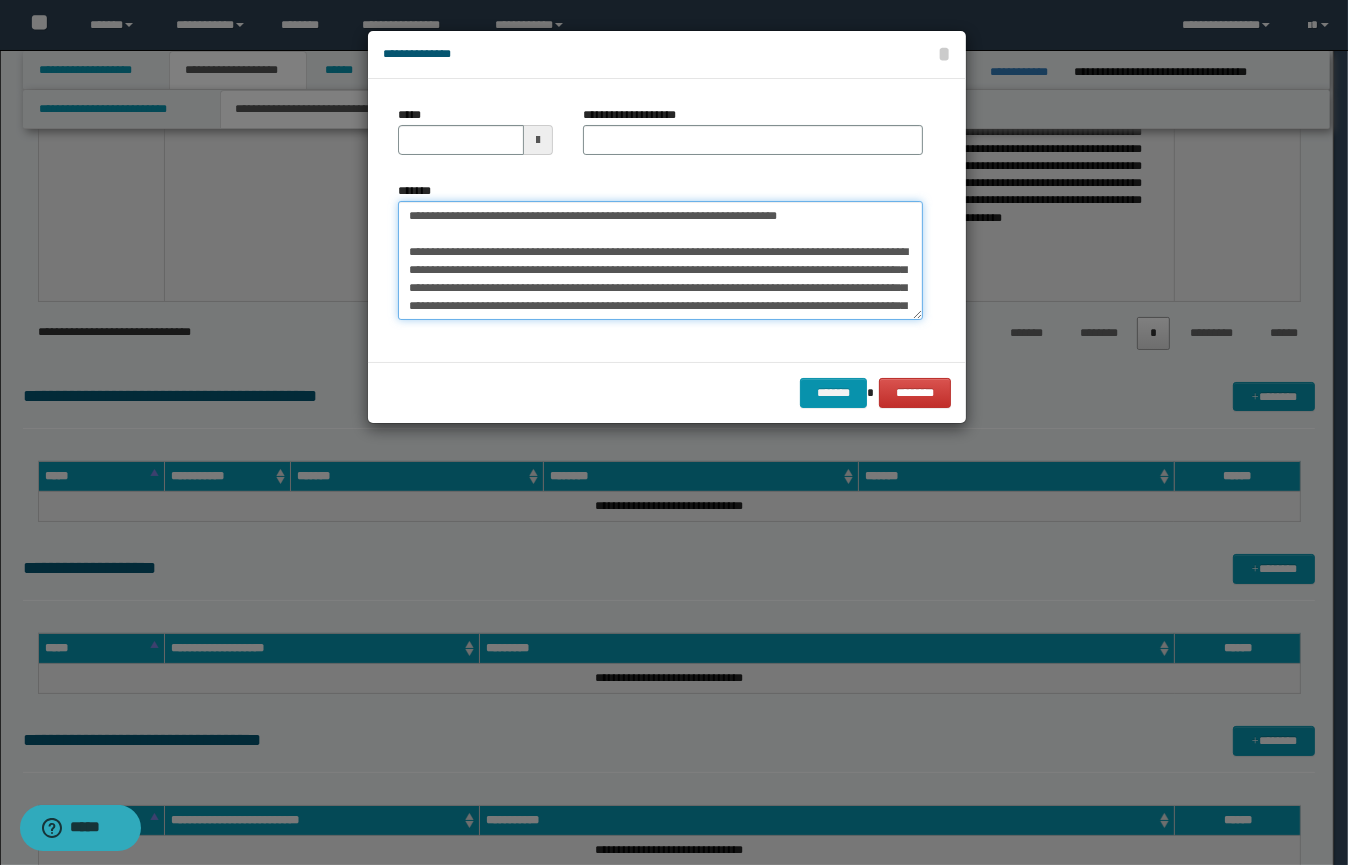 type on "**********" 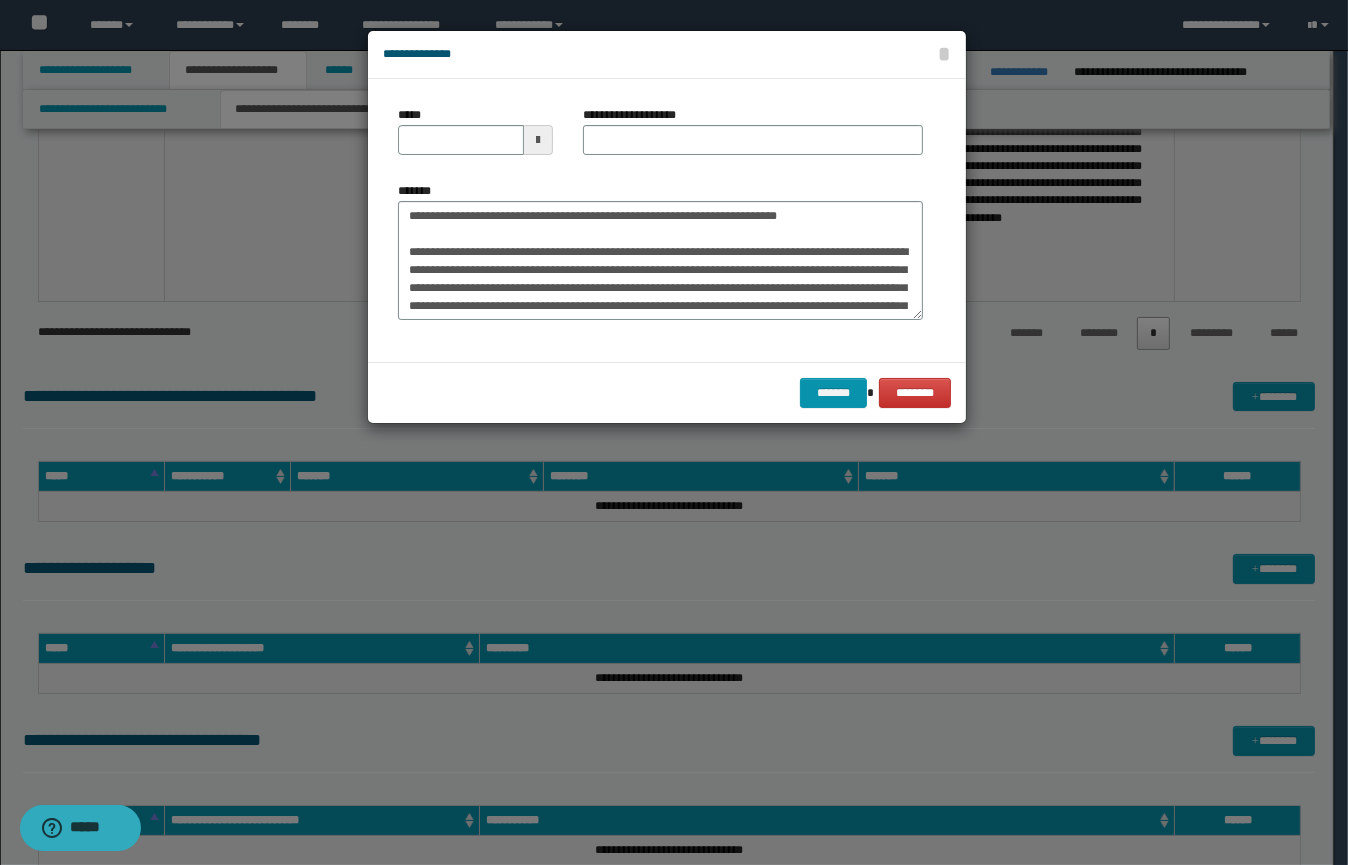 click at bounding box center [538, 140] 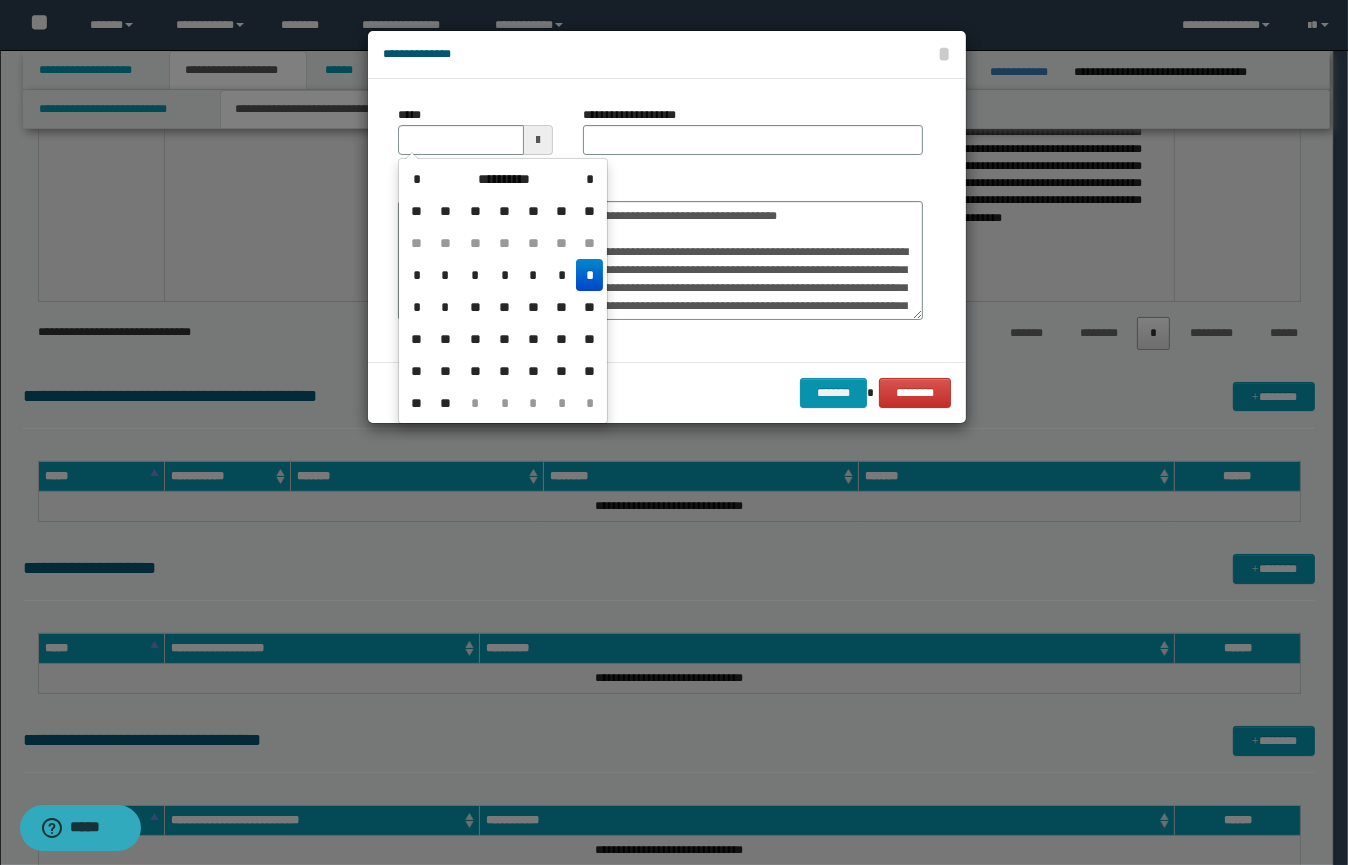 drag, startPoint x: 423, startPoint y: 399, endPoint x: 466, endPoint y: 339, distance: 73.817345 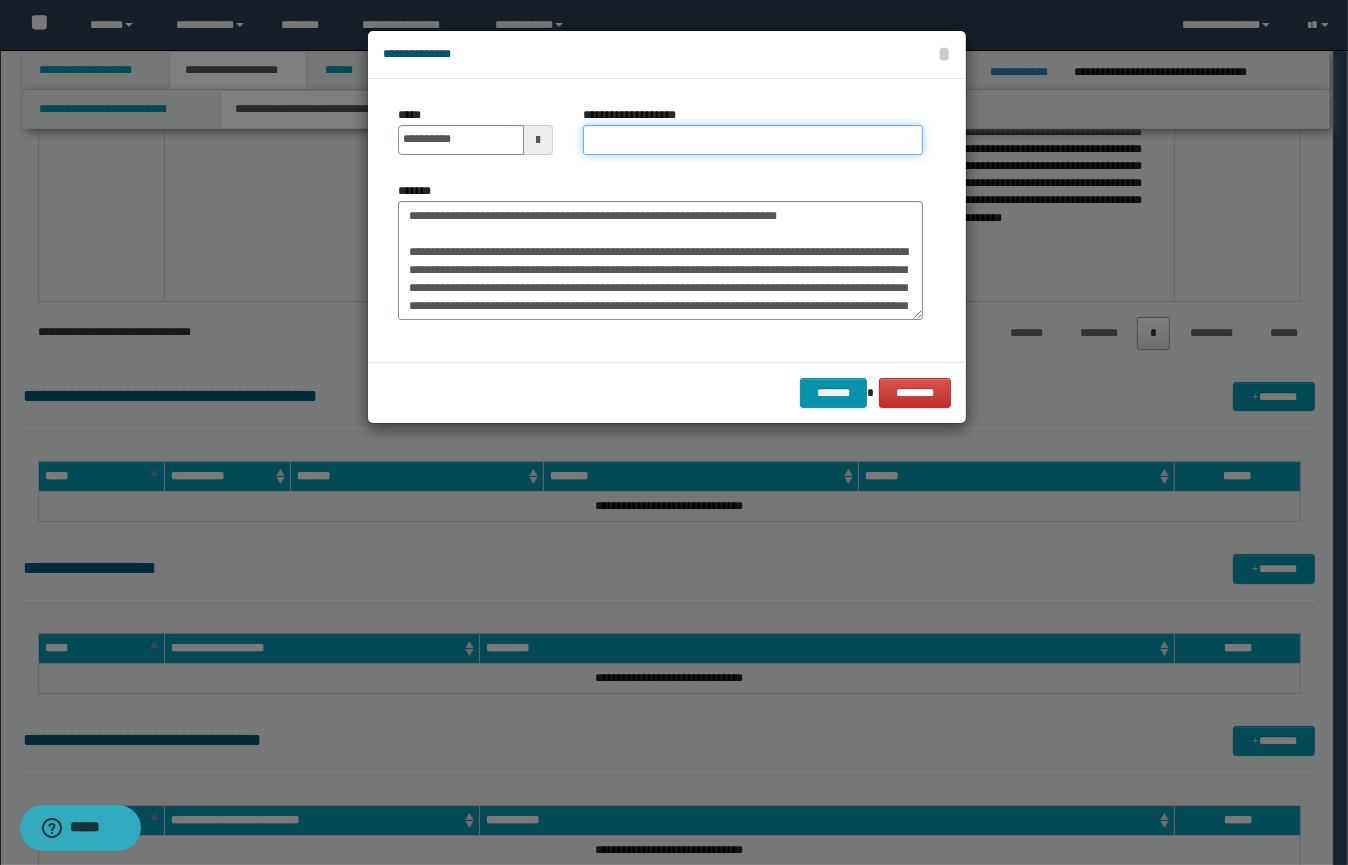 click on "**********" at bounding box center (753, 140) 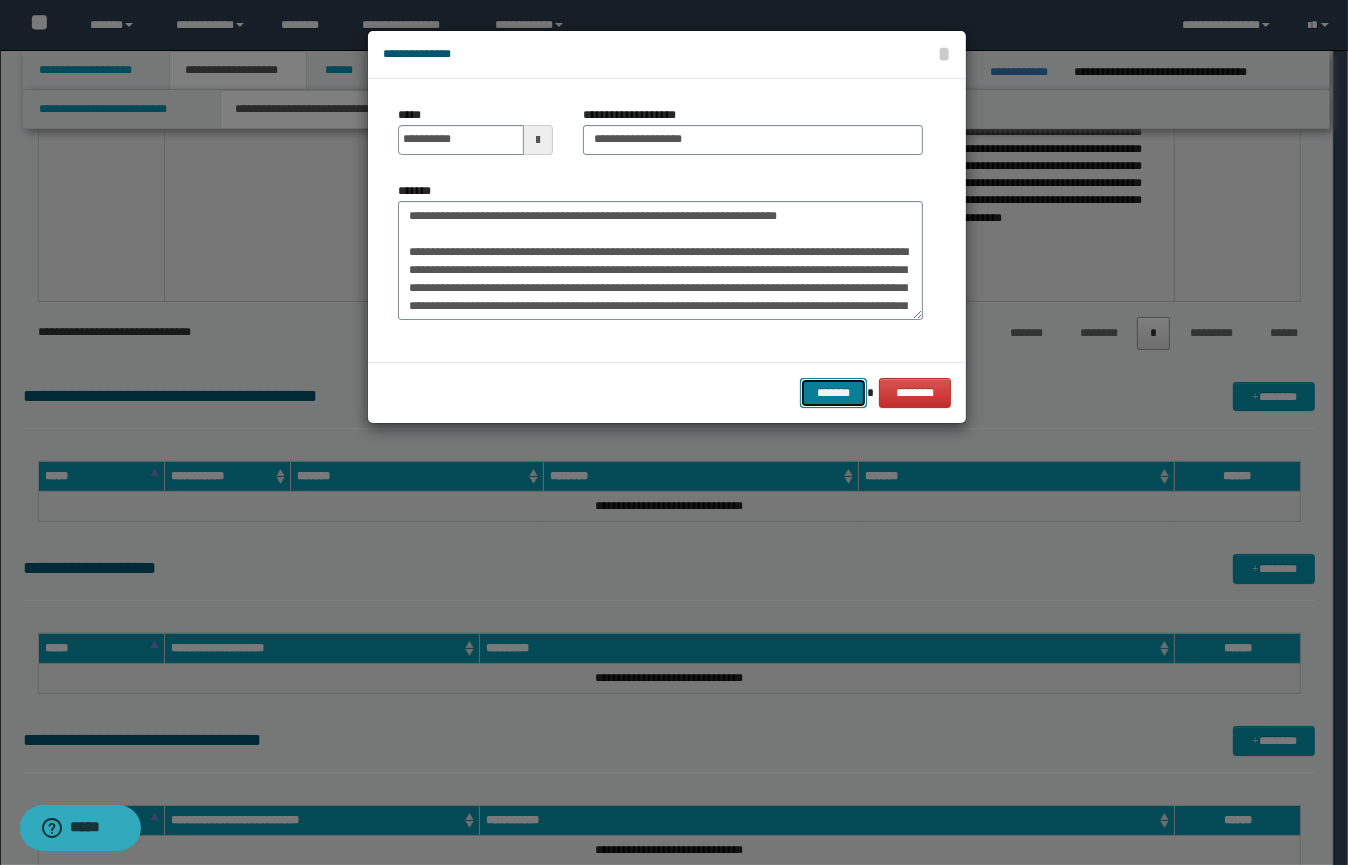 click on "*******" at bounding box center (833, 393) 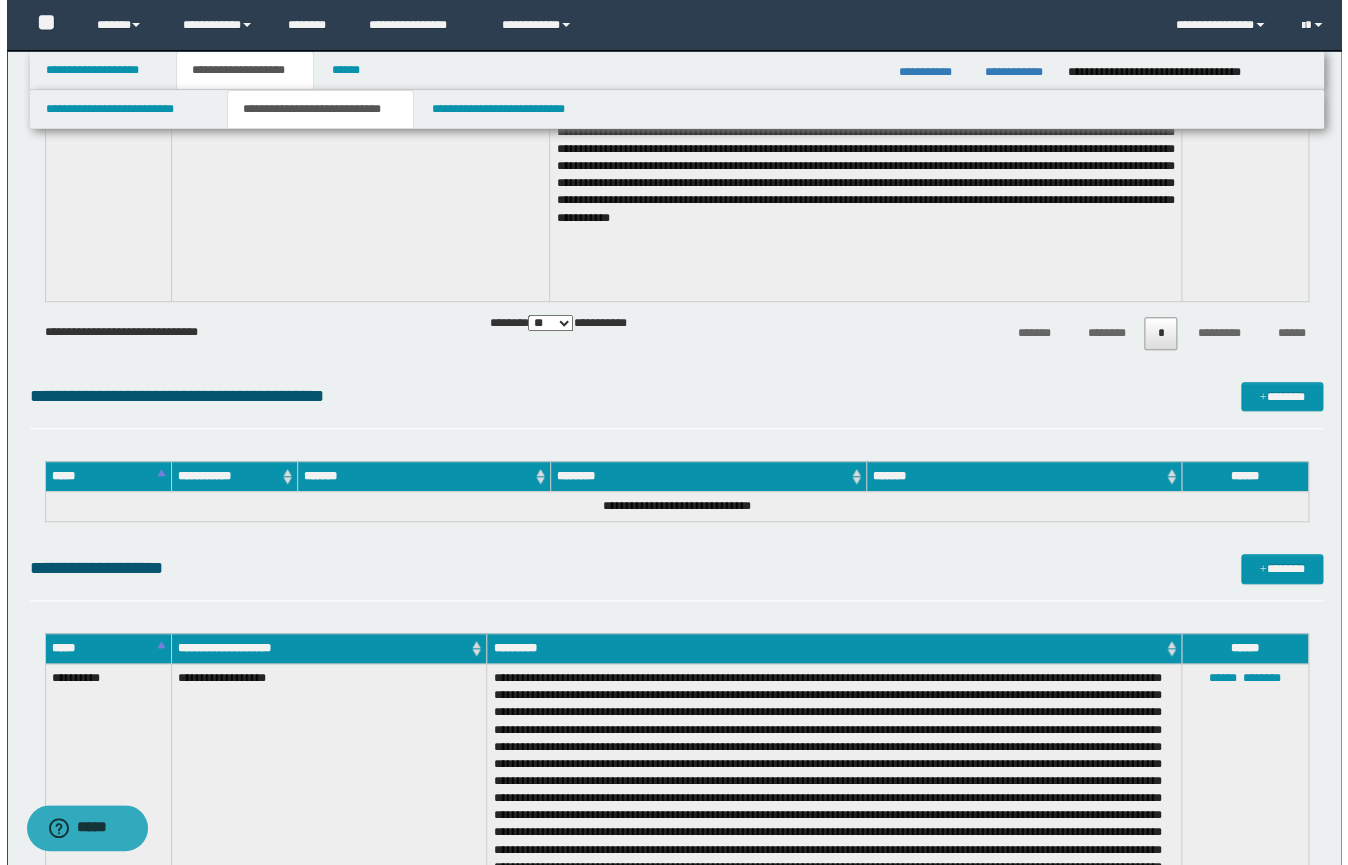 scroll, scrollTop: 727, scrollLeft: 0, axis: vertical 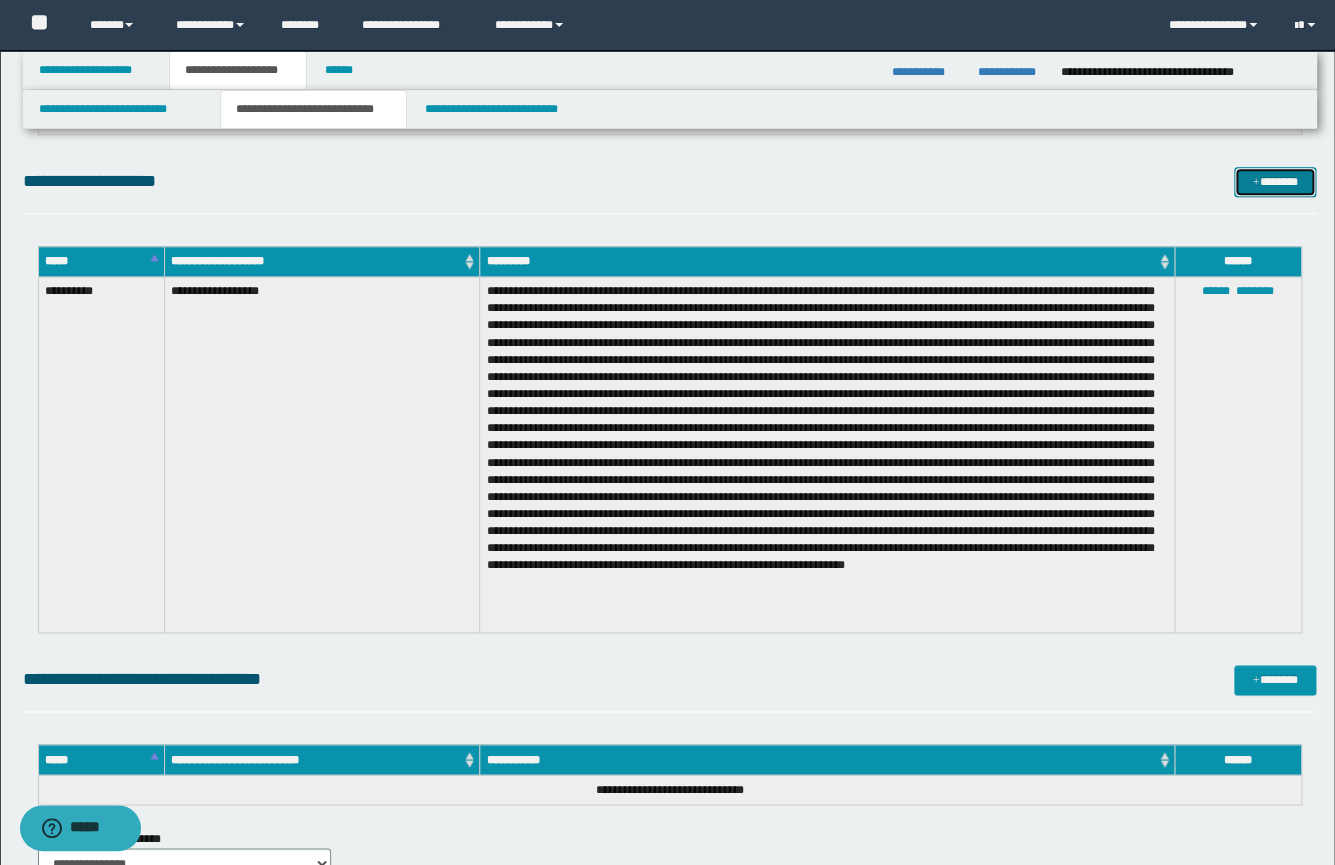 click on "*******" at bounding box center [1275, 182] 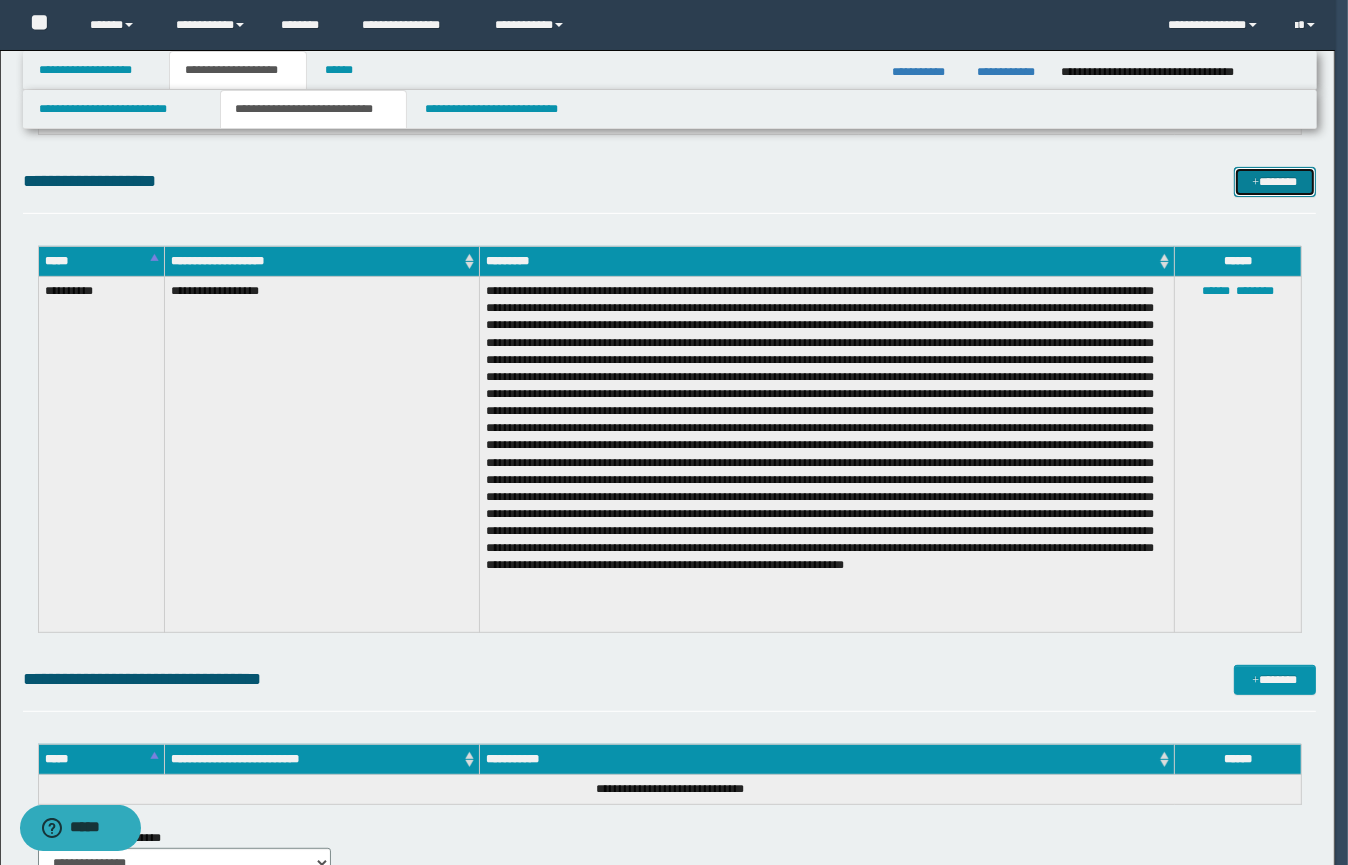click on "*******" at bounding box center [1275, 182] 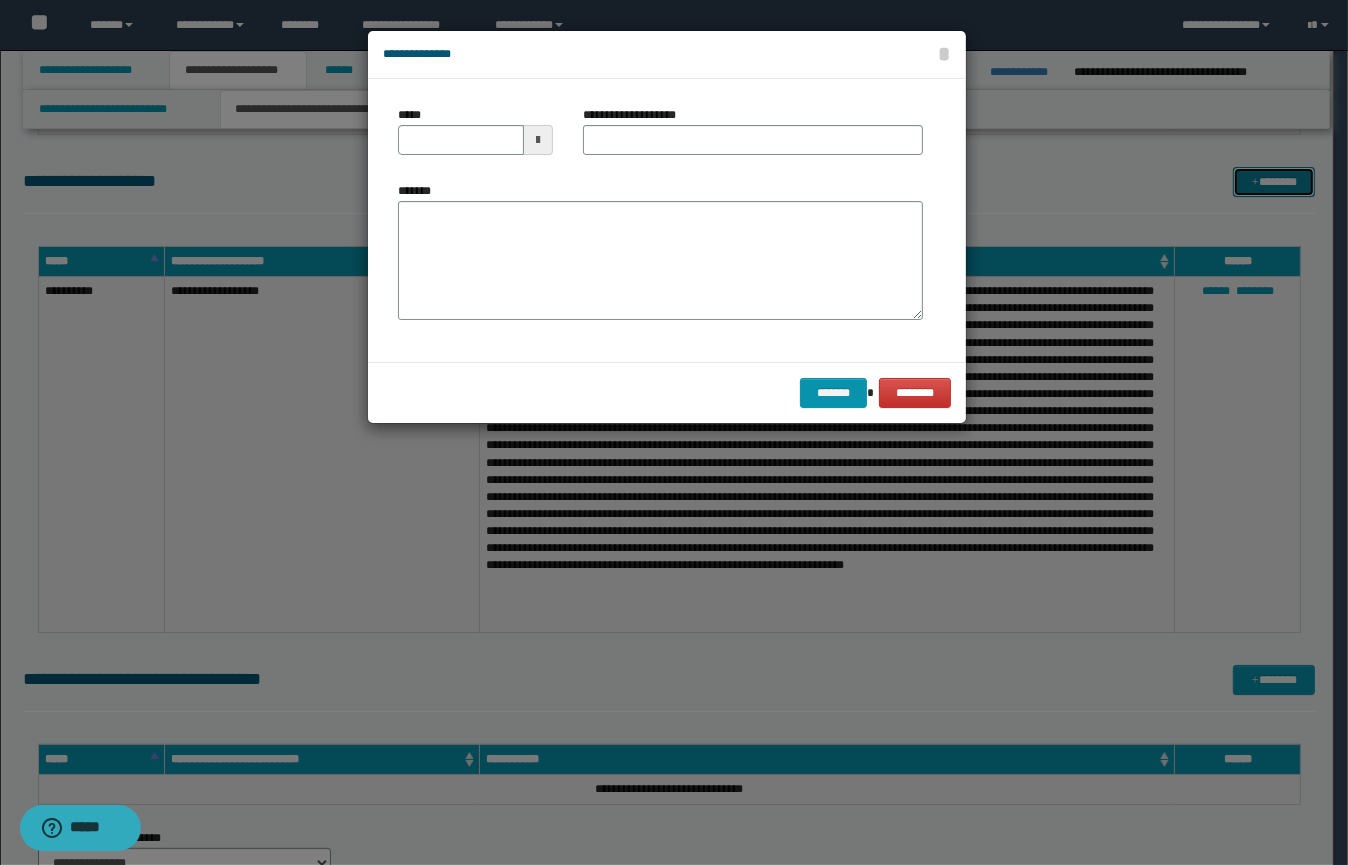 type 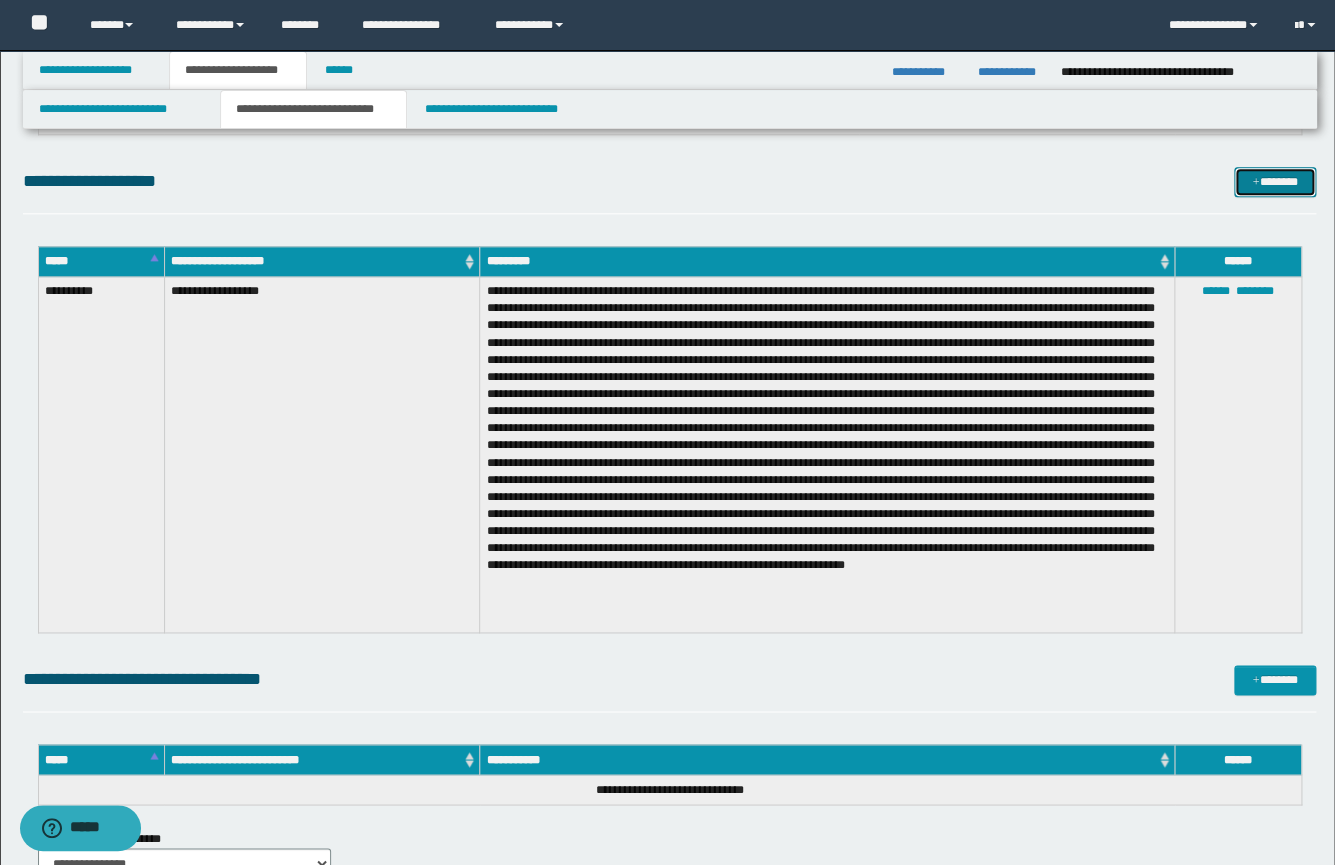 click on "*******" at bounding box center [1275, 182] 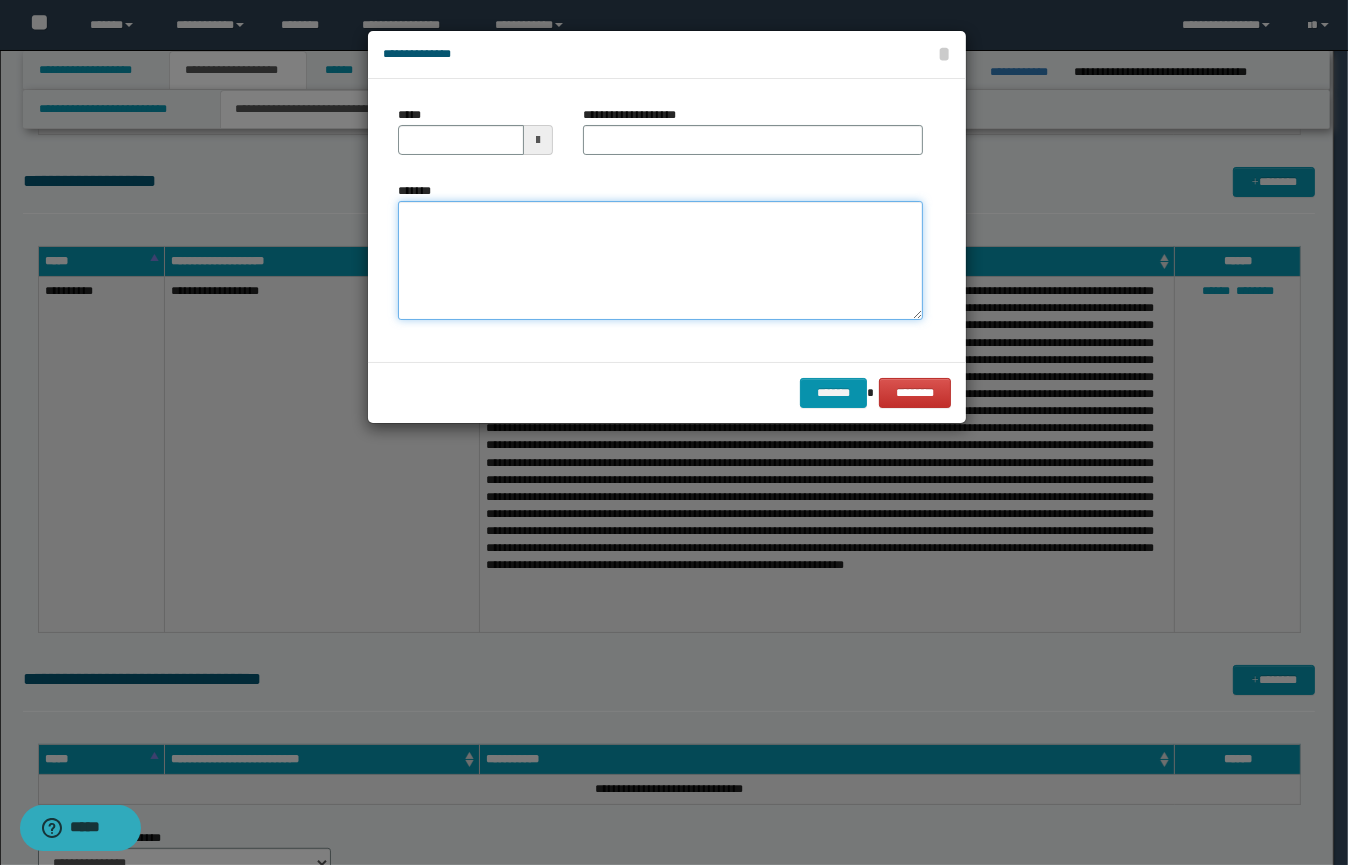 paste on "**********" 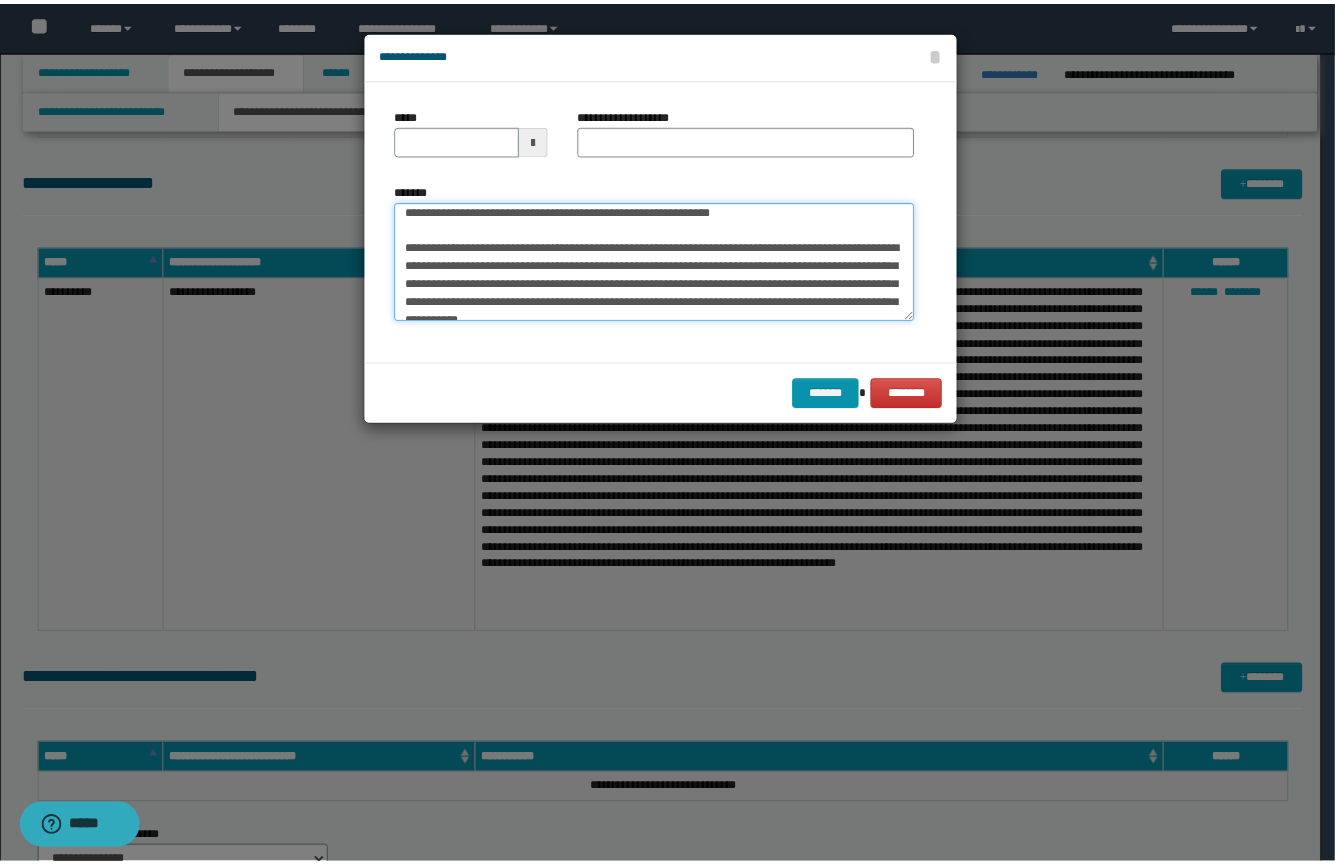 scroll, scrollTop: 0, scrollLeft: 0, axis: both 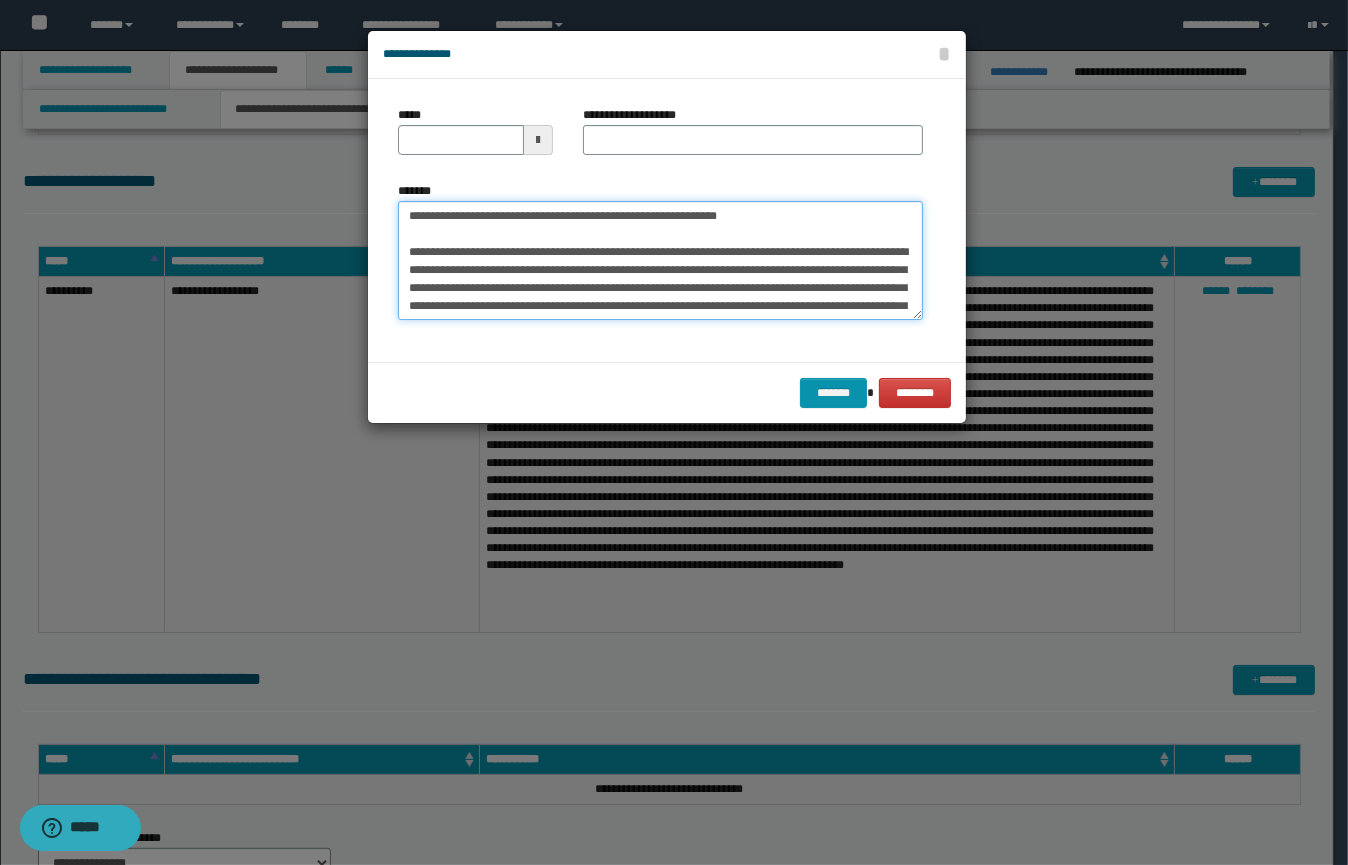 type on "**********" 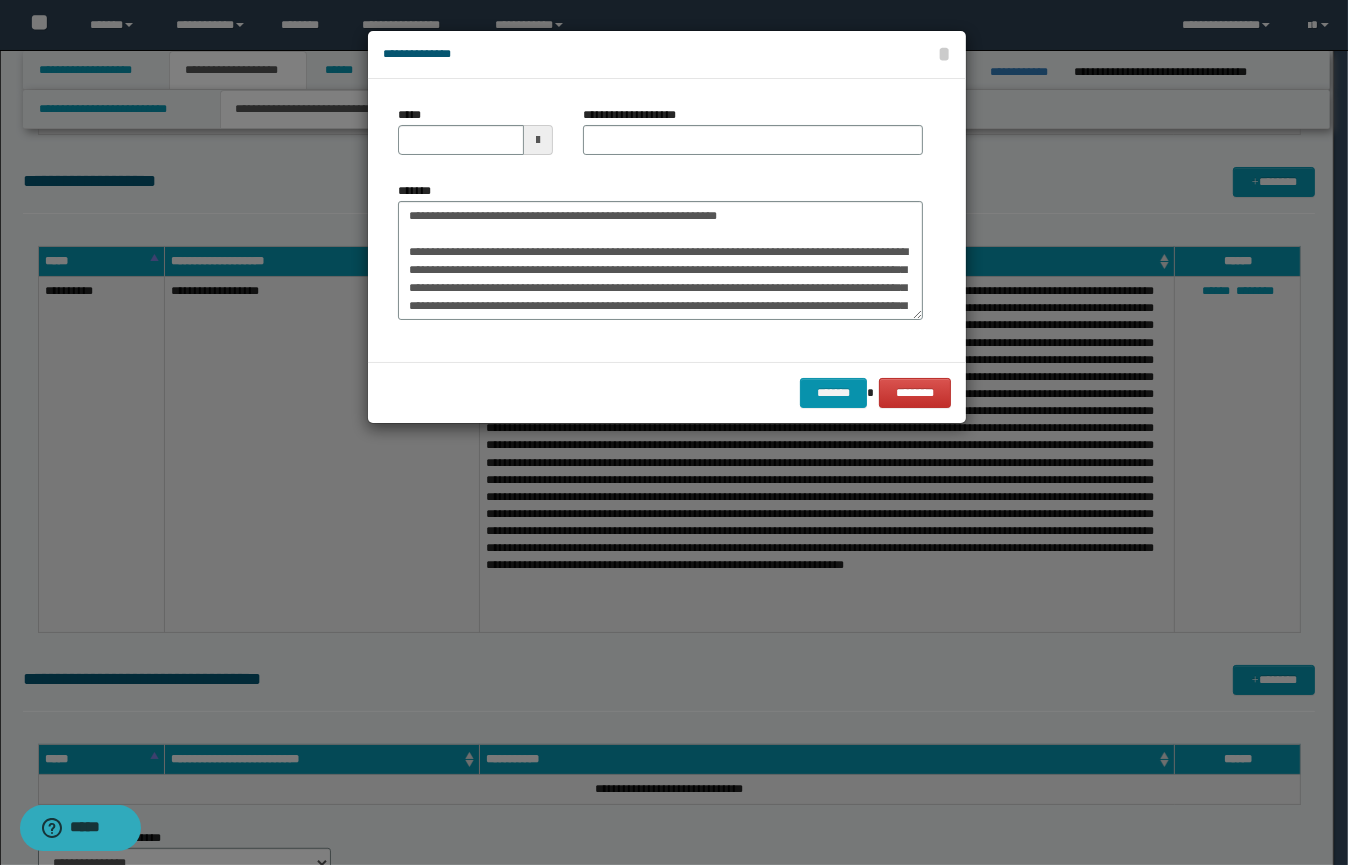 click at bounding box center (538, 140) 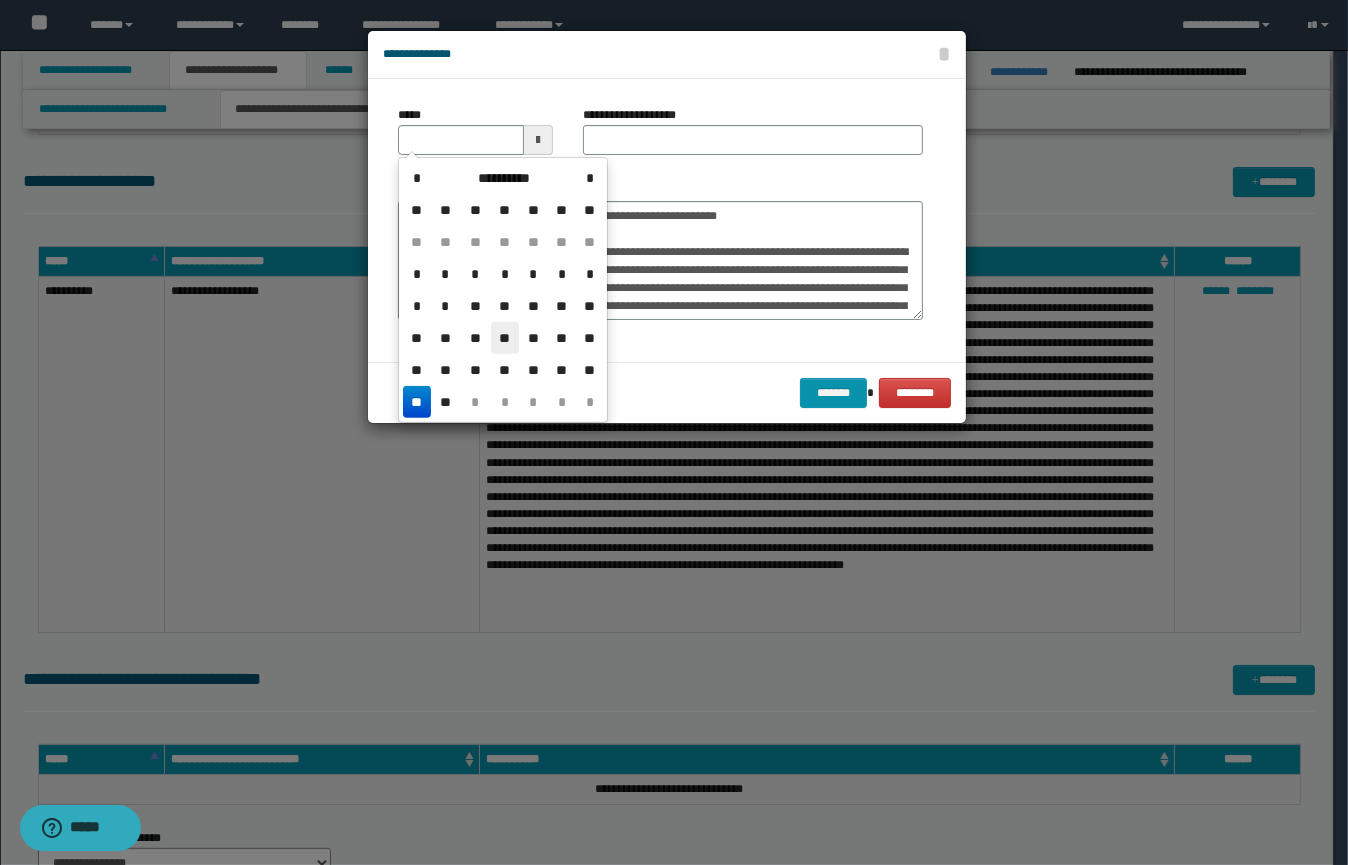 click on "**" at bounding box center [505, 338] 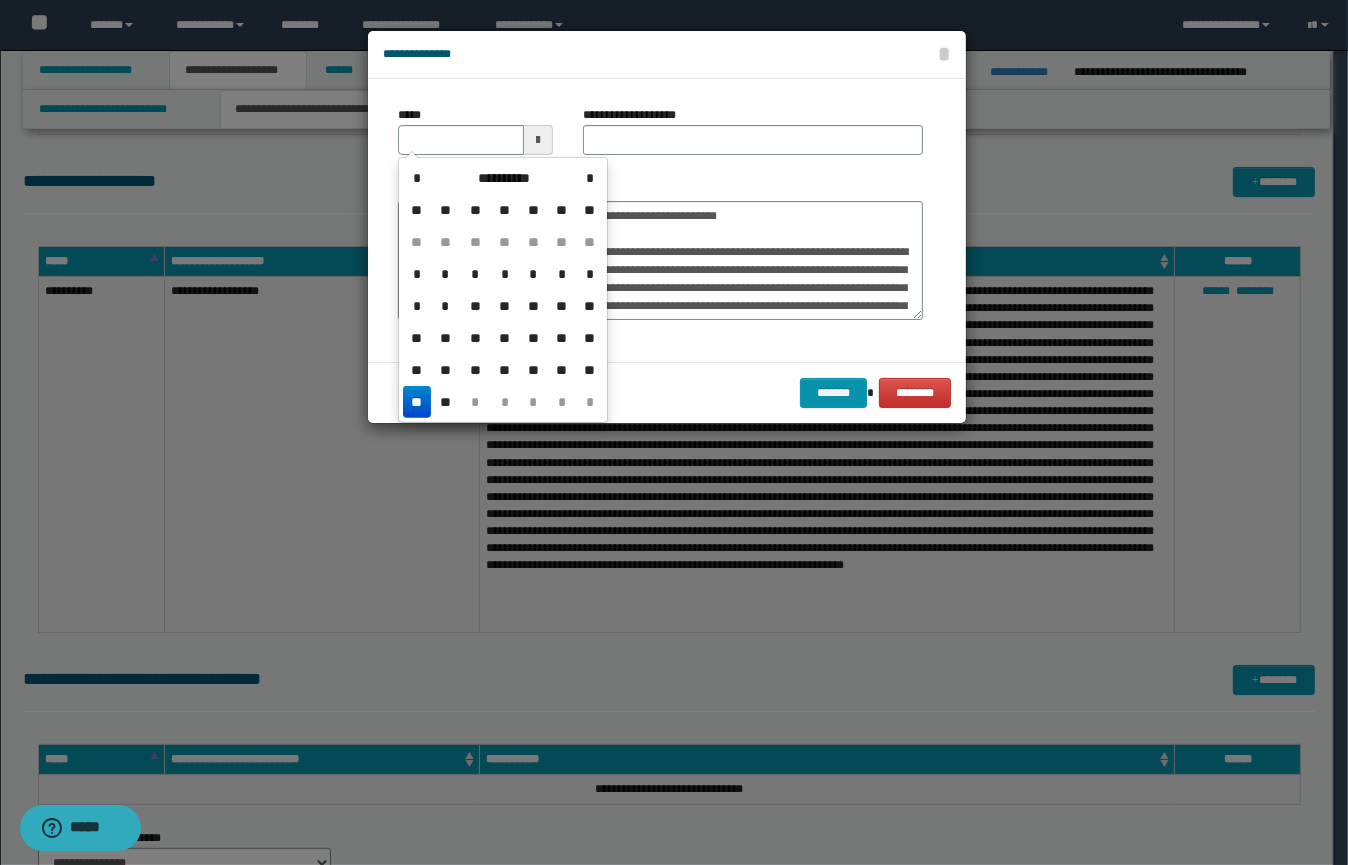type on "**********" 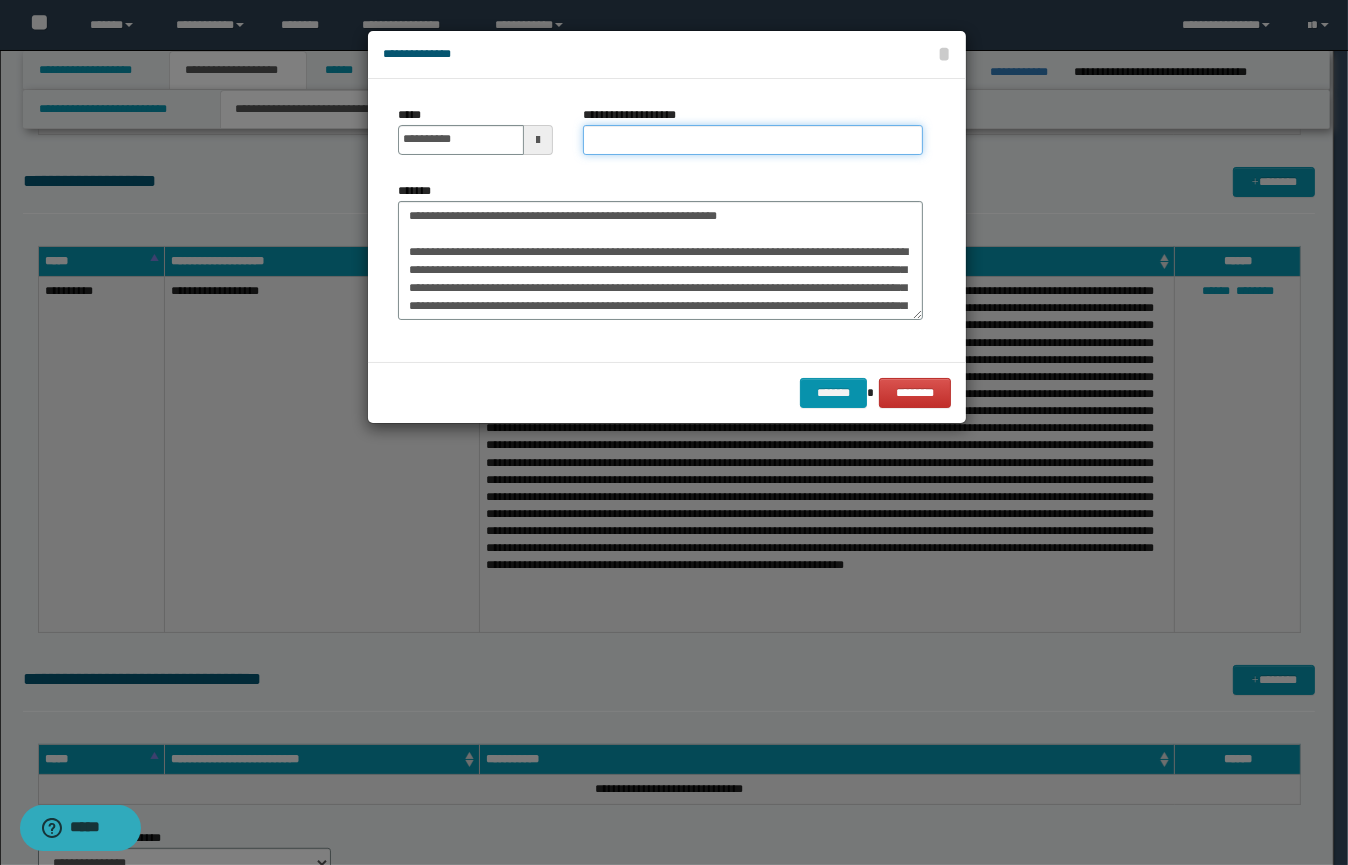 click on "**********" at bounding box center [753, 140] 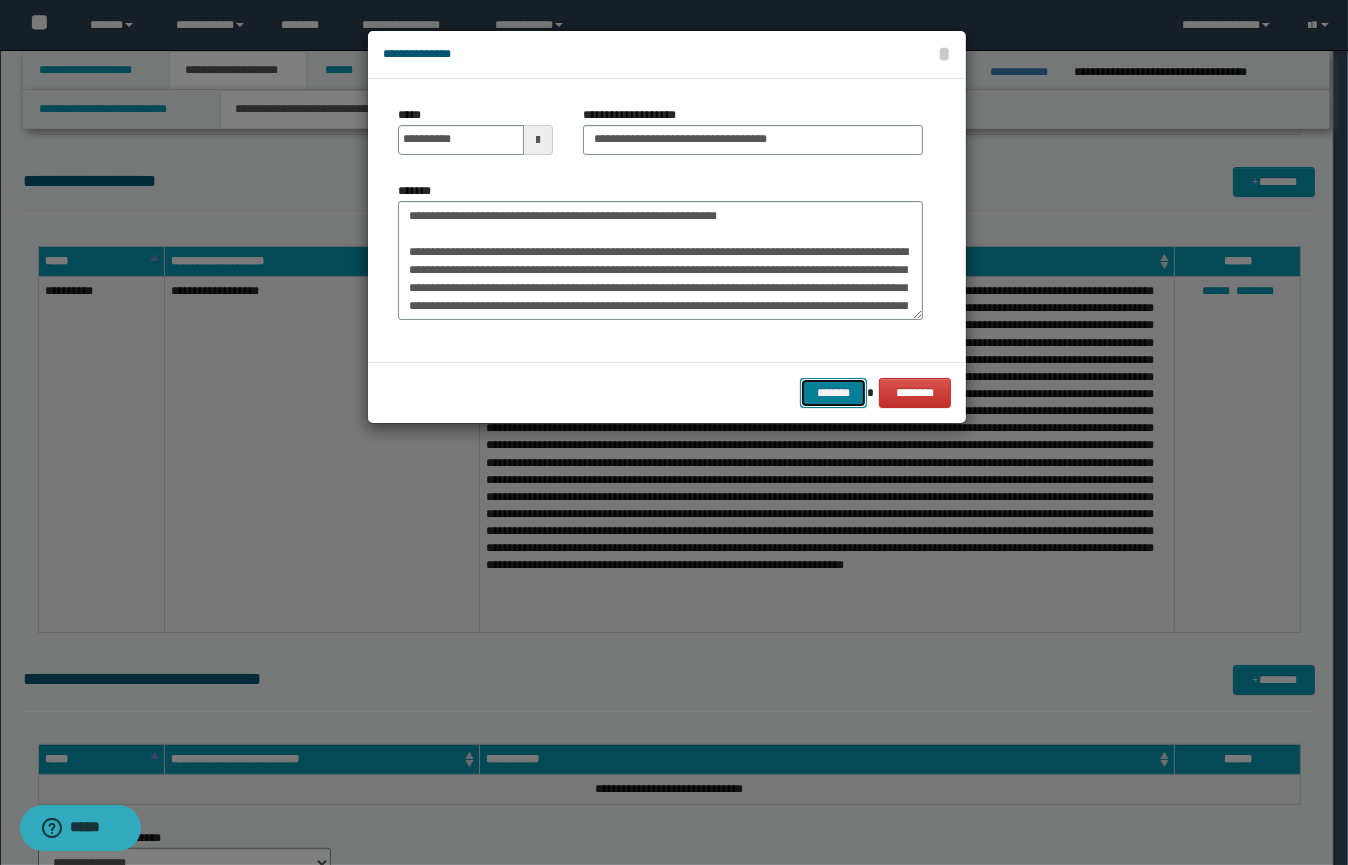 click on "*******" at bounding box center [833, 393] 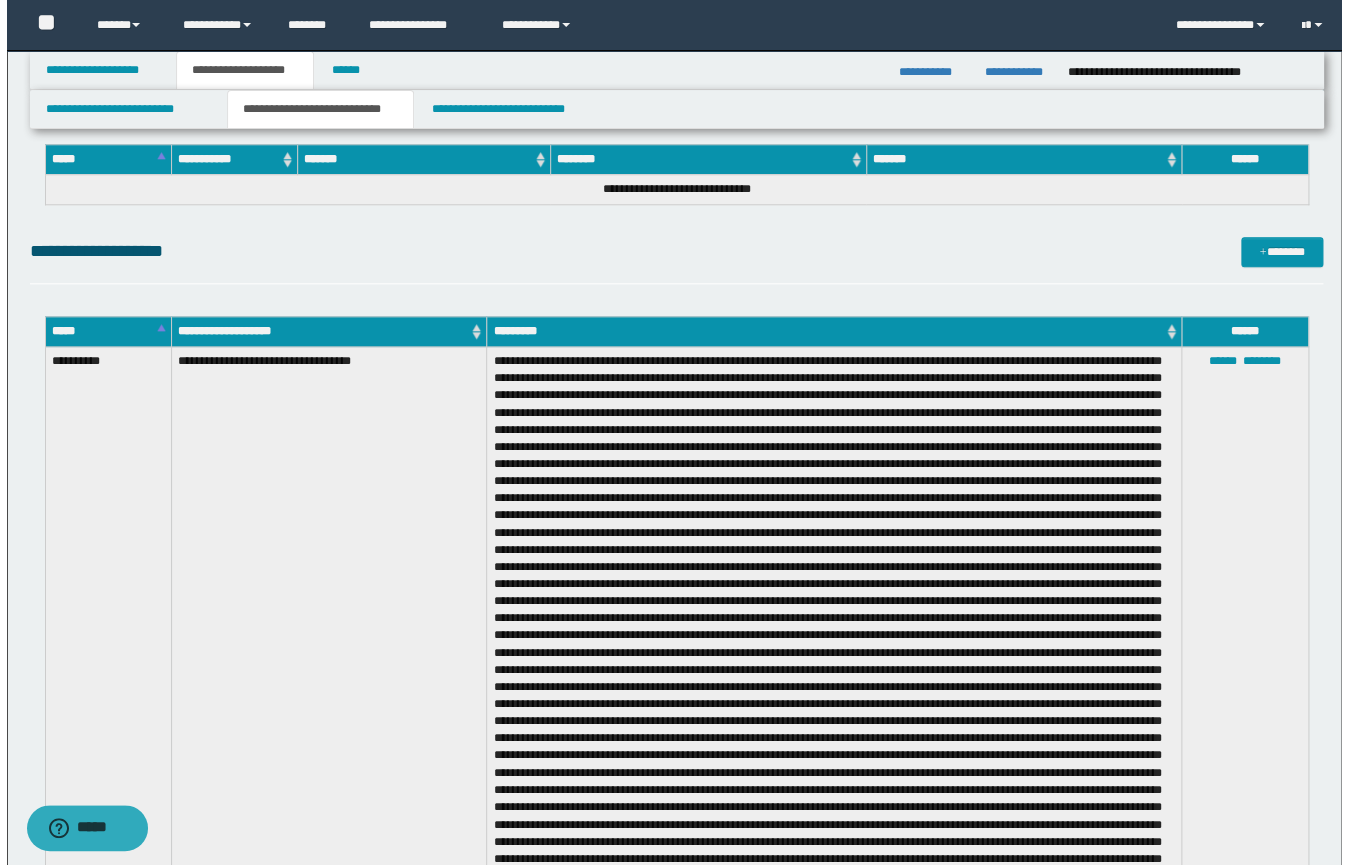 scroll, scrollTop: 410, scrollLeft: 0, axis: vertical 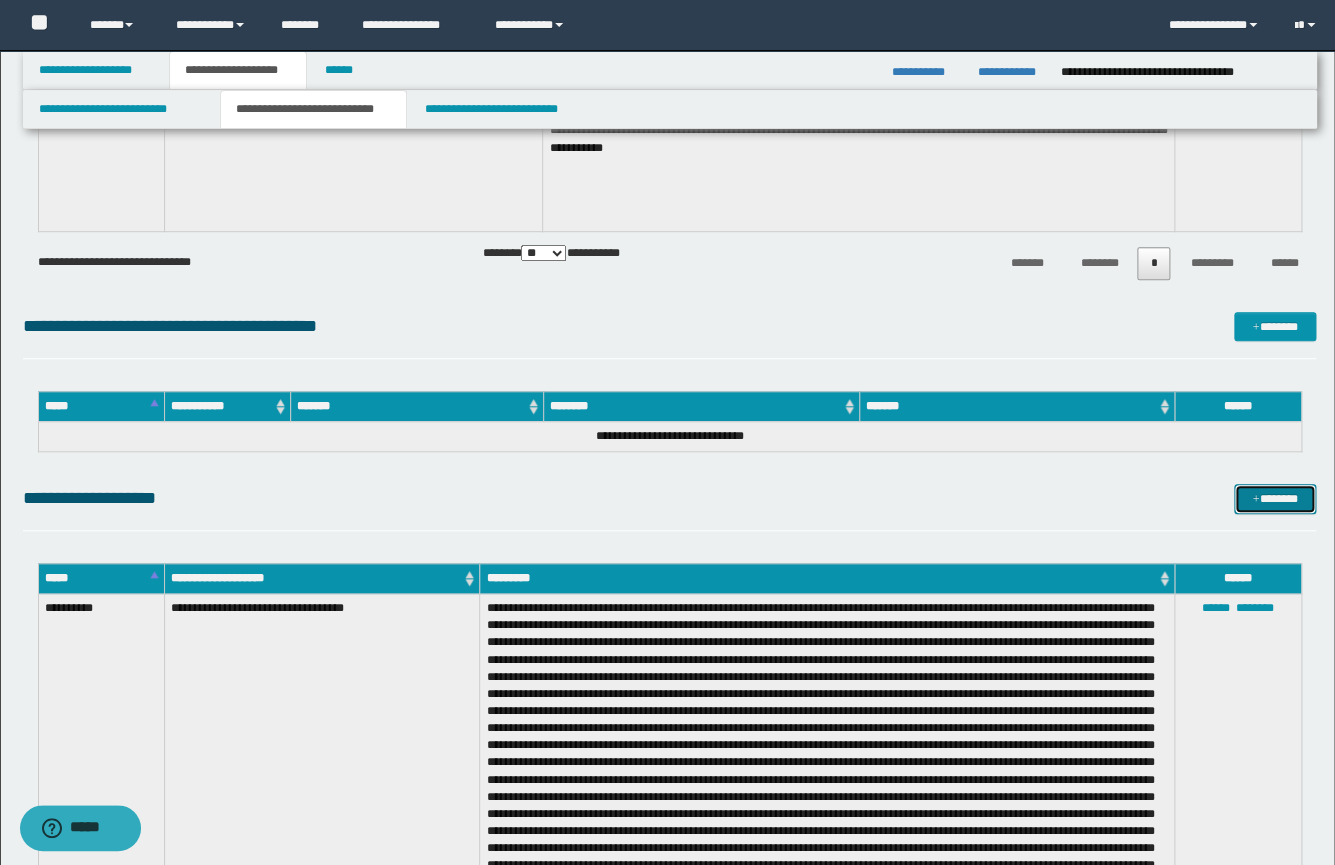 click on "*******" at bounding box center [1275, 499] 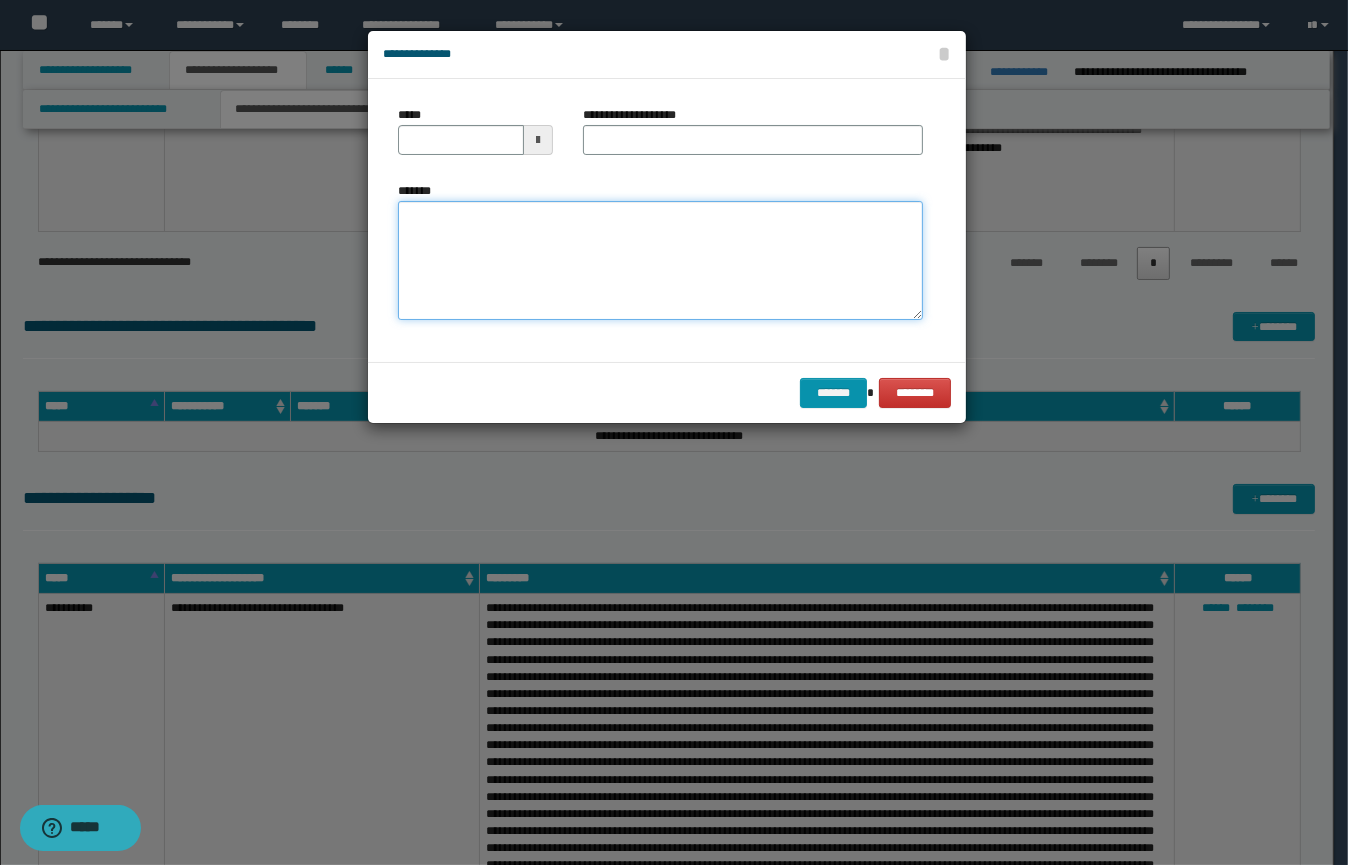 click on "*******" at bounding box center [660, 261] 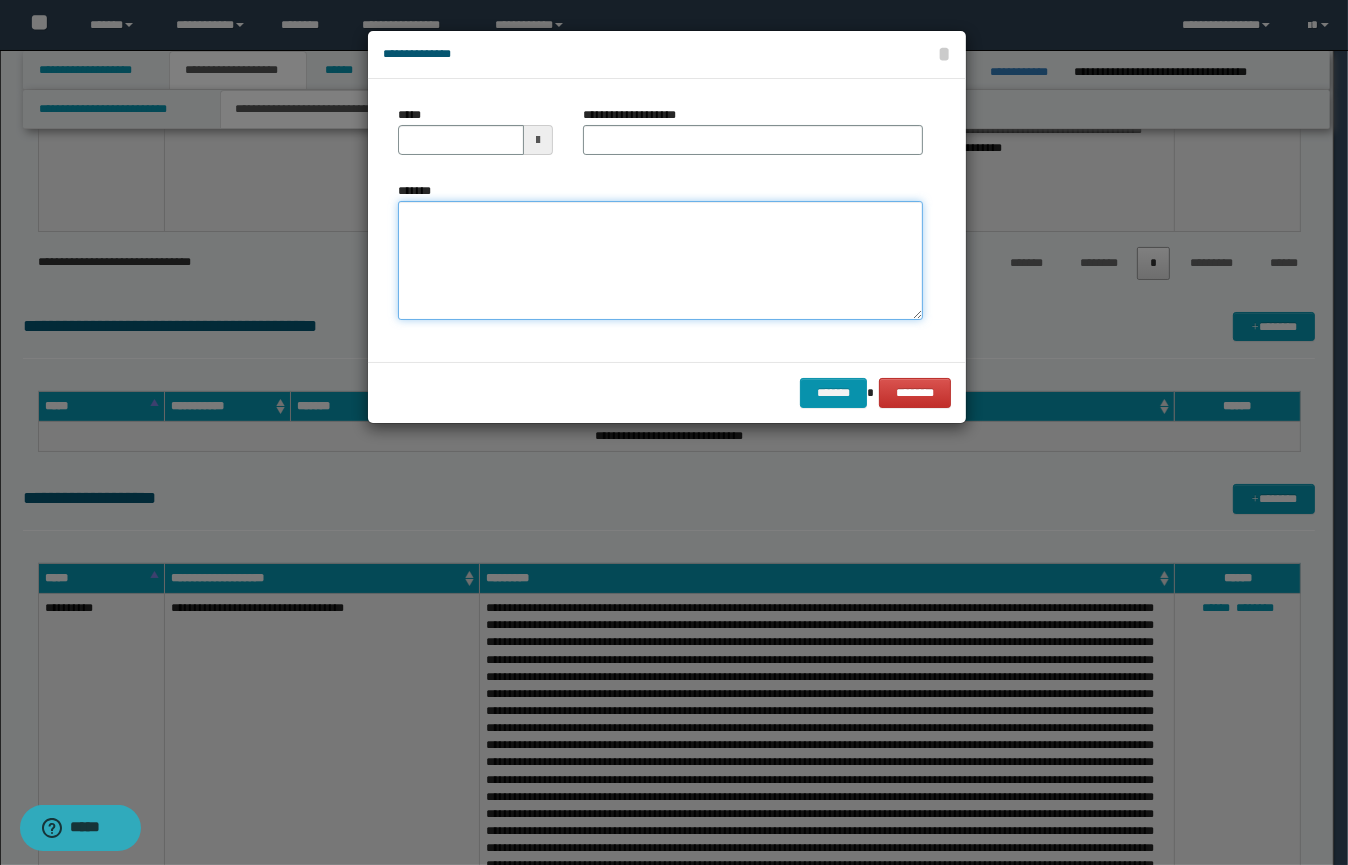 paste on "**********" 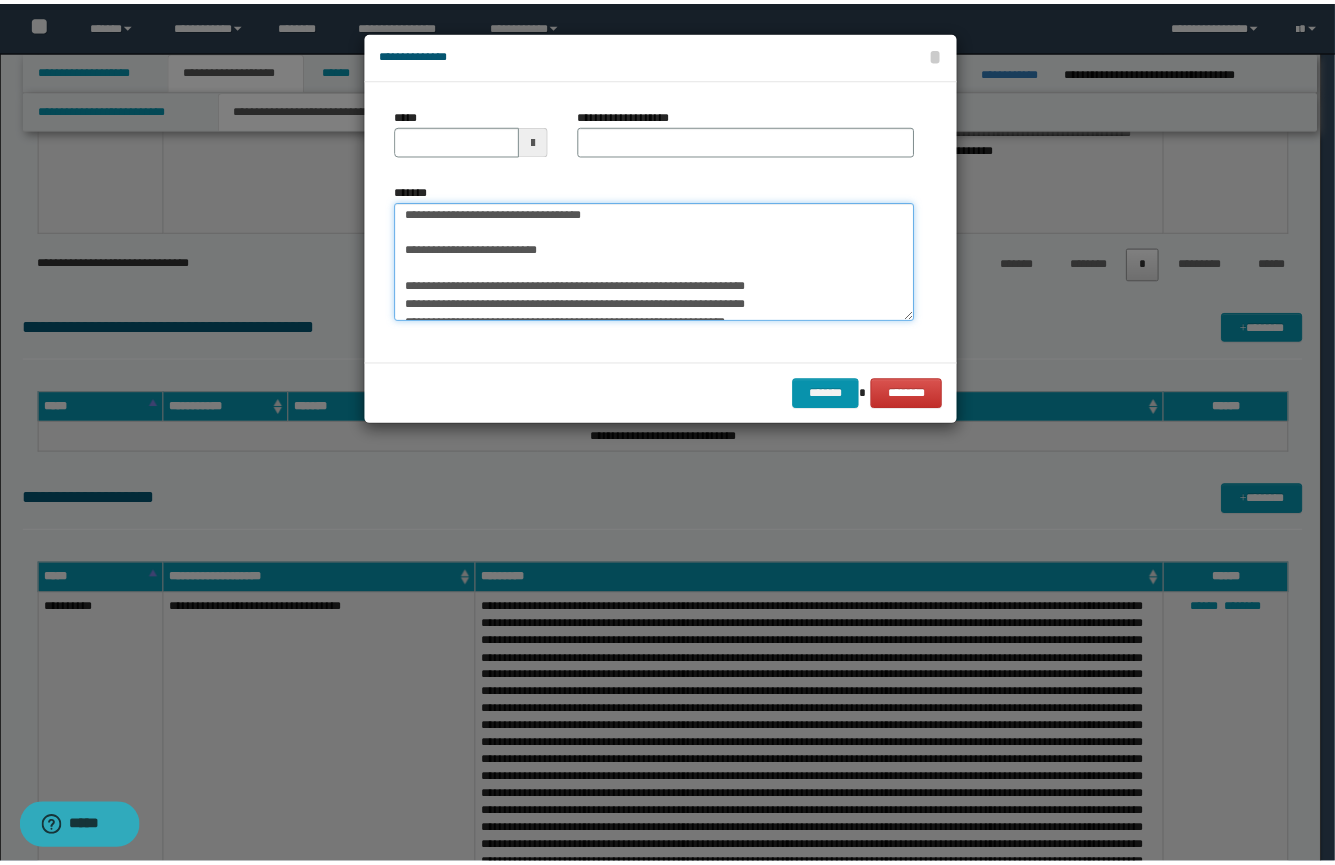 scroll, scrollTop: 0, scrollLeft: 0, axis: both 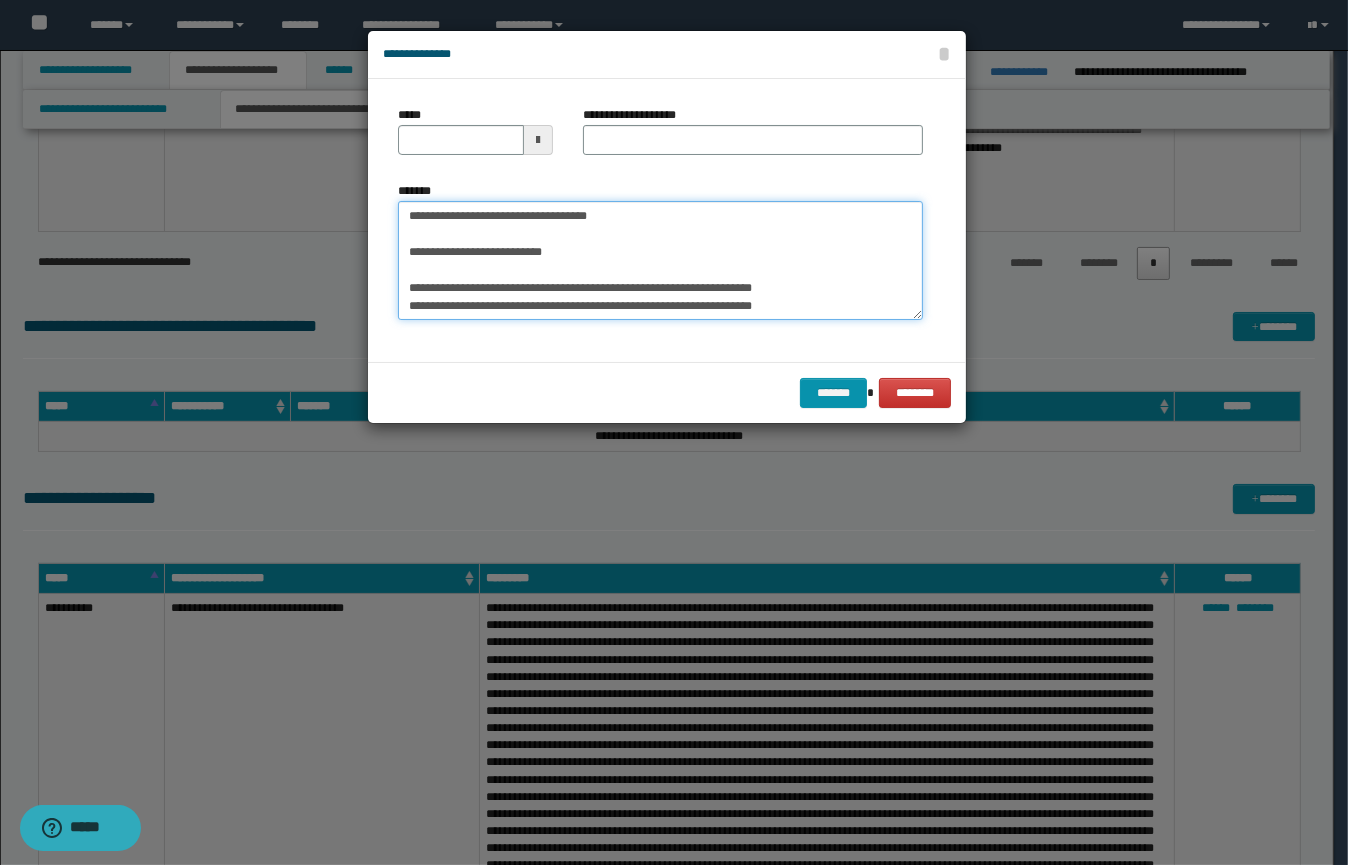 type on "**********" 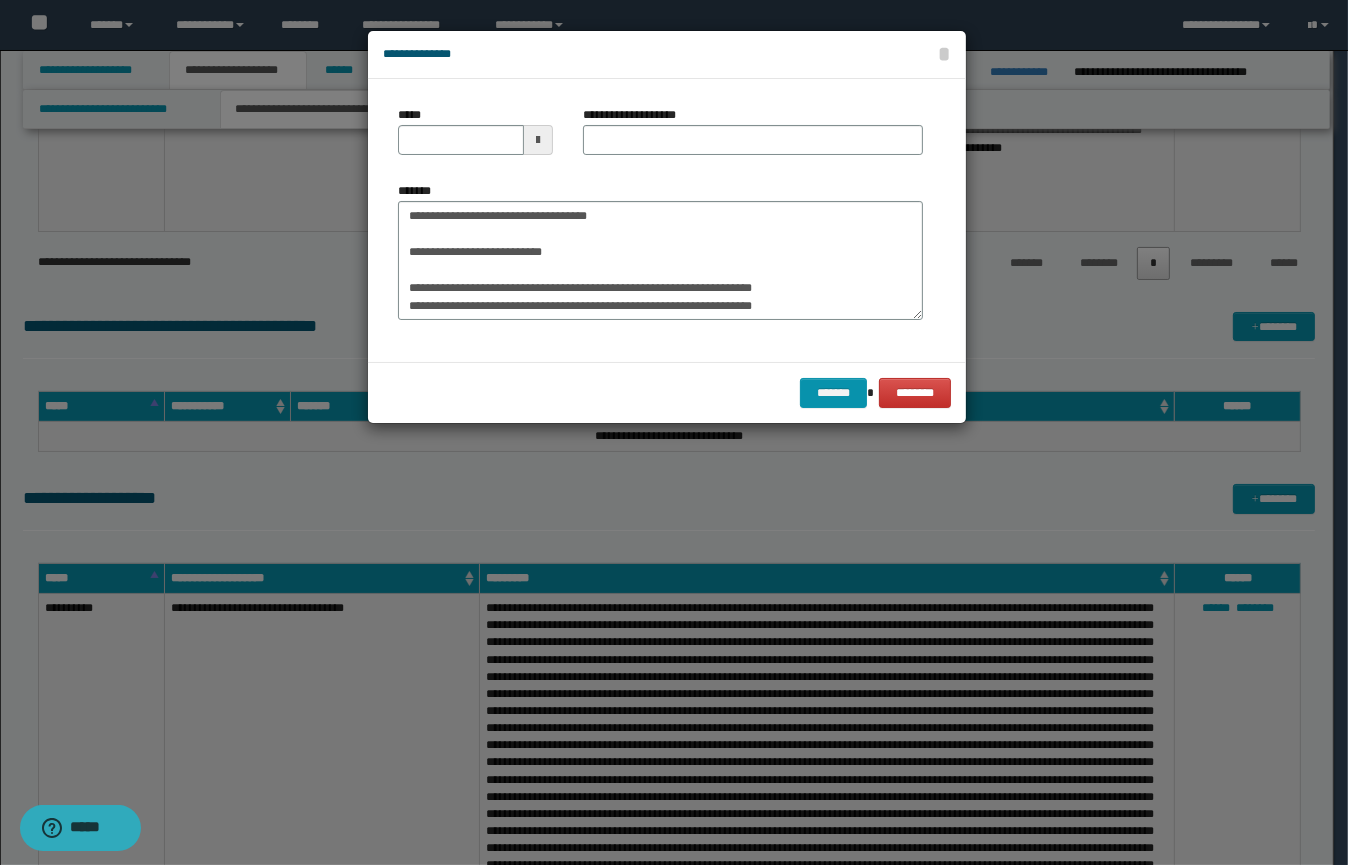 click at bounding box center [538, 140] 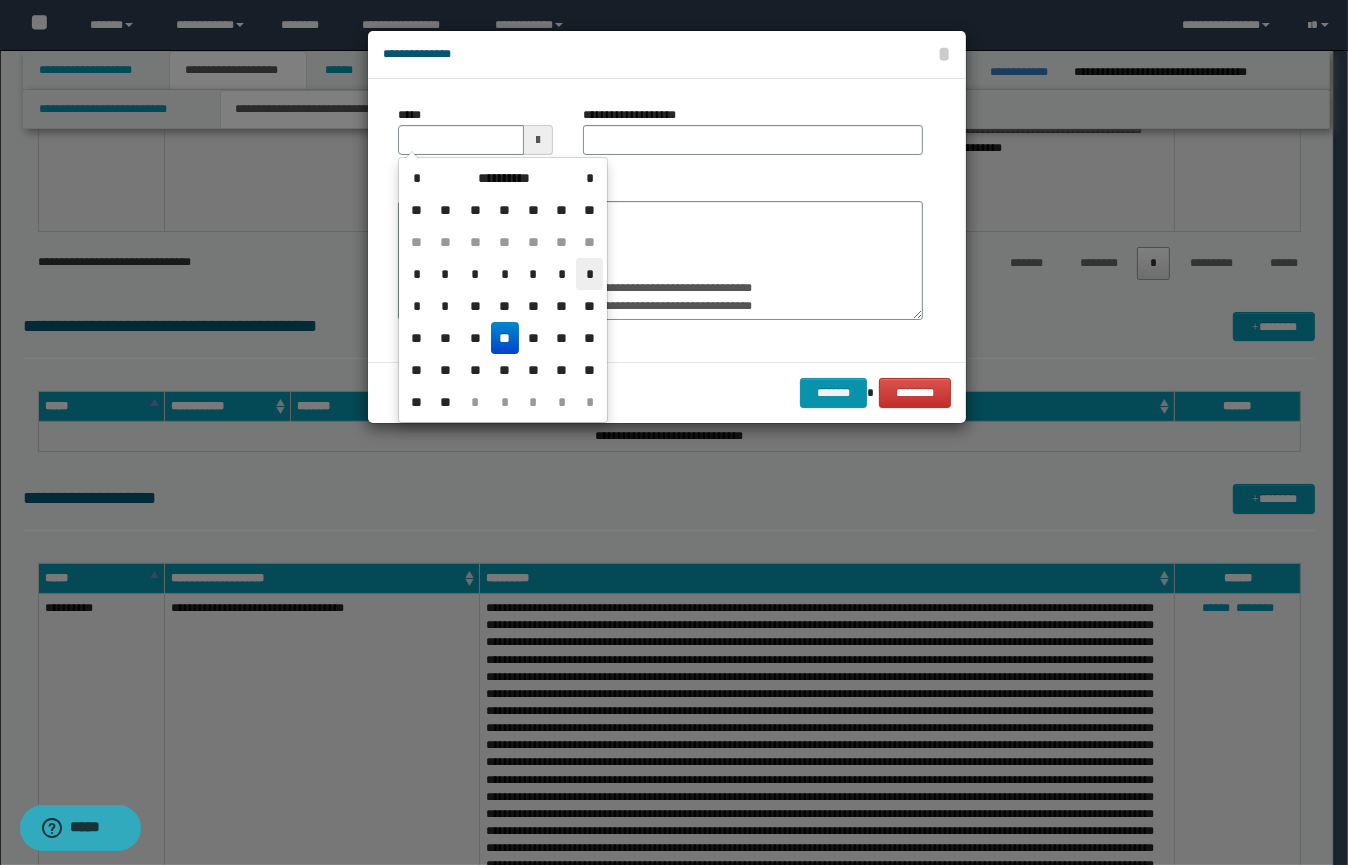 click on "*" at bounding box center [589, 274] 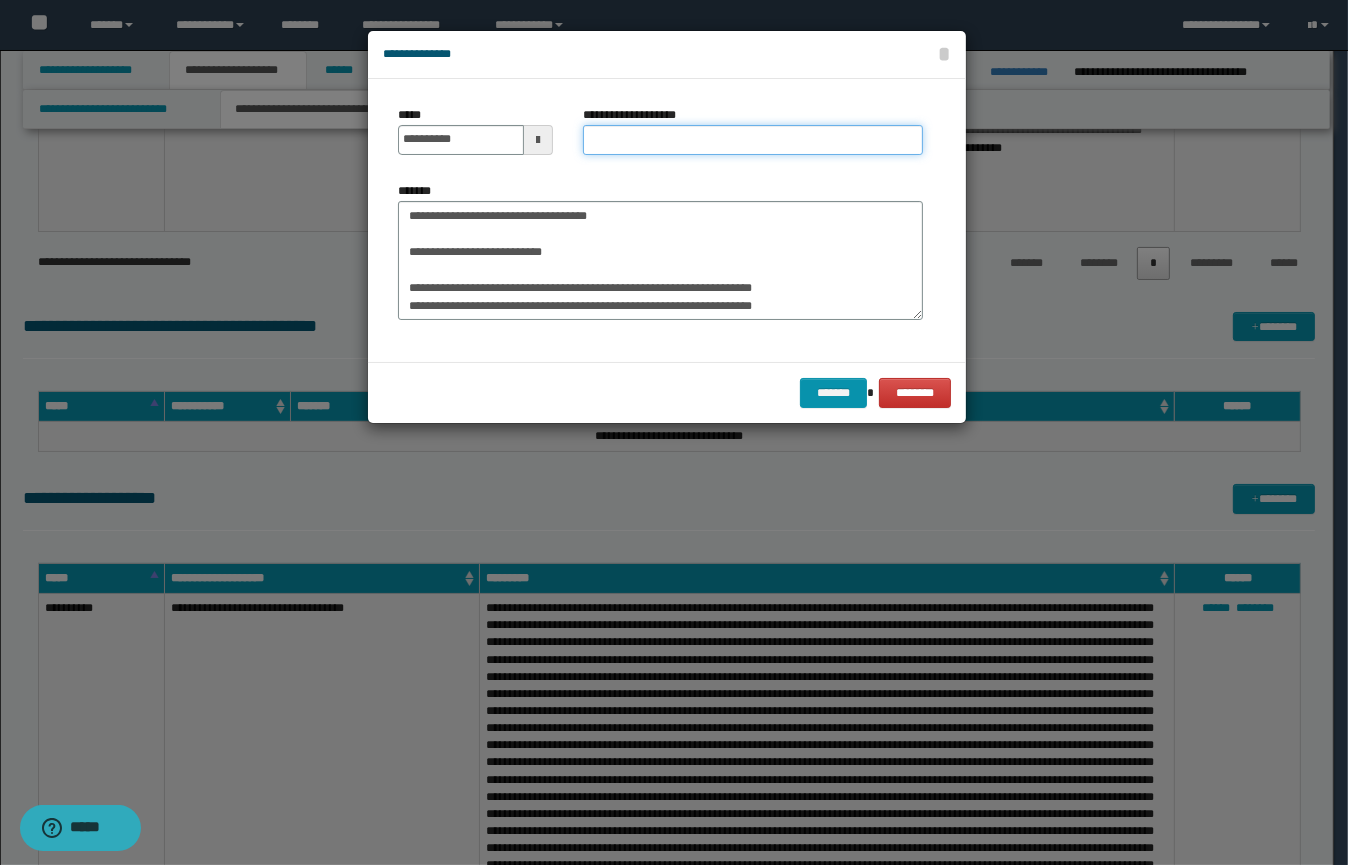 click on "**********" at bounding box center (753, 140) 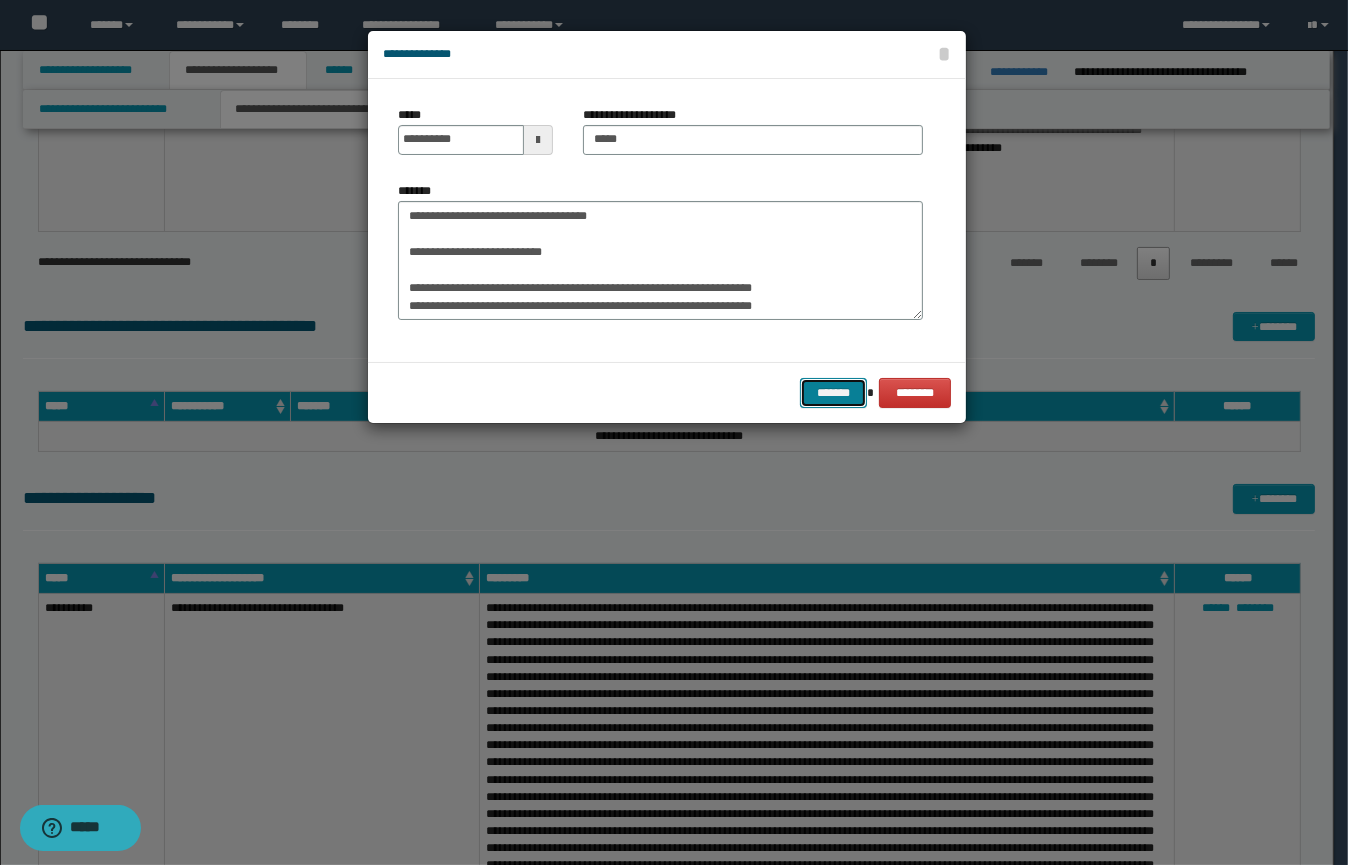 click on "*******" at bounding box center [833, 393] 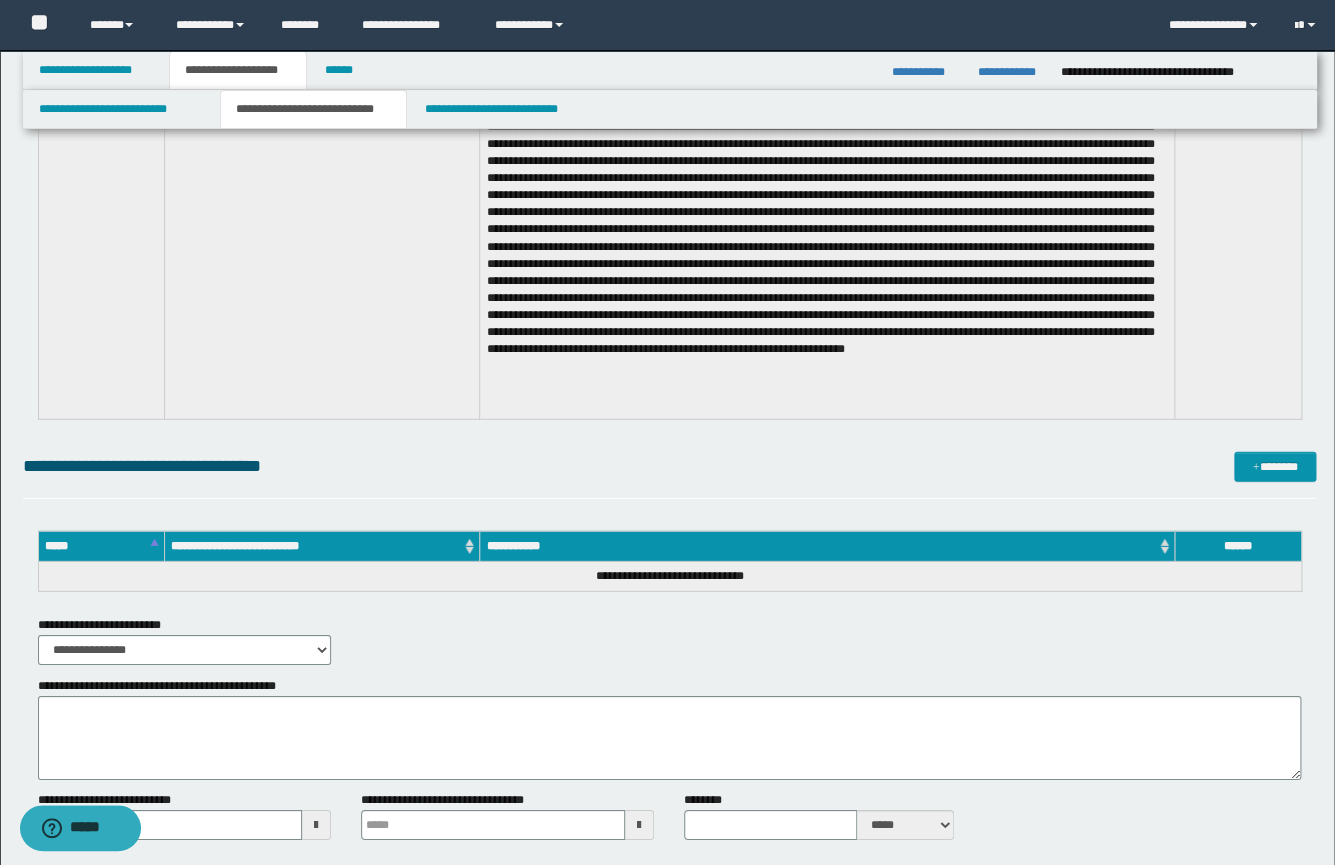 scroll, scrollTop: 1997, scrollLeft: 0, axis: vertical 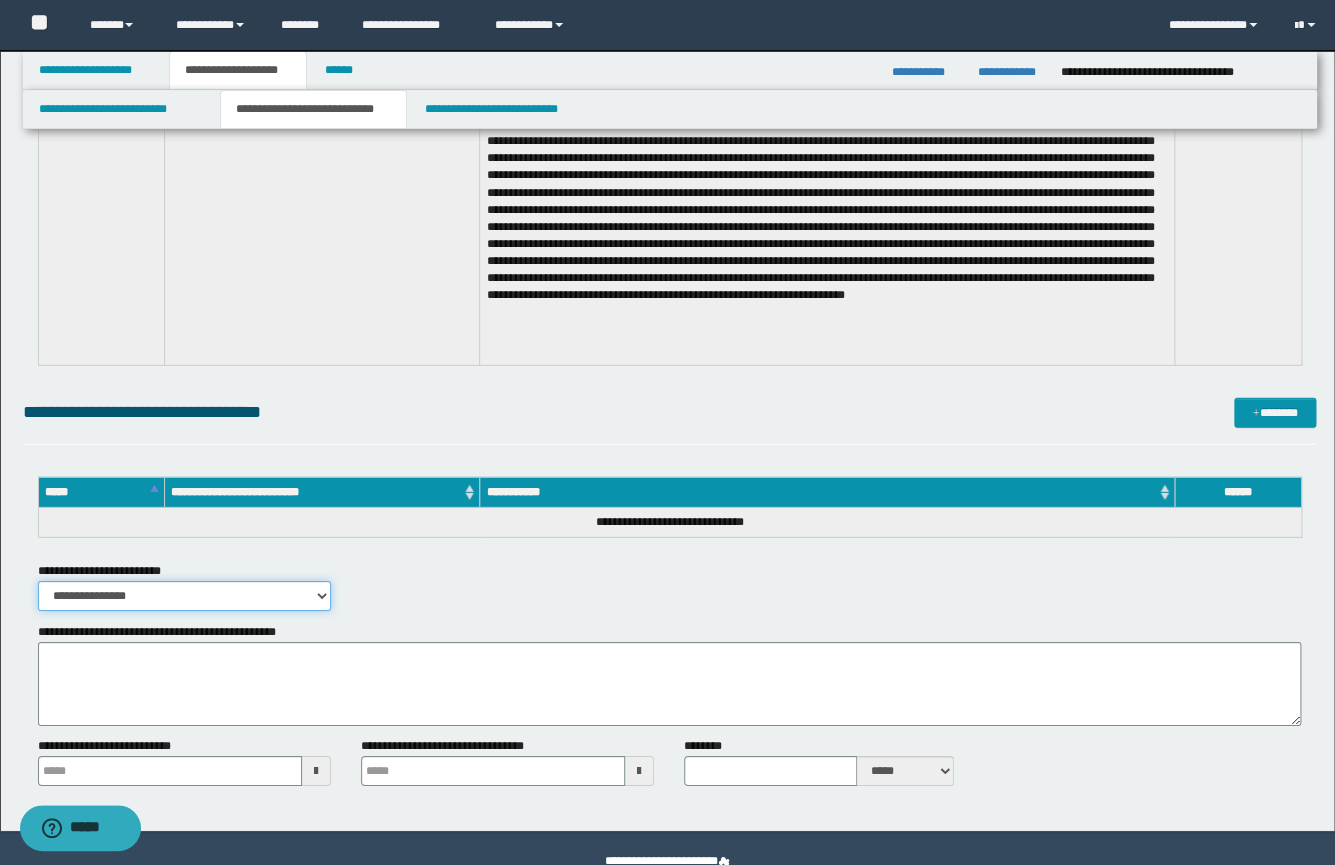 click on "**********" at bounding box center (184, 596) 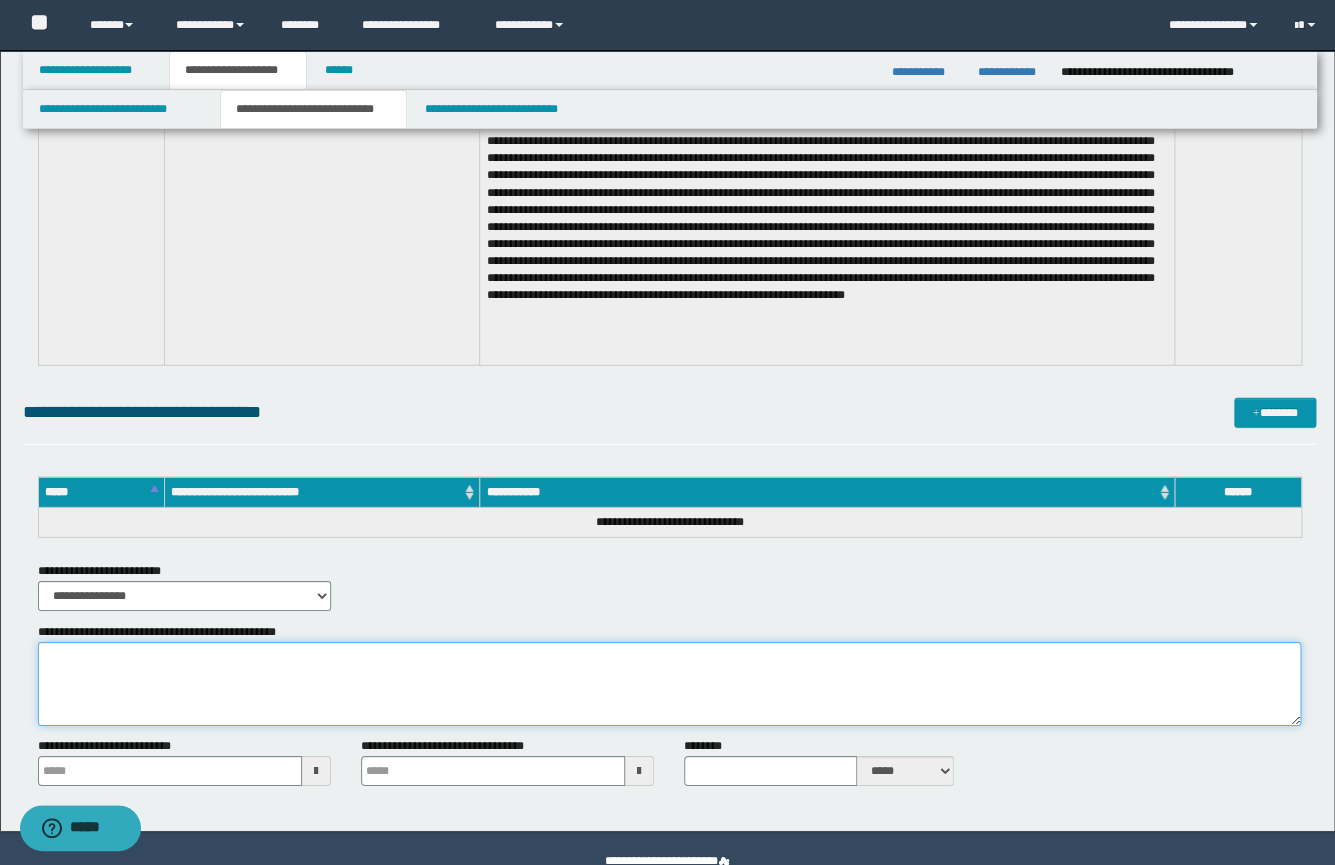 click on "**********" at bounding box center [669, 684] 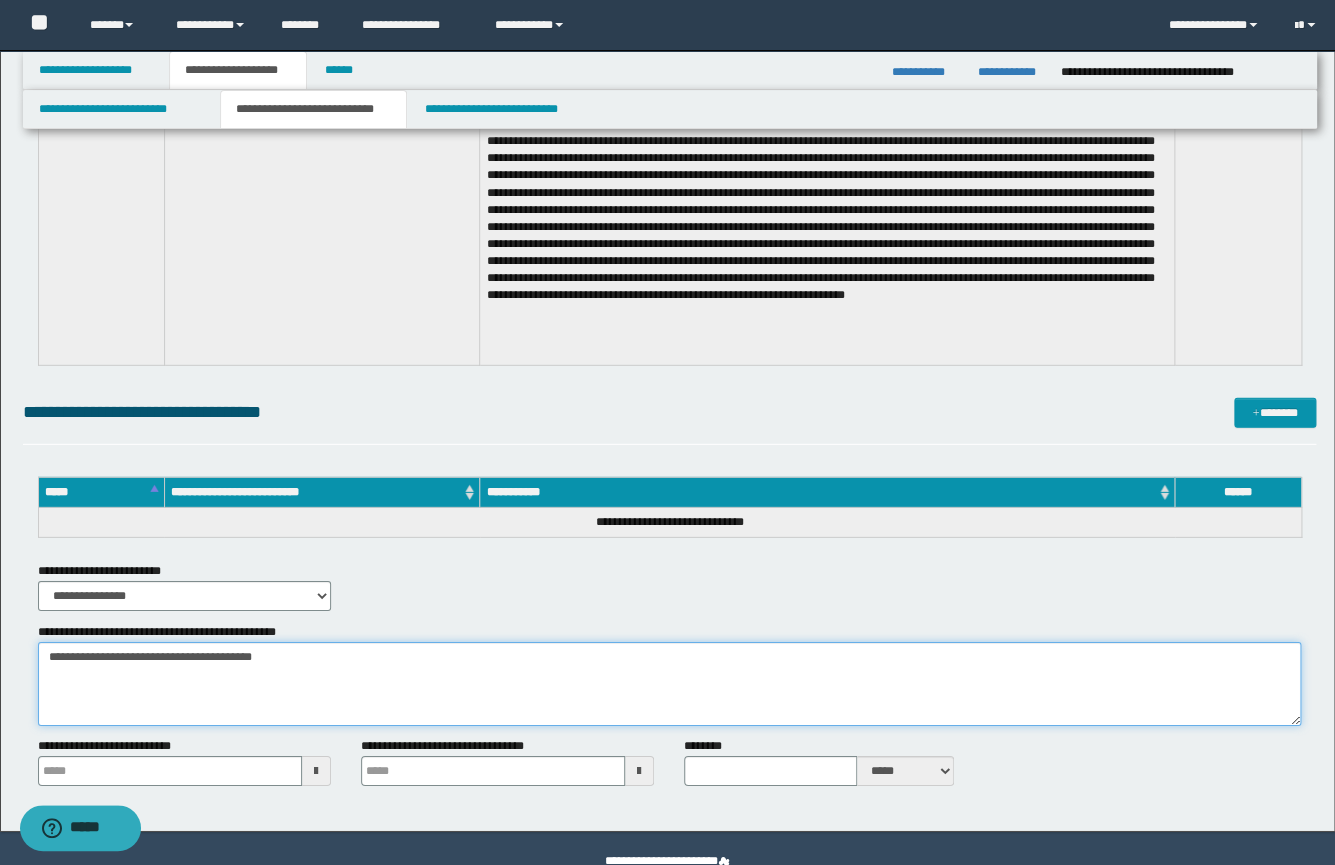 click on "**********" at bounding box center [669, 684] 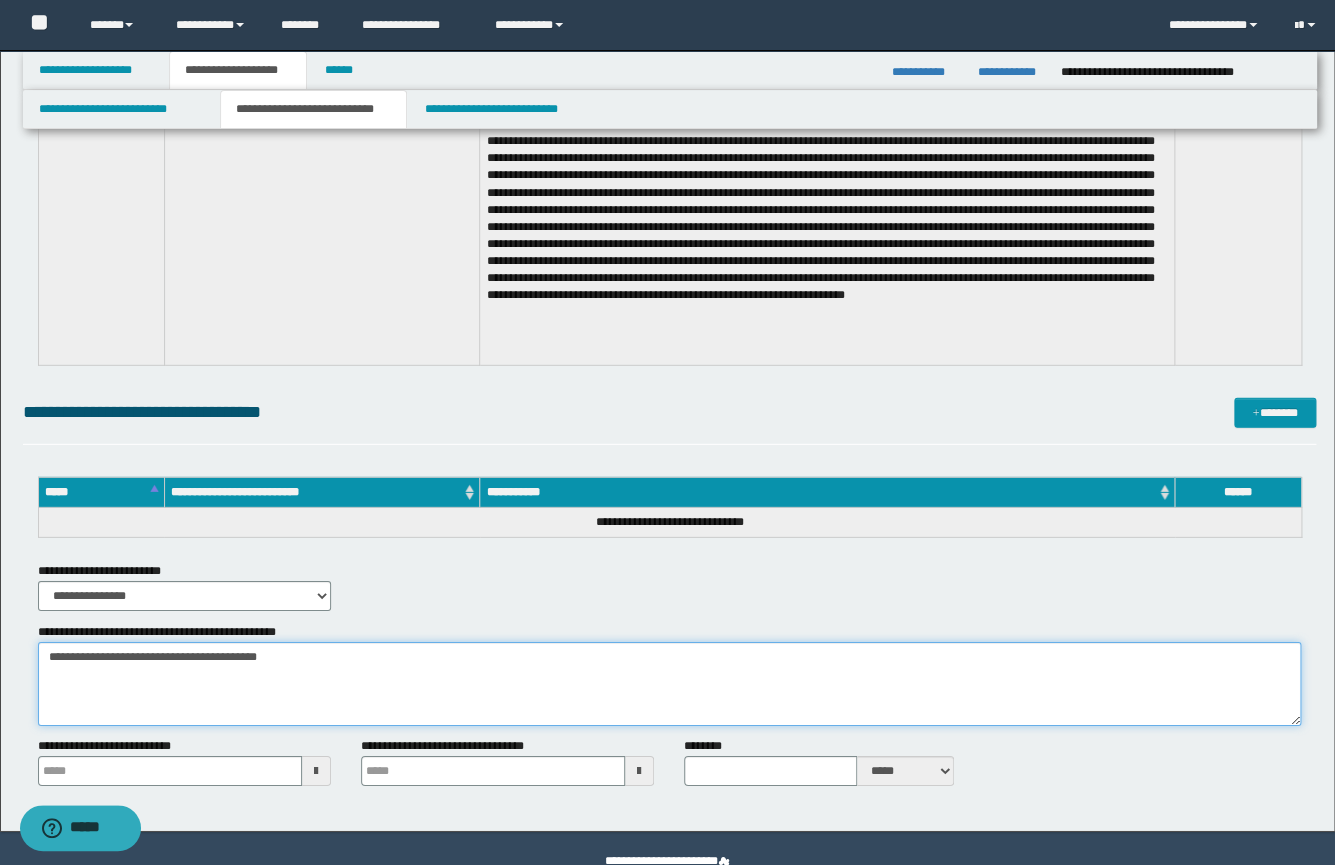 click on "**********" at bounding box center [669, 684] 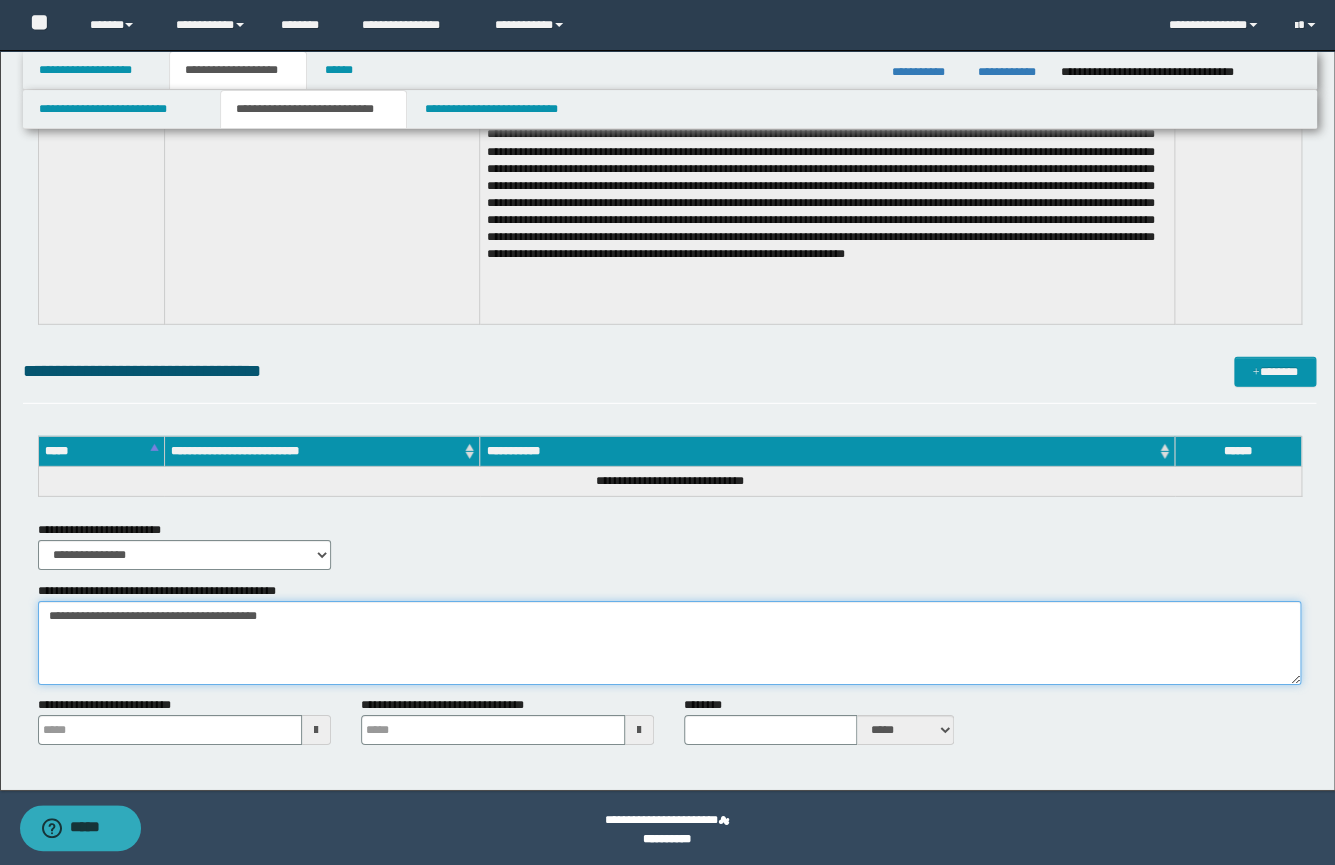 scroll, scrollTop: 2040, scrollLeft: 0, axis: vertical 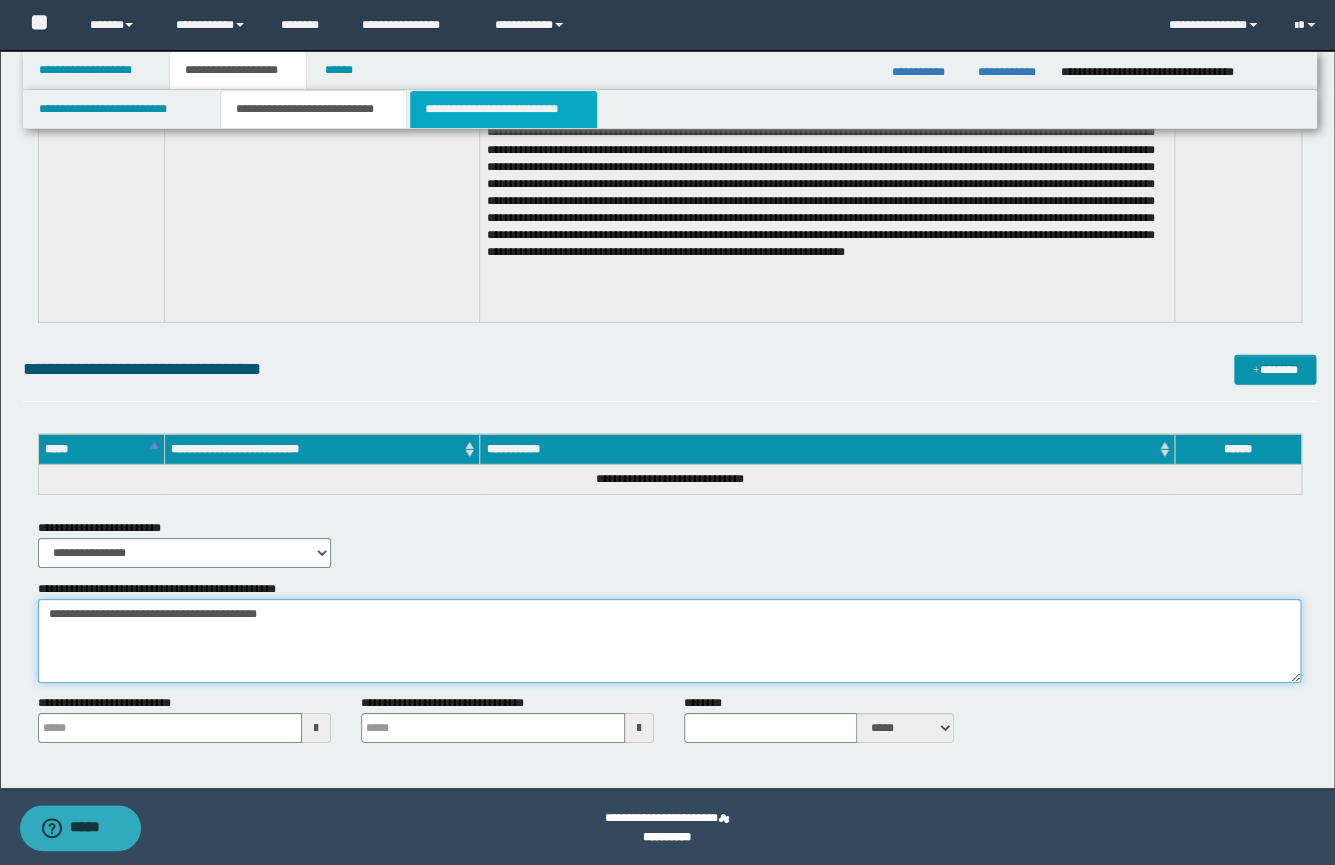 type on "**********" 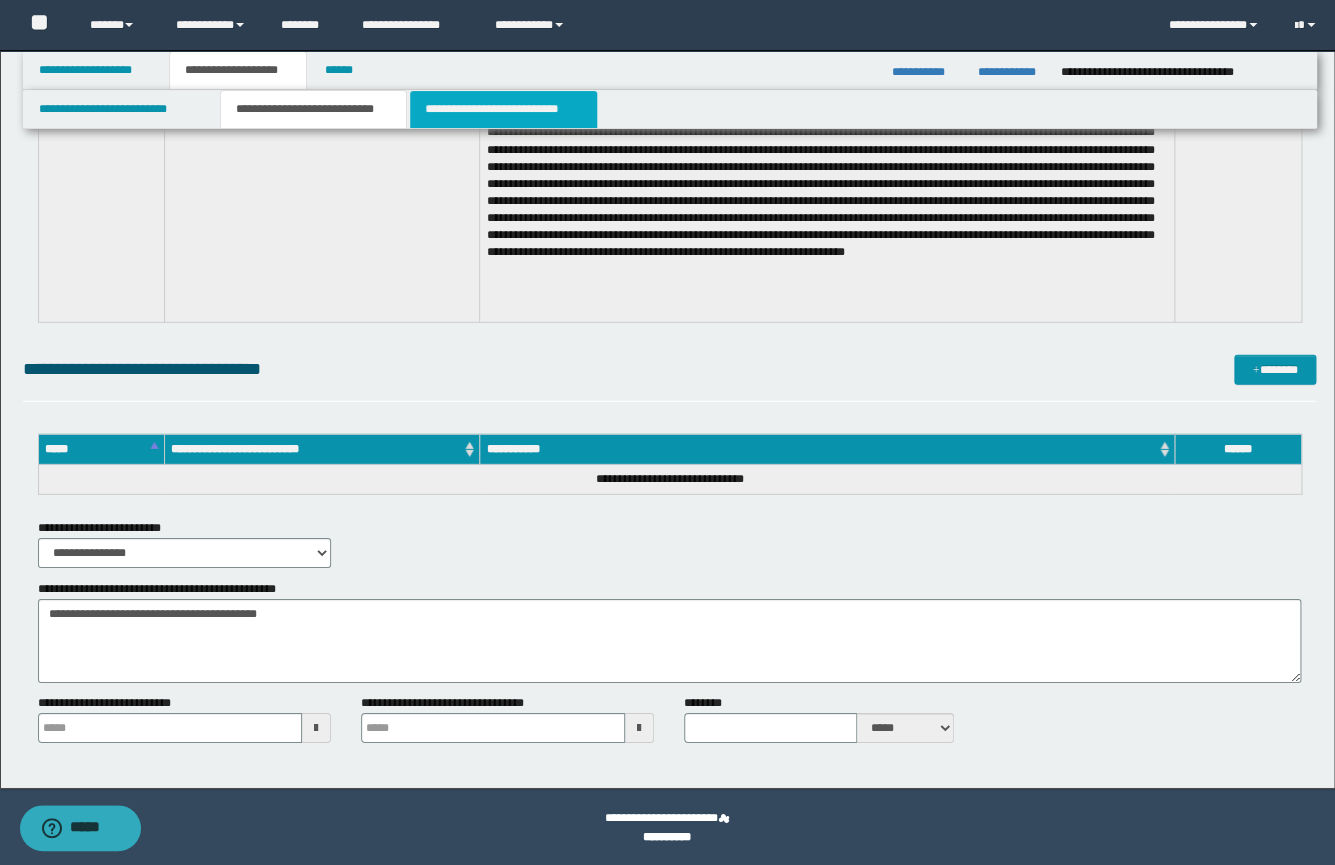 click on "**********" at bounding box center [503, 109] 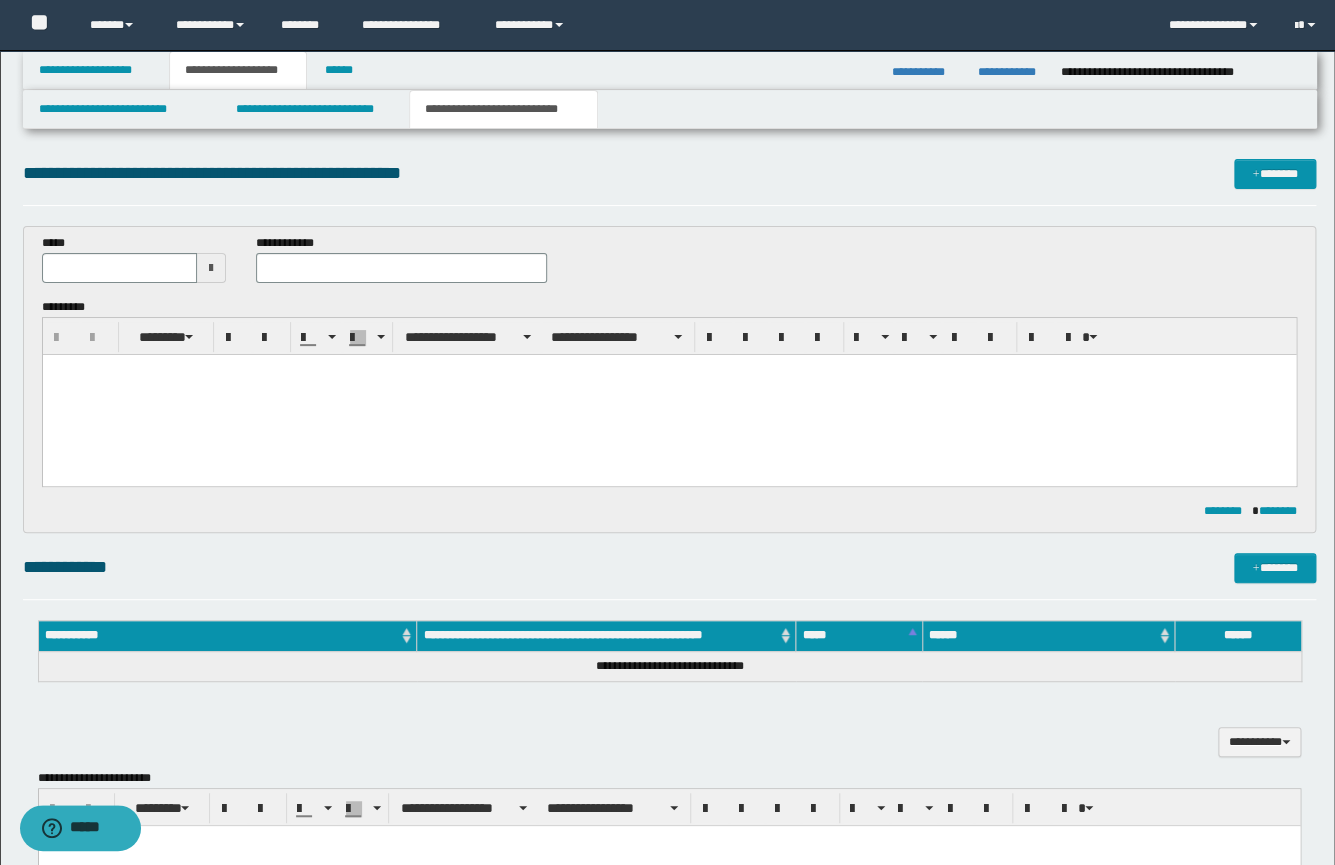 scroll, scrollTop: 0, scrollLeft: 0, axis: both 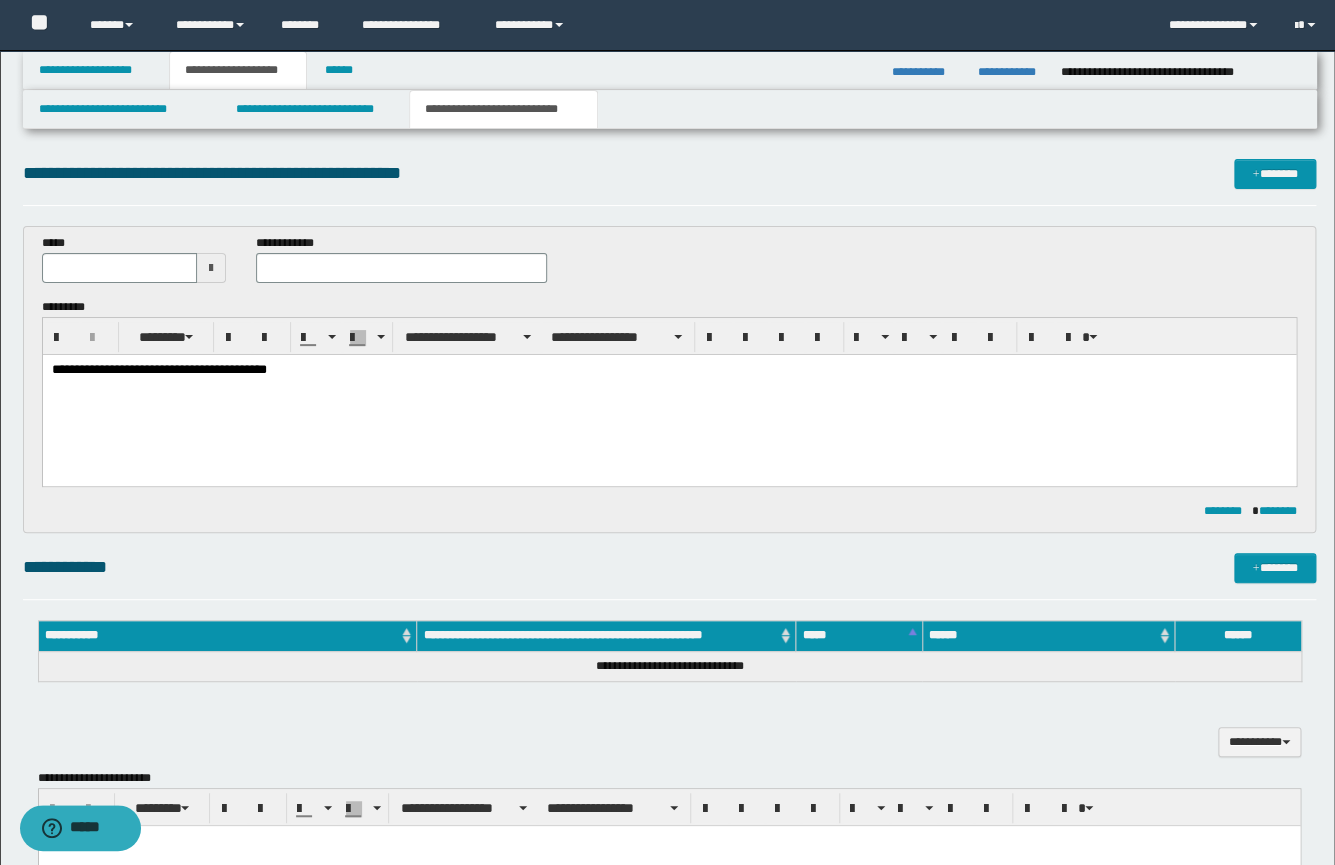 click on "**********" at bounding box center (669, 731) 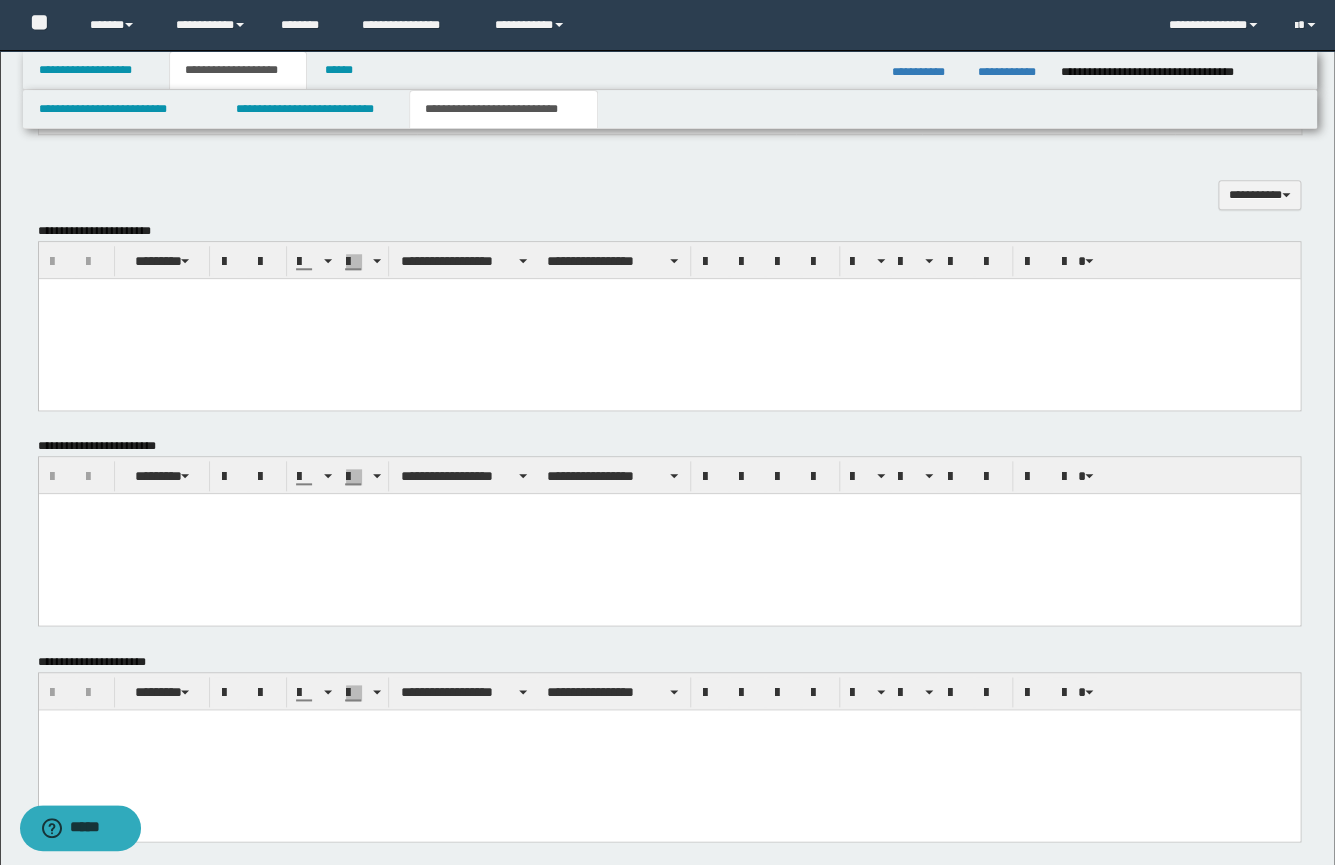 click at bounding box center [668, 319] 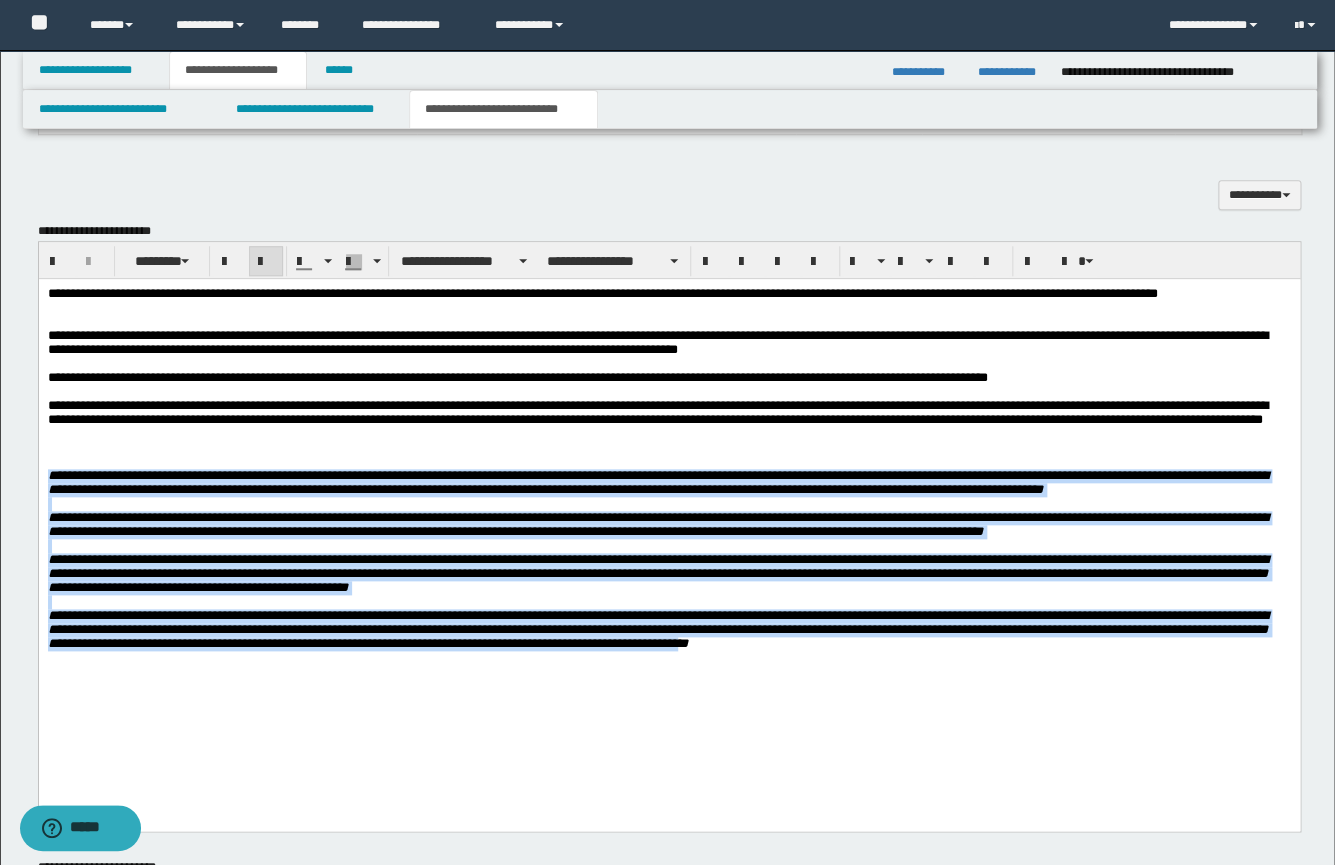 drag, startPoint x: 49, startPoint y: 516, endPoint x: 1254, endPoint y: 712, distance: 1220.8362 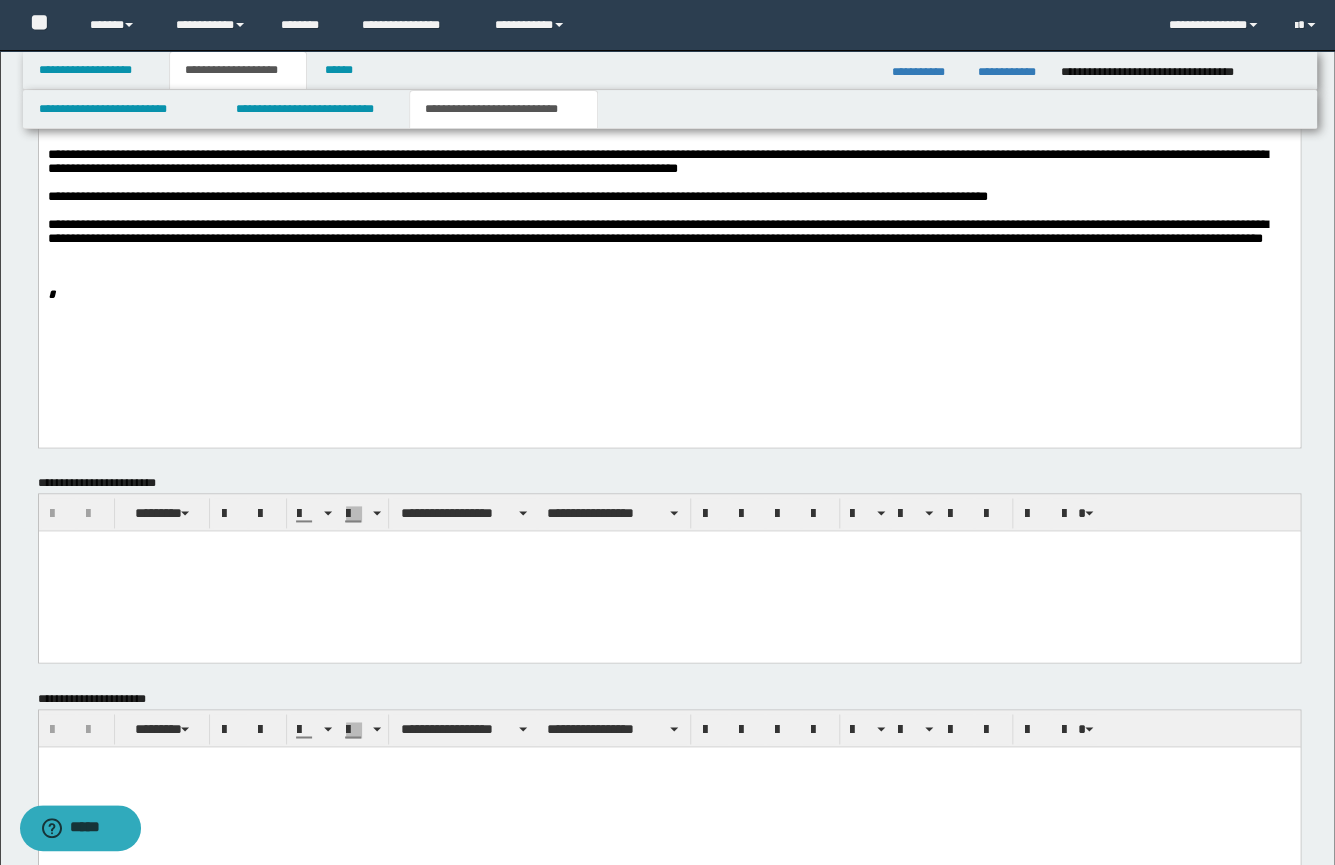 scroll, scrollTop: 863, scrollLeft: 0, axis: vertical 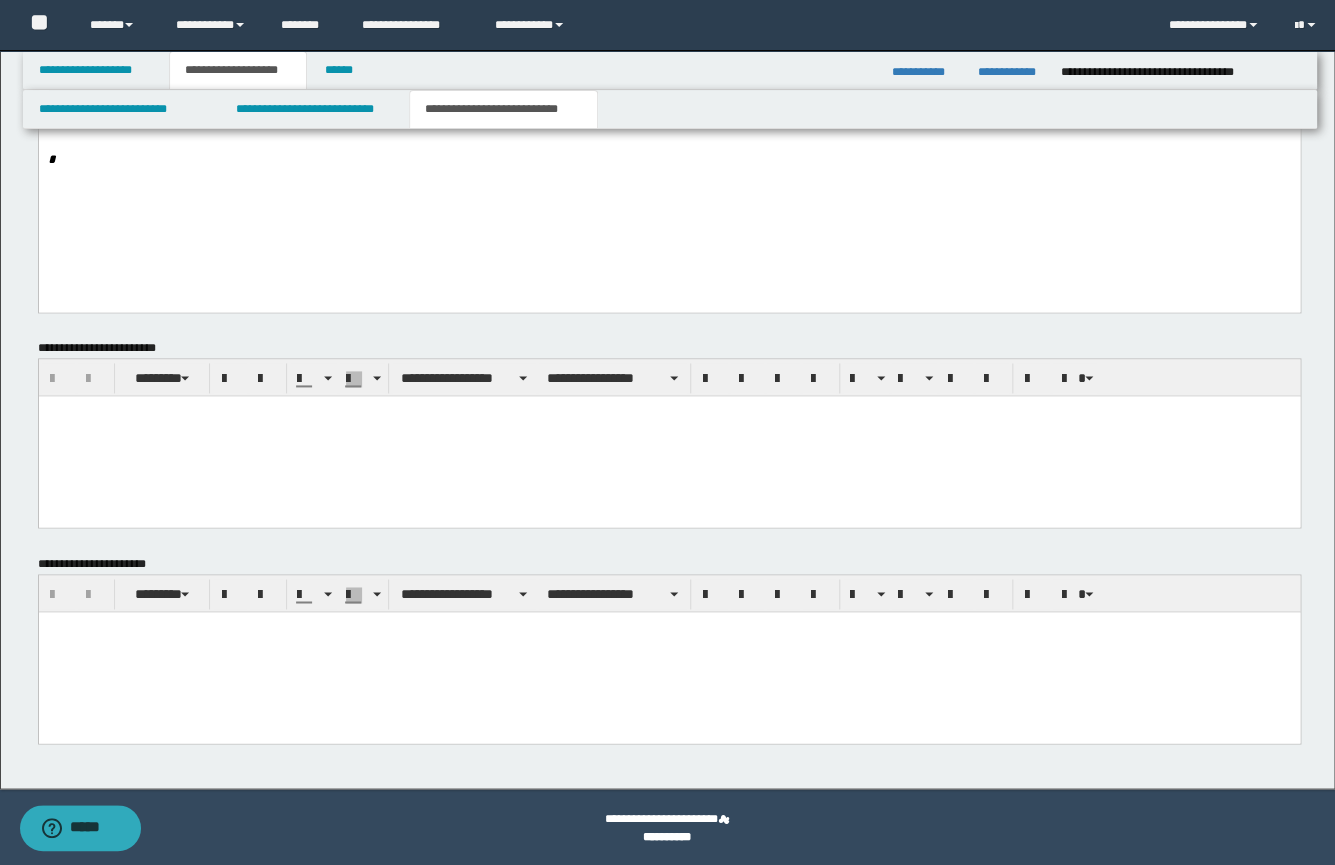 click at bounding box center [668, 651] 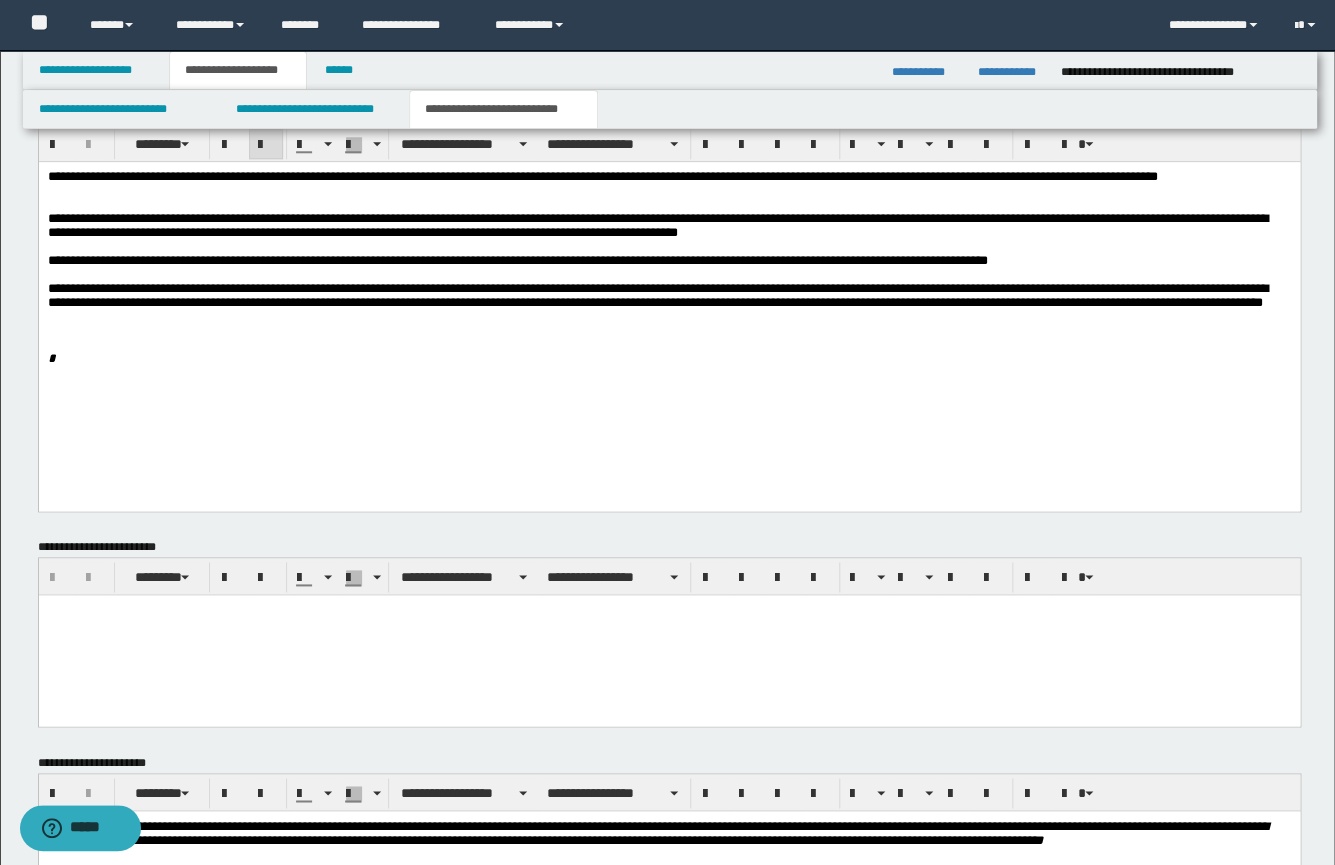 scroll, scrollTop: 572, scrollLeft: 0, axis: vertical 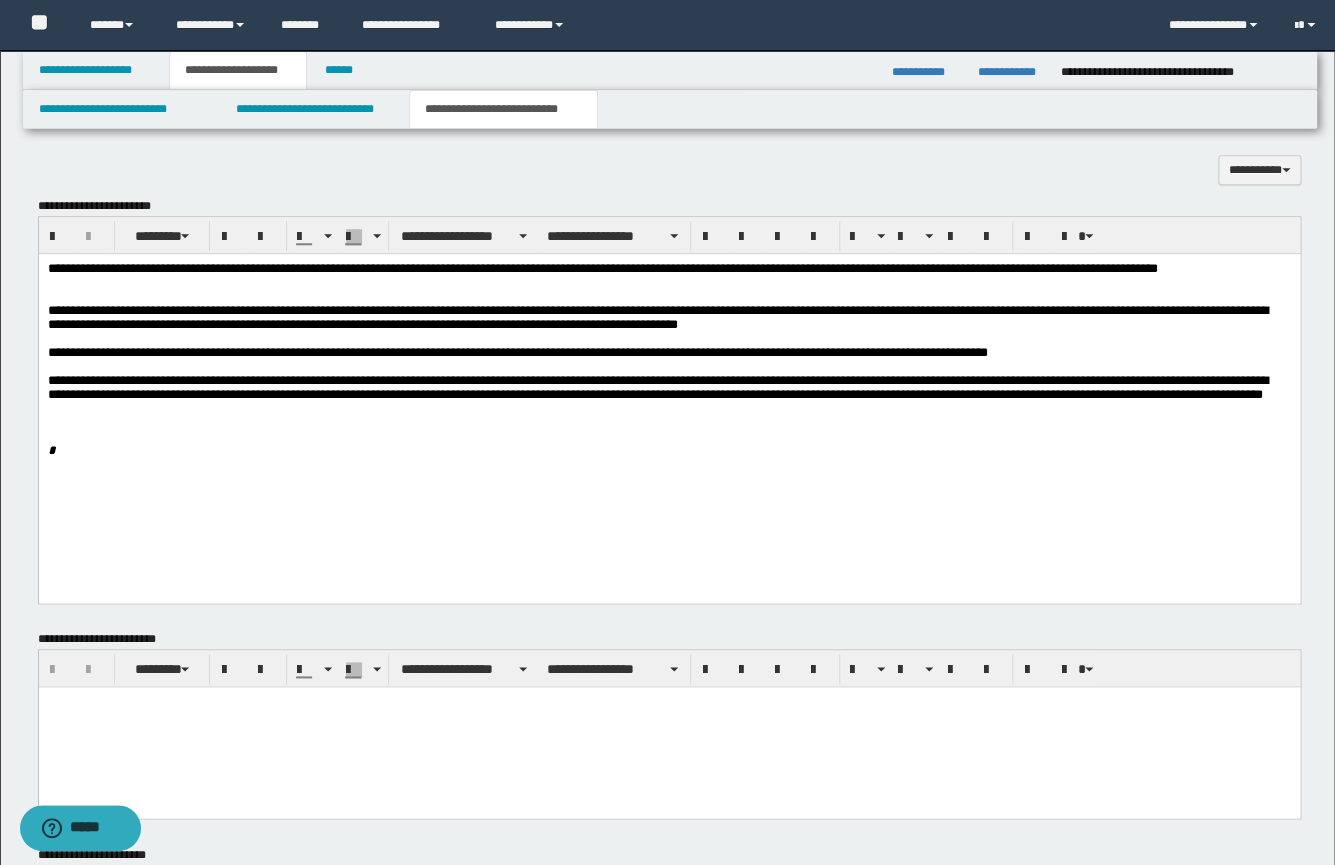 click on "**********" at bounding box center (668, 269) 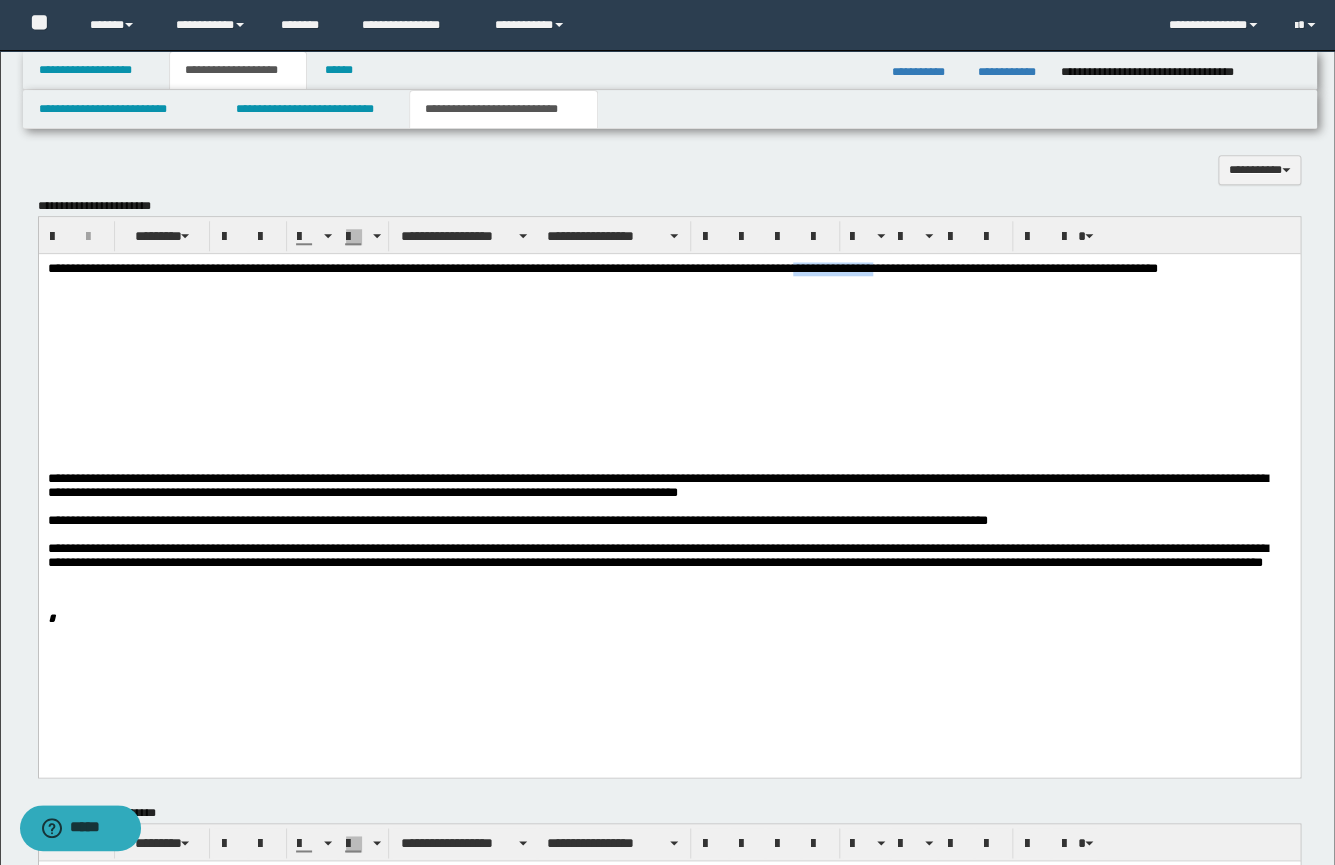 drag, startPoint x: 1031, startPoint y: 269, endPoint x: 932, endPoint y: 269, distance: 99 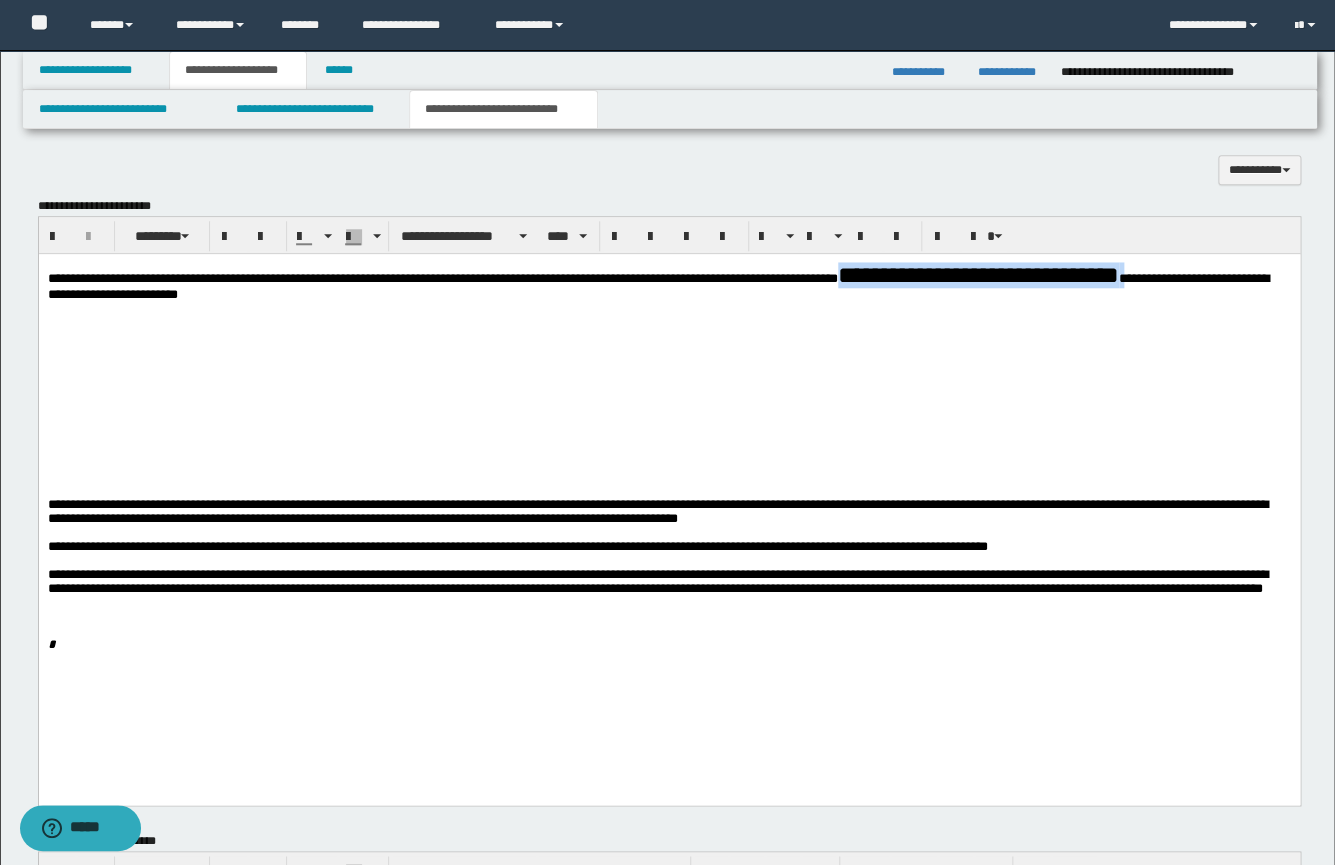 drag, startPoint x: 160, startPoint y: 302, endPoint x: 966, endPoint y: 280, distance: 806.3002 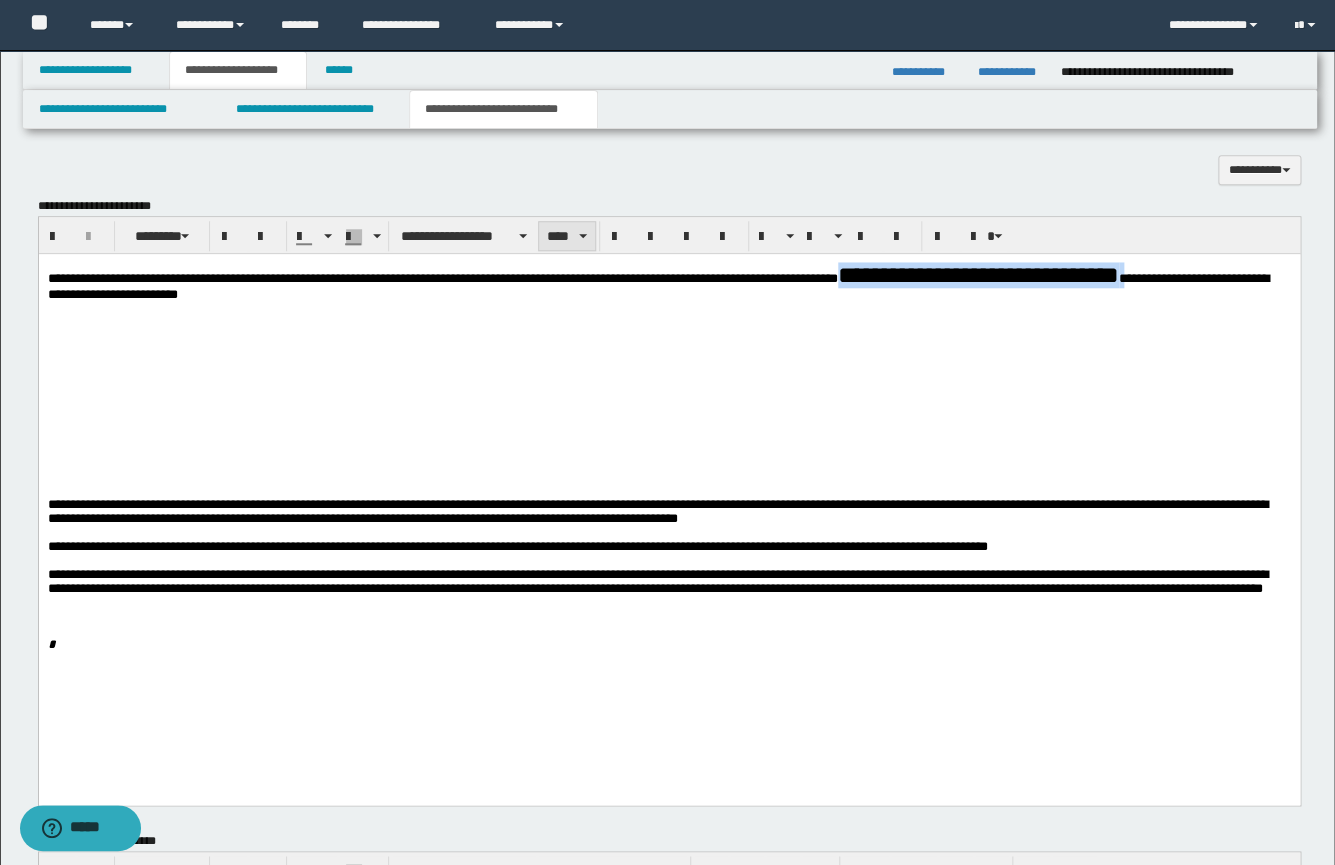 click on "****" at bounding box center (567, 236) 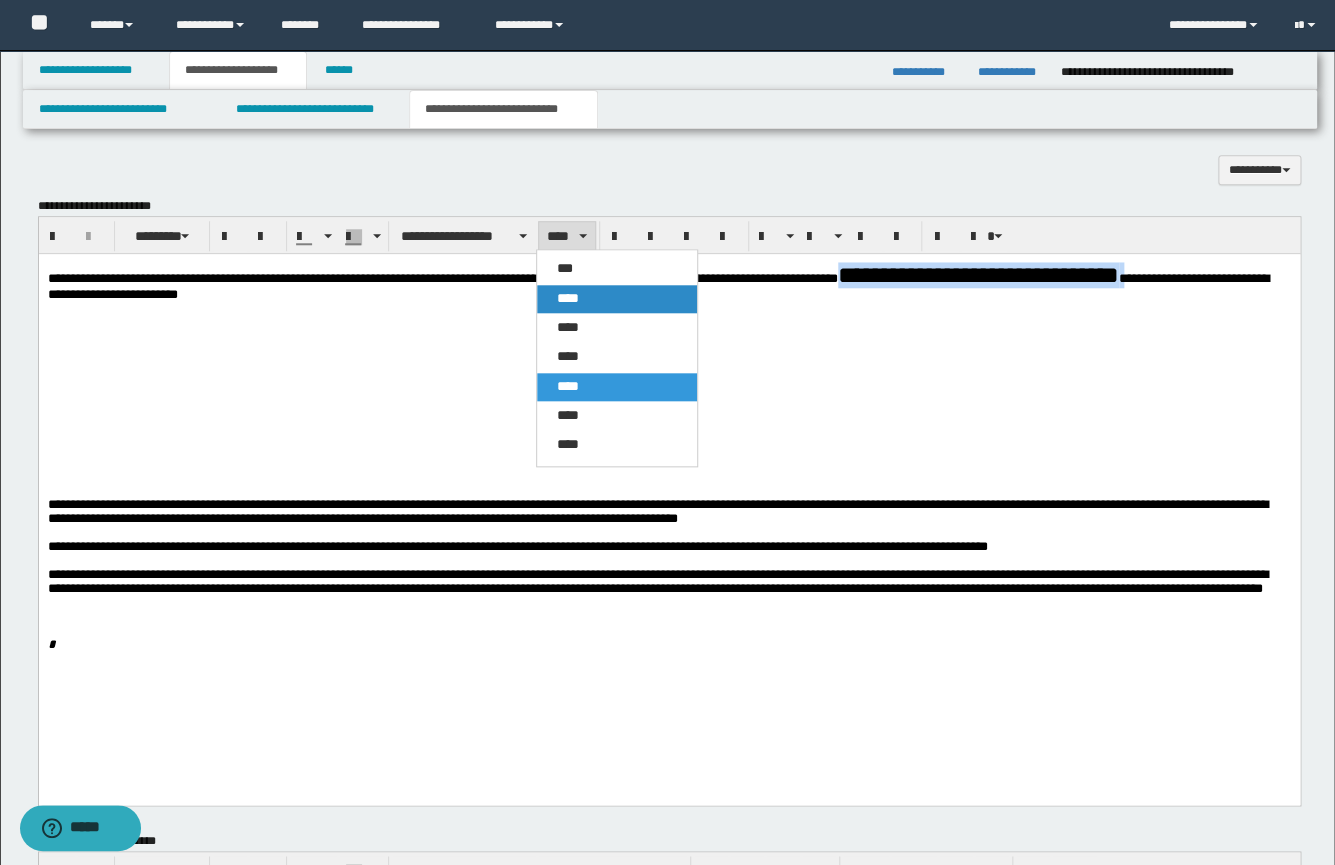 click on "****" at bounding box center (617, 299) 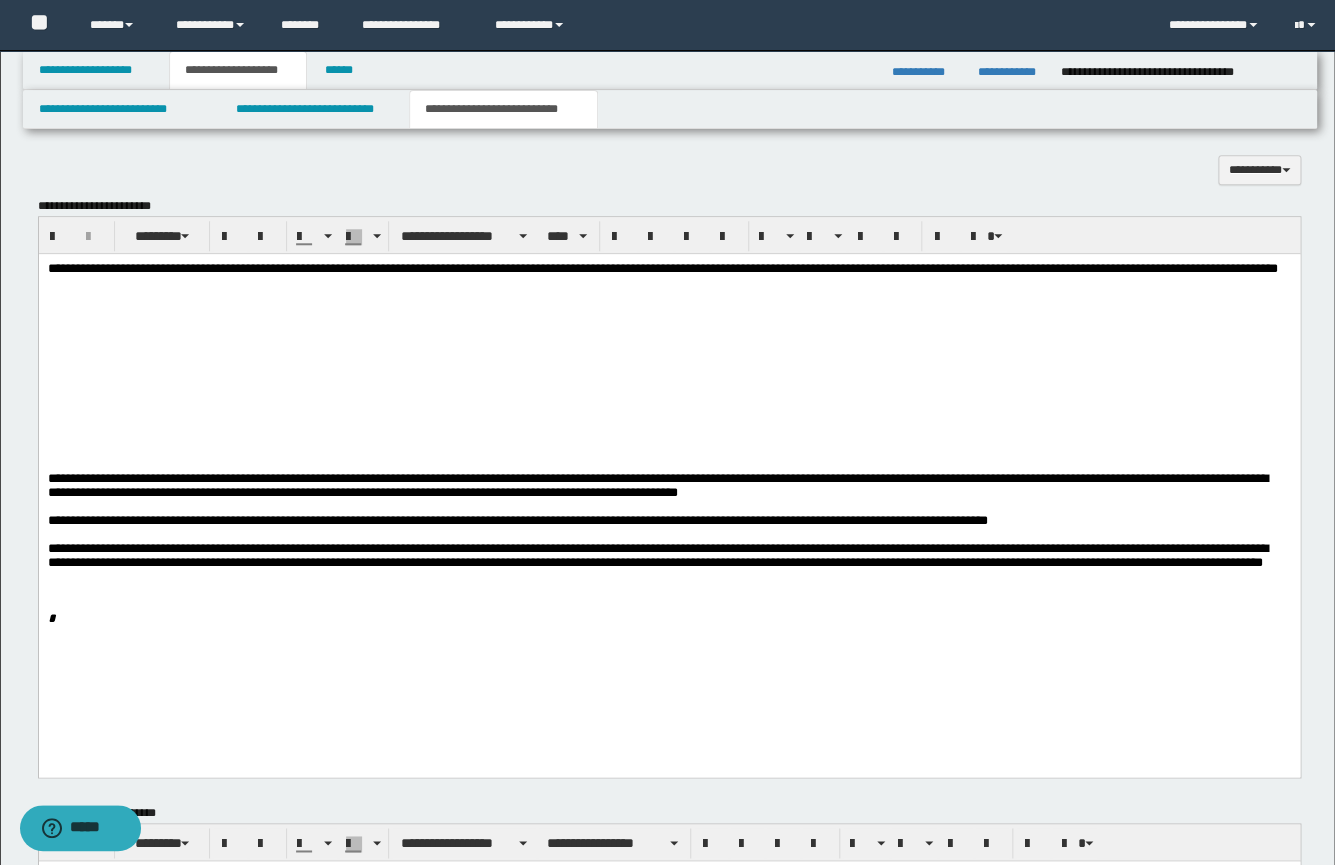 click at bounding box center (668, 325) 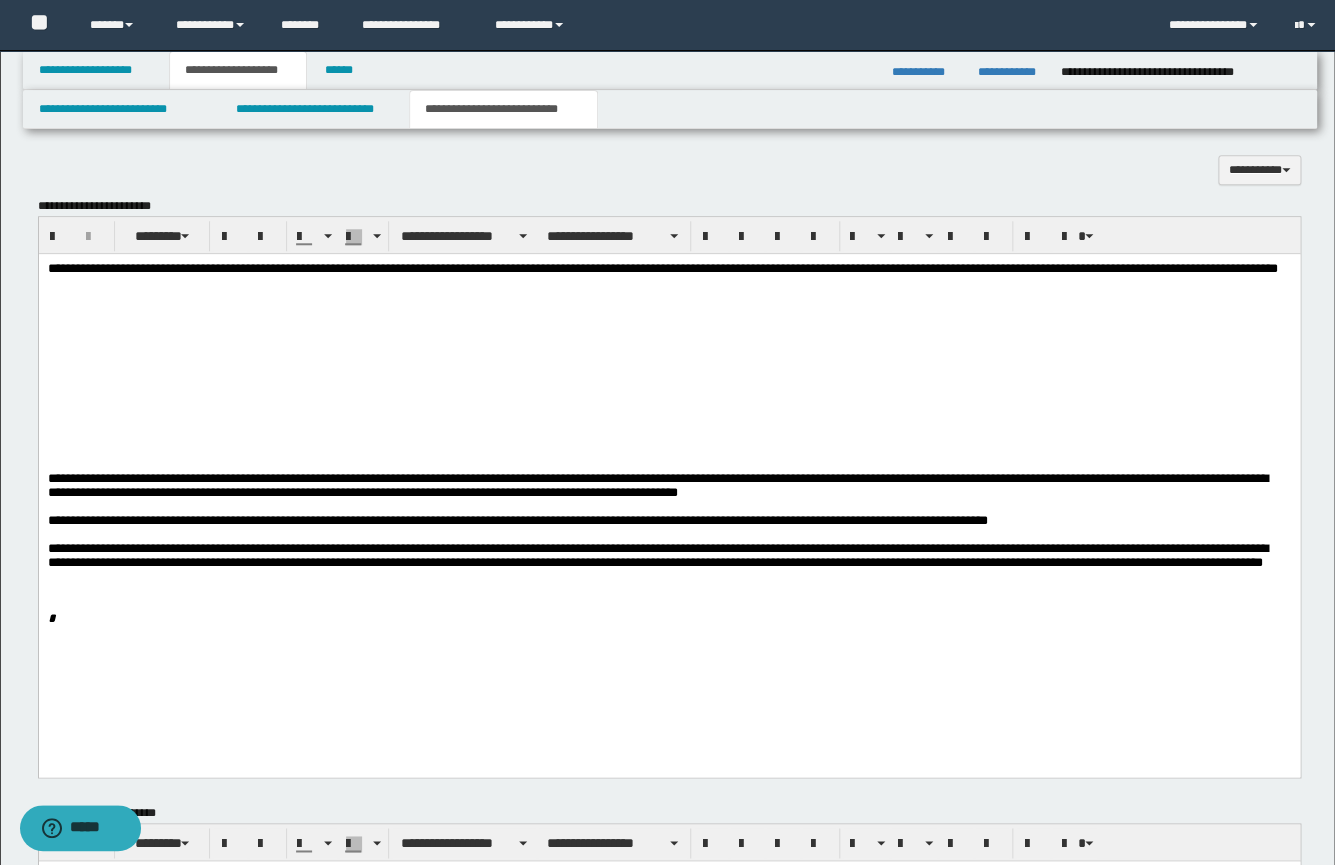 click at bounding box center [668, 339] 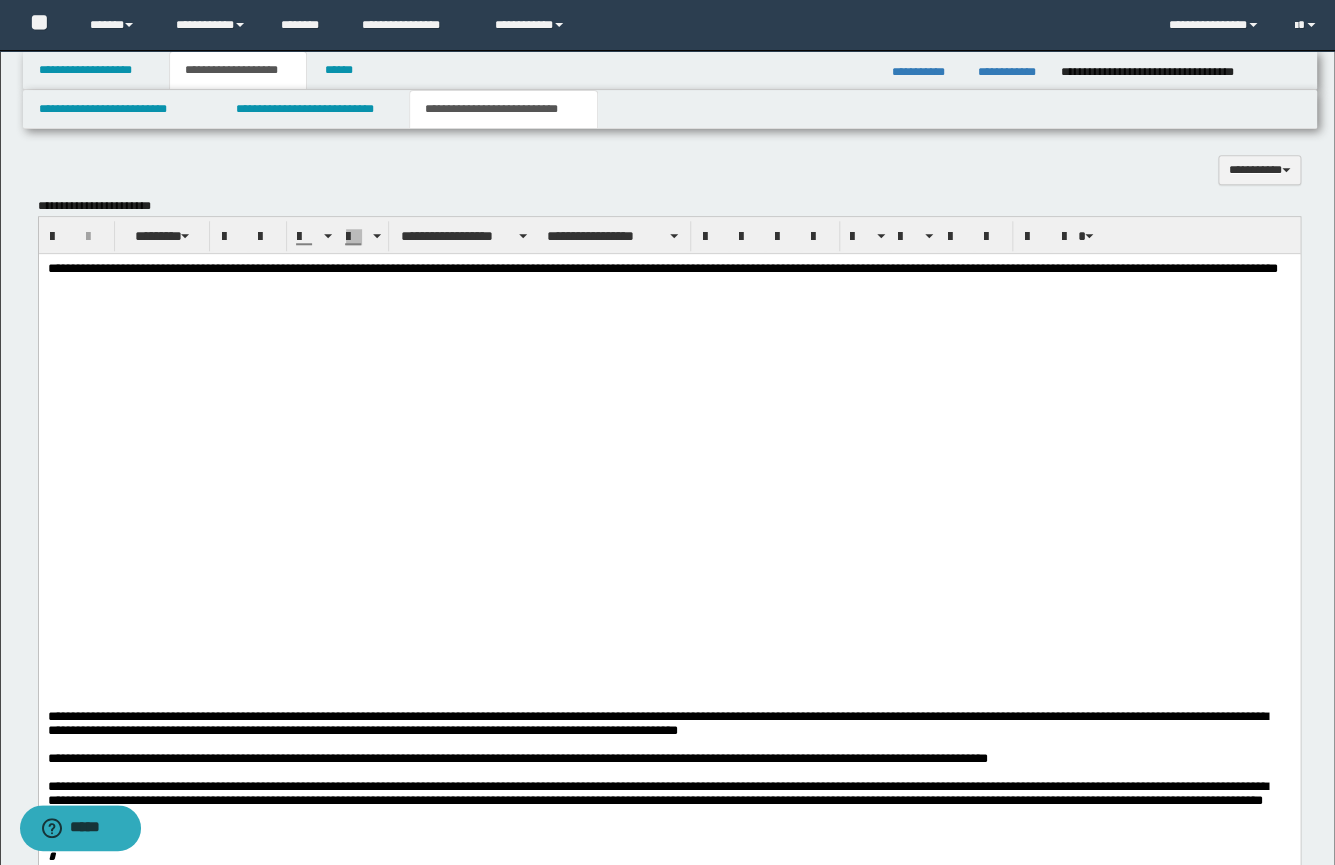 click at bounding box center (668, 311) 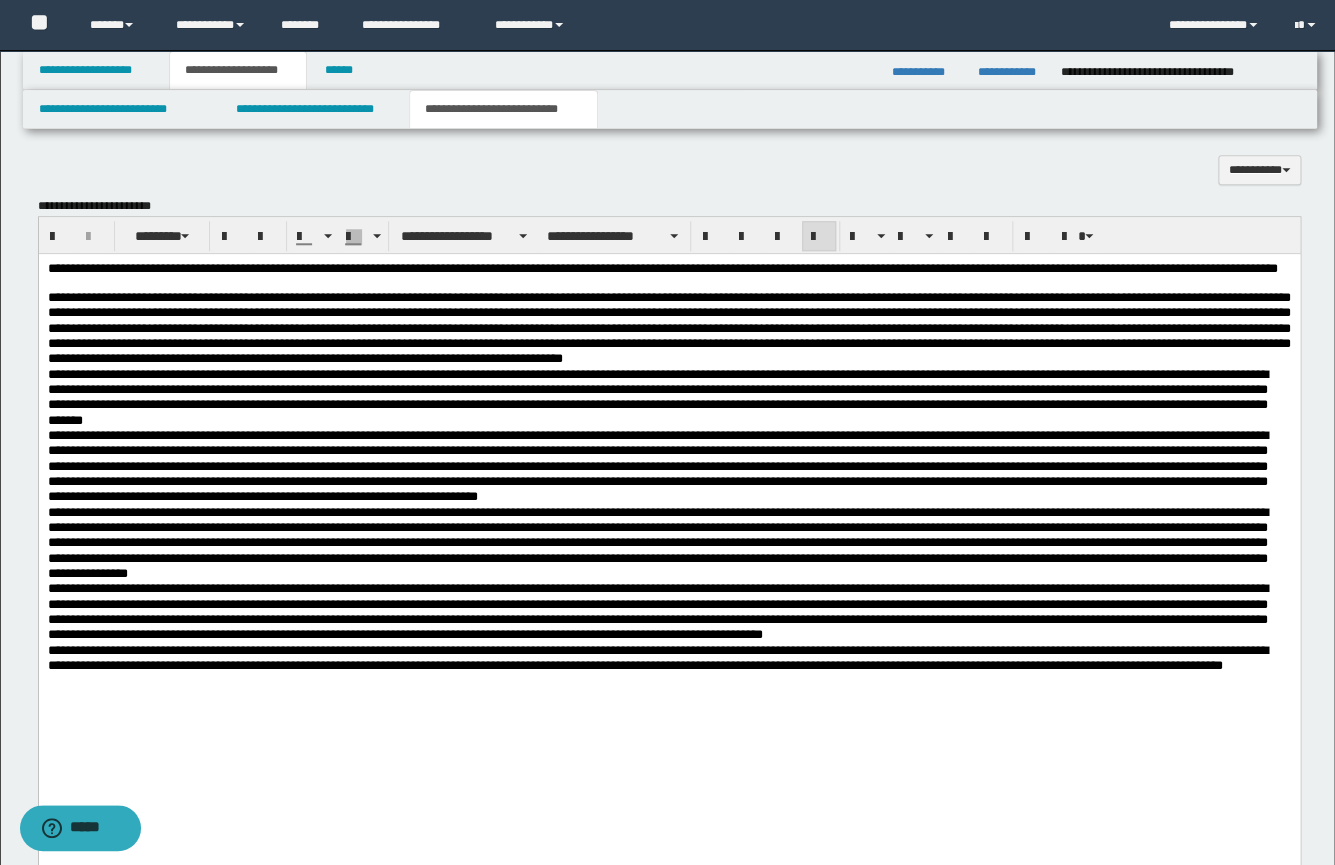 click at bounding box center (668, 328) 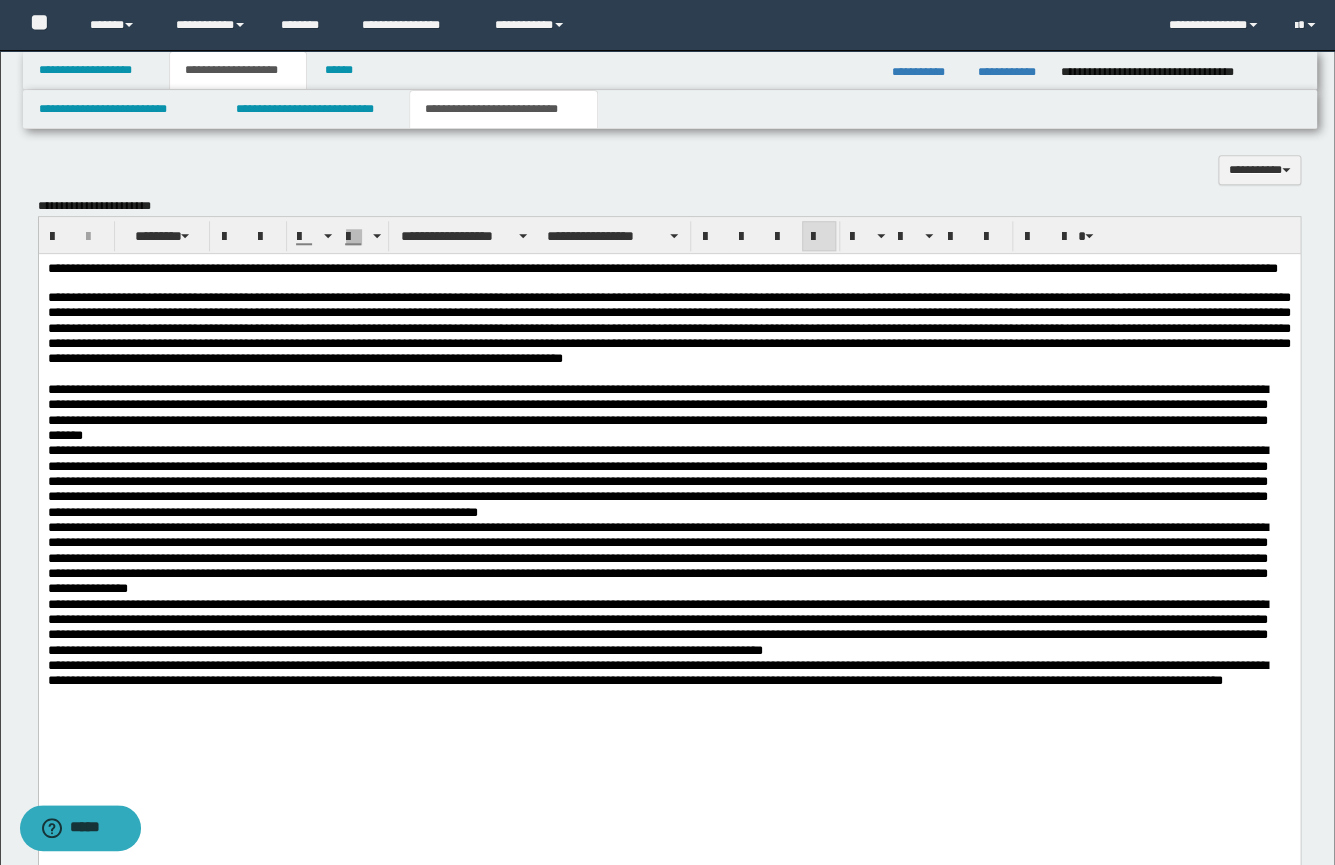 click on "**********" at bounding box center (668, 412) 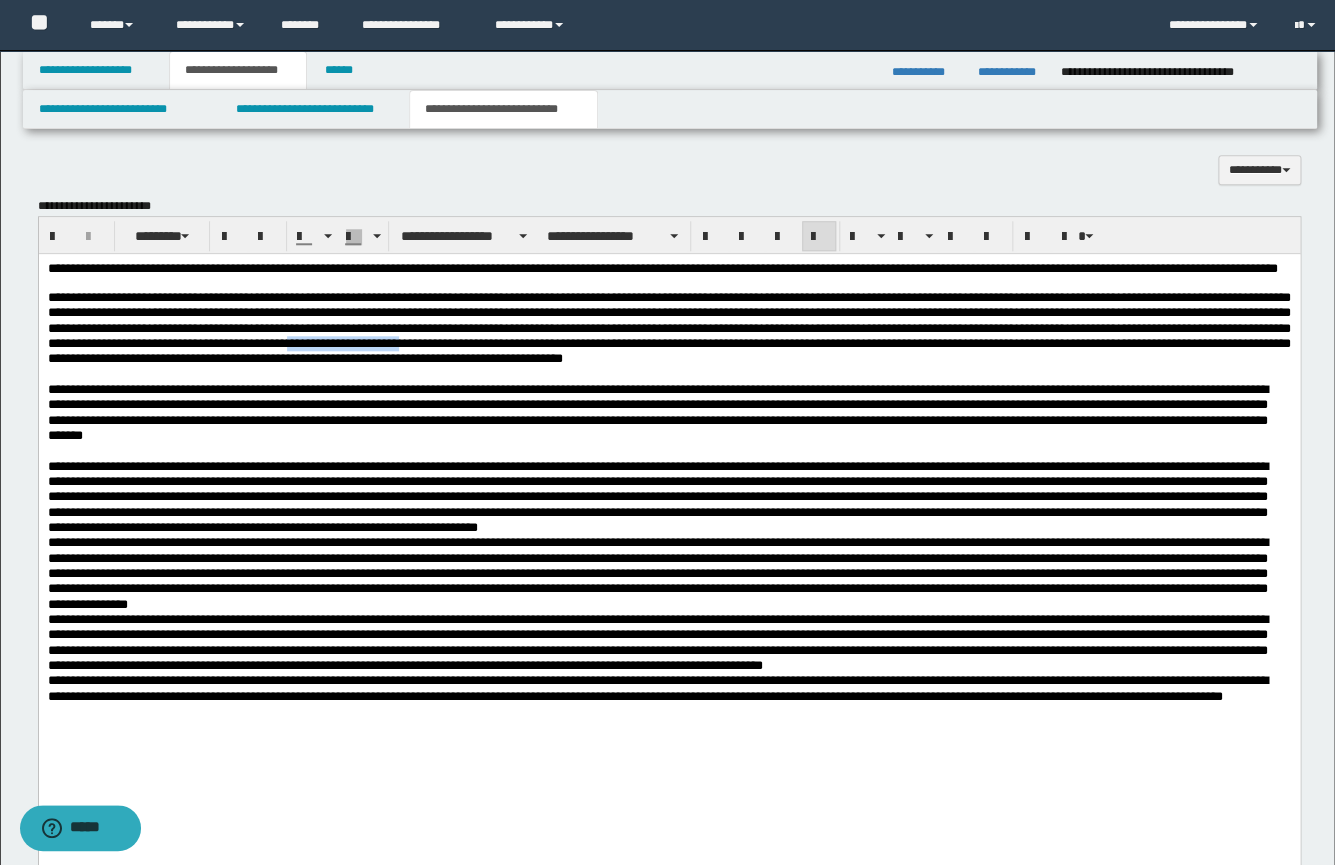 drag, startPoint x: 1170, startPoint y: 358, endPoint x: 1293, endPoint y: 356, distance: 123.01626 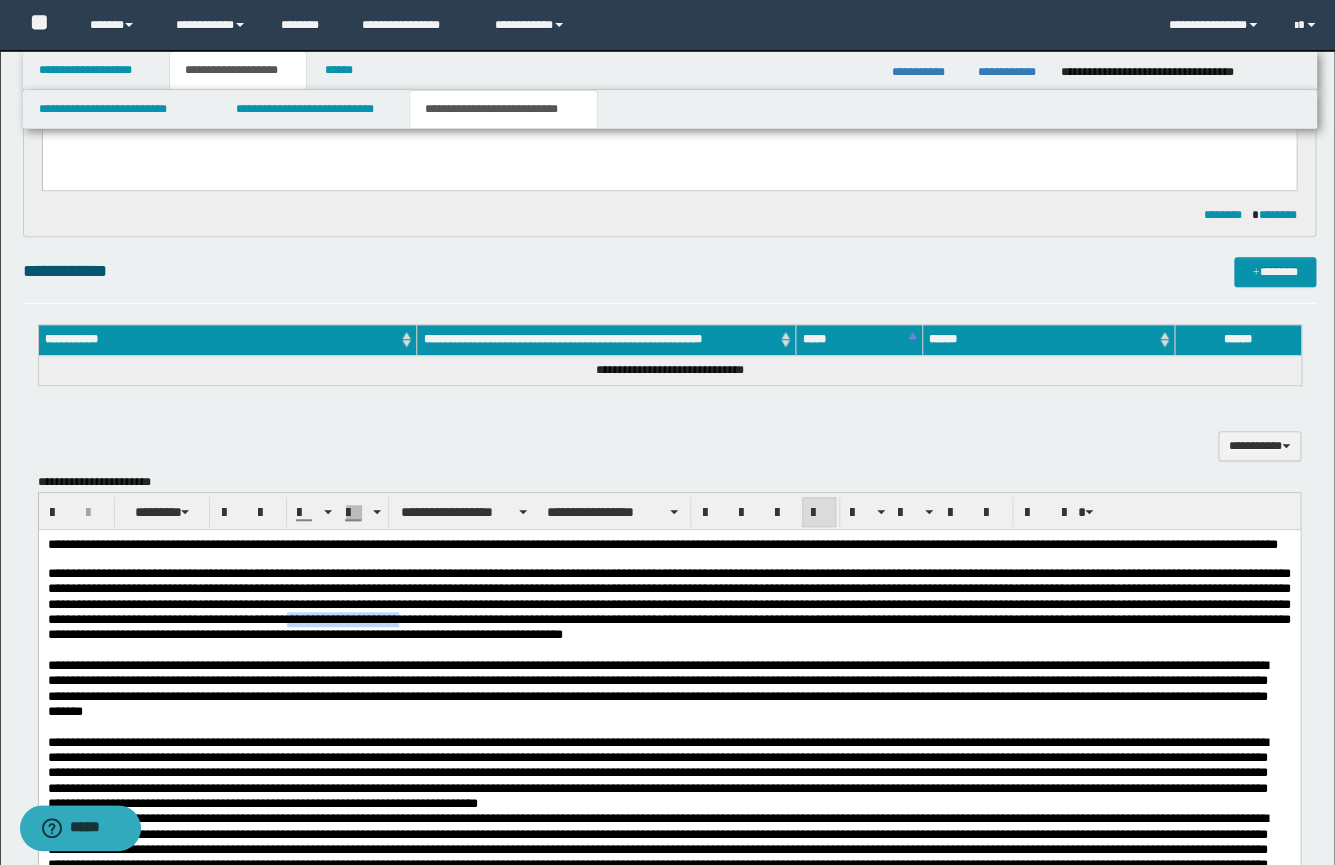 scroll, scrollTop: 293, scrollLeft: 0, axis: vertical 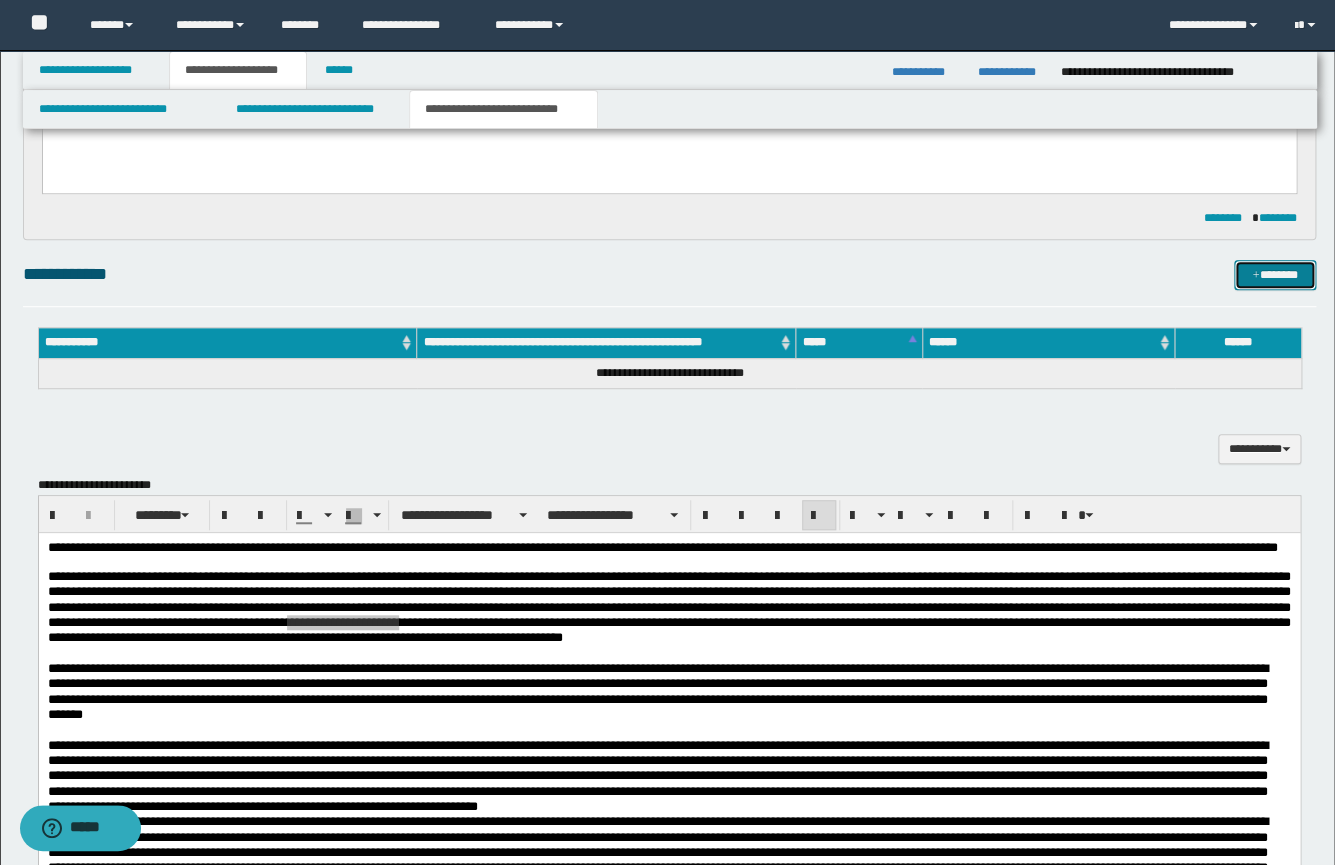 click on "*******" at bounding box center [1275, 275] 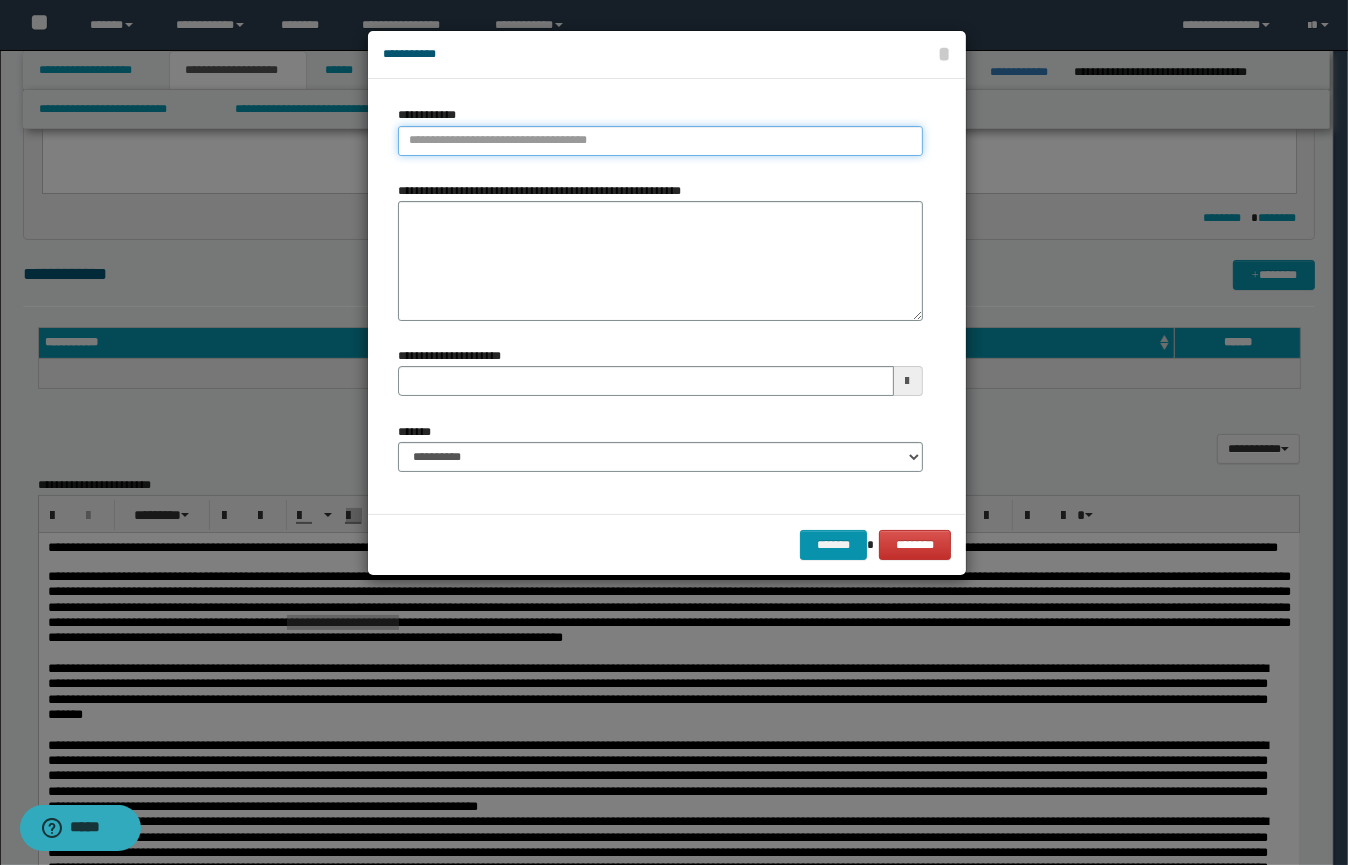 click on "**********" at bounding box center [660, 141] 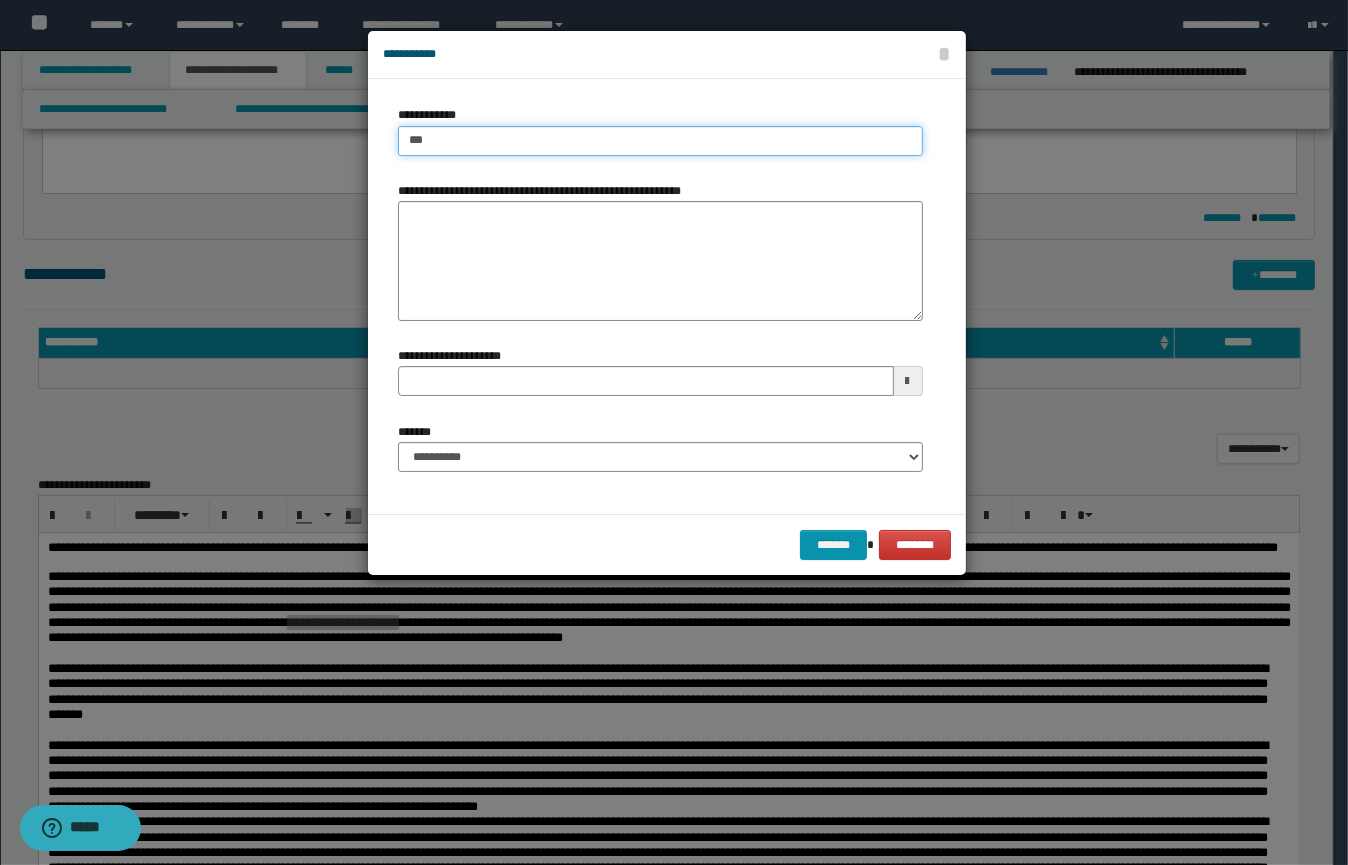 type on "****" 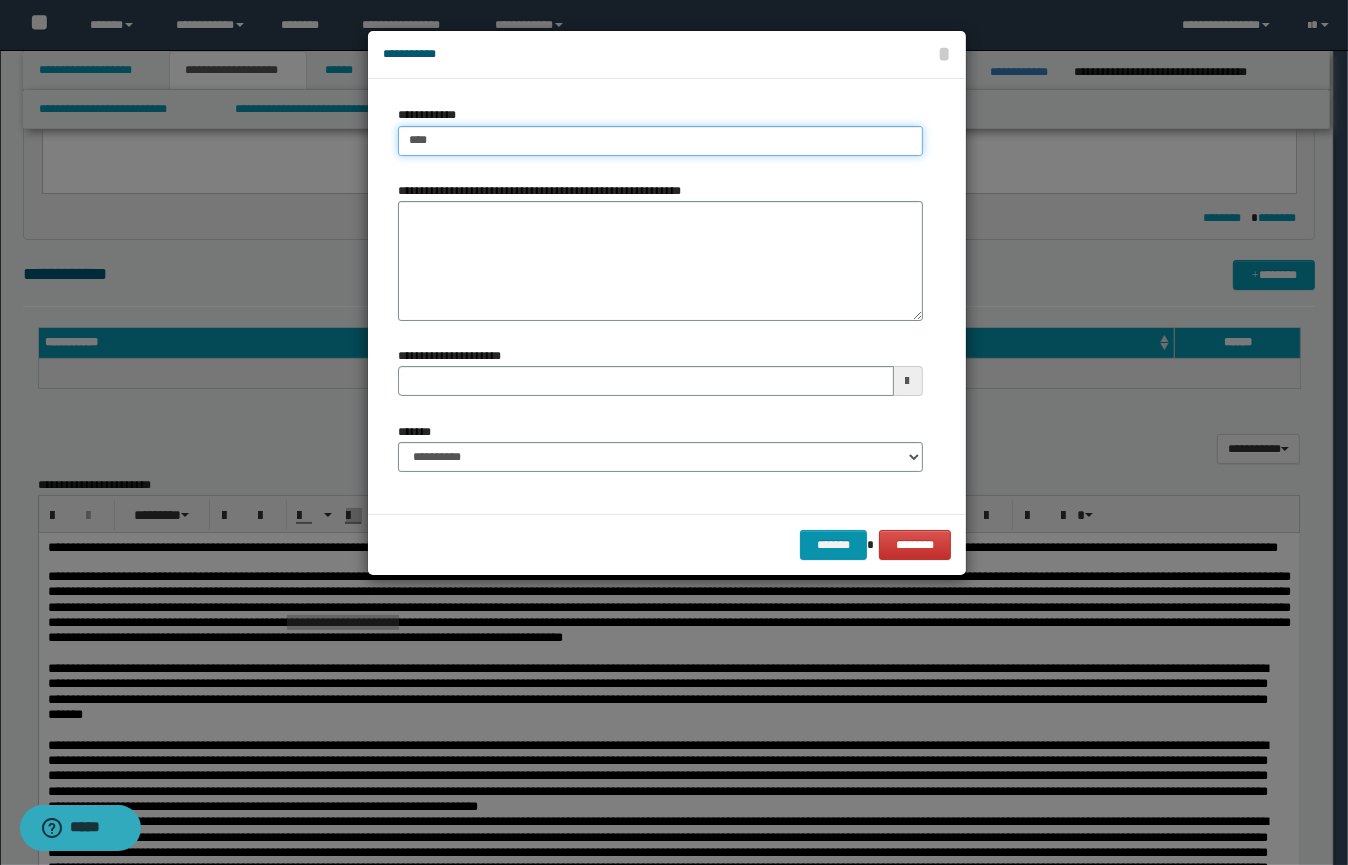 type on "****" 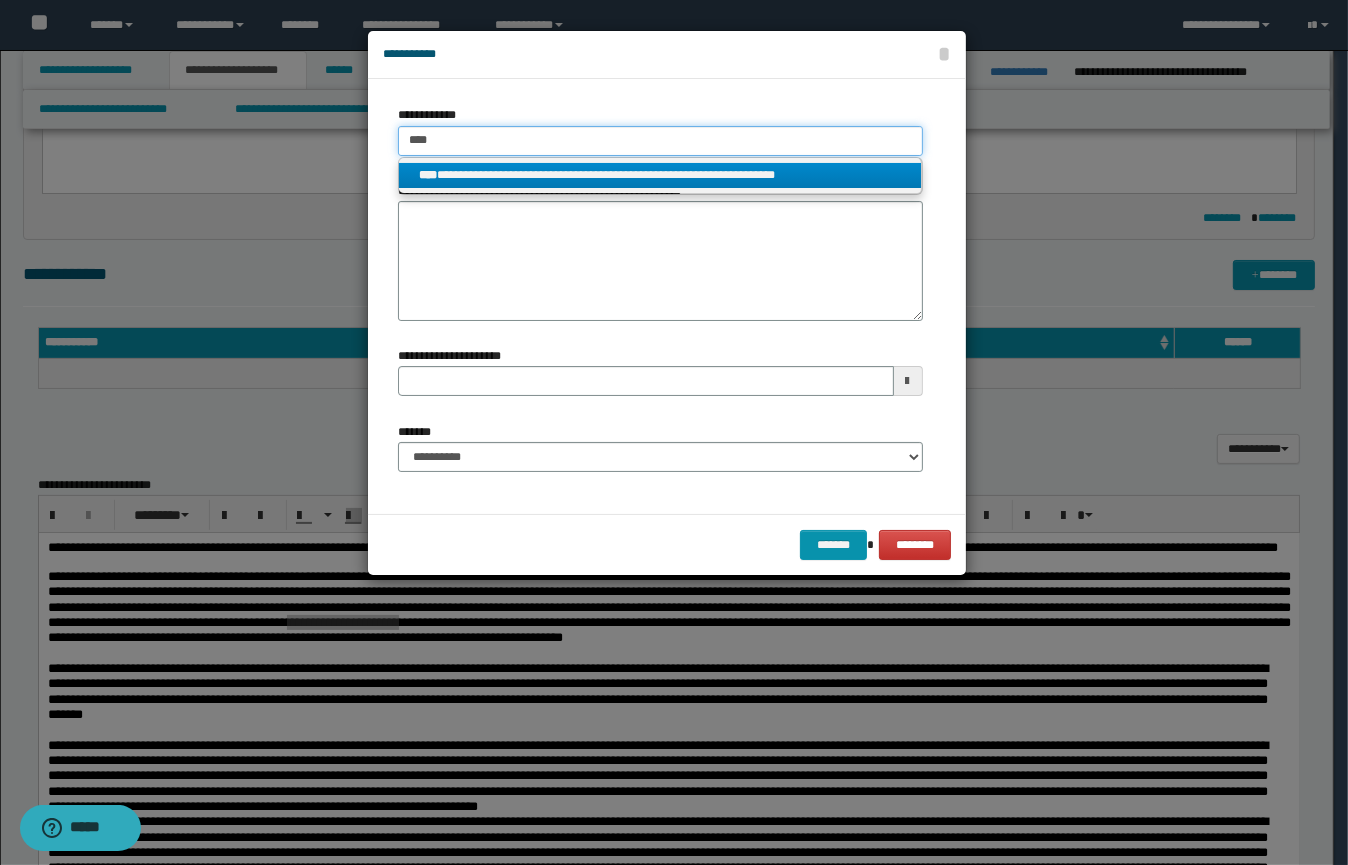 type on "****" 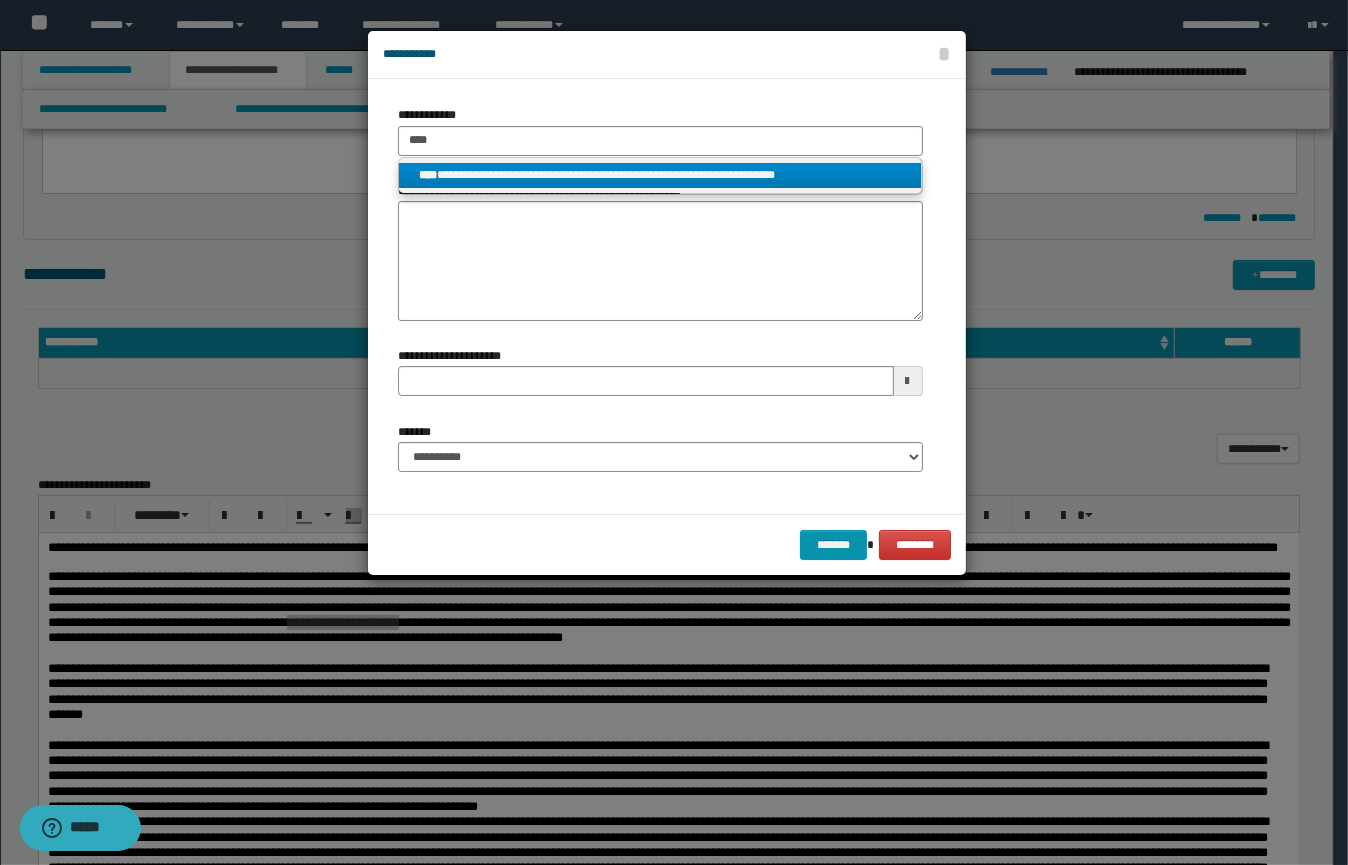 click on "**********" at bounding box center (660, 175) 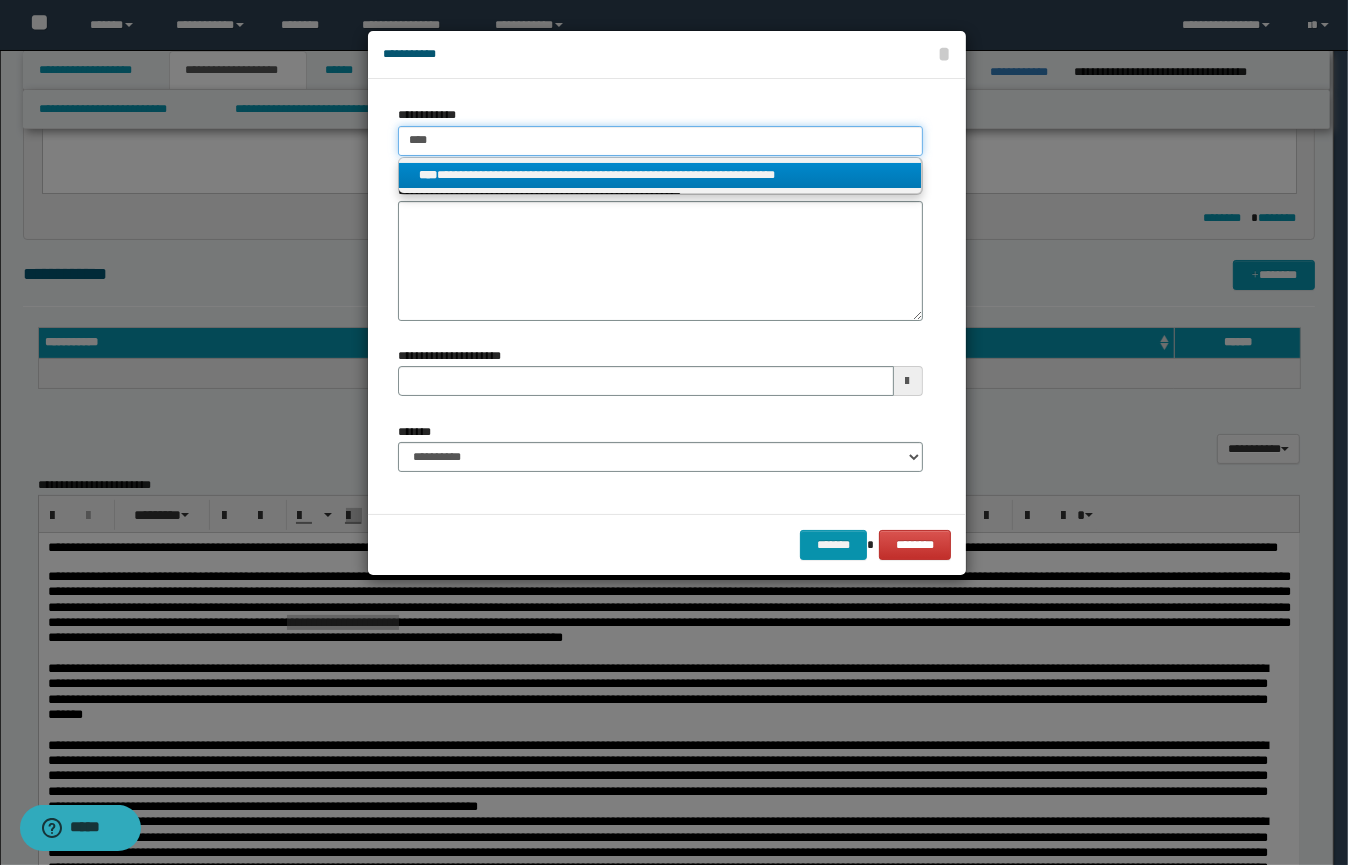 type 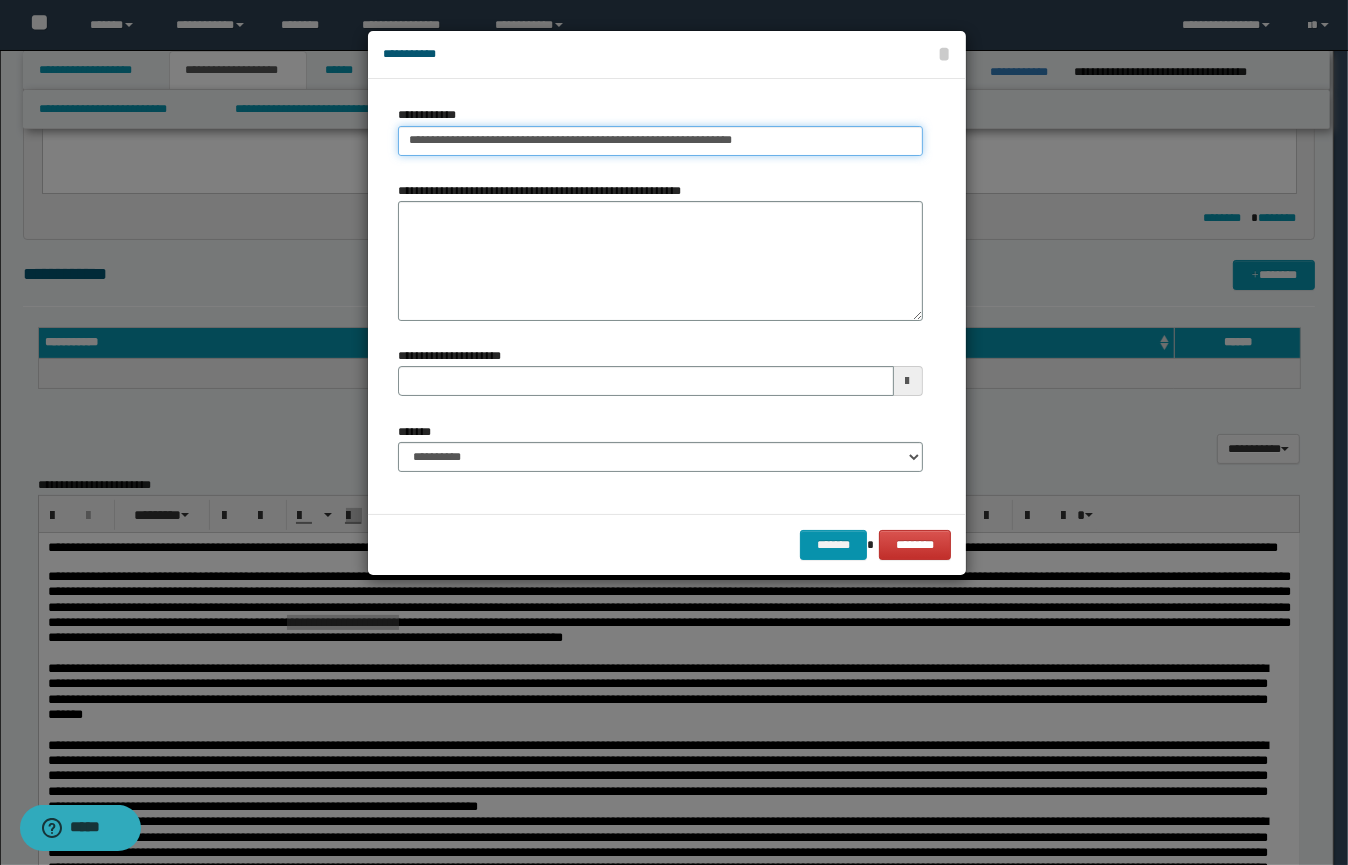 drag, startPoint x: 806, startPoint y: 138, endPoint x: 403, endPoint y: 144, distance: 403.04468 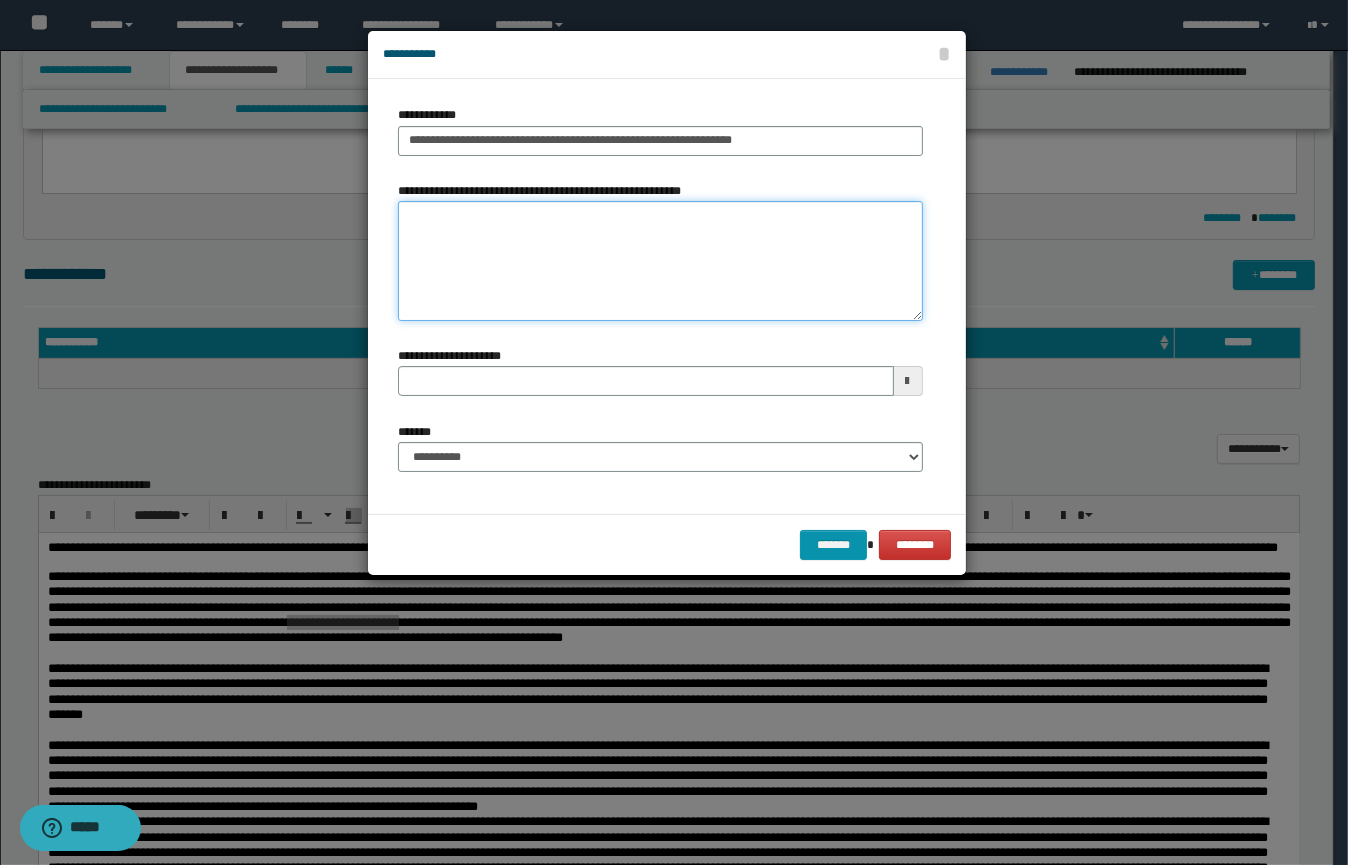 click on "**********" at bounding box center (660, 261) 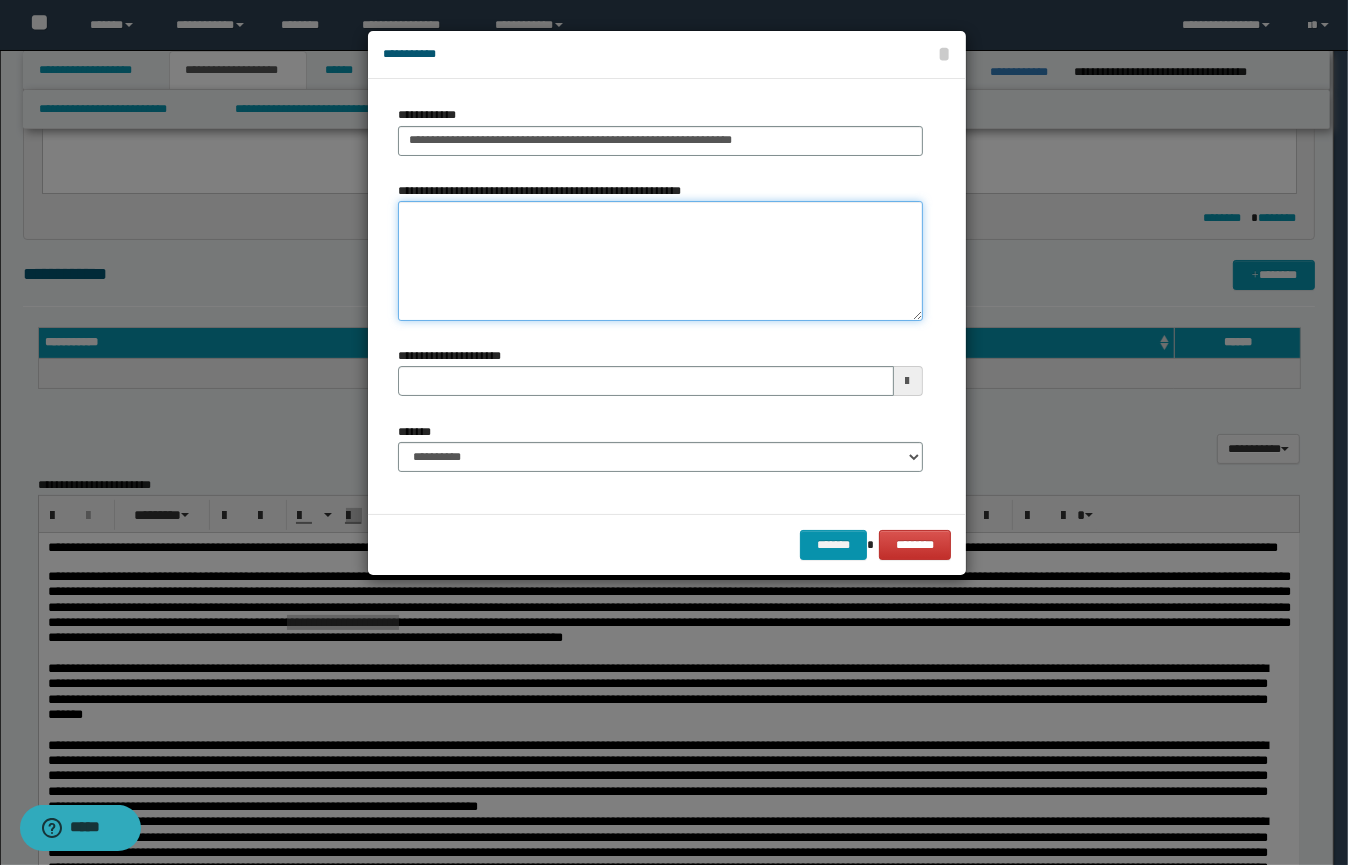 paste on "**********" 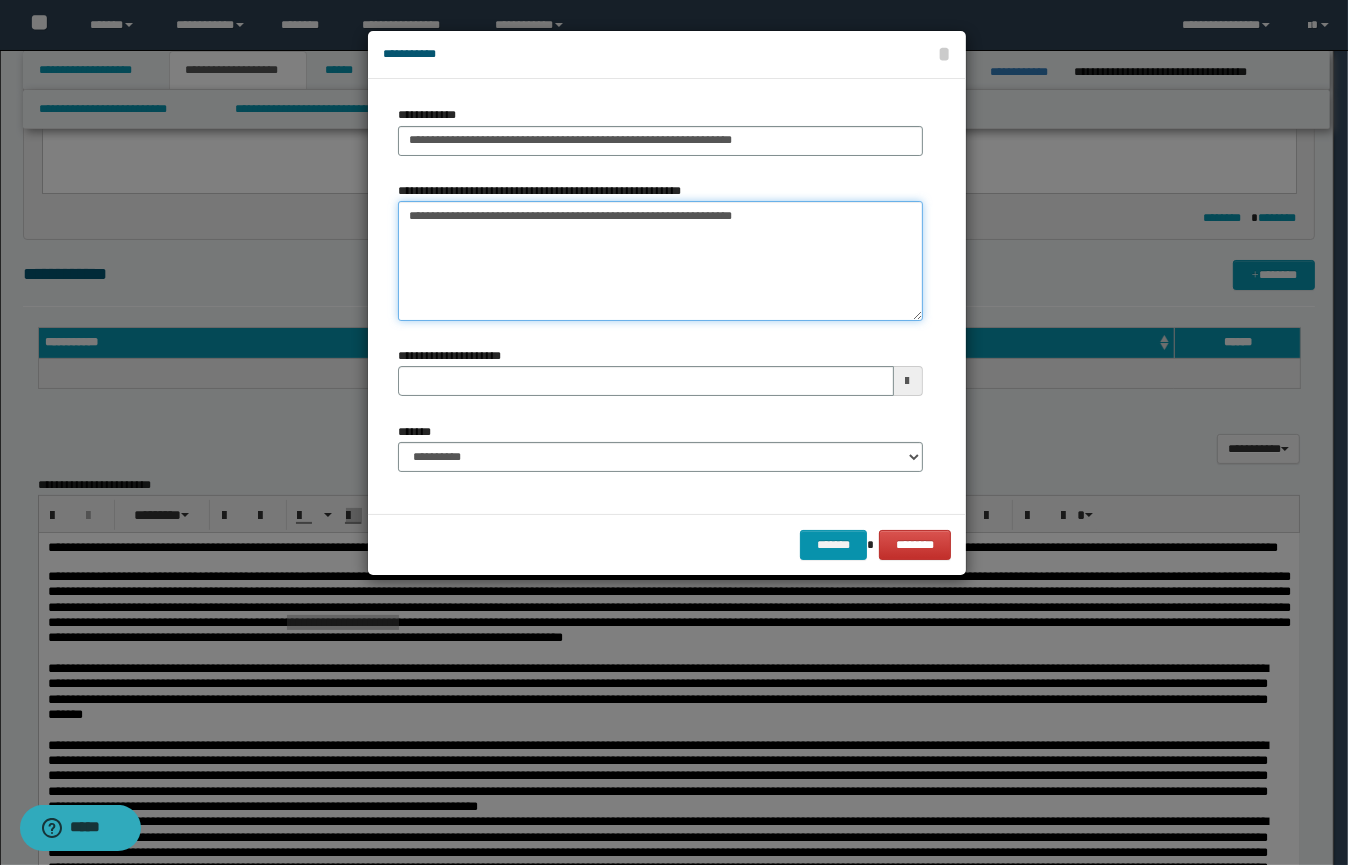 drag, startPoint x: 806, startPoint y: 229, endPoint x: 642, endPoint y: 213, distance: 164.77864 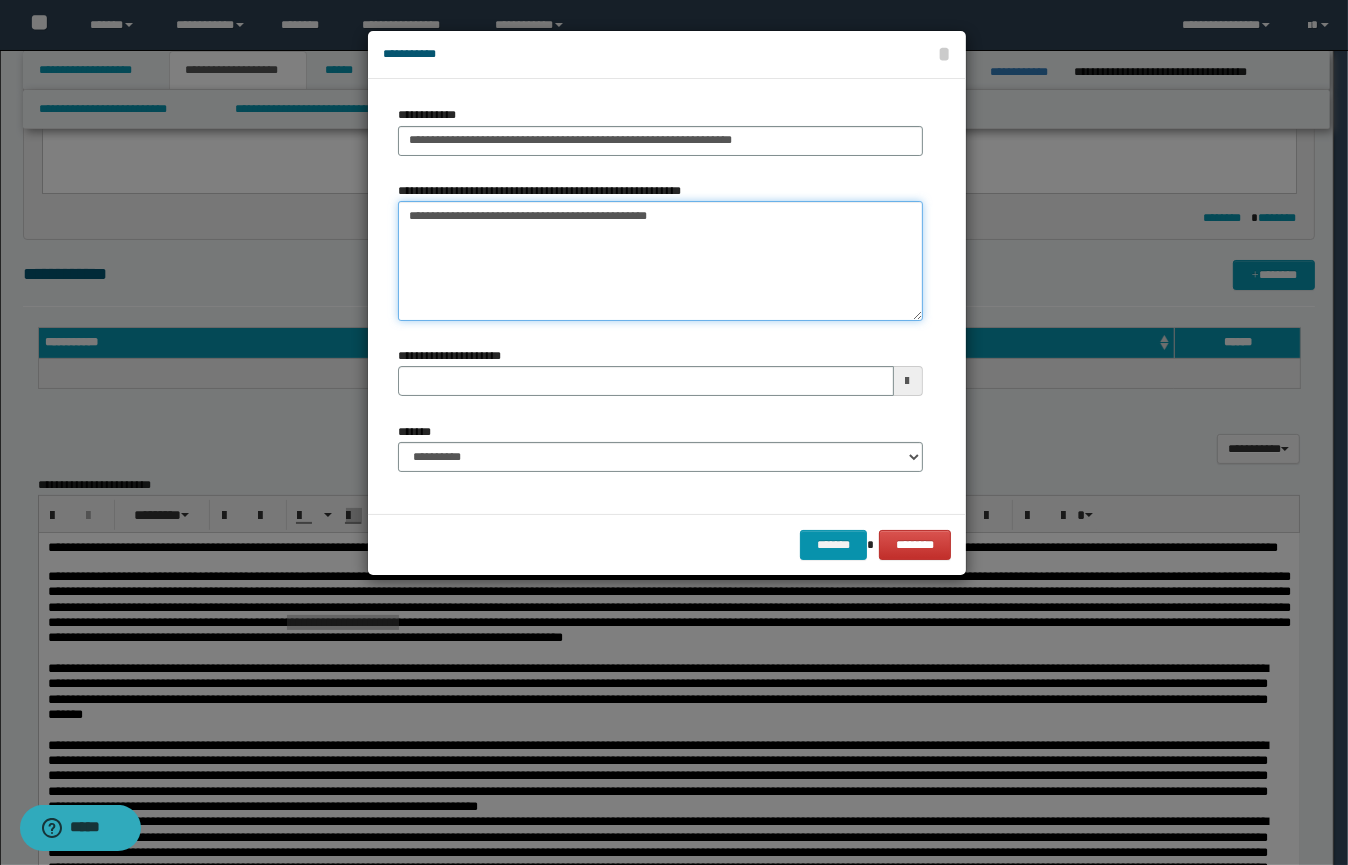 type on "**********" 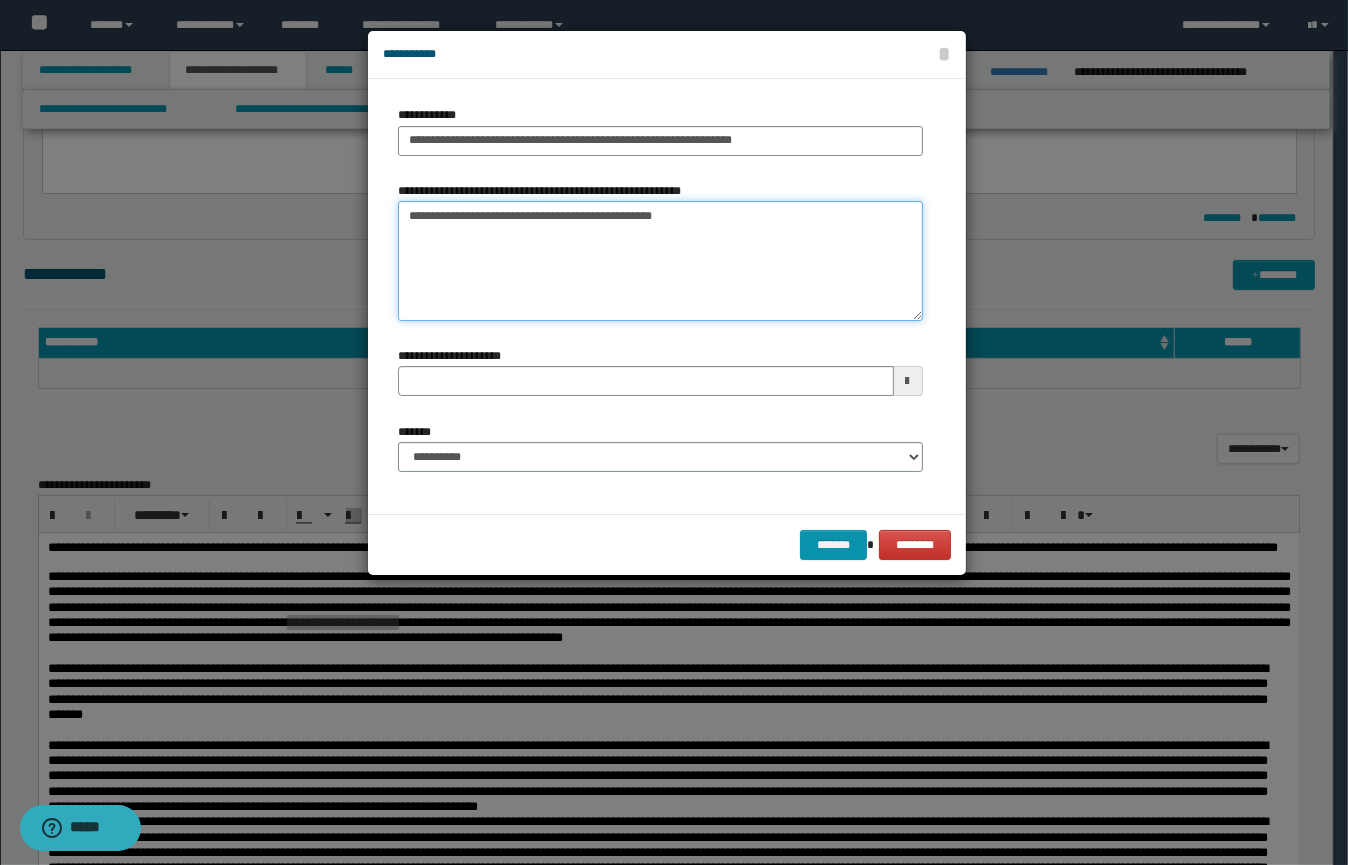 type 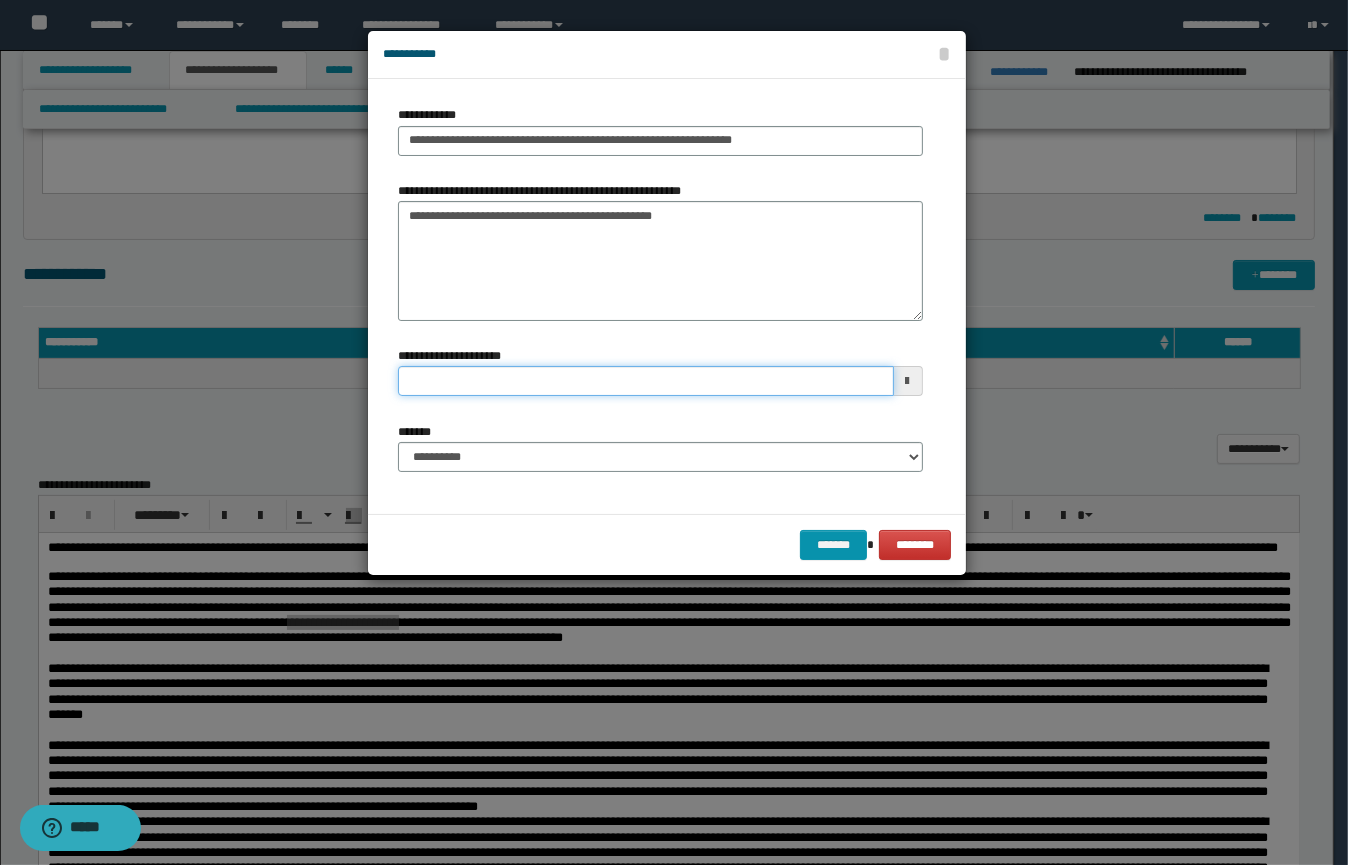 click on "**********" at bounding box center [646, 381] 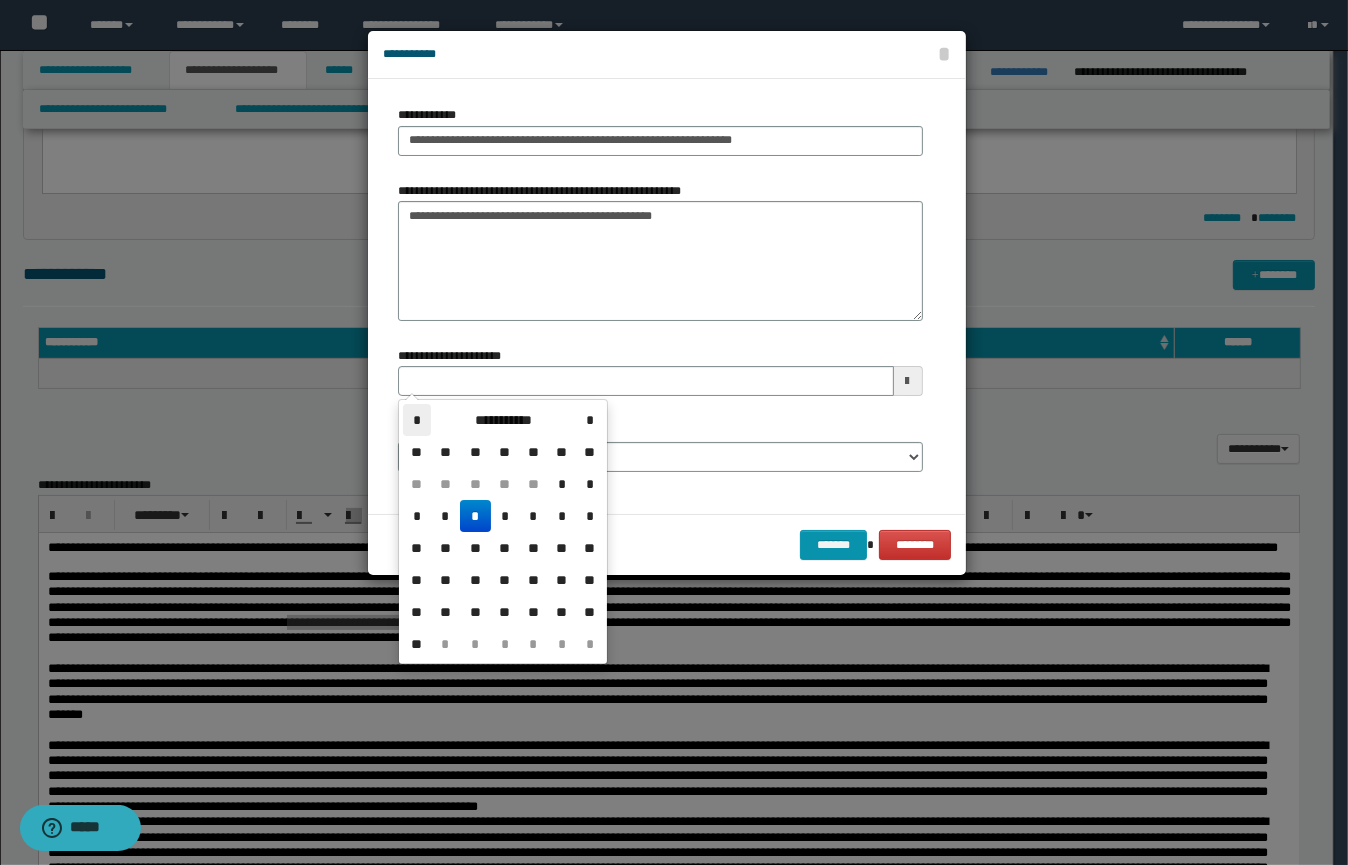 click on "*" at bounding box center [417, 420] 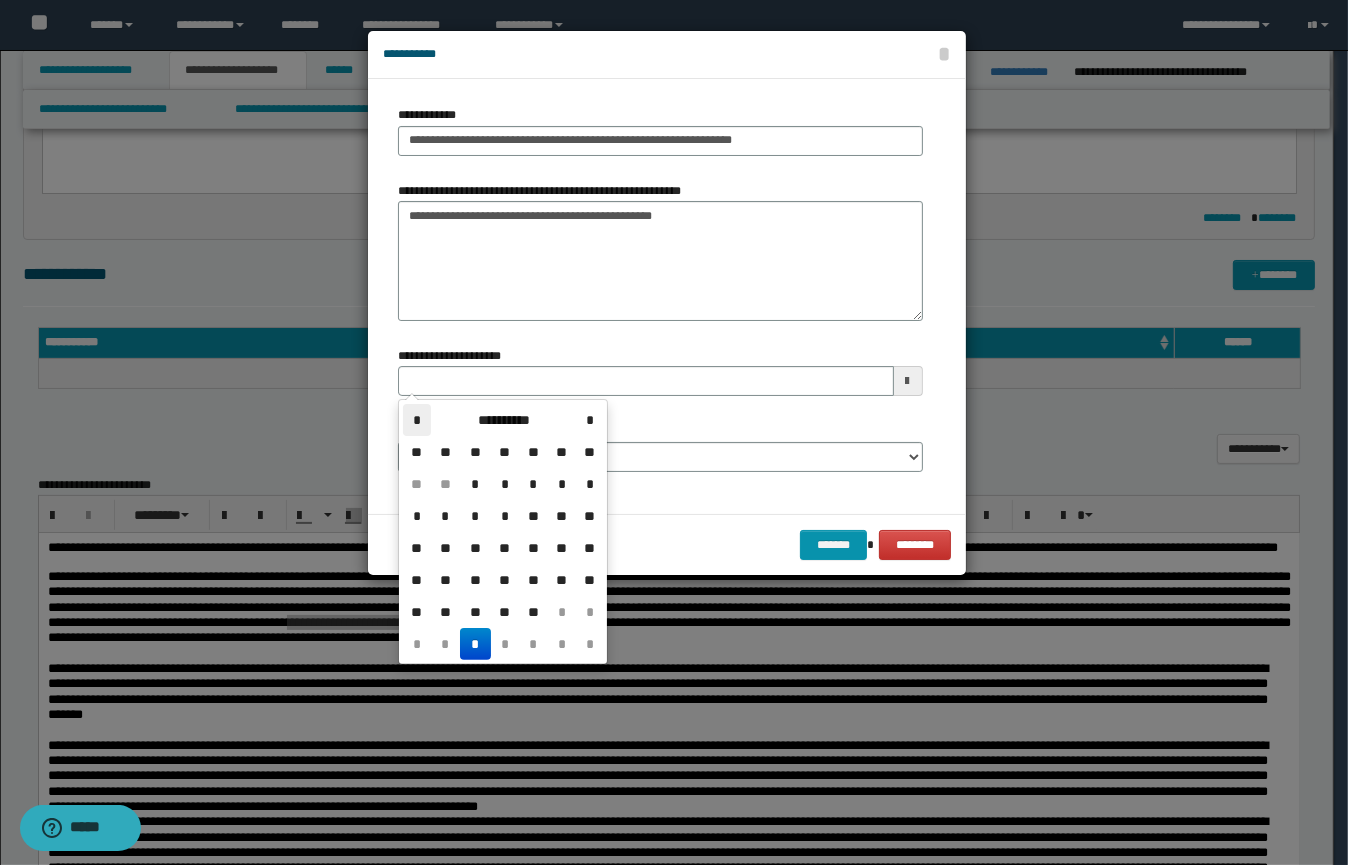 click on "*" at bounding box center (417, 420) 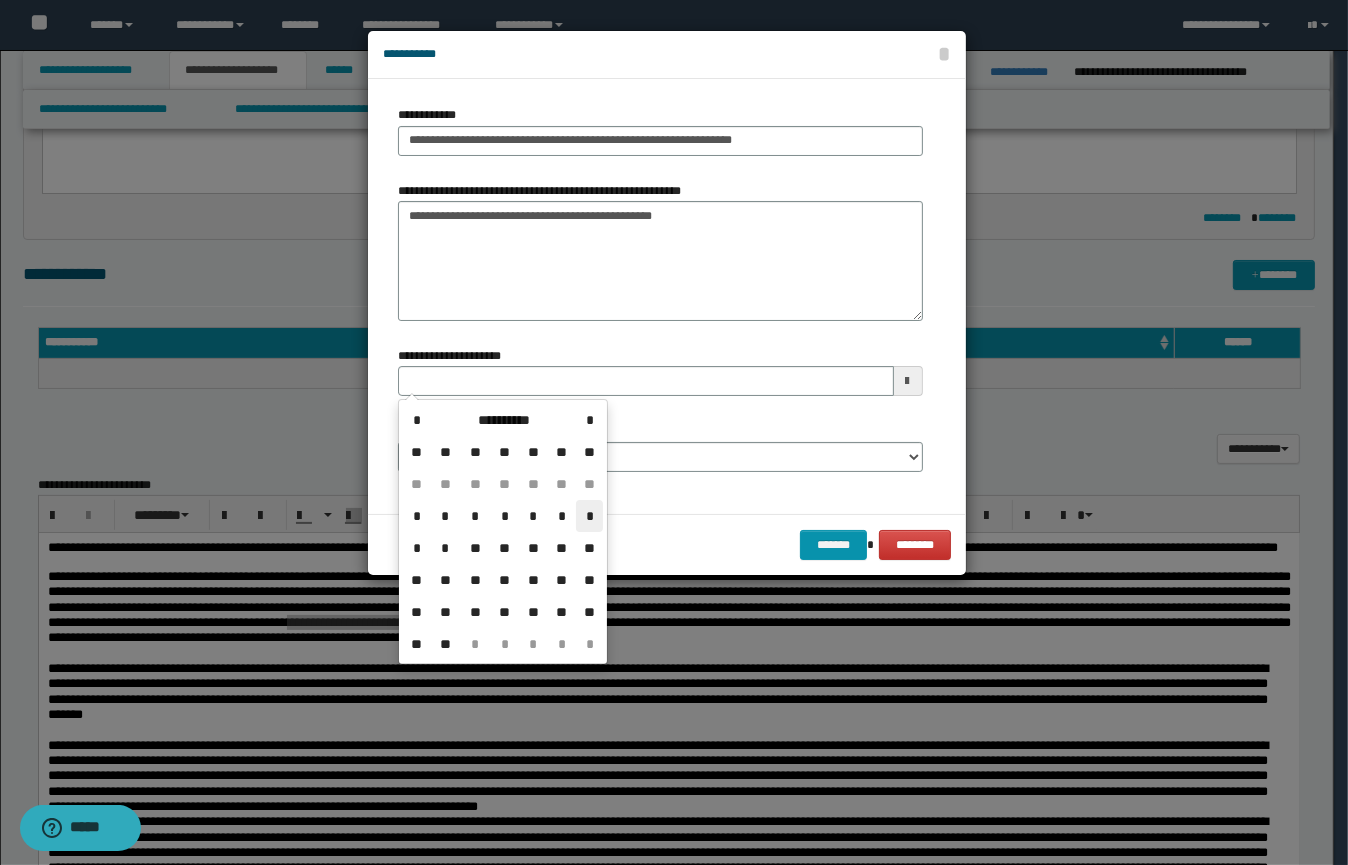 click on "*" at bounding box center (589, 516) 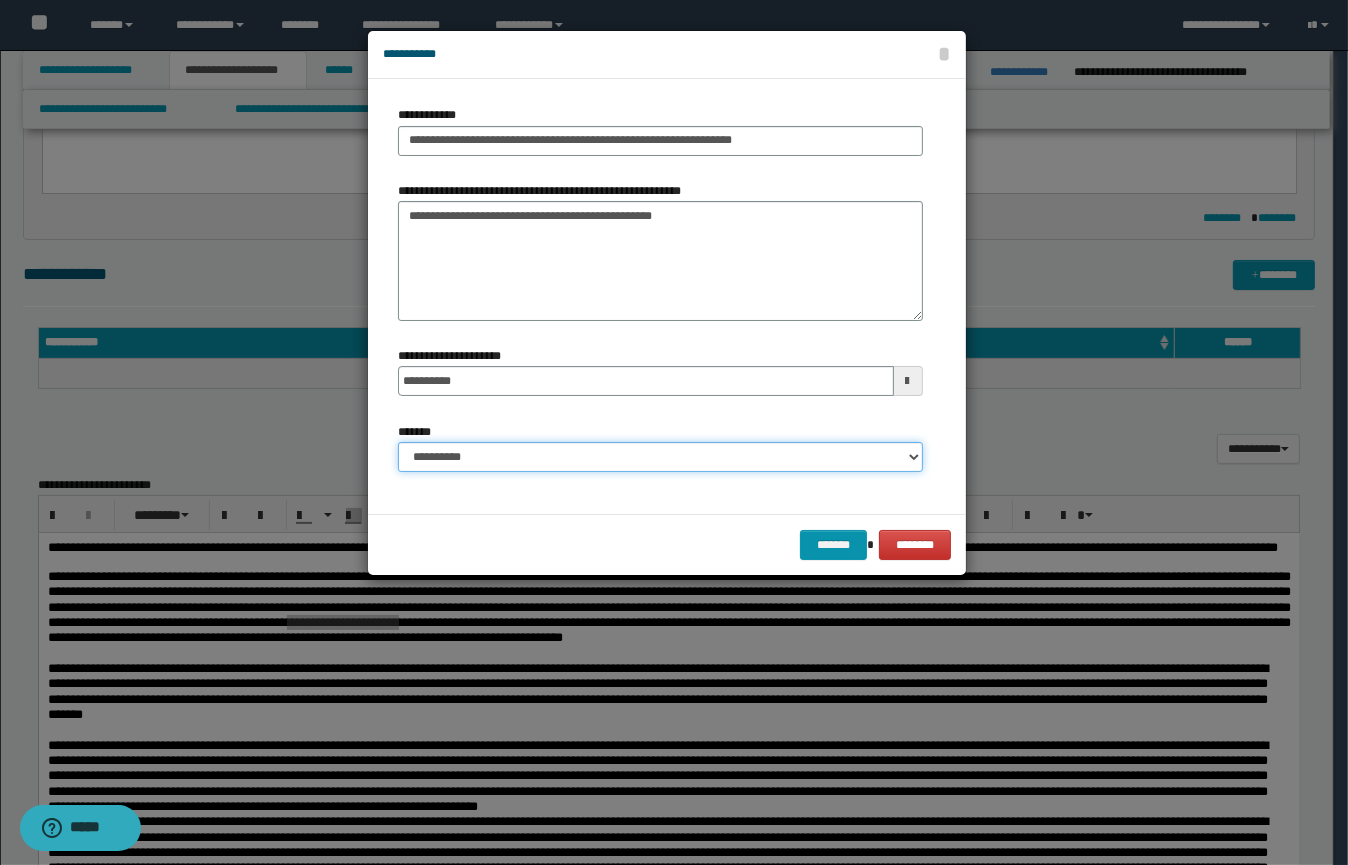 click on "**********" at bounding box center (660, 457) 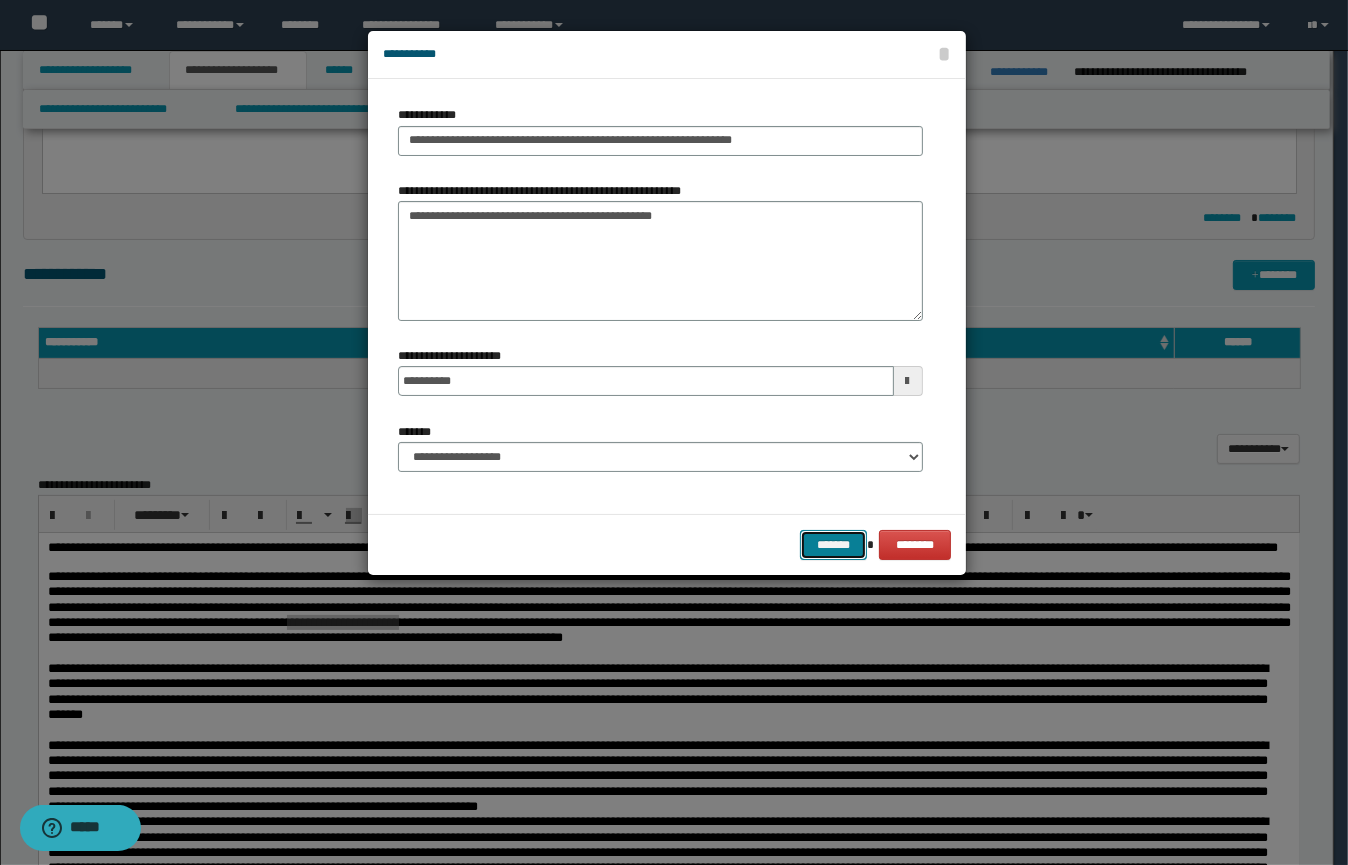 drag, startPoint x: 836, startPoint y: 534, endPoint x: 800, endPoint y: 513, distance: 41.677334 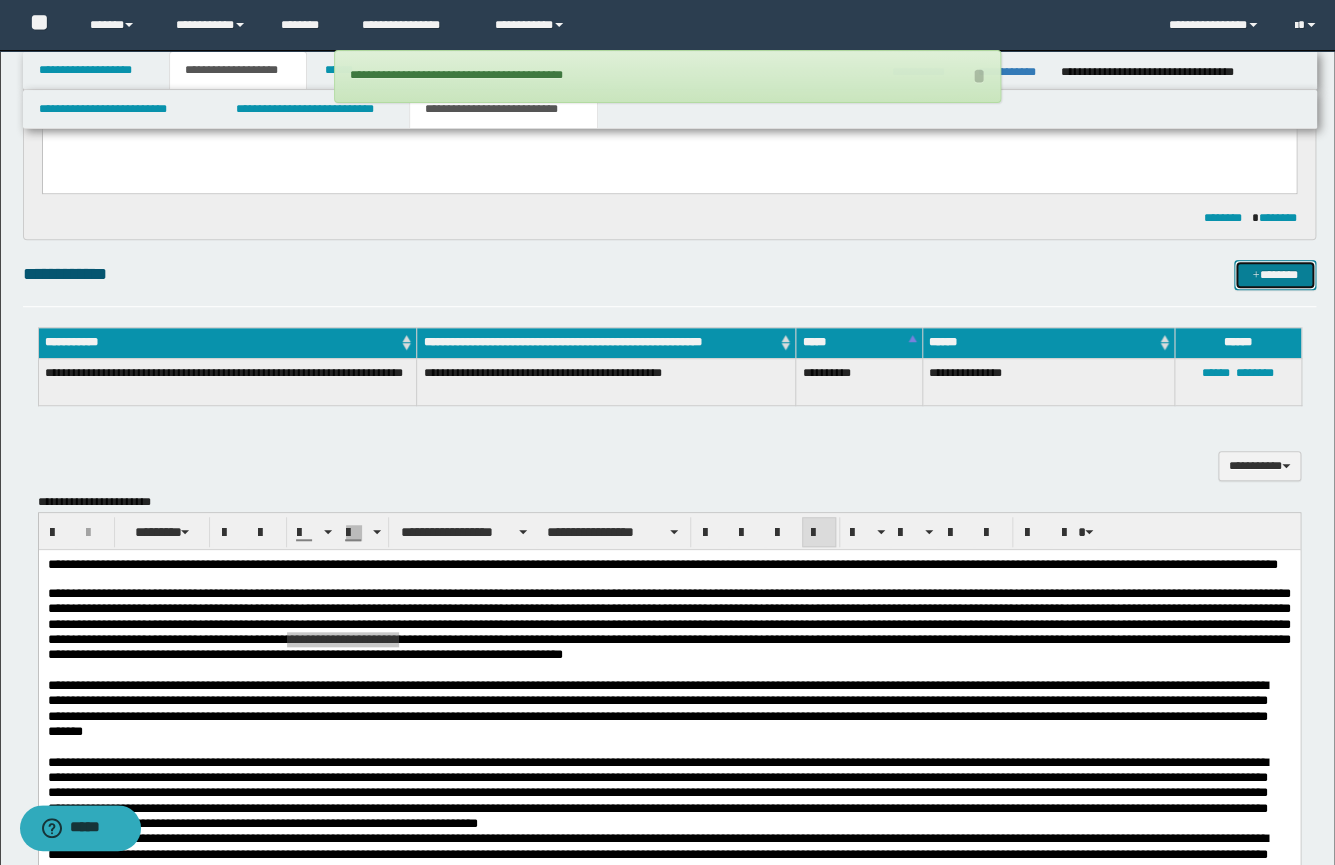 click on "*******" at bounding box center [1275, 275] 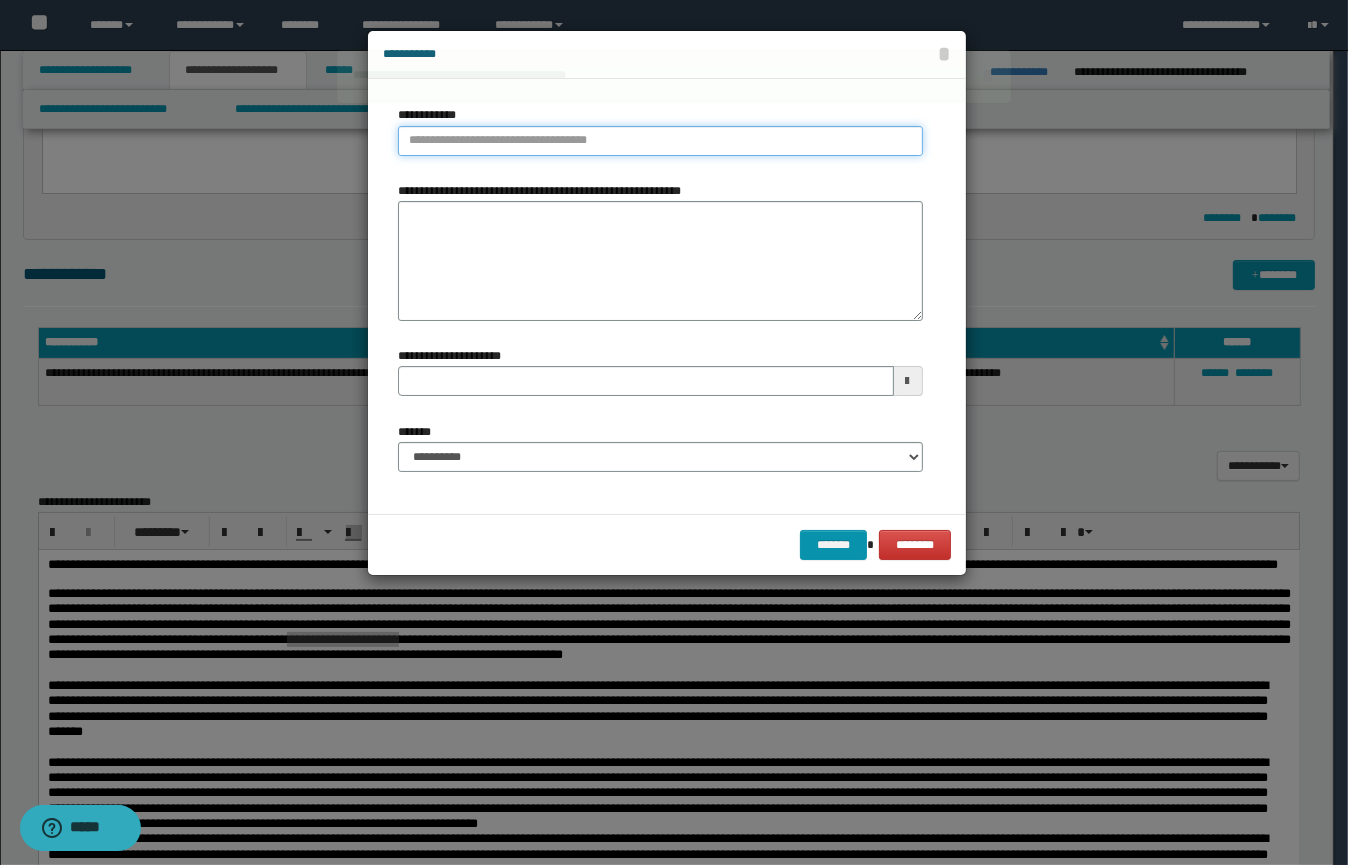 type on "**********" 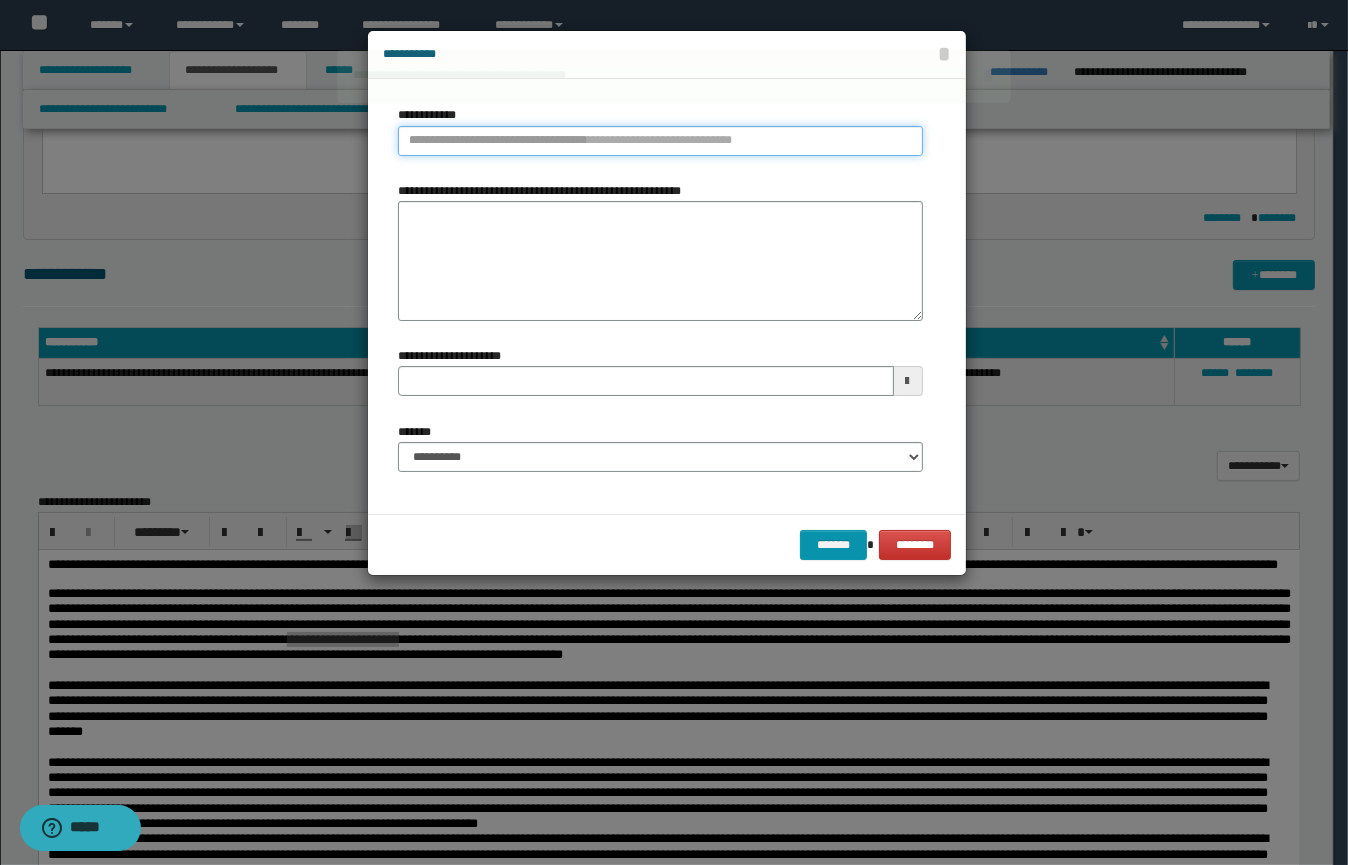 click on "**********" at bounding box center (660, 141) 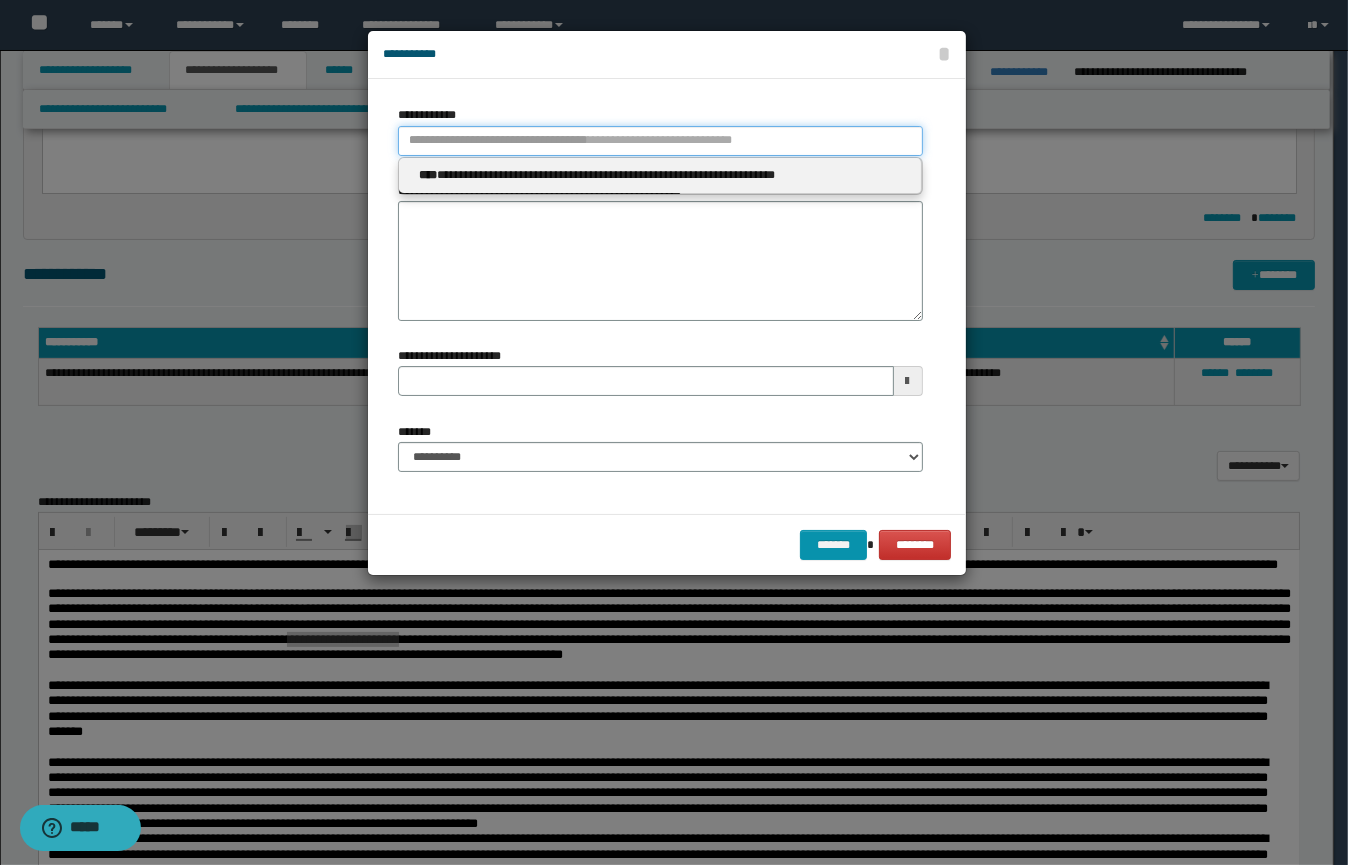 type 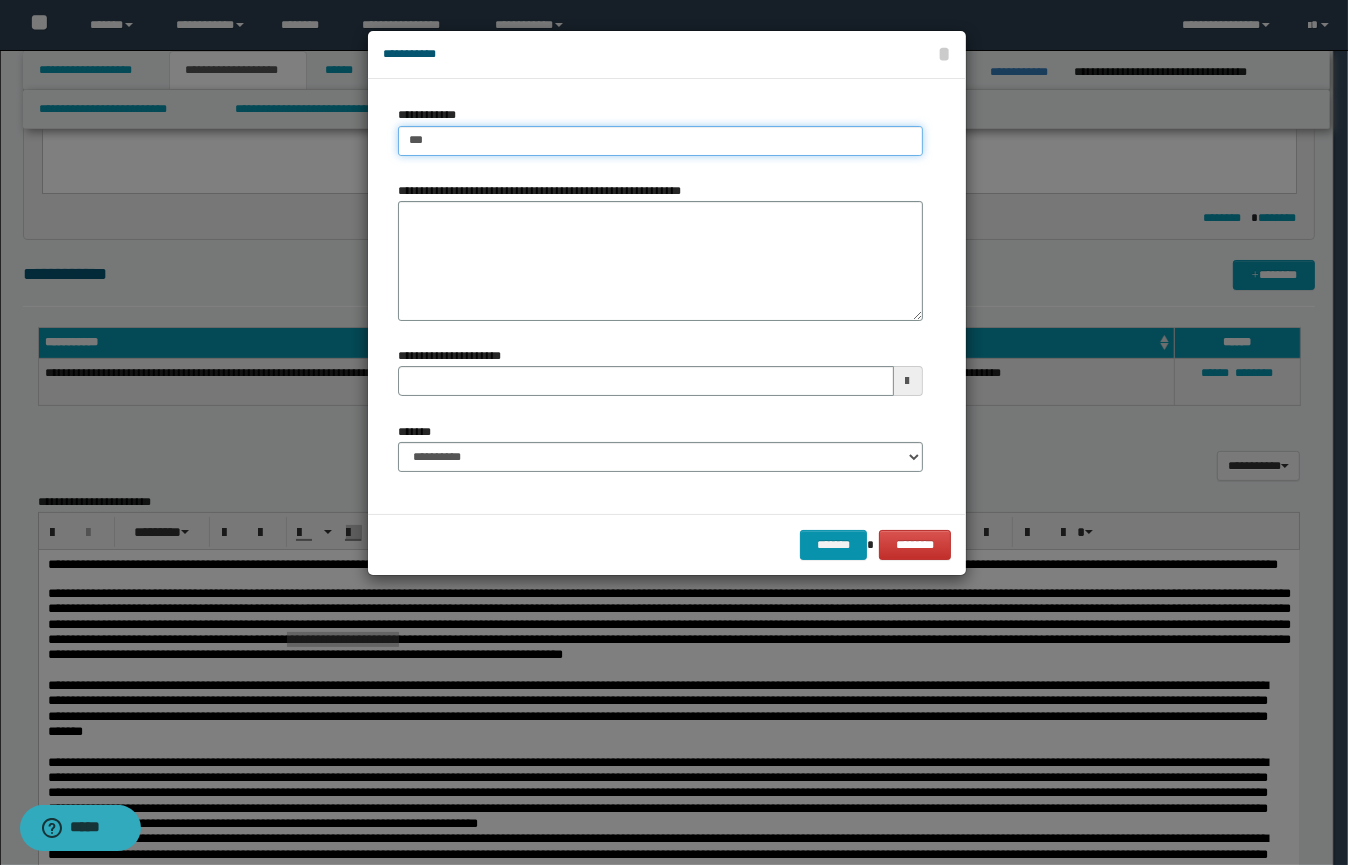 type on "****" 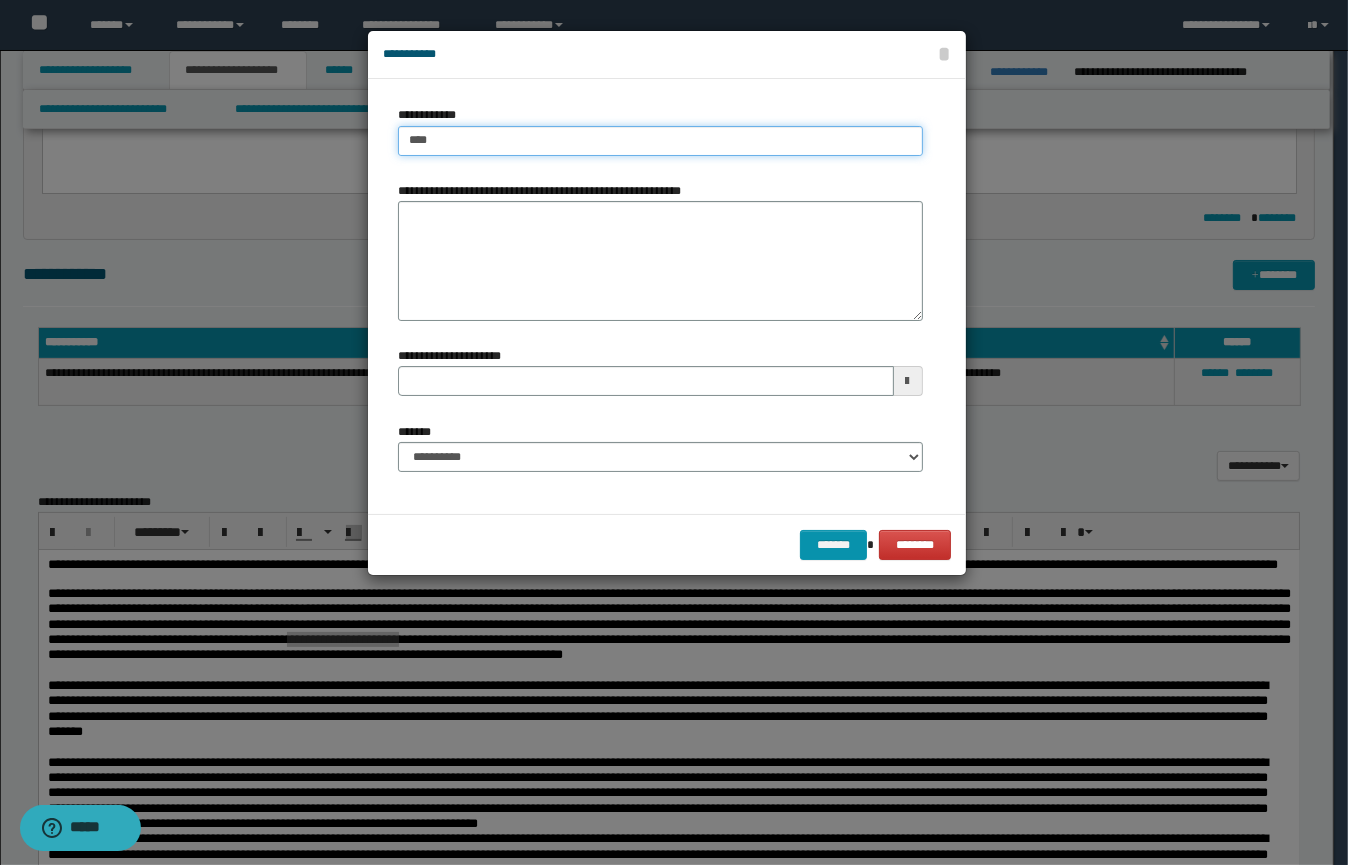 type on "****" 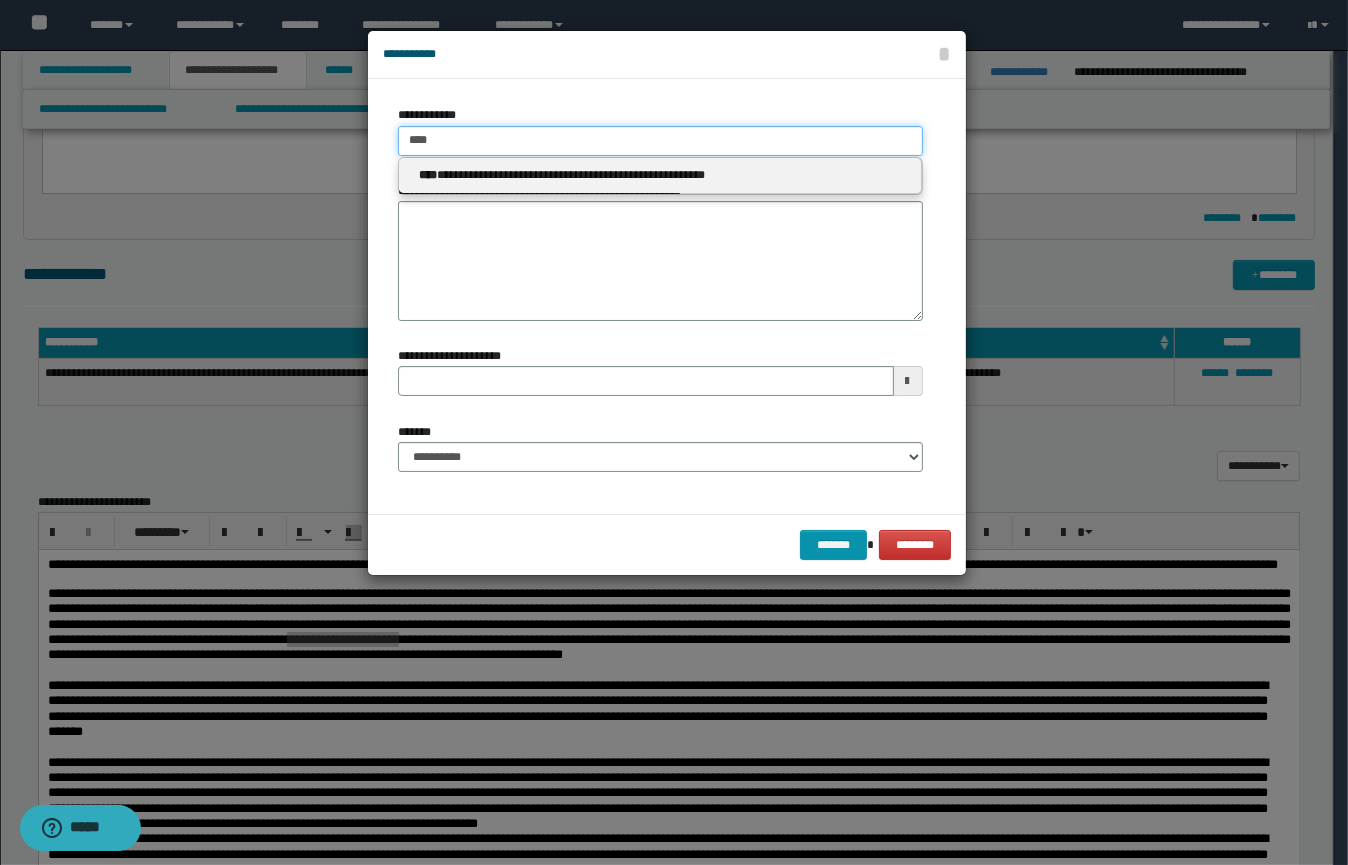 type on "****" 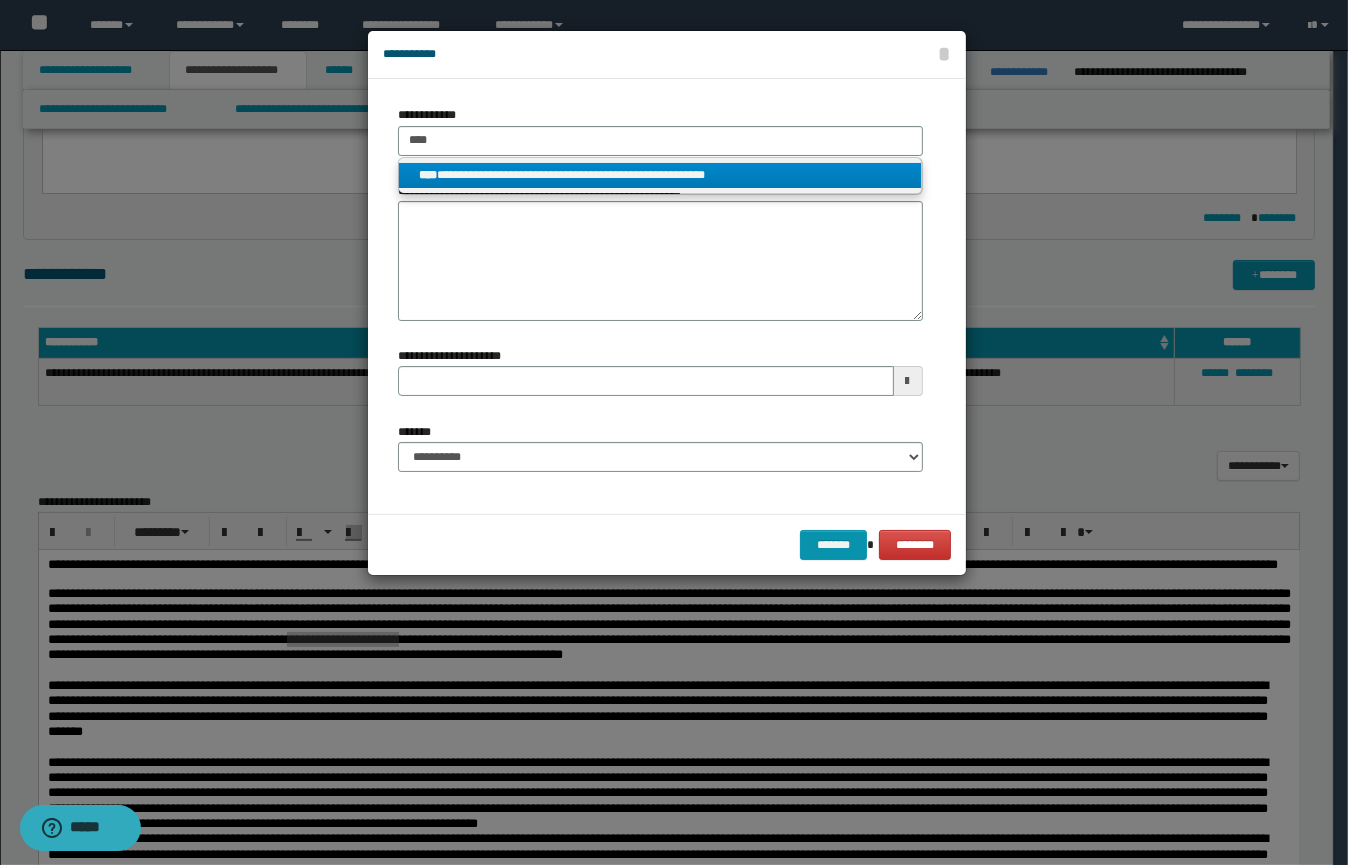 click on "**********" at bounding box center [660, 175] 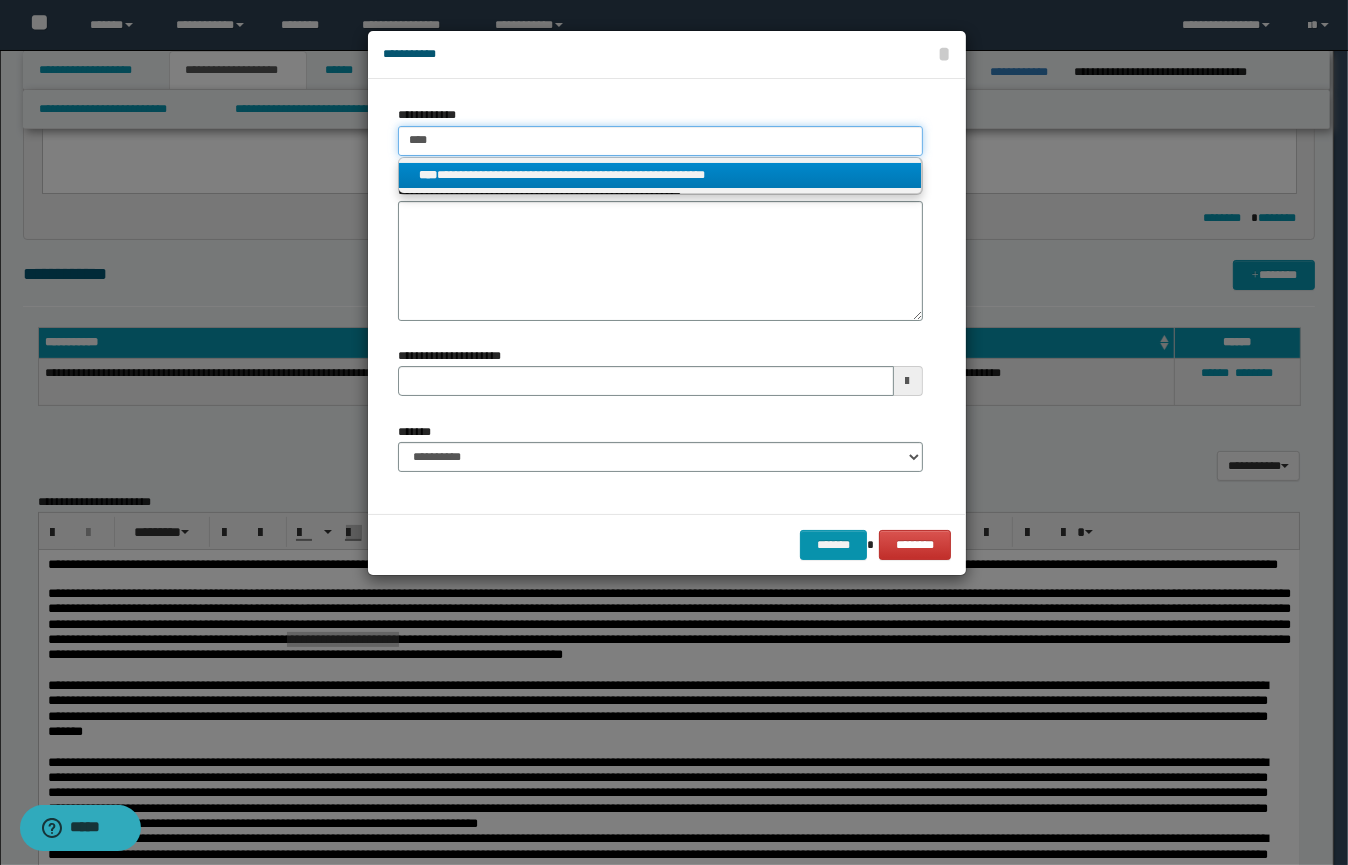 type 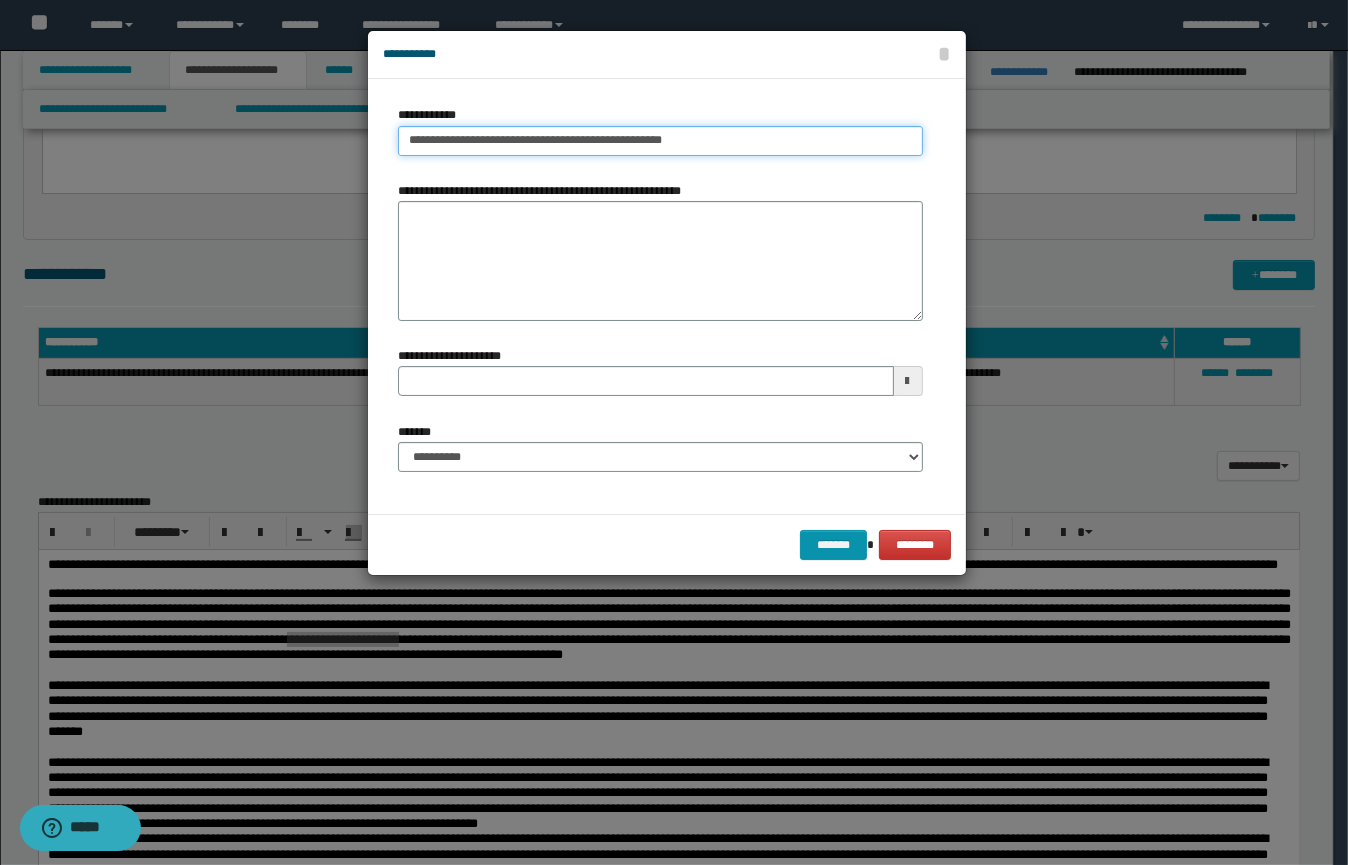 drag, startPoint x: 742, startPoint y: 143, endPoint x: 351, endPoint y: 128, distance: 391.28763 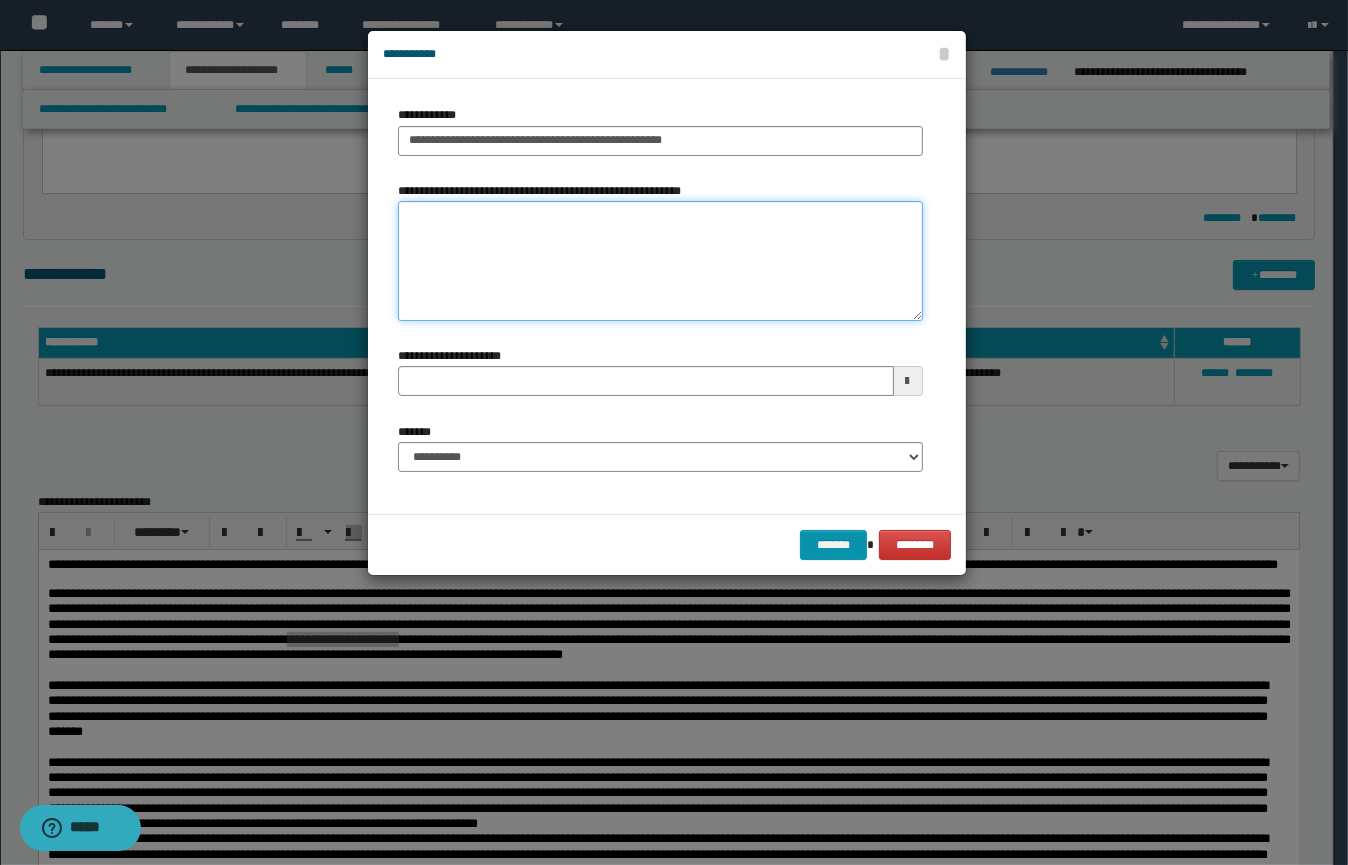 click on "**********" at bounding box center [660, 261] 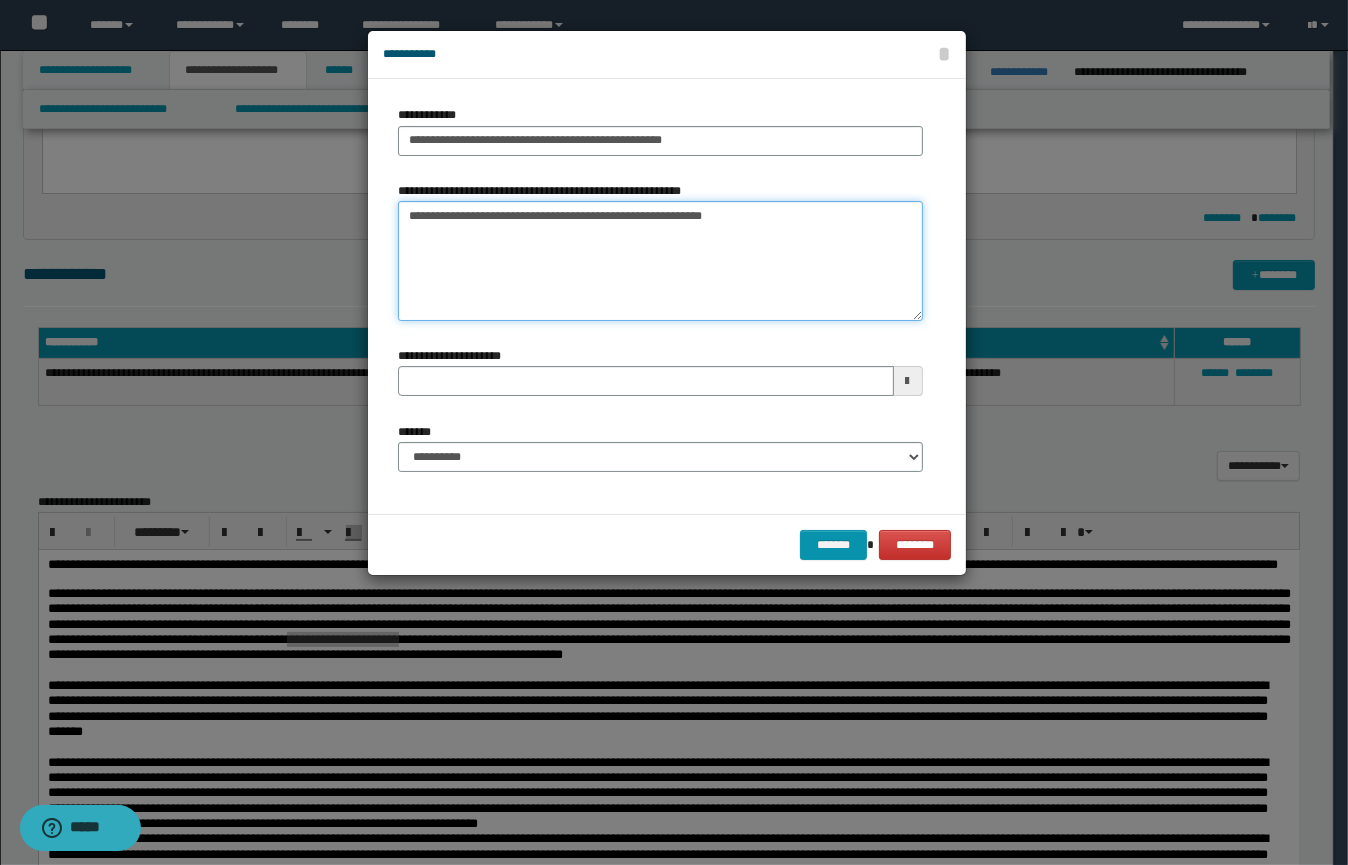 type on "**********" 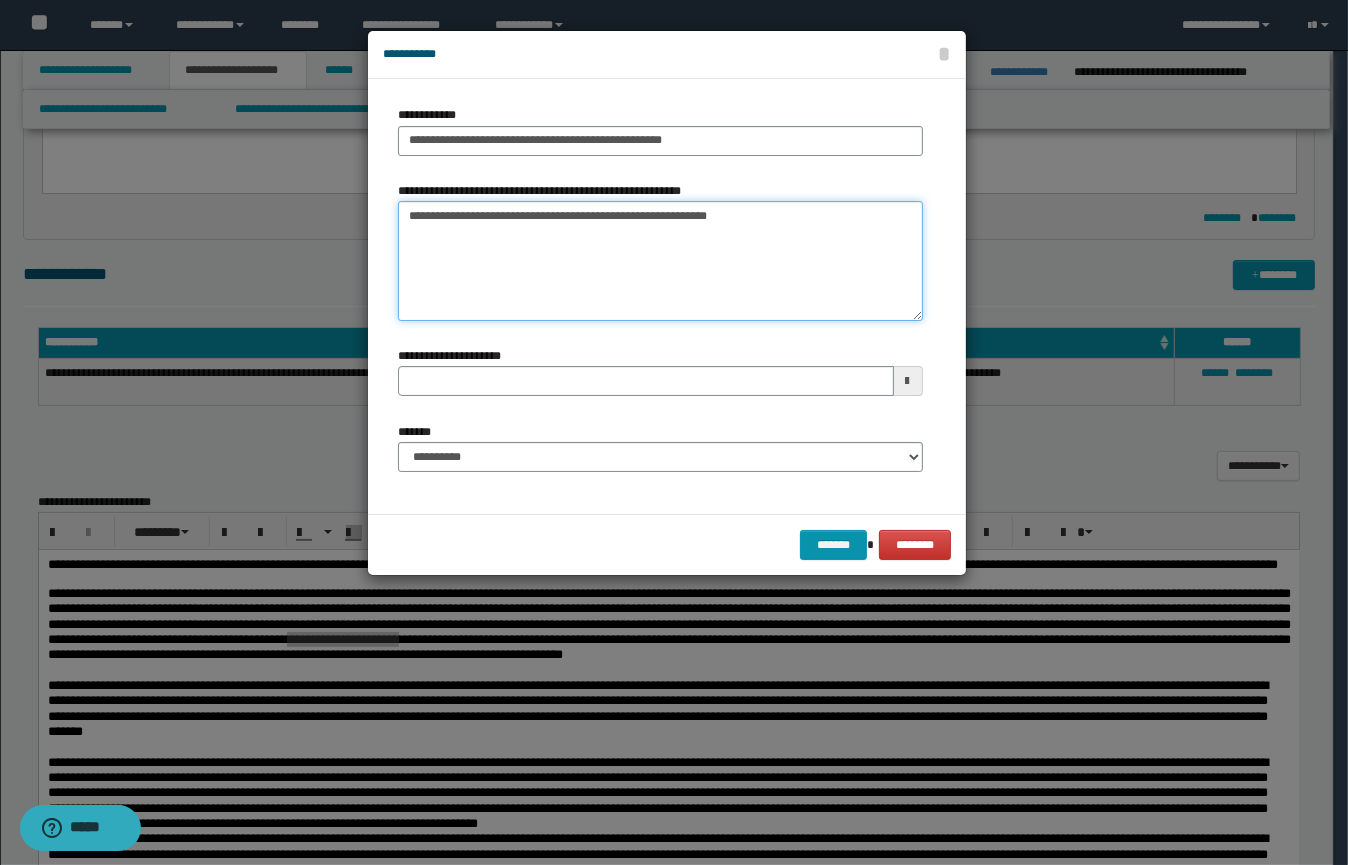 type 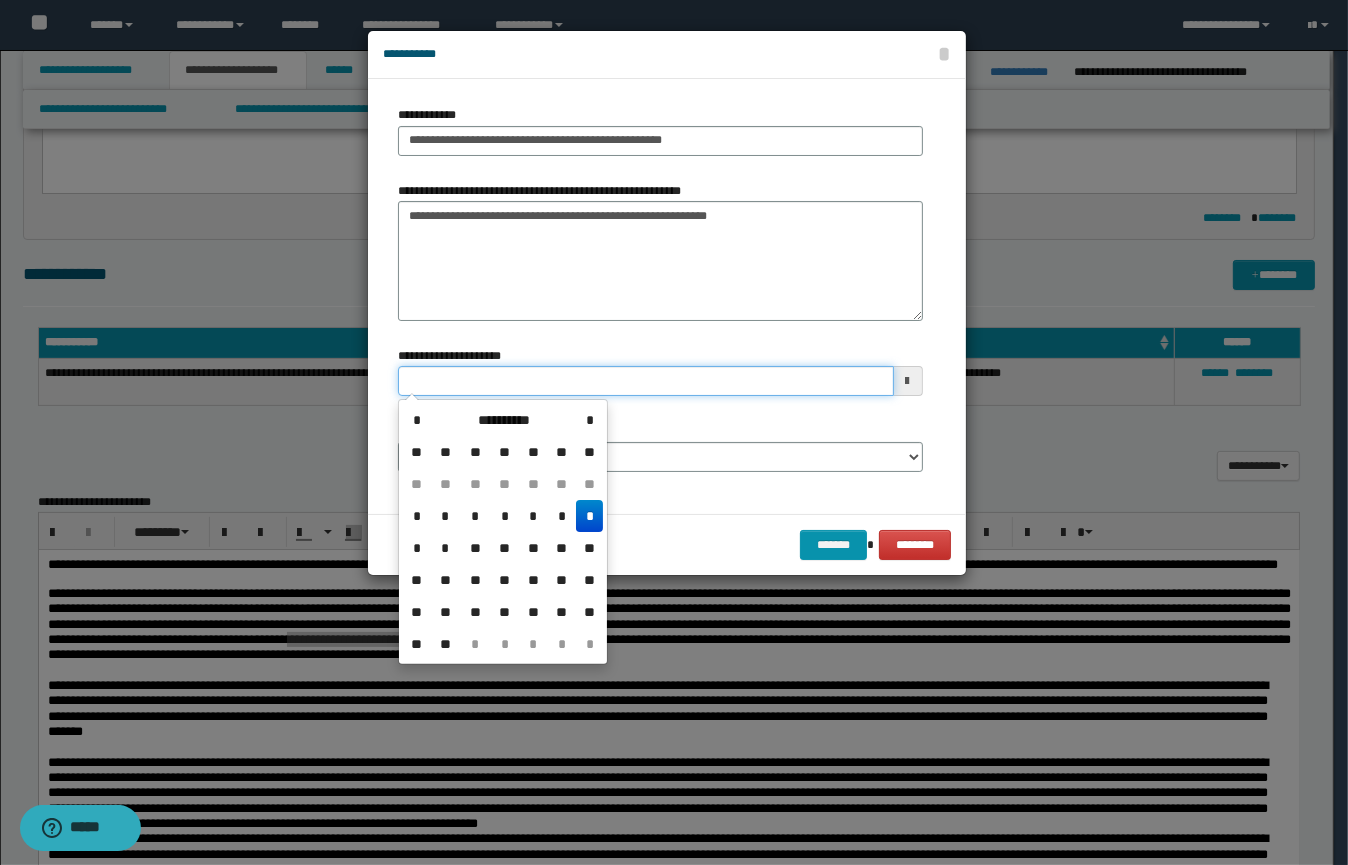click on "**********" at bounding box center [646, 381] 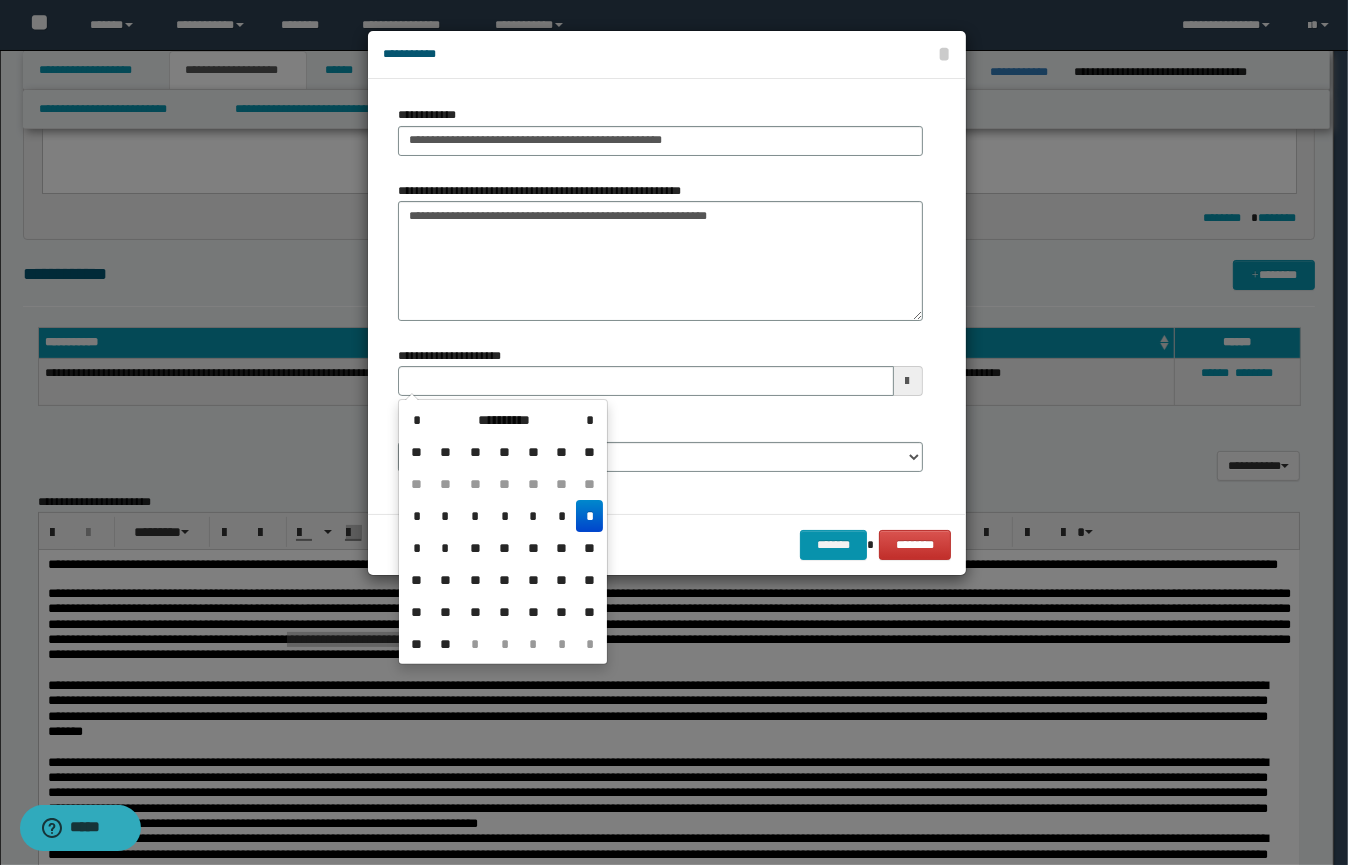 click on "*" at bounding box center [589, 516] 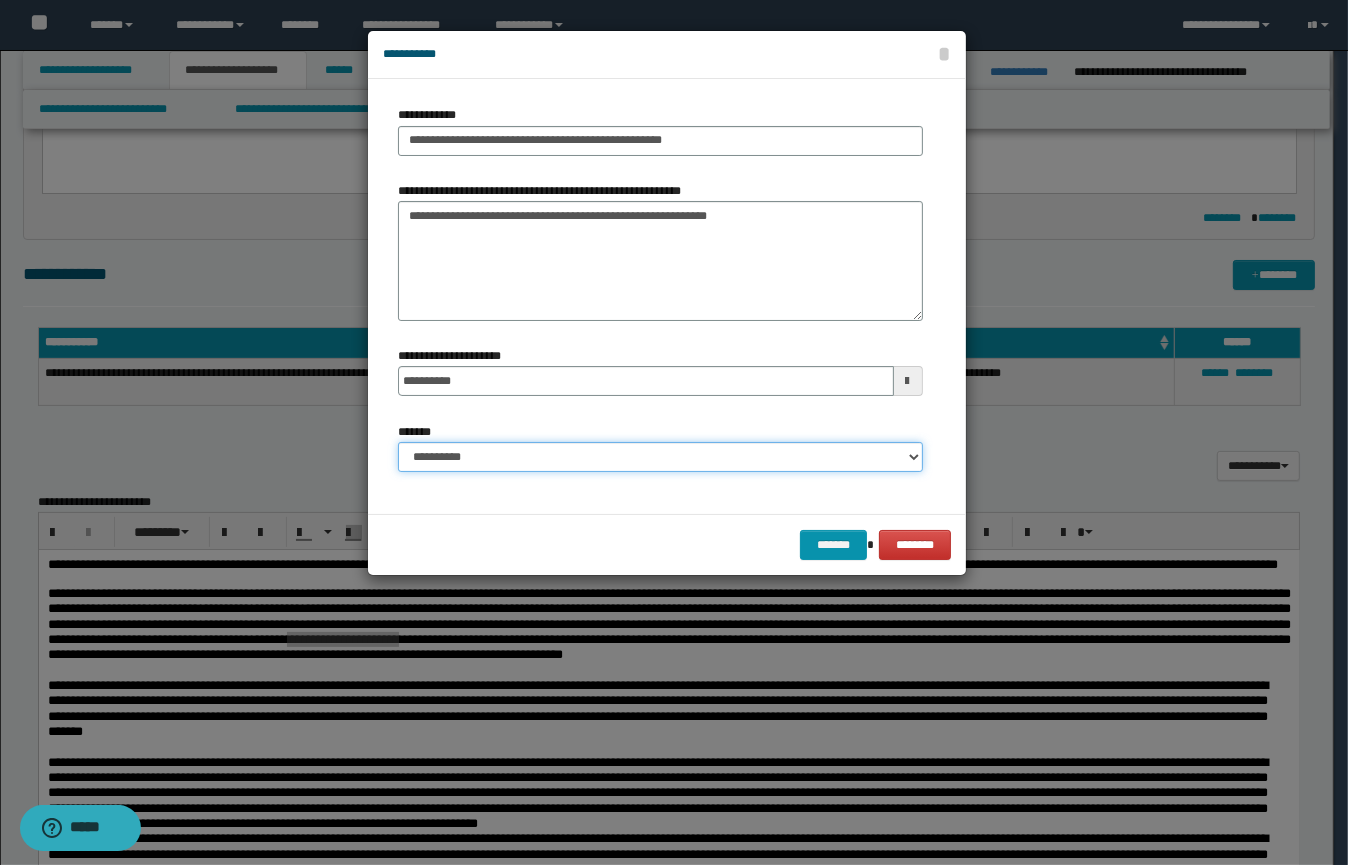click on "**********" at bounding box center (660, 457) 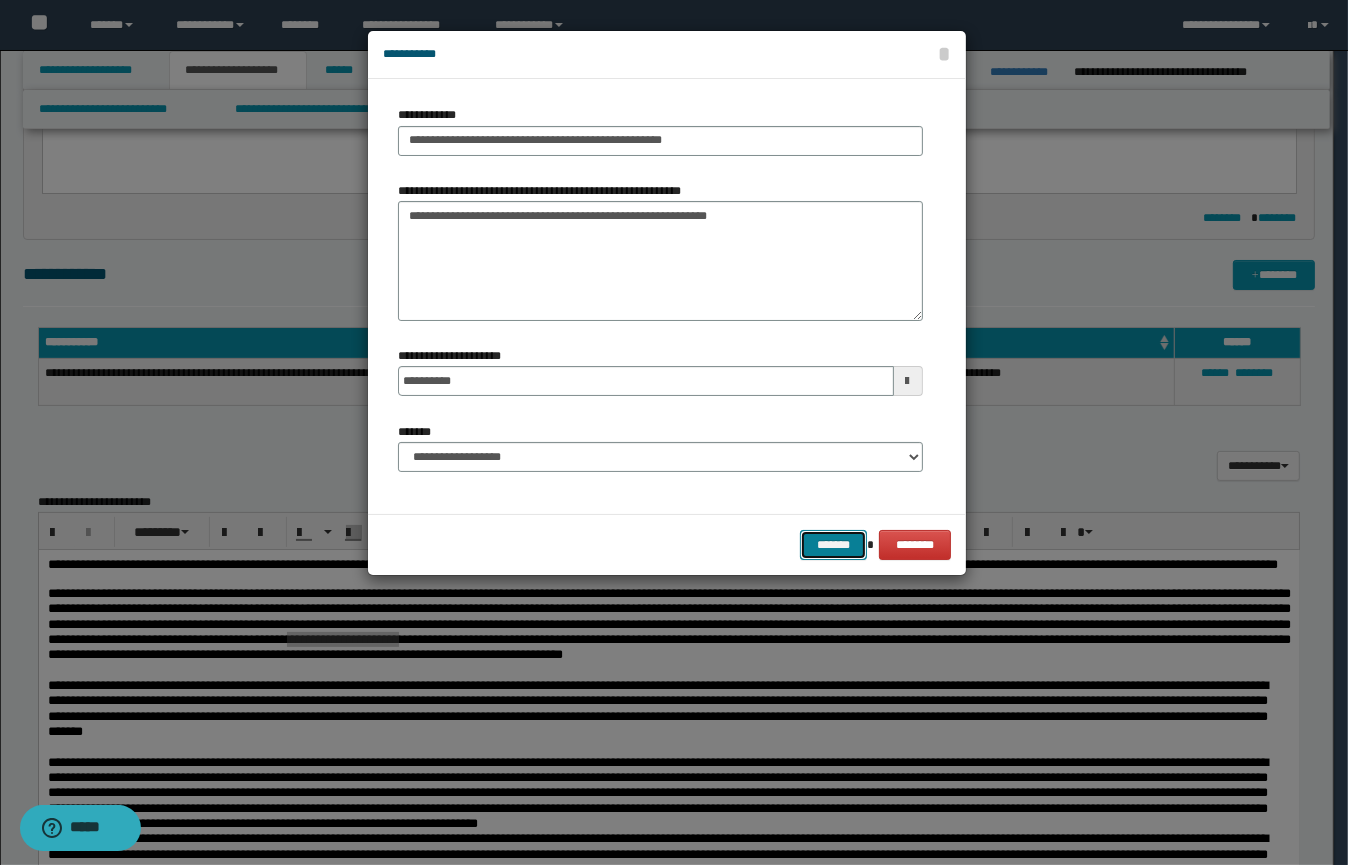 click on "*******" at bounding box center (833, 545) 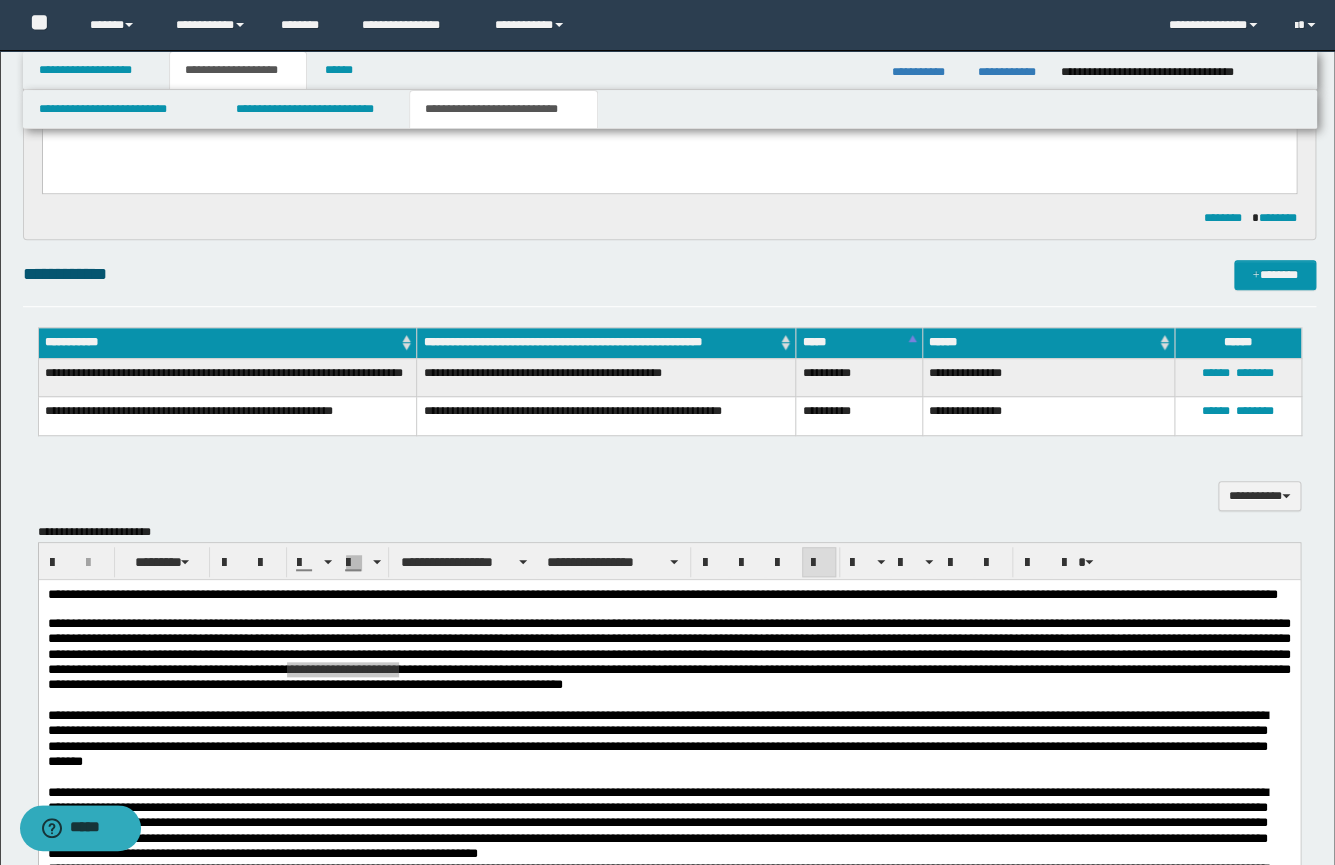 click on "**********" at bounding box center (669, 485) 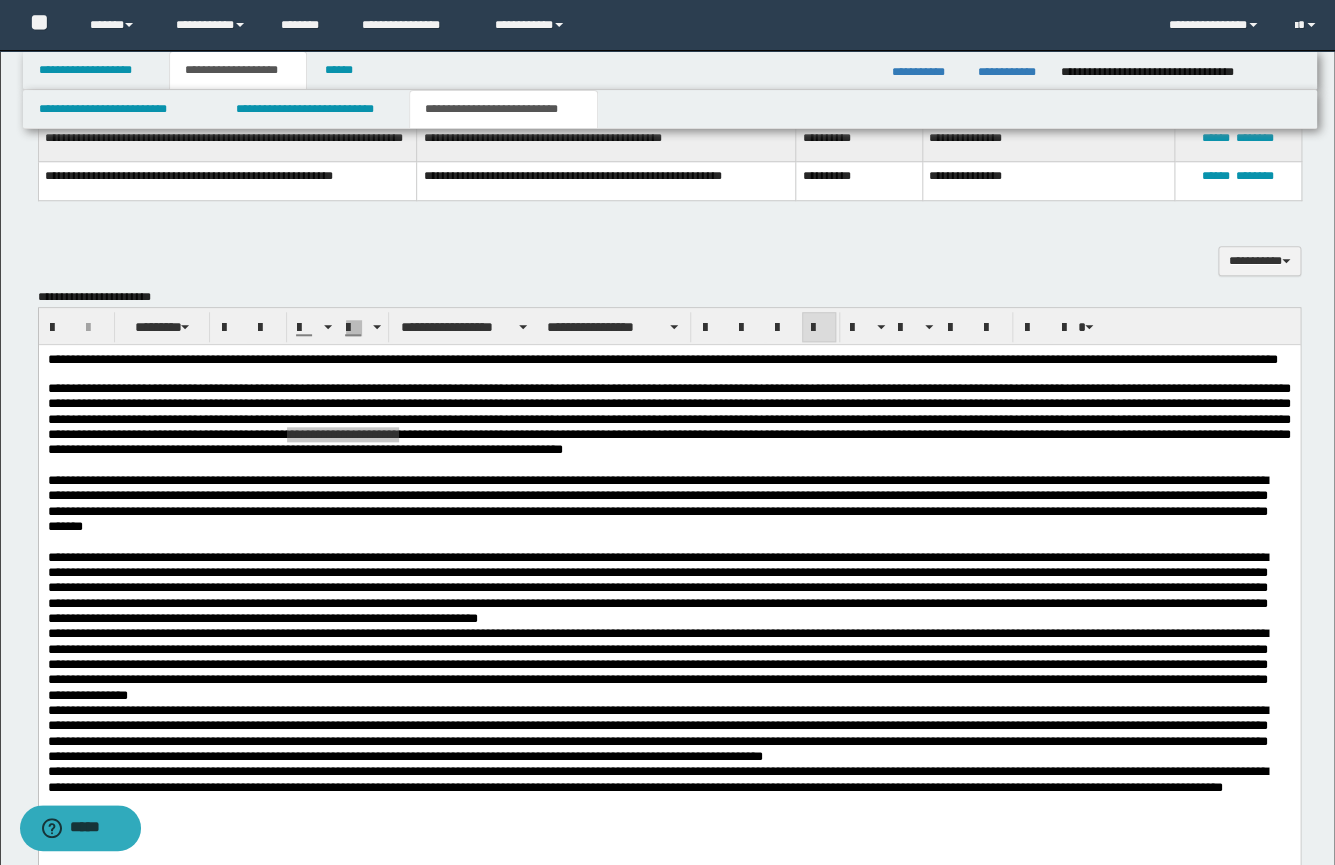 scroll, scrollTop: 587, scrollLeft: 0, axis: vertical 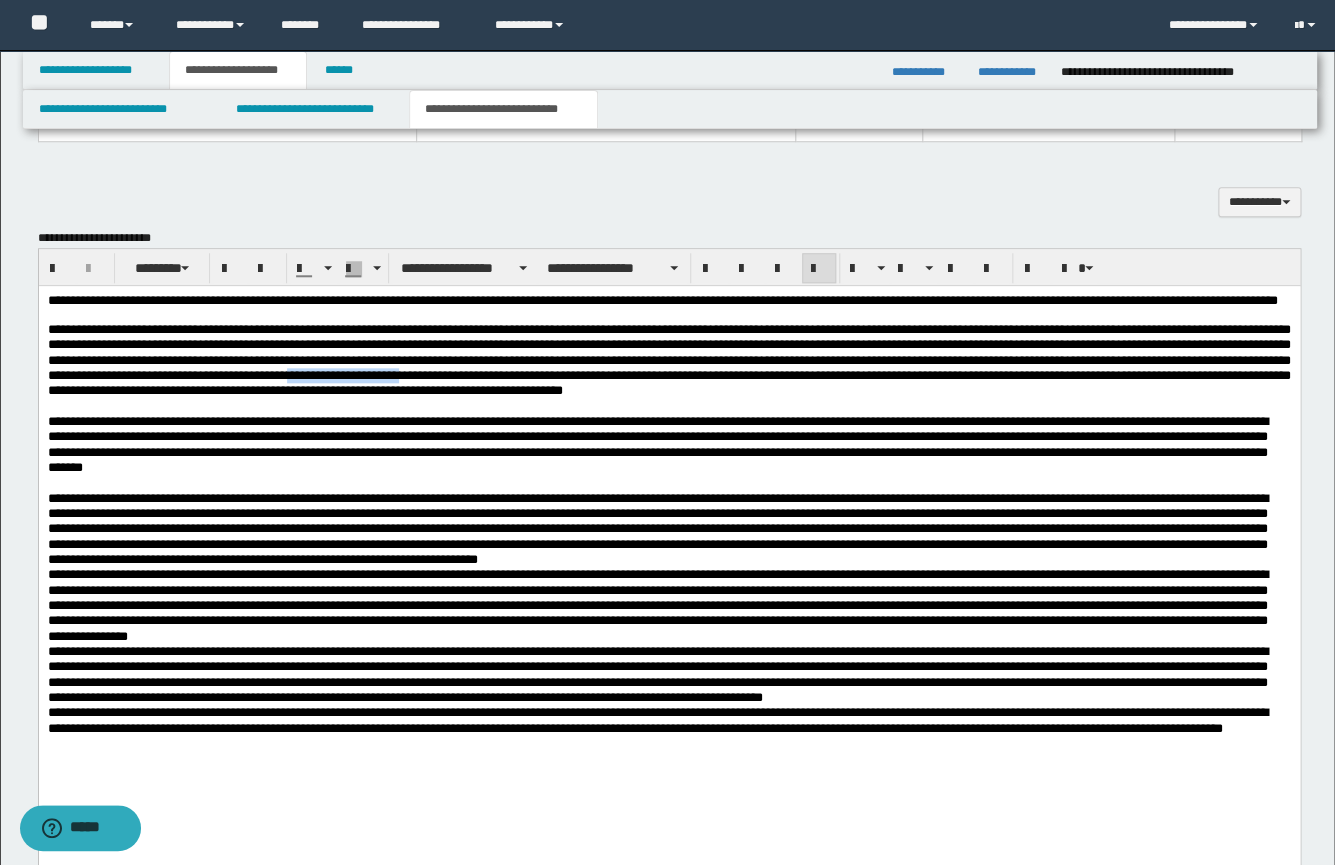click at bounding box center [668, 359] 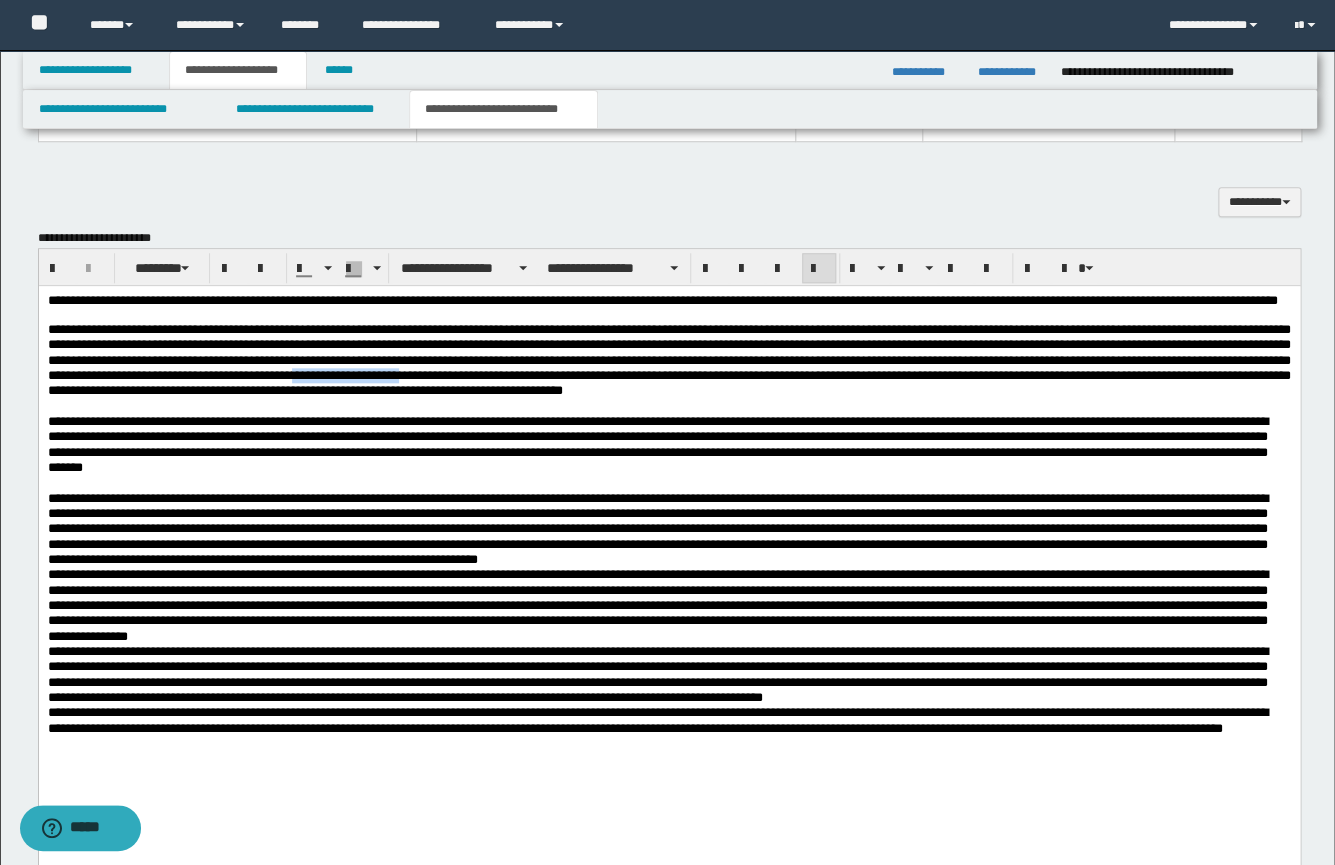 drag, startPoint x: 1154, startPoint y: 391, endPoint x: 1290, endPoint y: 392, distance: 136.00368 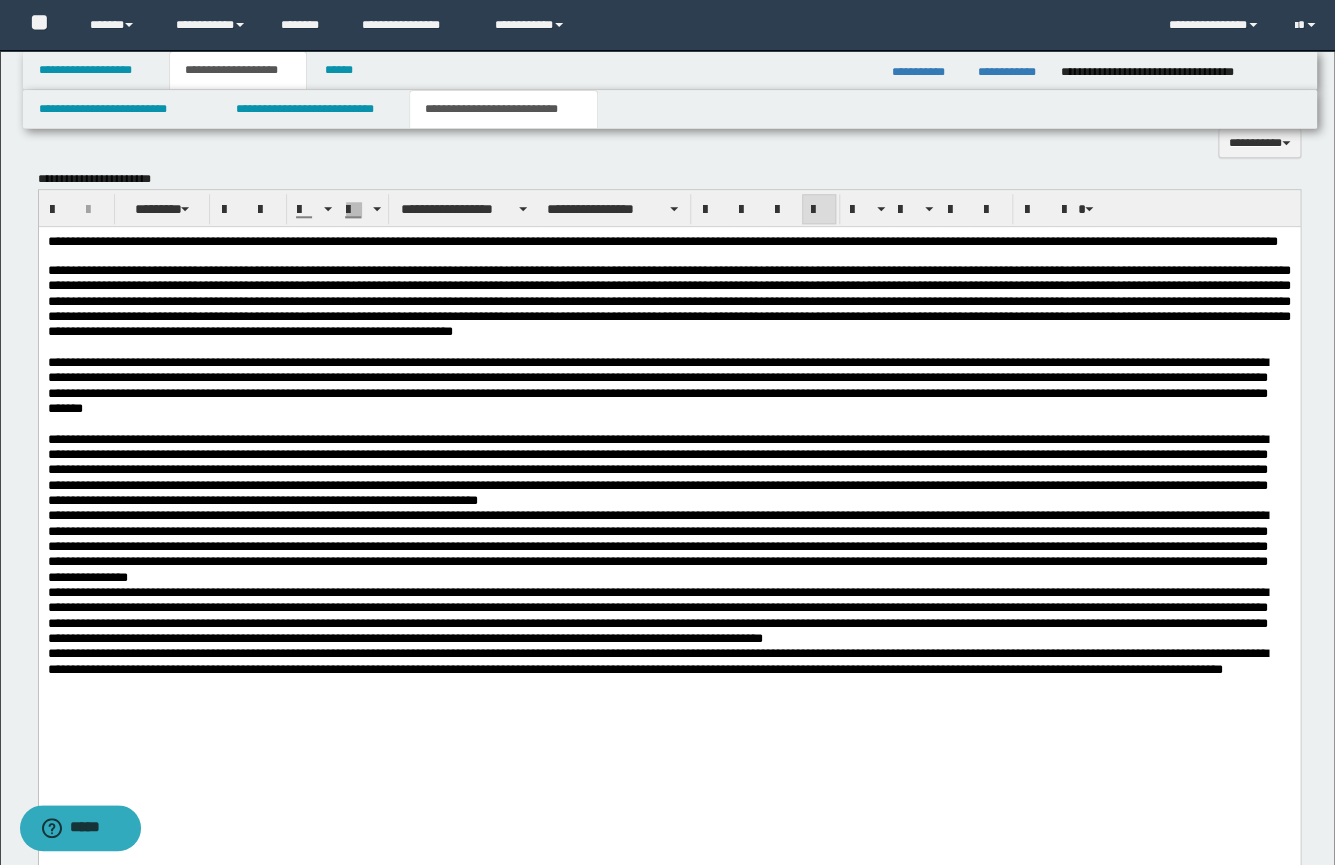 scroll, scrollTop: 648, scrollLeft: 0, axis: vertical 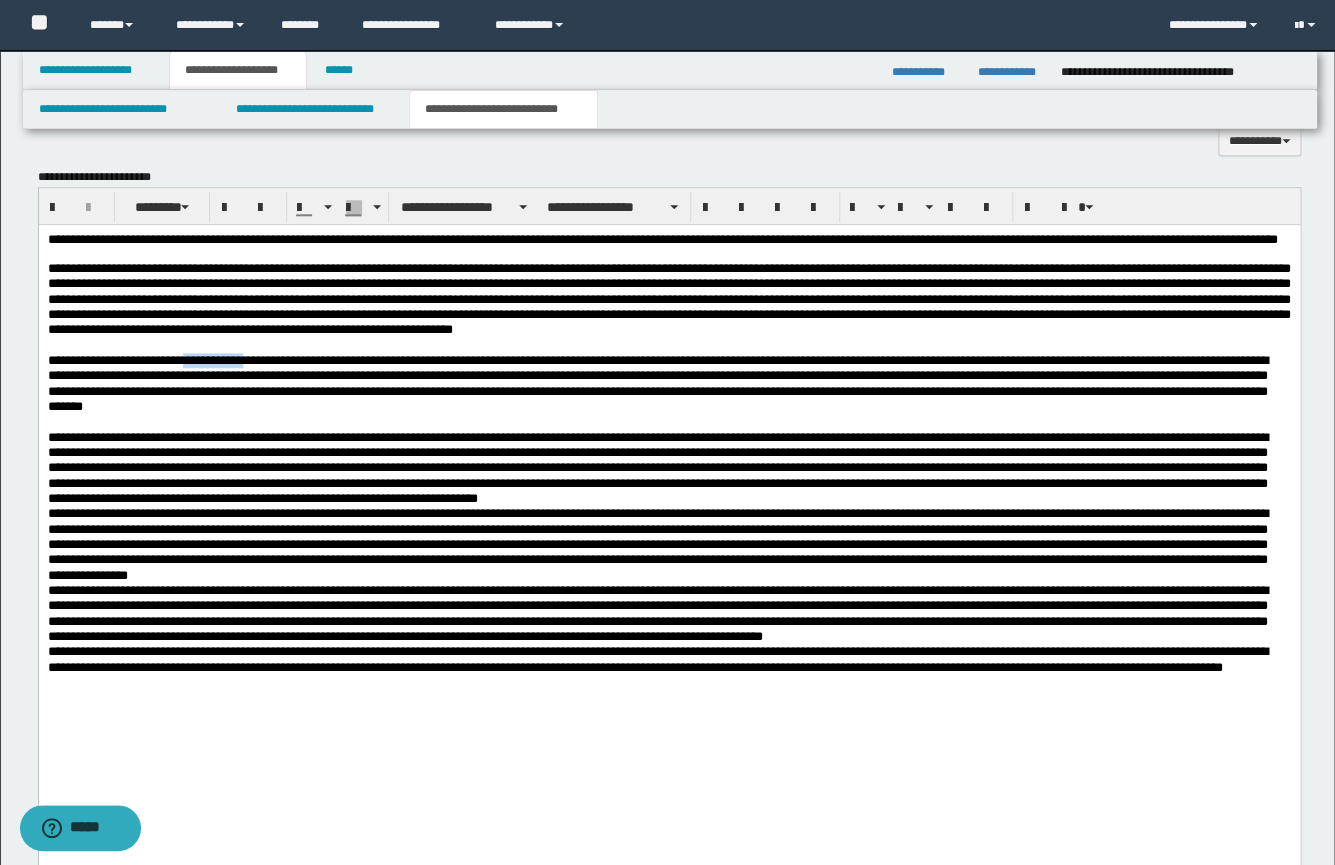 drag, startPoint x: 292, startPoint y: 390, endPoint x: 216, endPoint y: 390, distance: 76 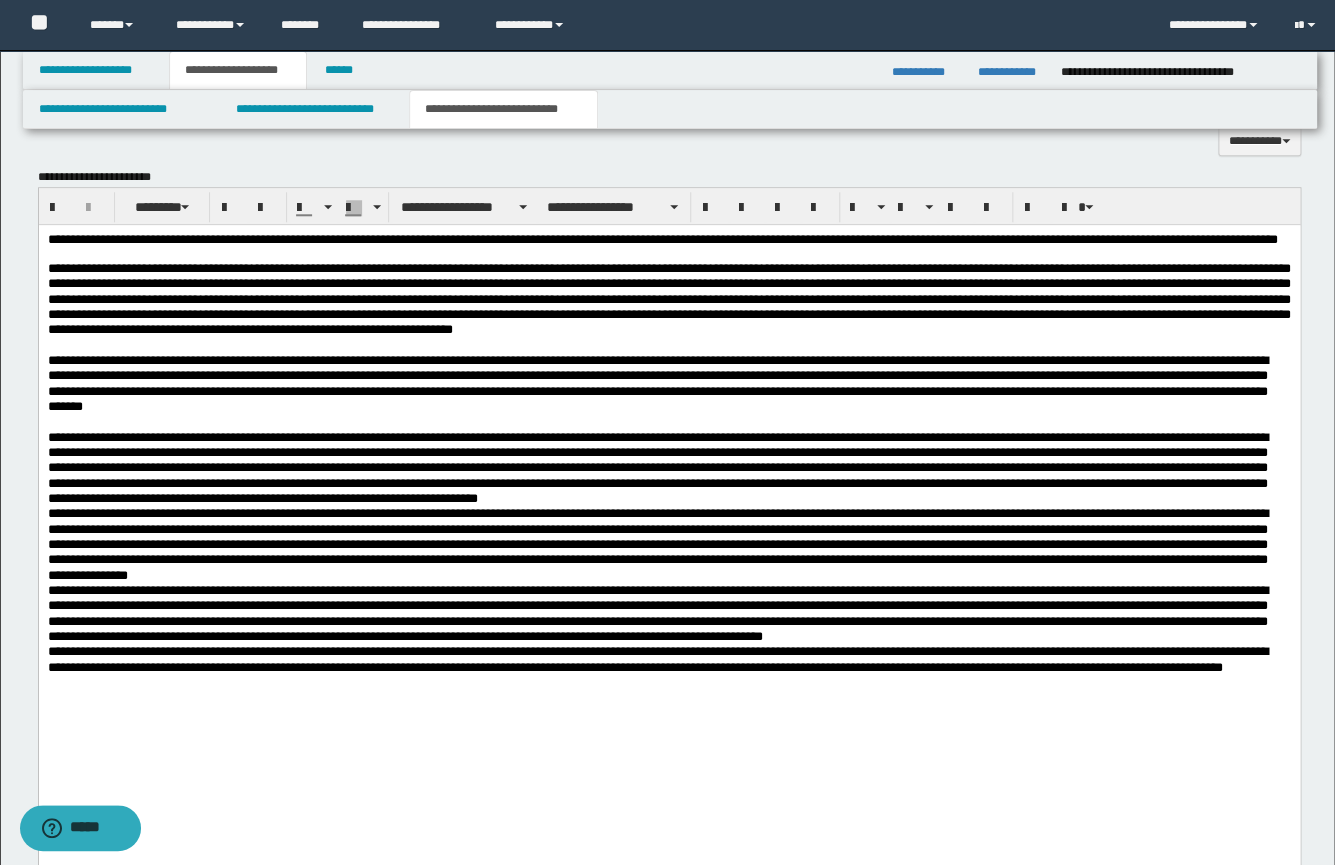 click on "**********" at bounding box center [657, 382] 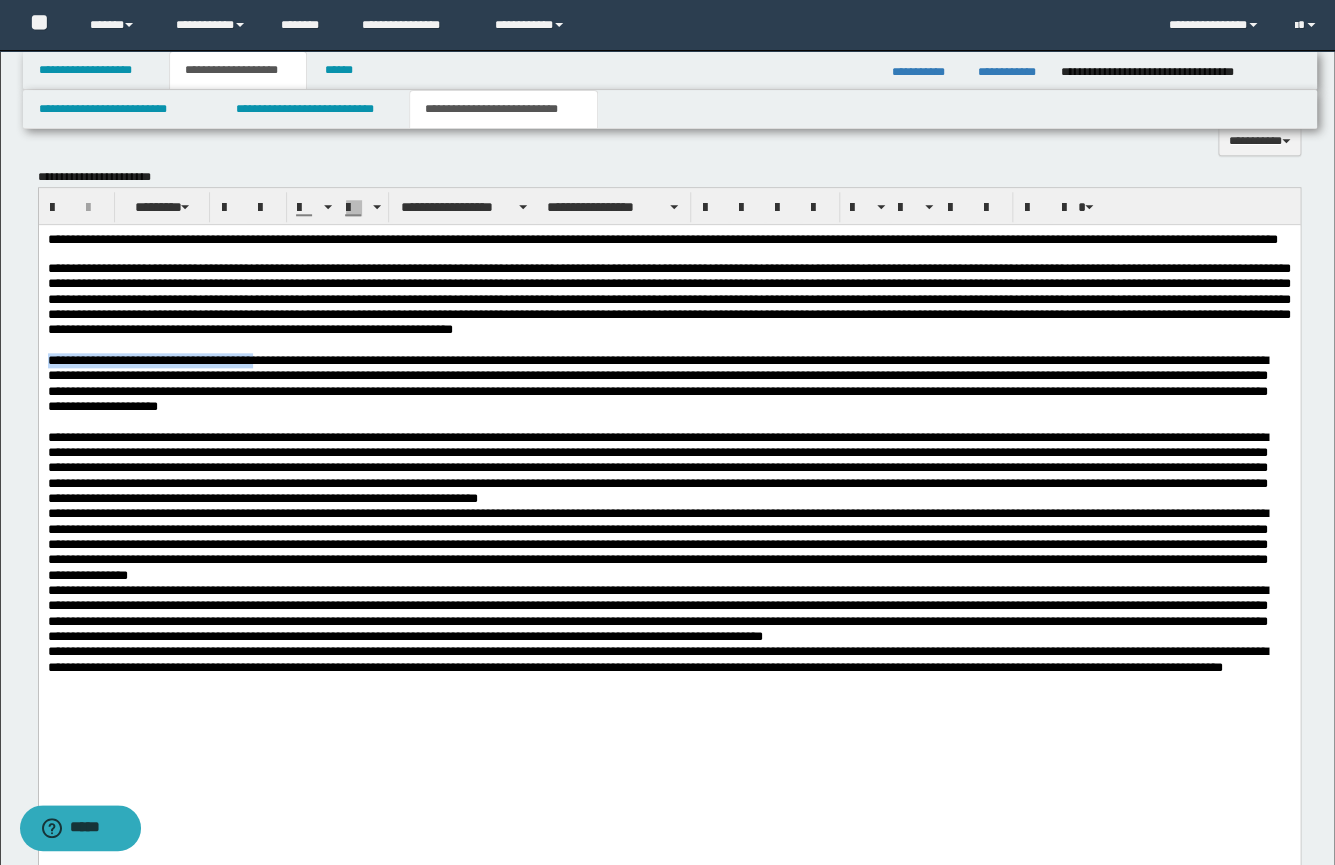 drag, startPoint x: 299, startPoint y: 391, endPoint x: 44, endPoint y: 390, distance: 255.00197 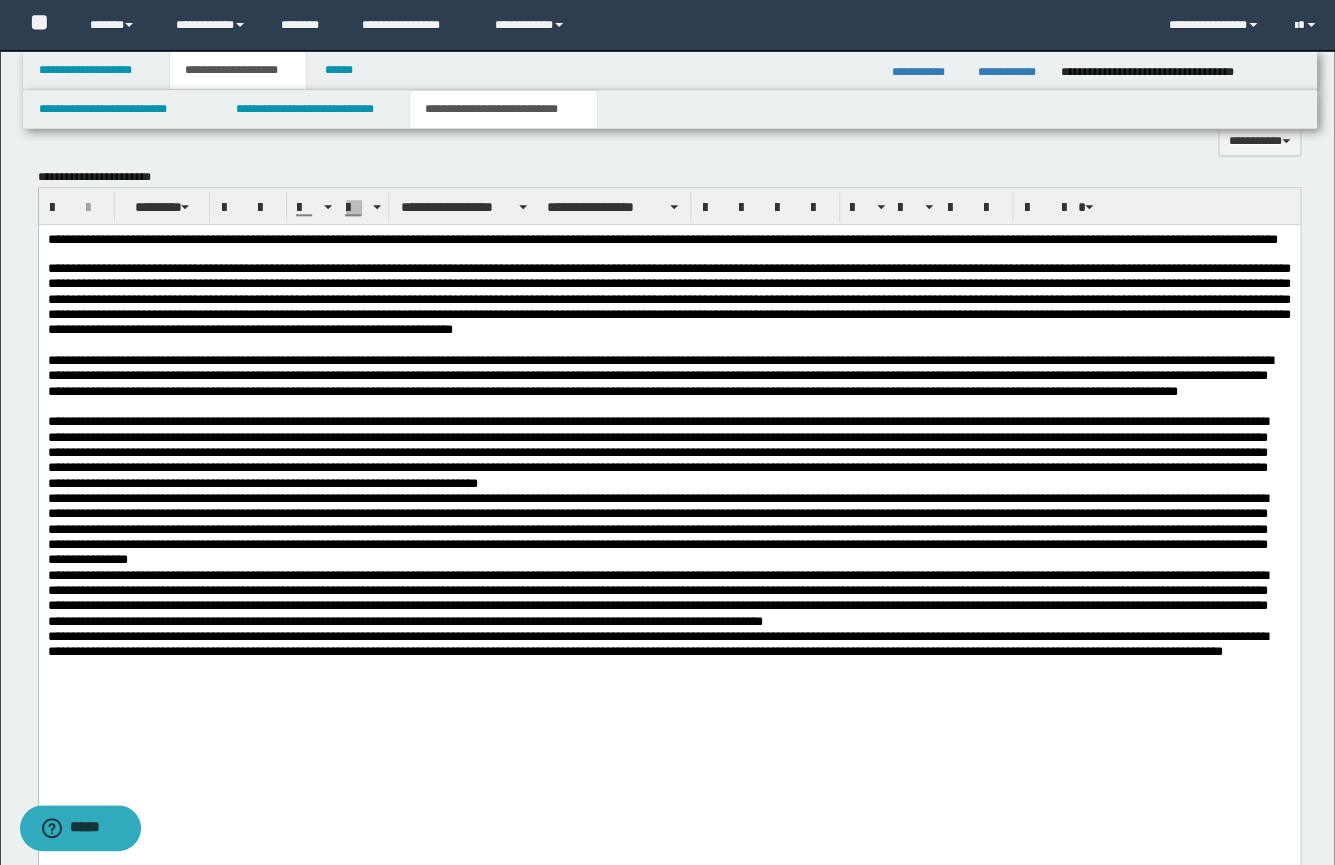 click on "**********" at bounding box center (659, 375) 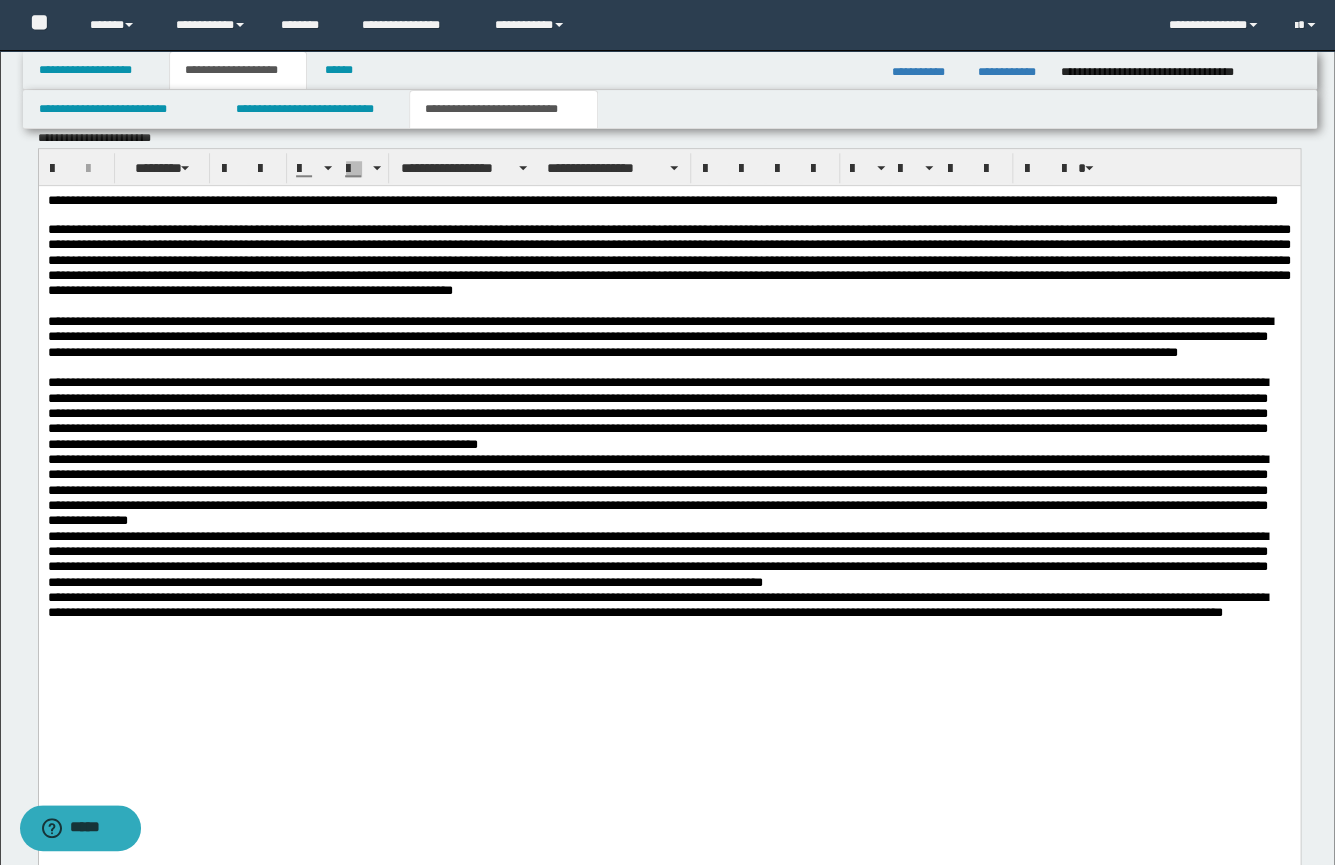 scroll, scrollTop: 688, scrollLeft: 0, axis: vertical 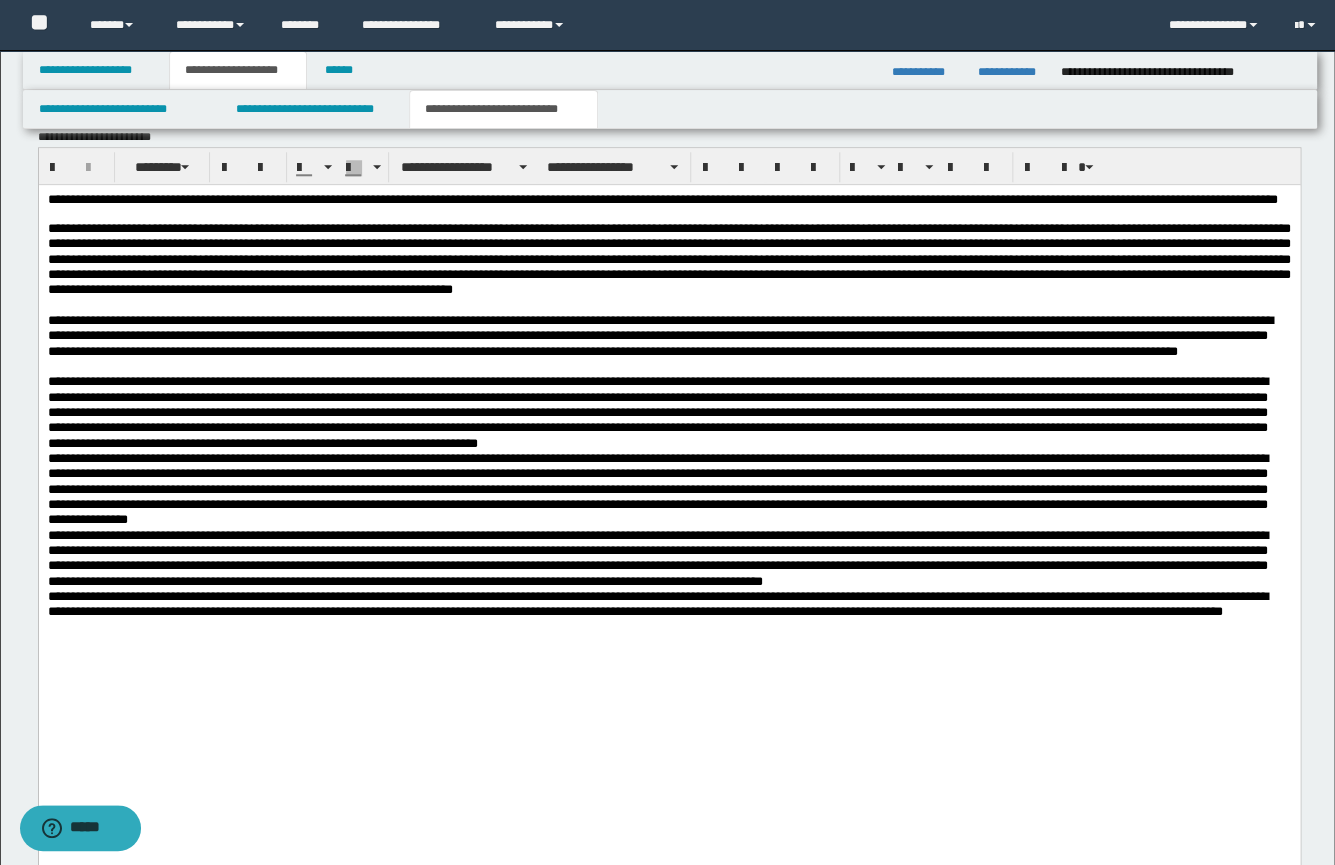click at bounding box center [657, 411] 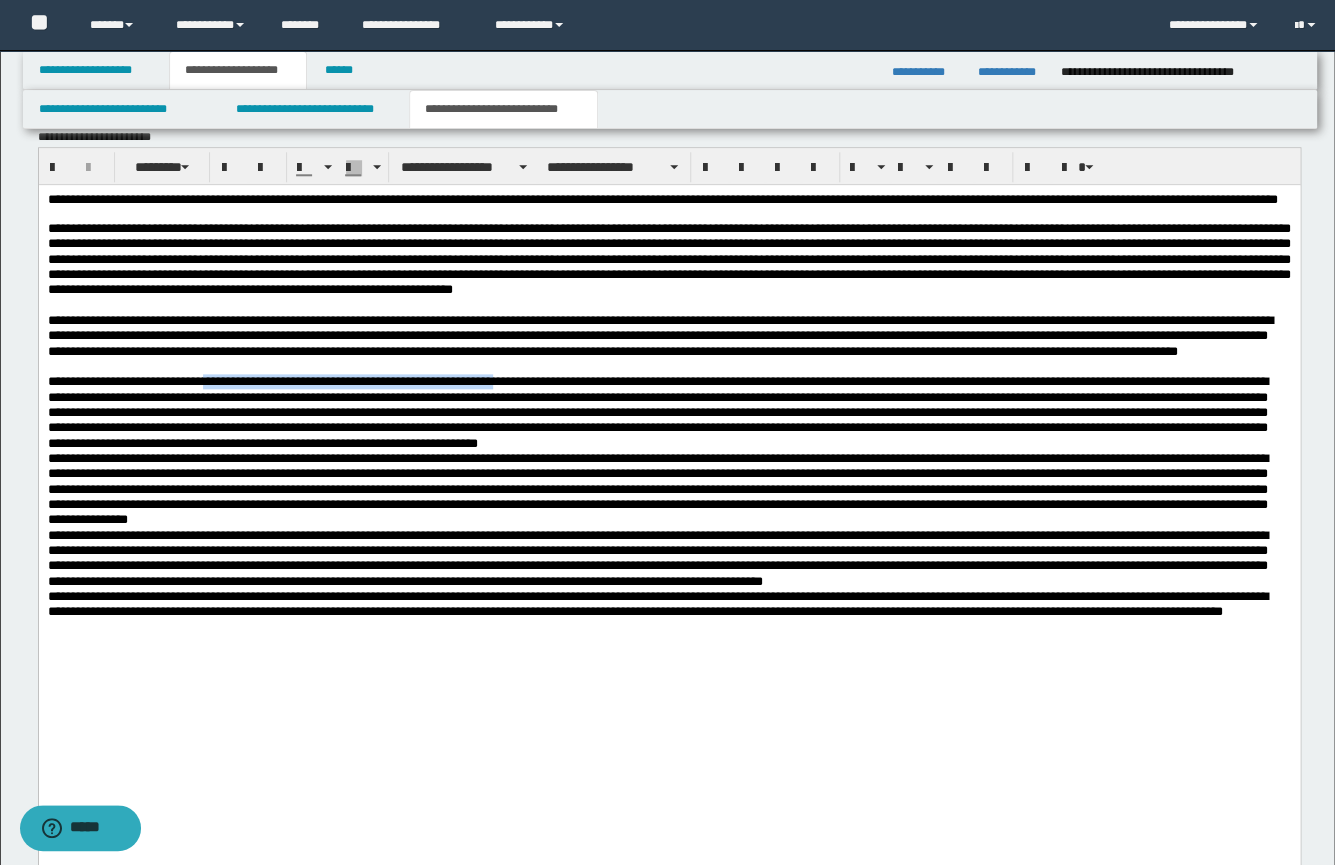 drag, startPoint x: 229, startPoint y: 426, endPoint x: 584, endPoint y: 429, distance: 355.01266 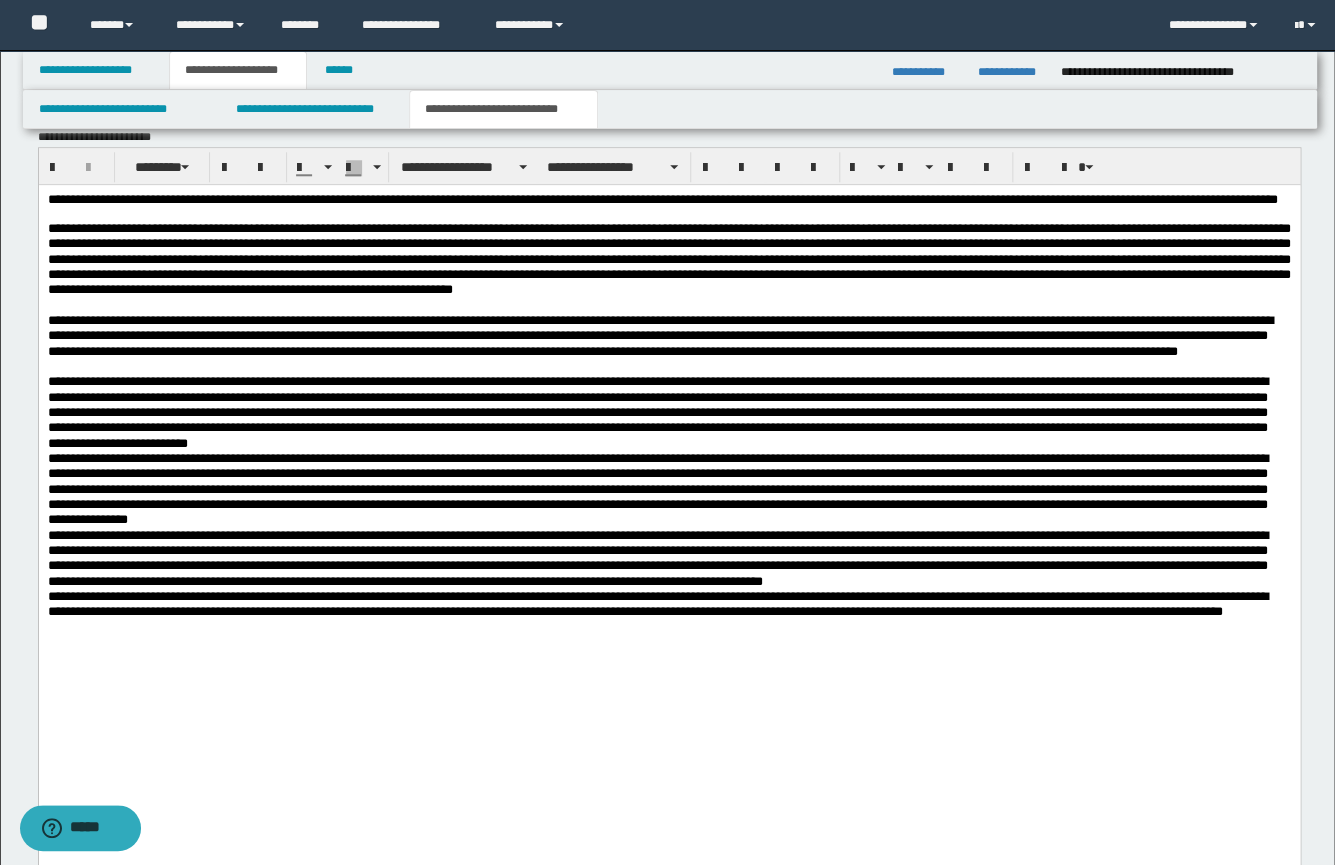 click on "**********" at bounding box center [668, 411] 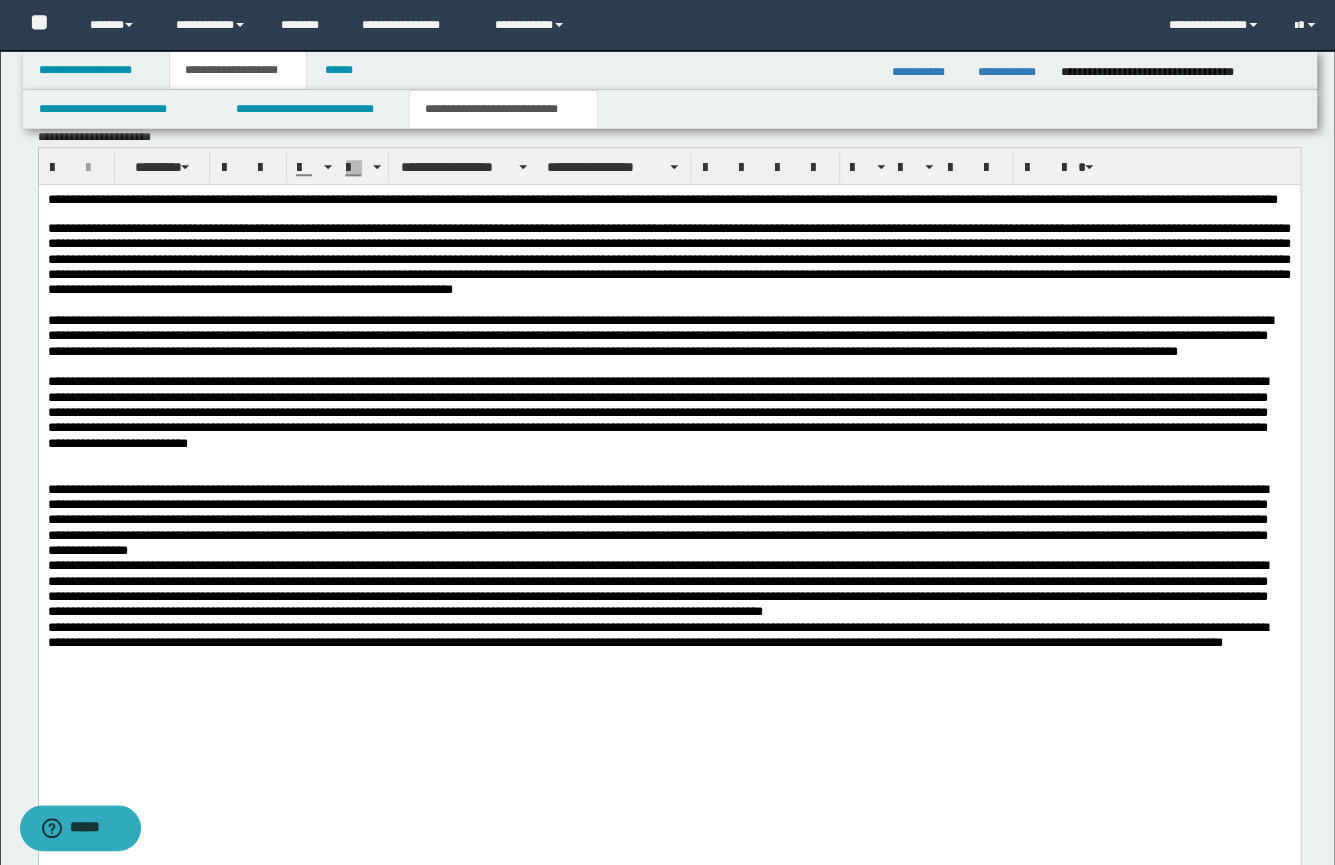 click on "**********" at bounding box center (657, 519) 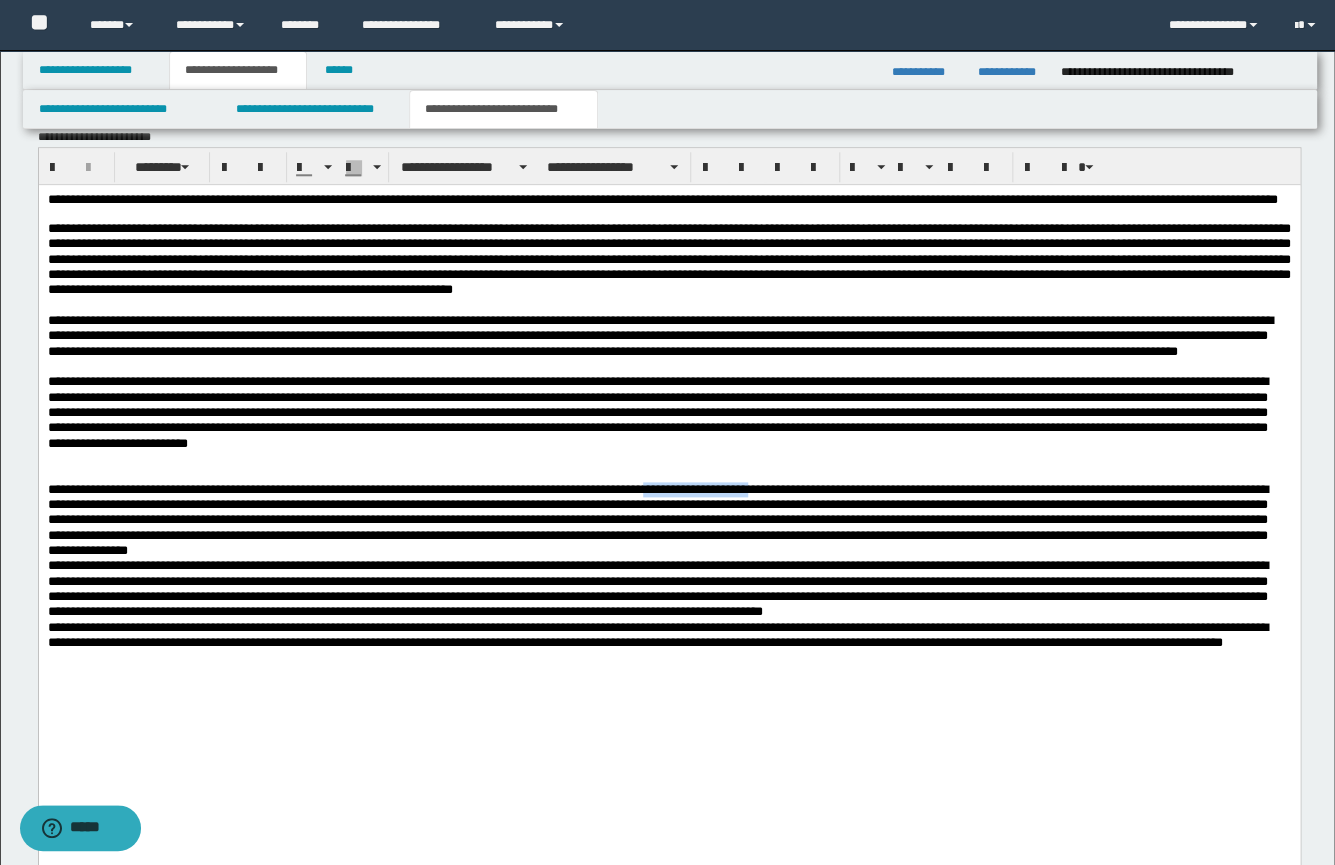 drag, startPoint x: 917, startPoint y: 537, endPoint x: 780, endPoint y: 539, distance: 137.0146 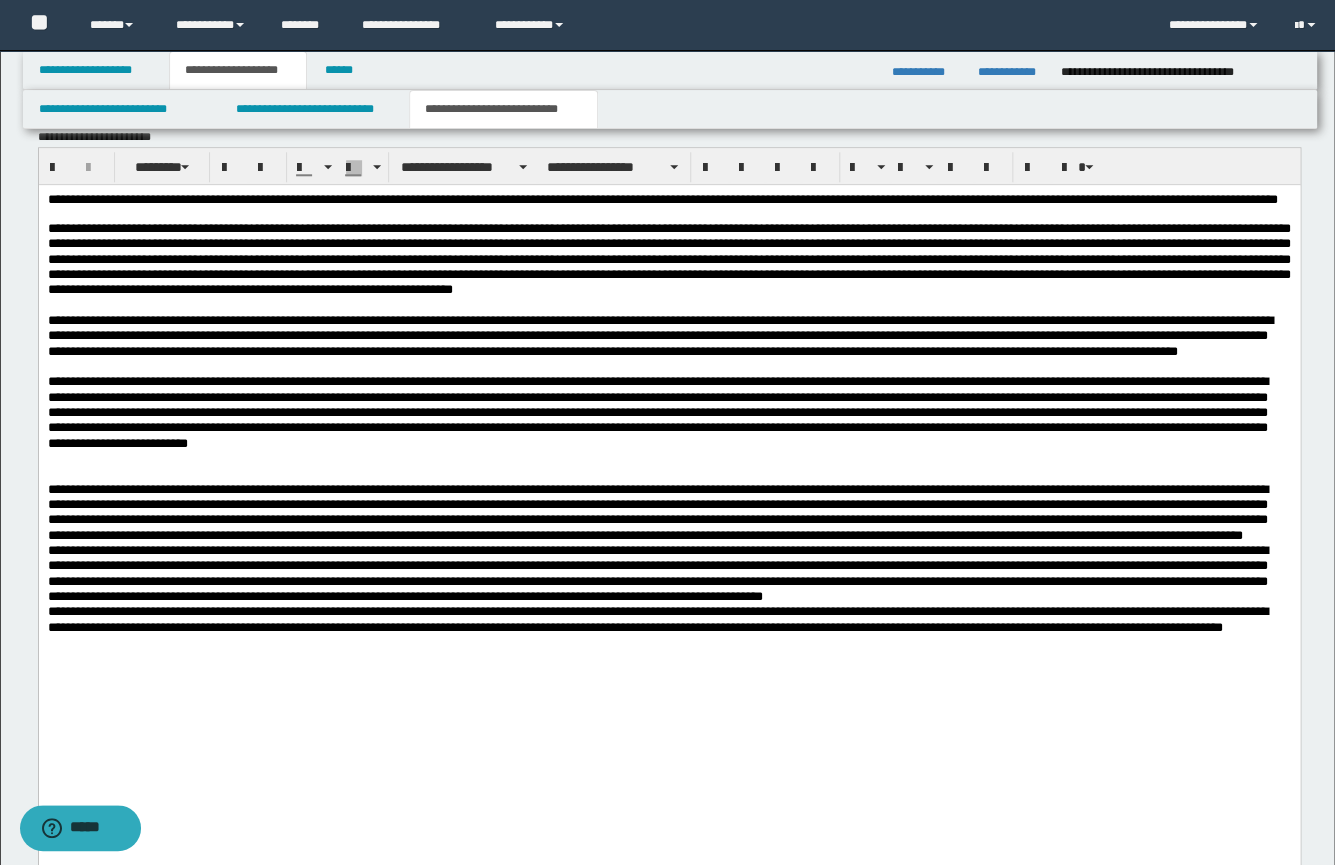 click on "**********" at bounding box center (668, 511) 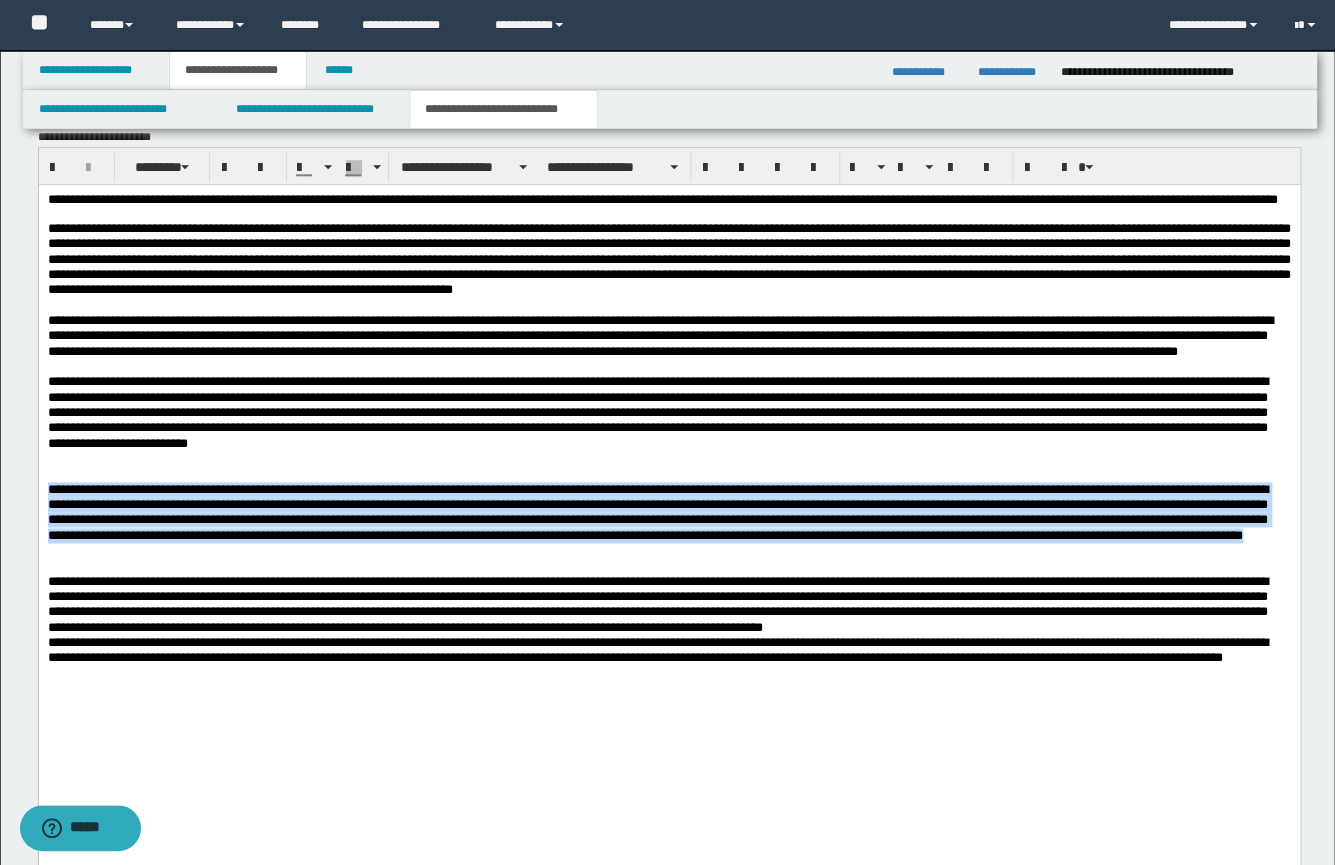 drag, startPoint x: 47, startPoint y: 531, endPoint x: 1032, endPoint y: 582, distance: 986.3194 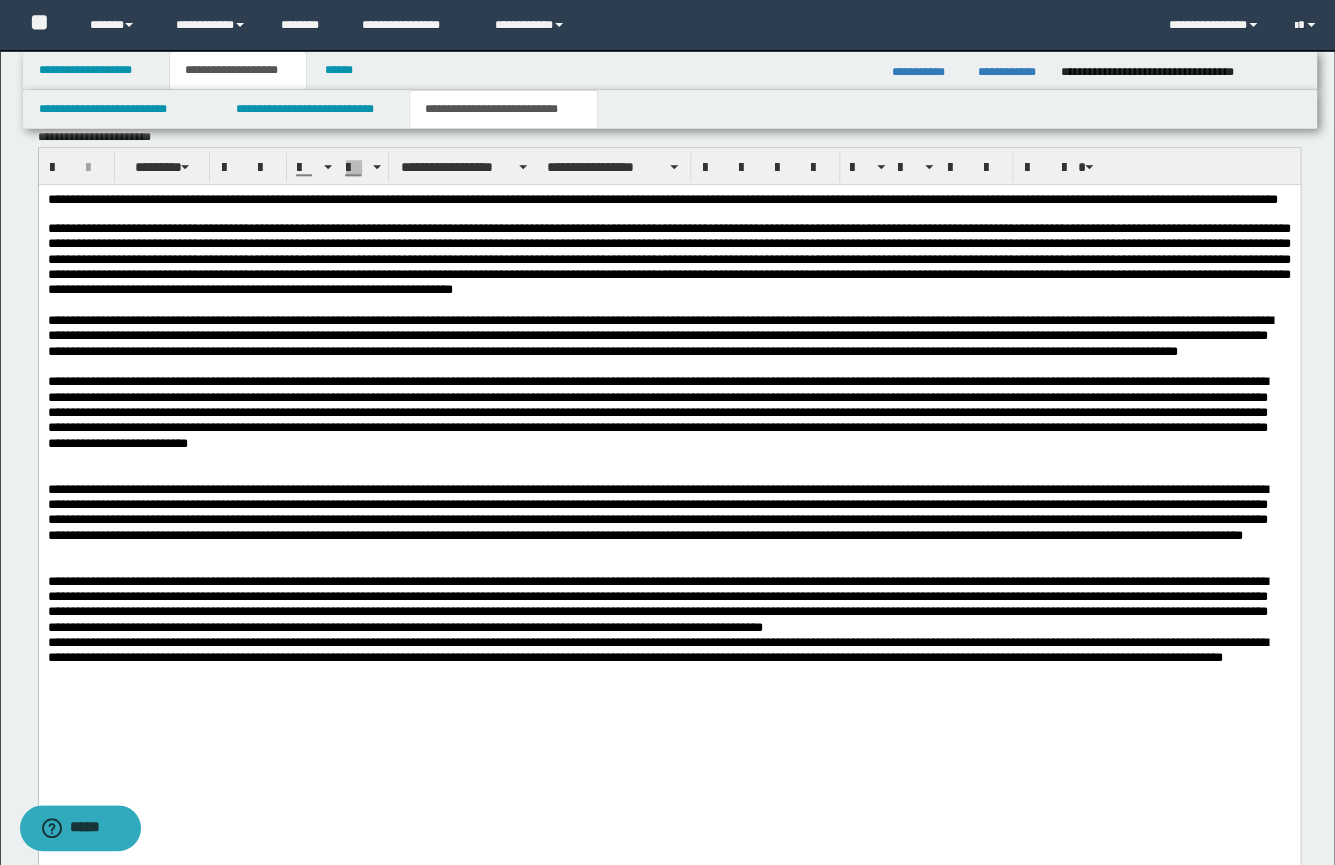 click on "**********" at bounding box center [657, 603] 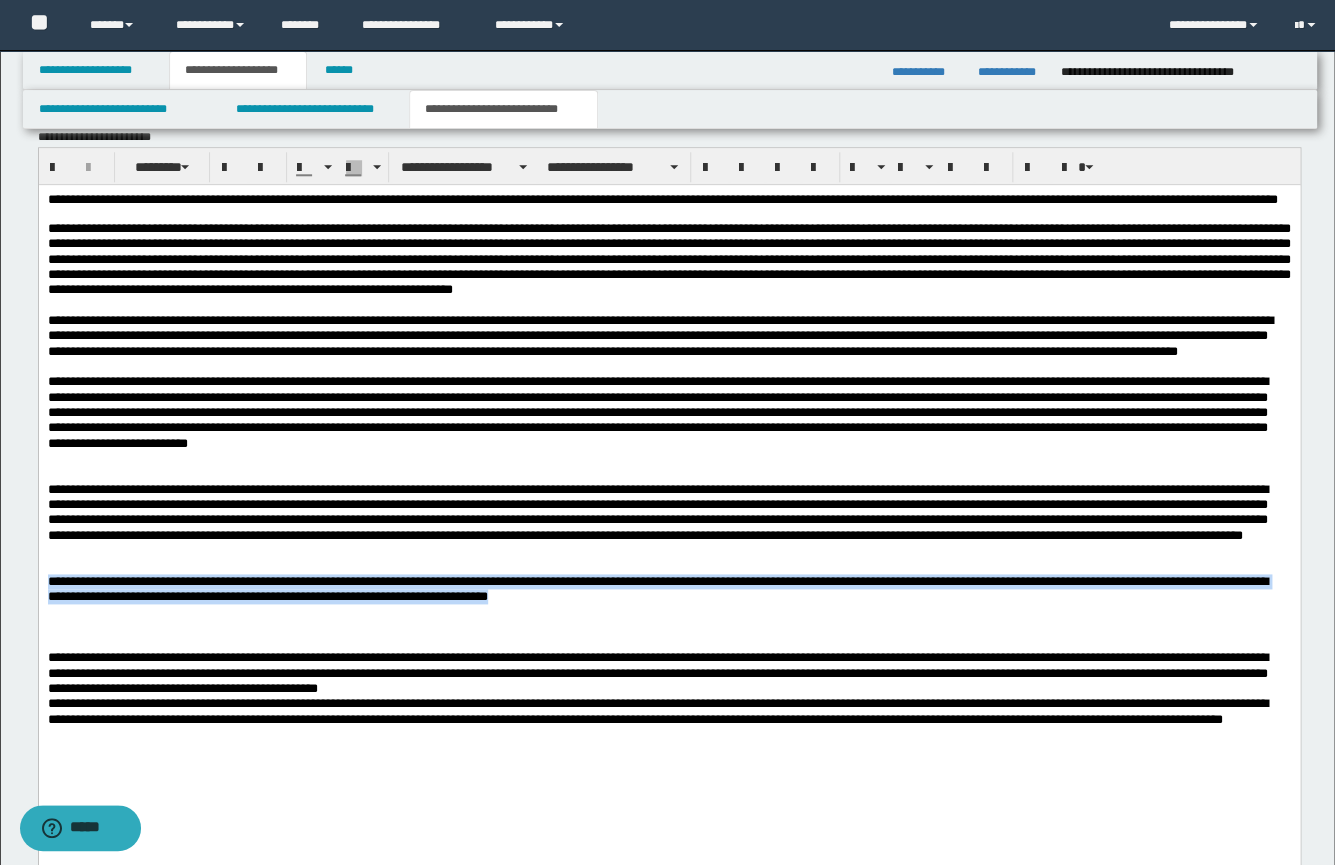 drag, startPoint x: 833, startPoint y: 660, endPoint x: 35, endPoint y: 635, distance: 798.3915 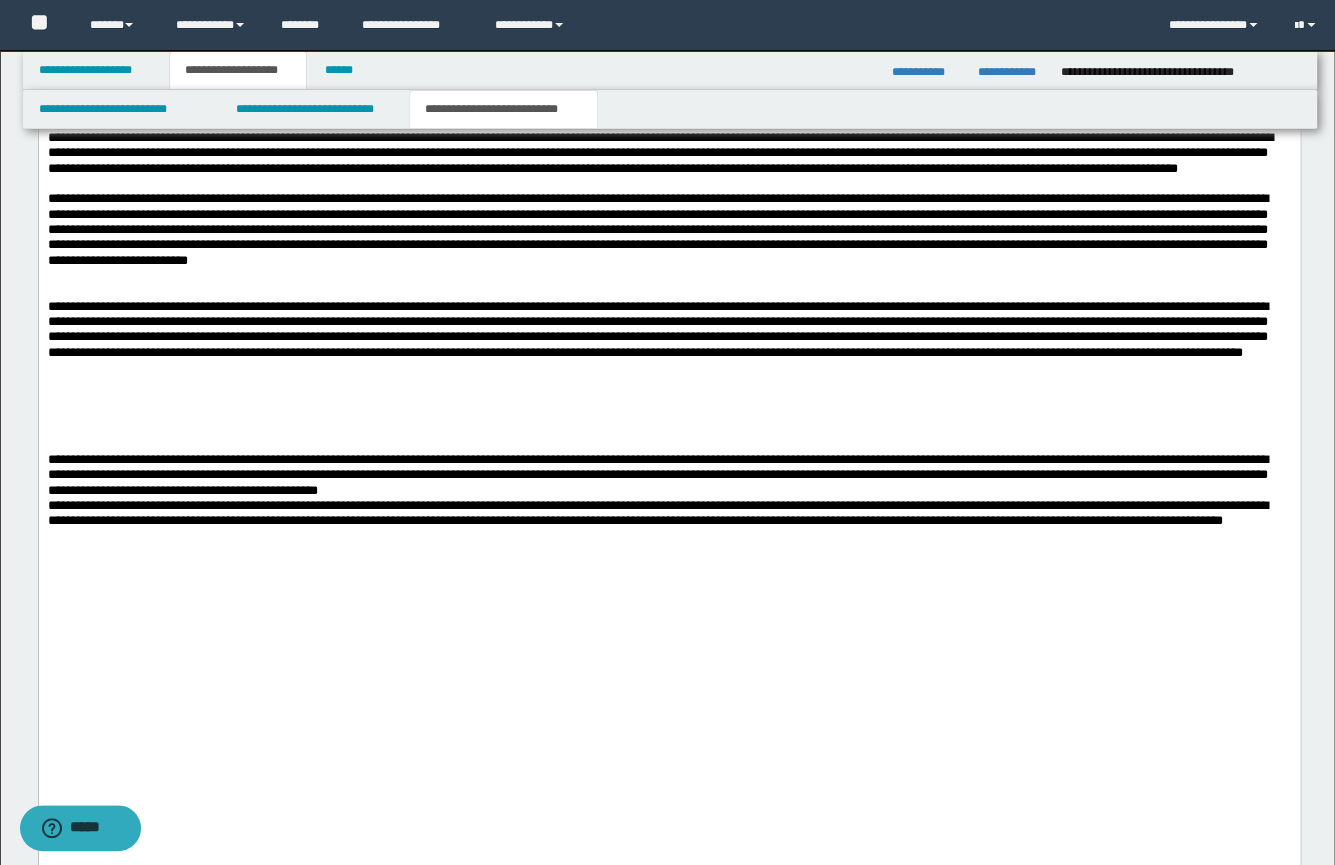 scroll, scrollTop: 889, scrollLeft: 0, axis: vertical 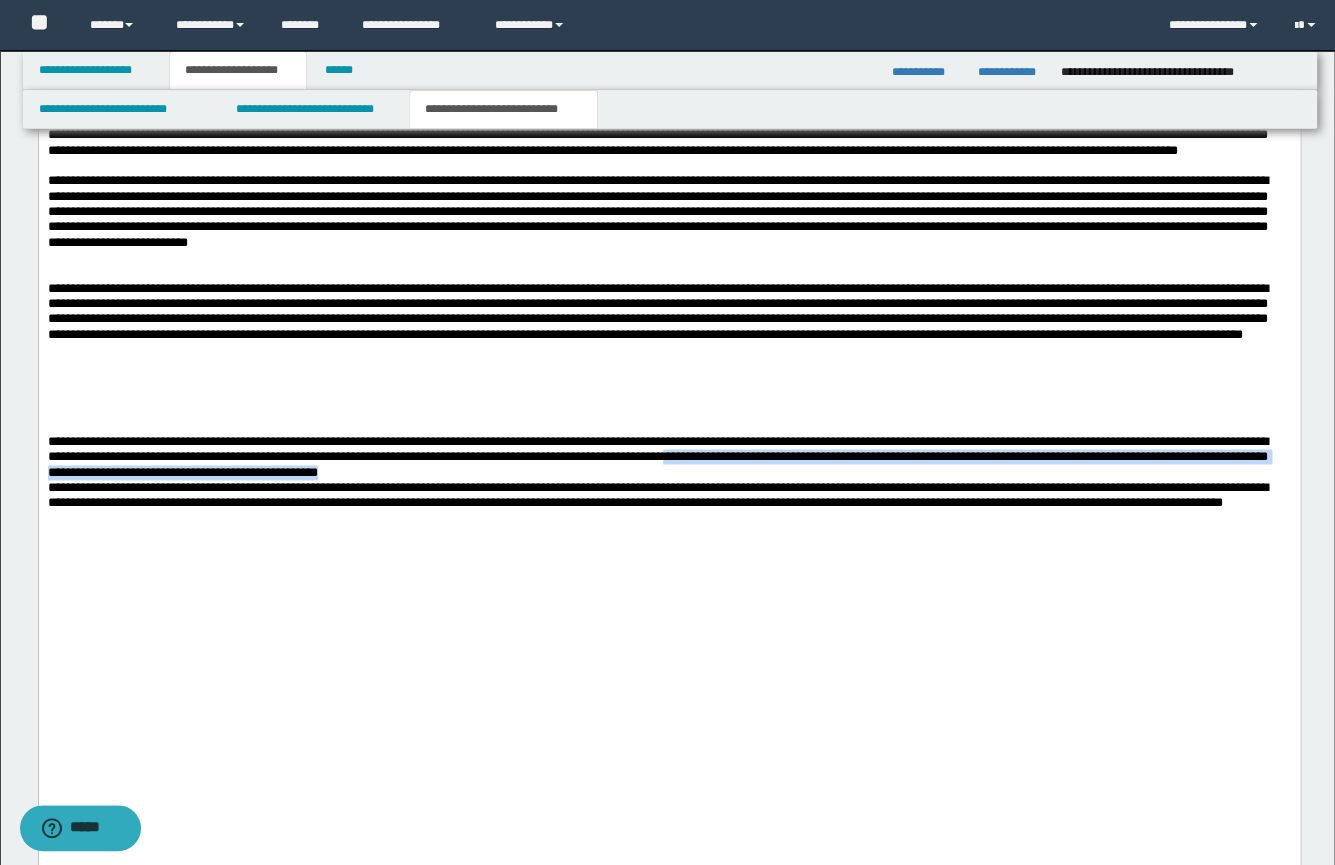 drag, startPoint x: 1016, startPoint y: 517, endPoint x: 402, endPoint y: 540, distance: 614.4306 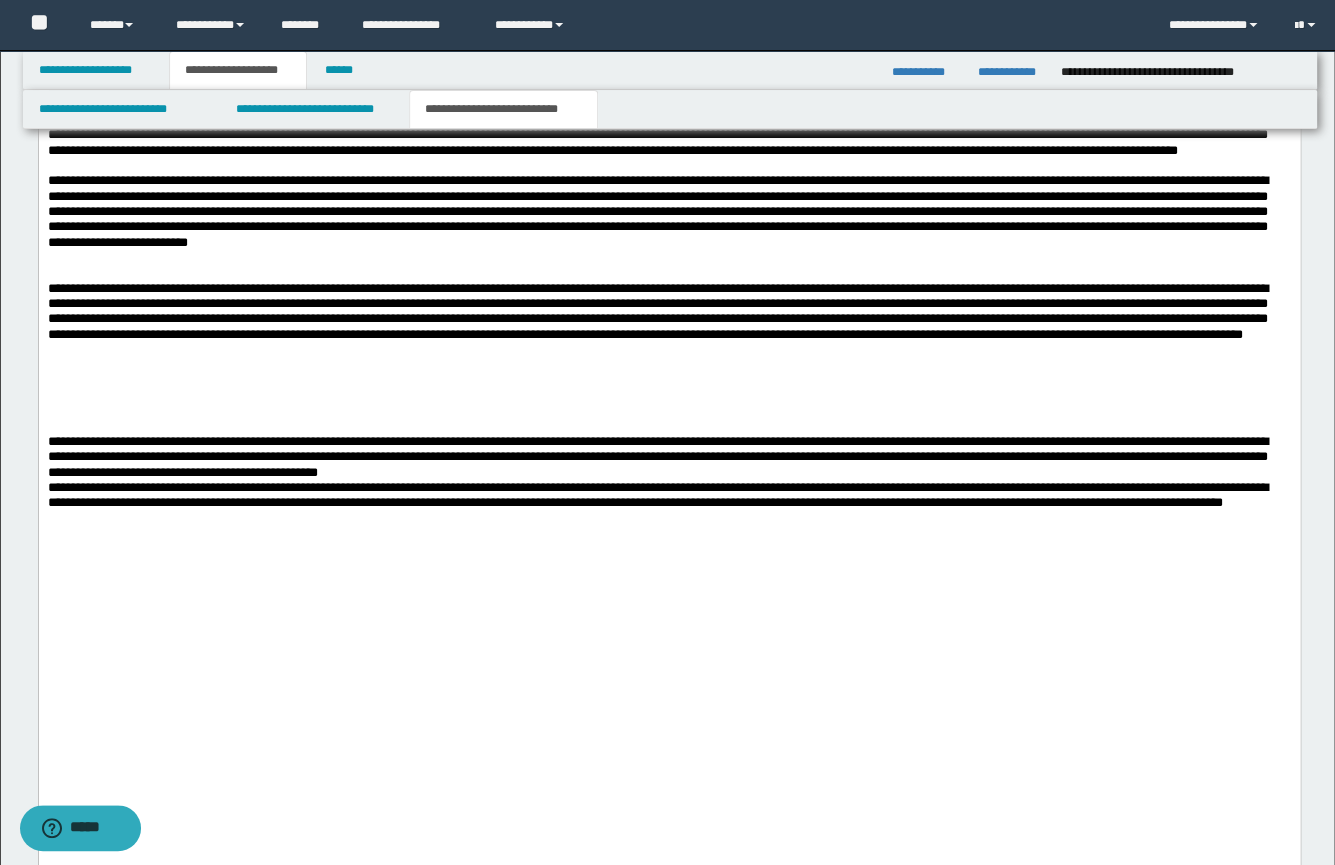 click on "**********" at bounding box center [657, 495] 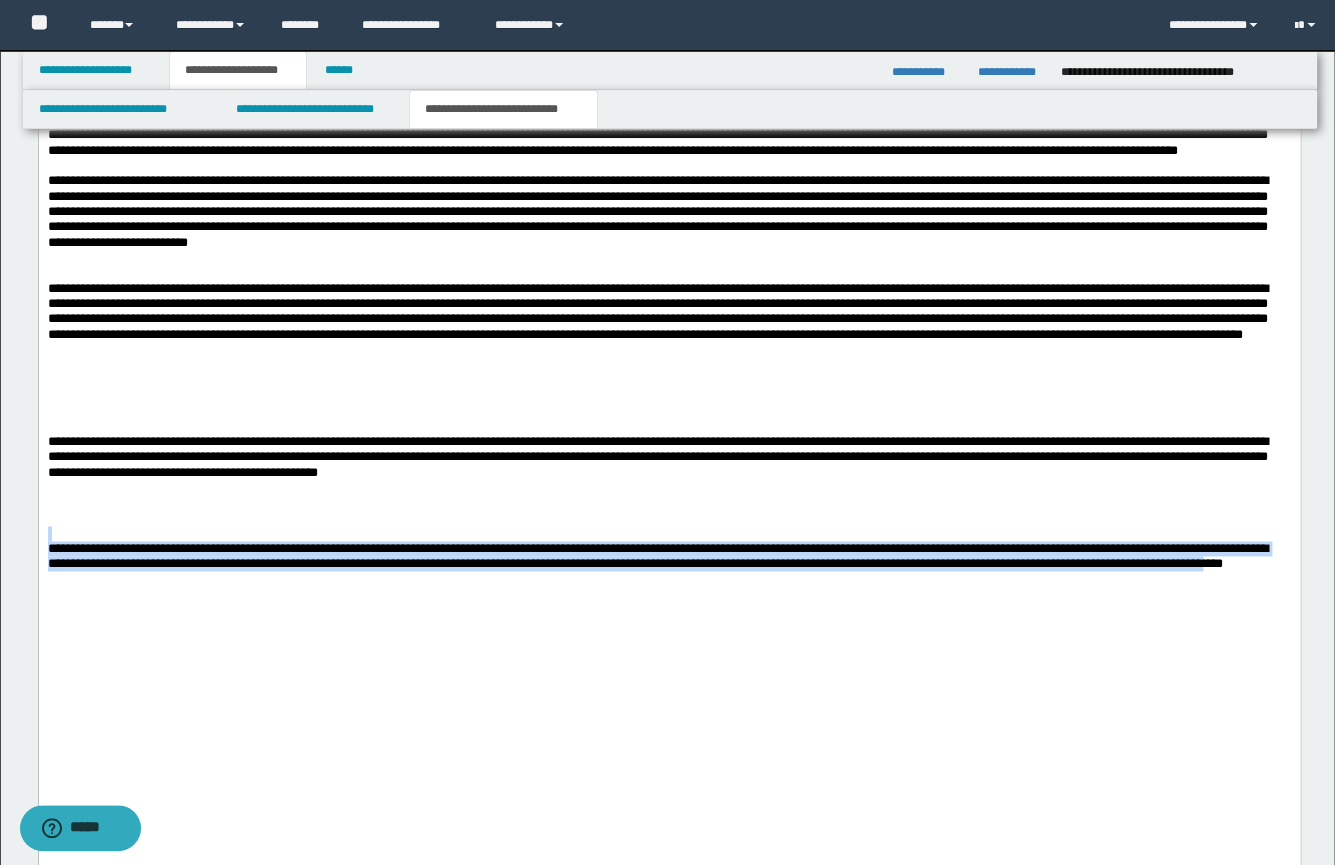 drag, startPoint x: 373, startPoint y: 631, endPoint x: 260, endPoint y: 648, distance: 114.27161 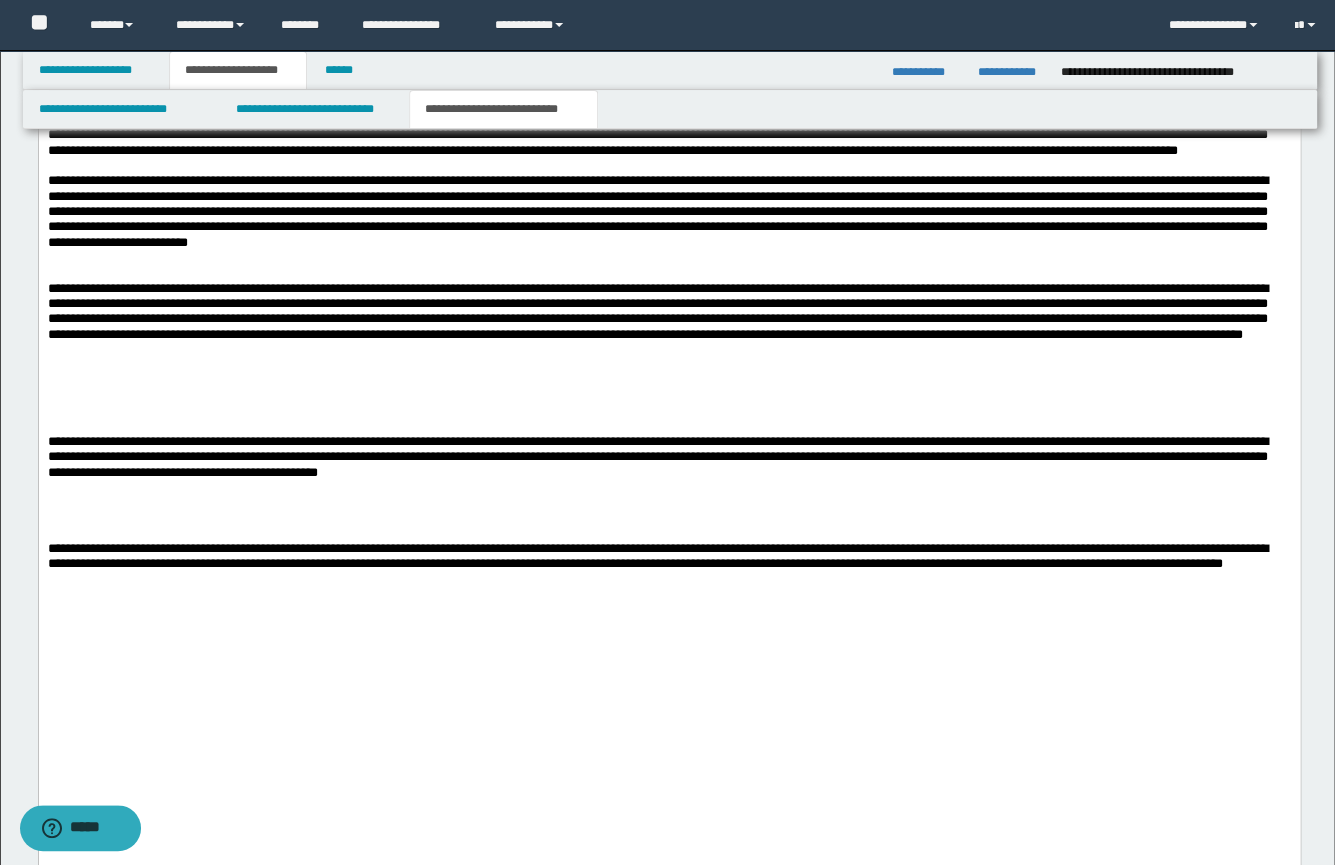 click at bounding box center (668, 579) 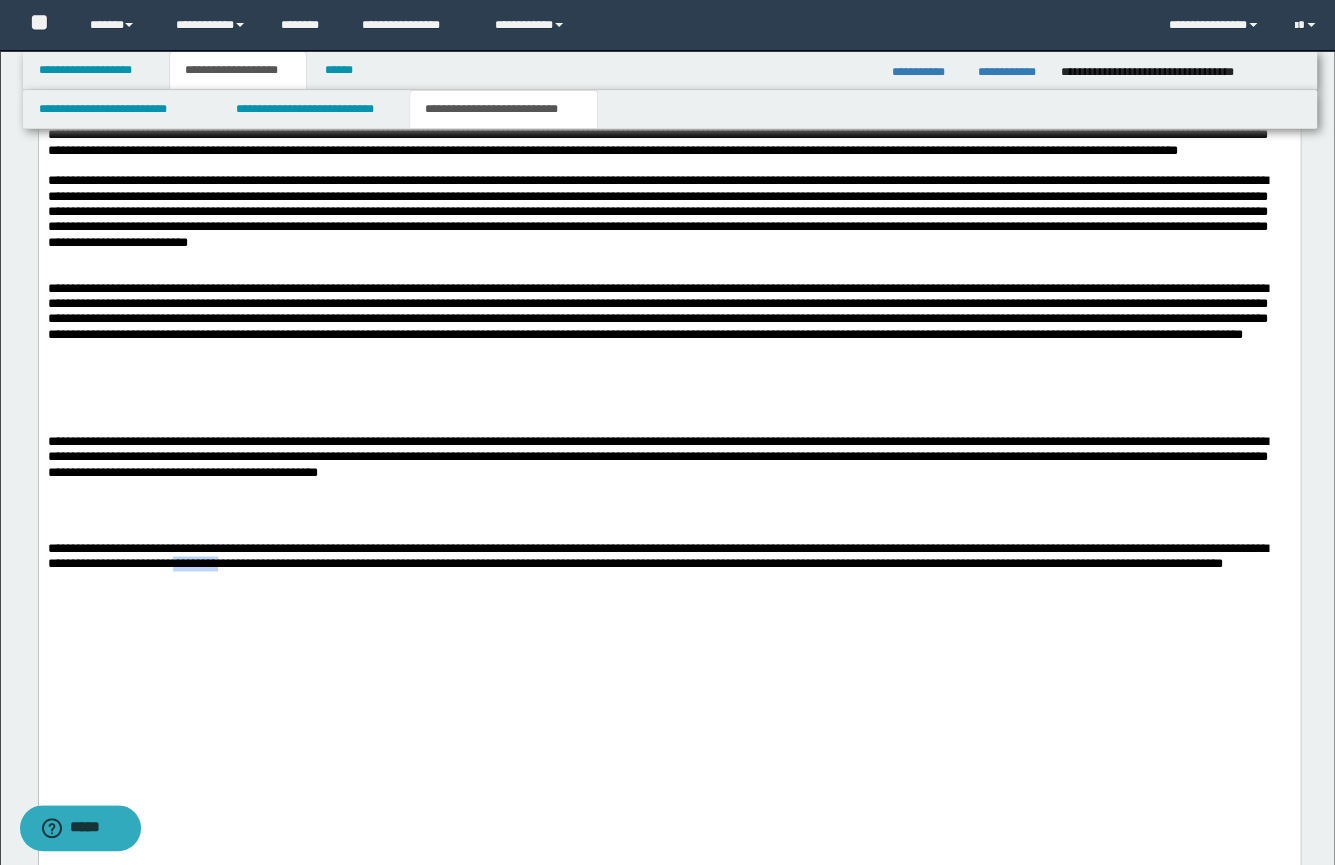 drag, startPoint x: 510, startPoint y: 619, endPoint x: 460, endPoint y: 626, distance: 50.48762 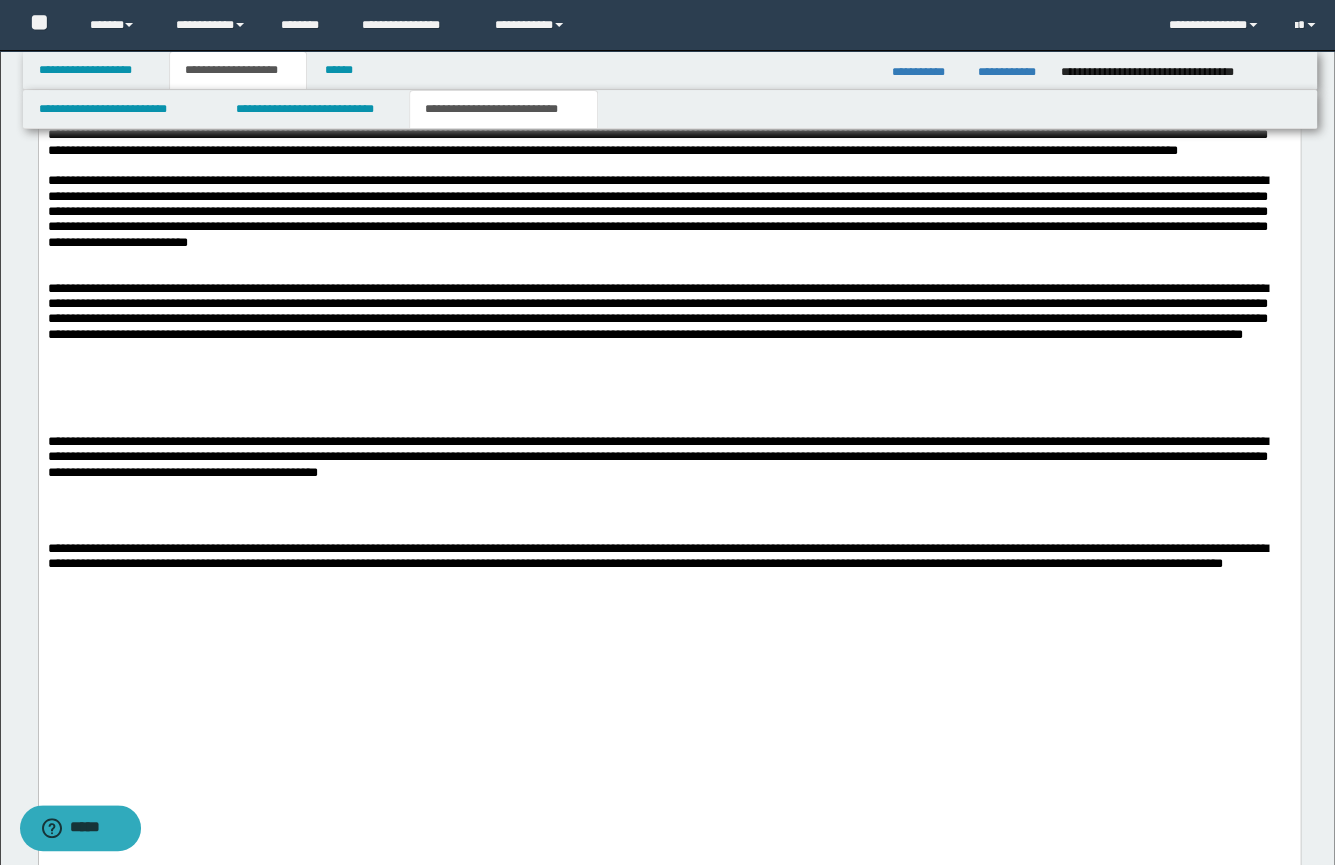click on "**********" at bounding box center (668, 556) 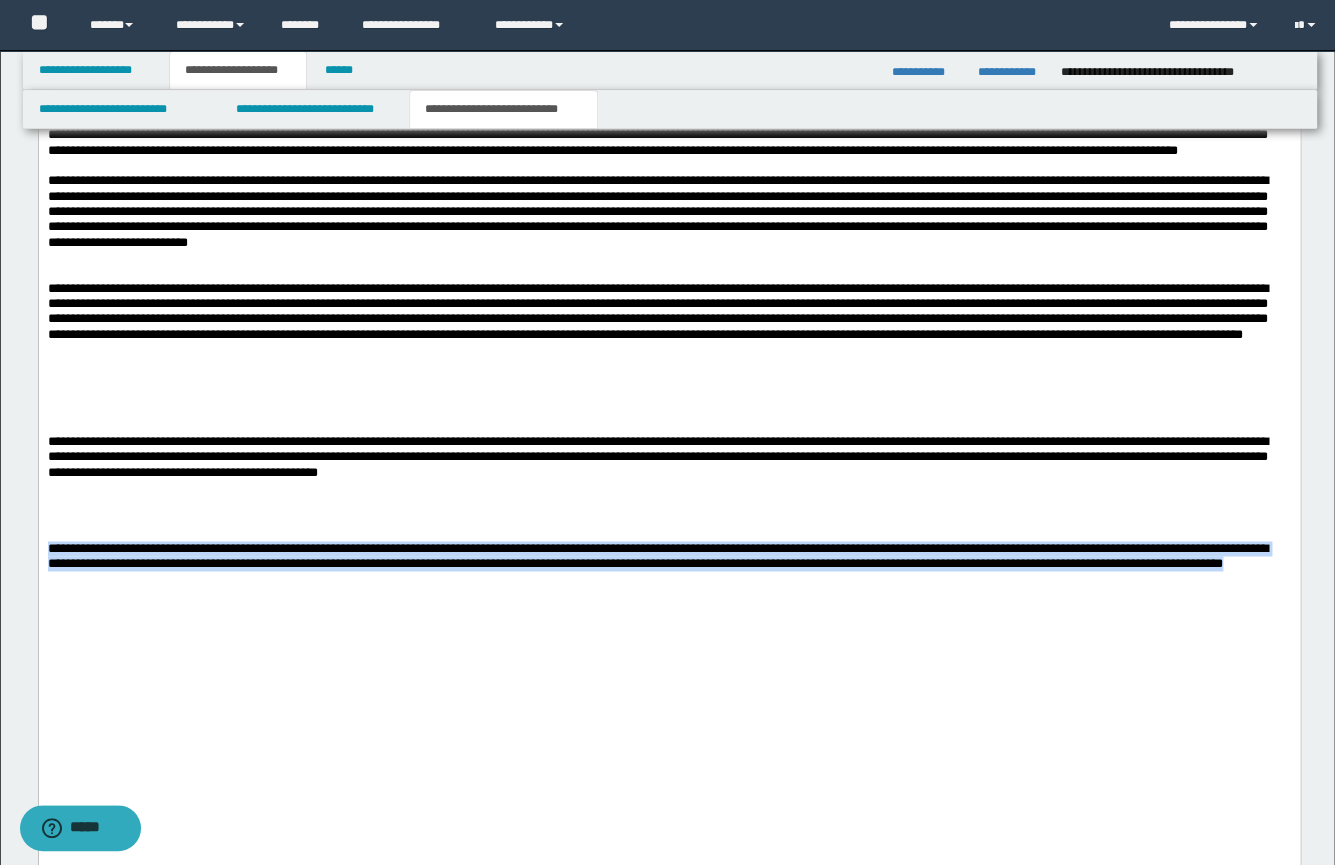 drag, startPoint x: 484, startPoint y: 642, endPoint x: 65, endPoint y: 609, distance: 420.29752 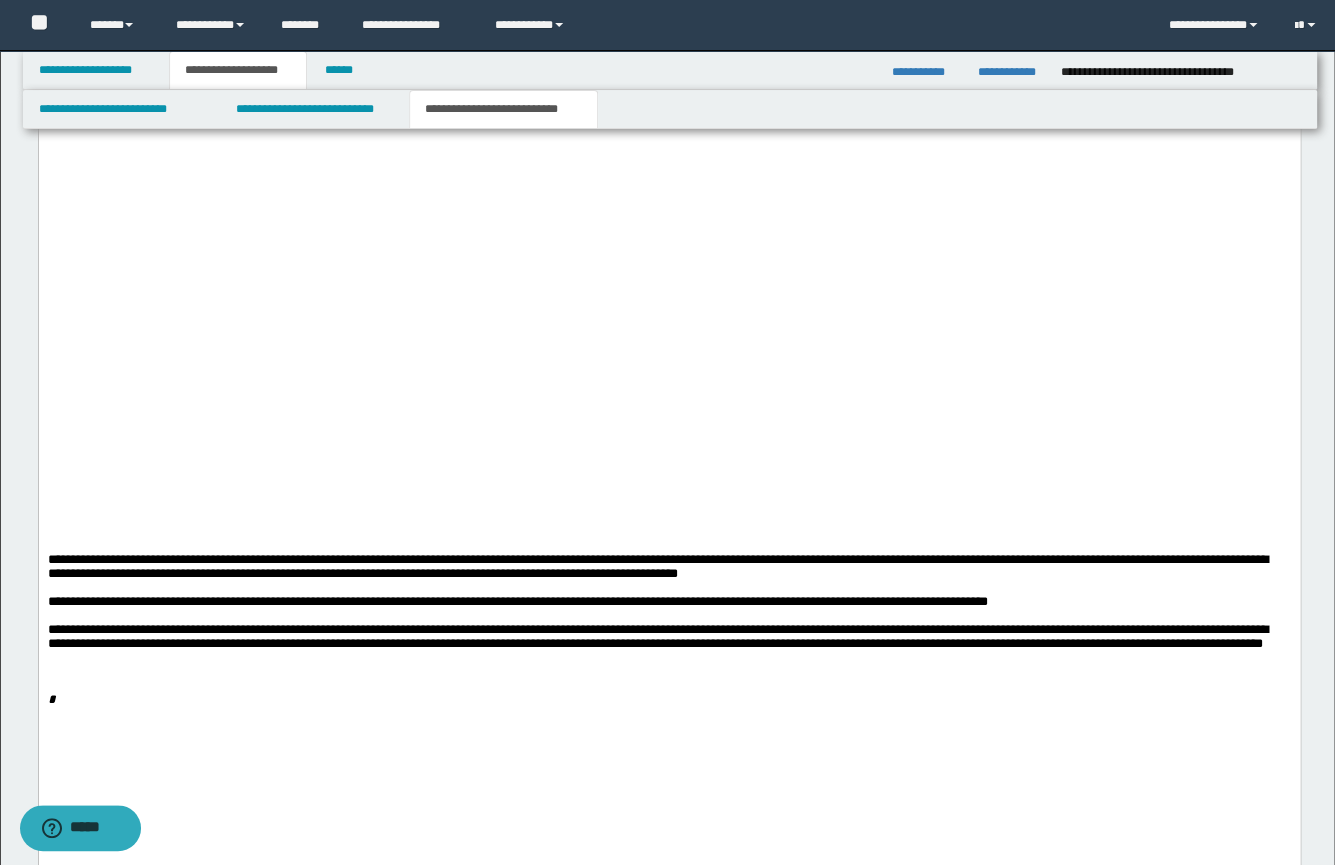 scroll, scrollTop: 1422, scrollLeft: 0, axis: vertical 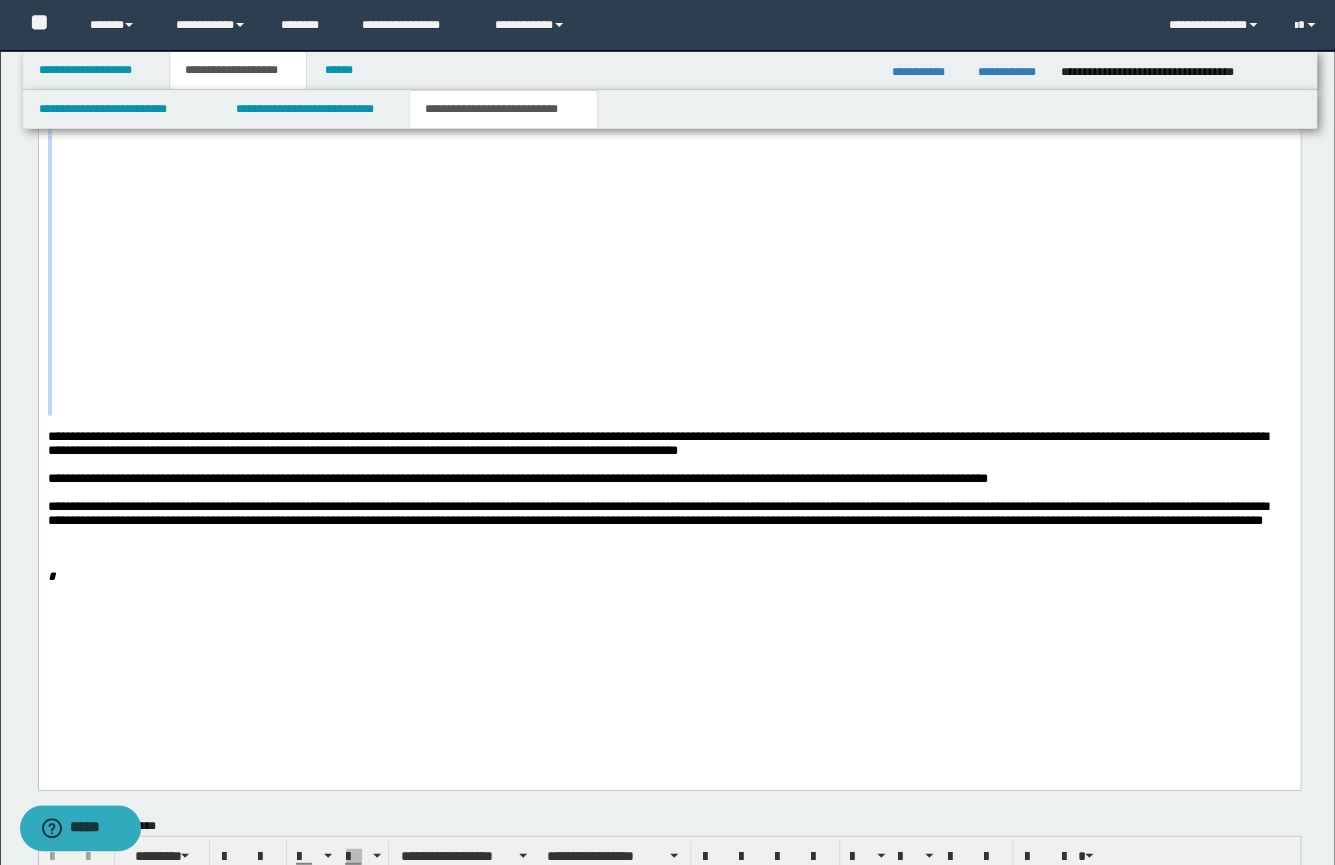 drag, startPoint x: 82, startPoint y: 483, endPoint x: 162, endPoint y: 178, distance: 315.3173 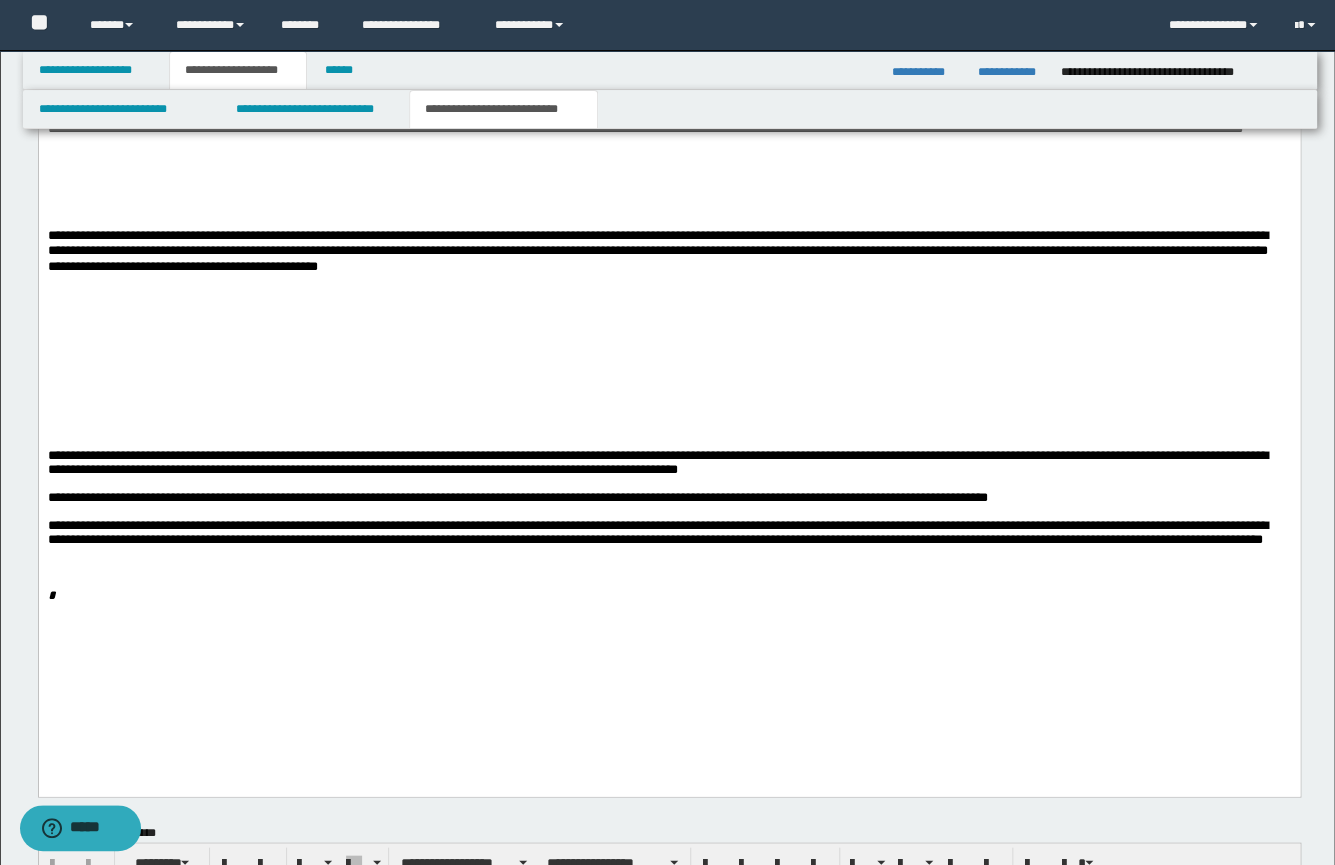 scroll, scrollTop: 1094, scrollLeft: 0, axis: vertical 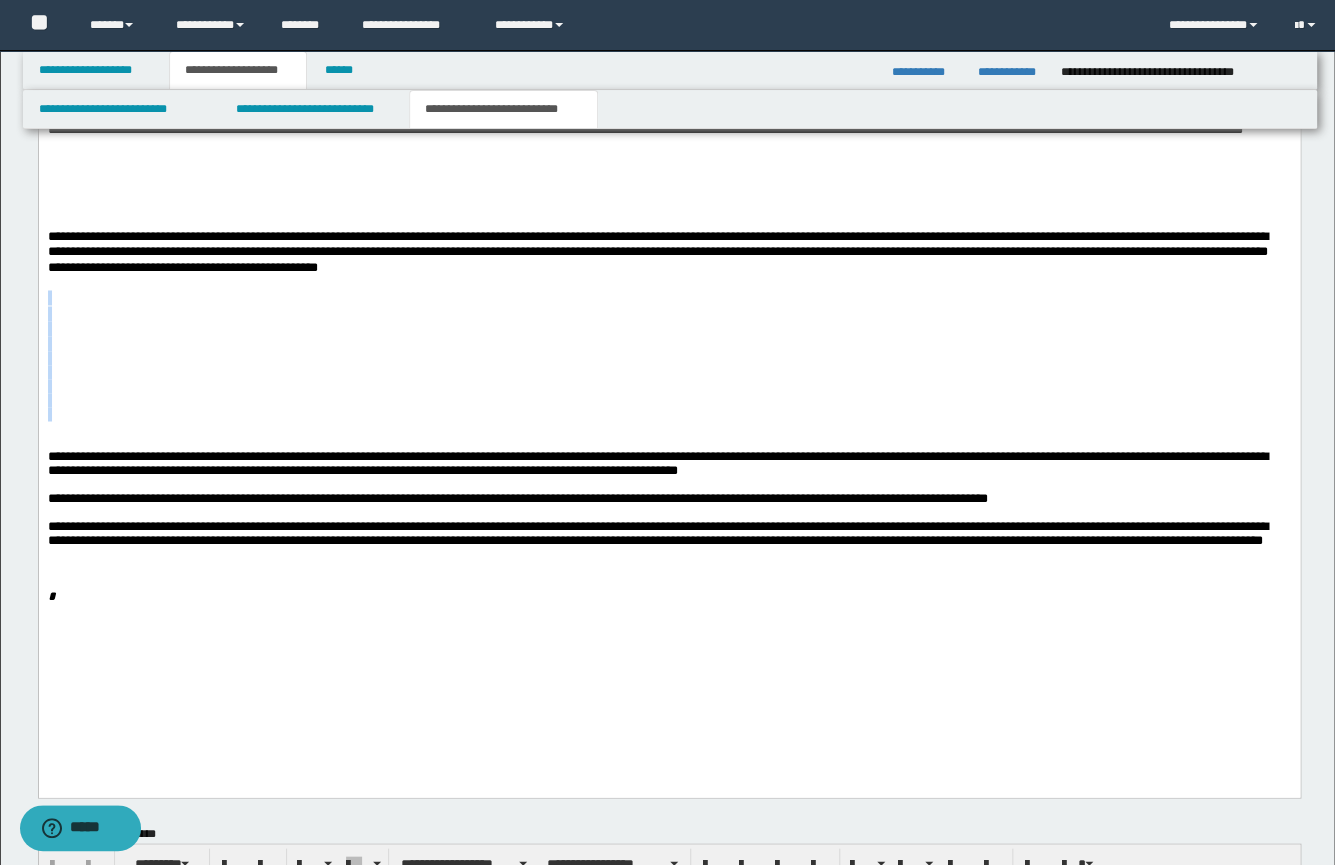 drag, startPoint x: 75, startPoint y: 496, endPoint x: 65, endPoint y: 365, distance: 131.38112 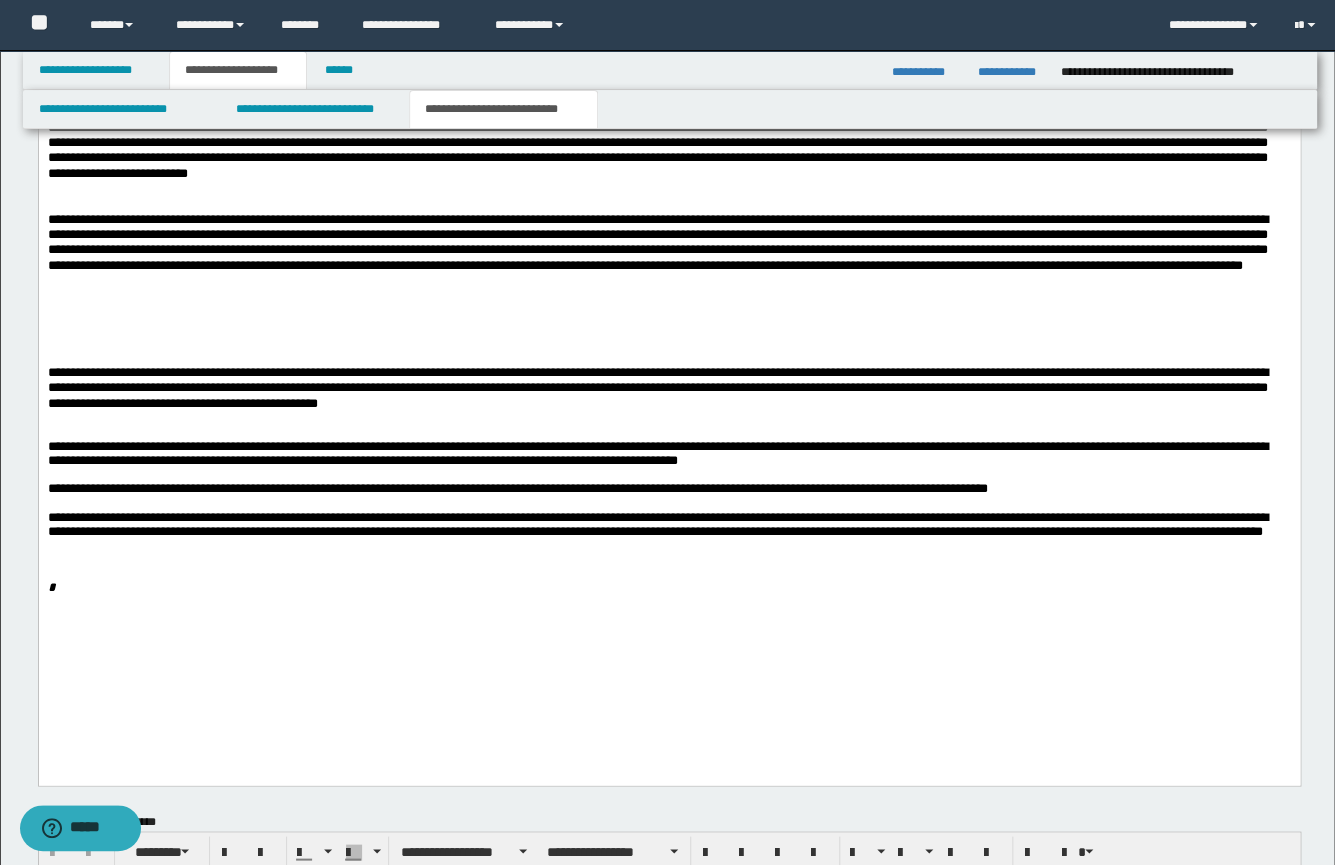 scroll, scrollTop: 939, scrollLeft: 0, axis: vertical 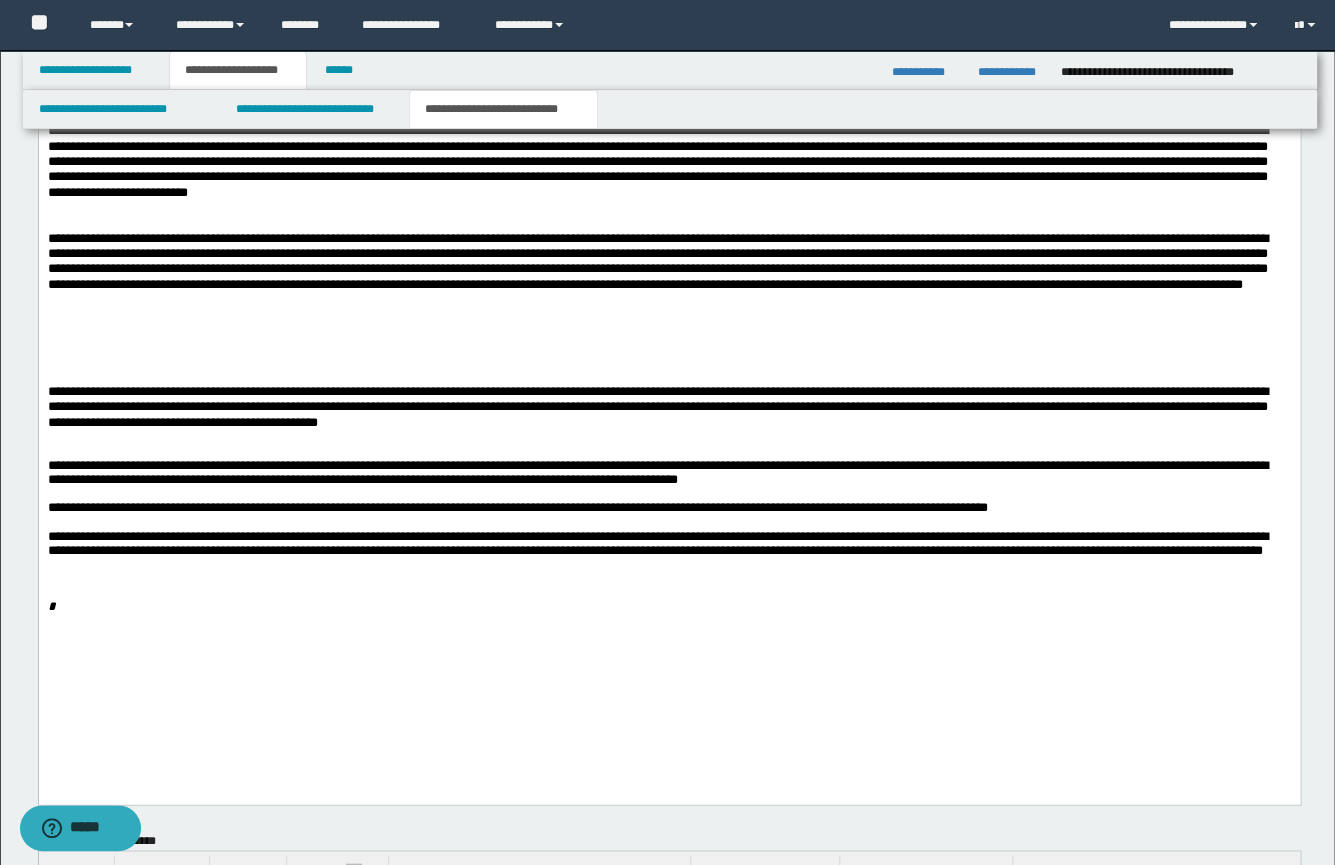 click on "**********" at bounding box center [668, 473] 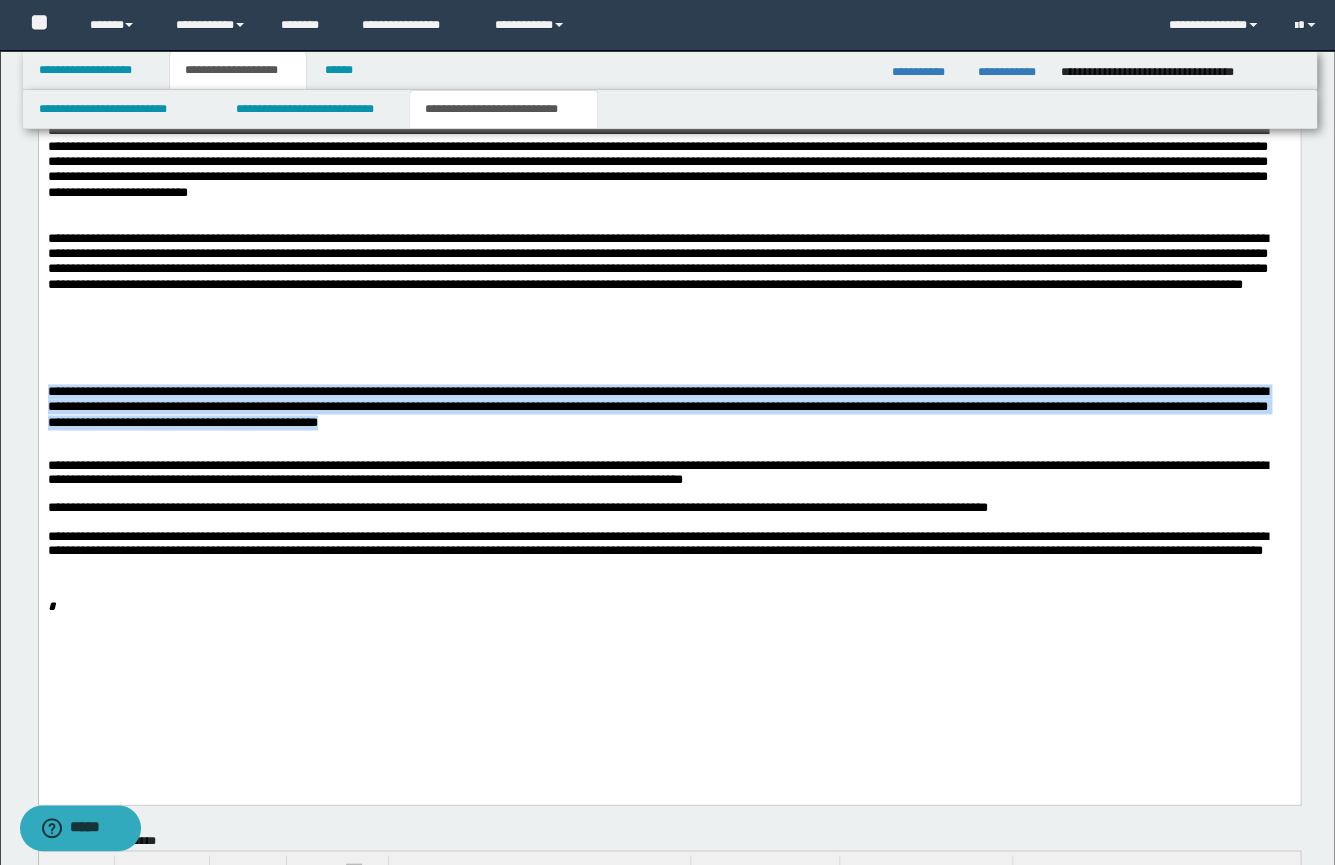 drag, startPoint x: 669, startPoint y: 484, endPoint x: 52, endPoint y: 451, distance: 617.88184 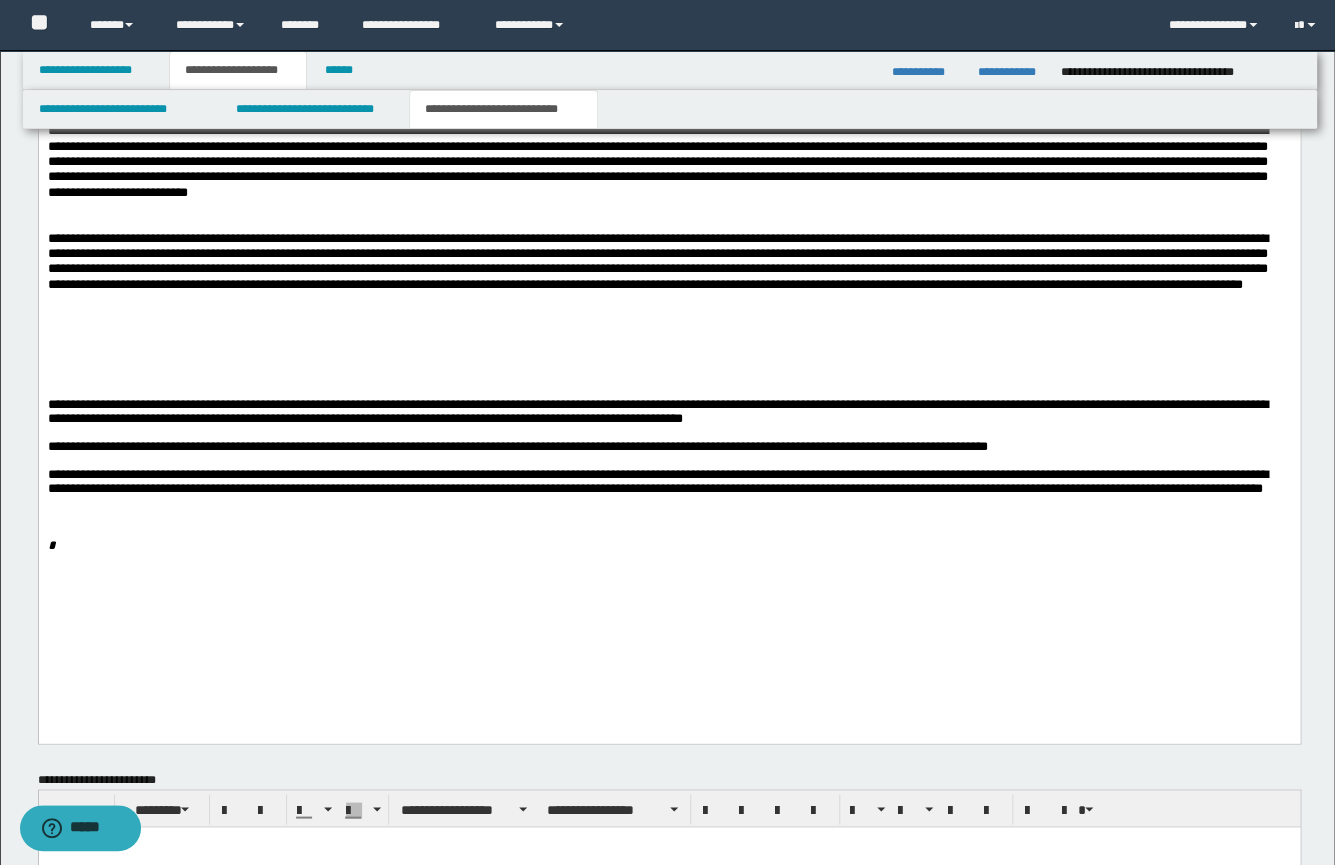 click on "**********" at bounding box center (668, 412) 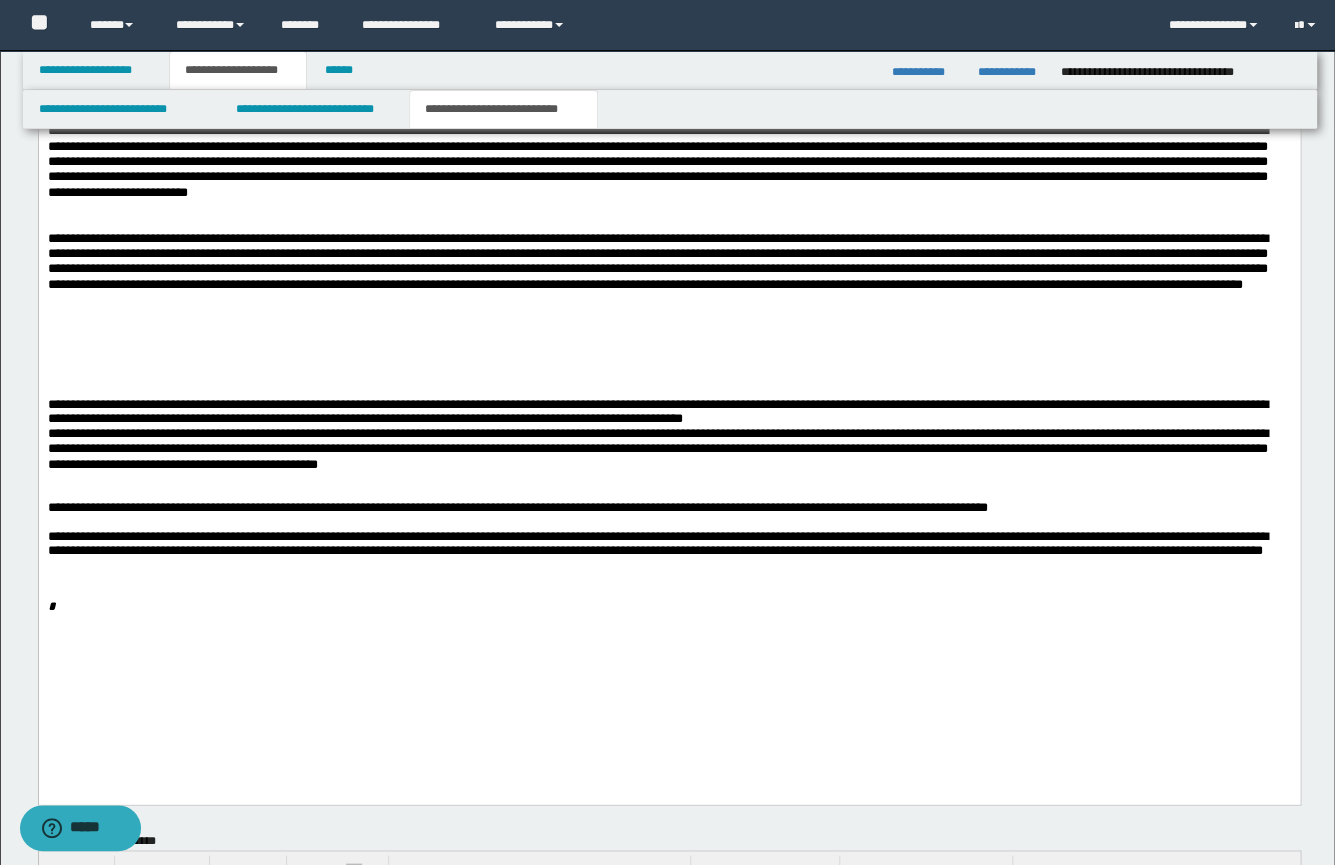 click on "**********" at bounding box center [657, 449] 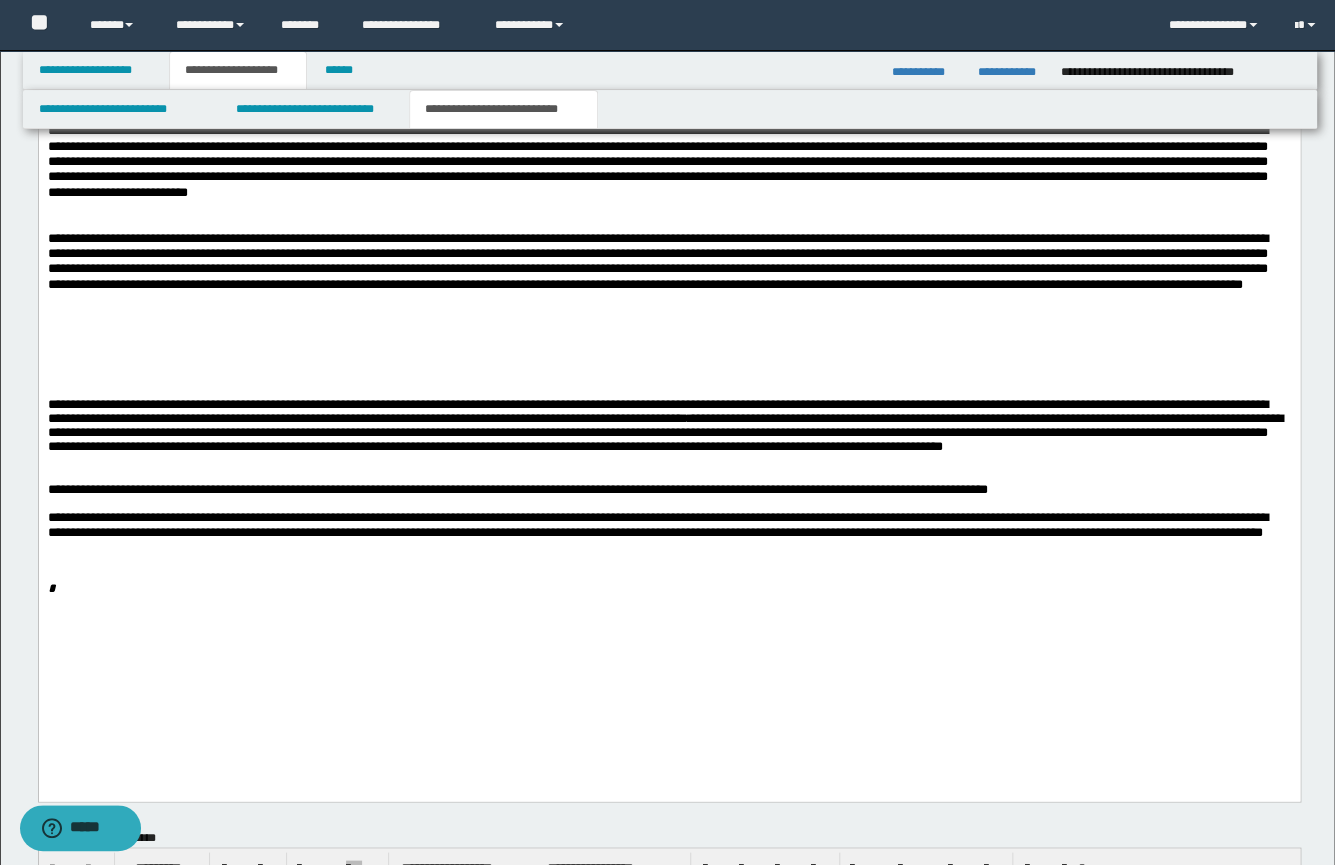 click at bounding box center (668, 476) 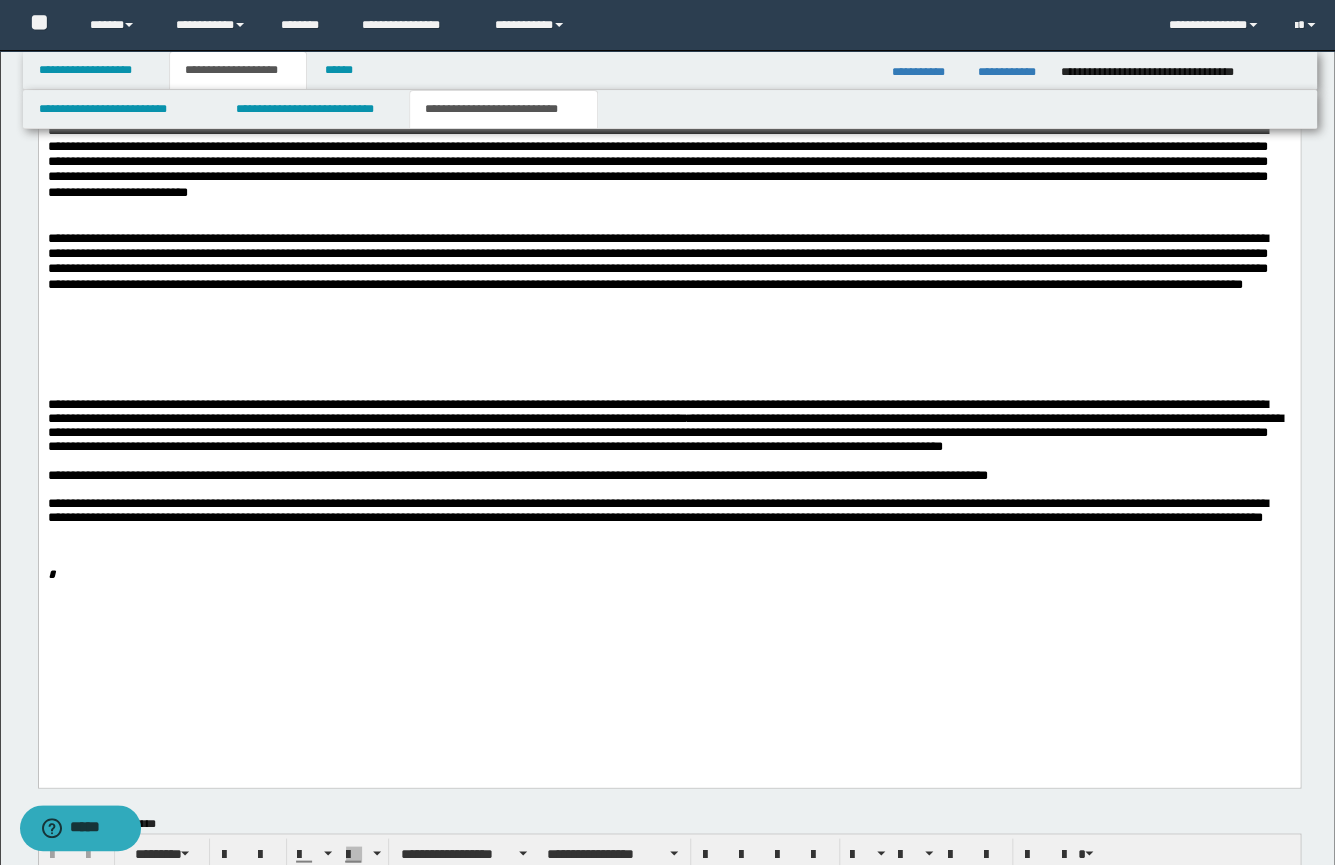 click at bounding box center [668, 299] 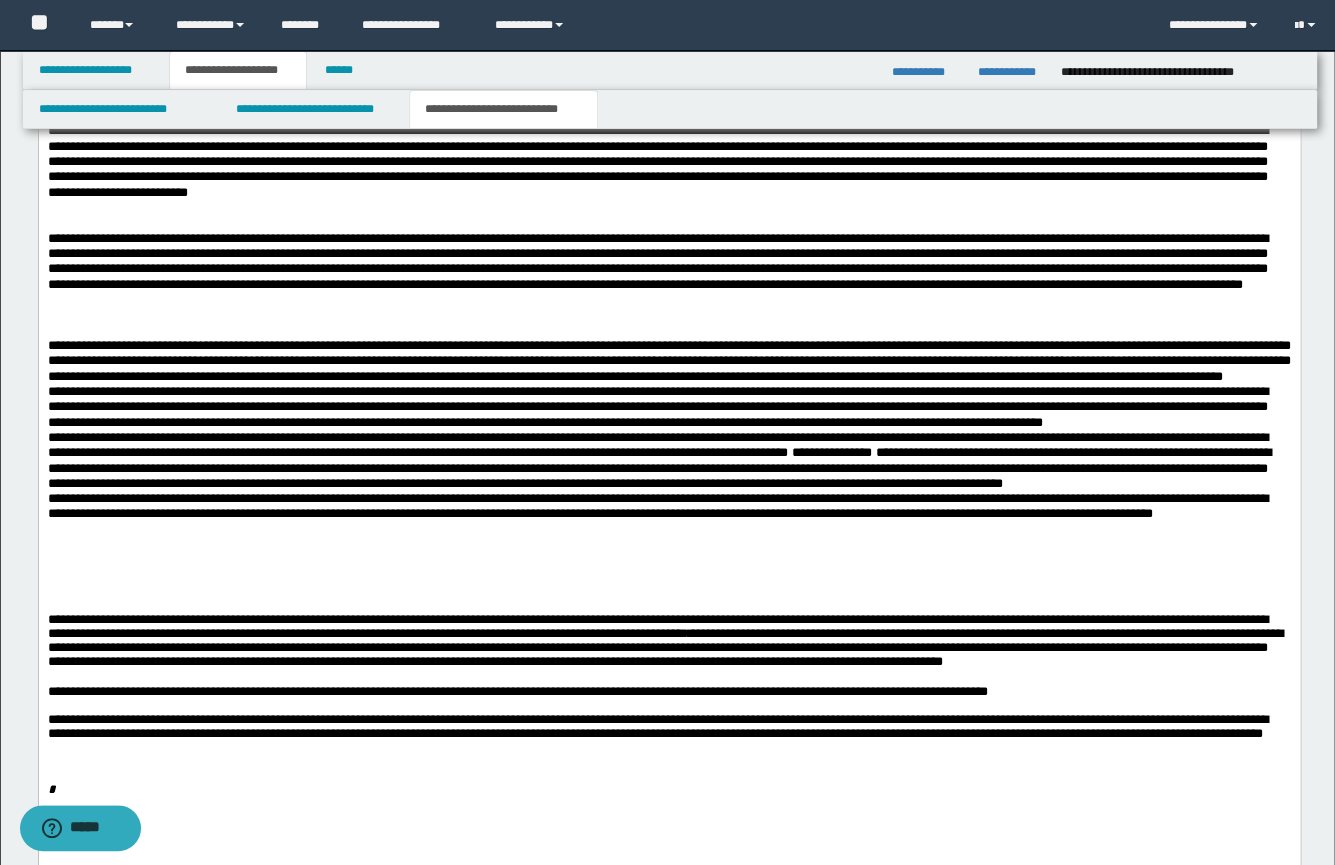 click on "**********" at bounding box center [668, 361] 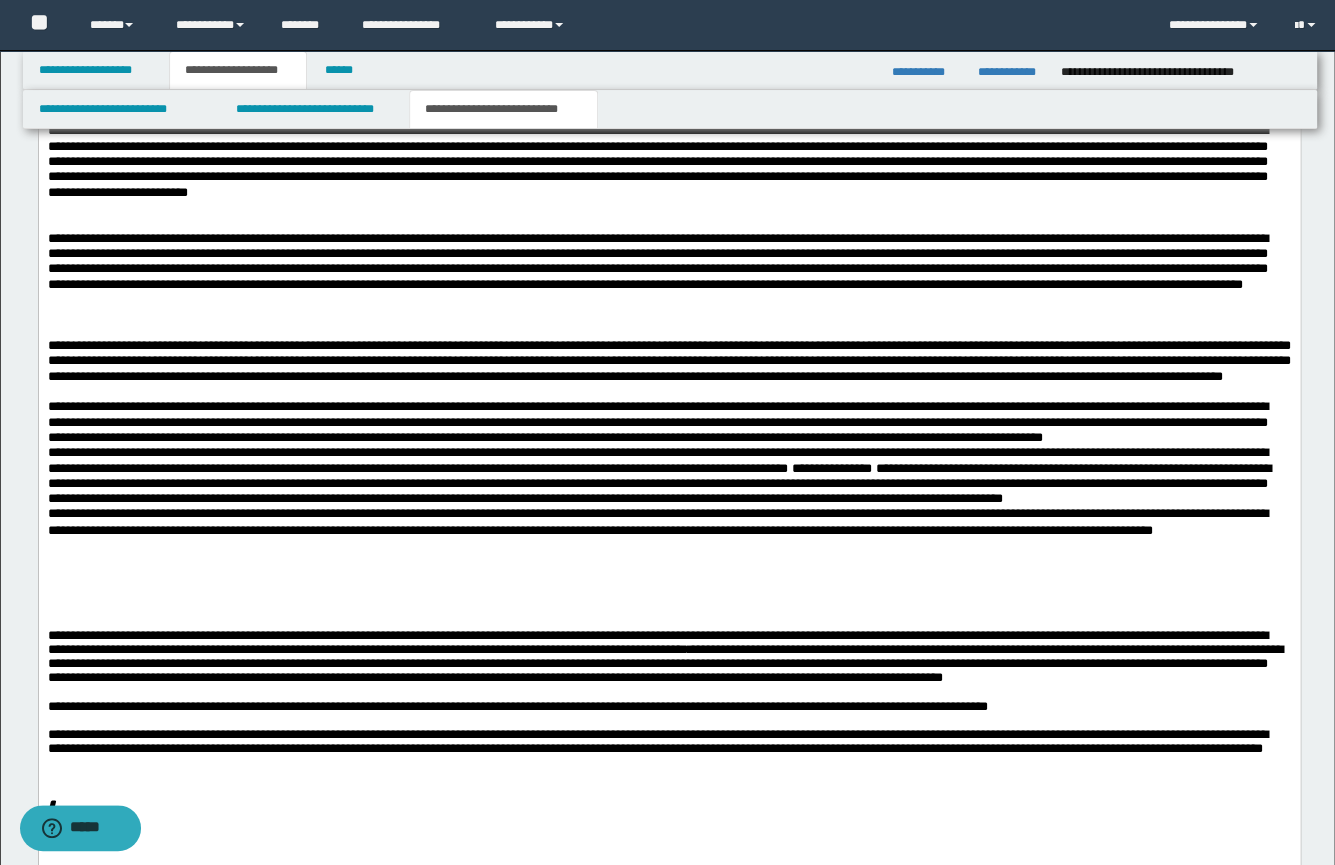 click on "**********" at bounding box center (668, 422) 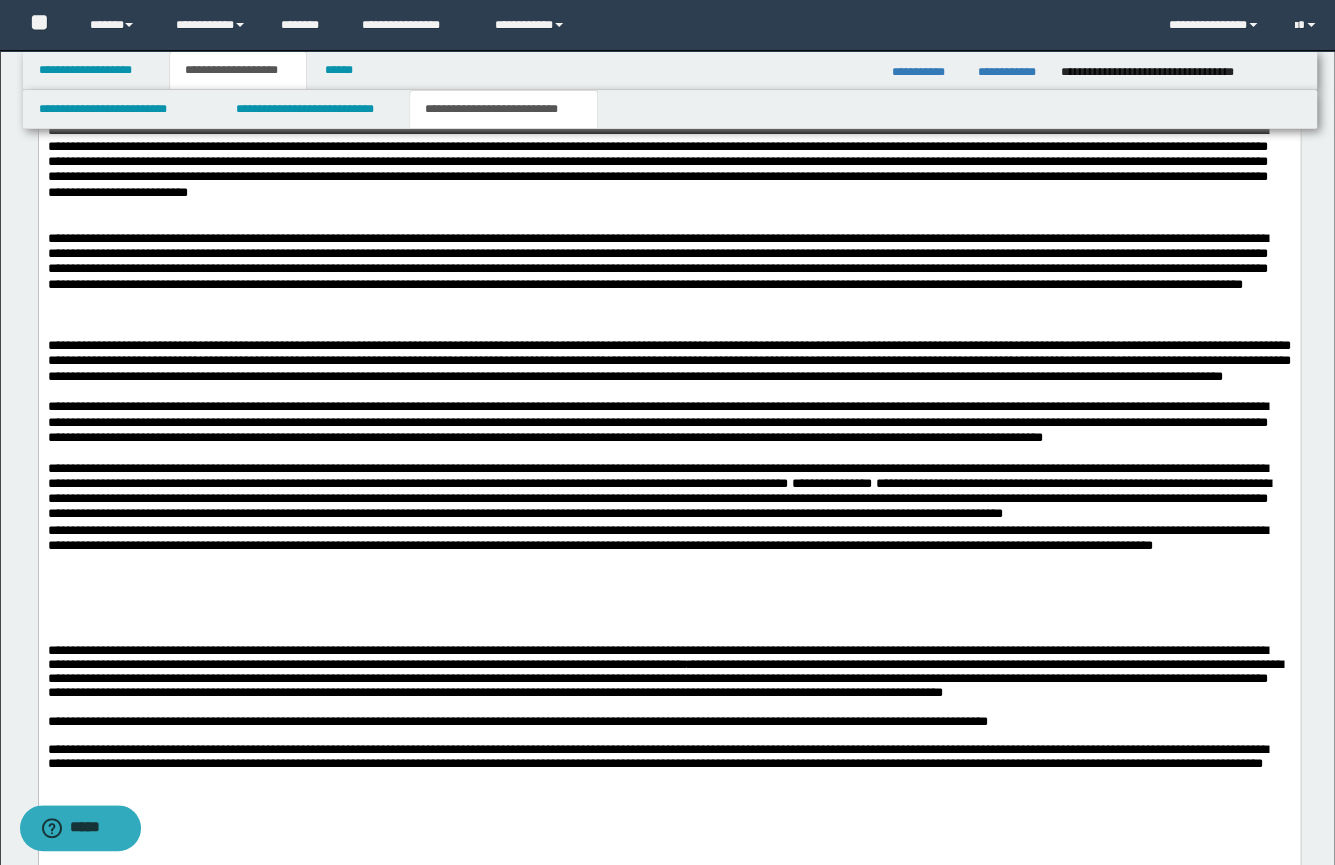 click on "**********" at bounding box center (668, 491) 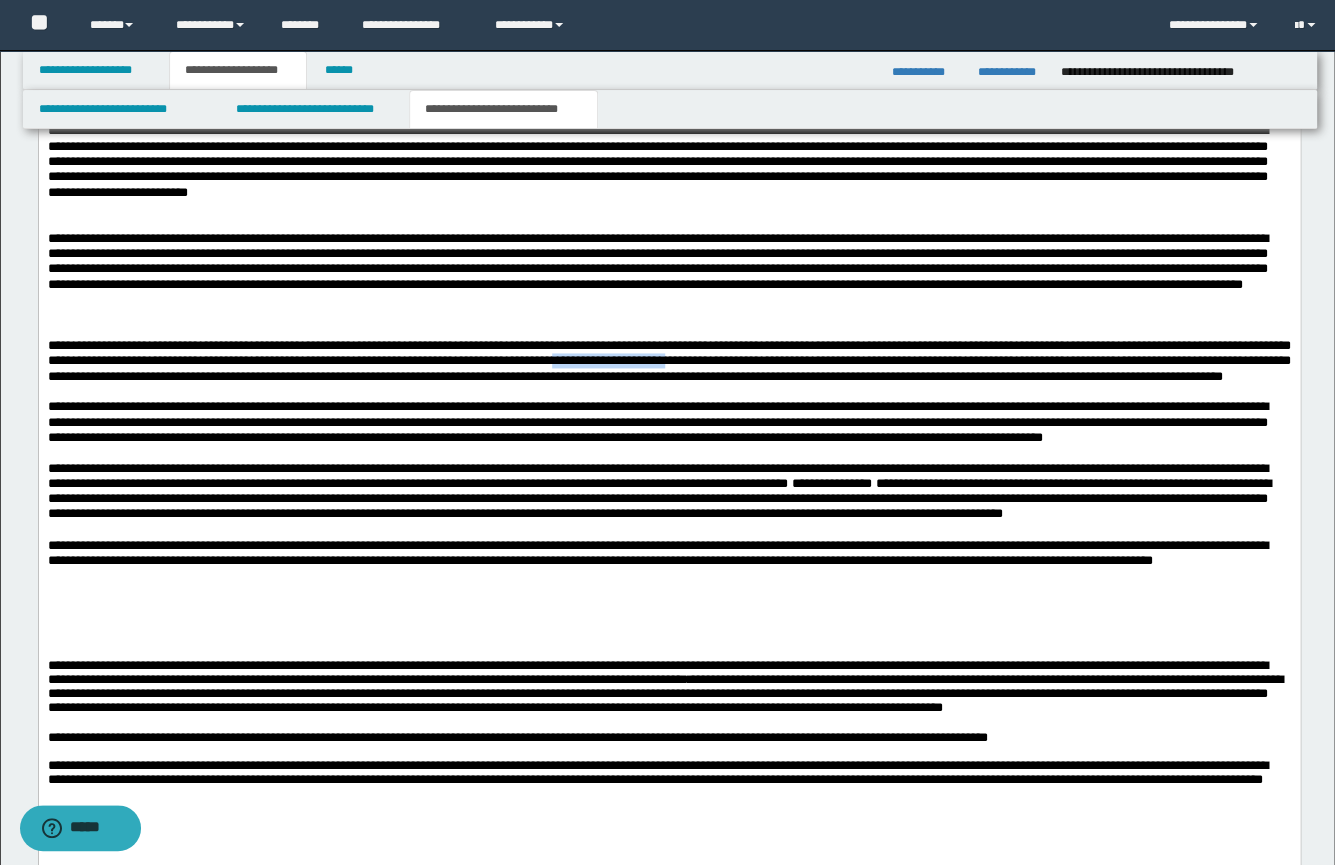 drag, startPoint x: 1083, startPoint y: 422, endPoint x: 941, endPoint y: 425, distance: 142.0317 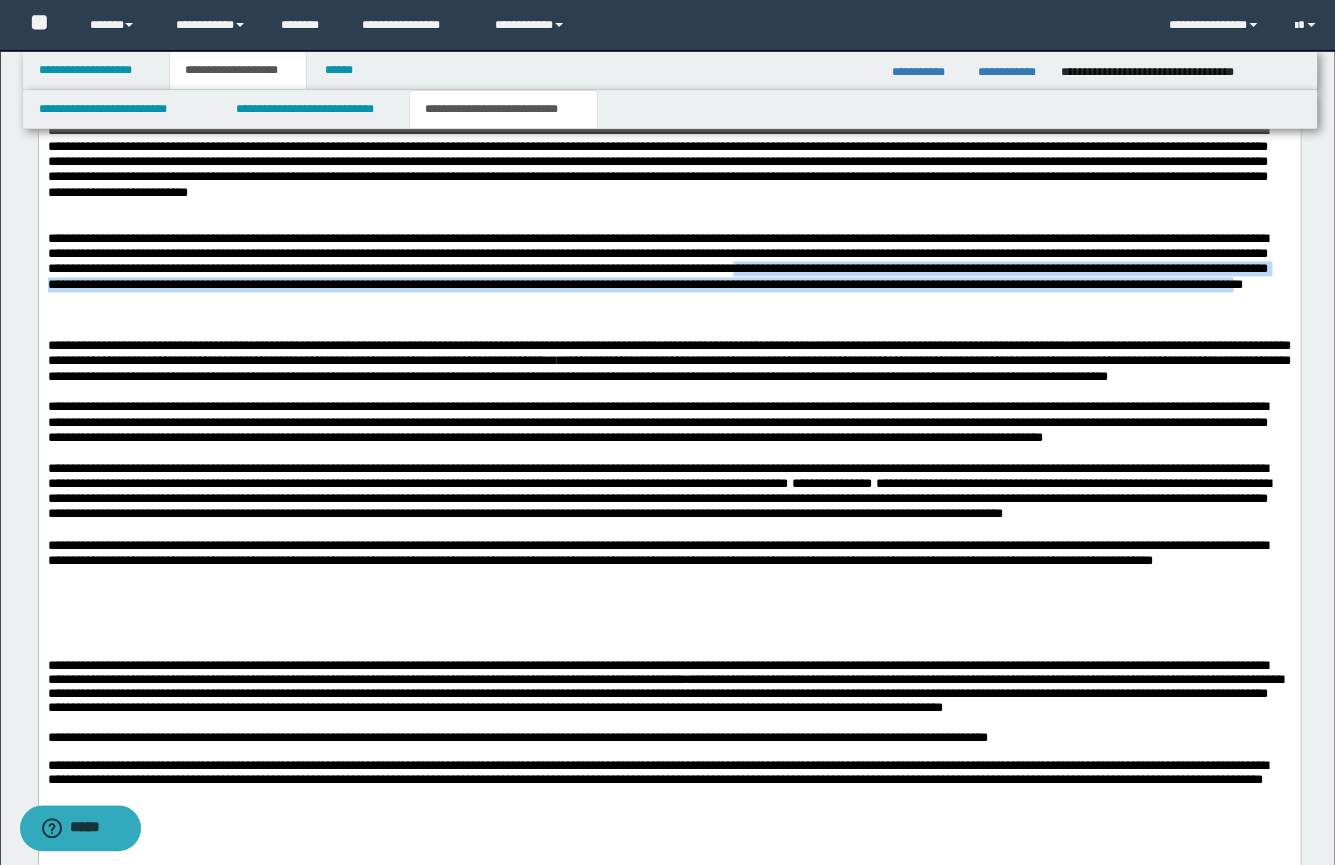 drag, startPoint x: 964, startPoint y: 348, endPoint x: 174, endPoint y: 336, distance: 790.0911 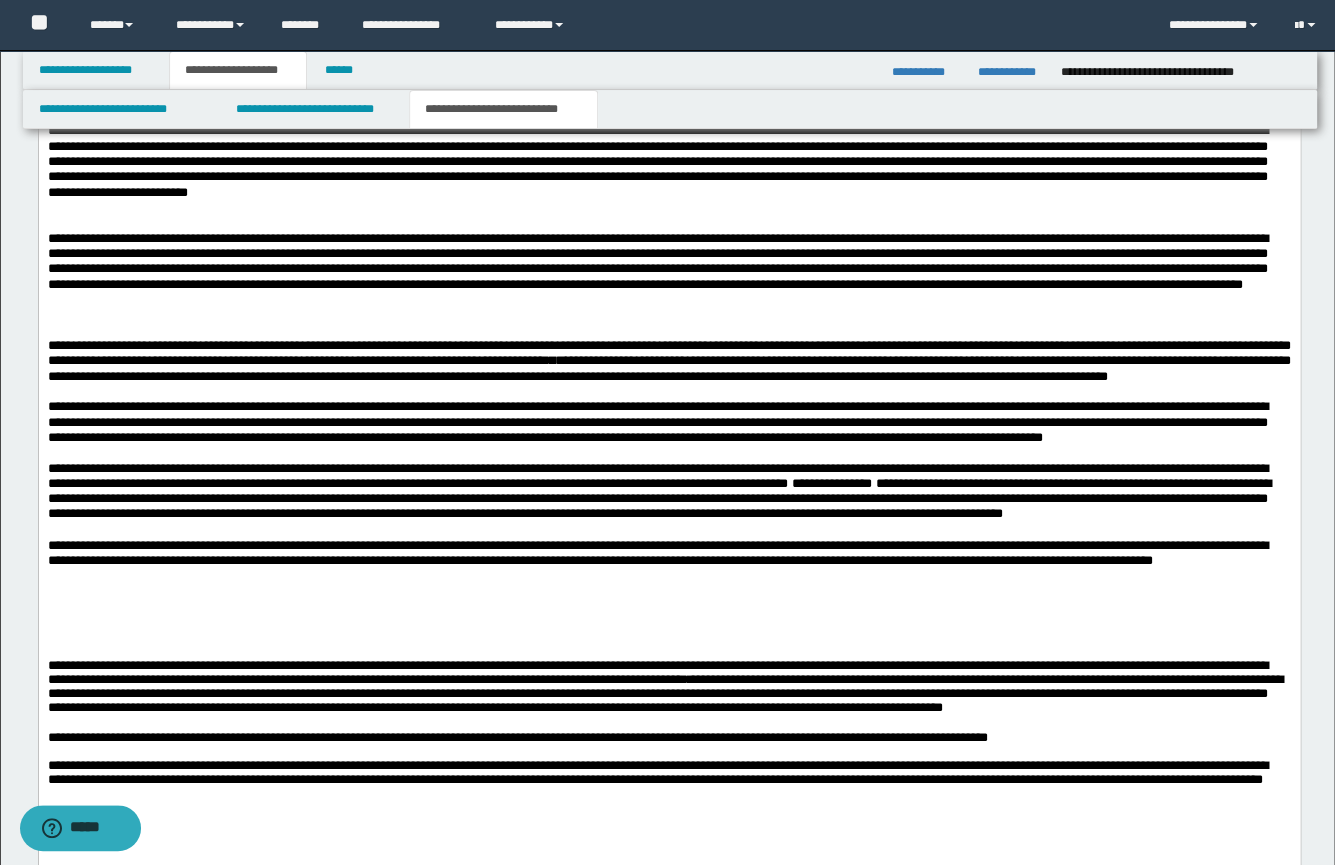click on "**********" at bounding box center (657, 261) 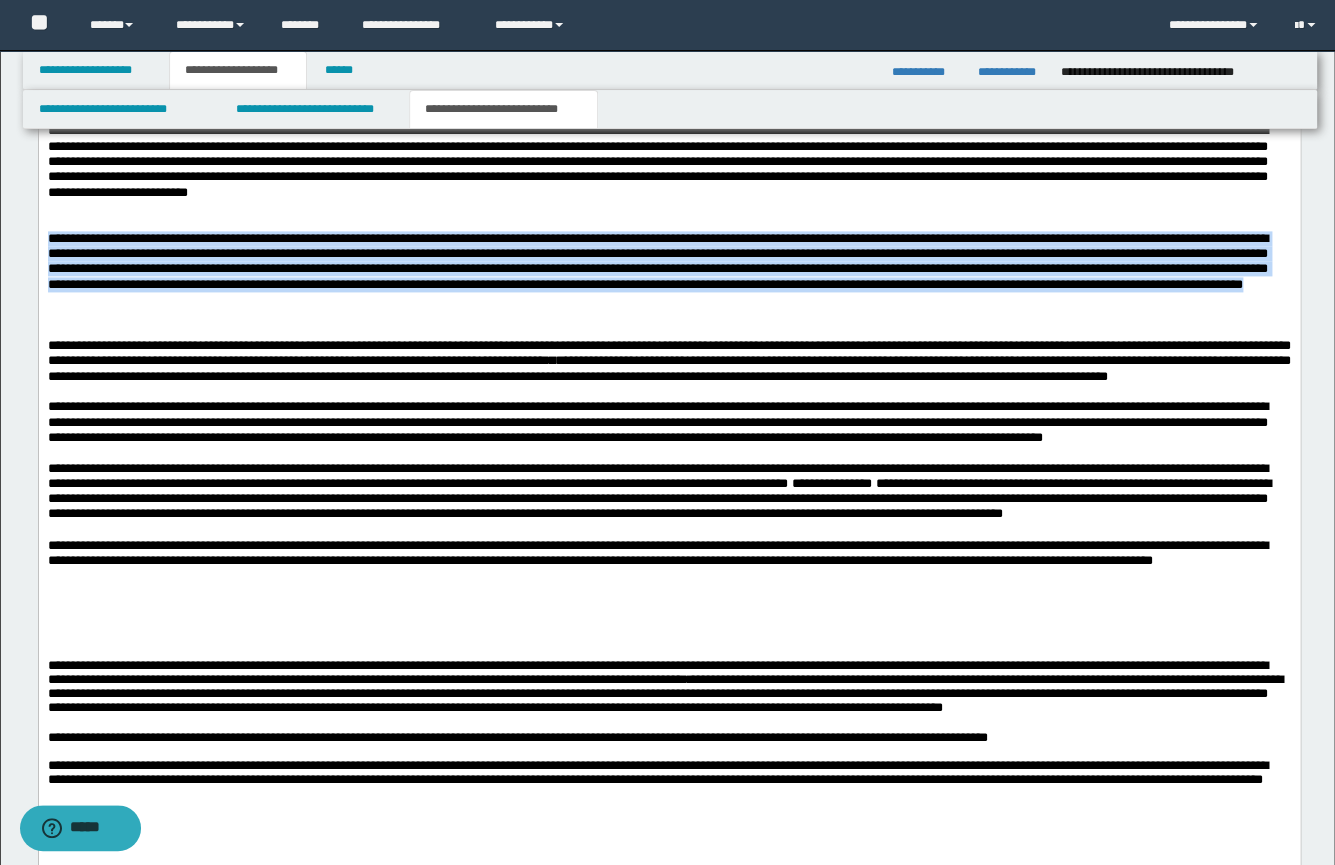 drag, startPoint x: 1020, startPoint y: 347, endPoint x: 17, endPoint y: 290, distance: 1004.61835 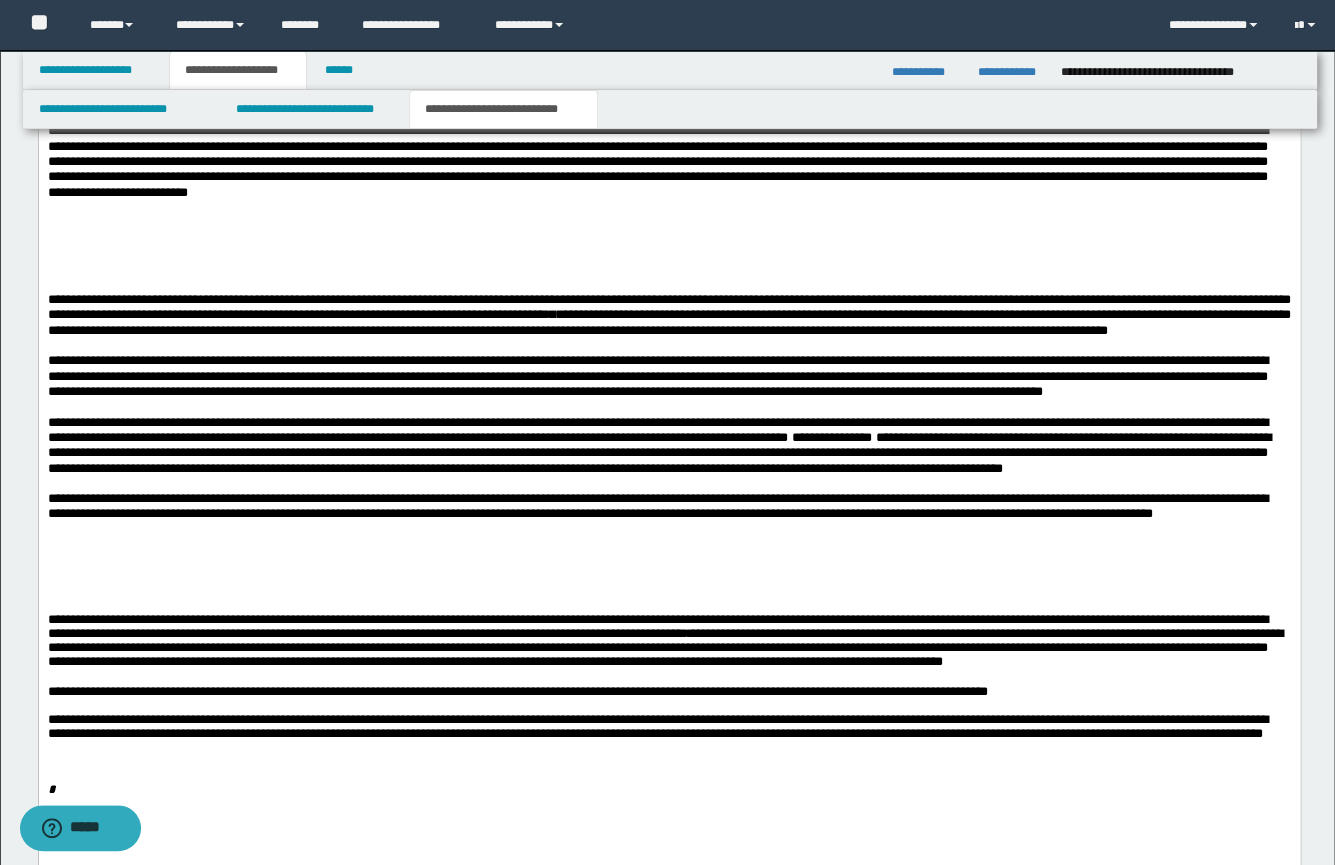 click at bounding box center (668, 284) 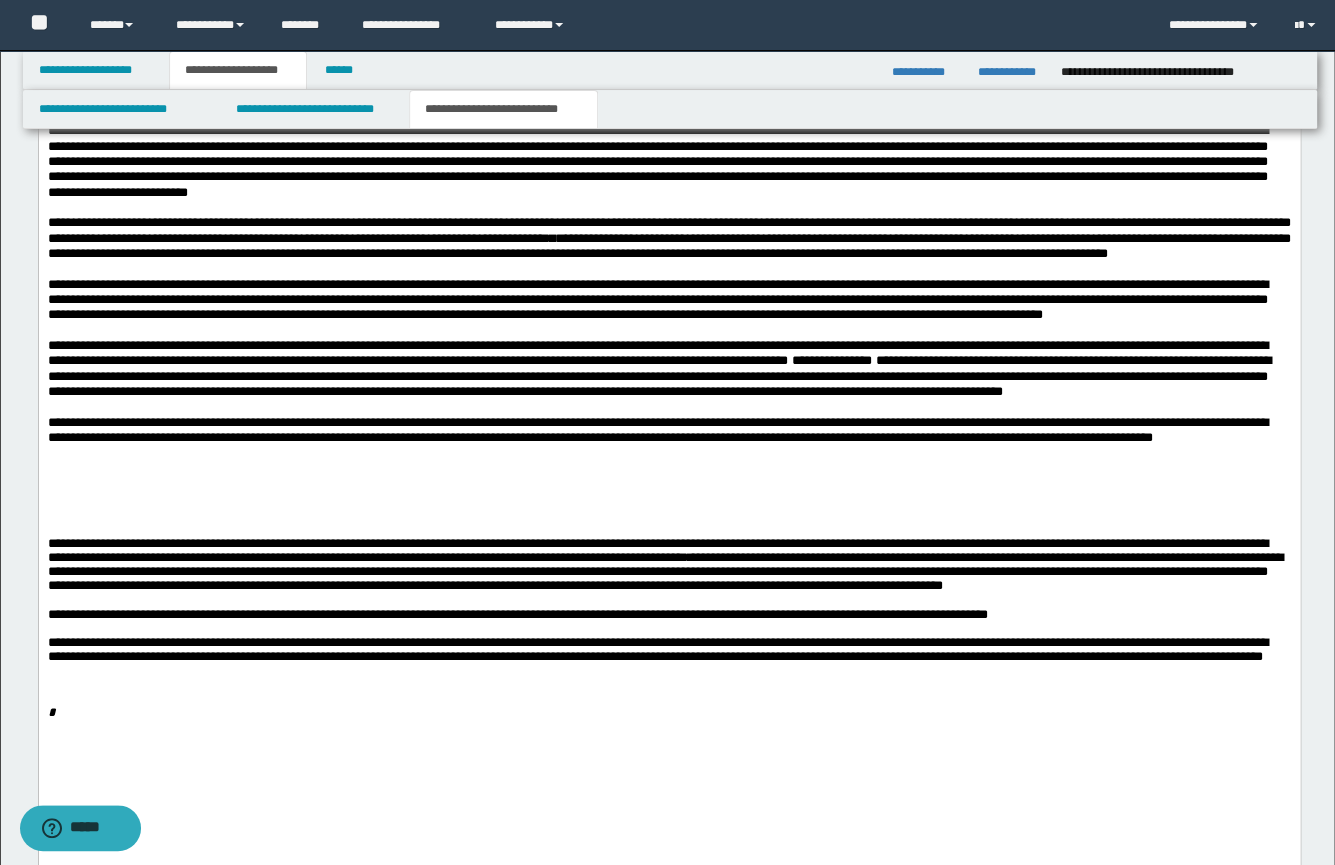 click at bounding box center [668, 513] 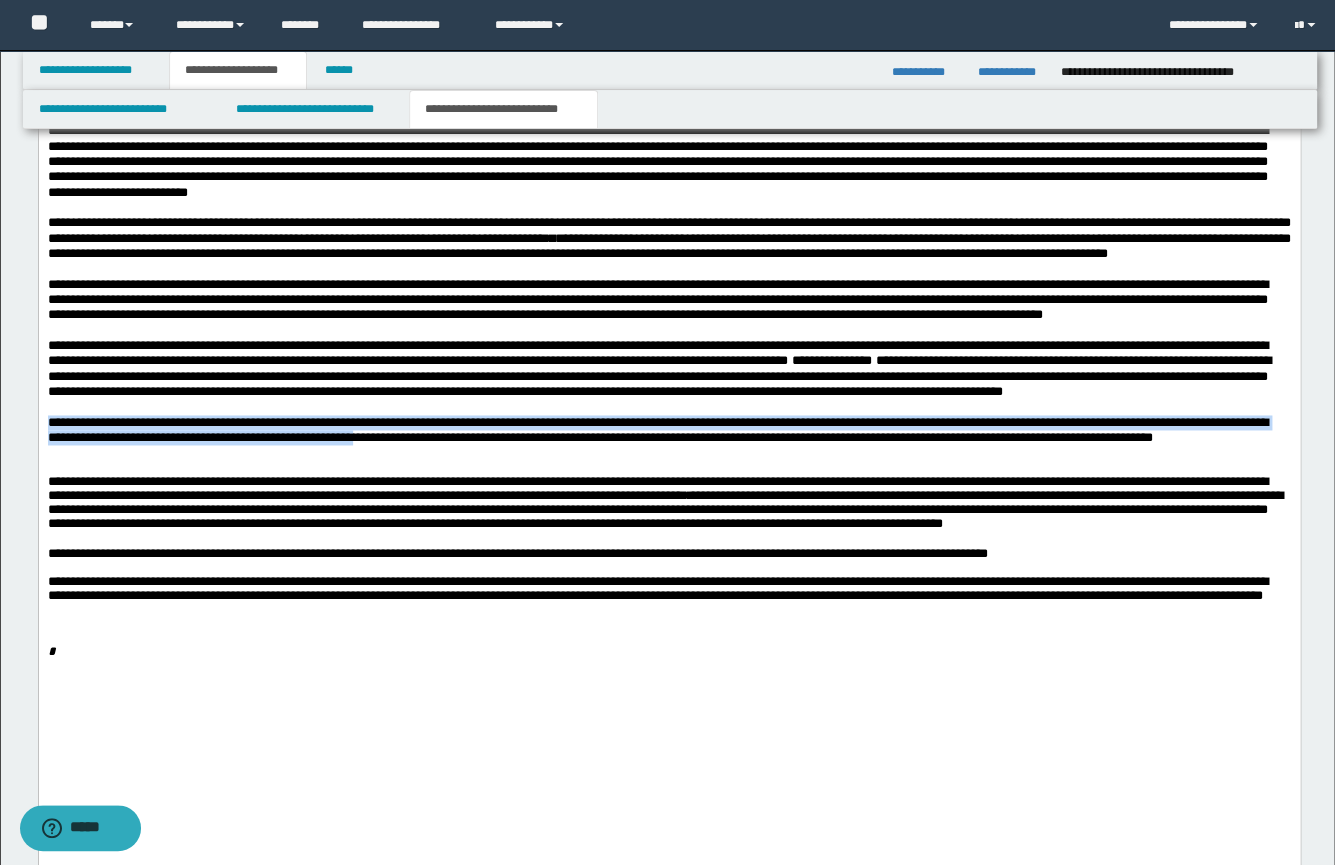 drag, startPoint x: 619, startPoint y: 532, endPoint x: 24, endPoint y: 506, distance: 595.5678 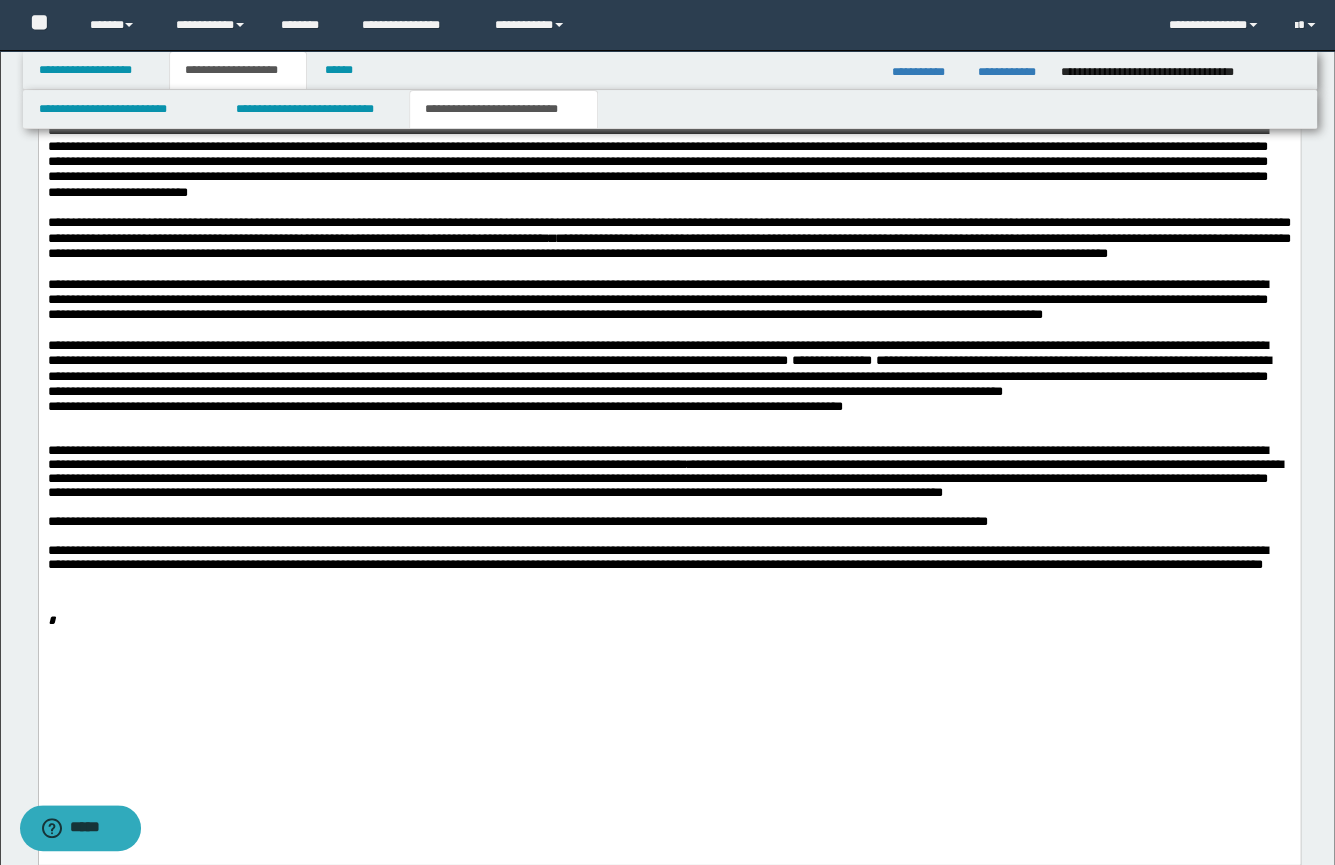 click on "**********" at bounding box center (658, 368) 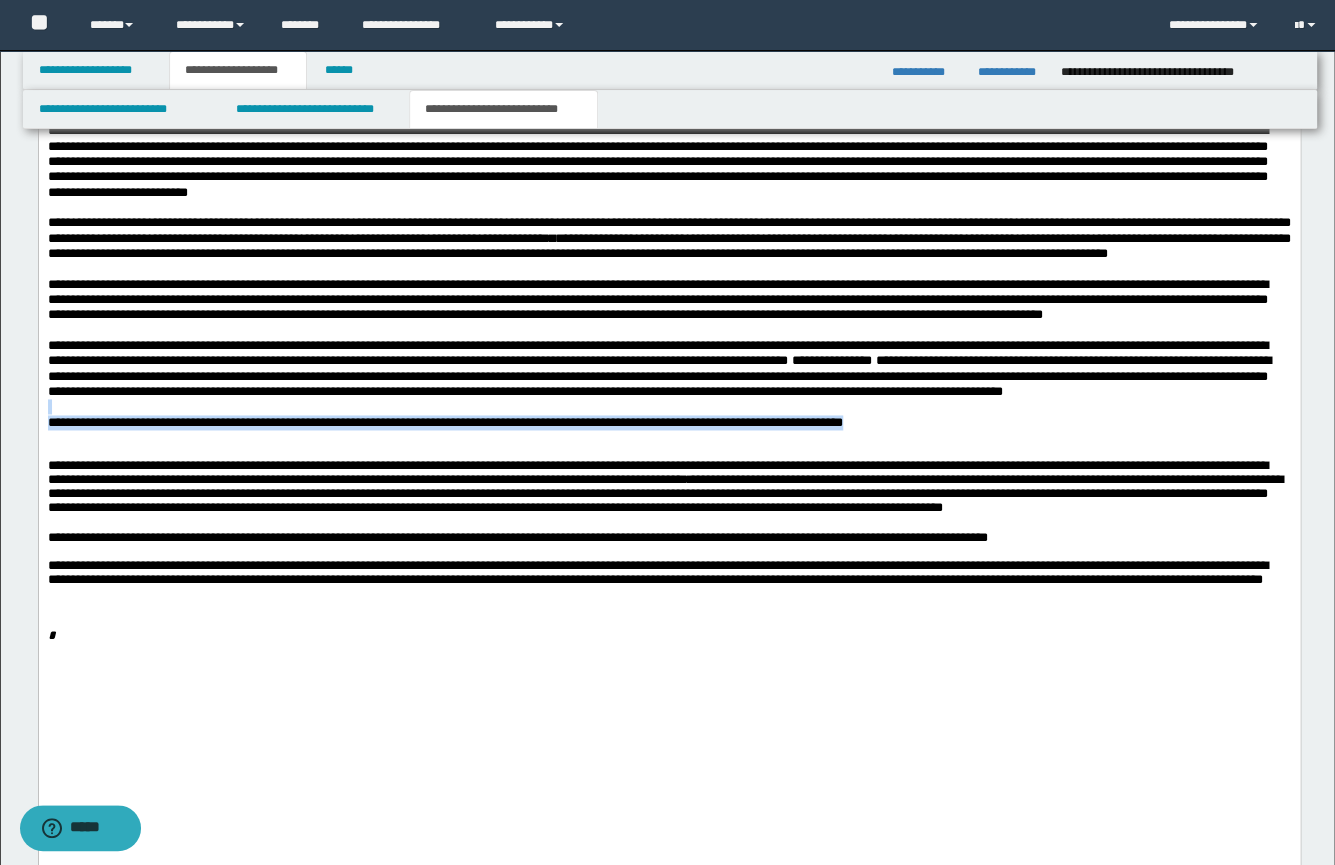 drag, startPoint x: 1022, startPoint y: 511, endPoint x: 38, endPoint y: 434, distance: 987.0081 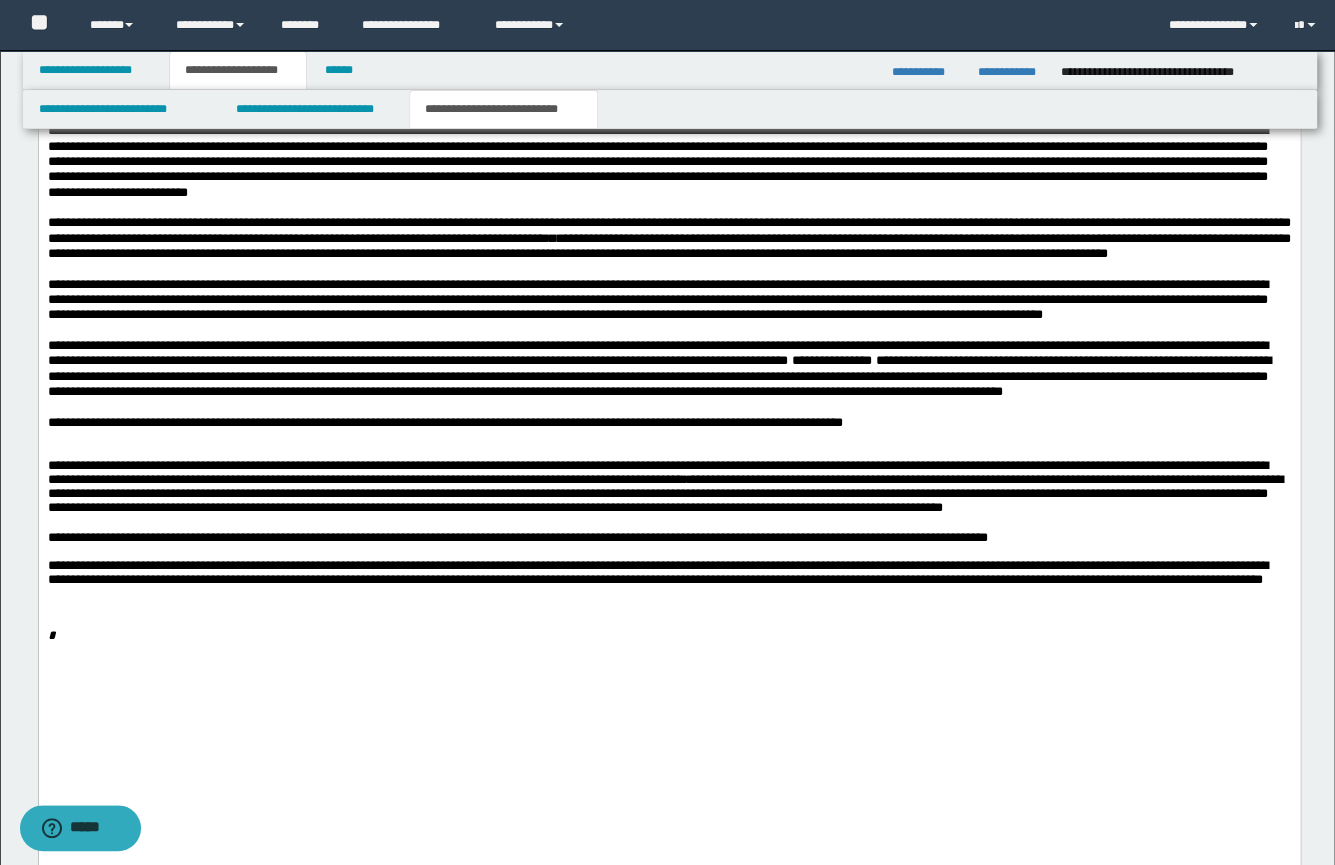 drag, startPoint x: 481, startPoint y: 466, endPoint x: 682, endPoint y: 481, distance: 201.55893 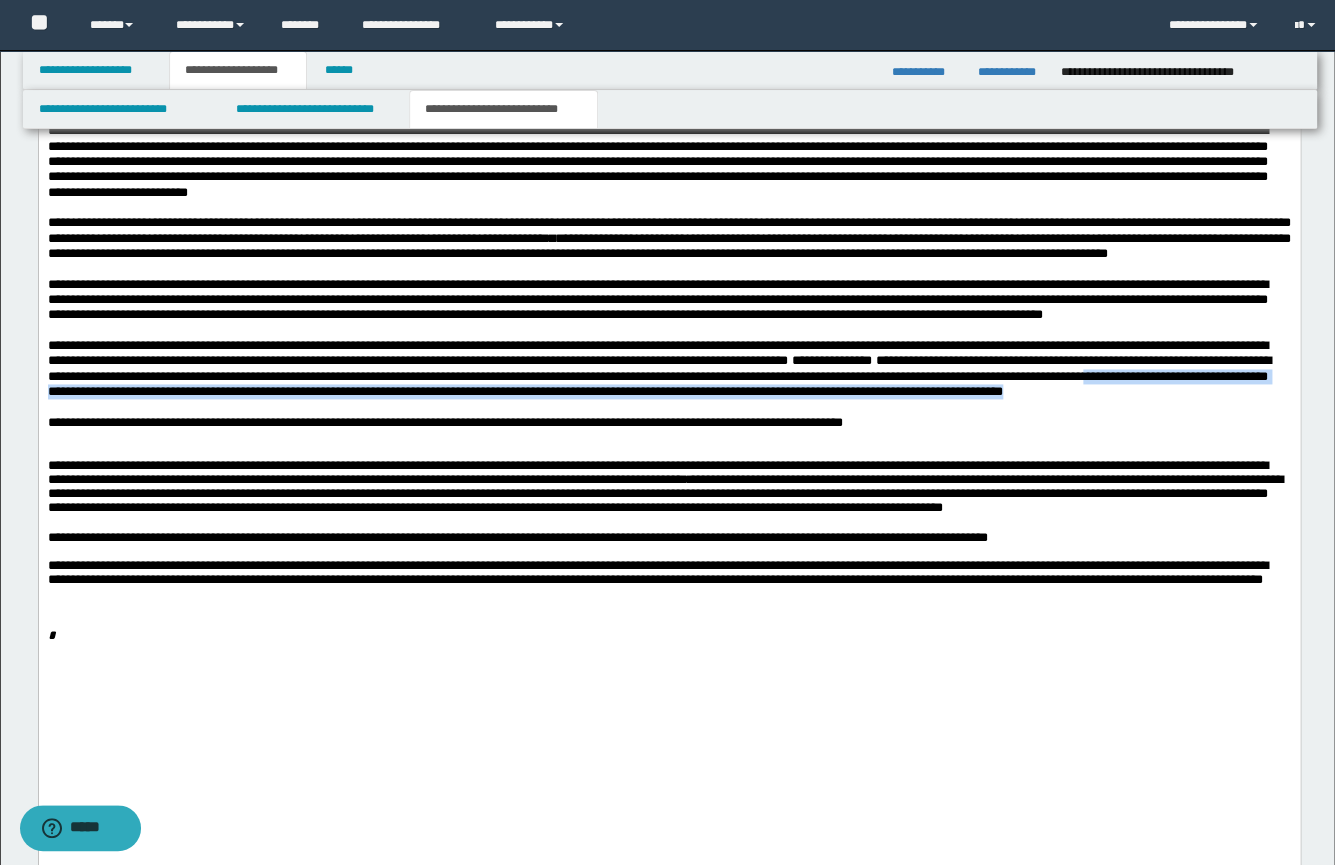 drag, startPoint x: 484, startPoint y: 466, endPoint x: 634, endPoint y: 494, distance: 152.59096 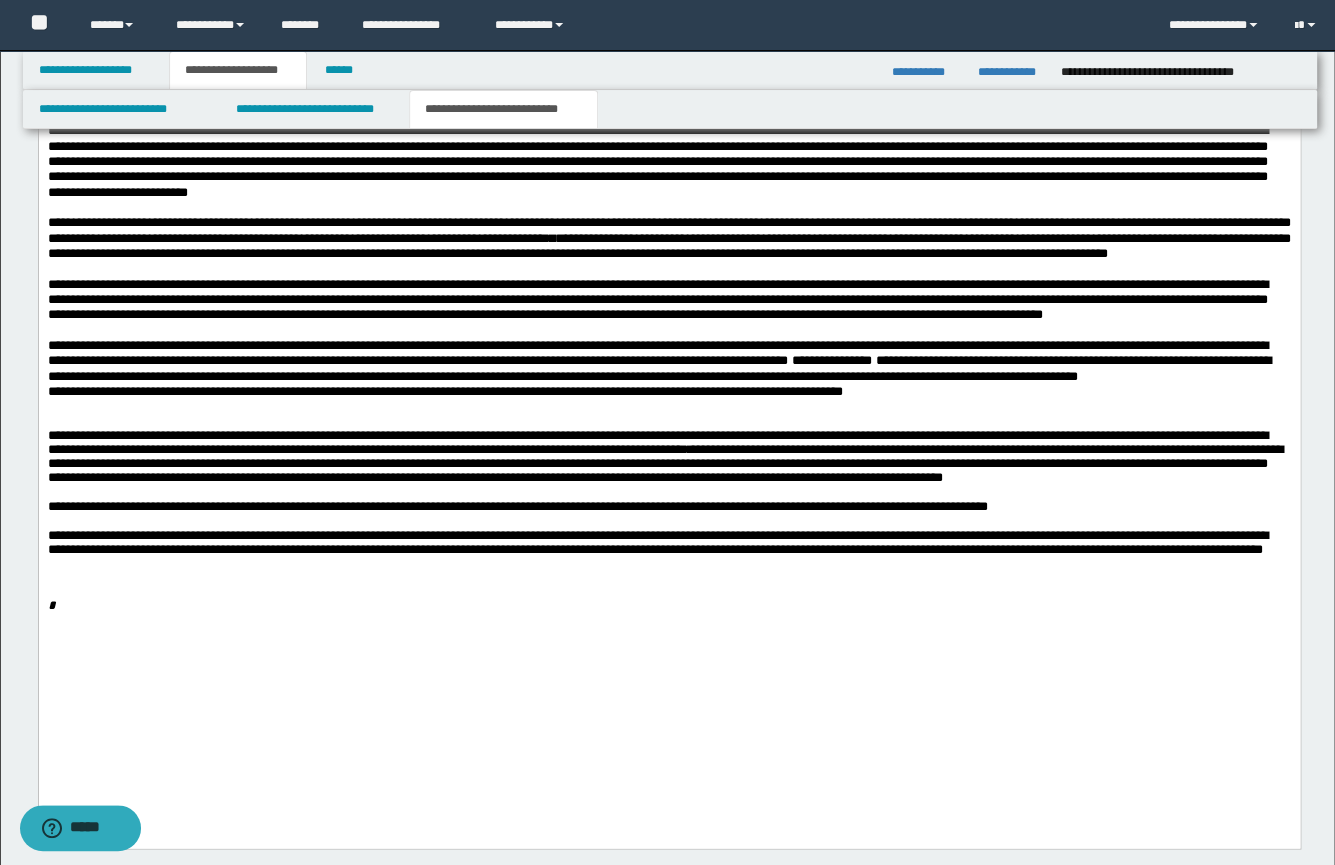 click on "**********" at bounding box center (668, 391) 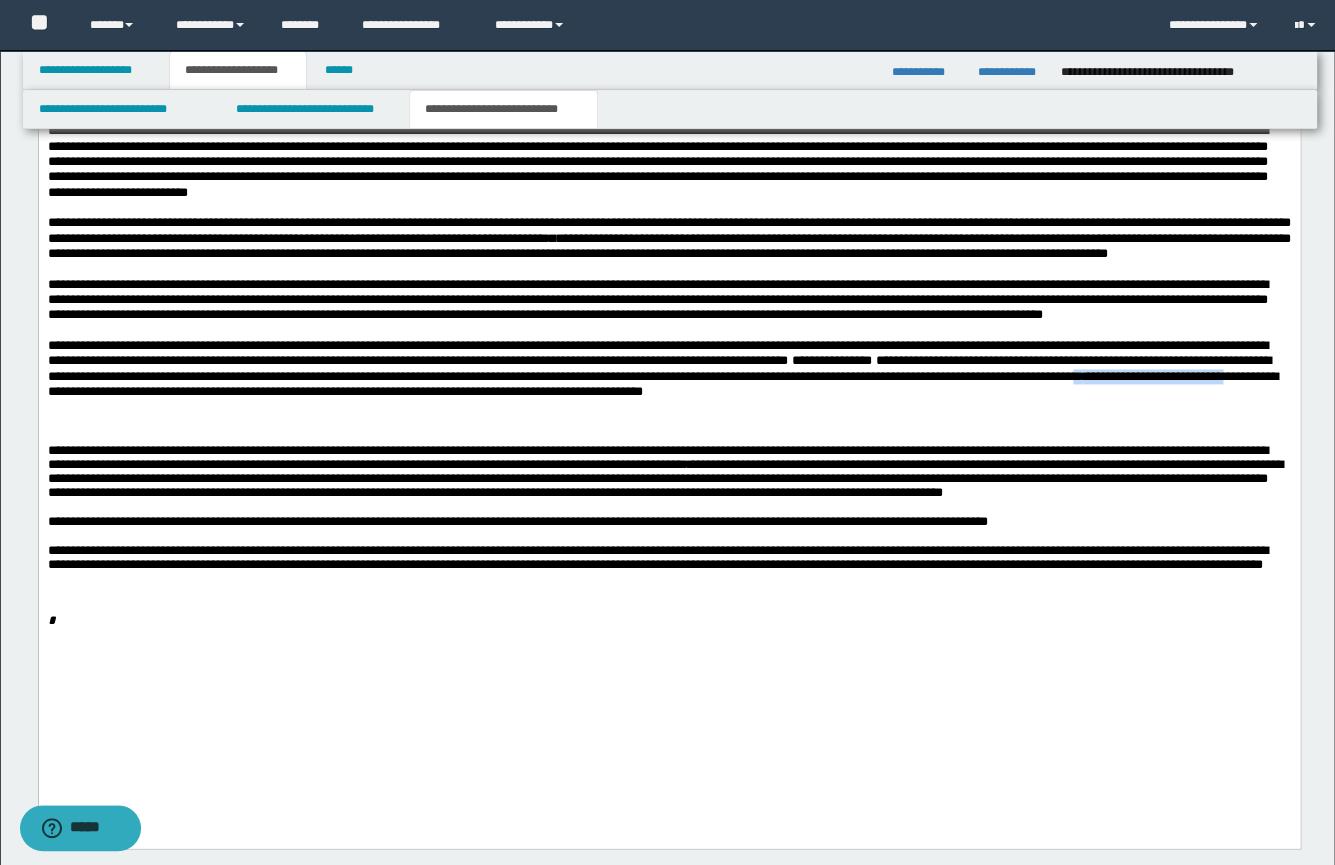 drag, startPoint x: 639, startPoint y: 468, endPoint x: 476, endPoint y: 471, distance: 163.0276 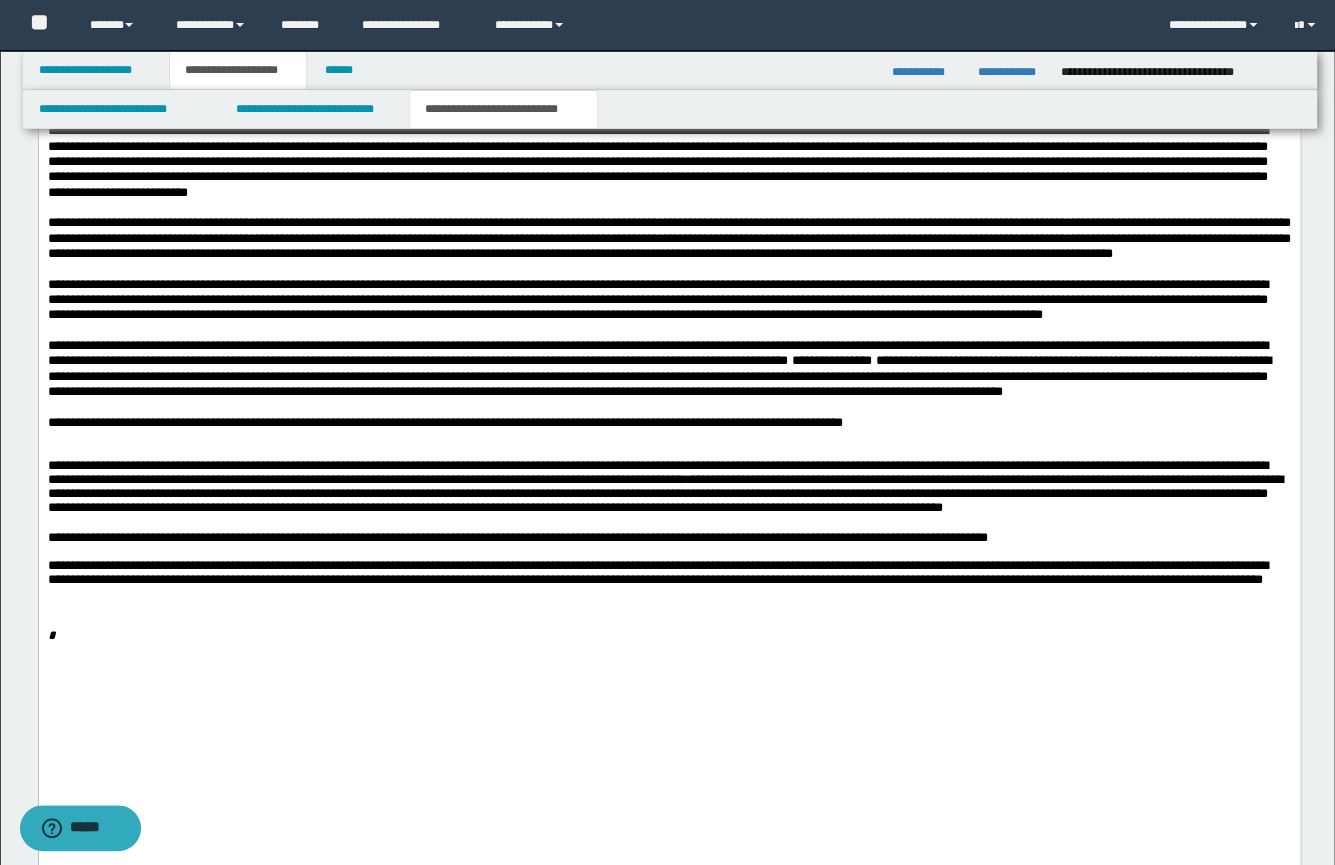 click on "**********" at bounding box center [668, 422] 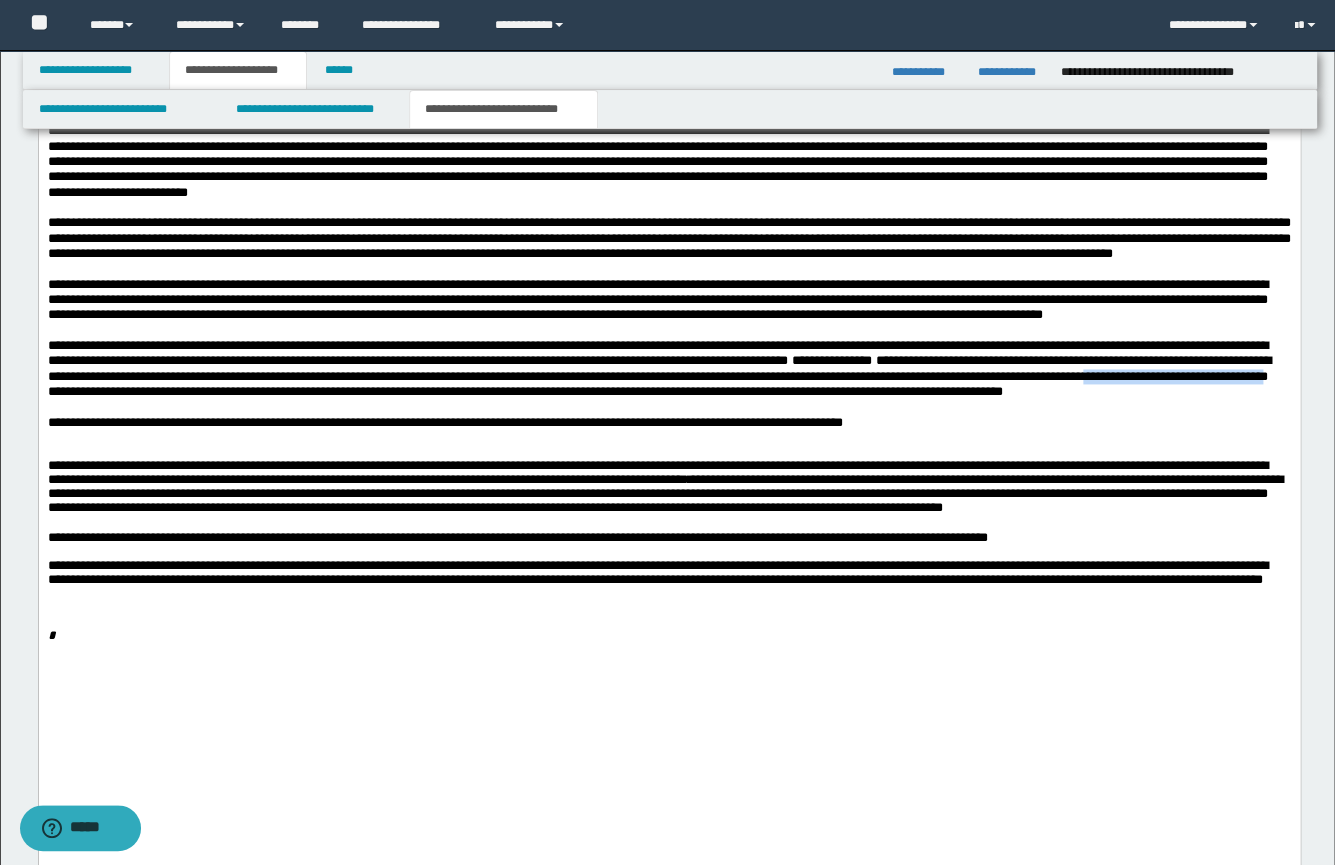drag, startPoint x: 482, startPoint y: 469, endPoint x: 690, endPoint y: 467, distance: 208.00961 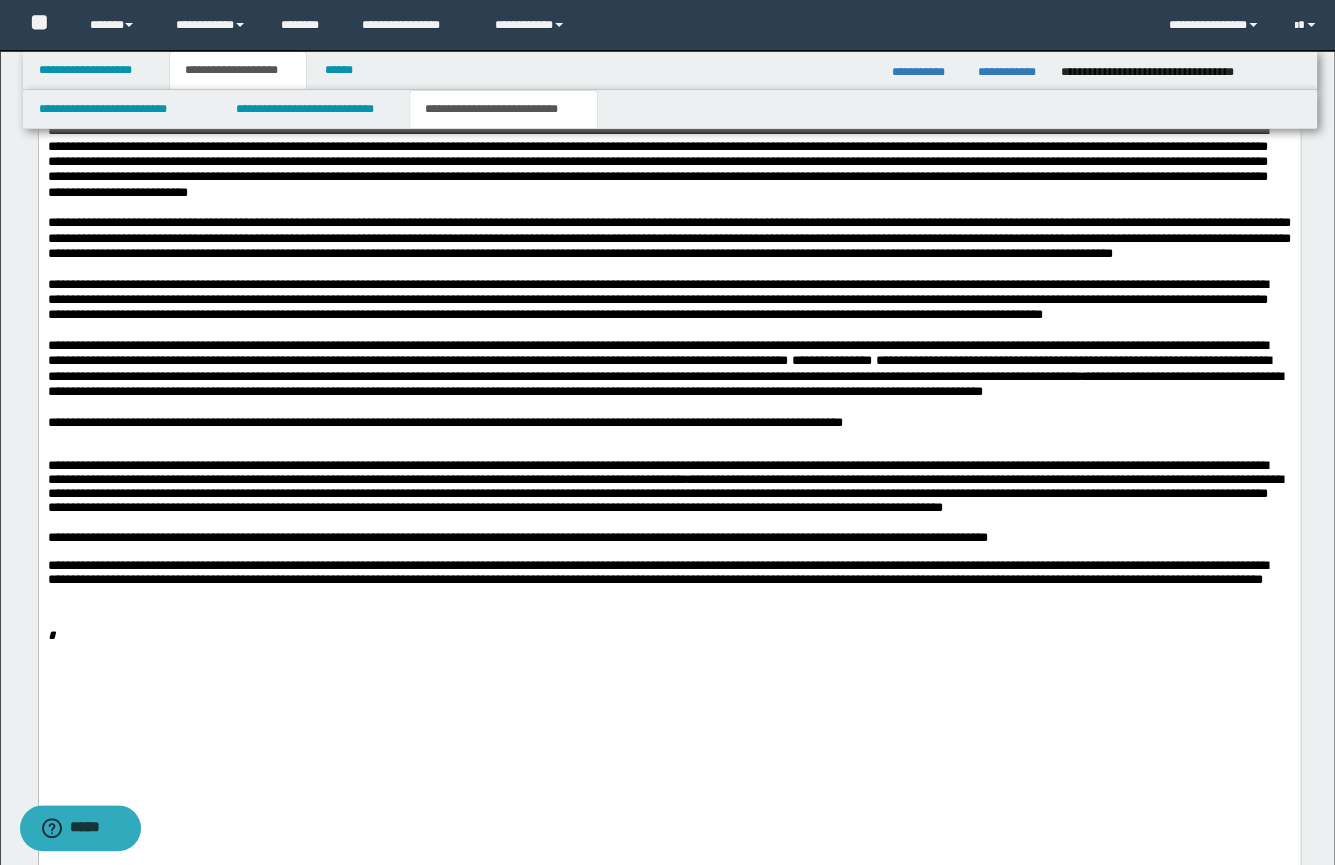 drag, startPoint x: 60, startPoint y: 513, endPoint x: 42, endPoint y: 510, distance: 18.248287 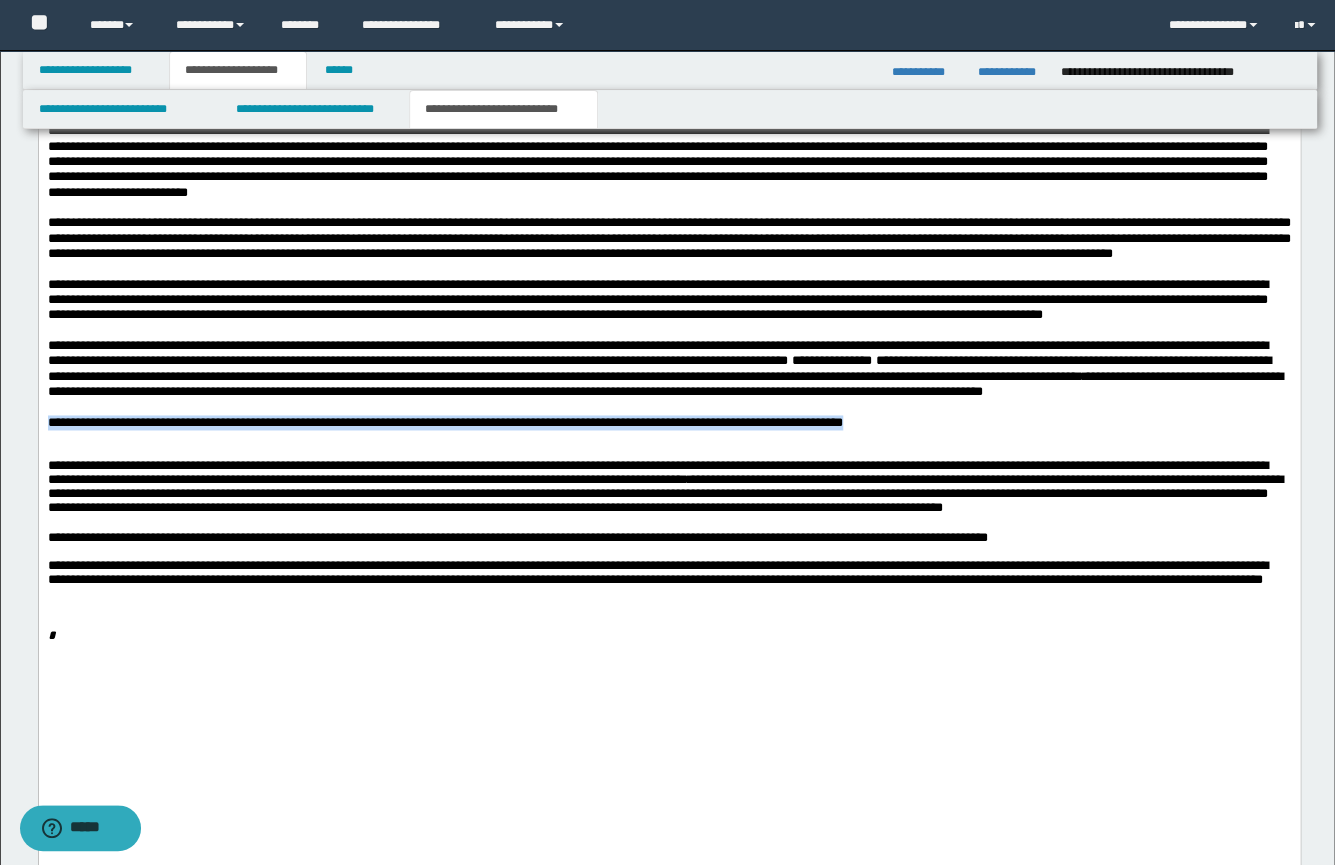 drag, startPoint x: 47, startPoint y: 511, endPoint x: 1067, endPoint y: 531, distance: 1020.19604 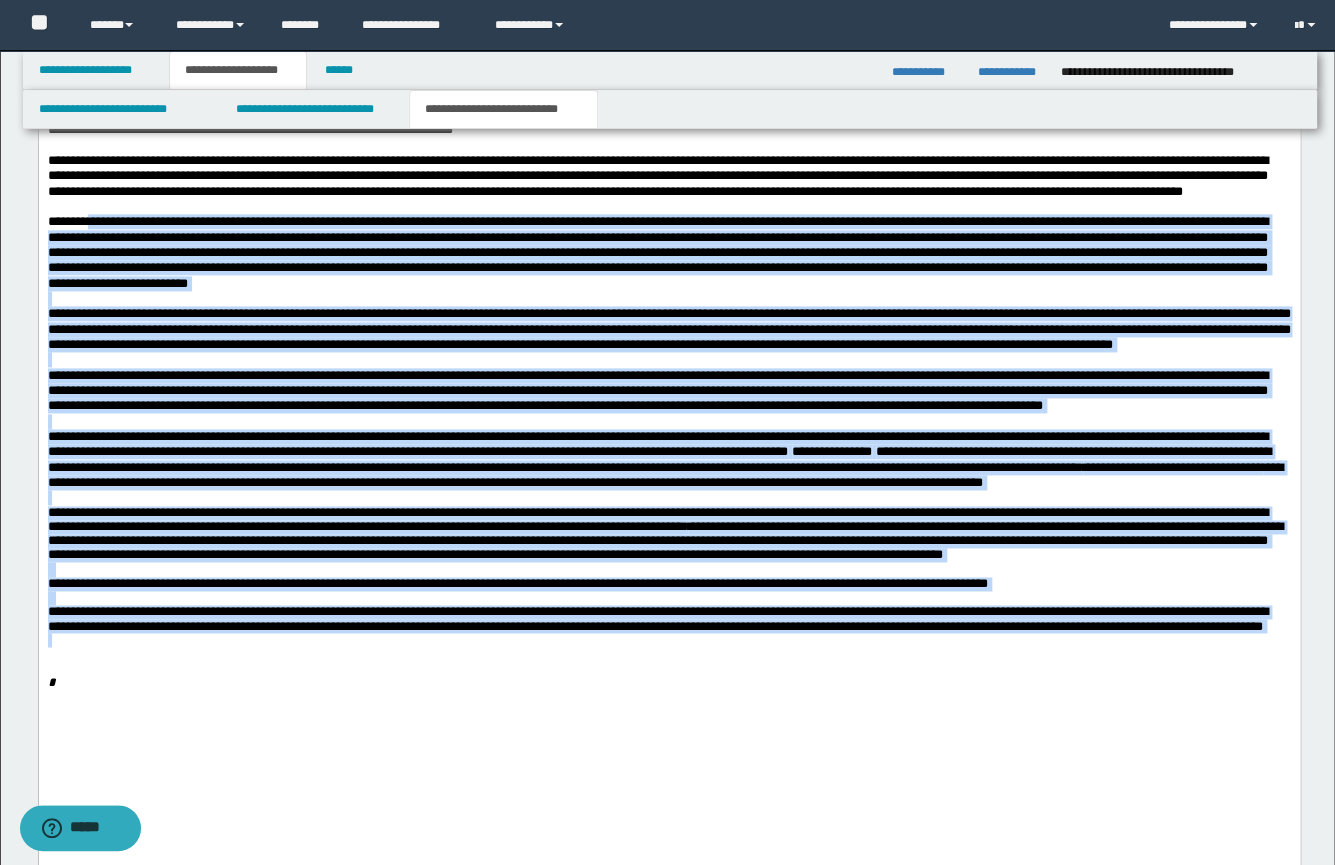 scroll, scrollTop: 361, scrollLeft: 0, axis: vertical 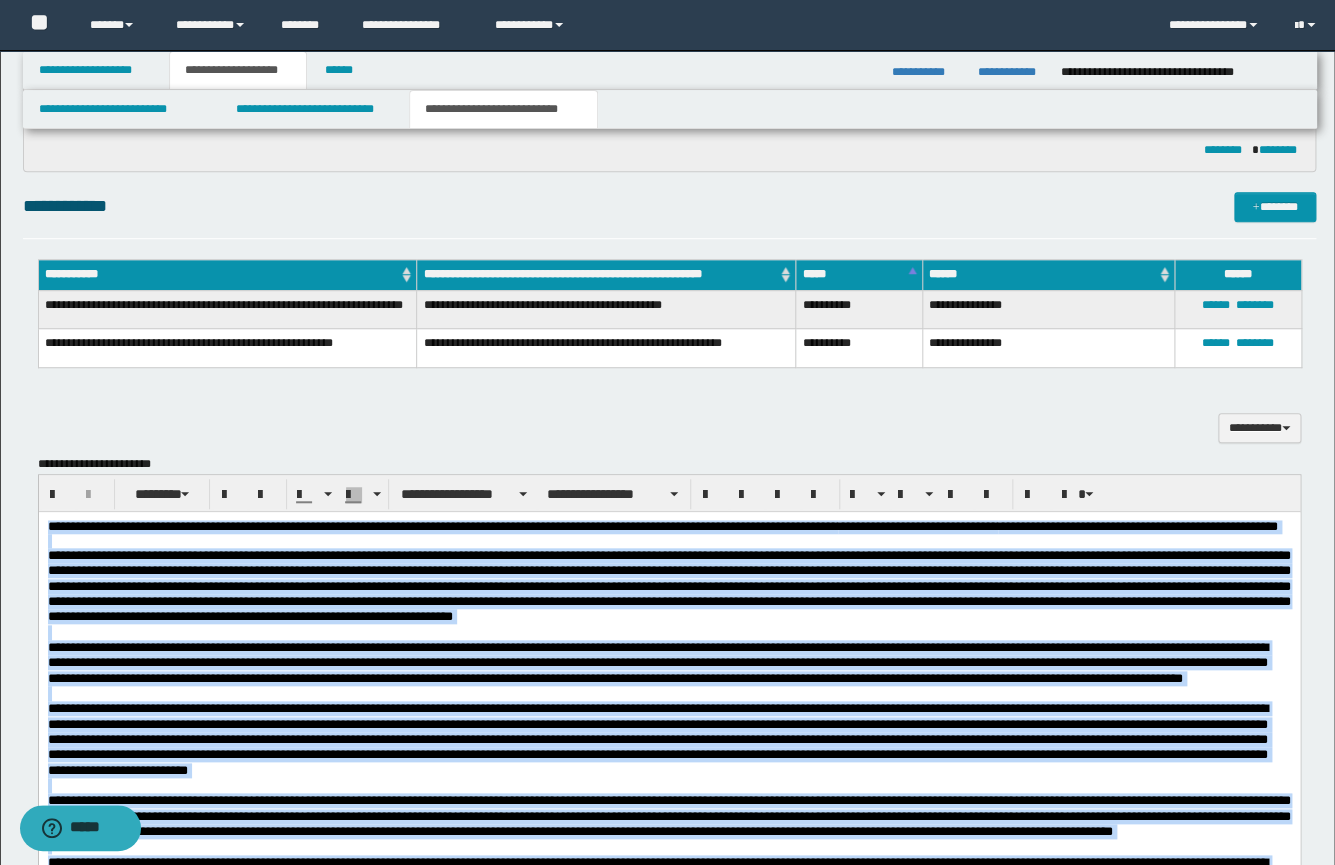 drag, startPoint x: 555, startPoint y: 1246, endPoint x: 14, endPoint y: 227, distance: 1153.7079 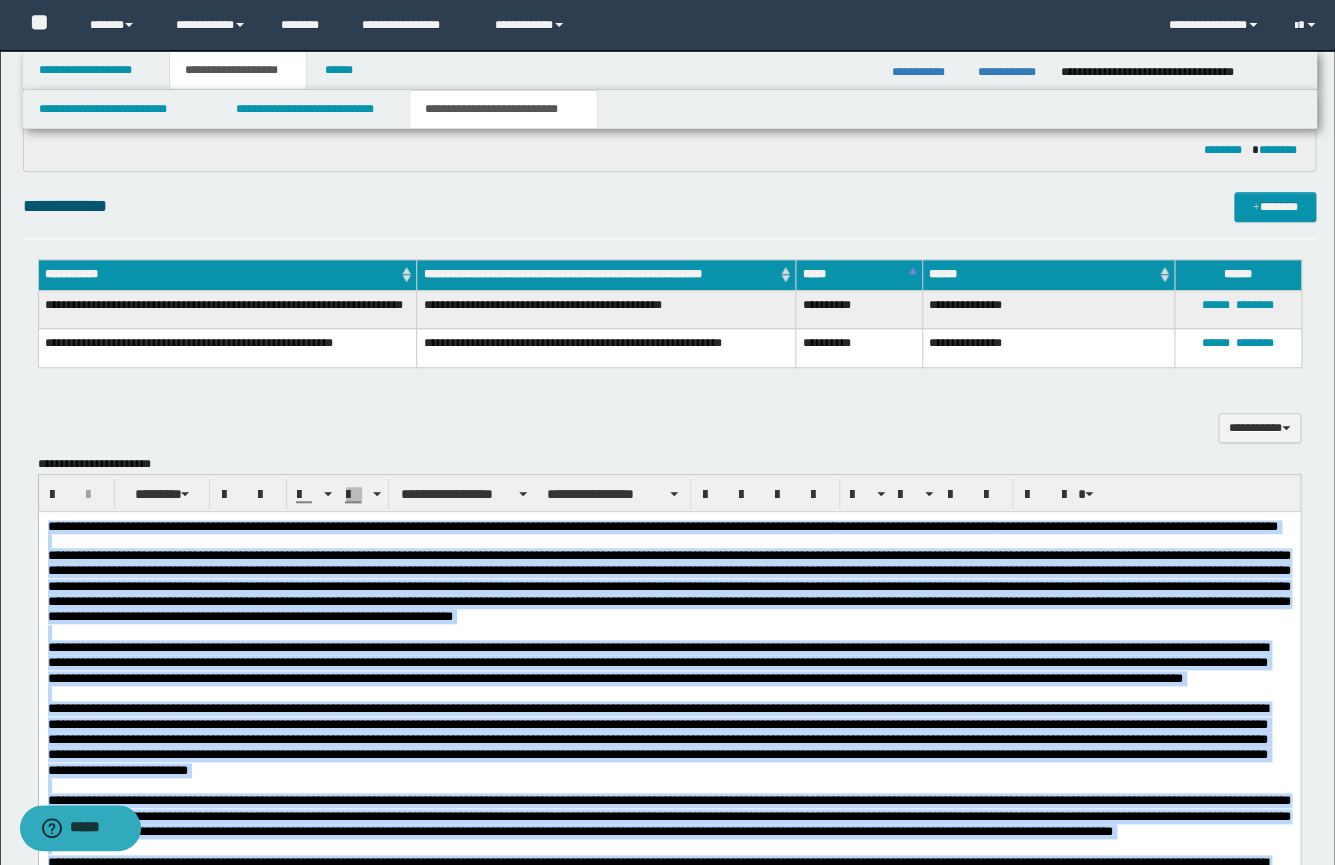 click on "**********" at bounding box center [668, 872] 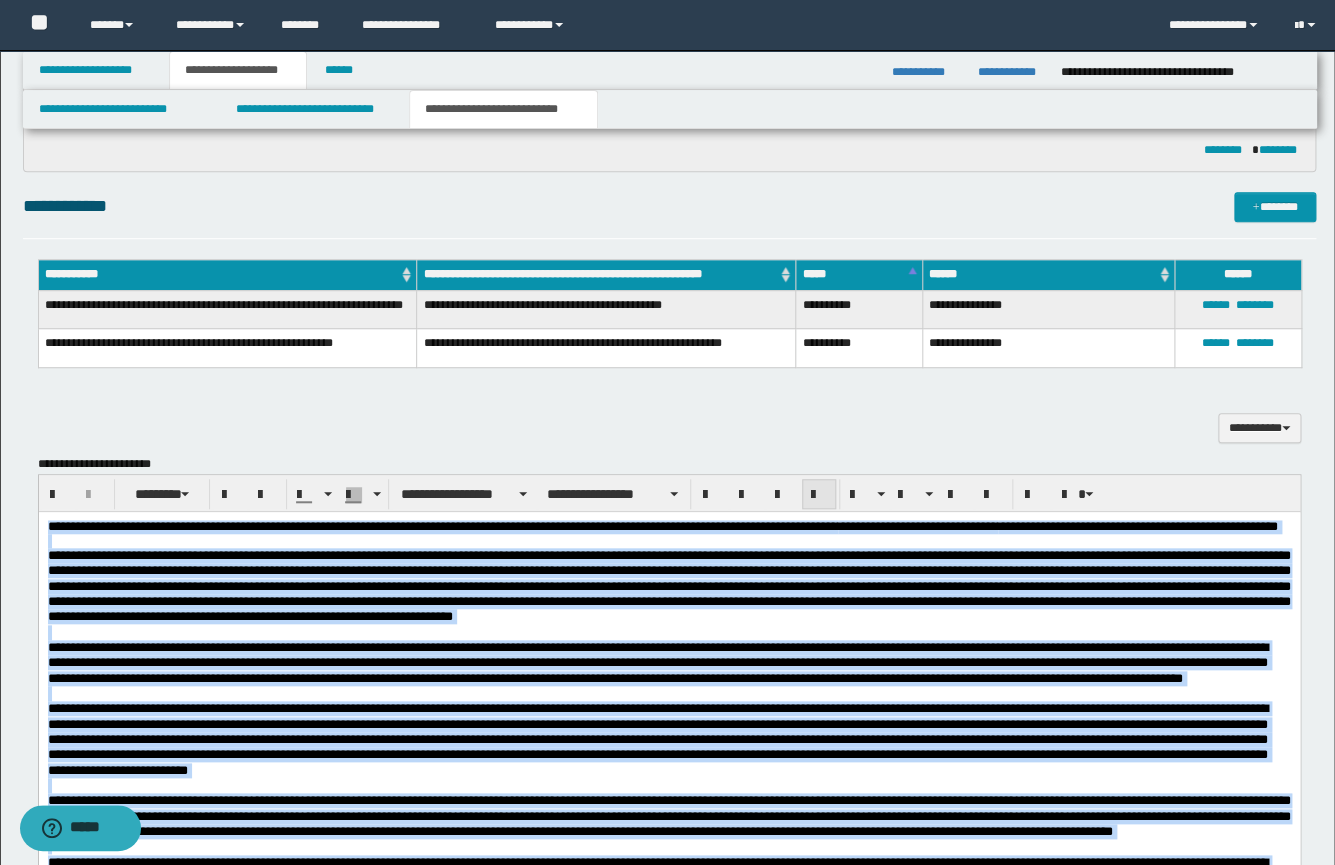 click at bounding box center [819, 495] 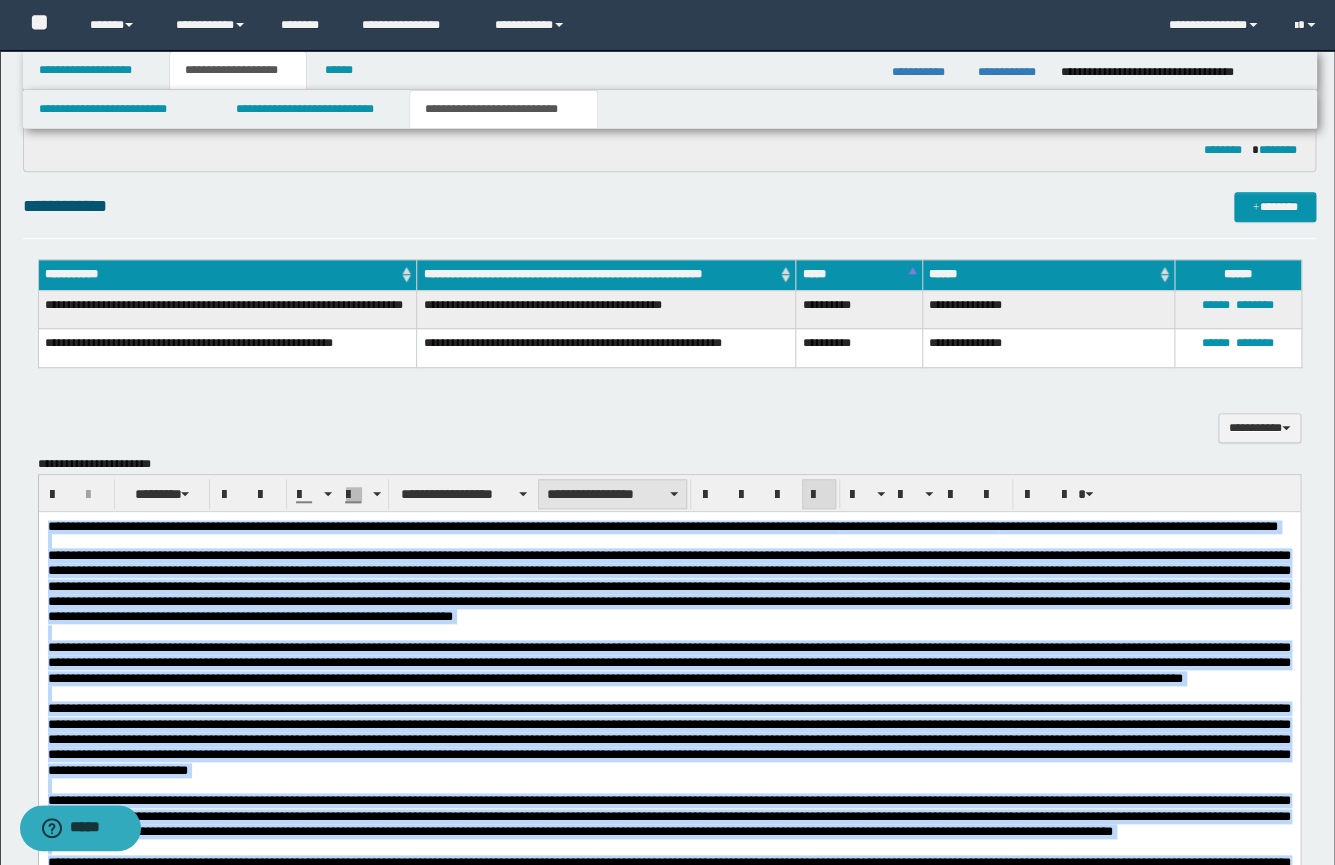 click on "**********" at bounding box center (612, 494) 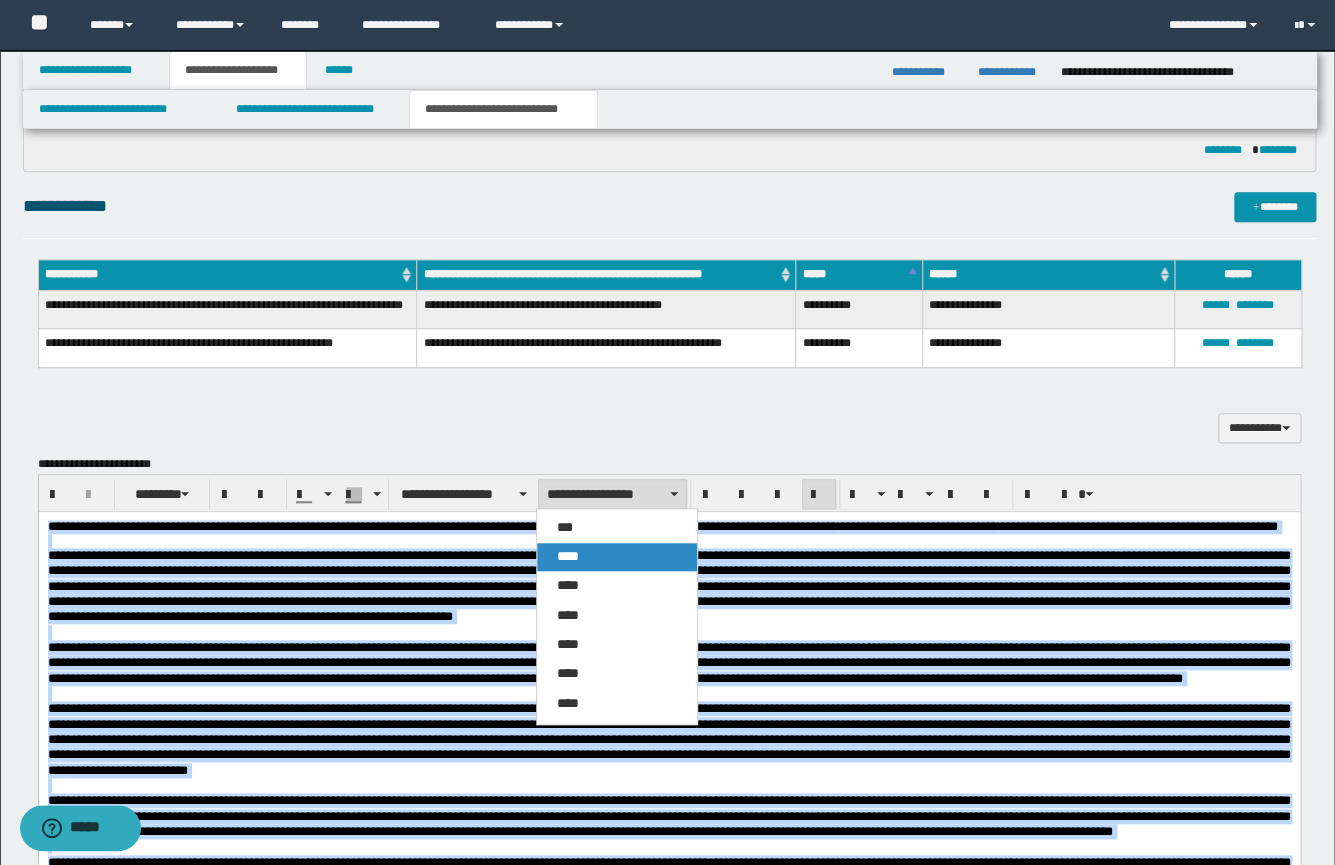 click on "****" at bounding box center (617, 557) 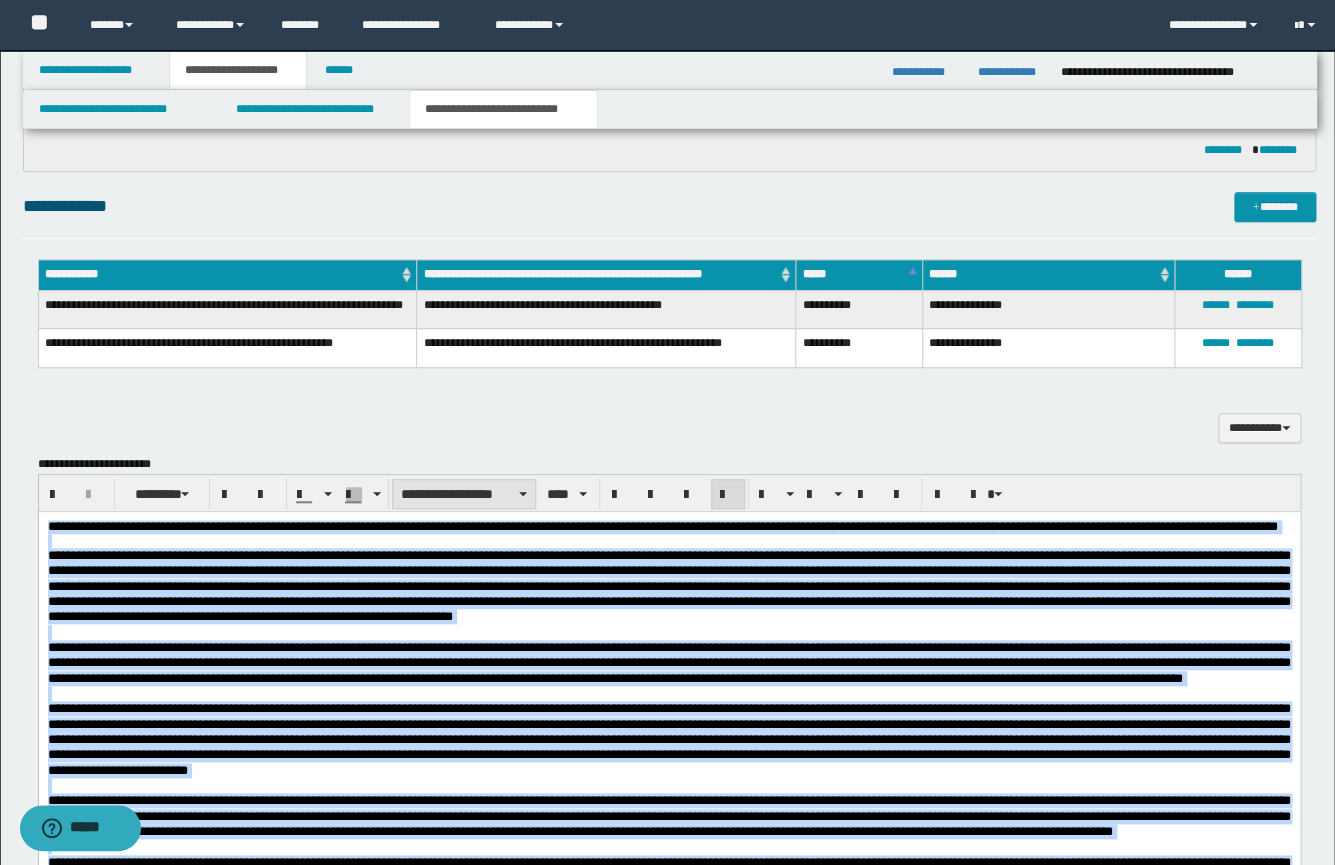 click on "**********" at bounding box center (464, 494) 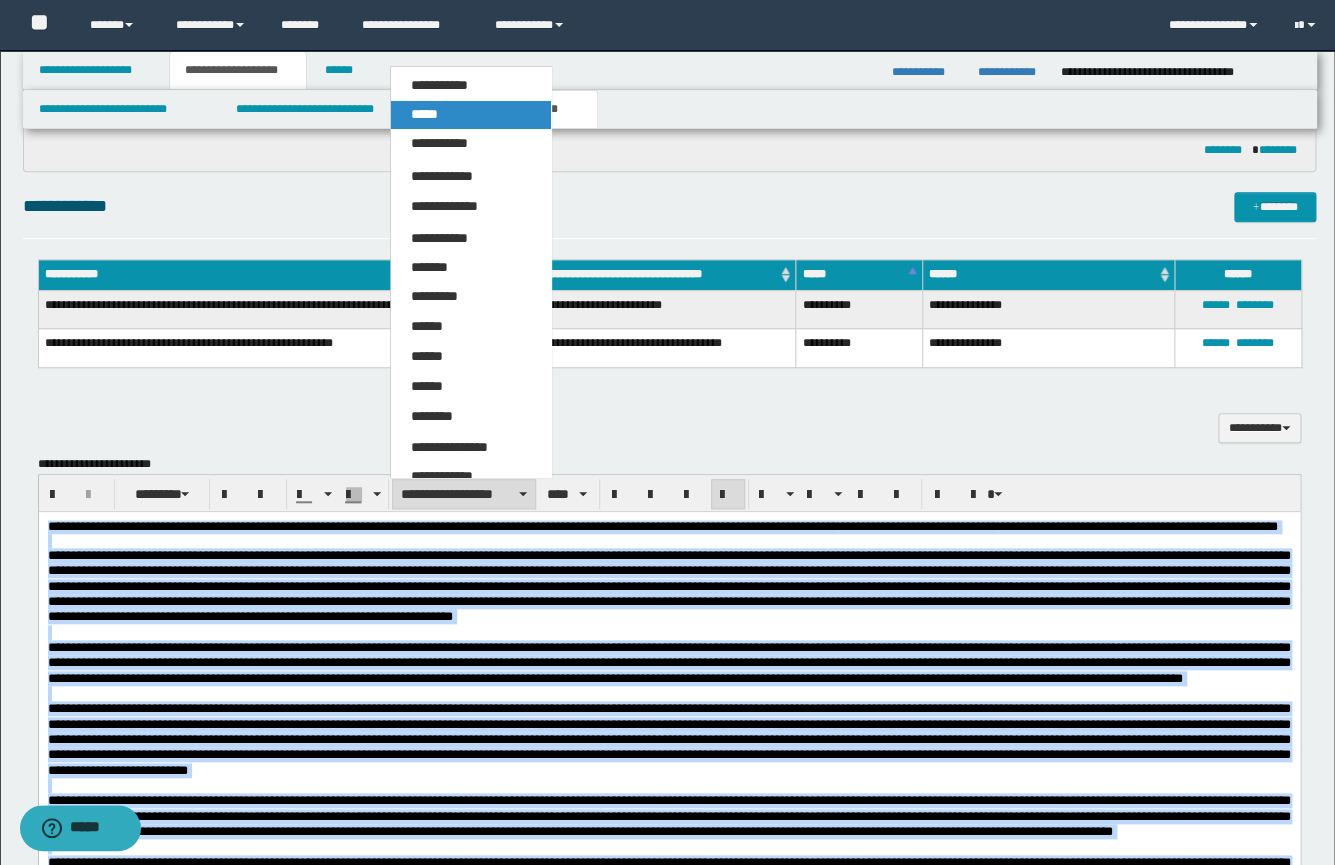 click on "*****" at bounding box center [471, 115] 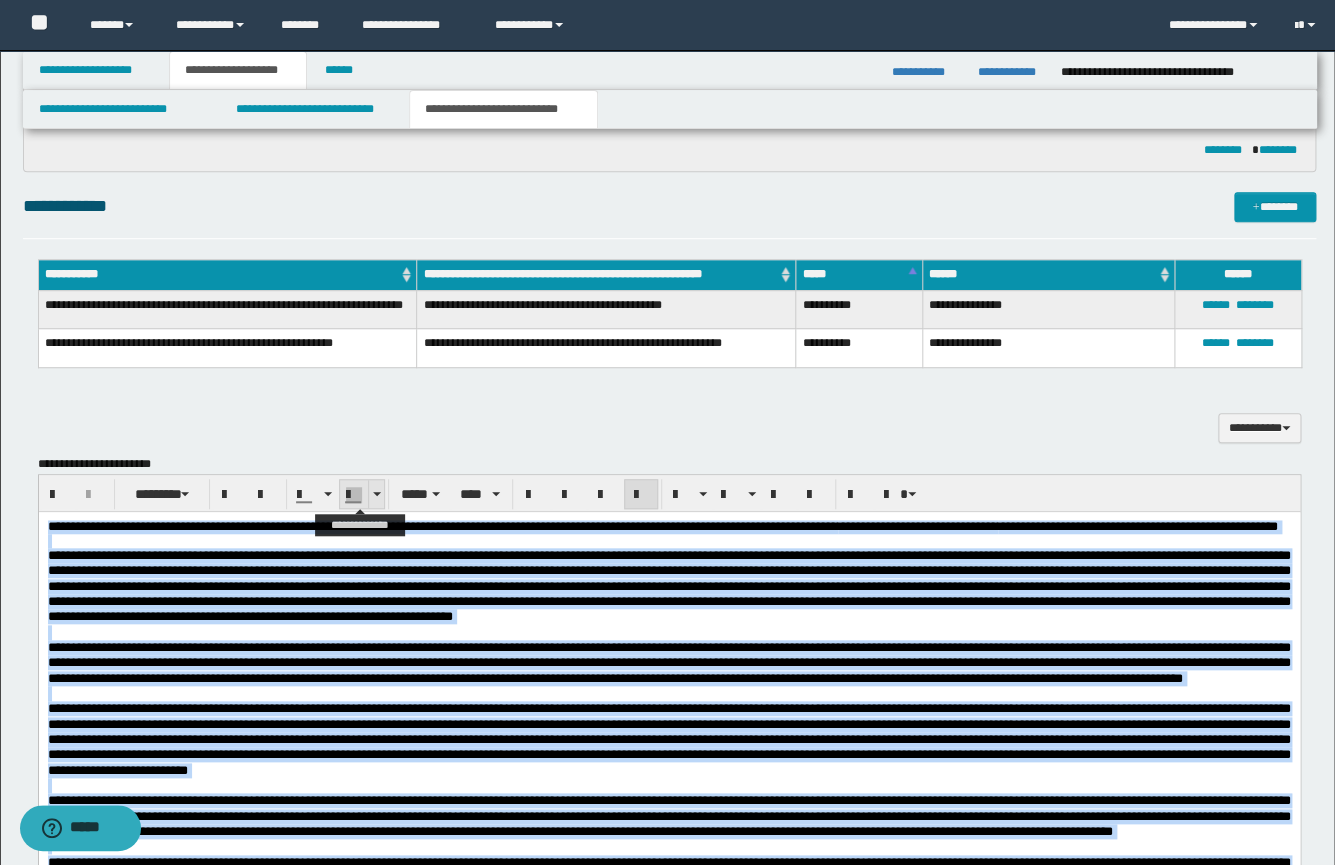 click at bounding box center (377, 494) 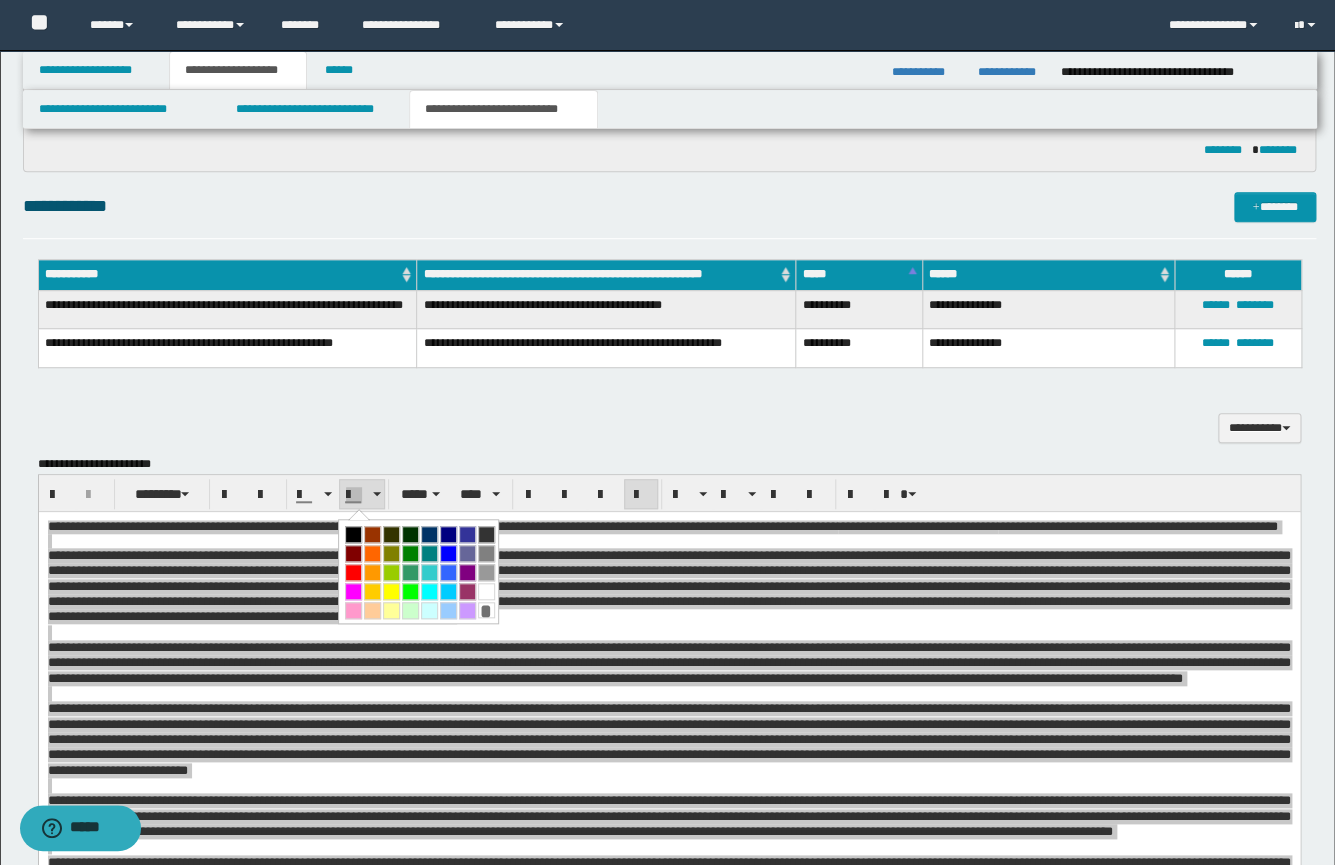 click on "*" at bounding box center [486, 610] 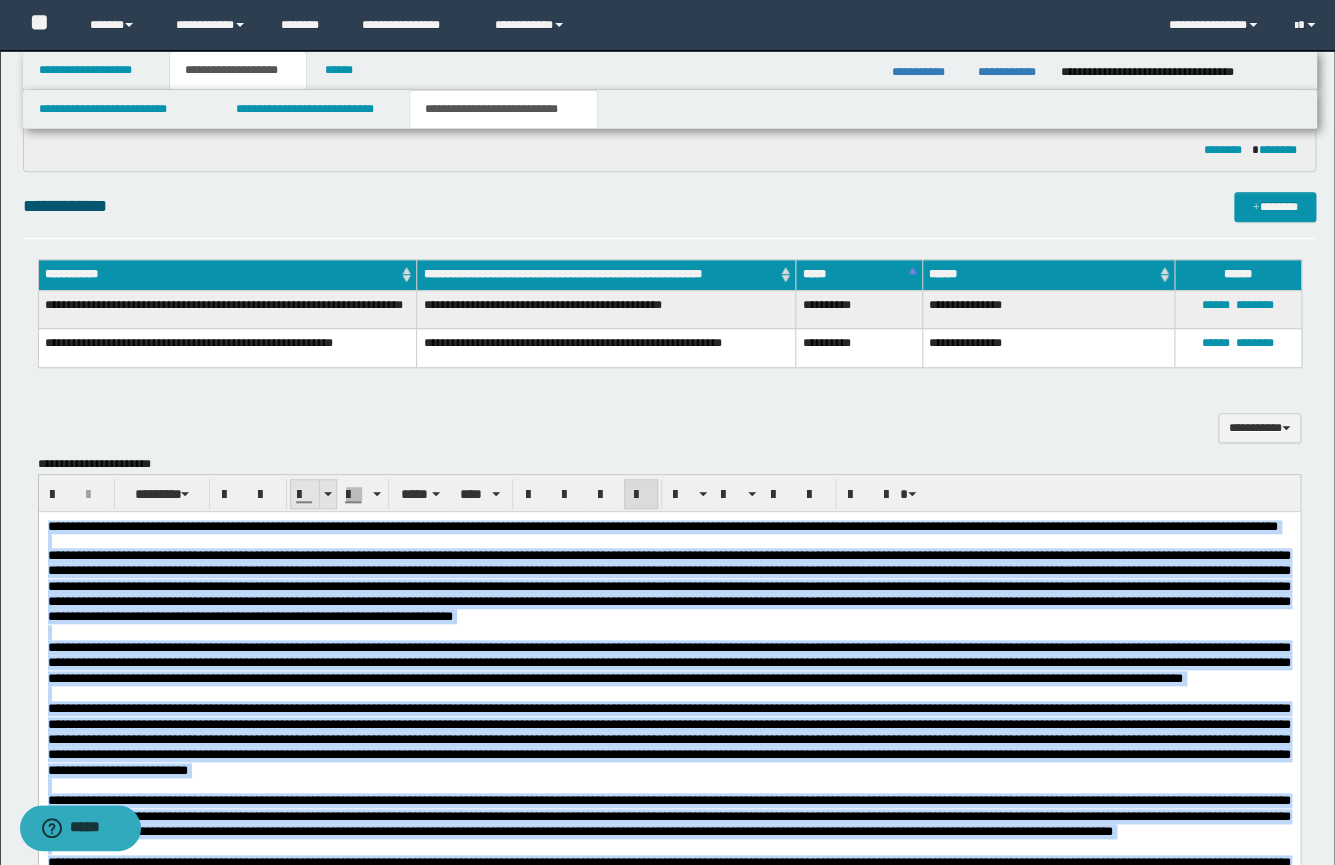 click at bounding box center (328, 494) 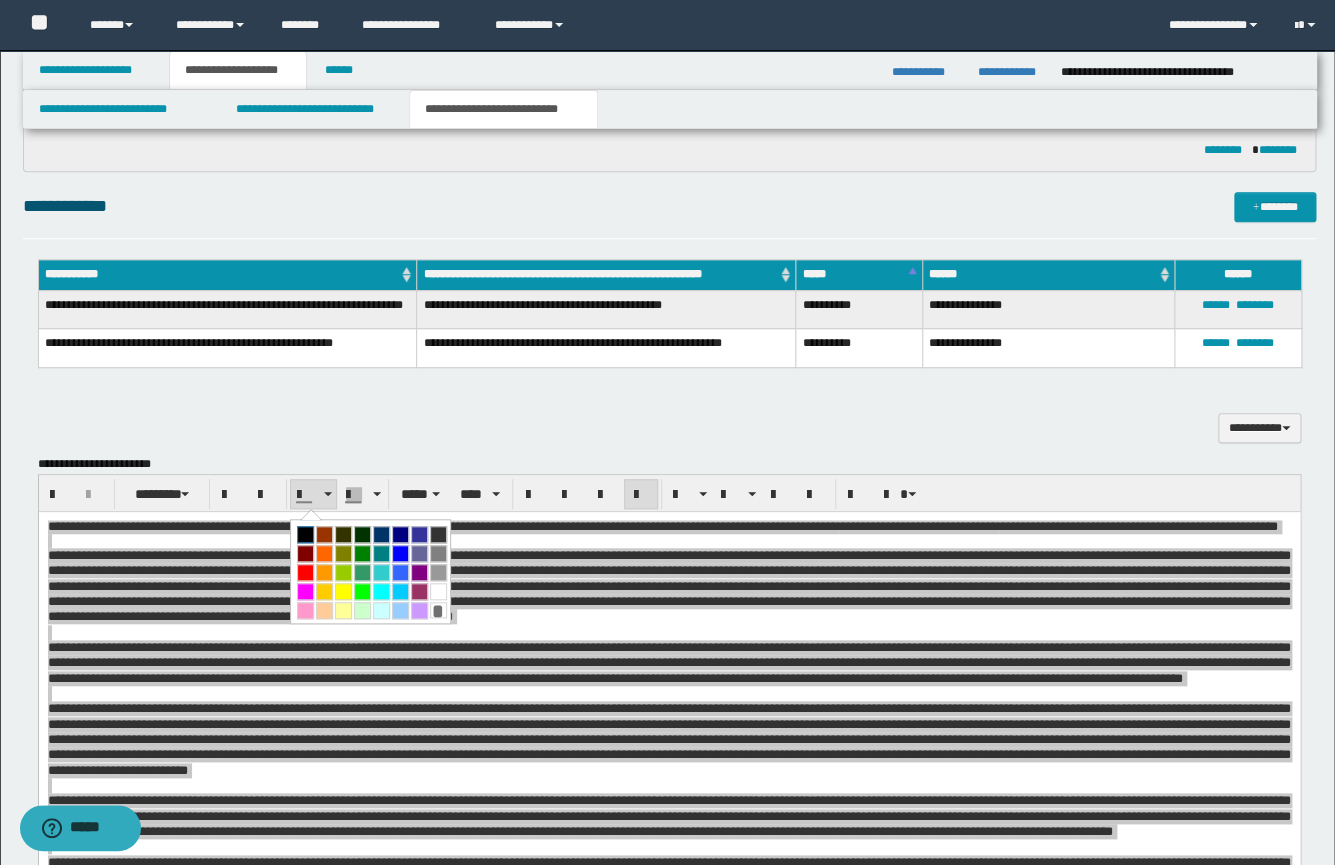click at bounding box center [305, 534] 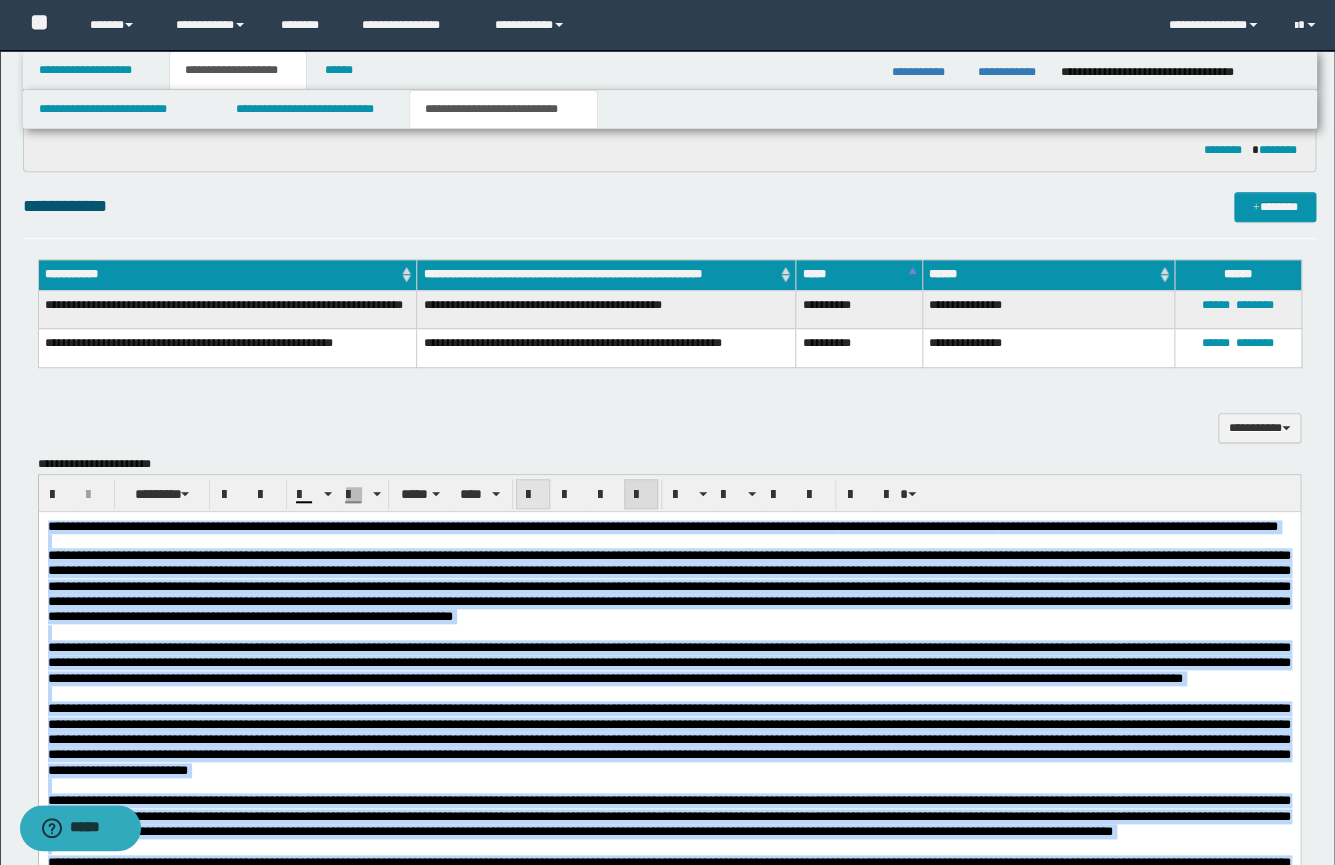 click at bounding box center [533, 494] 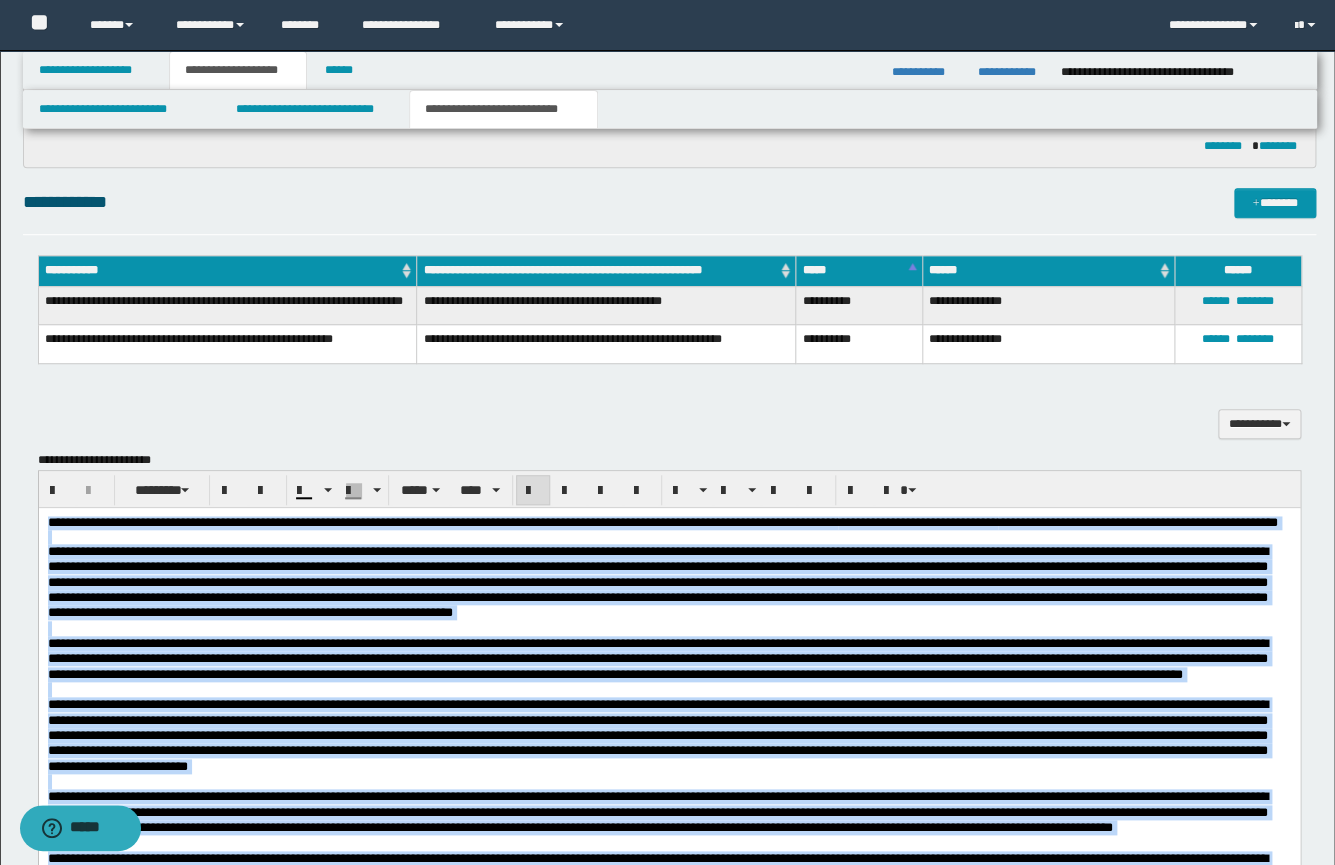 scroll, scrollTop: 394, scrollLeft: 0, axis: vertical 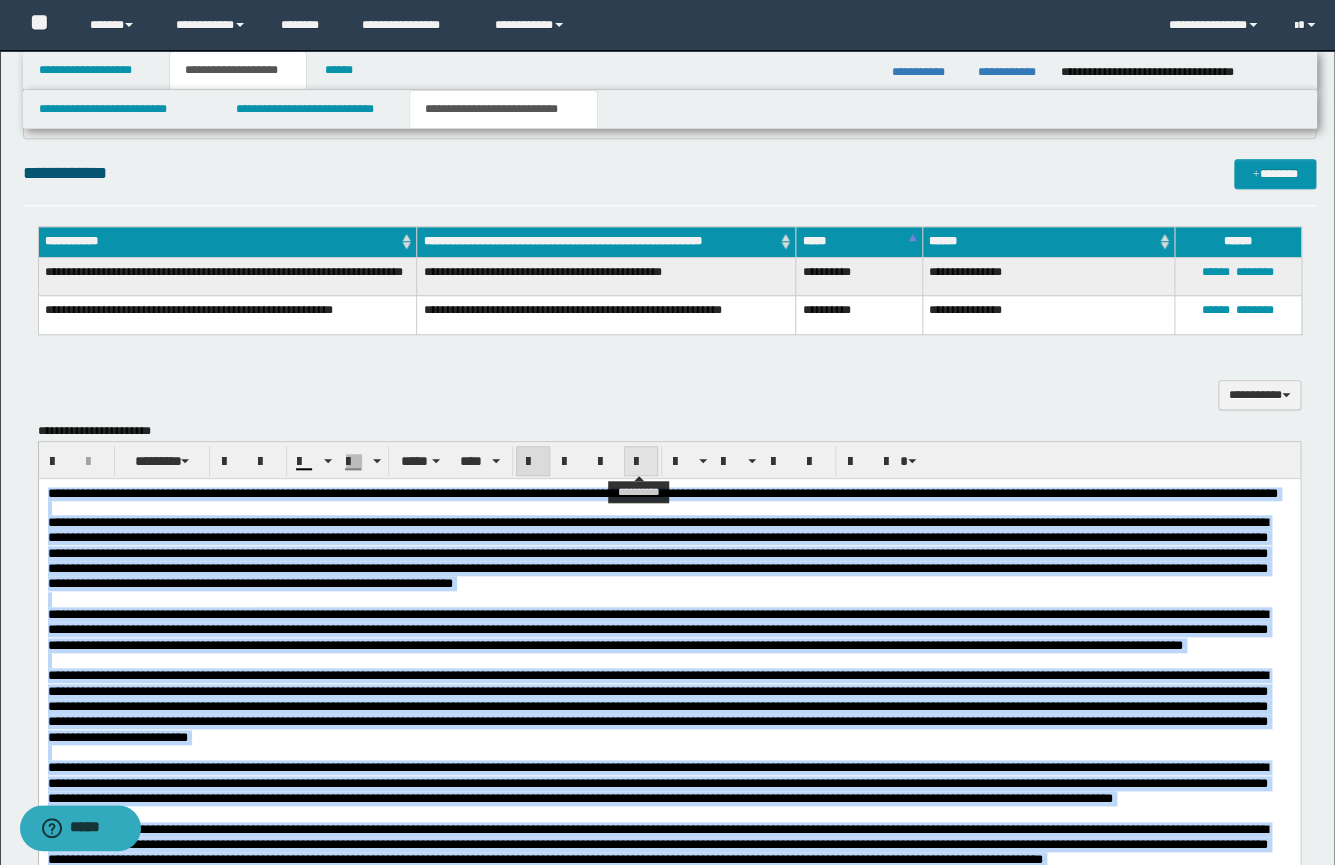 click at bounding box center [641, 462] 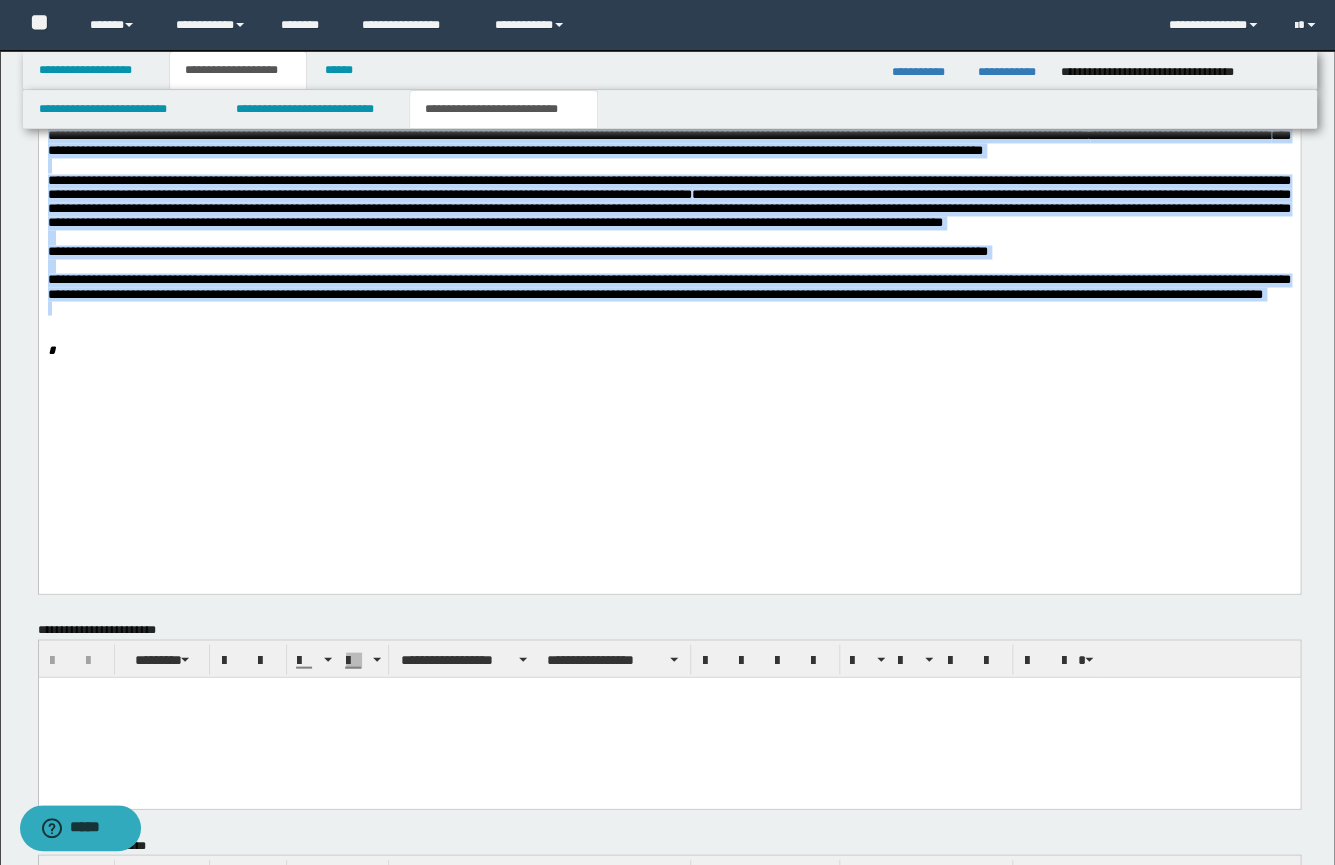 scroll, scrollTop: 1182, scrollLeft: 0, axis: vertical 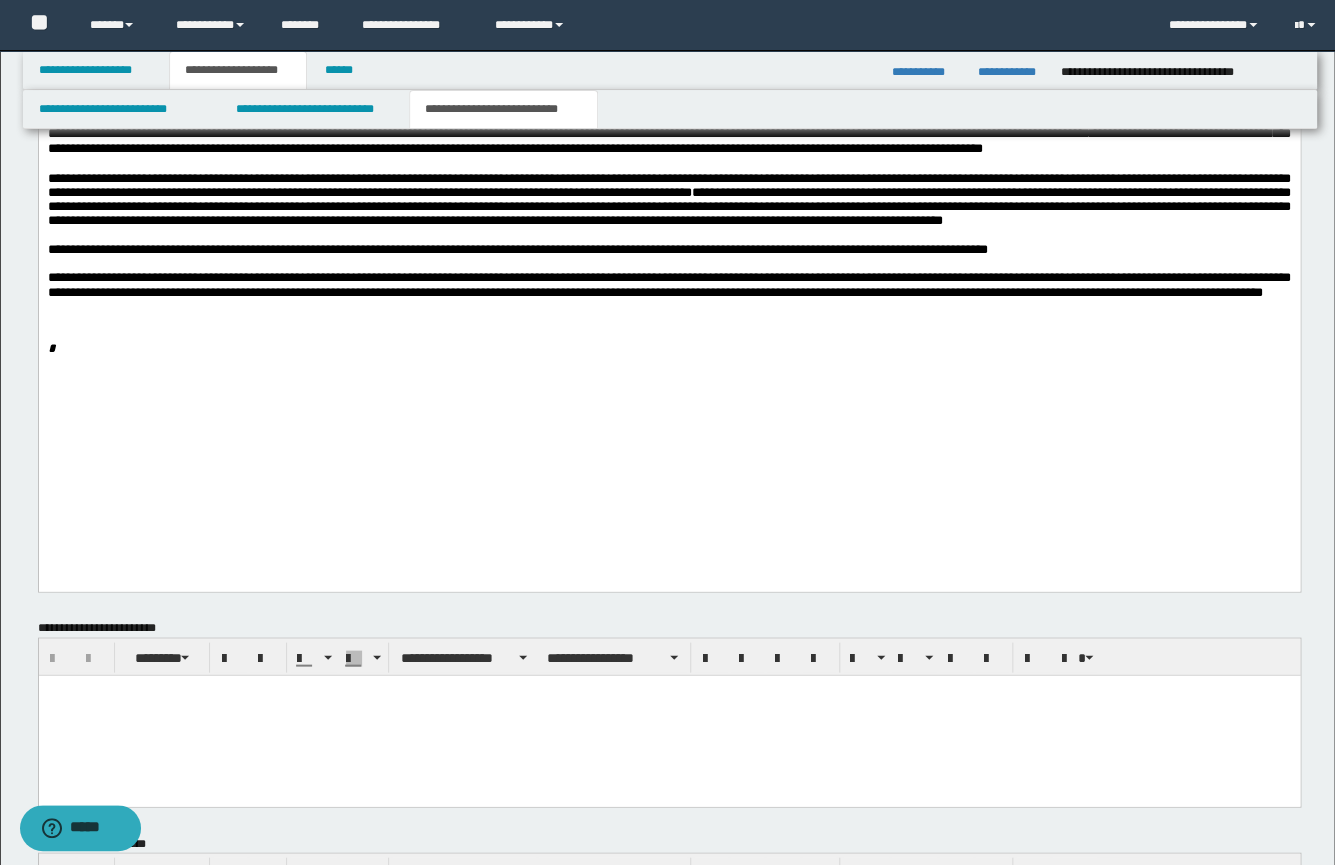 click on "**********" at bounding box center (668, 52) 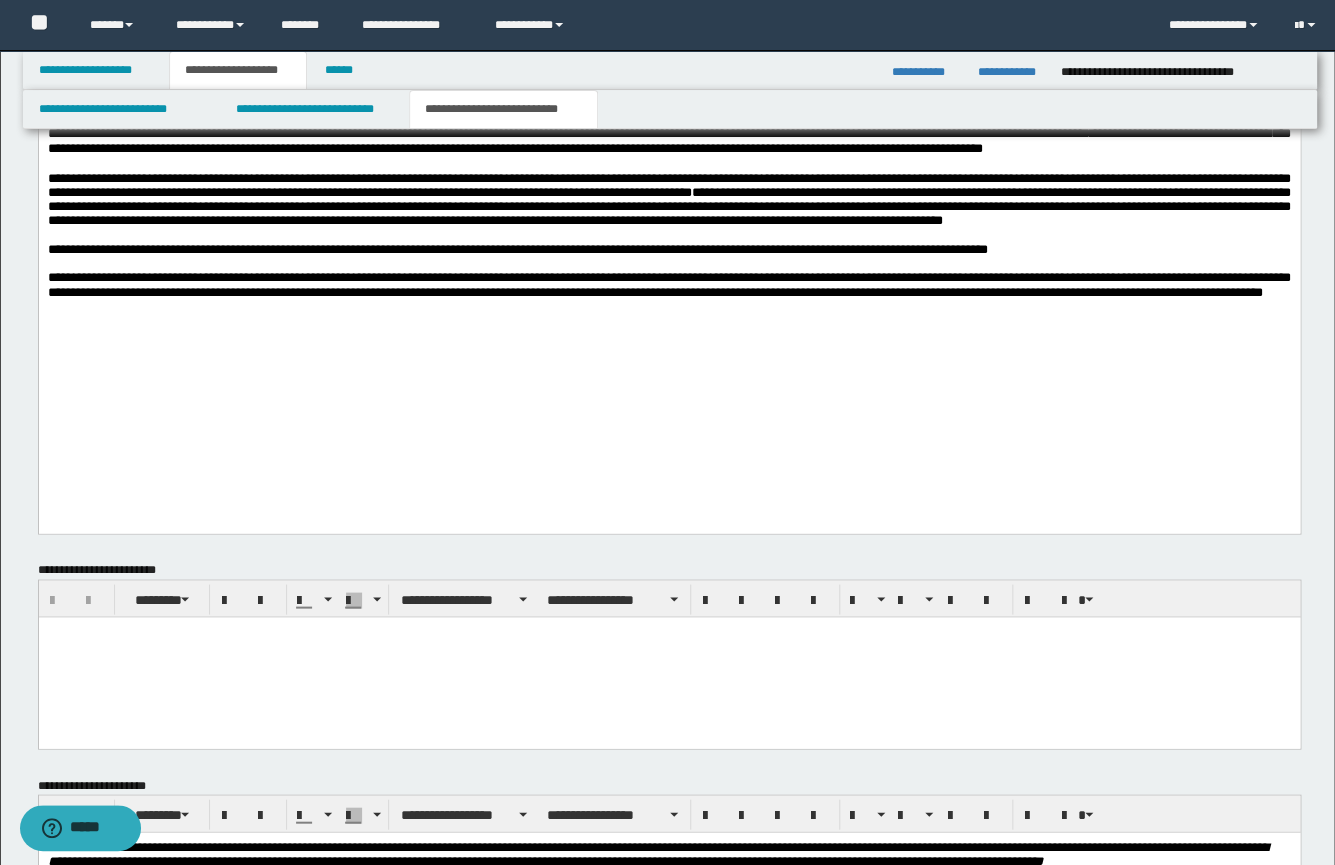 click on "**********" at bounding box center [668, 24] 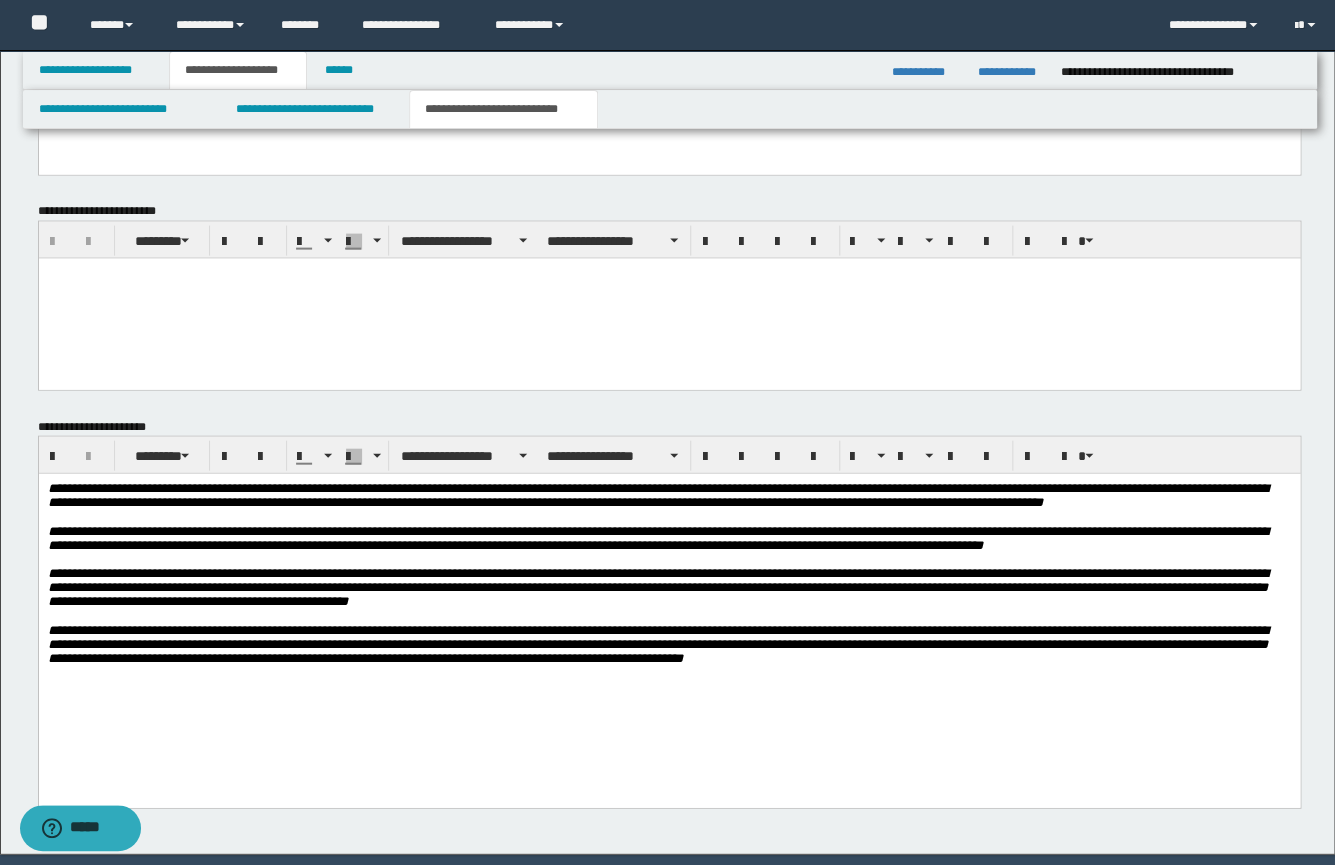 scroll, scrollTop: 1607, scrollLeft: 0, axis: vertical 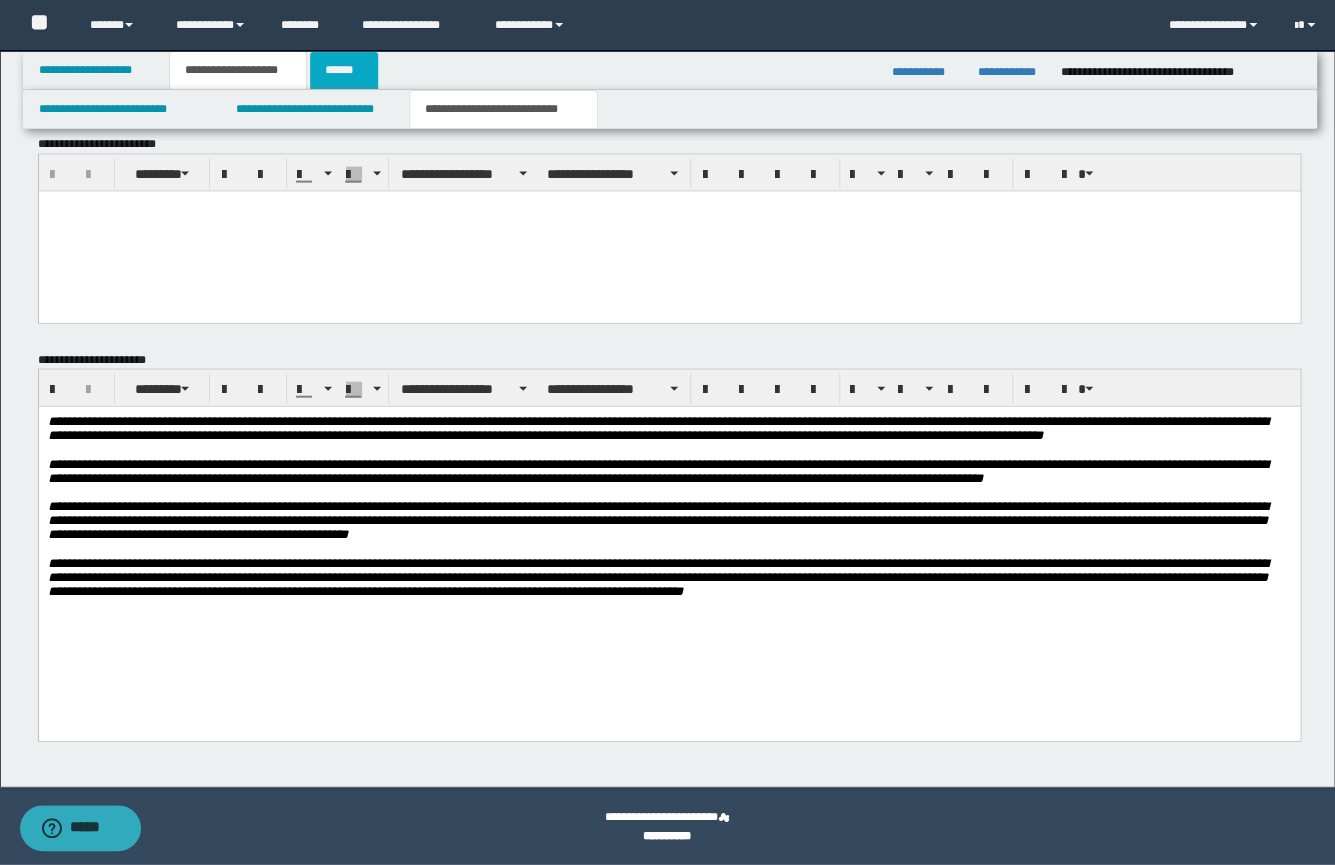 click on "******" at bounding box center [344, 70] 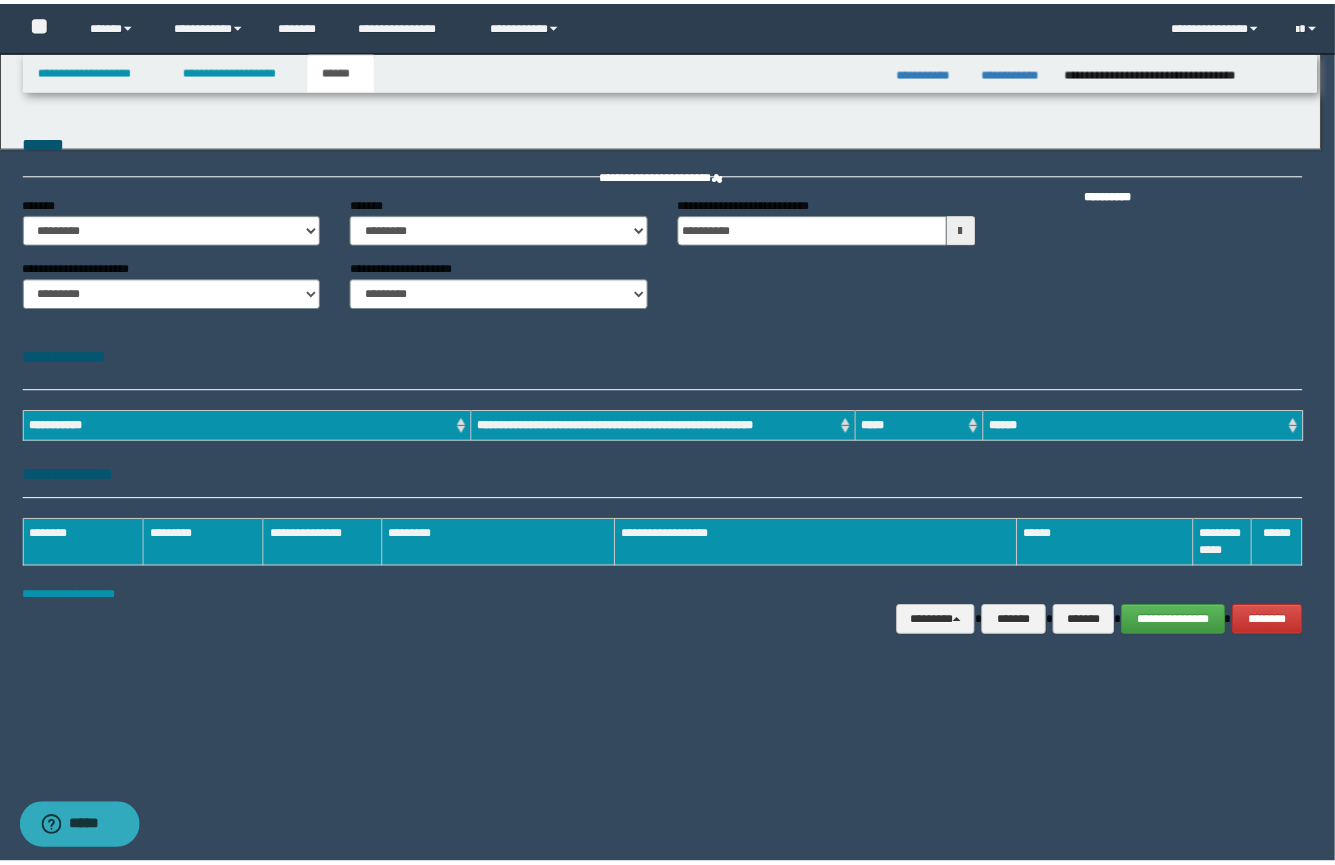scroll, scrollTop: 0, scrollLeft: 0, axis: both 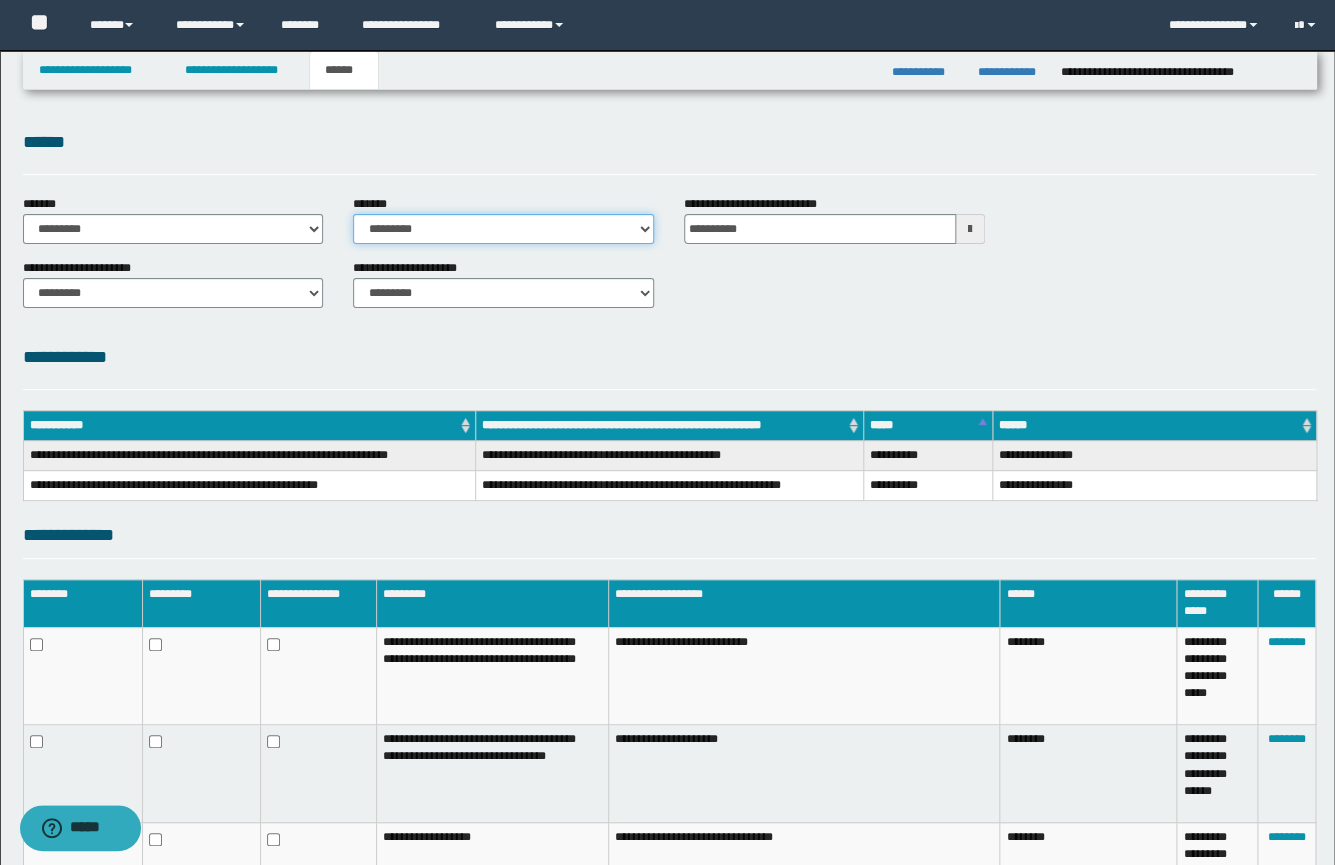 click on "**********" at bounding box center (503, 229) 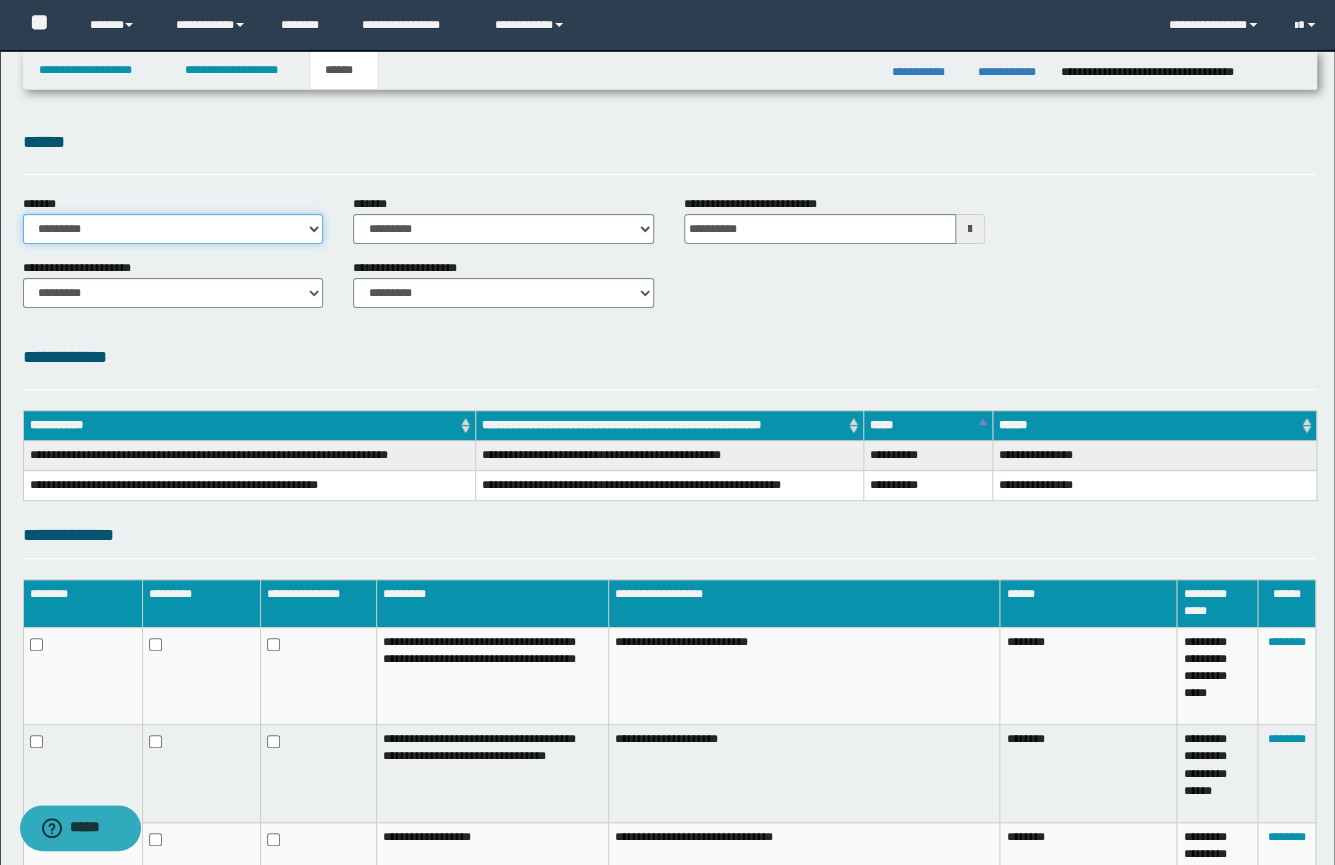 click on "**********" at bounding box center (173, 229) 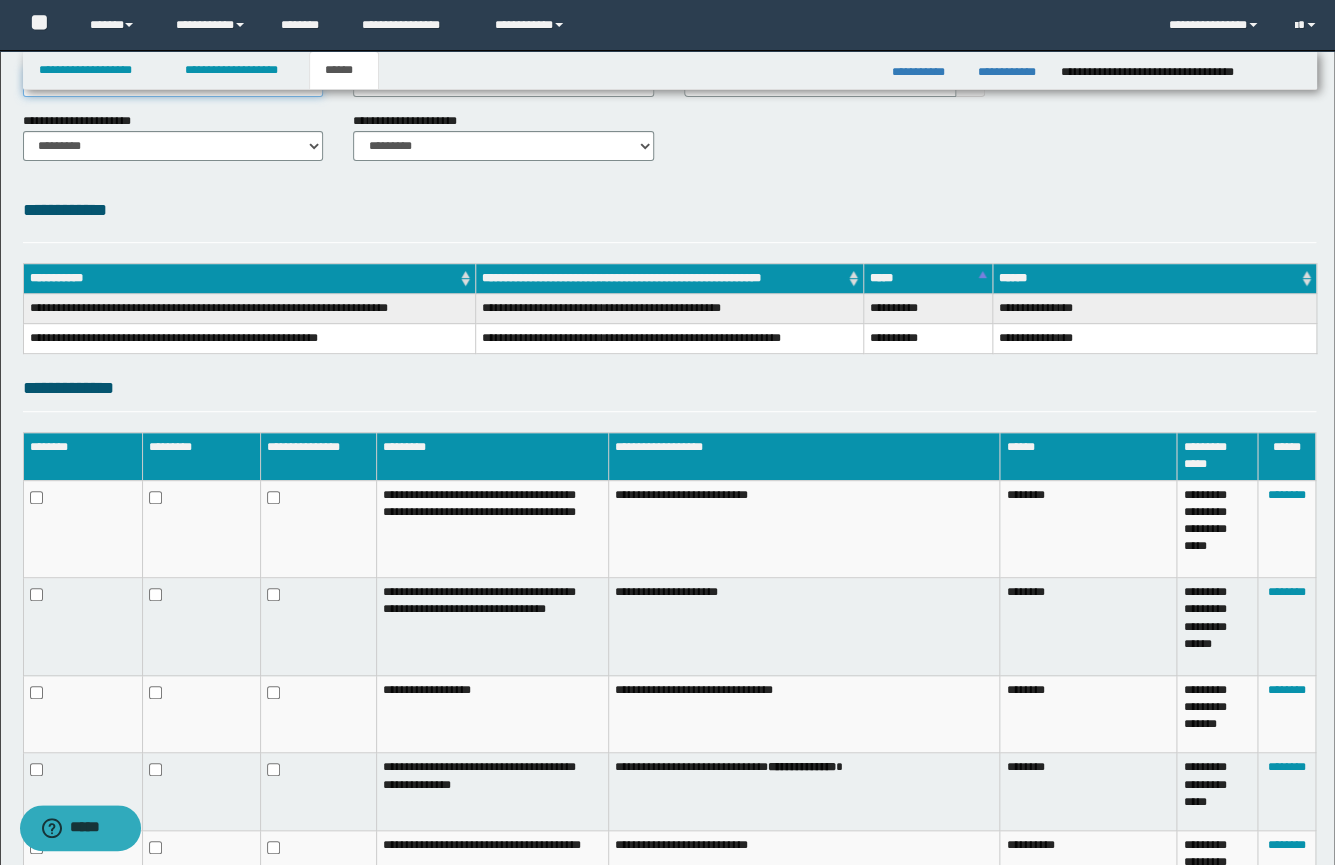scroll, scrollTop: 0, scrollLeft: 0, axis: both 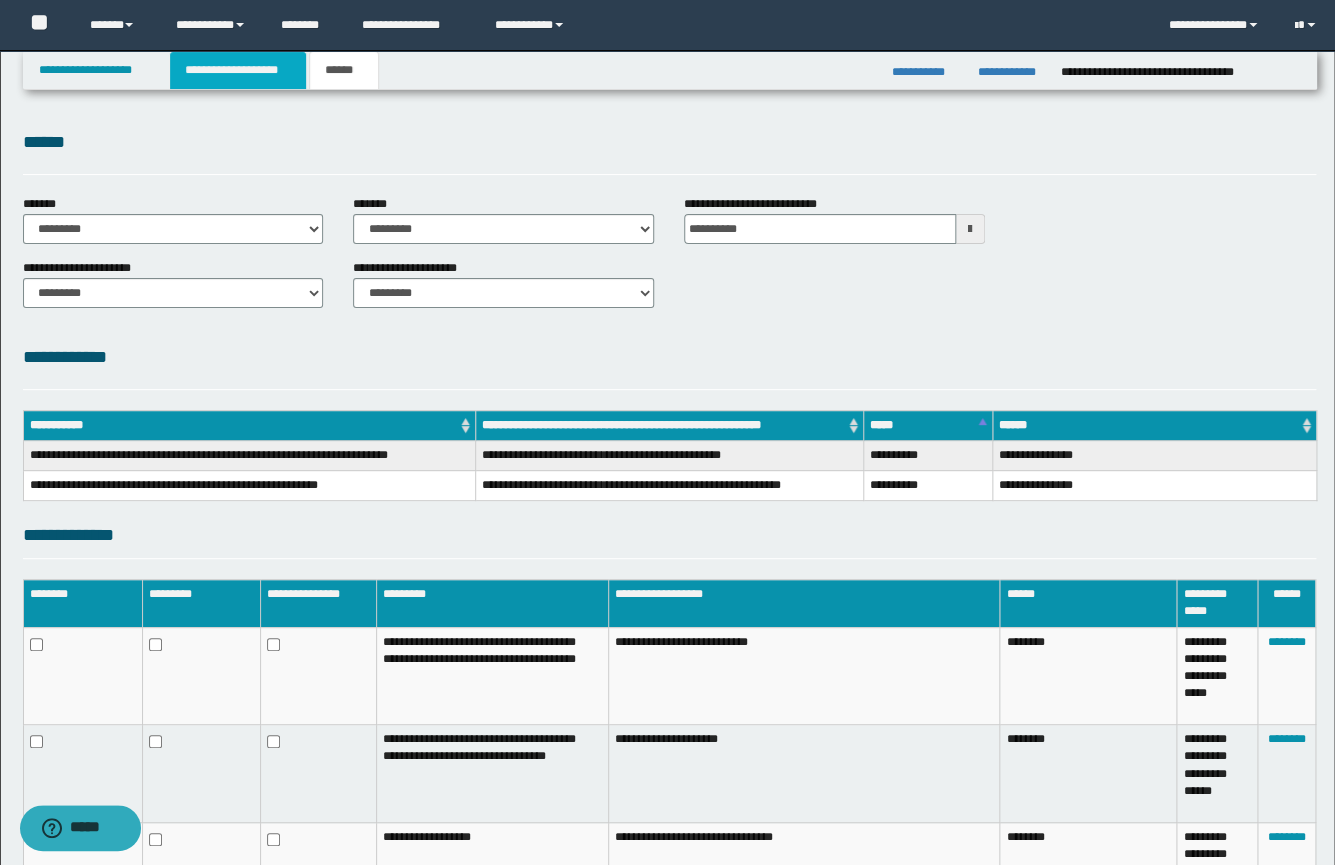 click on "**********" at bounding box center [238, 70] 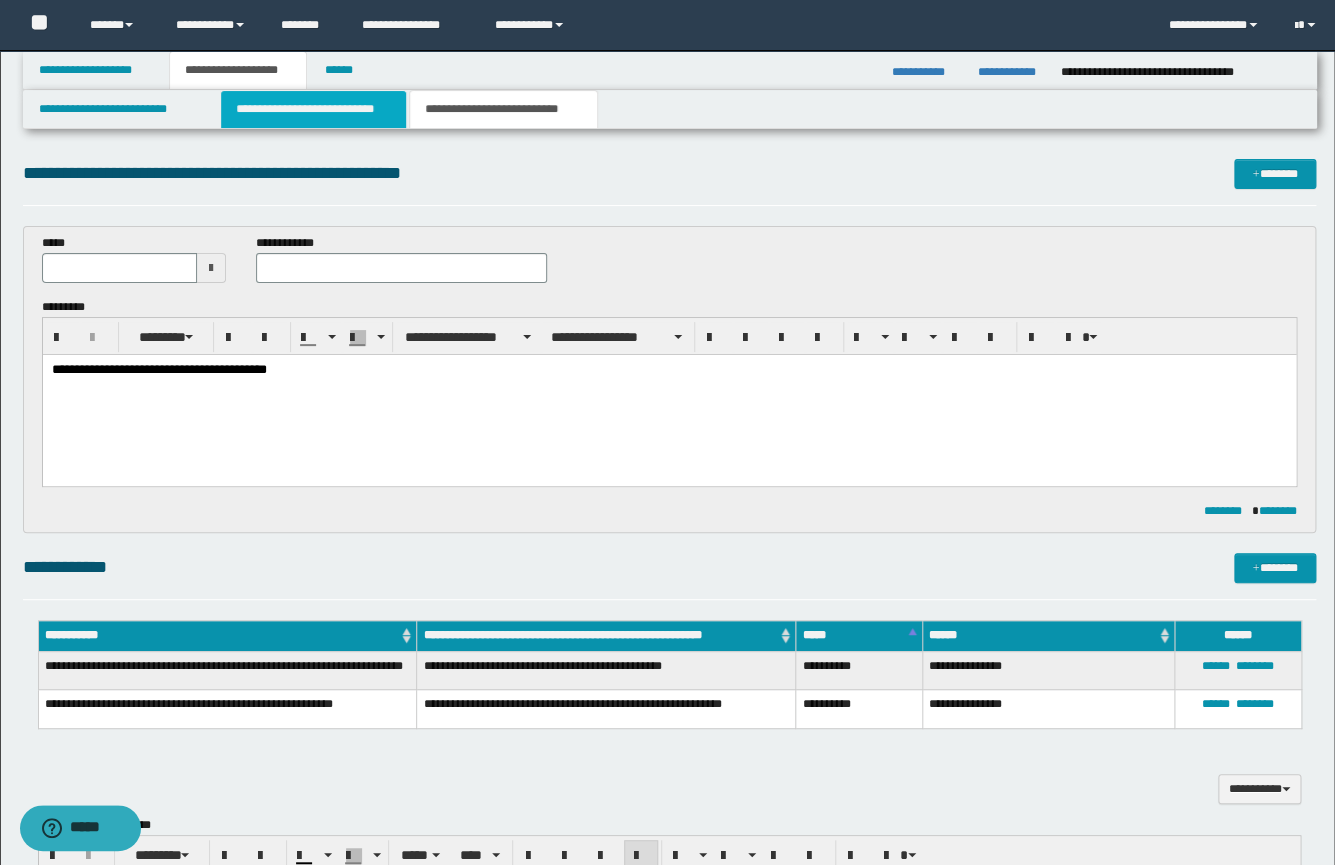 click on "**********" at bounding box center (313, 109) 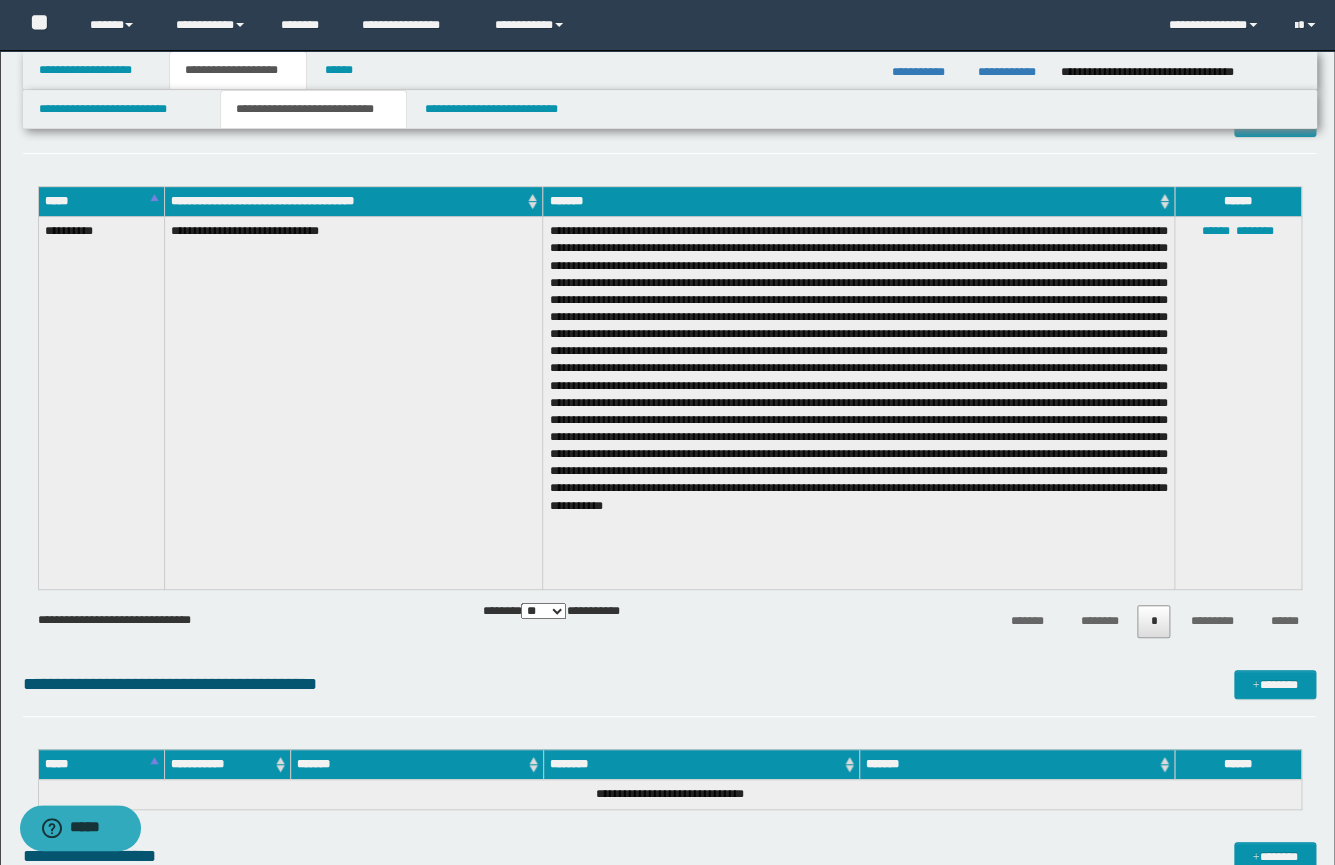 scroll, scrollTop: 0, scrollLeft: 0, axis: both 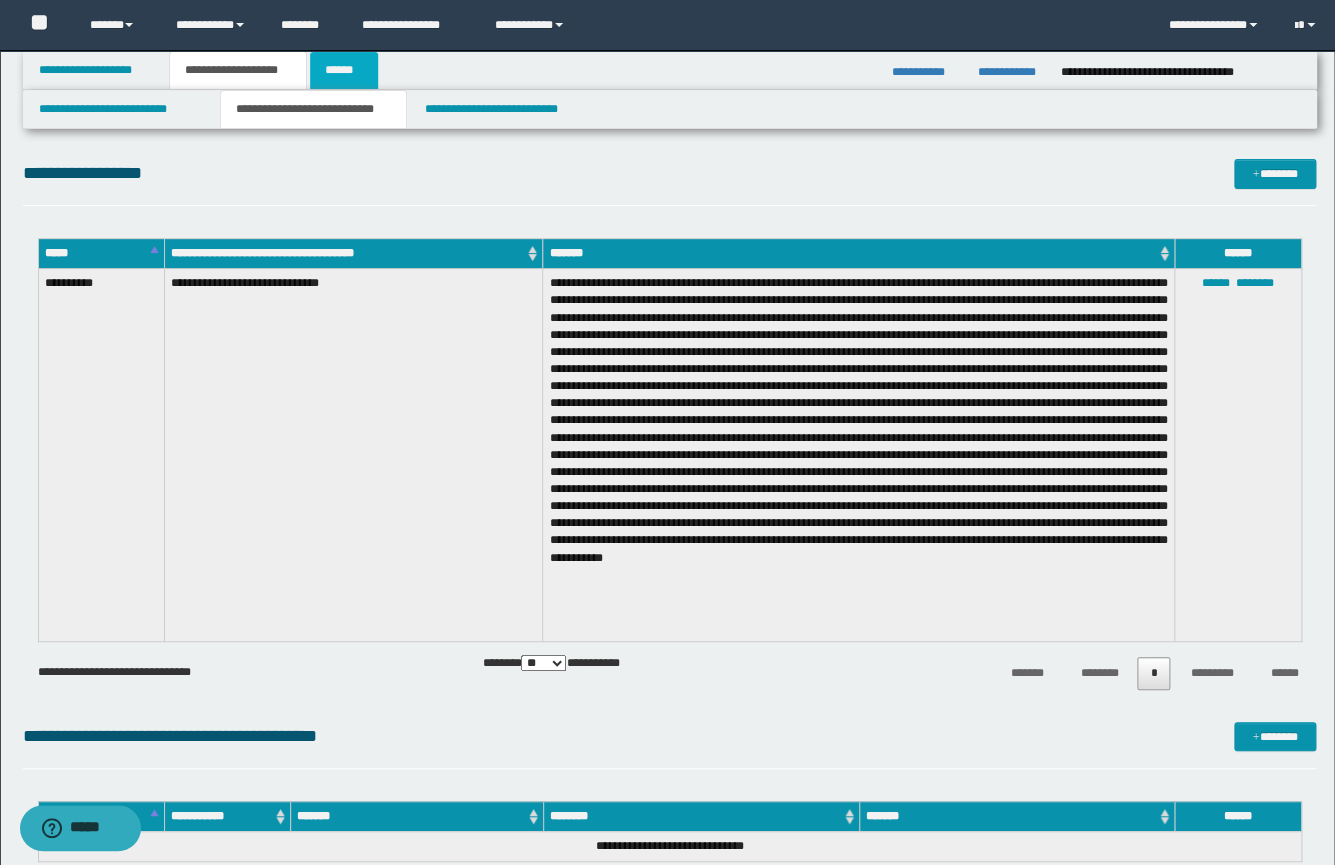 click on "******" at bounding box center [344, 70] 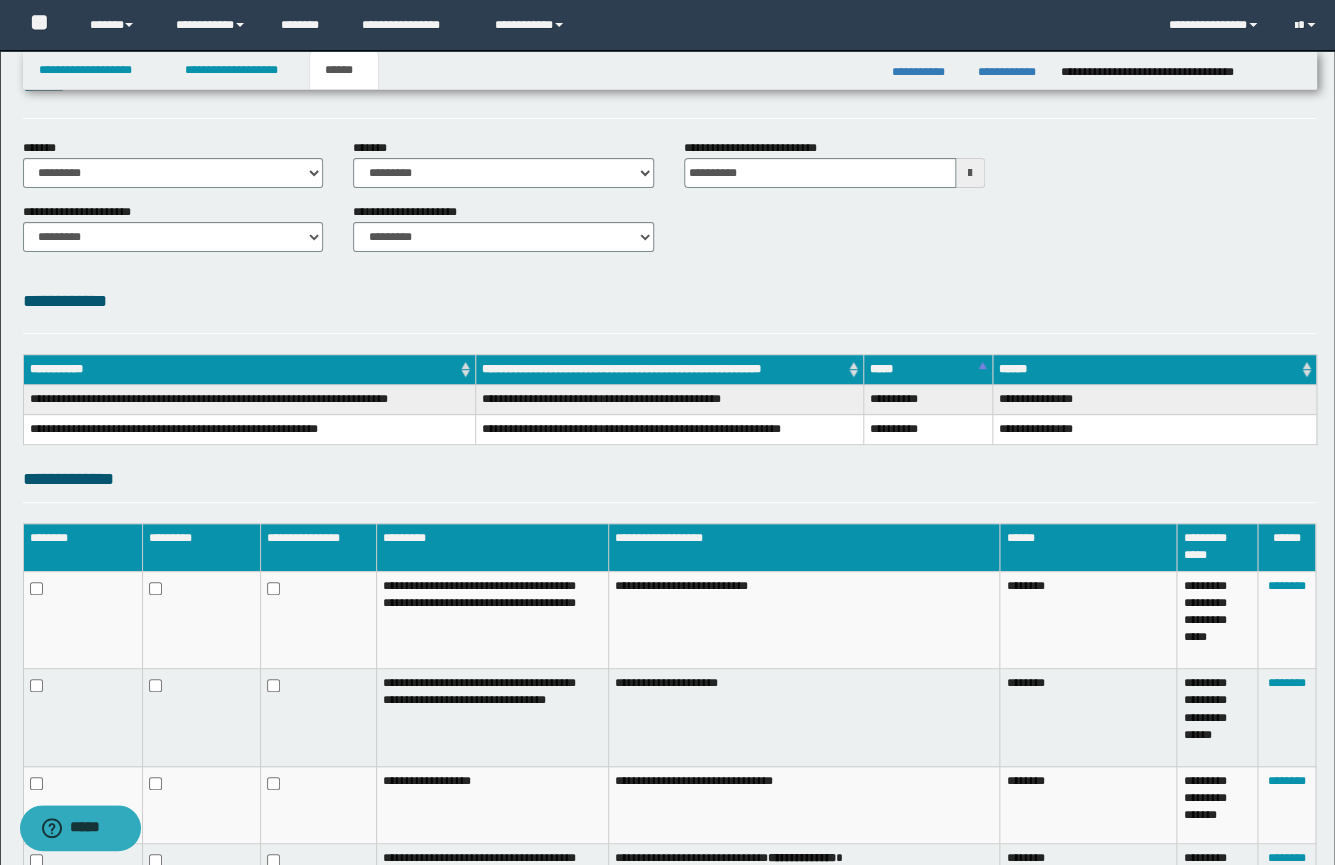 scroll, scrollTop: 827, scrollLeft: 0, axis: vertical 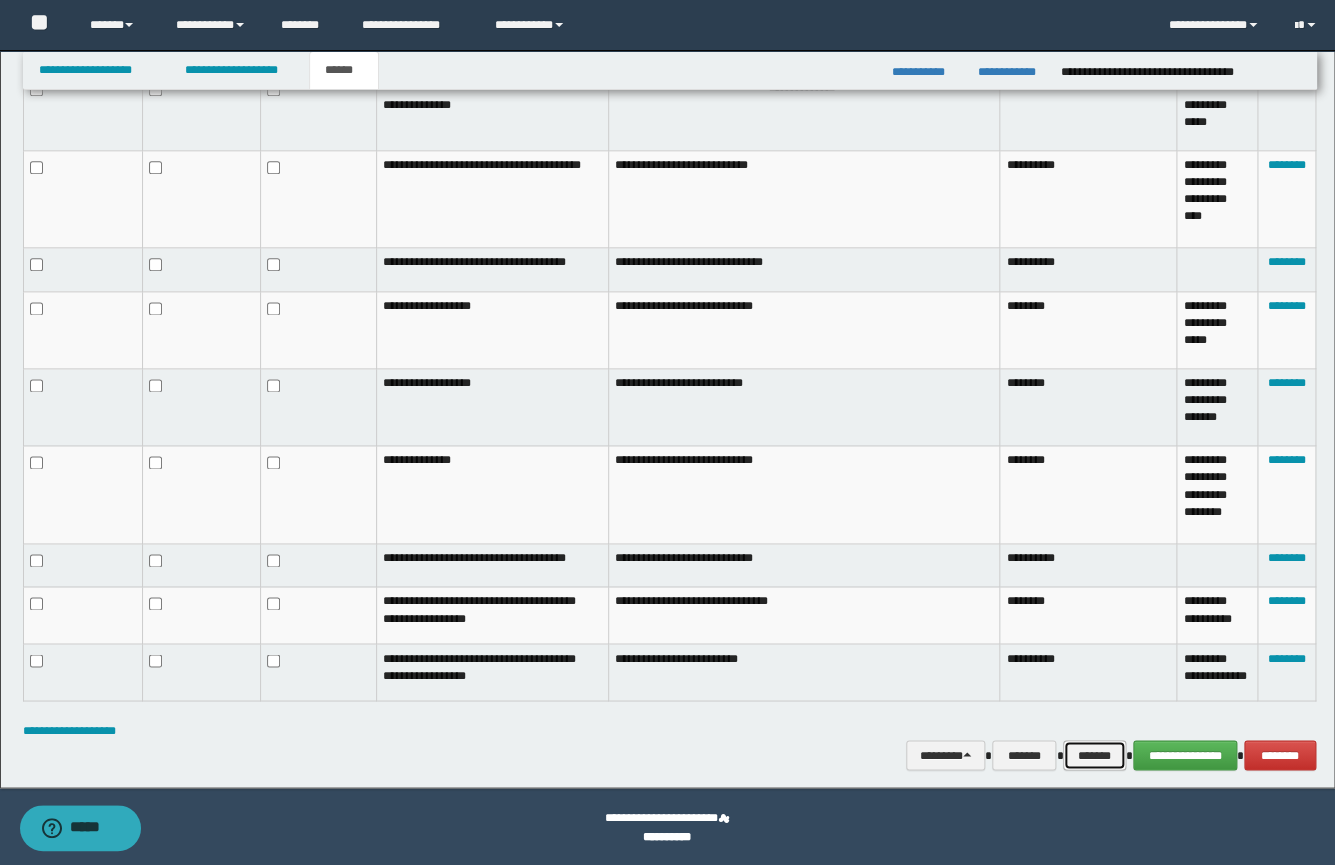 click on "*******" at bounding box center (1094, 755) 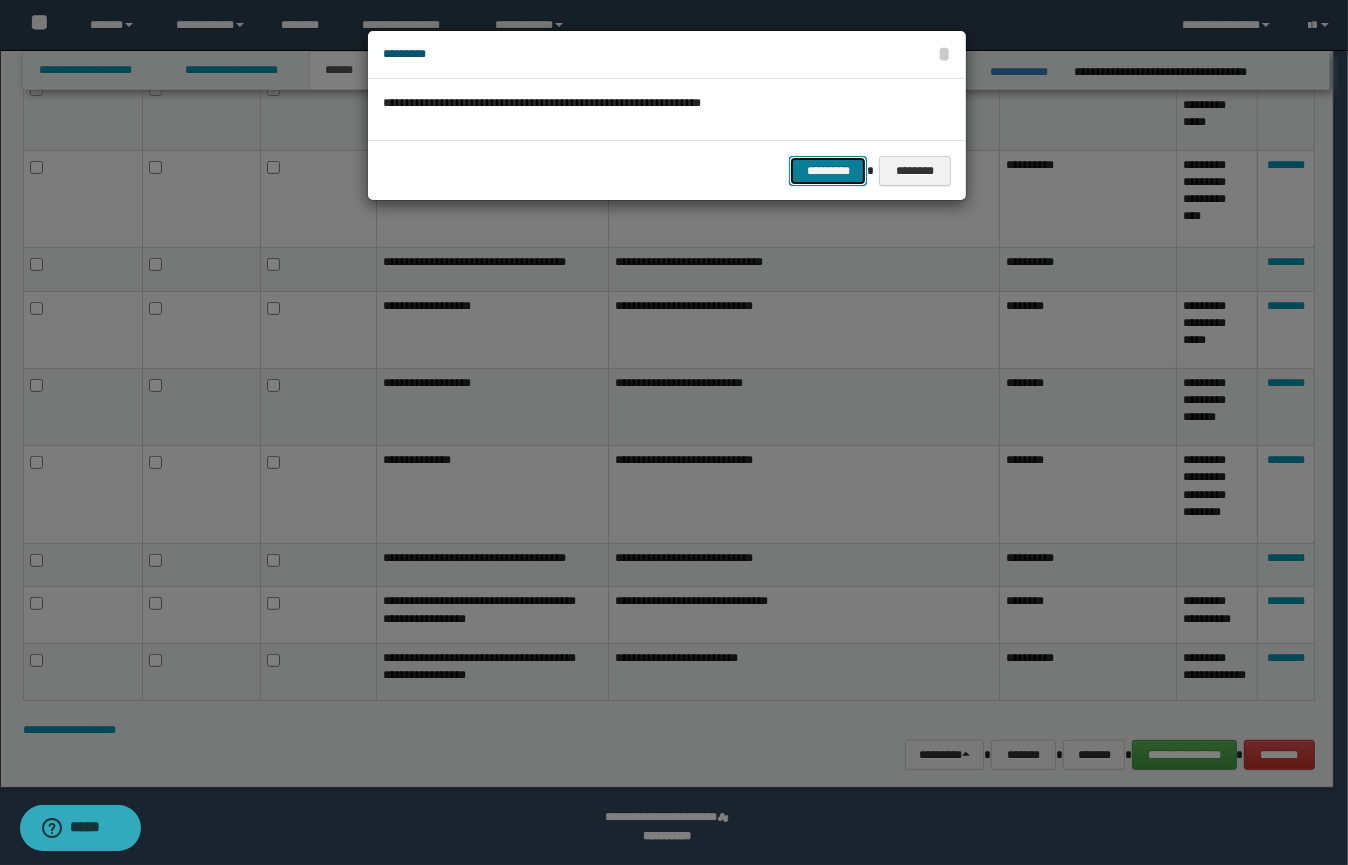 click on "*********" at bounding box center [828, 171] 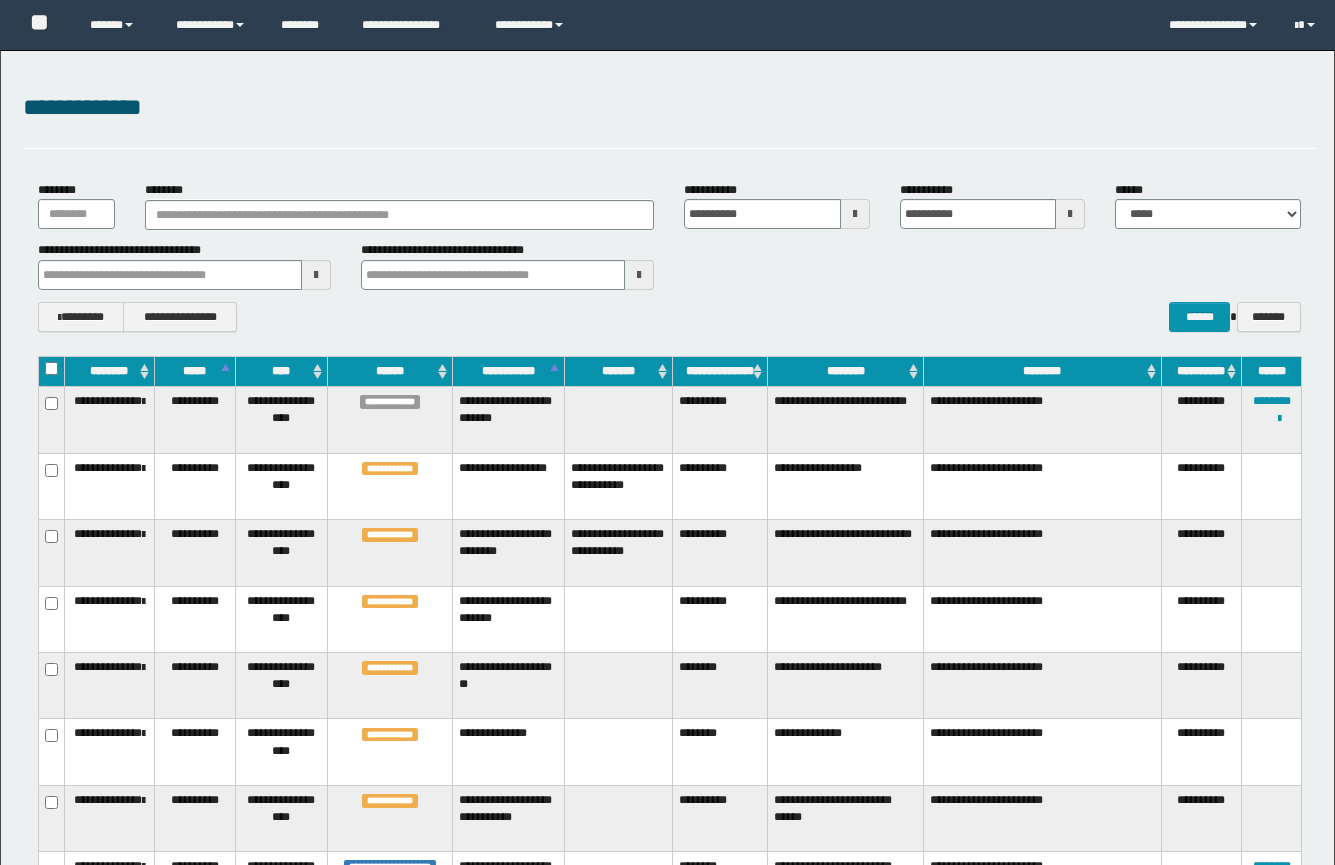 scroll, scrollTop: 0, scrollLeft: 0, axis: both 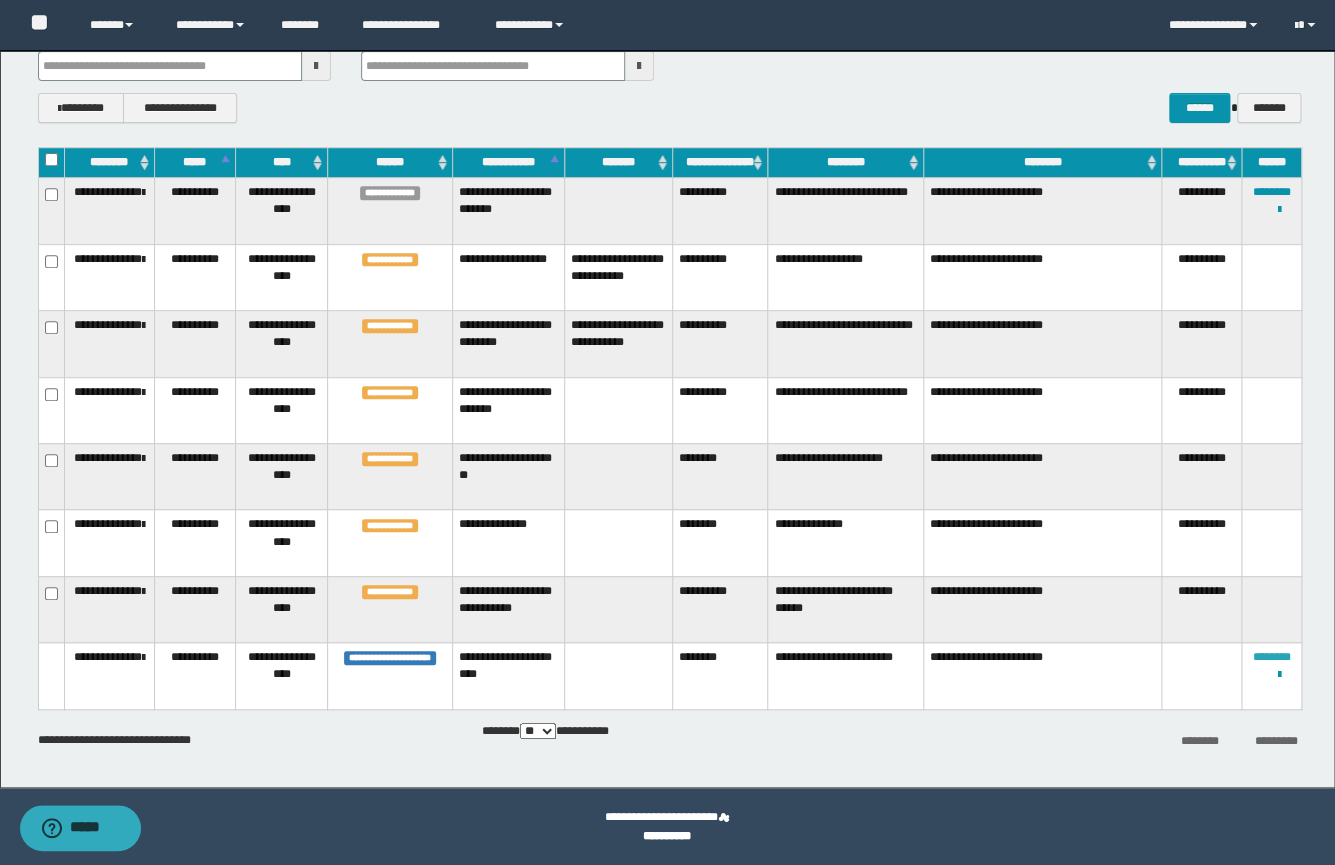 click on "********" at bounding box center [1272, 657] 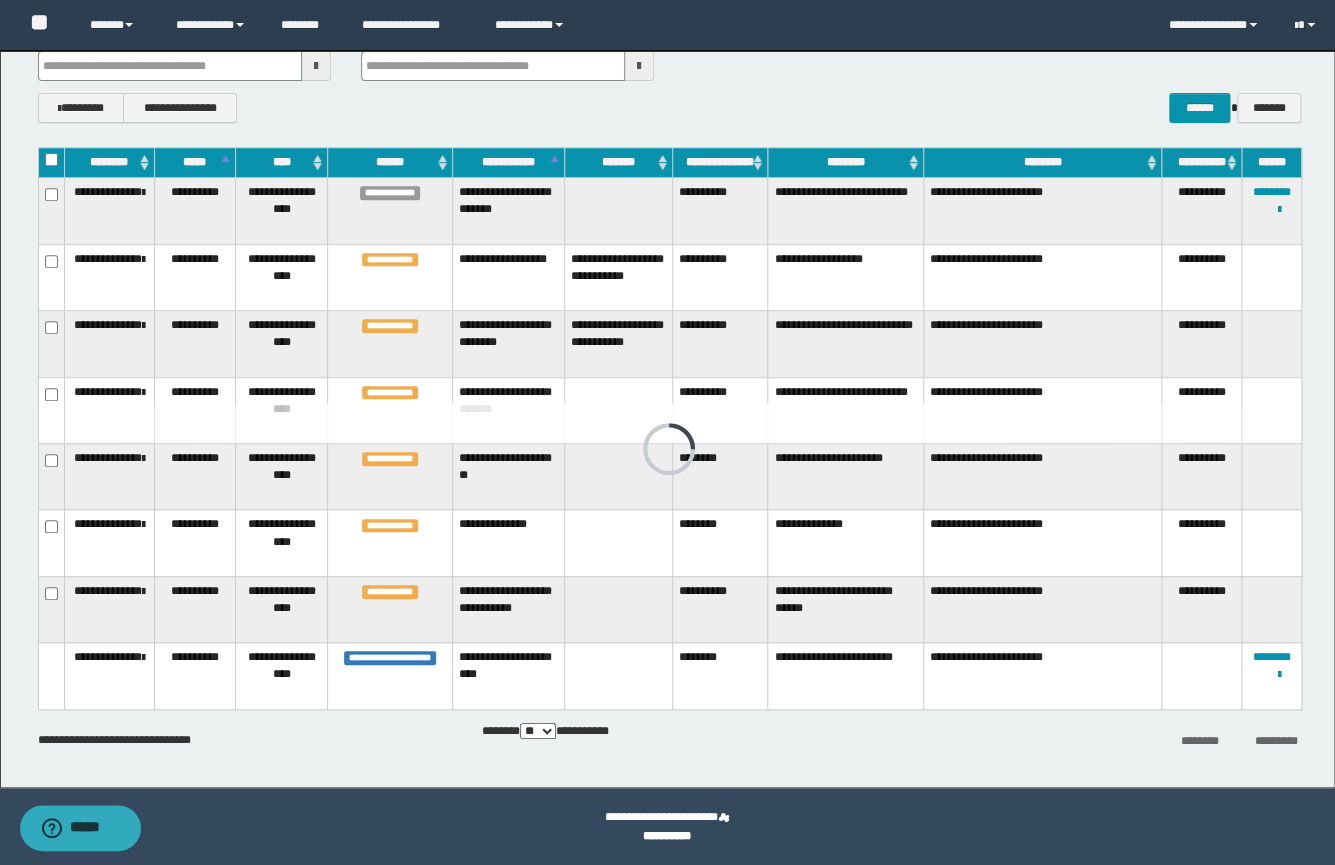 scroll, scrollTop: 0, scrollLeft: 0, axis: both 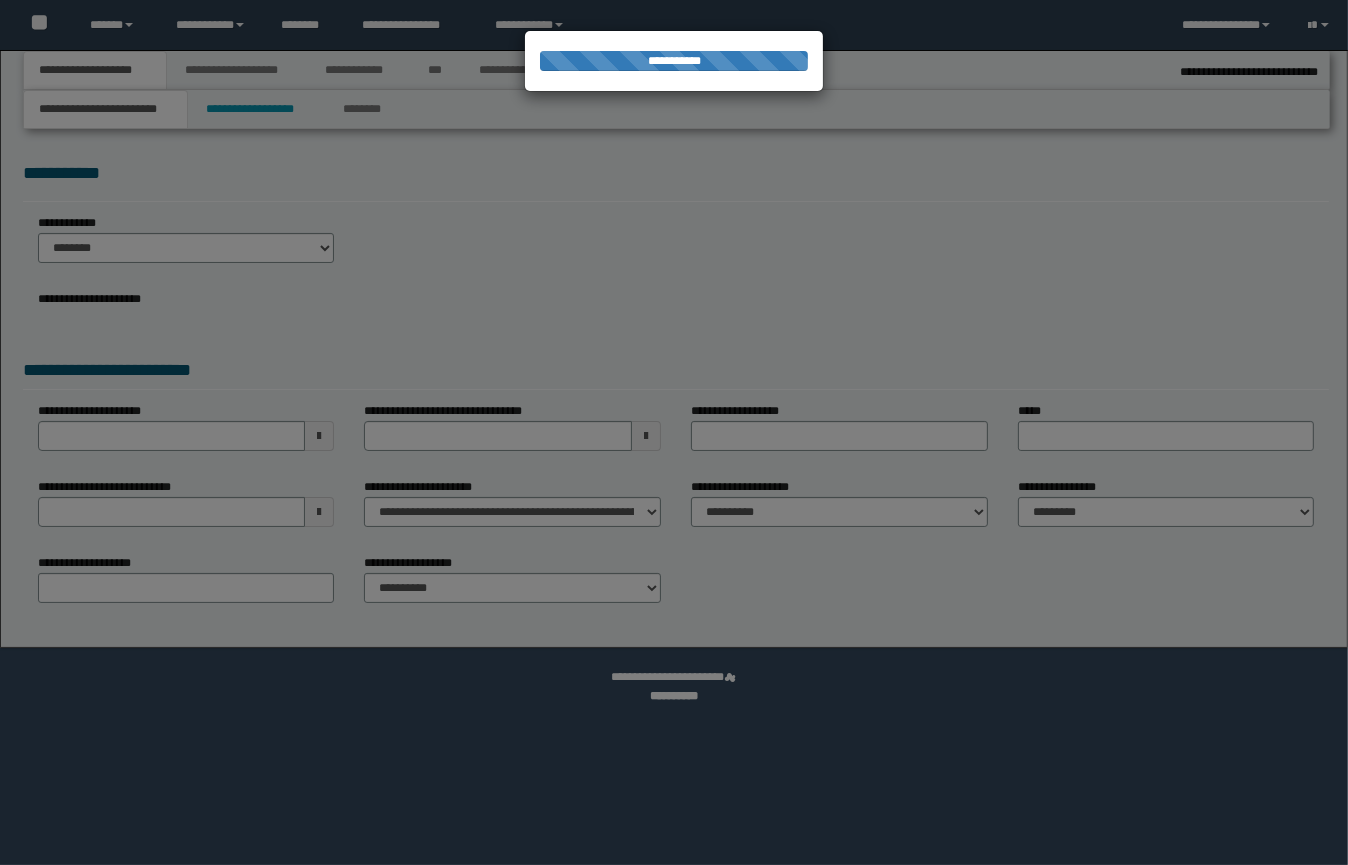 select on "*" 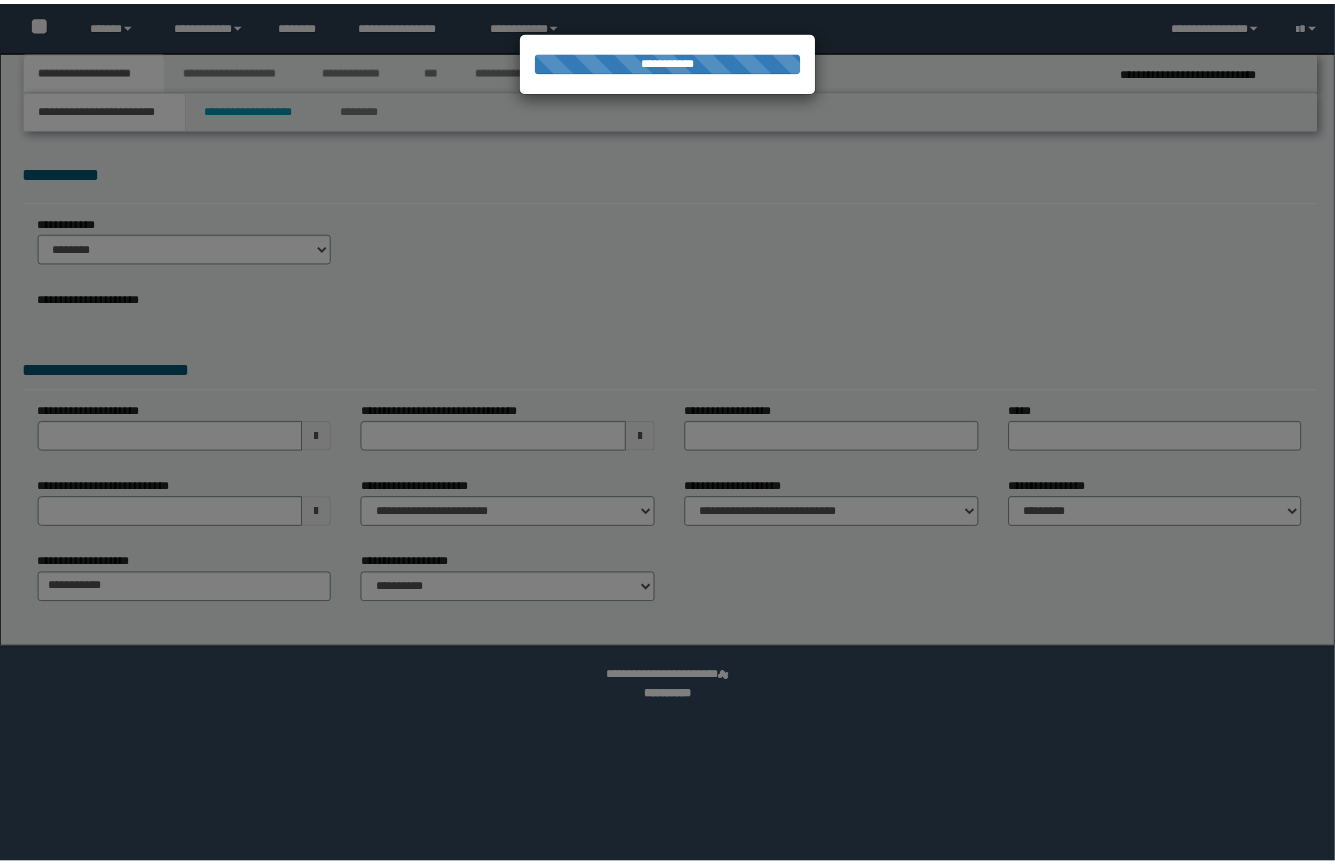 scroll, scrollTop: 0, scrollLeft: 0, axis: both 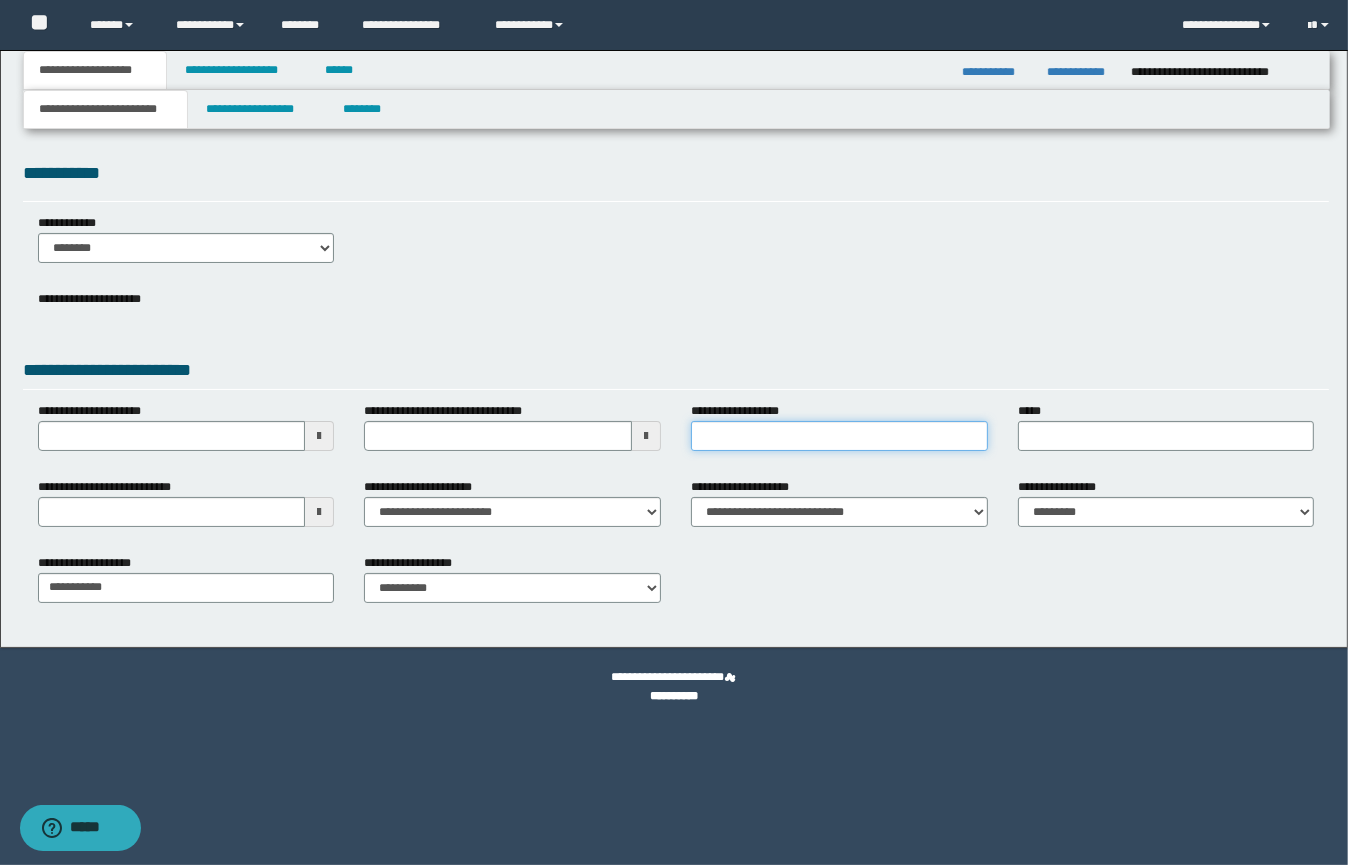 click on "**********" at bounding box center (839, 436) 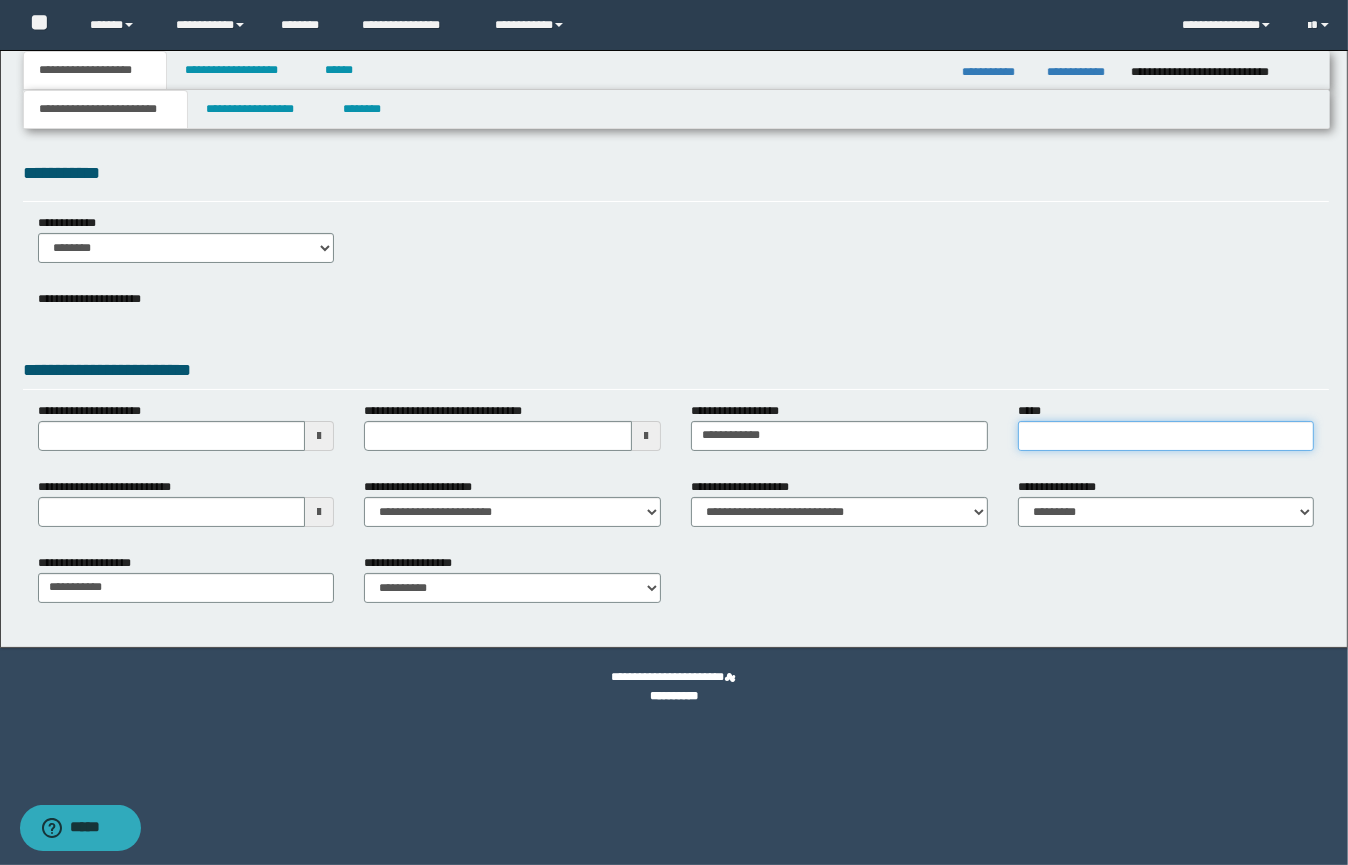 click on "*****" at bounding box center (1166, 436) 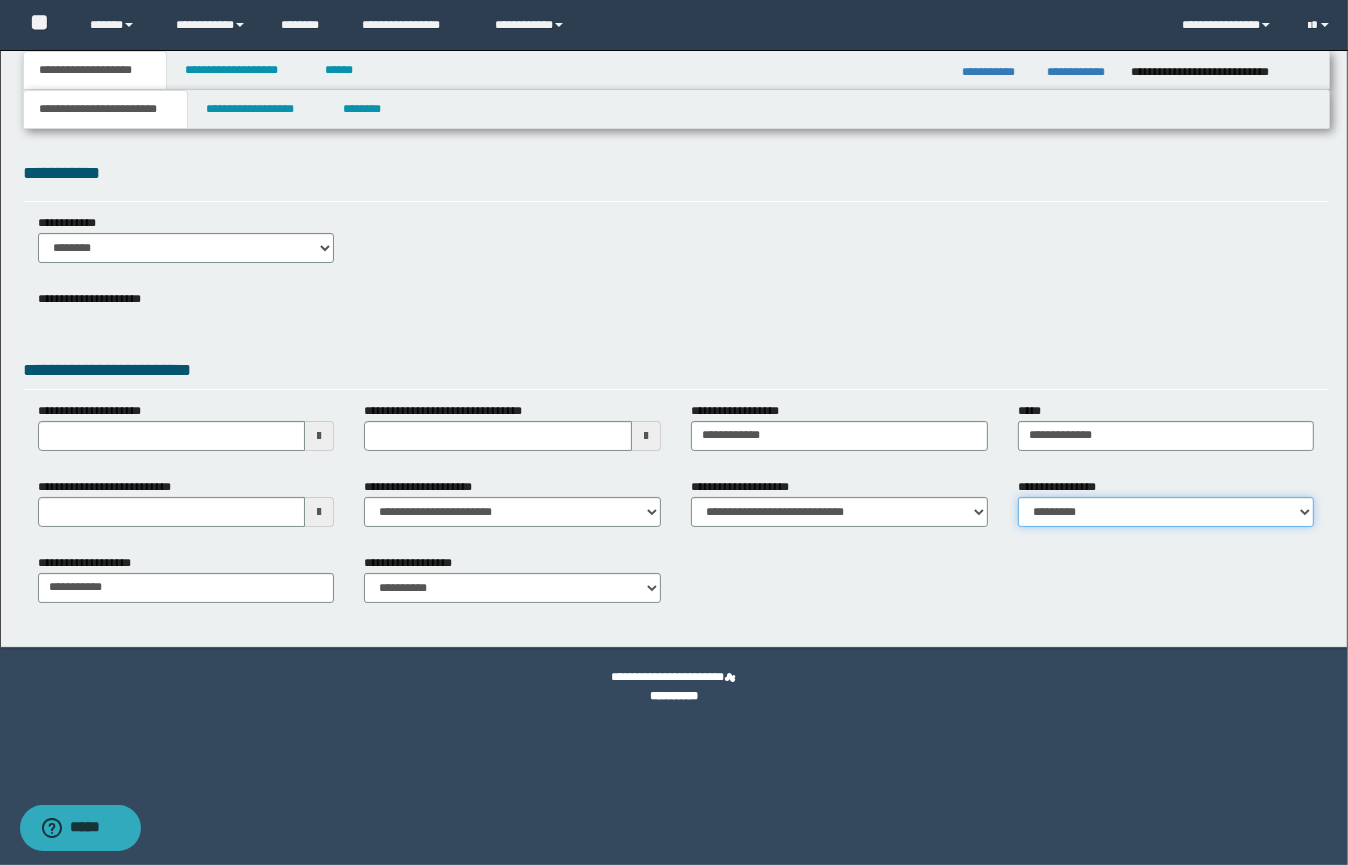 click on "**********" at bounding box center [1166, 512] 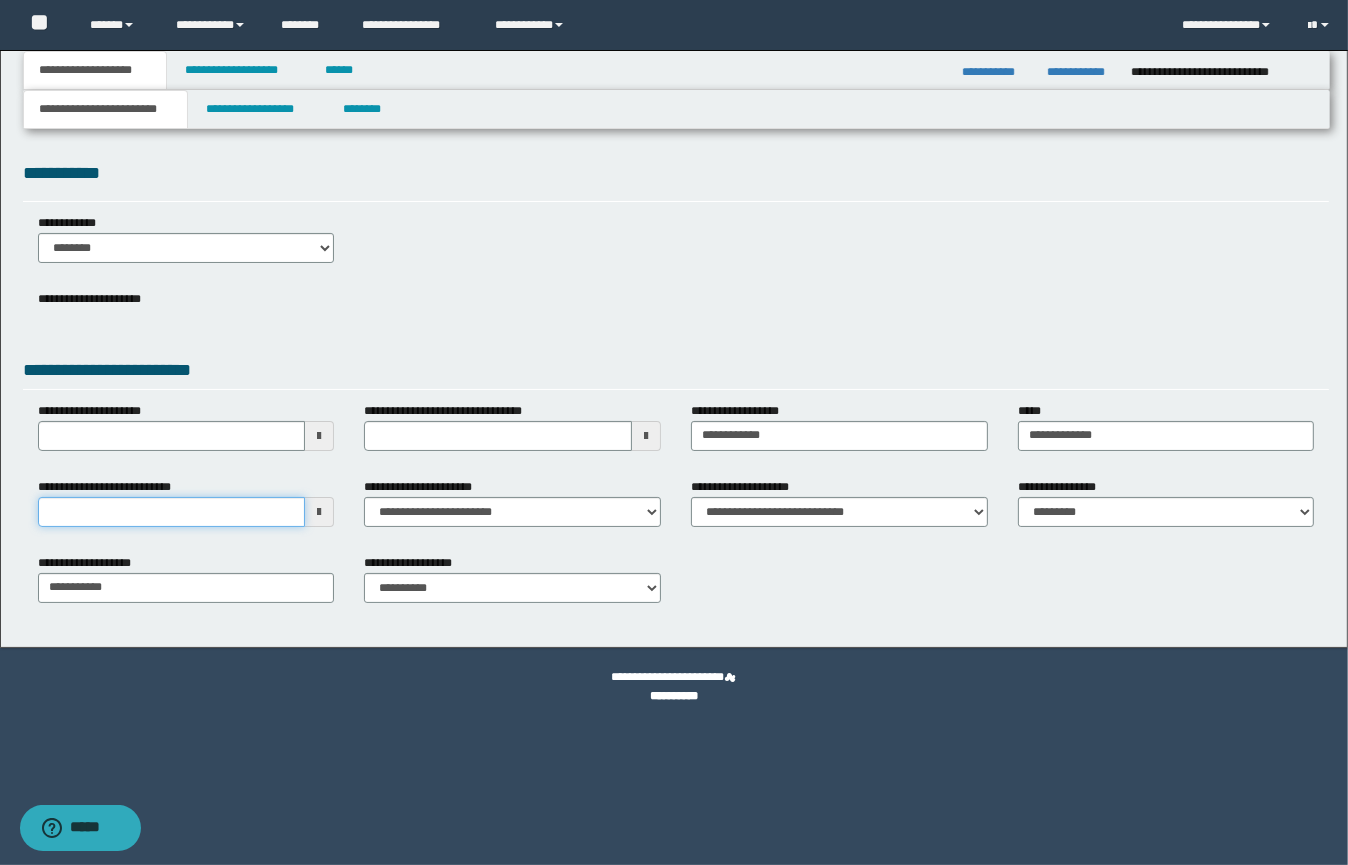 click on "**********" at bounding box center [172, 512] 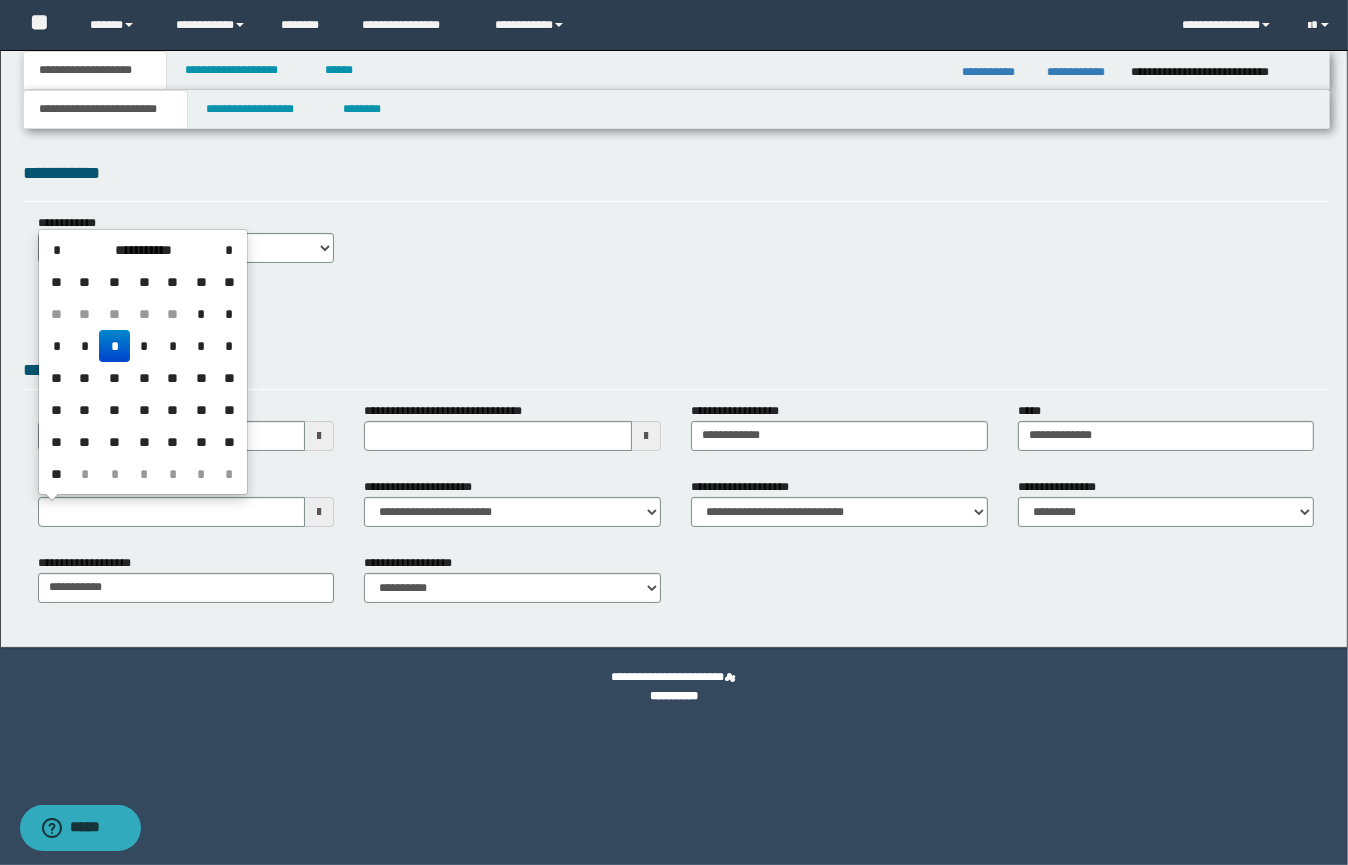 click on "*" at bounding box center (114, 346) 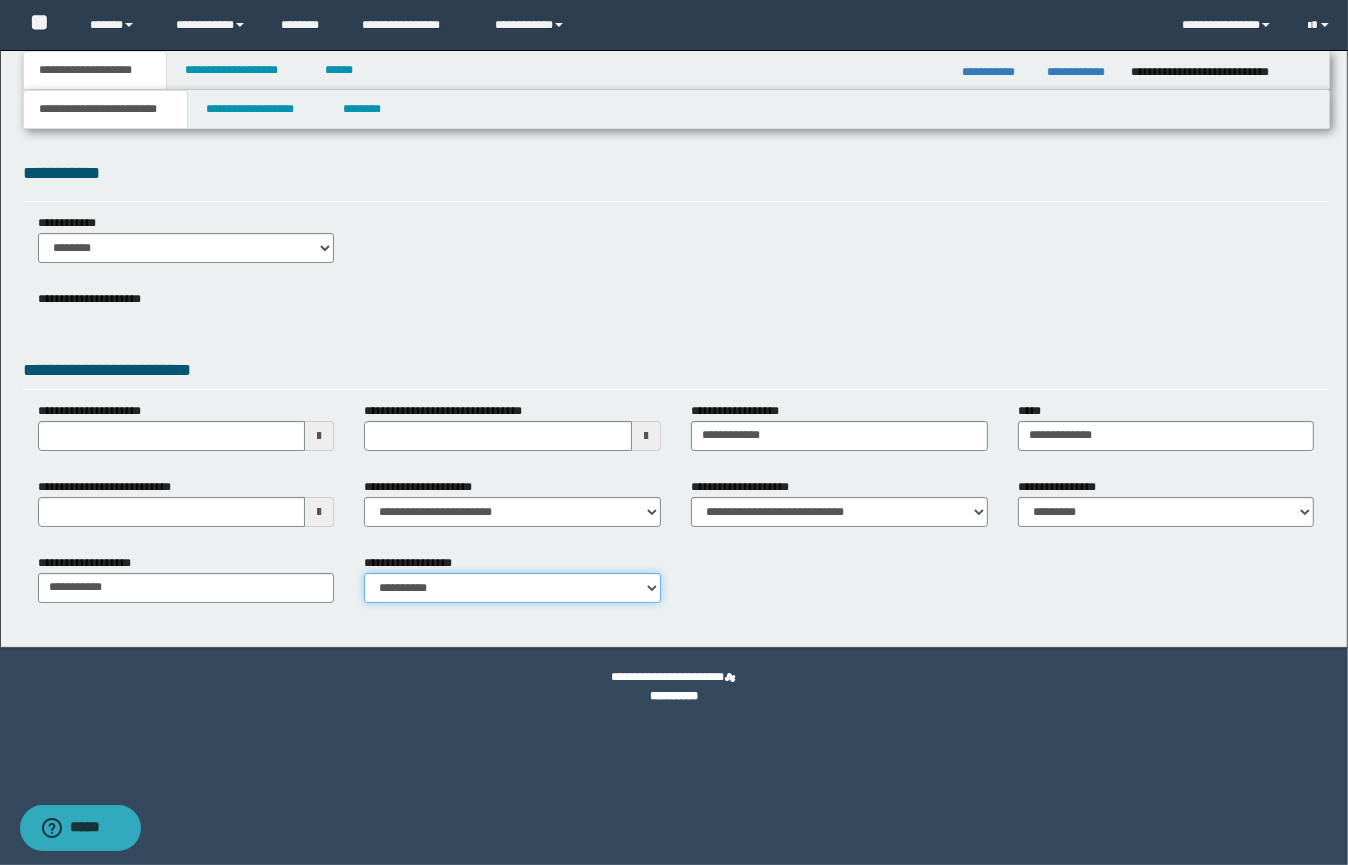 click on "**********" at bounding box center [512, 588] 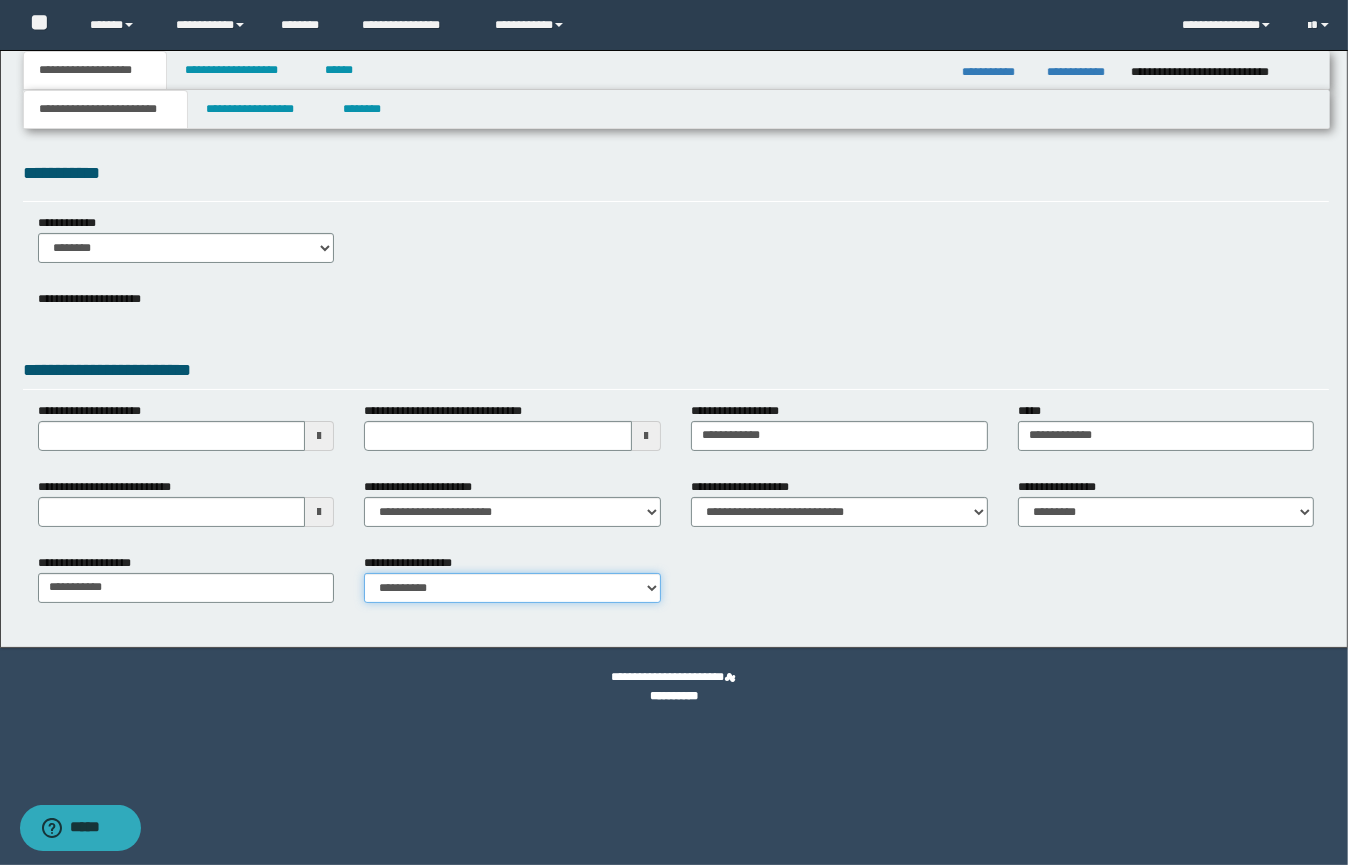 select on "*" 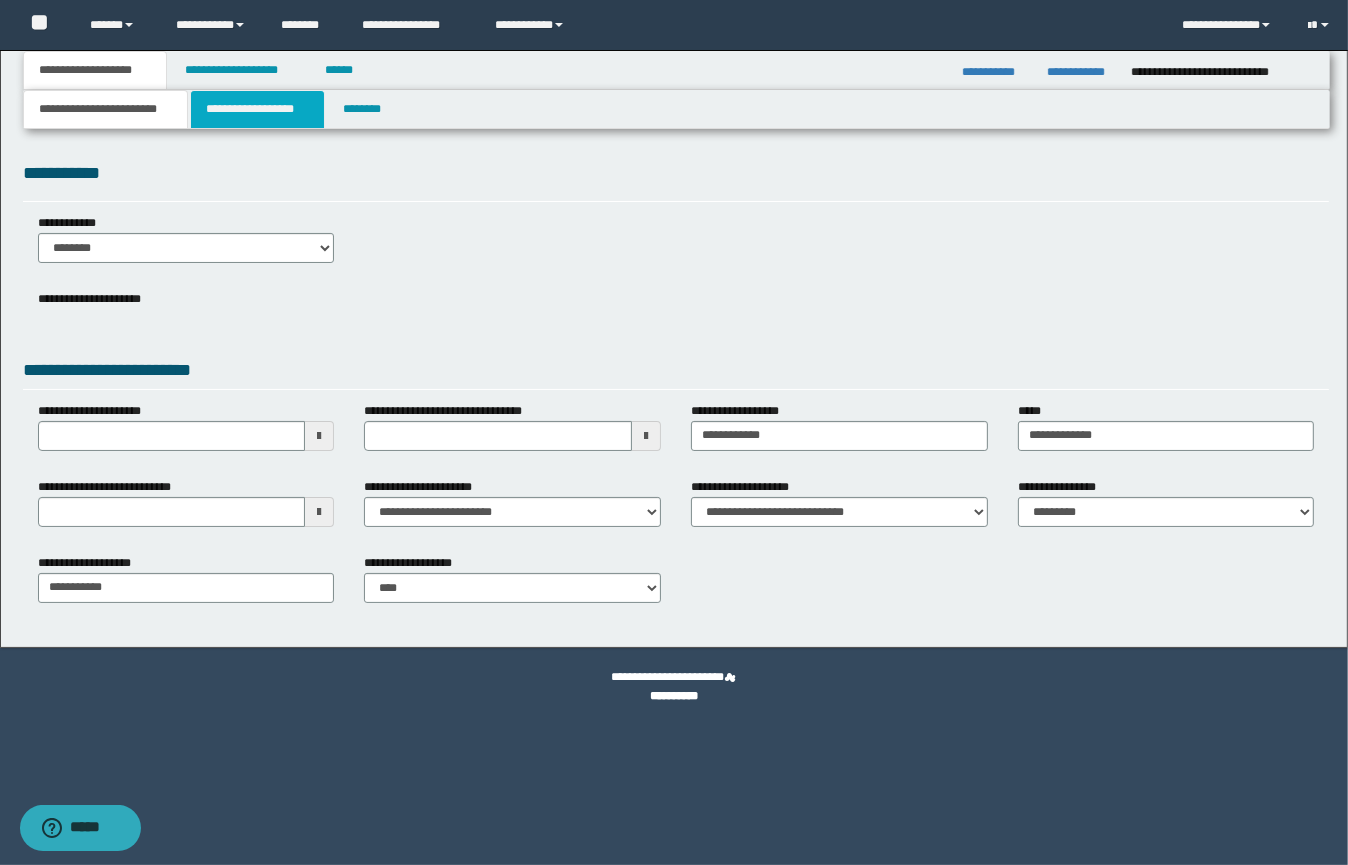 click on "**********" at bounding box center (257, 109) 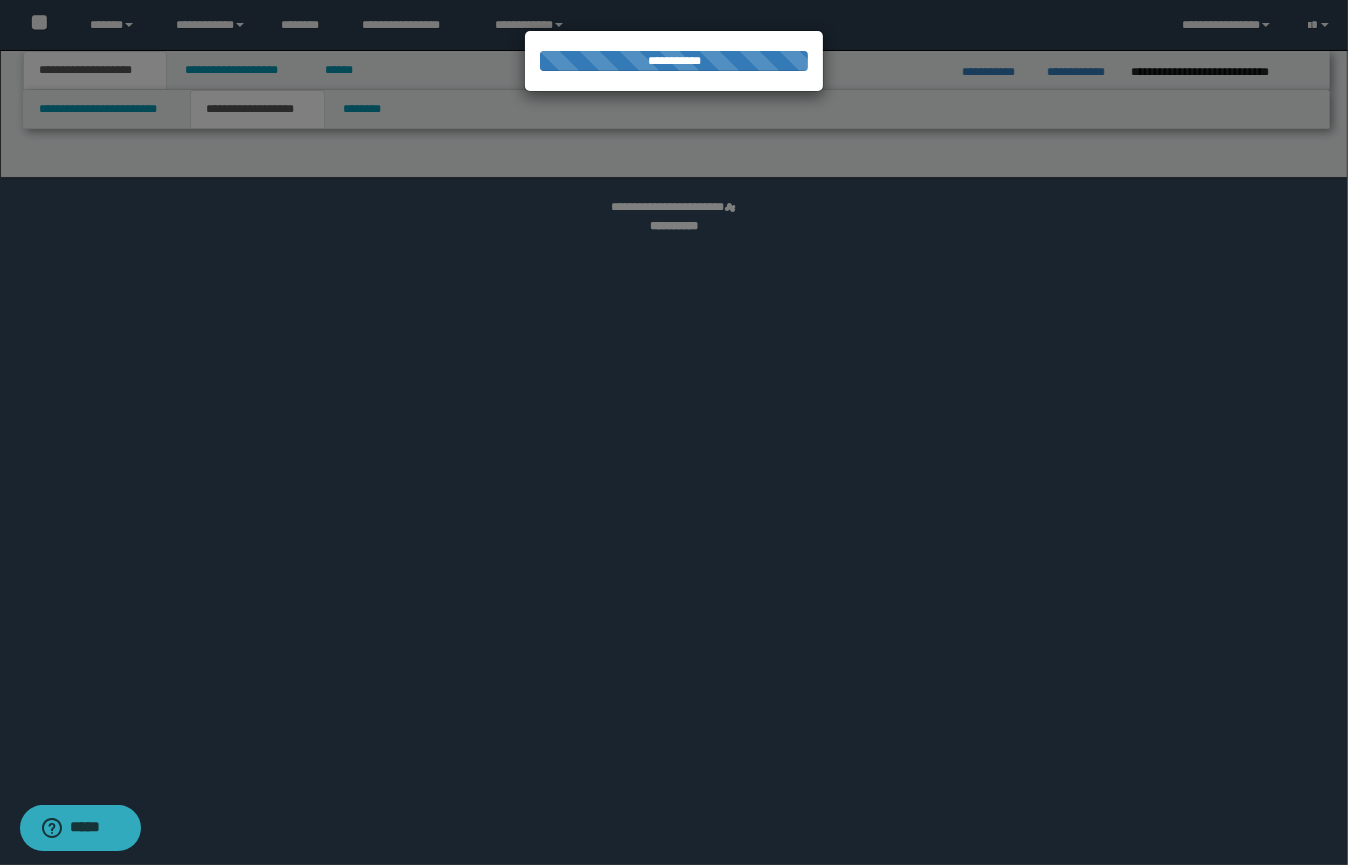 select on "*" 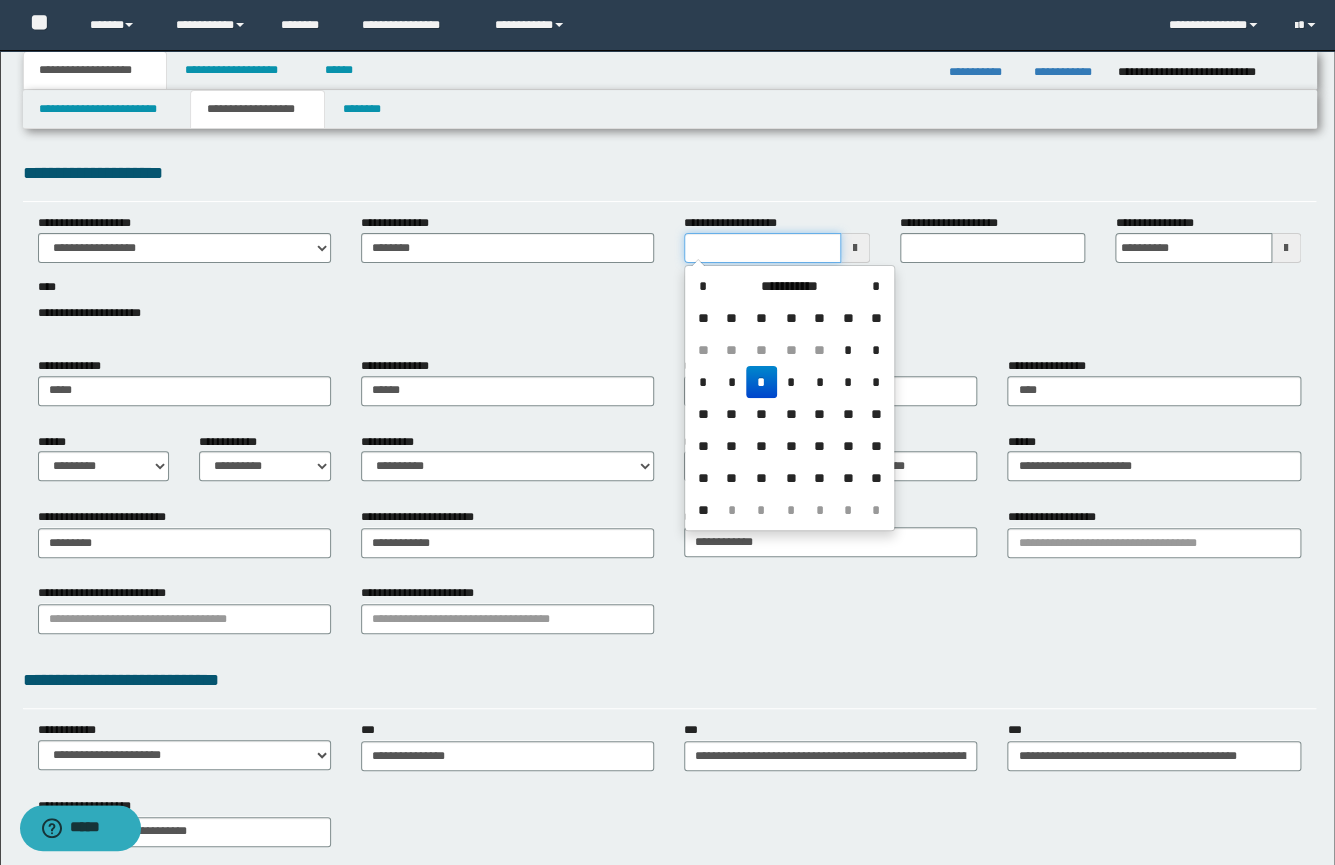 drag, startPoint x: 686, startPoint y: 234, endPoint x: 592, endPoint y: 232, distance: 94.02127 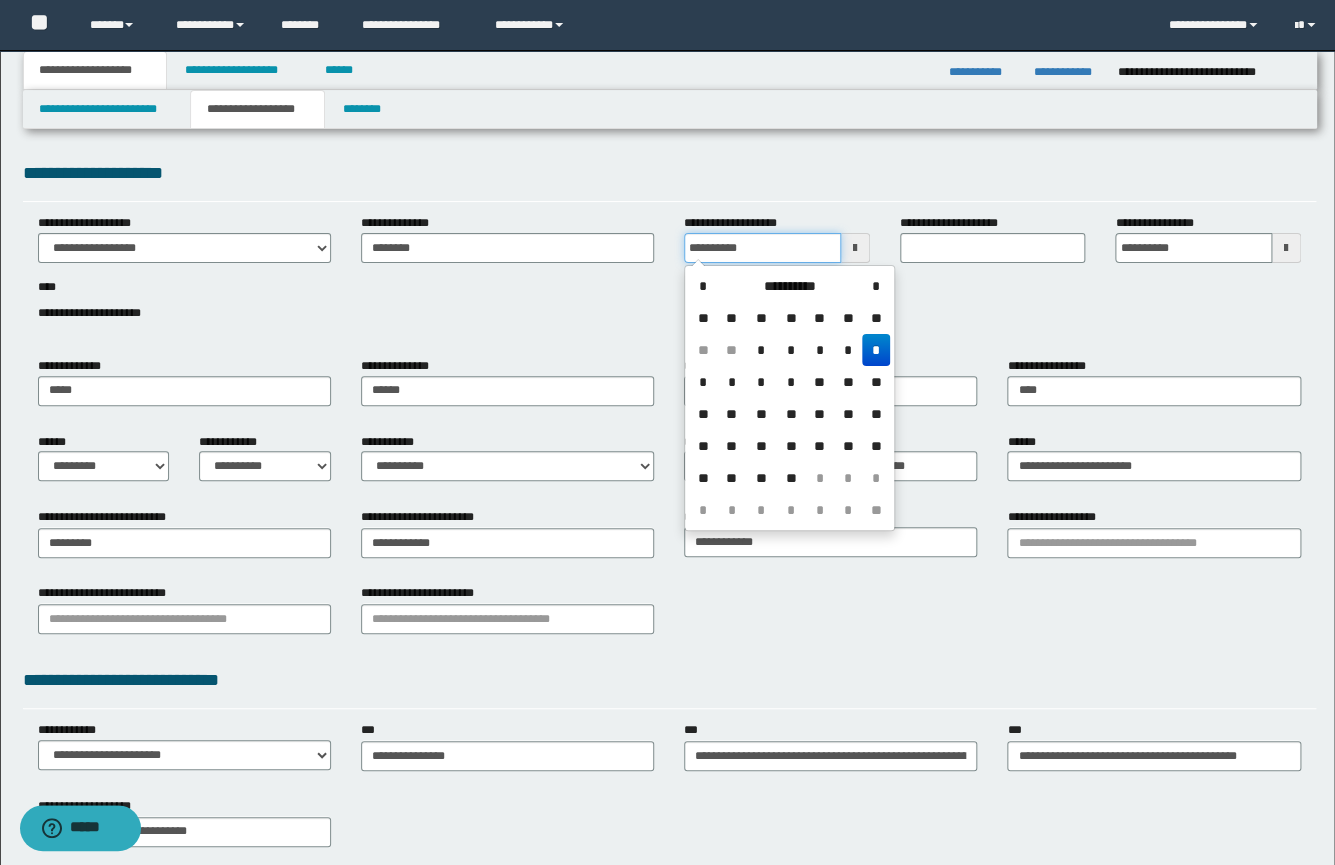 type on "**********" 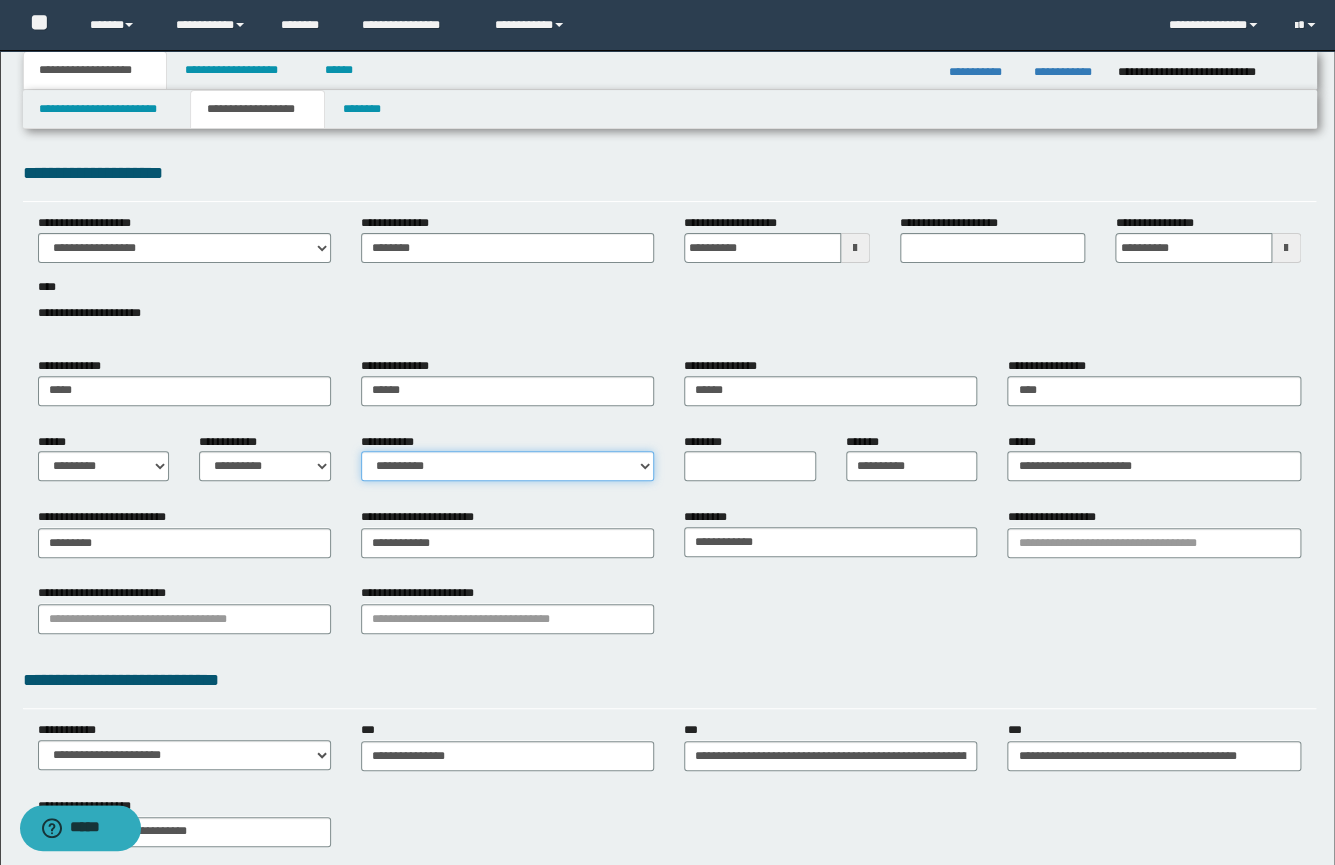 click on "**********" at bounding box center [507, 466] 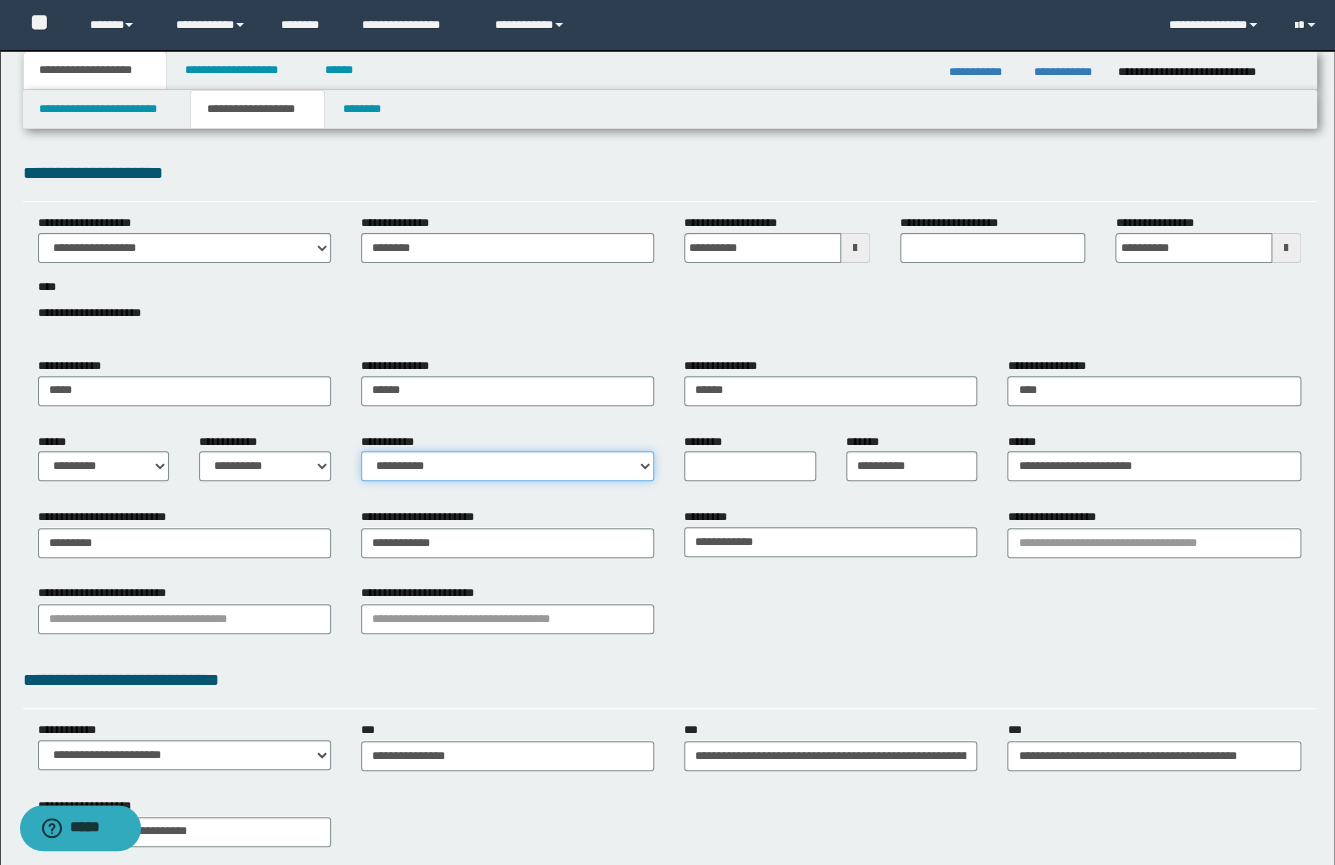 select on "*" 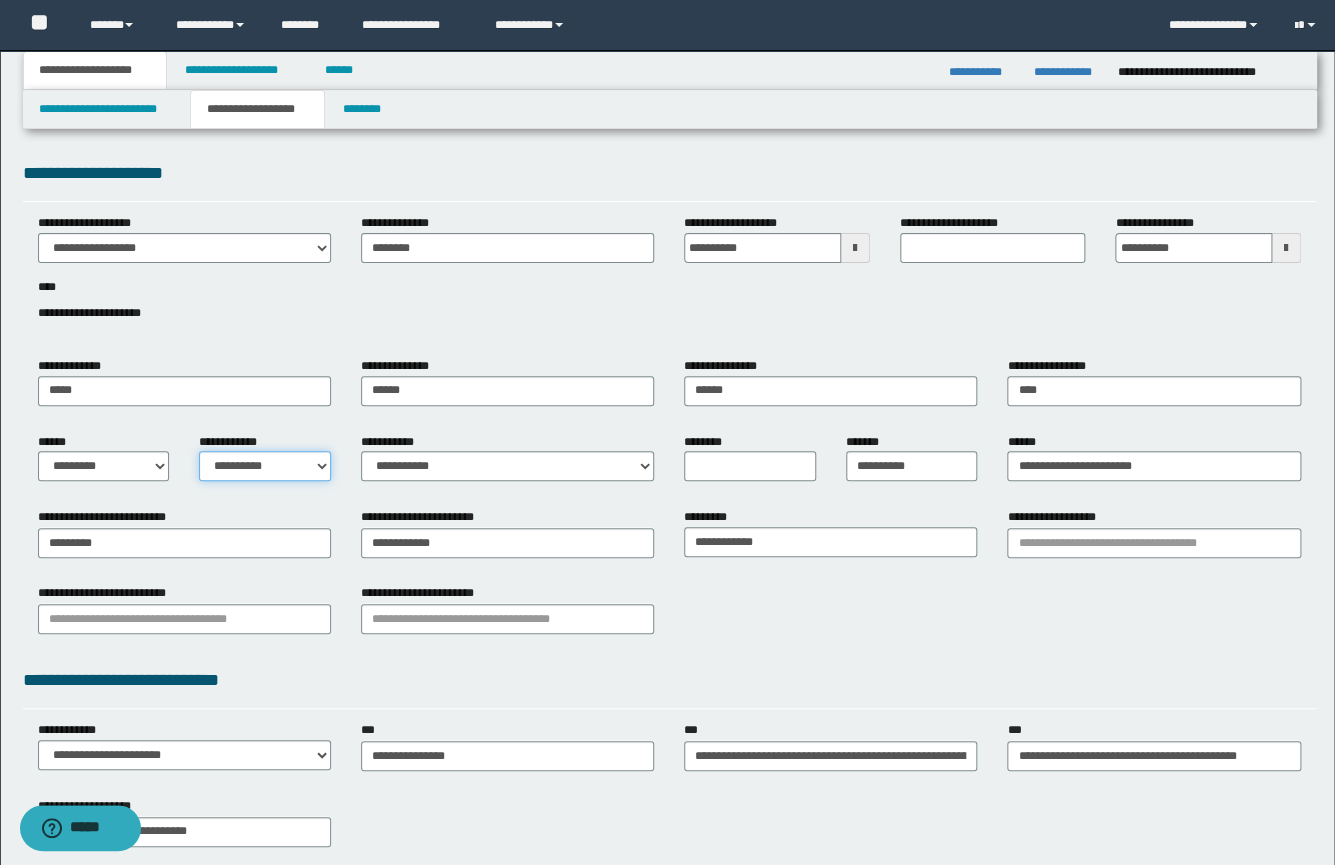 click on "**********" at bounding box center (265, 466) 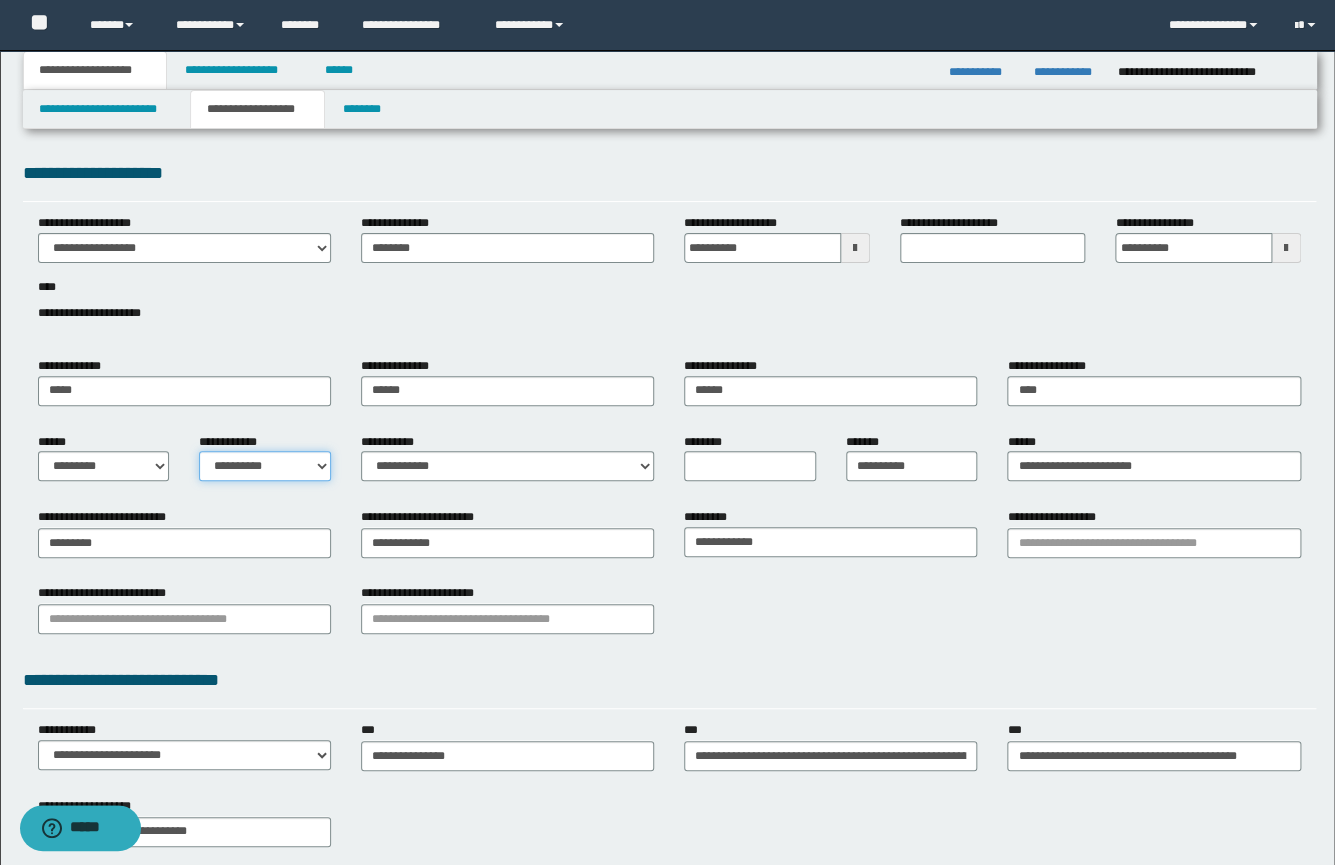 select on "*" 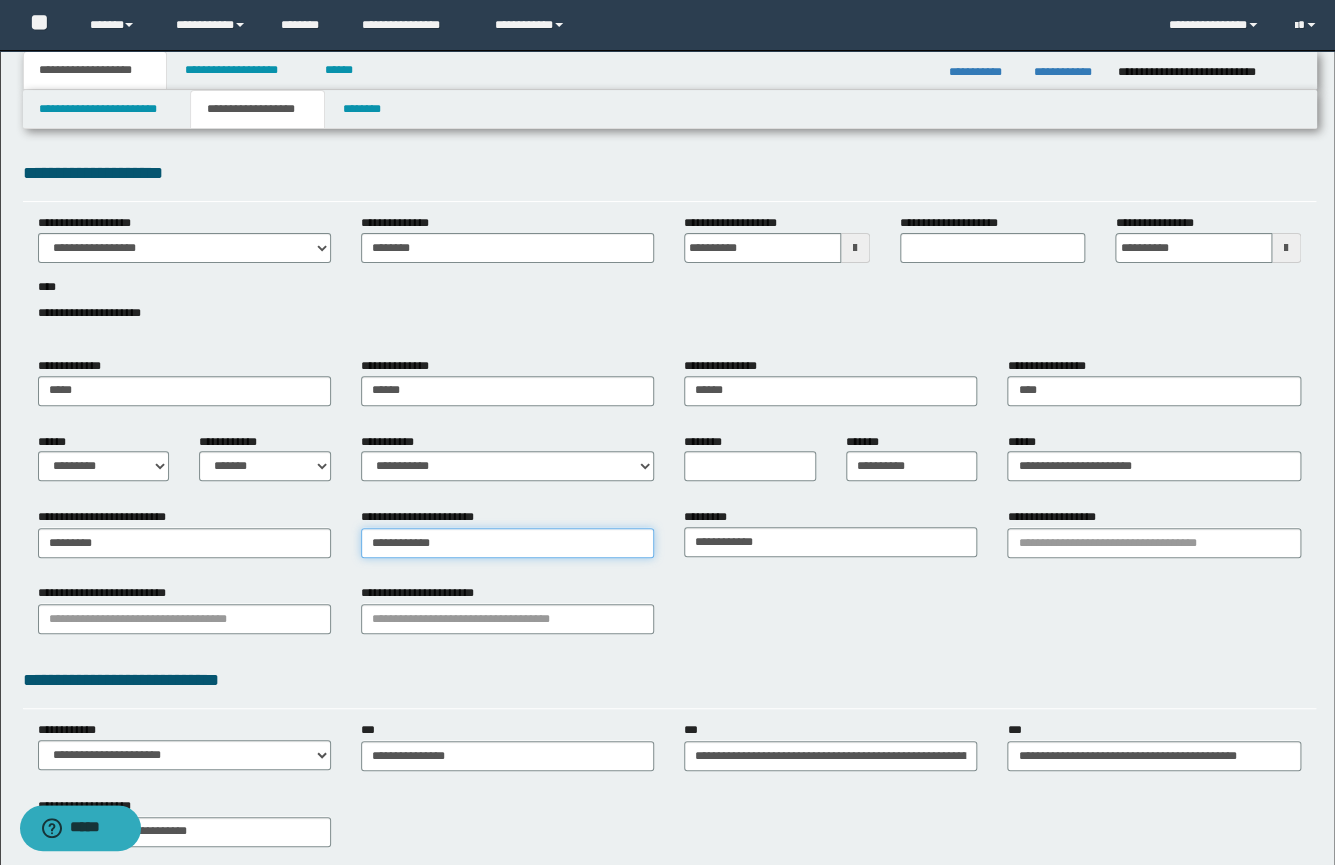 type on "**********" 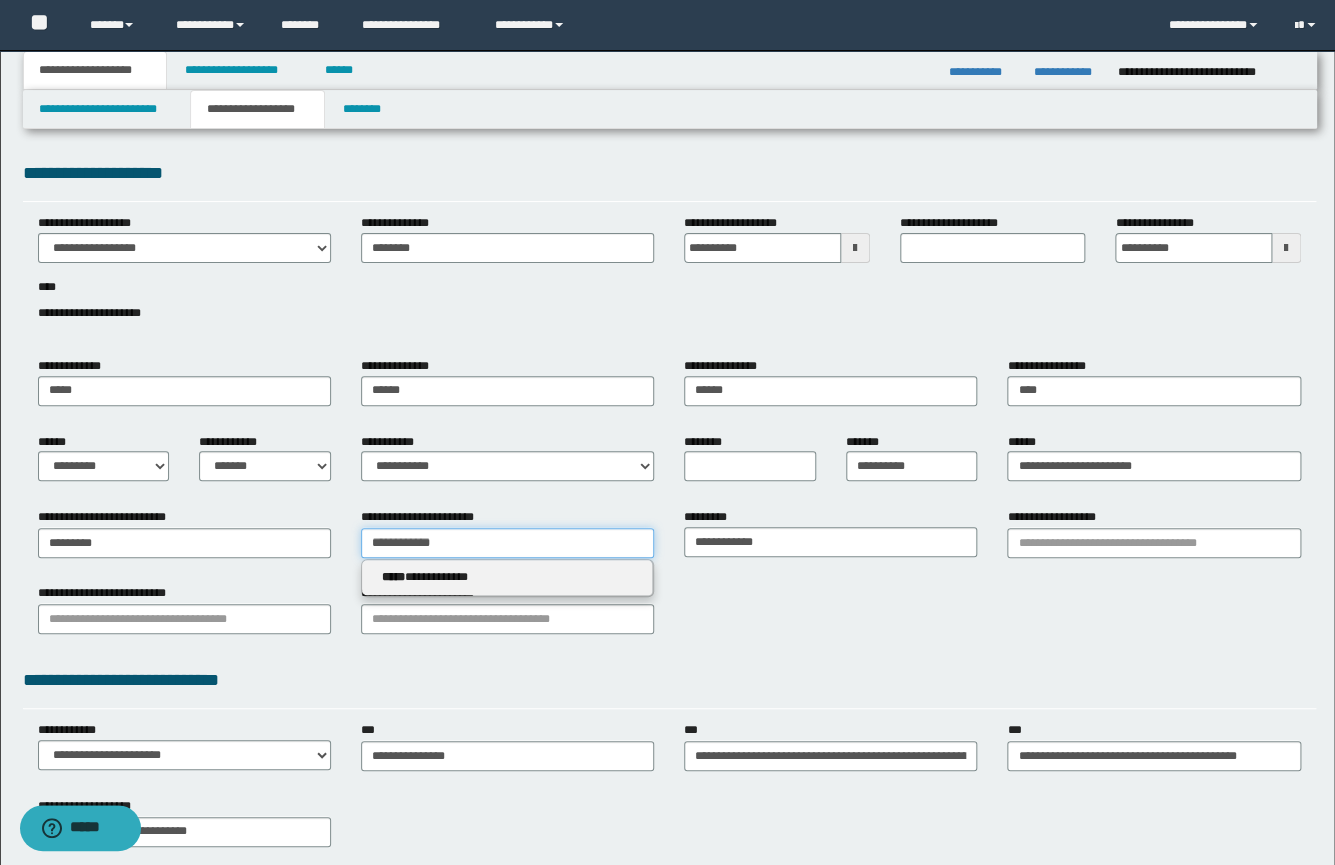 drag, startPoint x: 489, startPoint y: 547, endPoint x: 339, endPoint y: 533, distance: 150.65192 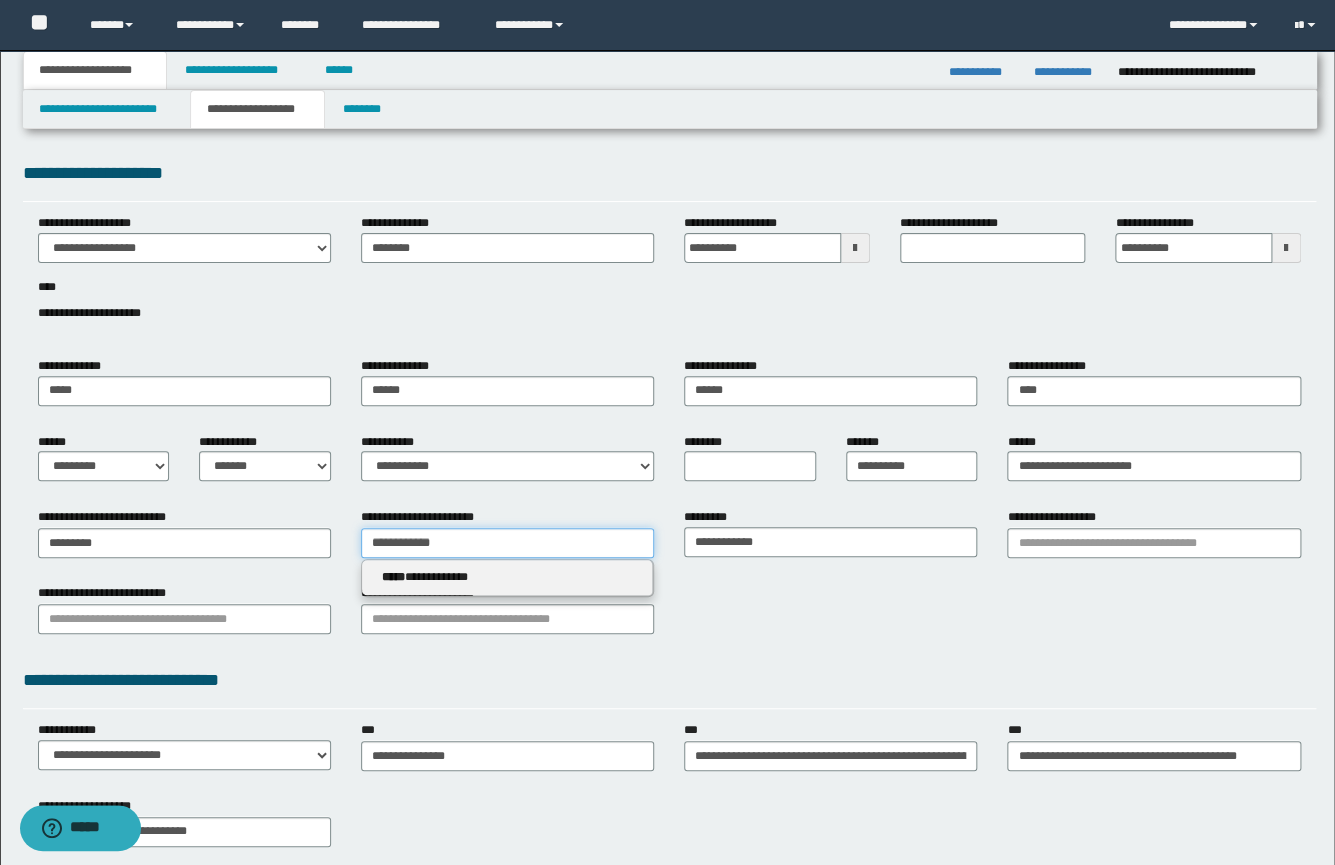 click on "**********" at bounding box center [669, 540] 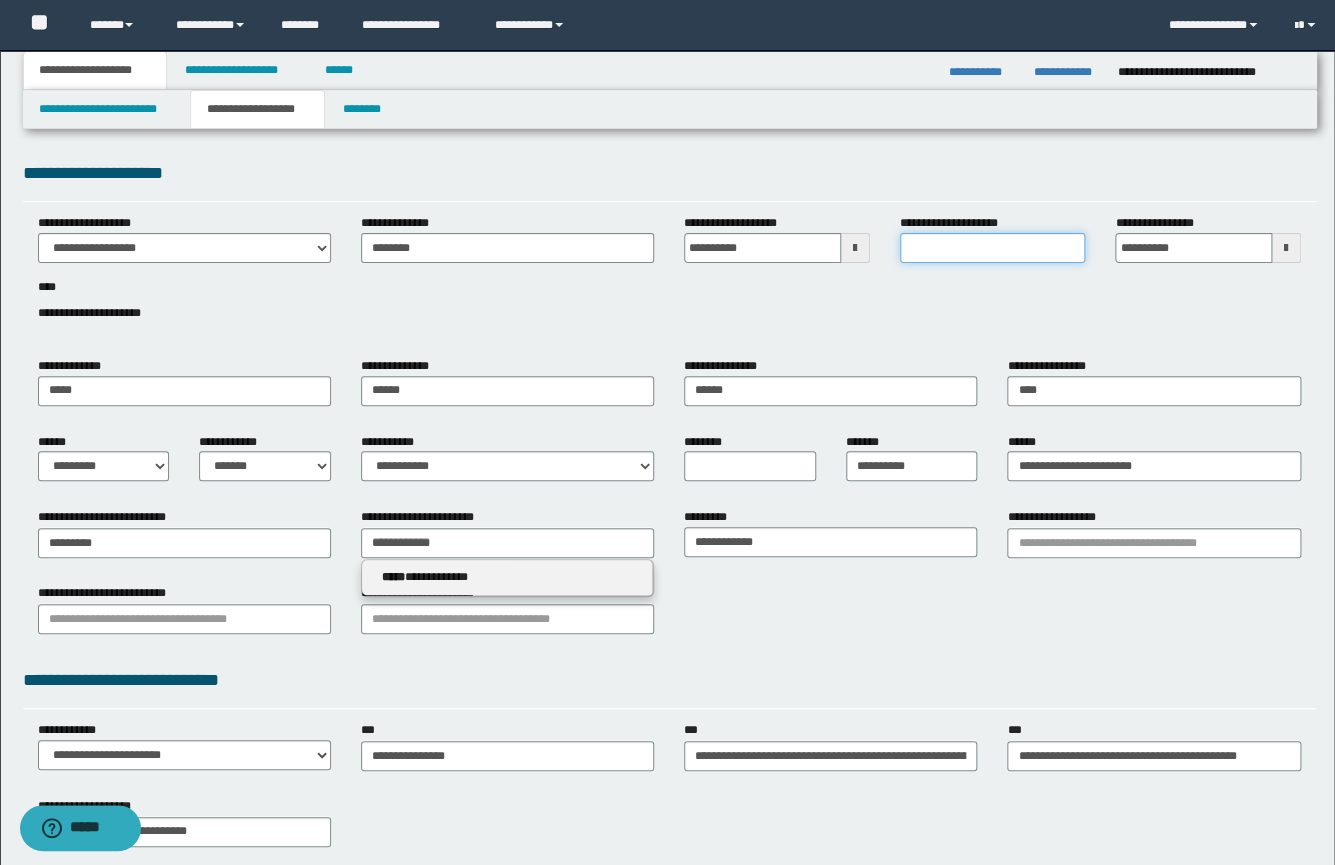 type 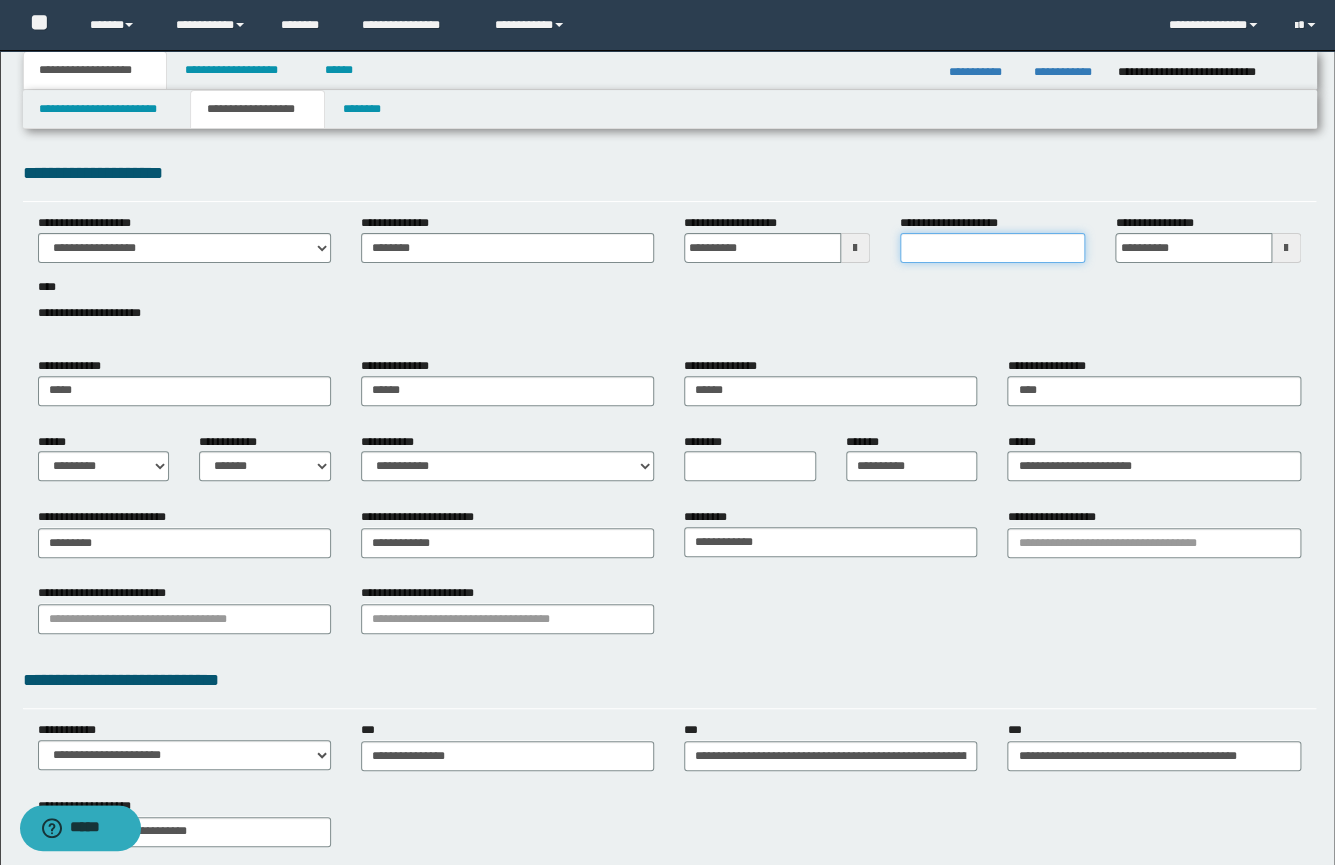 click on "**********" at bounding box center (993, 248) 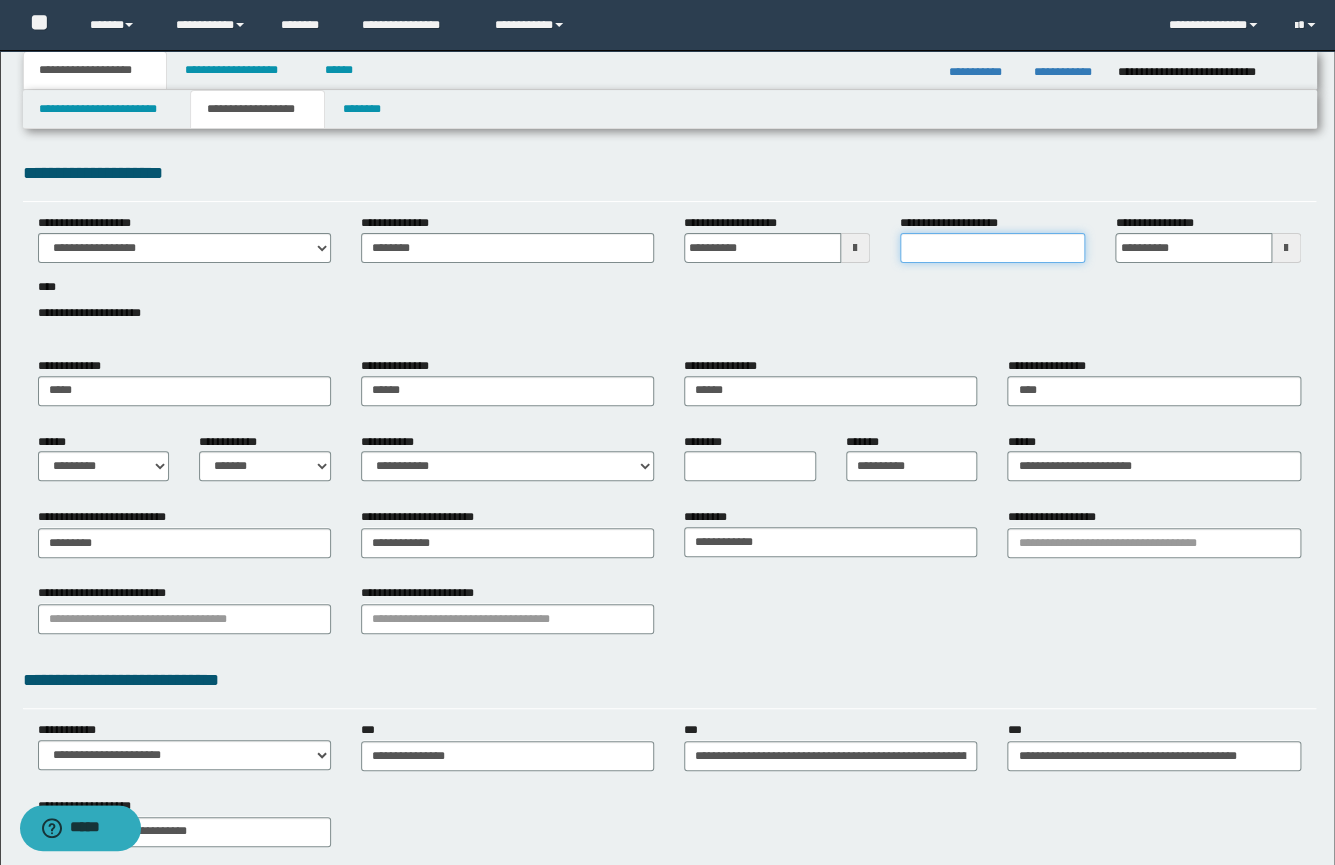 paste on "**********" 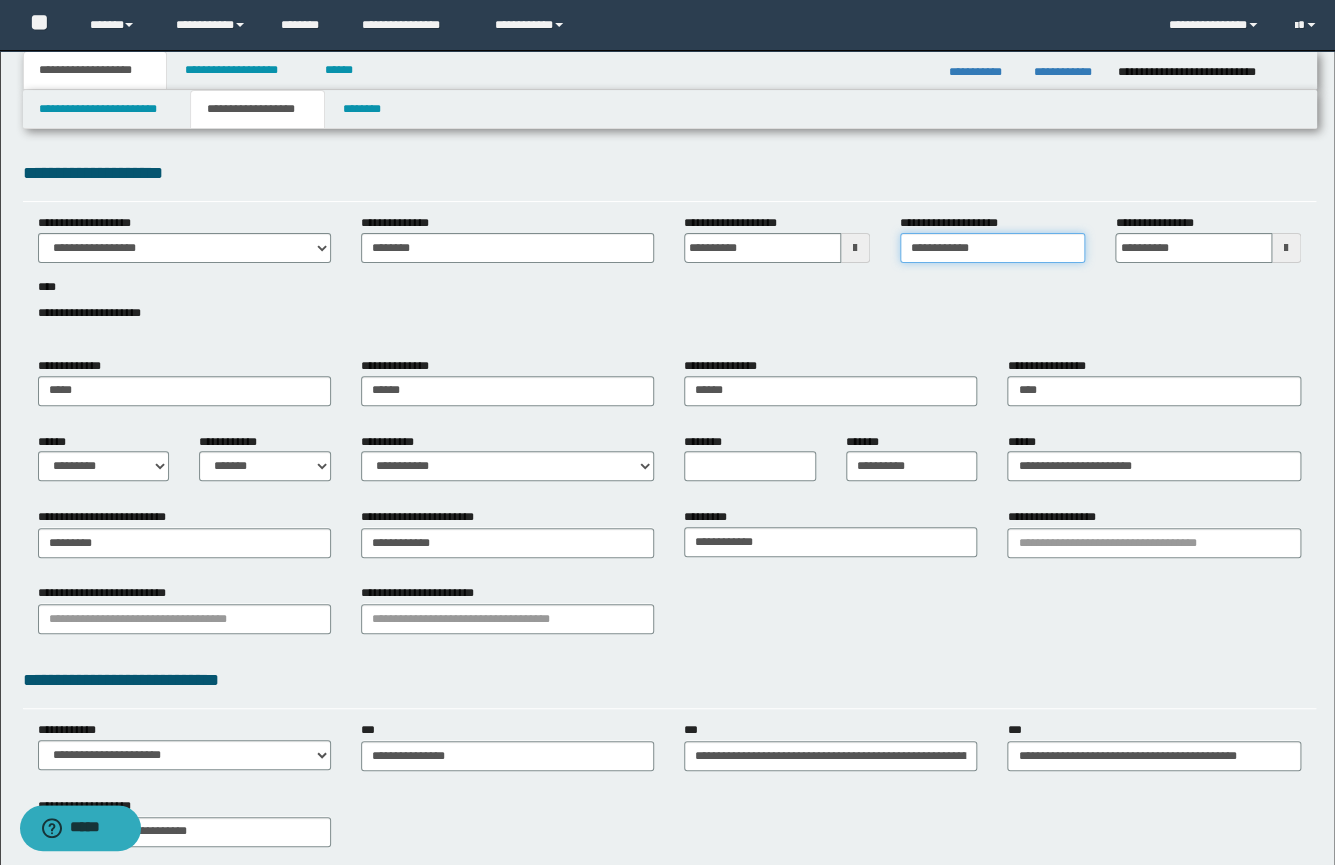 type on "**********" 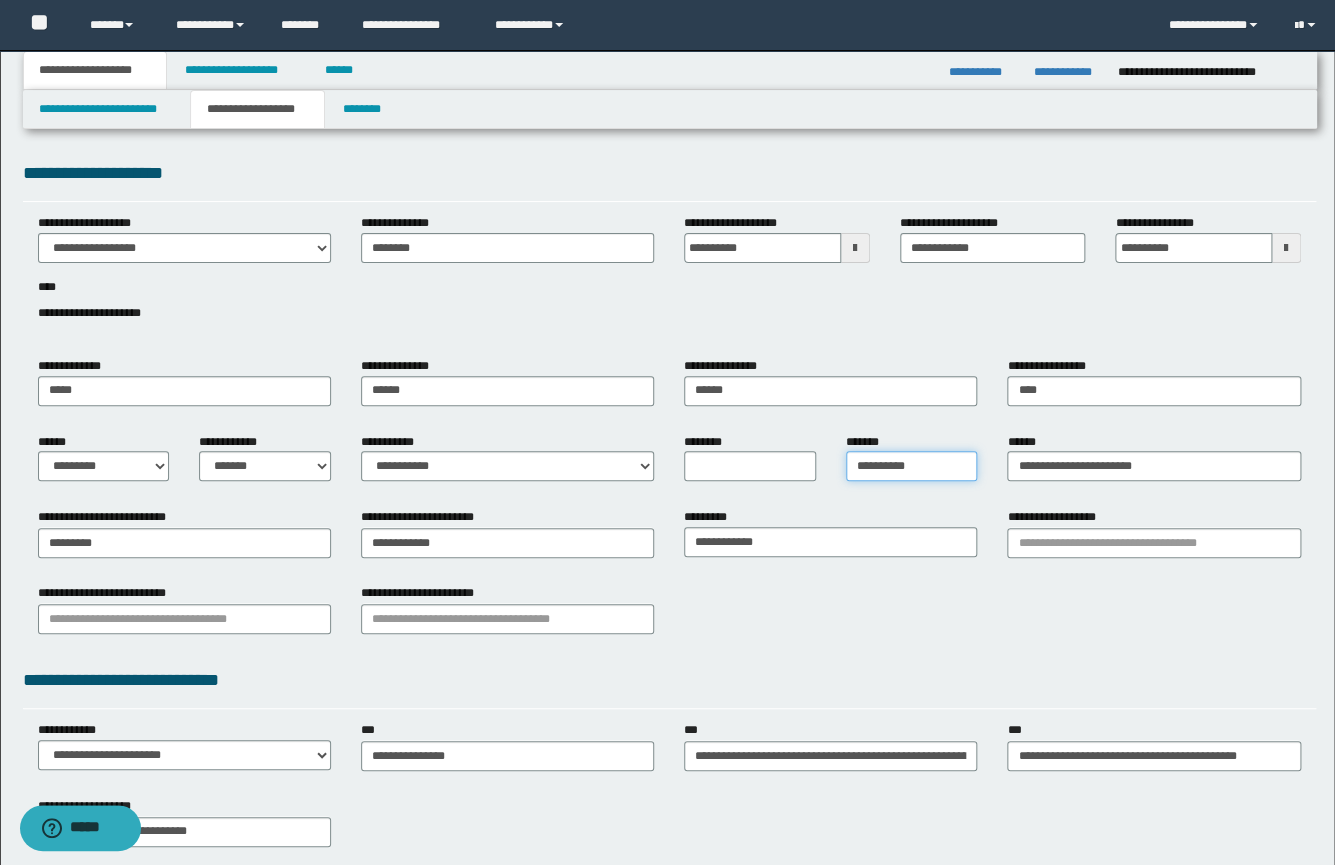 drag, startPoint x: 935, startPoint y: 473, endPoint x: 823, endPoint y: 468, distance: 112.11155 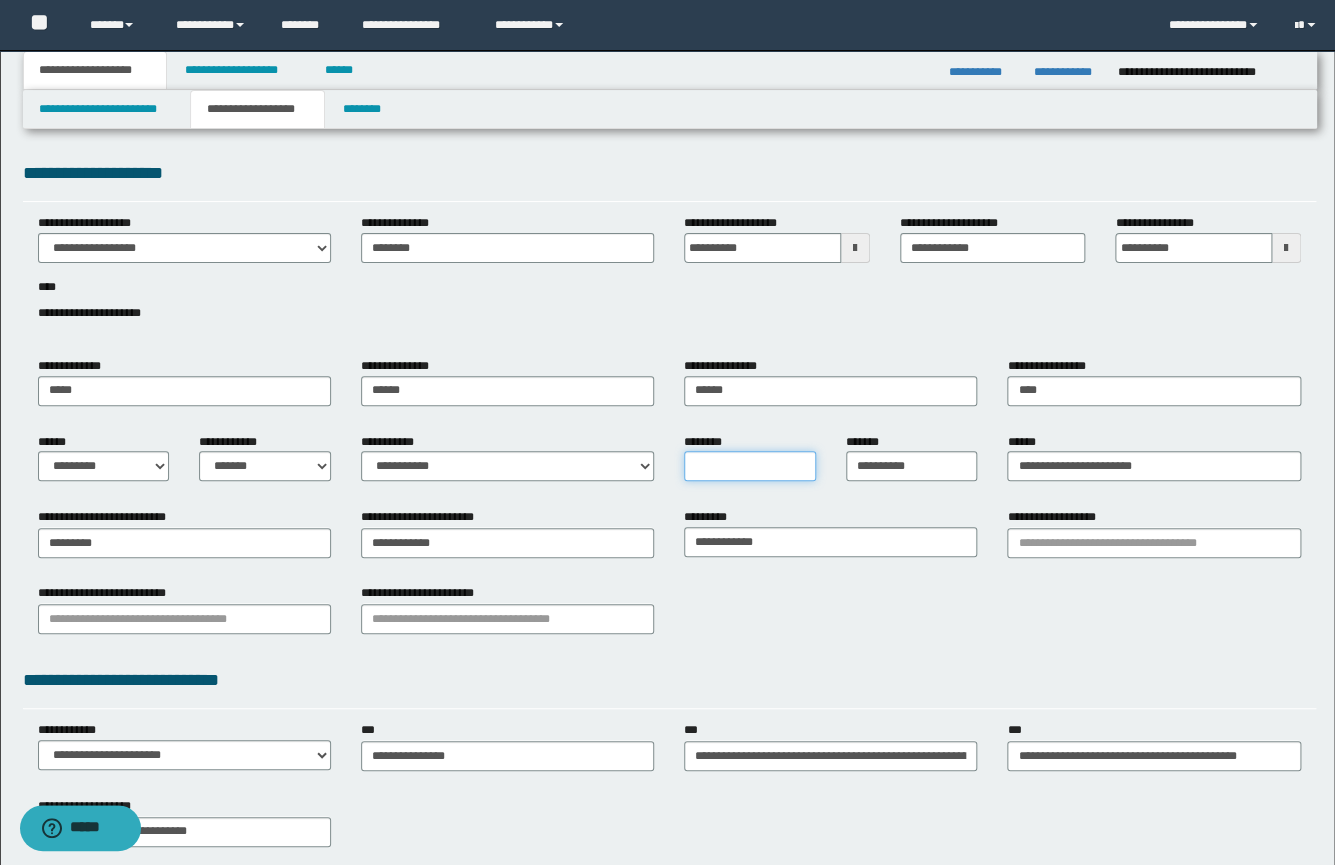 click on "********" at bounding box center [750, 466] 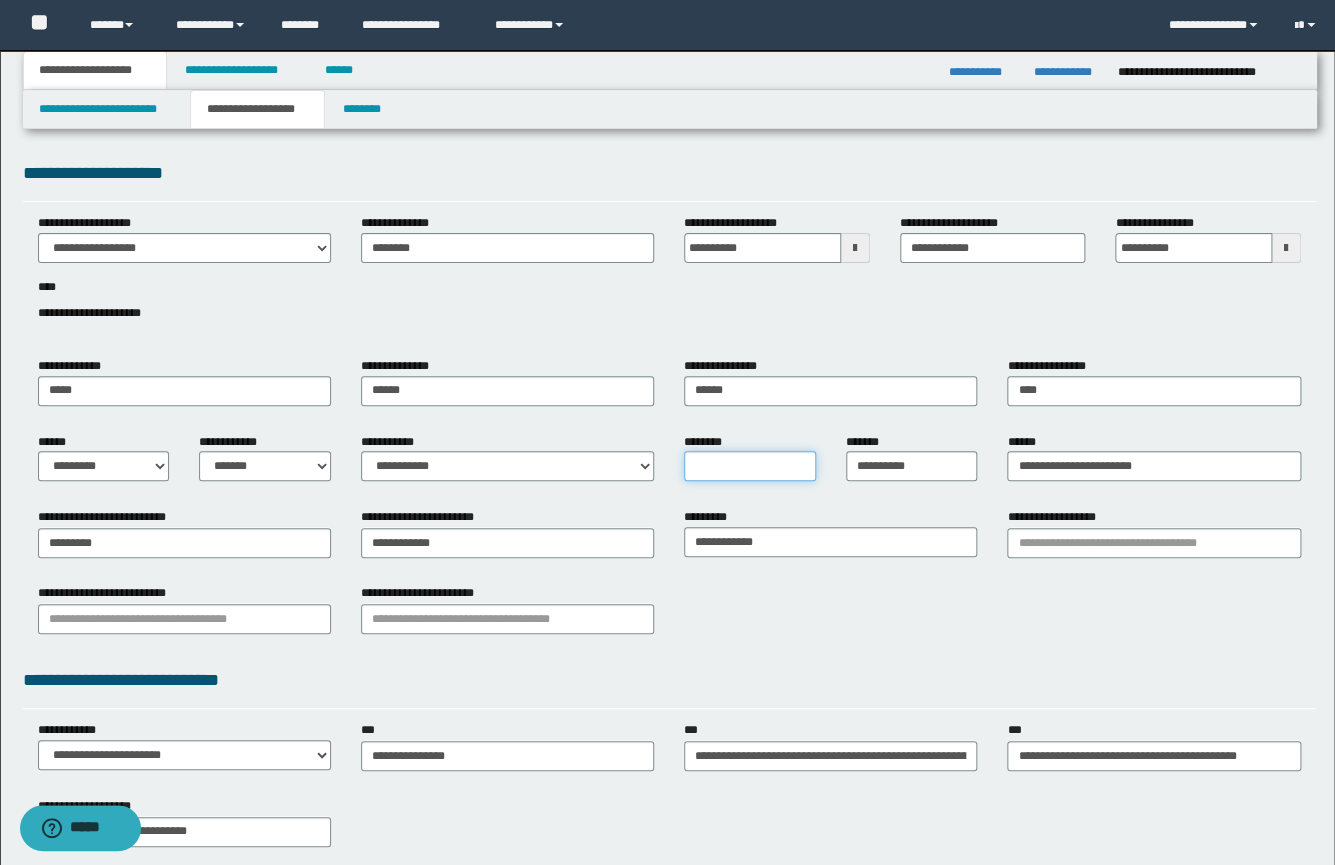 paste on "**********" 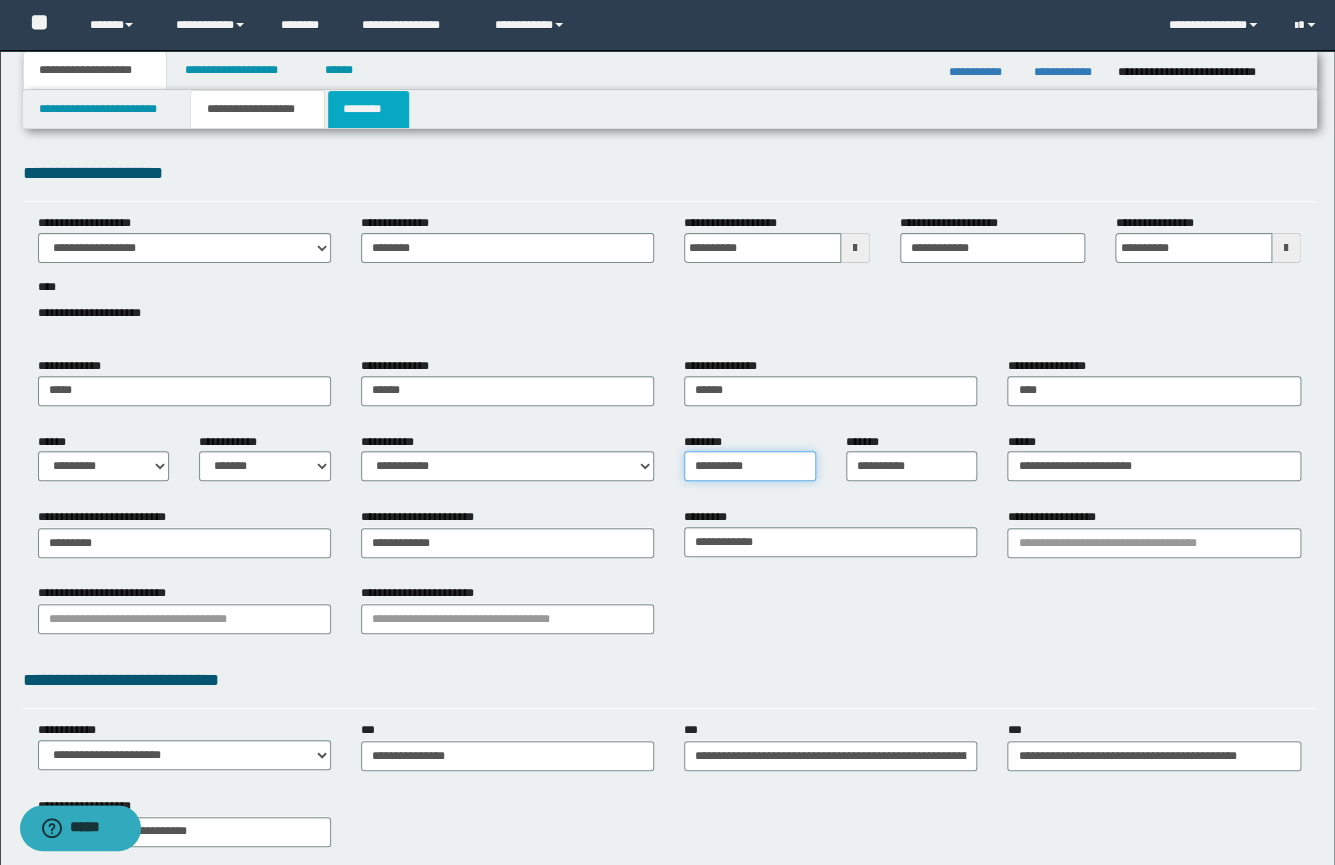 type on "**********" 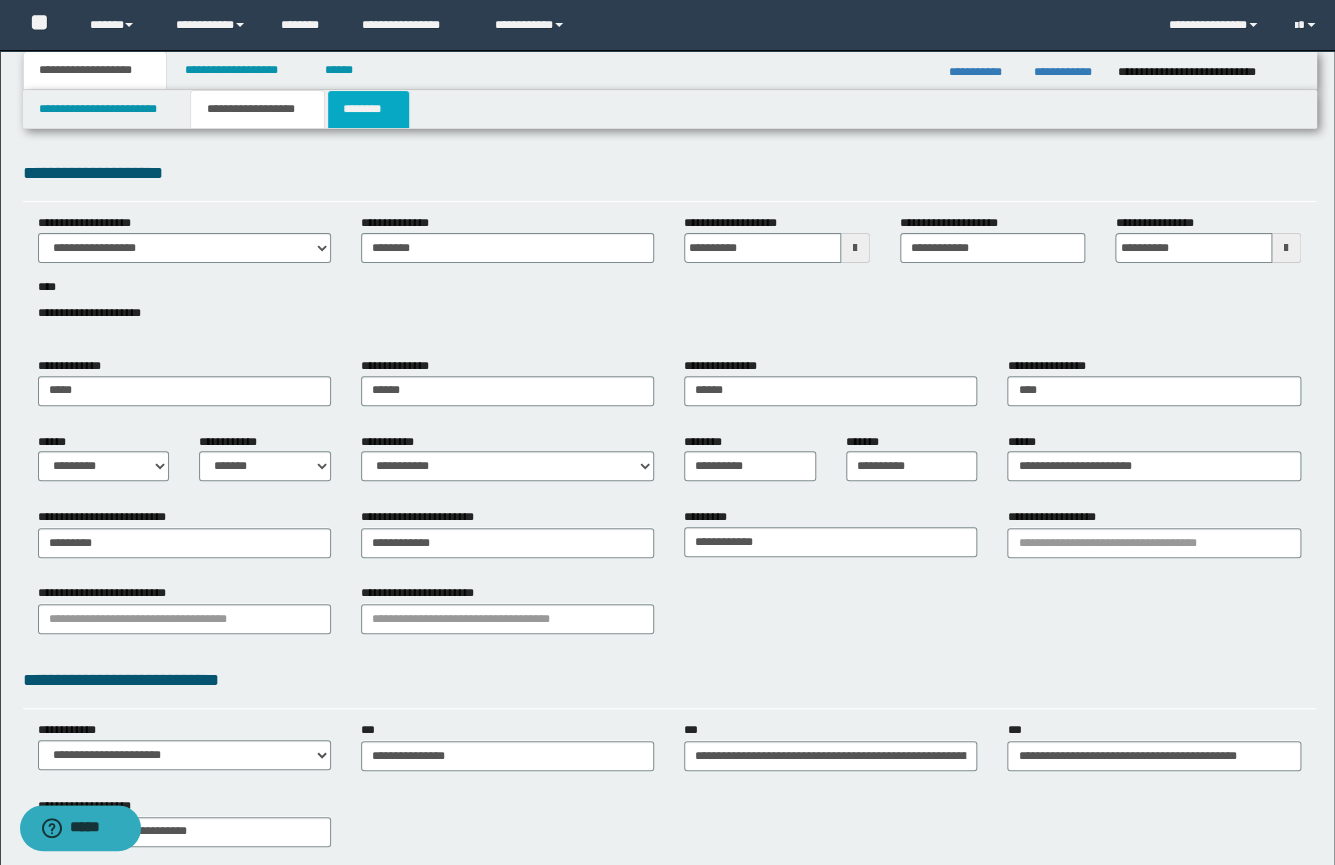 click on "********" at bounding box center [368, 109] 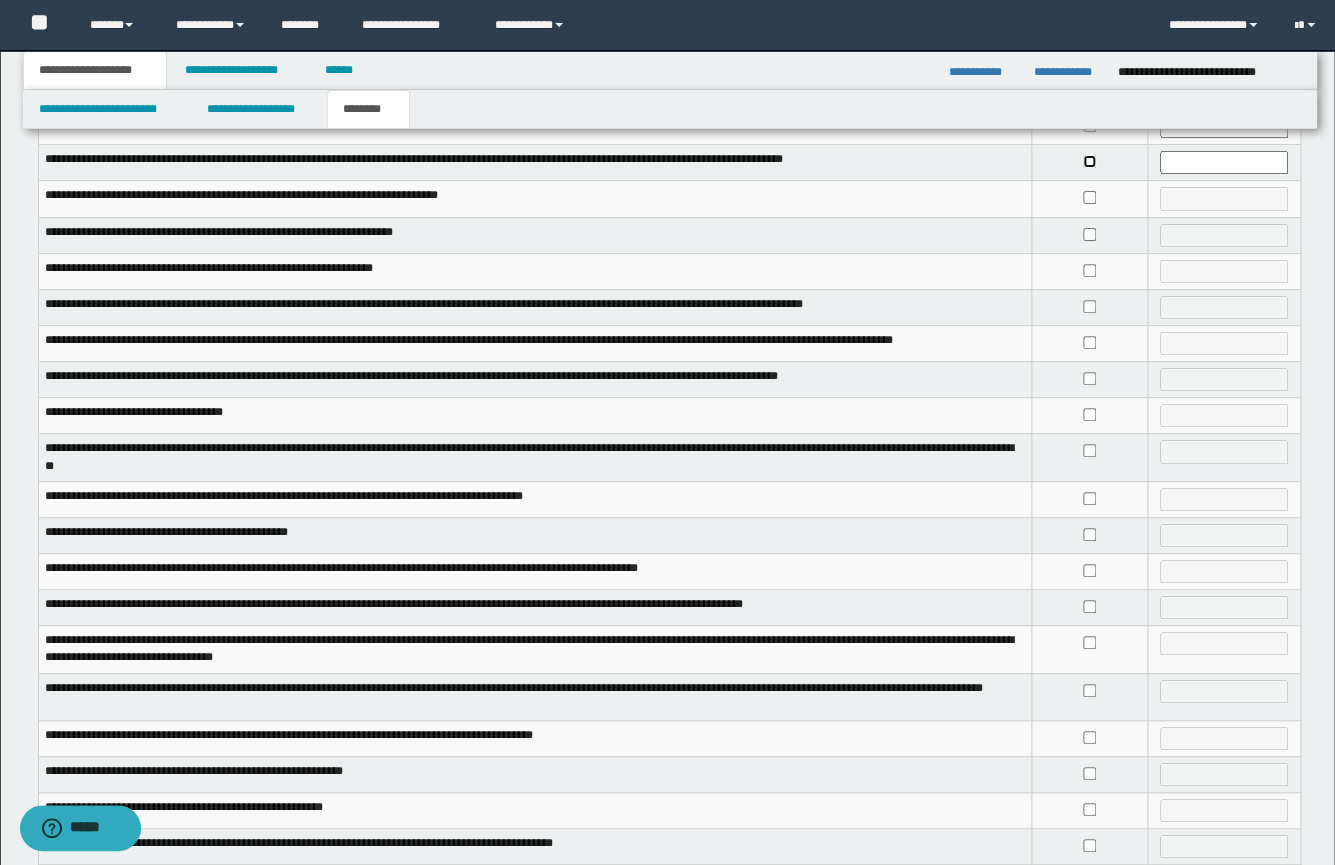 scroll, scrollTop: 278, scrollLeft: 0, axis: vertical 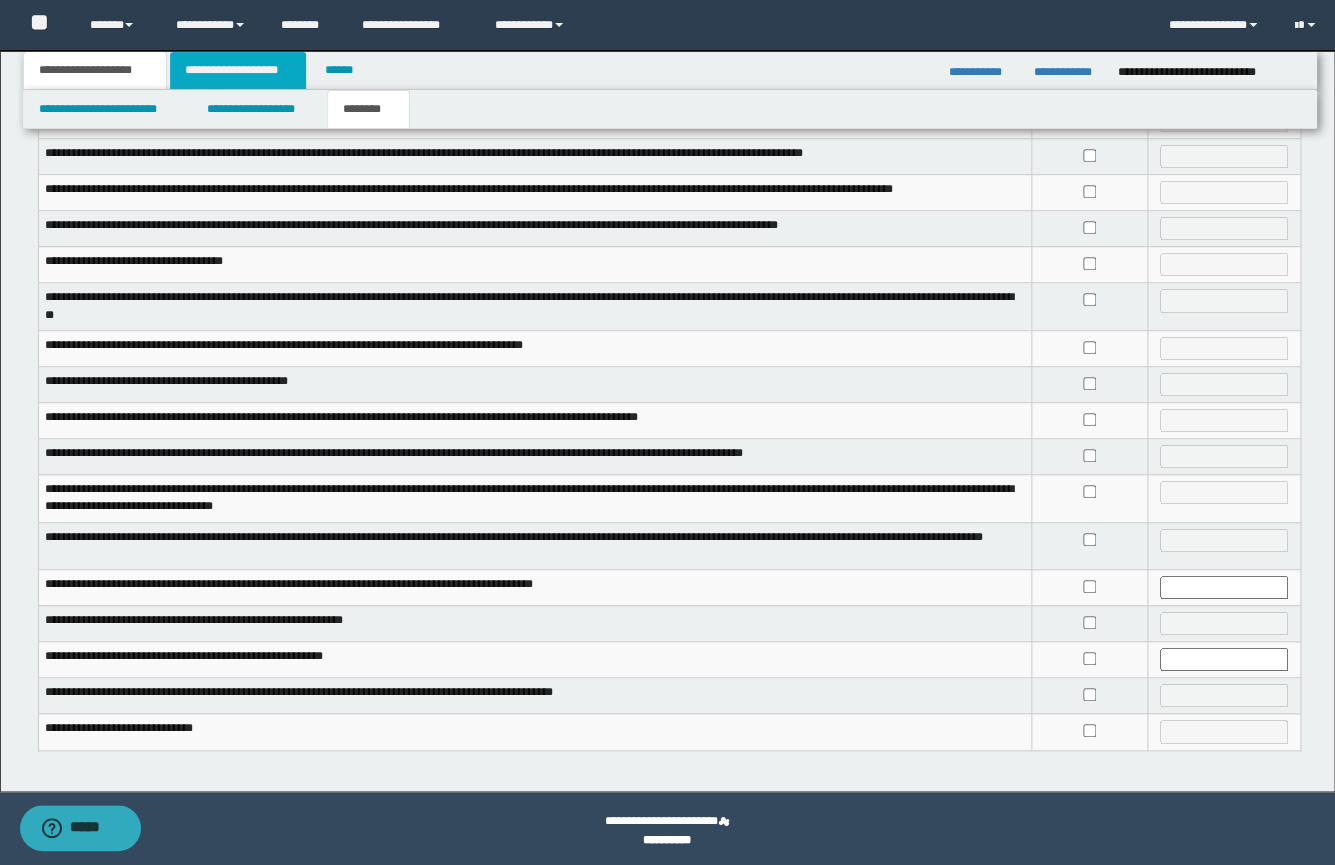click on "**********" at bounding box center [238, 70] 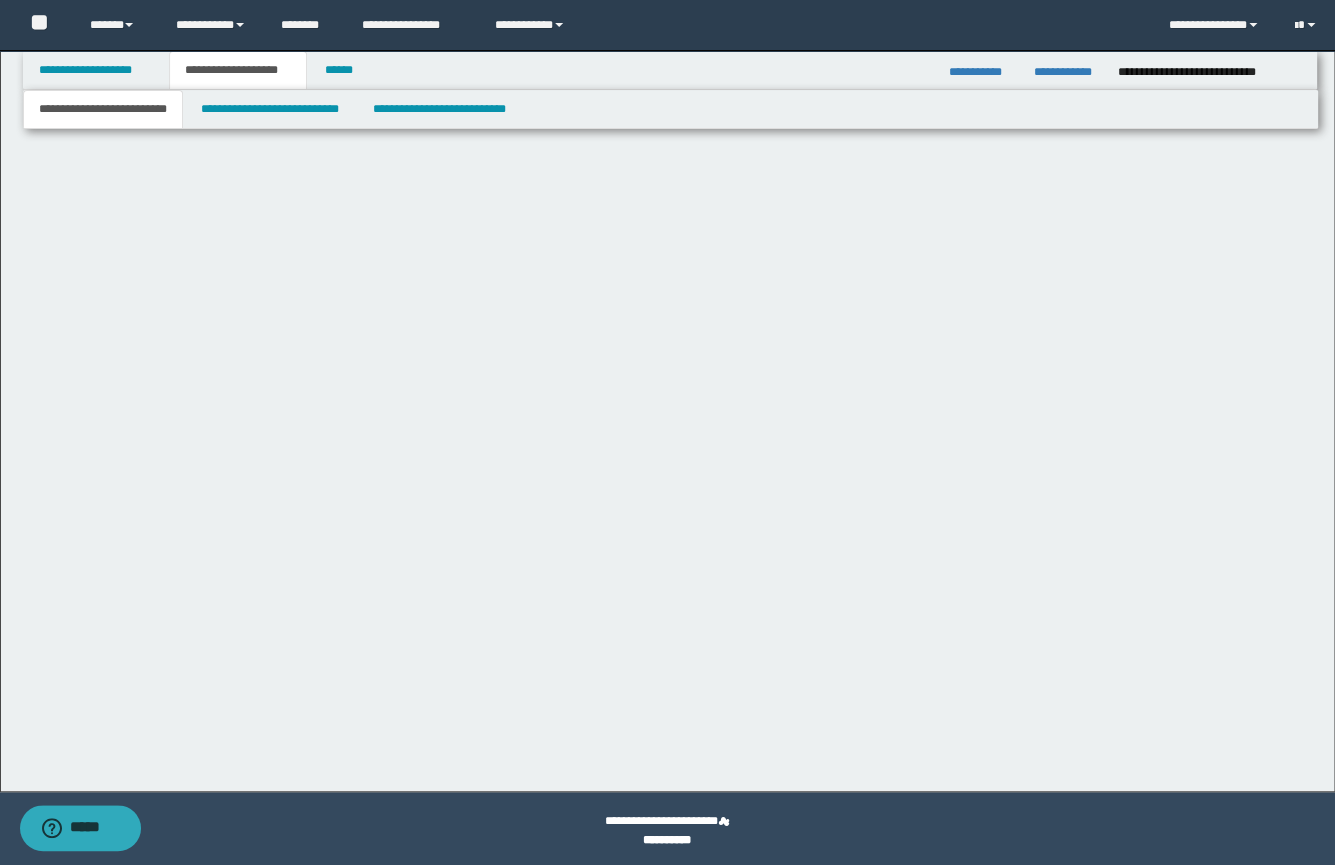 scroll, scrollTop: 0, scrollLeft: 0, axis: both 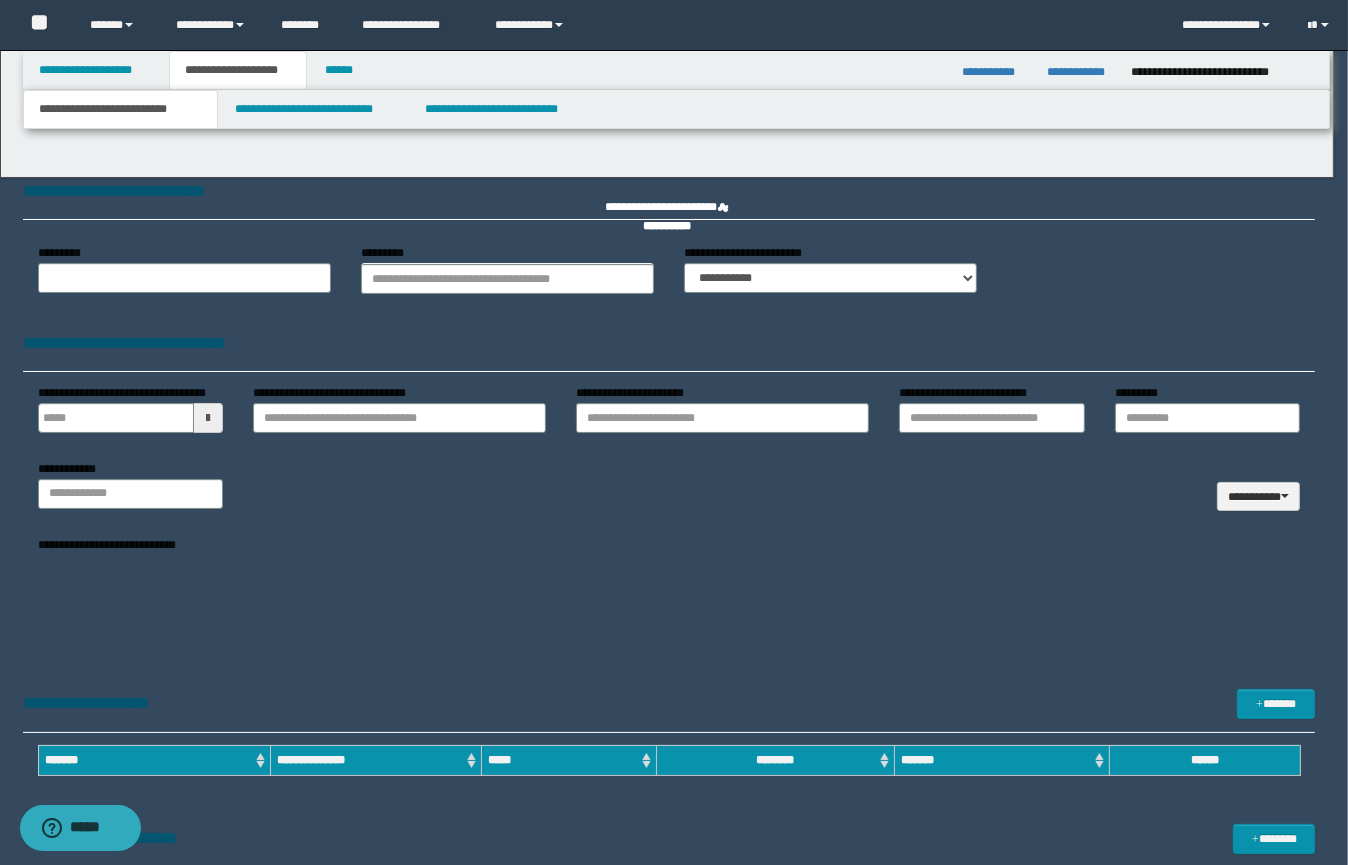 type on "**********" 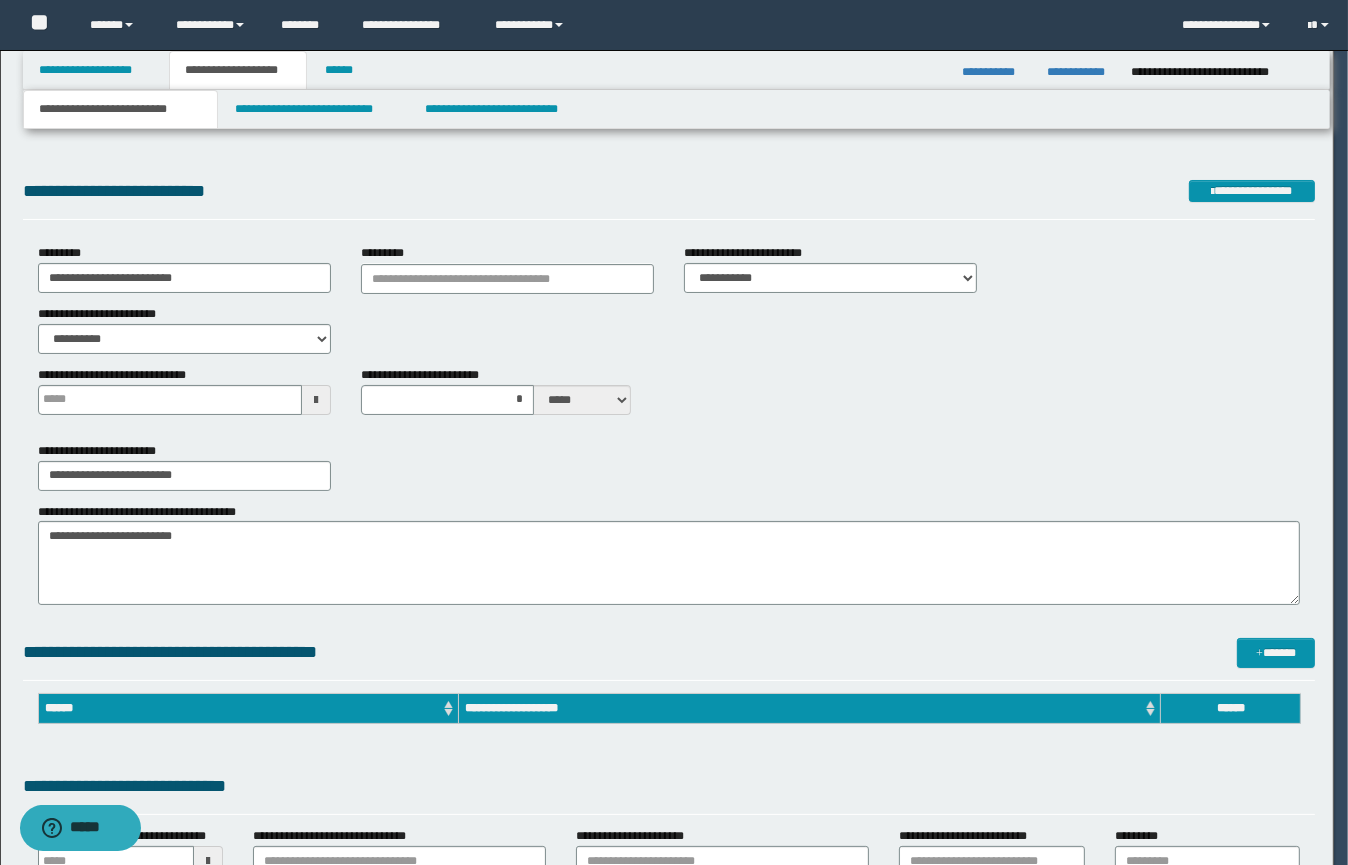 type 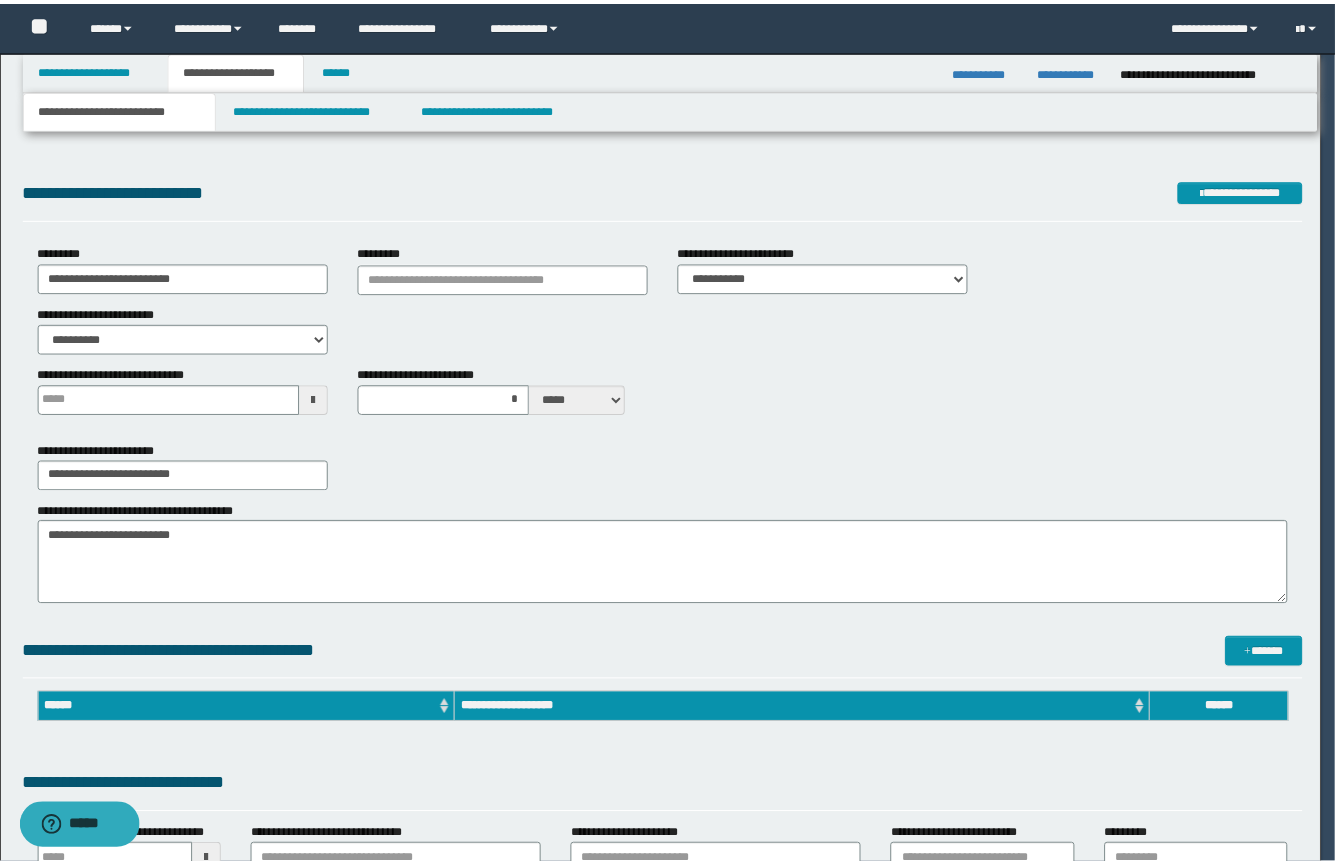 scroll, scrollTop: 0, scrollLeft: 0, axis: both 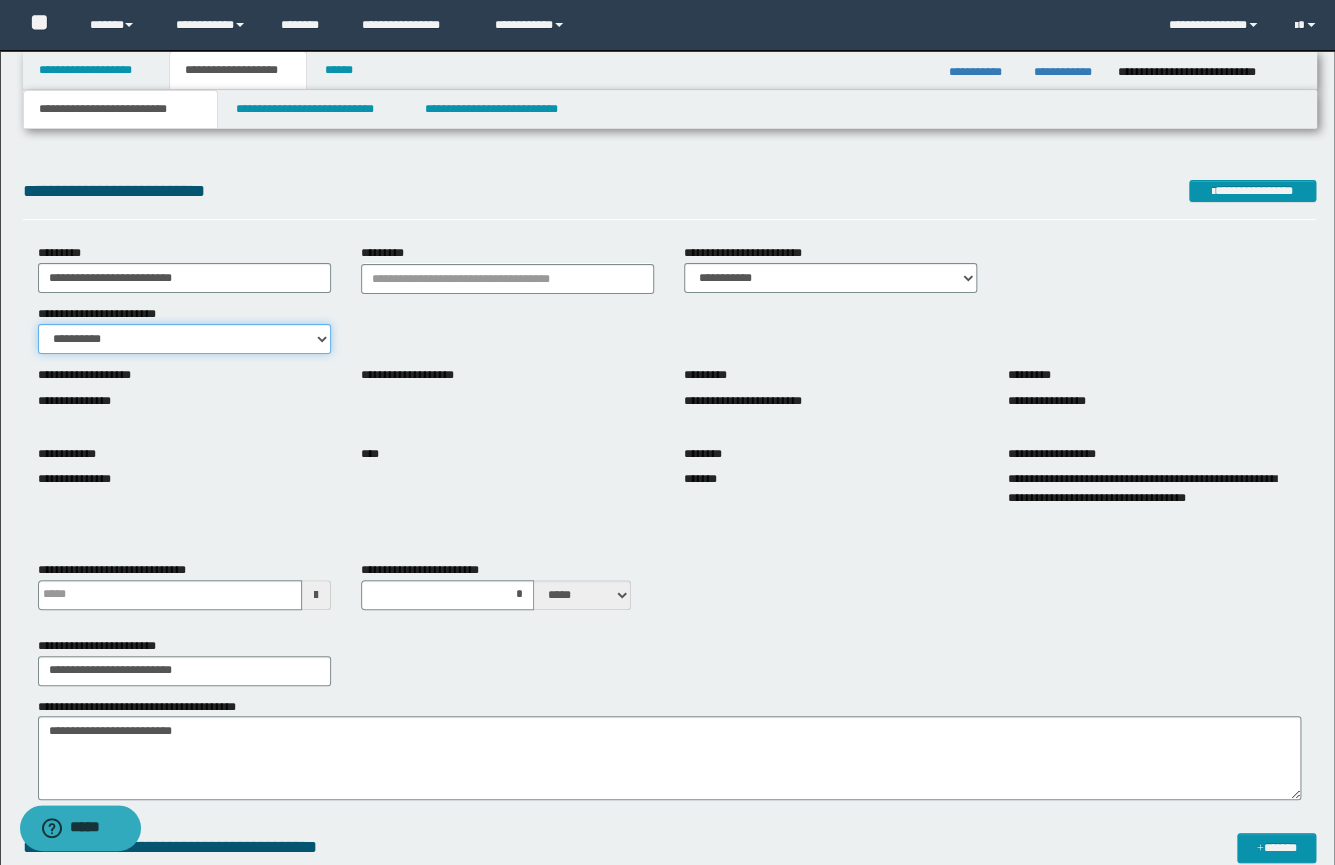click on "**********" at bounding box center [184, 339] 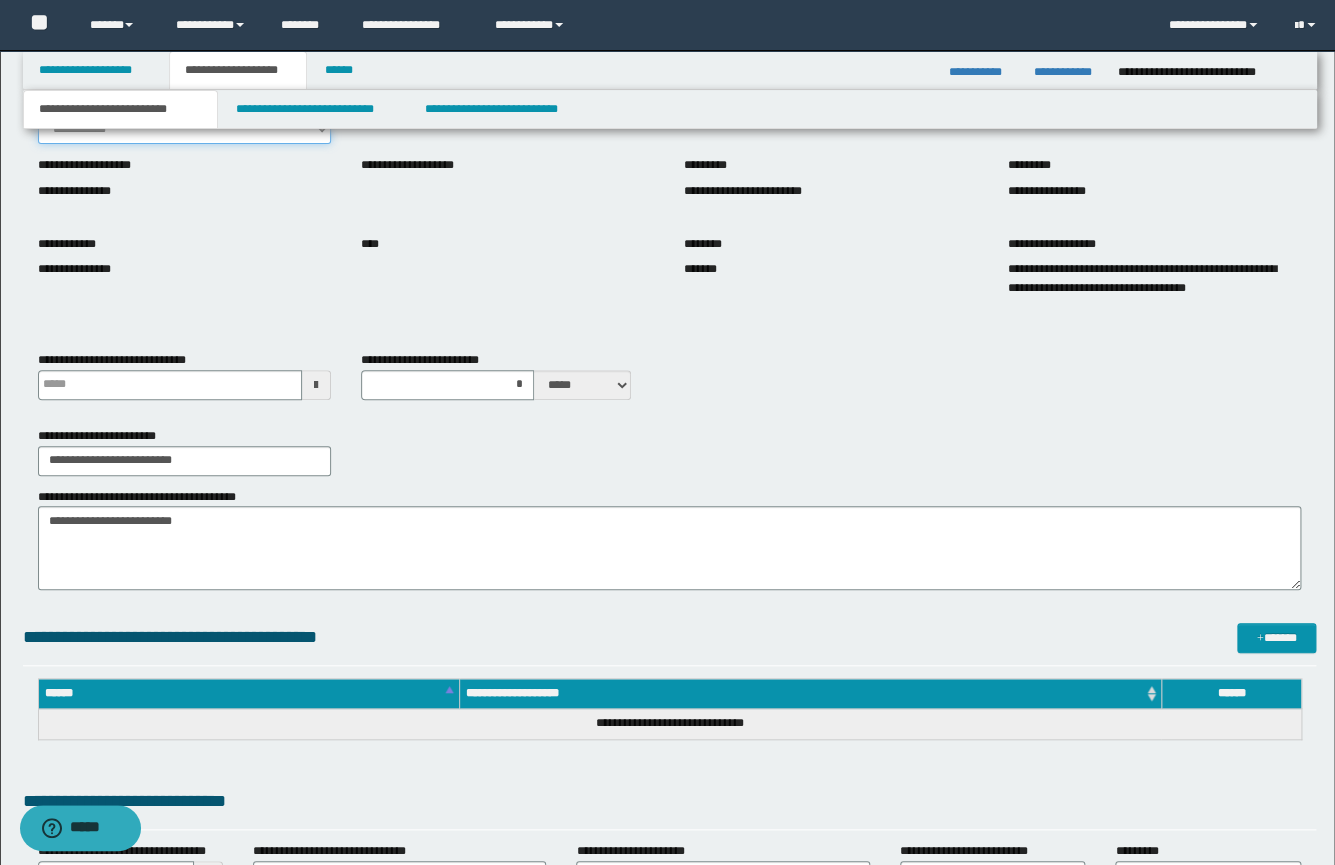 scroll, scrollTop: 0, scrollLeft: 0, axis: both 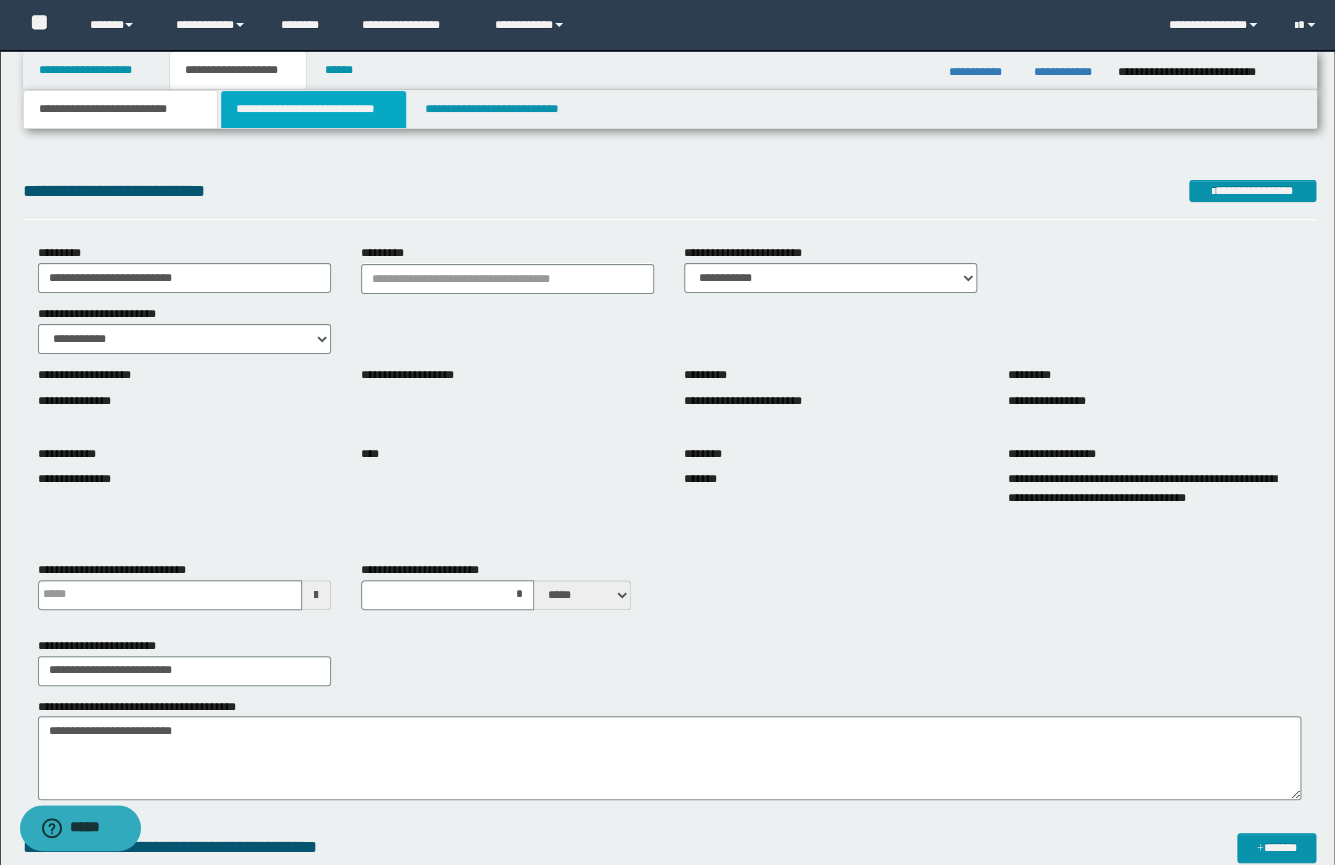 click on "**********" at bounding box center (313, 109) 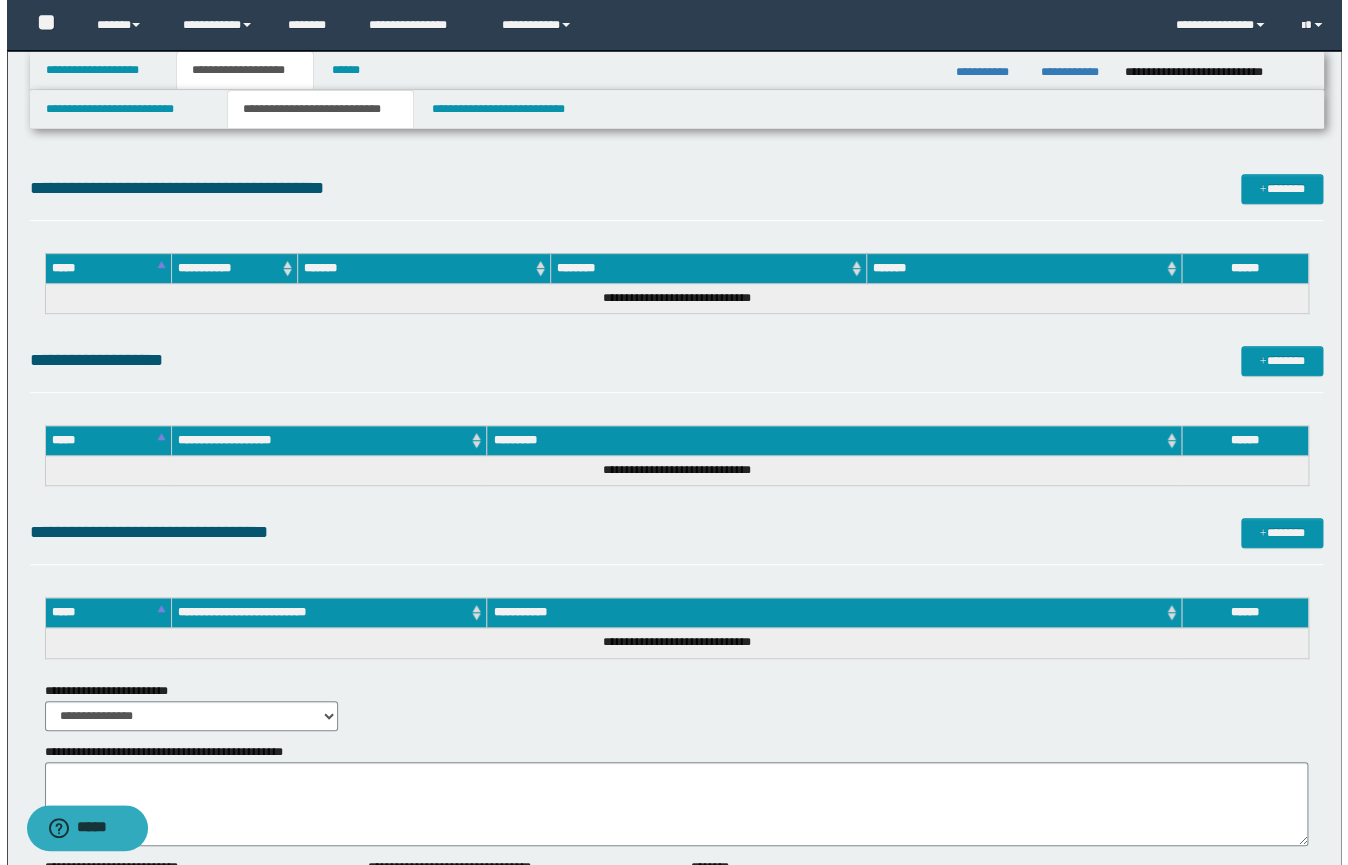 scroll, scrollTop: 362, scrollLeft: 0, axis: vertical 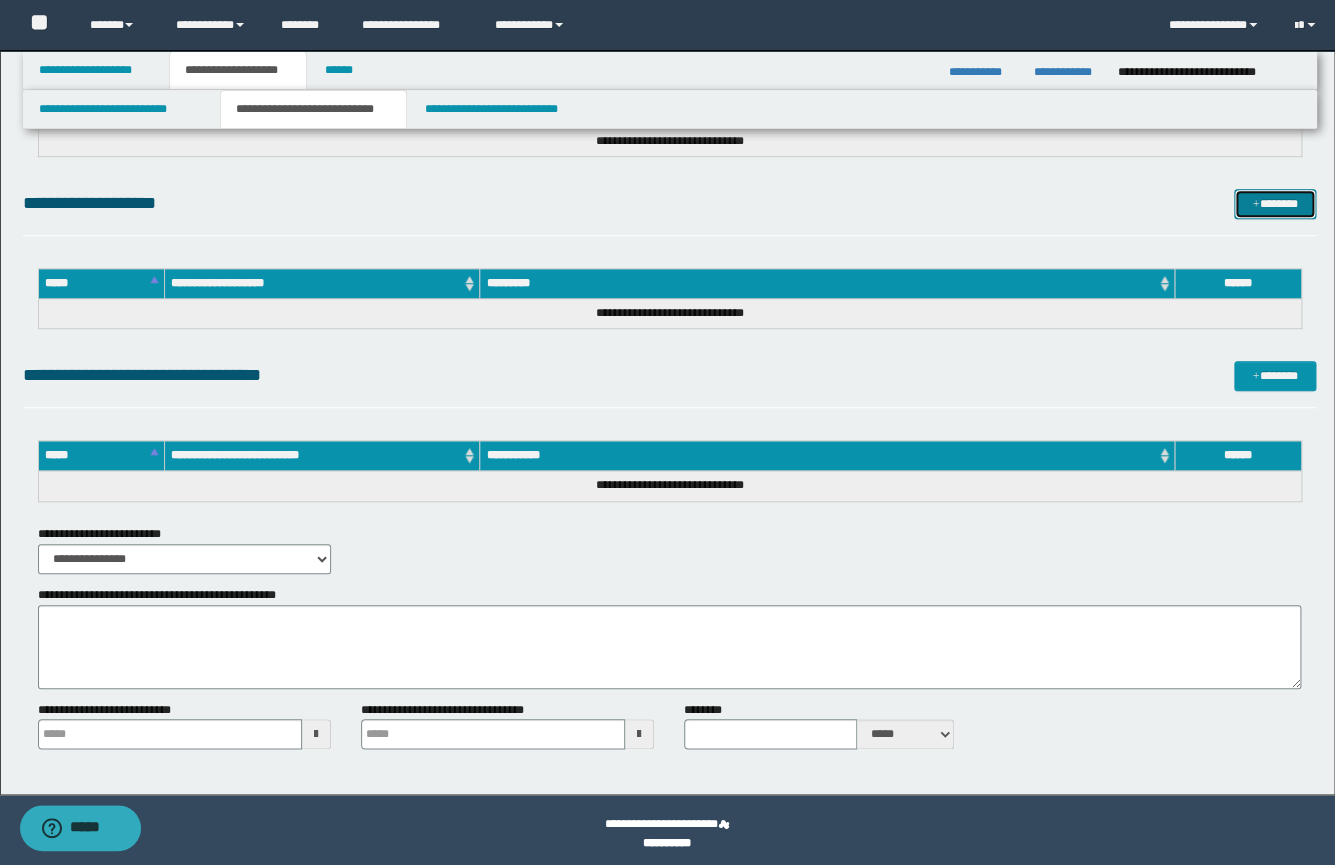 click on "*******" at bounding box center (1275, 204) 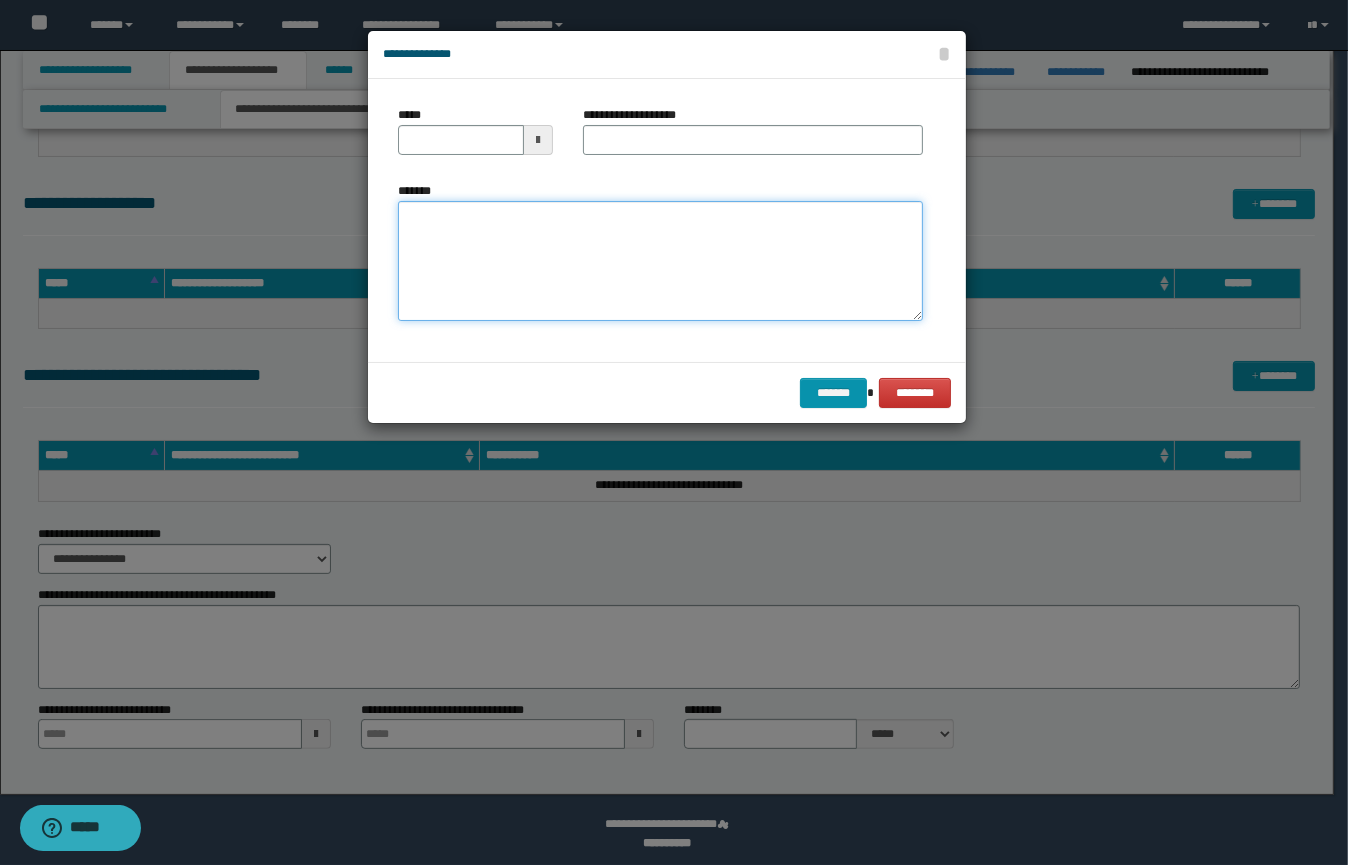 paste on "**********" 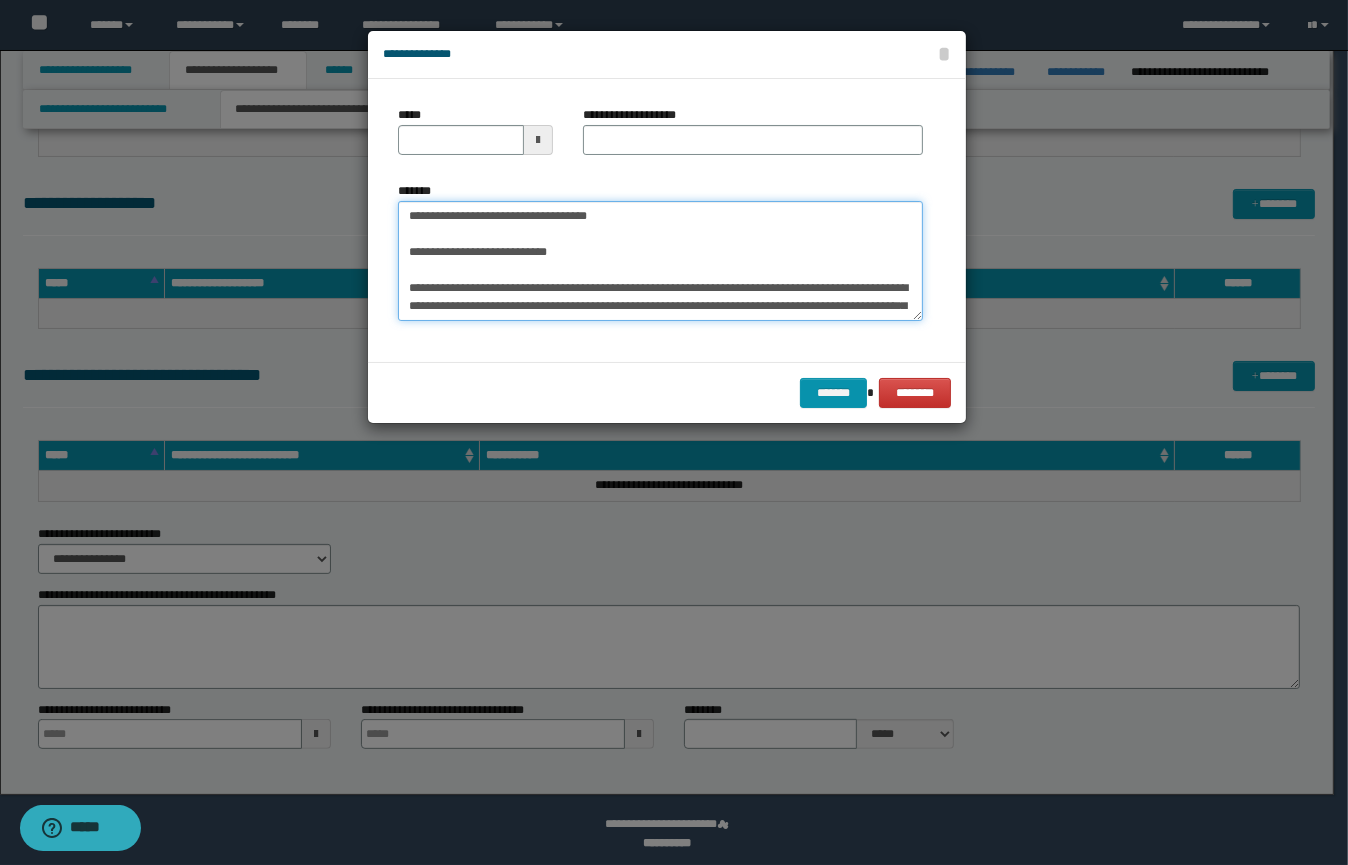 scroll, scrollTop: 119, scrollLeft: 0, axis: vertical 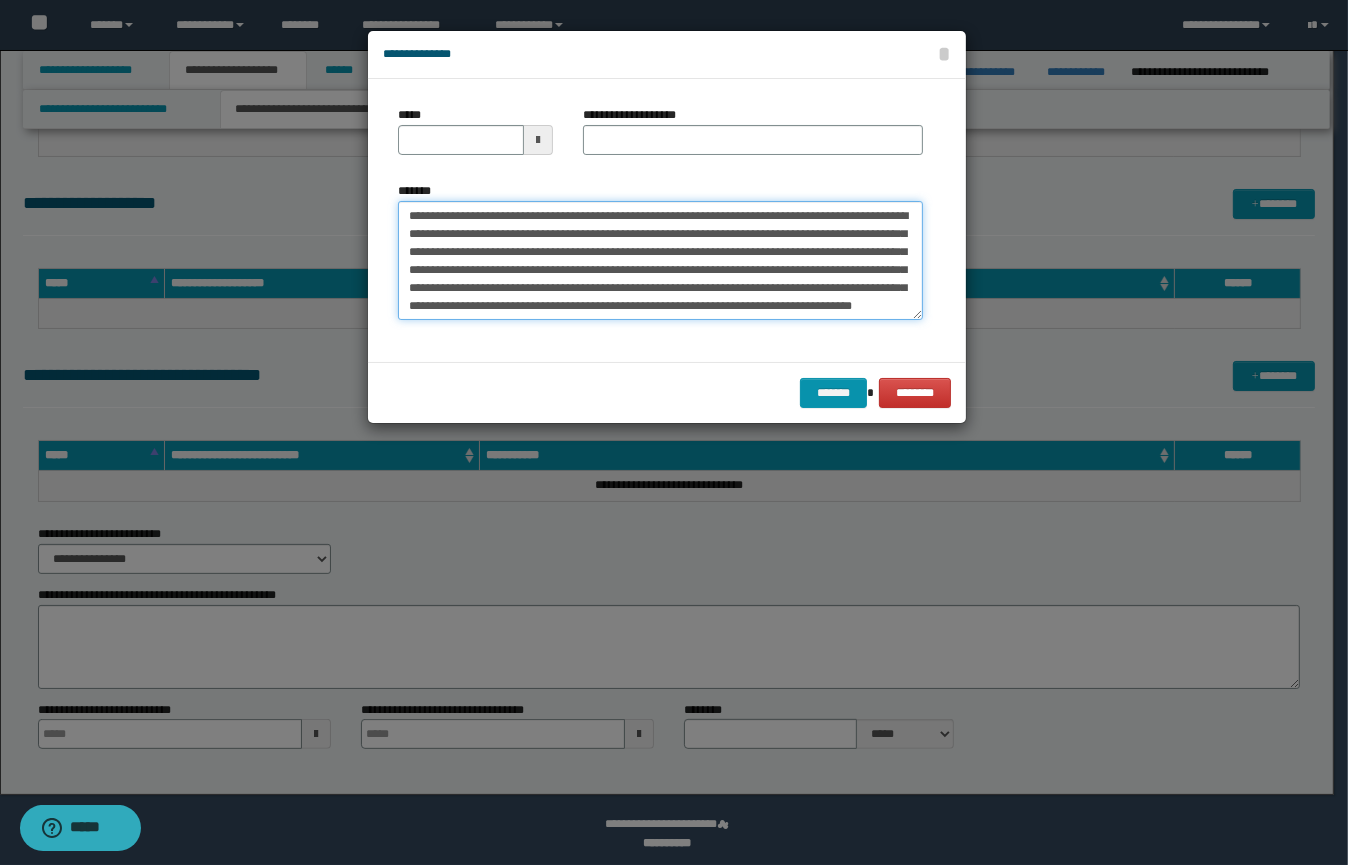 type on "**********" 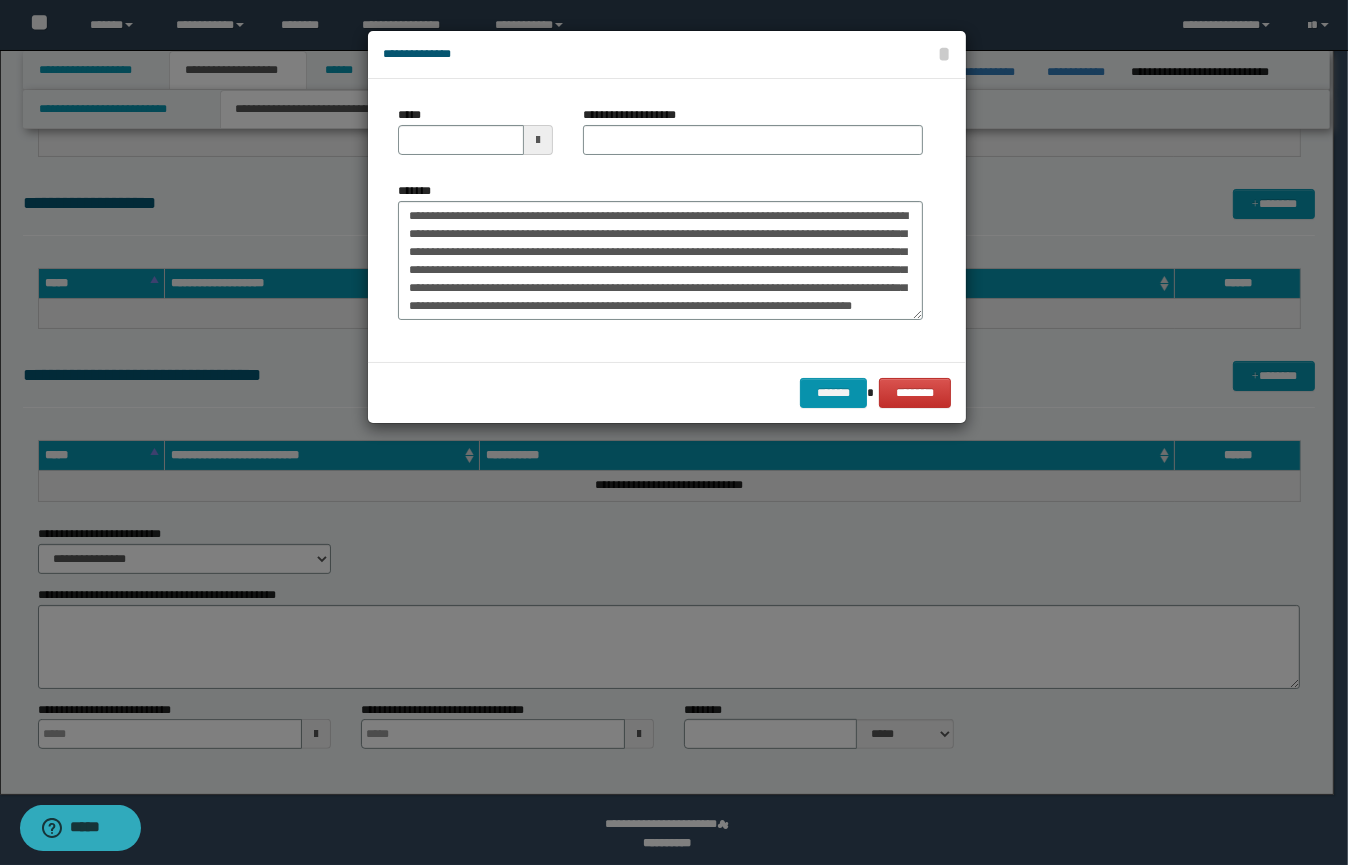 click at bounding box center (538, 140) 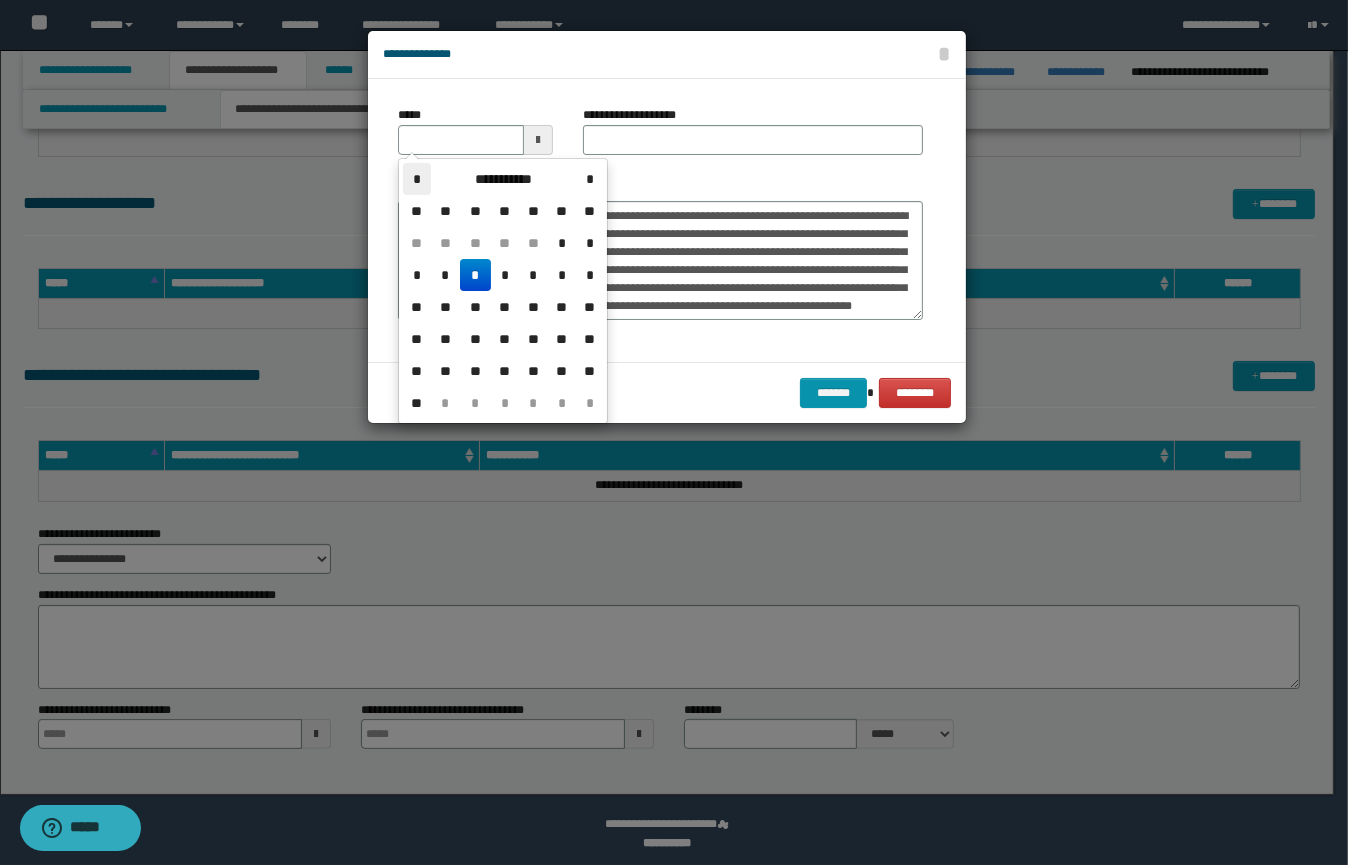 click on "*" at bounding box center (417, 179) 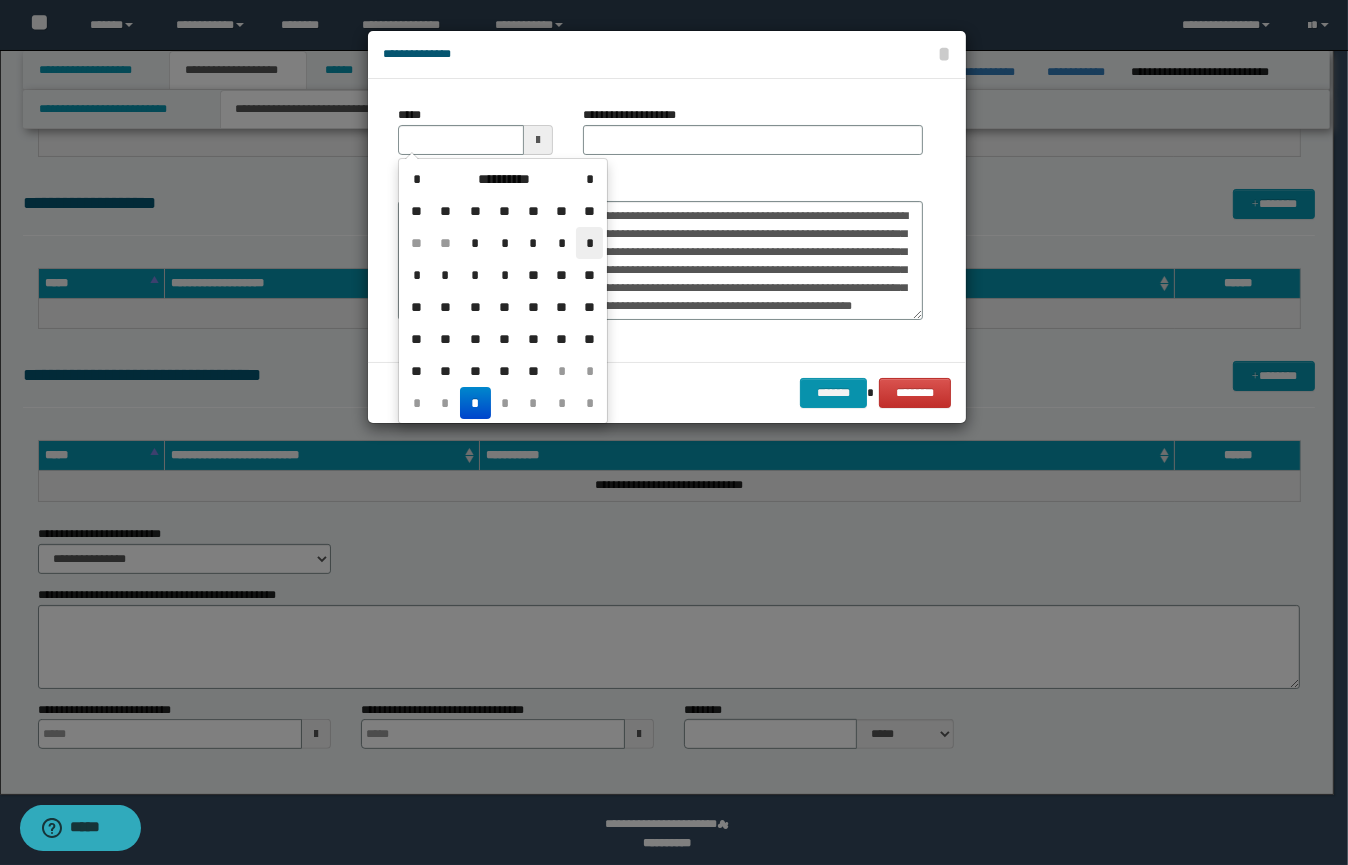 click on "*" at bounding box center (589, 243) 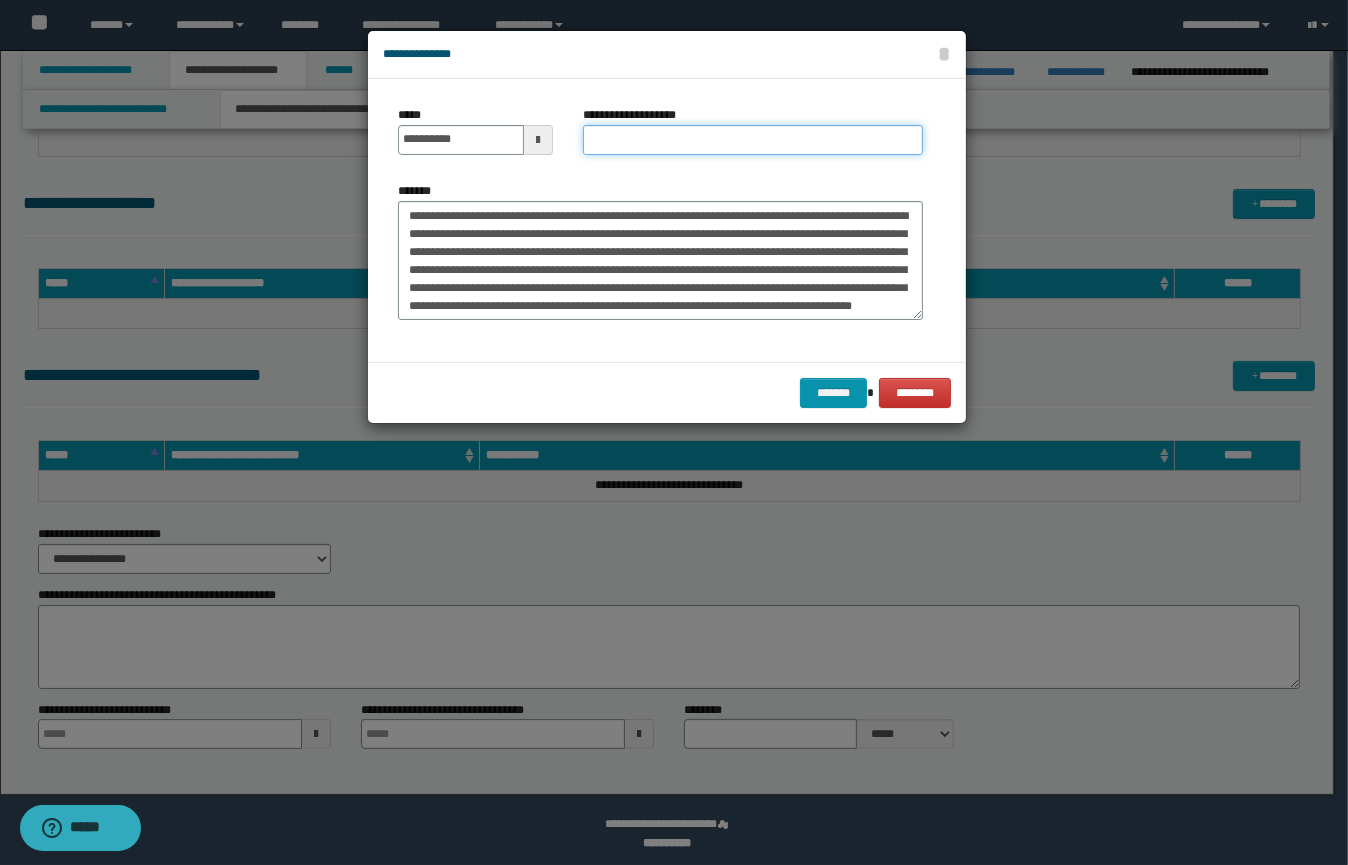 click on "**********" at bounding box center (753, 140) 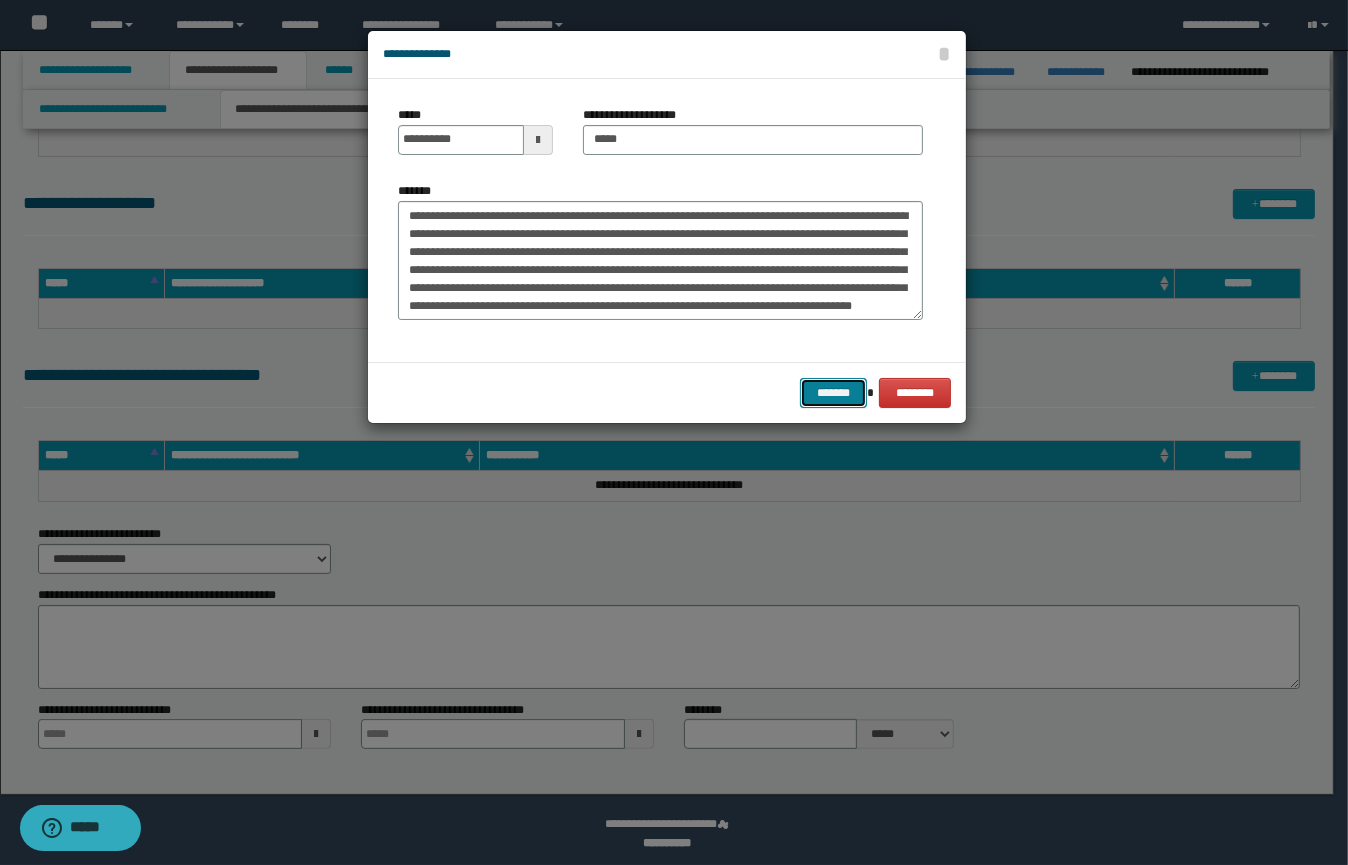 click on "*******" at bounding box center [833, 393] 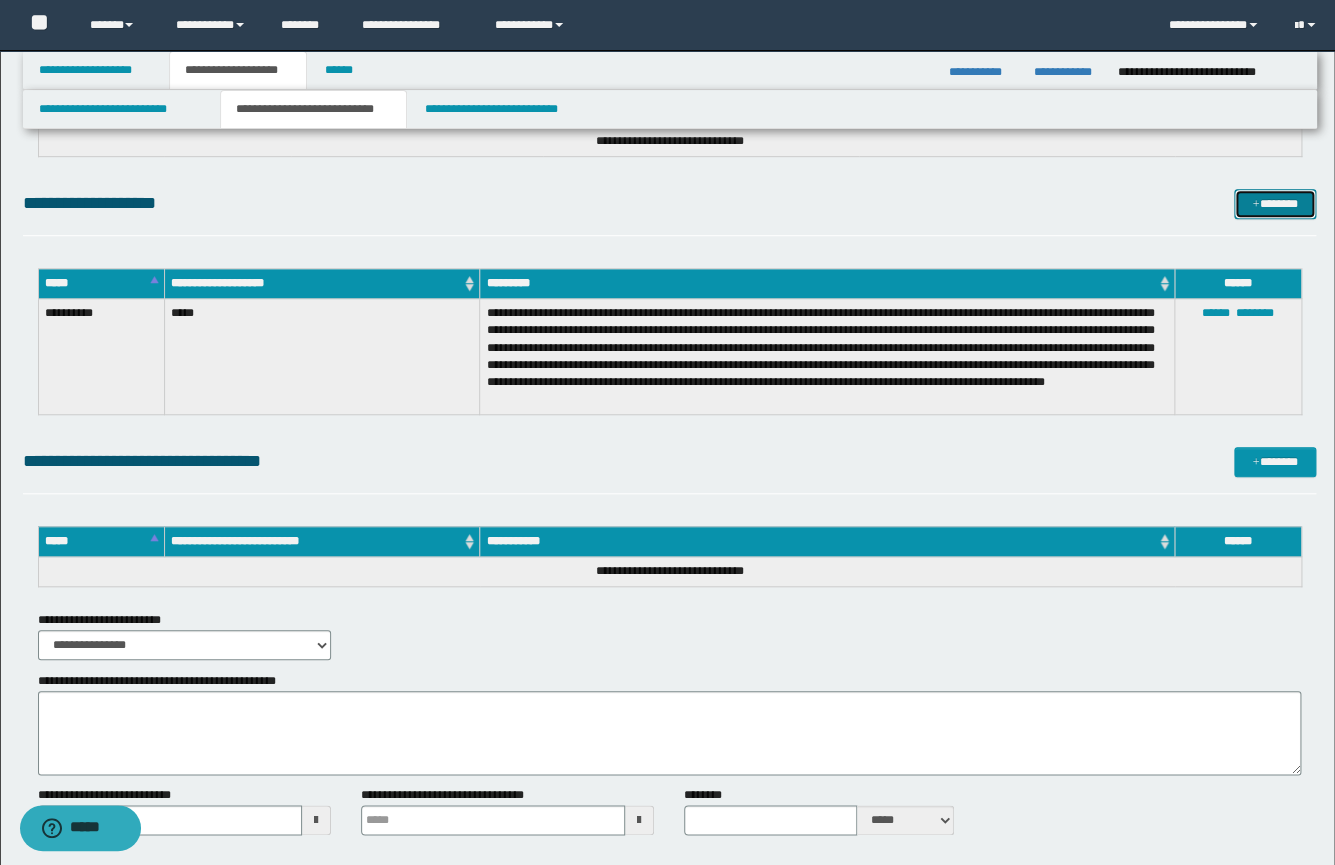 click on "*******" at bounding box center [1275, 204] 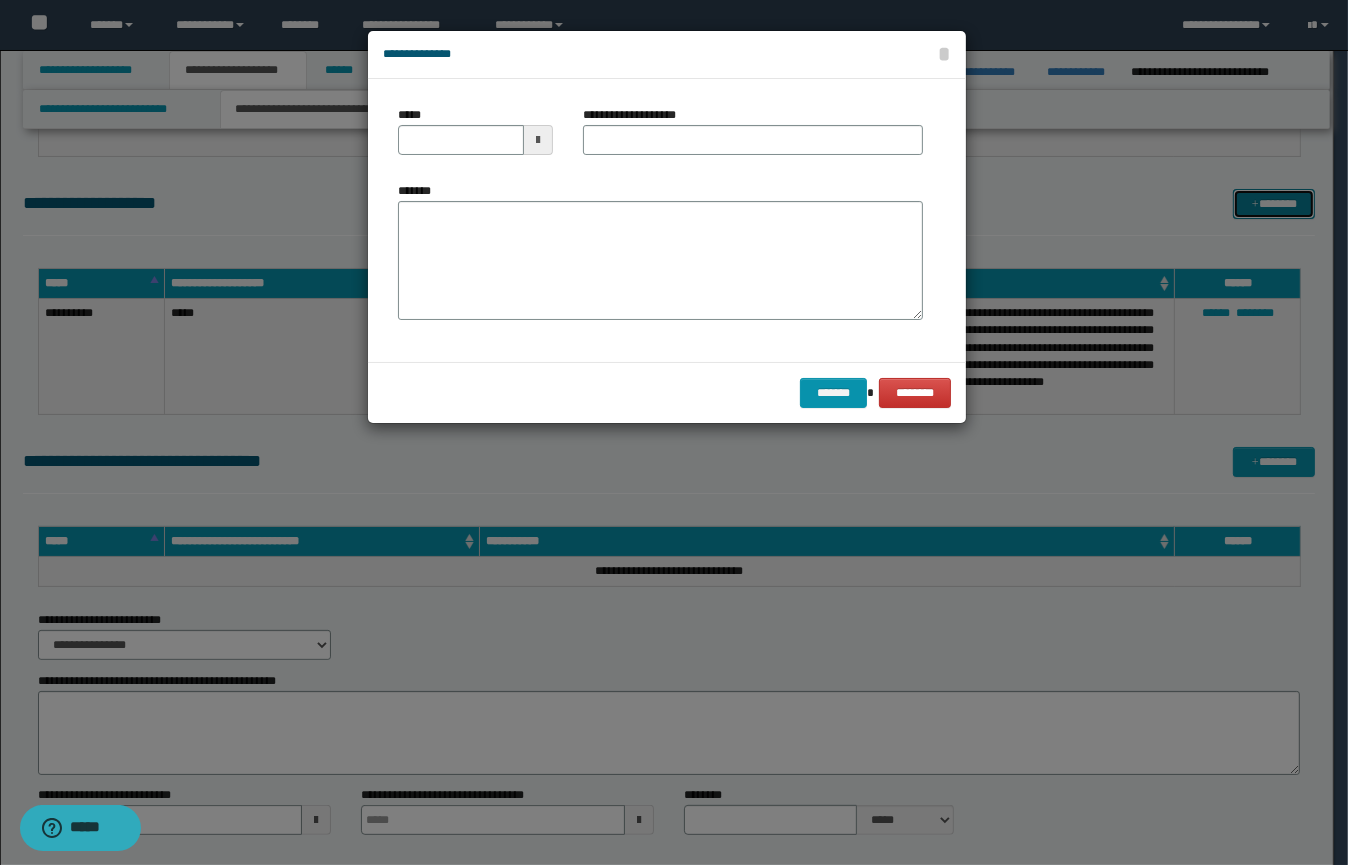 scroll, scrollTop: 0, scrollLeft: 0, axis: both 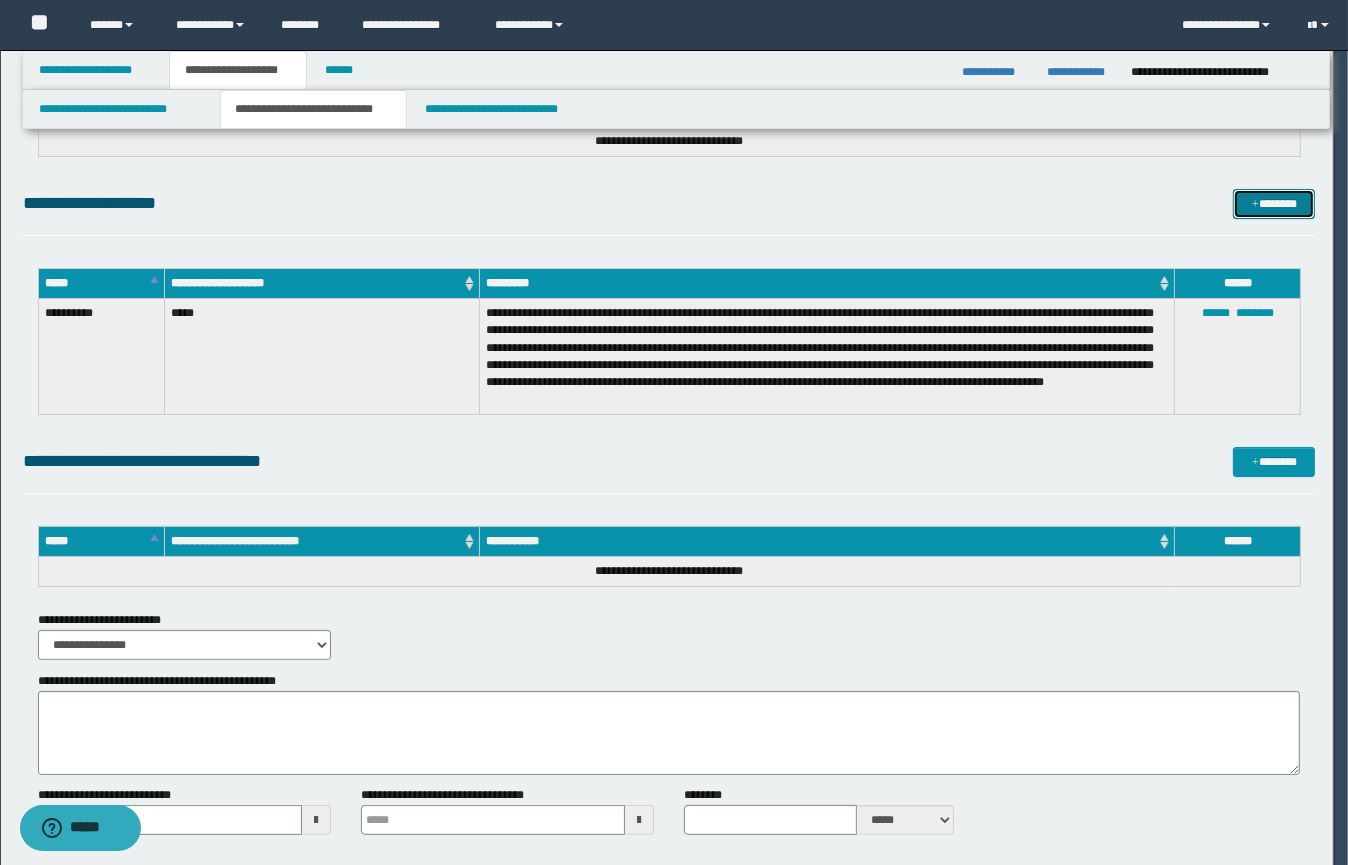 type 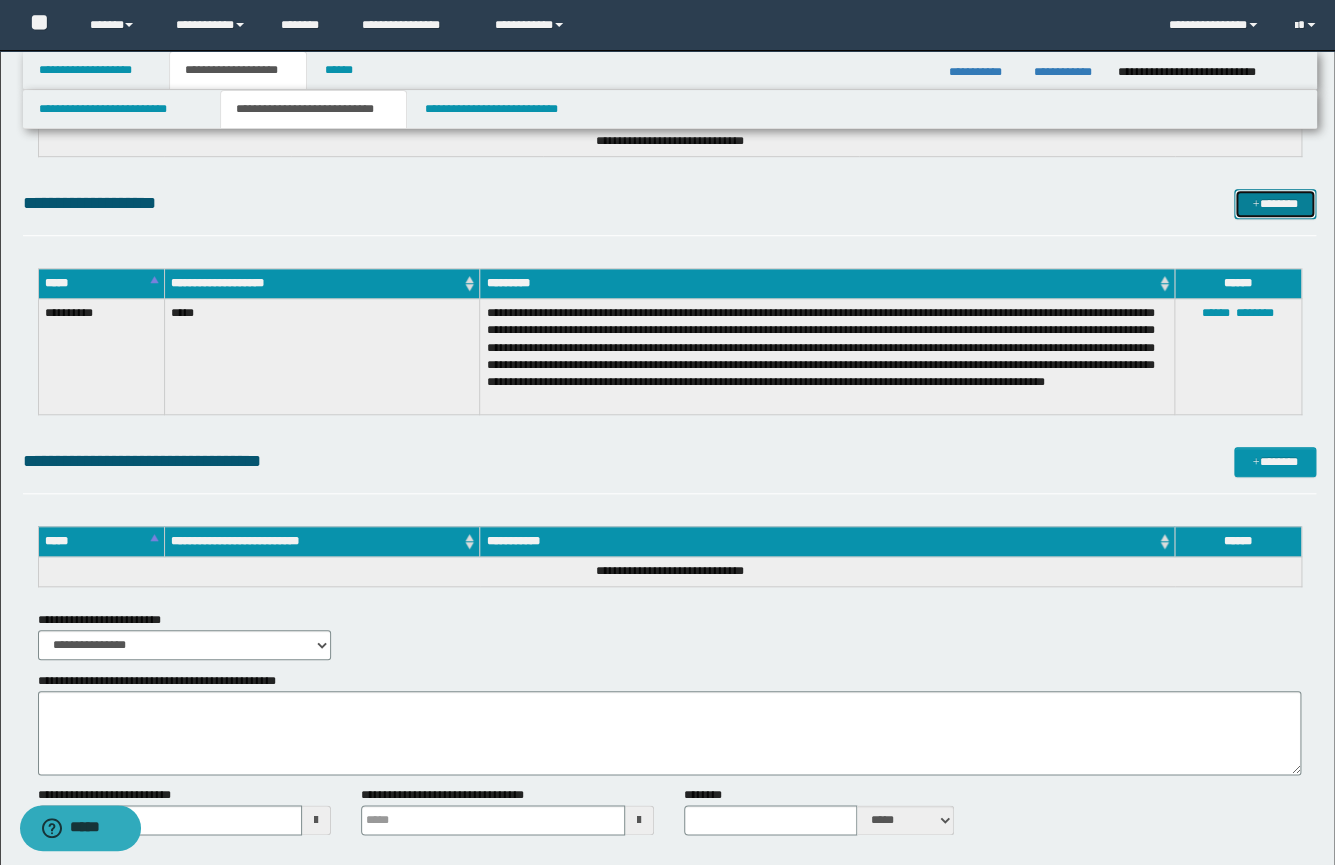 click on "*******" at bounding box center [1275, 204] 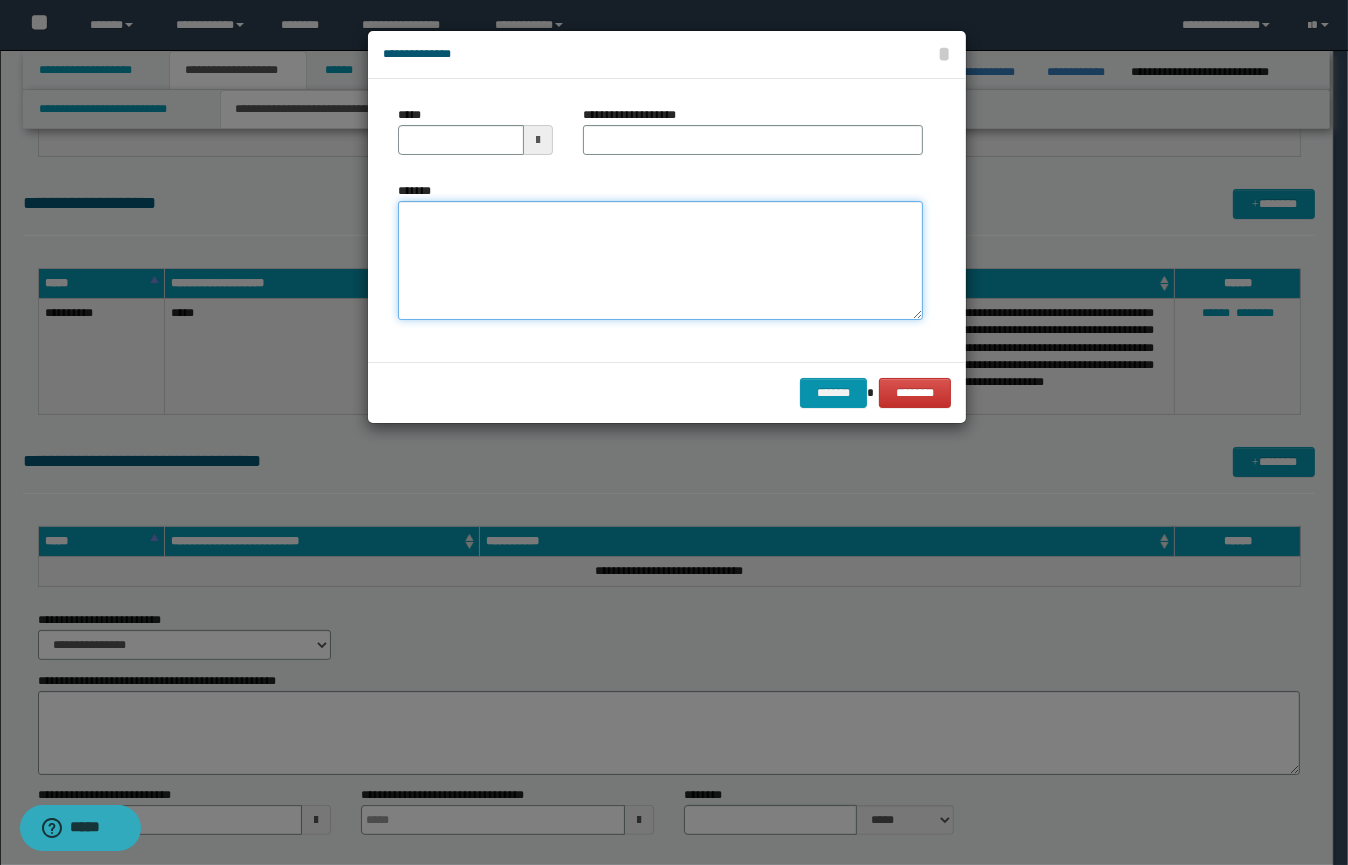 paste on "**********" 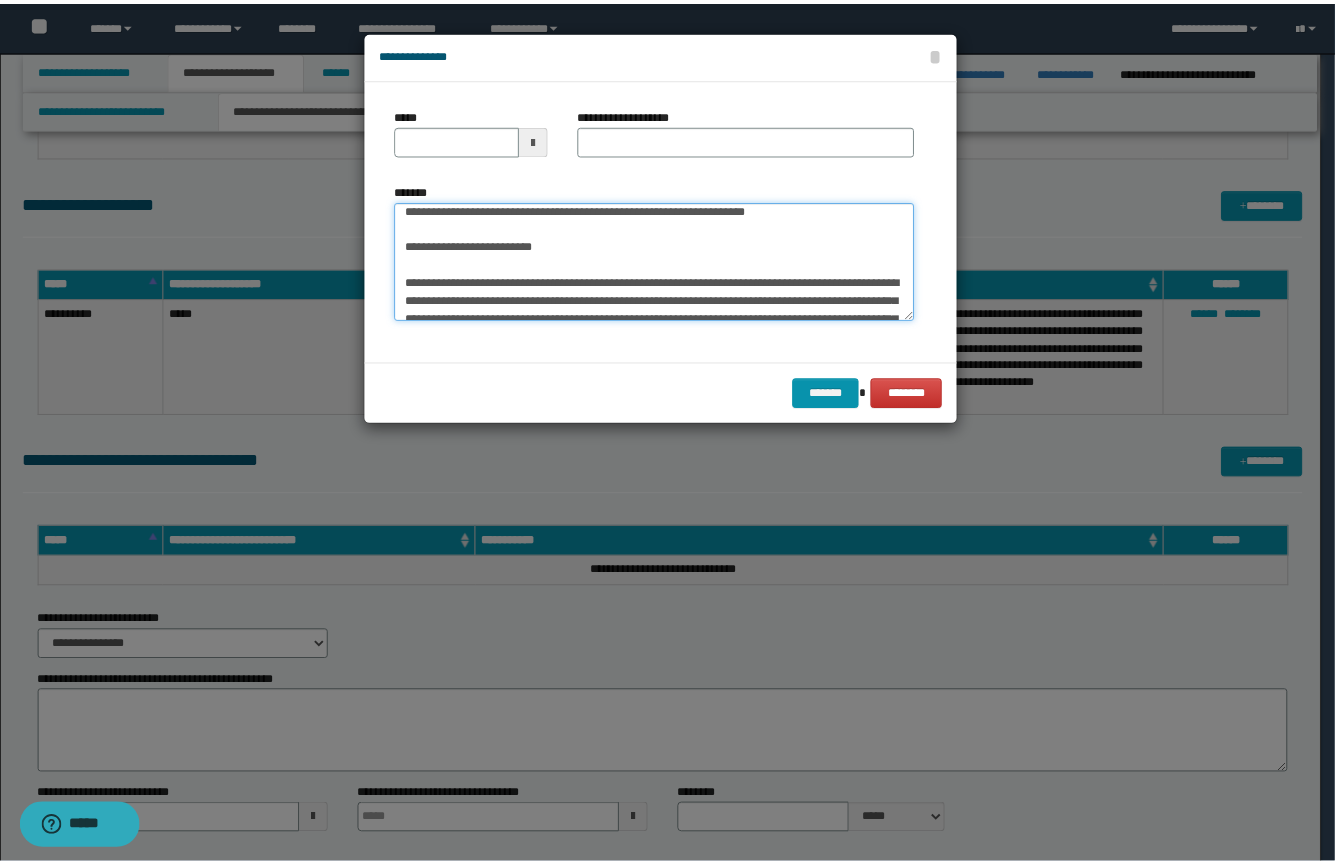 scroll, scrollTop: 0, scrollLeft: 0, axis: both 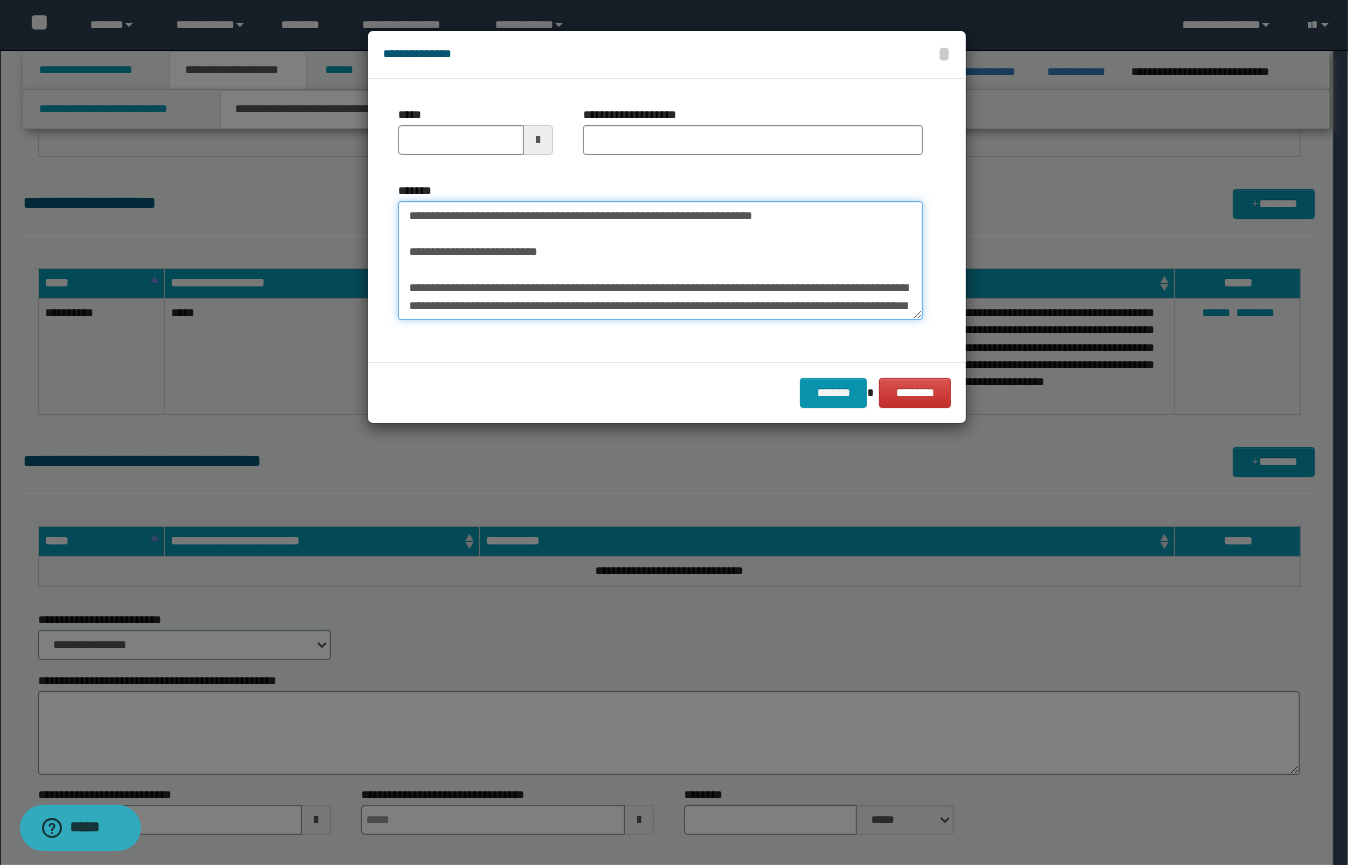type 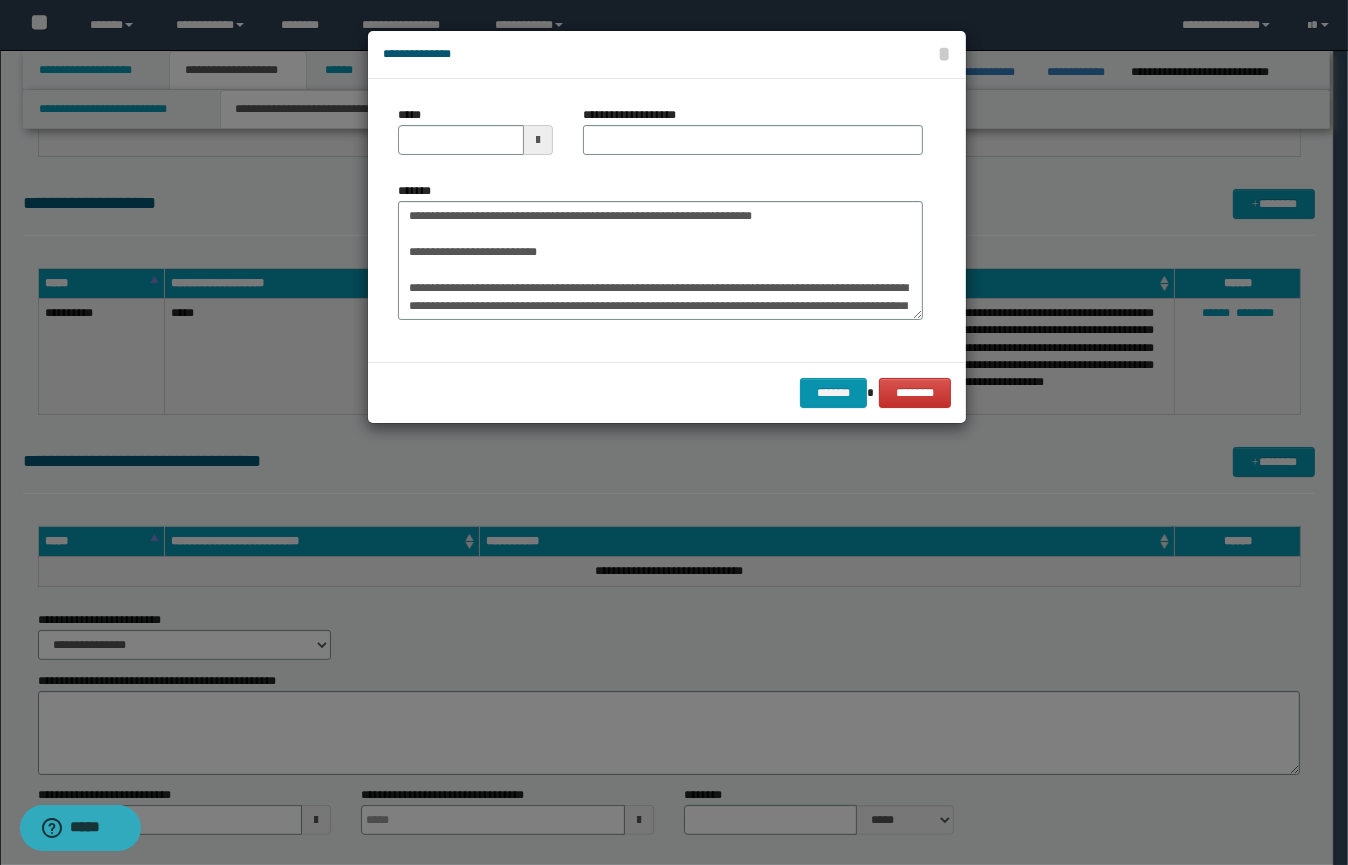 click at bounding box center [538, 140] 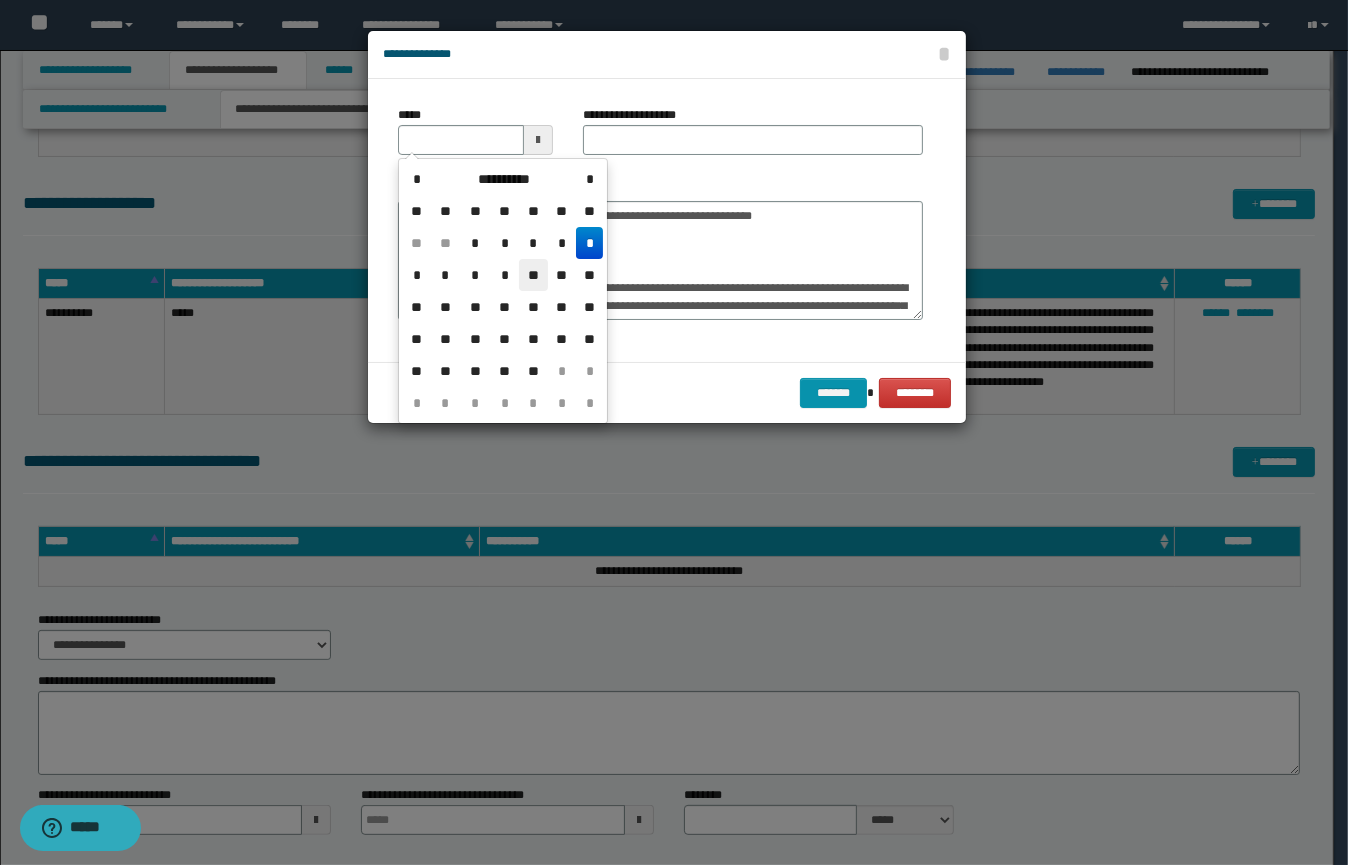 click on "**" at bounding box center (533, 275) 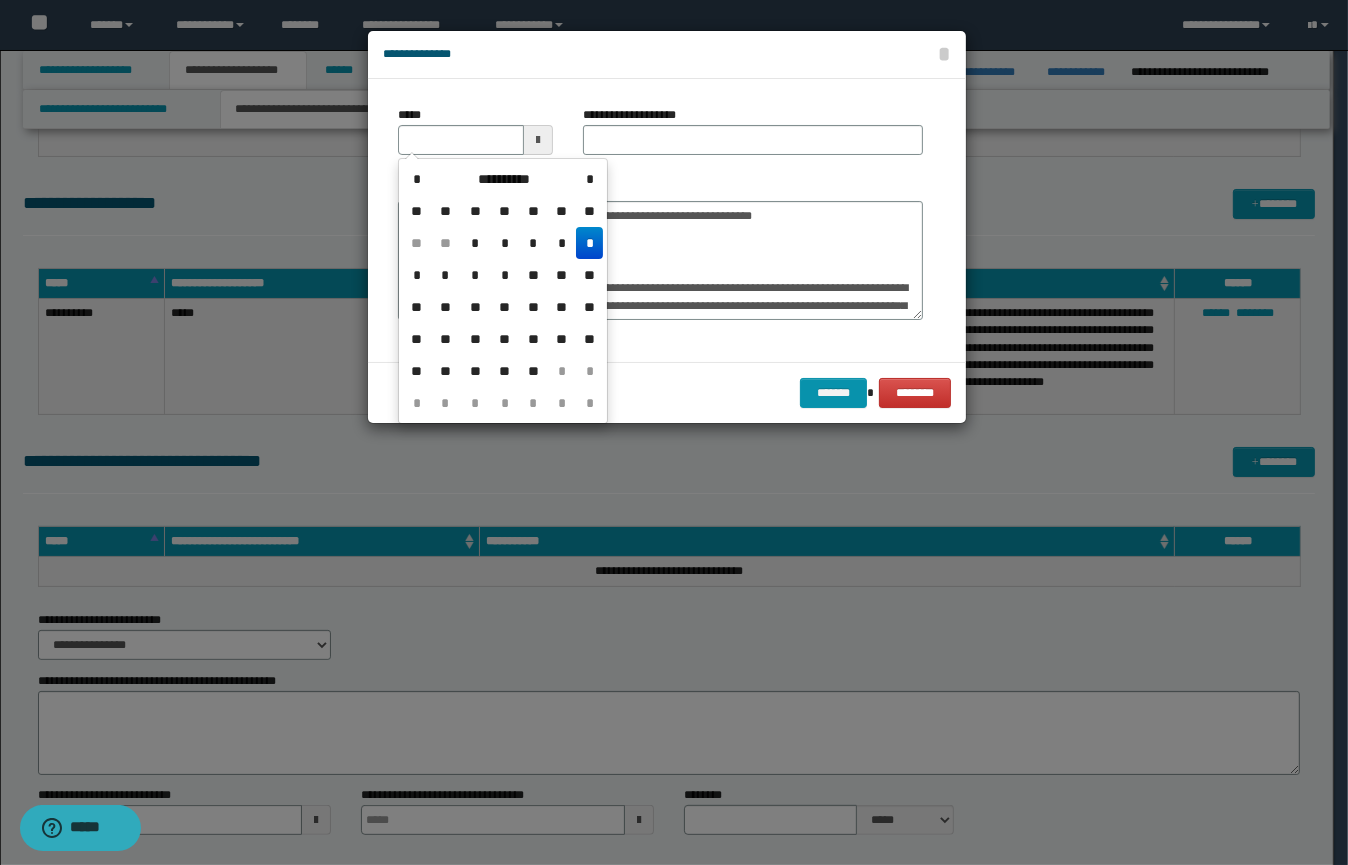 type on "**********" 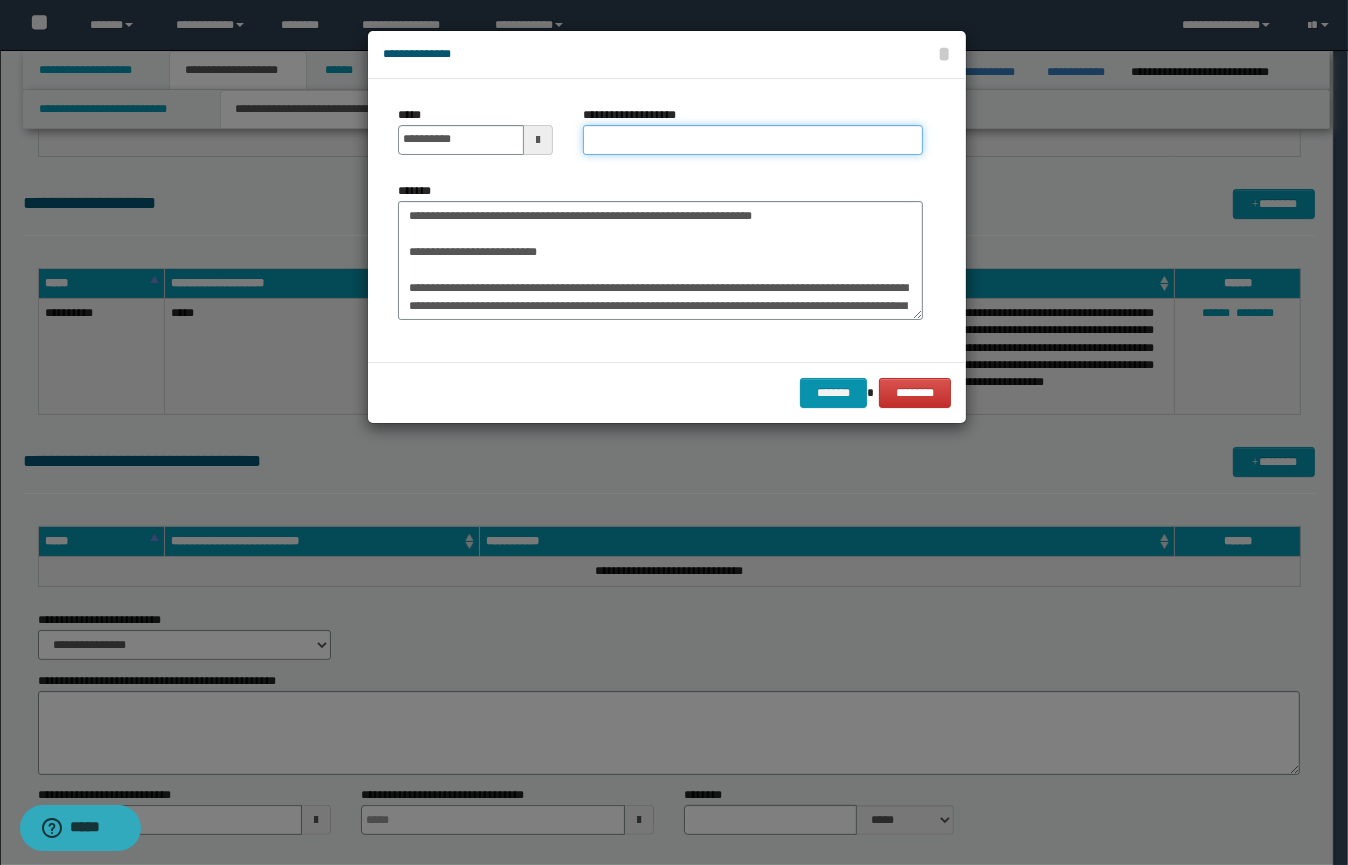 click on "**********" at bounding box center [753, 140] 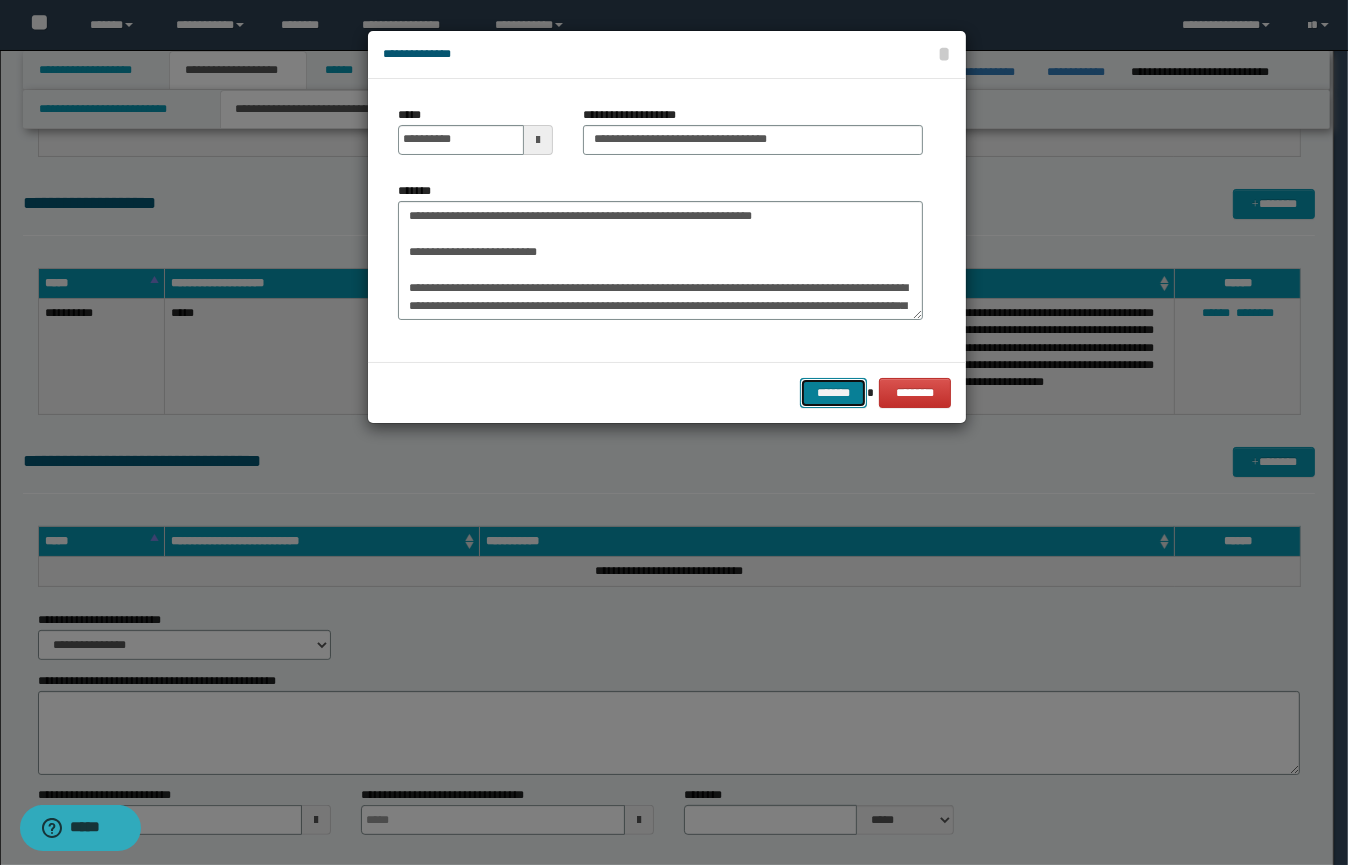 click on "*******" at bounding box center [833, 393] 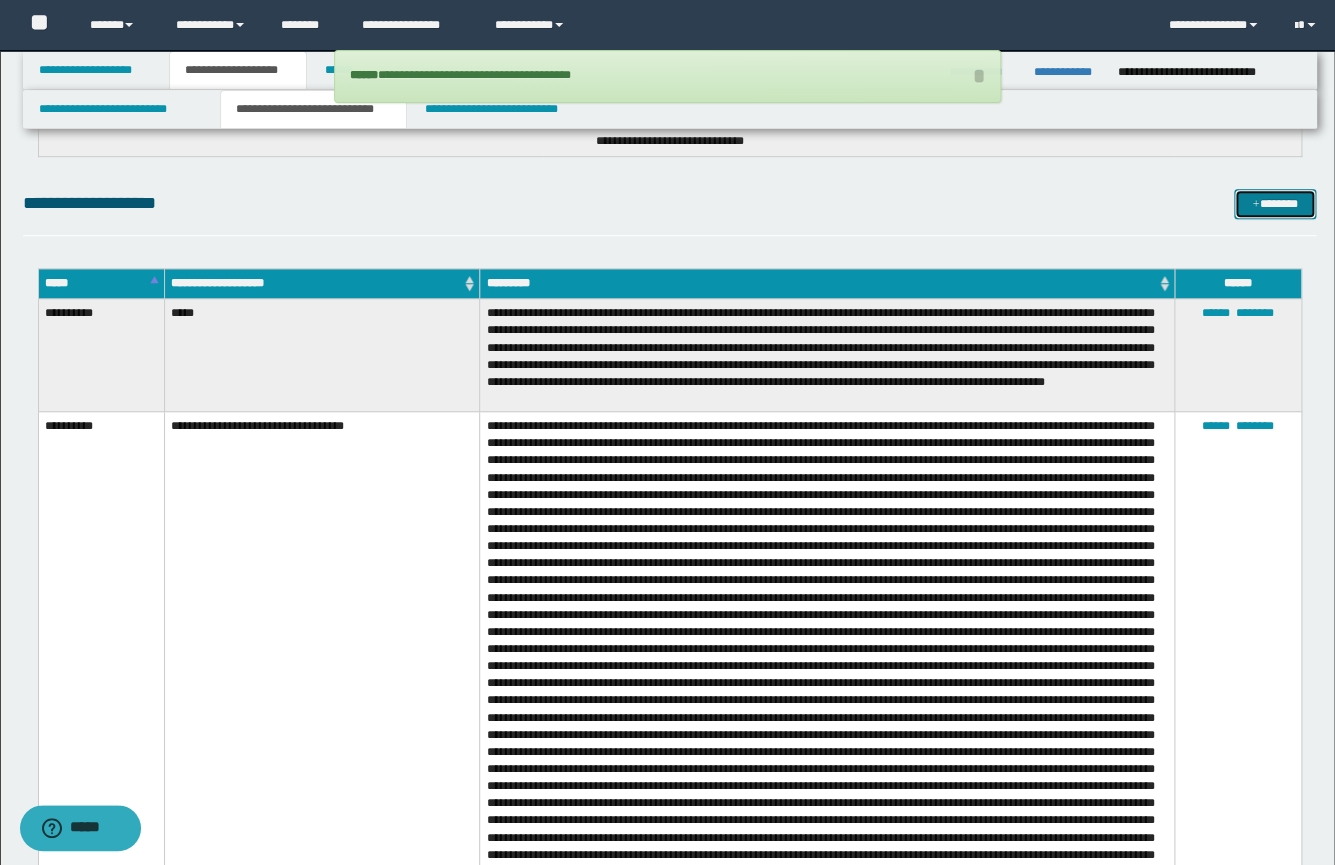 scroll, scrollTop: 366, scrollLeft: 0, axis: vertical 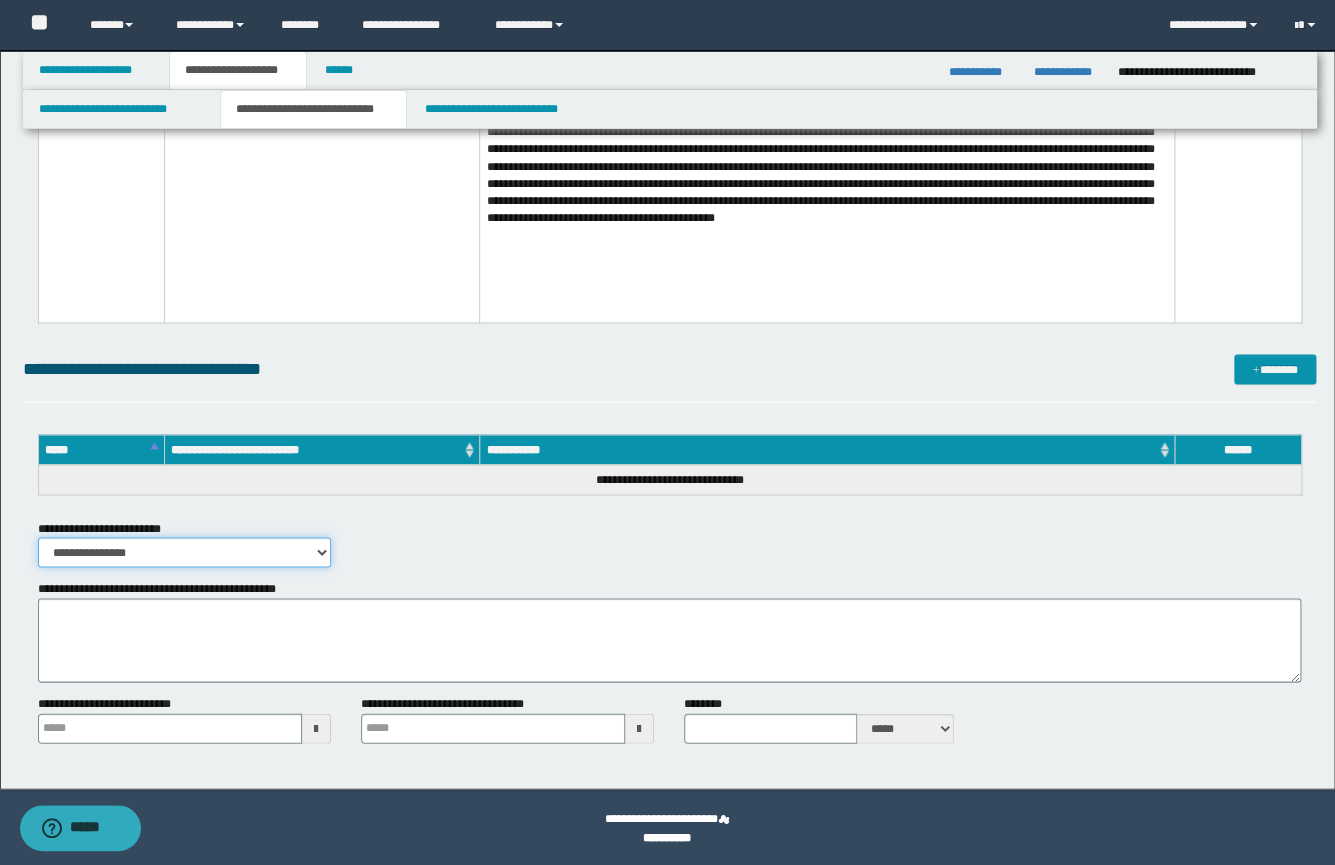 click on "**********" at bounding box center [184, 552] 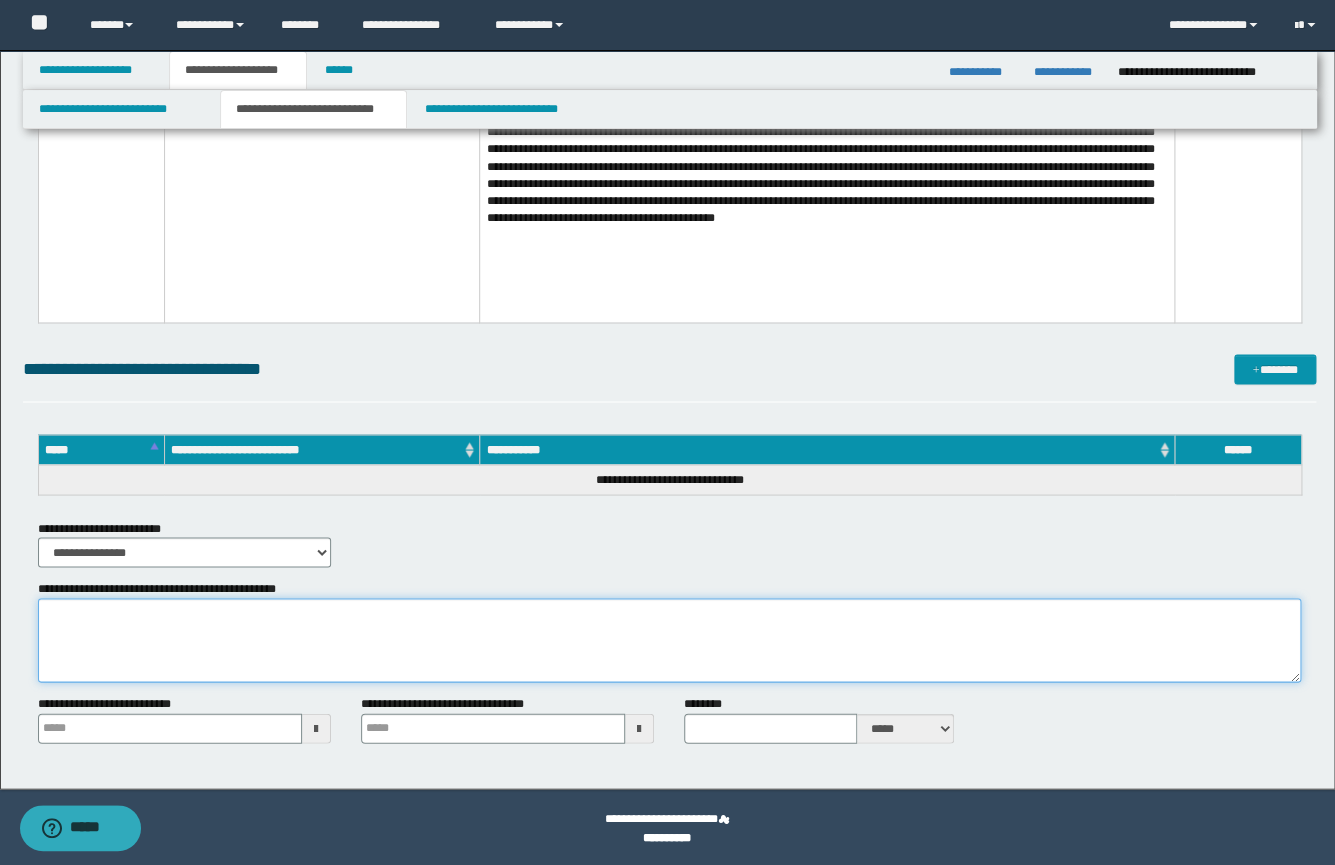 click on "**********" at bounding box center (669, 640) 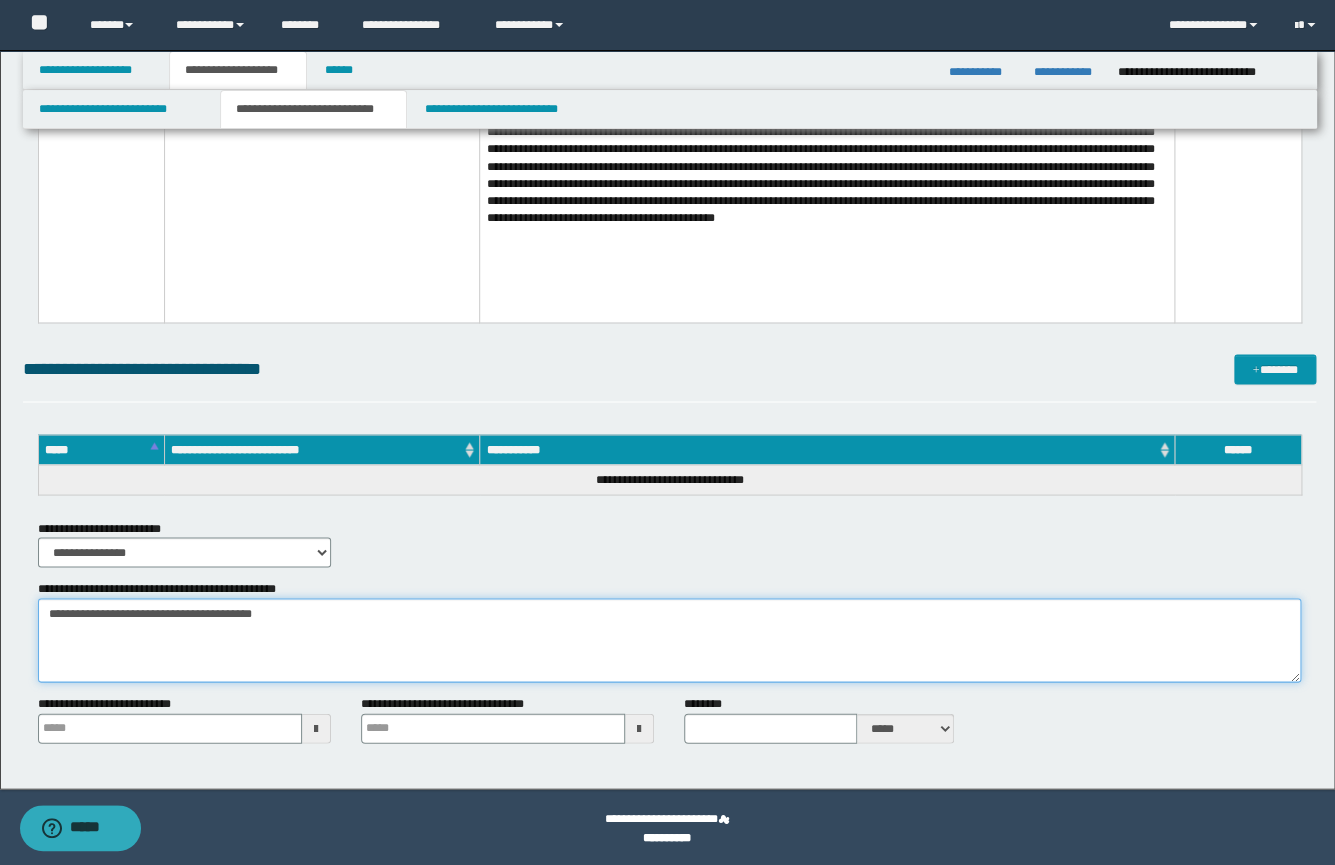 type on "**********" 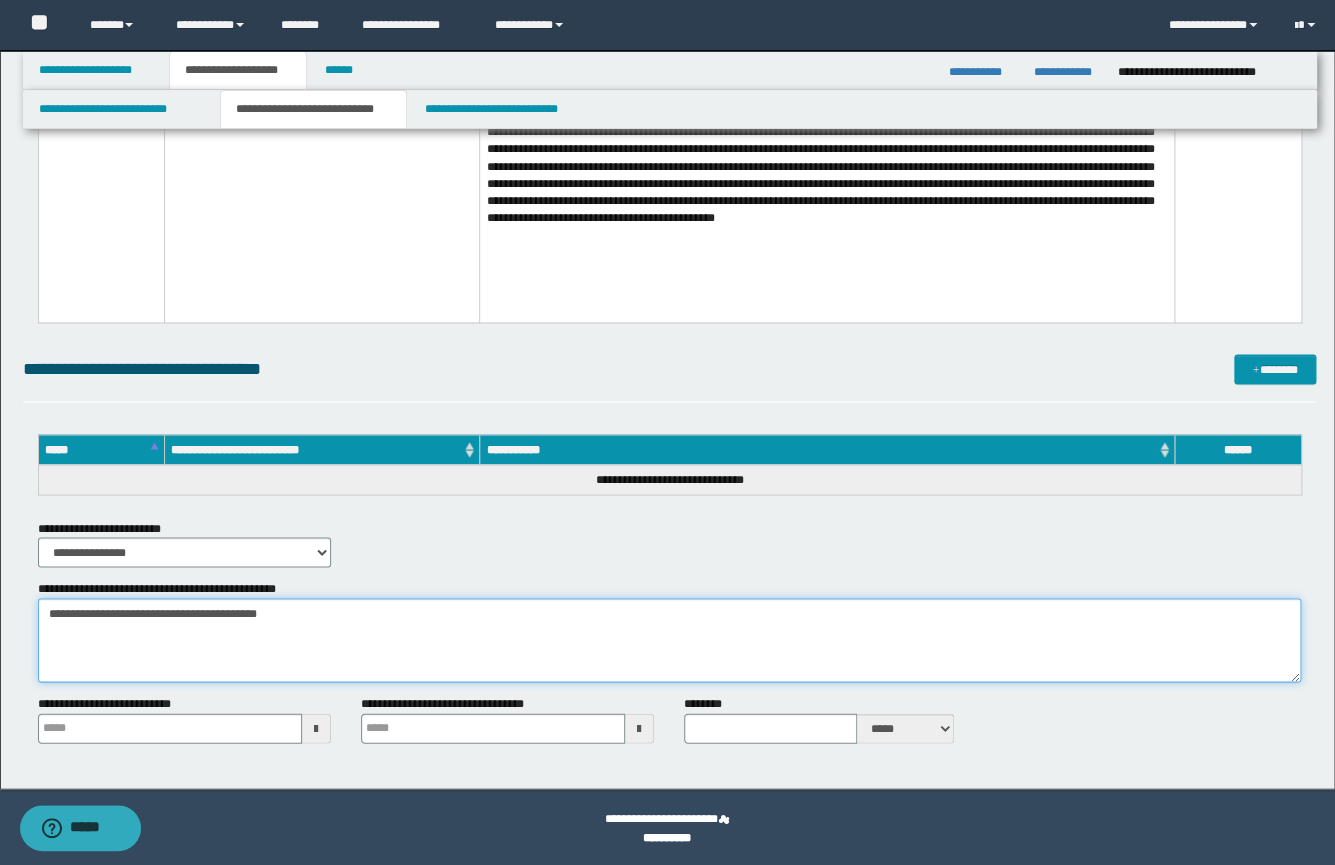 type 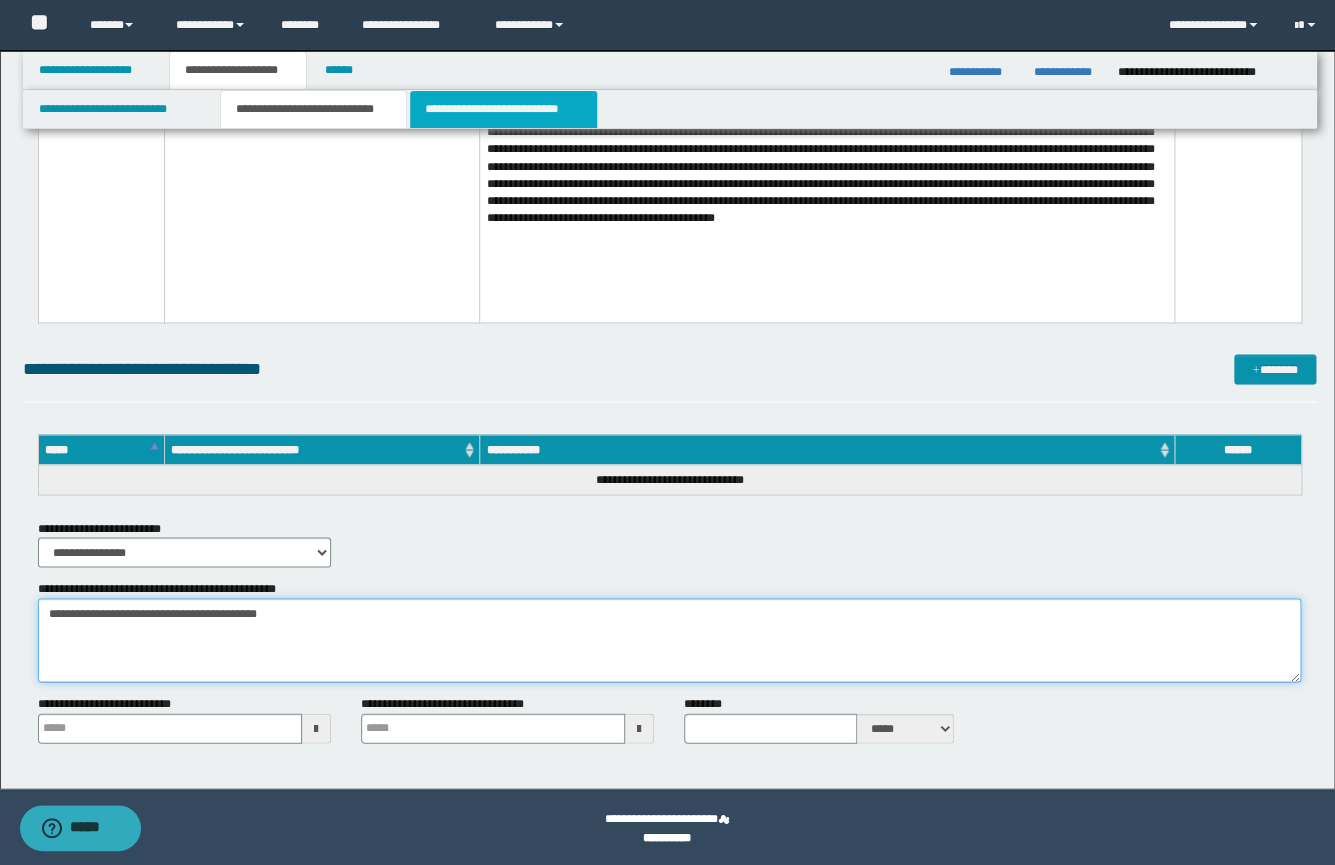 type on "**********" 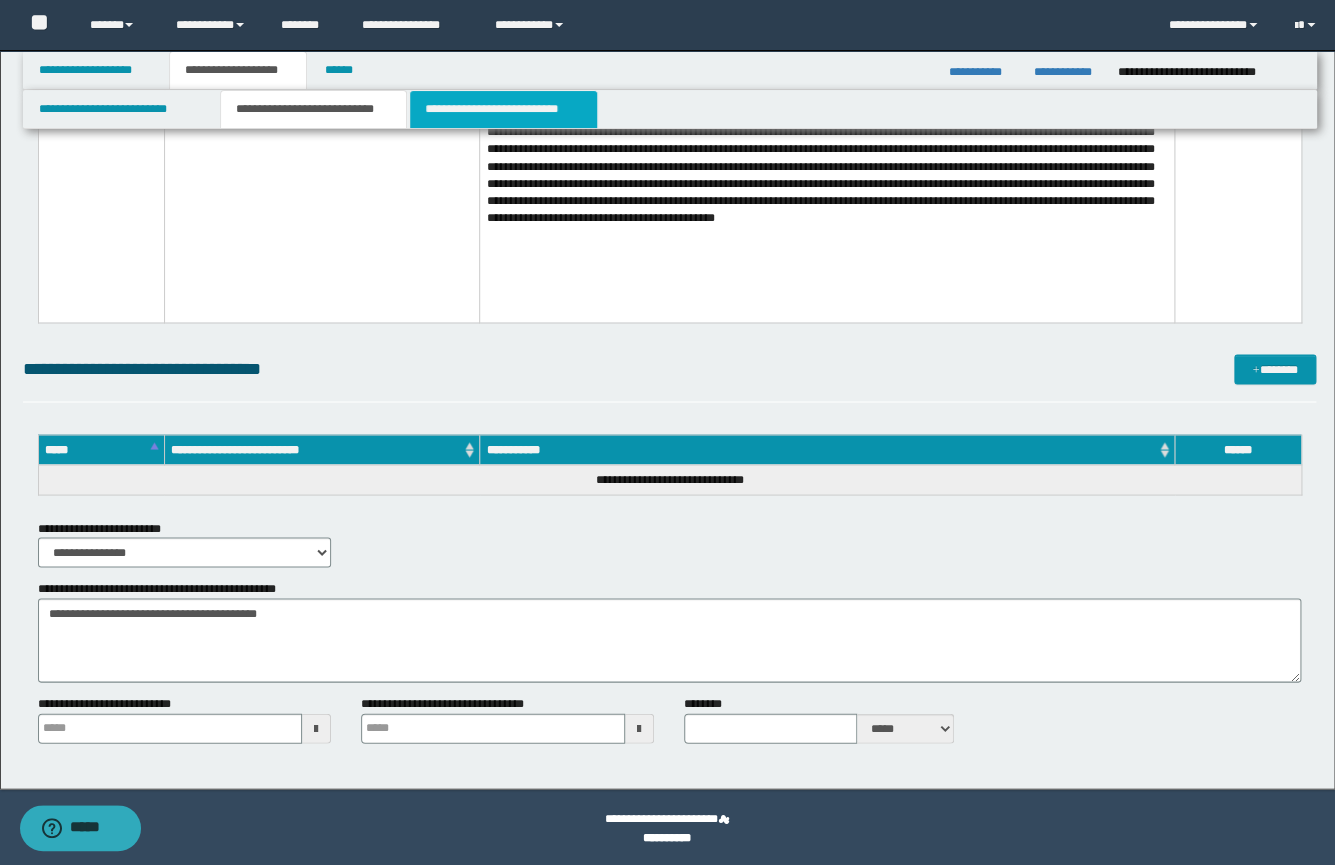 click on "**********" at bounding box center [503, 109] 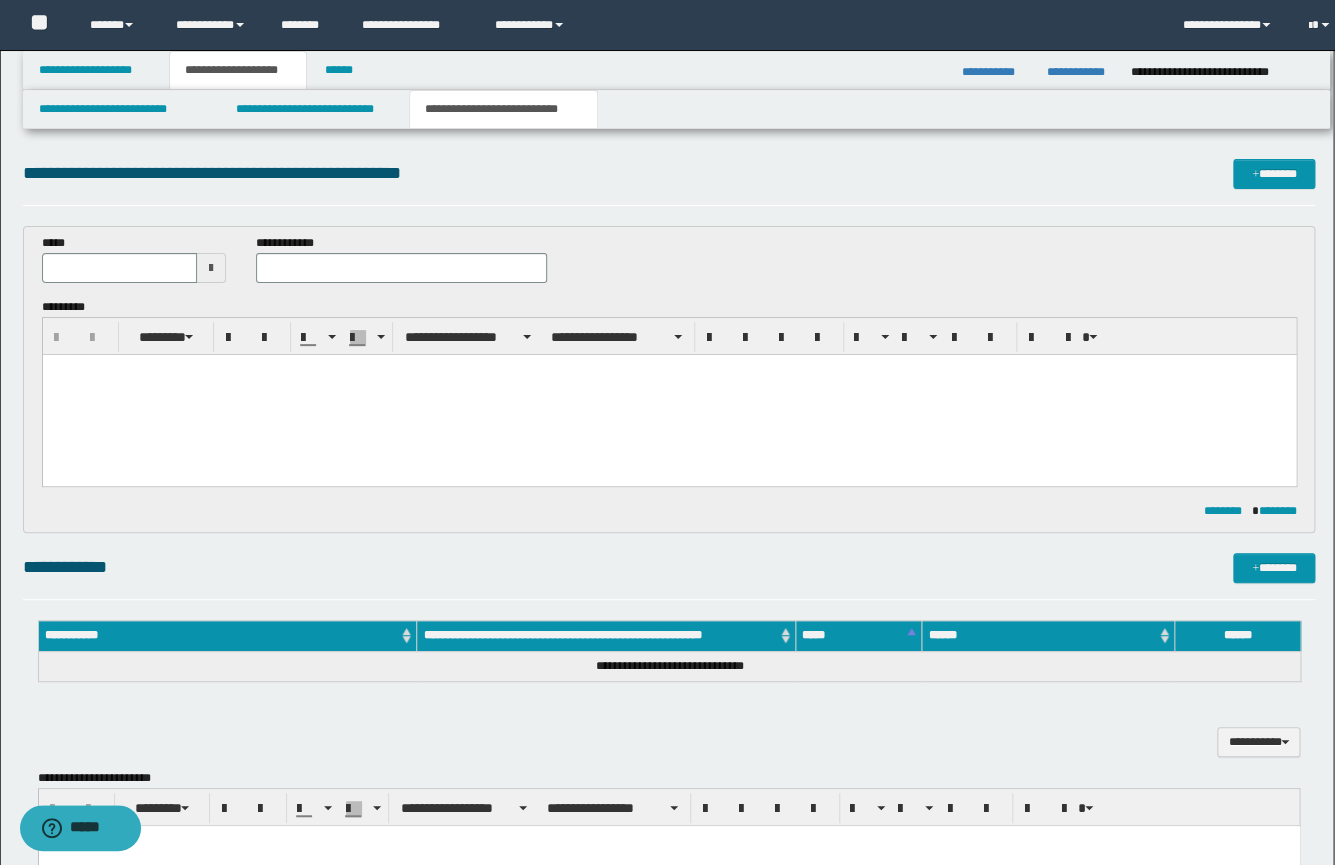 scroll, scrollTop: 0, scrollLeft: 0, axis: both 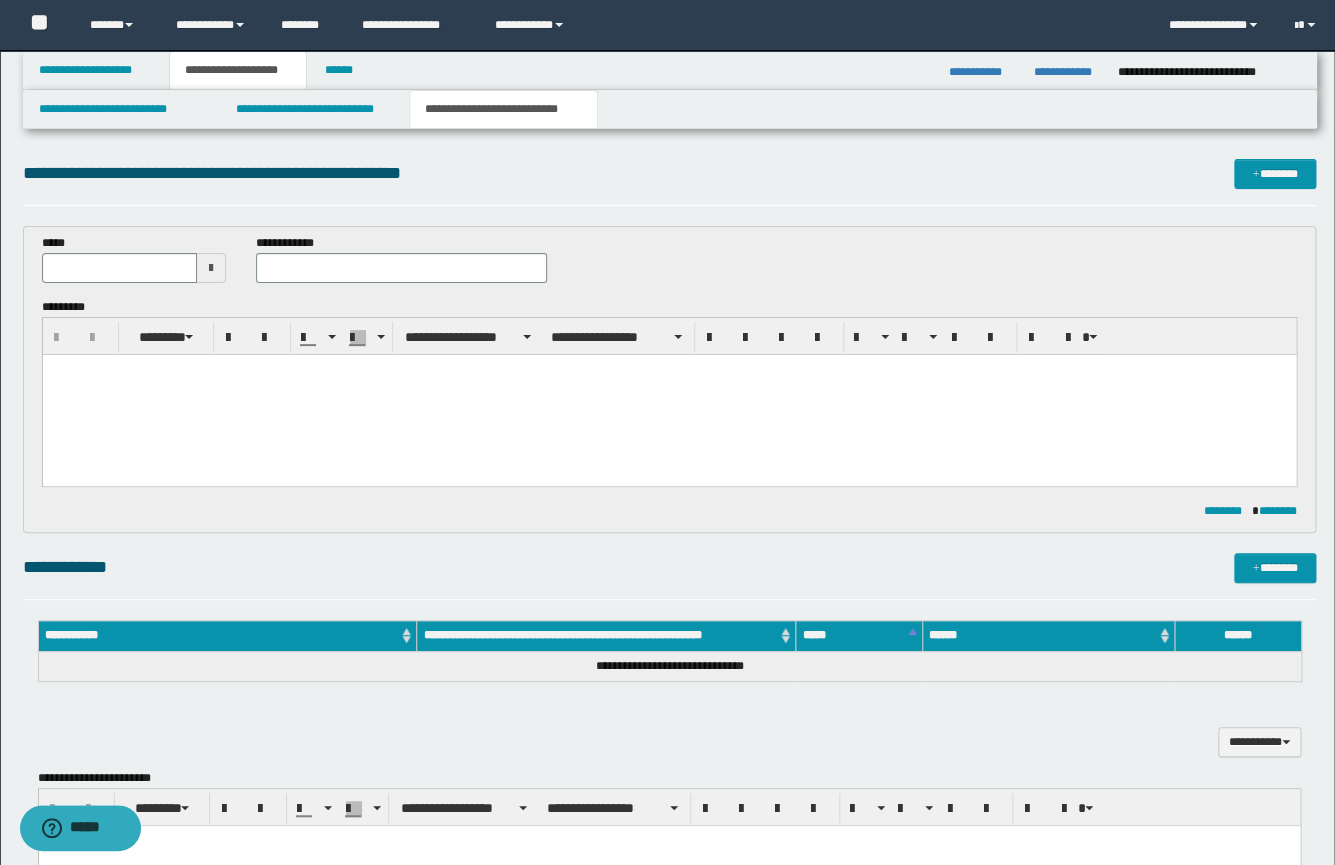 click at bounding box center (668, 395) 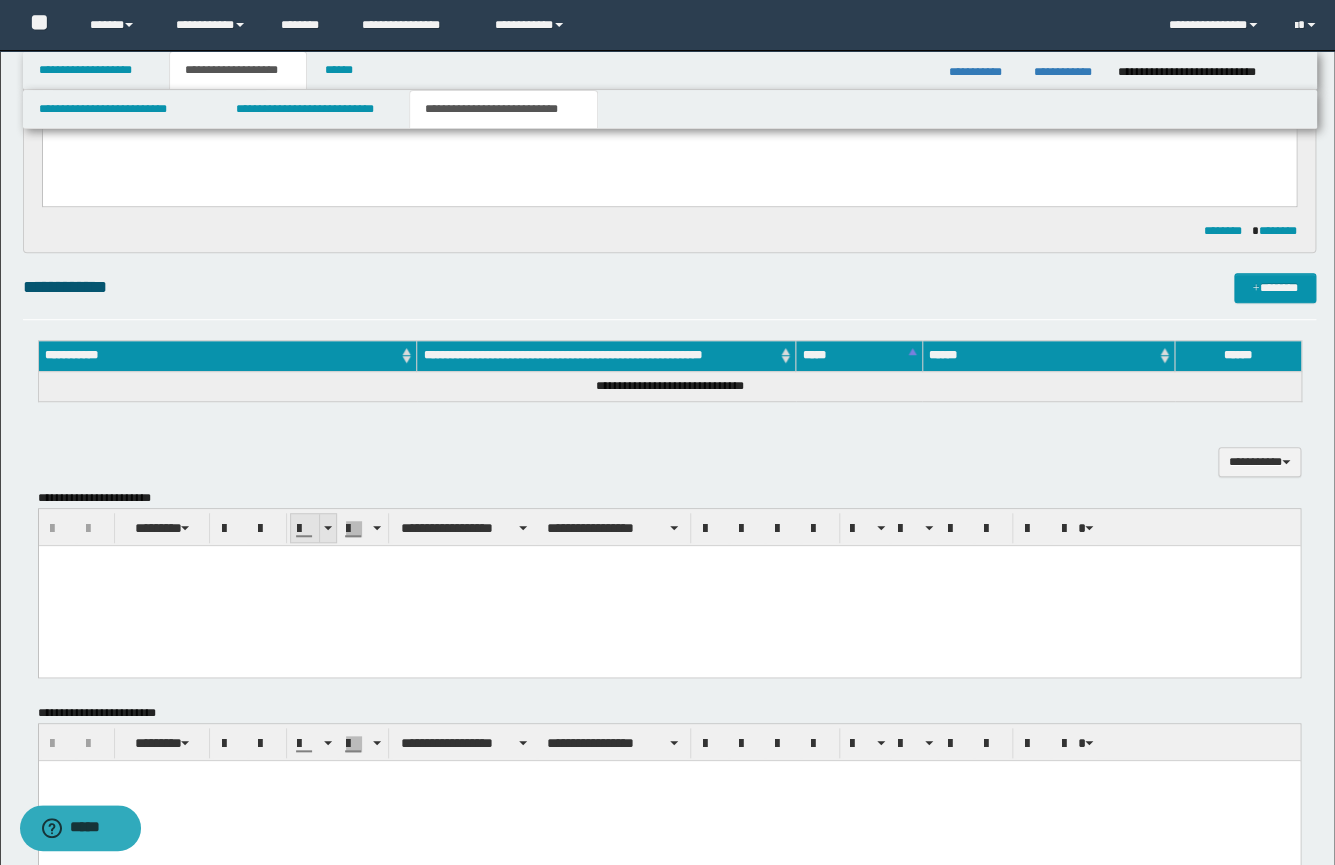 scroll, scrollTop: 286, scrollLeft: 0, axis: vertical 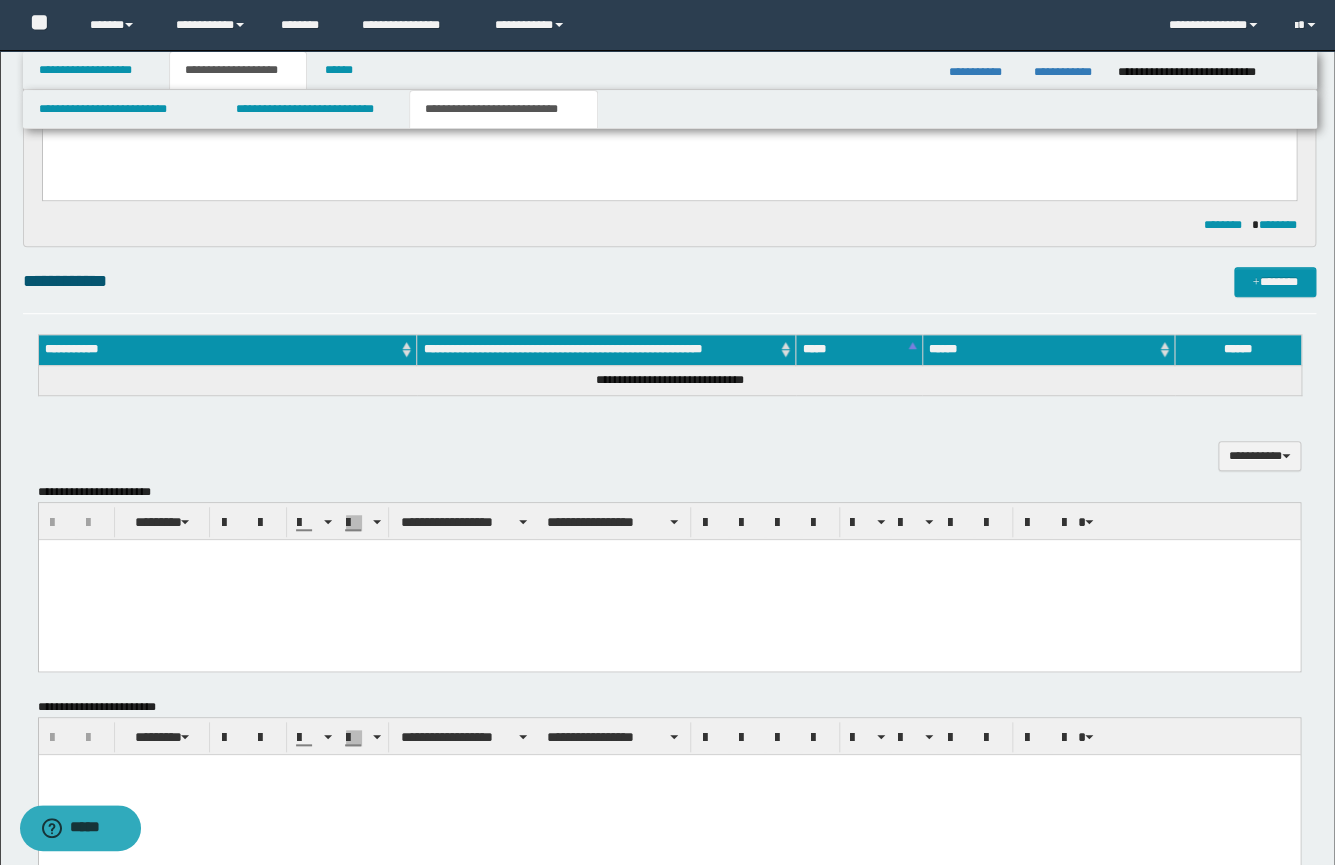 click at bounding box center [668, 580] 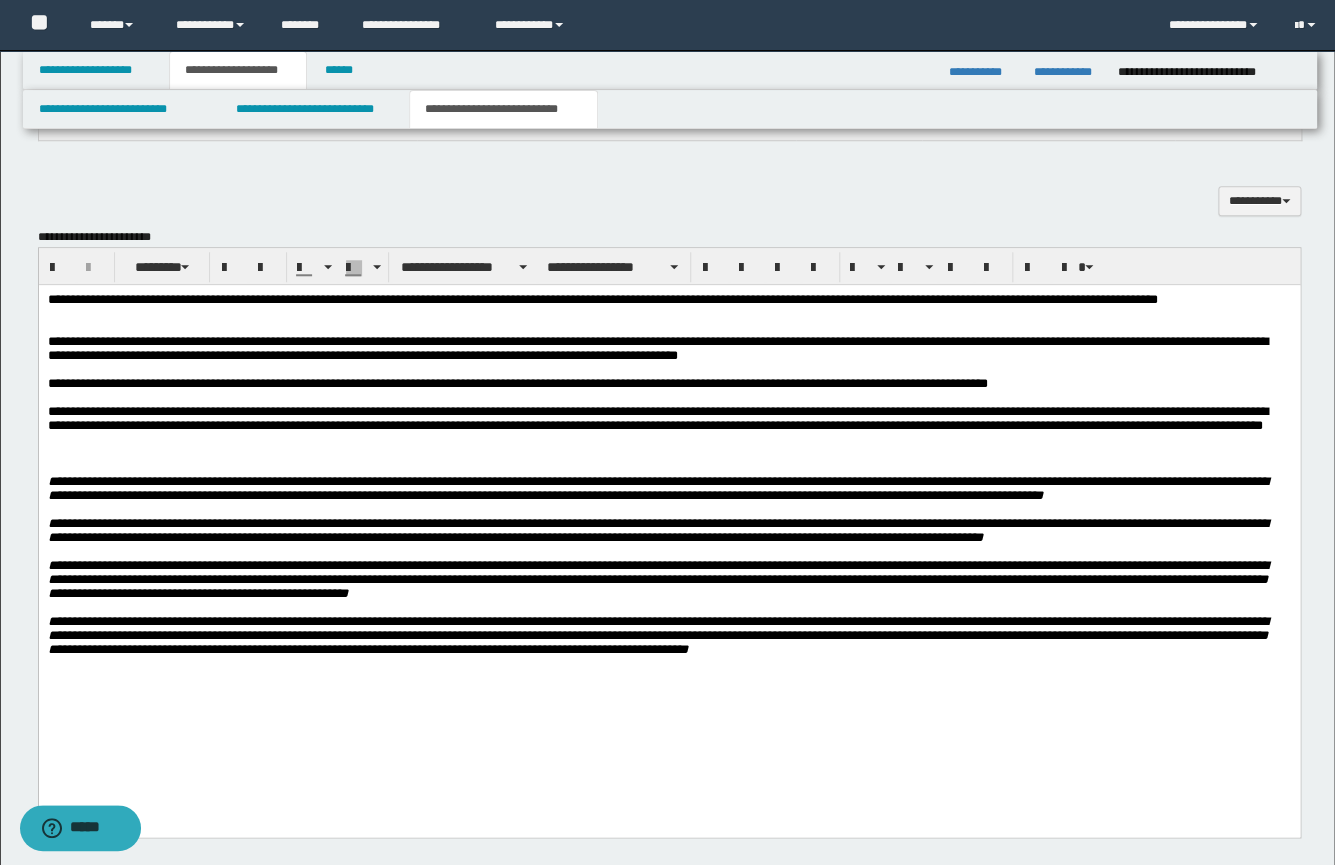 scroll, scrollTop: 562, scrollLeft: 0, axis: vertical 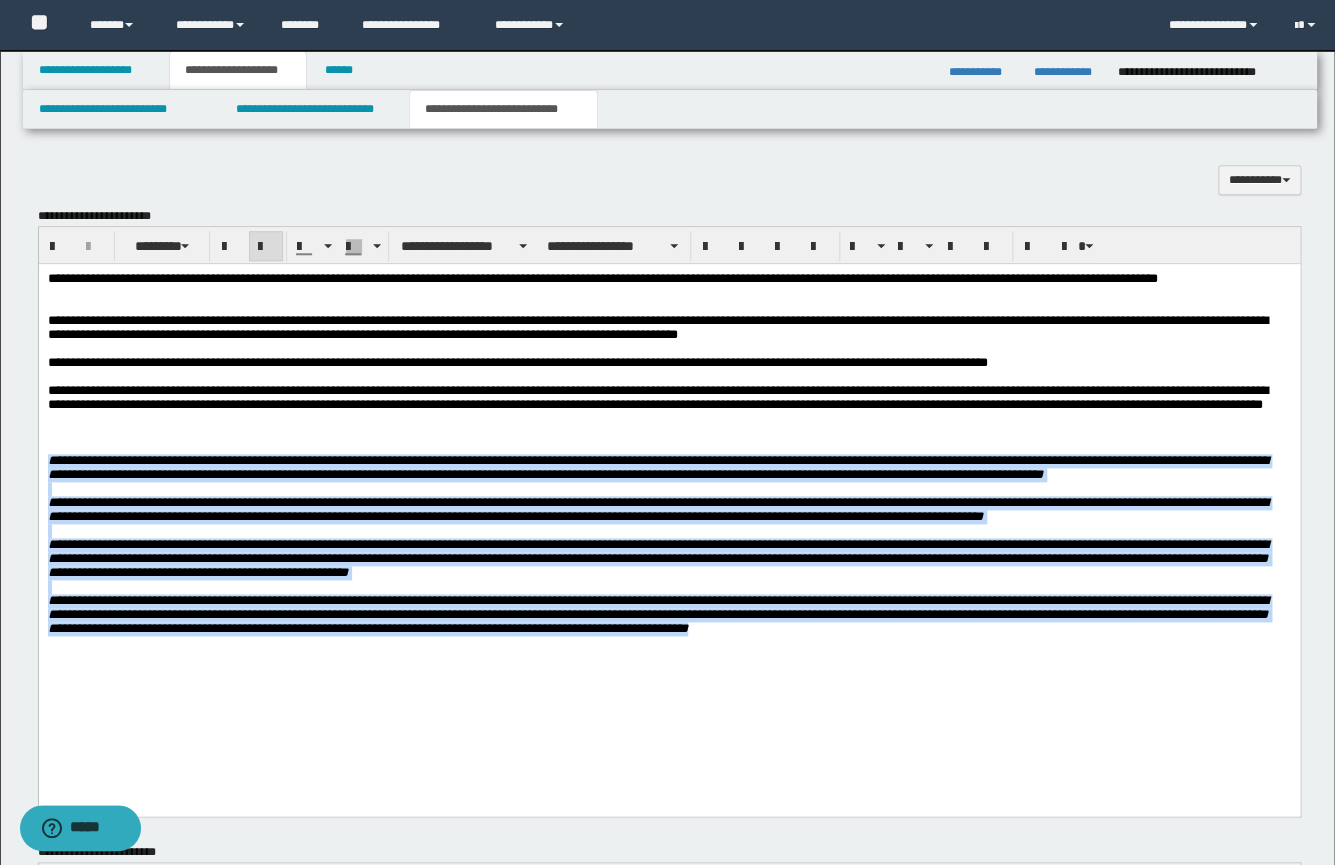 drag, startPoint x: 49, startPoint y: 493, endPoint x: 1186, endPoint y: 701, distance: 1155.8689 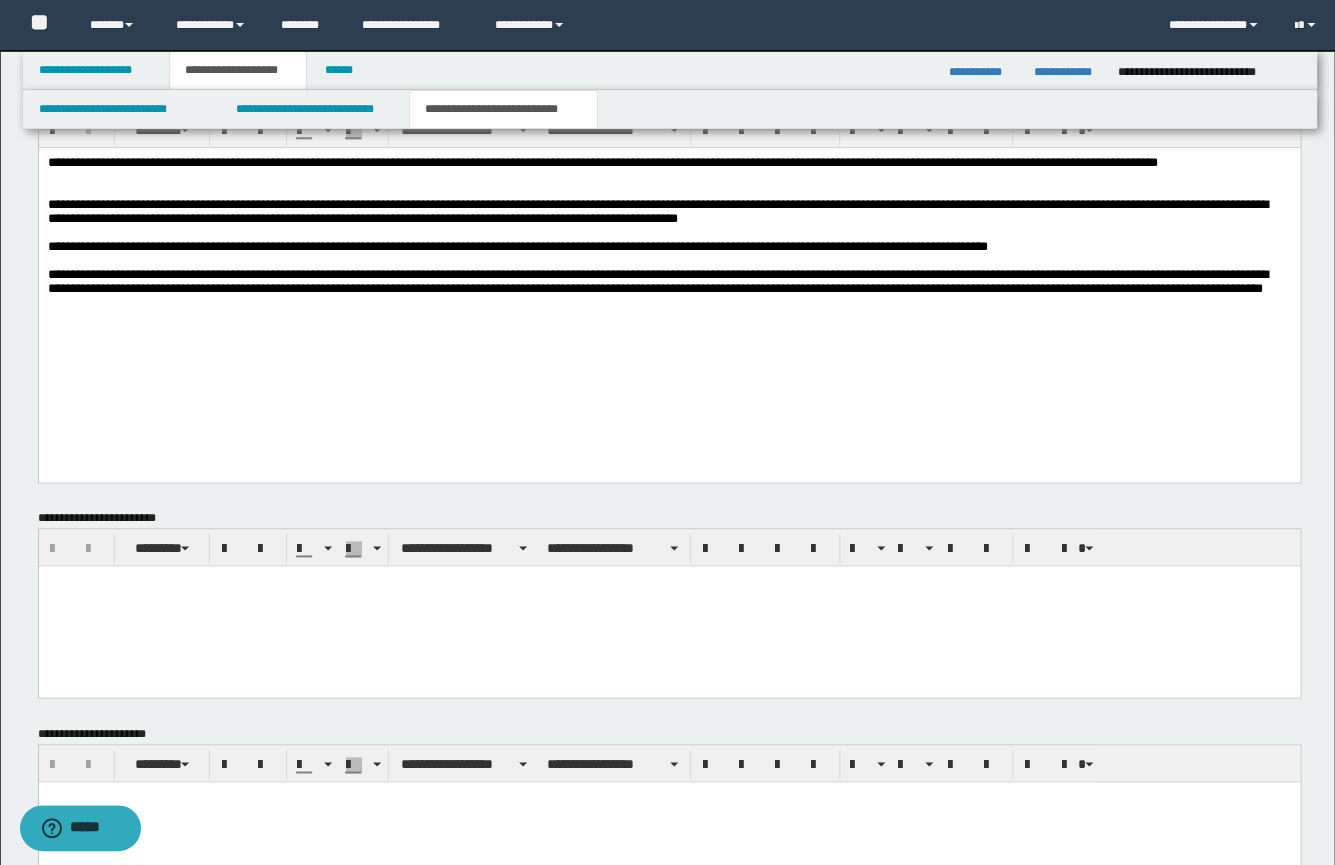 scroll, scrollTop: 849, scrollLeft: 0, axis: vertical 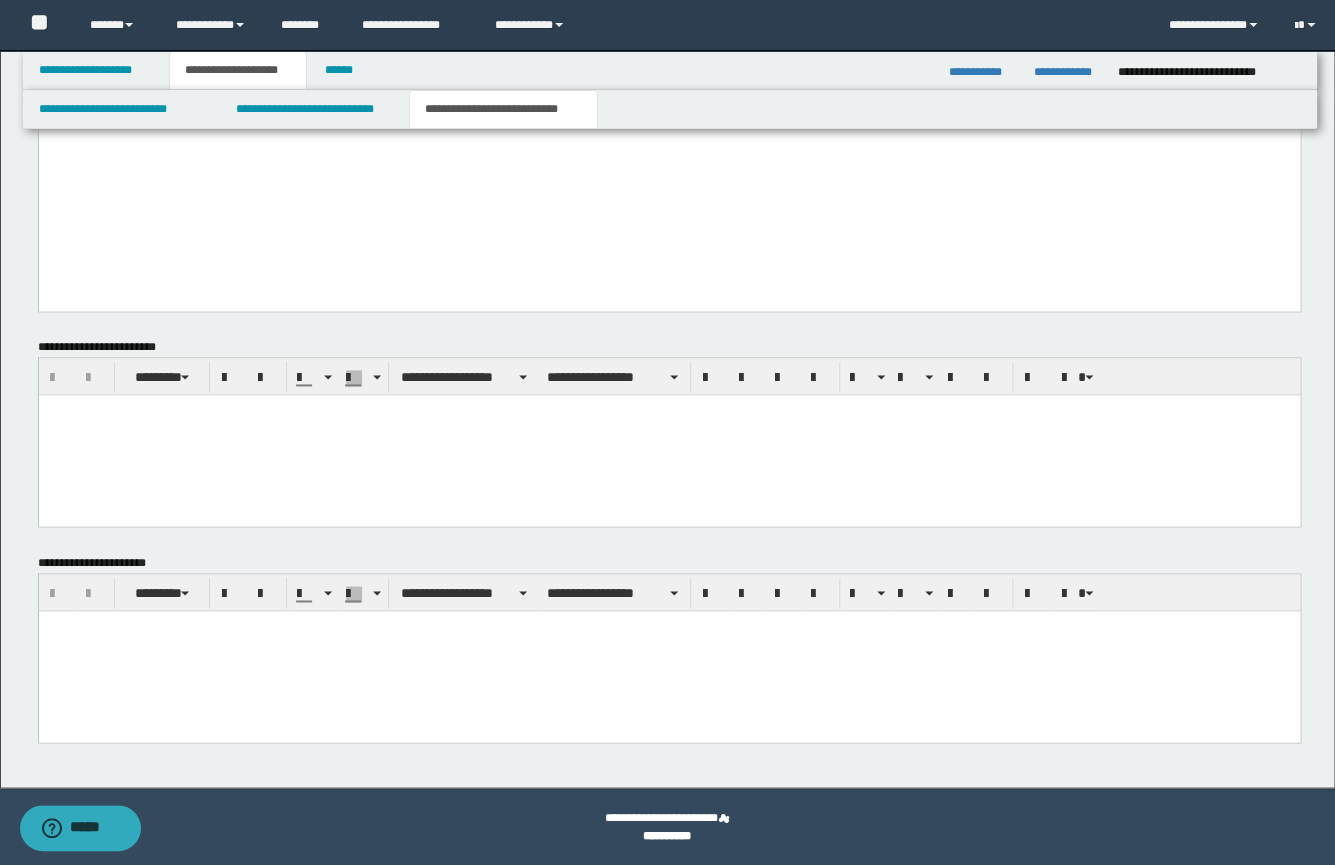 click at bounding box center (668, 625) 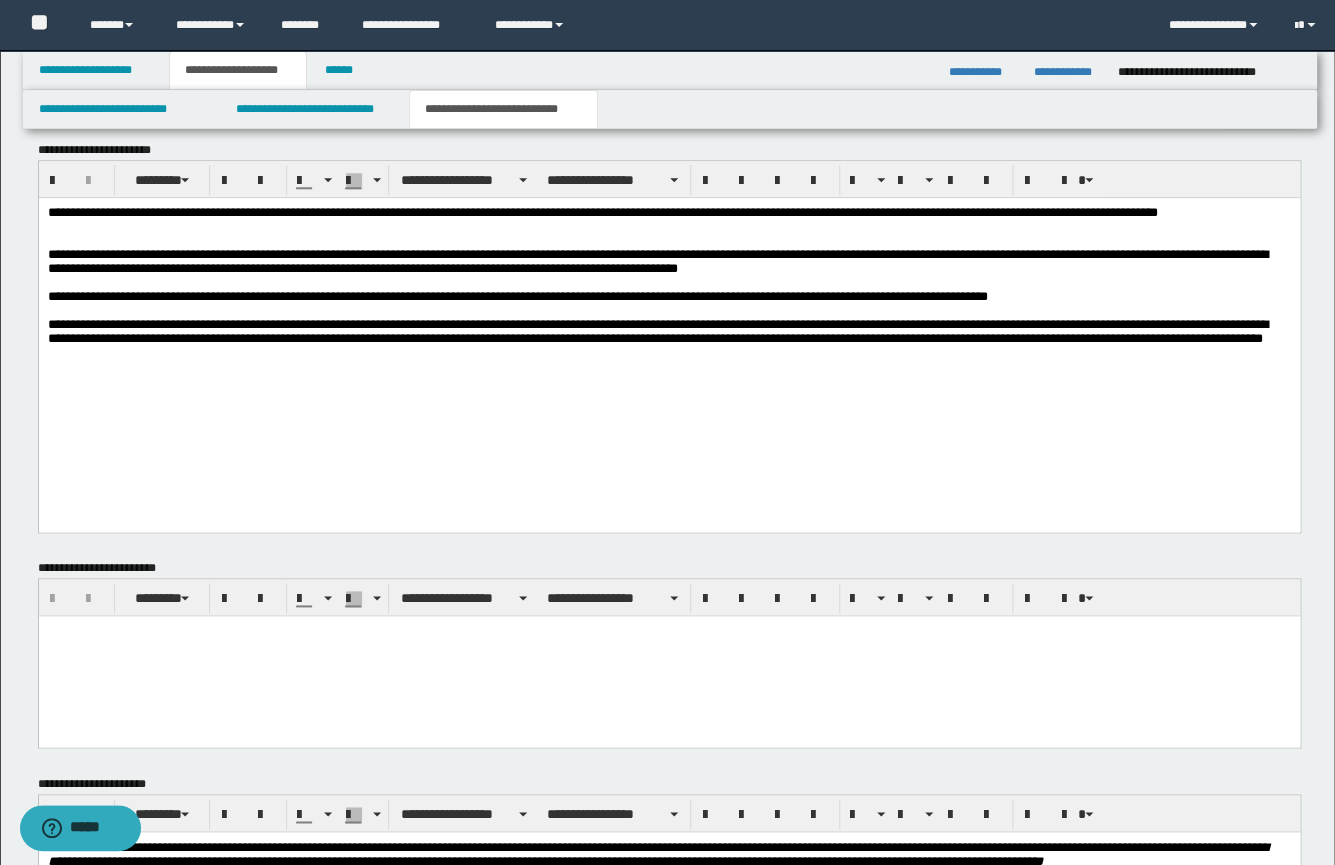 scroll, scrollTop: 462, scrollLeft: 0, axis: vertical 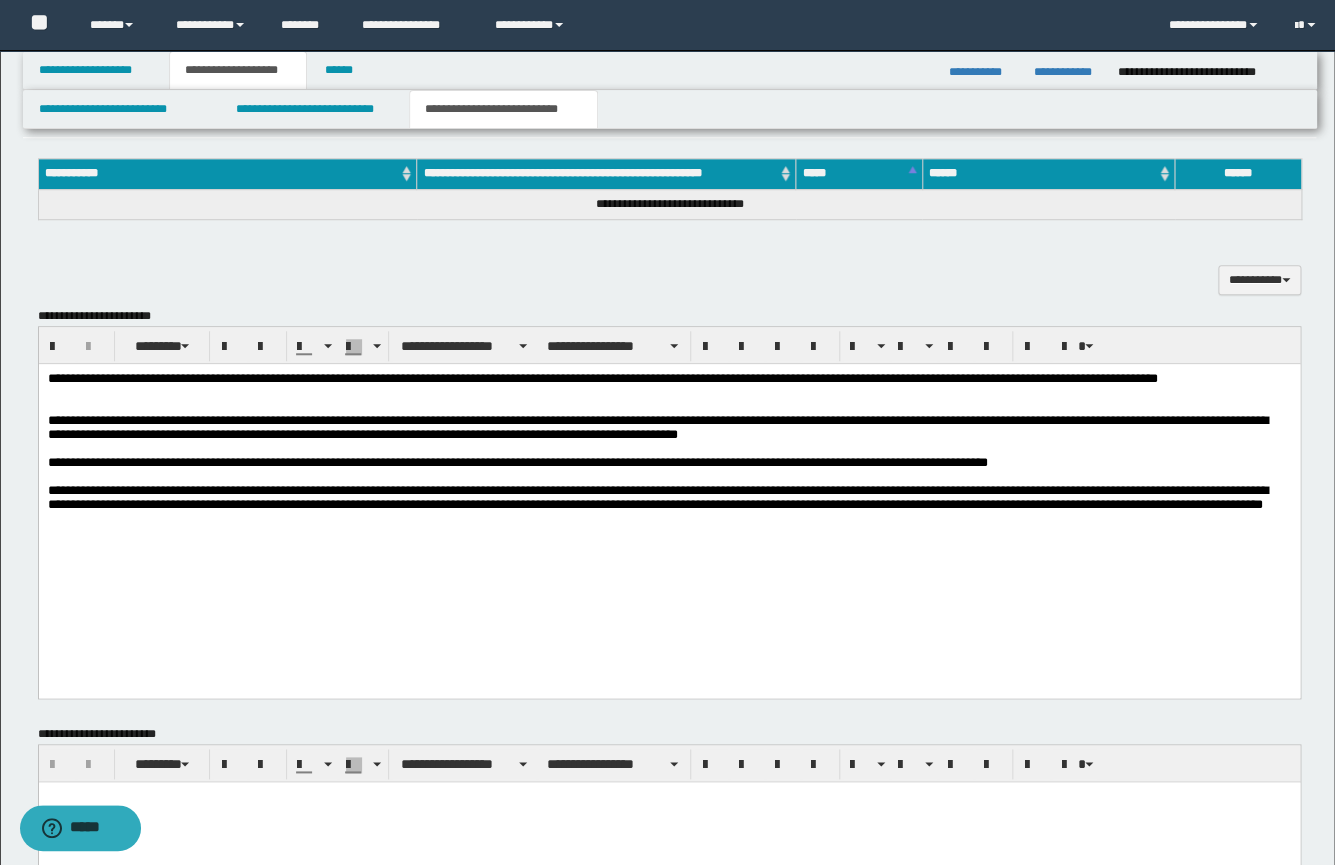 click at bounding box center (668, 393) 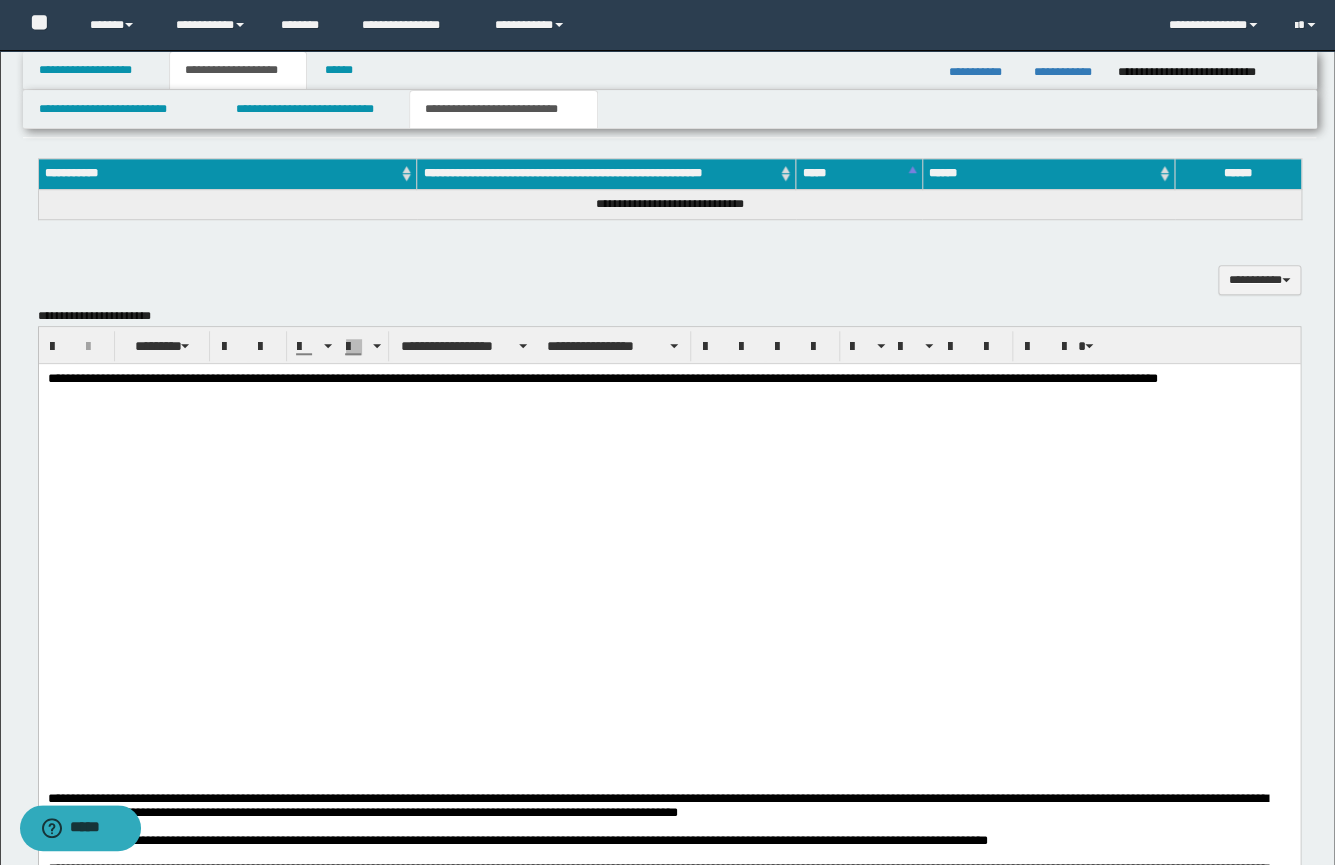 click at bounding box center [668, 407] 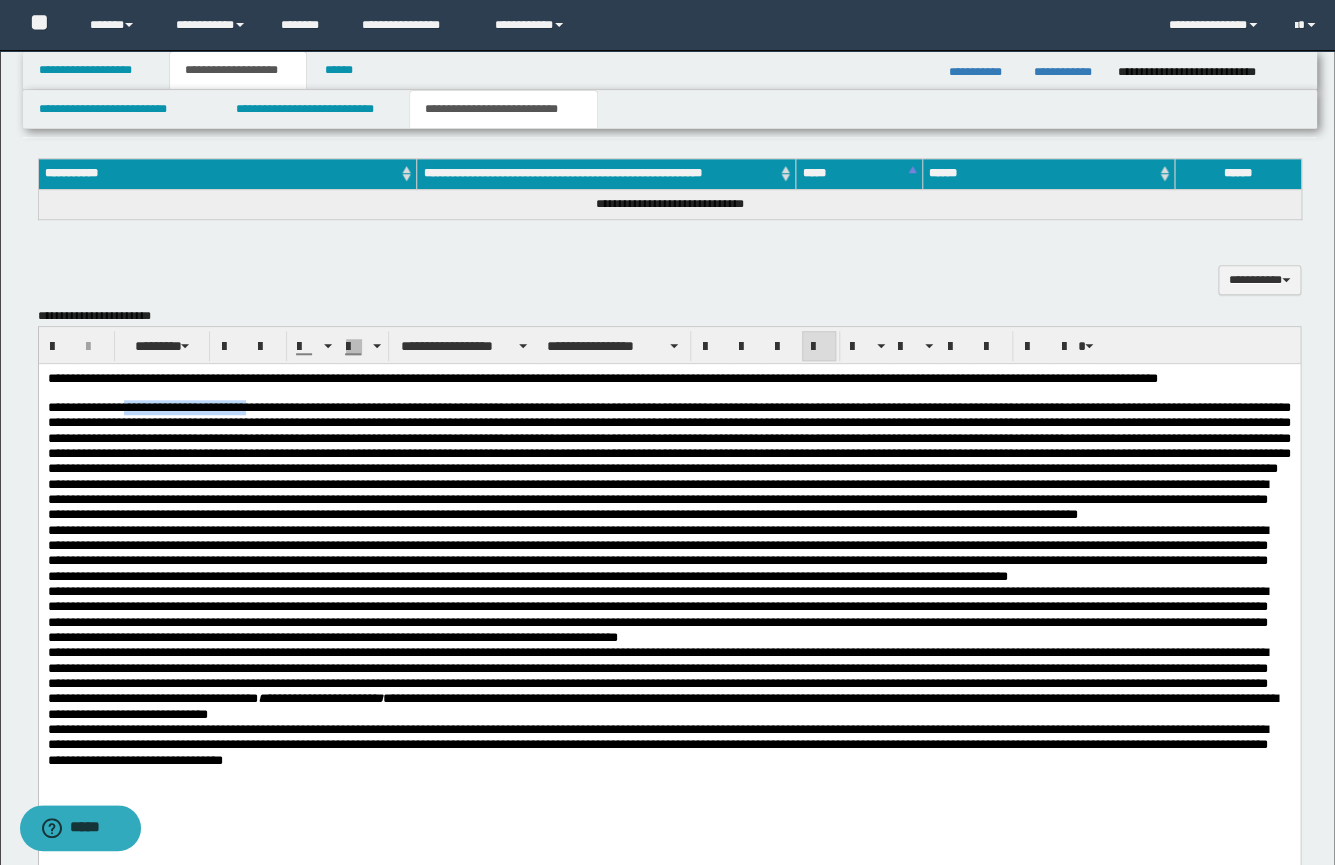 drag, startPoint x: 289, startPoint y: 422, endPoint x: 141, endPoint y: 423, distance: 148.00337 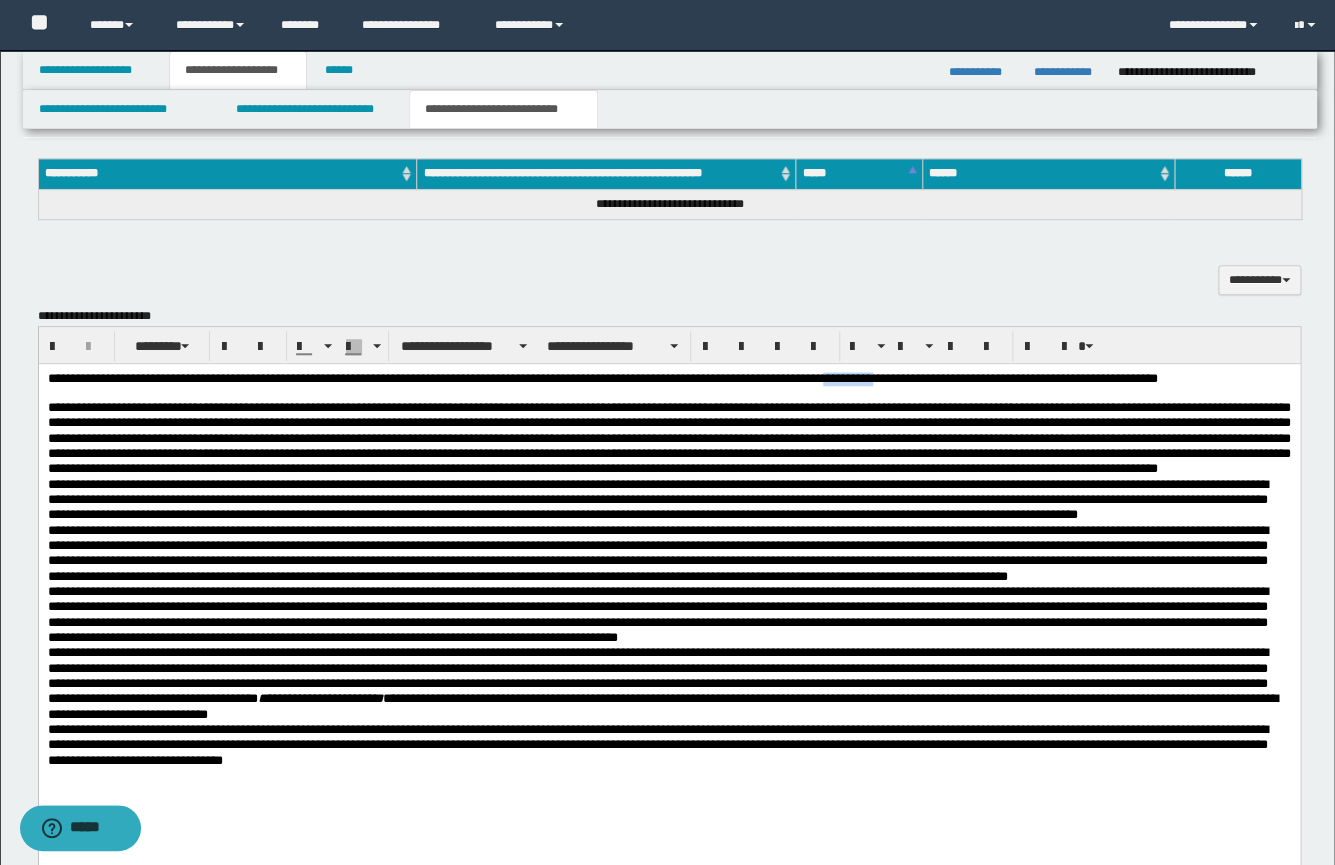drag, startPoint x: 1032, startPoint y: 380, endPoint x: 949, endPoint y: 381, distance: 83.00603 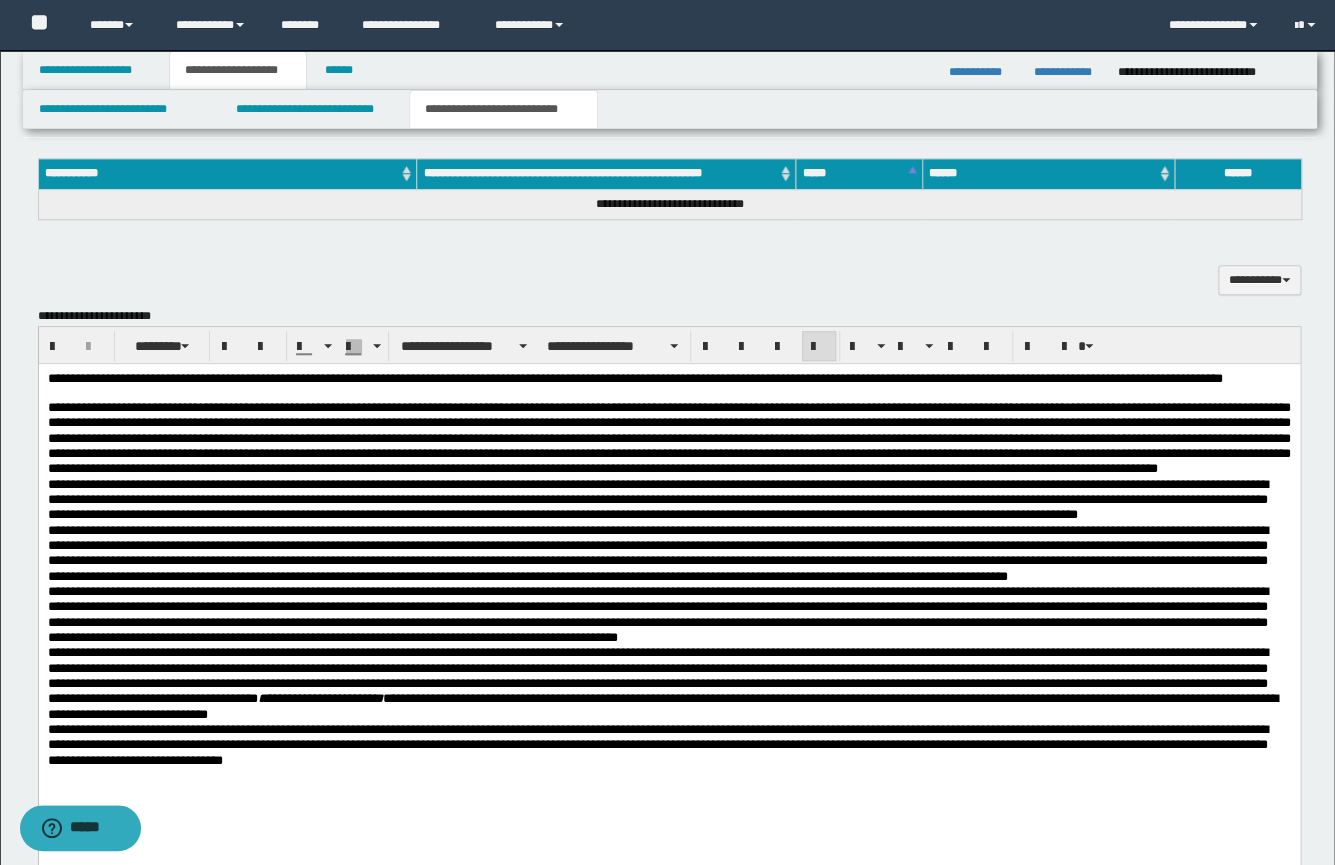 click at bounding box center [668, 438] 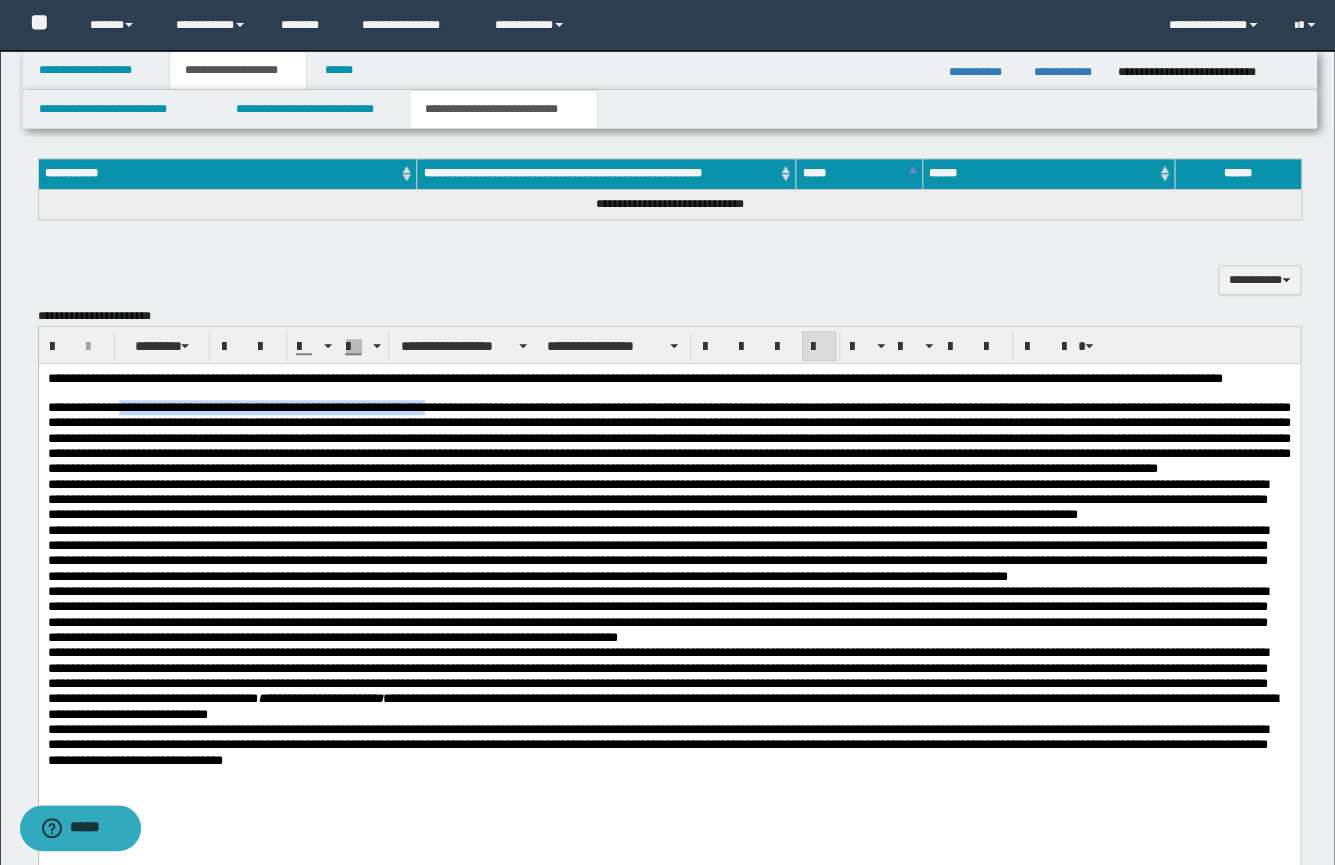 drag, startPoint x: 492, startPoint y: 424, endPoint x: 134, endPoint y: 428, distance: 358.02234 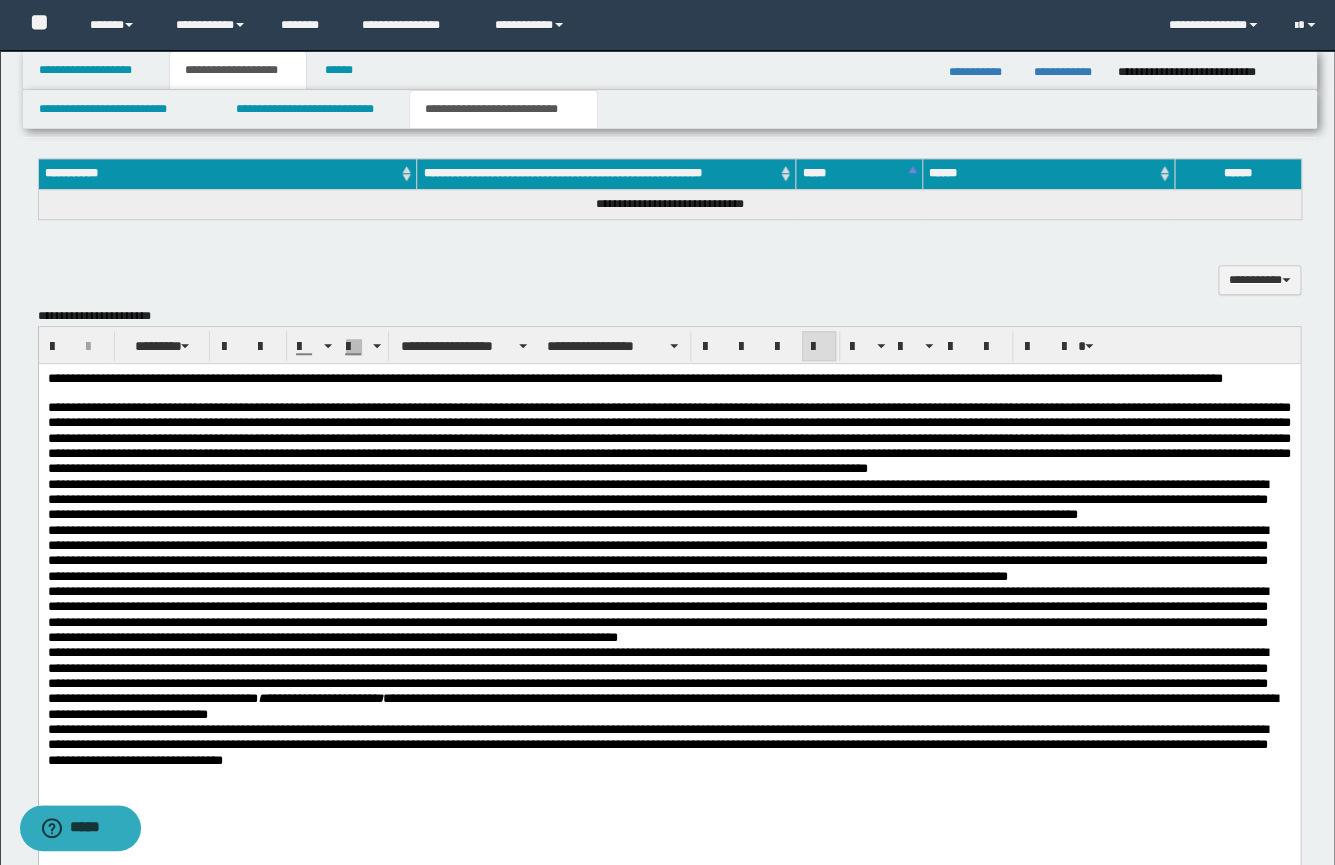 click at bounding box center (668, 438) 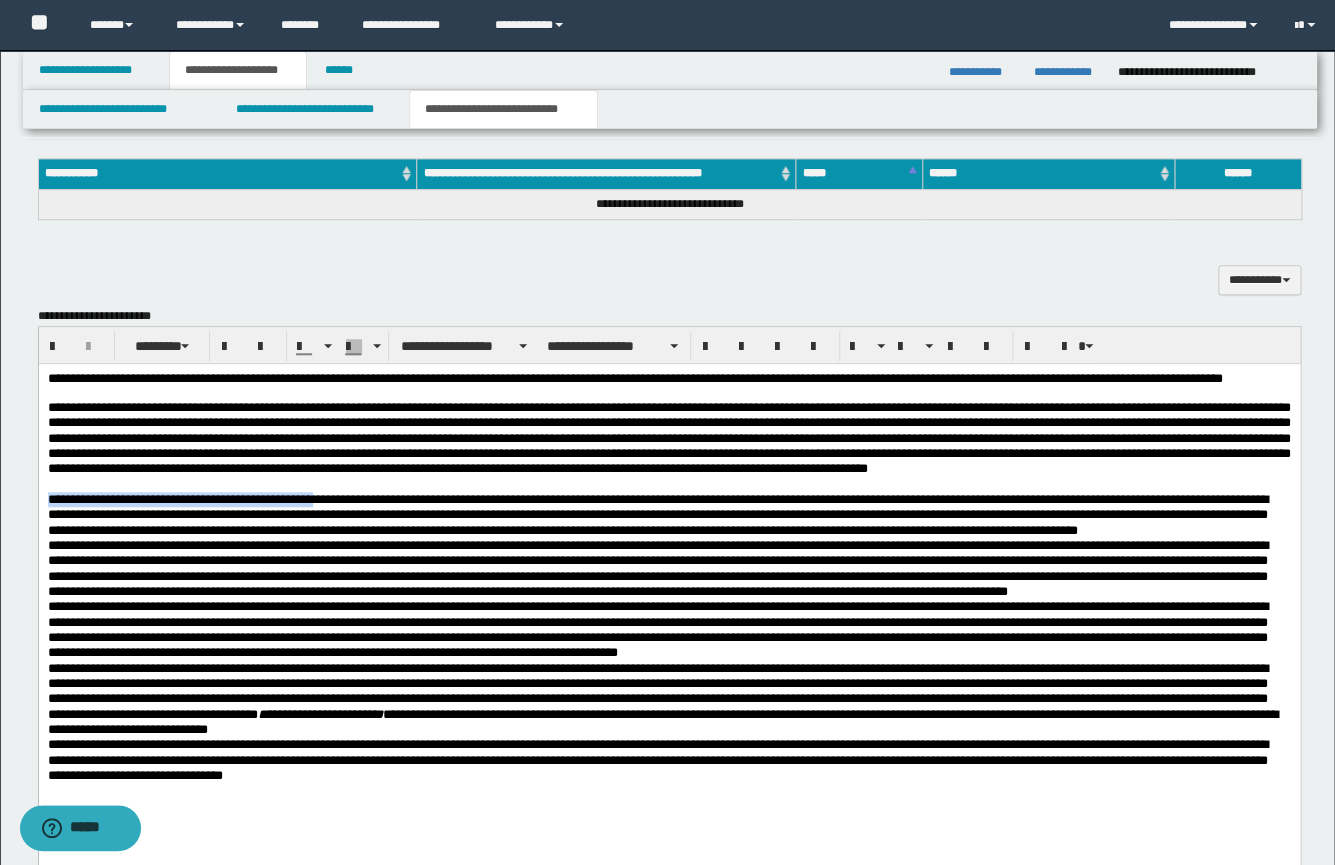 drag, startPoint x: 378, startPoint y: 531, endPoint x: 36, endPoint y: 525, distance: 342.0526 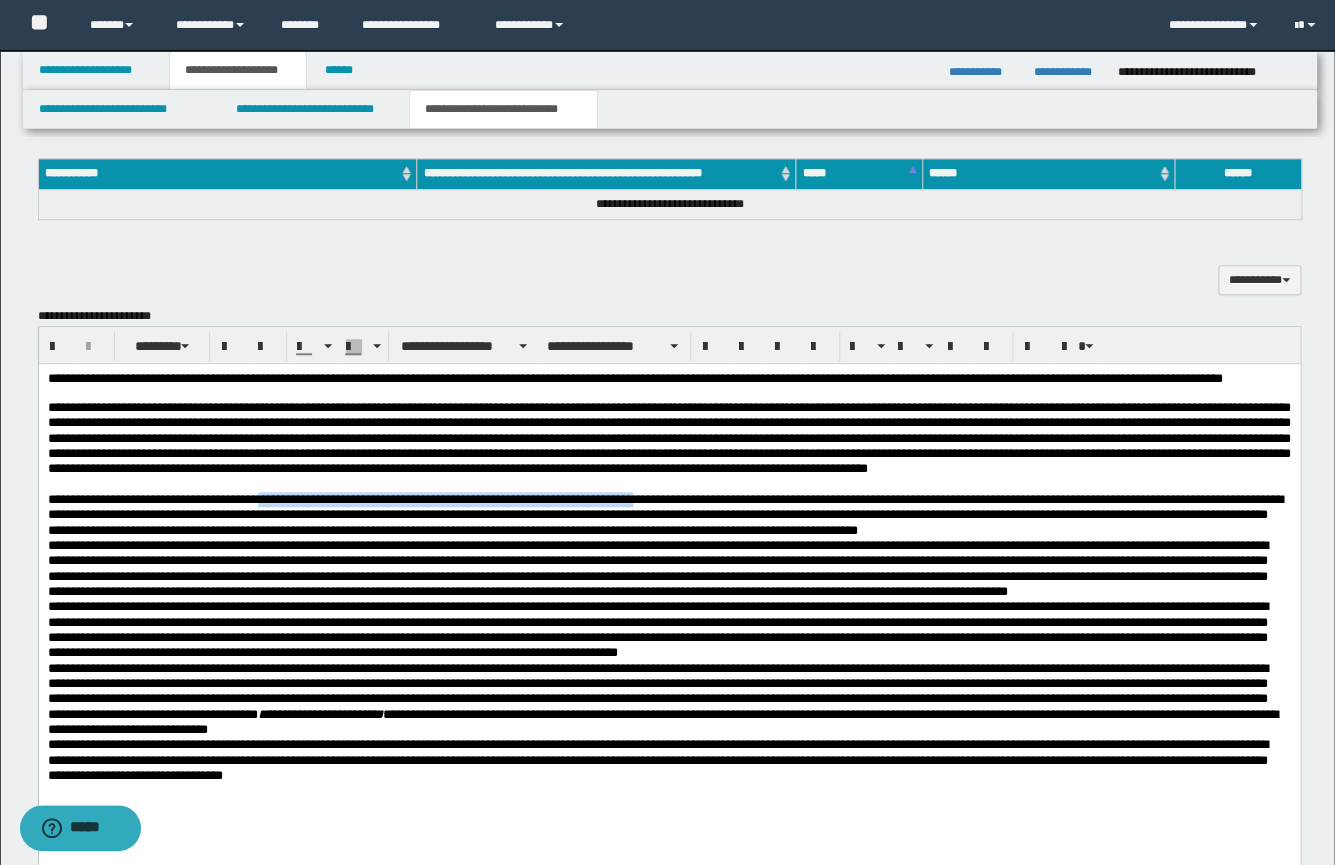 drag, startPoint x: 735, startPoint y: 529, endPoint x: 302, endPoint y: 534, distance: 433.02887 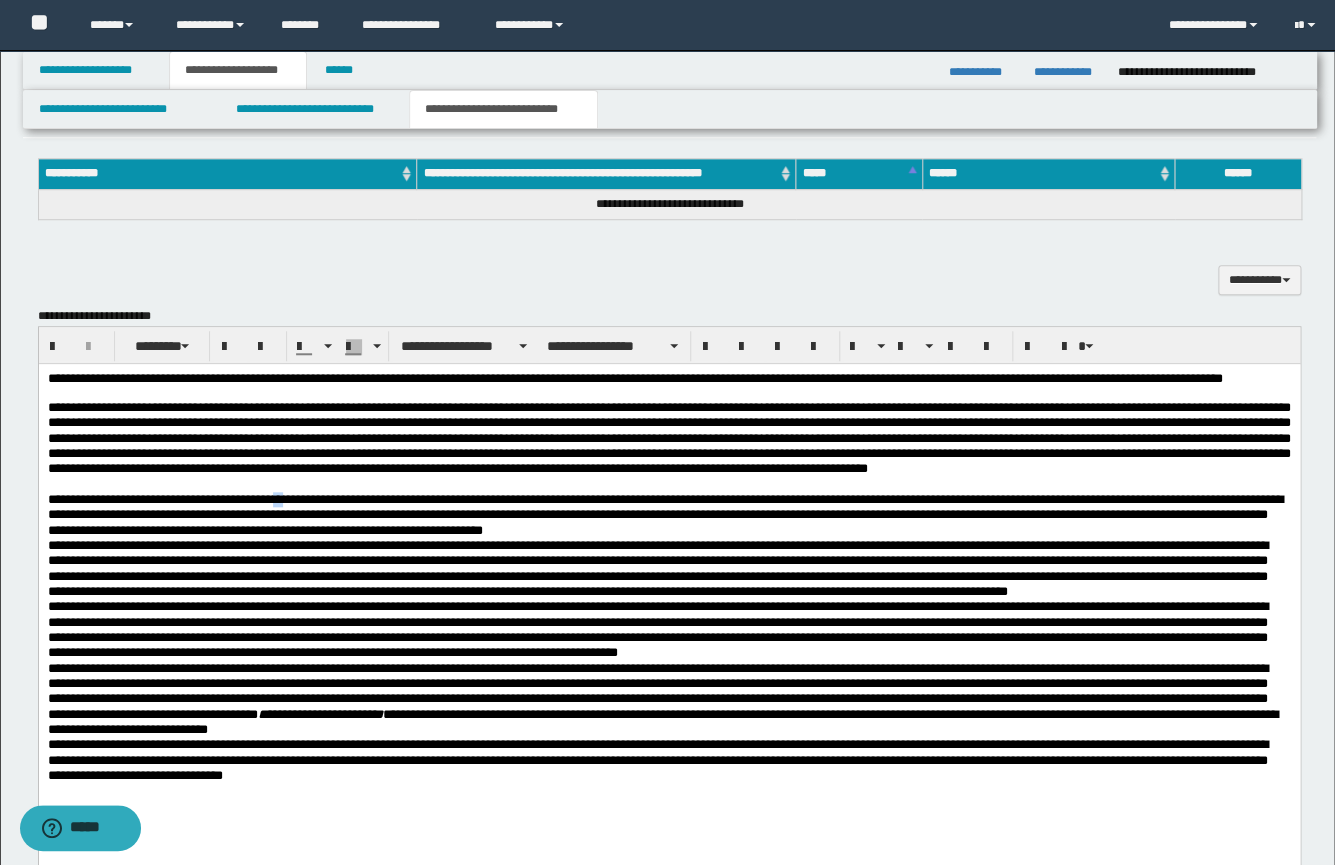 click on "**********" at bounding box center [664, 515] 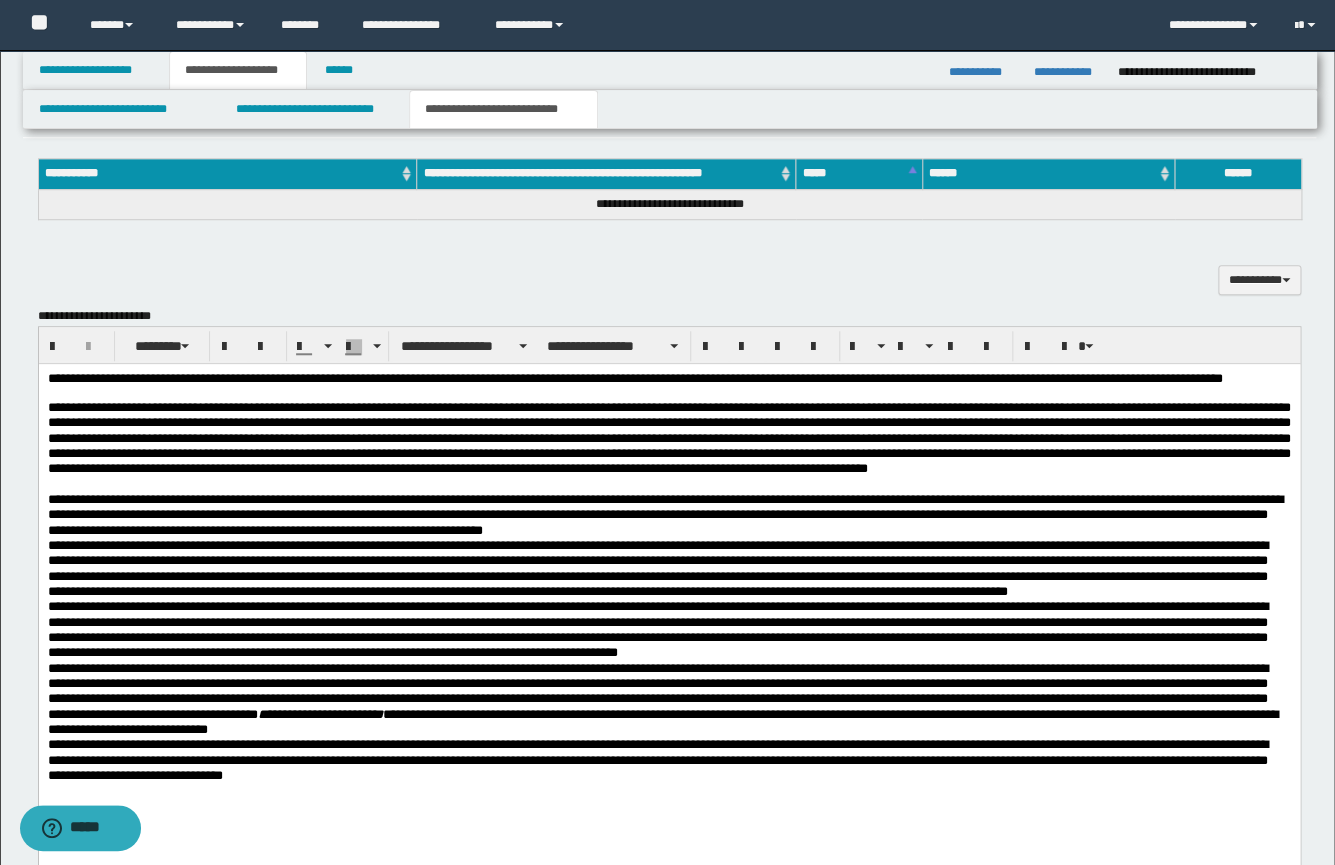 click on "**********" at bounding box center (668, 515) 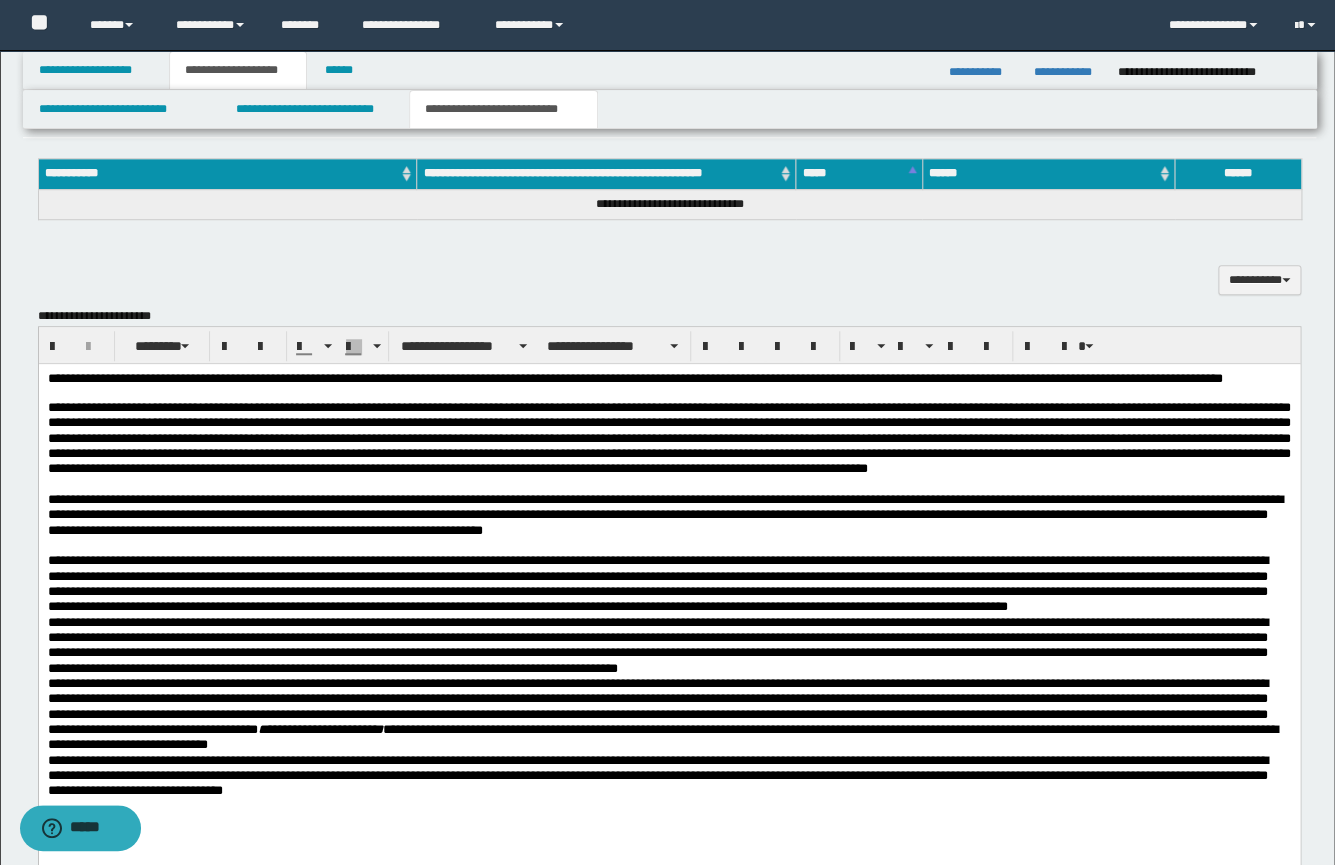 click on "**********" at bounding box center (668, 583) 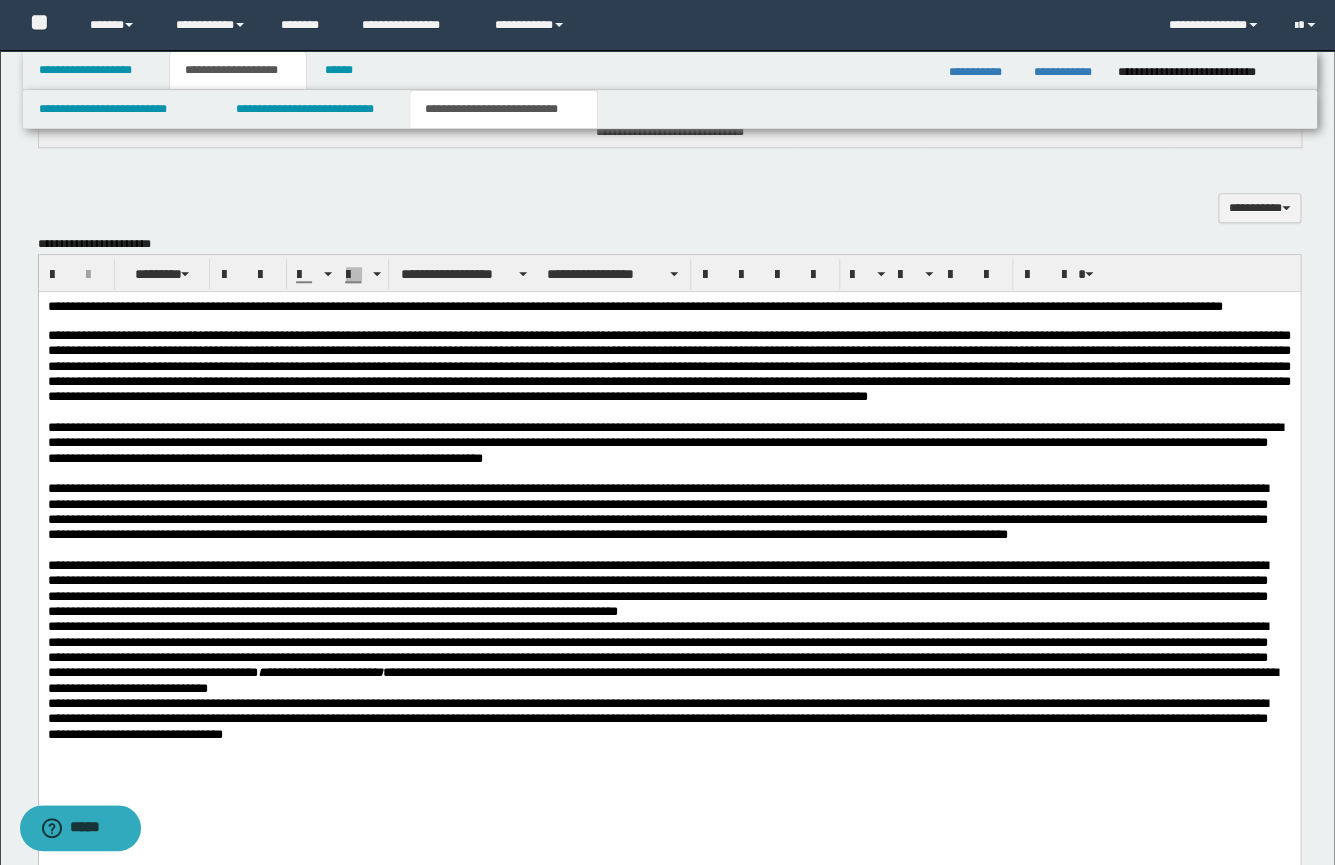 scroll, scrollTop: 538, scrollLeft: 0, axis: vertical 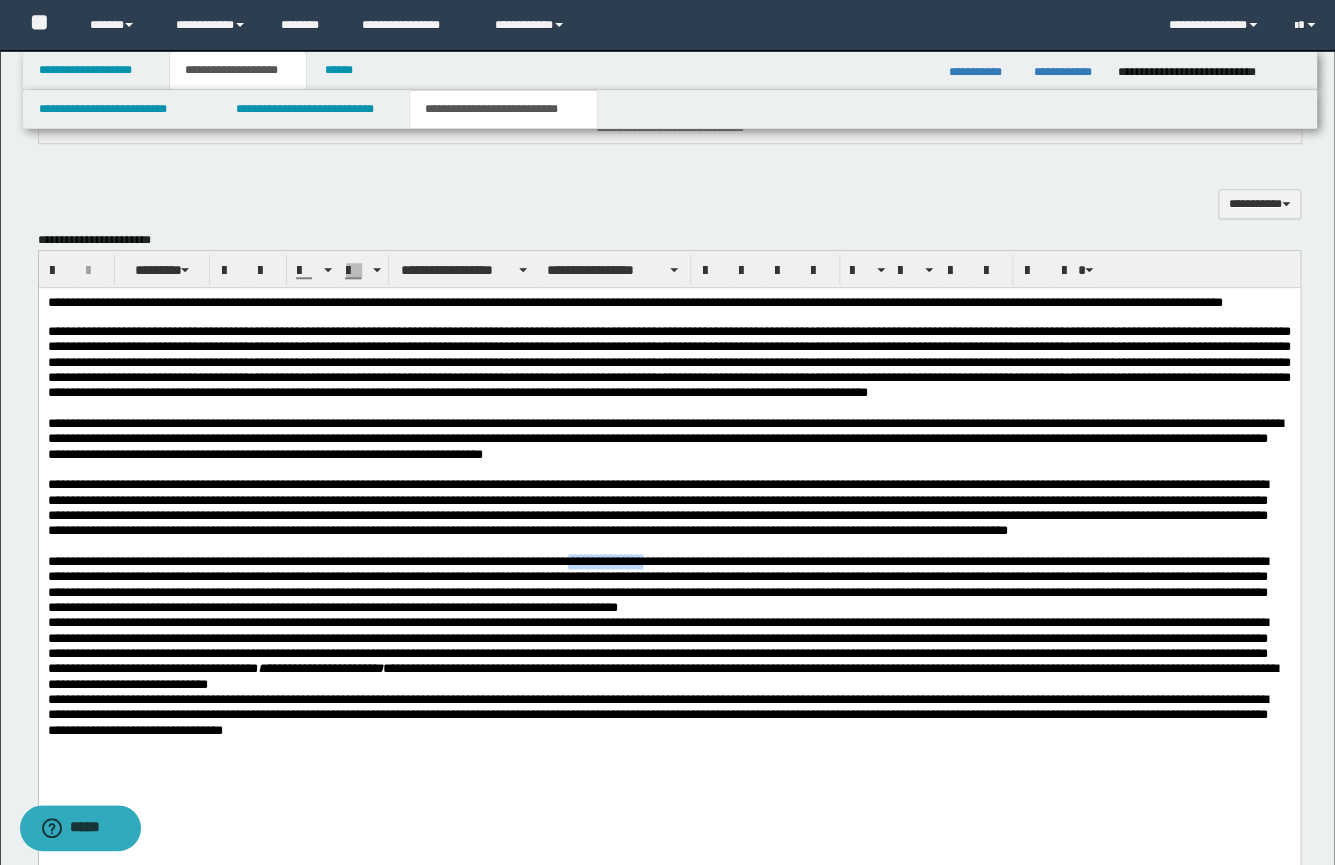 drag, startPoint x: 757, startPoint y: 607, endPoint x: 667, endPoint y: 606, distance: 90.005554 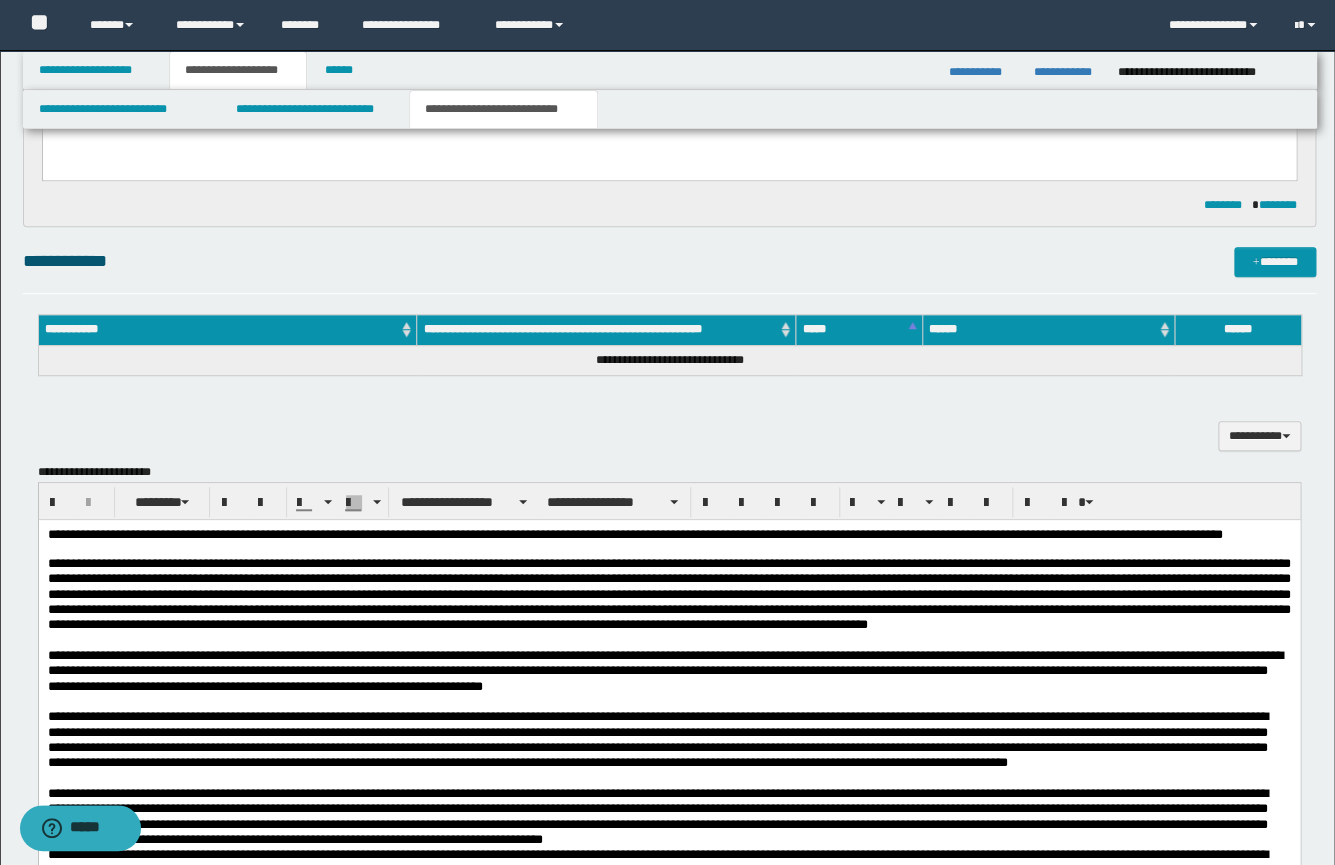 scroll, scrollTop: 284, scrollLeft: 0, axis: vertical 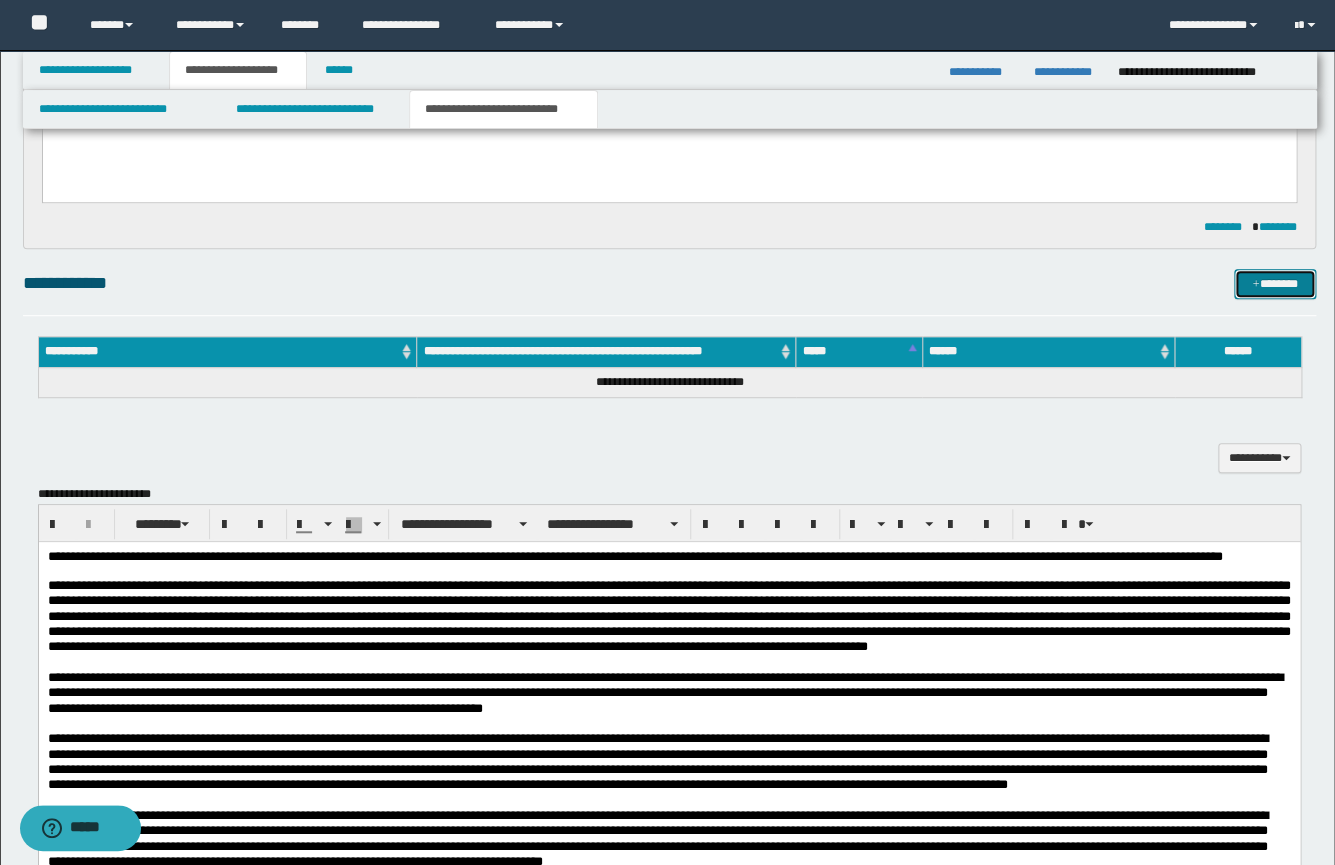 click on "*******" at bounding box center [1275, 284] 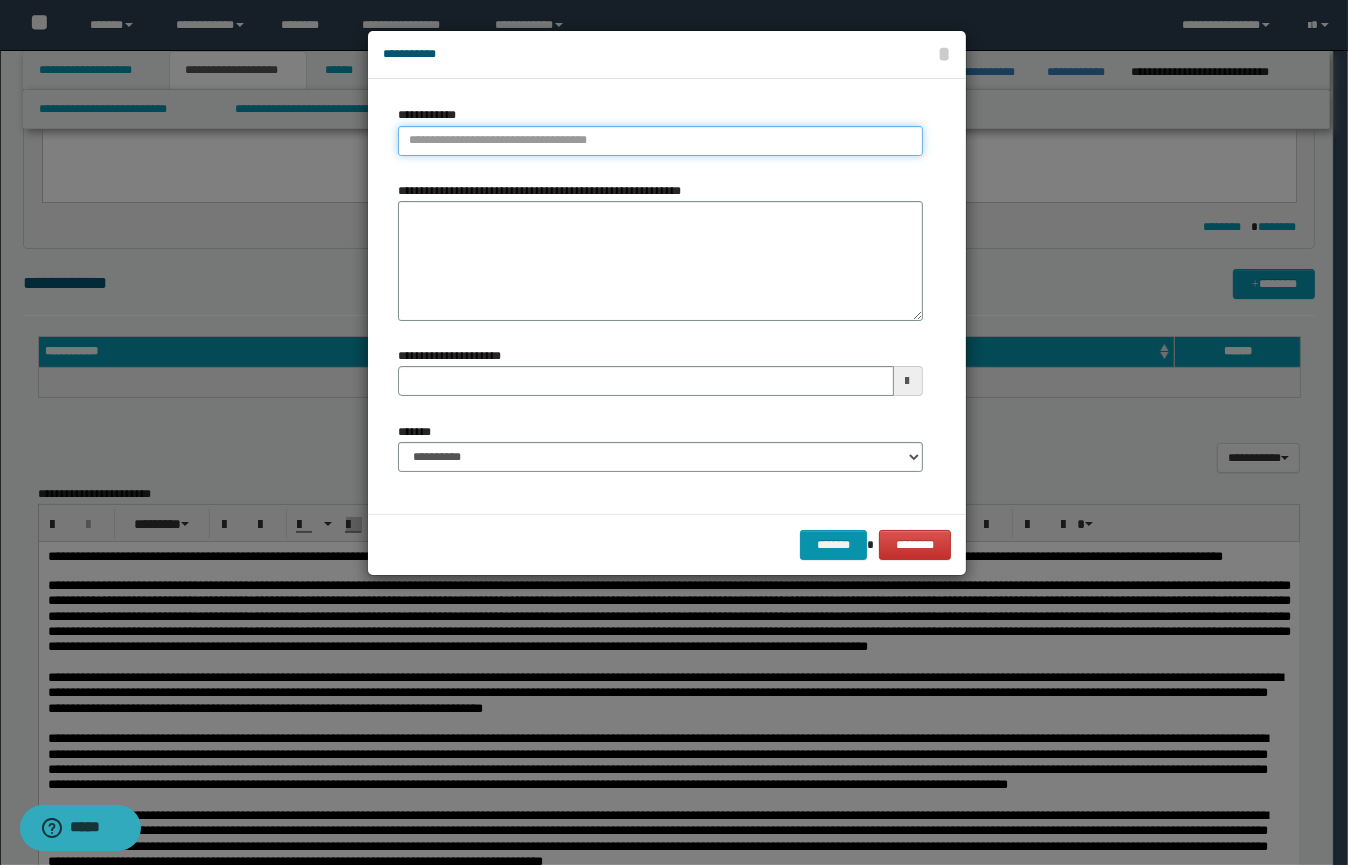 click on "**********" at bounding box center (660, 141) 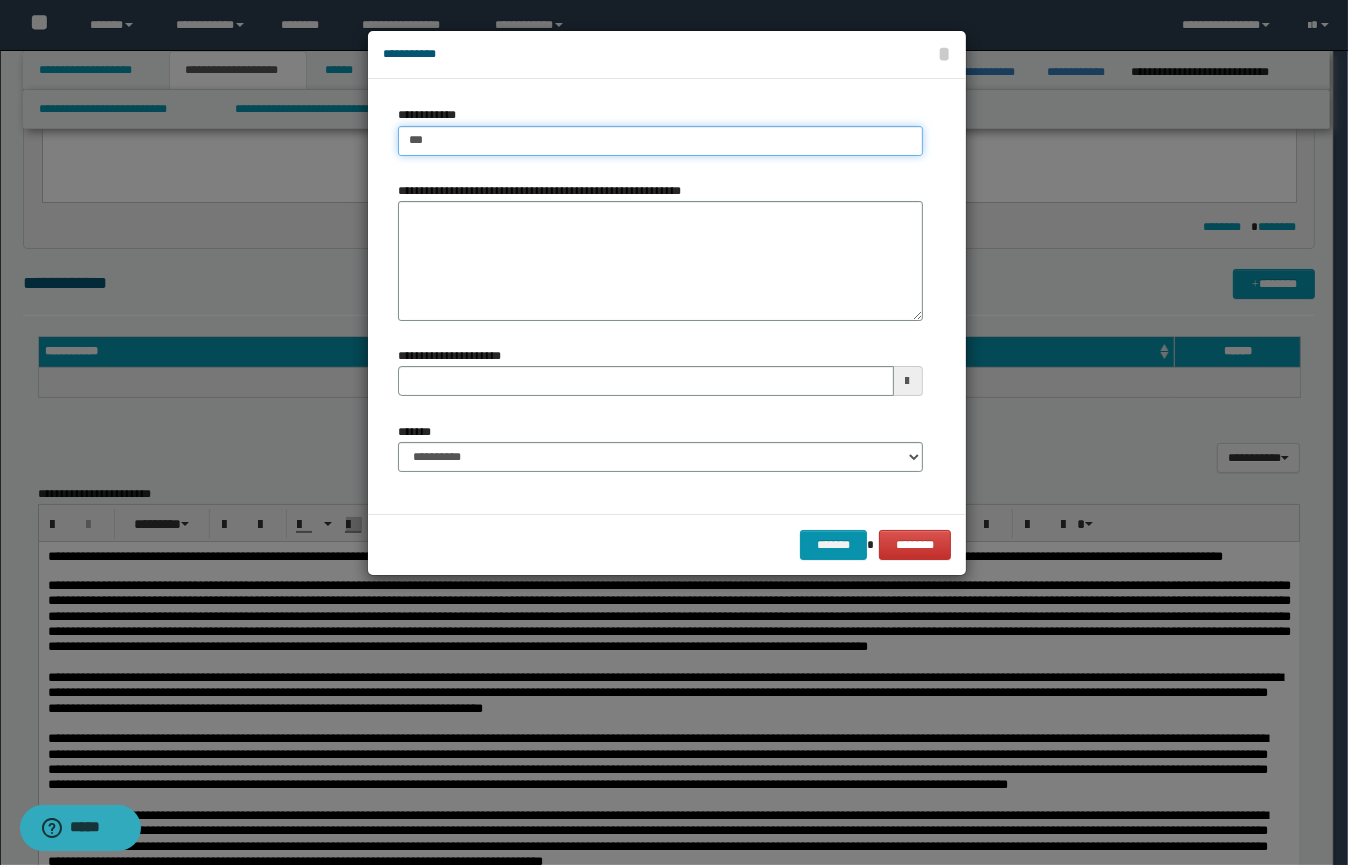 type on "****" 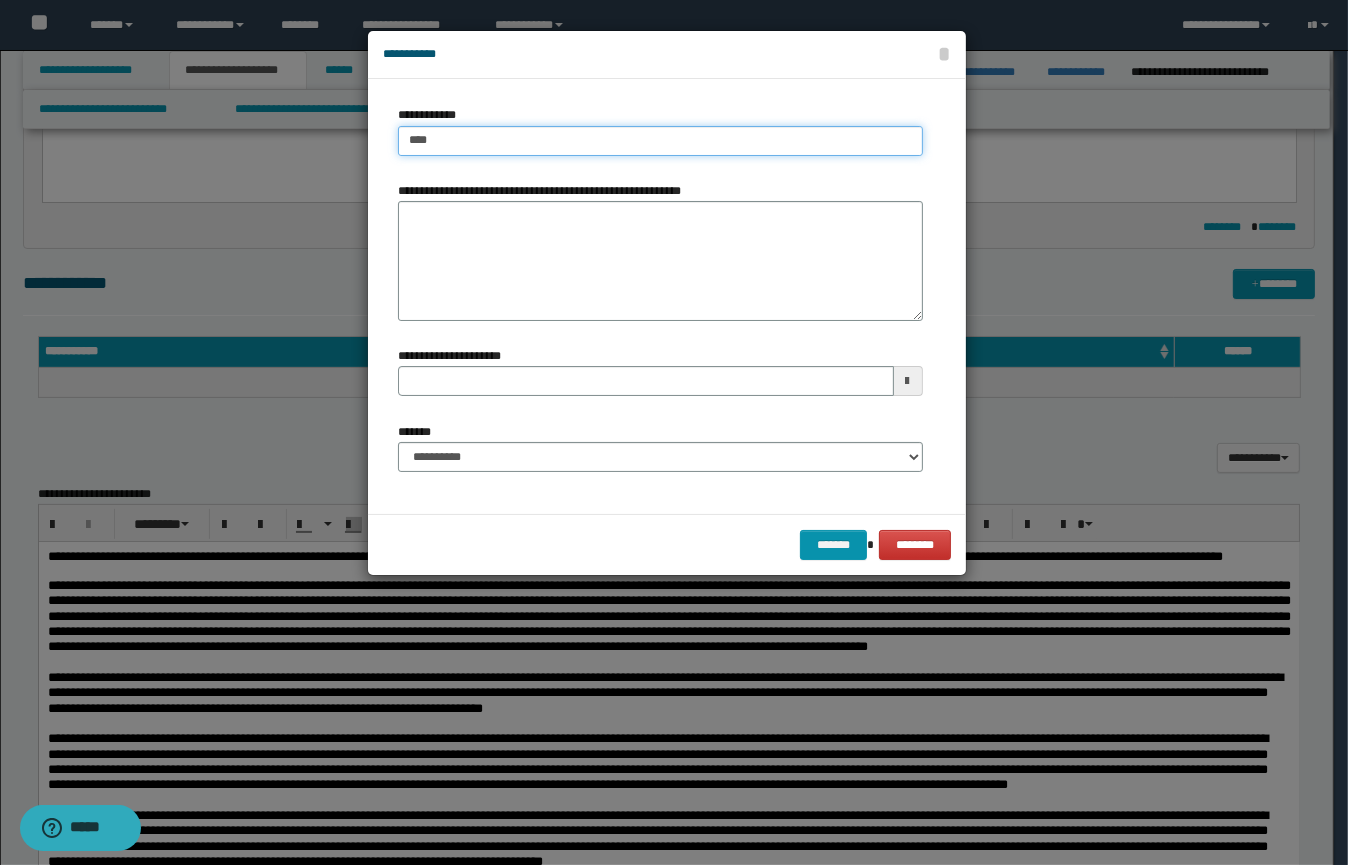 type on "****" 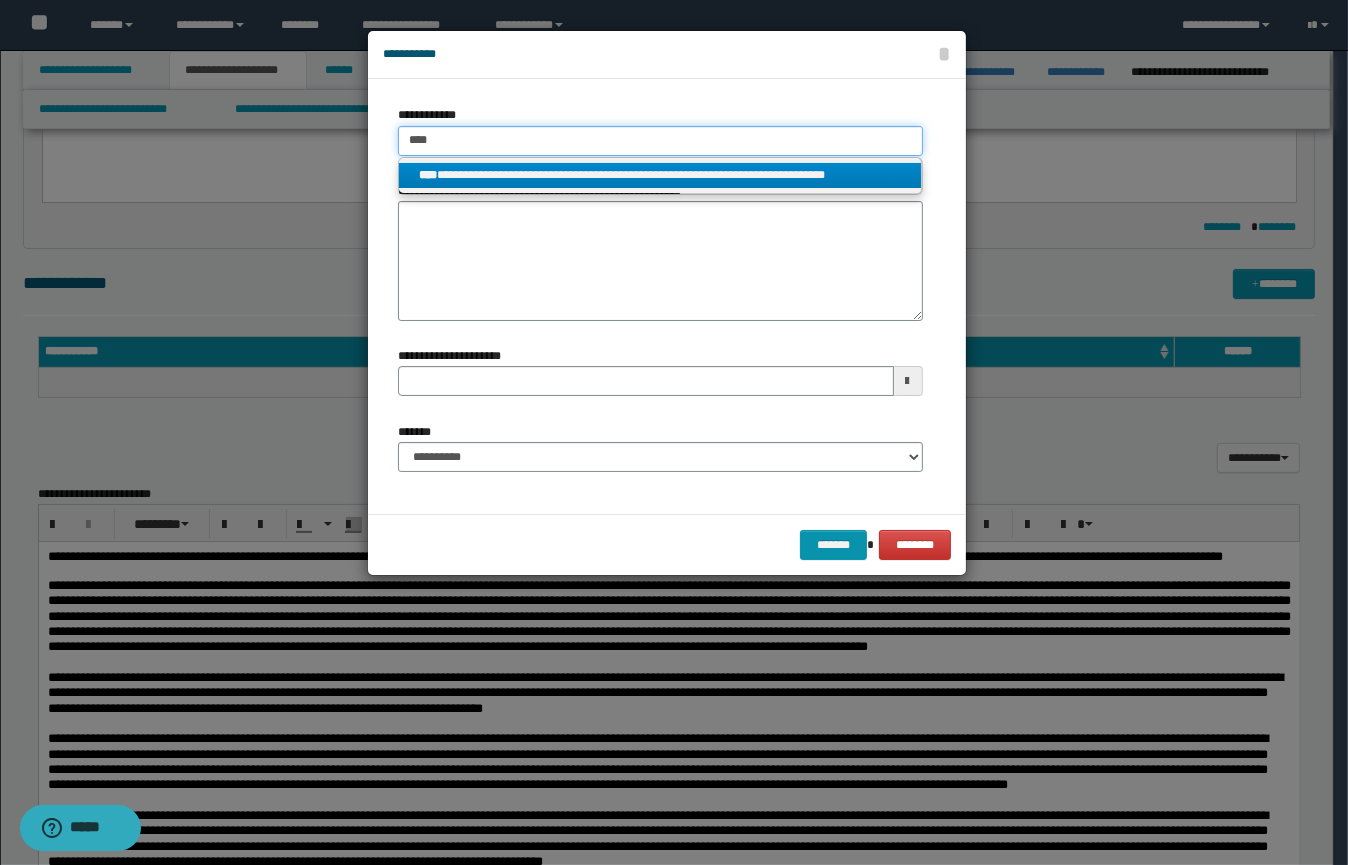 type on "****" 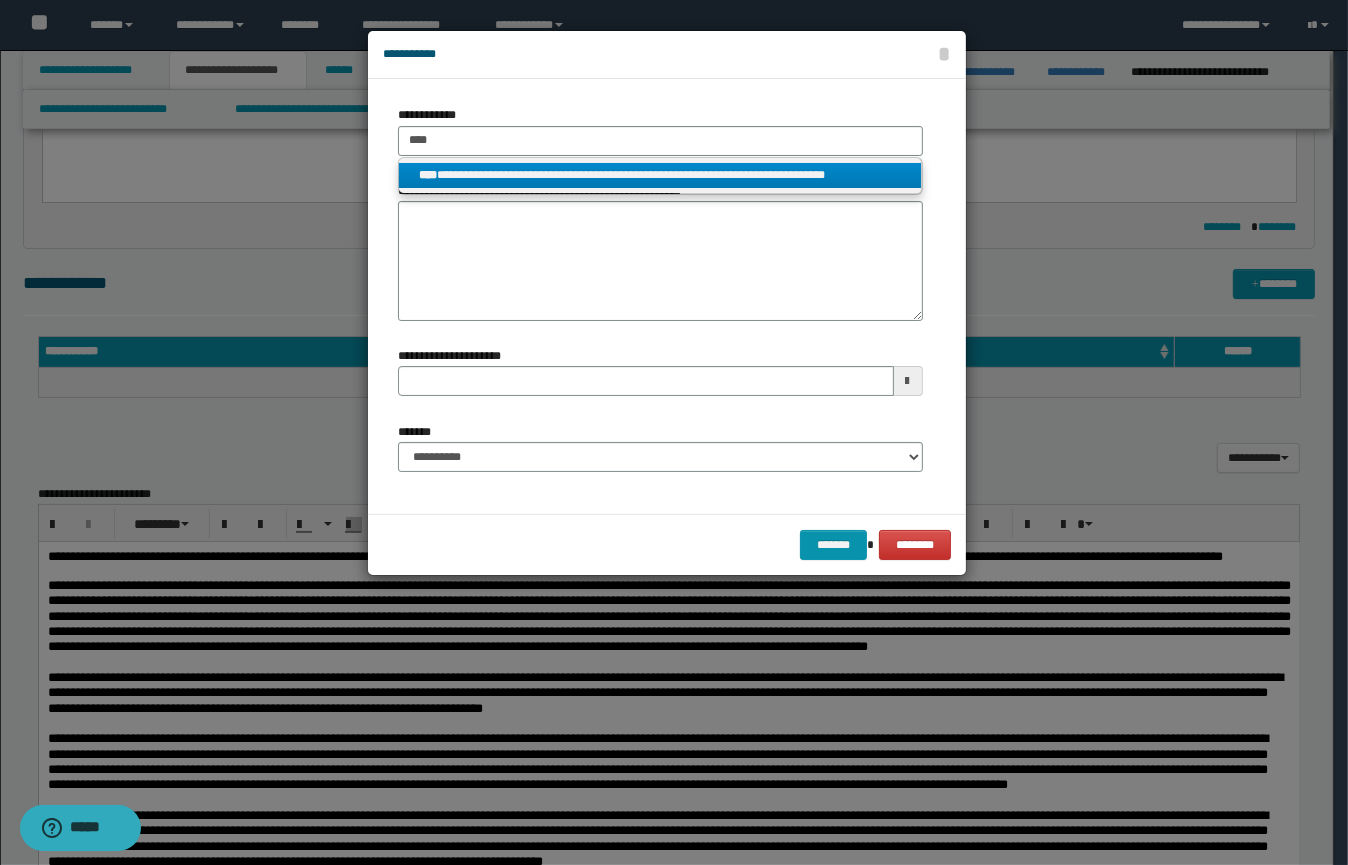 click on "**********" at bounding box center (660, 175) 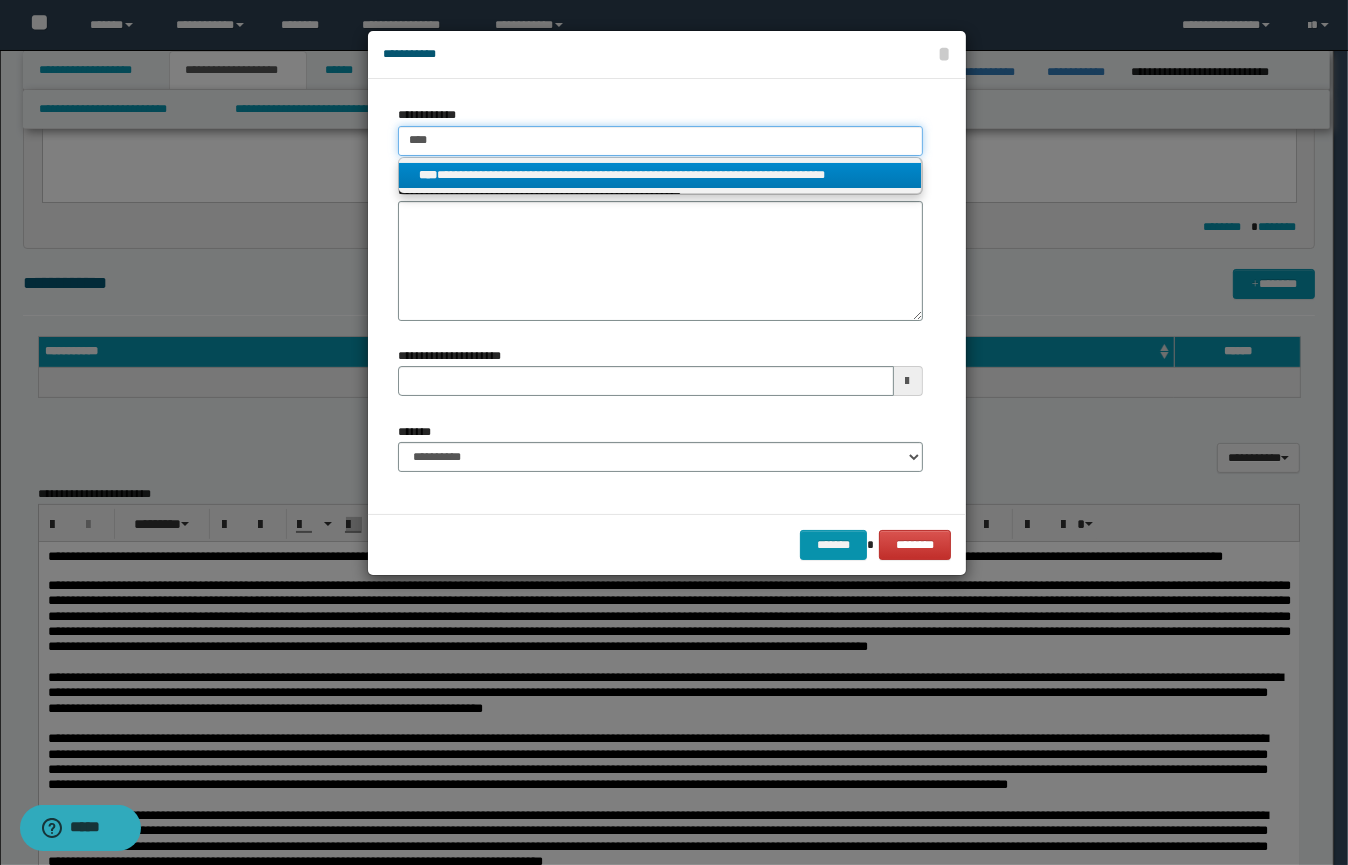 type 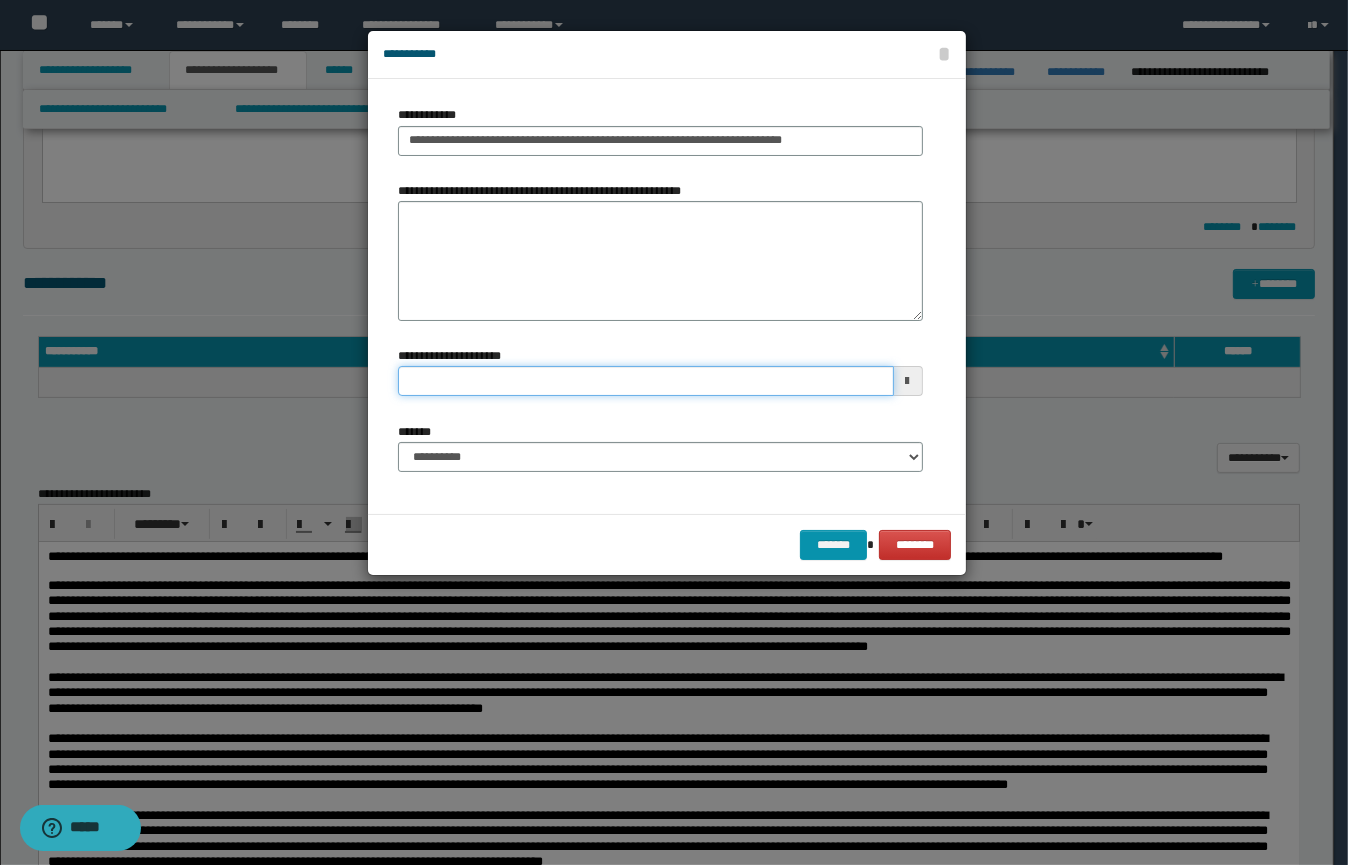 click on "**********" at bounding box center (646, 381) 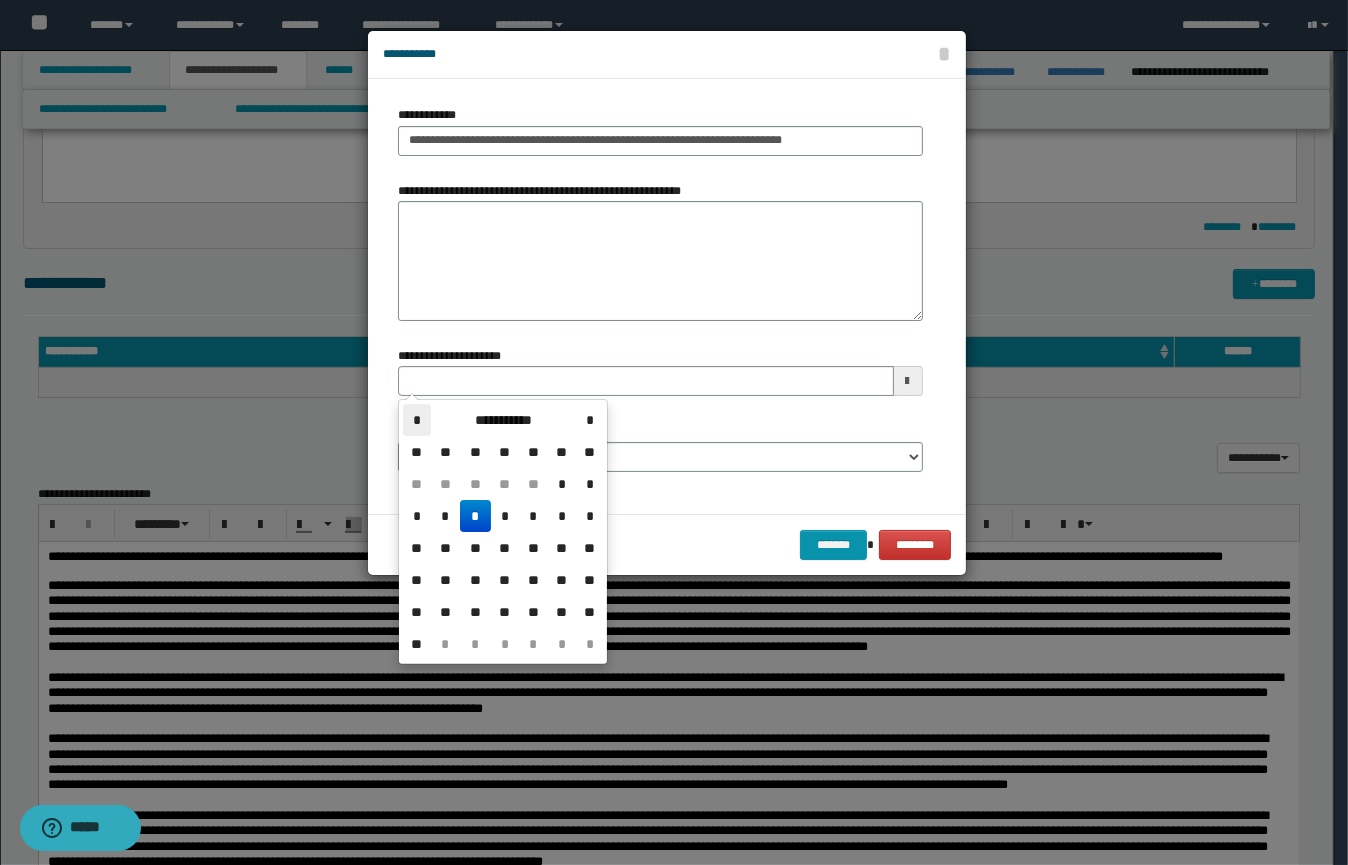 click on "*" at bounding box center (417, 420) 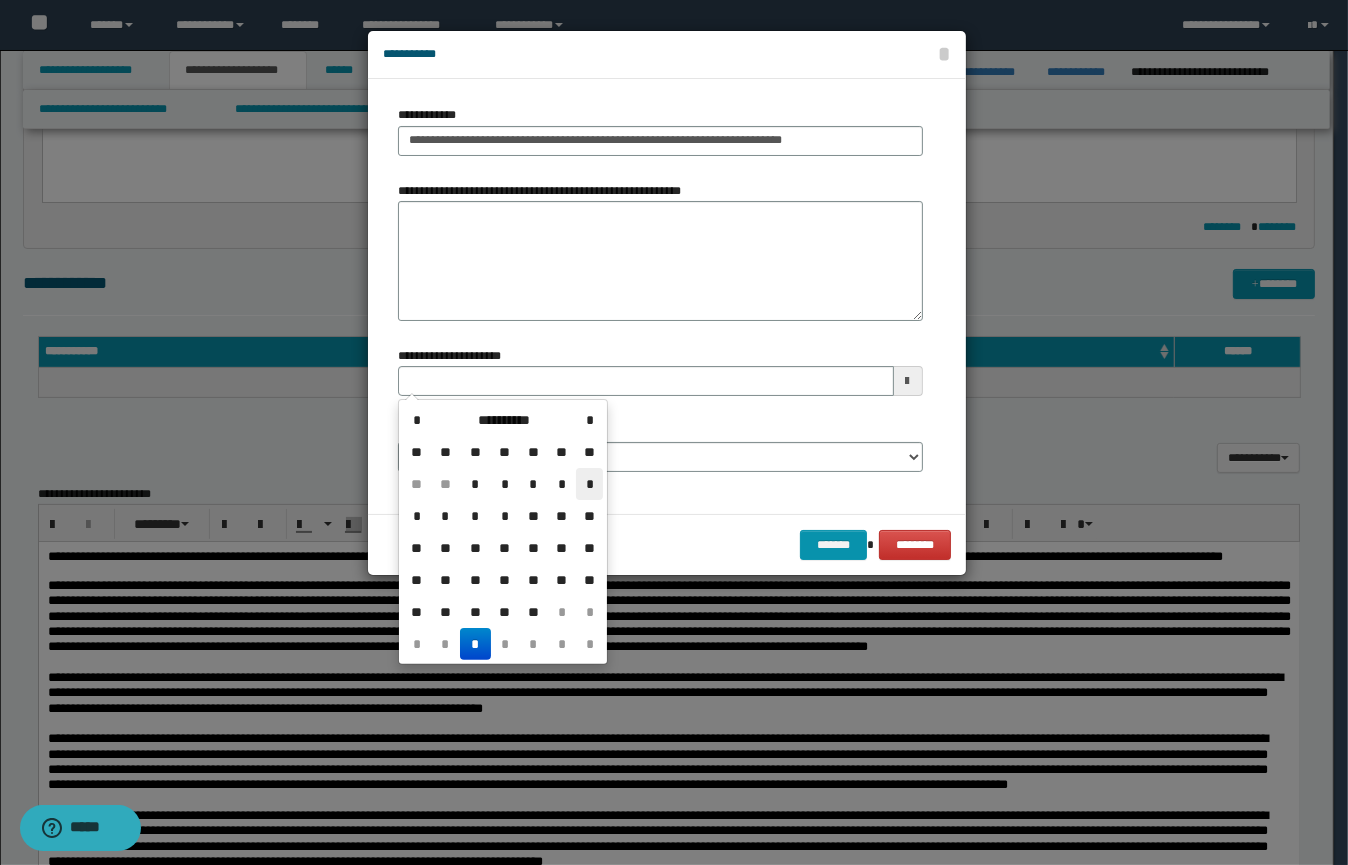 click on "*" at bounding box center [589, 484] 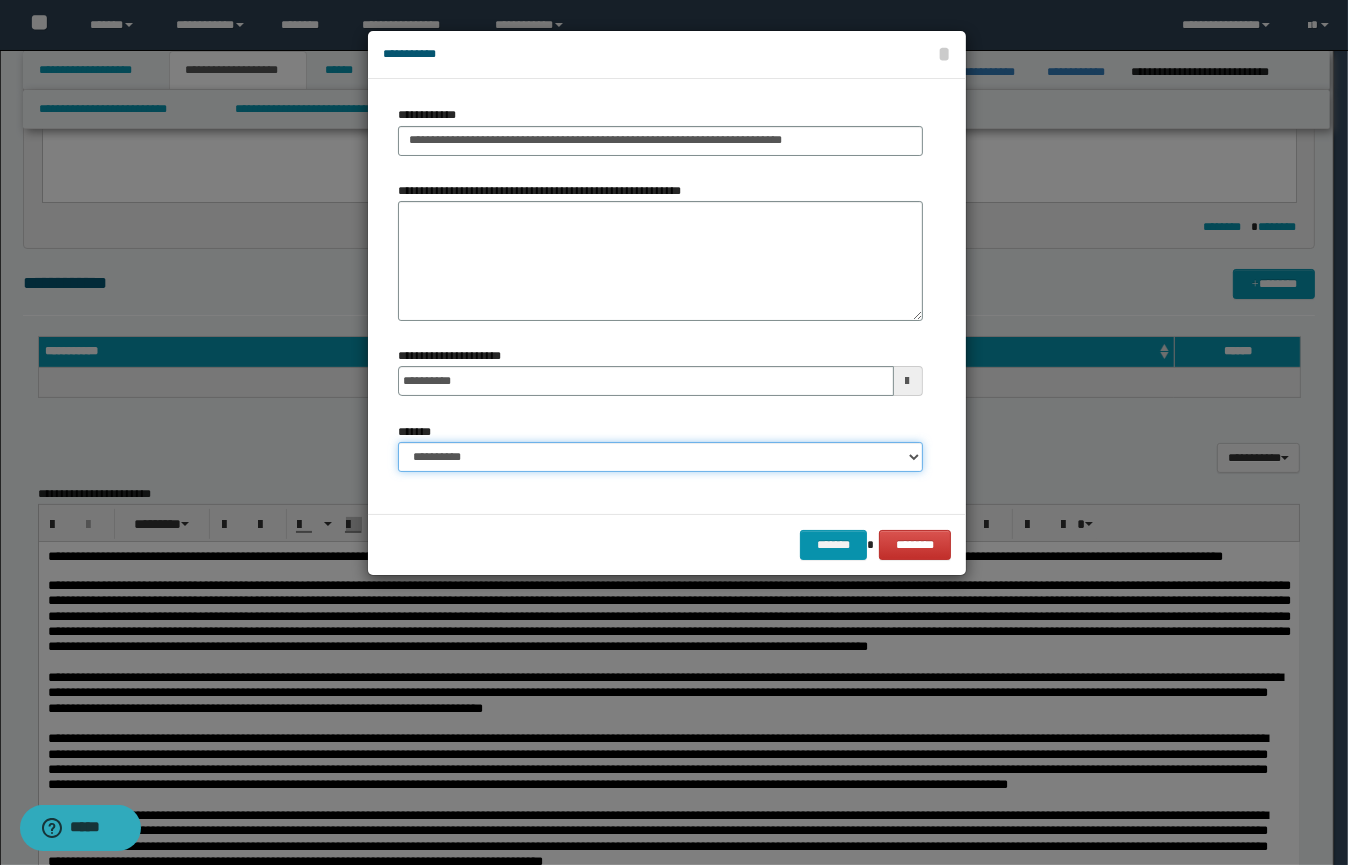 click on "**********" at bounding box center [660, 457] 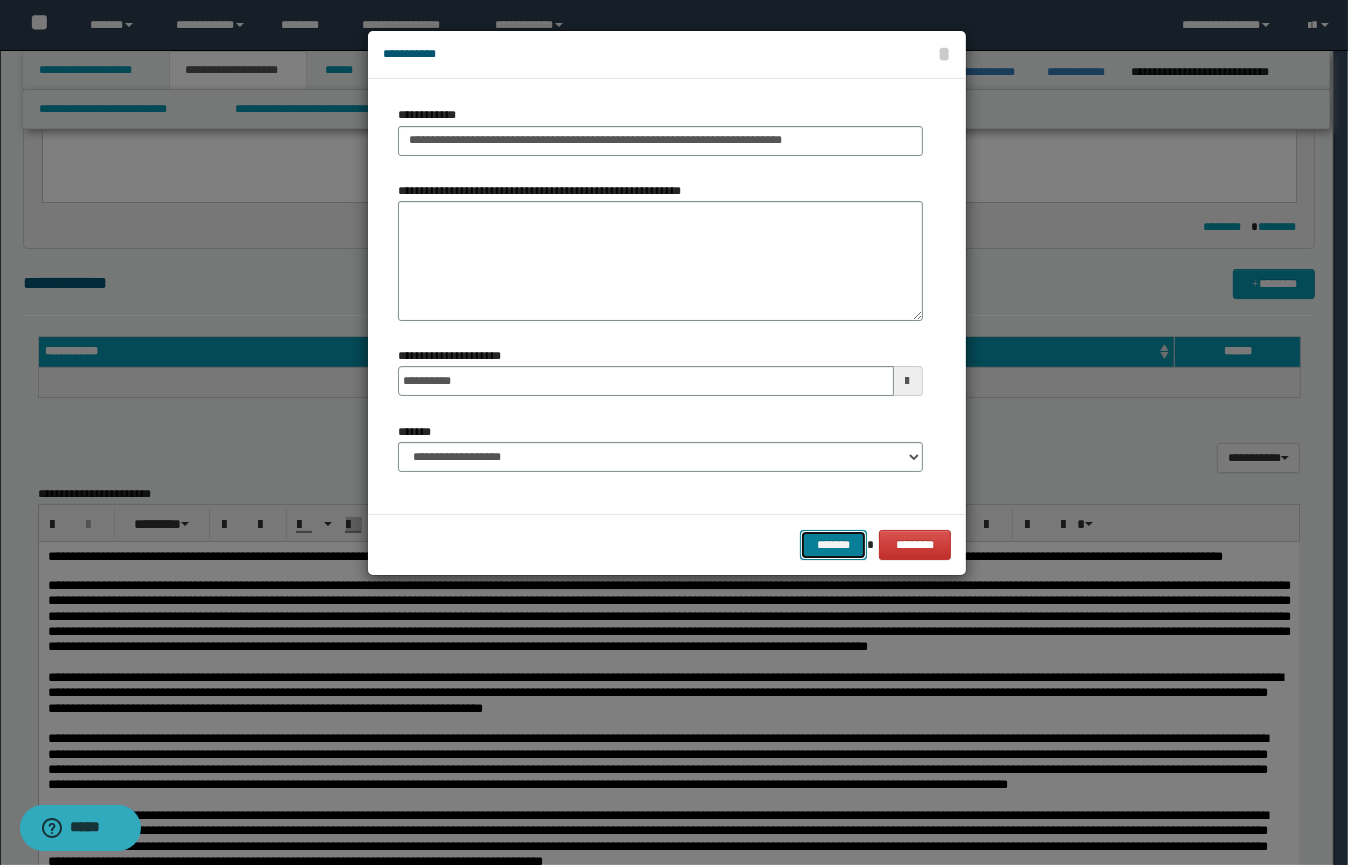 click on "*******" at bounding box center (833, 545) 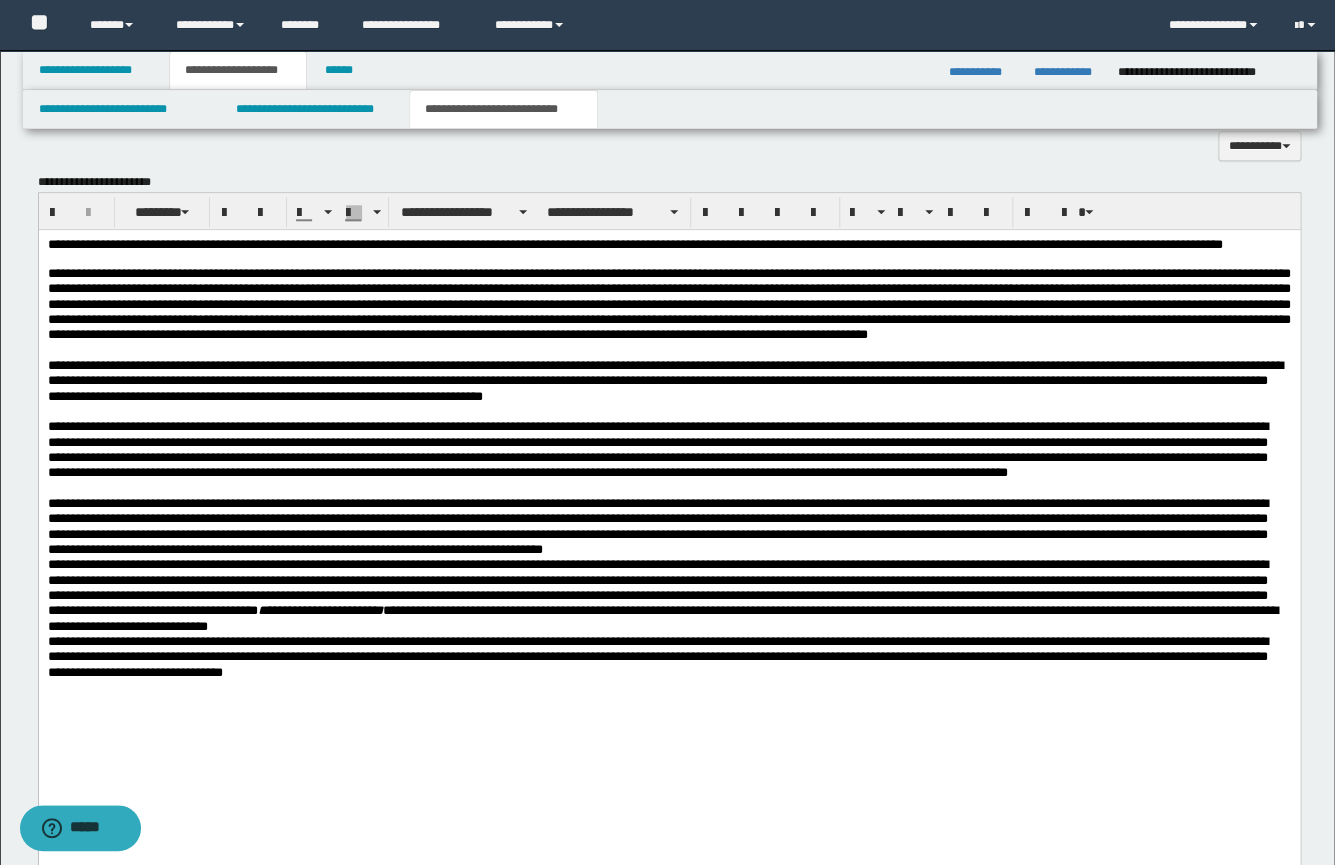 scroll, scrollTop: 616, scrollLeft: 0, axis: vertical 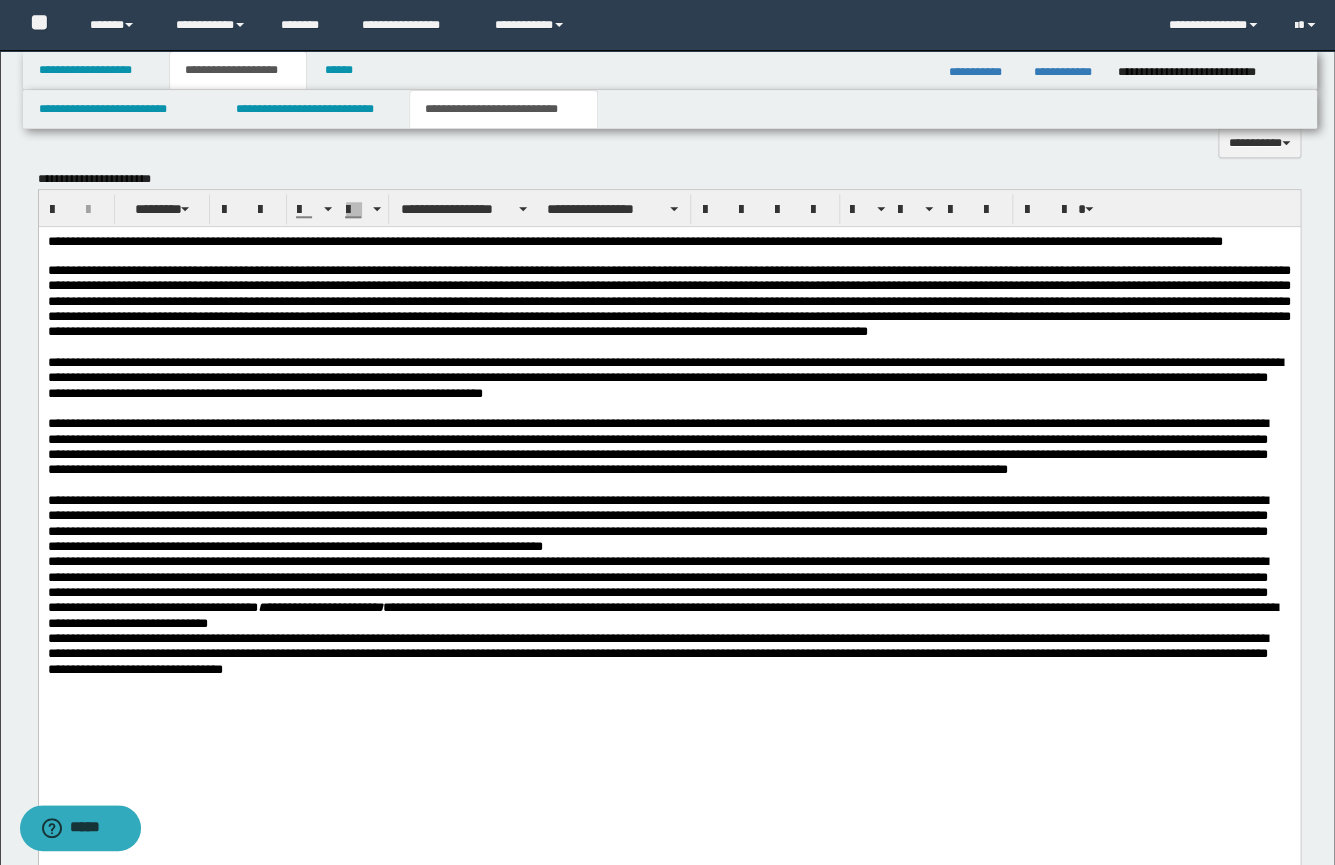 click on "**********" at bounding box center [668, 523] 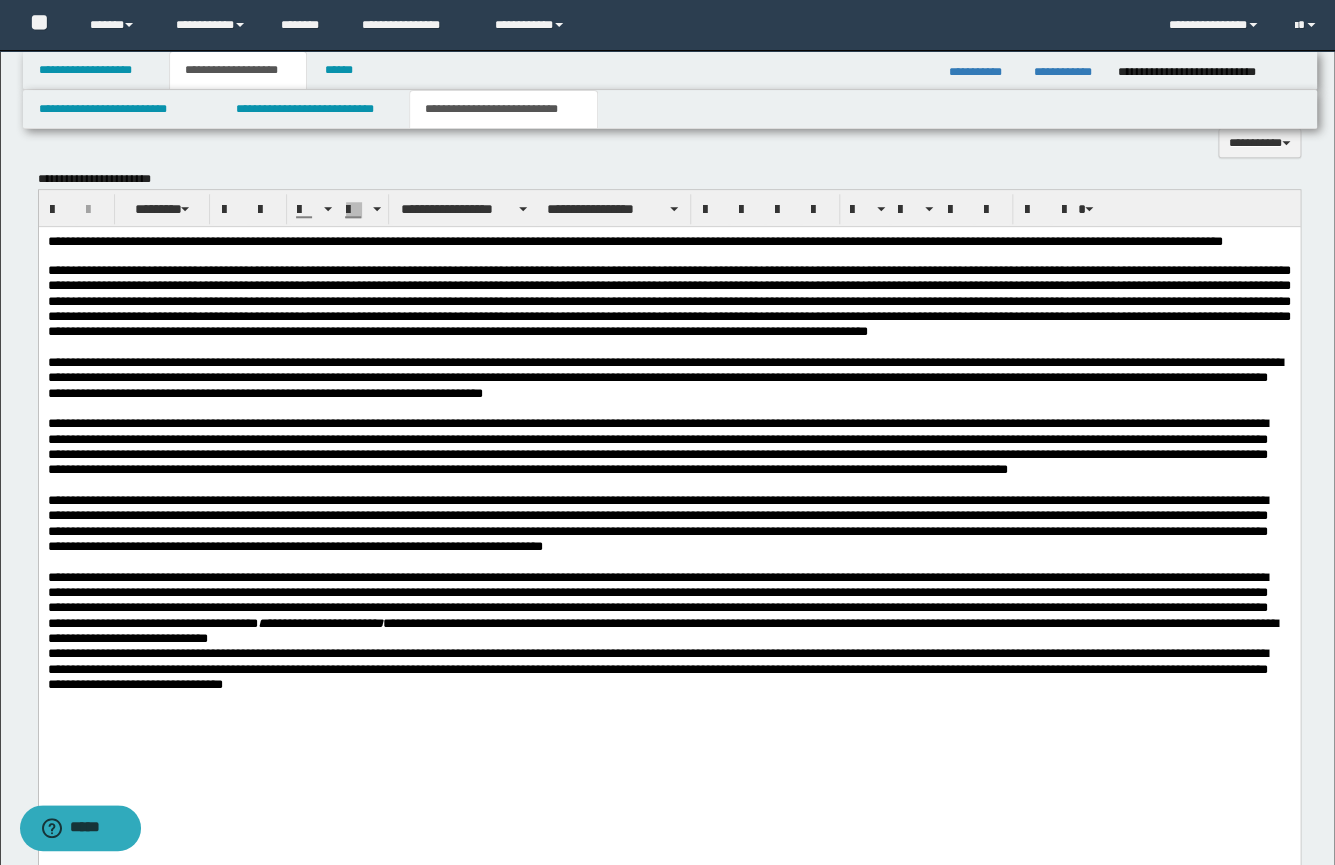 click on "**********" at bounding box center [662, 608] 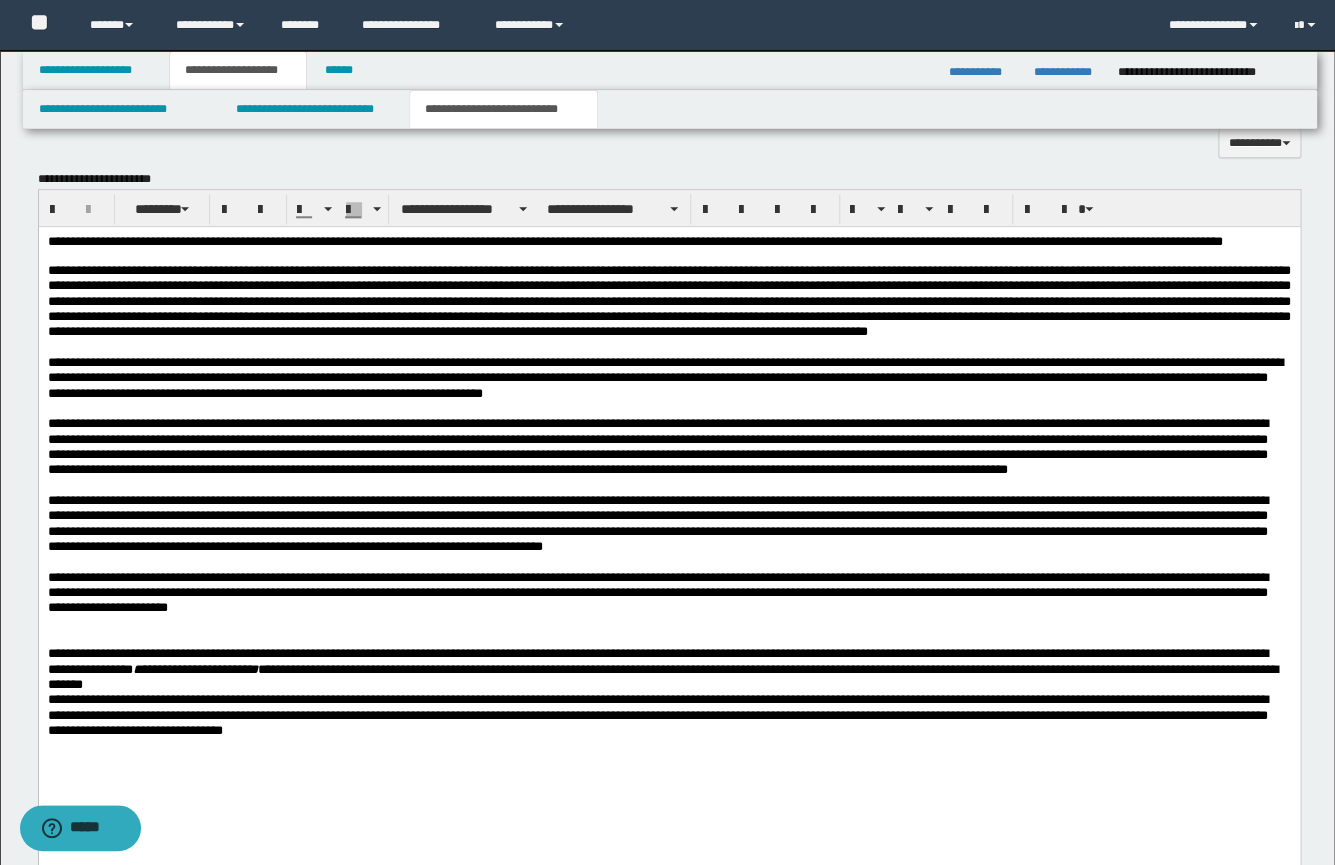 click on "**********" at bounding box center (662, 669) 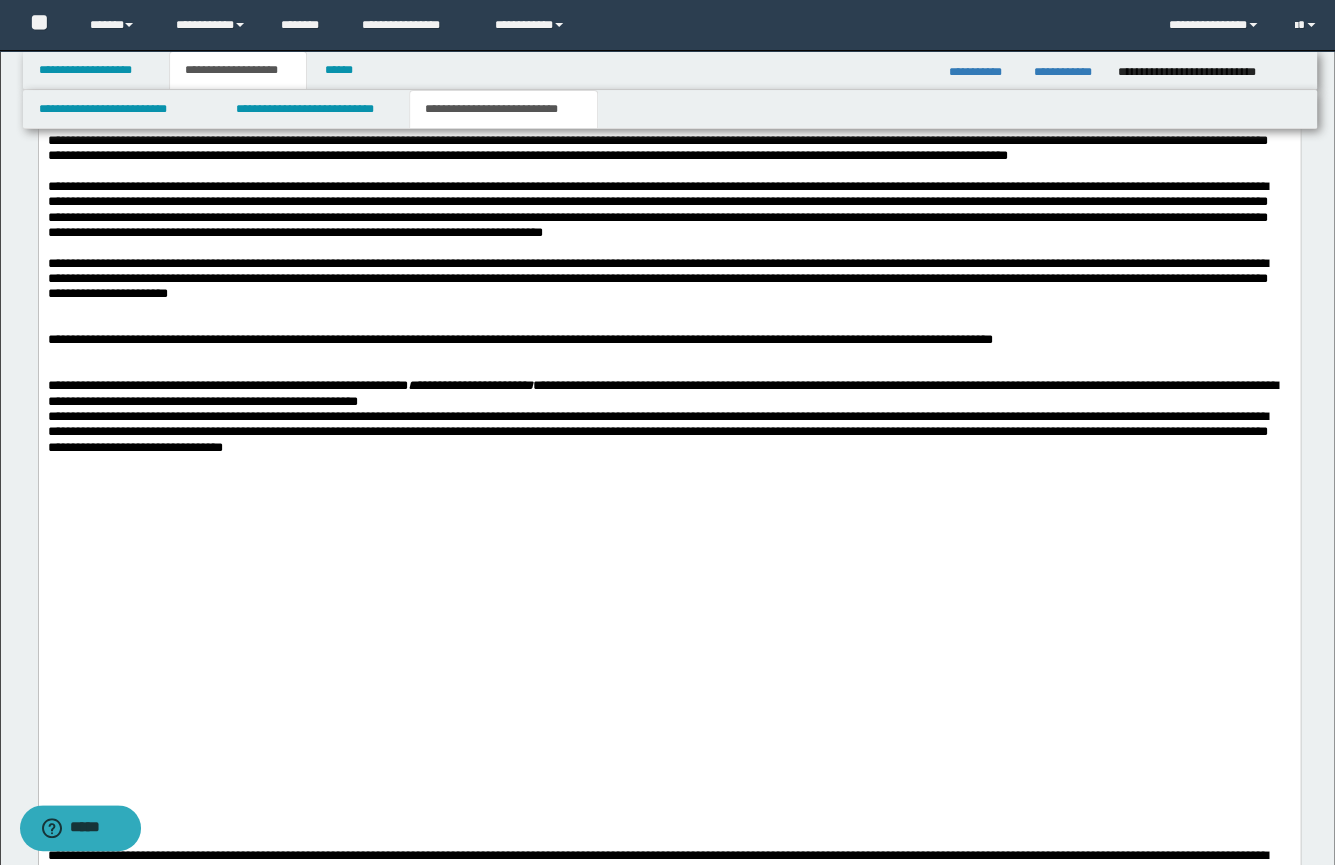 scroll, scrollTop: 946, scrollLeft: 0, axis: vertical 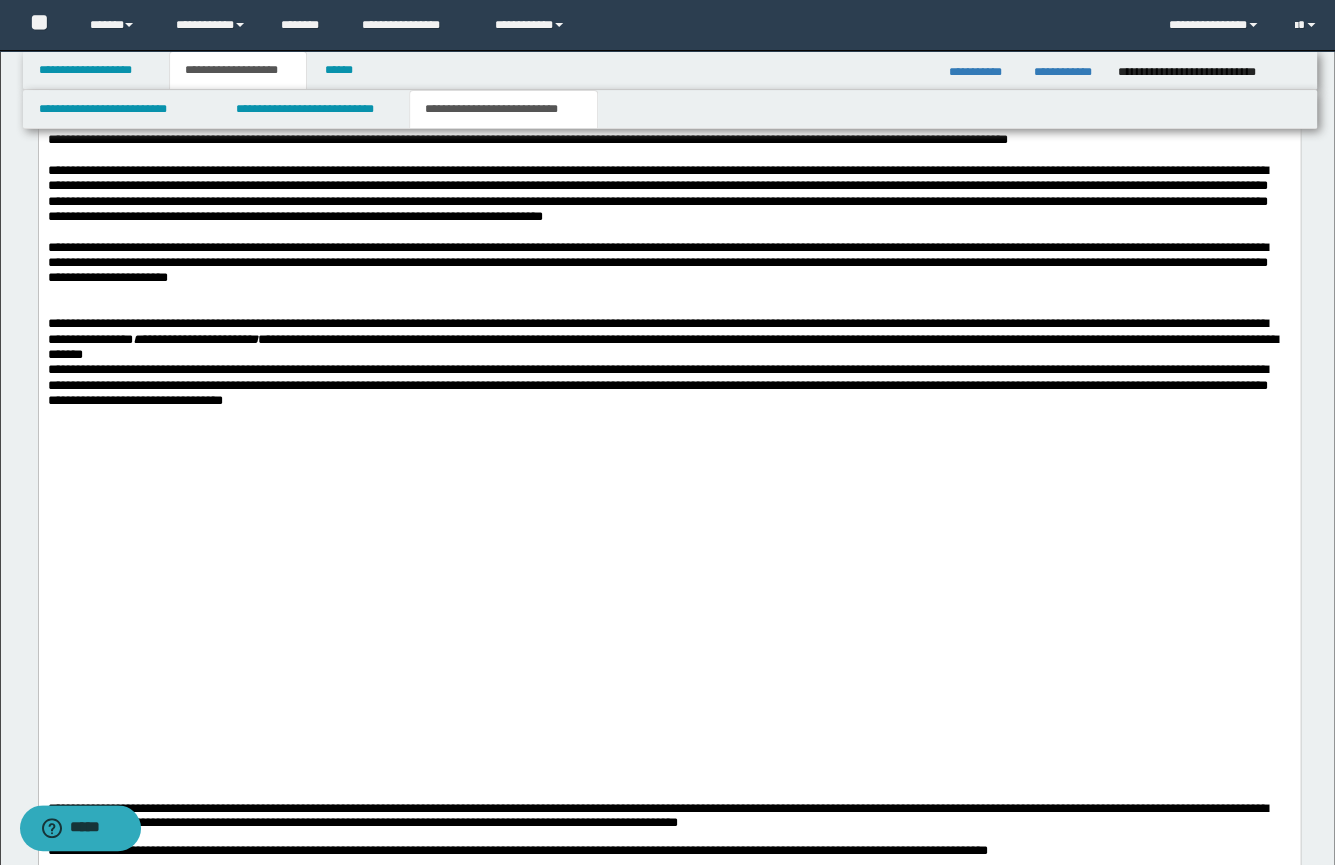 click on "**********" at bounding box center (668, 340) 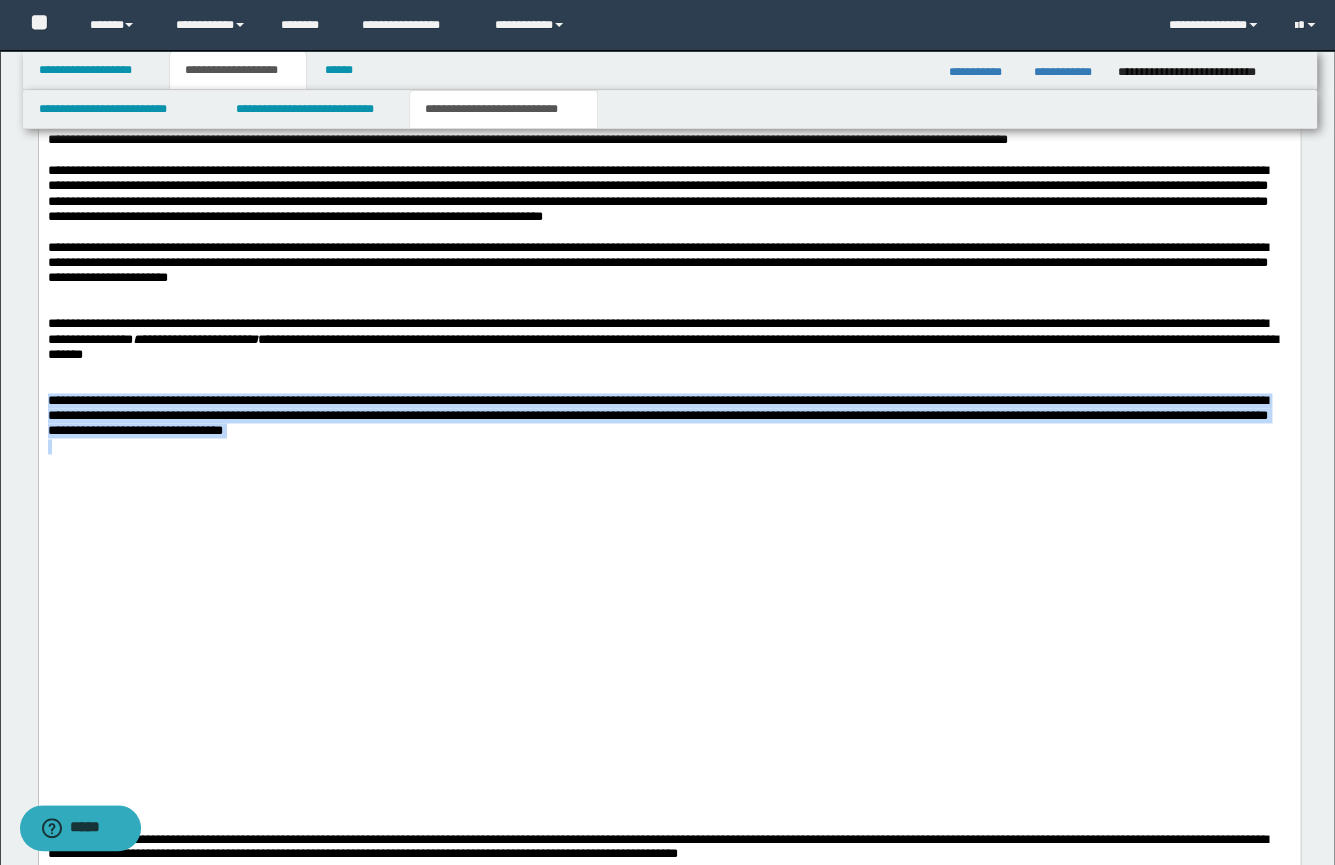 drag, startPoint x: 729, startPoint y: 509, endPoint x: -1, endPoint y: 458, distance: 731.77936 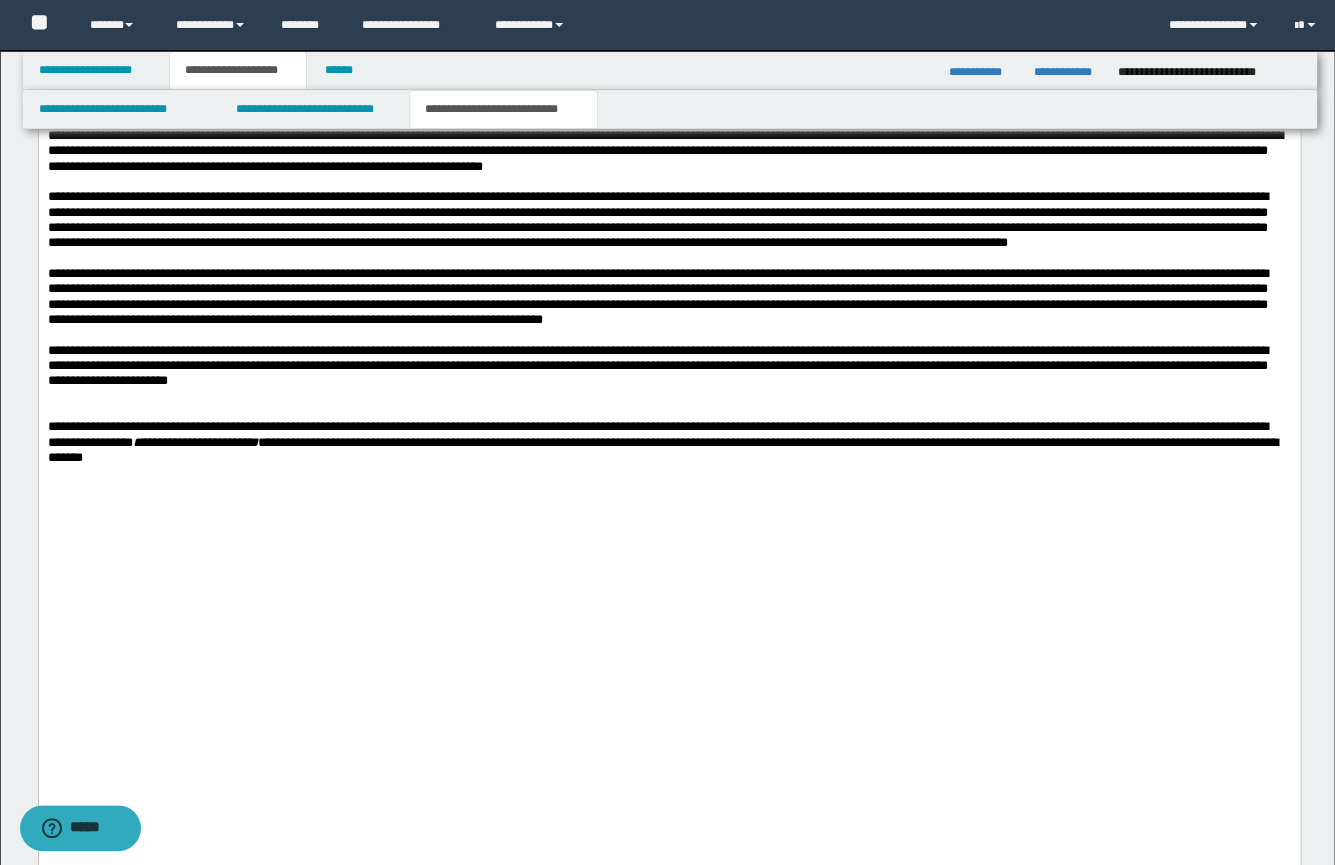 scroll, scrollTop: 828, scrollLeft: 0, axis: vertical 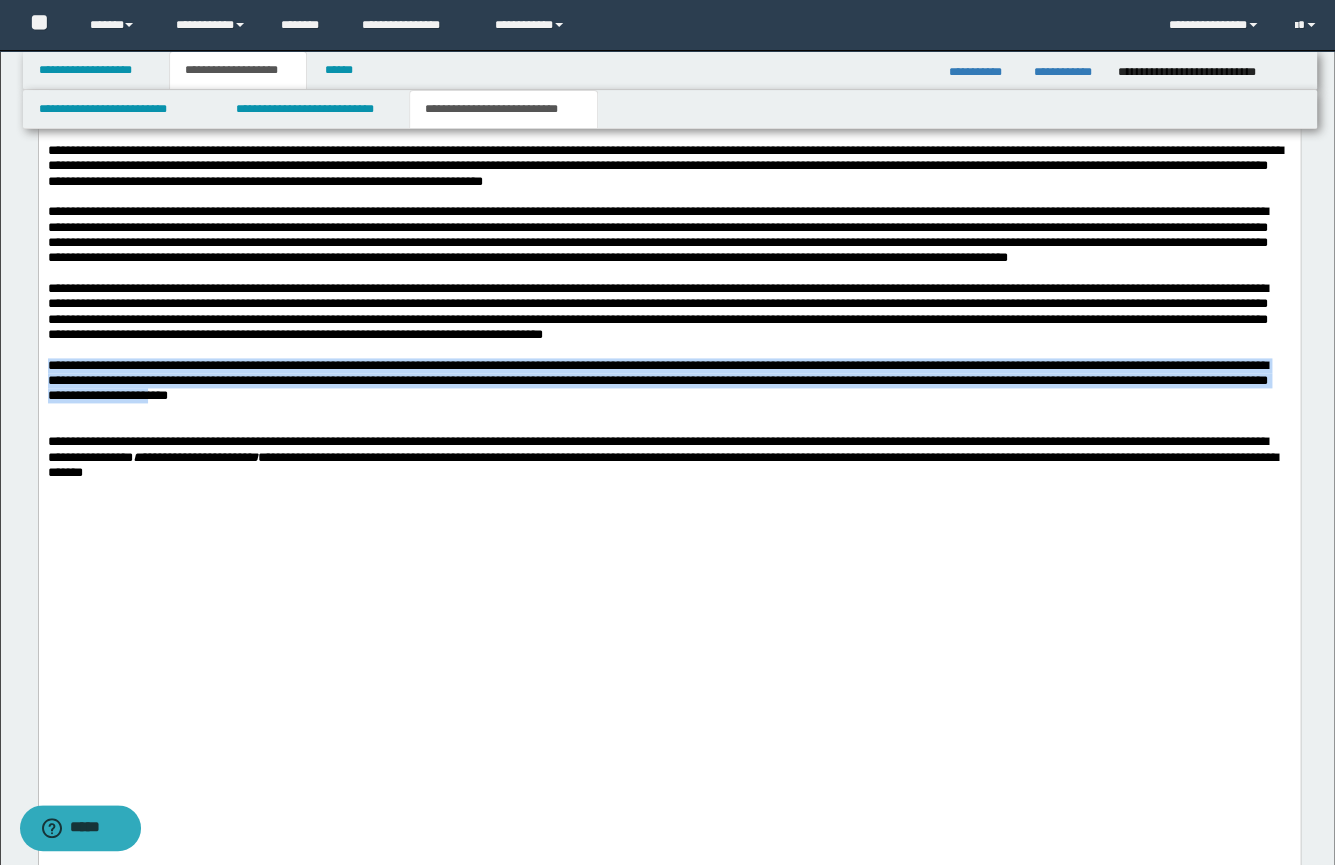 drag, startPoint x: 615, startPoint y: 465, endPoint x: -1, endPoint y: 431, distance: 616.9376 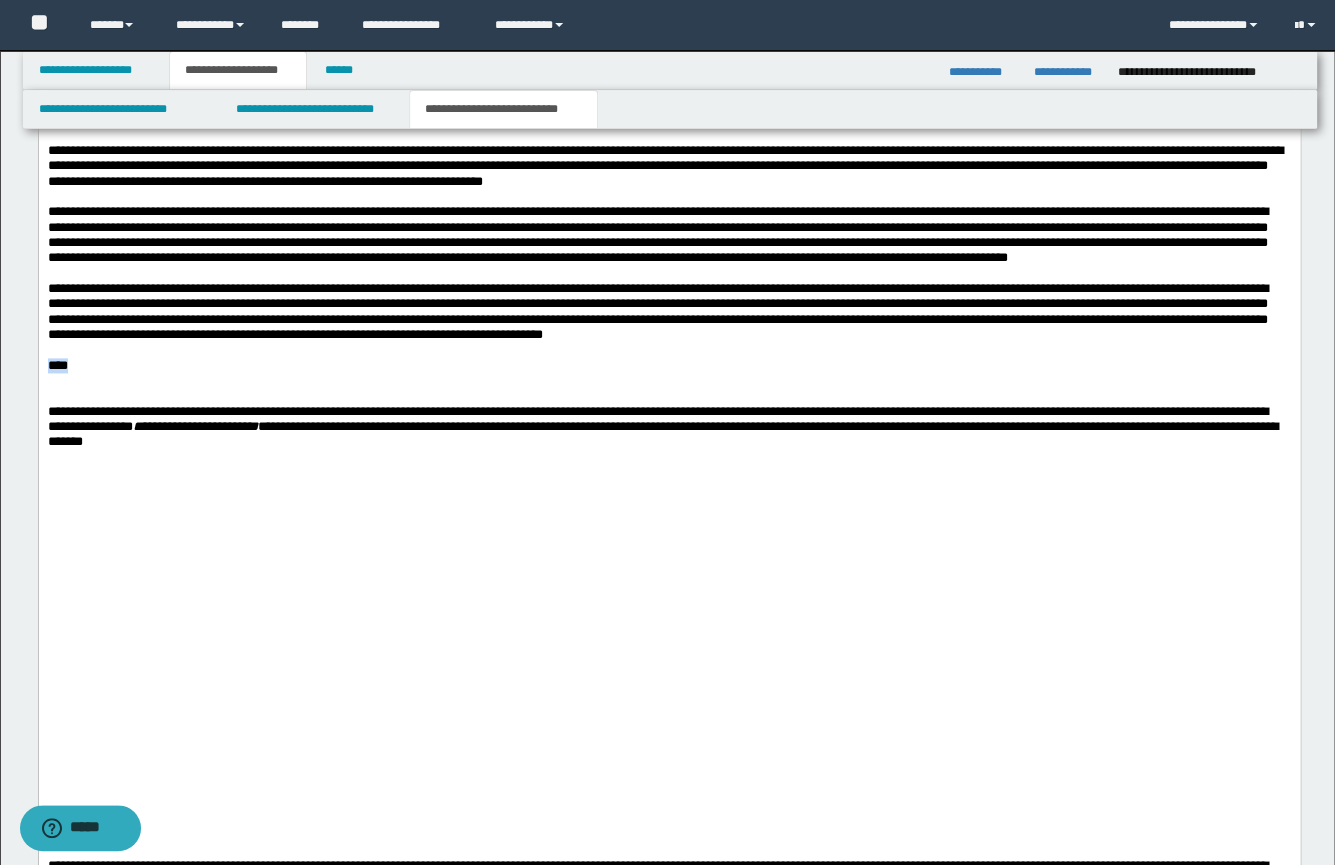 drag, startPoint x: 87, startPoint y: 435, endPoint x: 45, endPoint y: 441, distance: 42.426407 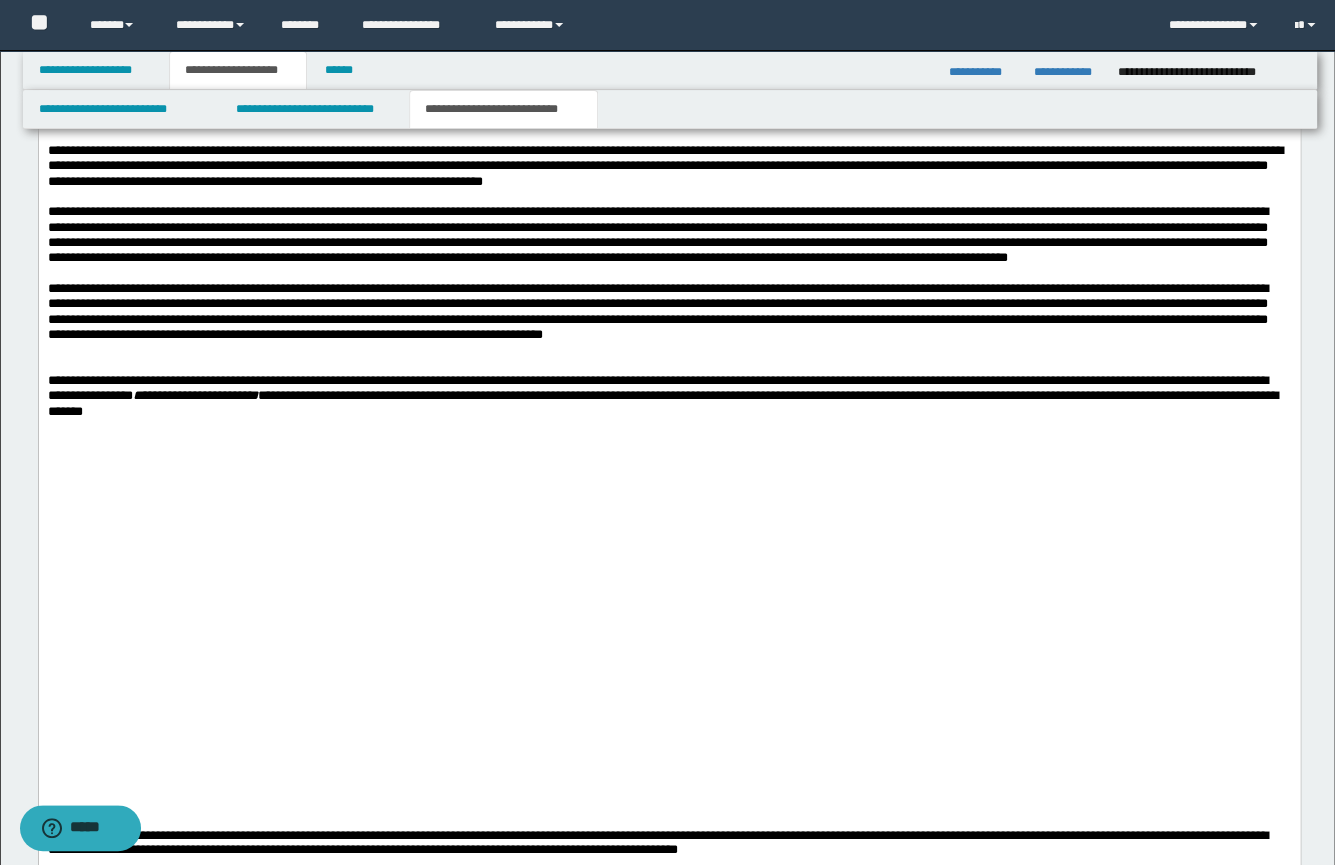 drag, startPoint x: 47, startPoint y: 443, endPoint x: 73, endPoint y: 441, distance: 26.076809 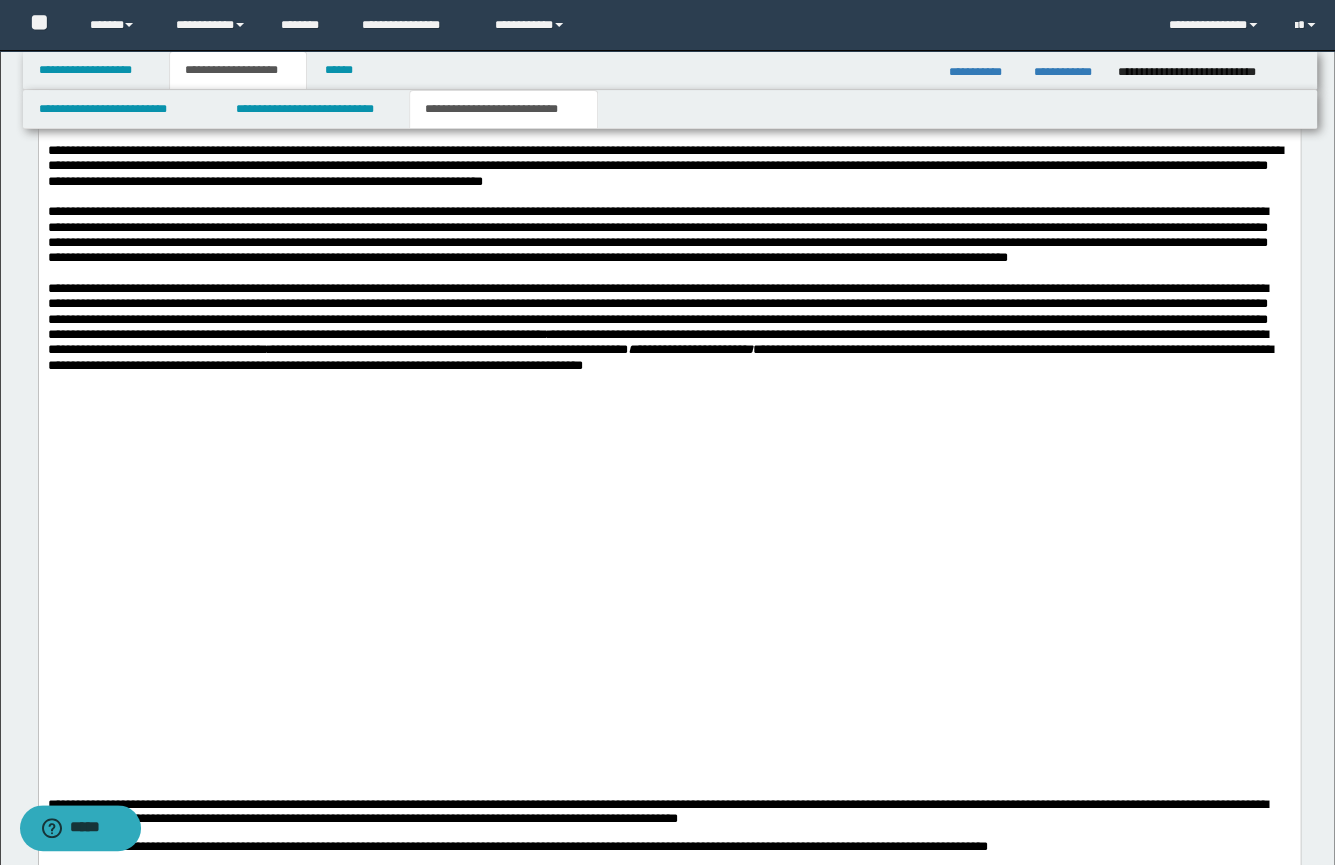 click on "**********" at bounding box center [657, 311] 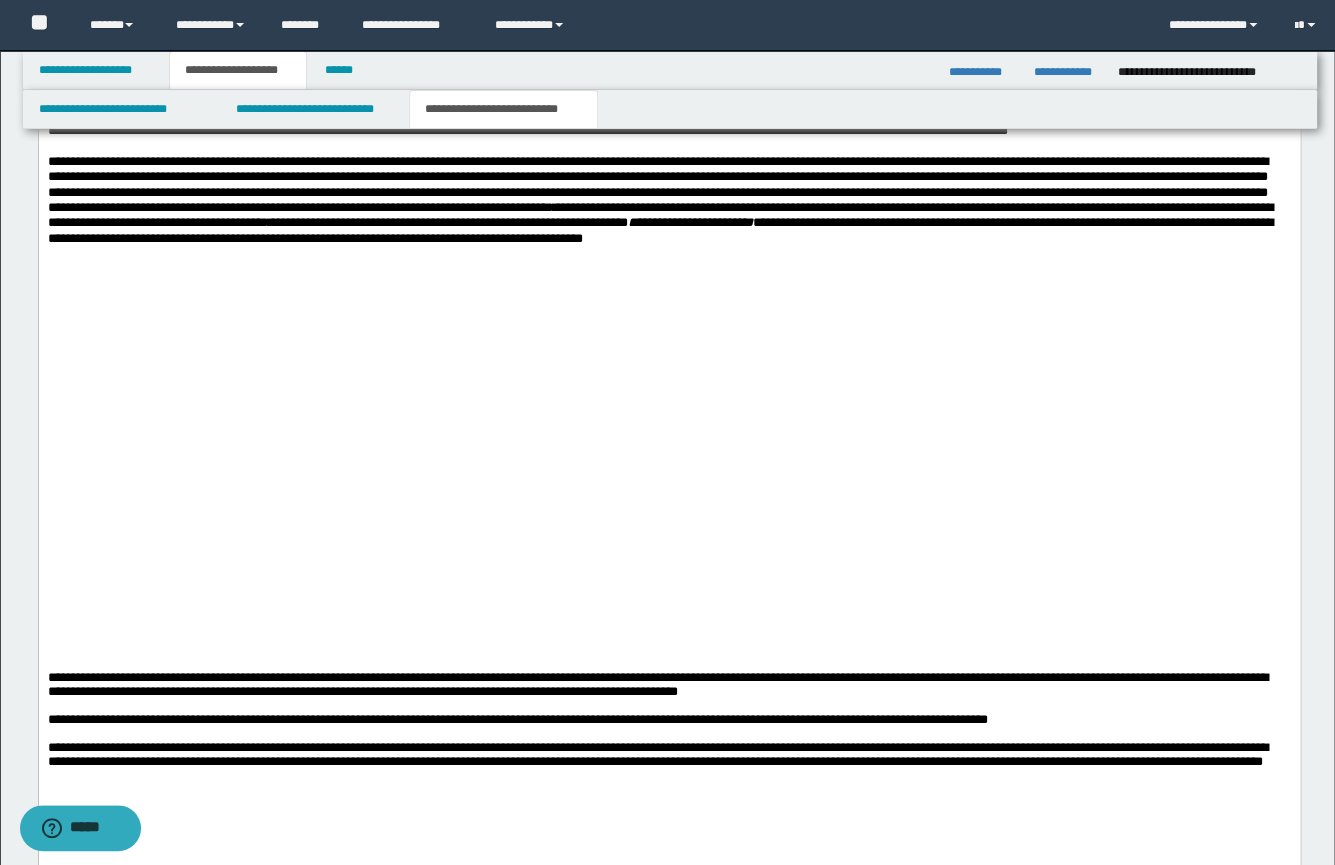scroll, scrollTop: 971, scrollLeft: 0, axis: vertical 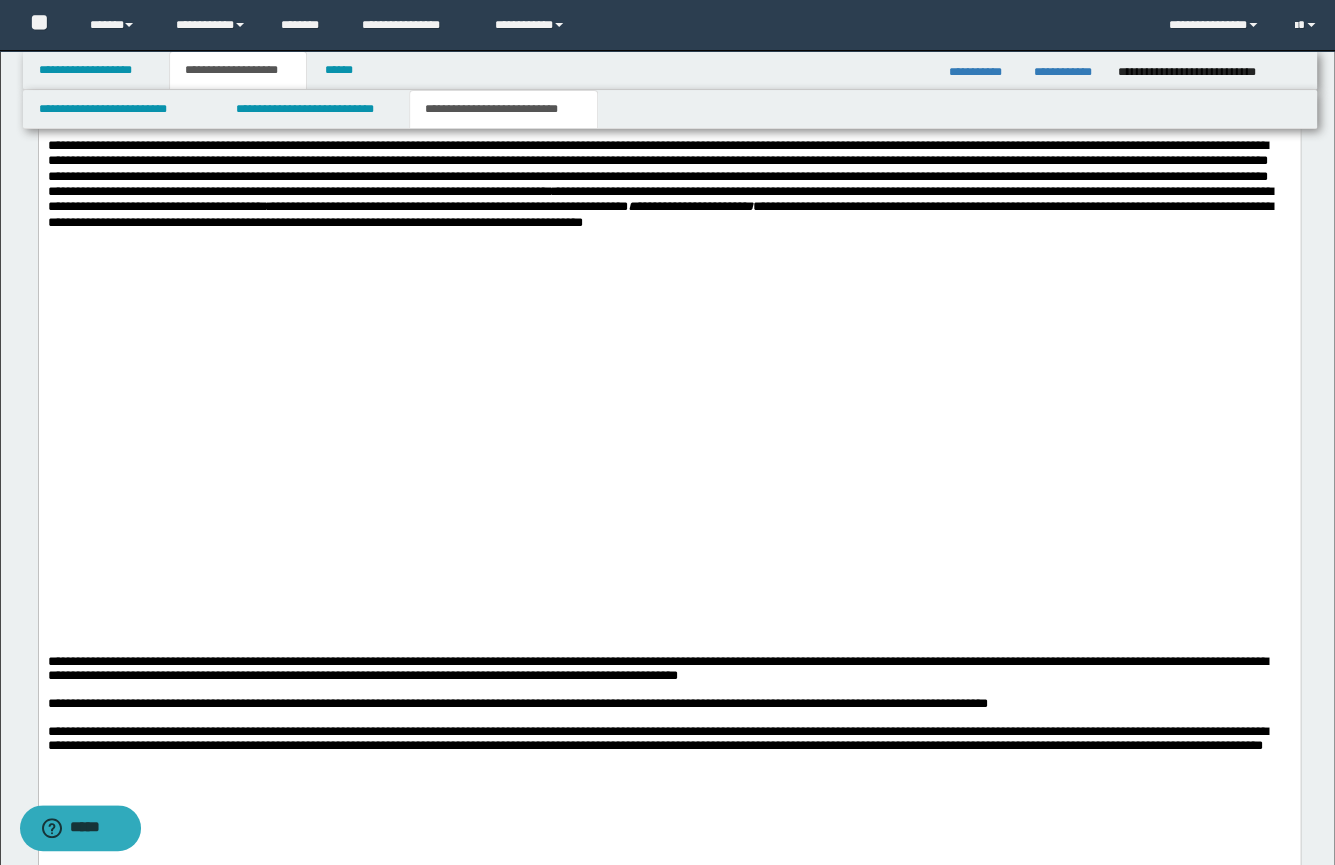 click at bounding box center [668, 619] 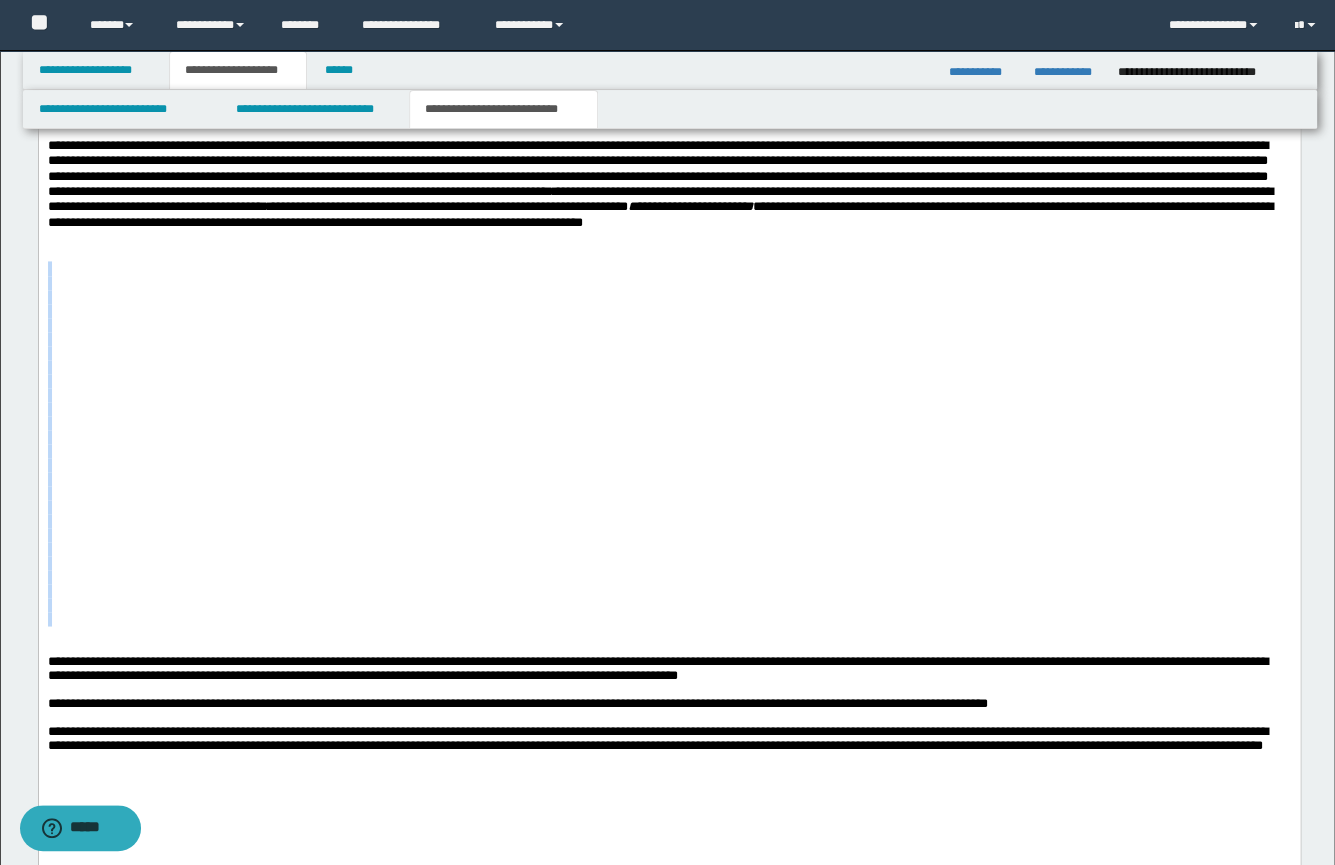 drag, startPoint x: 71, startPoint y: 683, endPoint x: 86, endPoint y: 317, distance: 366.30725 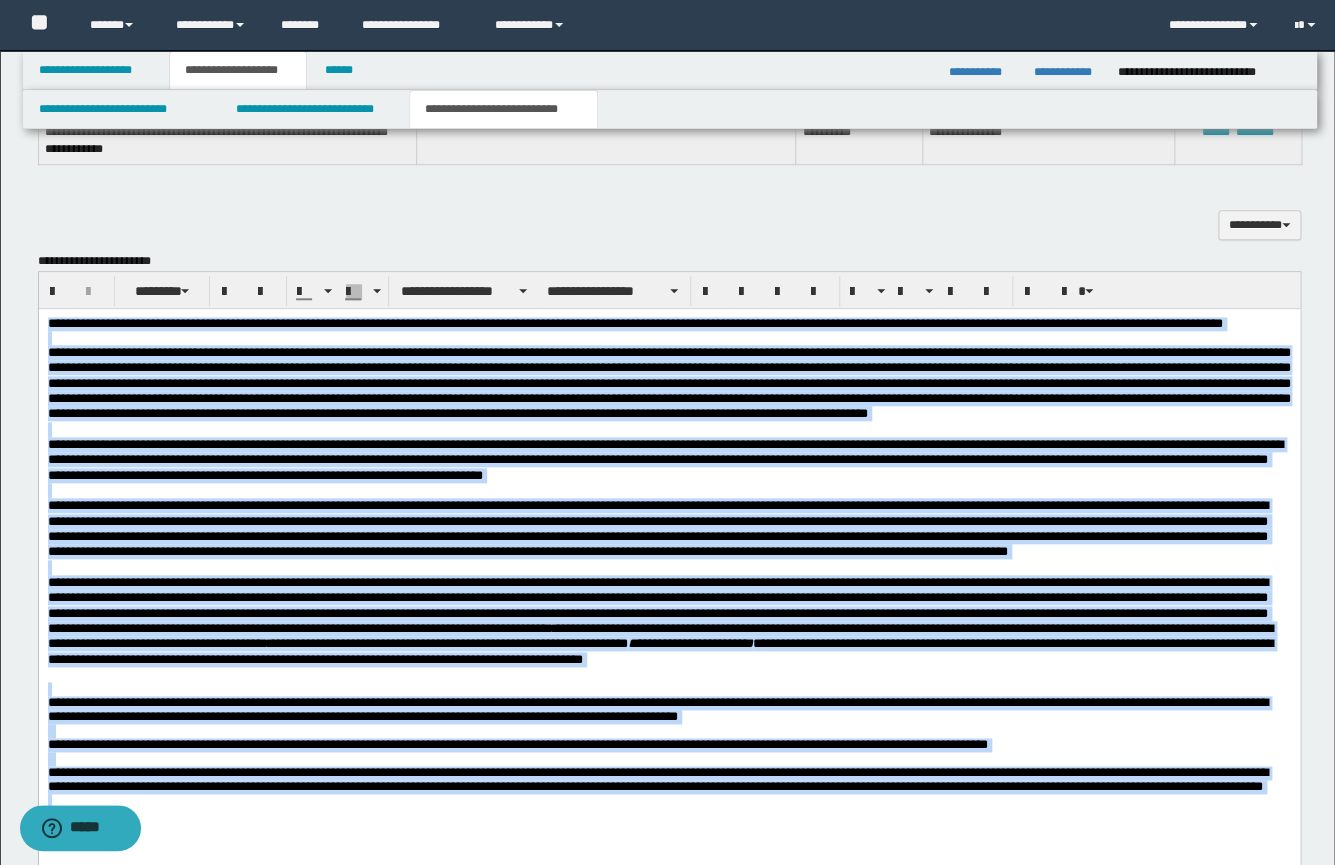 scroll, scrollTop: 532, scrollLeft: 0, axis: vertical 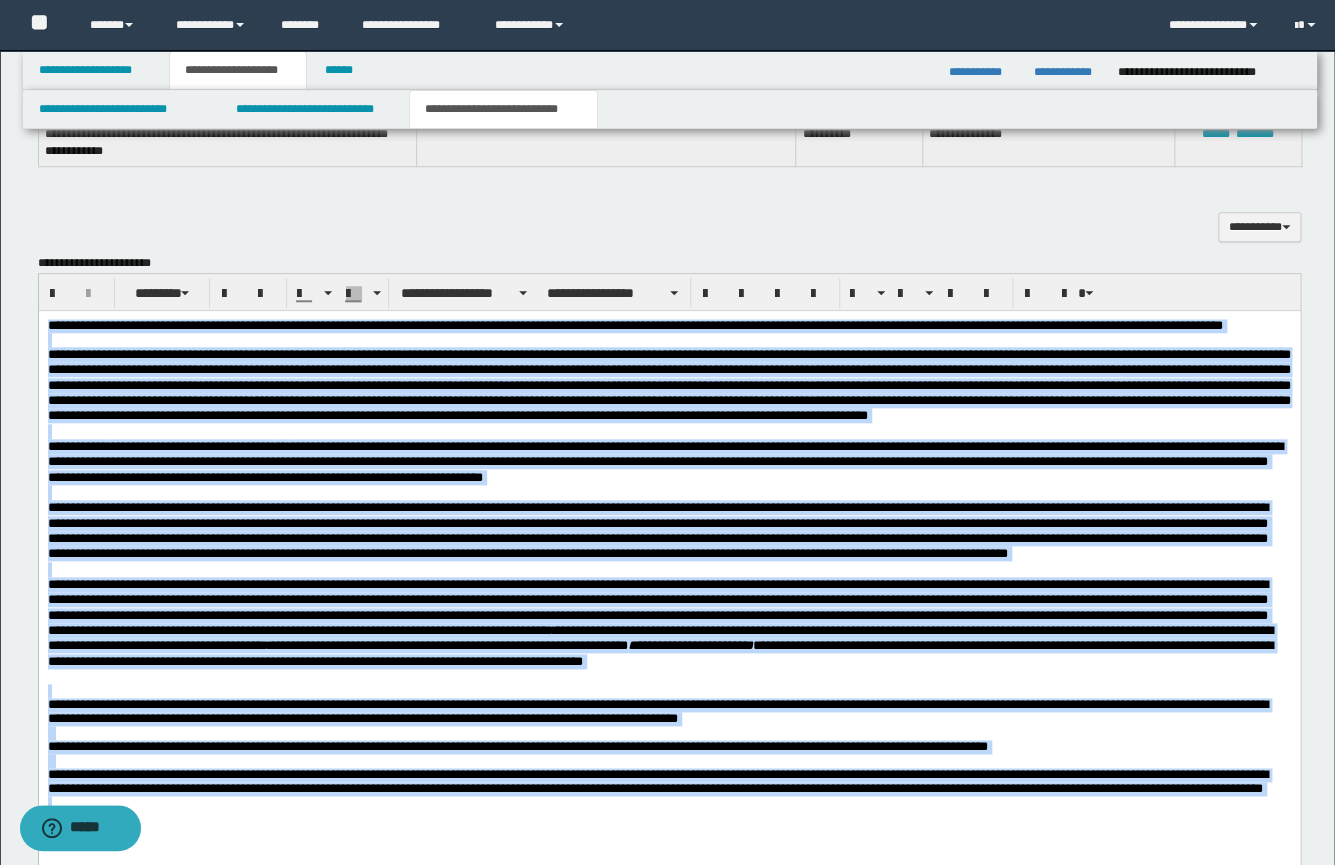 drag, startPoint x: 565, startPoint y: 863, endPoint x: 9, endPoint y: 251, distance: 826.8494 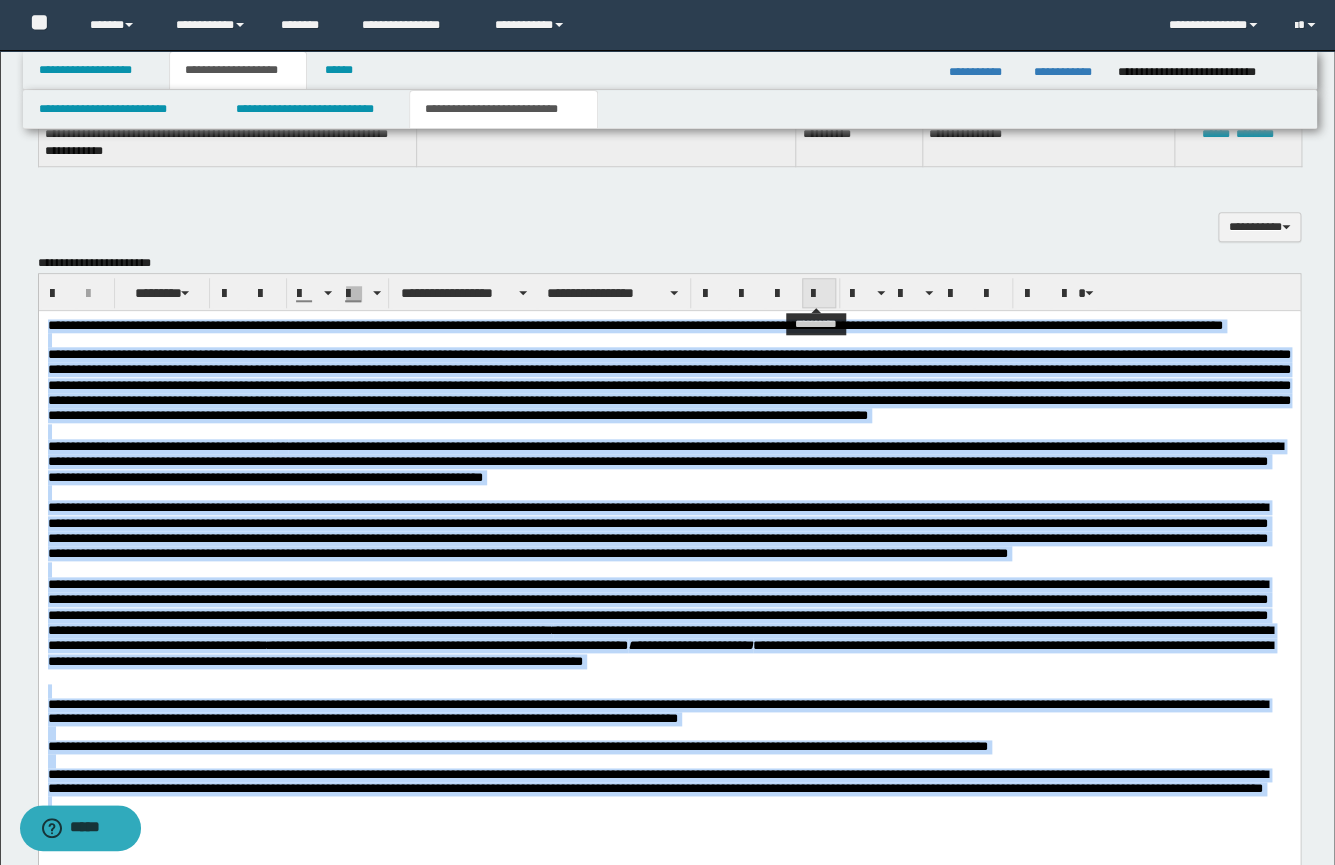 click at bounding box center [819, 294] 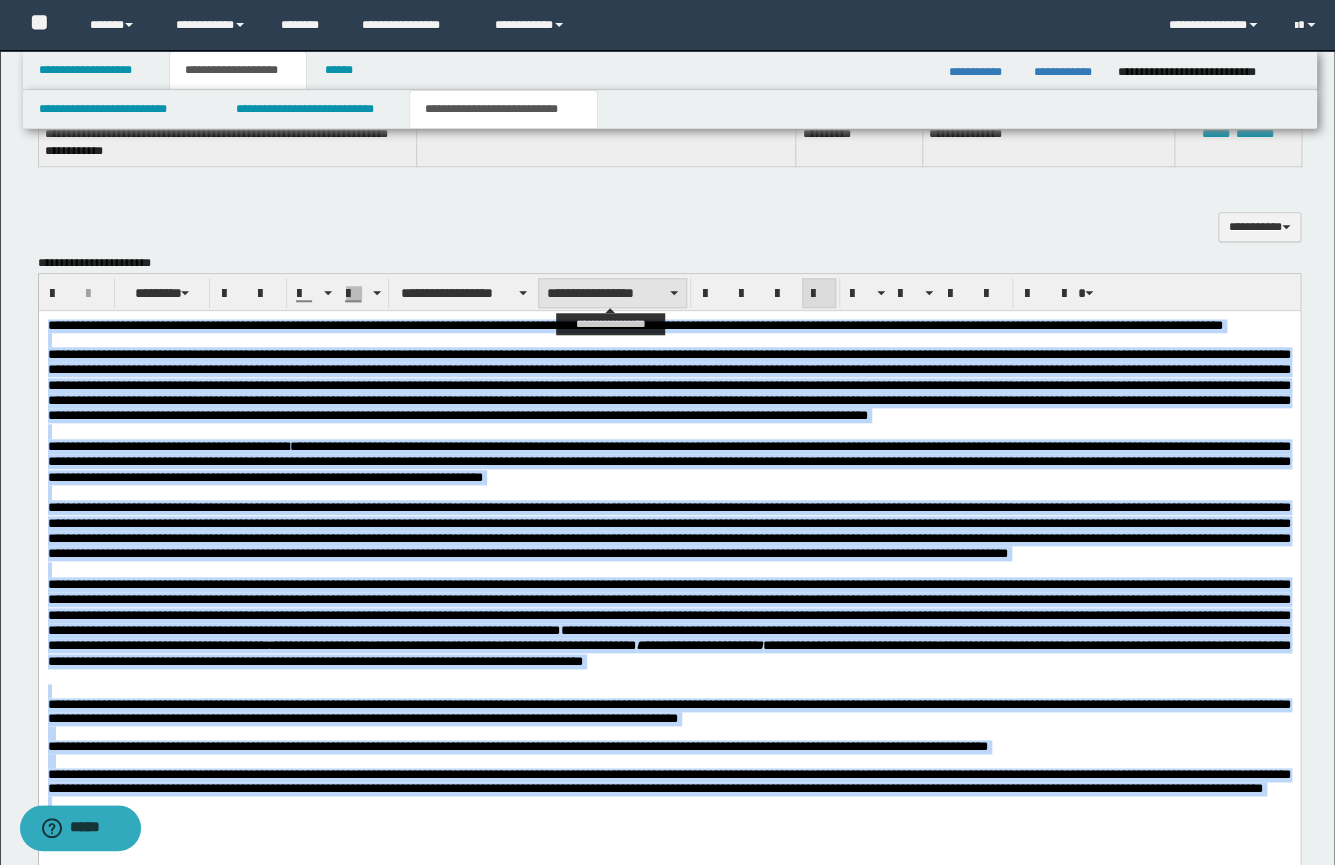 click on "**********" at bounding box center (612, 293) 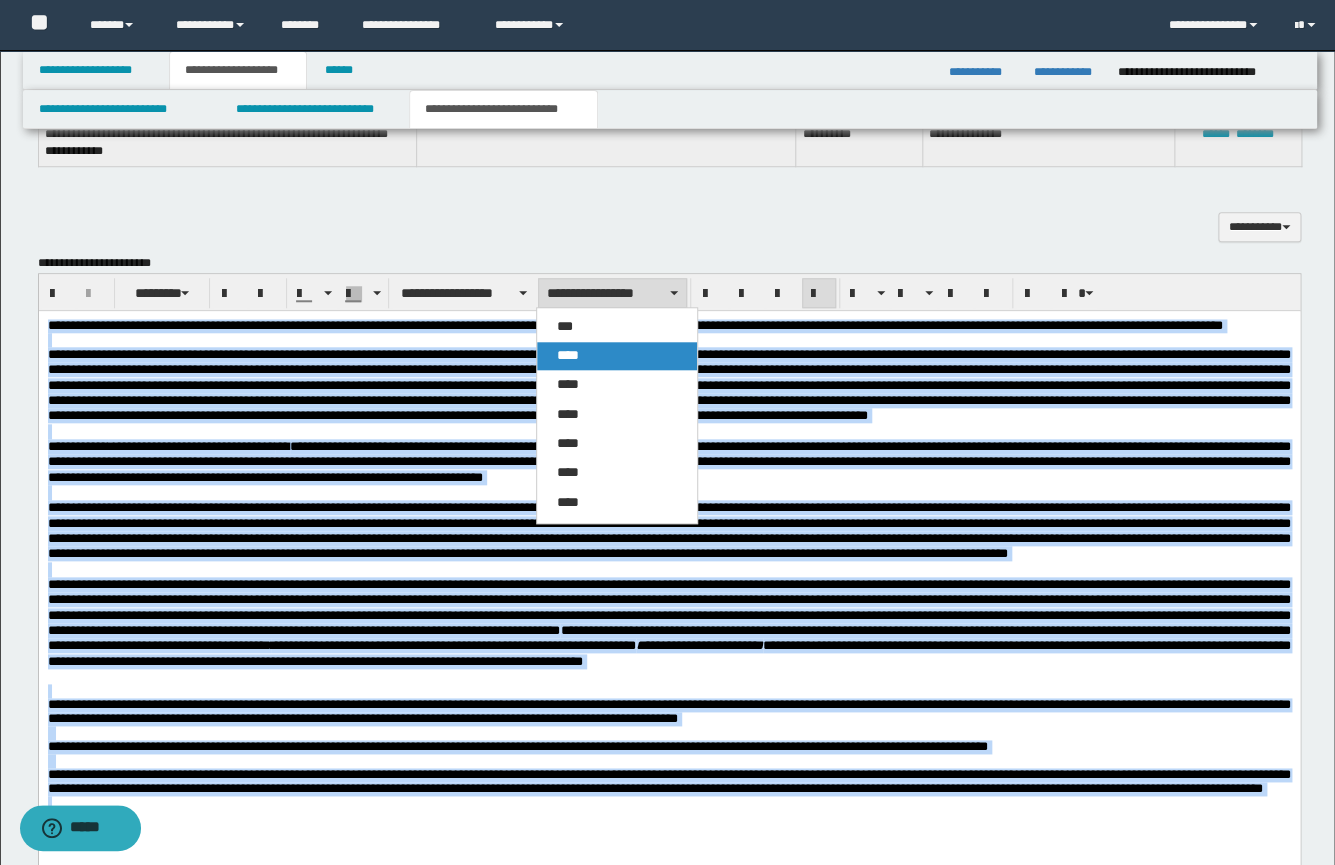 drag, startPoint x: 598, startPoint y: 354, endPoint x: 499, endPoint y: 3, distance: 364.6944 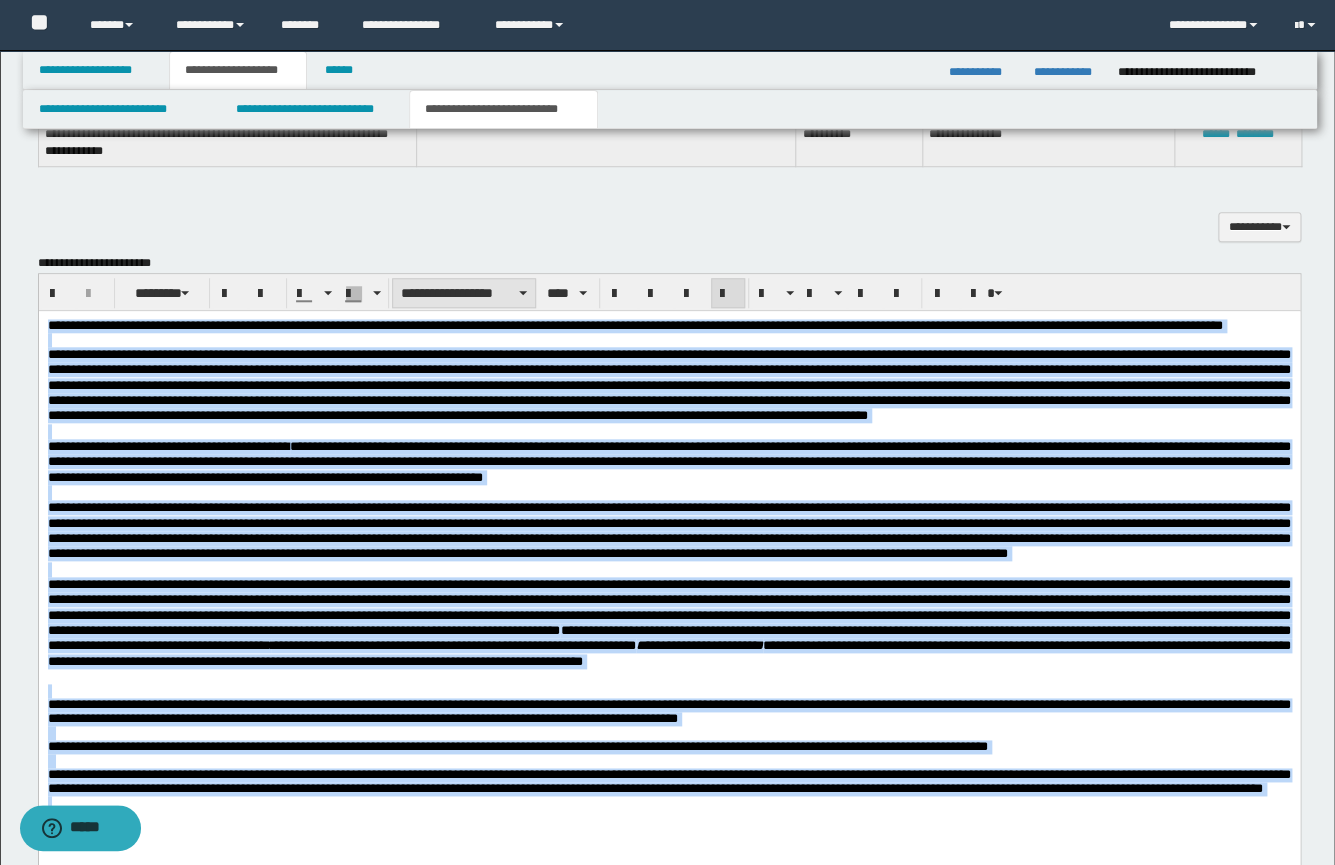click on "**********" at bounding box center (464, 293) 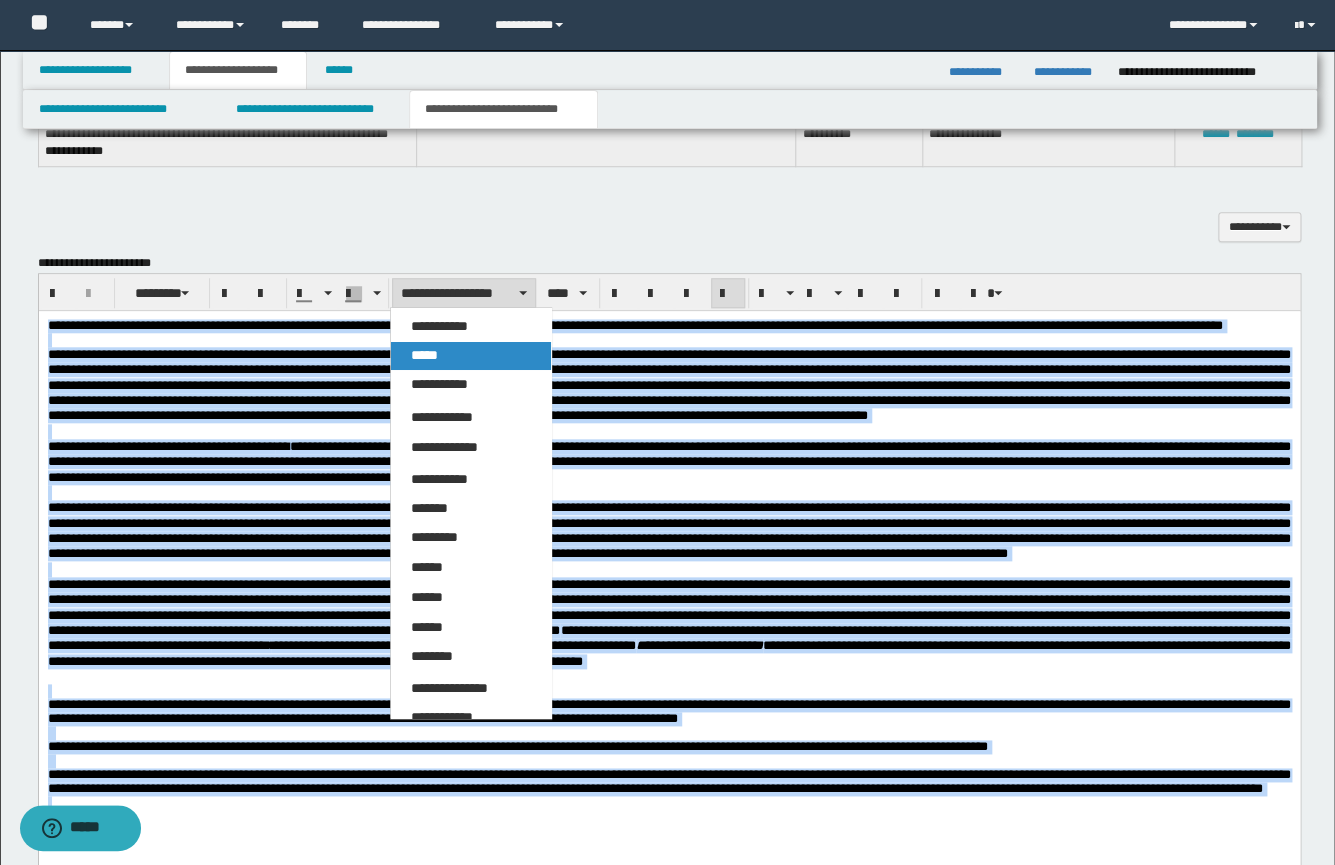 click on "*****" at bounding box center (471, 356) 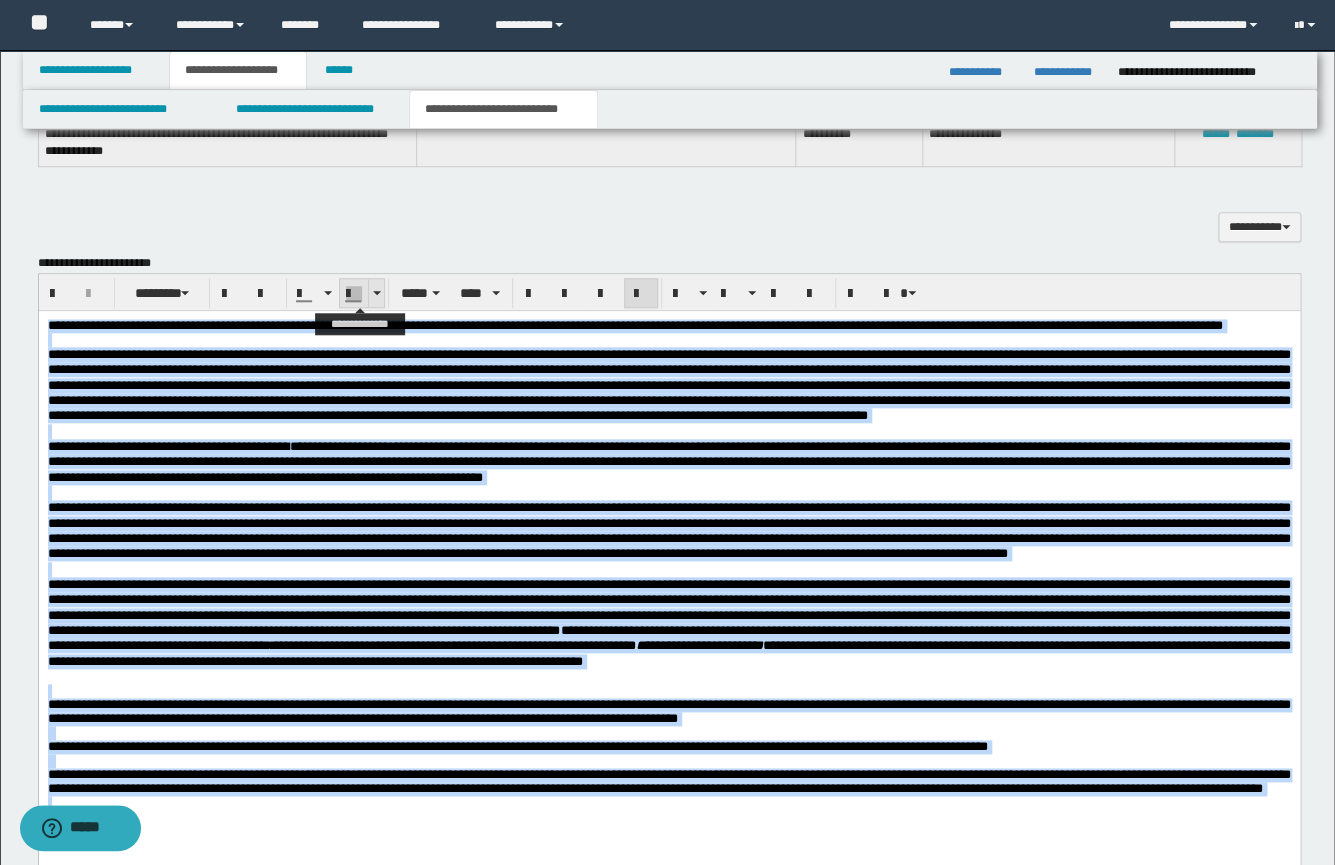 click at bounding box center (376, 293) 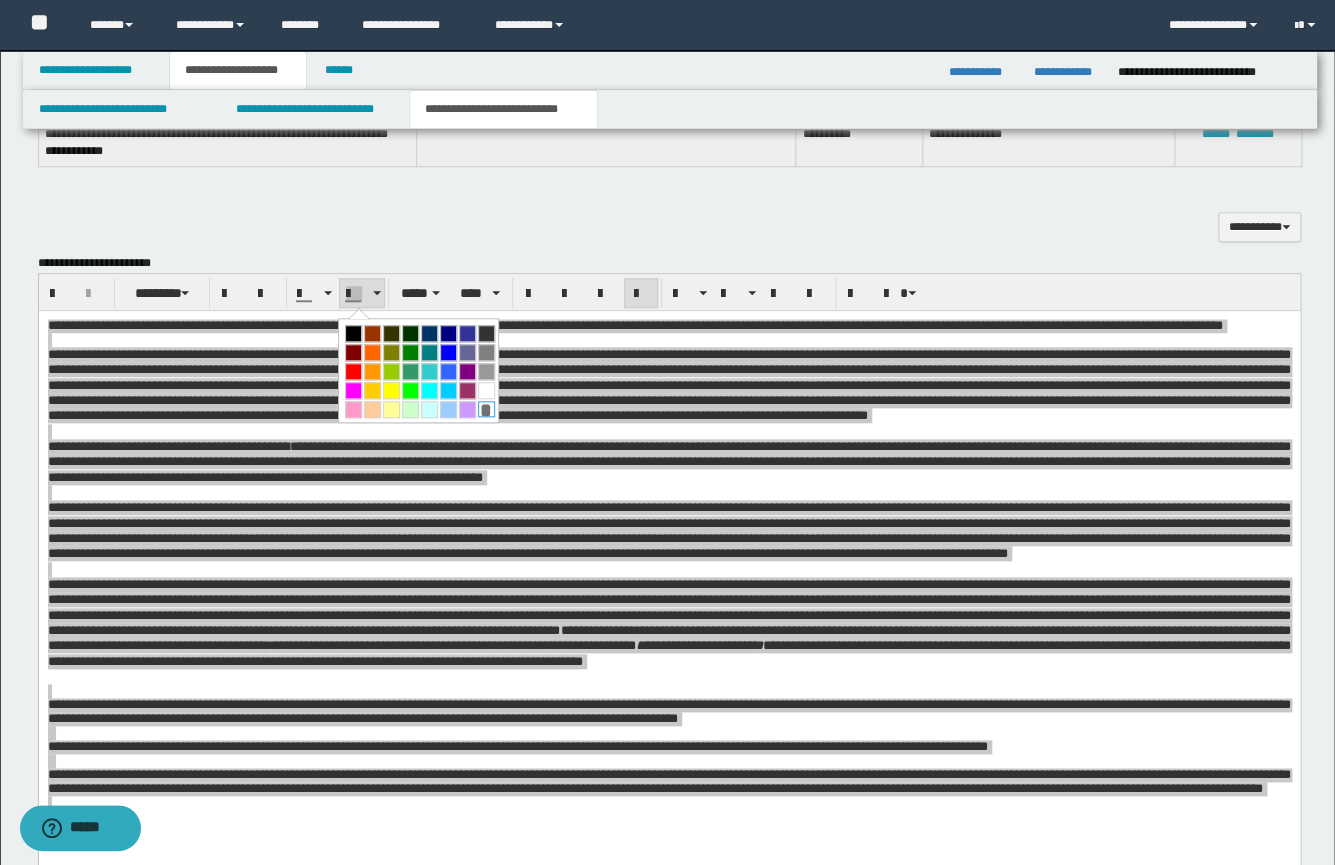 click on "*" at bounding box center (486, 409) 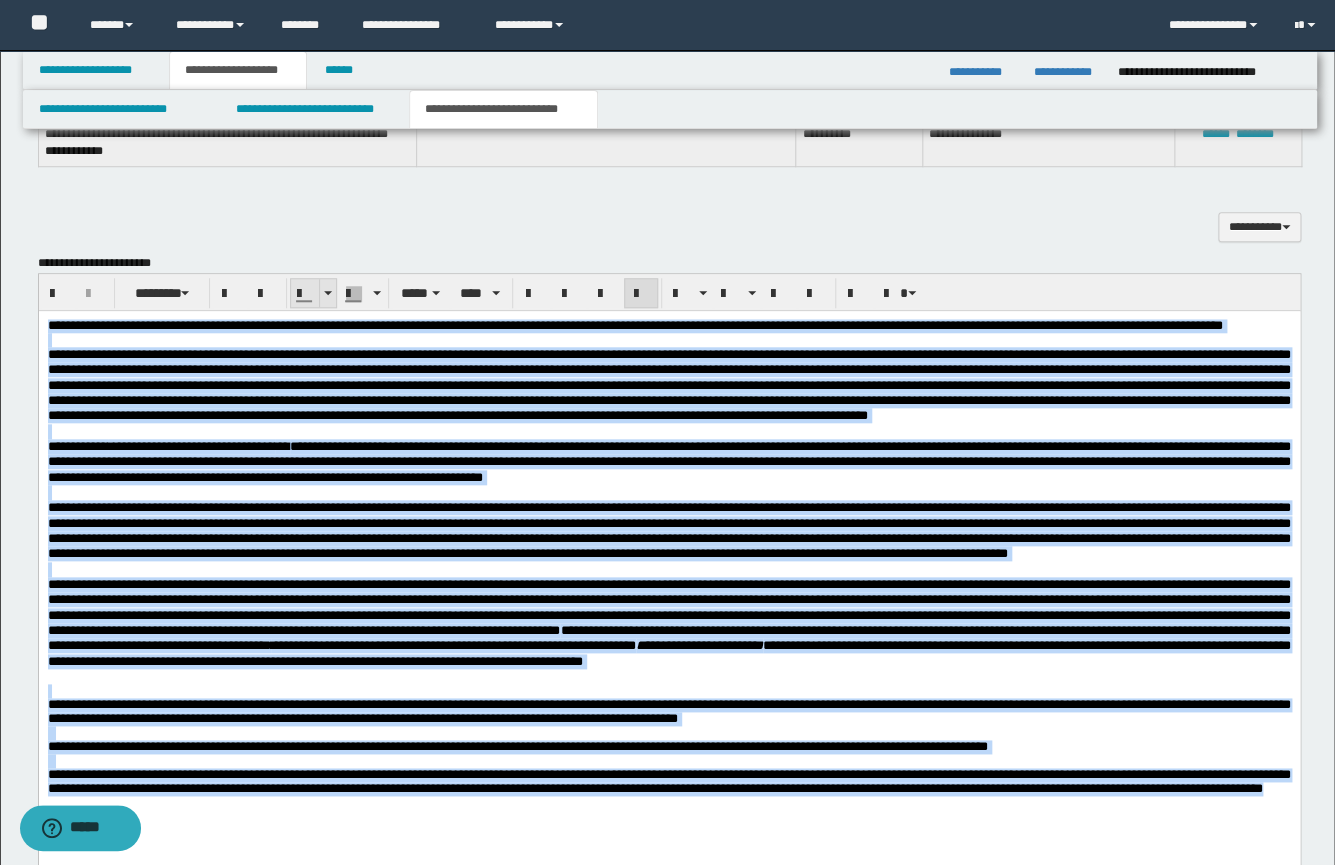 click at bounding box center [328, 293] 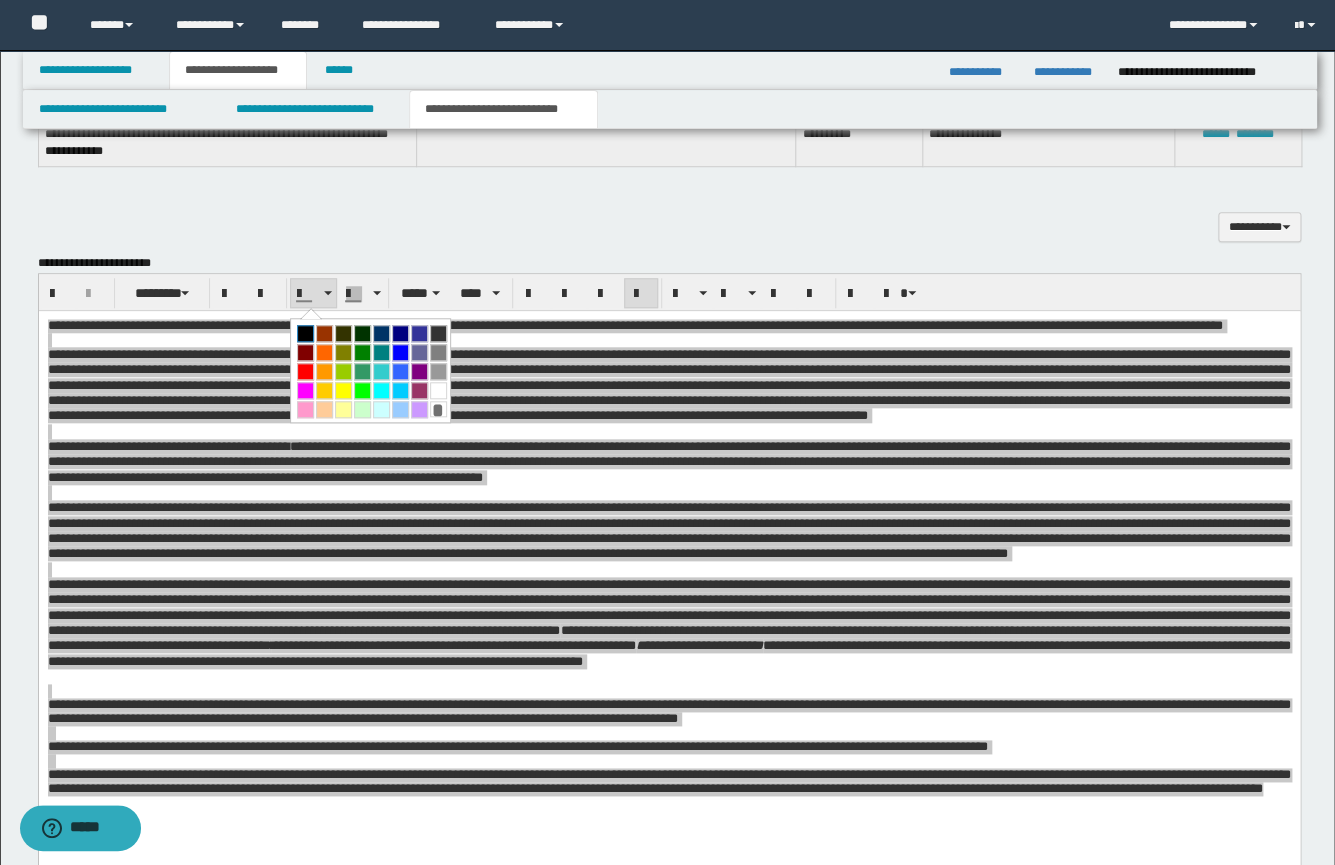 click at bounding box center (305, 333) 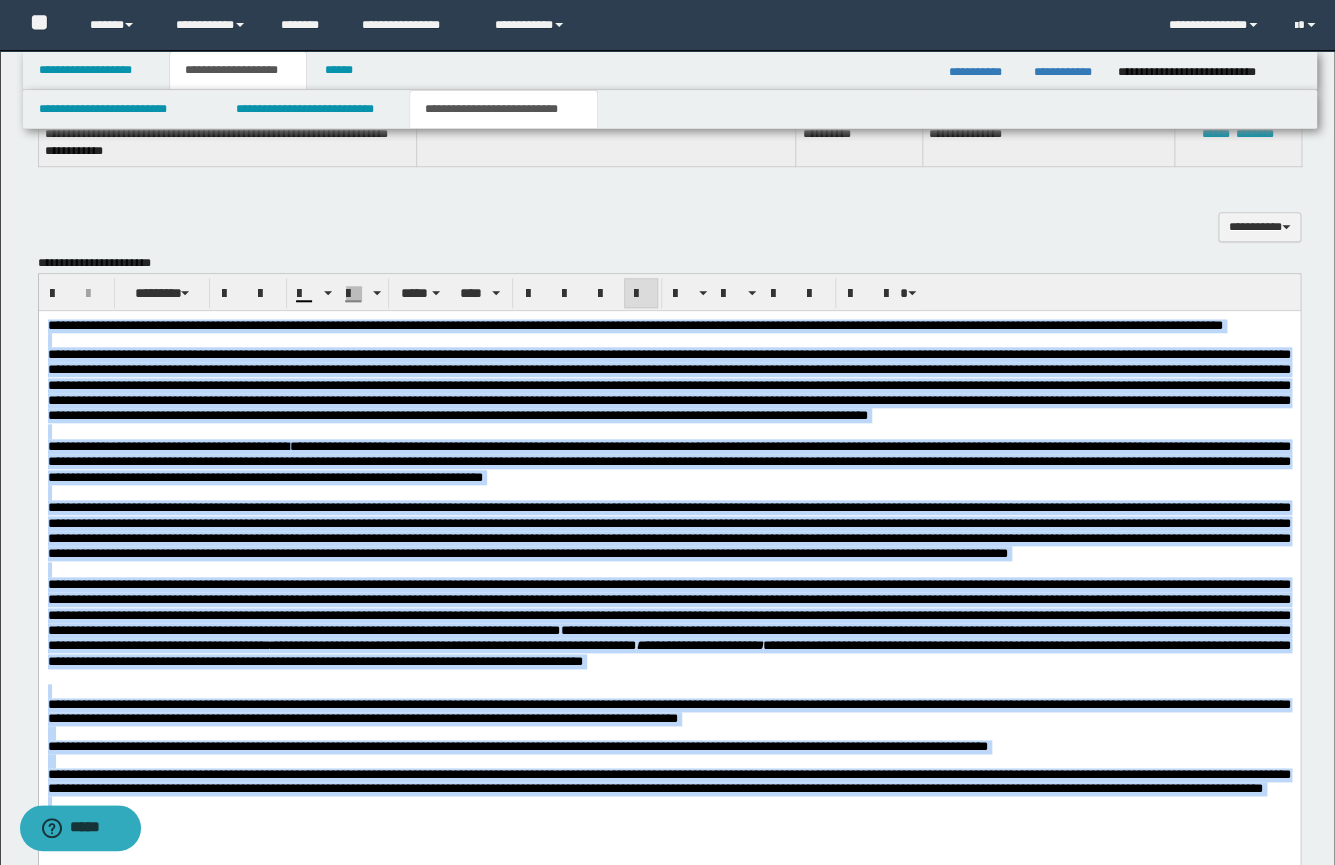 click at bounding box center [668, 385] 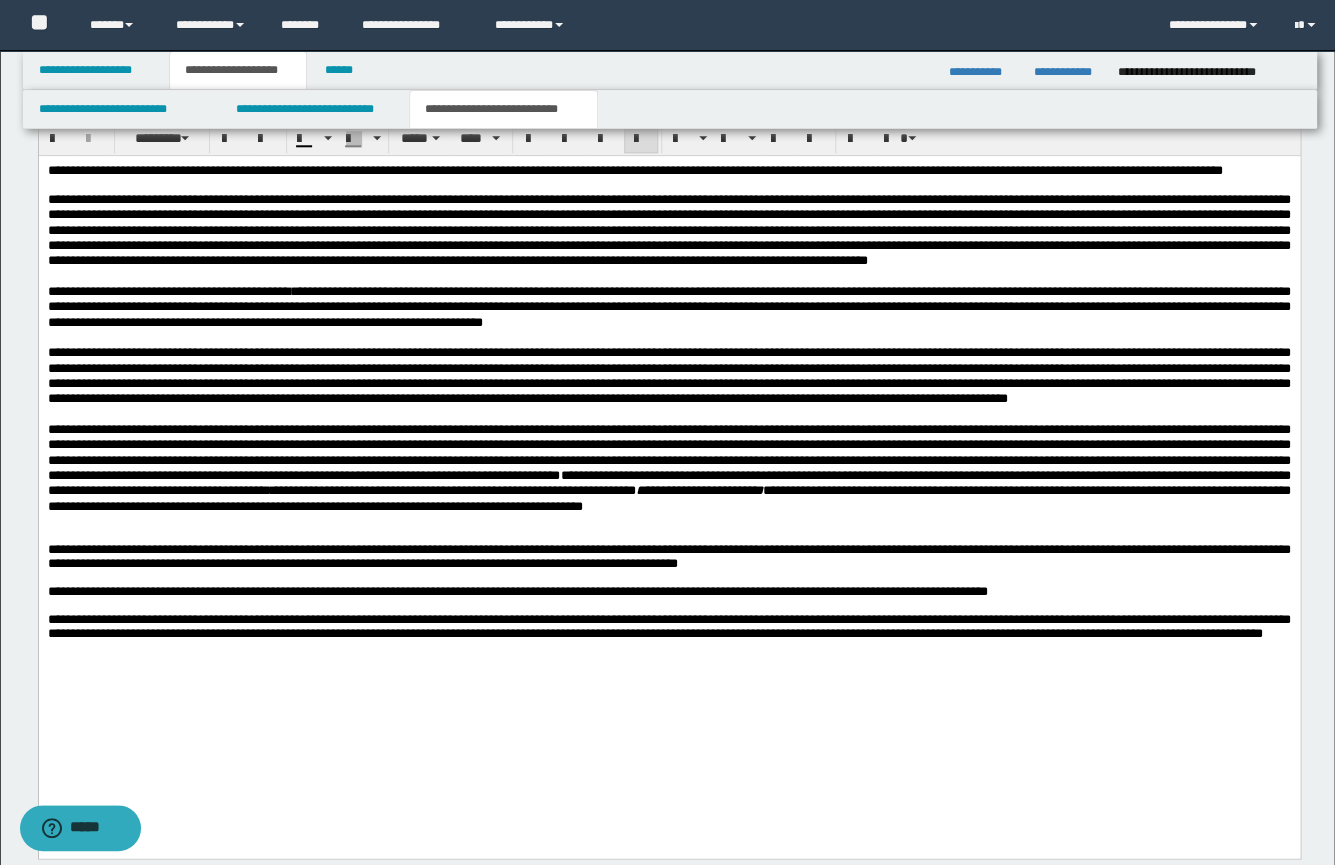scroll, scrollTop: 693, scrollLeft: 0, axis: vertical 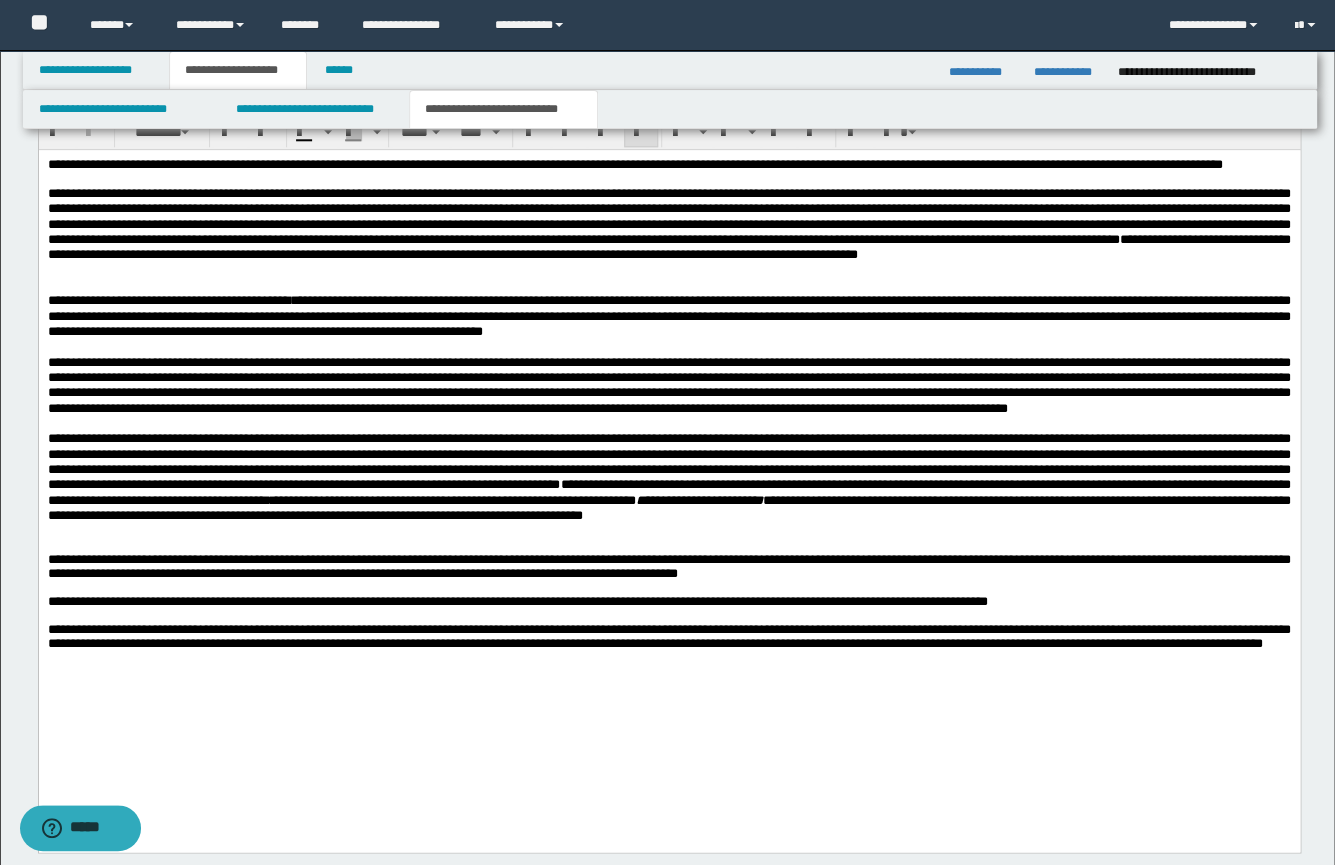 click on "**********" at bounding box center [668, 477] 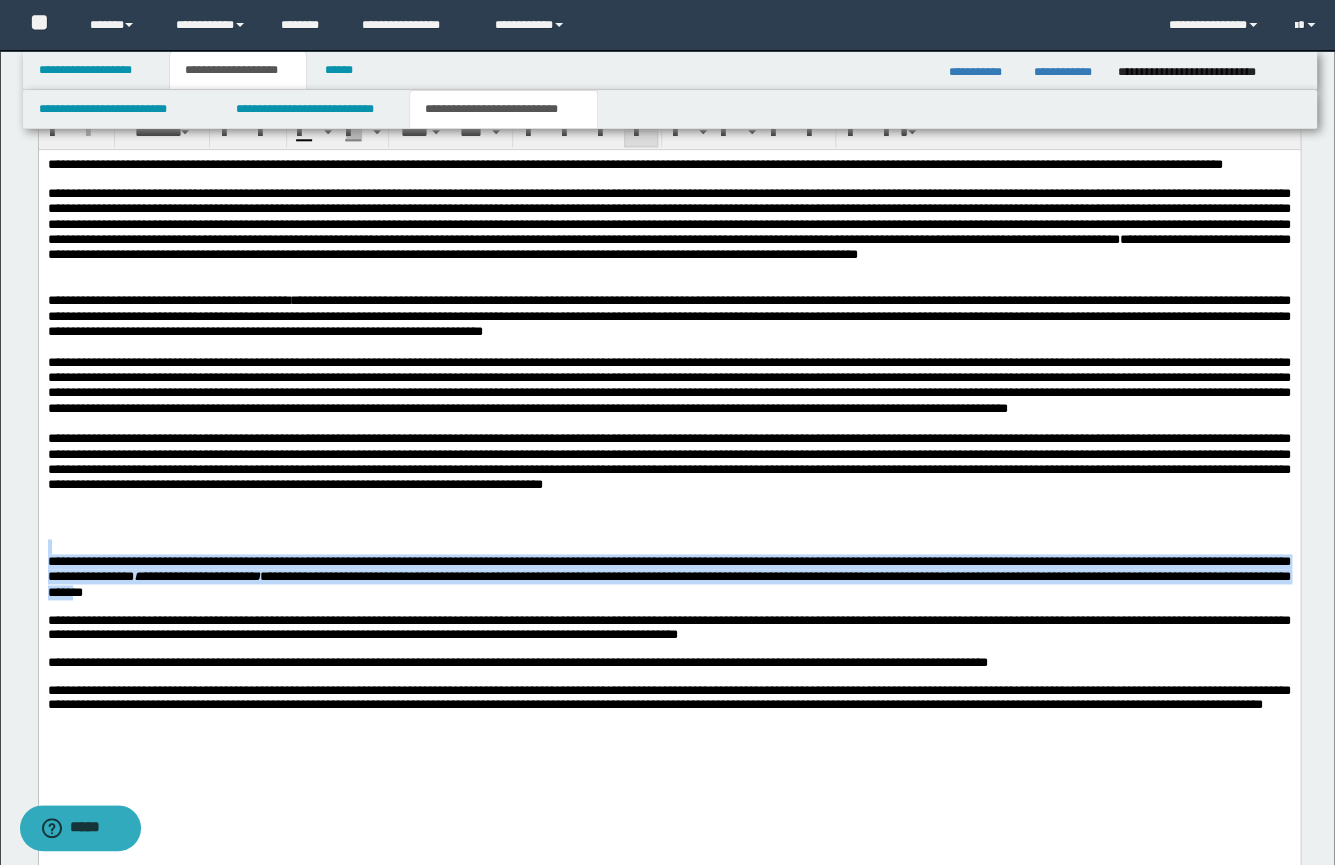 drag, startPoint x: 482, startPoint y: 609, endPoint x: 28, endPoint y: 574, distance: 455.3471 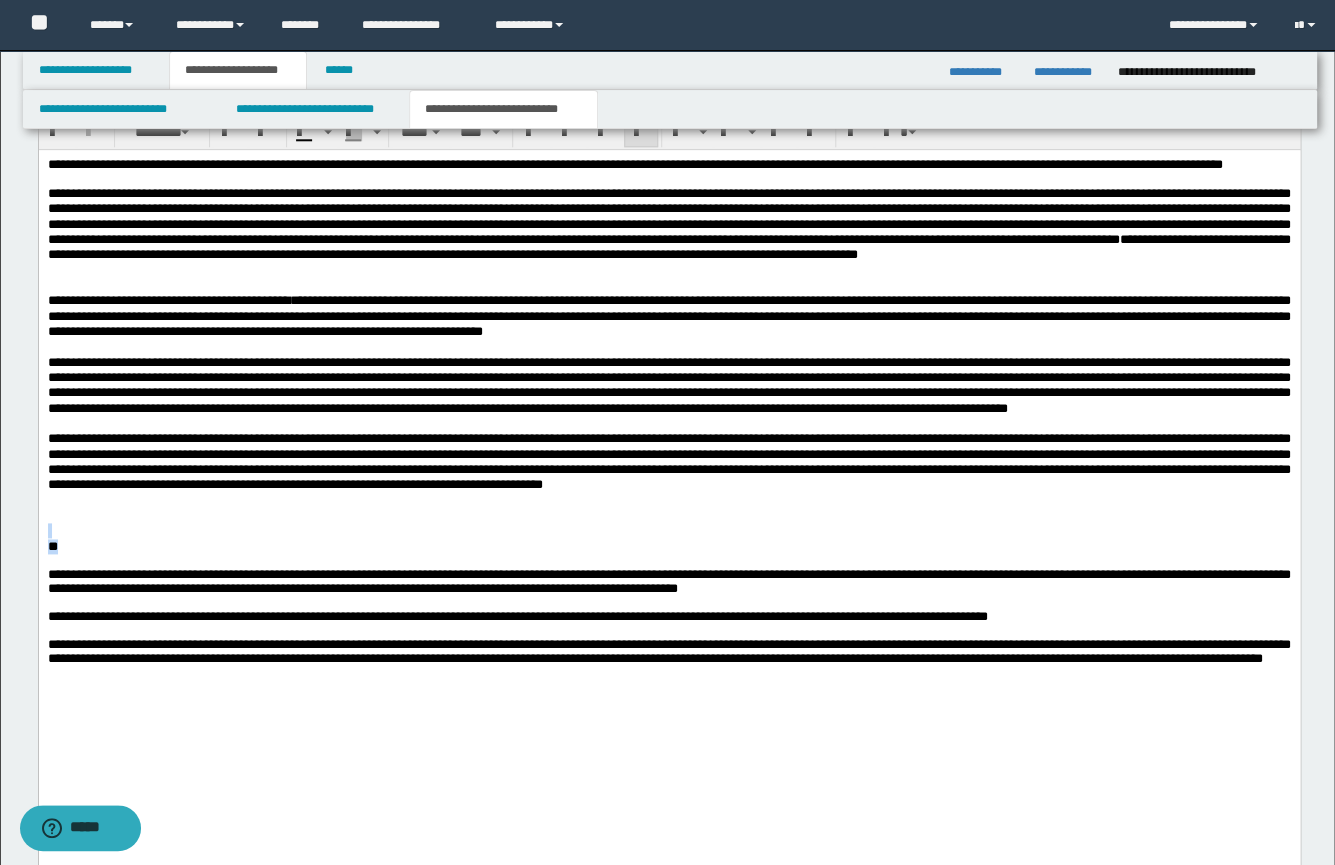 drag, startPoint x: 68, startPoint y: 574, endPoint x: 28, endPoint y: 567, distance: 40.60788 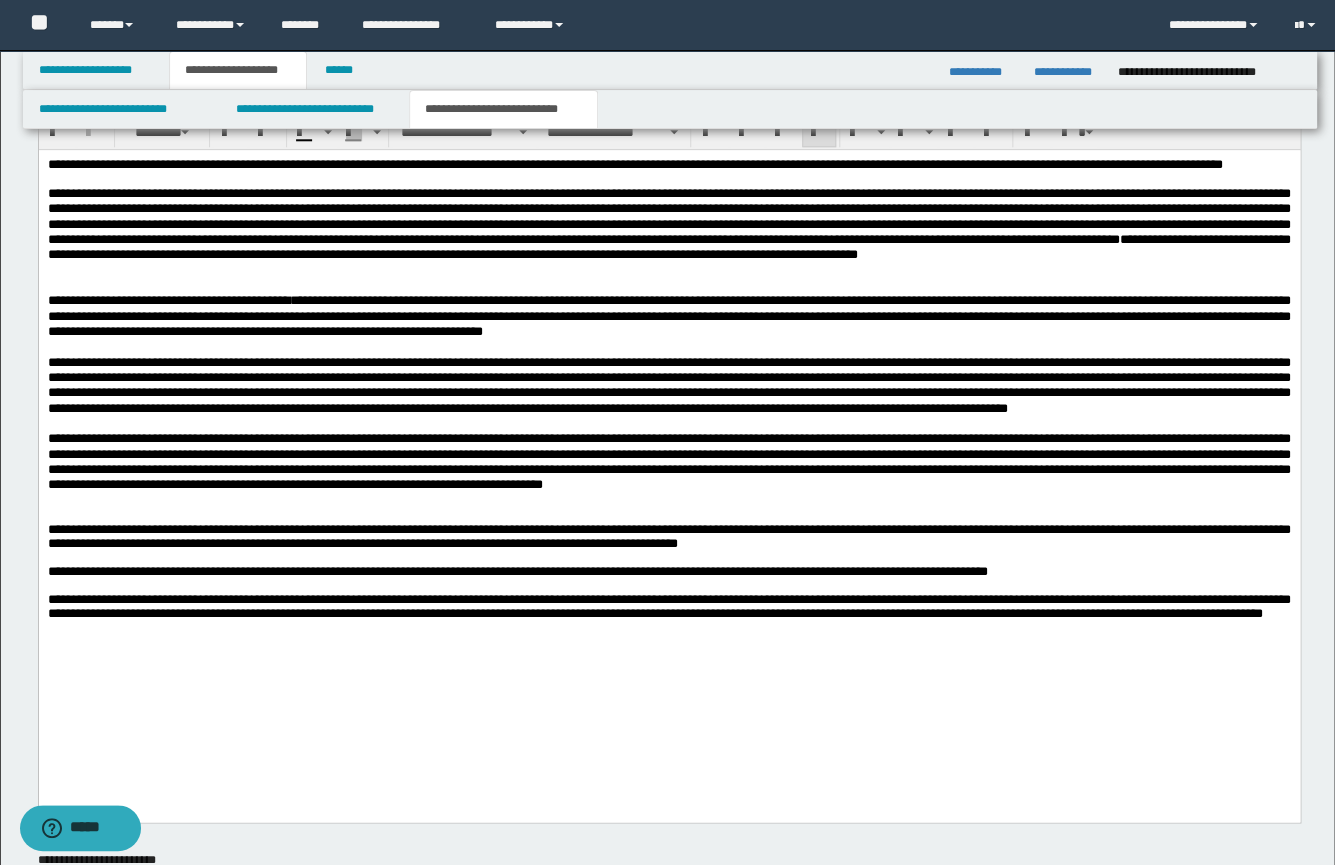 click on "**********" at bounding box center [668, 537] 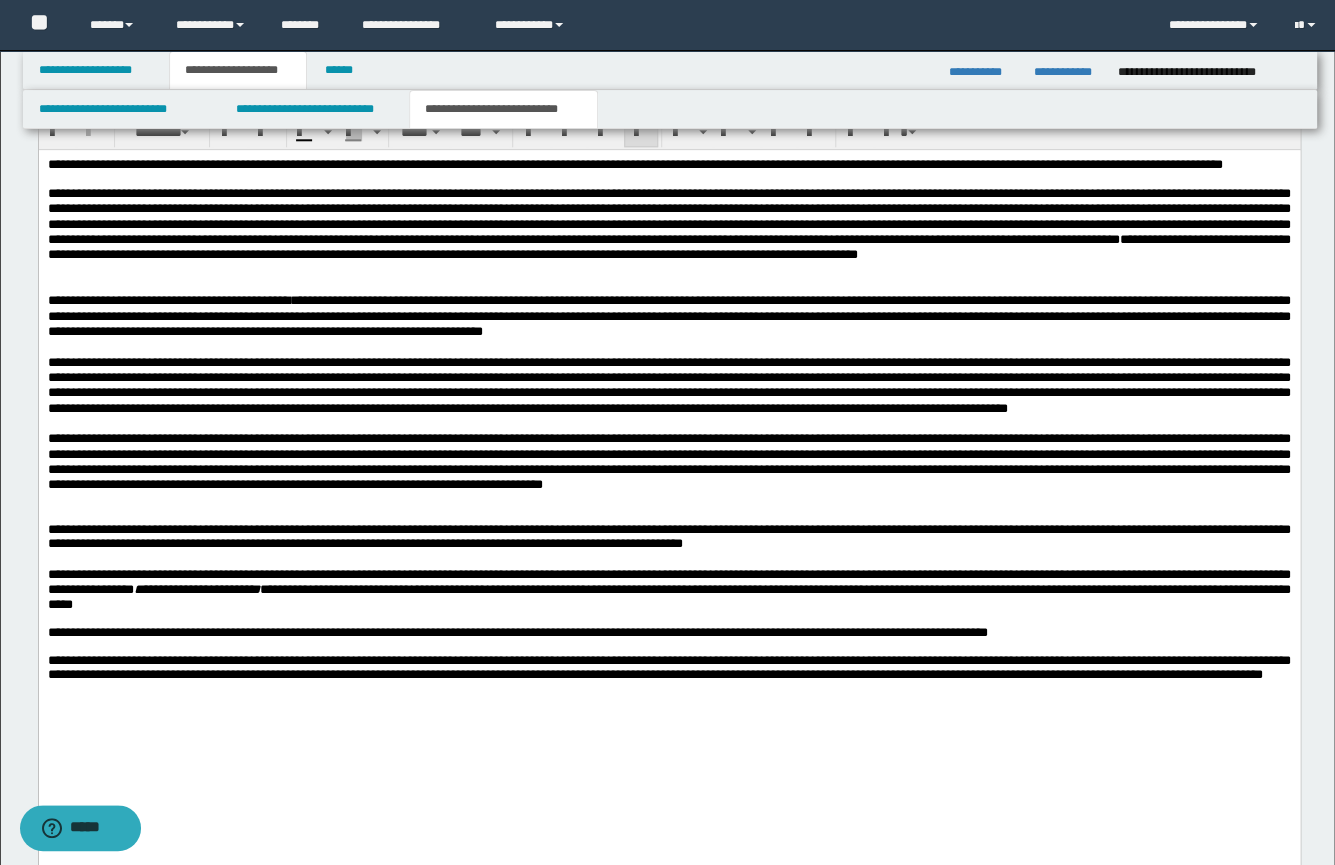 click on "**********" at bounding box center (668, 590) 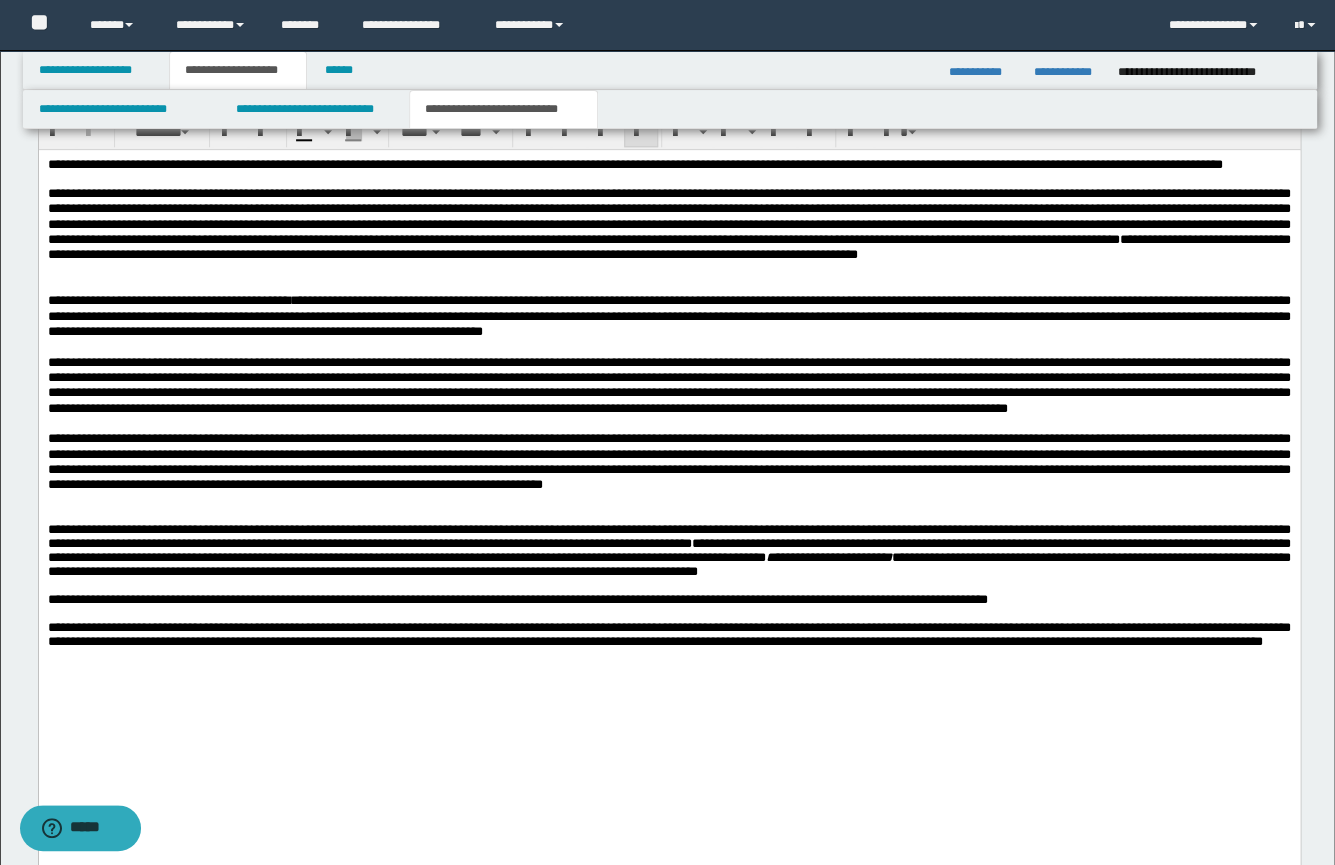 click at bounding box center [668, 656] 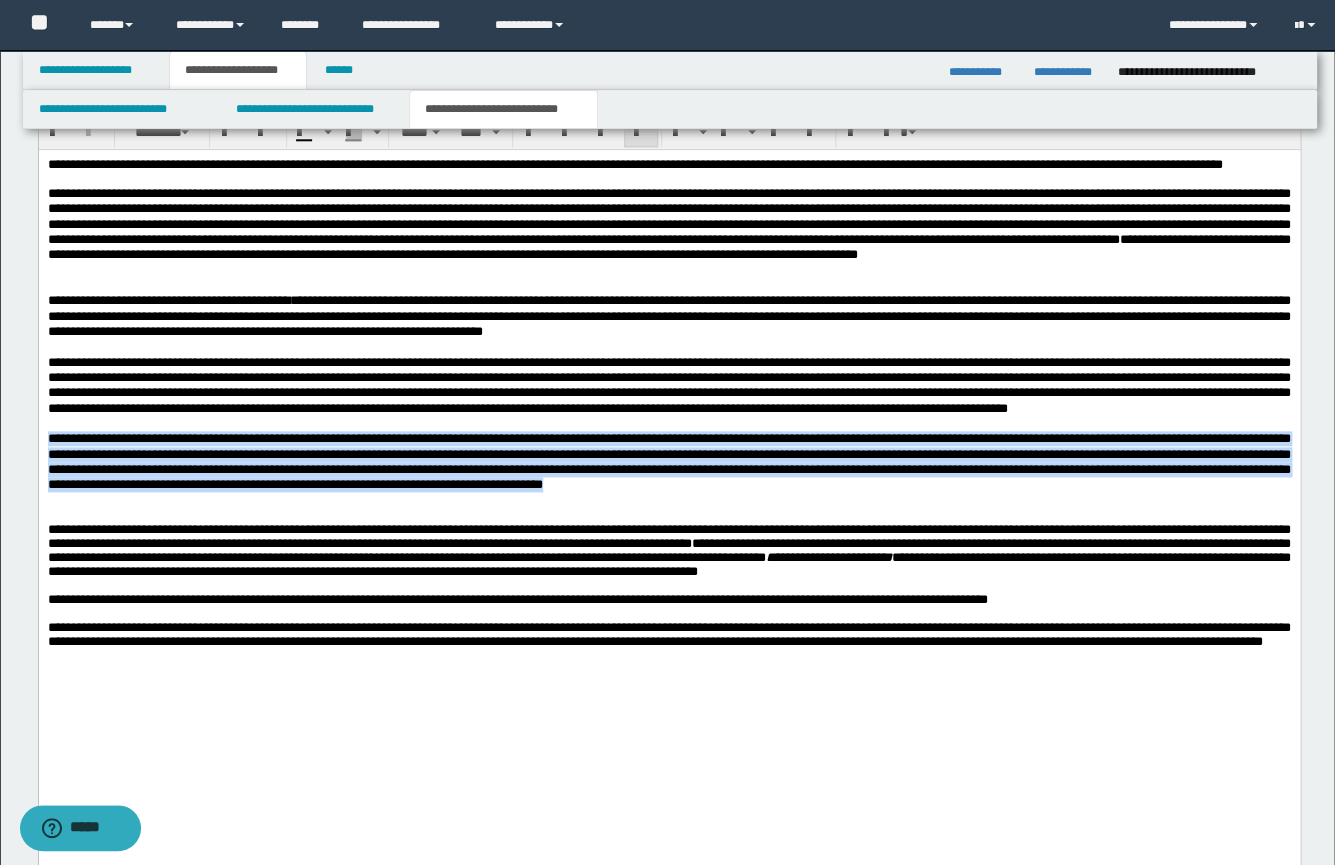 drag, startPoint x: 127, startPoint y: 532, endPoint x: 68, endPoint y: 621, distance: 106.78015 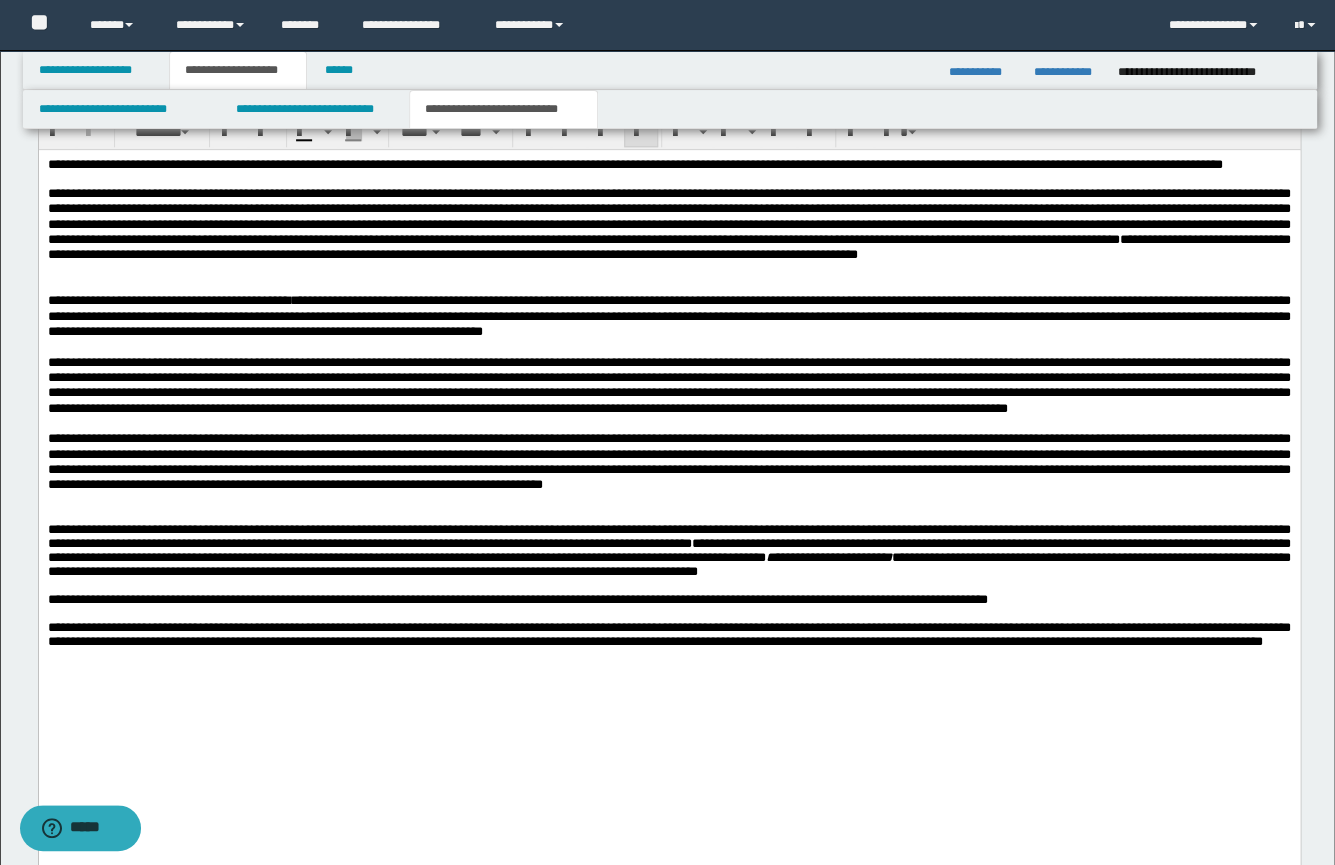 click on "**********" at bounding box center [668, 461] 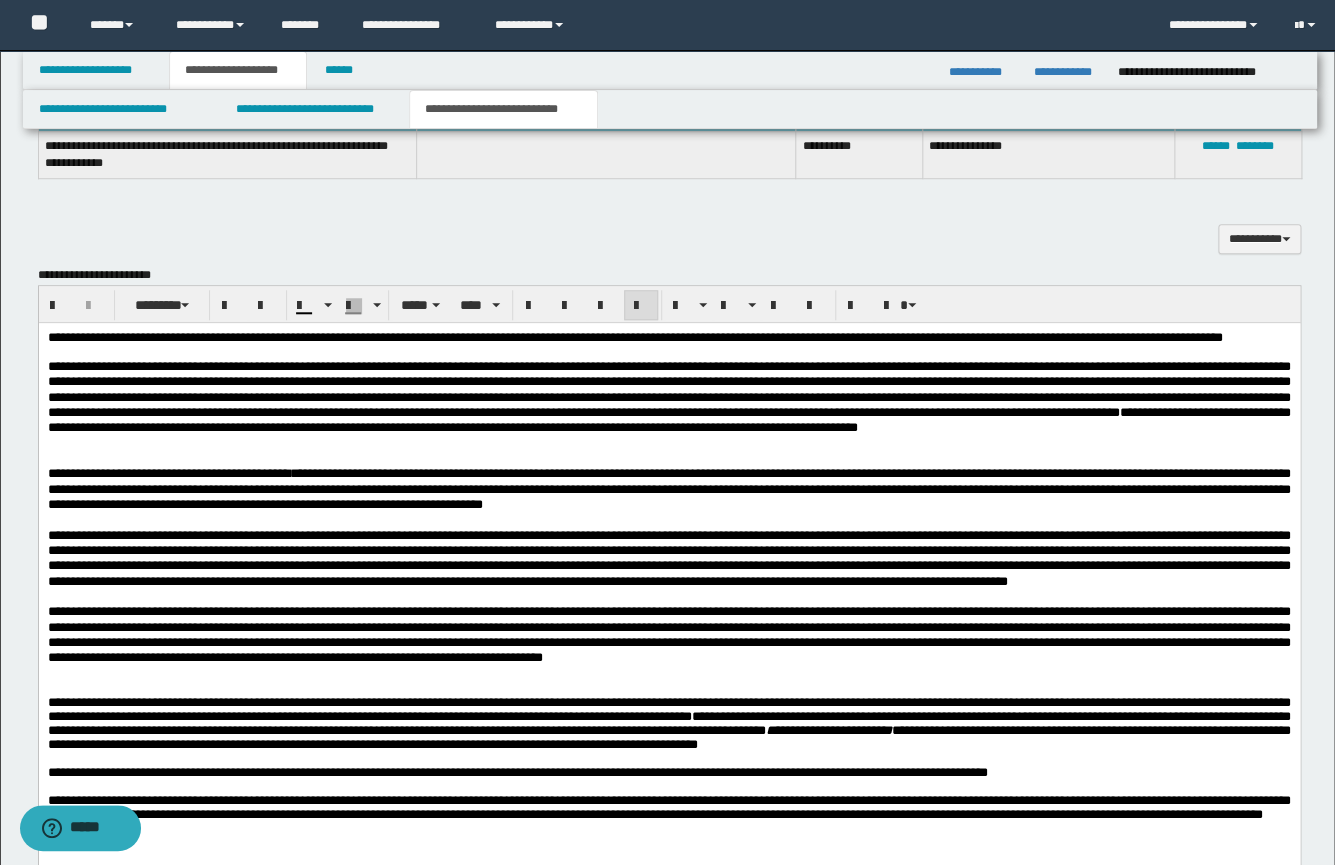 scroll, scrollTop: 312, scrollLeft: 0, axis: vertical 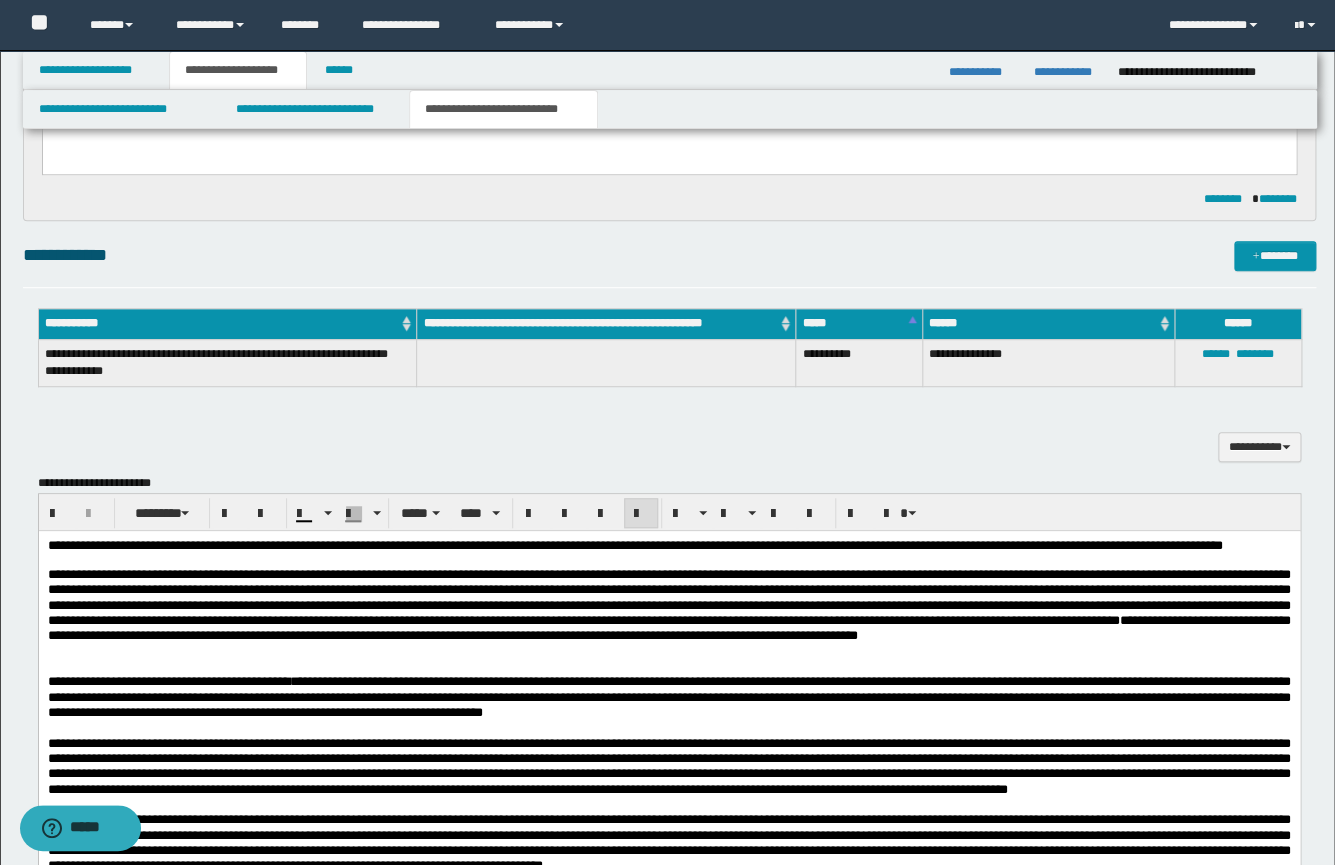 click on "**********" at bounding box center (227, 362) 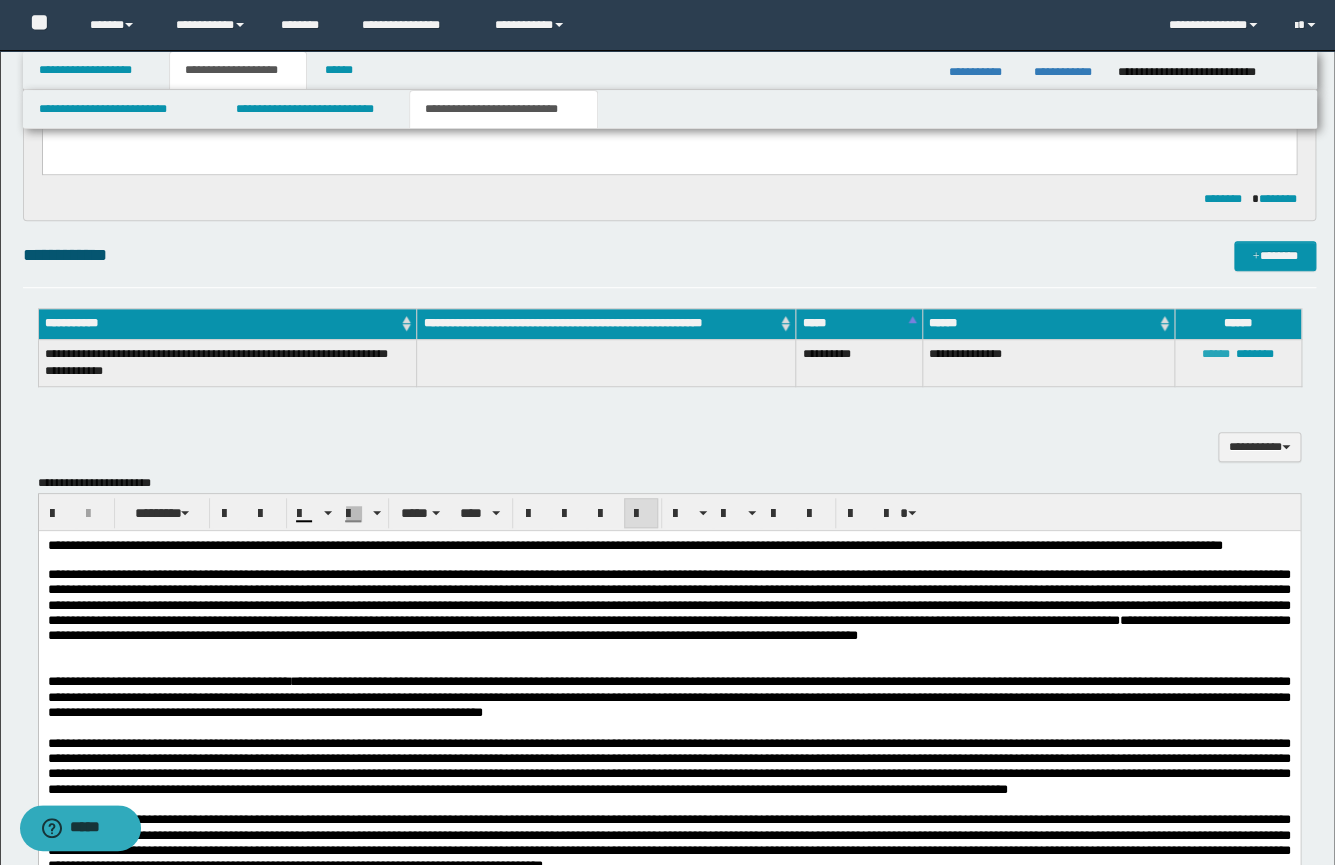 click on "******" at bounding box center [1216, 354] 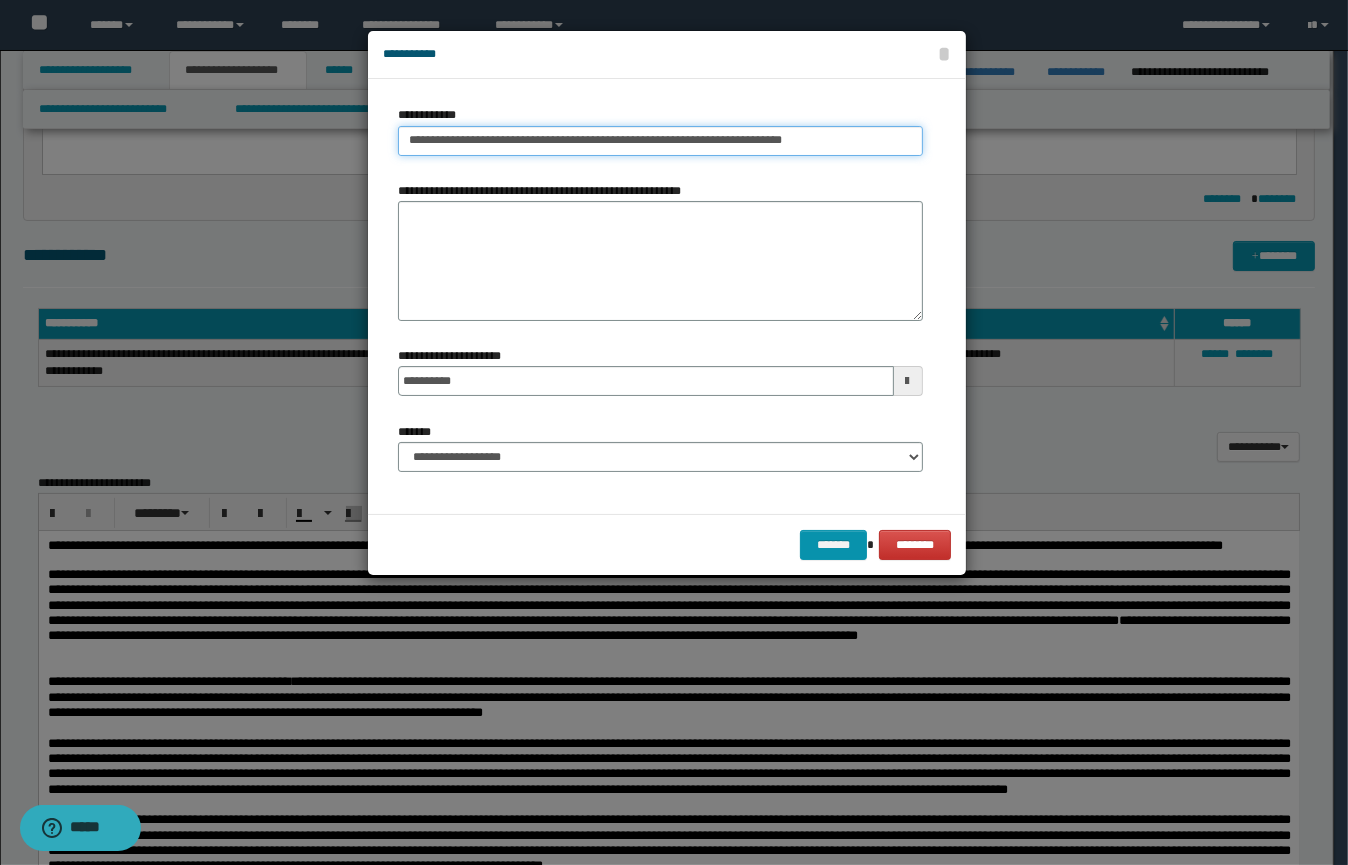 type on "**********" 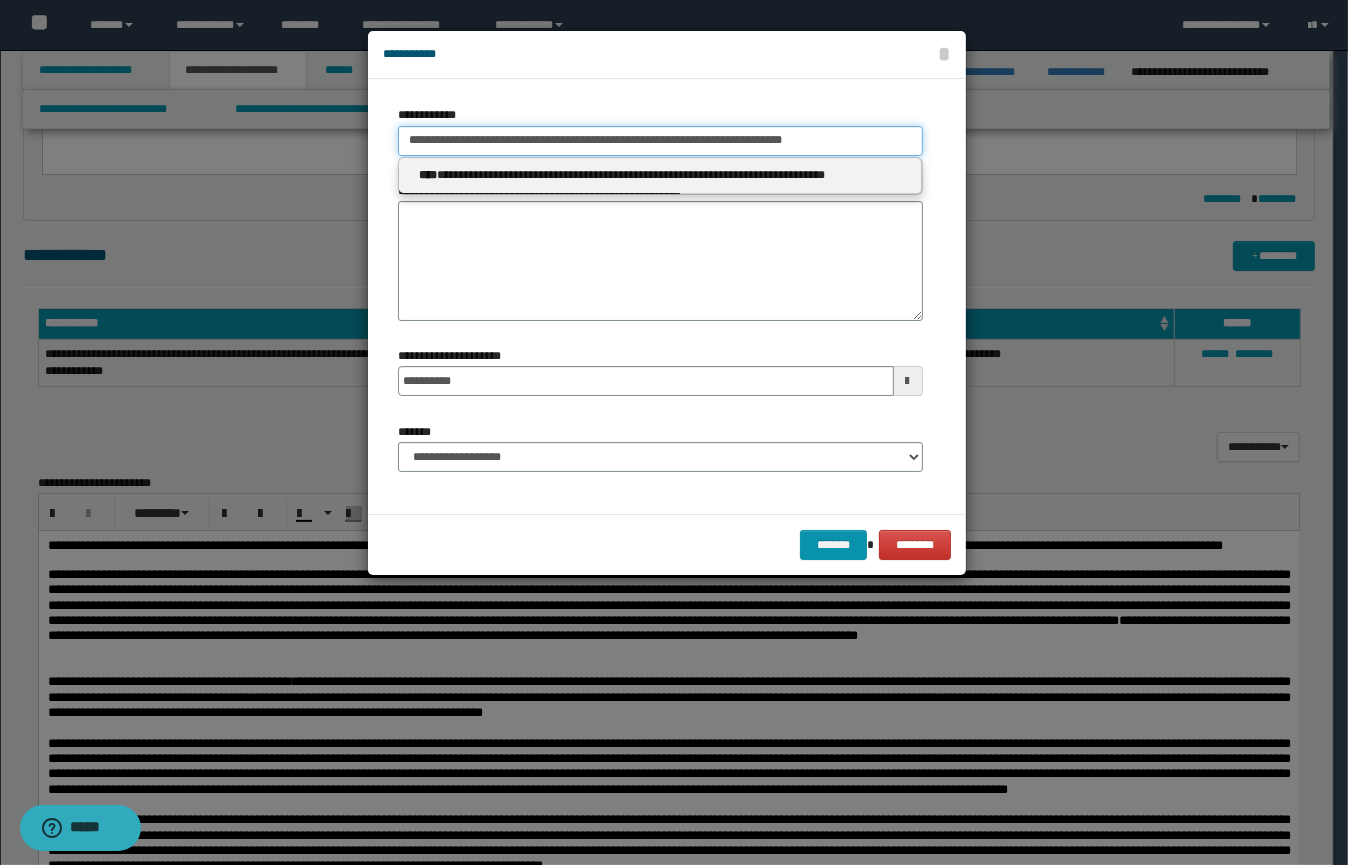 drag, startPoint x: 841, startPoint y: 143, endPoint x: 303, endPoint y: 125, distance: 538.301 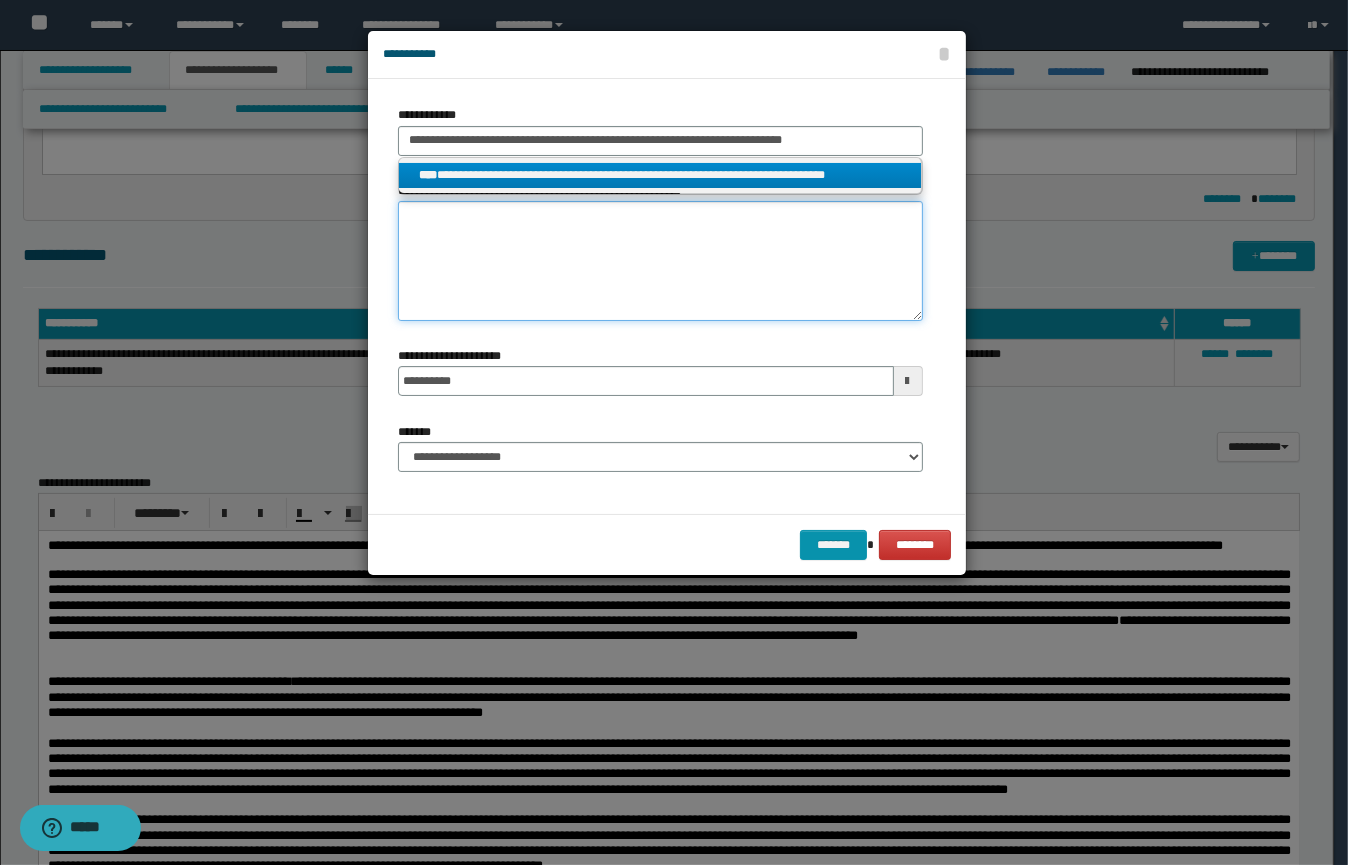 type 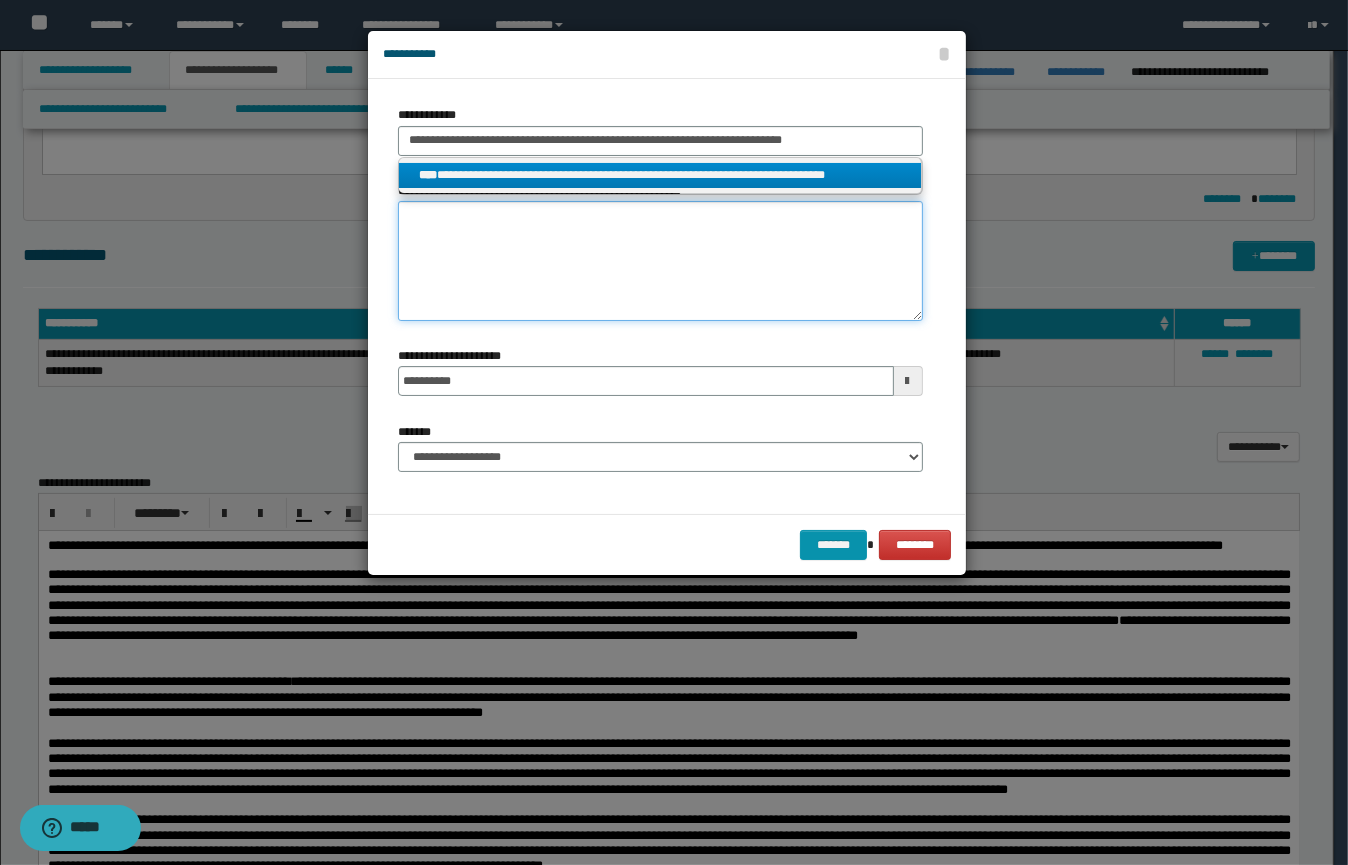 click on "**********" at bounding box center (660, 261) 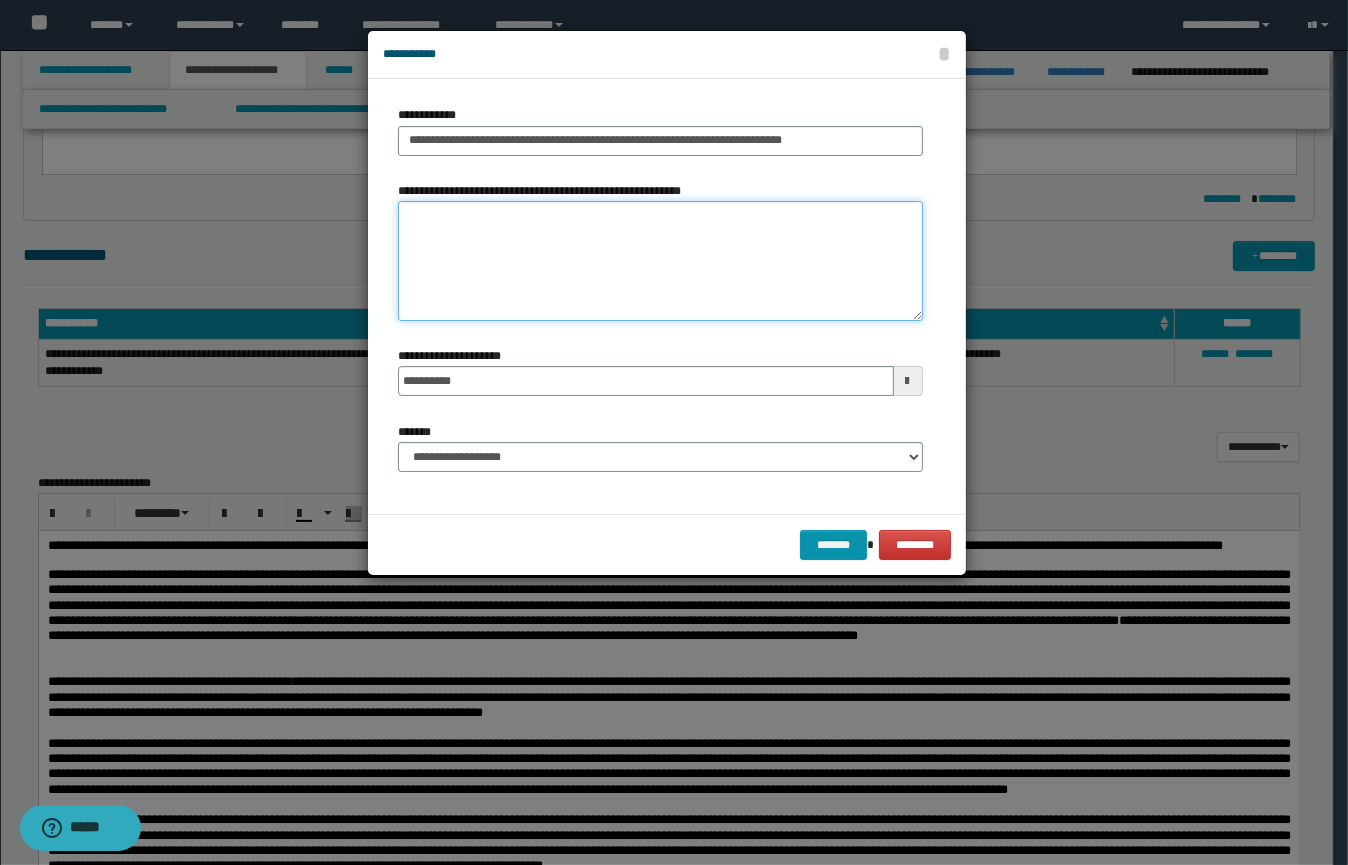 paste on "**********" 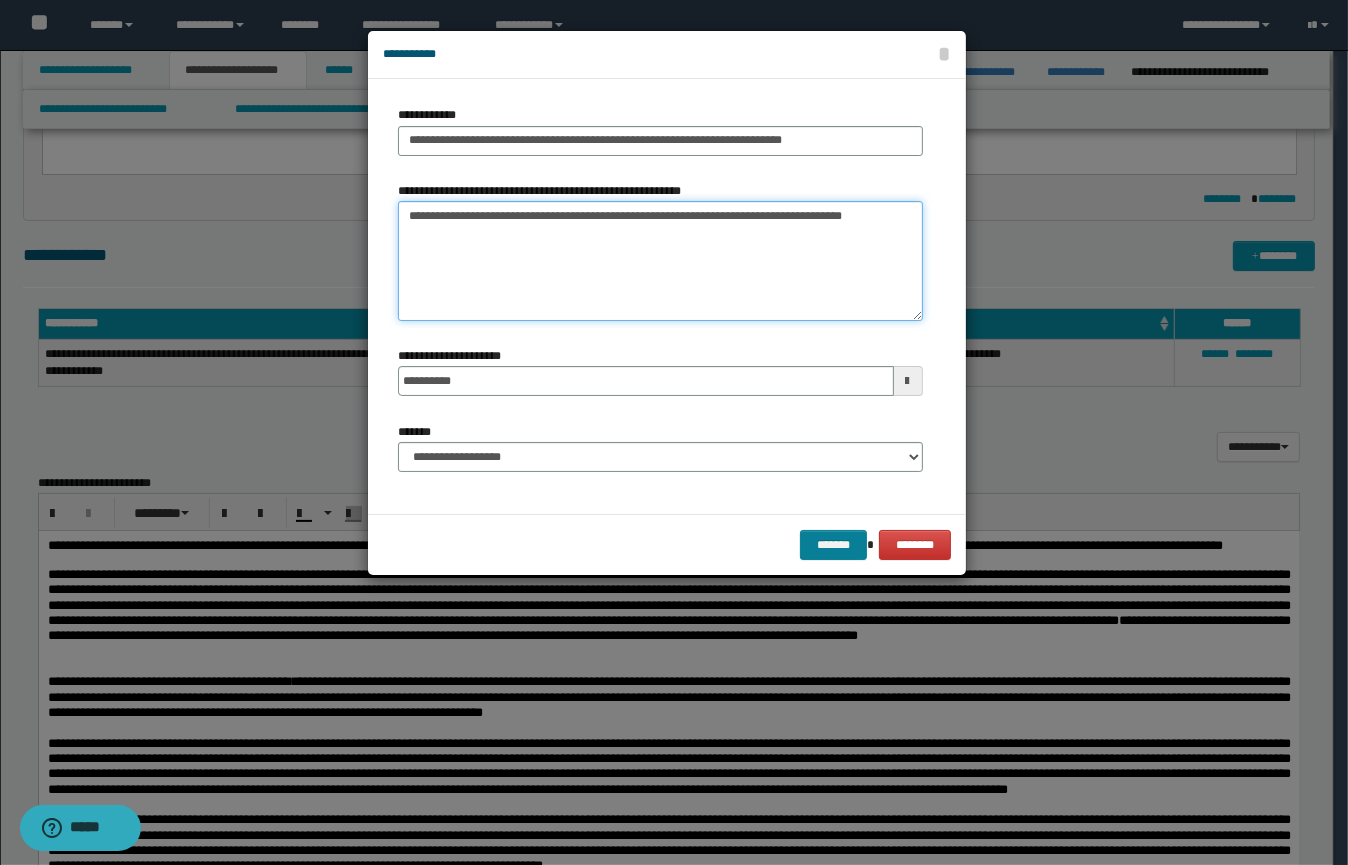 type on "**********" 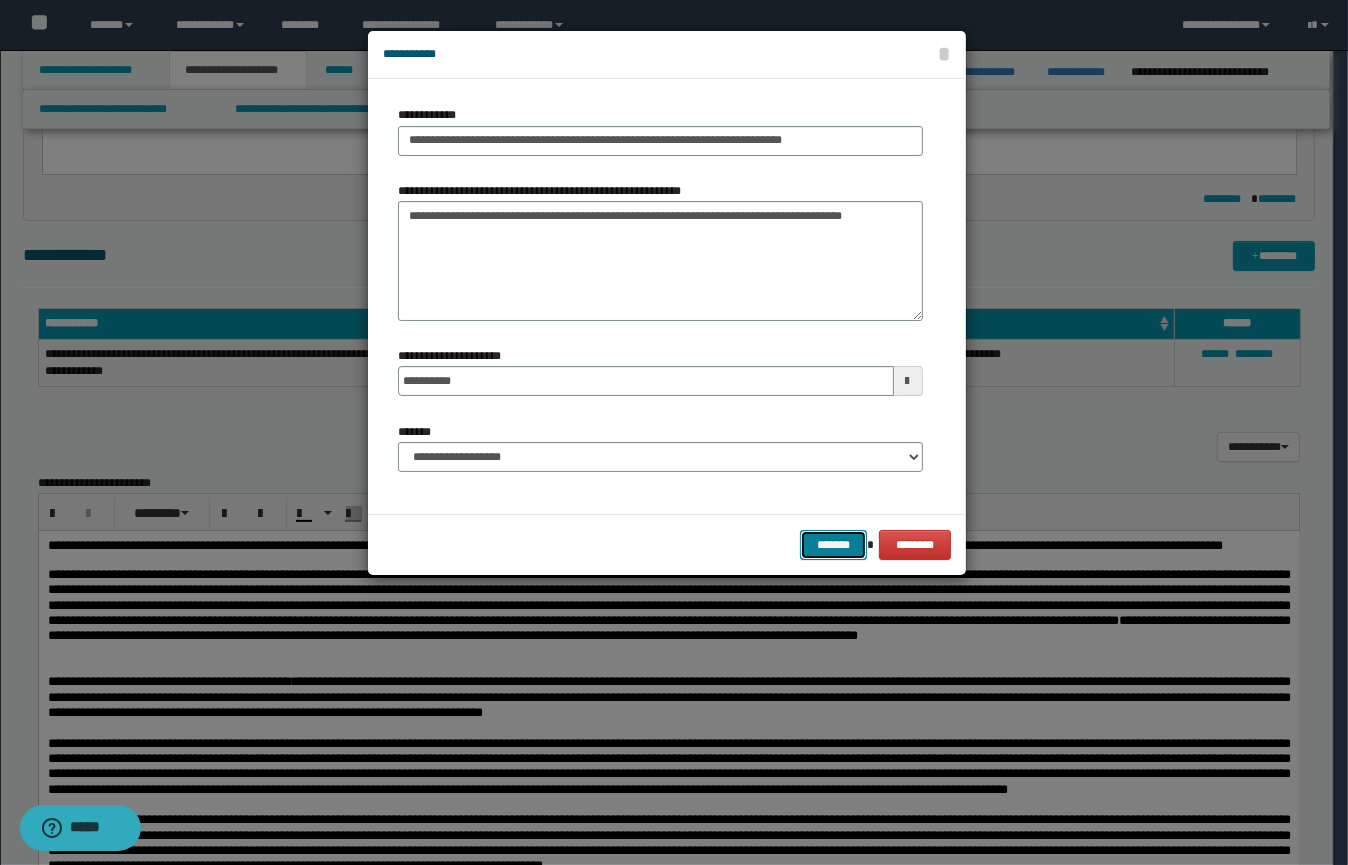 click on "*******" at bounding box center [833, 545] 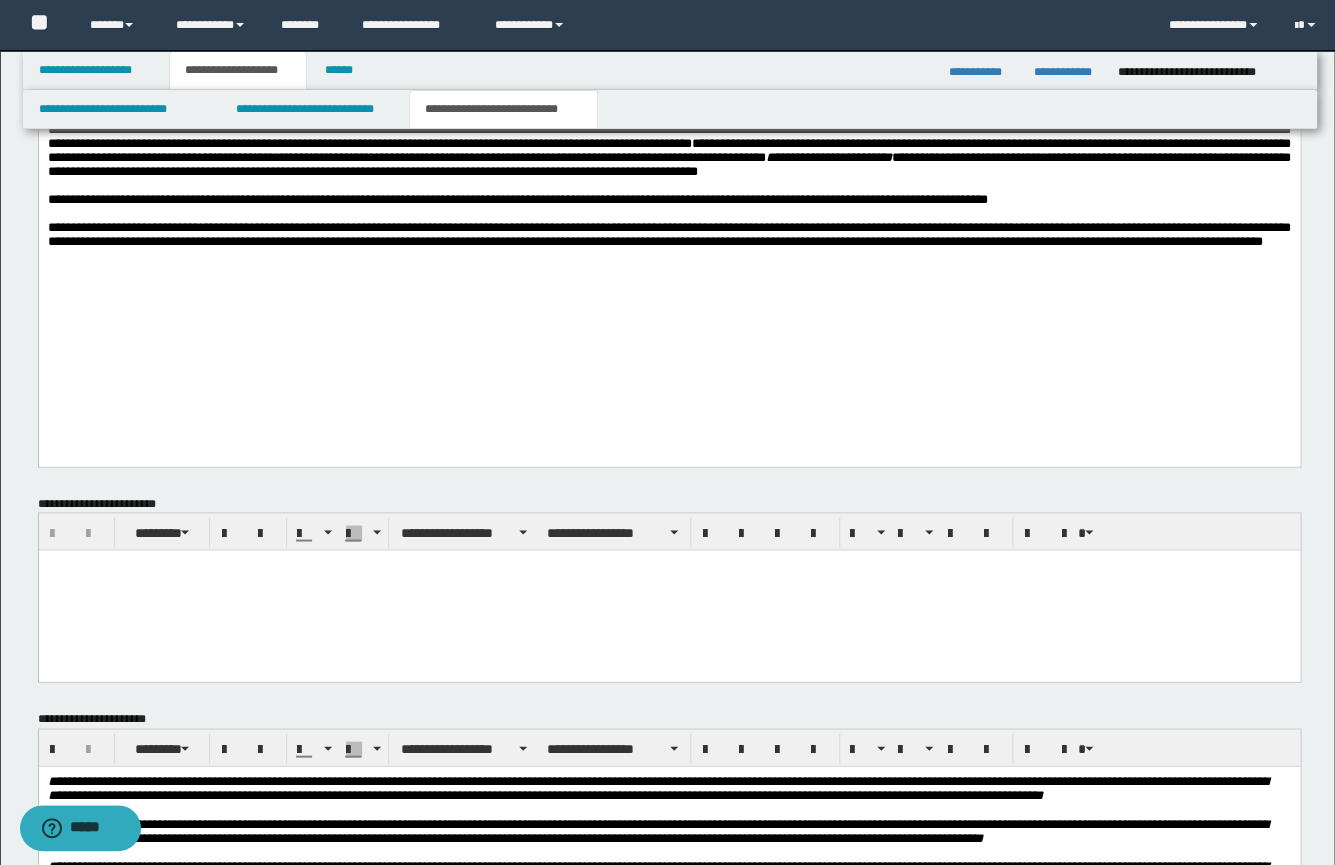 scroll, scrollTop: 1094, scrollLeft: 0, axis: vertical 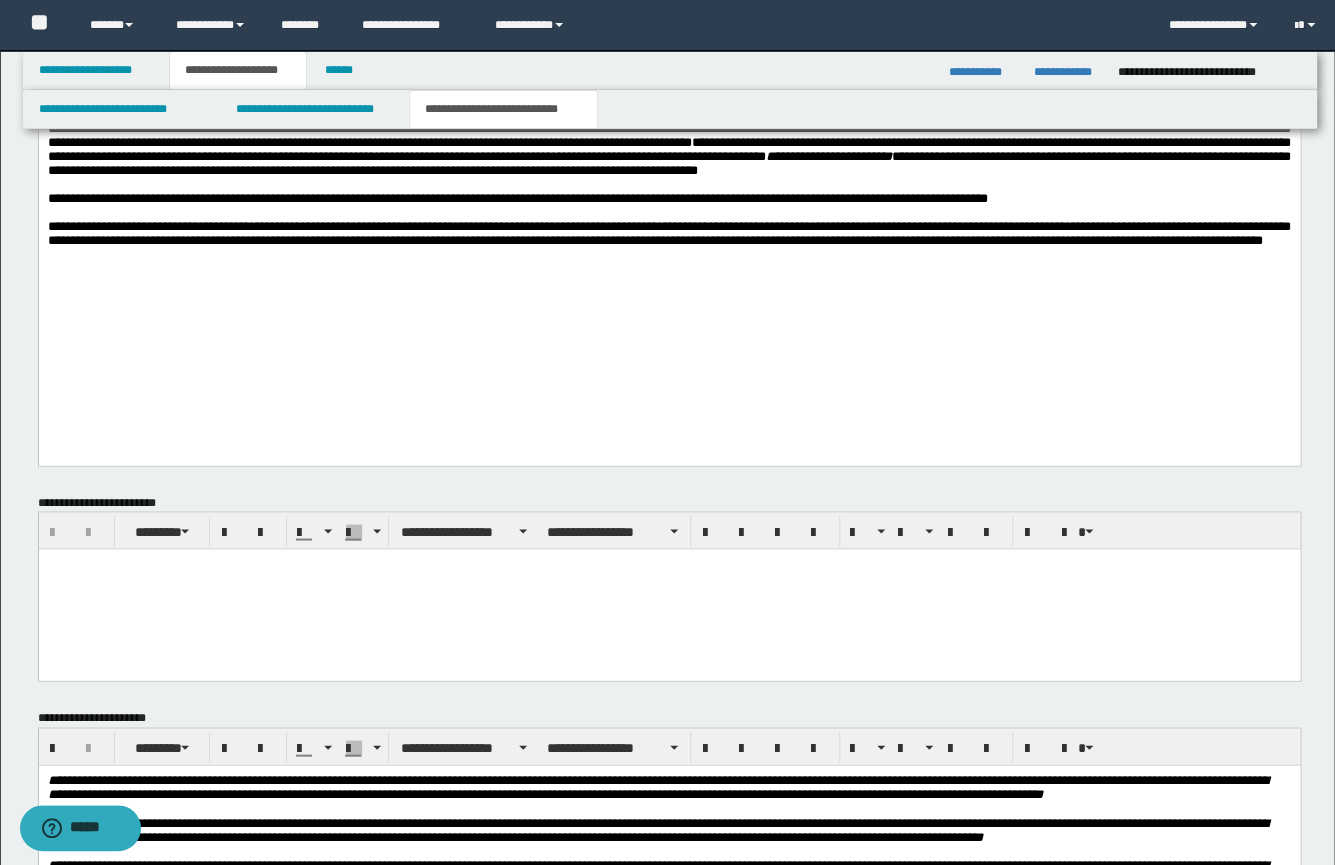 click on "**********" at bounding box center [668, 48] 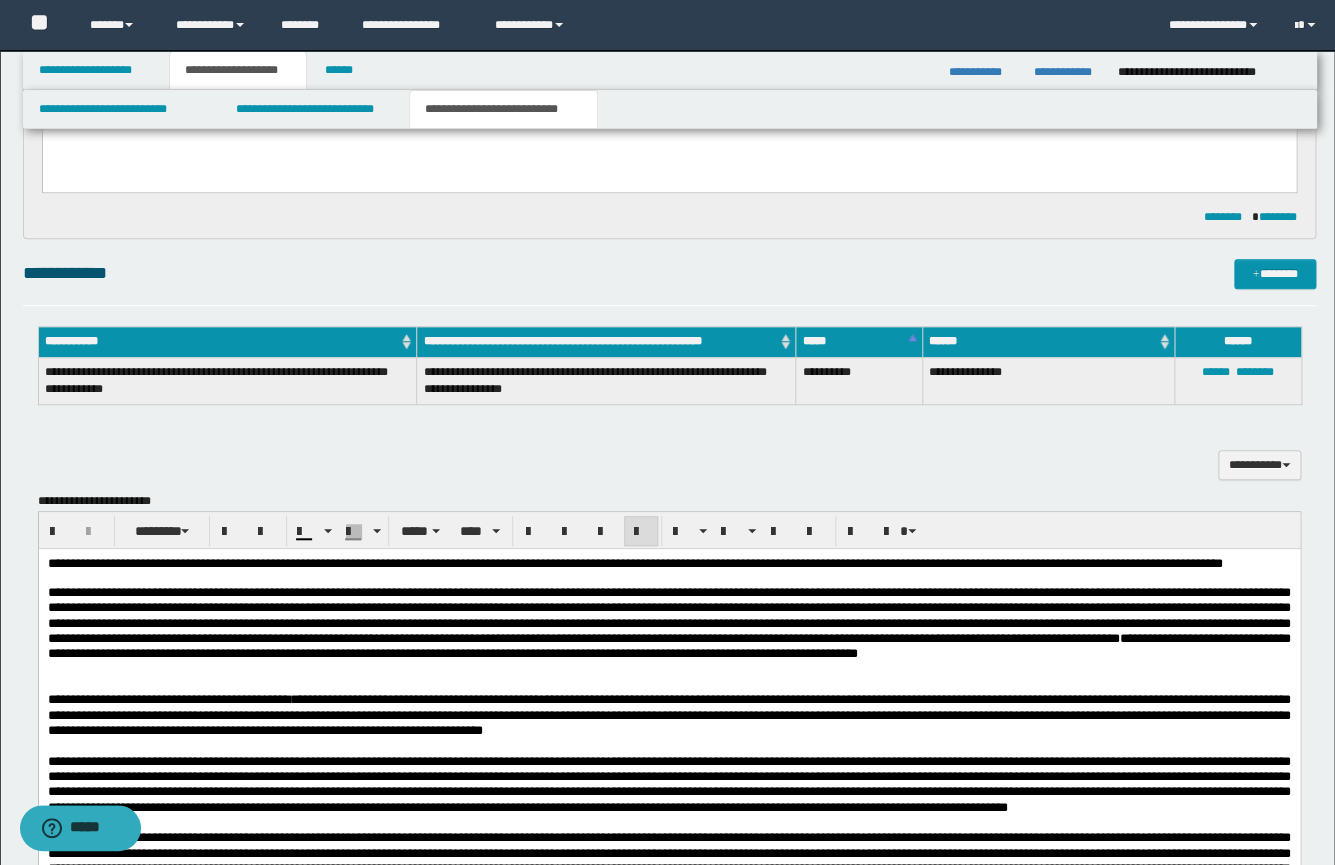 scroll, scrollTop: 270, scrollLeft: 0, axis: vertical 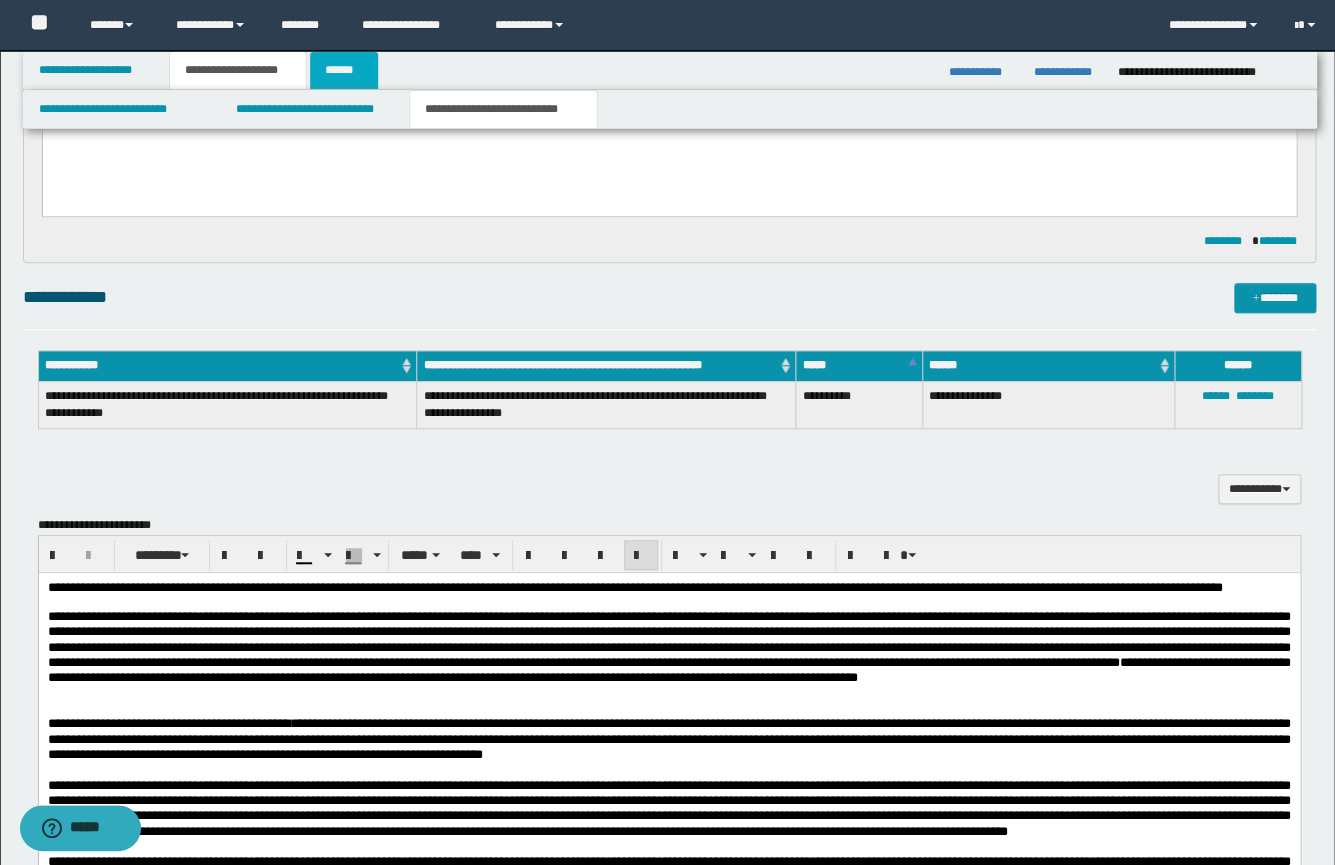 click on "******" at bounding box center (344, 70) 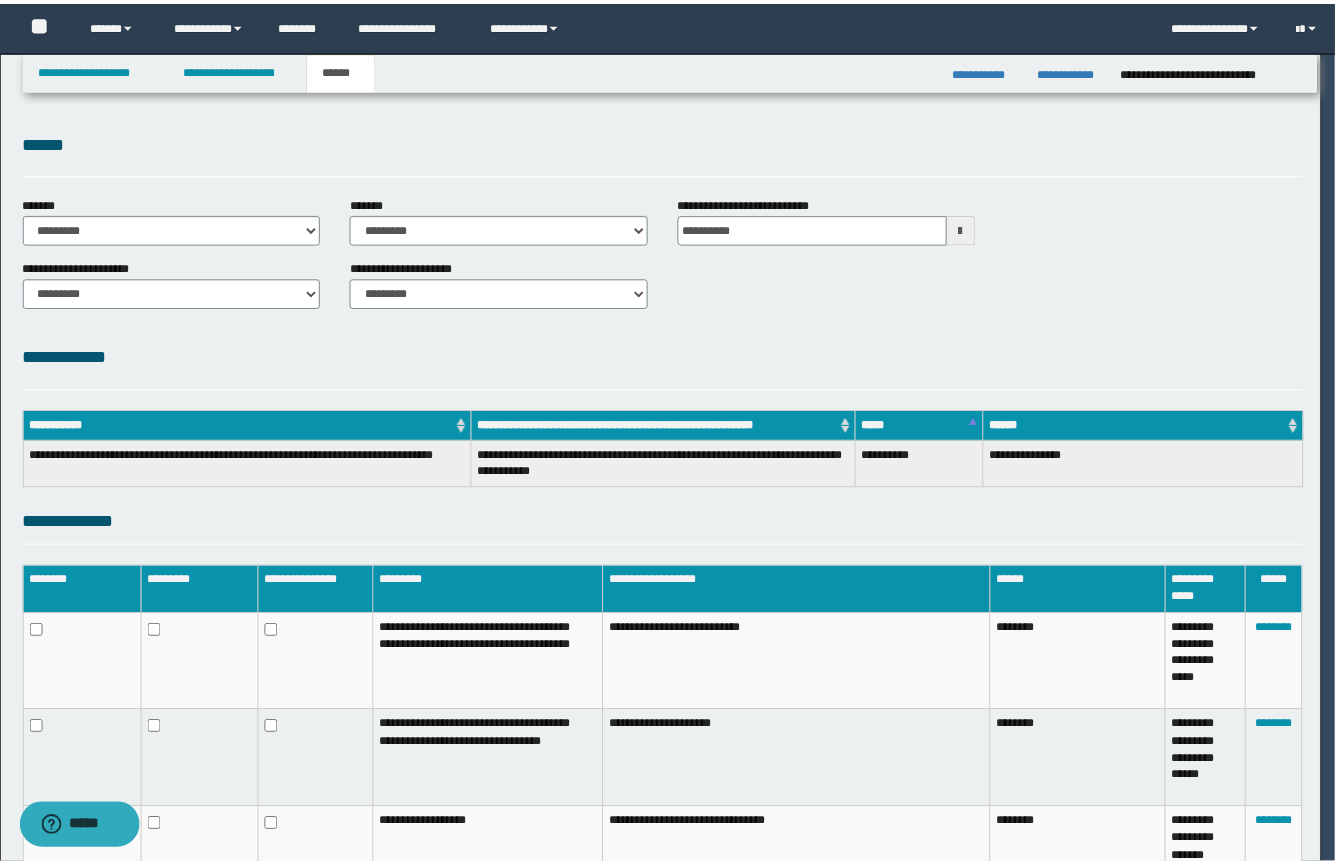 scroll, scrollTop: 0, scrollLeft: 0, axis: both 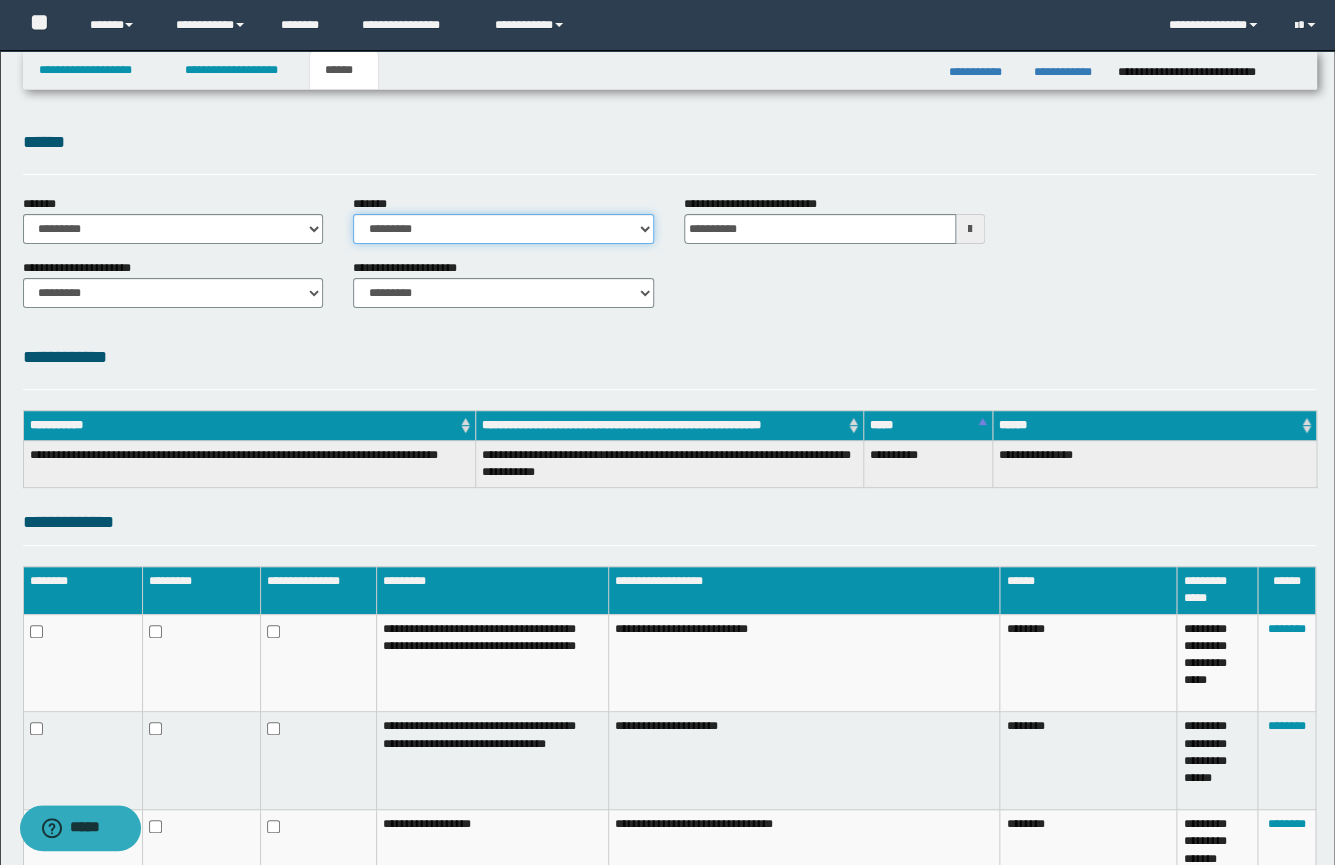 click on "**********" at bounding box center (503, 229) 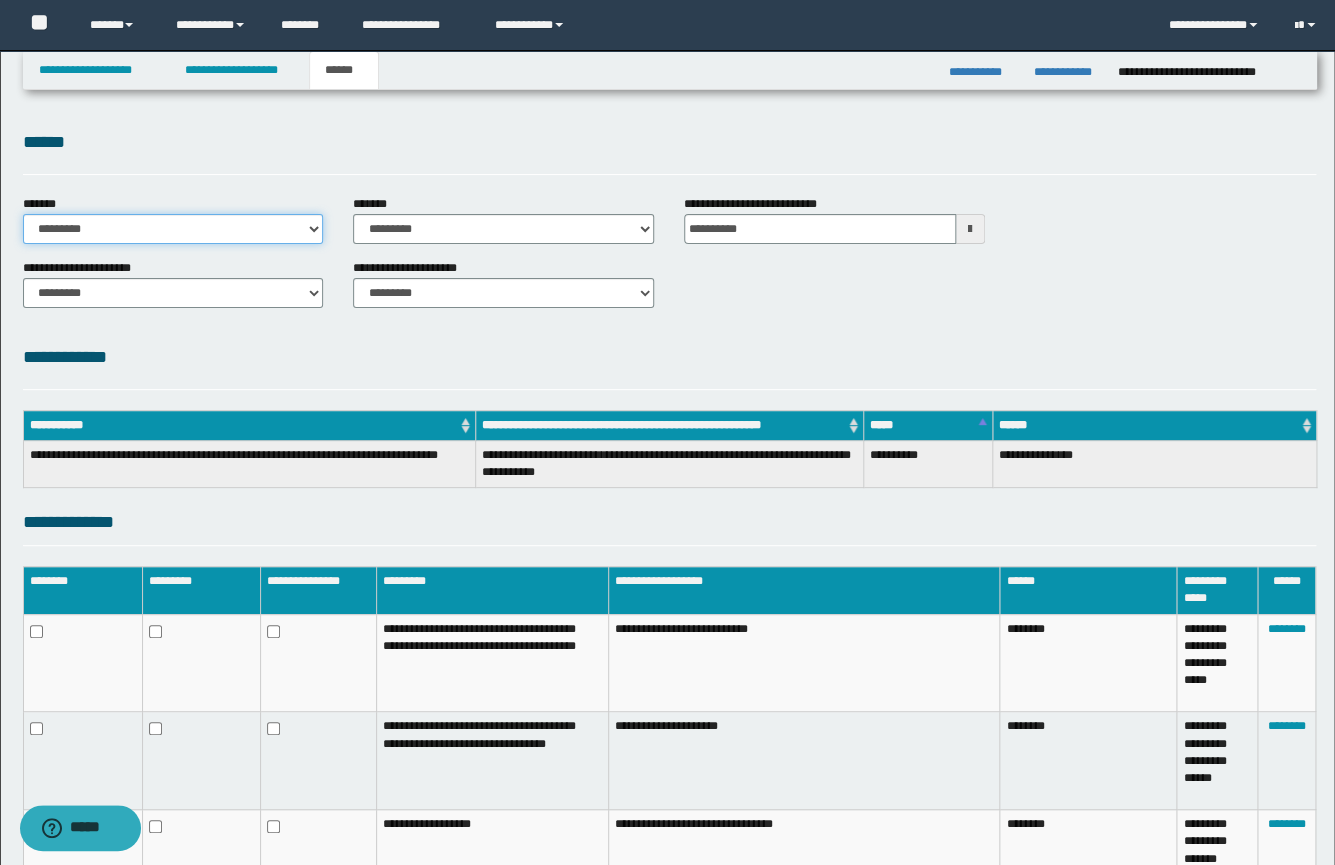 click on "**********" at bounding box center [173, 229] 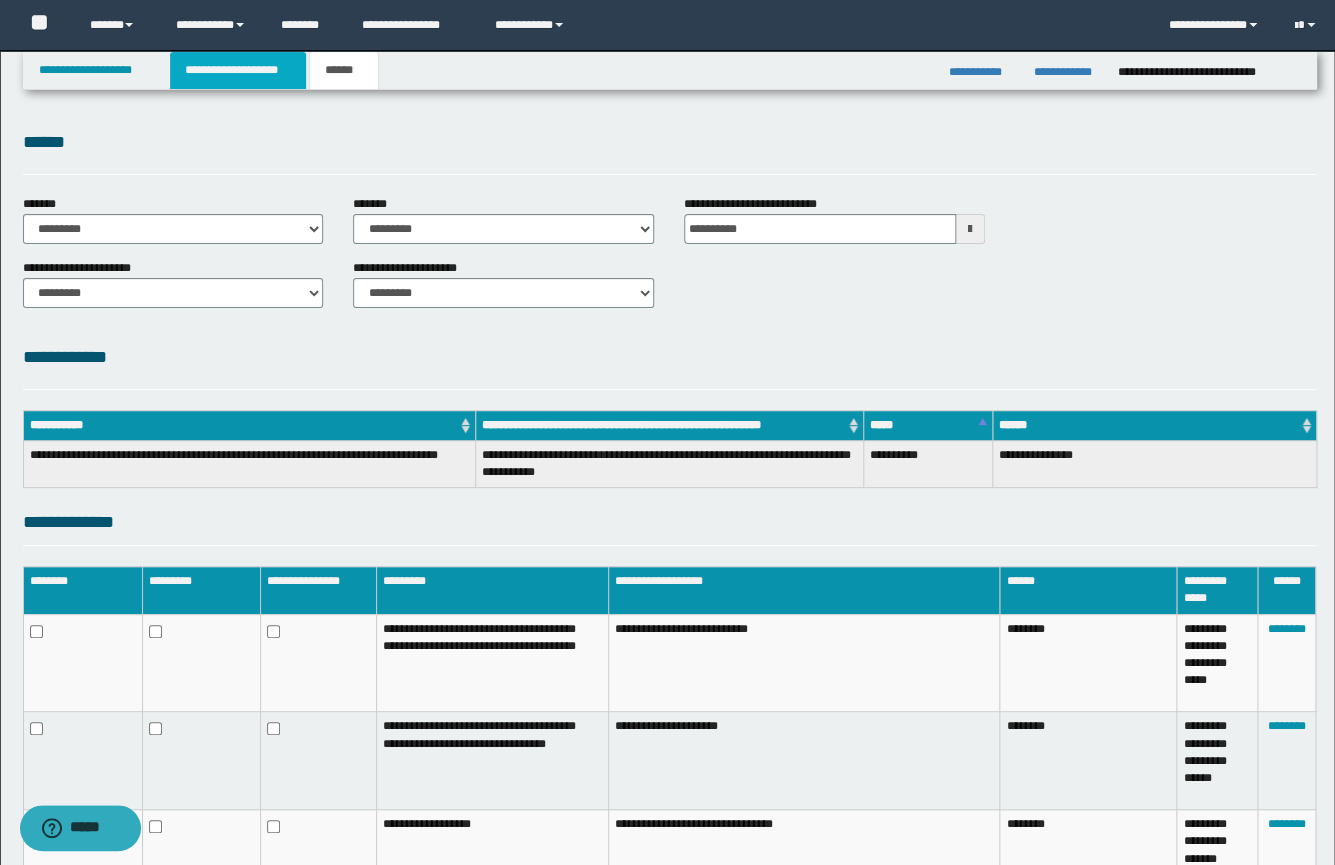 click on "**********" at bounding box center (238, 70) 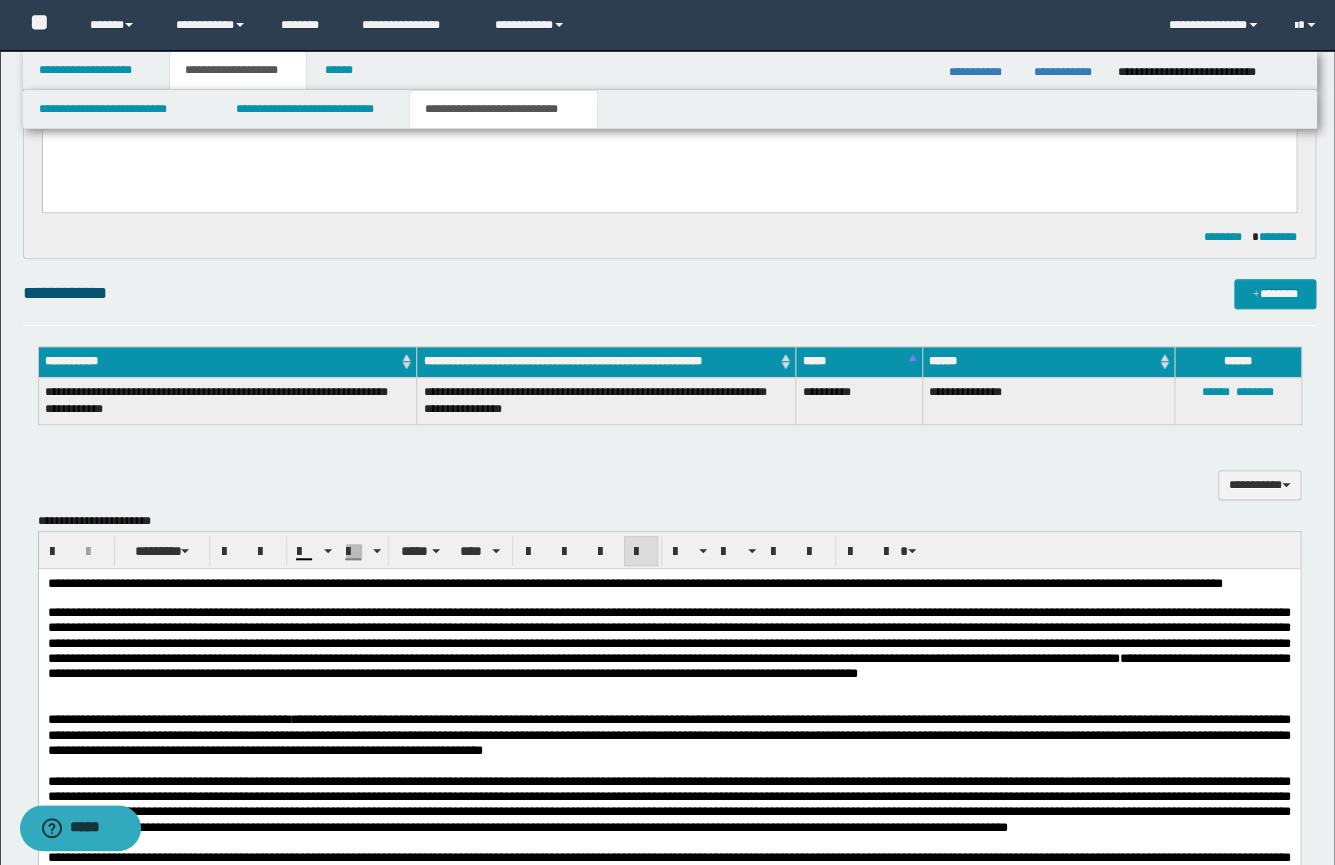 scroll, scrollTop: 280, scrollLeft: 0, axis: vertical 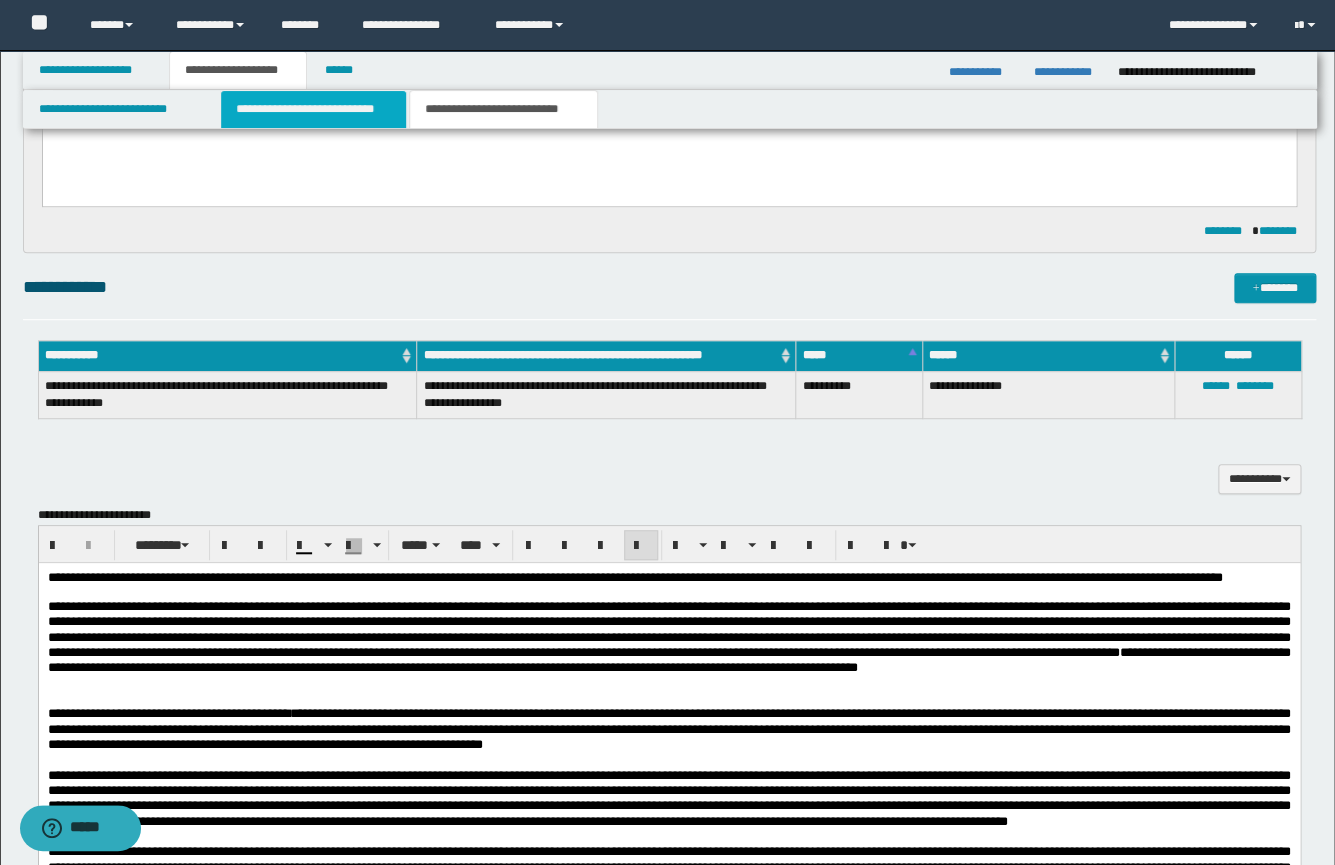 click on "**********" at bounding box center (313, 109) 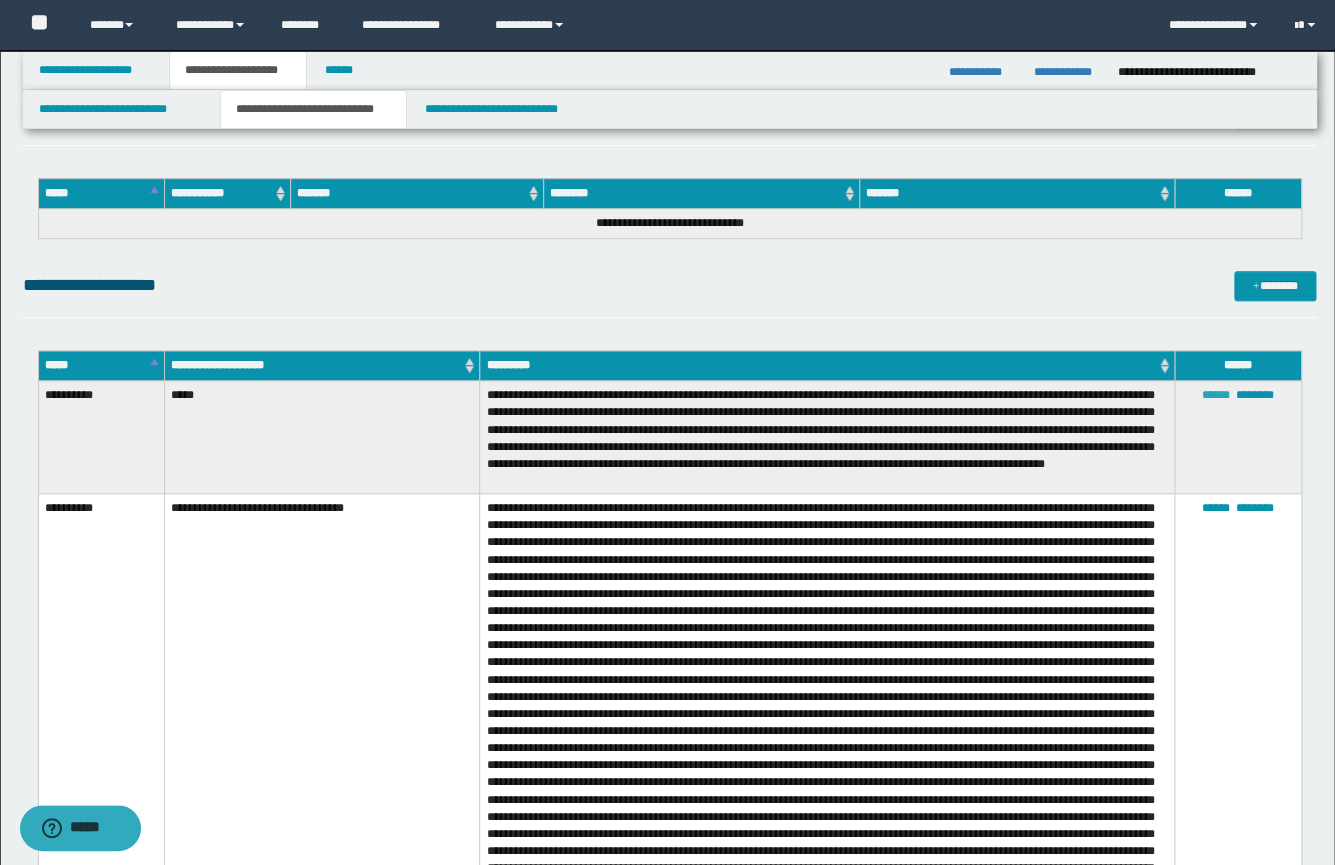 click on "******" at bounding box center [1216, 395] 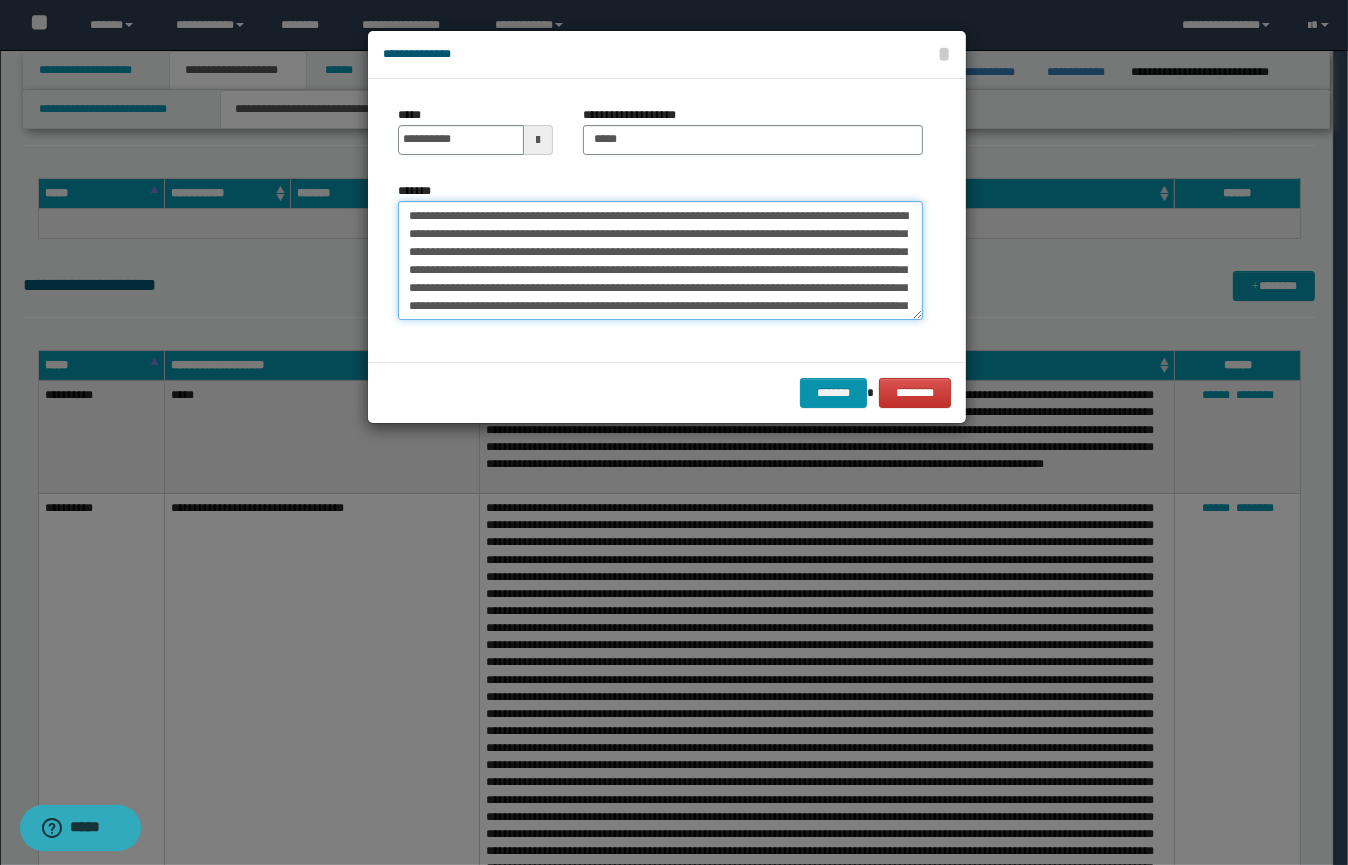 click on "**********" at bounding box center (660, 261) 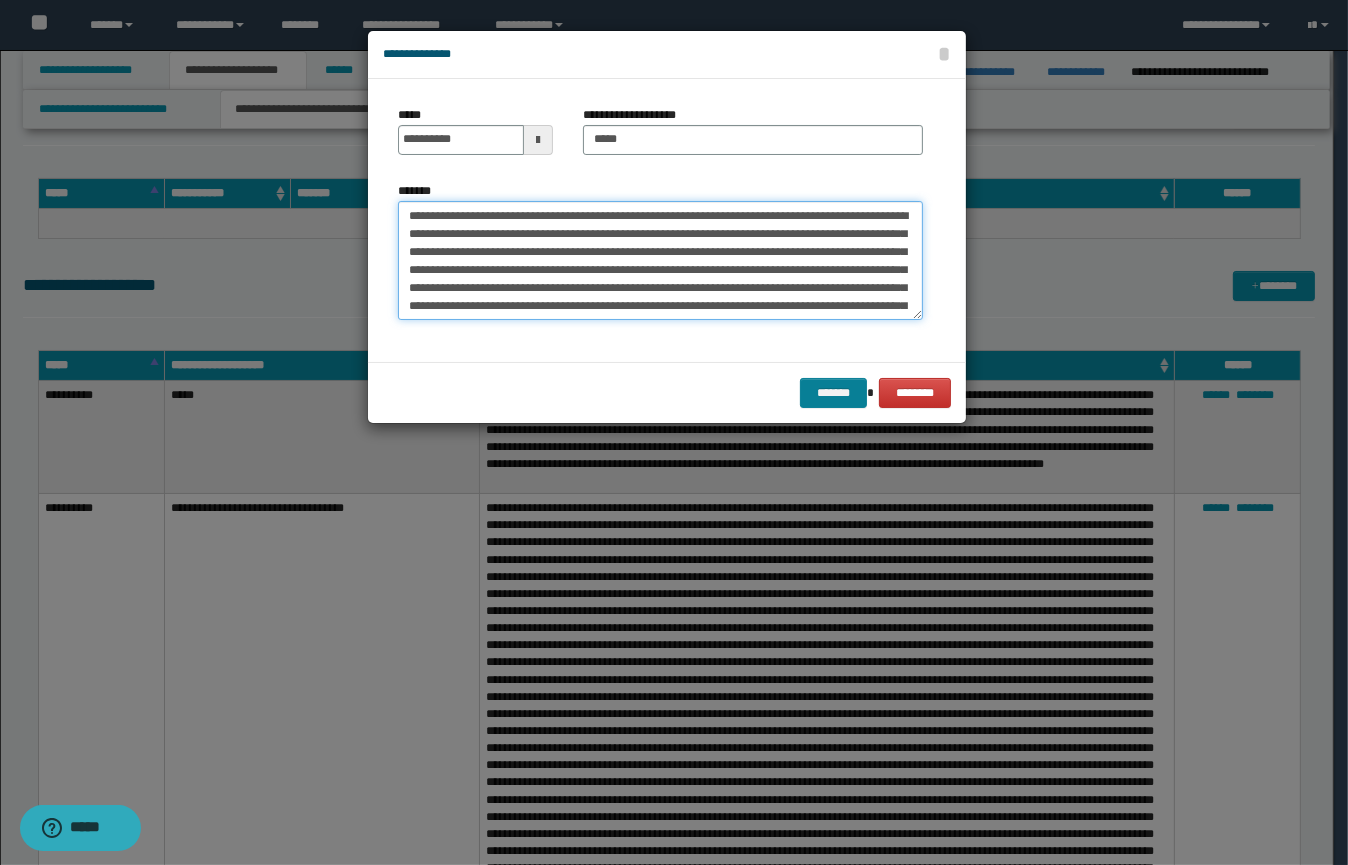 type on "**********" 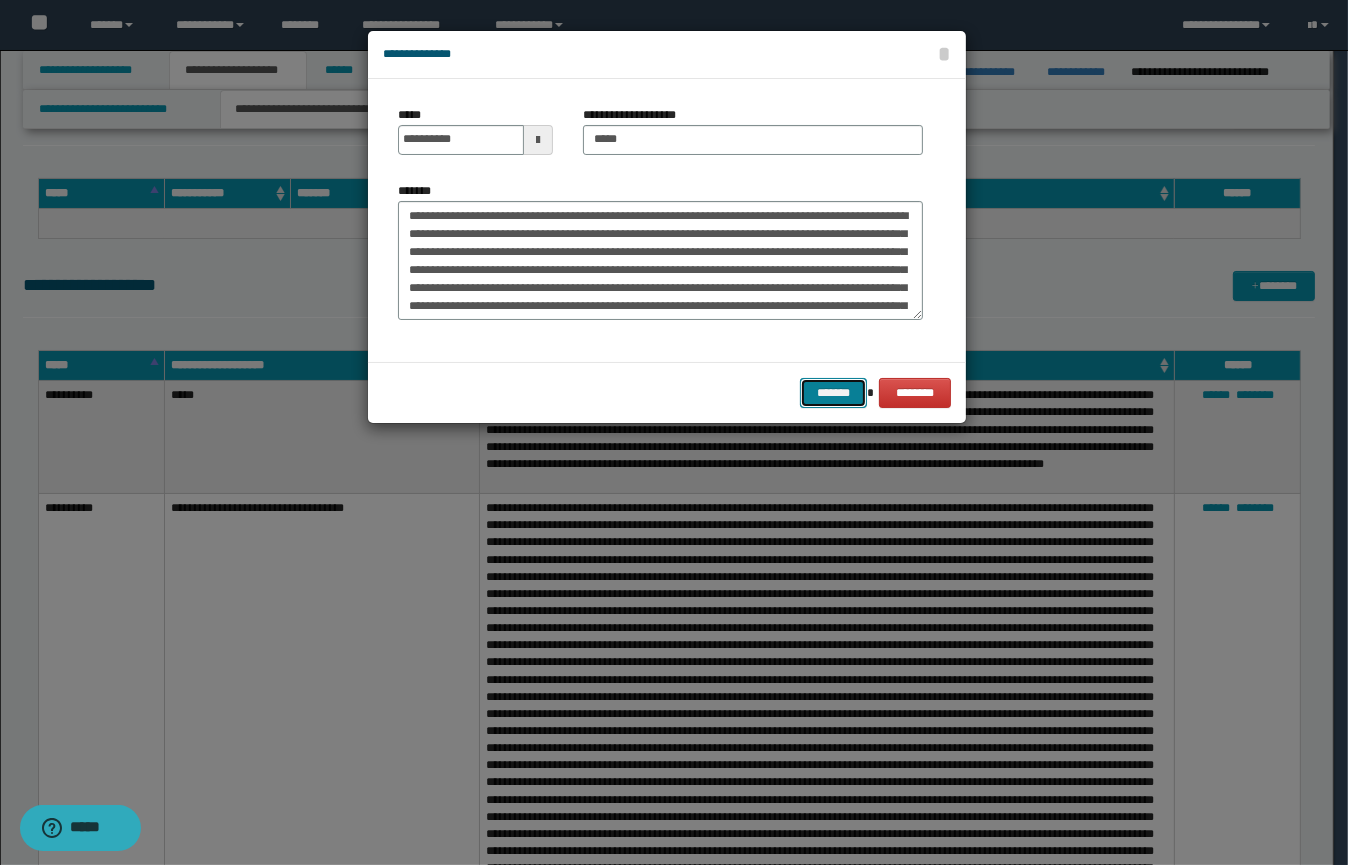 click on "*******" at bounding box center (833, 393) 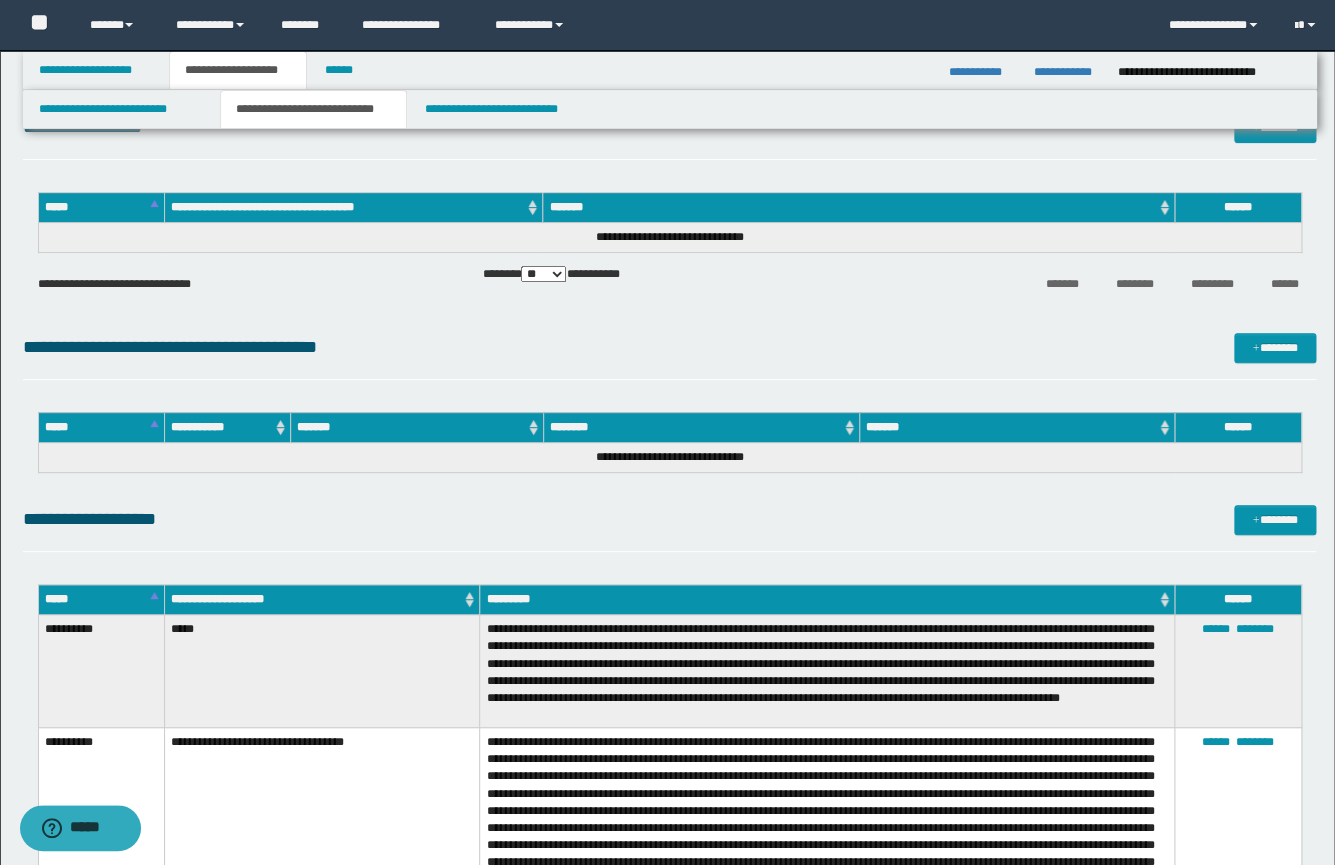 scroll, scrollTop: 0, scrollLeft: 0, axis: both 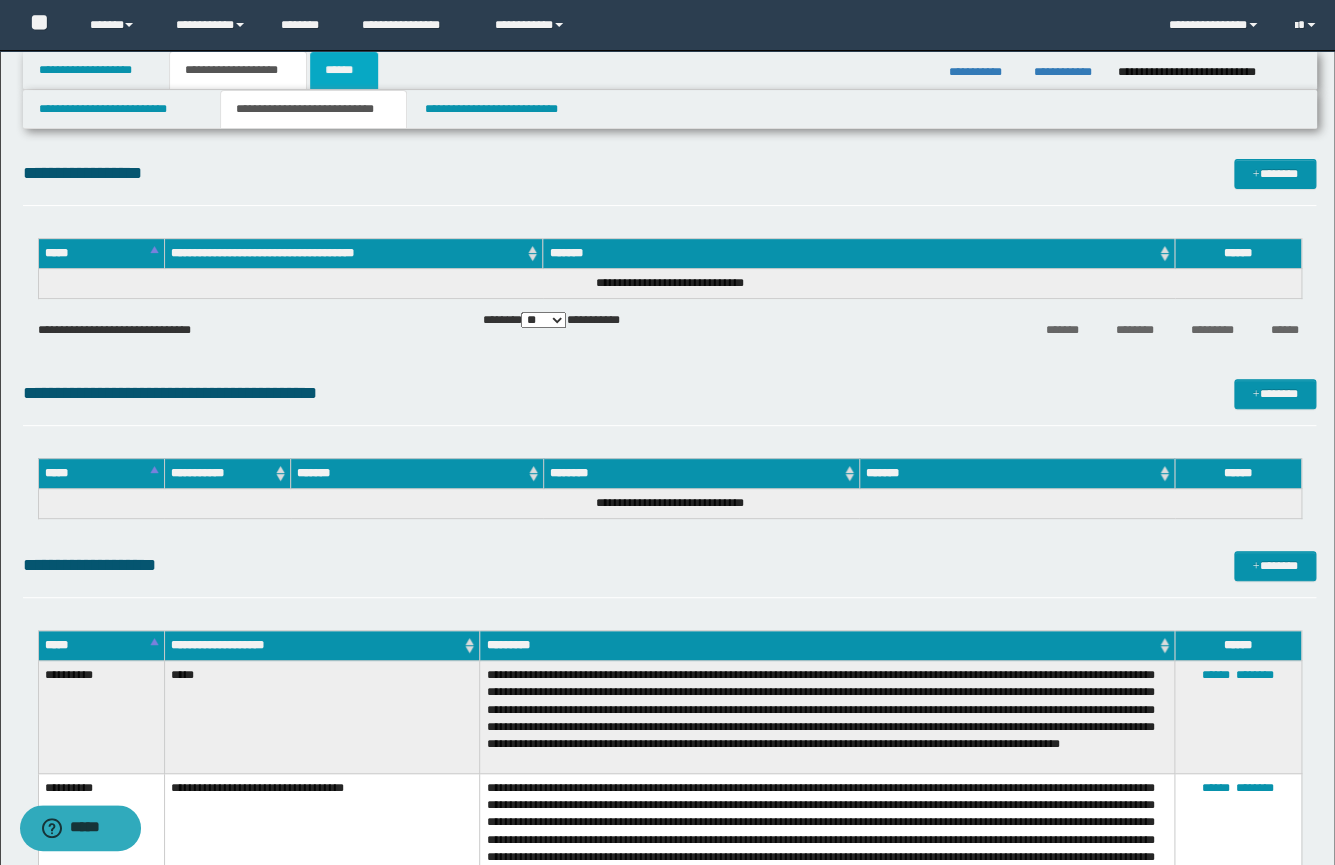 click on "******" at bounding box center (344, 70) 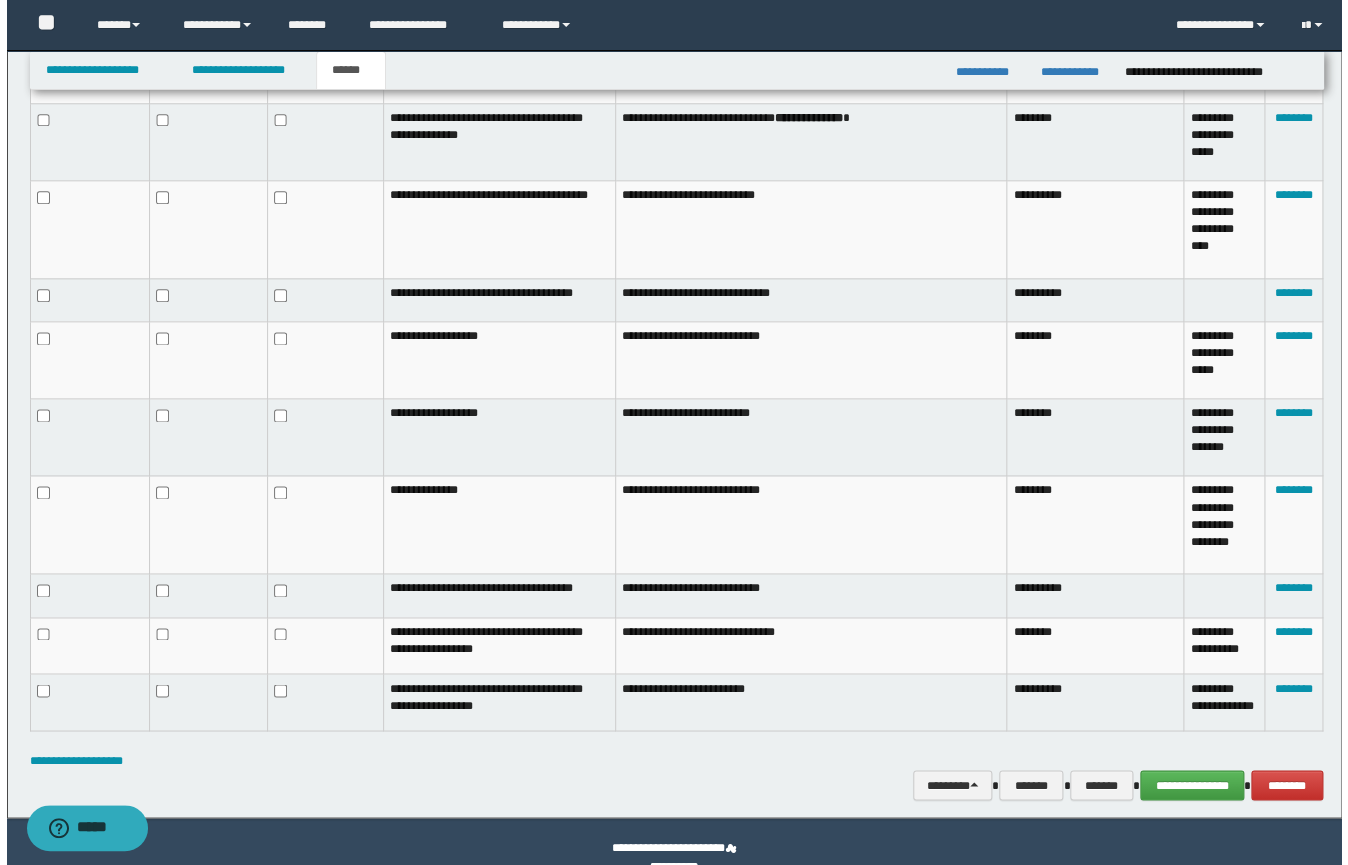 scroll, scrollTop: 814, scrollLeft: 0, axis: vertical 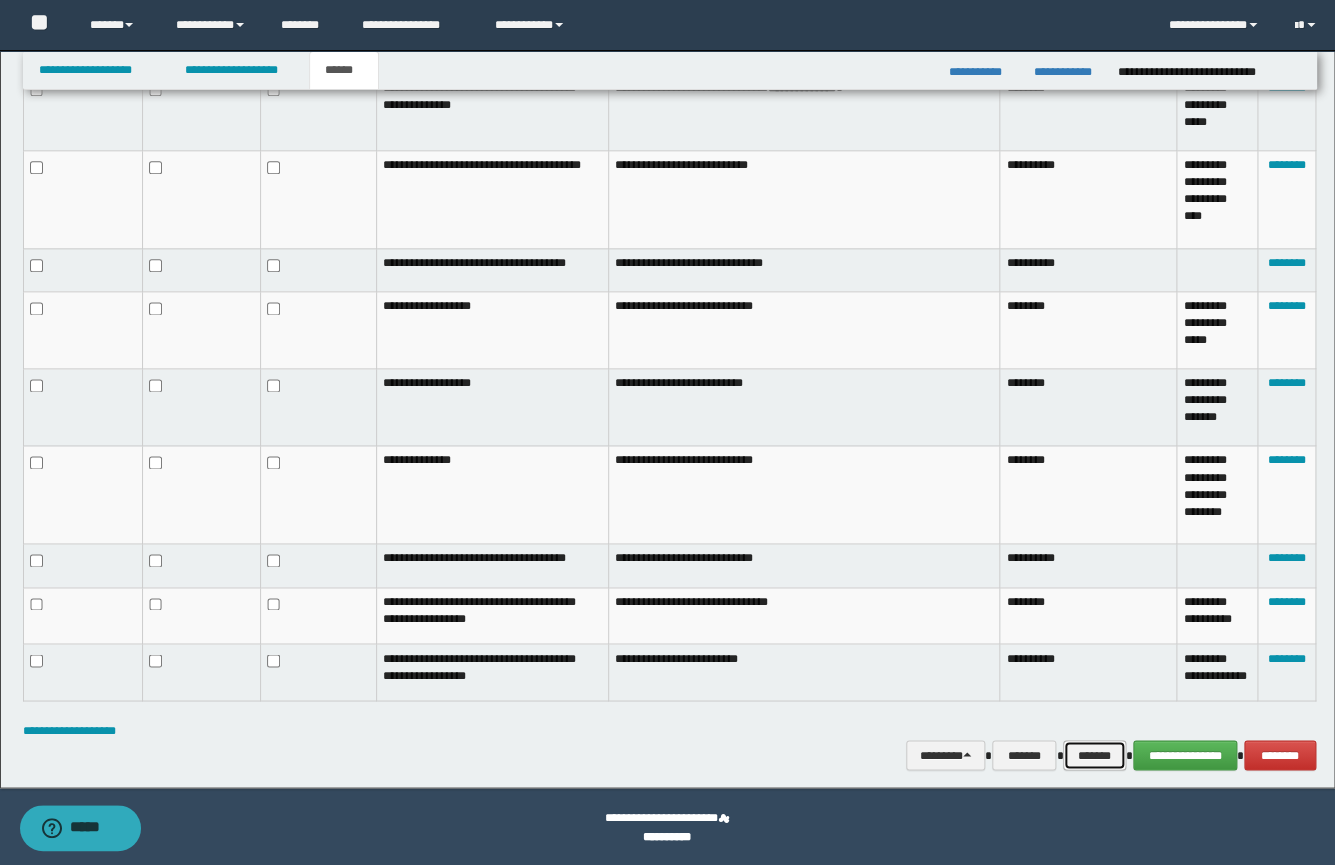click on "*******" at bounding box center [1094, 755] 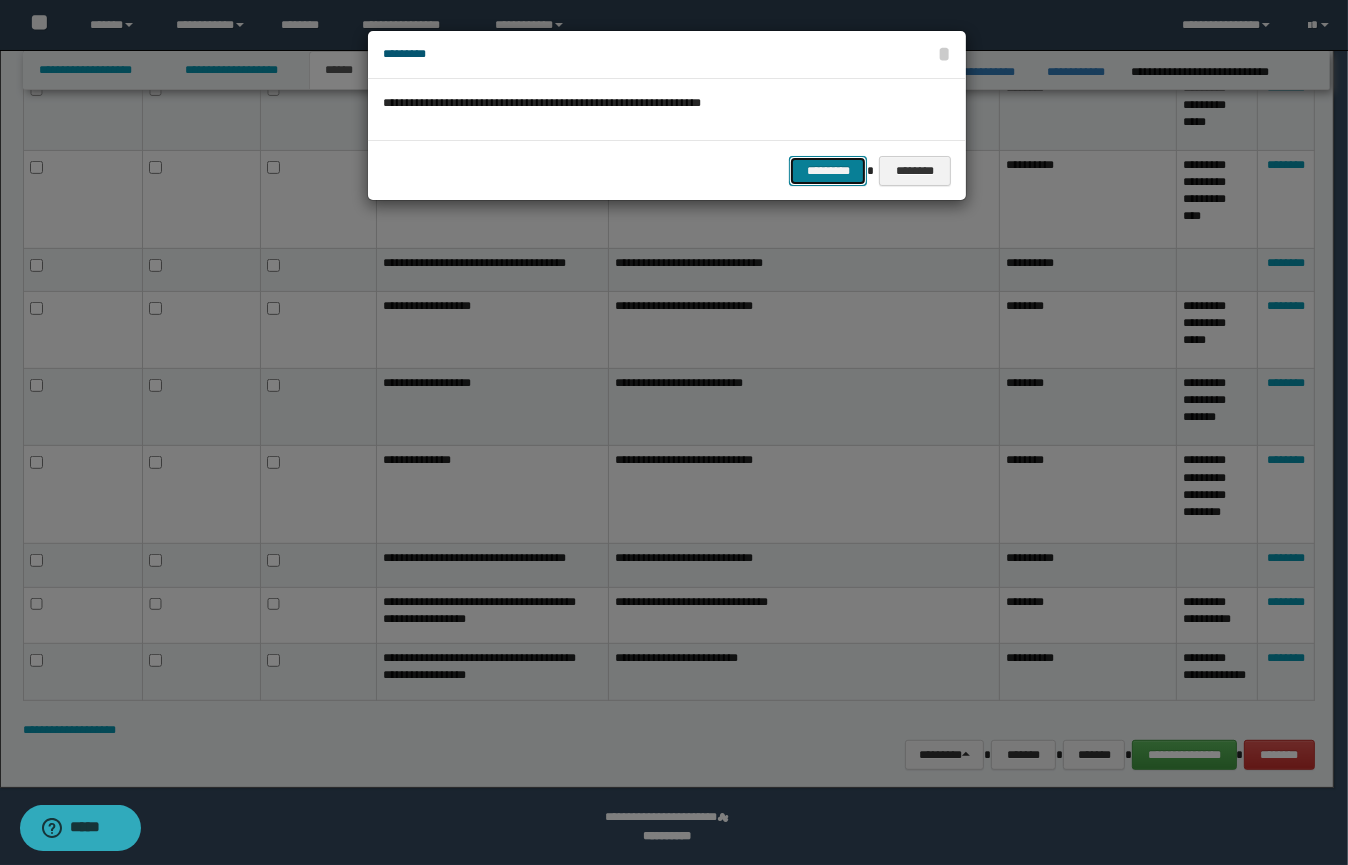 click on "*********" at bounding box center [828, 171] 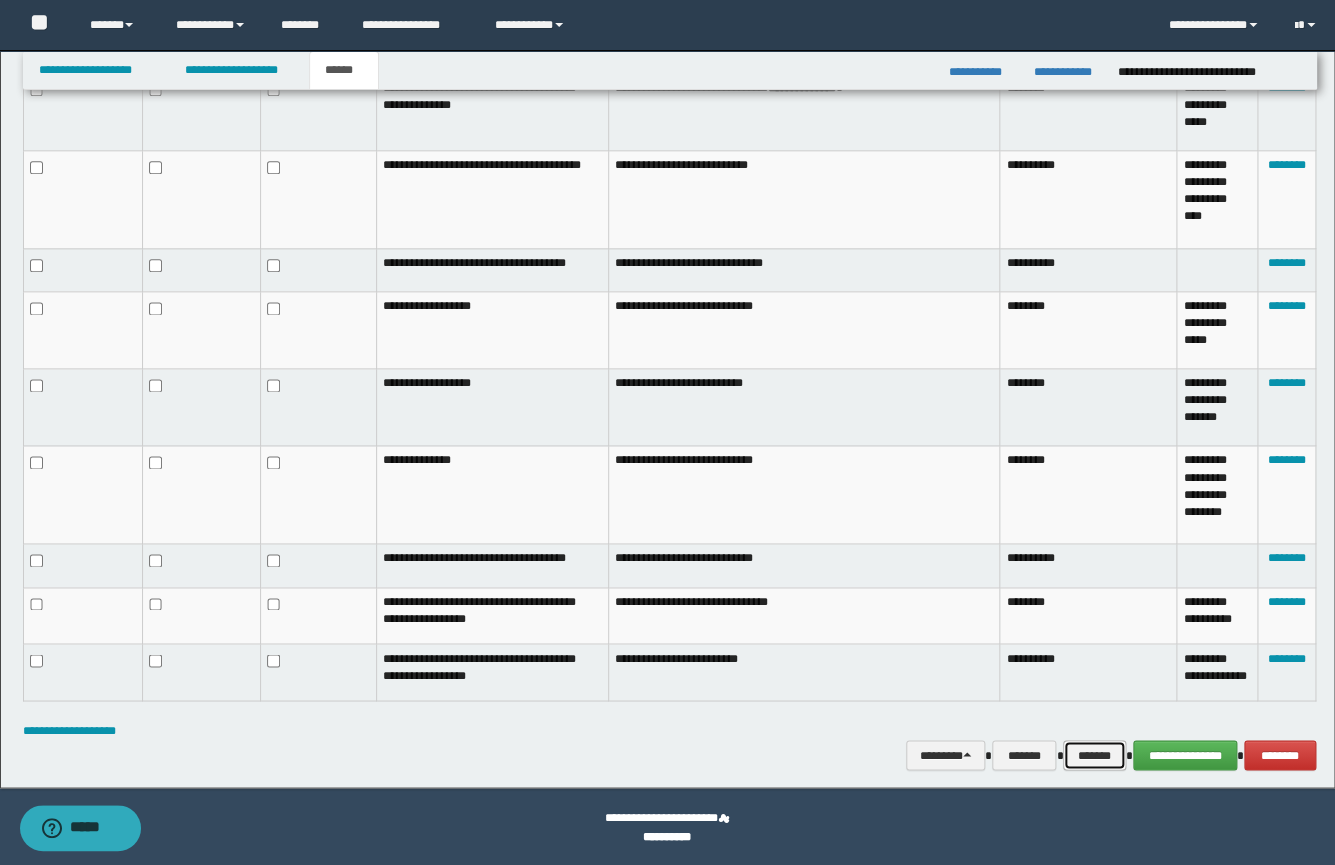 click on "*******" at bounding box center (1094, 755) 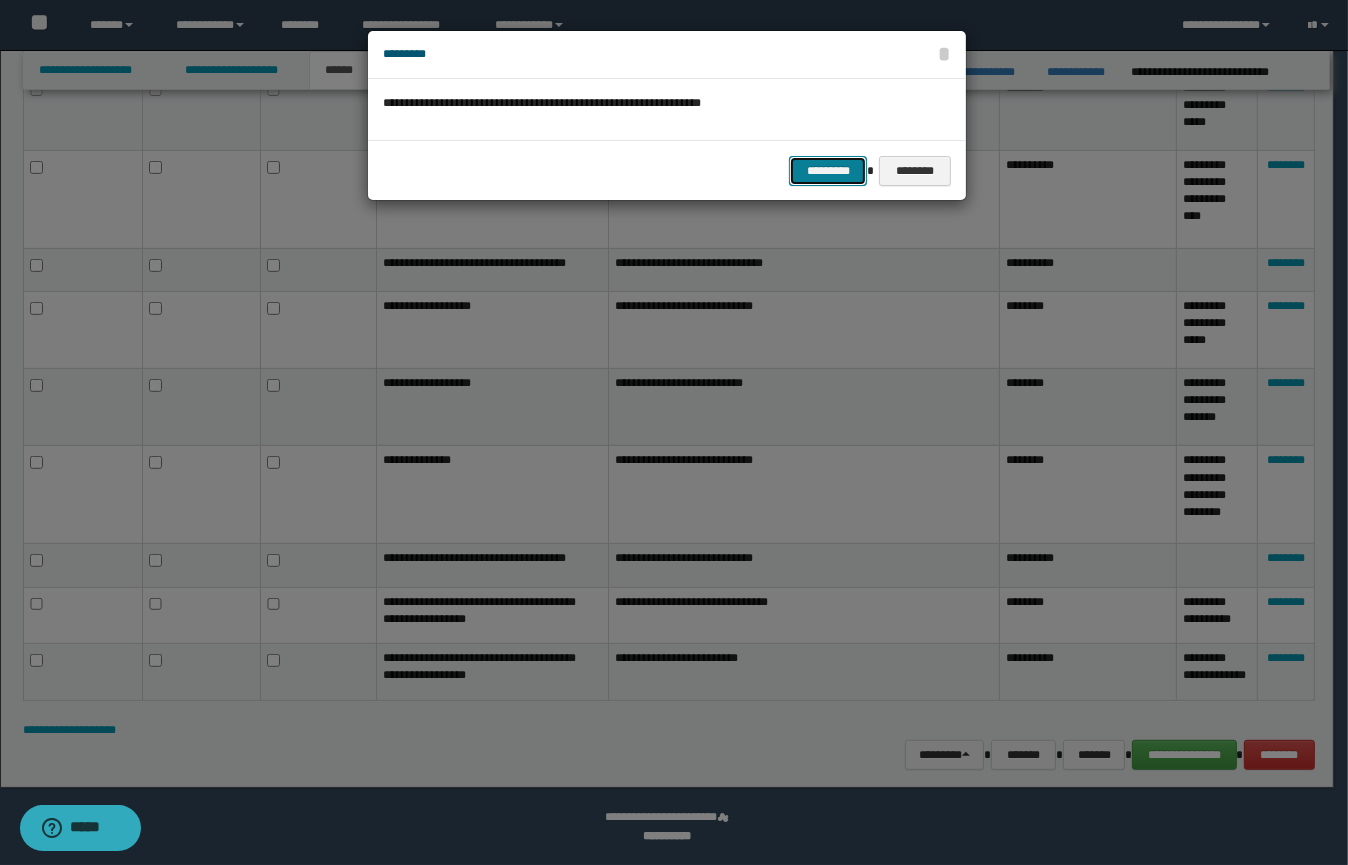 click on "*********" at bounding box center [828, 171] 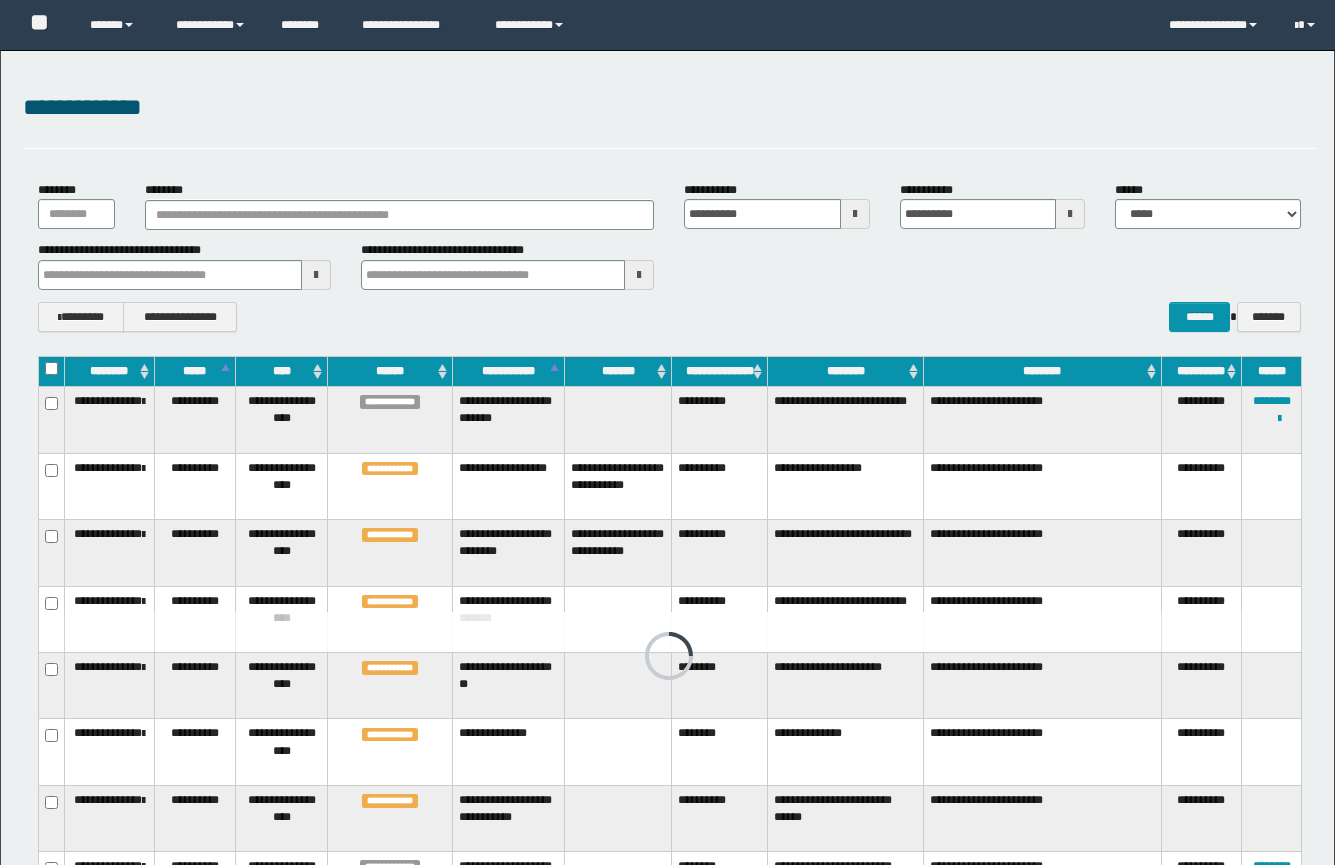 scroll, scrollTop: 0, scrollLeft: 0, axis: both 